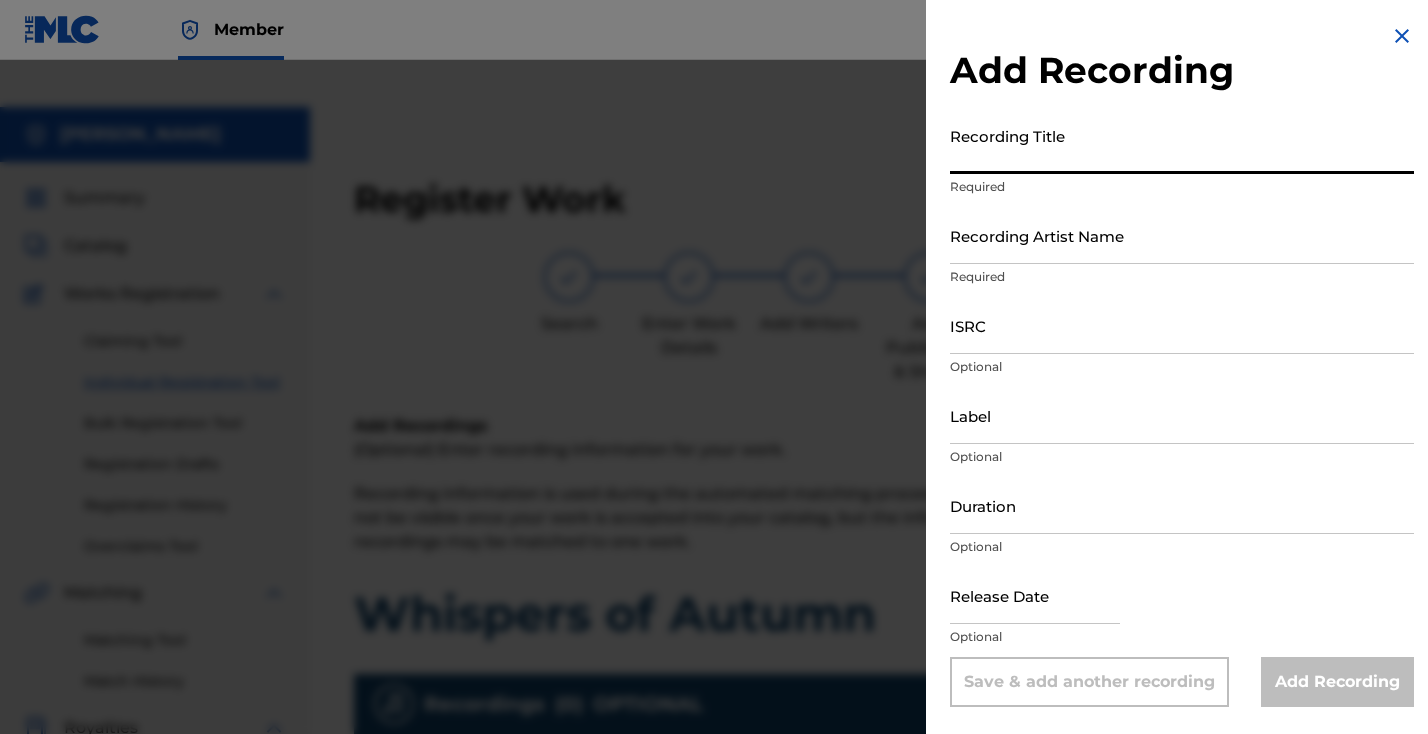 scroll, scrollTop: 90, scrollLeft: 0, axis: vertical 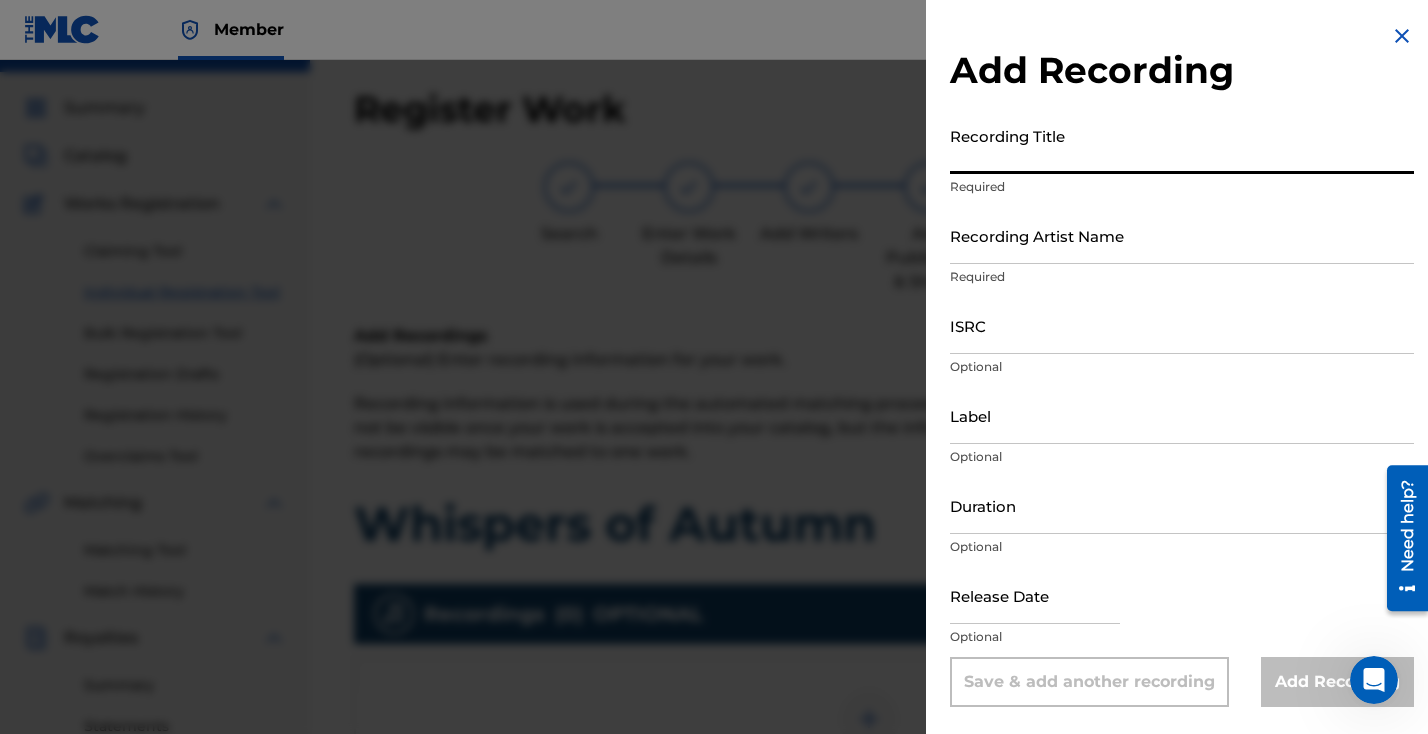 click on "Recording Artist Name" at bounding box center (1182, 235) 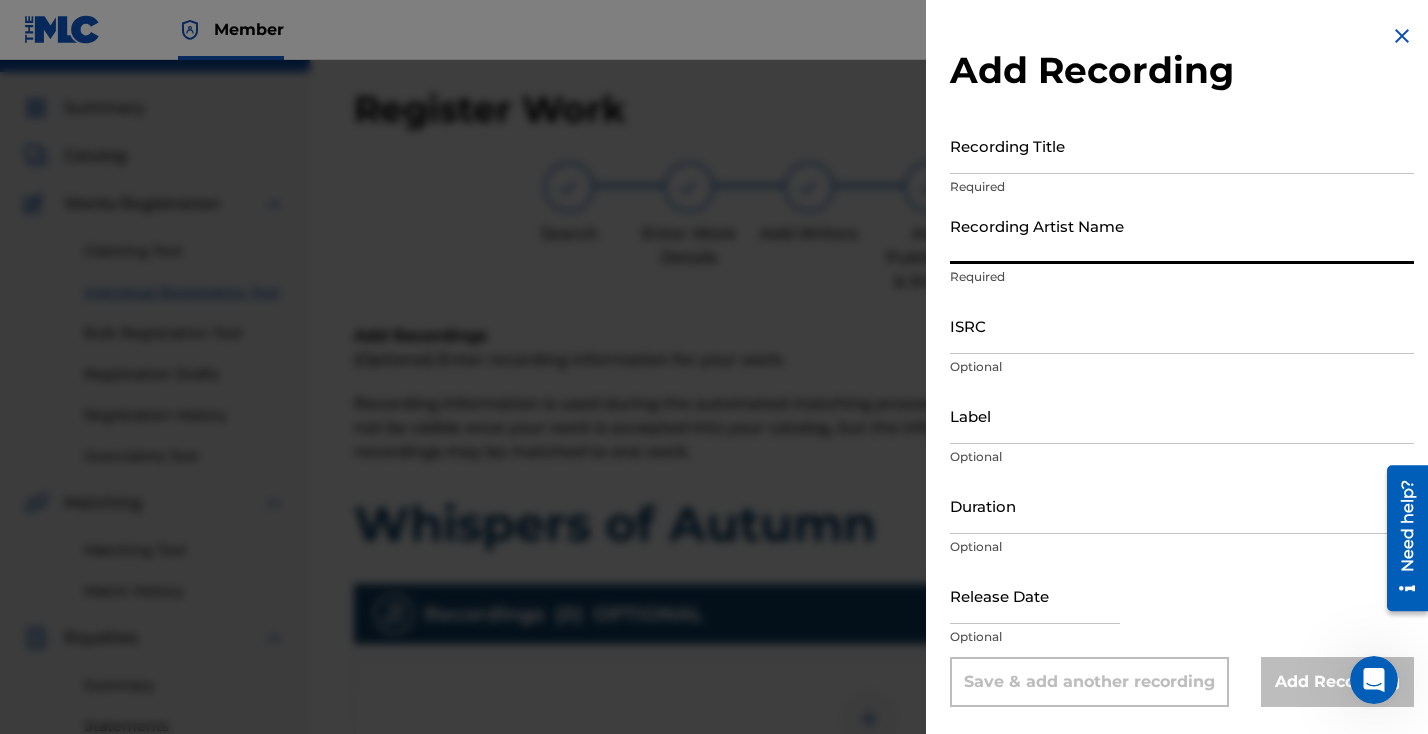 click on "ISRC" at bounding box center [1182, 325] 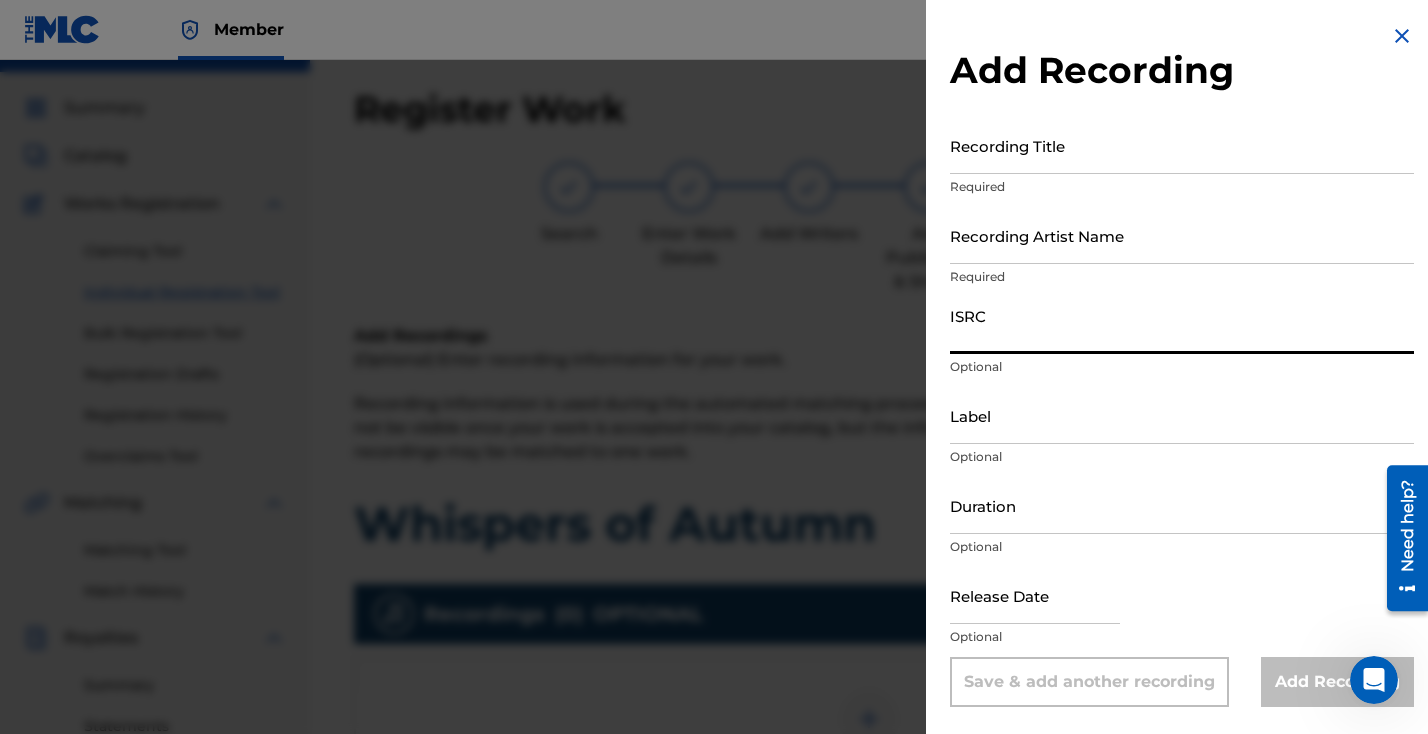 paste on "QZZ8A2351636" 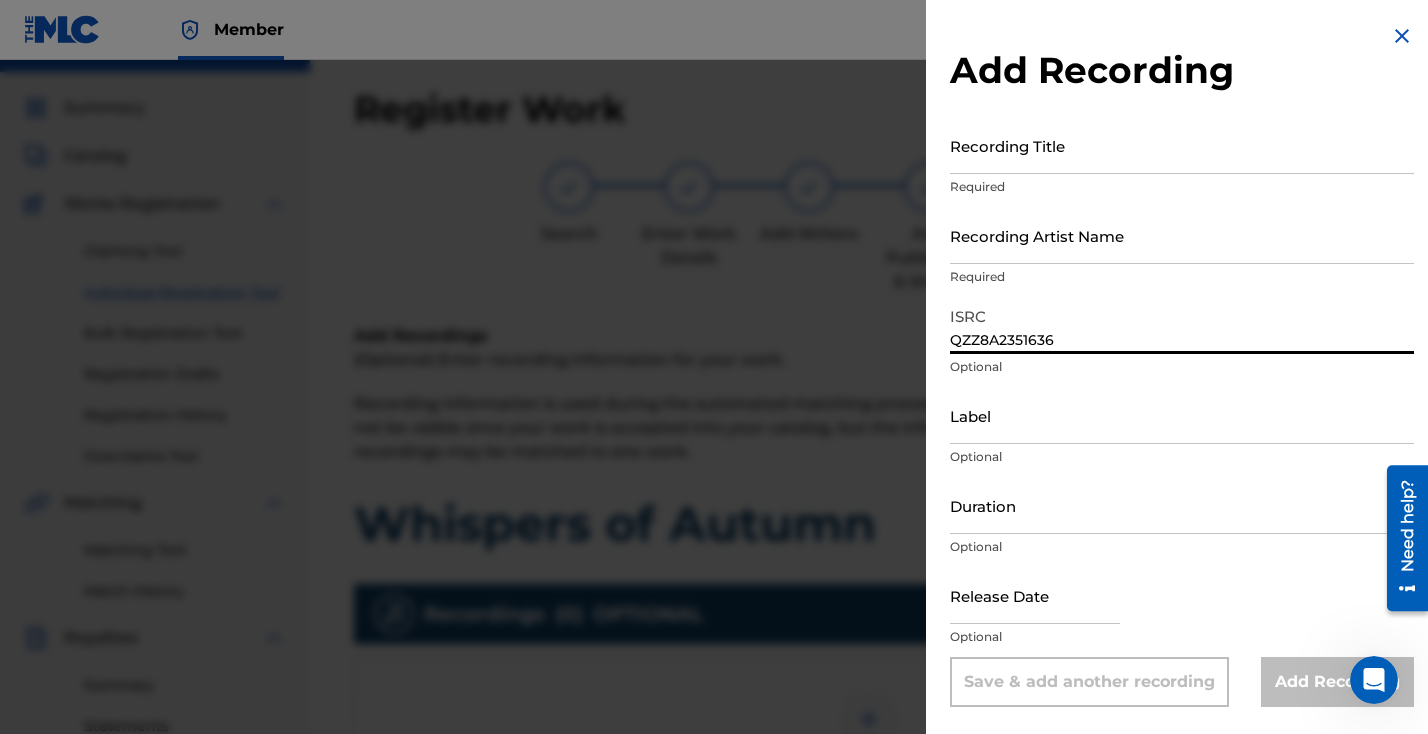 type on "QZZ8A2351636" 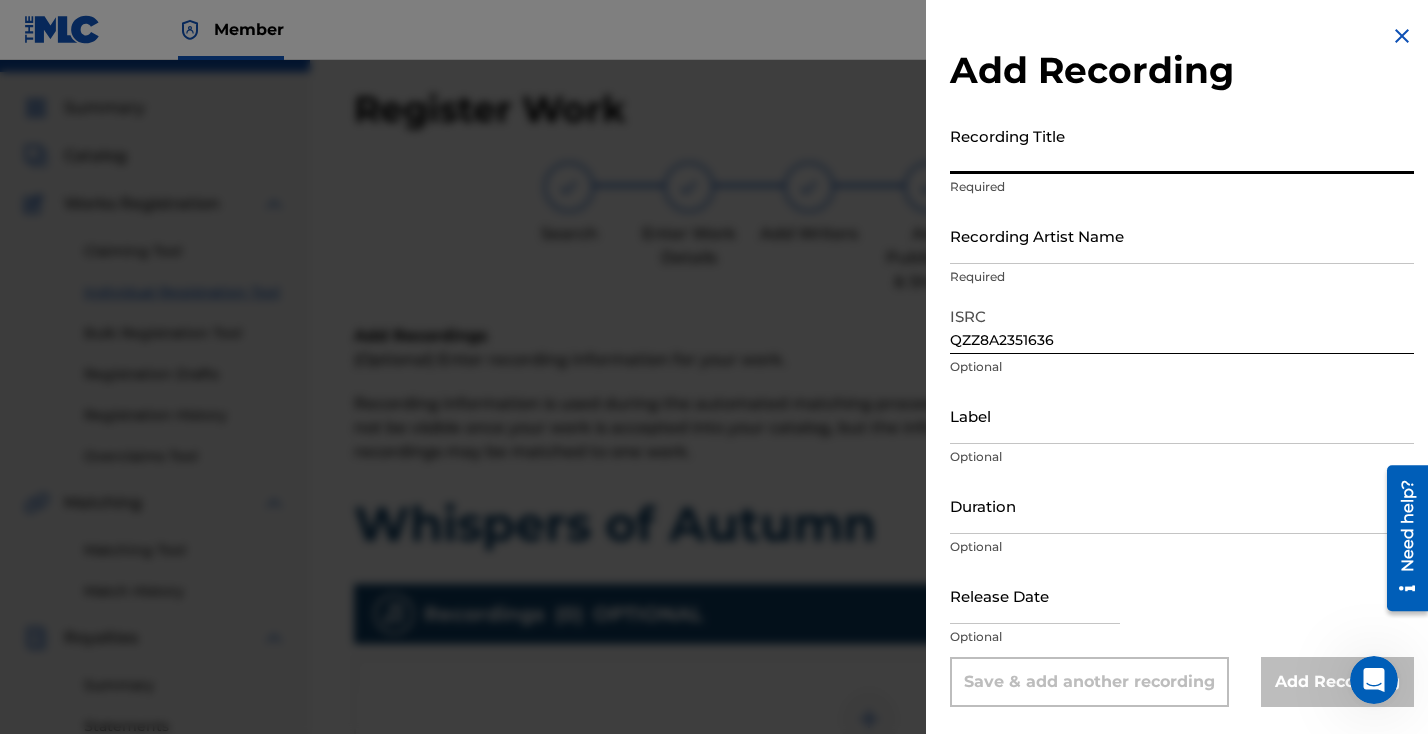 paste on "Whispers of Autumn" 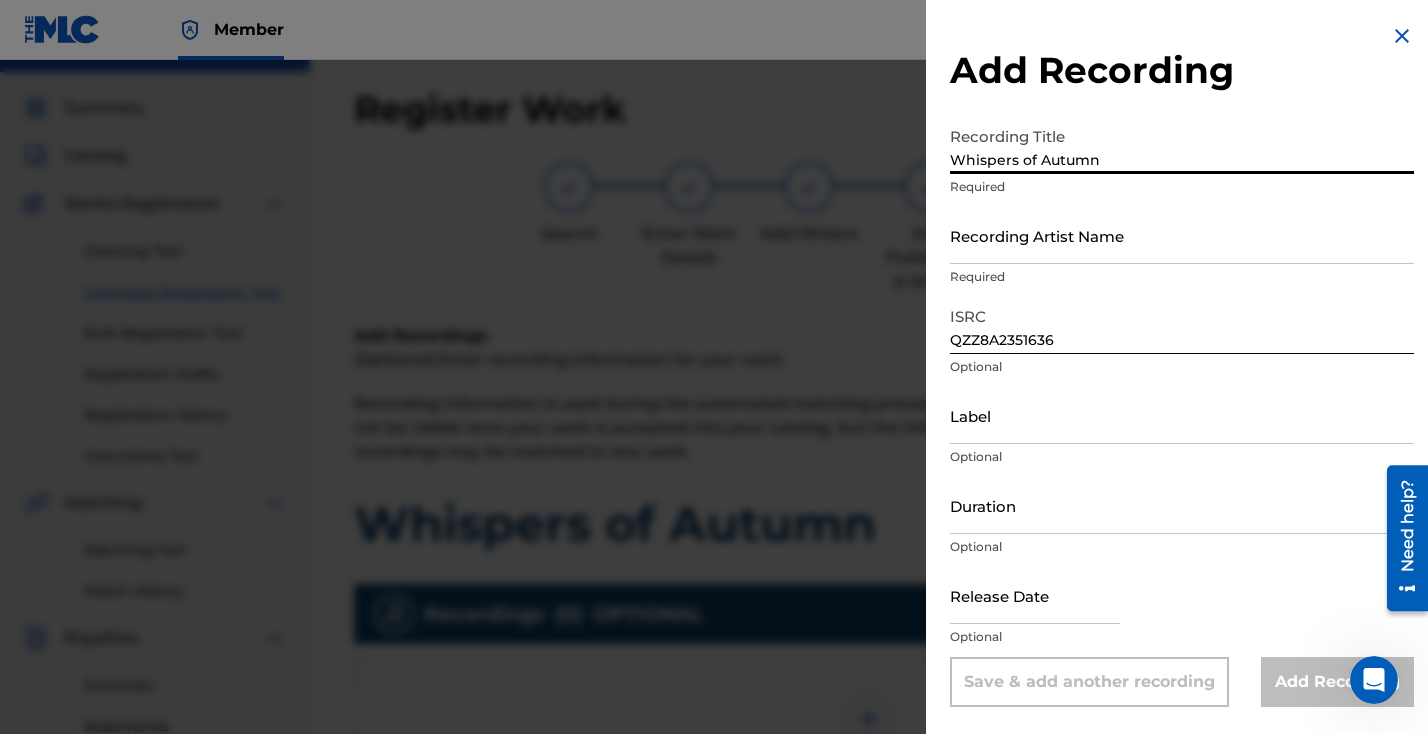type on "Whispers of Autumn" 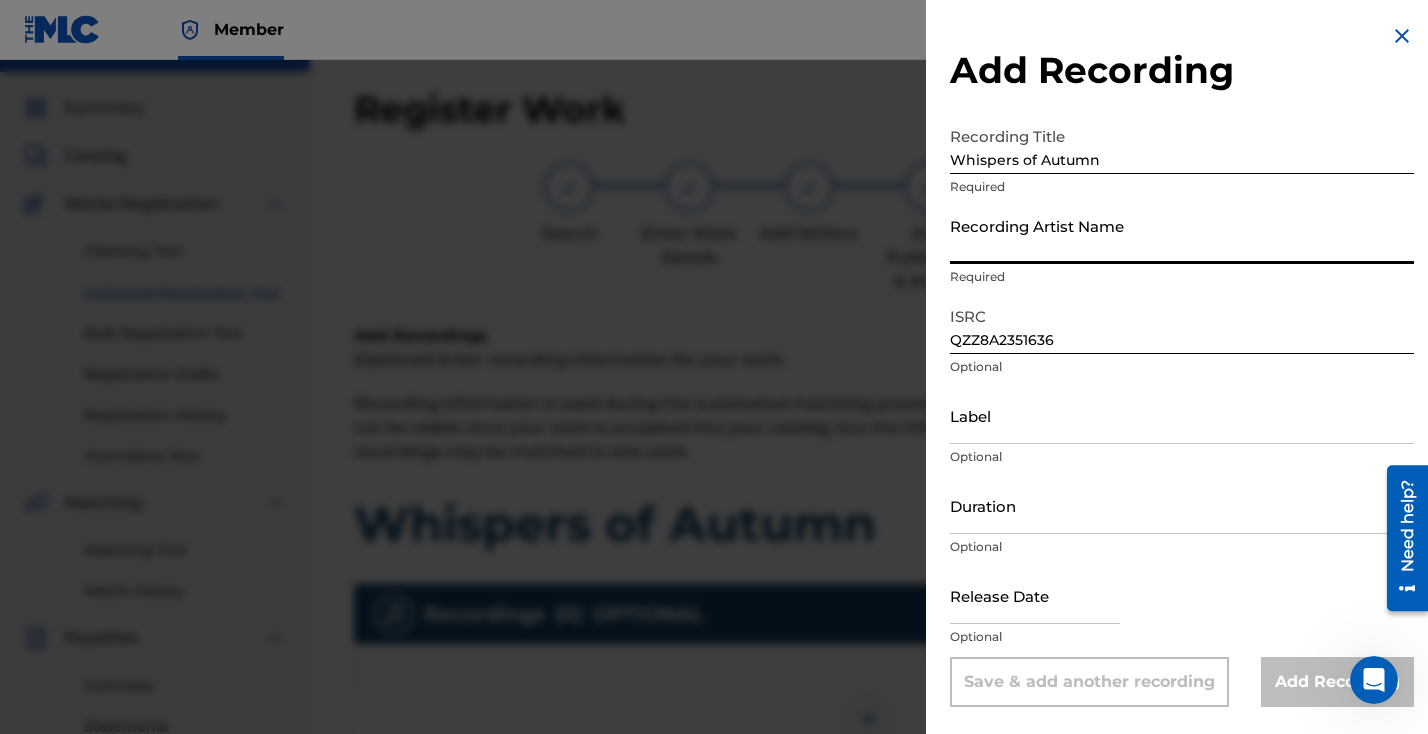 paste on "[PERSON_NAME], [PERSON_NAME], [PERSON_NAME]" 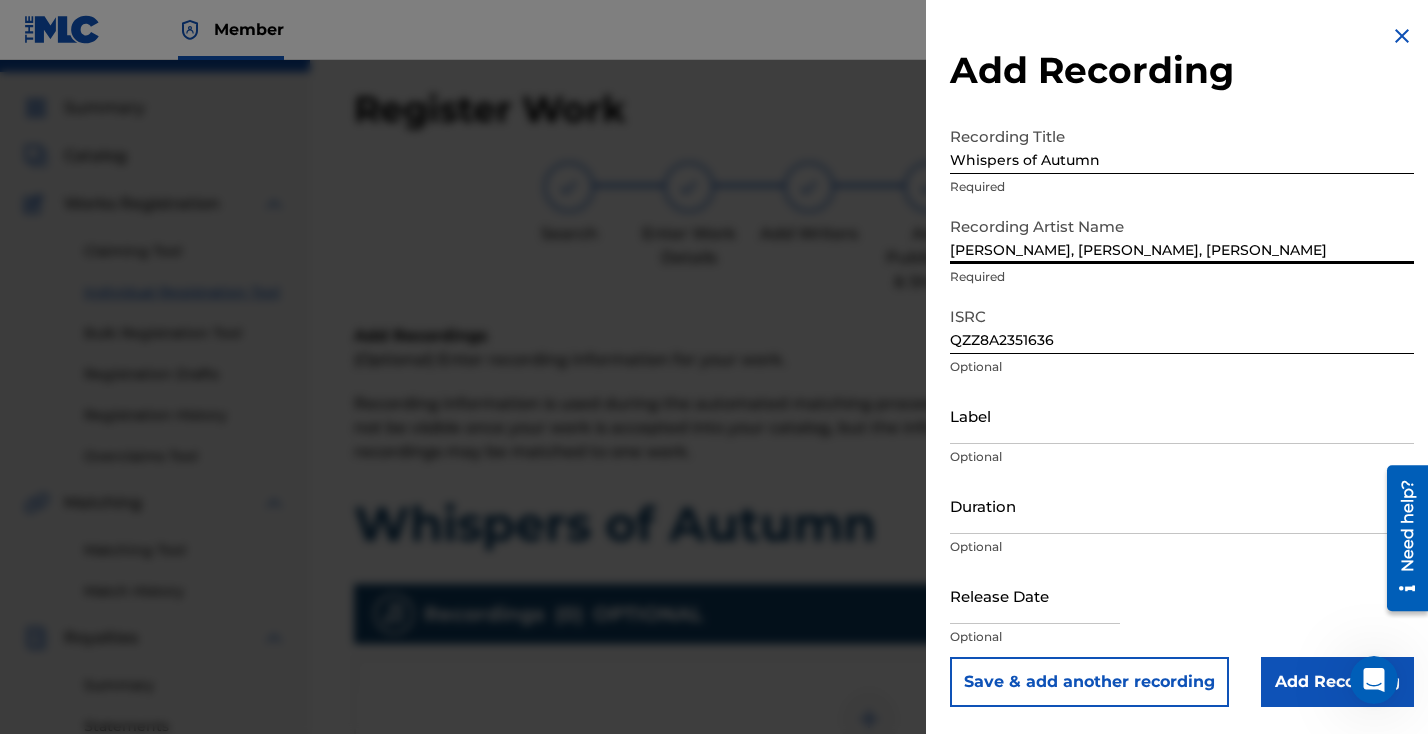 drag, startPoint x: 1155, startPoint y: 249, endPoint x: 944, endPoint y: 233, distance: 211.60576 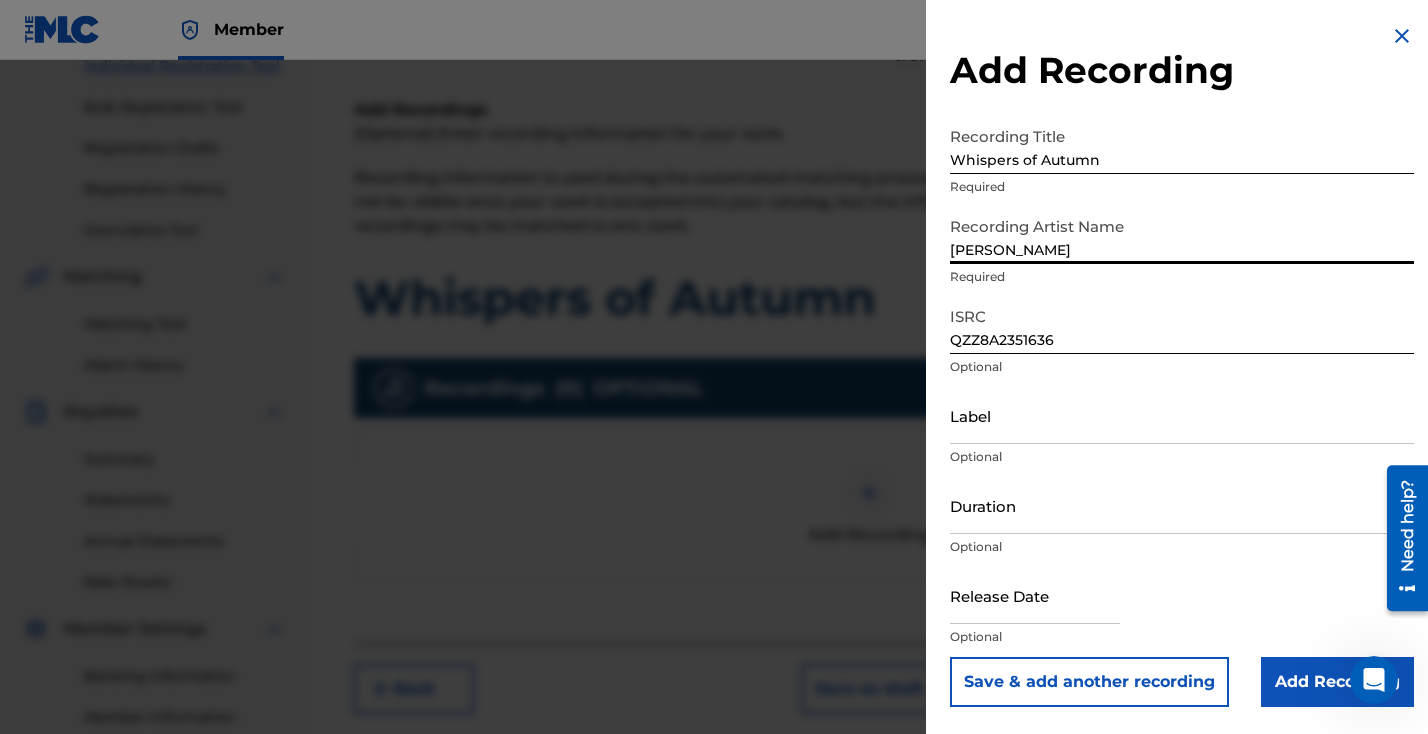 scroll, scrollTop: 320, scrollLeft: 0, axis: vertical 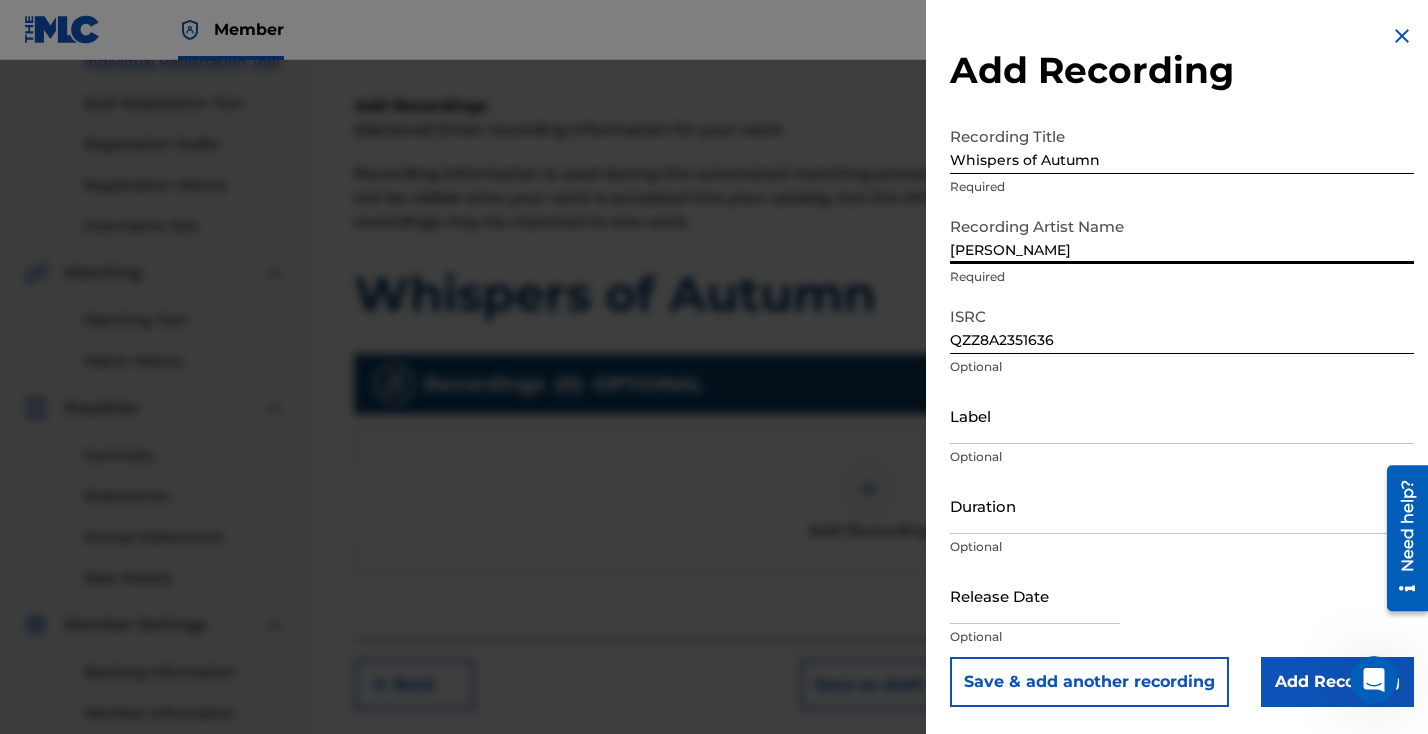 type on "[PERSON_NAME]" 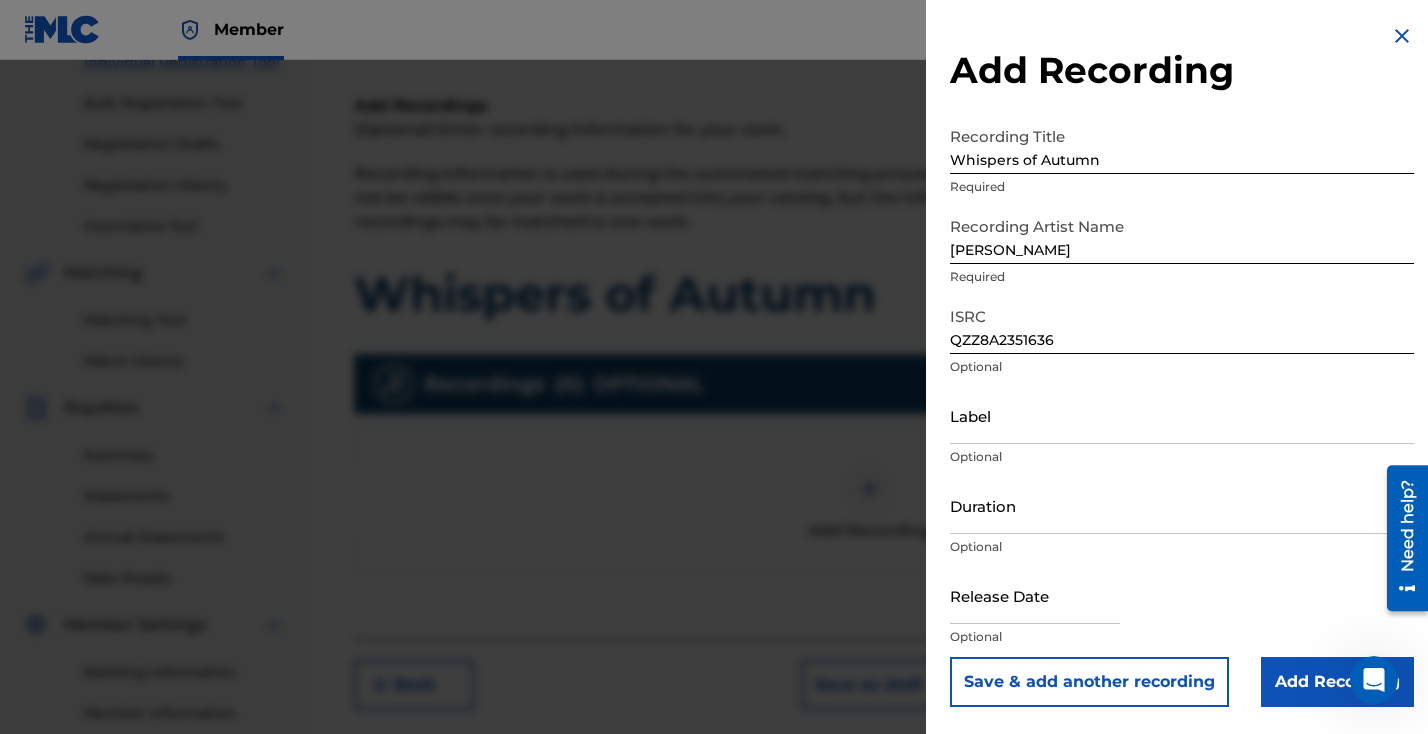 click on "Add Recording" at bounding box center (1337, 682) 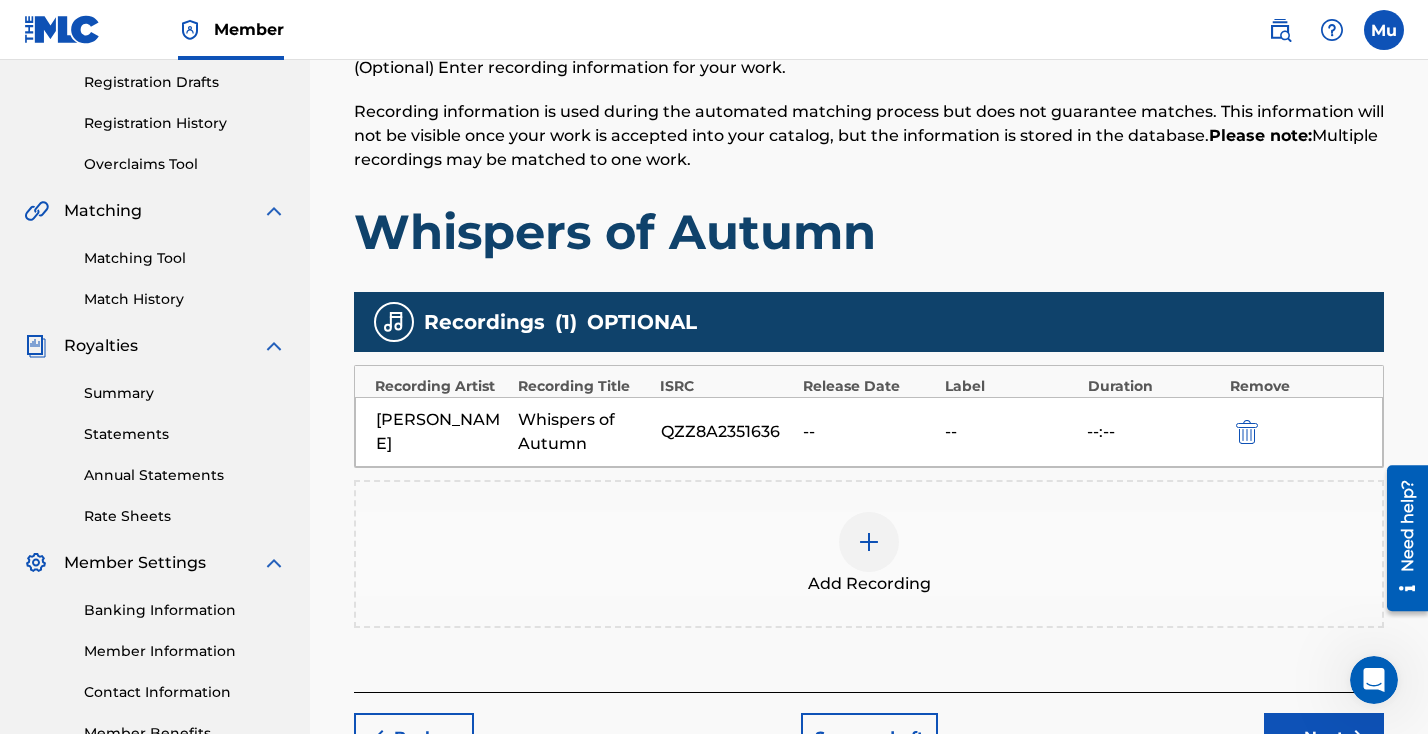 scroll, scrollTop: 480, scrollLeft: 0, axis: vertical 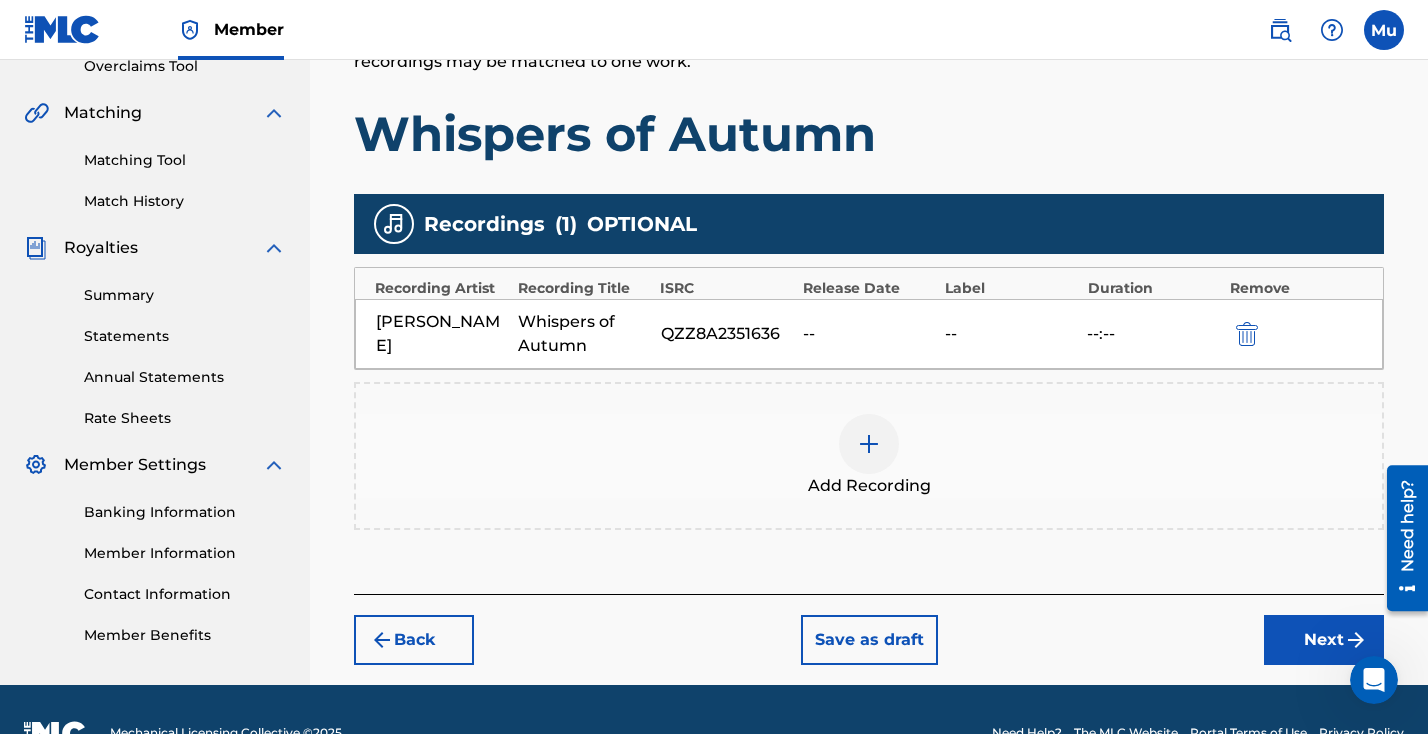 click on "Next" at bounding box center [1324, 640] 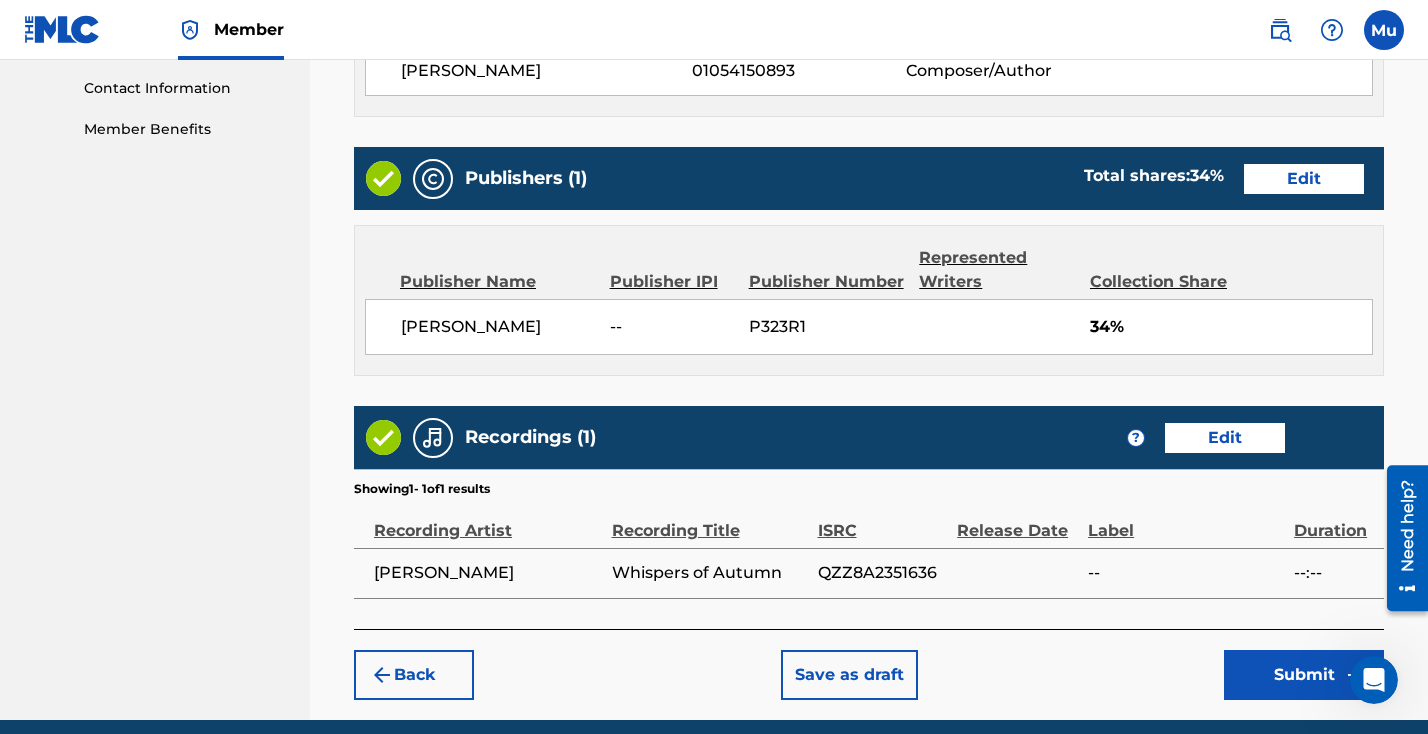 scroll, scrollTop: 1019, scrollLeft: 0, axis: vertical 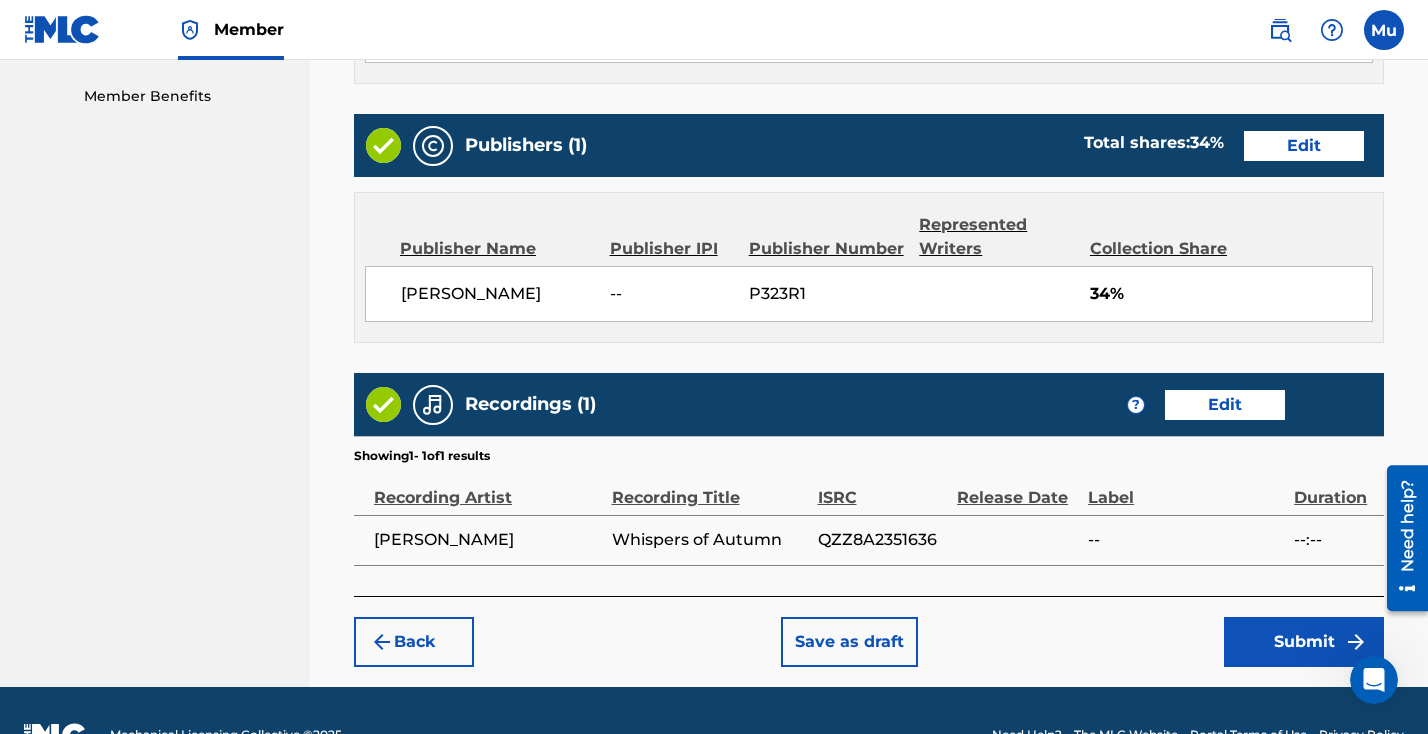 click on "Submit" at bounding box center [1304, 642] 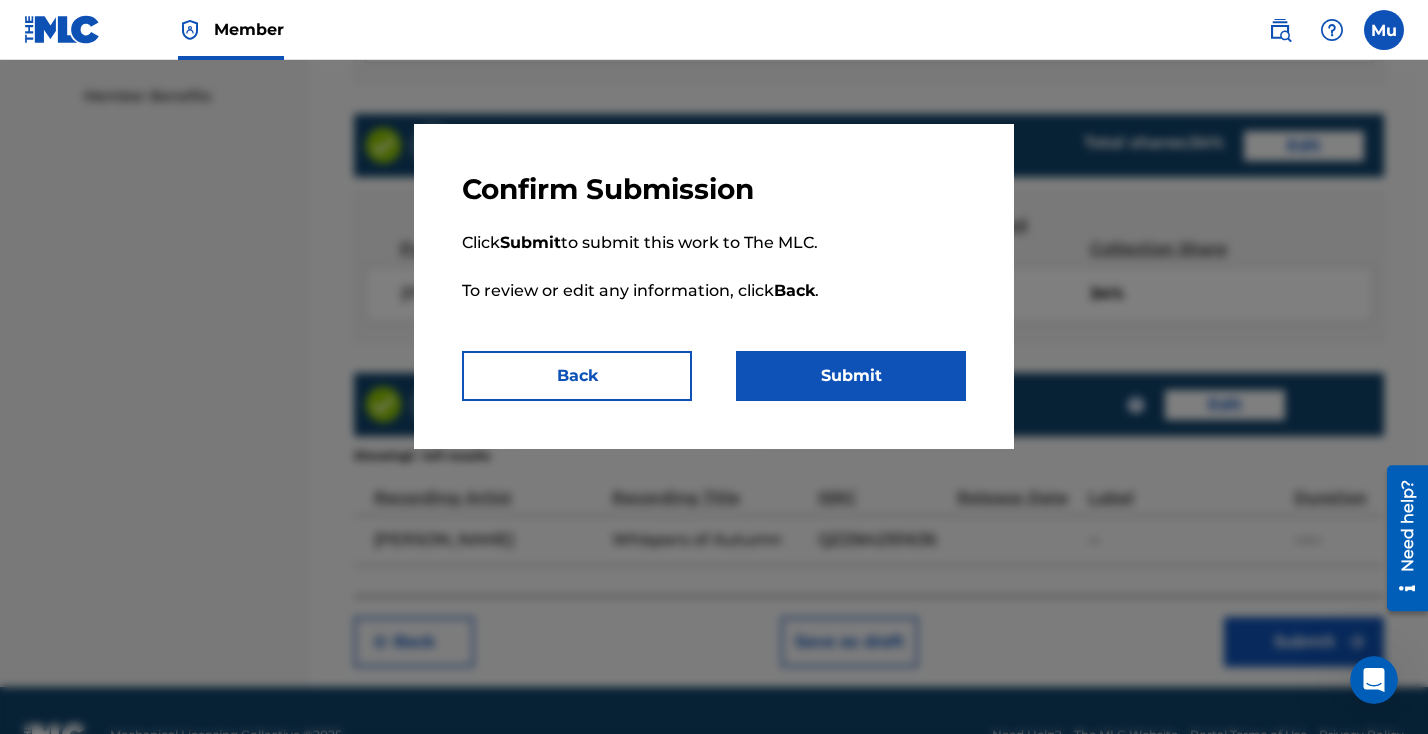 click on "Submit" at bounding box center [851, 376] 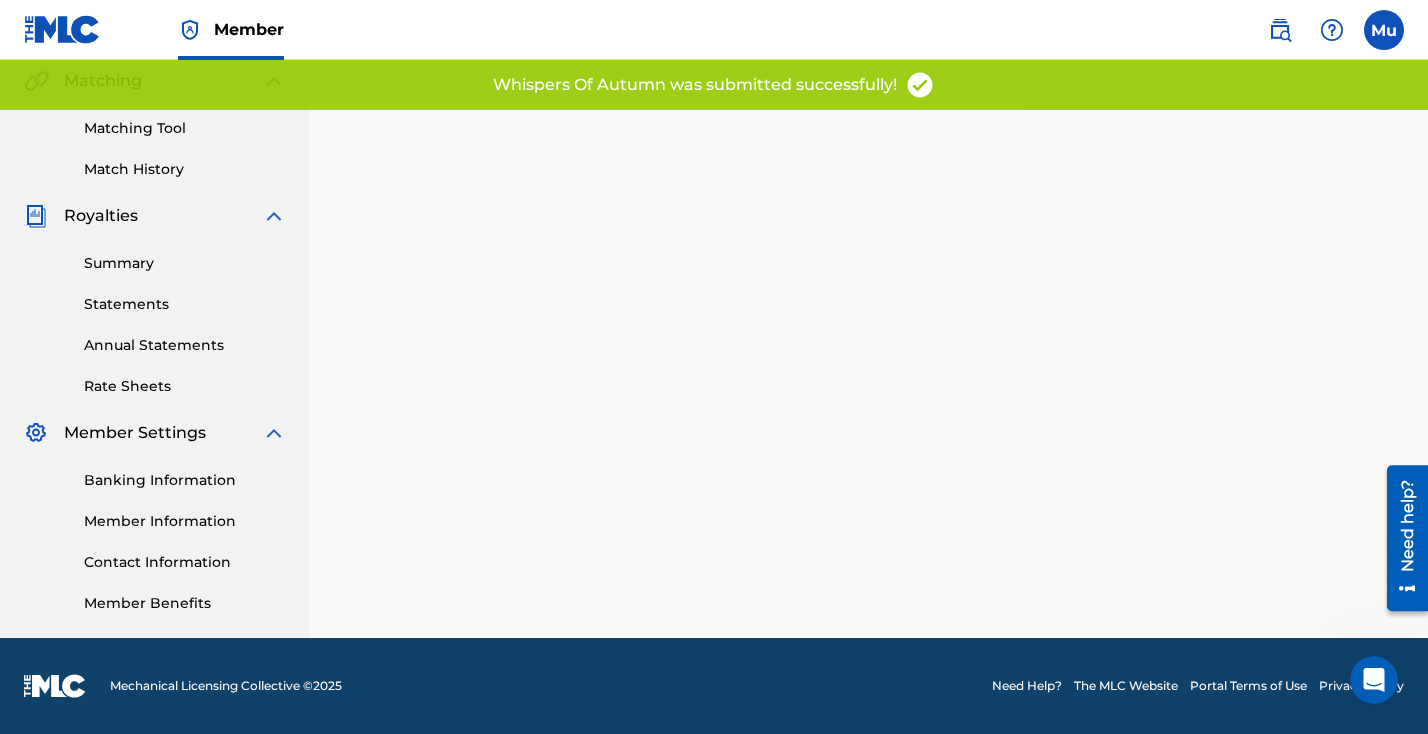 scroll, scrollTop: 0, scrollLeft: 0, axis: both 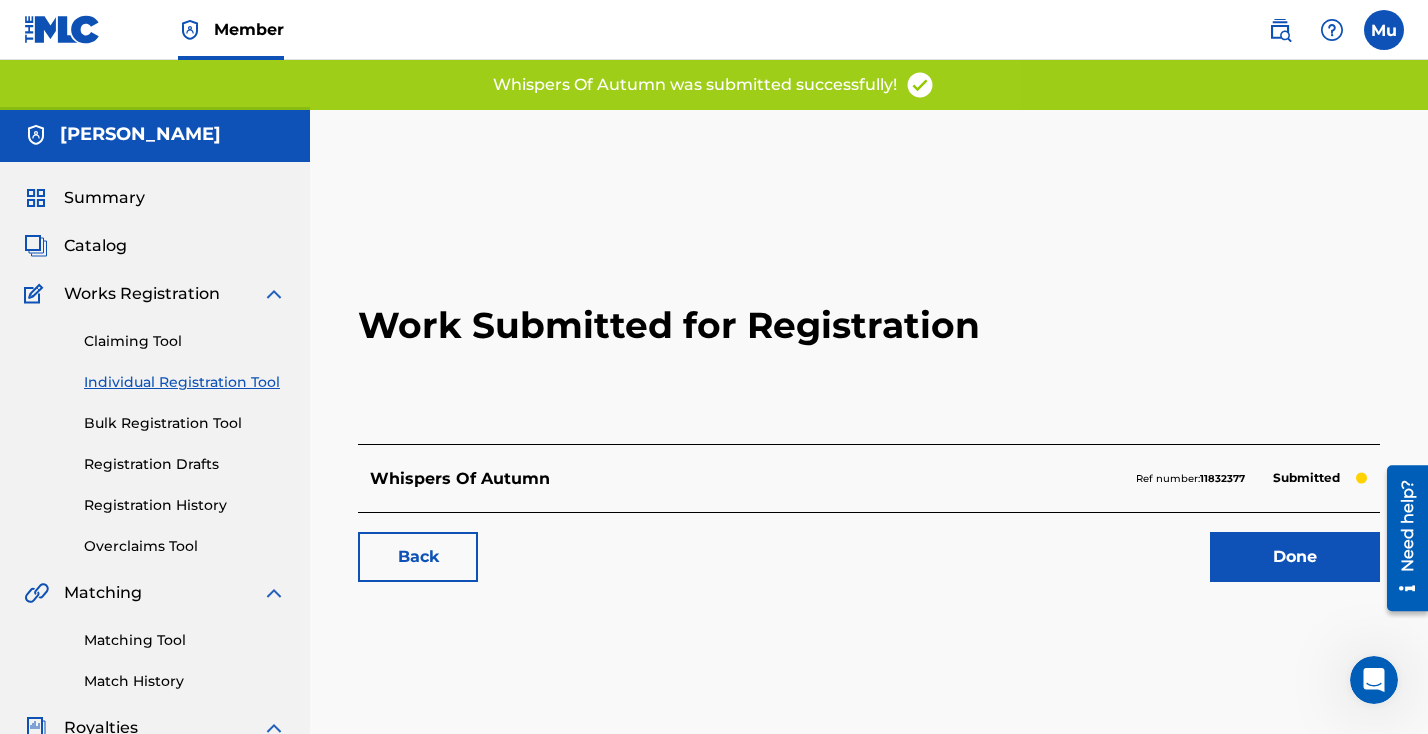 click on "Done" at bounding box center [1295, 557] 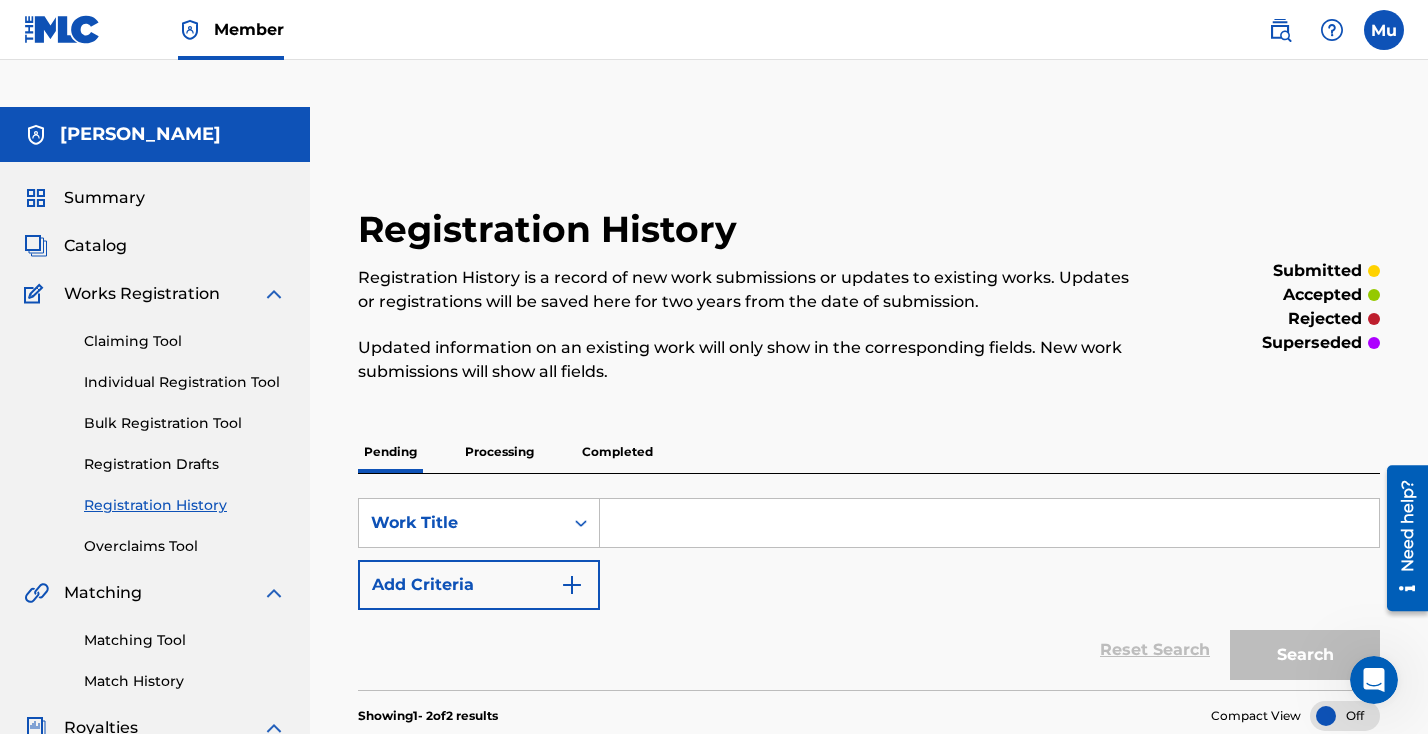 click at bounding box center [989, 523] 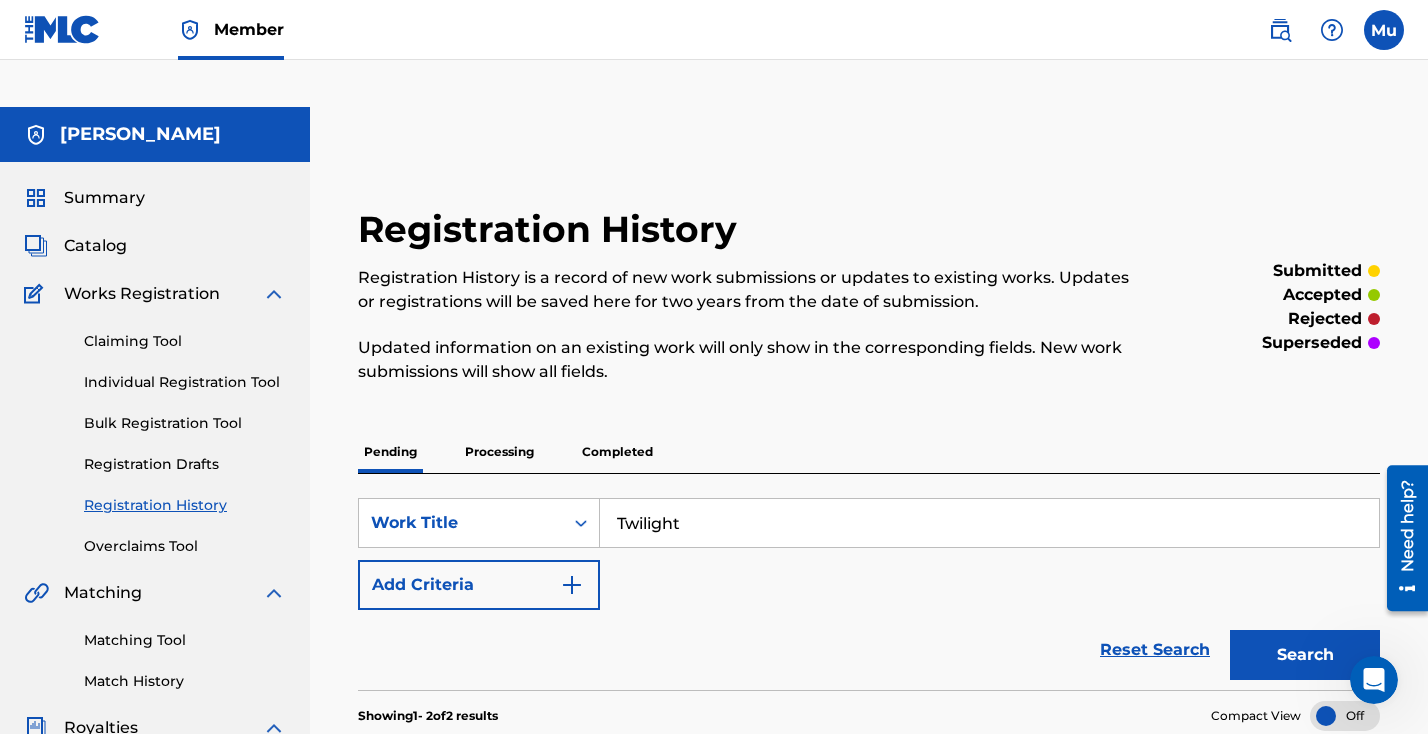 type on "Twilight" 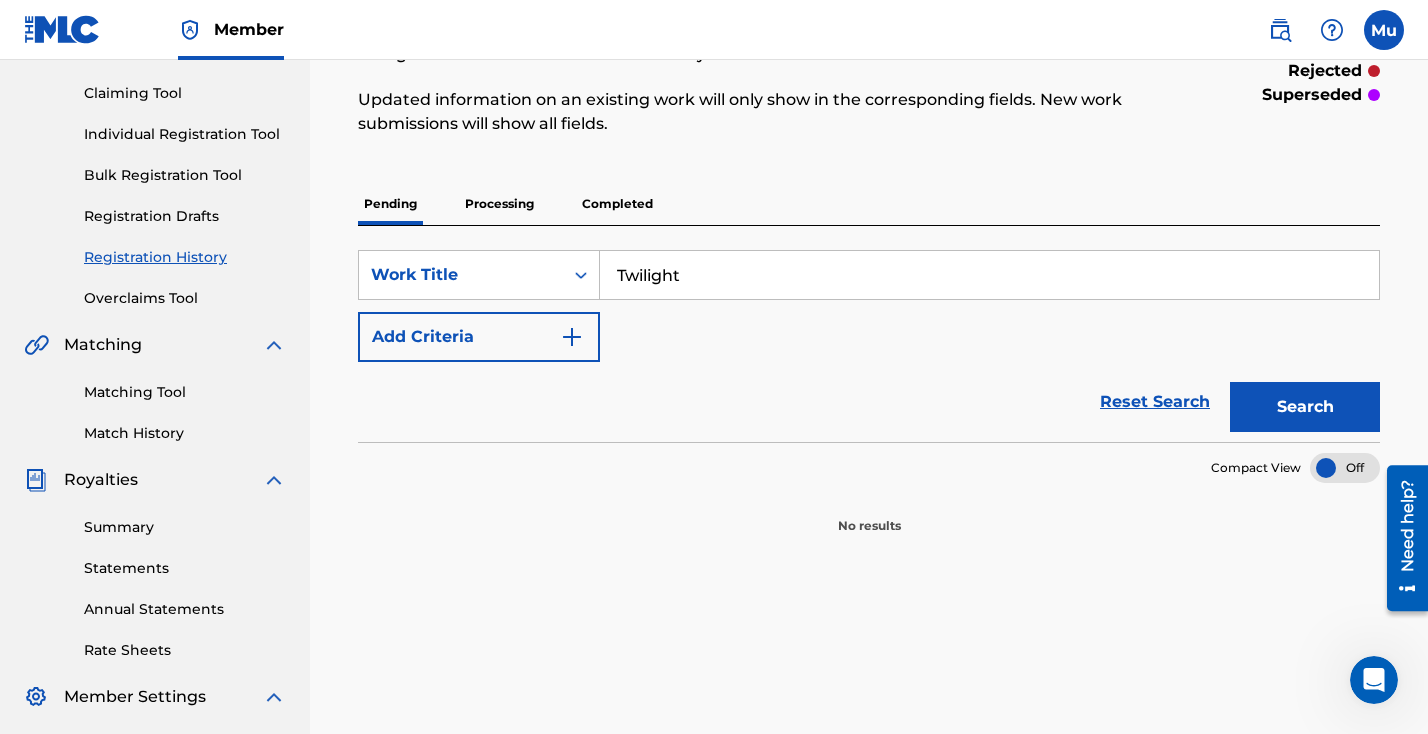 scroll, scrollTop: 172, scrollLeft: 0, axis: vertical 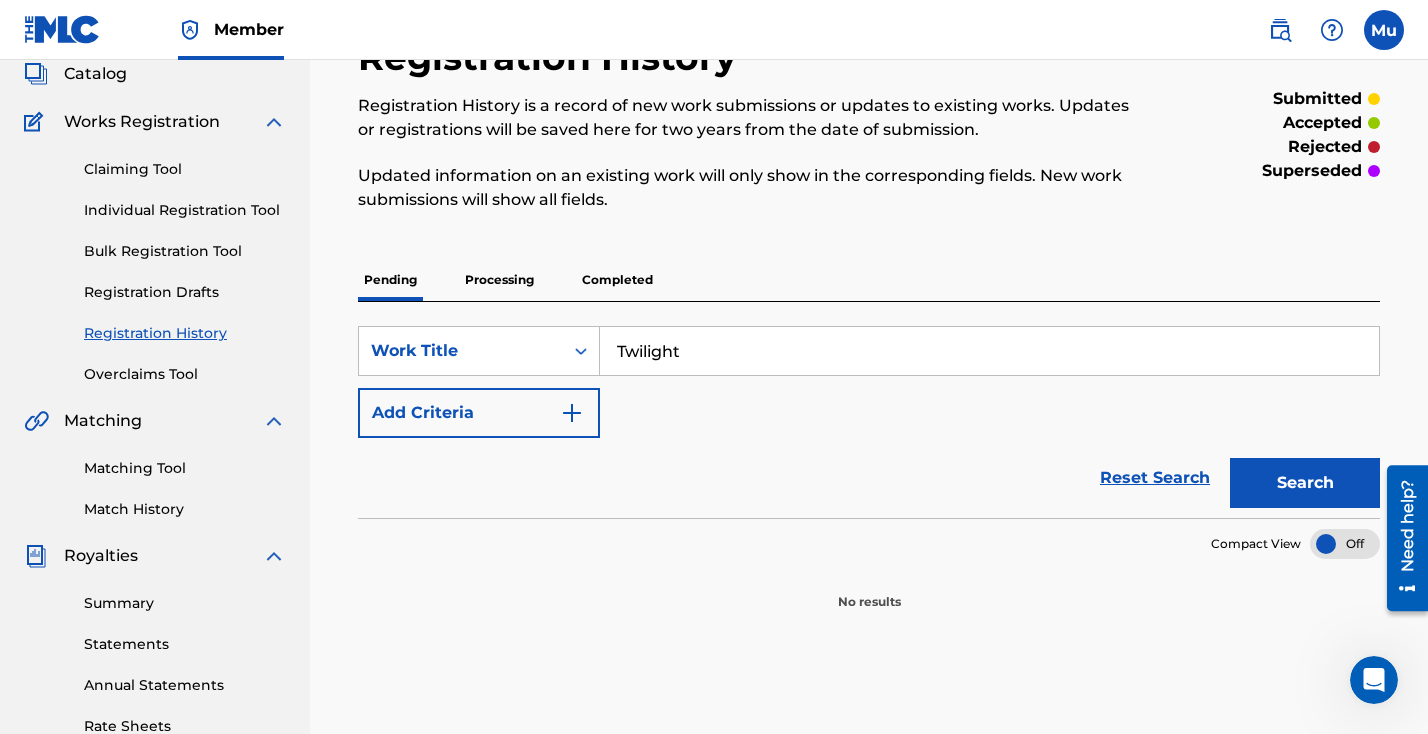 click on "Individual Registration Tool" at bounding box center (185, 210) 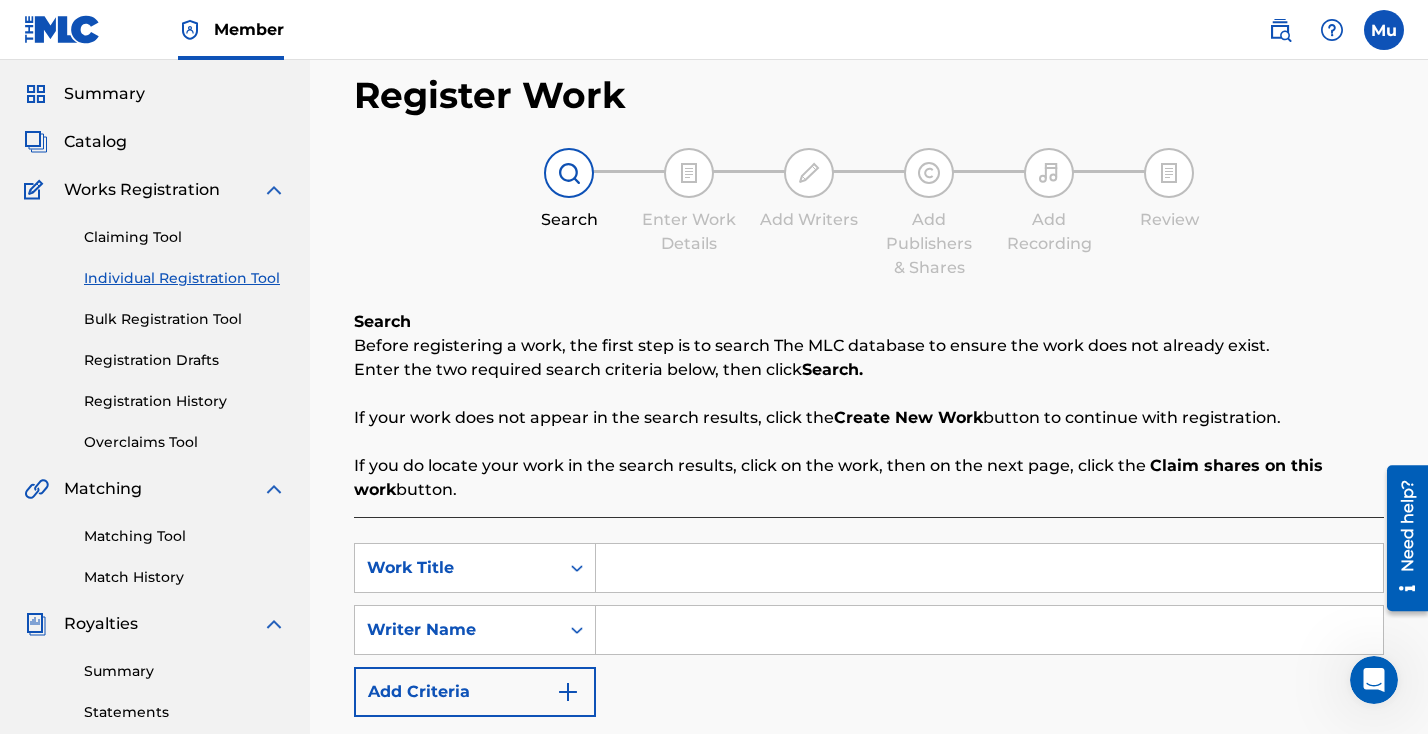 scroll, scrollTop: 267, scrollLeft: 0, axis: vertical 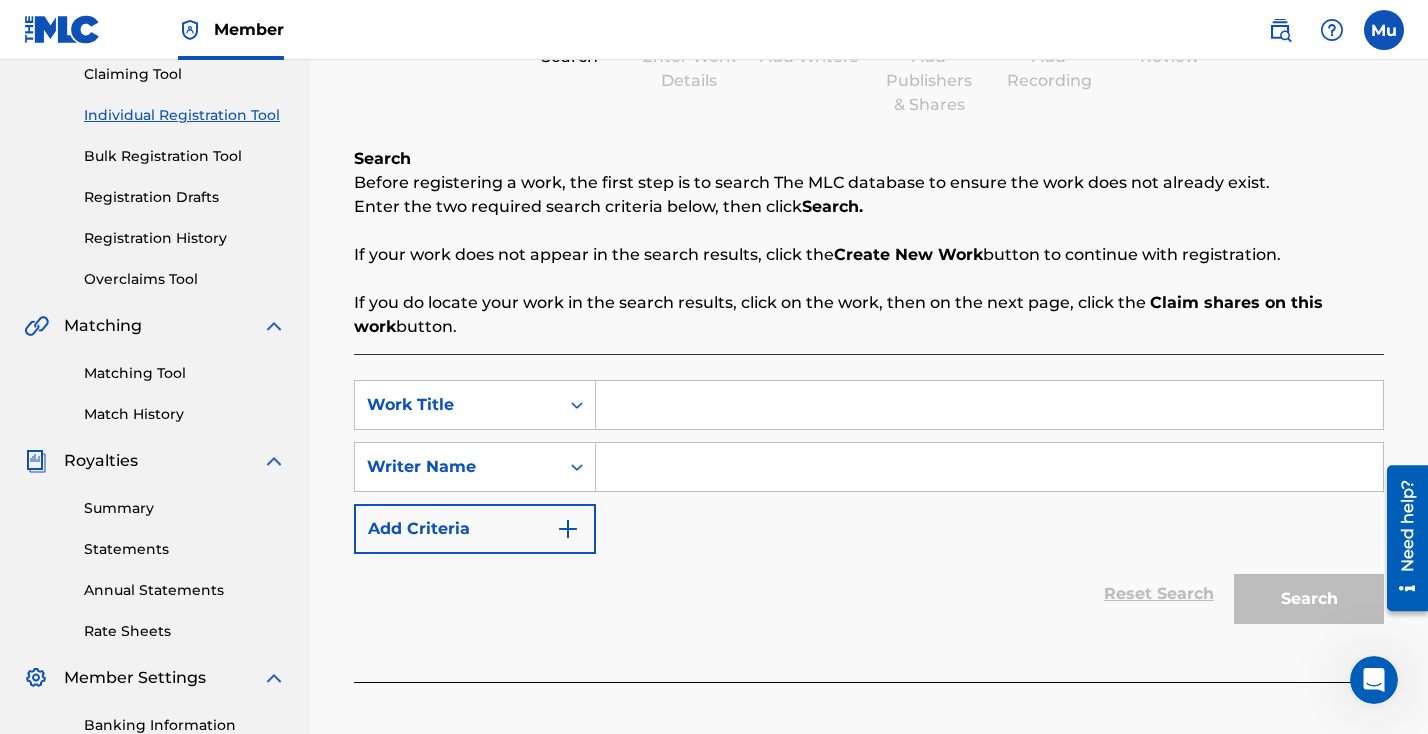 click at bounding box center (989, 405) 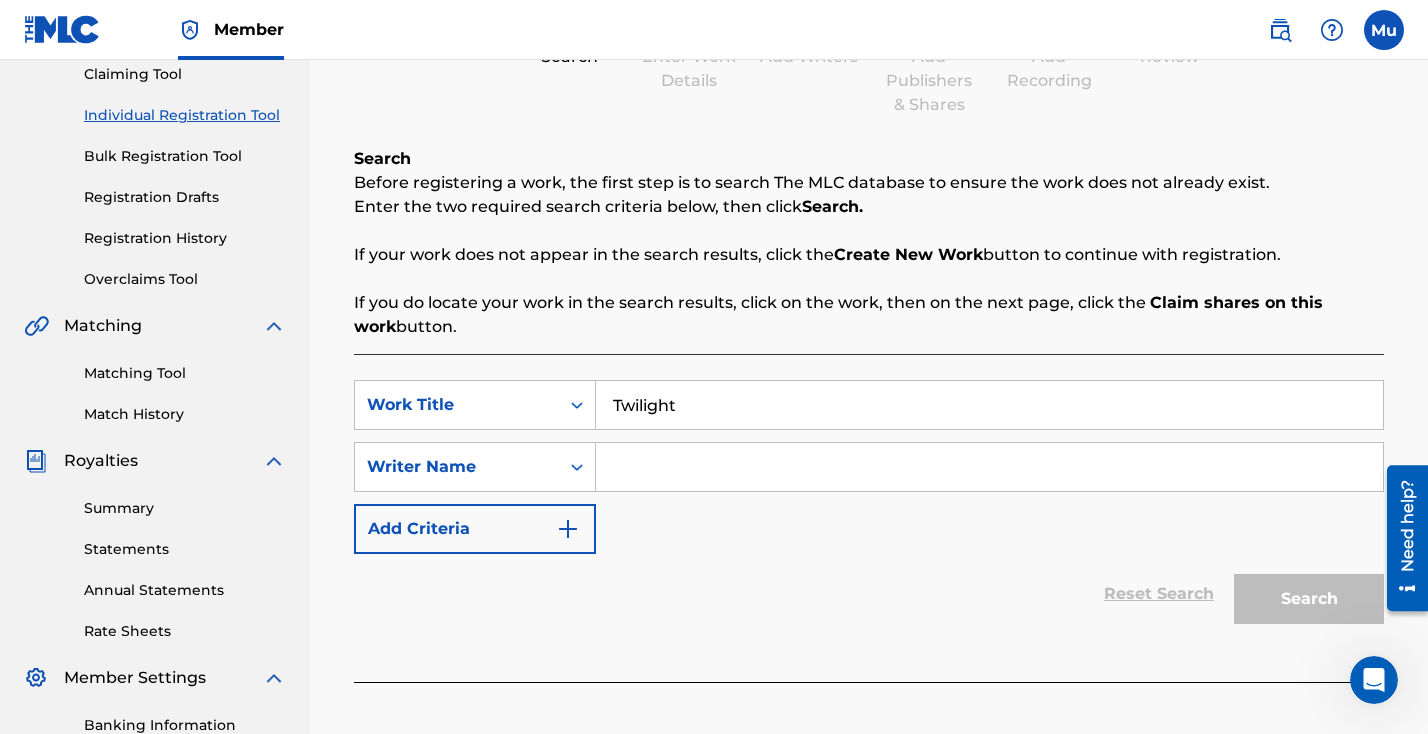 type on "Twilight" 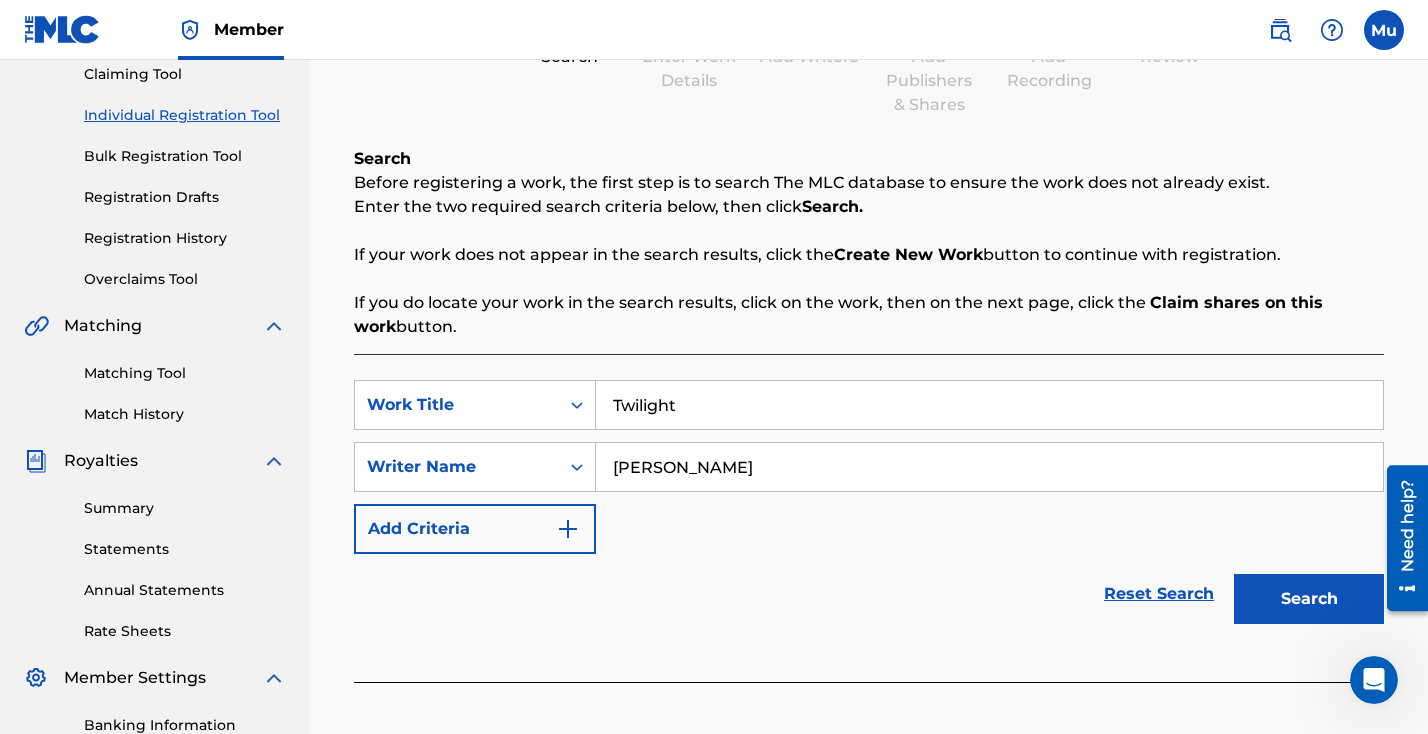 scroll, scrollTop: 465, scrollLeft: 0, axis: vertical 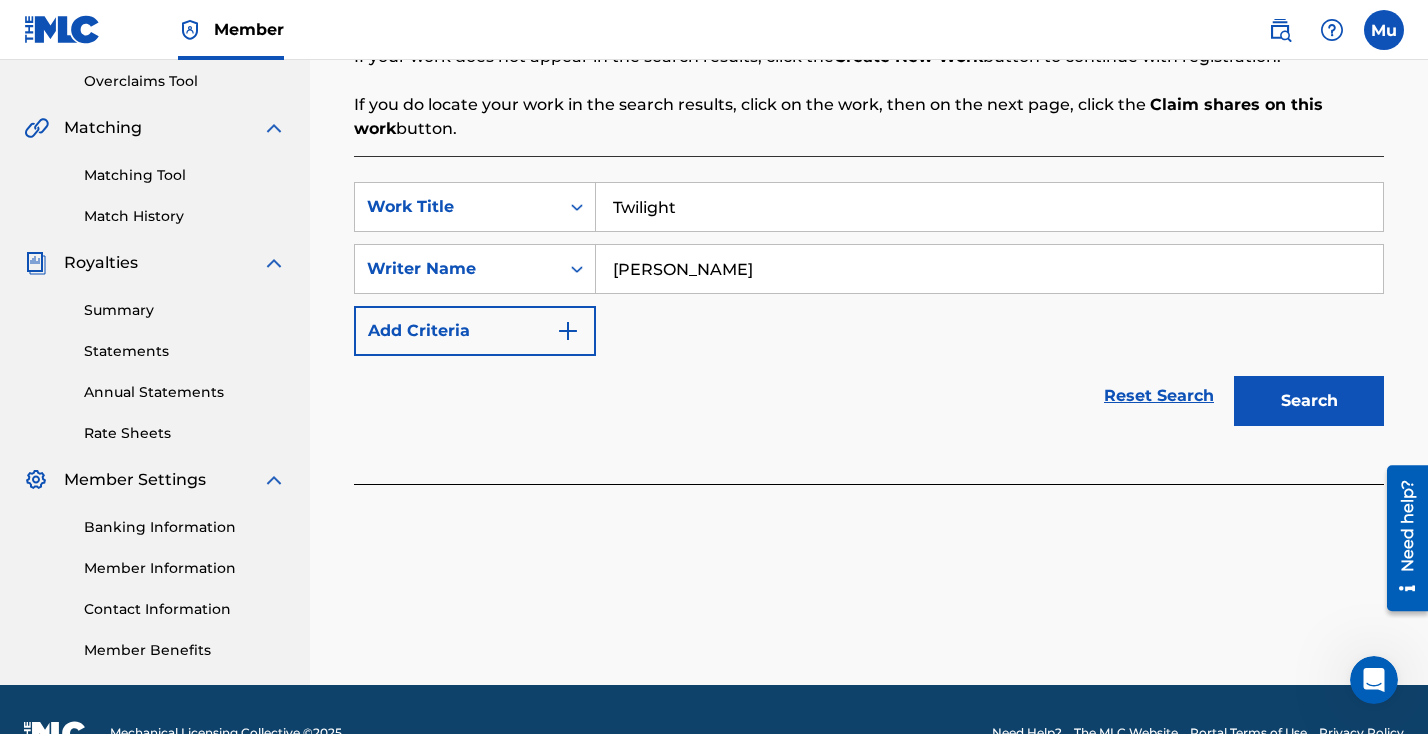 type on "[PERSON_NAME]" 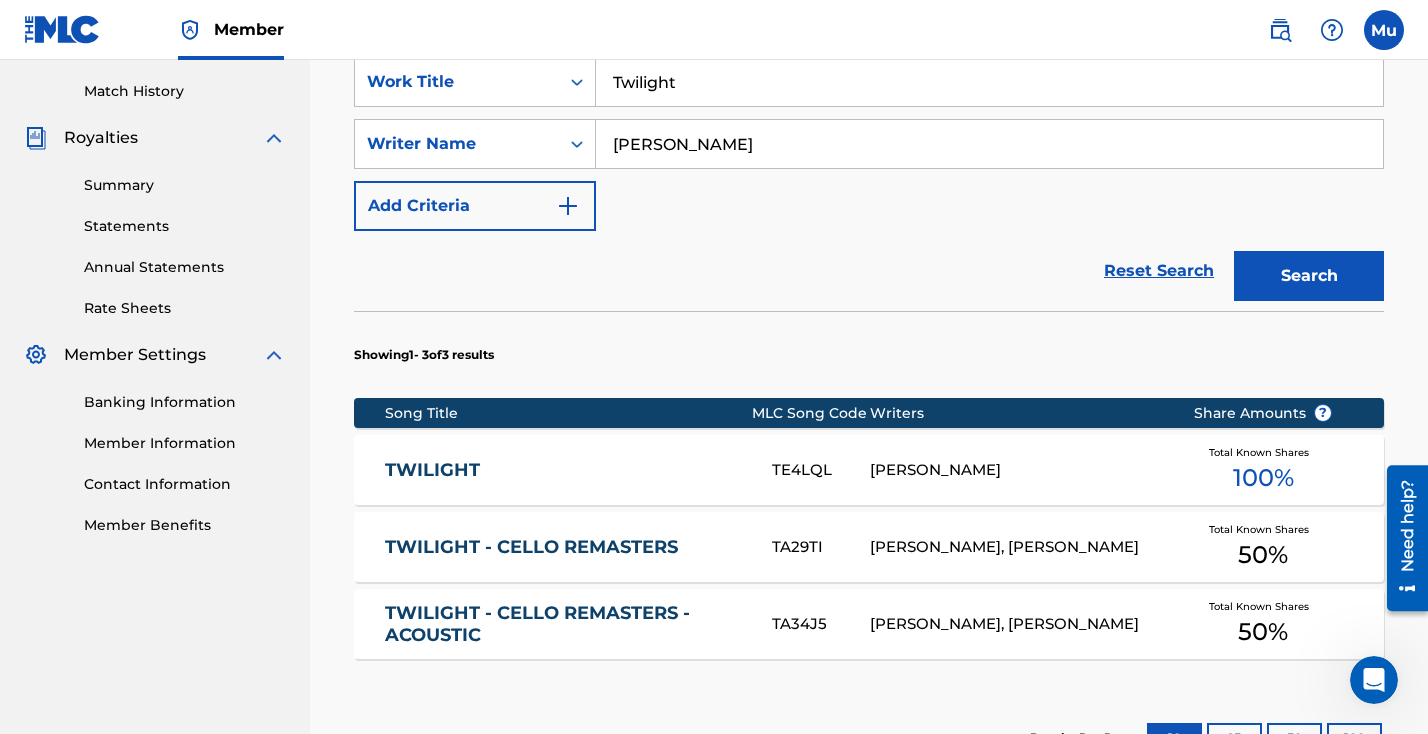 scroll, scrollTop: 576, scrollLeft: 0, axis: vertical 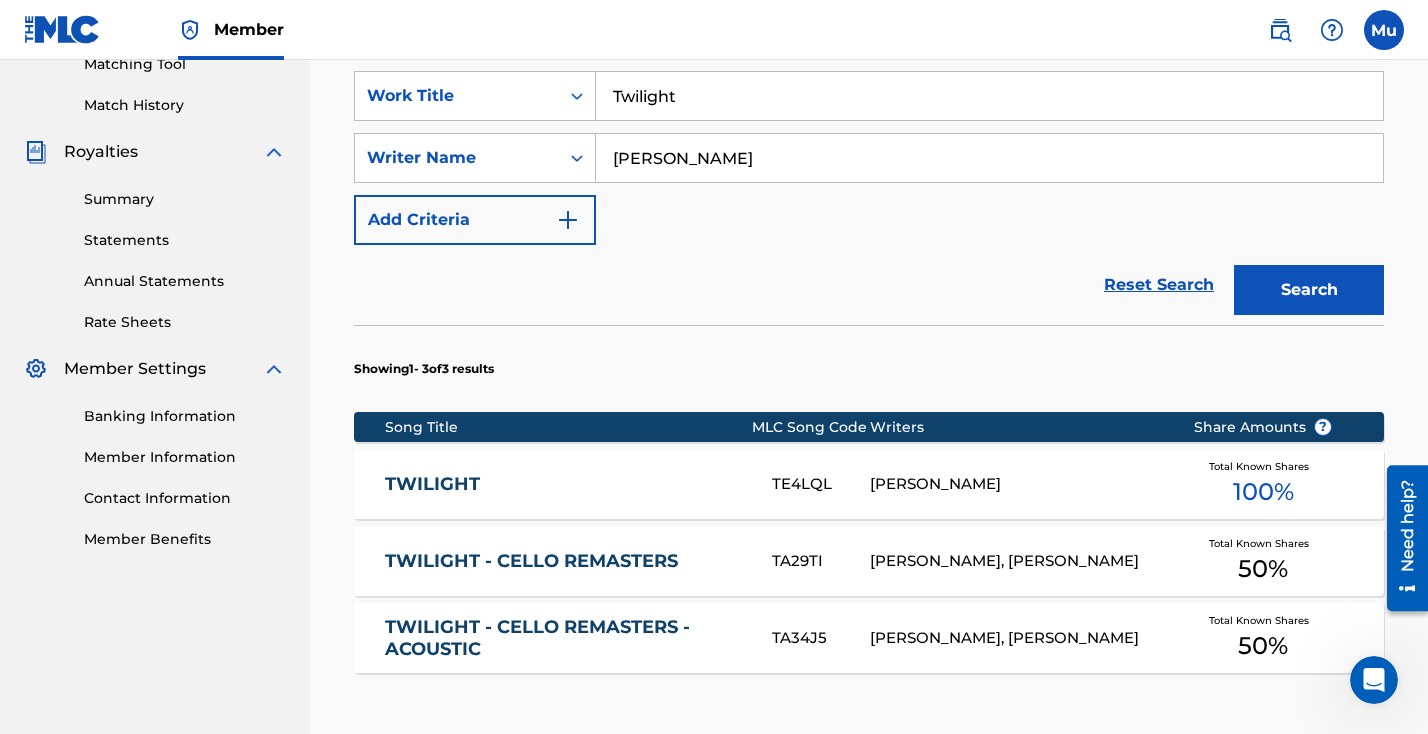 click on "TWILIGHT" at bounding box center [565, 484] 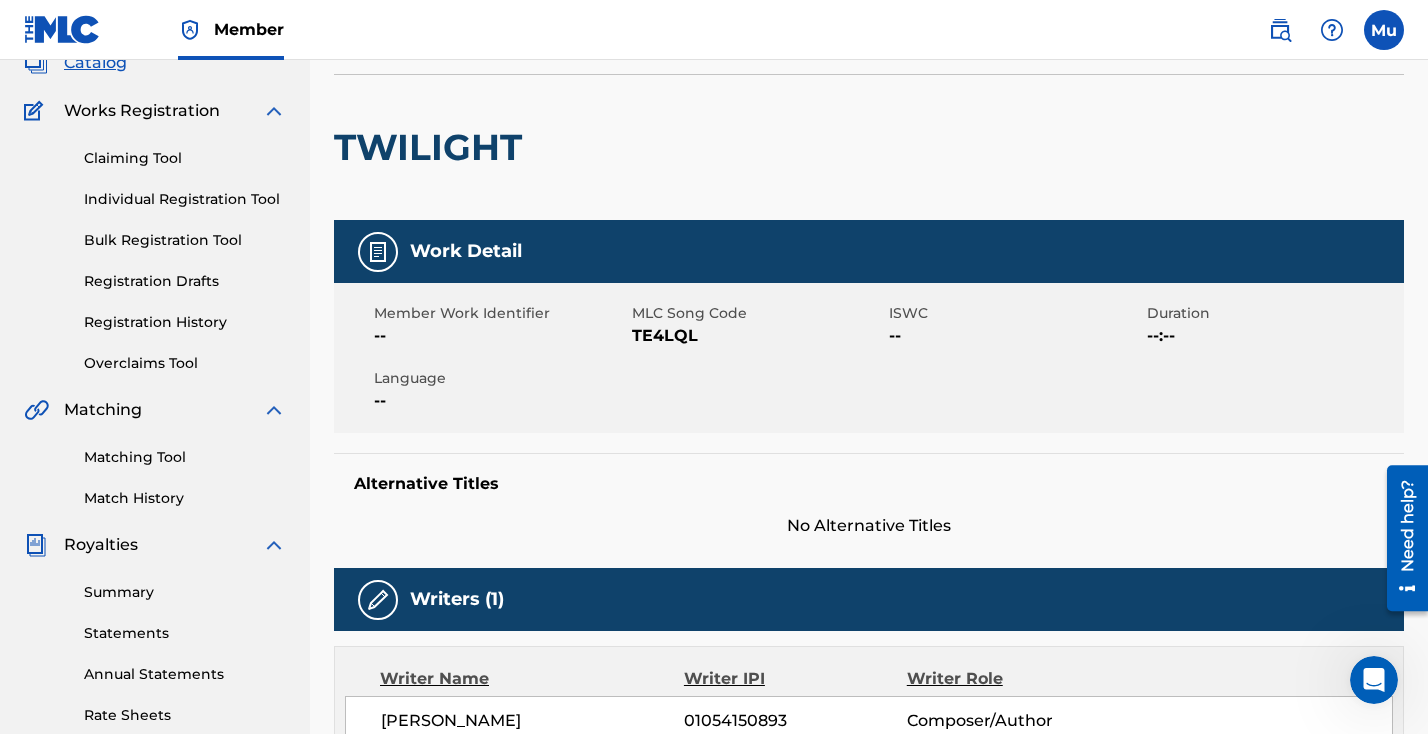 scroll, scrollTop: 0, scrollLeft: 0, axis: both 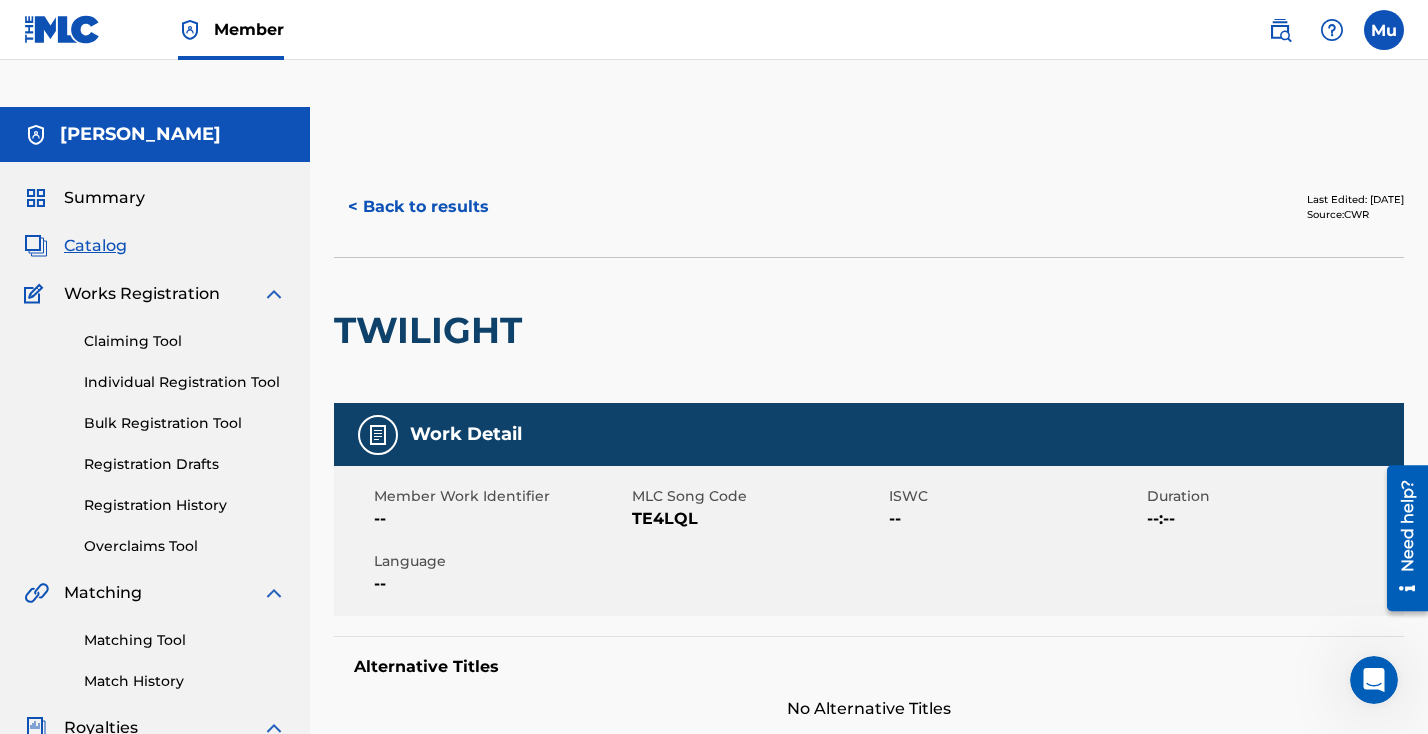 click on "< Back to results" at bounding box center (418, 207) 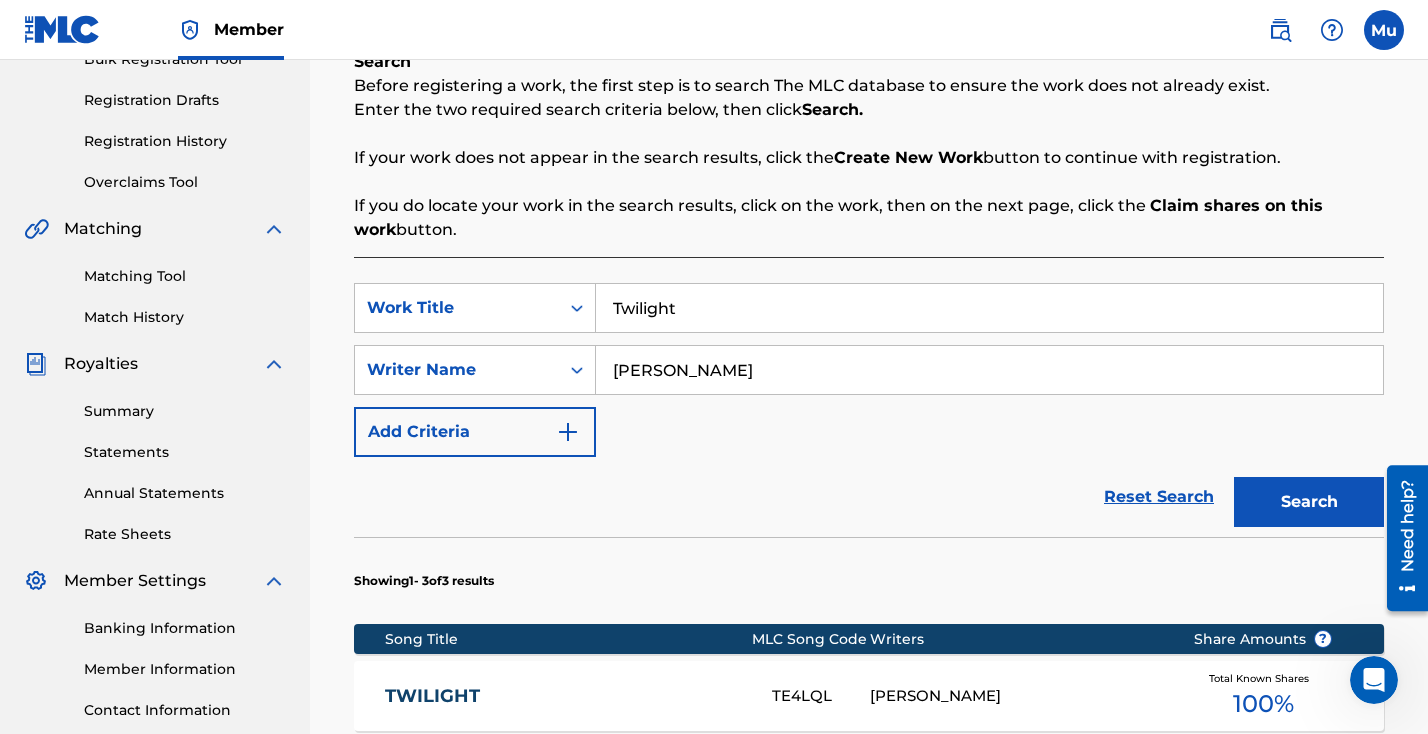 scroll, scrollTop: 389, scrollLeft: 0, axis: vertical 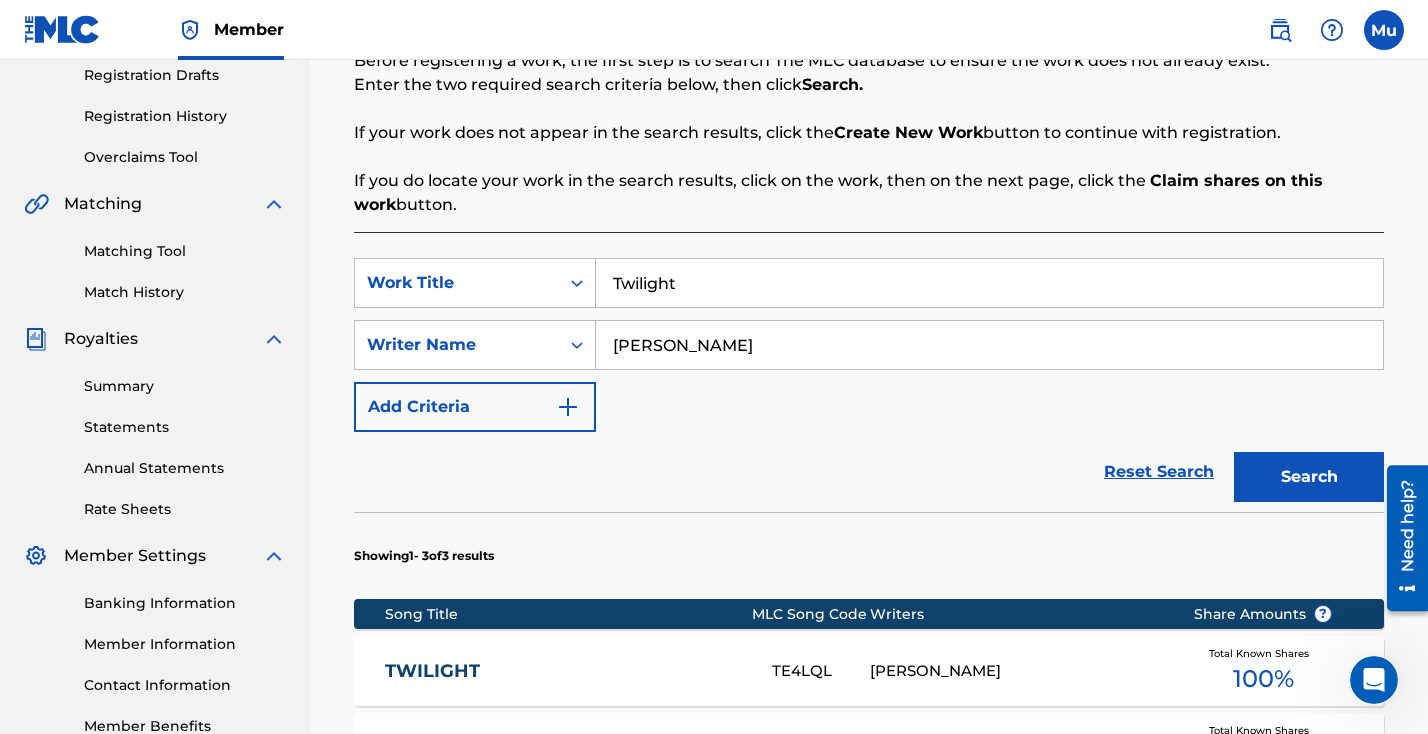 click on "[PERSON_NAME]" at bounding box center [1017, 671] 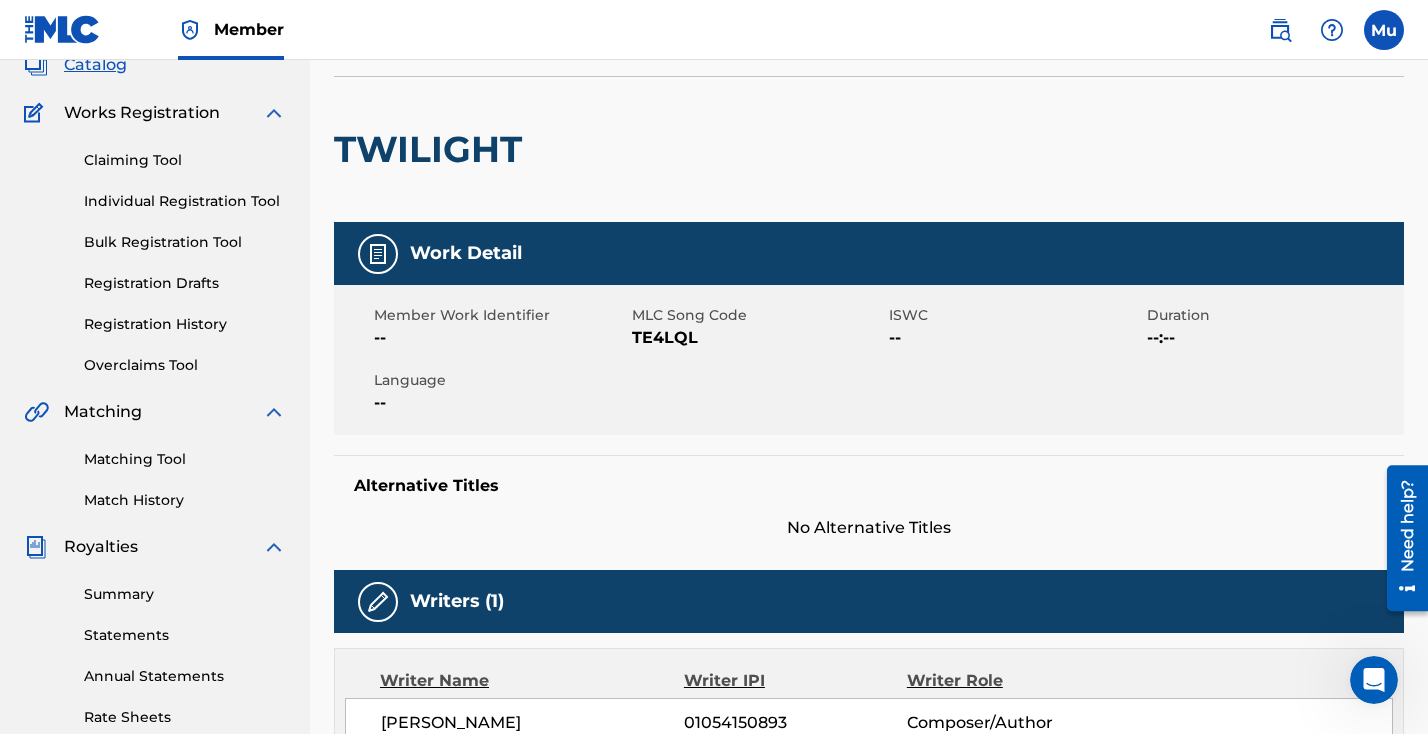 scroll, scrollTop: 123, scrollLeft: 0, axis: vertical 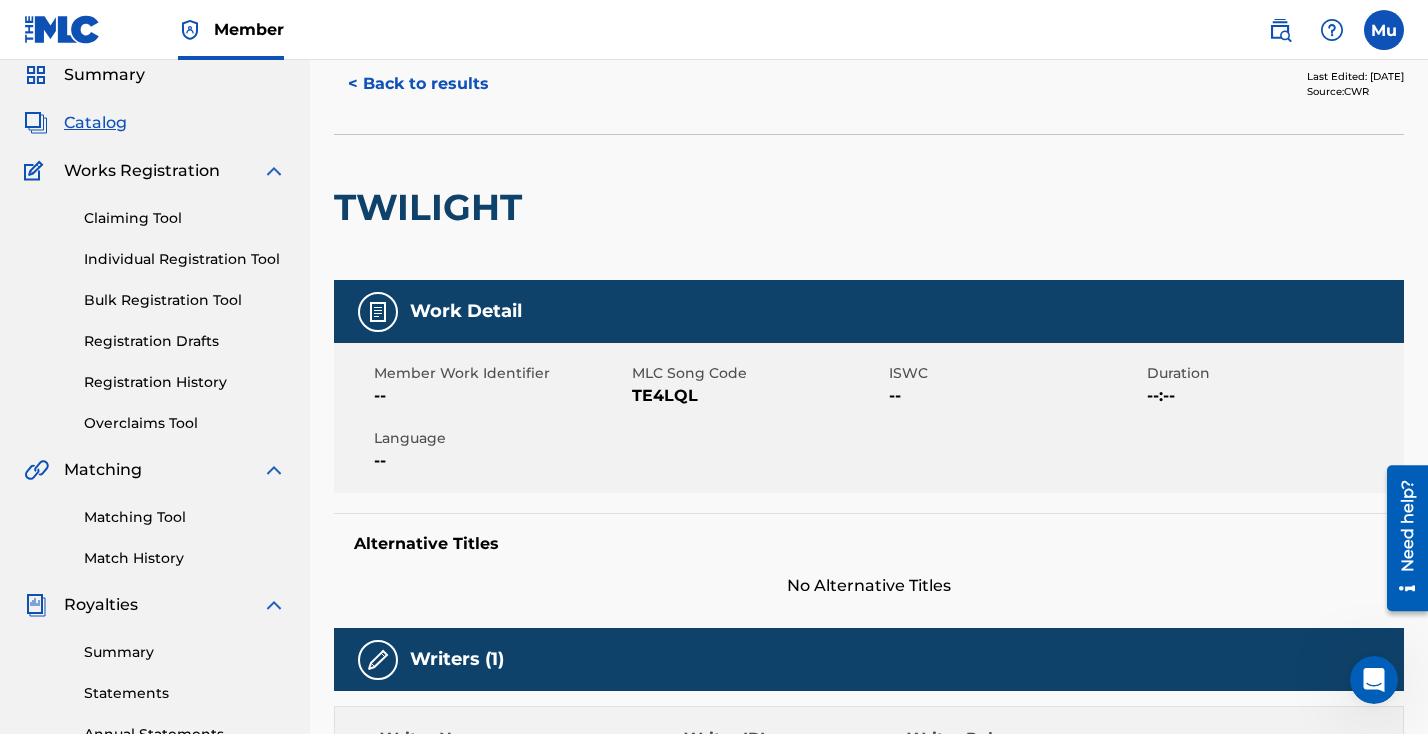 click on "Claiming Tool" at bounding box center [185, 218] 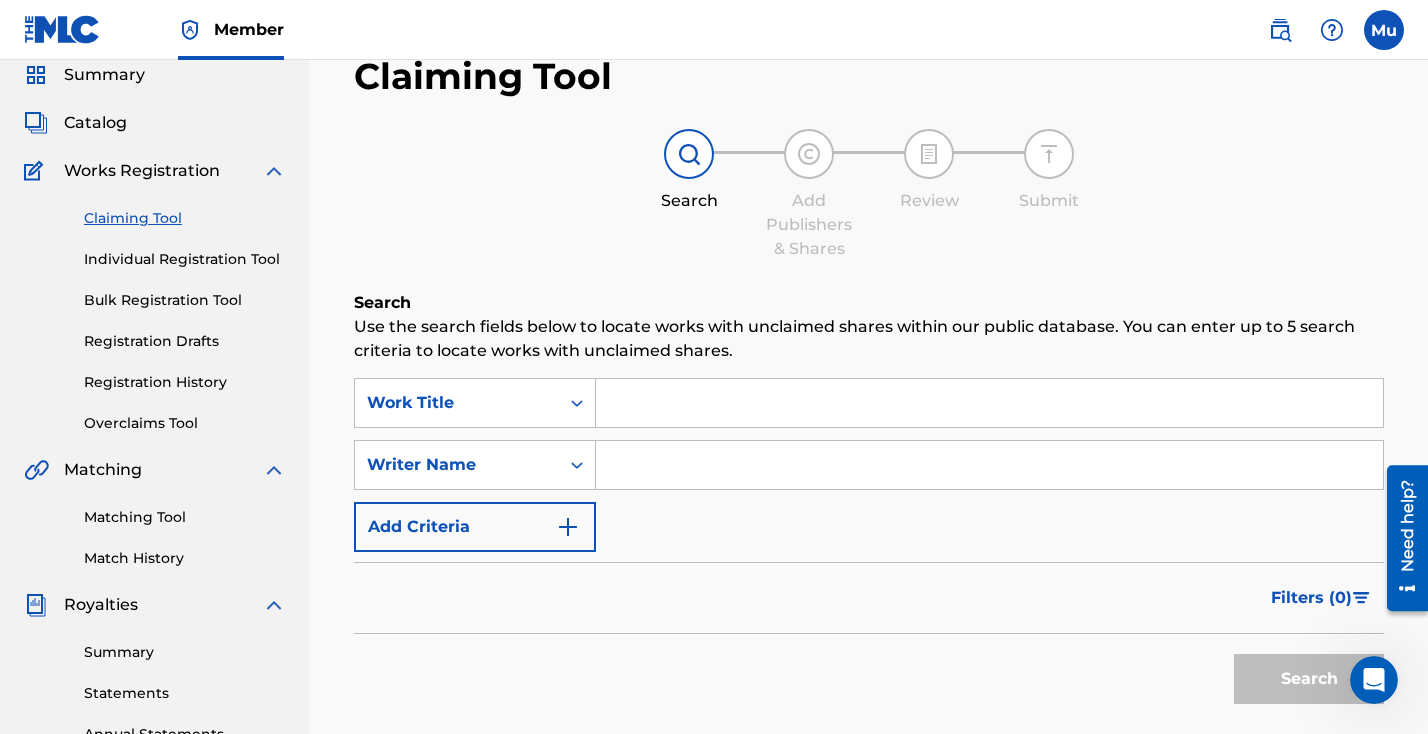 scroll, scrollTop: 0, scrollLeft: 0, axis: both 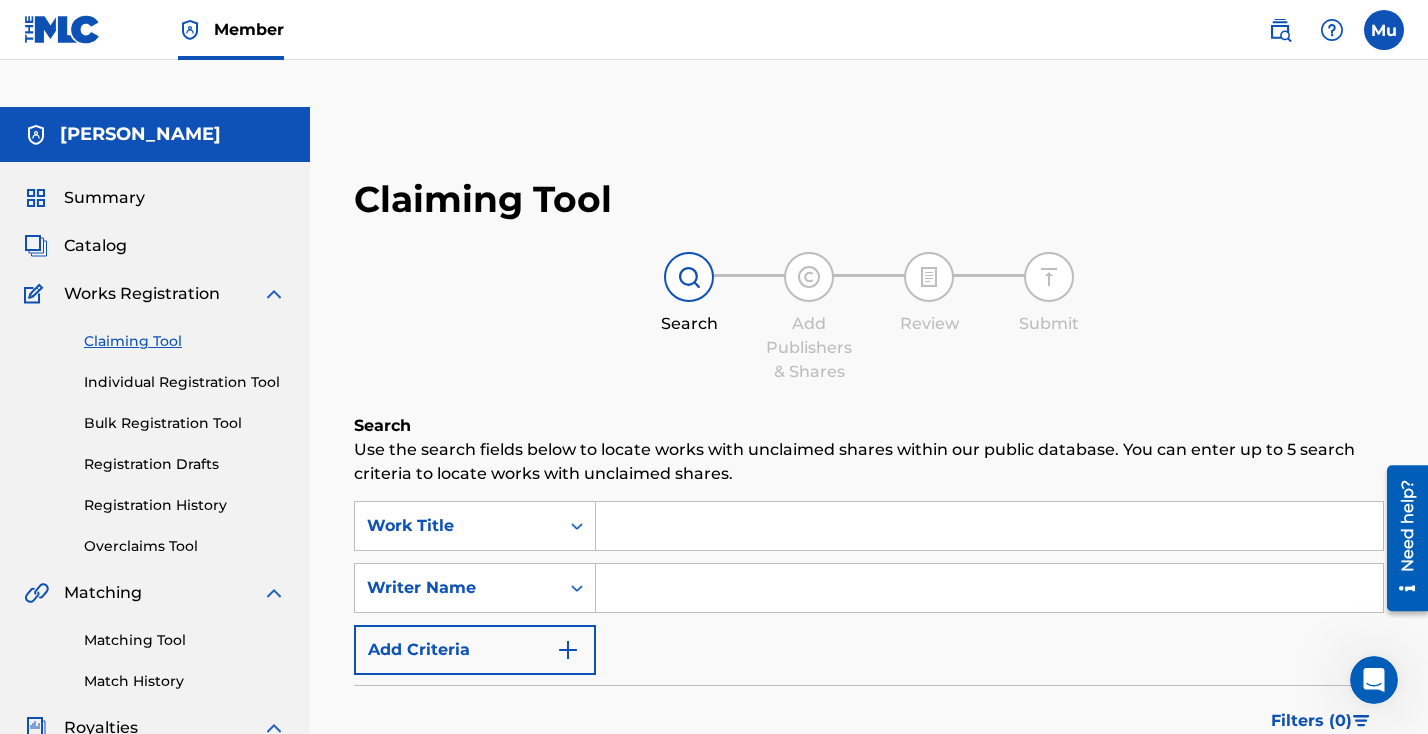 click at bounding box center [989, 526] 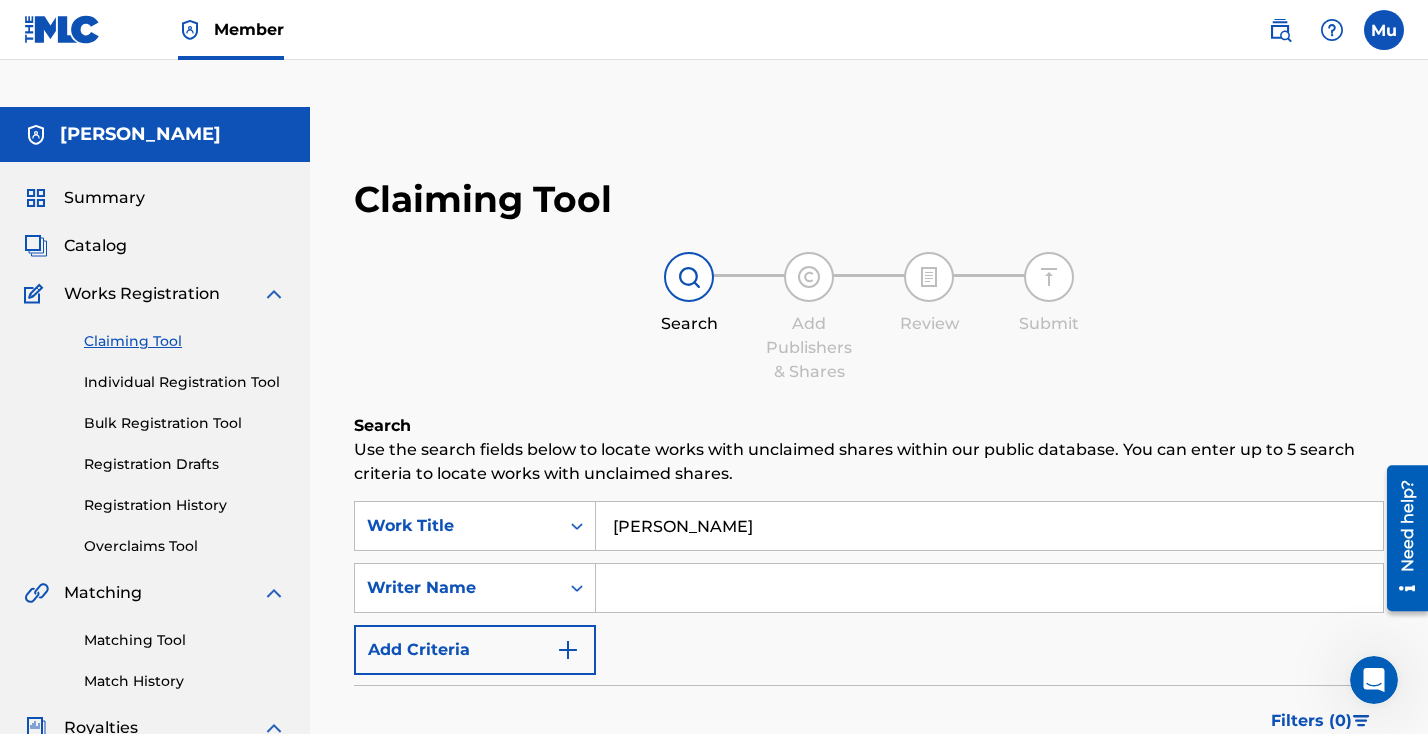 type on "[PERSON_NAME]" 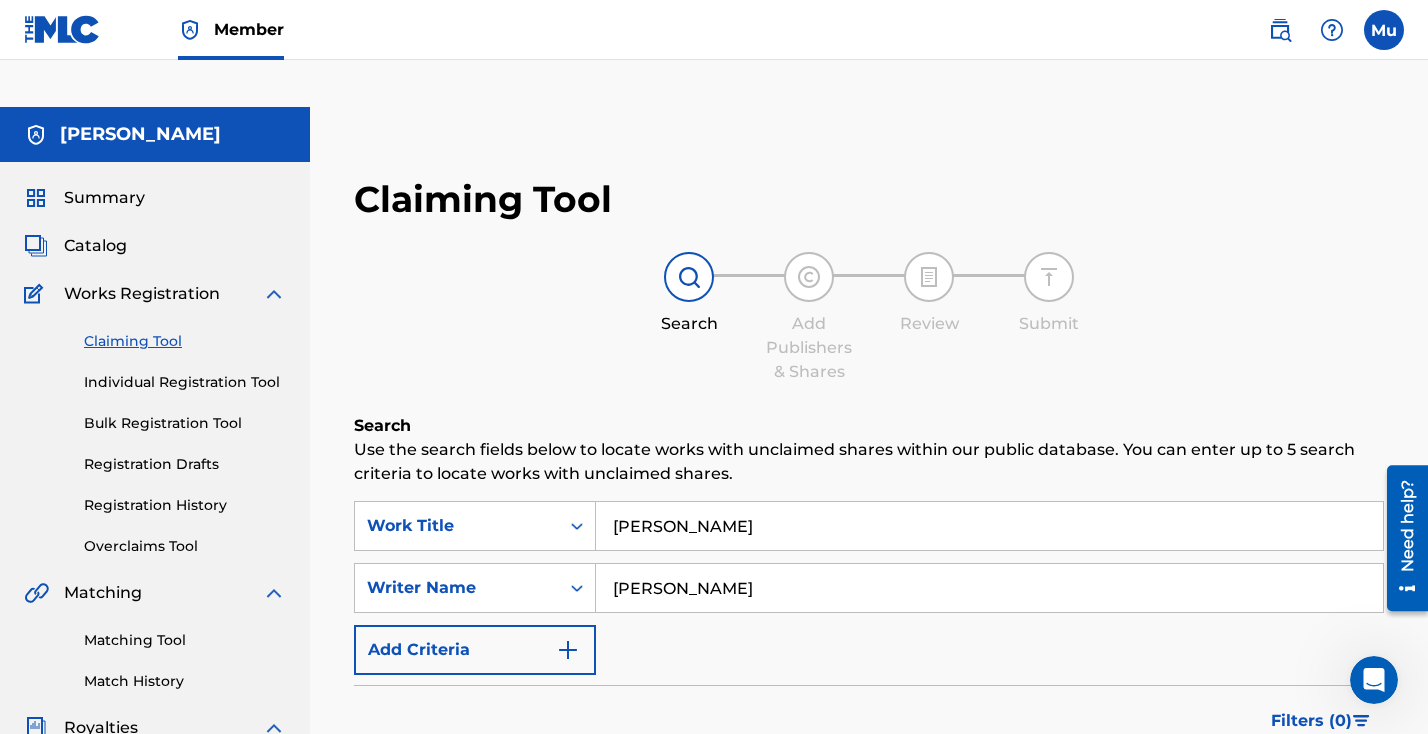 type on "[PERSON_NAME]" 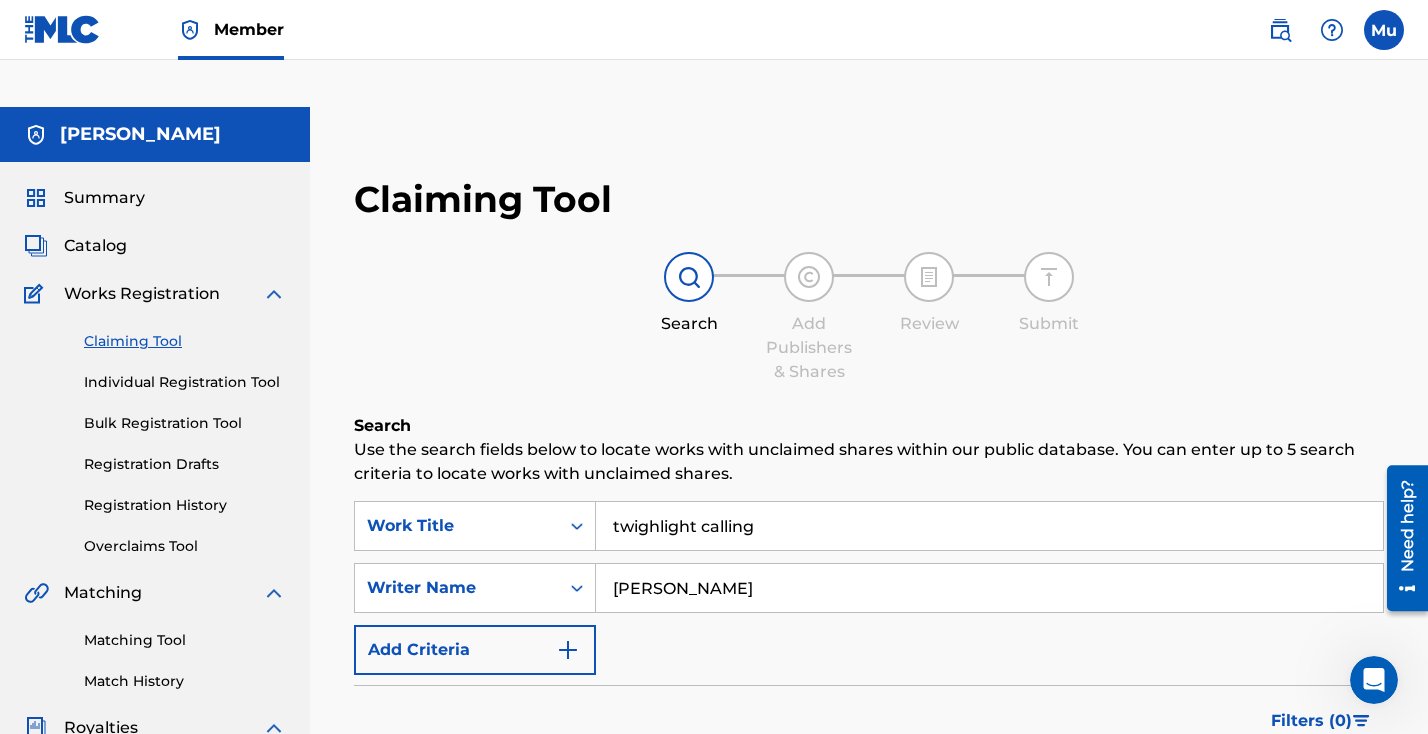 click on "twighlight calling" at bounding box center [989, 526] 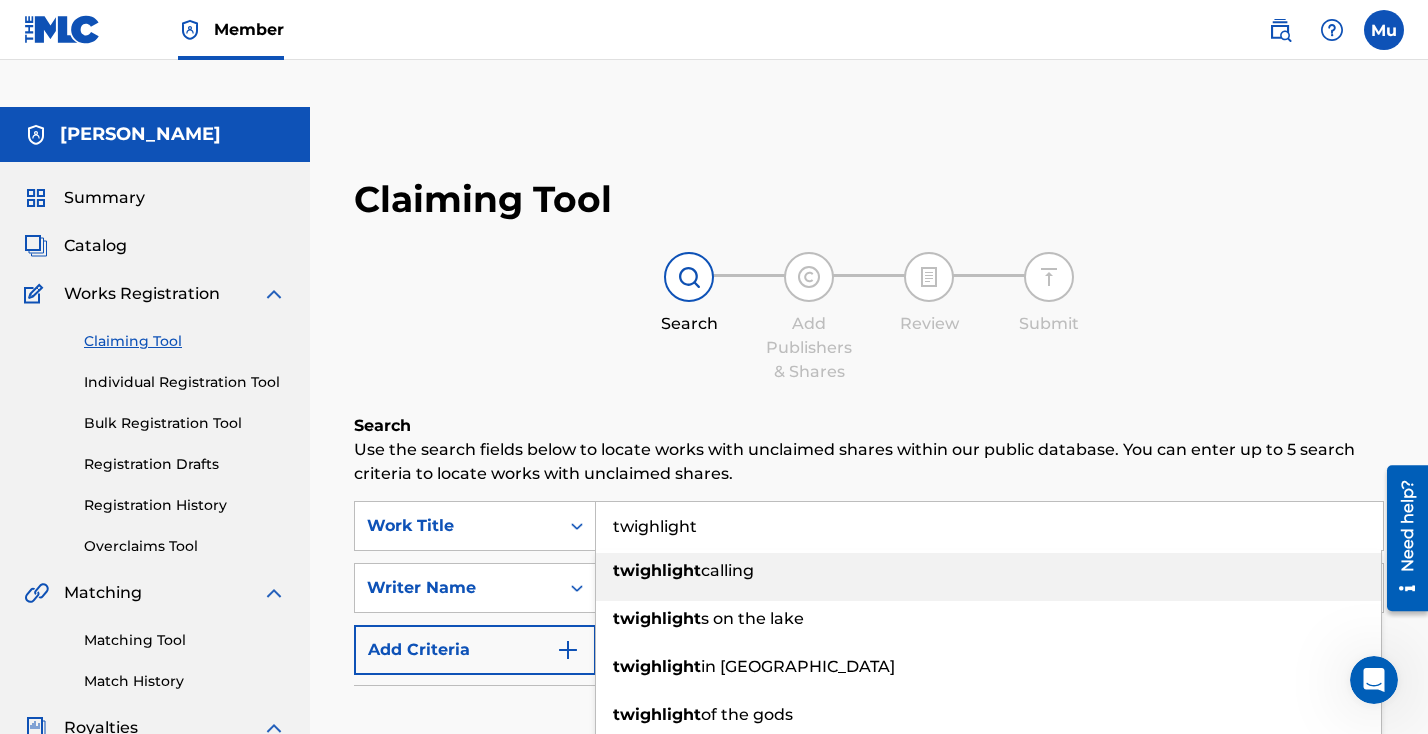 type on "twighlight" 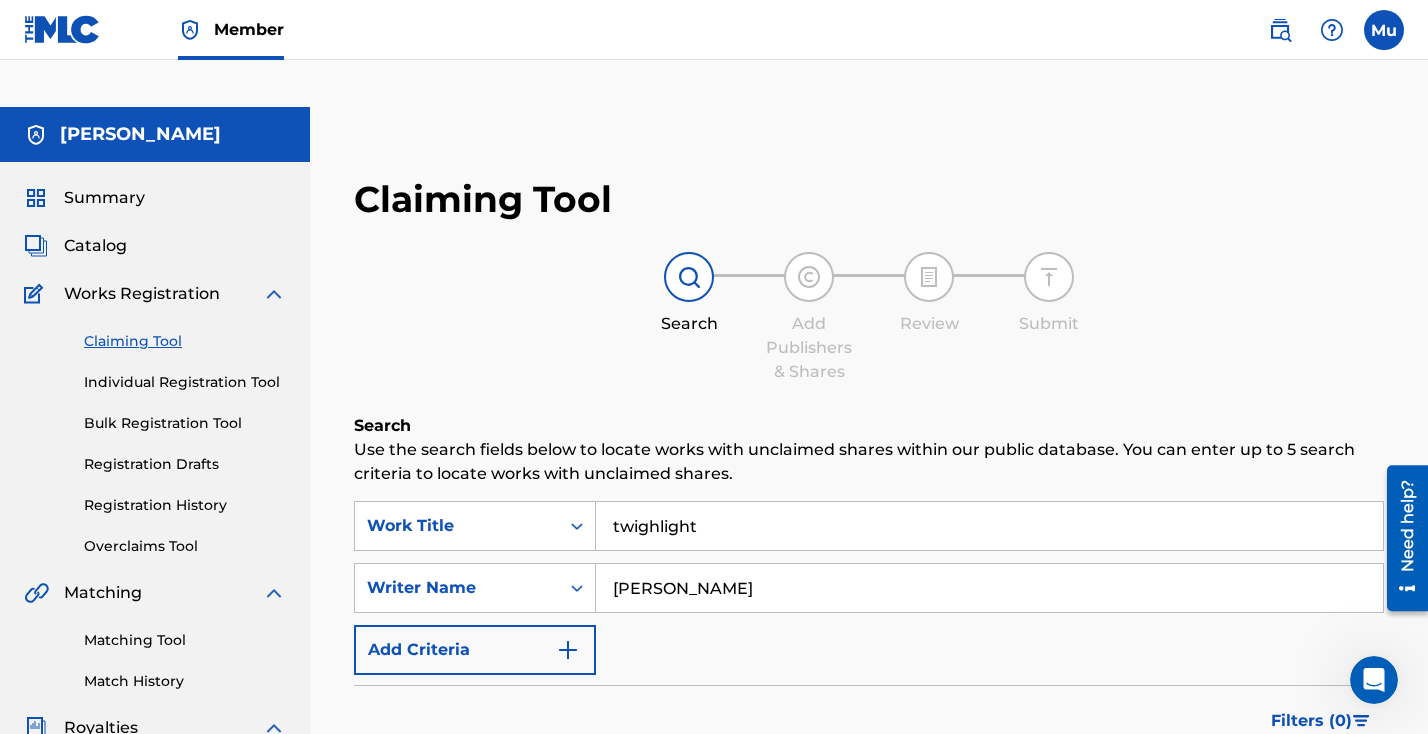 scroll, scrollTop: 168, scrollLeft: 0, axis: vertical 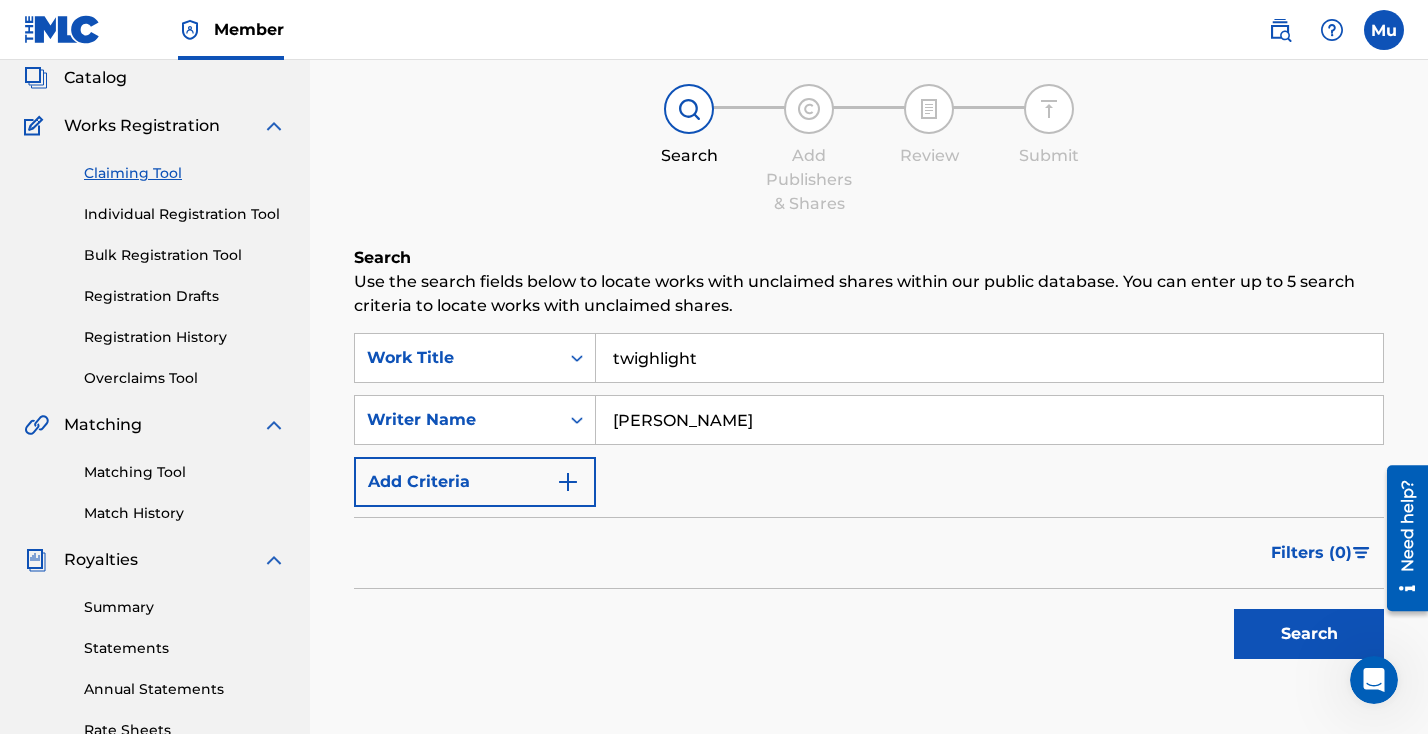 click on "Search" at bounding box center [1309, 634] 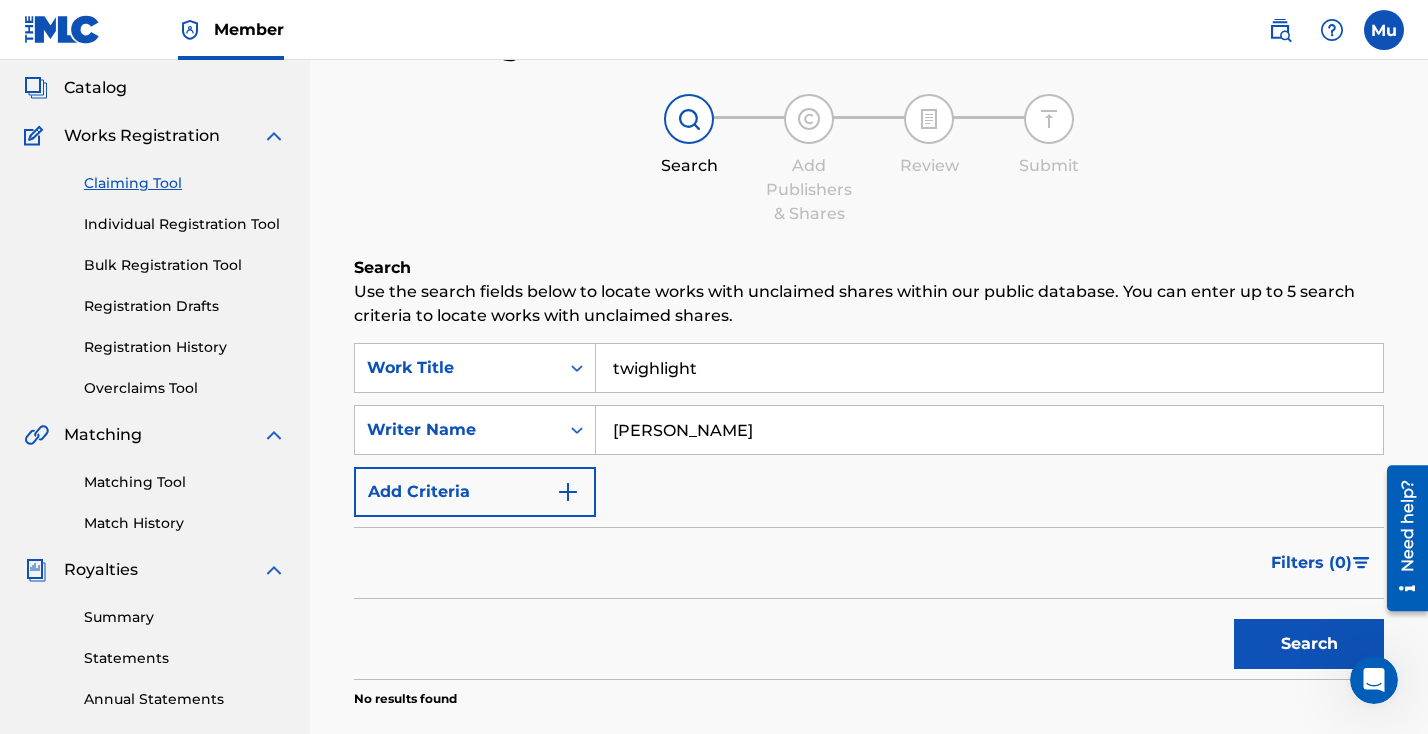 scroll, scrollTop: 55, scrollLeft: 0, axis: vertical 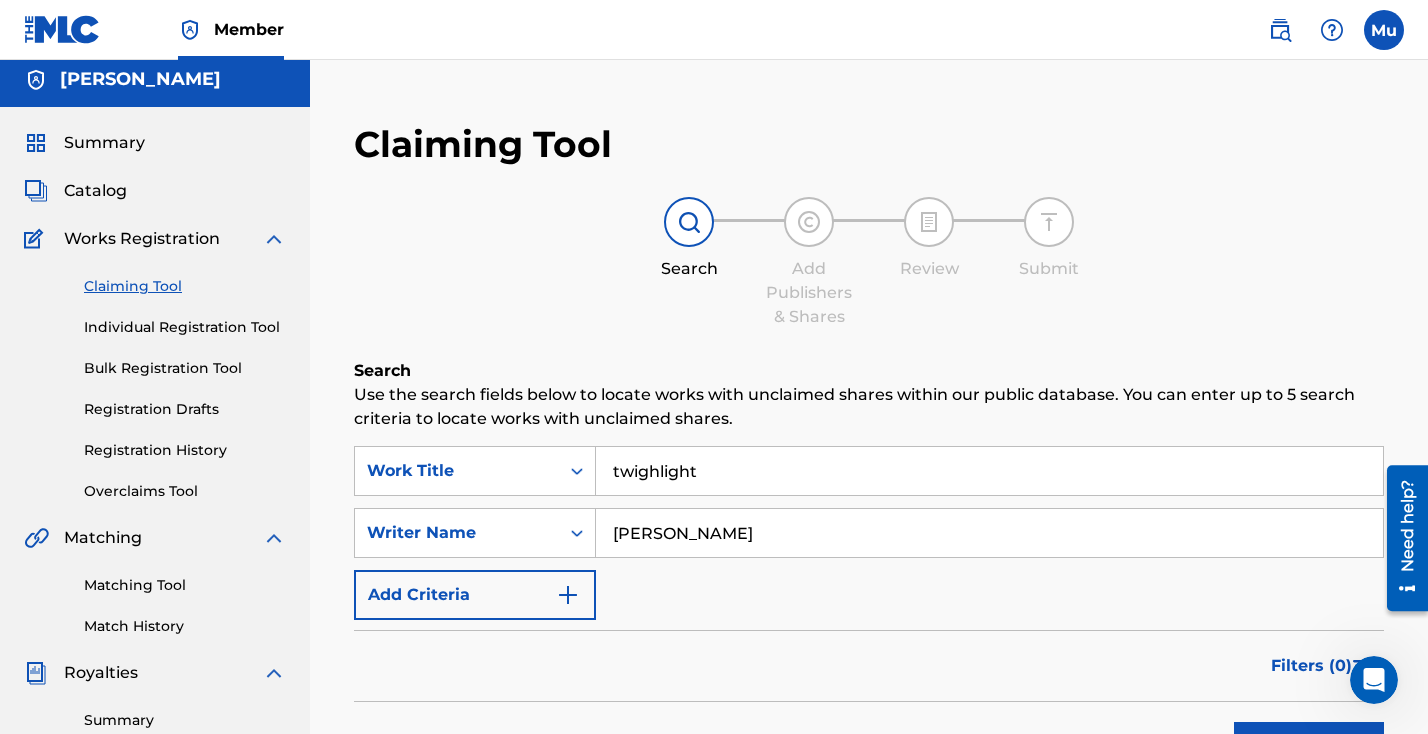 click on "Individual Registration Tool" at bounding box center [185, 327] 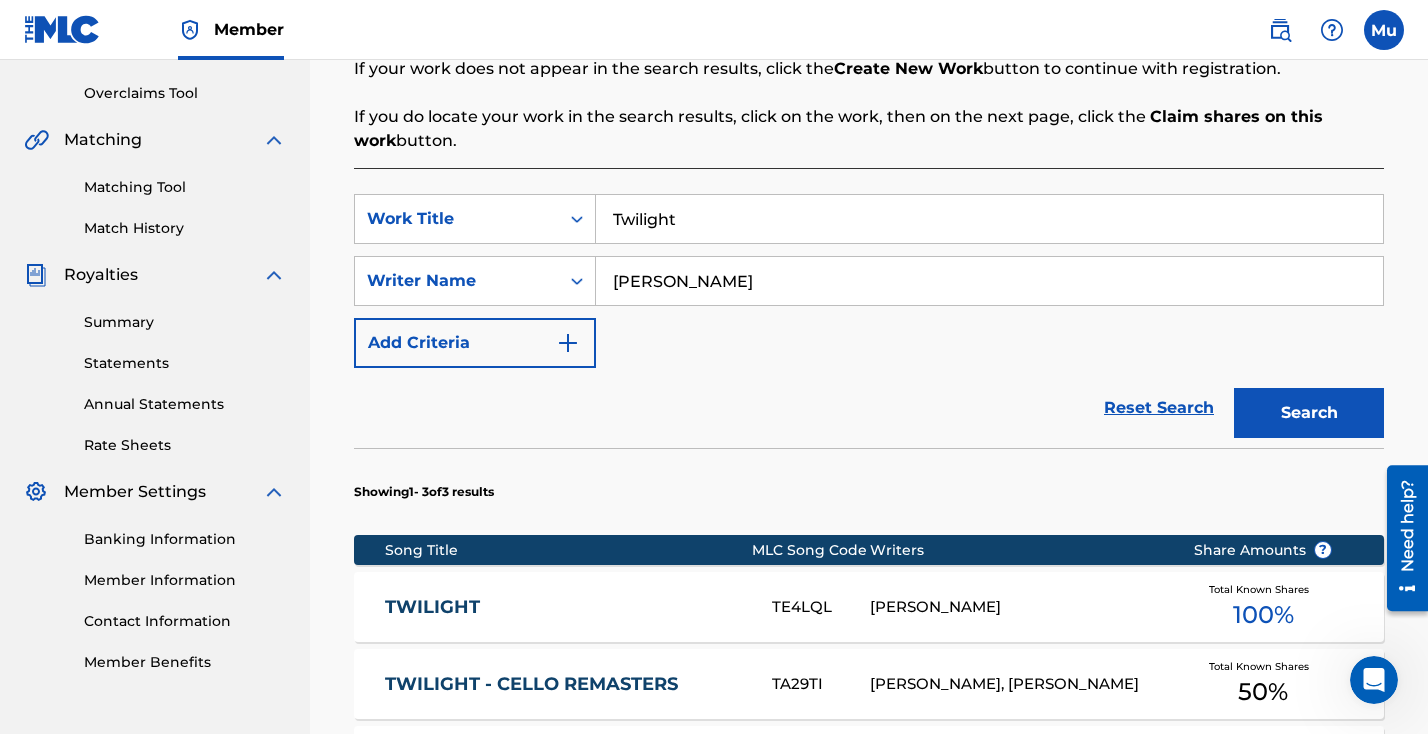 scroll, scrollTop: 607, scrollLeft: 0, axis: vertical 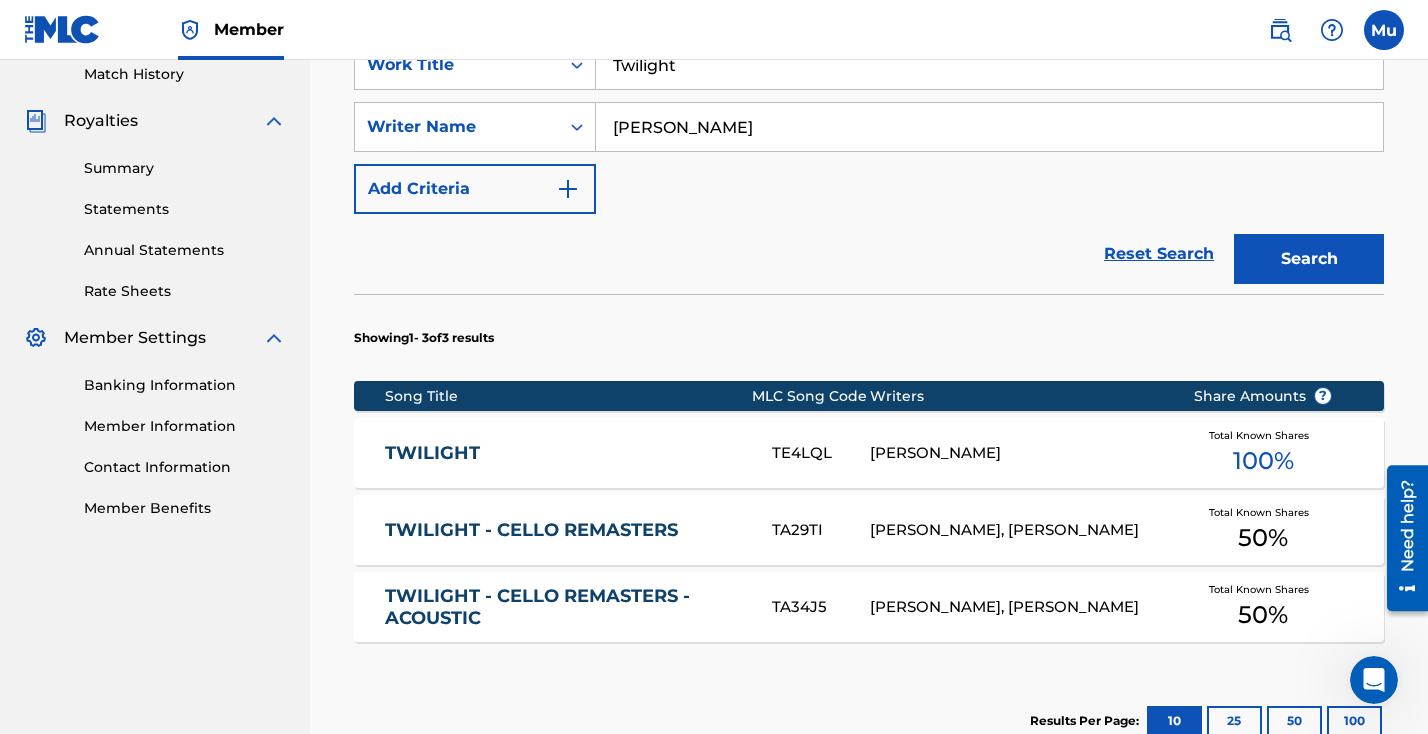 click on "TWILIGHT" at bounding box center [565, 453] 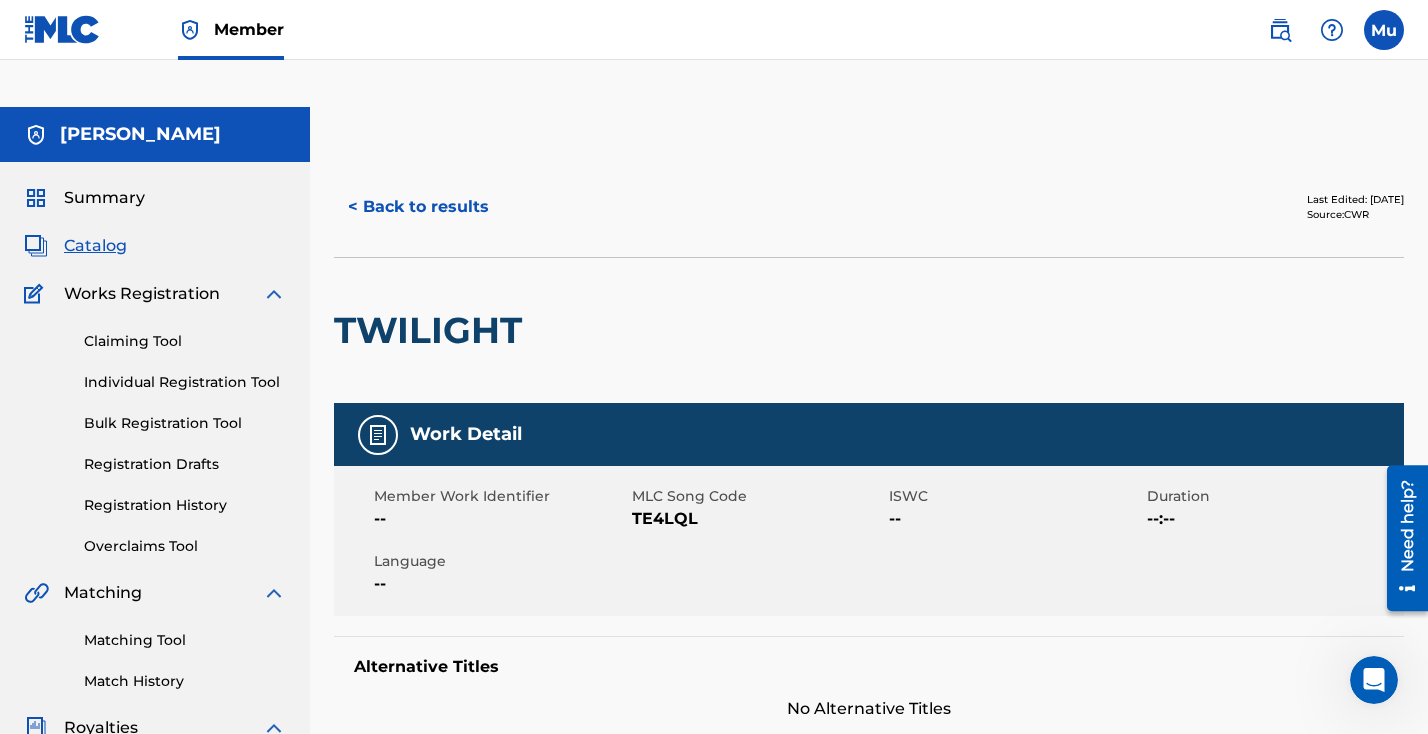 click on "Work Detail" at bounding box center [466, 434] 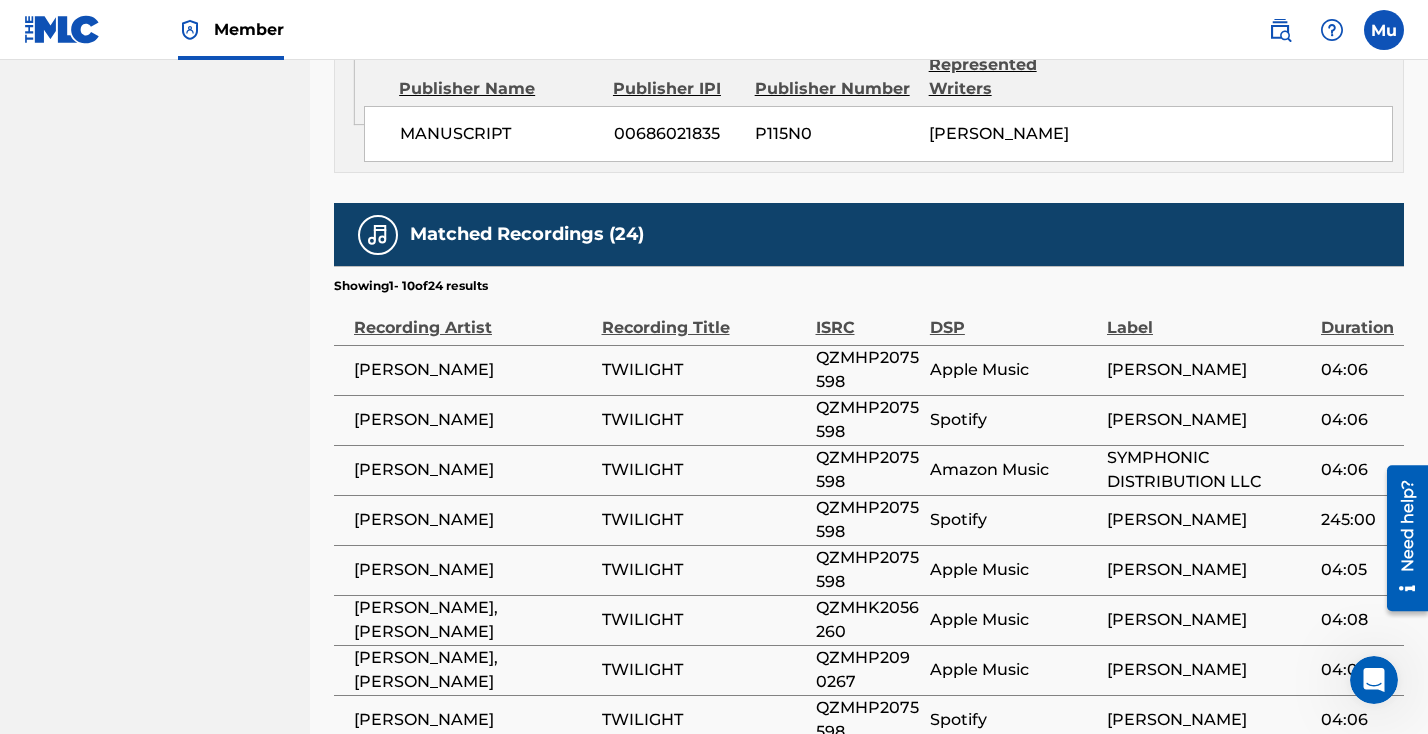 scroll, scrollTop: 1313, scrollLeft: 0, axis: vertical 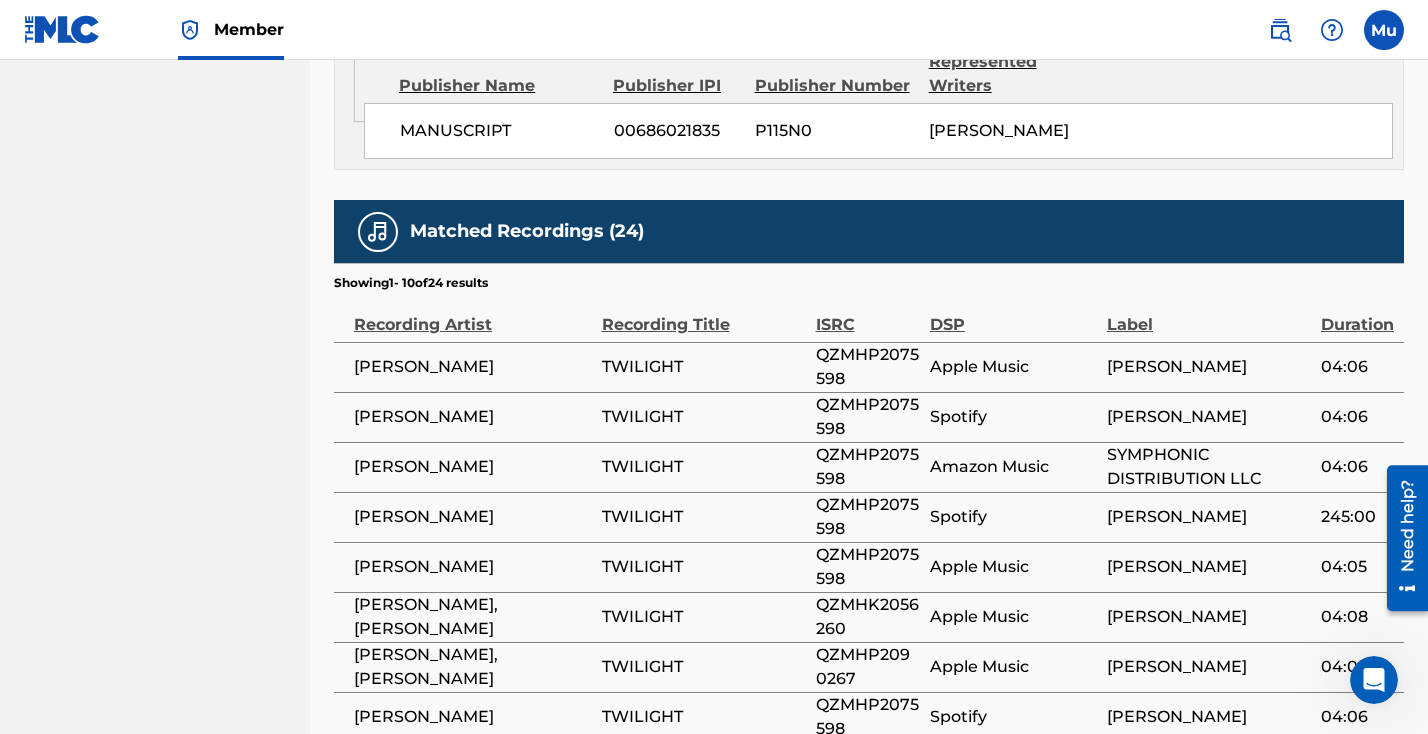 click on "TWILIGHT" at bounding box center (709, 367) 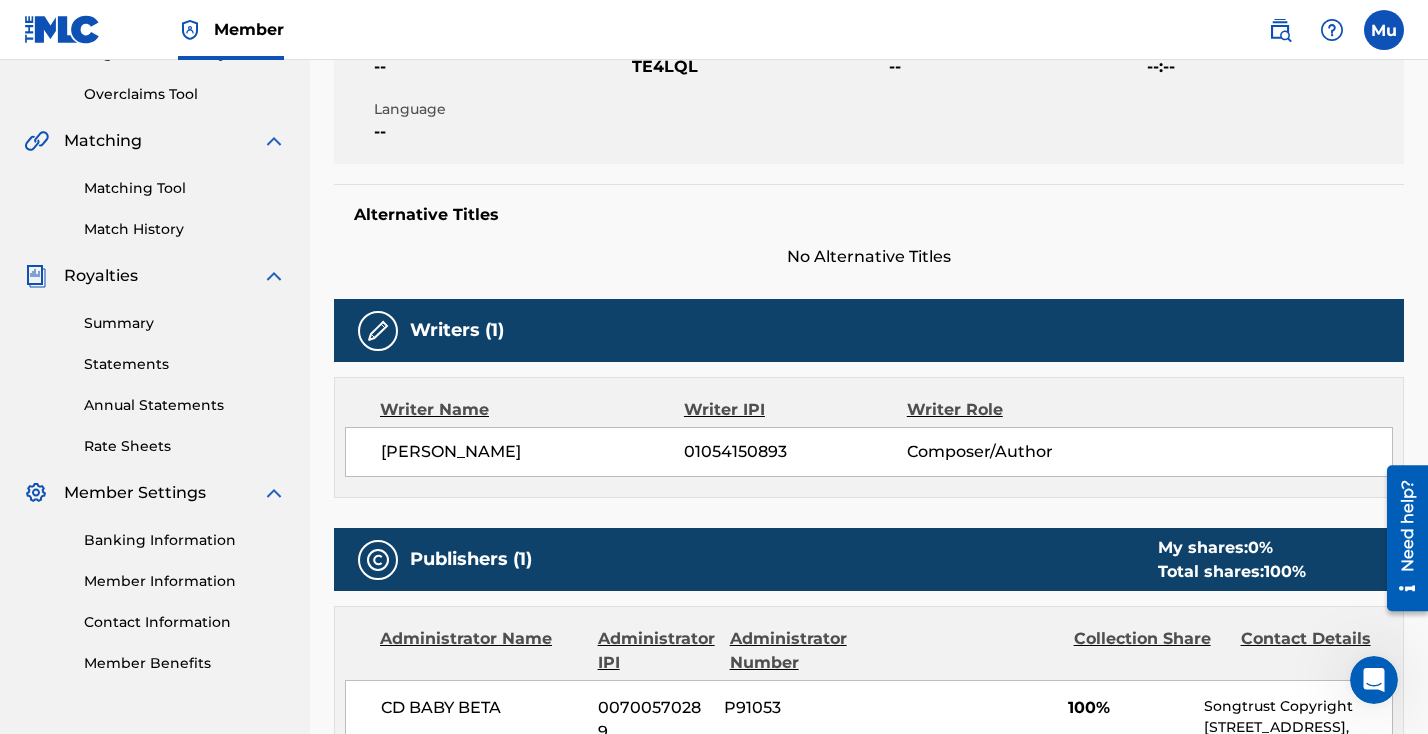 scroll, scrollTop: 455, scrollLeft: 0, axis: vertical 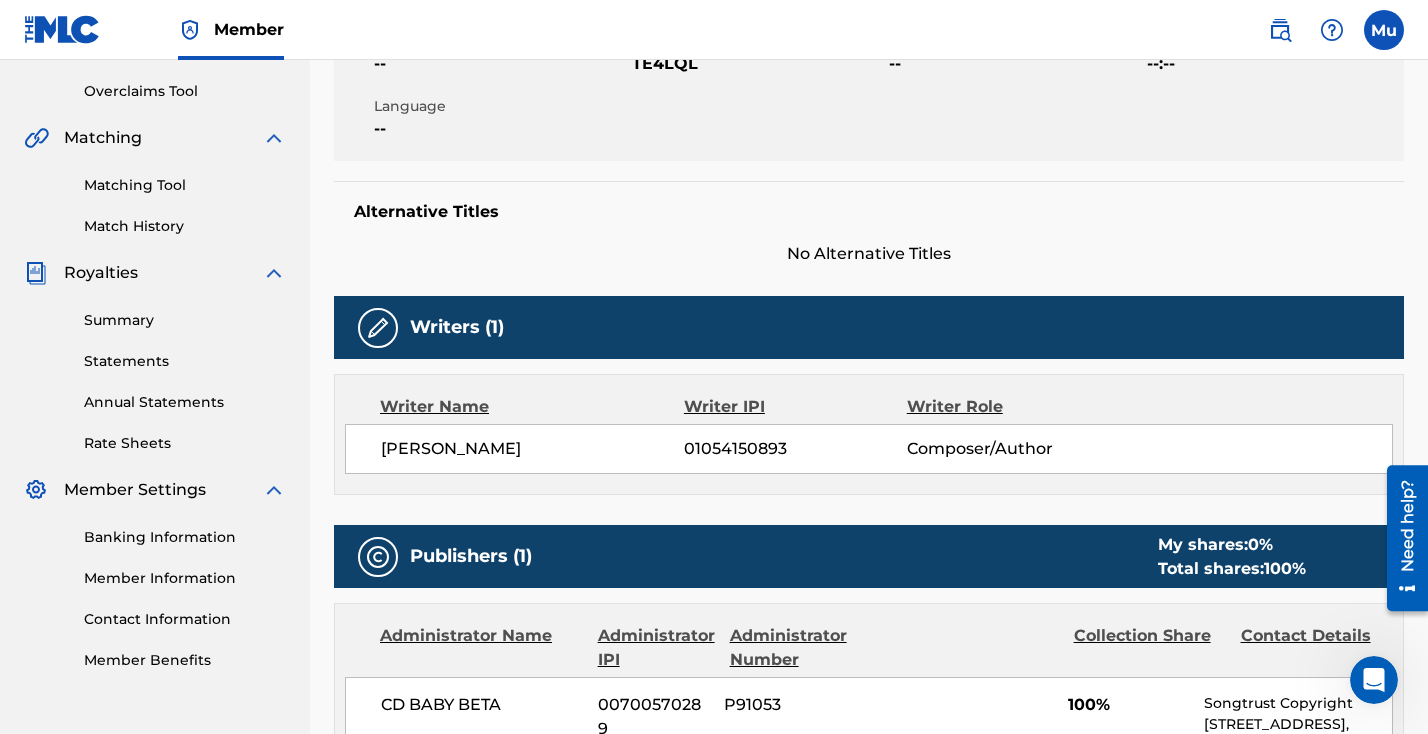 click at bounding box center [378, 328] 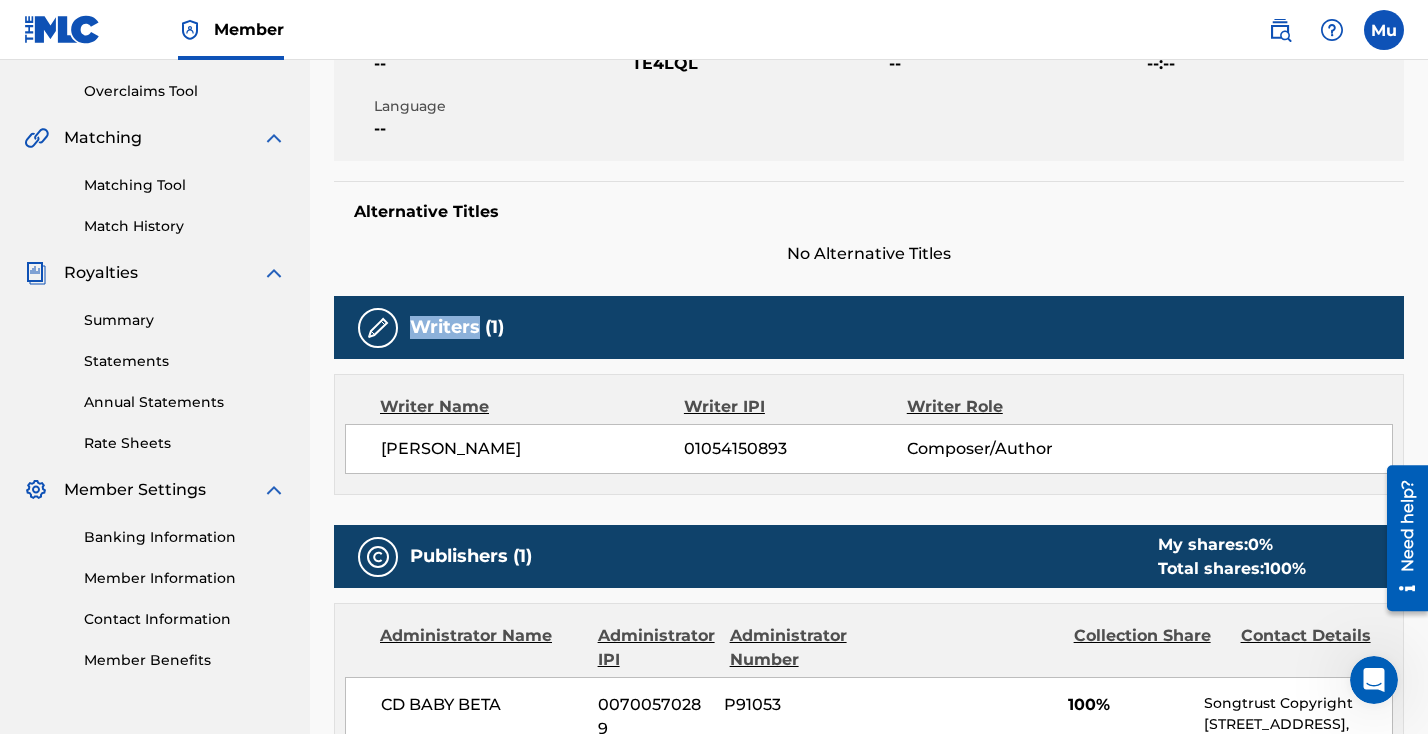 click on "Writers   (1)" at bounding box center (457, 327) 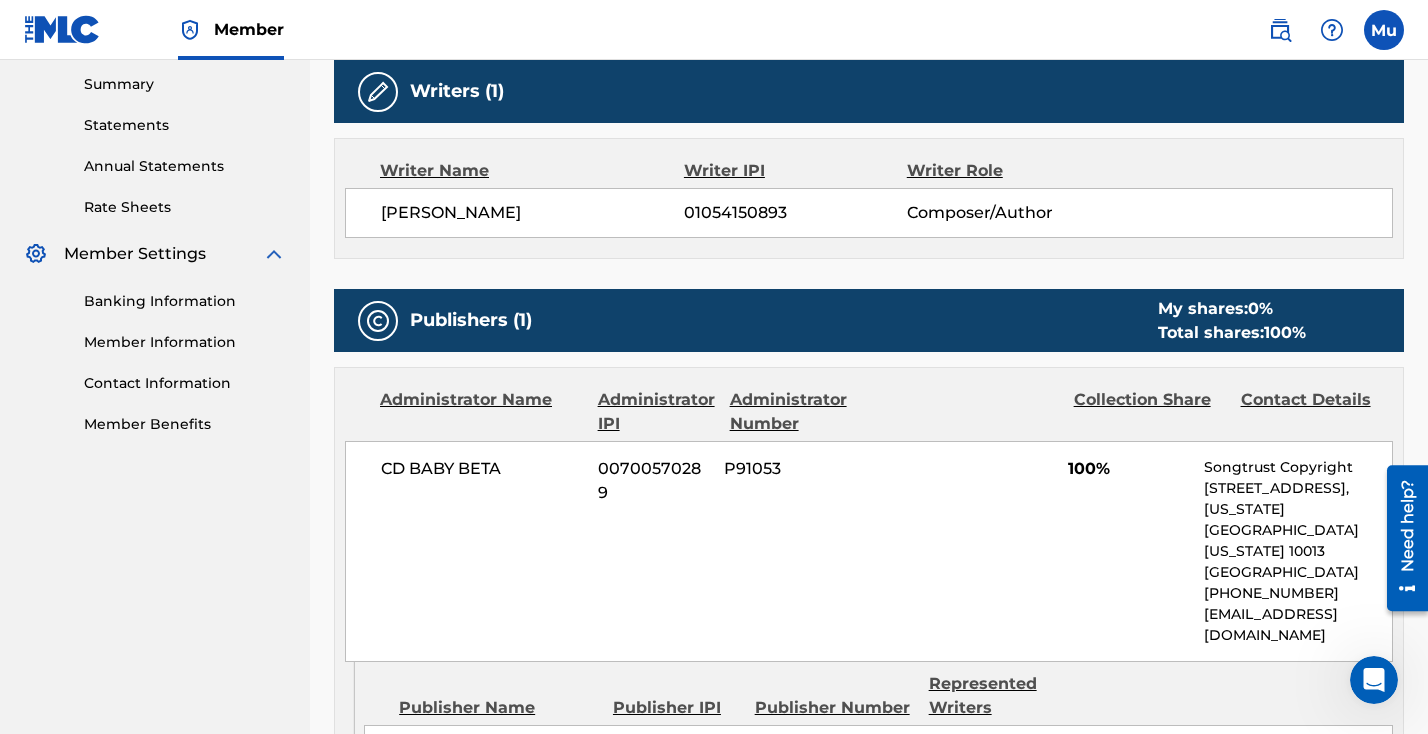 click on "Publishers   (1) My shares:  0 % Total shares:  100 %" at bounding box center [869, 320] 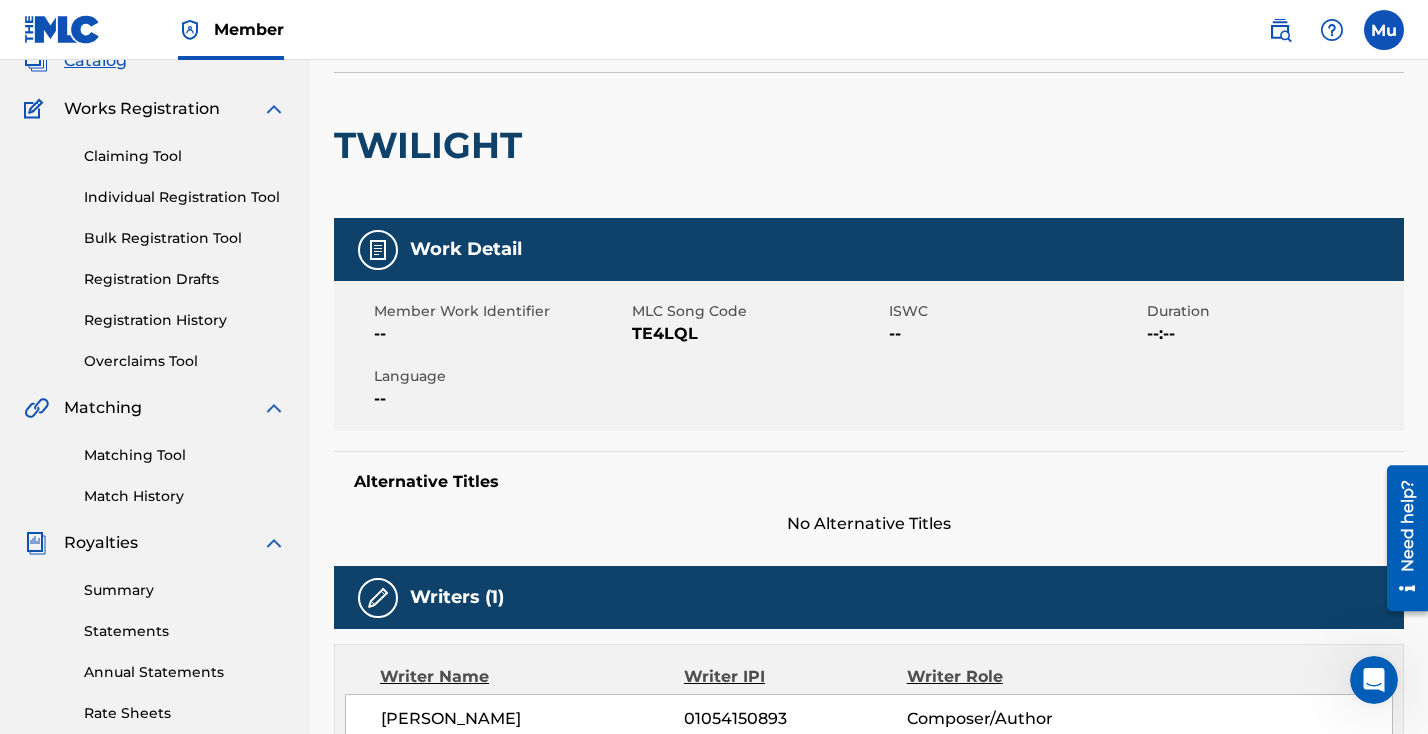scroll, scrollTop: 0, scrollLeft: 0, axis: both 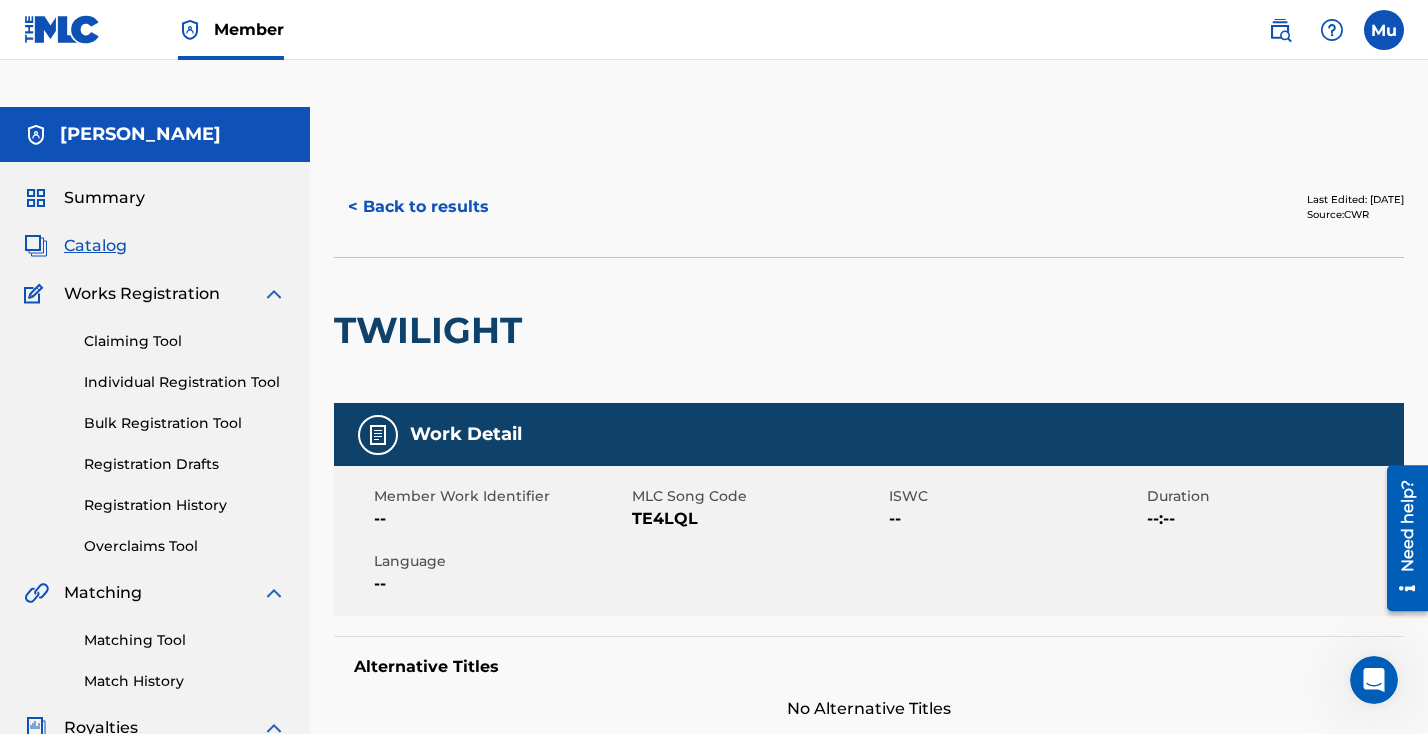 click on "Claiming Tool" at bounding box center (185, 341) 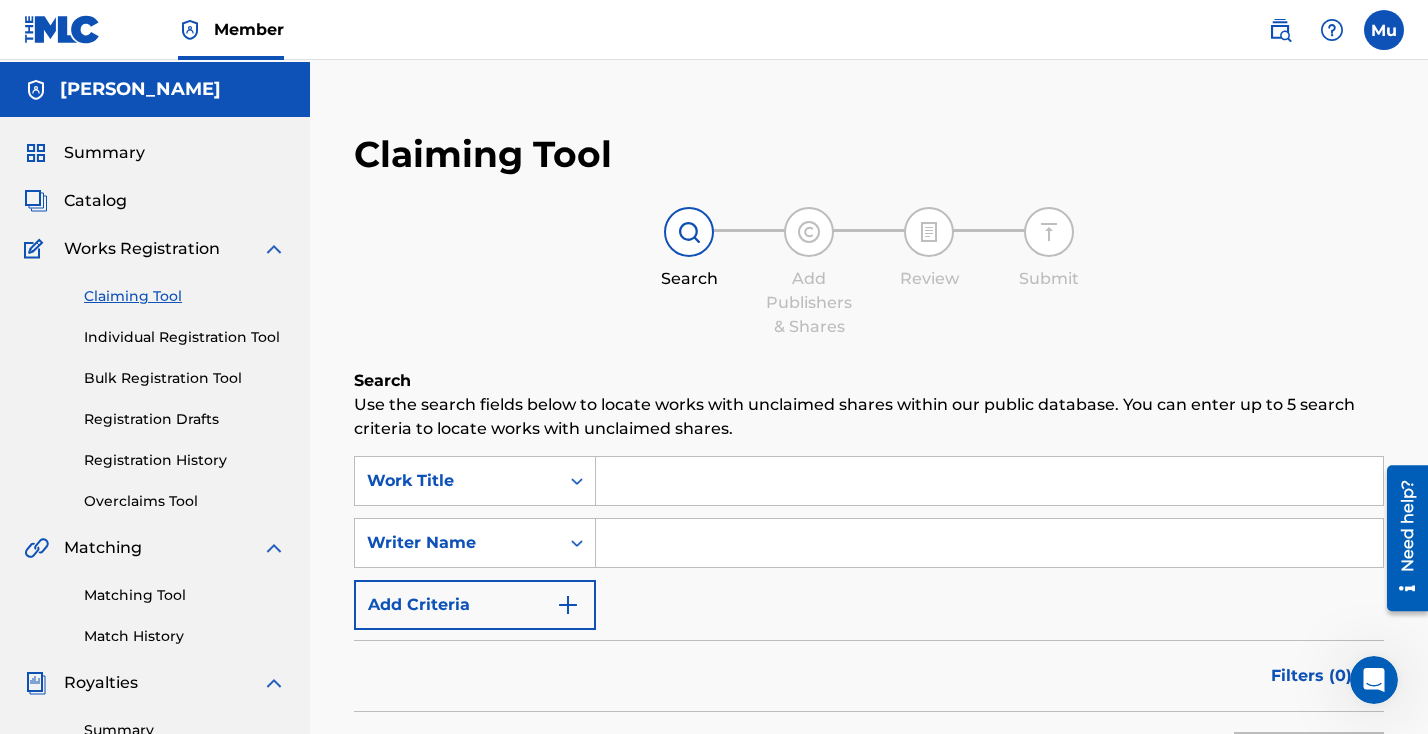 scroll, scrollTop: 56, scrollLeft: 0, axis: vertical 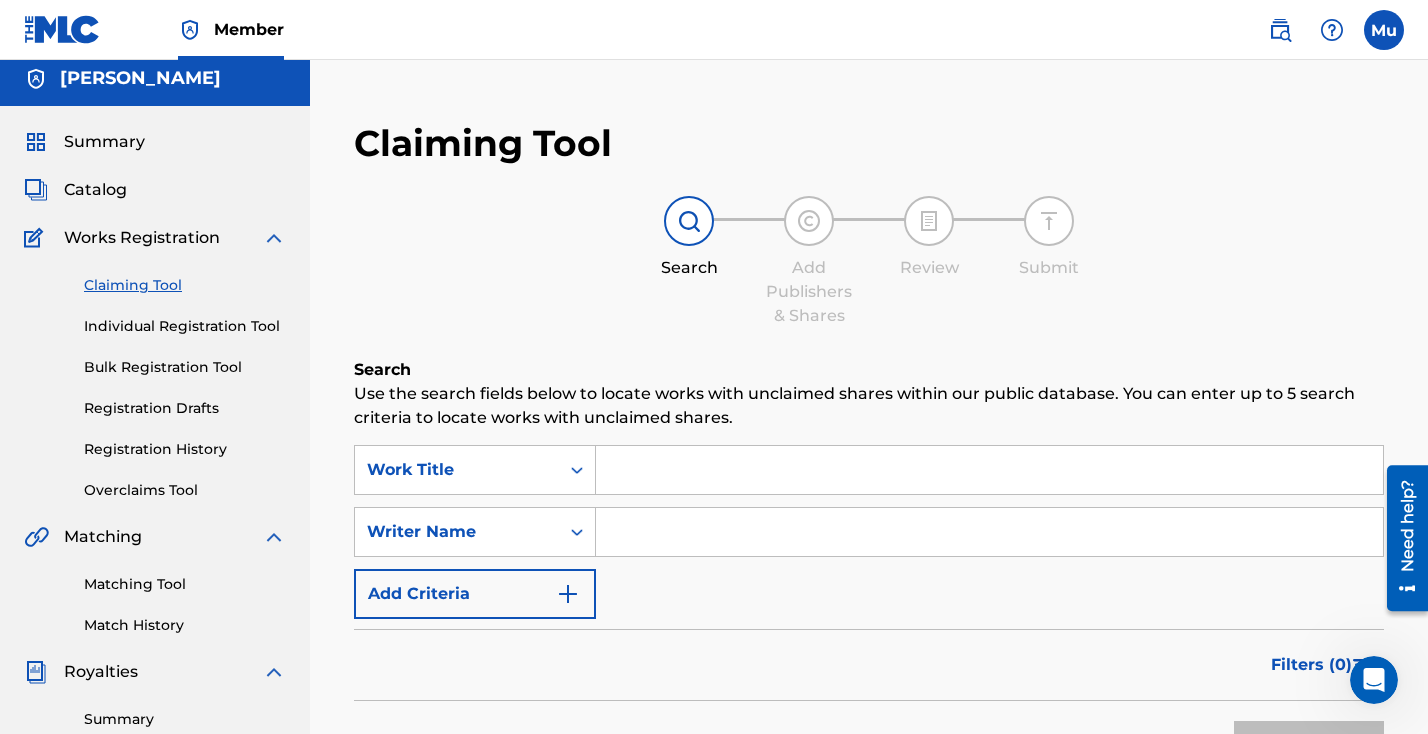 click at bounding box center (989, 470) 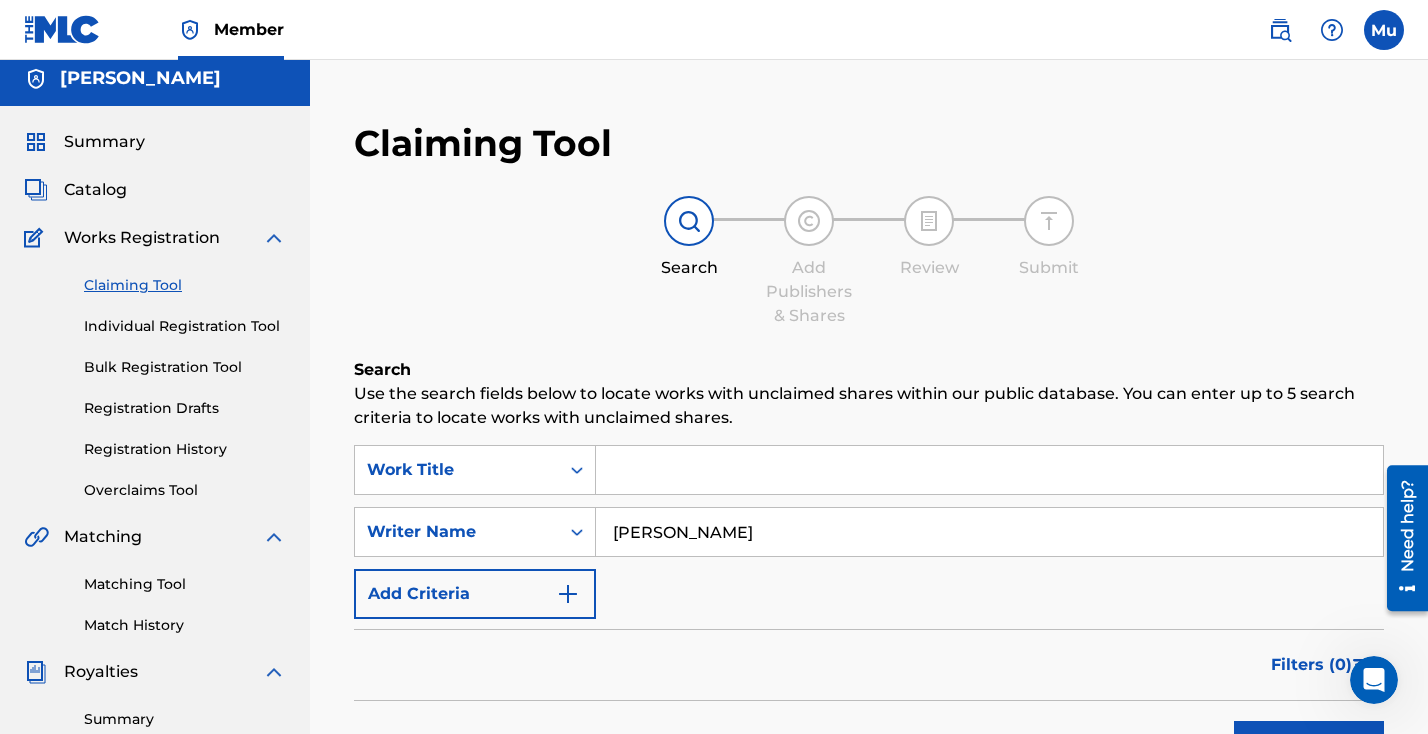 type on "[PERSON_NAME]" 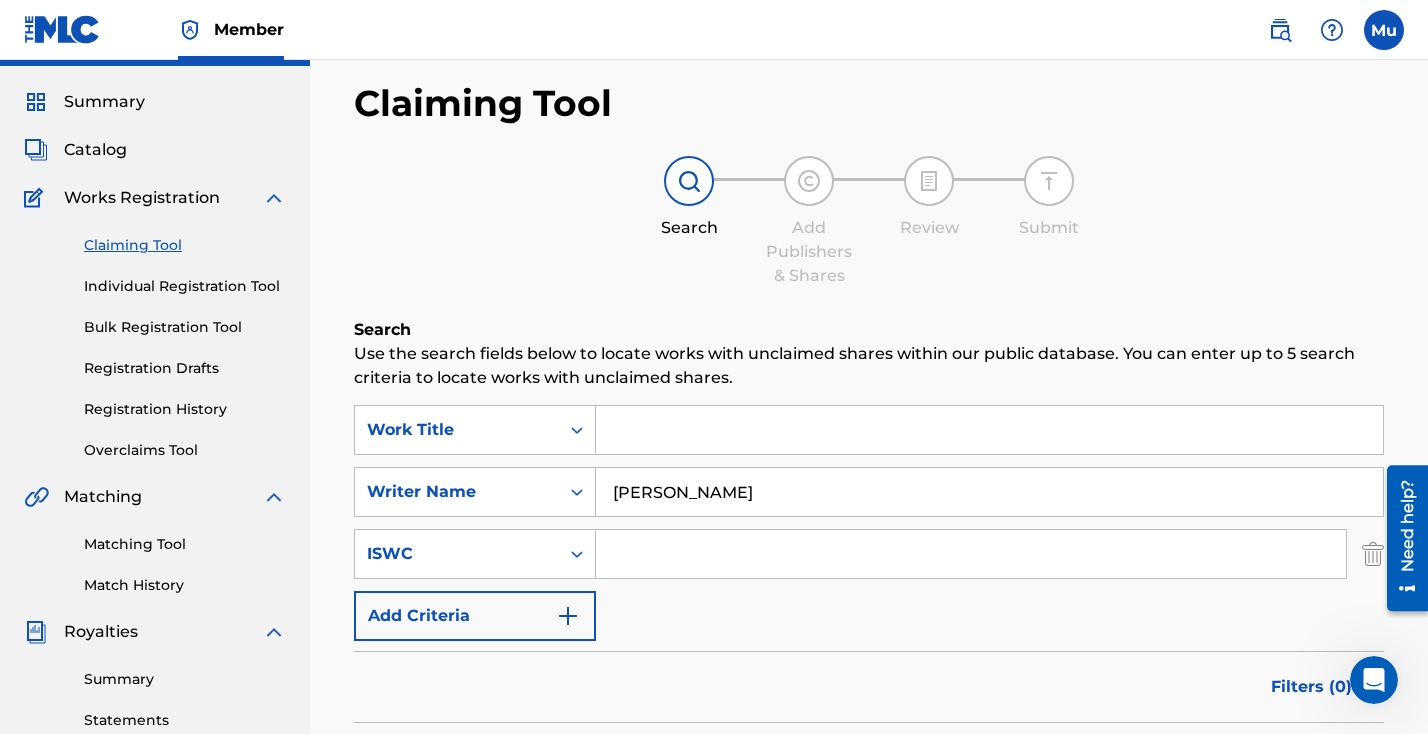 scroll, scrollTop: 153, scrollLeft: 0, axis: vertical 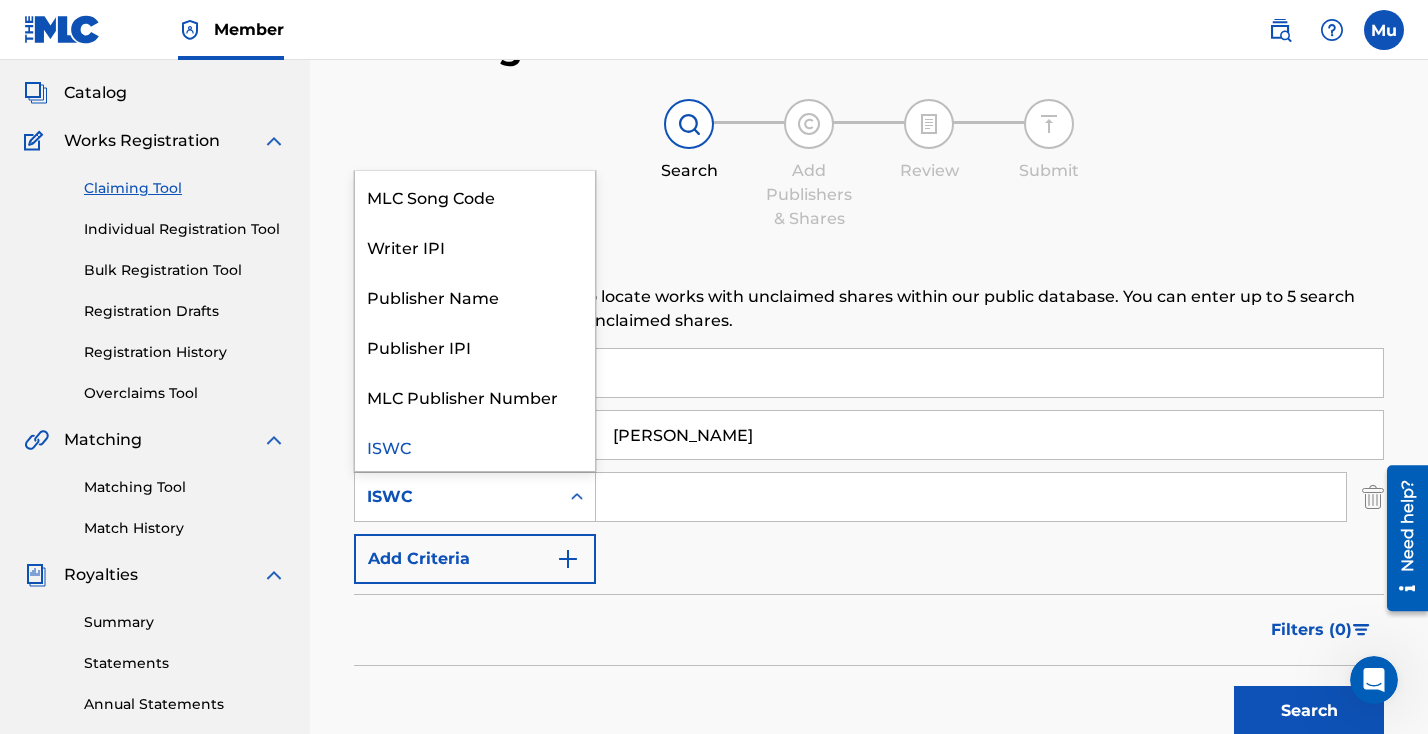 click on "ISWC" at bounding box center [457, 497] 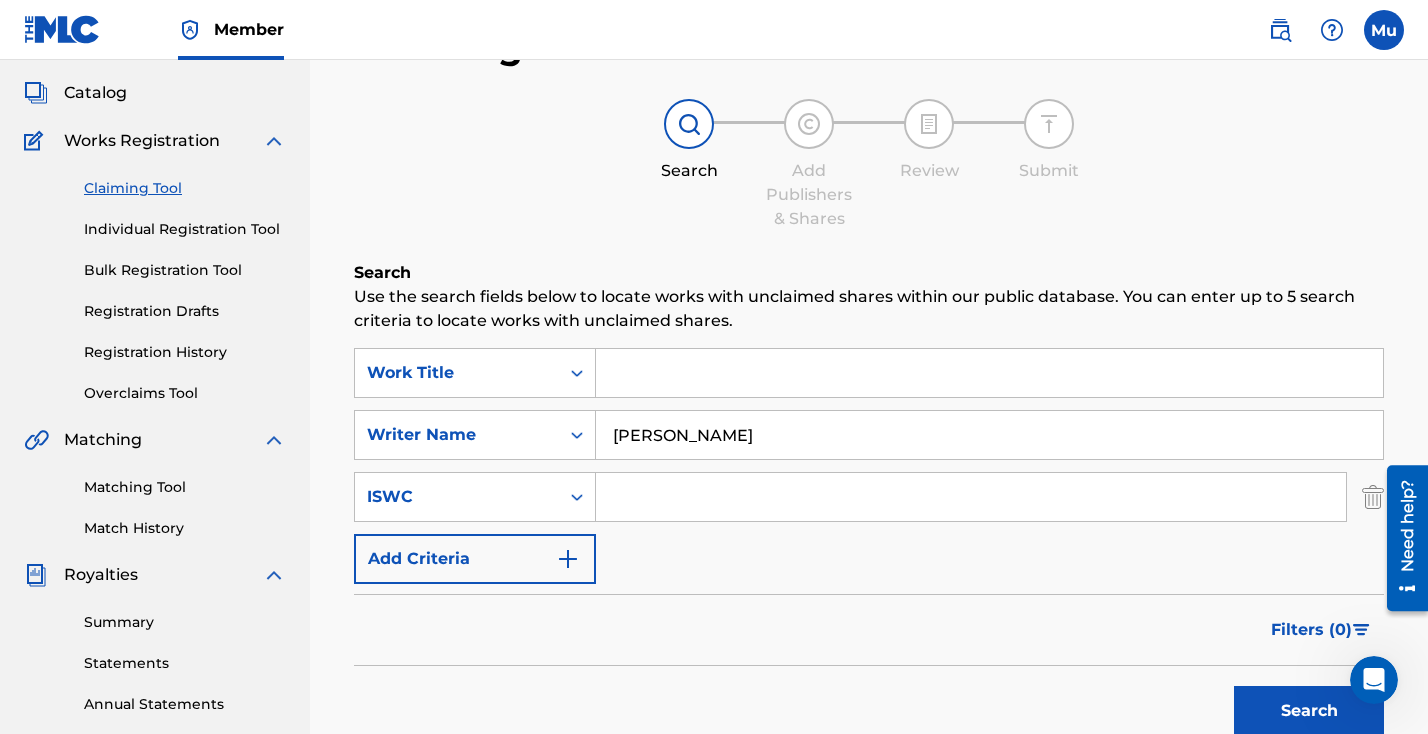 click at bounding box center [989, 373] 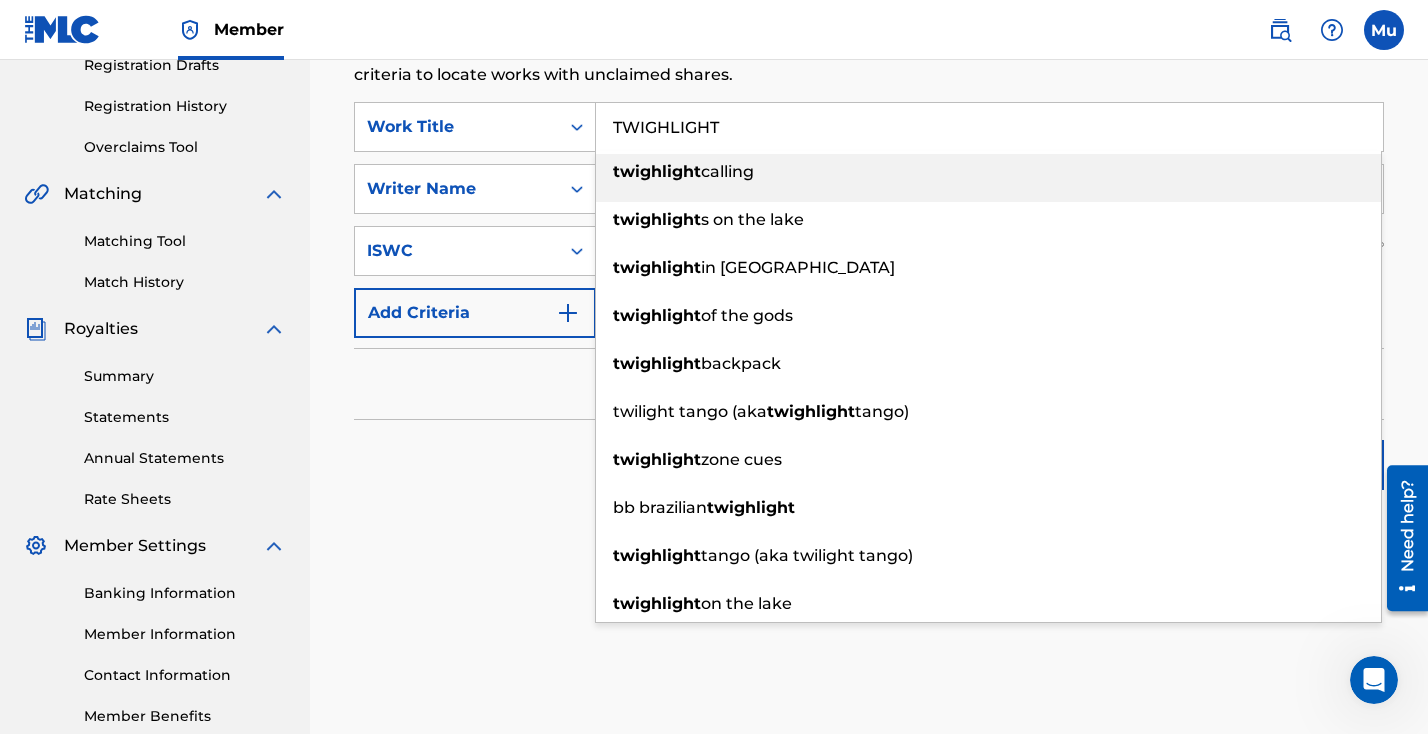 scroll, scrollTop: 465, scrollLeft: 0, axis: vertical 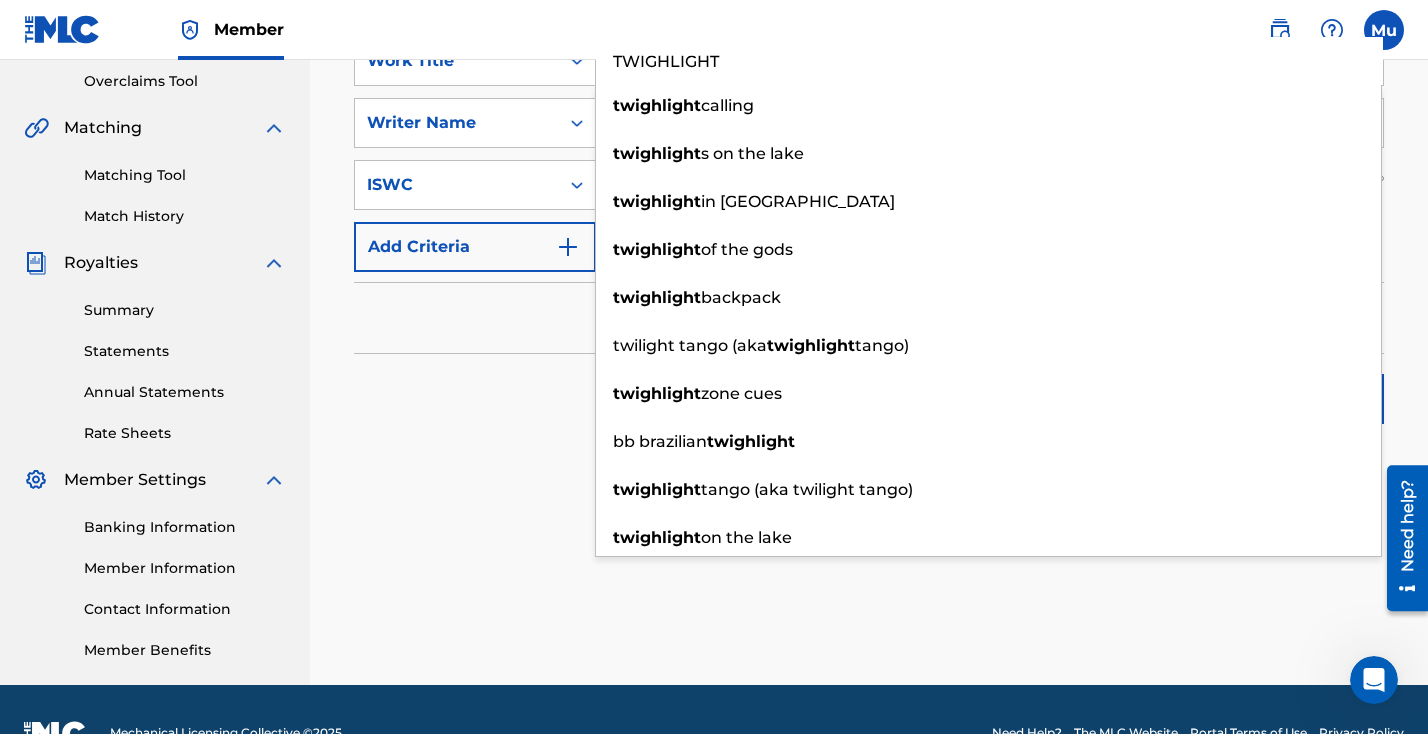 type on "TWIGHLIGHT" 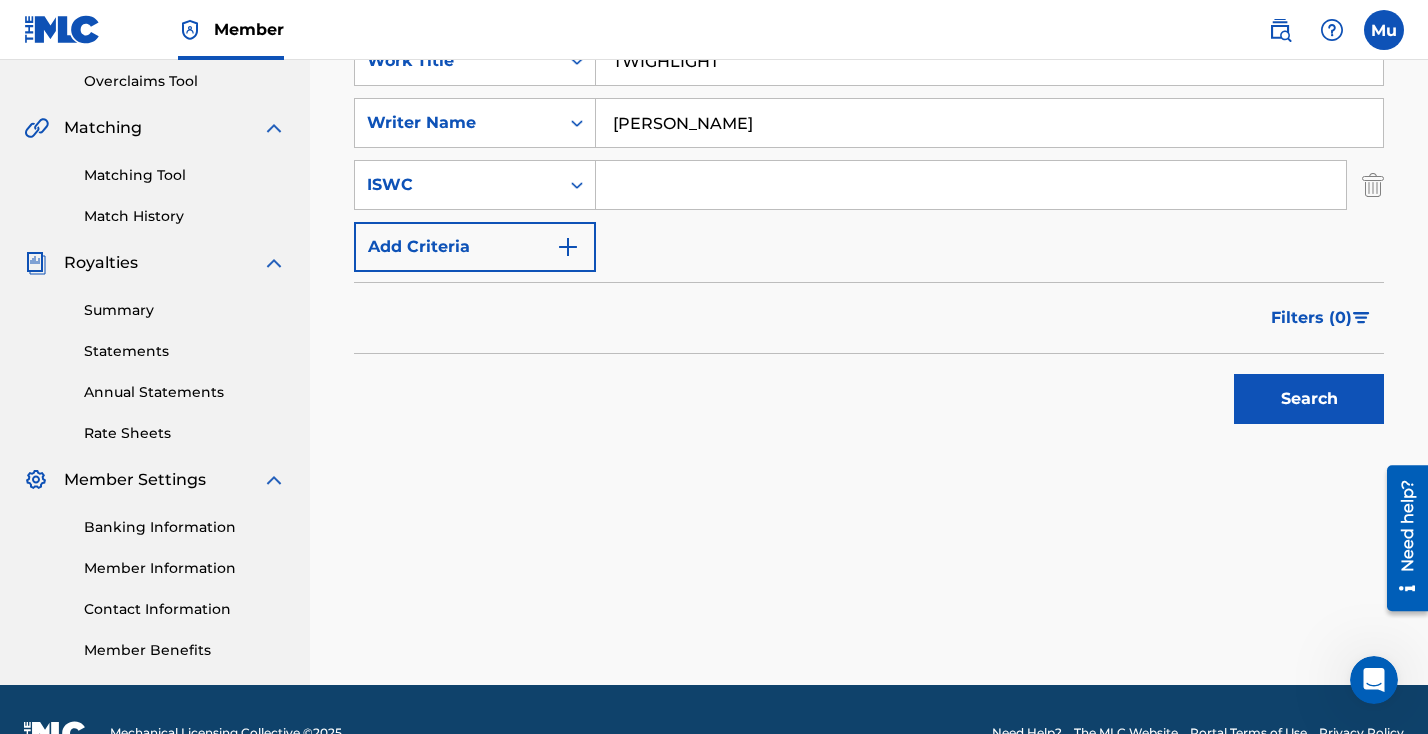 click on "Search" at bounding box center [1309, 399] 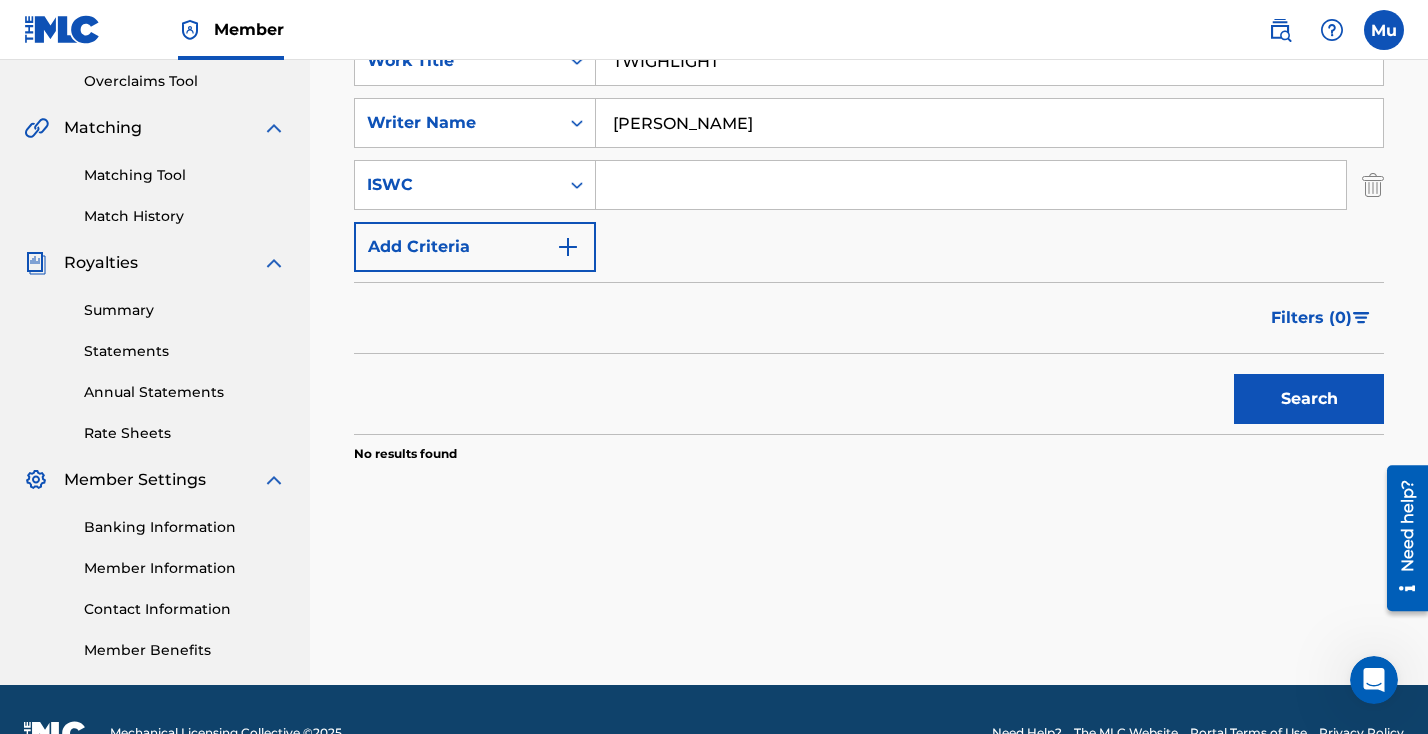 click on "Search" at bounding box center [1309, 399] 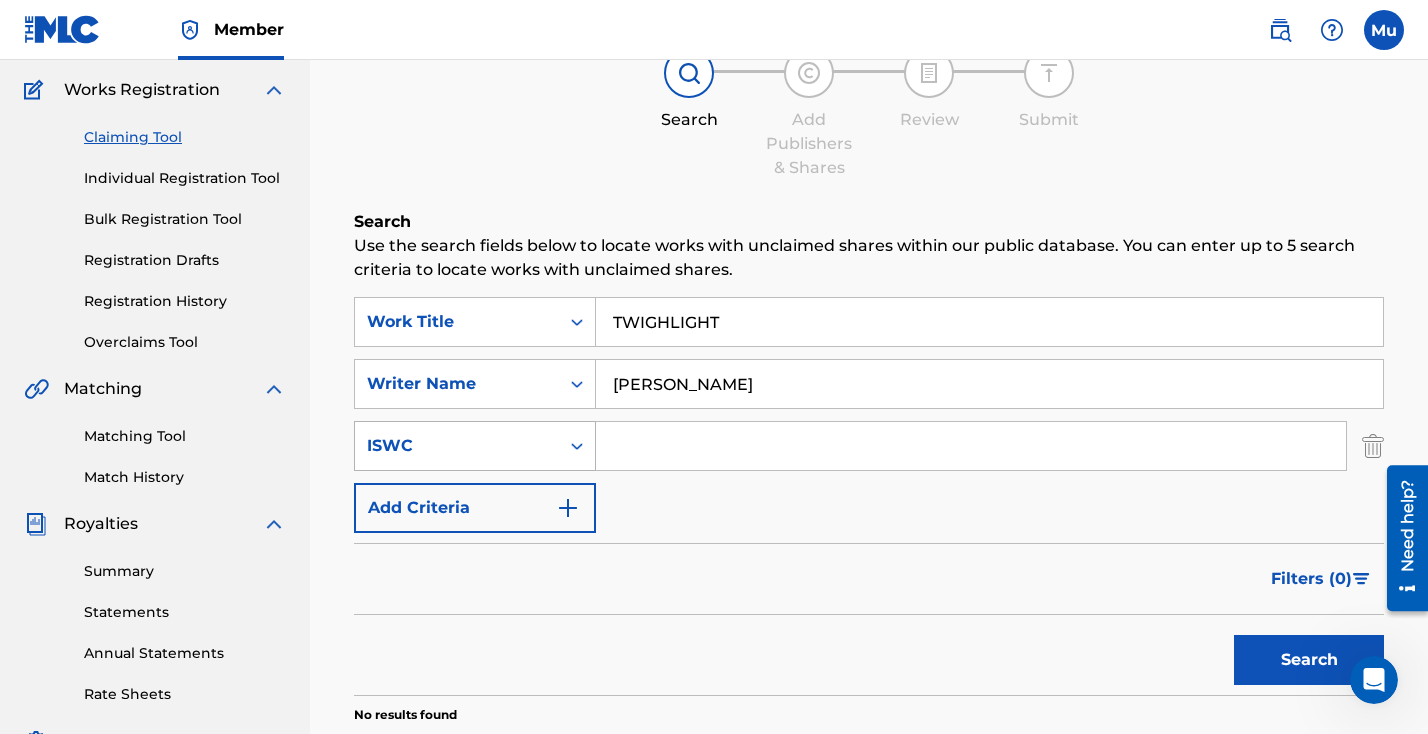 scroll, scrollTop: 223, scrollLeft: 0, axis: vertical 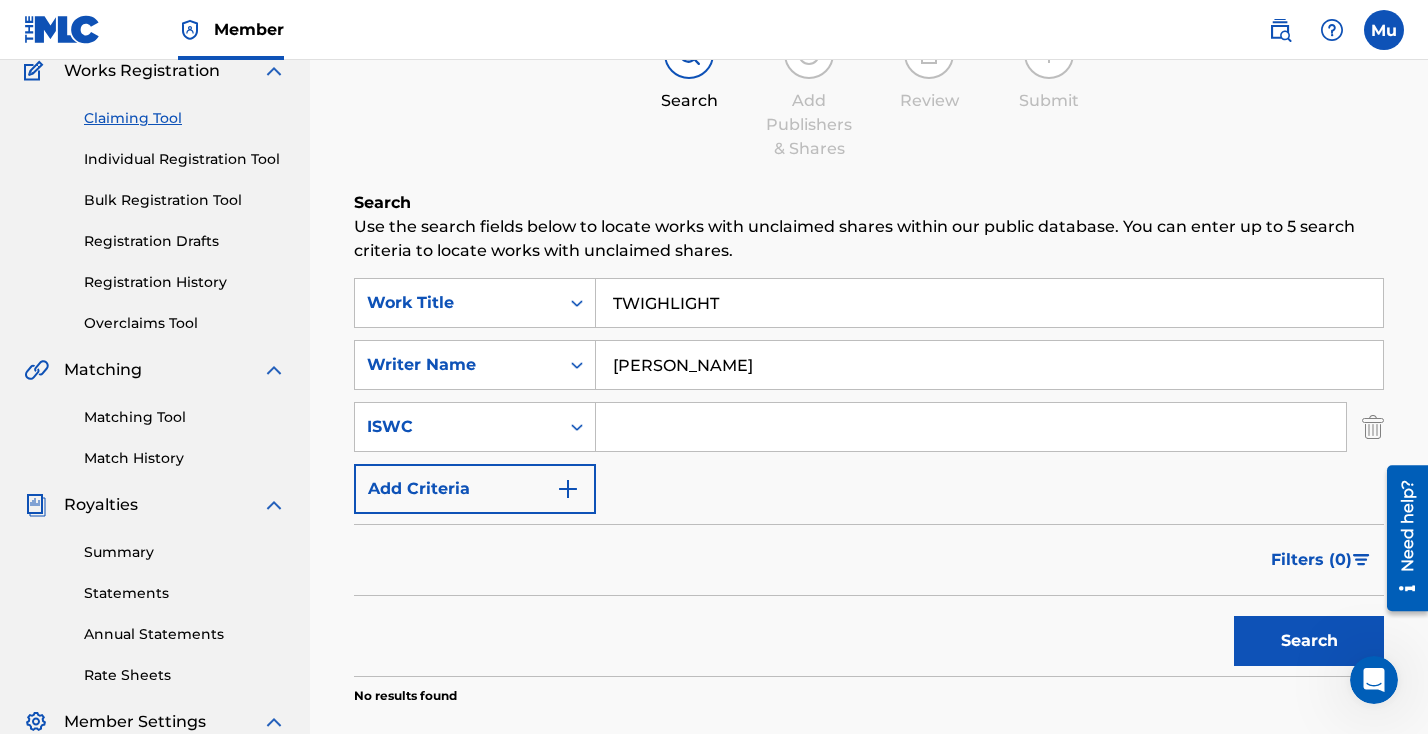 click on "Individual Registration Tool" at bounding box center [185, 159] 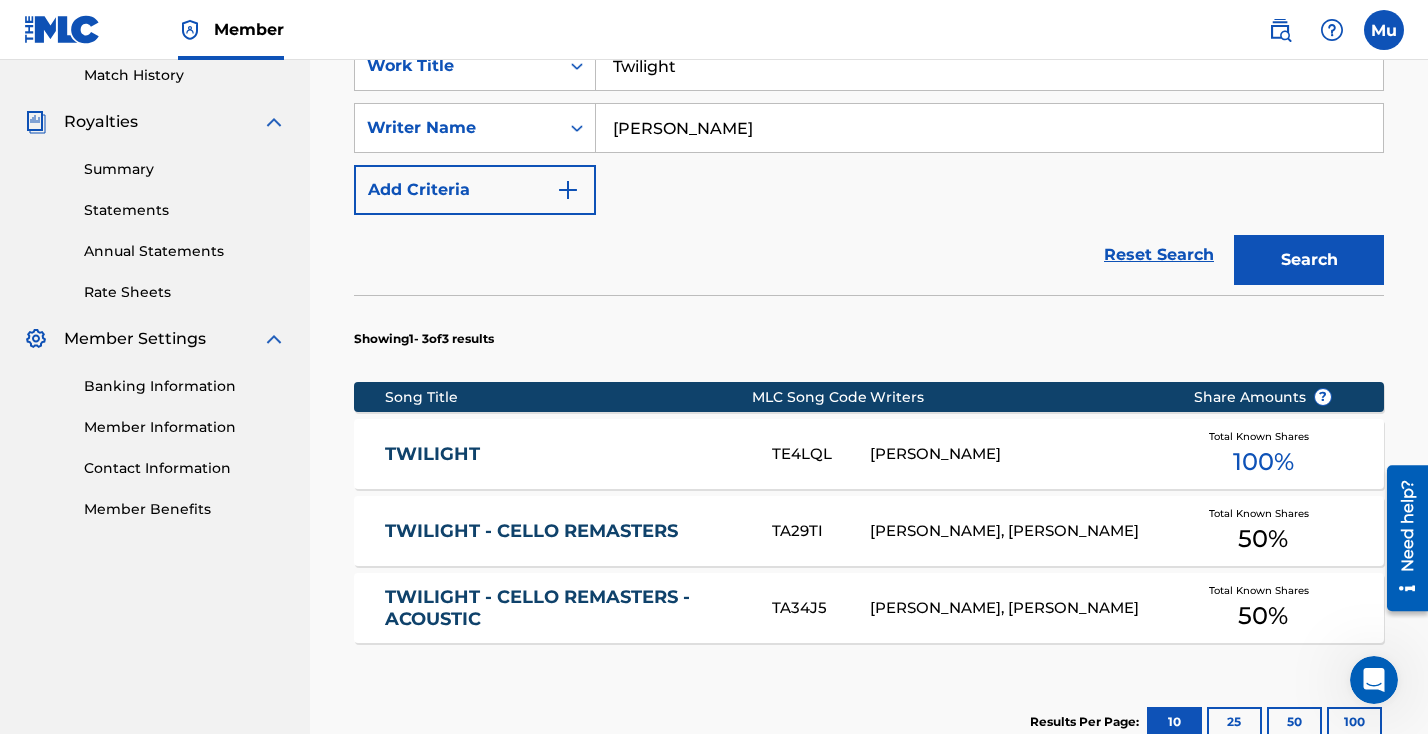 scroll, scrollTop: 656, scrollLeft: 0, axis: vertical 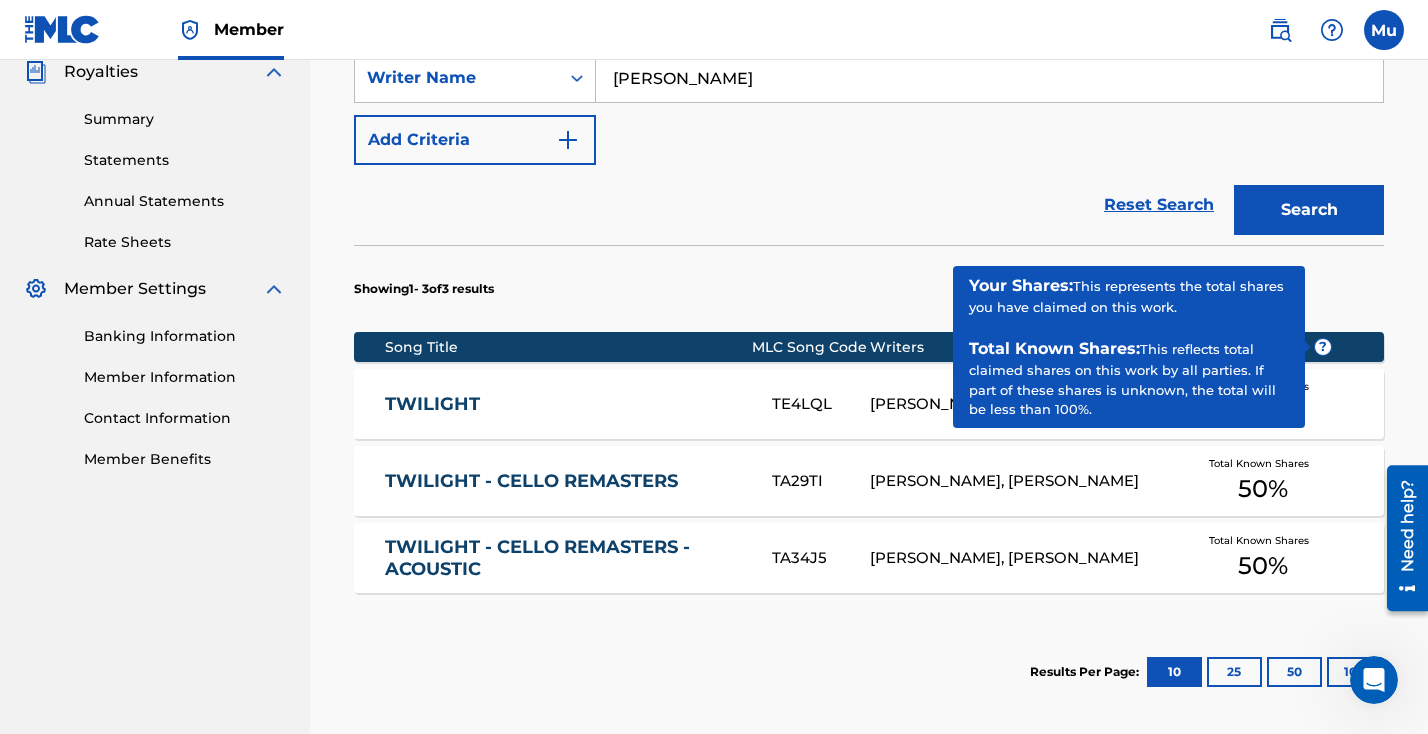 click on "?" at bounding box center [1323, 347] 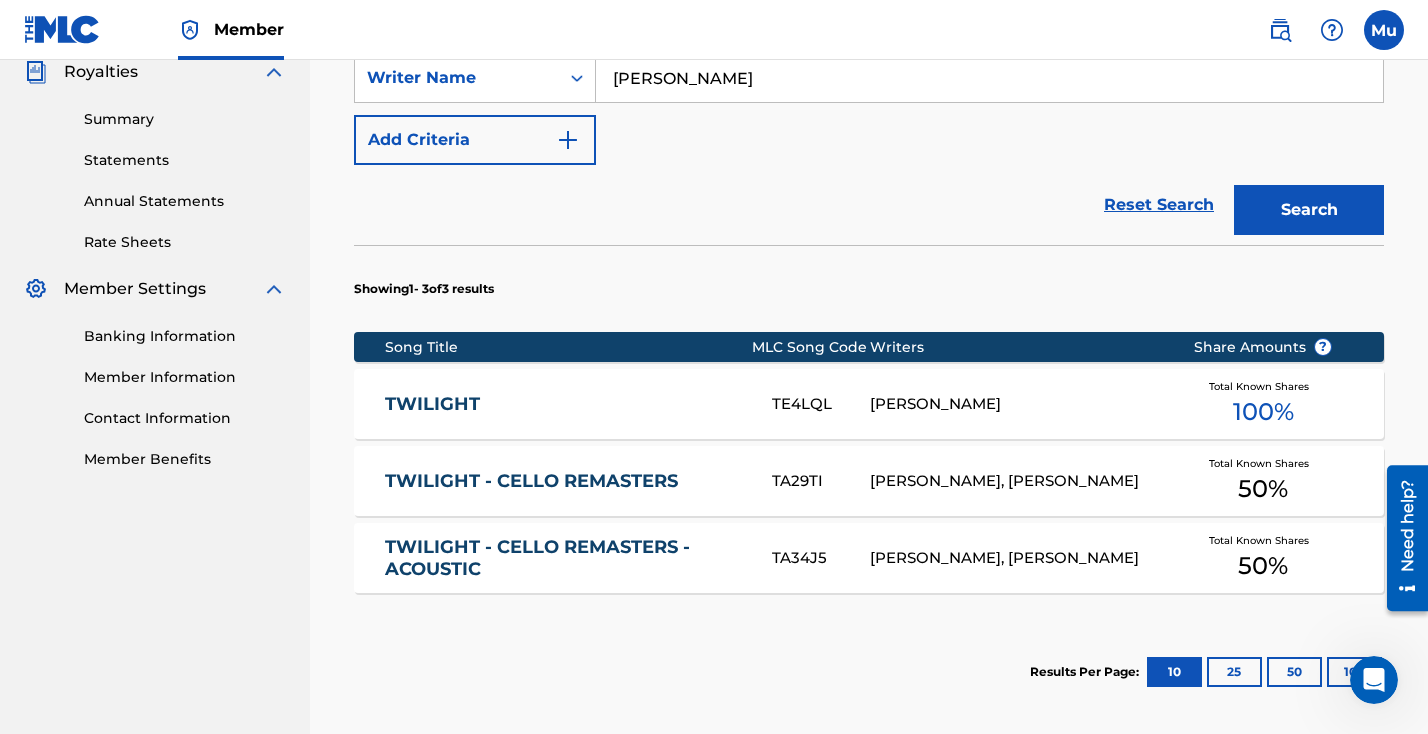 click on "TWILIGHT - CELLO REMASTERS" at bounding box center (565, 481) 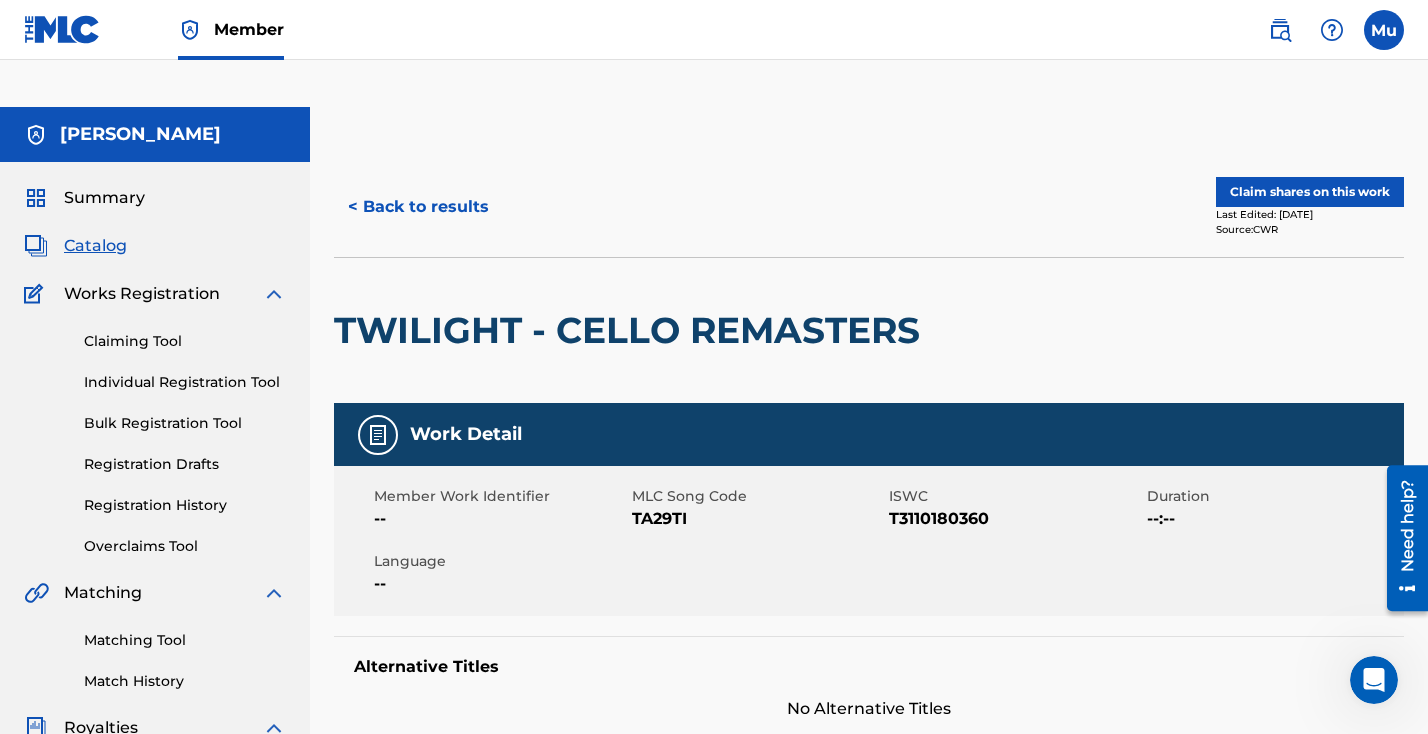 click on "< Back to results" at bounding box center (418, 207) 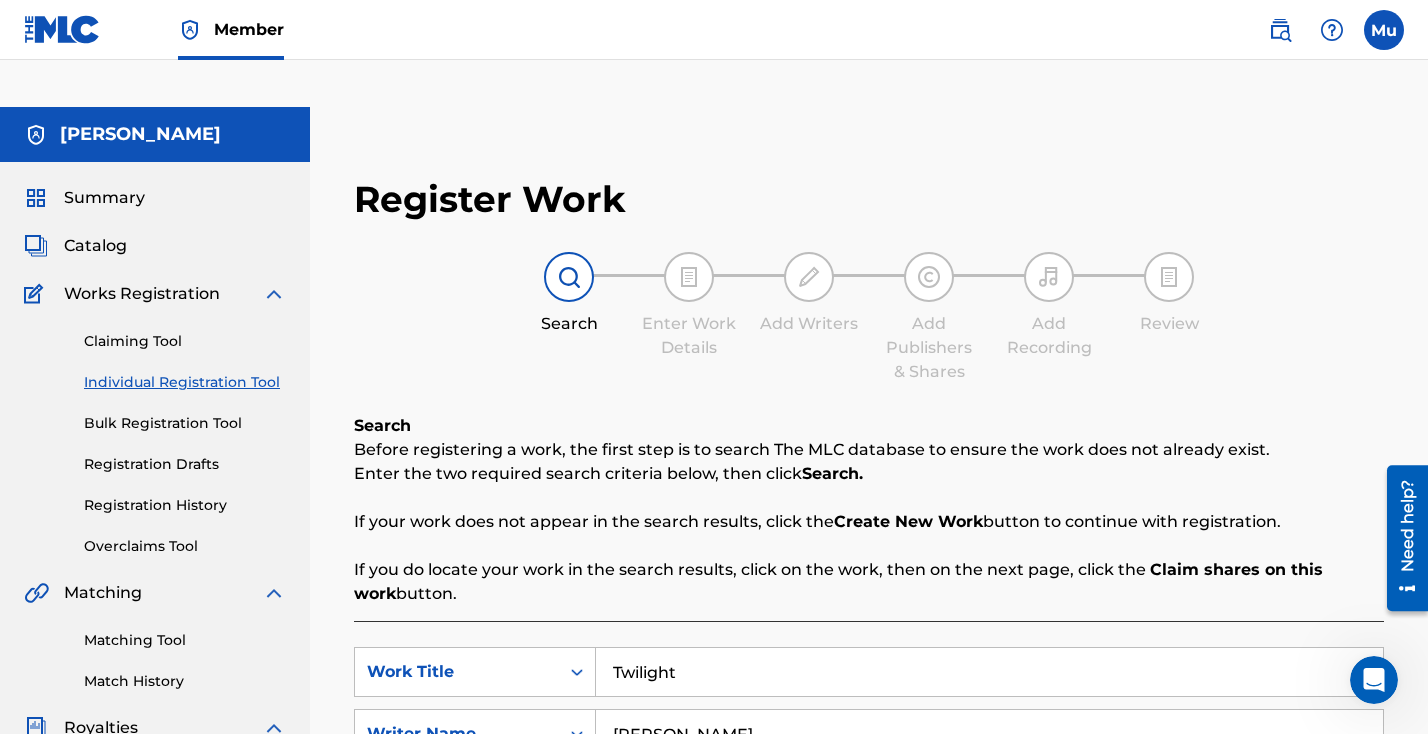 scroll, scrollTop: 465, scrollLeft: 0, axis: vertical 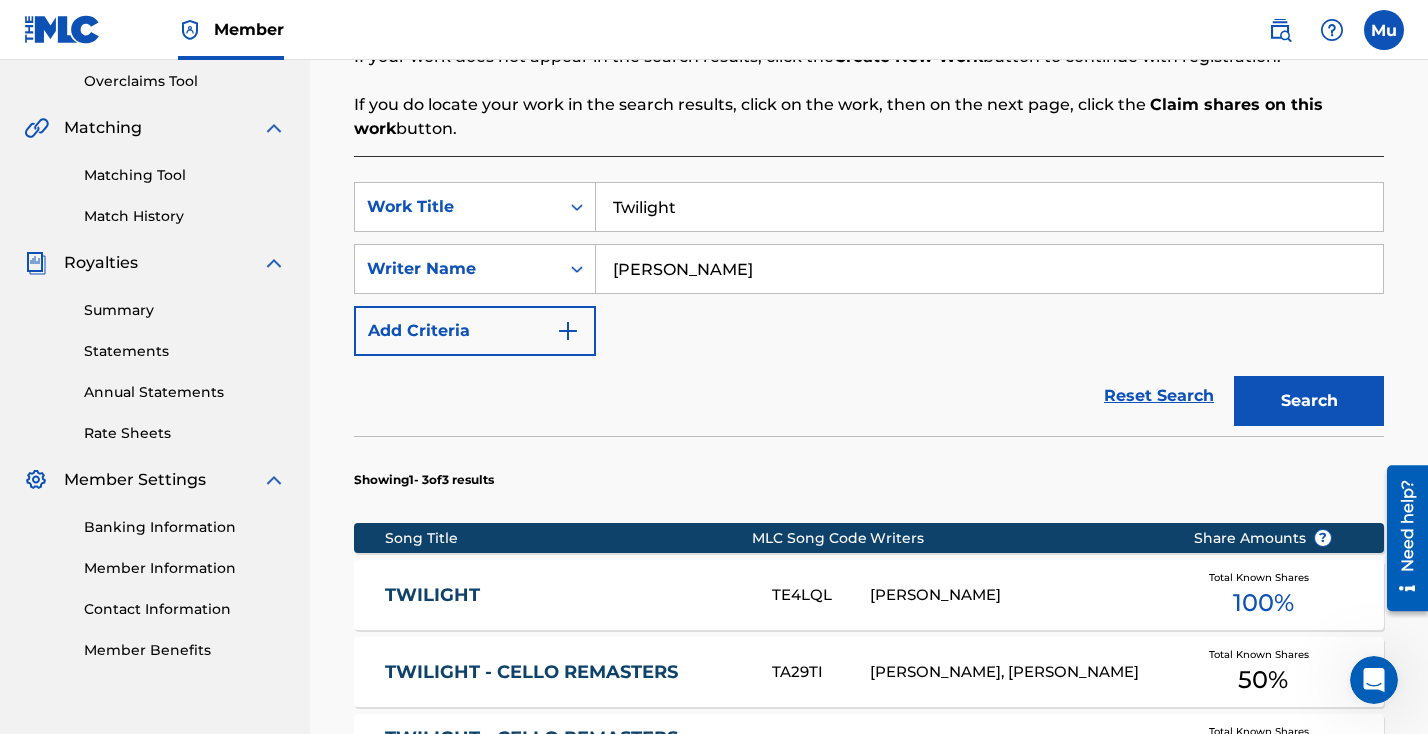 click on "TWILIGHT" at bounding box center [578, 595] 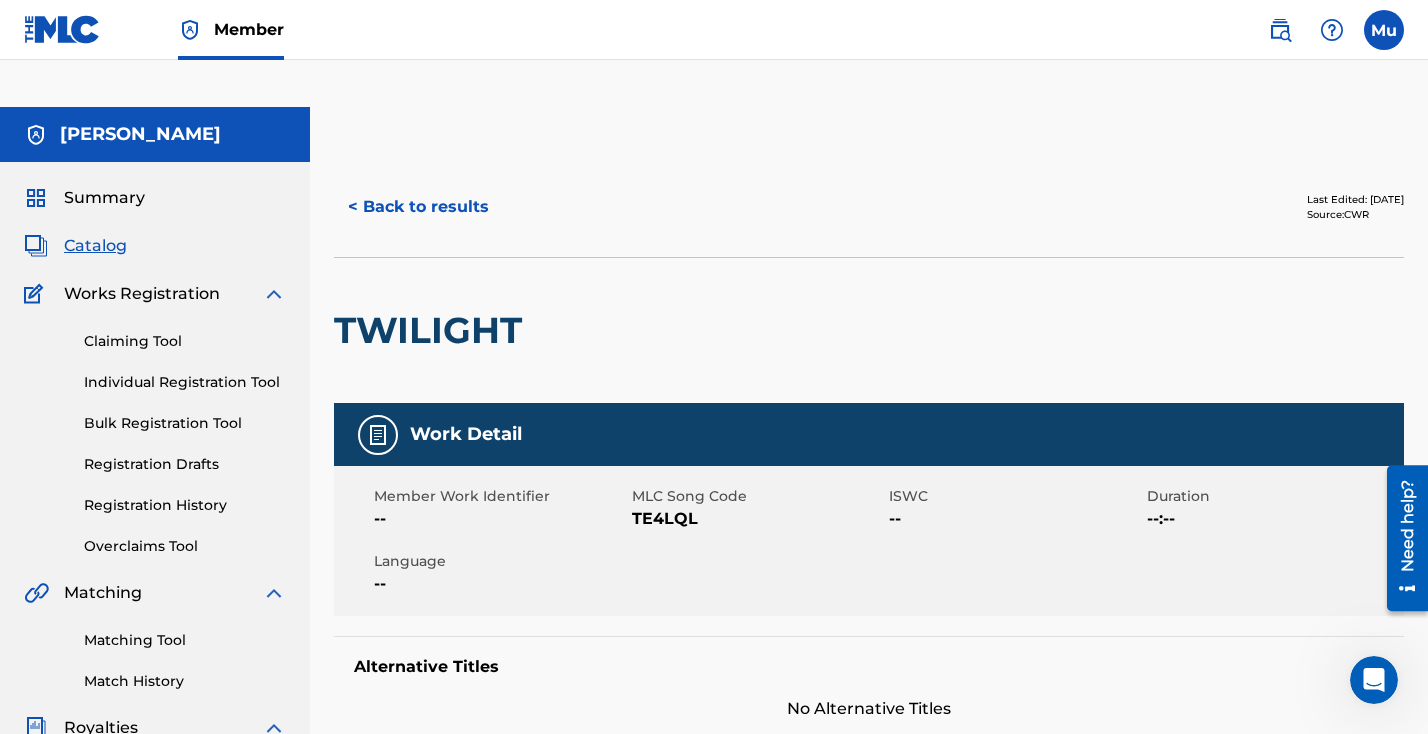 click on "< Back to results" at bounding box center (418, 207) 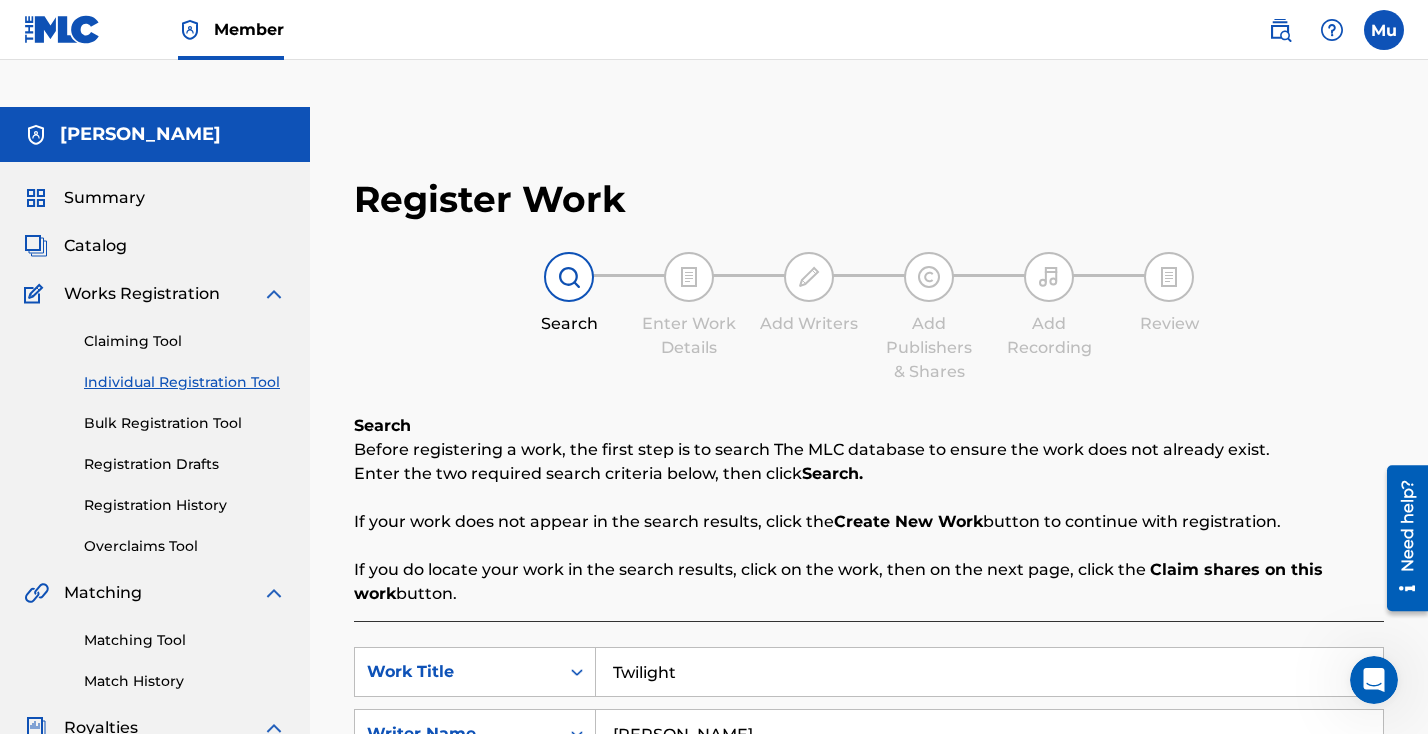 scroll, scrollTop: 465, scrollLeft: 0, axis: vertical 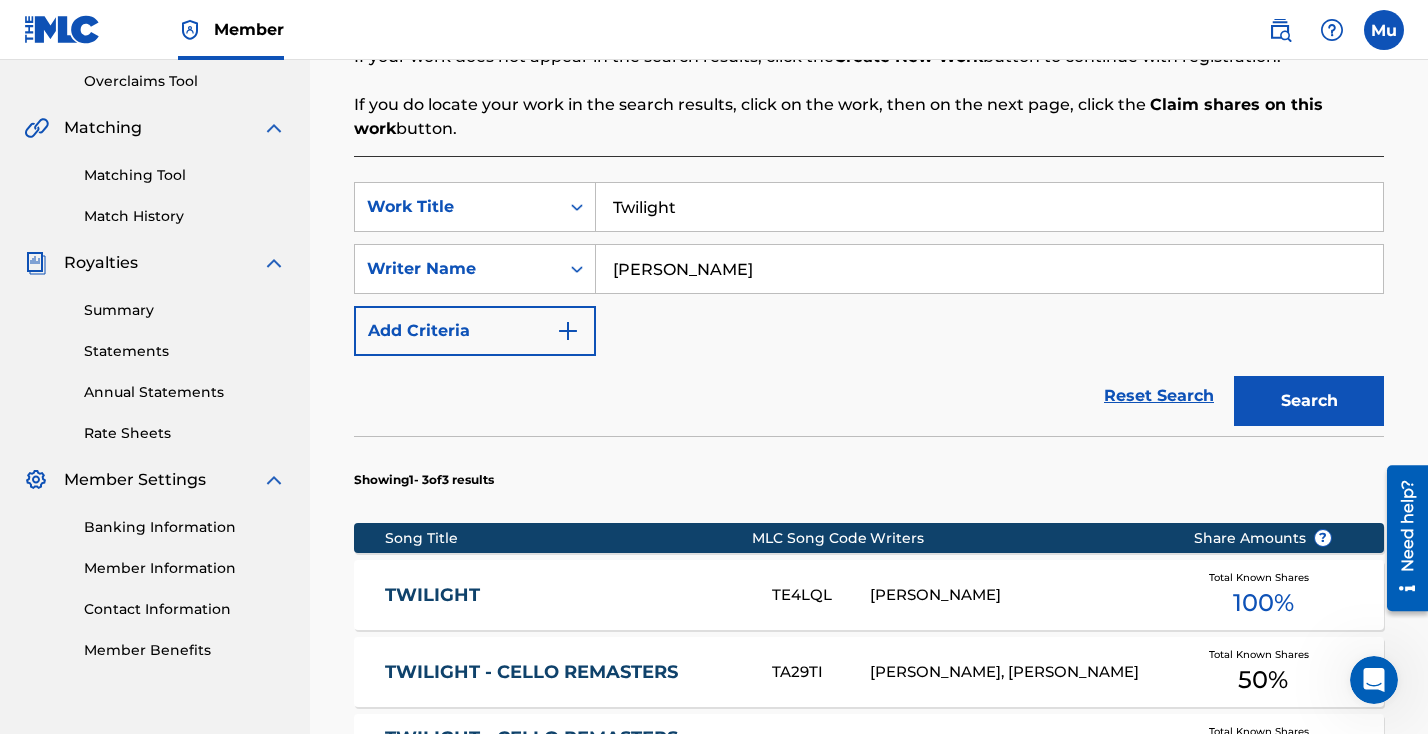 click on "Twilight" at bounding box center (989, 207) 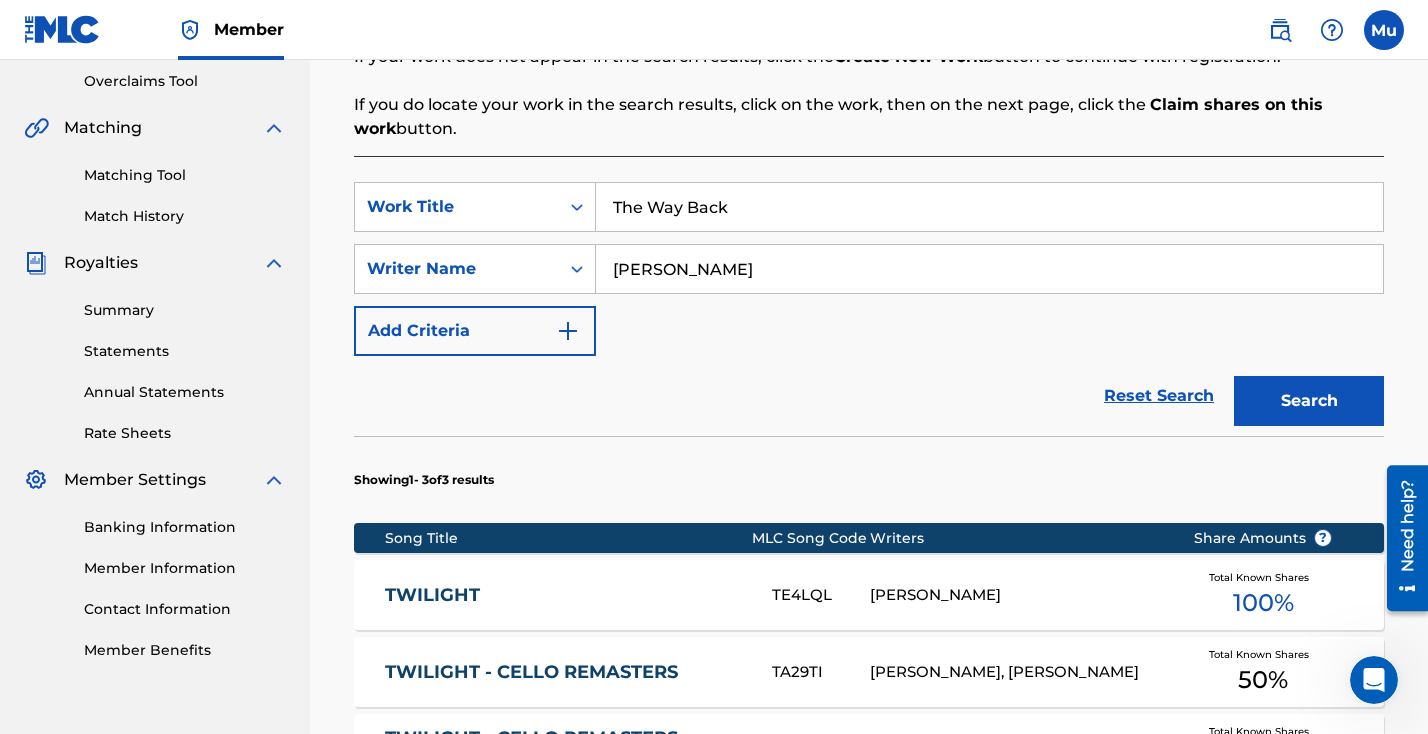 type on "The Way Back" 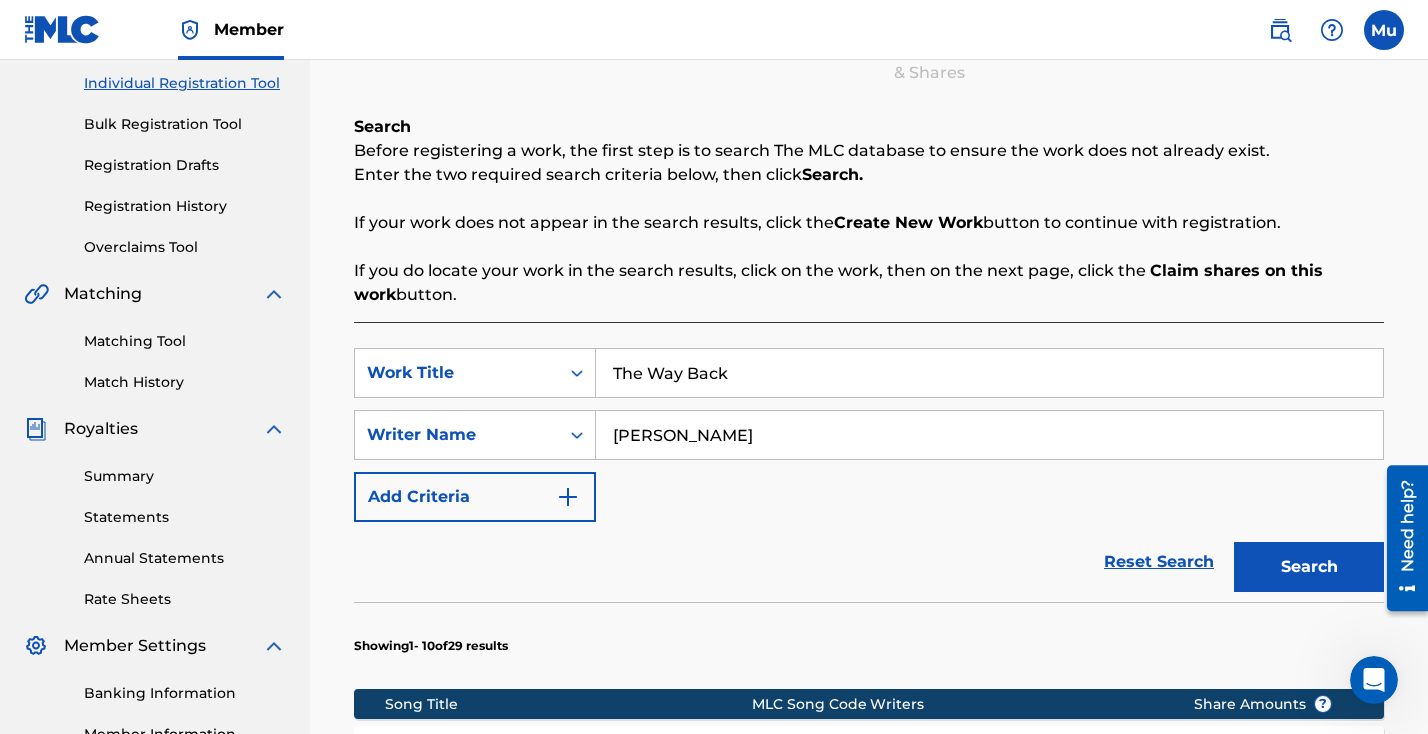 scroll, scrollTop: 205, scrollLeft: 0, axis: vertical 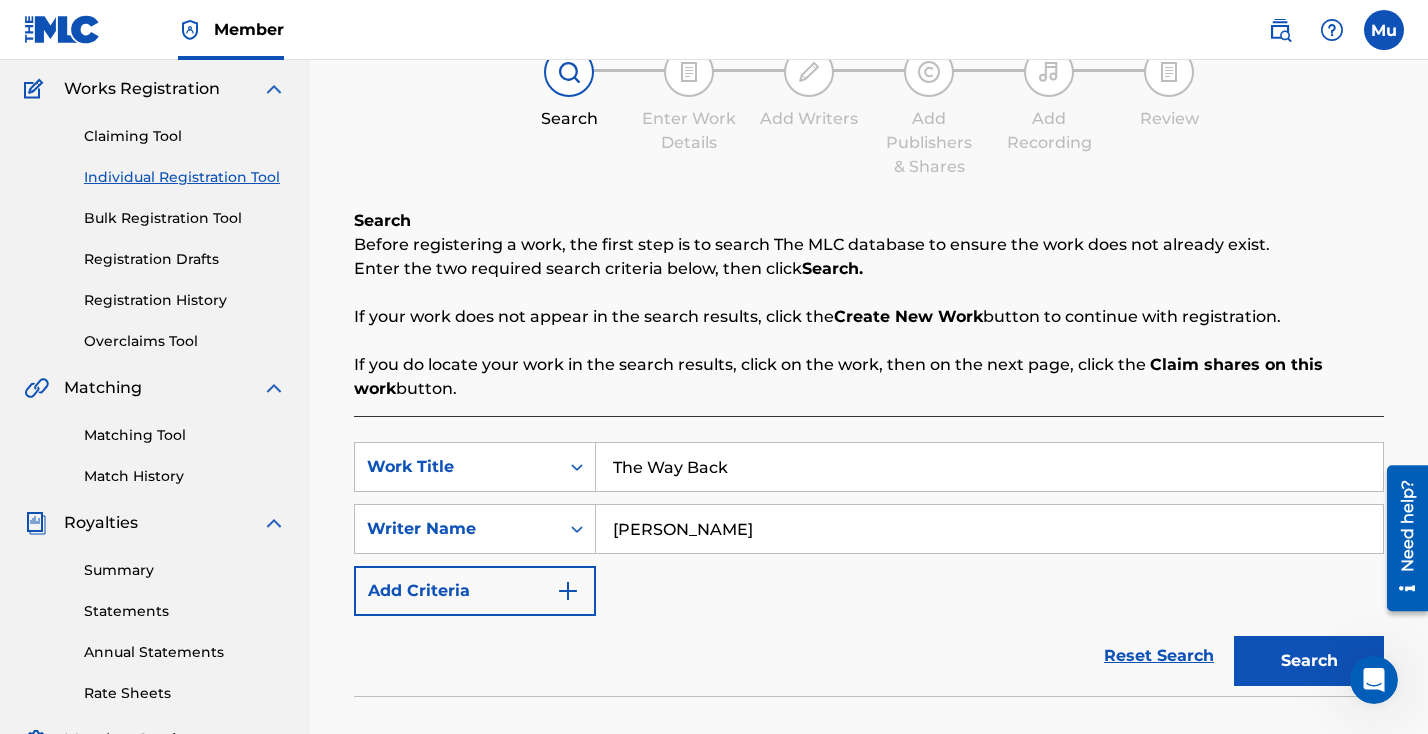 click on "Add Criteria" at bounding box center [475, 591] 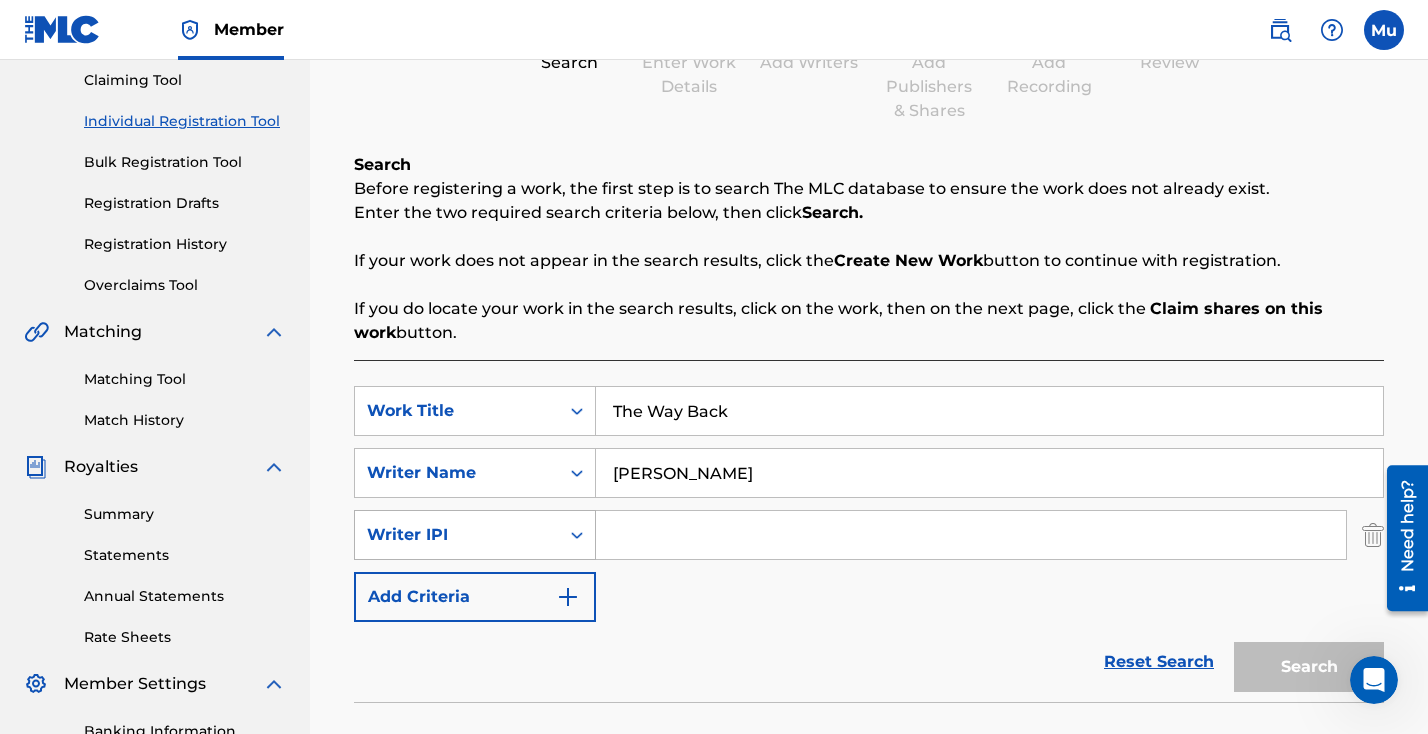 click on "Writer IPI" at bounding box center [457, 535] 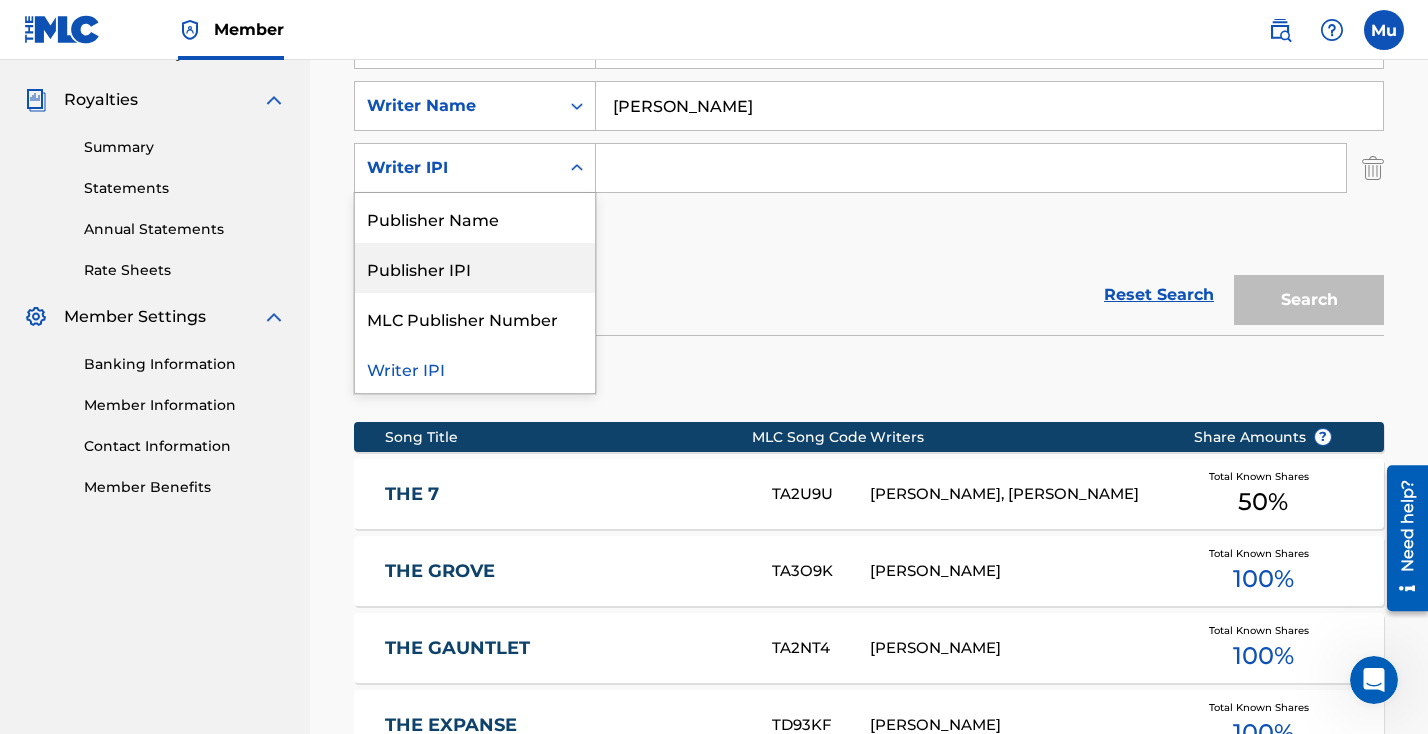 scroll, scrollTop: 610, scrollLeft: 0, axis: vertical 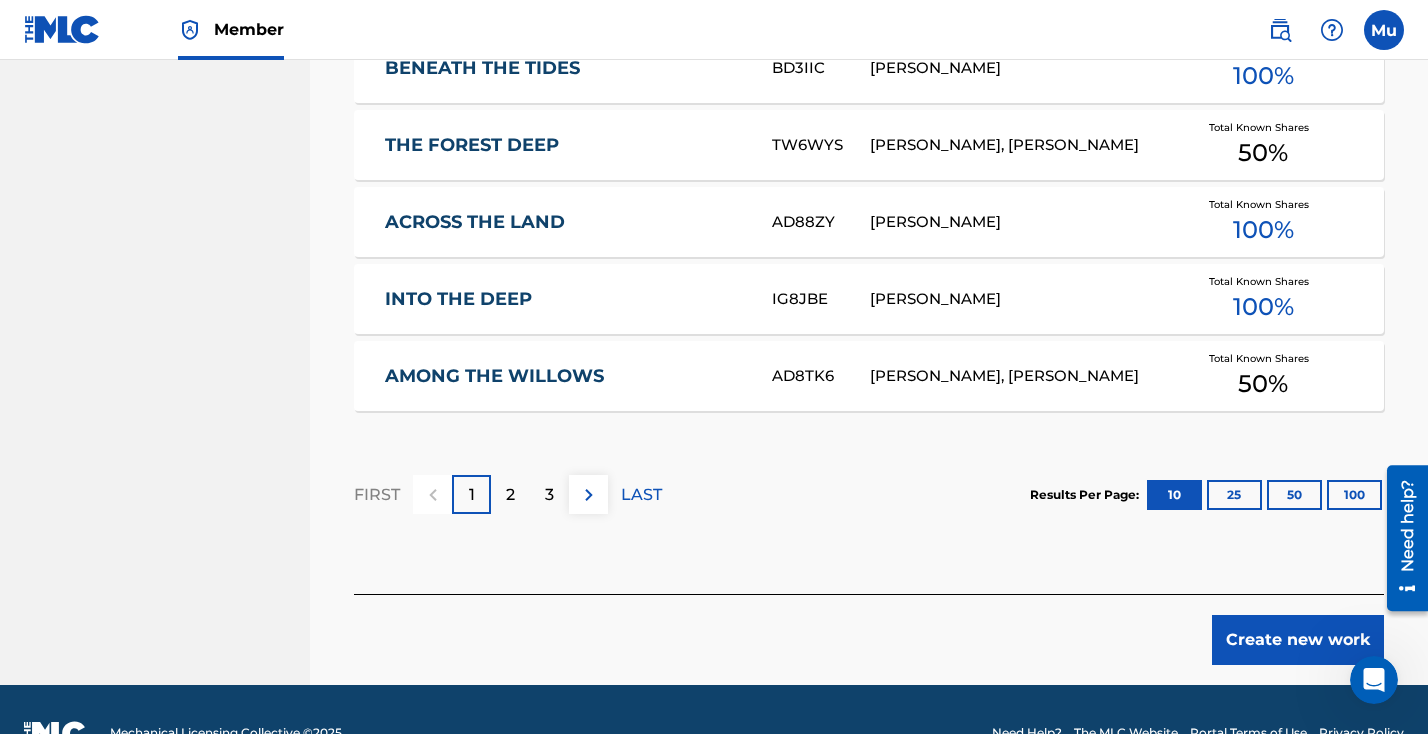 click on "Create new work" at bounding box center [1298, 640] 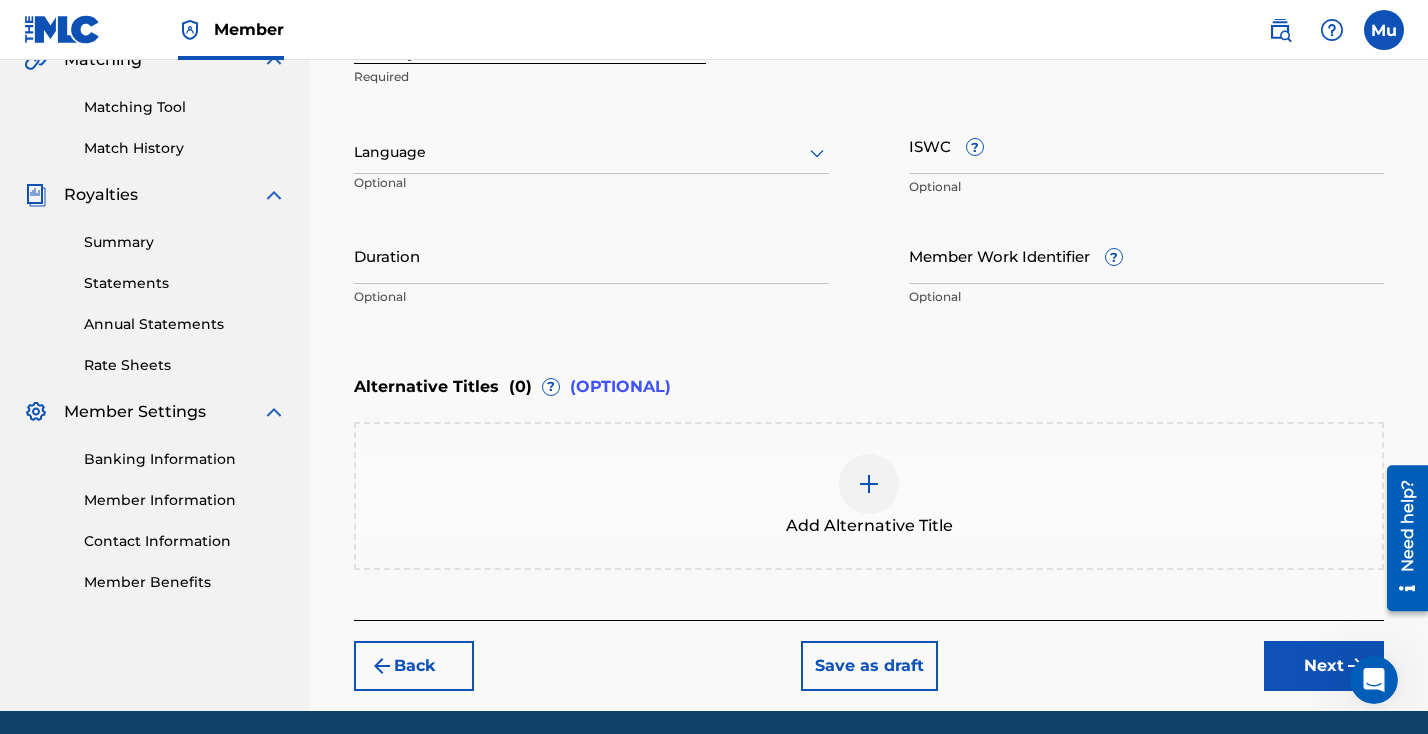 scroll, scrollTop: 545, scrollLeft: 0, axis: vertical 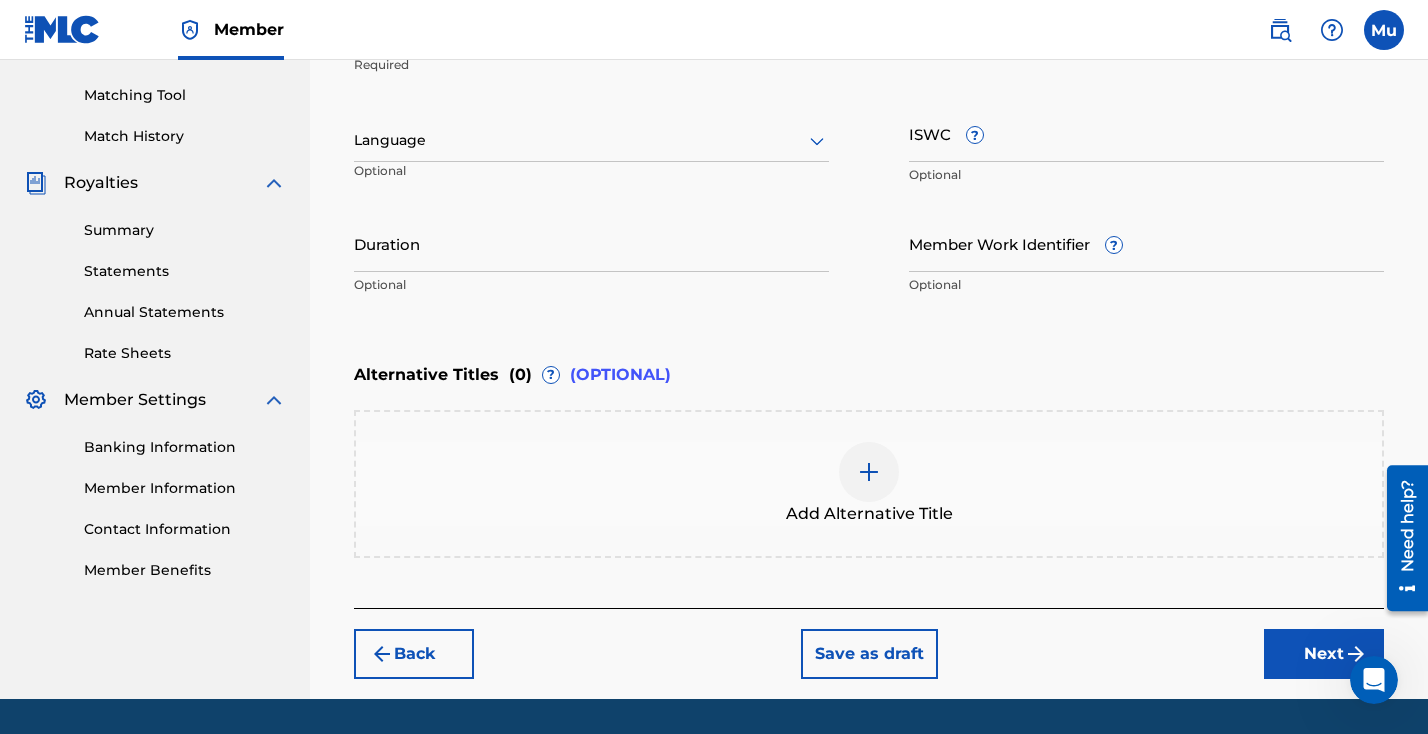 click on "Next" at bounding box center (1324, 654) 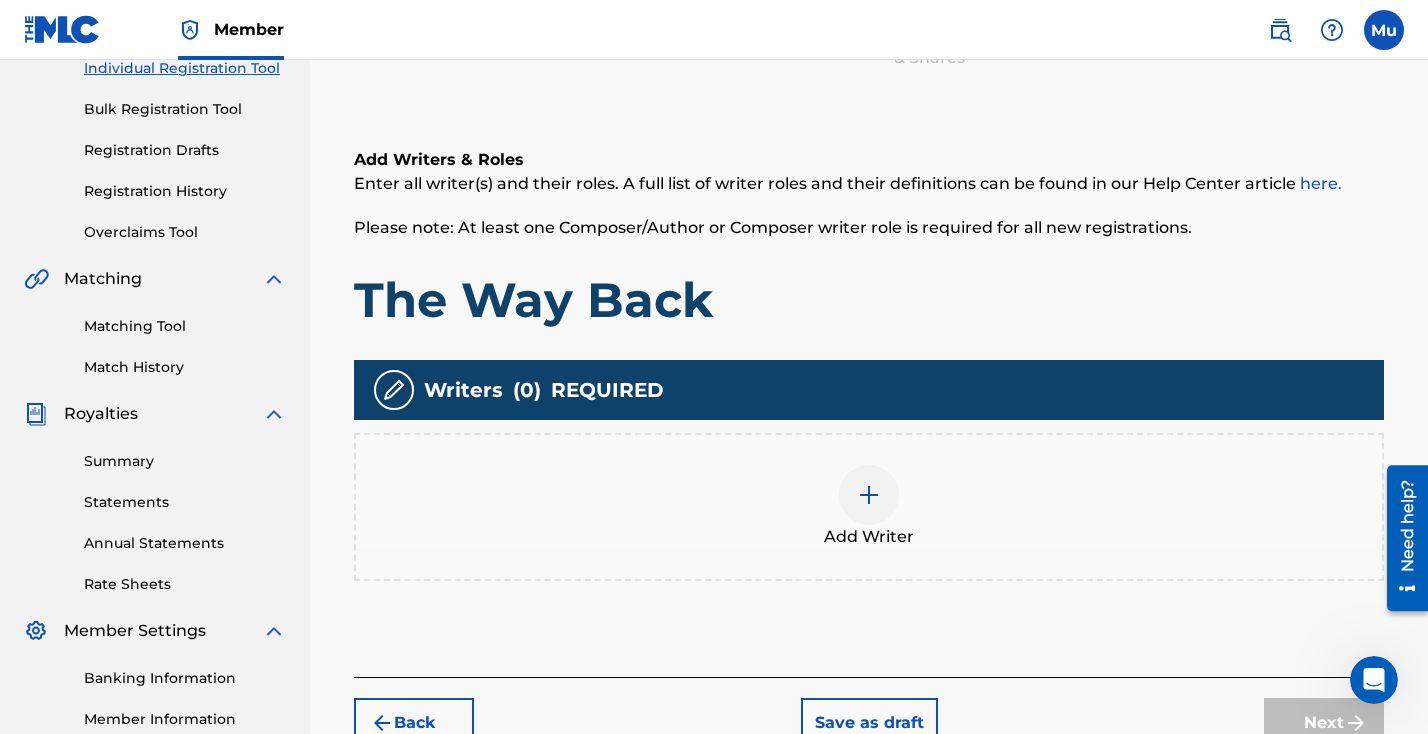 scroll, scrollTop: 353, scrollLeft: 0, axis: vertical 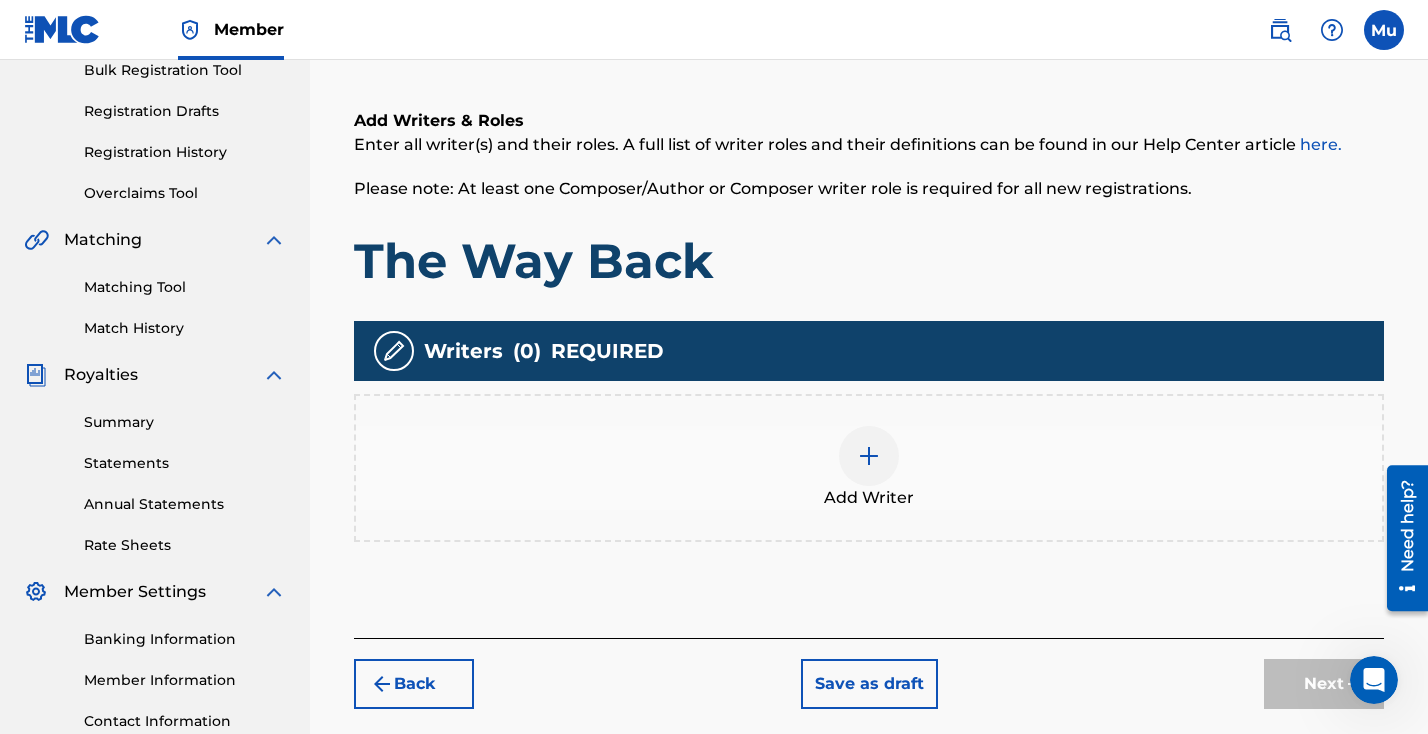 click at bounding box center (869, 456) 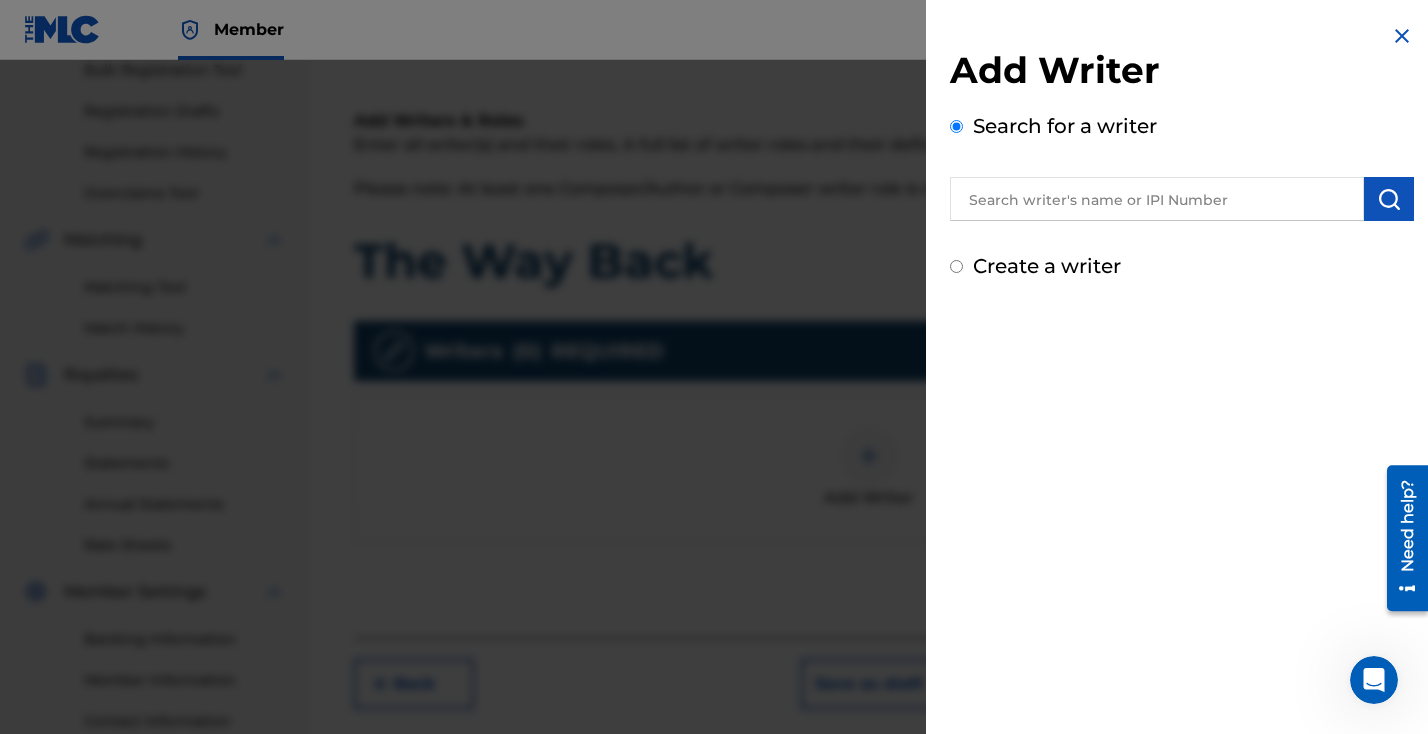 click at bounding box center [1157, 199] 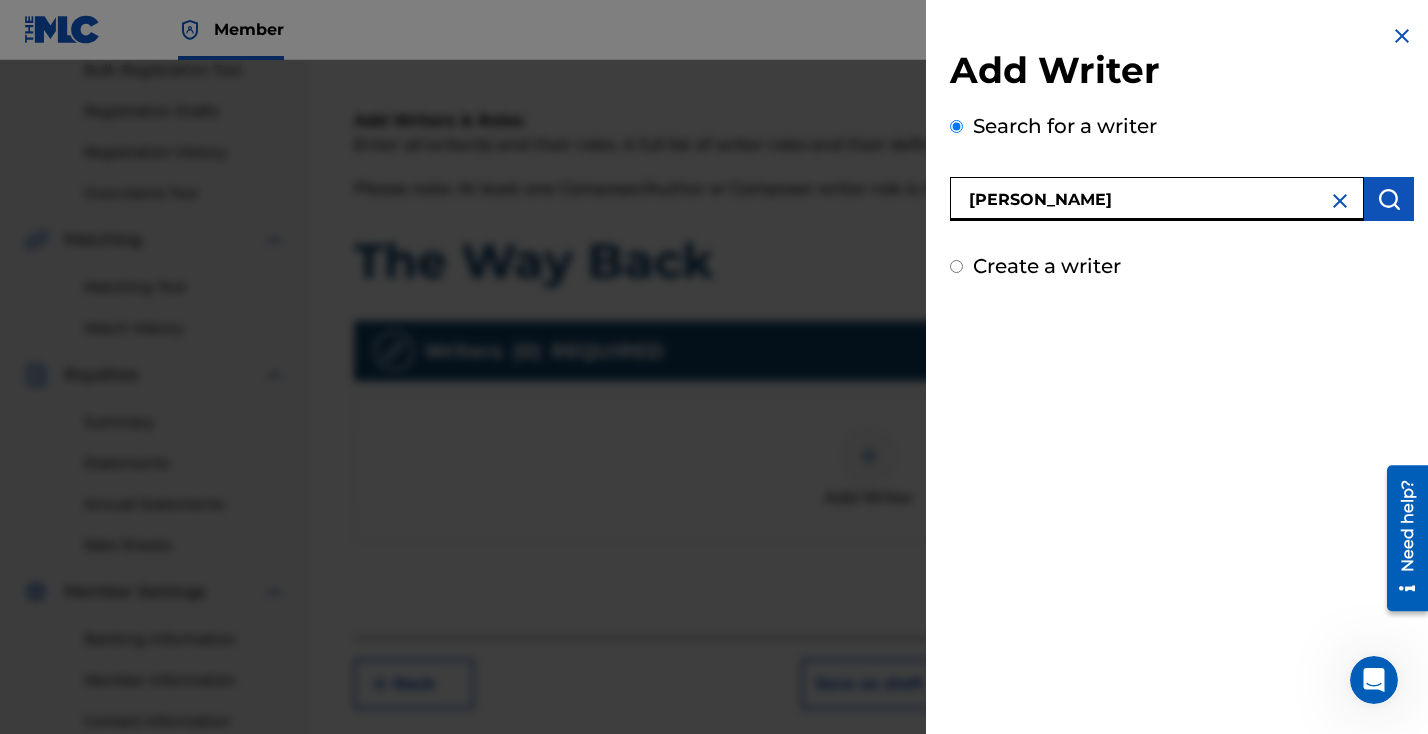 type on "[PERSON_NAME]" 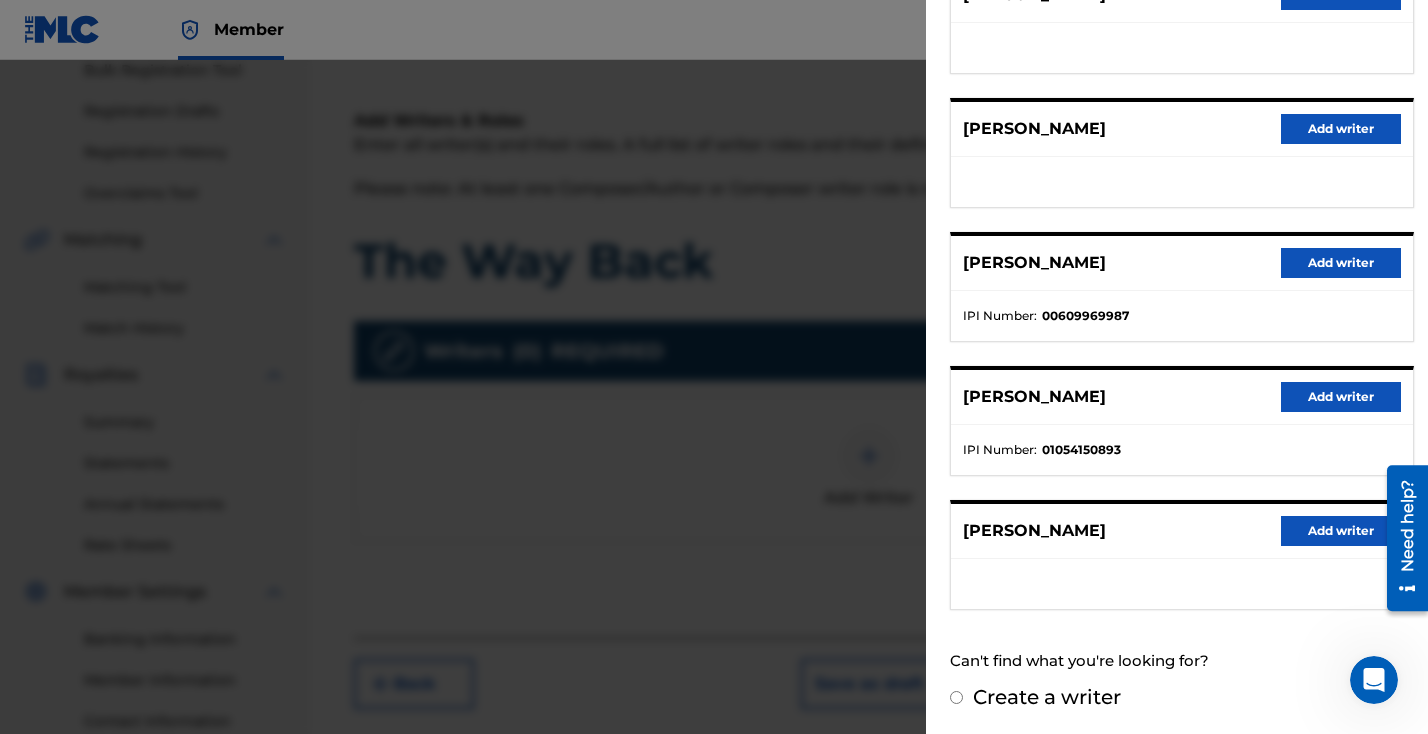 scroll, scrollTop: 308, scrollLeft: 0, axis: vertical 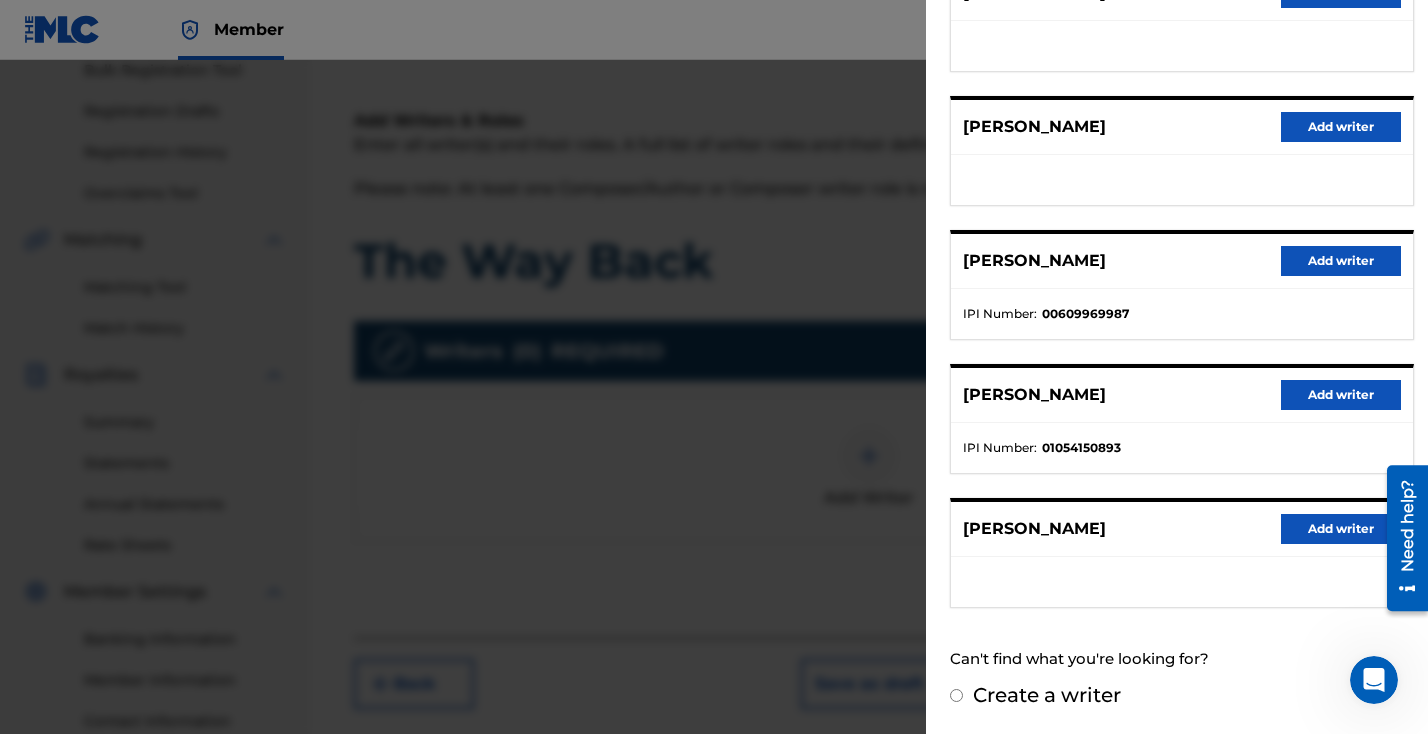 click on "Add writer" at bounding box center [1341, 395] 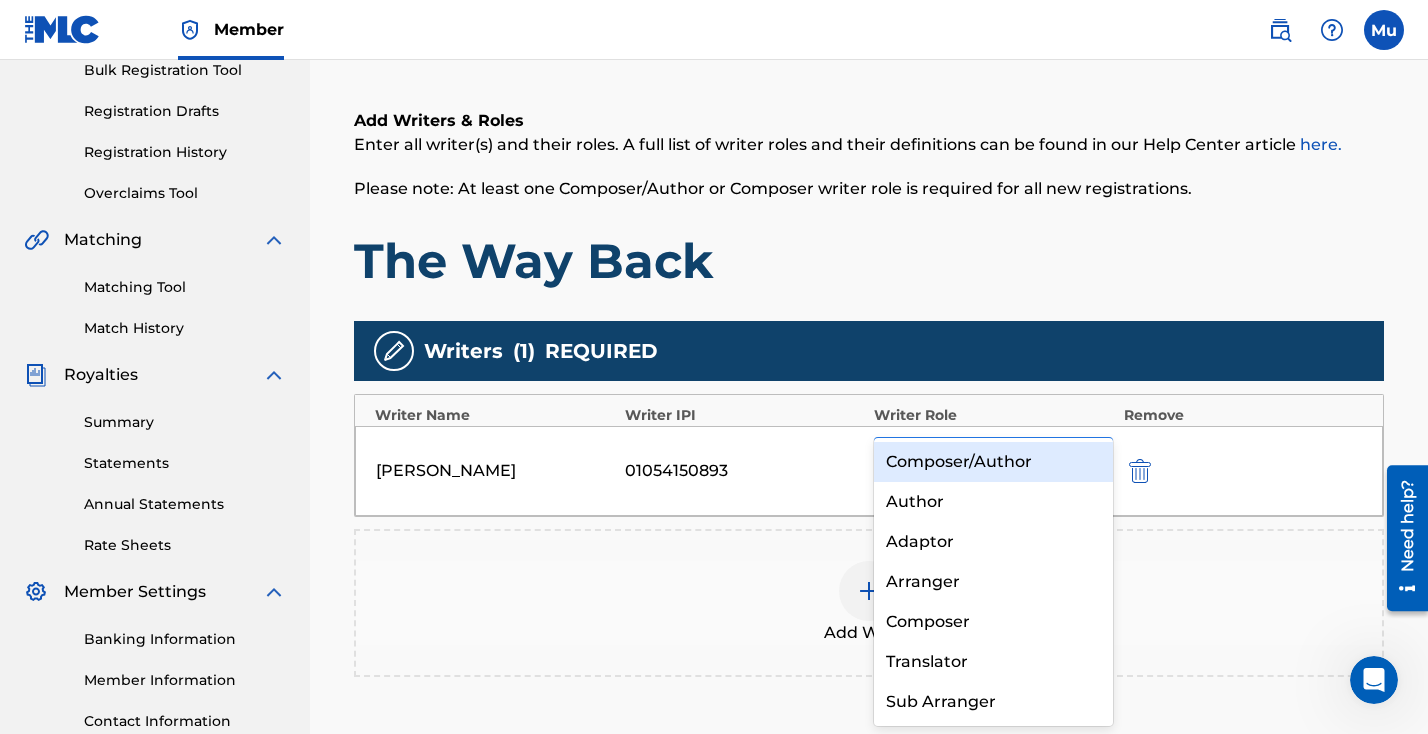 click at bounding box center [975, 457] 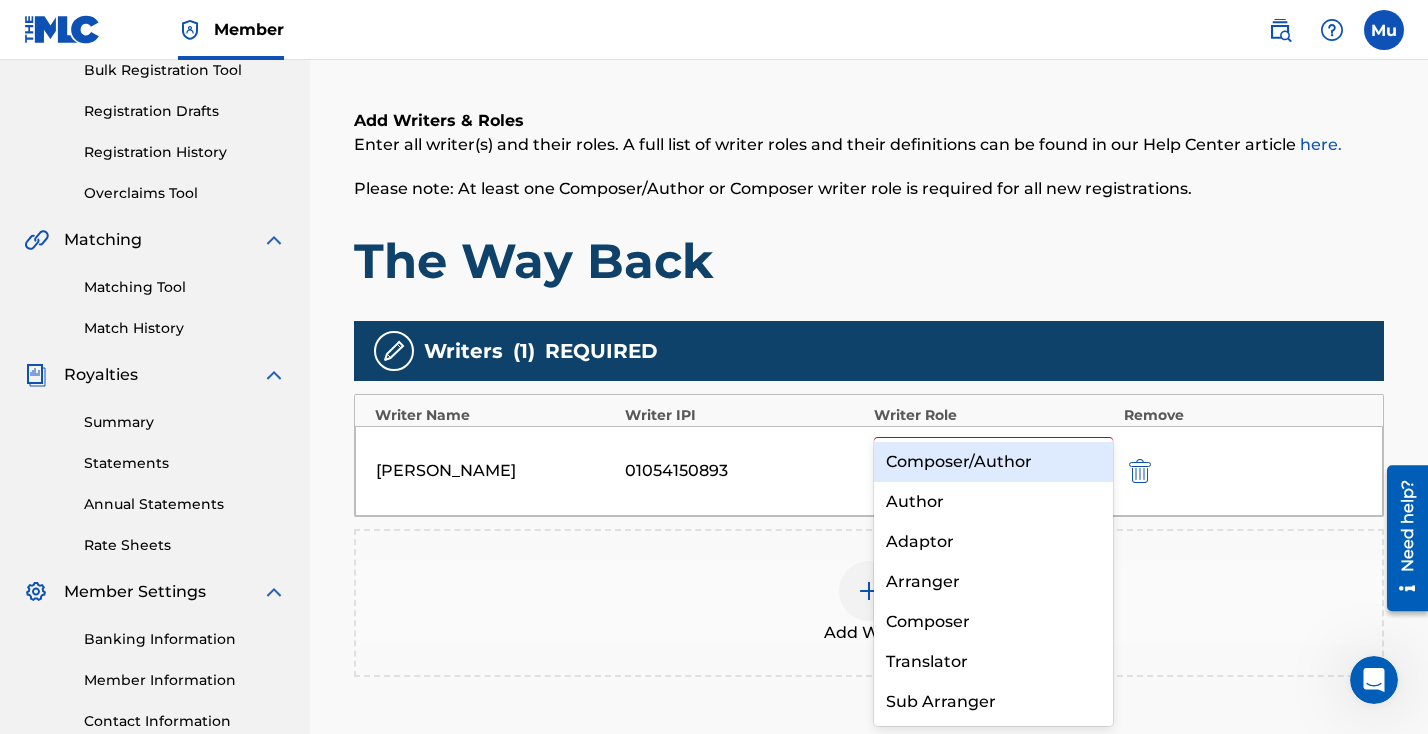 click on "Composer/Author" at bounding box center [993, 462] 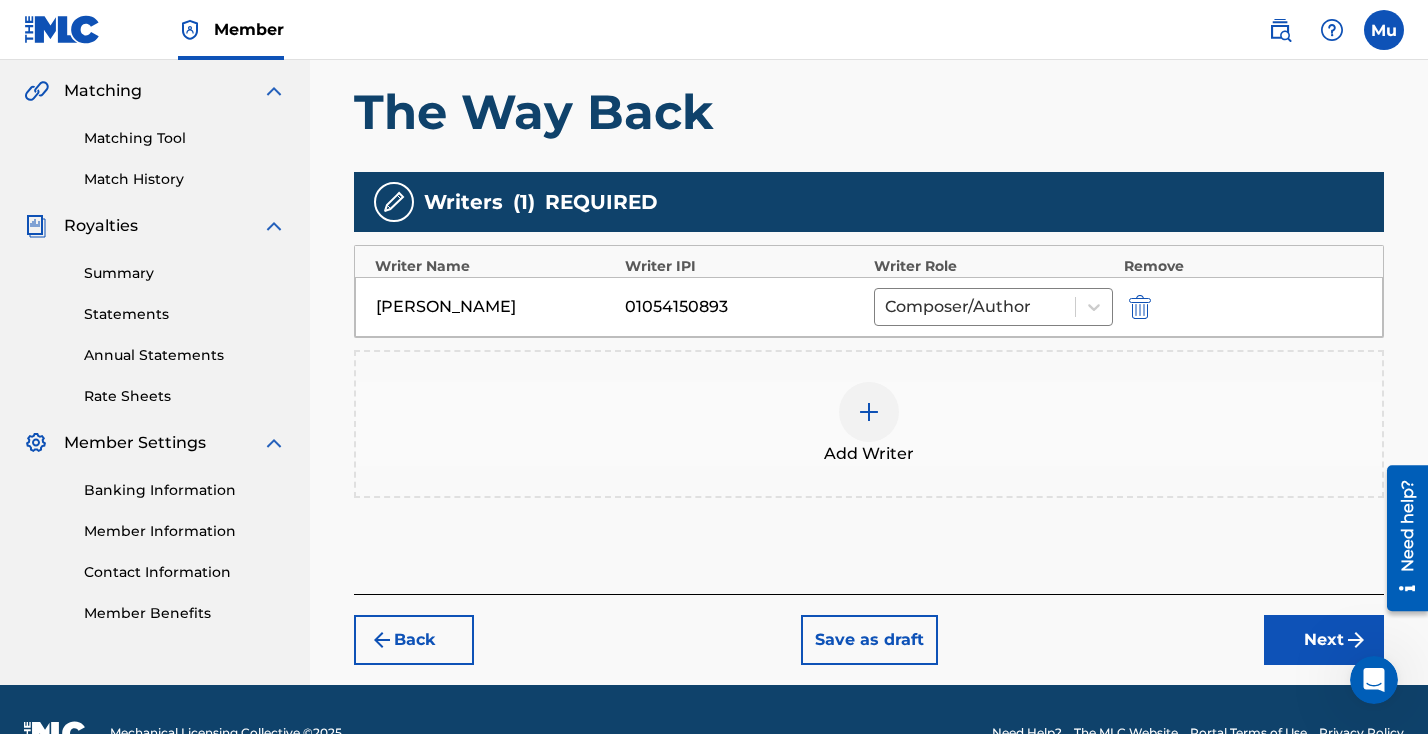 click on "Next" at bounding box center [1324, 640] 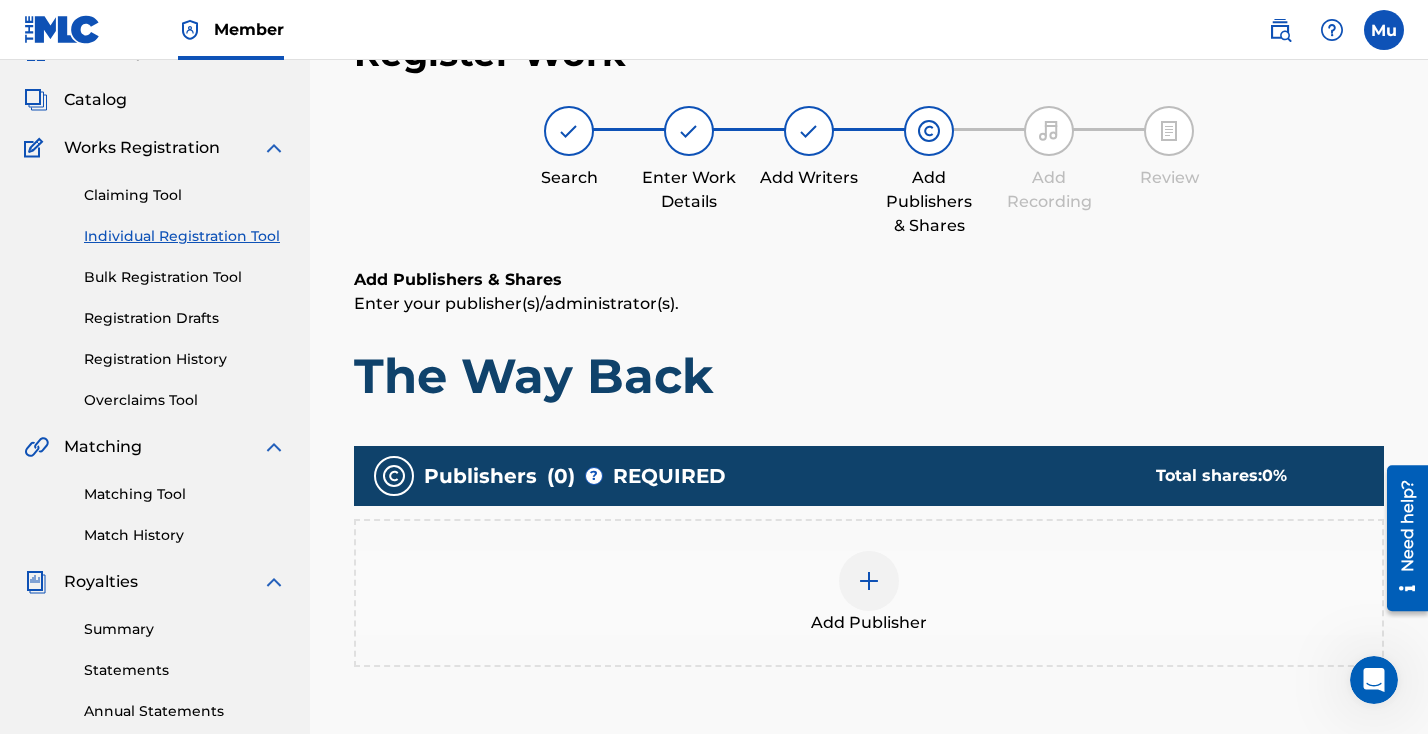 scroll, scrollTop: 90, scrollLeft: 0, axis: vertical 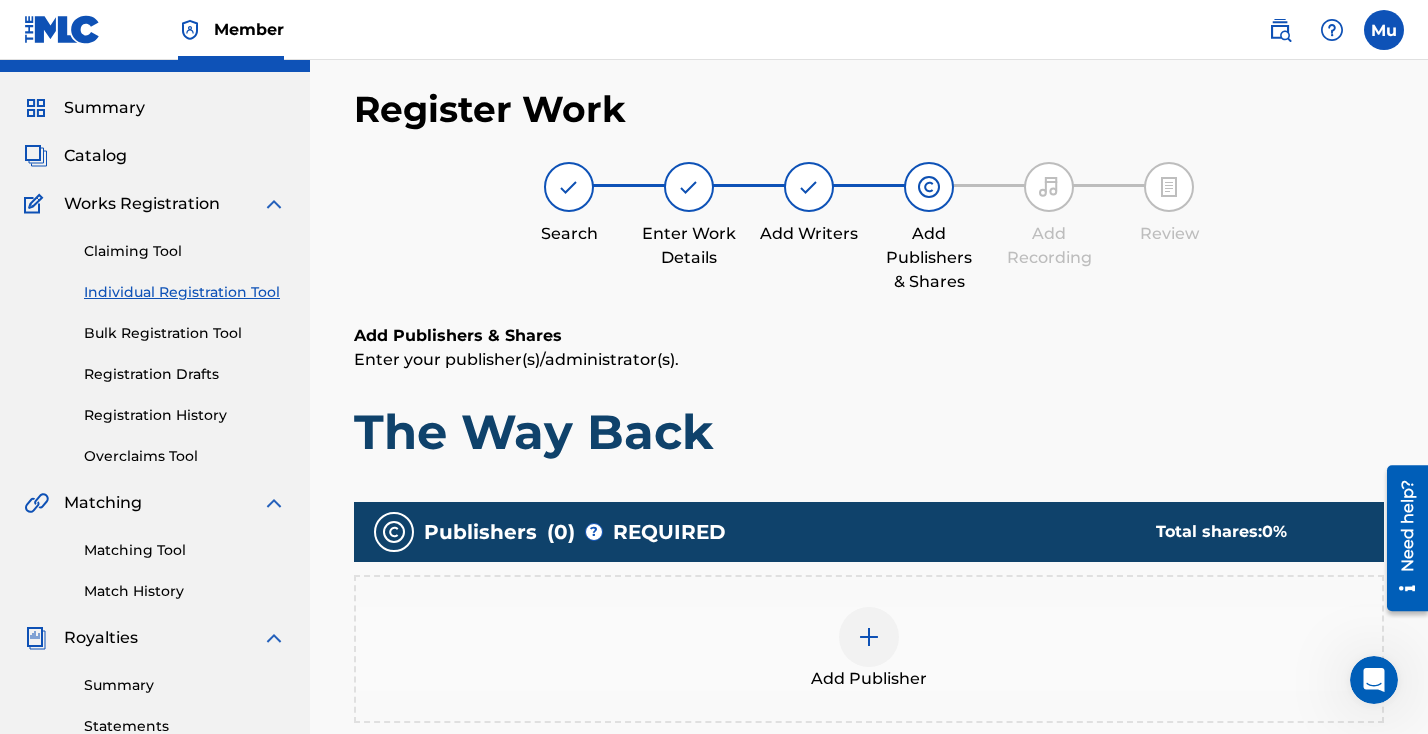 click at bounding box center [869, 637] 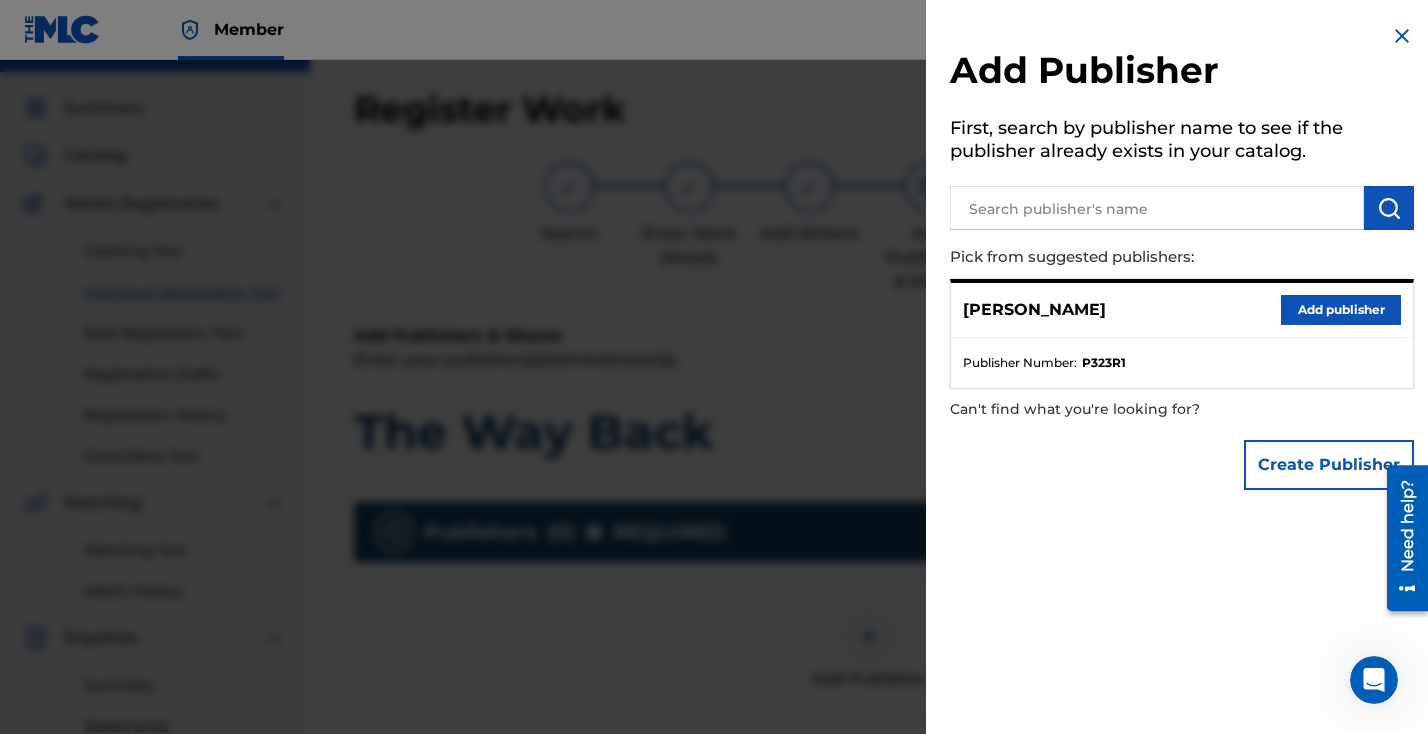 click on "Add publisher" at bounding box center (1341, 310) 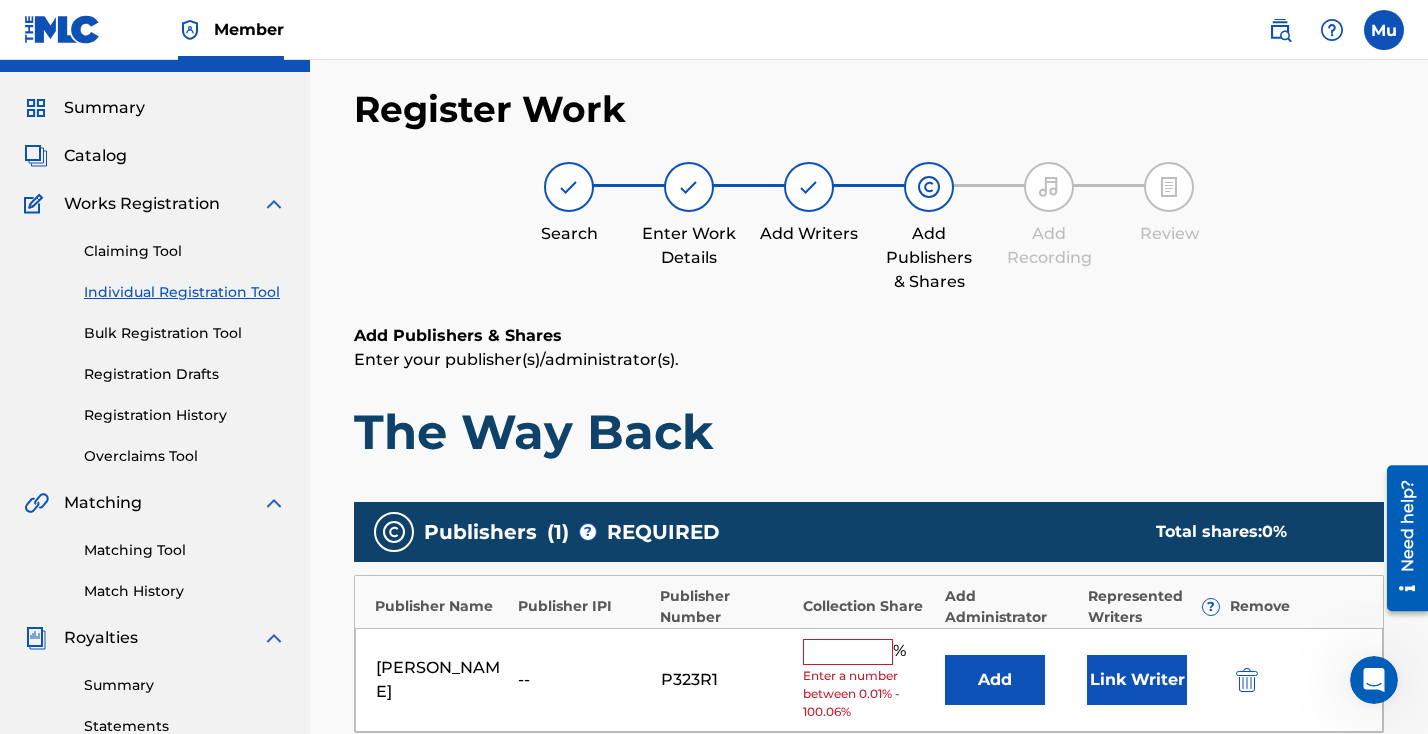 scroll, scrollTop: 338, scrollLeft: 0, axis: vertical 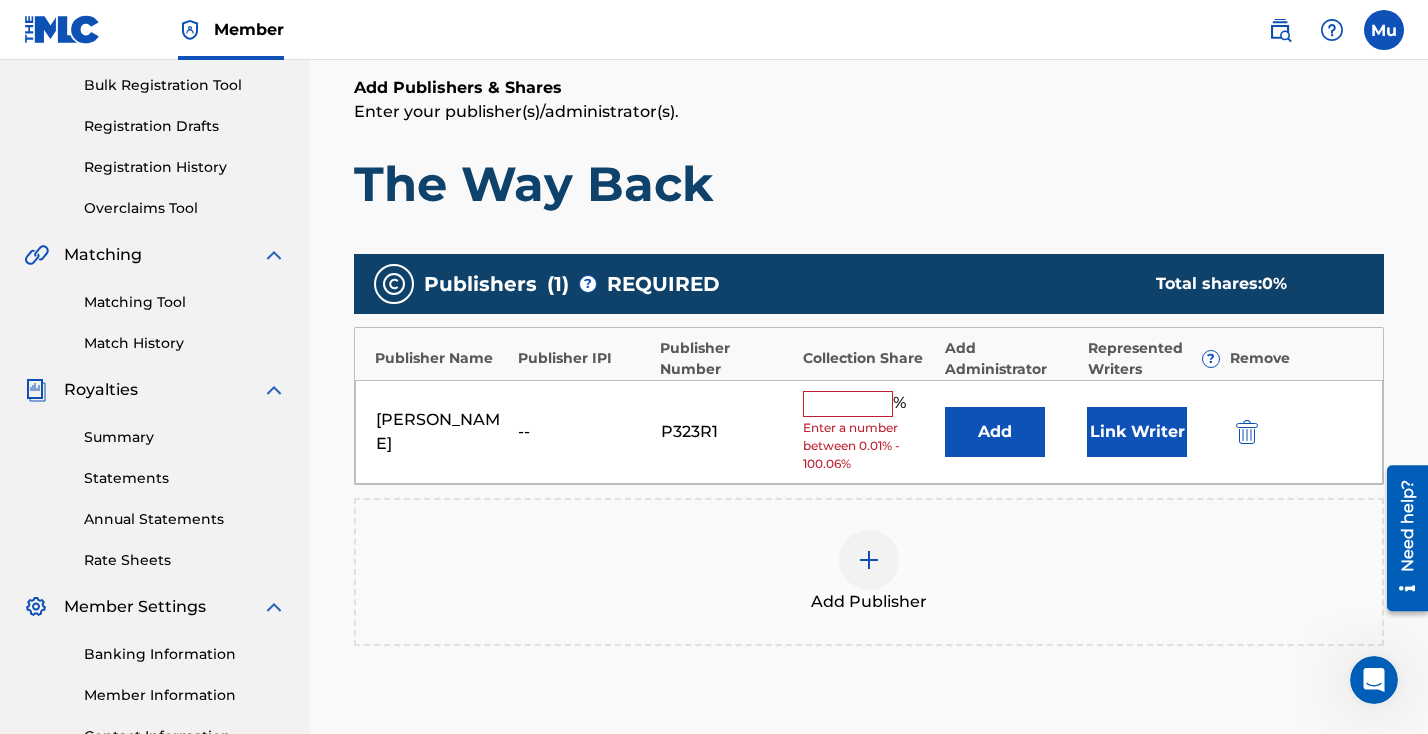 click at bounding box center (848, 404) 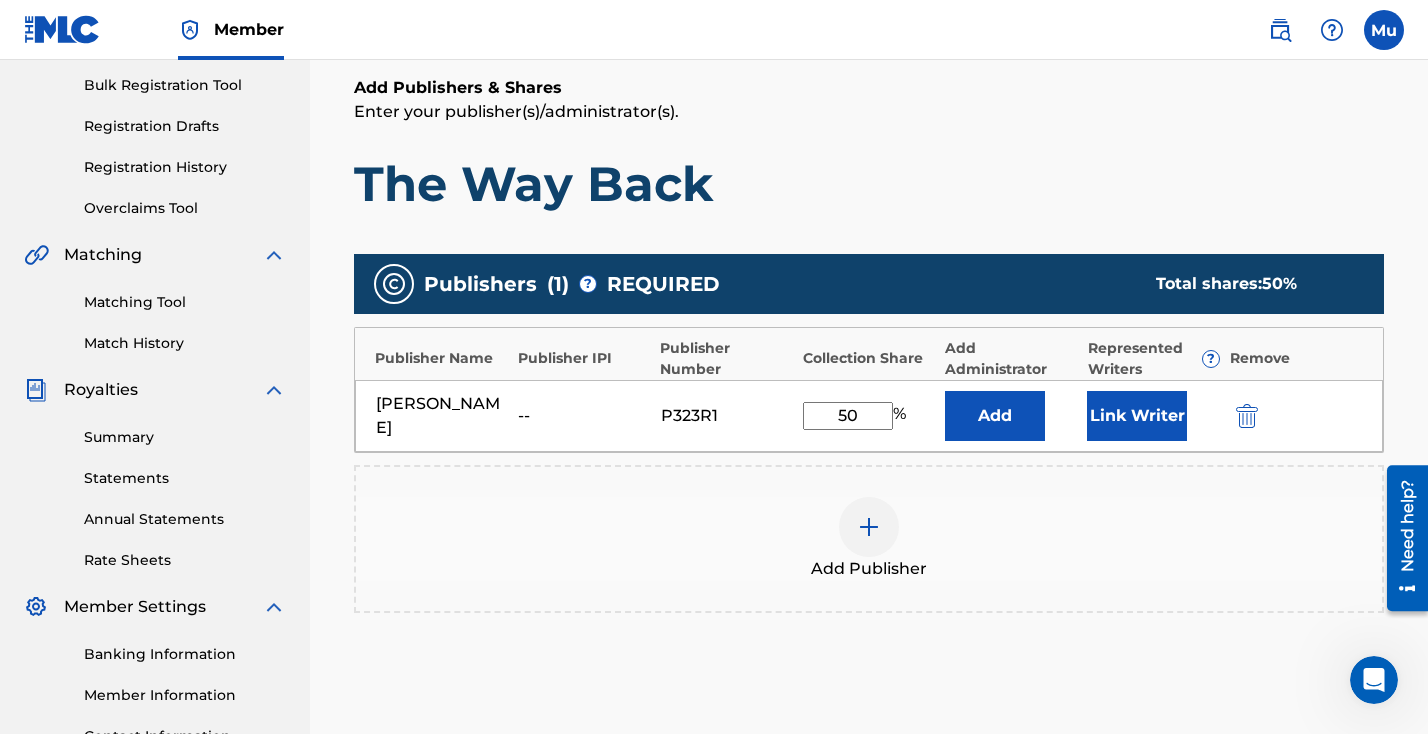 type on "50" 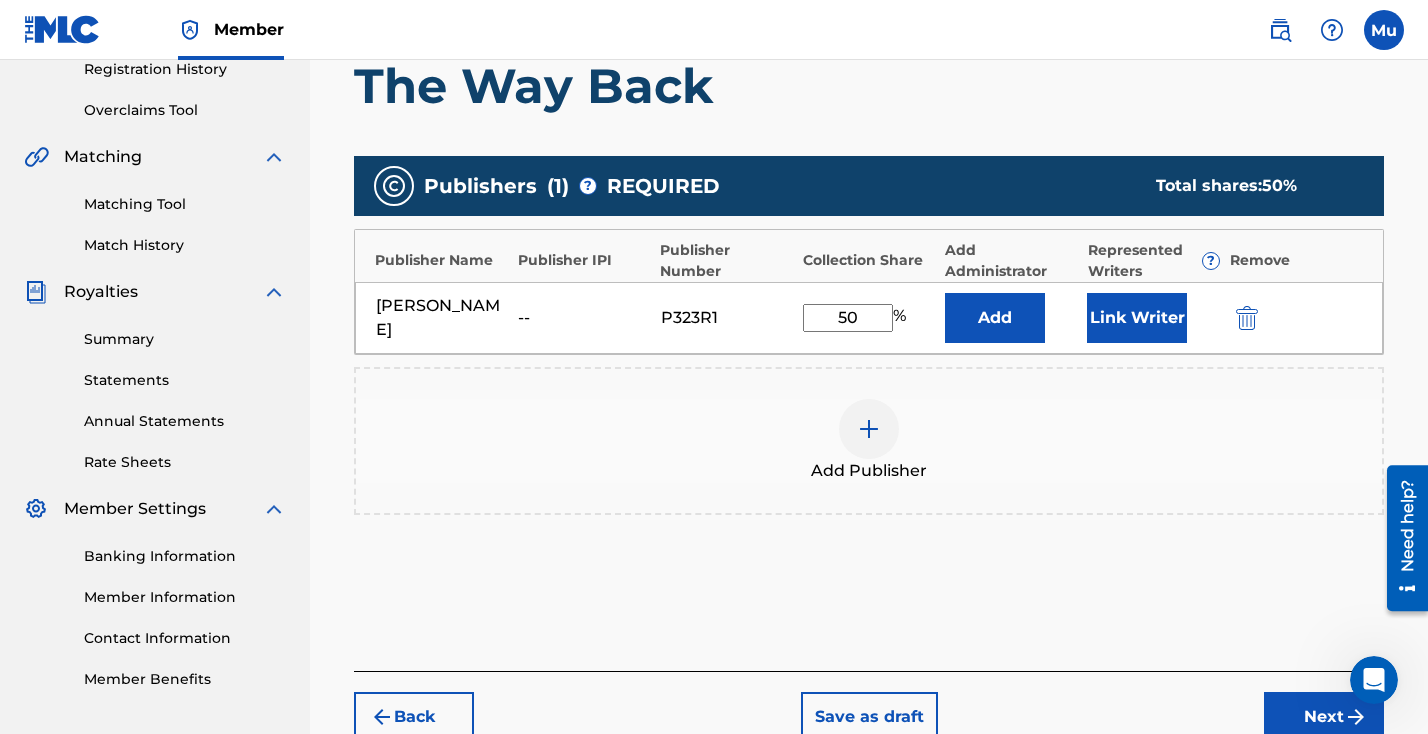 scroll, scrollTop: 513, scrollLeft: 0, axis: vertical 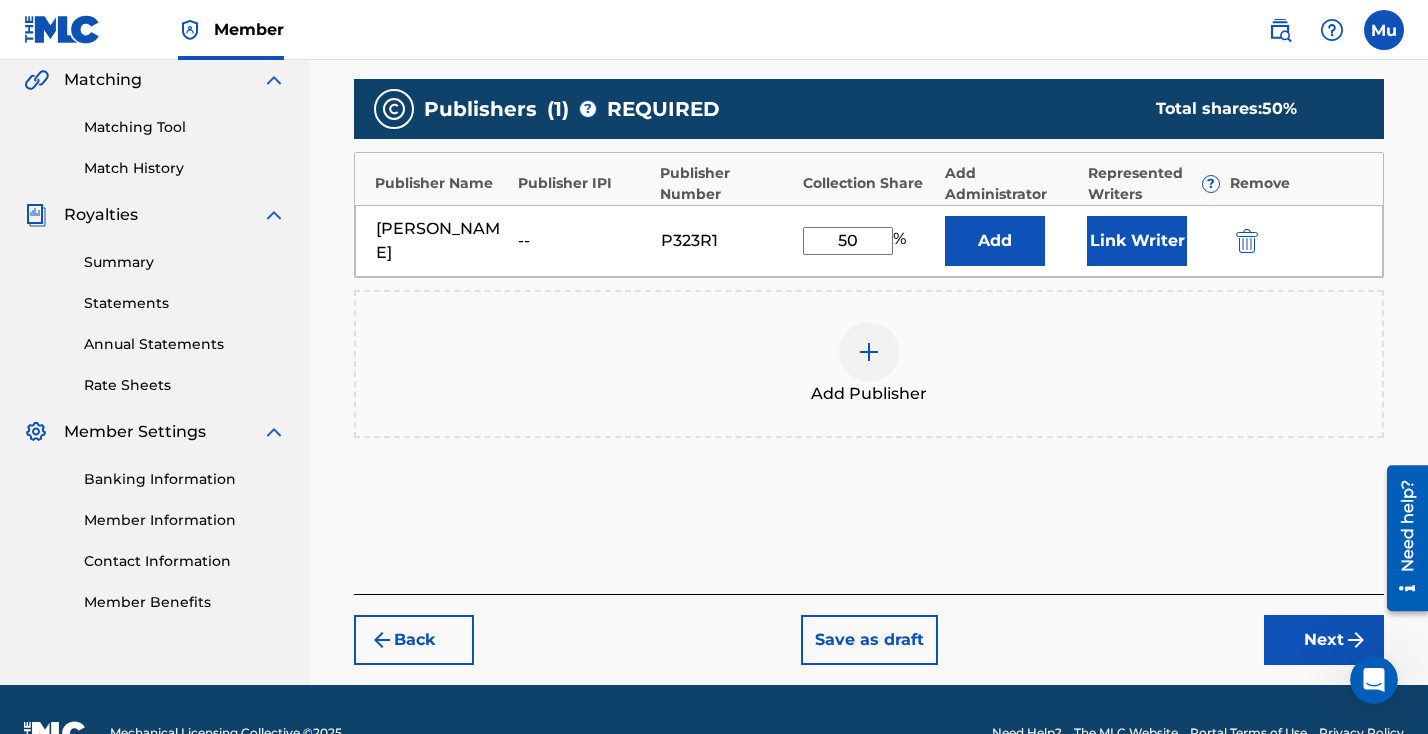 click on "Link Writer" at bounding box center [1137, 241] 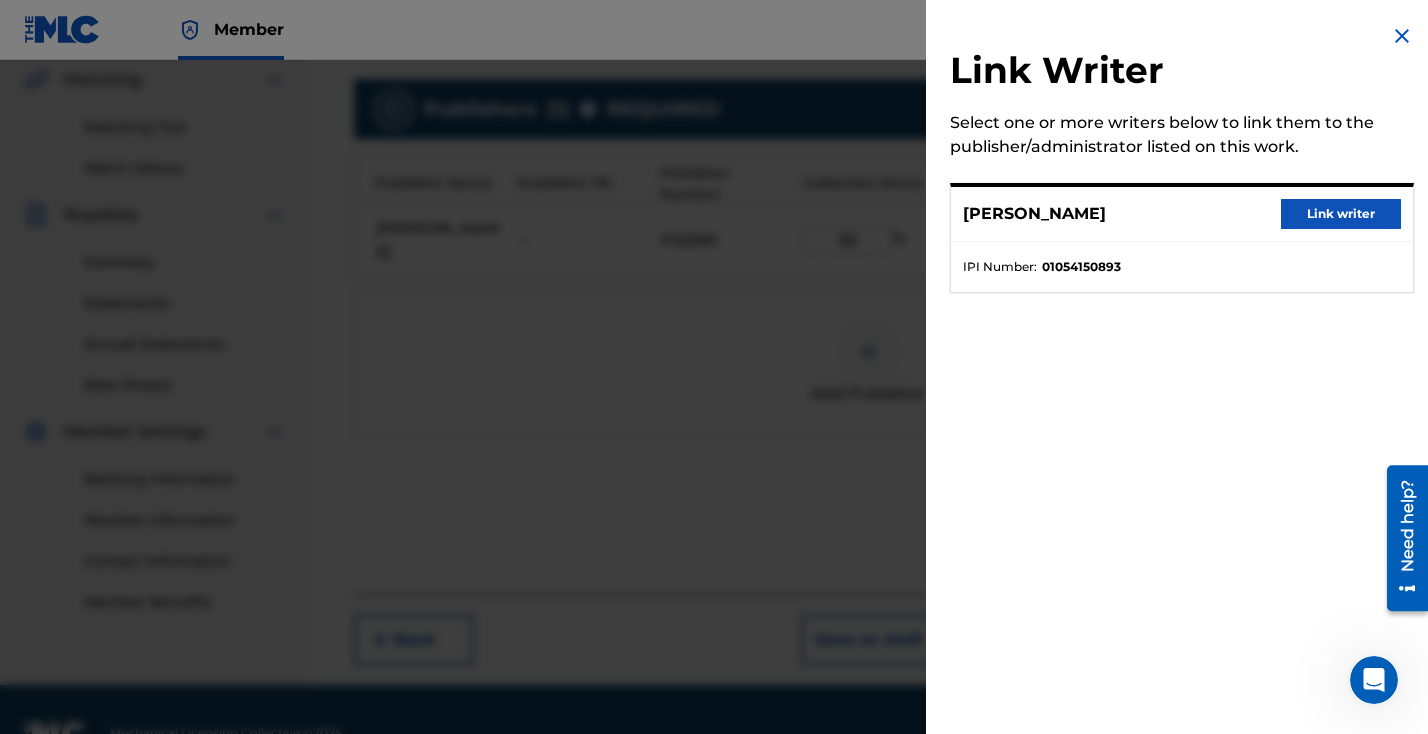 click on "Link writer" at bounding box center [1341, 214] 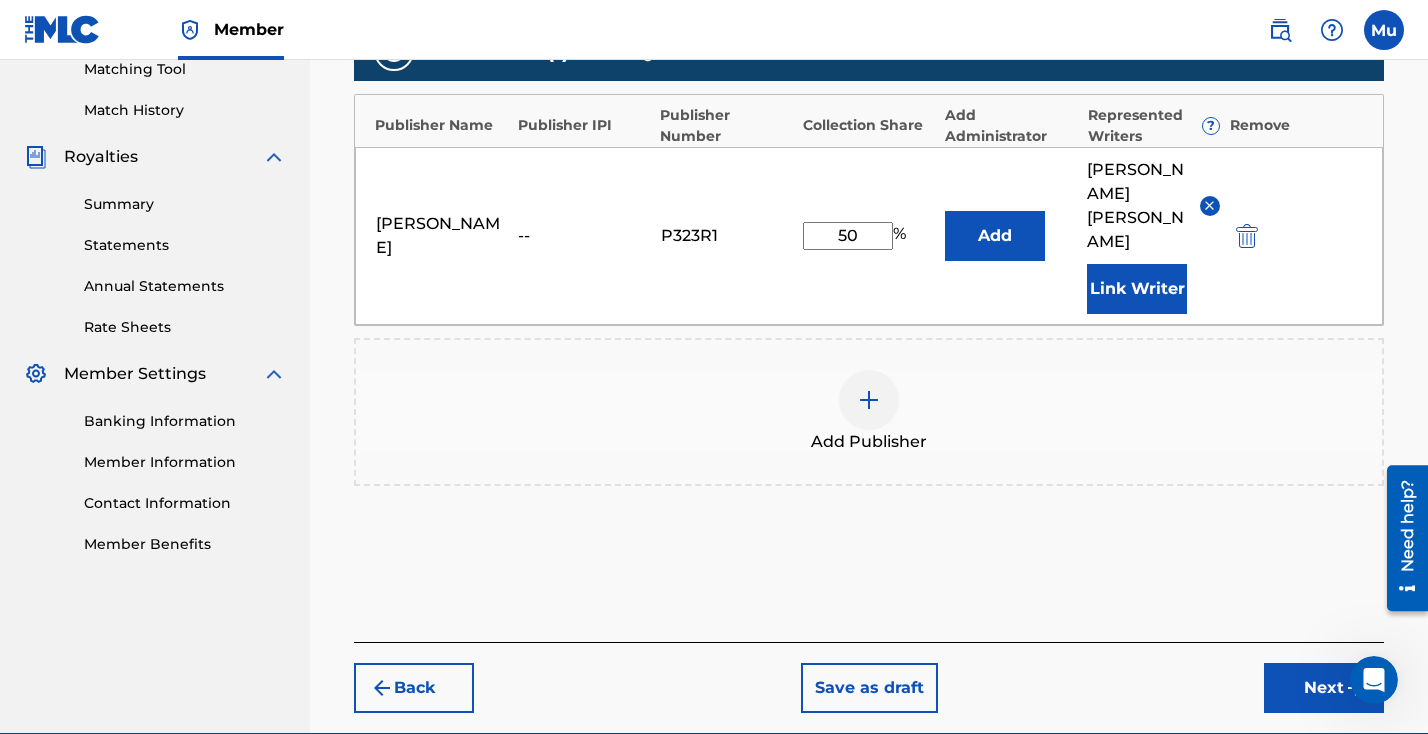 click on "Next" at bounding box center (1324, 688) 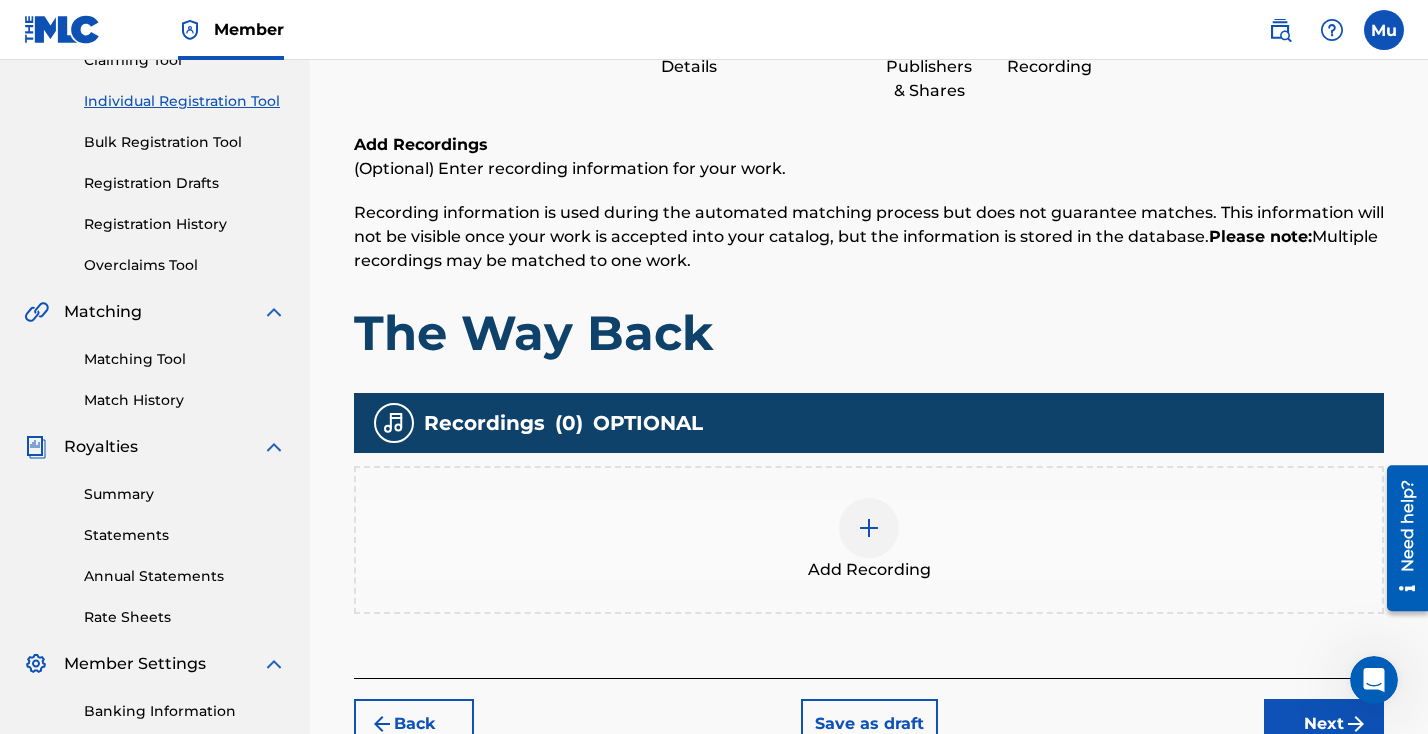 scroll, scrollTop: 287, scrollLeft: 0, axis: vertical 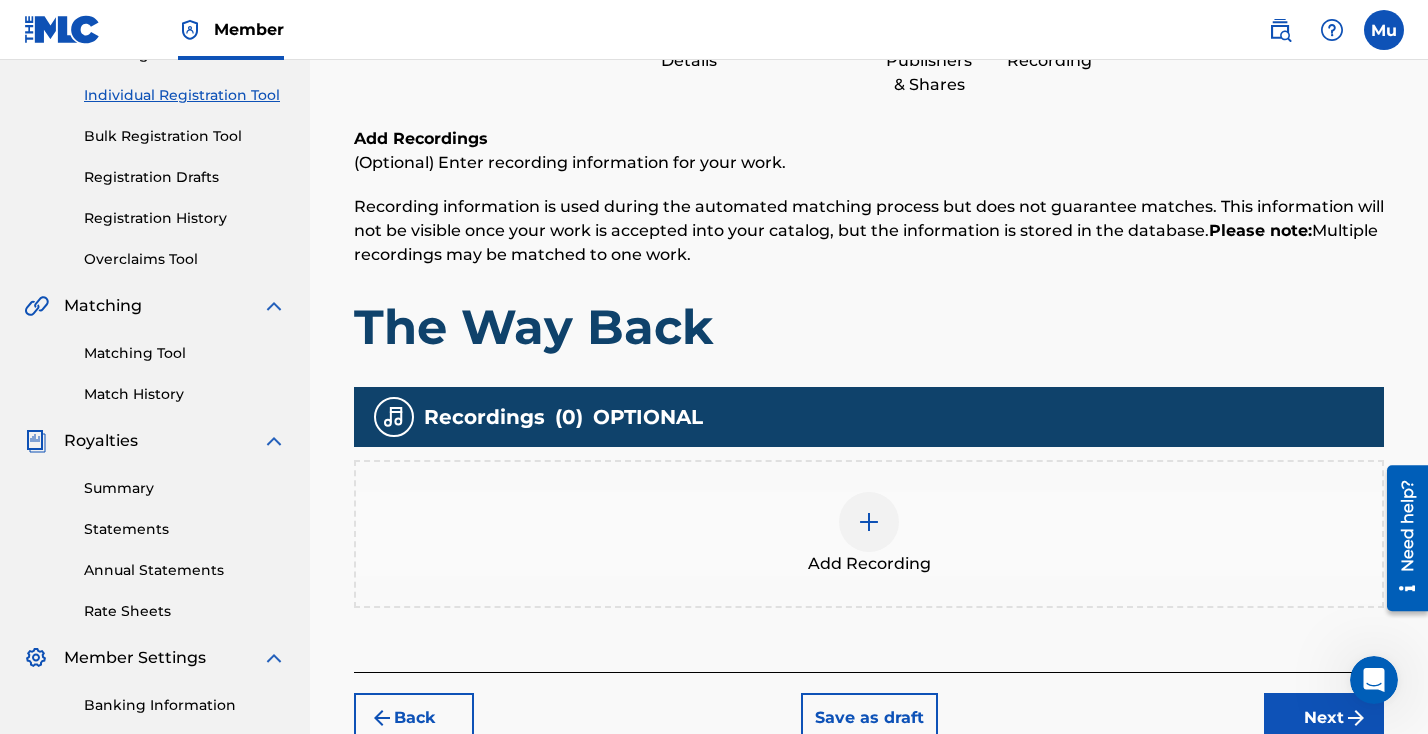 click at bounding box center (869, 522) 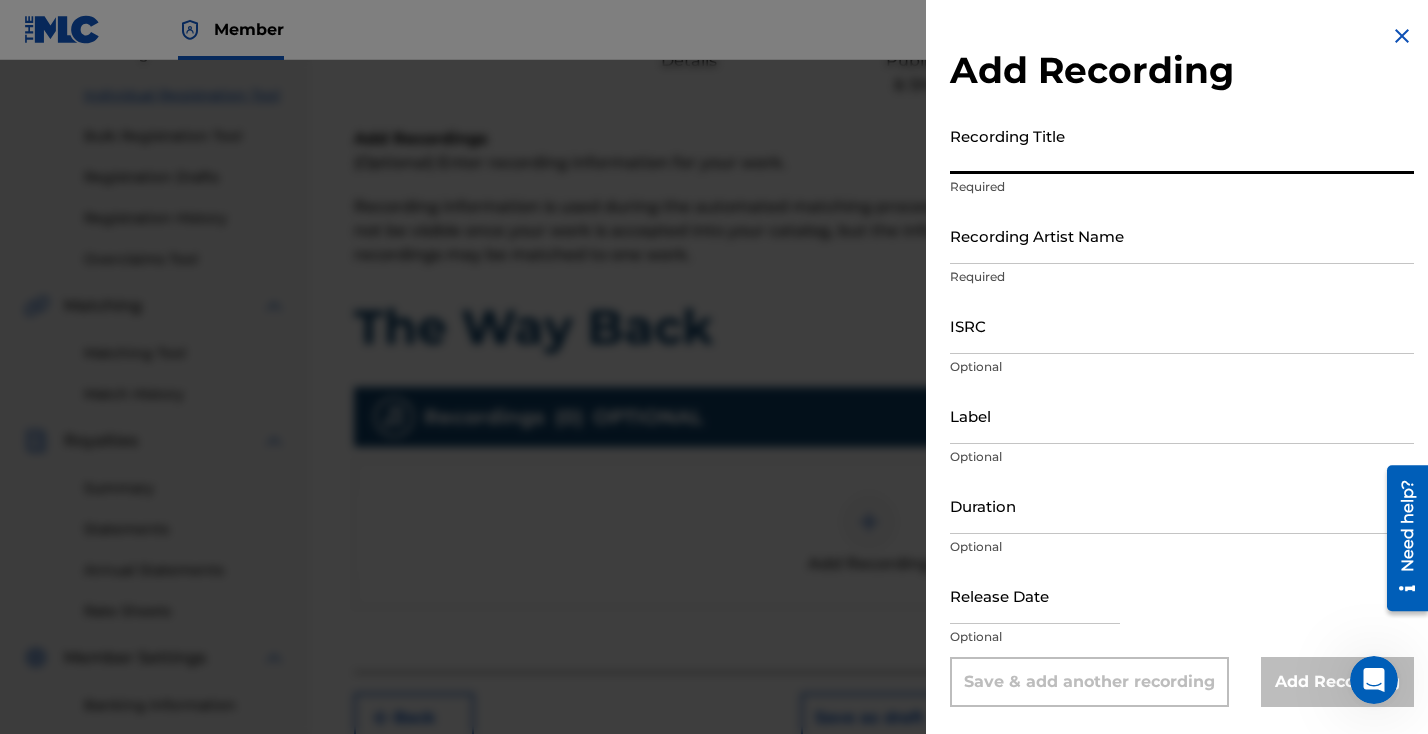 click on "Recording Title" at bounding box center [1182, 145] 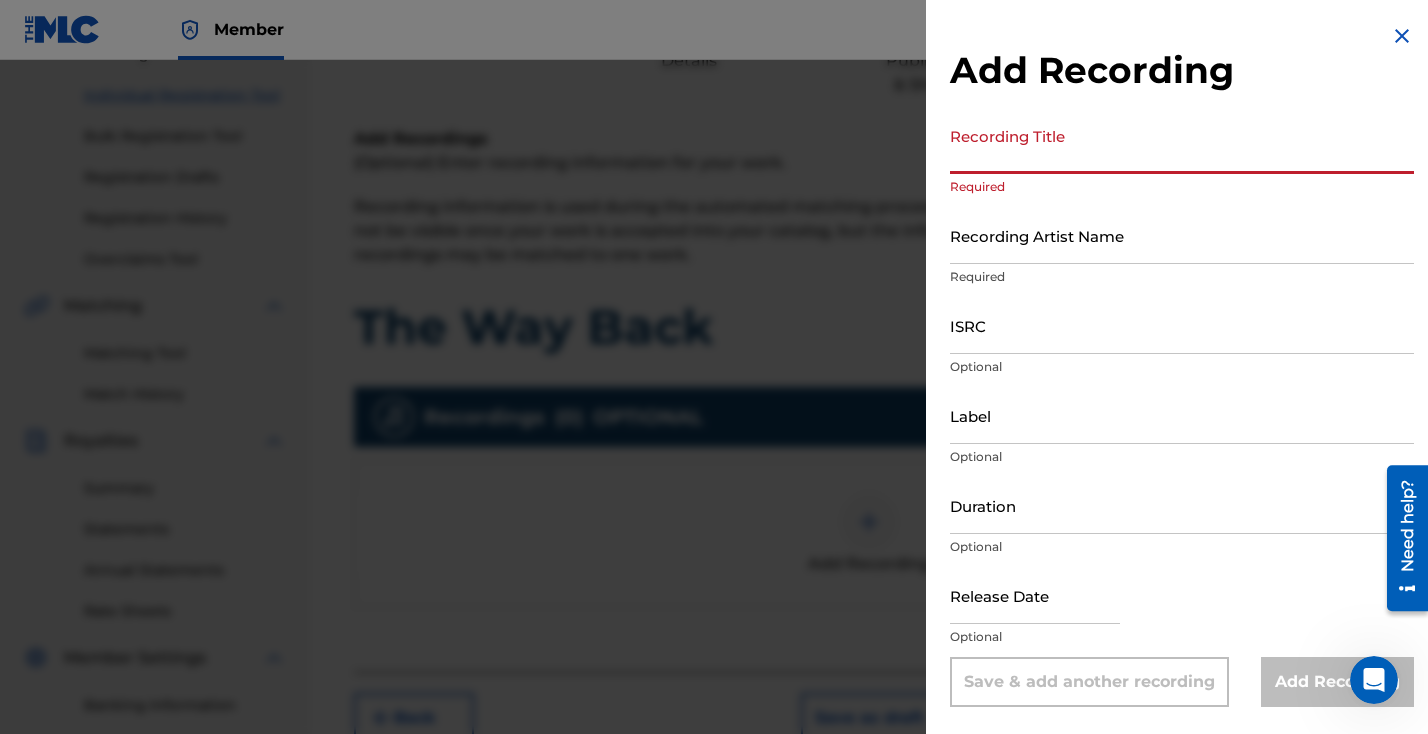 paste on "The Way Back" 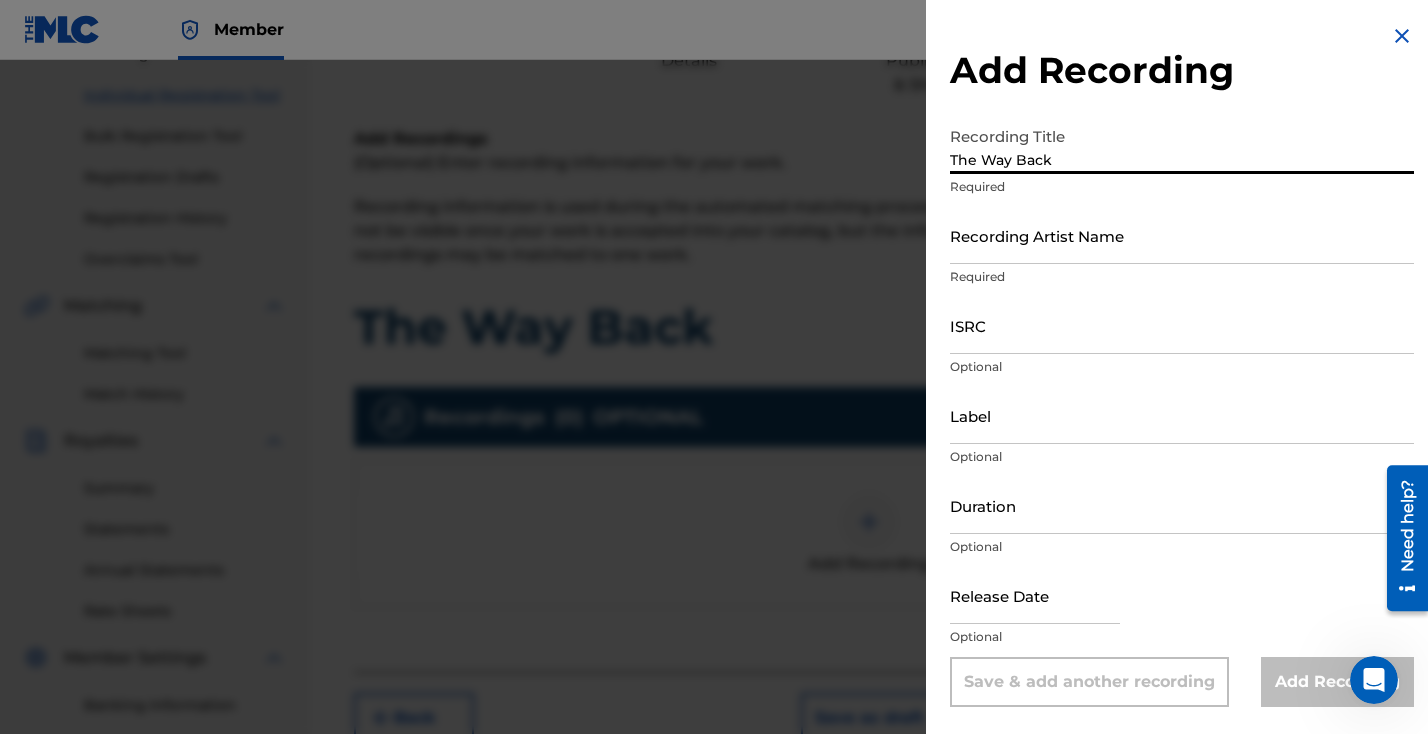 type on "The Way Back" 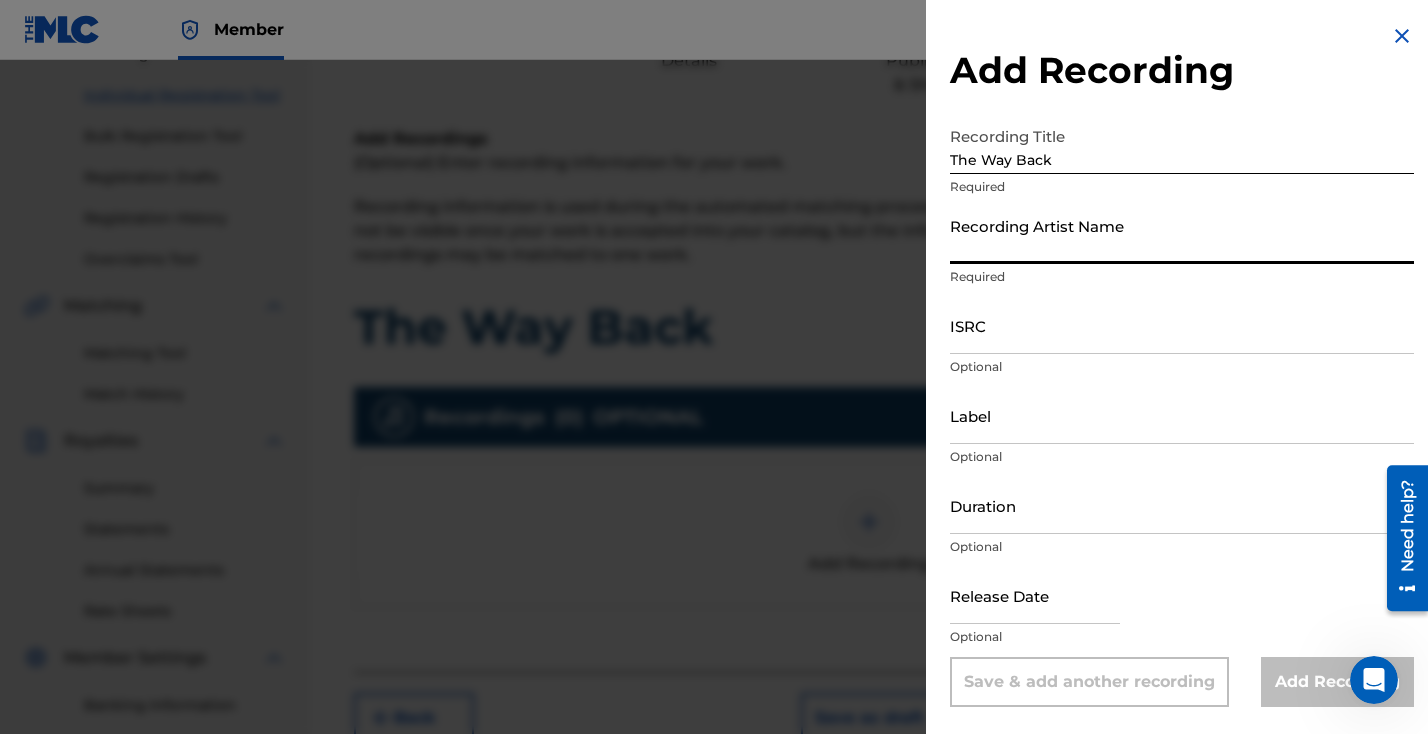 paste on "[PERSON_NAME]" 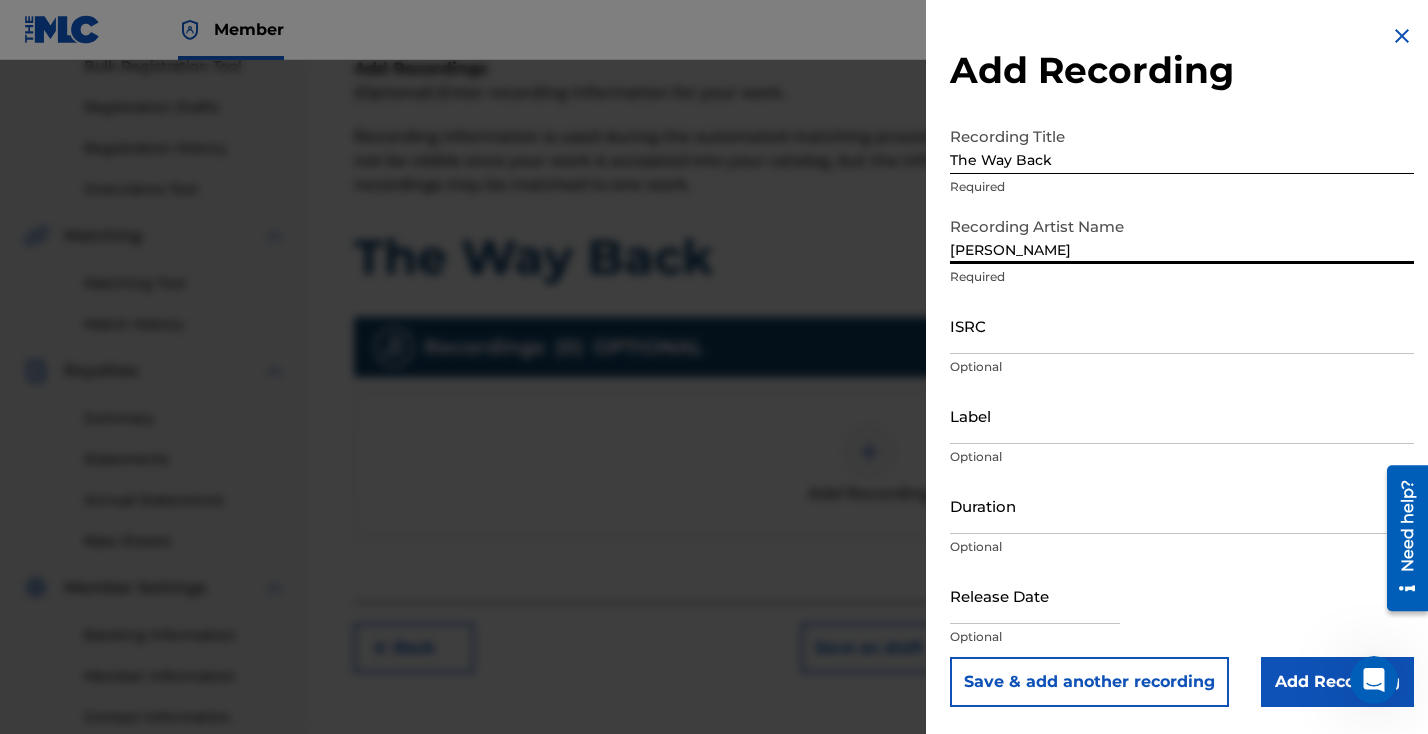 scroll, scrollTop: 353, scrollLeft: 0, axis: vertical 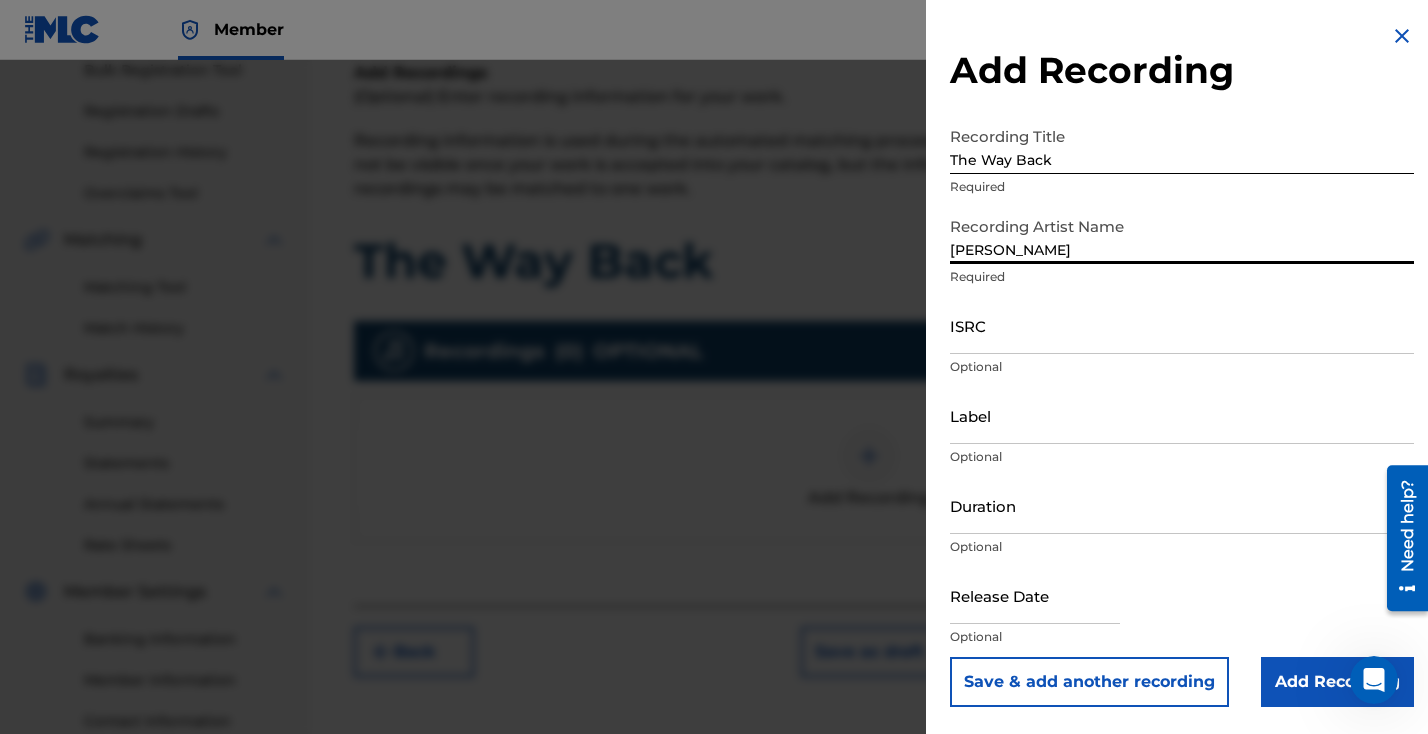 type on "[PERSON_NAME]" 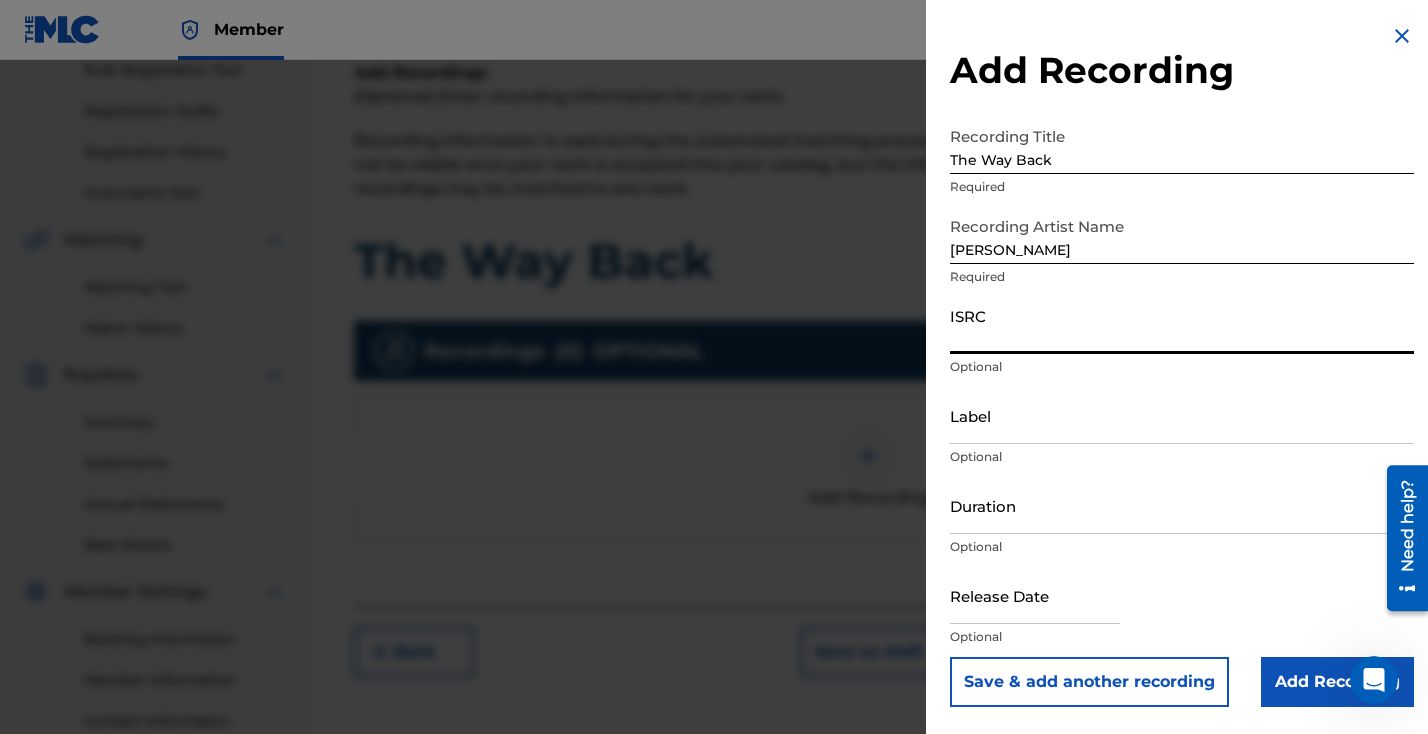 click on "ISRC" at bounding box center (1182, 325) 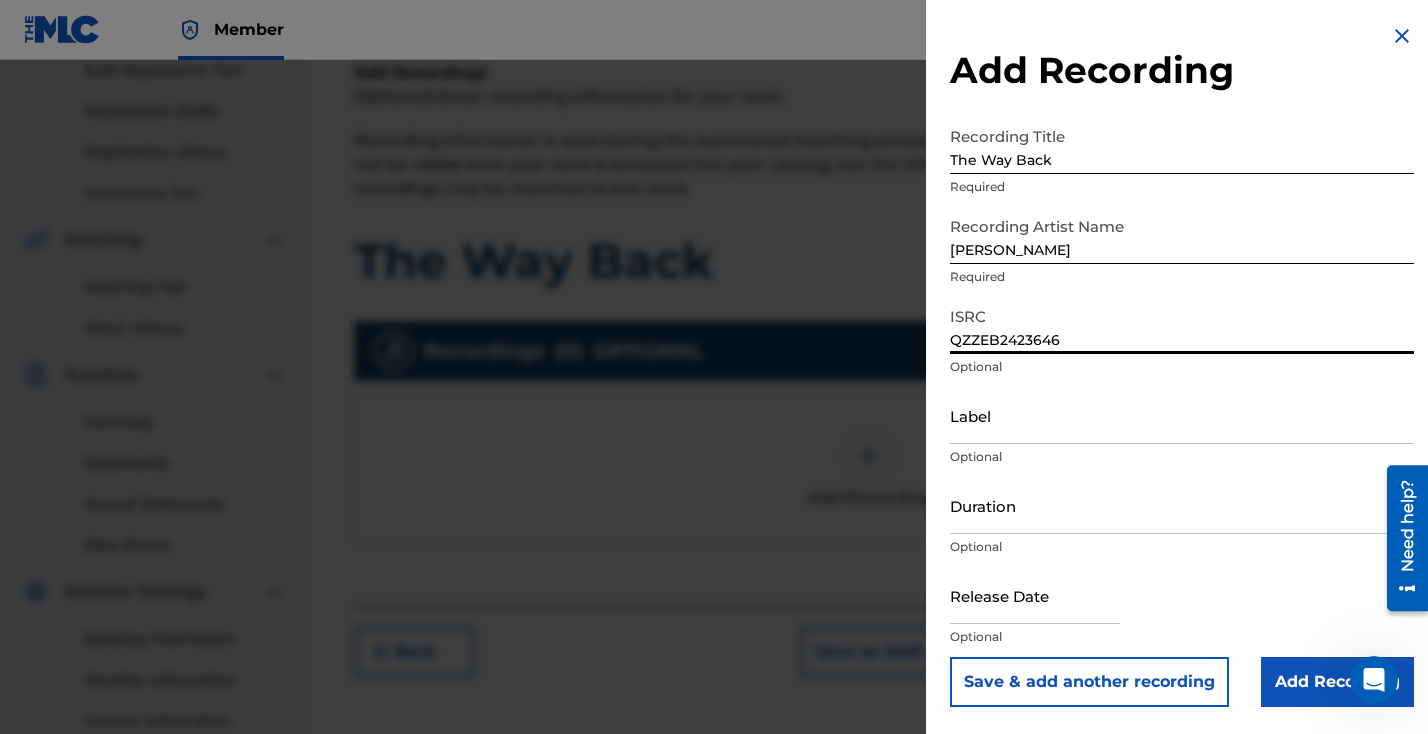scroll, scrollTop: 386, scrollLeft: 0, axis: vertical 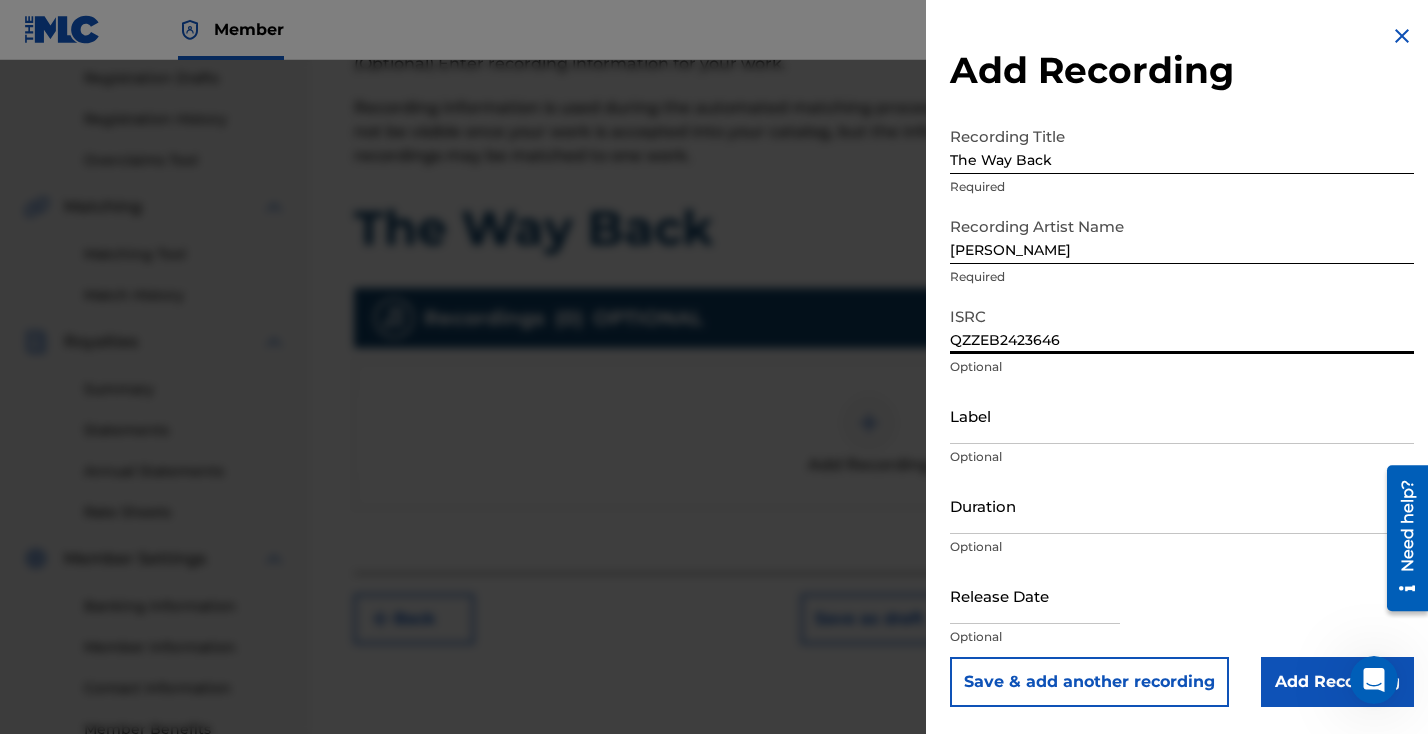 type on "QZZEB2423646" 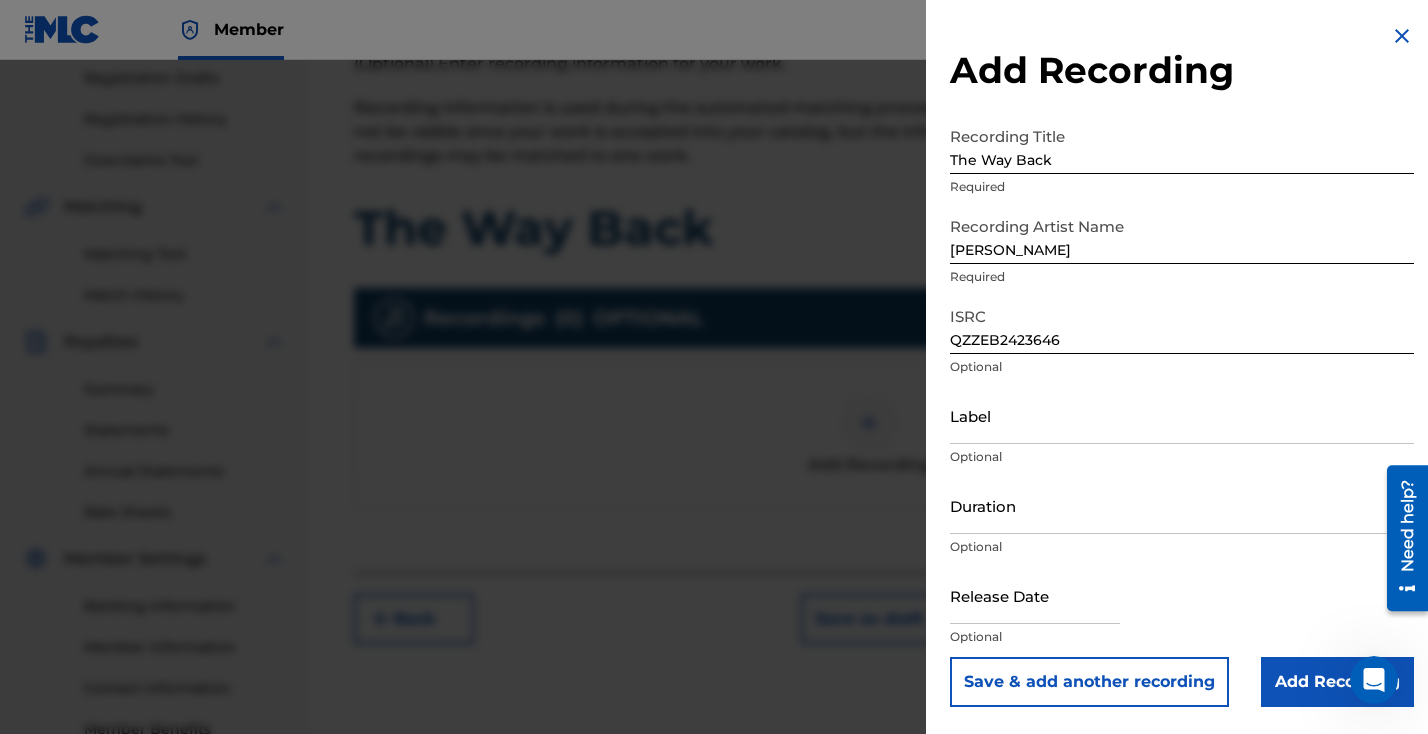 click on "Add Recording" at bounding box center (1337, 682) 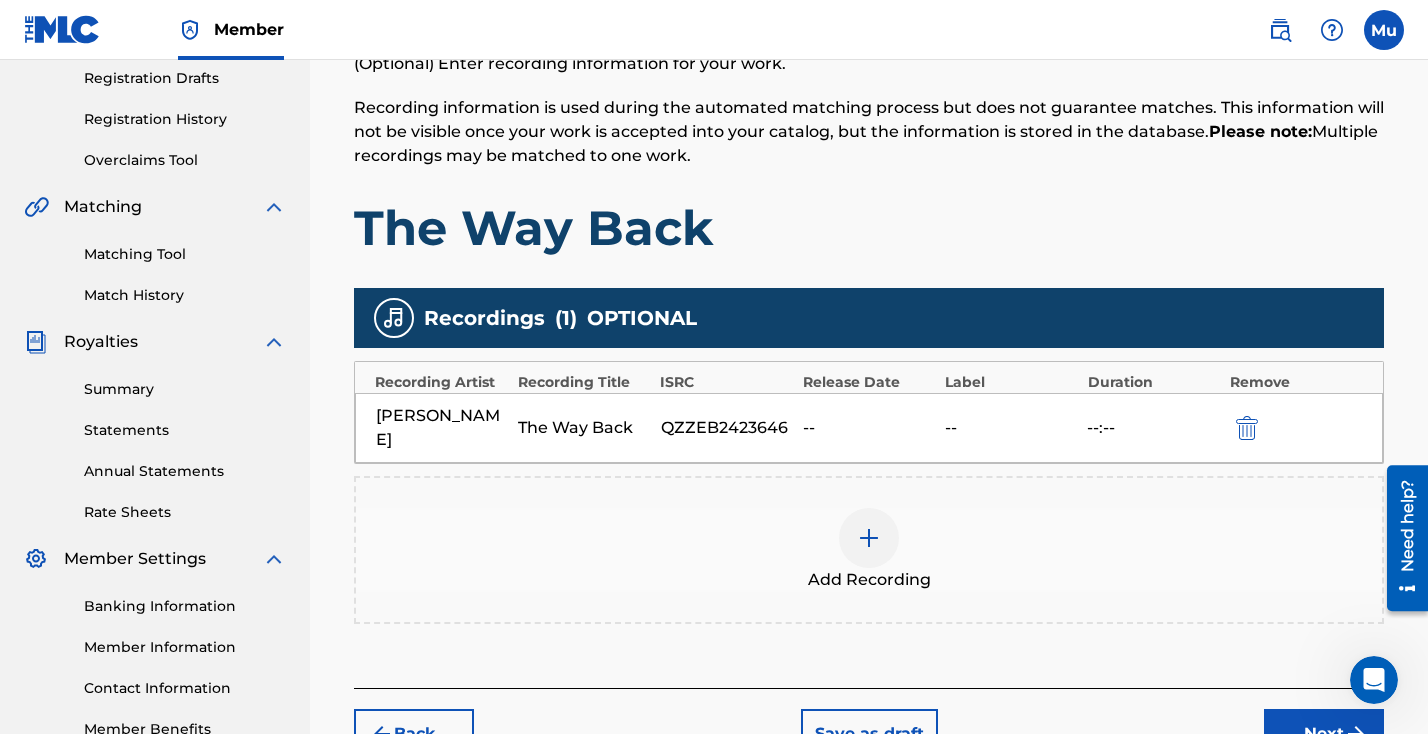 click on "Next" at bounding box center (1324, 734) 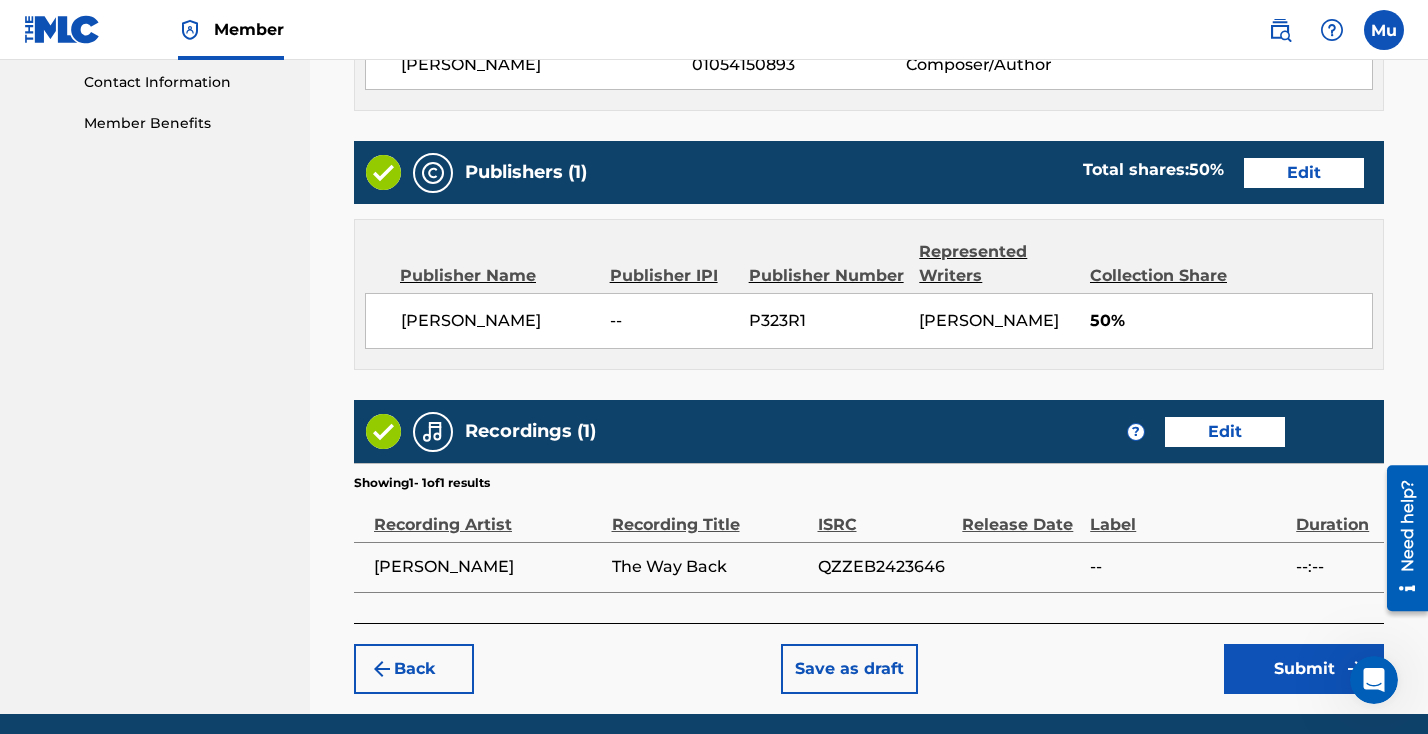 scroll, scrollTop: 1012, scrollLeft: 0, axis: vertical 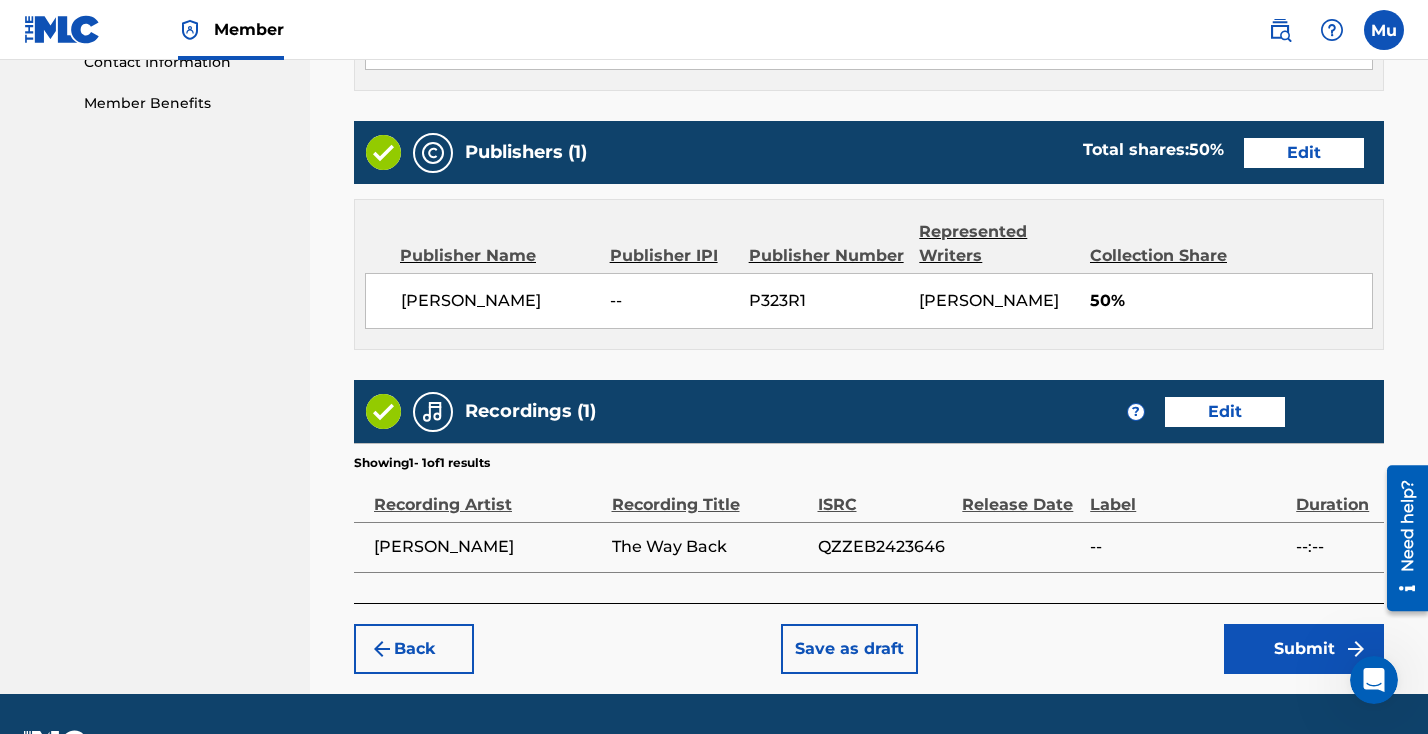 click on "Submit" at bounding box center [1304, 649] 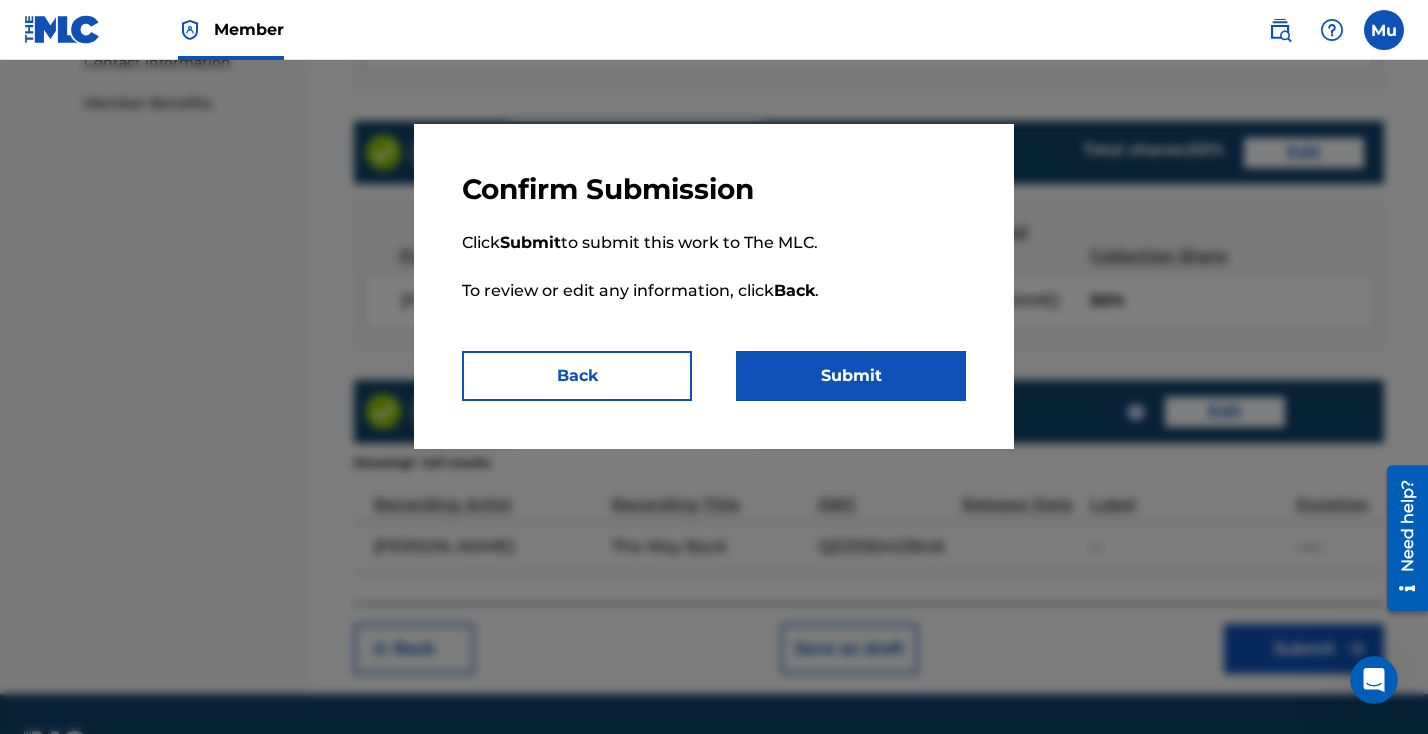 click on "Submit" at bounding box center (851, 376) 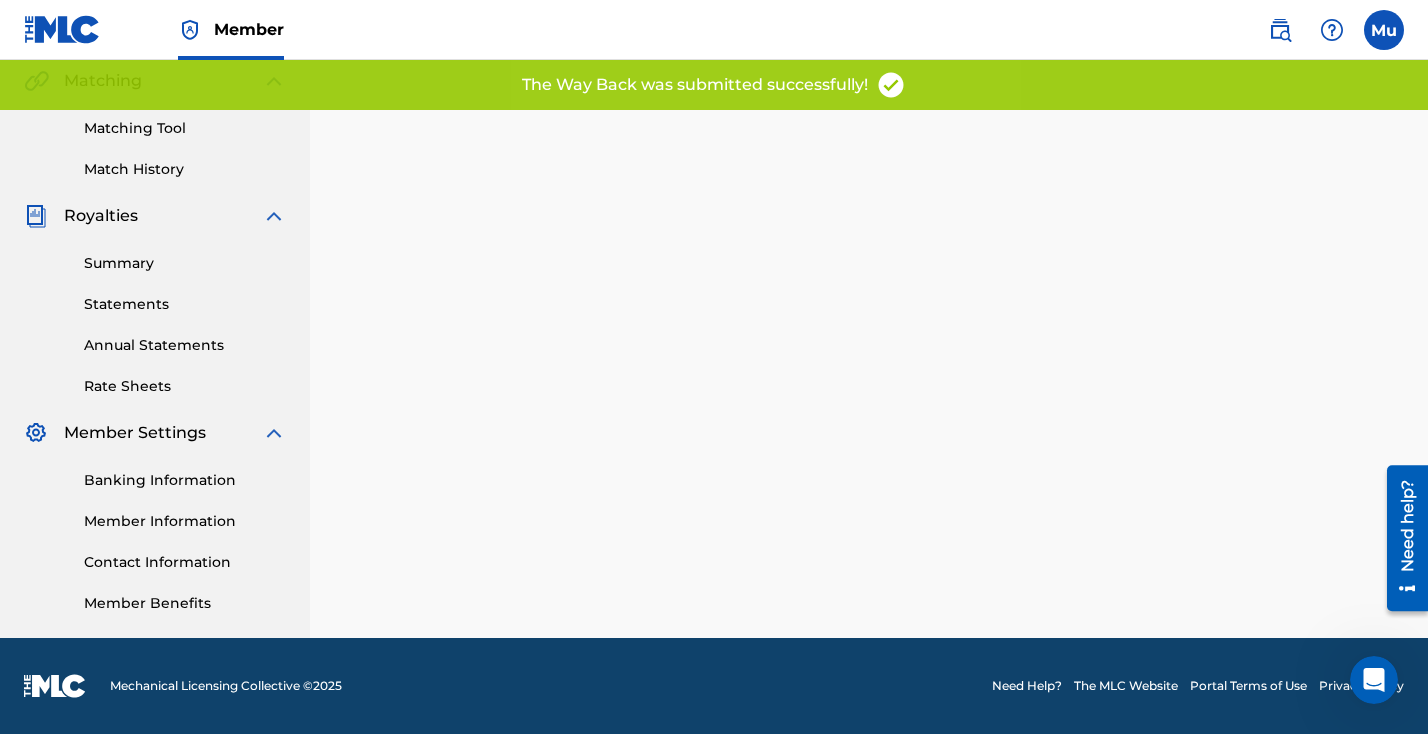 scroll, scrollTop: 0, scrollLeft: 0, axis: both 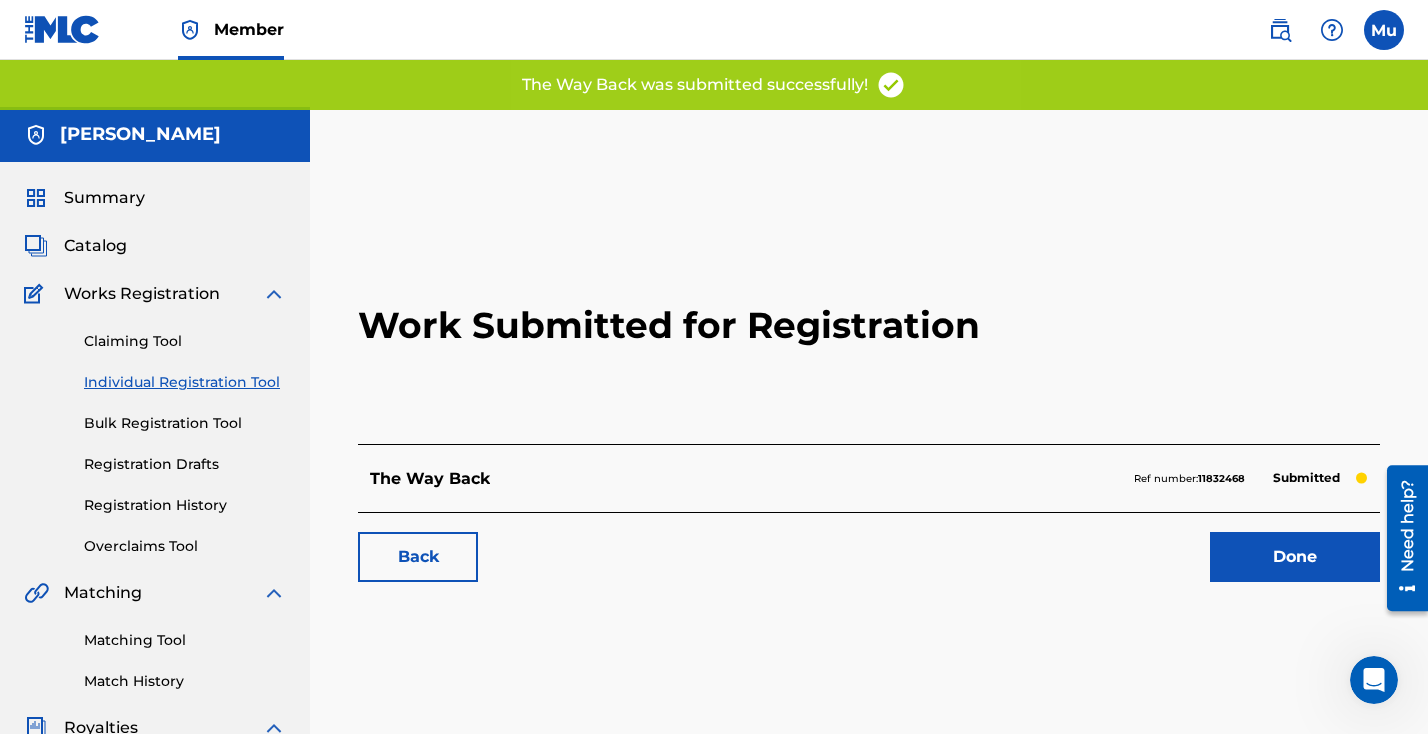 click on "Done" at bounding box center [1295, 557] 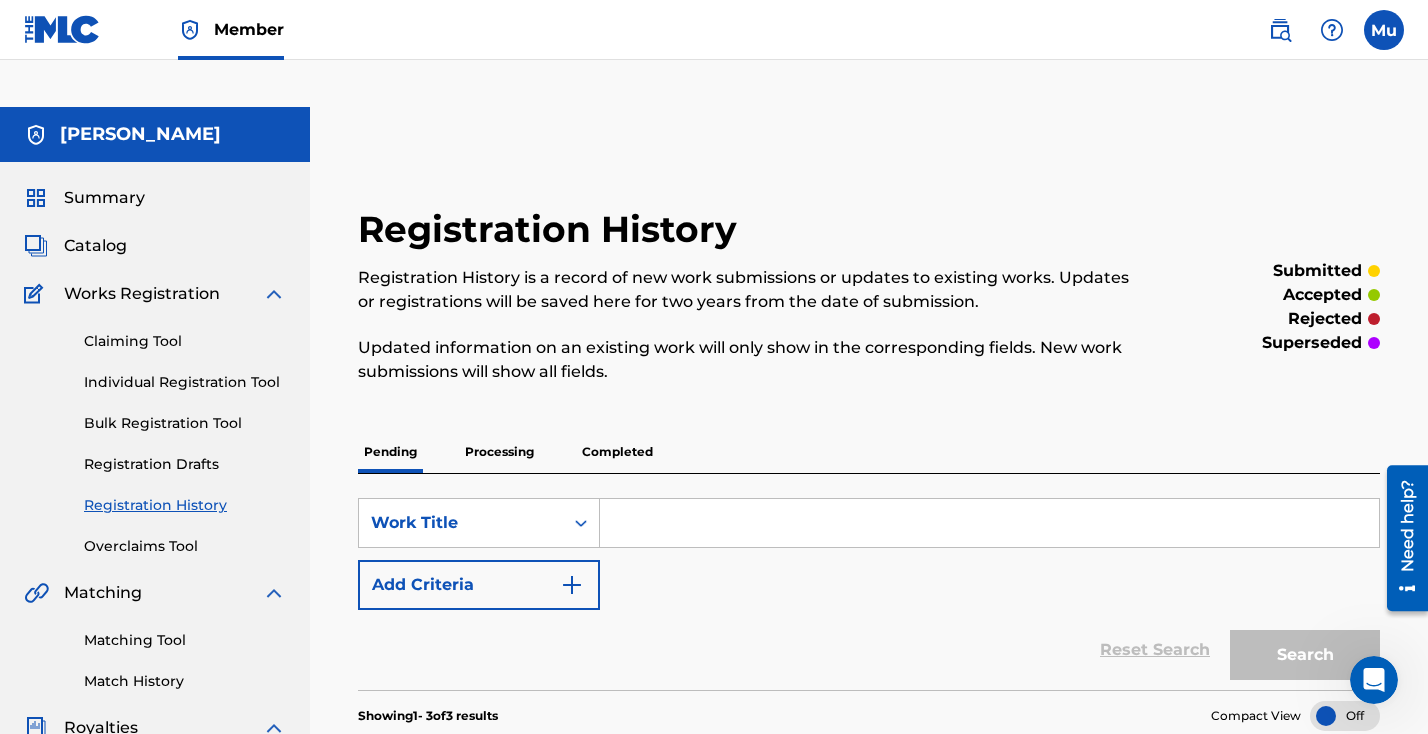 click on "Individual Registration Tool" at bounding box center (185, 382) 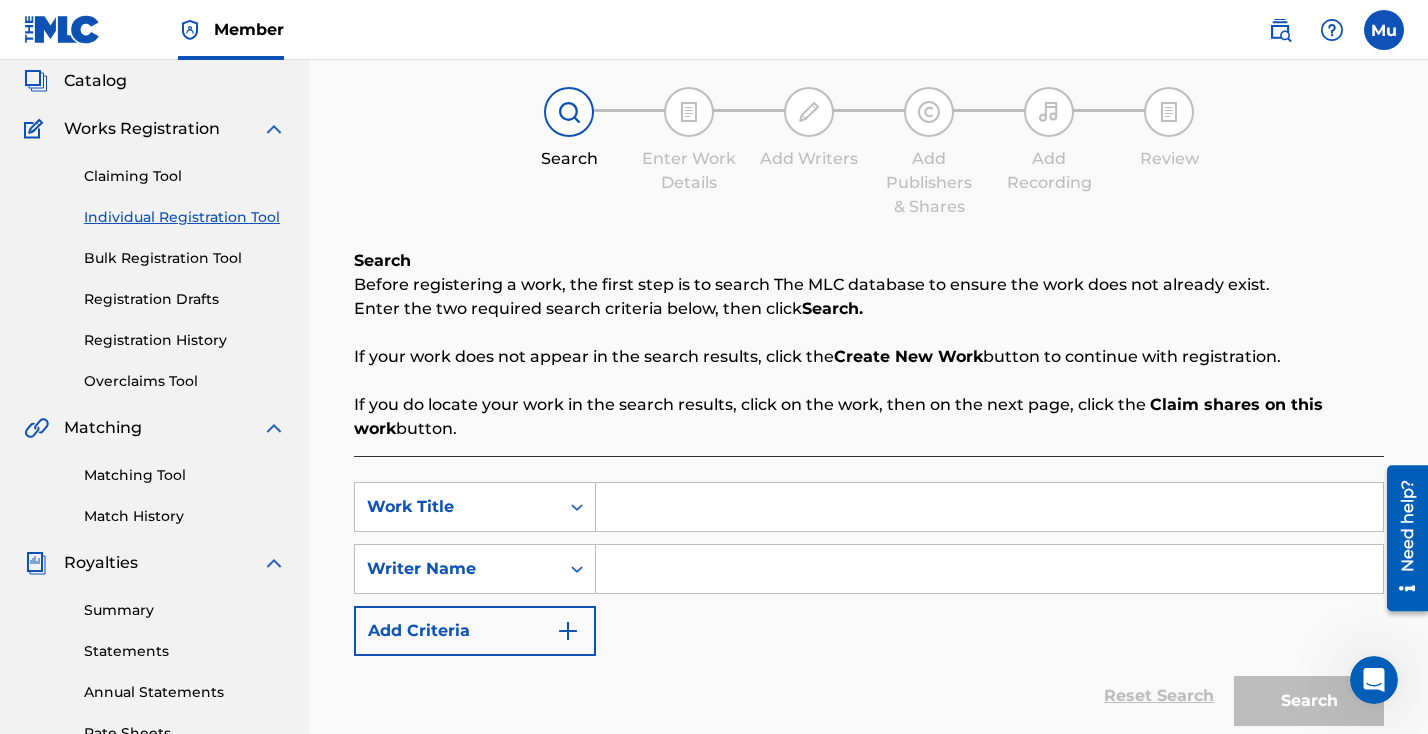 scroll, scrollTop: 231, scrollLeft: 0, axis: vertical 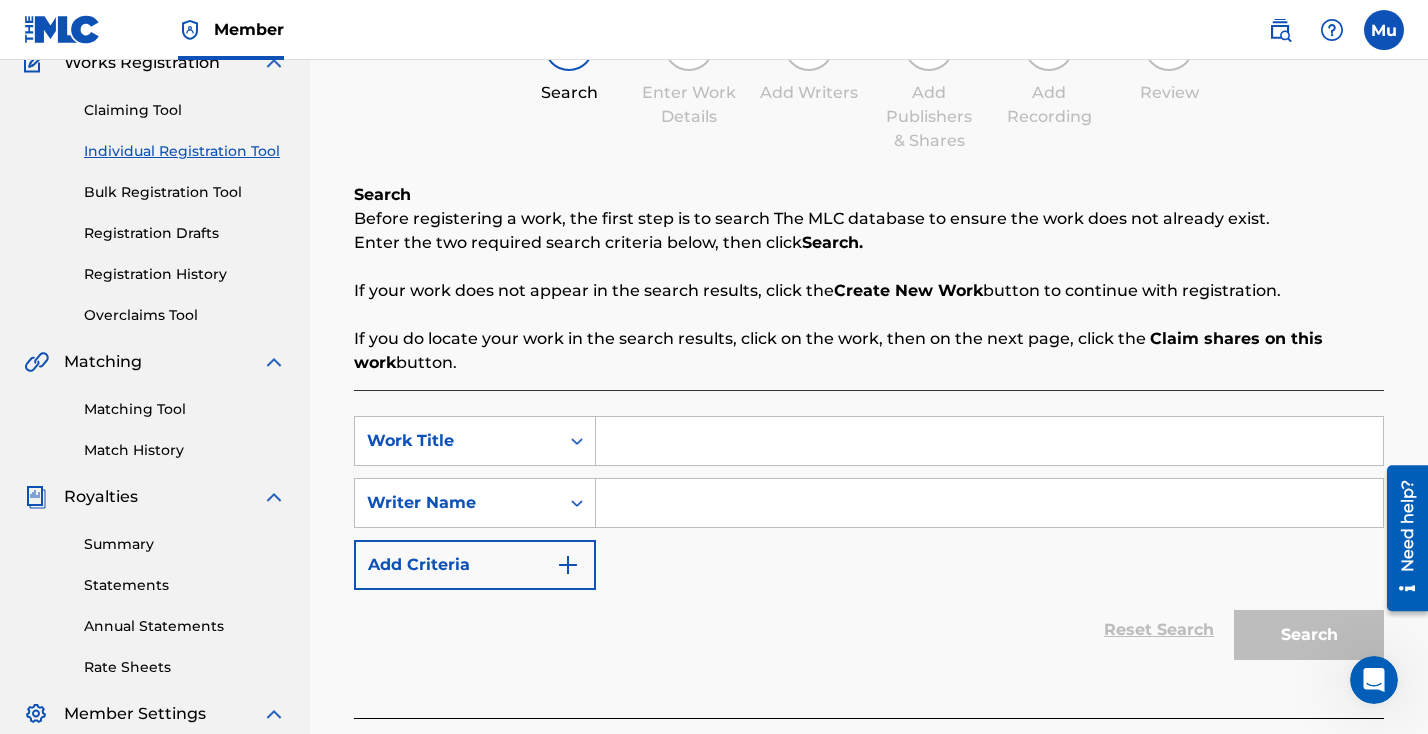 click at bounding box center [989, 441] 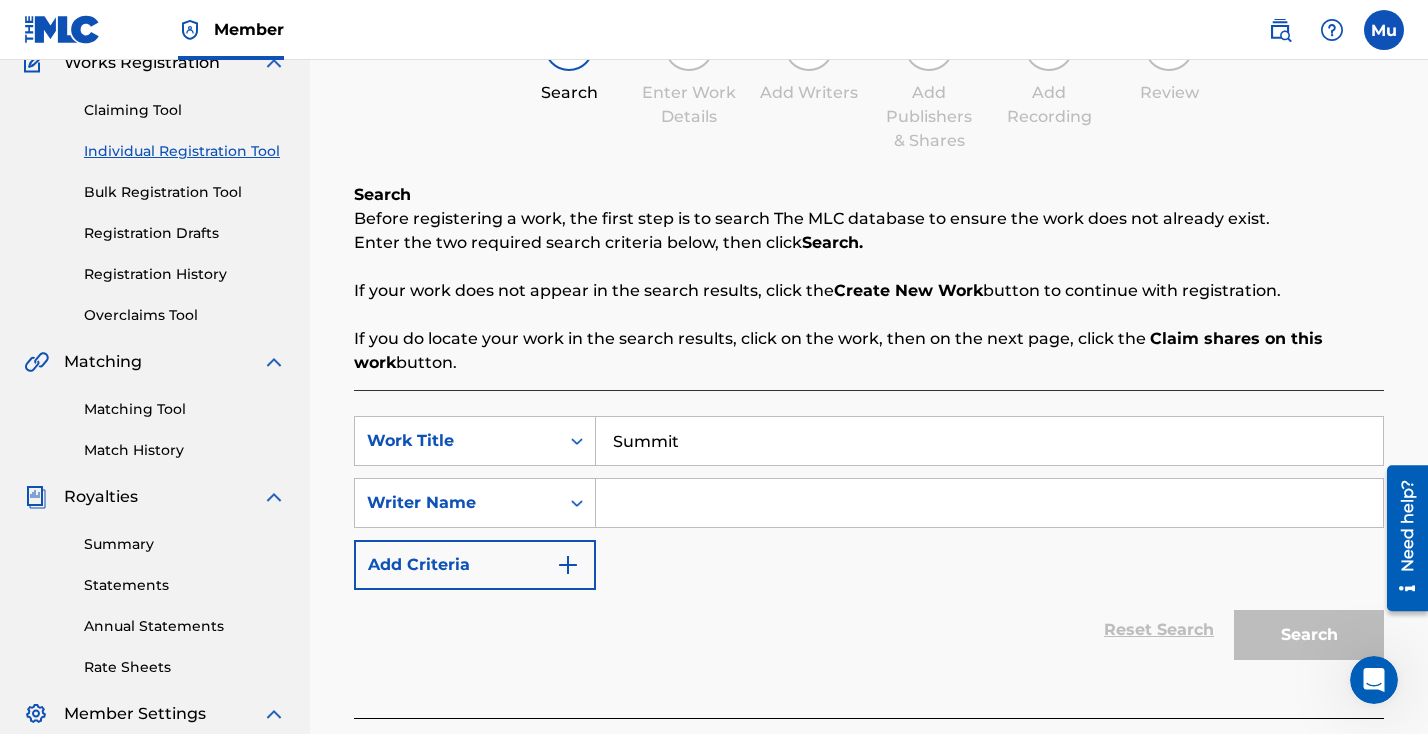 type on "Summit" 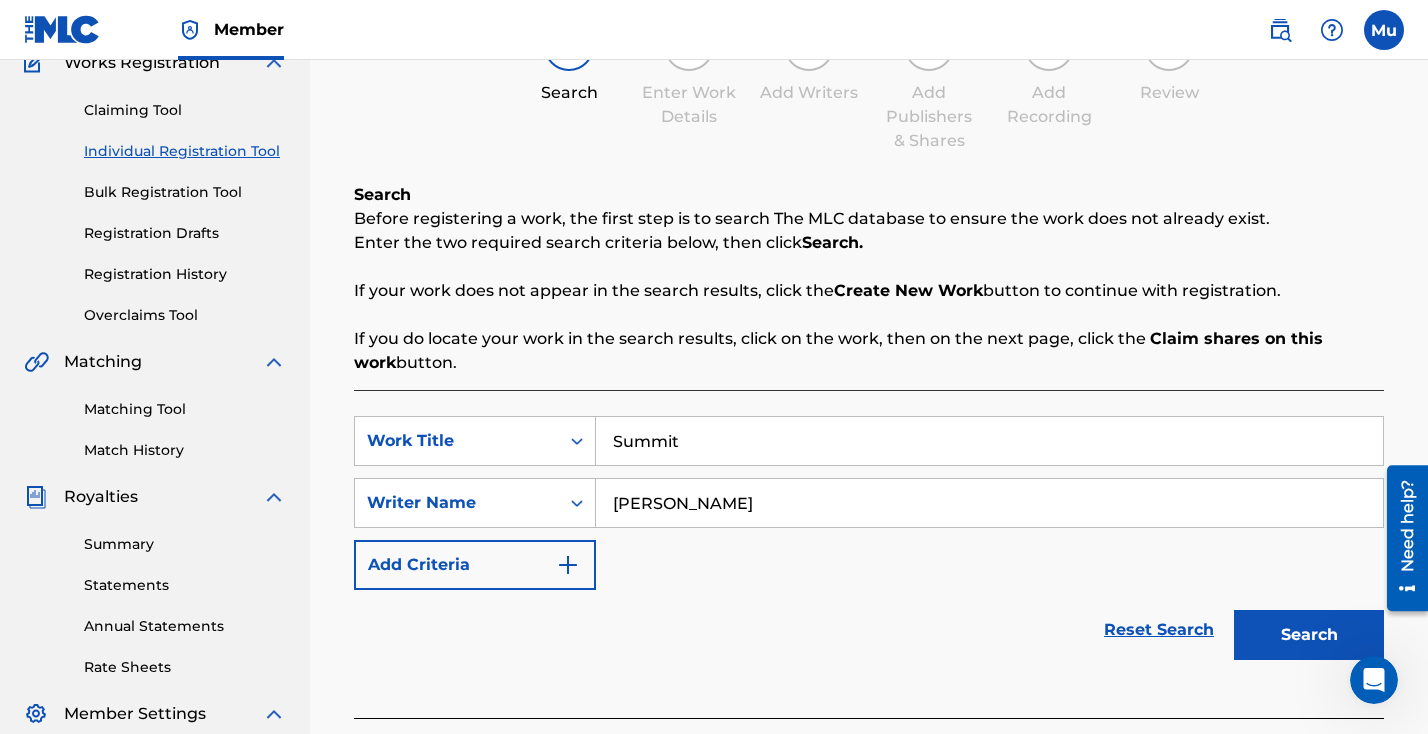 type on "[PERSON_NAME]" 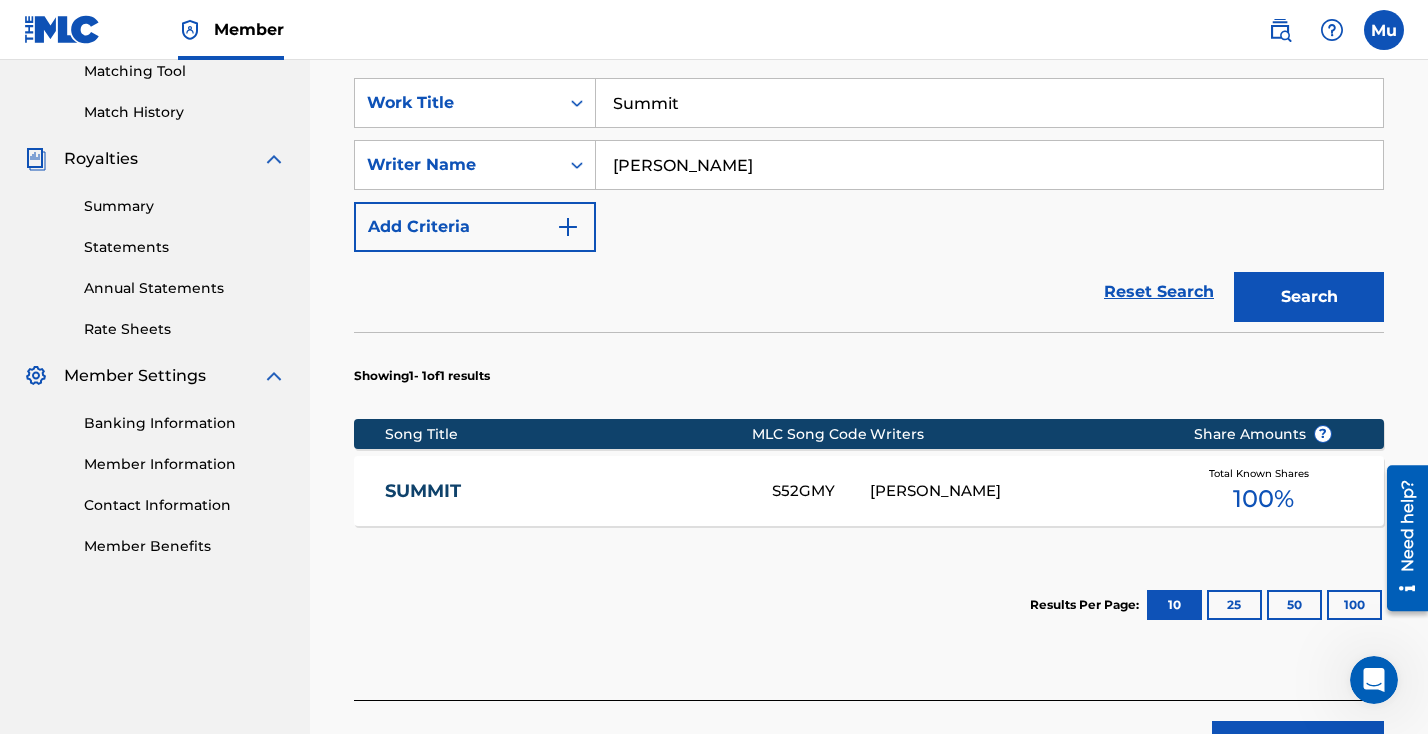 scroll, scrollTop: 497, scrollLeft: 0, axis: vertical 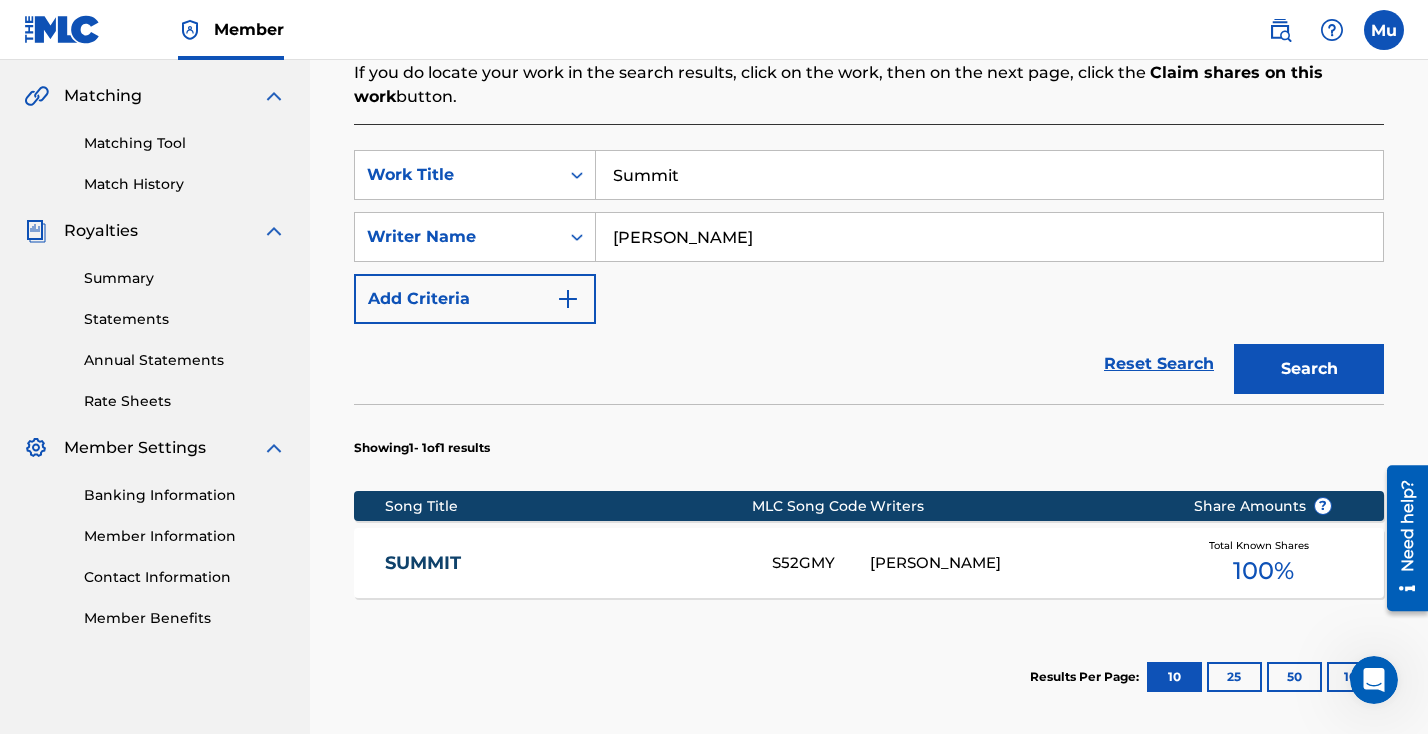click on "Summit" at bounding box center (989, 175) 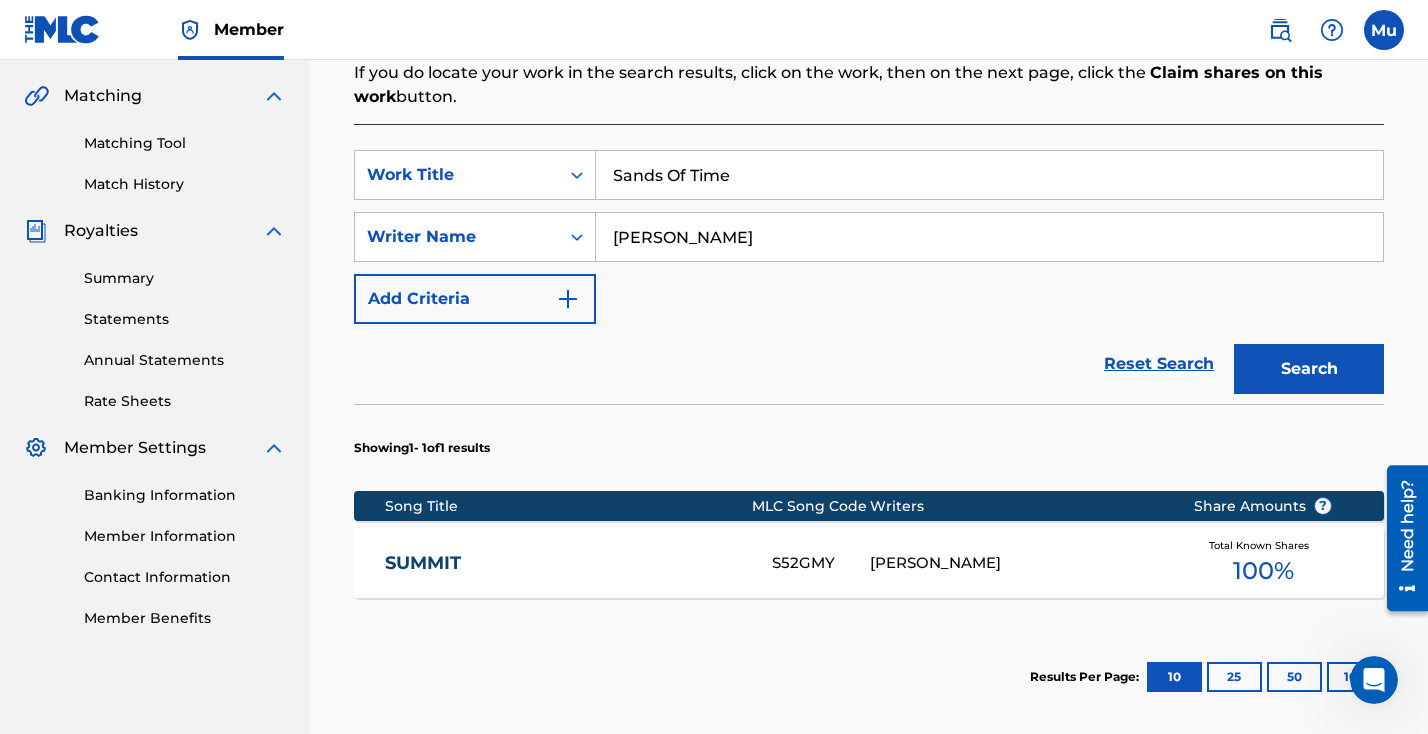 type on "Sands Of Time" 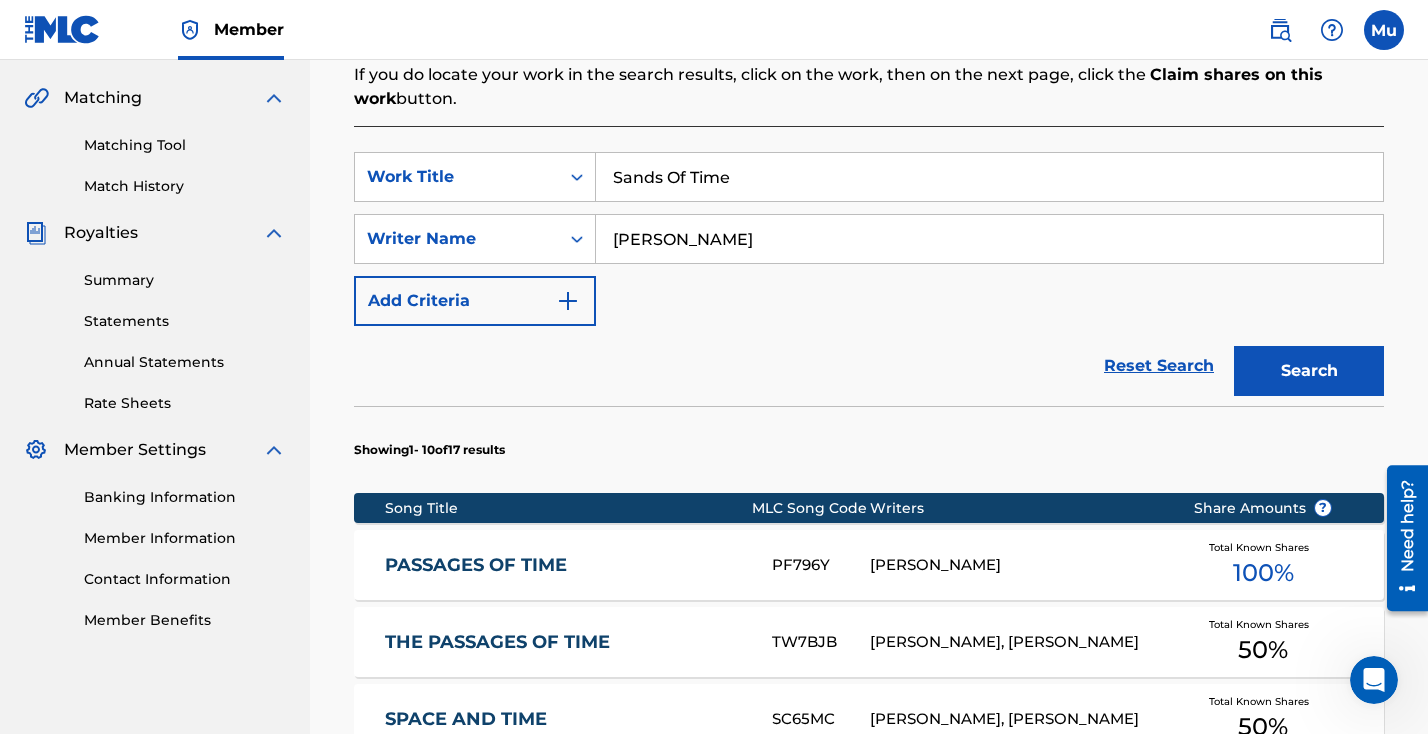 scroll, scrollTop: 1377, scrollLeft: 0, axis: vertical 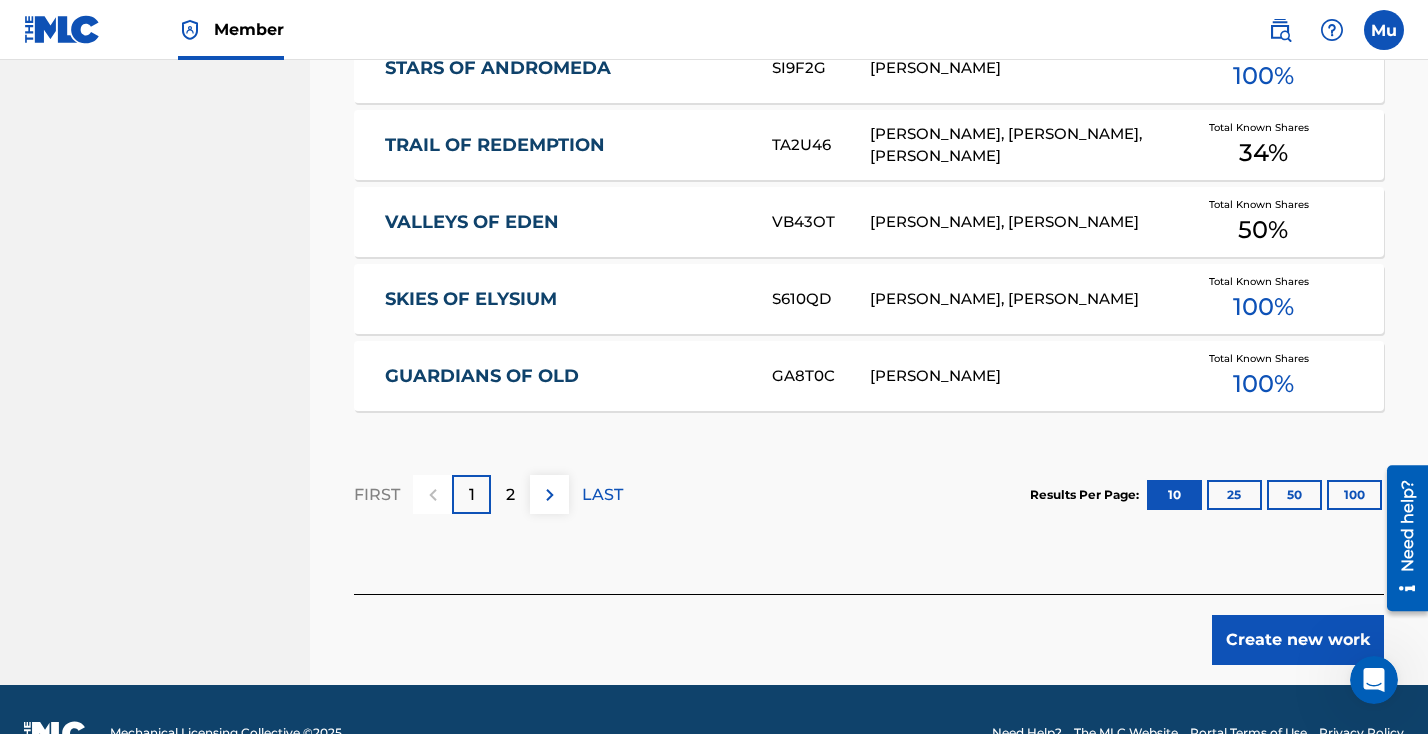 click on "Create new work" at bounding box center (1298, 640) 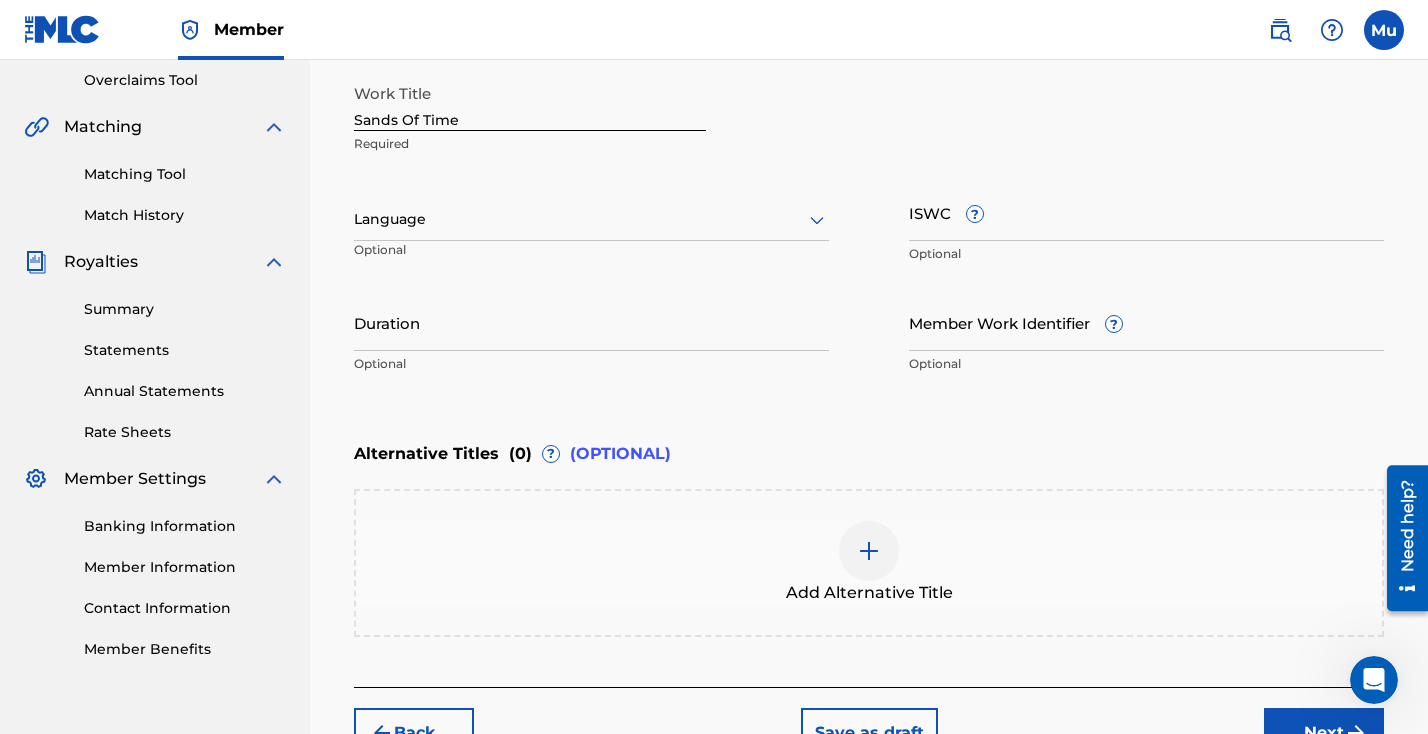 scroll, scrollTop: 558, scrollLeft: 0, axis: vertical 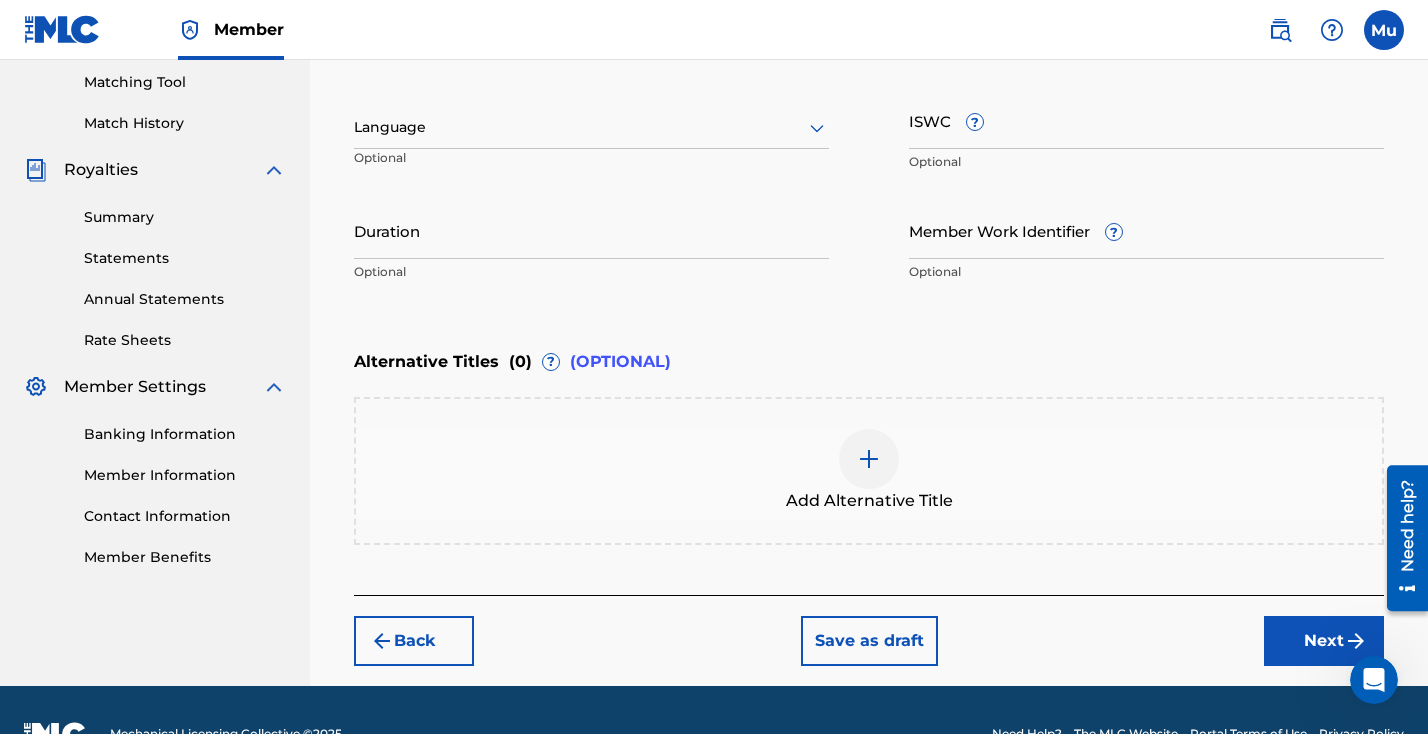 click on "Next" at bounding box center [1324, 641] 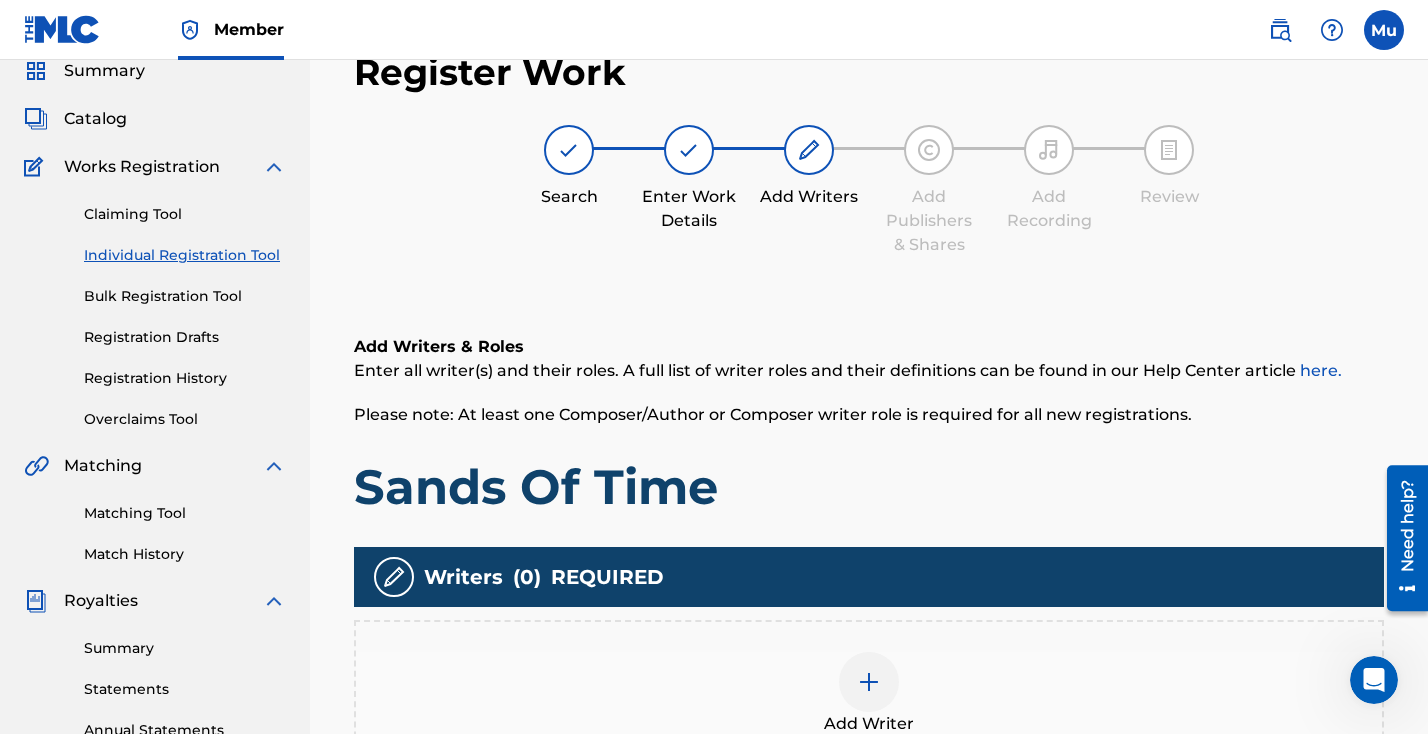 scroll, scrollTop: 186, scrollLeft: 0, axis: vertical 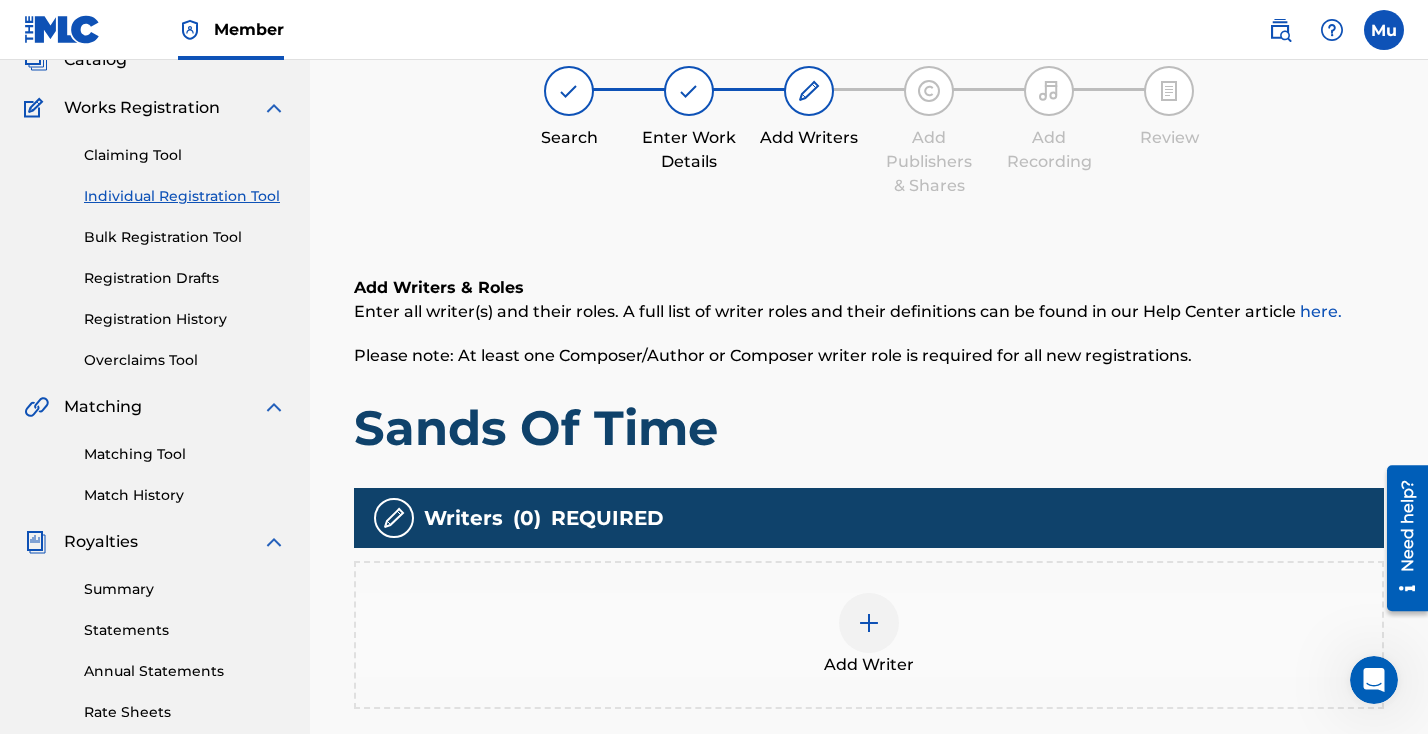click at bounding box center (869, 623) 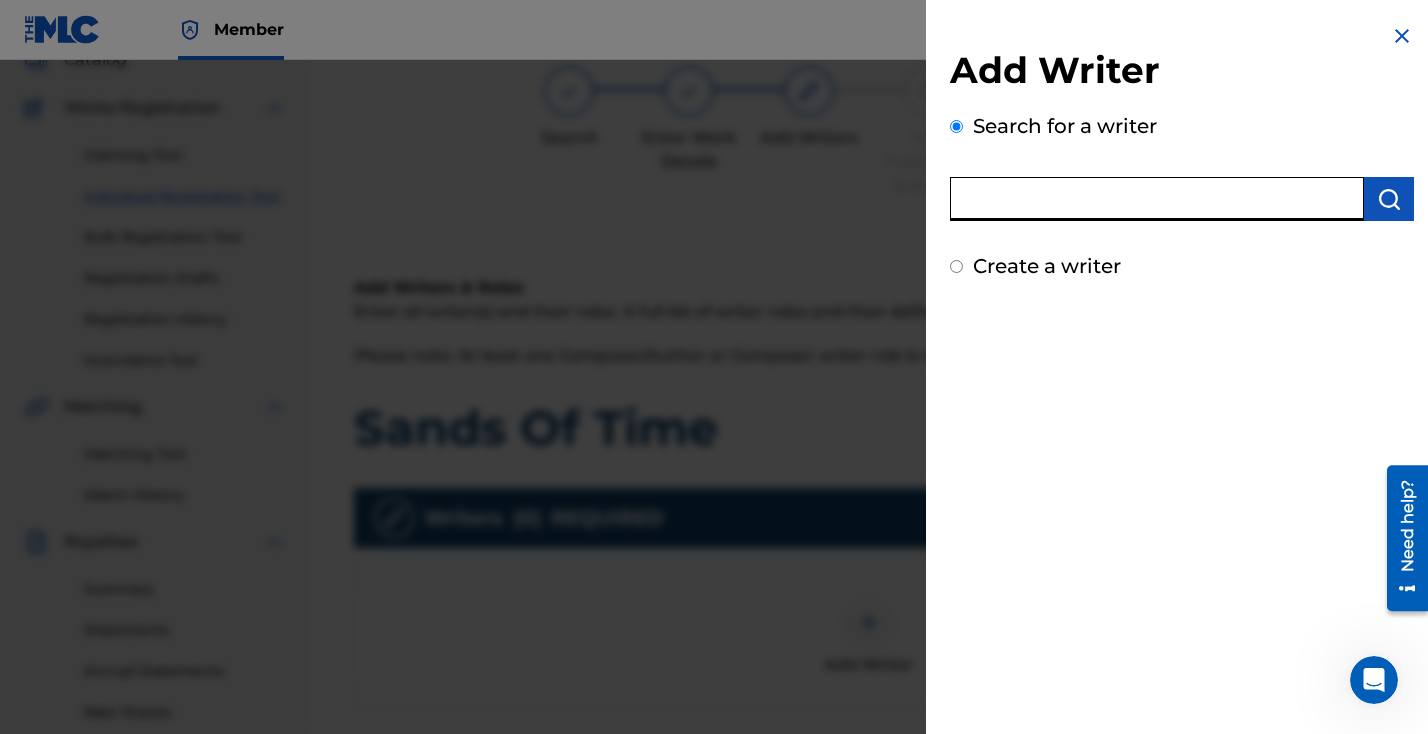 click at bounding box center [1157, 199] 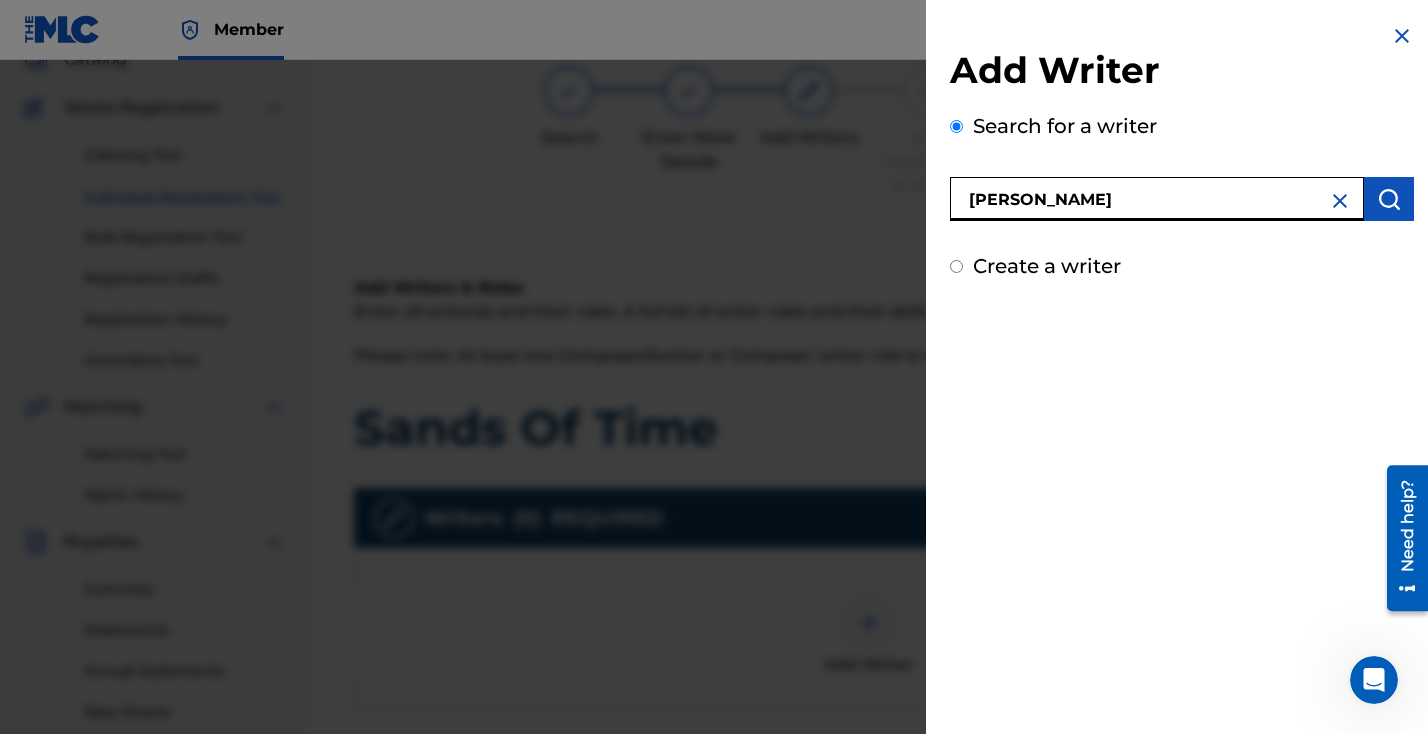type on "[PERSON_NAME]" 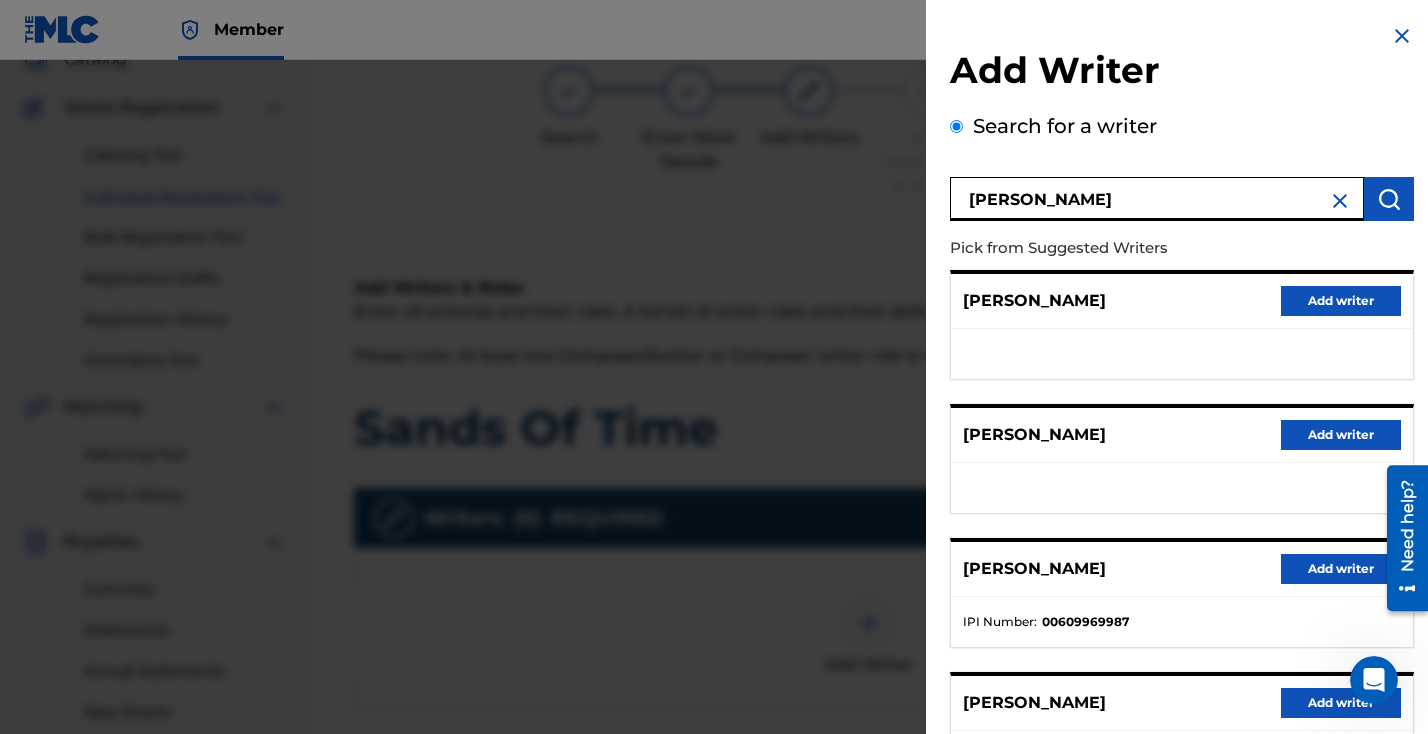 scroll, scrollTop: 308, scrollLeft: 0, axis: vertical 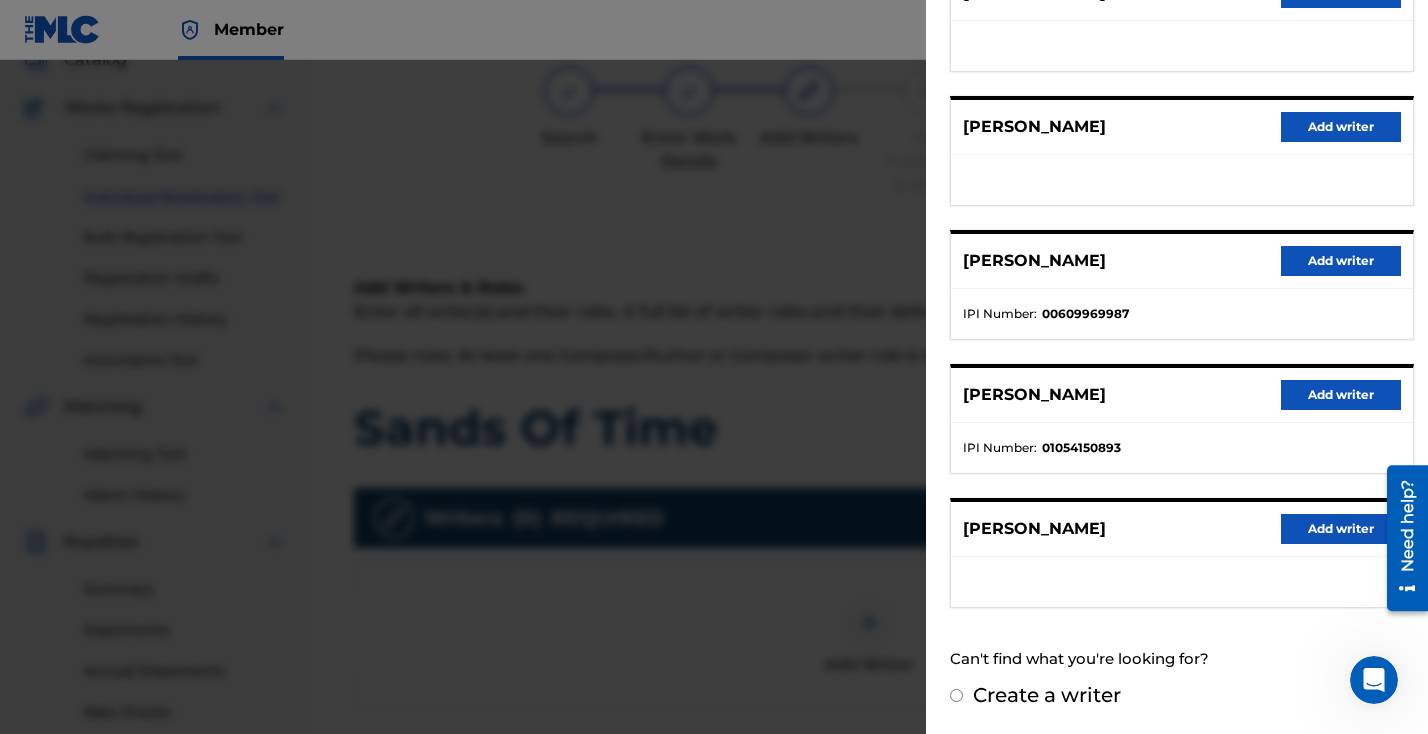 click on "Add writer" at bounding box center (1341, 395) 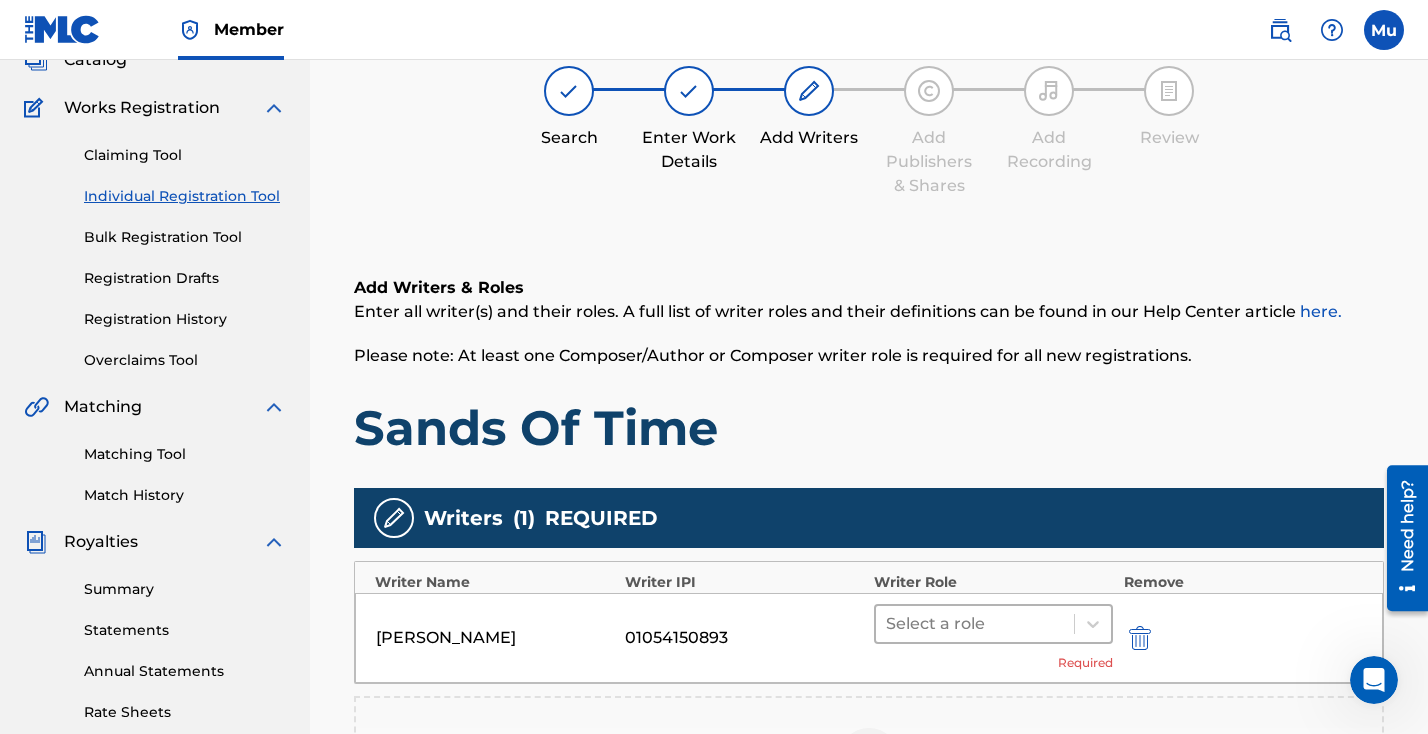 click at bounding box center (975, 624) 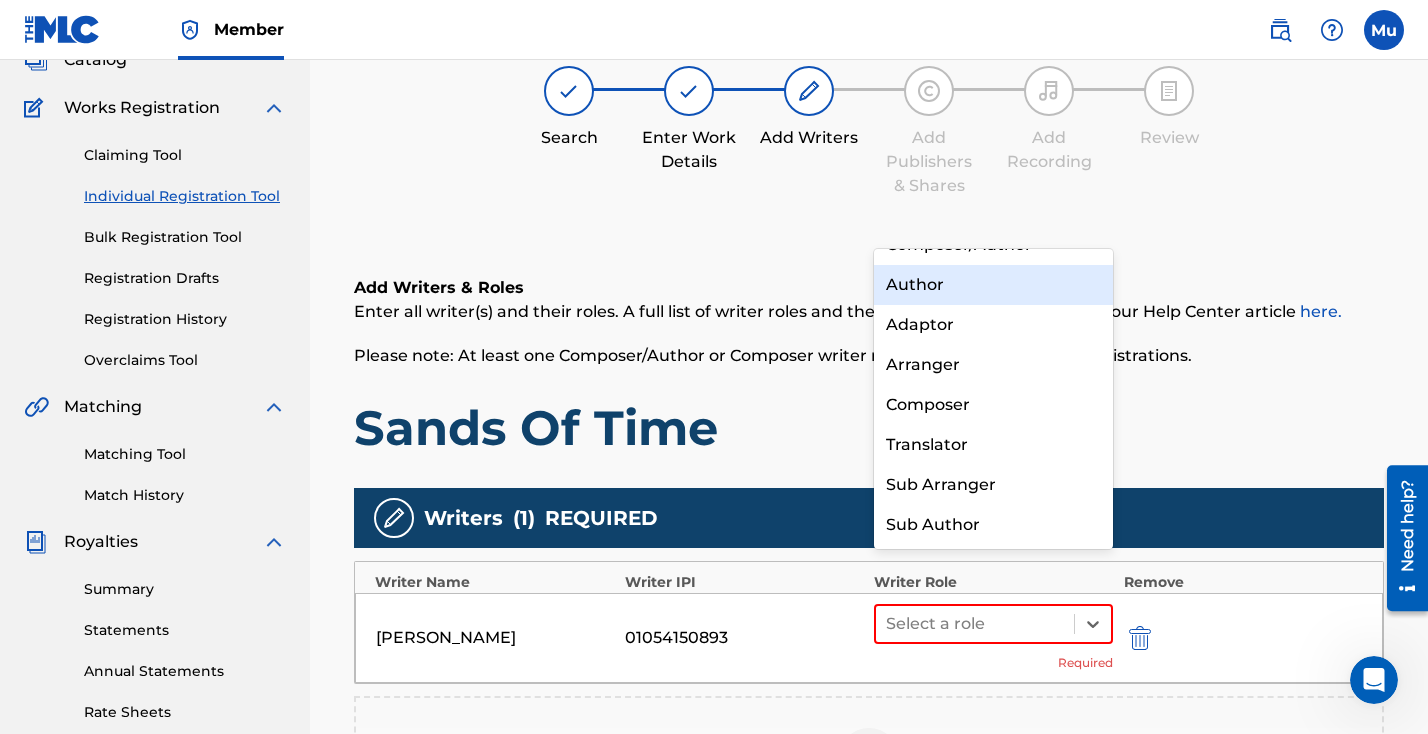 scroll, scrollTop: 0, scrollLeft: 0, axis: both 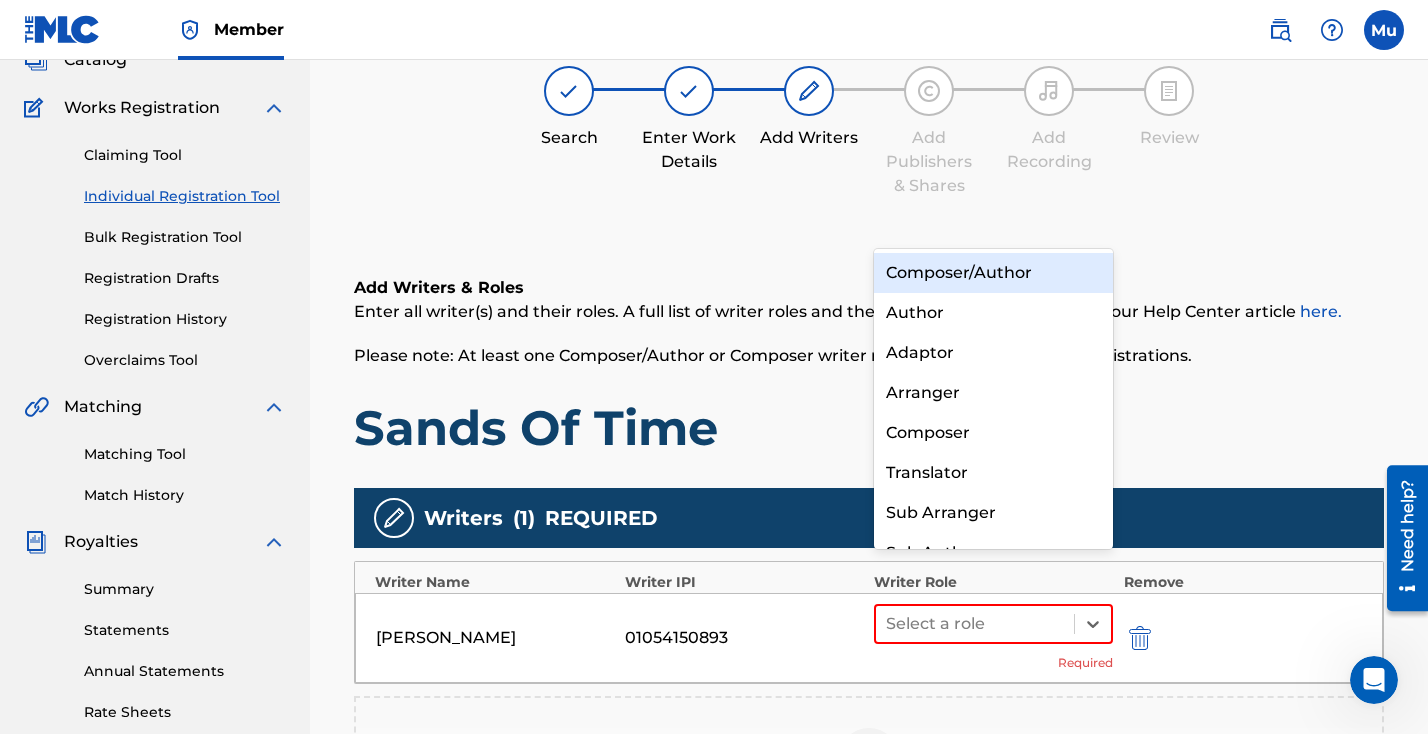 click on "Composer/Author" at bounding box center [993, 273] 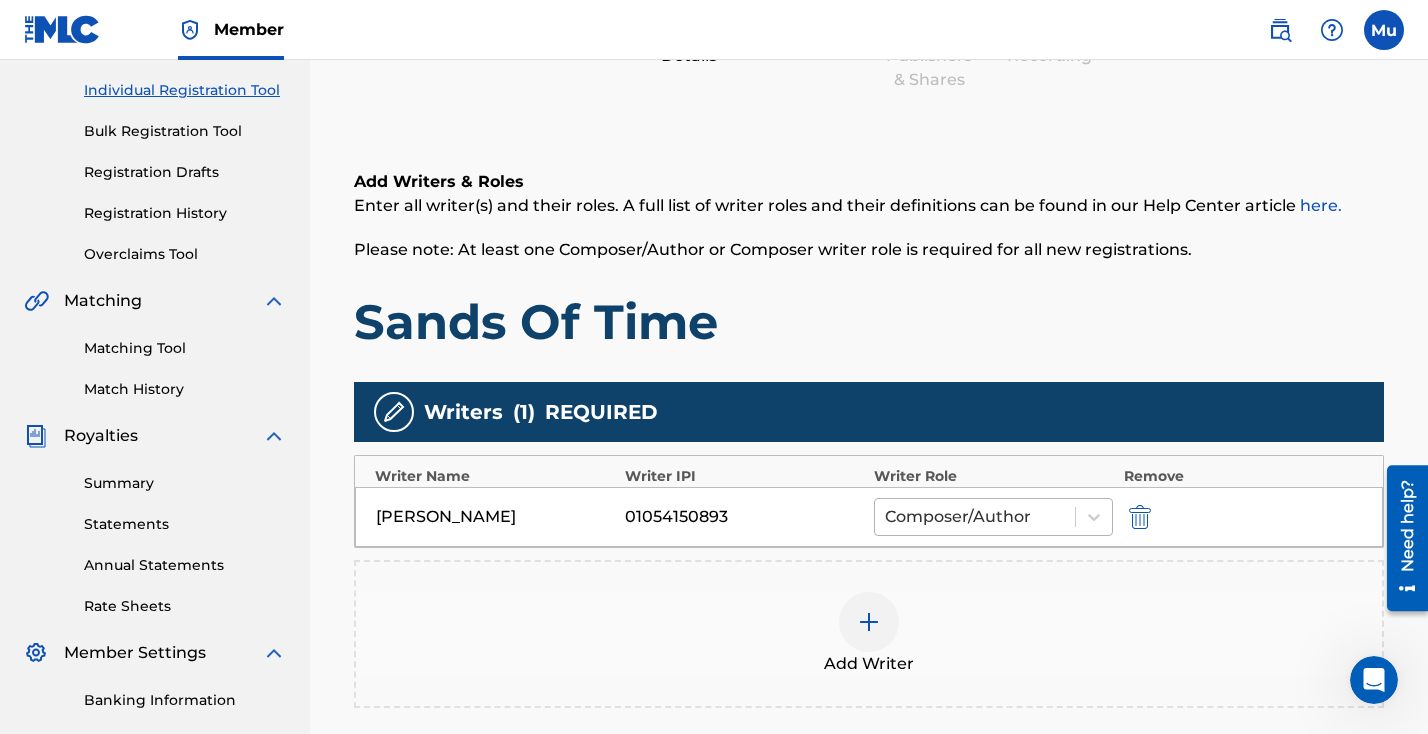 scroll, scrollTop: 502, scrollLeft: 0, axis: vertical 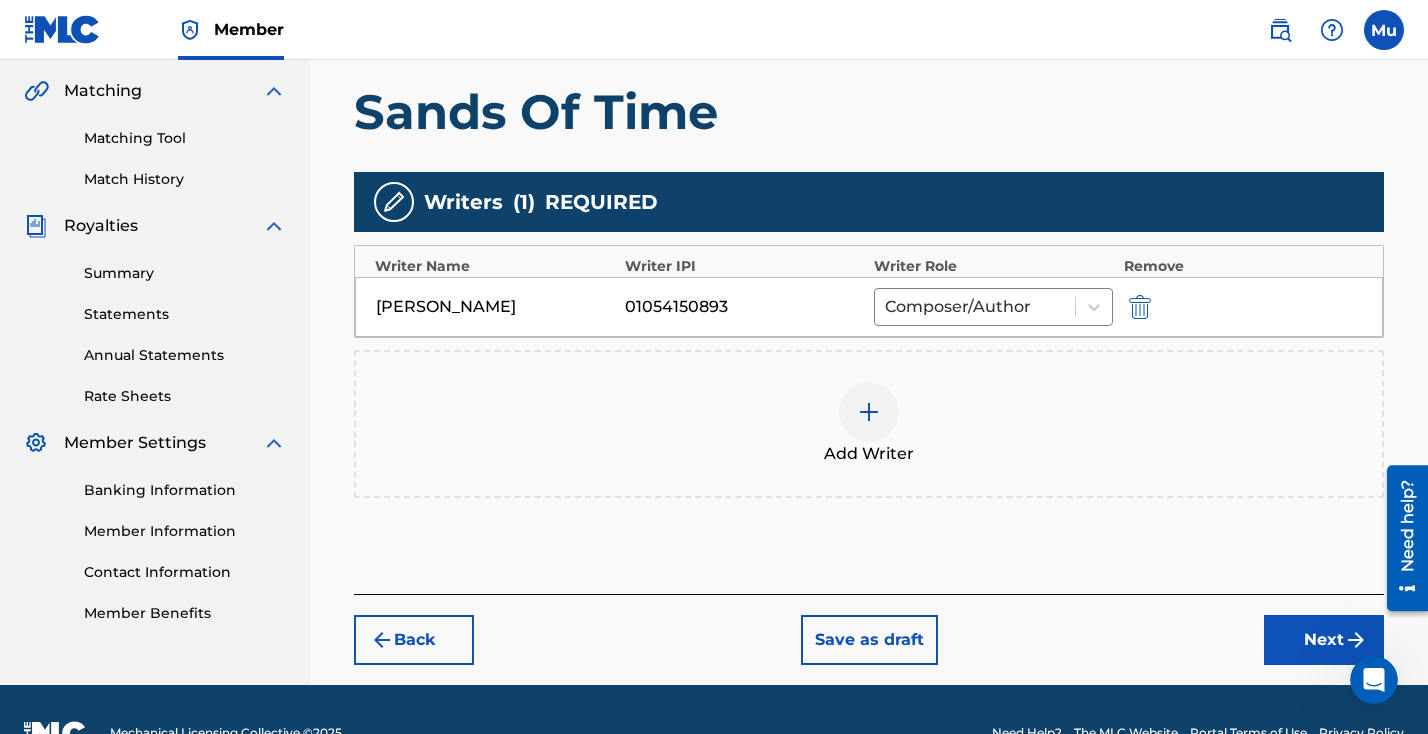 click on "Next" at bounding box center [1324, 640] 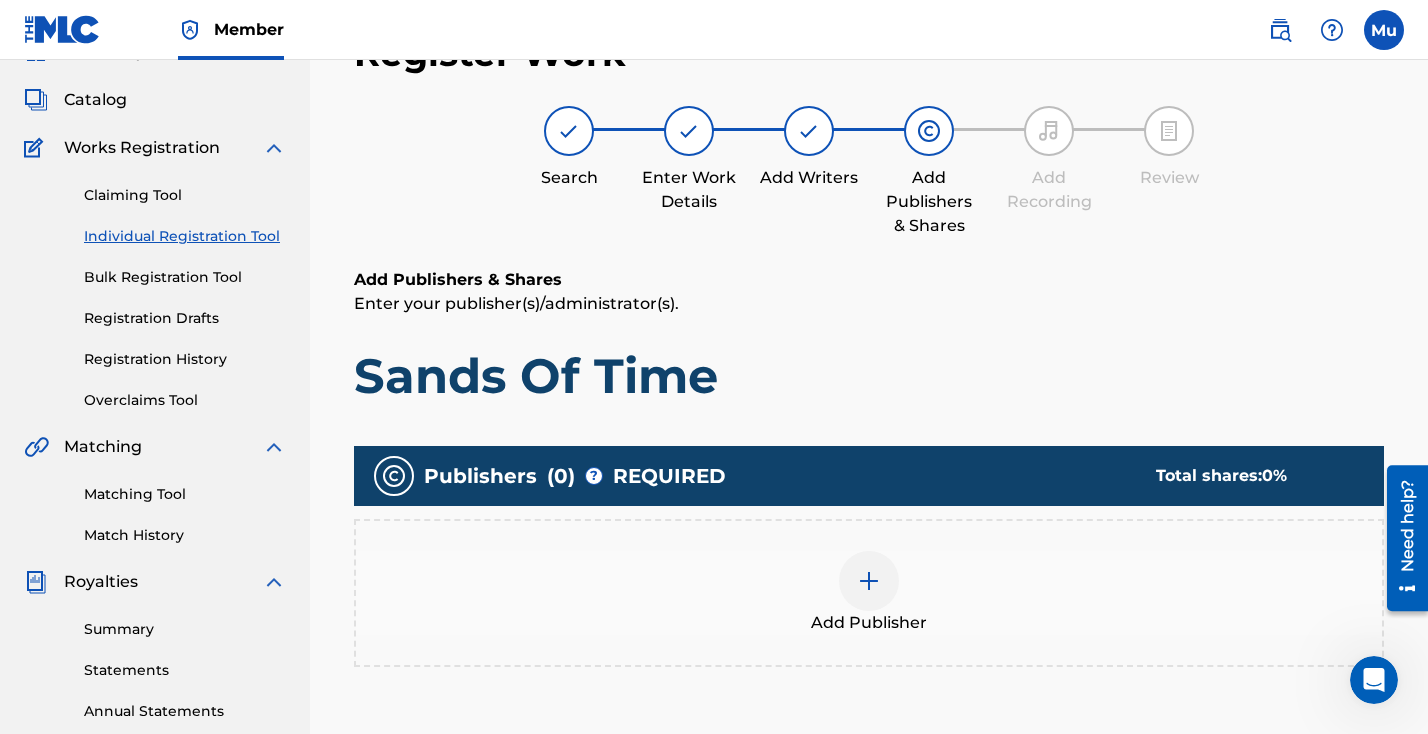 scroll, scrollTop: 90, scrollLeft: 0, axis: vertical 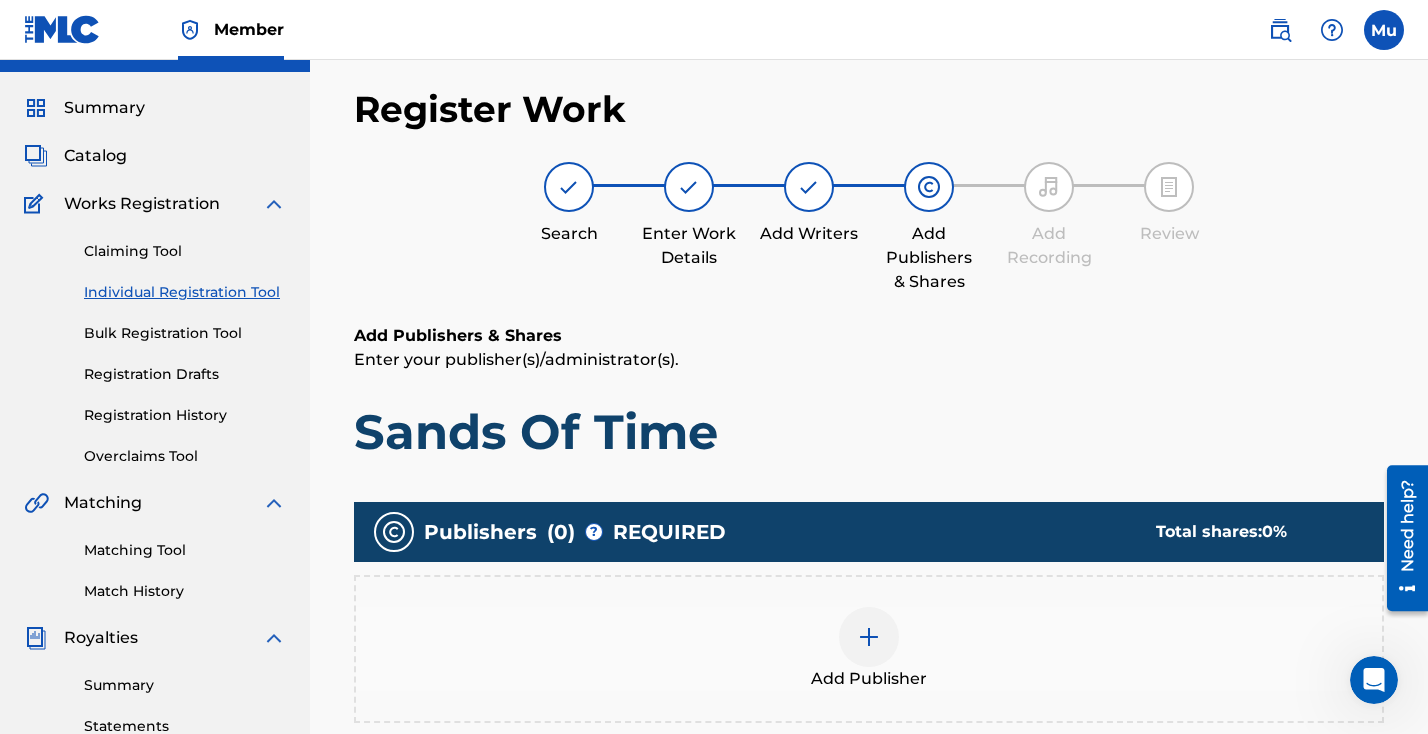 click at bounding box center [869, 637] 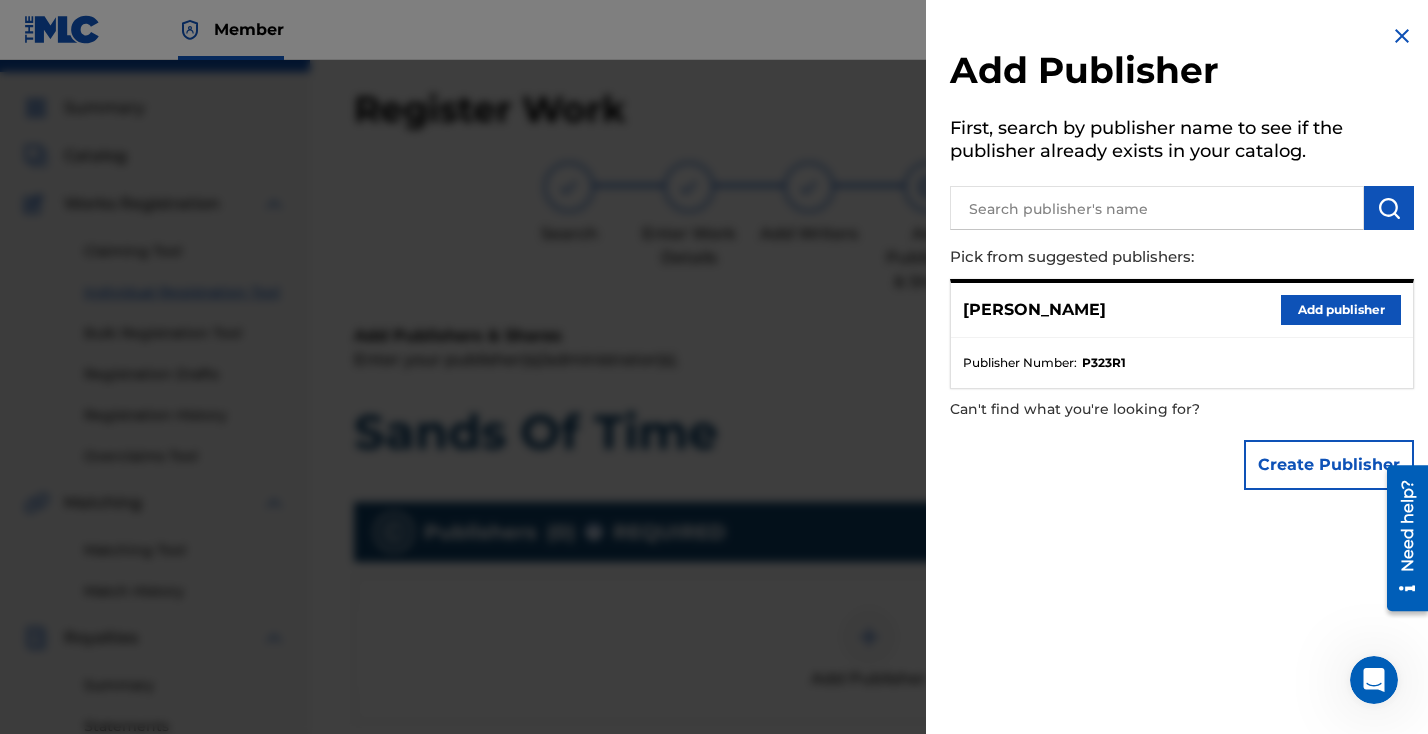 click on "Add publisher" at bounding box center (1341, 310) 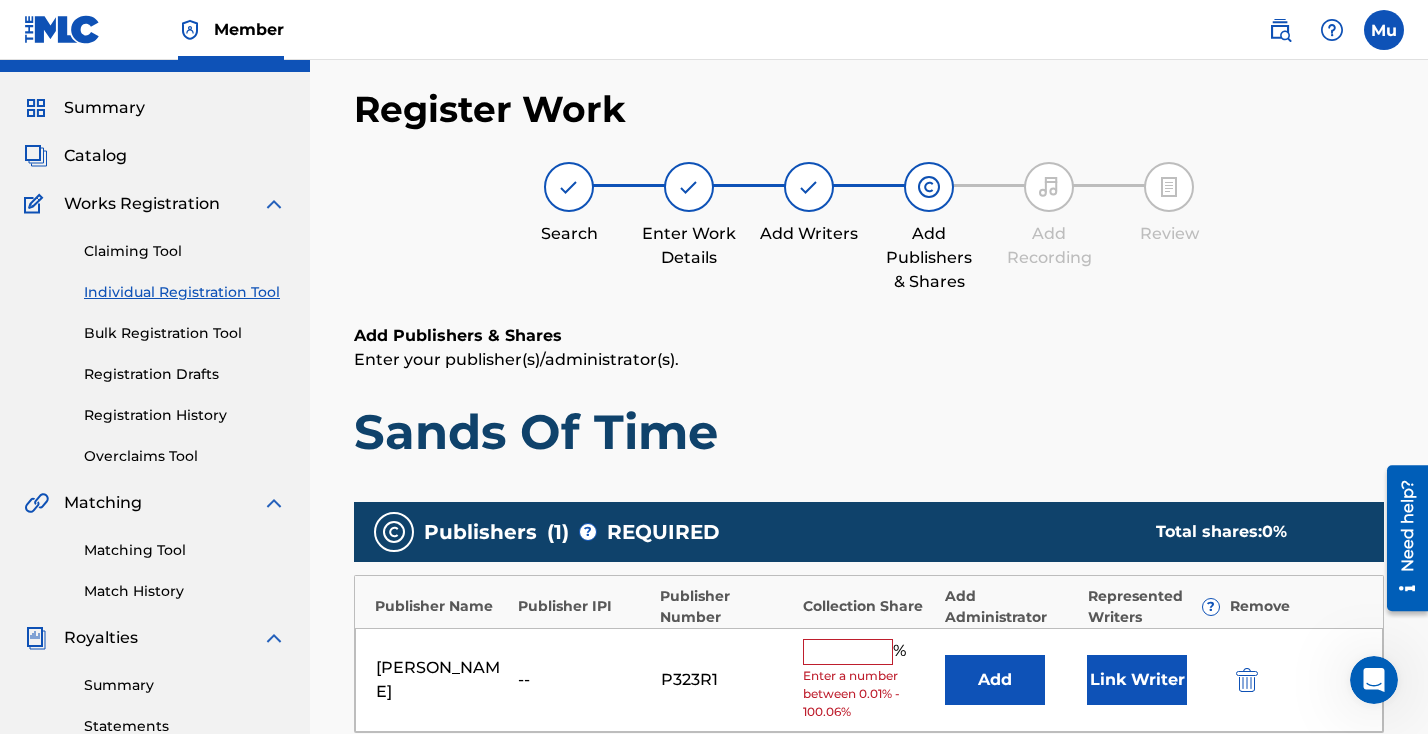 click at bounding box center (848, 652) 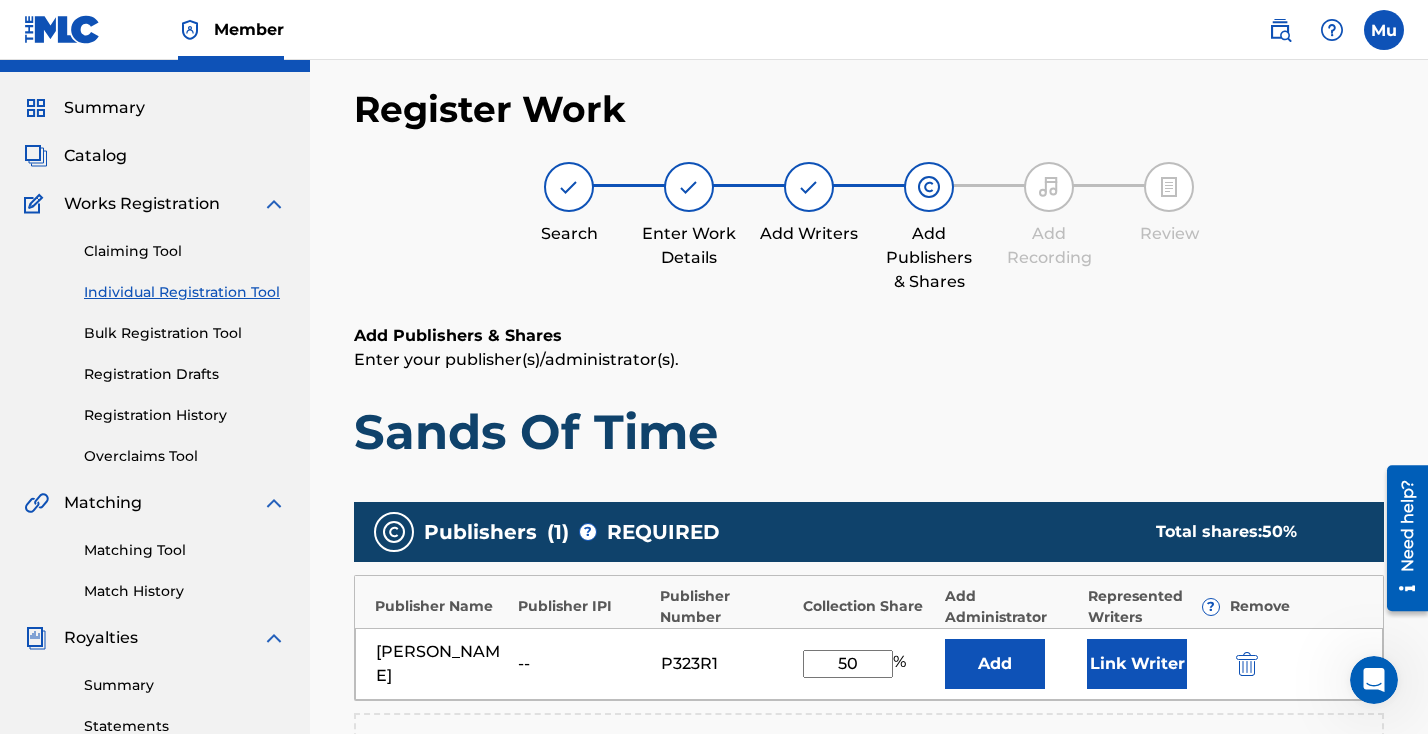 type on "50" 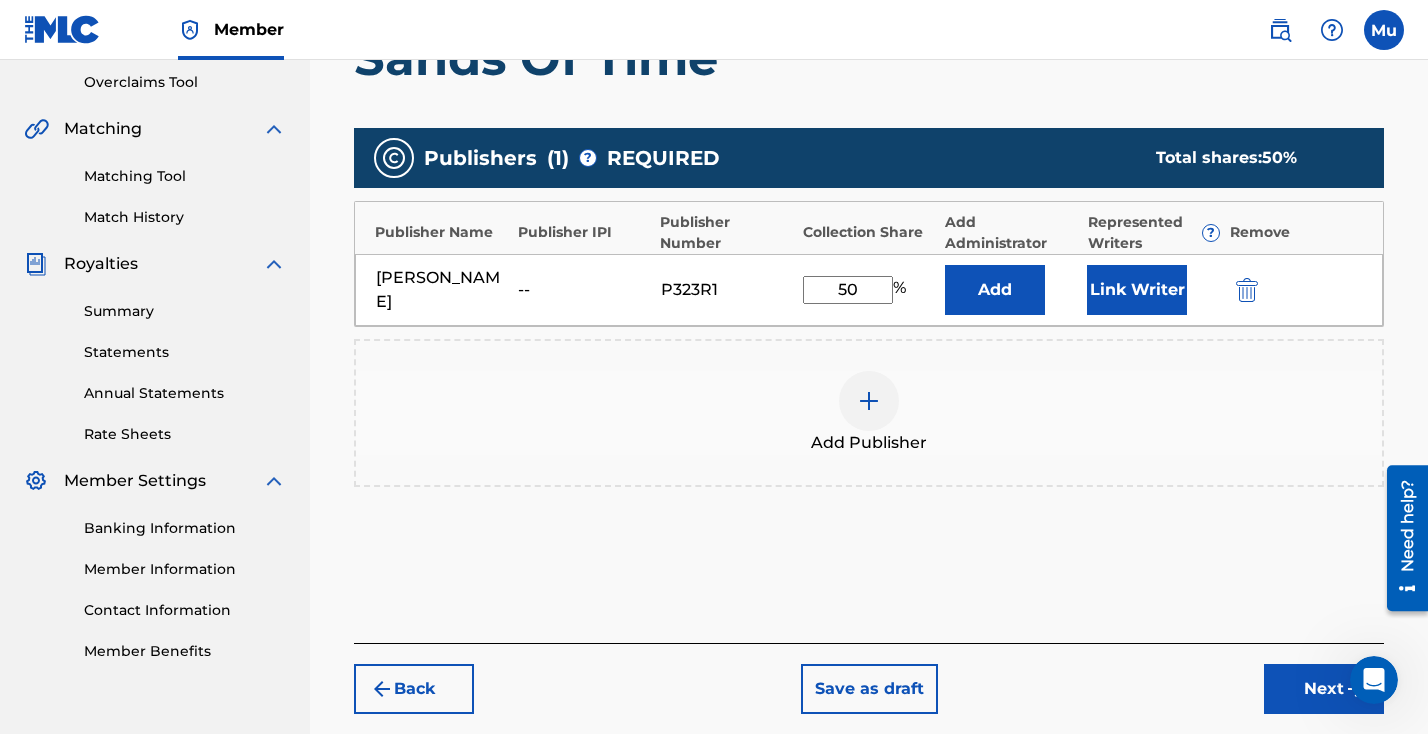 click on "Link Writer" at bounding box center [1137, 290] 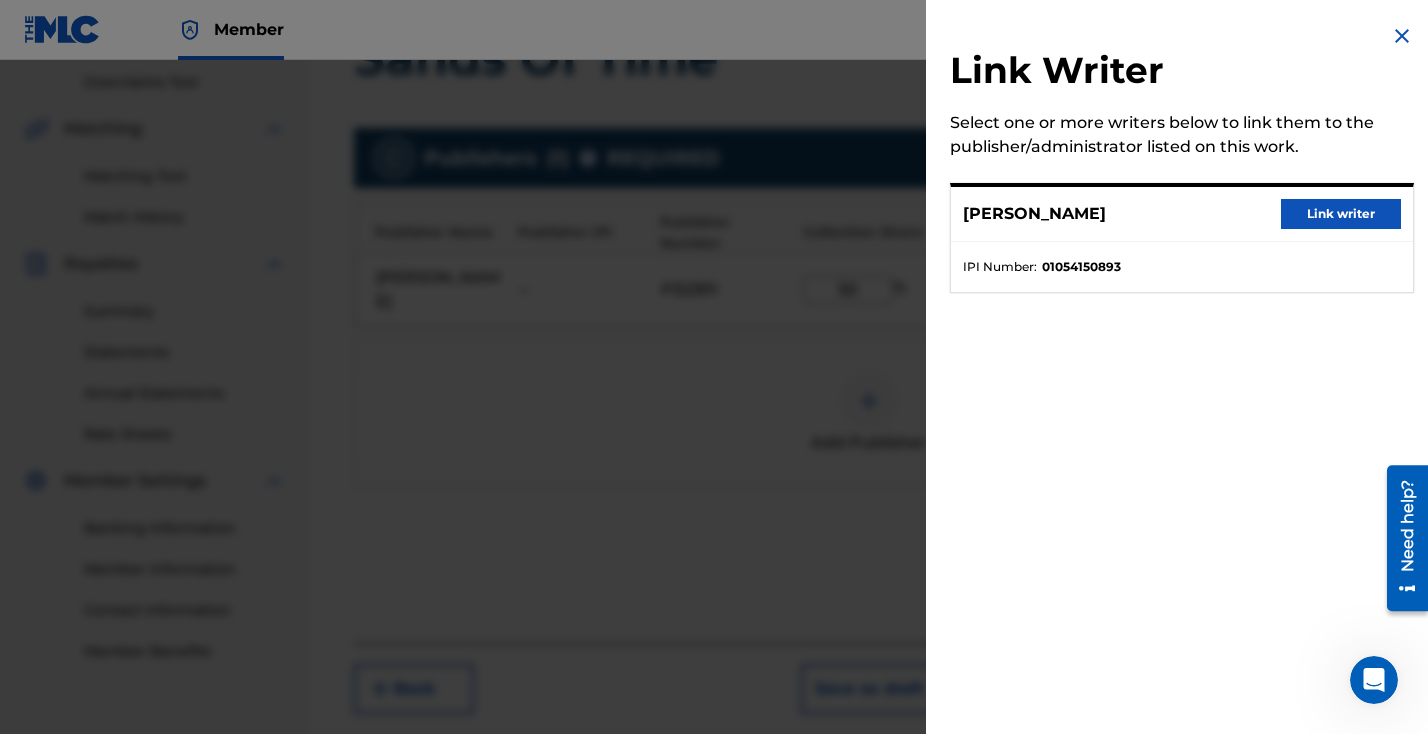 click on "Link writer" at bounding box center [1341, 214] 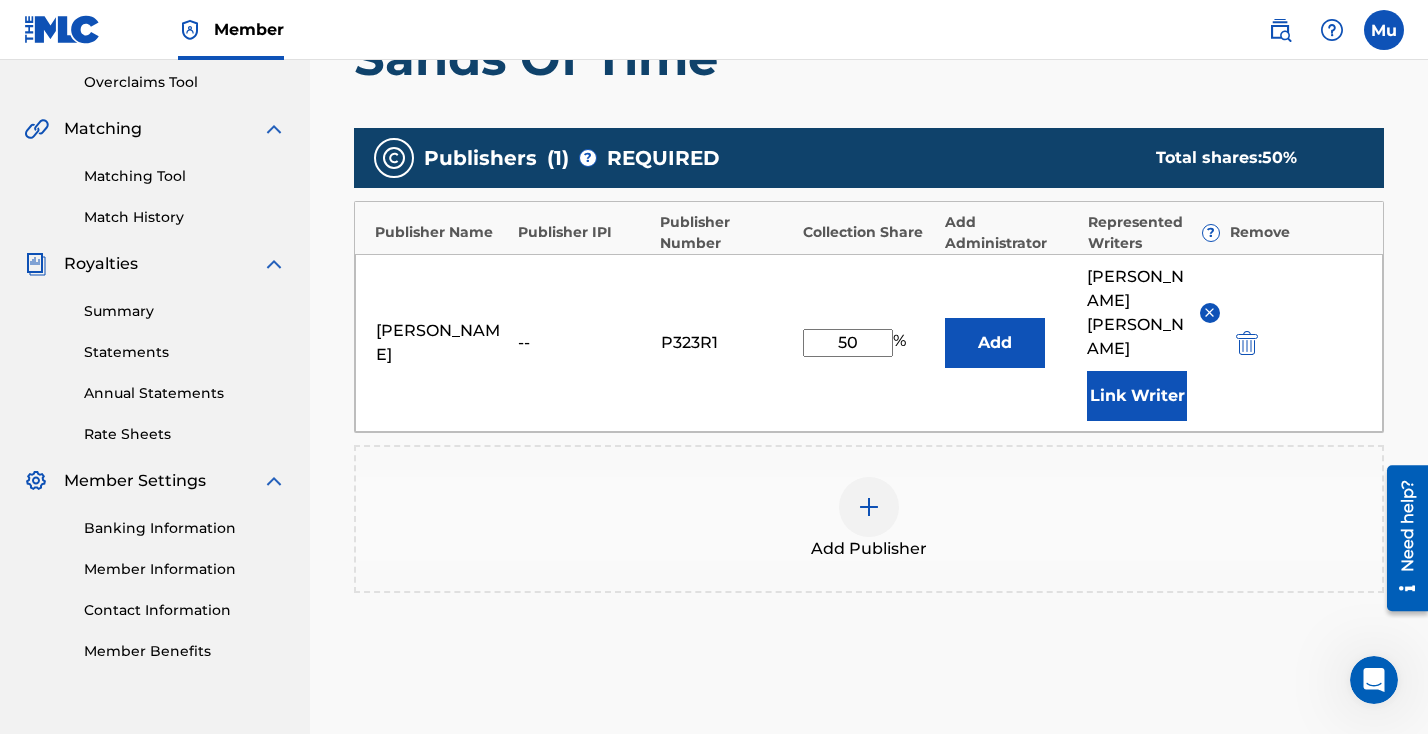 click on "Next" at bounding box center (1324, 795) 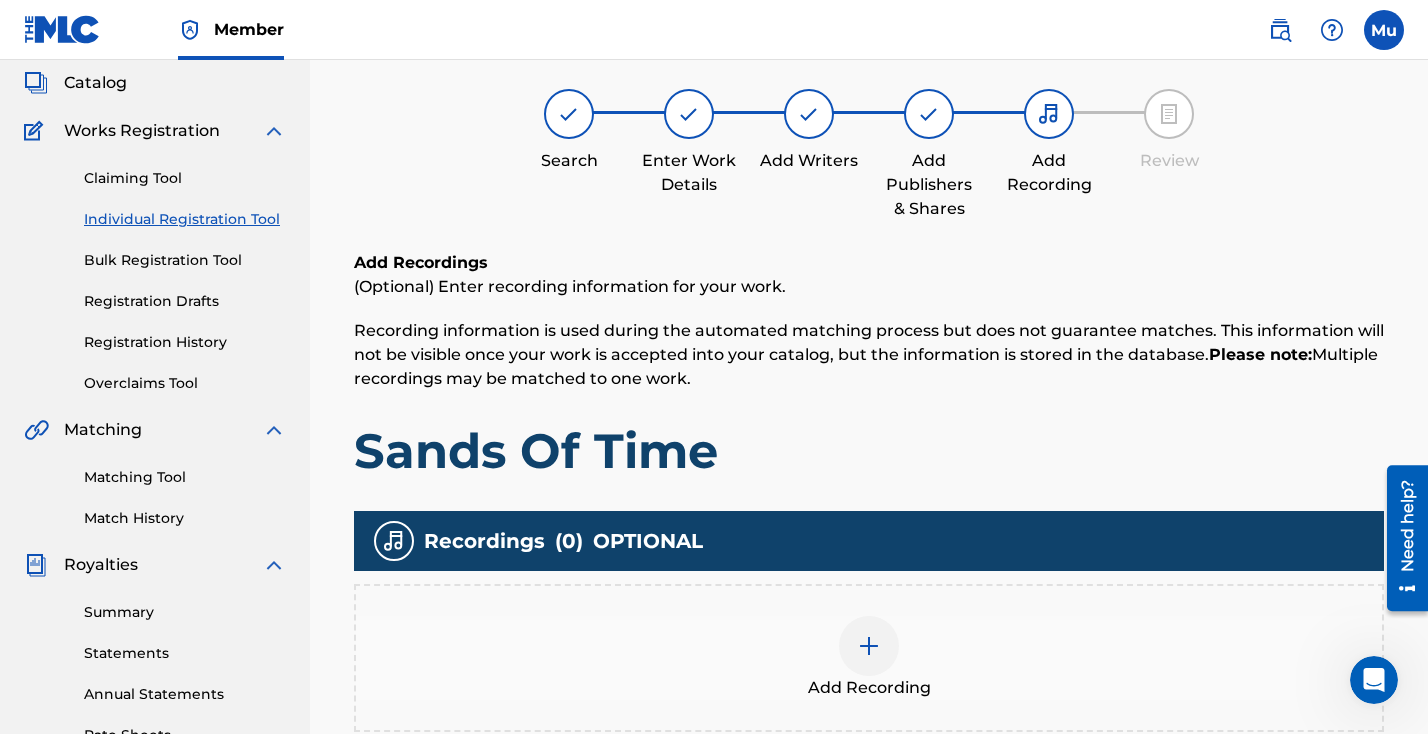 scroll, scrollTop: 264, scrollLeft: 0, axis: vertical 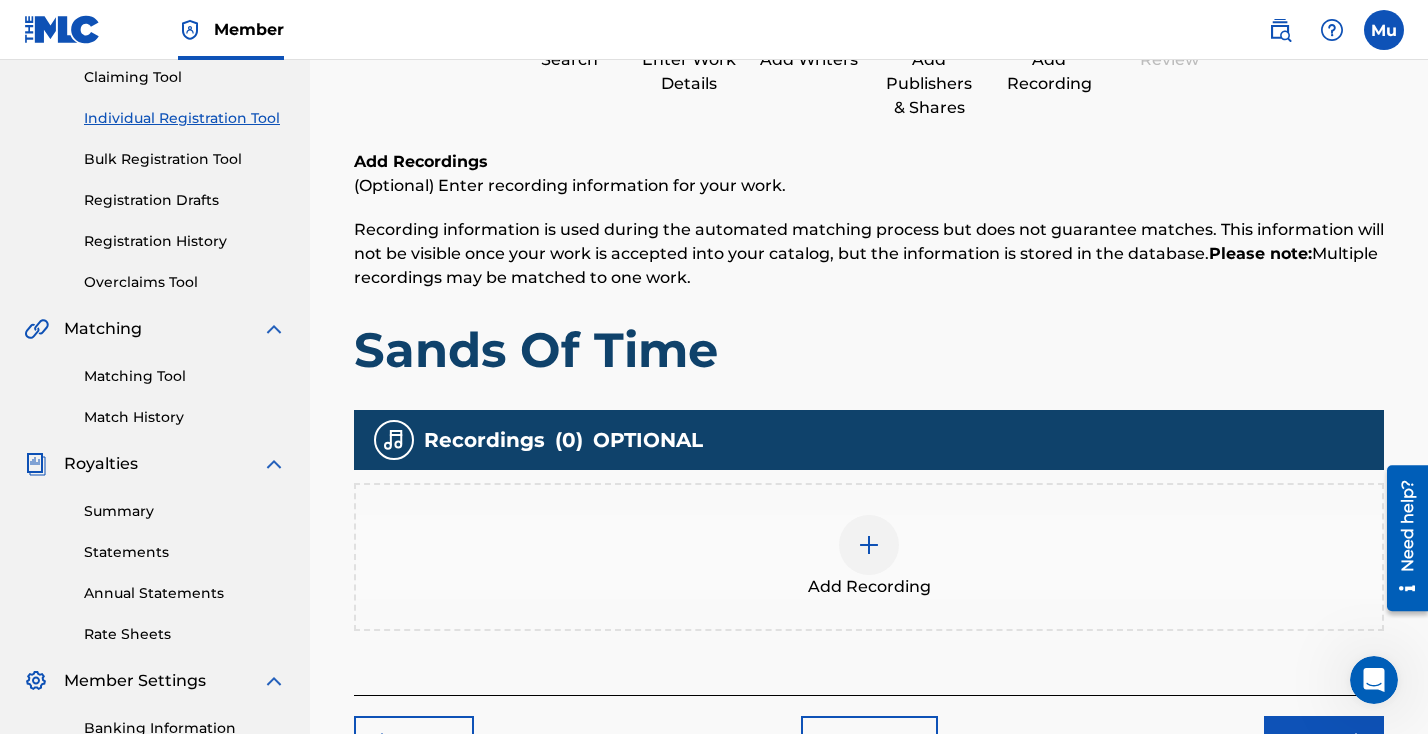 click at bounding box center (869, 545) 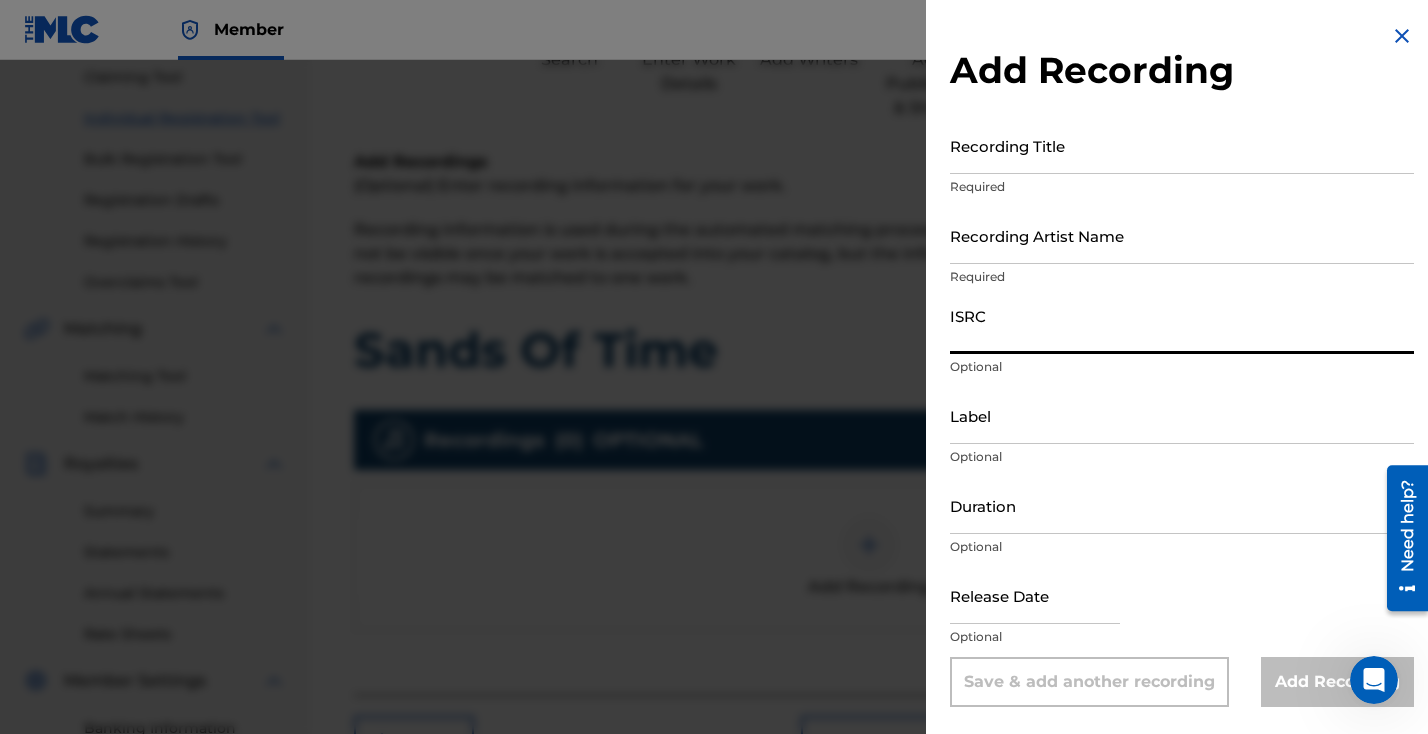 click on "ISRC" at bounding box center [1182, 325] 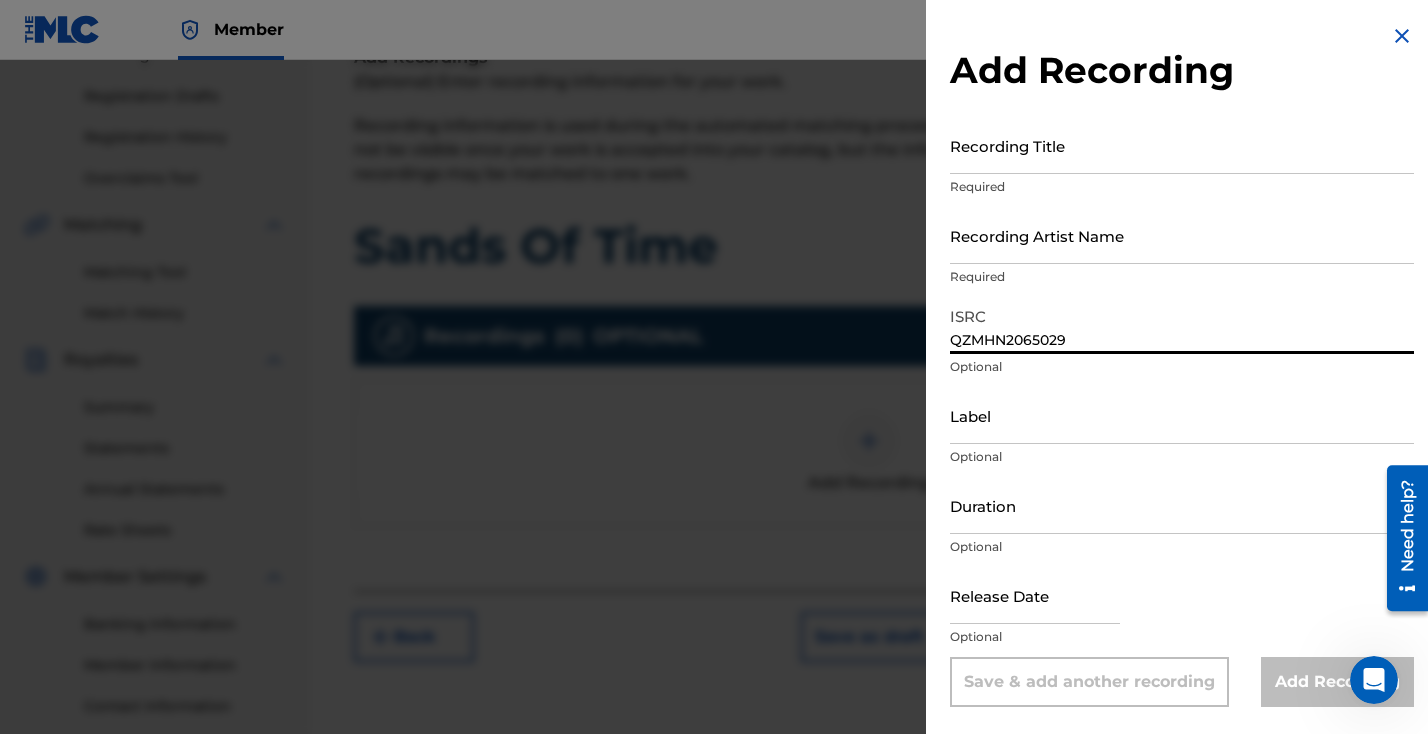 scroll, scrollTop: 314, scrollLeft: 0, axis: vertical 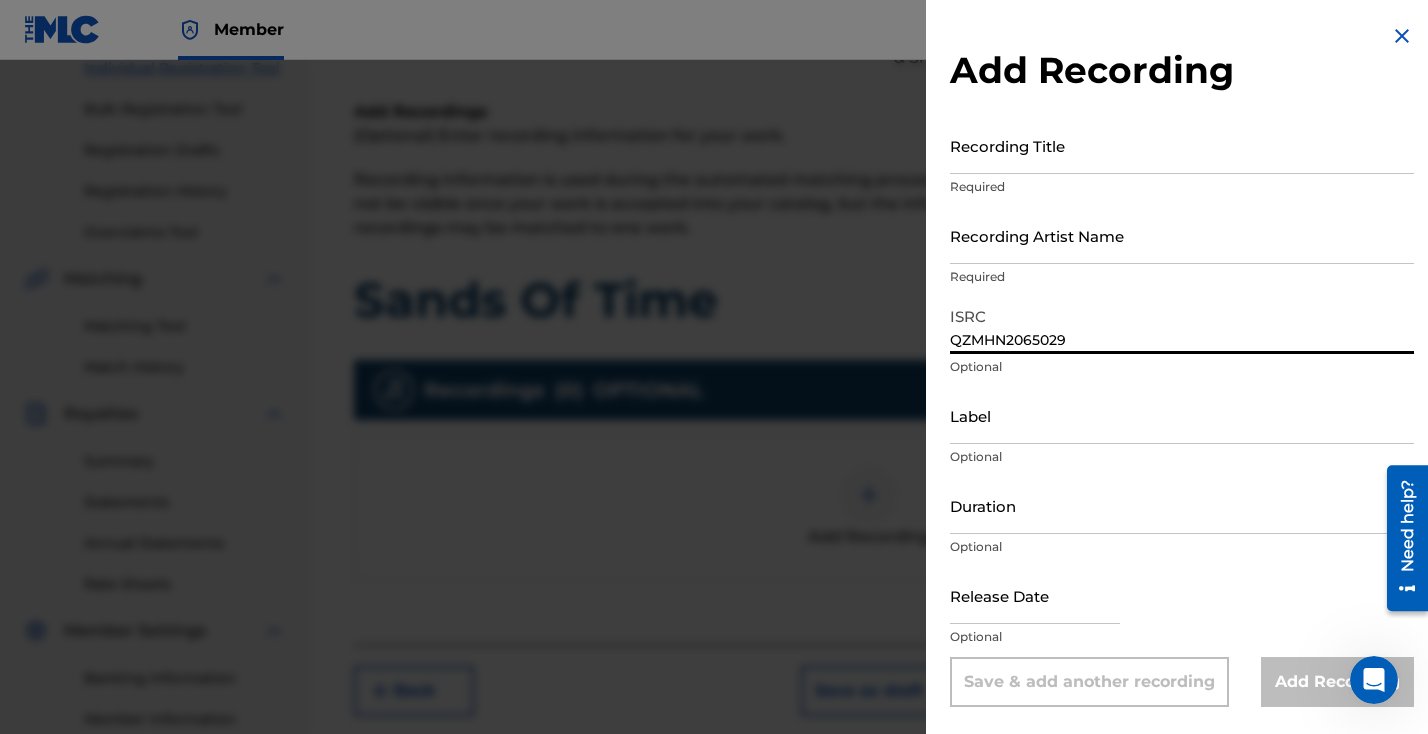 type on "QZMHN2065029" 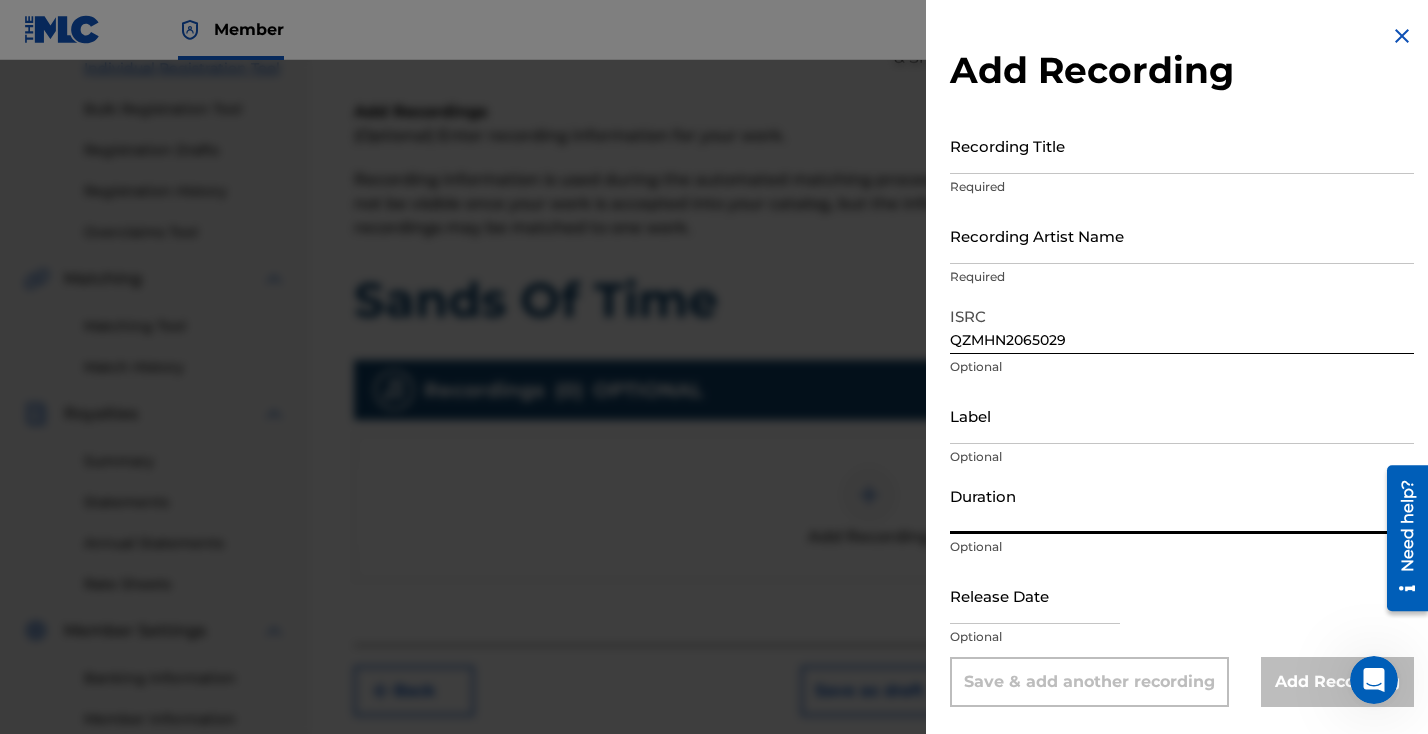 click on "Add Recording" at bounding box center [1337, 682] 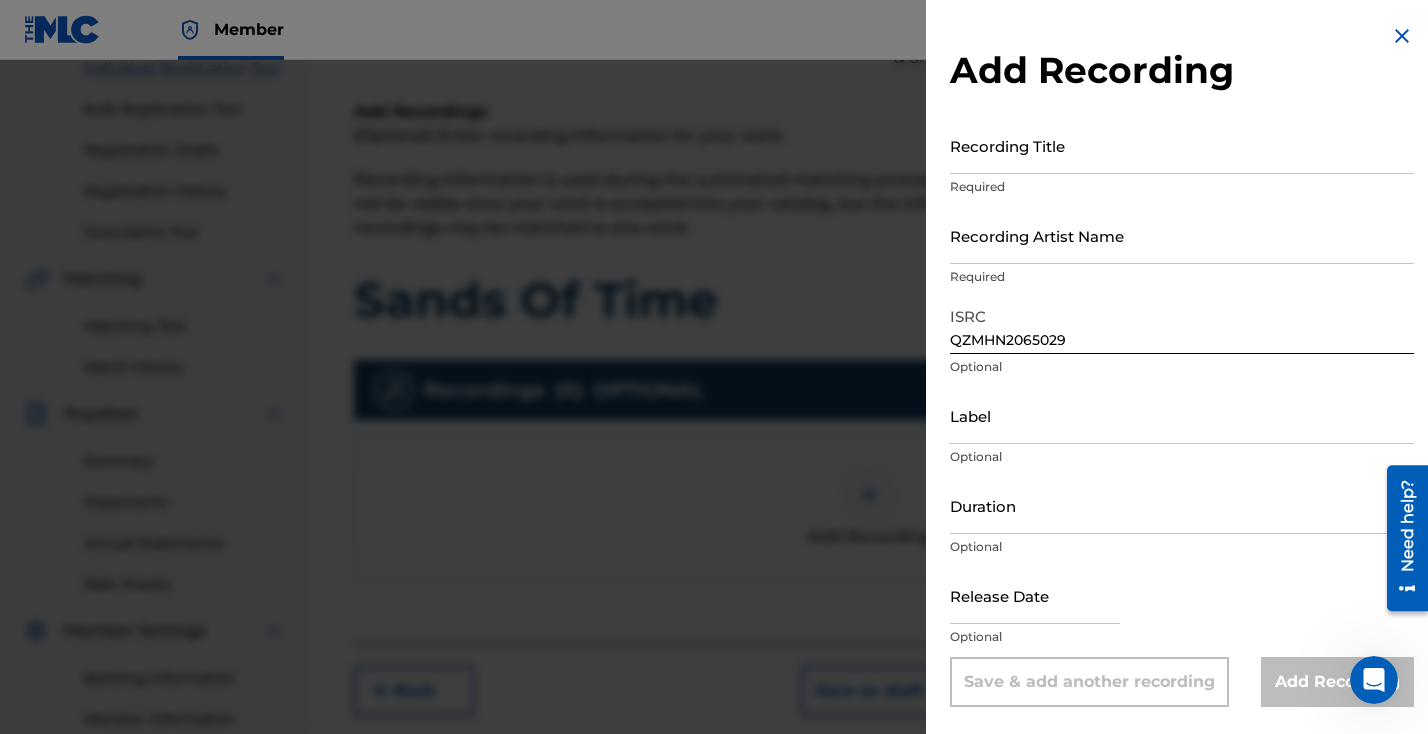 click on "Recording Artist Name" at bounding box center (1182, 235) 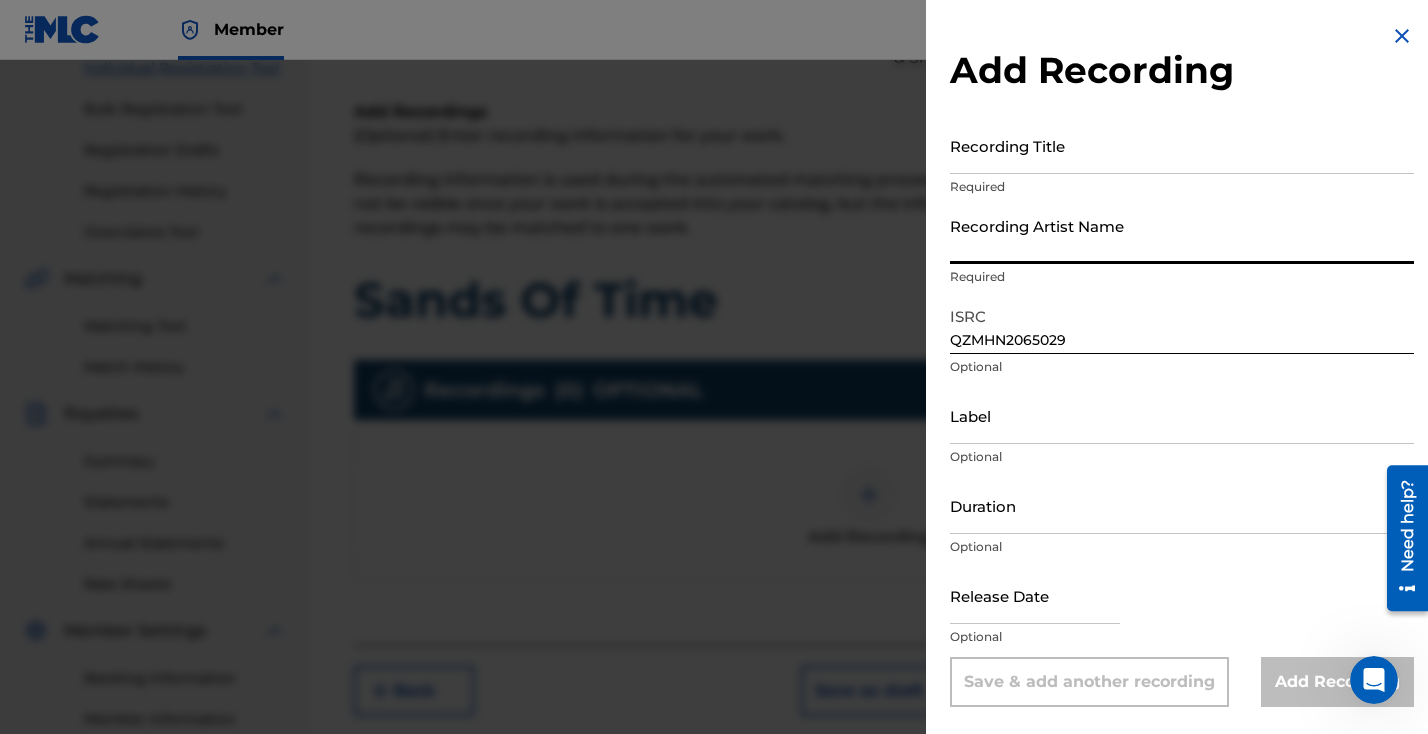 type on "[PERSON_NAME]" 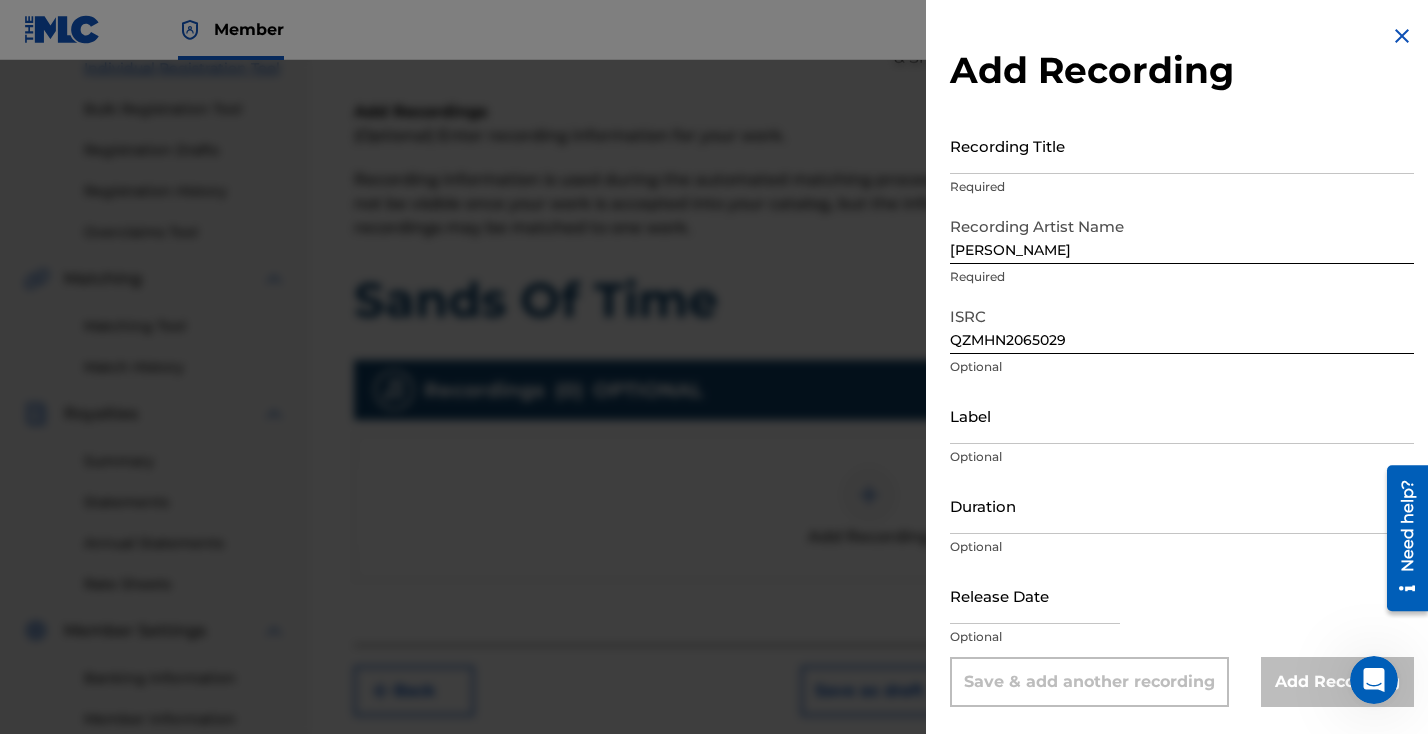 click on "Recording Title Required" at bounding box center [1182, 162] 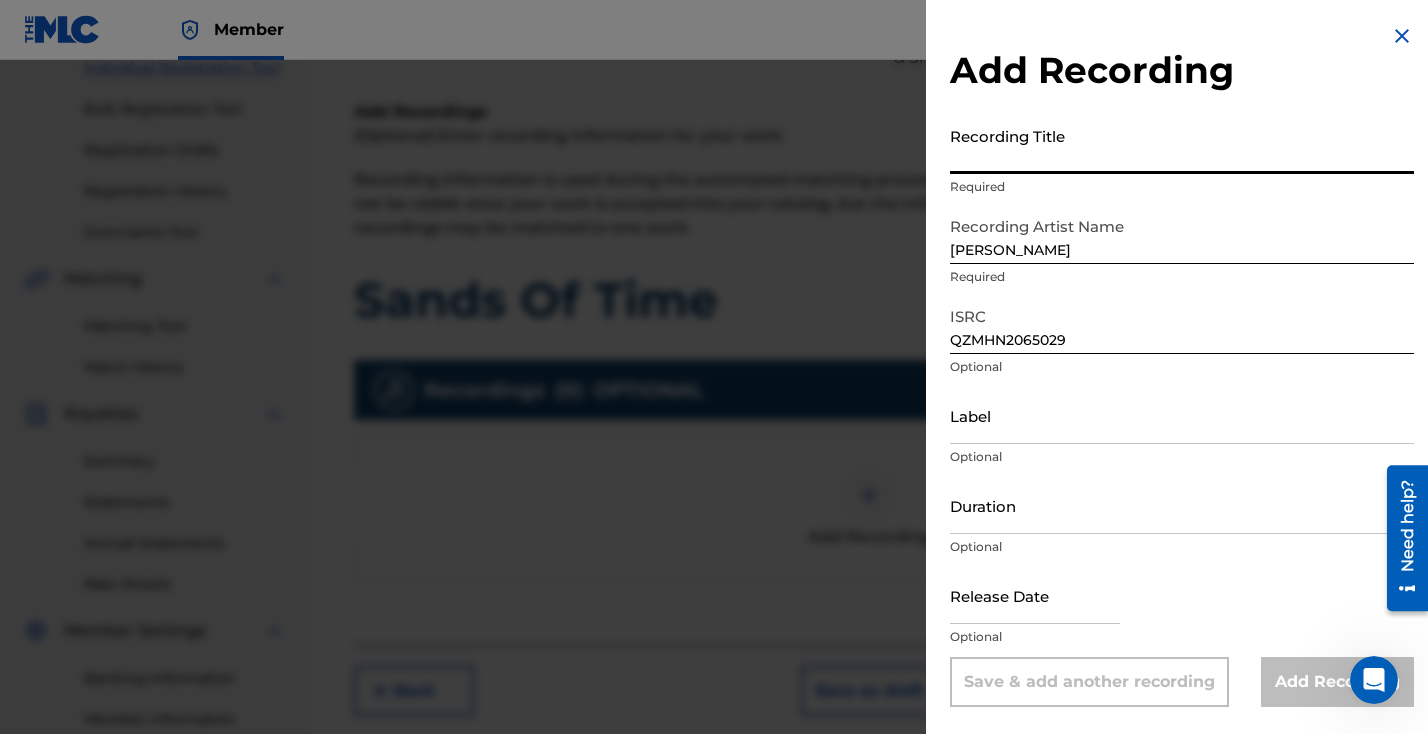 paste on "Sands Of Time" 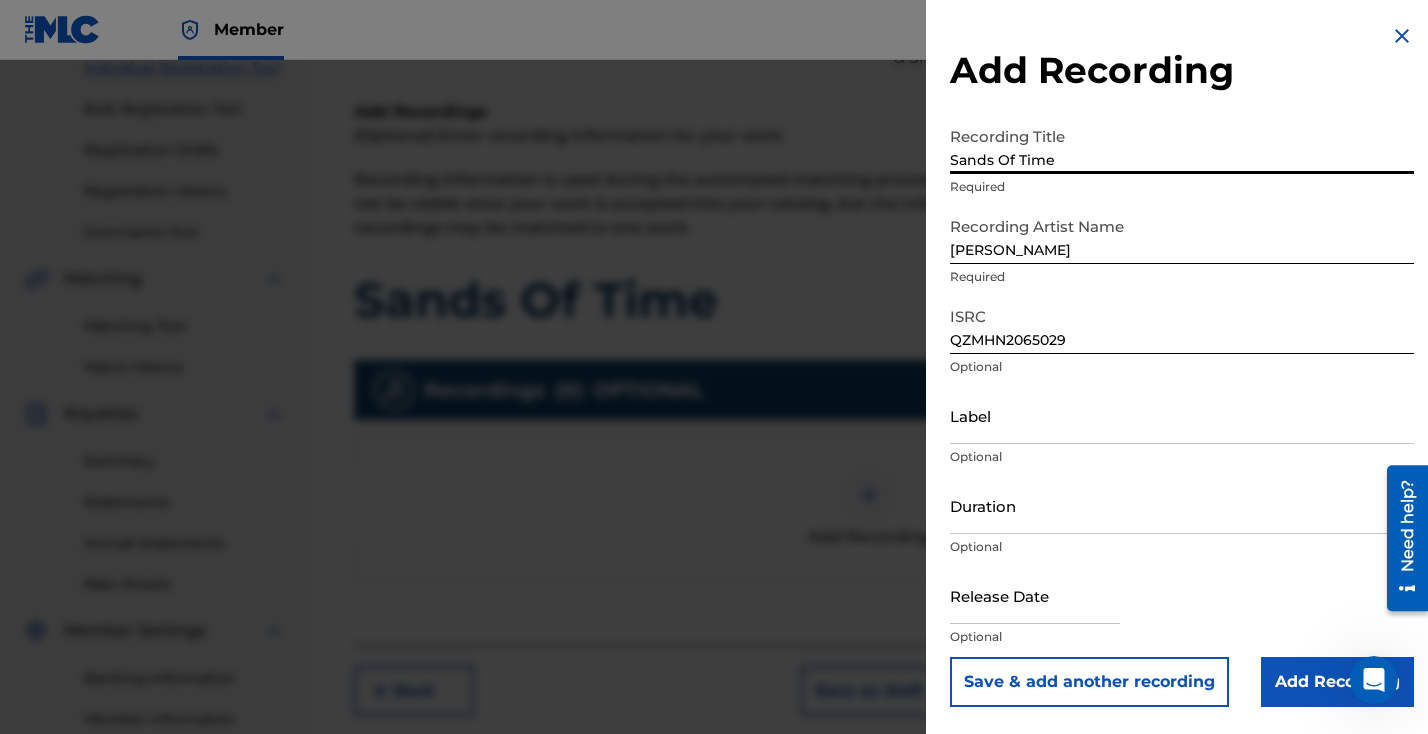 type on "Sands Of Time" 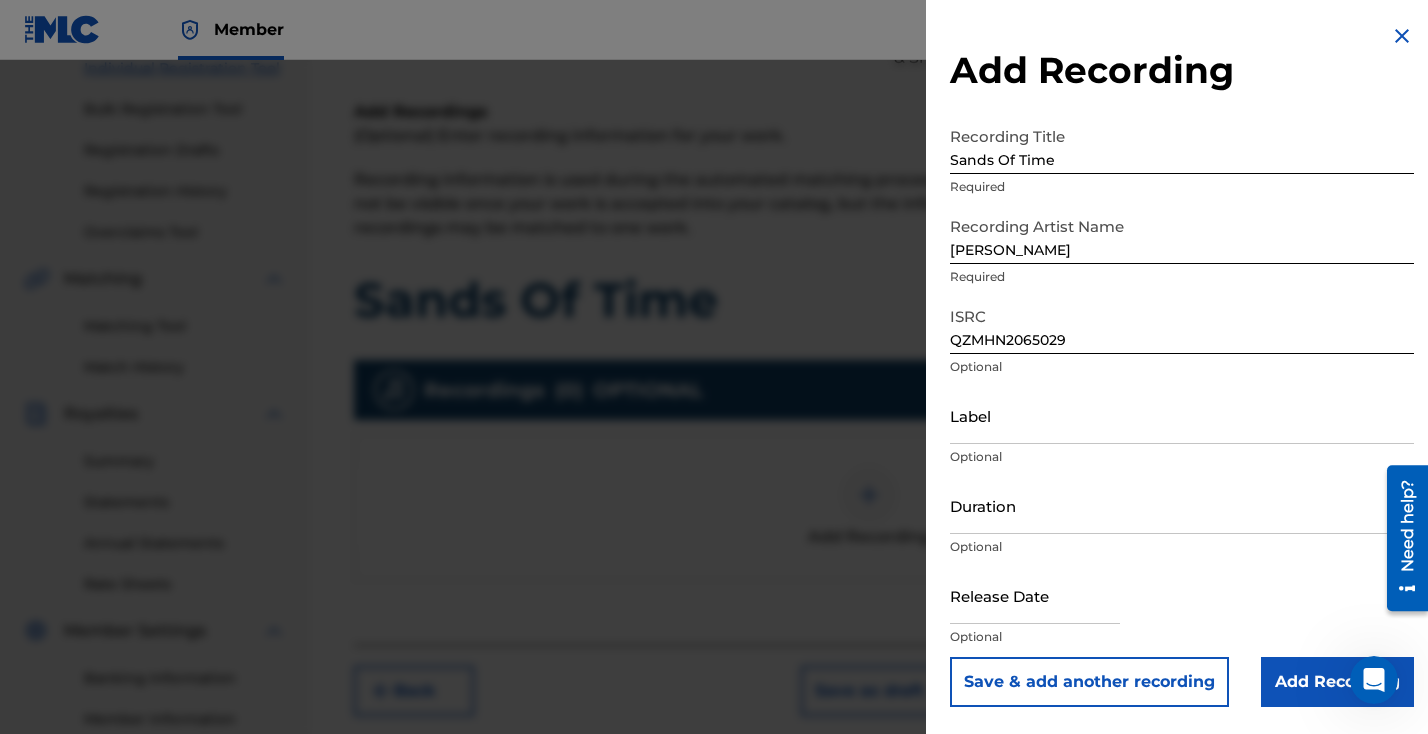 click on "Add Recording" at bounding box center [1337, 682] 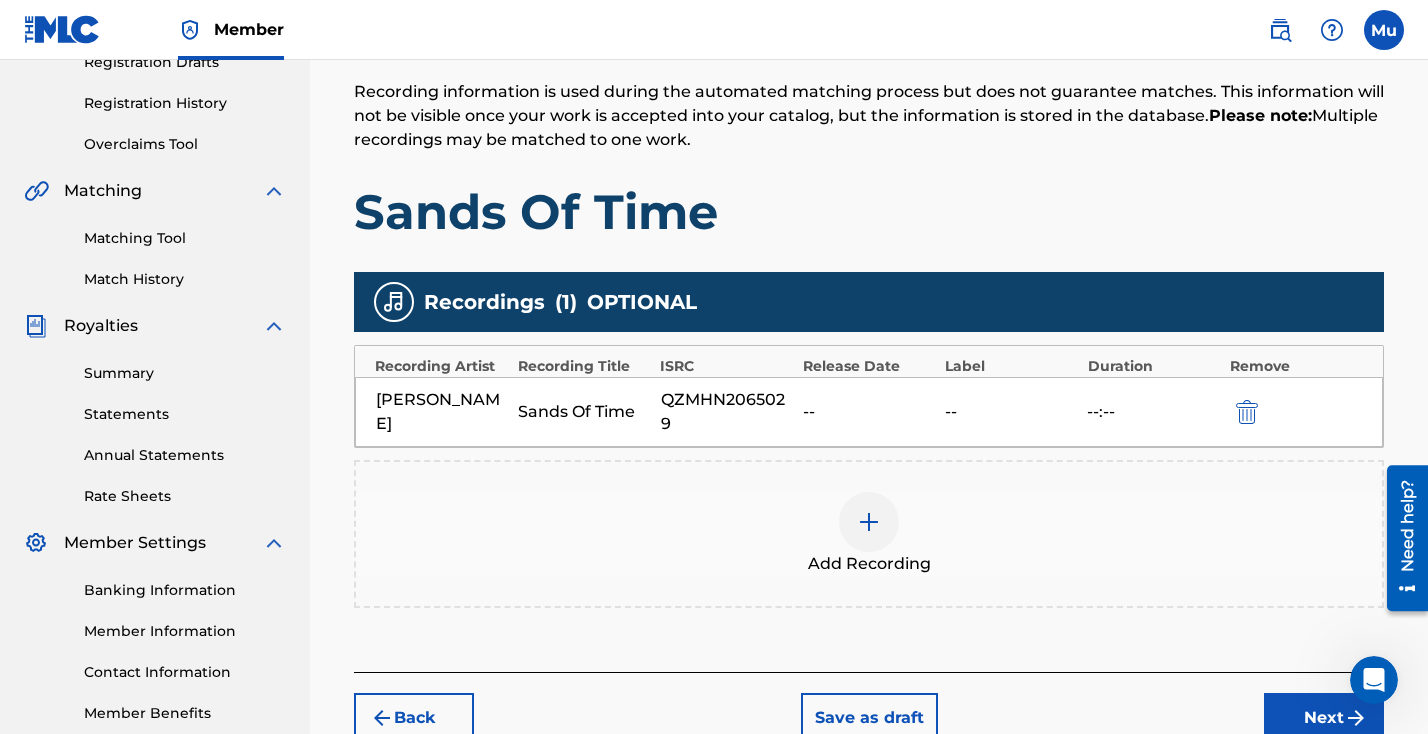 scroll, scrollTop: 406, scrollLeft: 0, axis: vertical 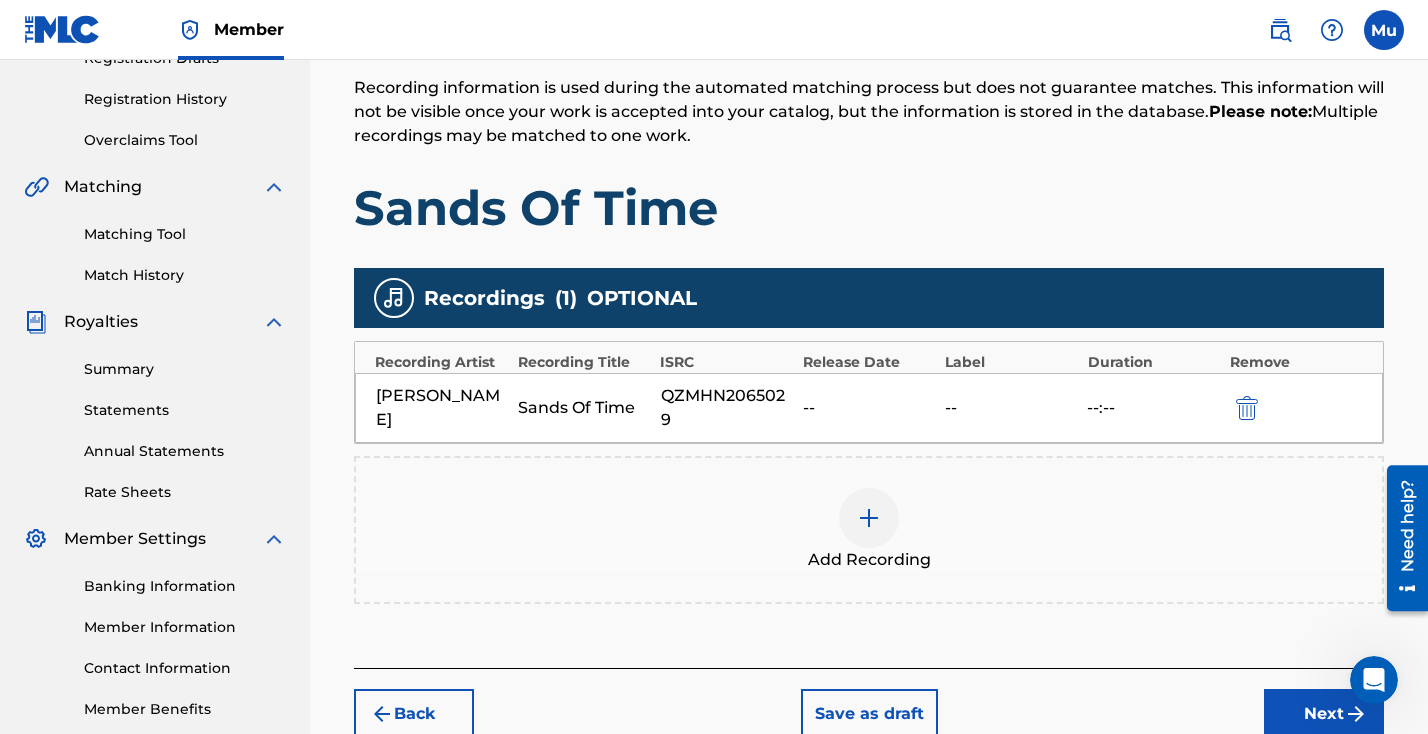 click on "Next" at bounding box center [1324, 714] 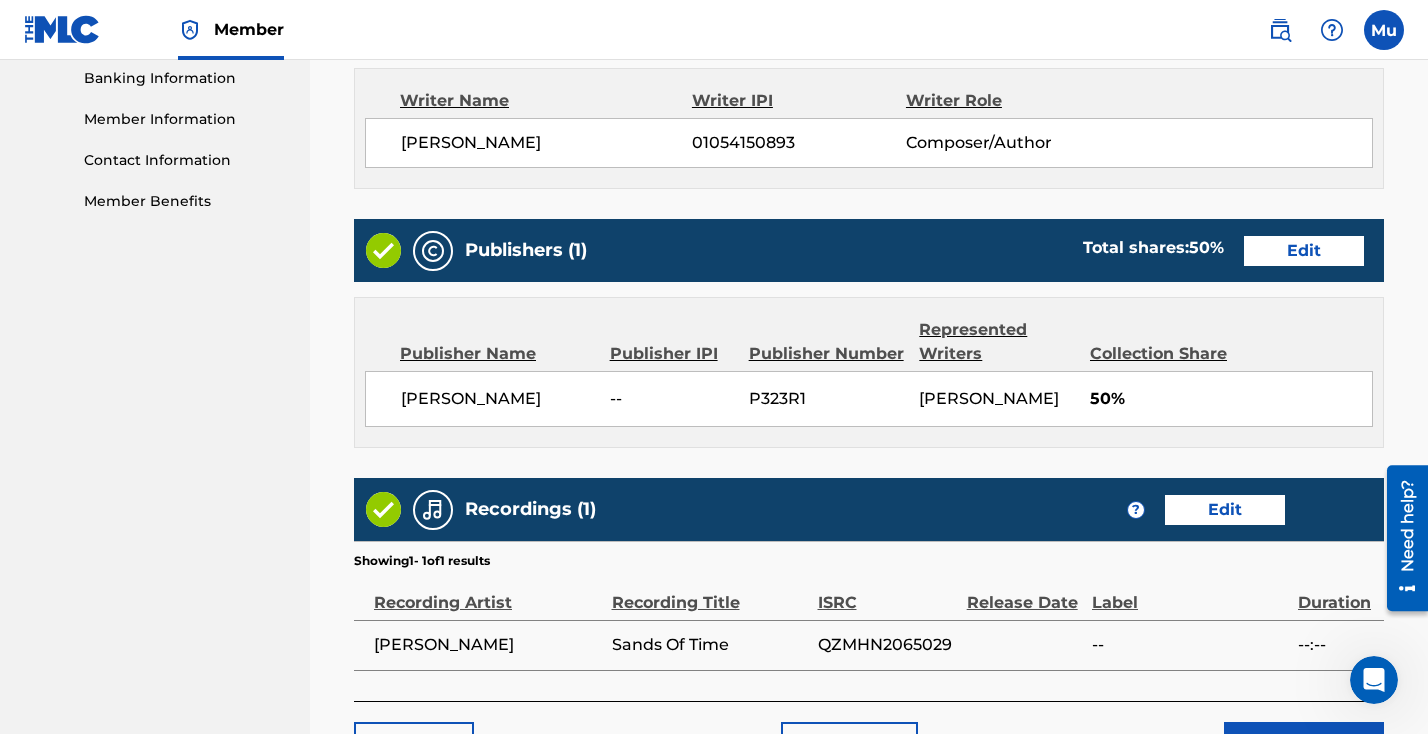 scroll, scrollTop: 1019, scrollLeft: 0, axis: vertical 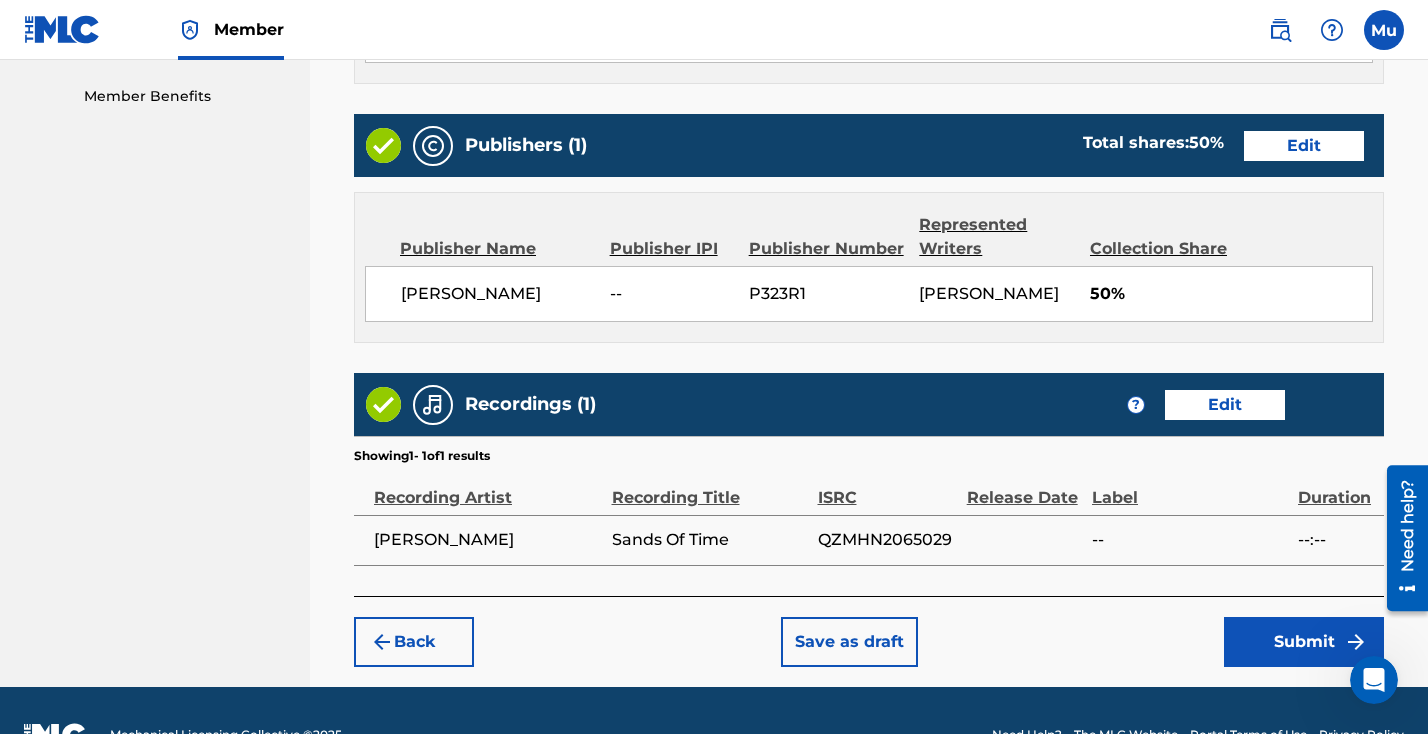 click on "Submit" at bounding box center (1304, 642) 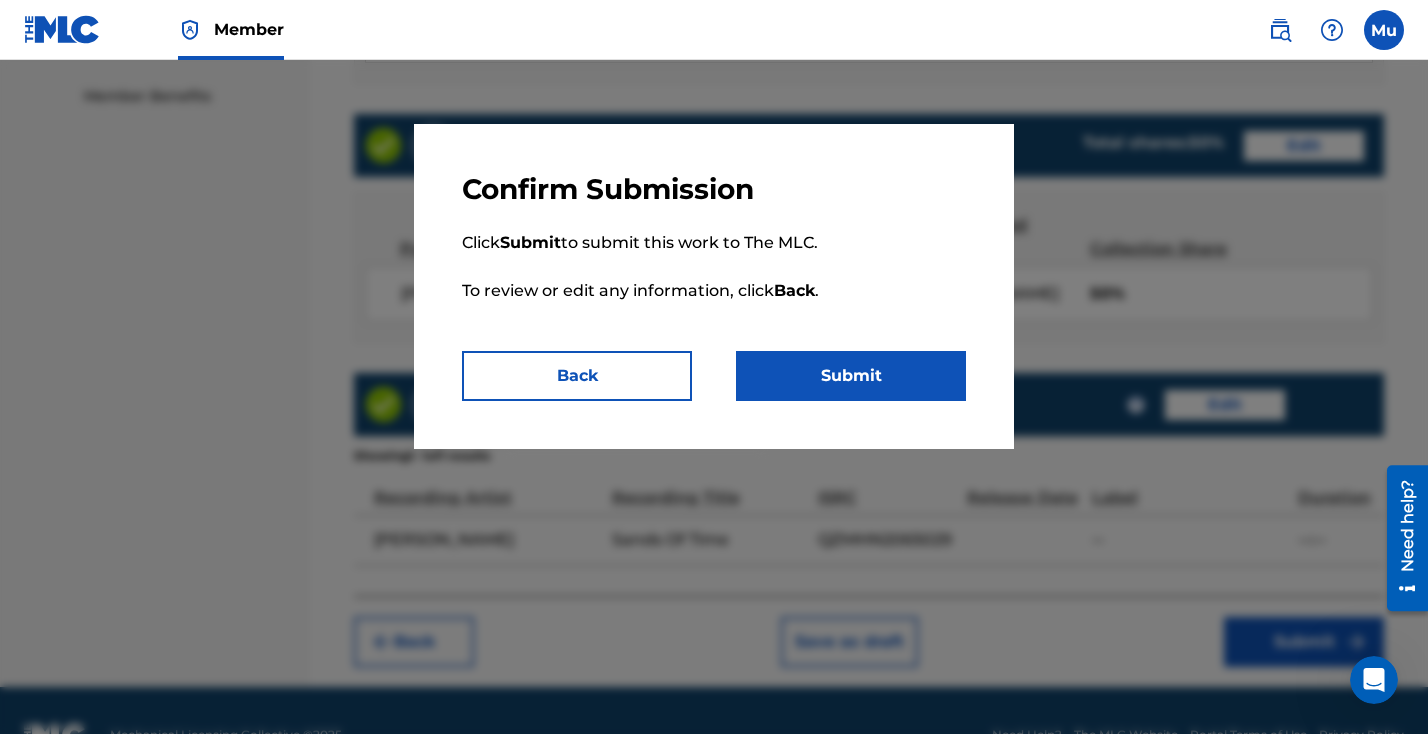 click on "Submit" at bounding box center (851, 376) 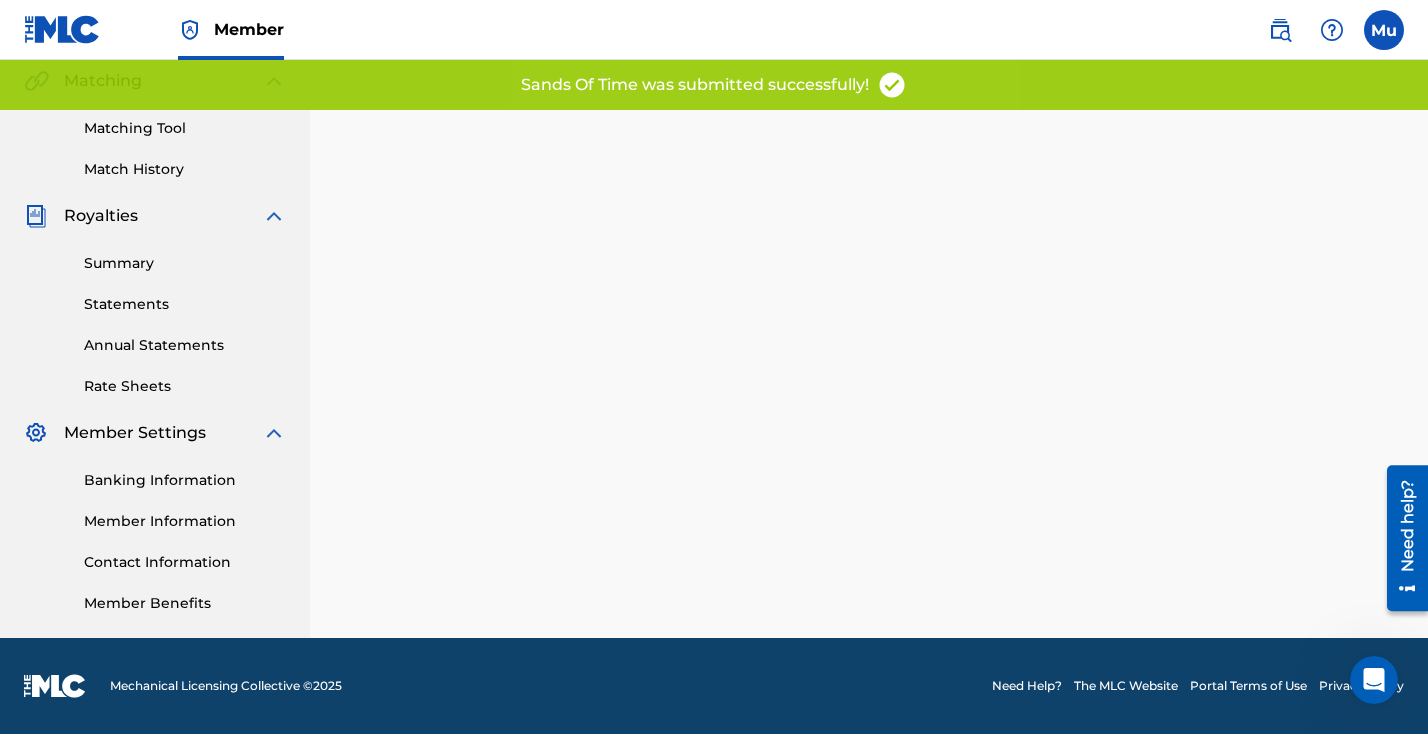 scroll, scrollTop: 0, scrollLeft: 0, axis: both 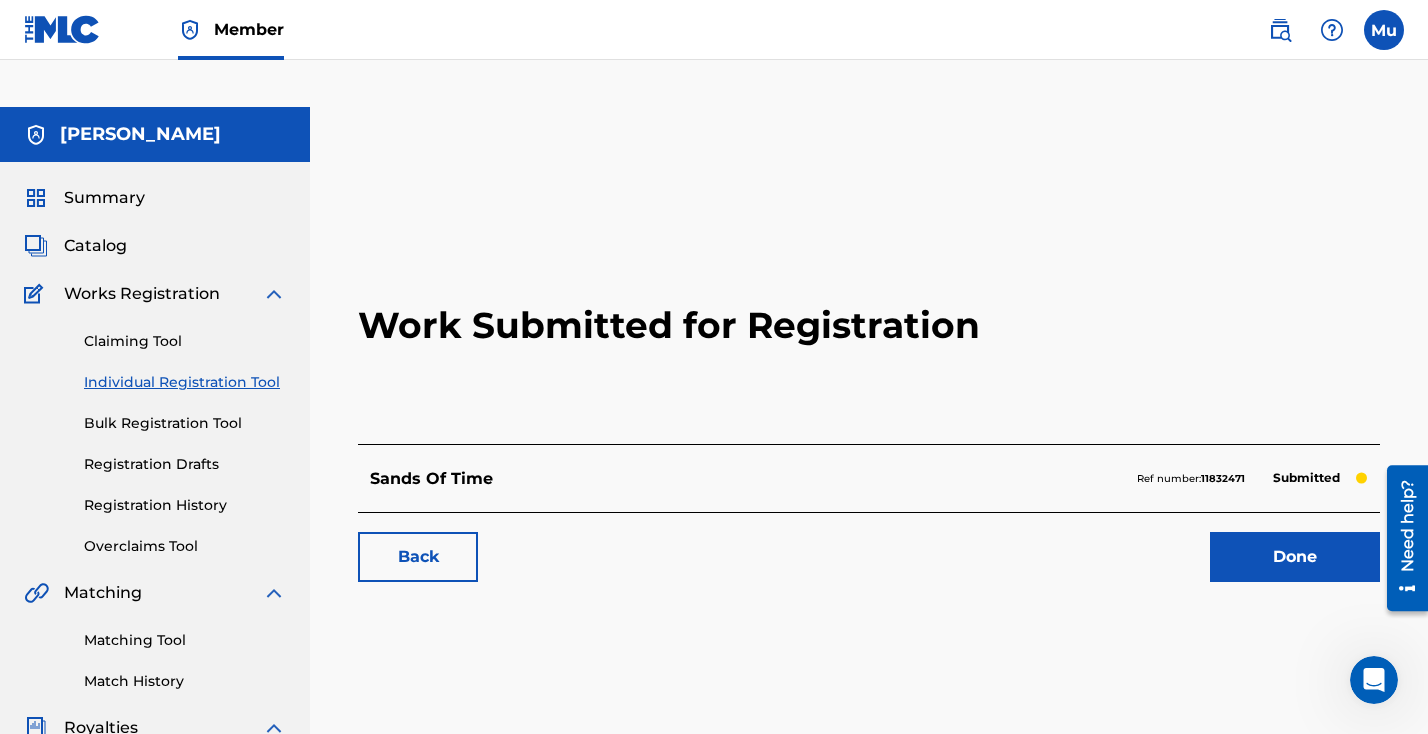click on "Done" at bounding box center [1295, 557] 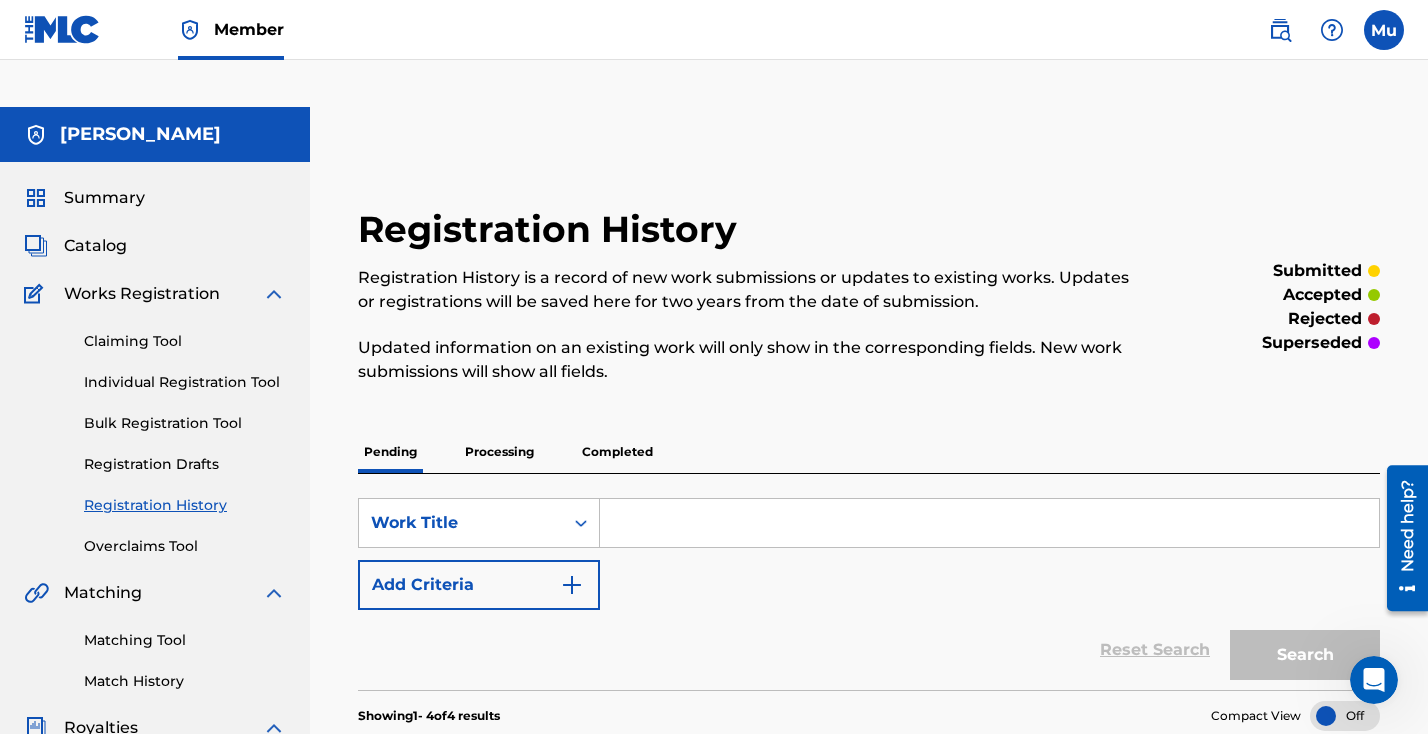 click on "Individual Registration Tool" at bounding box center [185, 382] 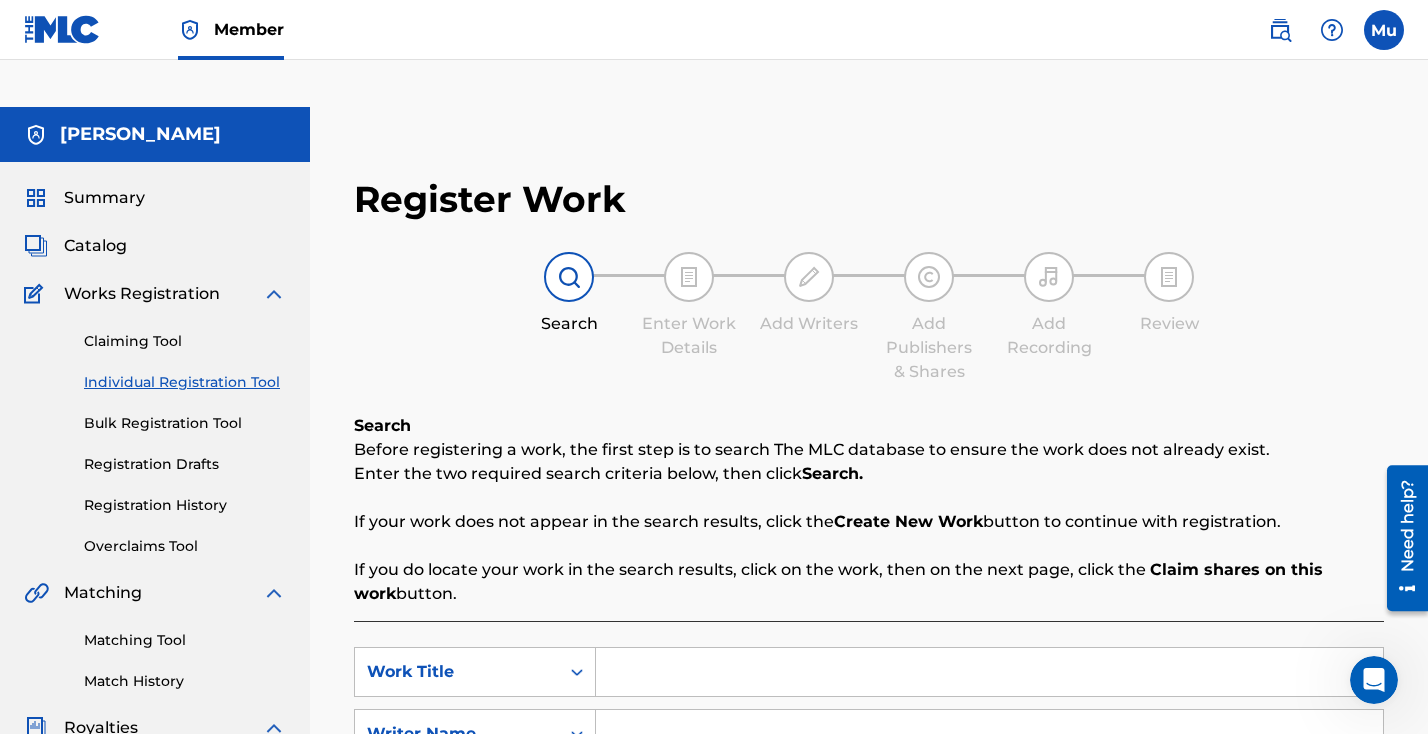 scroll, scrollTop: 60, scrollLeft: 0, axis: vertical 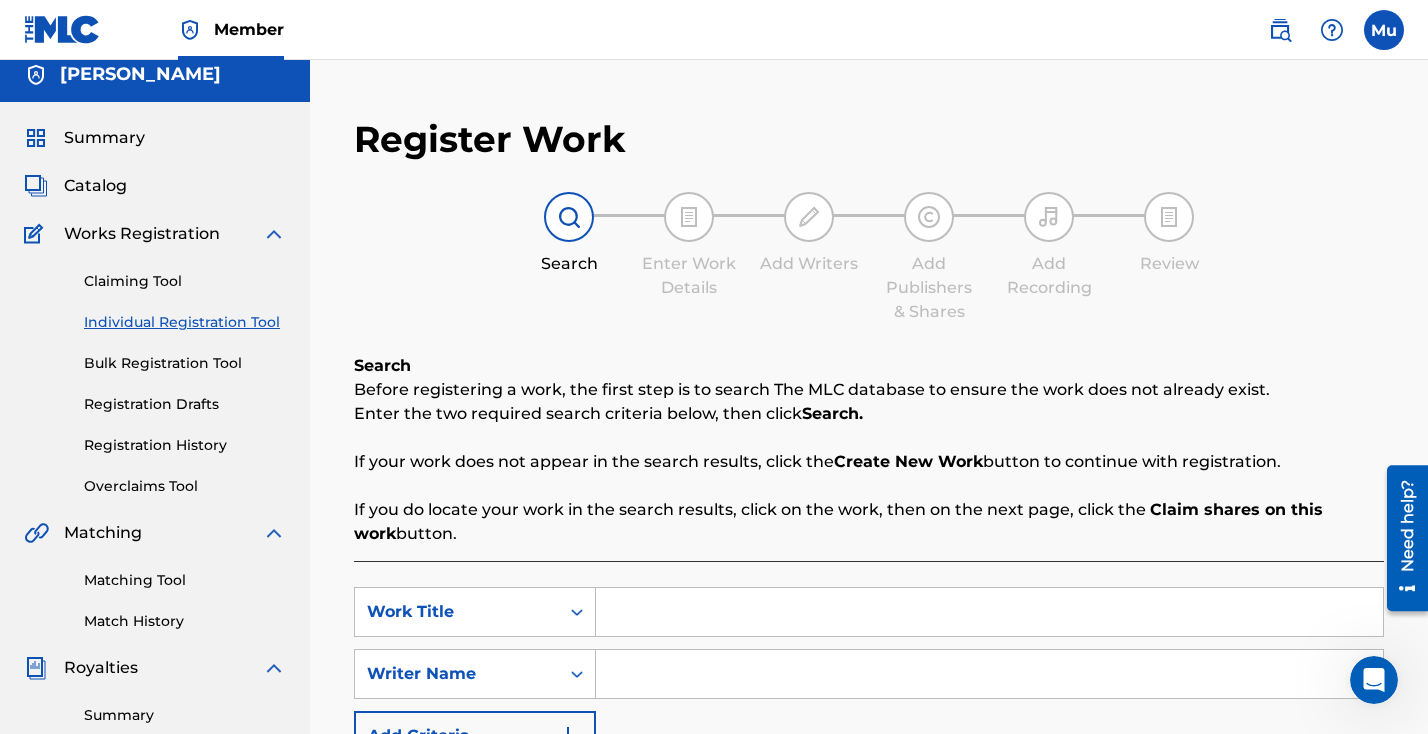 click at bounding box center [989, 612] 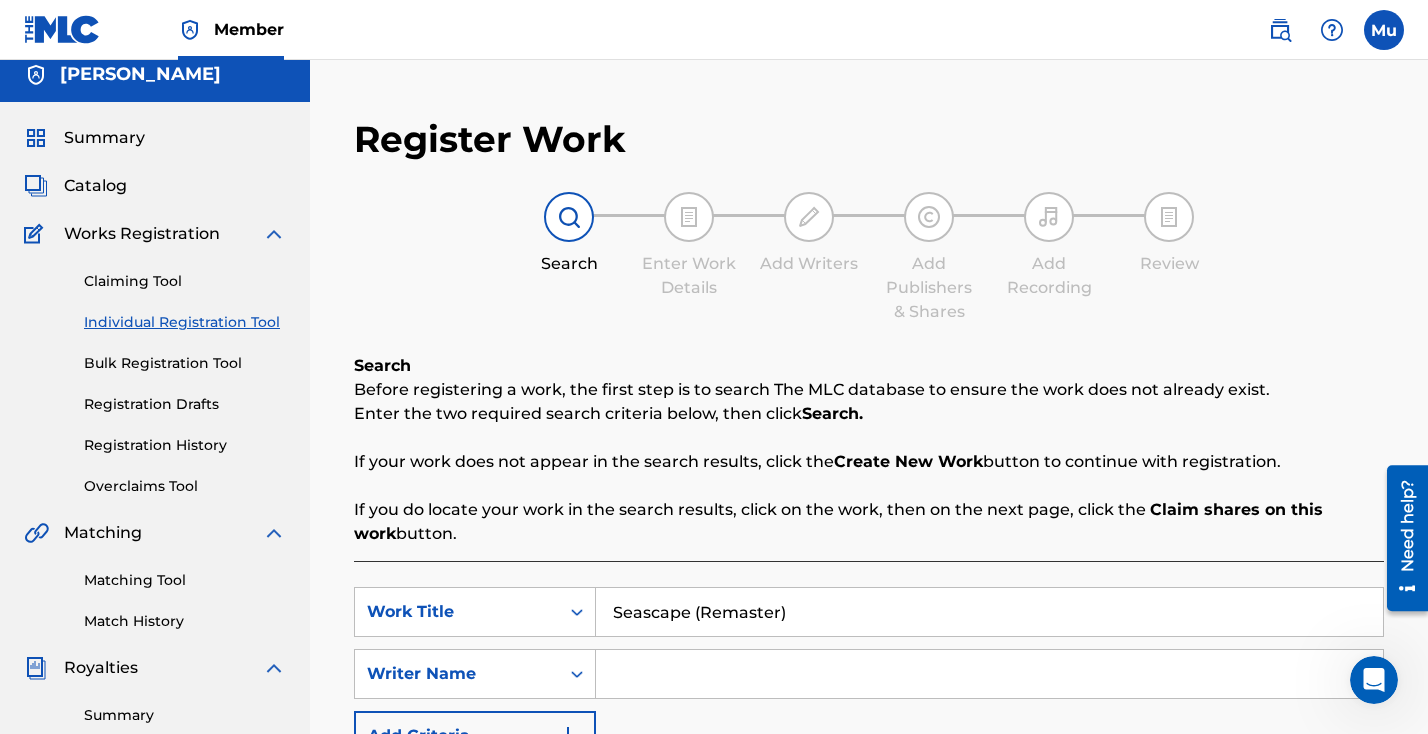 type on "Seascape (Remaster)" 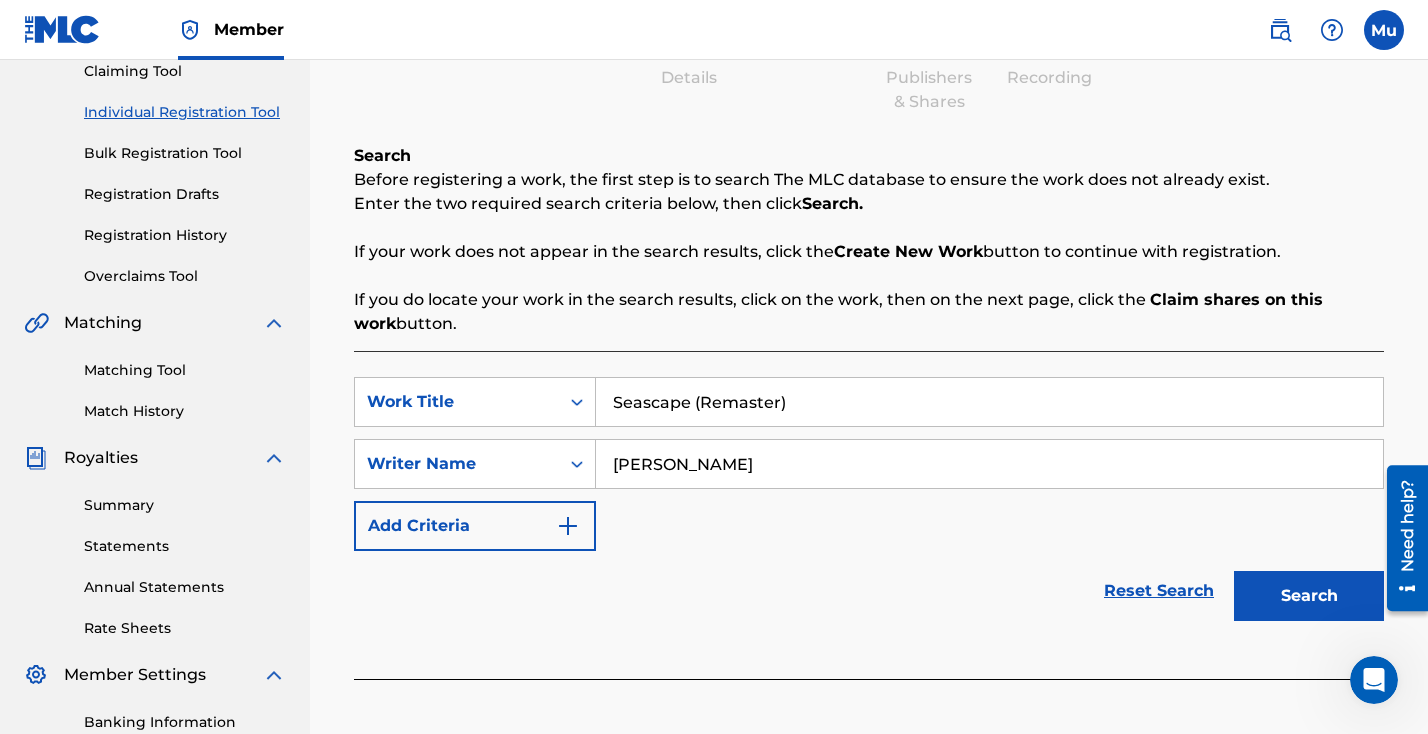 scroll, scrollTop: 324, scrollLeft: 0, axis: vertical 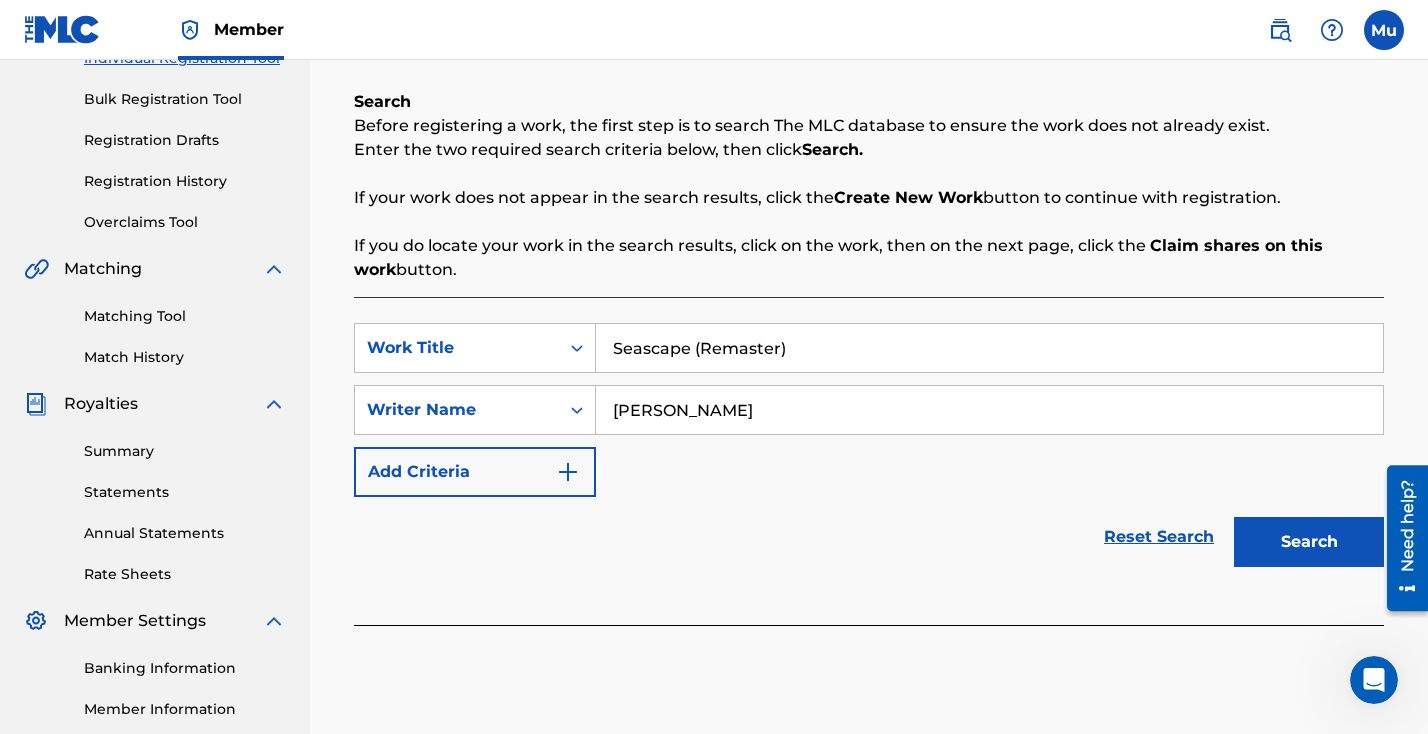 click on "Search" at bounding box center [1309, 542] 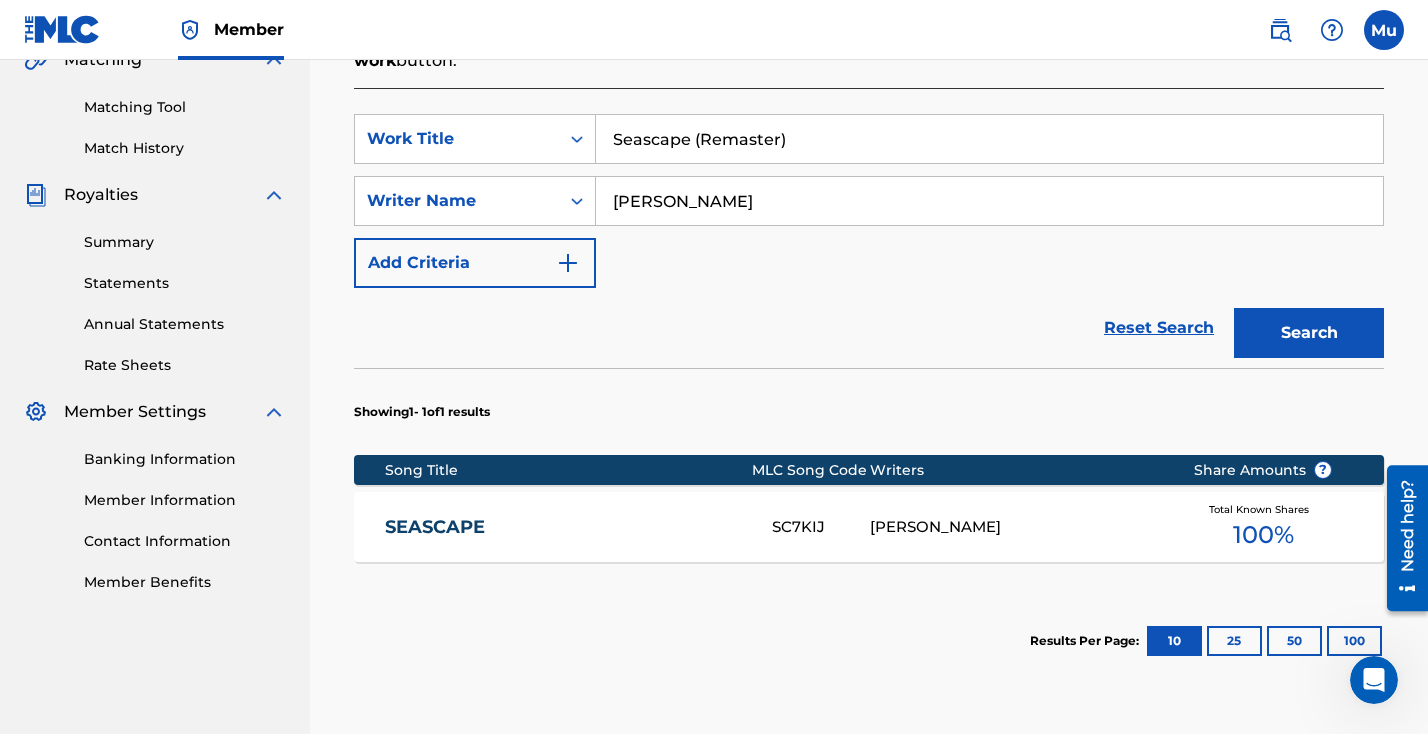 scroll, scrollTop: 506, scrollLeft: 0, axis: vertical 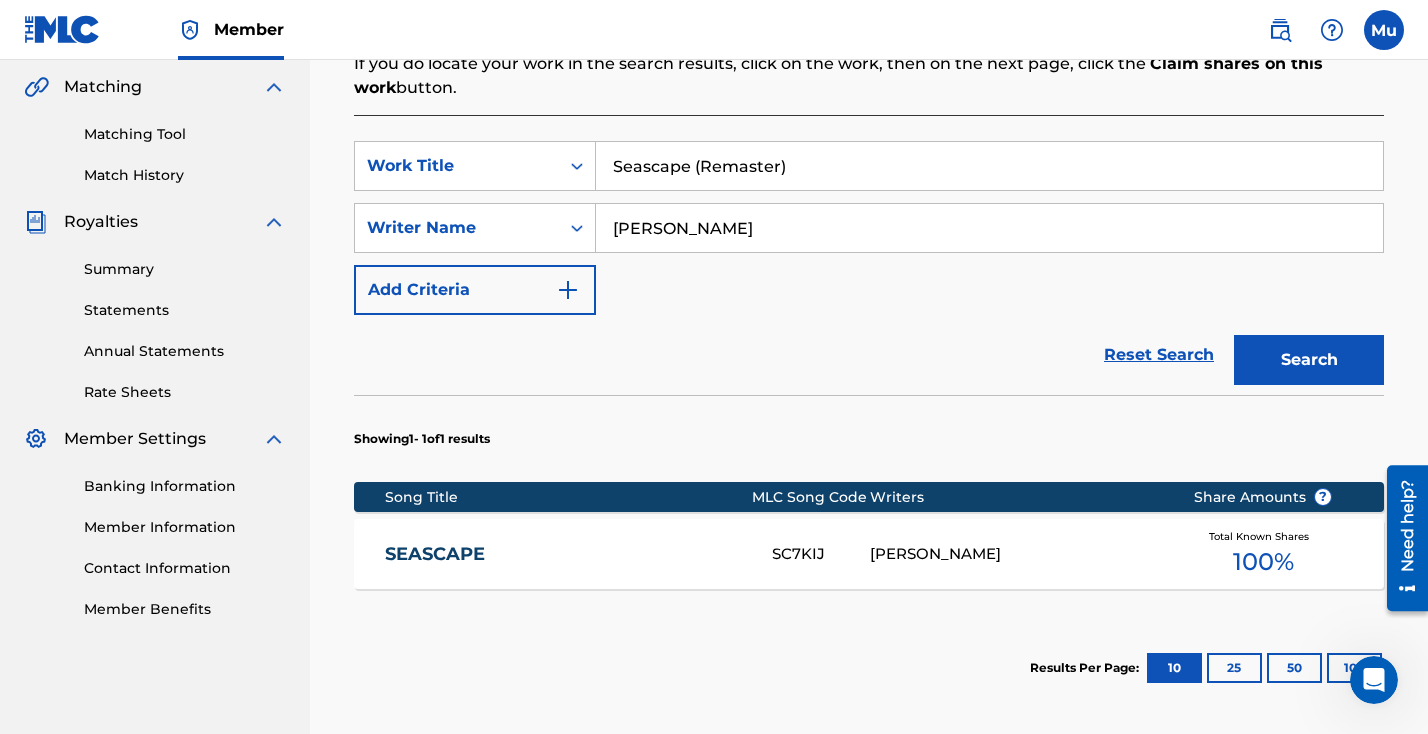 click on "Seascape (Remaster)" at bounding box center [989, 166] 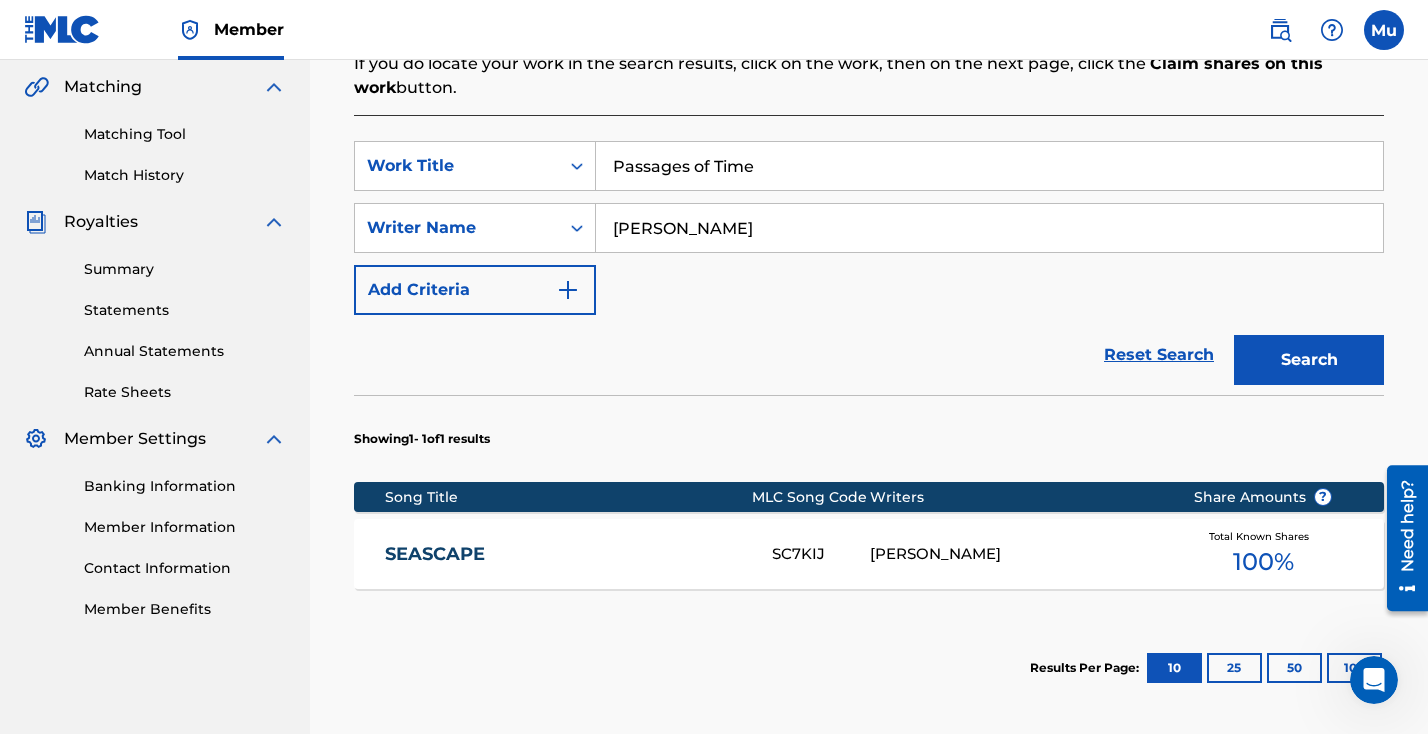 click on "Search" at bounding box center (1309, 360) 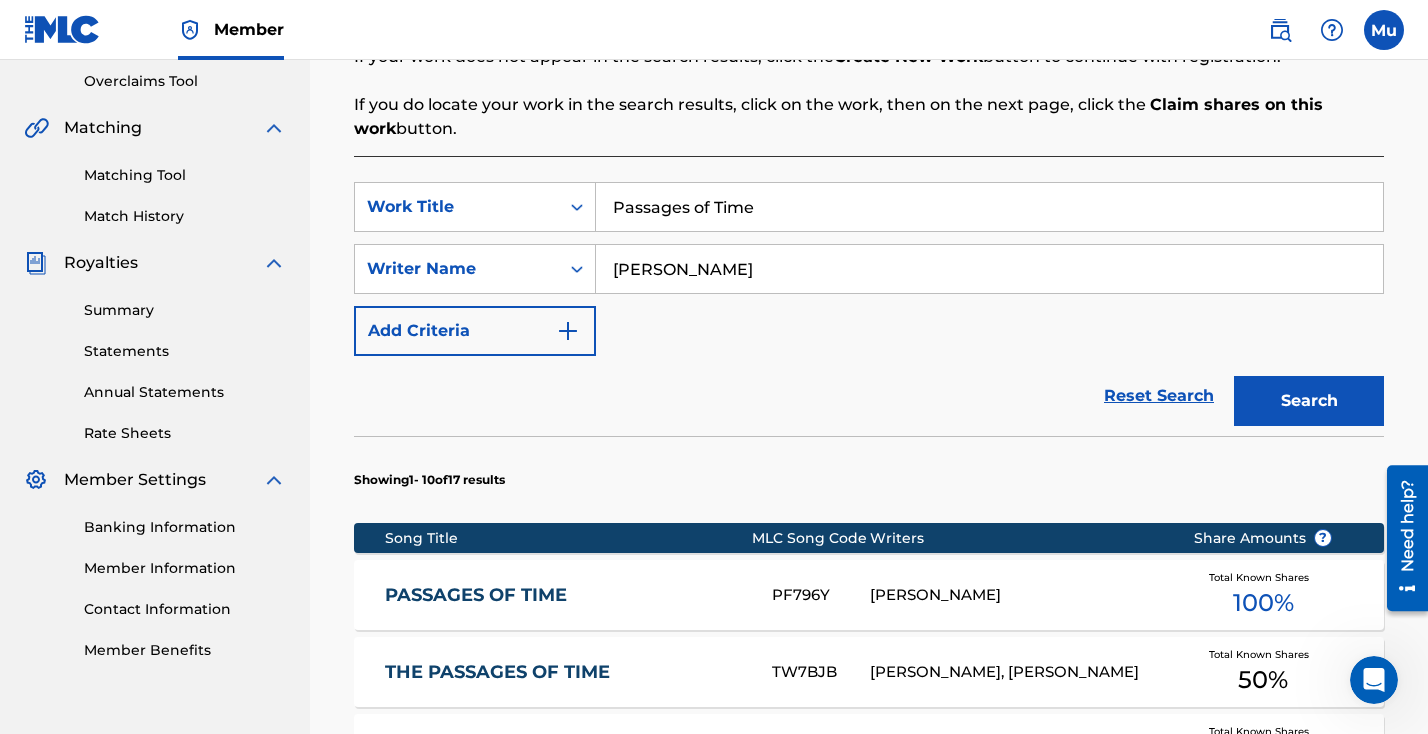 scroll, scrollTop: 506, scrollLeft: 0, axis: vertical 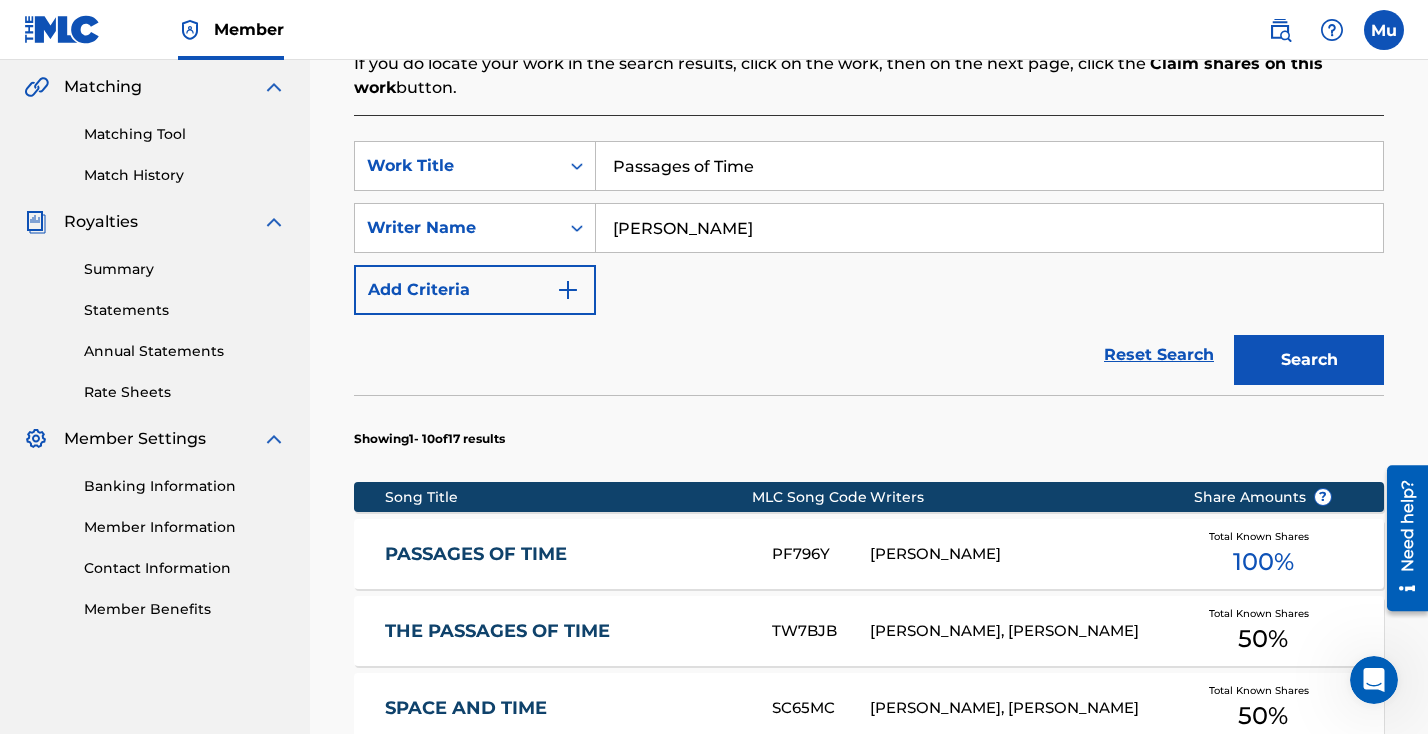 click on "Passages of Time" at bounding box center [989, 166] 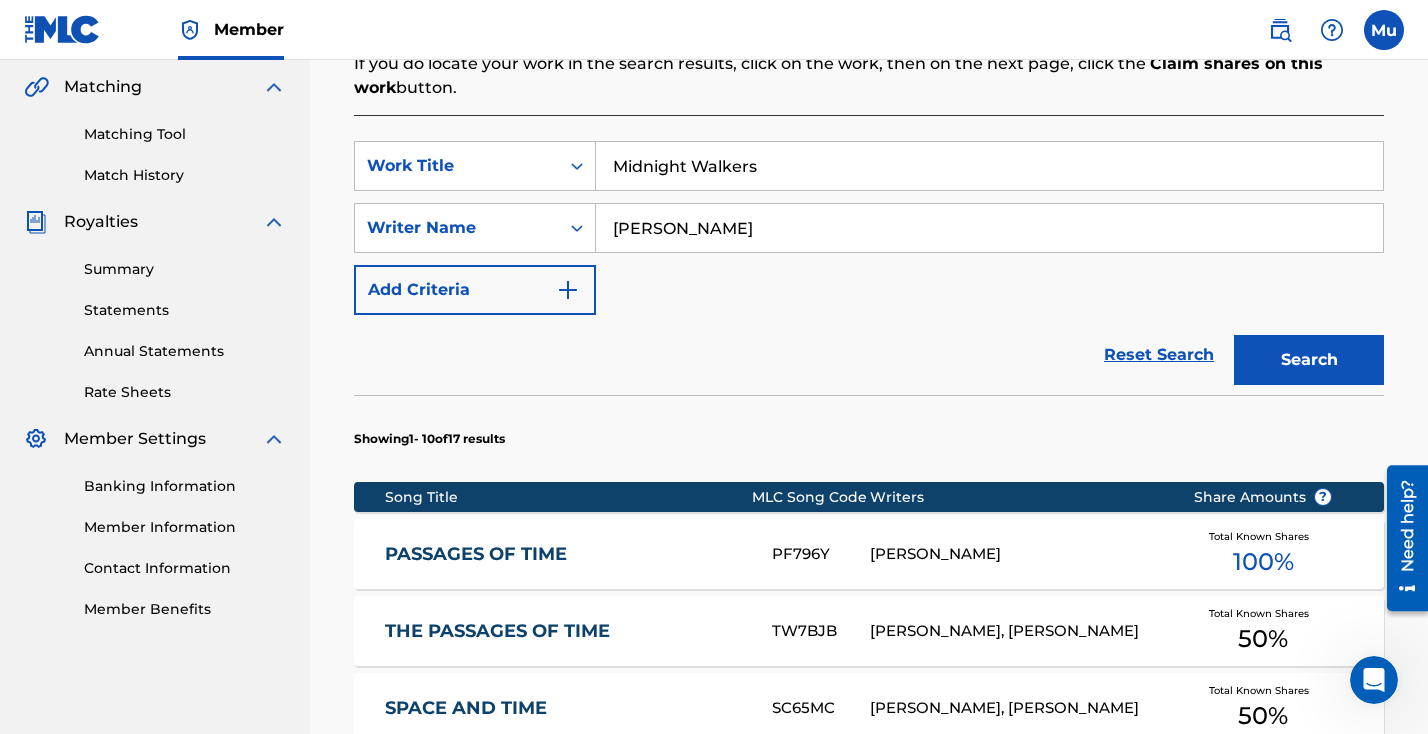 type on "Midnight Walkers" 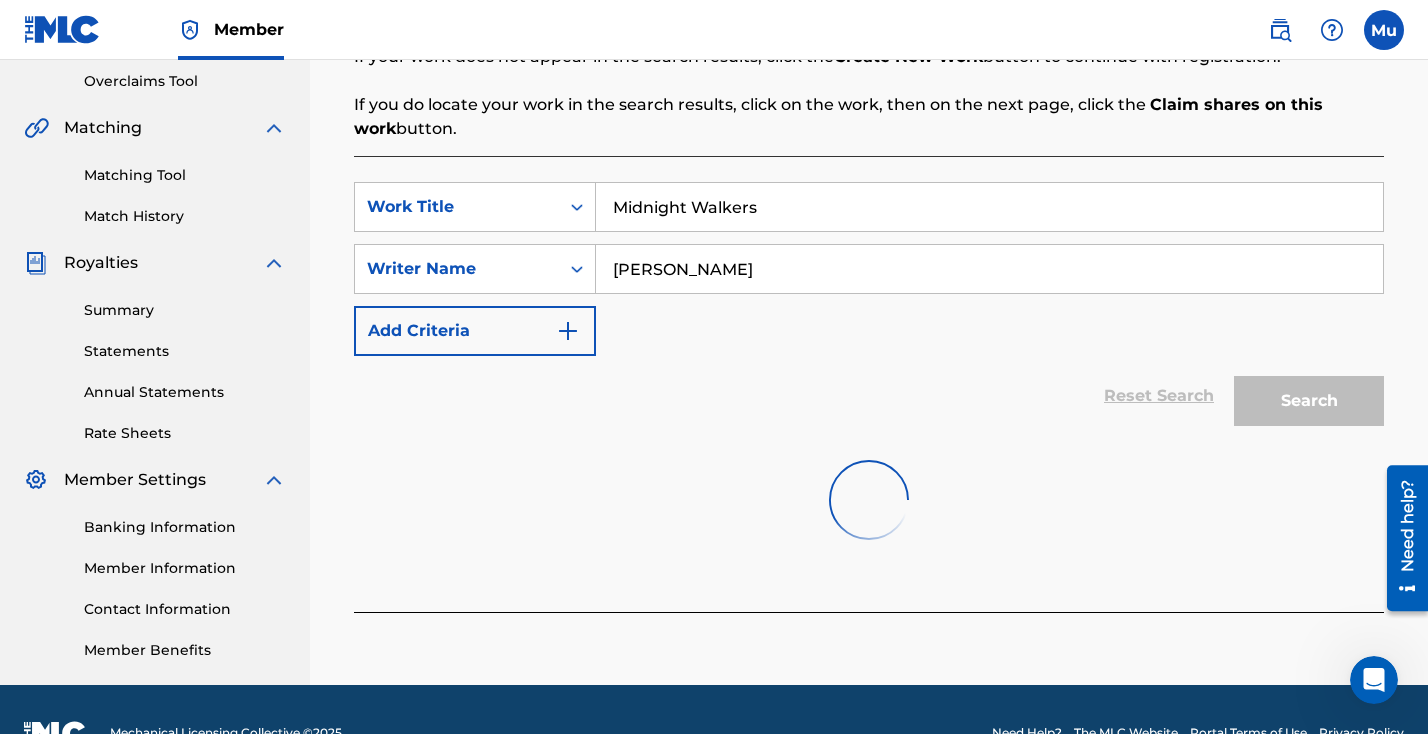 scroll, scrollTop: 506, scrollLeft: 0, axis: vertical 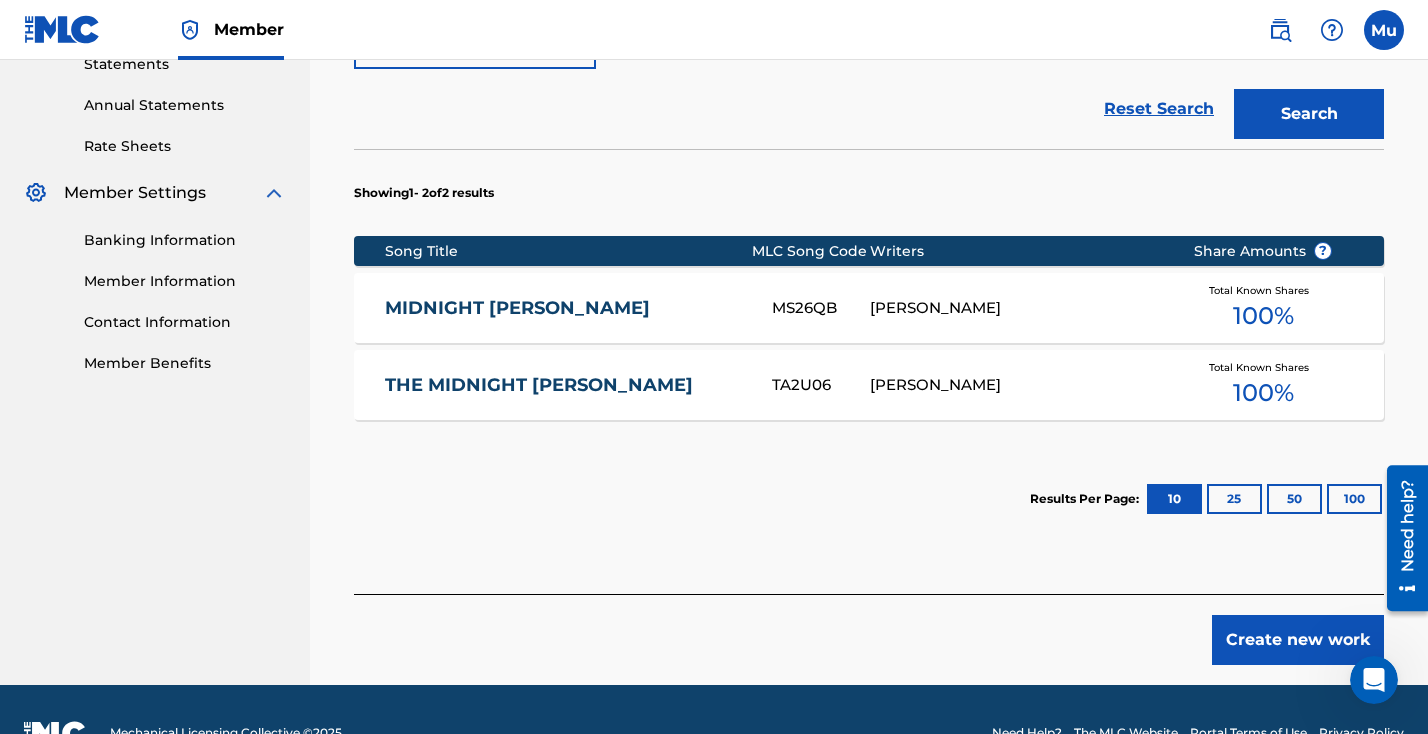 click on "Create new work" at bounding box center (1298, 640) 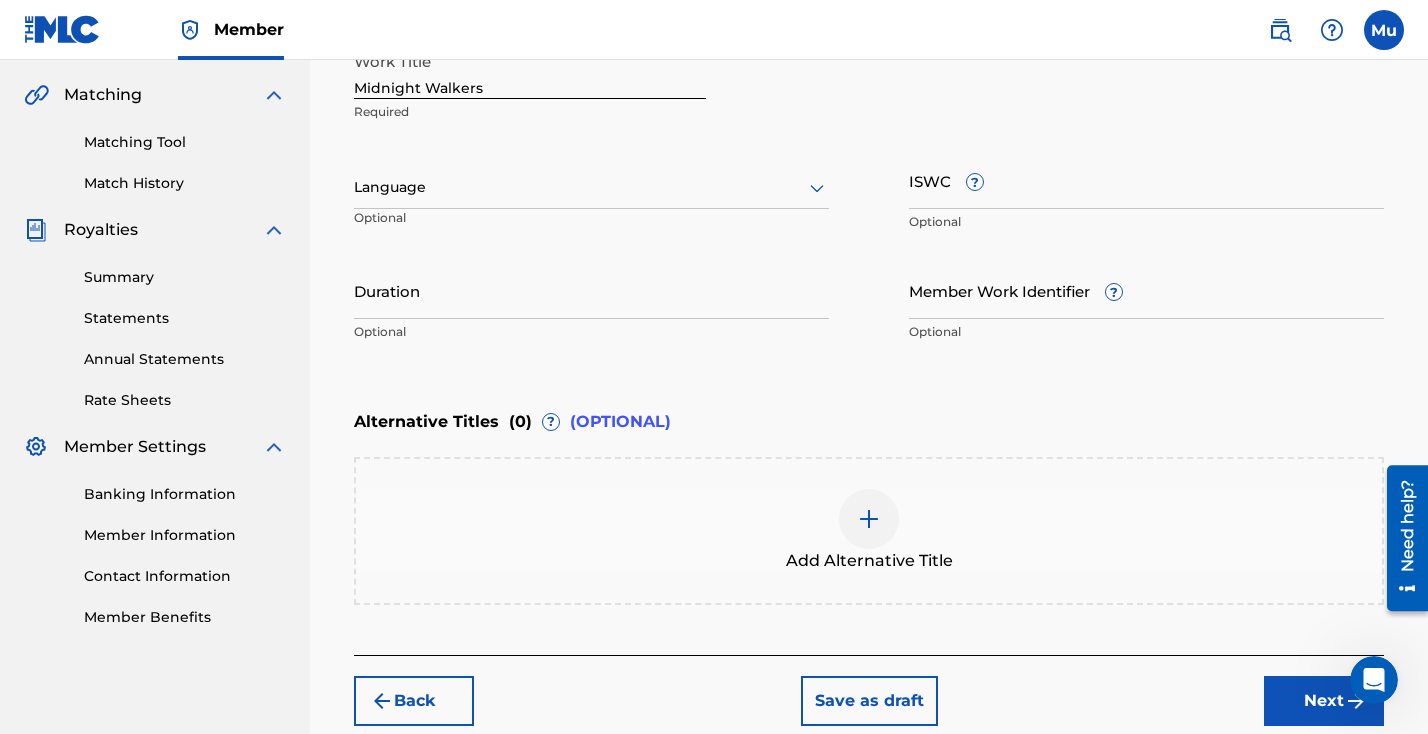 scroll, scrollTop: 546, scrollLeft: 0, axis: vertical 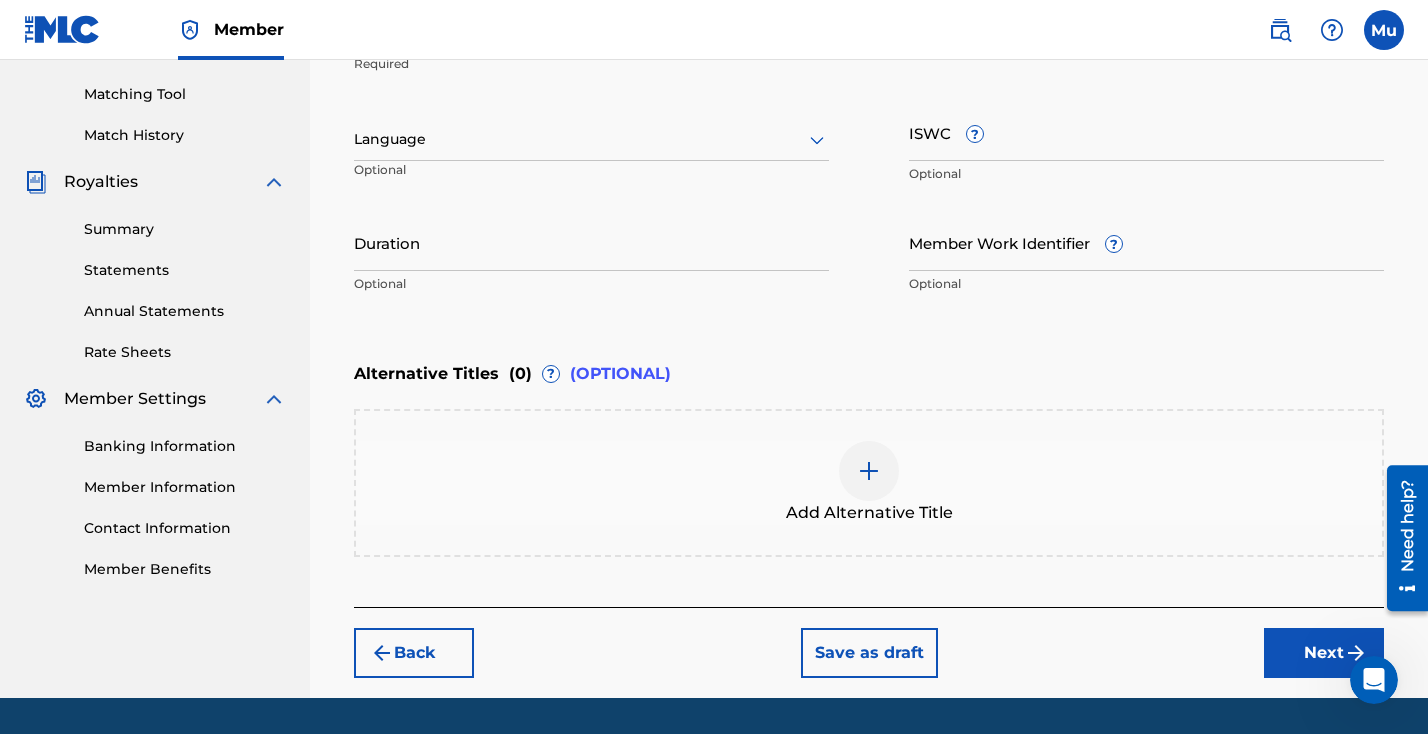 click on "Next" at bounding box center [1324, 653] 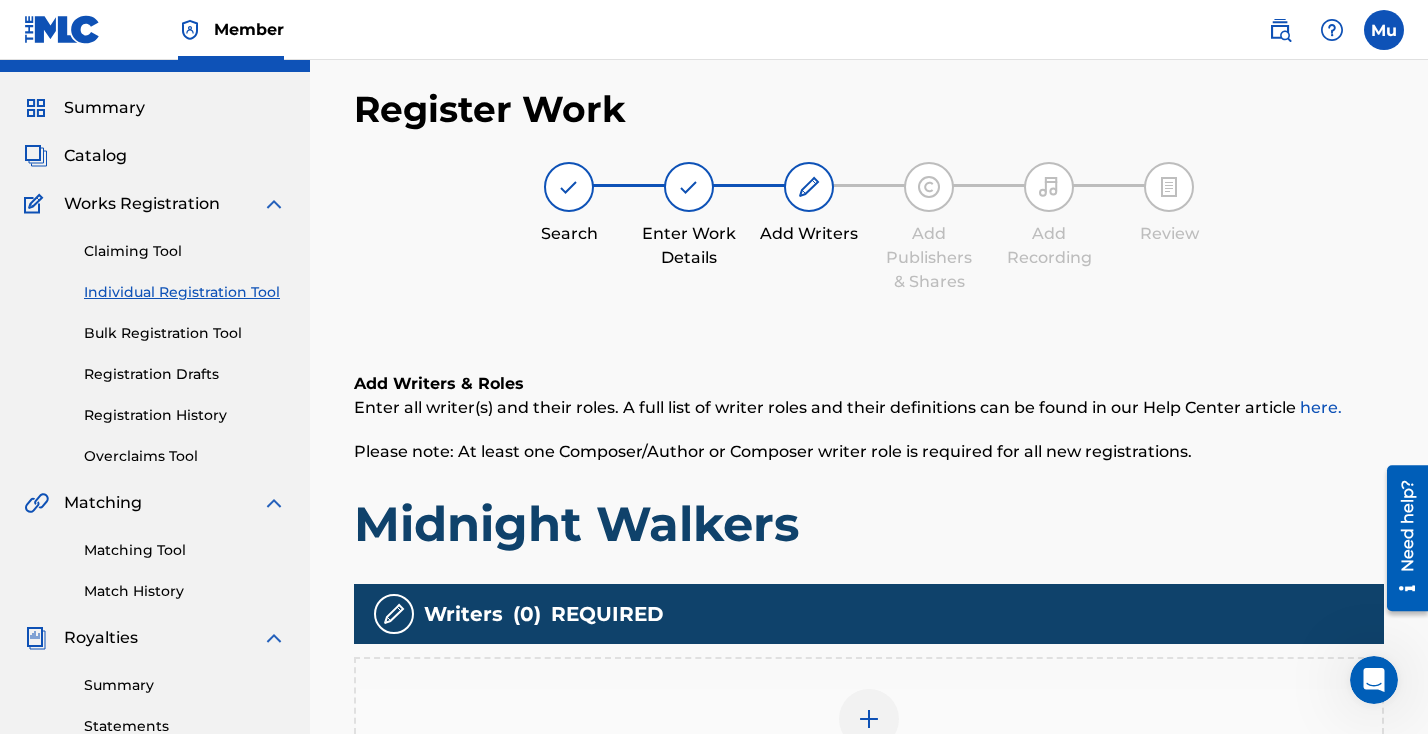 scroll, scrollTop: 161, scrollLeft: 0, axis: vertical 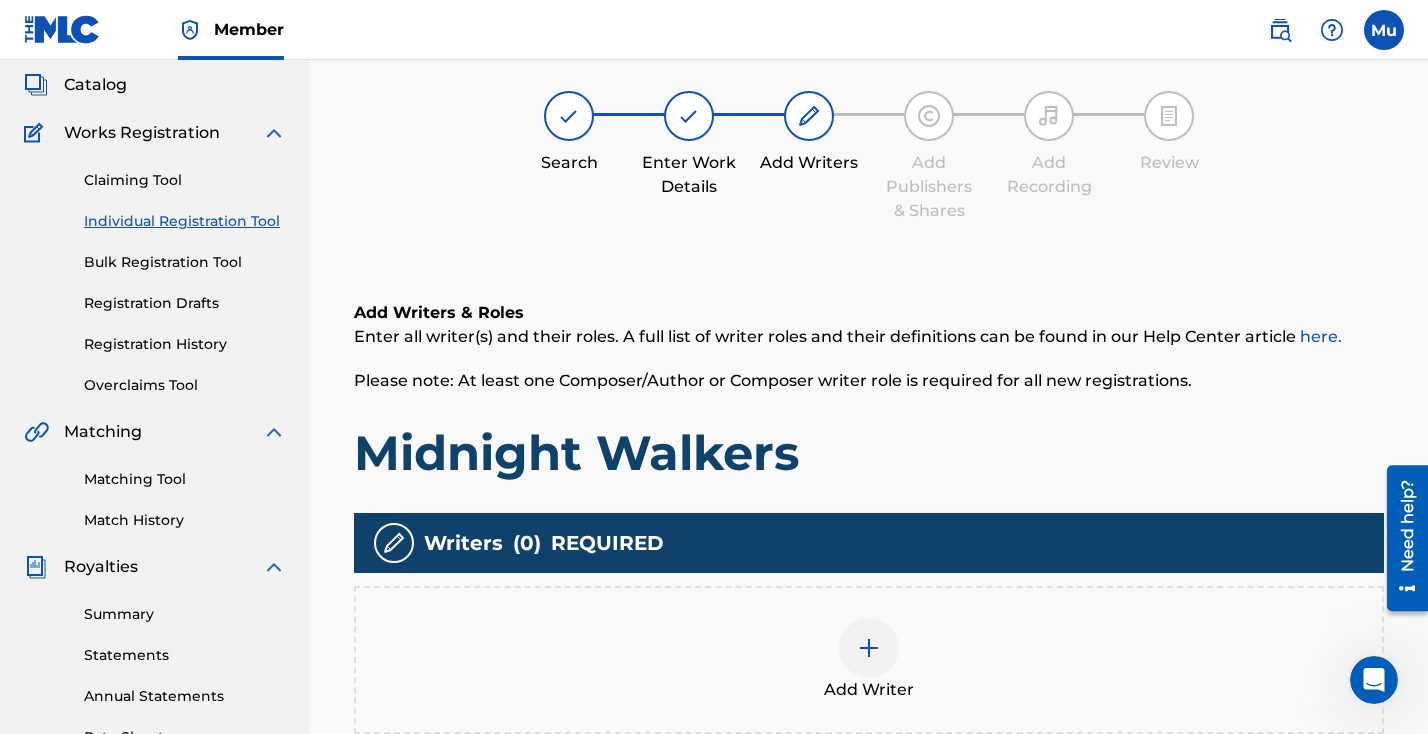 click at bounding box center (869, 648) 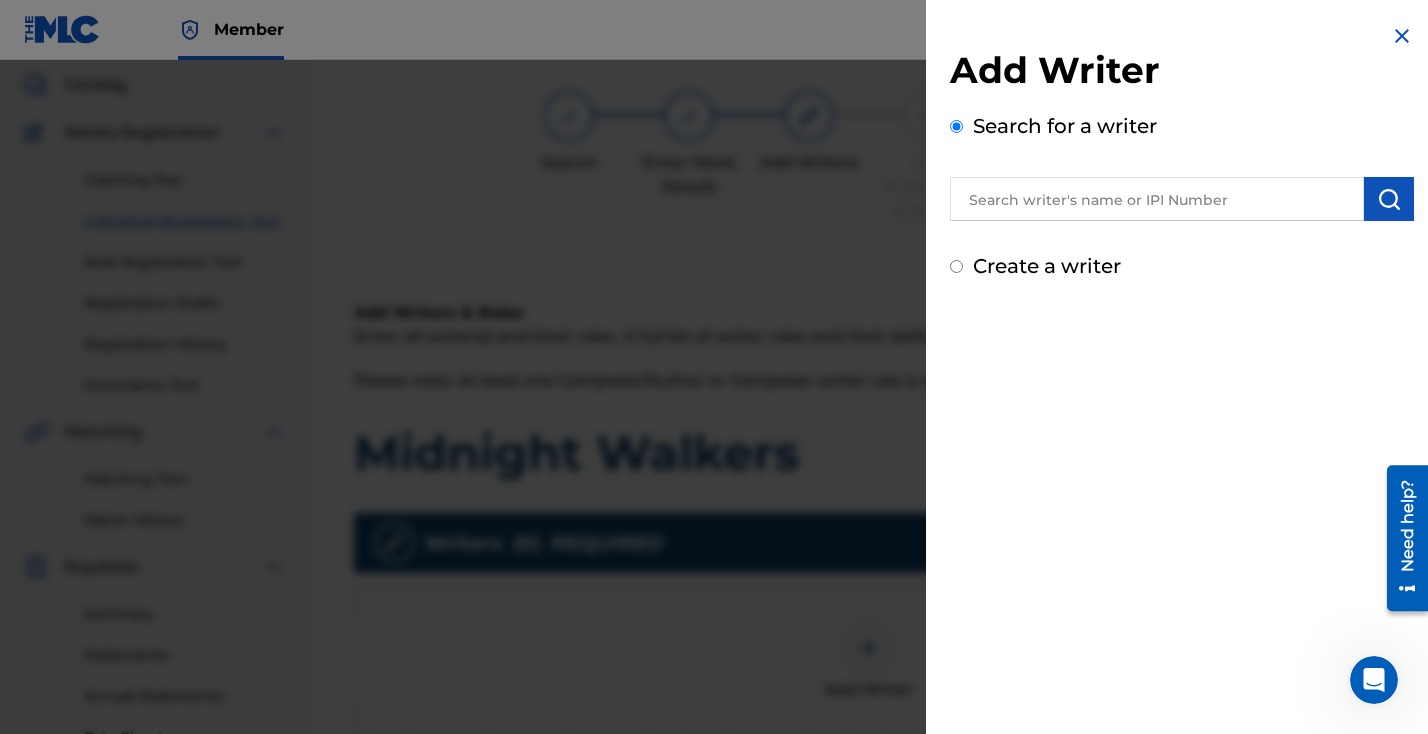 click at bounding box center [1157, 199] 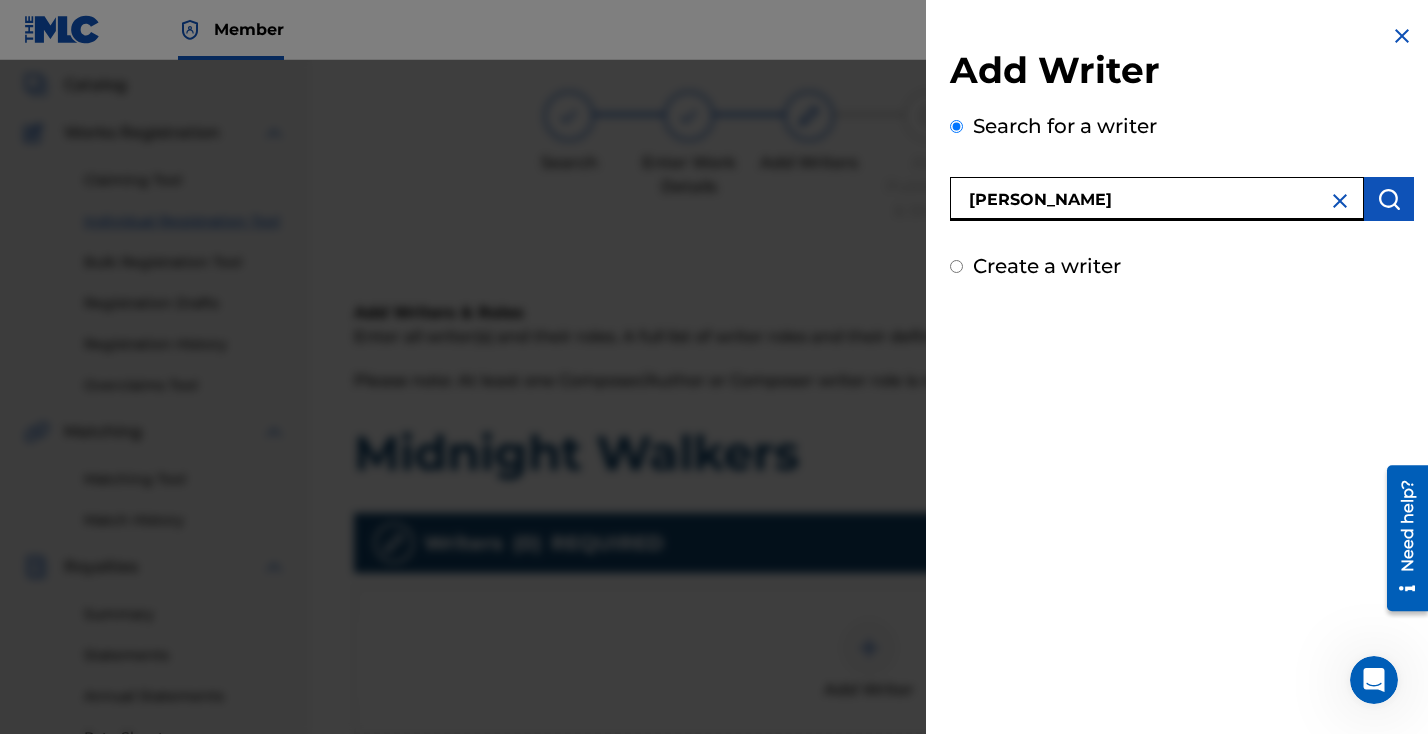 type on "[PERSON_NAME]" 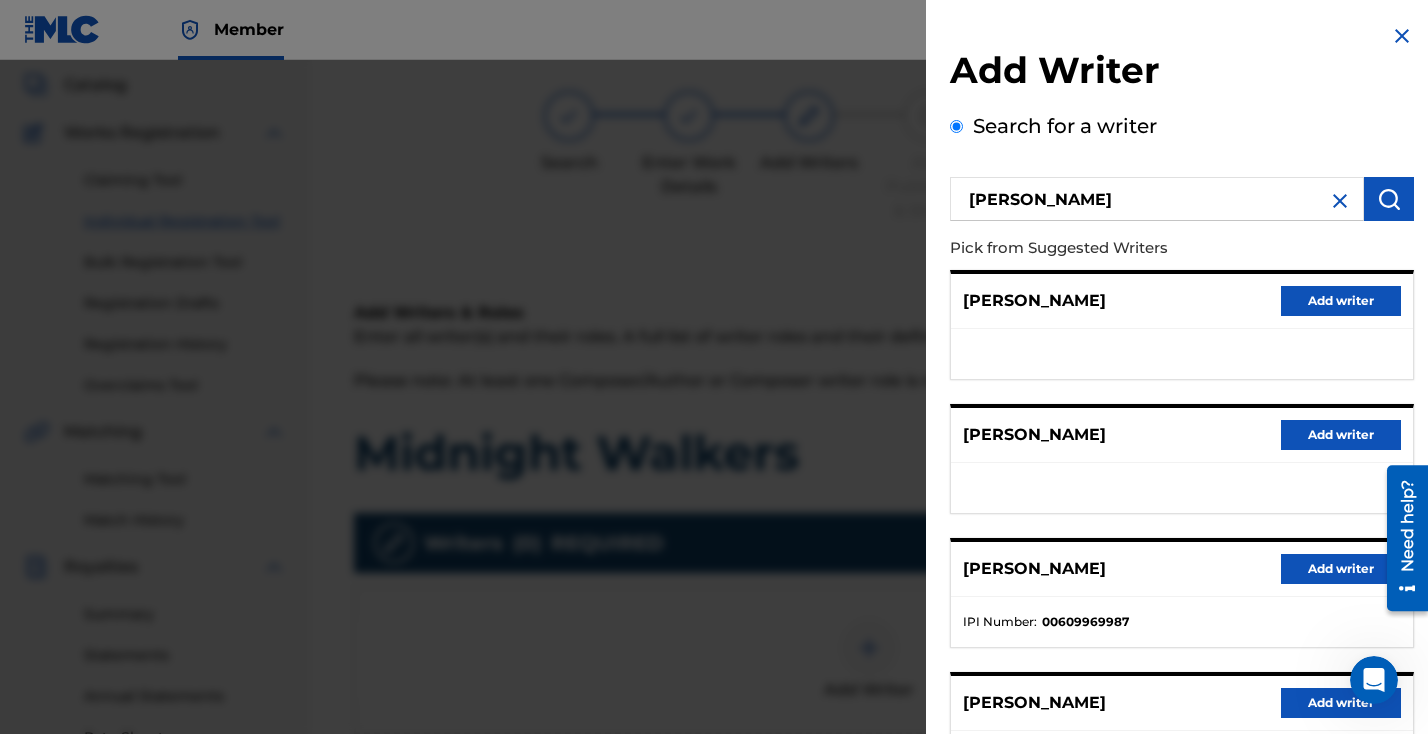 scroll, scrollTop: 308, scrollLeft: 0, axis: vertical 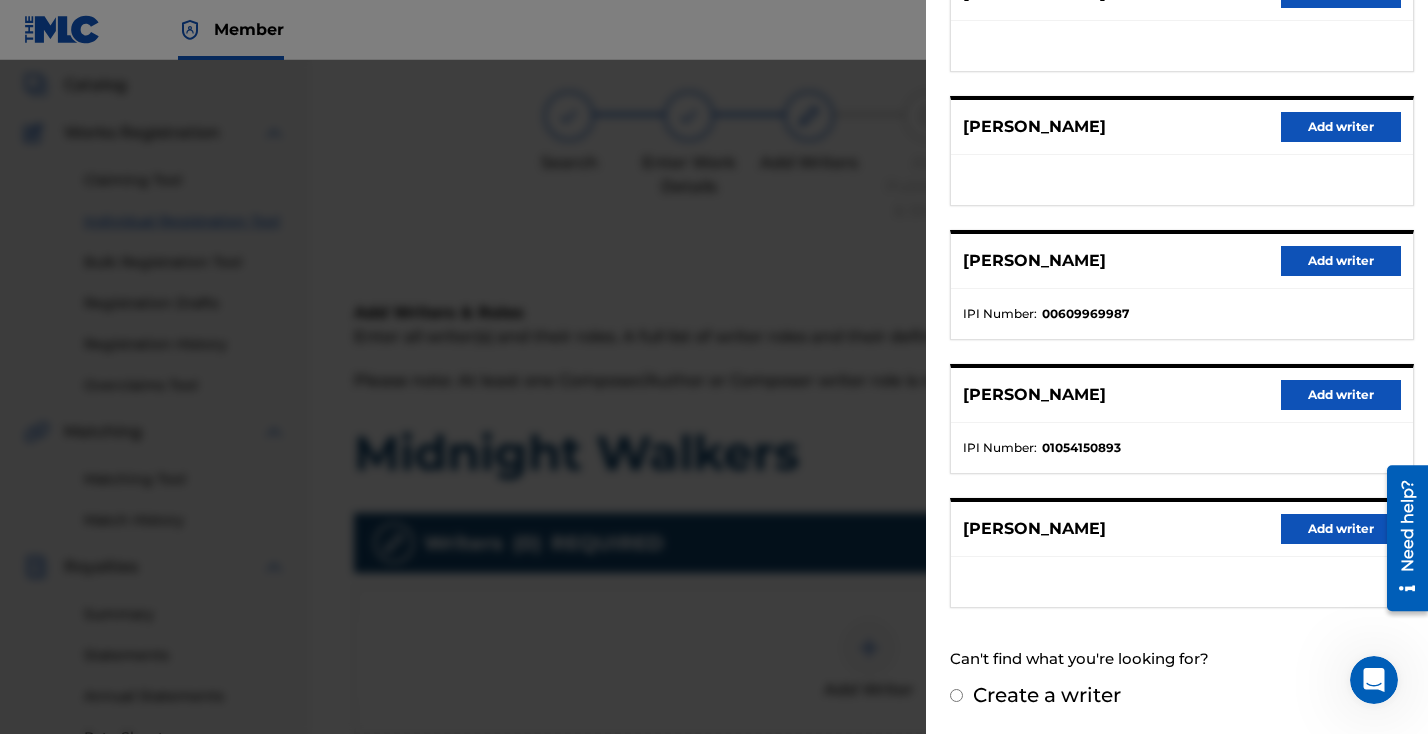 click on "Add writer" at bounding box center (1341, 395) 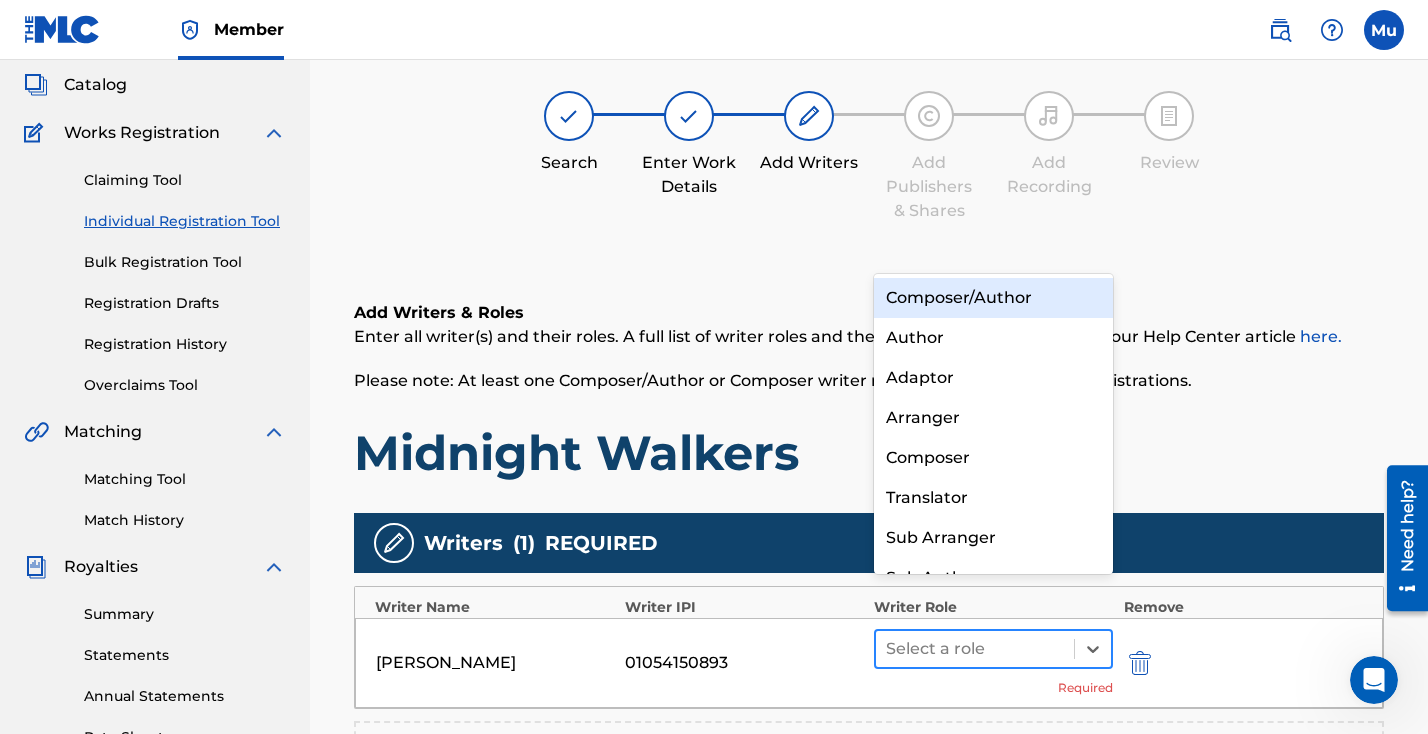 click at bounding box center (975, 649) 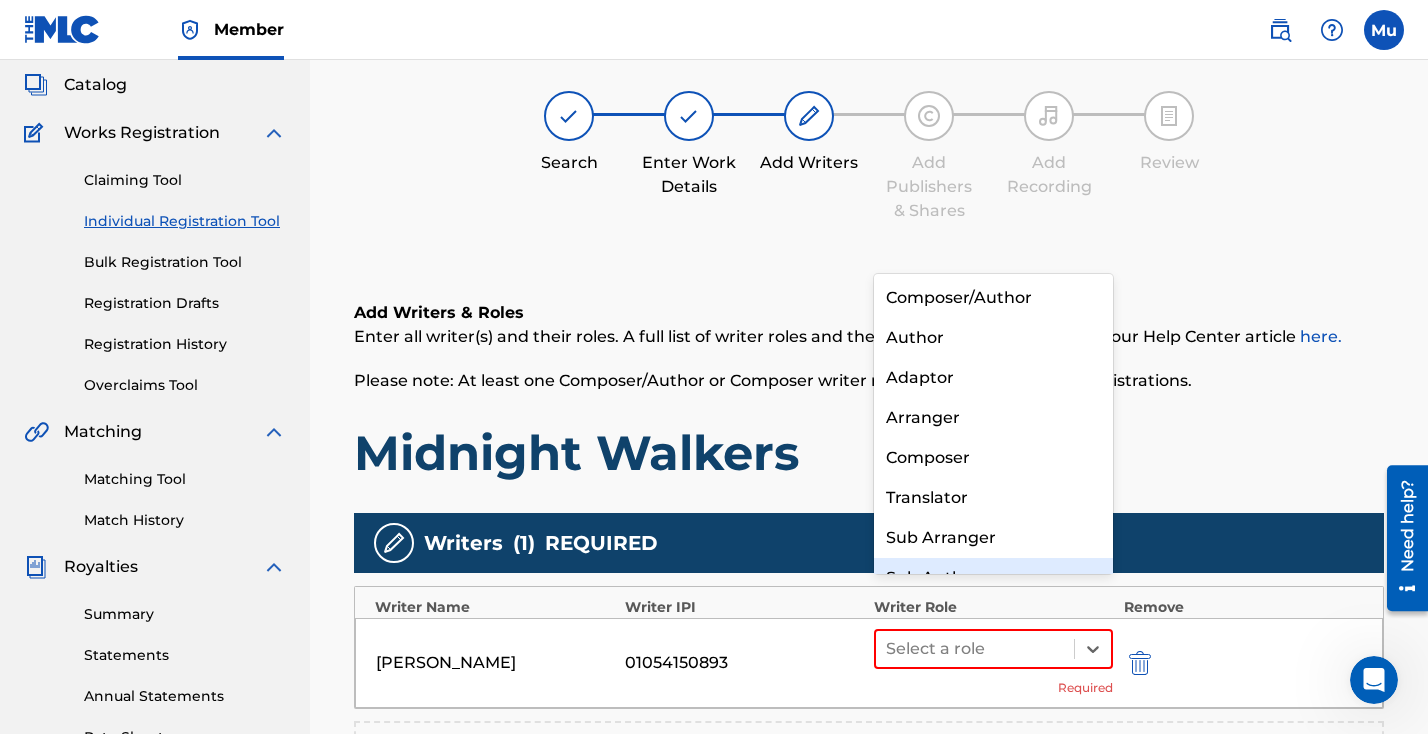 scroll, scrollTop: 28, scrollLeft: 0, axis: vertical 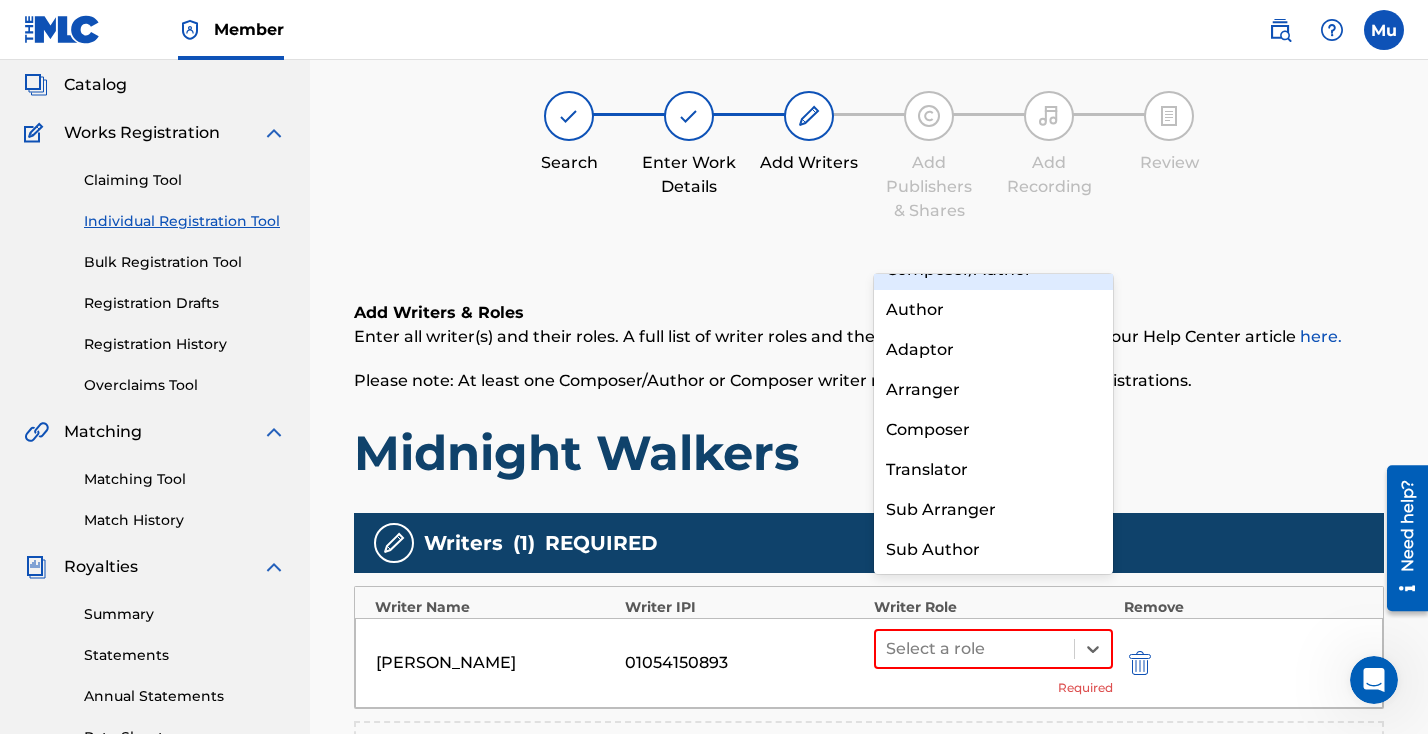 click on "Composer/Author" at bounding box center (993, 270) 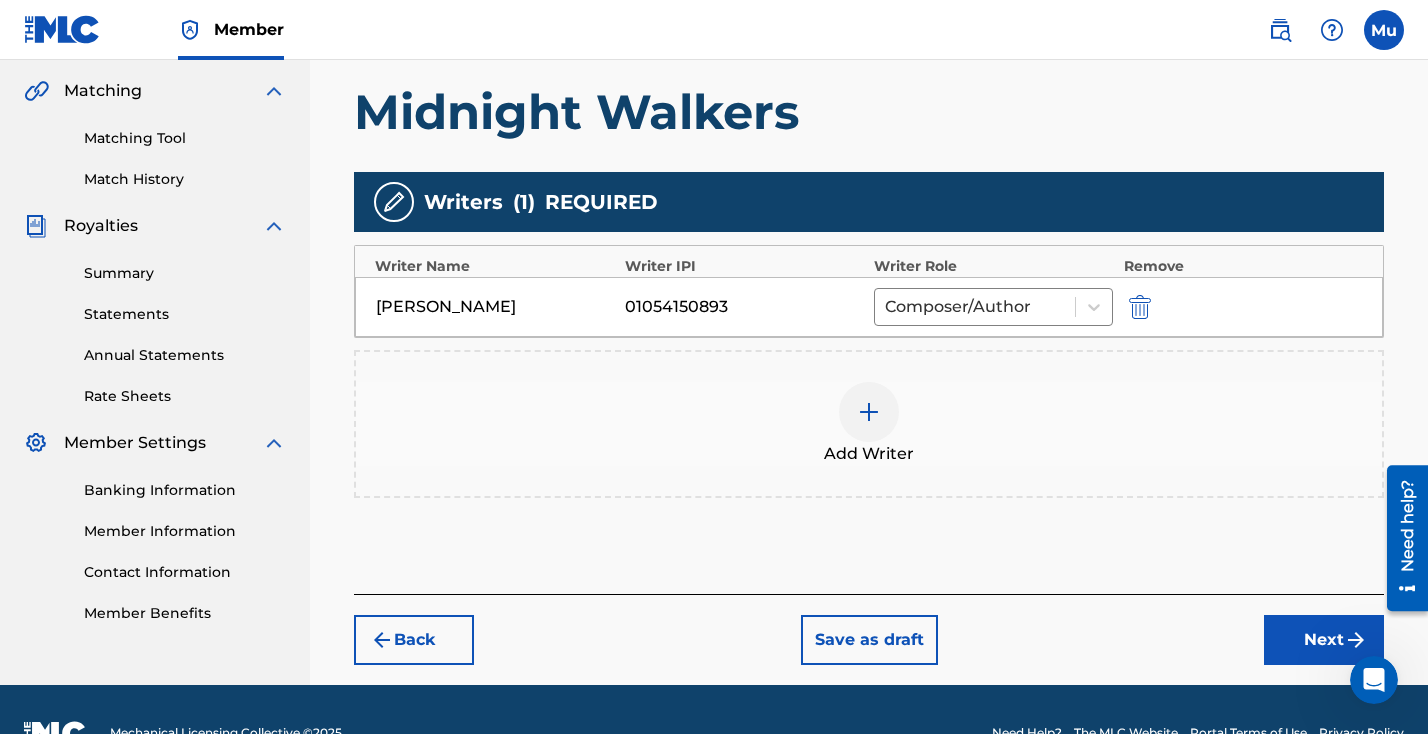 click on "Next" at bounding box center (1324, 640) 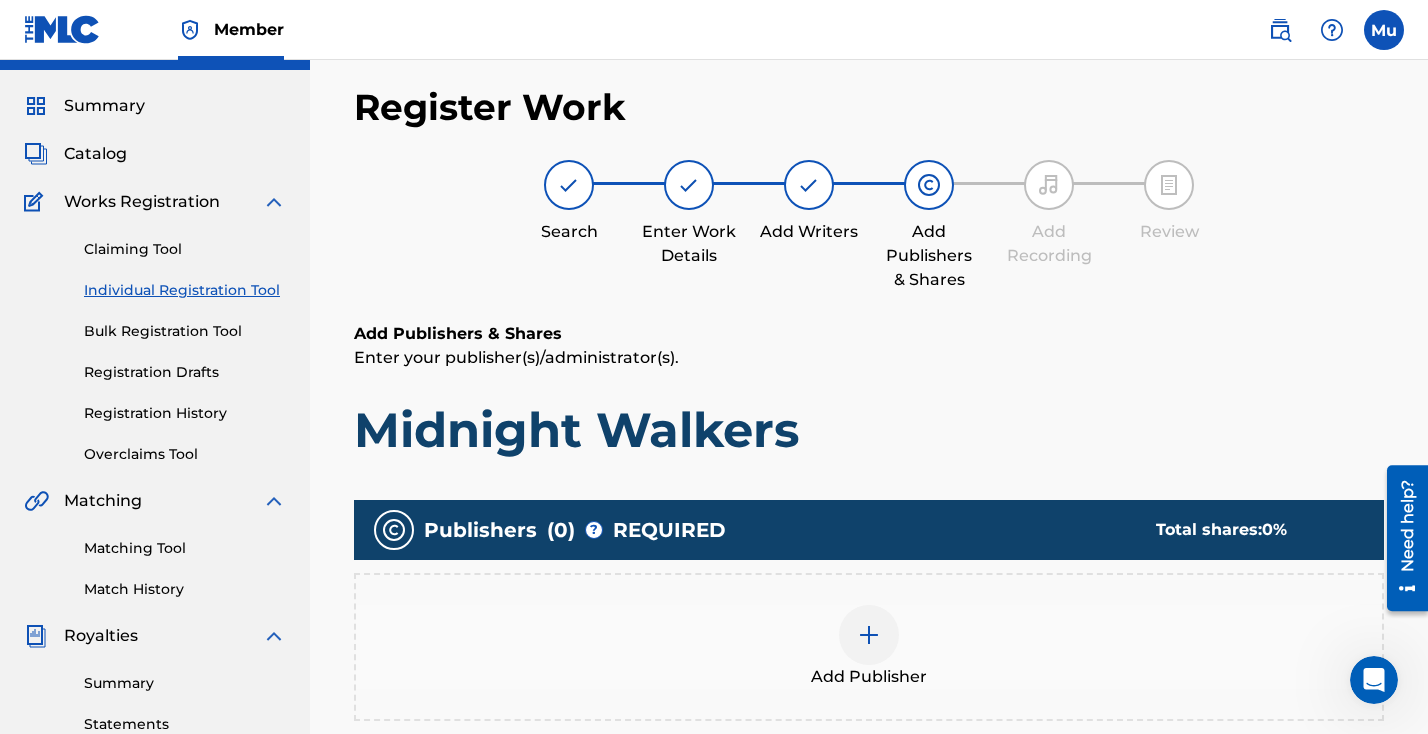 scroll, scrollTop: 90, scrollLeft: 0, axis: vertical 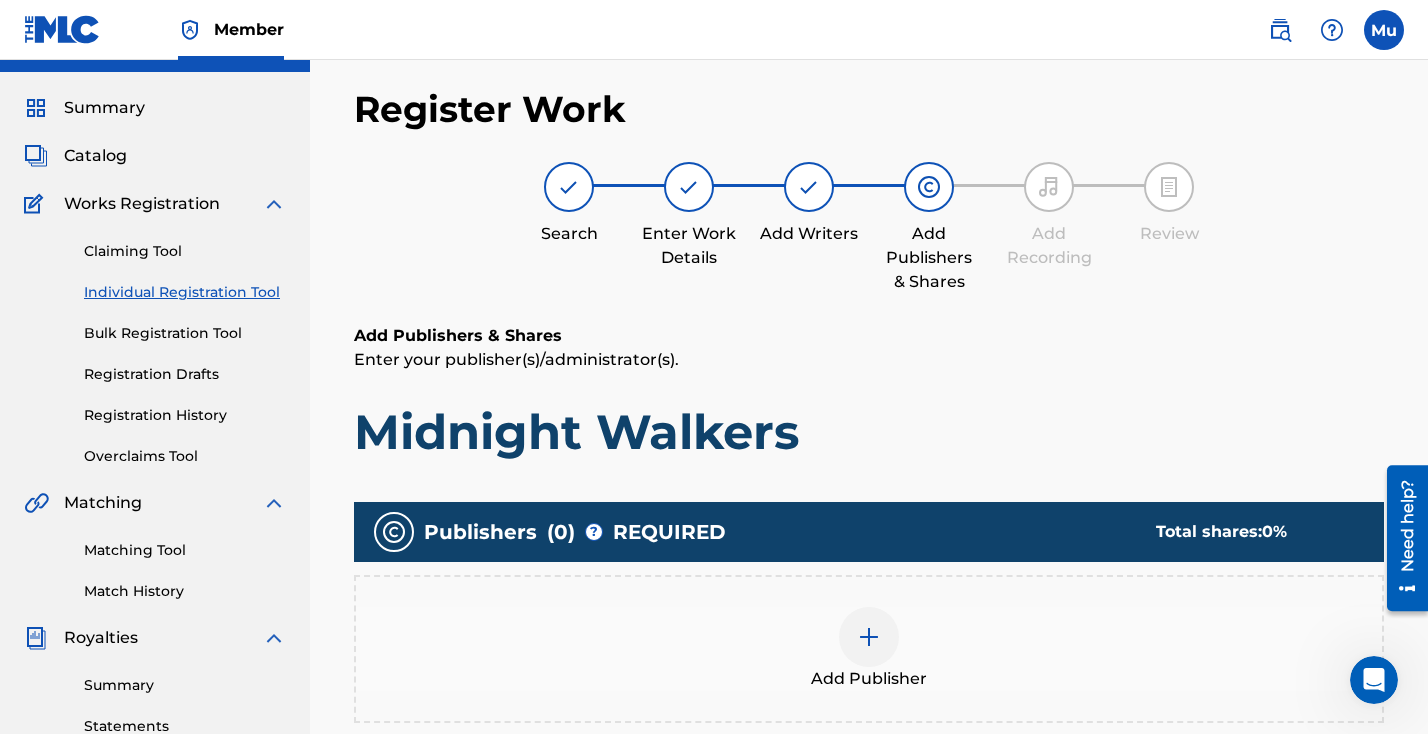 click at bounding box center (869, 637) 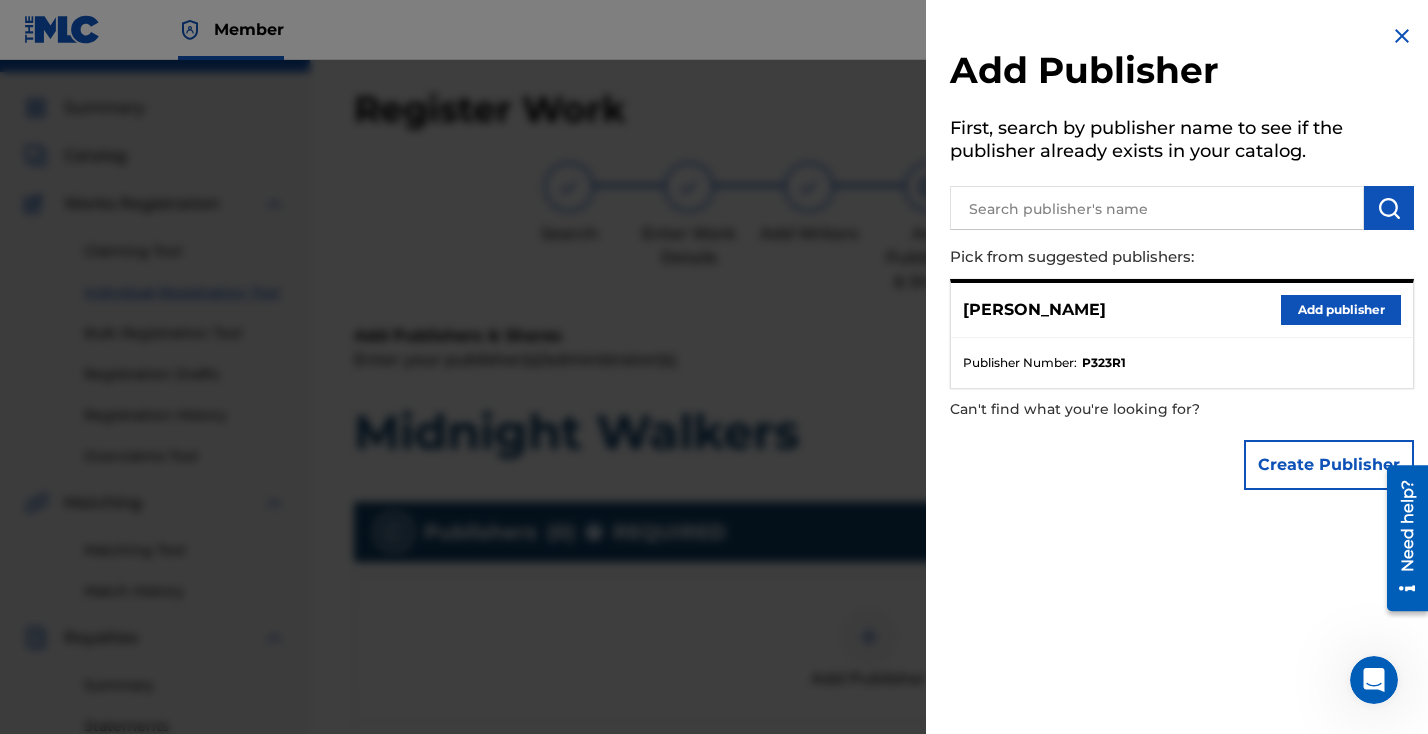 click on "Add publisher" at bounding box center (1341, 310) 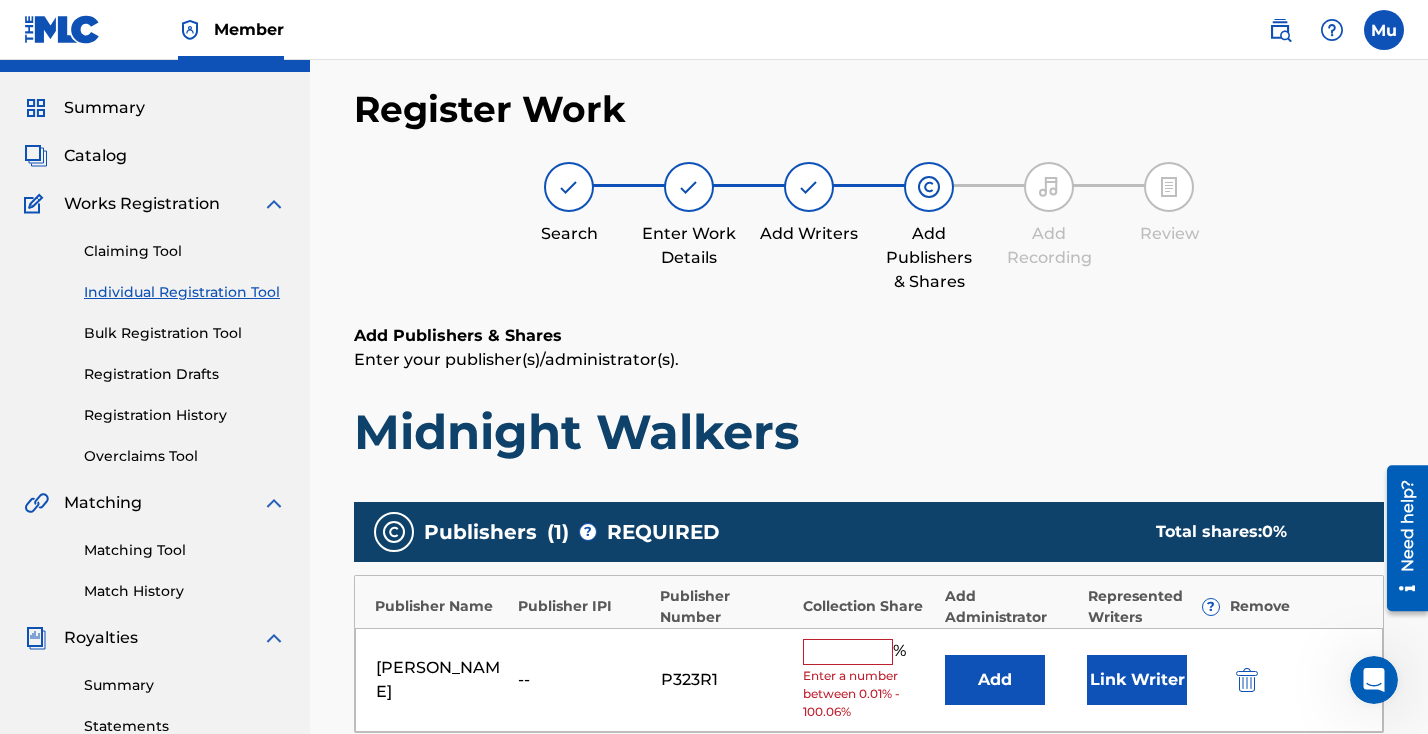 click at bounding box center (848, 652) 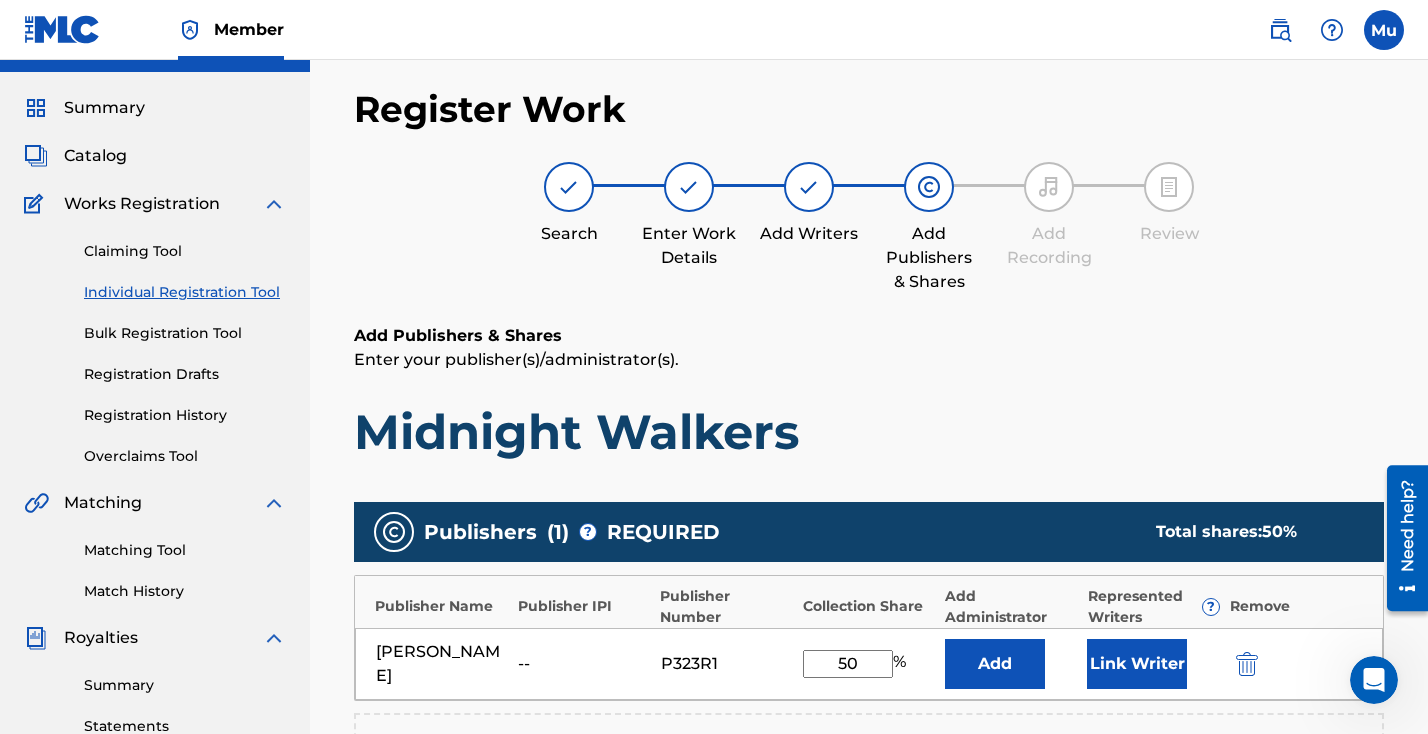 type on "50" 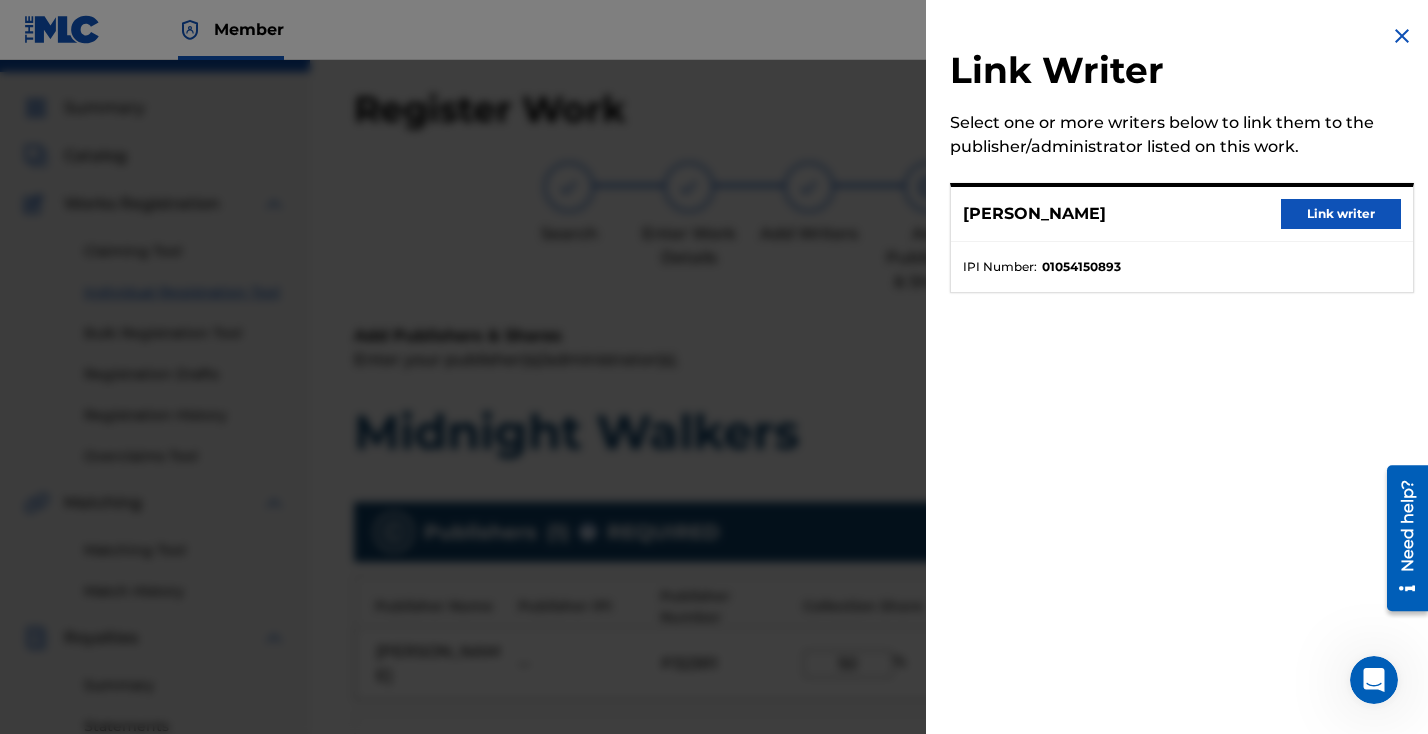 click on "Link writer" at bounding box center (1341, 214) 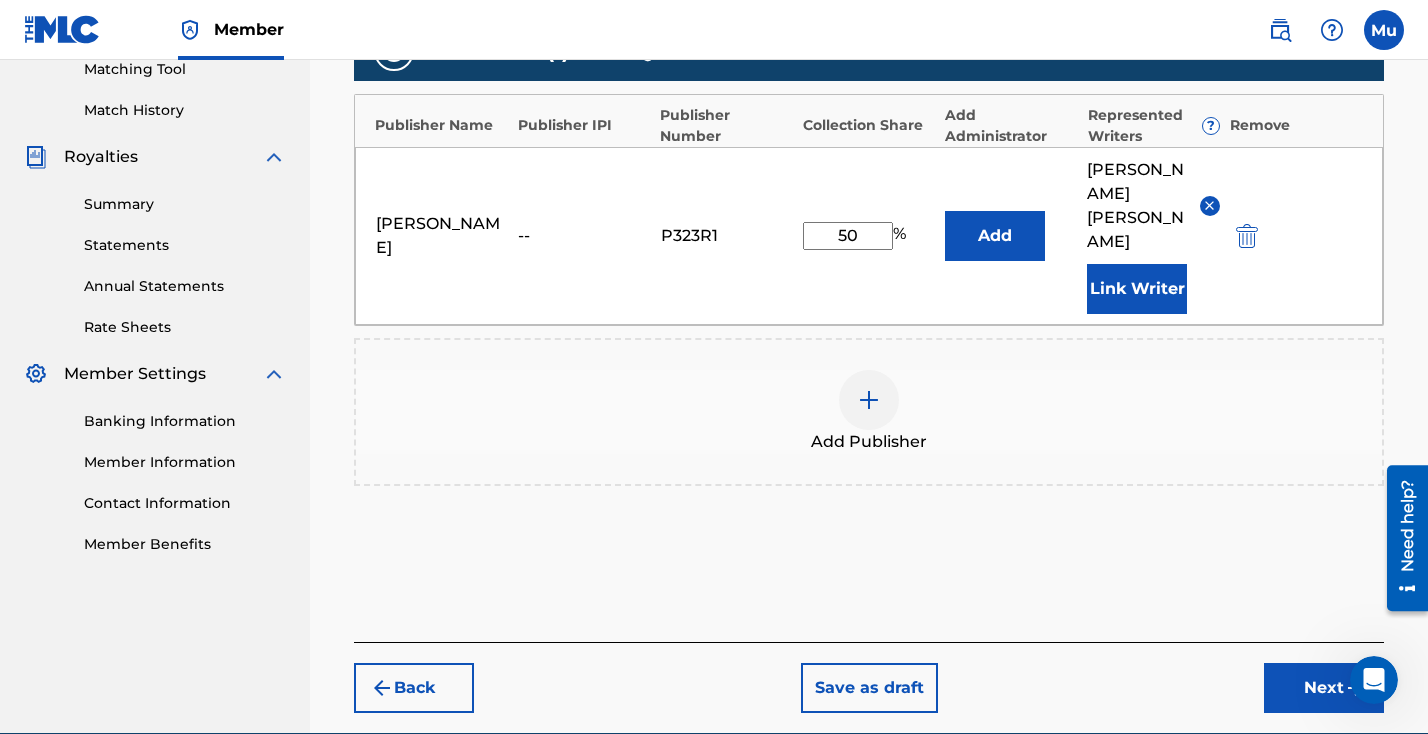 click on "Next" at bounding box center (1324, 688) 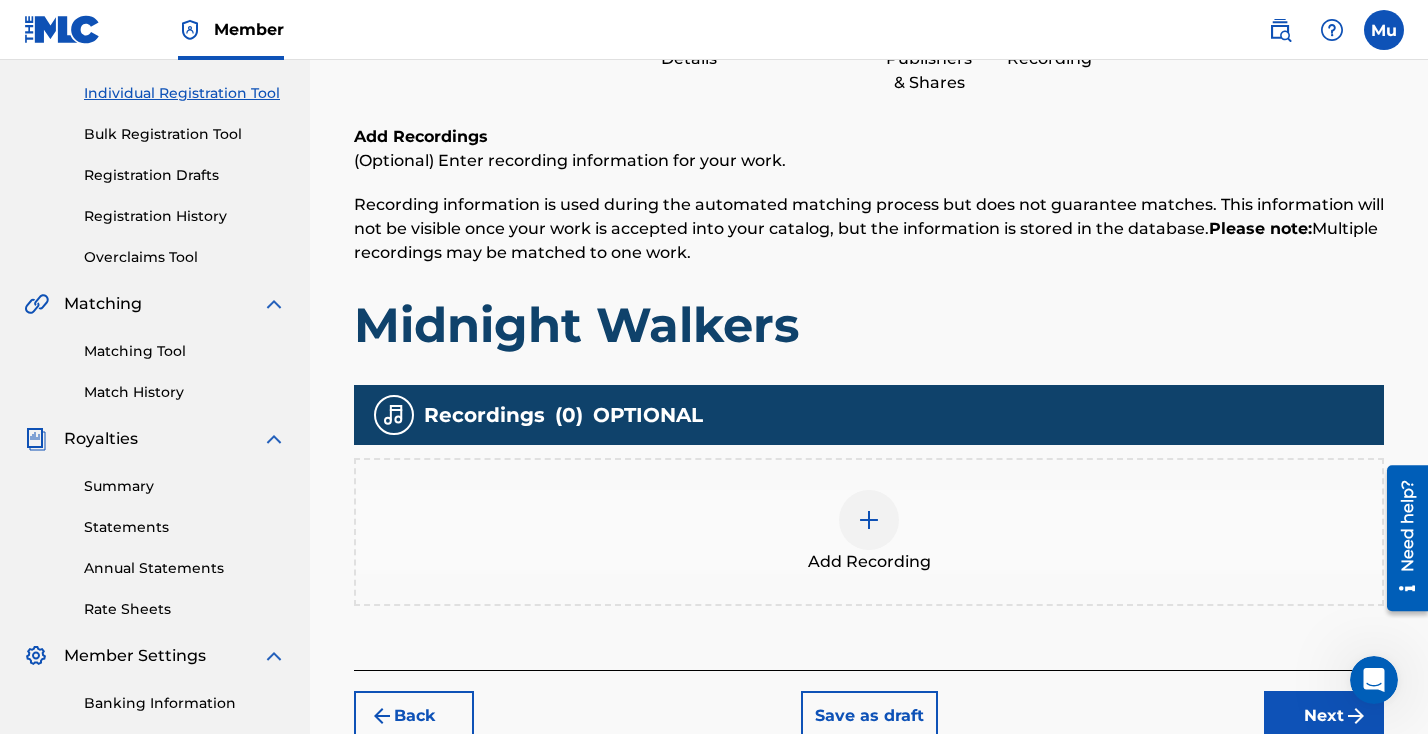 scroll, scrollTop: 325, scrollLeft: 0, axis: vertical 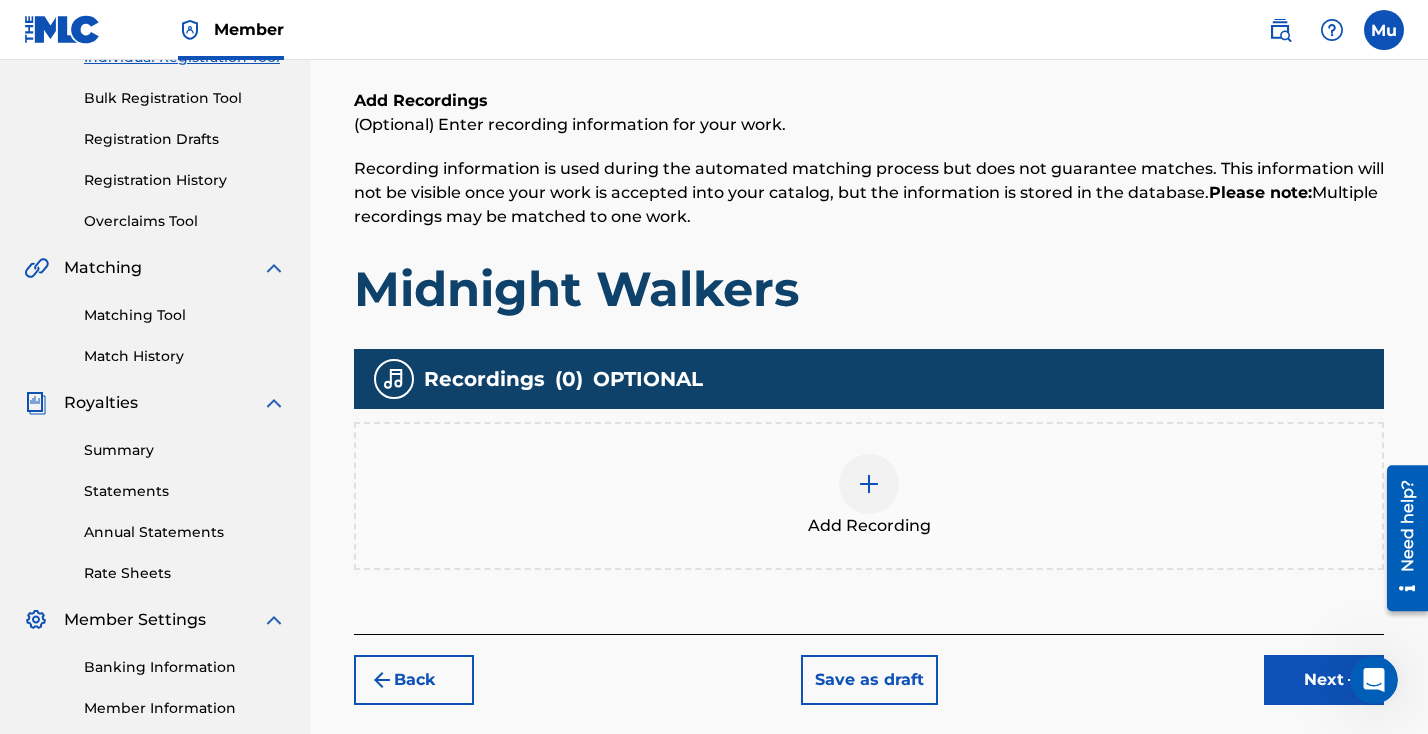 click at bounding box center [869, 484] 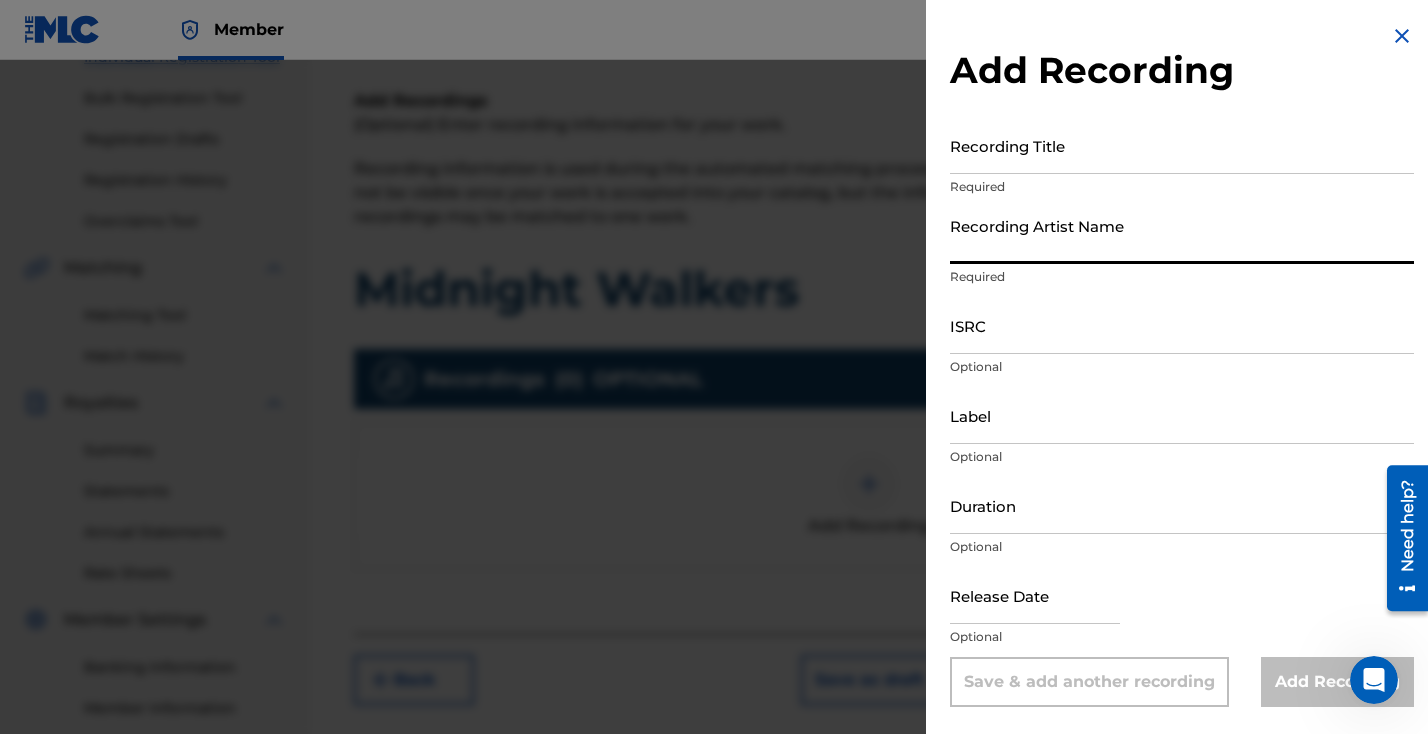 click on "Recording Artist Name" at bounding box center (1182, 235) 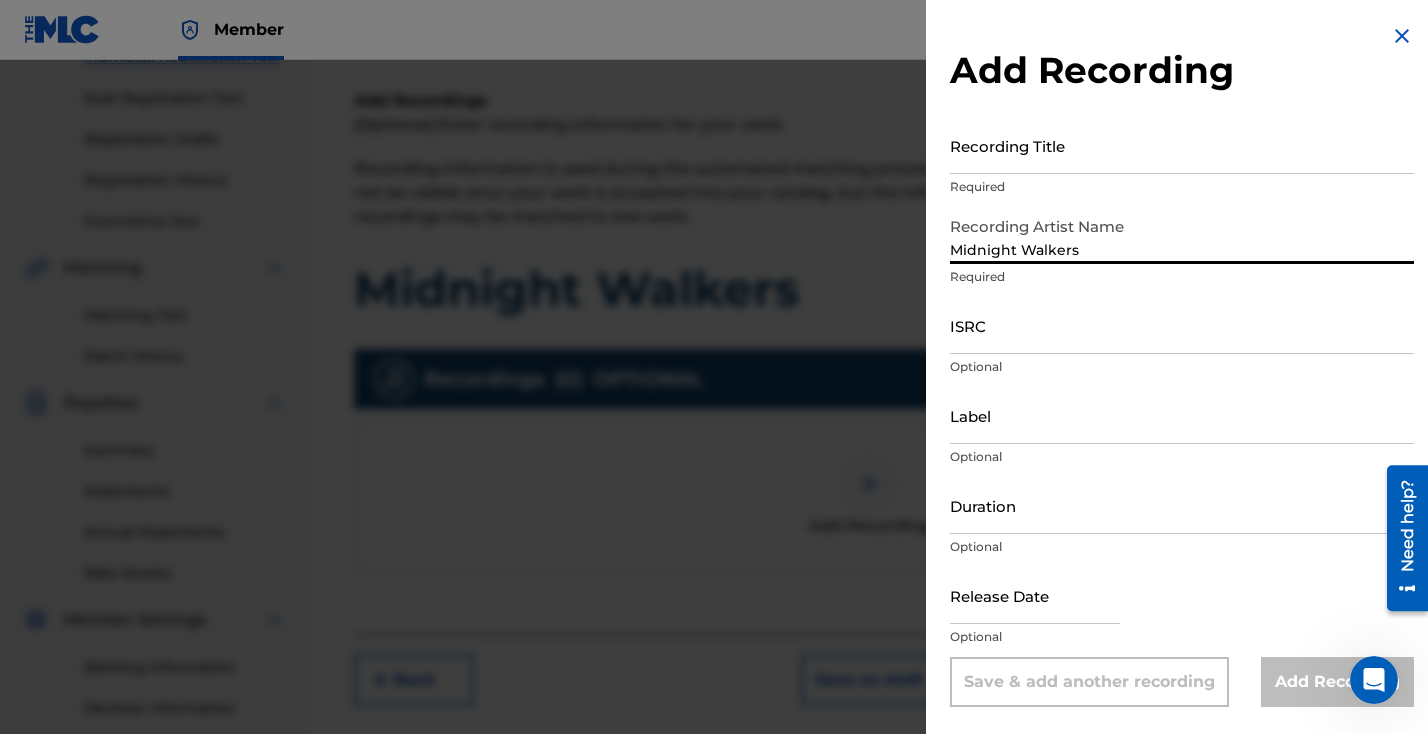 type 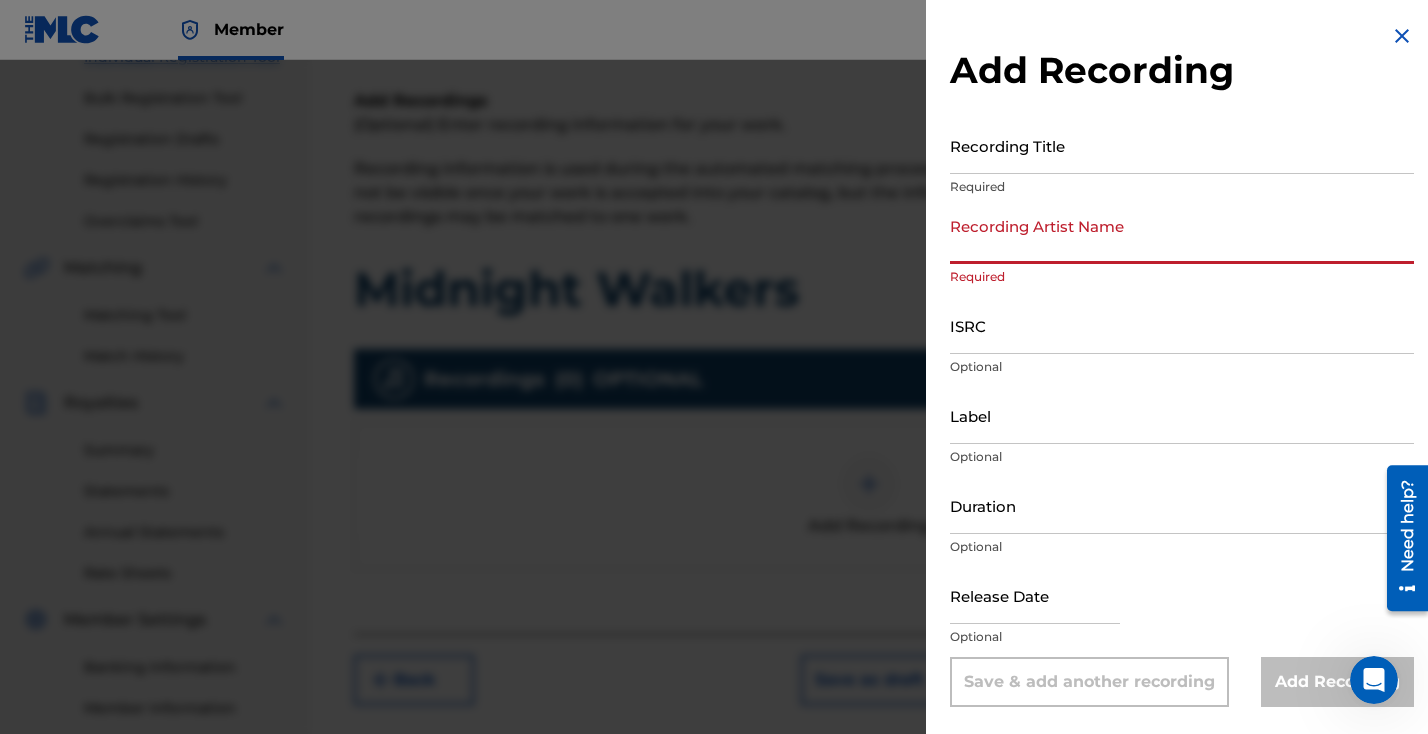 click on "Recording Title" at bounding box center [1182, 145] 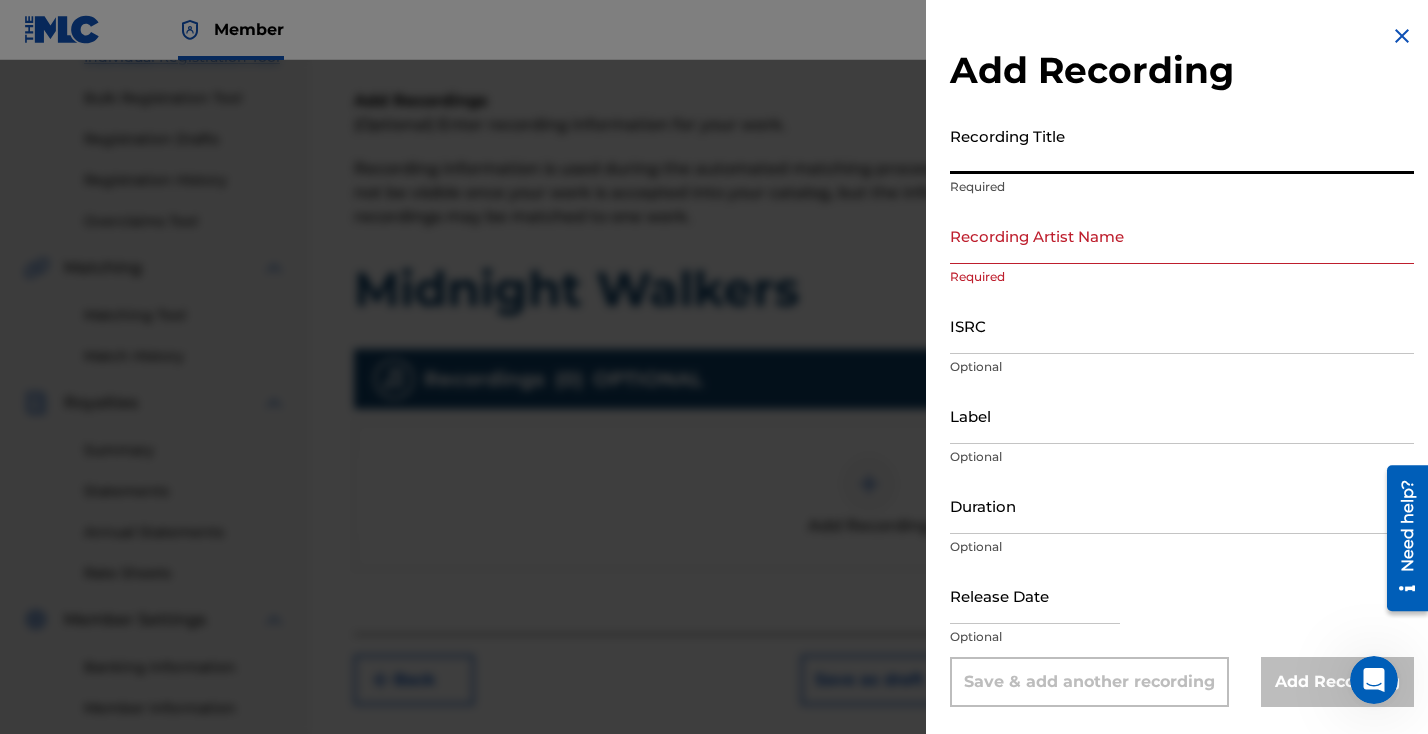 paste on "Midnight Walkers" 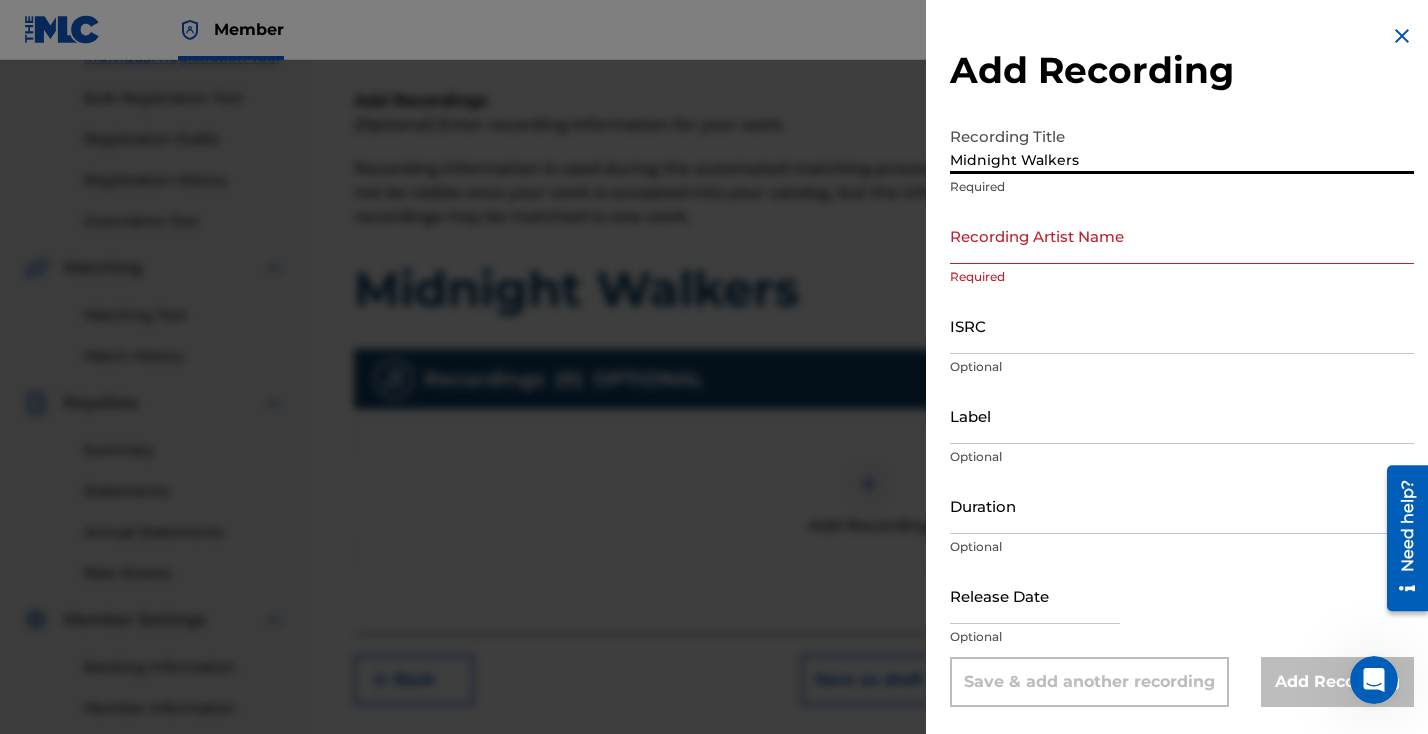 type on "Midnight Walkers" 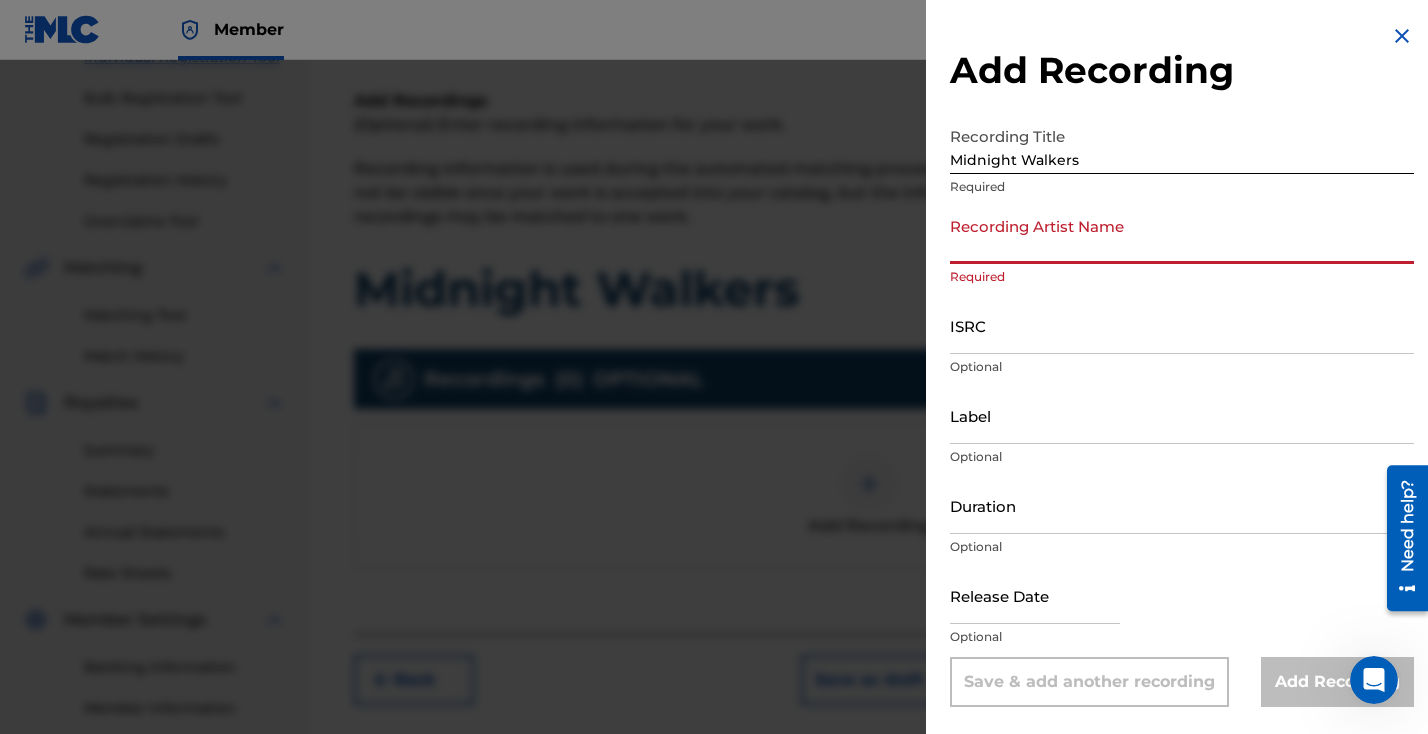 type on "[PERSON_NAME]" 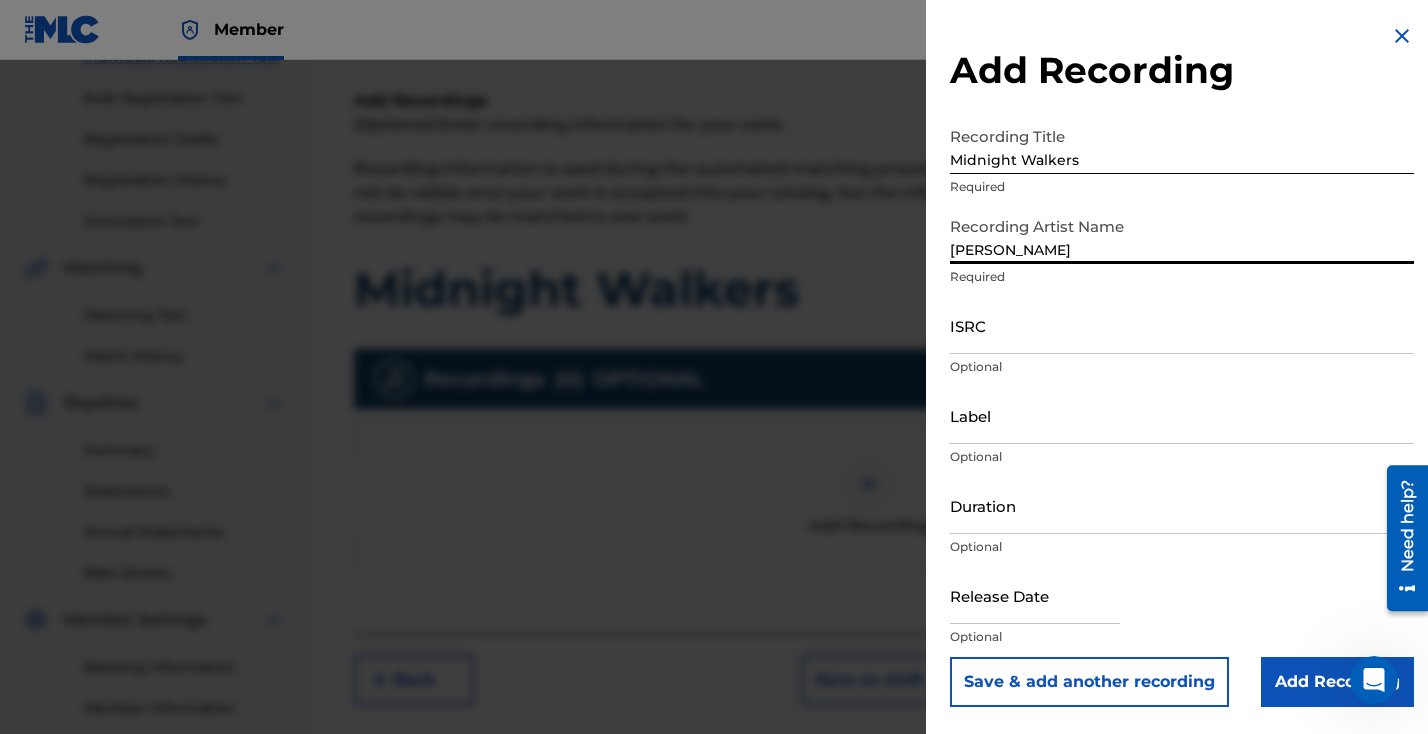 click on "ISRC" at bounding box center [1182, 325] 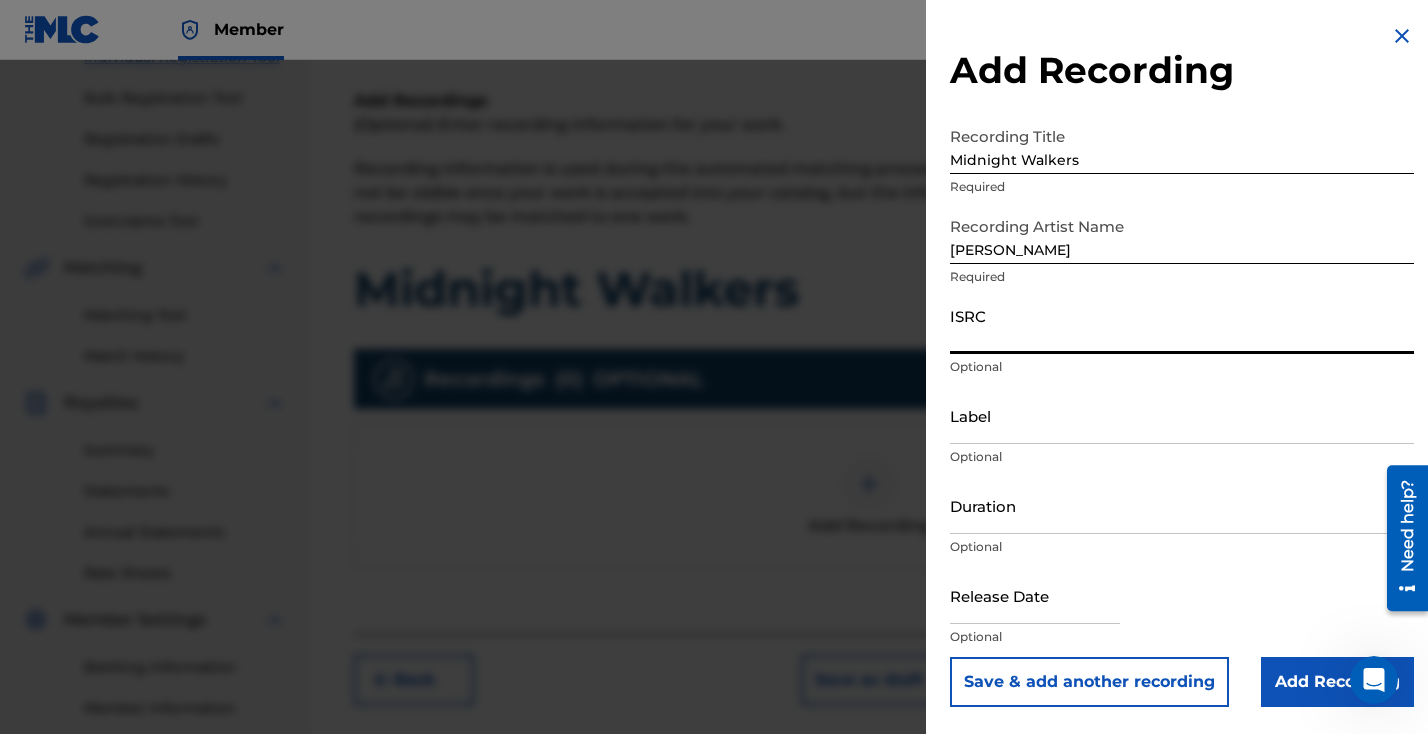 paste on "QZWDE2305034" 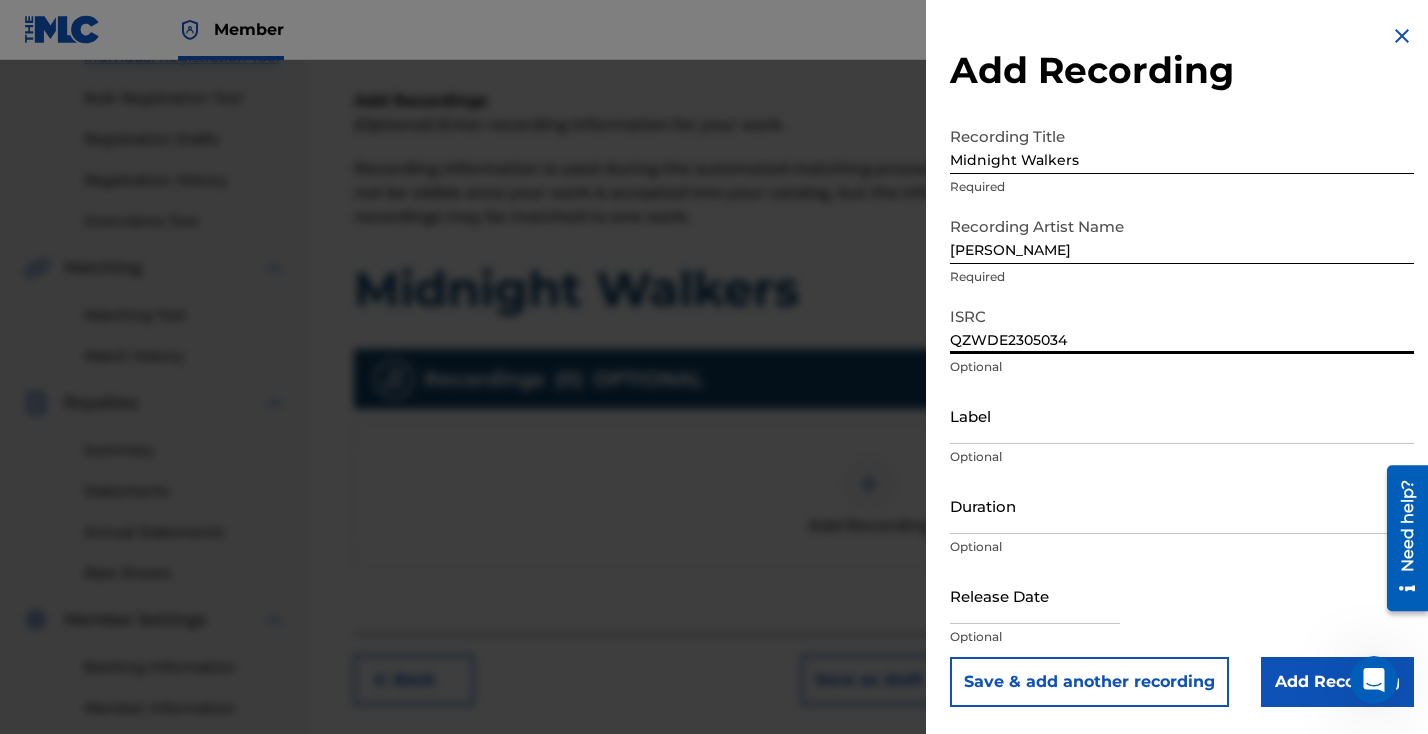 type on "QZWDE2305034" 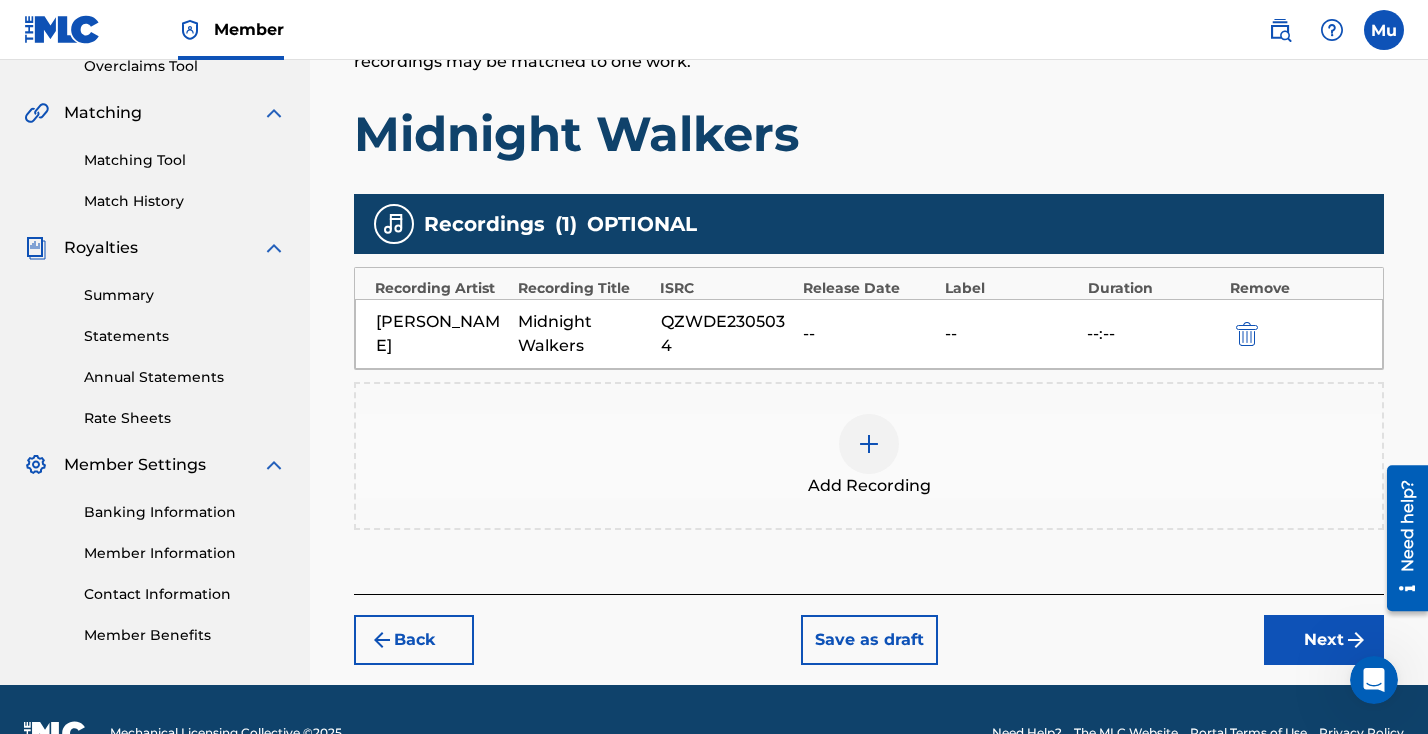 click on "Next" at bounding box center (1324, 640) 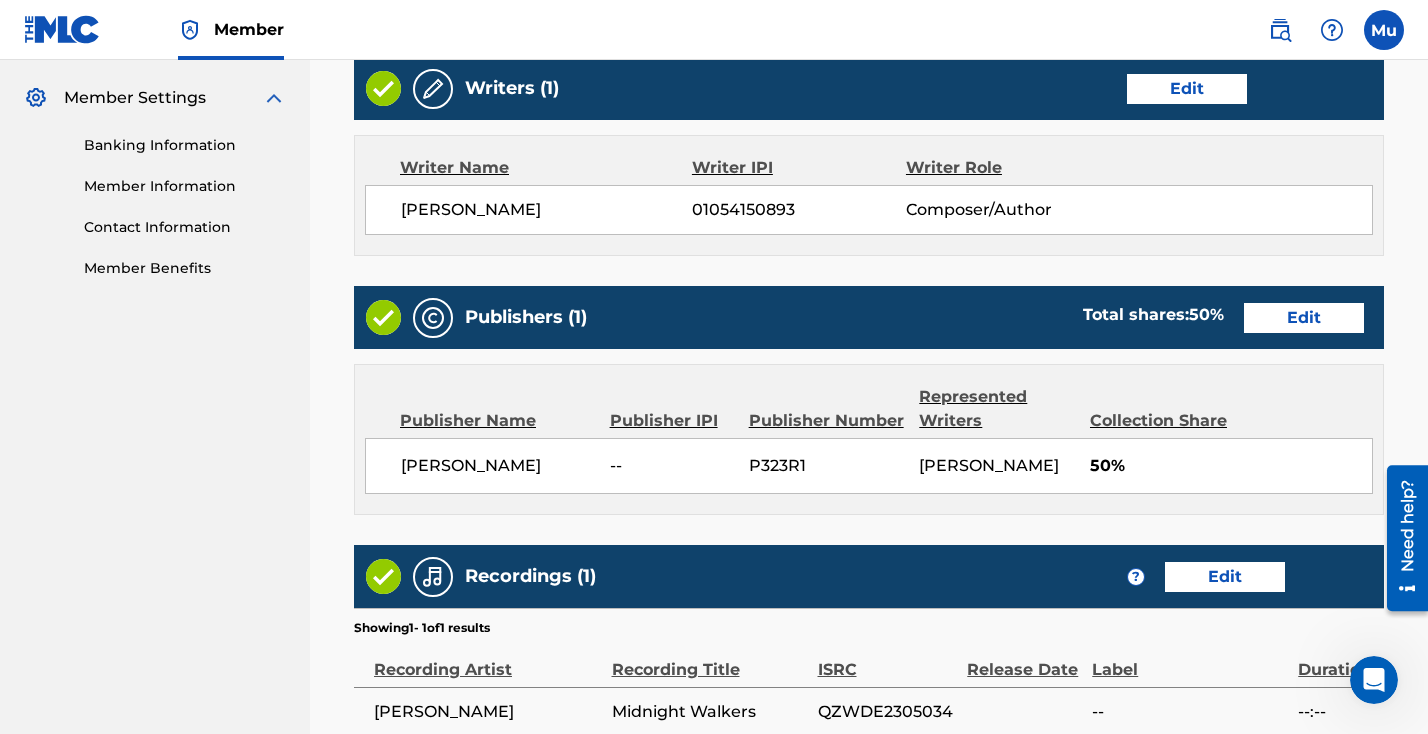 scroll, scrollTop: 1019, scrollLeft: 0, axis: vertical 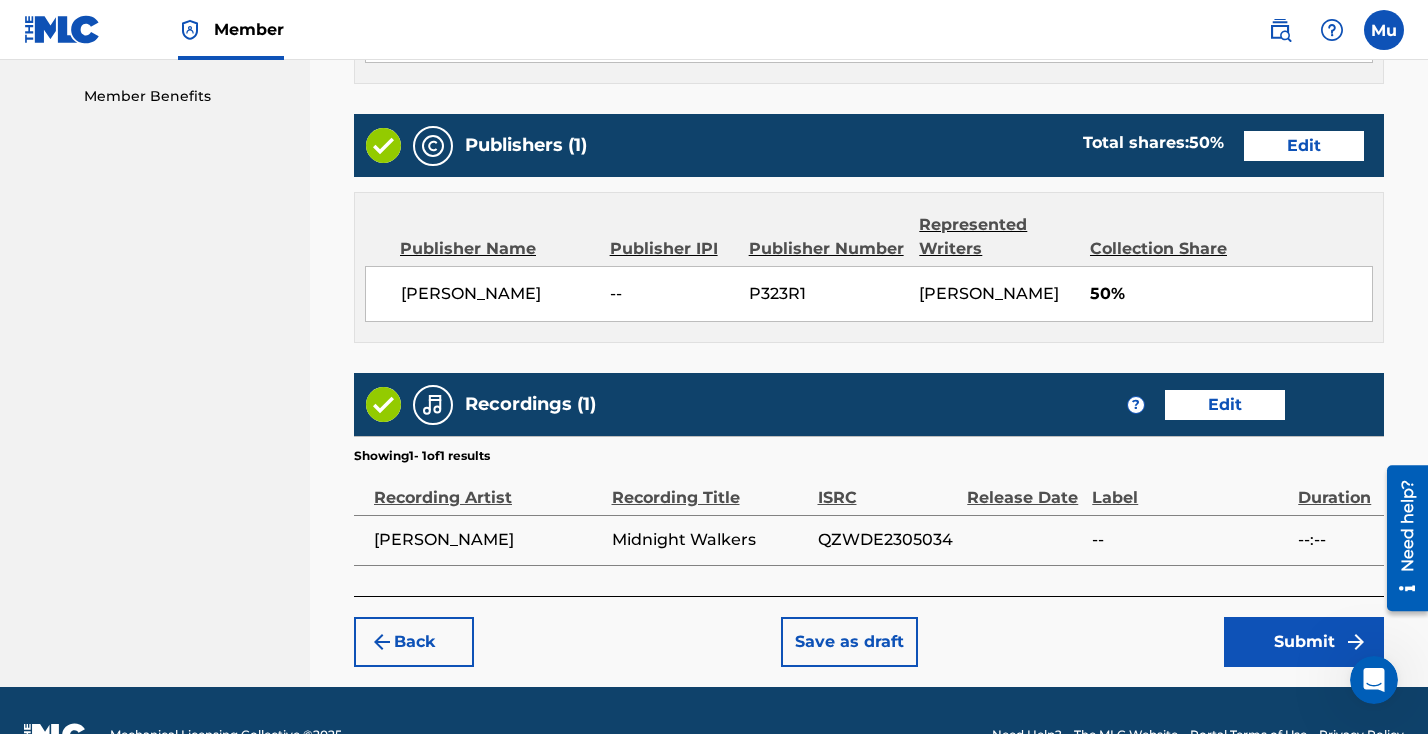 click on "Submit" at bounding box center [1304, 642] 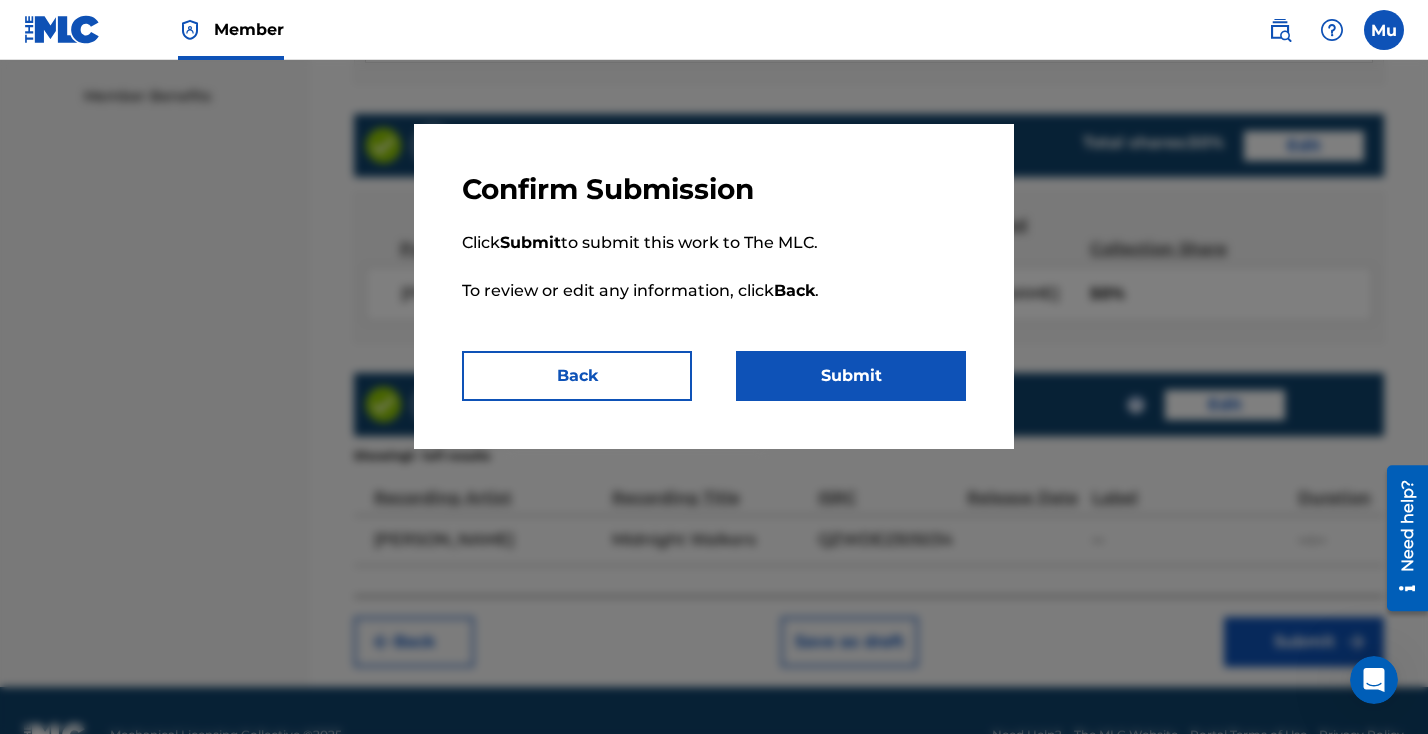 click on "Submit" at bounding box center (851, 376) 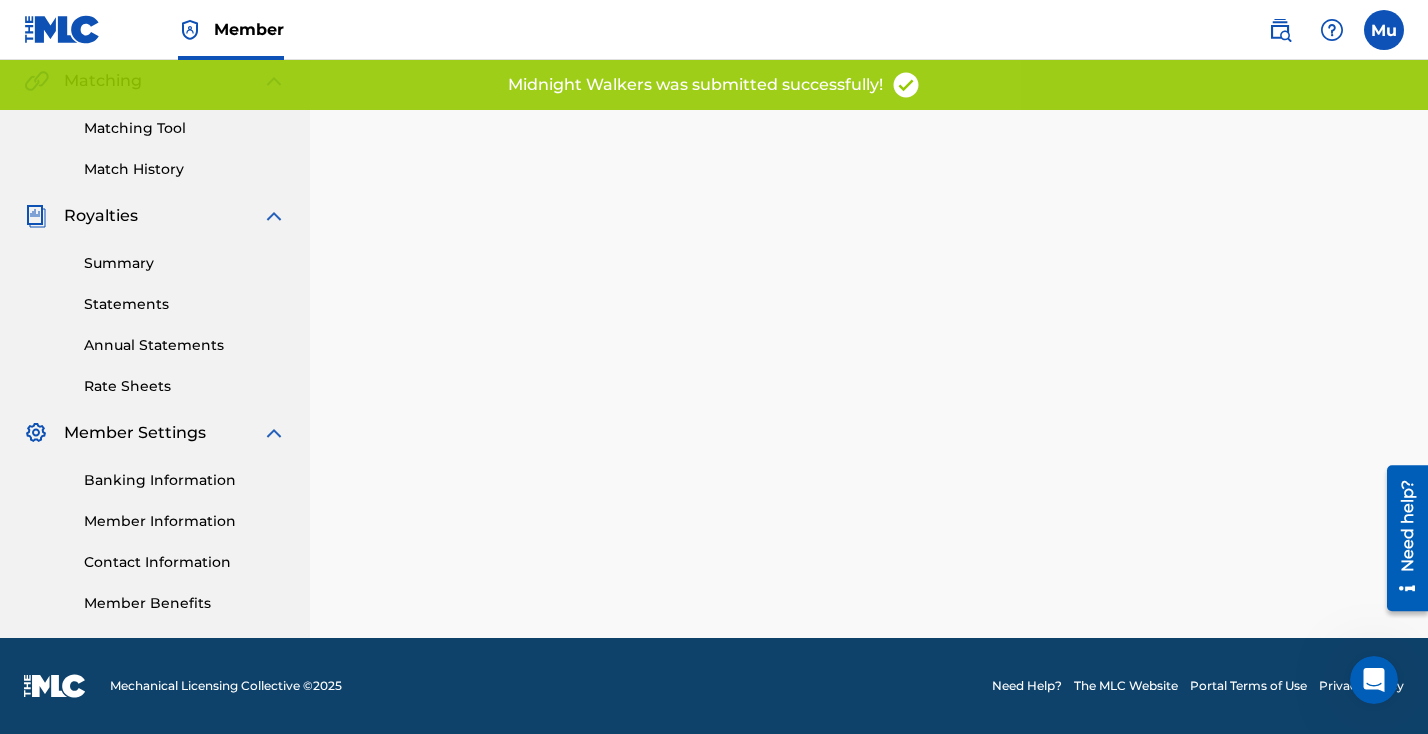 scroll, scrollTop: 0, scrollLeft: 0, axis: both 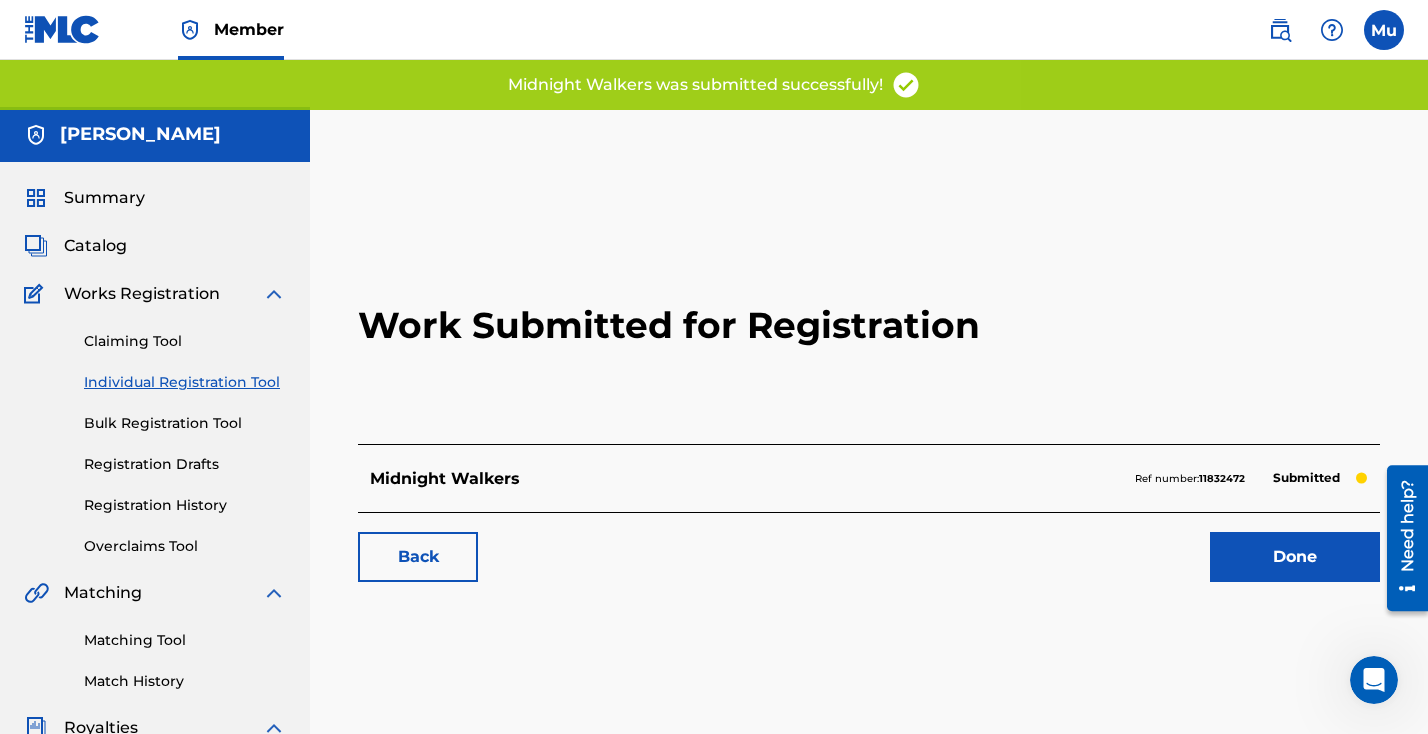 click on "Back Done" at bounding box center (869, 547) 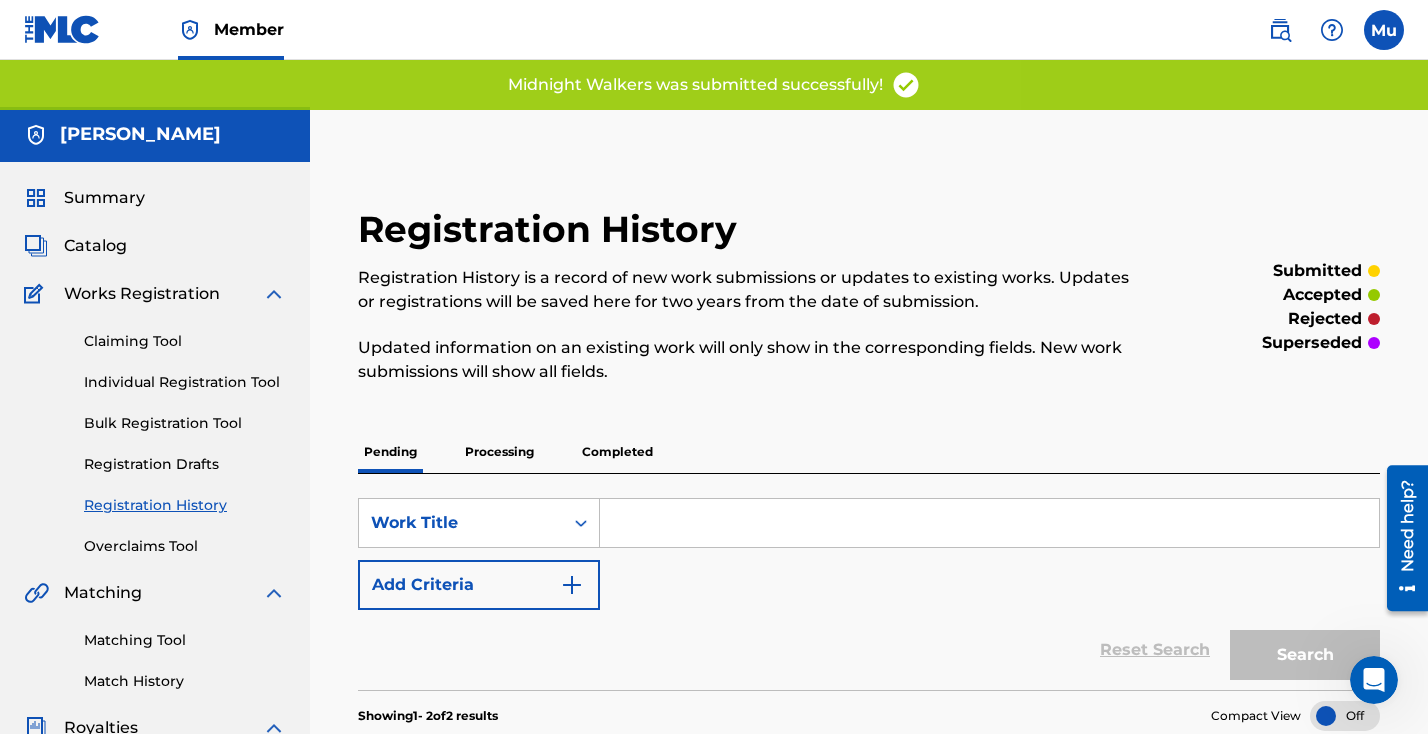 click on "Individual Registration Tool" at bounding box center (185, 382) 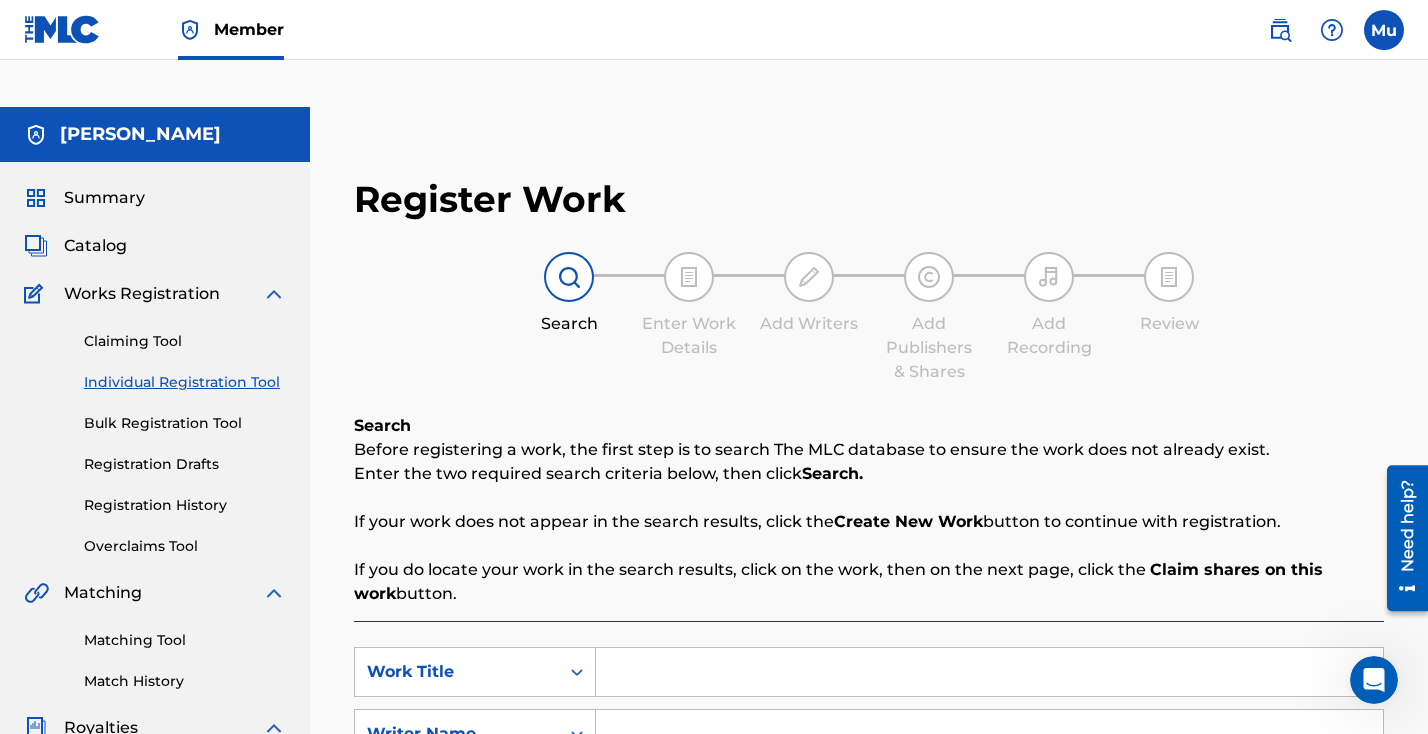 click at bounding box center [989, 672] 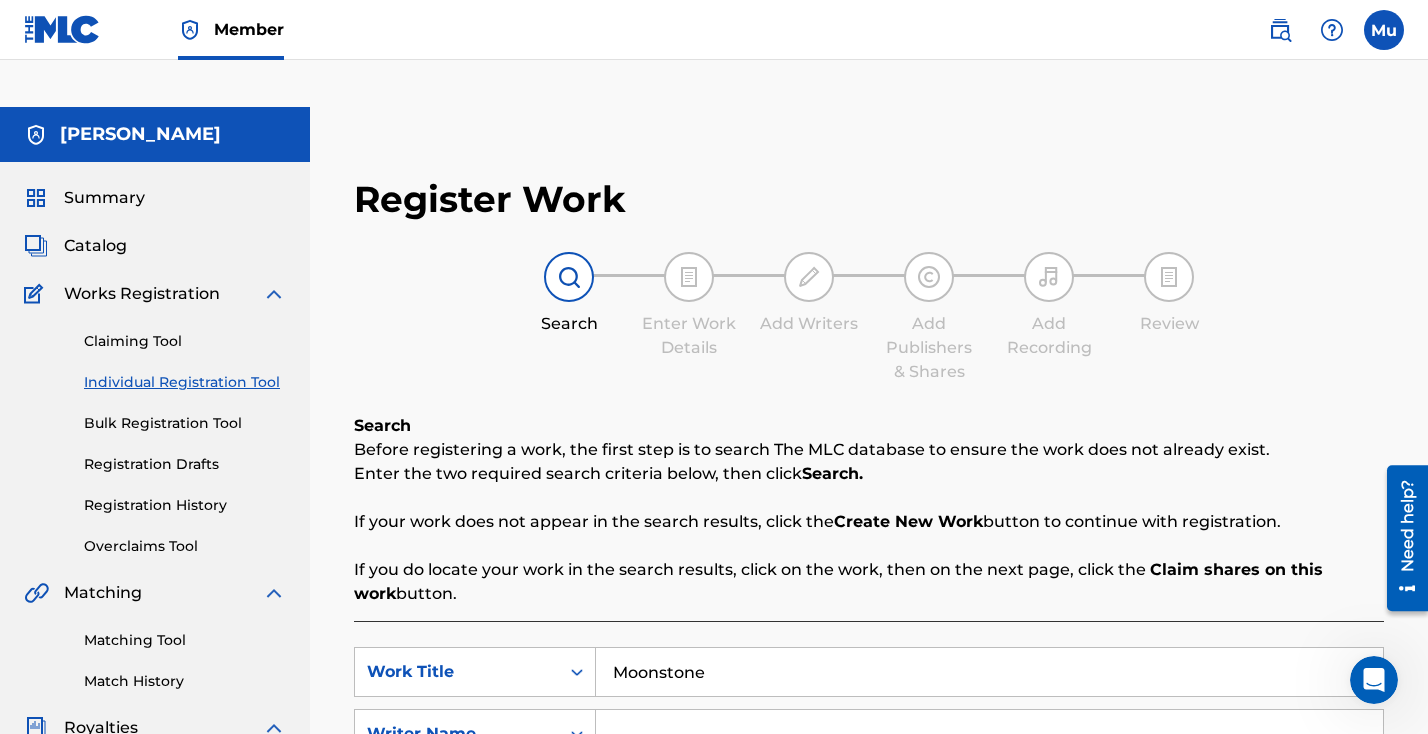 type on "Moonstone" 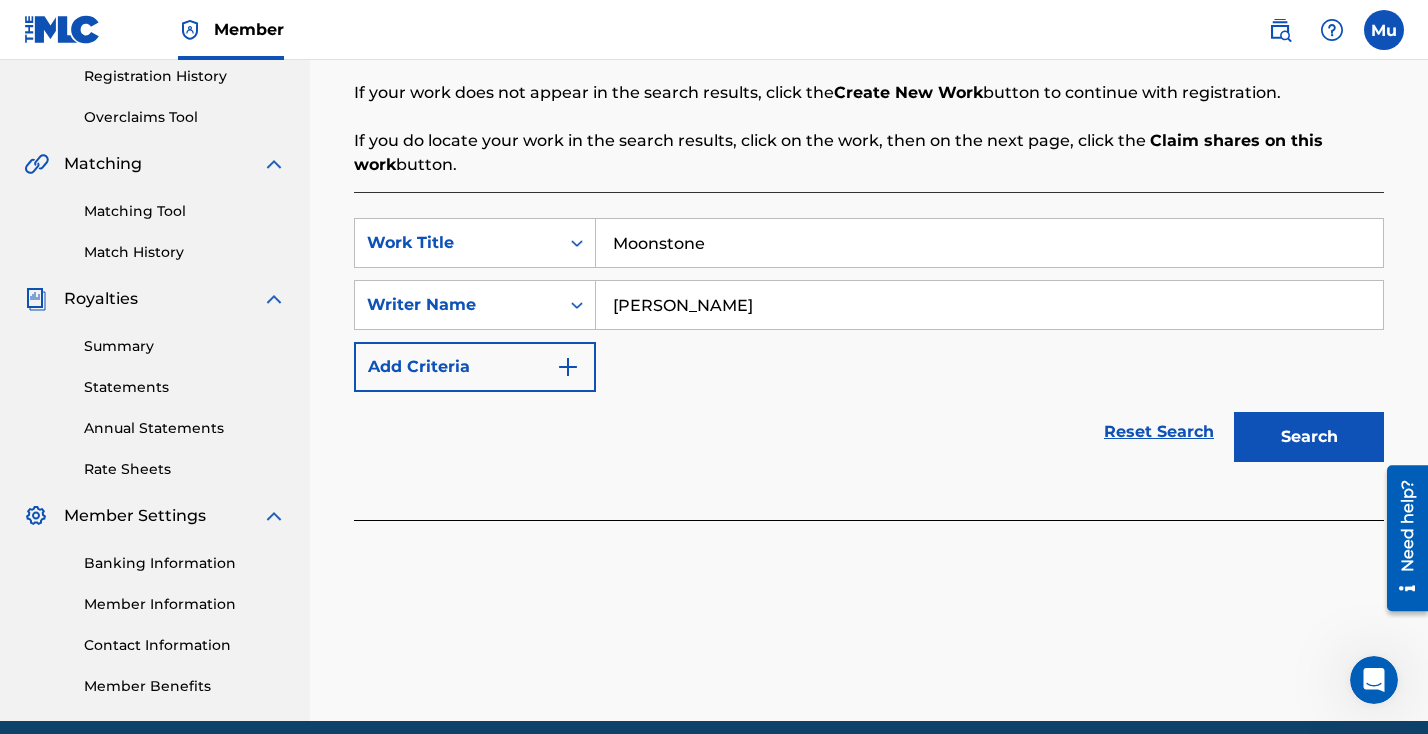 scroll, scrollTop: 465, scrollLeft: 0, axis: vertical 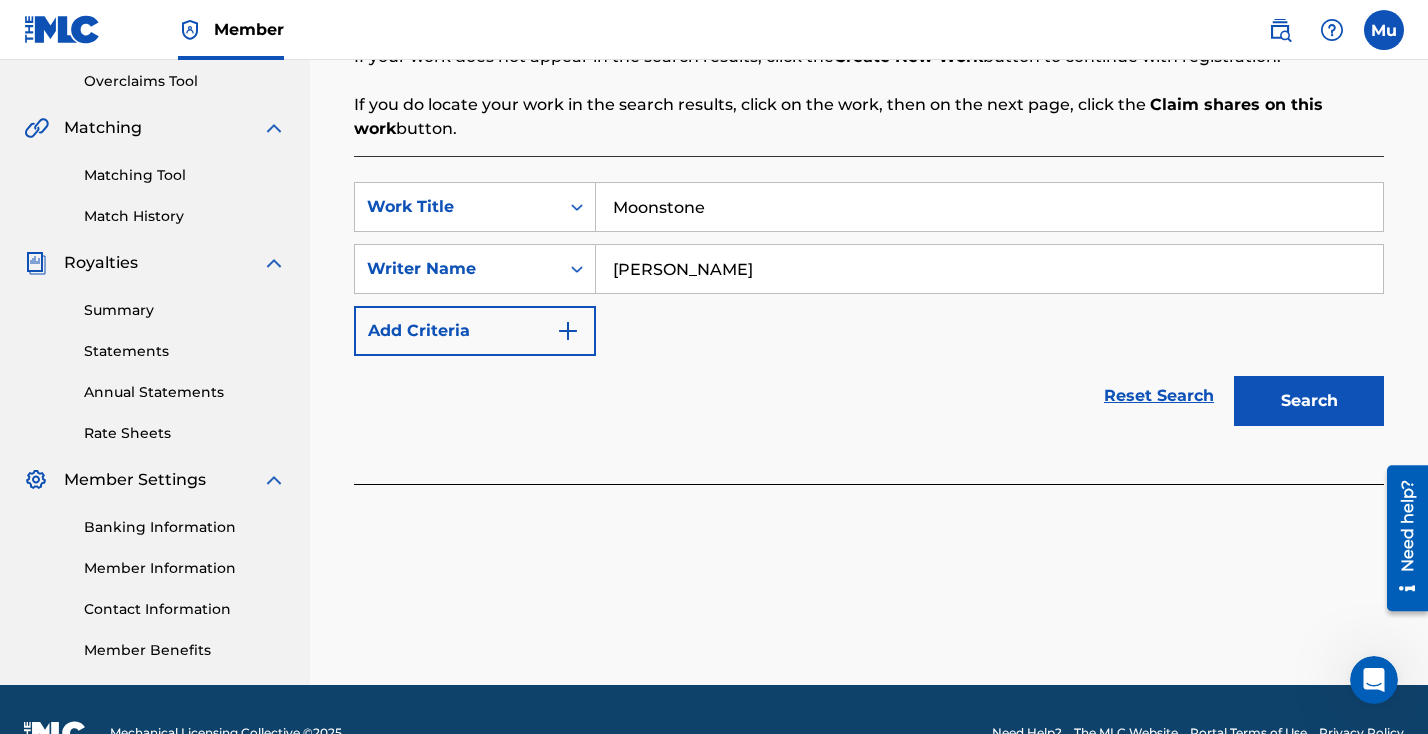 click on "Search" at bounding box center [1309, 401] 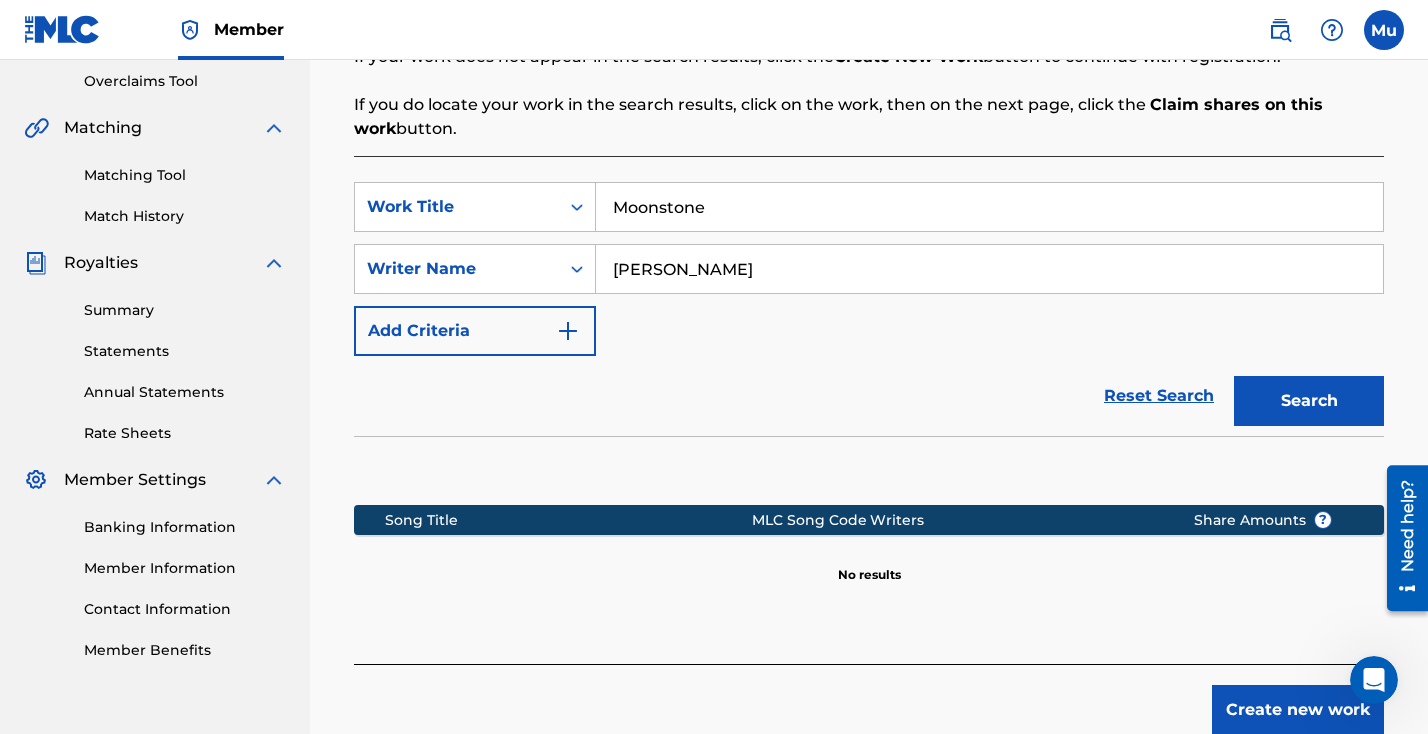 click on "Create new work" at bounding box center [1298, 710] 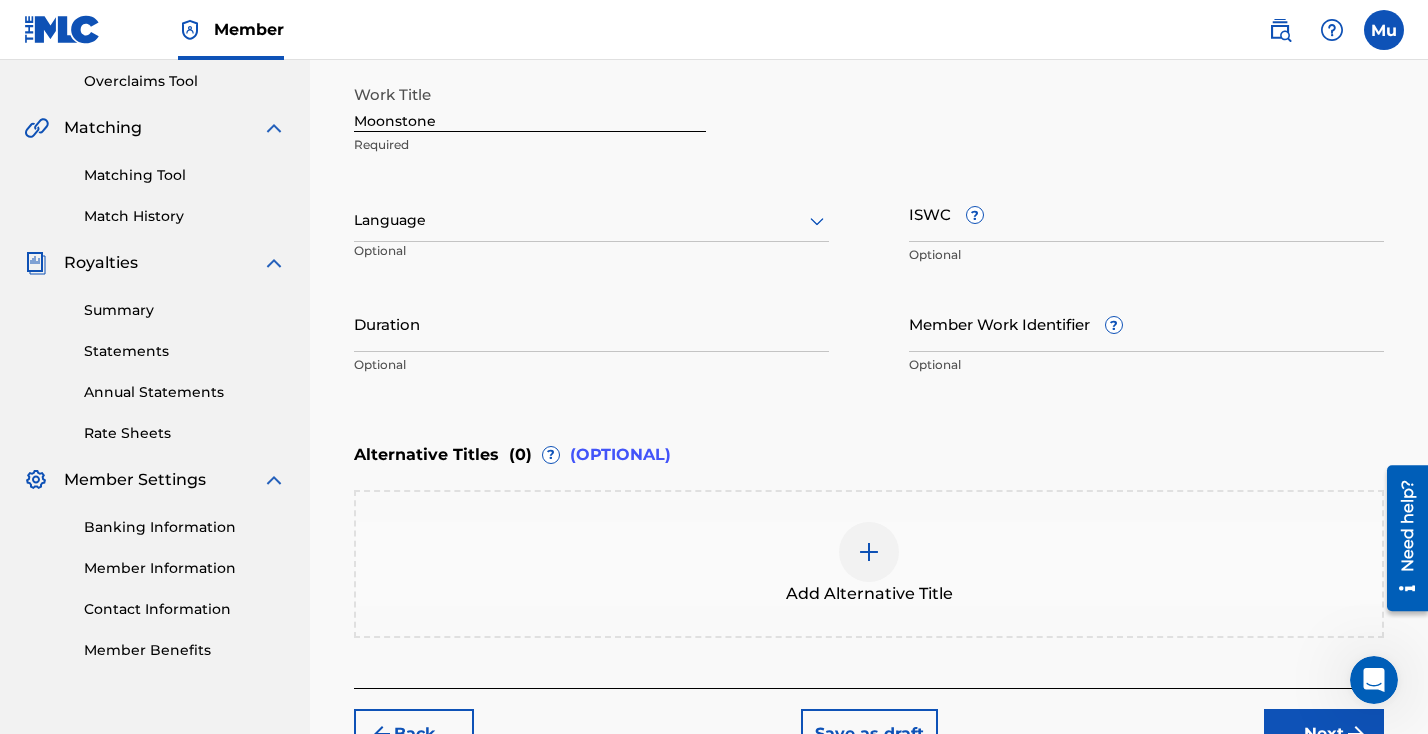 click on "Next" at bounding box center (1324, 734) 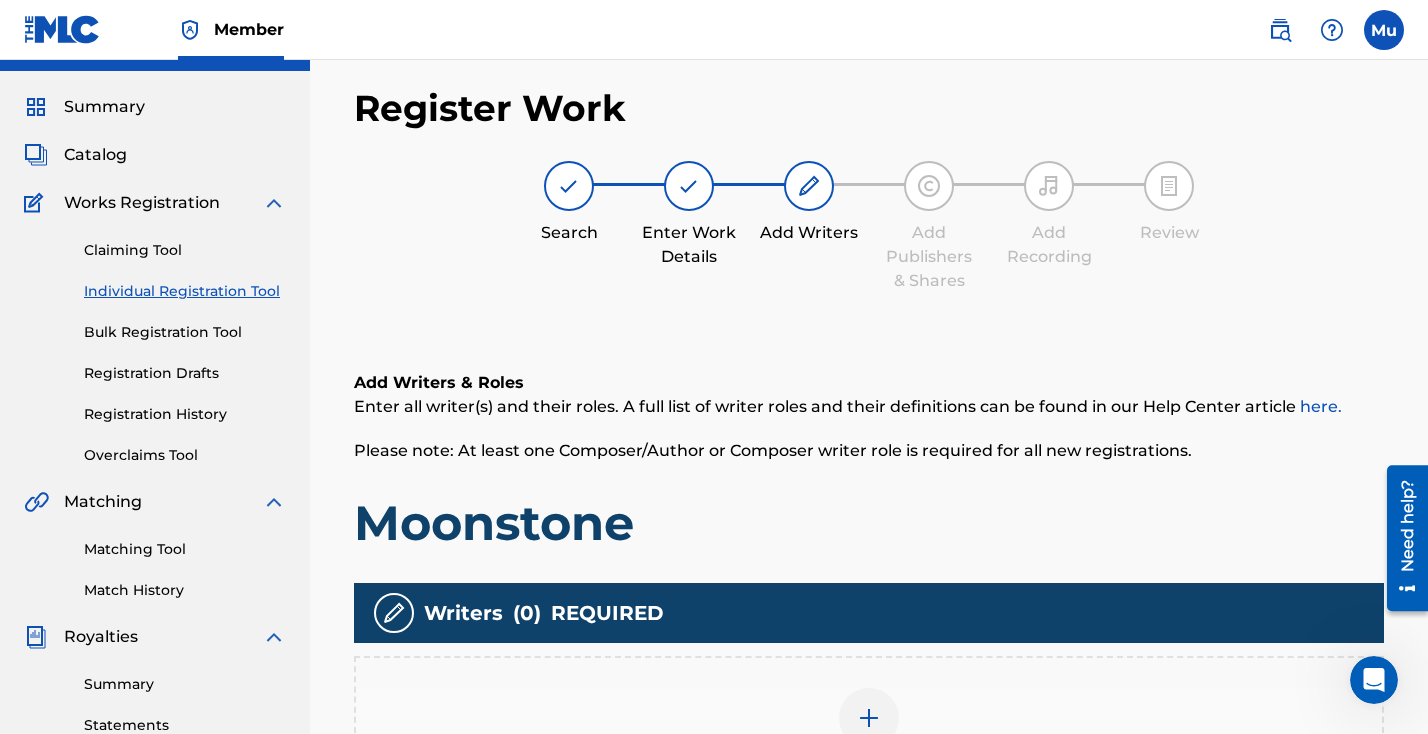 scroll, scrollTop: 90, scrollLeft: 0, axis: vertical 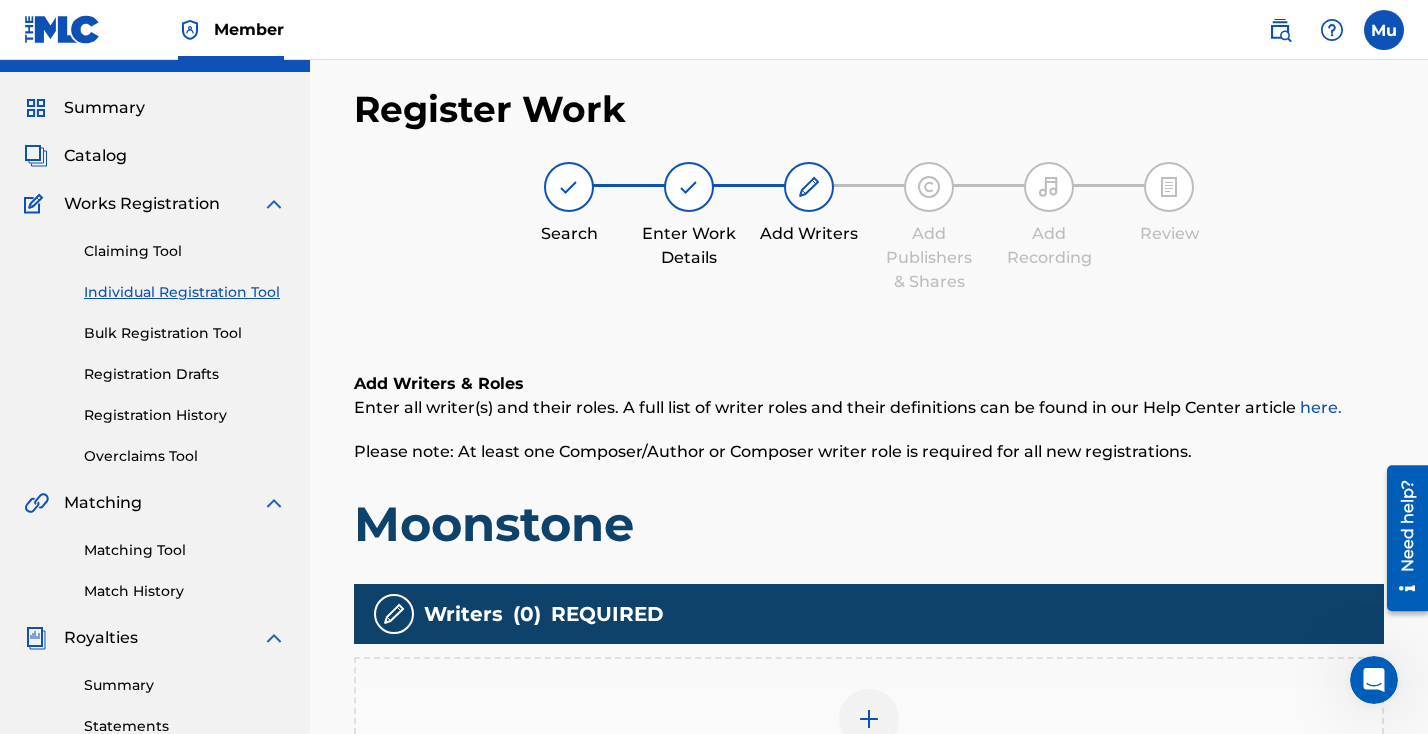 click at bounding box center [869, 719] 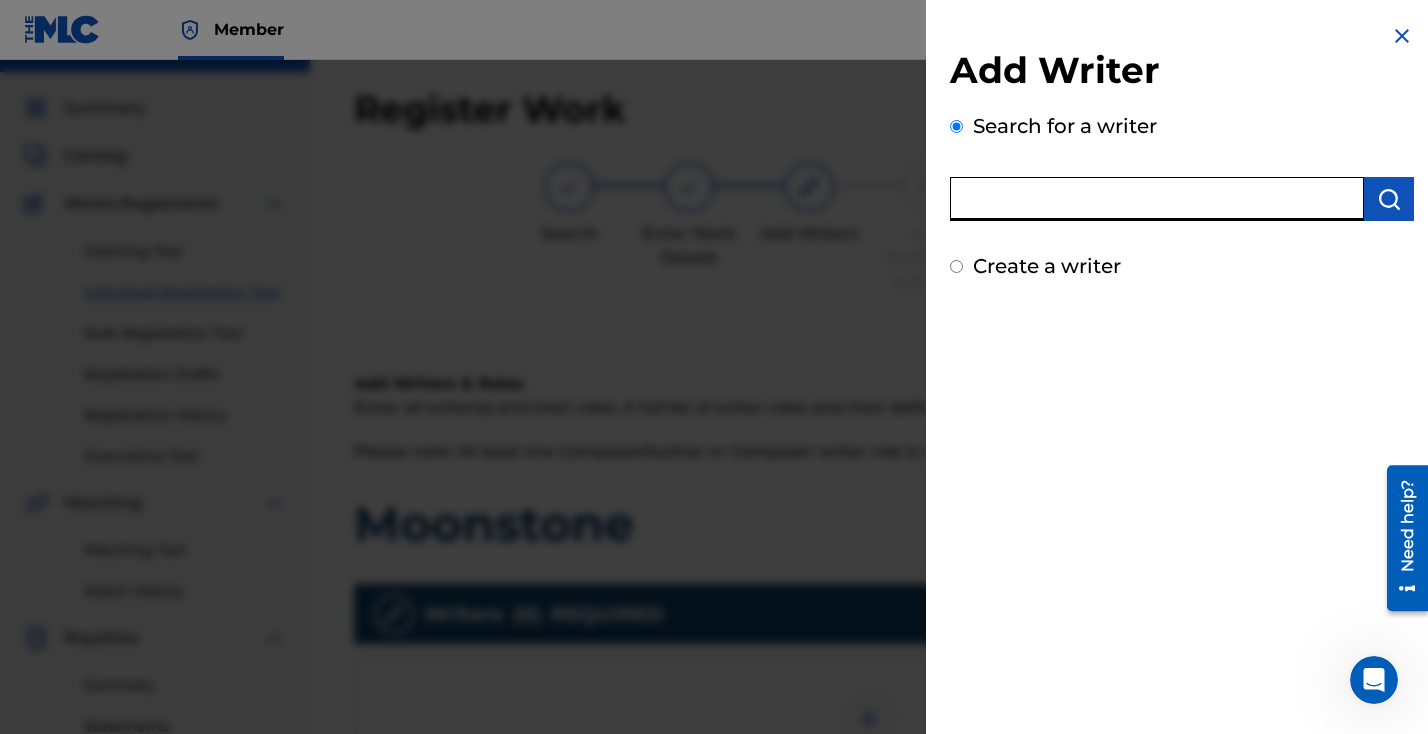 click at bounding box center (1157, 199) 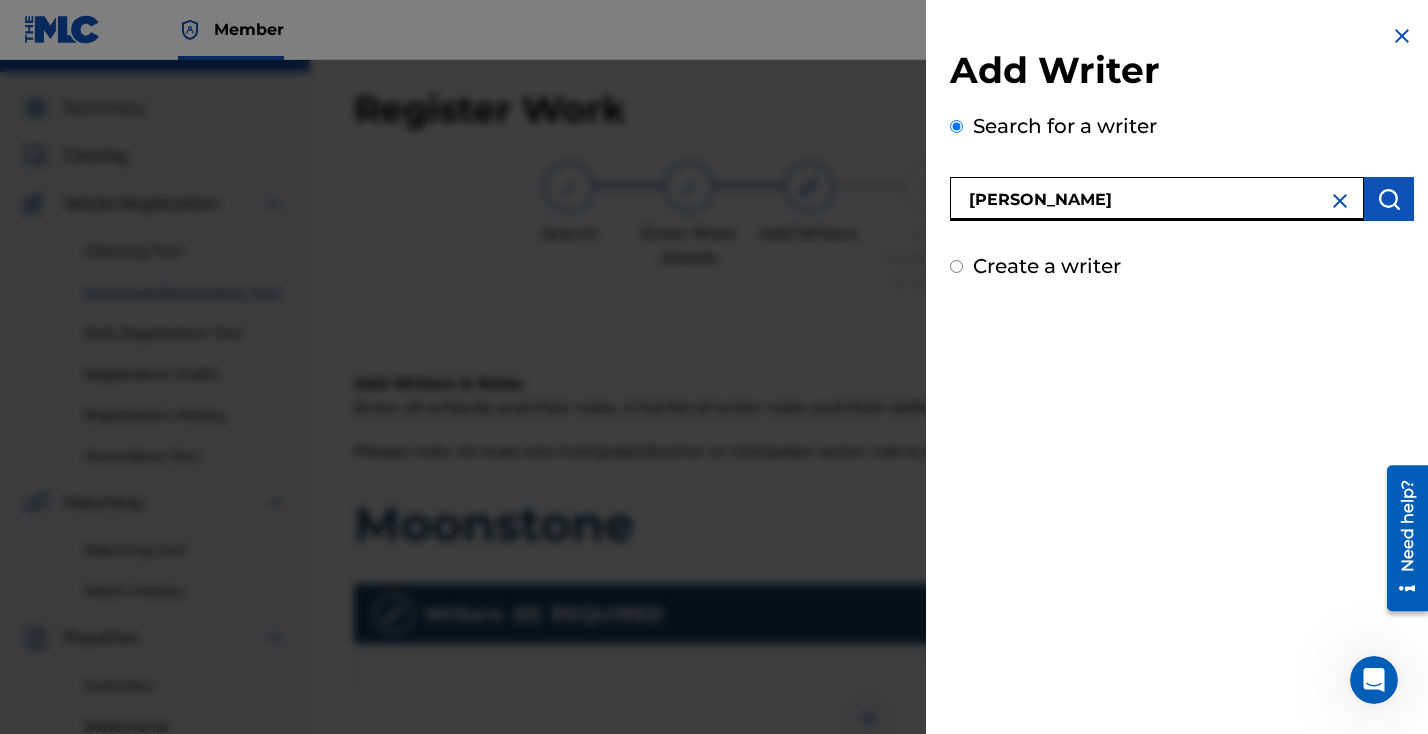 type on "[PERSON_NAME]" 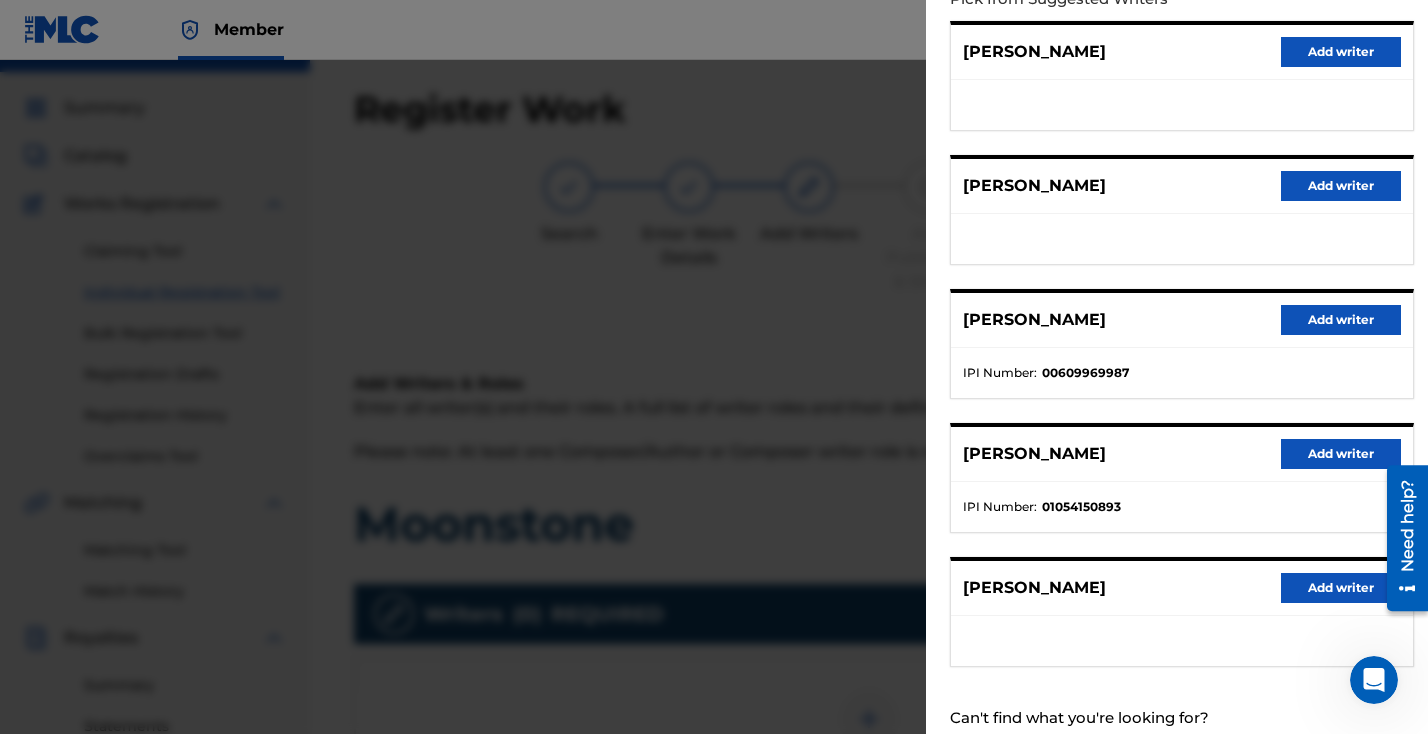 scroll, scrollTop: 308, scrollLeft: 0, axis: vertical 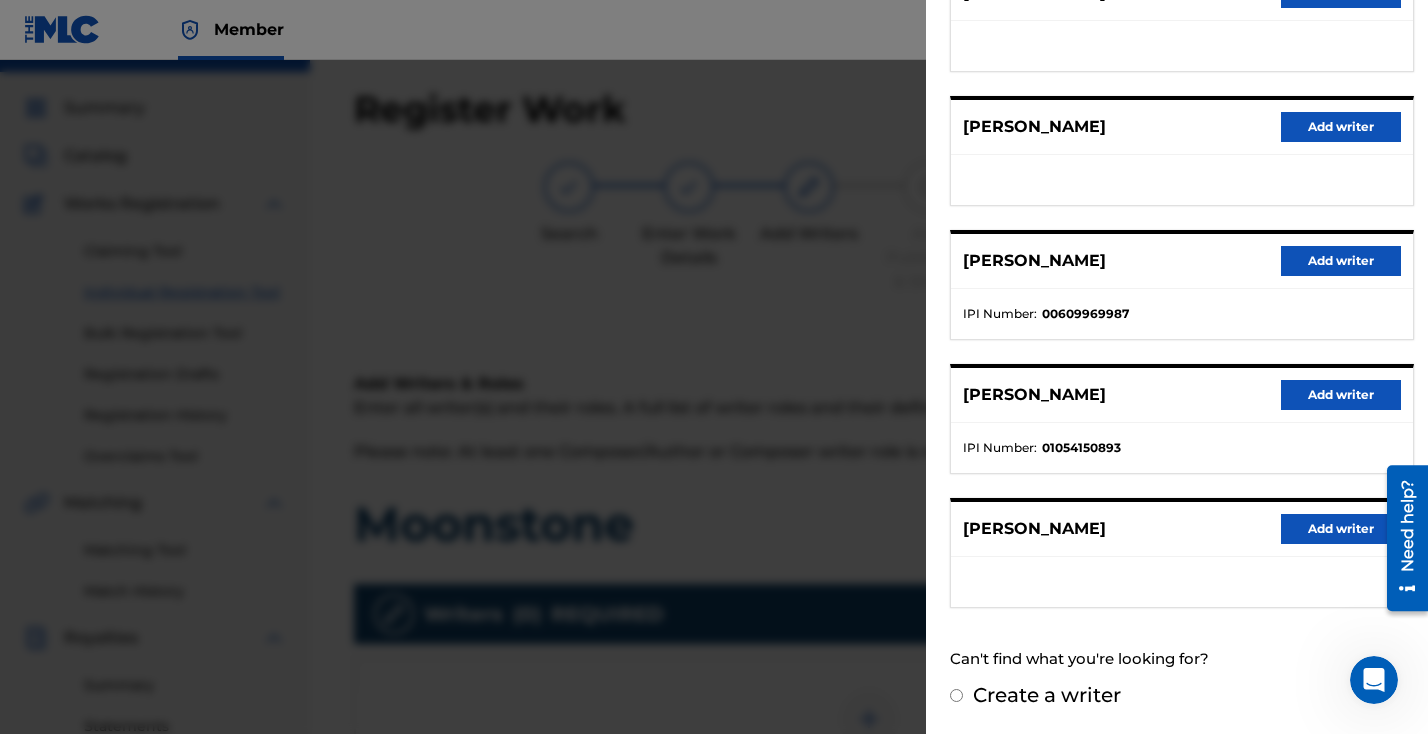 click on "Add writer" at bounding box center (1341, 395) 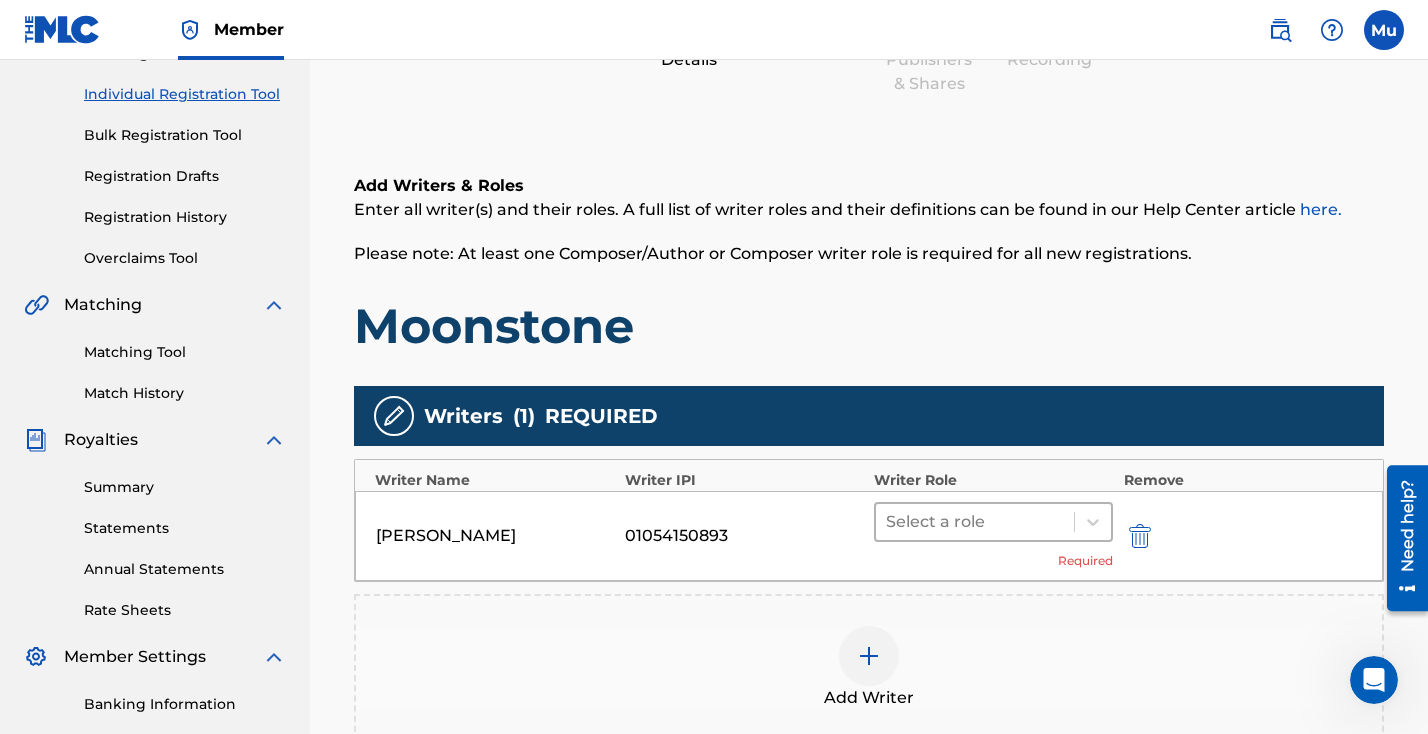 scroll, scrollTop: 308, scrollLeft: 0, axis: vertical 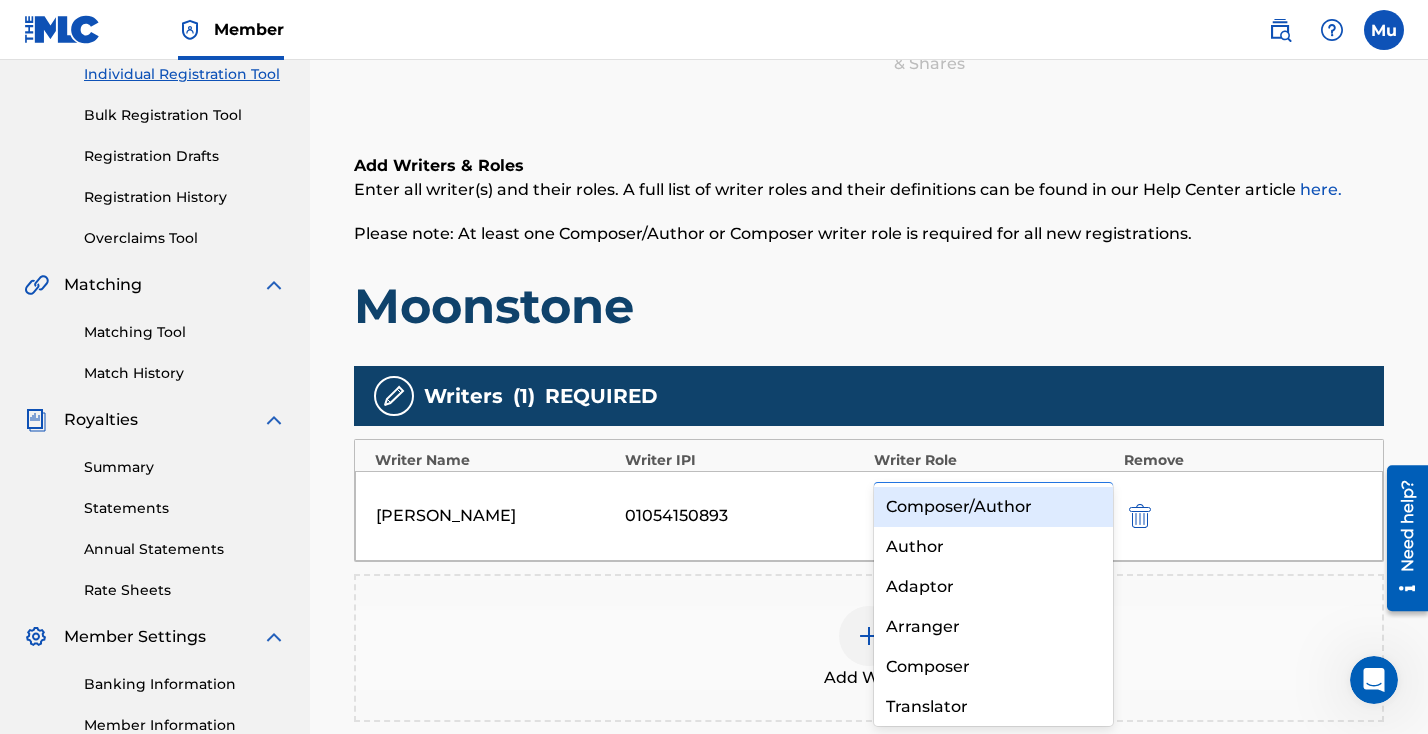 click at bounding box center (975, 502) 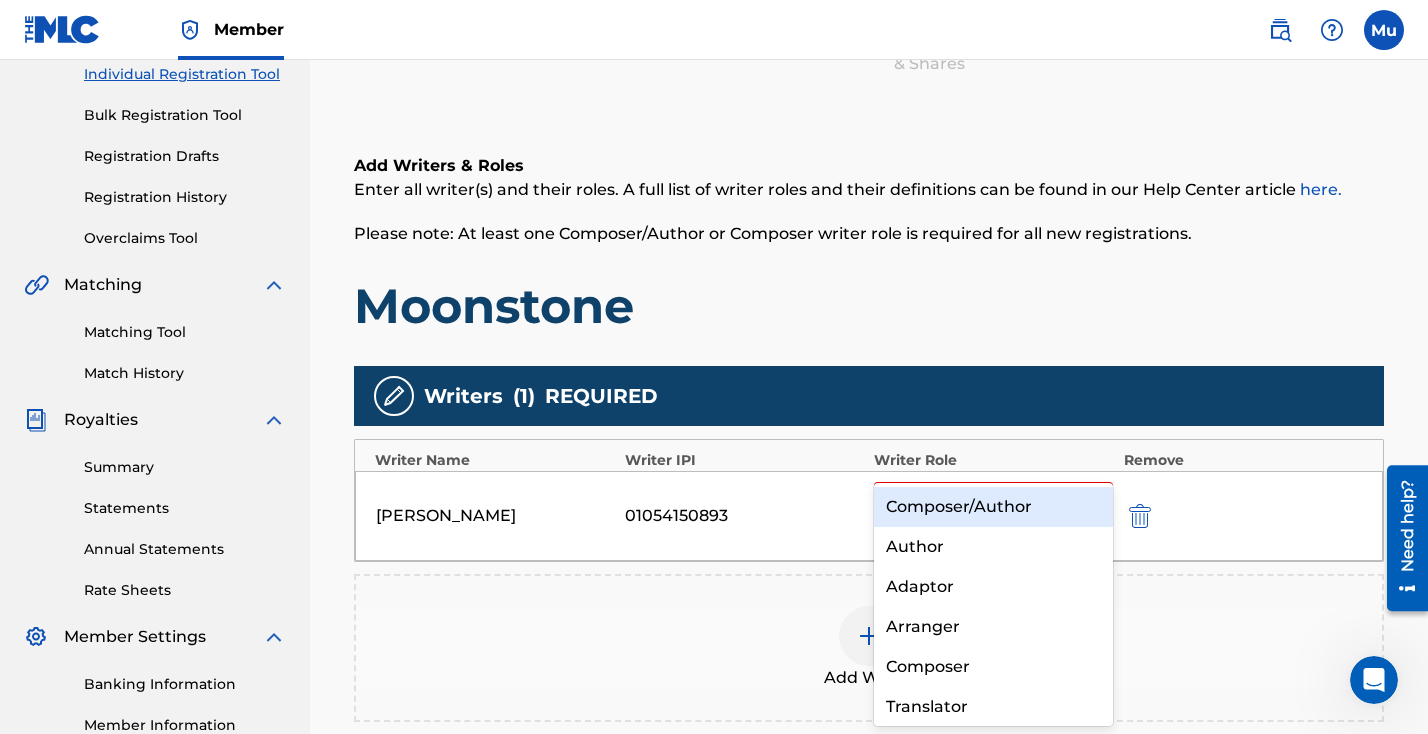 click on "Composer/Author" at bounding box center [993, 507] 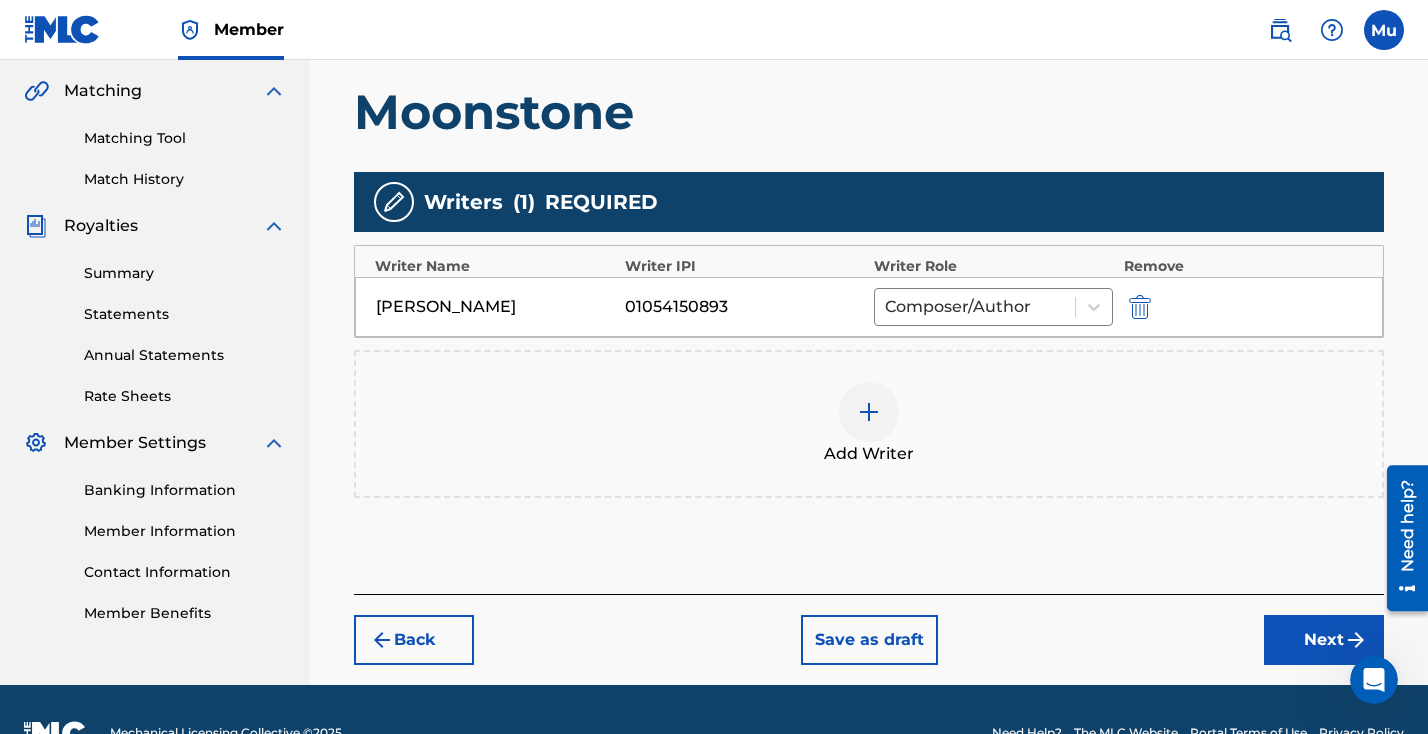 click on "Next" at bounding box center (1324, 640) 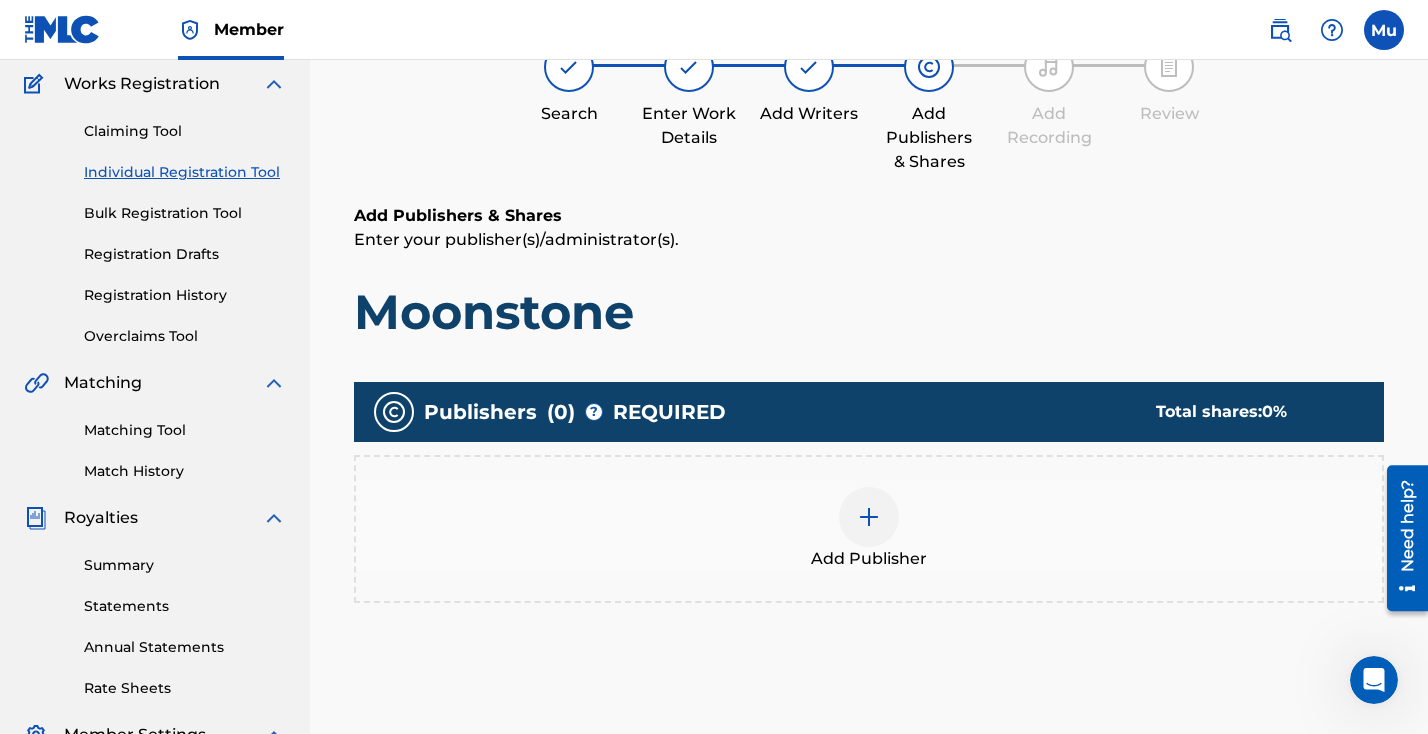 scroll, scrollTop: 277, scrollLeft: 0, axis: vertical 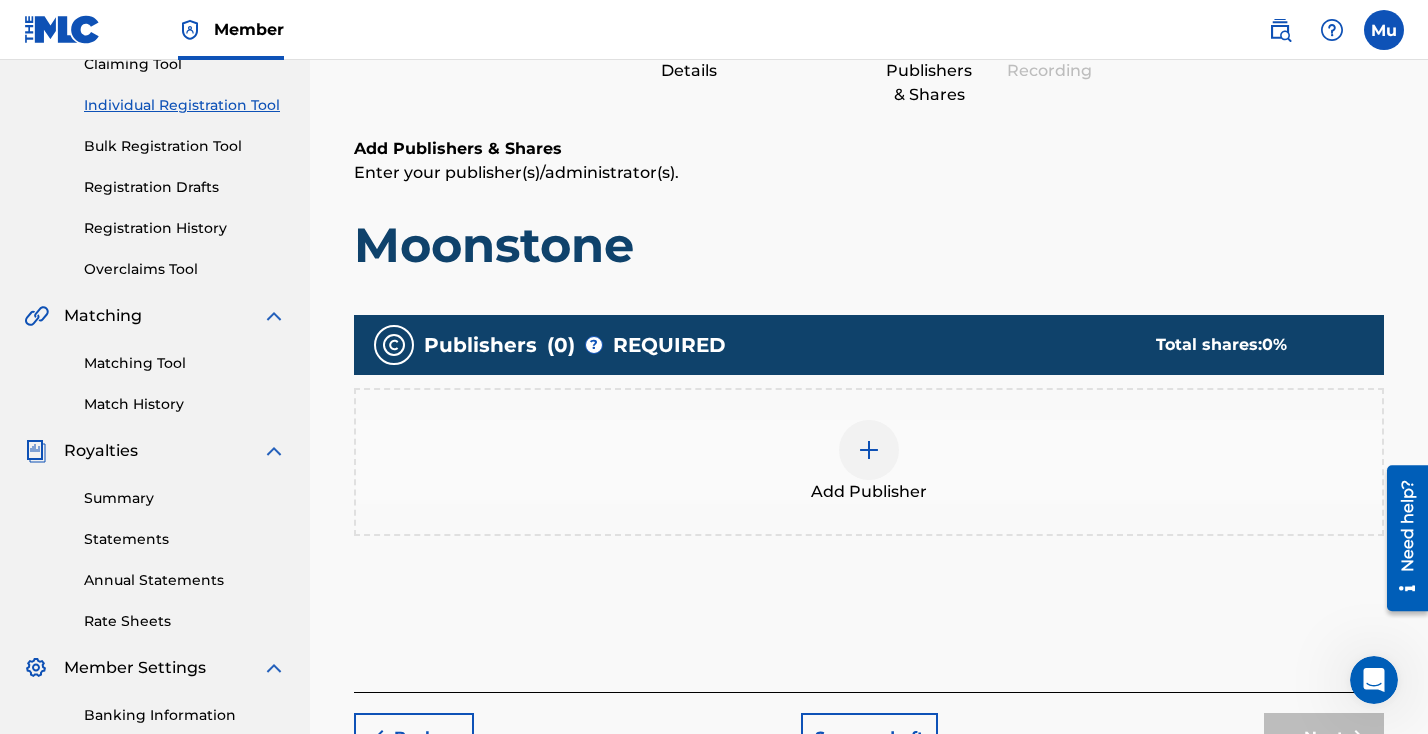click at bounding box center (869, 450) 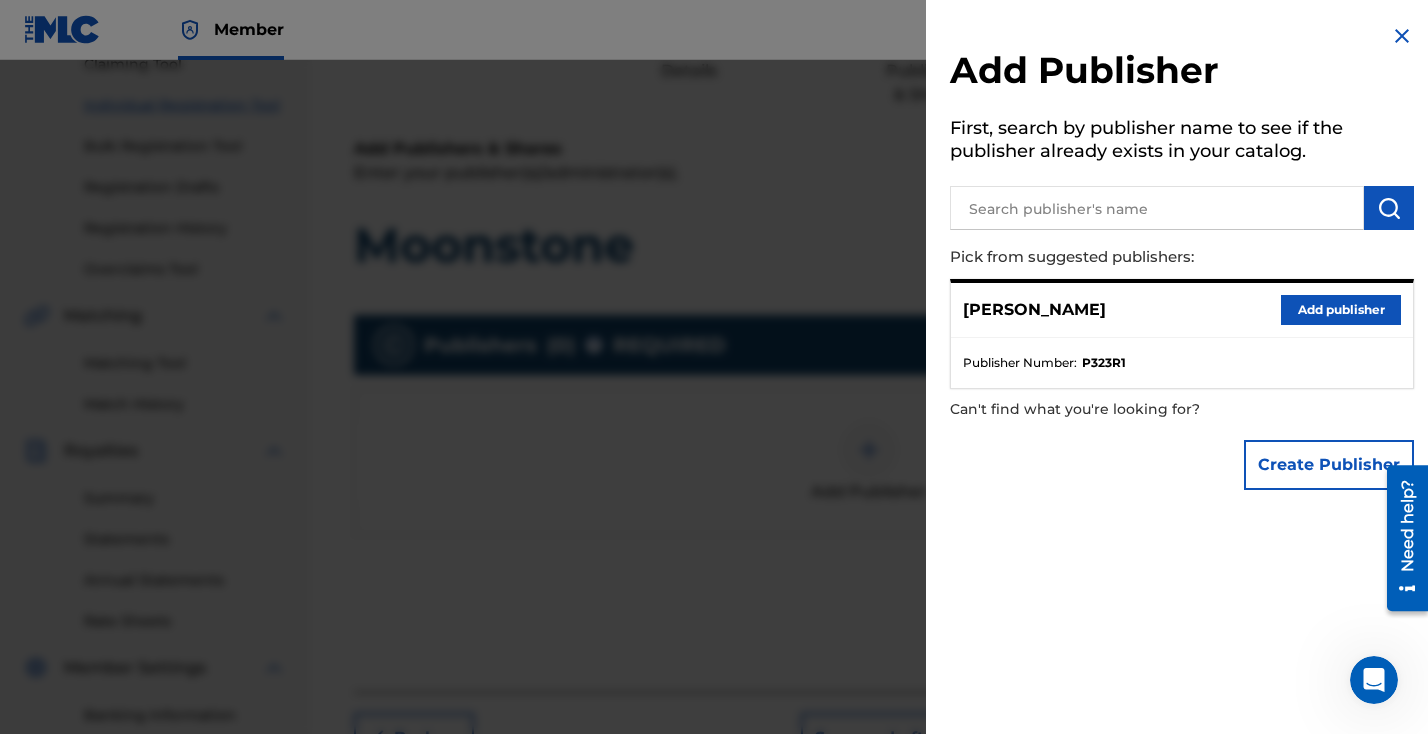 click on "Add publisher" at bounding box center [1341, 310] 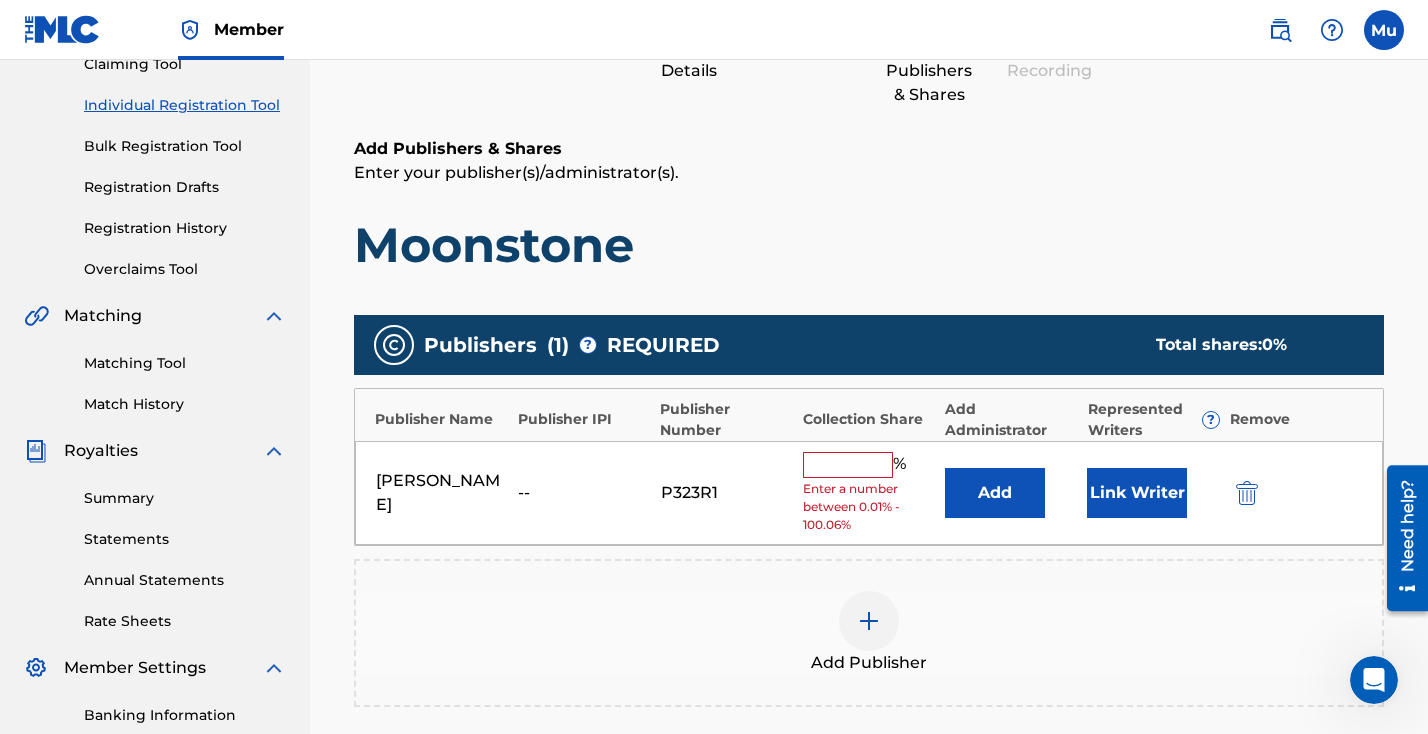 click at bounding box center [848, 465] 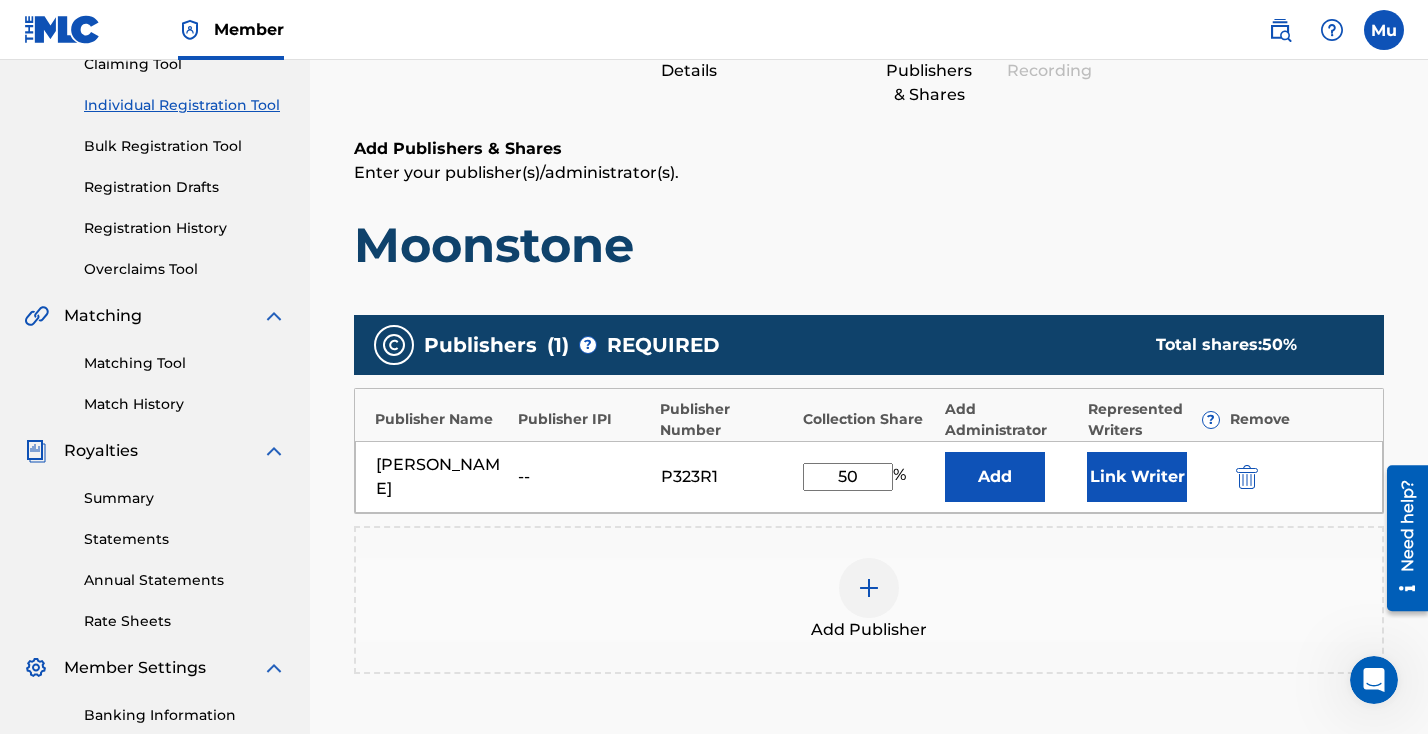 type on "50" 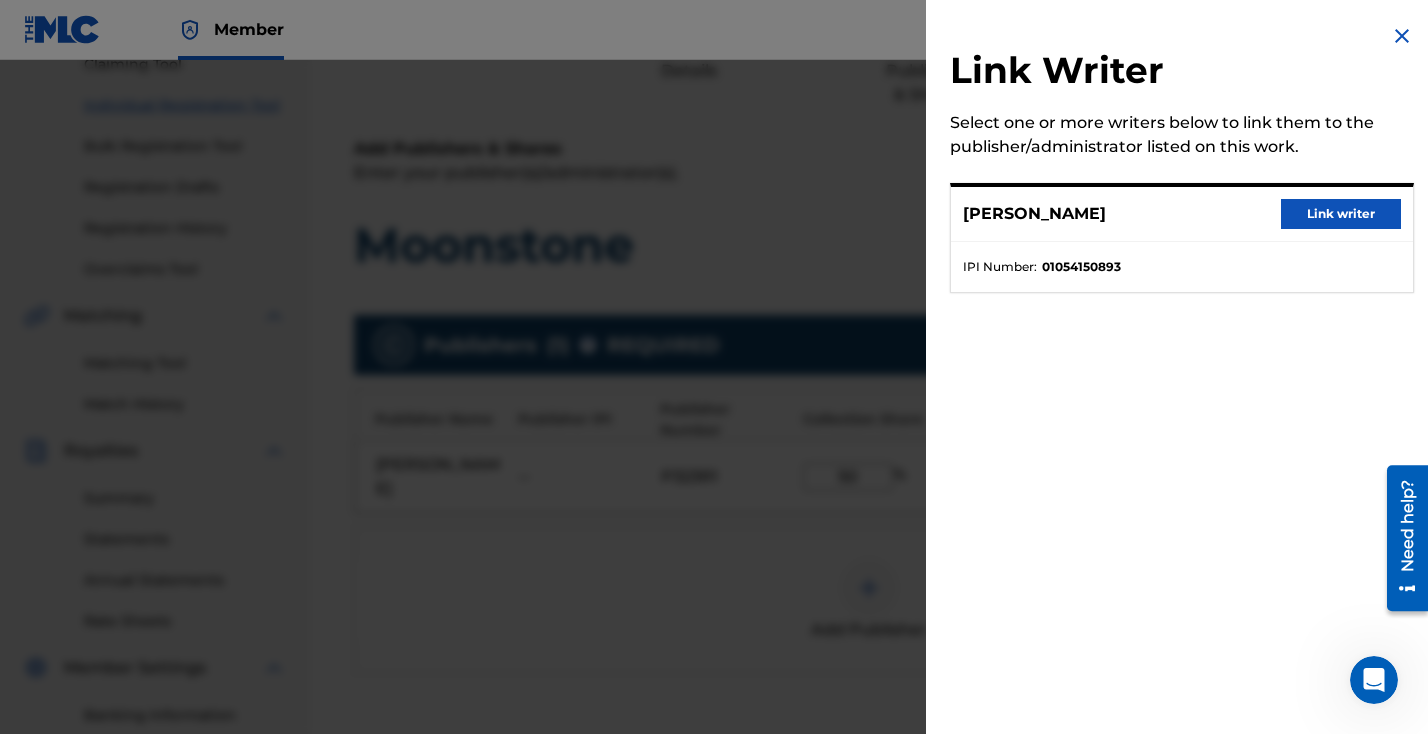 click on "Link writer" at bounding box center [1341, 214] 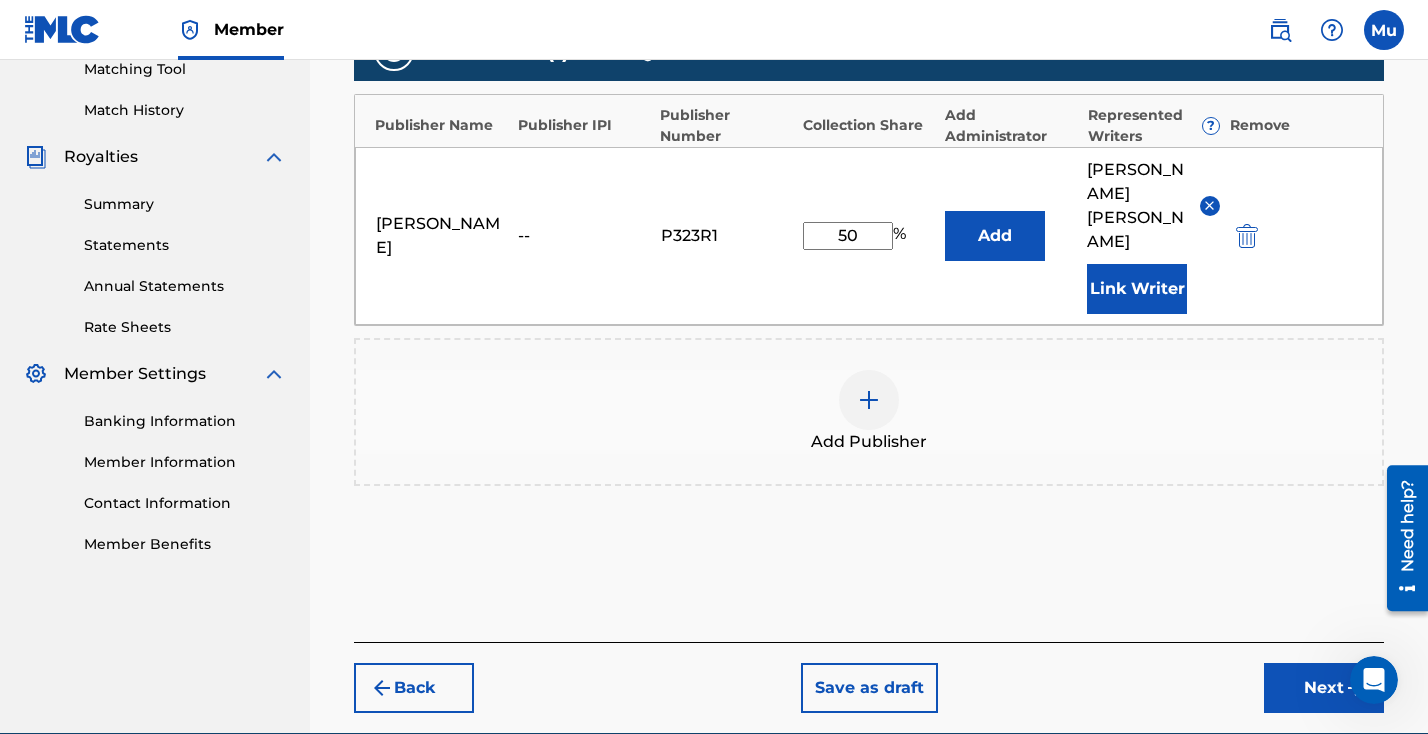 click on "Next" at bounding box center (1324, 688) 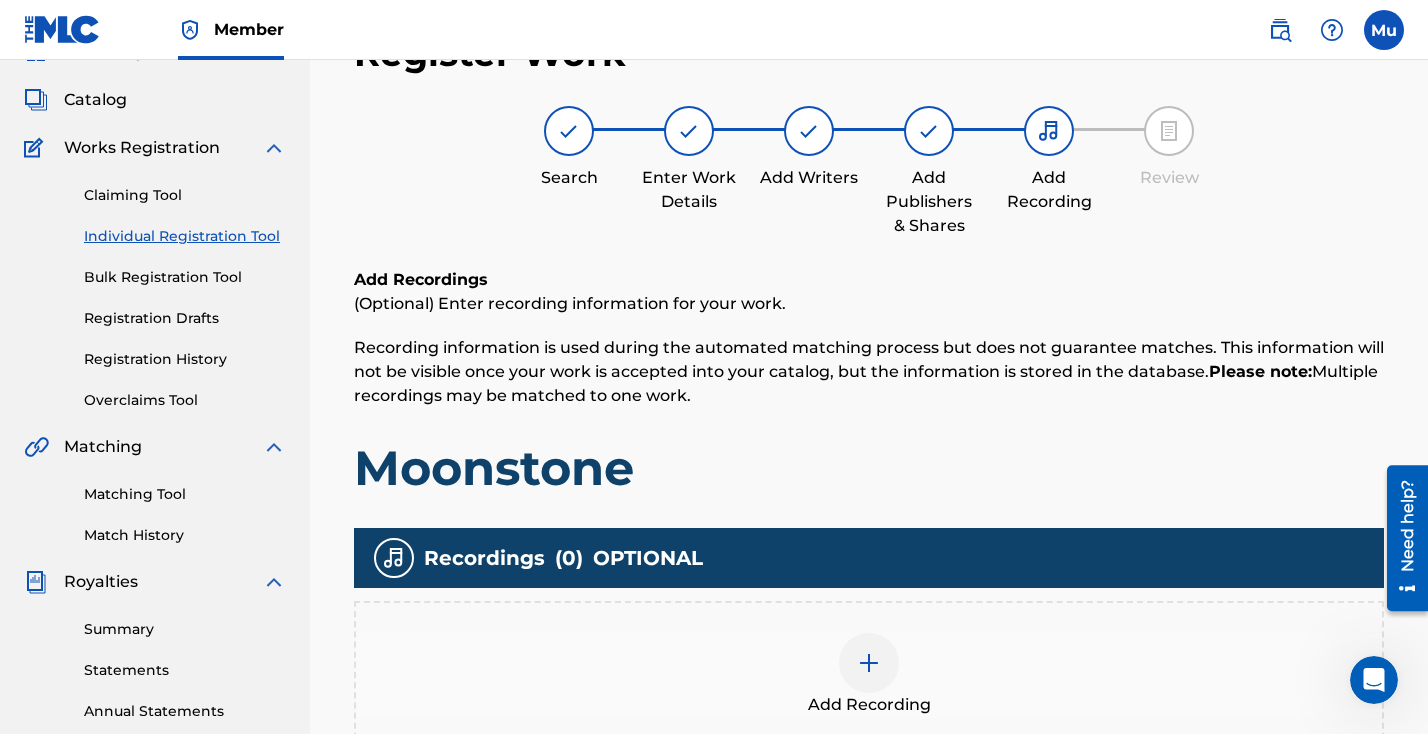 scroll, scrollTop: 90, scrollLeft: 0, axis: vertical 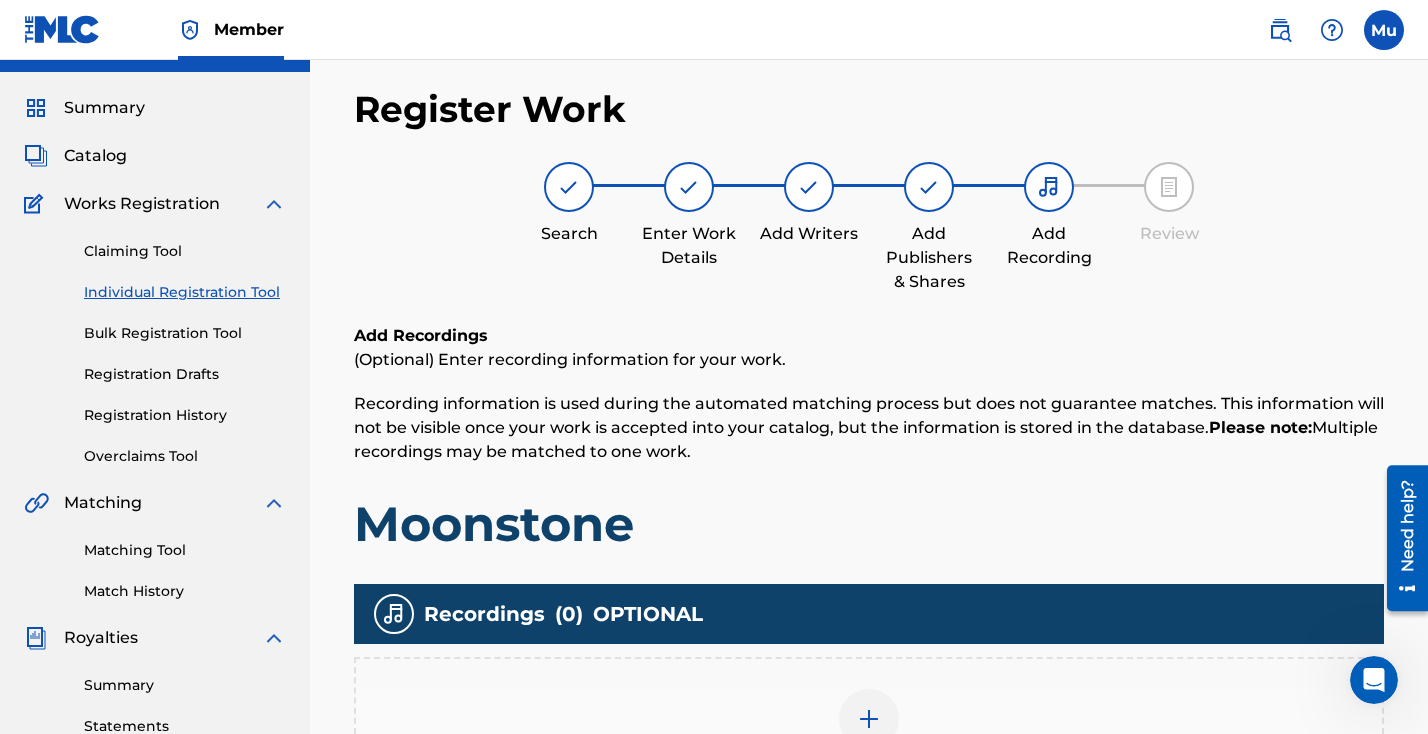 click at bounding box center [869, 719] 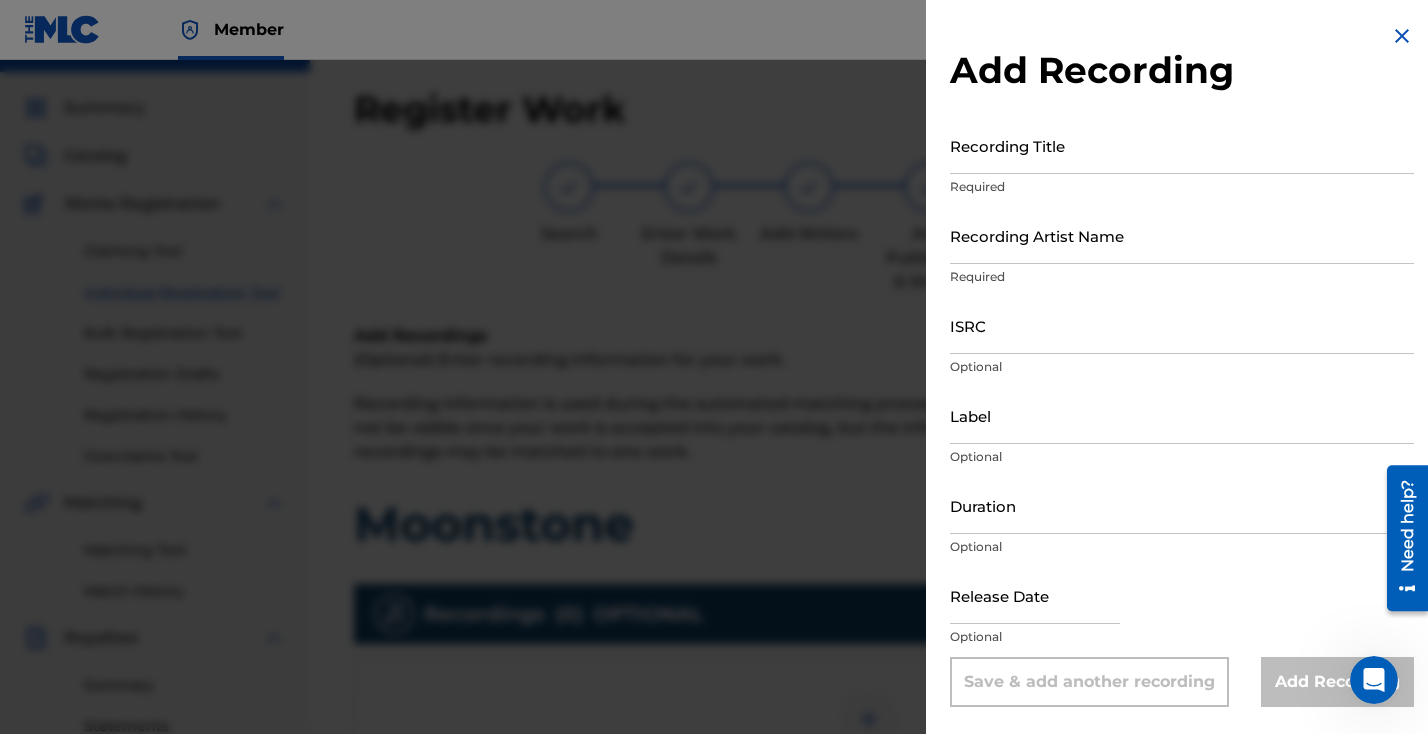 click on "Recording Title" at bounding box center (1182, 145) 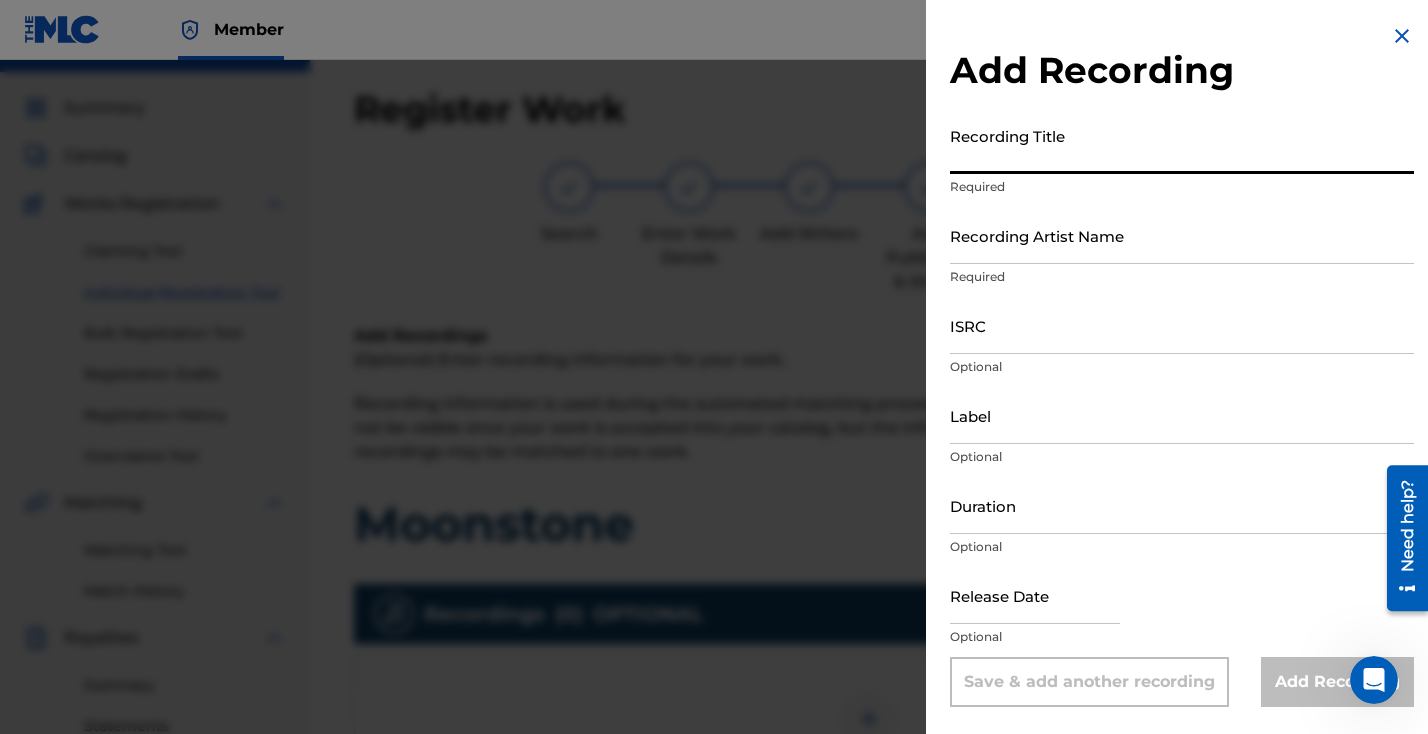paste on "Moonstone" 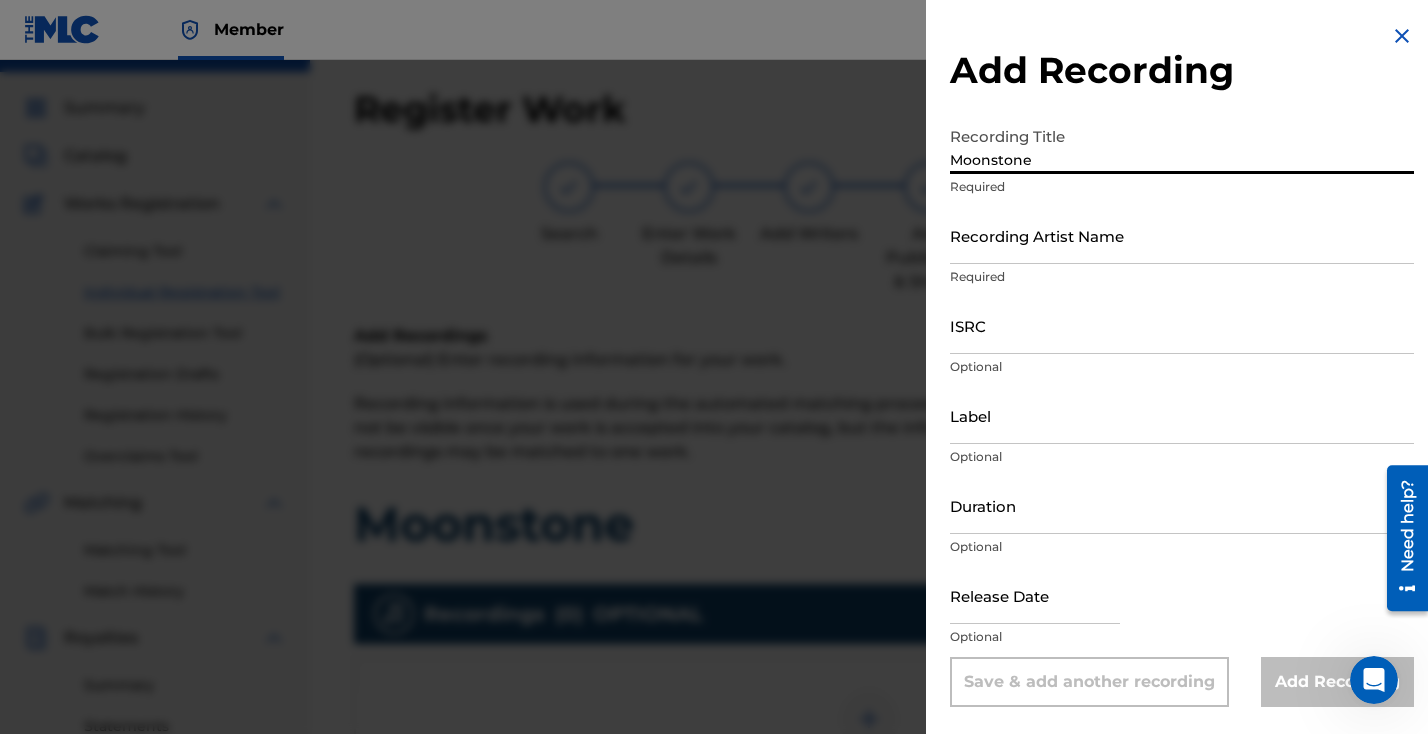 type on "Moonstone" 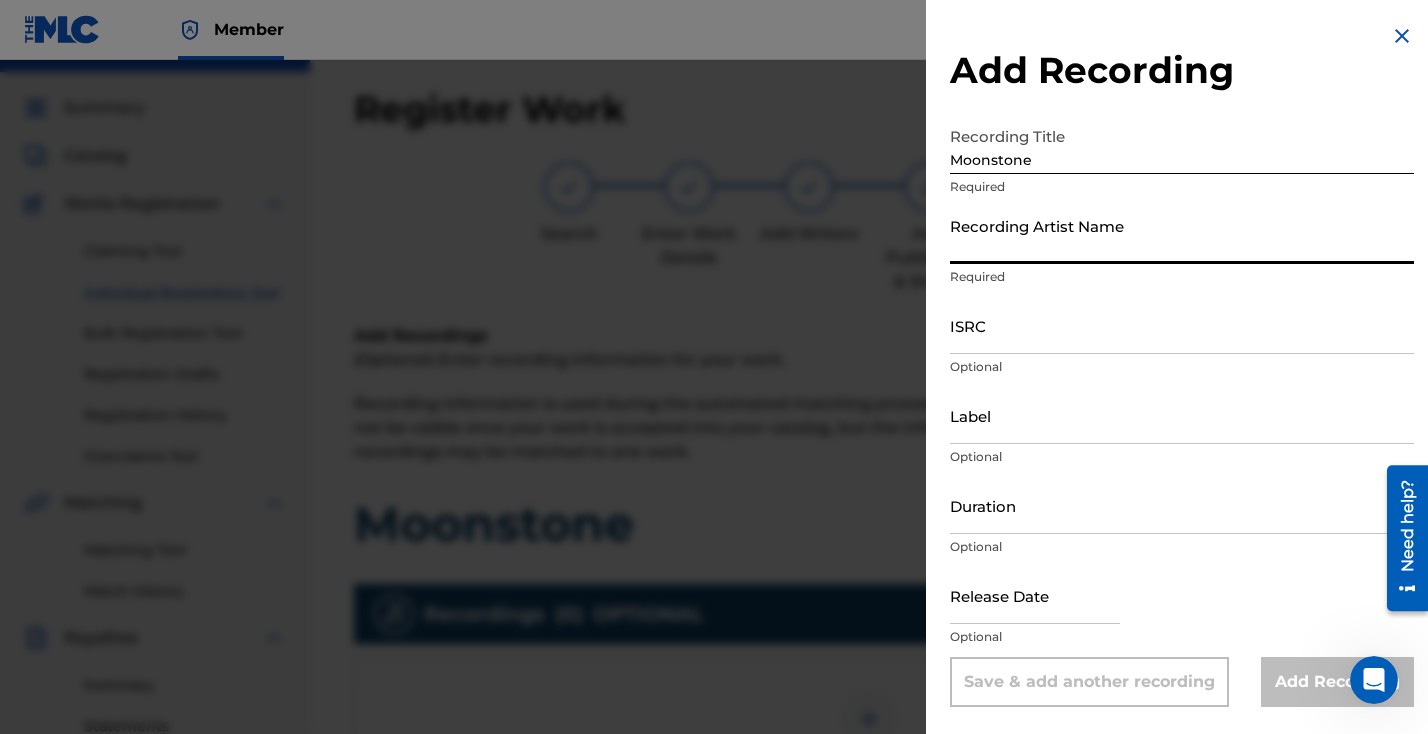 type on "[PERSON_NAME]" 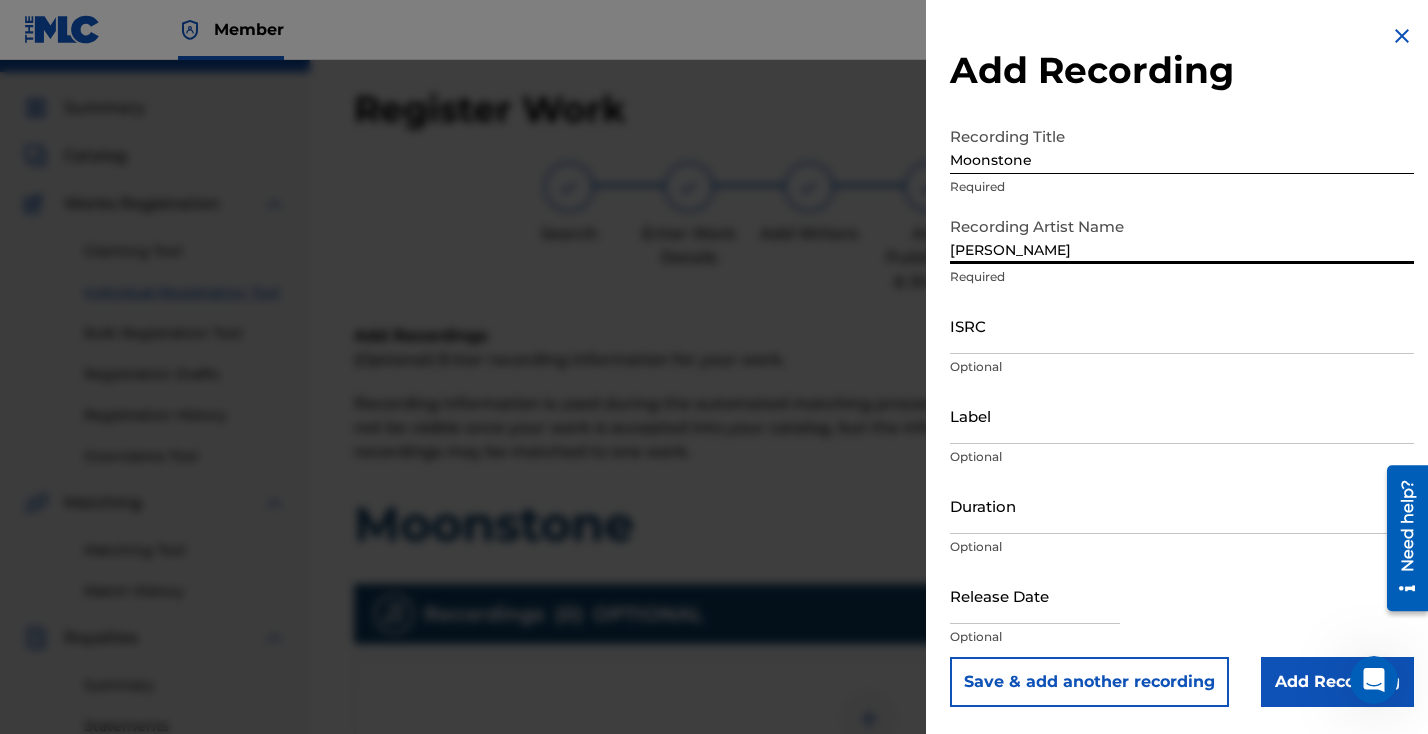 click on "ISRC" at bounding box center (1182, 325) 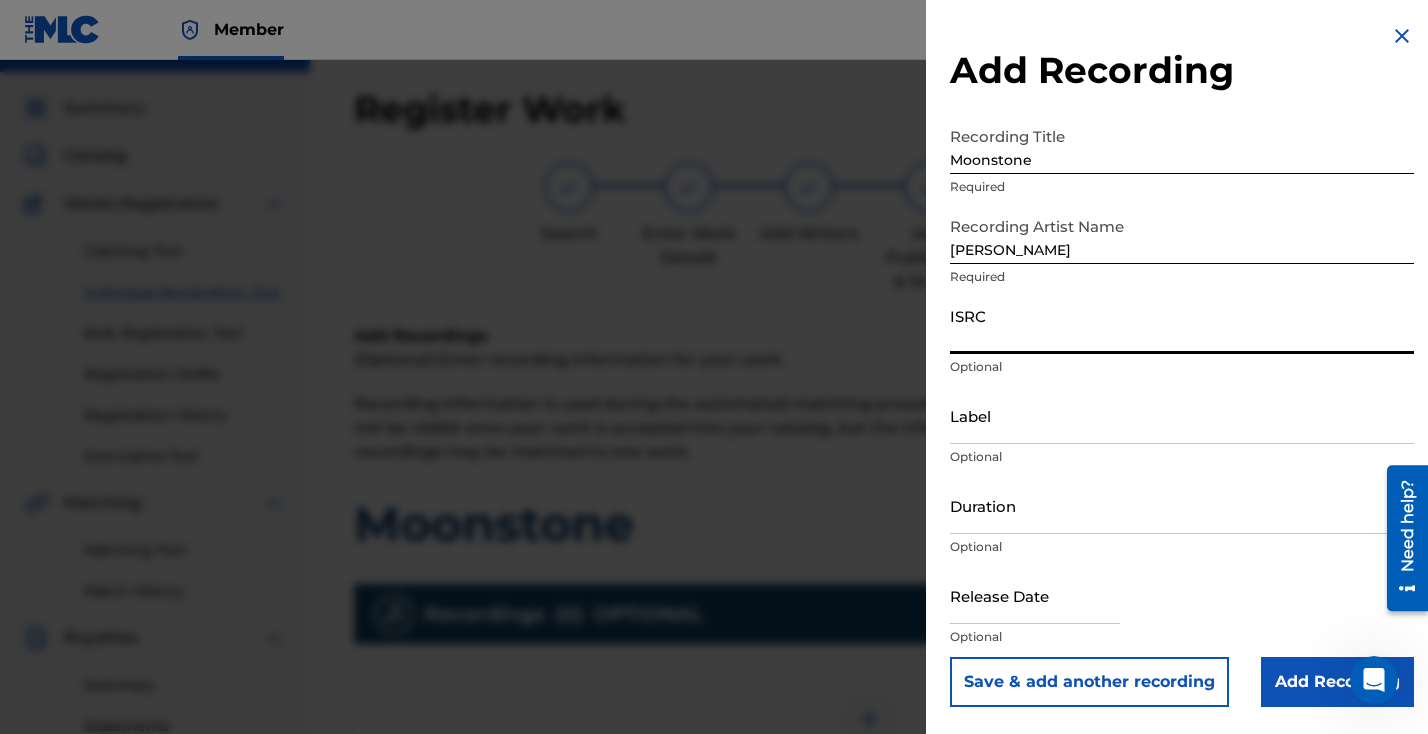 paste on "QZWV32358722" 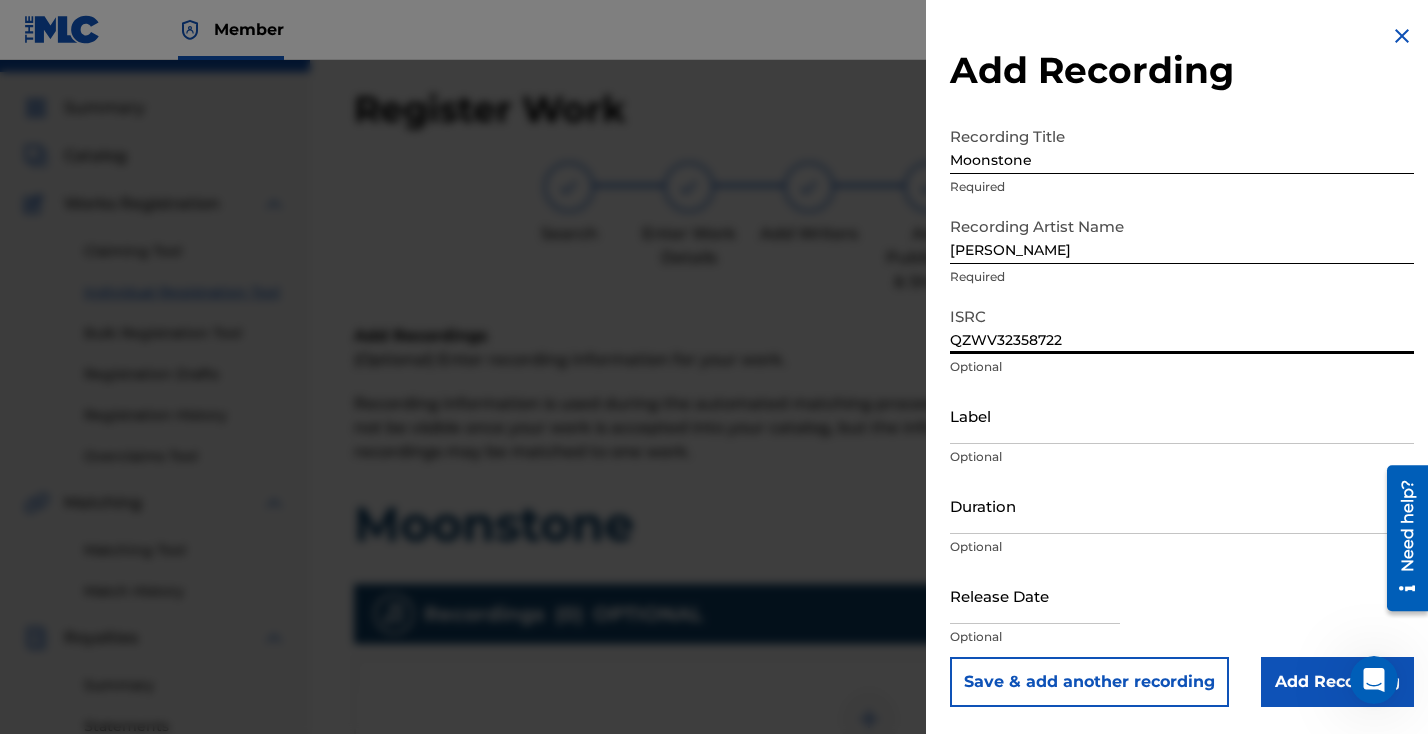 type on "QZWV32358722" 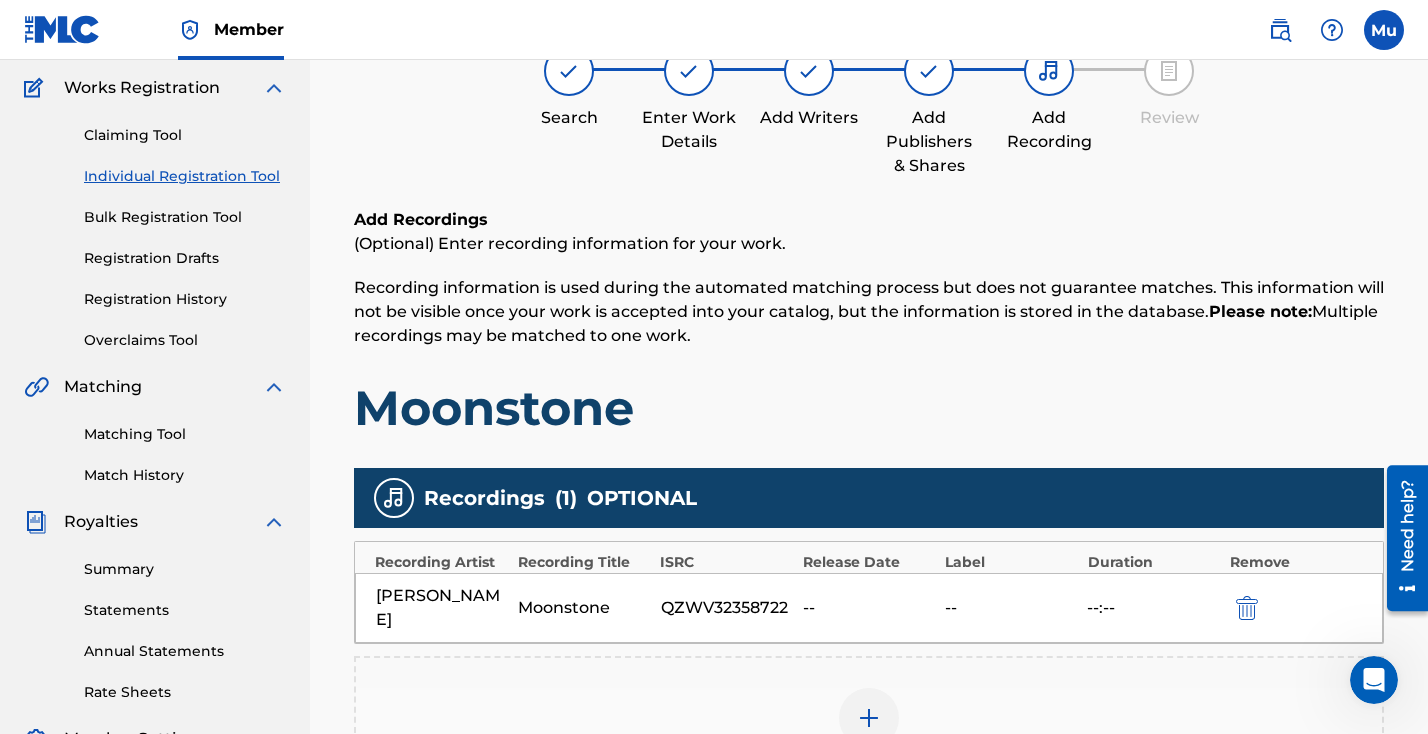 scroll, scrollTop: 465, scrollLeft: 0, axis: vertical 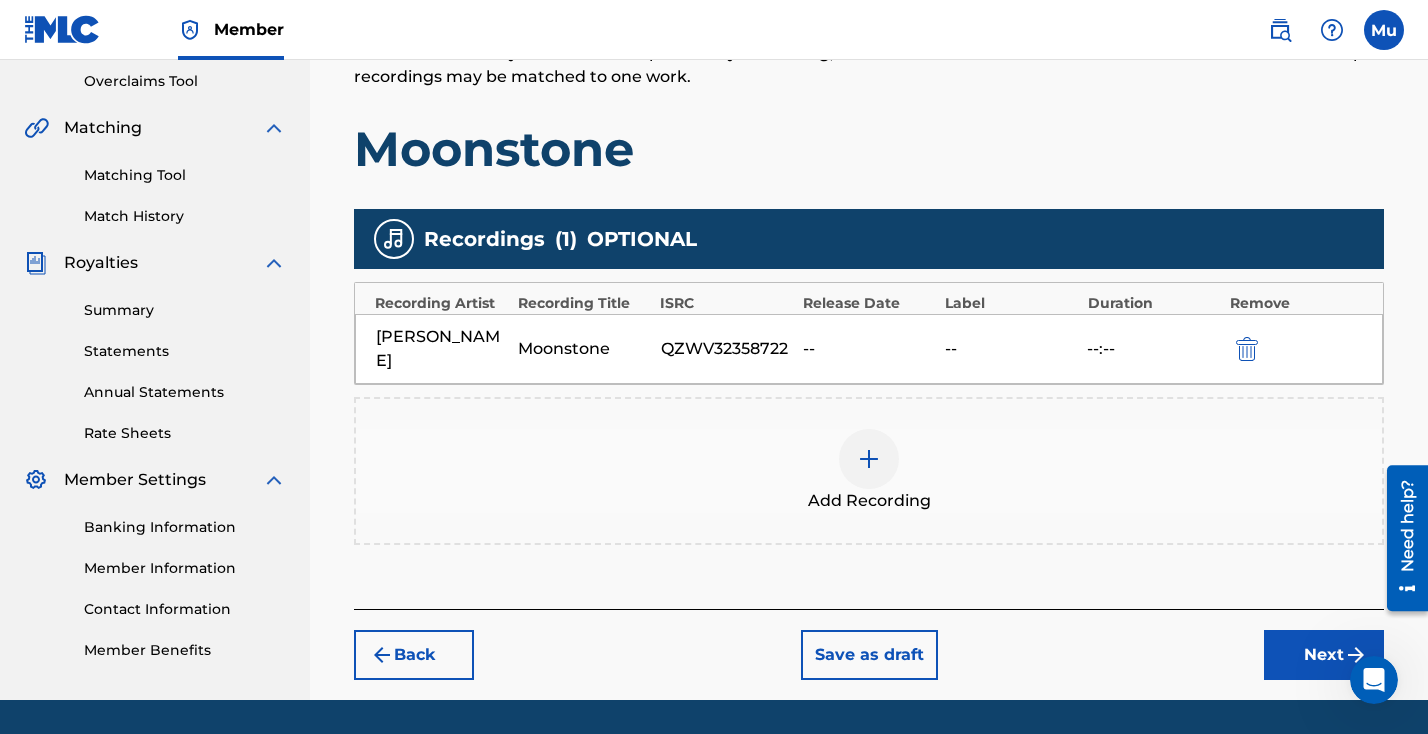 click on "Next" at bounding box center (1324, 655) 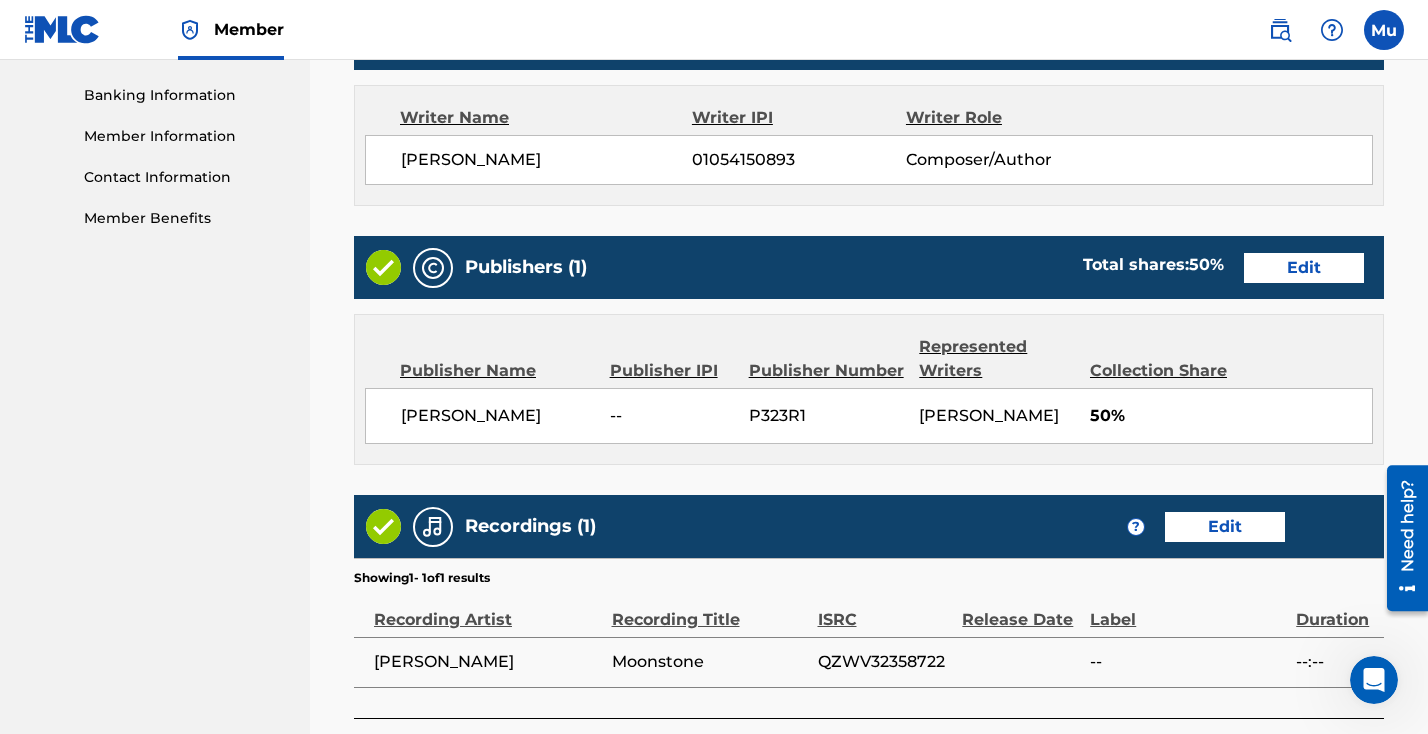 scroll, scrollTop: 1019, scrollLeft: 0, axis: vertical 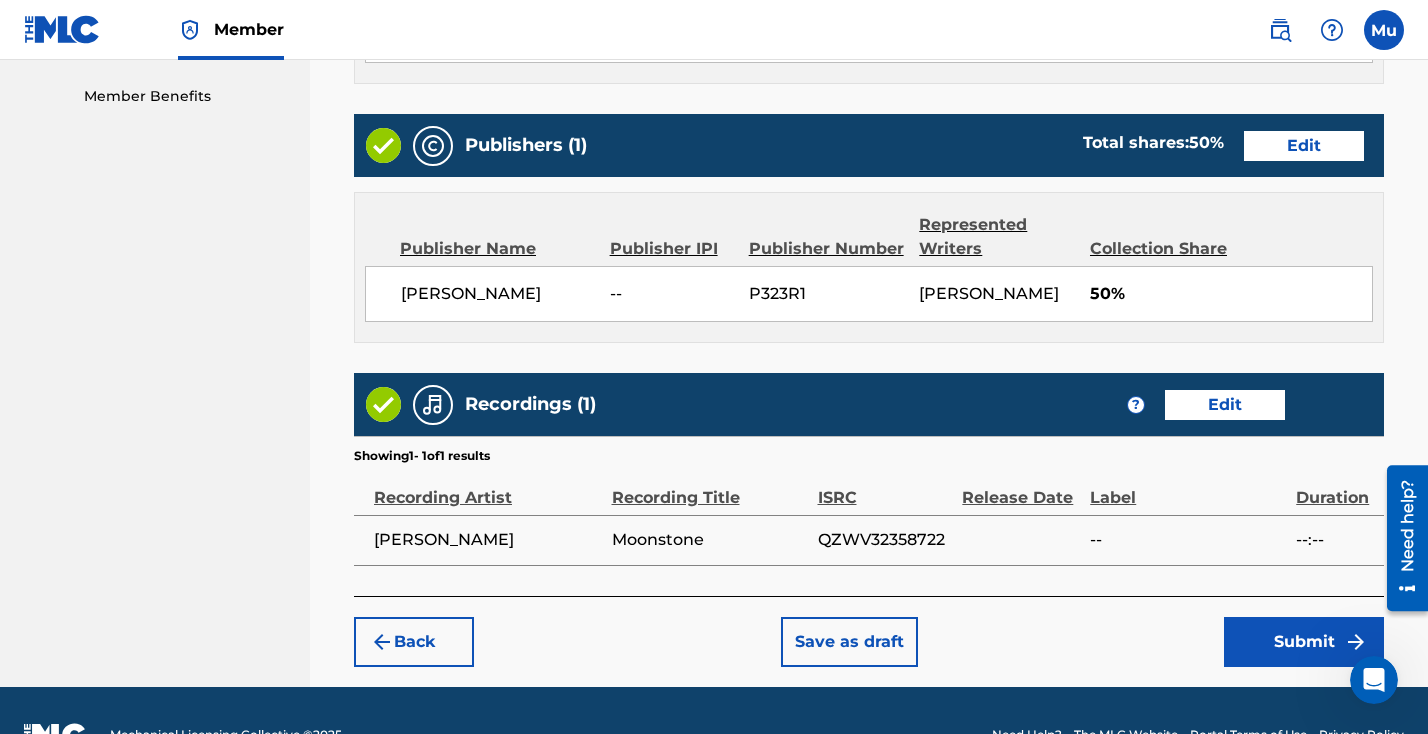 click on "Submit" at bounding box center [1304, 642] 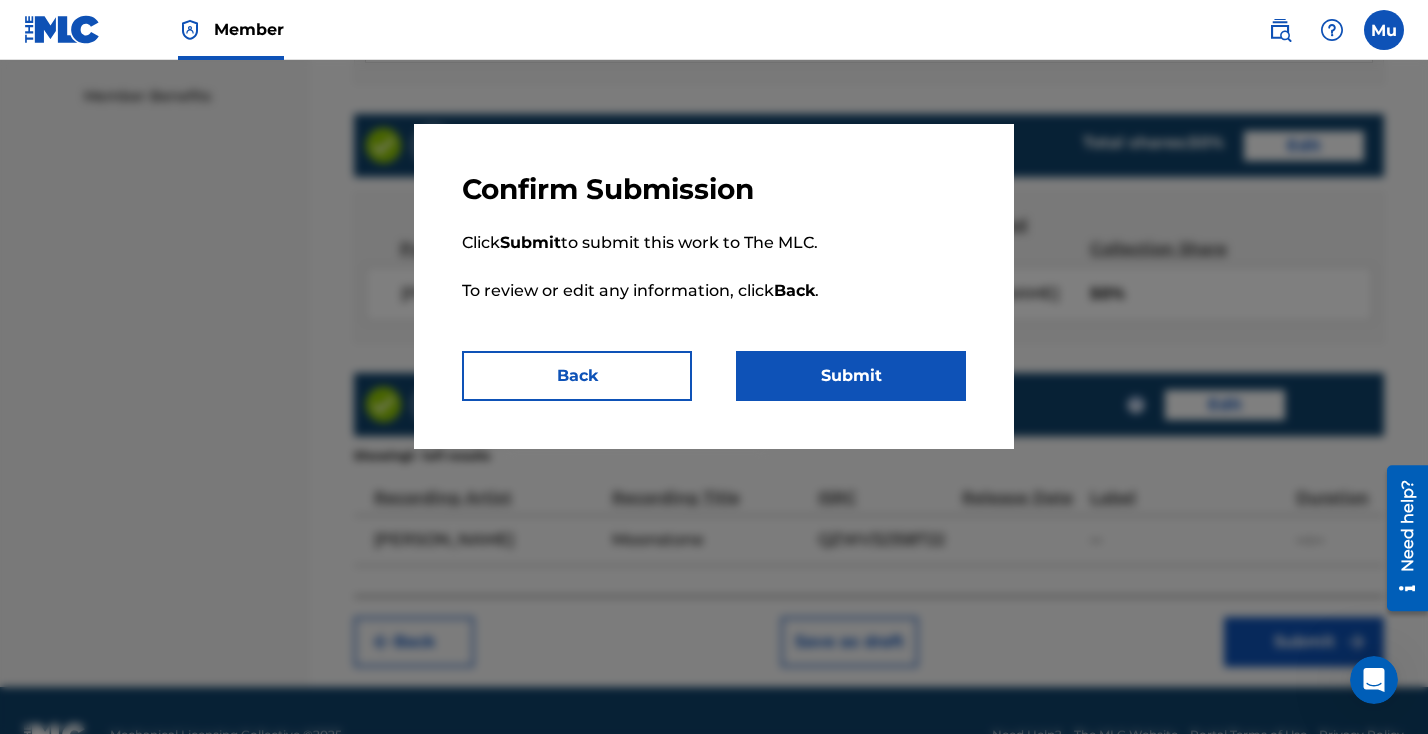 click on "Submit" at bounding box center (851, 376) 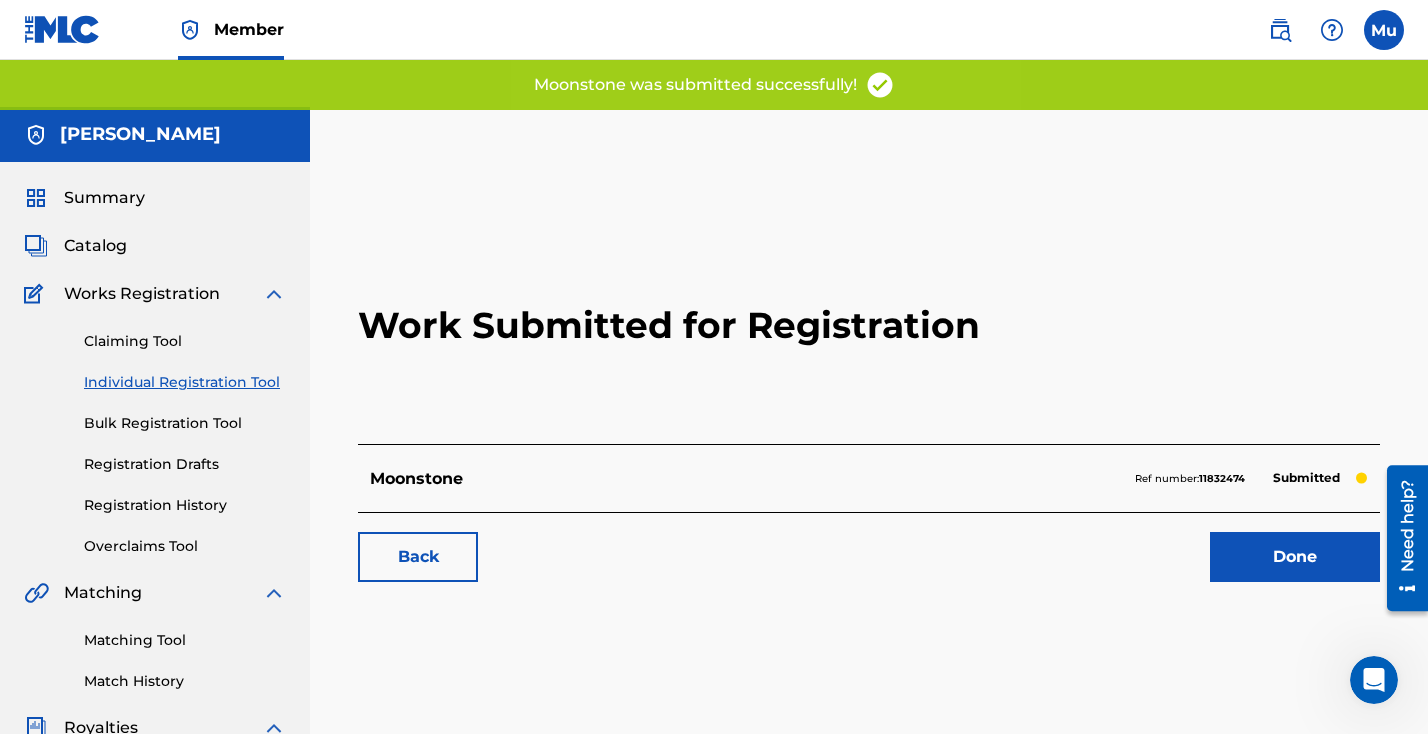 click on "Done" at bounding box center (1295, 557) 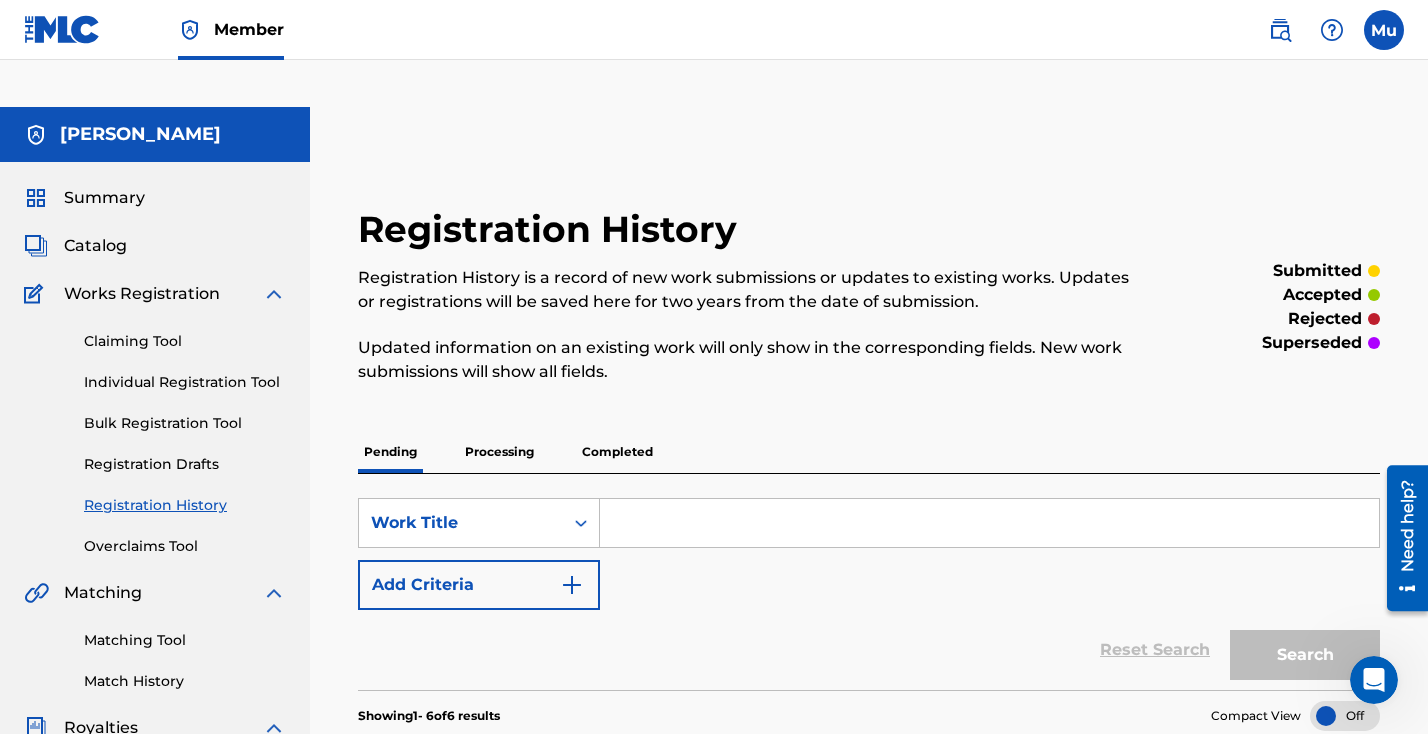 click on "Individual Registration Tool" at bounding box center (185, 382) 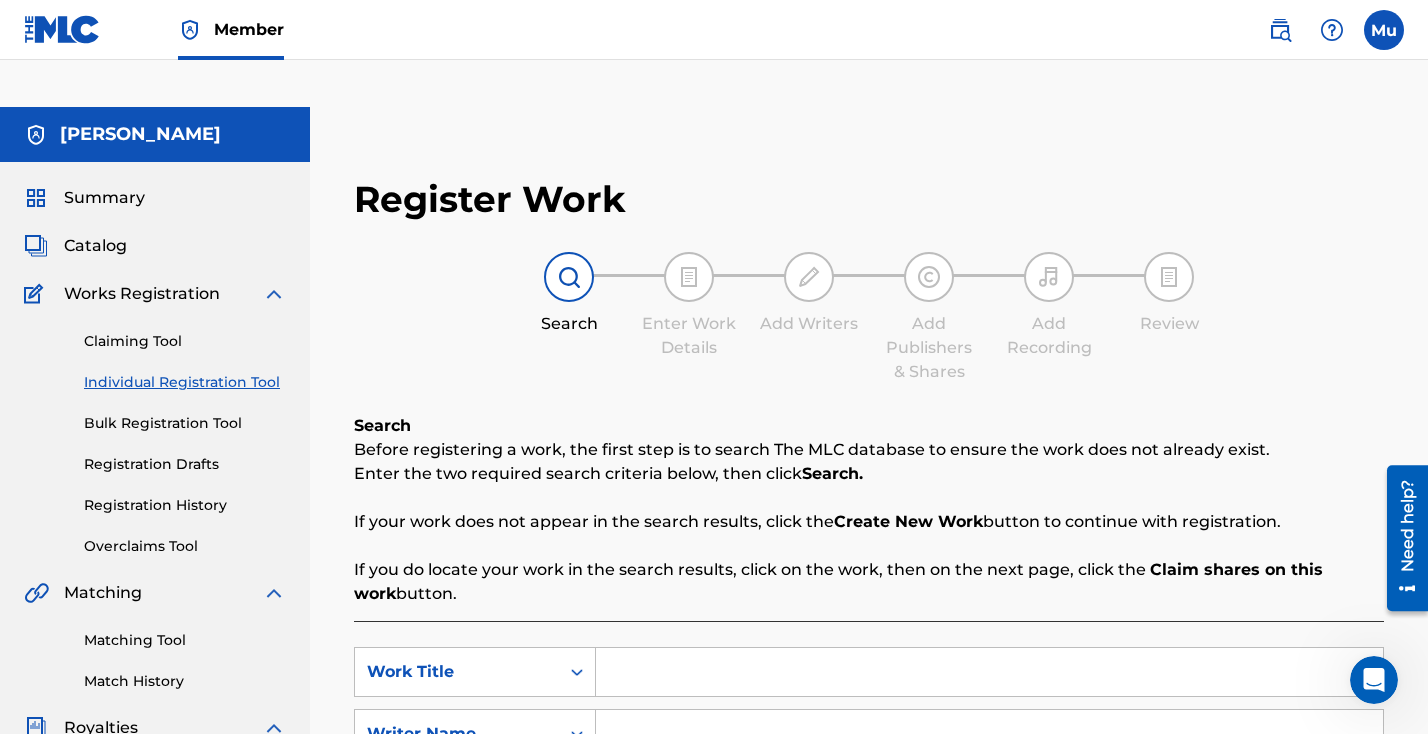 click at bounding box center [989, 672] 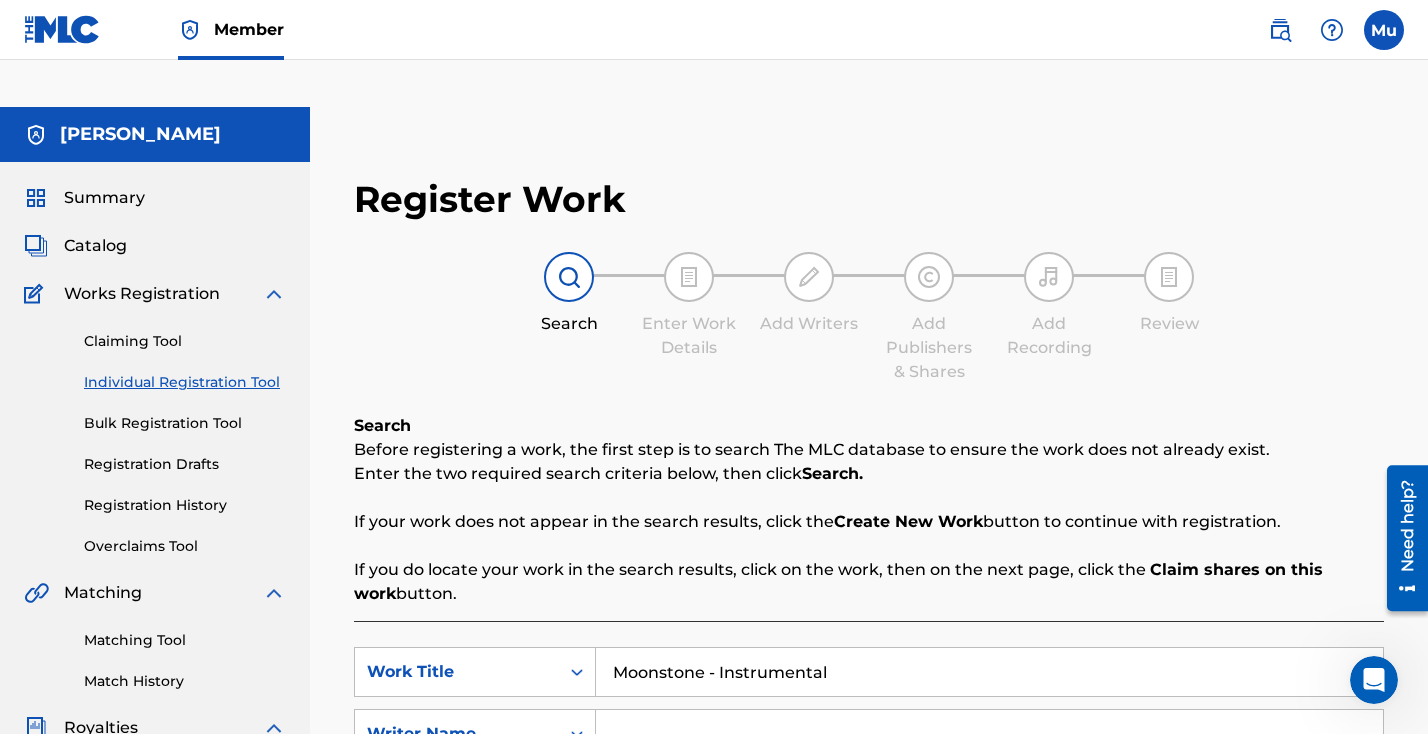 type on "Moonstone - Instrumental" 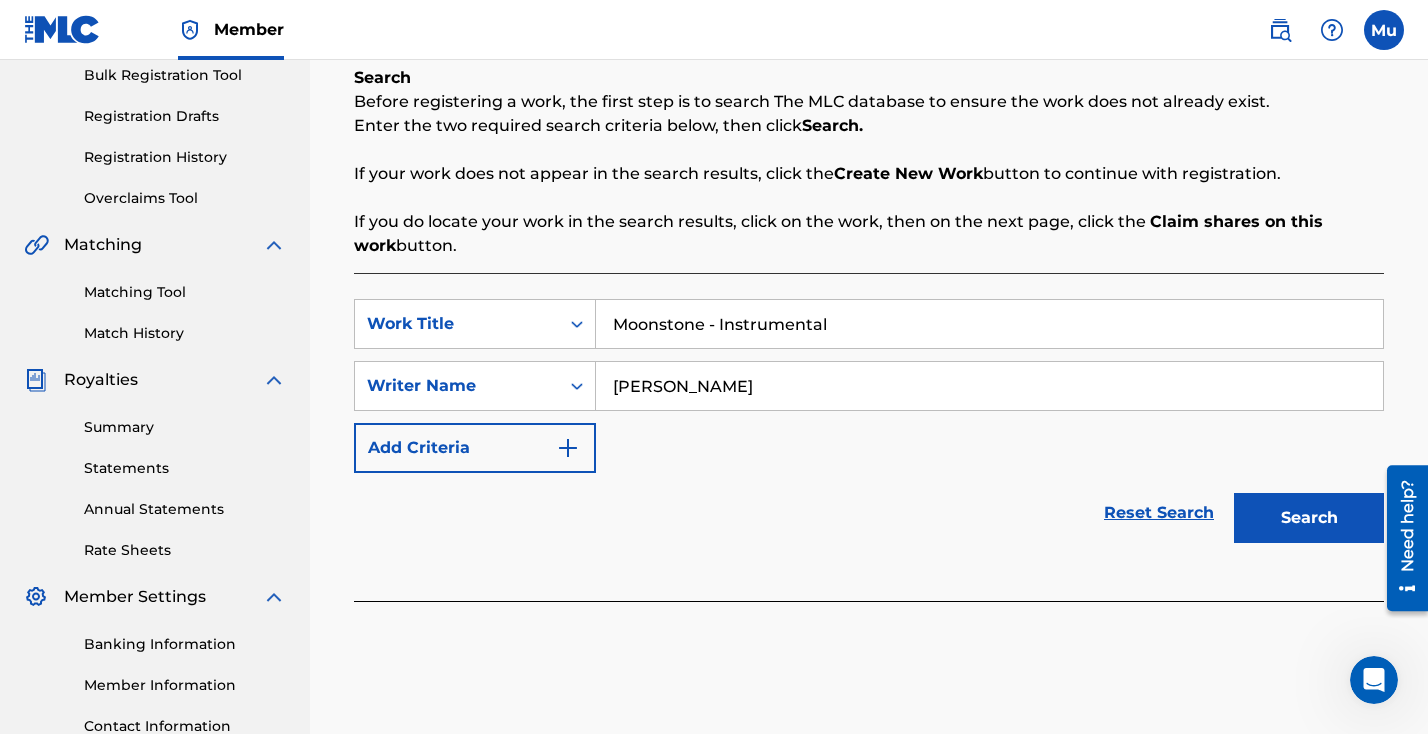 scroll, scrollTop: 387, scrollLeft: 0, axis: vertical 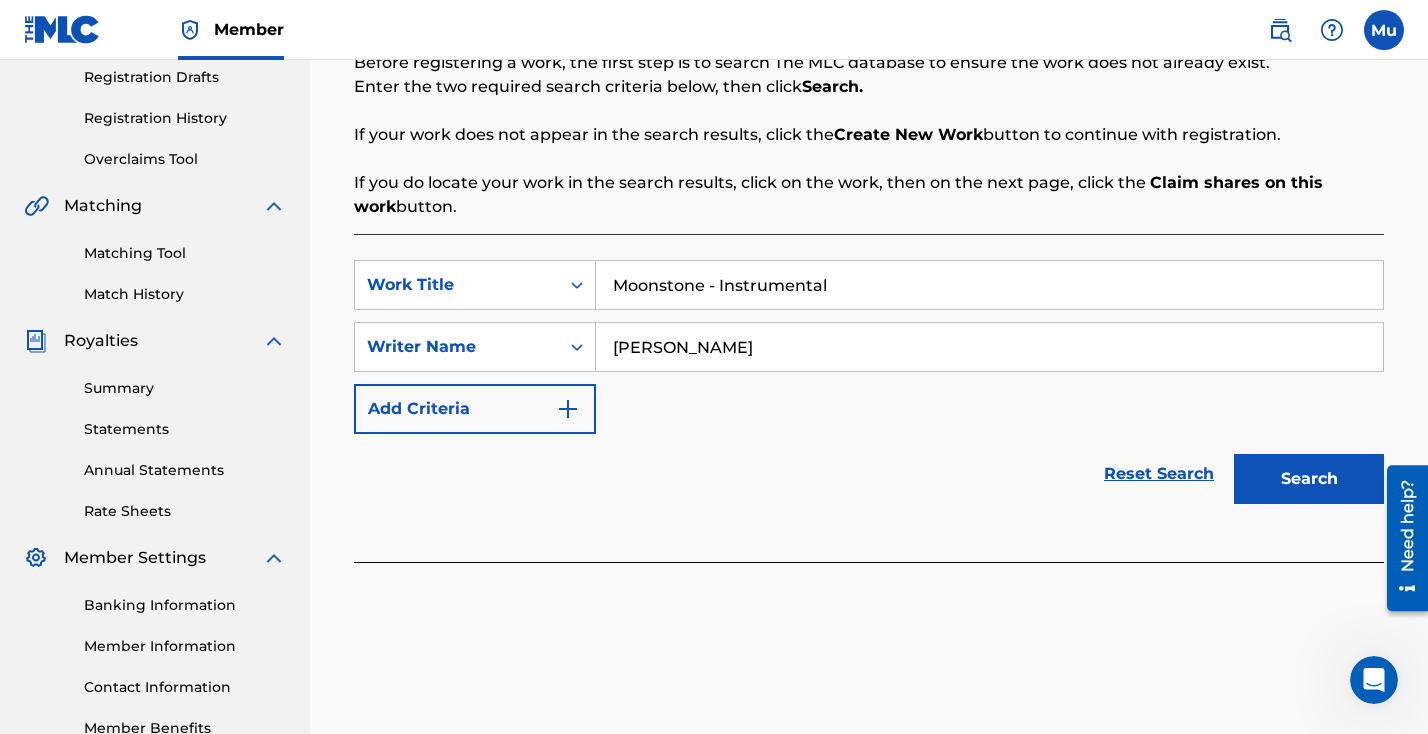 click on "Search" at bounding box center (1309, 479) 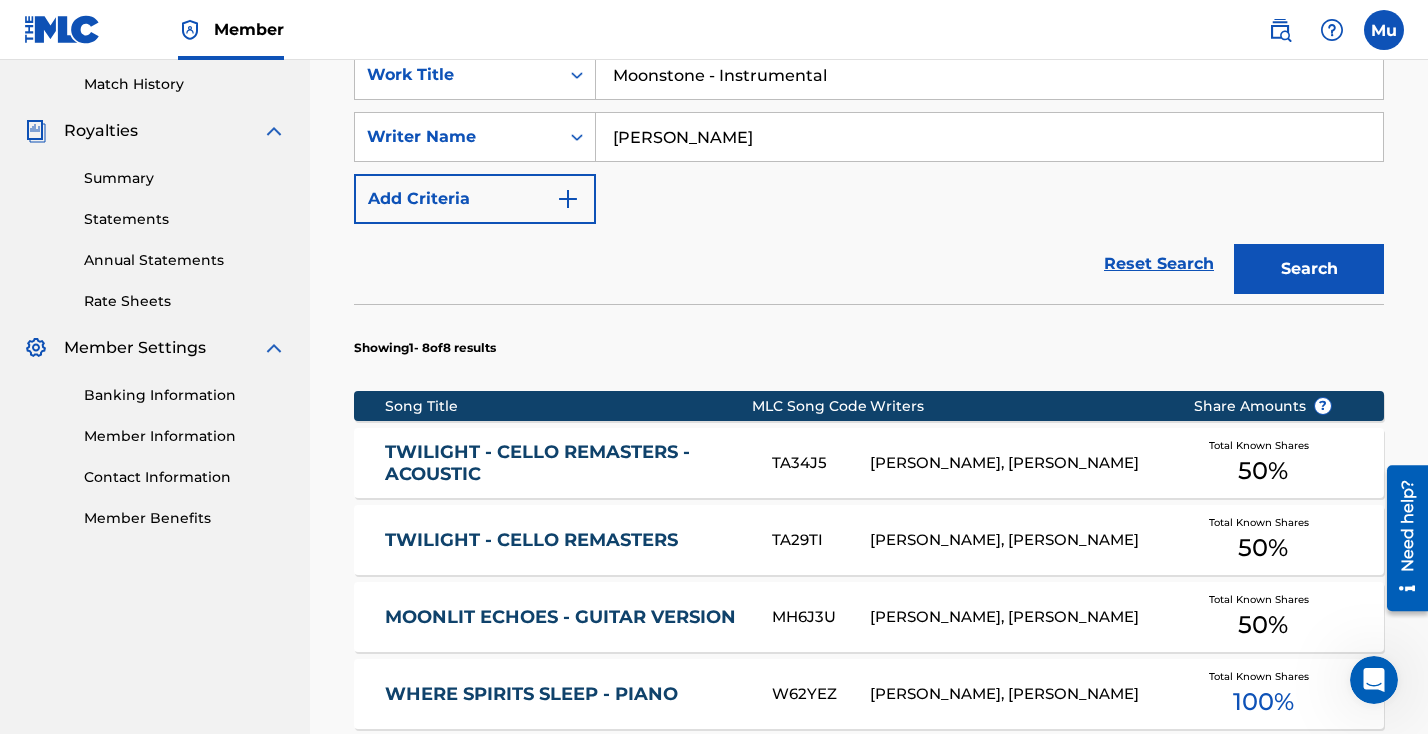 scroll, scrollTop: 344, scrollLeft: 0, axis: vertical 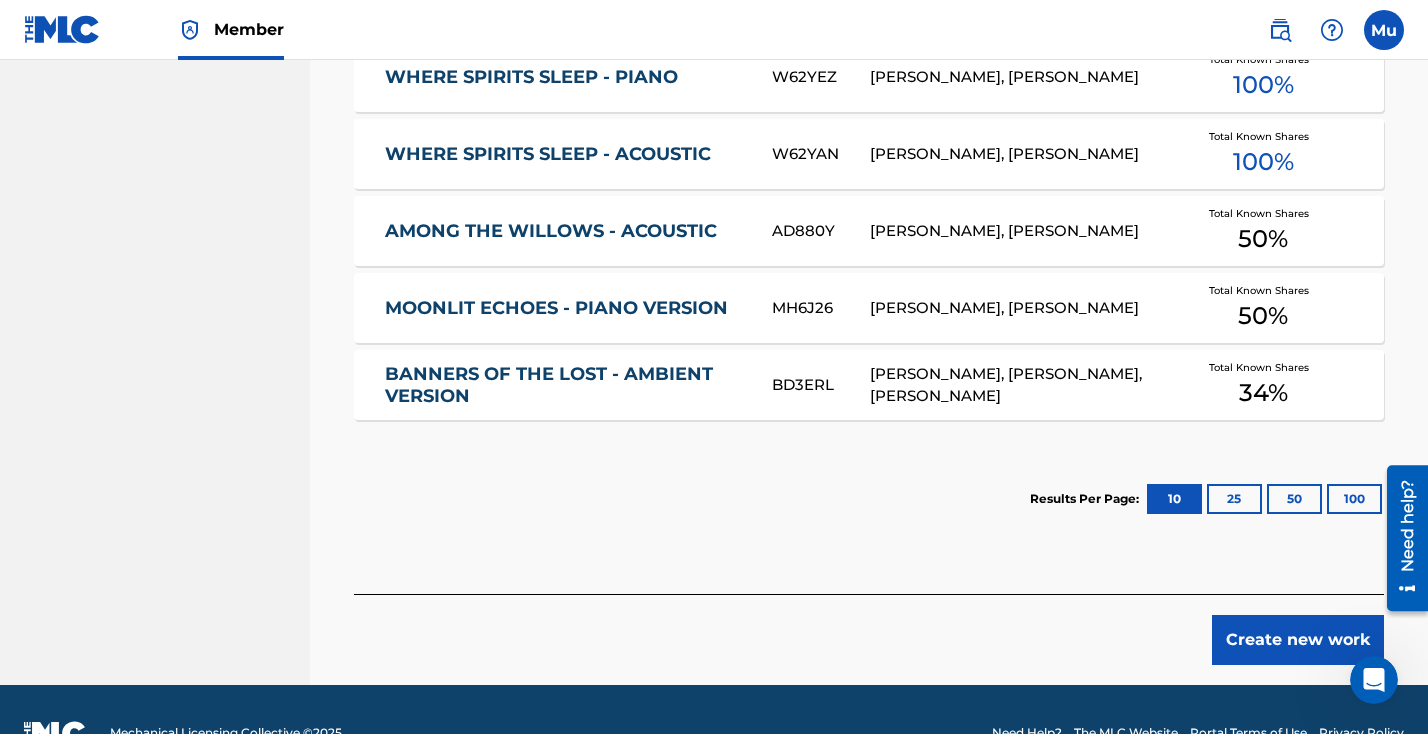 click on "Create new work" at bounding box center [1298, 640] 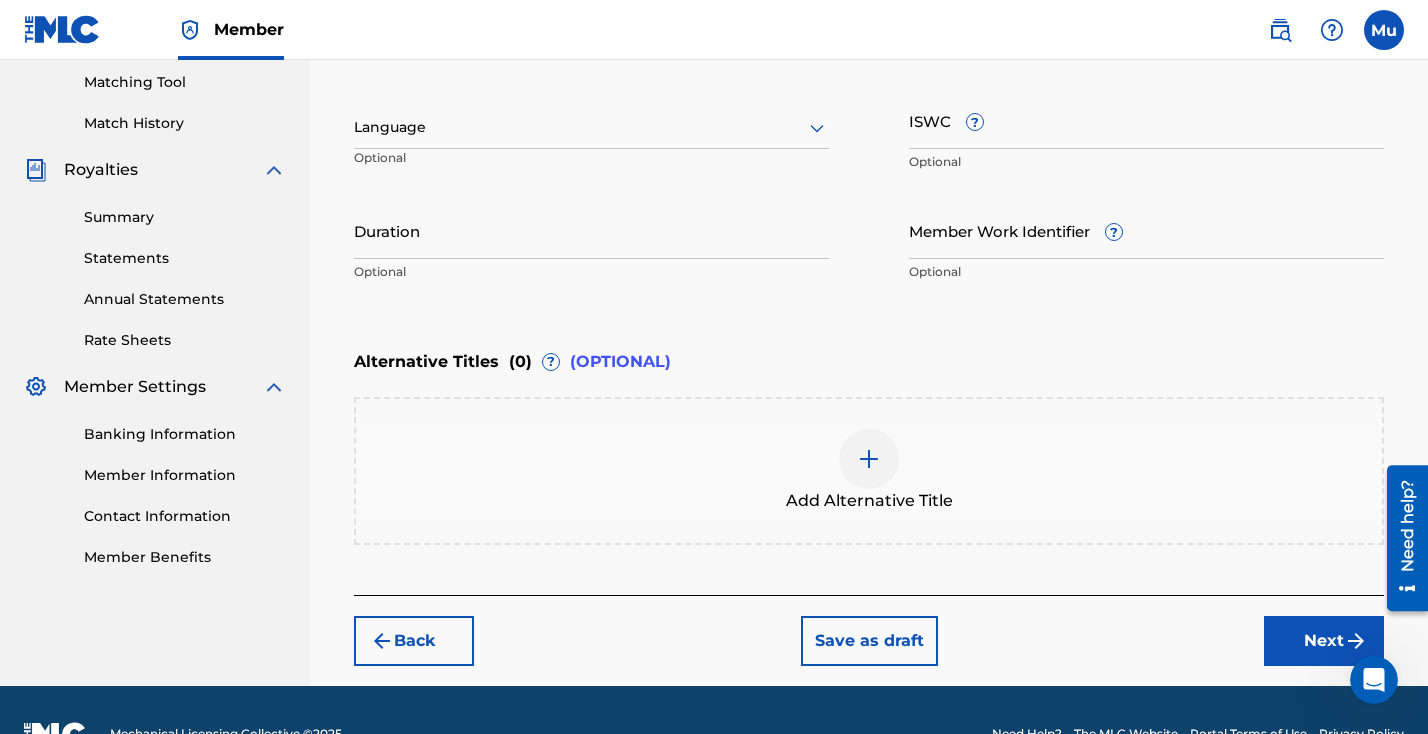 click on "Next" at bounding box center [1324, 641] 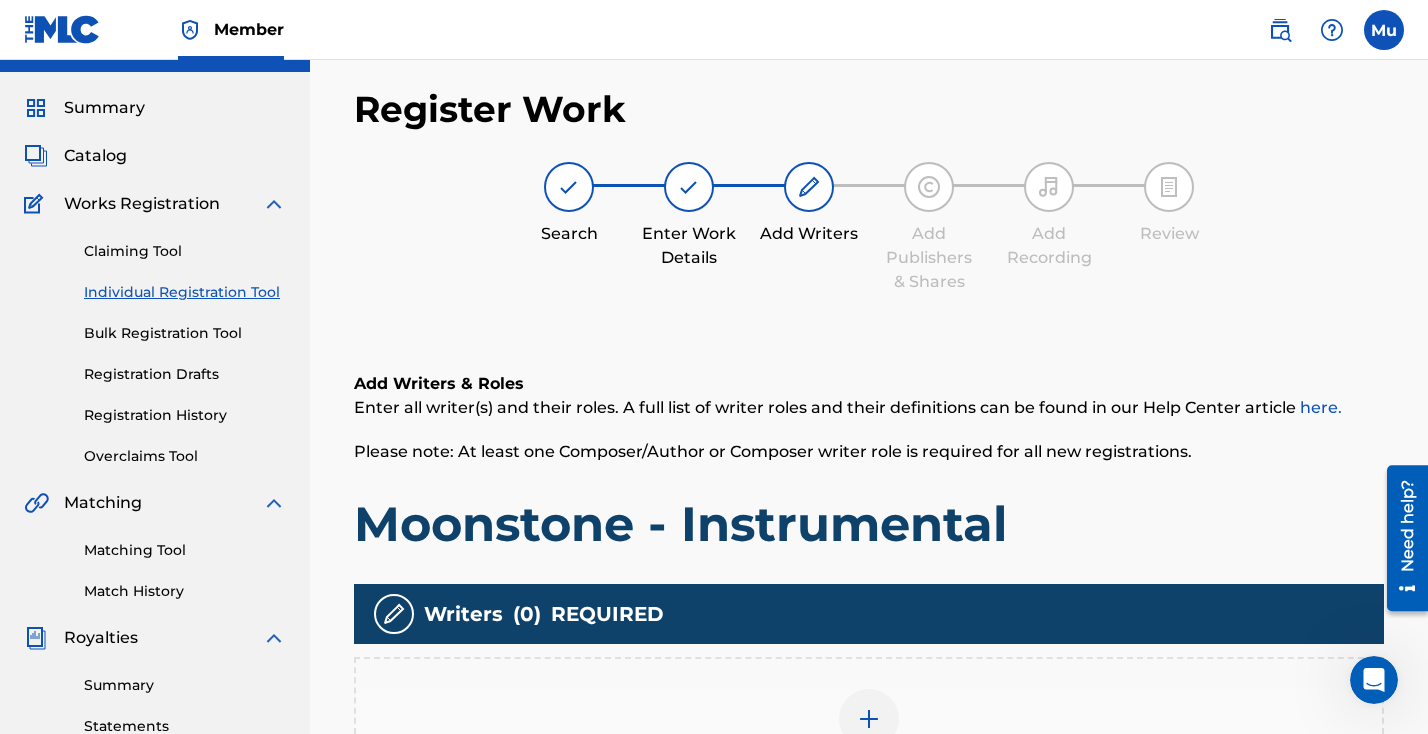 scroll, scrollTop: 302, scrollLeft: 0, axis: vertical 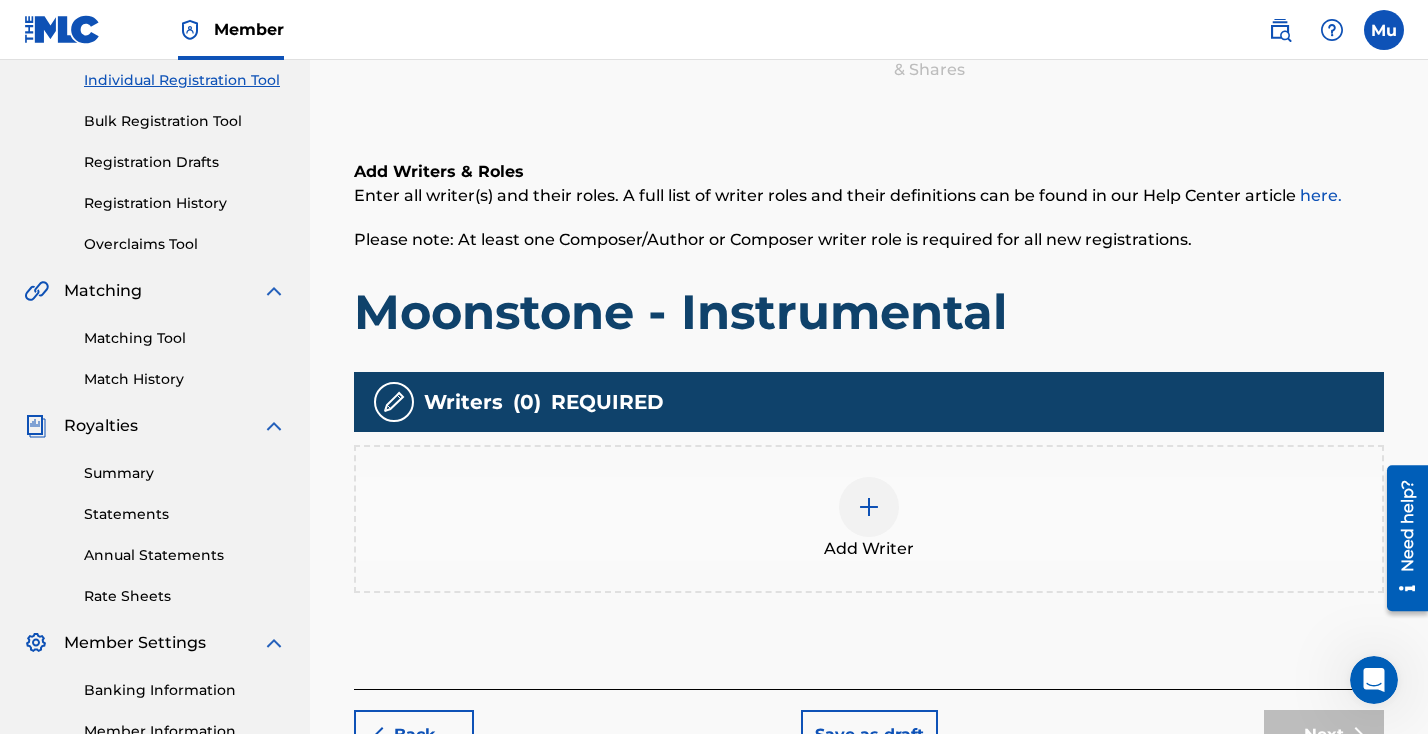 click at bounding box center (869, 507) 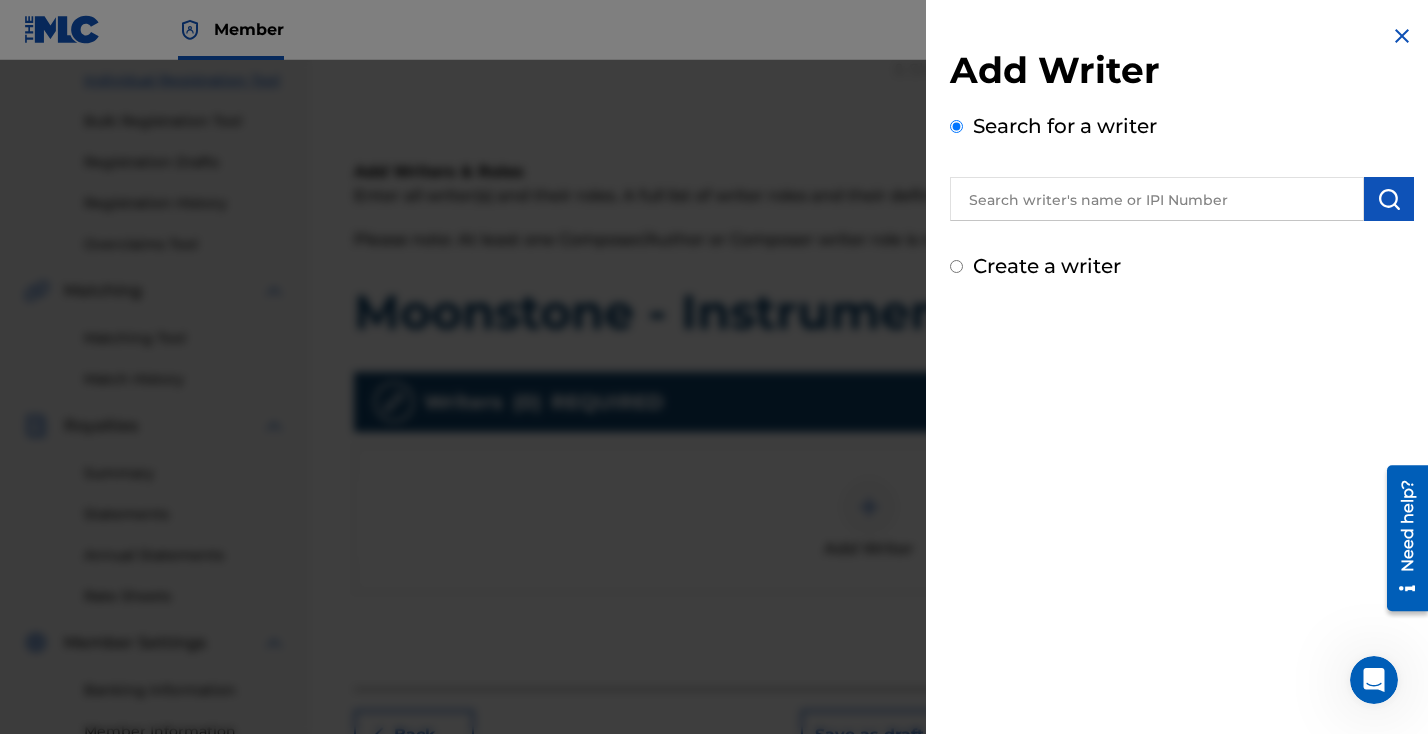 click at bounding box center [1157, 199] 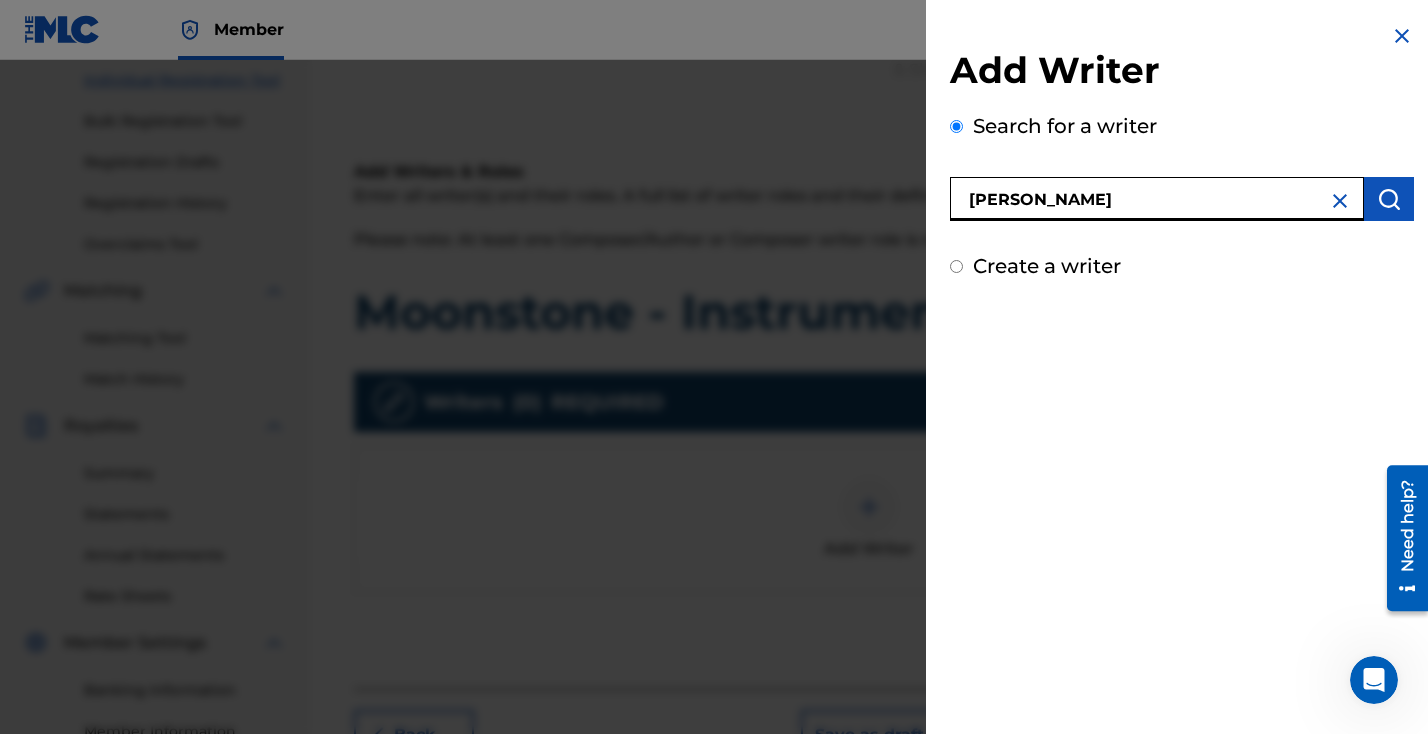 type on "[PERSON_NAME]" 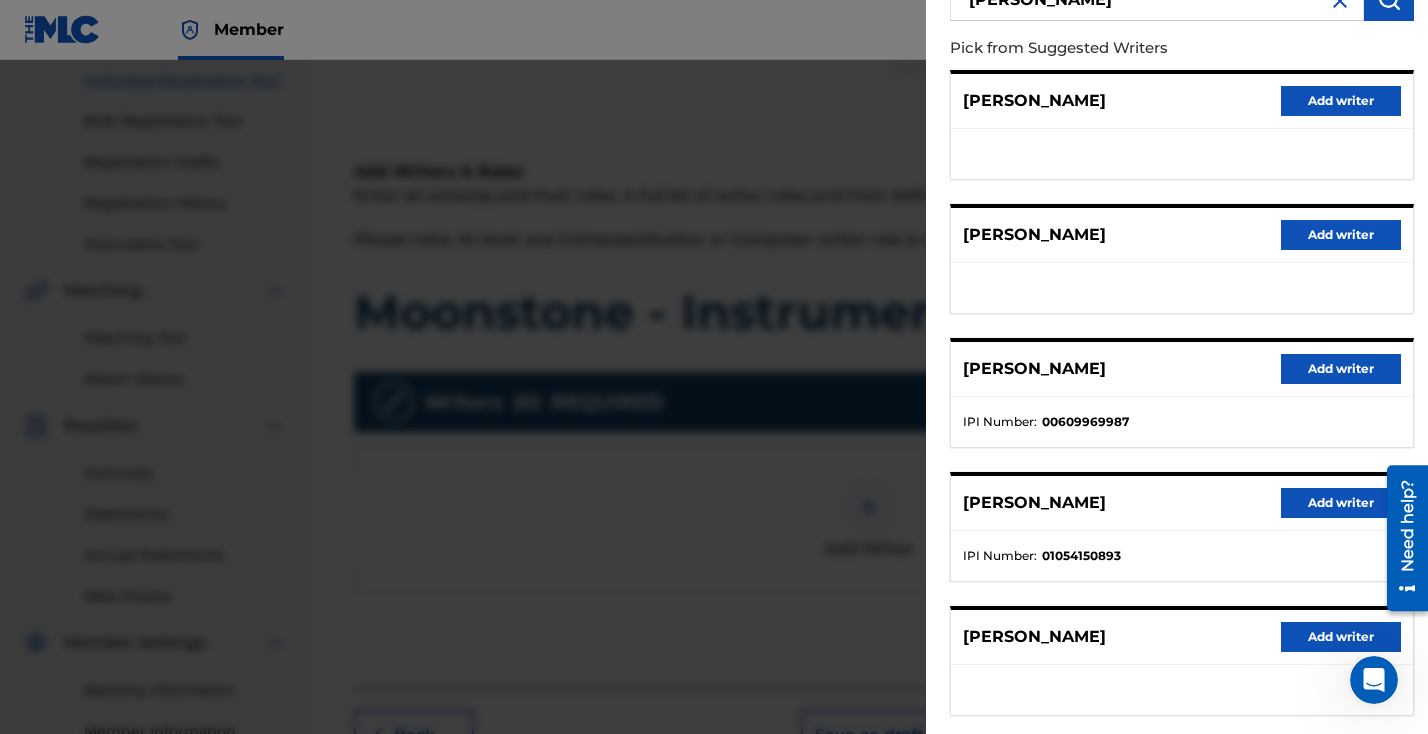 scroll, scrollTop: 308, scrollLeft: 0, axis: vertical 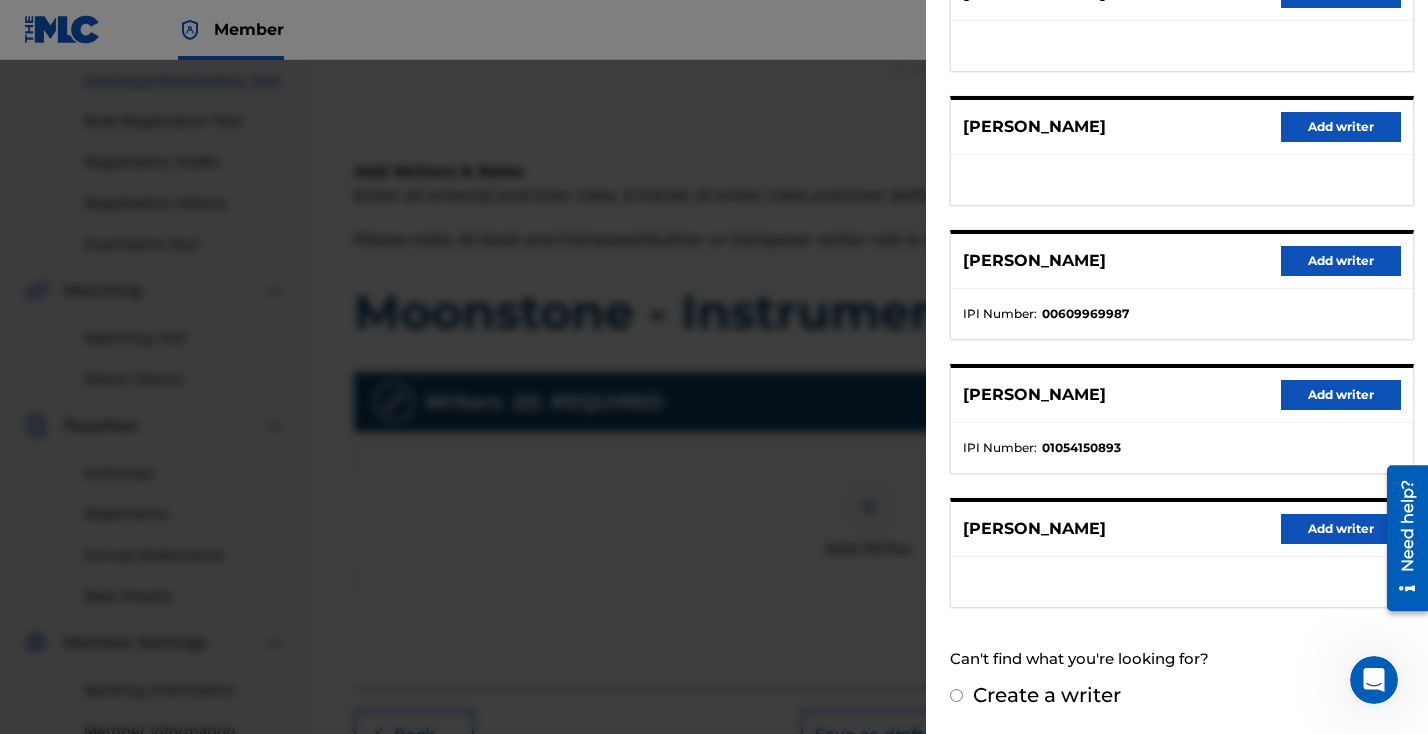 click on "Add writer" at bounding box center (1341, 395) 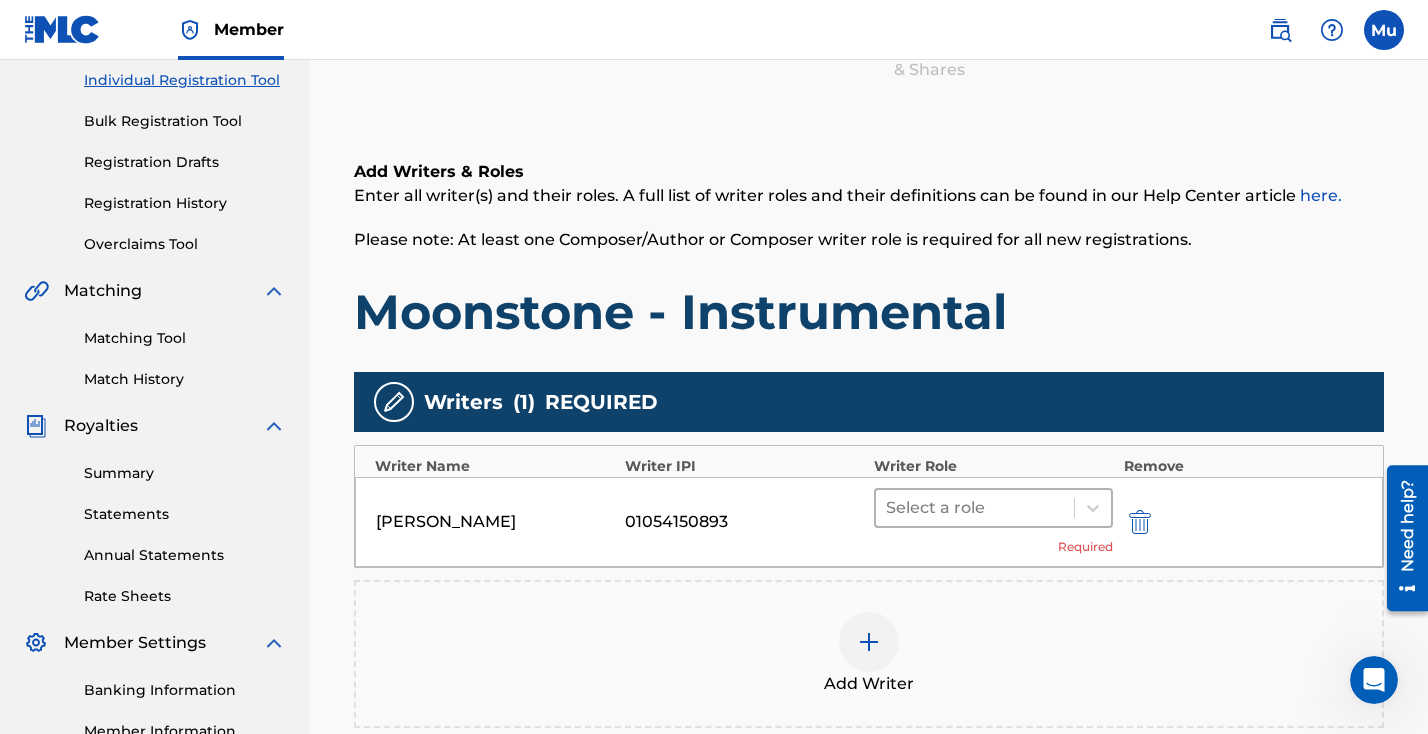 click at bounding box center (975, 508) 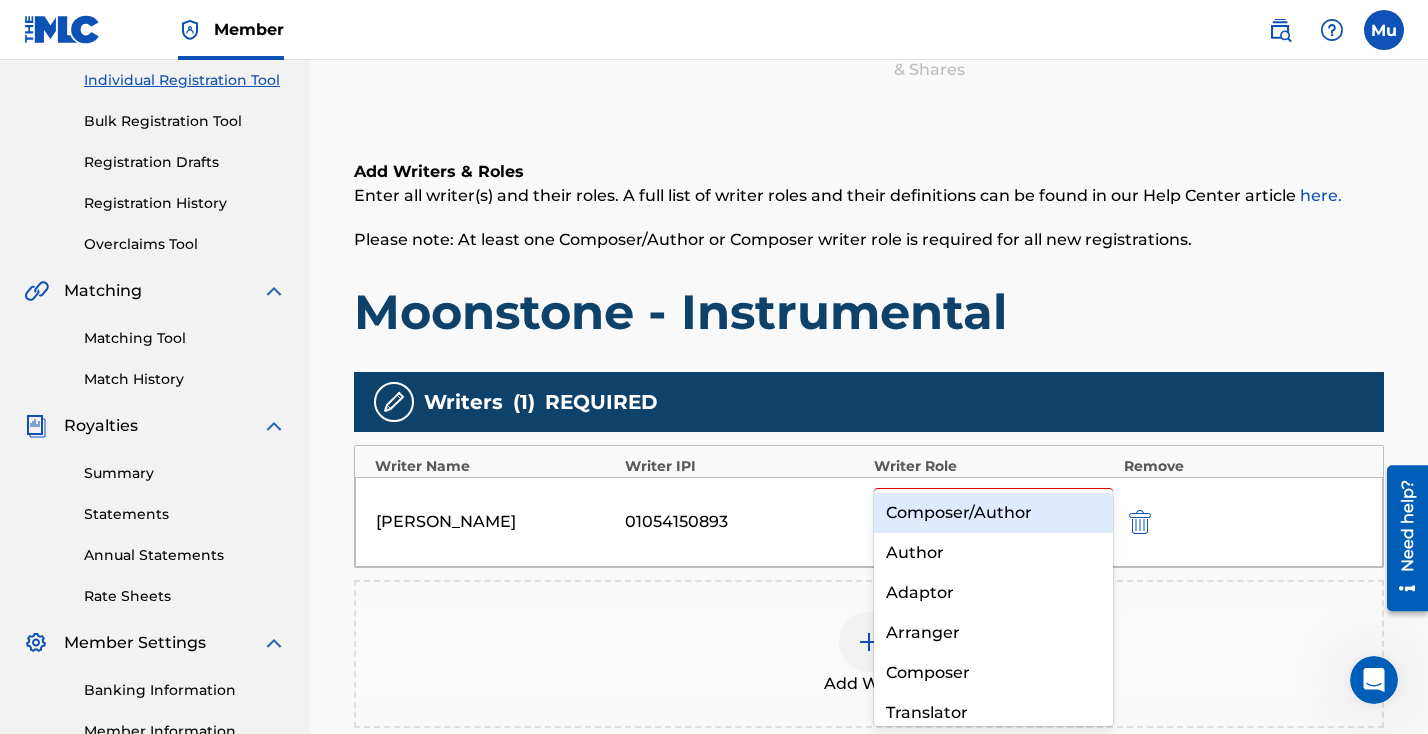click on "Composer/Author" at bounding box center (993, 513) 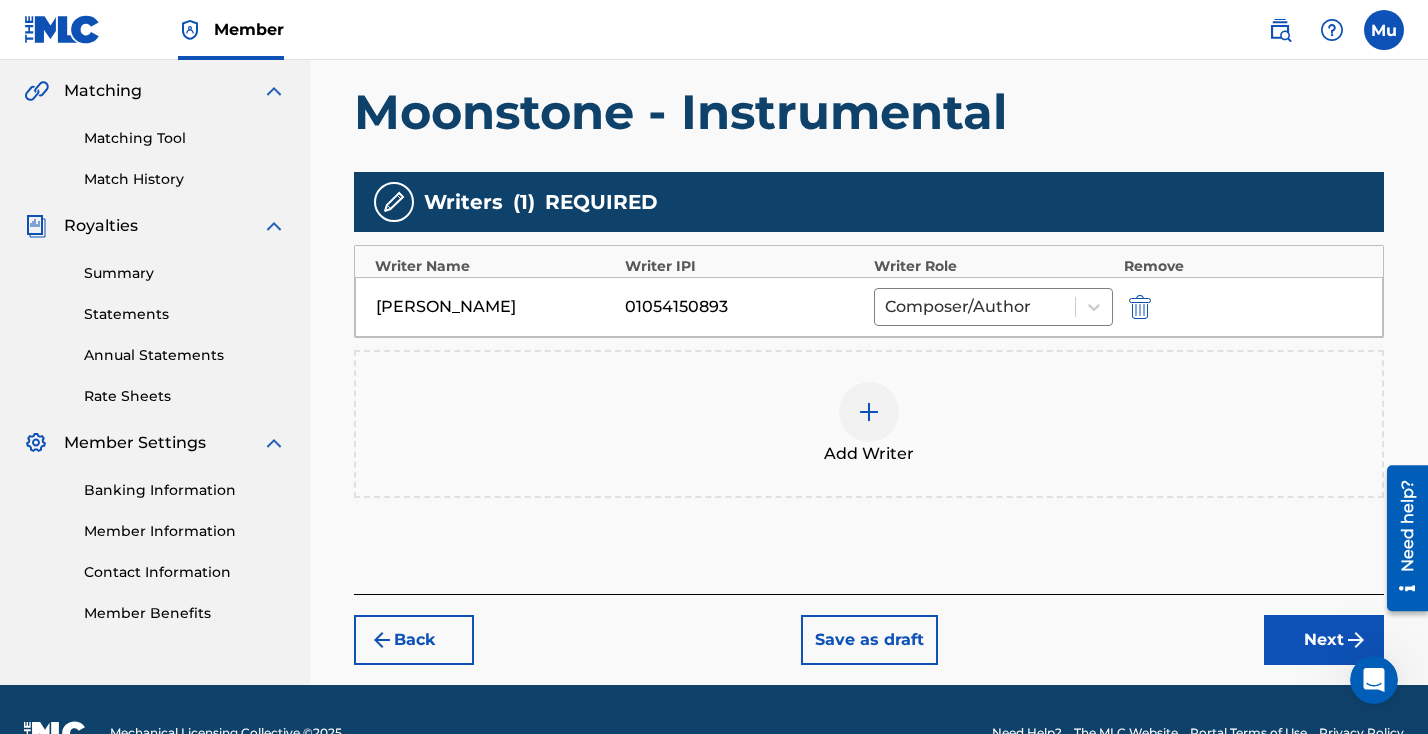 click on "Next" at bounding box center [1324, 640] 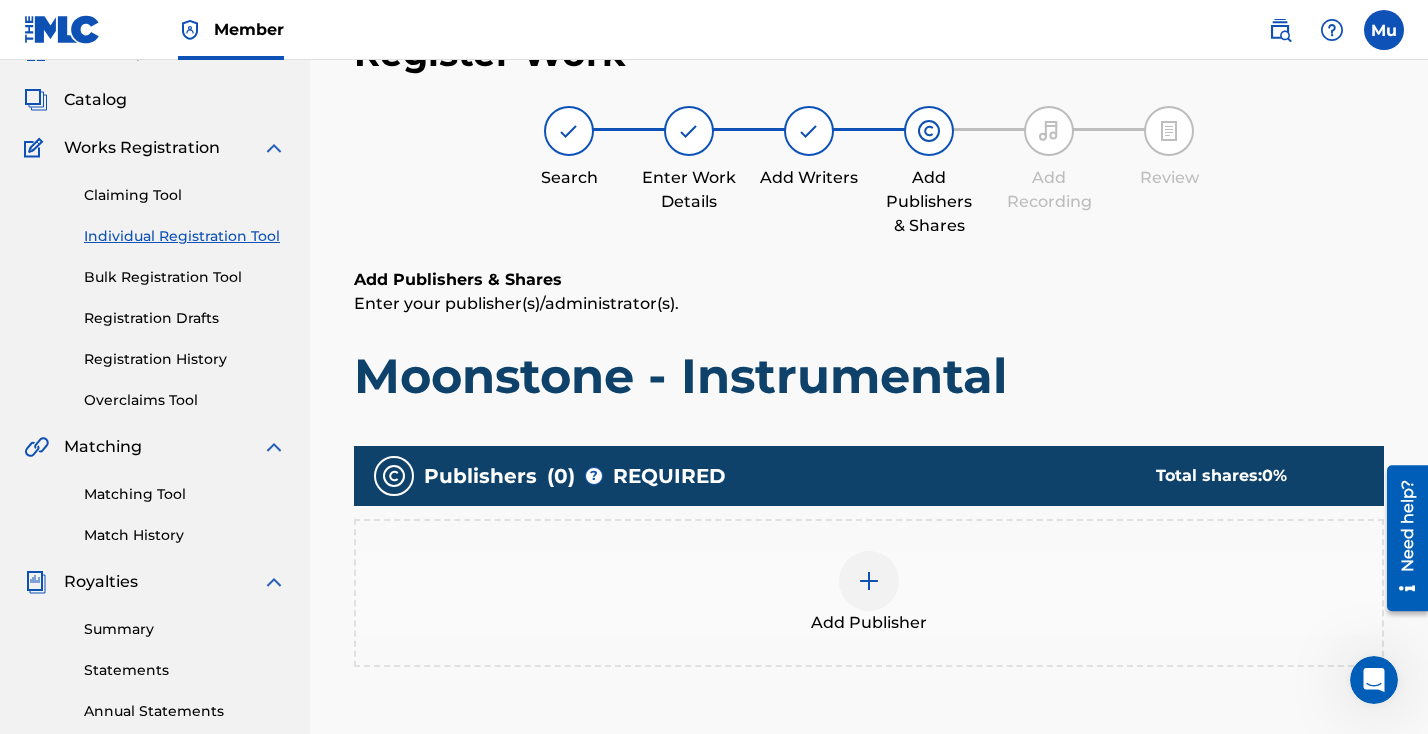 scroll, scrollTop: 90, scrollLeft: 0, axis: vertical 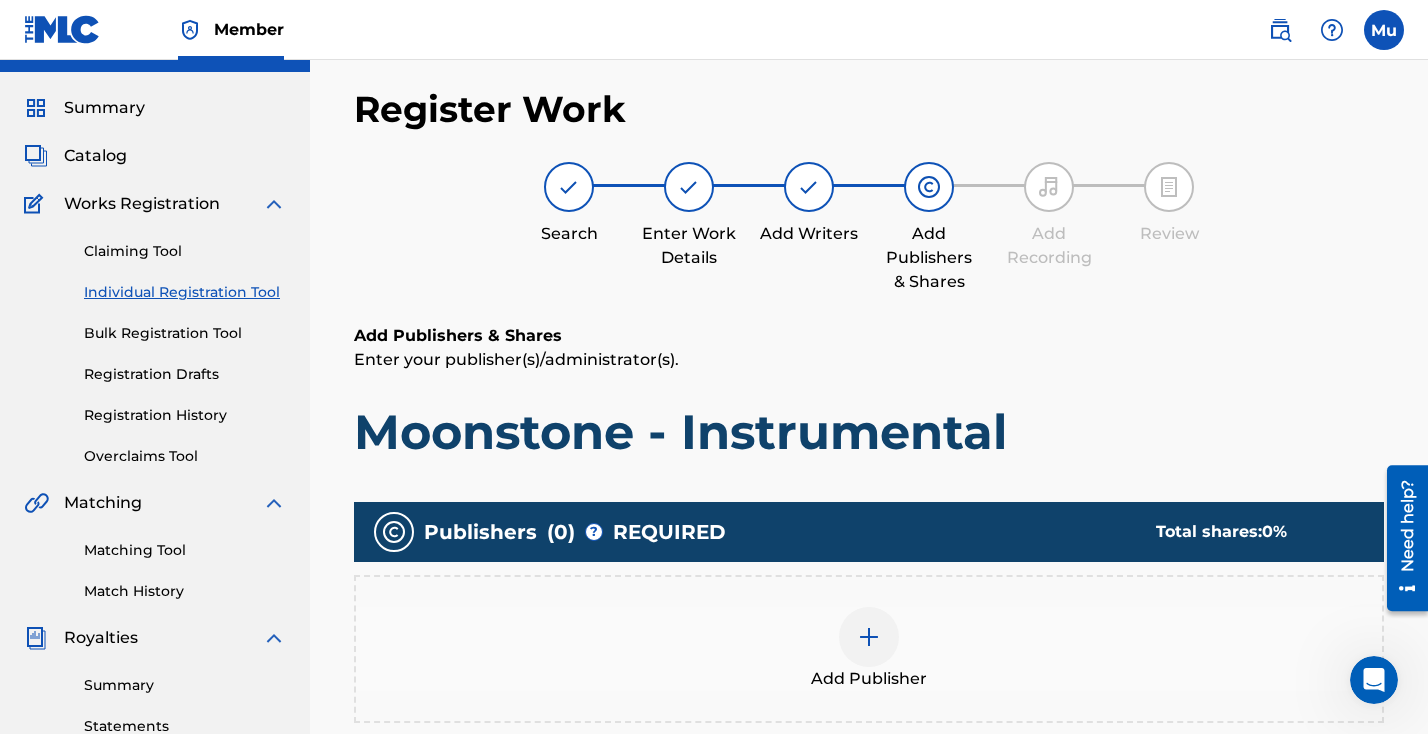 click at bounding box center (869, 637) 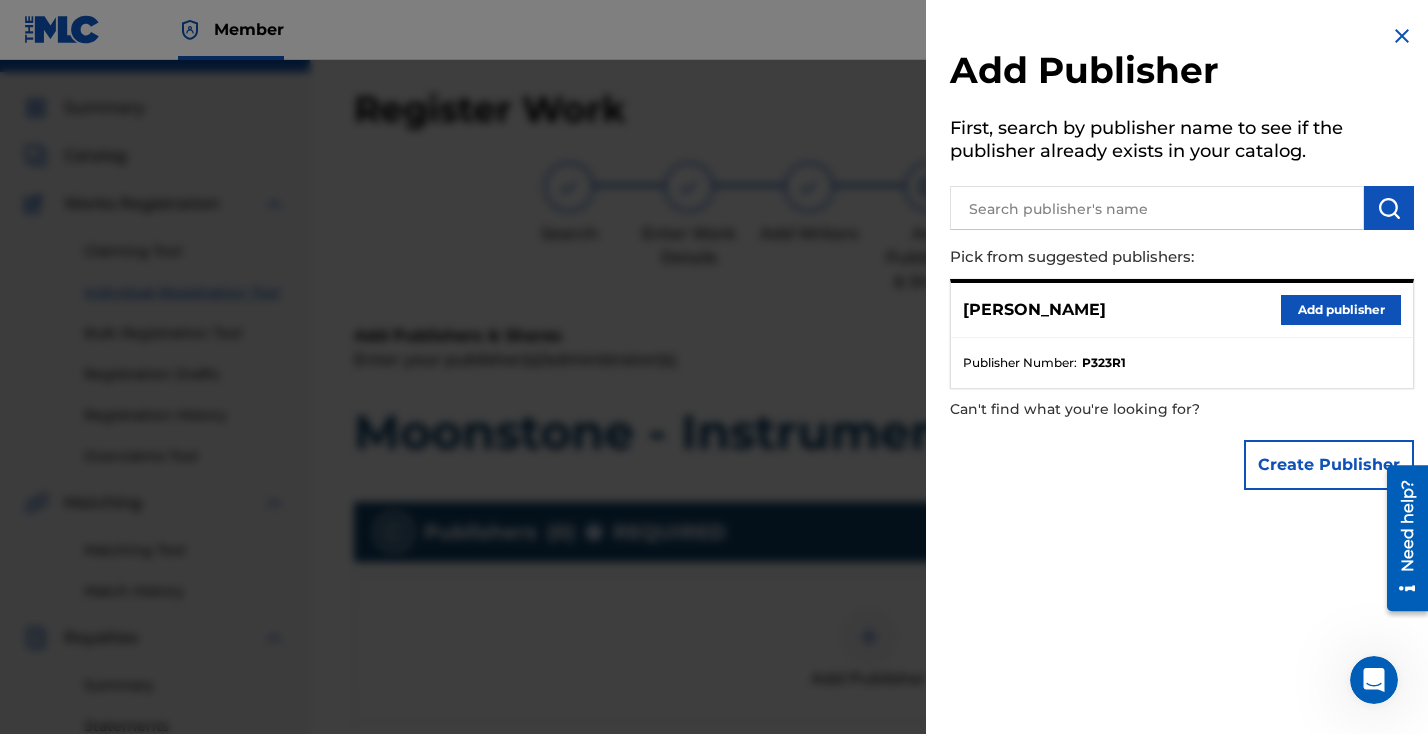 click on "Add publisher" at bounding box center [1341, 310] 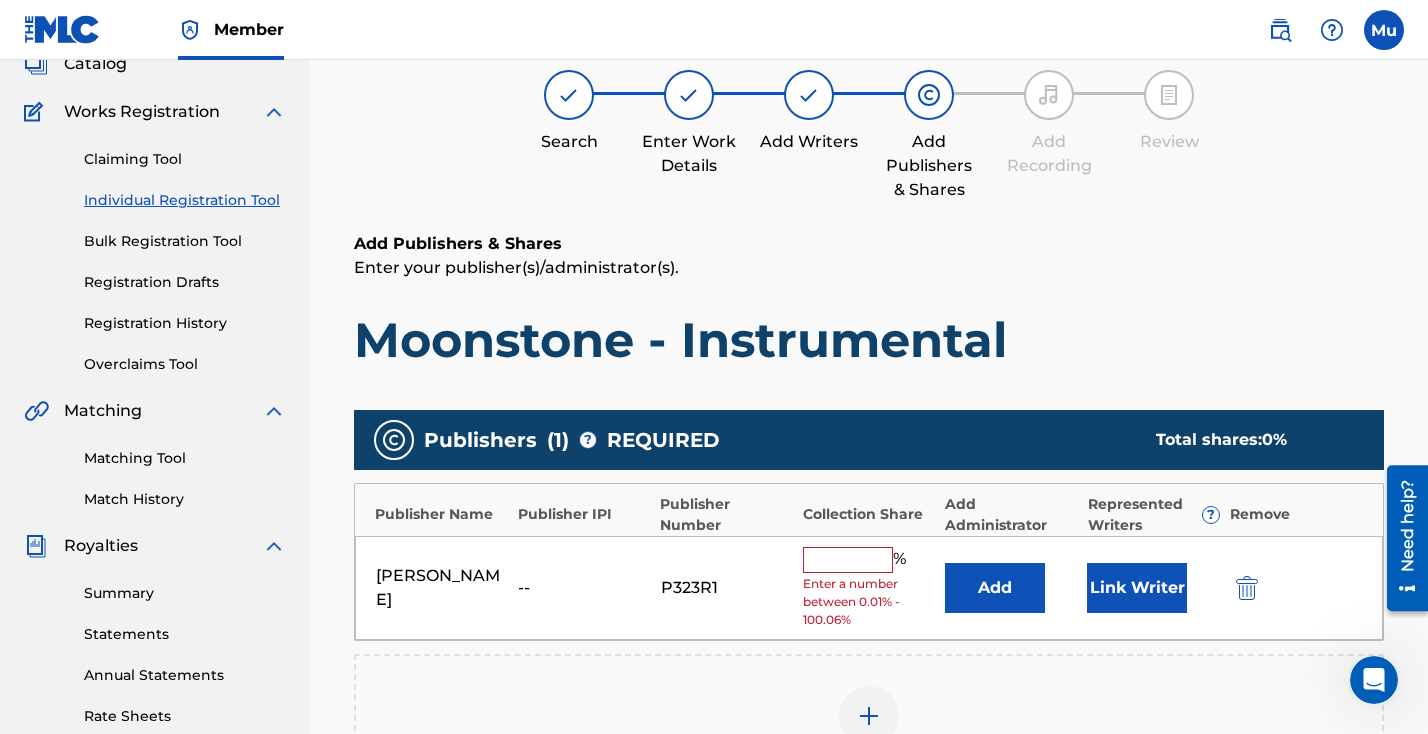 scroll, scrollTop: 199, scrollLeft: 0, axis: vertical 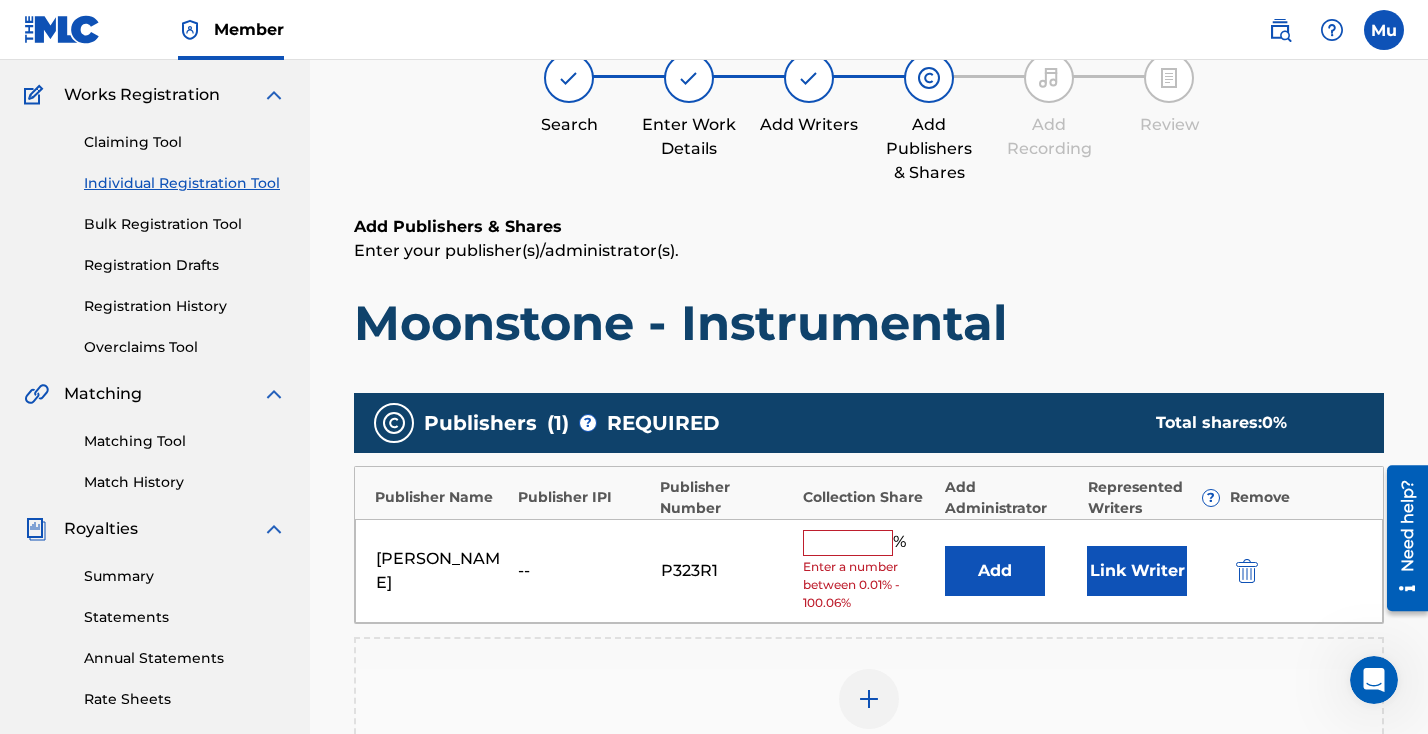 click at bounding box center [848, 543] 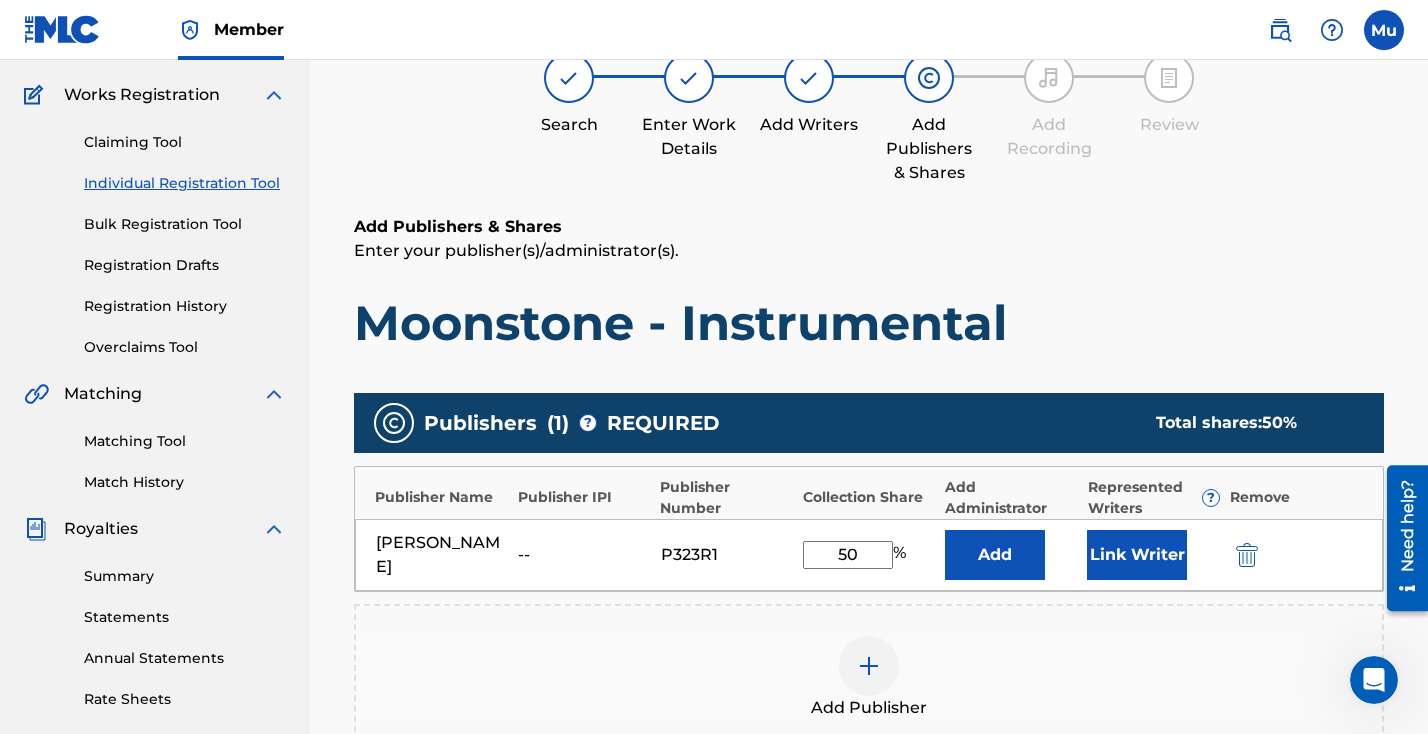 scroll, scrollTop: 197, scrollLeft: 0, axis: vertical 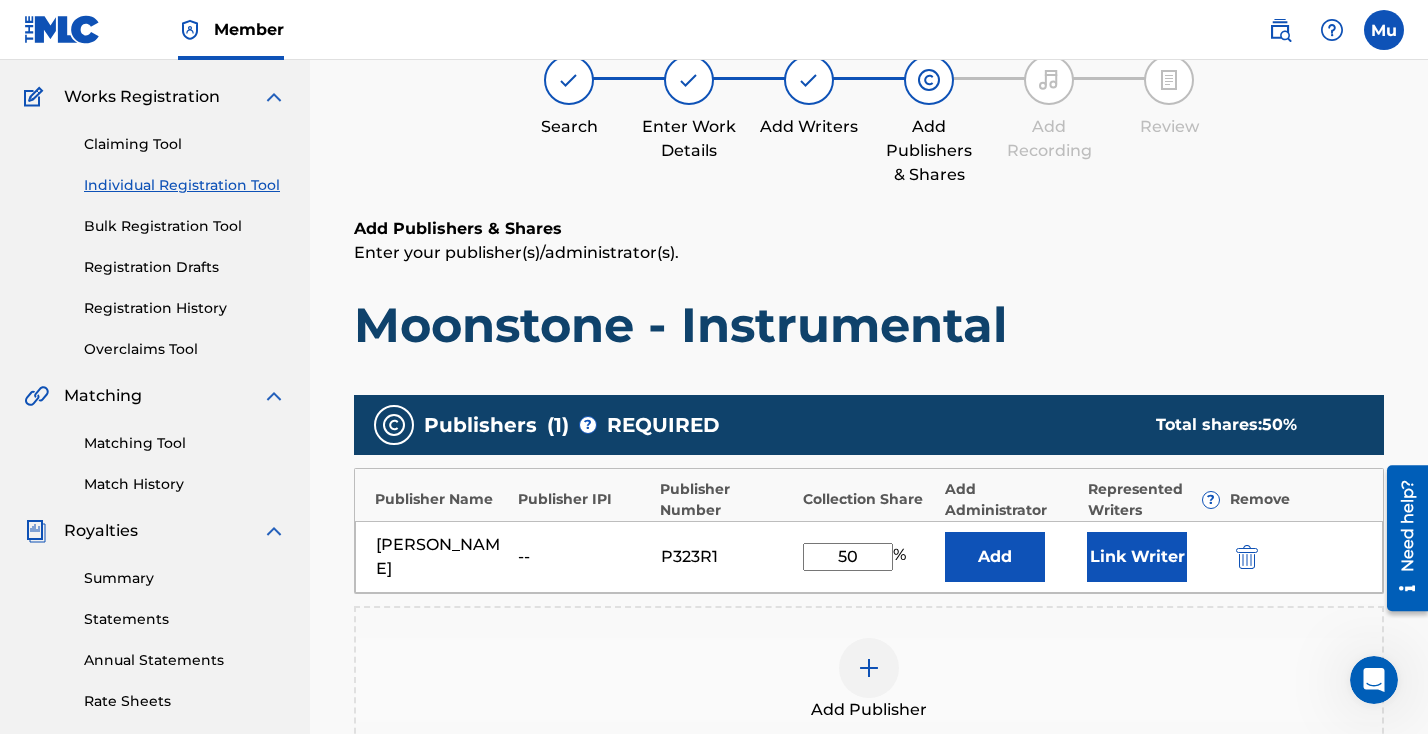 type on "50" 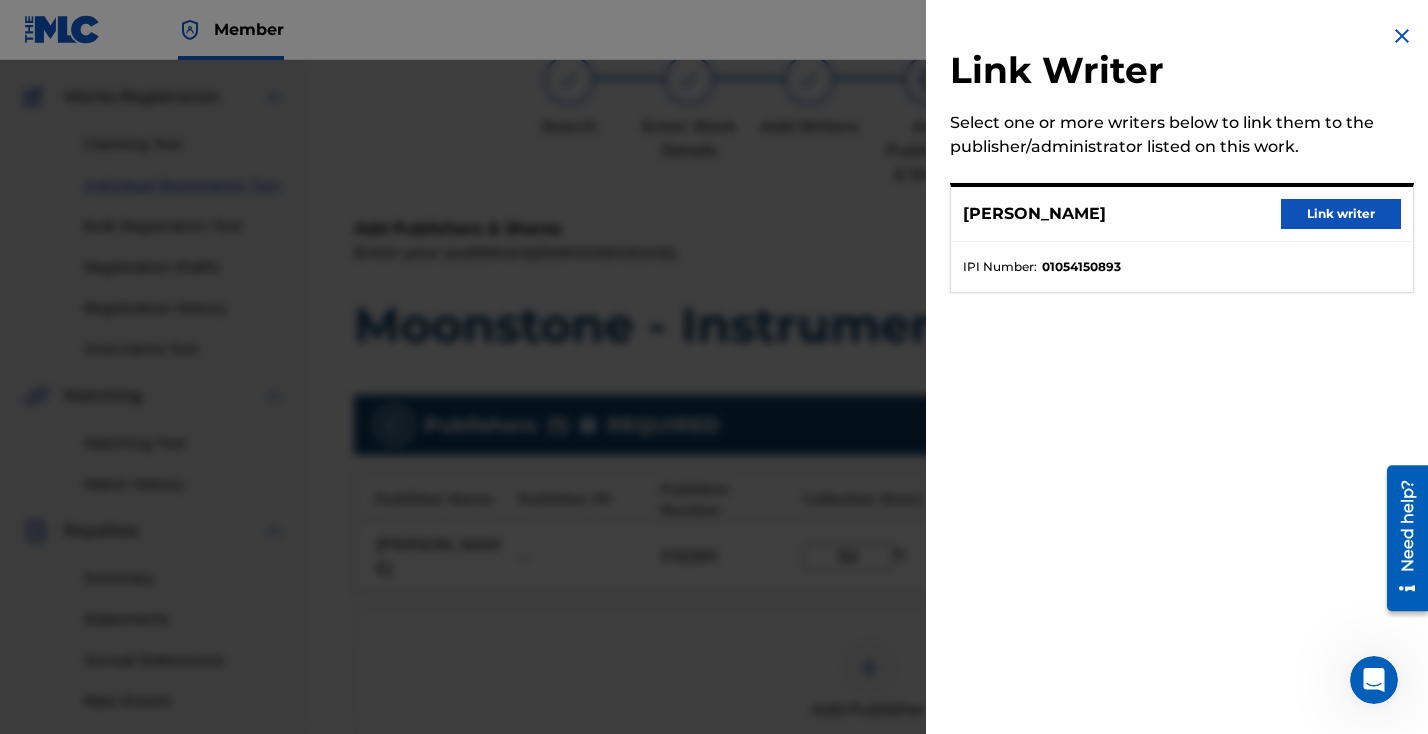 click on "Link writer" at bounding box center (1341, 214) 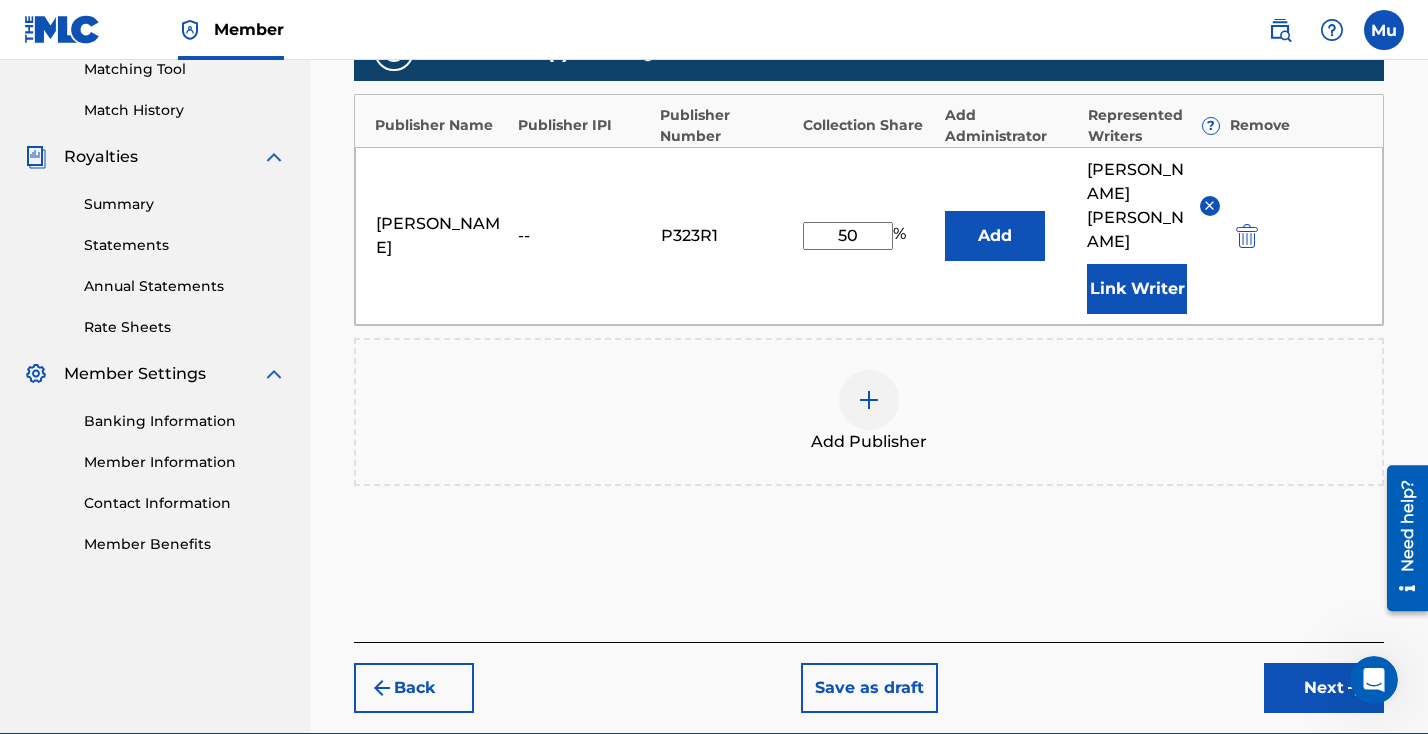 click on "Next" at bounding box center (1324, 688) 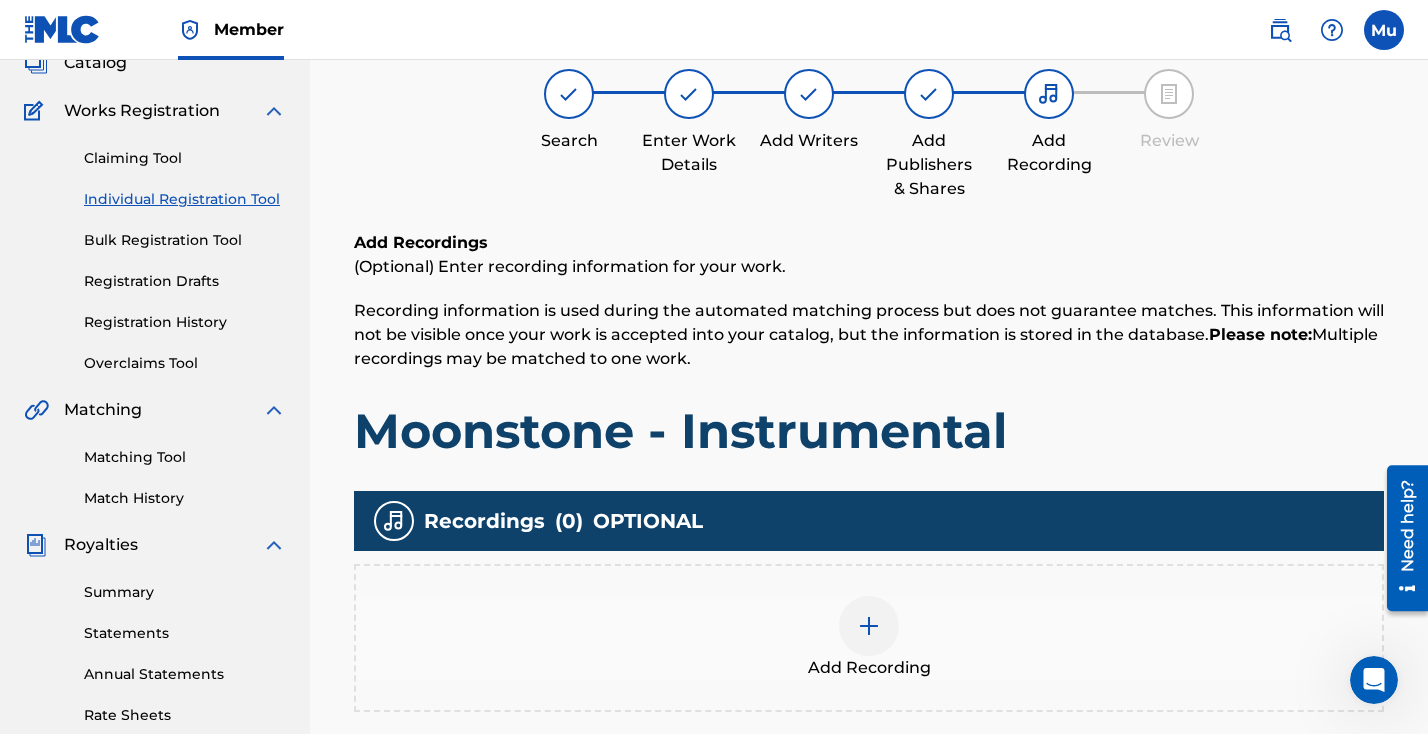 scroll, scrollTop: 295, scrollLeft: 0, axis: vertical 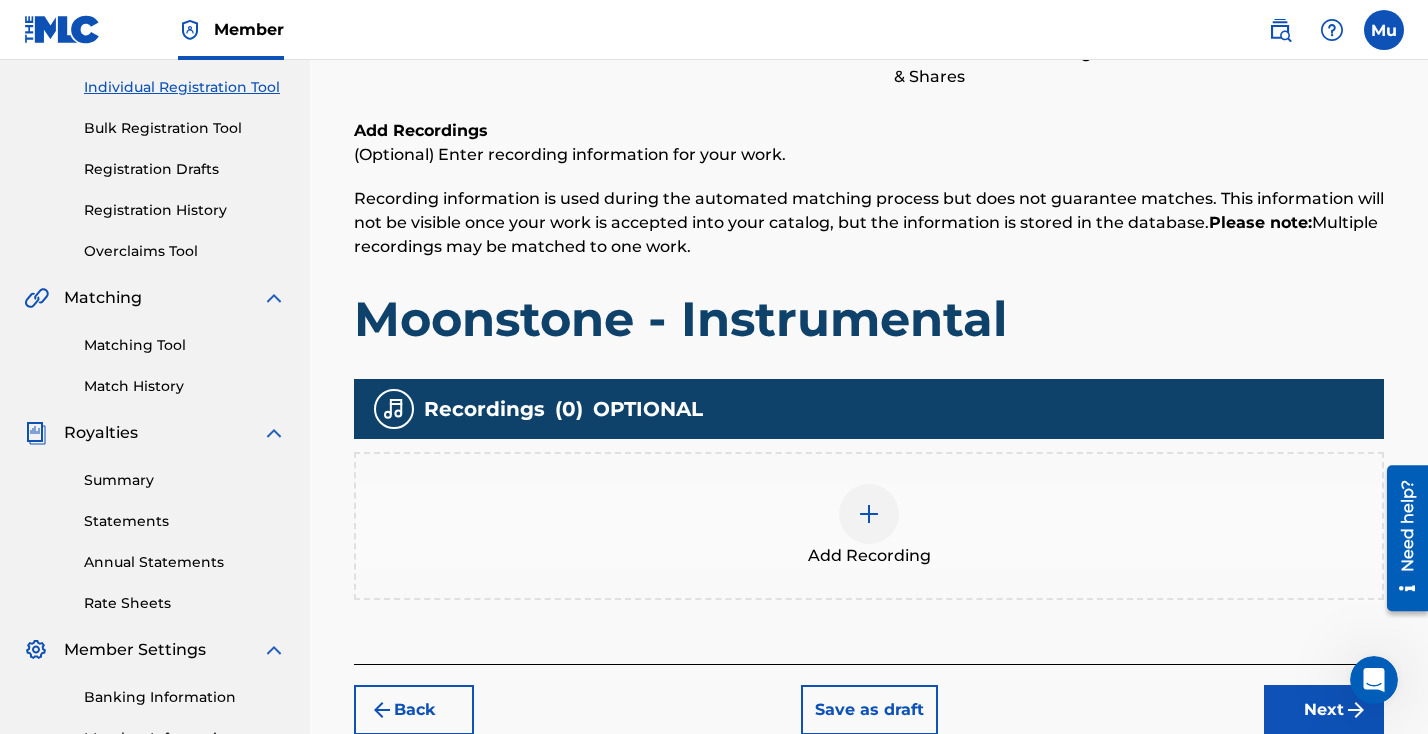 click at bounding box center [869, 514] 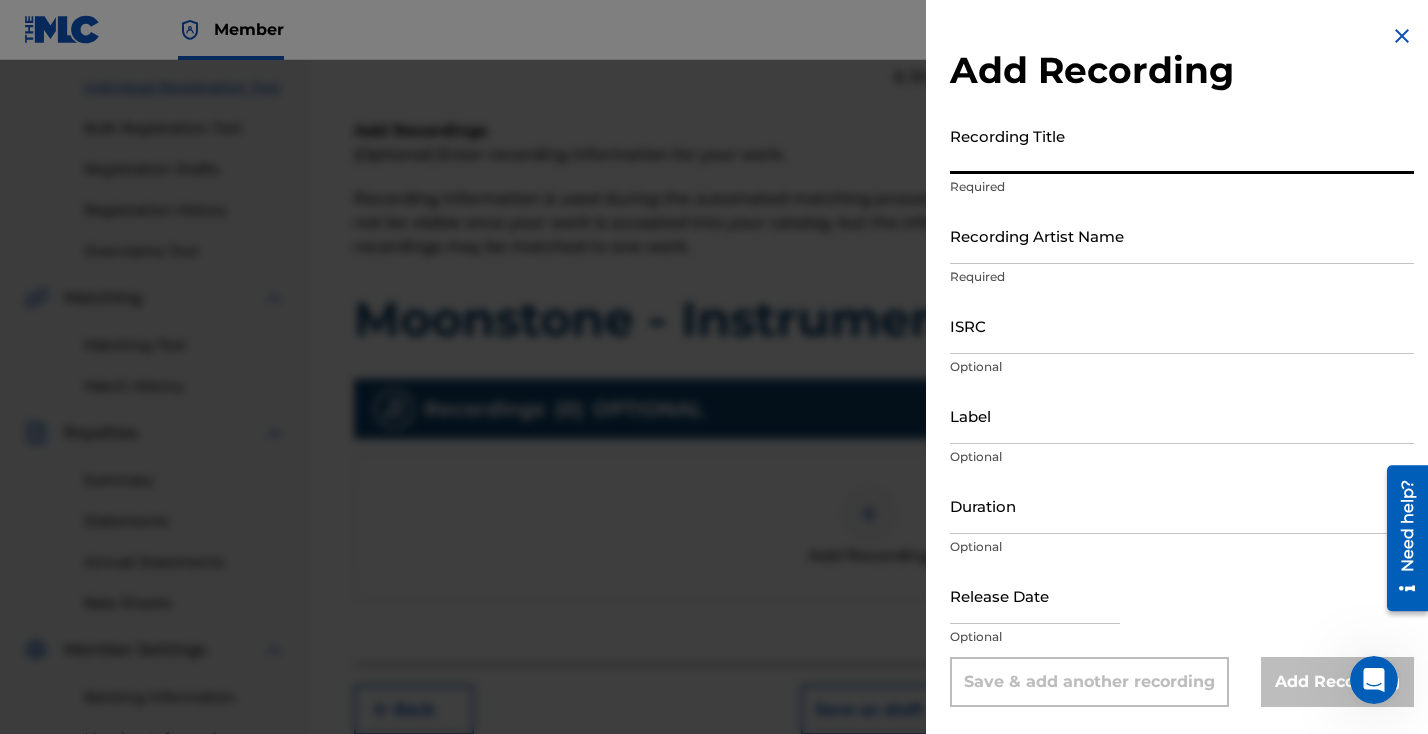 click on "Recording Title" at bounding box center [1182, 145] 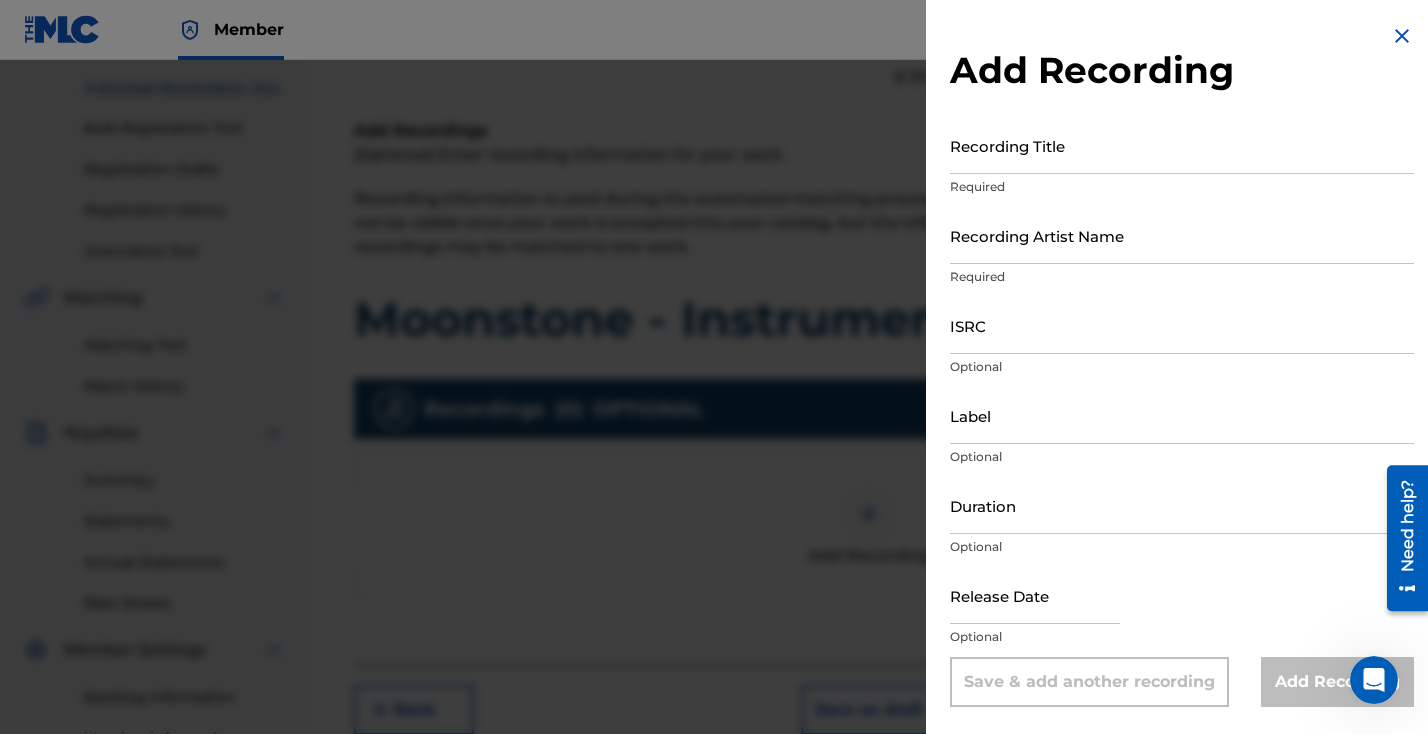 click on "ISRC Optional" at bounding box center [1182, 342] 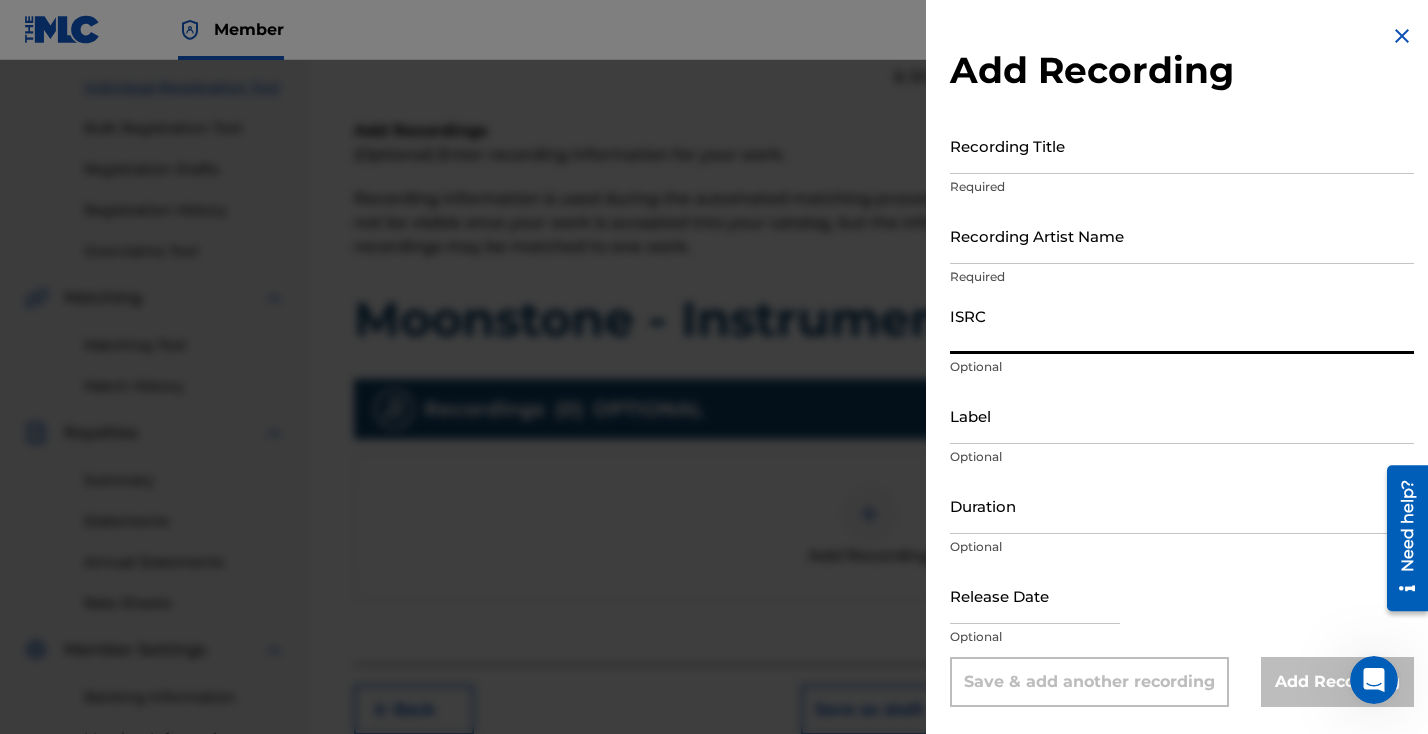 click on "ISRC" at bounding box center (1182, 325) 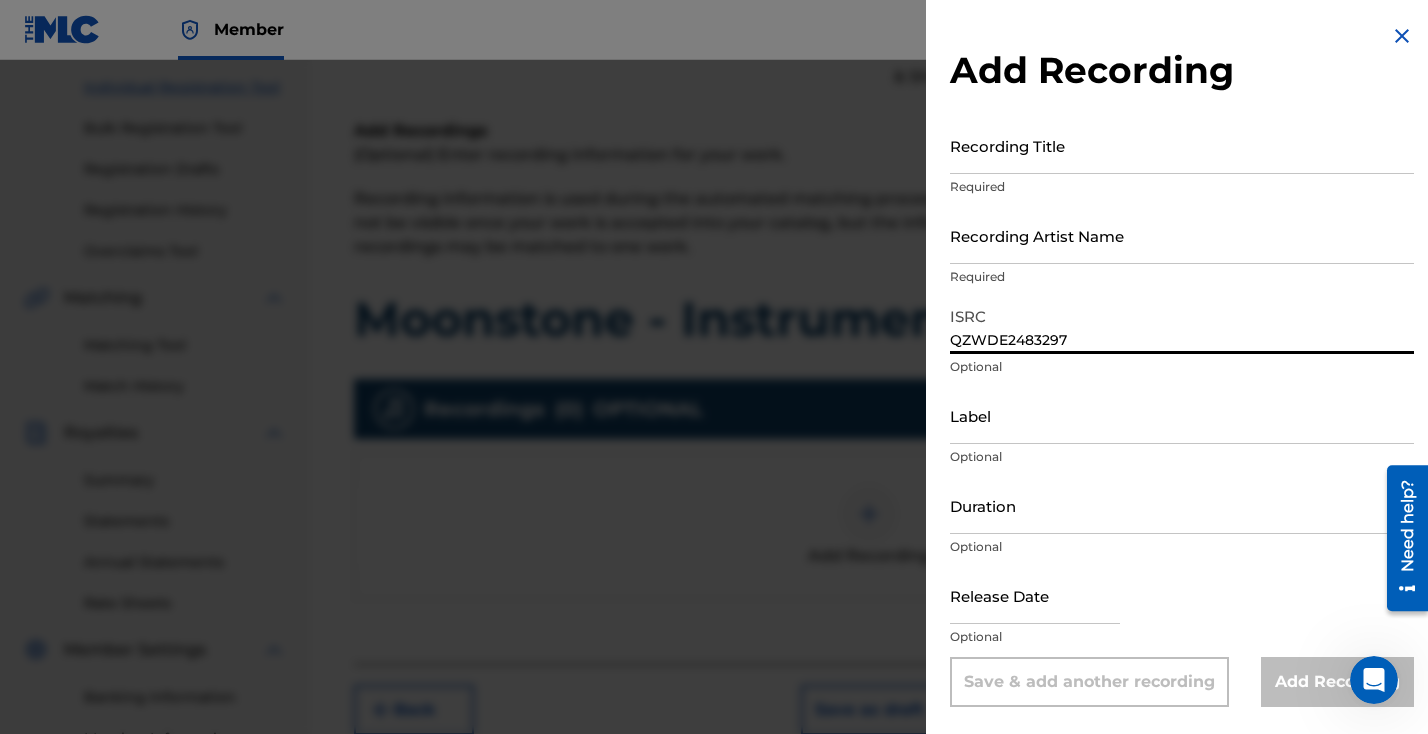 type on "QZWDE2483297" 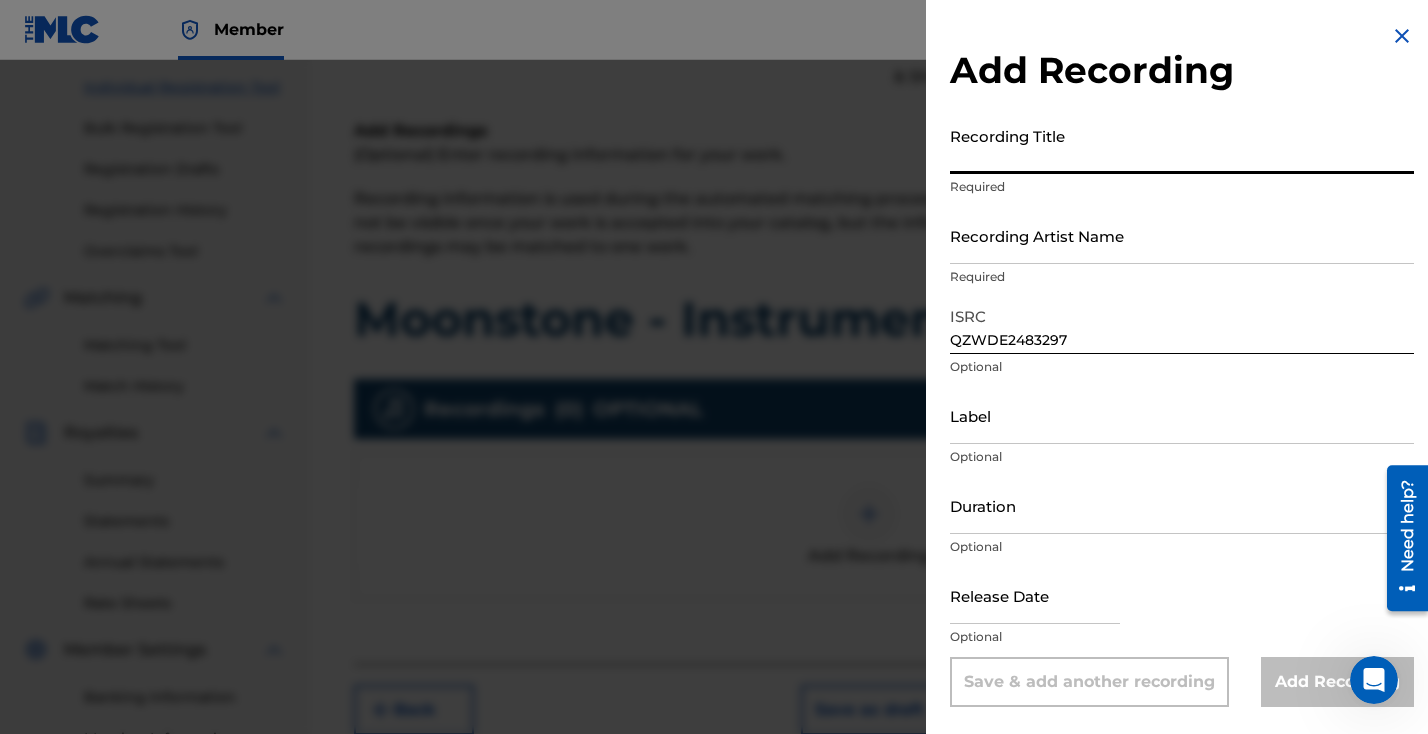 paste on "Moonstone - Instrumental" 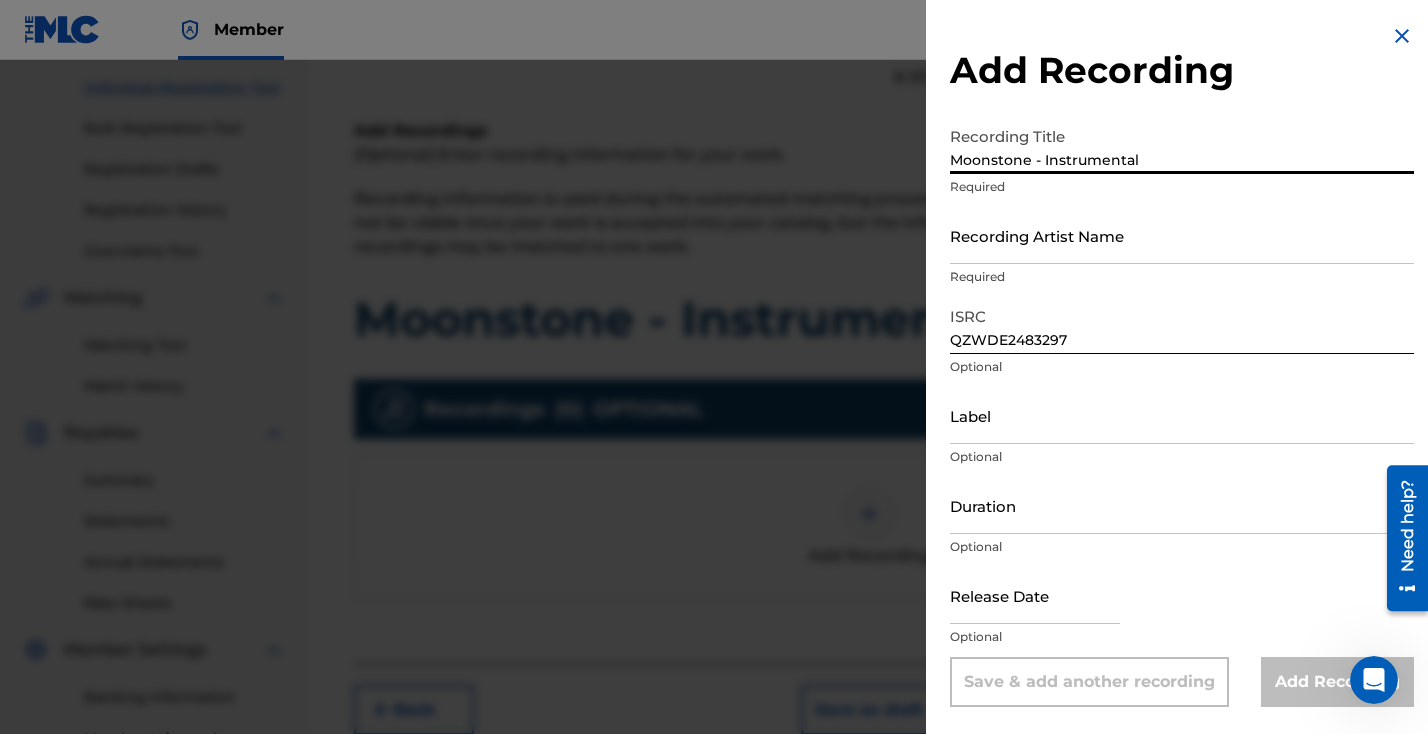 type on "Moonstone - Instrumental" 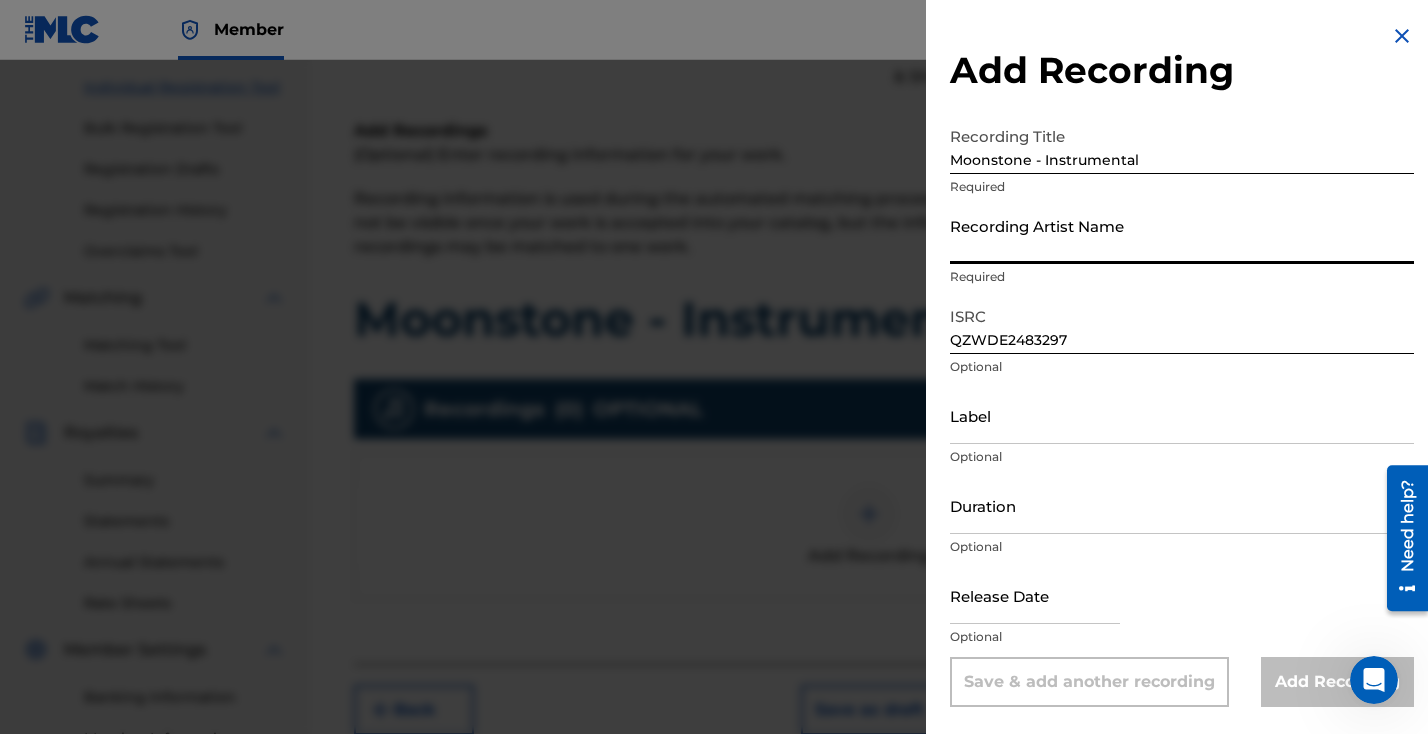 type on "[PERSON_NAME]" 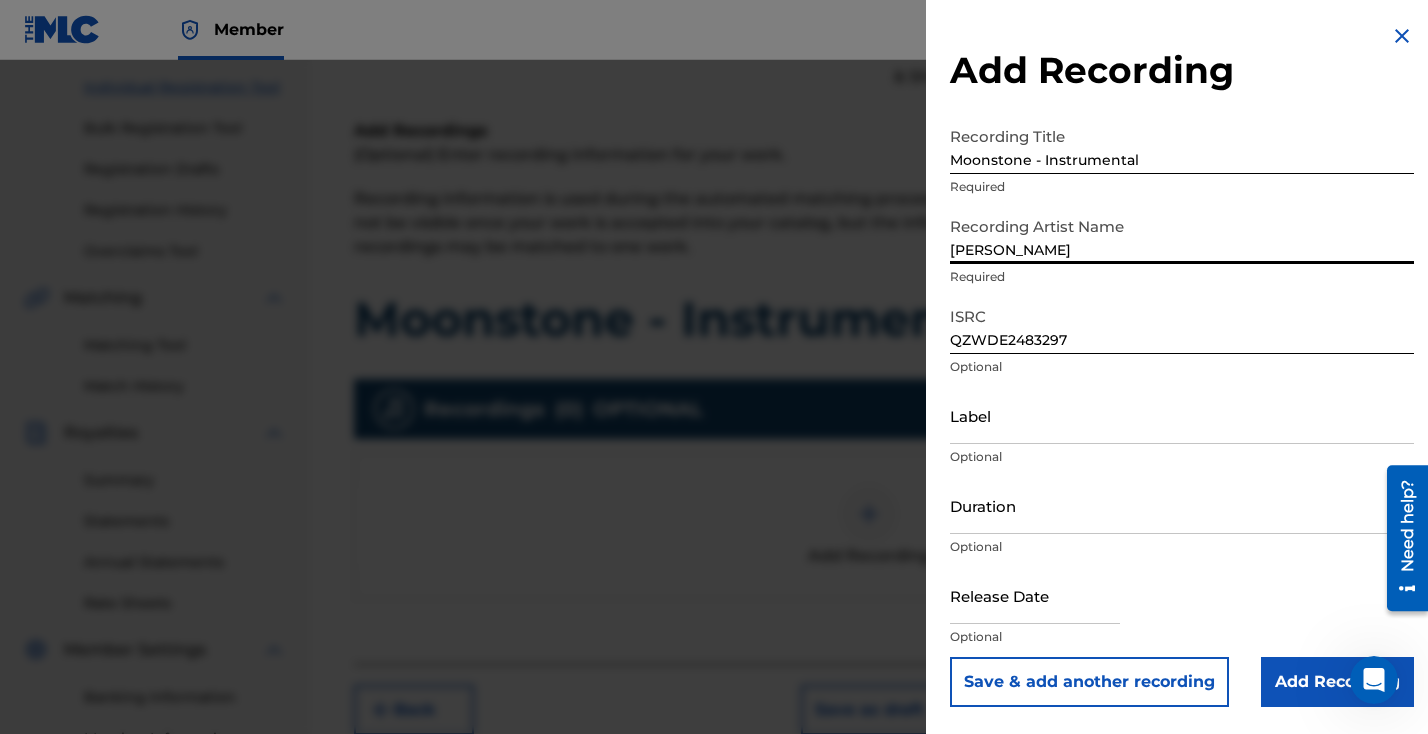 scroll, scrollTop: 465, scrollLeft: 0, axis: vertical 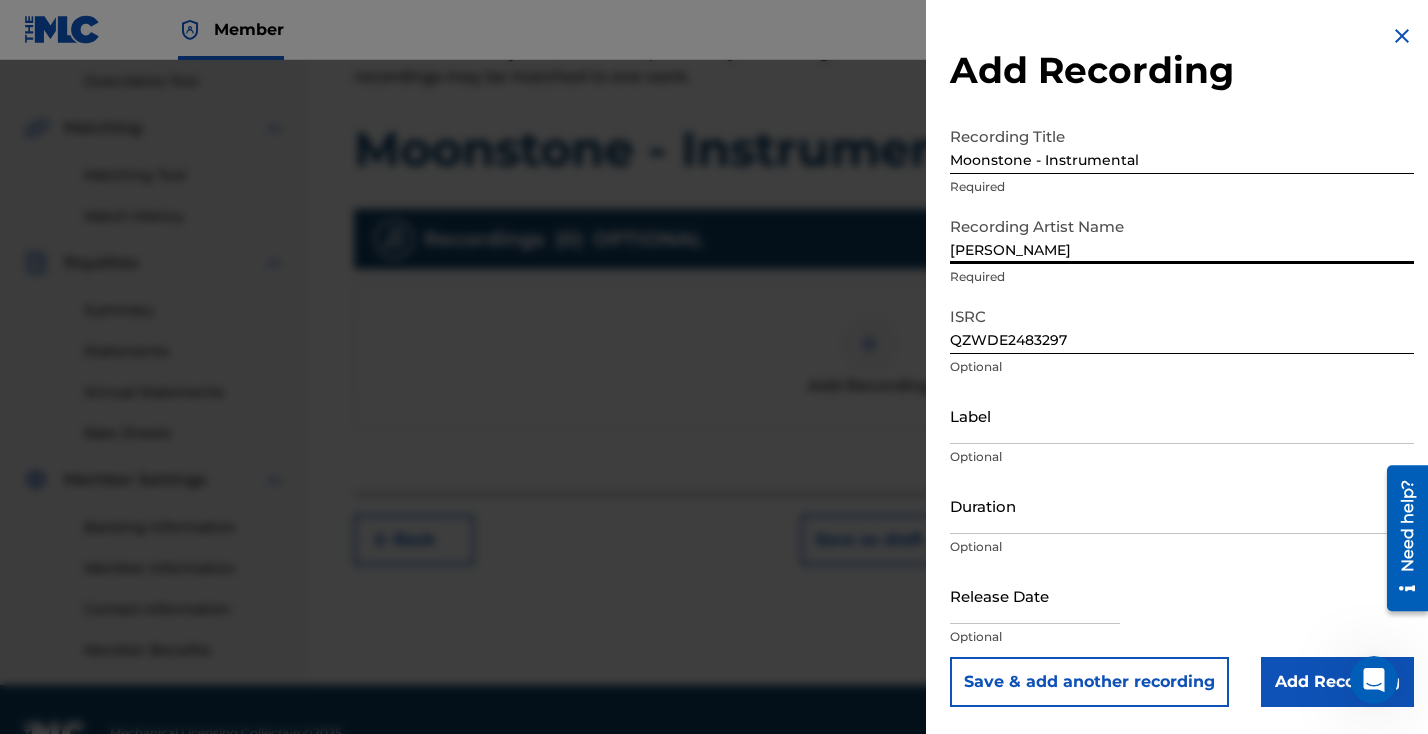 click on "Add Recording" at bounding box center [1337, 682] 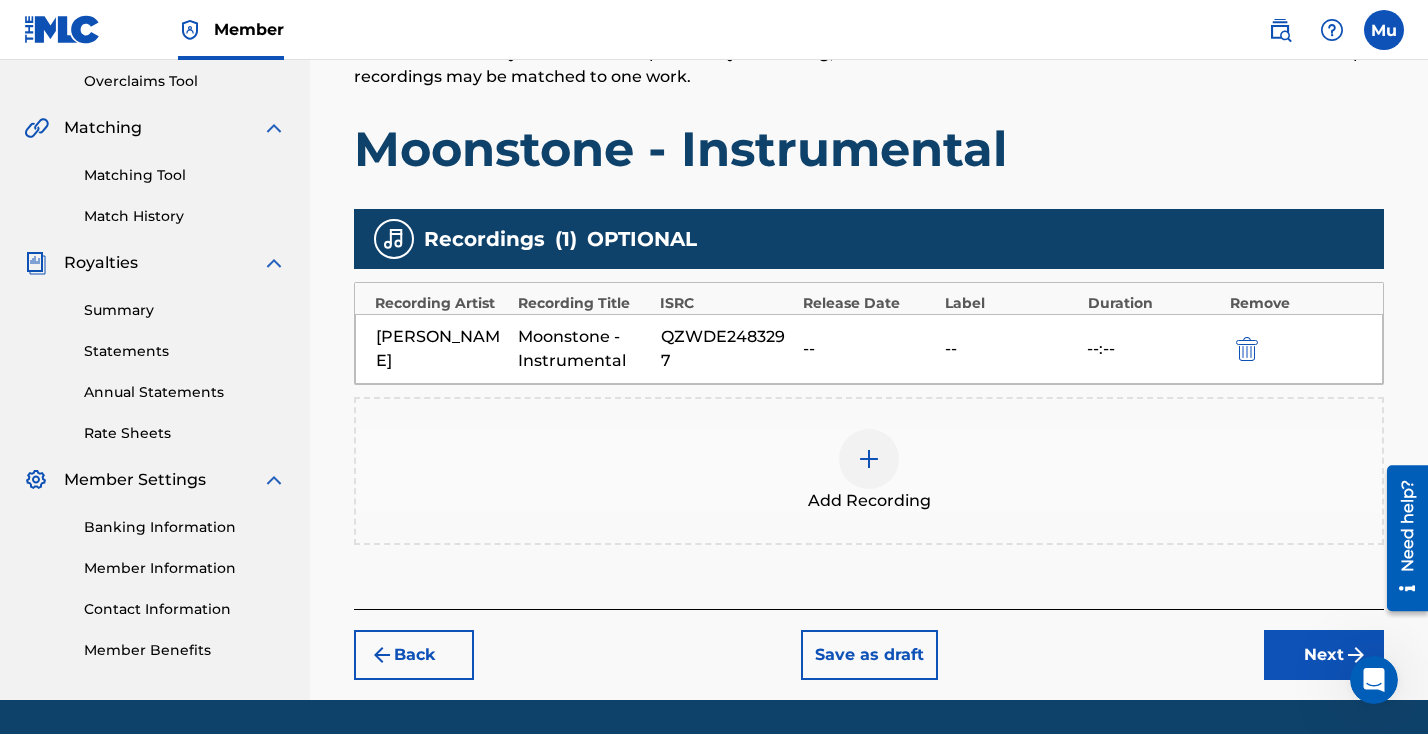 click on "Next" at bounding box center (1324, 655) 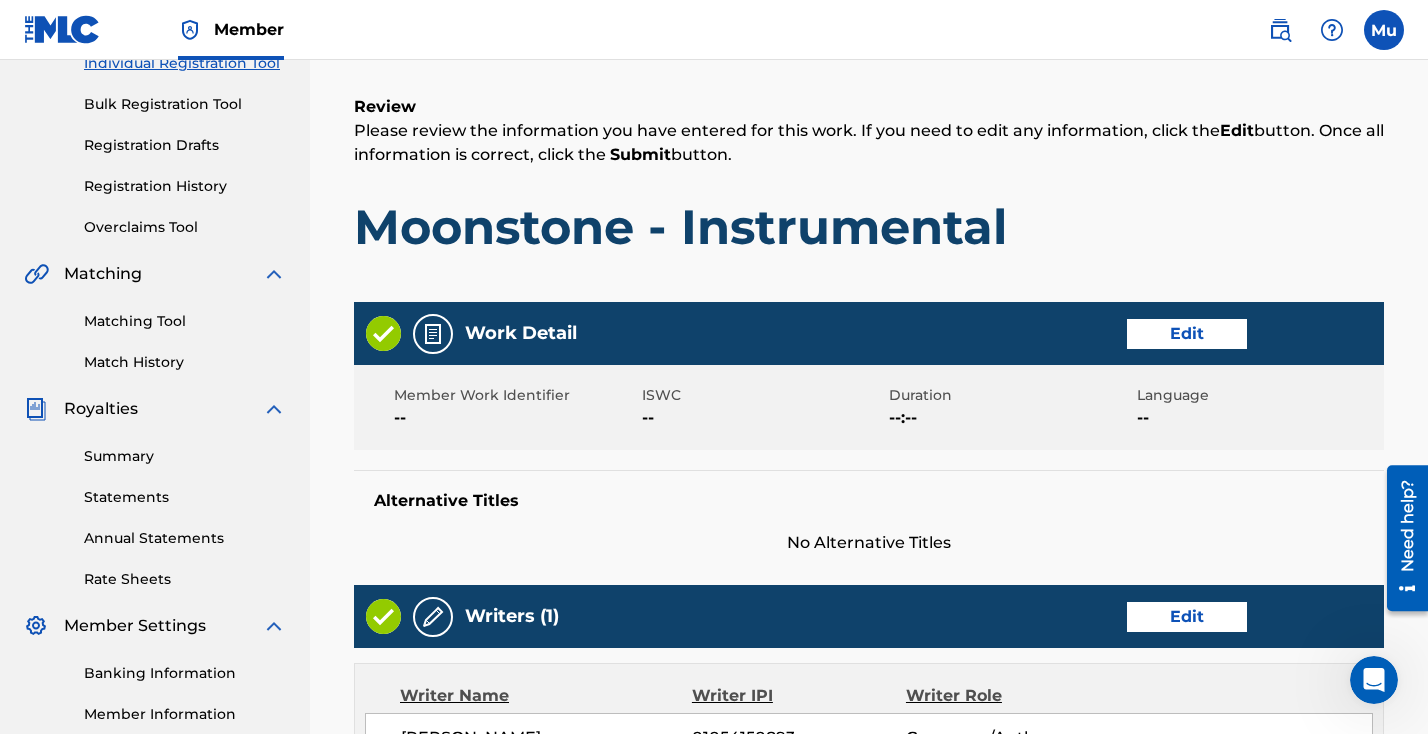 scroll, scrollTop: 310, scrollLeft: 0, axis: vertical 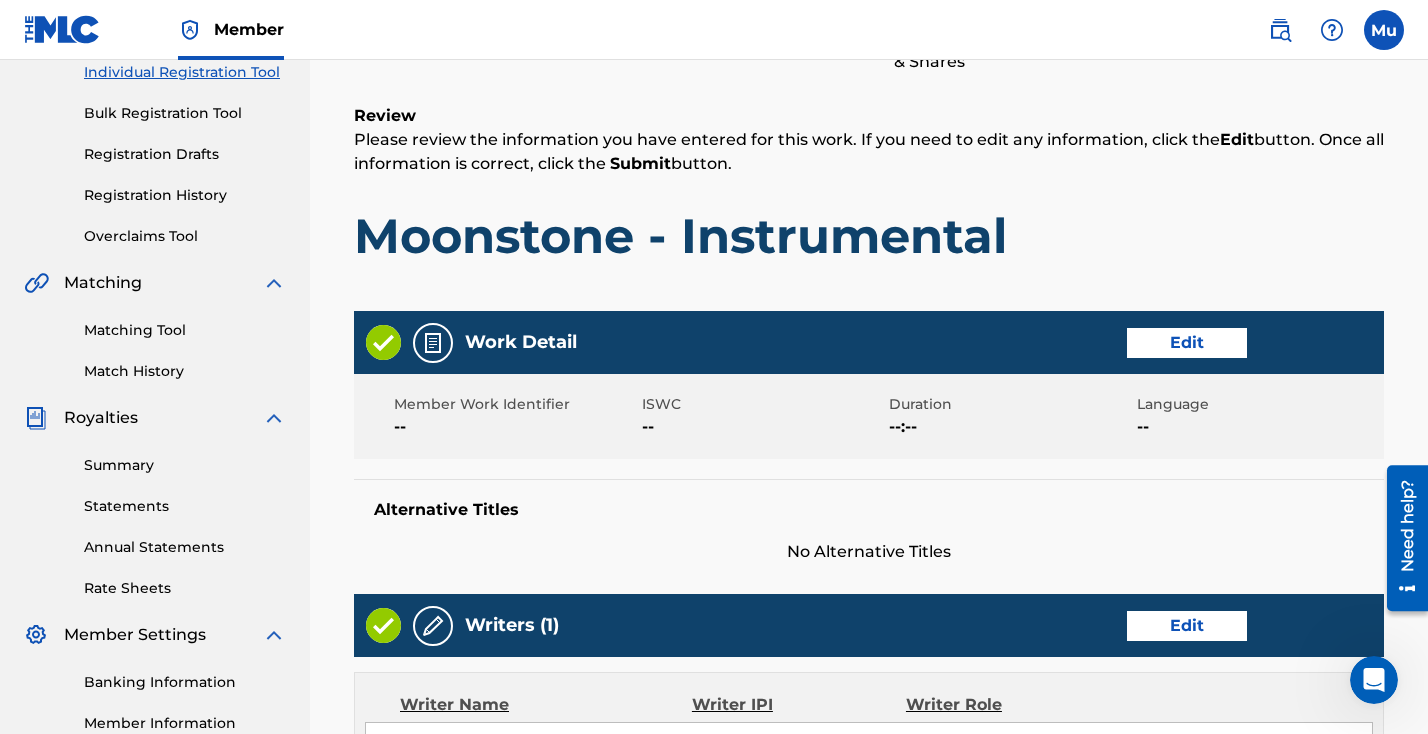click on "Edit" at bounding box center [1187, 343] 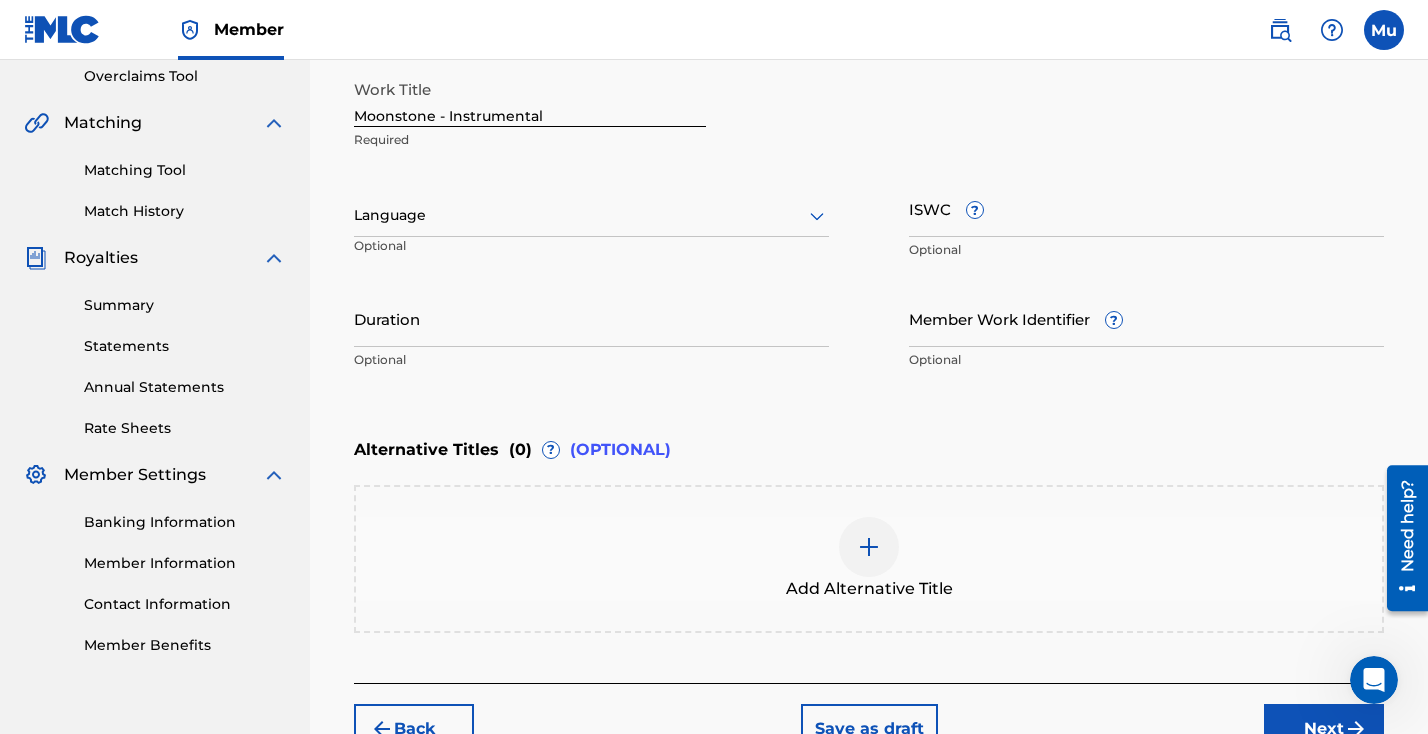 scroll, scrollTop: 536, scrollLeft: 0, axis: vertical 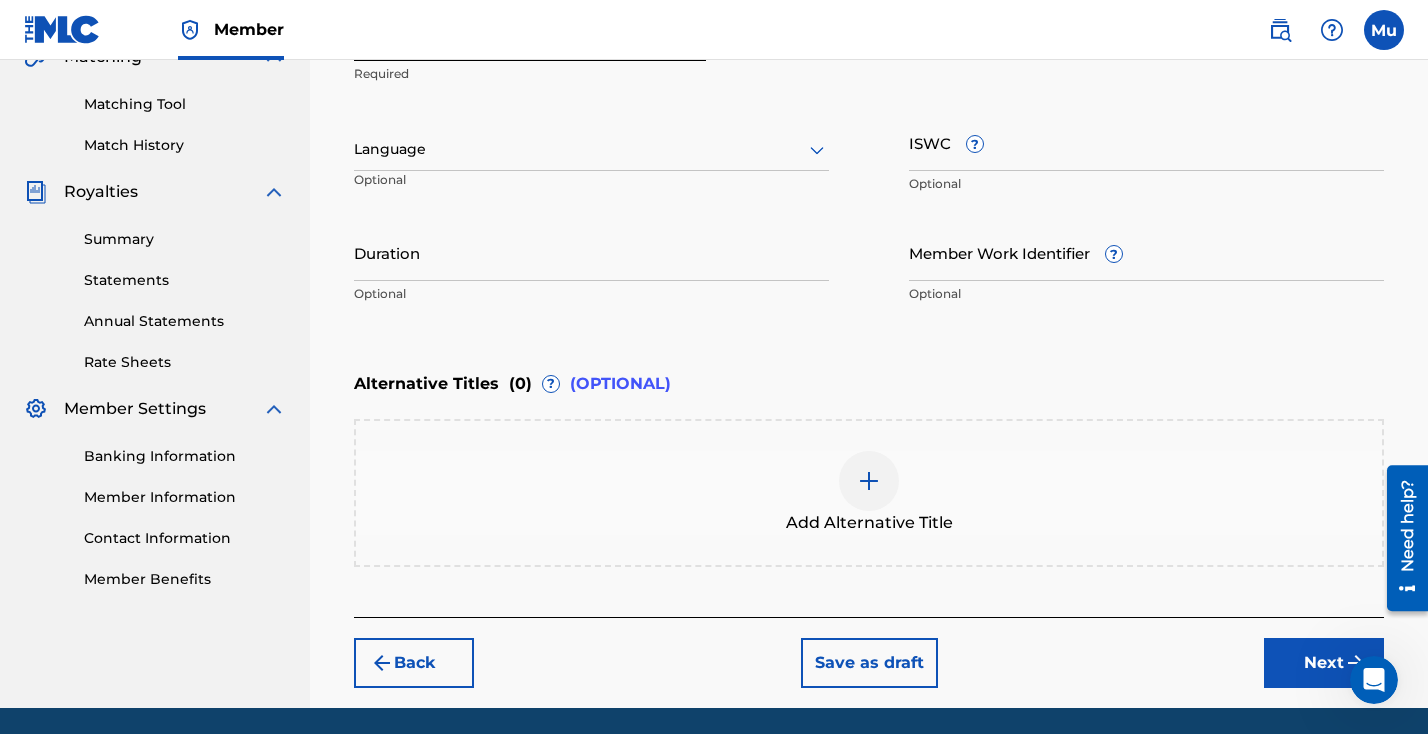 click at bounding box center [869, 481] 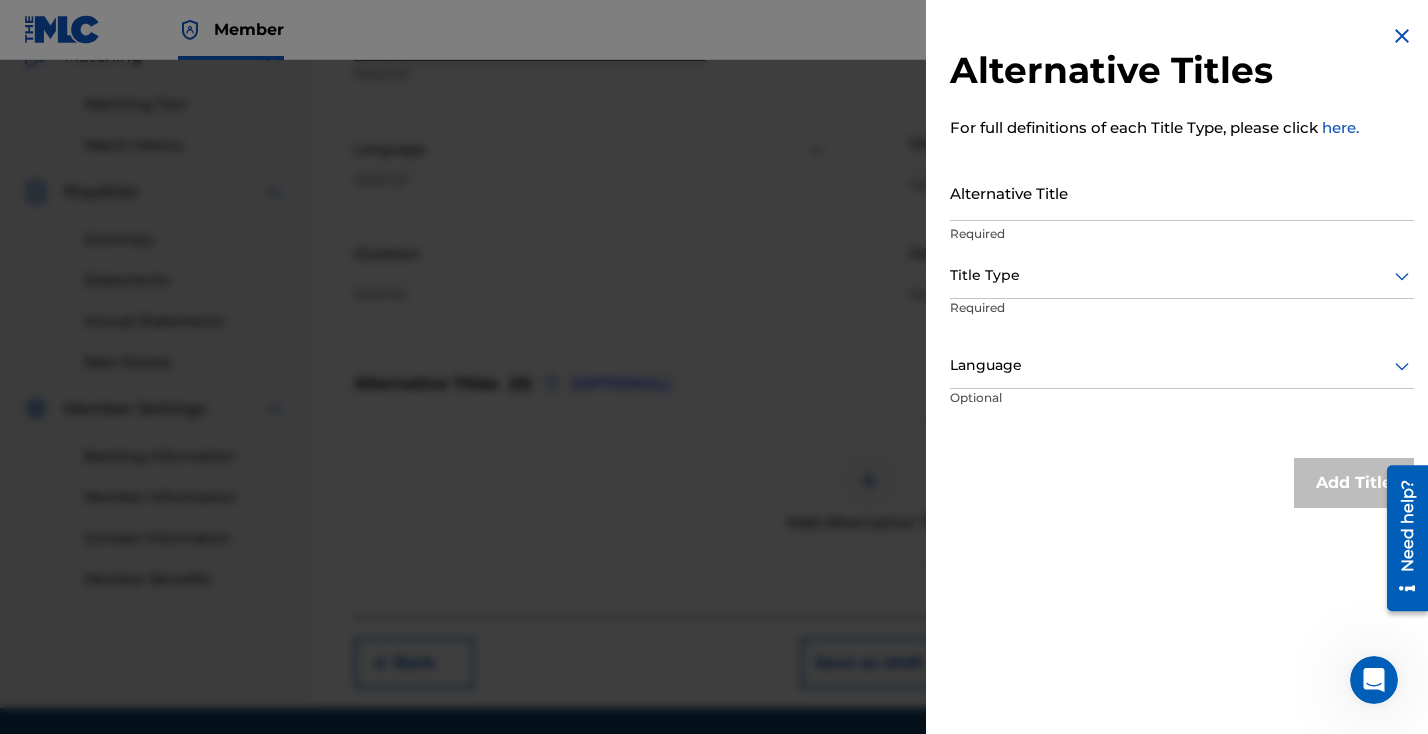click on "Alternative Title" at bounding box center [1182, 192] 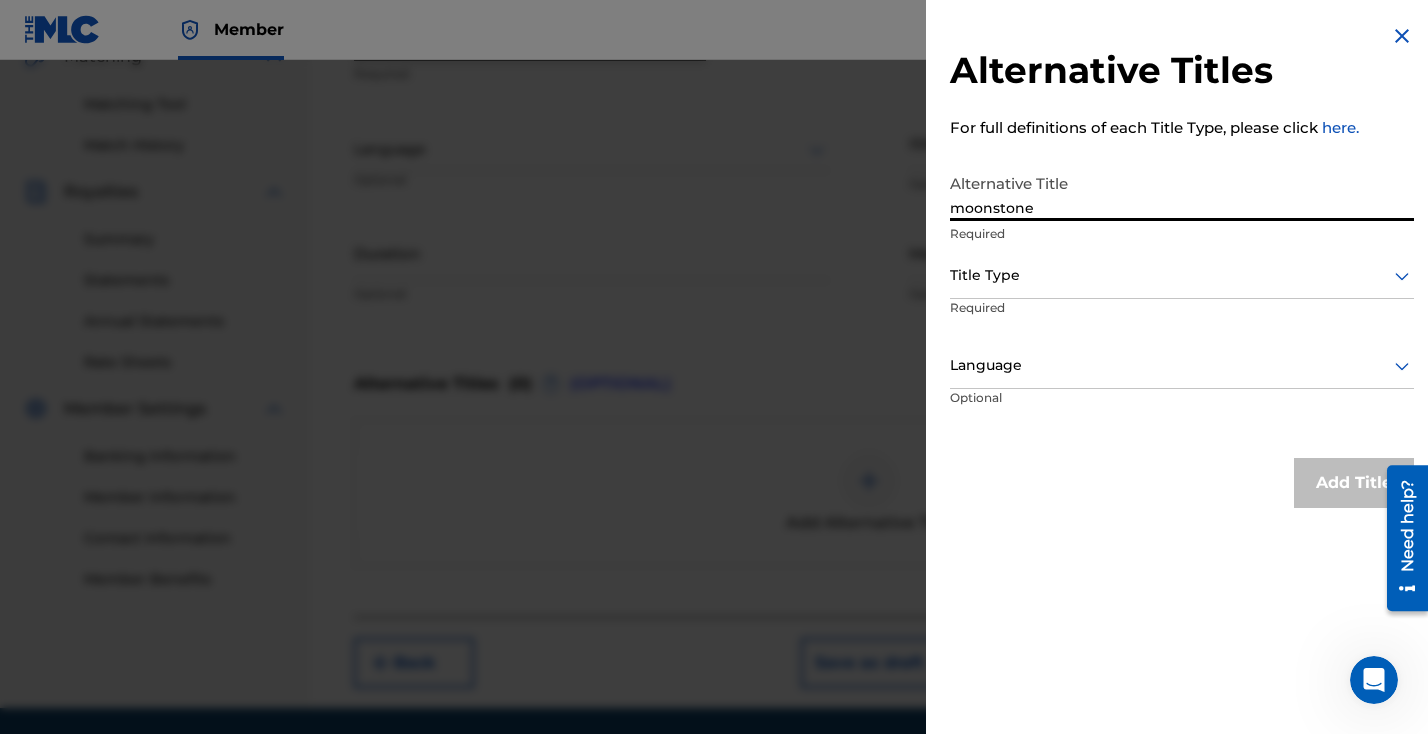 type on "moonstone" 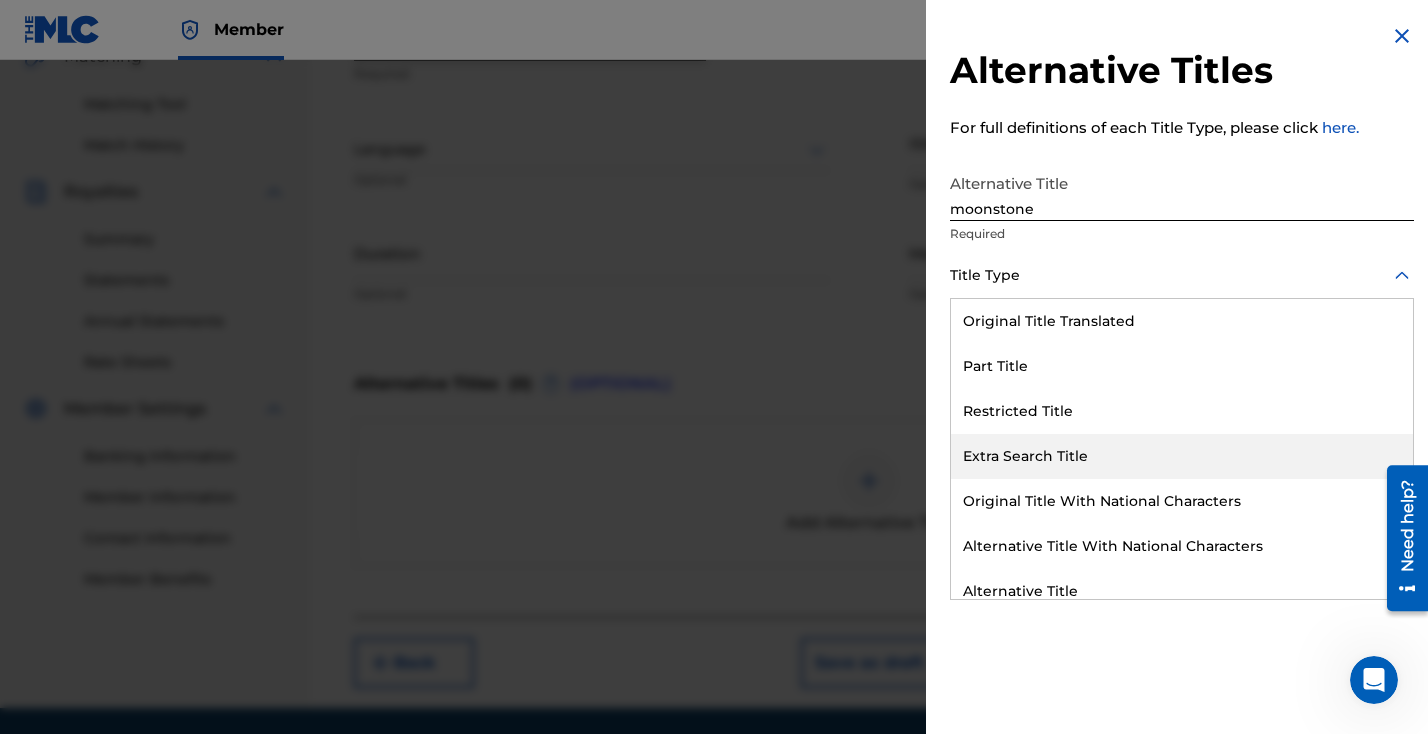 scroll, scrollTop: 195, scrollLeft: 0, axis: vertical 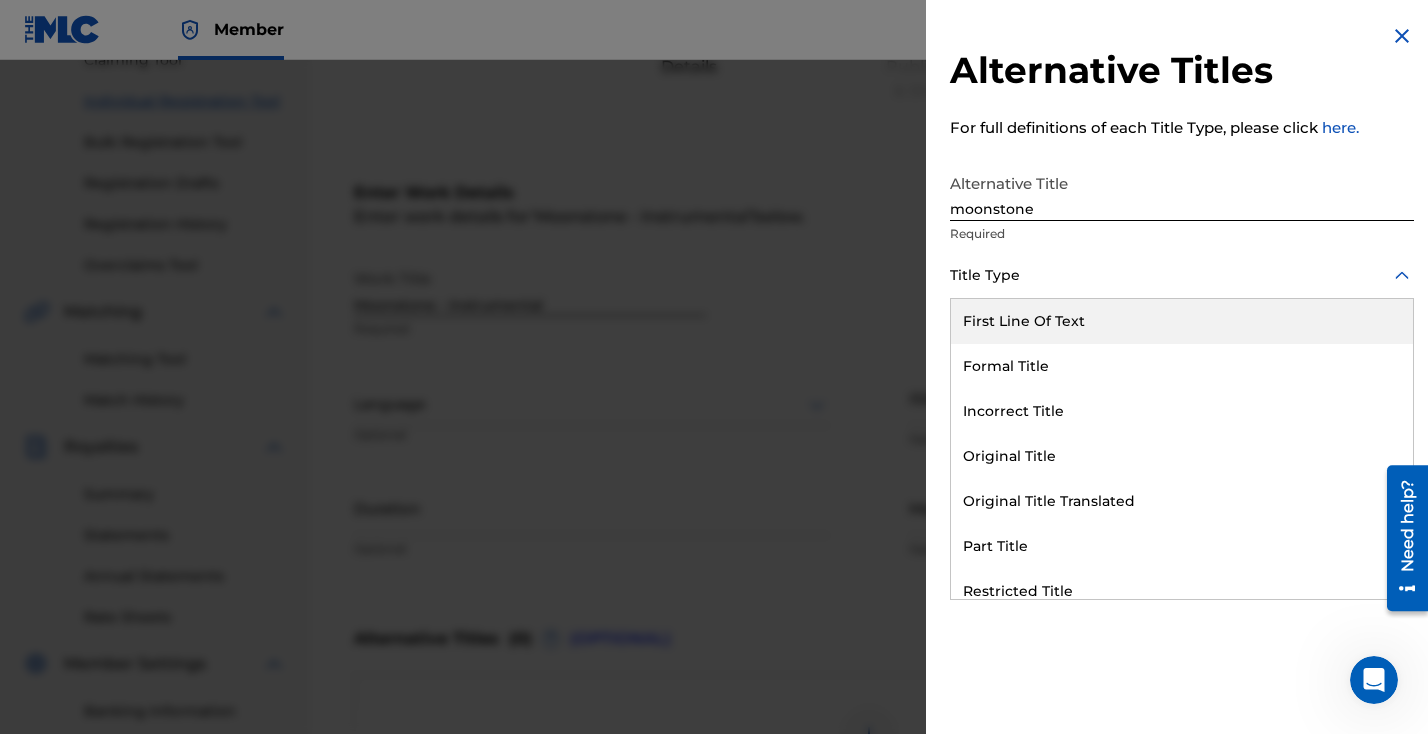 click on "Alternative Titles For full definitions of each Title Type, please click   here. Alternative Title   moonstone Required First Line Of Text, 1 of 11. 11 results available. Use Up and Down to choose options, press Enter to select the currently focused option, press Escape to exit the menu, press Tab to select the option and exit the menu. Title Type First Line Of Text Formal Title  Incorrect Title Original Title Original Title Translated Part Title Restricted Title Extra Search Title Original Title With National Characters Alternative Title With National Characters Alternative Title Required Language Optional Add Title" at bounding box center (1182, 266) 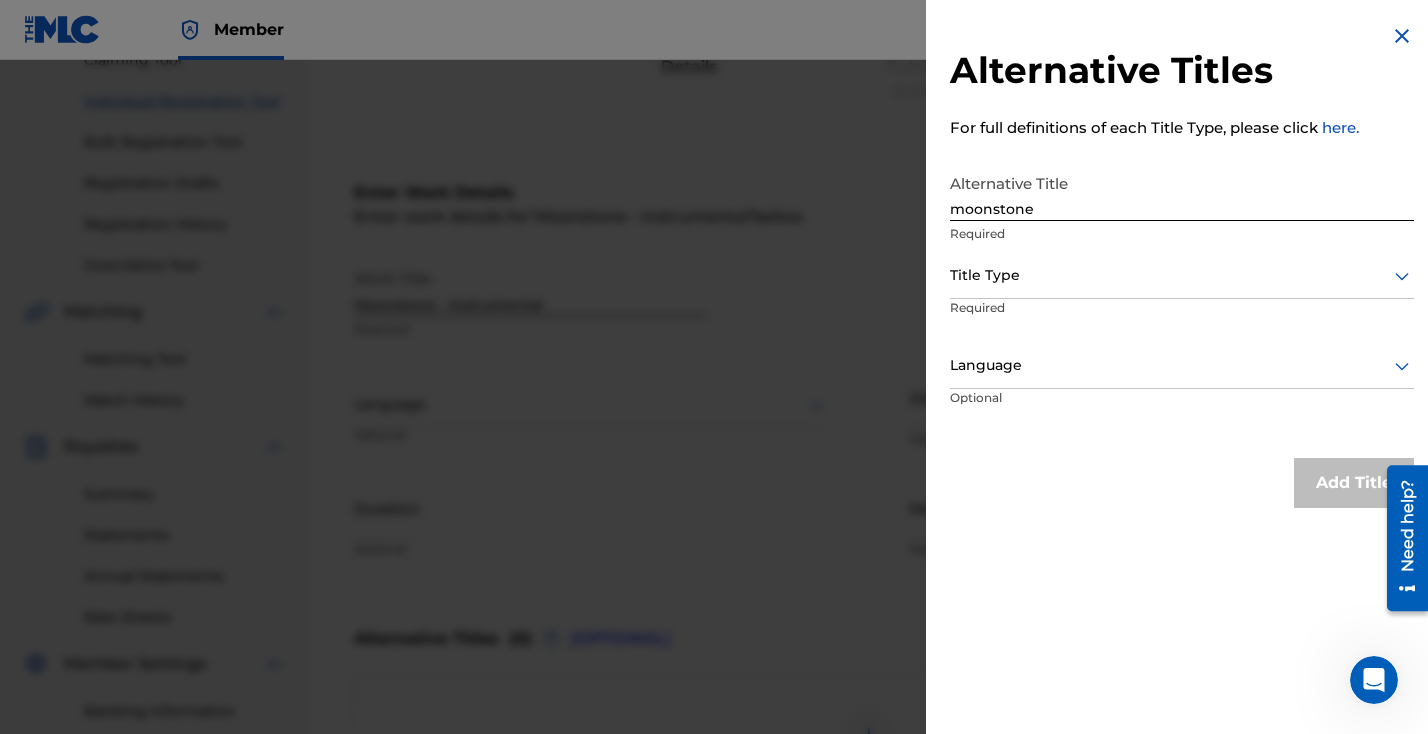 click at bounding box center [1402, 36] 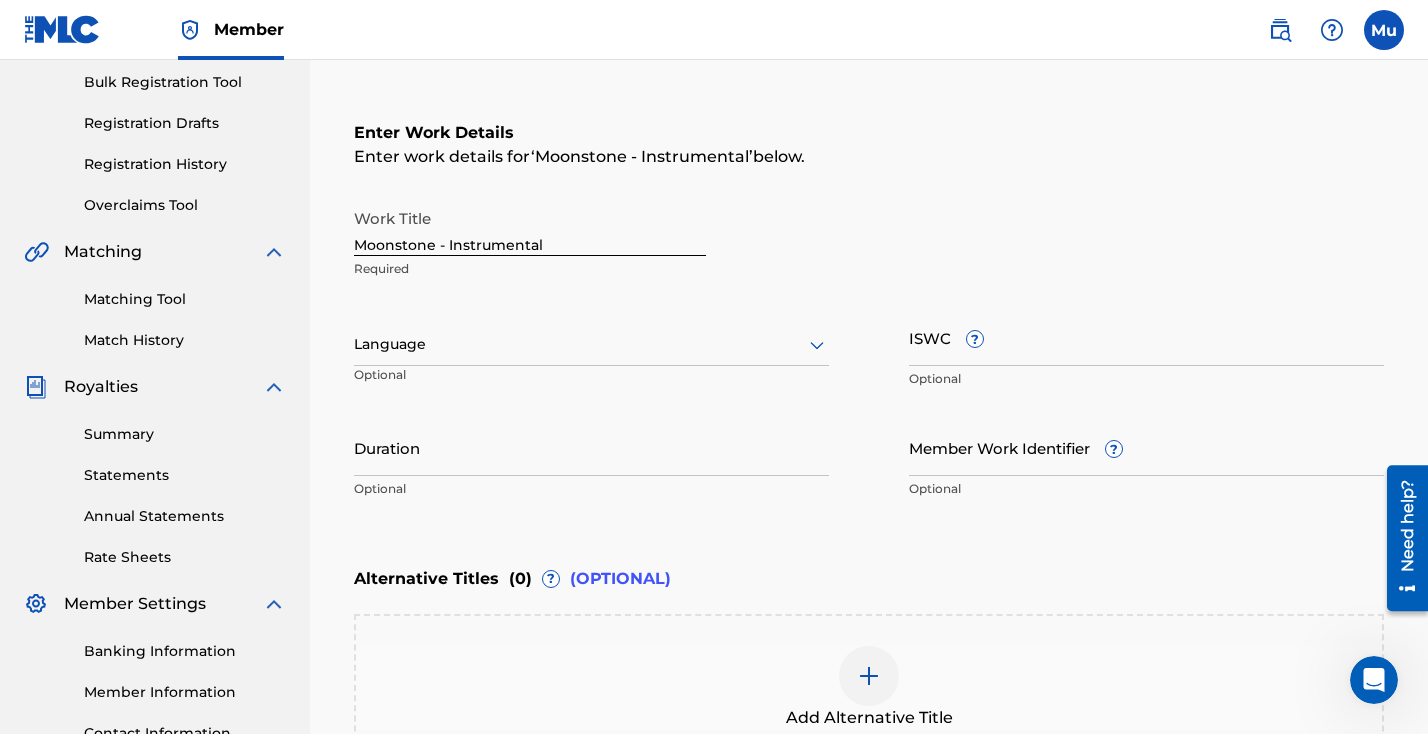 scroll, scrollTop: 558, scrollLeft: 0, axis: vertical 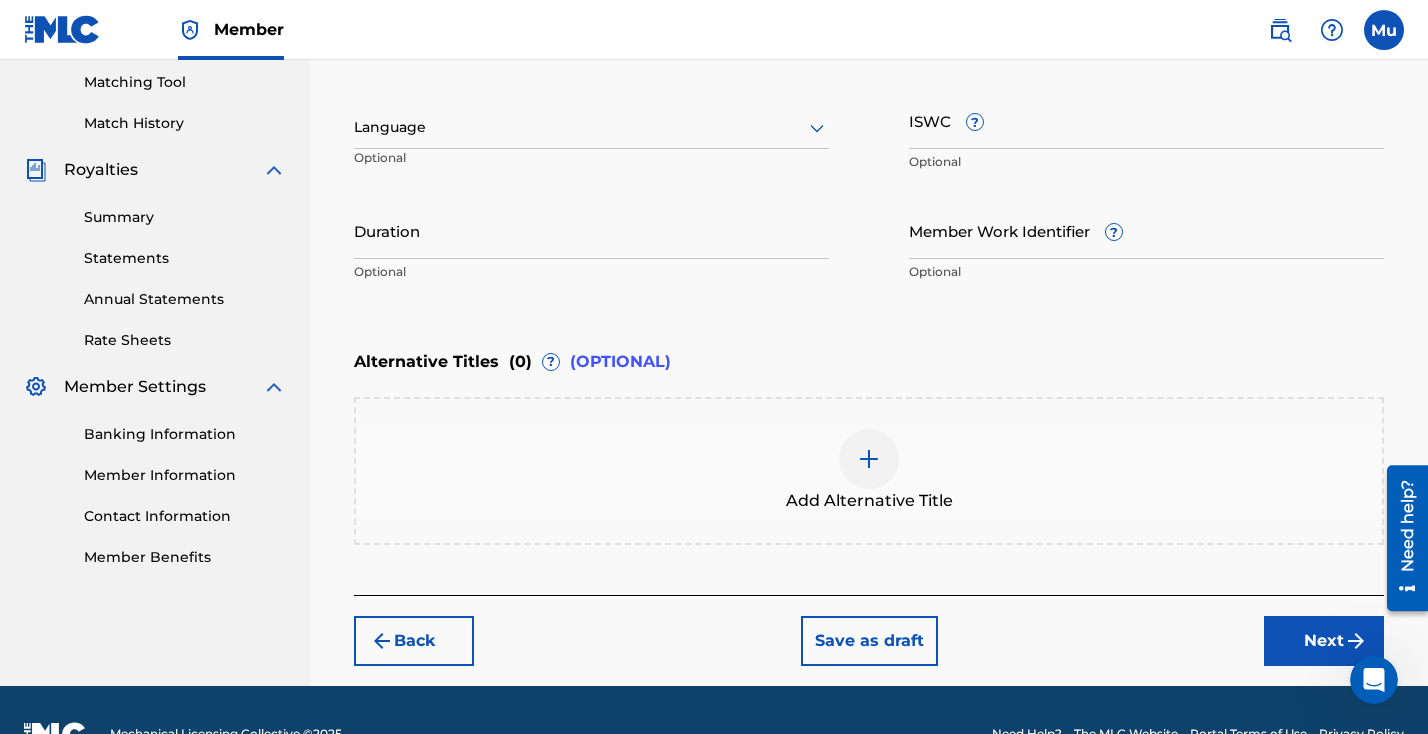 click on "Next" at bounding box center (1324, 641) 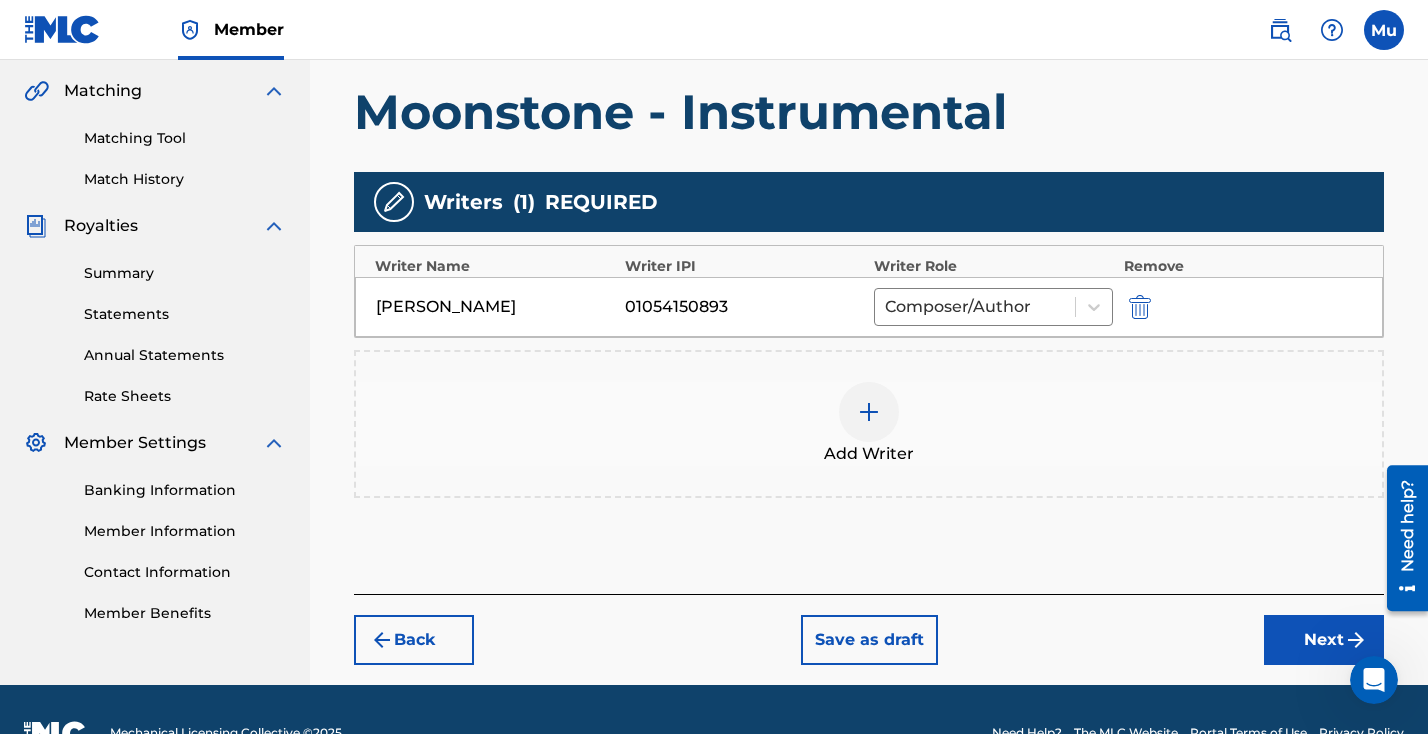 click on "Next" at bounding box center (1324, 640) 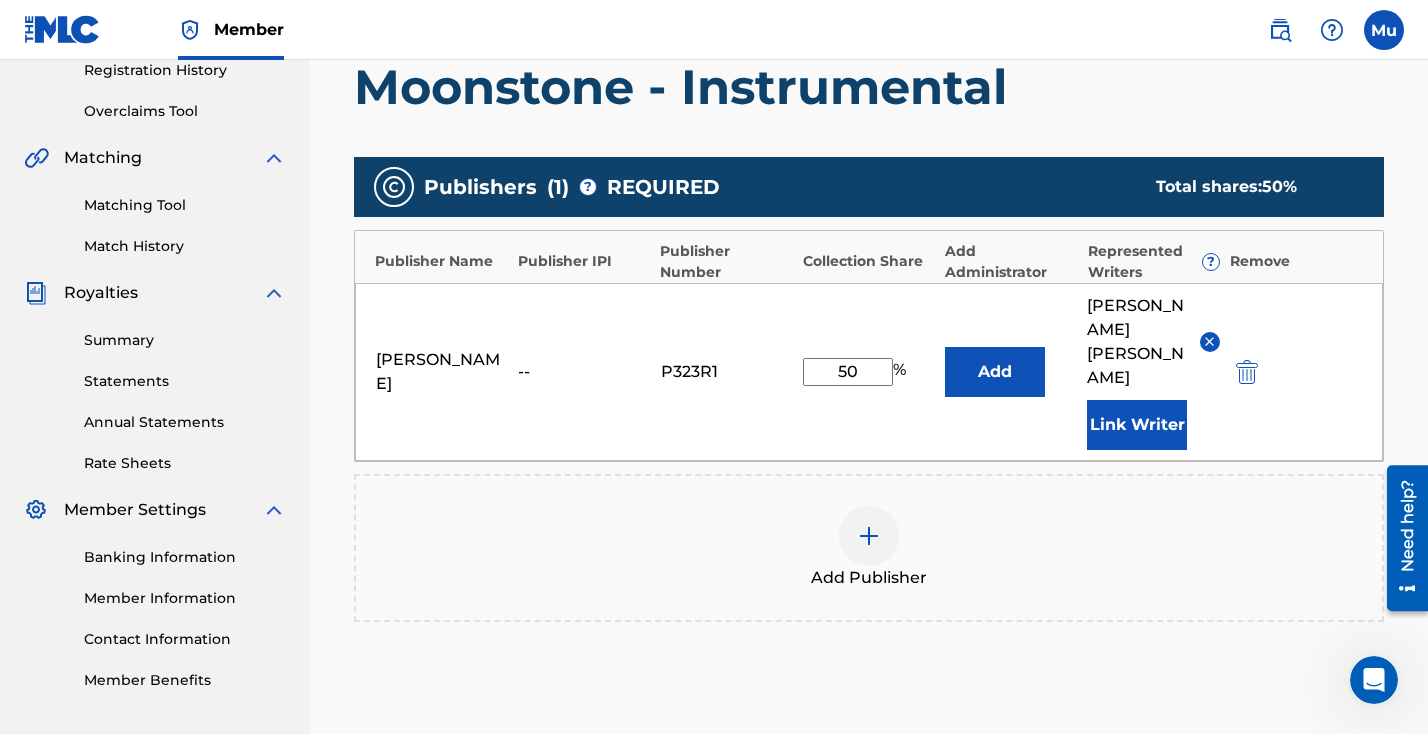 scroll, scrollTop: 571, scrollLeft: 0, axis: vertical 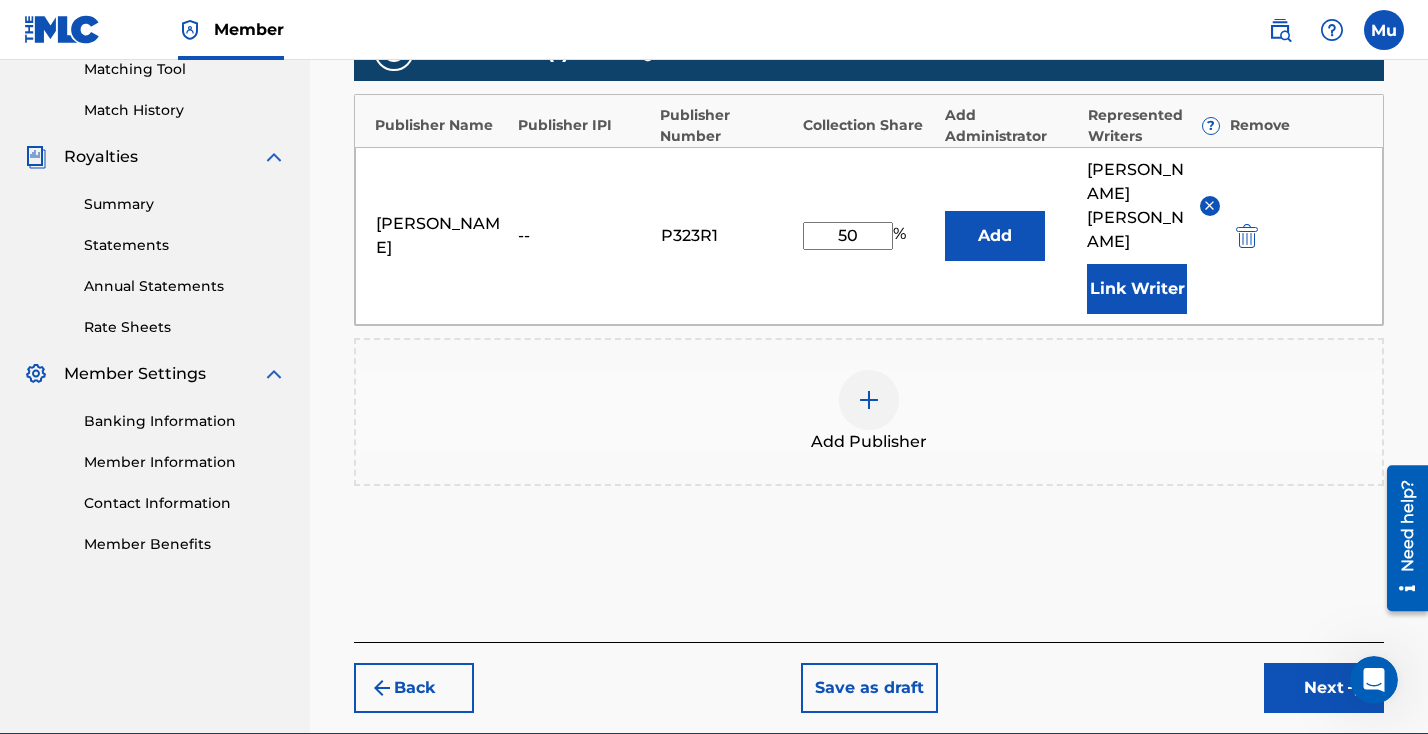 click on "Next" at bounding box center [1324, 688] 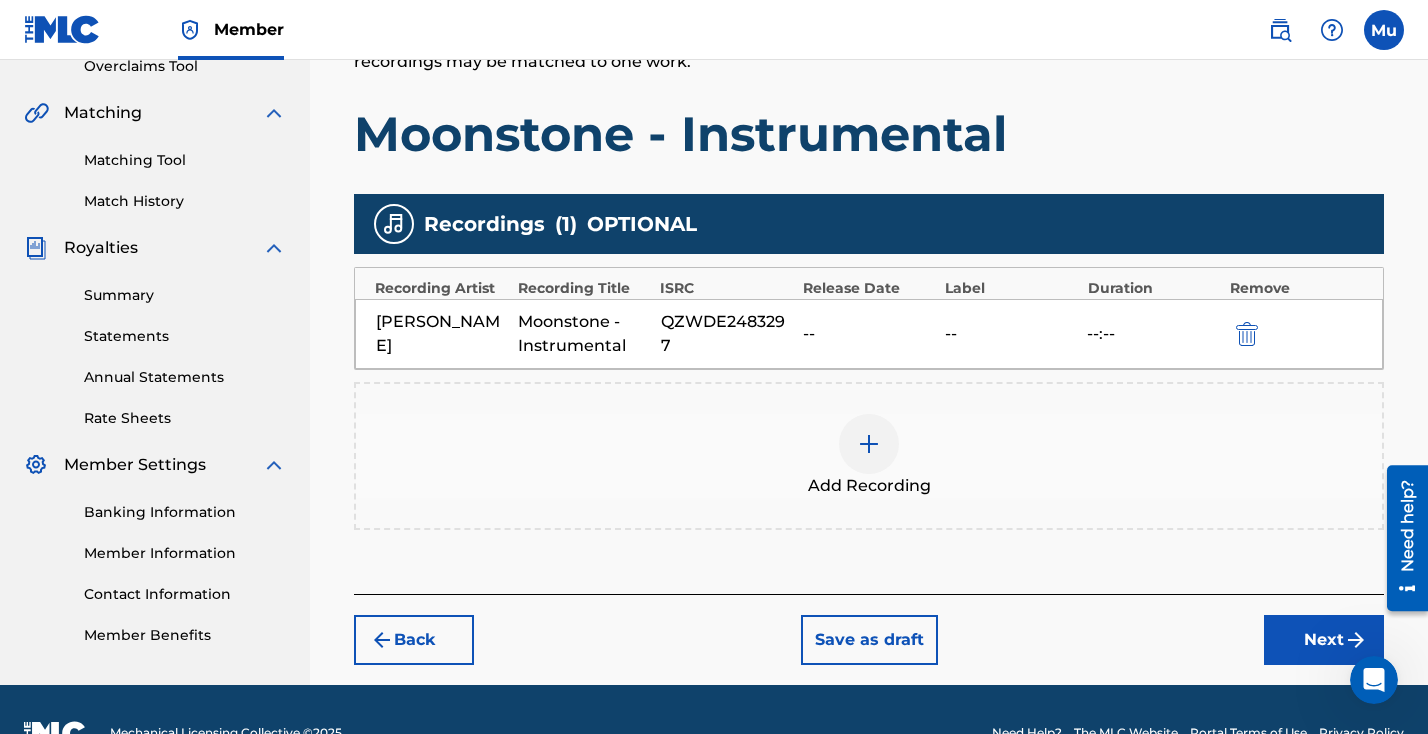 click on "Next" at bounding box center [1324, 640] 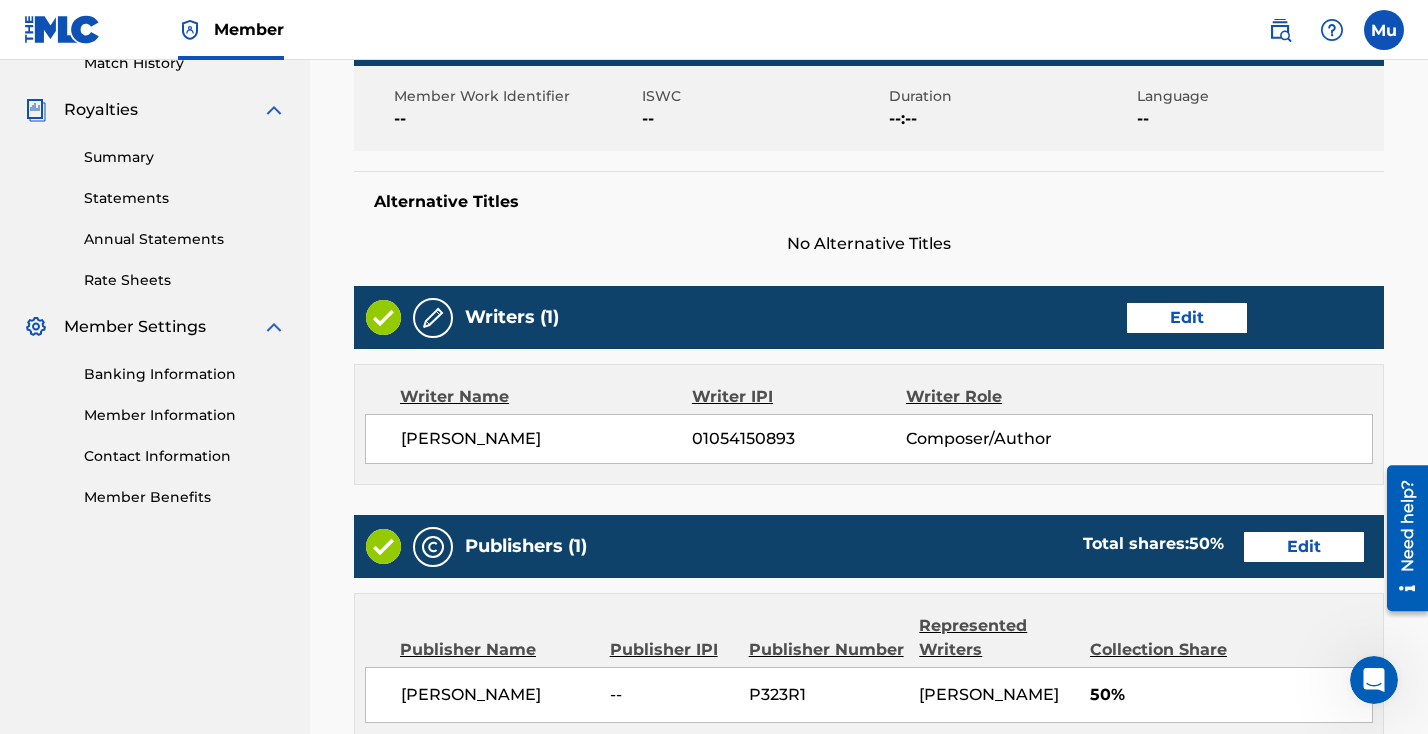 scroll, scrollTop: 1019, scrollLeft: 0, axis: vertical 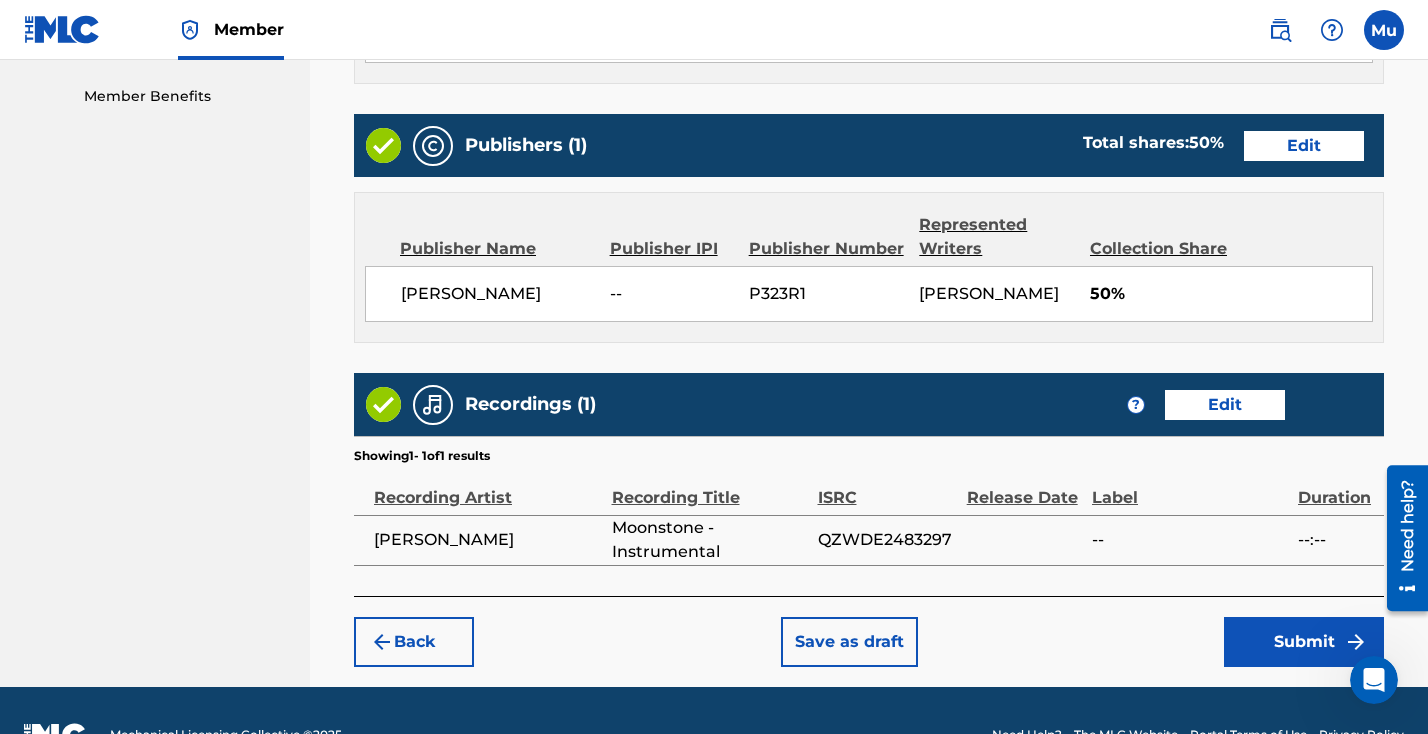 click on "Submit" at bounding box center [1304, 642] 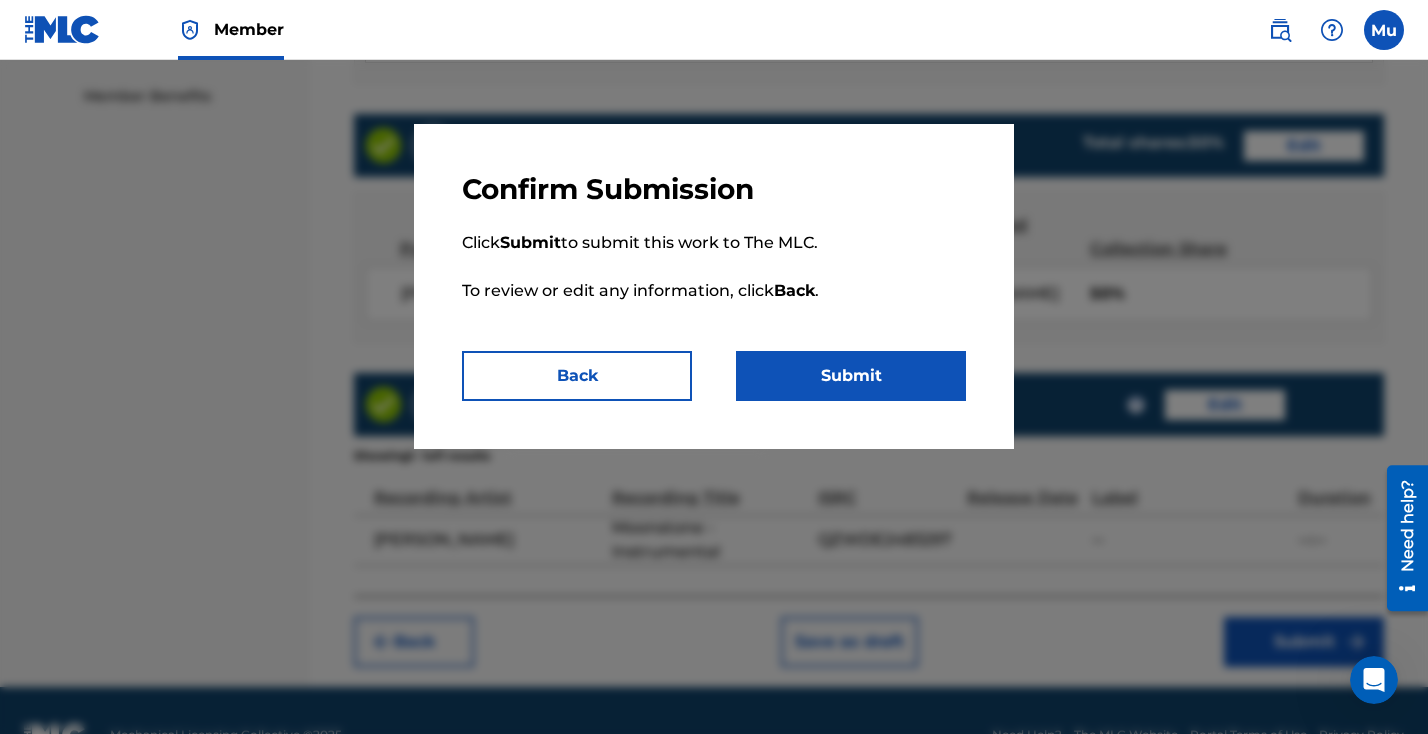 click on "Submit" at bounding box center [851, 376] 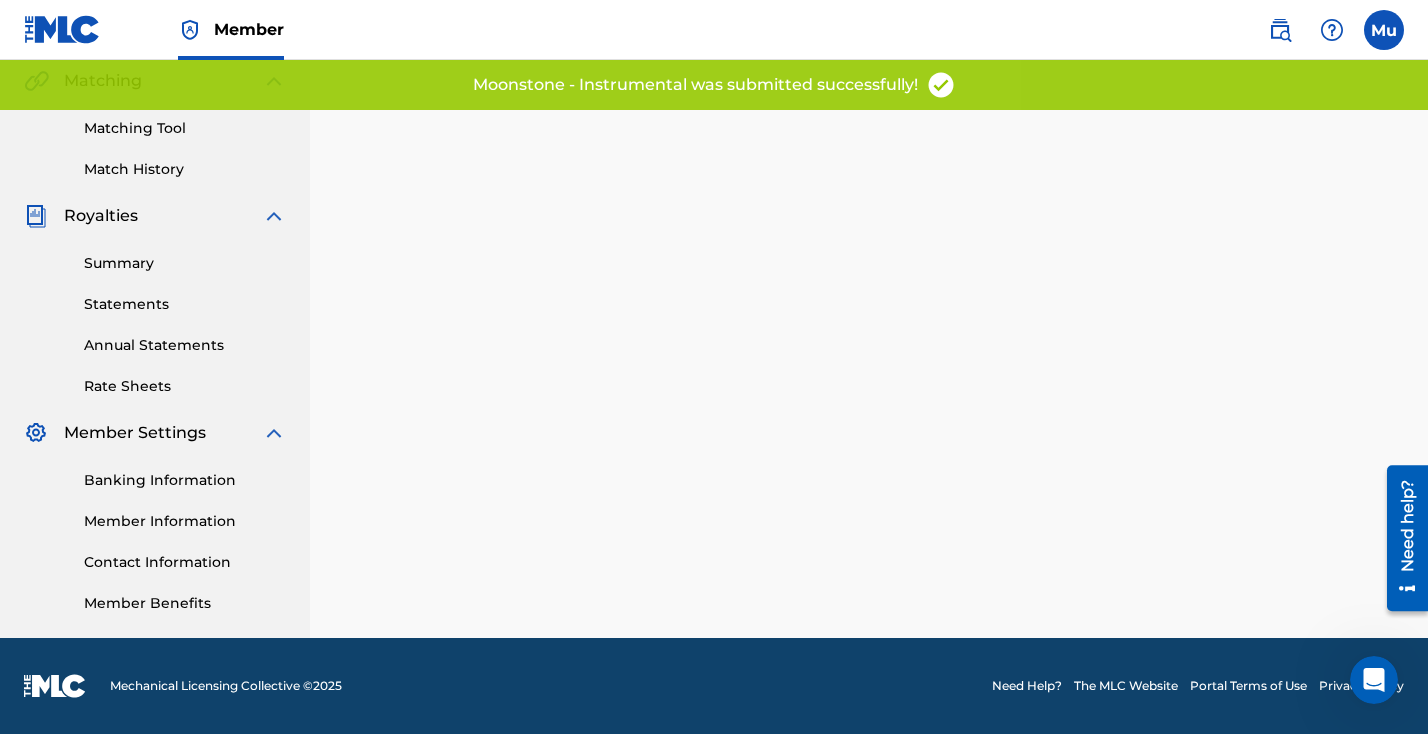 scroll, scrollTop: 0, scrollLeft: 0, axis: both 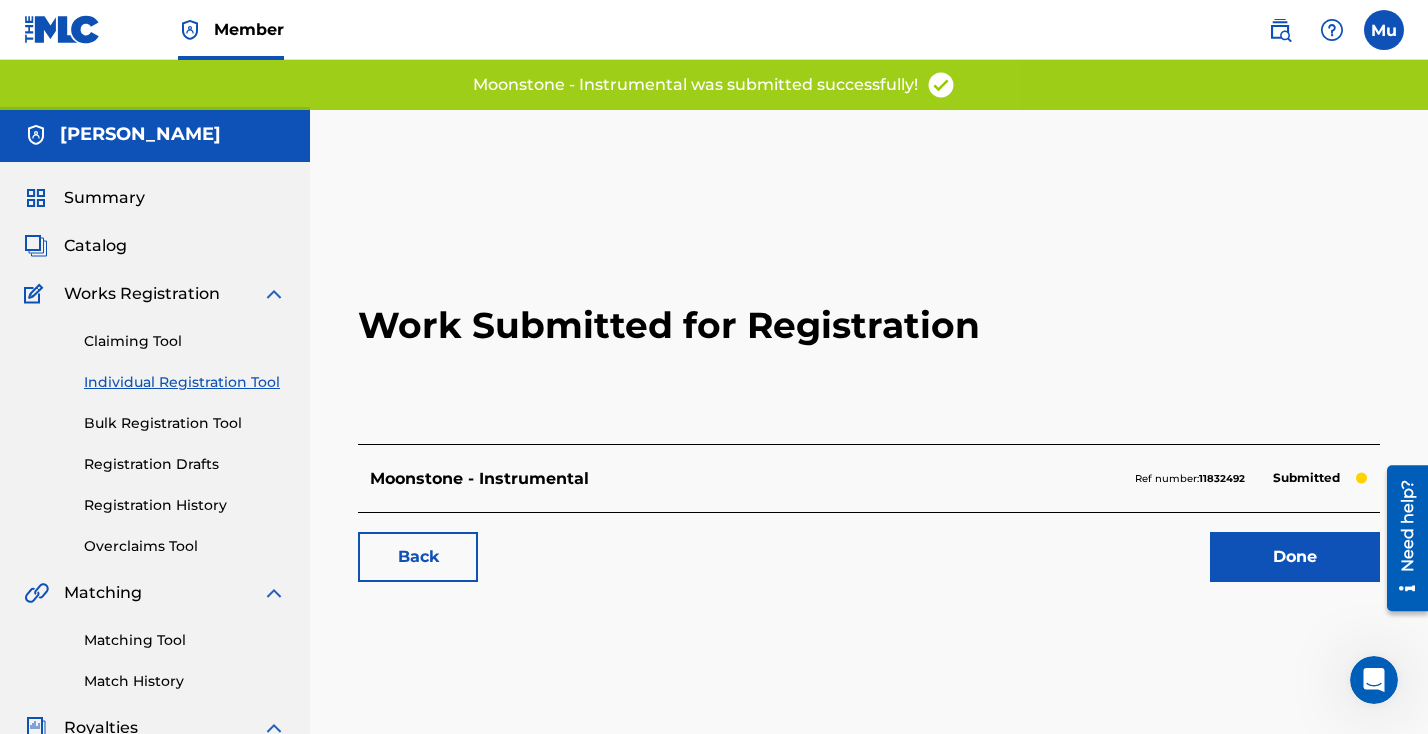 click on "Done" at bounding box center [1295, 557] 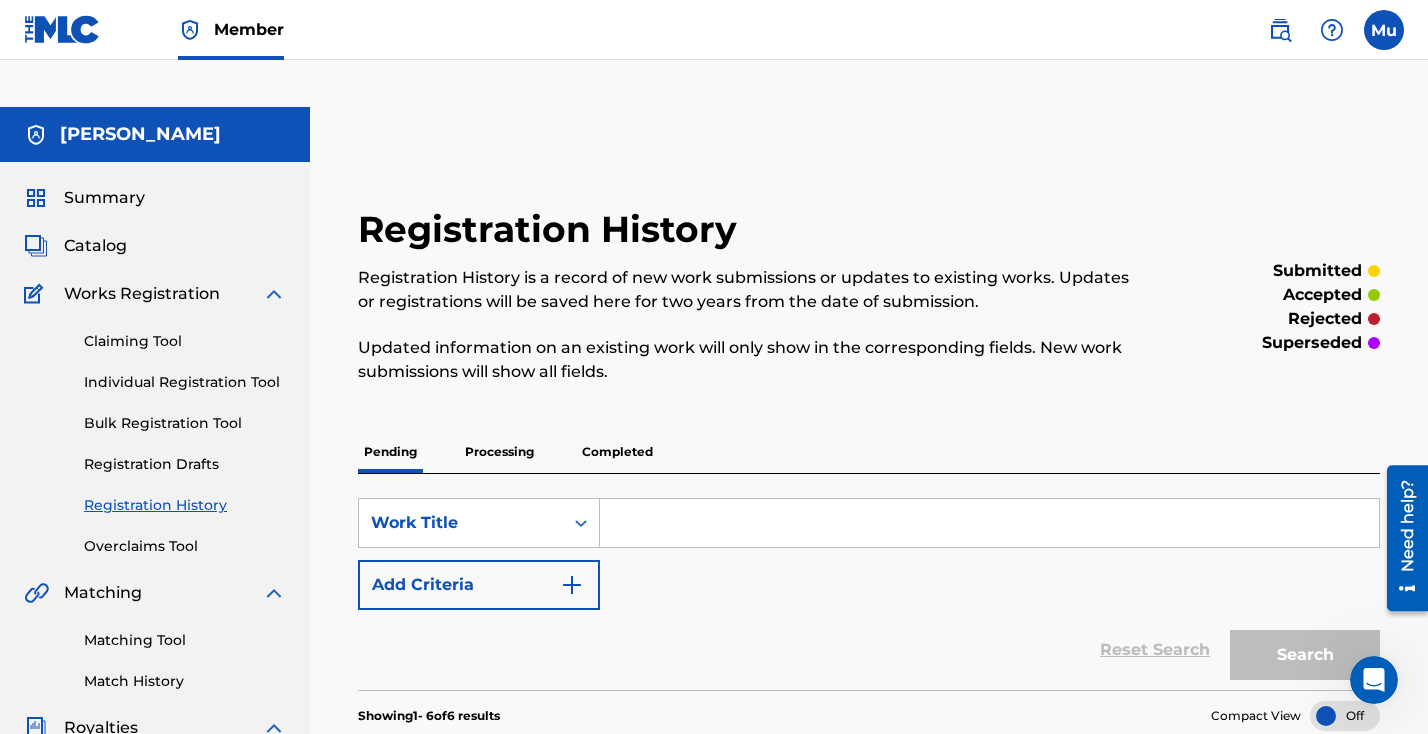 click at bounding box center (989, 523) 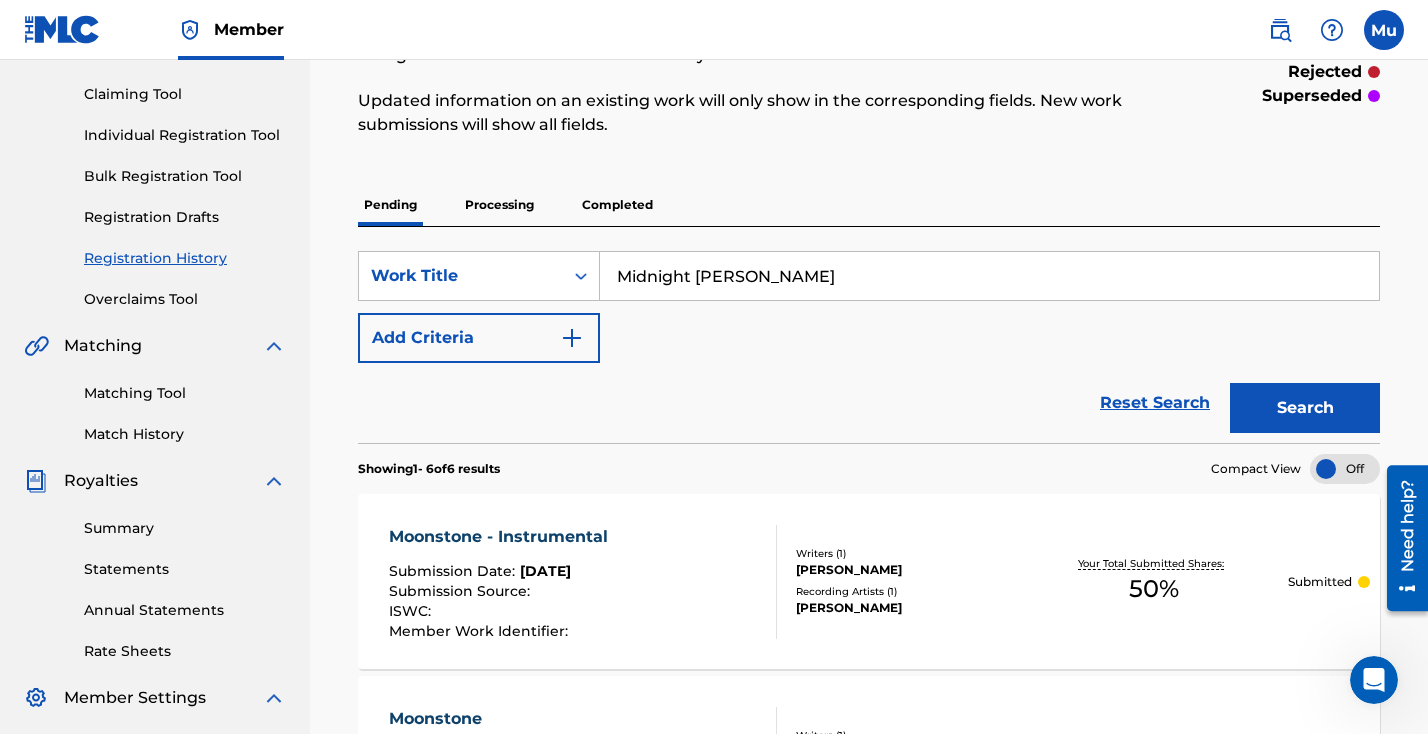 scroll, scrollTop: 222, scrollLeft: 0, axis: vertical 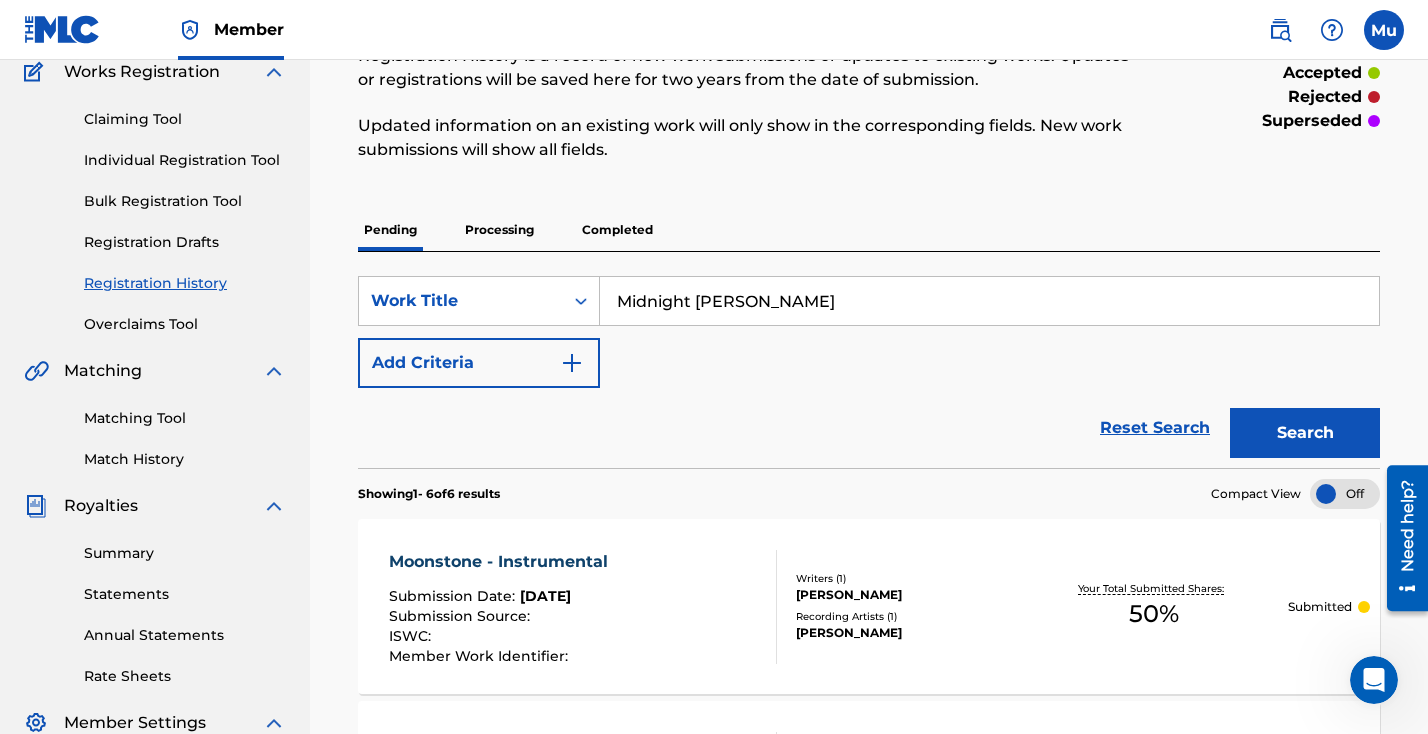 type on "Midnight [PERSON_NAME]" 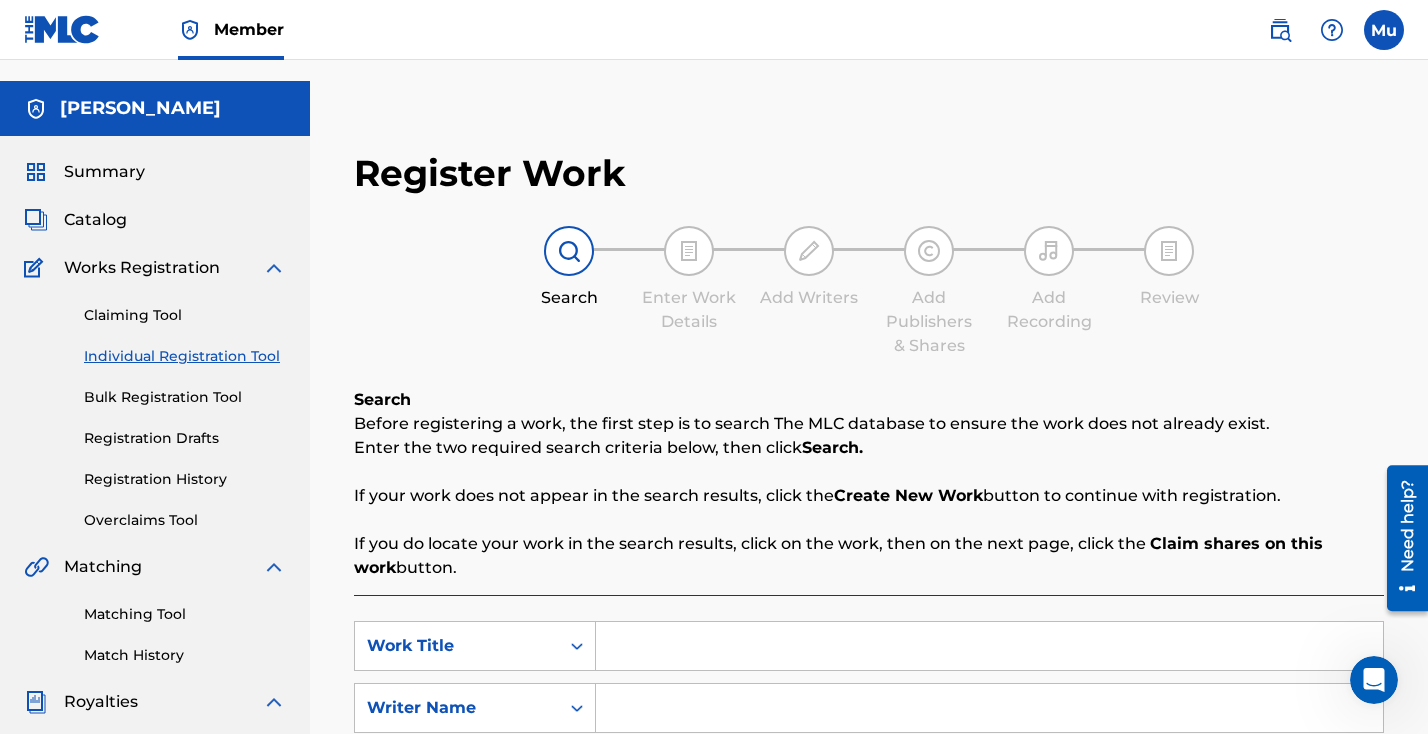 scroll, scrollTop: 50, scrollLeft: 0, axis: vertical 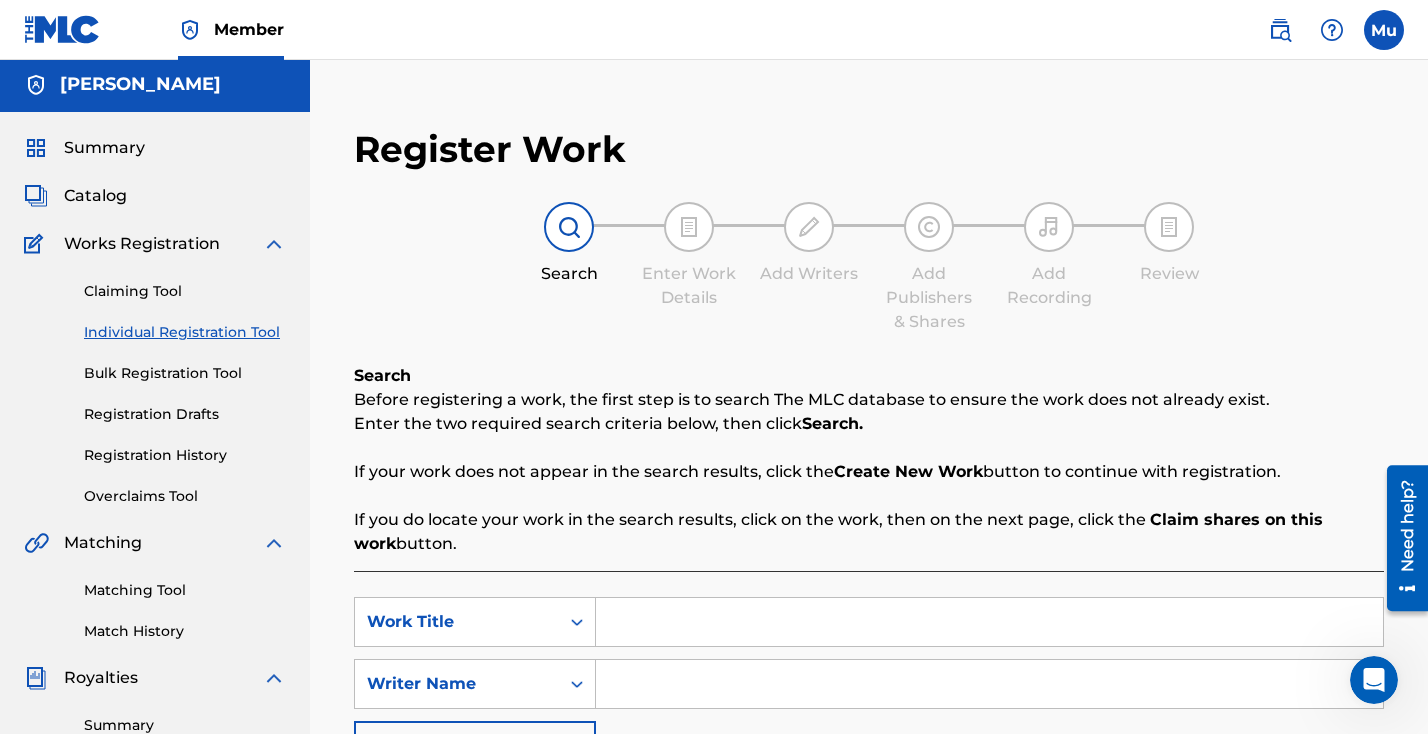 click at bounding box center (989, 622) 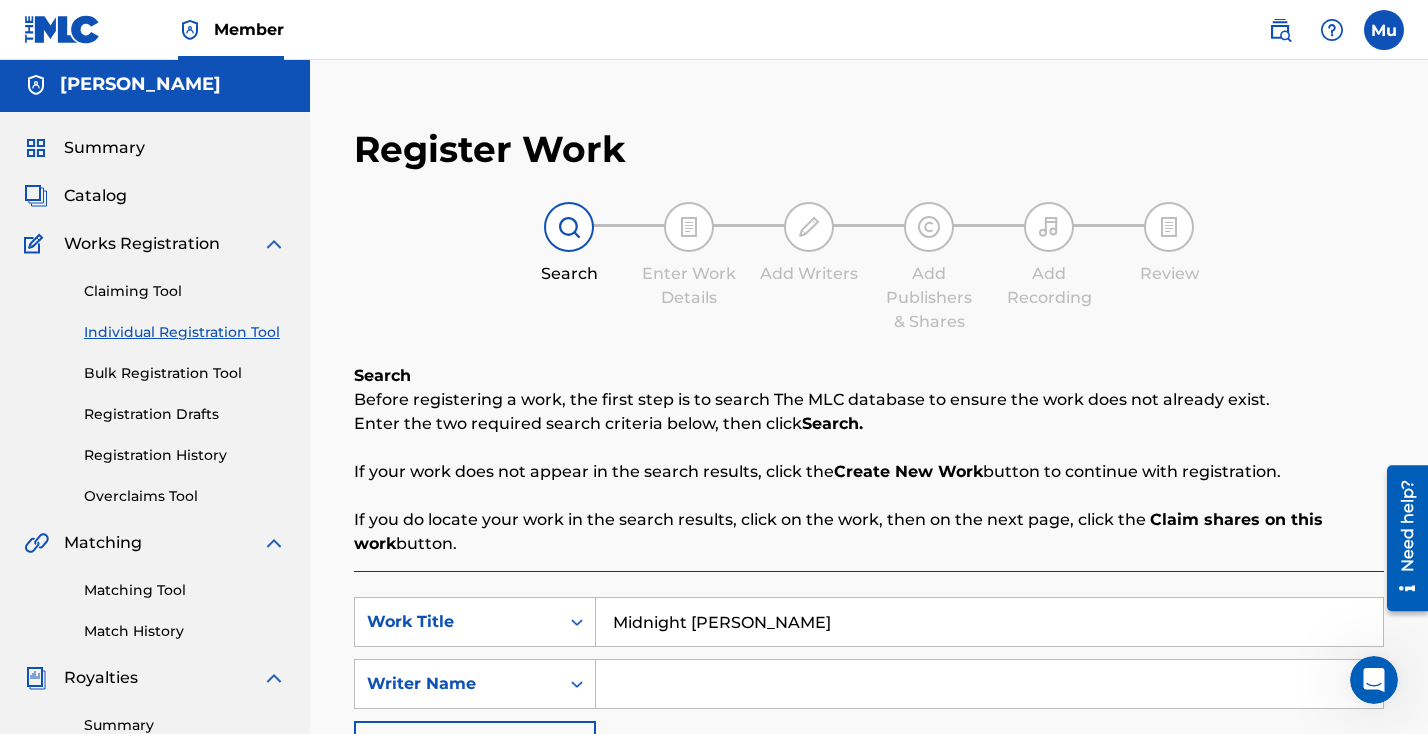 type on "Midnight [PERSON_NAME]" 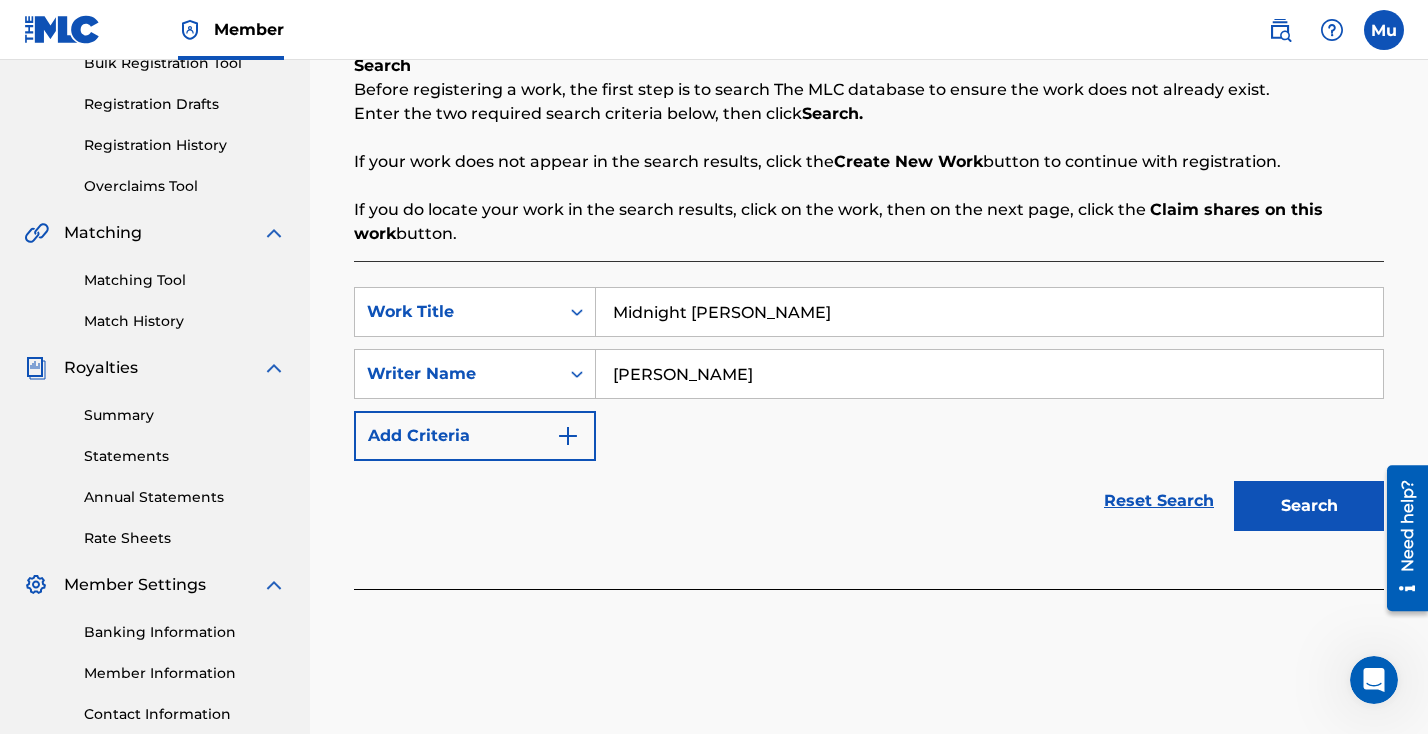 scroll, scrollTop: 465, scrollLeft: 0, axis: vertical 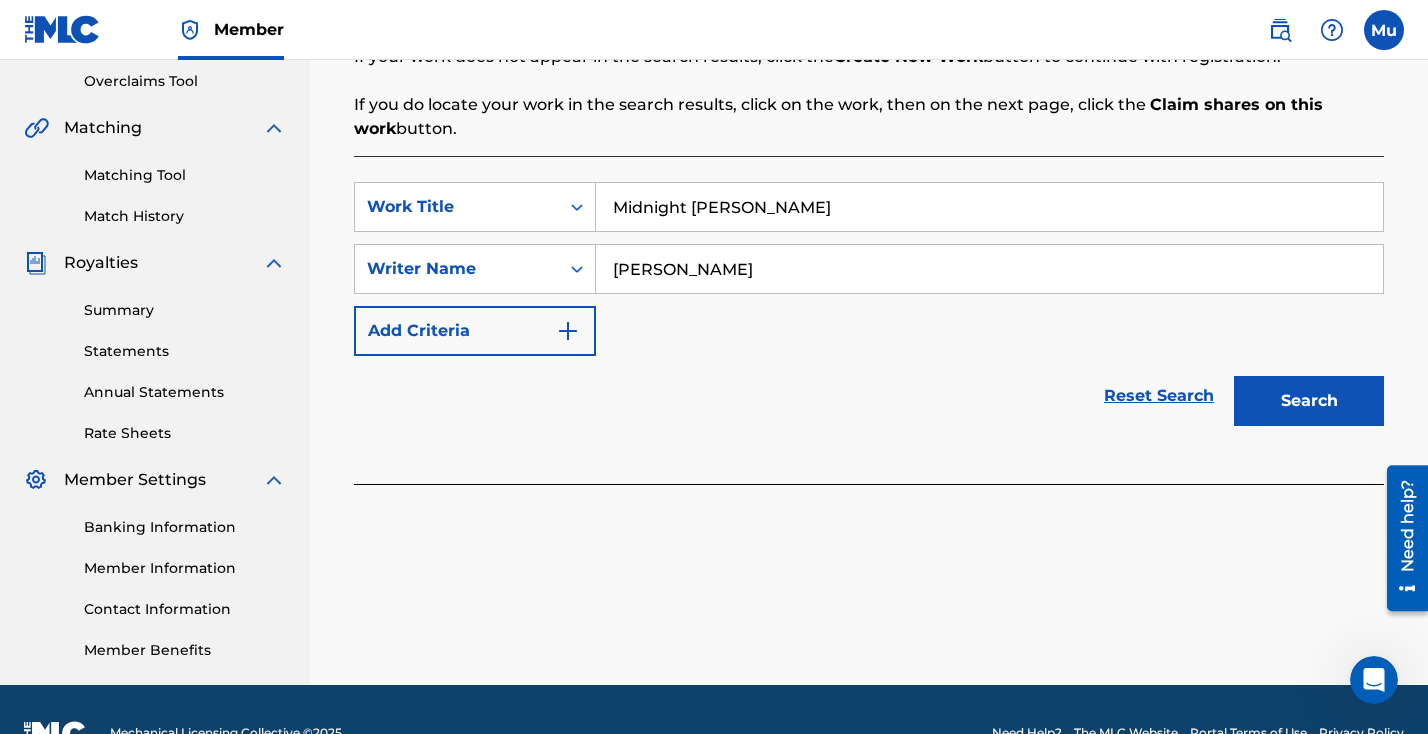 click on "Search" at bounding box center (1309, 401) 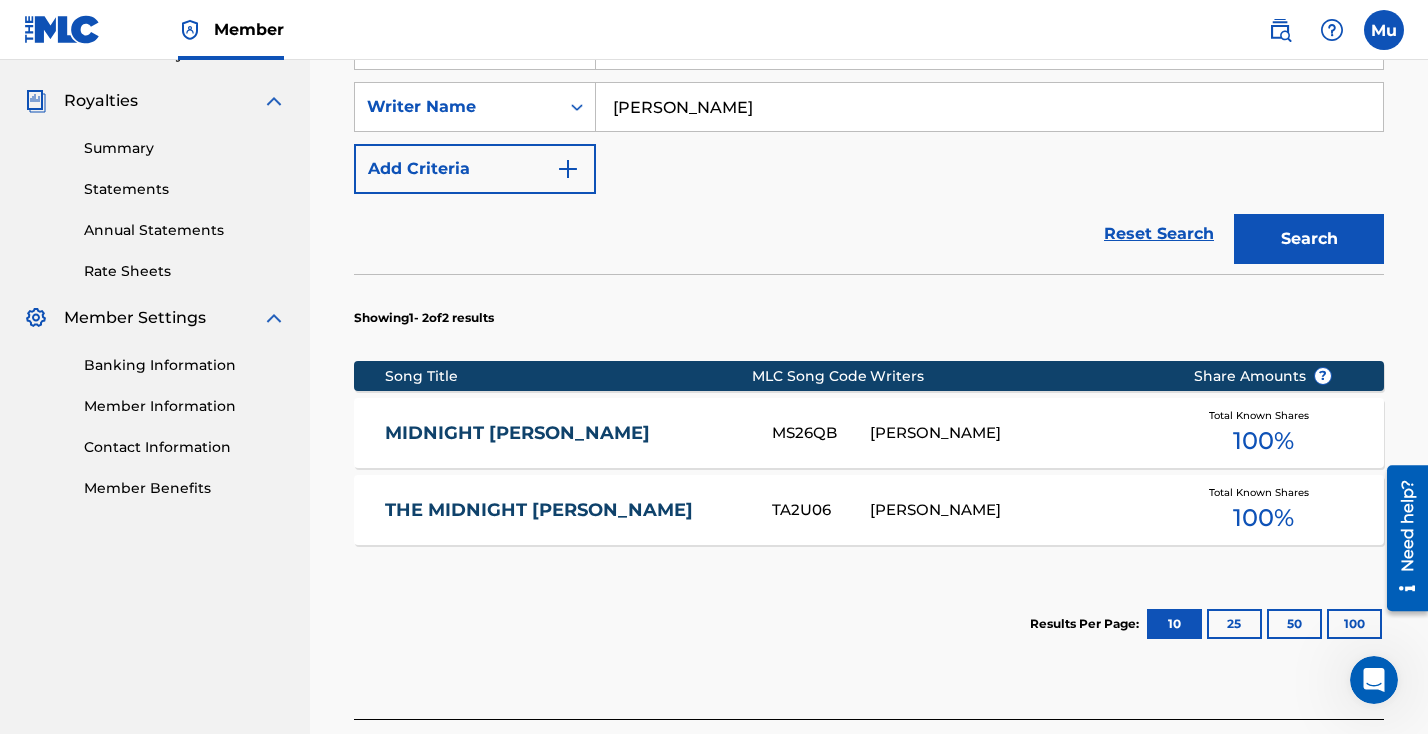 scroll, scrollTop: 658, scrollLeft: 0, axis: vertical 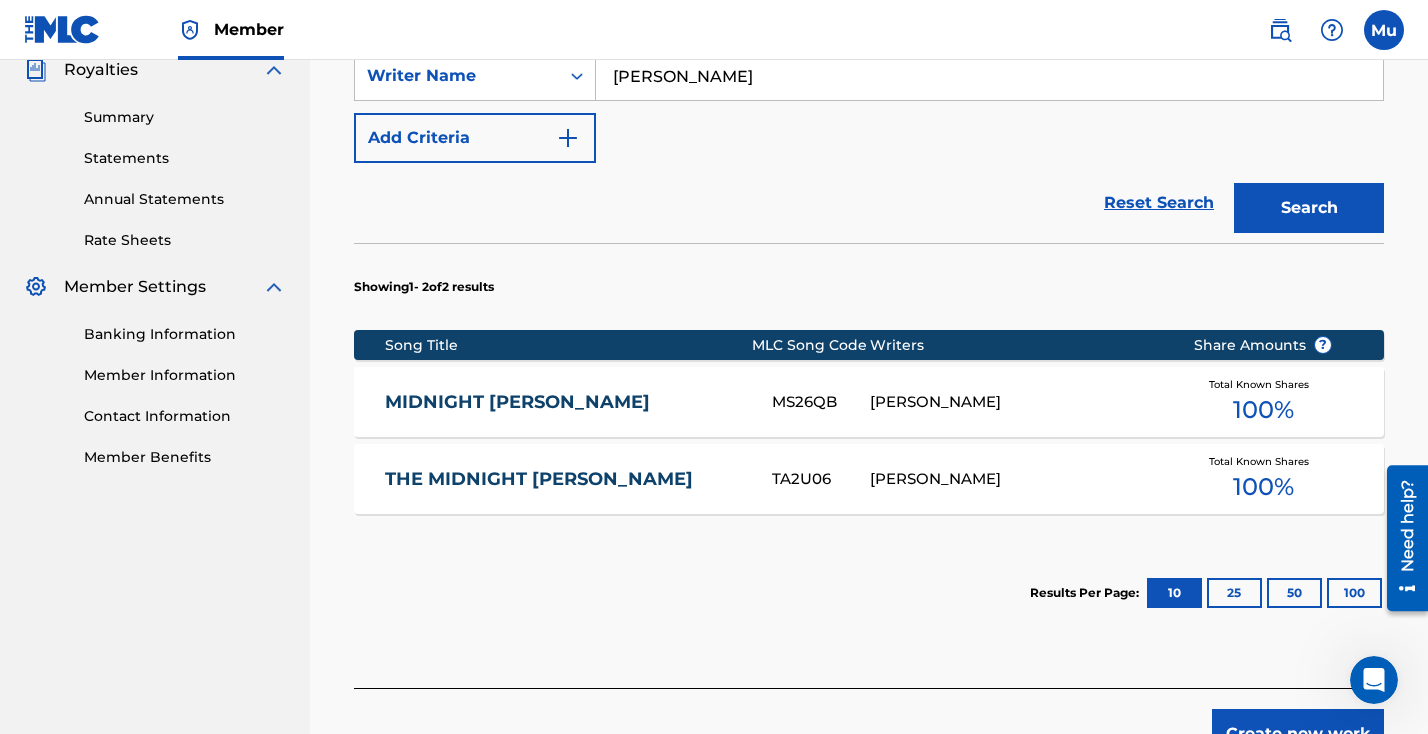 click on "MIDNIGHT [PERSON_NAME] MS26QB [PERSON_NAME] Total Known Shares 100 %" at bounding box center (869, 402) 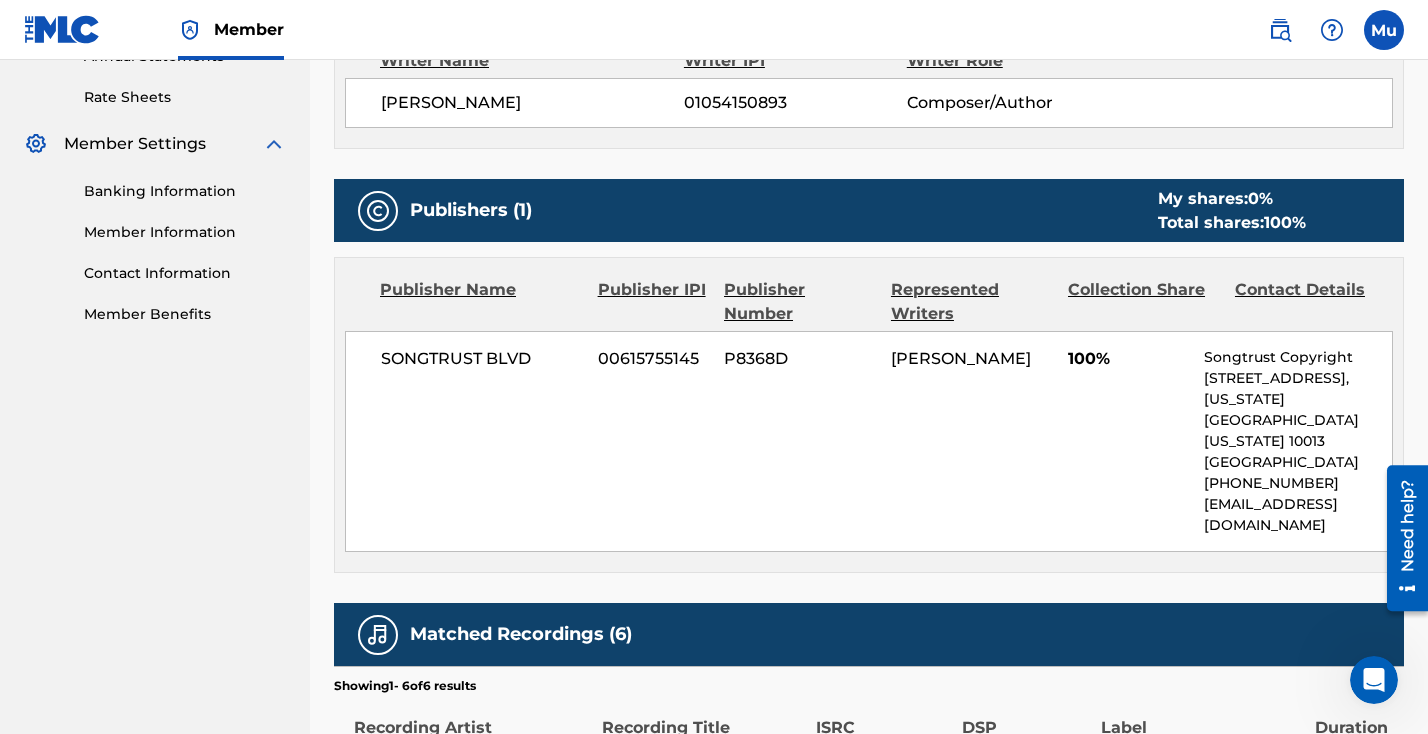 scroll, scrollTop: 807, scrollLeft: 0, axis: vertical 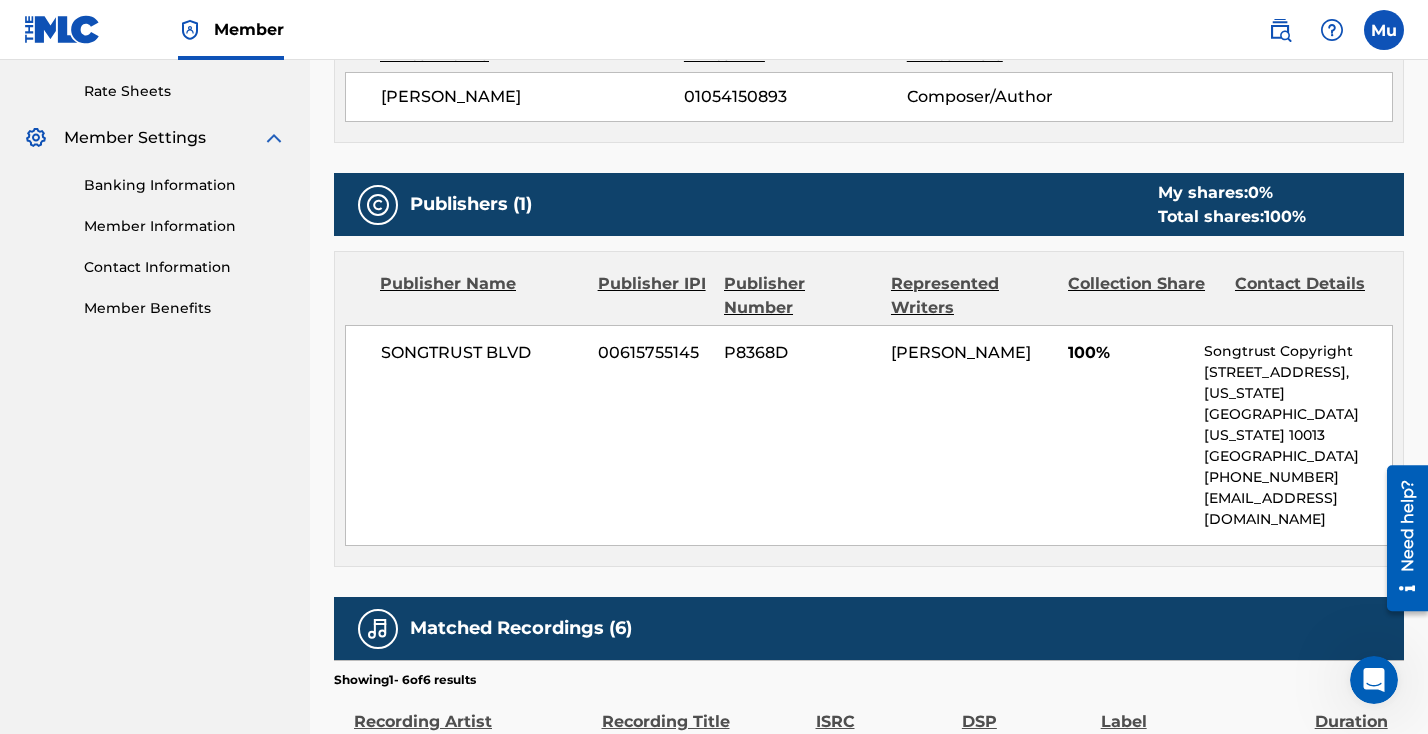 click on "100%" at bounding box center [1128, 353] 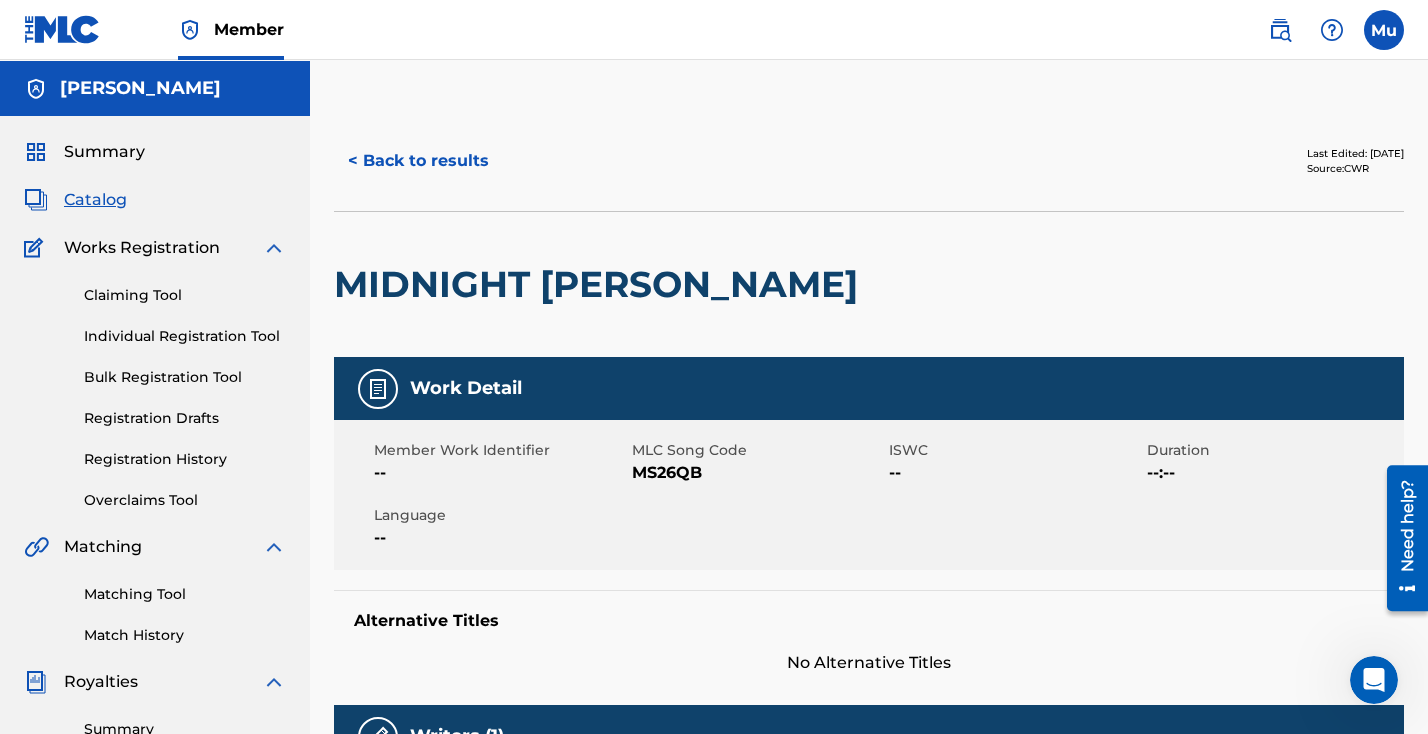 scroll, scrollTop: 0, scrollLeft: 0, axis: both 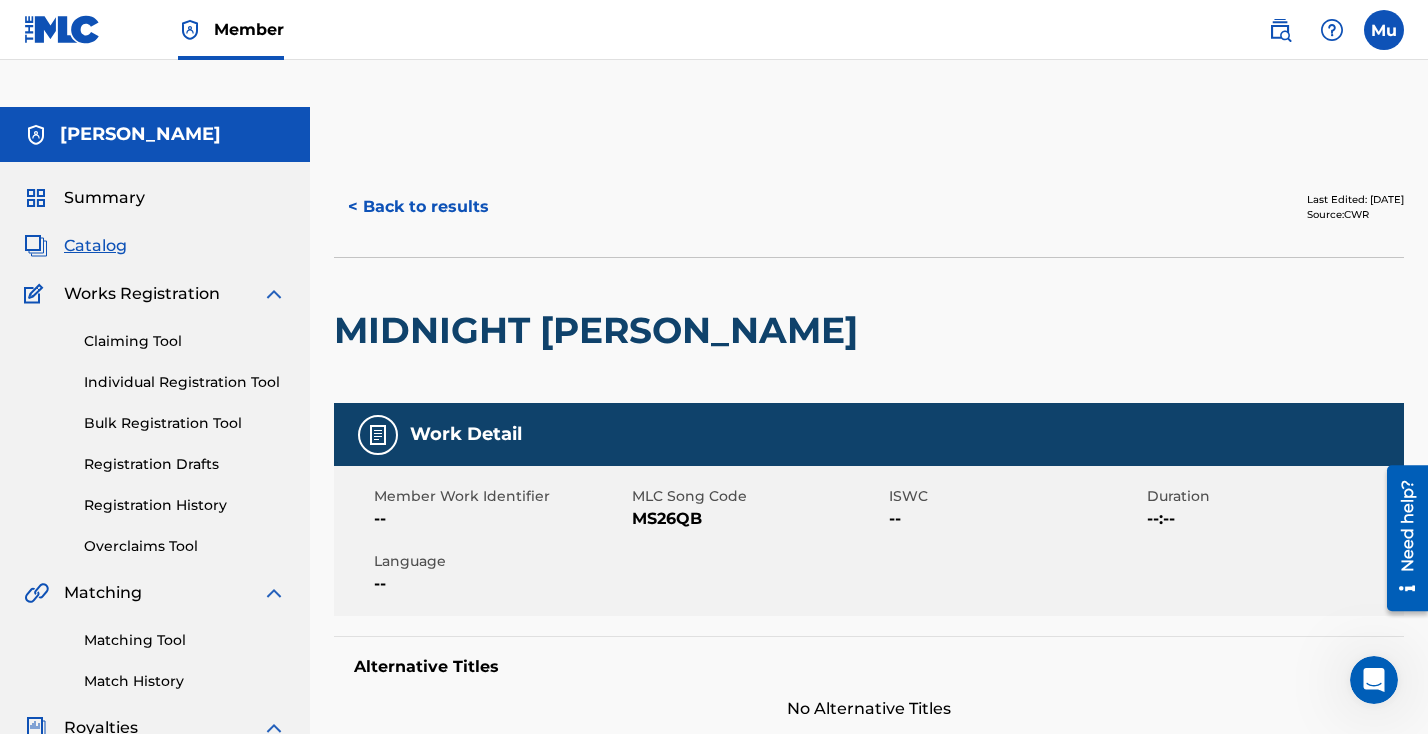 click on "Individual Registration Tool" at bounding box center (185, 382) 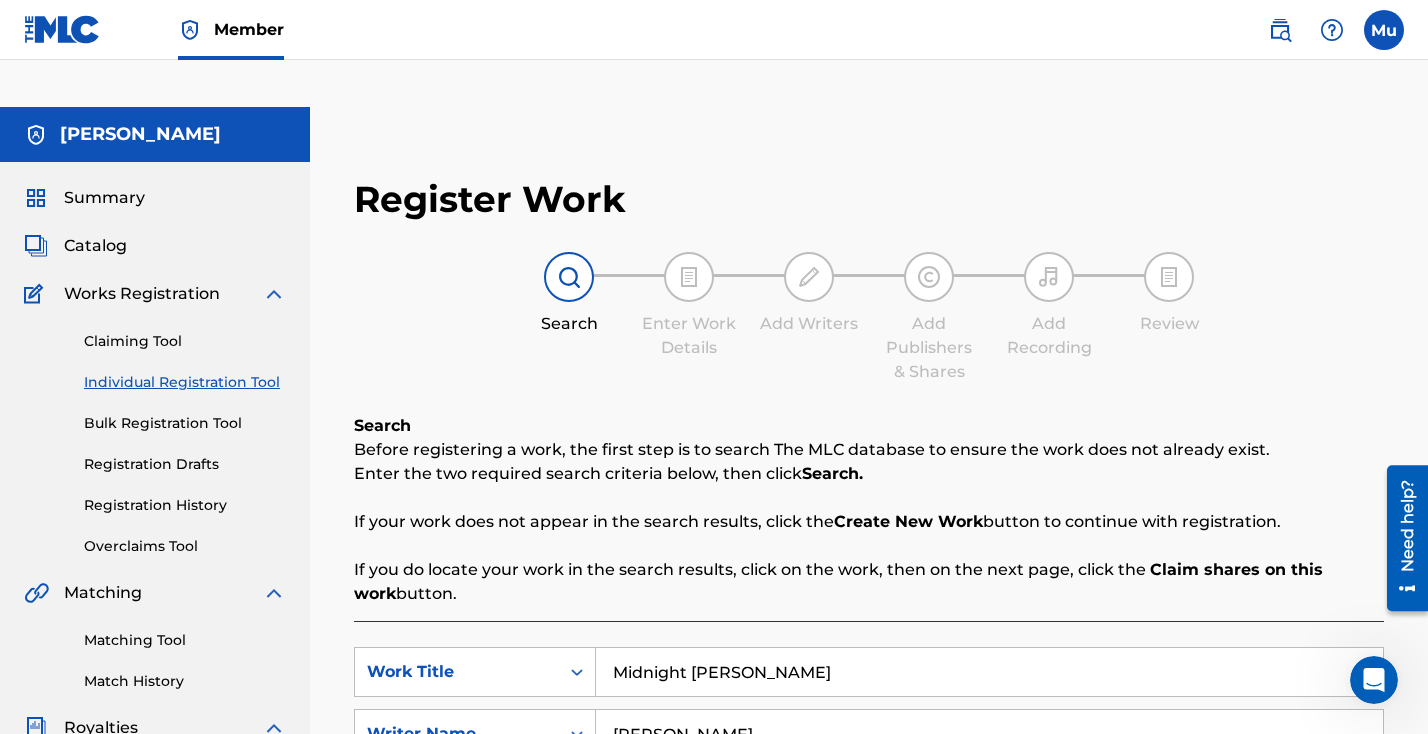 click on "Claiming Tool Individual Registration Tool Bulk Registration Tool Registration Drafts Registration History Overclaims Tool" at bounding box center (155, 431) 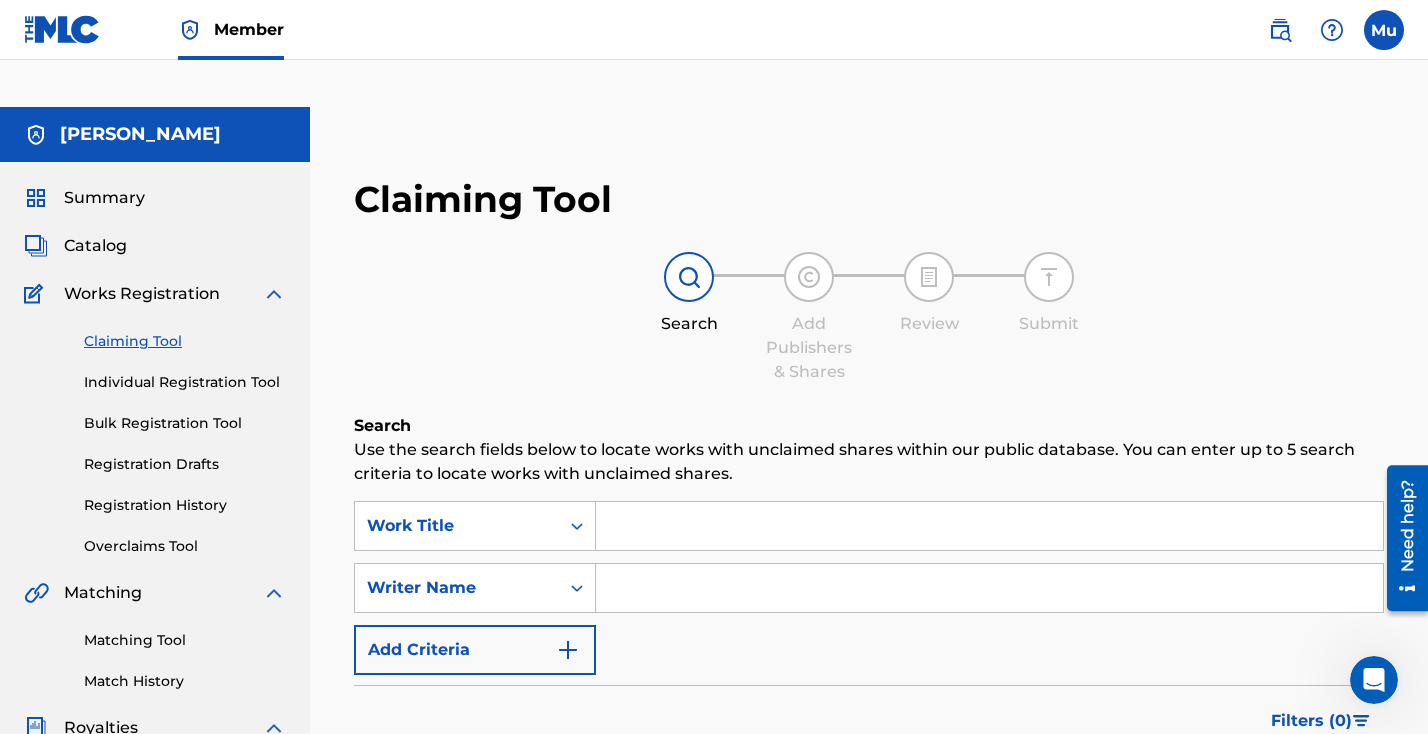 click at bounding box center (989, 526) 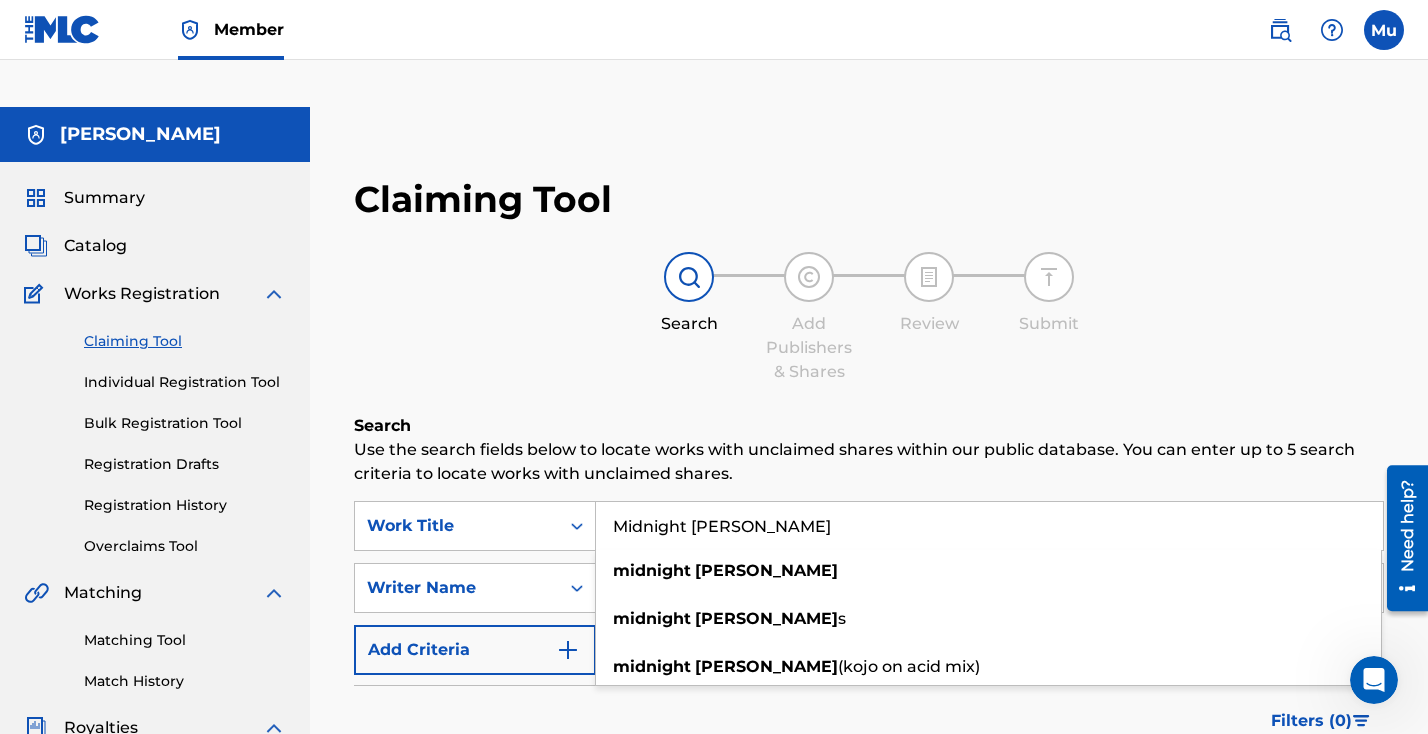 type on "Midnight [PERSON_NAME]" 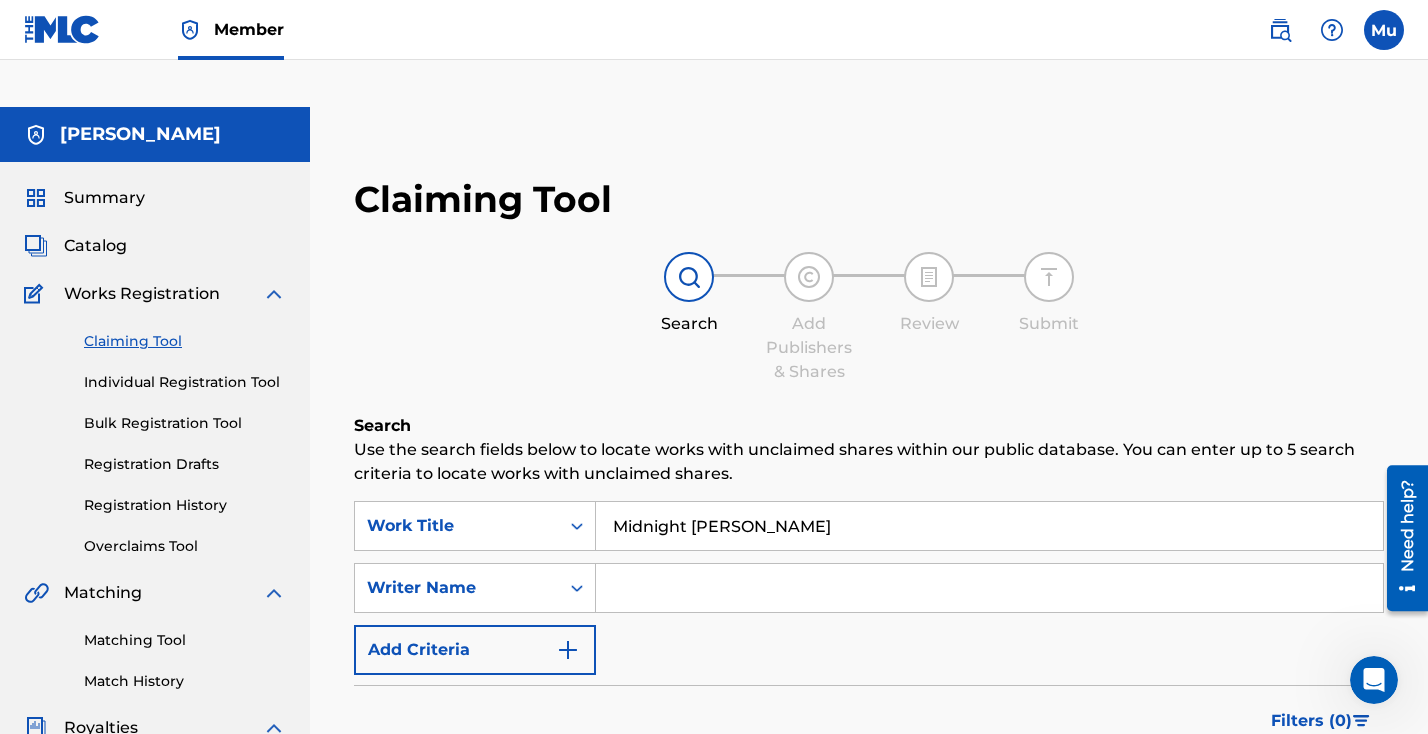 click on "Search" at bounding box center [869, 426] 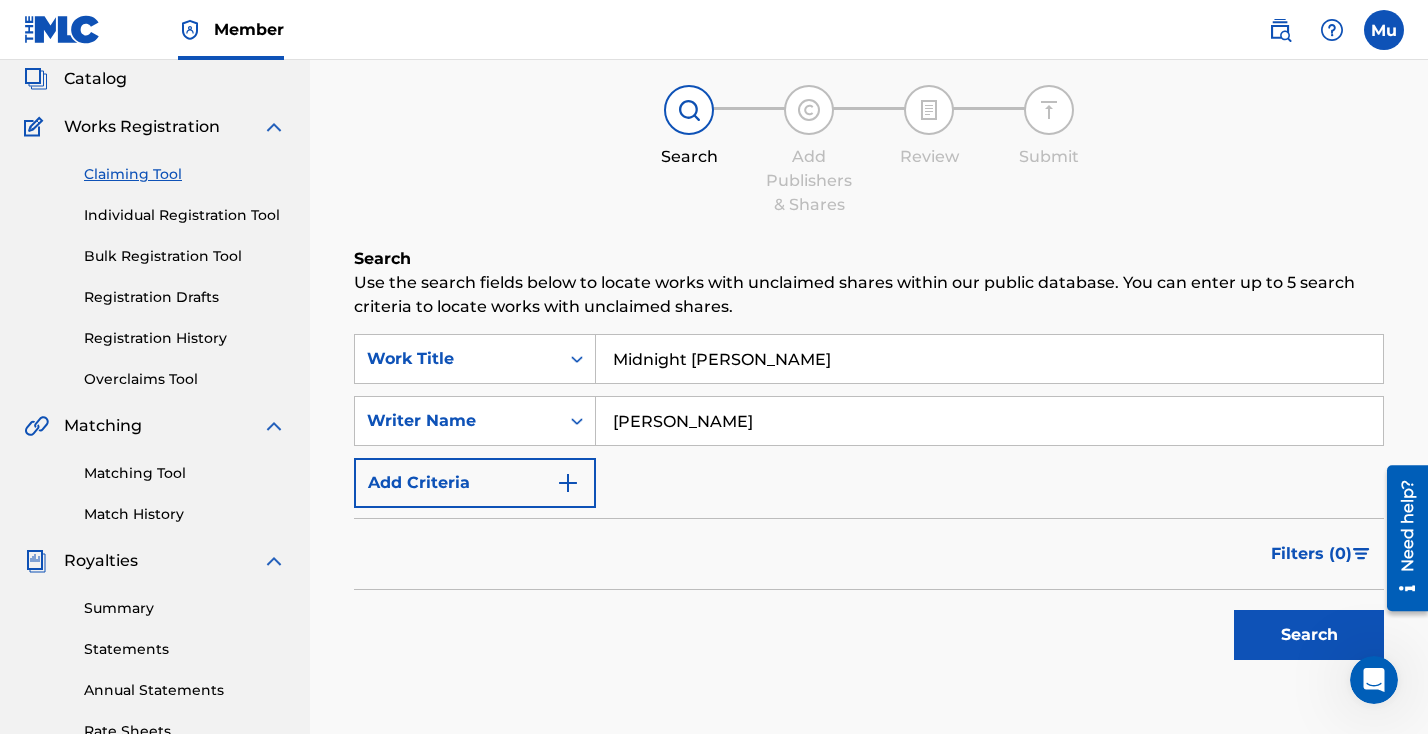 scroll, scrollTop: 181, scrollLeft: 0, axis: vertical 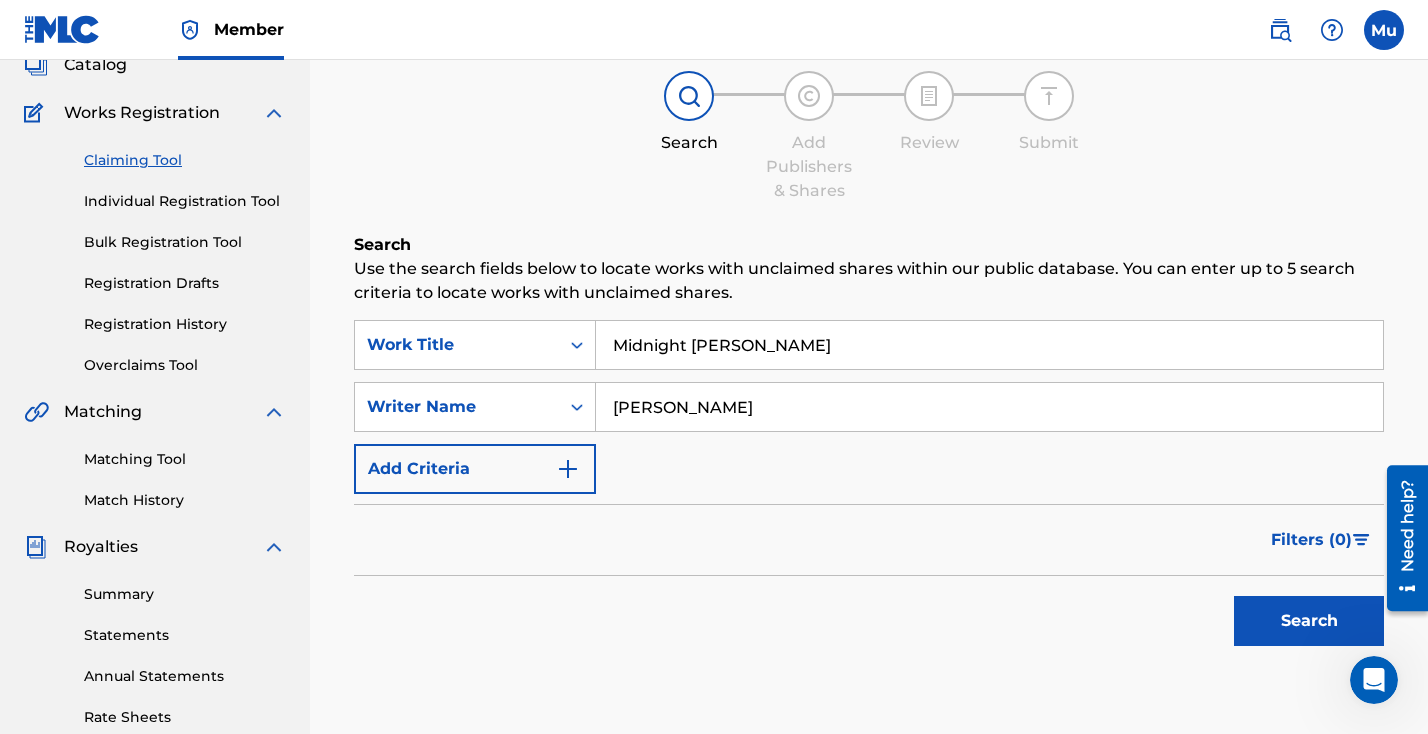click on "Search" at bounding box center [1309, 621] 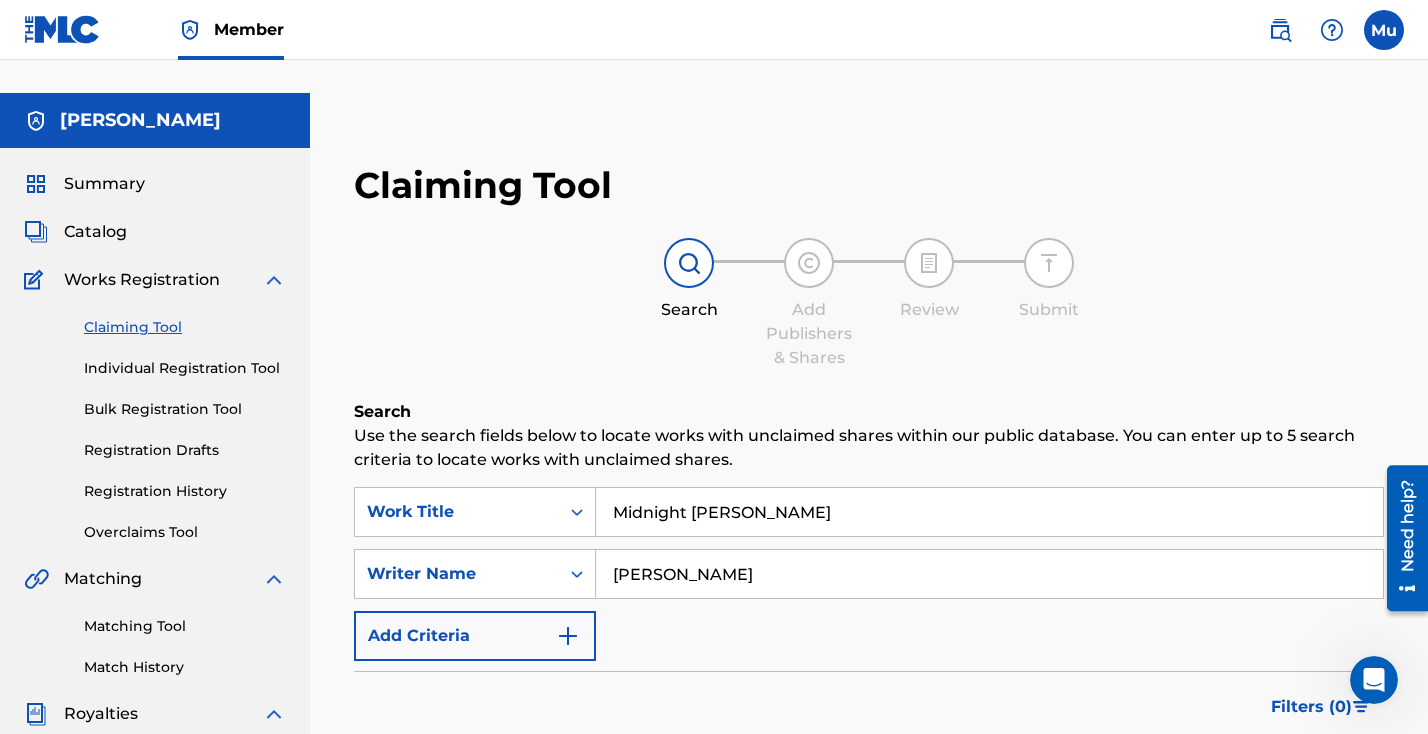 scroll, scrollTop: 0, scrollLeft: 0, axis: both 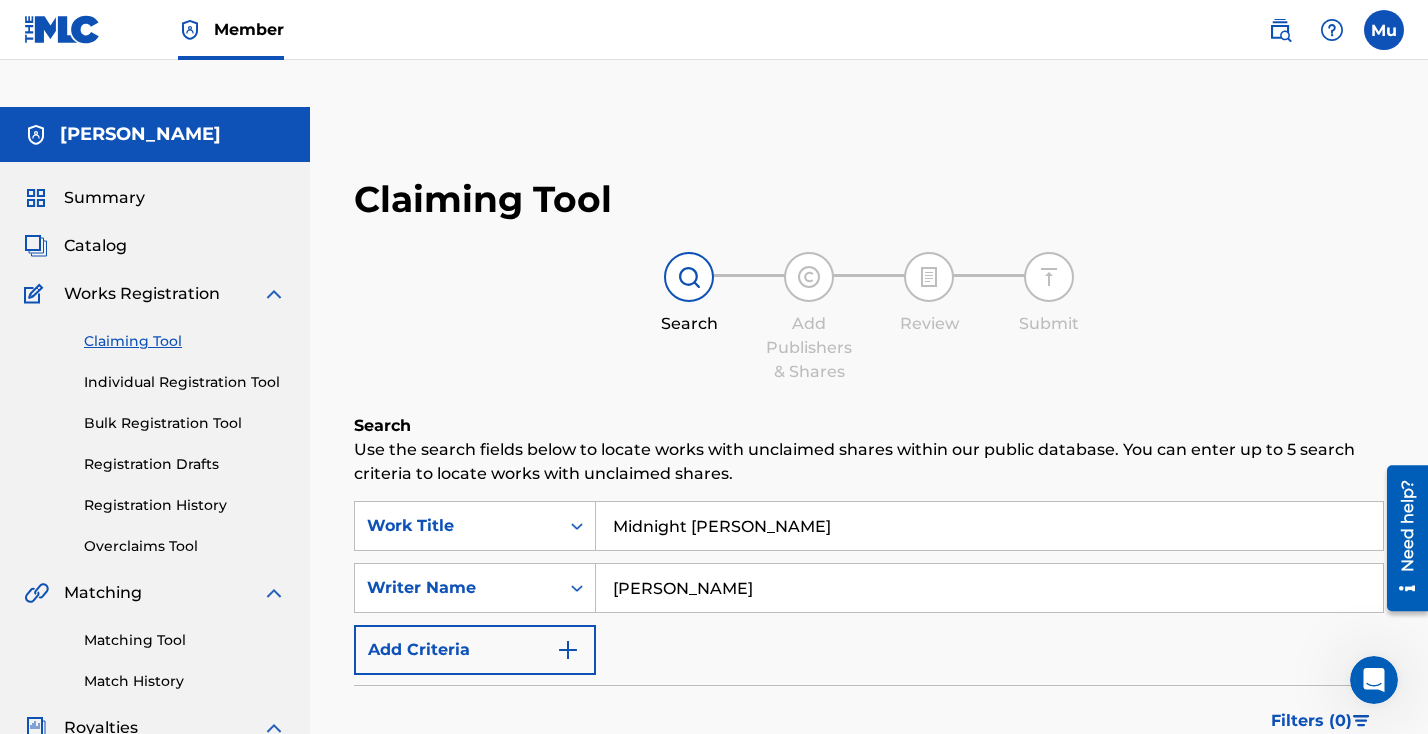 click on "Individual Registration Tool" at bounding box center [185, 382] 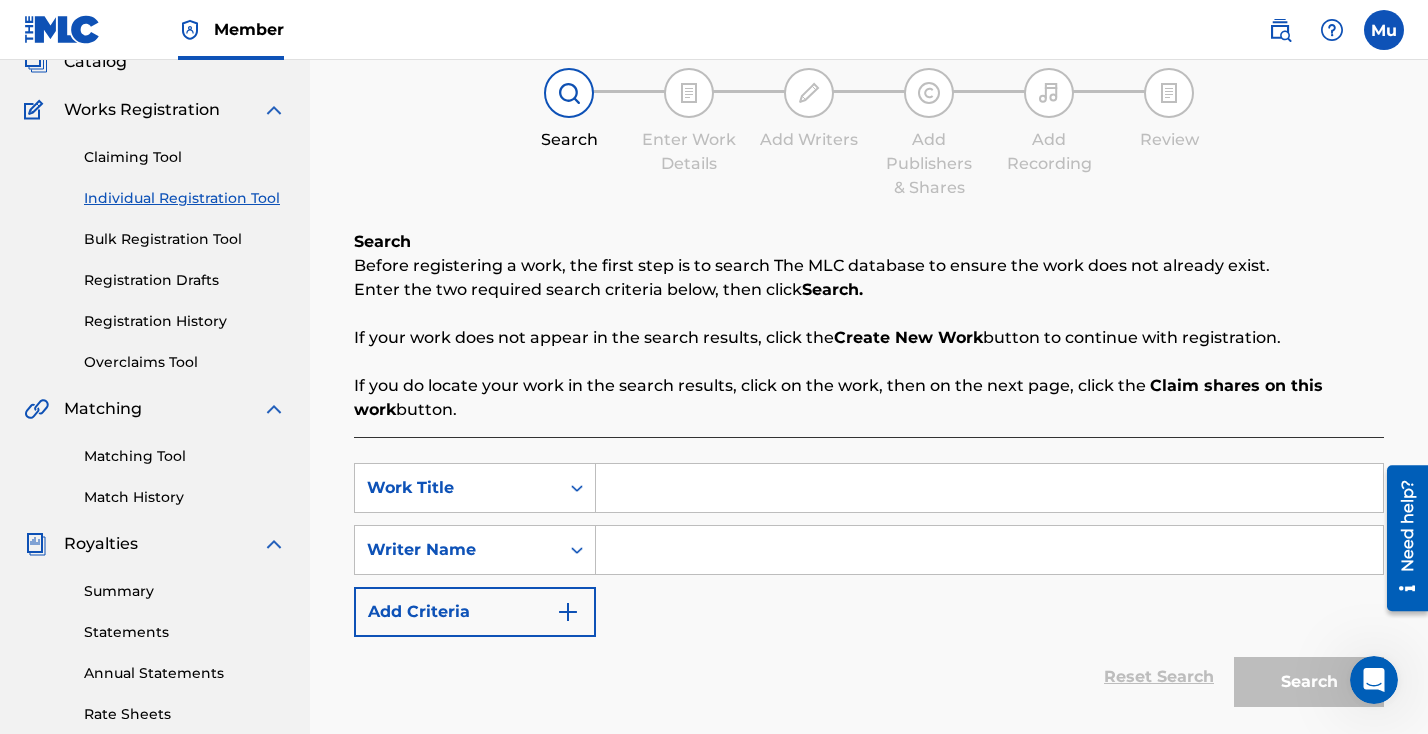 scroll, scrollTop: 227, scrollLeft: 0, axis: vertical 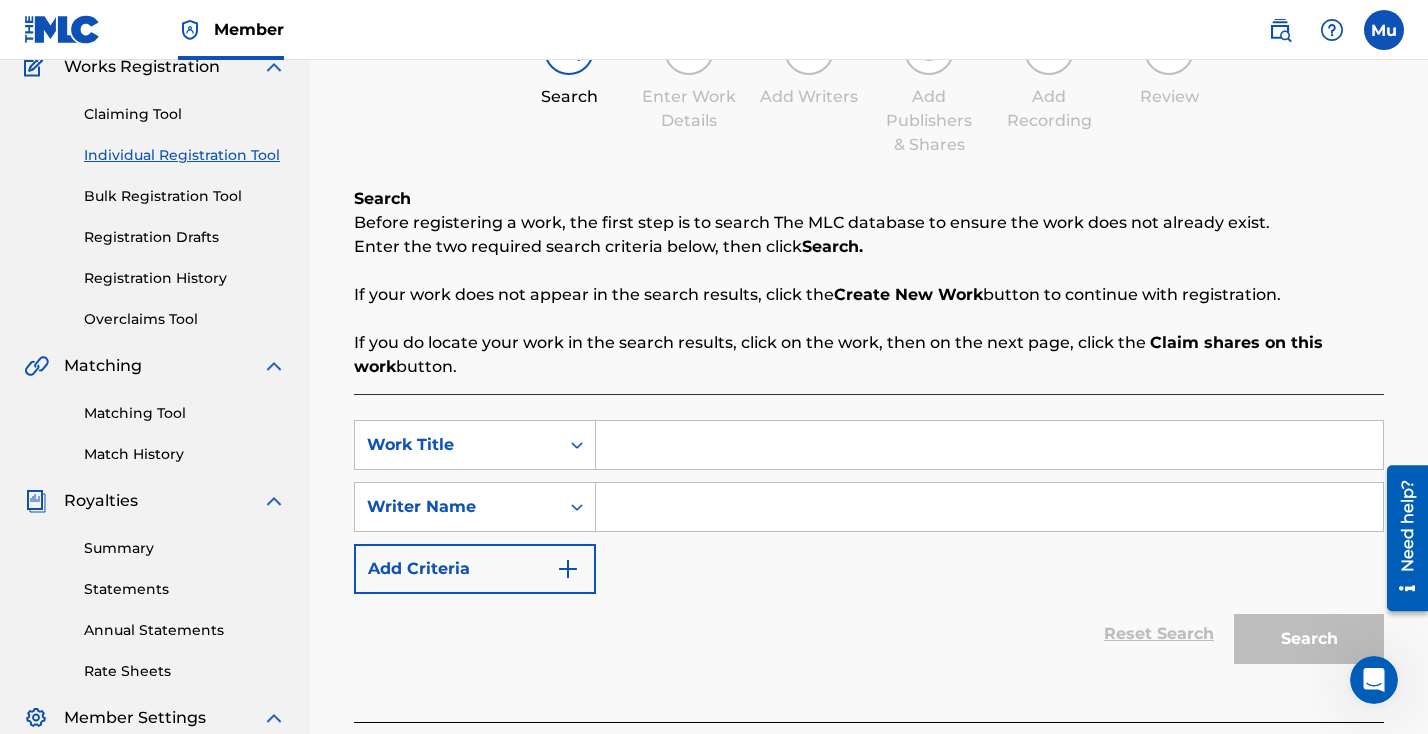 click at bounding box center (989, 445) 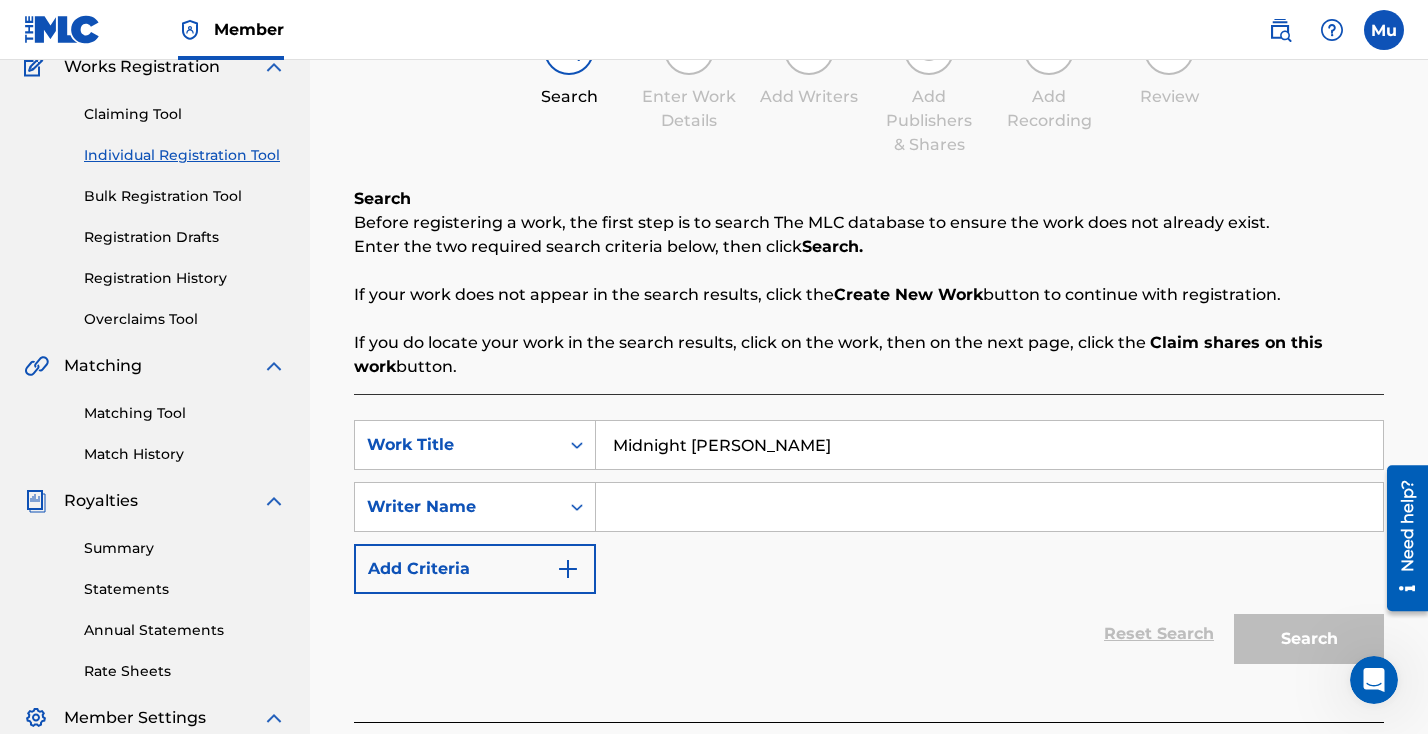 type on "Midnight [PERSON_NAME]" 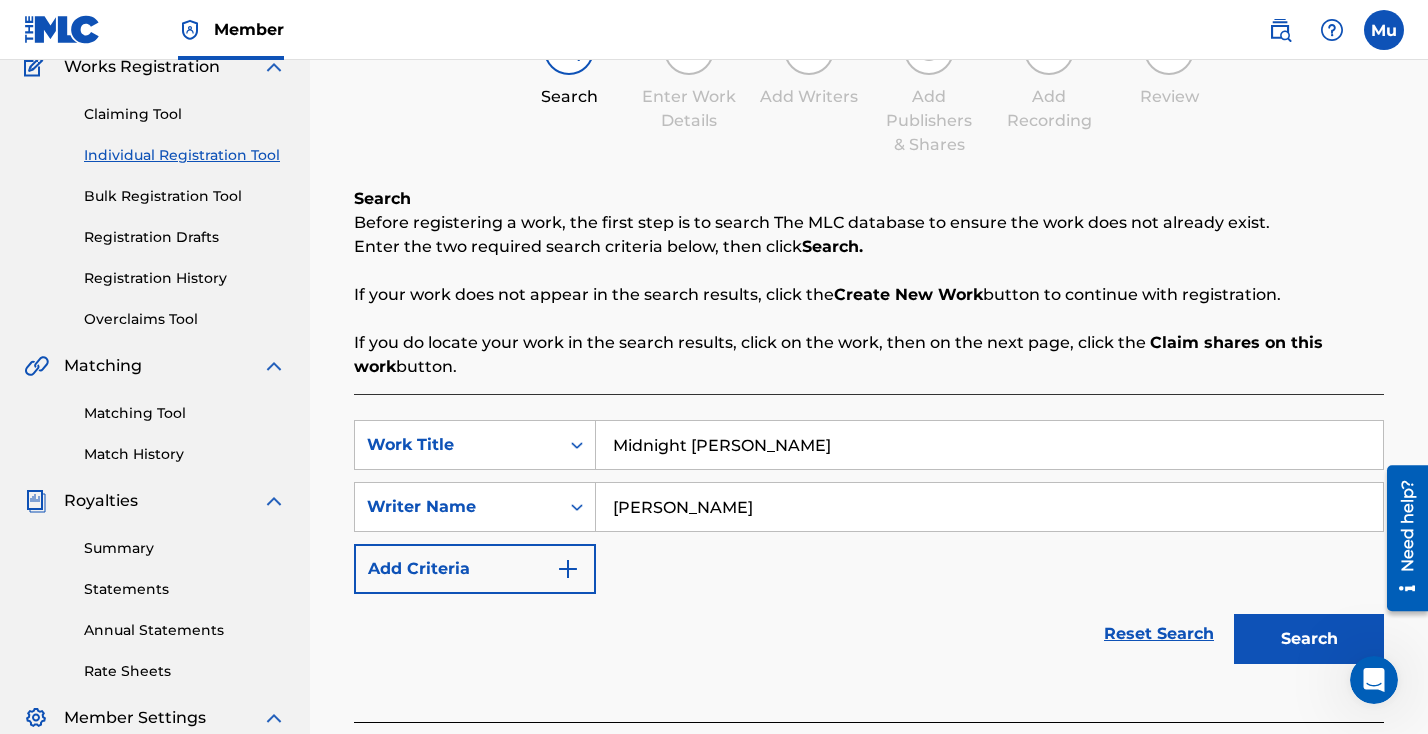 click on "Search" at bounding box center (1309, 639) 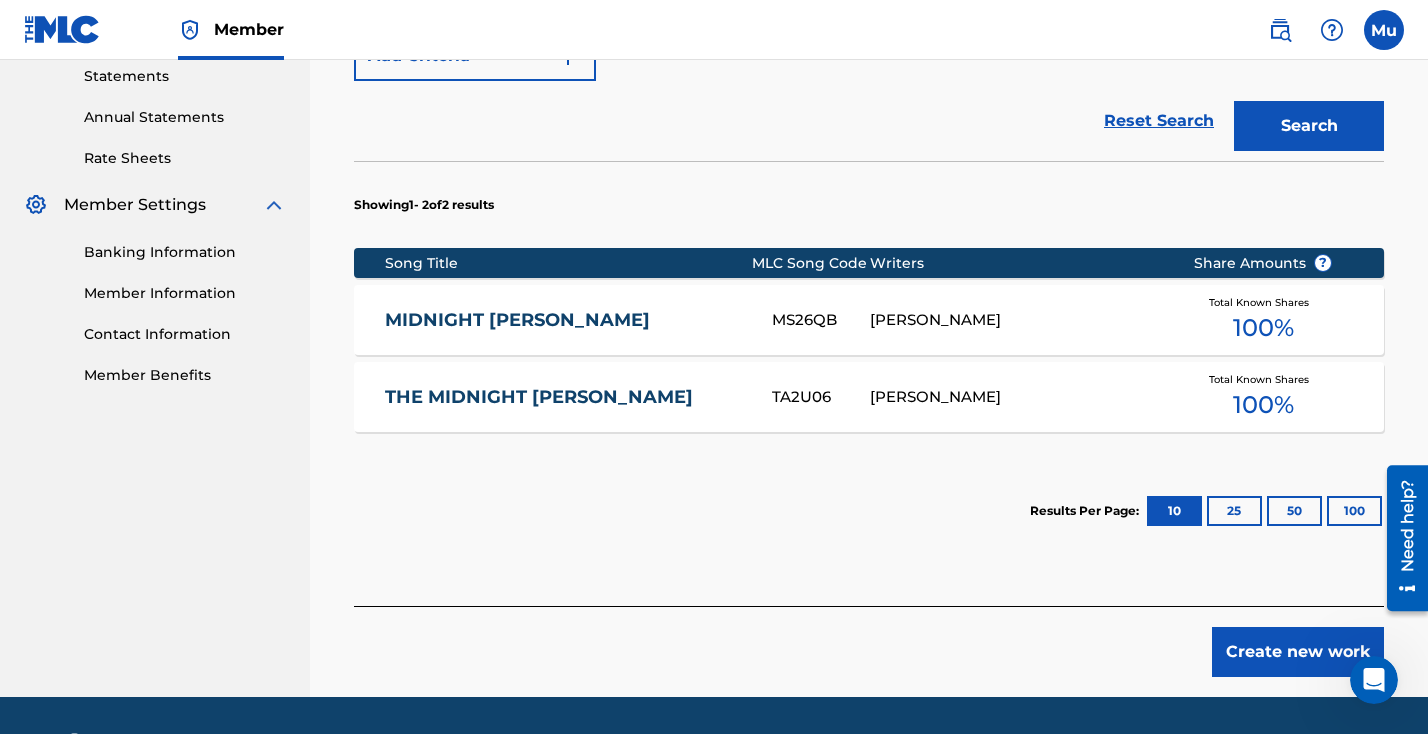 scroll, scrollTop: 752, scrollLeft: 0, axis: vertical 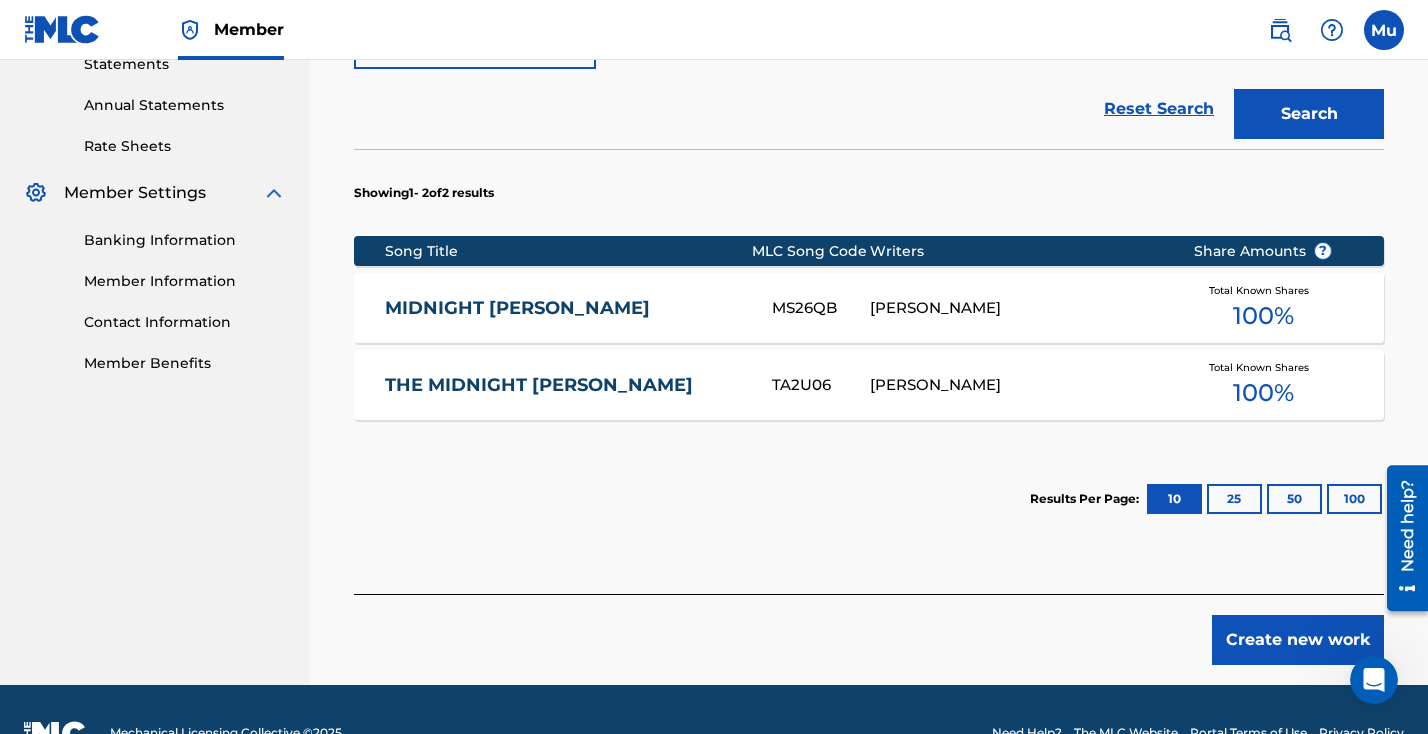 click on "Total Known Shares 100 %" at bounding box center (1263, 308) 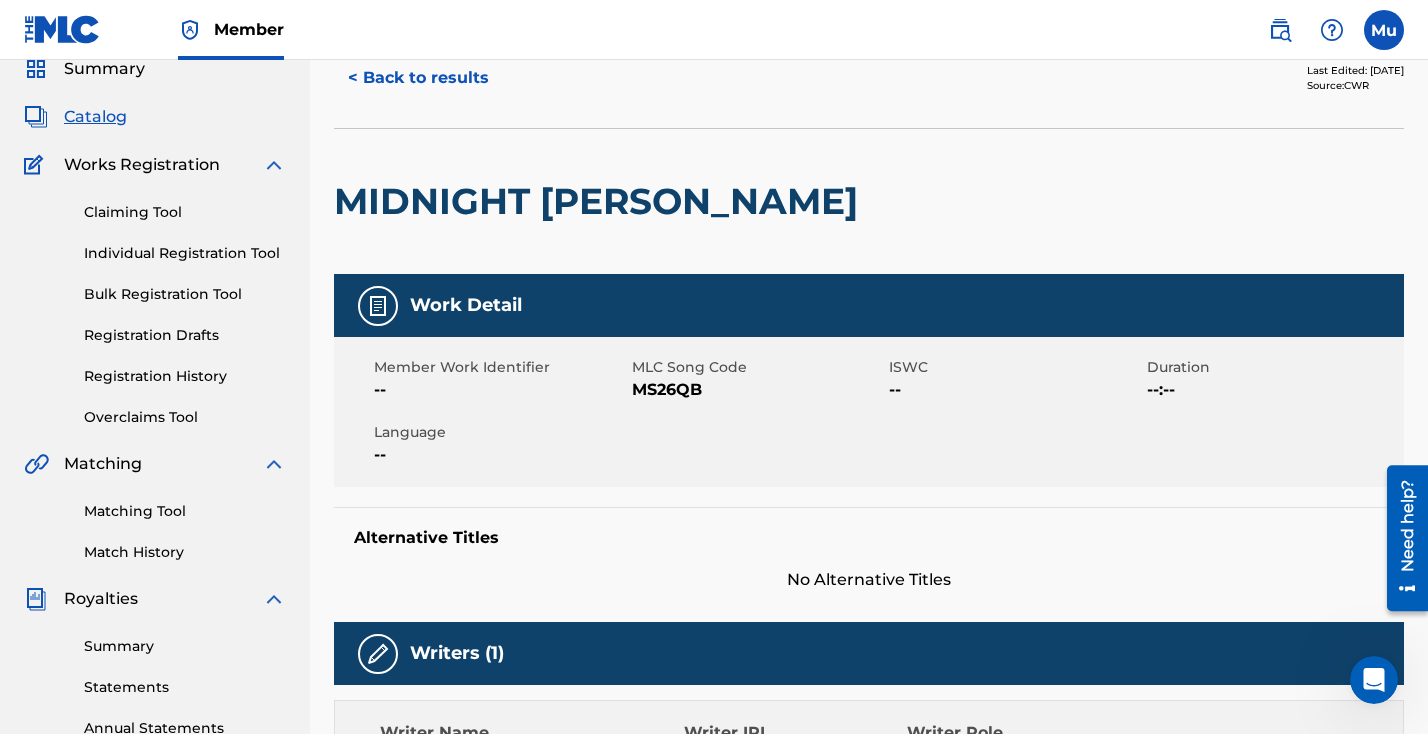 scroll, scrollTop: 0, scrollLeft: 0, axis: both 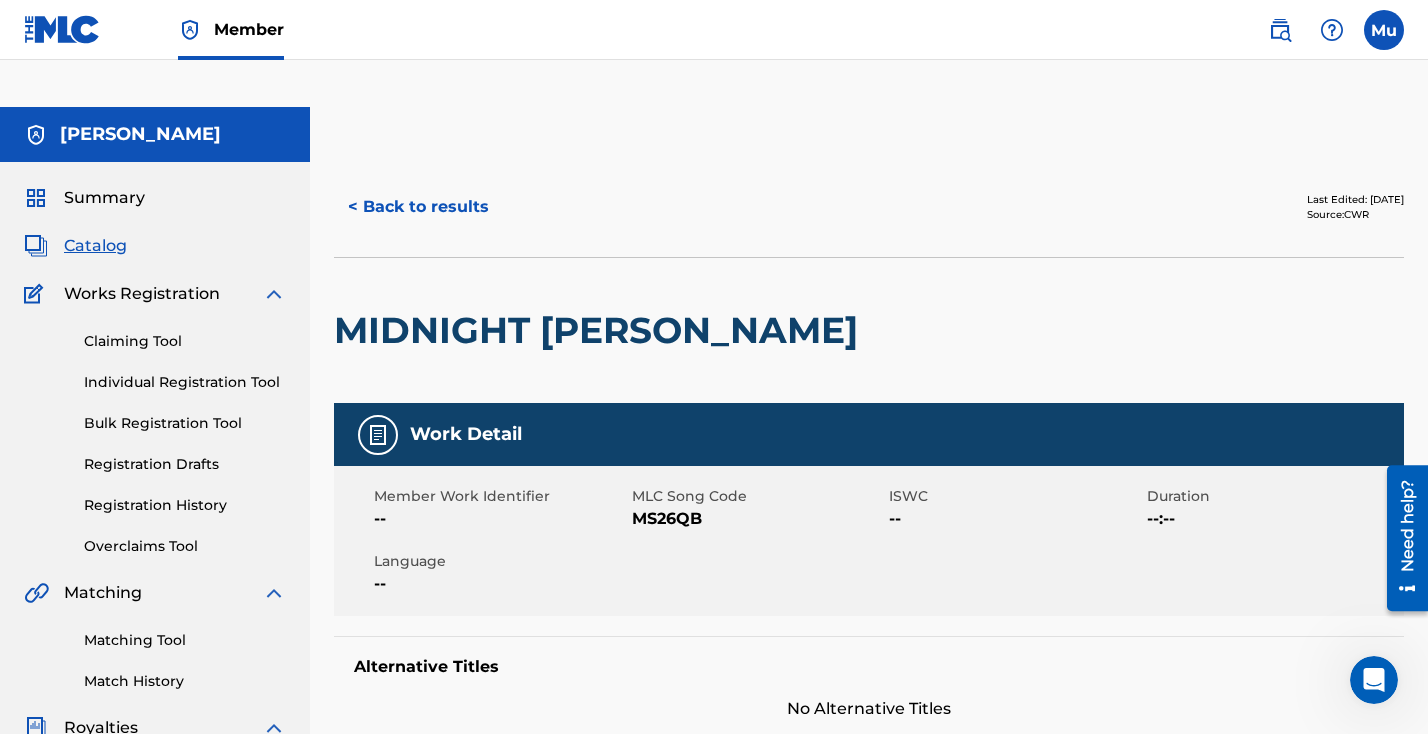 click on "Individual Registration Tool" at bounding box center (185, 382) 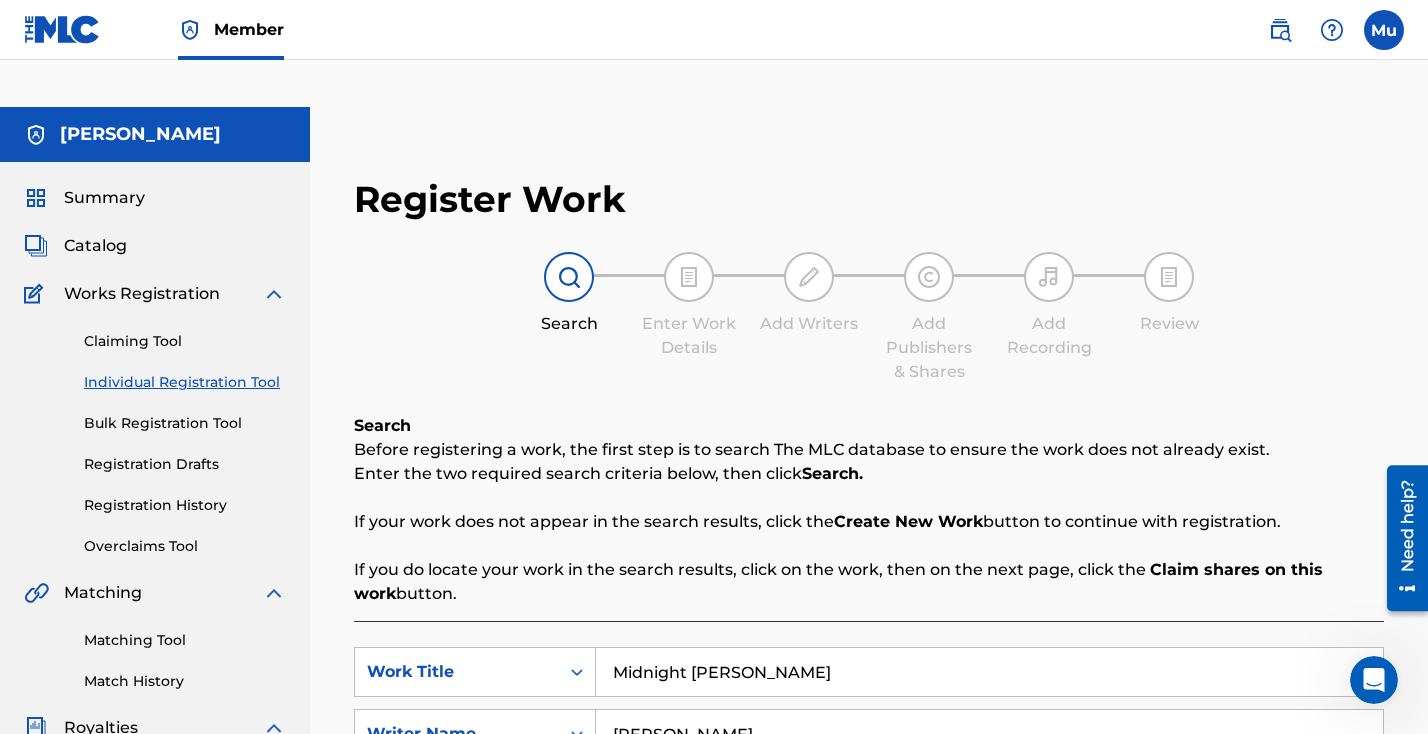 click on "Midnight [PERSON_NAME]" at bounding box center [989, 672] 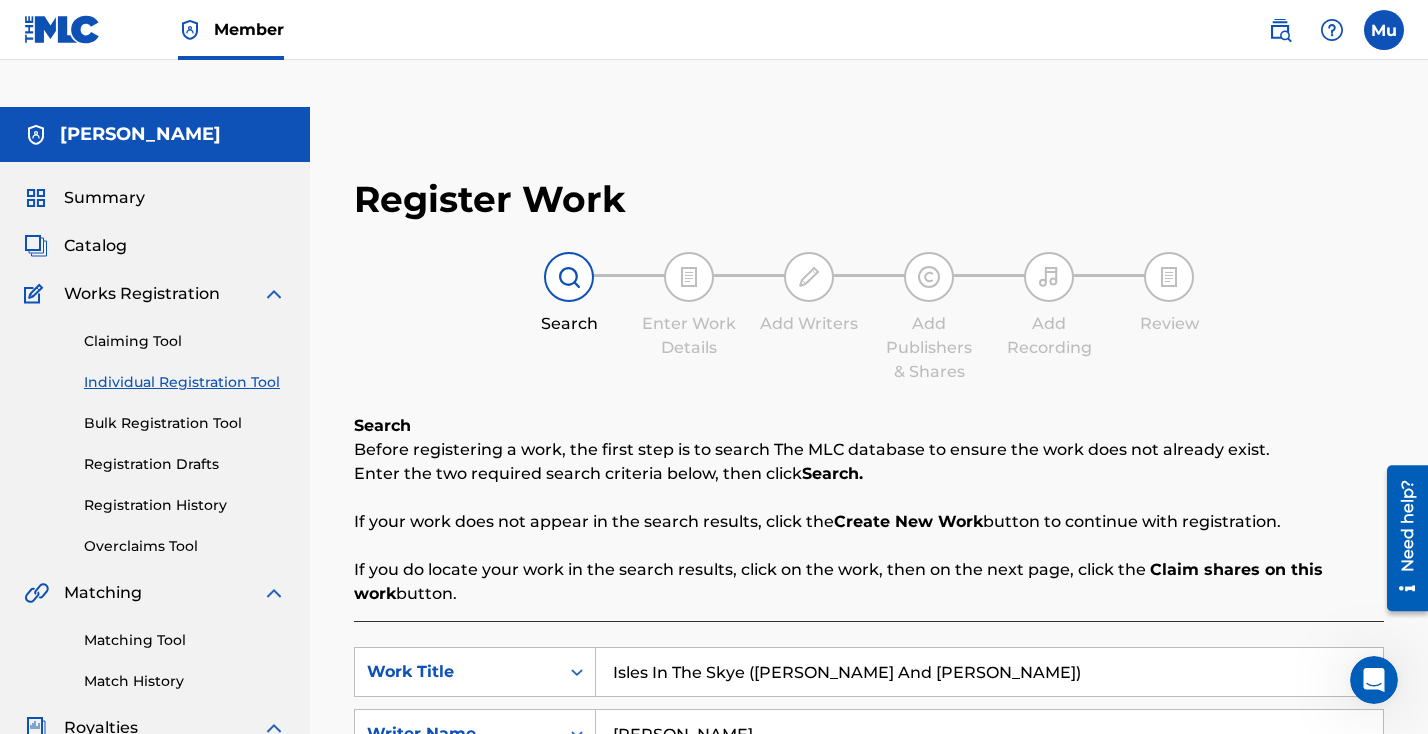 type on "Isles In The Skye ([PERSON_NAME] And [PERSON_NAME])" 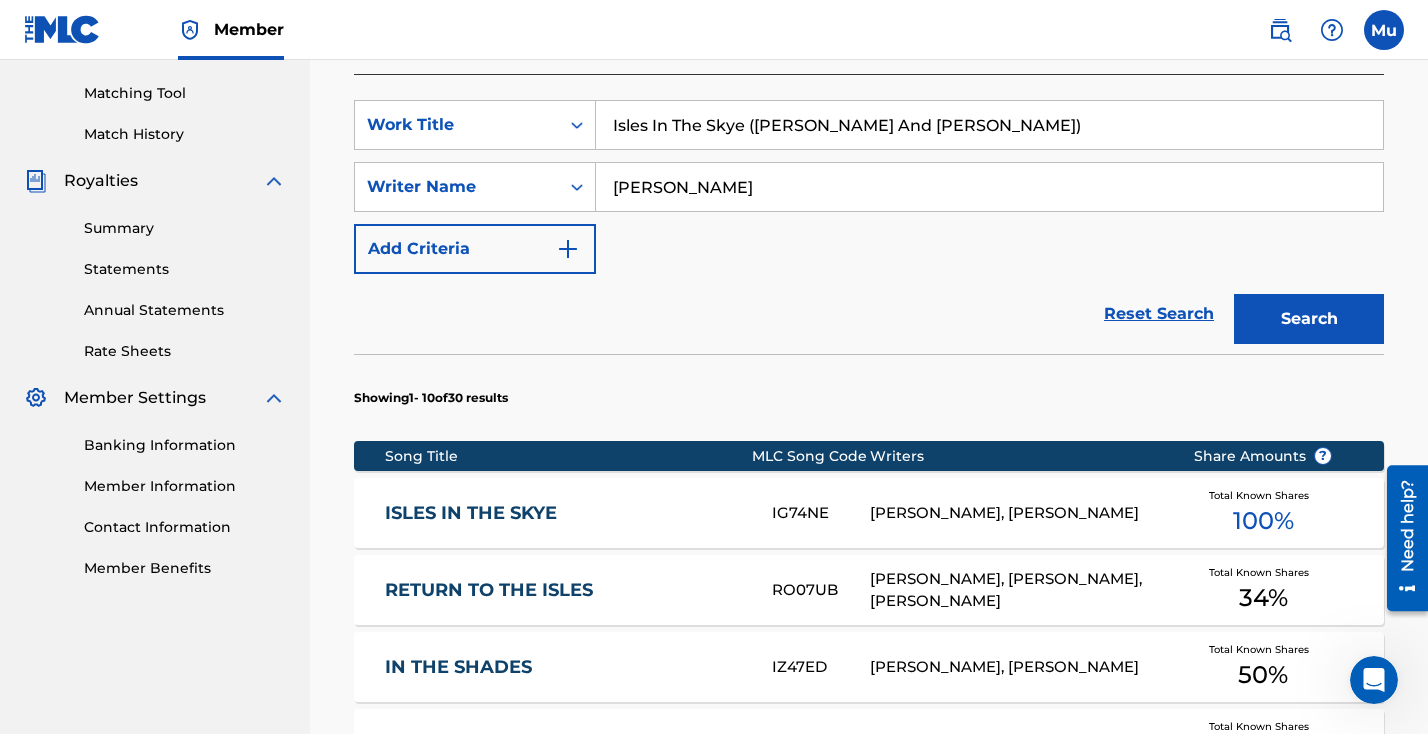 scroll, scrollTop: 551, scrollLeft: 0, axis: vertical 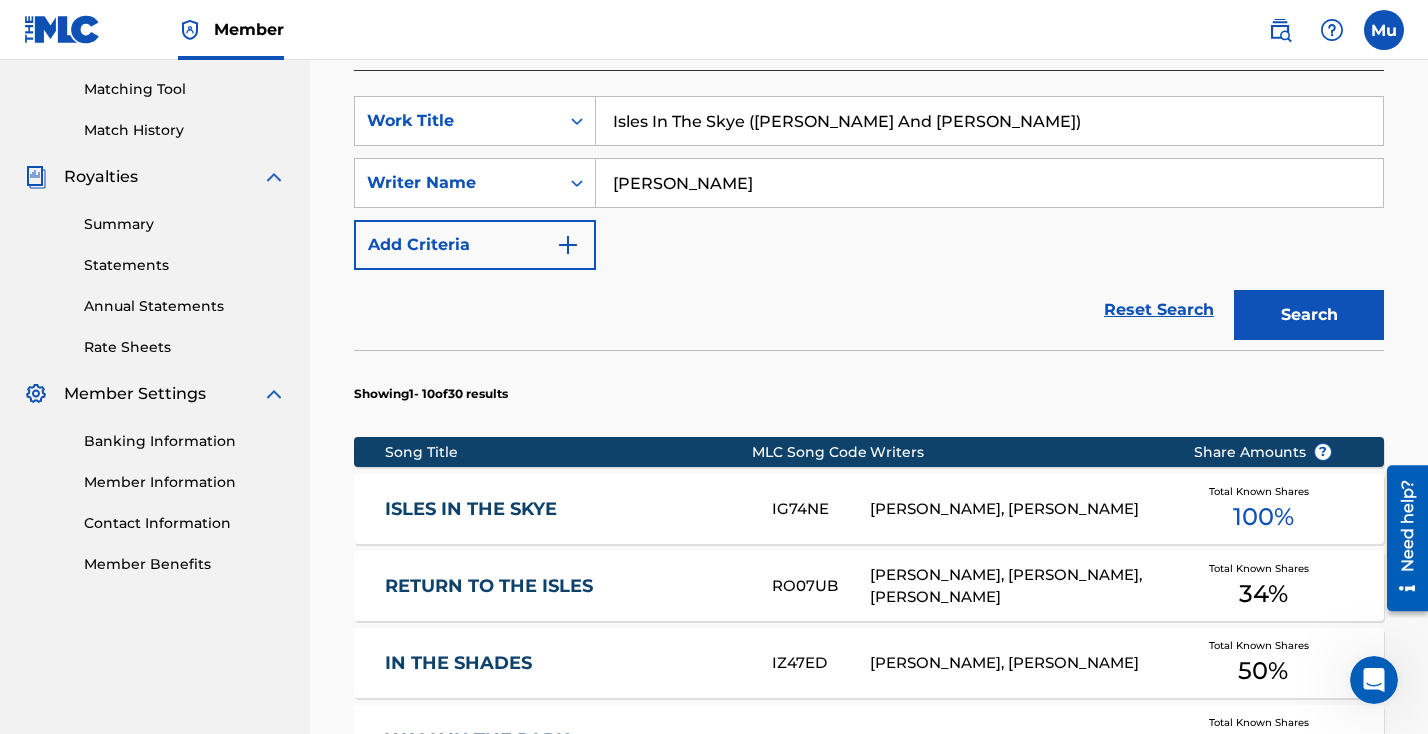click on "[PERSON_NAME], [PERSON_NAME]" at bounding box center (1017, 509) 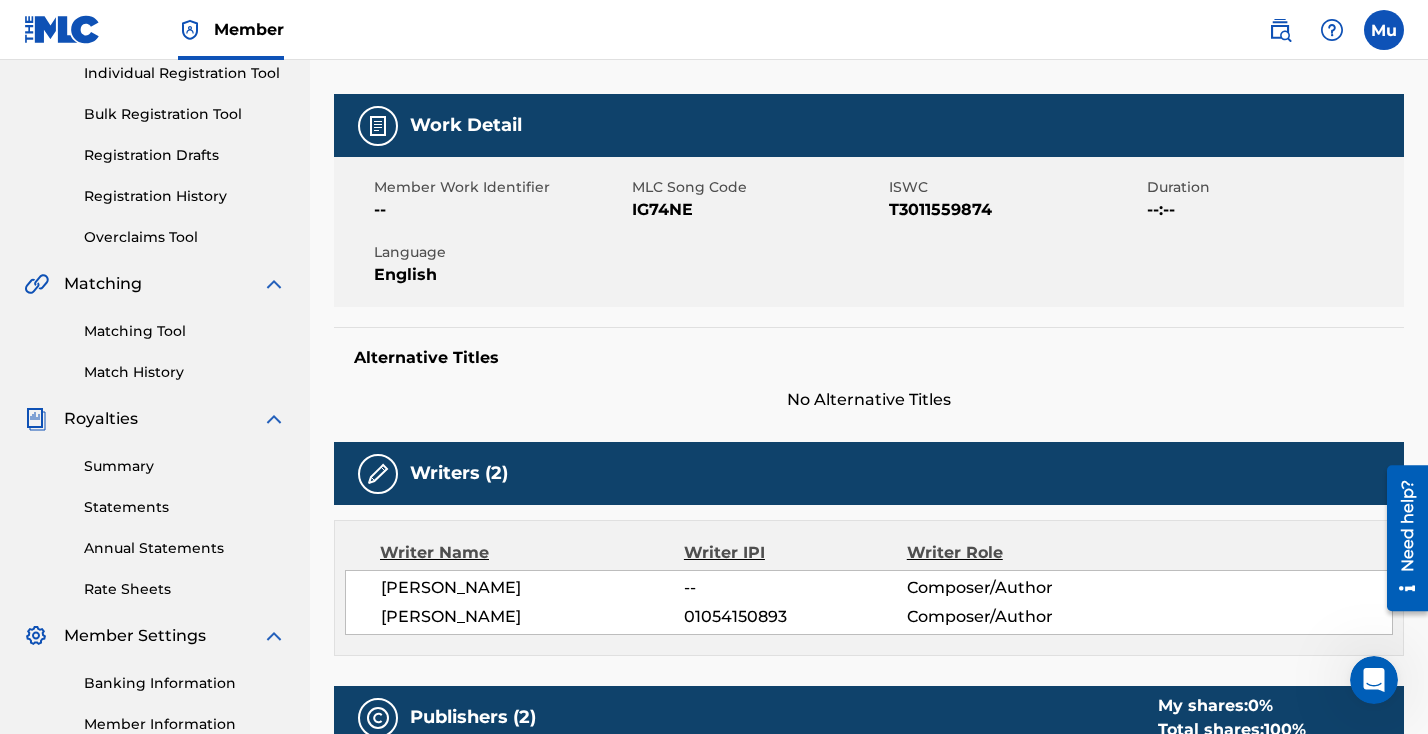 scroll, scrollTop: 0, scrollLeft: 0, axis: both 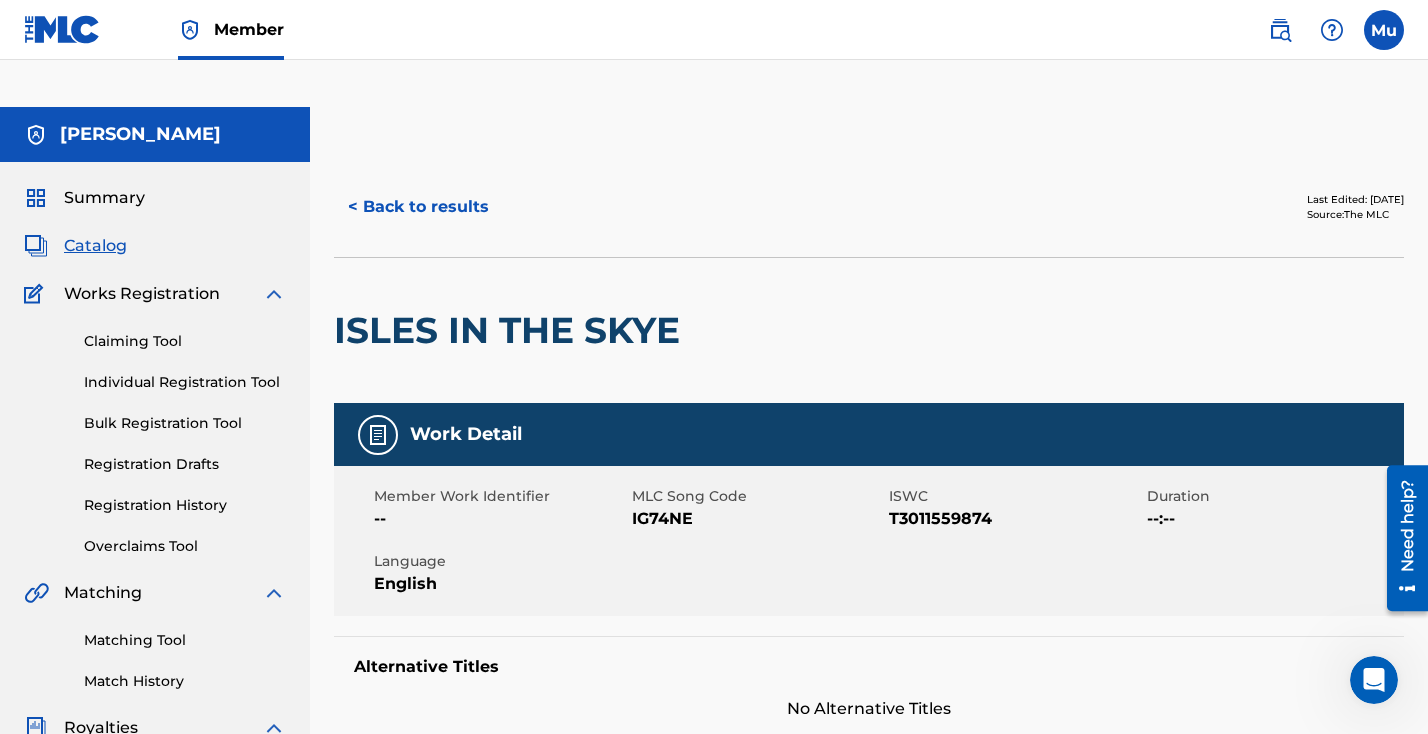 click on "< Back to results" at bounding box center [418, 207] 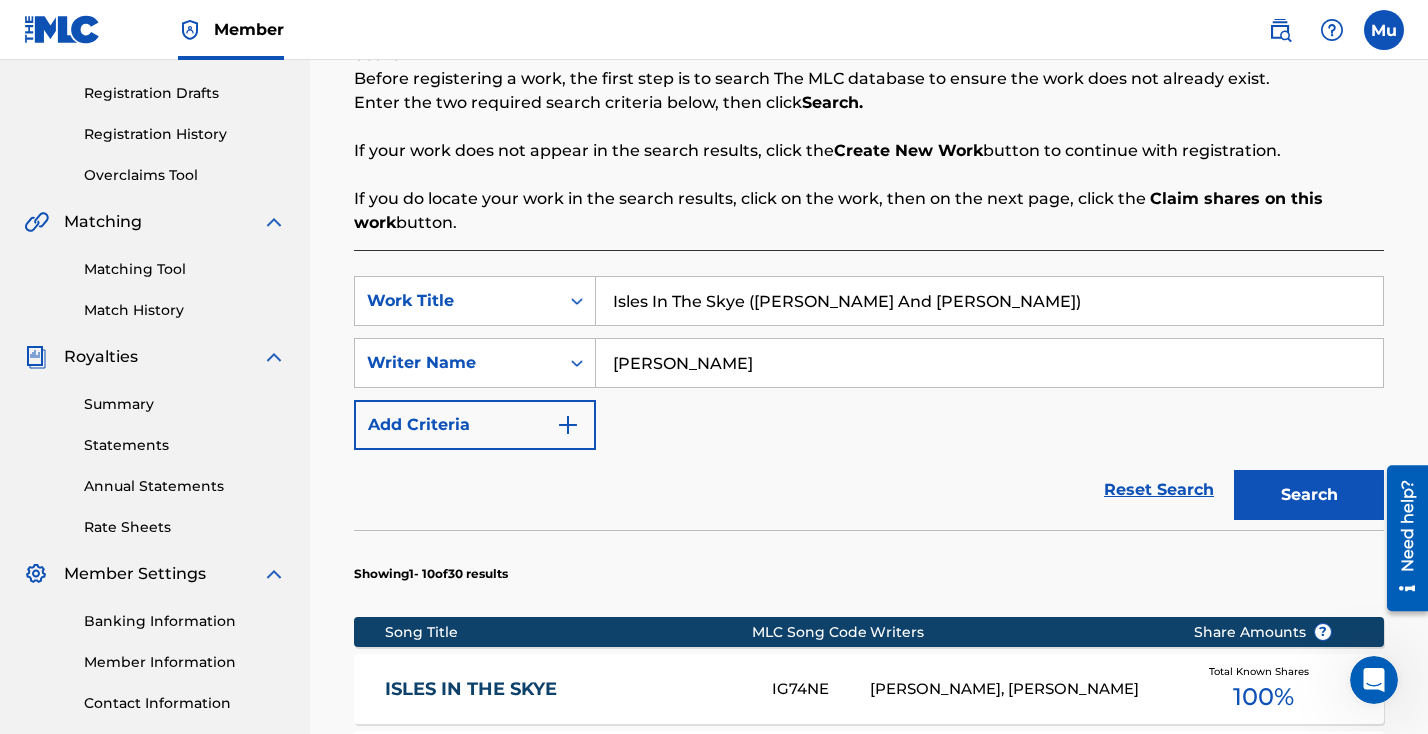scroll, scrollTop: 352, scrollLeft: 0, axis: vertical 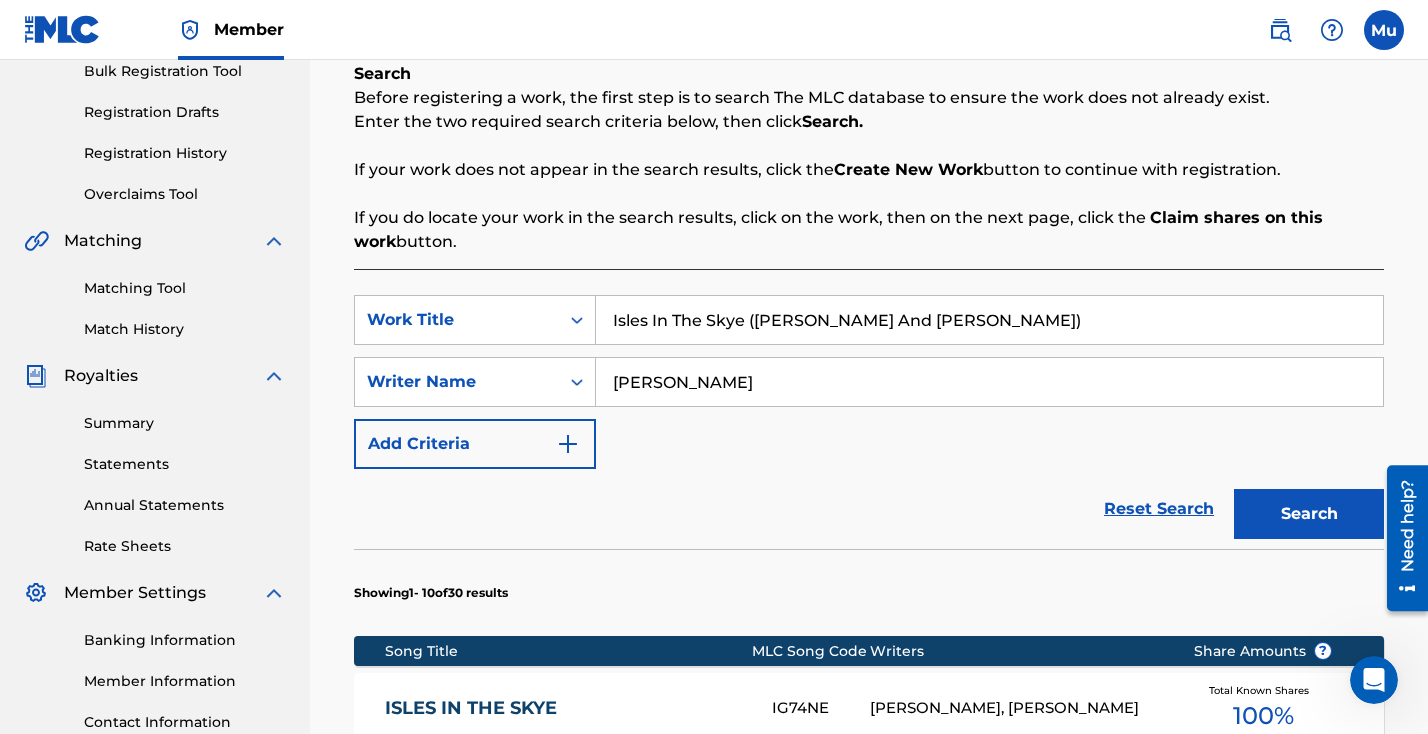 click on "Isles In The Skye ([PERSON_NAME] And [PERSON_NAME])" at bounding box center [989, 320] 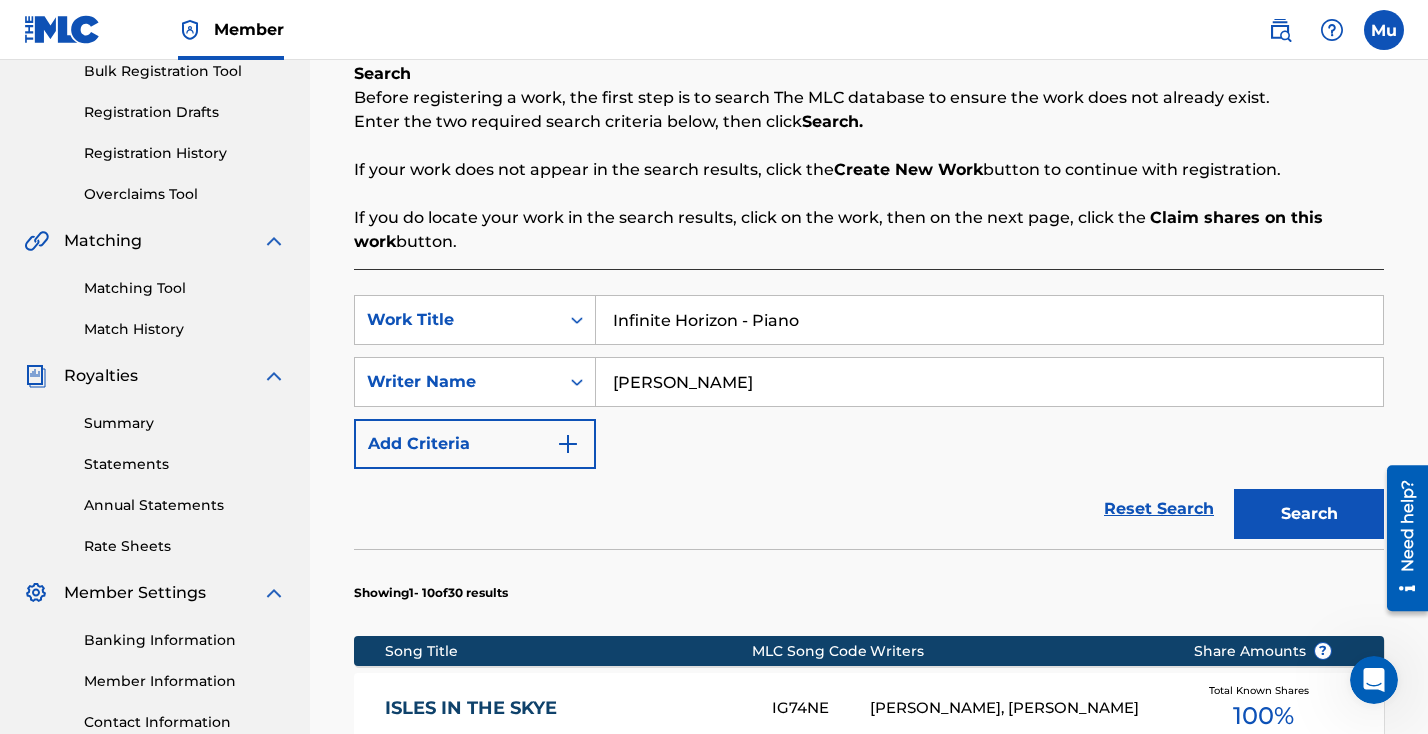 type on "Infinite Horizon - Piano" 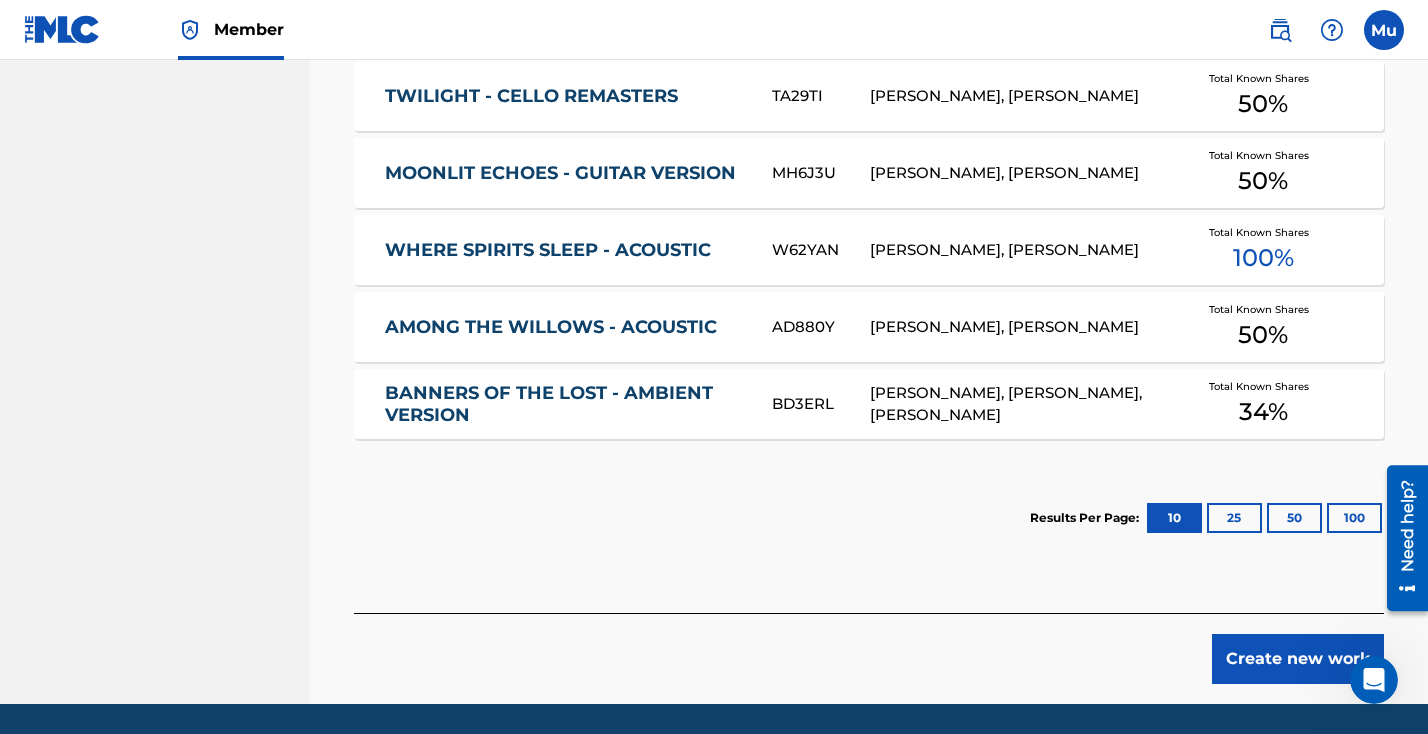 scroll, scrollTop: 1214, scrollLeft: 0, axis: vertical 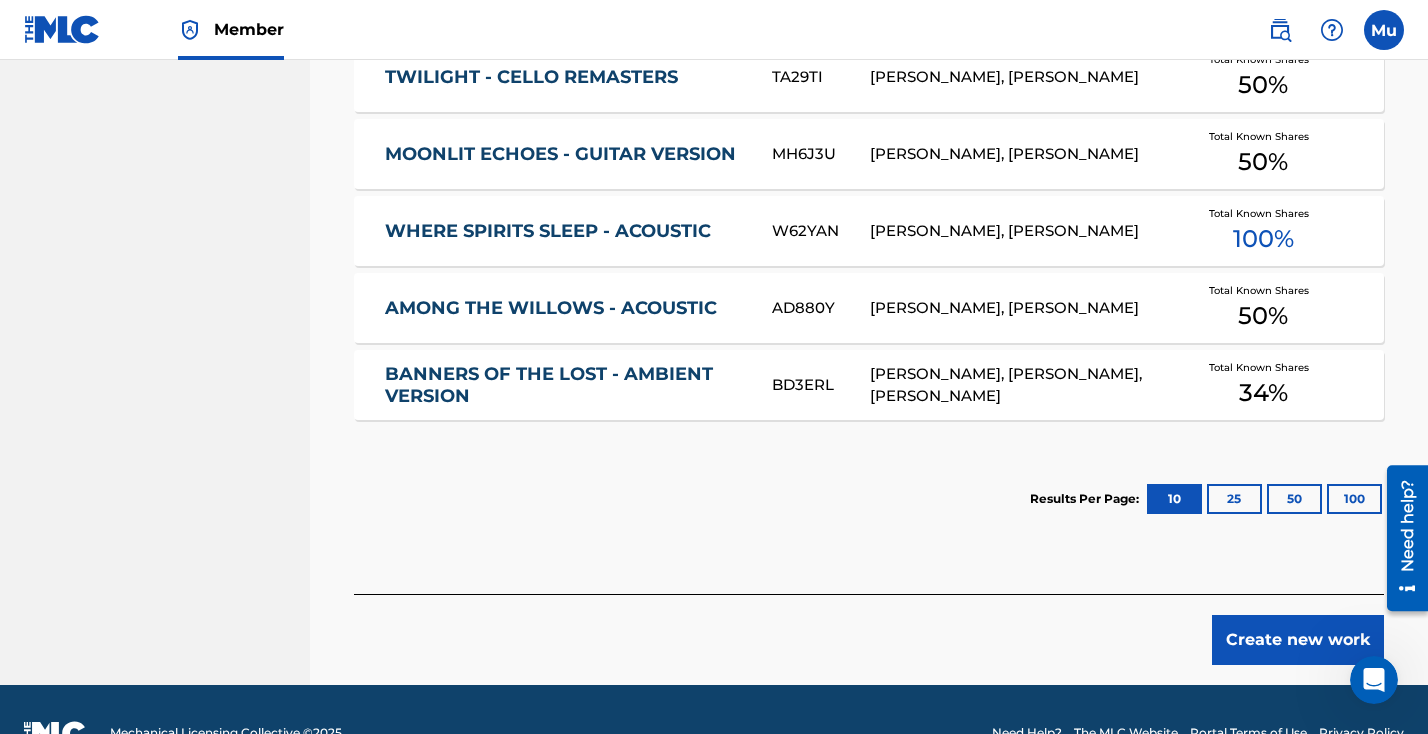 click on "Create new work" at bounding box center [1298, 640] 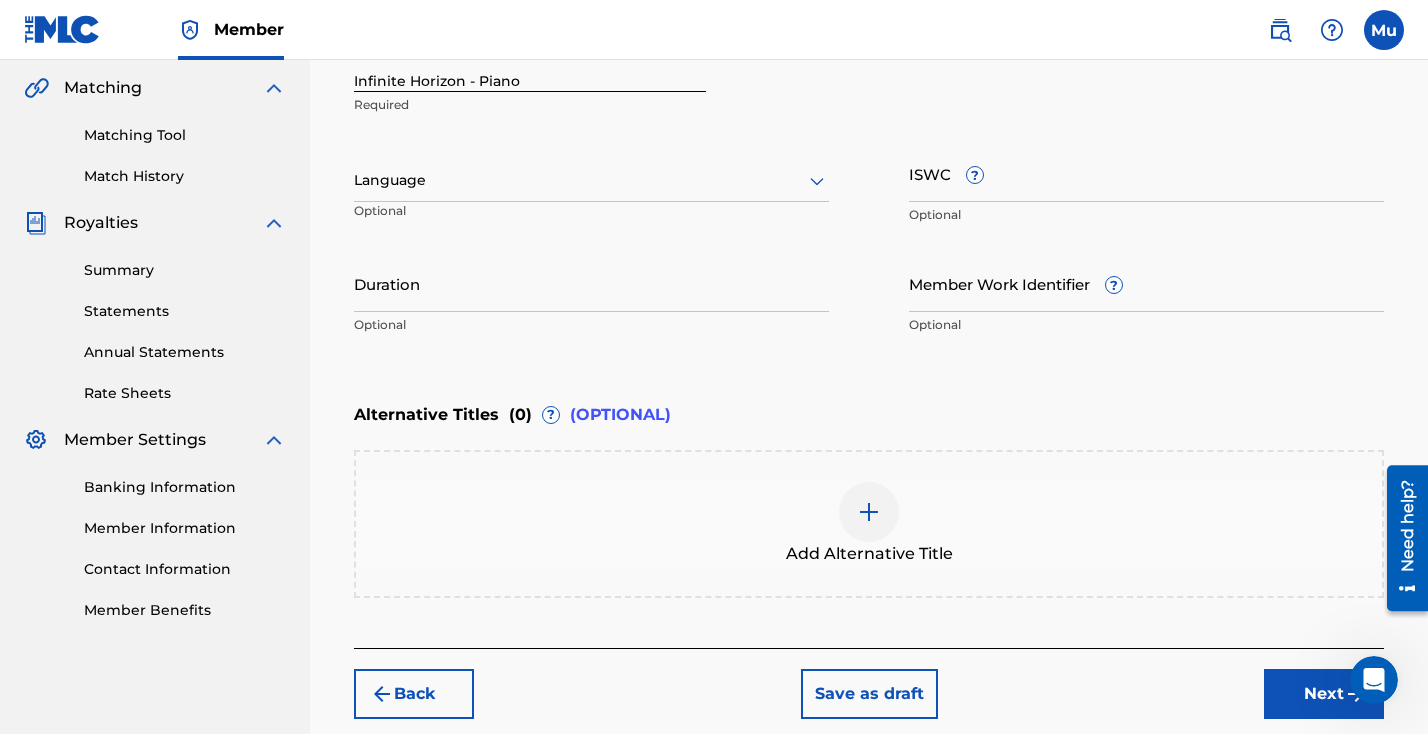 scroll, scrollTop: 558, scrollLeft: 0, axis: vertical 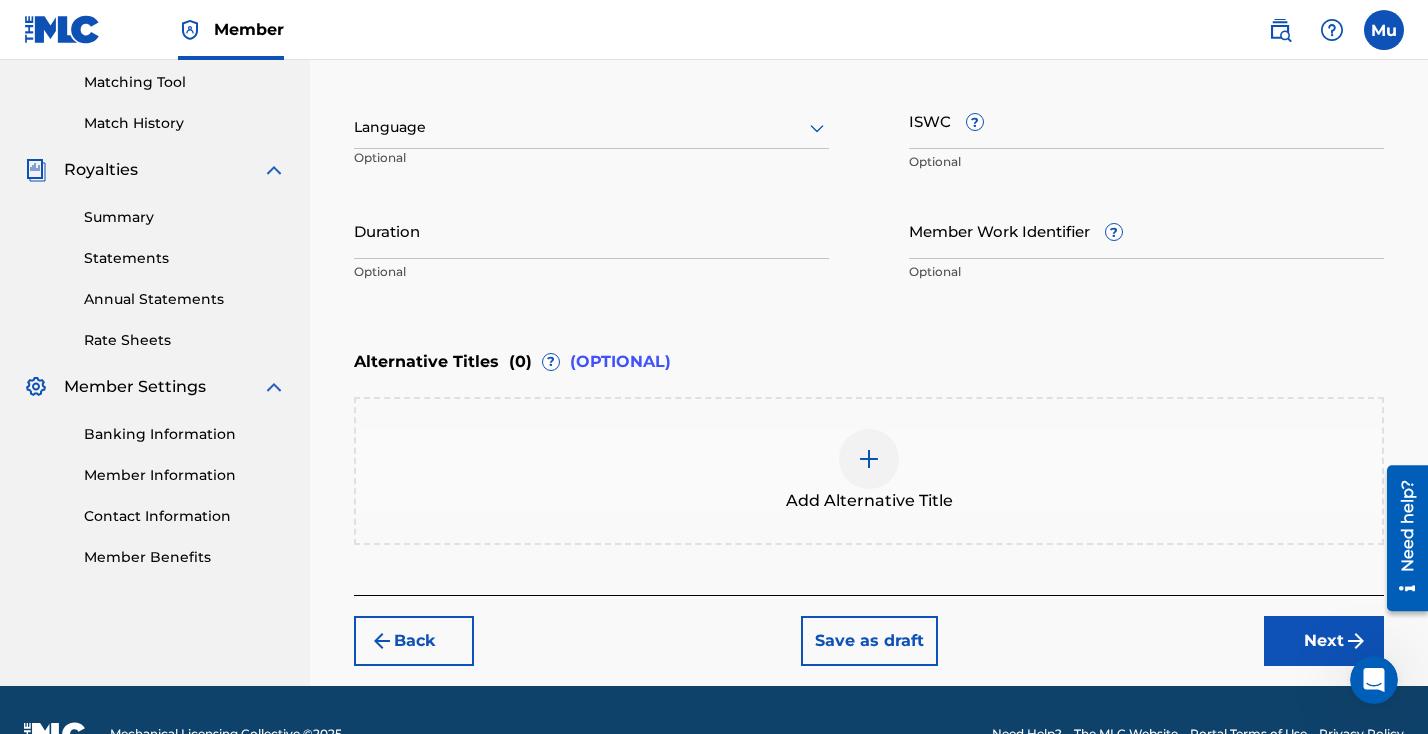 click on "Next" at bounding box center (1324, 641) 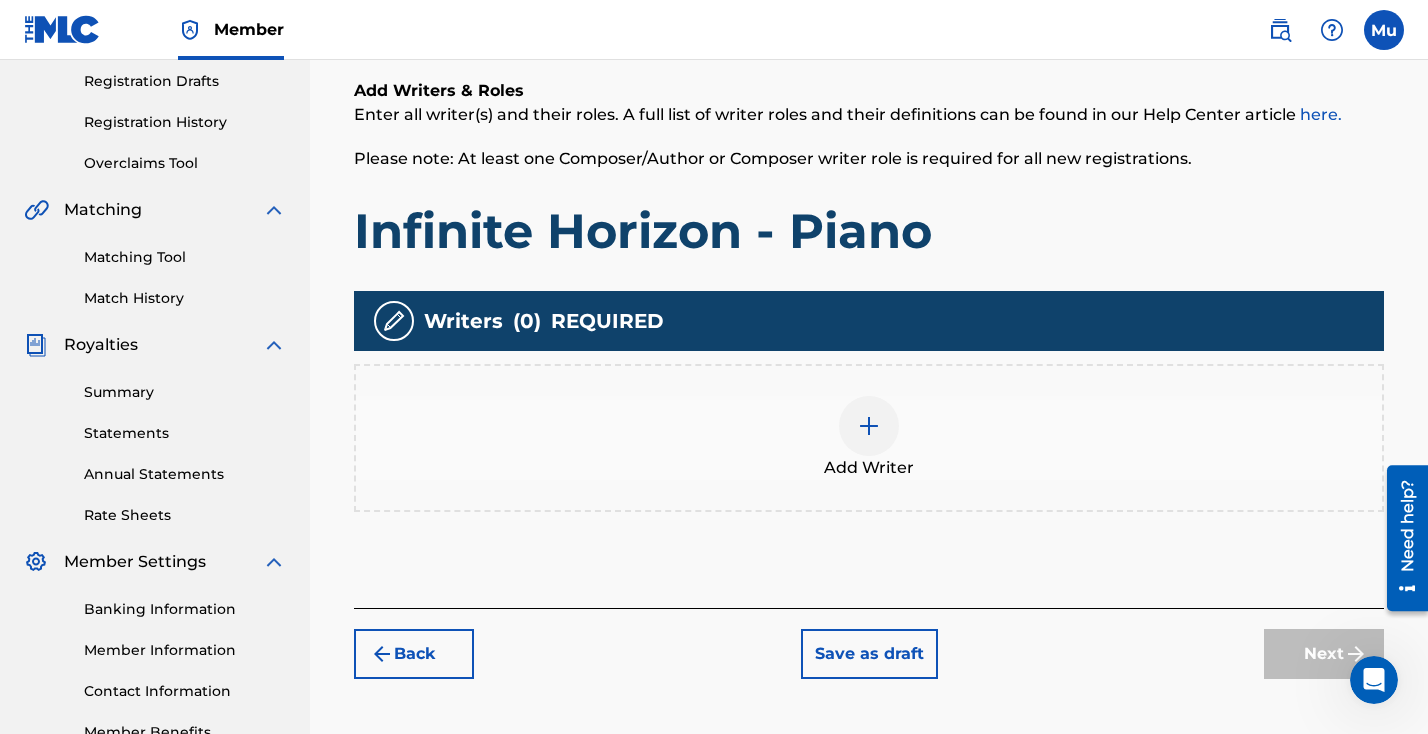 scroll, scrollTop: 465, scrollLeft: 0, axis: vertical 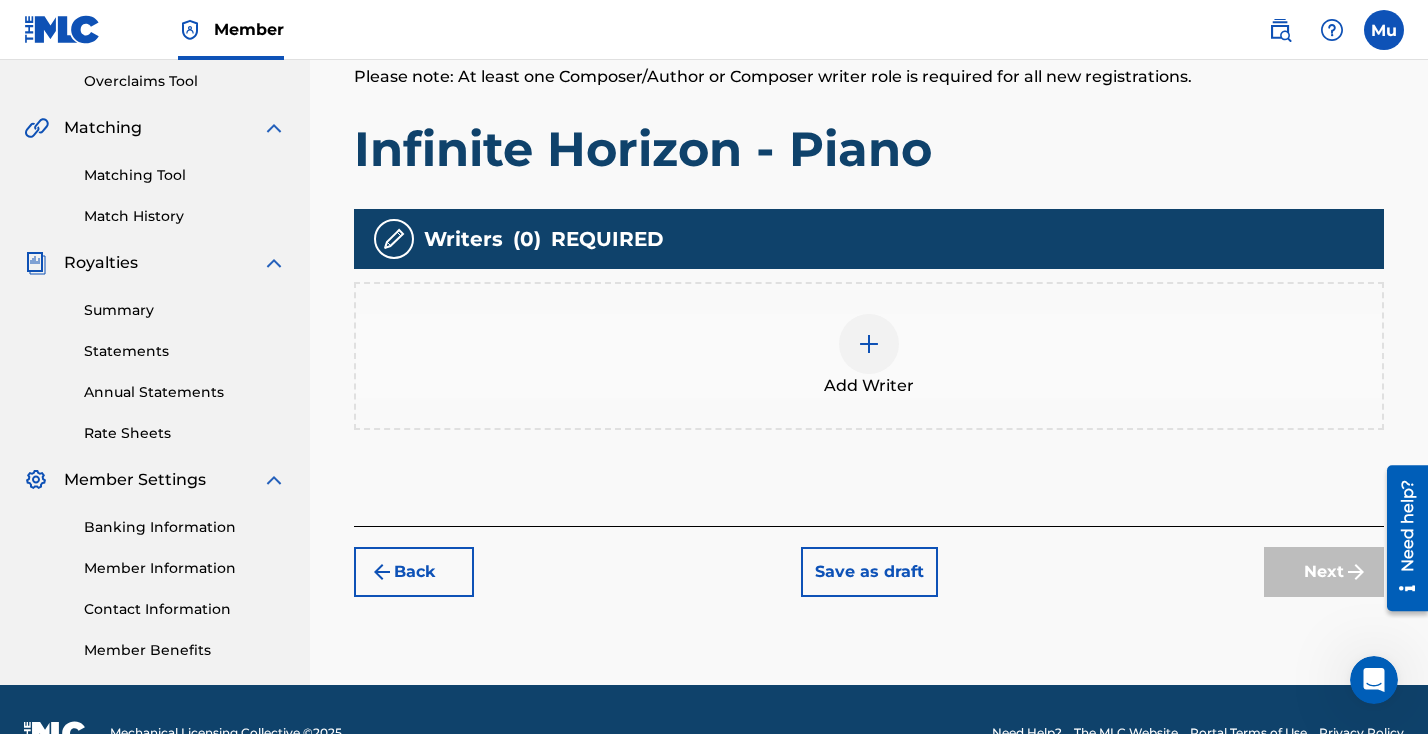 click on "Back" at bounding box center (414, 572) 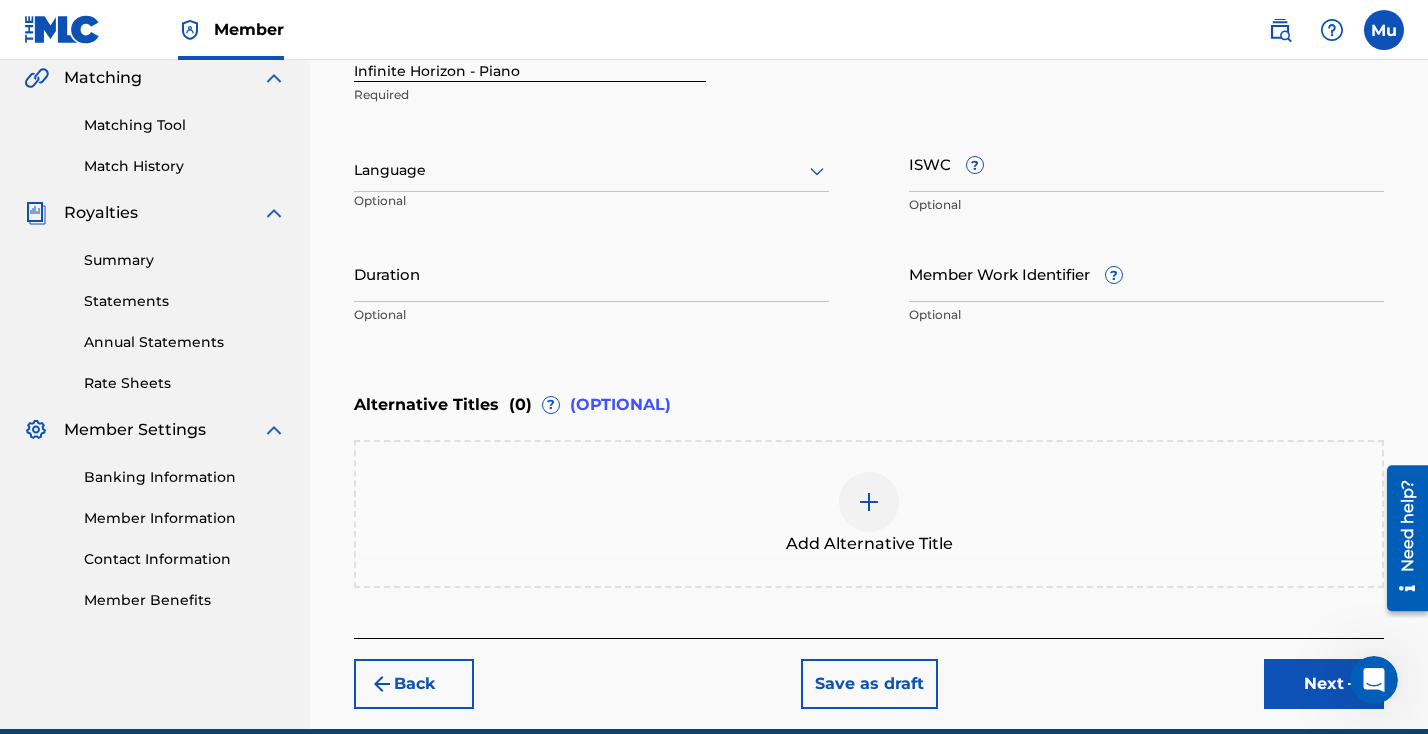 scroll, scrollTop: 535, scrollLeft: 0, axis: vertical 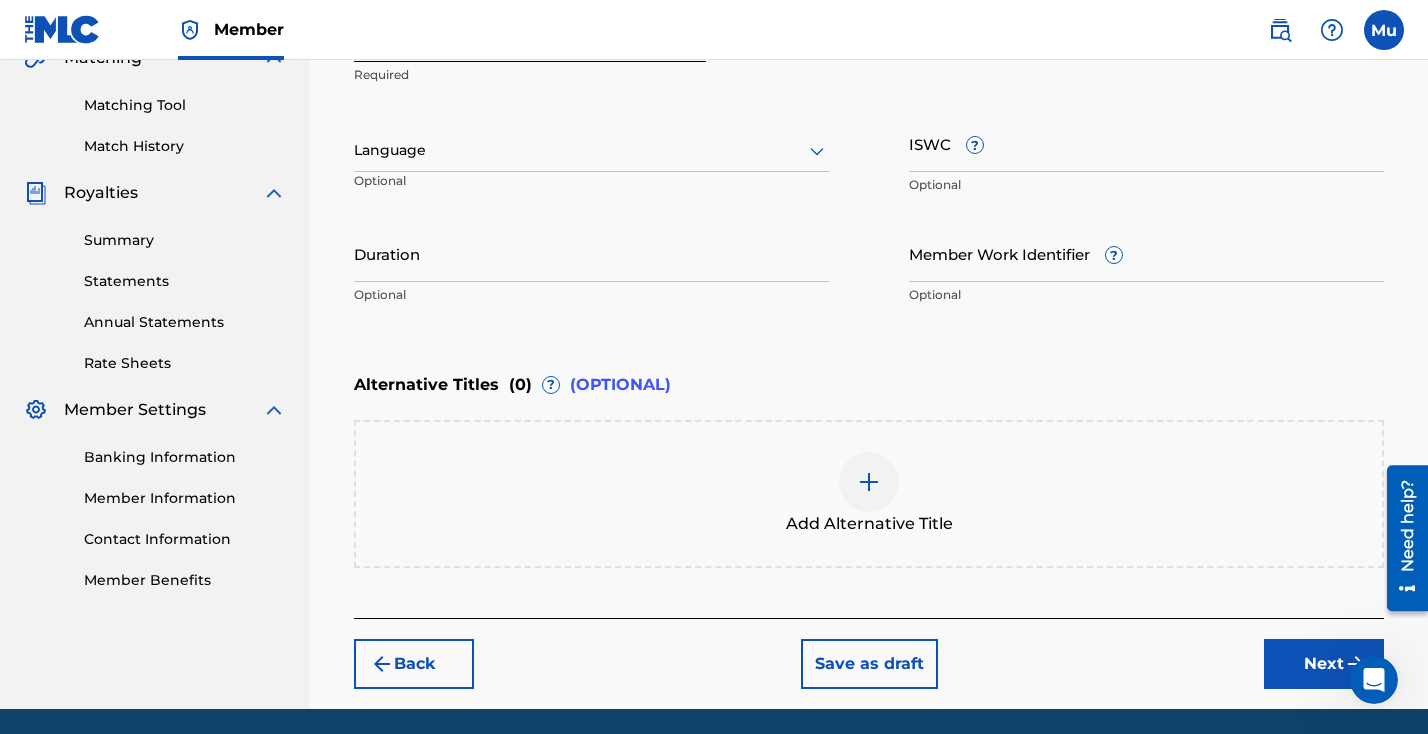 click on "Next" at bounding box center (1324, 664) 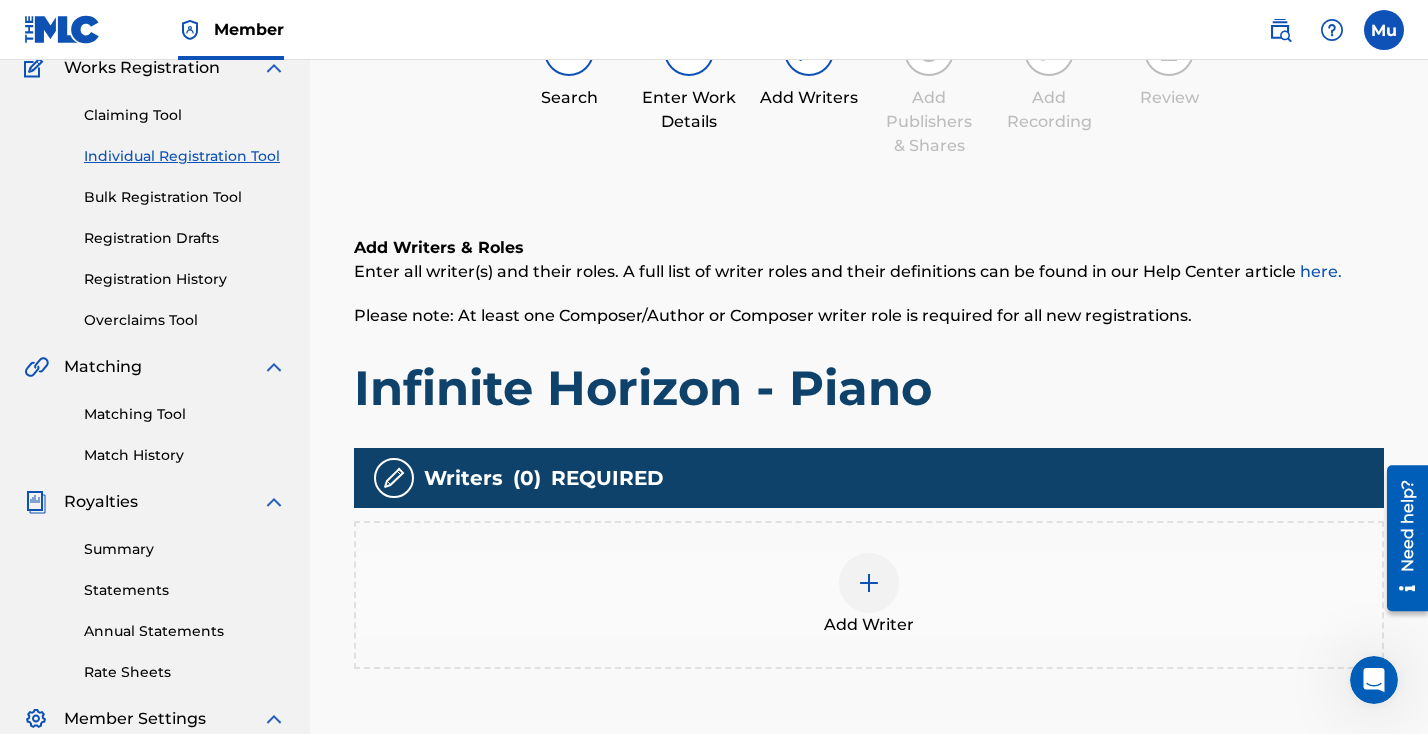 scroll, scrollTop: 229, scrollLeft: 0, axis: vertical 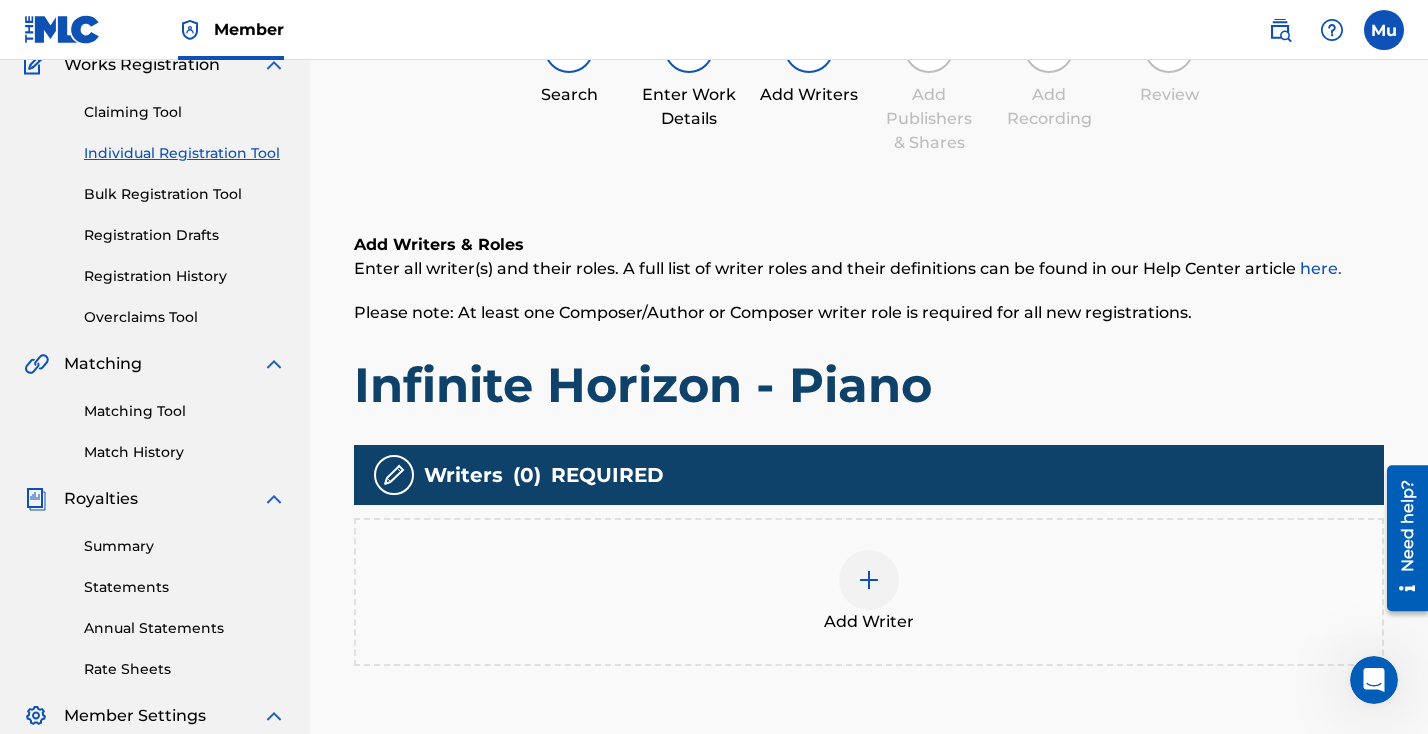 click at bounding box center [869, 580] 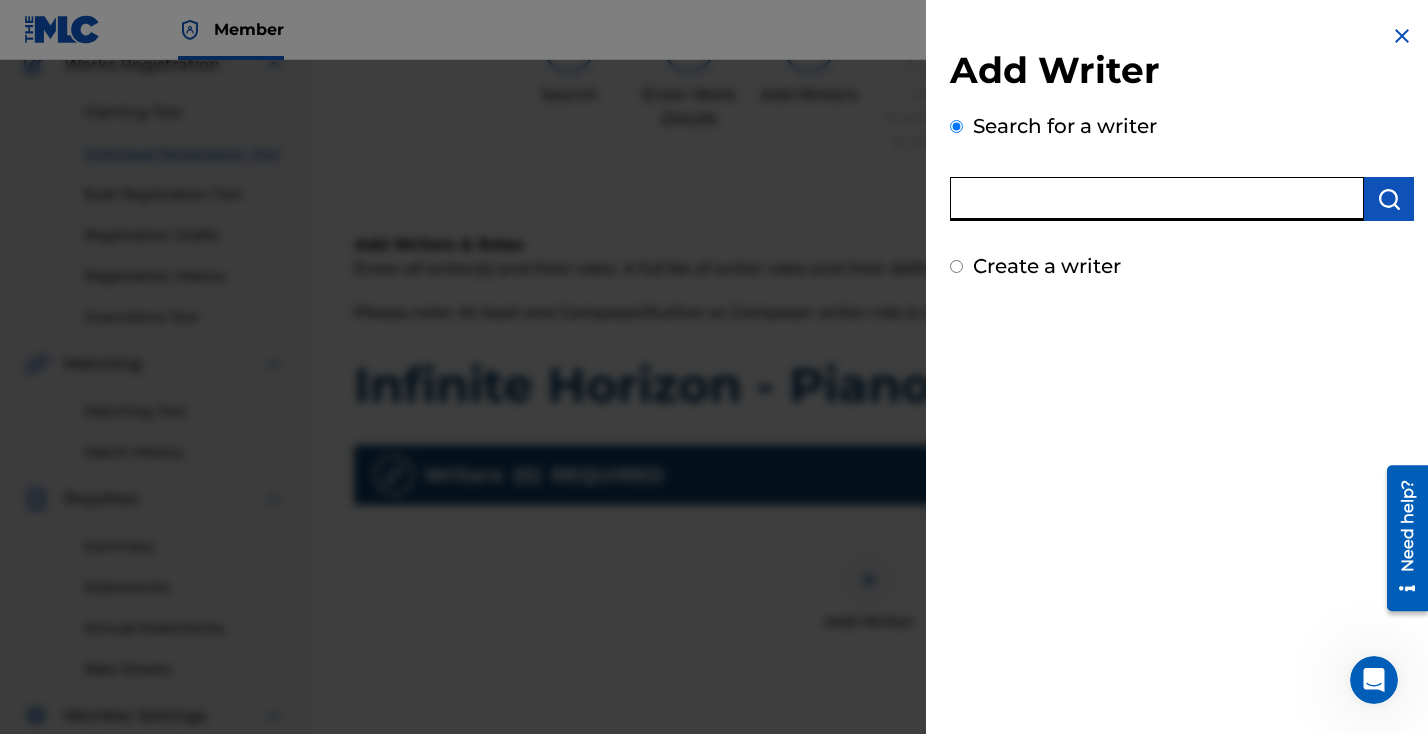 click at bounding box center (1157, 199) 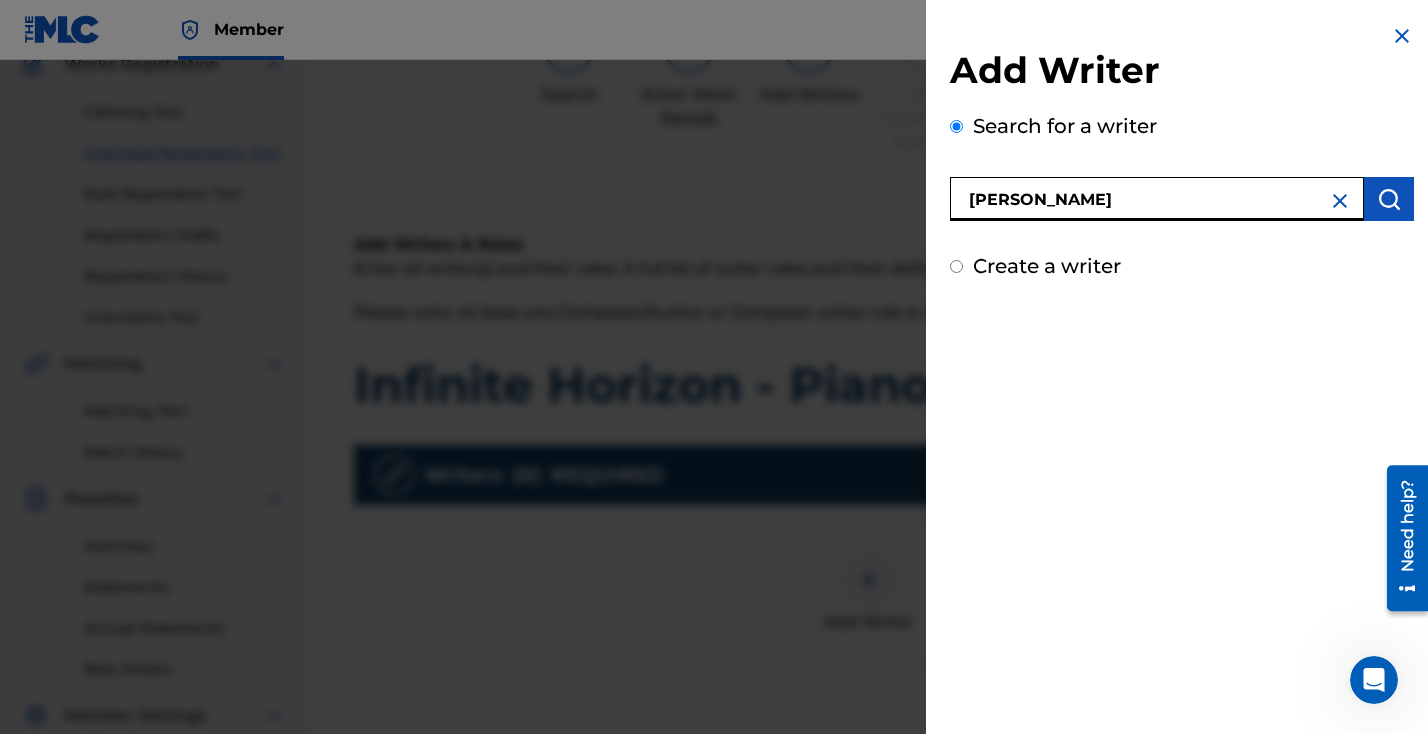 type on "[PERSON_NAME]" 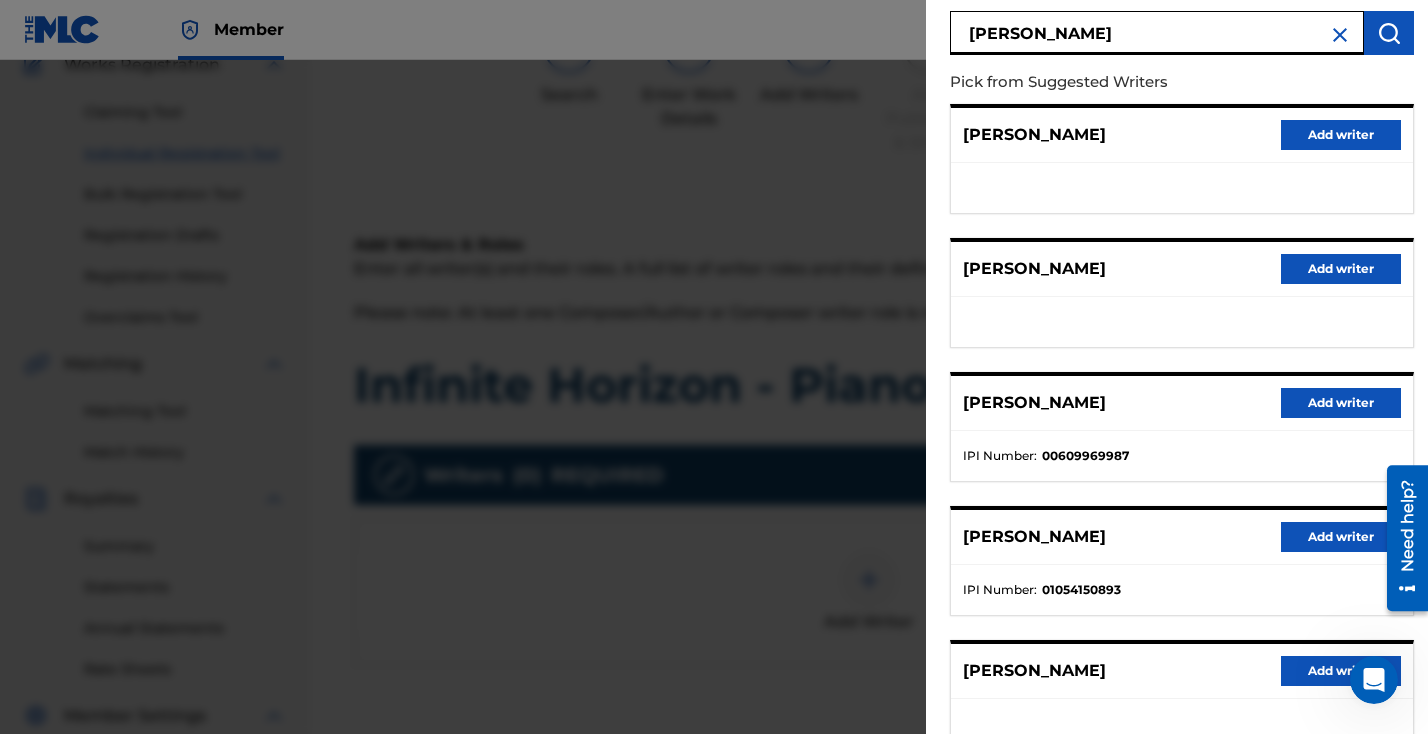 scroll, scrollTop: 251, scrollLeft: 0, axis: vertical 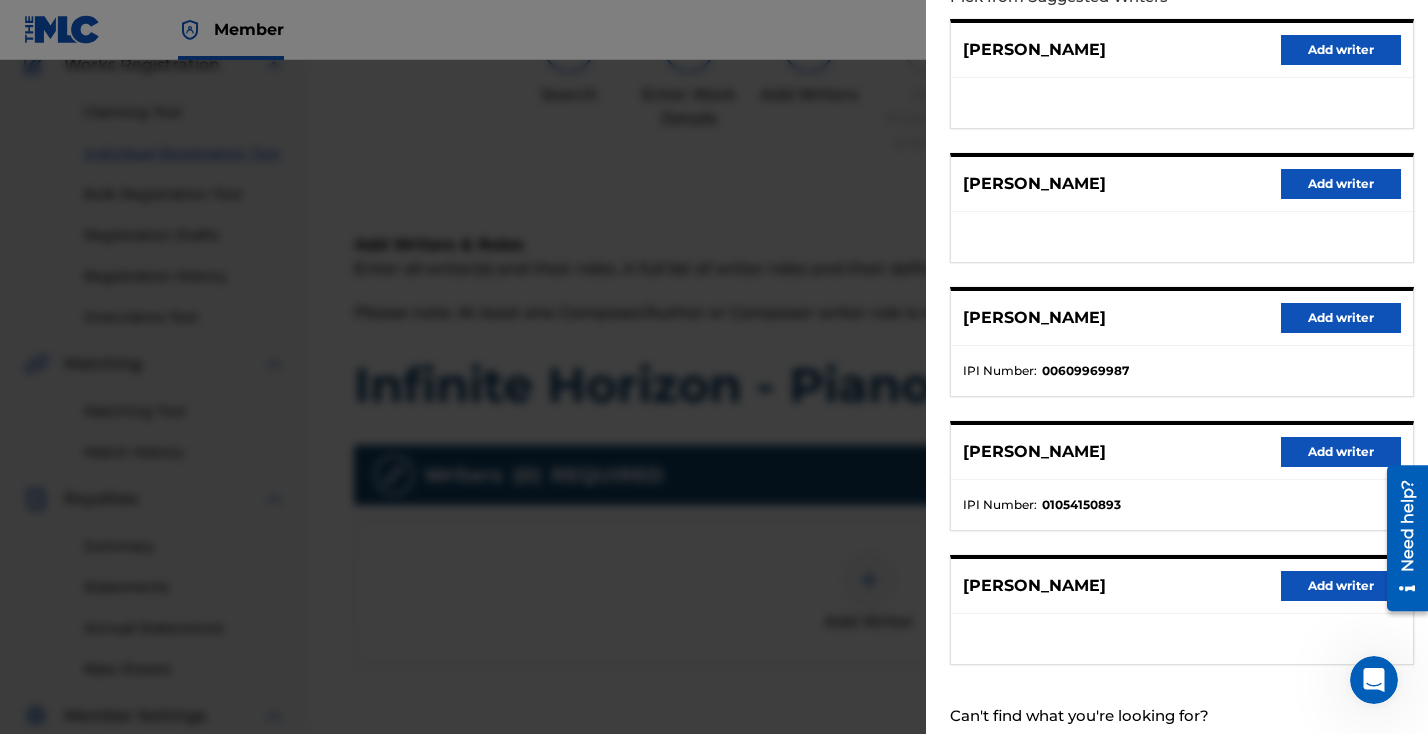 click on "Add writer" at bounding box center (1341, 452) 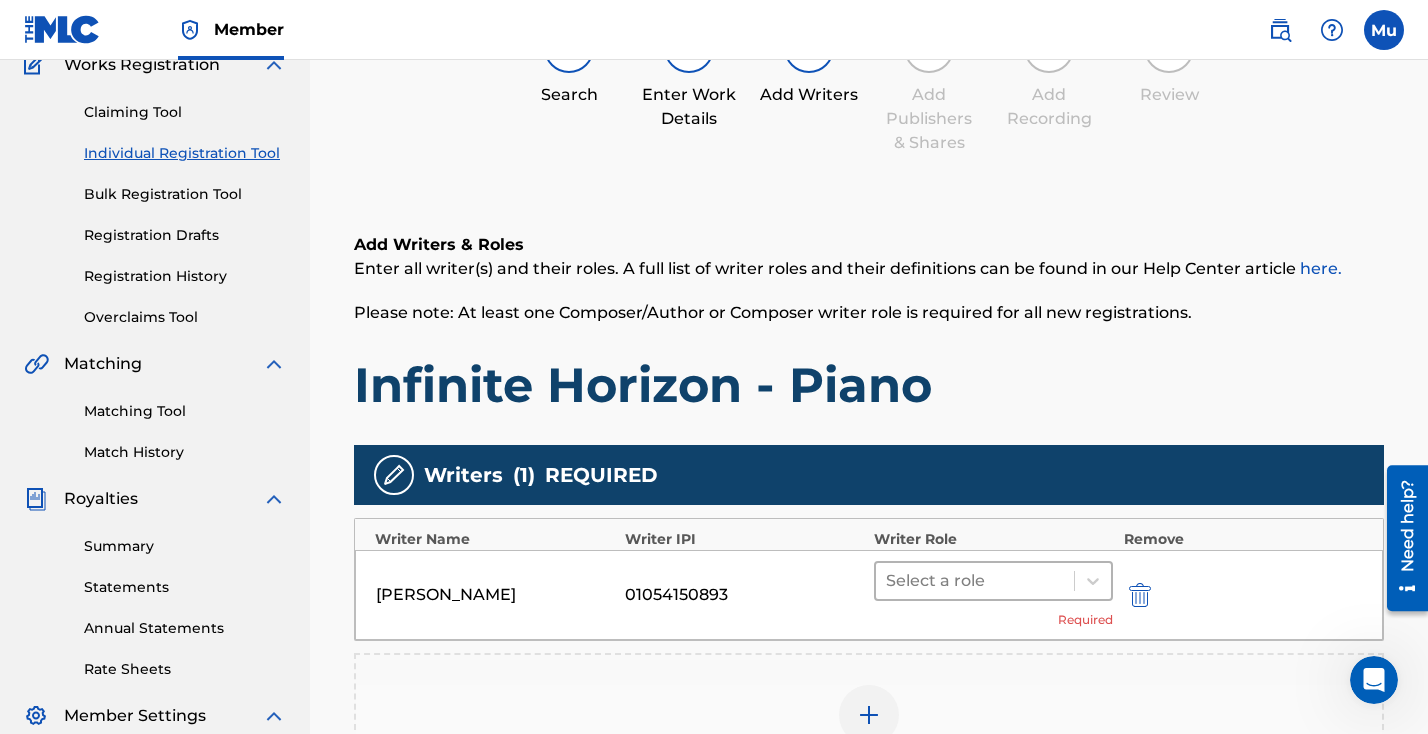 click at bounding box center (975, 581) 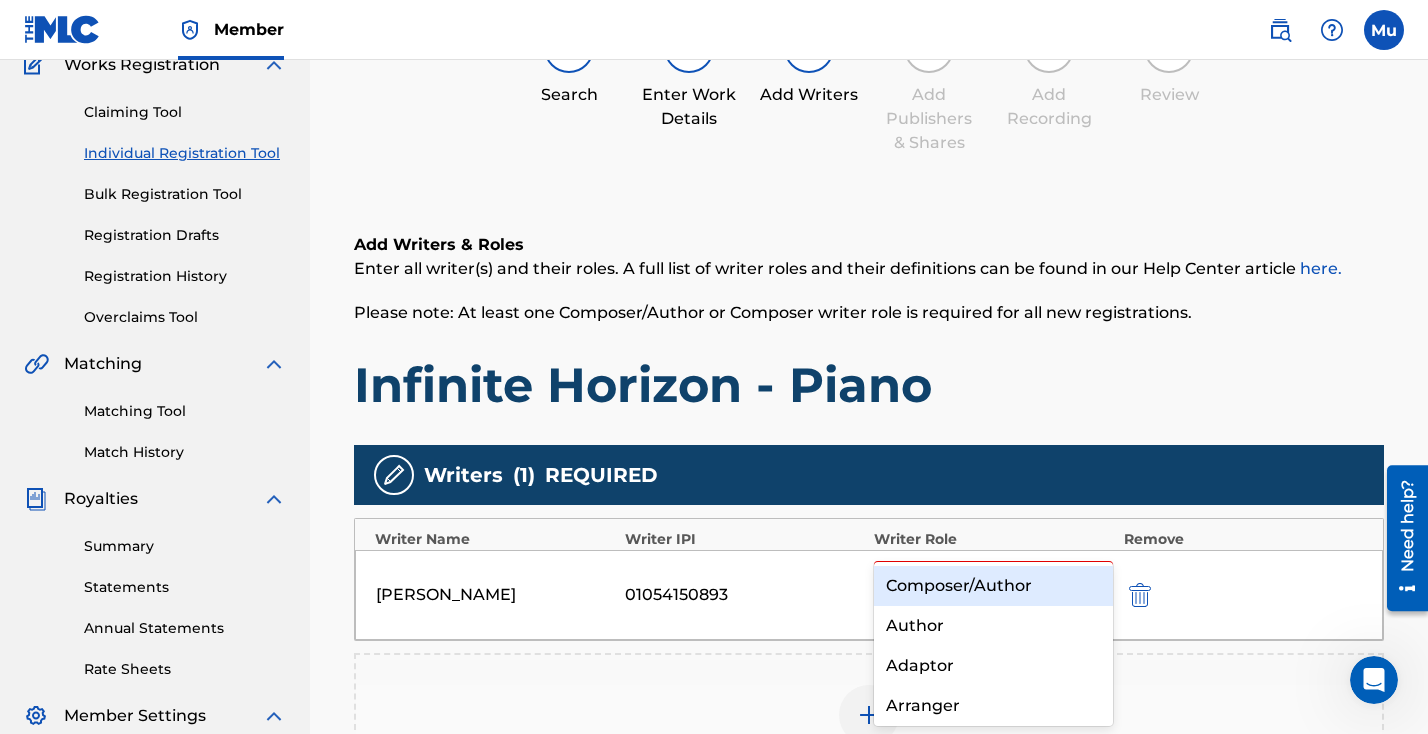 click on "Composer/Author" at bounding box center (993, 586) 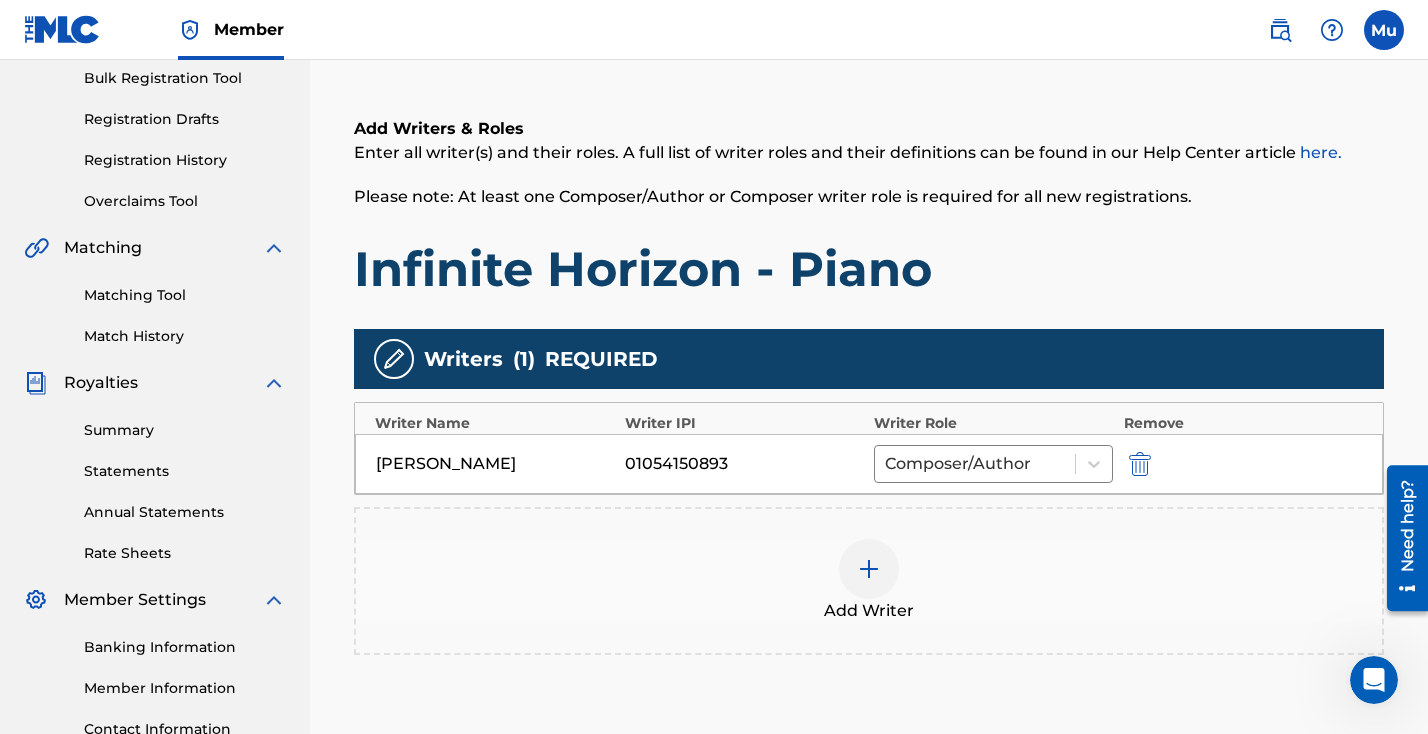 scroll, scrollTop: 362, scrollLeft: 0, axis: vertical 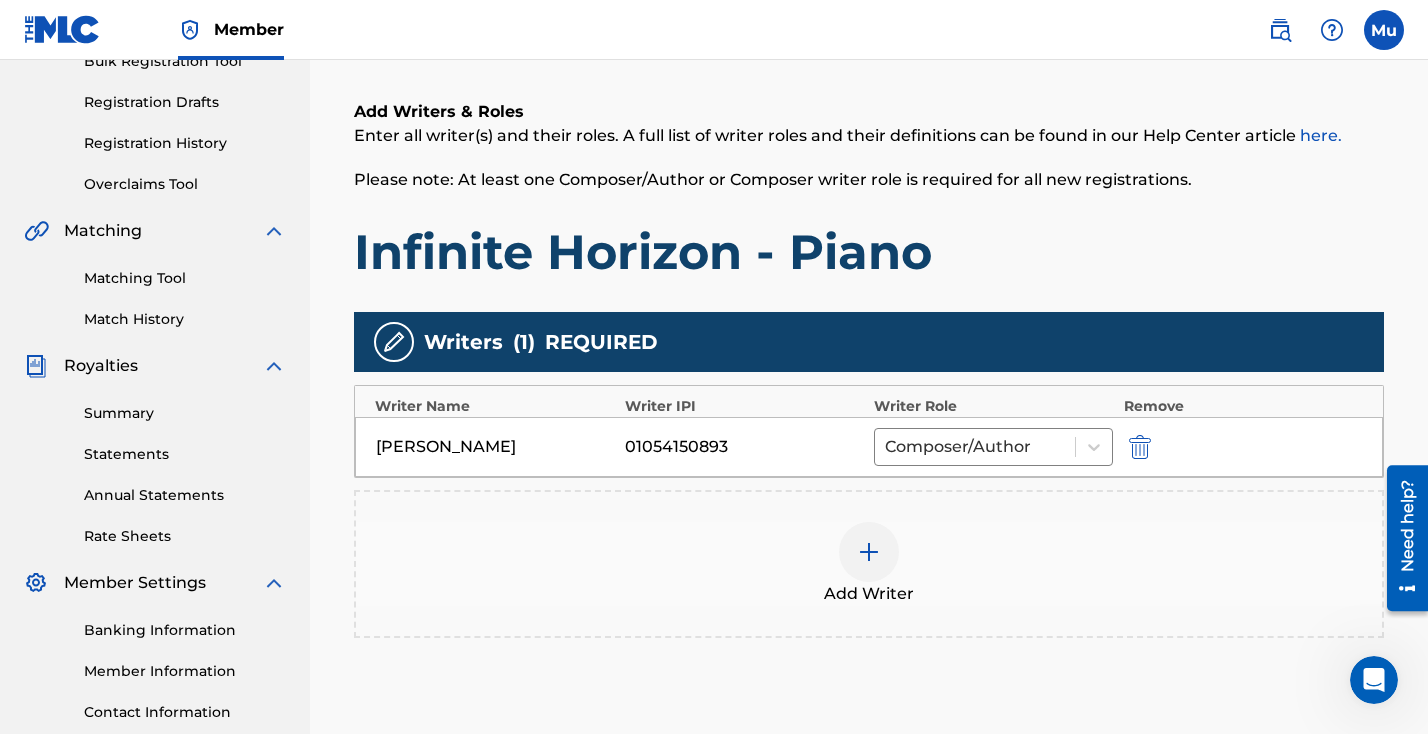 click on "Next" at bounding box center [1324, 780] 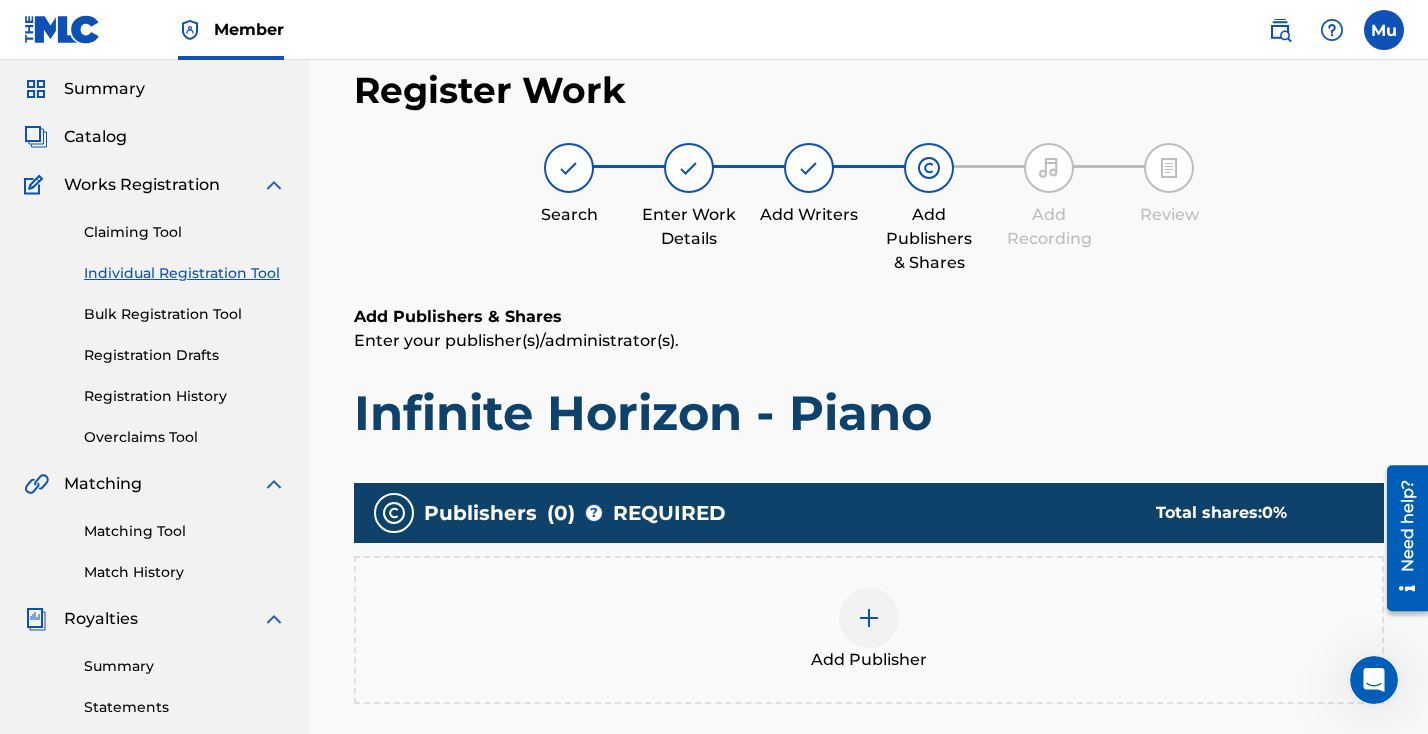 scroll, scrollTop: 90, scrollLeft: 0, axis: vertical 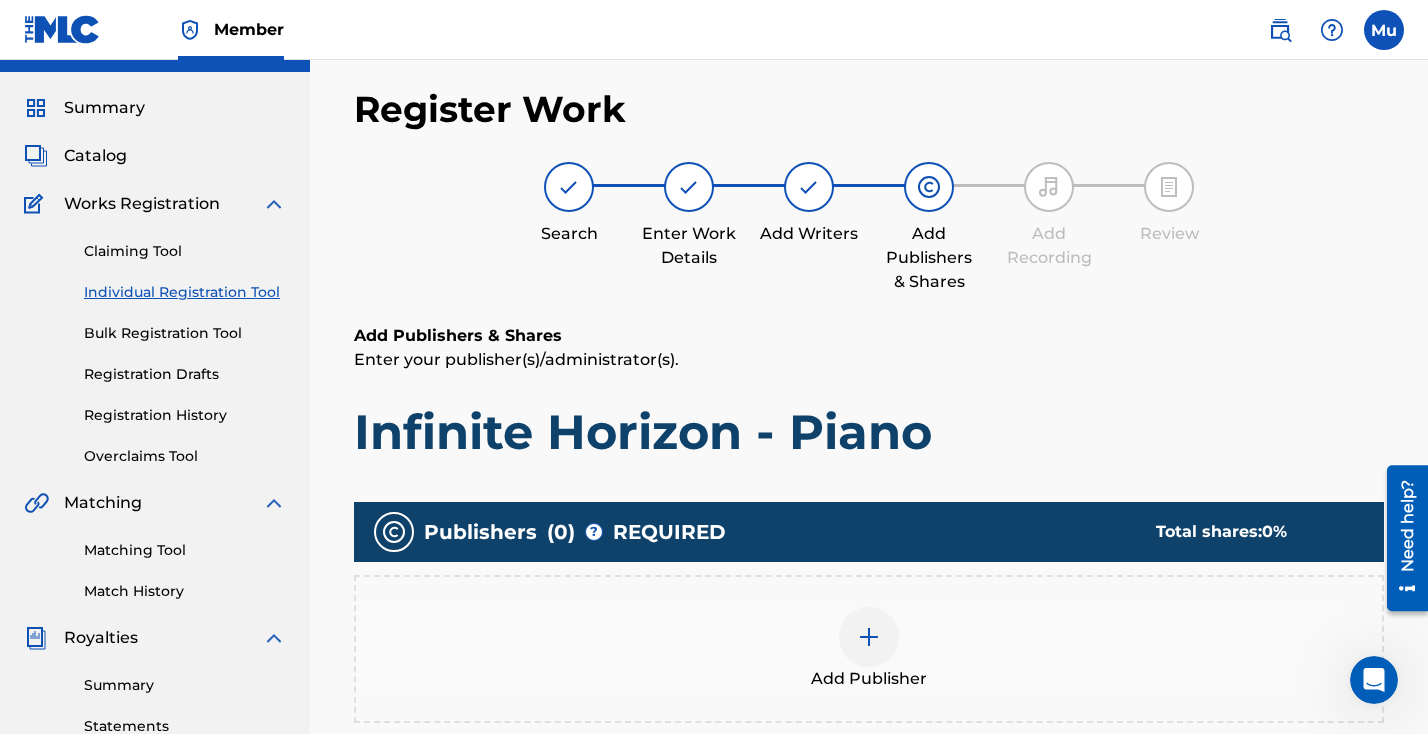 click at bounding box center [869, 637] 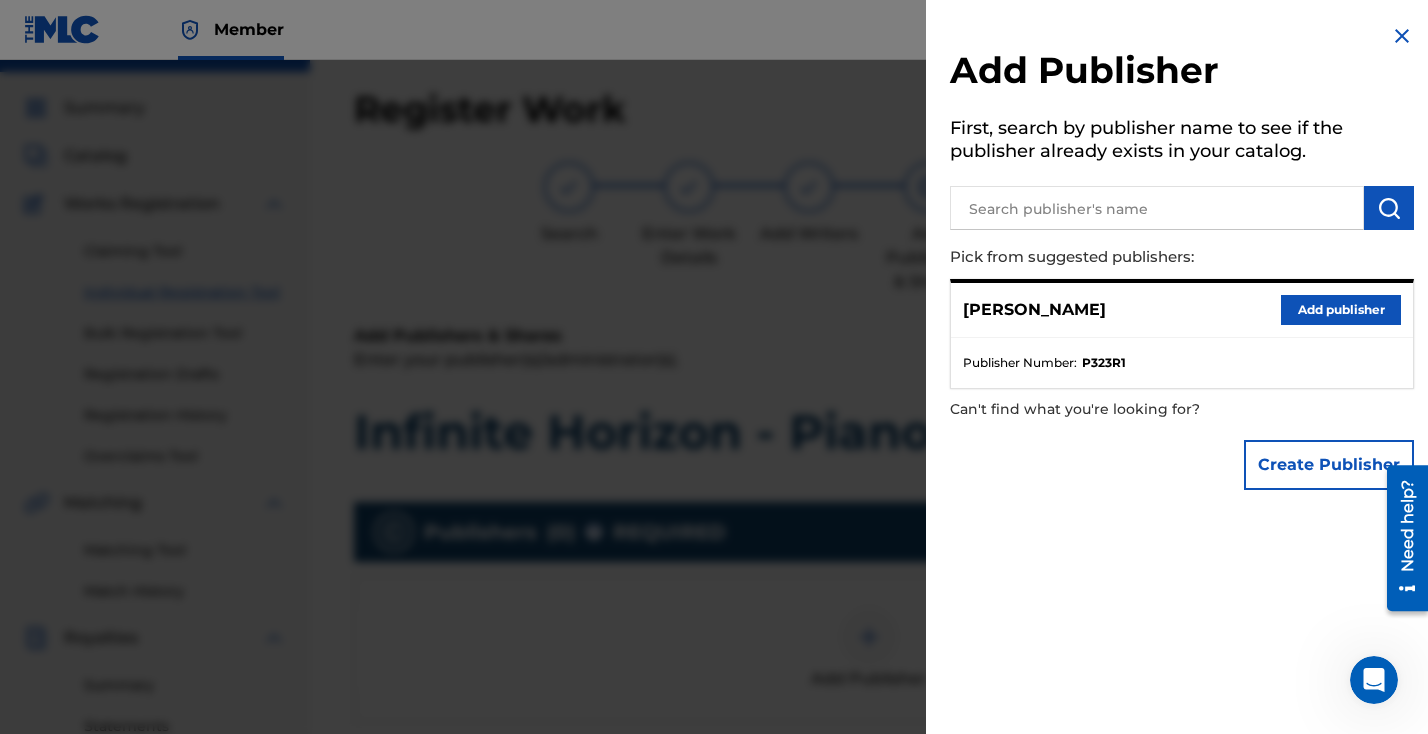 click on "Add publisher" at bounding box center [1341, 310] 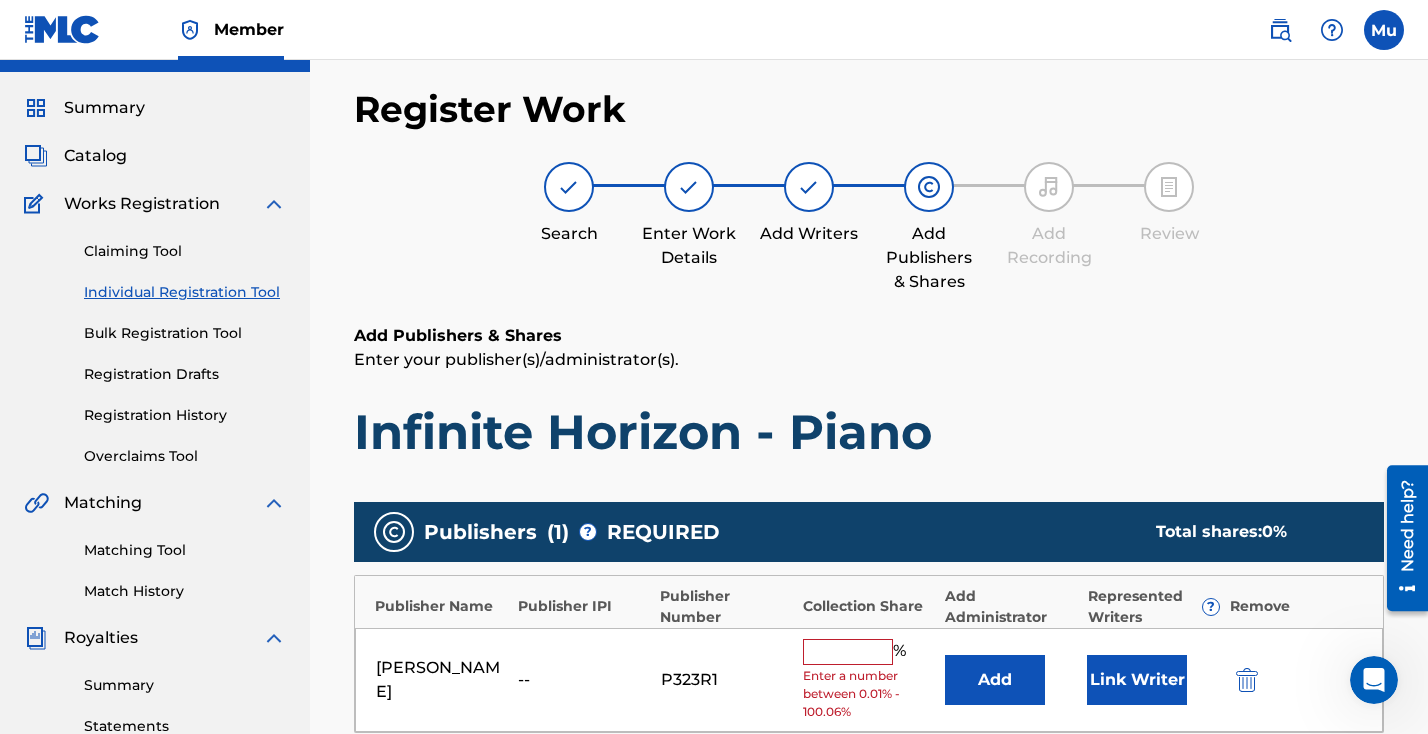 click at bounding box center [848, 652] 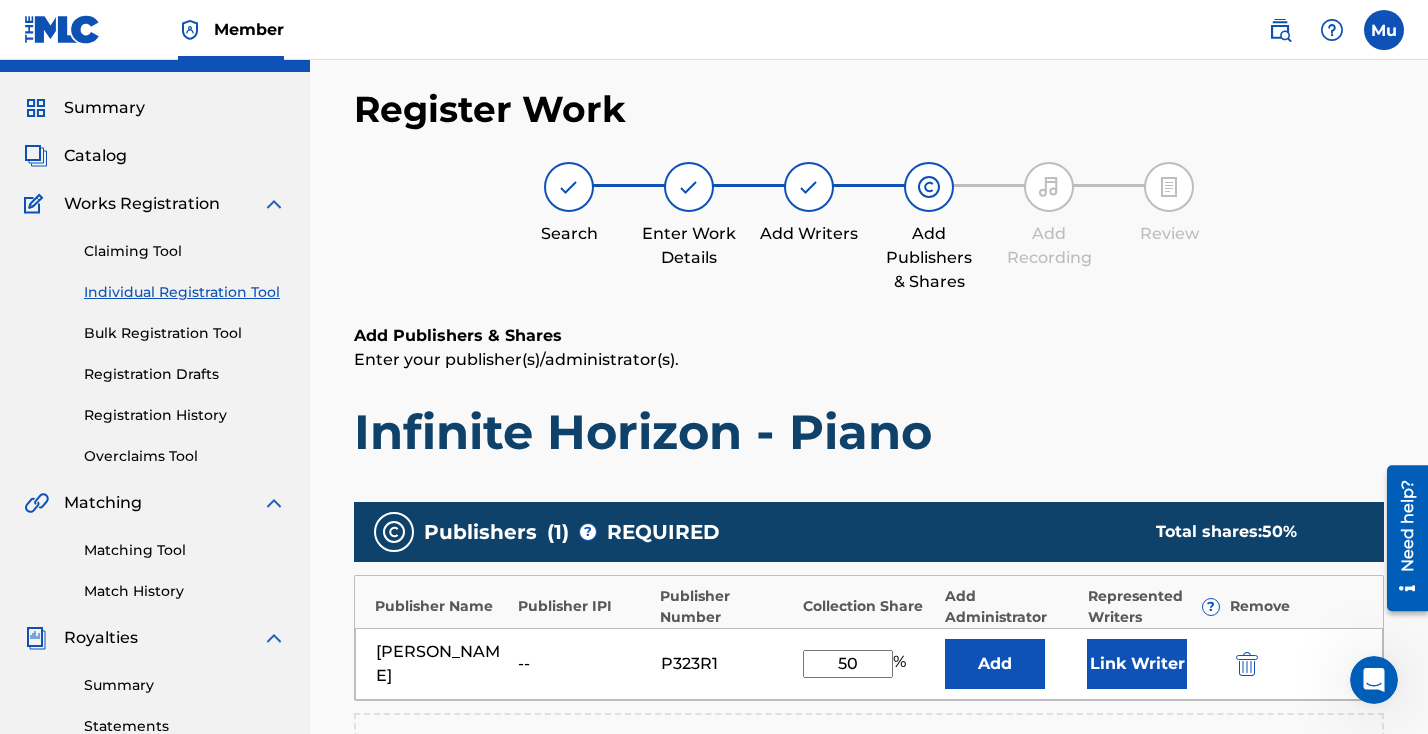 type on "50" 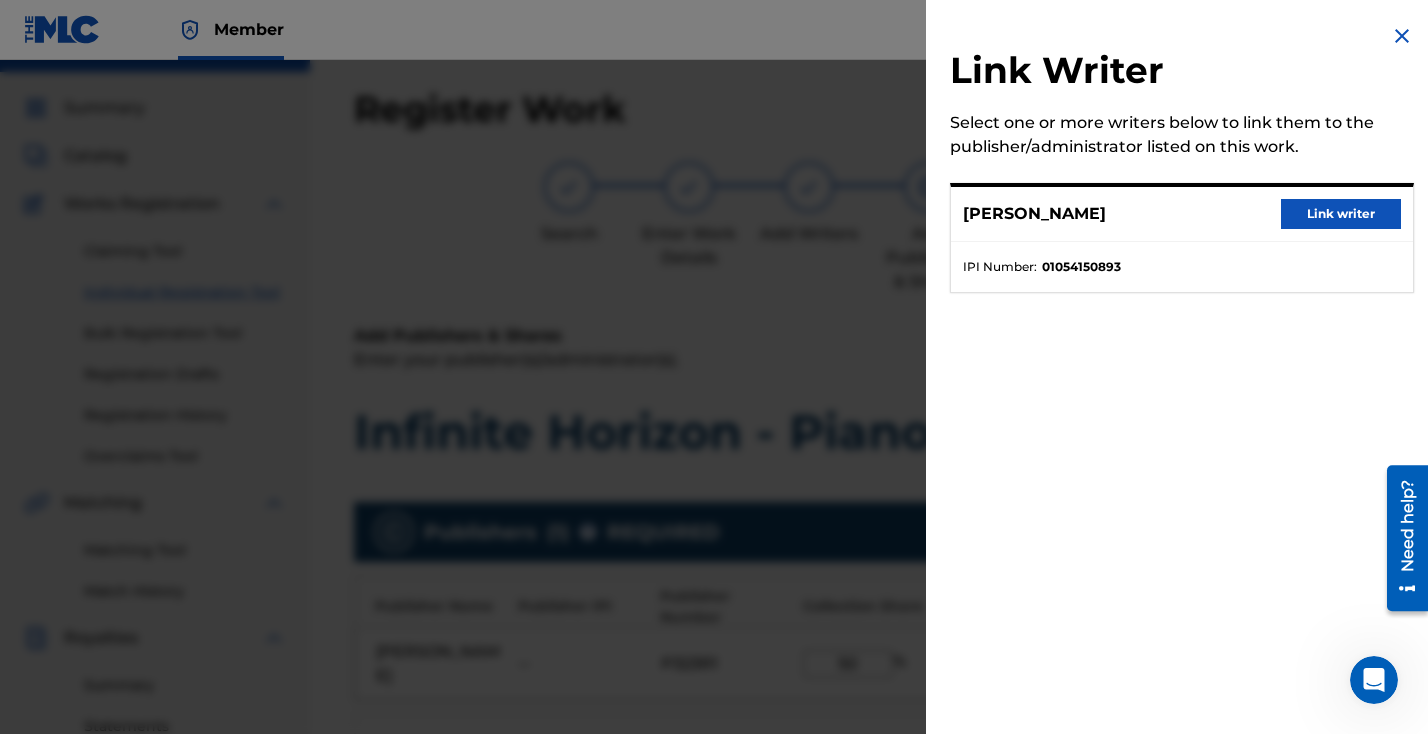 click on "Link writer" at bounding box center [1341, 214] 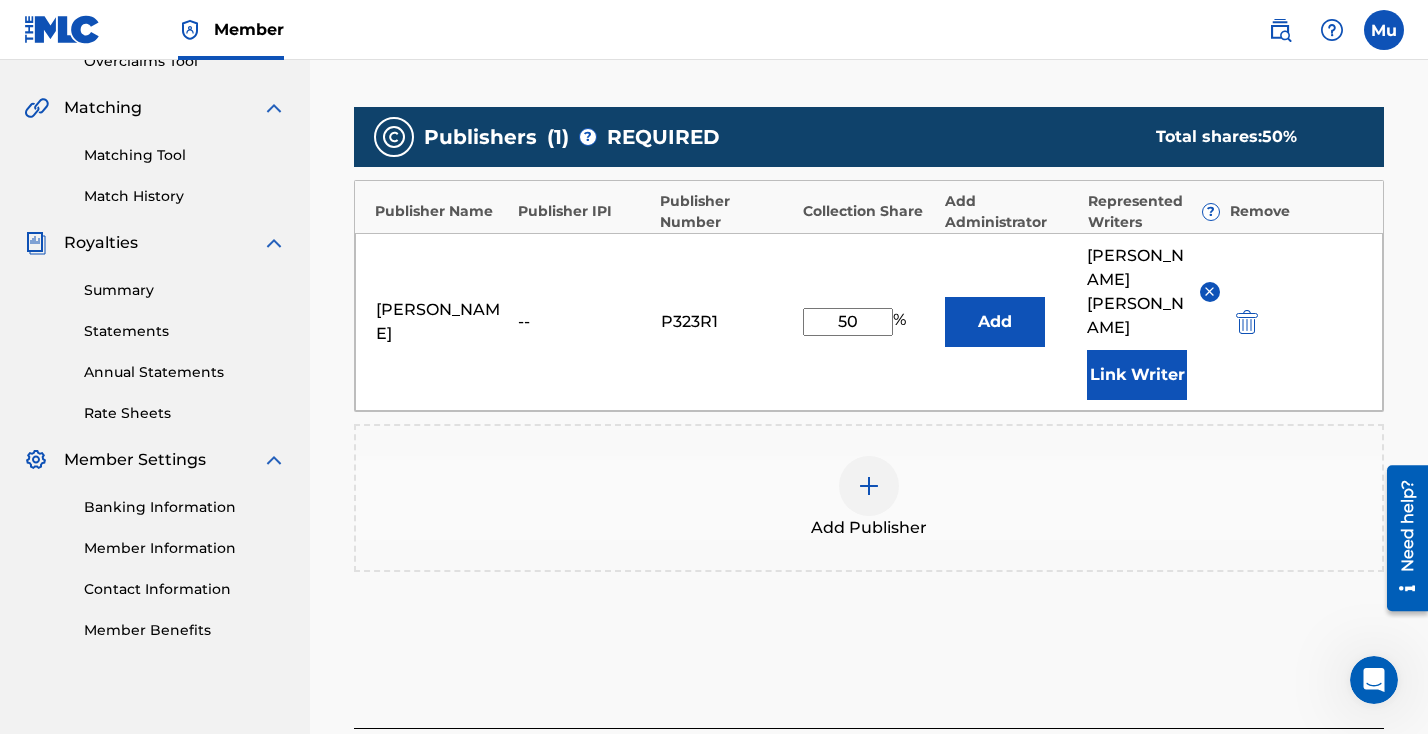 scroll, scrollTop: 510, scrollLeft: 0, axis: vertical 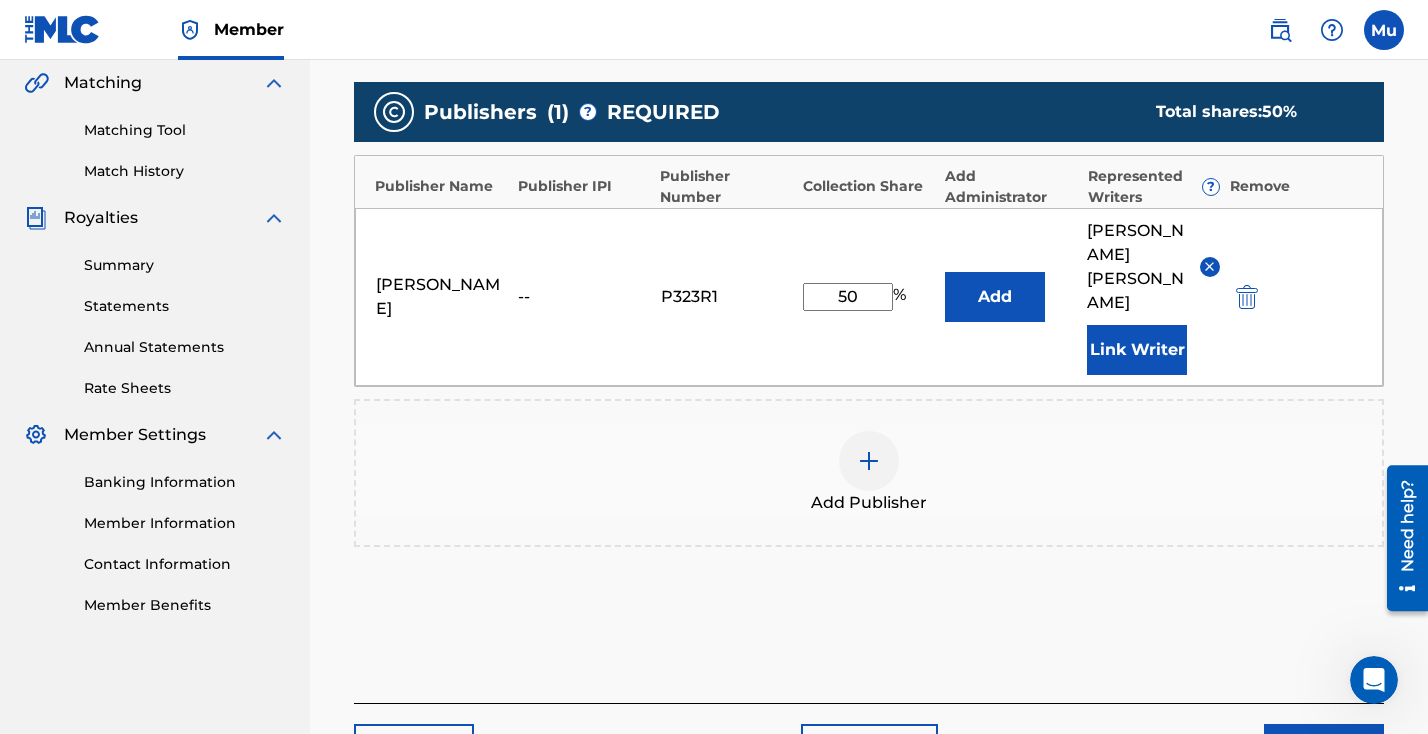 click on "Next" at bounding box center [1324, 749] 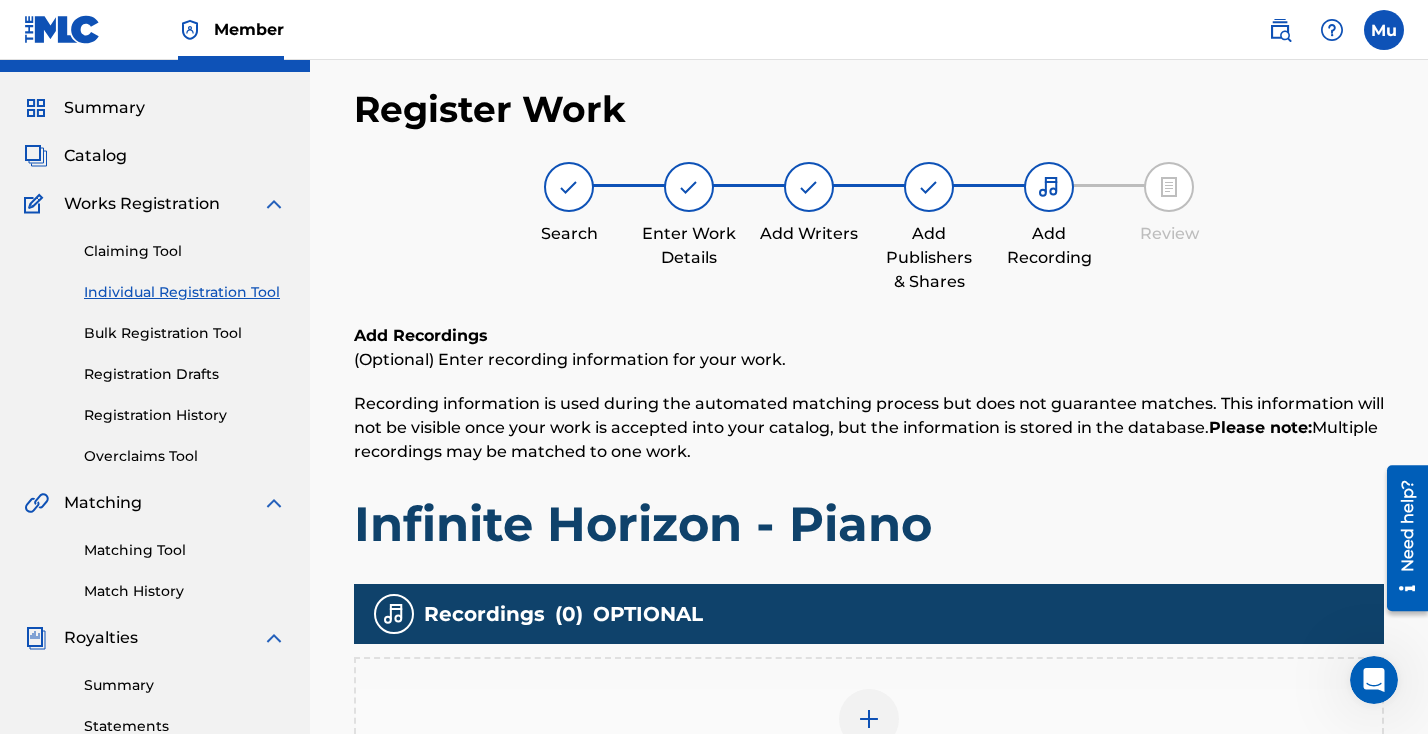 scroll, scrollTop: 137, scrollLeft: 0, axis: vertical 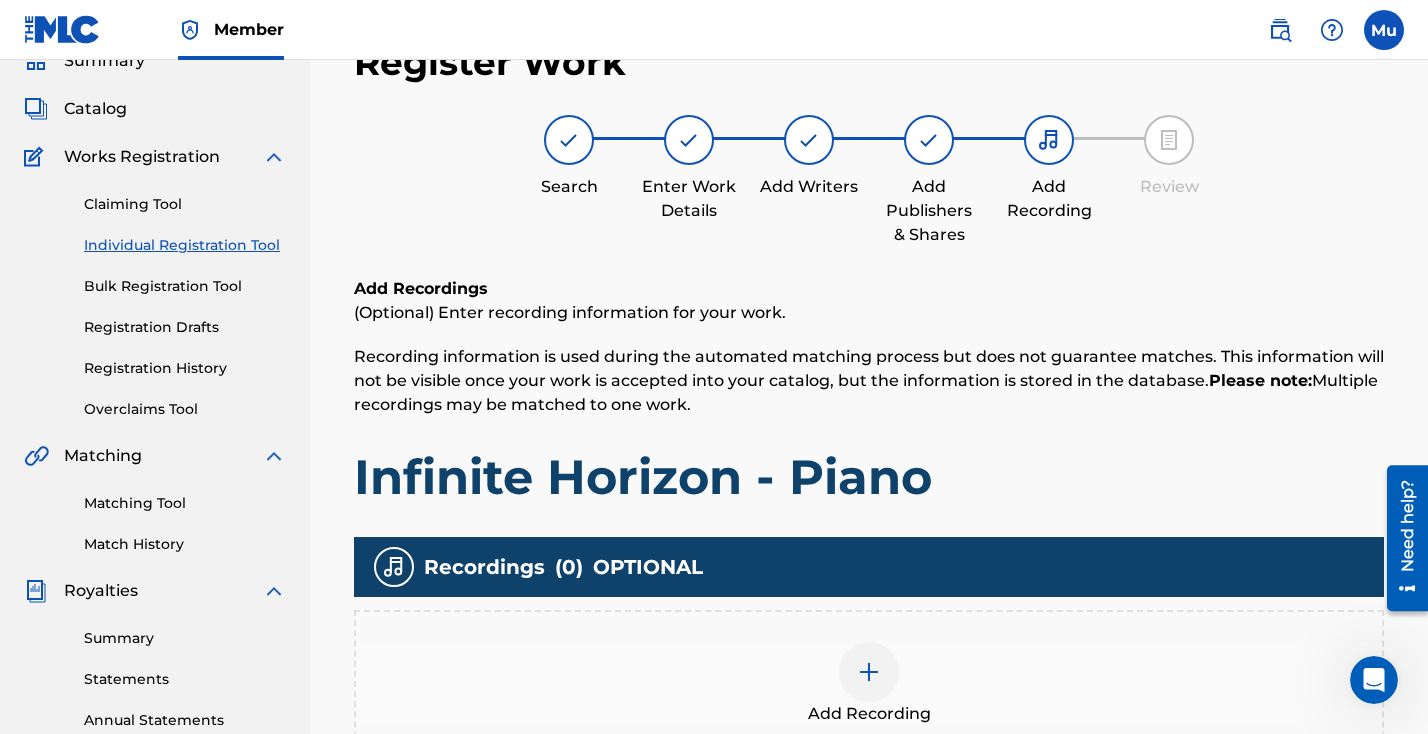 click at bounding box center [869, 672] 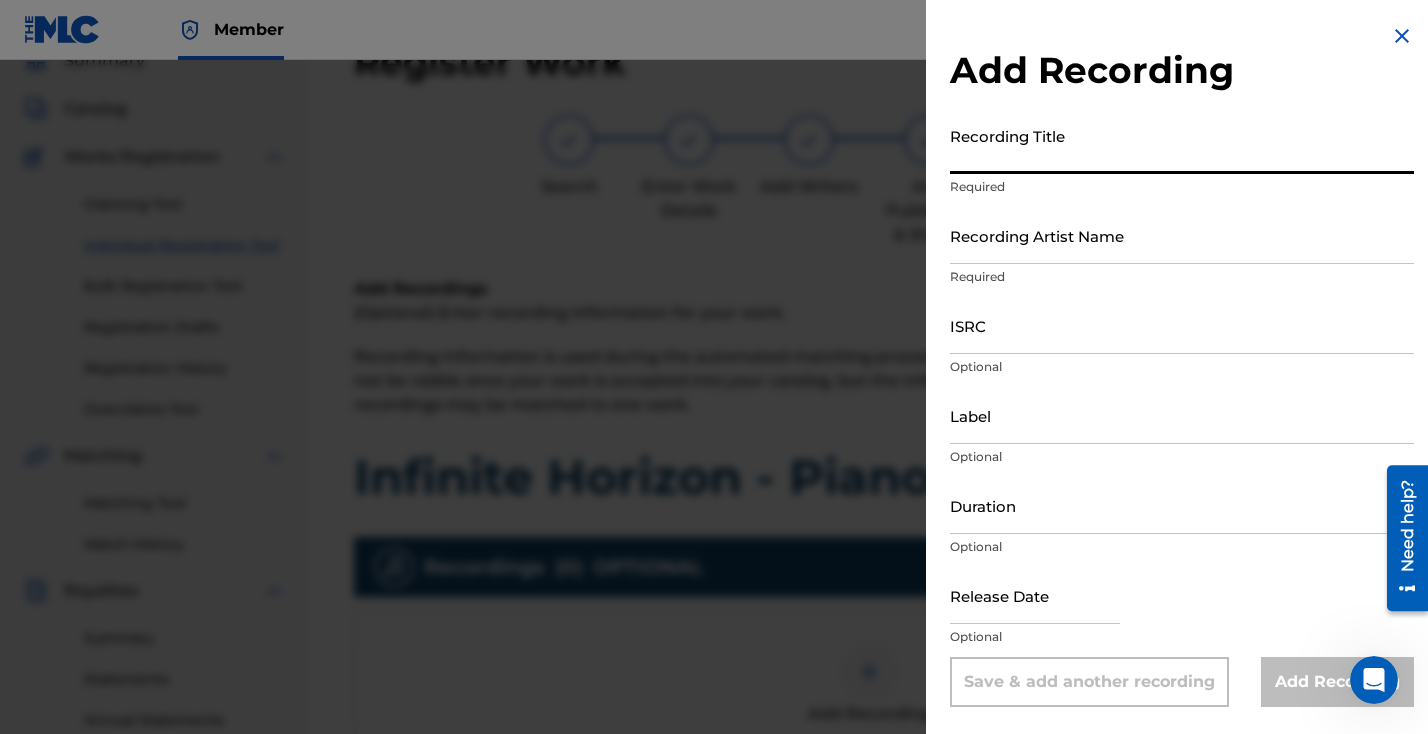 click on "Recording Title" at bounding box center [1182, 145] 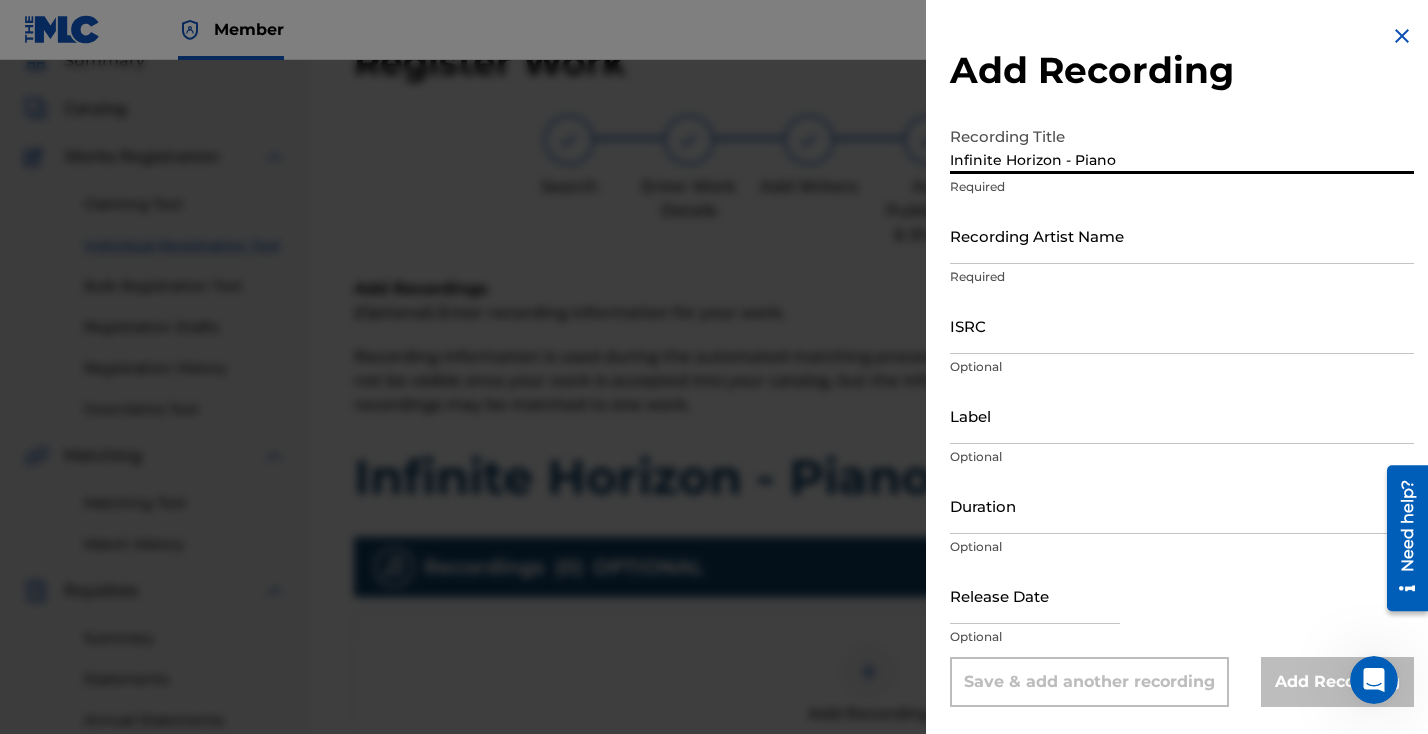 type on "Infinite Horizon - Piano" 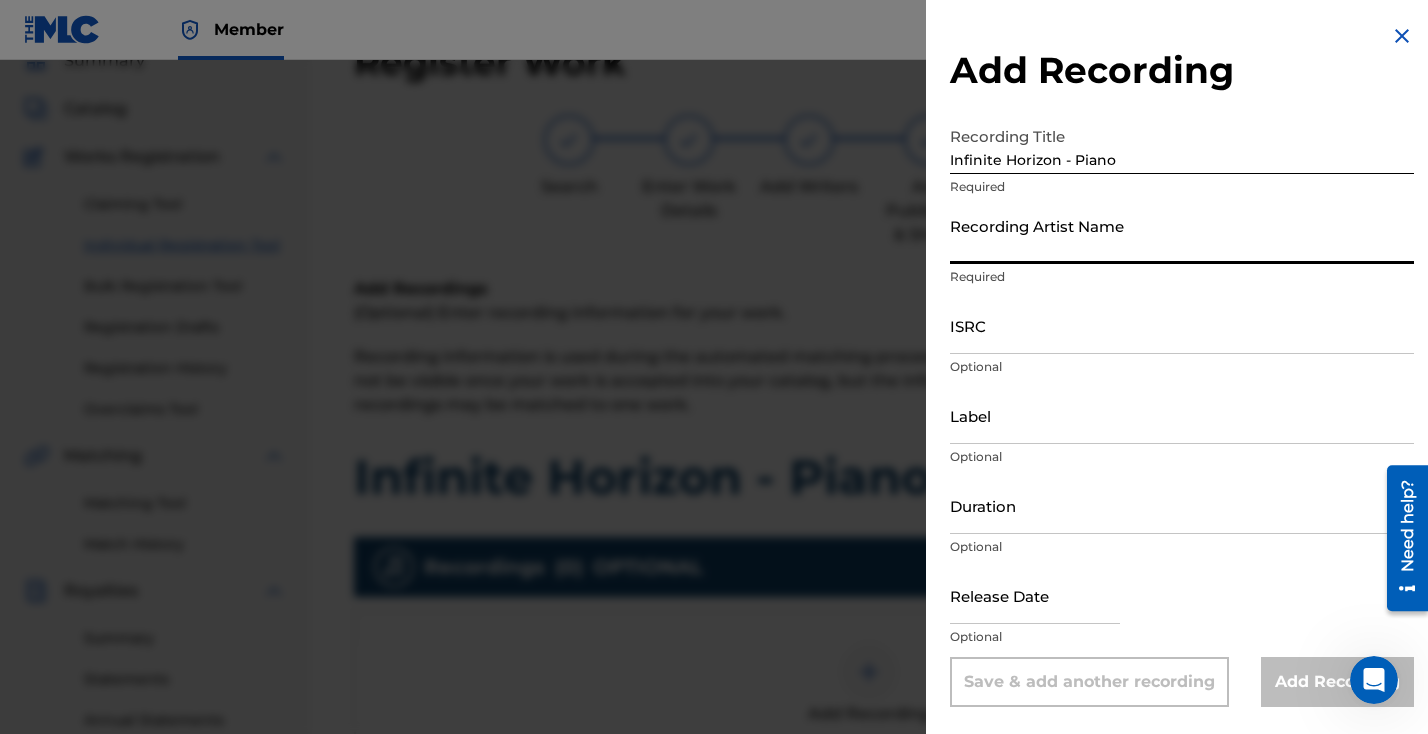type on "[PERSON_NAME]" 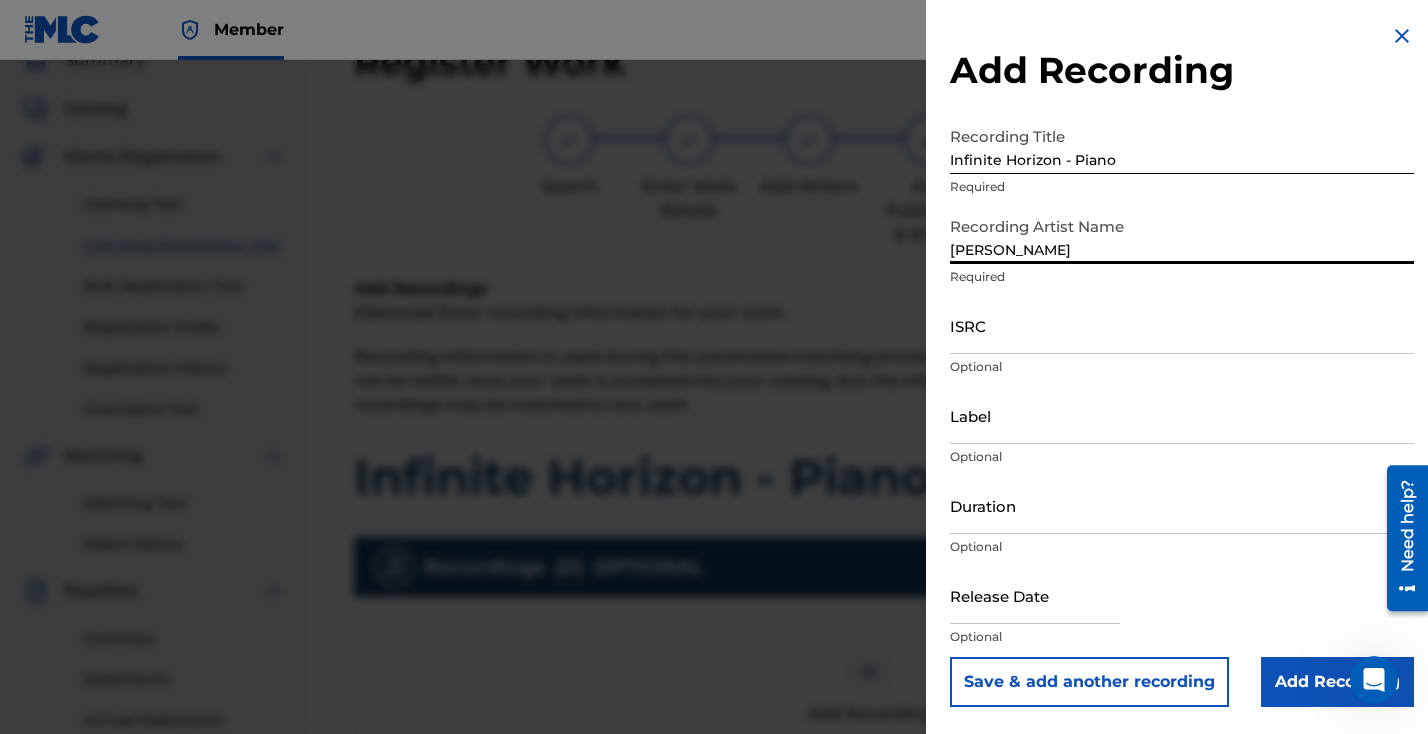 click on "ISRC" at bounding box center [1182, 325] 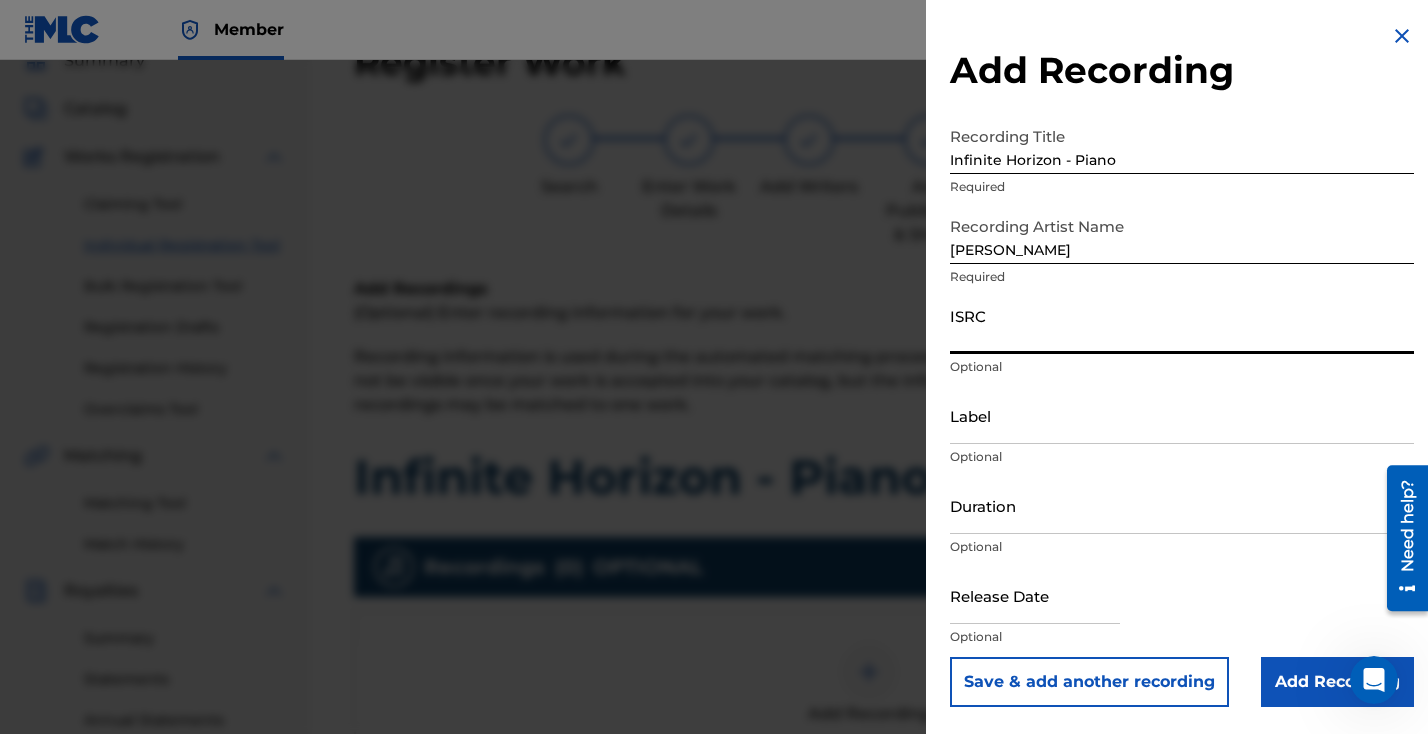paste on "GBRKQ2472184" 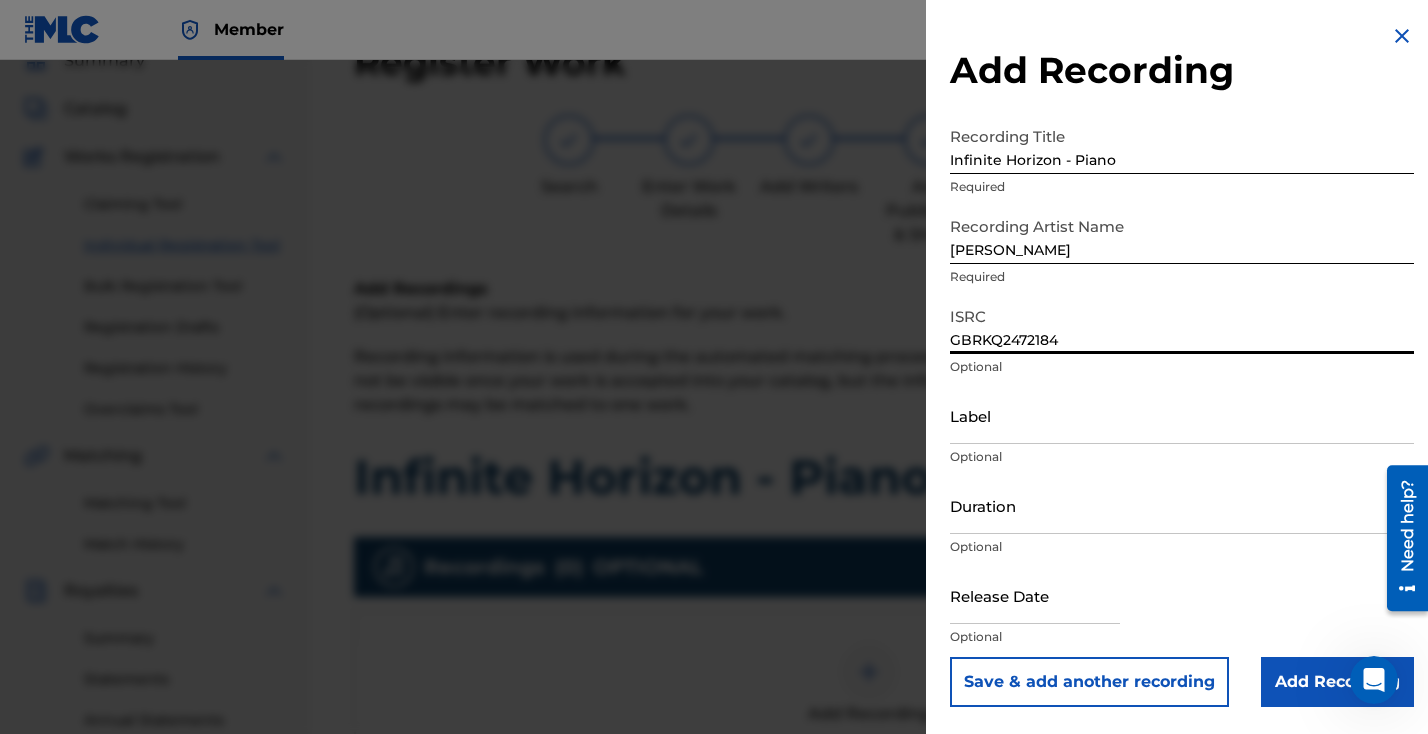 type on "GBRKQ2472184" 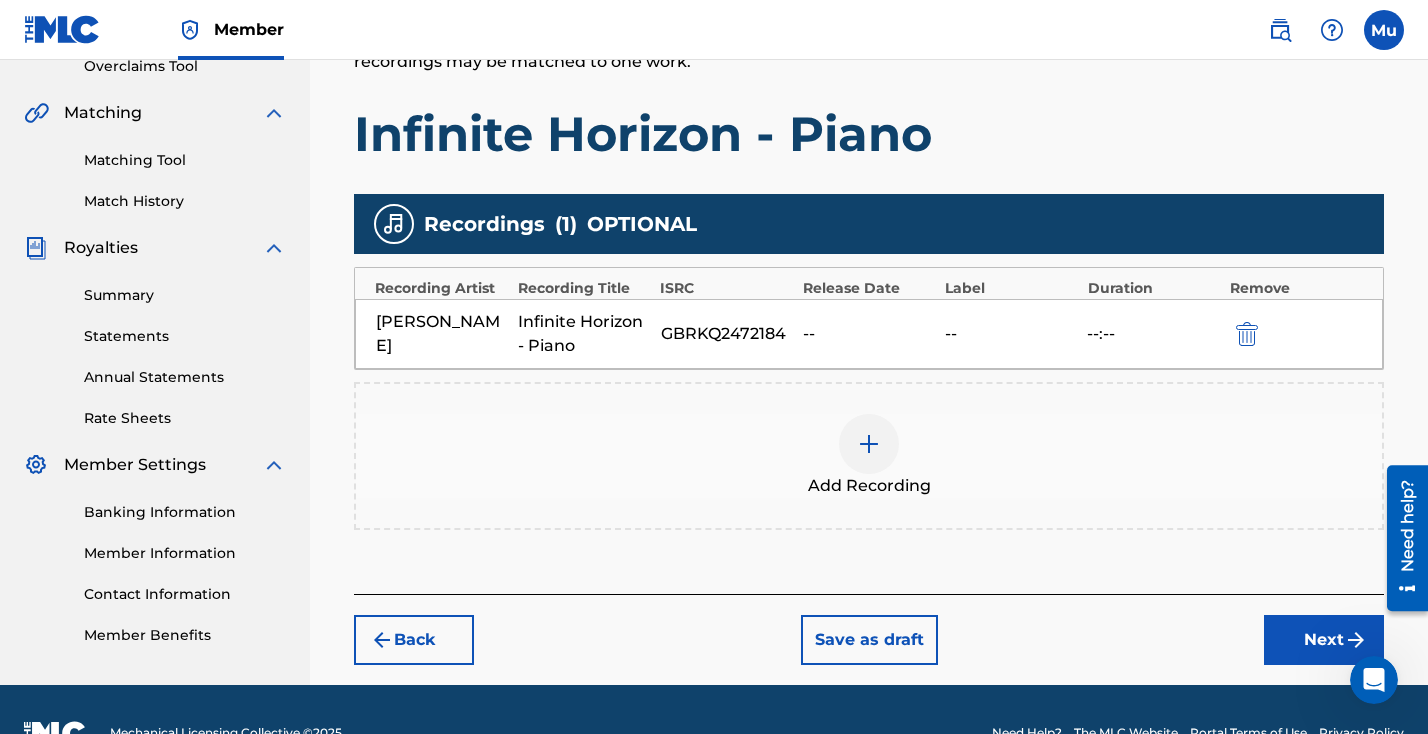 click on "Next" at bounding box center [1324, 640] 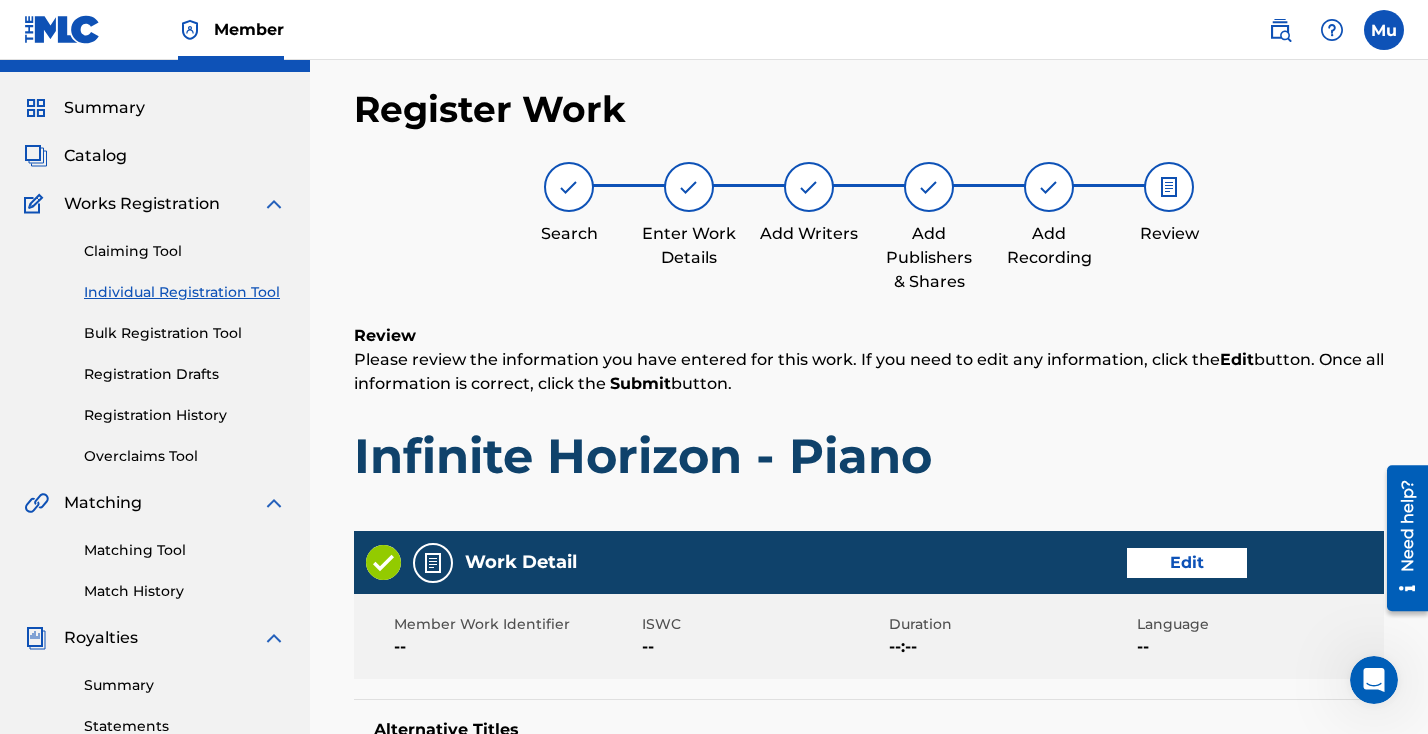 scroll, scrollTop: 1019, scrollLeft: 0, axis: vertical 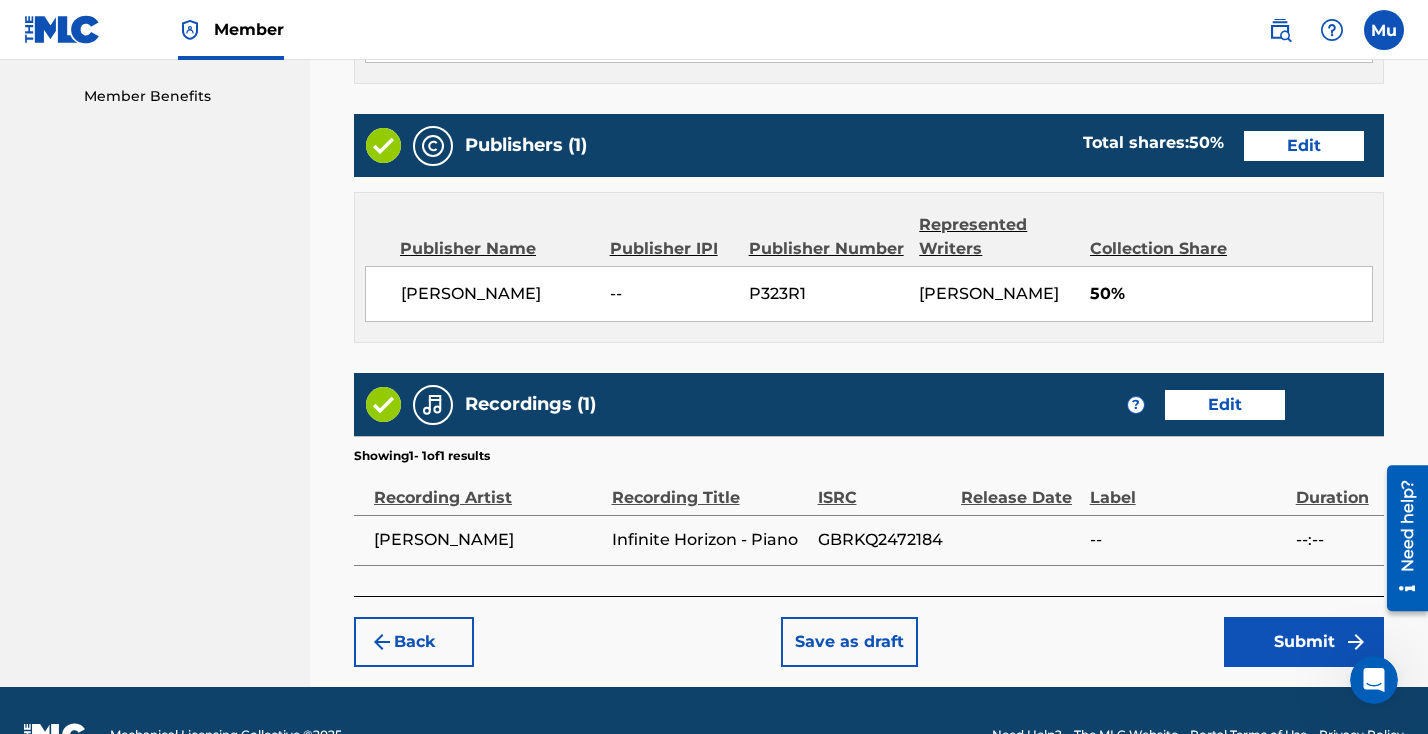 click on "Back Save as draft Submit" at bounding box center [869, 631] 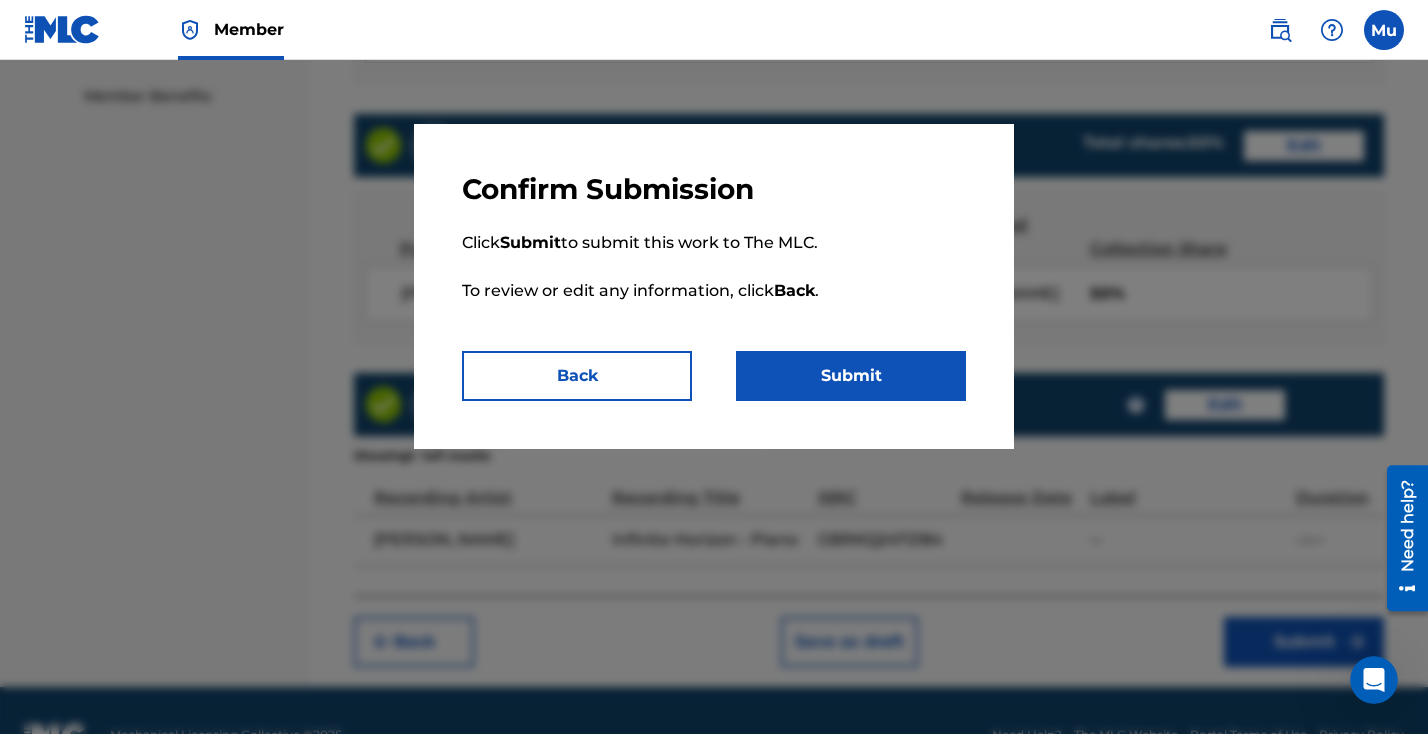 click on "Submit" at bounding box center (851, 376) 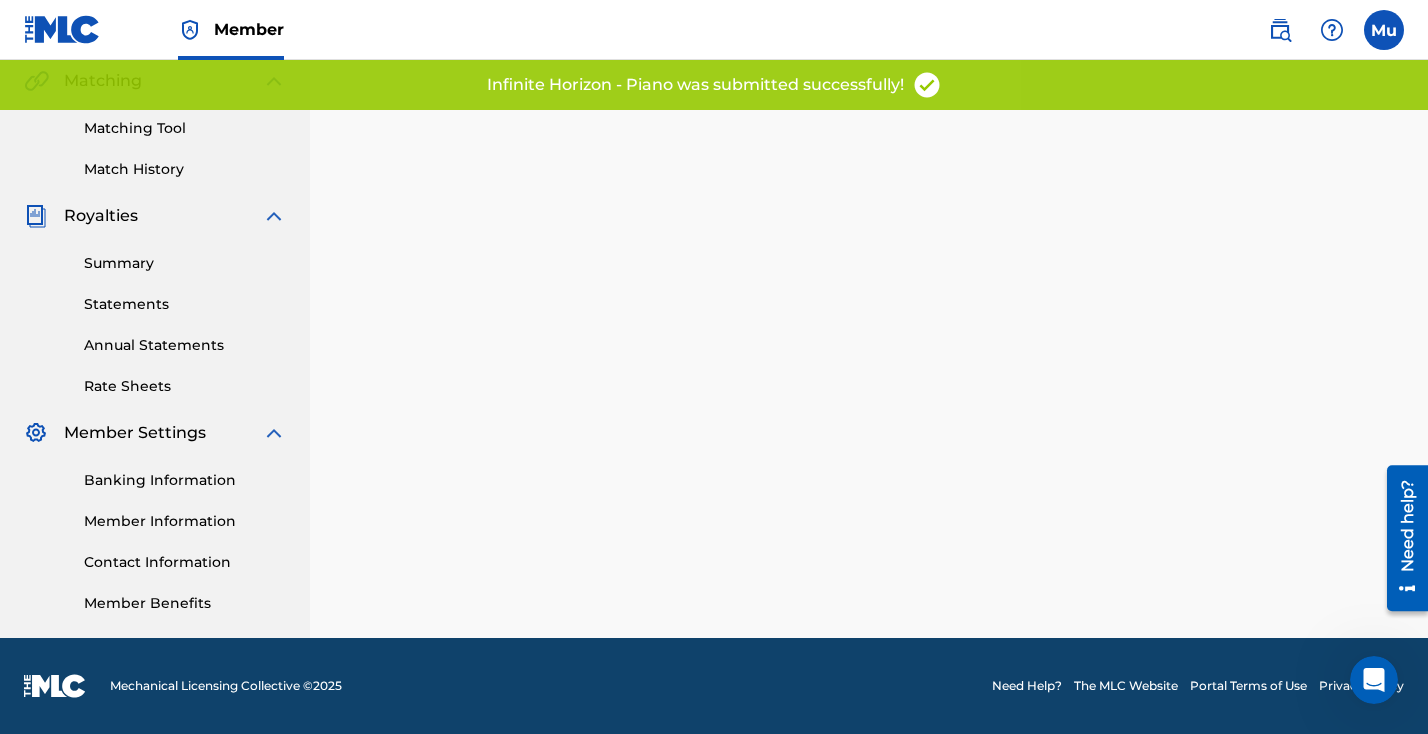 scroll, scrollTop: 0, scrollLeft: 0, axis: both 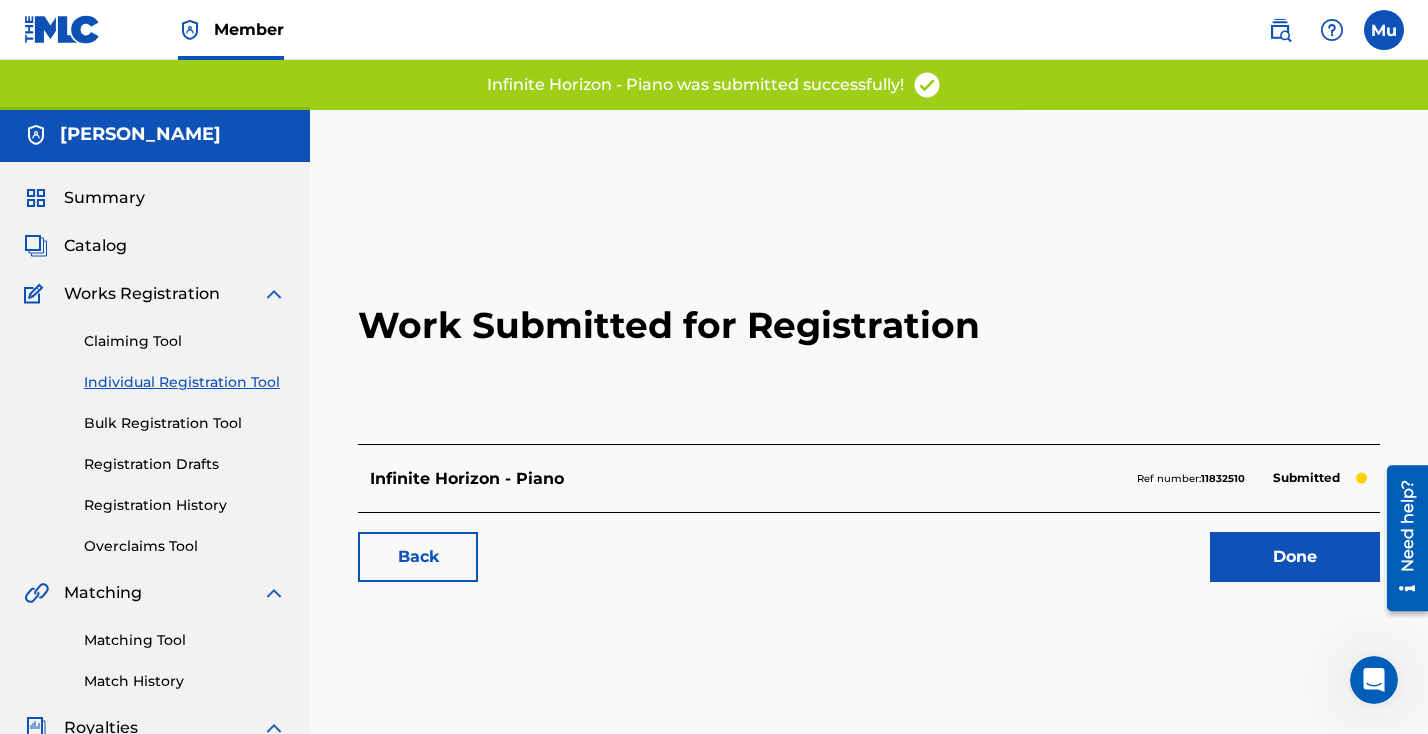 click on "Done" at bounding box center (1295, 557) 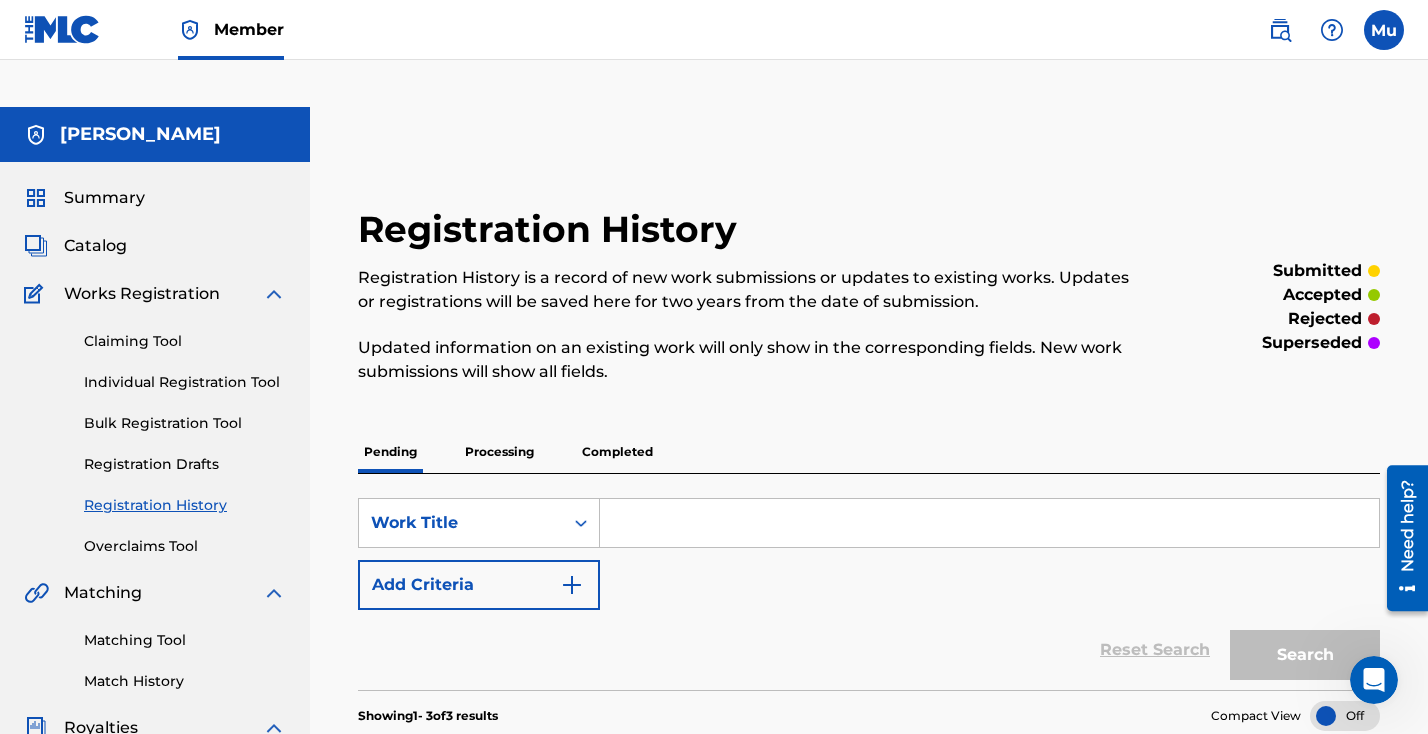 click on "Individual Registration Tool" at bounding box center [185, 382] 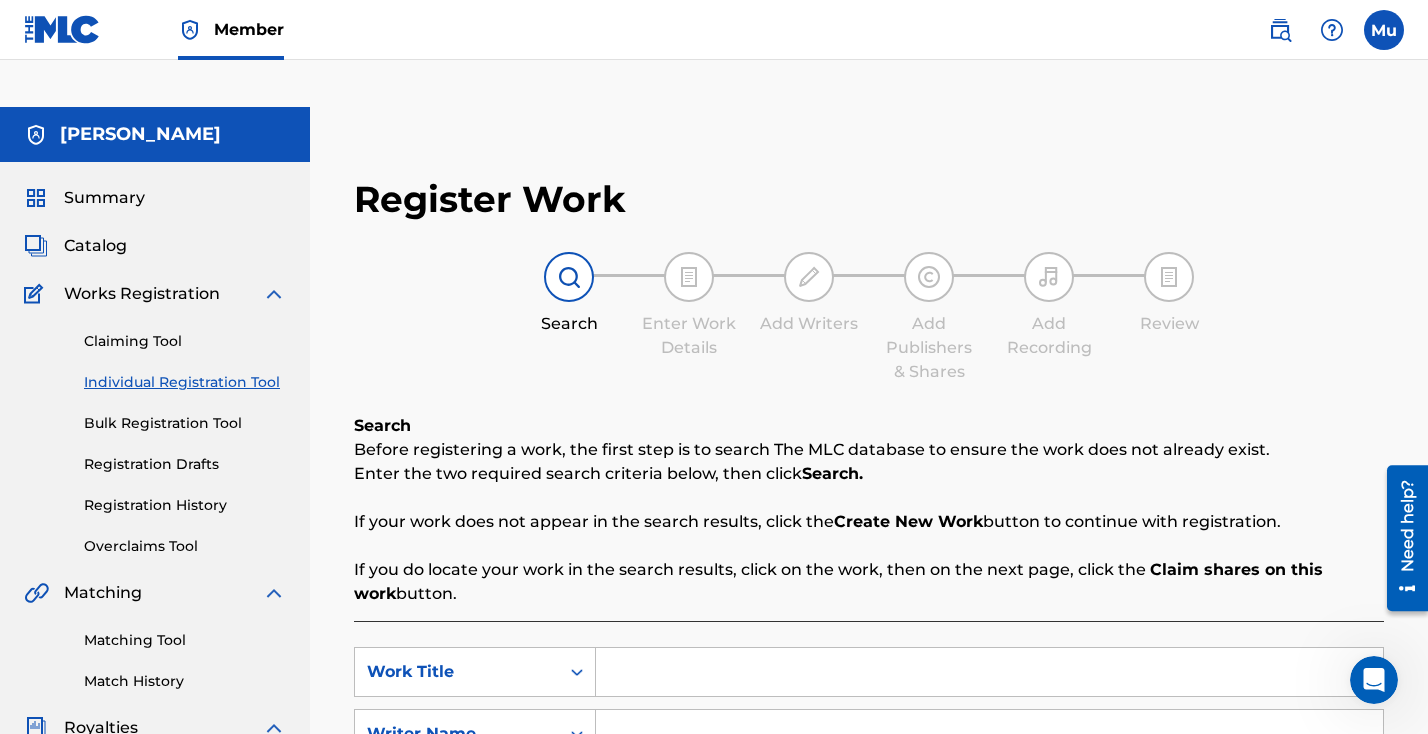click at bounding box center [989, 672] 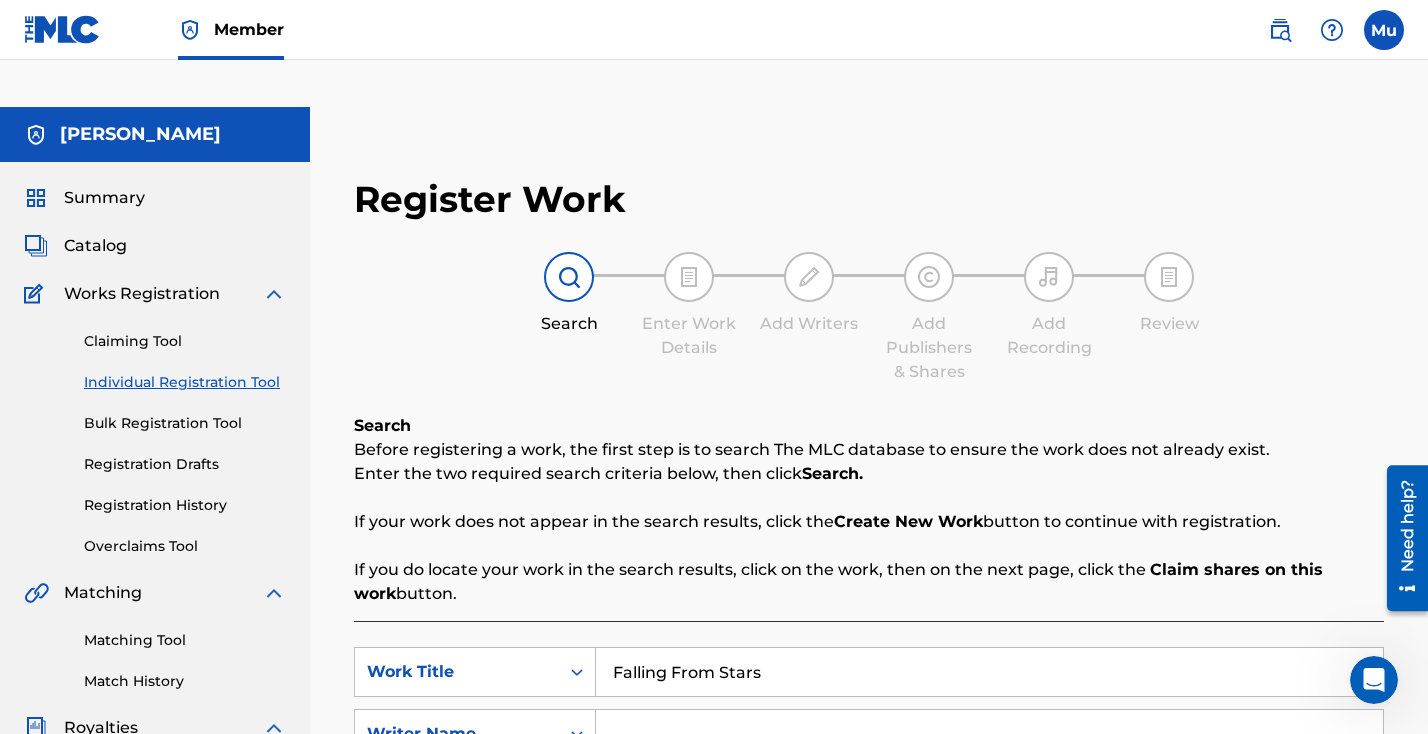 type on "Falling From Stars" 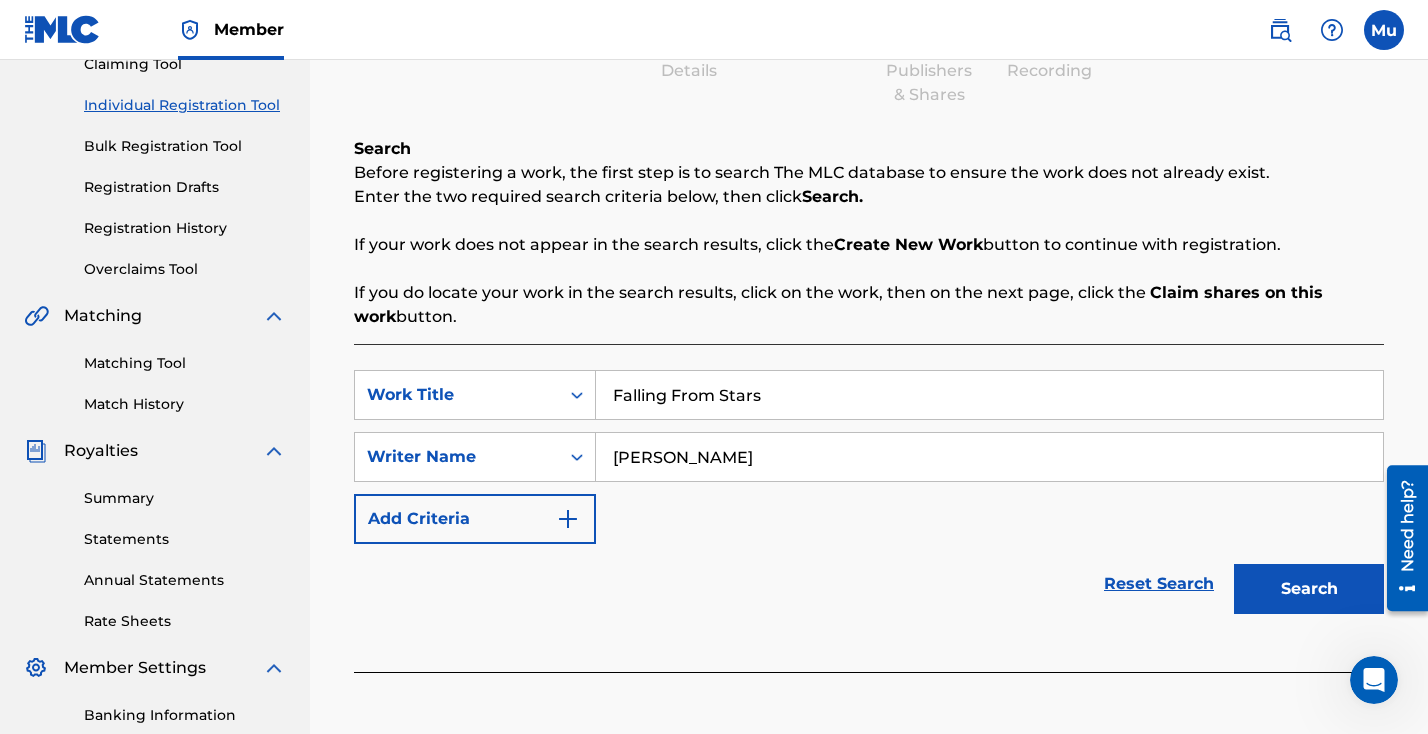 scroll, scrollTop: 465, scrollLeft: 0, axis: vertical 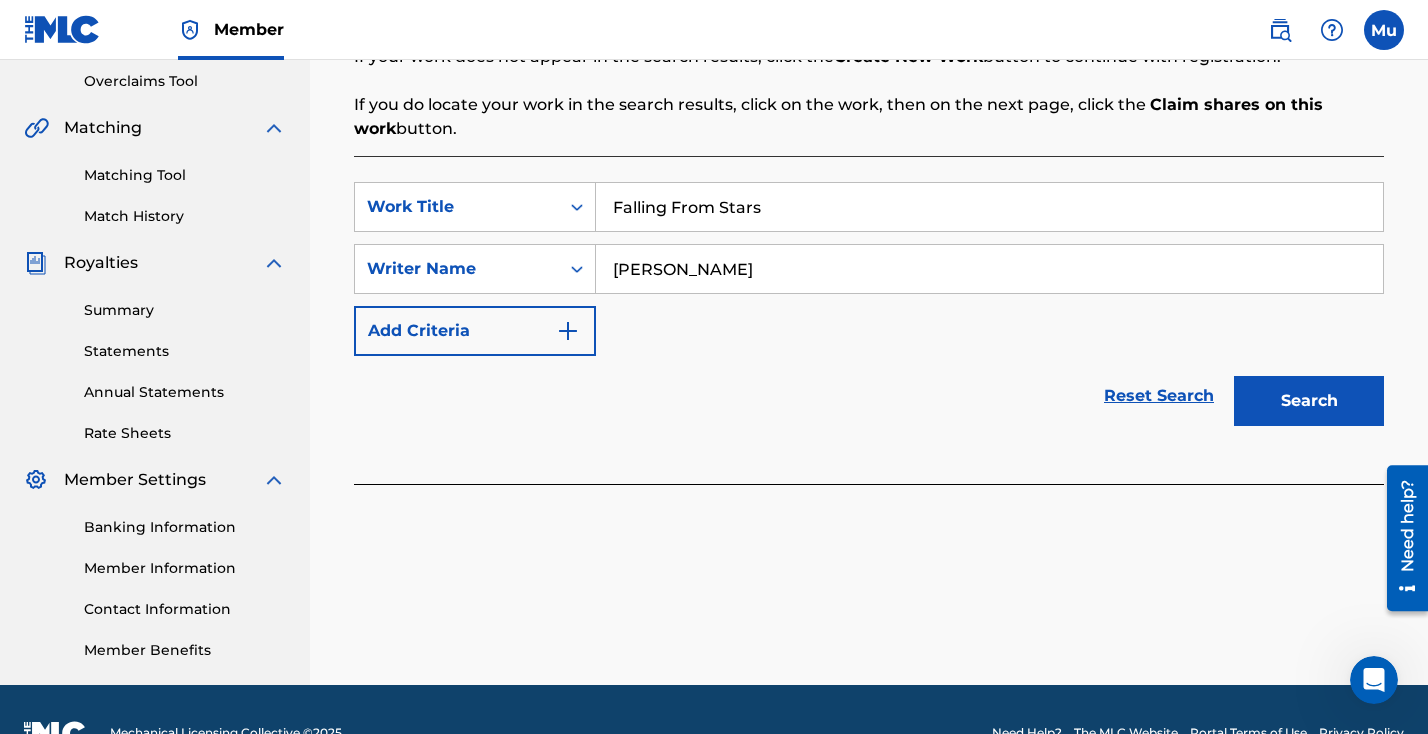 click on "Search" at bounding box center [1309, 401] 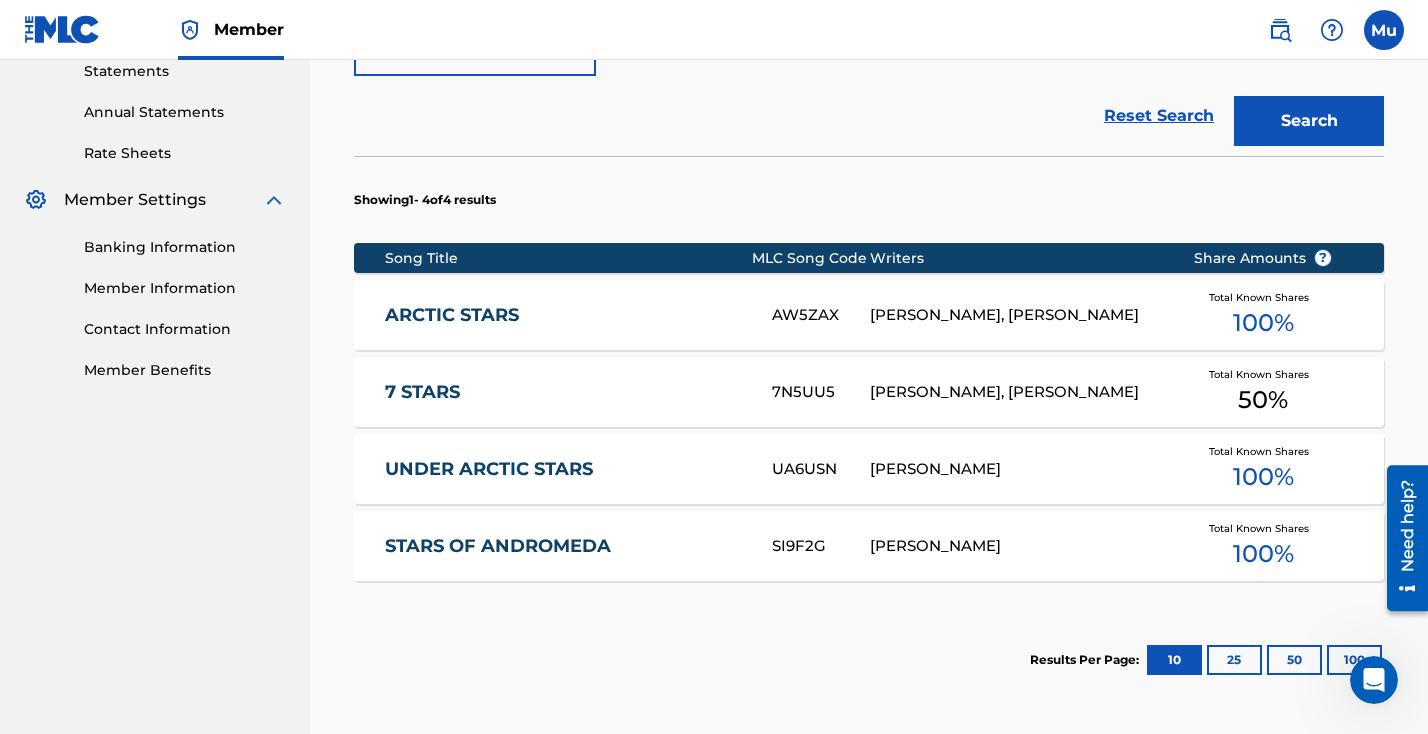 scroll, scrollTop: 906, scrollLeft: 0, axis: vertical 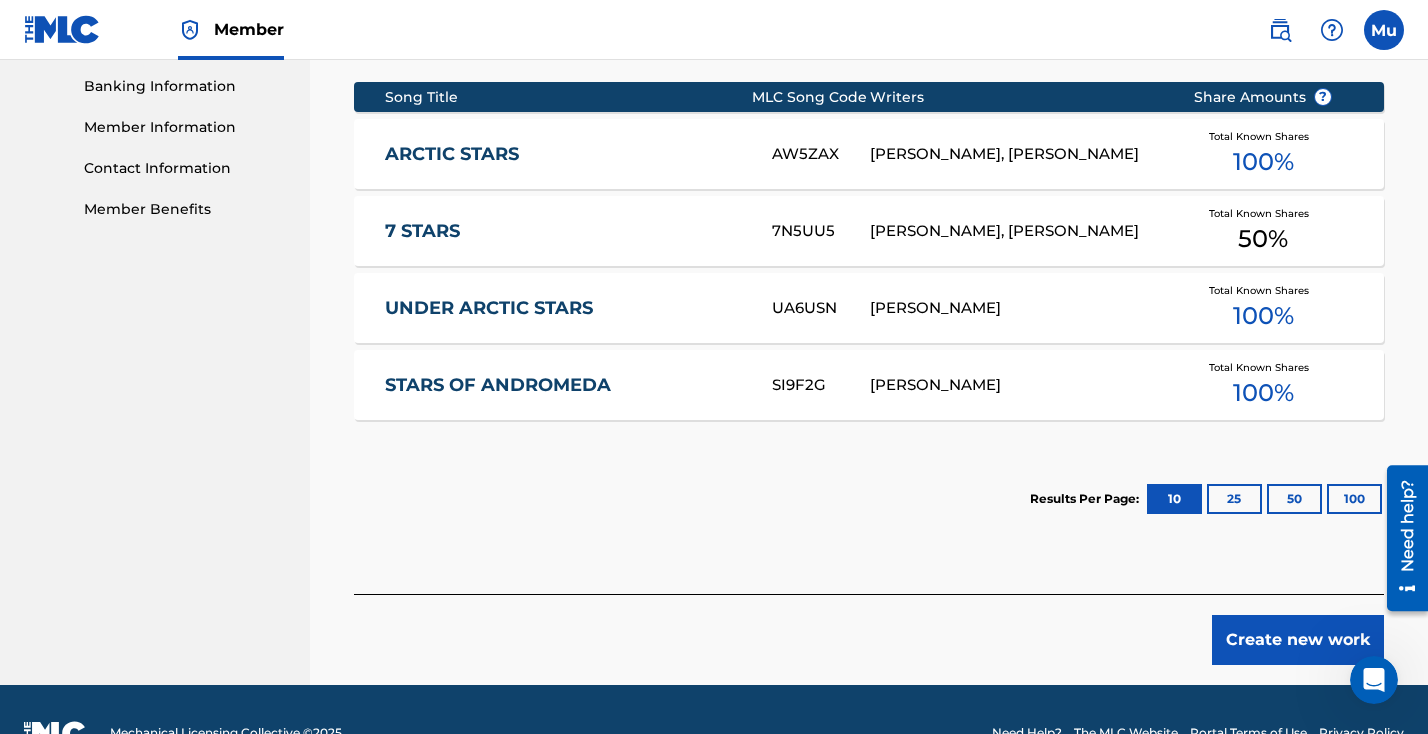 click on "Create new work" at bounding box center [1298, 640] 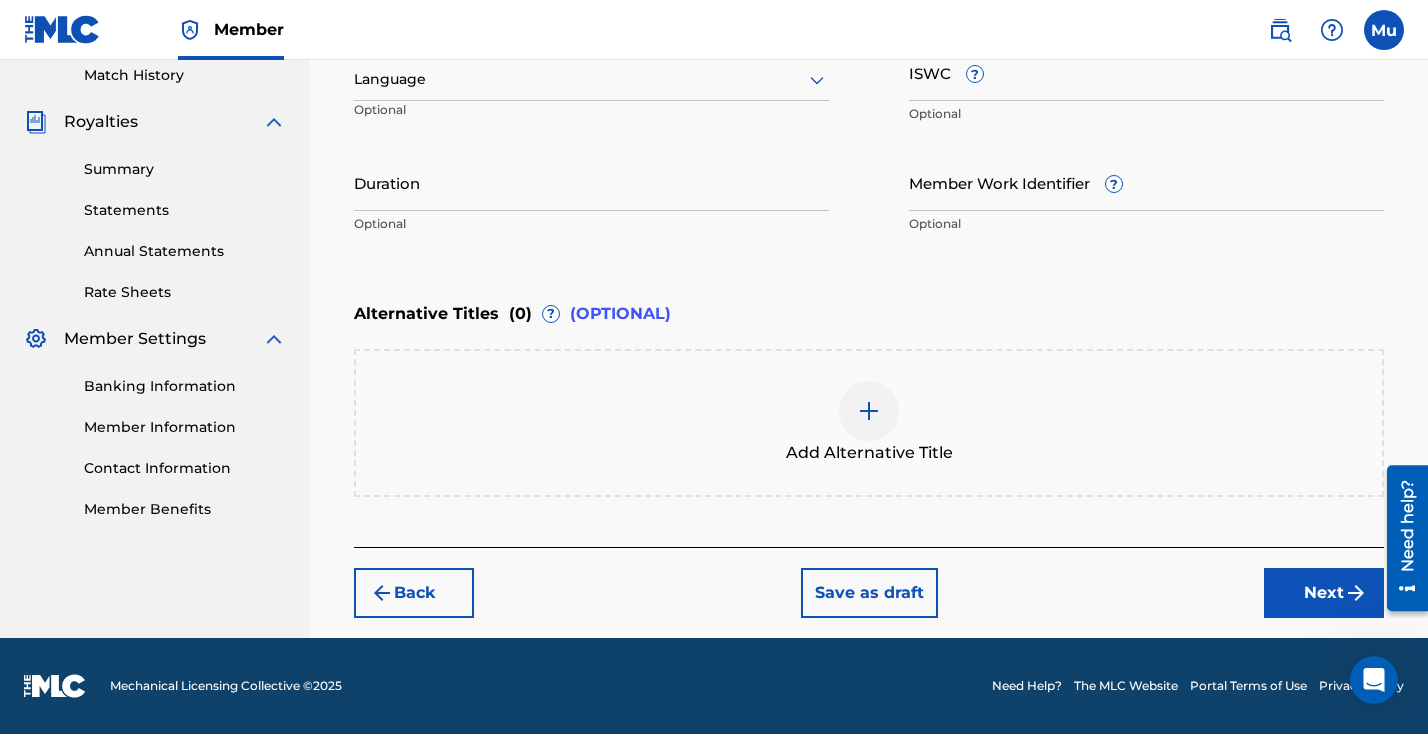 scroll, scrollTop: 558, scrollLeft: 0, axis: vertical 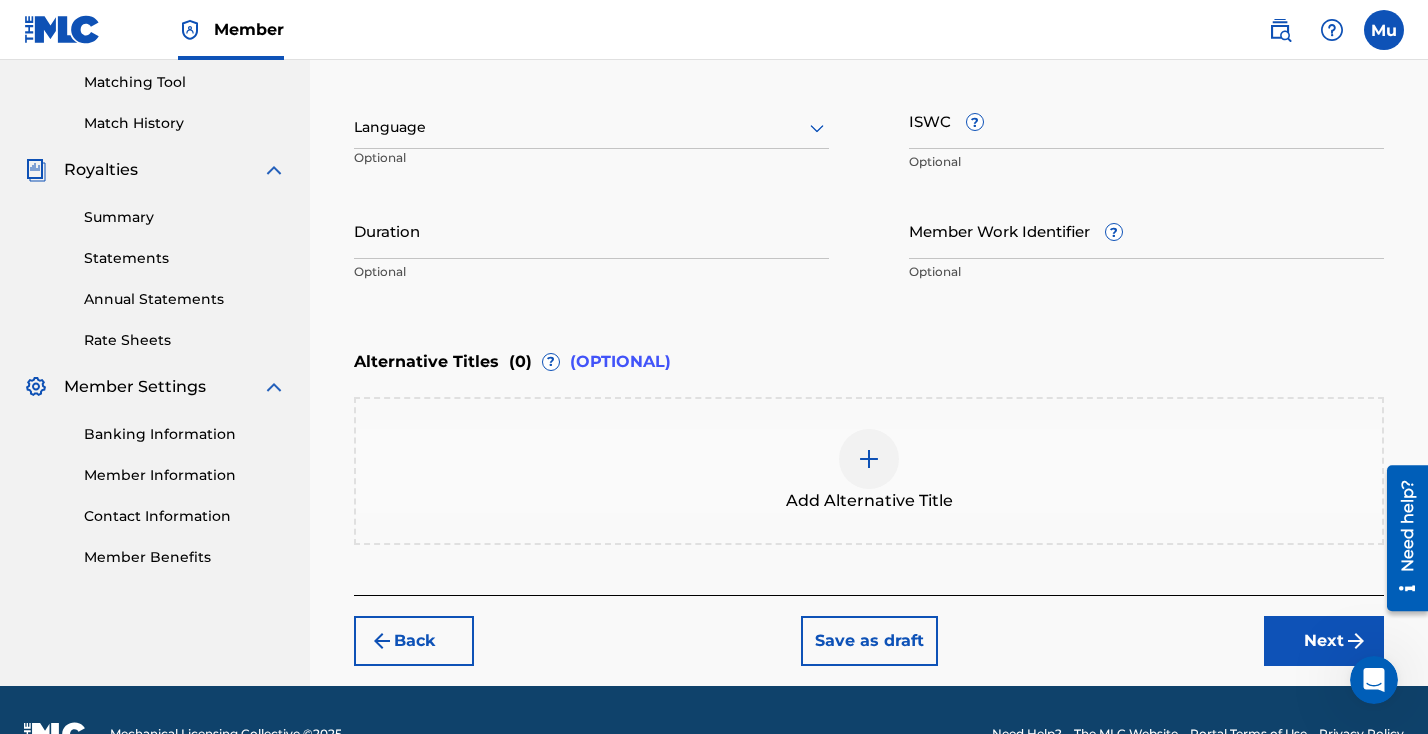 click on "Next" at bounding box center [1324, 641] 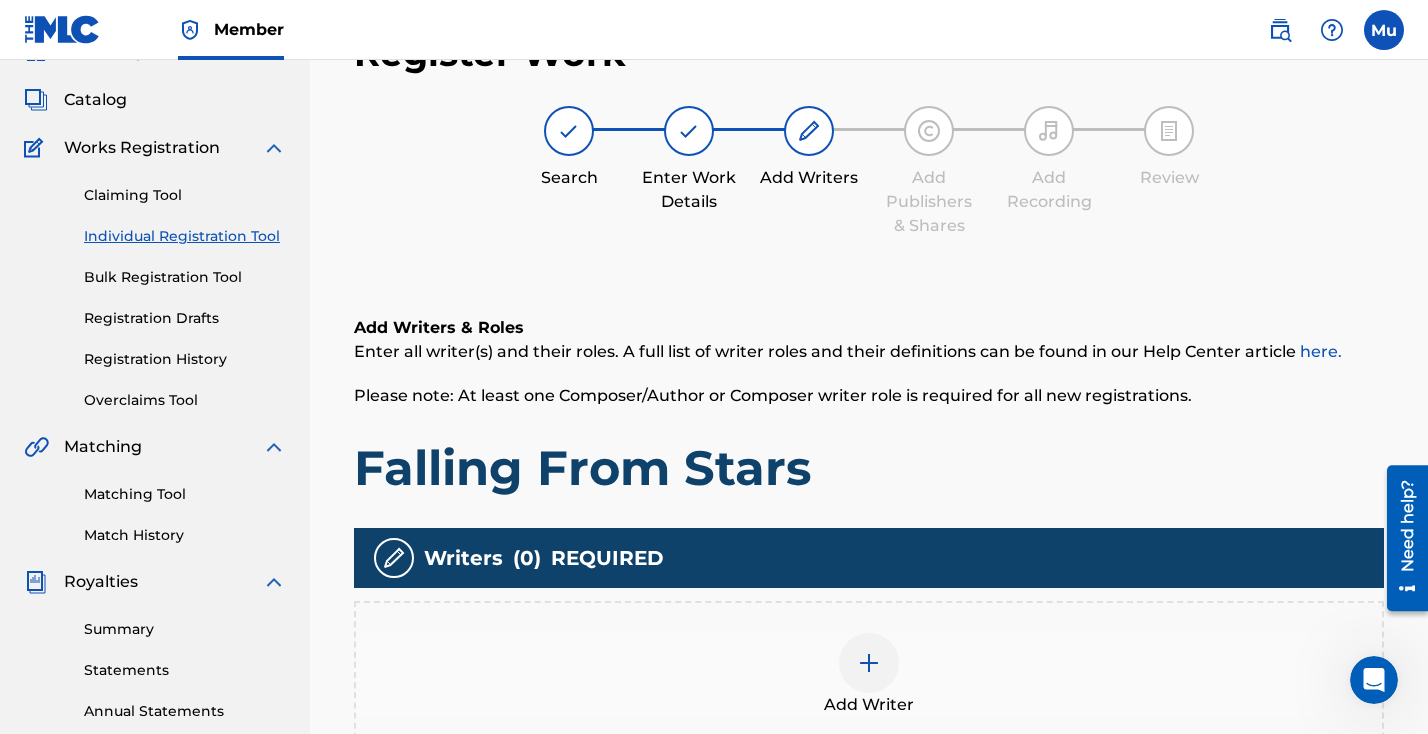 scroll, scrollTop: 90, scrollLeft: 0, axis: vertical 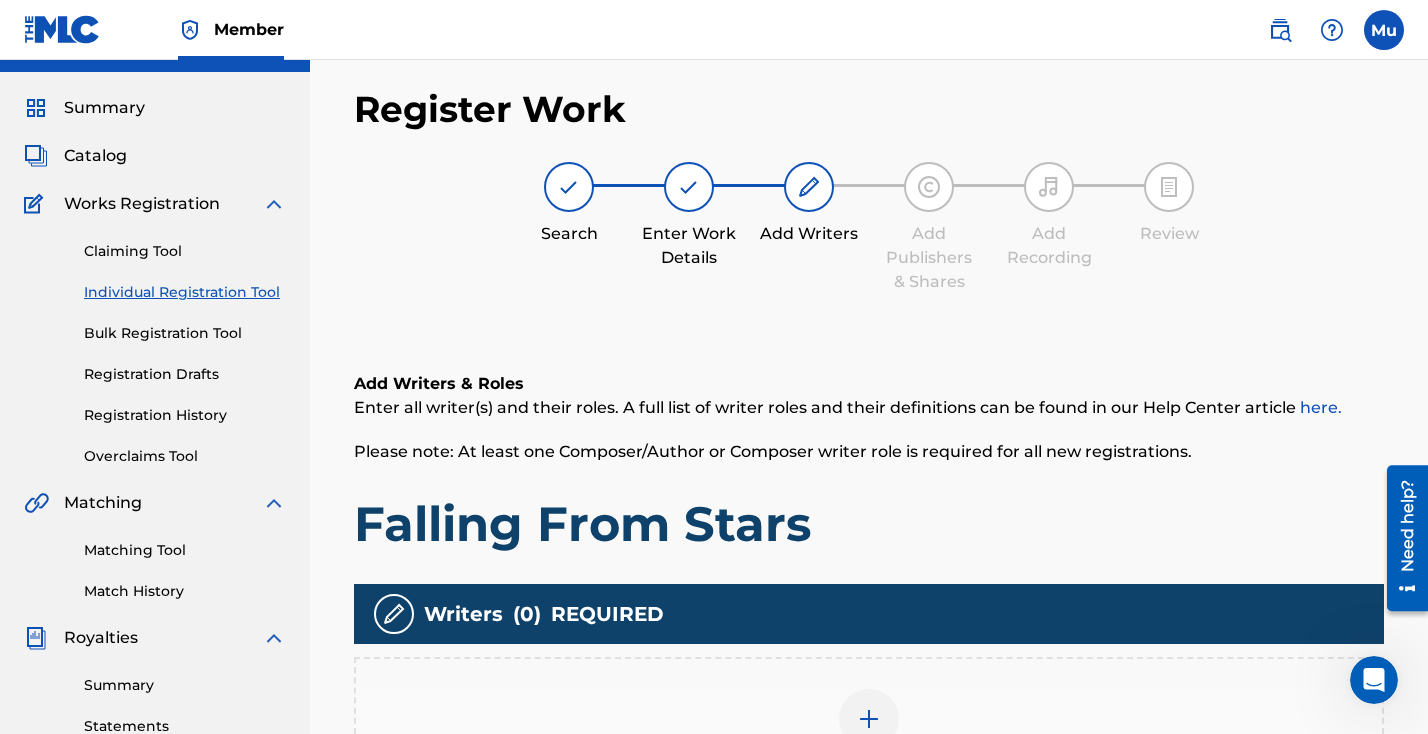 click at bounding box center [869, 719] 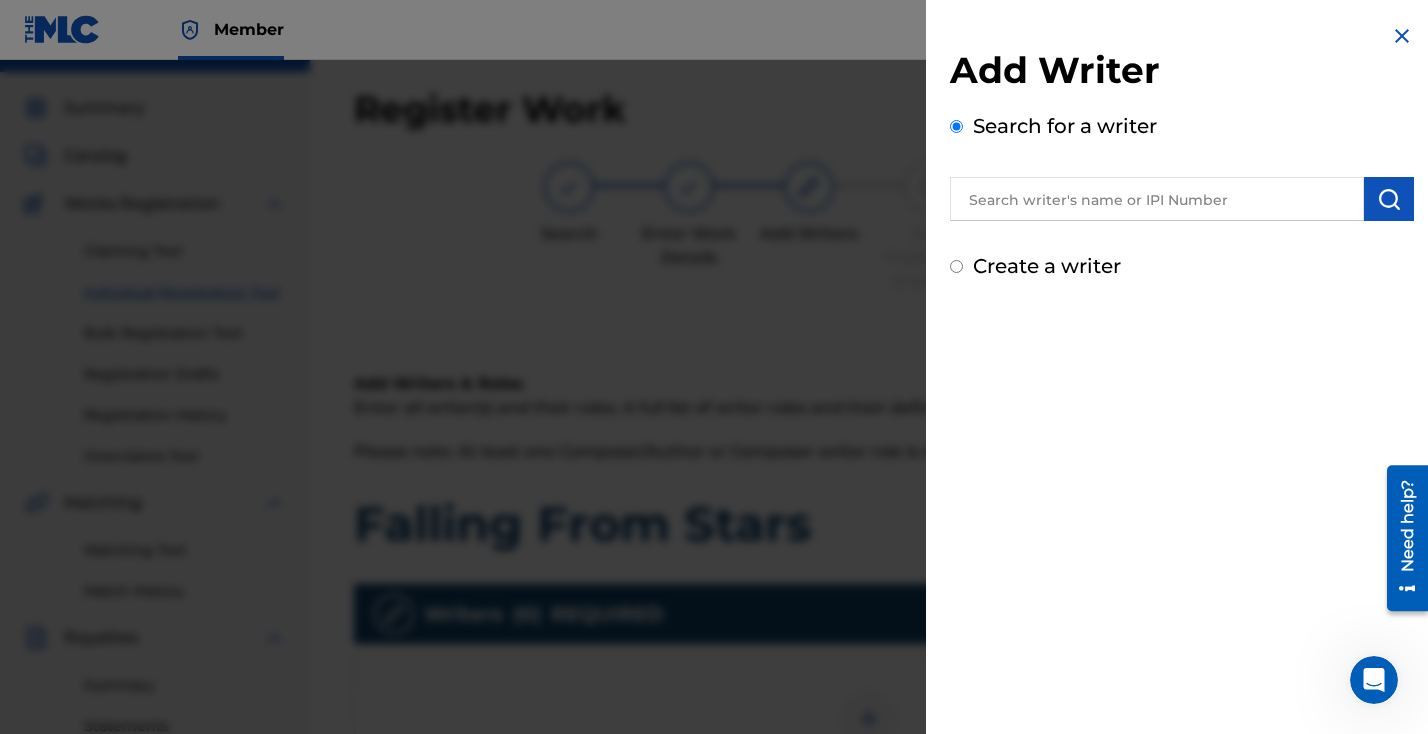 click at bounding box center (1157, 199) 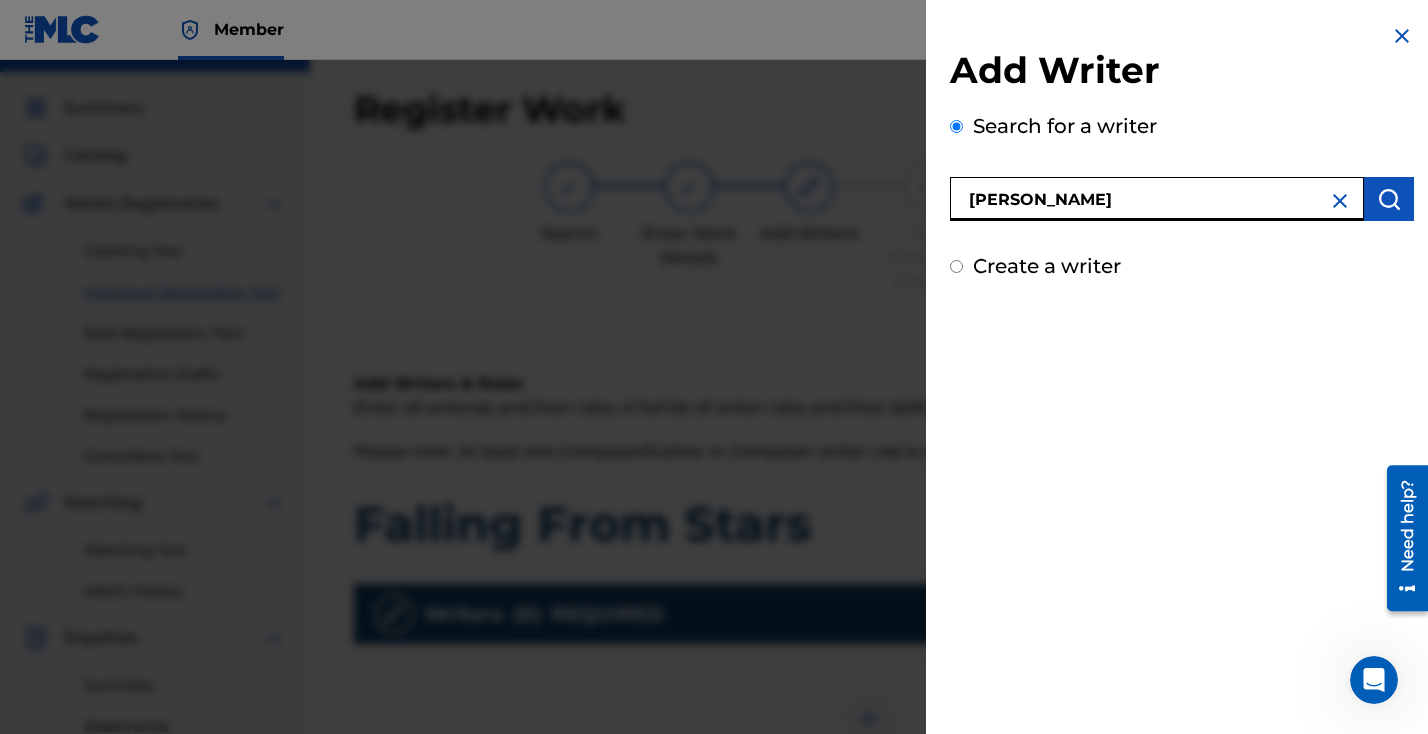 type on "[PERSON_NAME]" 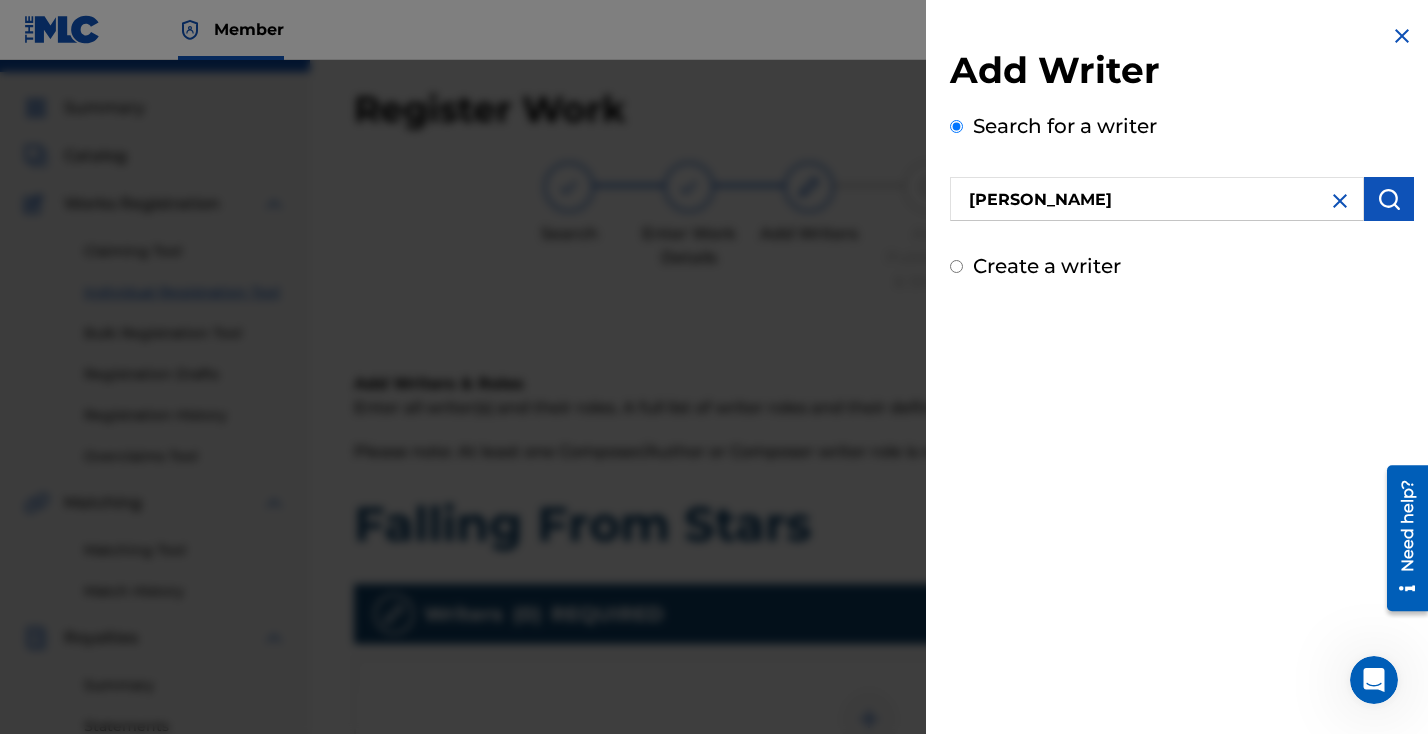 click at bounding box center [1389, 199] 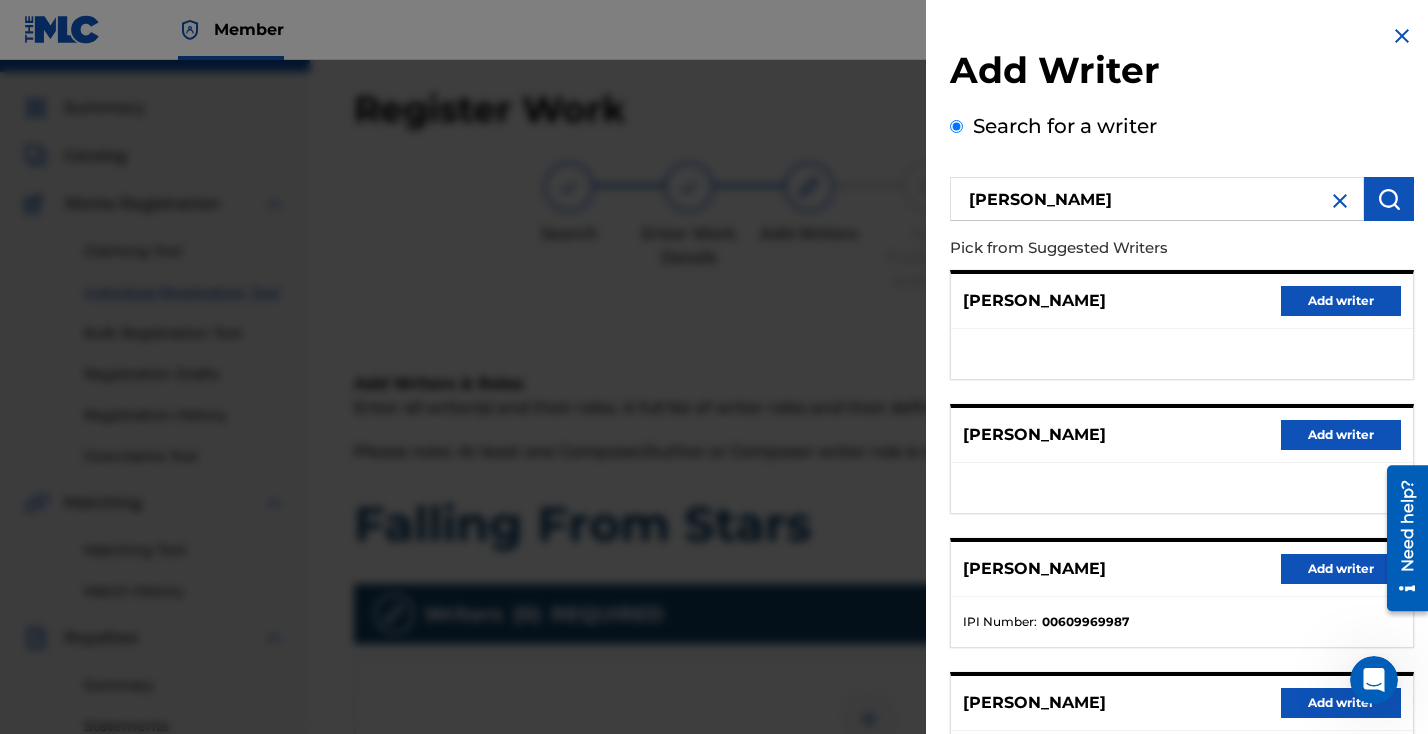 scroll, scrollTop: 126, scrollLeft: 0, axis: vertical 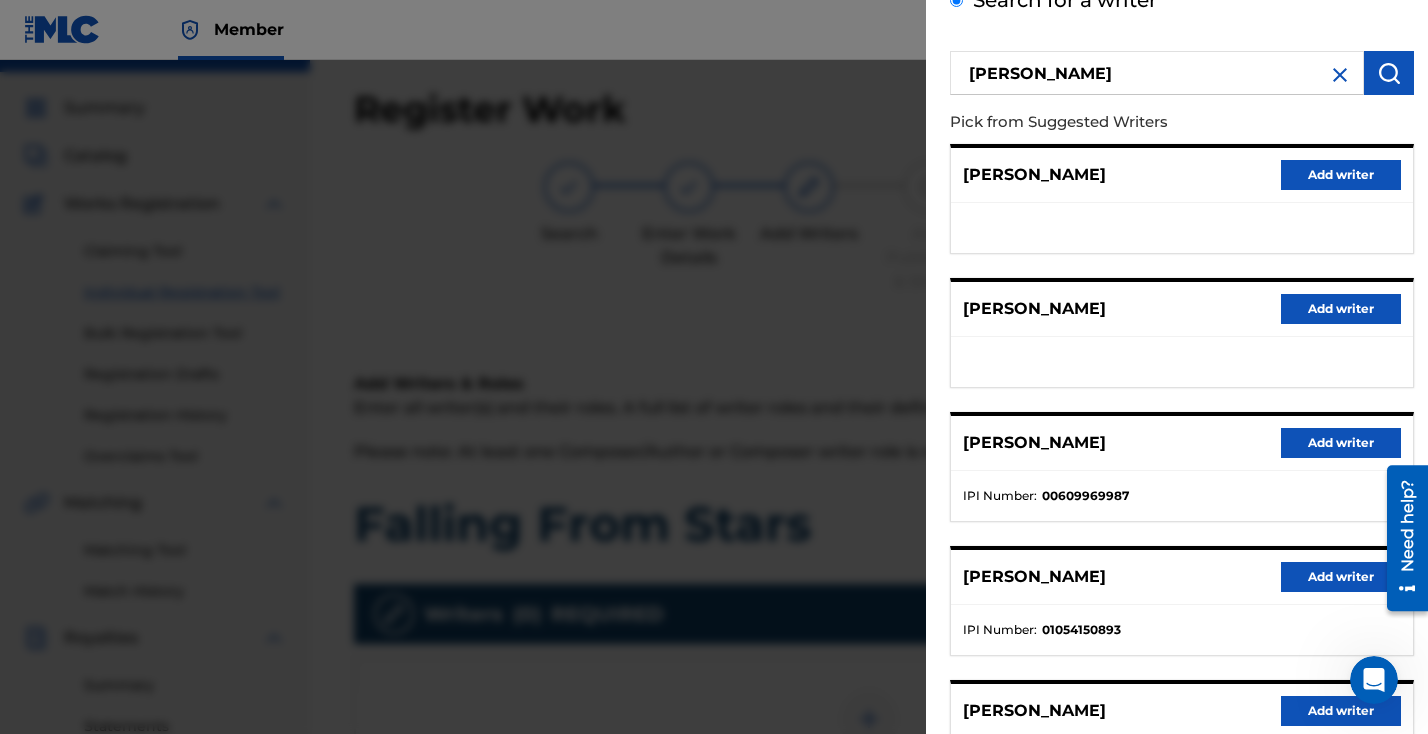 click on "Add writer" at bounding box center [1341, 577] 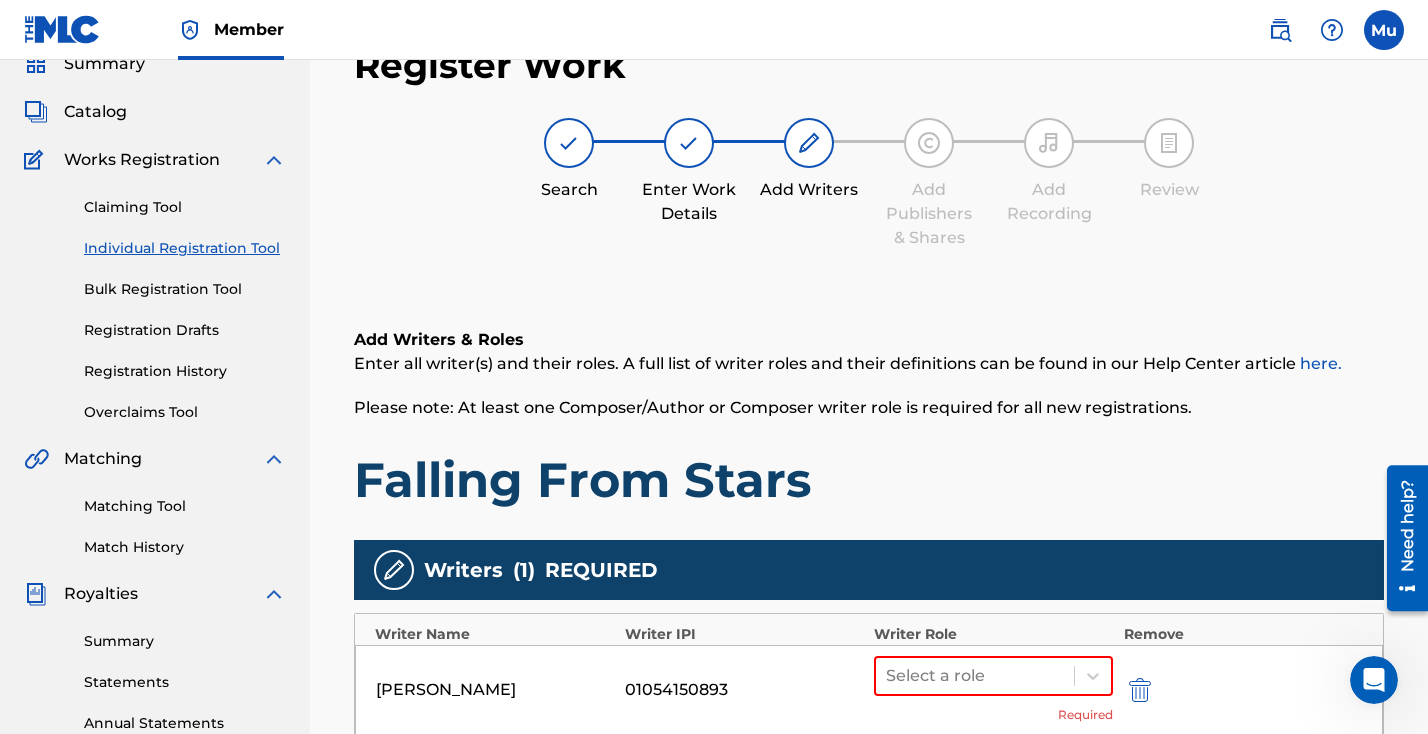 scroll, scrollTop: 198, scrollLeft: 0, axis: vertical 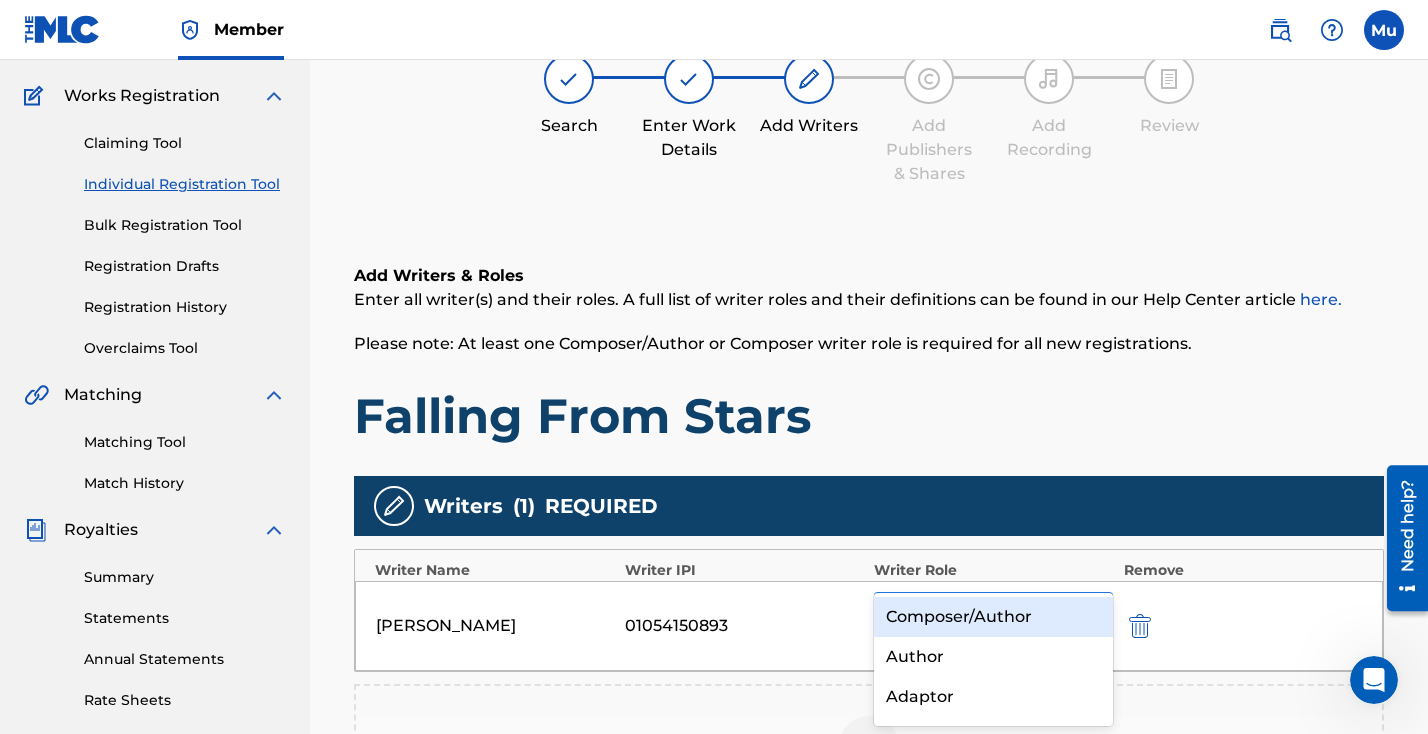 click at bounding box center (975, 612) 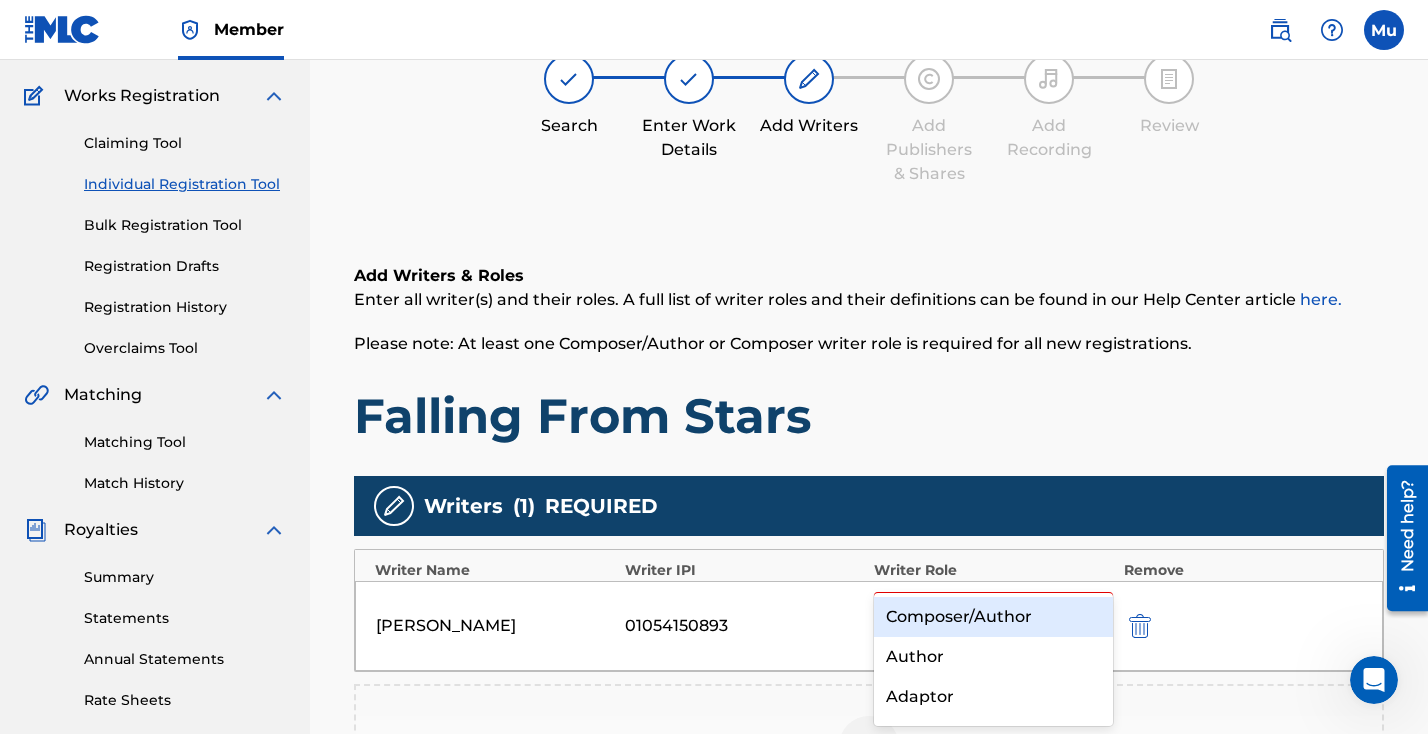 click on "Composer/Author" at bounding box center [993, 617] 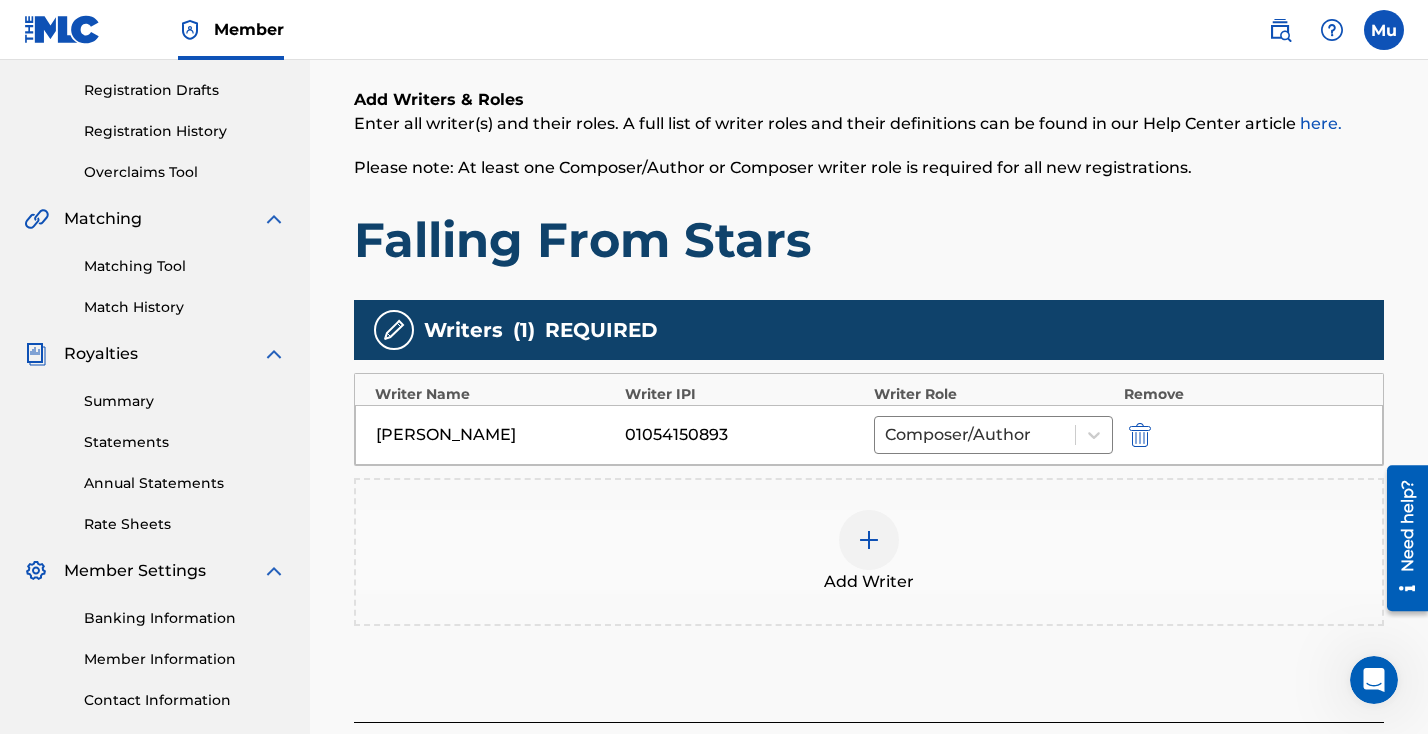 click on "Next" at bounding box center (1324, 768) 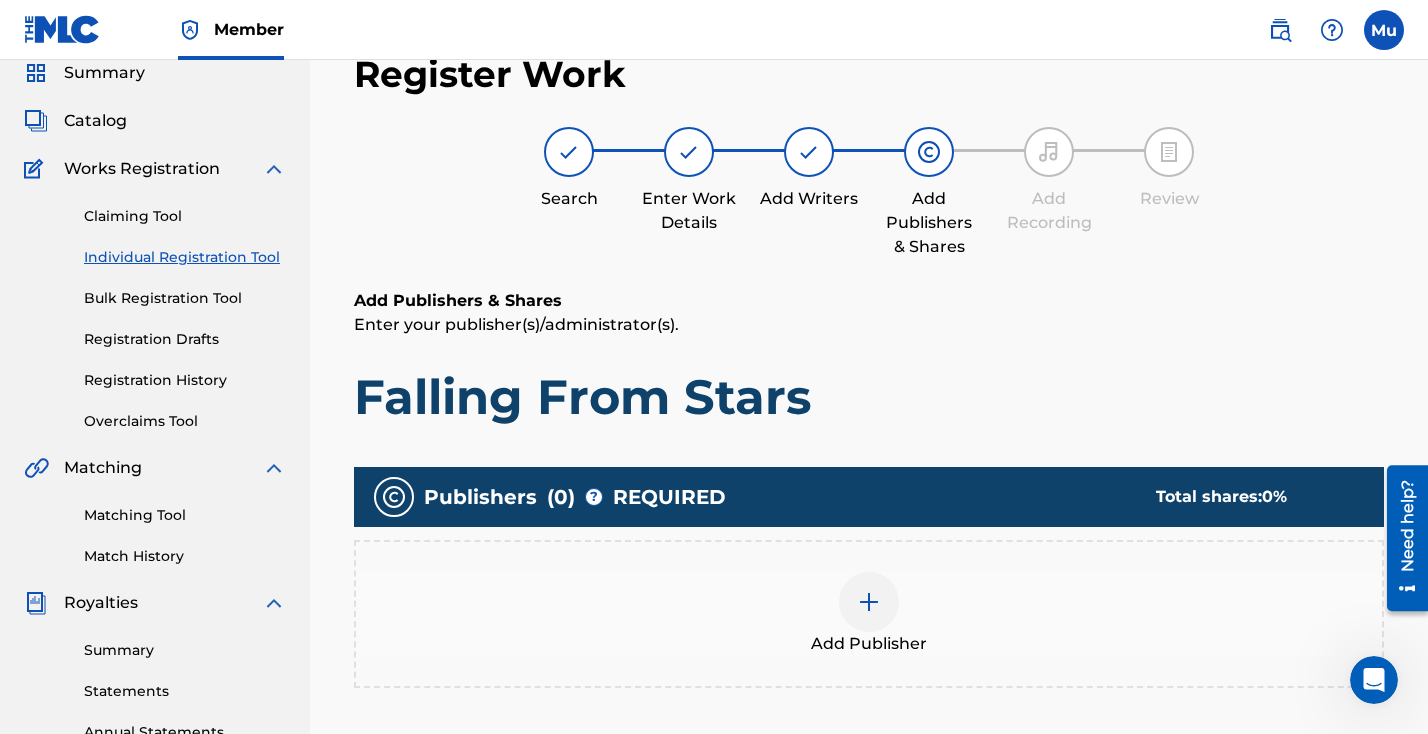scroll, scrollTop: 90, scrollLeft: 0, axis: vertical 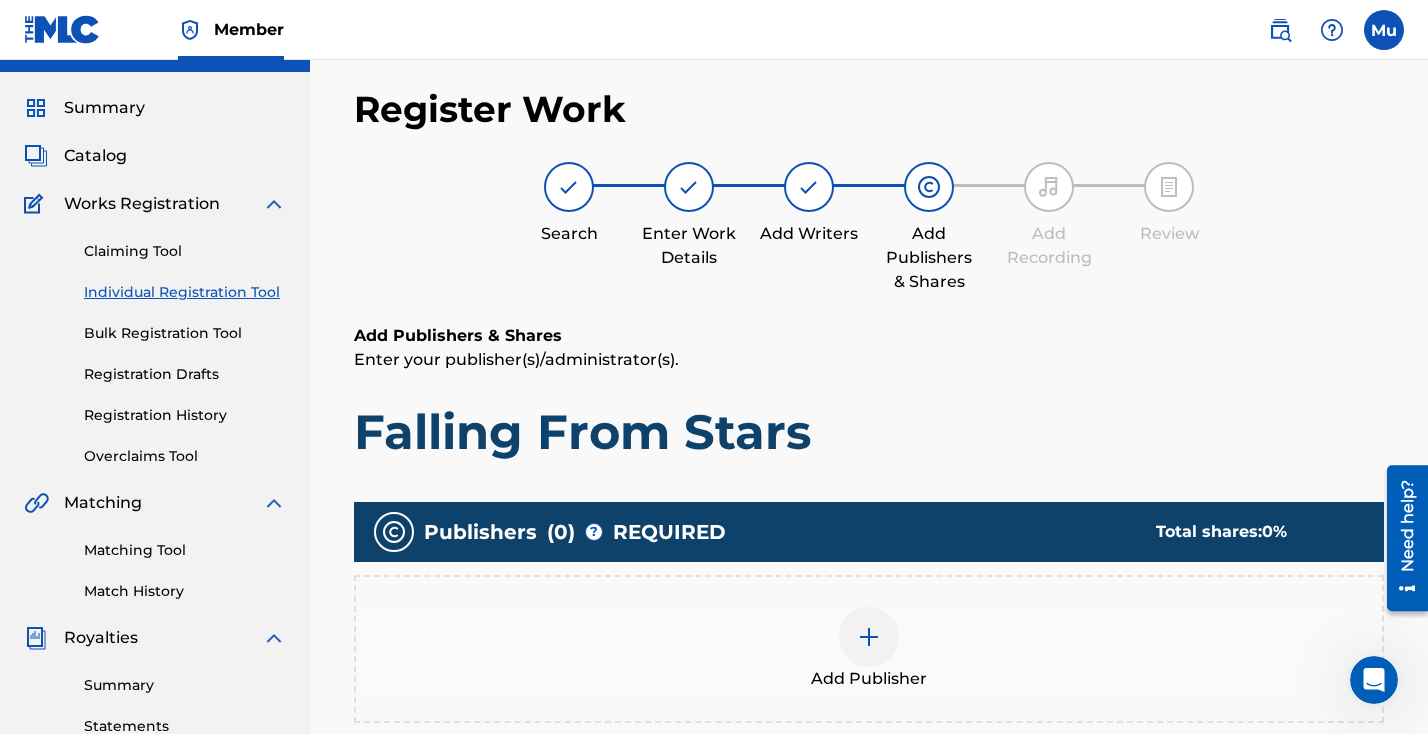 click on "Add Publisher" at bounding box center (869, 649) 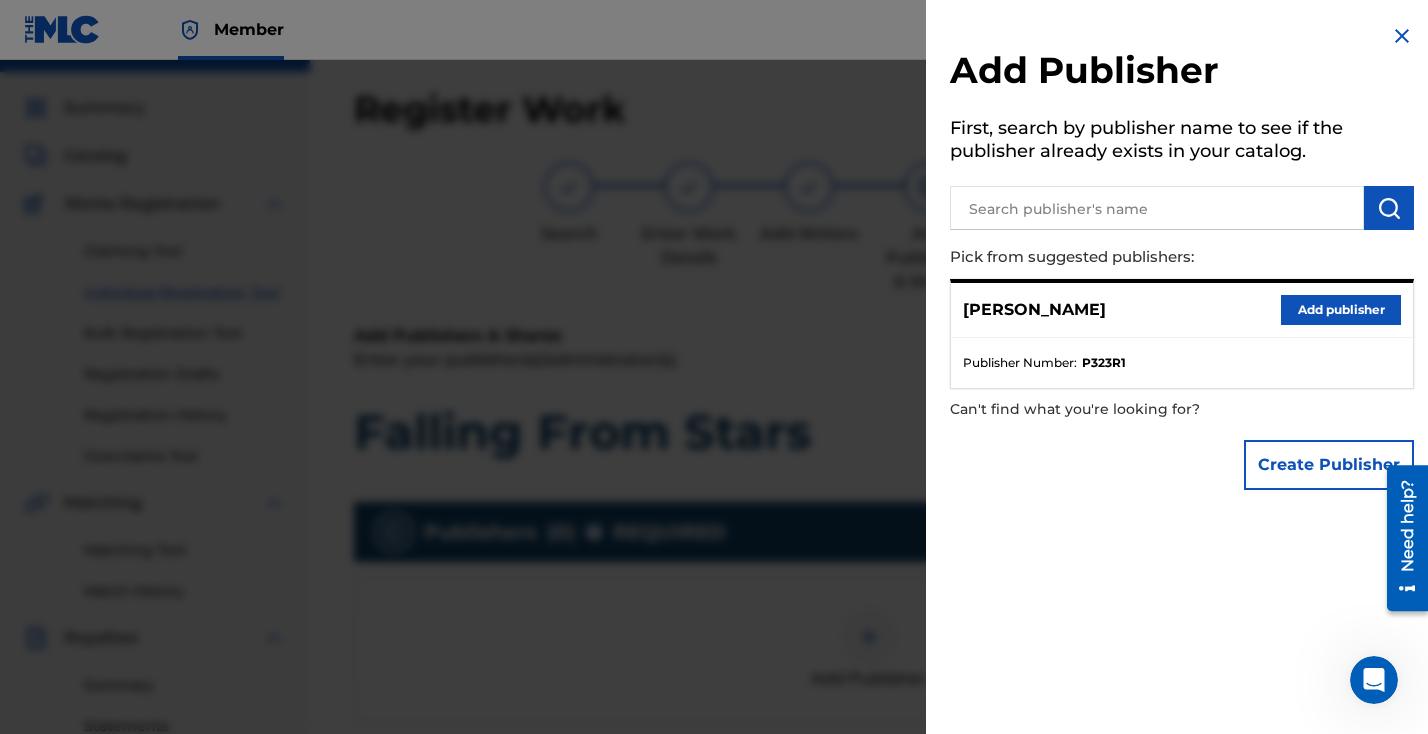 click on "Add publisher" at bounding box center [1341, 310] 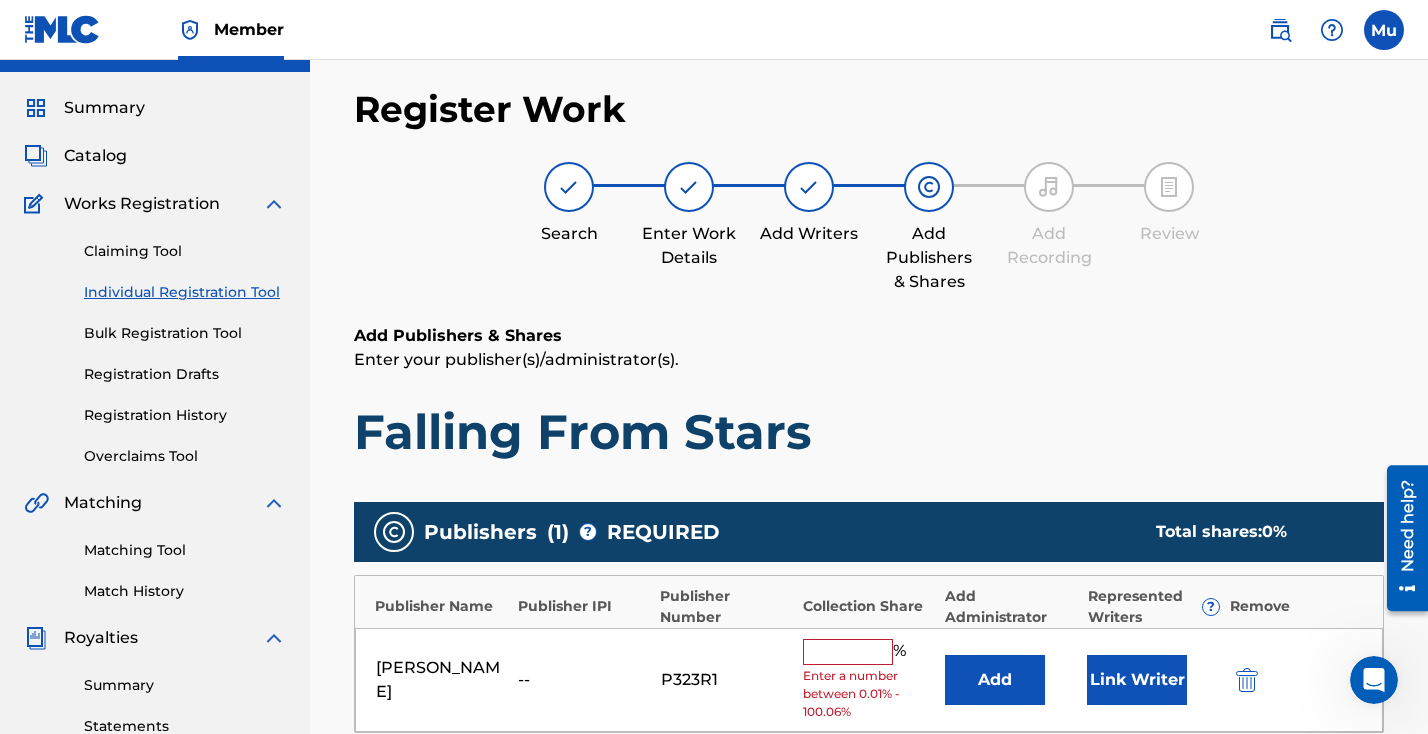 click at bounding box center [848, 652] 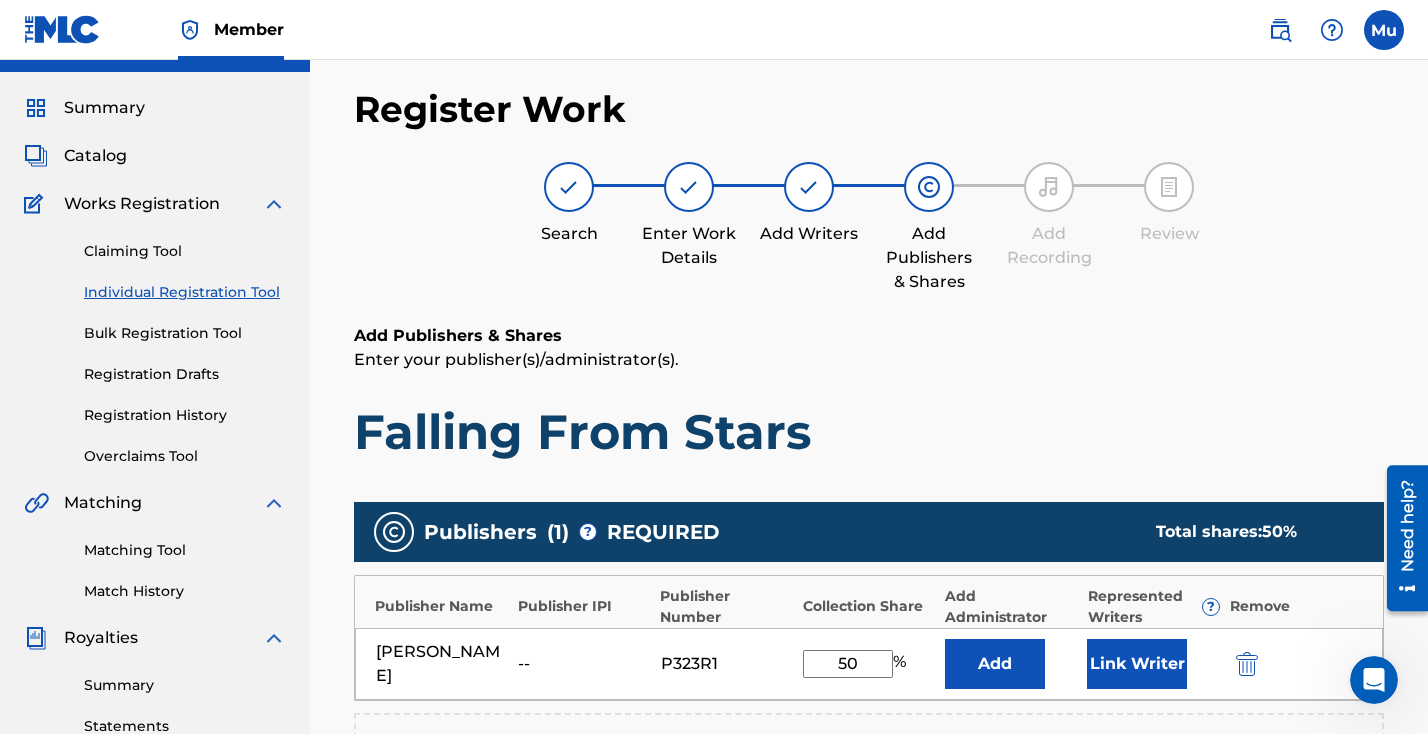 type on "5" 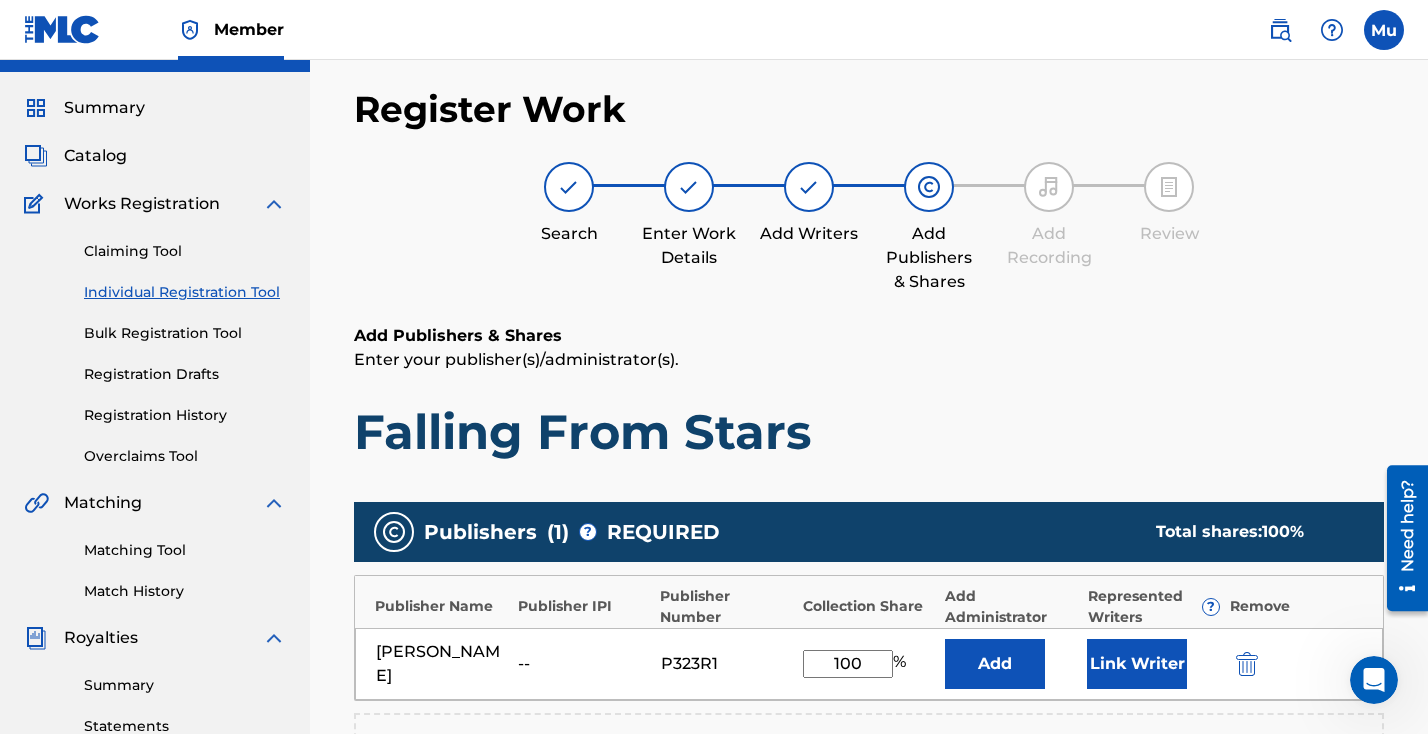 type on "100" 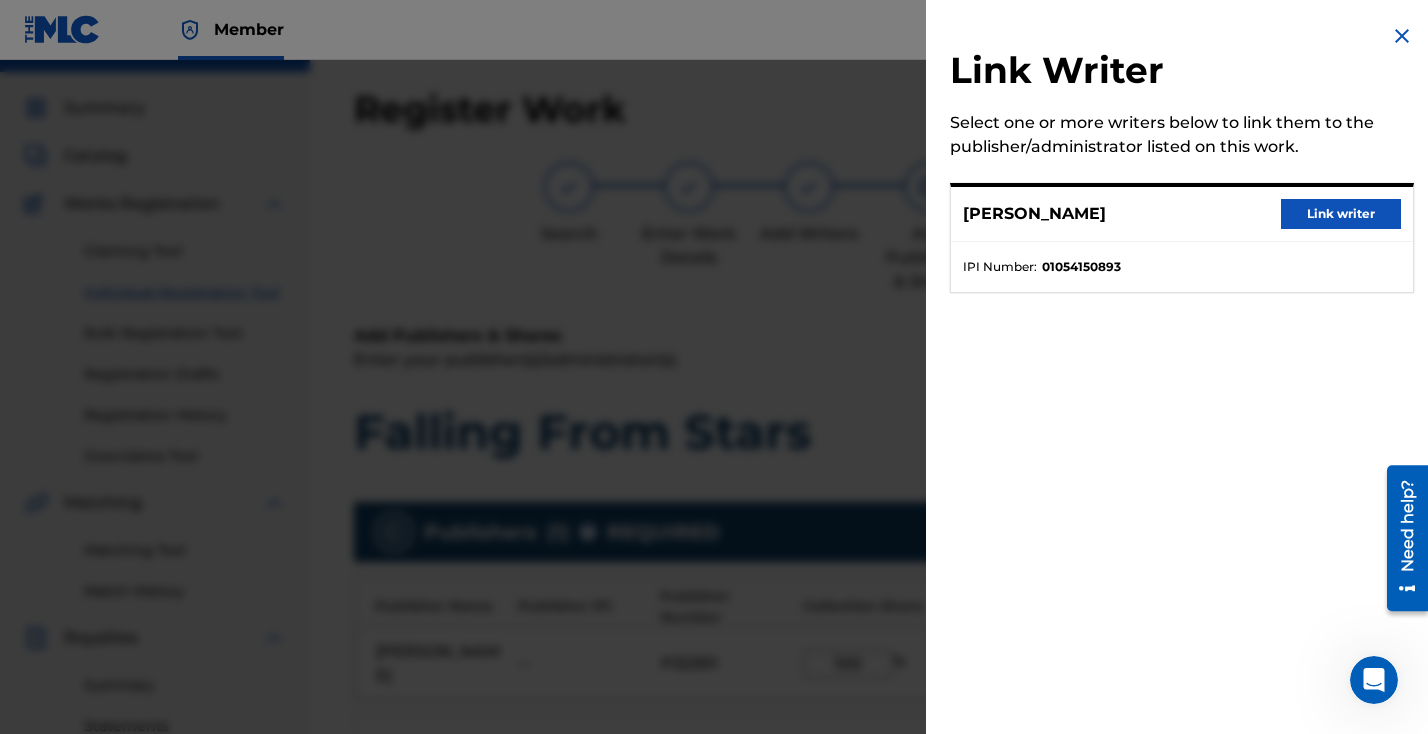 click on "Link writer" at bounding box center (1341, 214) 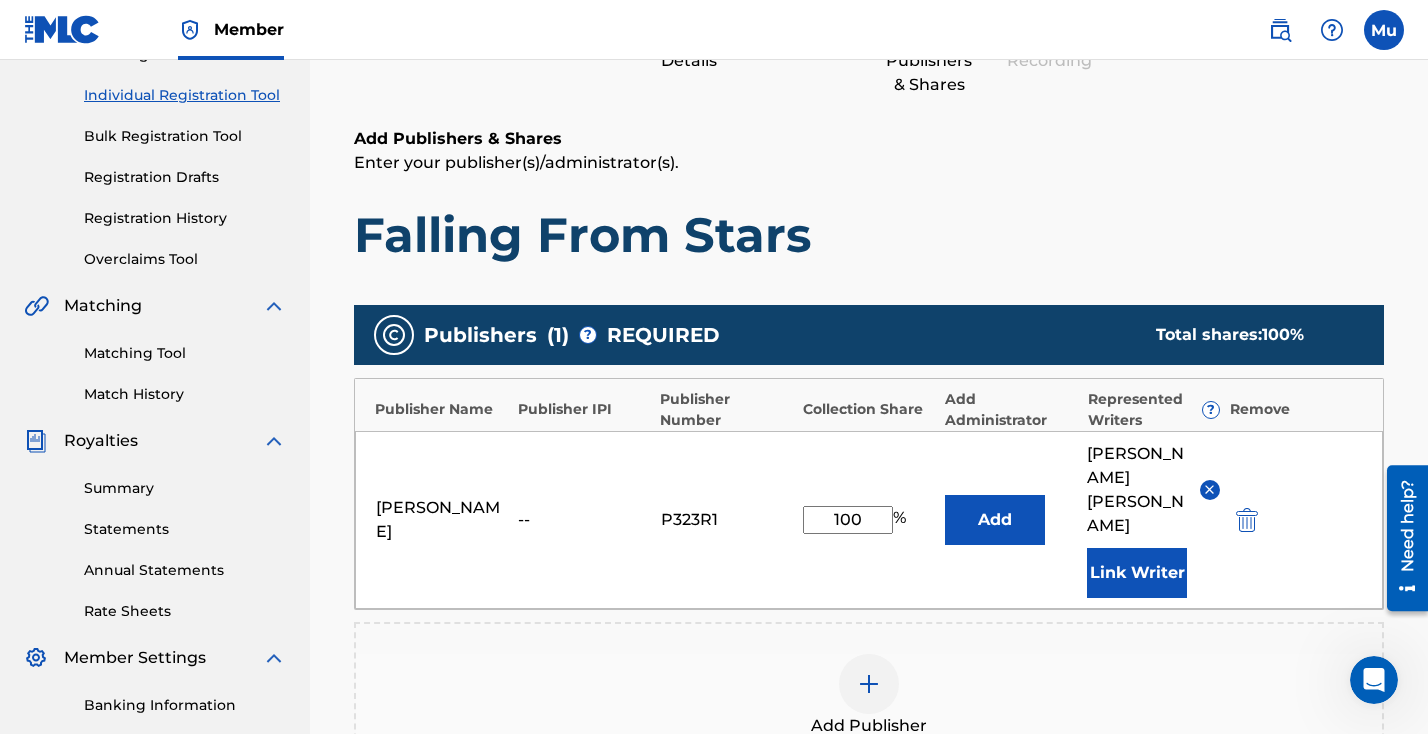 scroll, scrollTop: 362, scrollLeft: 0, axis: vertical 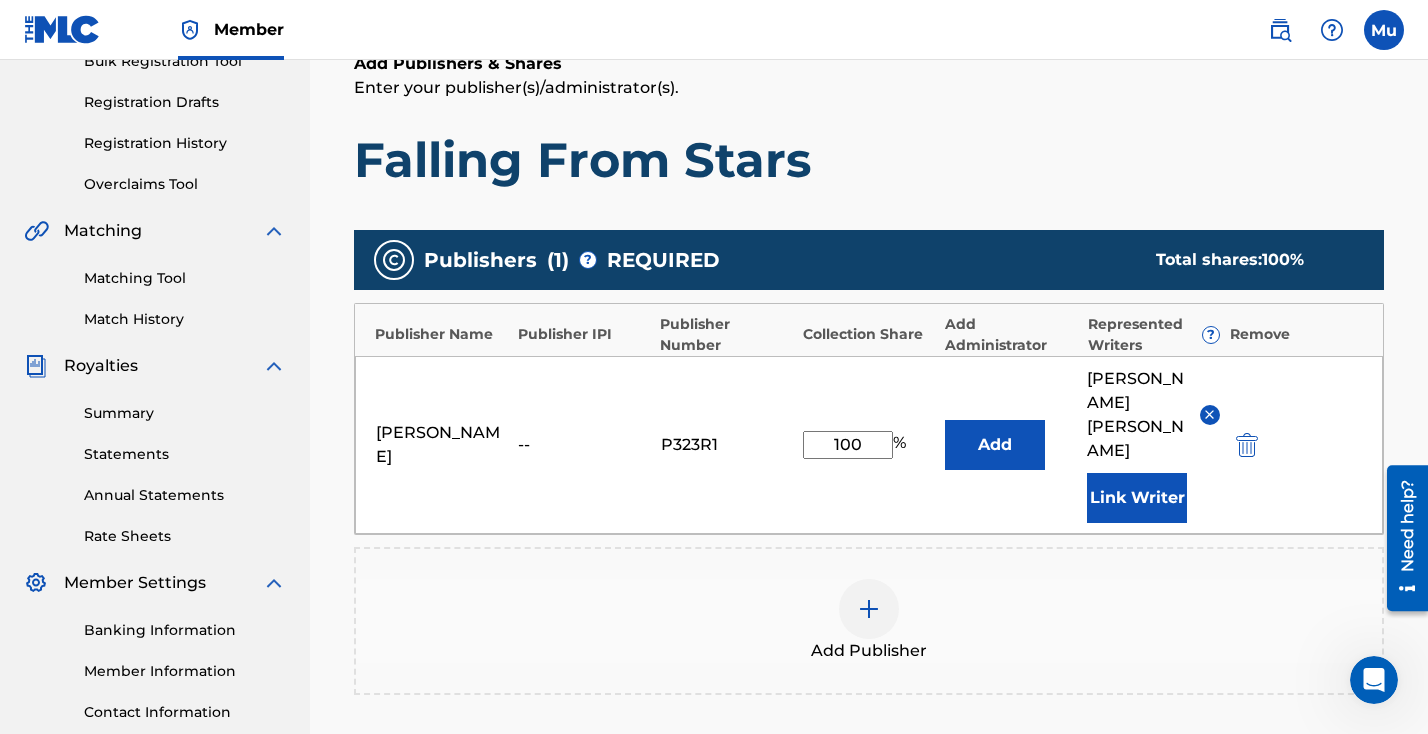 click on "Add Publisher" at bounding box center [869, 621] 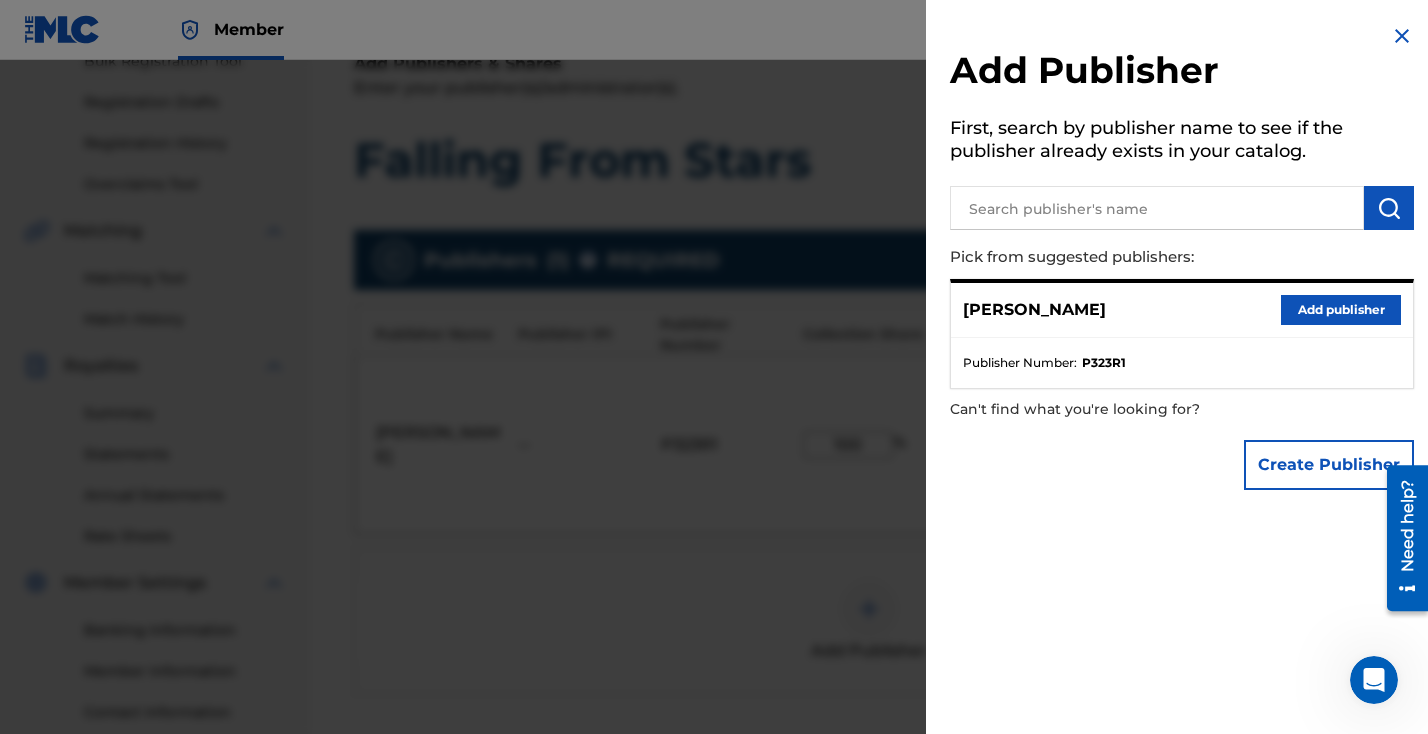 click at bounding box center (1402, 36) 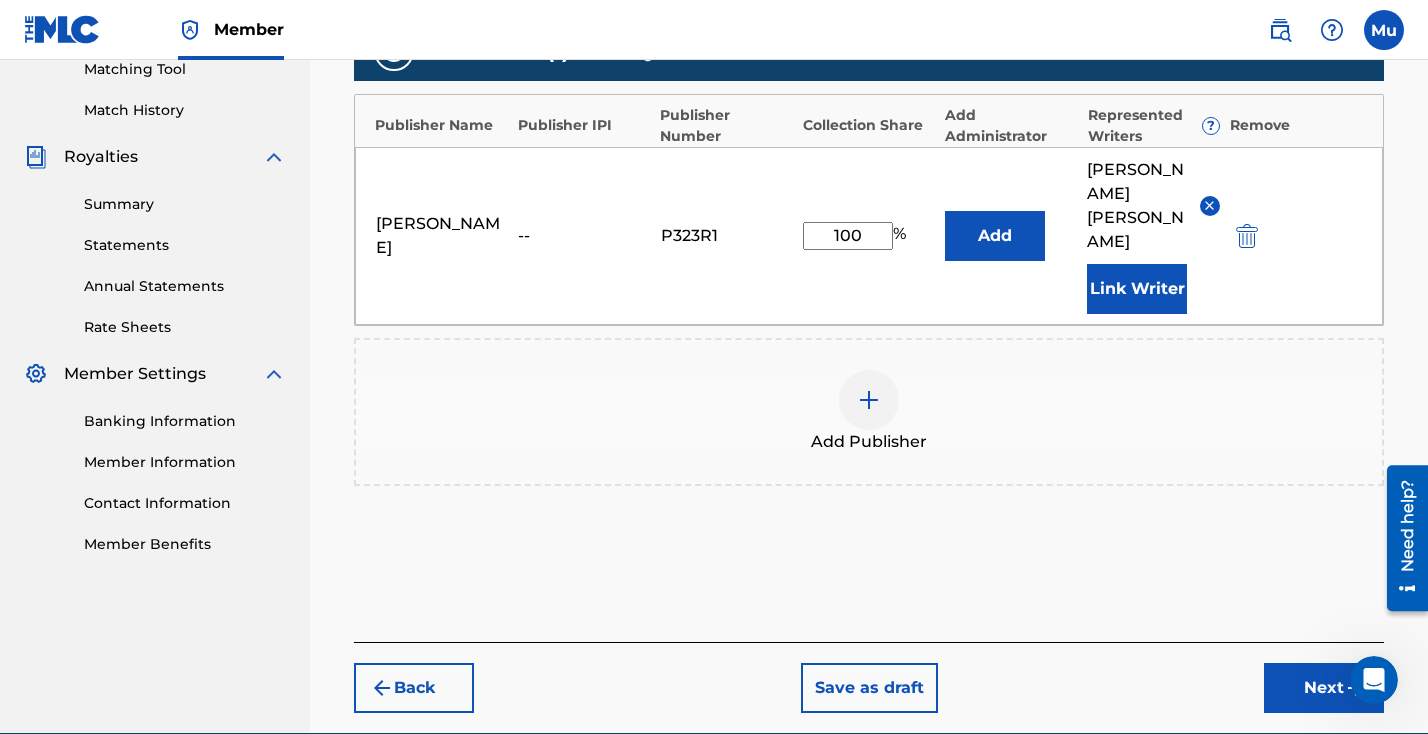 click on "Next" at bounding box center [1324, 688] 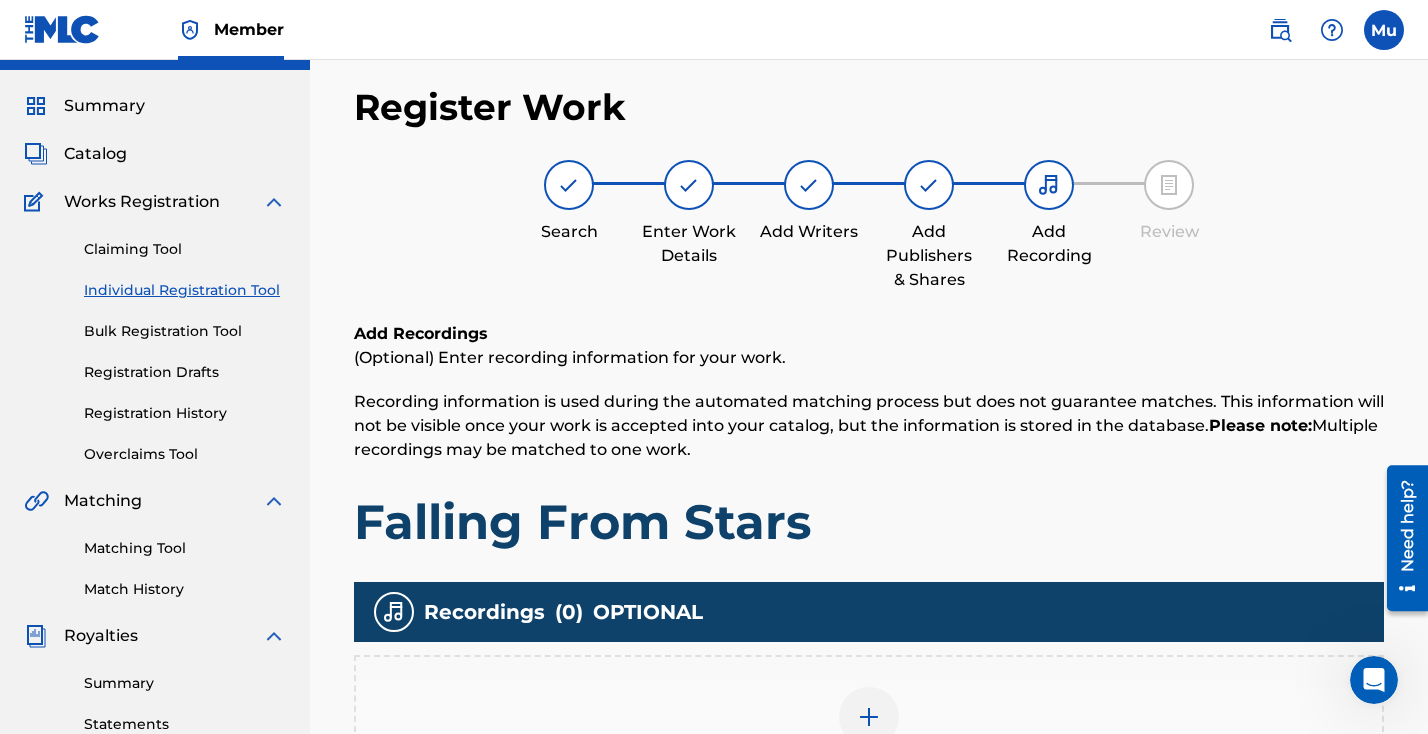scroll, scrollTop: 90, scrollLeft: 0, axis: vertical 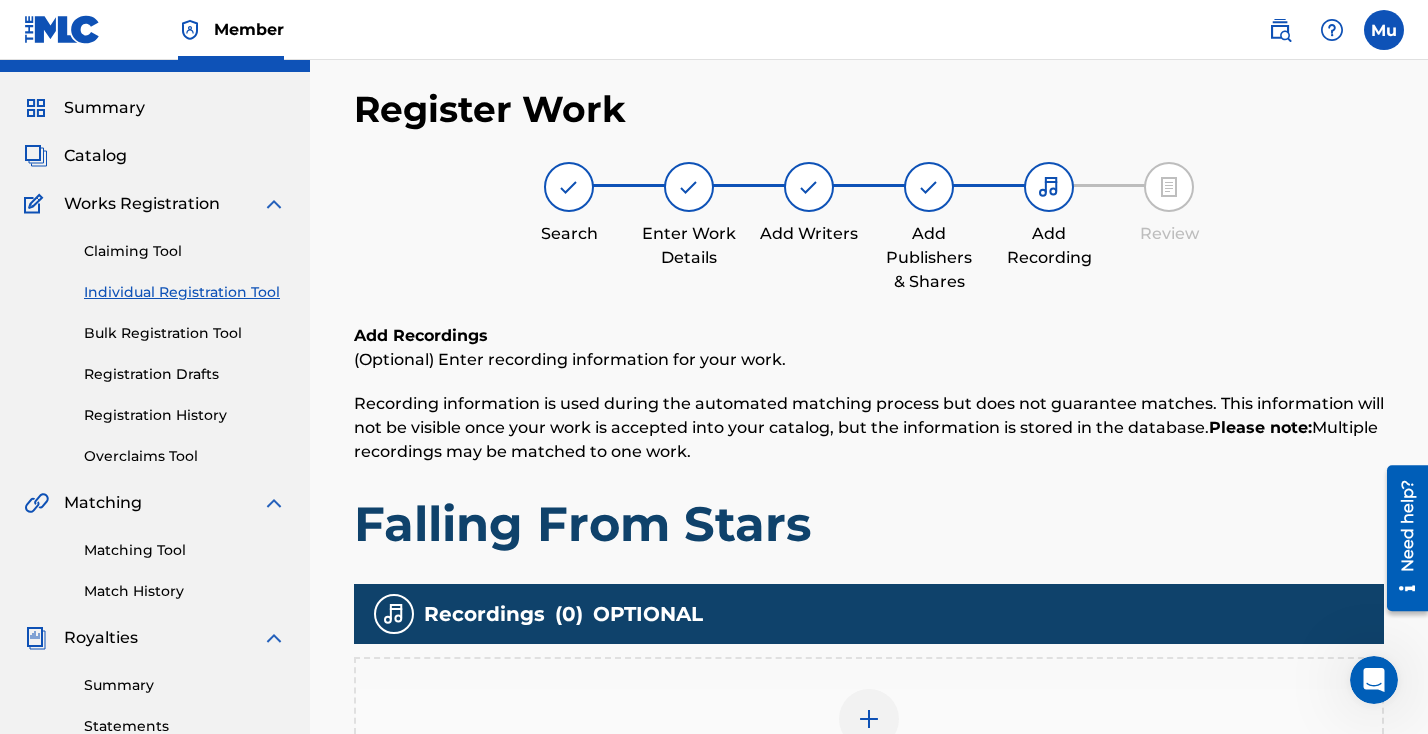 click at bounding box center [869, 719] 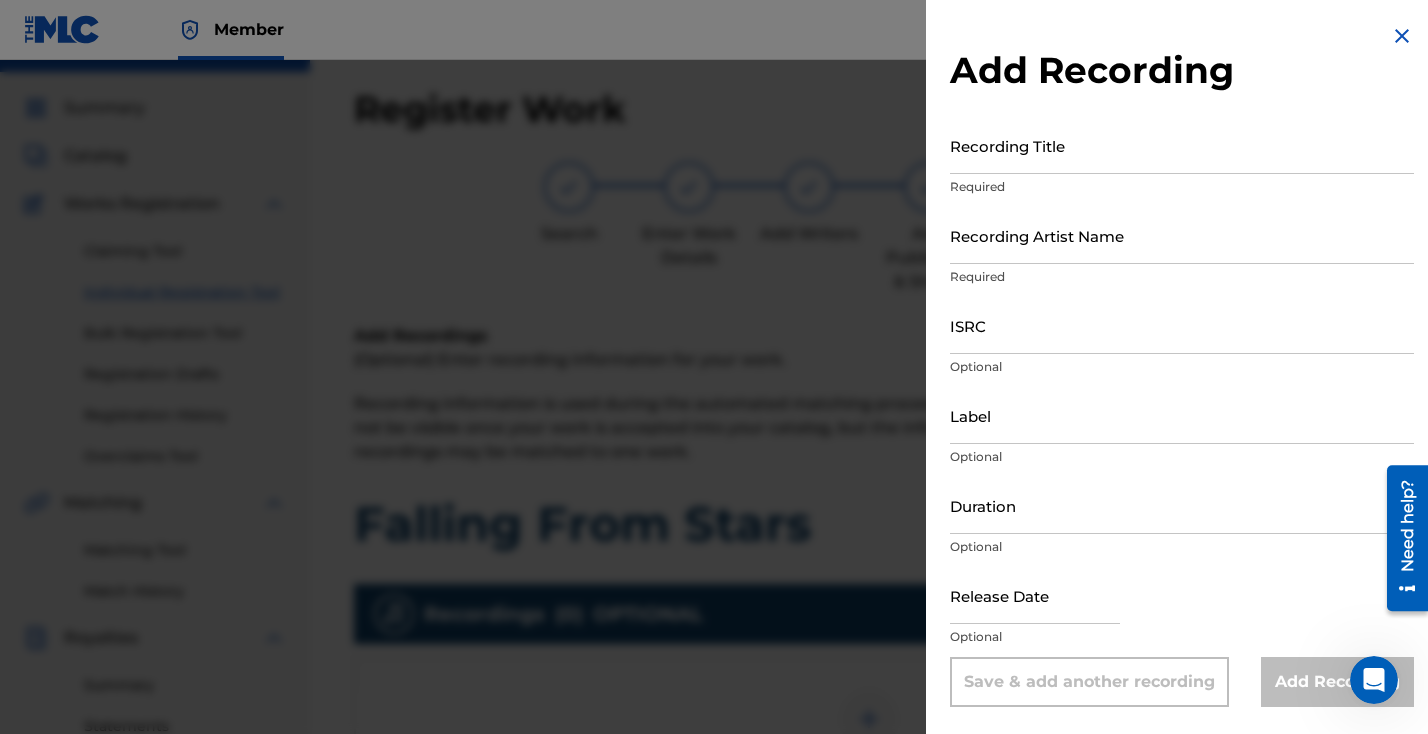 click on "Recording Title" at bounding box center (1182, 145) 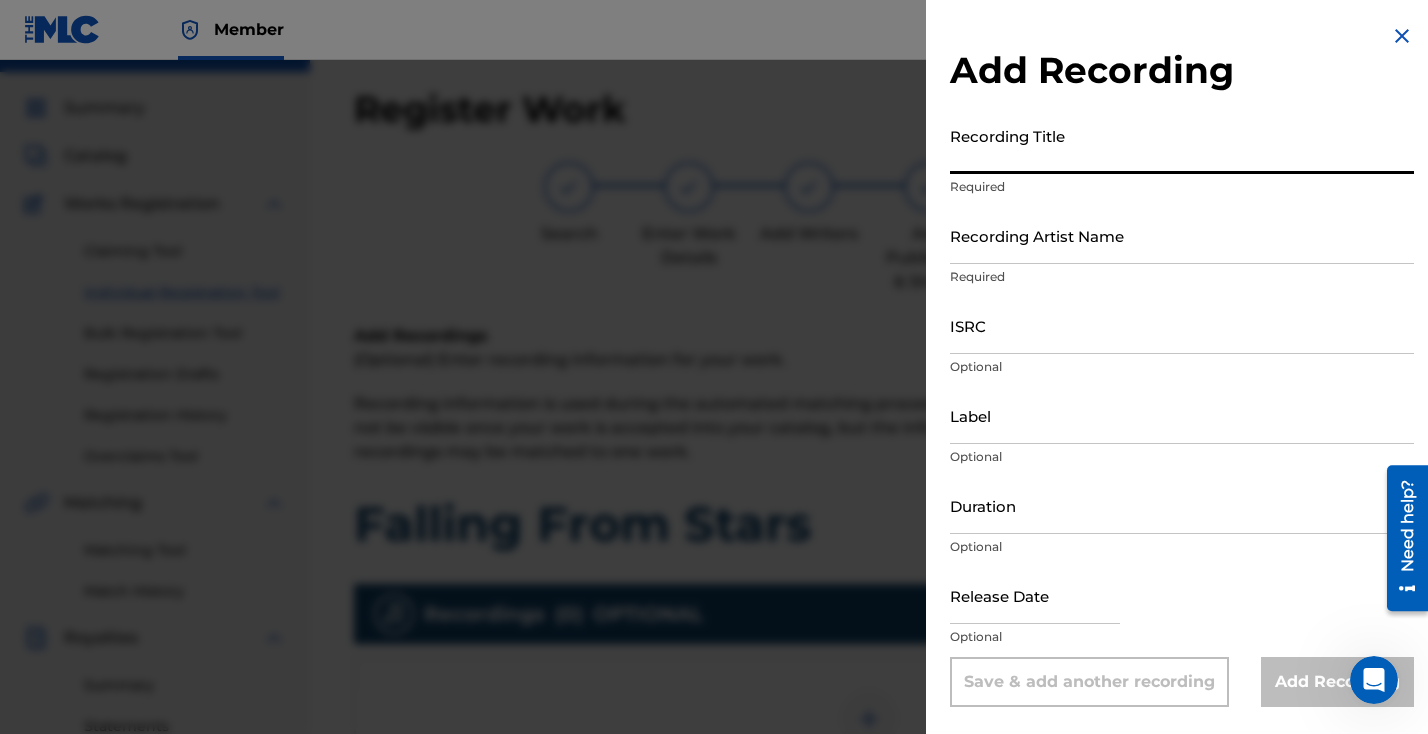 paste on "Falling From Stars" 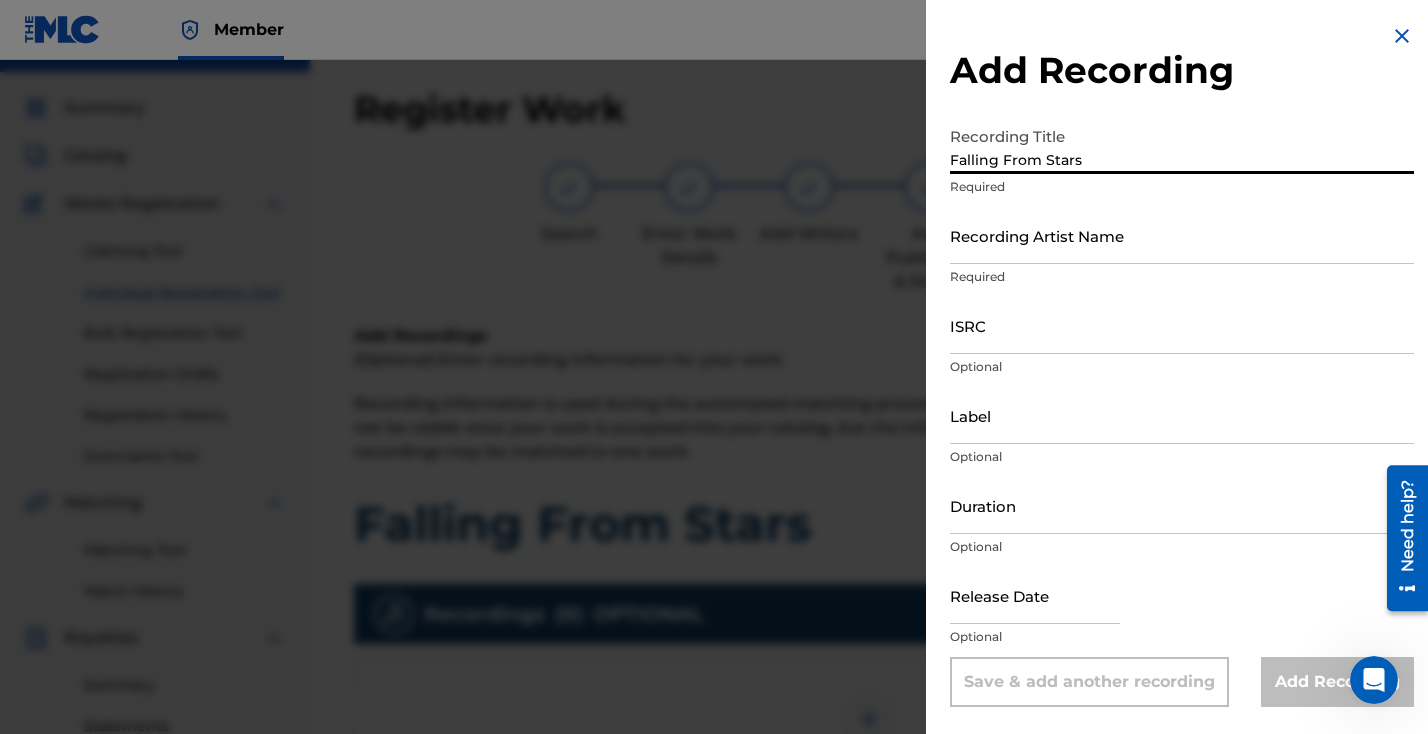 type on "Falling From Stars" 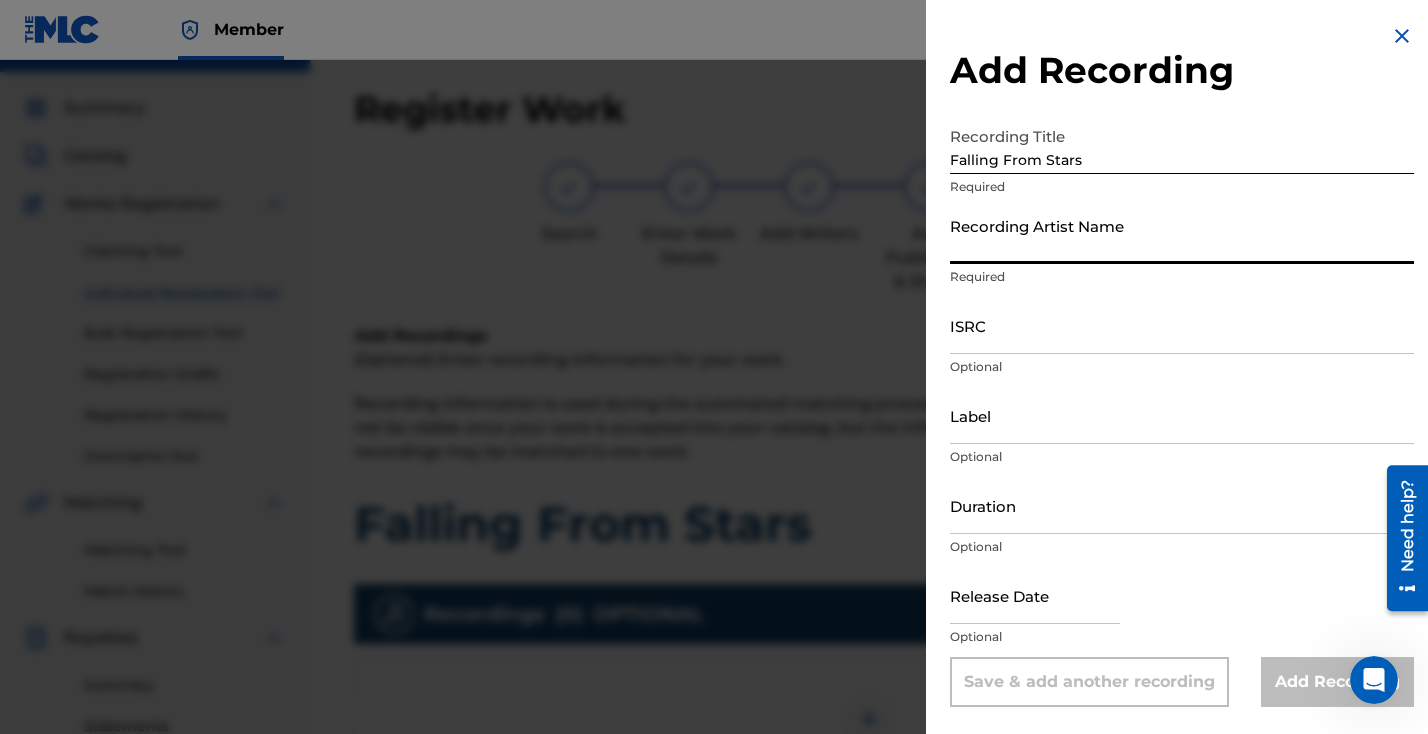 type on "[PERSON_NAME]" 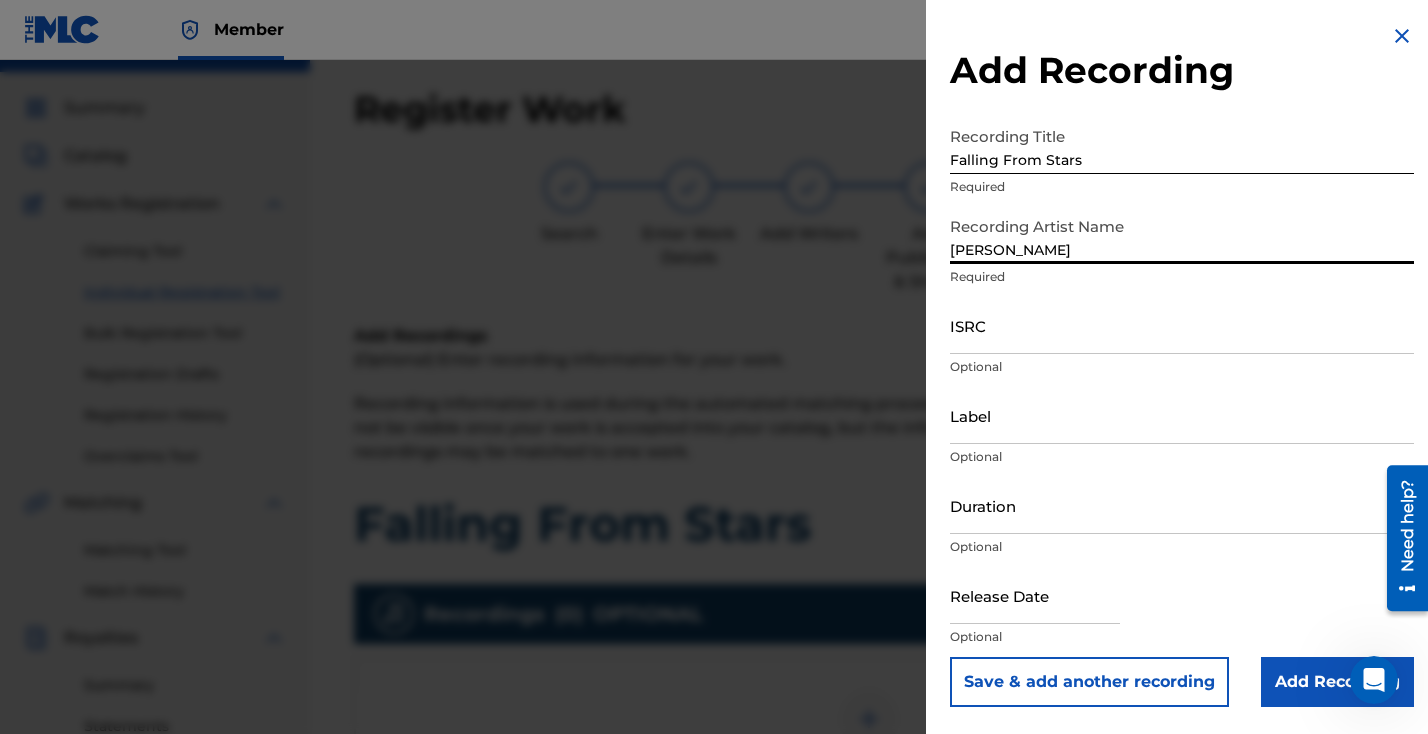 click on "ISRC" at bounding box center (1182, 325) 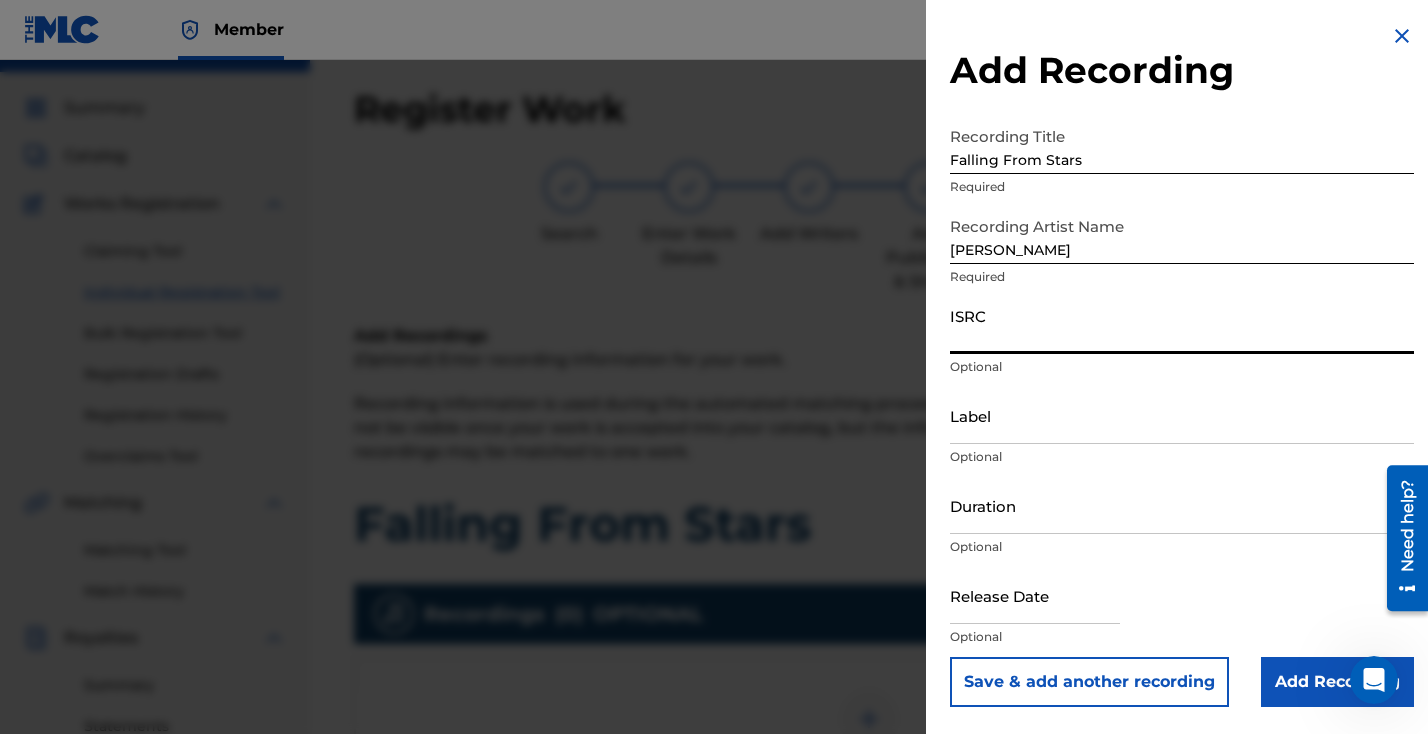 paste on "QZWDE2556128" 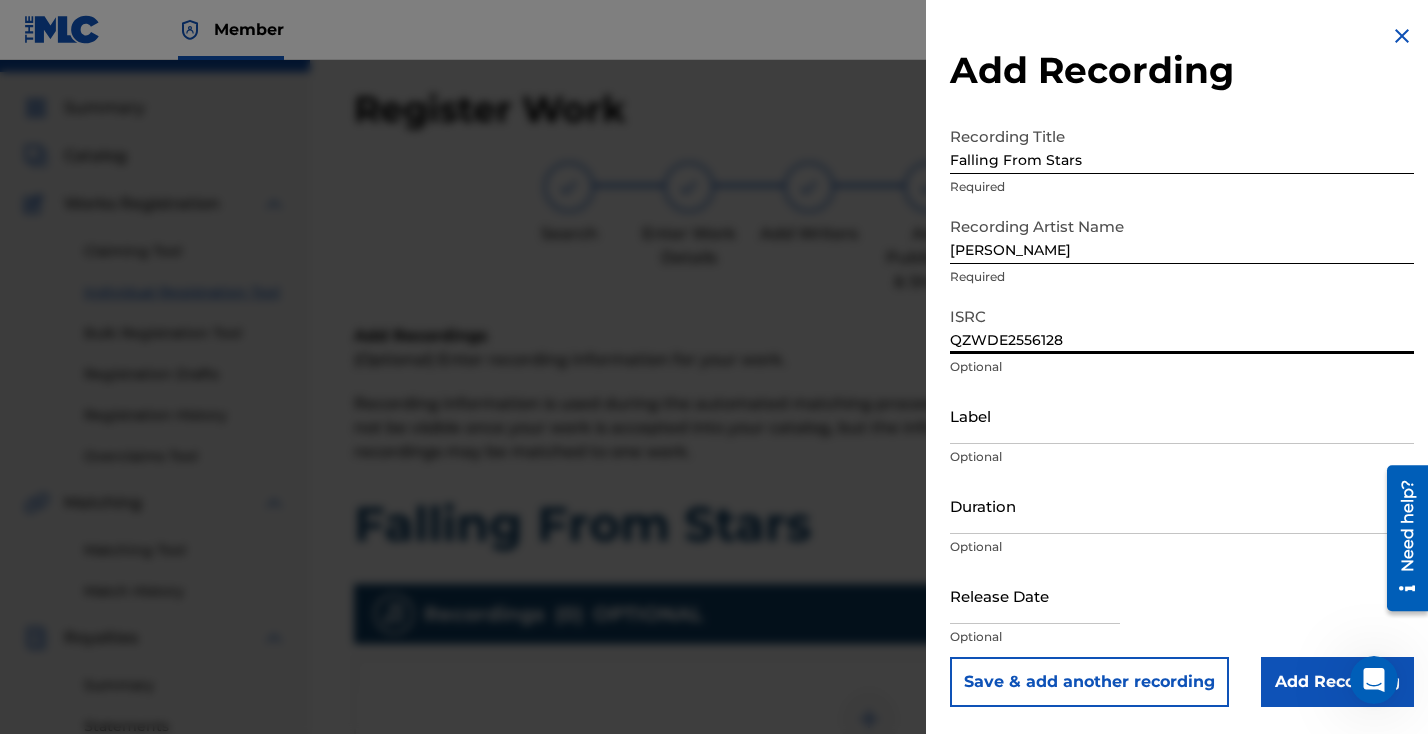 type on "QZWDE2556128" 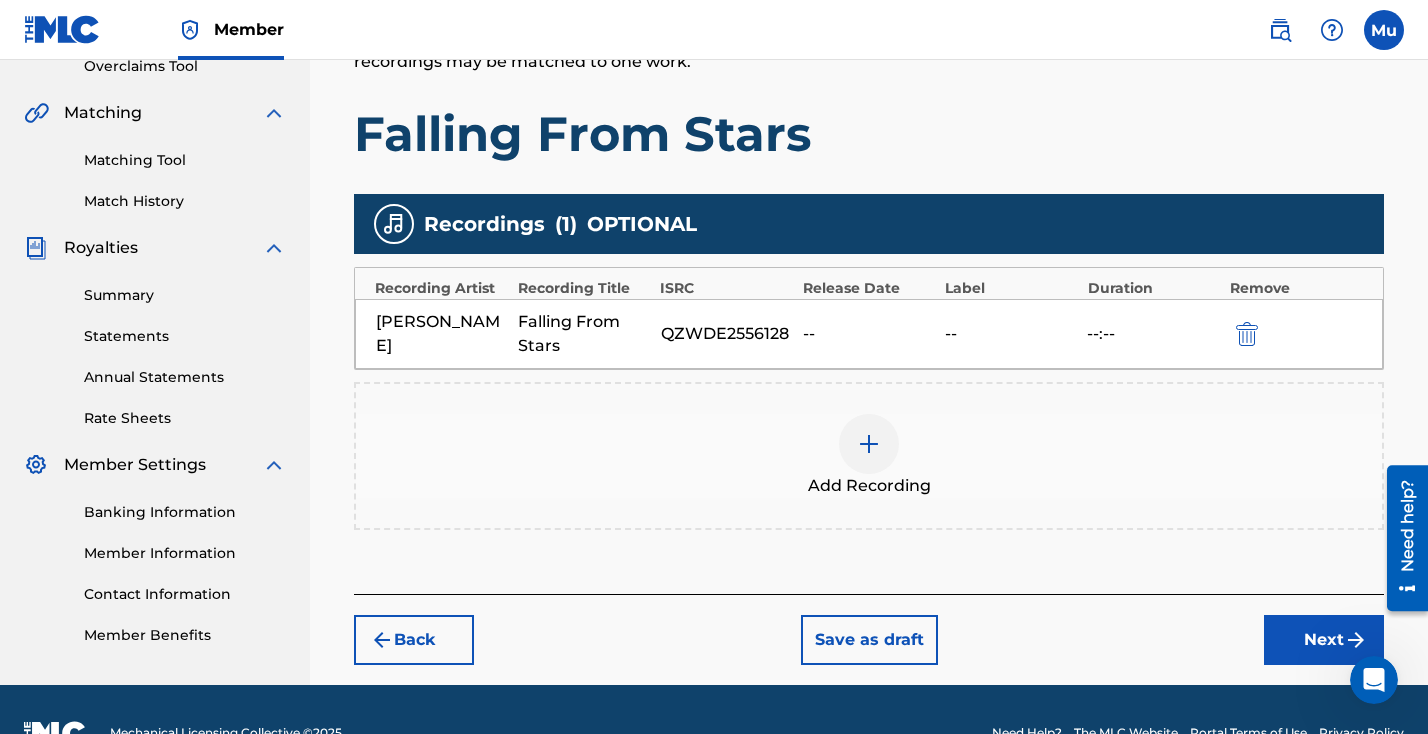 click on "Next" at bounding box center (1324, 640) 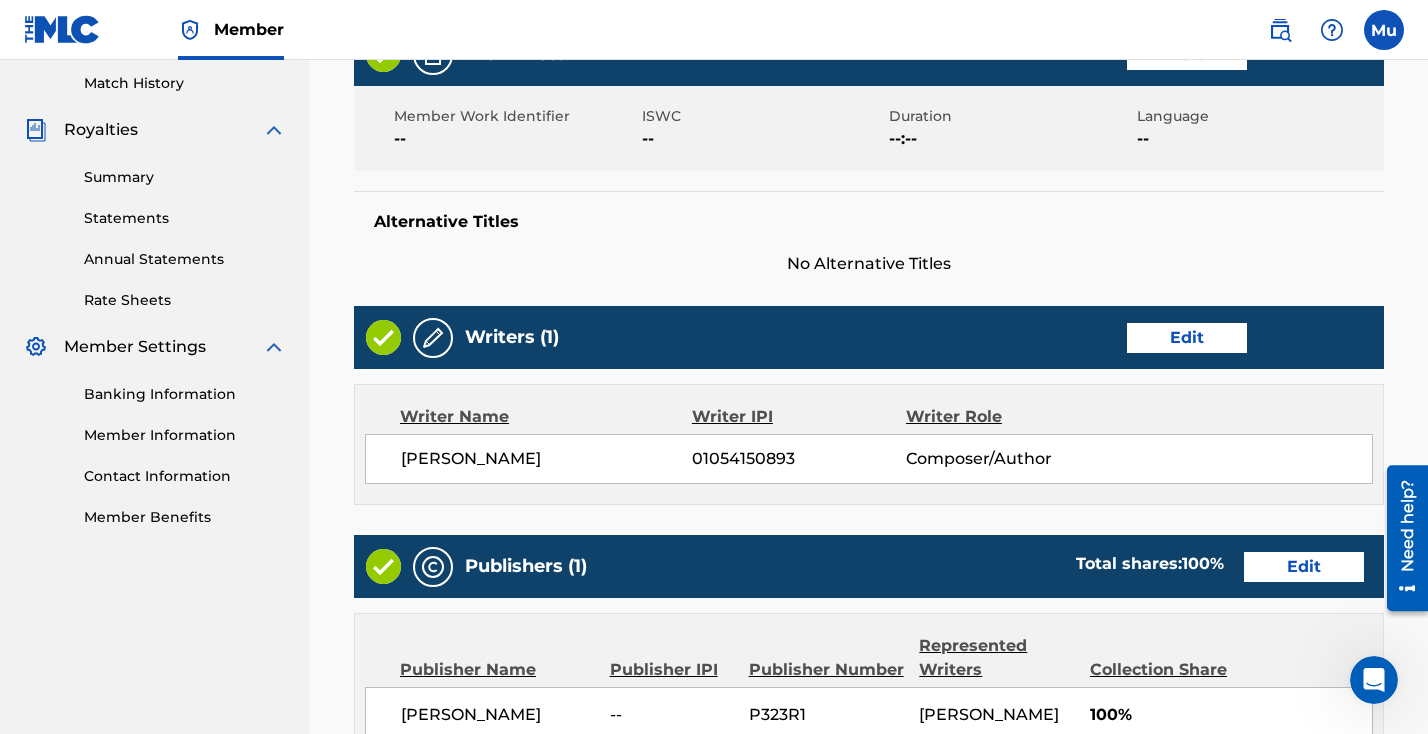 scroll, scrollTop: 1019, scrollLeft: 0, axis: vertical 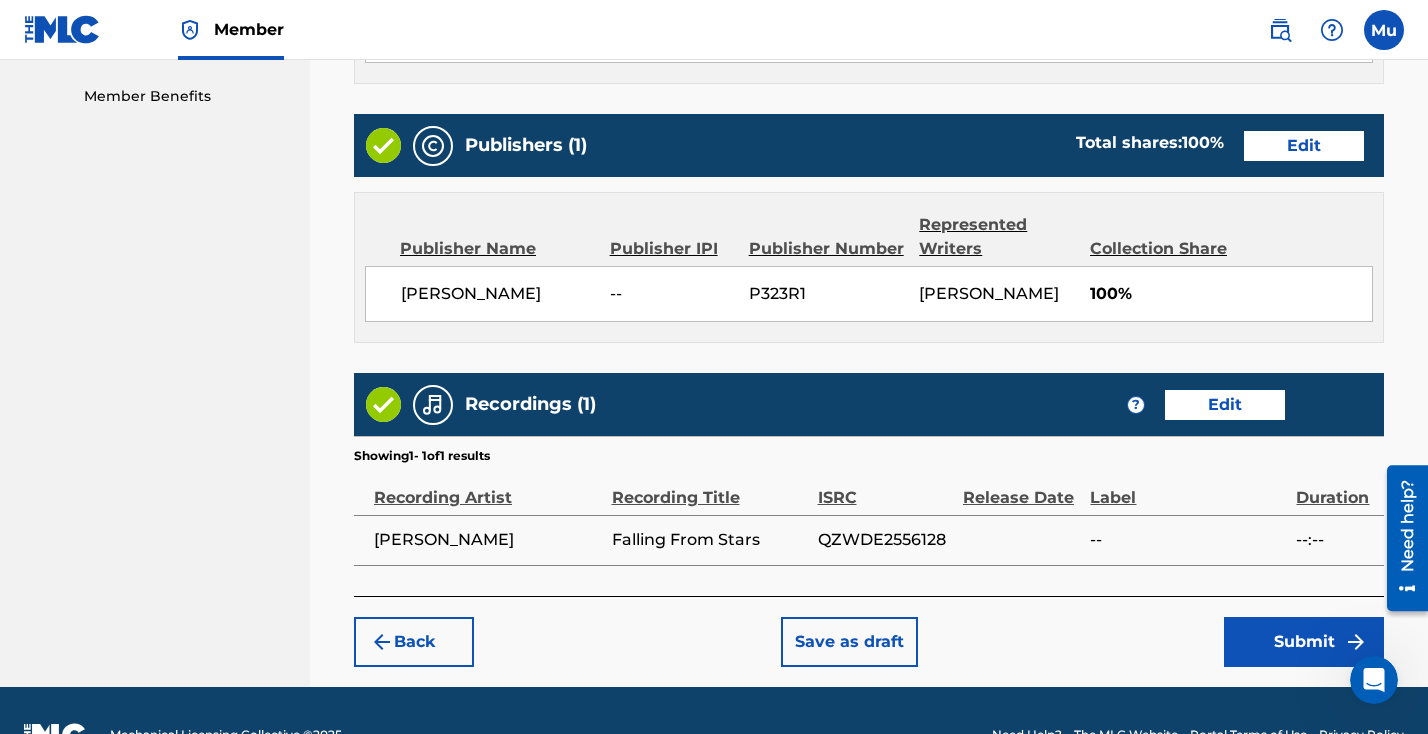 click on "Submit" at bounding box center [1304, 642] 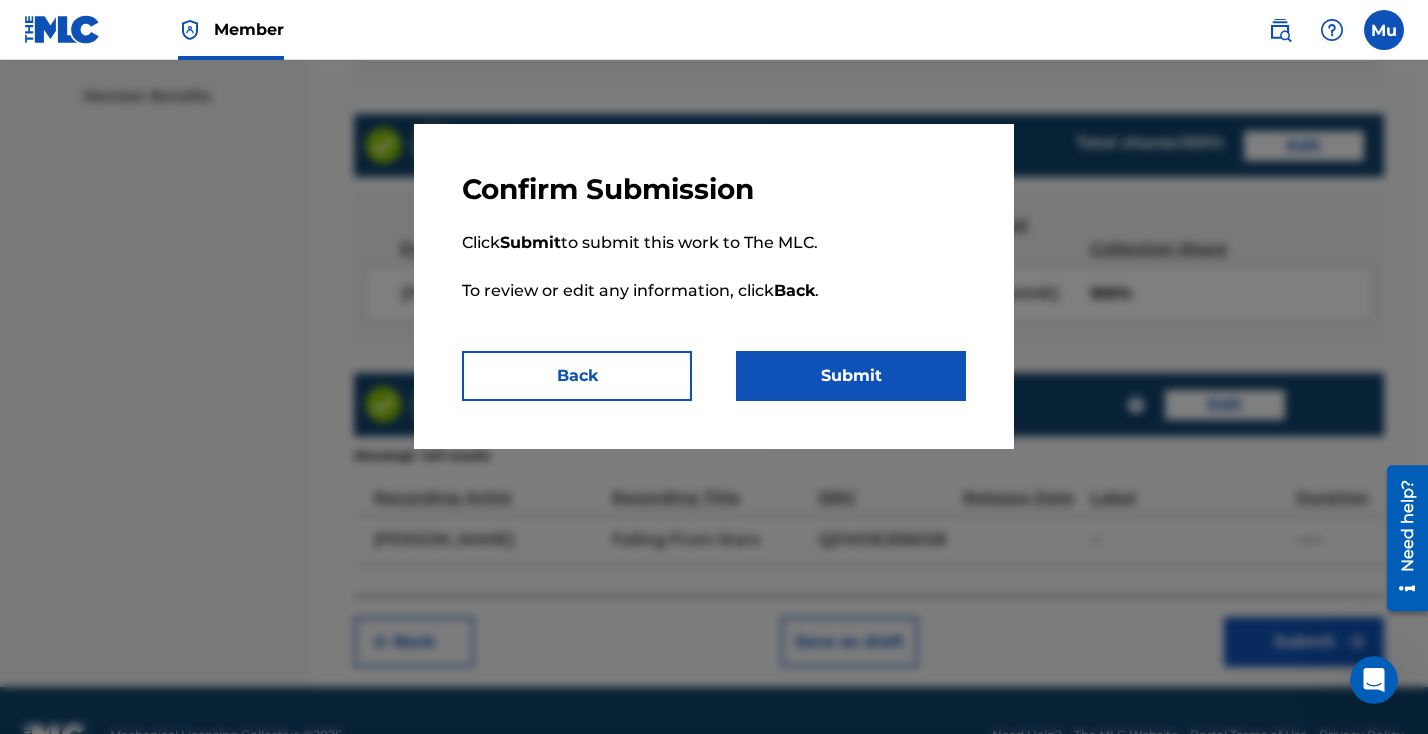click on "Submit" at bounding box center [851, 376] 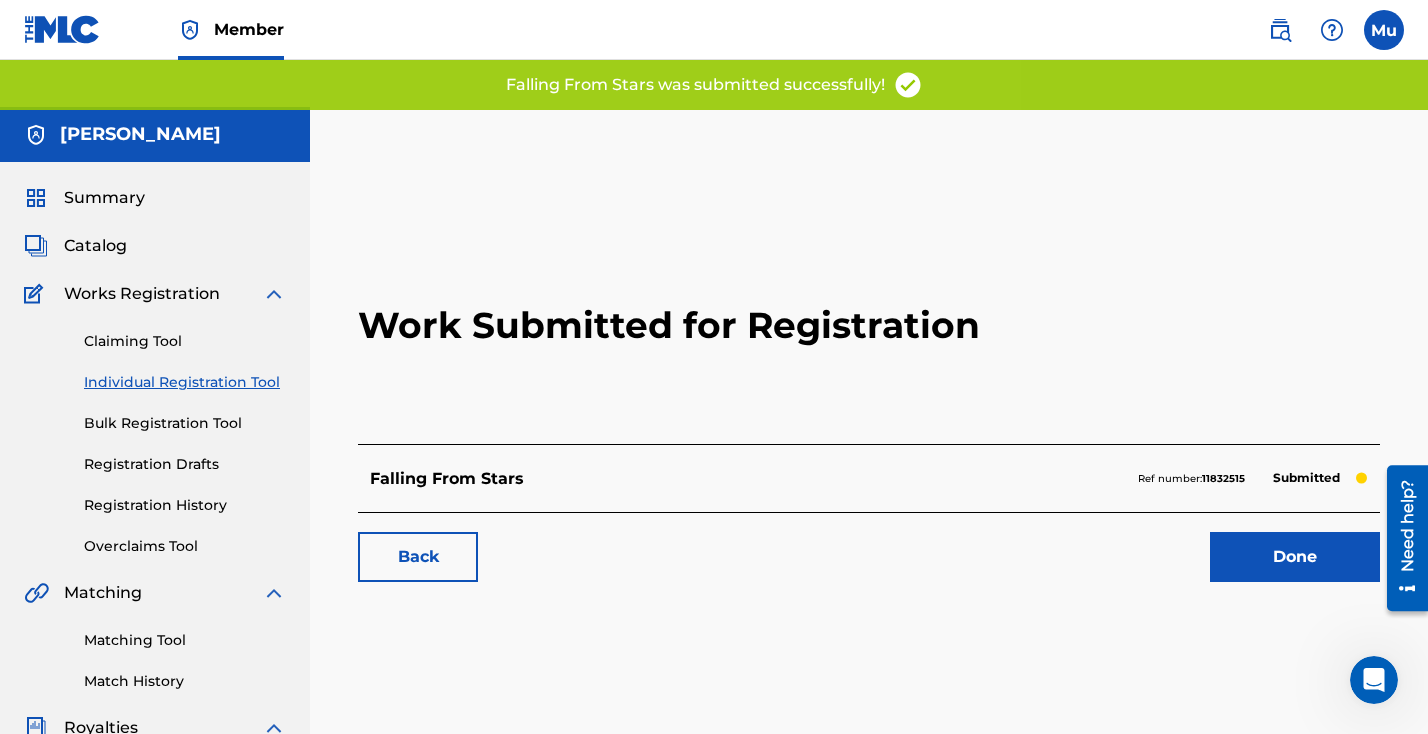 click on "Done" at bounding box center (1295, 557) 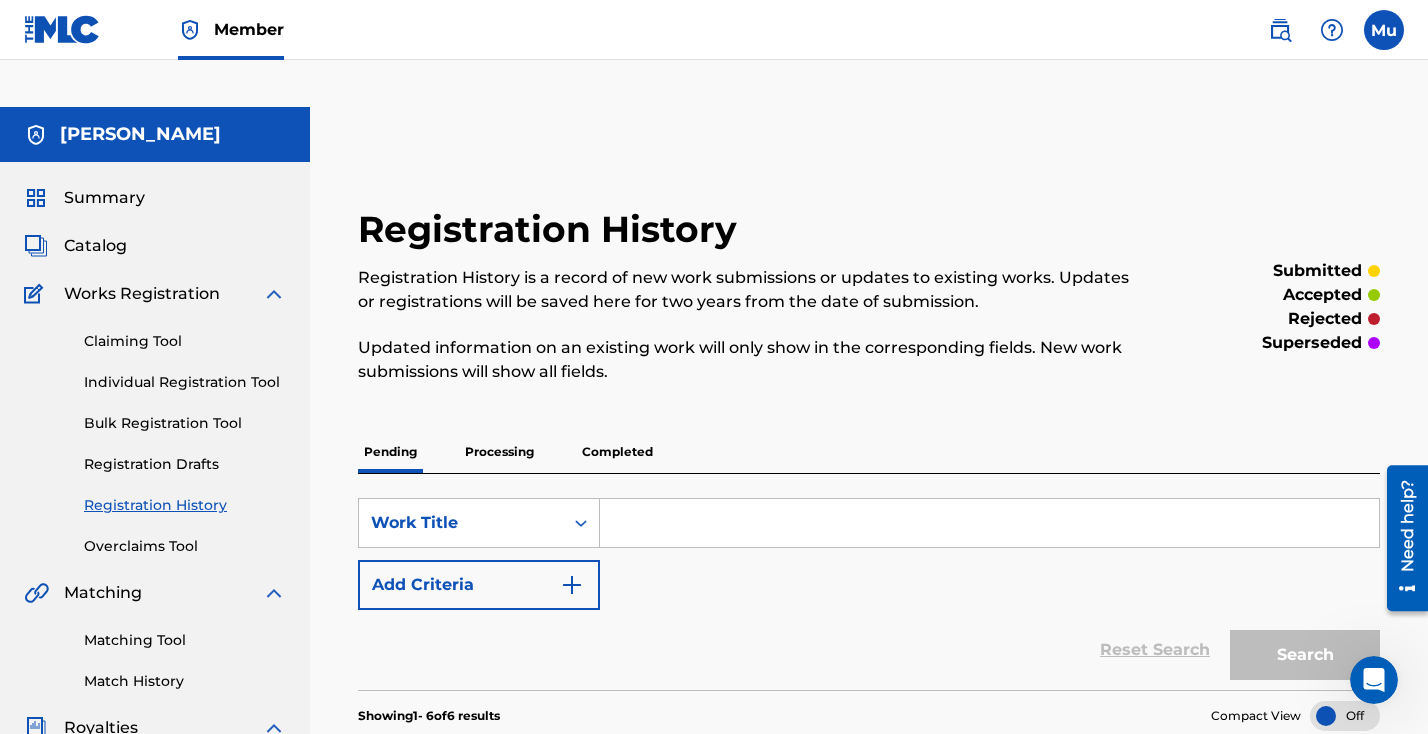 click on "Individual Registration Tool" at bounding box center (185, 382) 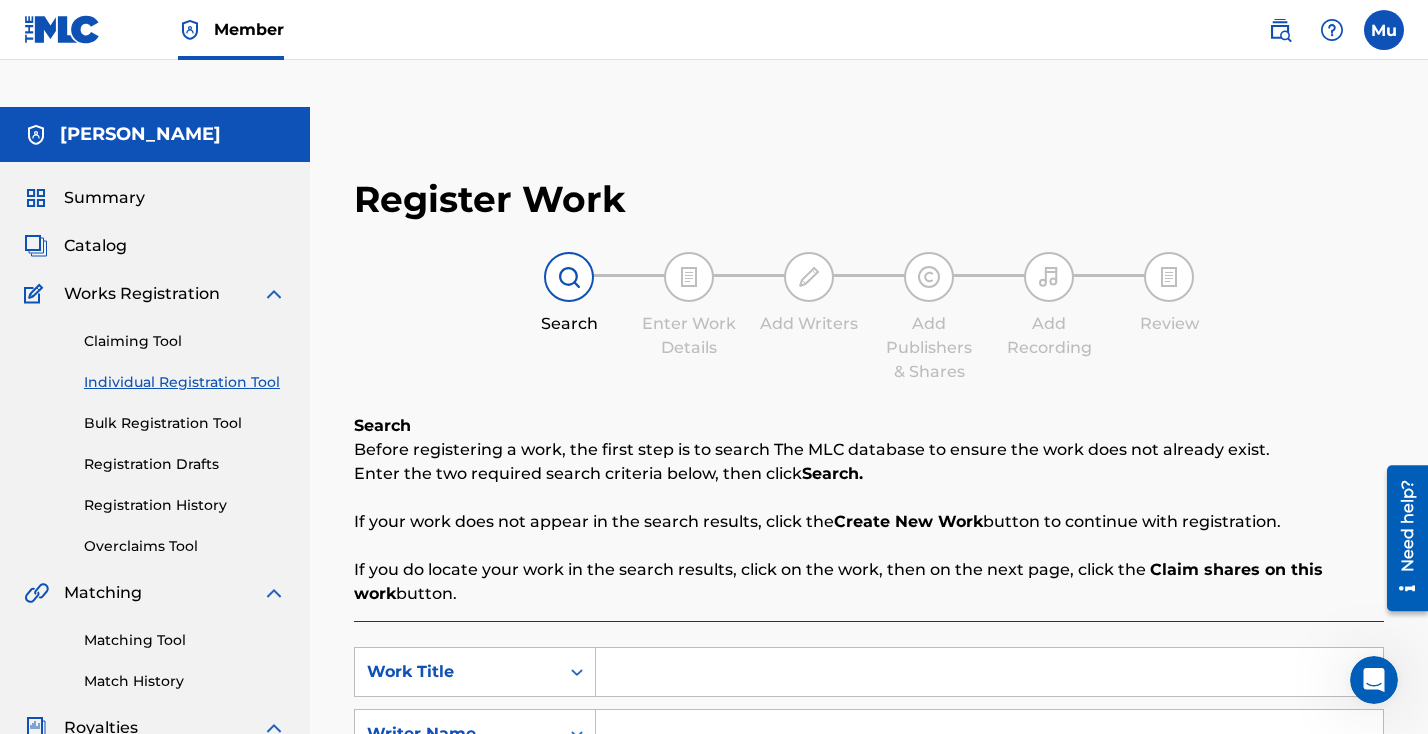 click at bounding box center [989, 672] 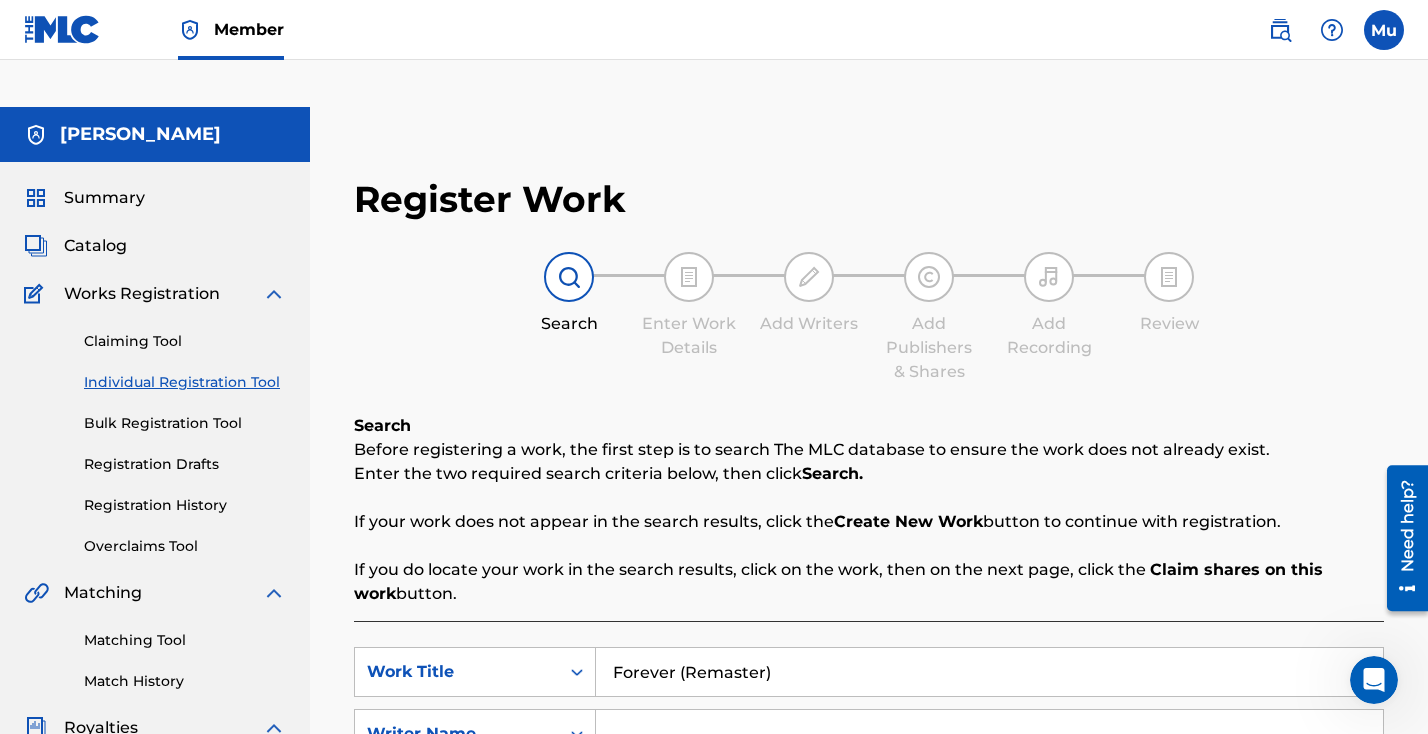type on "Forever (Remaster)" 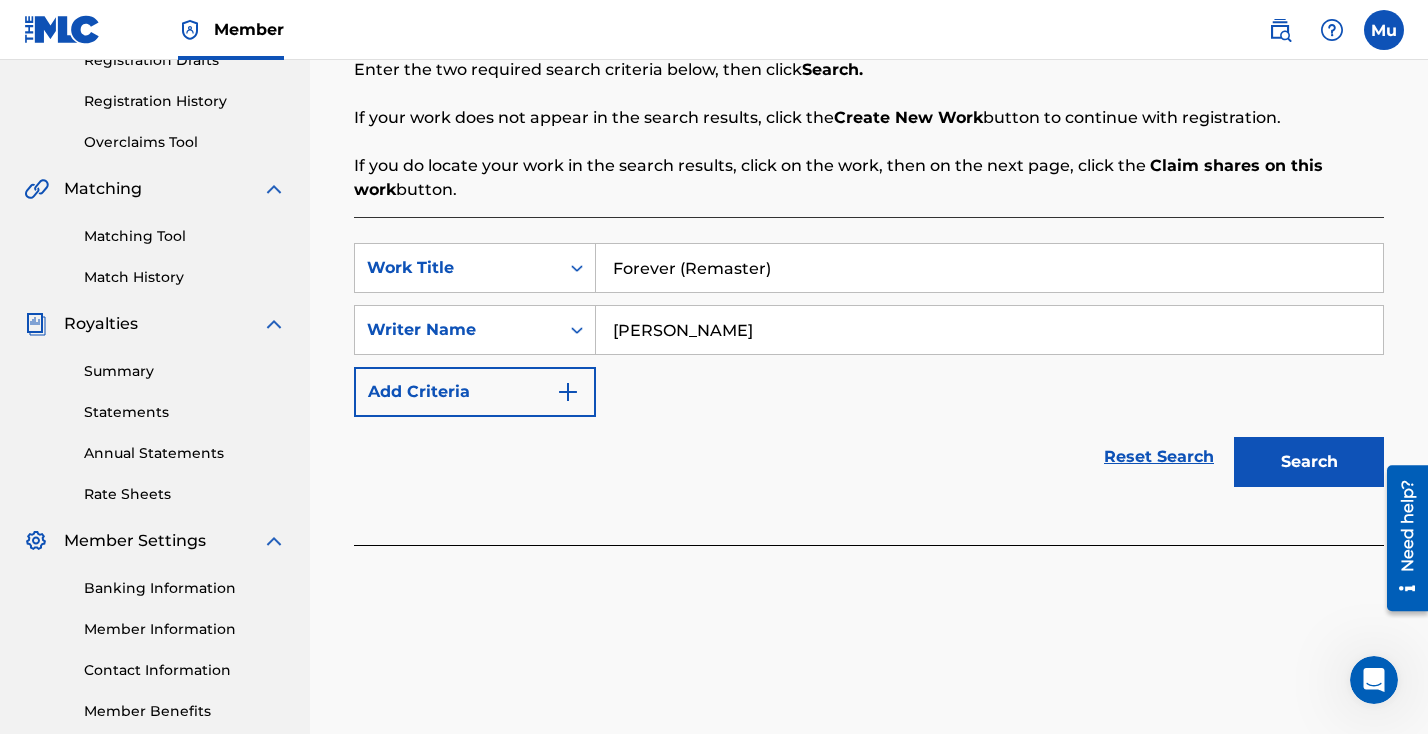 scroll, scrollTop: 465, scrollLeft: 0, axis: vertical 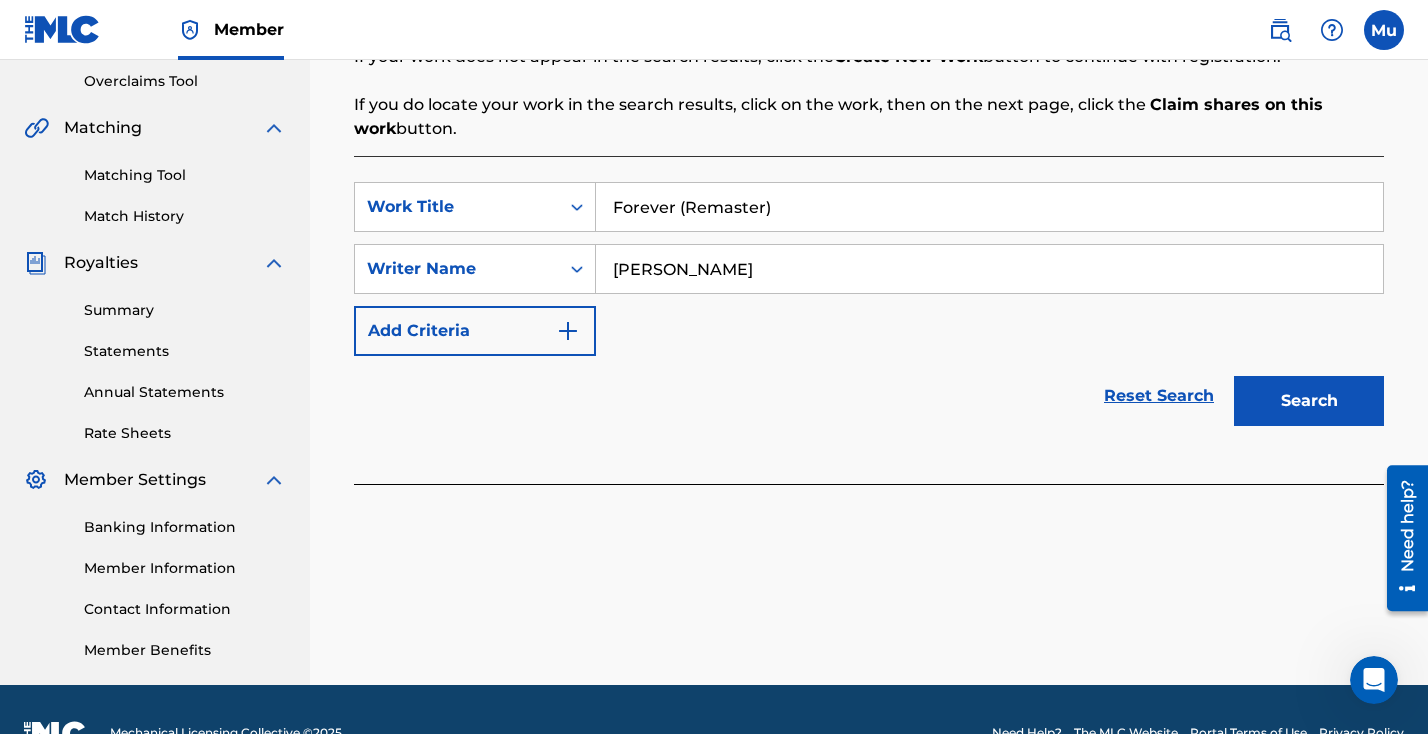 click on "Search" at bounding box center [1309, 401] 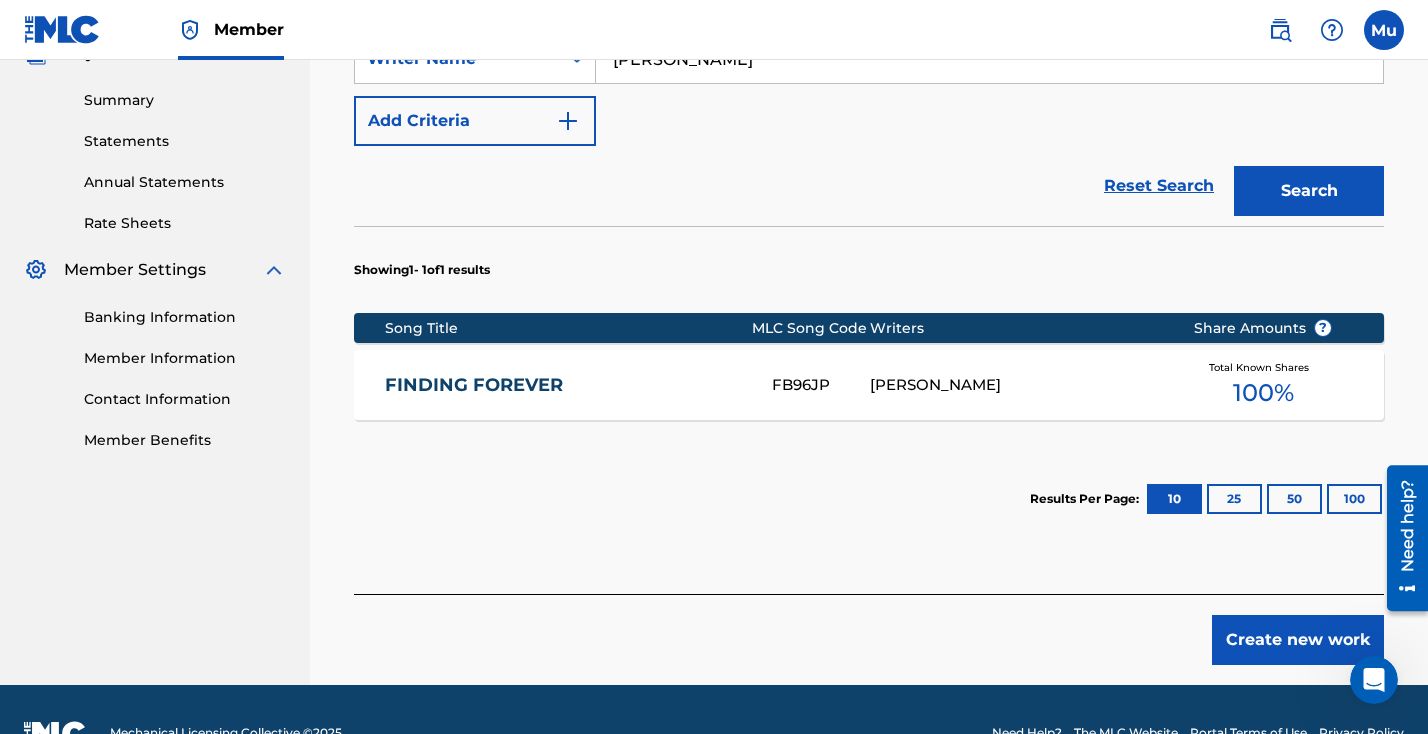 click on "Create new work" at bounding box center (1298, 640) 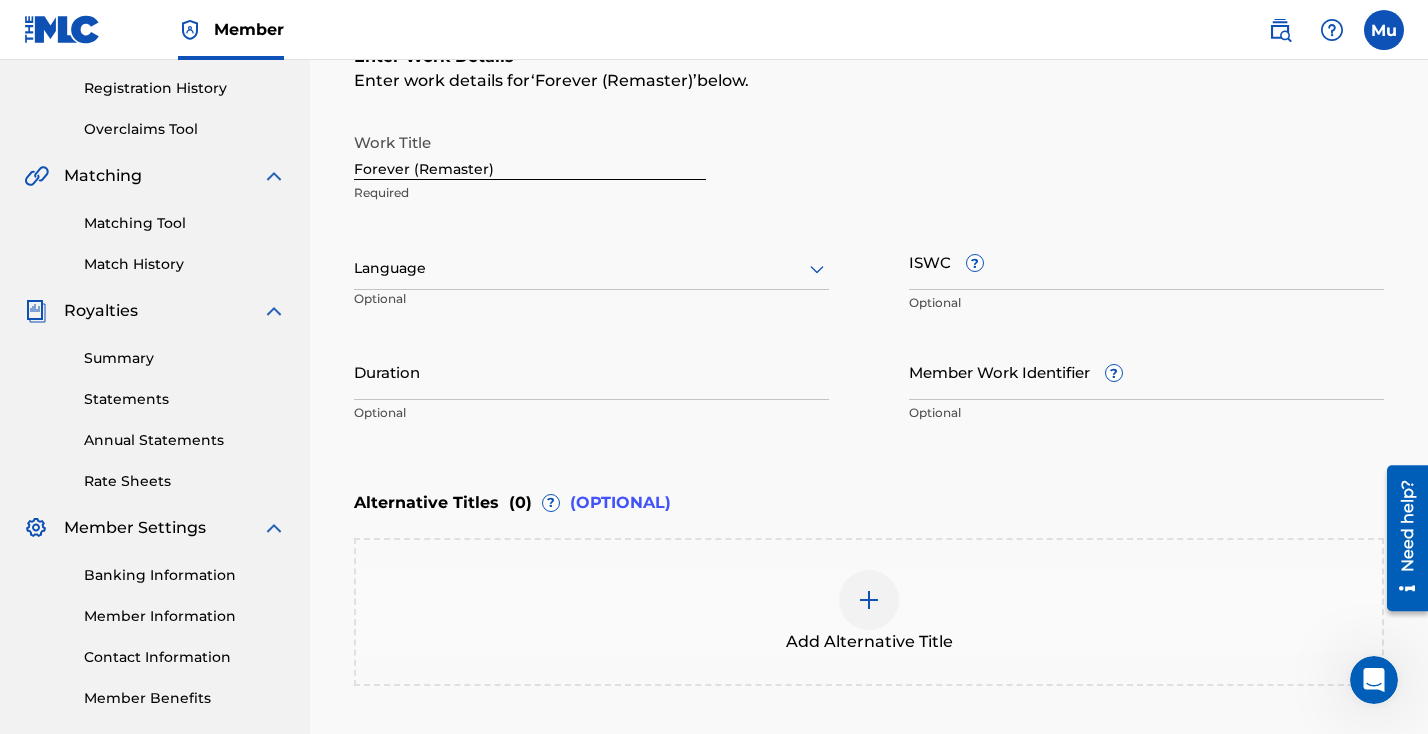 scroll, scrollTop: 558, scrollLeft: 0, axis: vertical 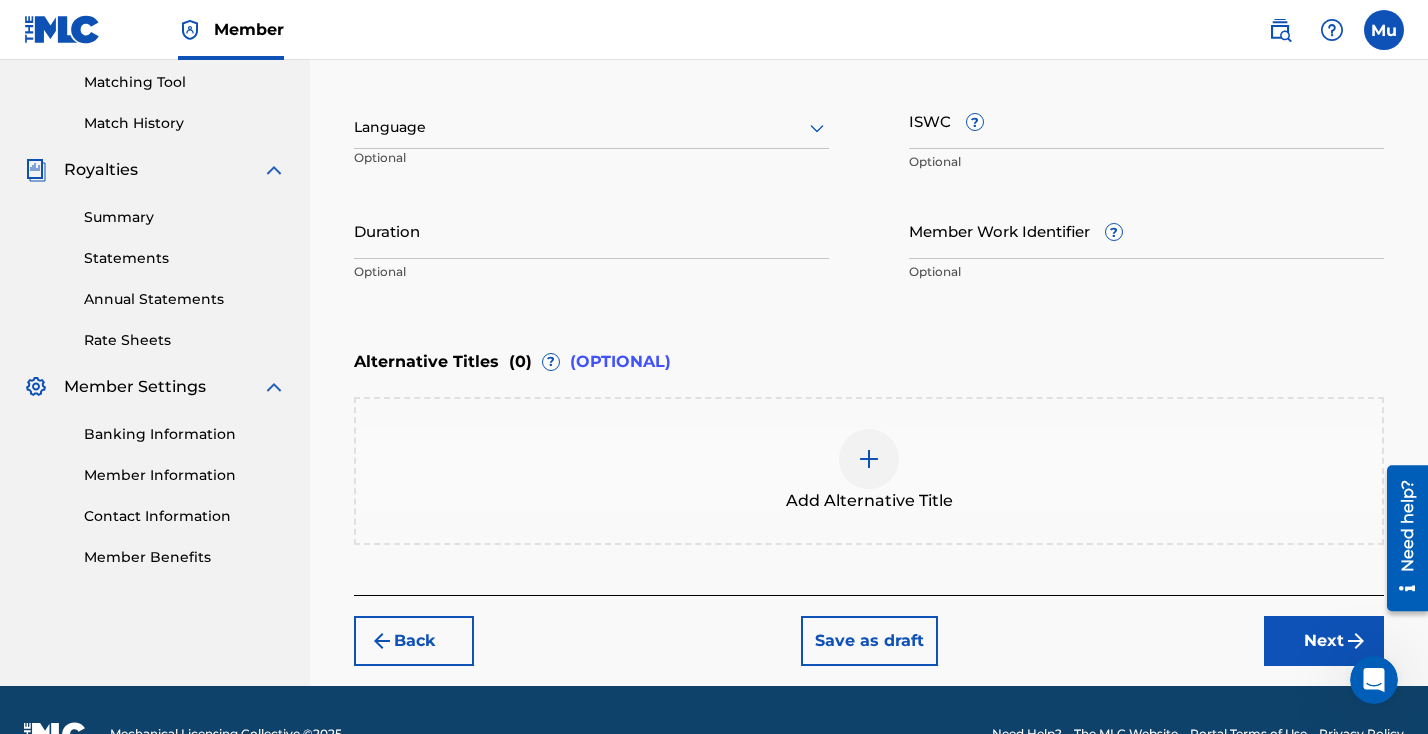 click on "Next" at bounding box center [1324, 641] 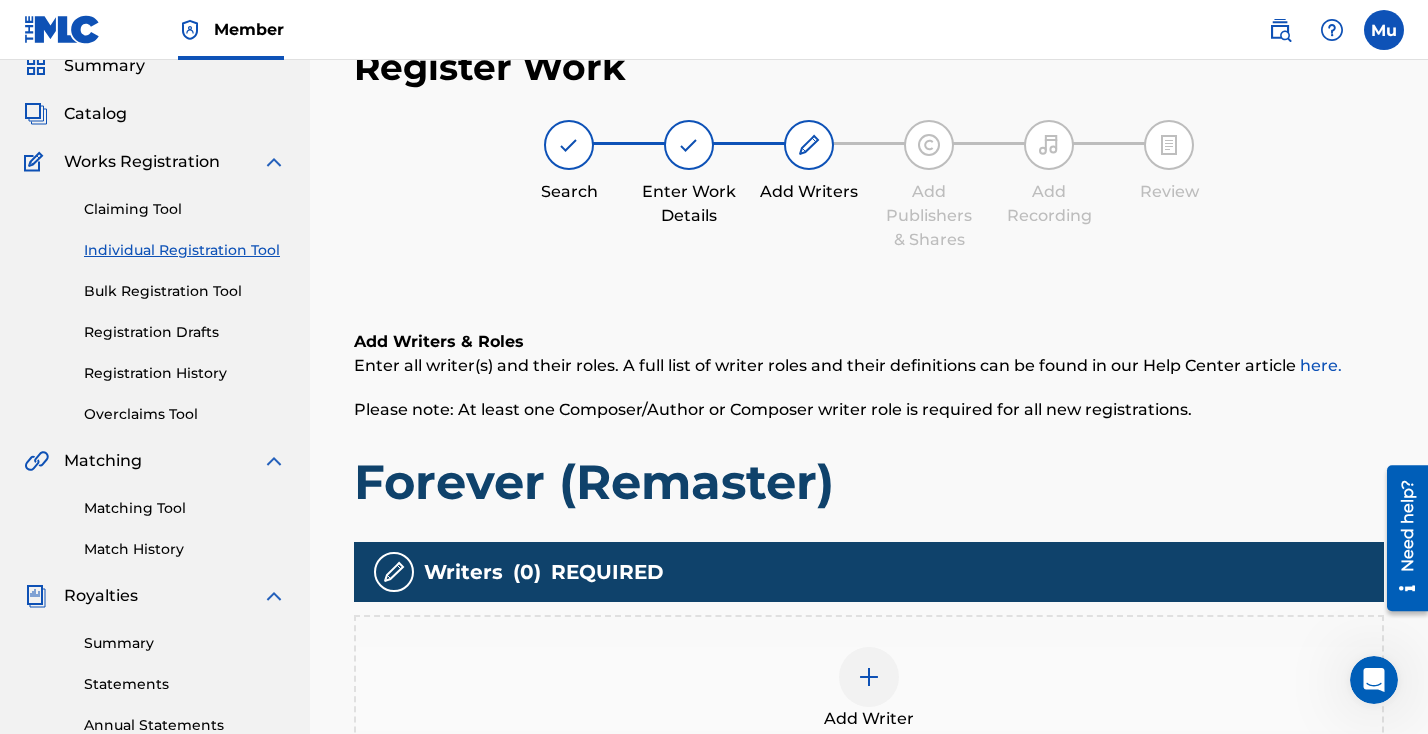 scroll, scrollTop: 90, scrollLeft: 0, axis: vertical 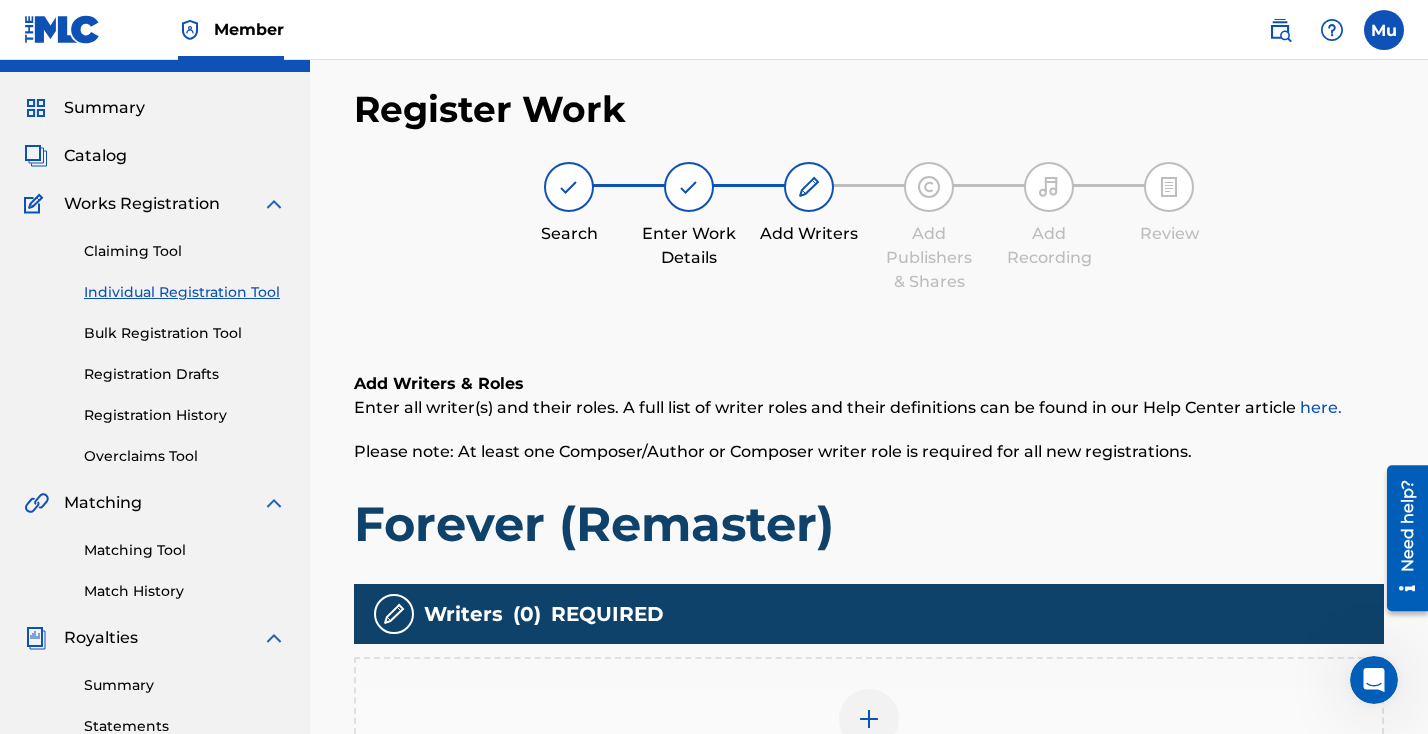 click at bounding box center (869, 719) 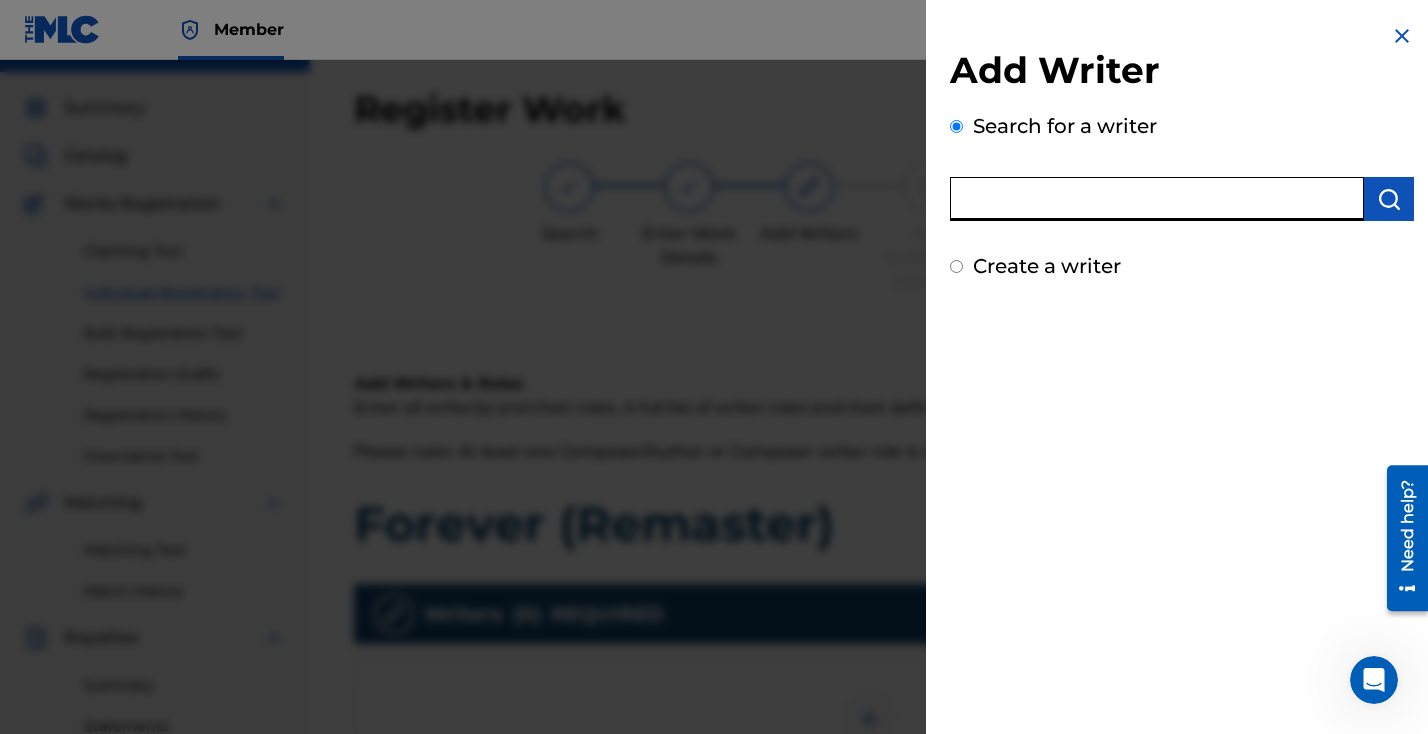click at bounding box center (1157, 199) 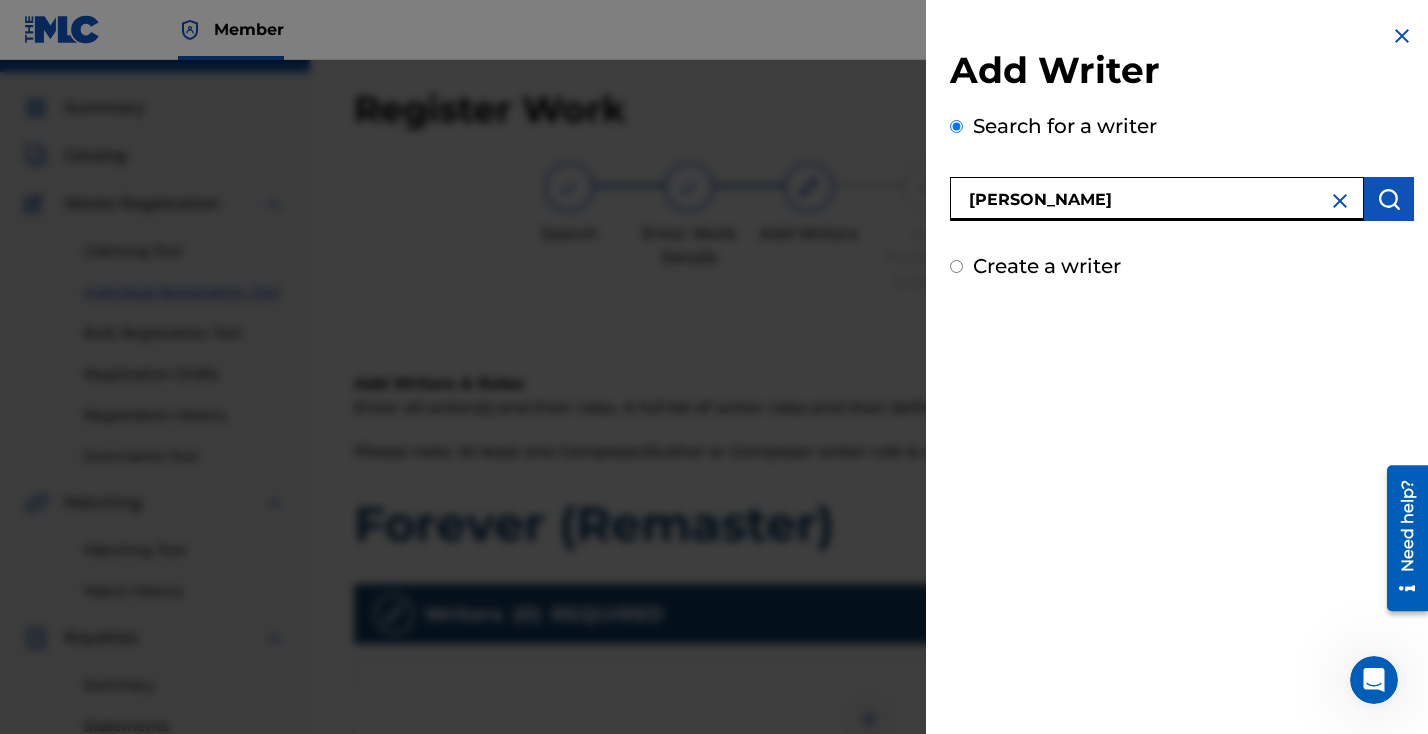 type on "[PERSON_NAME]" 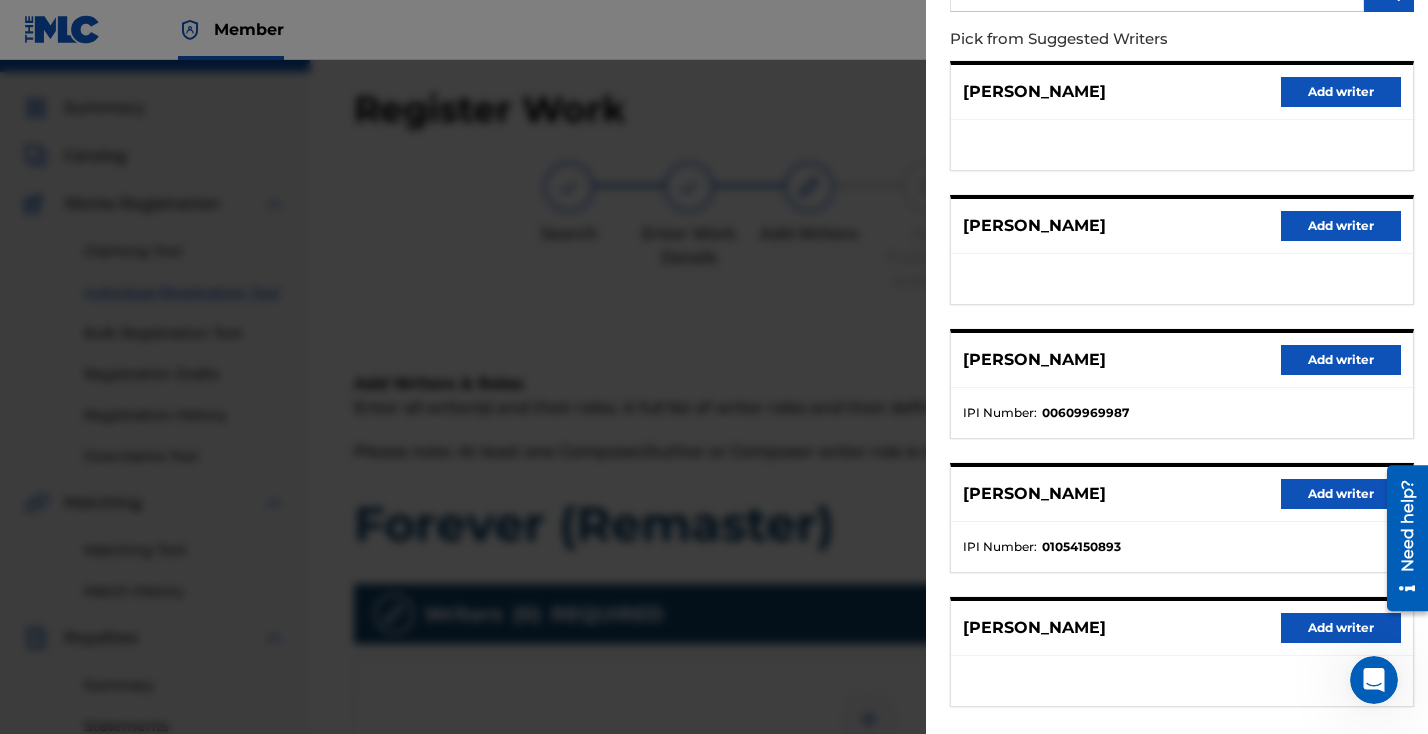 scroll, scrollTop: 255, scrollLeft: 0, axis: vertical 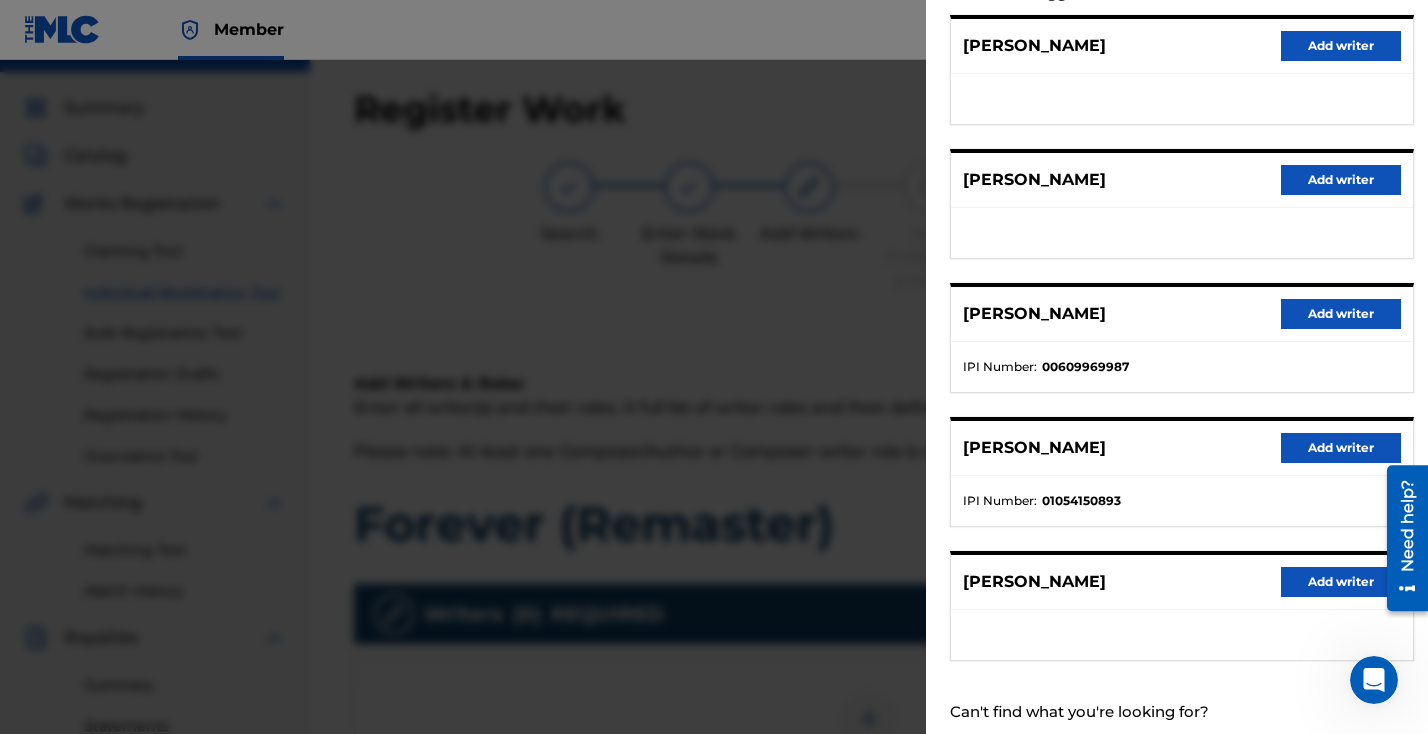 click on "Add writer" at bounding box center [1341, 448] 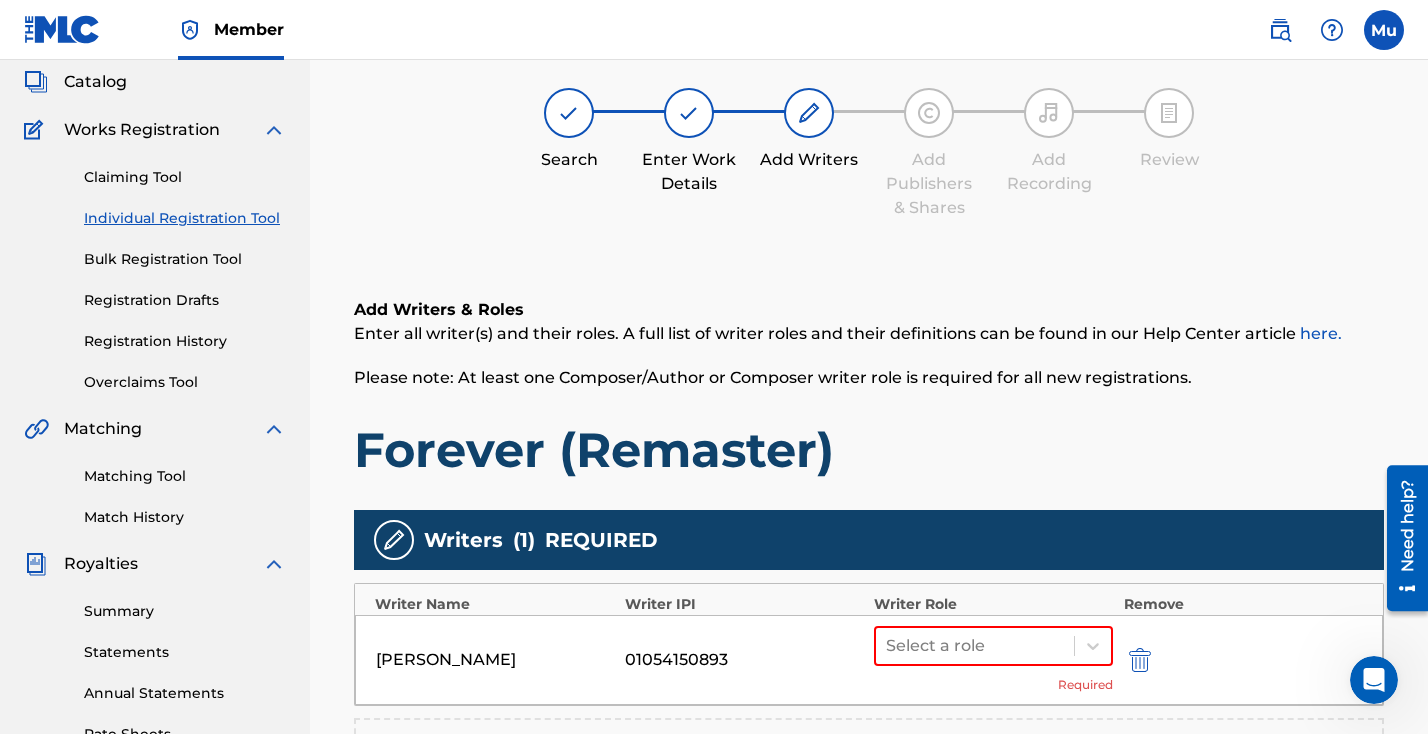 scroll, scrollTop: 314, scrollLeft: 0, axis: vertical 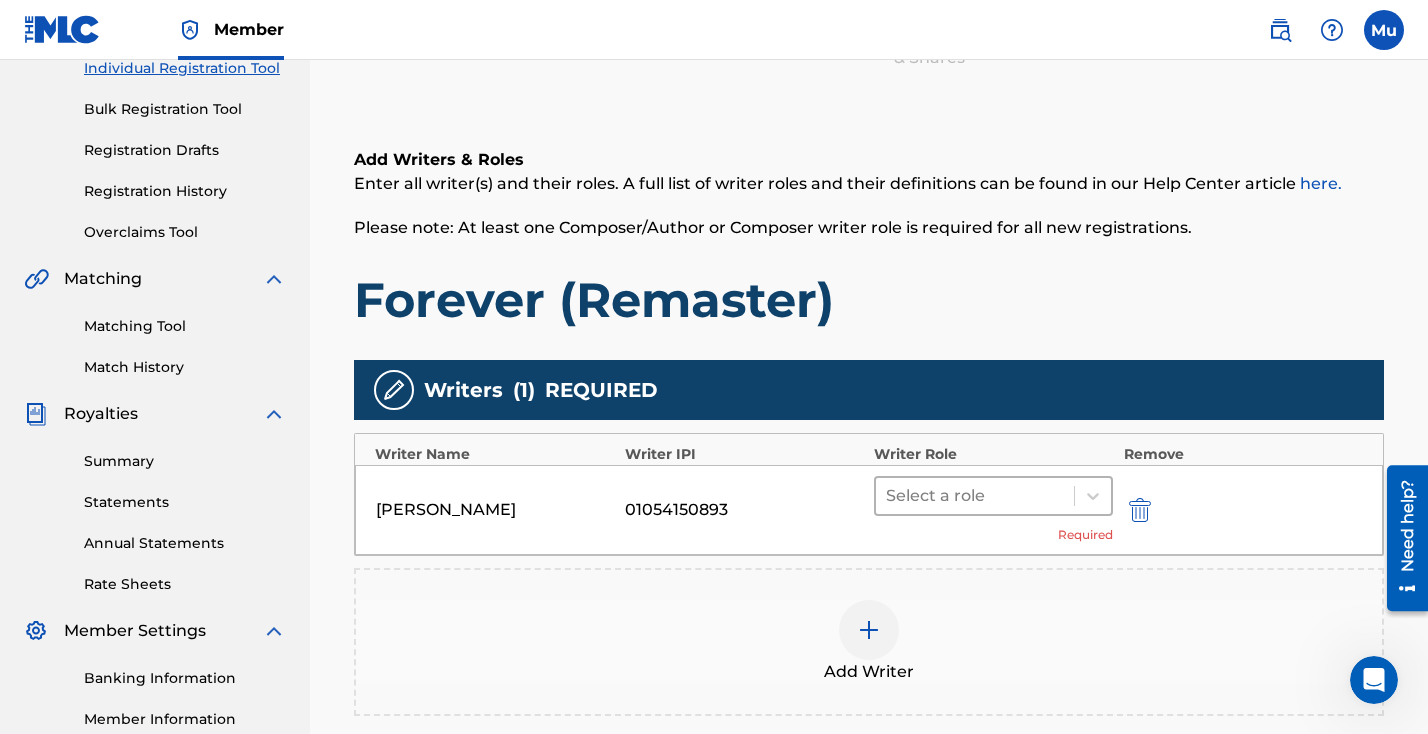 click at bounding box center [975, 496] 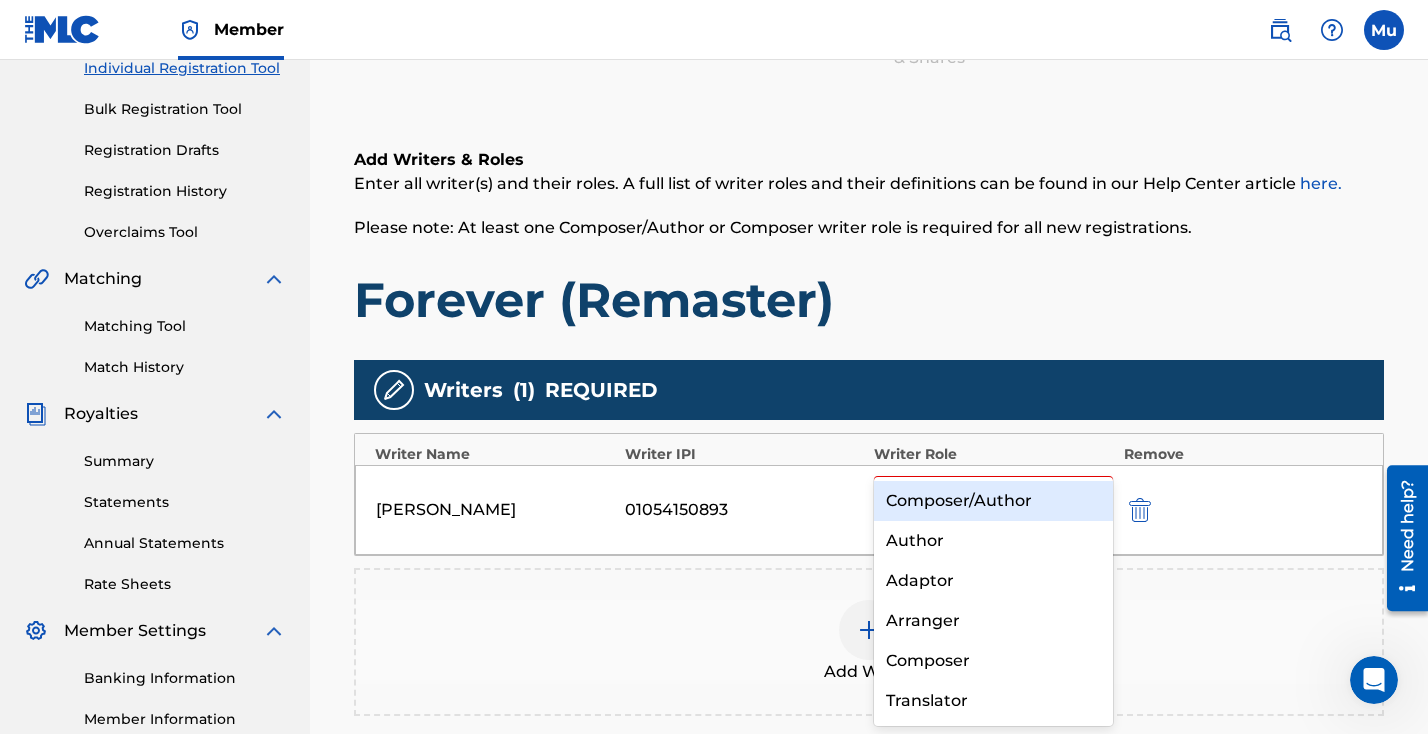 click on "Composer/Author" at bounding box center (993, 501) 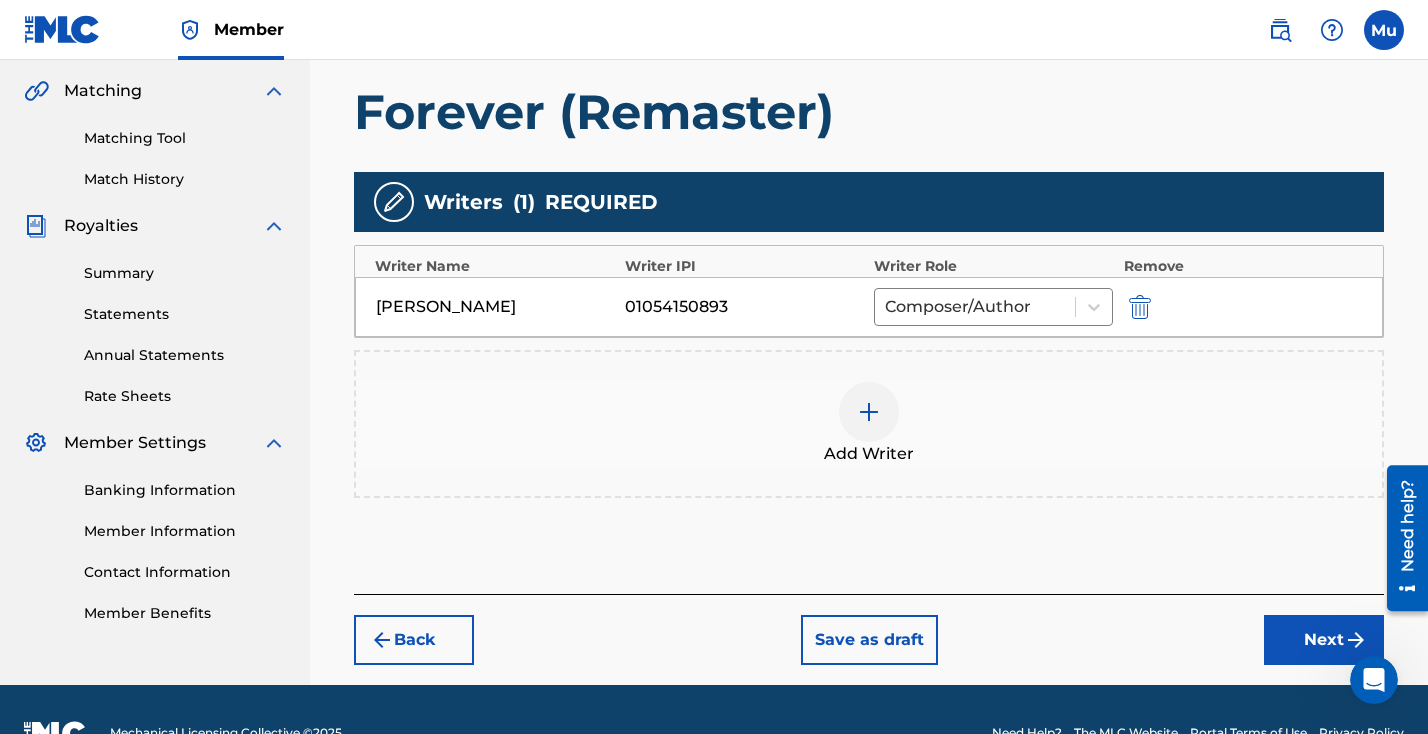 click on "Next" at bounding box center (1324, 640) 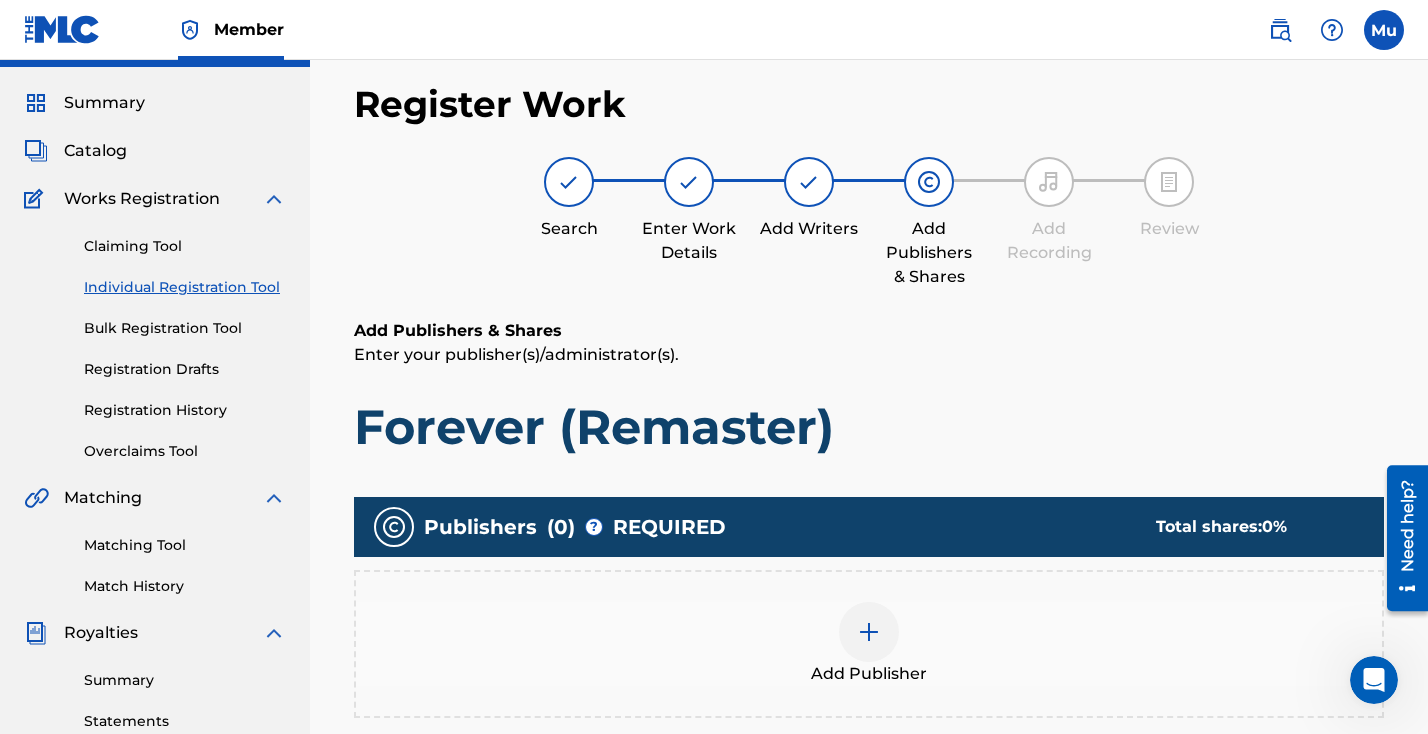 scroll, scrollTop: 90, scrollLeft: 0, axis: vertical 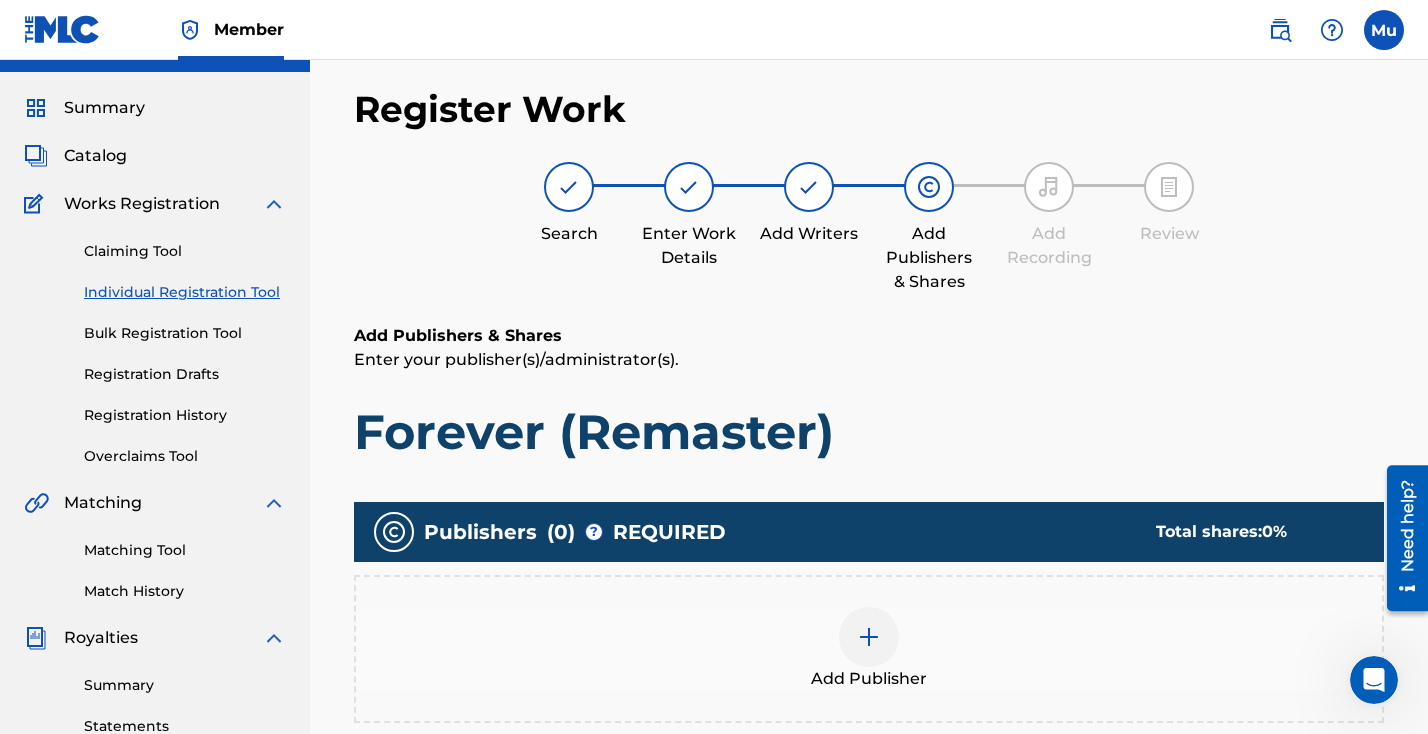 click at bounding box center (869, 637) 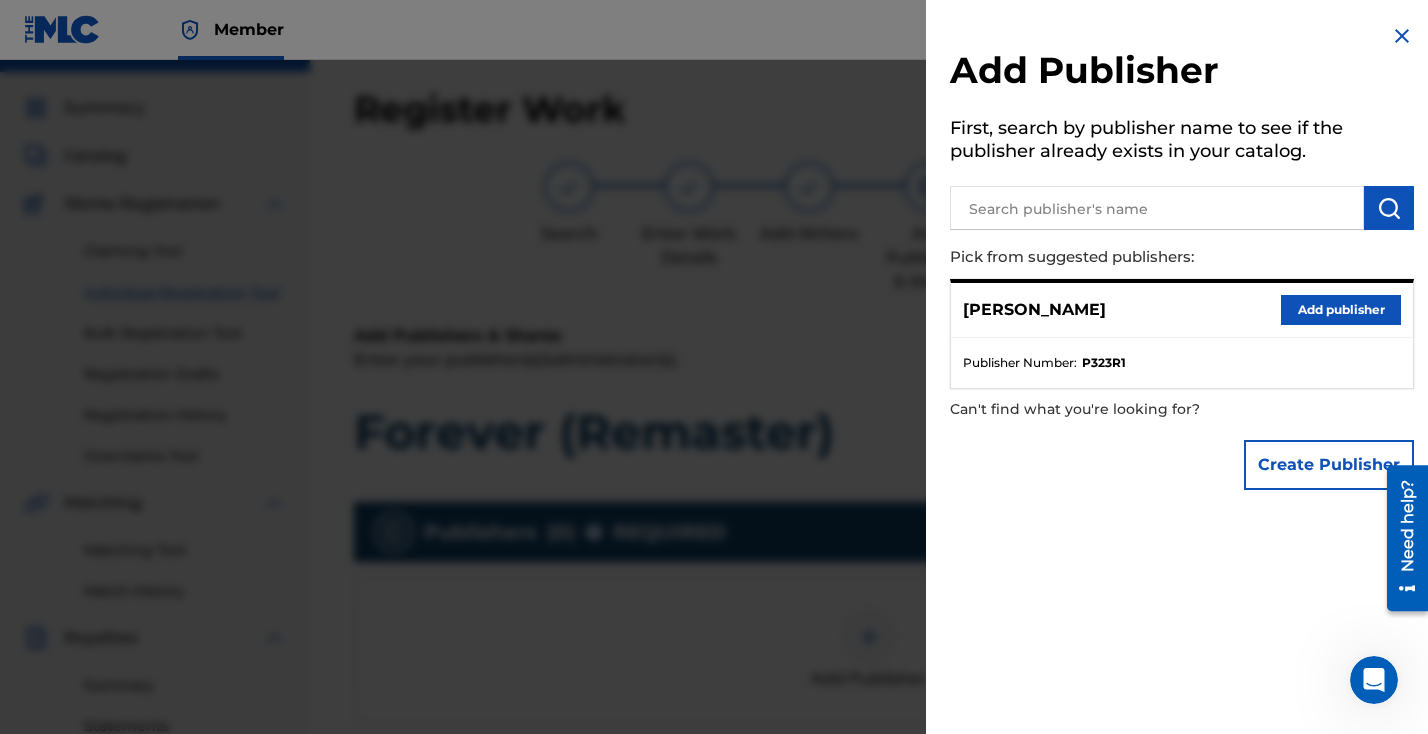 click on "Add publisher" at bounding box center (1341, 310) 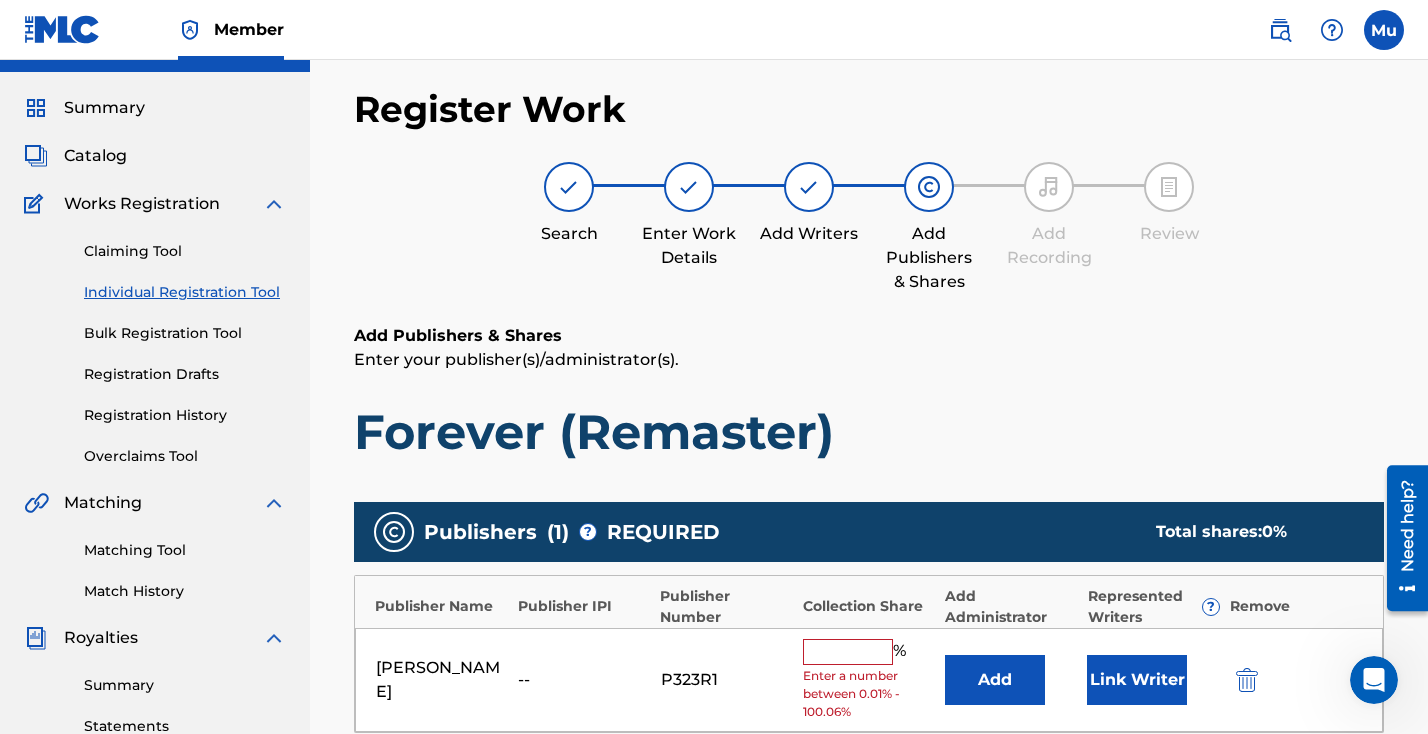 click at bounding box center (848, 652) 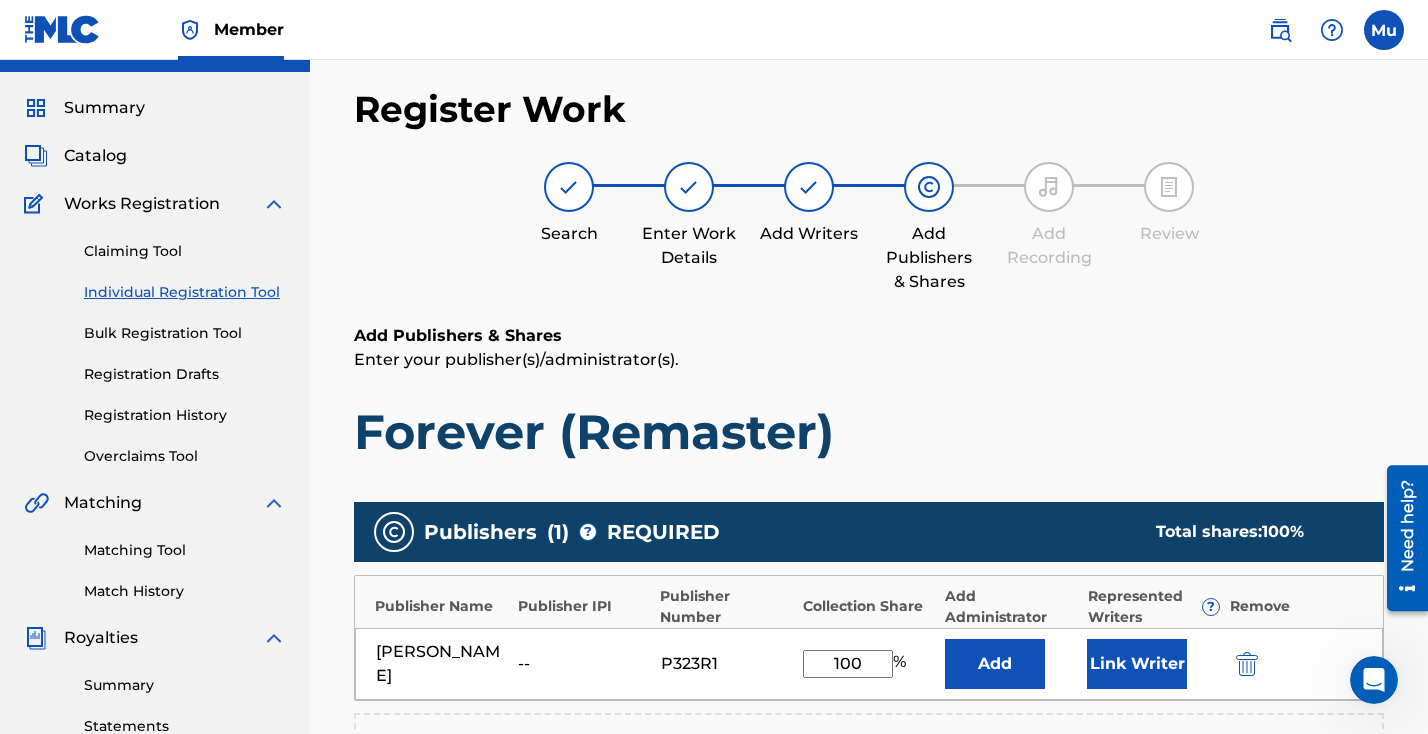type on "100" 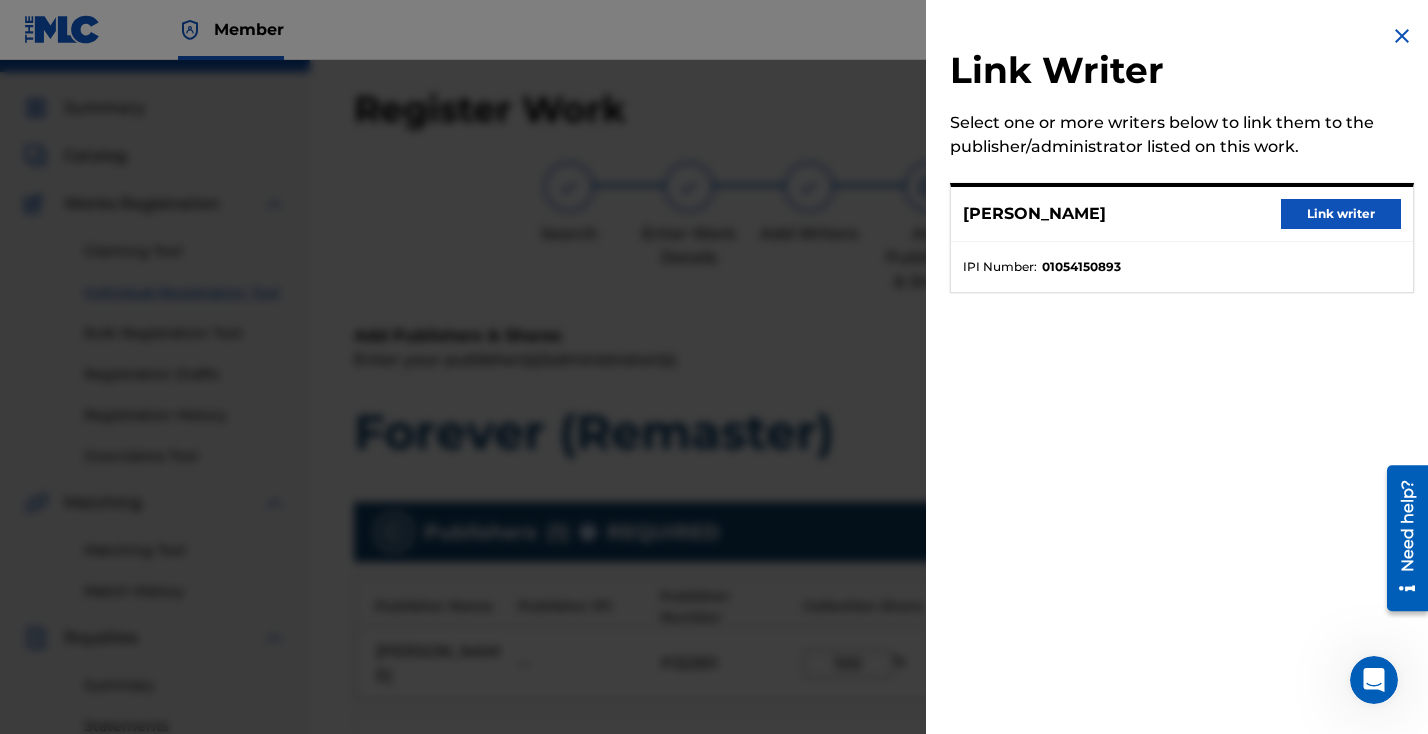 click on "Link writer" at bounding box center (1341, 214) 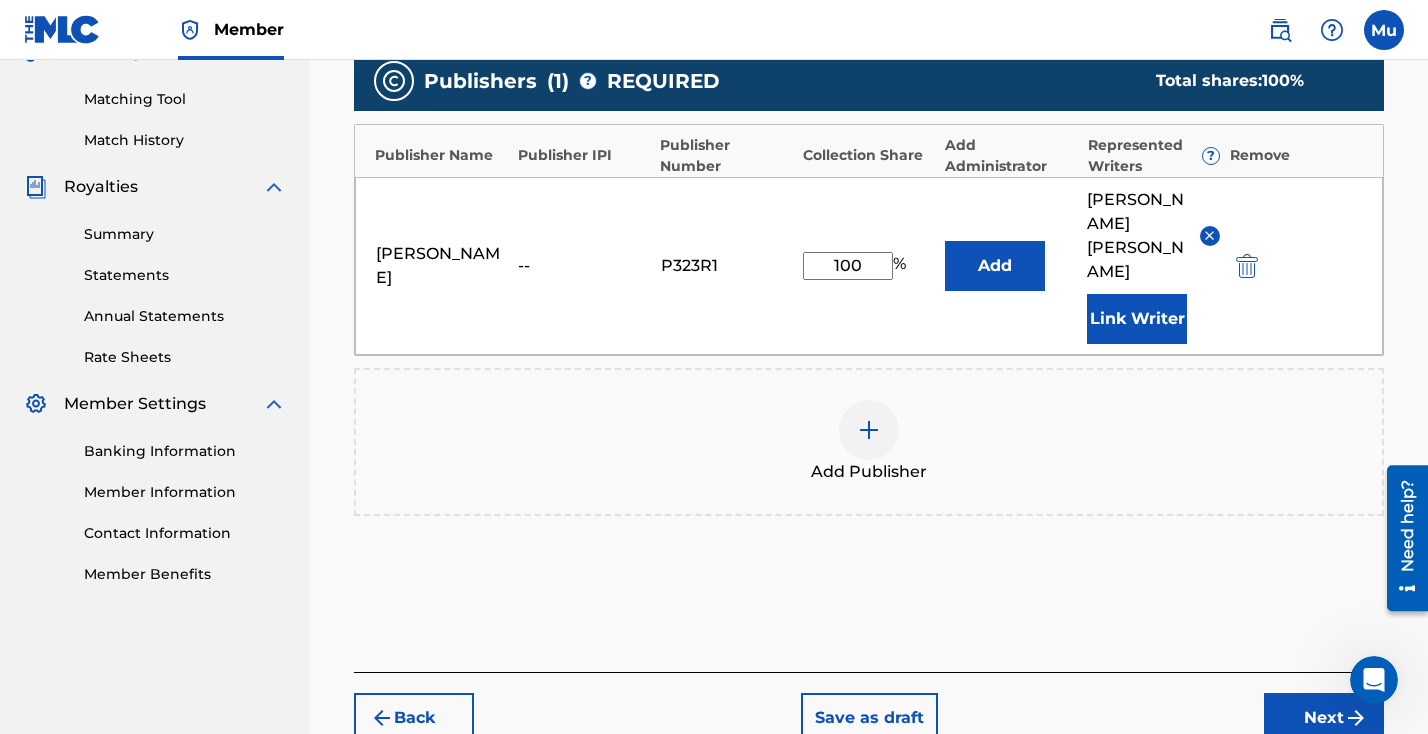 click on "Next" at bounding box center (1324, 718) 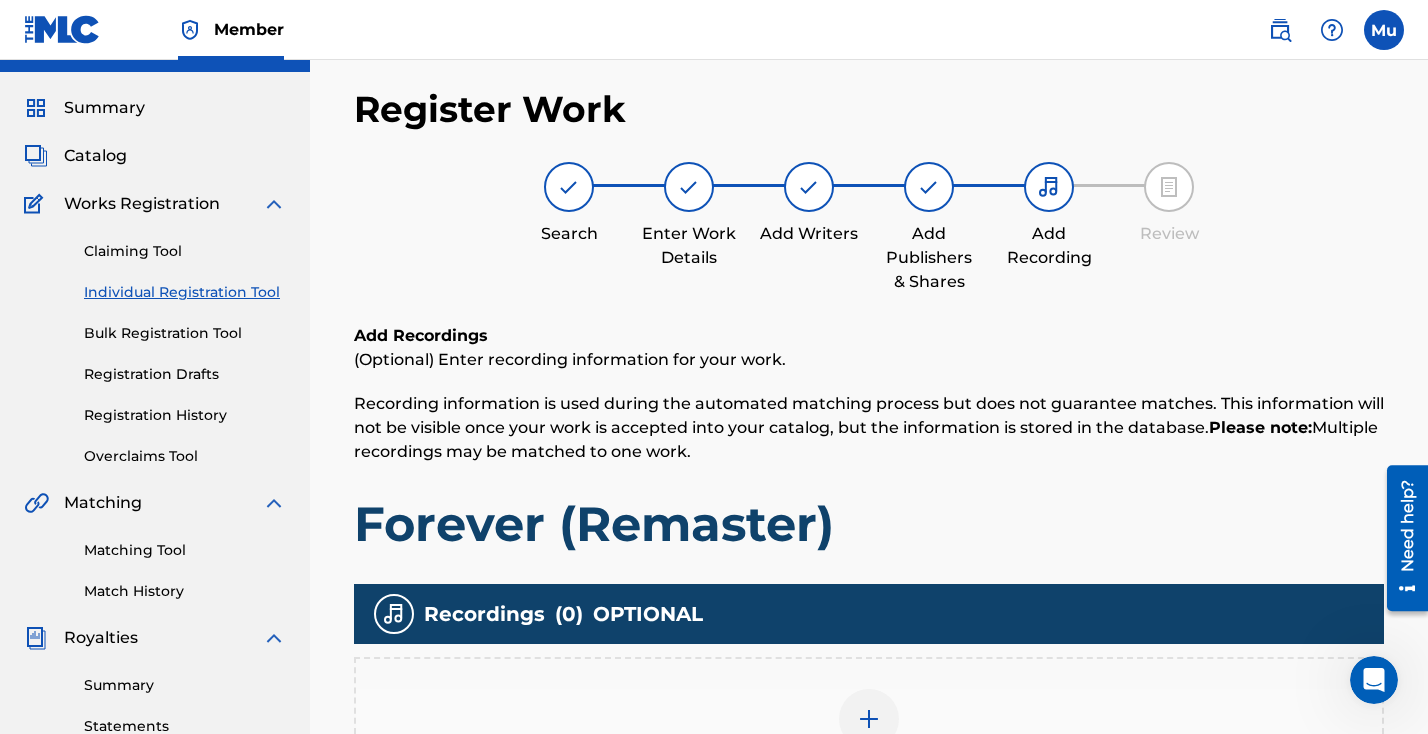 scroll, scrollTop: 145, scrollLeft: 0, axis: vertical 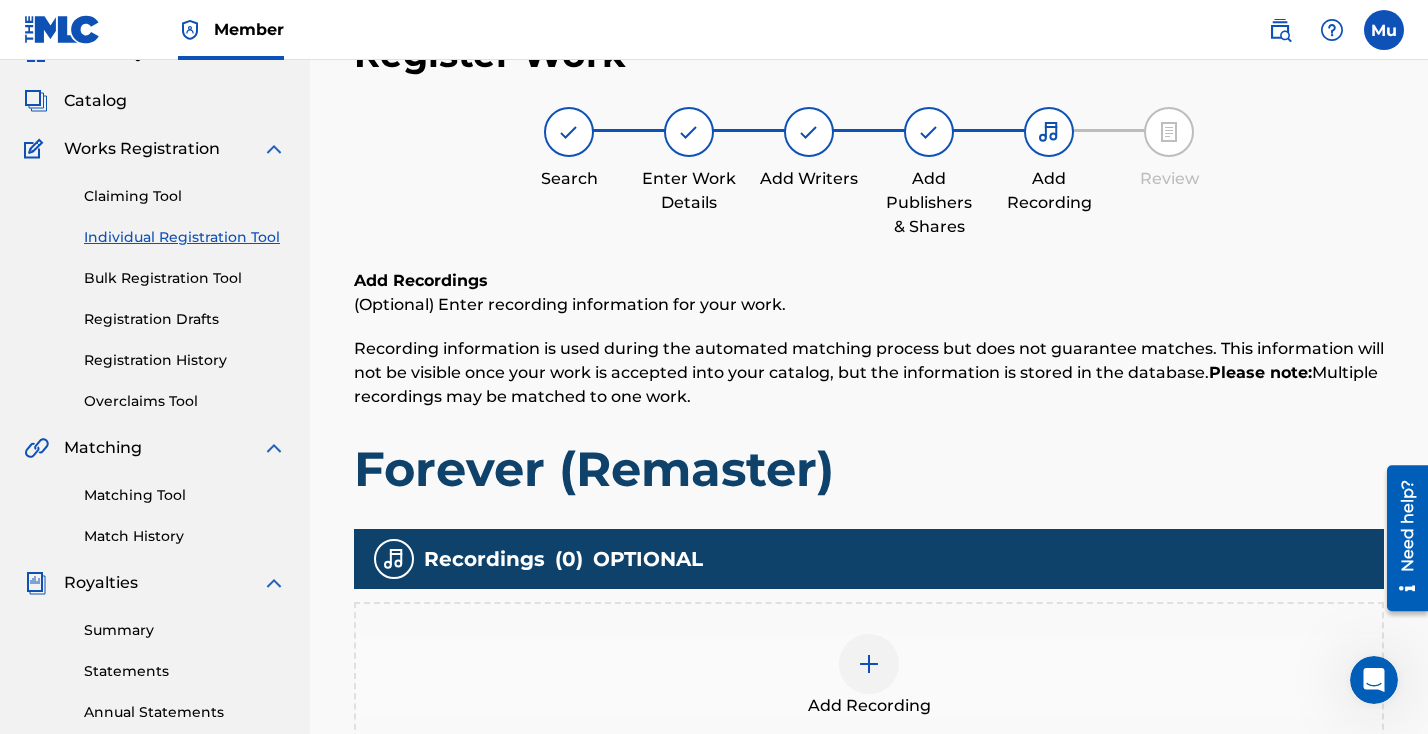 click at bounding box center (869, 664) 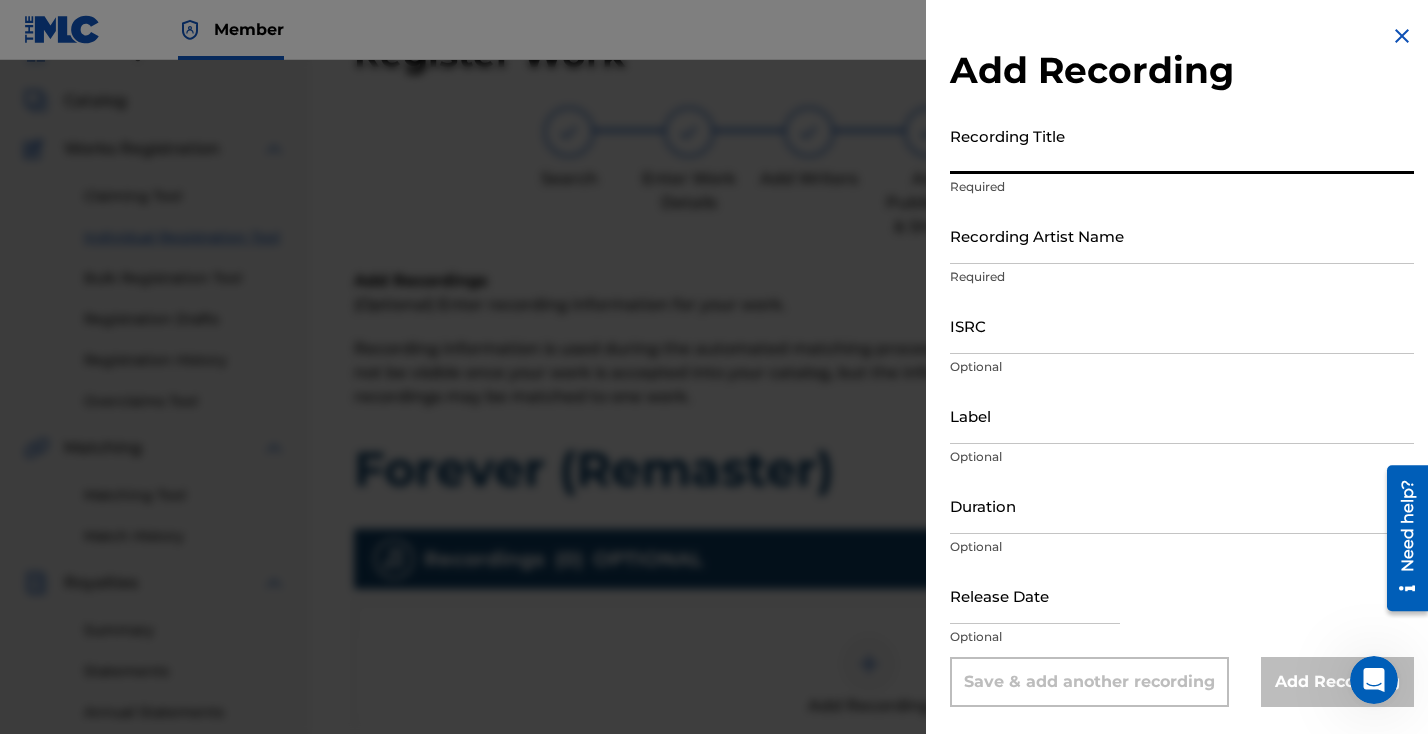 click on "Recording Title" at bounding box center [1182, 145] 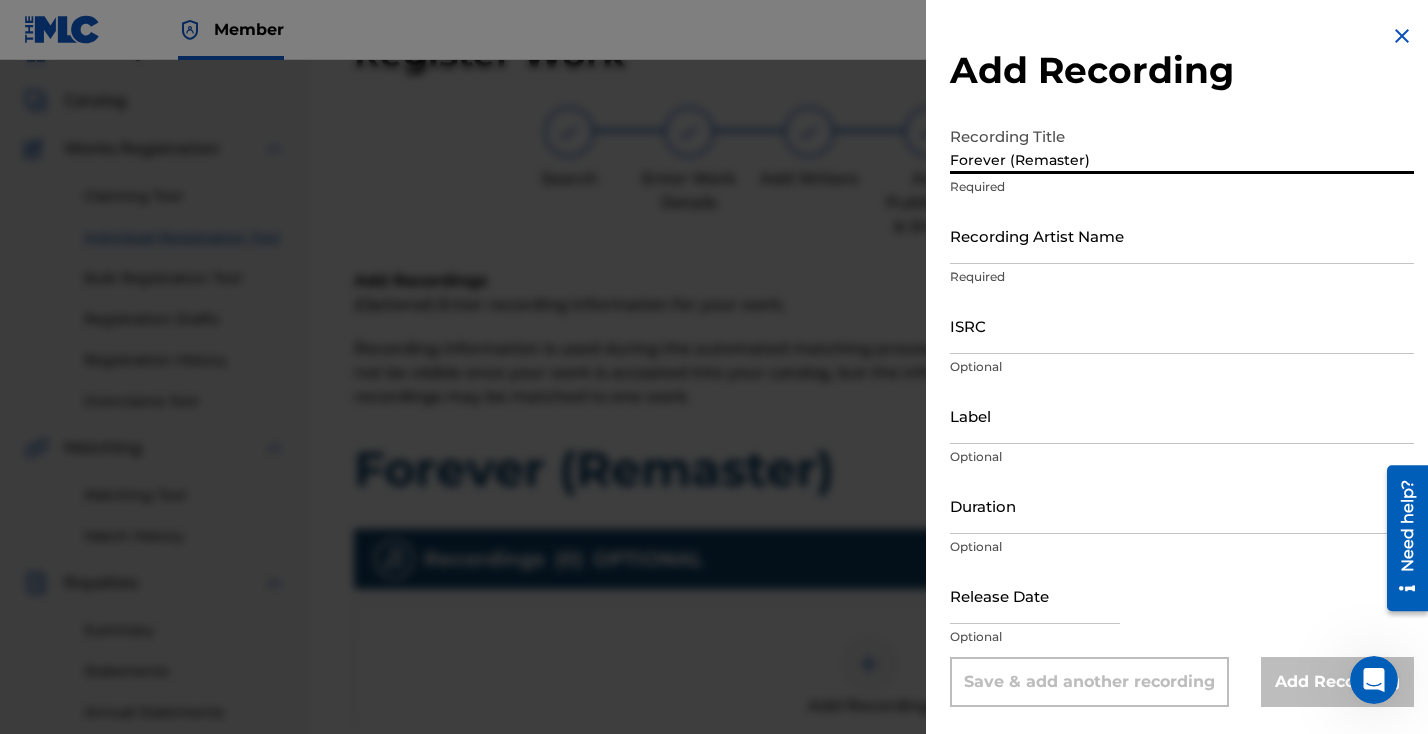 type on "Forever (Remaster)" 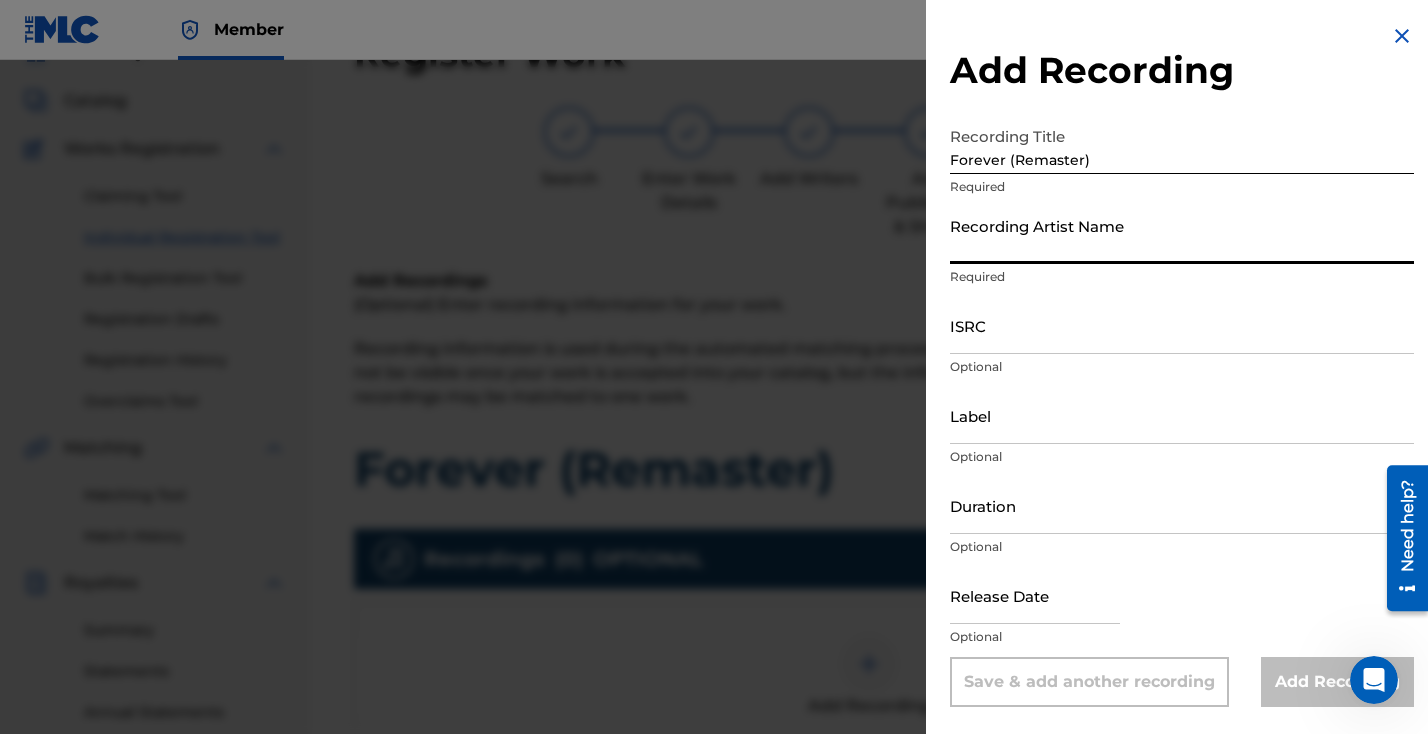 type on "[PERSON_NAME]" 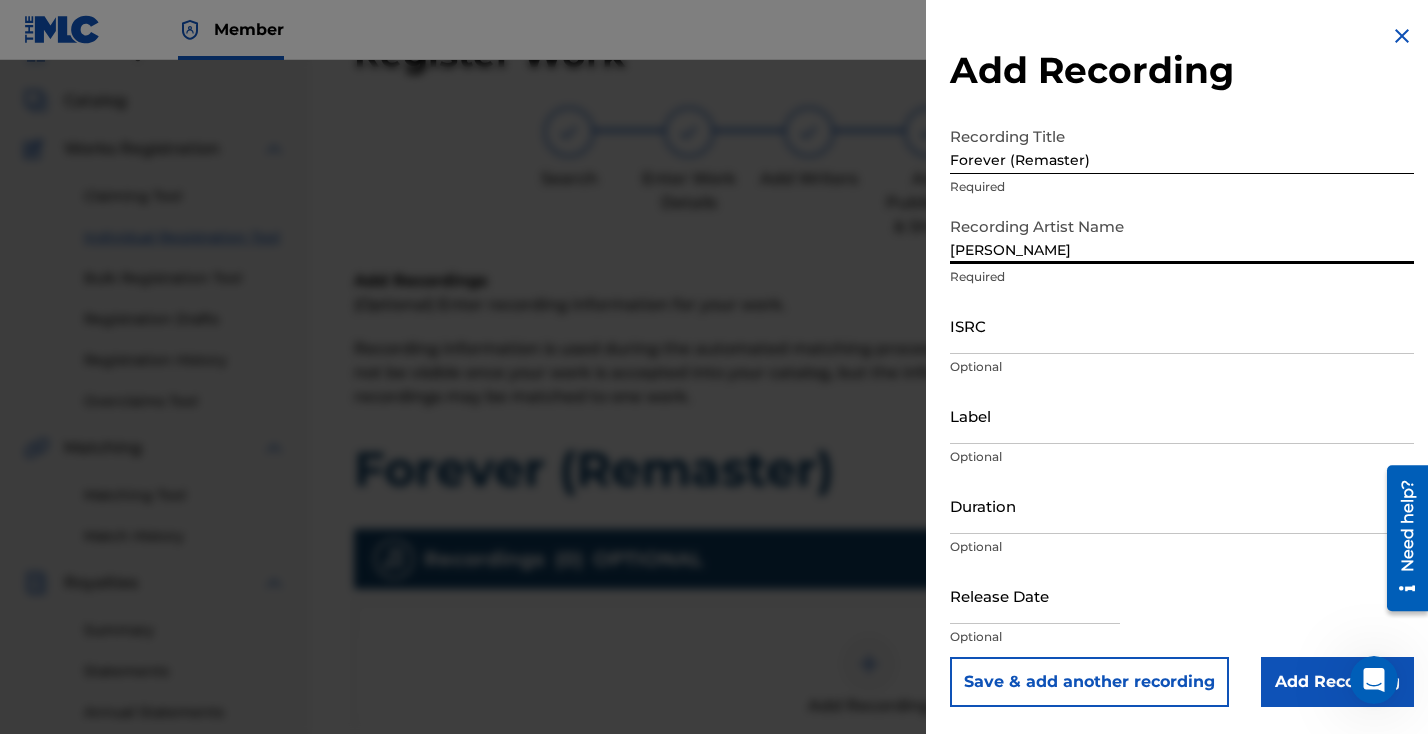 click on "ISRC" at bounding box center [1182, 325] 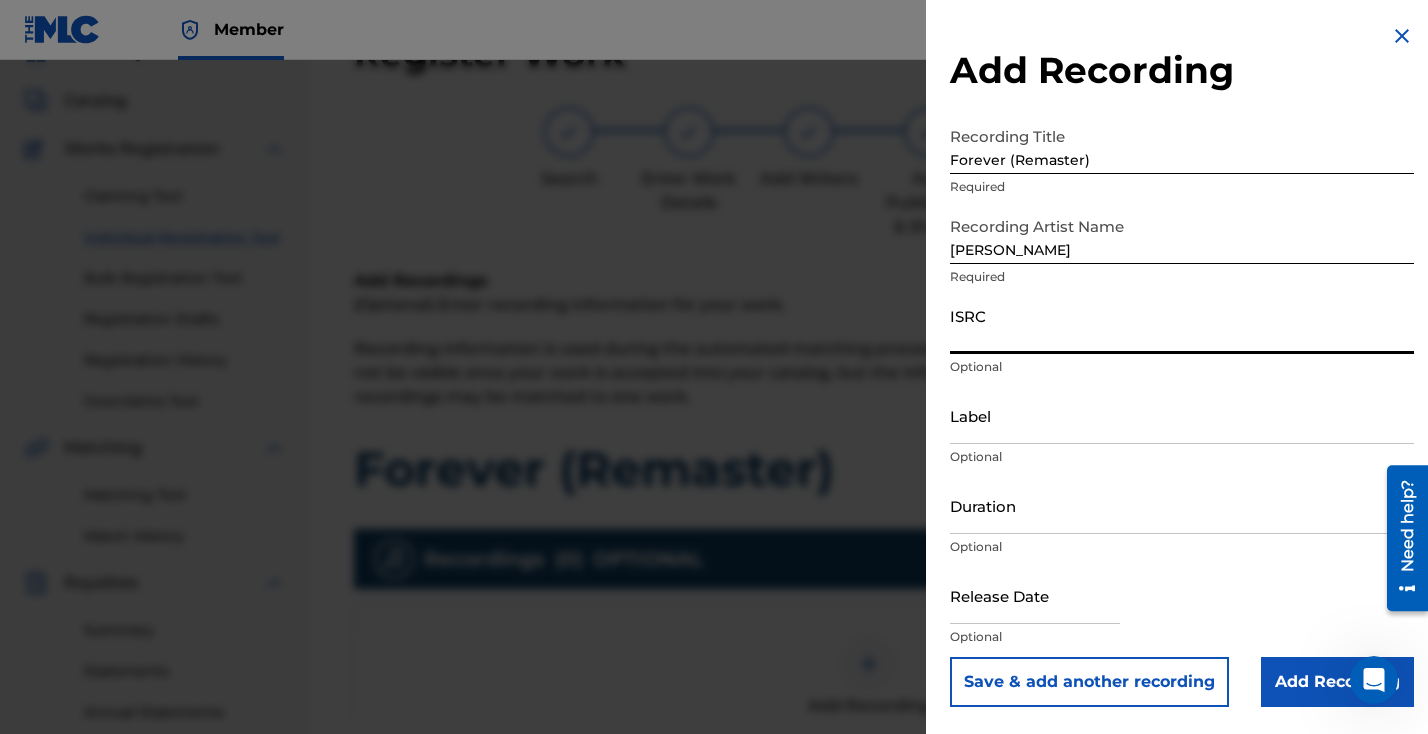 paste on "QM42K1988967" 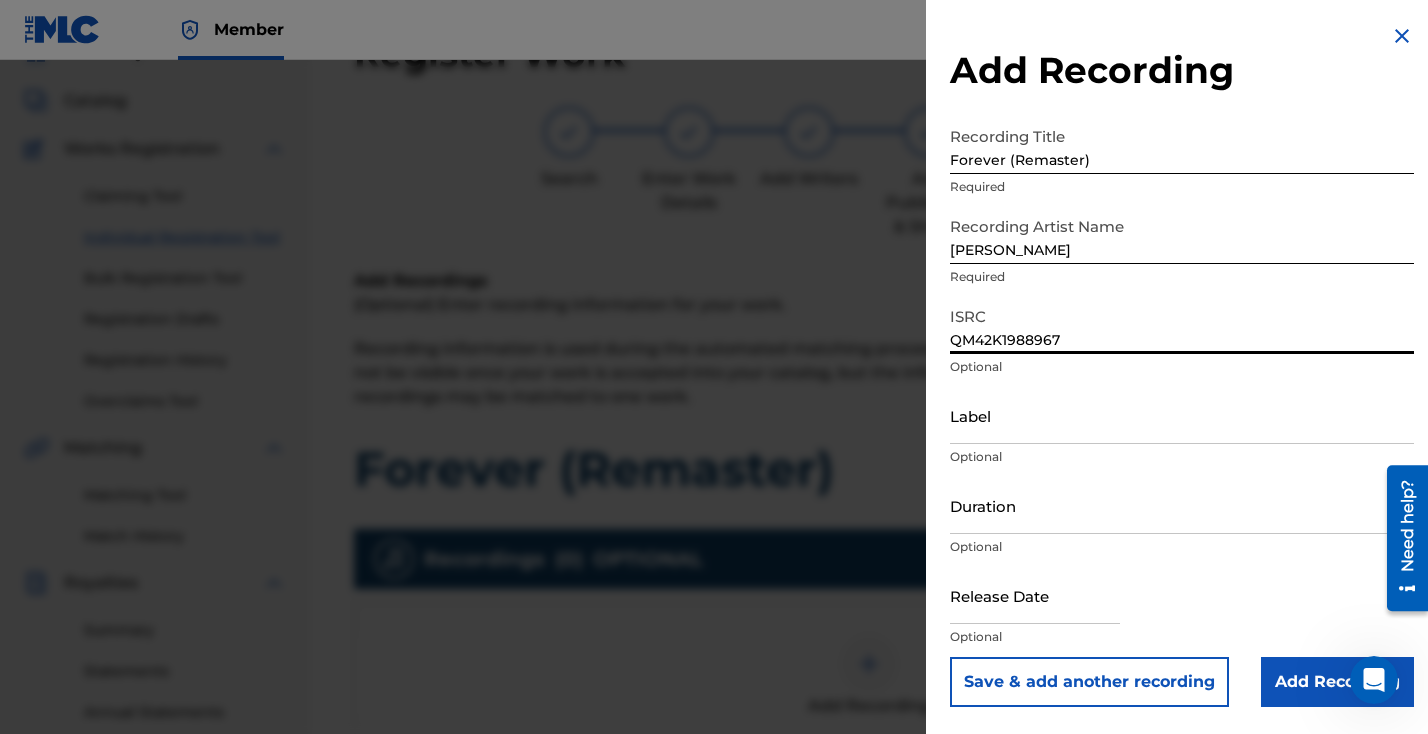 type on "QM42K1988967" 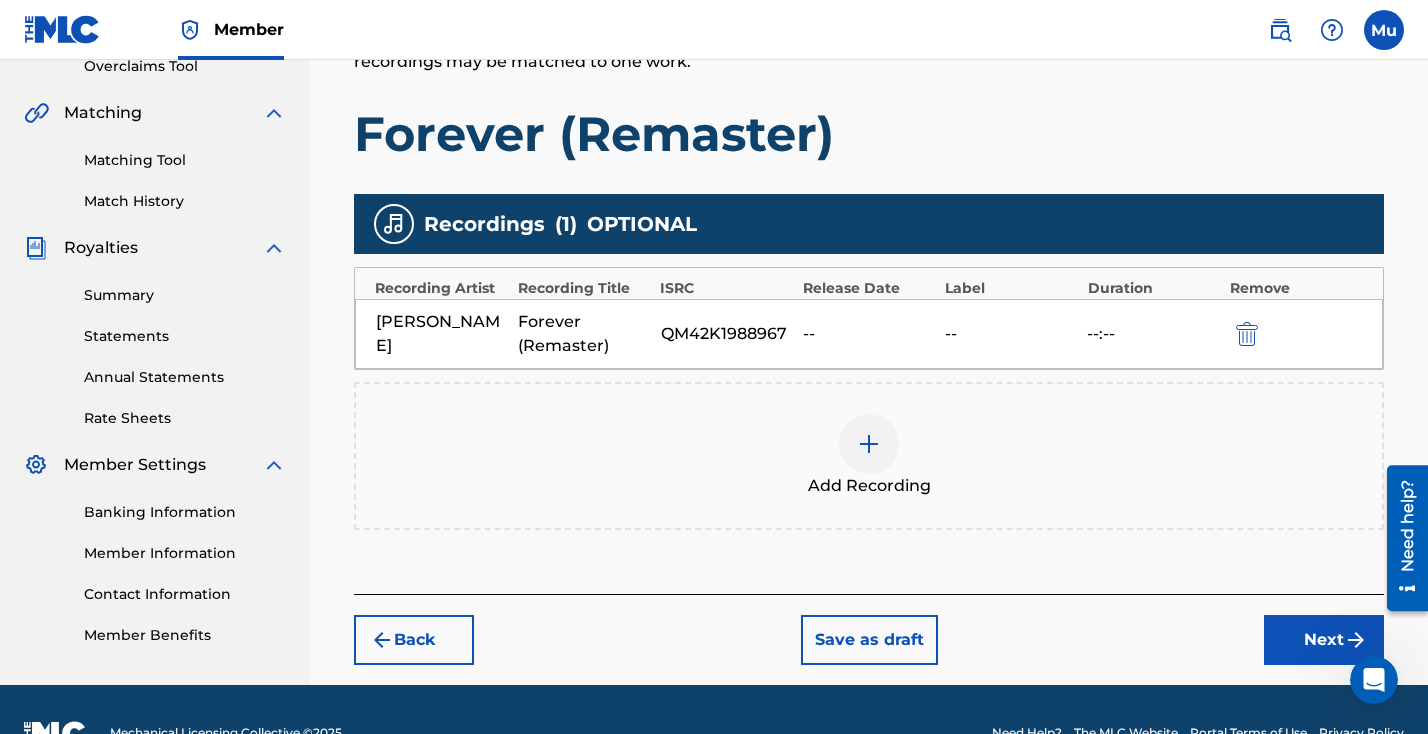 click on "Next" at bounding box center [1324, 640] 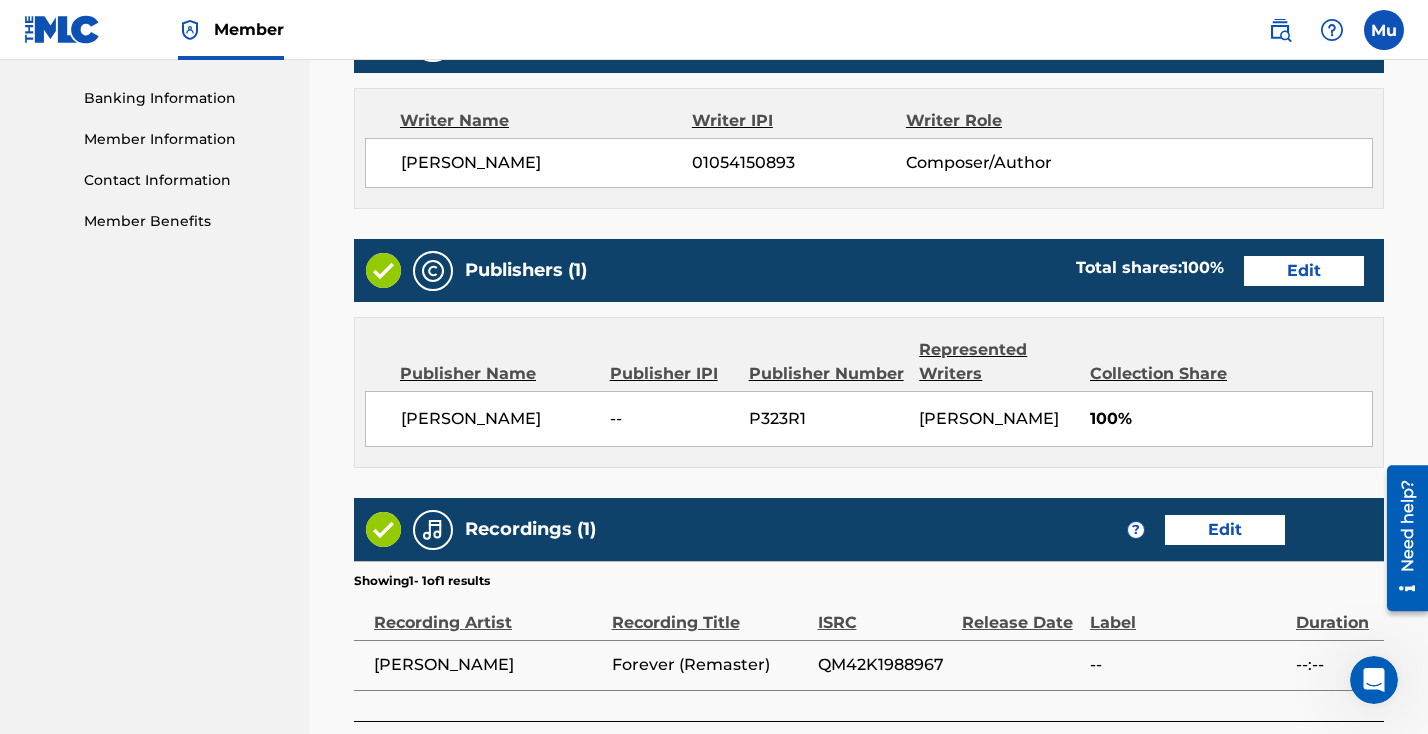 scroll, scrollTop: 1019, scrollLeft: 0, axis: vertical 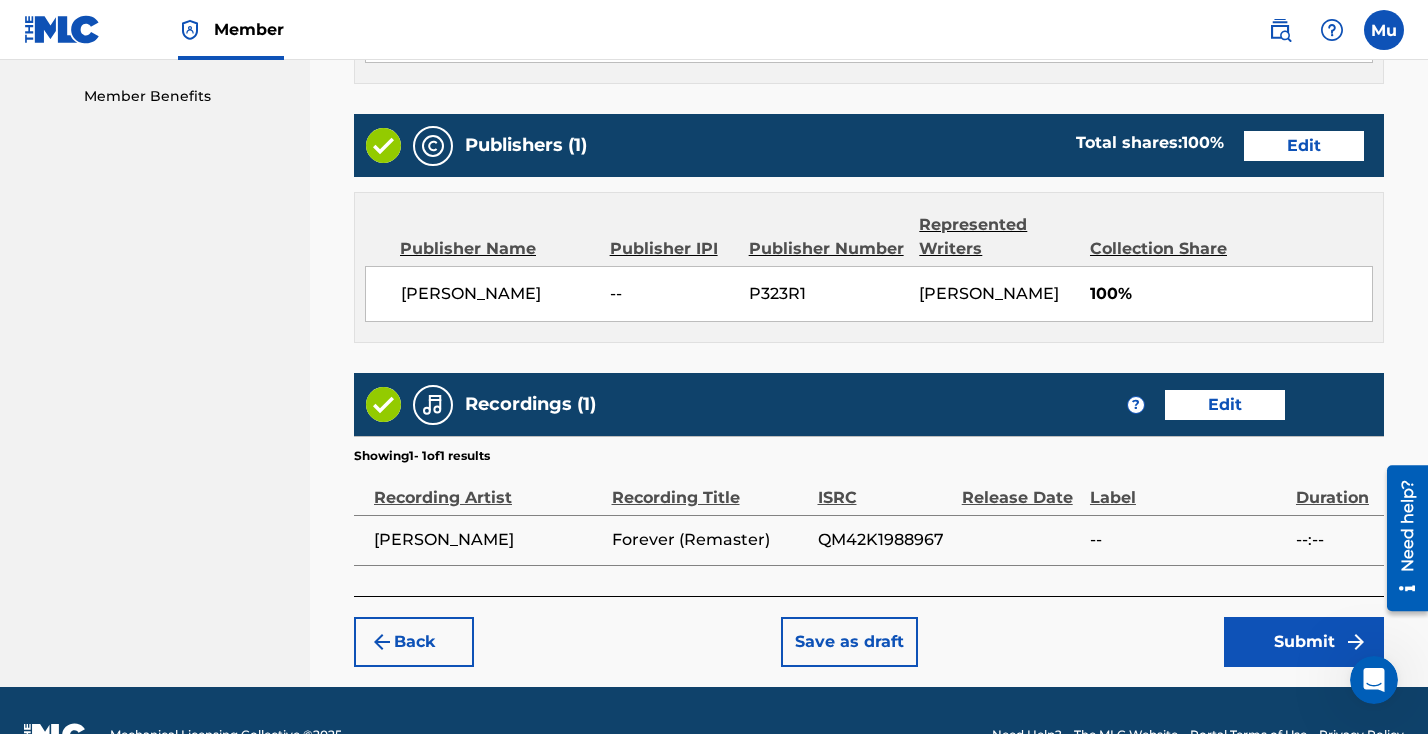 click on "Submit" at bounding box center (1304, 642) 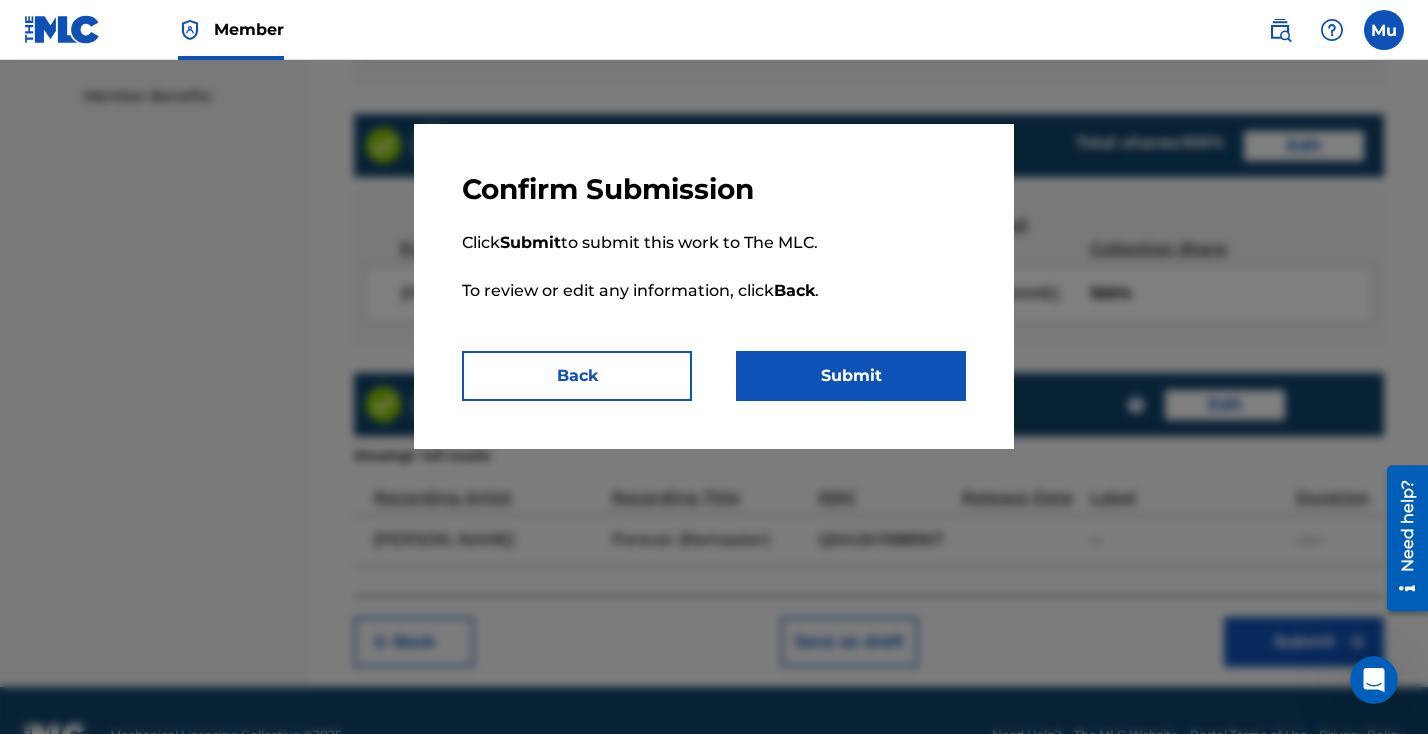 click on "Submit" at bounding box center [851, 376] 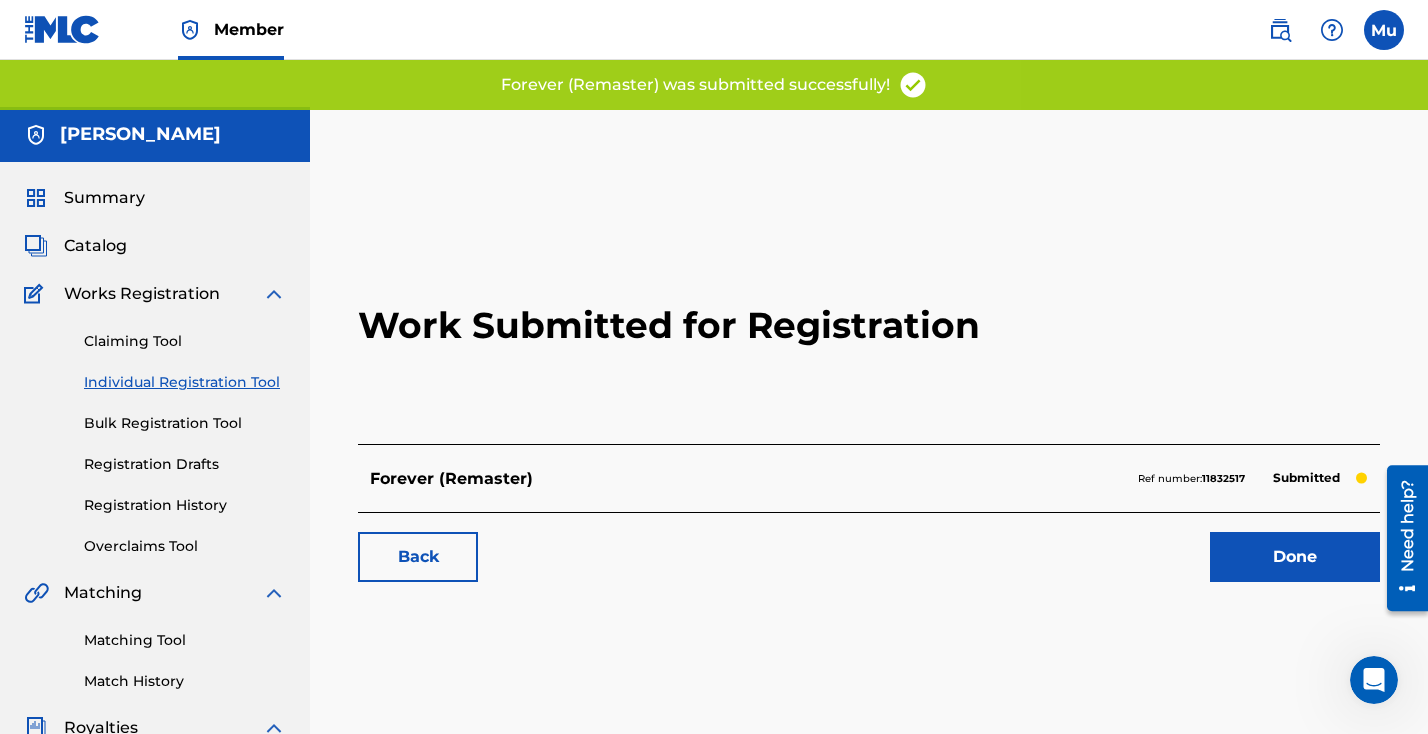 click on "Done" at bounding box center (1295, 557) 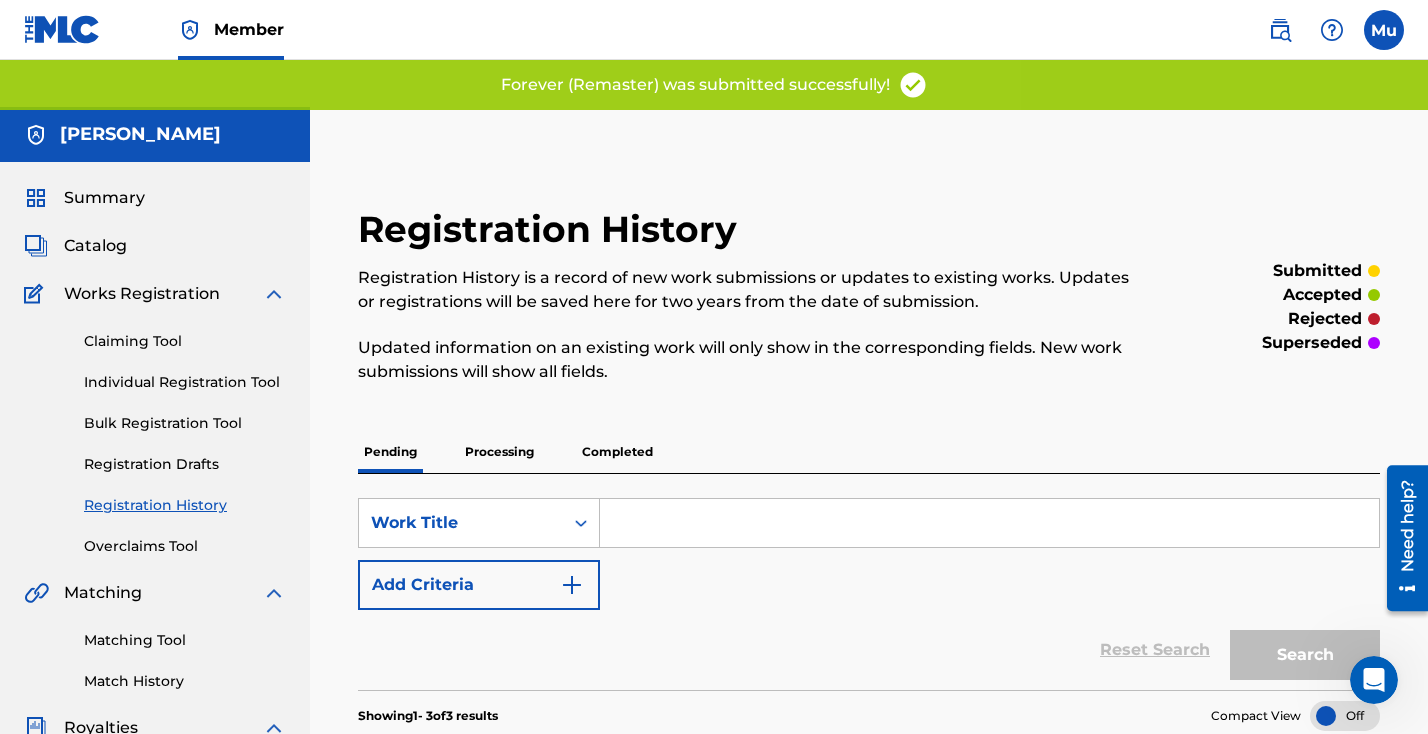 click on "Individual Registration Tool" at bounding box center [185, 382] 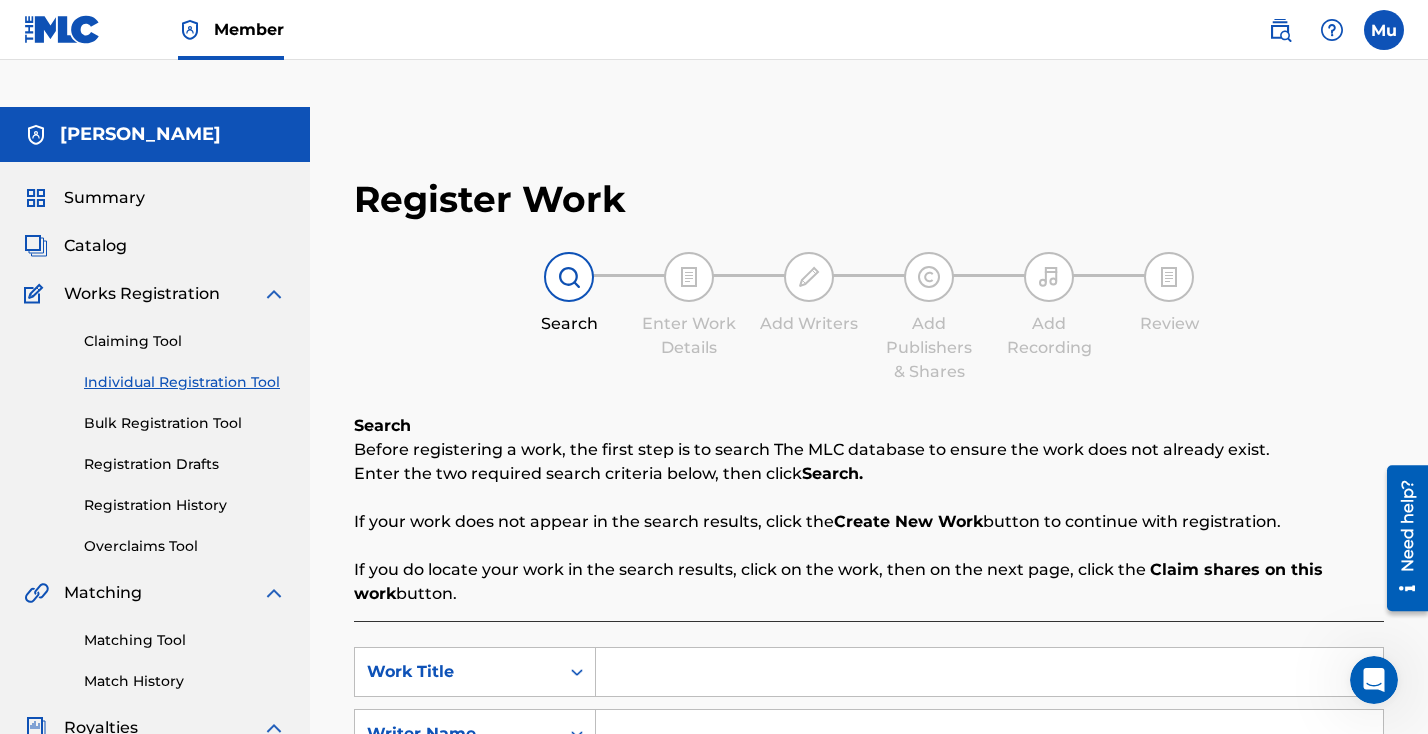 click at bounding box center (989, 672) 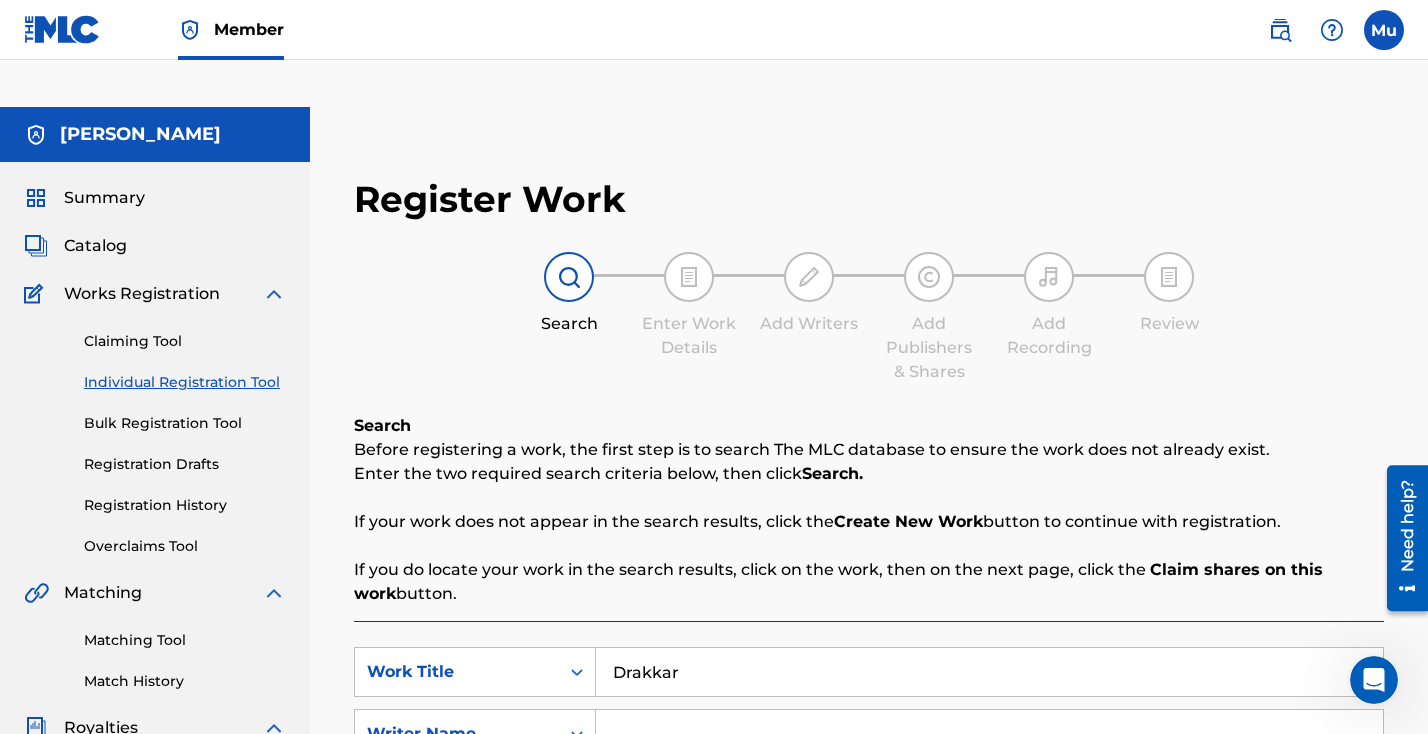type on "Drakkar" 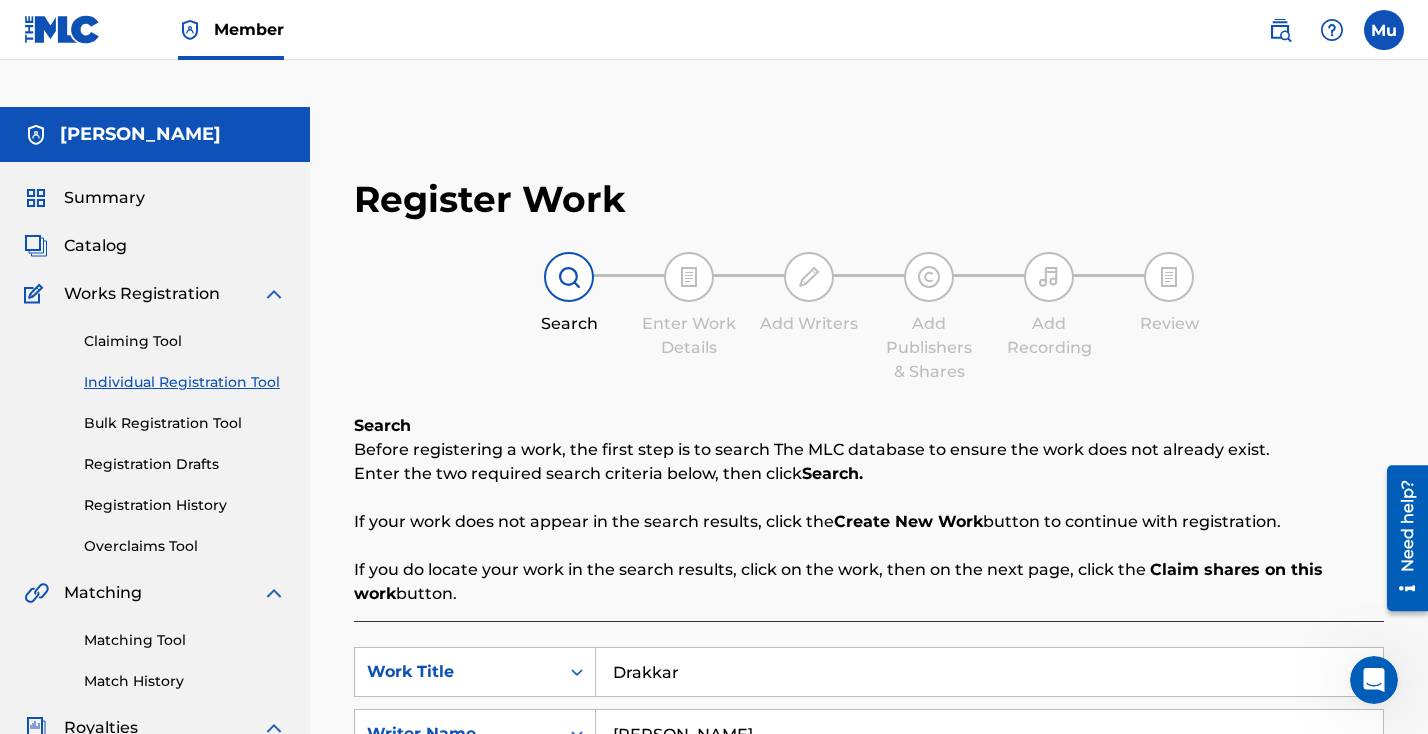 scroll, scrollTop: 236, scrollLeft: 0, axis: vertical 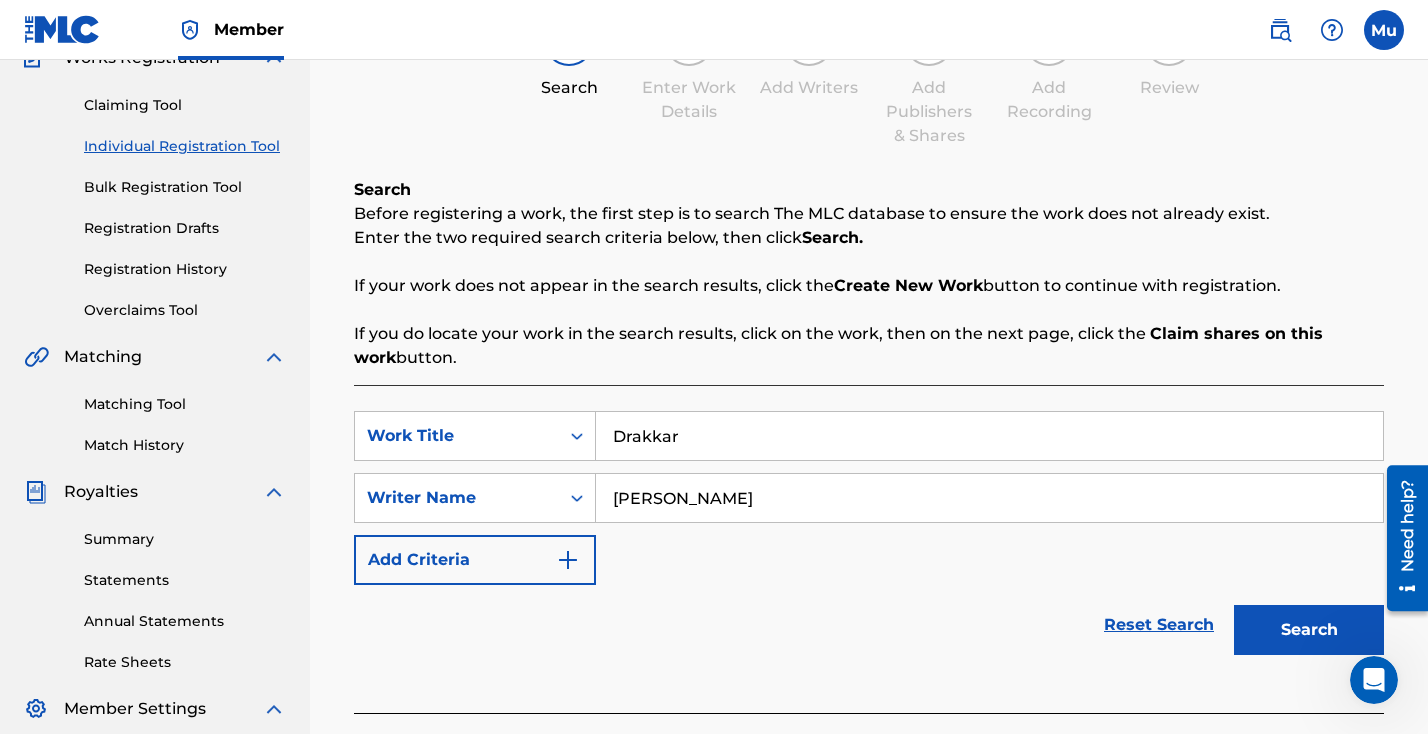 click on "Search" at bounding box center [1309, 630] 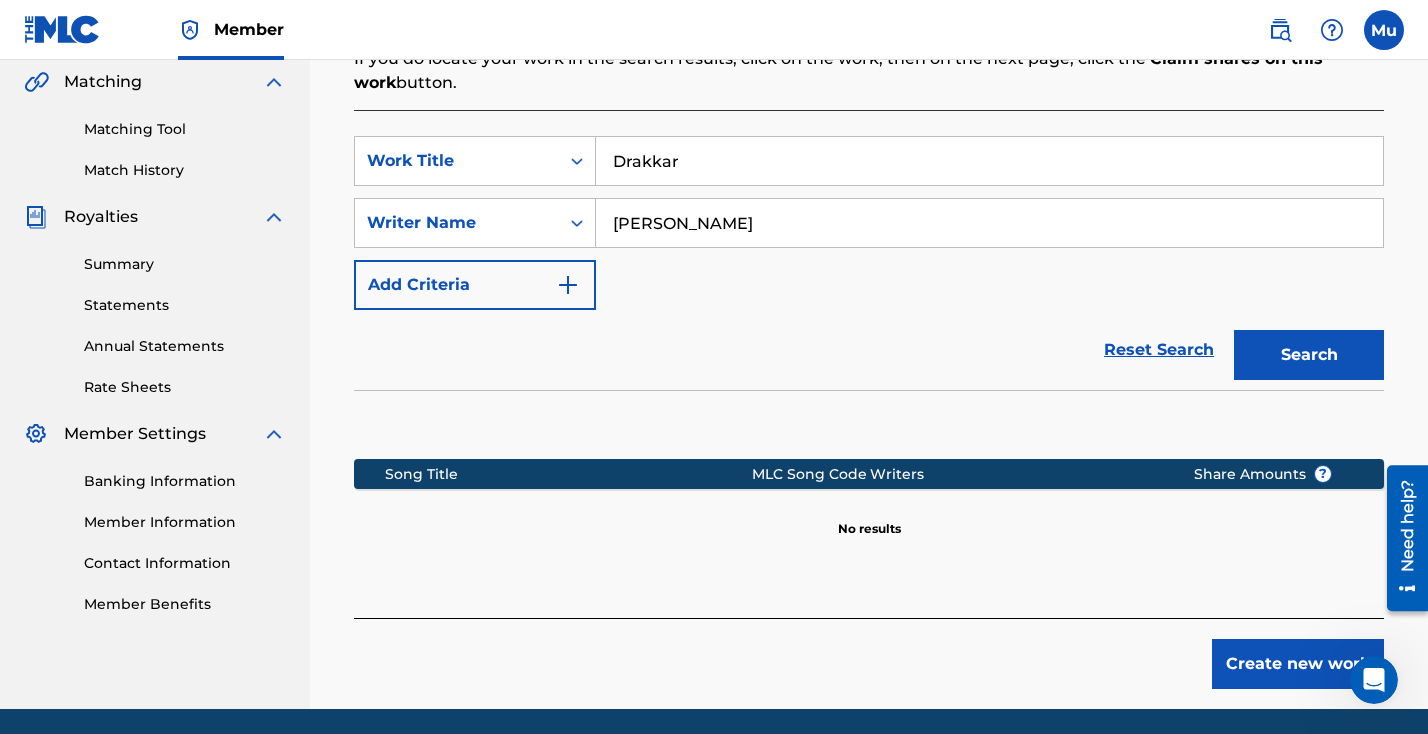 scroll, scrollTop: 535, scrollLeft: 0, axis: vertical 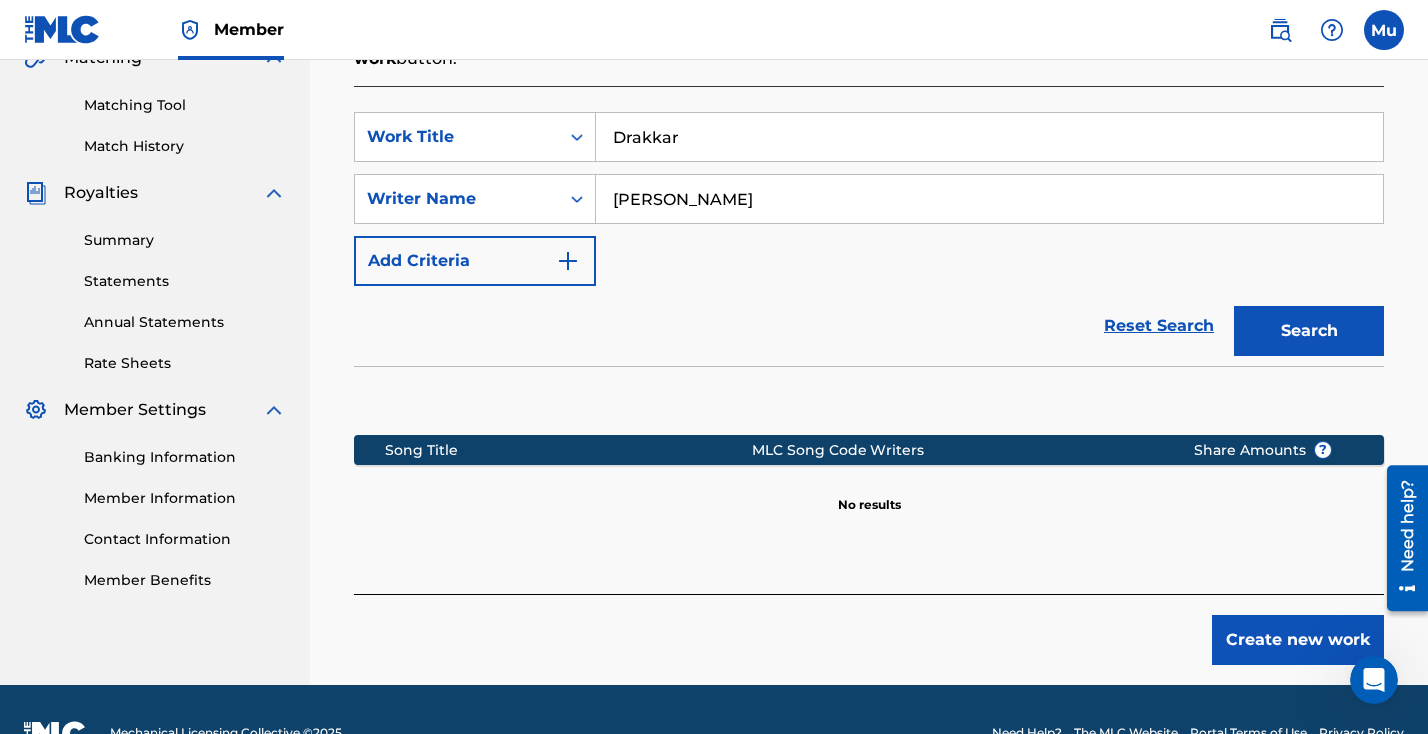 click on "Create new work" at bounding box center [1298, 640] 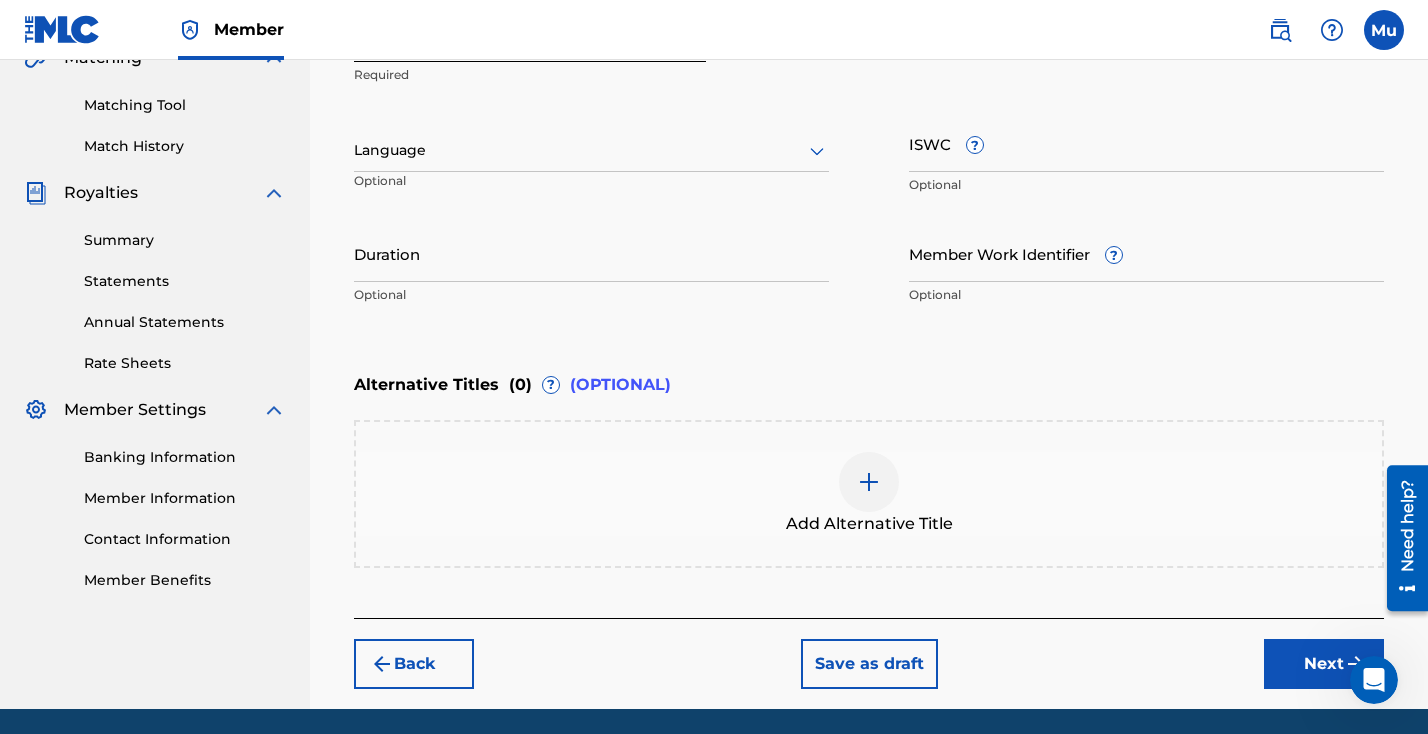 click on "Next" at bounding box center [1324, 664] 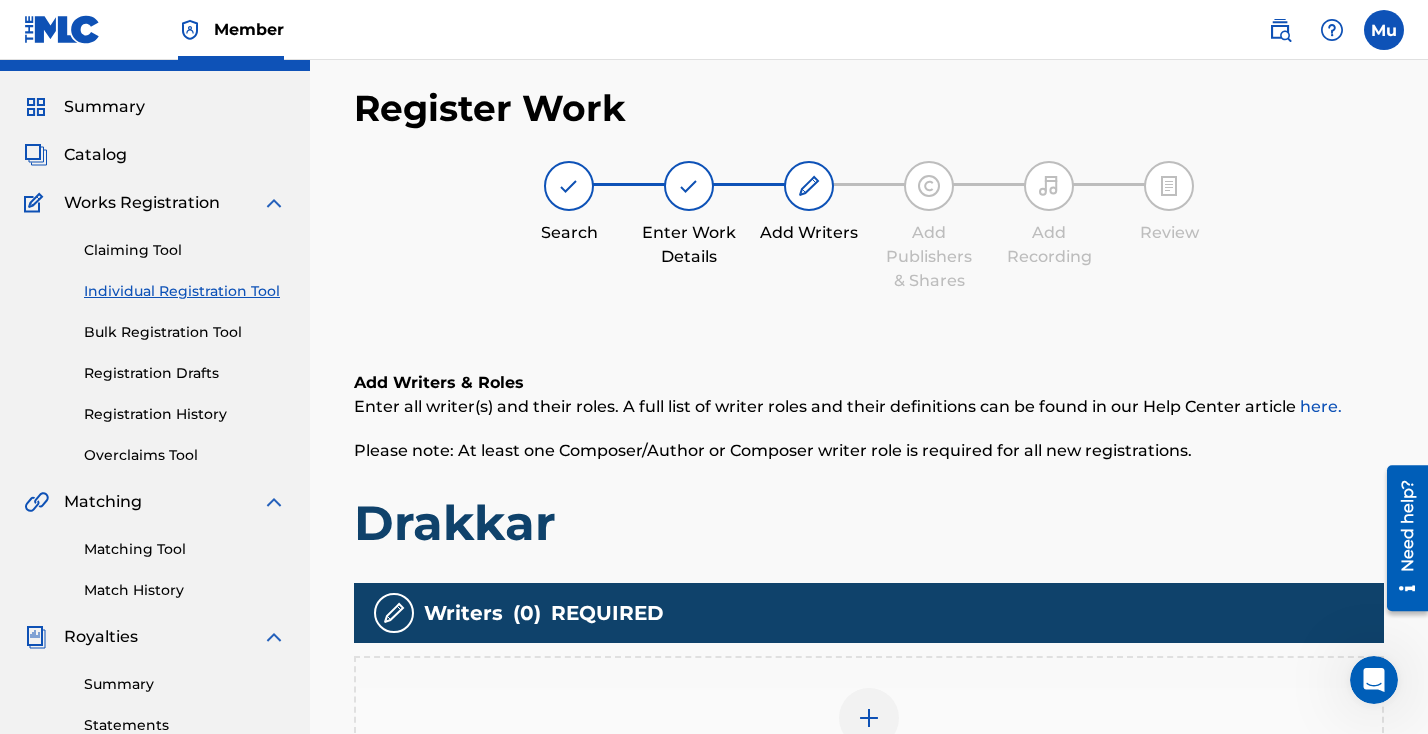 scroll, scrollTop: 90, scrollLeft: 0, axis: vertical 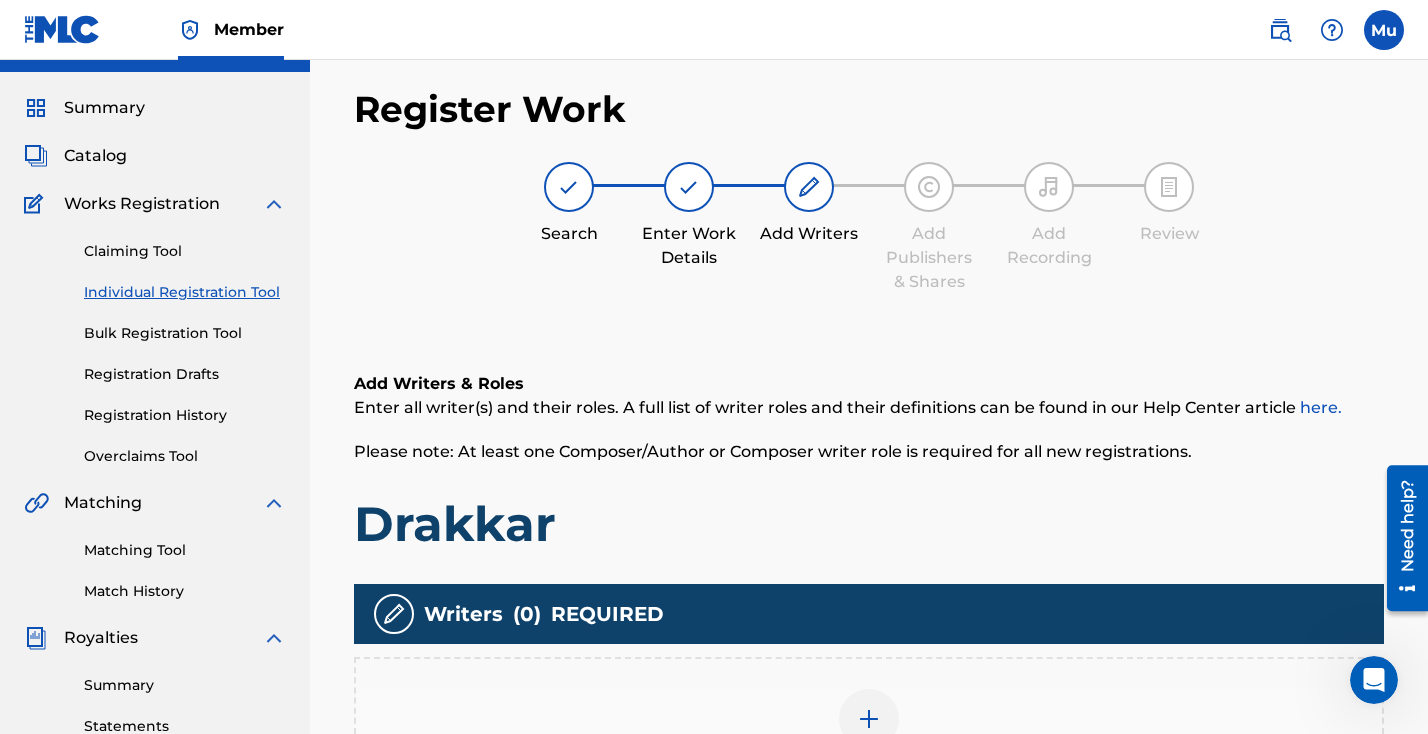 click on "Add Writer" at bounding box center (869, 731) 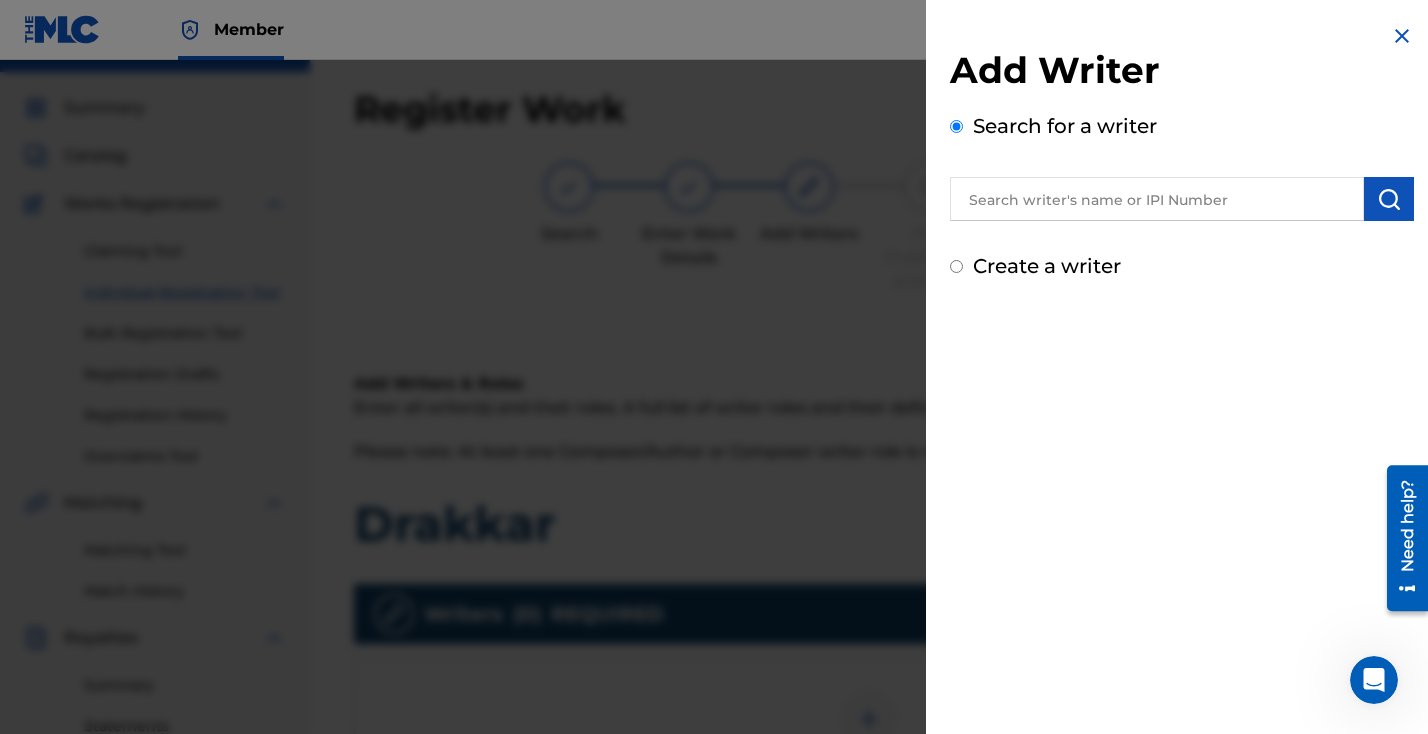 click at bounding box center [1157, 199] 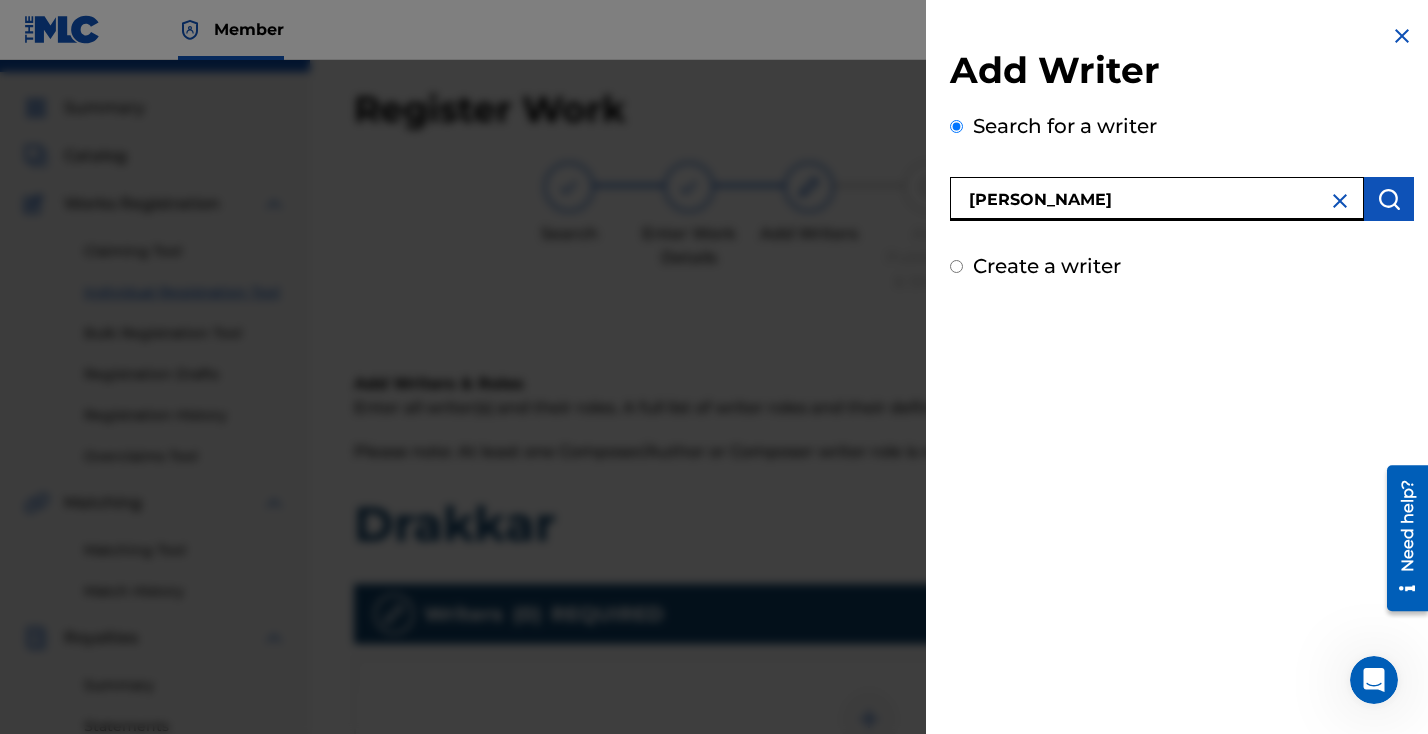 type on "[PERSON_NAME]" 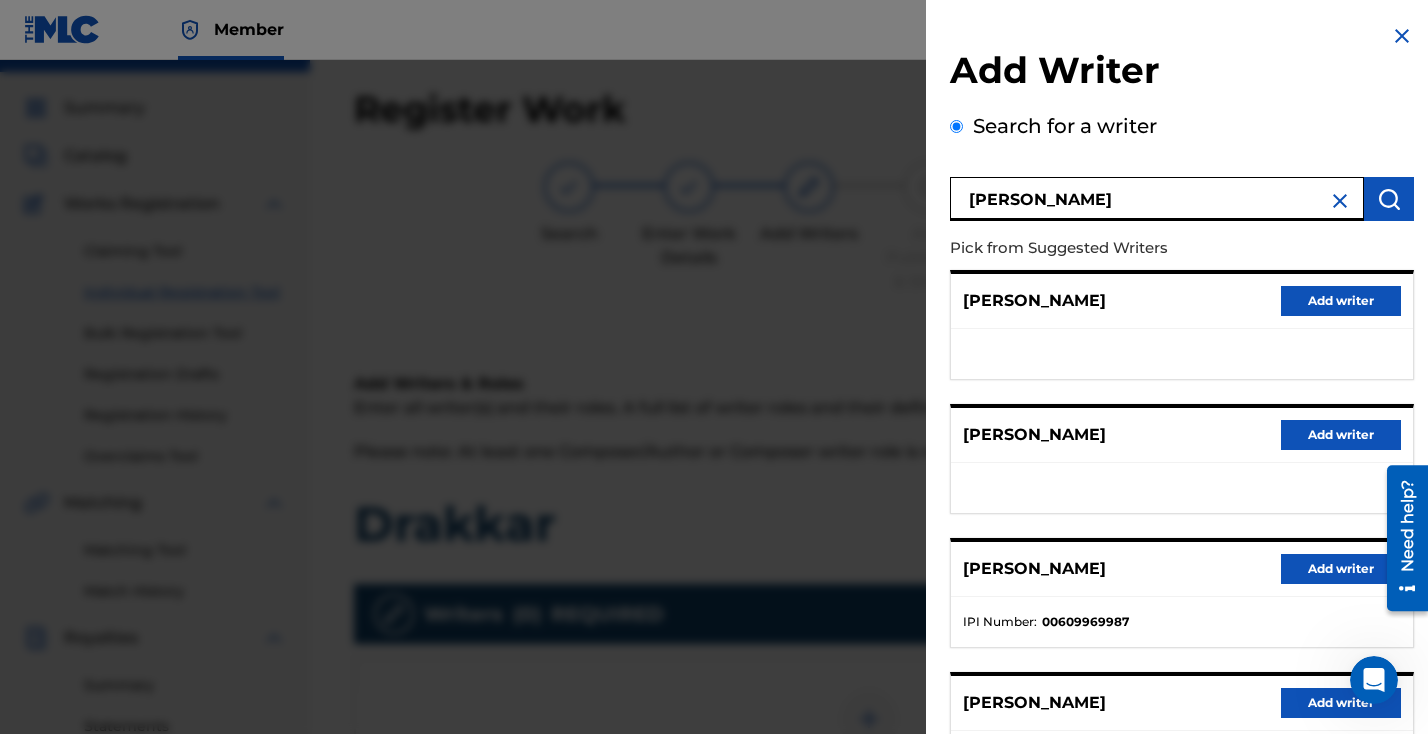 scroll, scrollTop: 308, scrollLeft: 0, axis: vertical 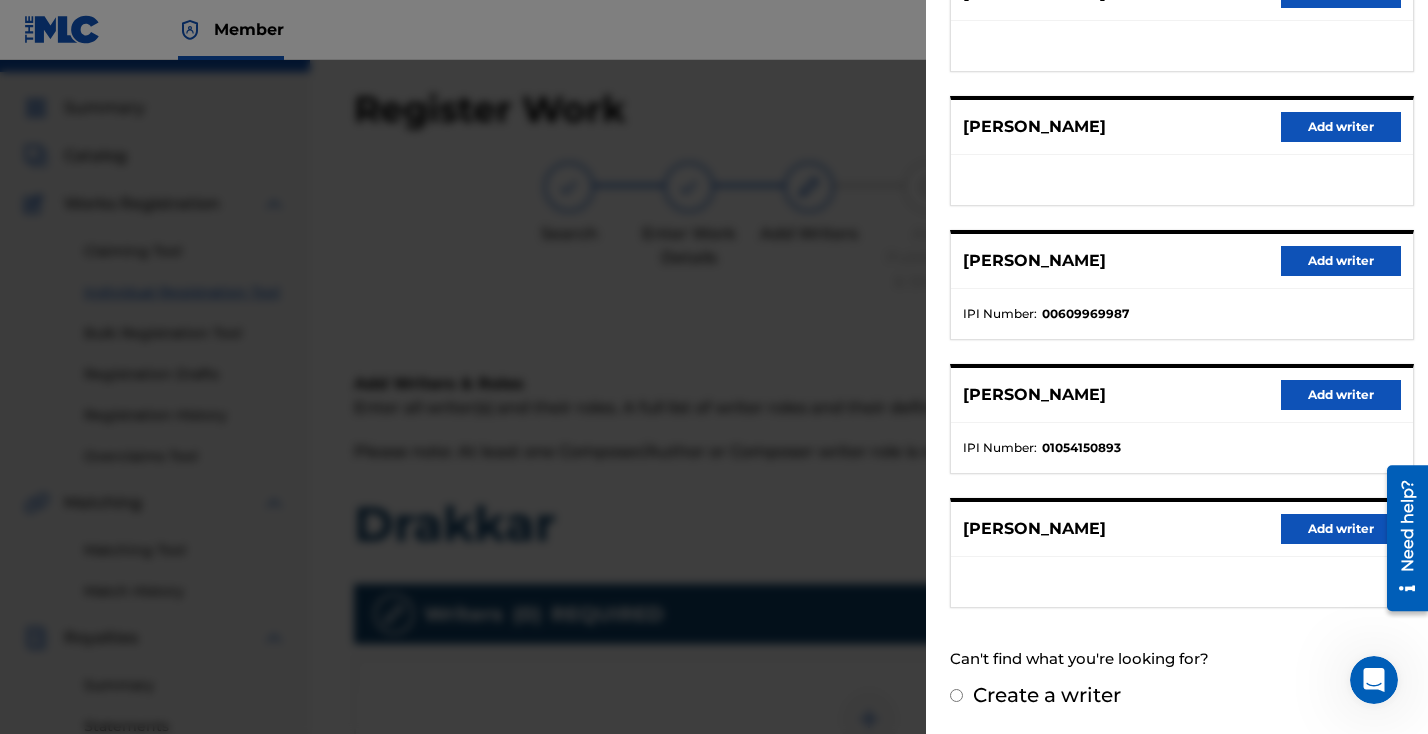 click on "Add writer" at bounding box center (1341, 395) 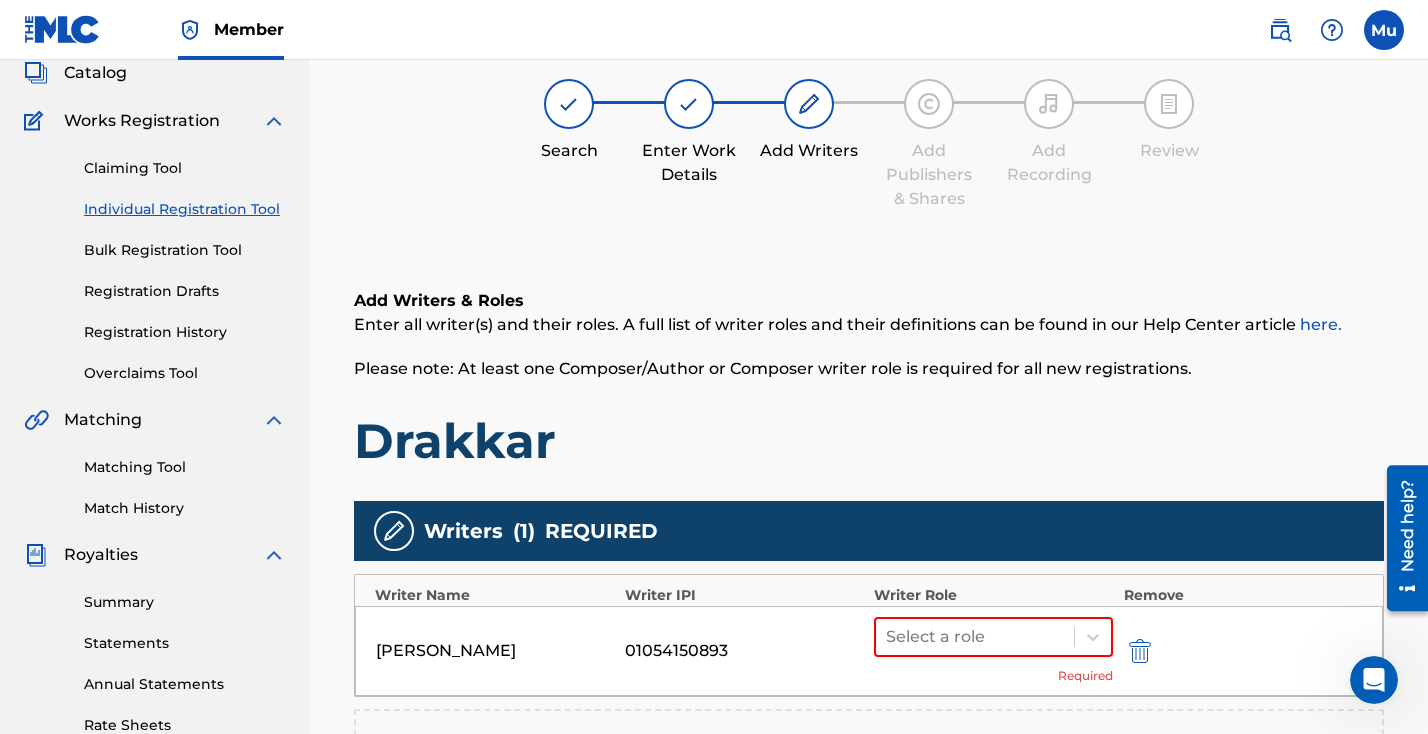 scroll, scrollTop: 251, scrollLeft: 0, axis: vertical 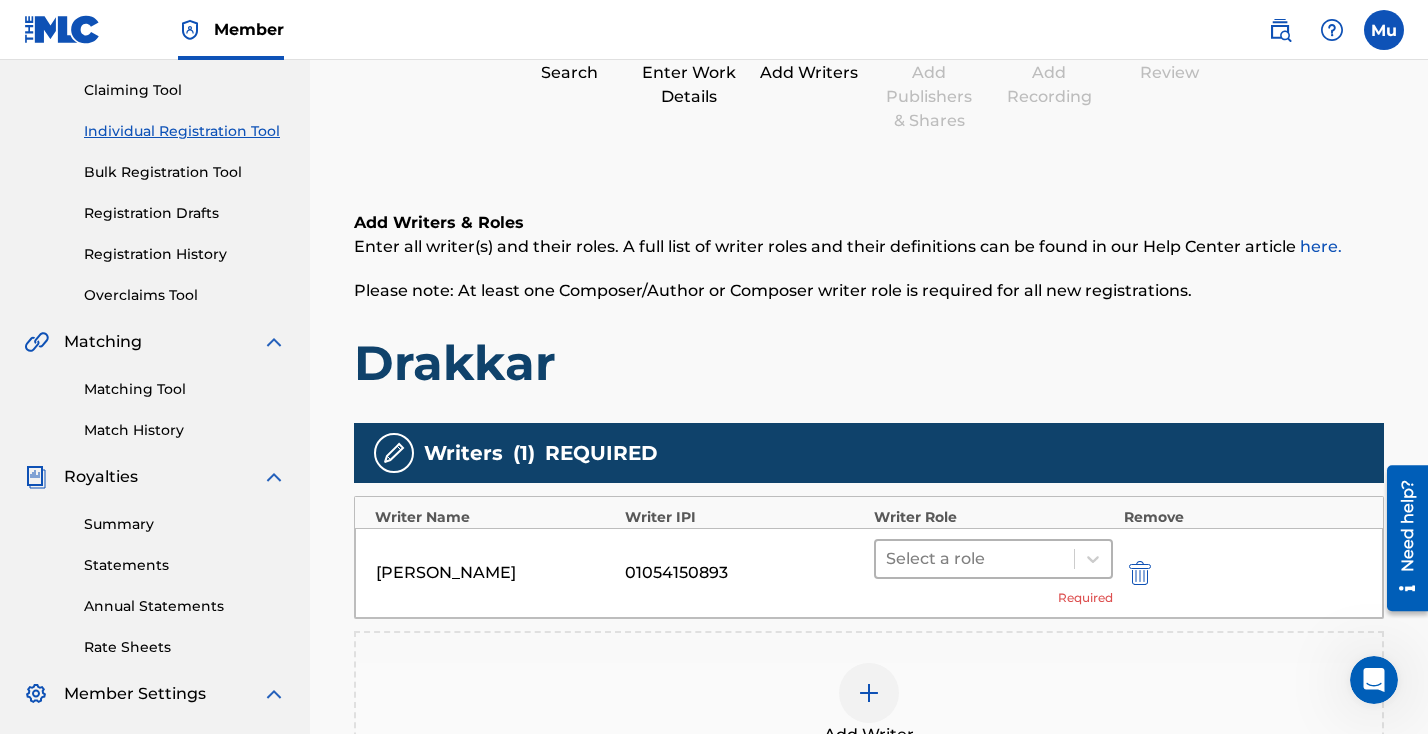 click at bounding box center (975, 559) 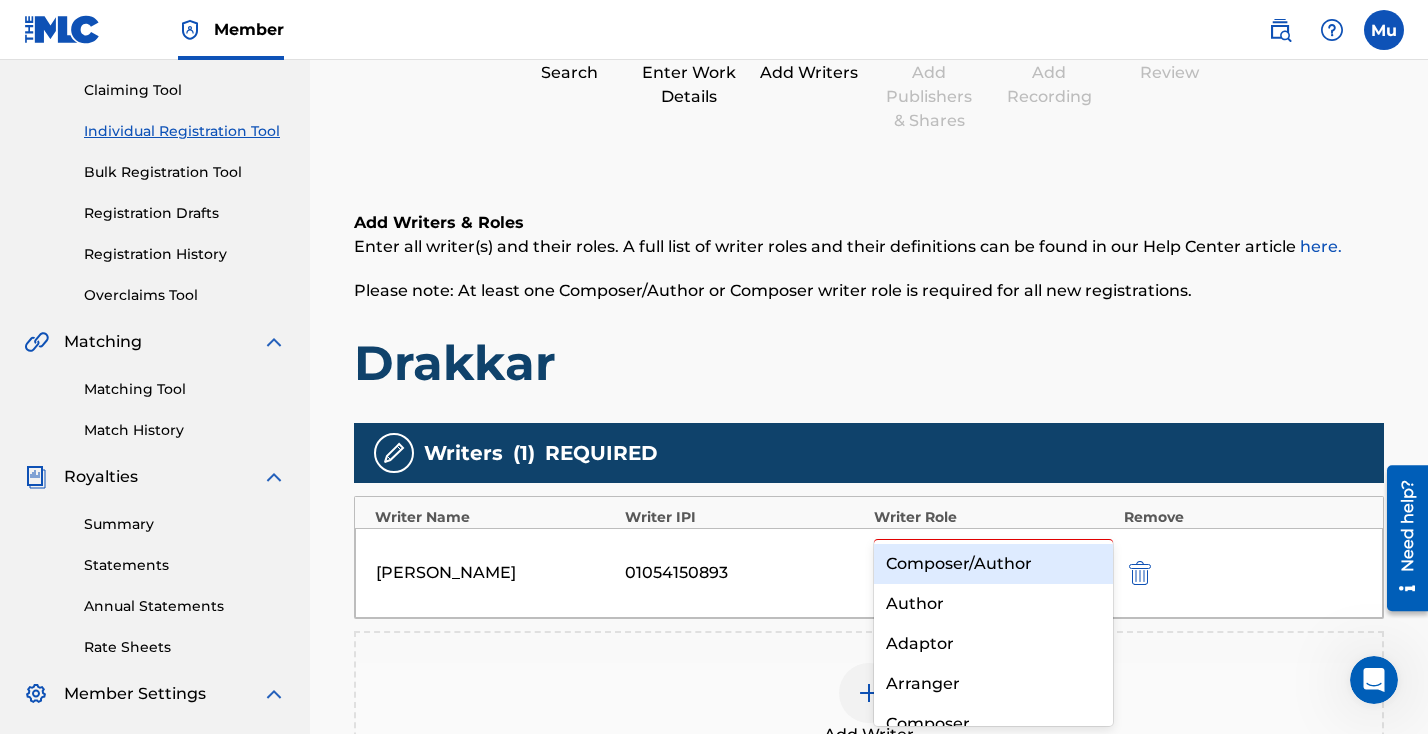 click on "Composer/Author" at bounding box center [993, 564] 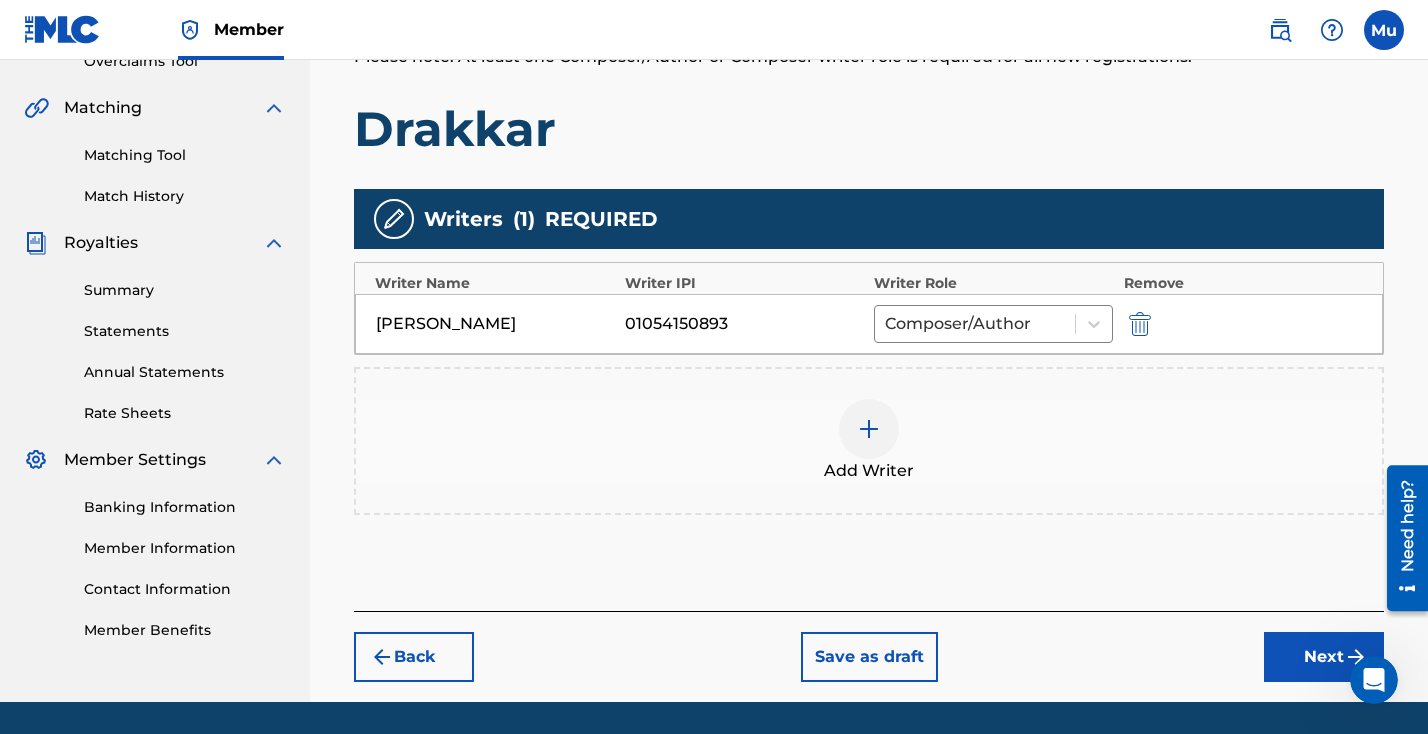 click on "Next" at bounding box center [1324, 657] 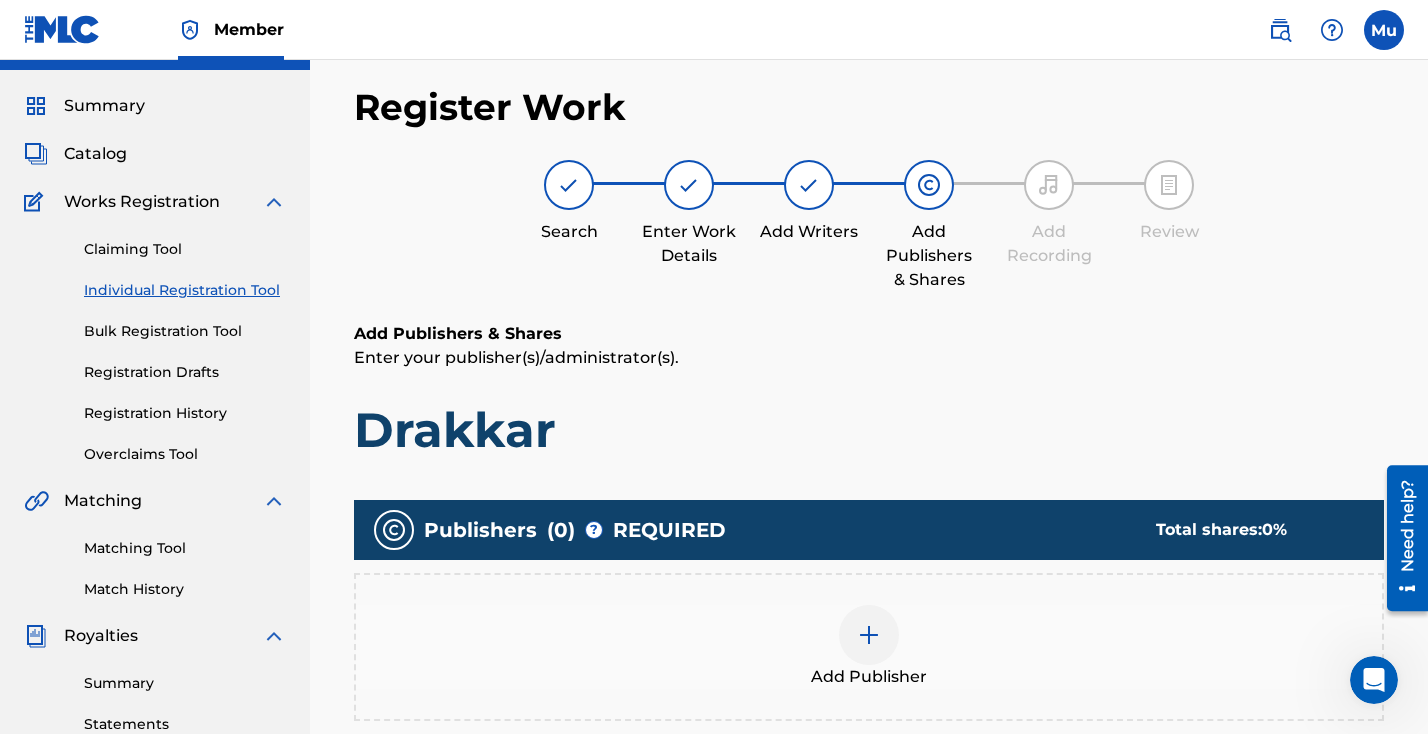 scroll, scrollTop: 90, scrollLeft: 0, axis: vertical 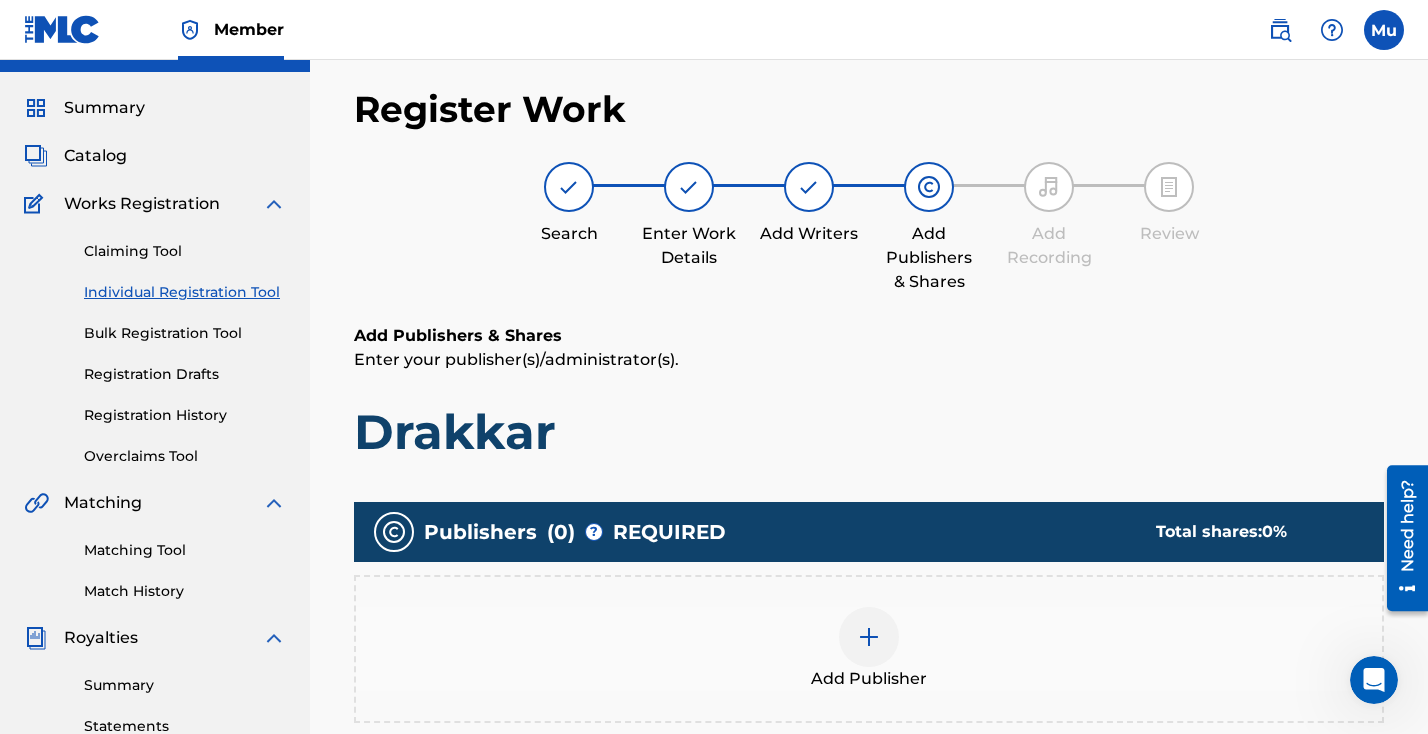 click at bounding box center (869, 637) 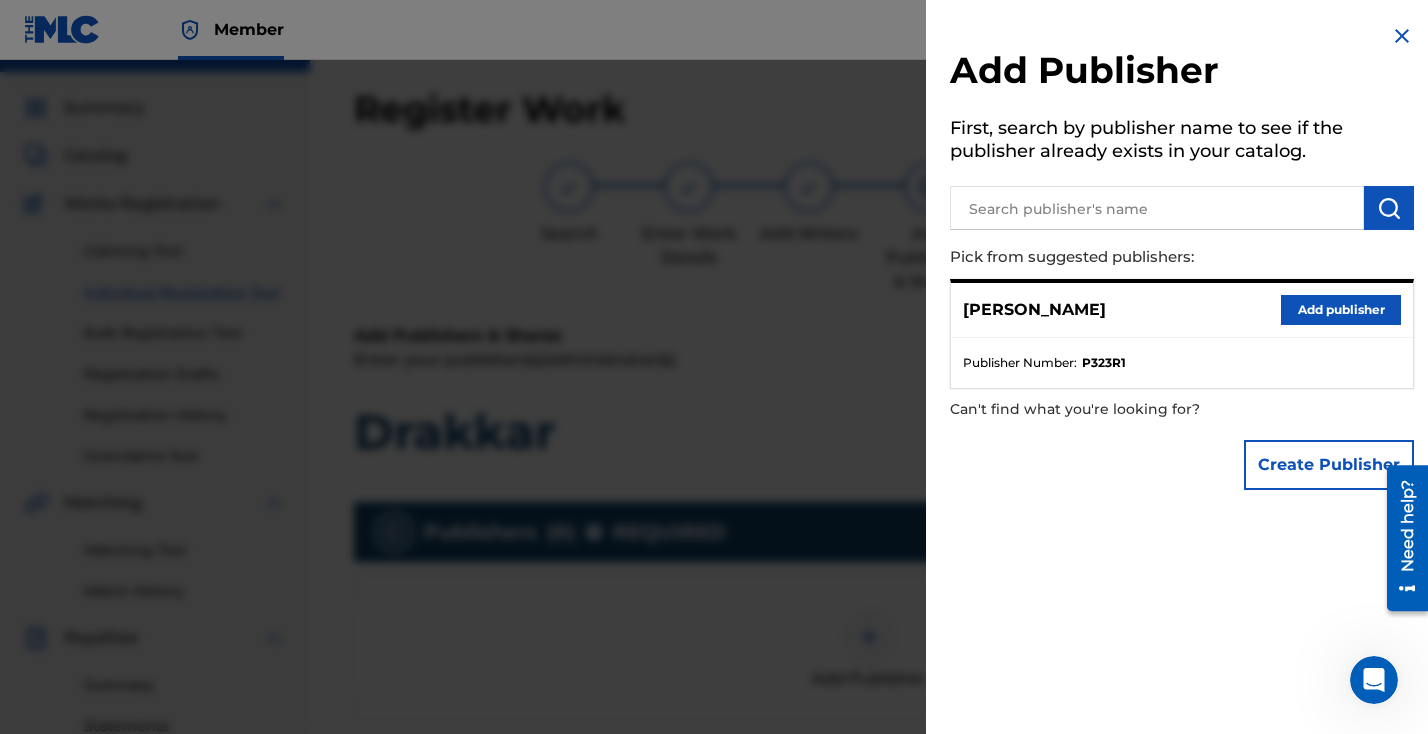 click on "Add publisher" at bounding box center (1341, 310) 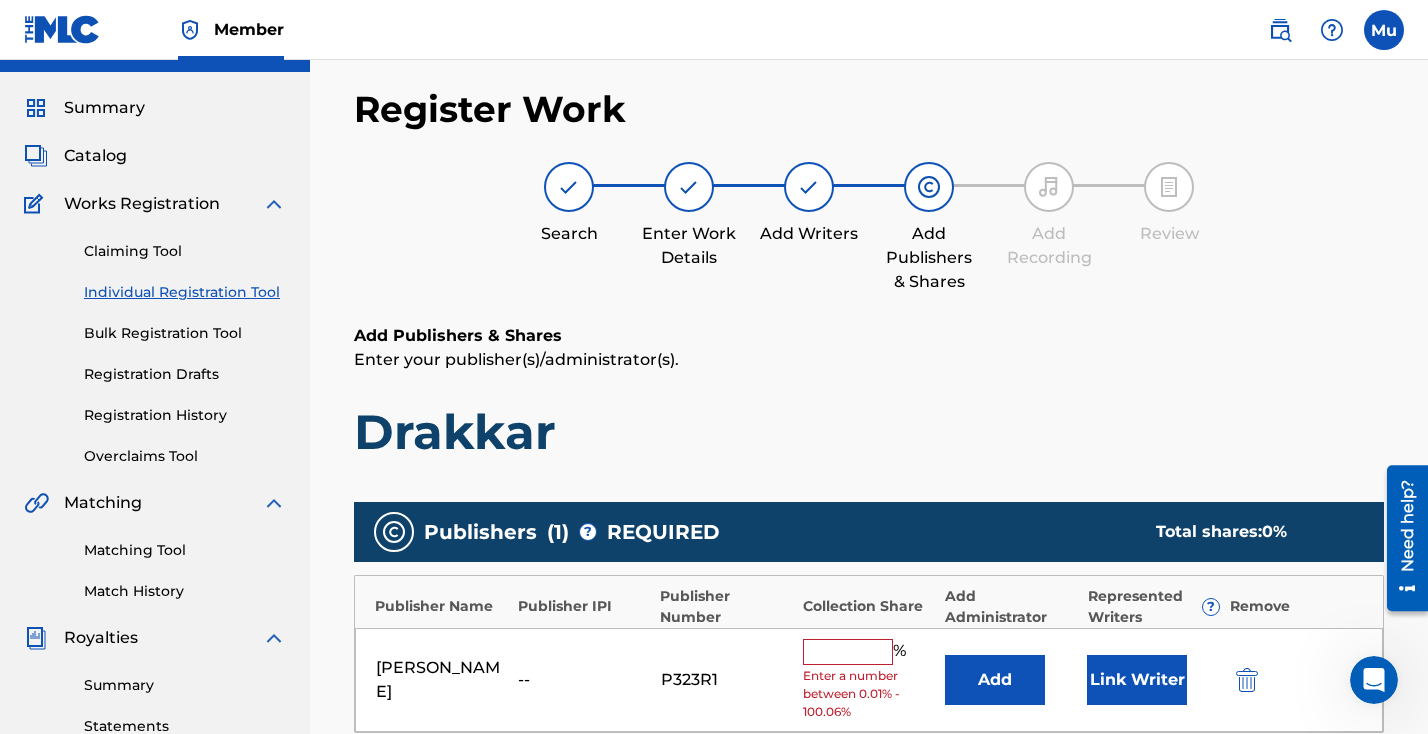 click at bounding box center (848, 652) 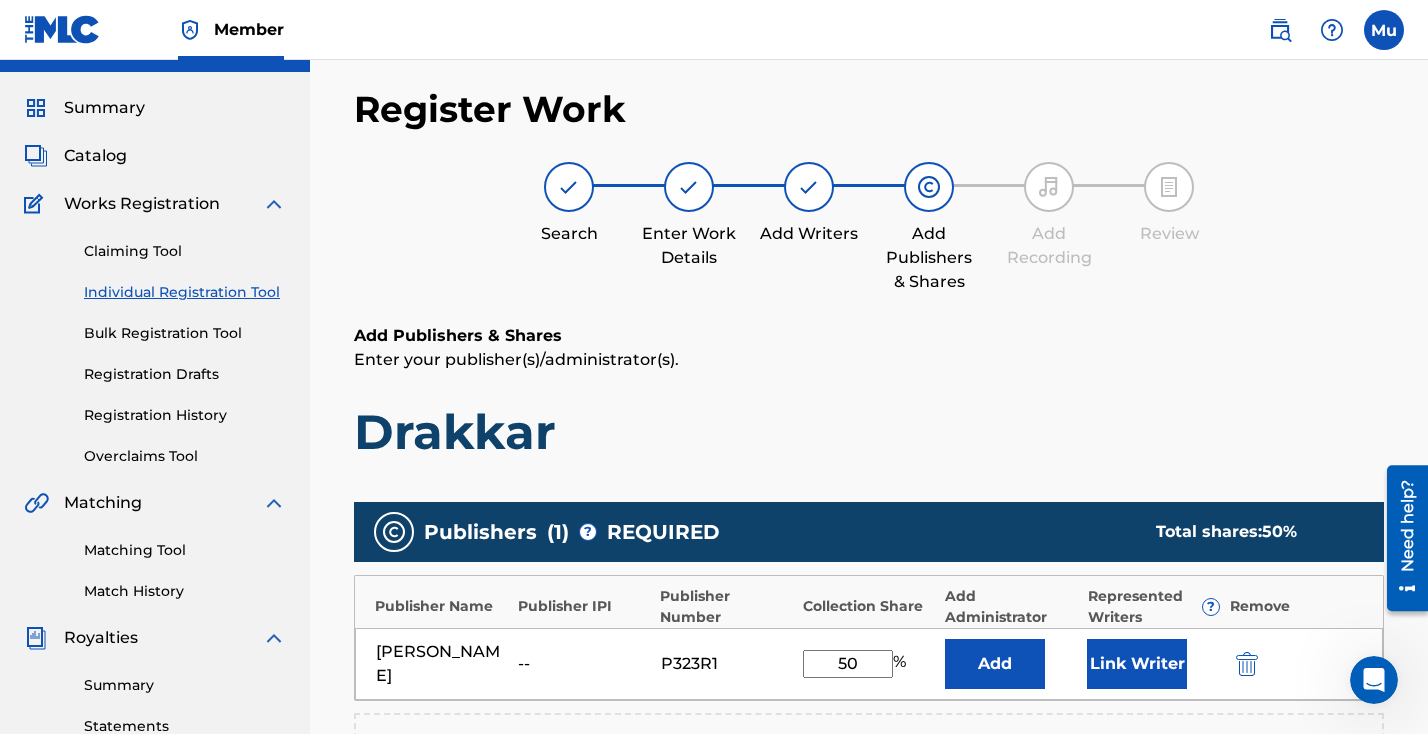 type on "50" 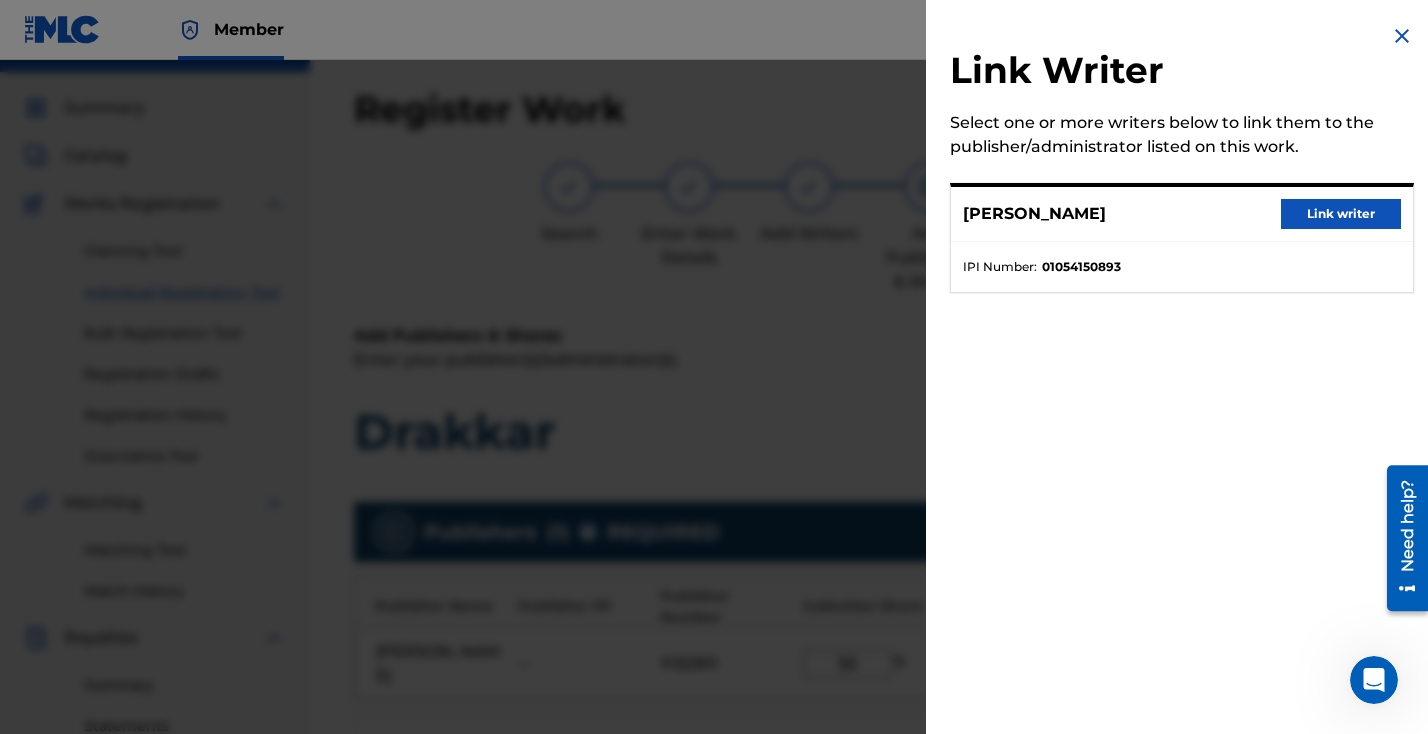 click on "Link writer" at bounding box center (1341, 214) 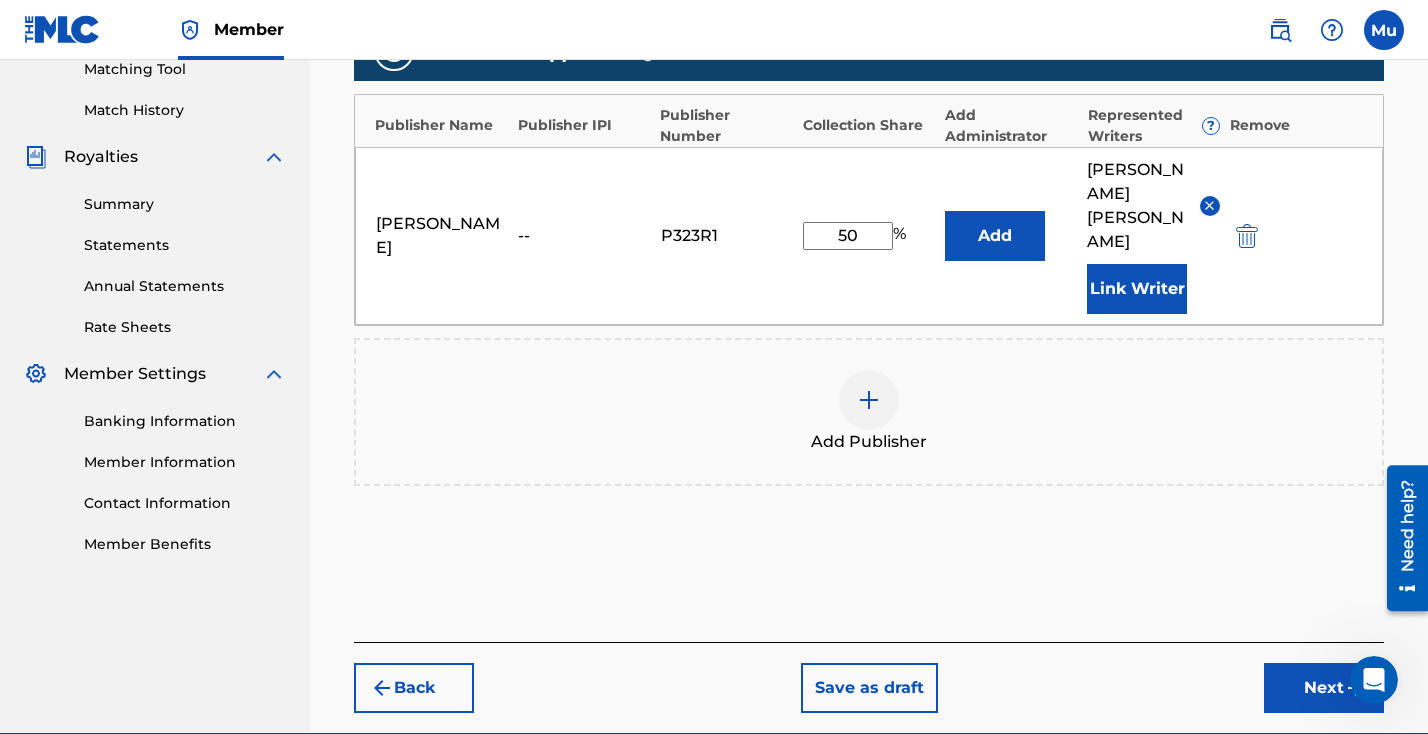 click on "Next" at bounding box center (1324, 688) 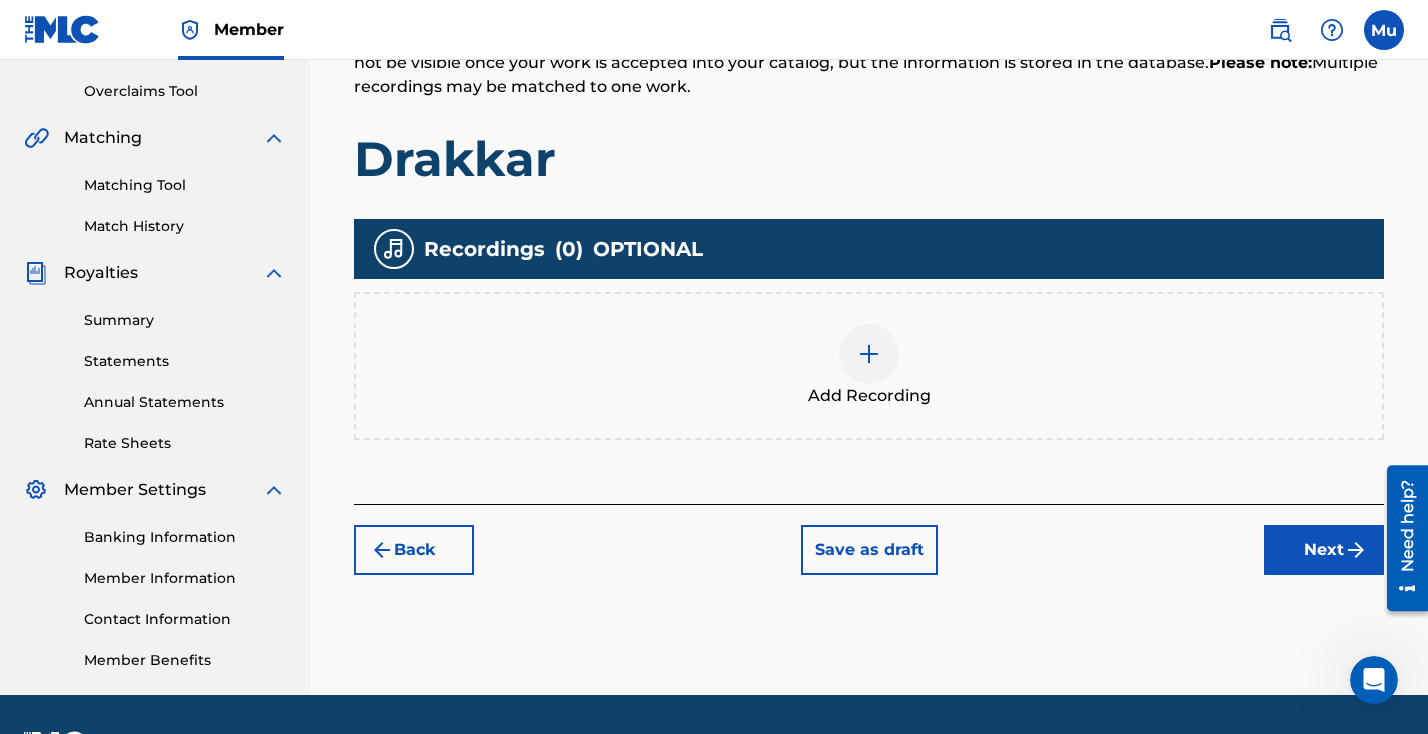 scroll, scrollTop: 459, scrollLeft: 0, axis: vertical 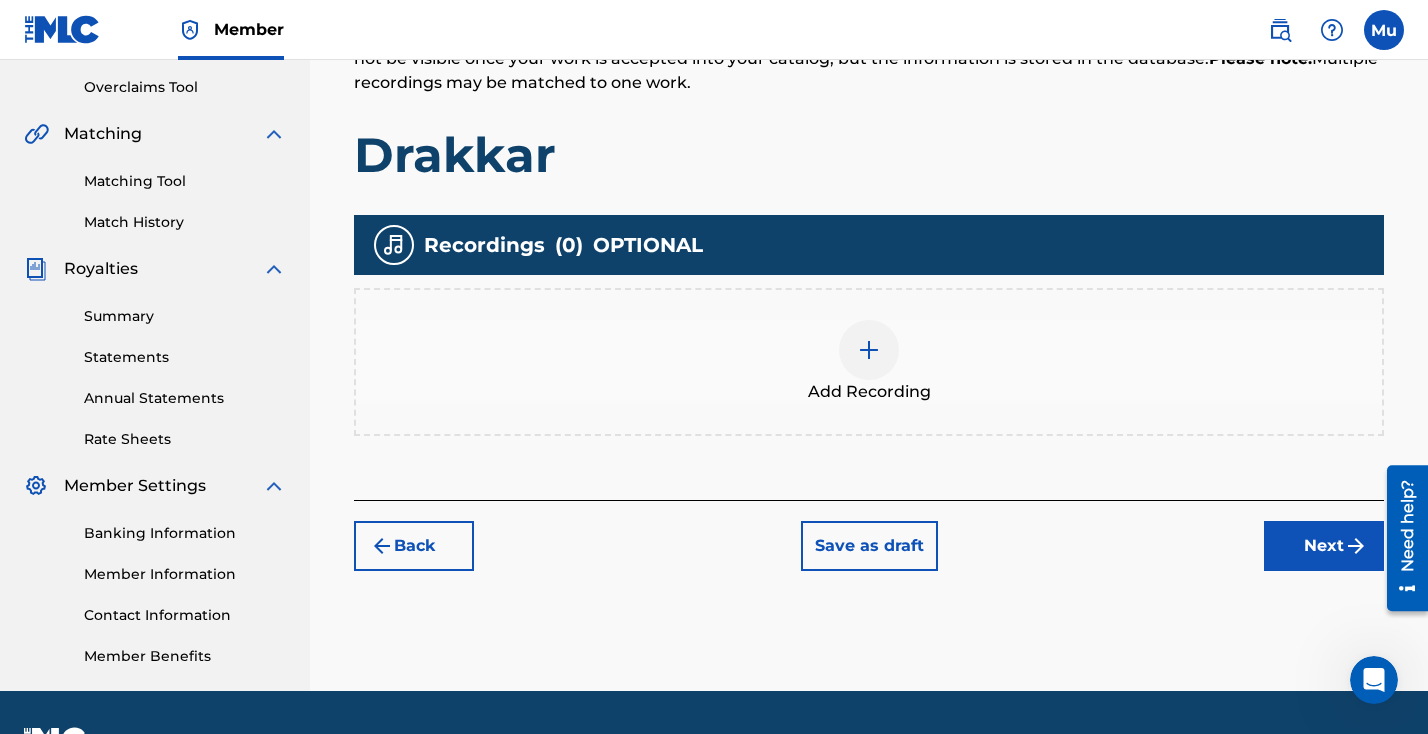 click at bounding box center (869, 350) 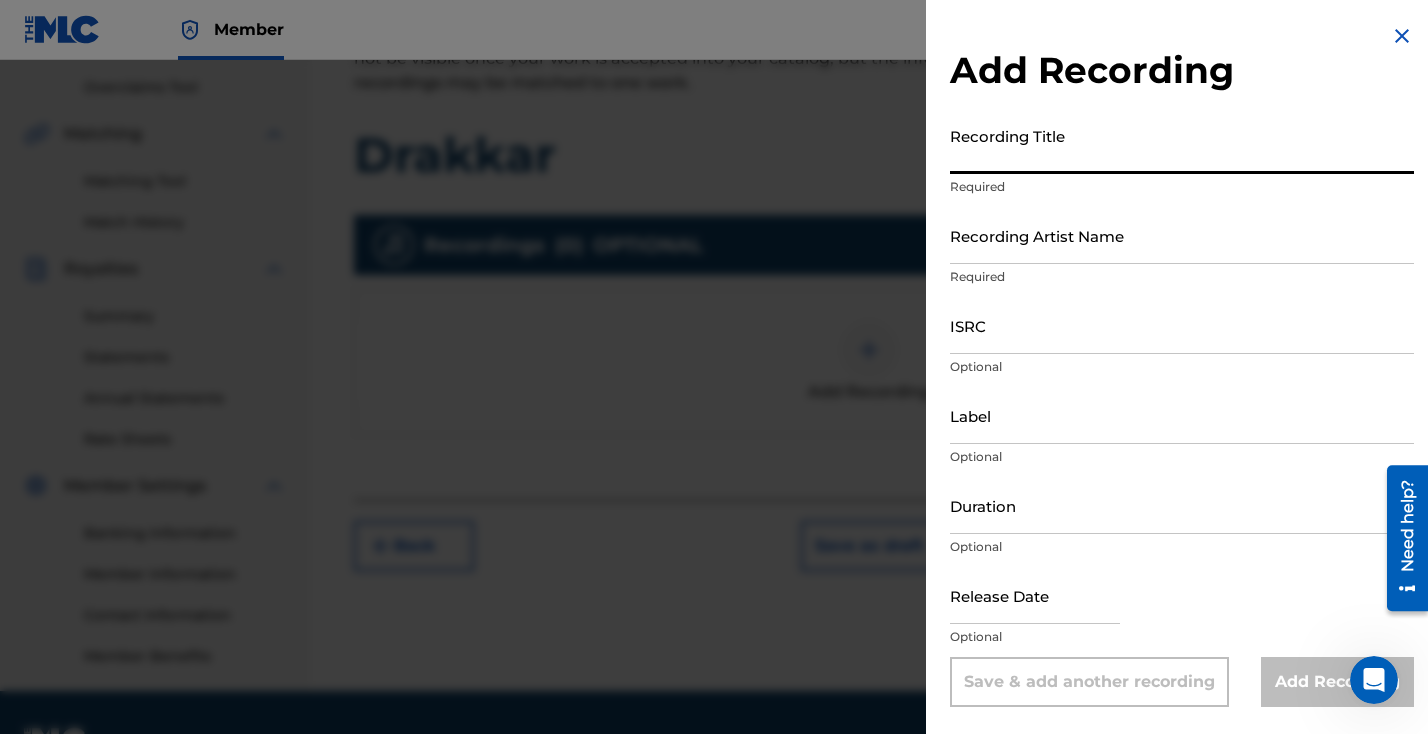 click on "Recording Title" at bounding box center [1182, 145] 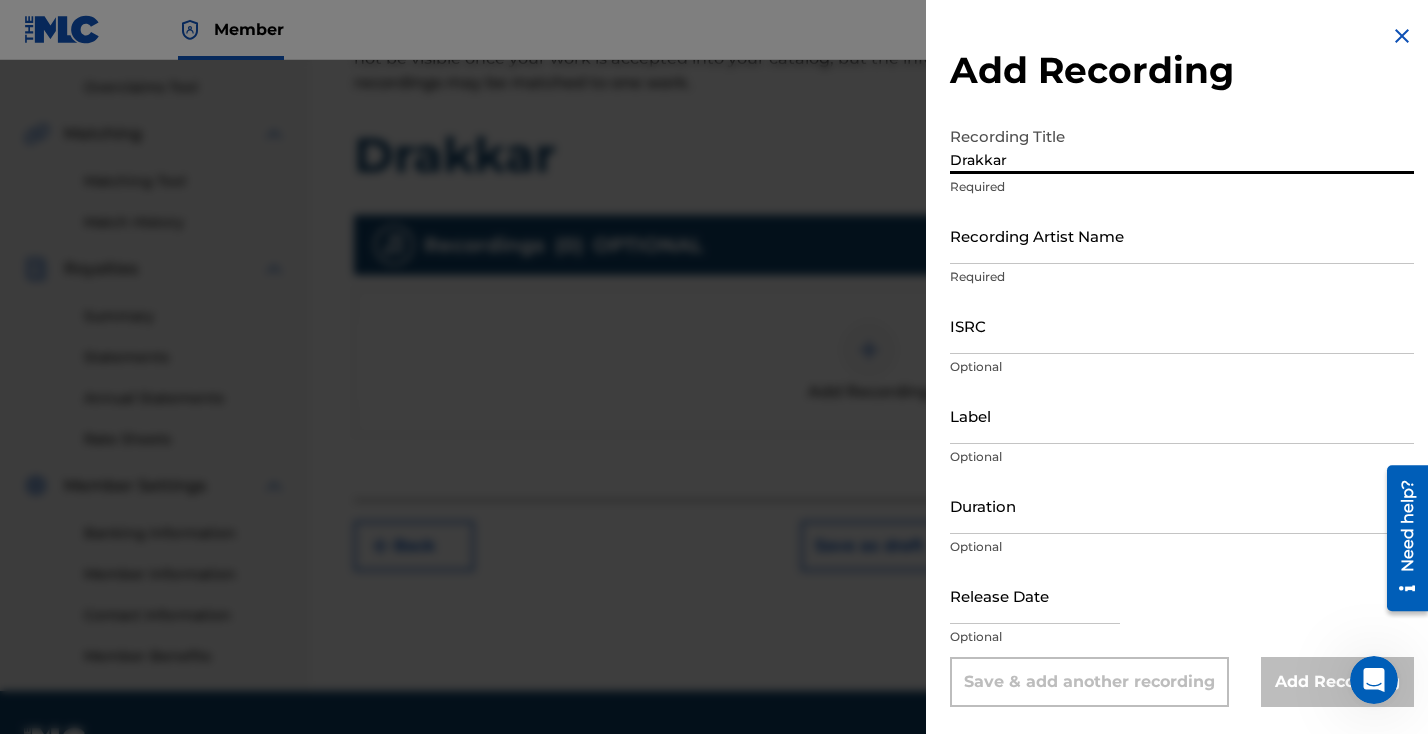 type on "Drakkar" 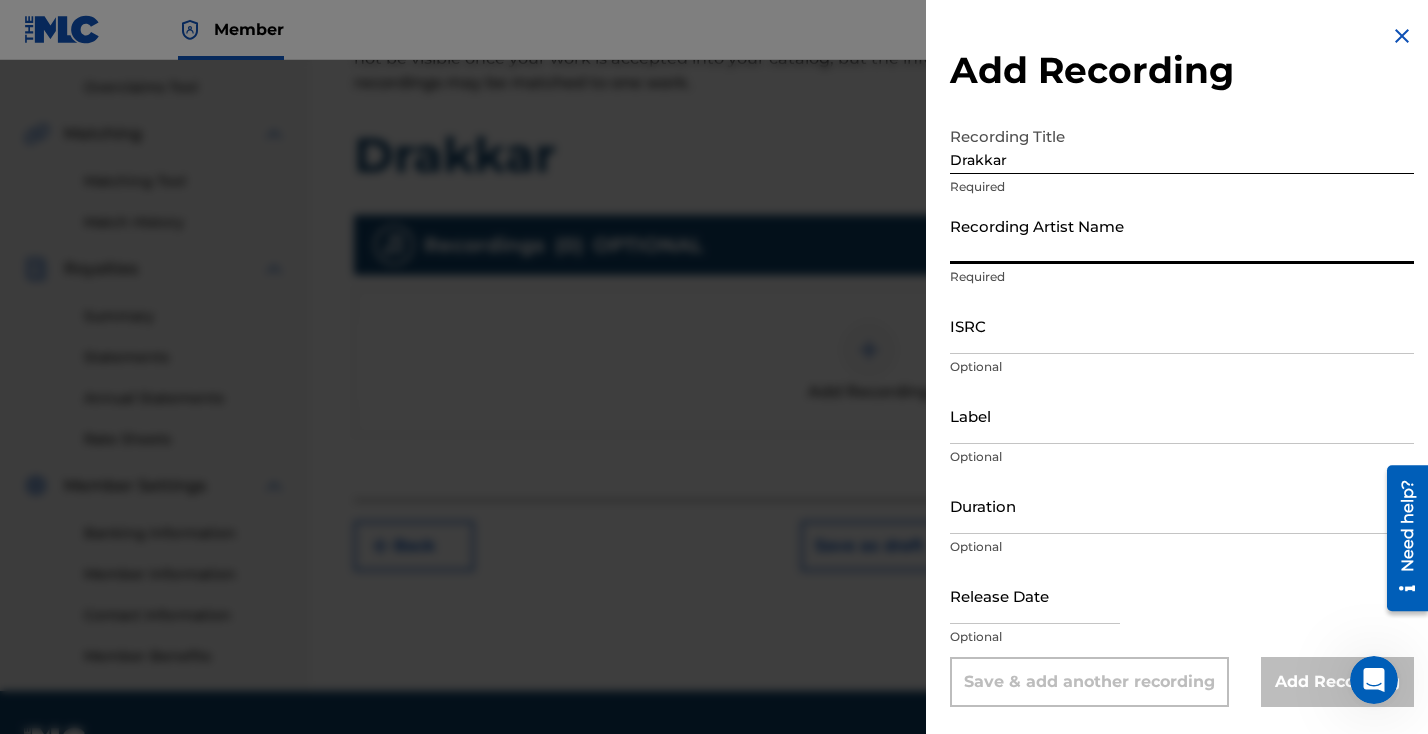 type on "[PERSON_NAME]" 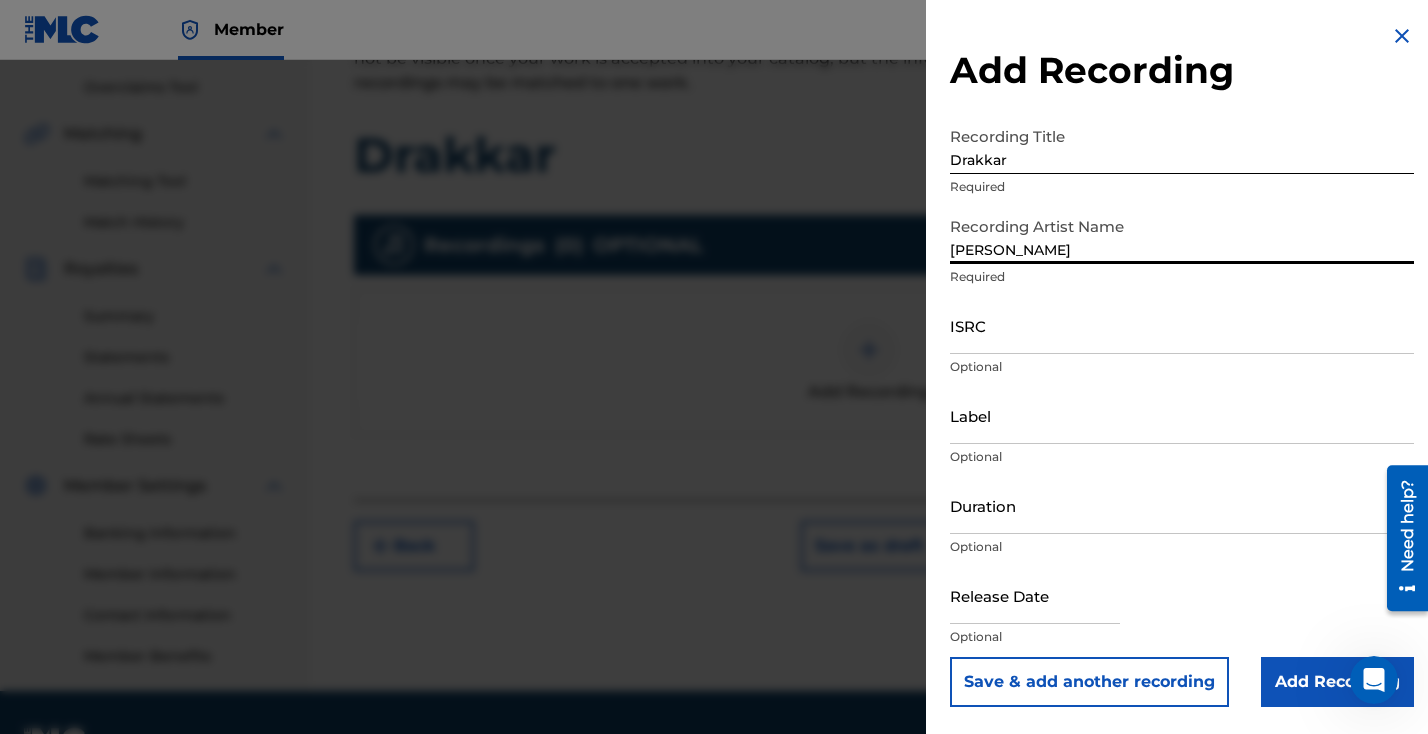 click on "ISRC" at bounding box center (1182, 325) 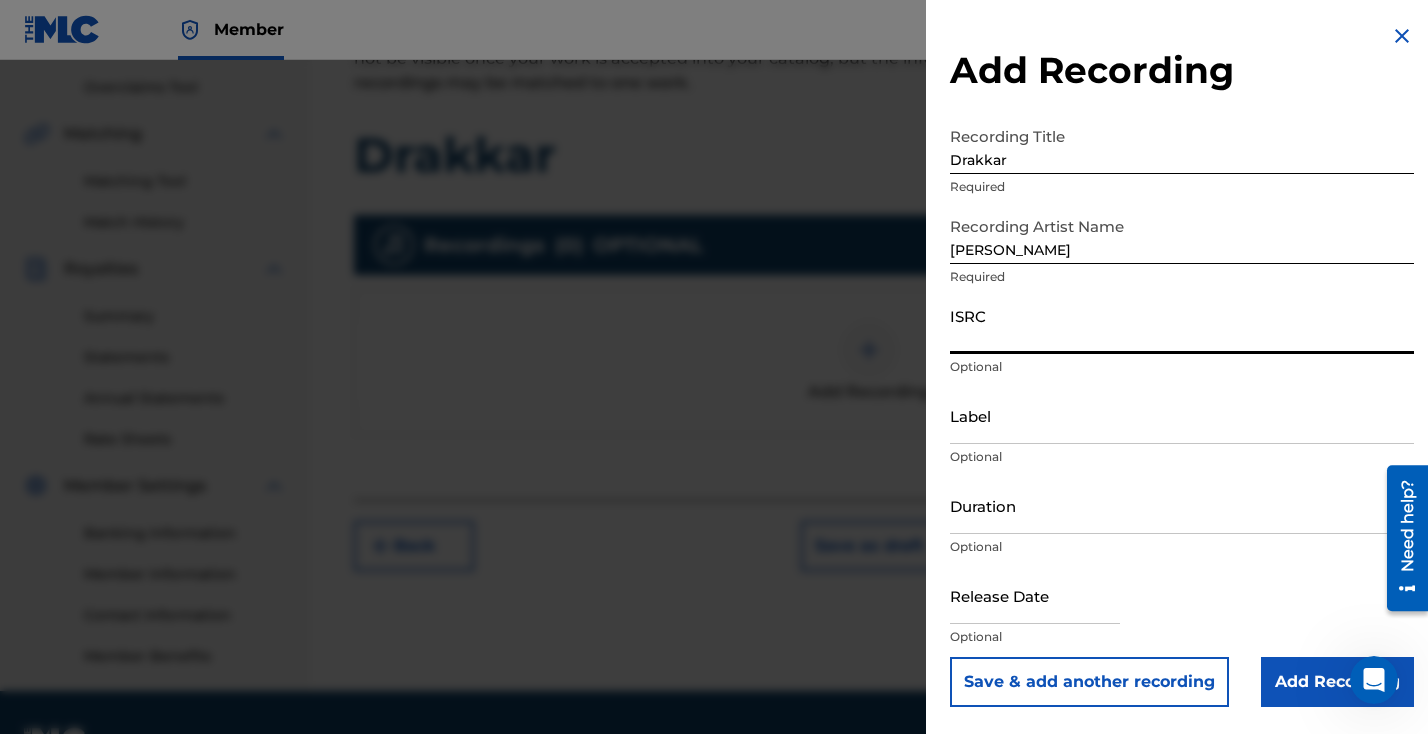 paste on "GBRKQ2417016" 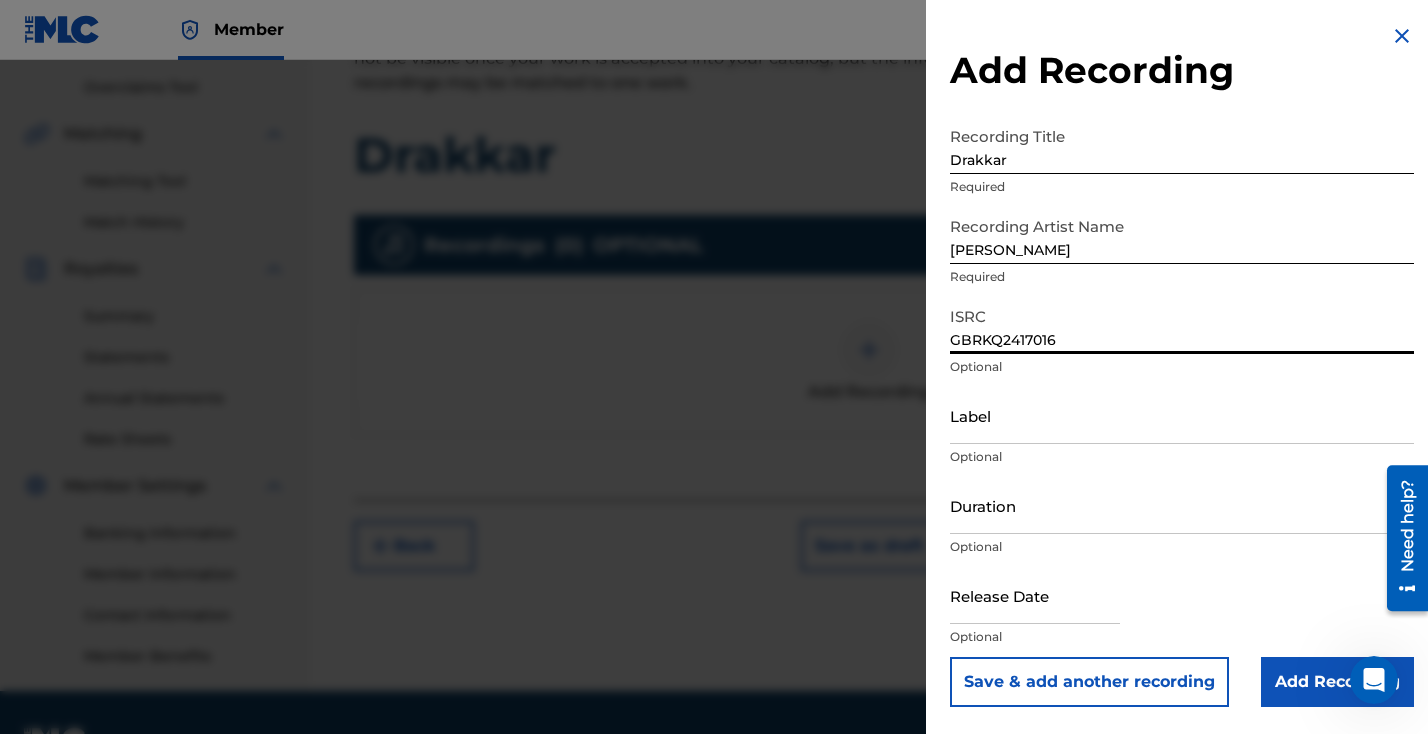 type on "GBRKQ2417016" 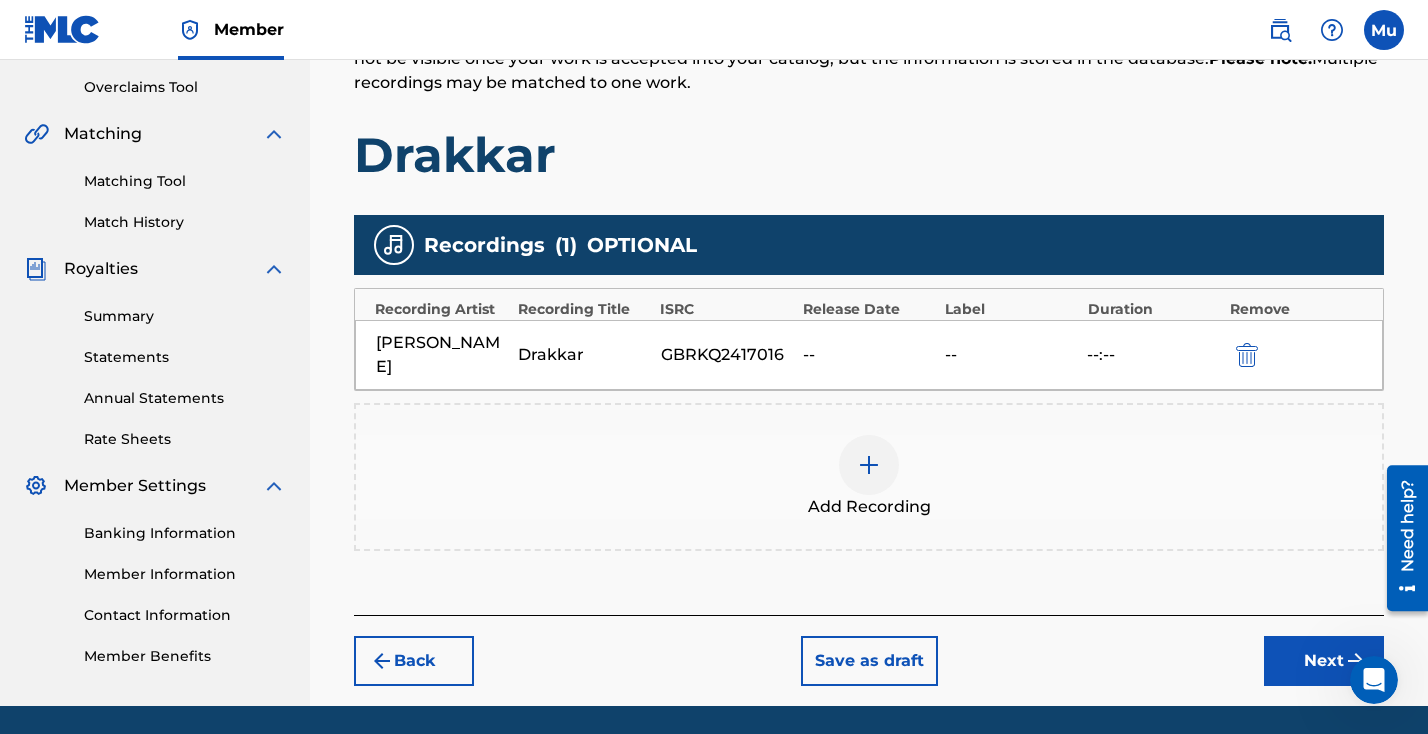 click on "Next" at bounding box center (1324, 661) 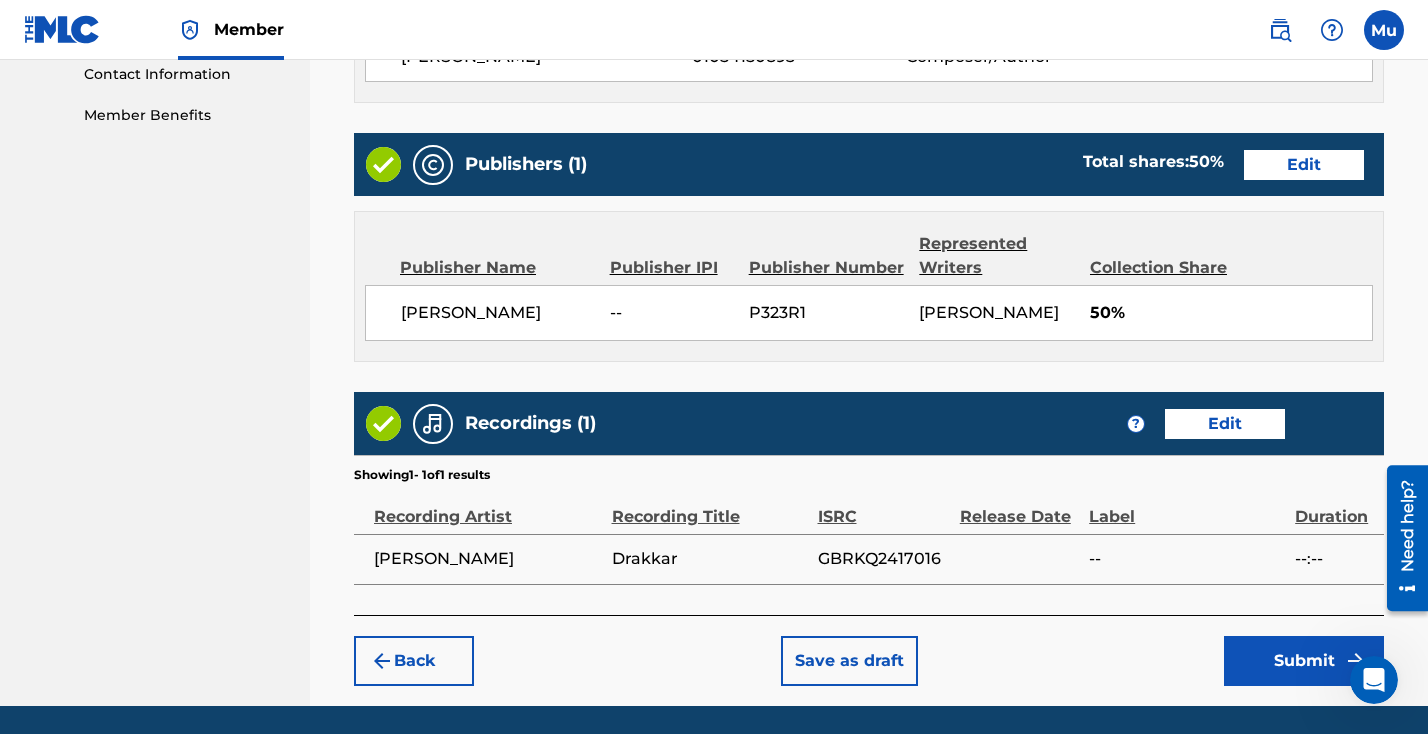 scroll, scrollTop: 1019, scrollLeft: 0, axis: vertical 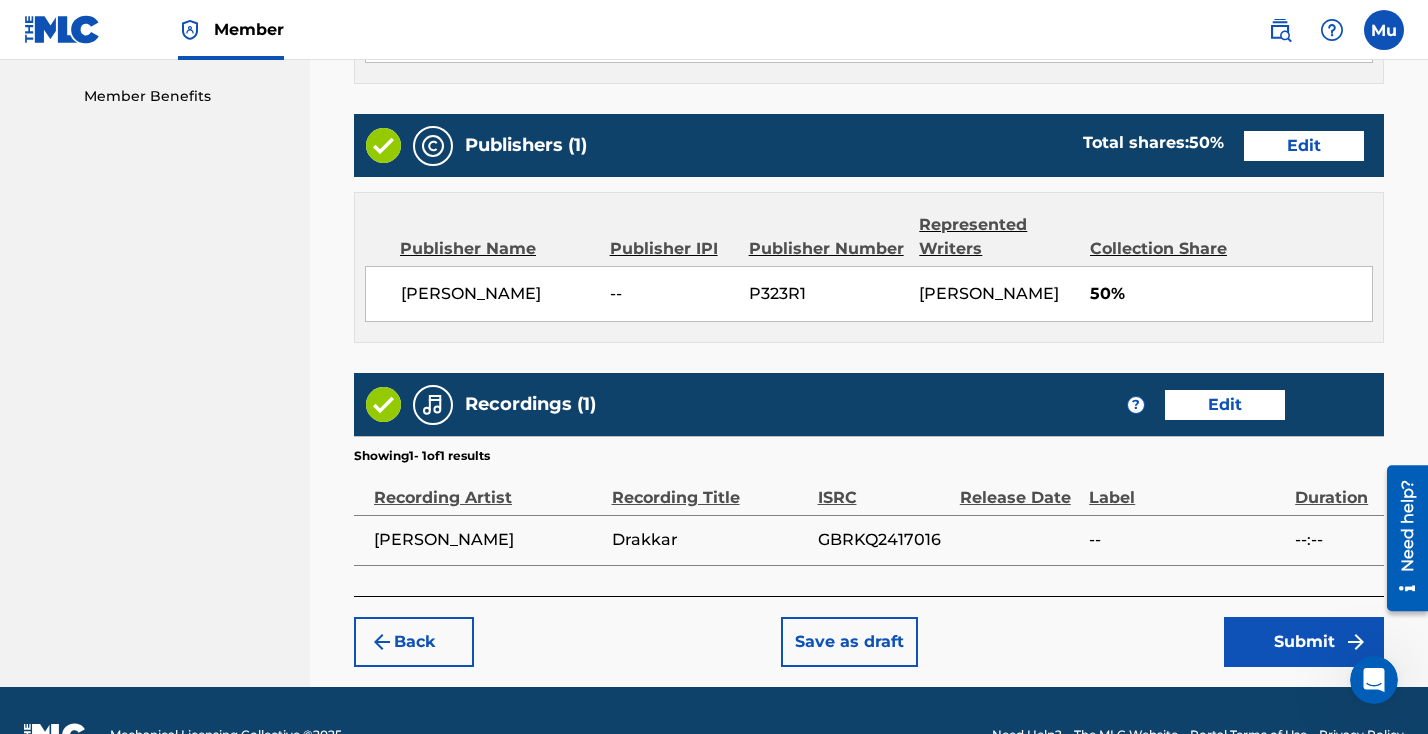 click on "Submit" at bounding box center [1304, 642] 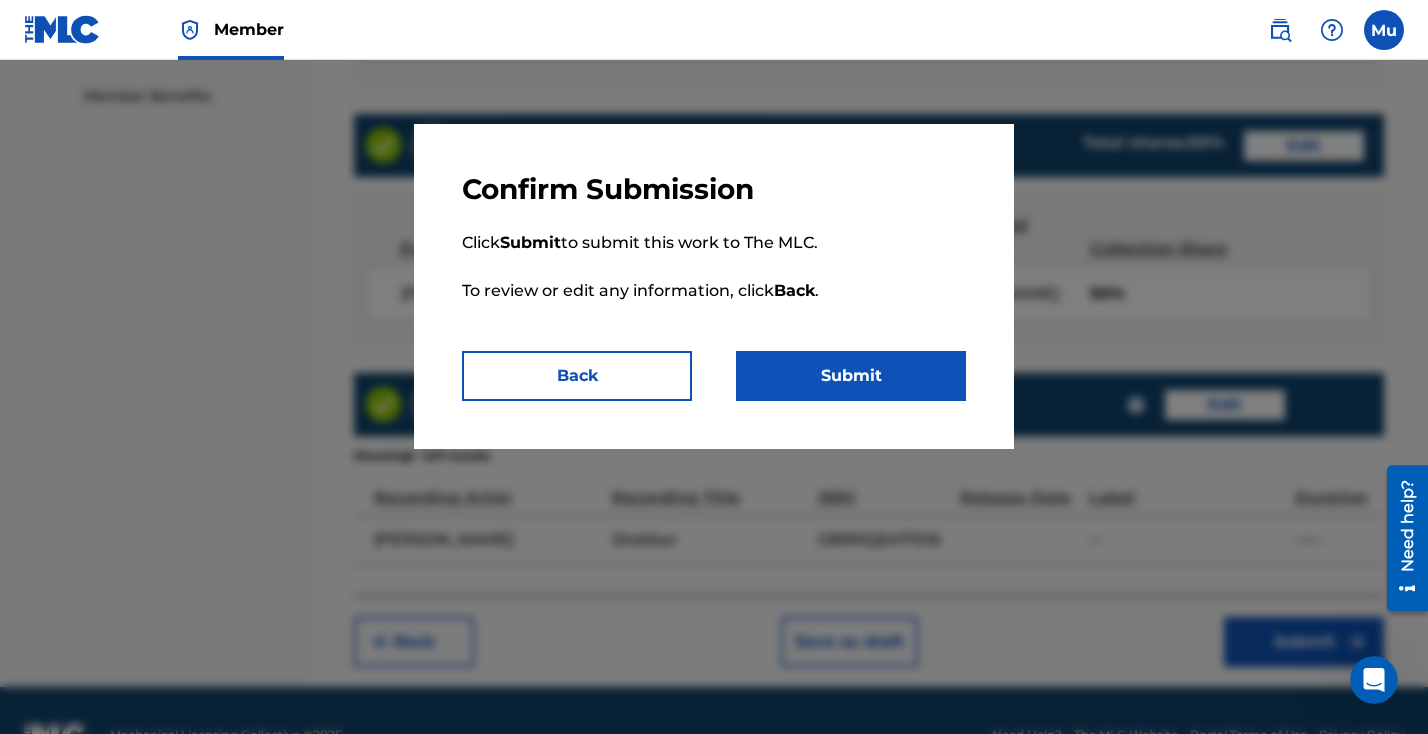 click on "Submit" at bounding box center (851, 376) 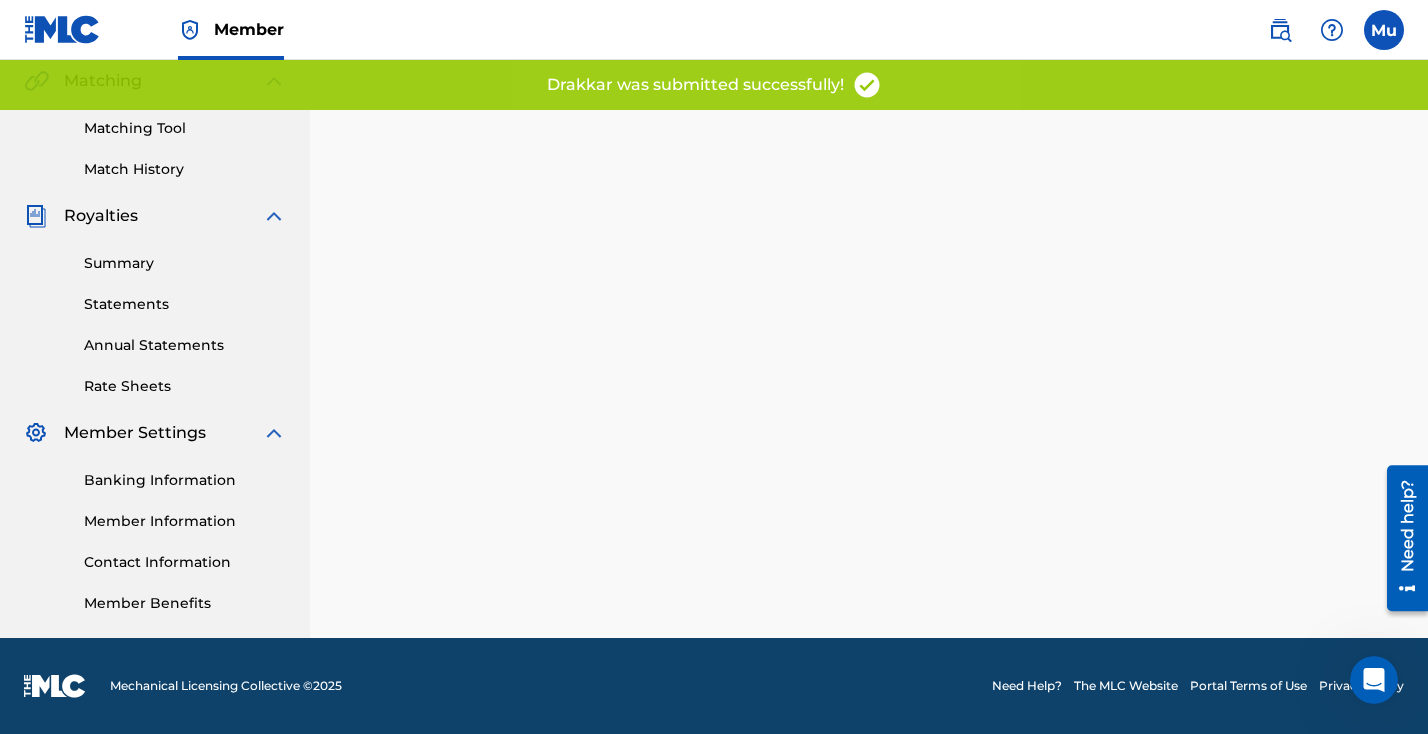 scroll, scrollTop: 0, scrollLeft: 0, axis: both 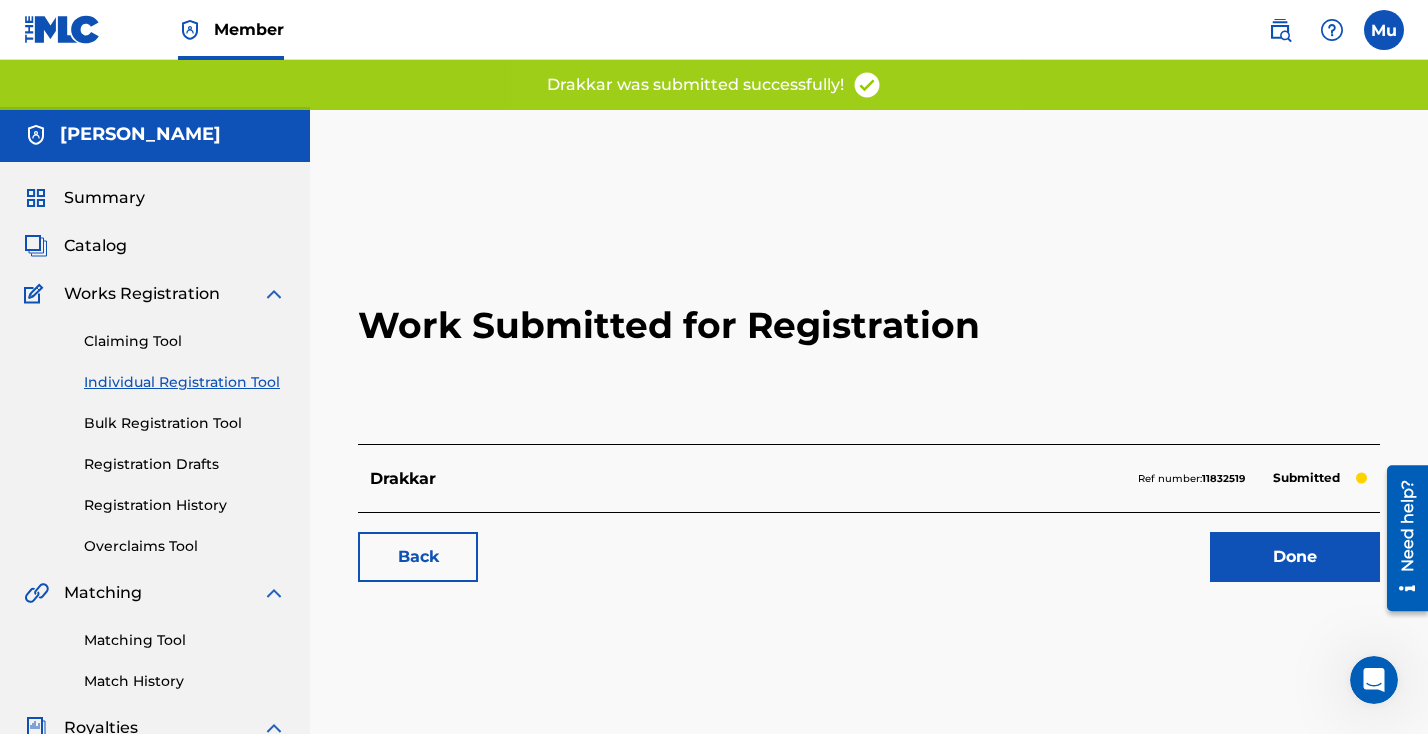 click on "Done" at bounding box center [1295, 557] 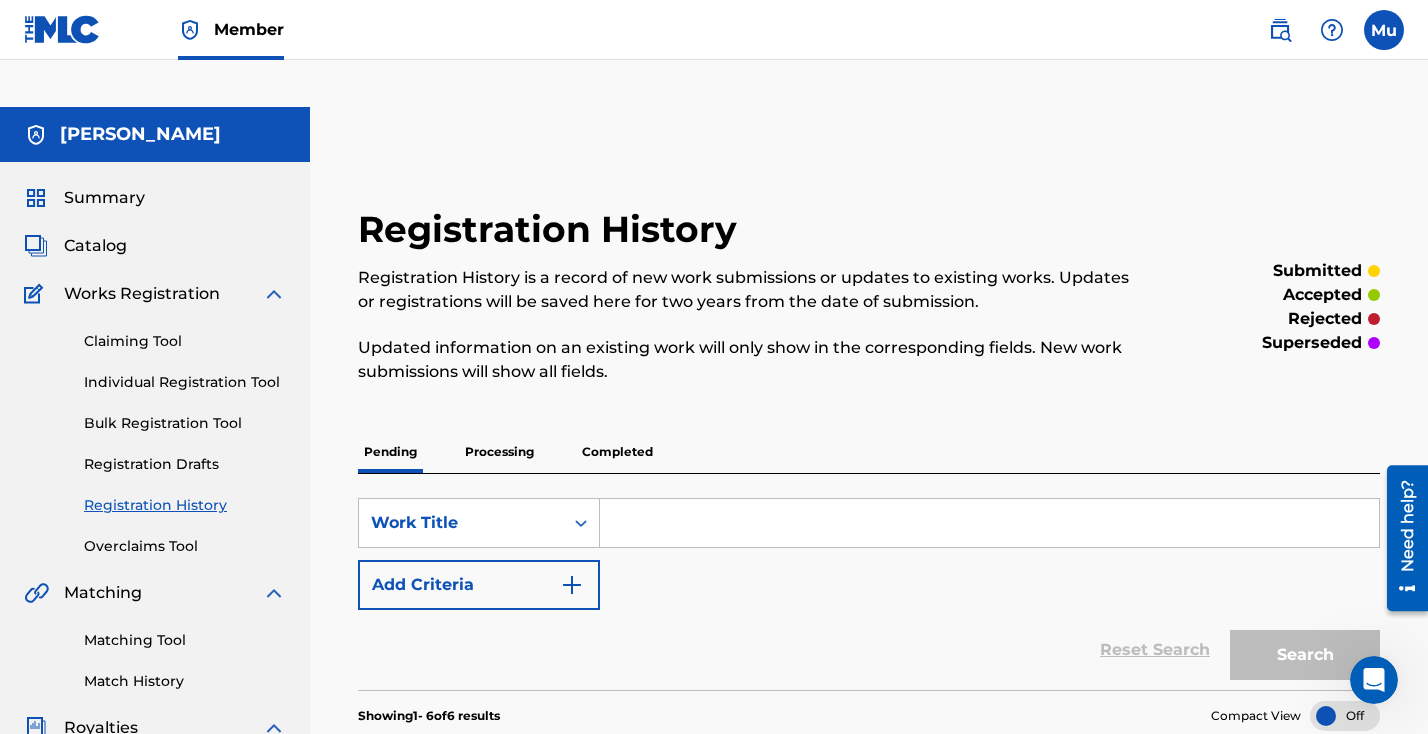 click on "Claiming Tool Individual Registration Tool Bulk Registration Tool Registration Drafts Registration History Overclaims Tool" at bounding box center [155, 431] 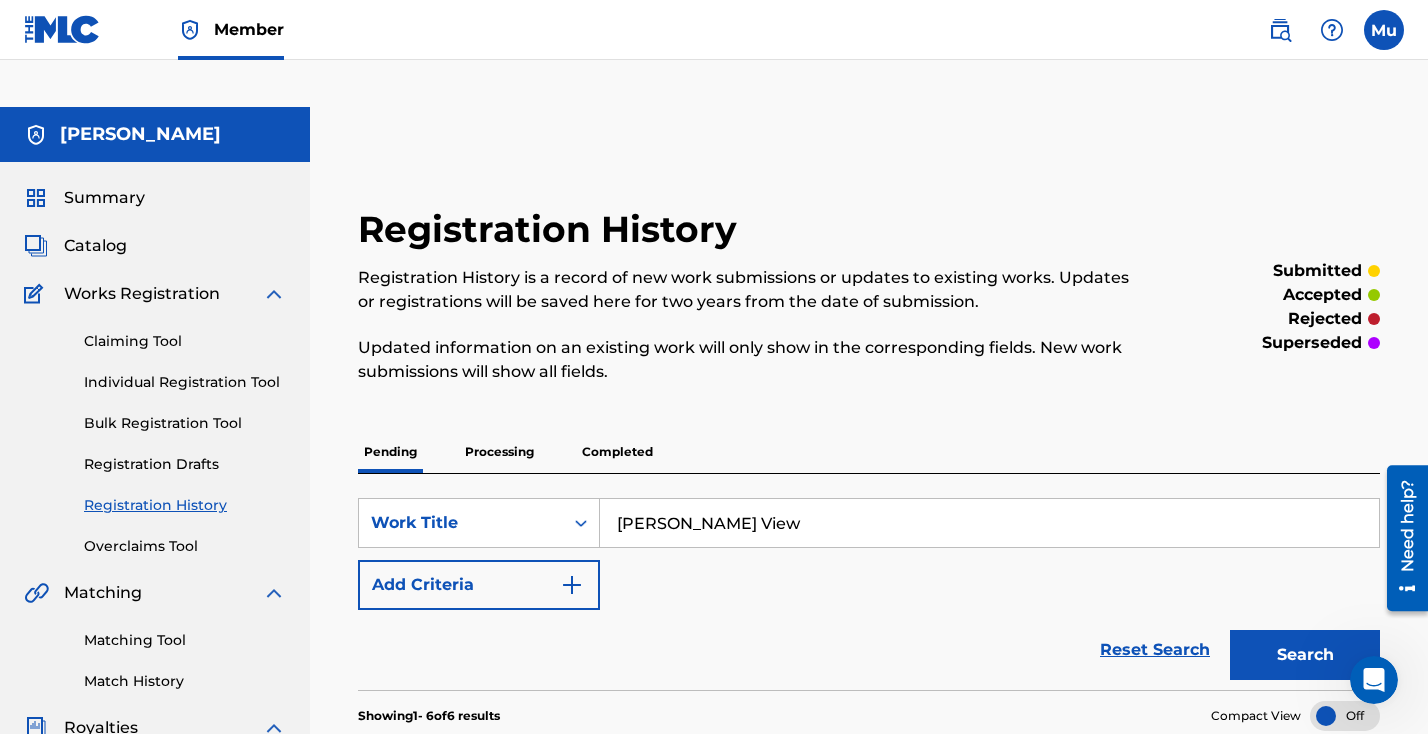 type on "[PERSON_NAME] View" 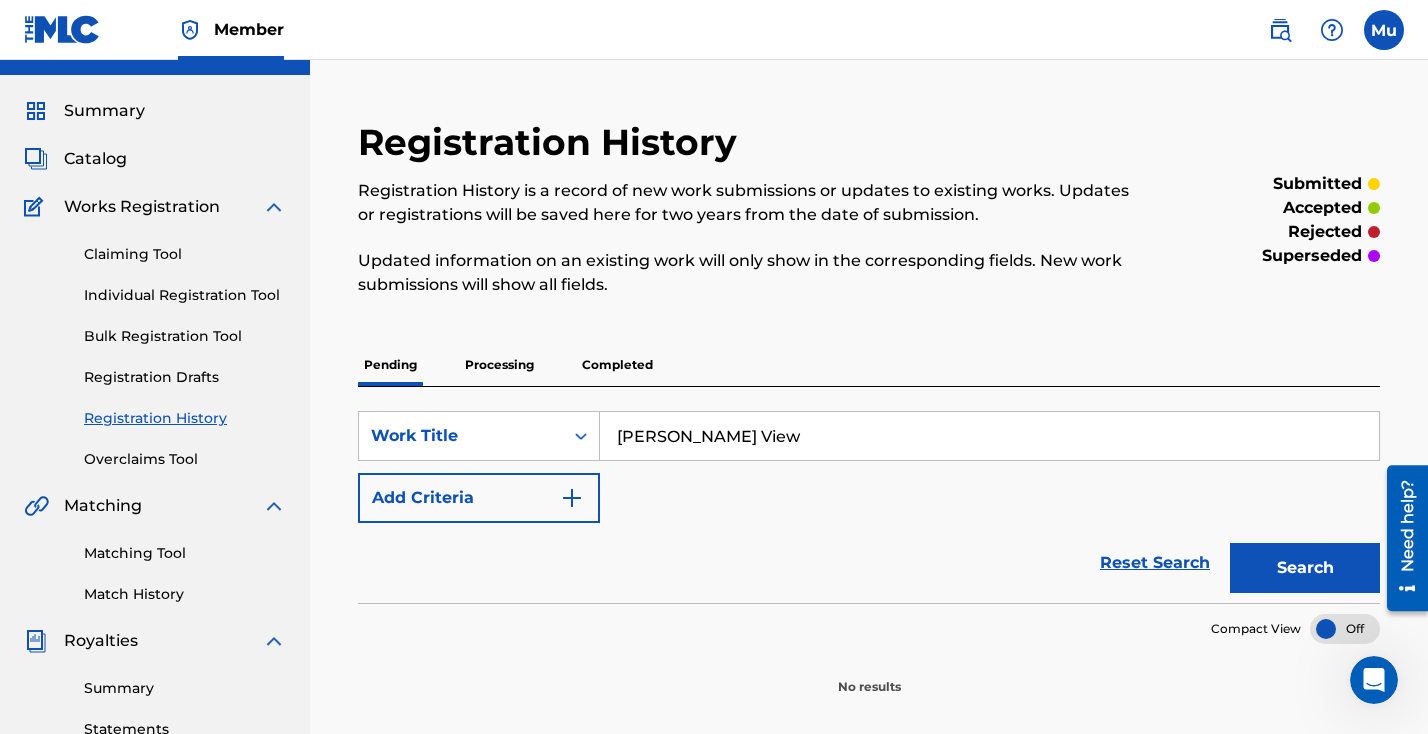 scroll, scrollTop: 171, scrollLeft: 0, axis: vertical 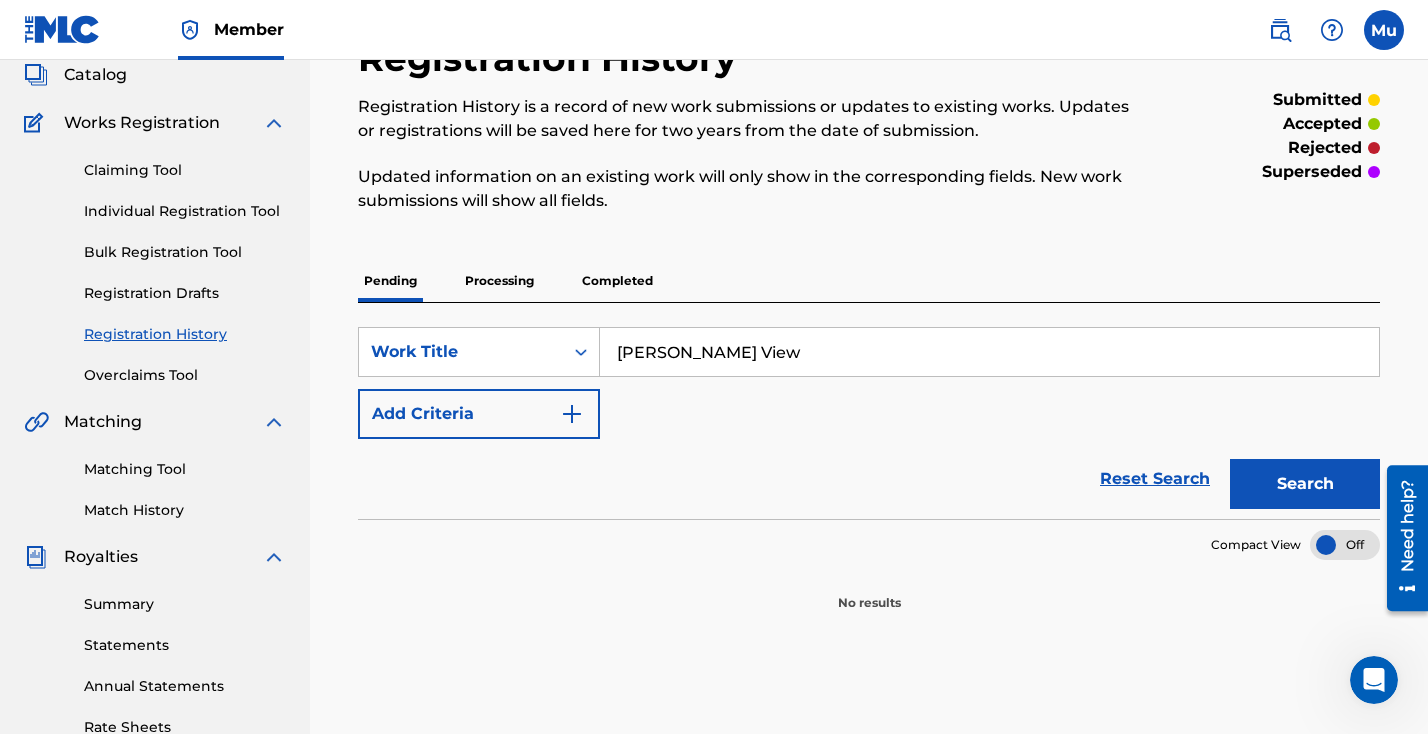 click on "Individual Registration Tool" at bounding box center [185, 211] 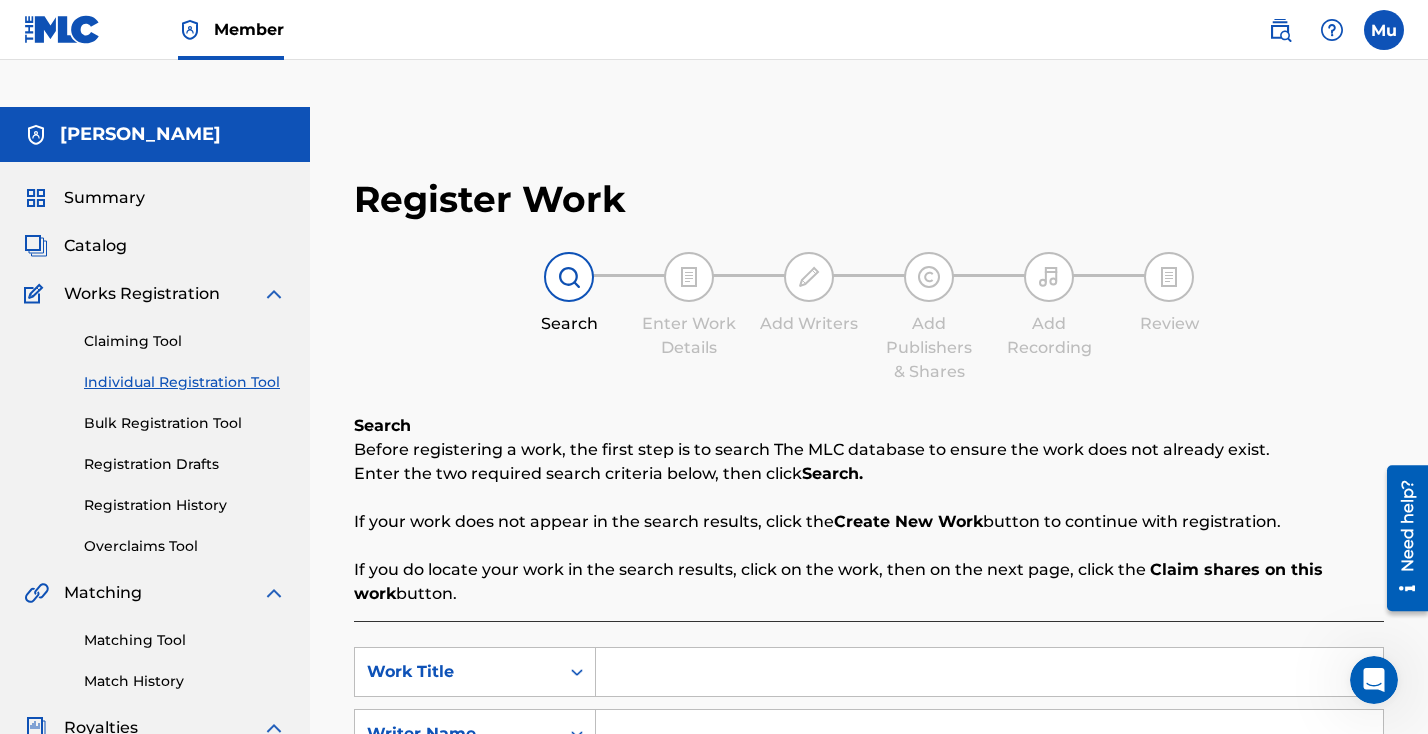 scroll, scrollTop: 115, scrollLeft: 0, axis: vertical 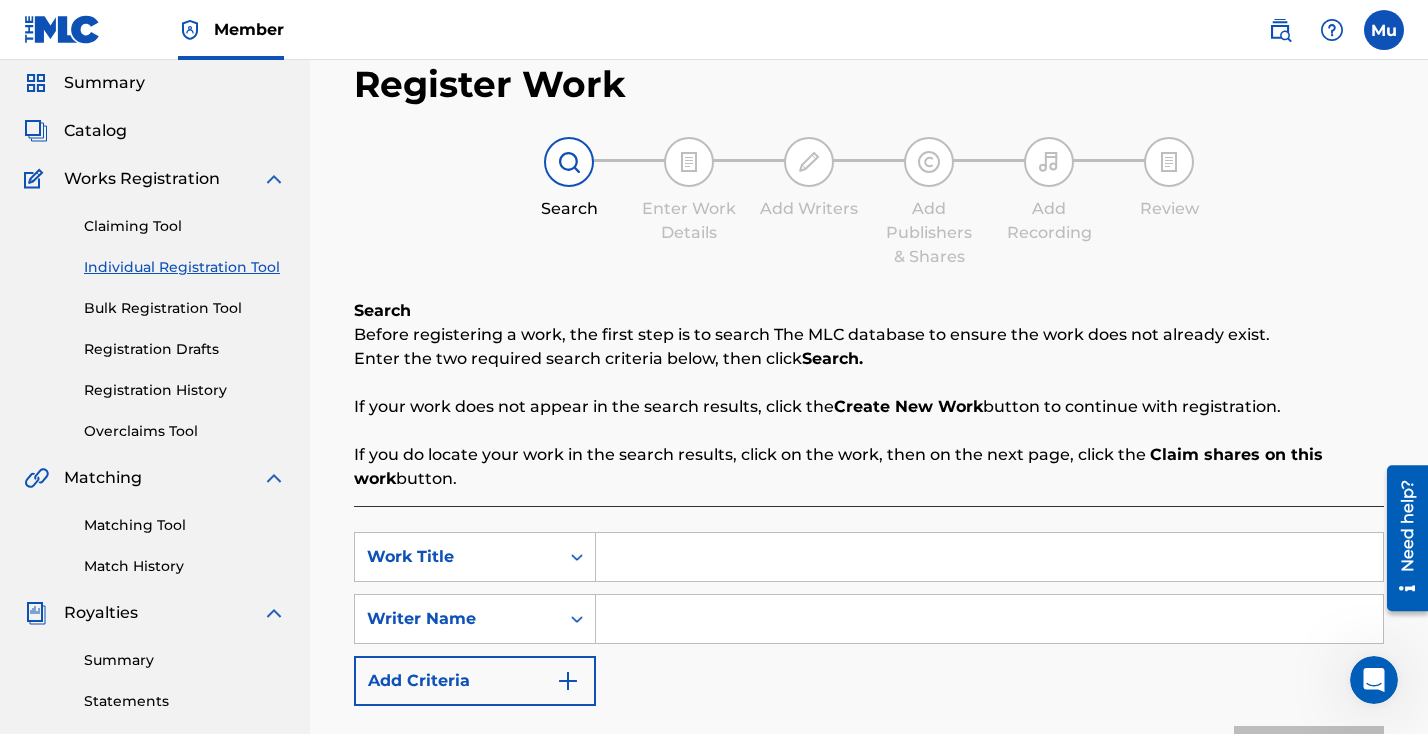 click at bounding box center [989, 557] 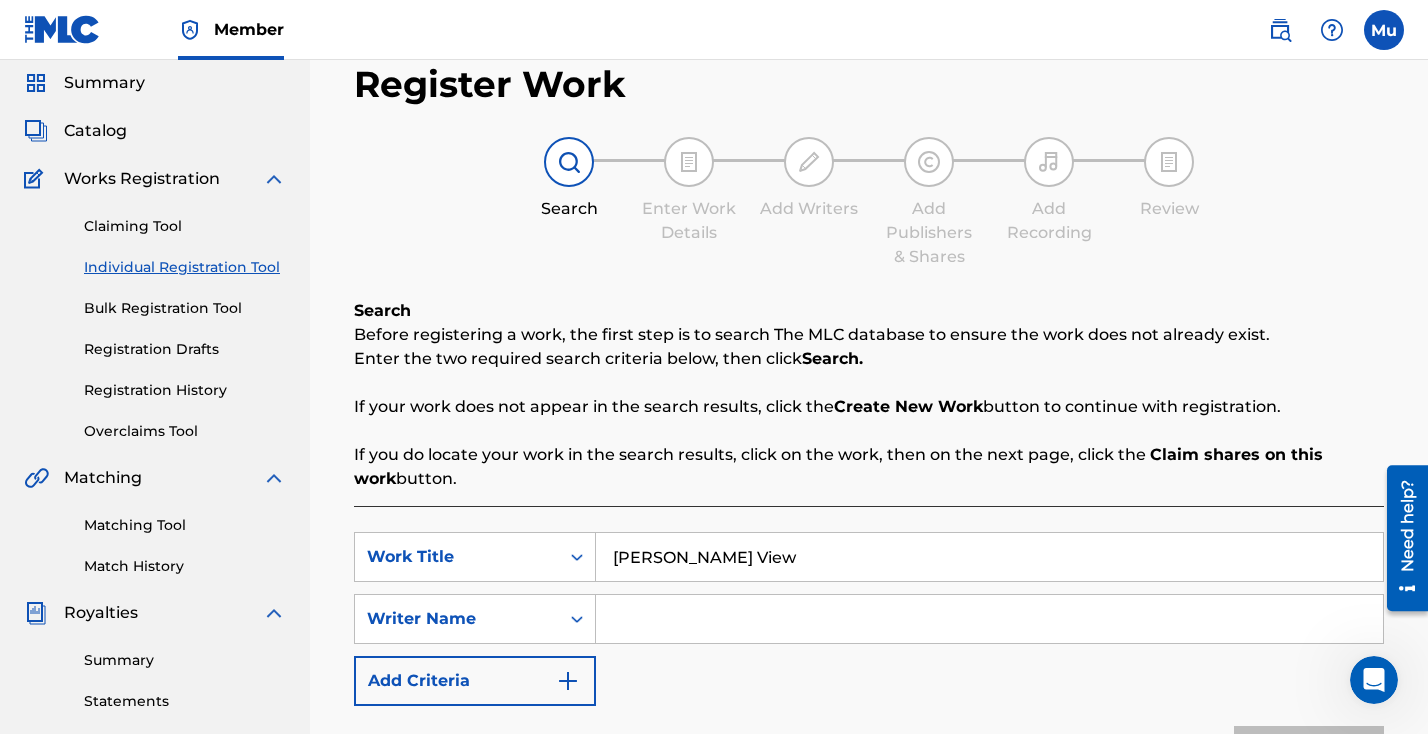 type on "[PERSON_NAME] View" 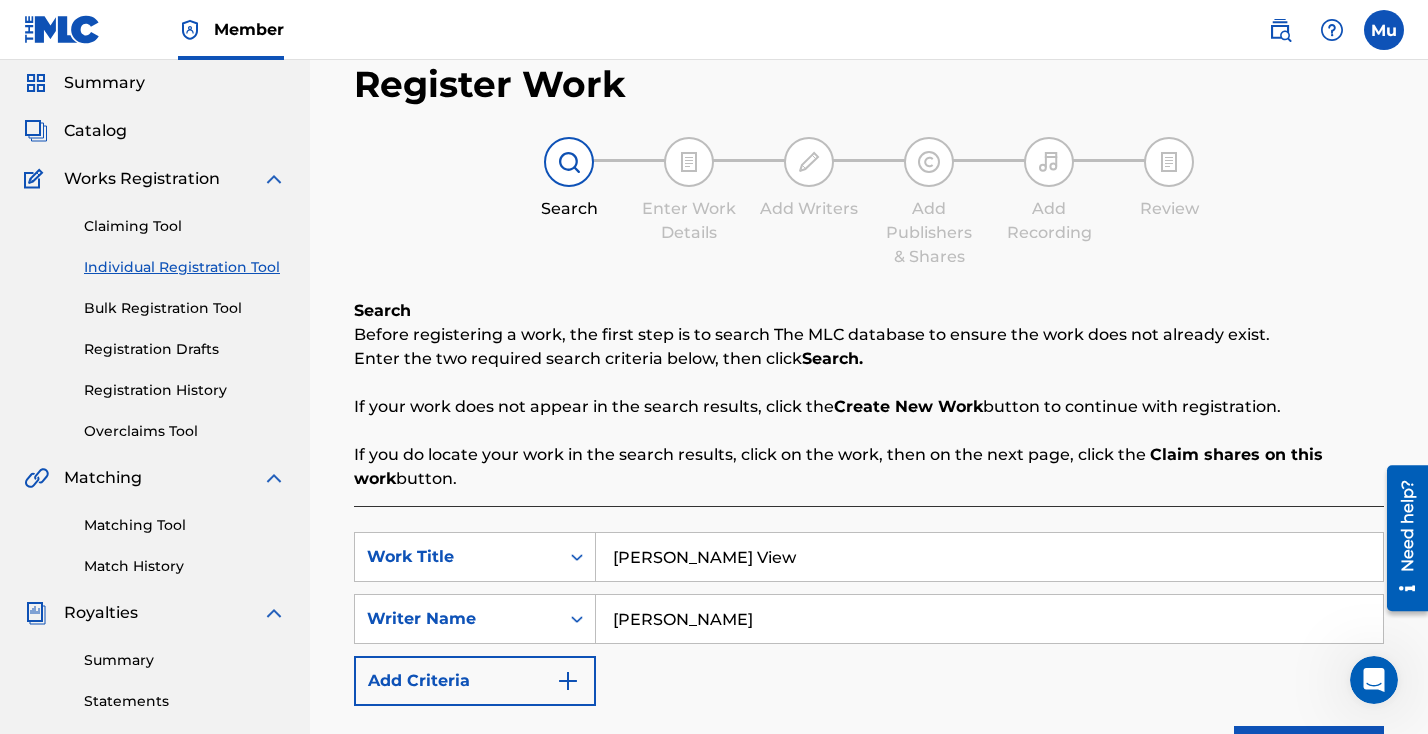 click on "Search" at bounding box center (1309, 751) 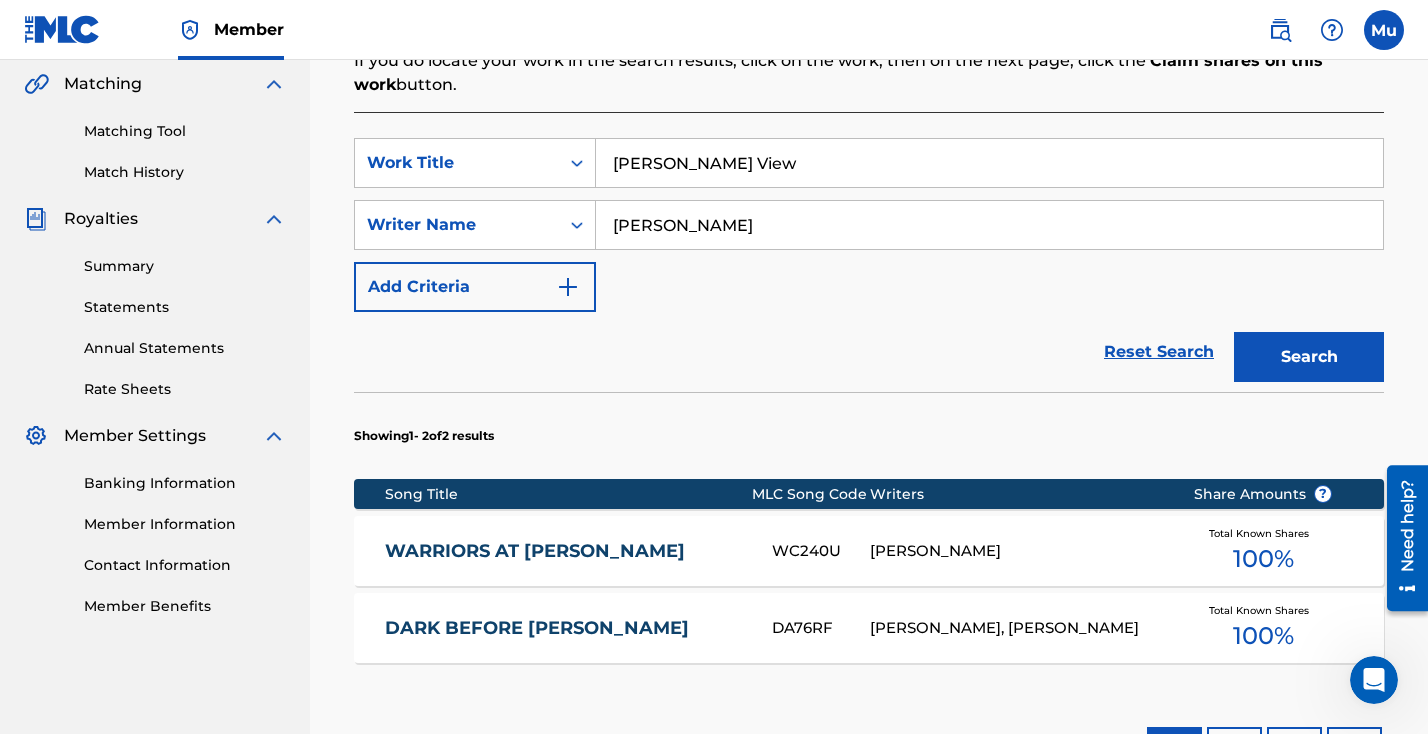 scroll, scrollTop: 514, scrollLeft: 0, axis: vertical 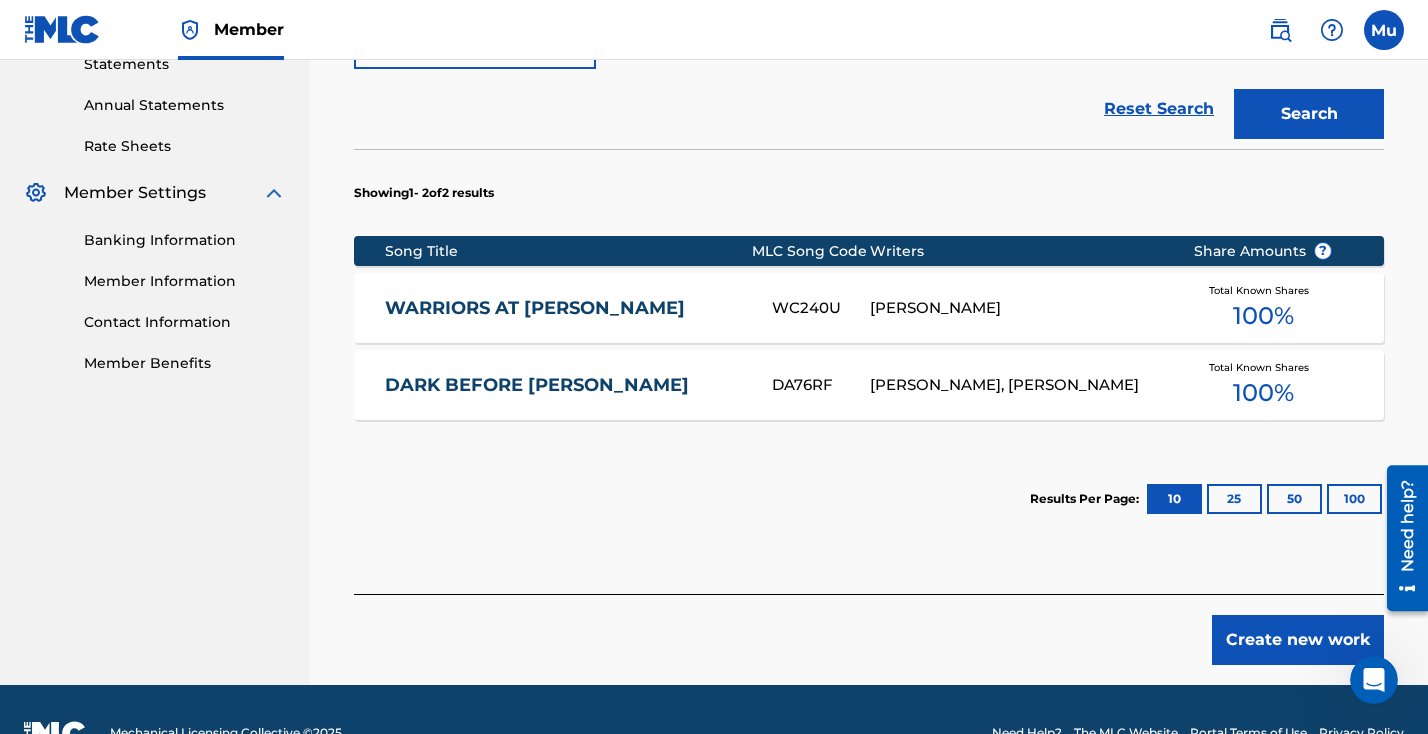 click on "Create new work" at bounding box center [1298, 640] 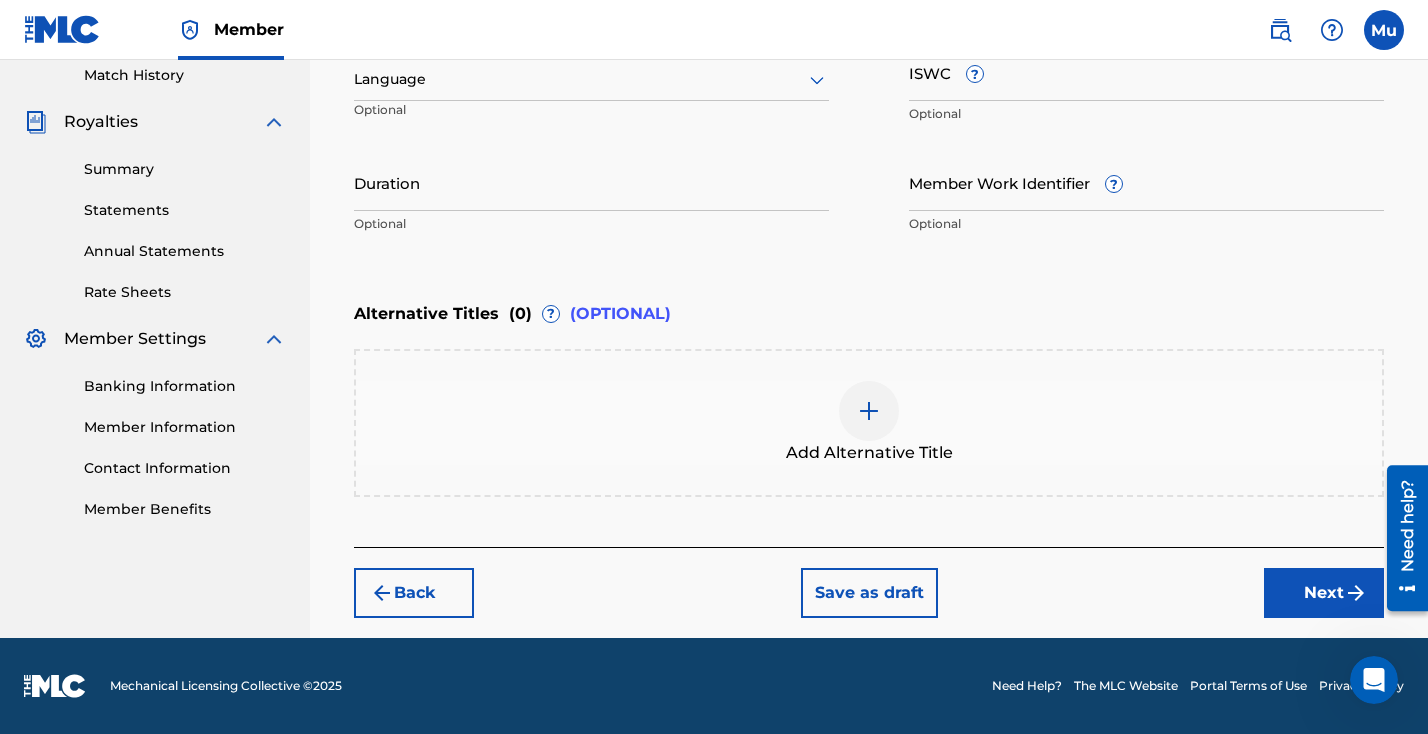 scroll, scrollTop: 558, scrollLeft: 0, axis: vertical 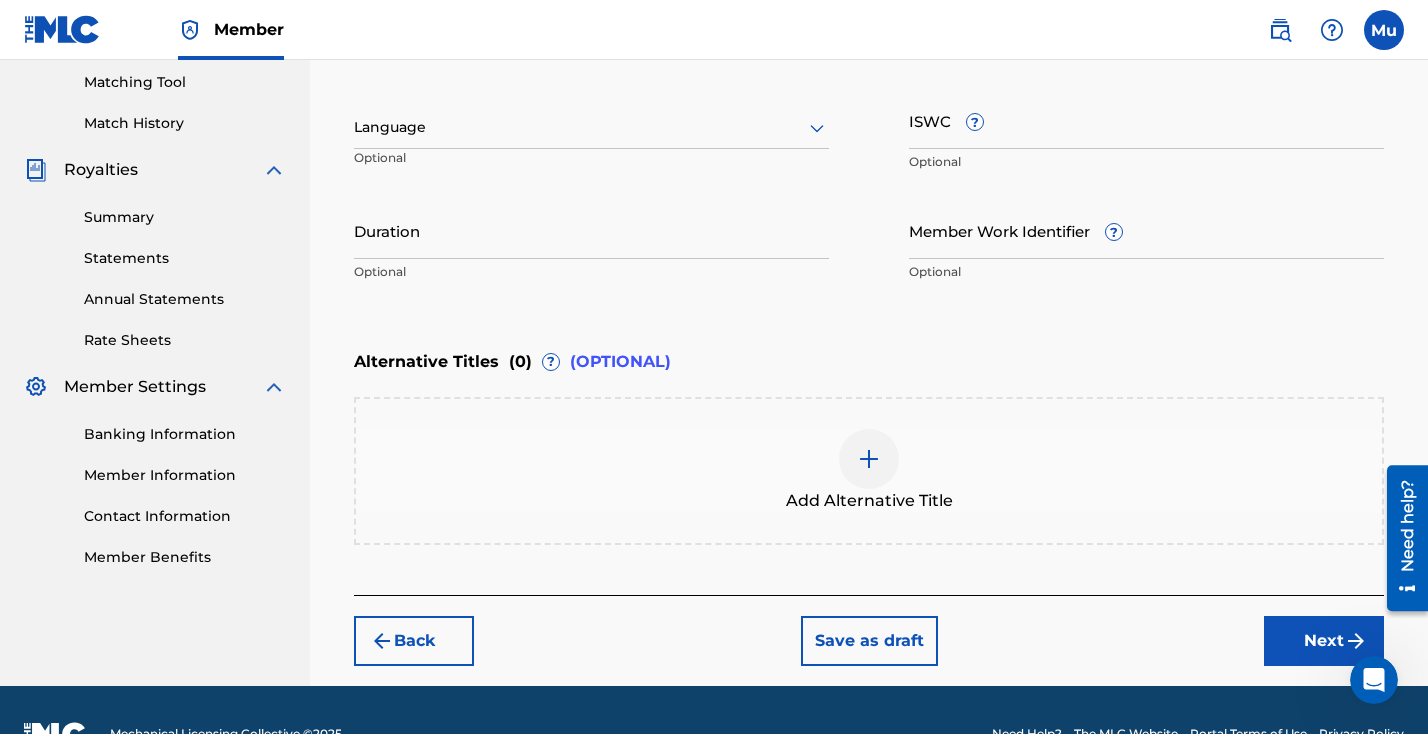 click on "Next" at bounding box center (1324, 641) 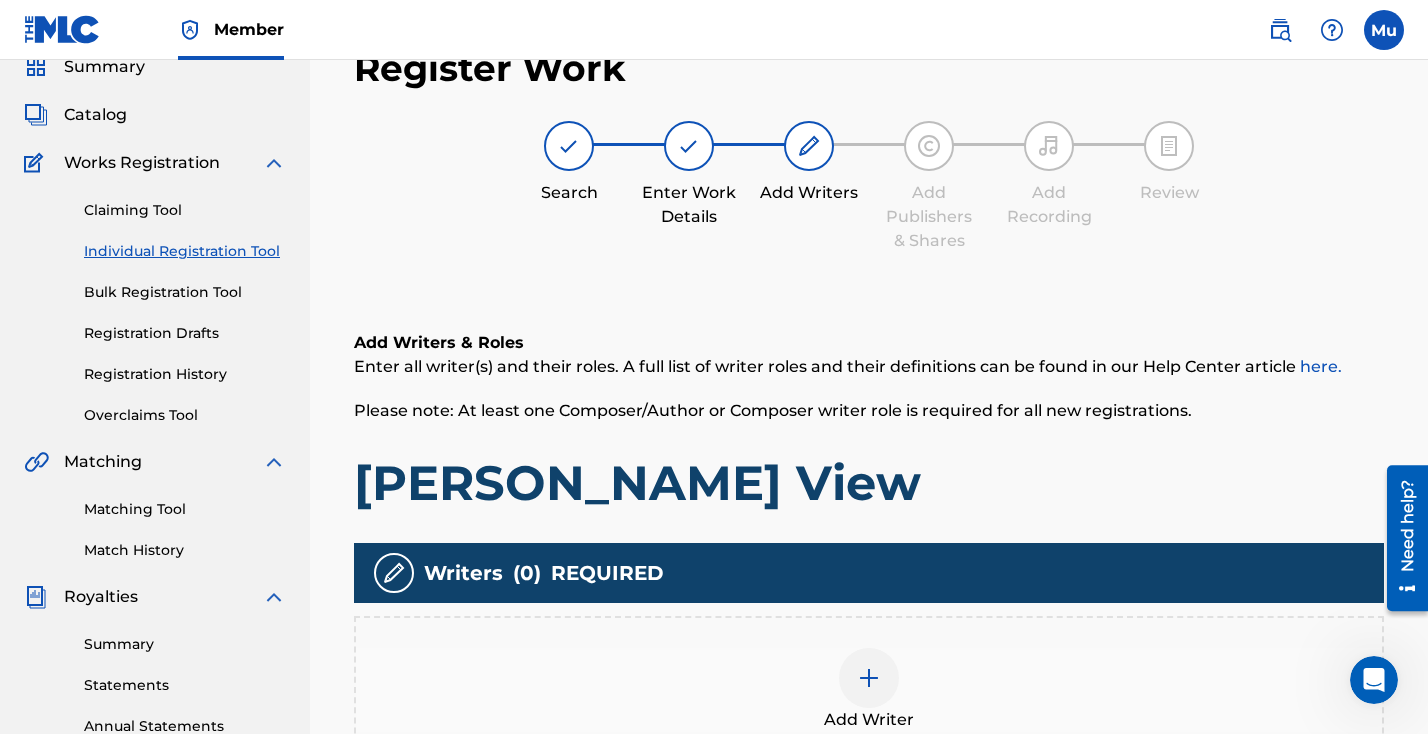 scroll, scrollTop: 90, scrollLeft: 0, axis: vertical 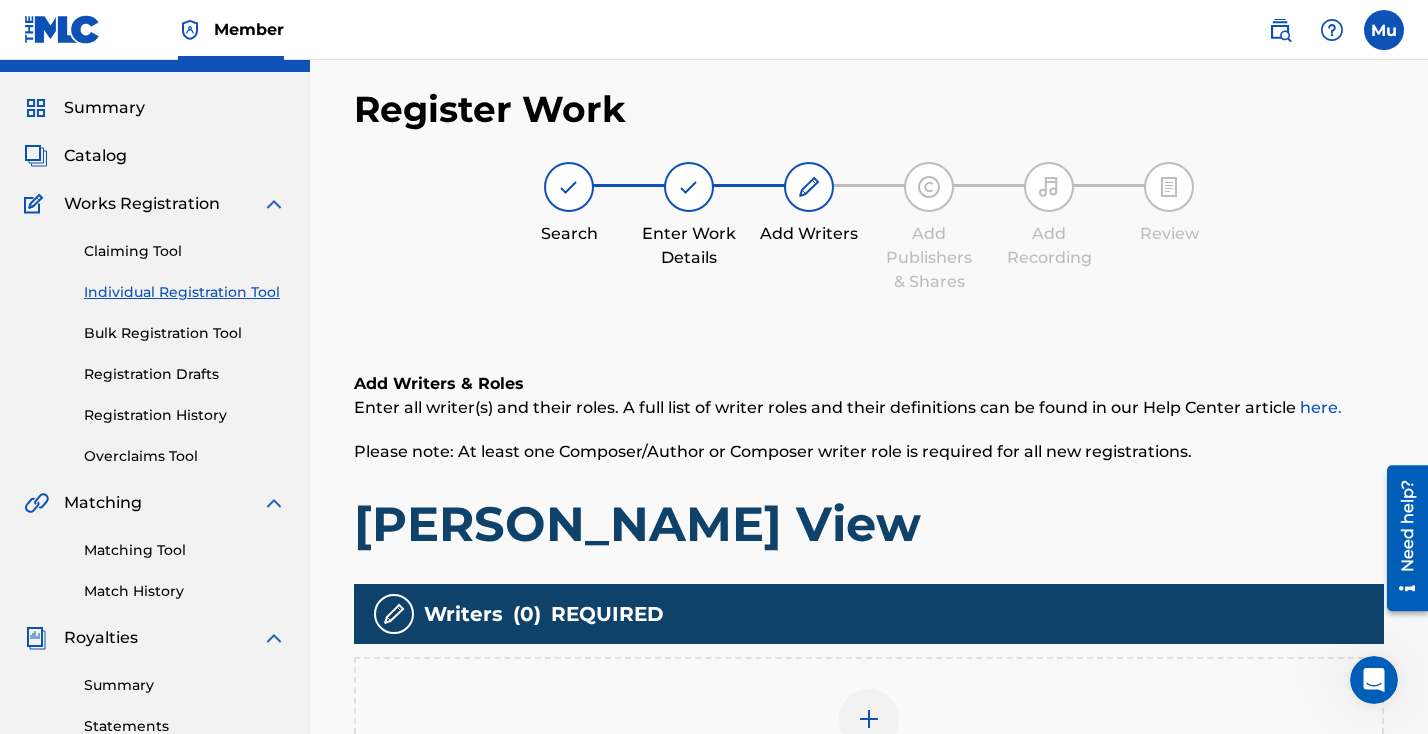 click at bounding box center (869, 719) 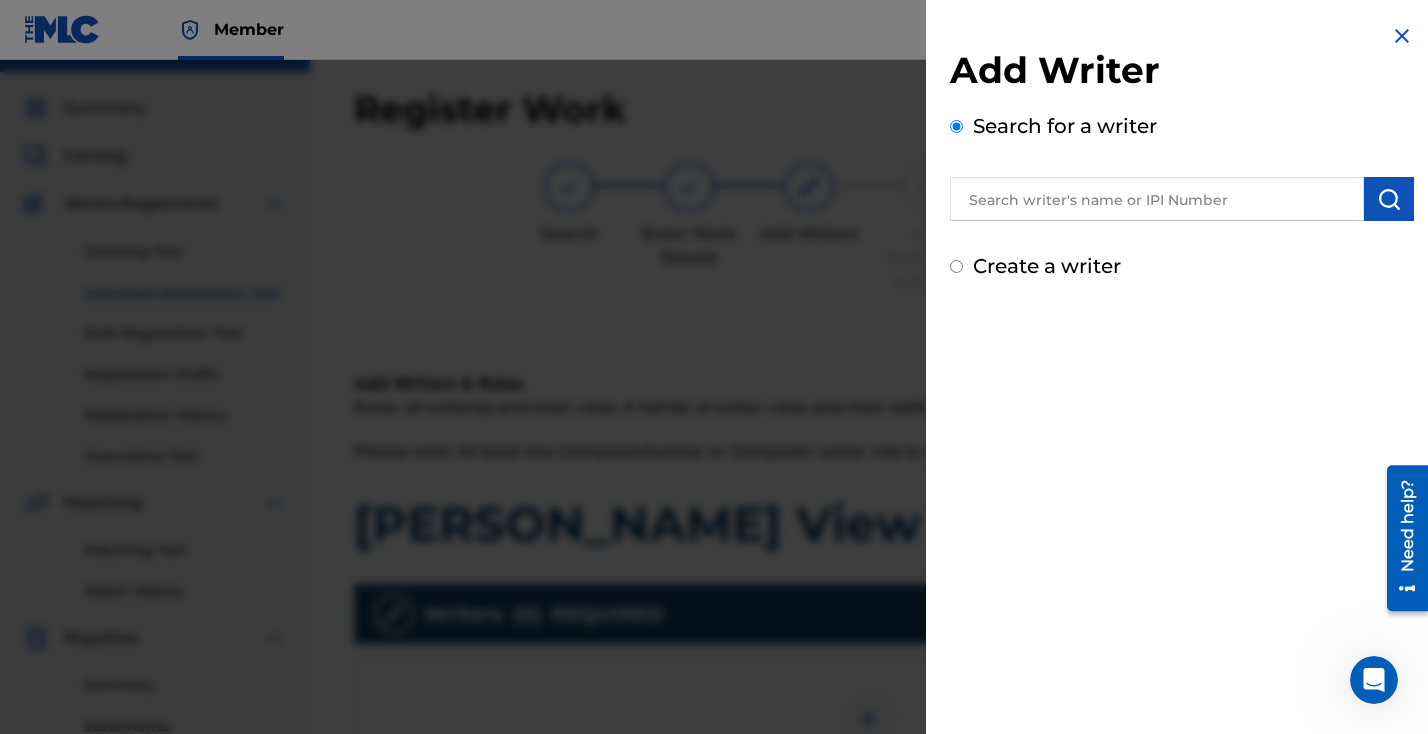 click at bounding box center [1157, 199] 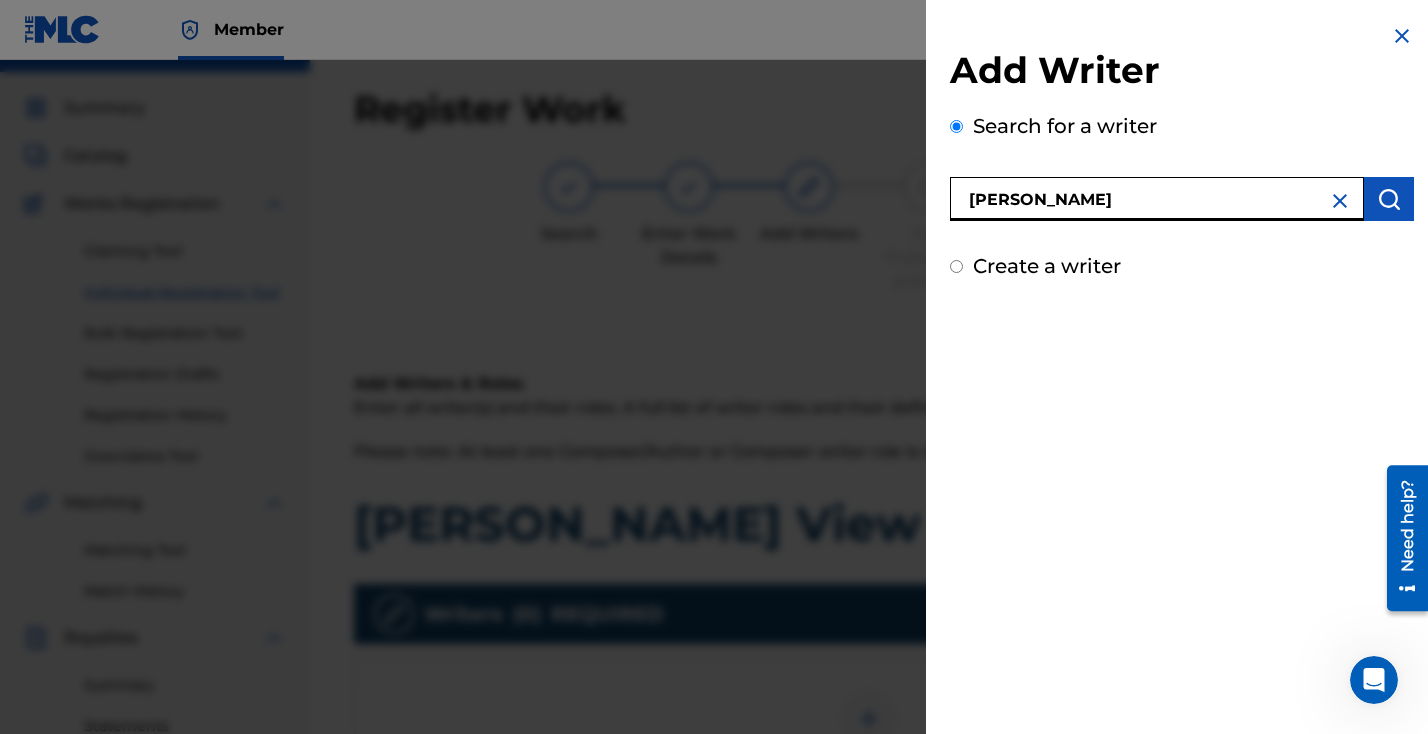 type on "[PERSON_NAME]" 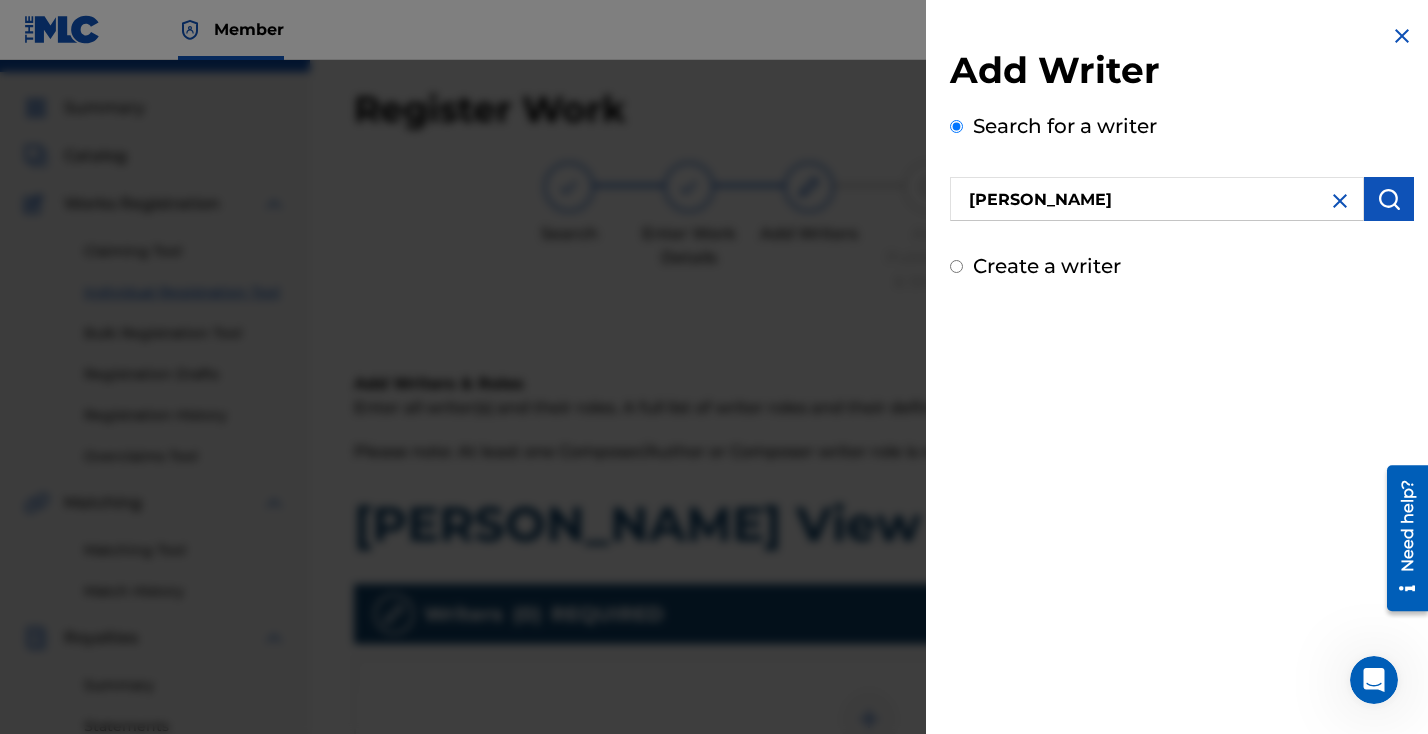 click at bounding box center (1389, 199) 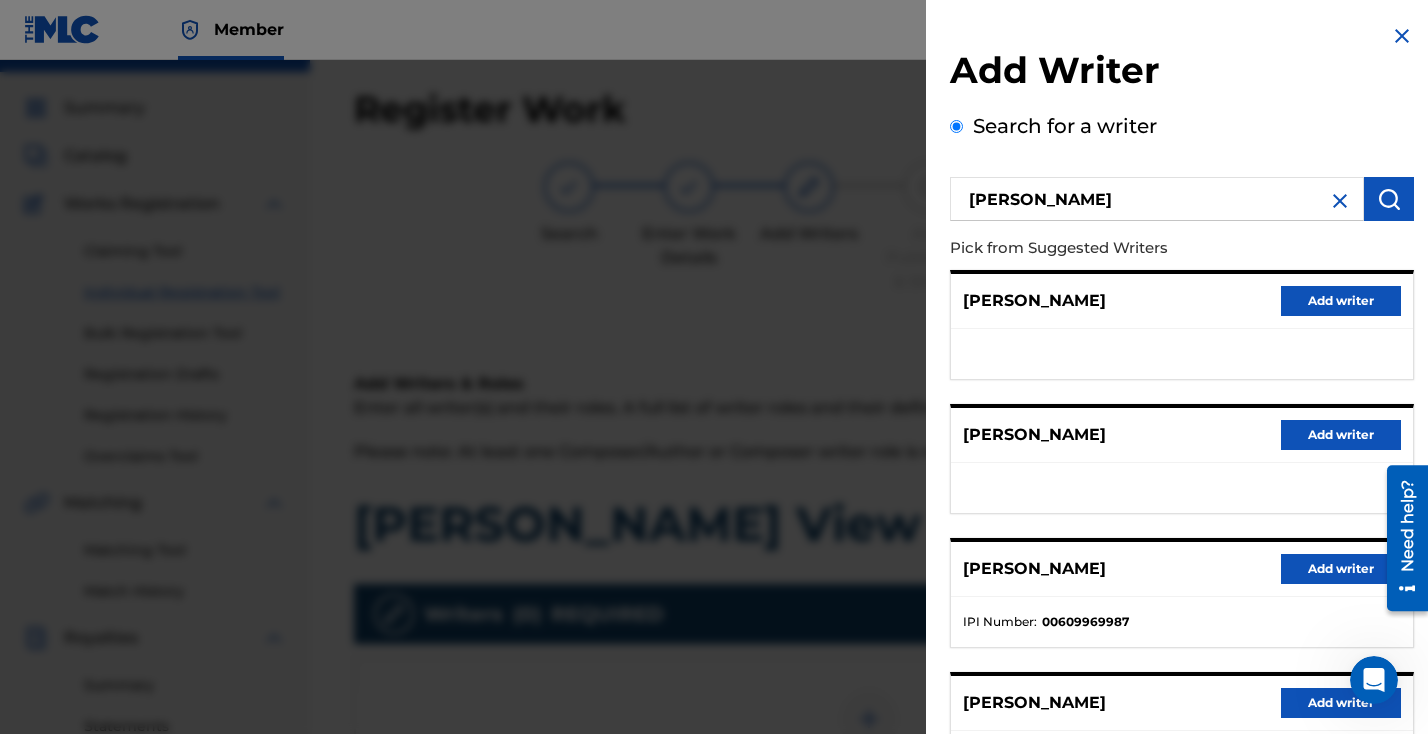 scroll, scrollTop: 308, scrollLeft: 0, axis: vertical 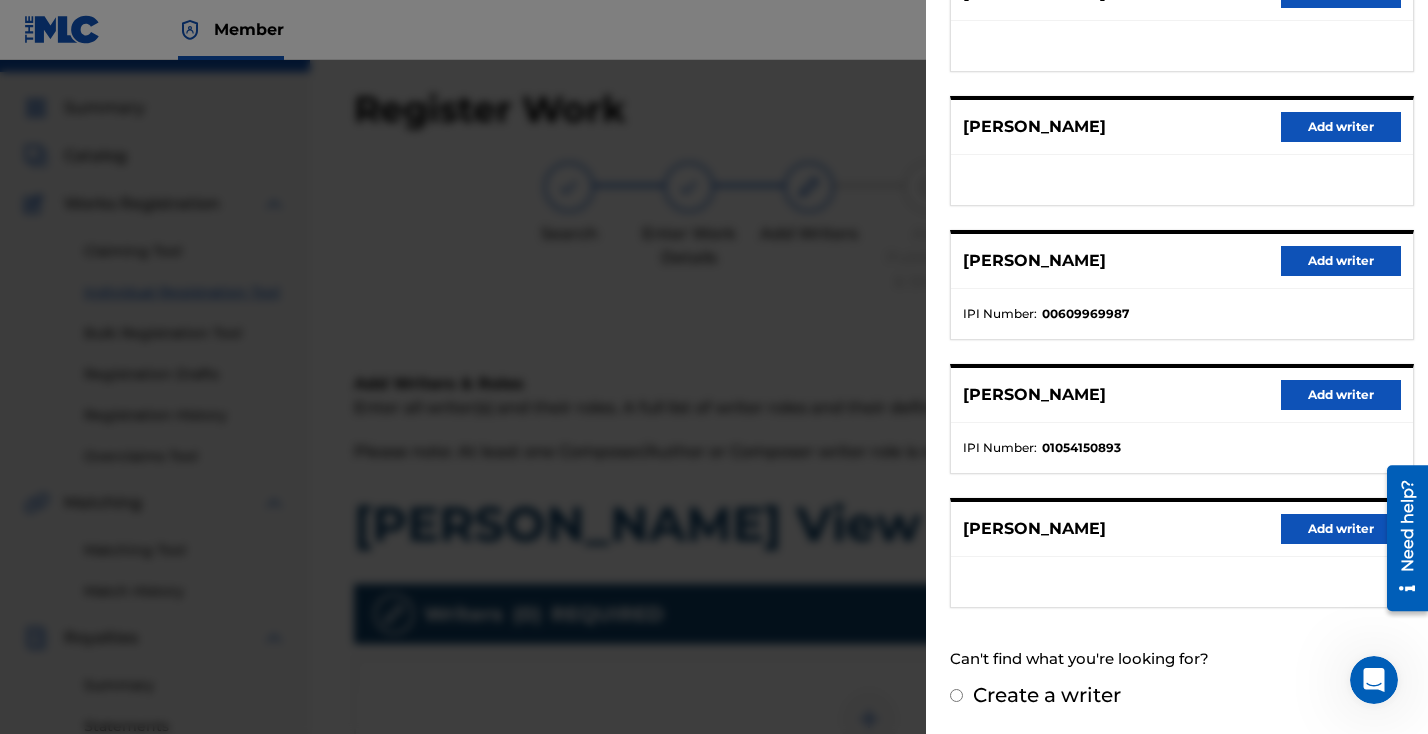 click on "Add writer" at bounding box center [1341, 395] 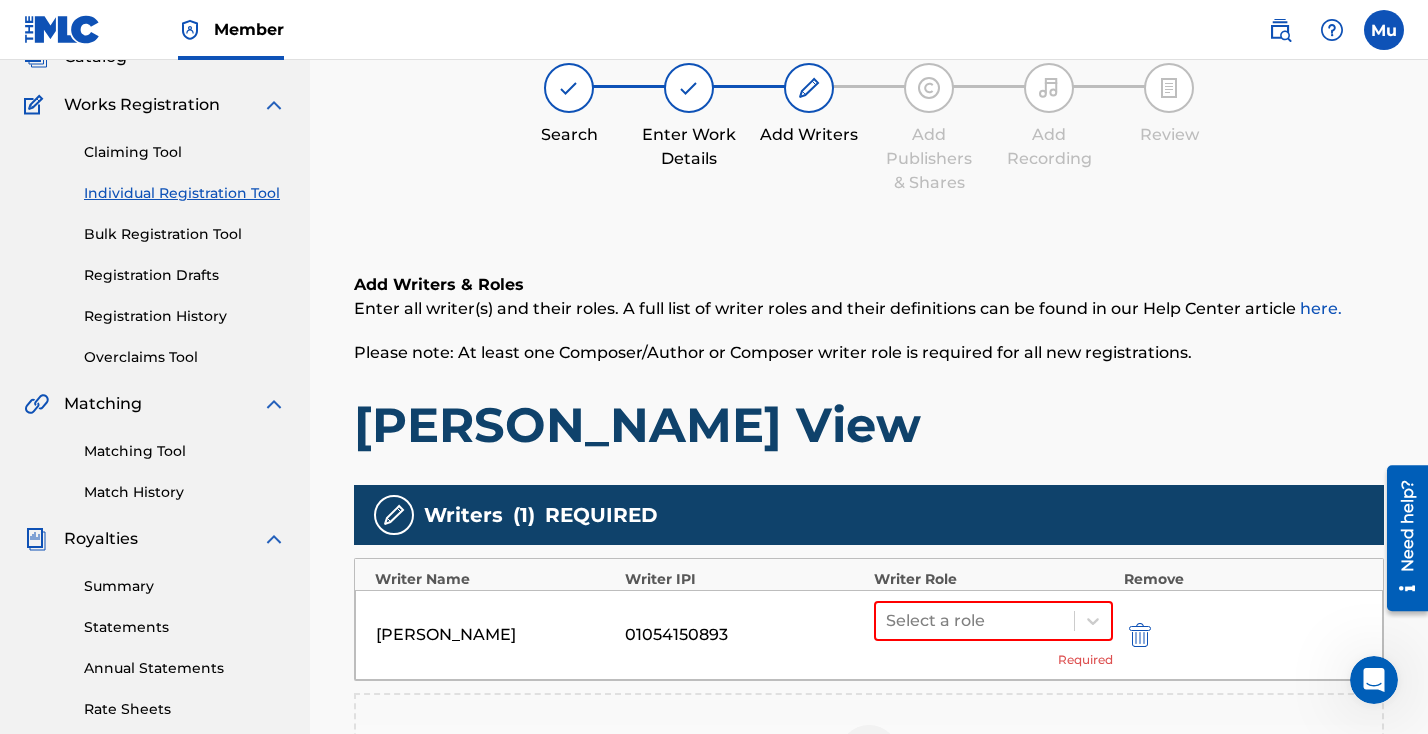 scroll, scrollTop: 346, scrollLeft: 0, axis: vertical 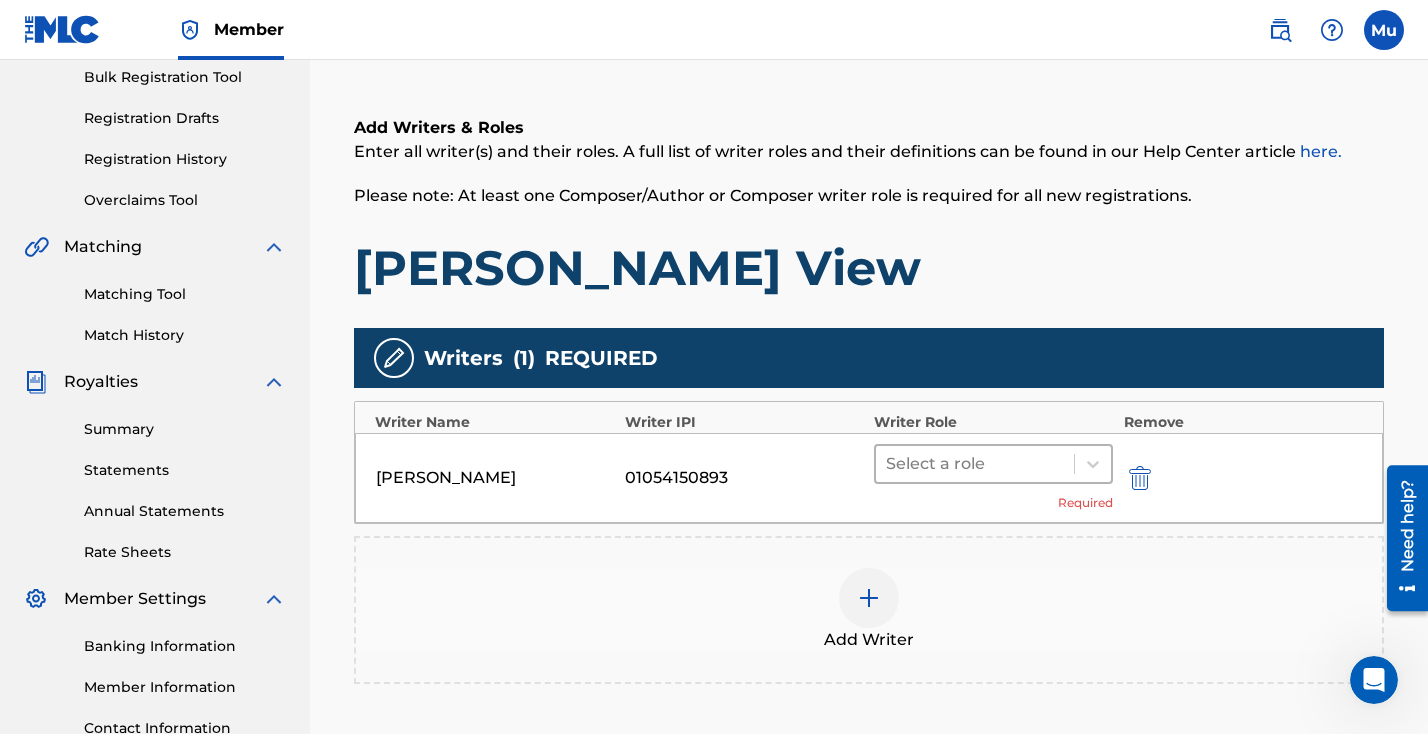 click at bounding box center [975, 464] 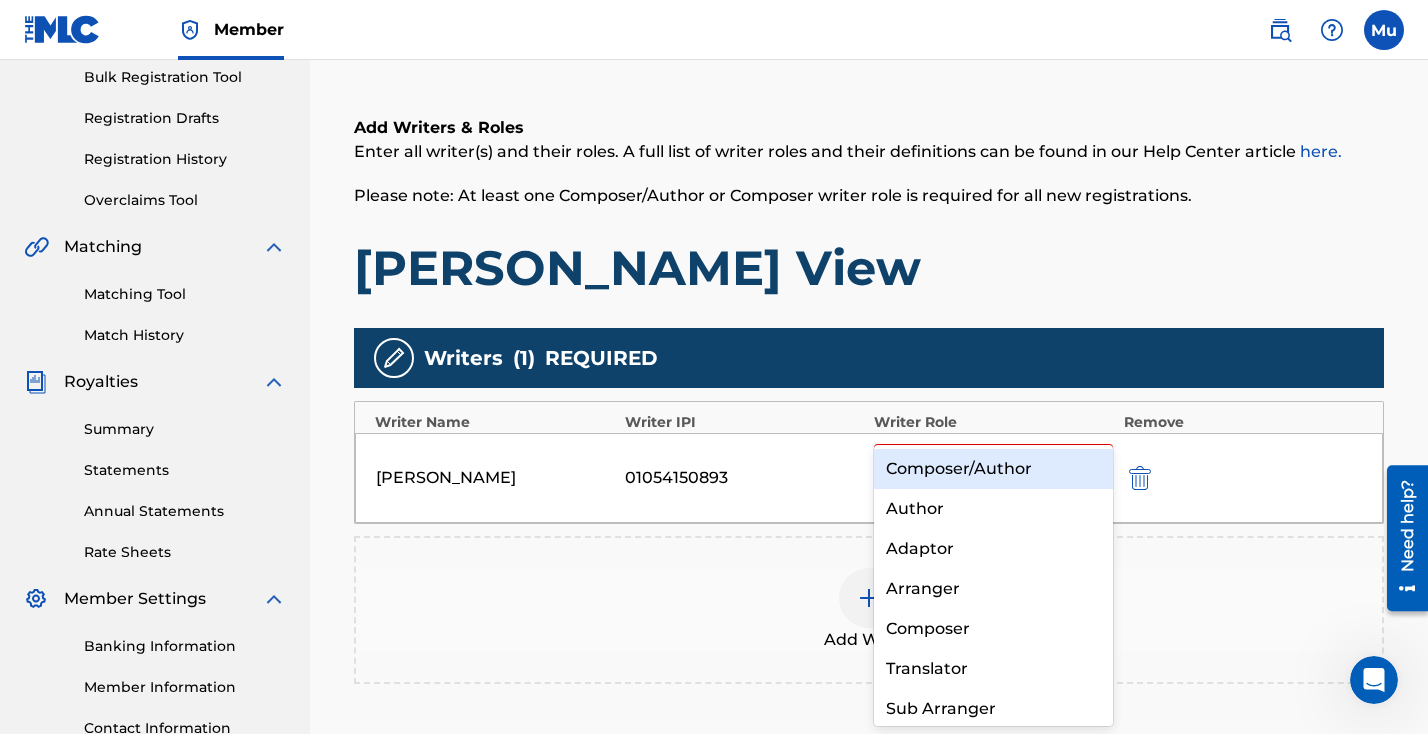 click on "Composer/Author" at bounding box center [993, 469] 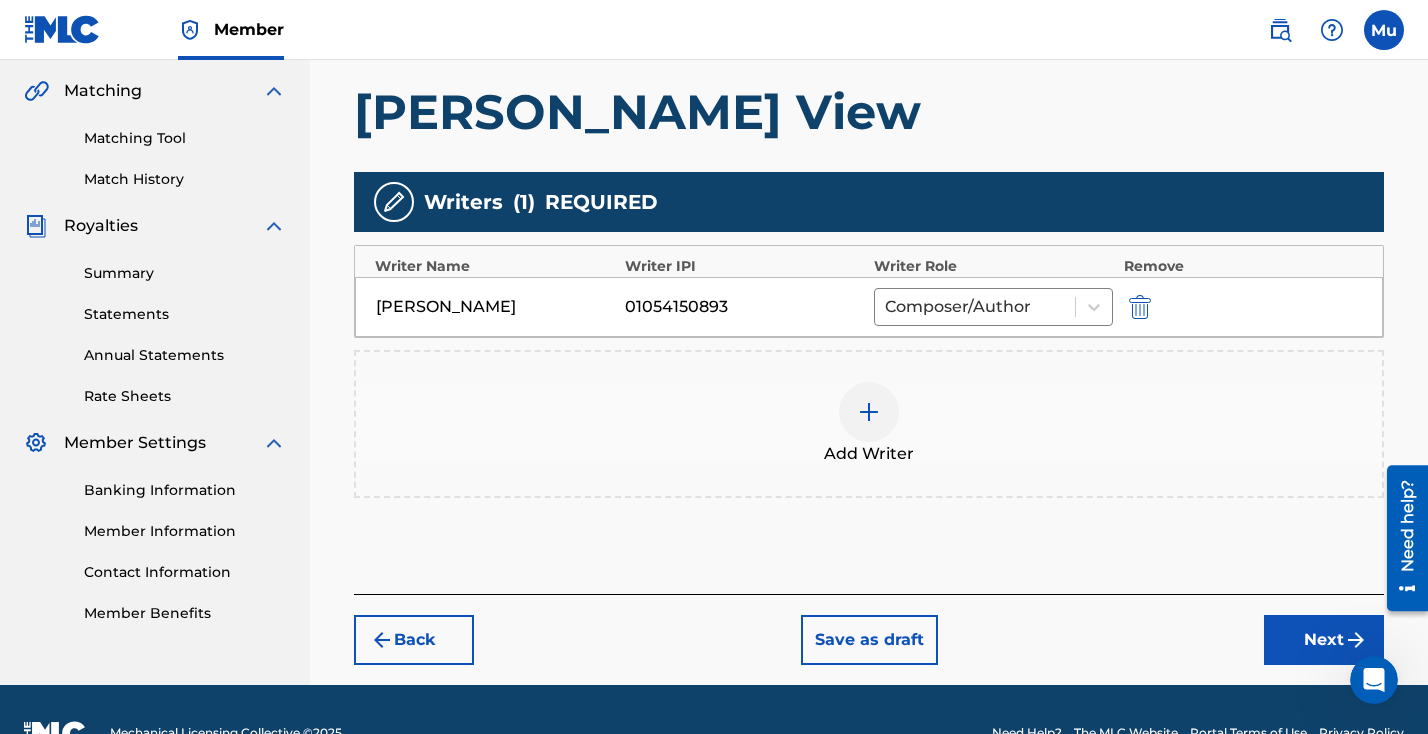 click on "Next" at bounding box center [1324, 640] 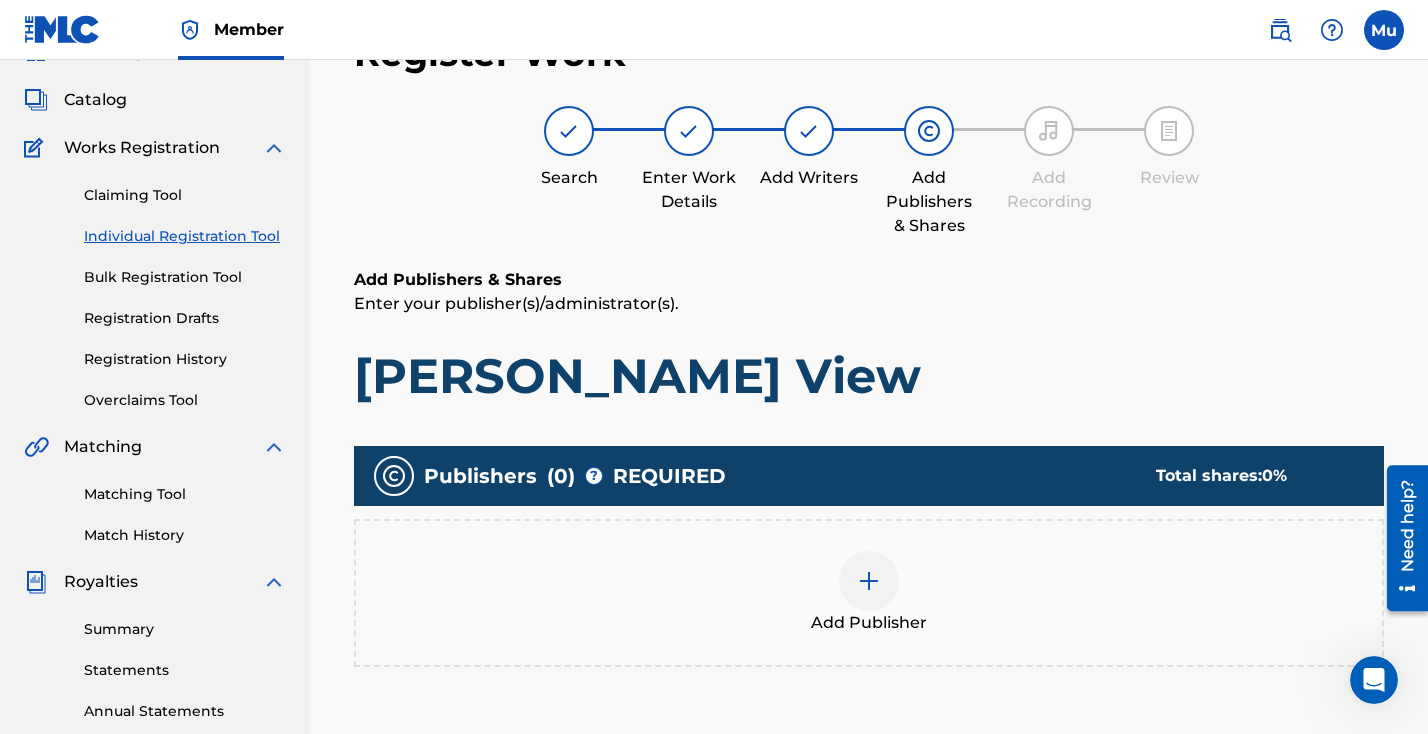 scroll, scrollTop: 90, scrollLeft: 0, axis: vertical 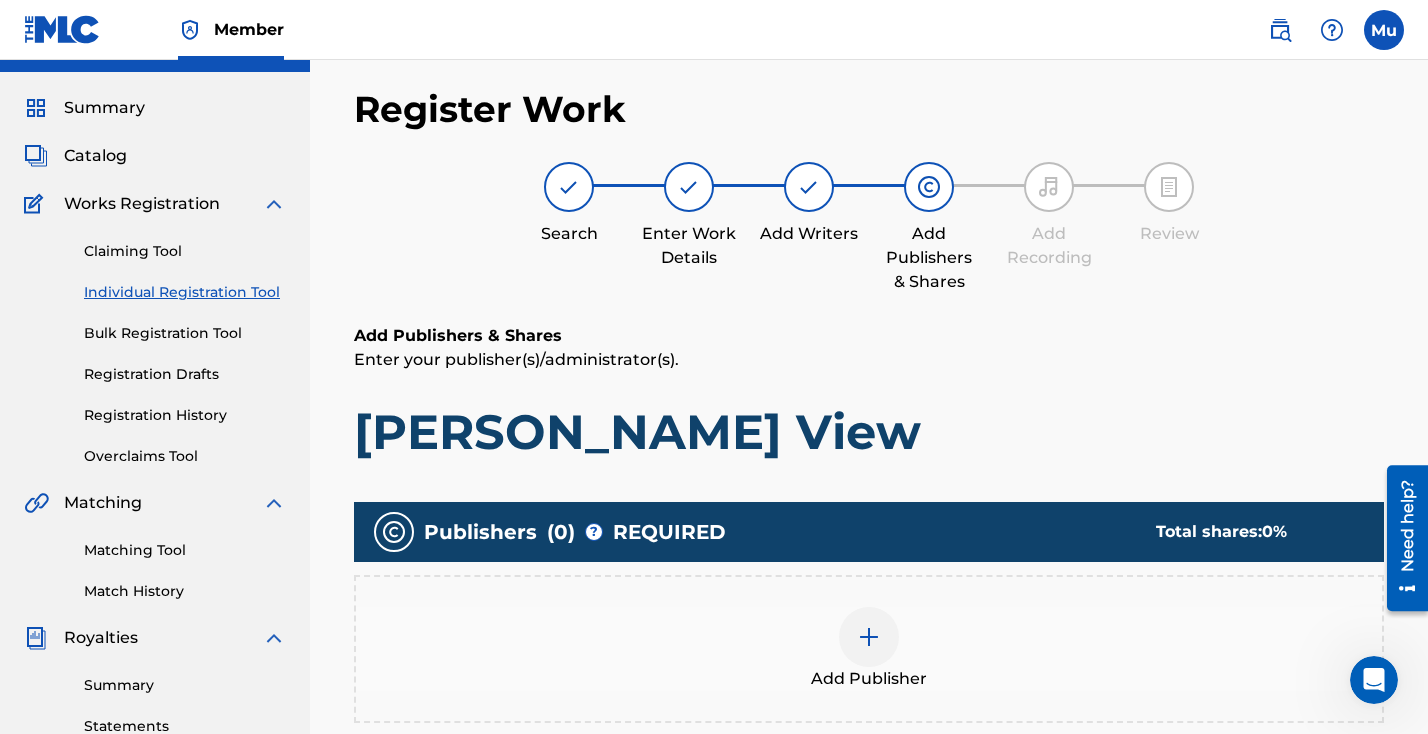 click at bounding box center [869, 637] 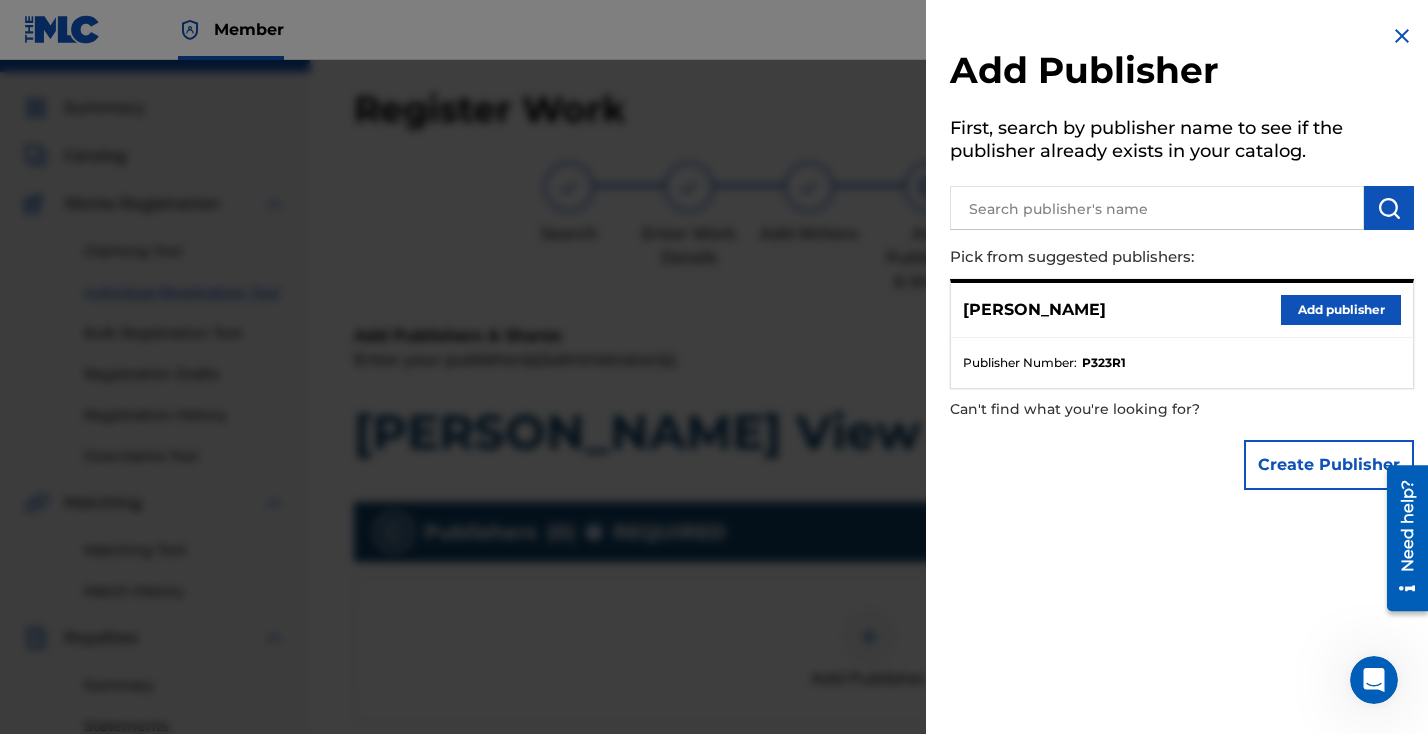 click on "[PERSON_NAME] Add publisher" at bounding box center (1182, 310) 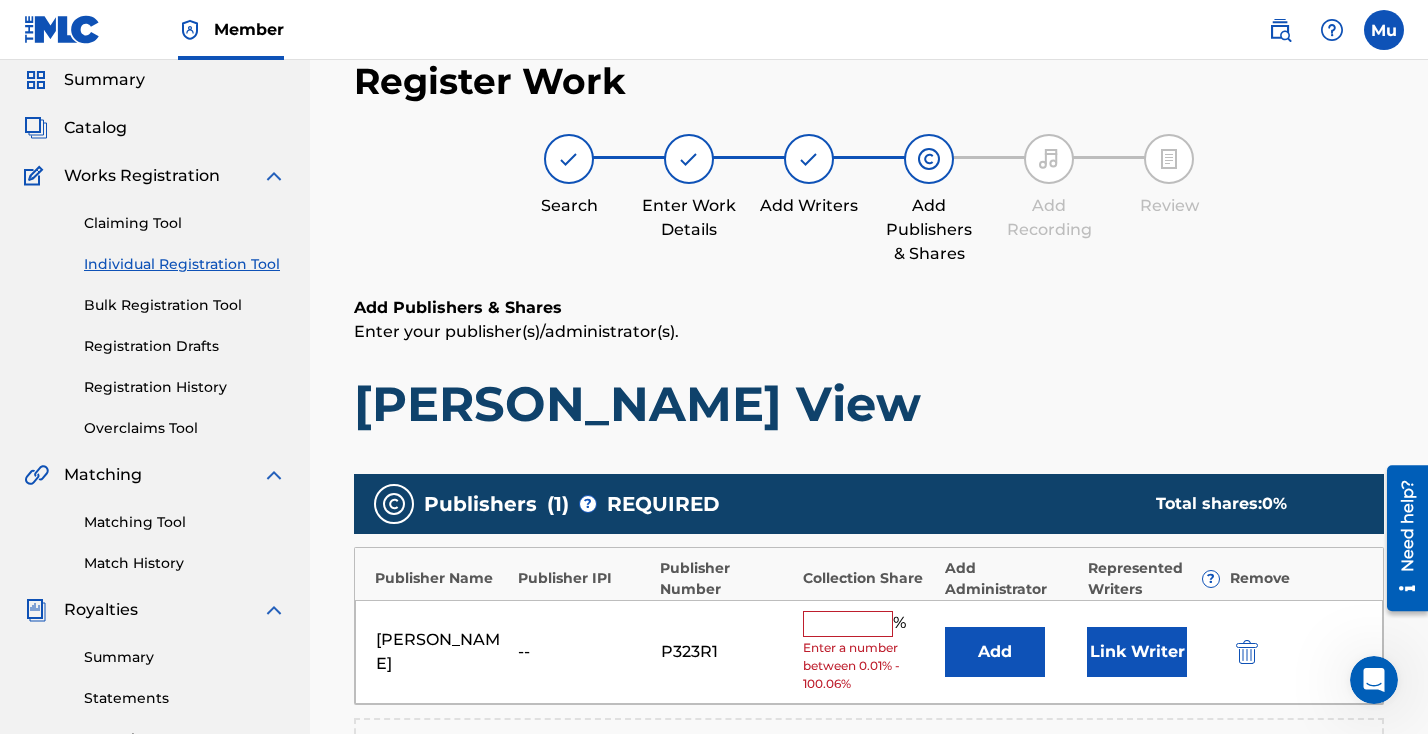scroll, scrollTop: 168, scrollLeft: 0, axis: vertical 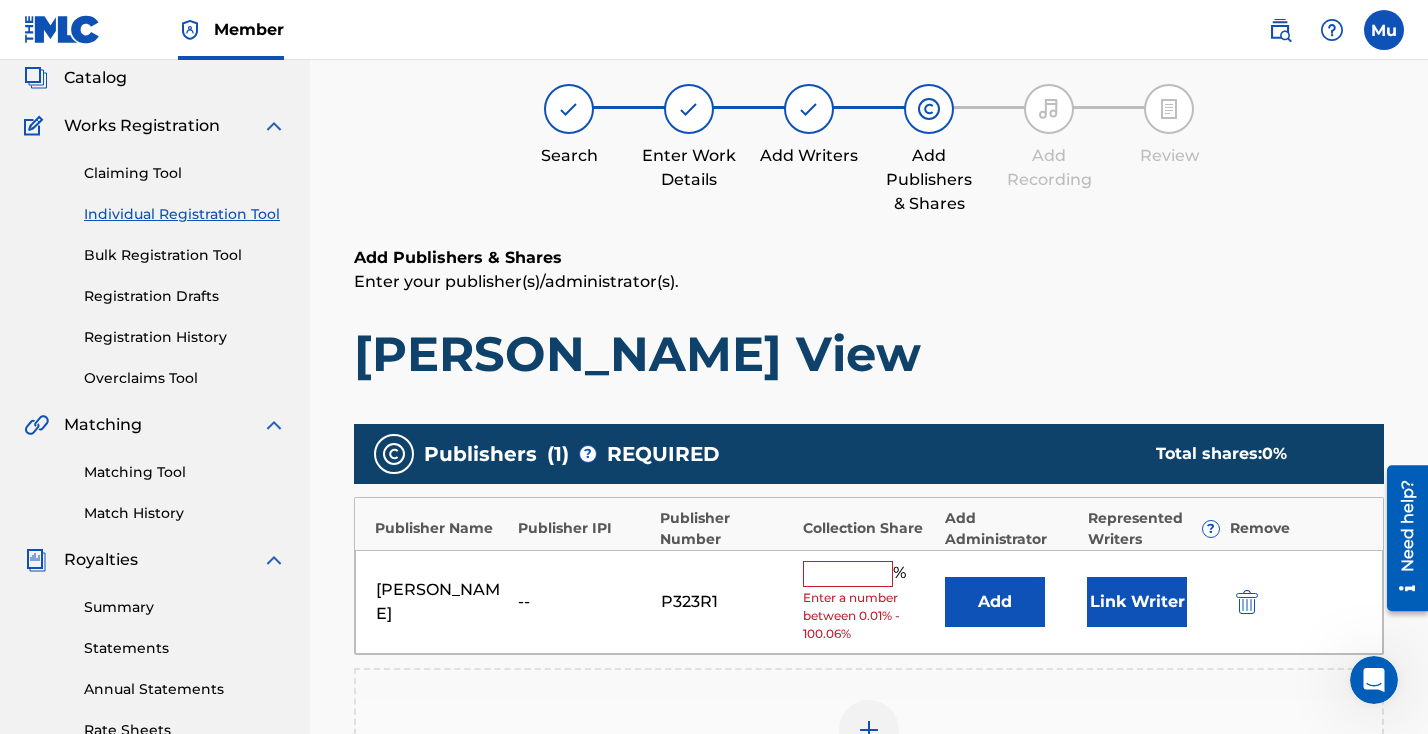 click at bounding box center [848, 574] 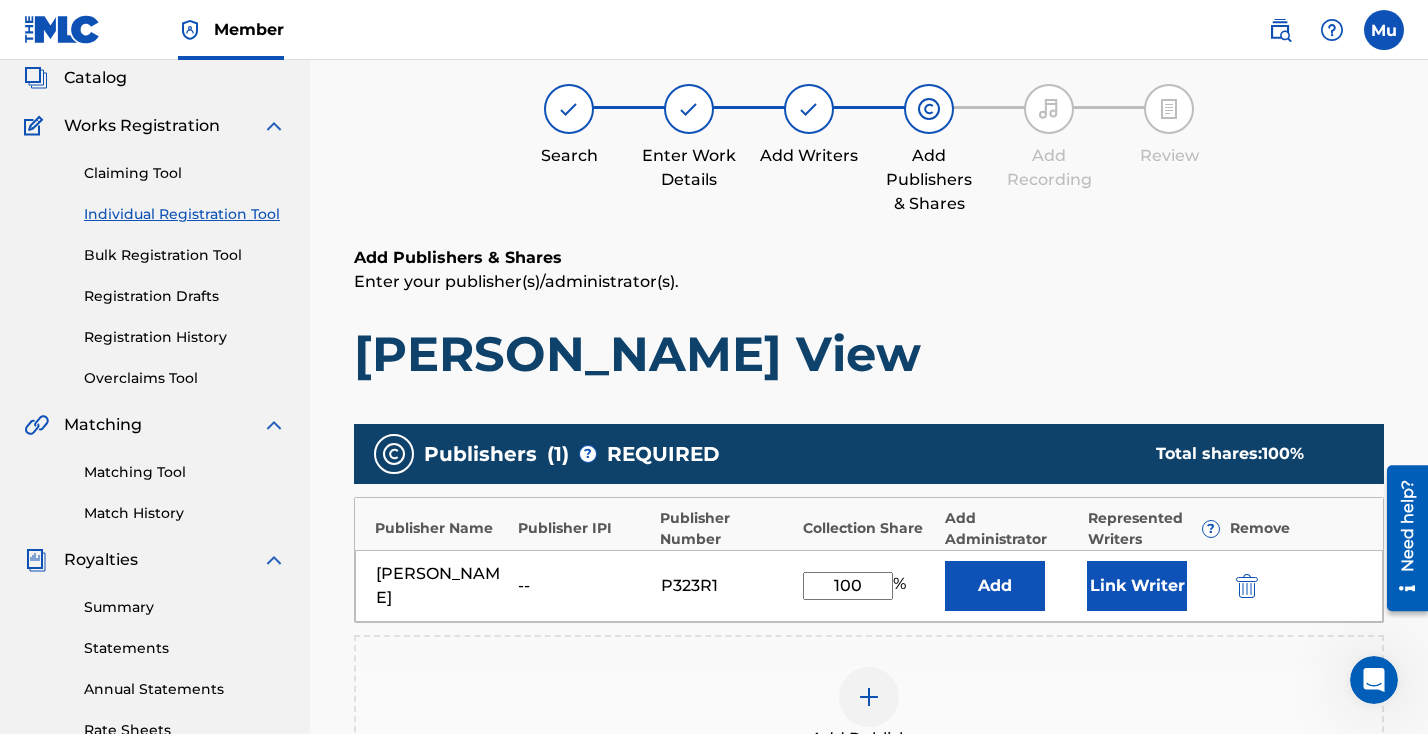type on "100" 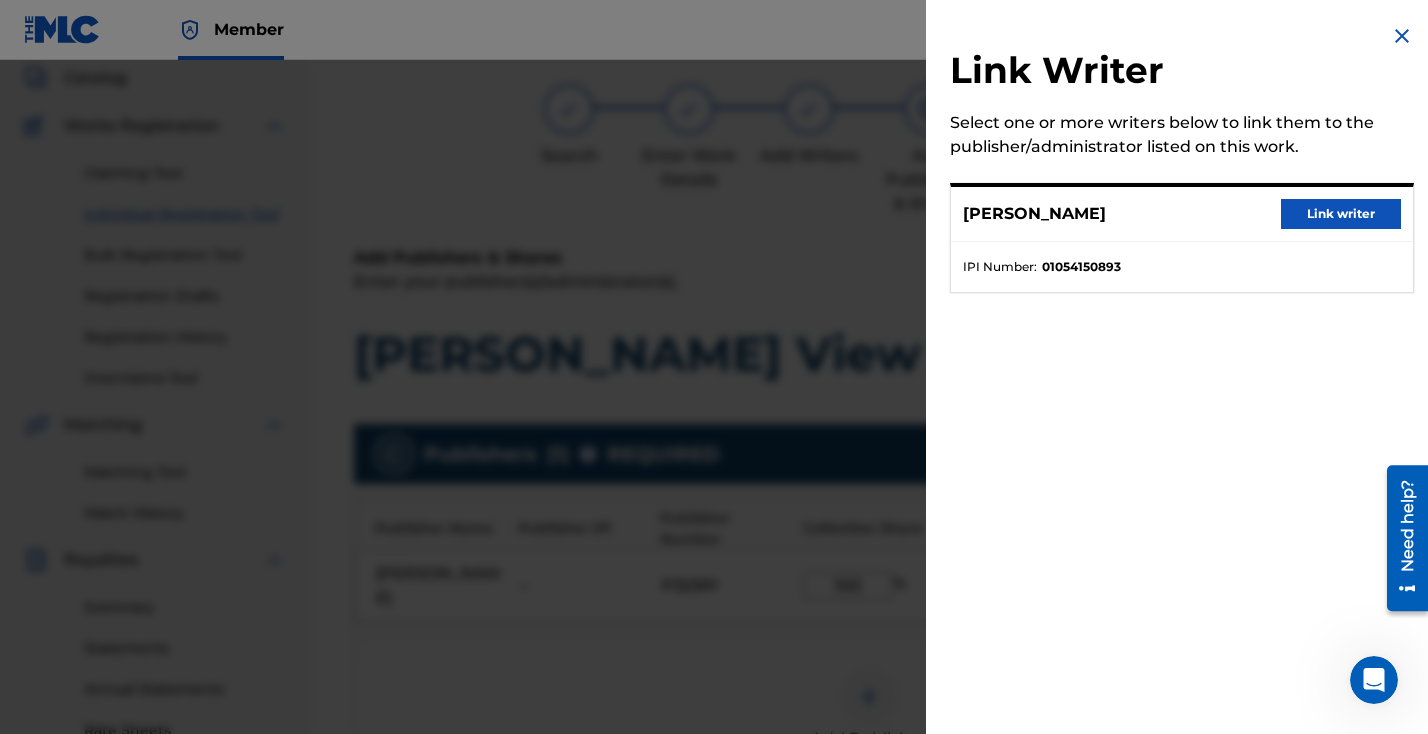 click on "[PERSON_NAME] Link writer" at bounding box center [1182, 214] 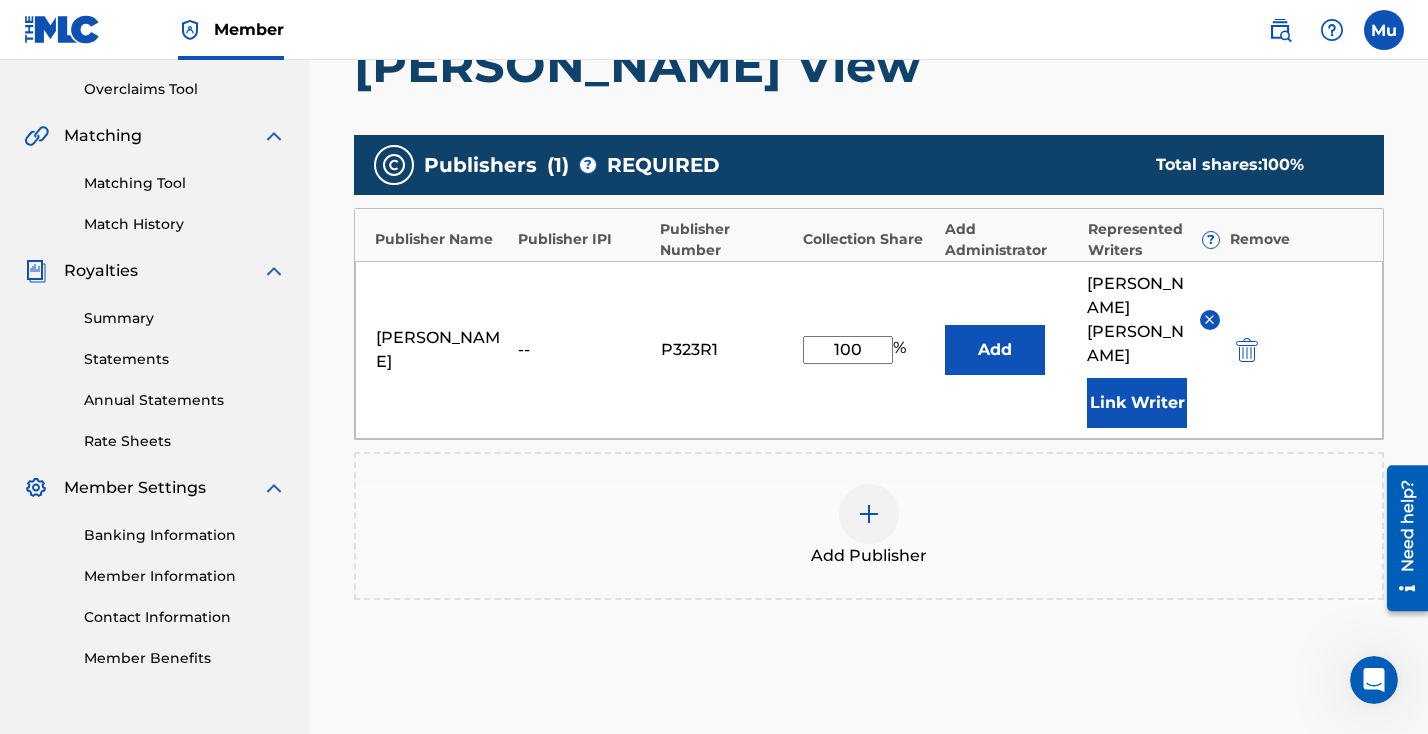 click on "Next" at bounding box center [1324, 802] 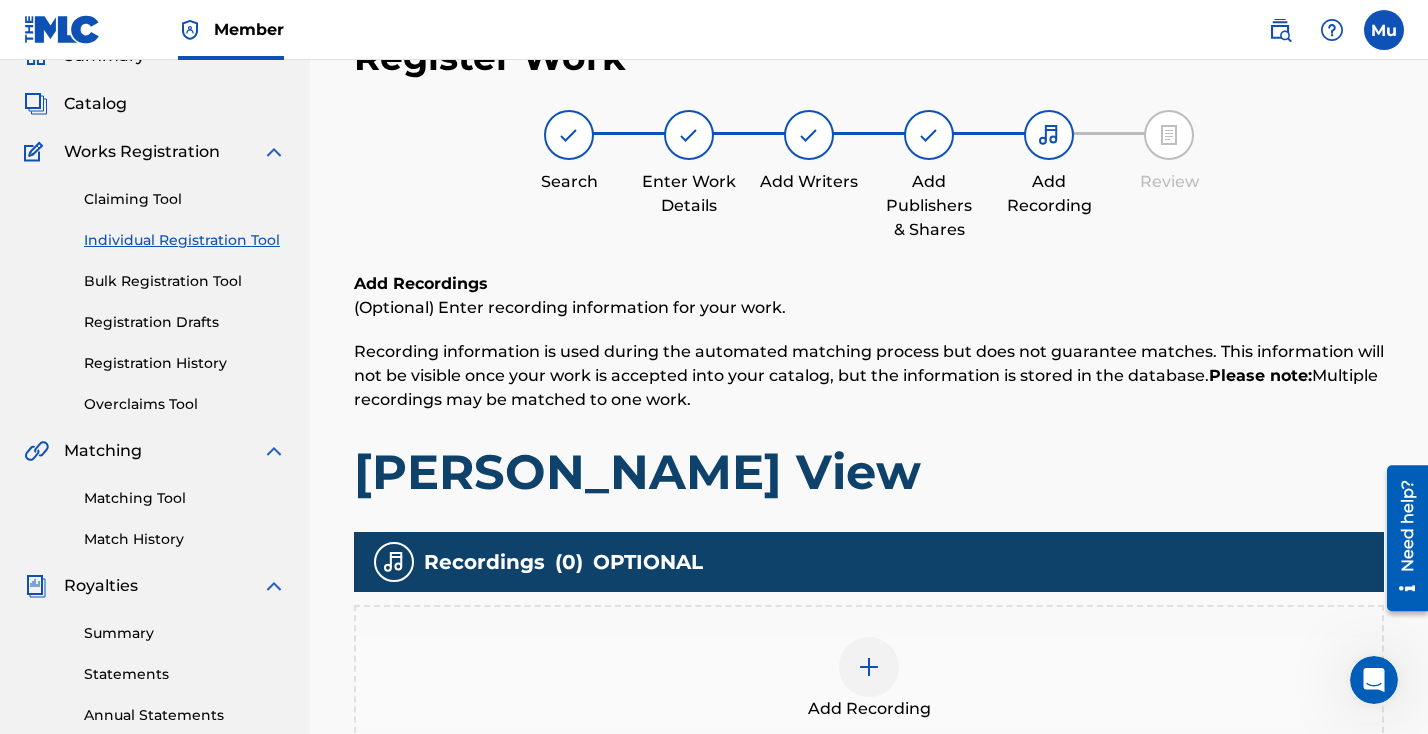 scroll, scrollTop: 90, scrollLeft: 0, axis: vertical 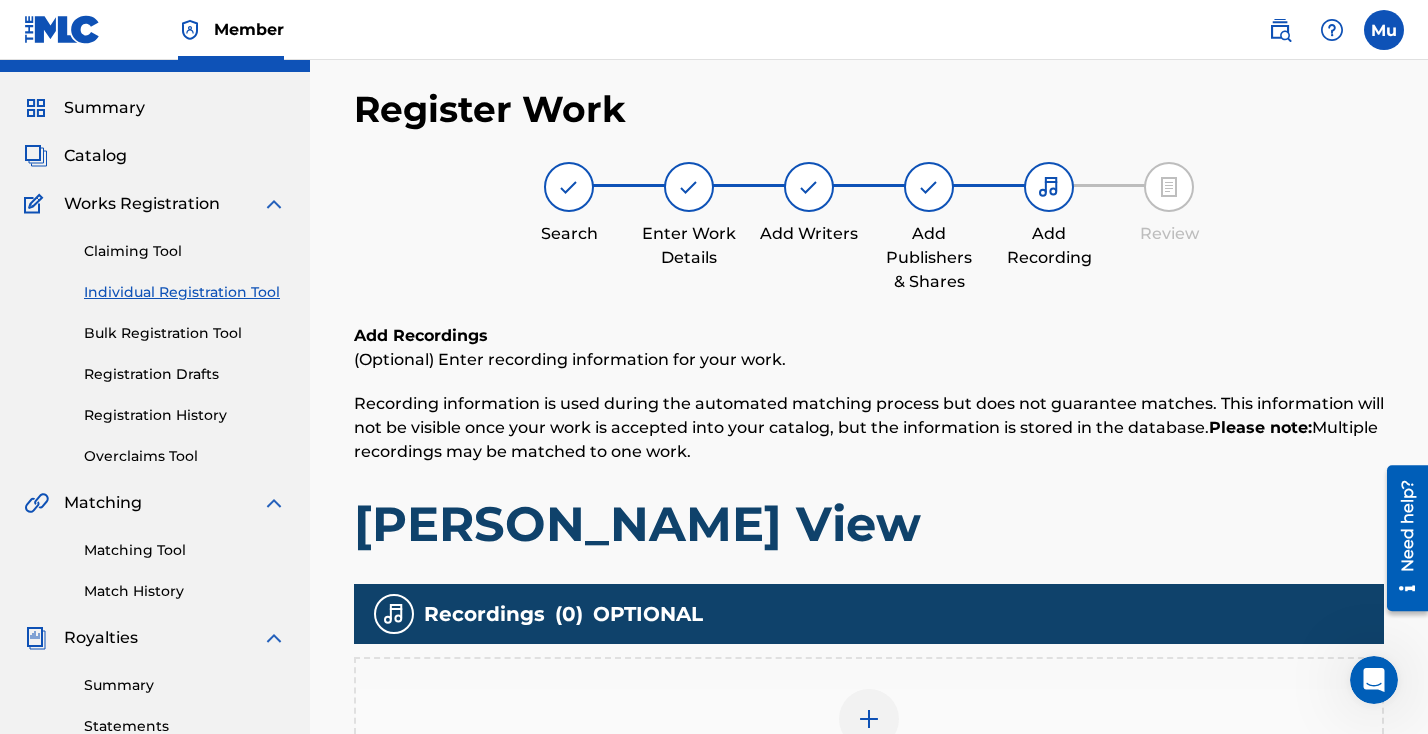 click at bounding box center [869, 719] 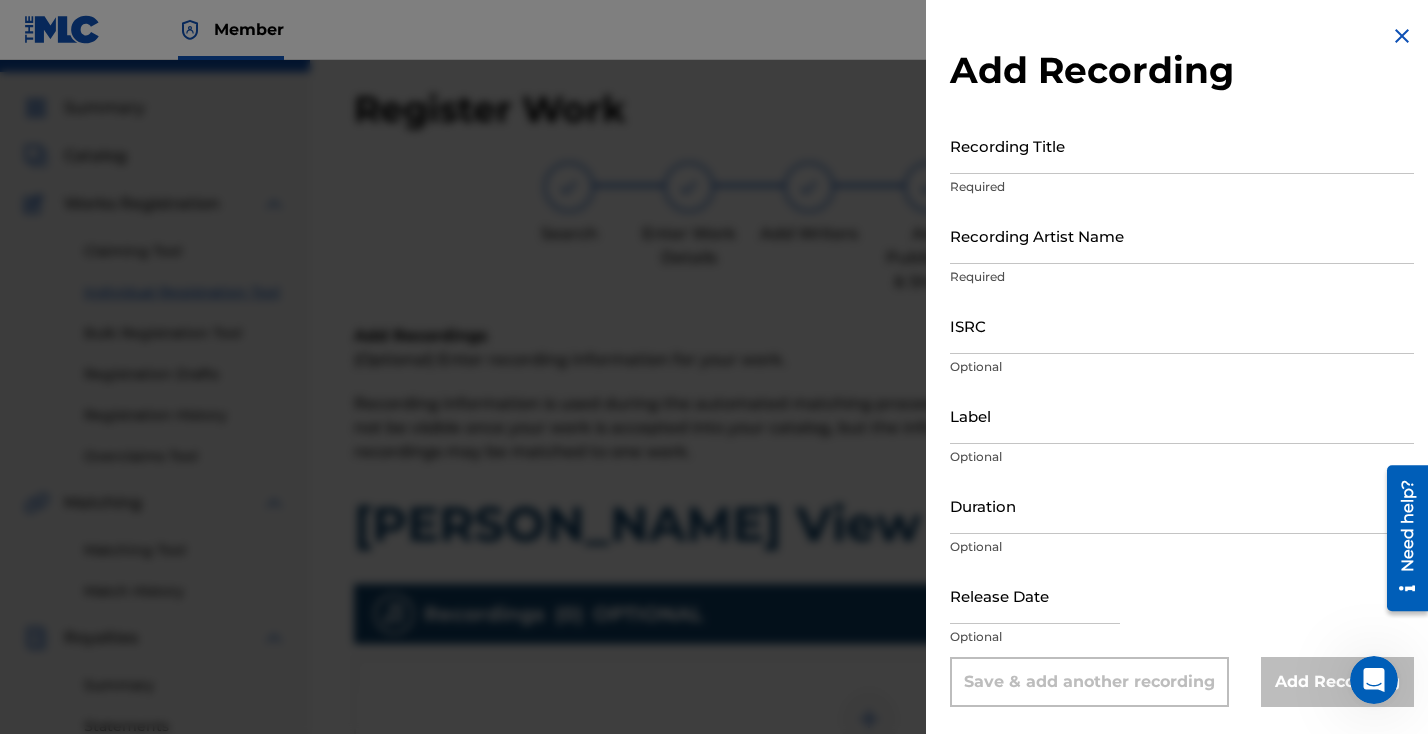 click on "Recording Title" at bounding box center [1182, 145] 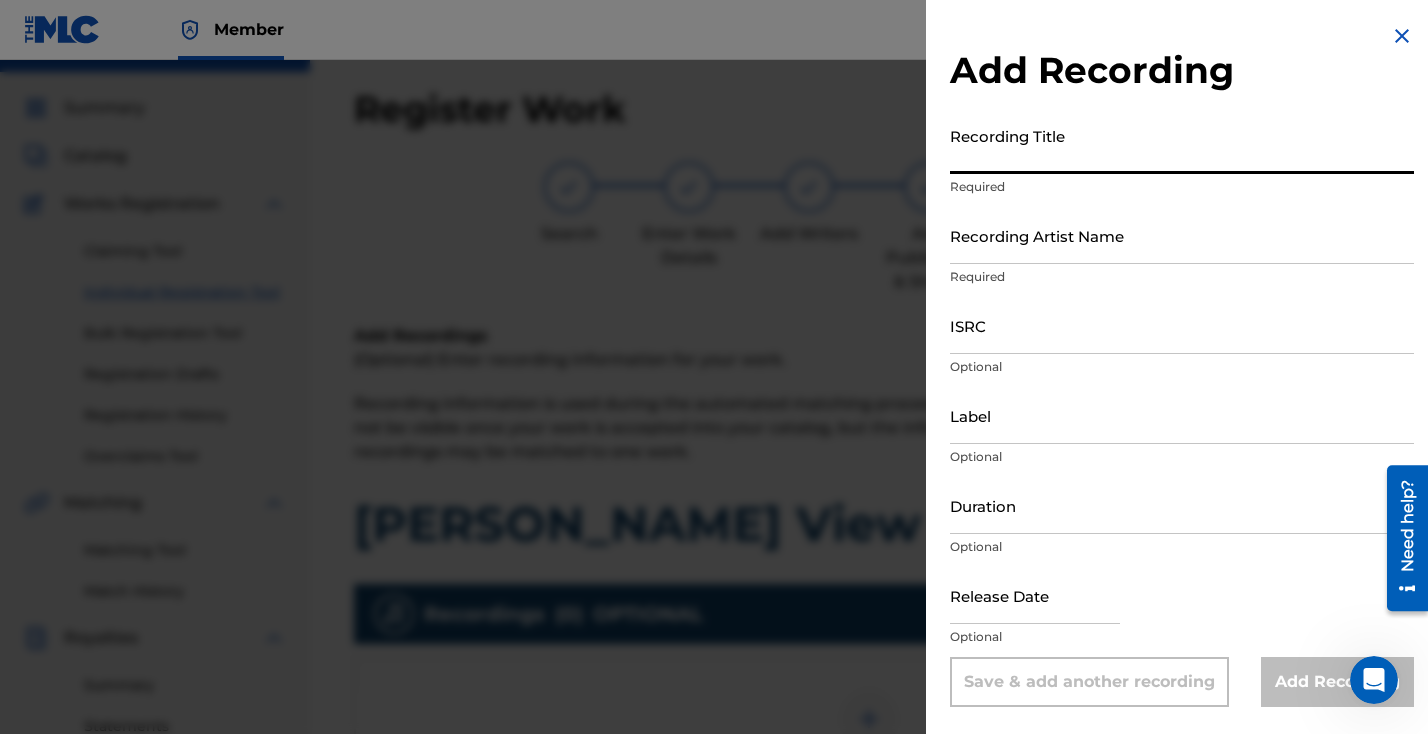 paste on "[PERSON_NAME] View" 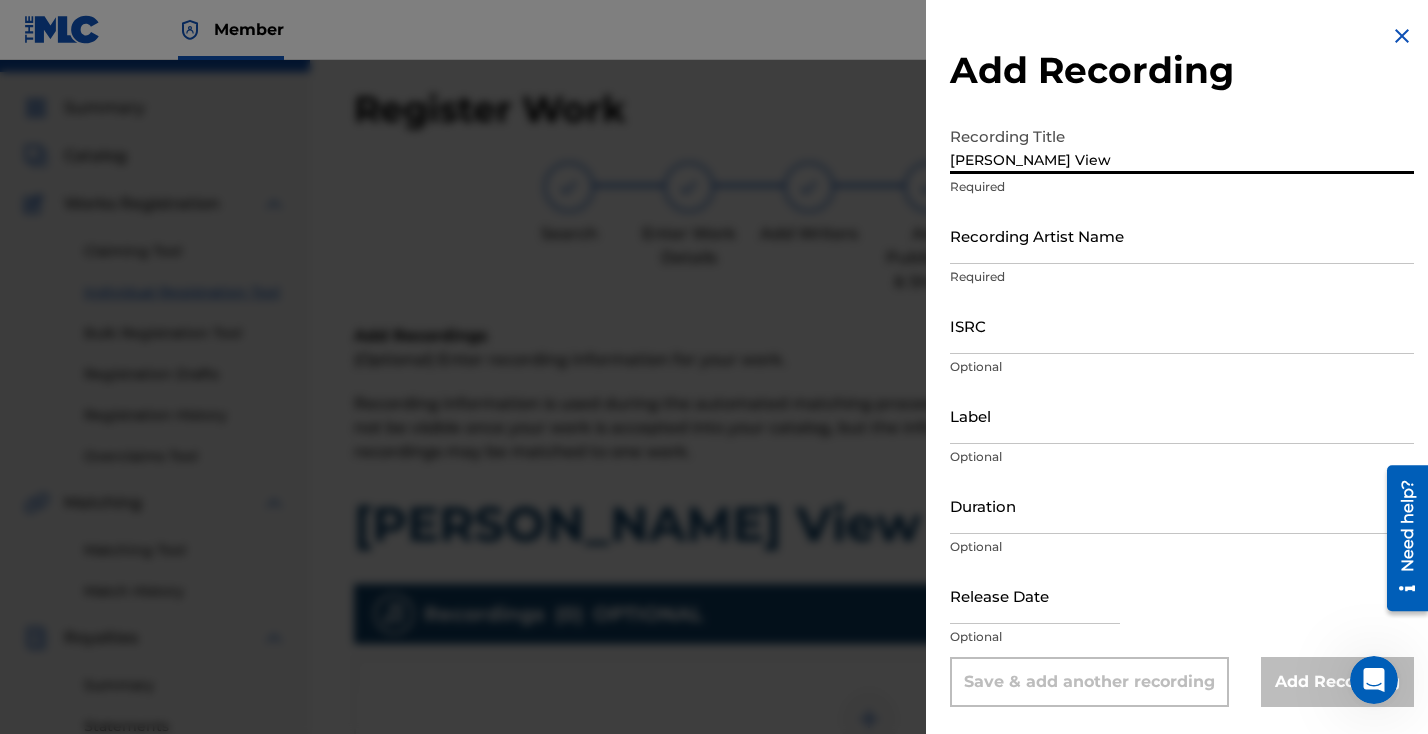 type on "[PERSON_NAME] View" 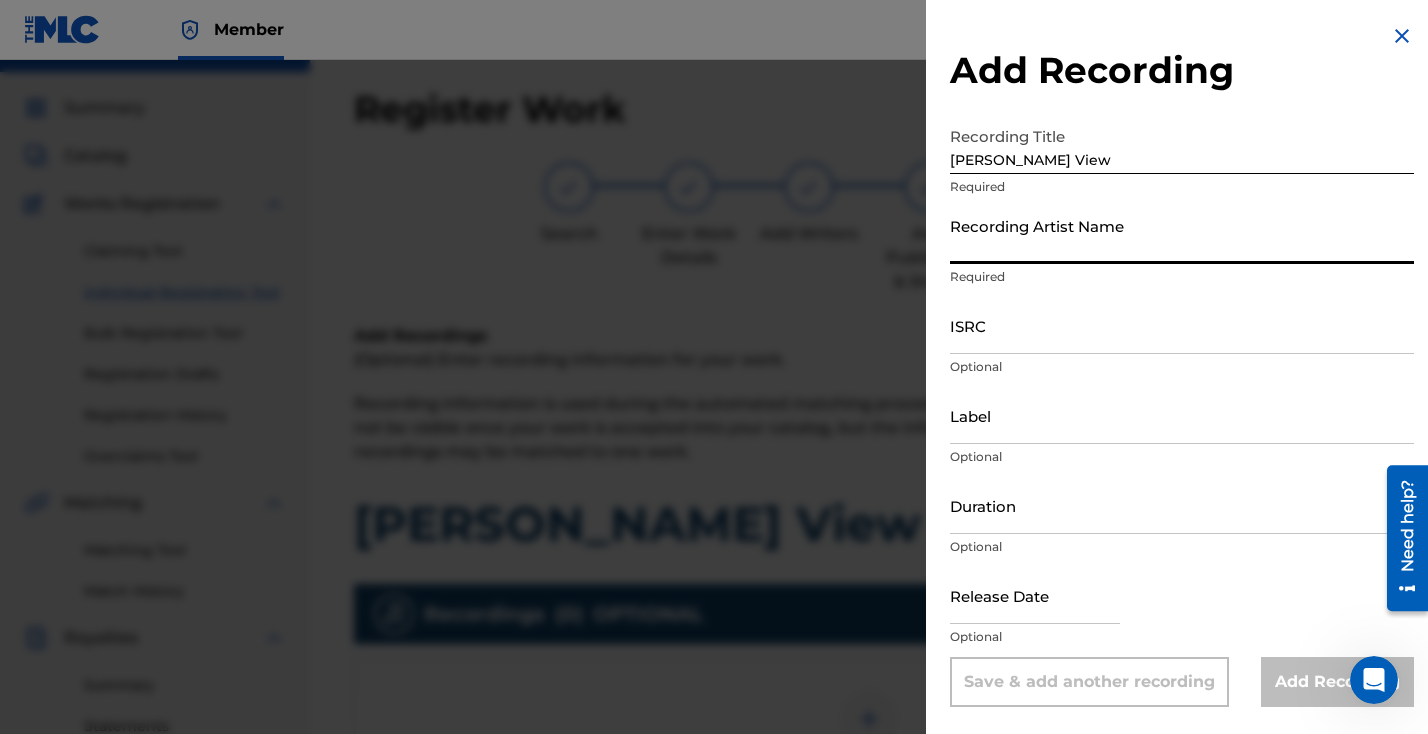 click on "Recording Artist Name" at bounding box center (1182, 235) 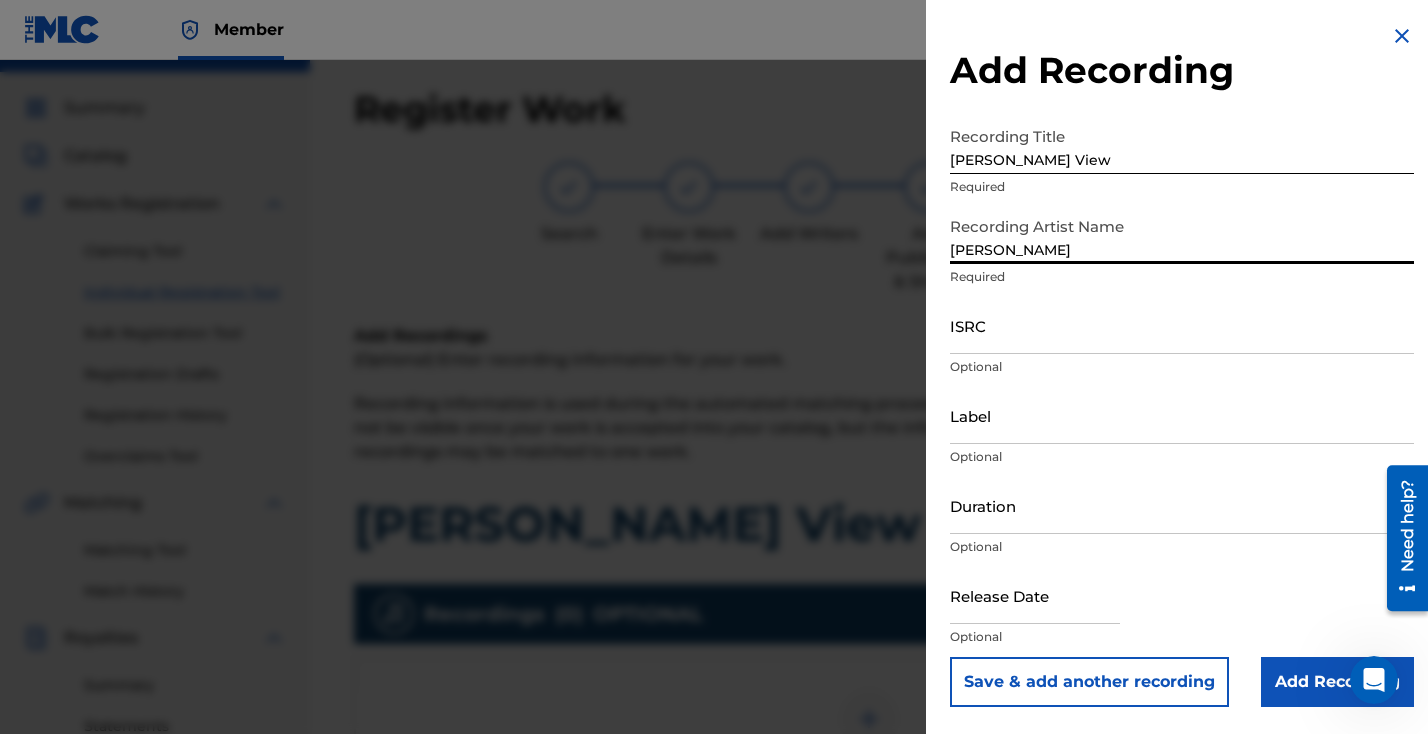click on "ISRC" at bounding box center [1182, 325] 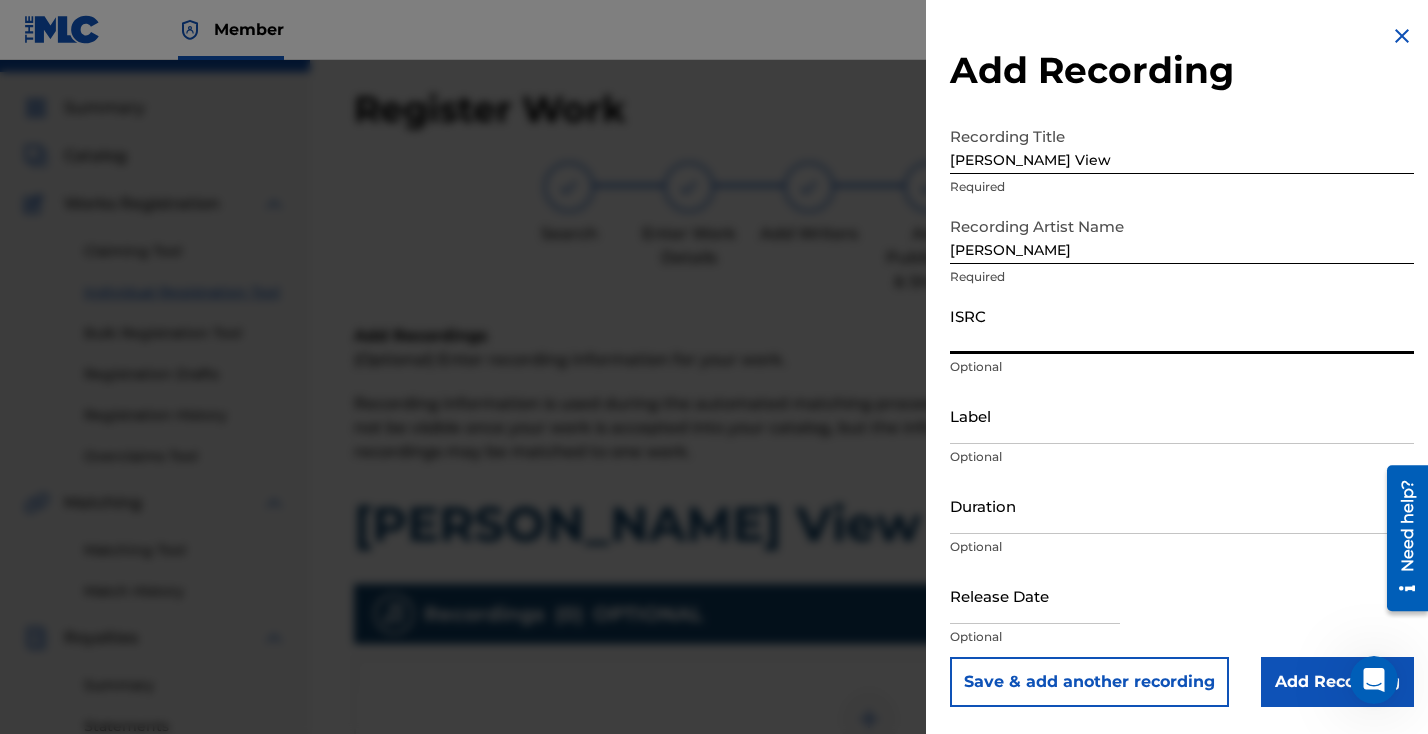 paste on "QZTB42263466" 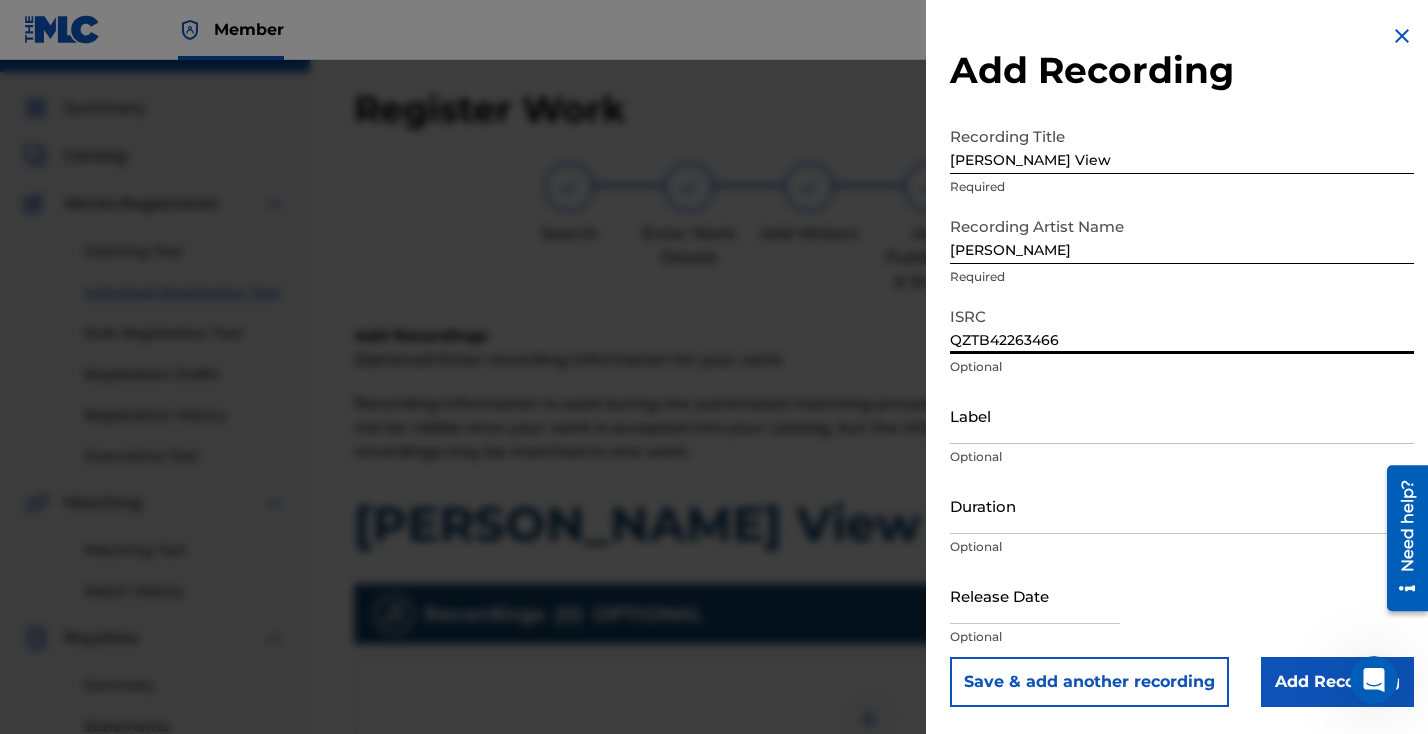 type on "QZTB42263466" 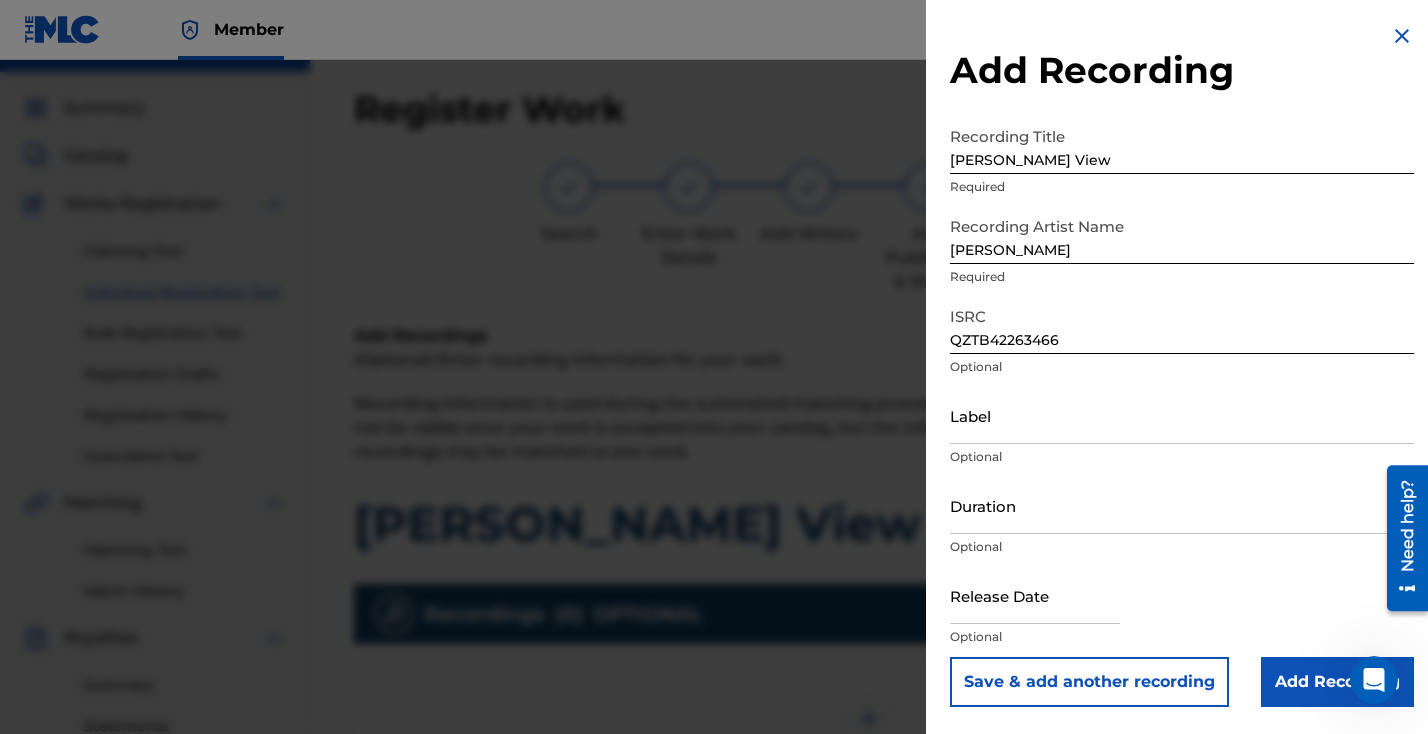 click on "Add Recording" at bounding box center [1337, 682] 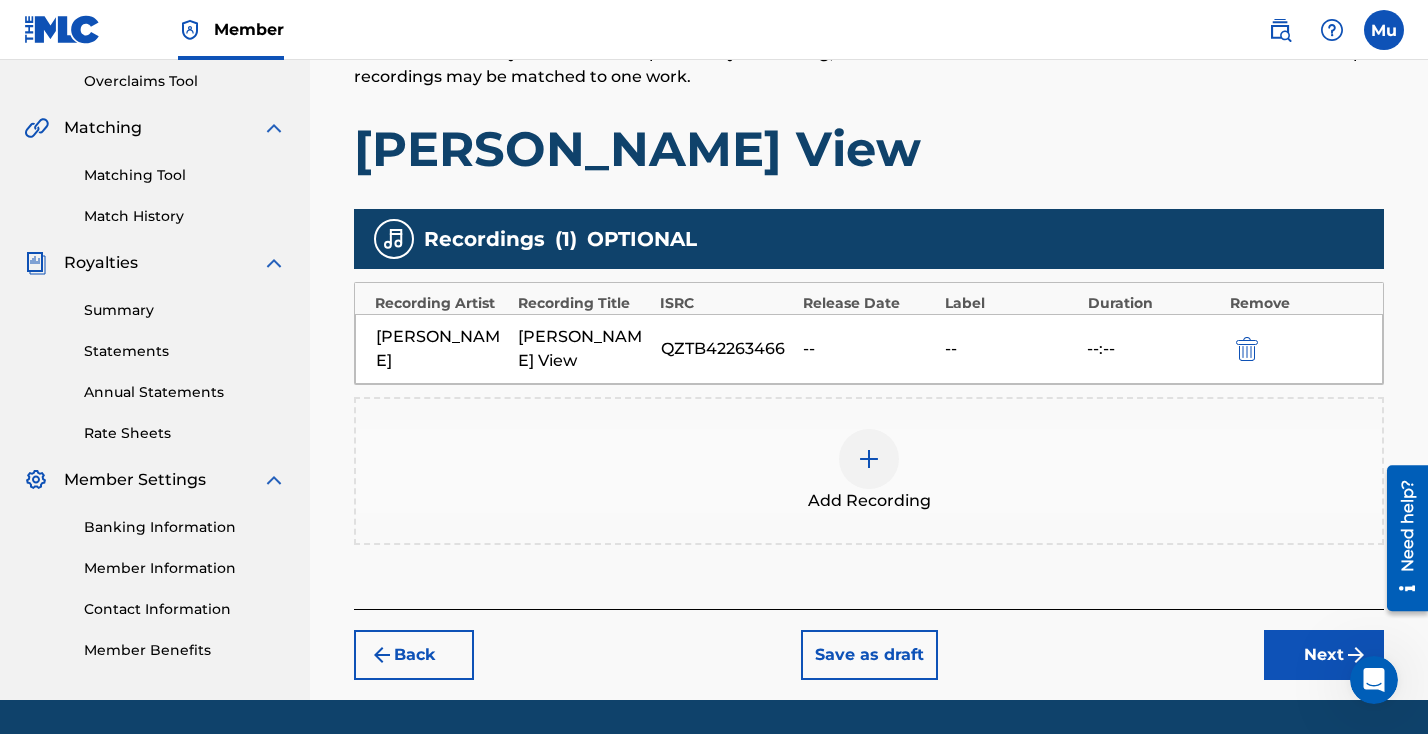 click on "Next" at bounding box center (1324, 655) 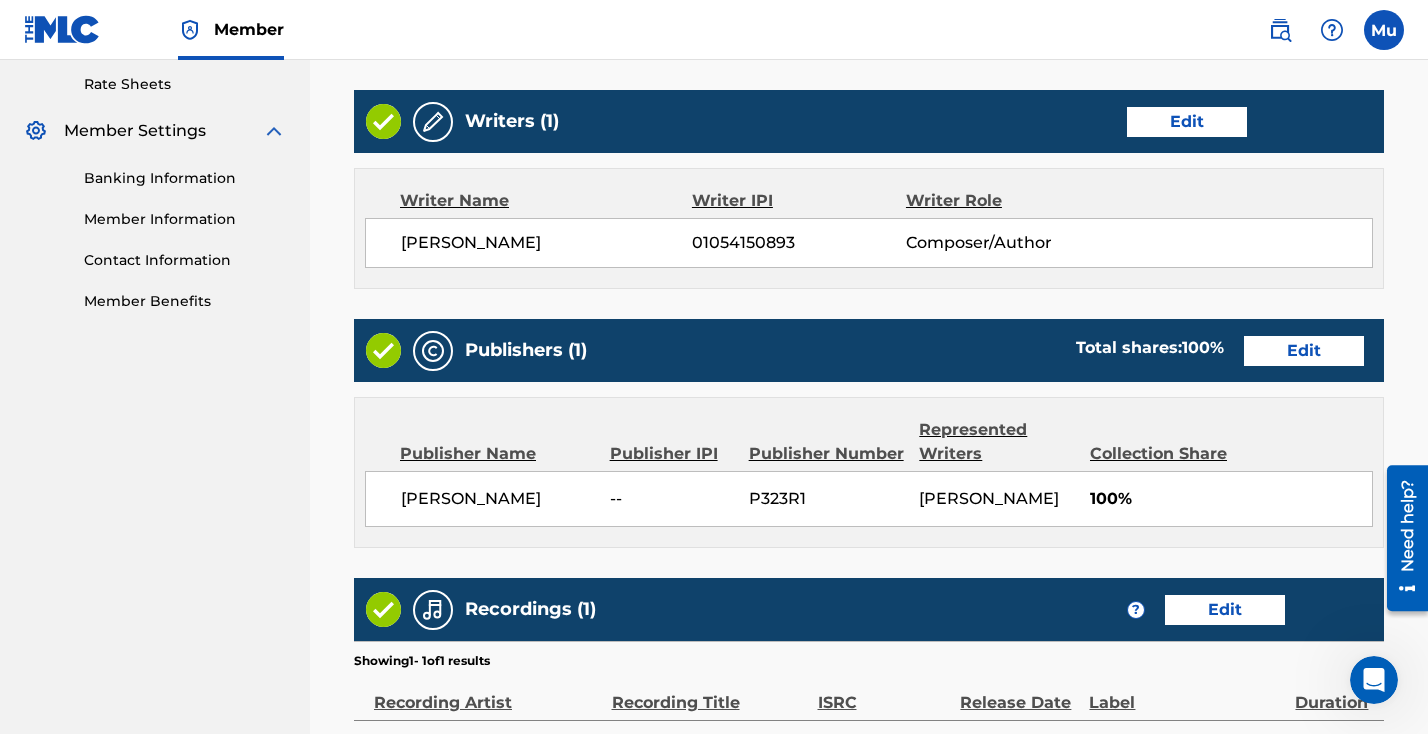 scroll, scrollTop: 1019, scrollLeft: 0, axis: vertical 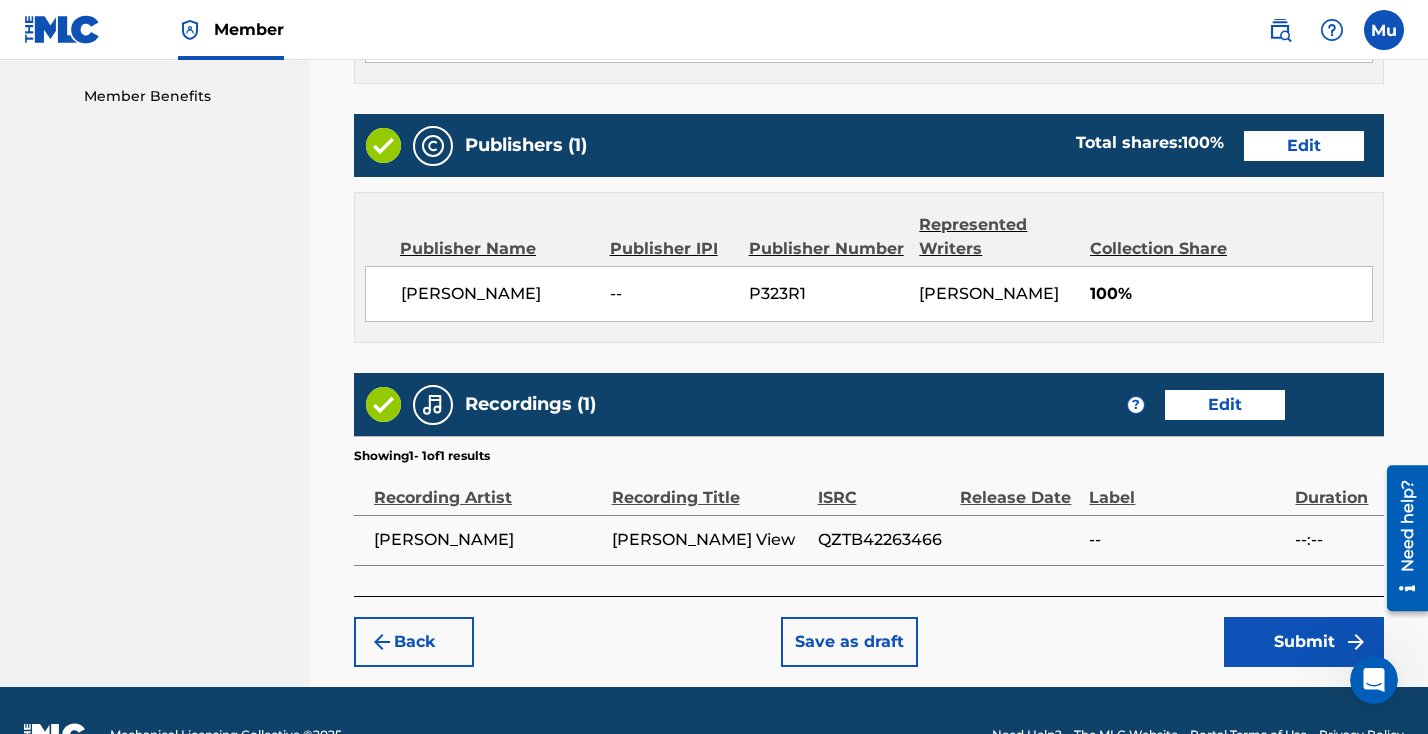 click on "Submit" at bounding box center [1304, 642] 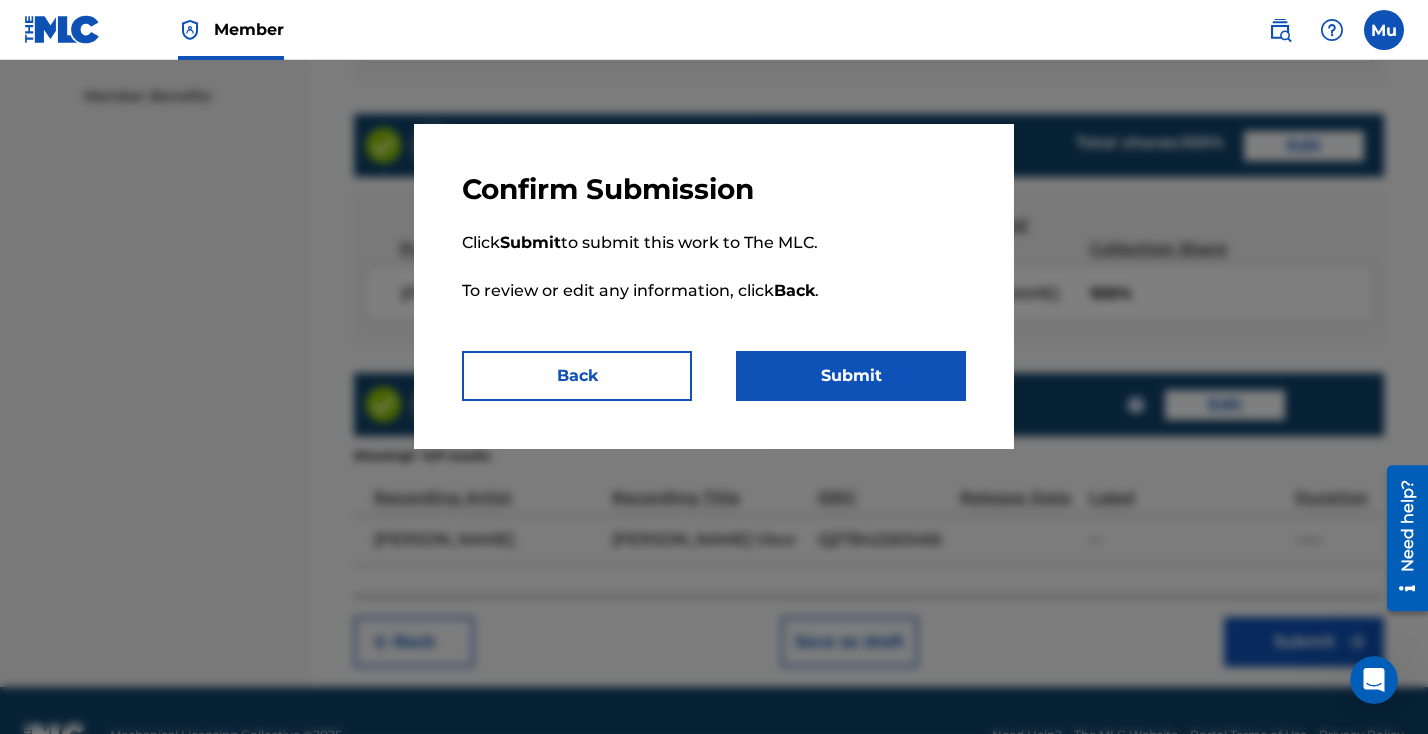 click on "Submit" at bounding box center (851, 376) 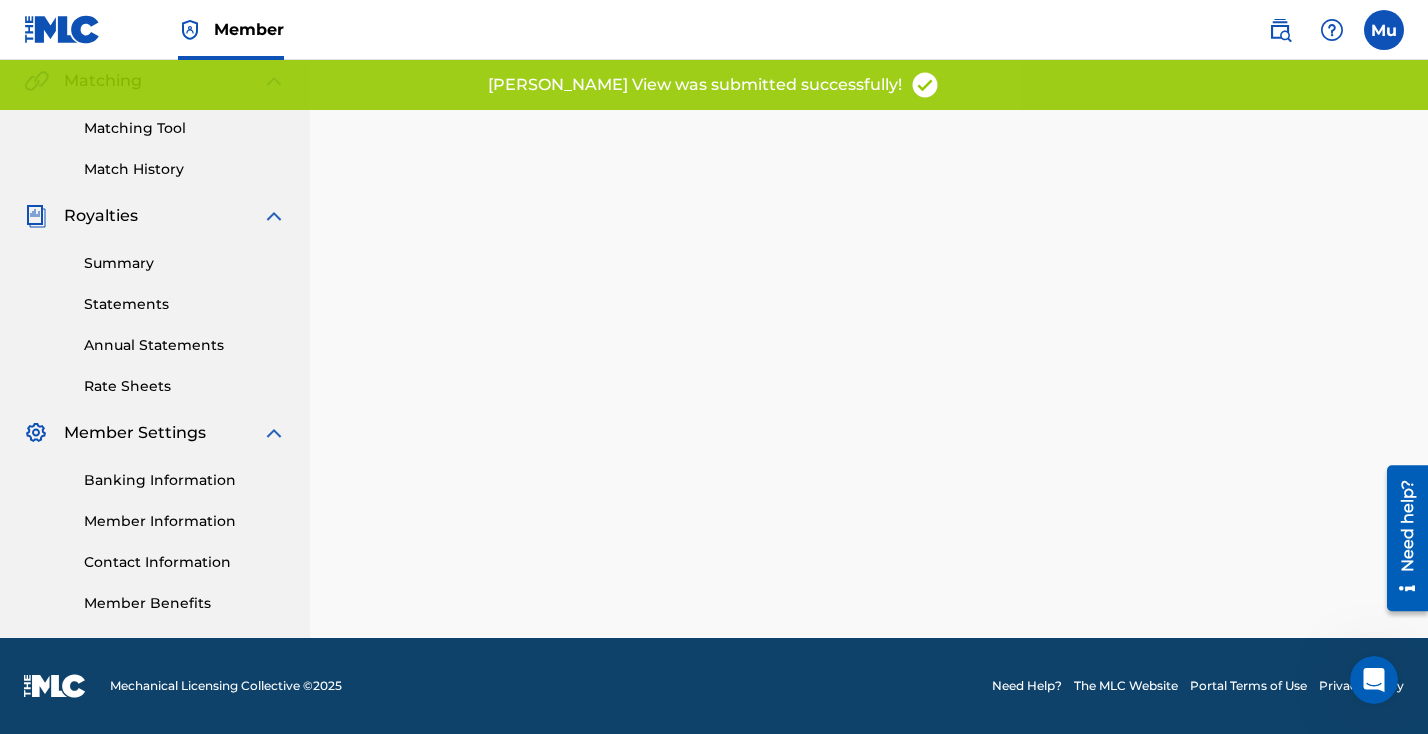 scroll, scrollTop: 0, scrollLeft: 0, axis: both 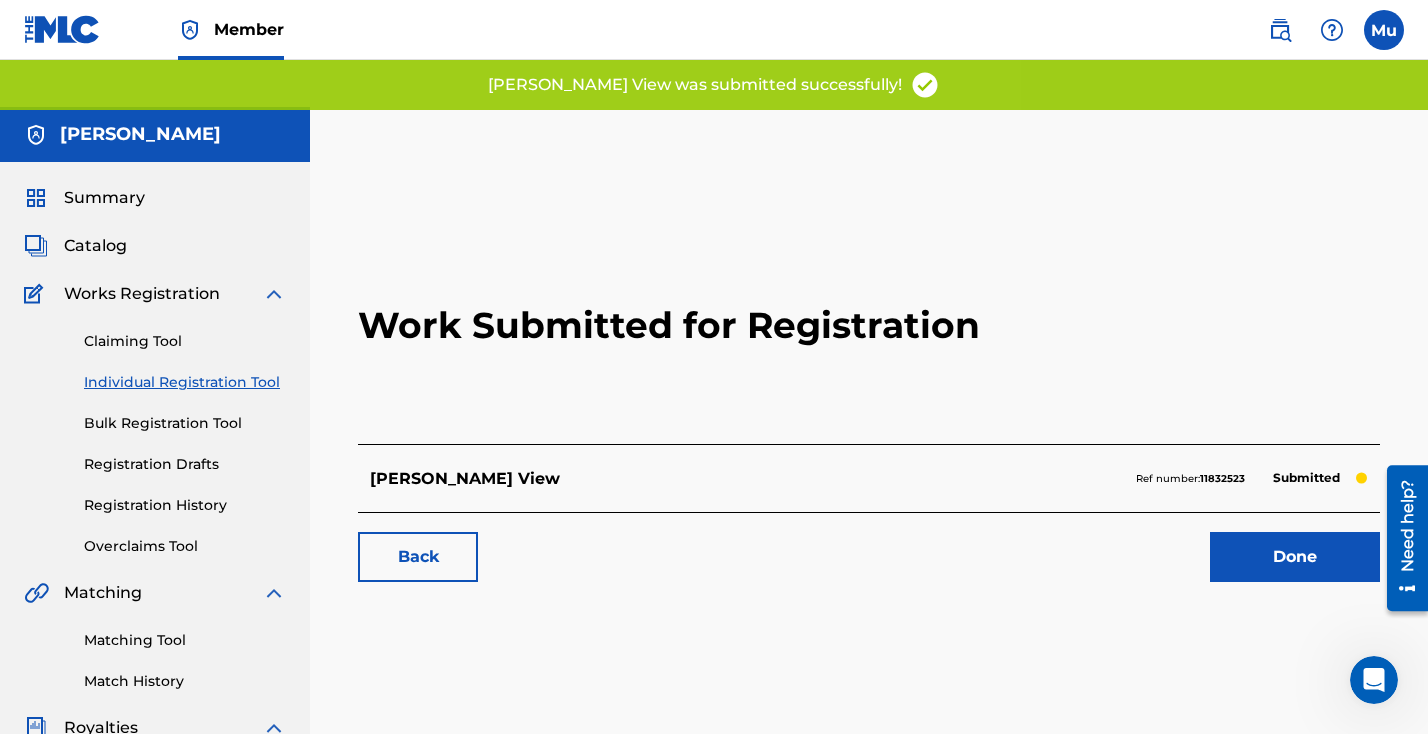 click on "Done" at bounding box center [1295, 557] 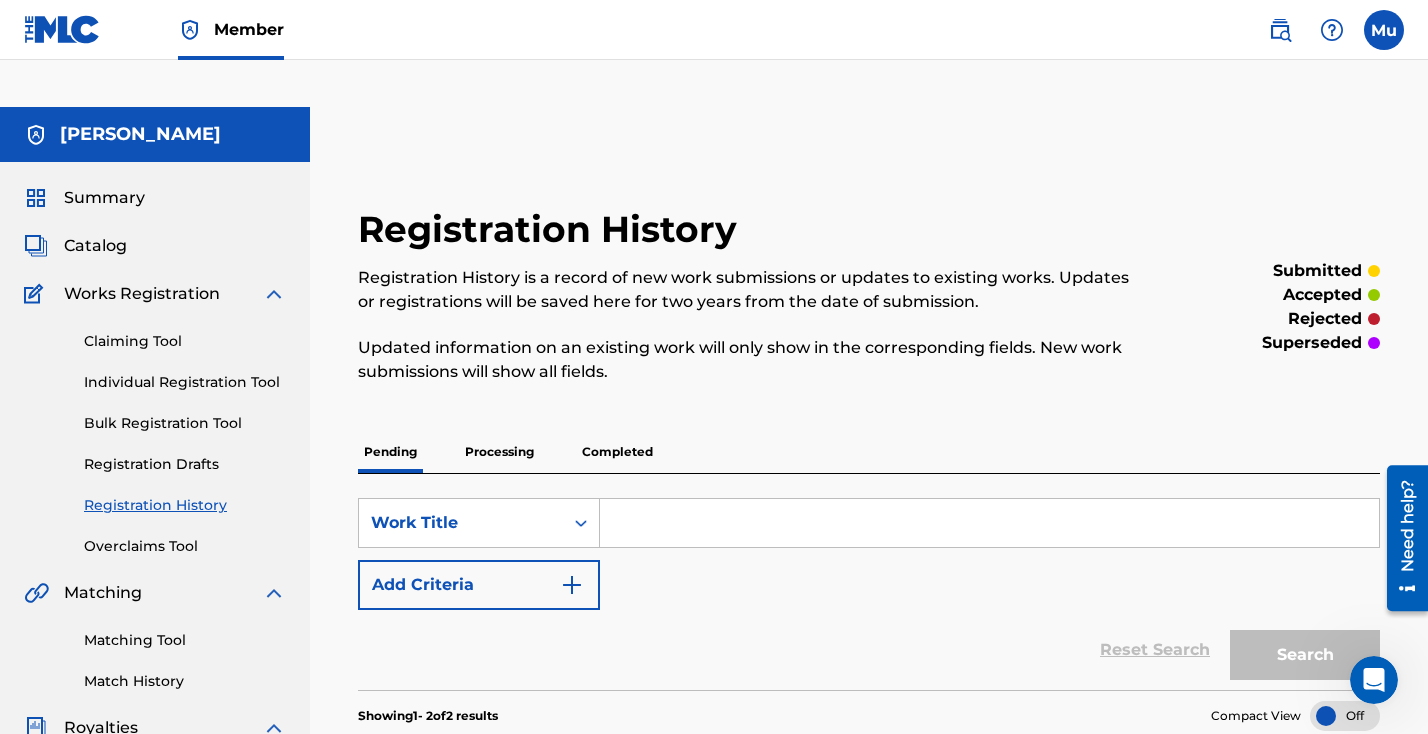 click on "Individual Registration Tool" at bounding box center (185, 382) 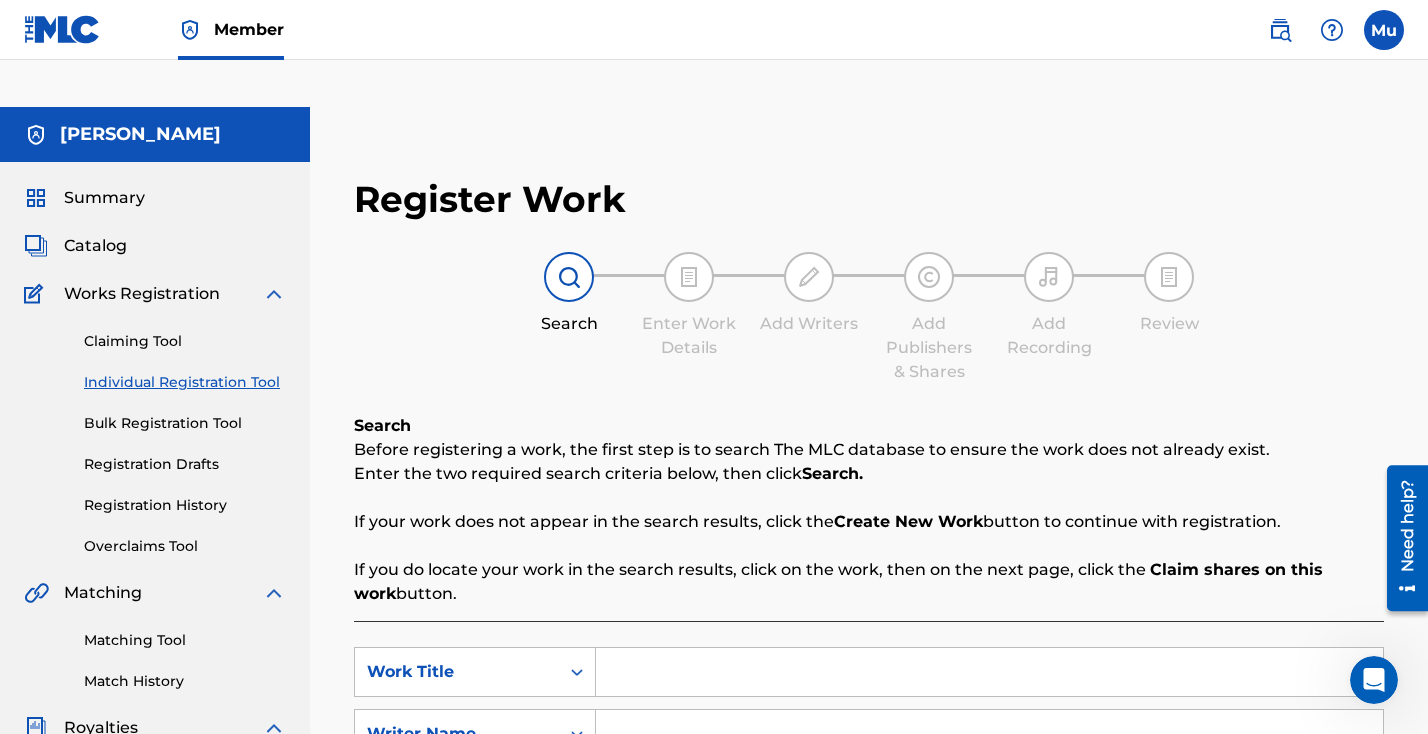 click at bounding box center (989, 672) 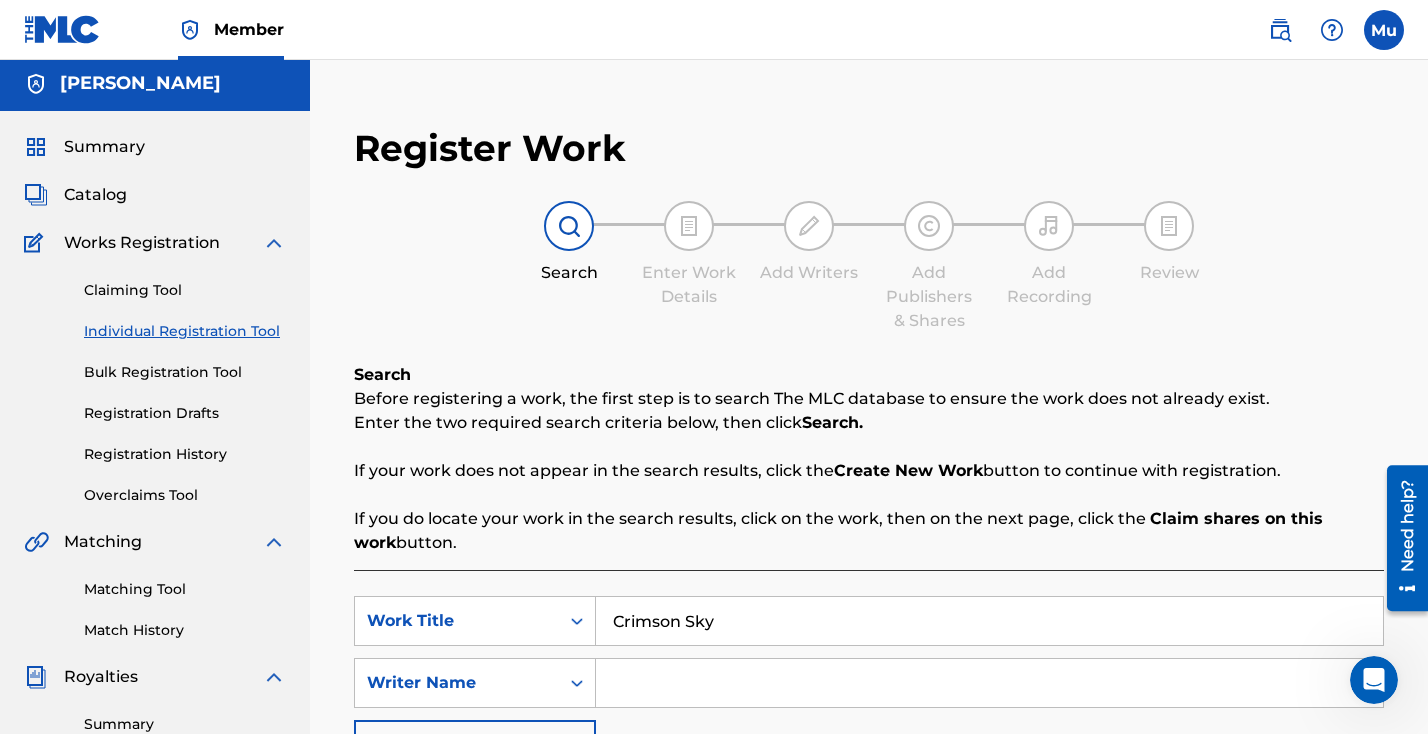 scroll, scrollTop: 195, scrollLeft: 0, axis: vertical 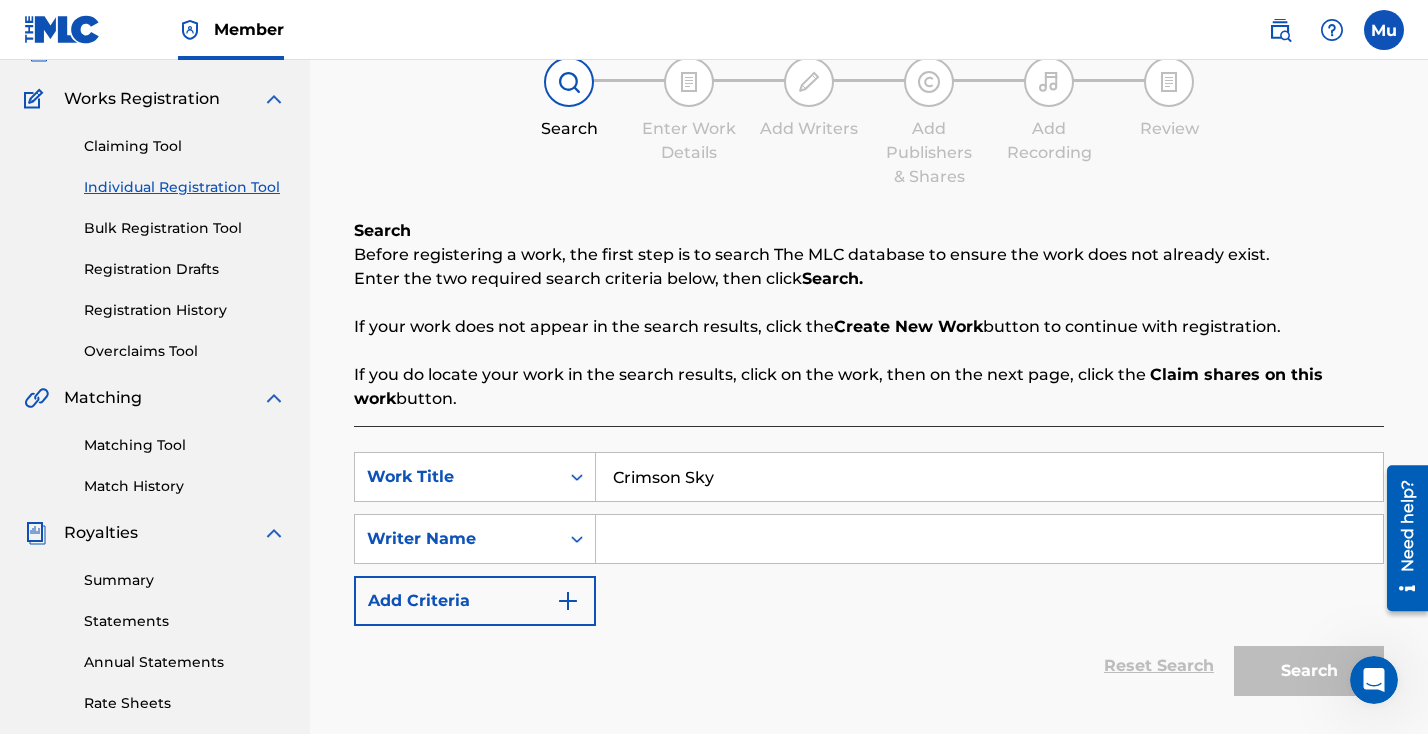 type on "Crimson Sky" 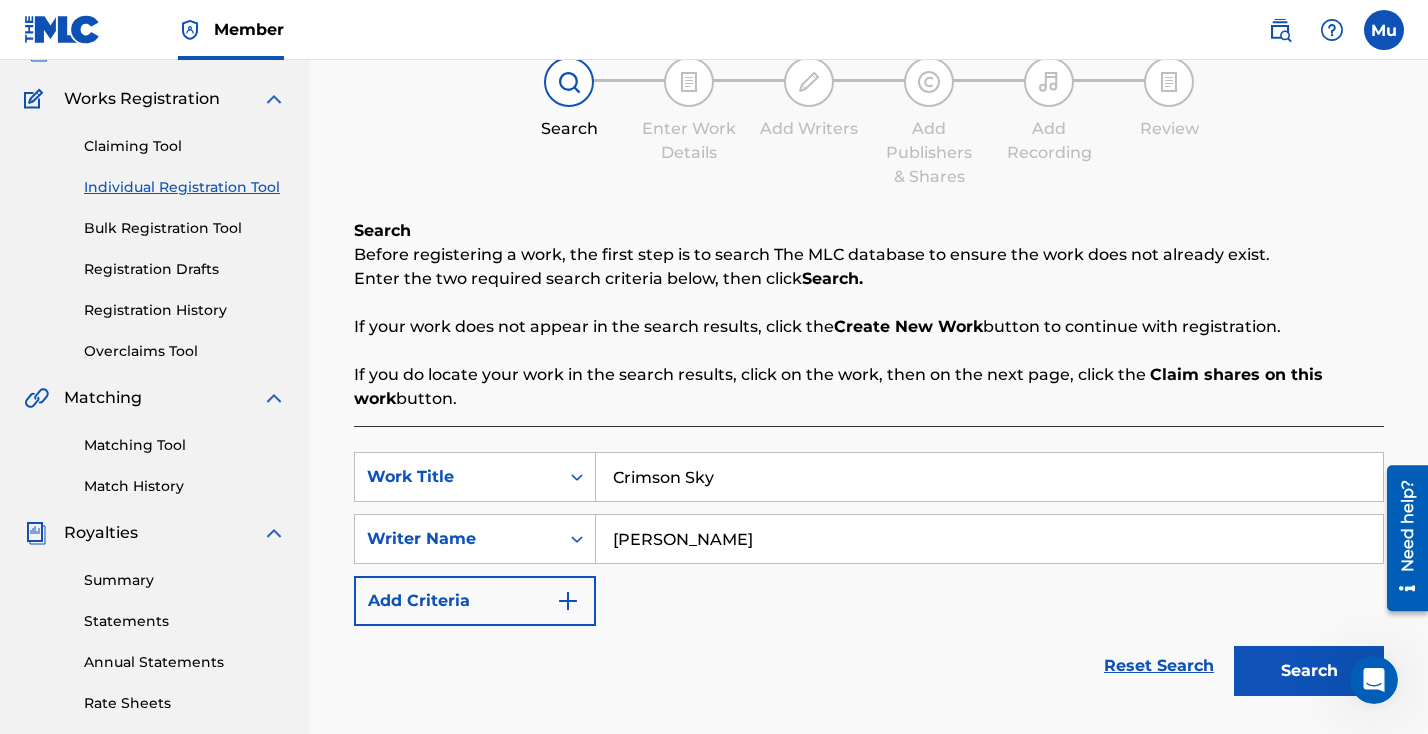 scroll, scrollTop: 355, scrollLeft: 0, axis: vertical 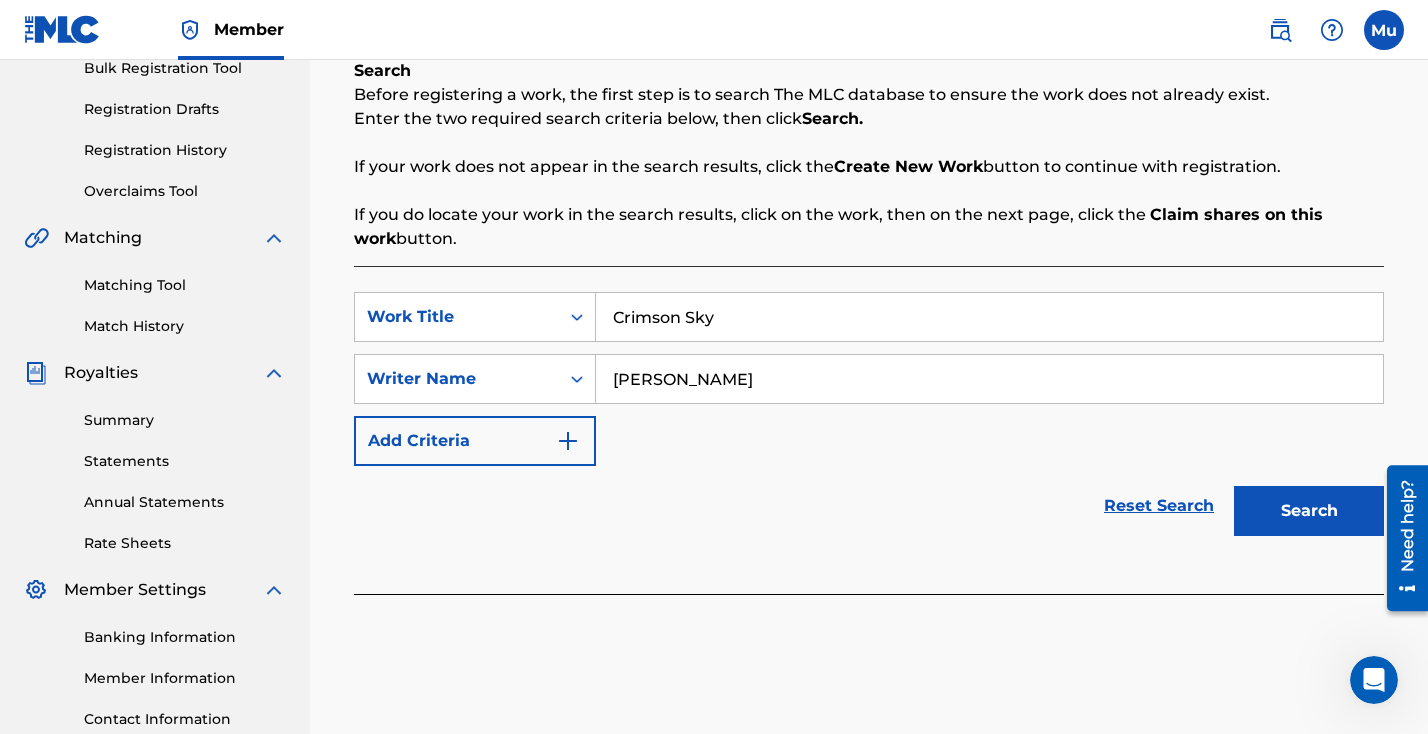 click on "Search" at bounding box center [1309, 511] 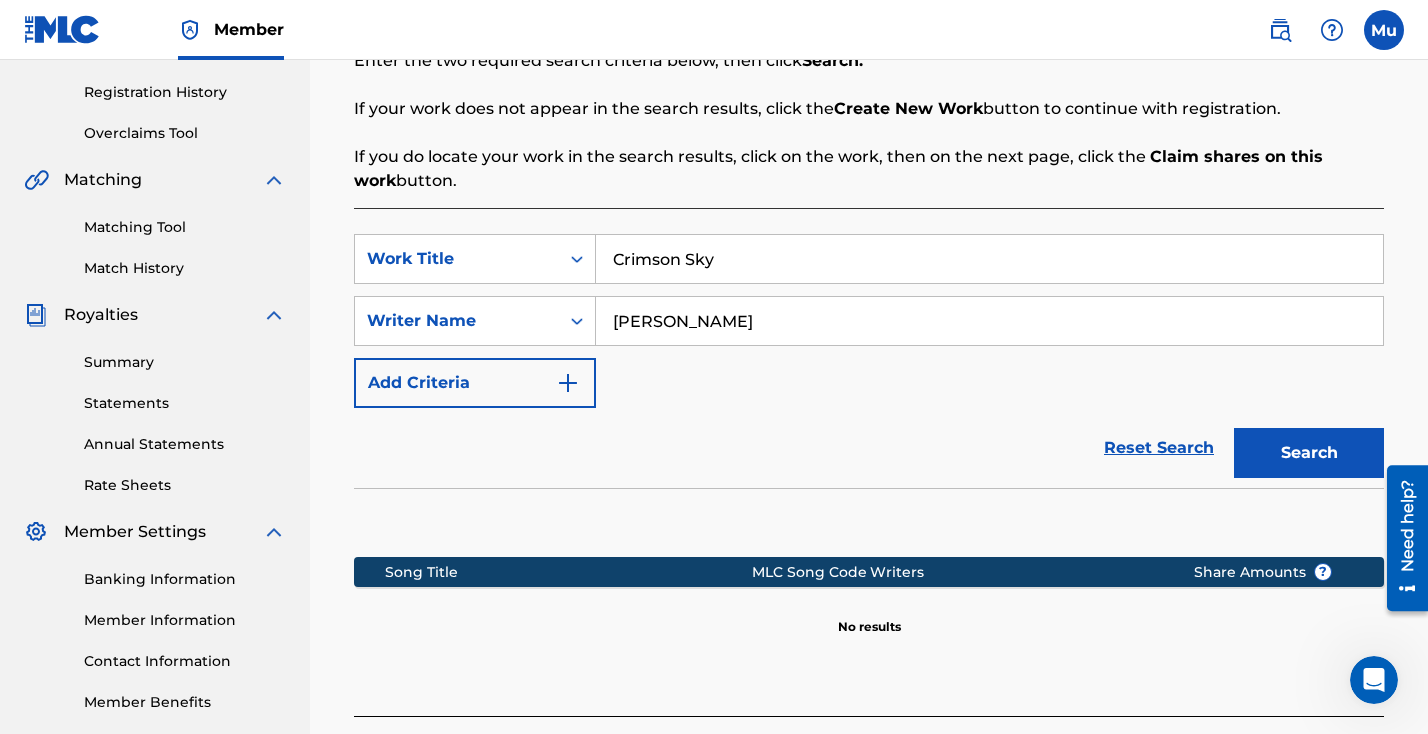 scroll, scrollTop: 535, scrollLeft: 0, axis: vertical 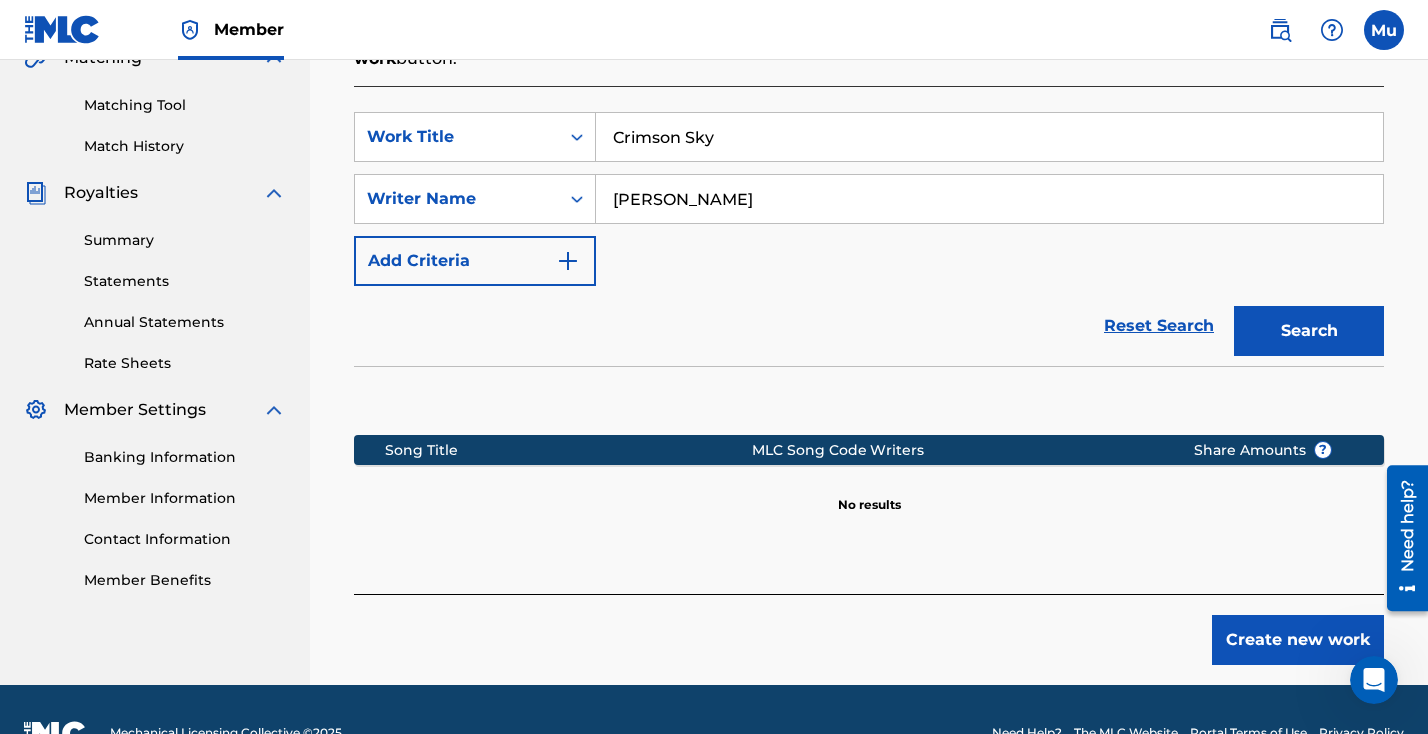 click on "Create new work" at bounding box center [1298, 640] 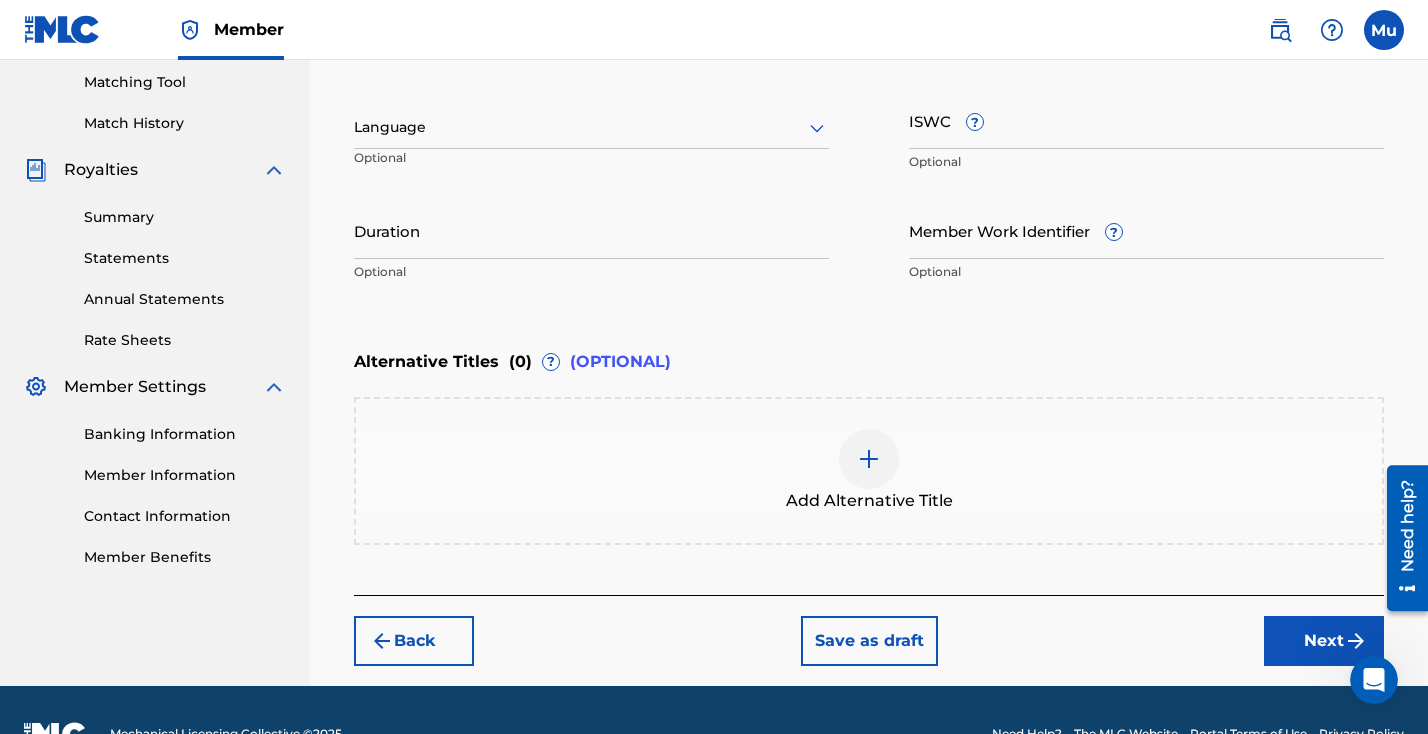 click on "Next" at bounding box center (1324, 641) 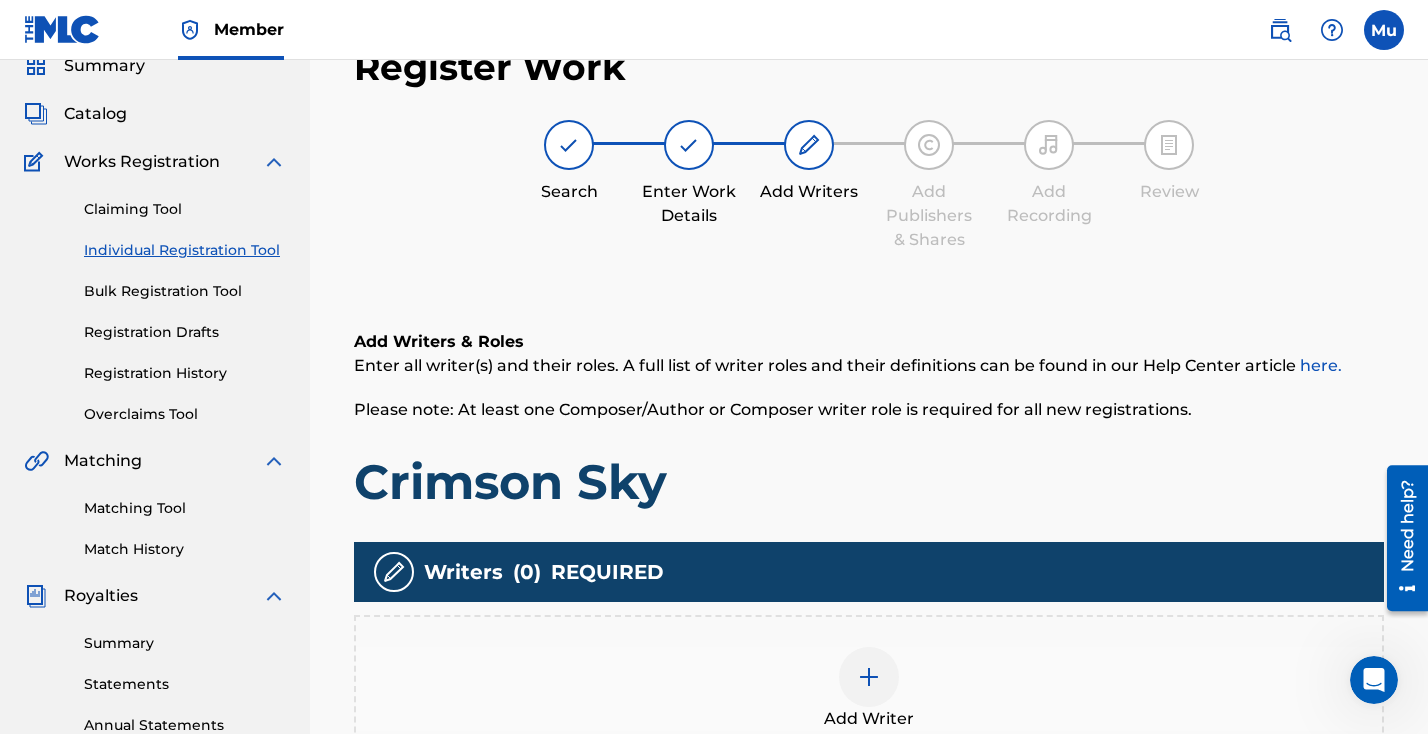 scroll, scrollTop: 90, scrollLeft: 0, axis: vertical 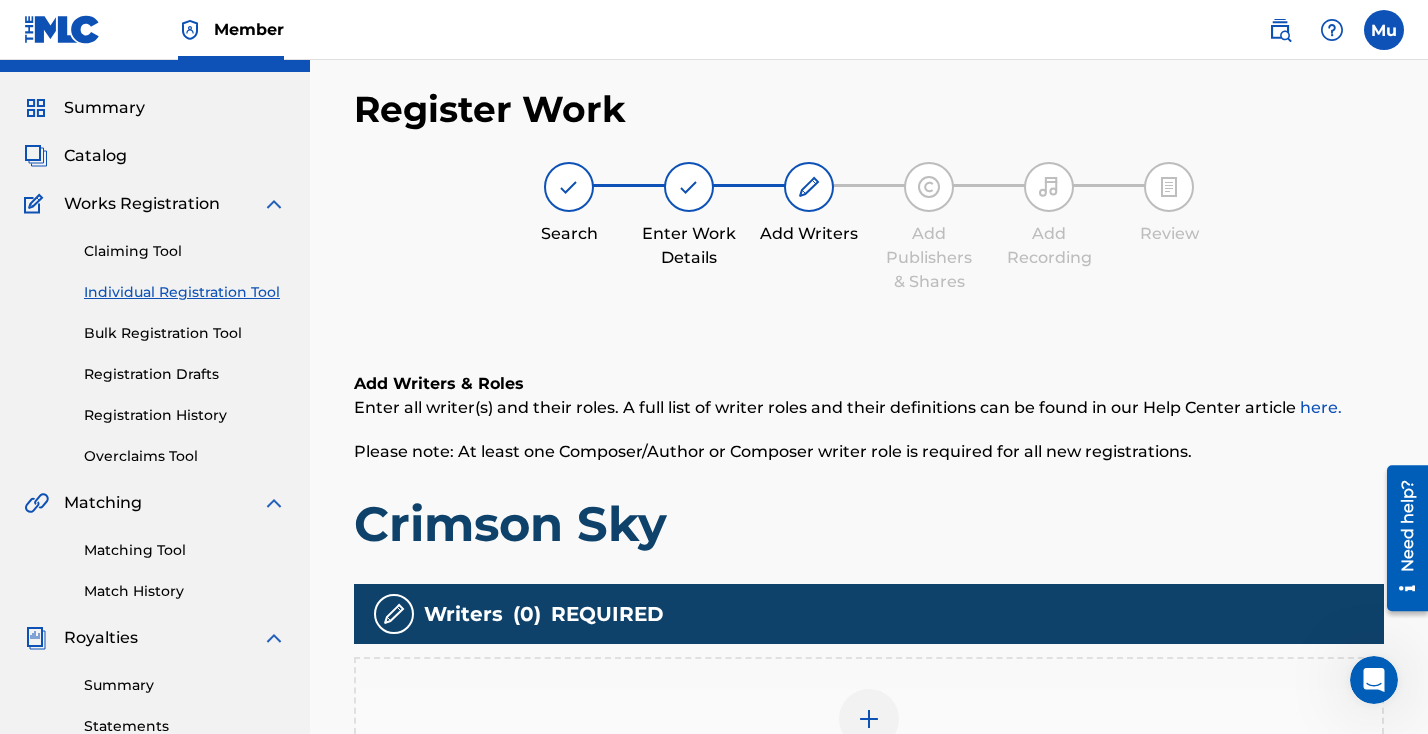click at bounding box center (869, 719) 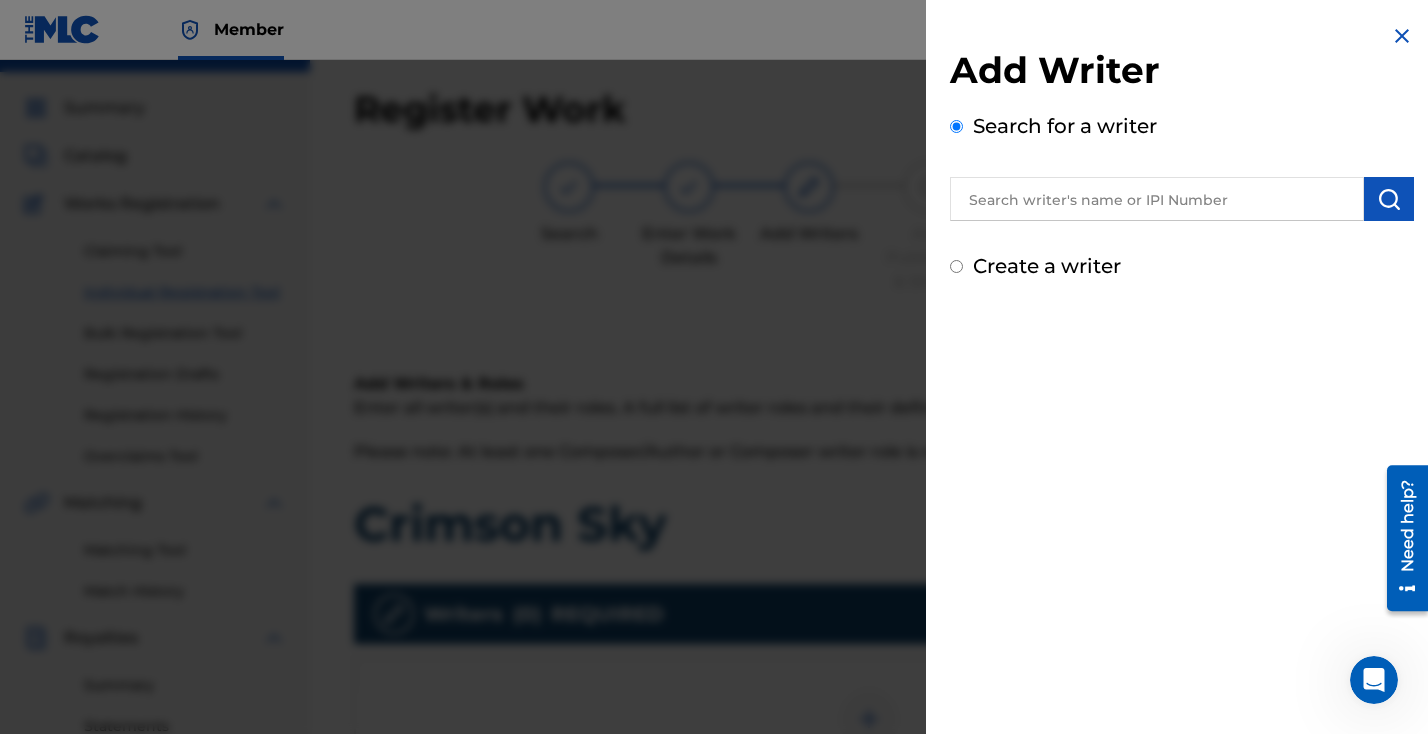 click at bounding box center [1182, 196] 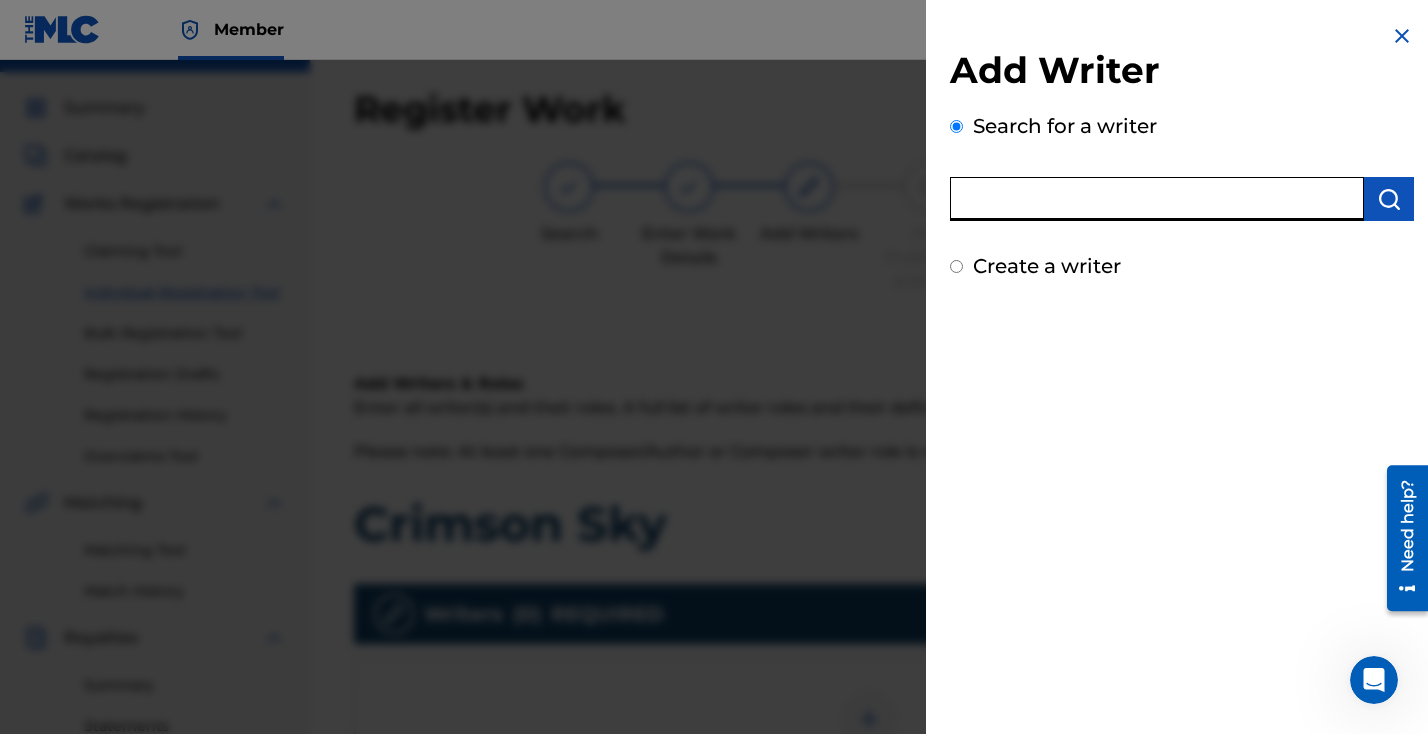 click at bounding box center (1157, 199) 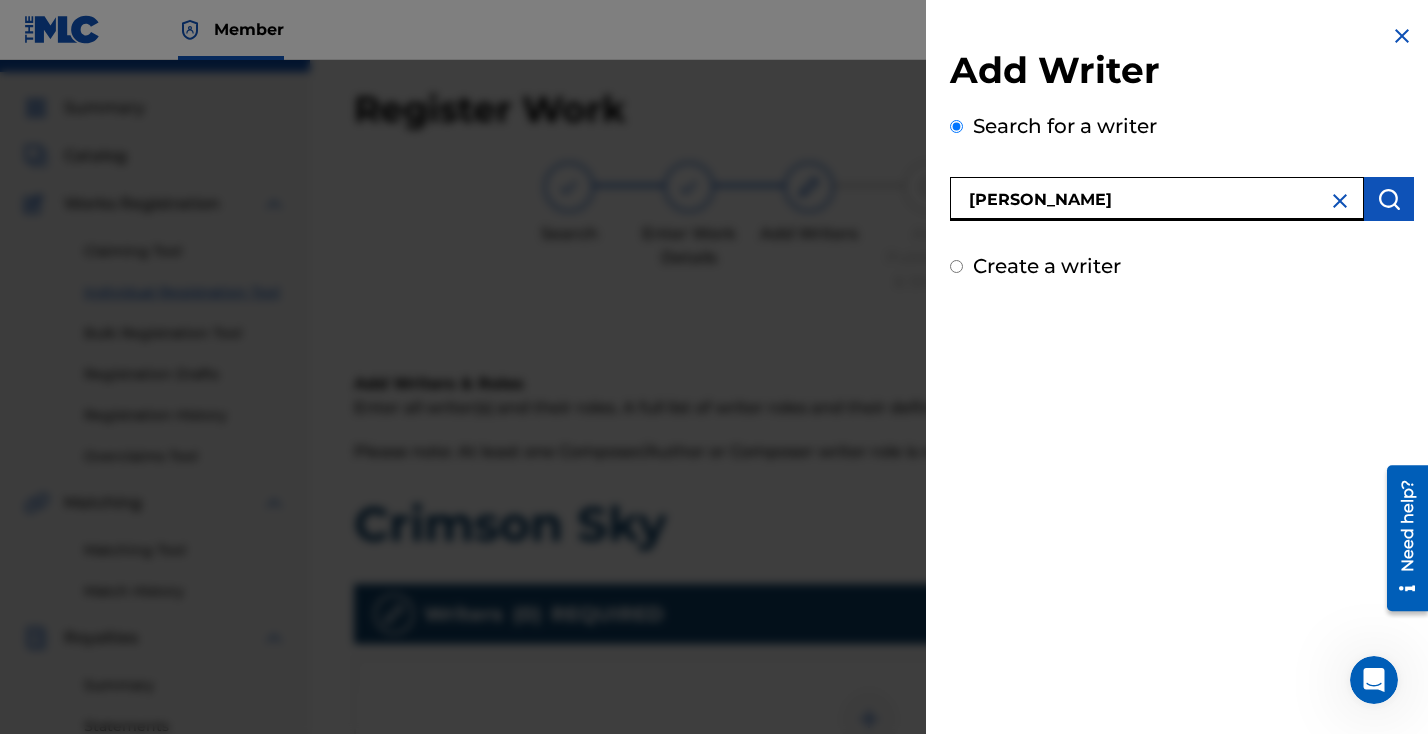 type on "[PERSON_NAME]" 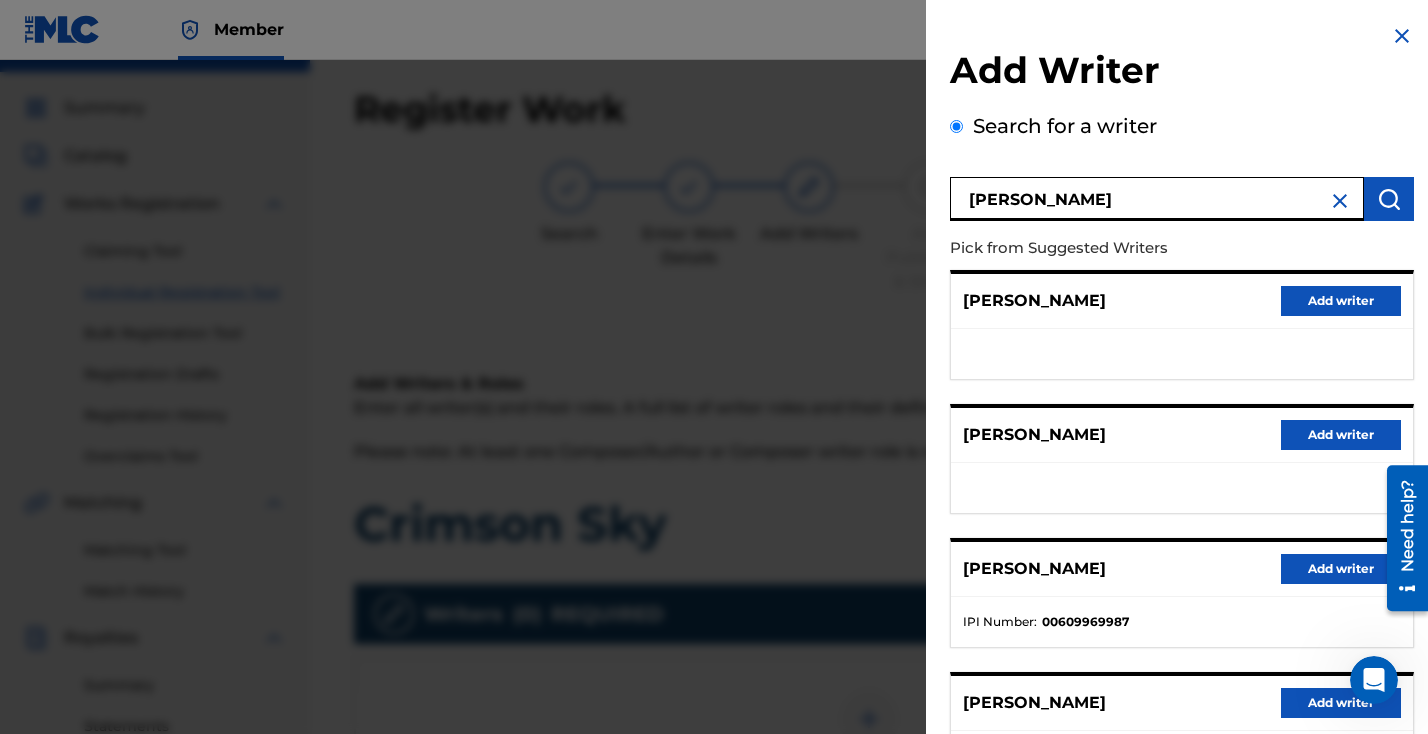 scroll, scrollTop: 308, scrollLeft: 0, axis: vertical 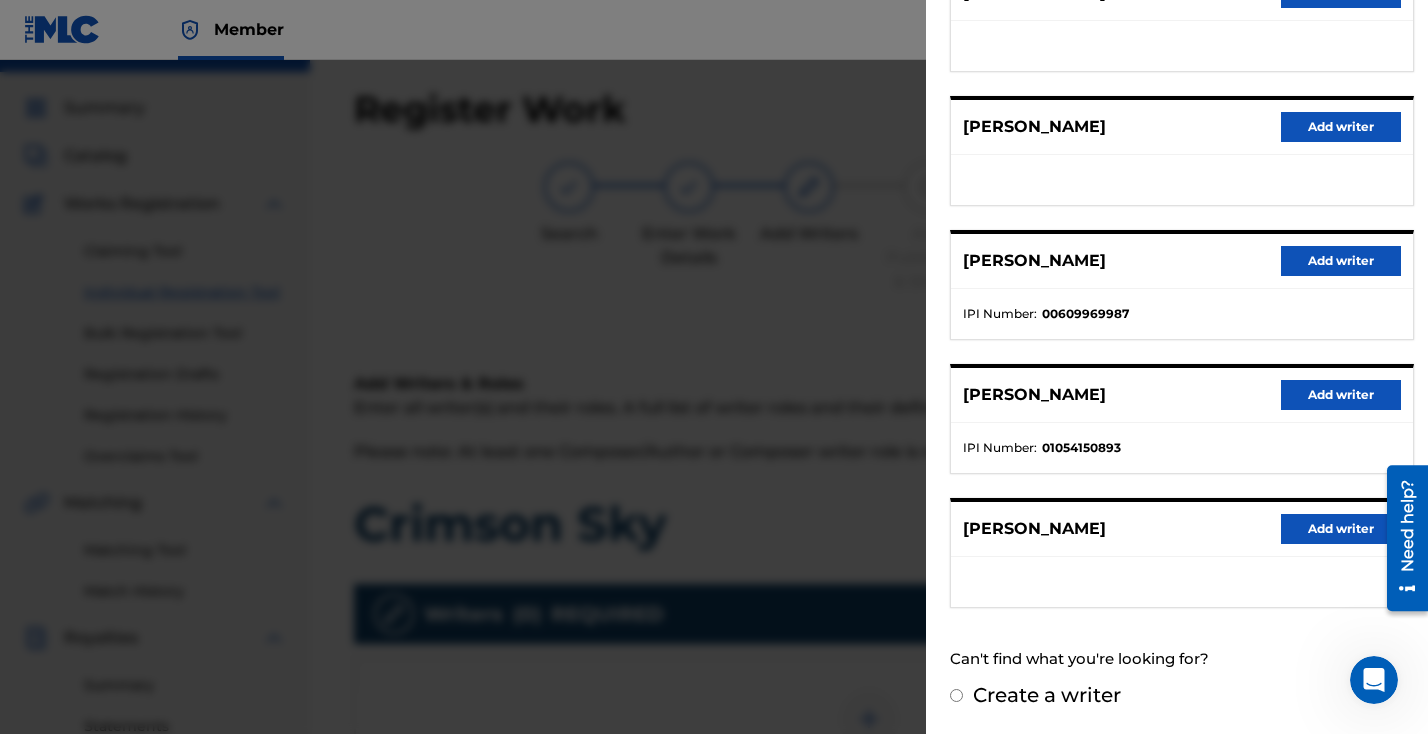 click on "Add writer" at bounding box center [1341, 395] 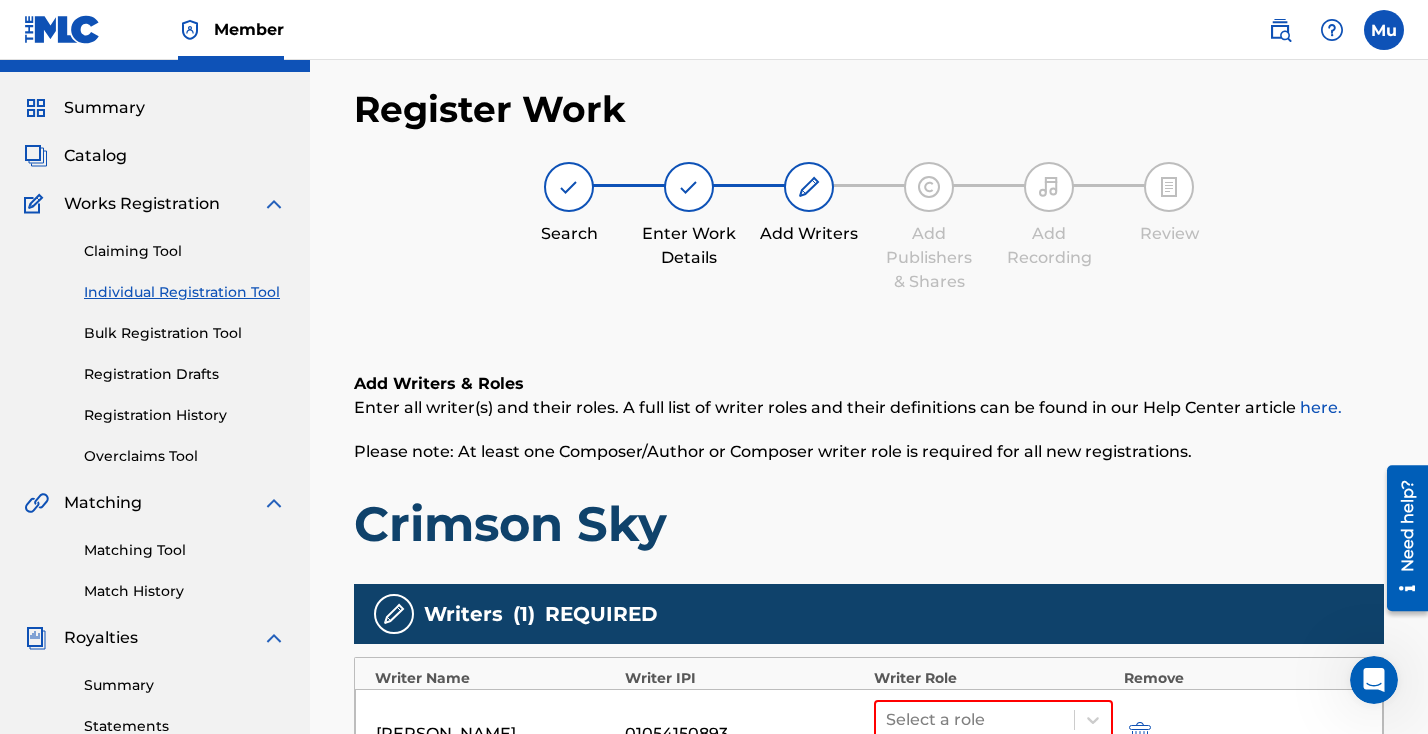 scroll, scrollTop: 183, scrollLeft: 0, axis: vertical 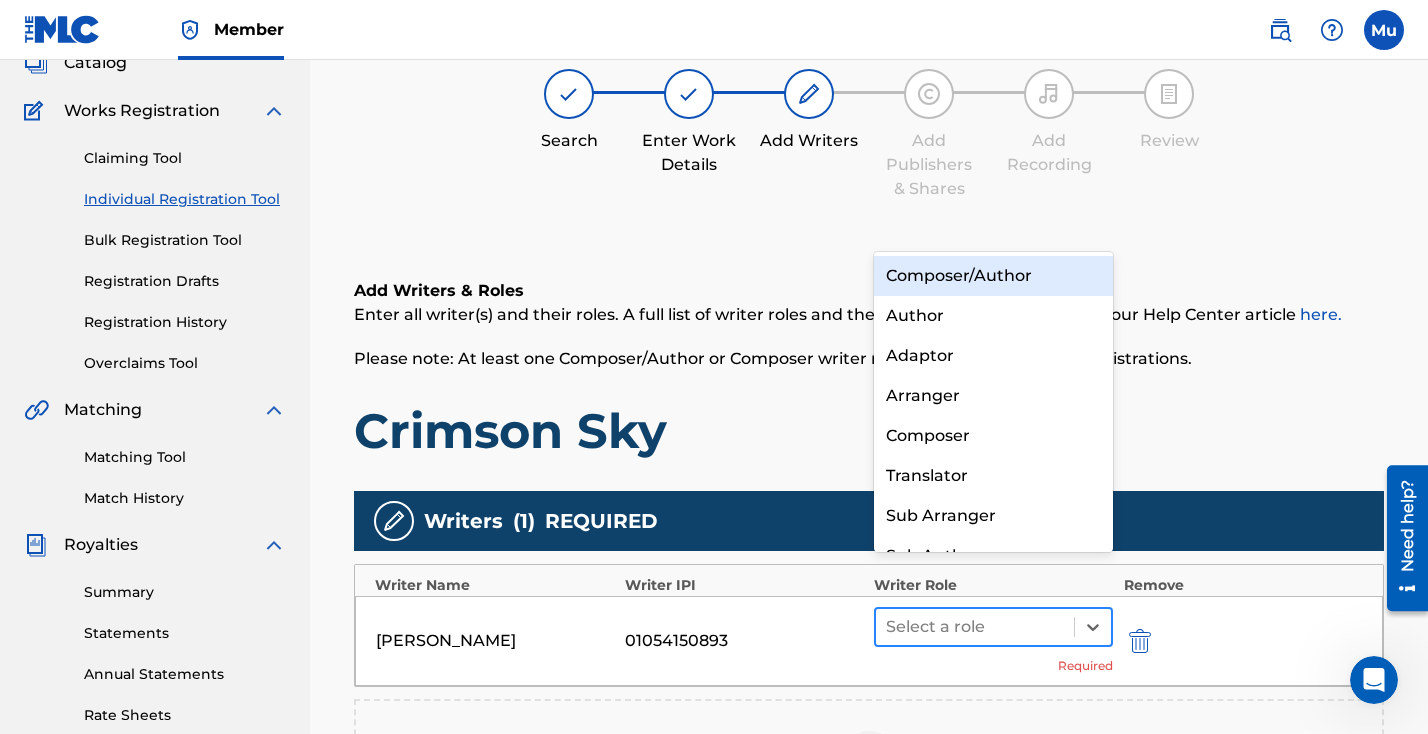 click on "Select a role" at bounding box center [993, 627] 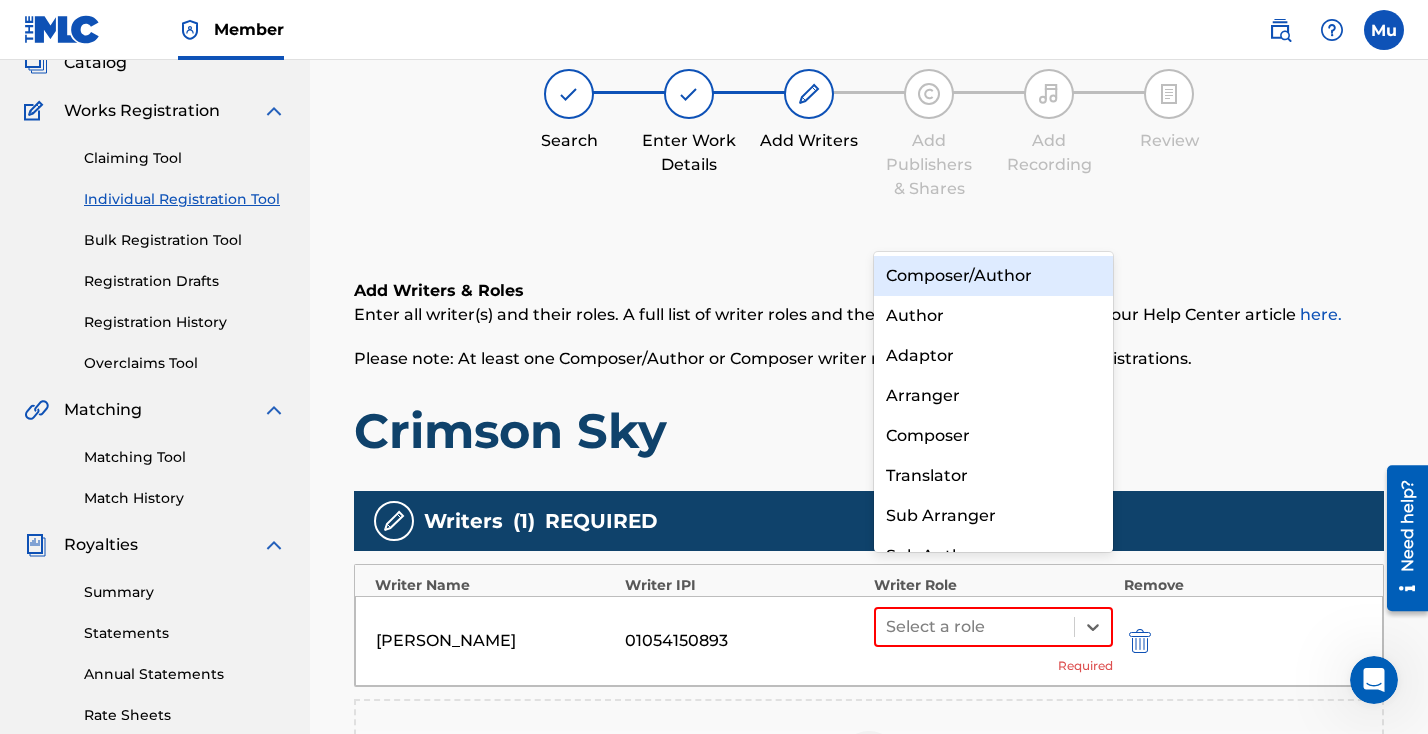 click on "Composer/Author" at bounding box center (993, 276) 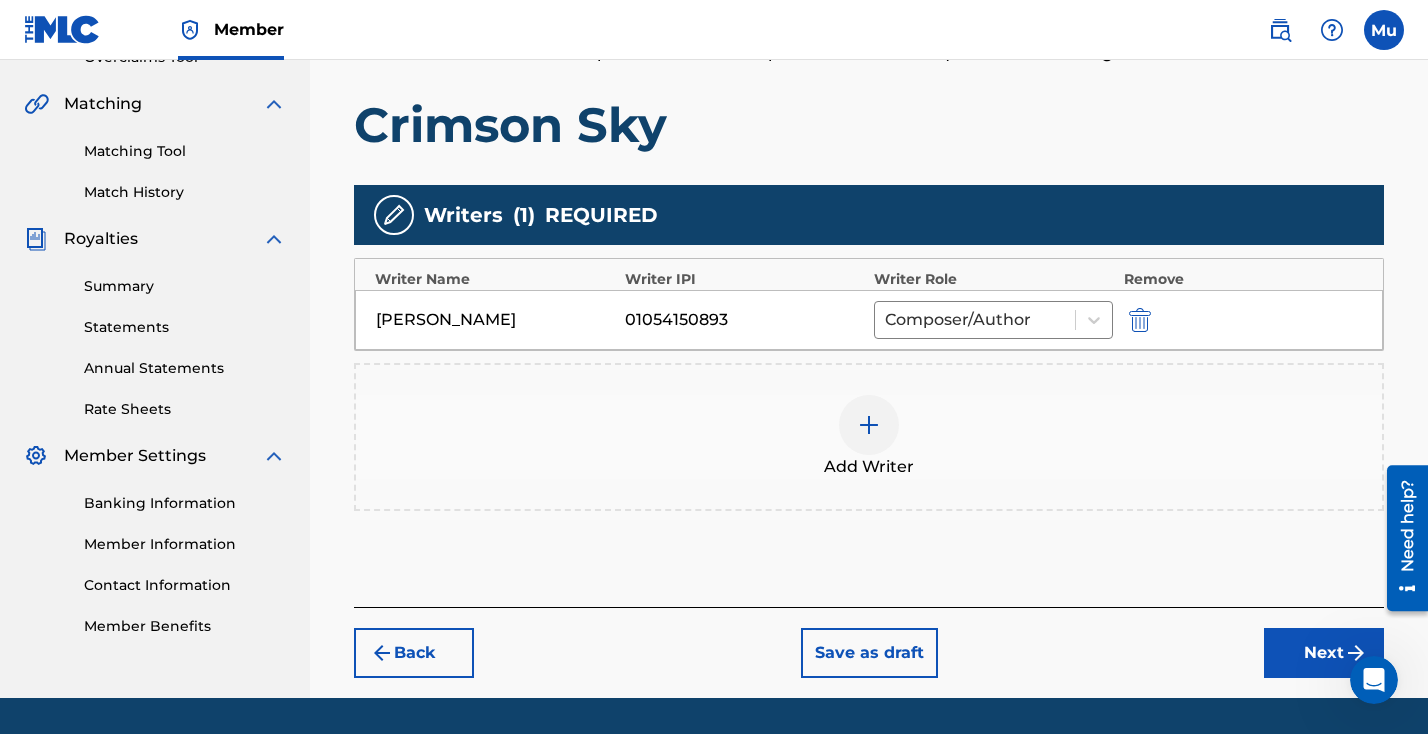 click on "Next" at bounding box center (1324, 653) 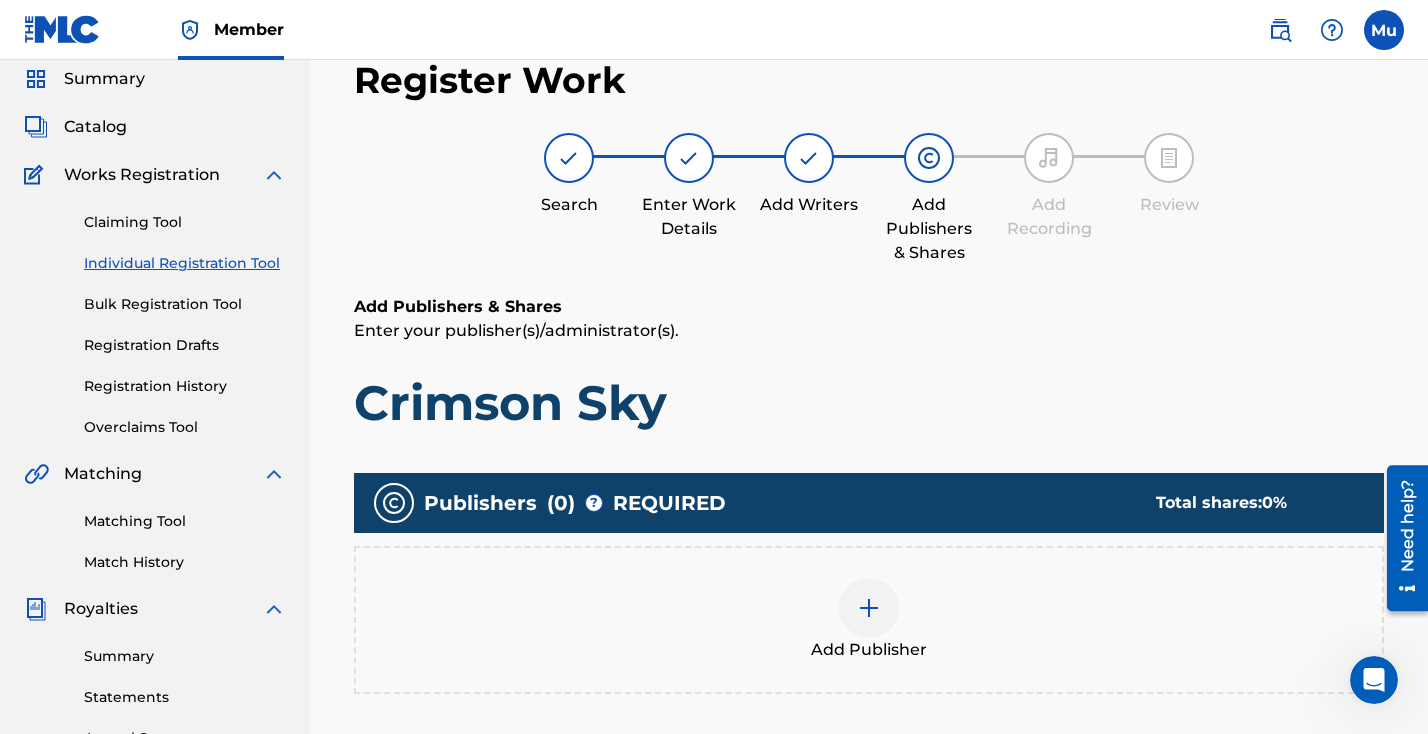 scroll, scrollTop: 90, scrollLeft: 0, axis: vertical 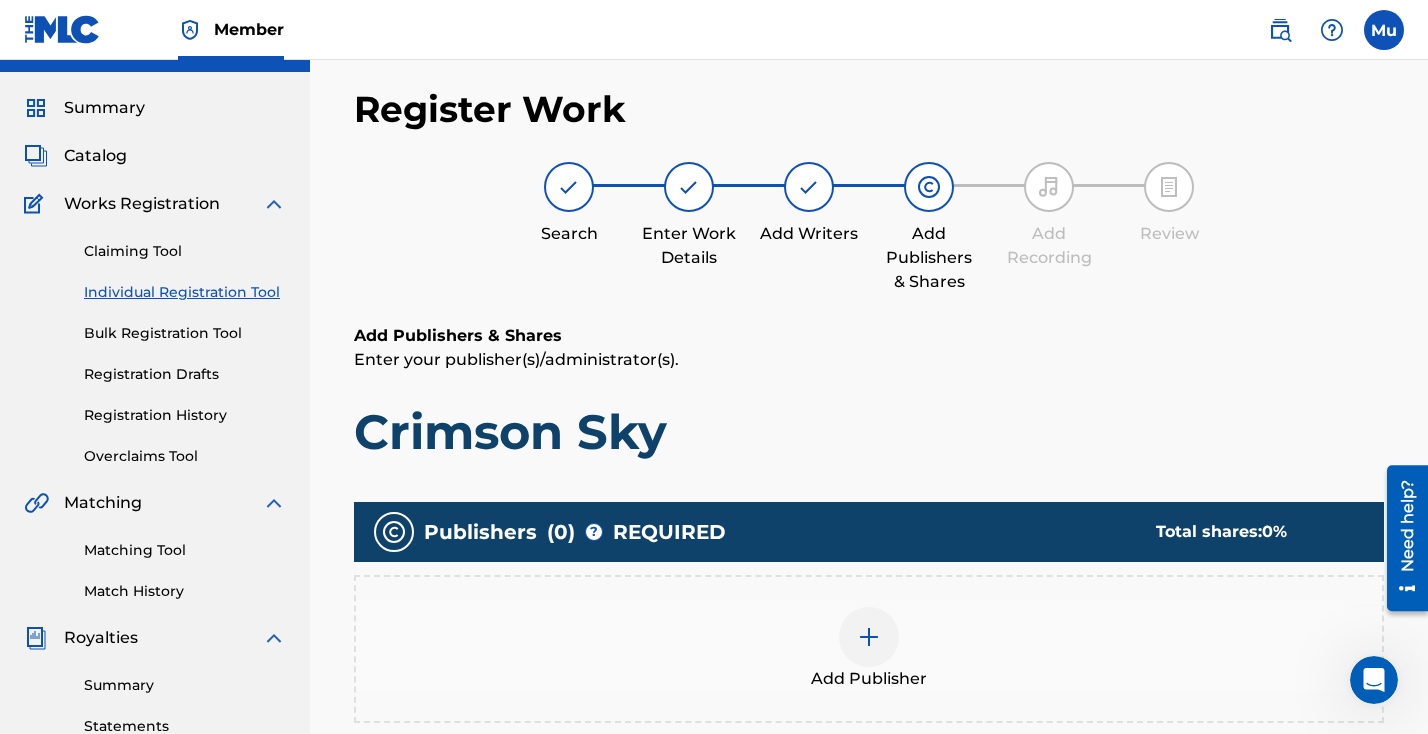 click at bounding box center (869, 637) 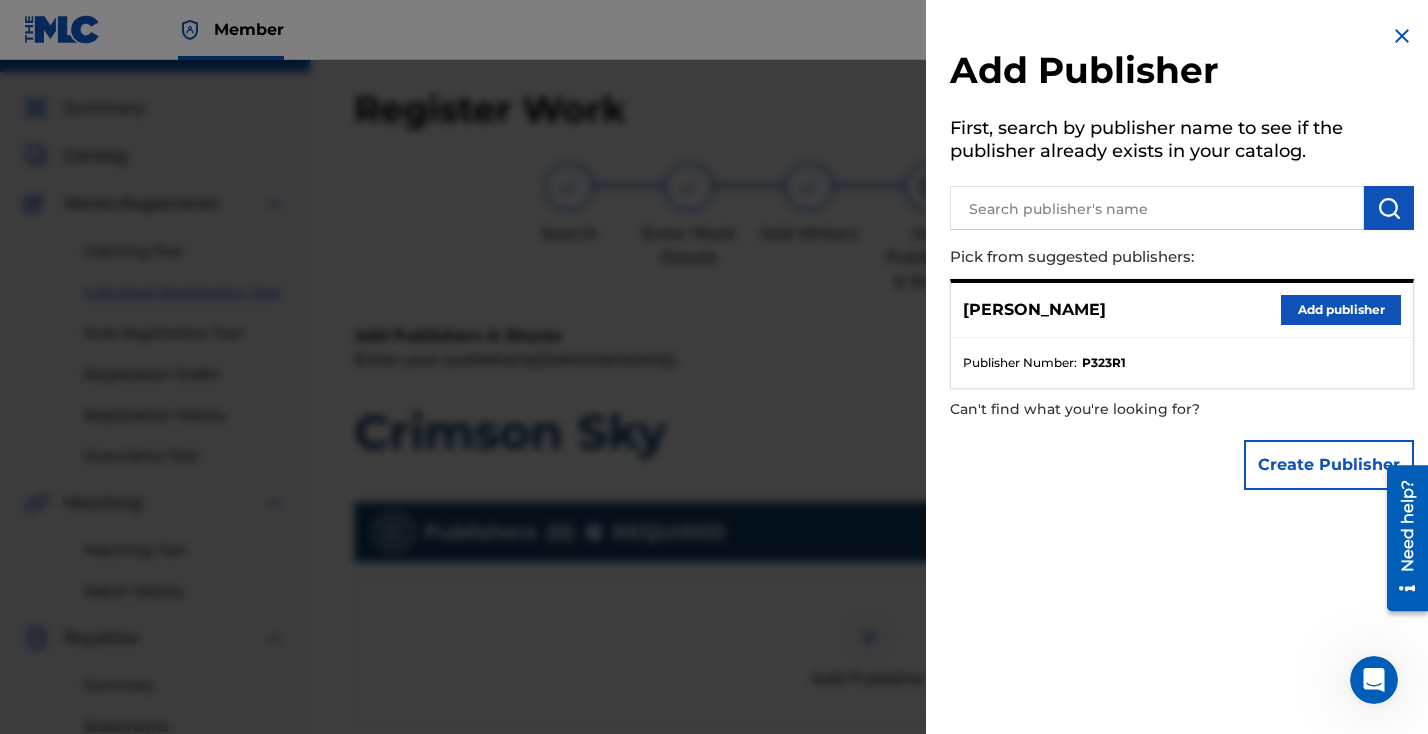 click on "Add publisher" at bounding box center [1341, 310] 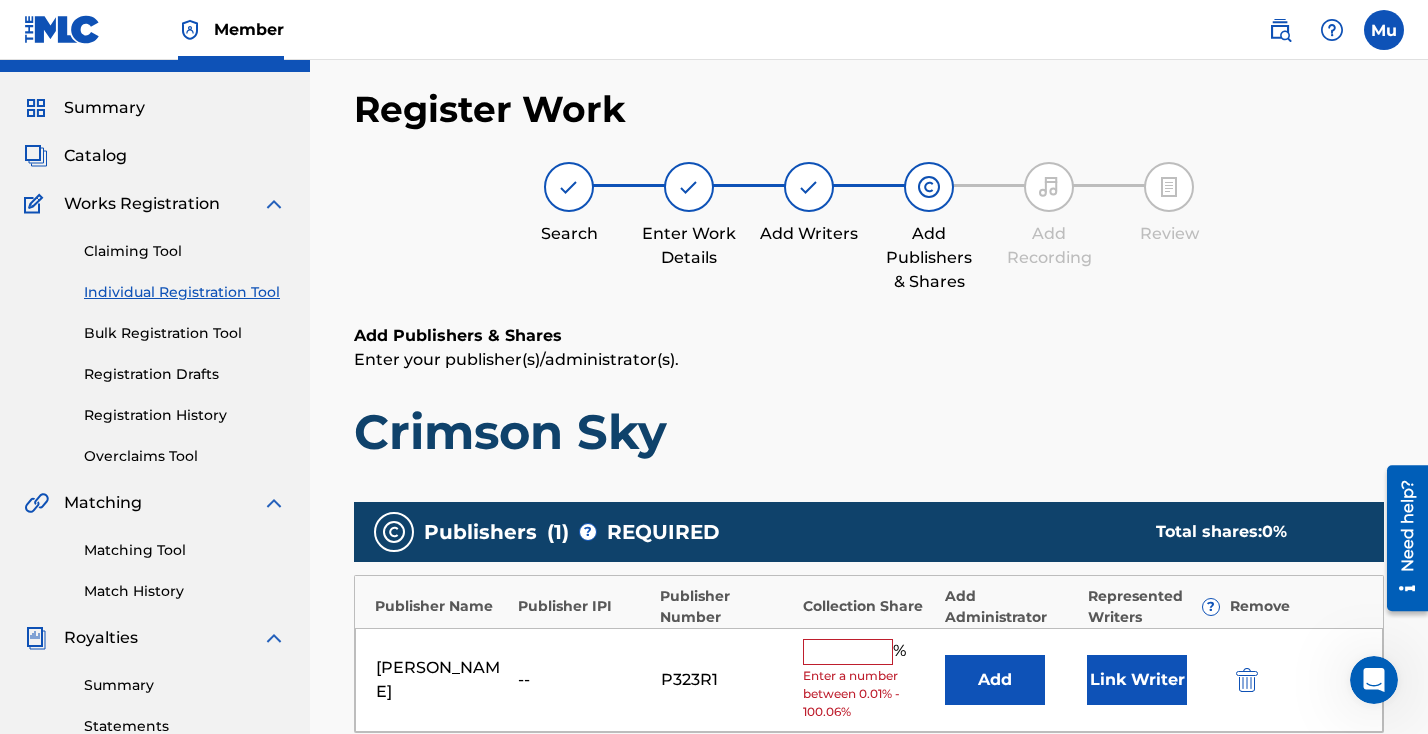 click at bounding box center [848, 652] 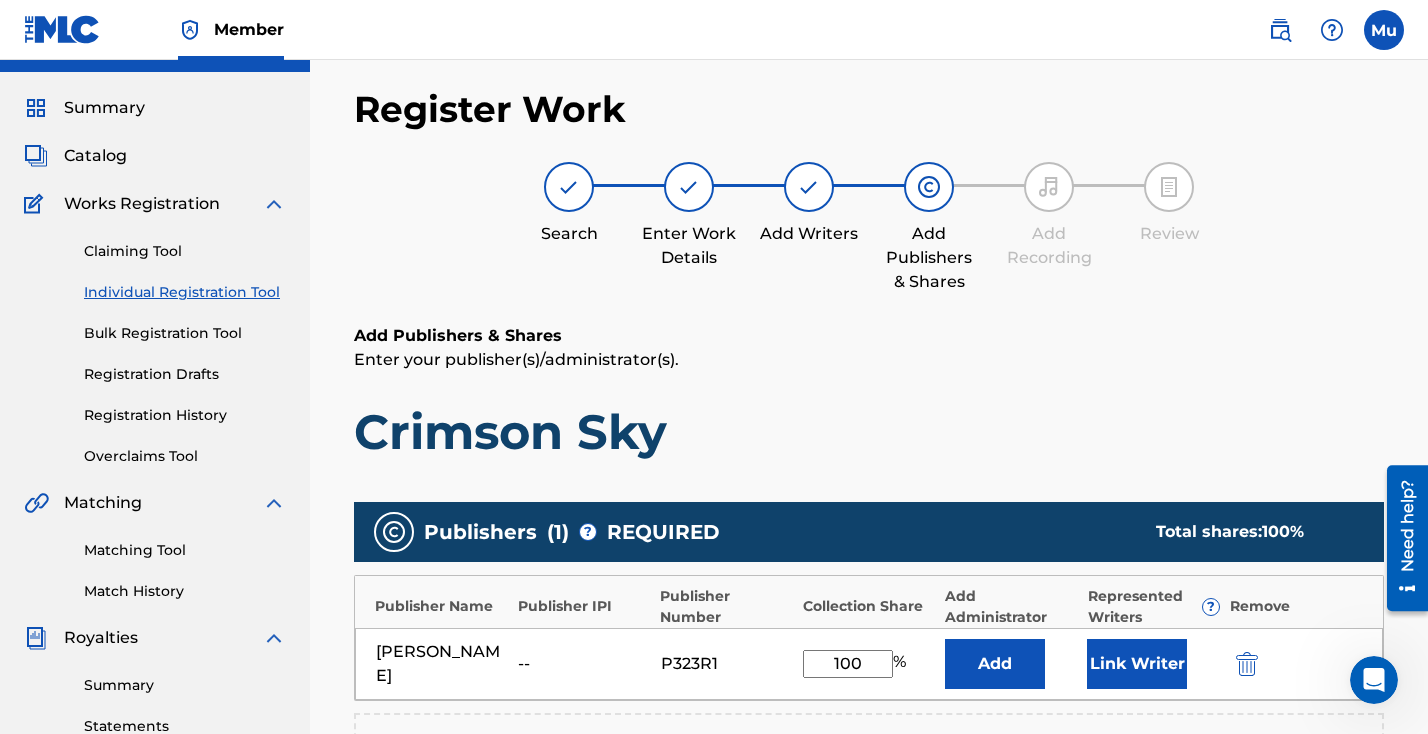 type on "100" 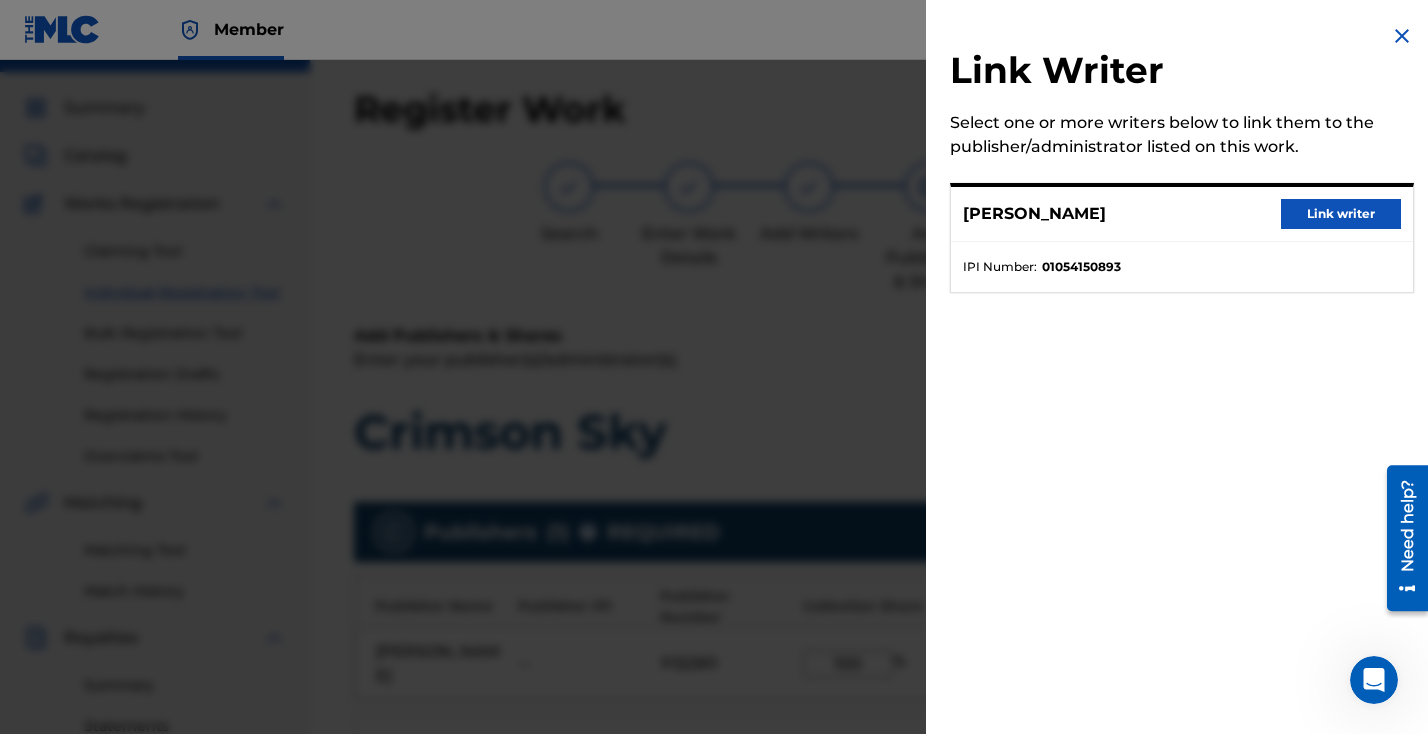 click on "Link writer" at bounding box center [1341, 214] 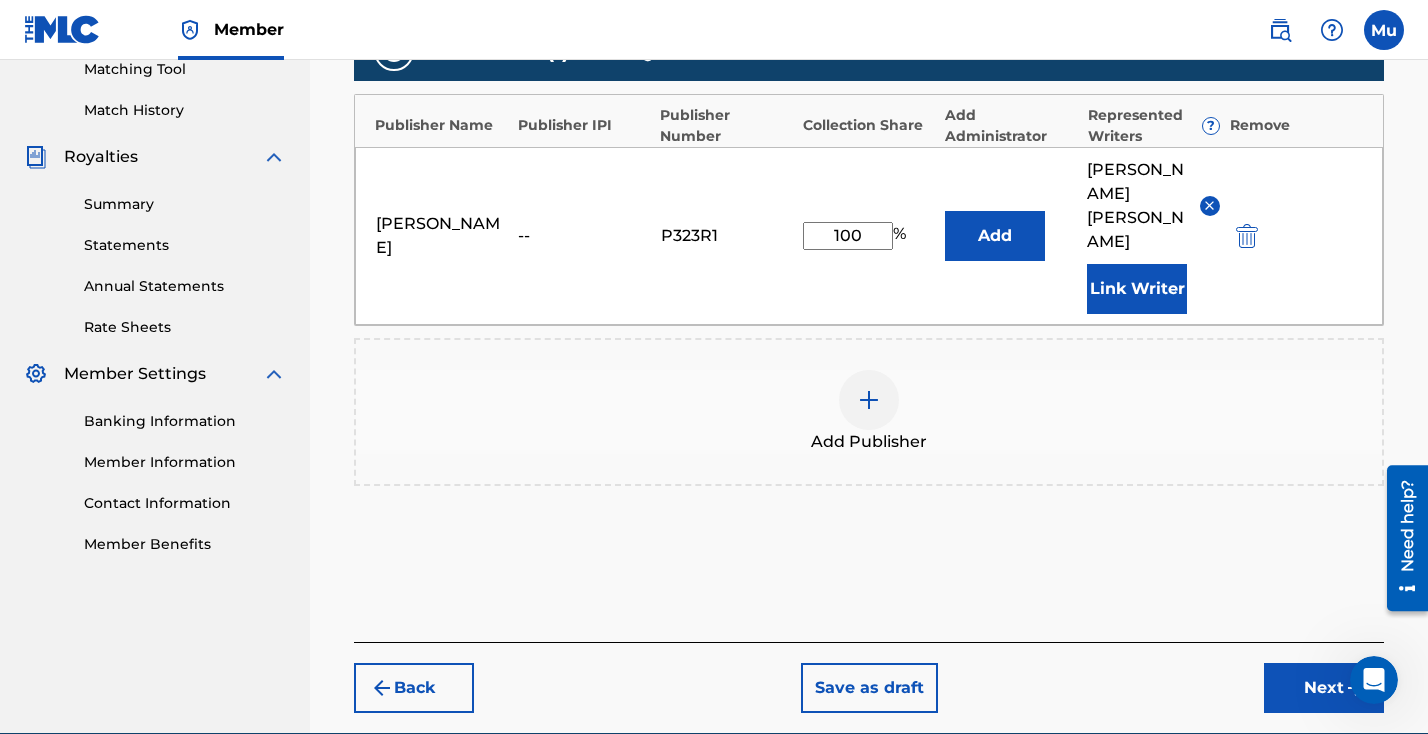 click on "Next" at bounding box center (1324, 688) 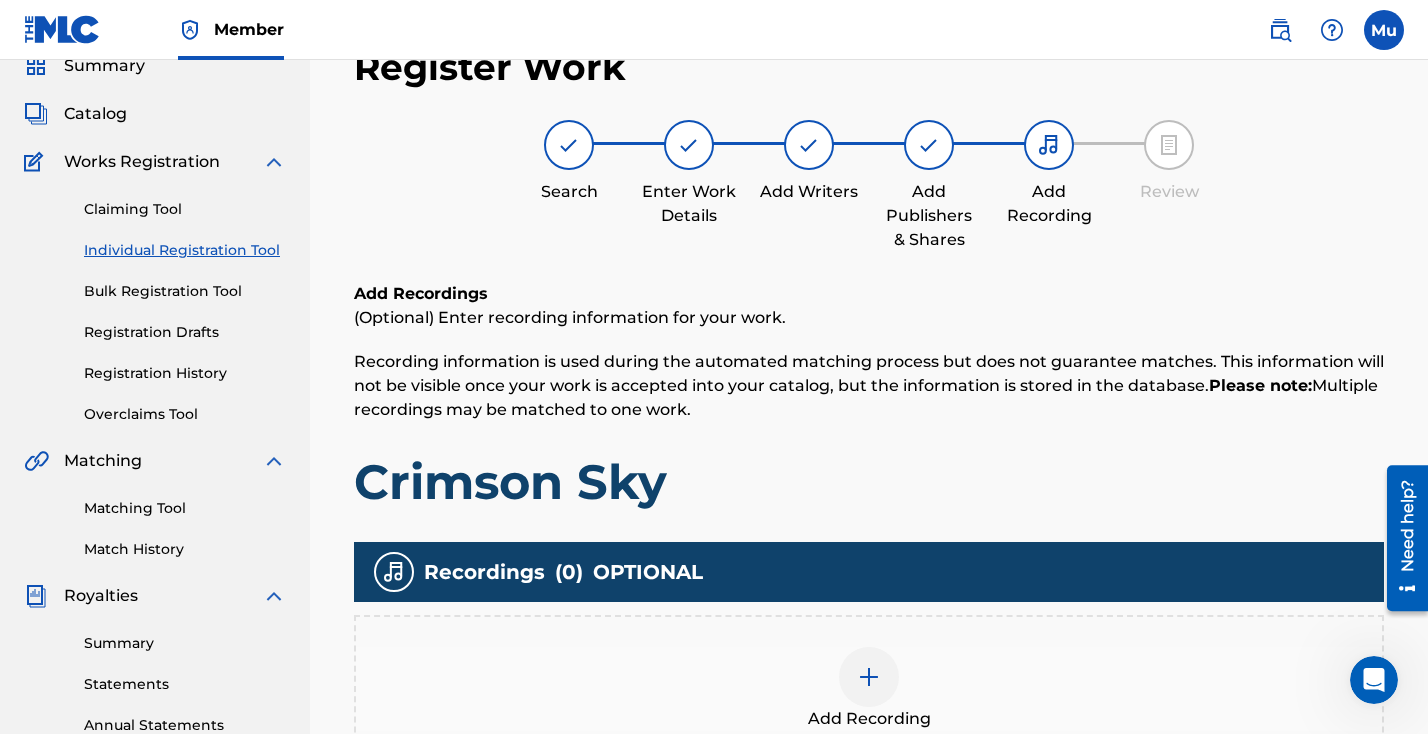 scroll, scrollTop: 90, scrollLeft: 0, axis: vertical 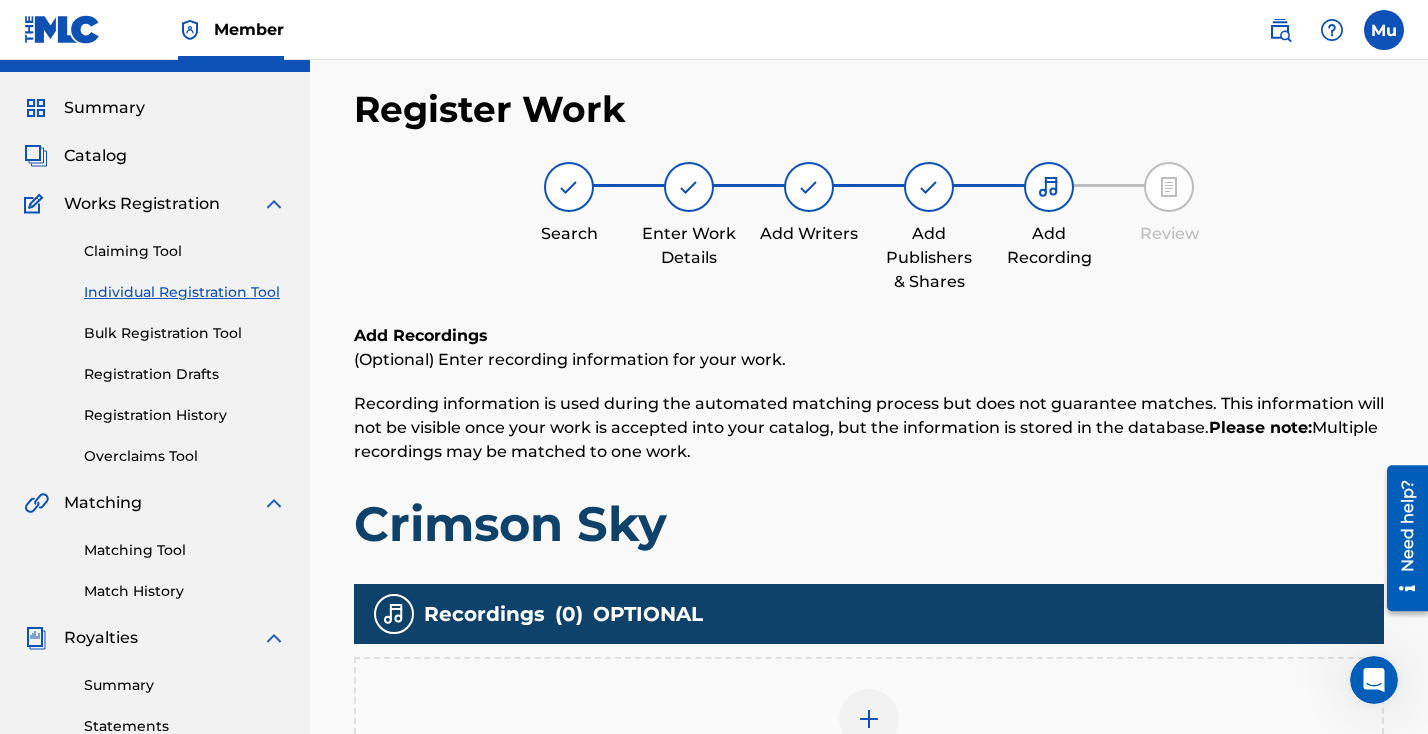click at bounding box center (869, 719) 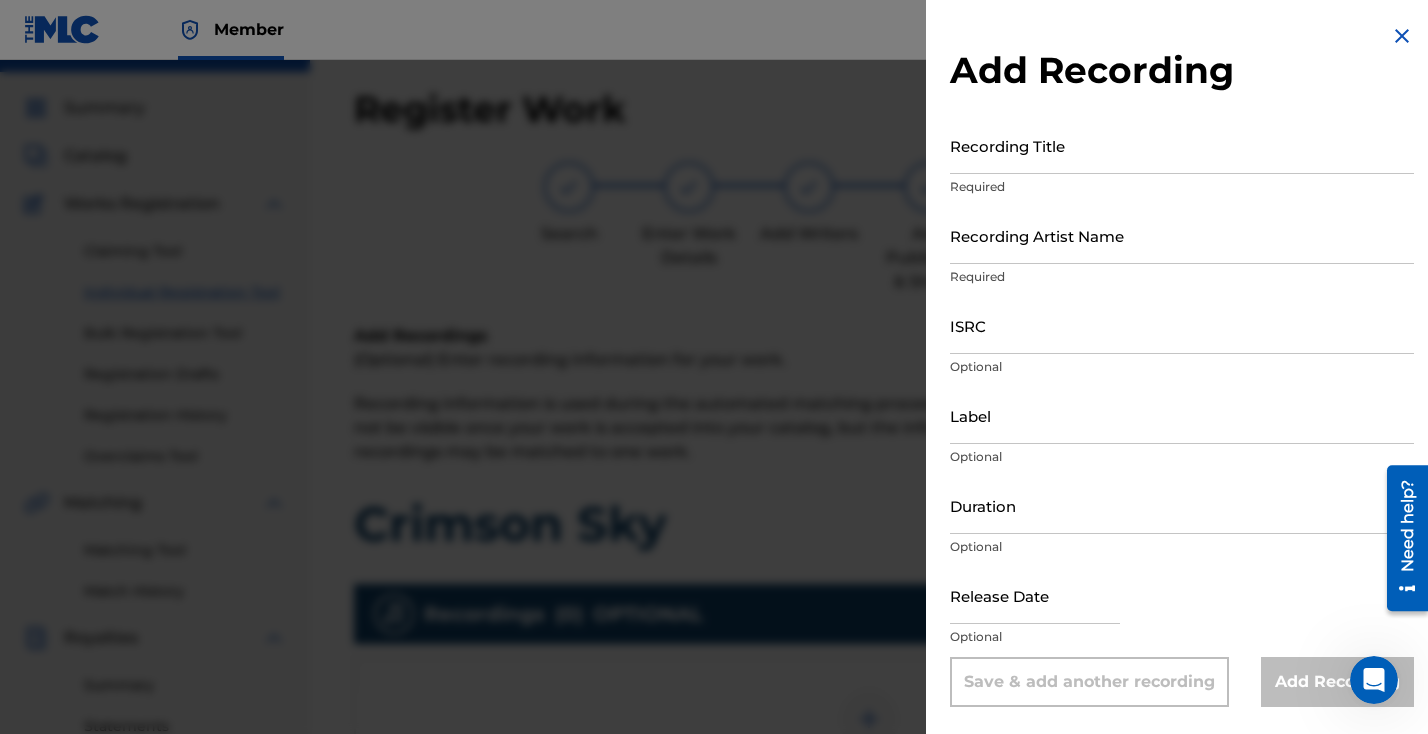 click on "Recording Title" at bounding box center (1182, 145) 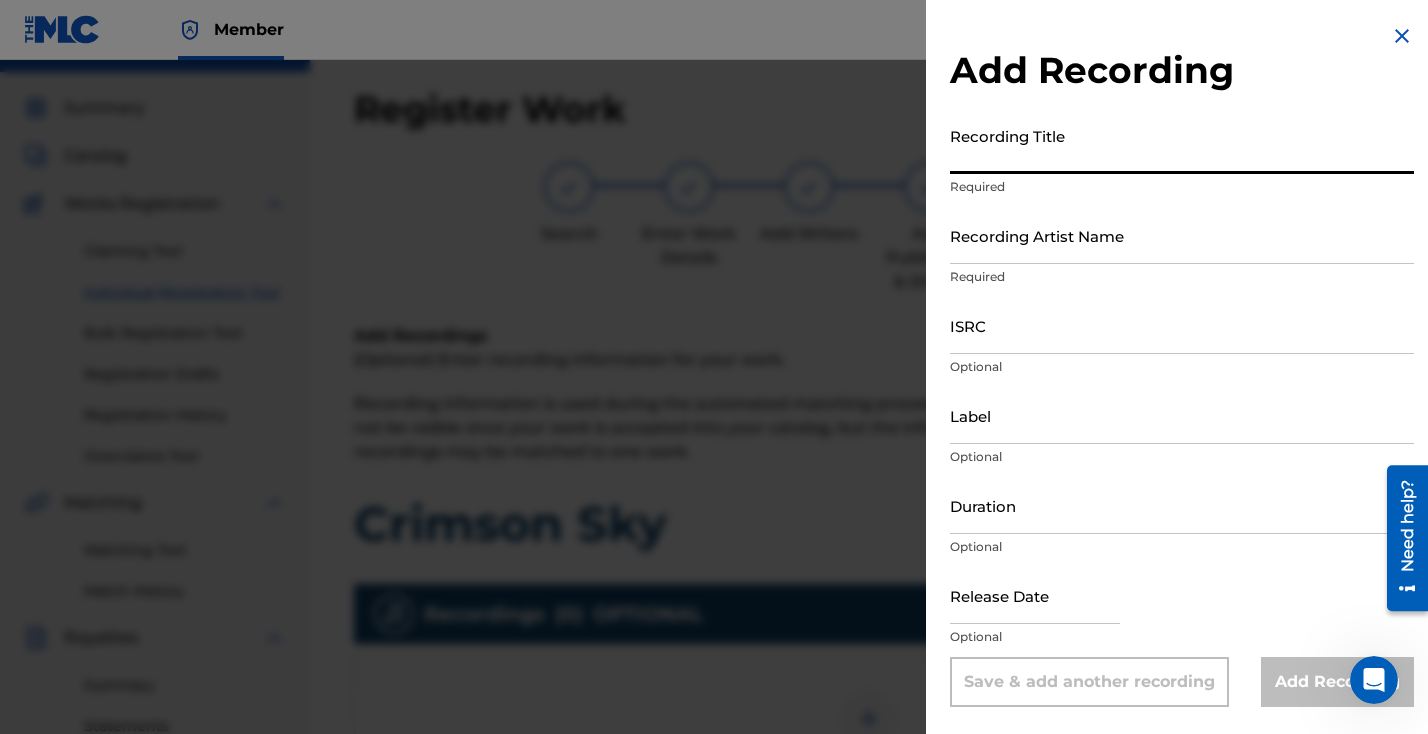 paste on "Crimson Sky" 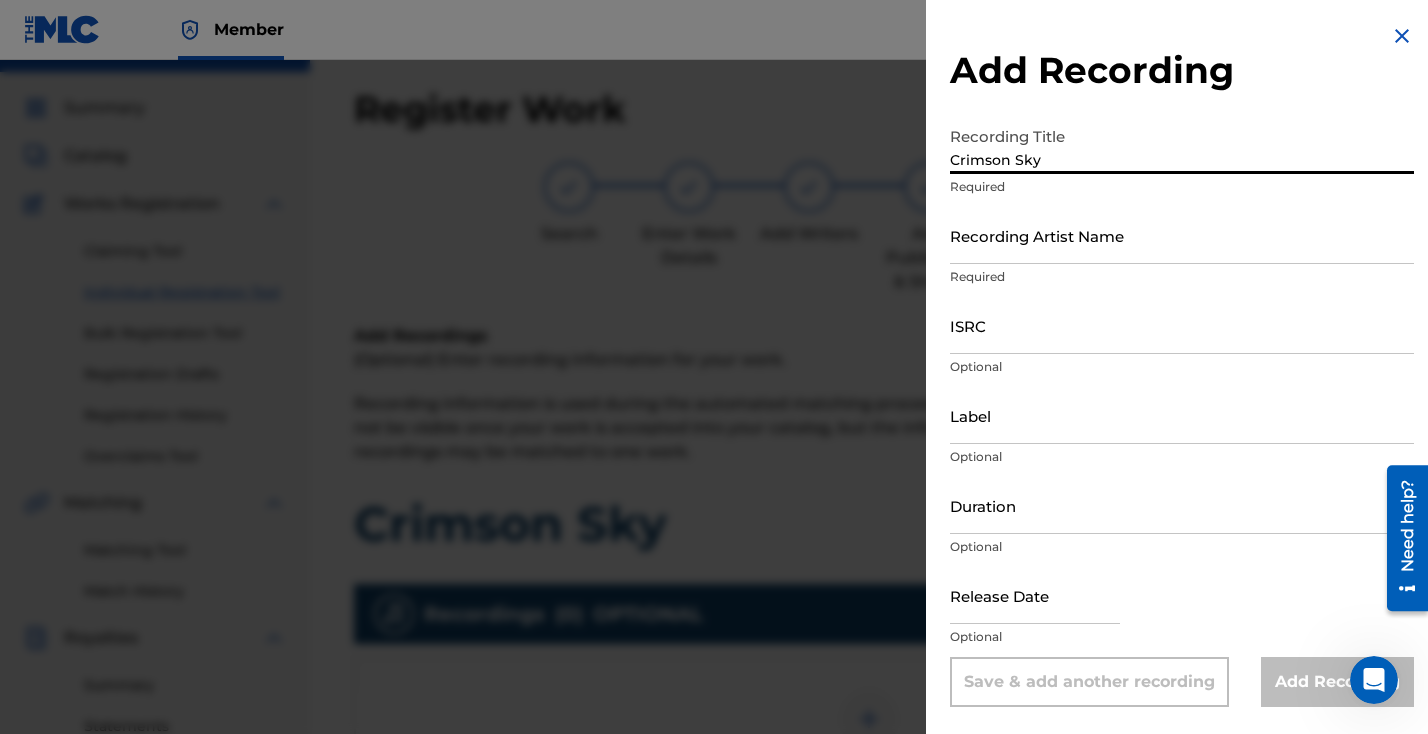 type on "Crimson Sky" 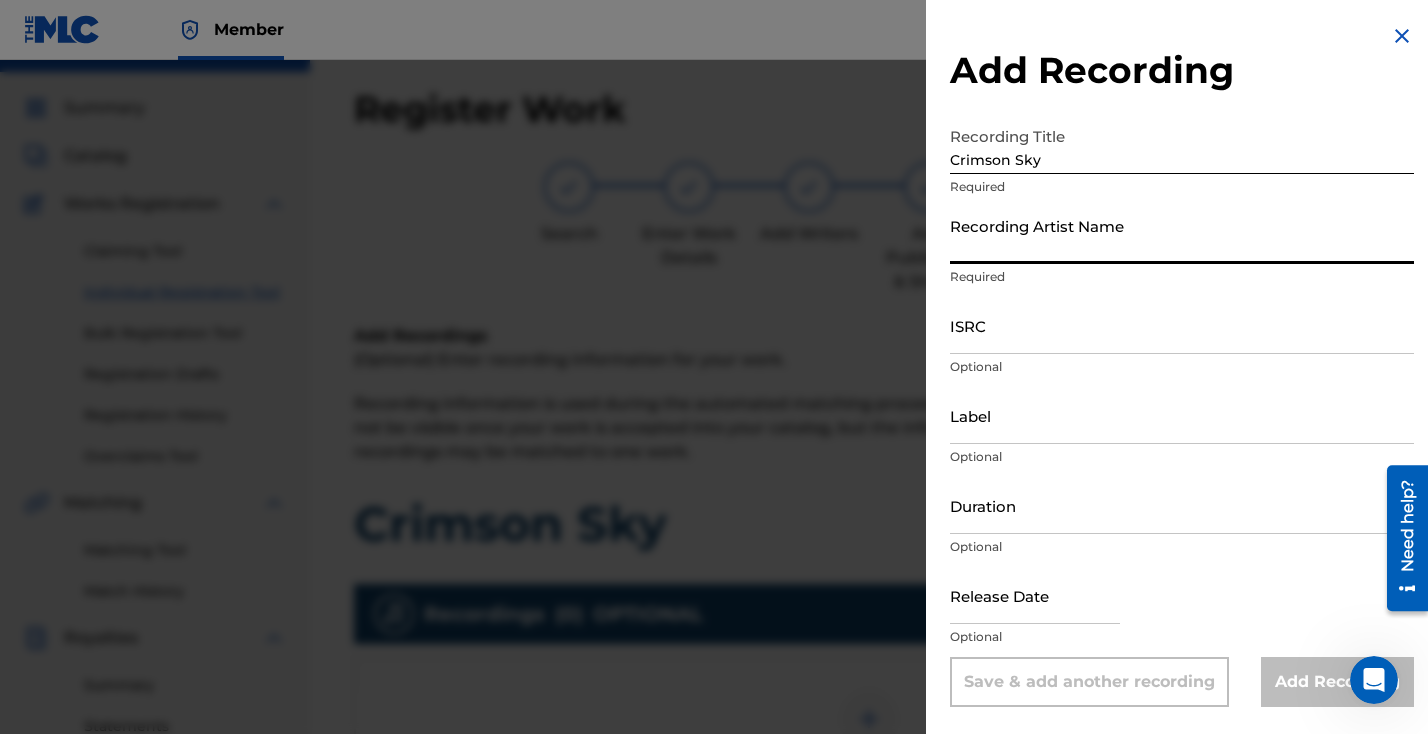 type on "[PERSON_NAME]" 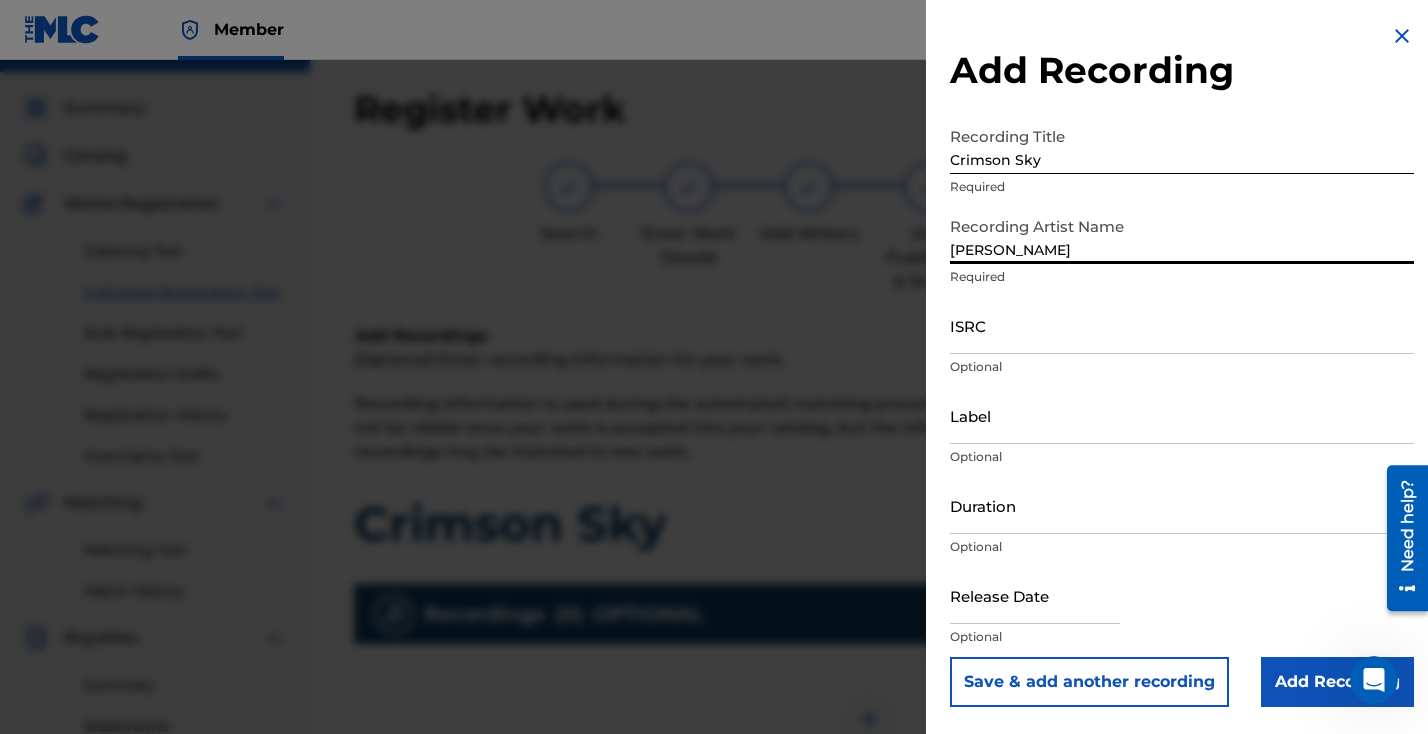 click on "ISRC" at bounding box center (1182, 325) 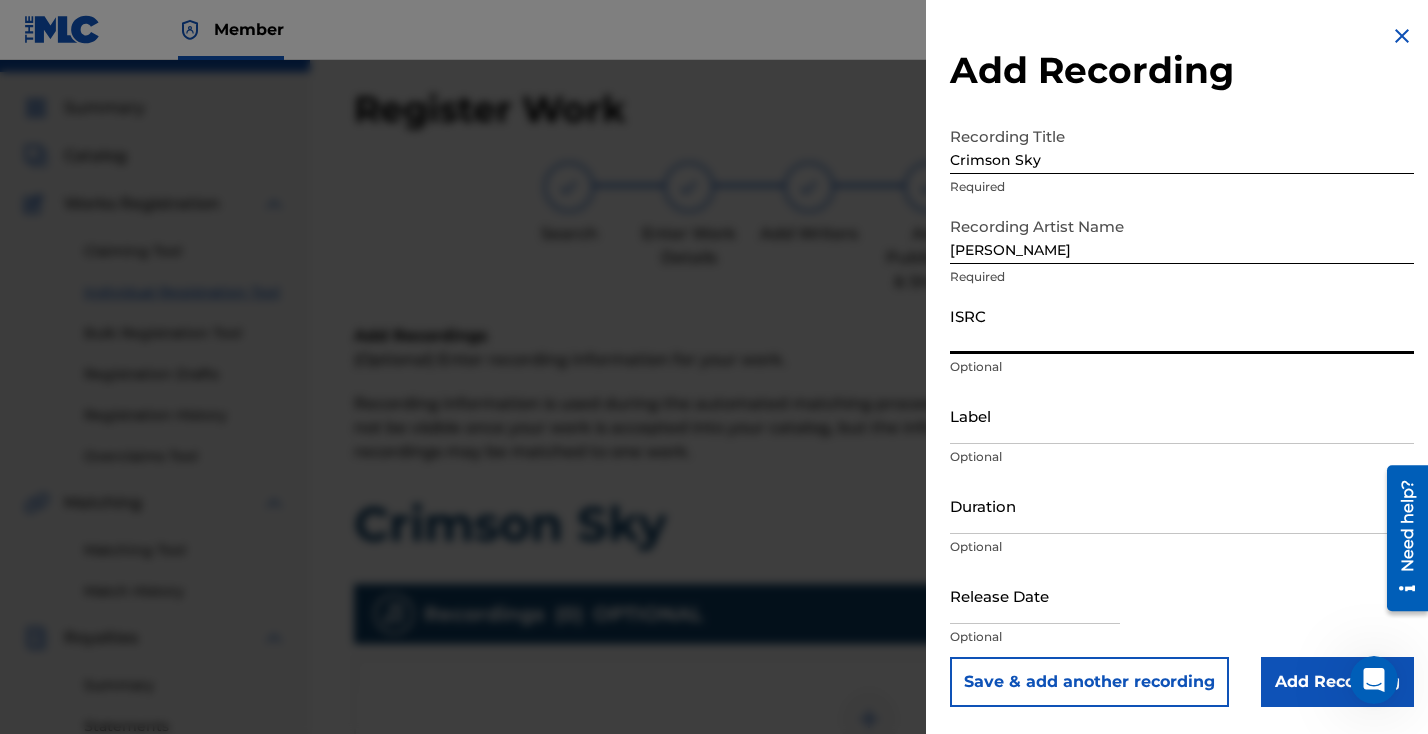 paste on "QZWDE2556135" 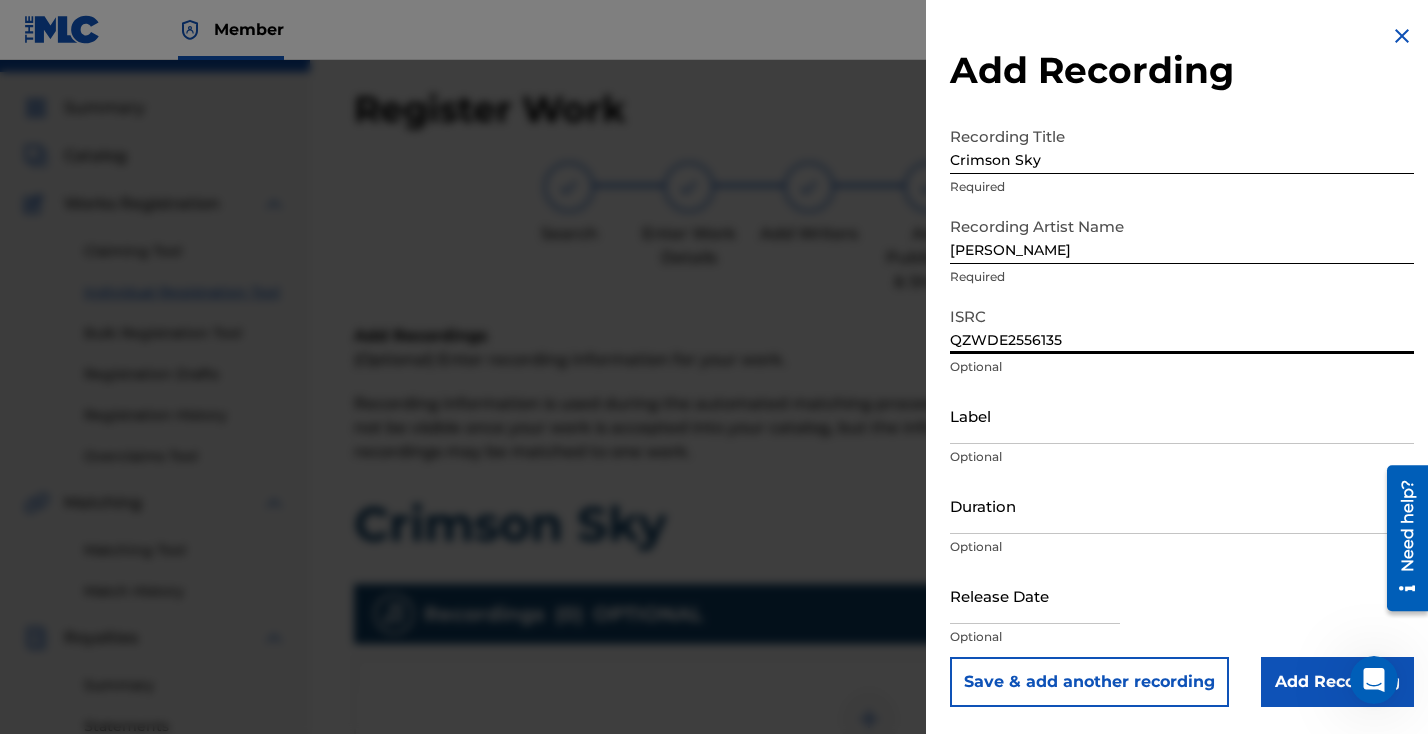 type on "QZWDE2556135" 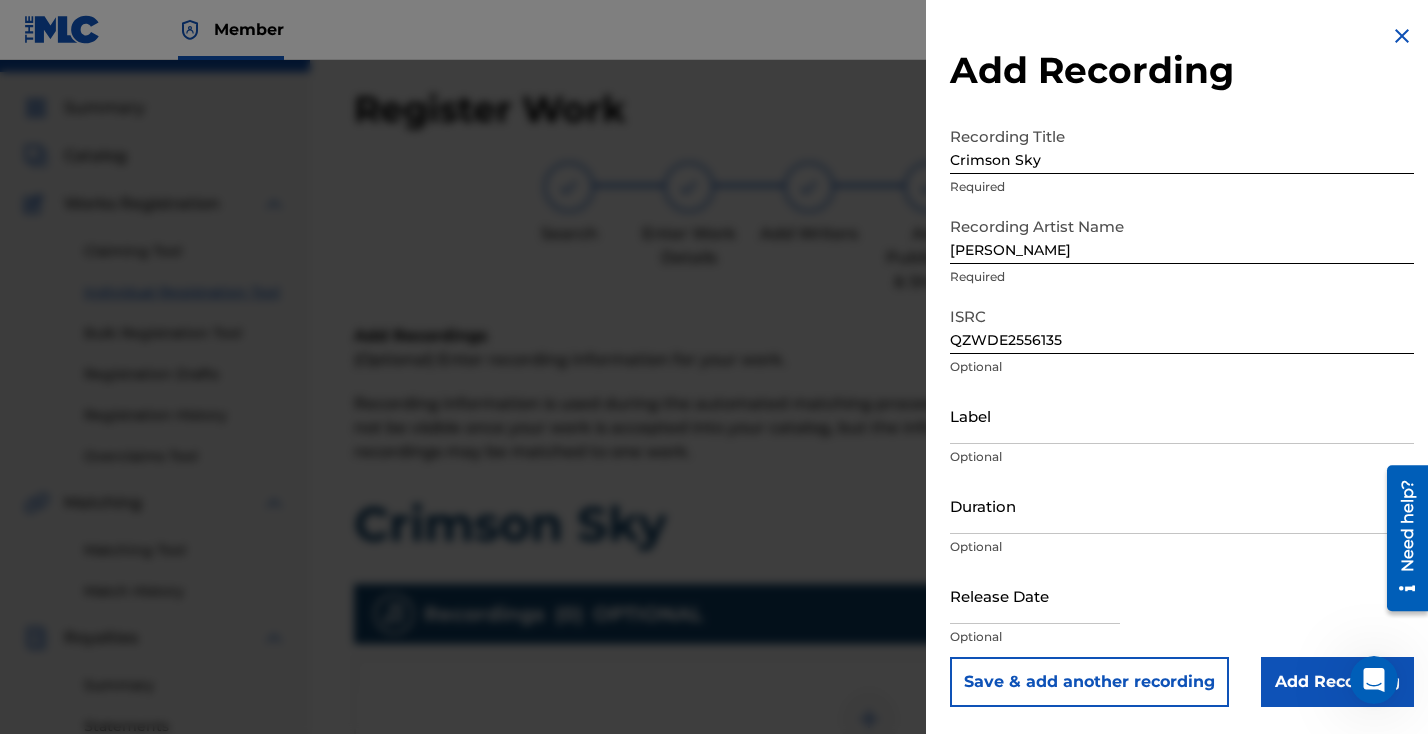click on "Add Recording" at bounding box center (1337, 682) 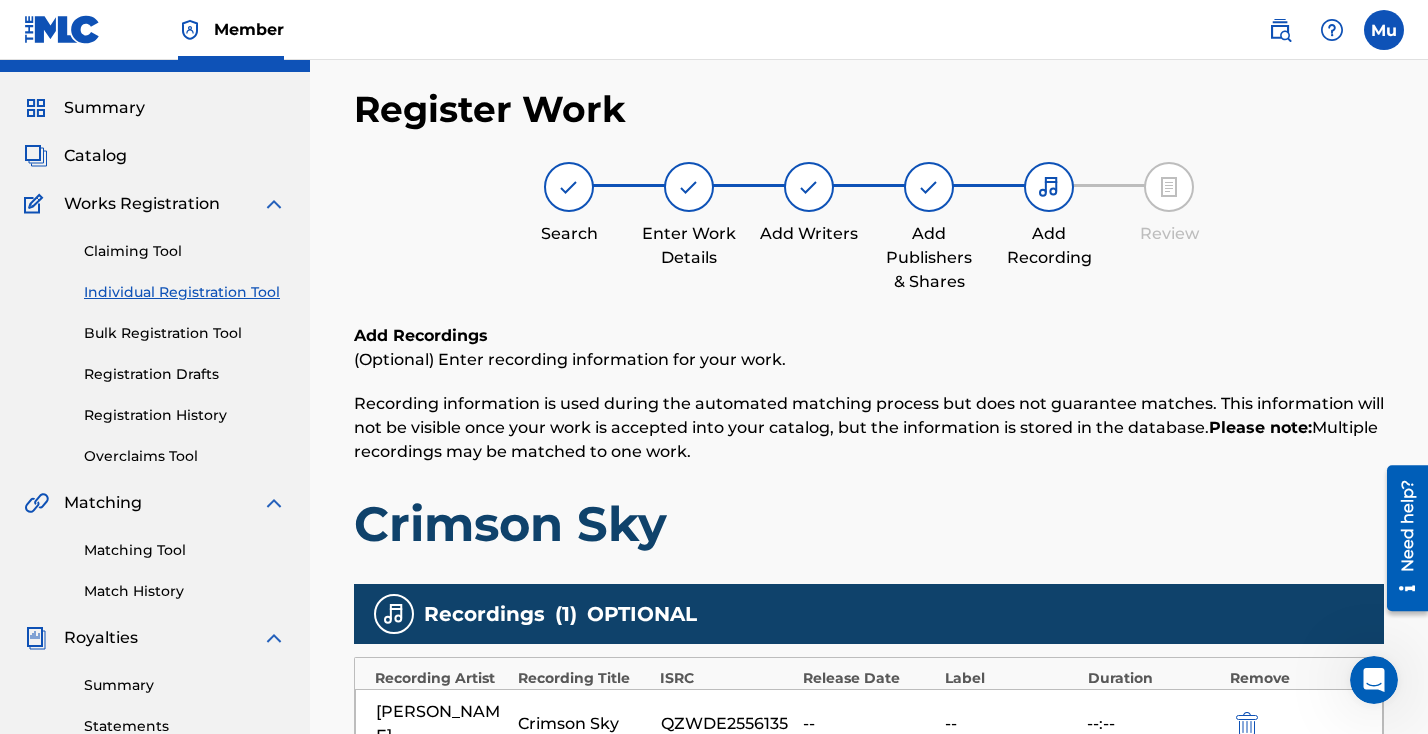 scroll, scrollTop: 465, scrollLeft: 0, axis: vertical 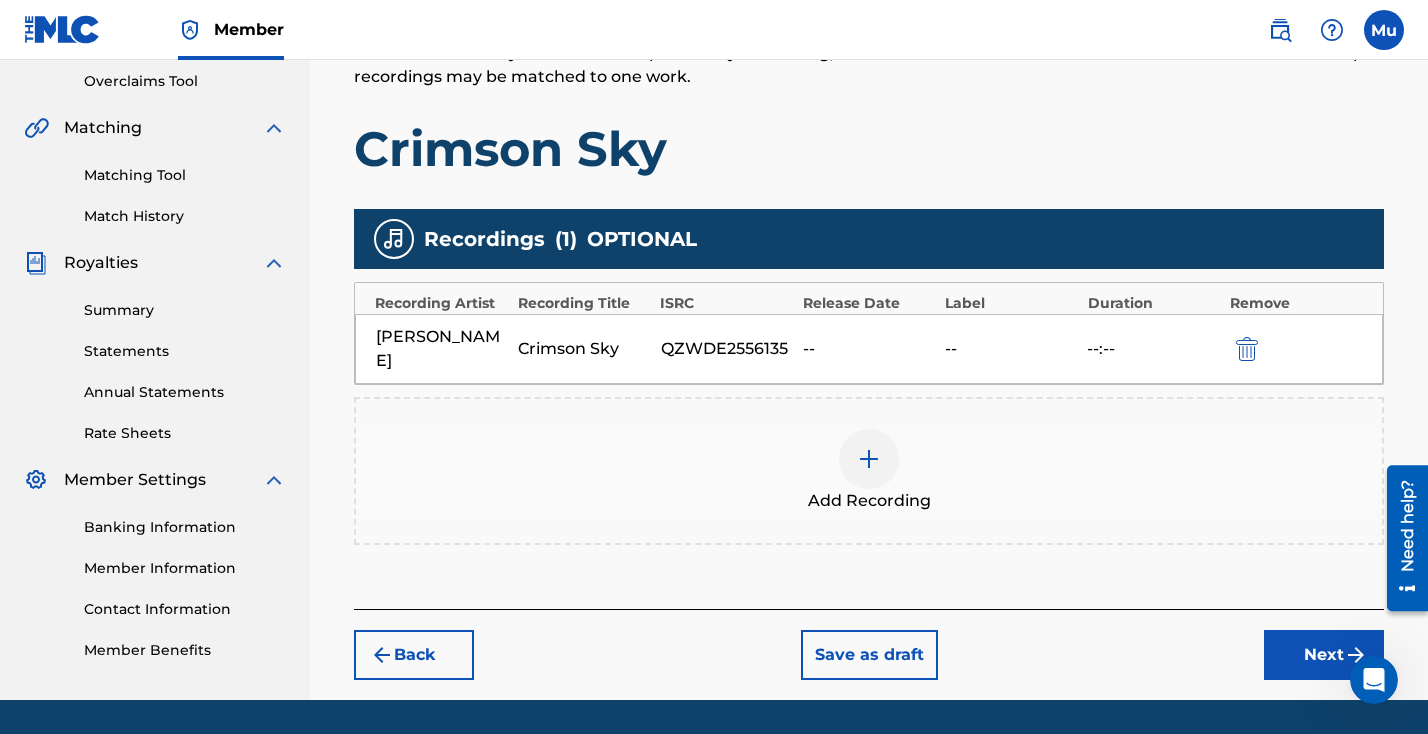 click on "Next" at bounding box center [1324, 655] 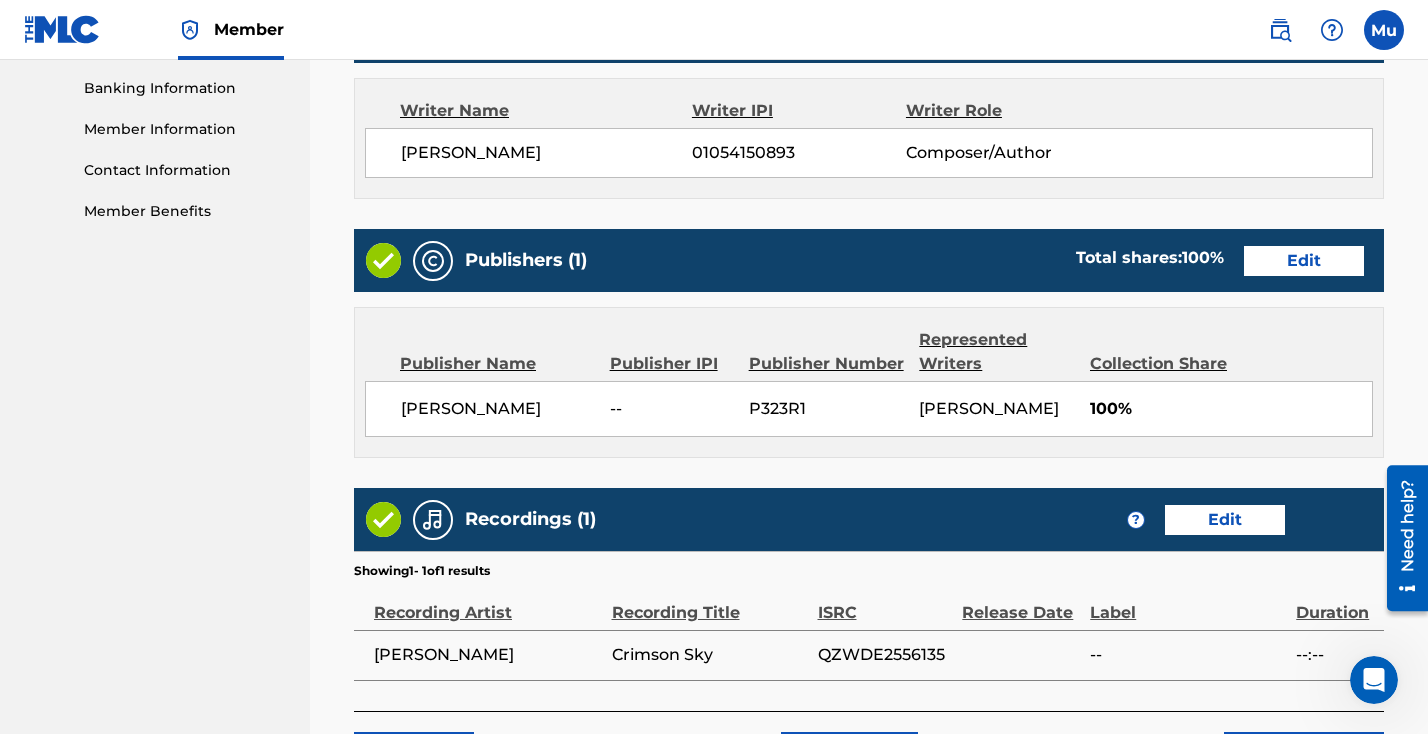 scroll, scrollTop: 1019, scrollLeft: 0, axis: vertical 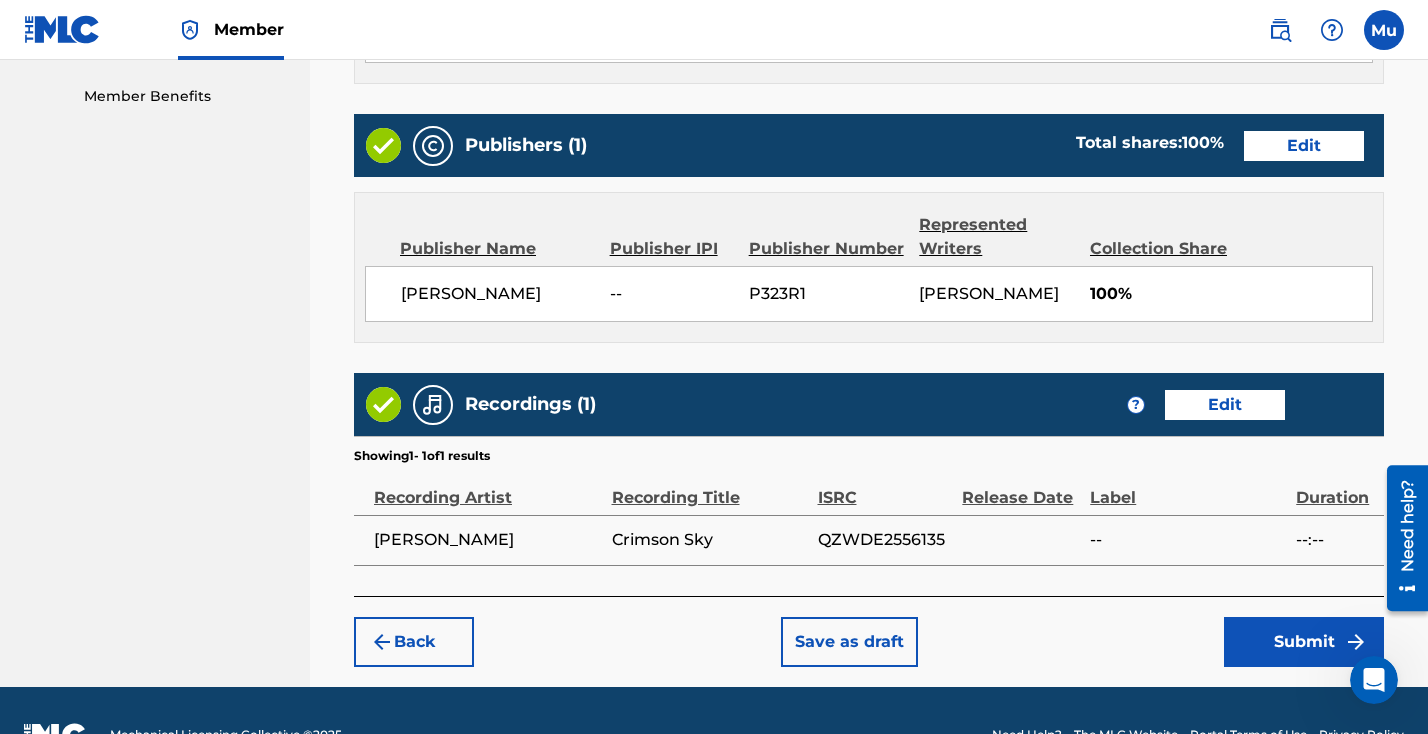 click on "Submit" at bounding box center [1304, 642] 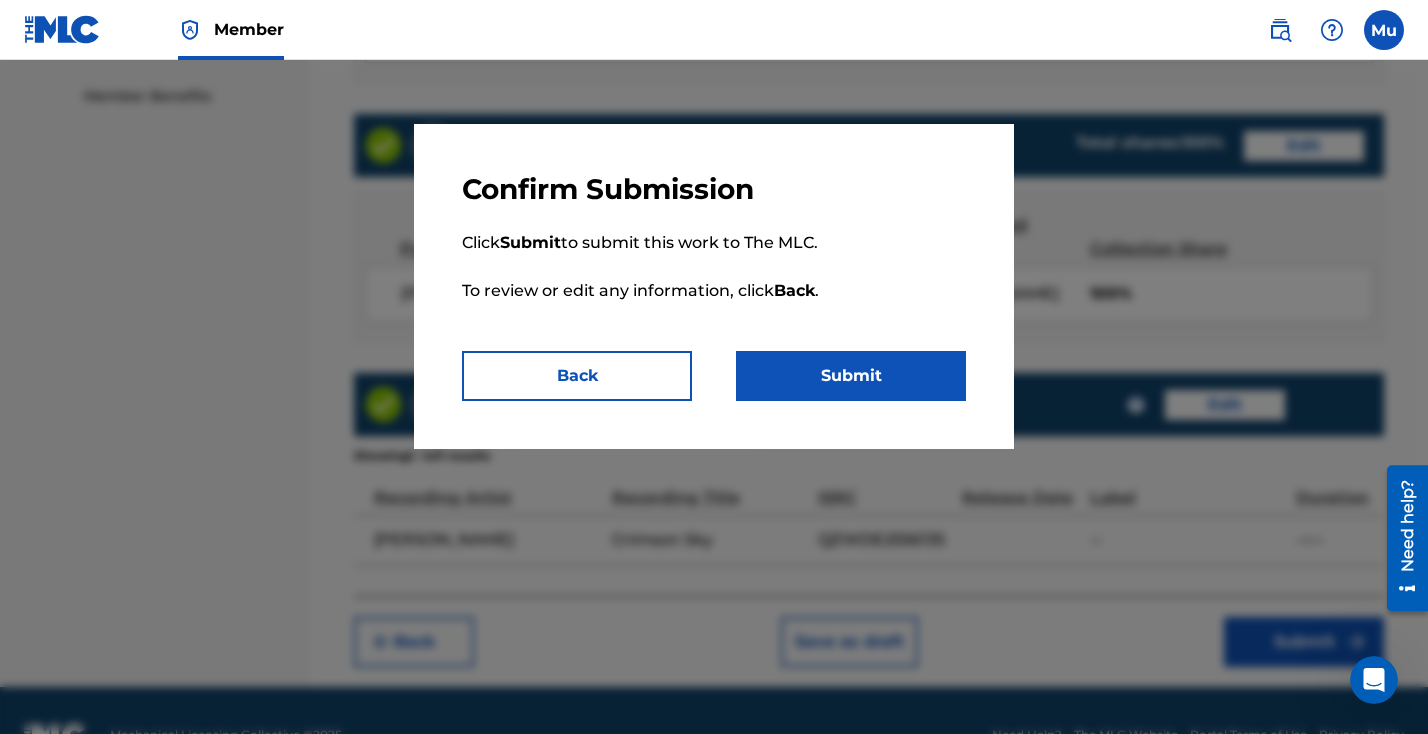 click on "Submit" at bounding box center [851, 376] 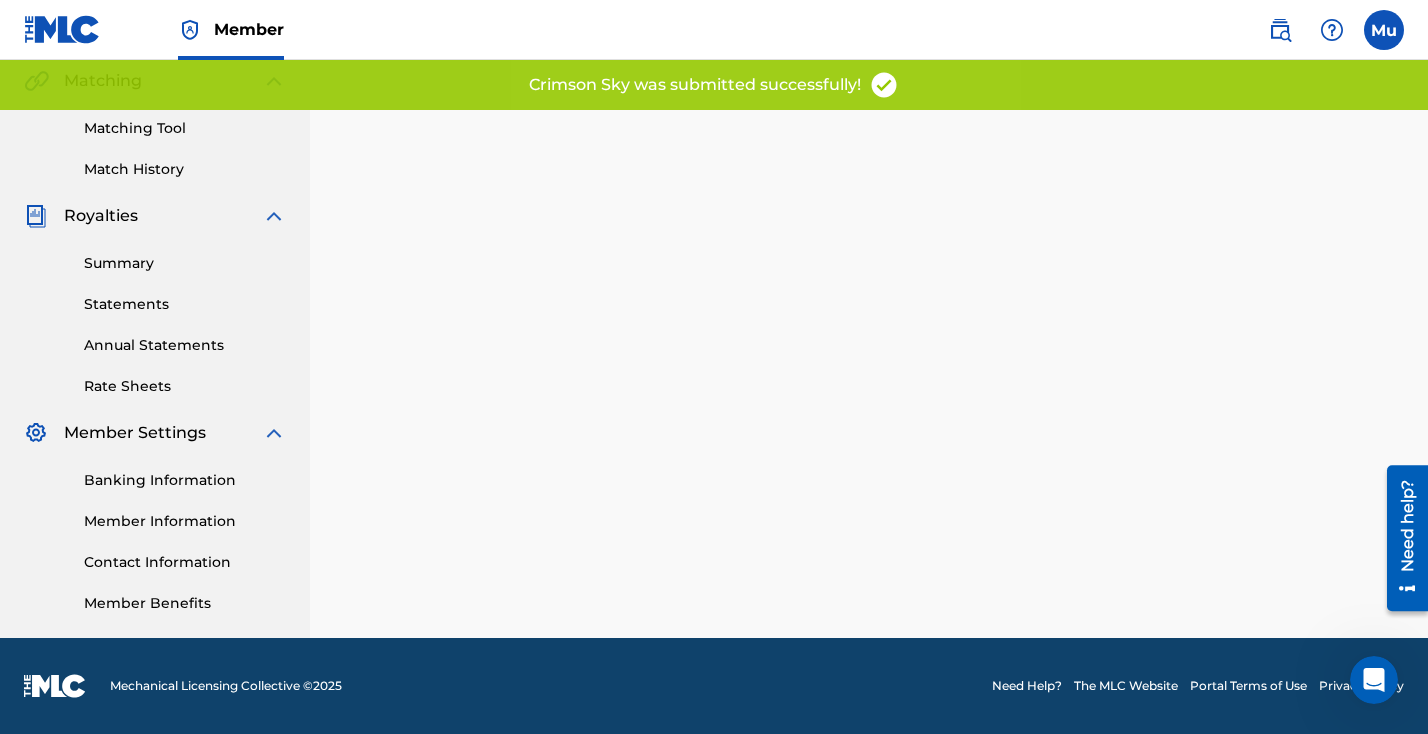 scroll, scrollTop: 0, scrollLeft: 0, axis: both 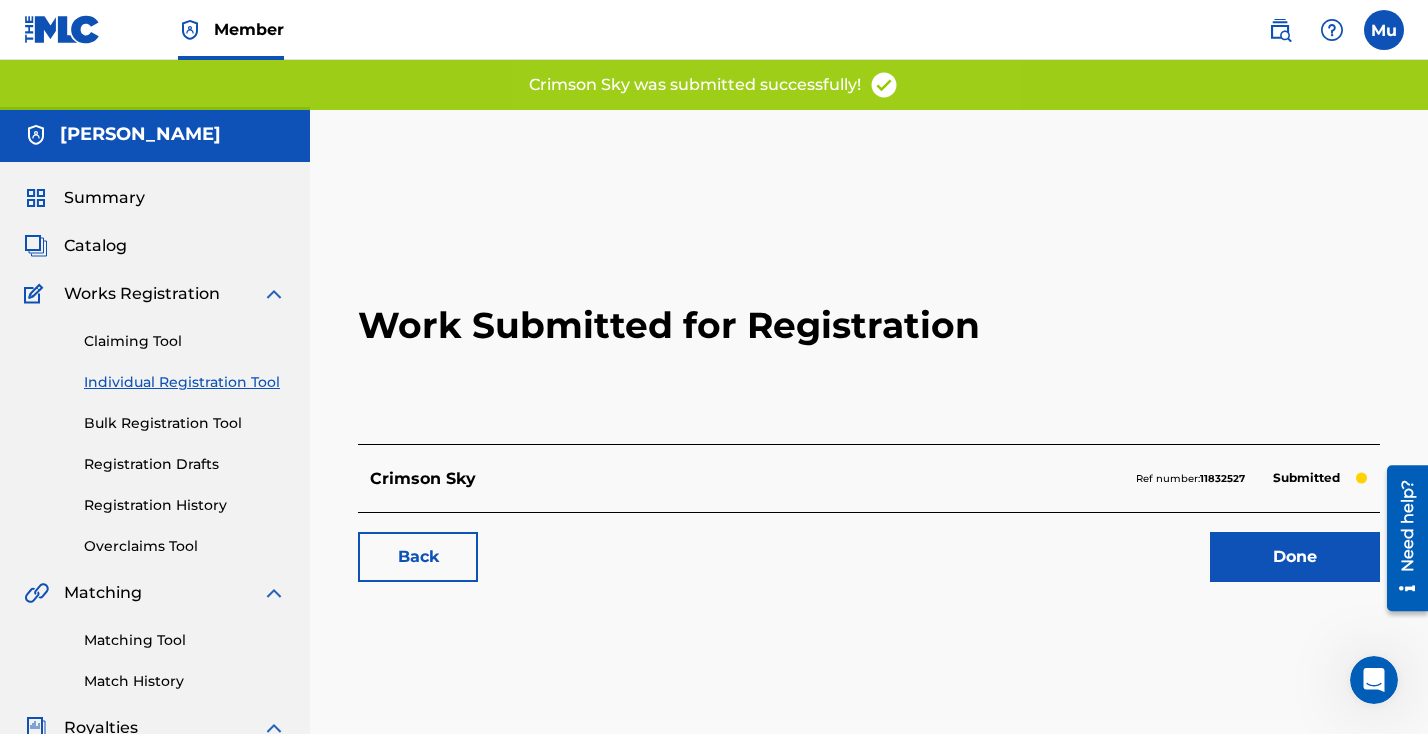 click on "Done" at bounding box center [1295, 557] 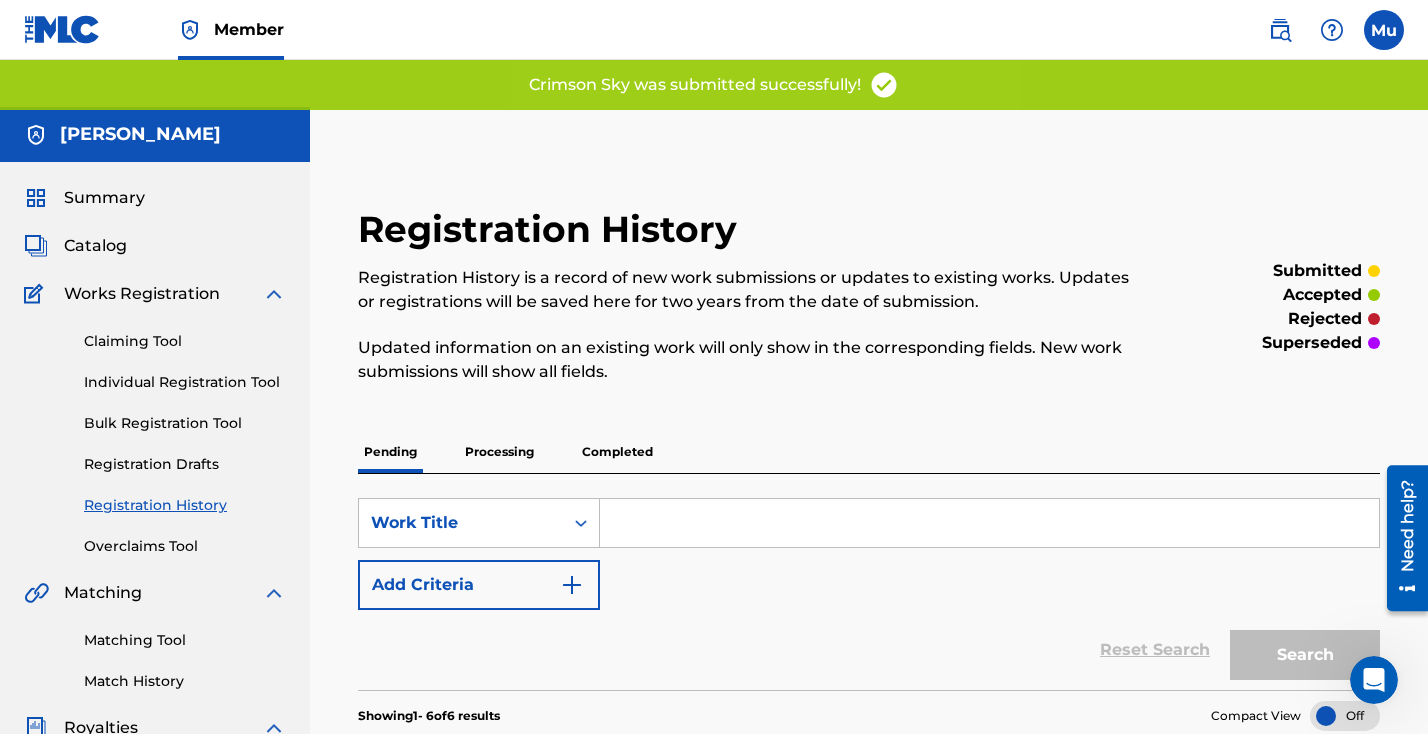 click on "Individual Registration Tool" at bounding box center (185, 382) 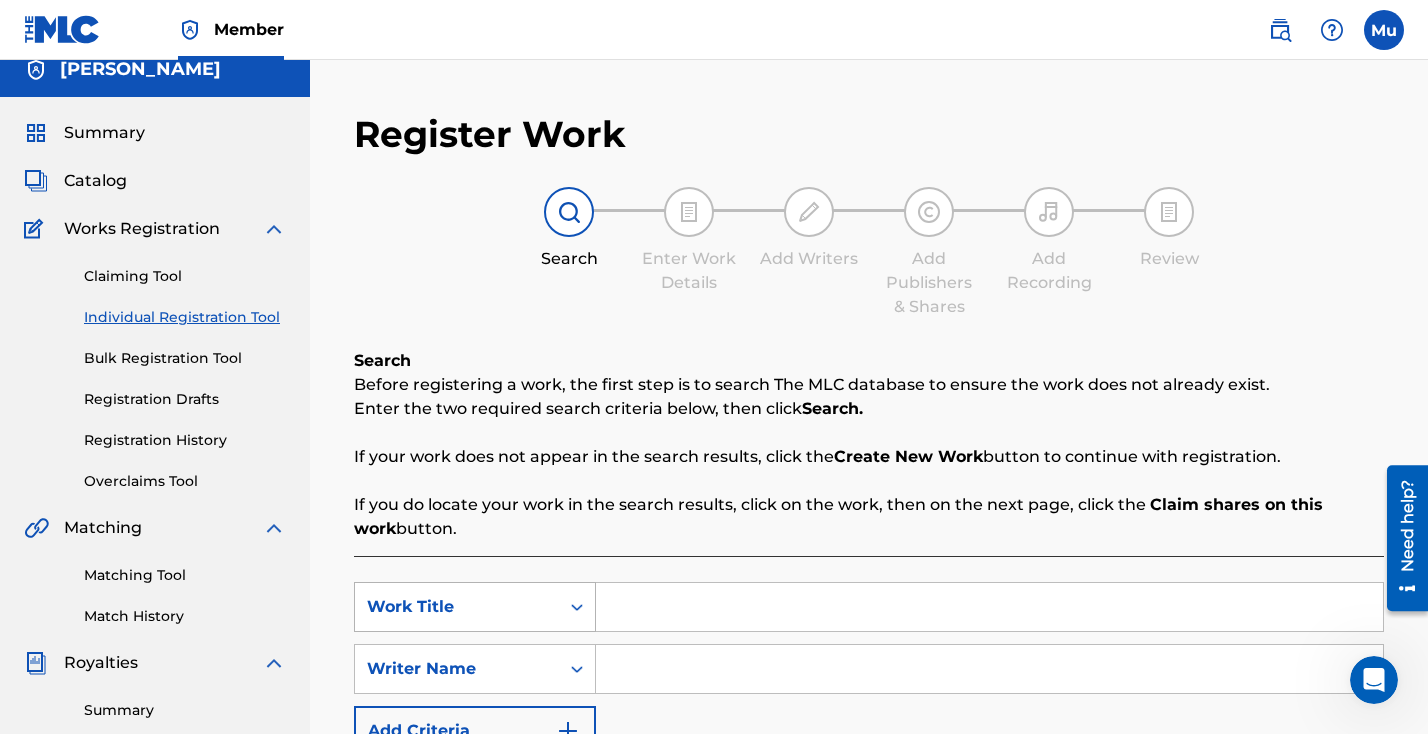 scroll, scrollTop: 112, scrollLeft: 0, axis: vertical 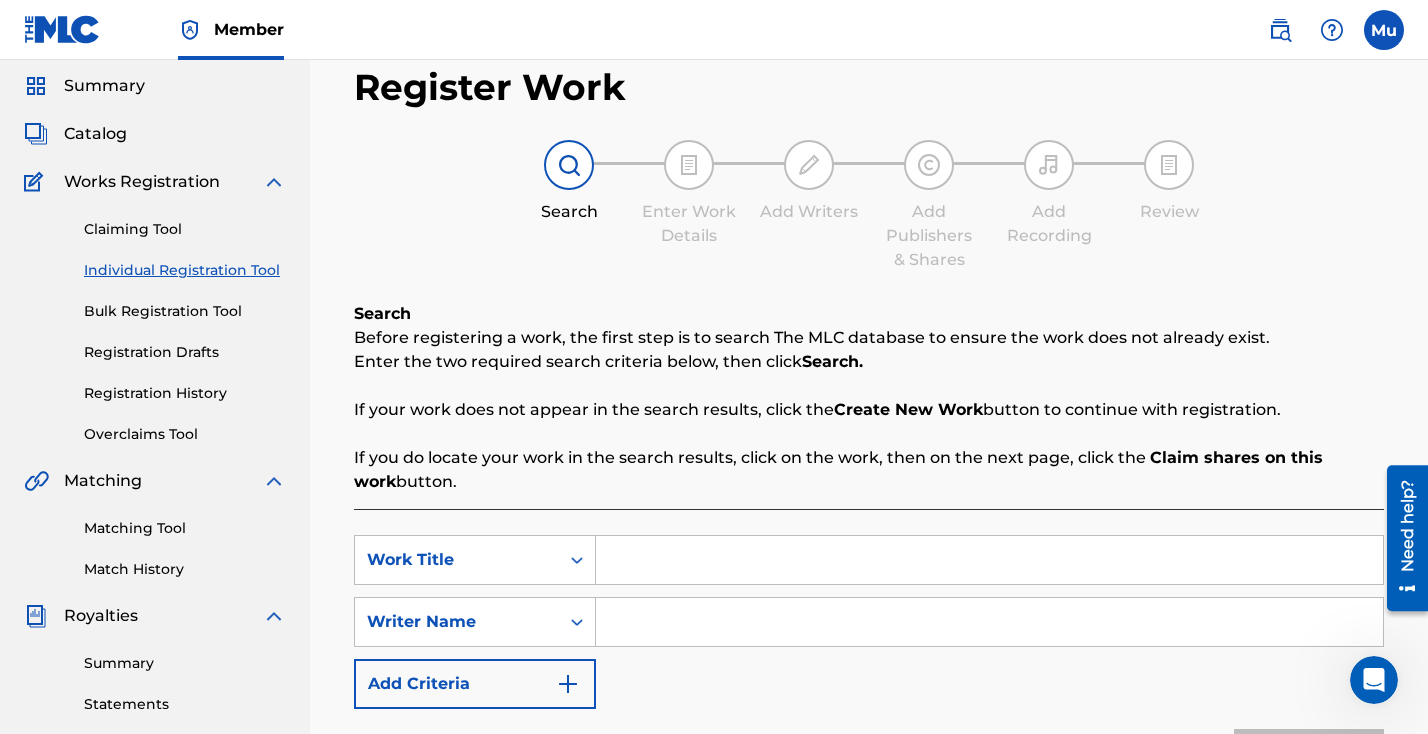 click at bounding box center (989, 560) 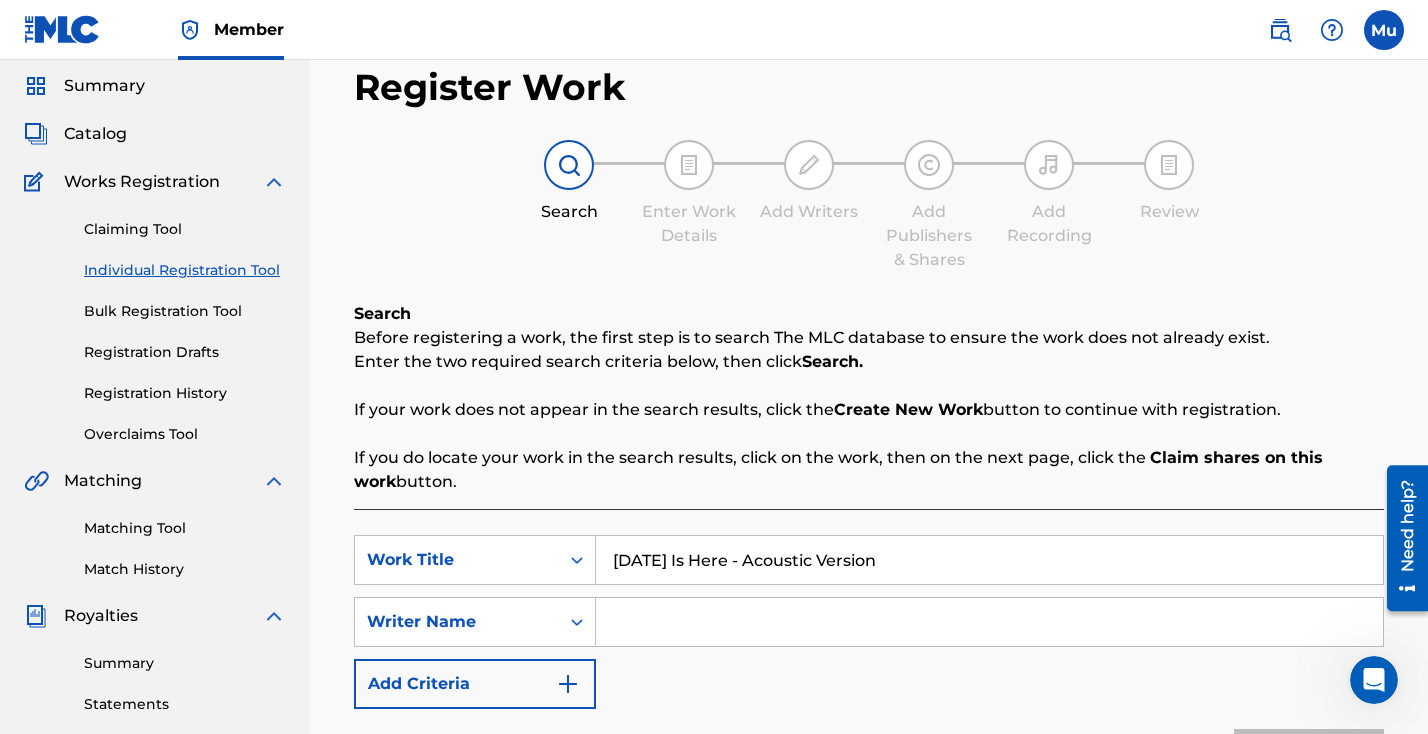 type on "[DATE] Is Here - Acoustic Version" 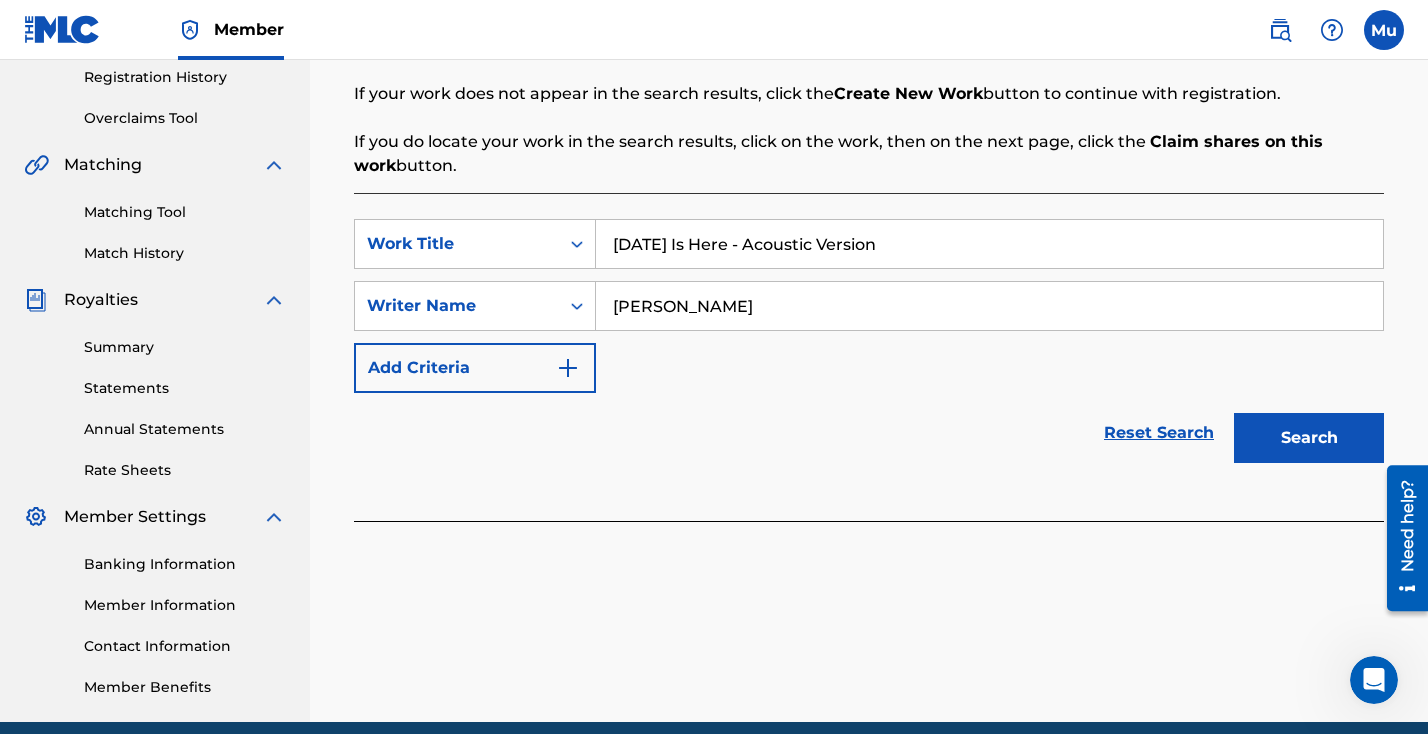 scroll, scrollTop: 465, scrollLeft: 0, axis: vertical 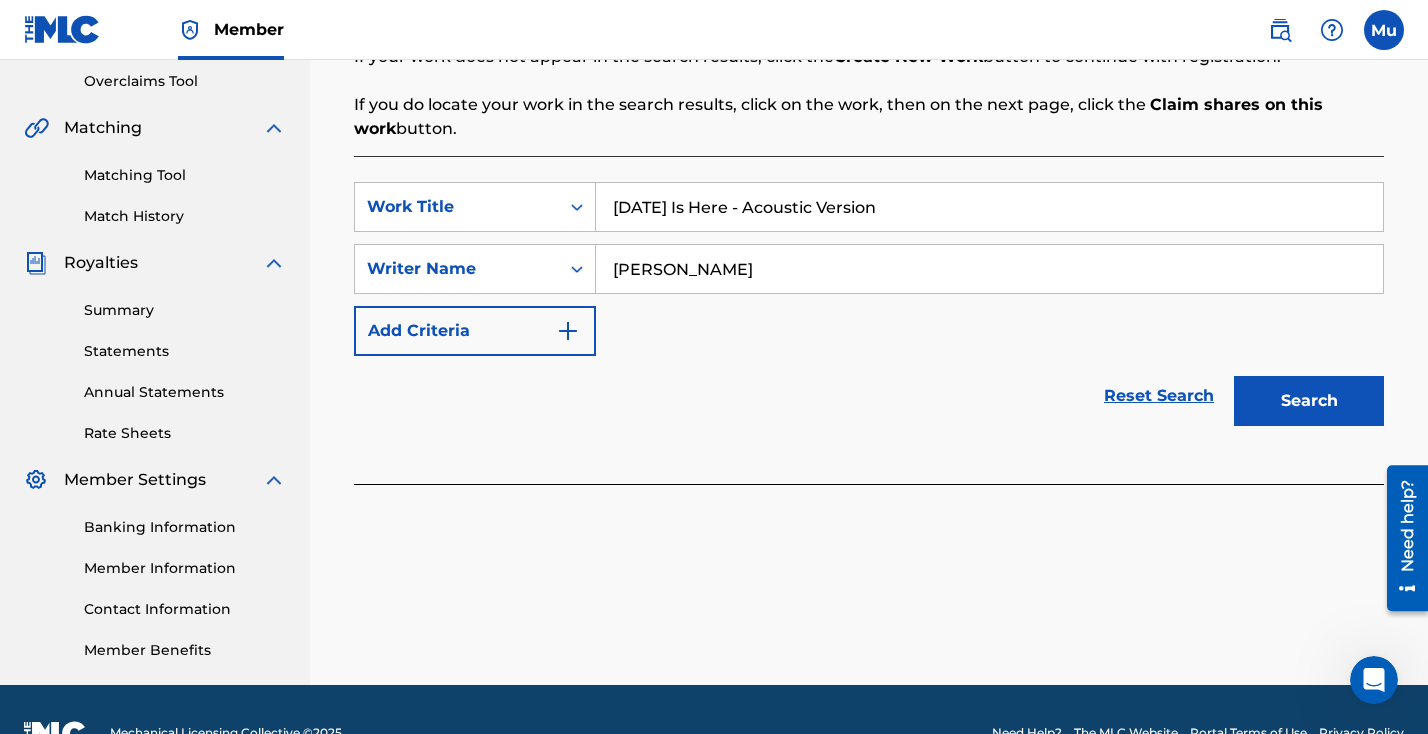 click on "Search" at bounding box center [1309, 401] 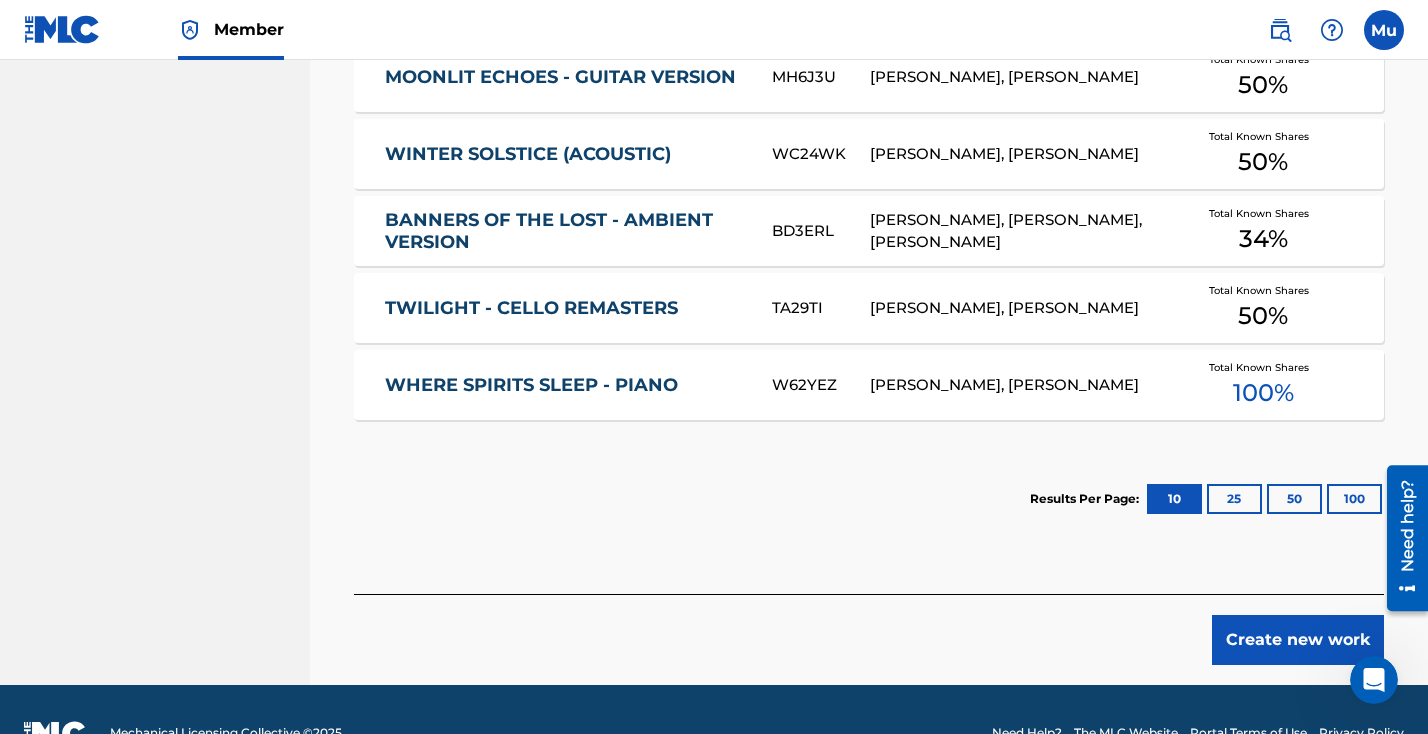 click on "Create new work" at bounding box center (1298, 640) 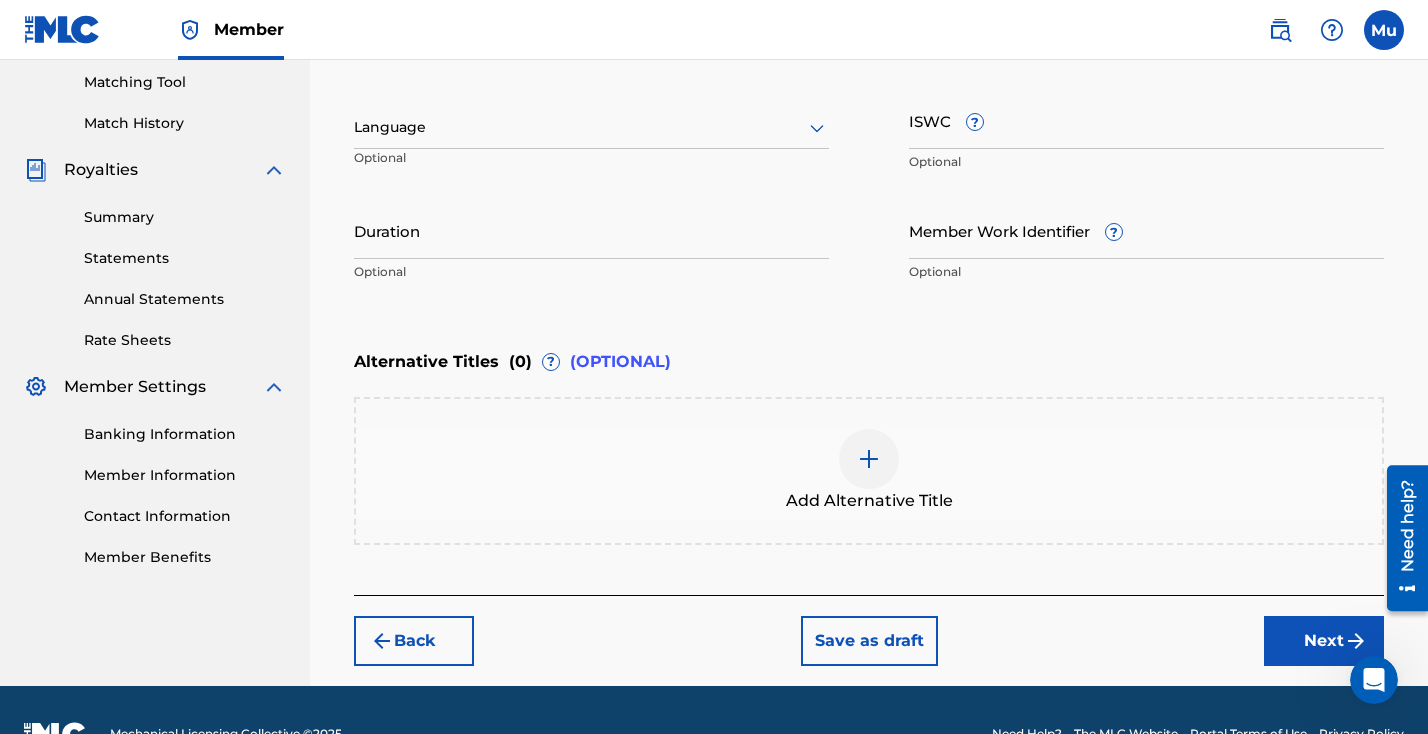 click on "Register Work Search Enter Work Details Add Writers Add Publishers & Shares Add Recording Review Enter Work Details Enter work details for  ‘ [DATE] Is Here - Acoustic Version ’  below. Work Title   [DATE] Is Here - Acoustic Version Required Language Optional ISWC   ? Optional Duration   Optional Member Work Identifier   ? Optional Alternative Titles ( 0 ) ? (OPTIONAL) Add Alternative Title Back Save as draft Next" at bounding box center [869, 142] 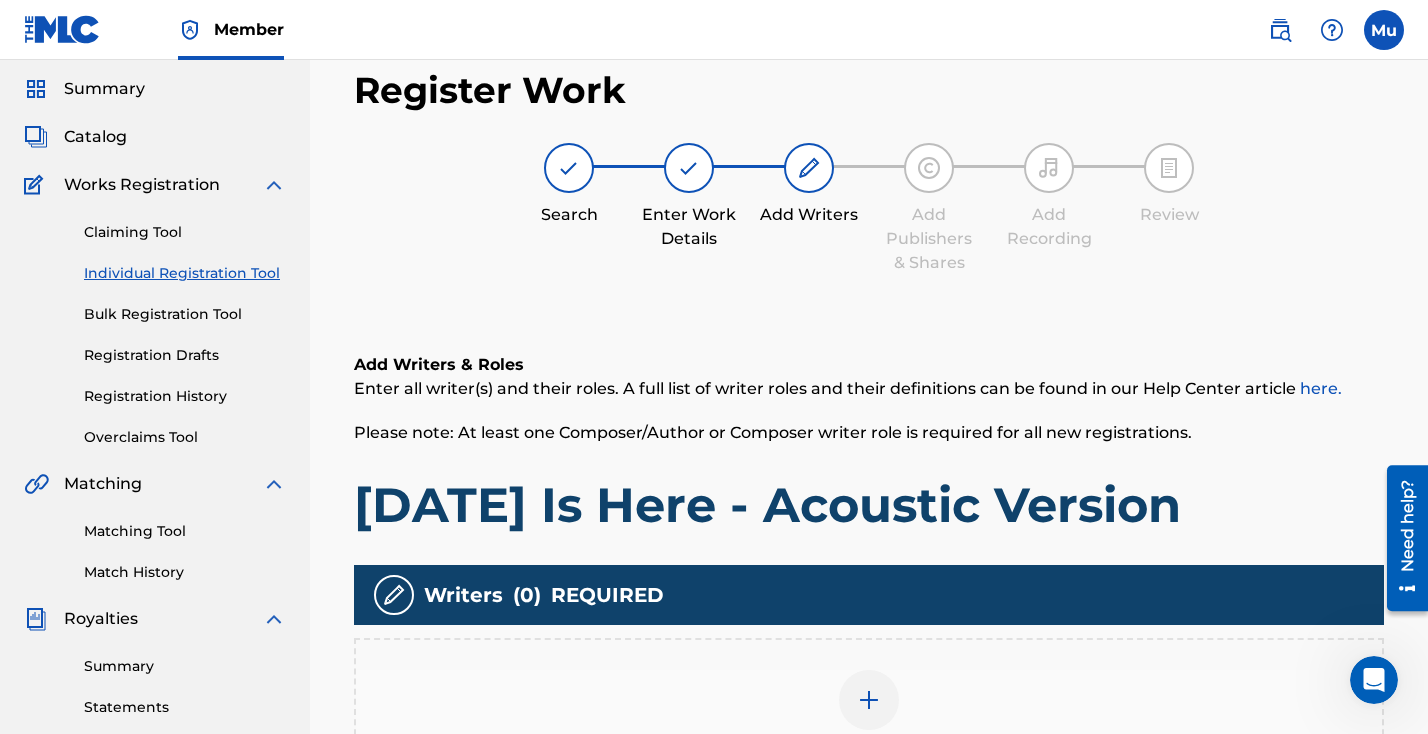 scroll, scrollTop: 90, scrollLeft: 0, axis: vertical 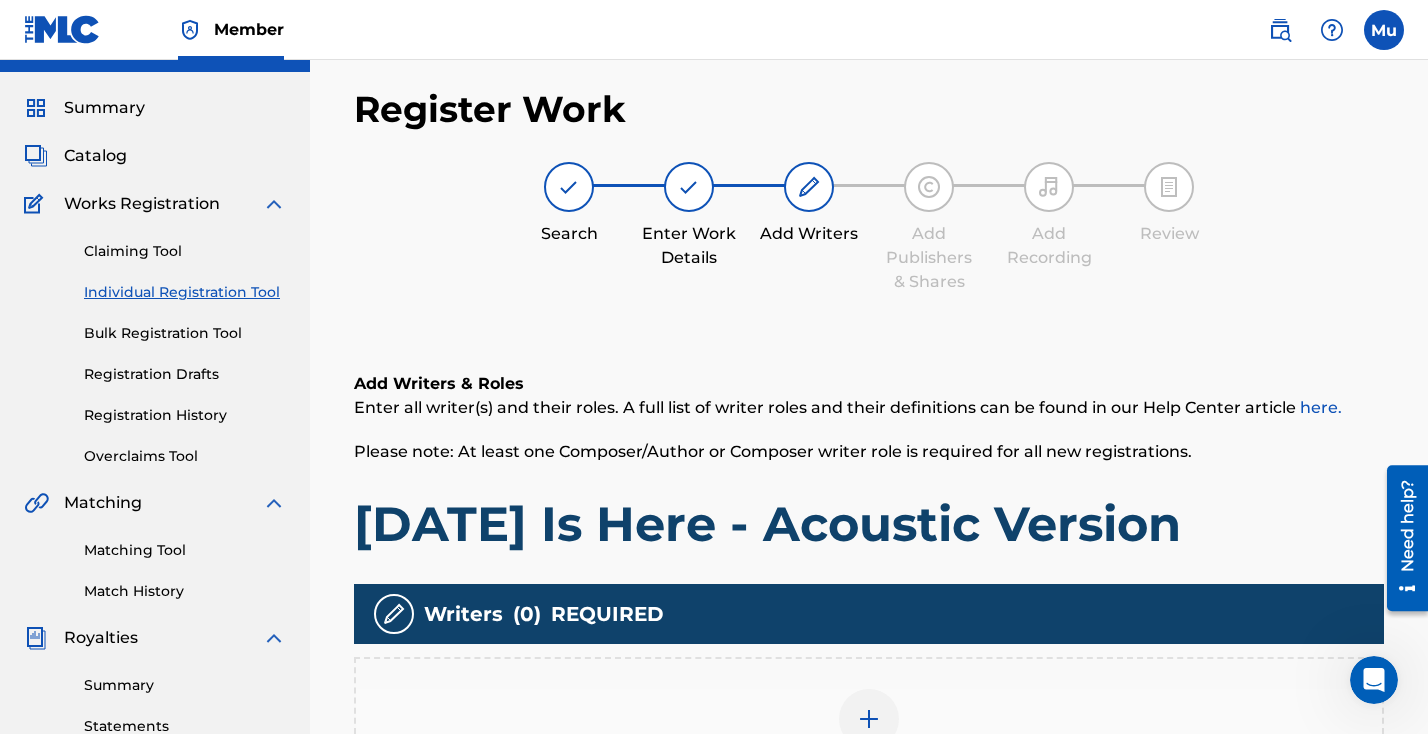 click at bounding box center [869, 719] 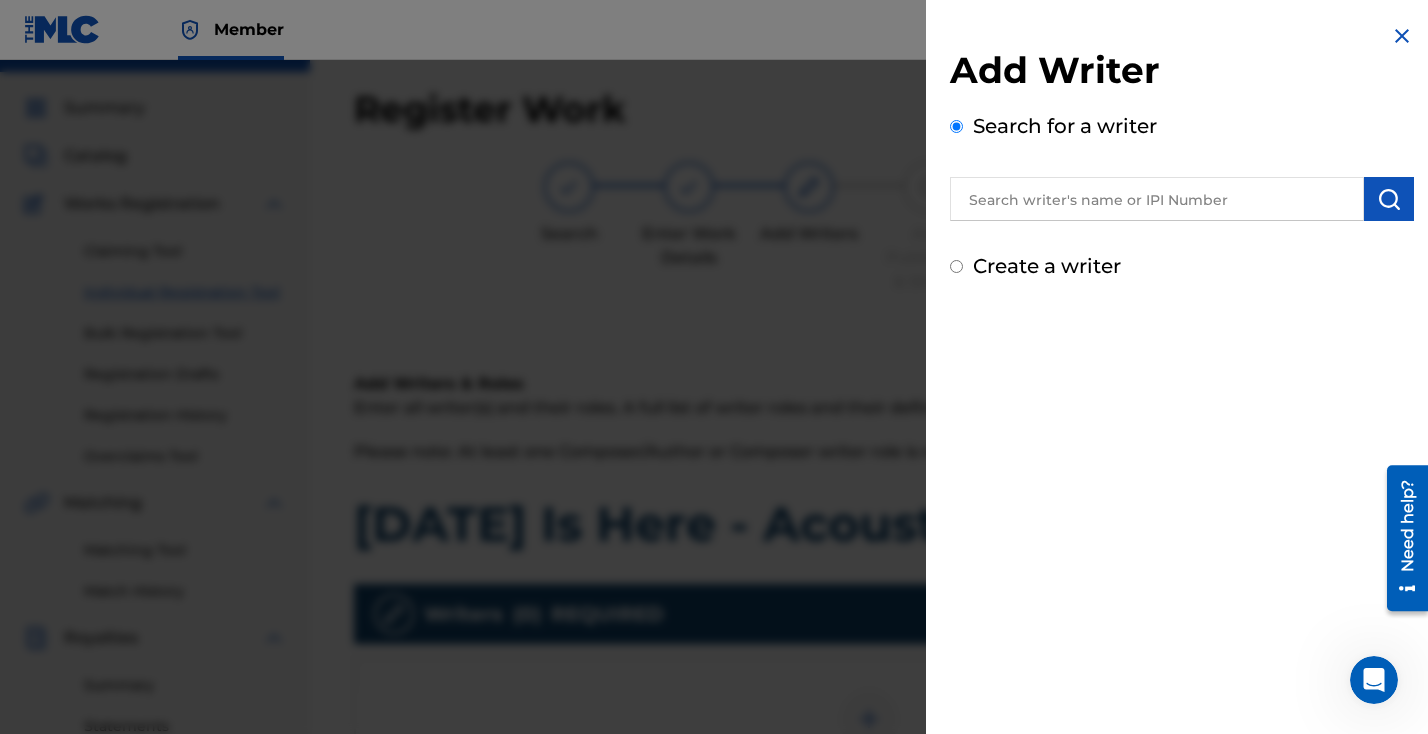 click at bounding box center [1157, 199] 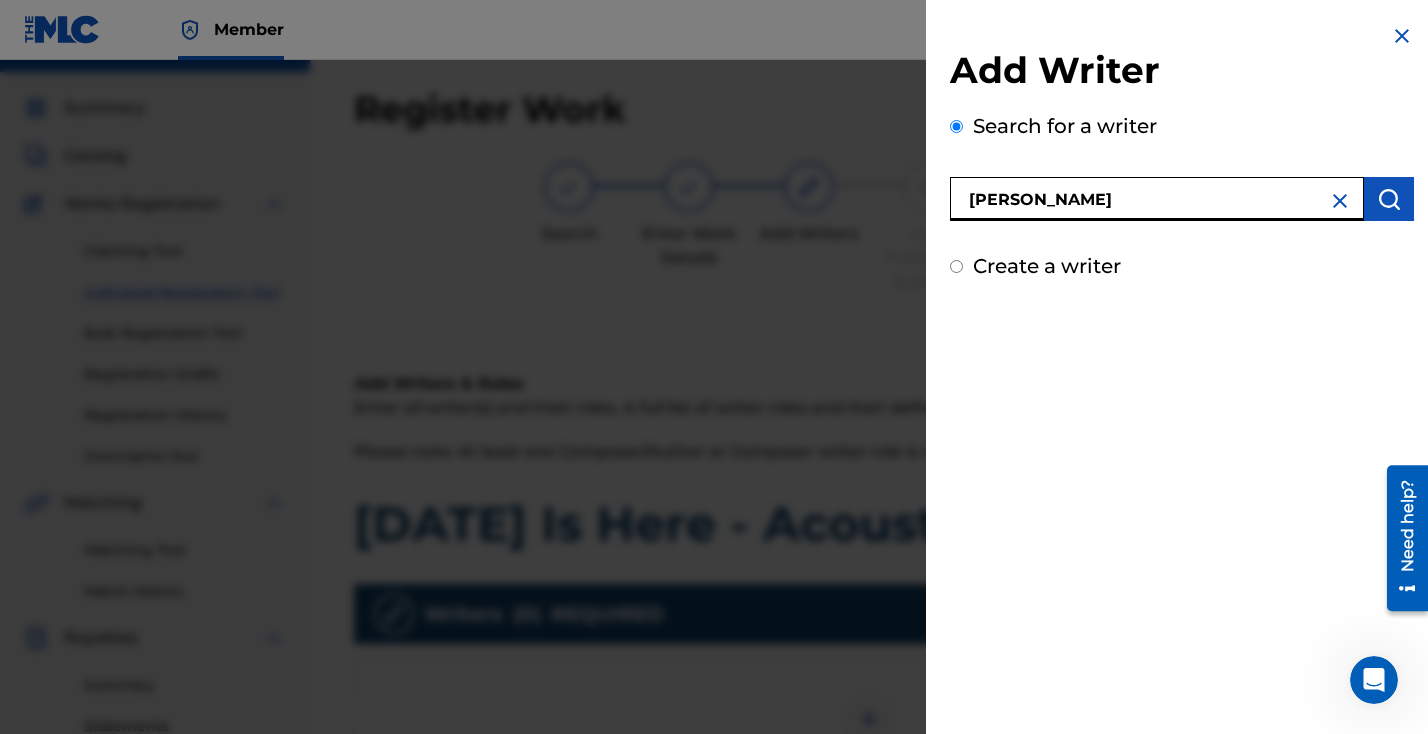 type on "[PERSON_NAME]" 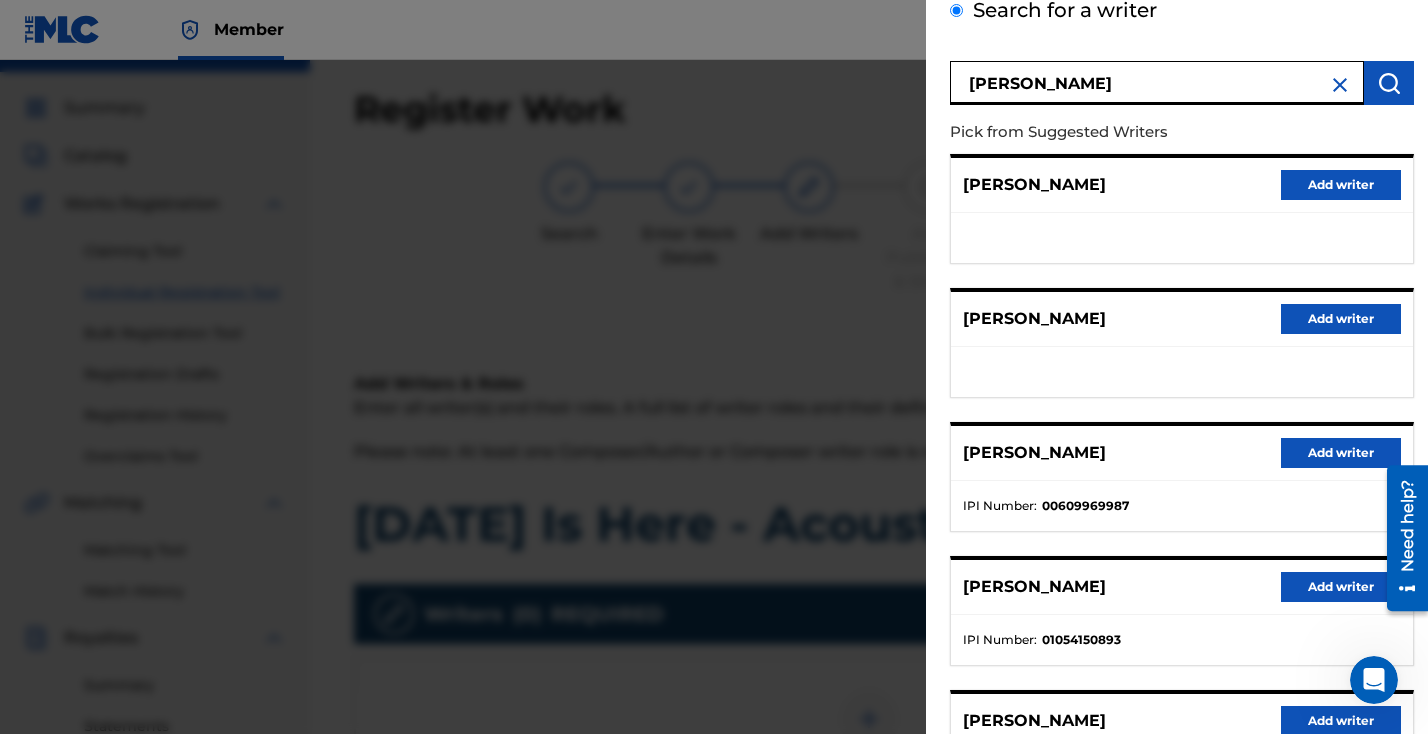 scroll, scrollTop: 308, scrollLeft: 0, axis: vertical 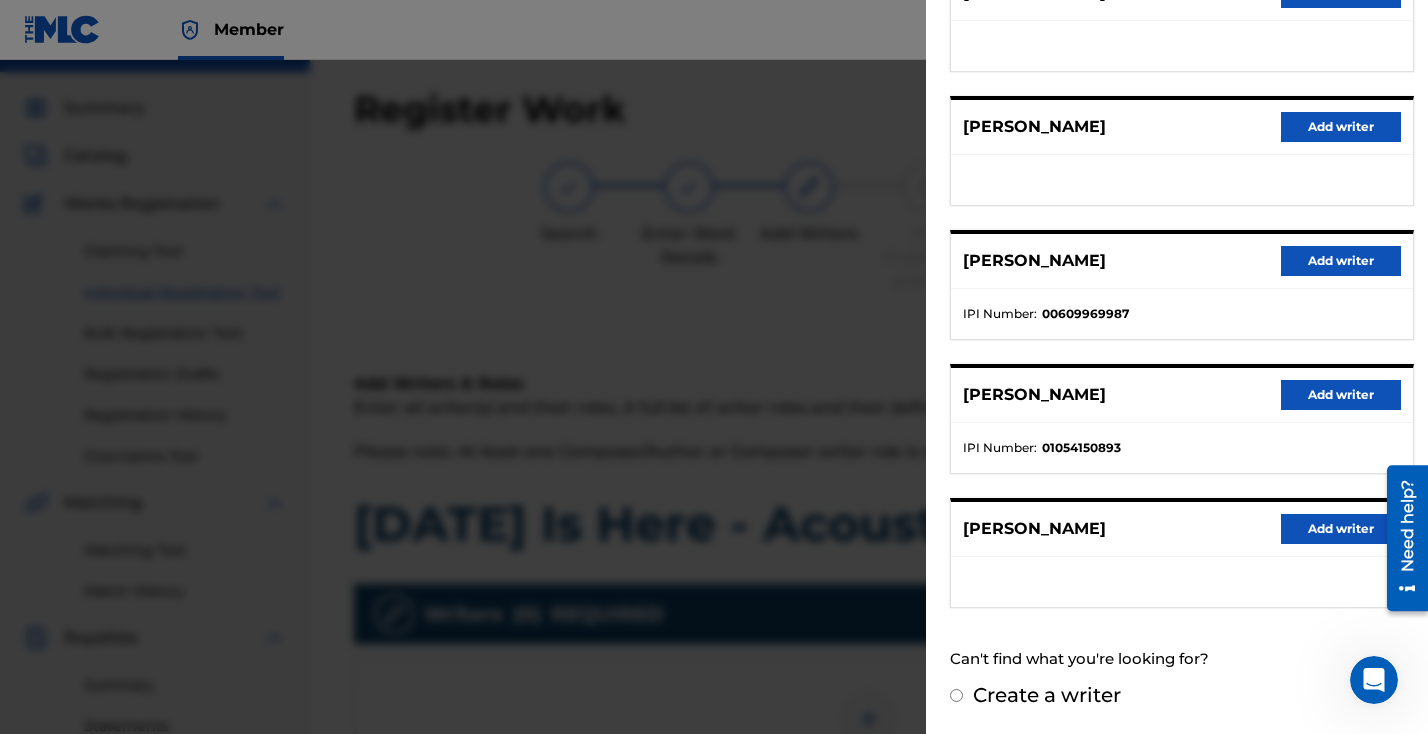 click on "Add writer" at bounding box center (1341, 395) 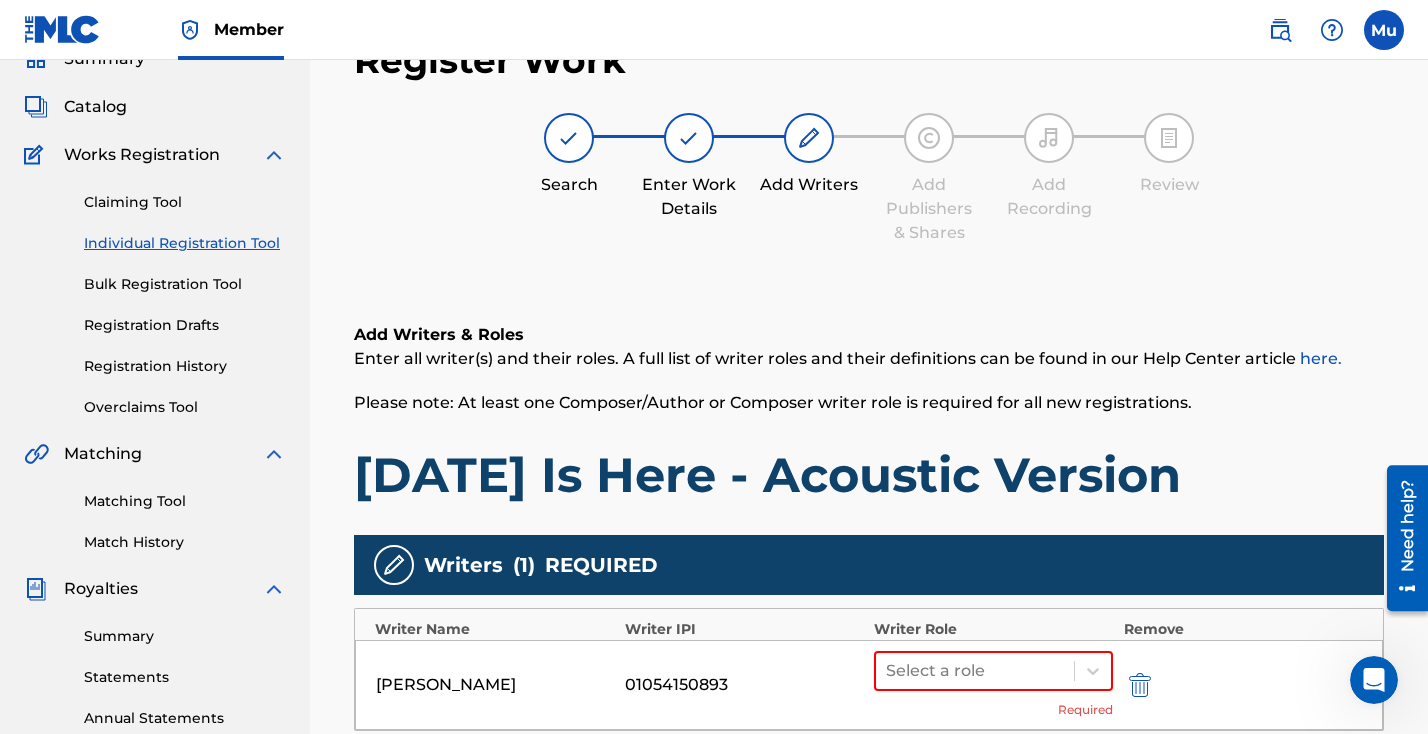 scroll, scrollTop: 172, scrollLeft: 0, axis: vertical 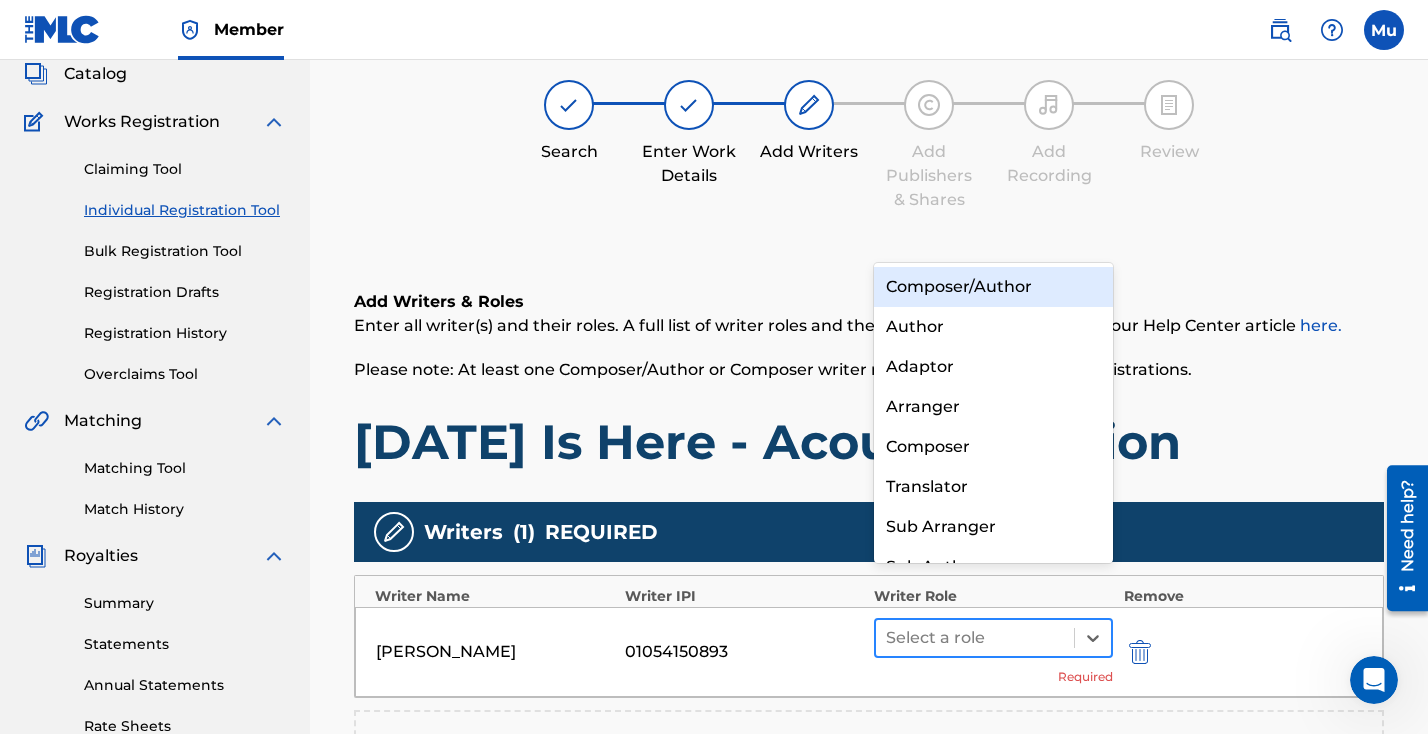 click at bounding box center [975, 638] 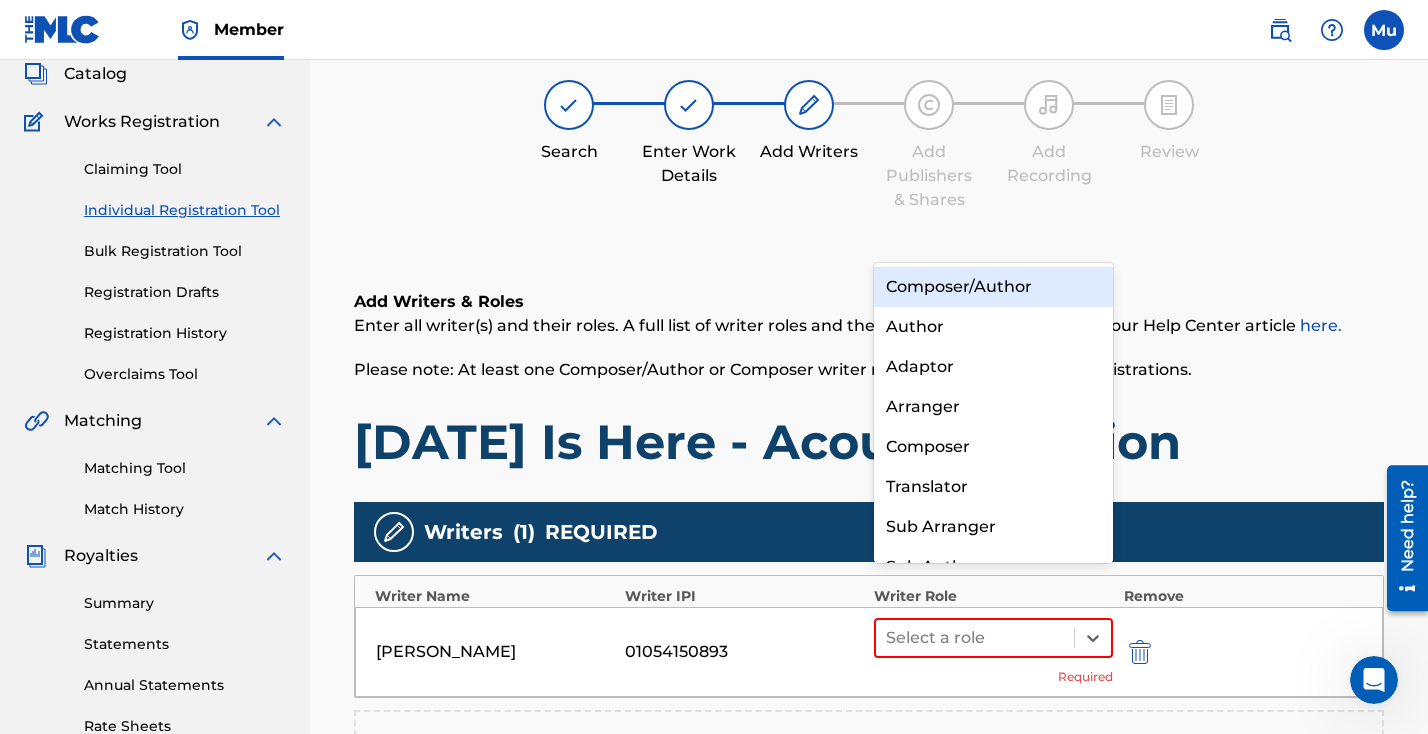 scroll, scrollTop: 28, scrollLeft: 0, axis: vertical 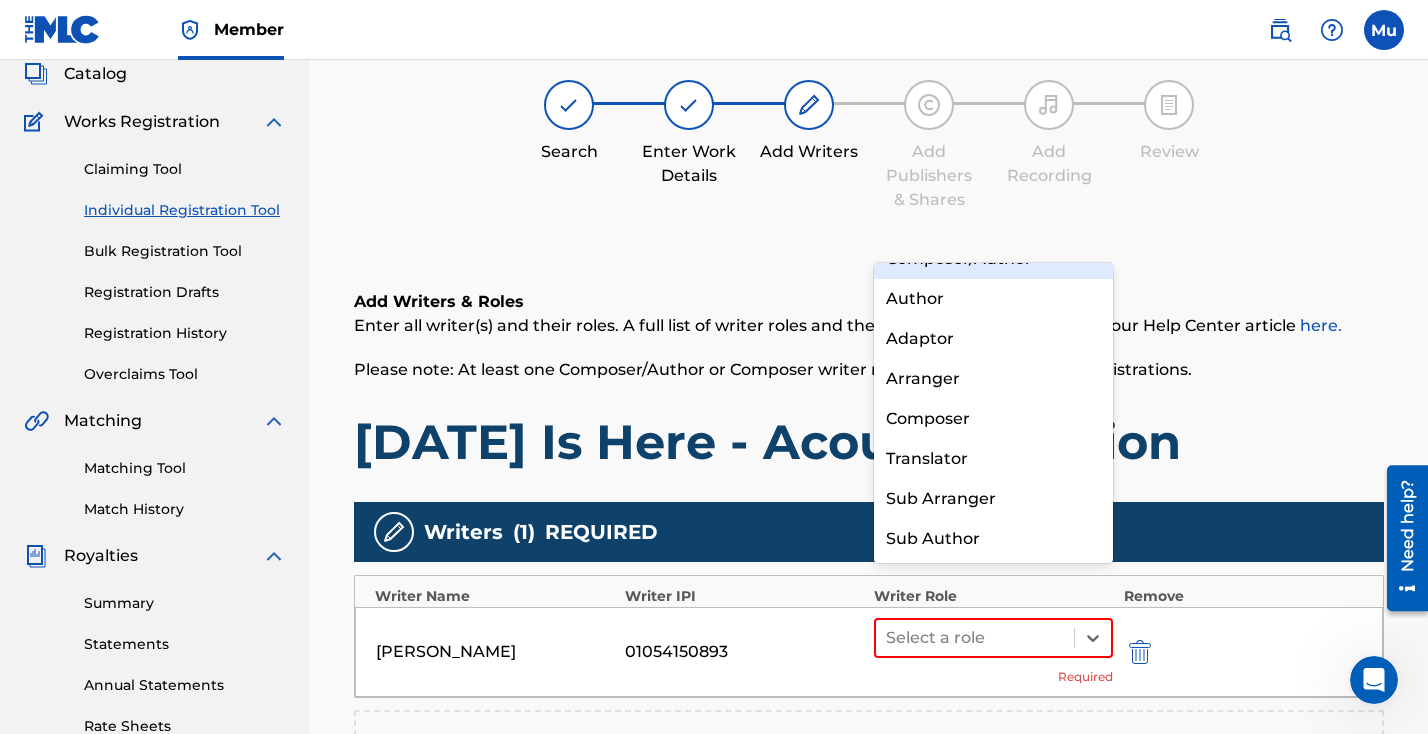 click on "Composer/Author" at bounding box center (993, 259) 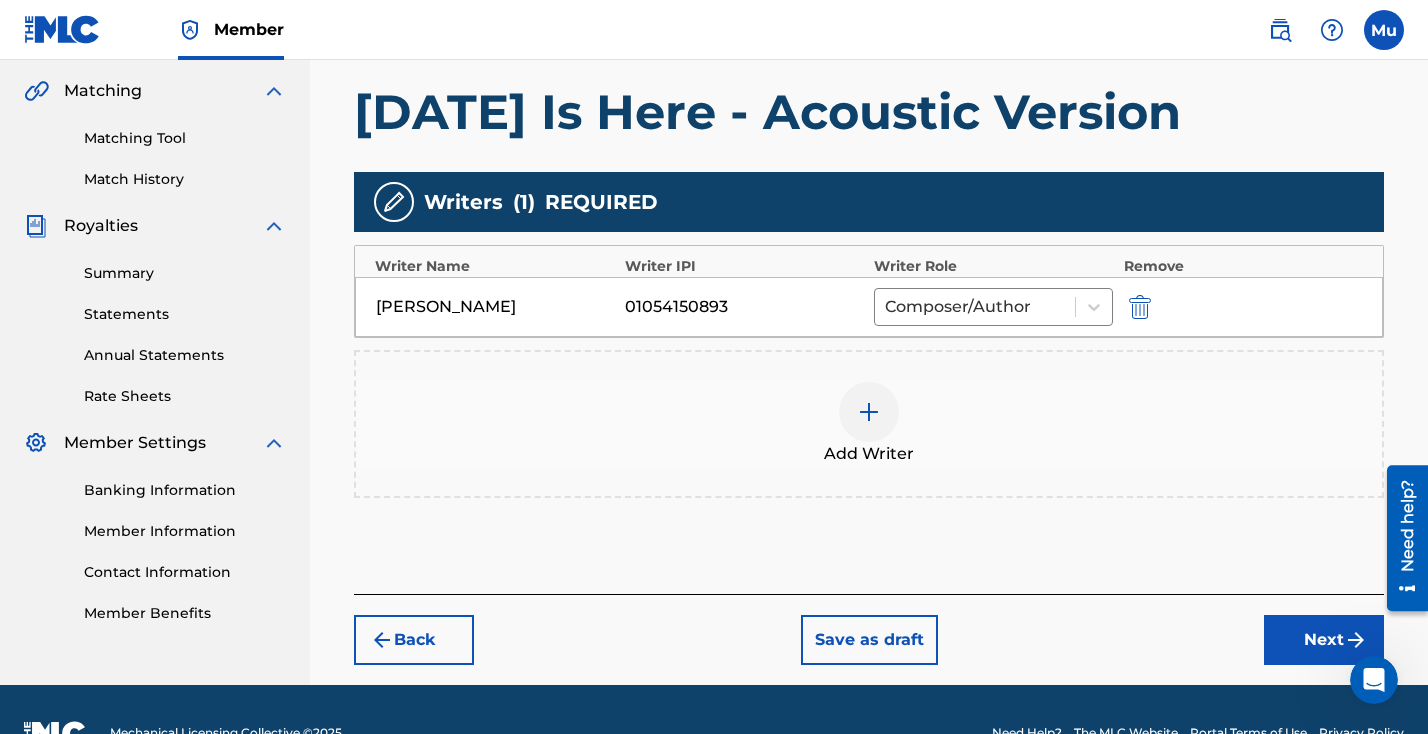 click on "Next" at bounding box center [1324, 640] 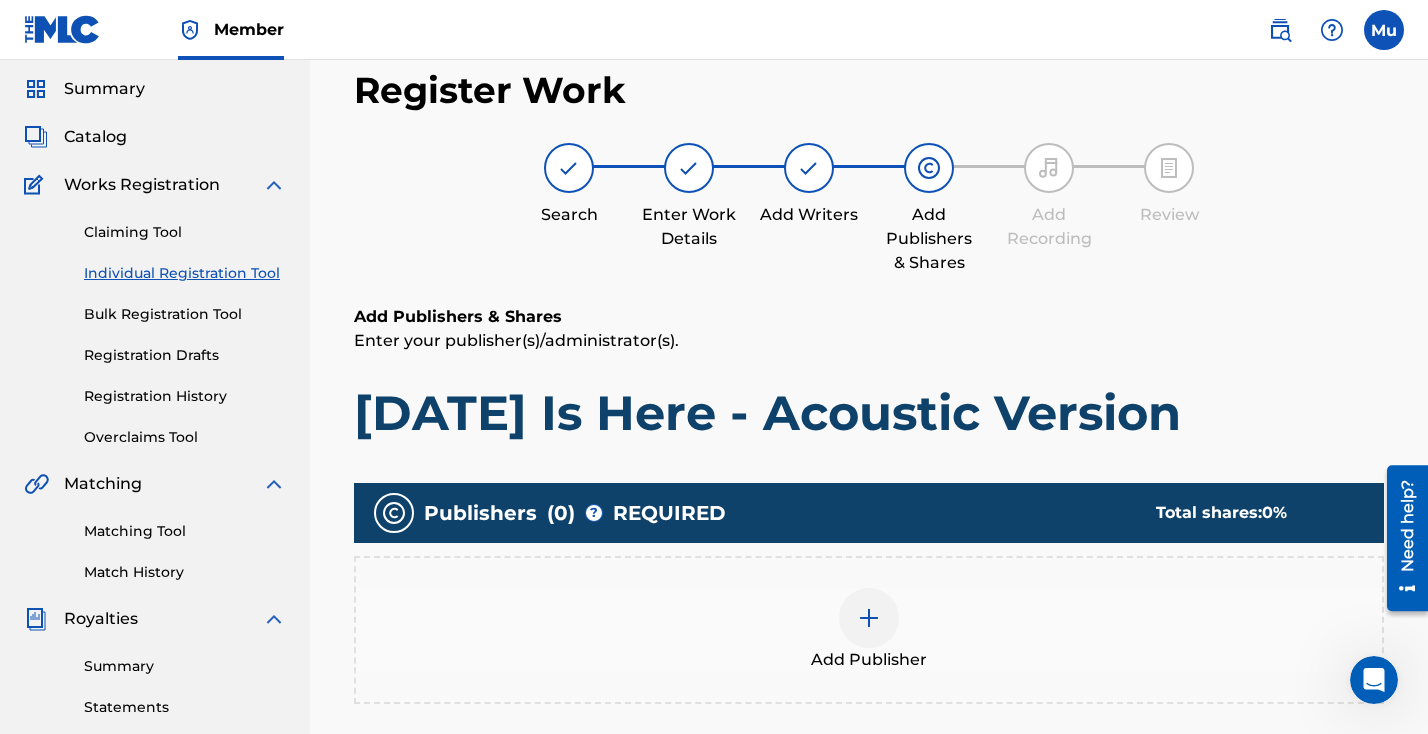 scroll, scrollTop: 90, scrollLeft: 0, axis: vertical 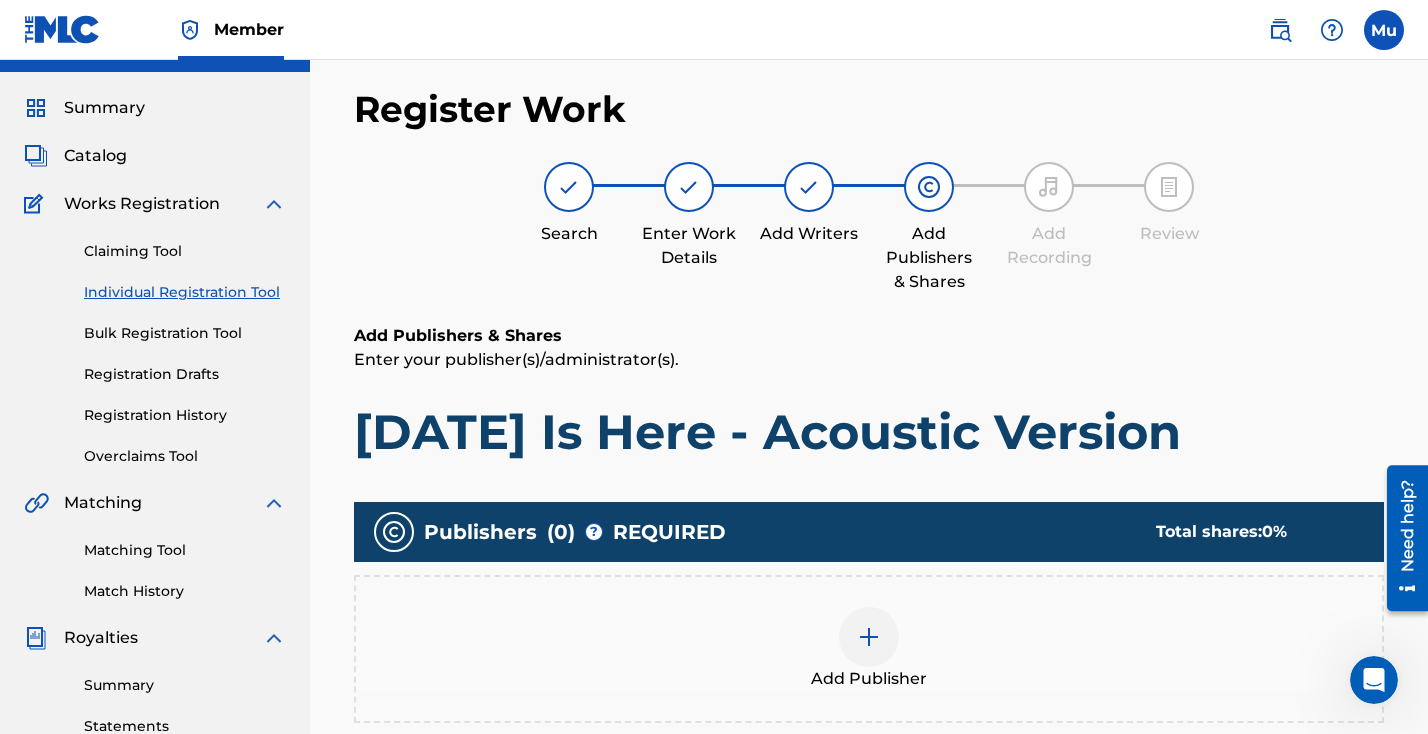 click at bounding box center (869, 637) 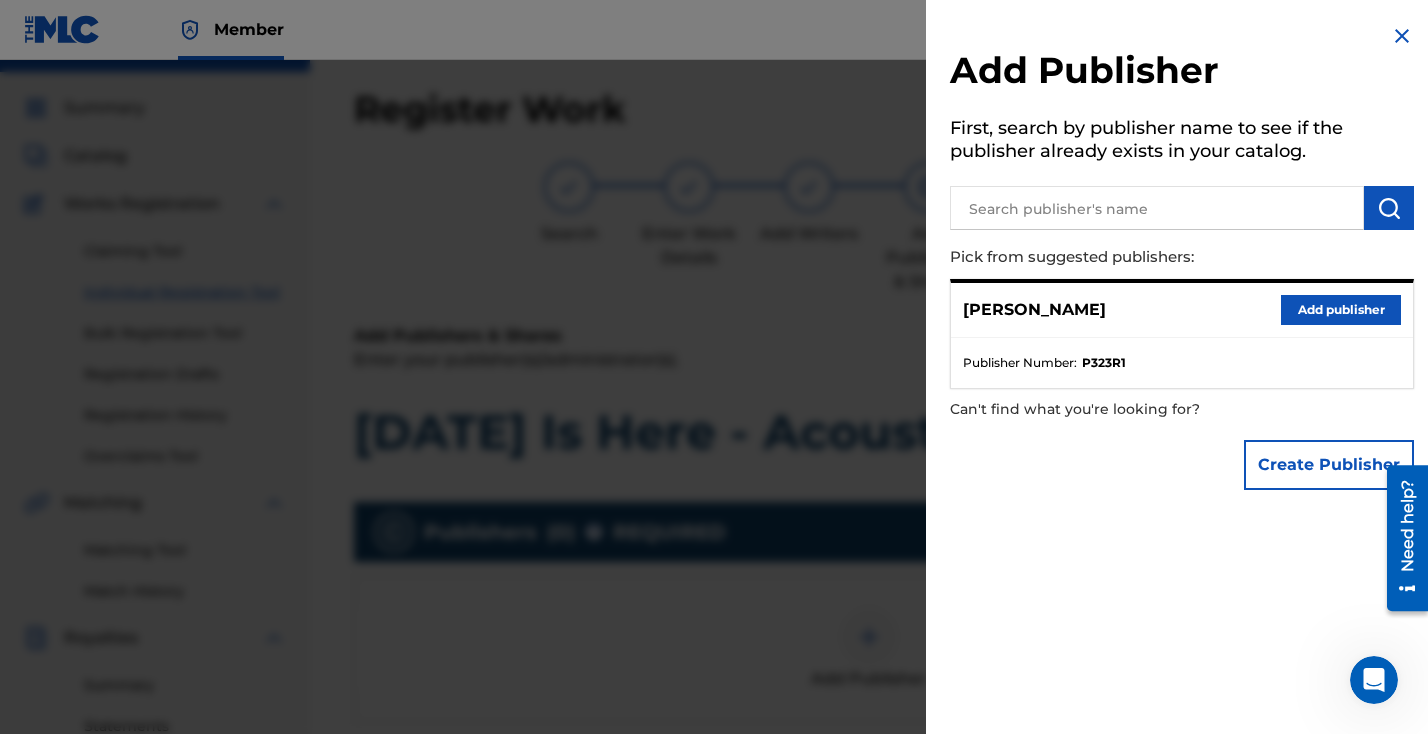 click on "Add publisher" at bounding box center [1341, 310] 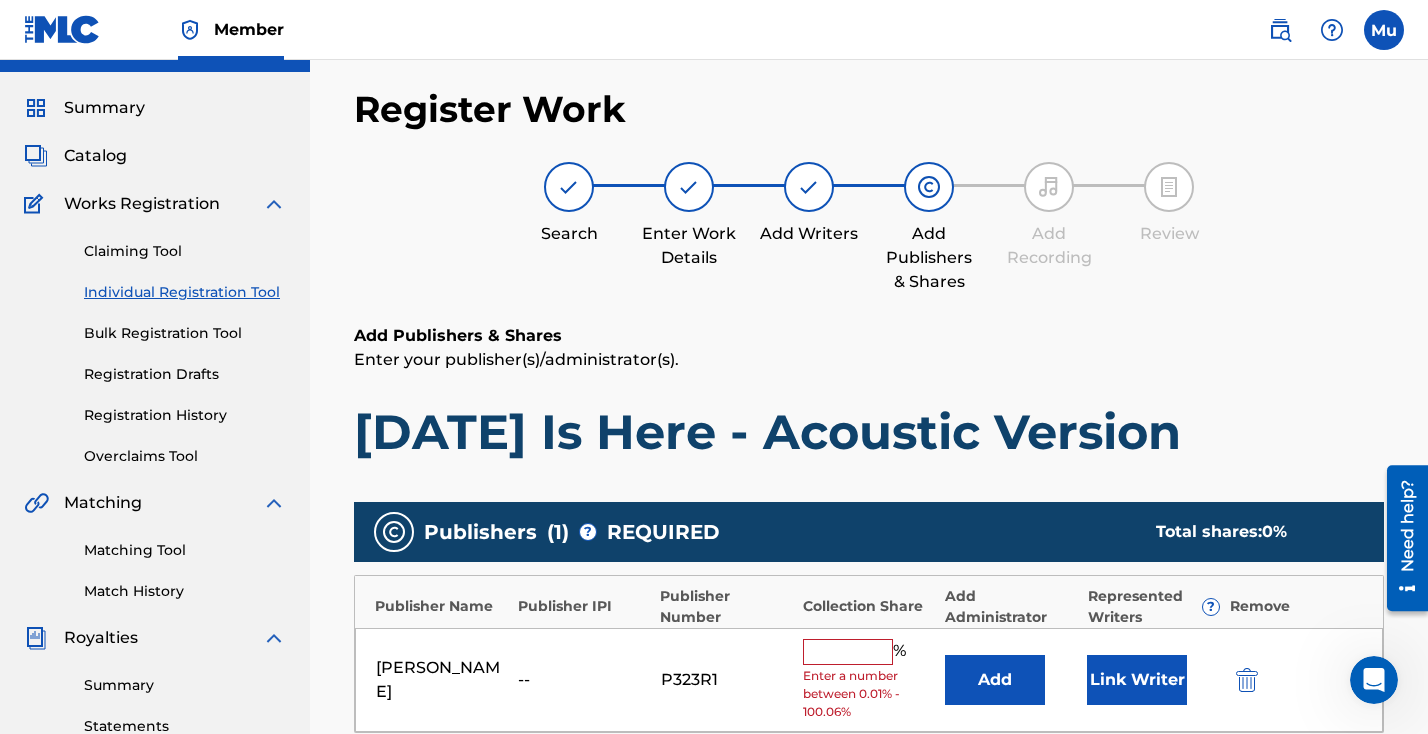 click at bounding box center (848, 652) 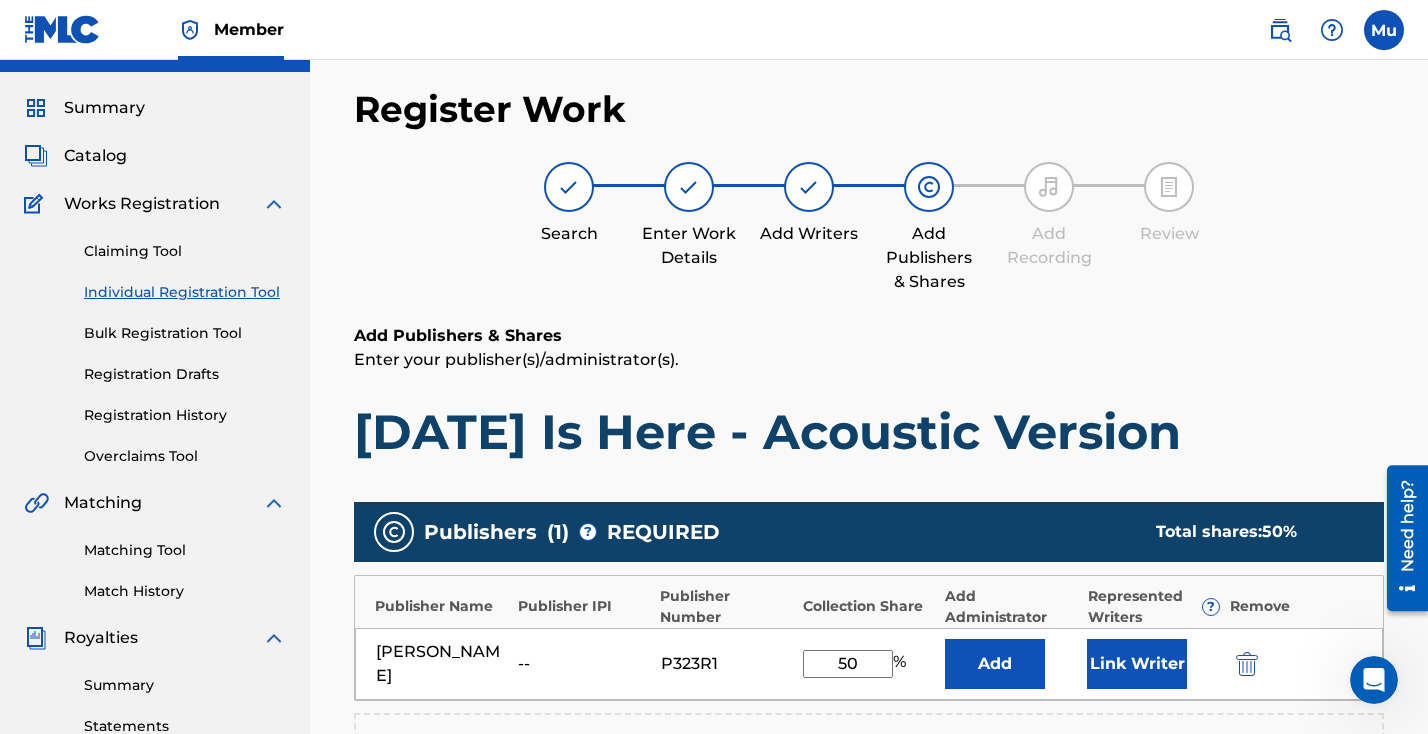type on "50" 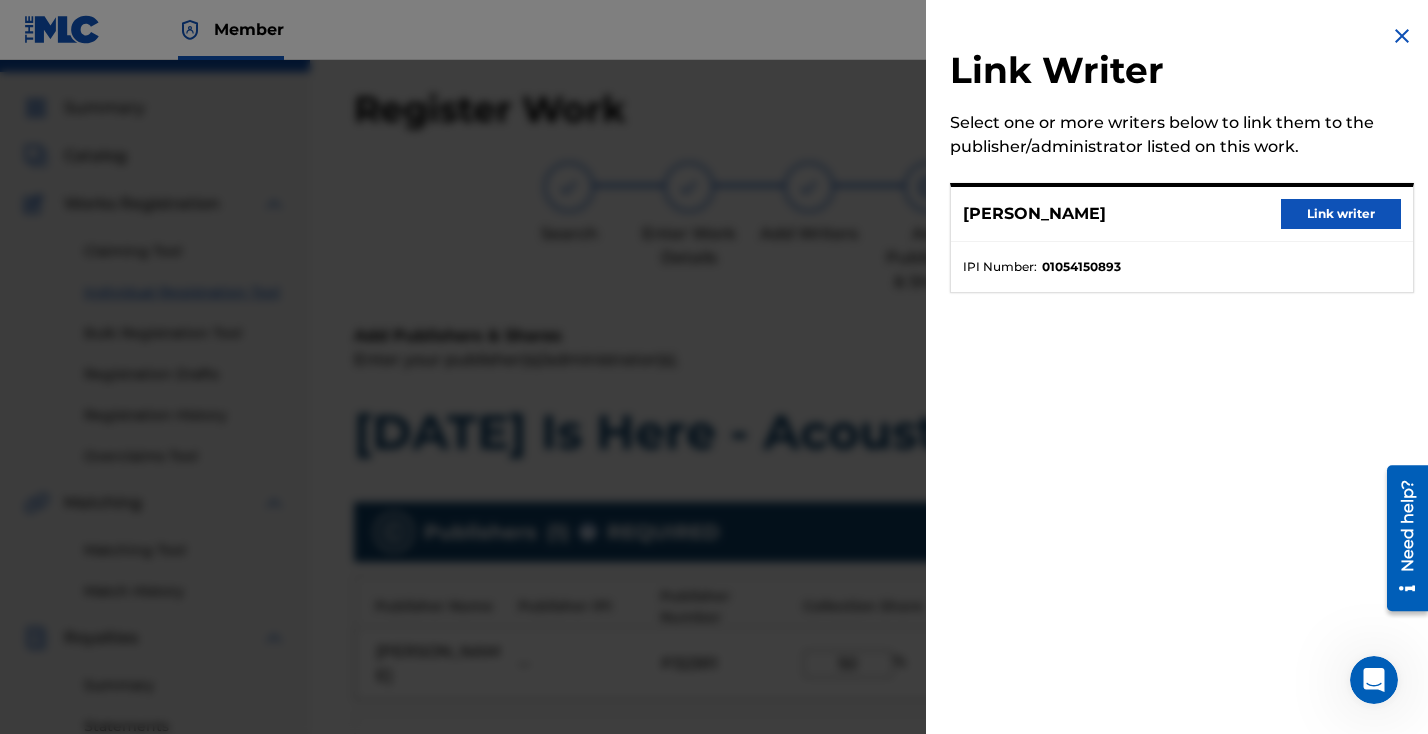 click on "[PERSON_NAME] Link writer" at bounding box center [1182, 214] 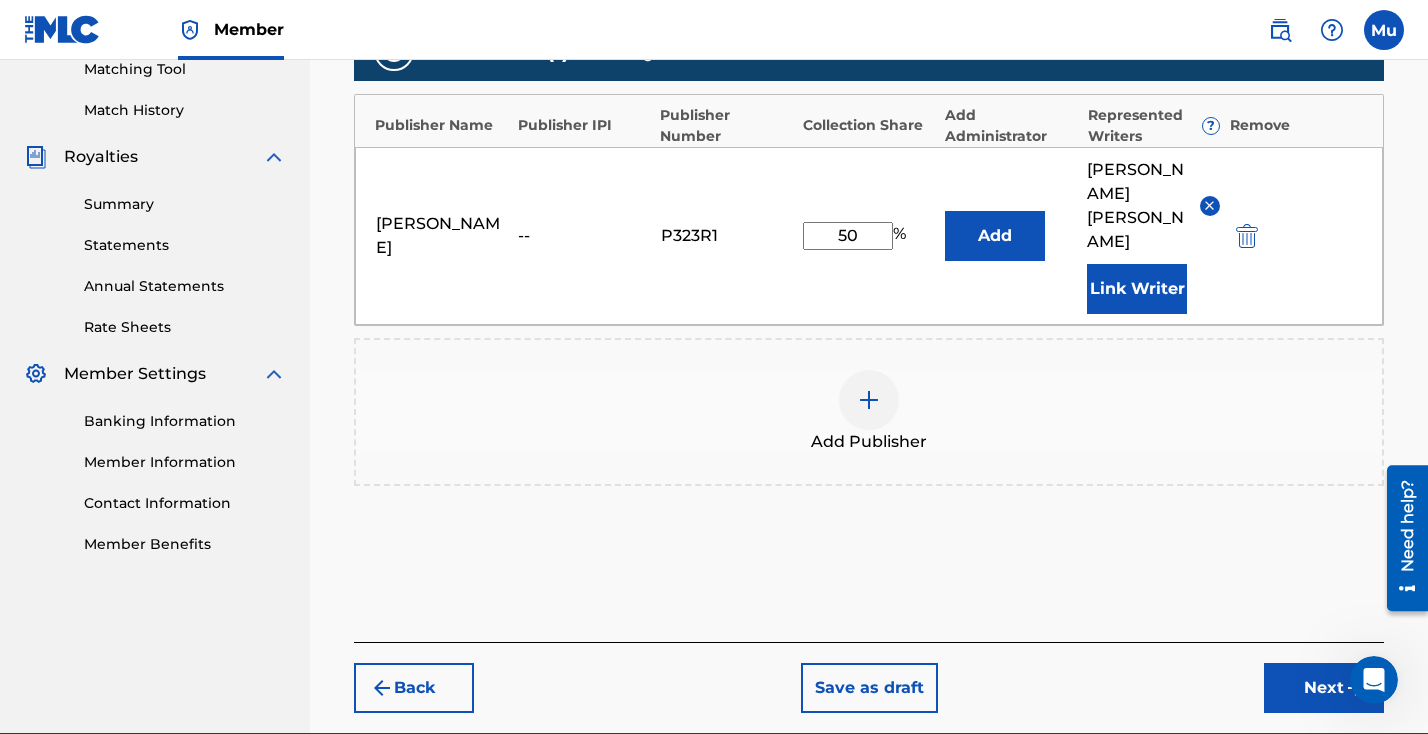 click on "Next" at bounding box center (1324, 688) 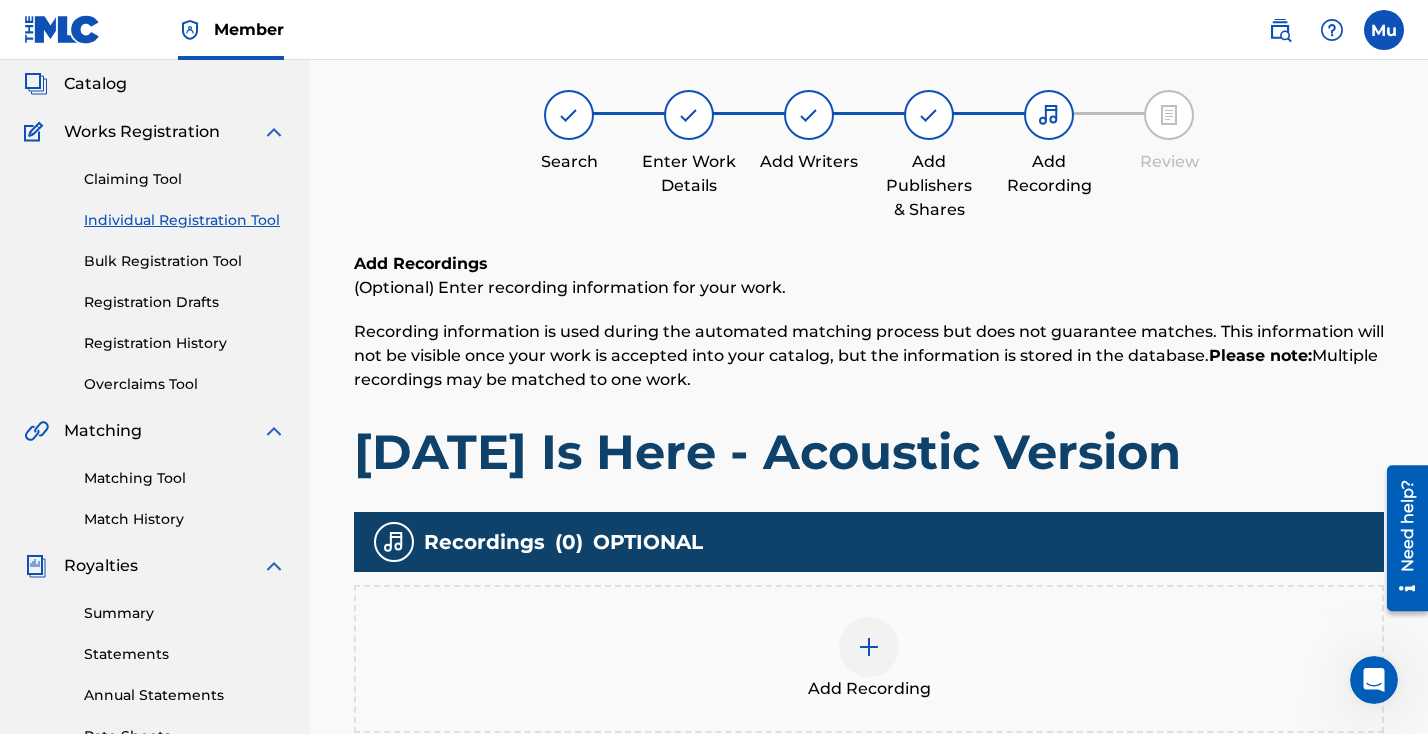 scroll, scrollTop: 90, scrollLeft: 0, axis: vertical 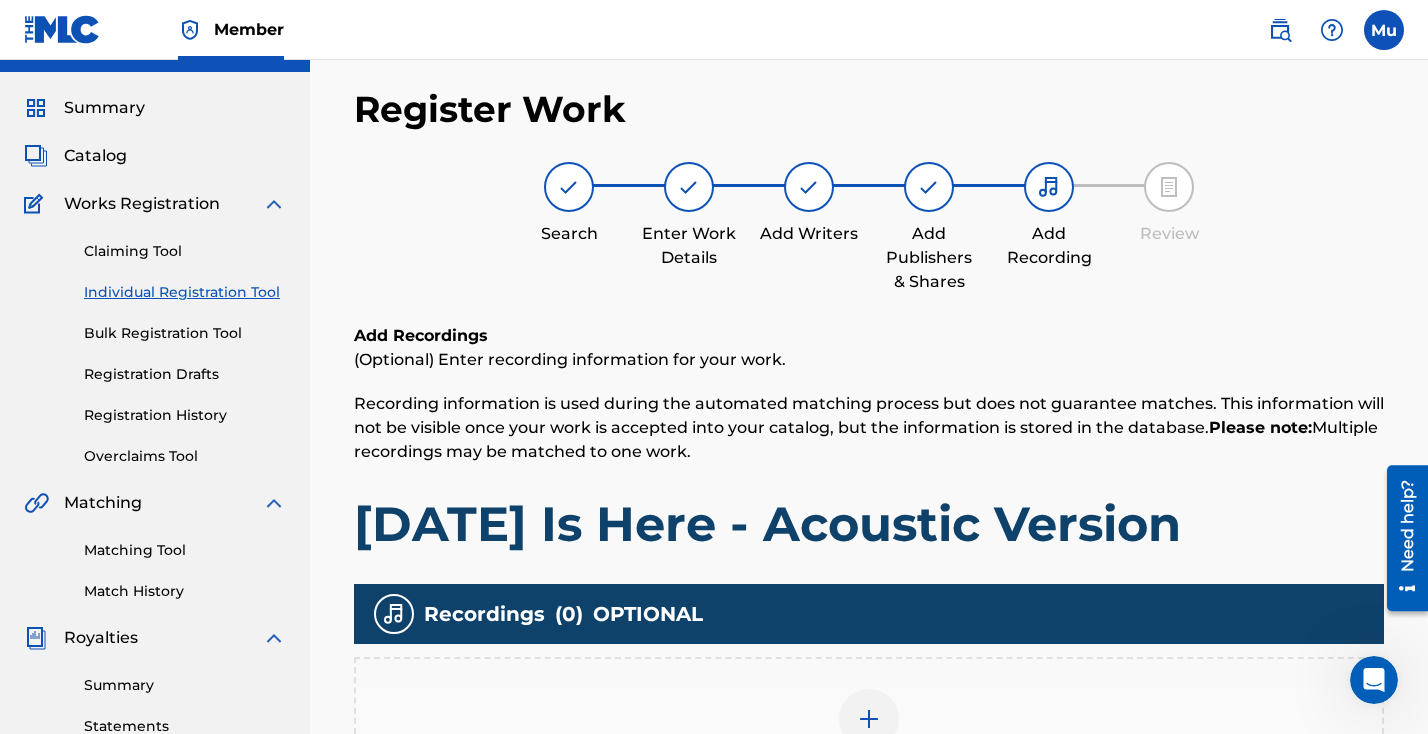 click at bounding box center (869, 719) 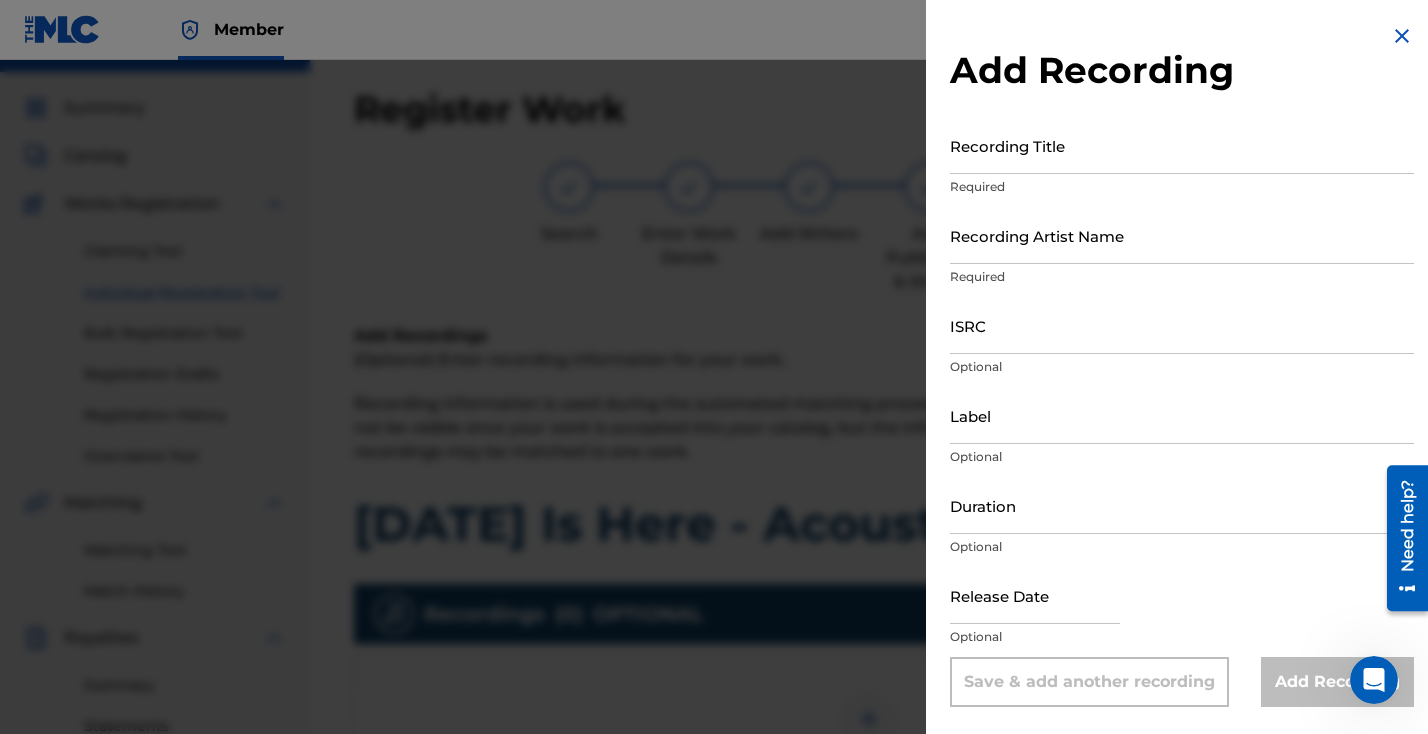 click on "Recording Title" at bounding box center [1182, 145] 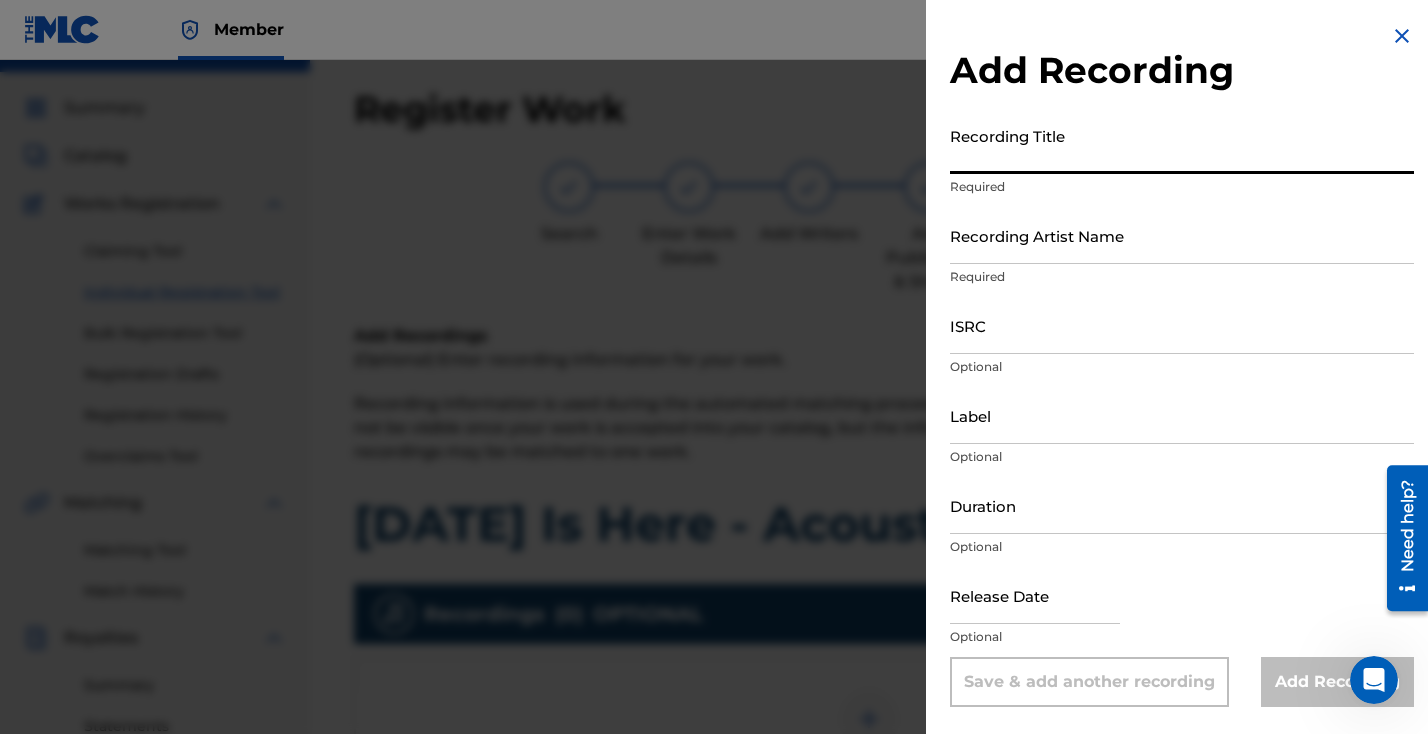 paste on "[DATE] Is Here - Acoustic Version" 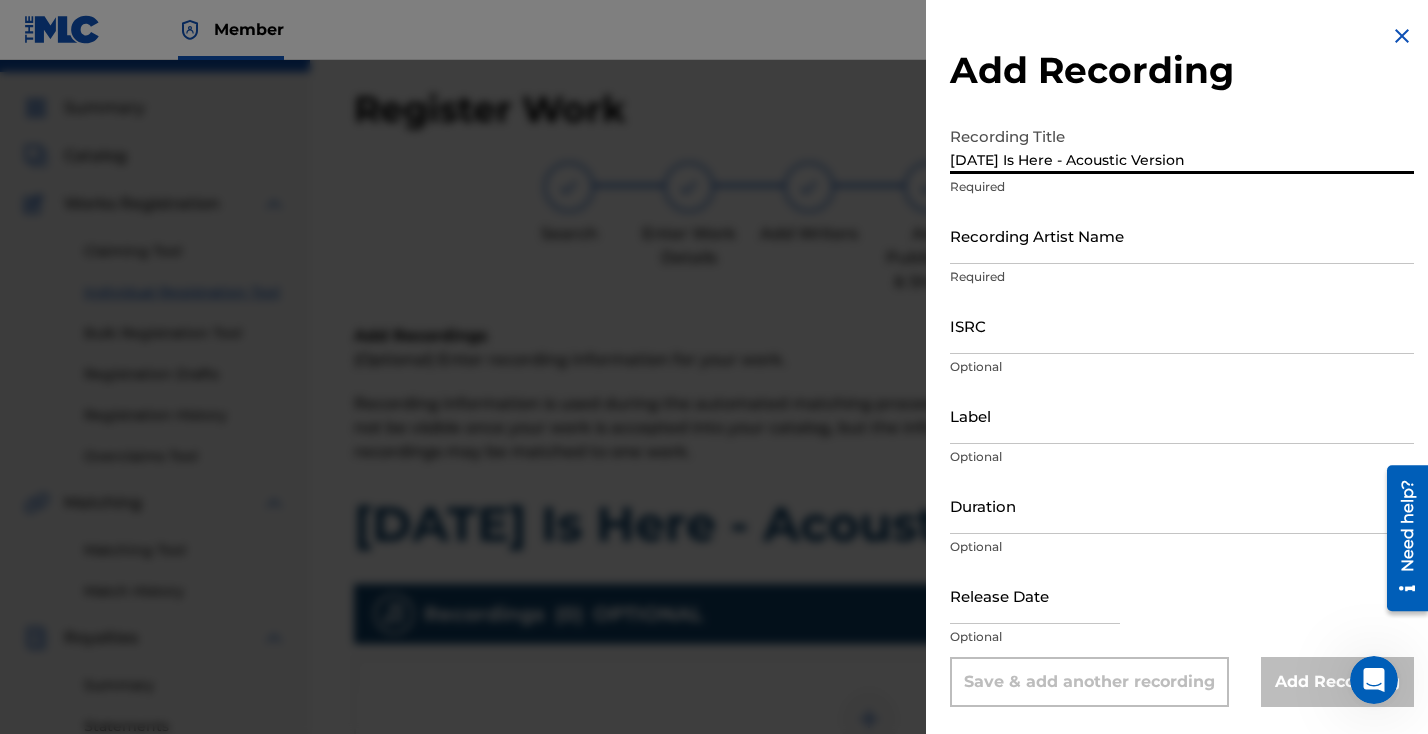 type on "[DATE] Is Here - Acoustic Version" 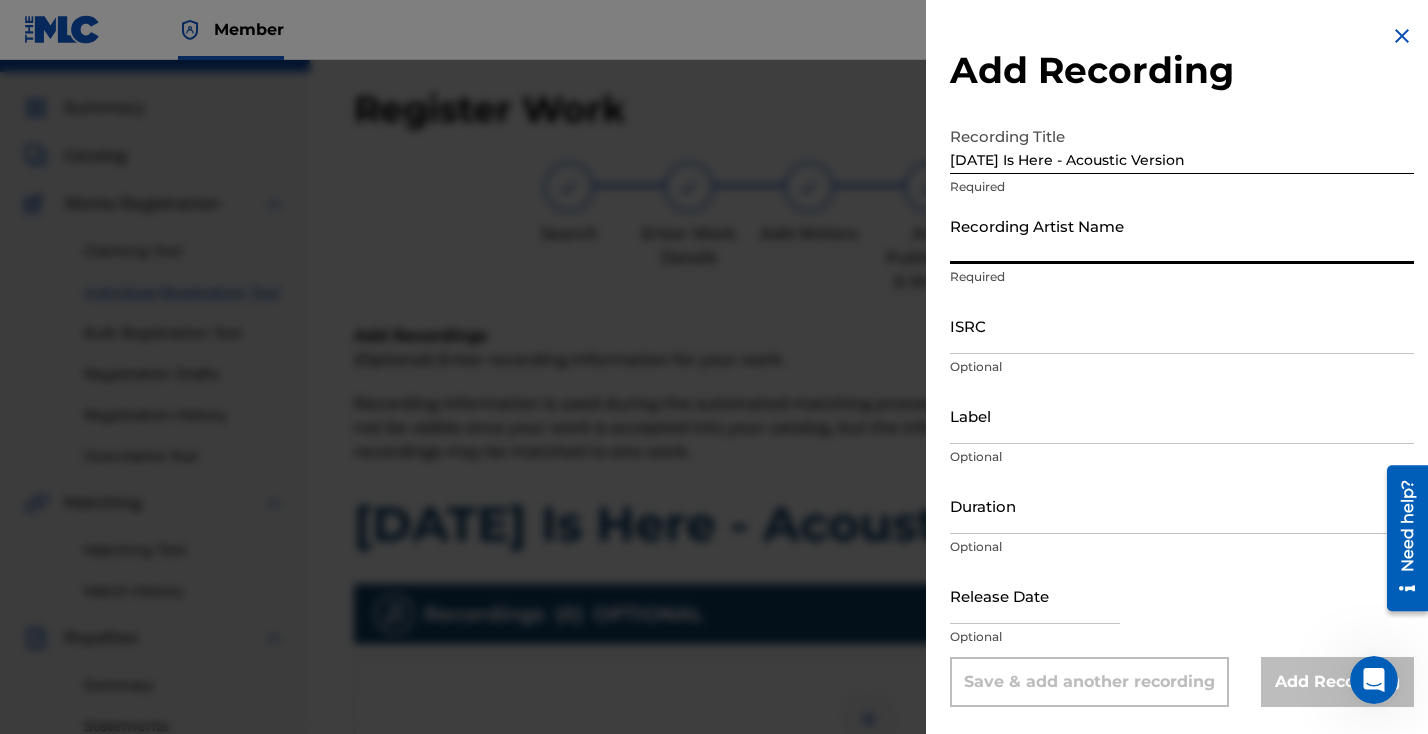 type on "[PERSON_NAME]" 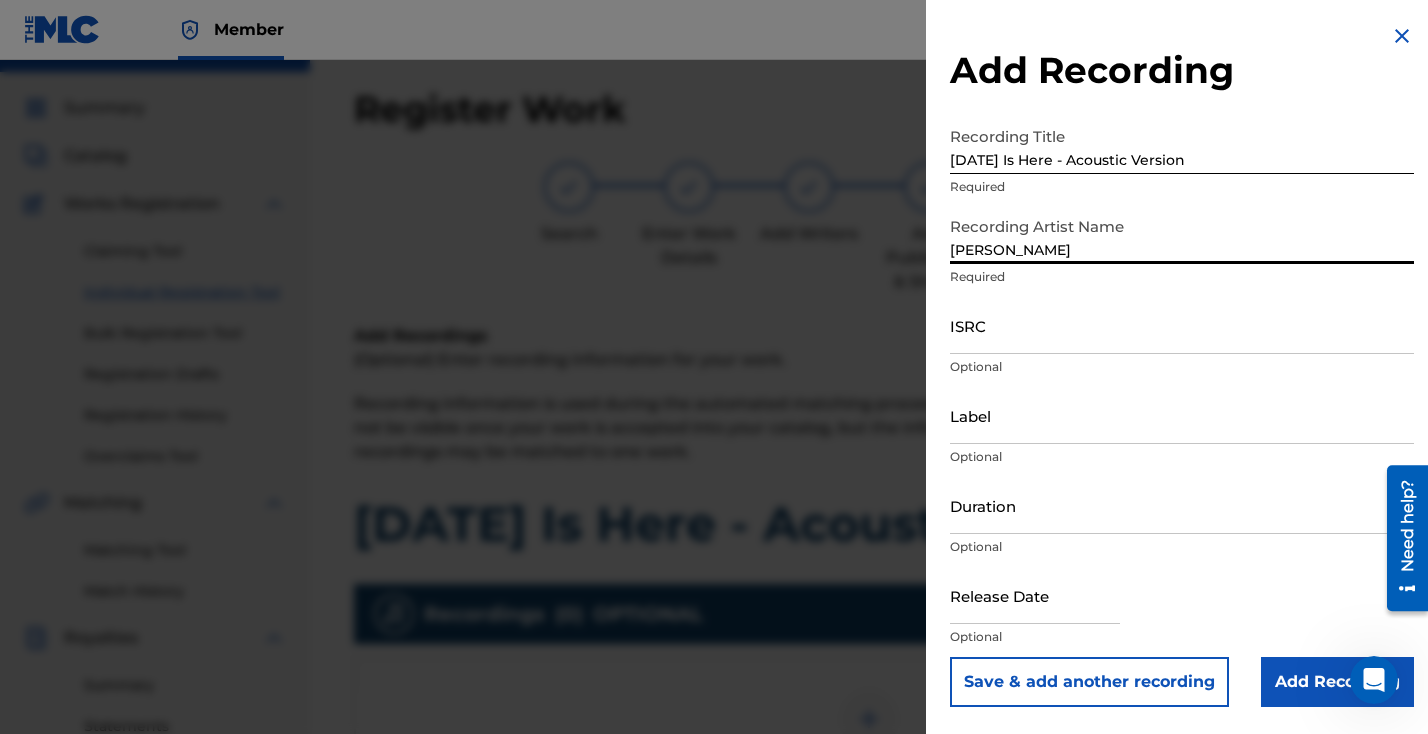 click on "ISRC" at bounding box center (1182, 325) 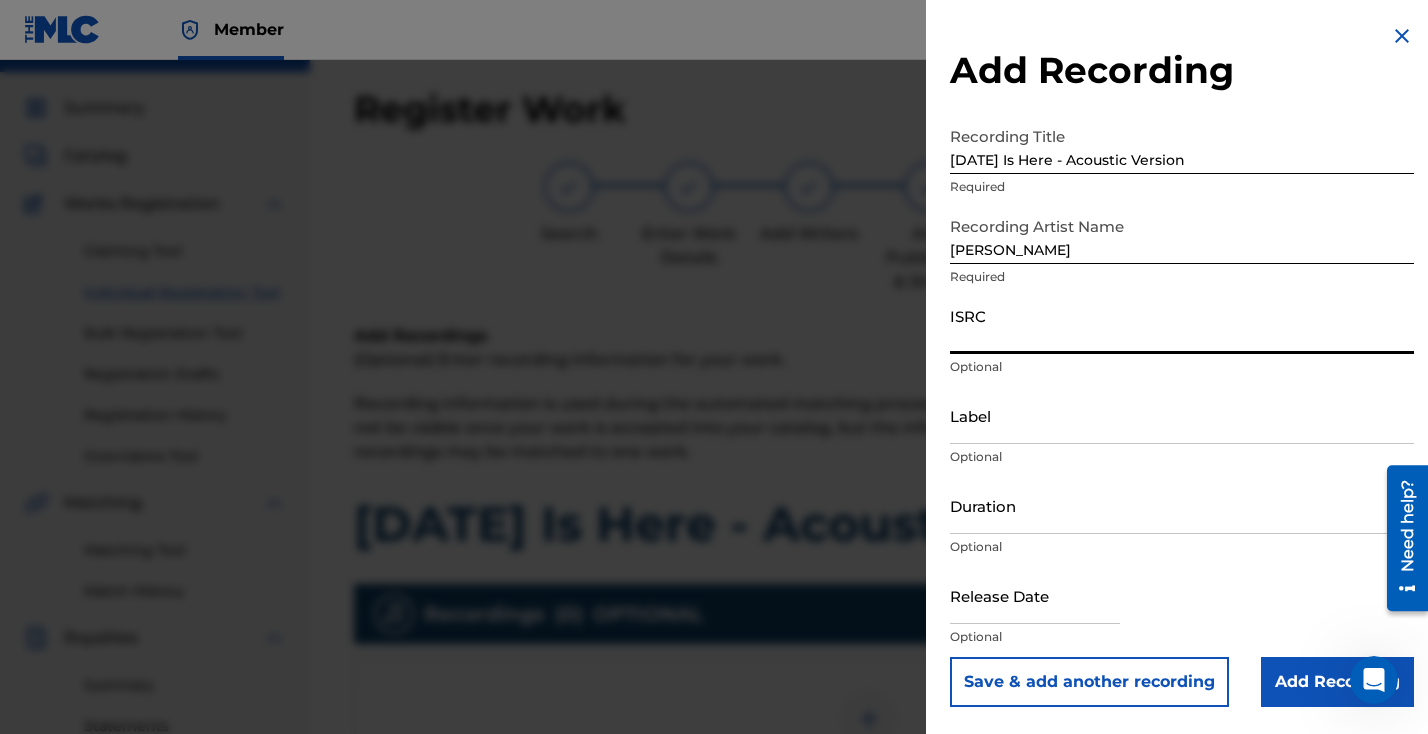 paste on "SE6QE2322017" 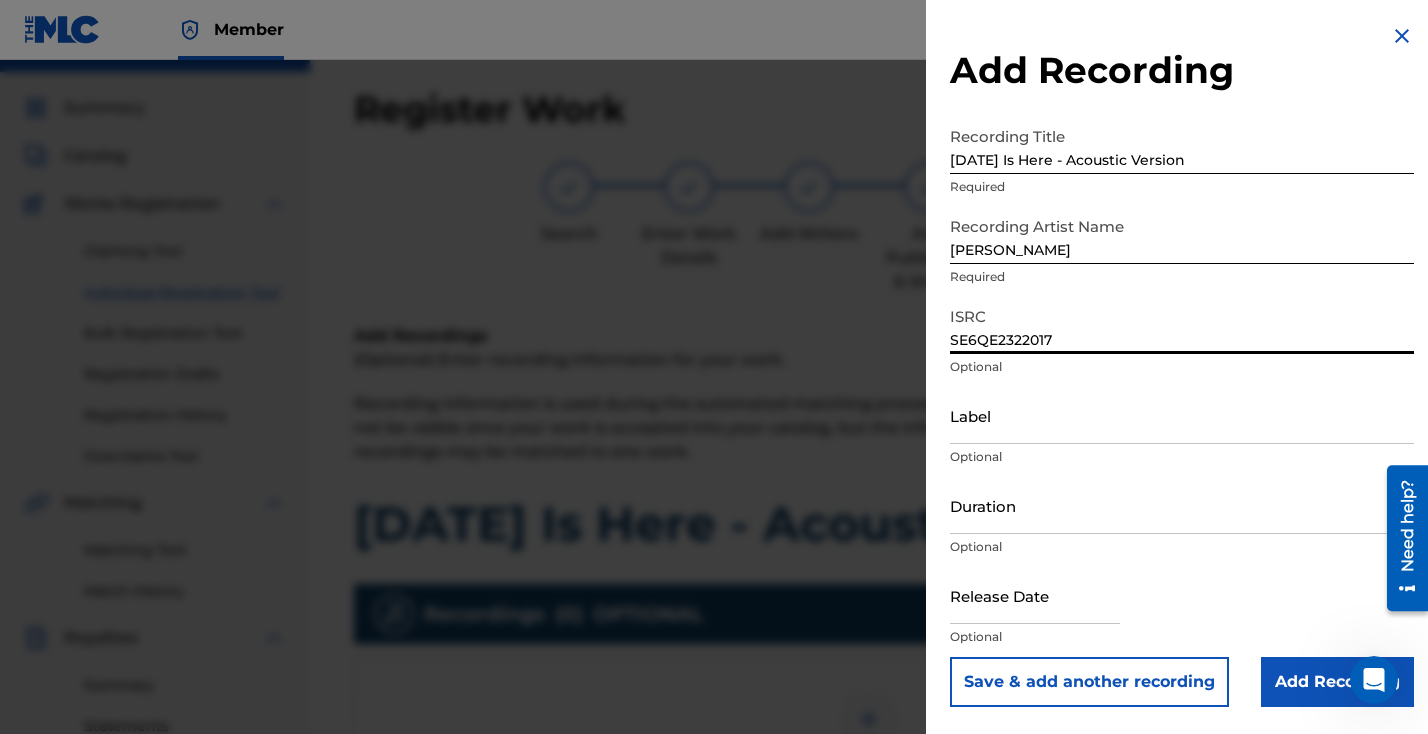 type on "SE6QE2322017" 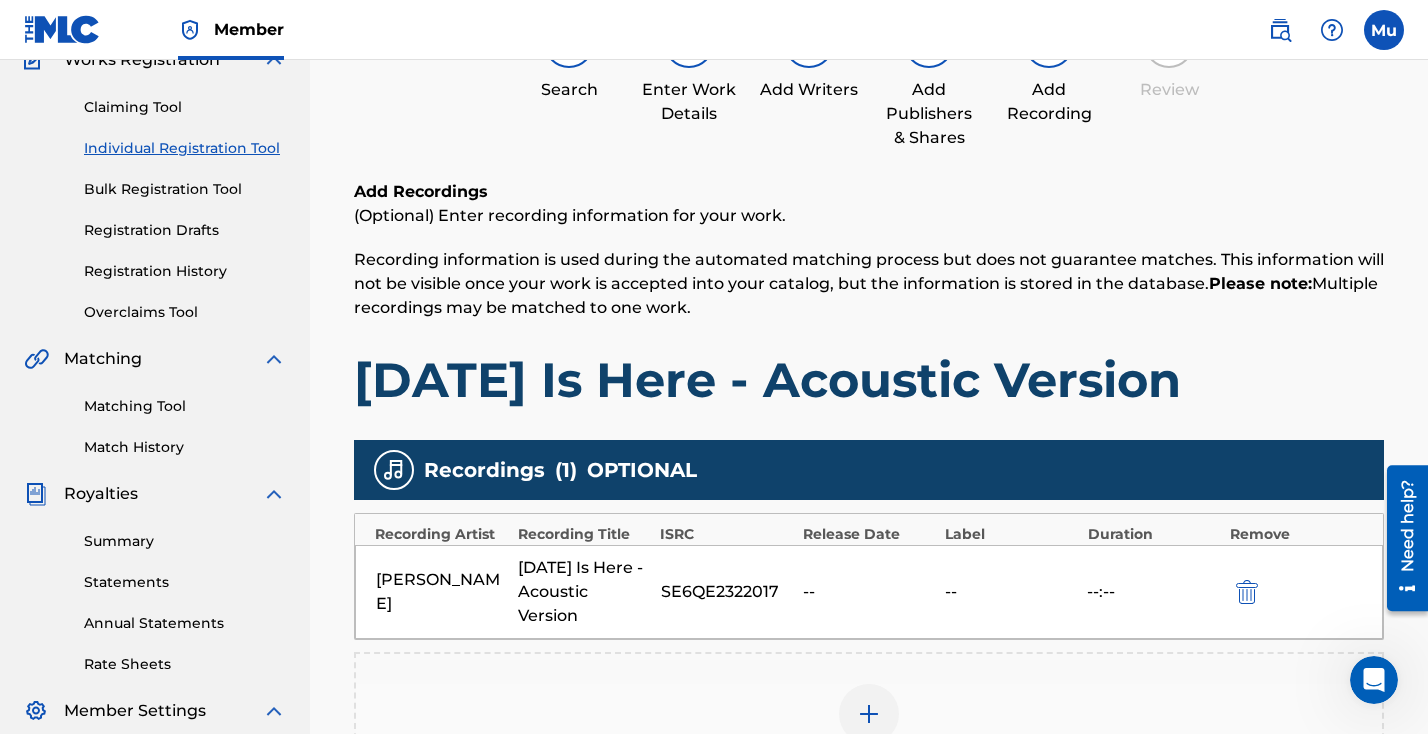 scroll, scrollTop: 504, scrollLeft: 0, axis: vertical 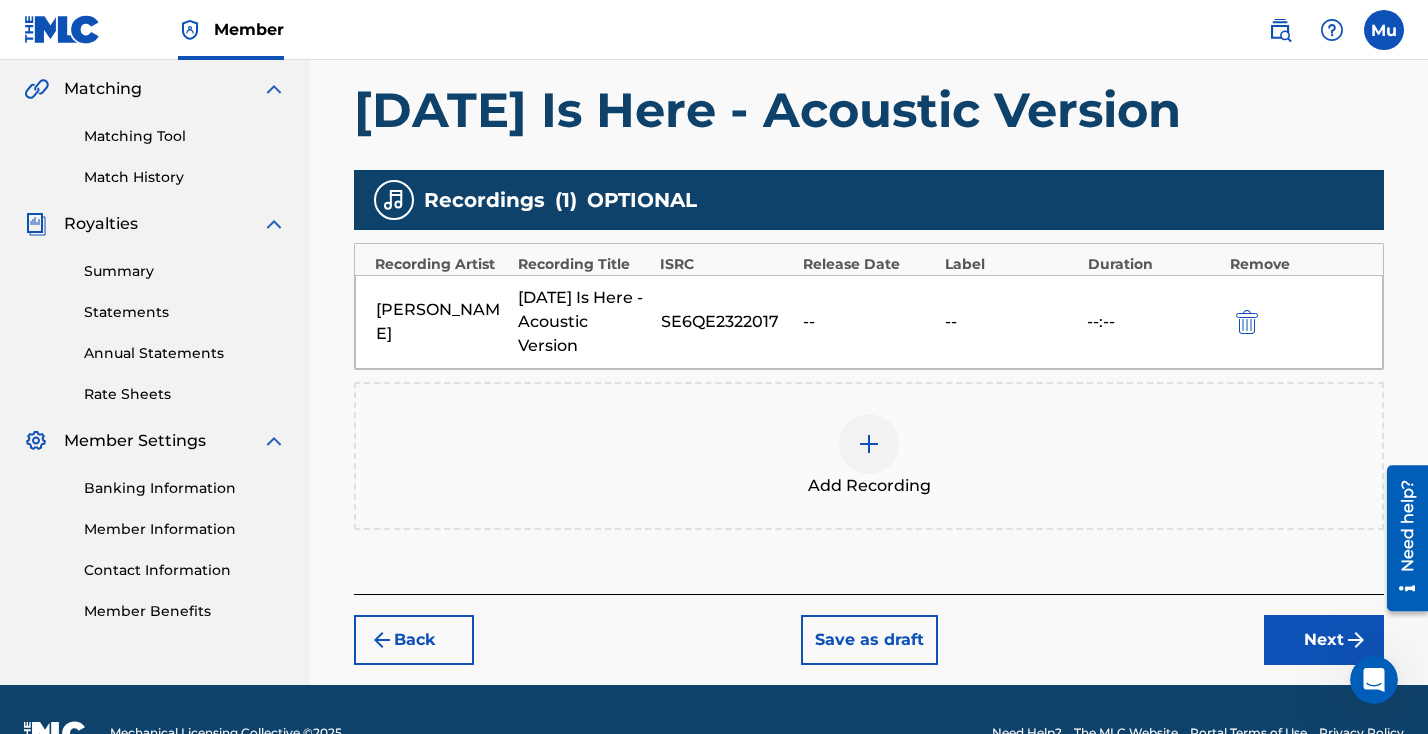 click on "Next" at bounding box center [1324, 640] 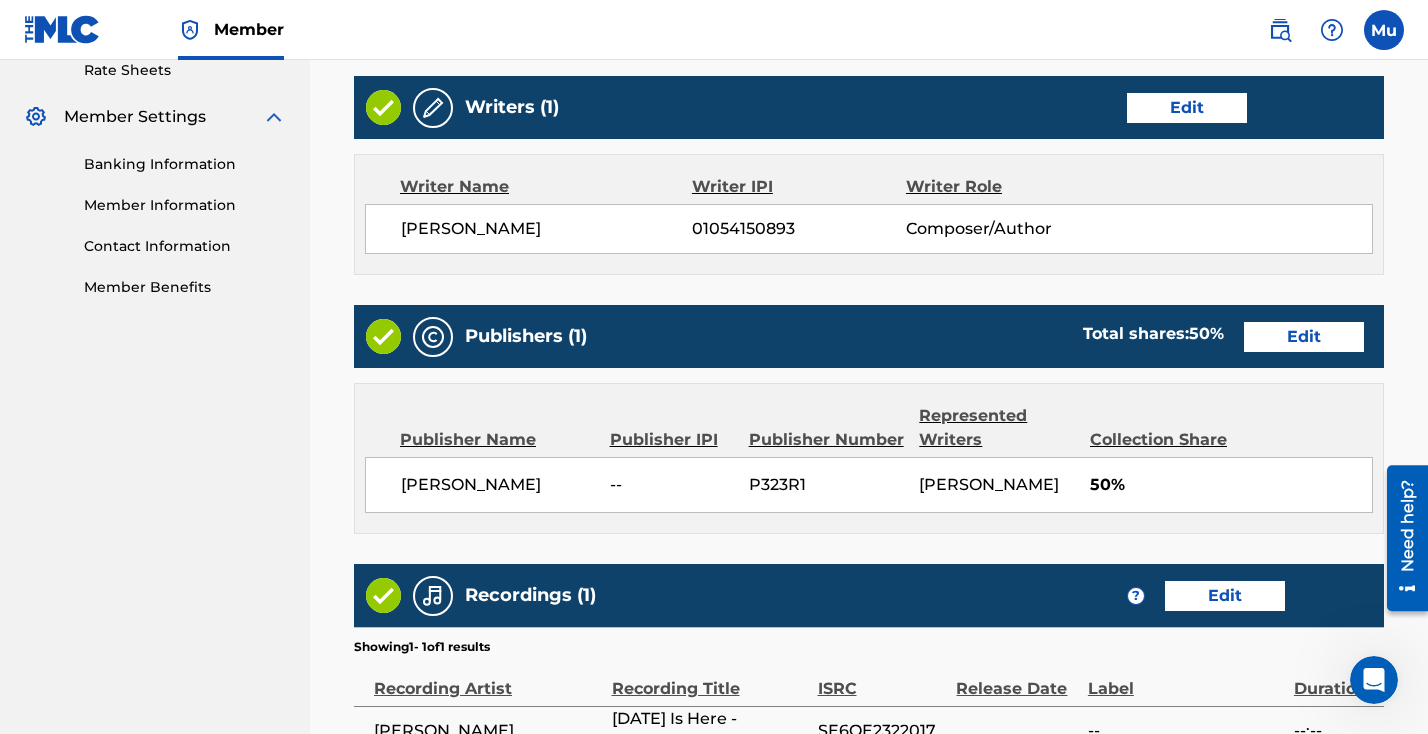 scroll, scrollTop: 1019, scrollLeft: 0, axis: vertical 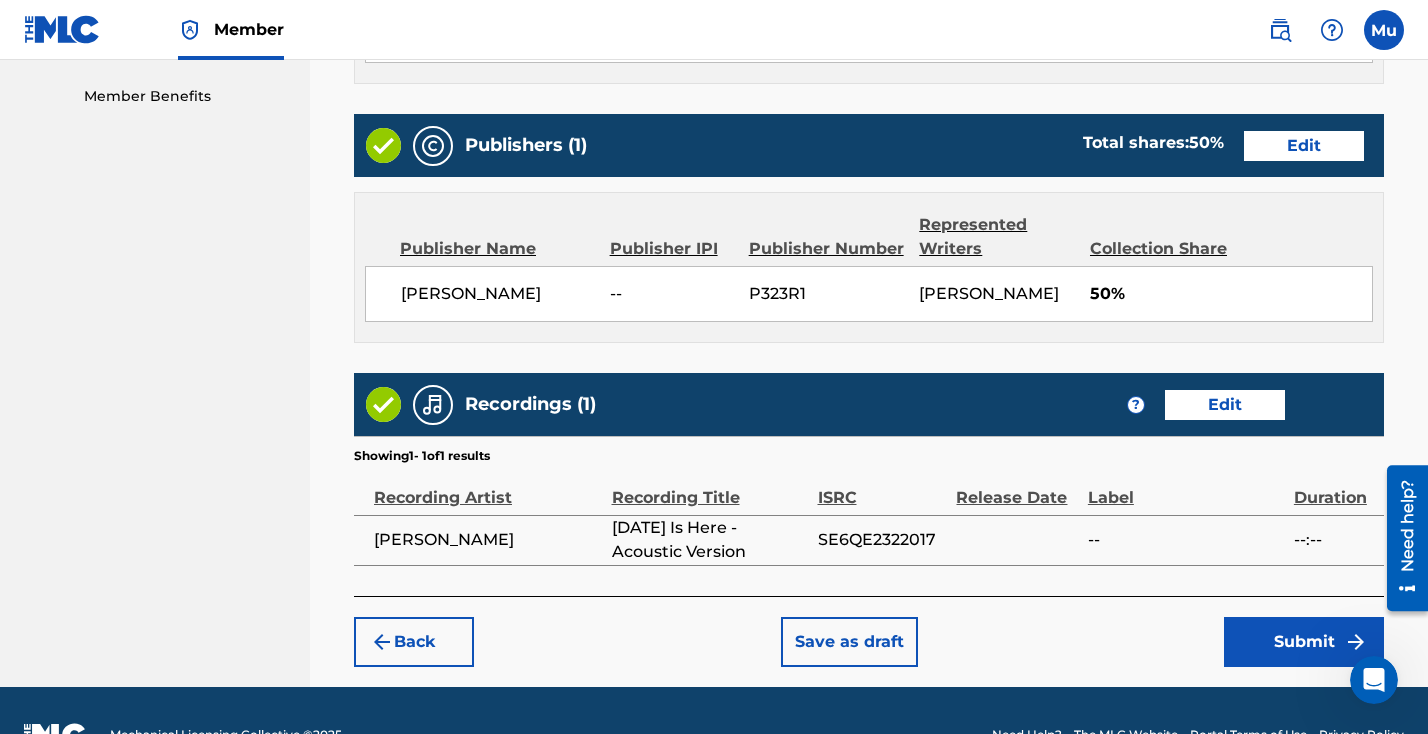 click on "Submit" at bounding box center (1304, 642) 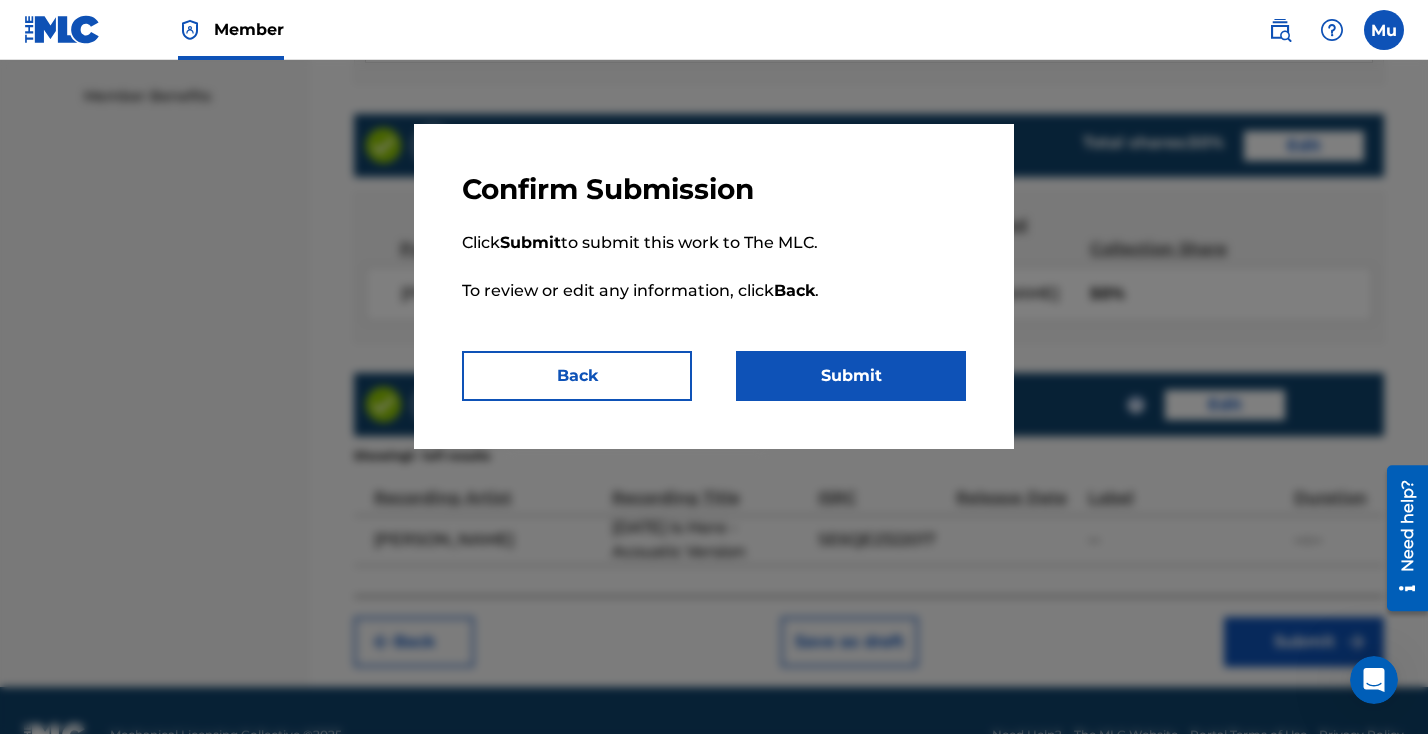 click on "Submit" at bounding box center (851, 376) 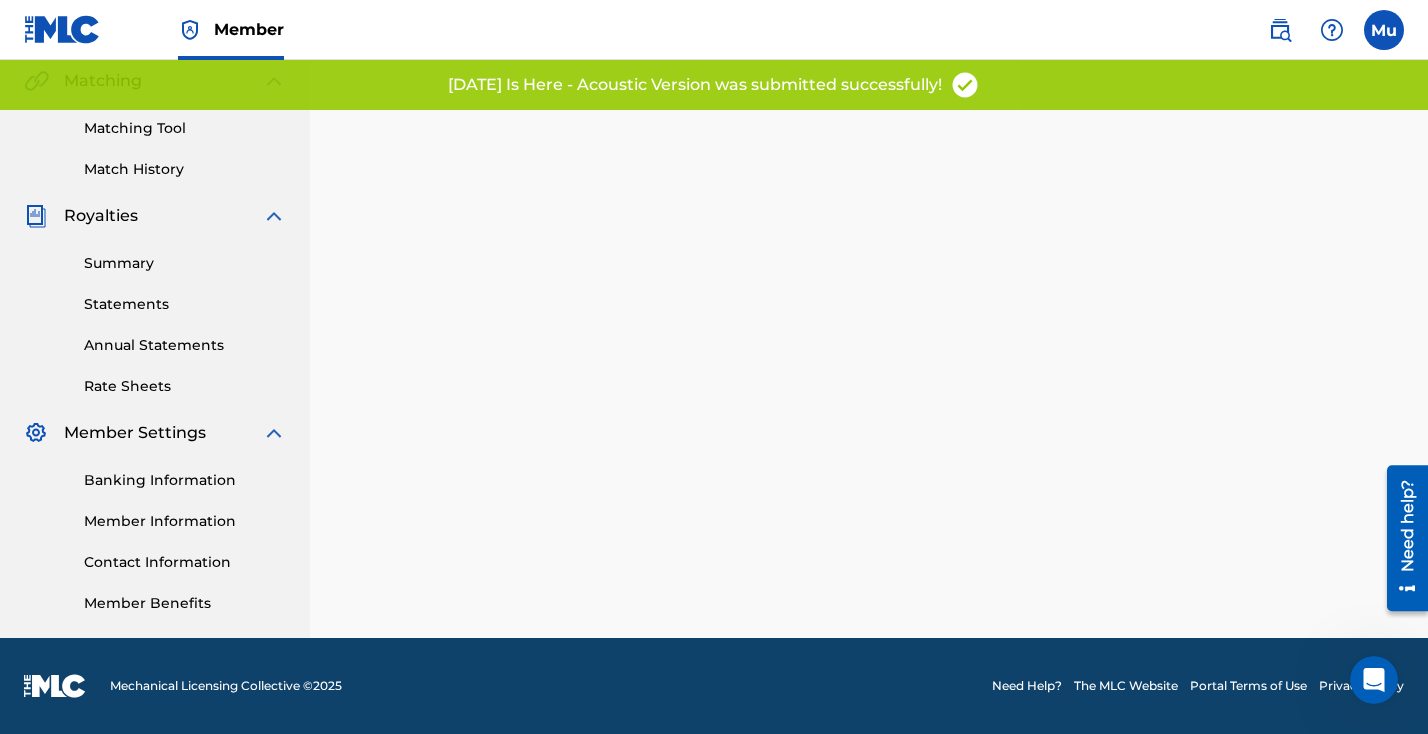 scroll, scrollTop: 0, scrollLeft: 0, axis: both 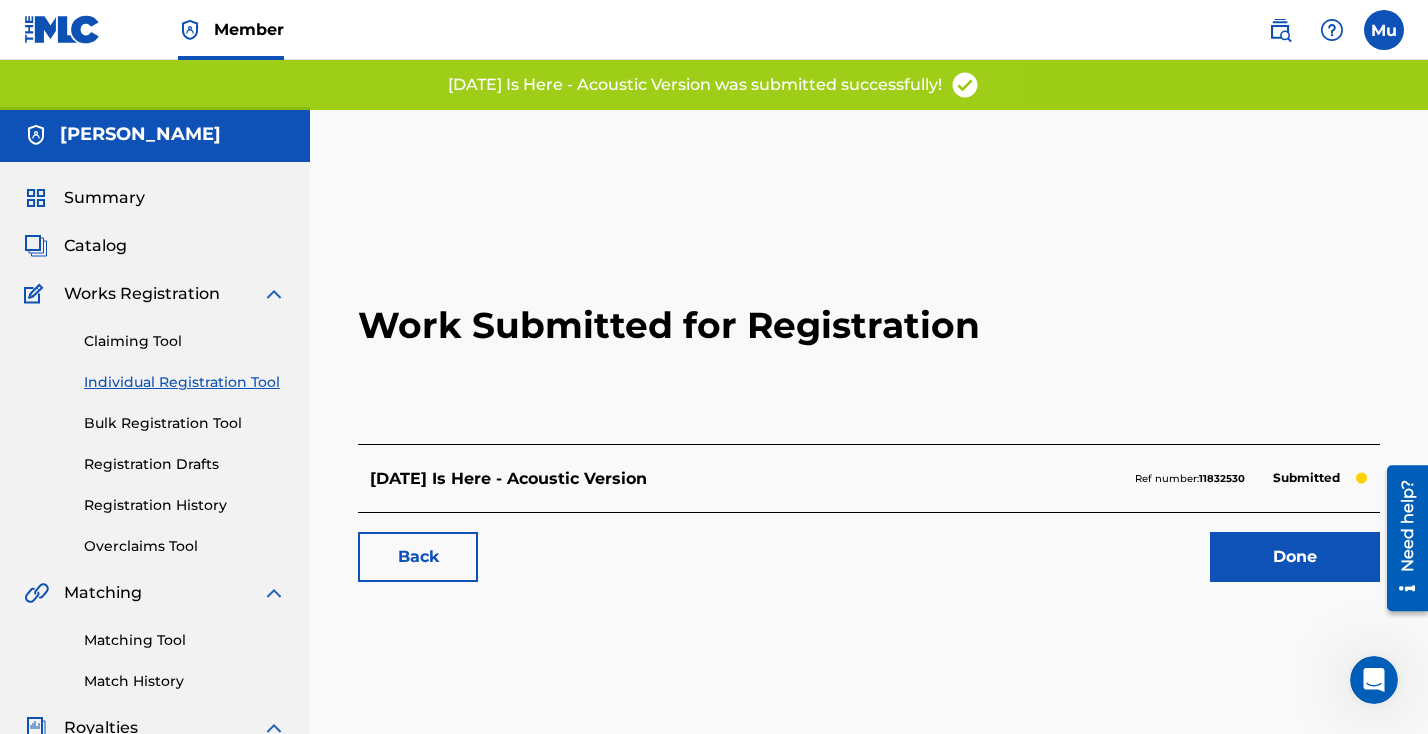 click on "Done" at bounding box center [1295, 557] 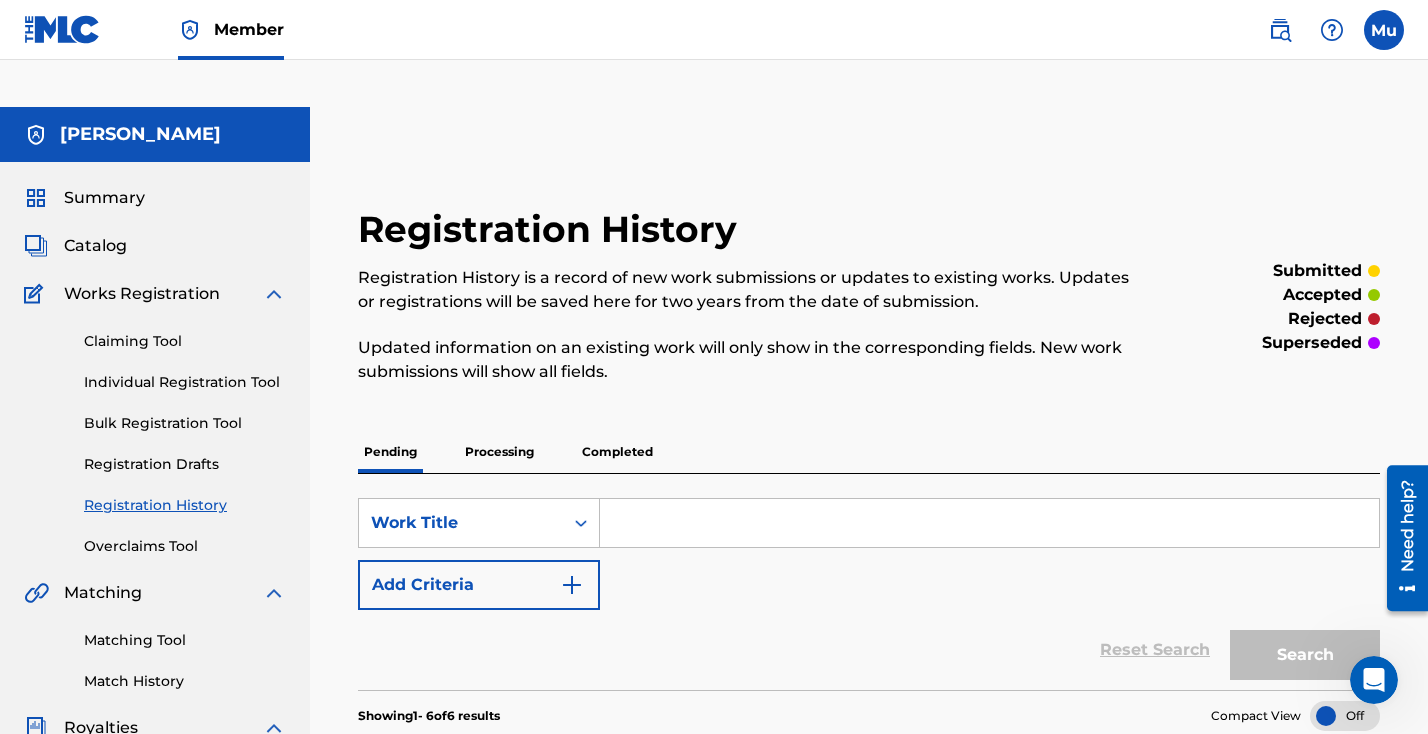 click on "Individual Registration Tool" at bounding box center (185, 382) 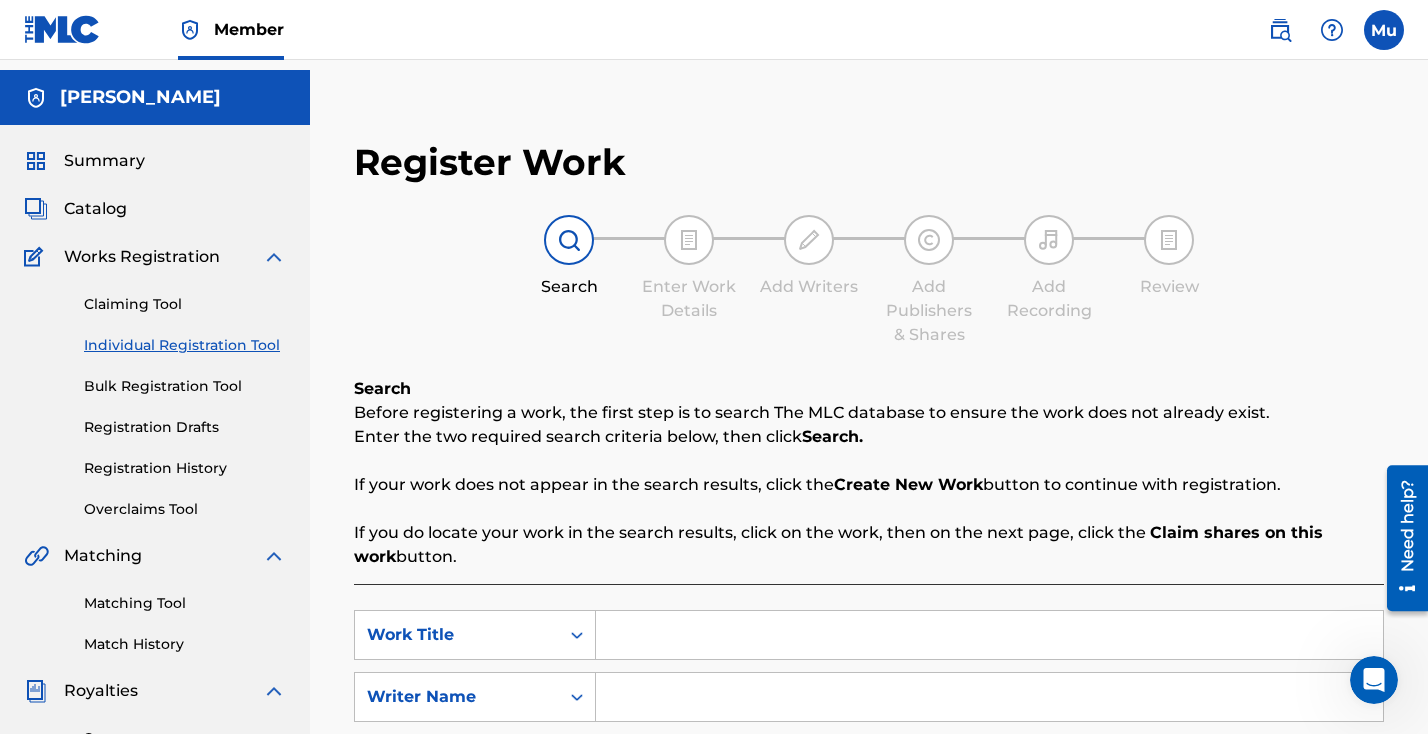 scroll, scrollTop: 87, scrollLeft: 0, axis: vertical 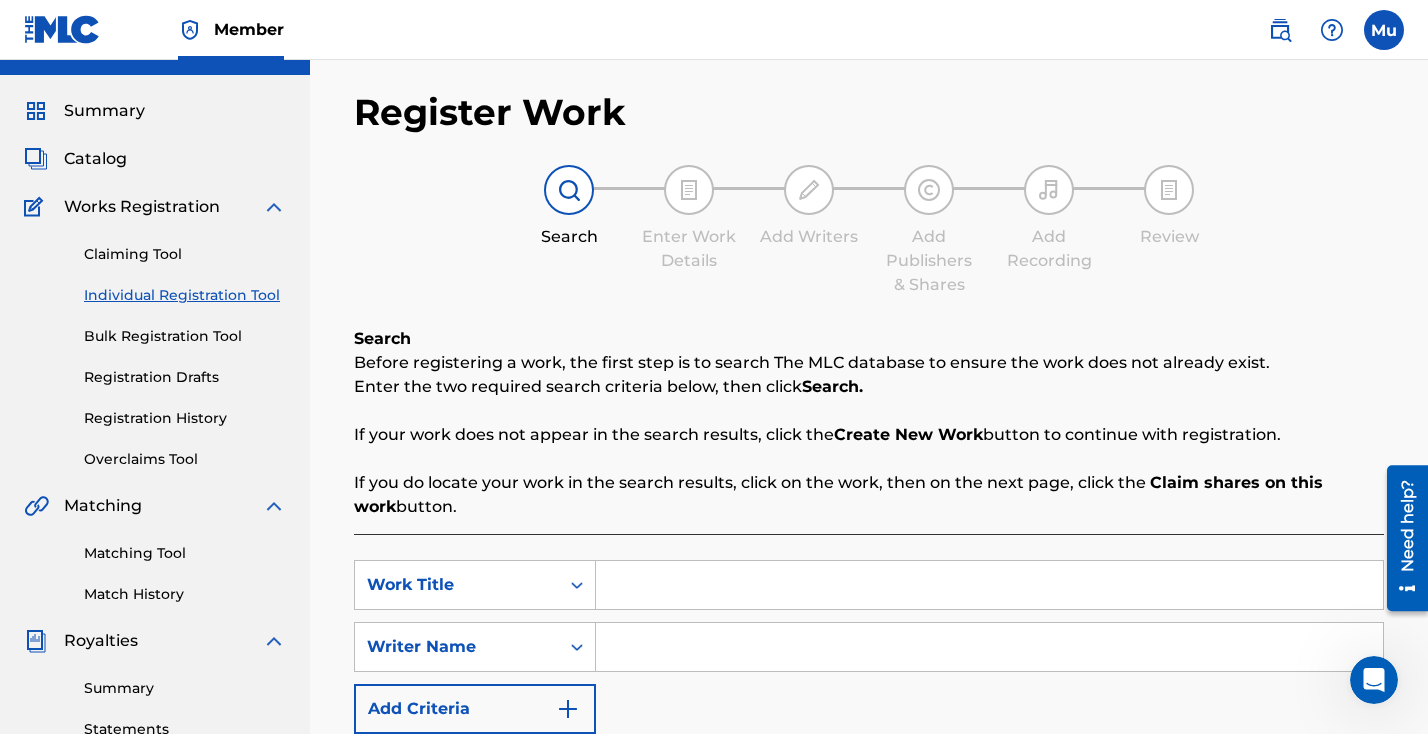 click at bounding box center [989, 585] 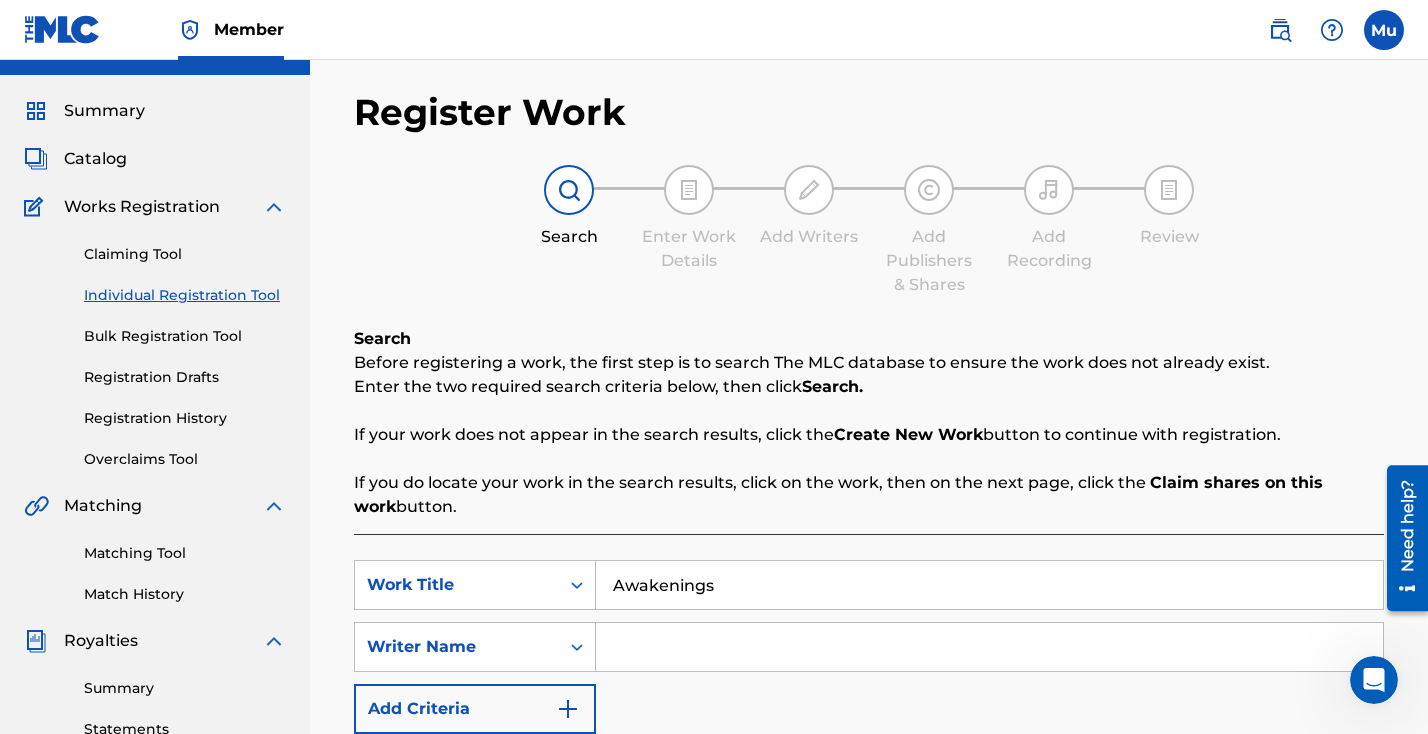 type on "Awakenings" 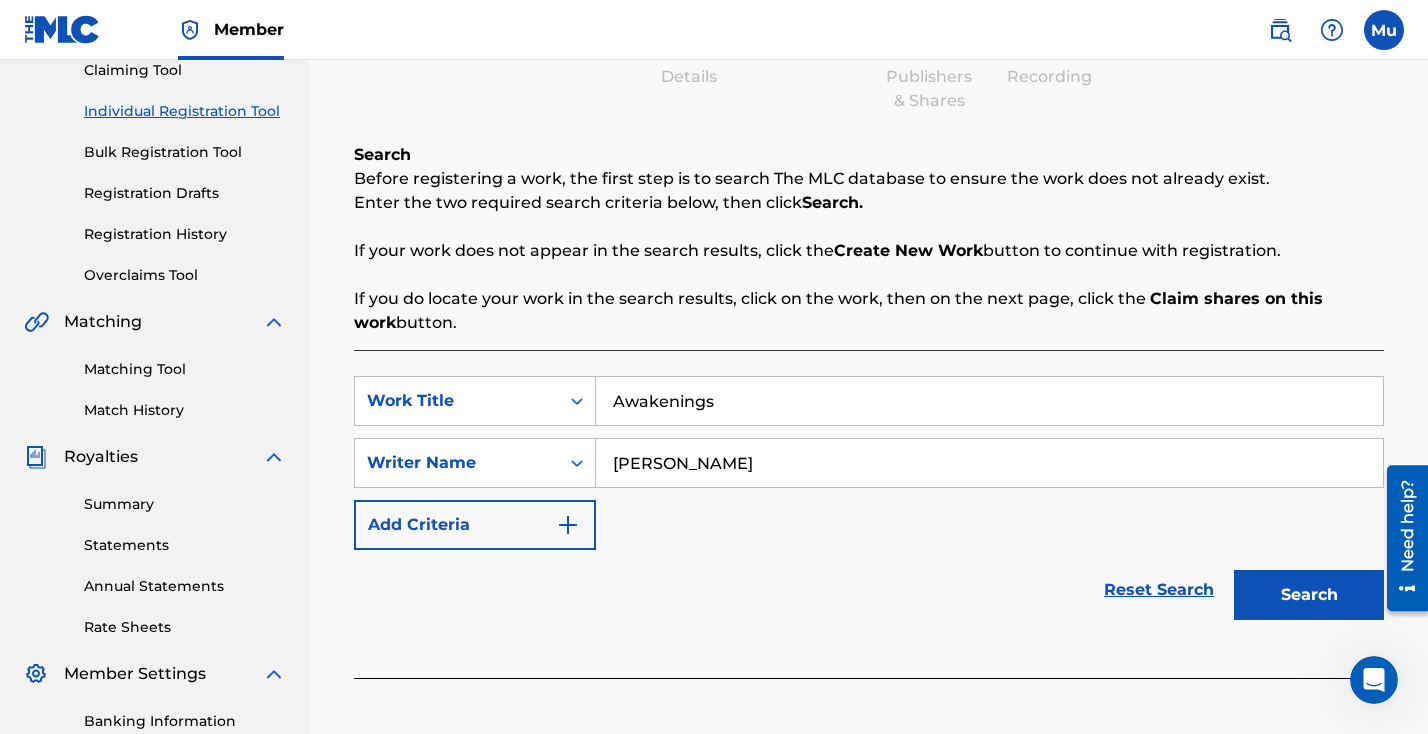 scroll, scrollTop: 354, scrollLeft: 0, axis: vertical 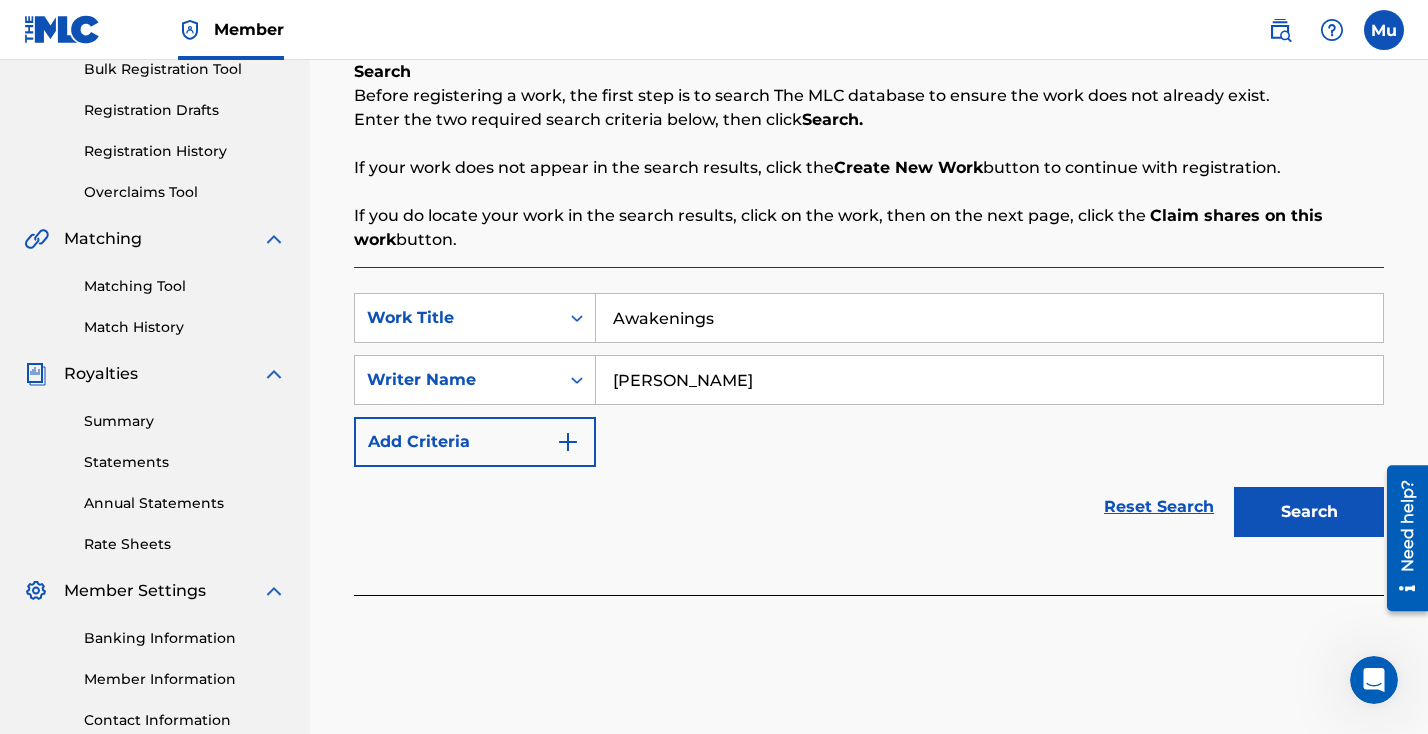 click on "Search" at bounding box center [1309, 512] 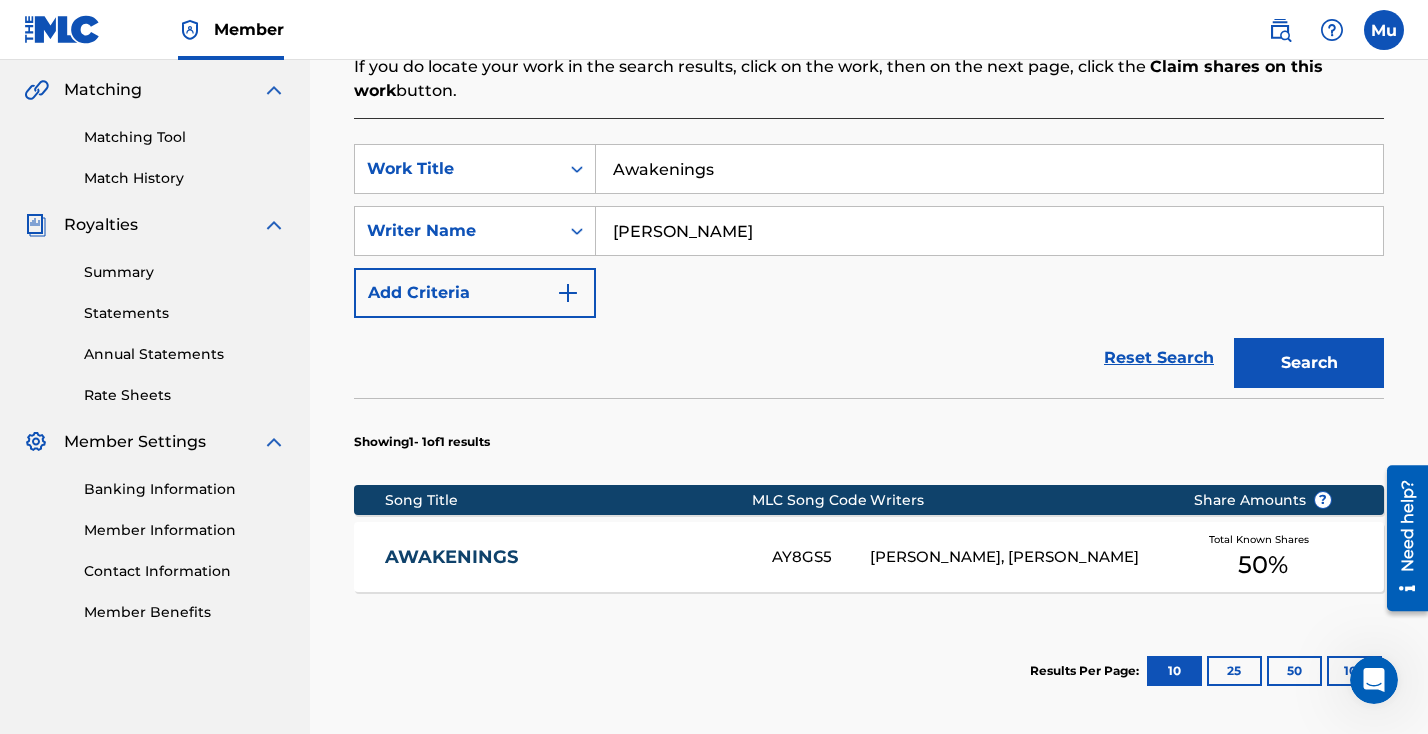 scroll, scrollTop: 508, scrollLeft: 0, axis: vertical 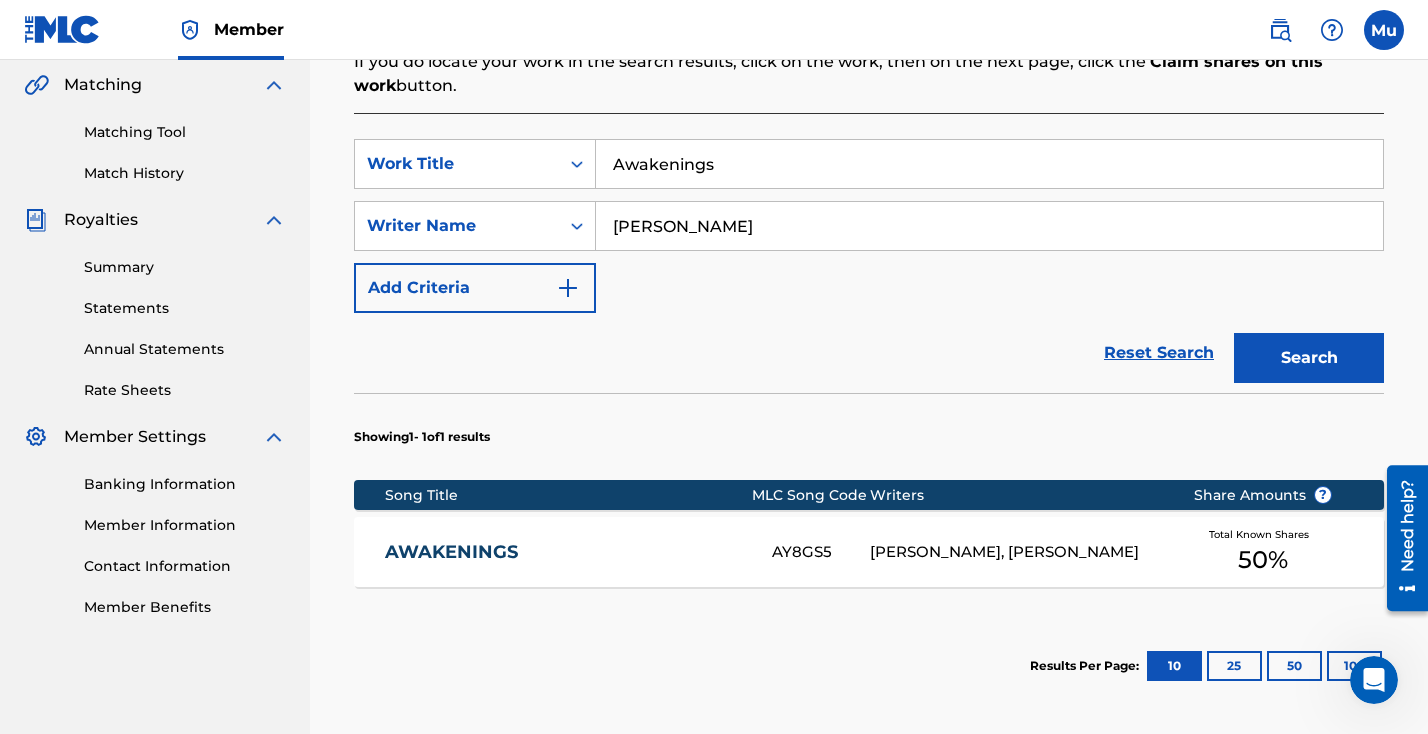 click on "Total Known Shares" at bounding box center (1263, 534) 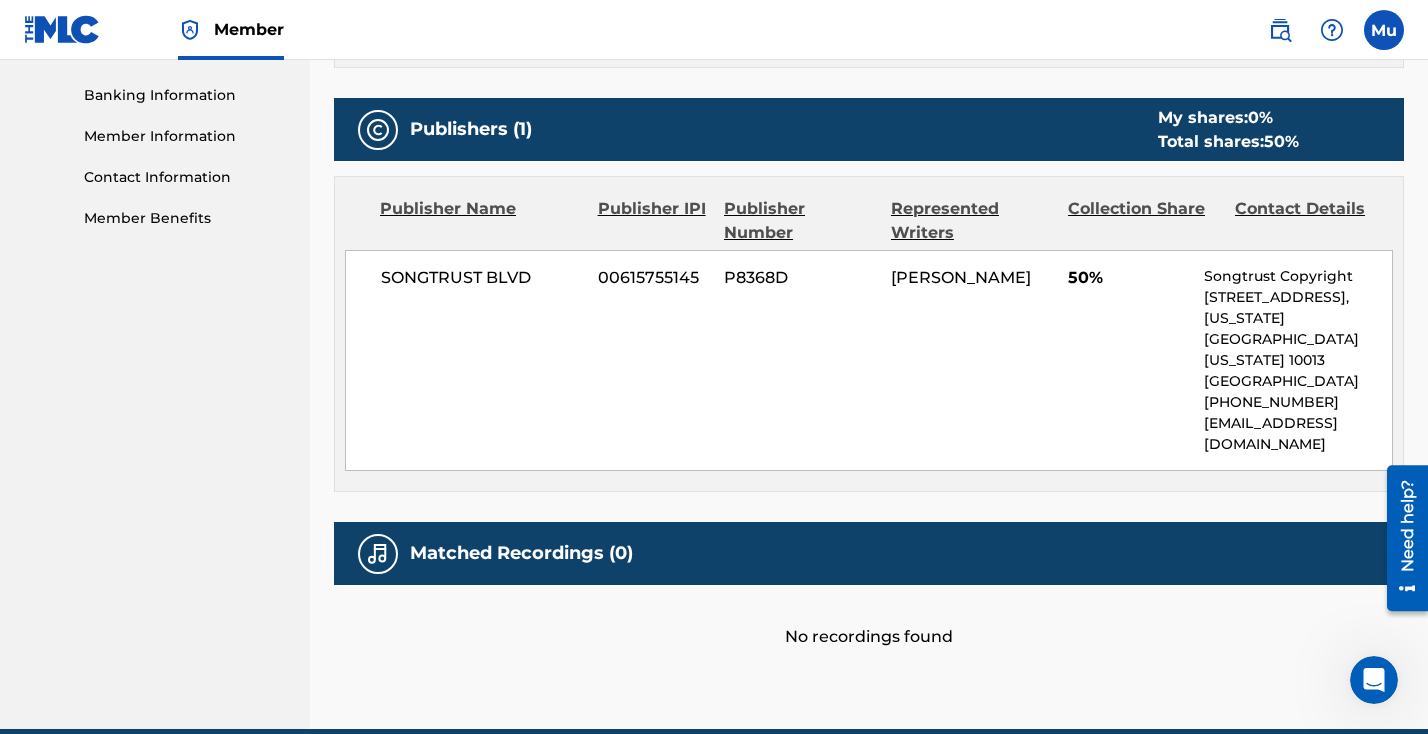 scroll, scrollTop: 0, scrollLeft: 0, axis: both 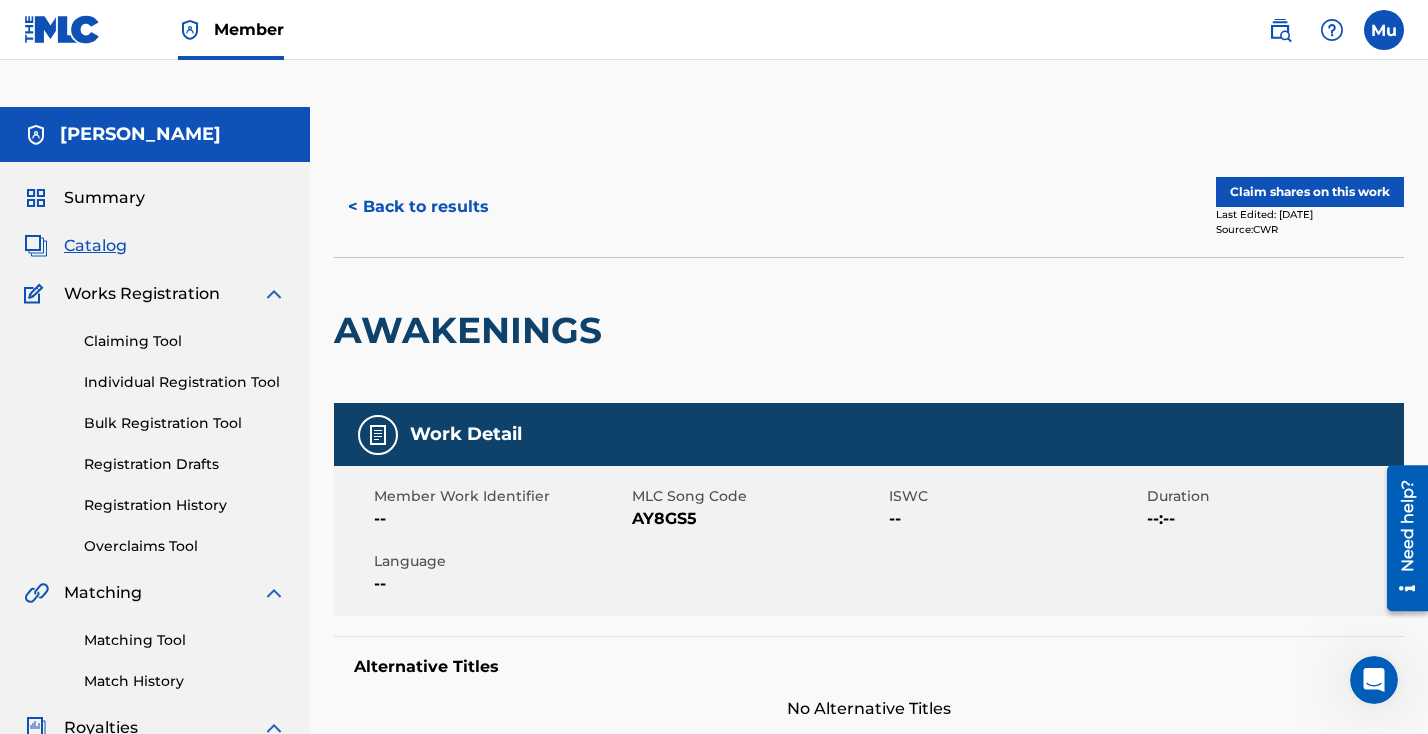 click on "< Back to results" at bounding box center [418, 207] 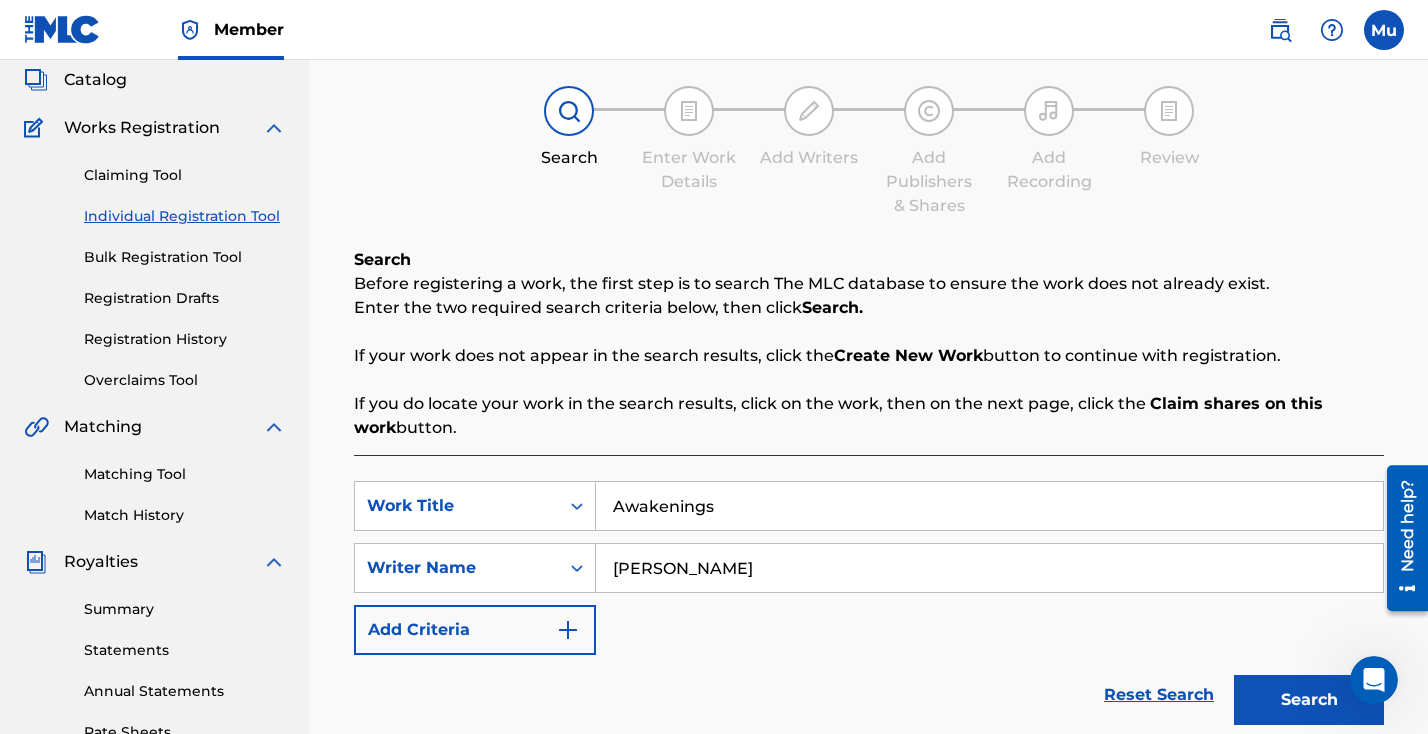 scroll, scrollTop: 80, scrollLeft: 0, axis: vertical 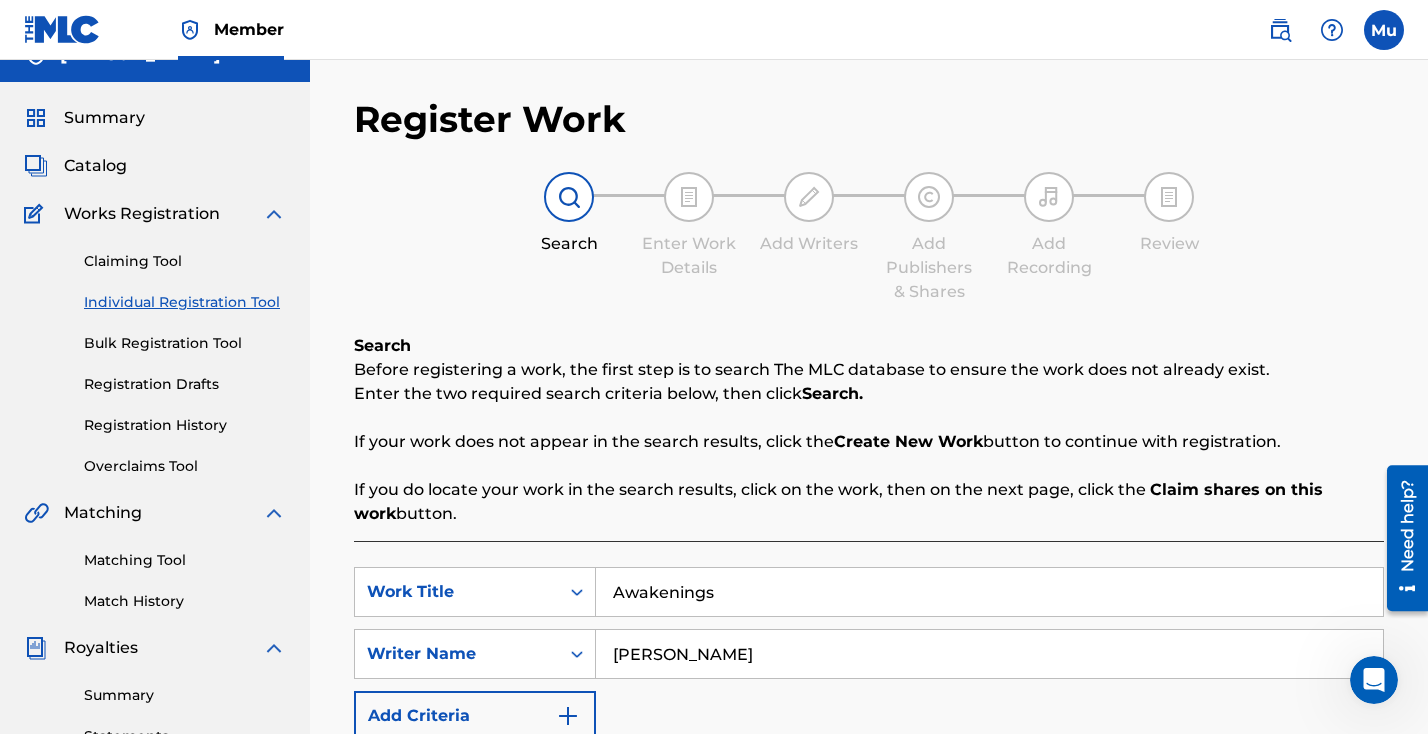 click on "Awakenings" at bounding box center (989, 592) 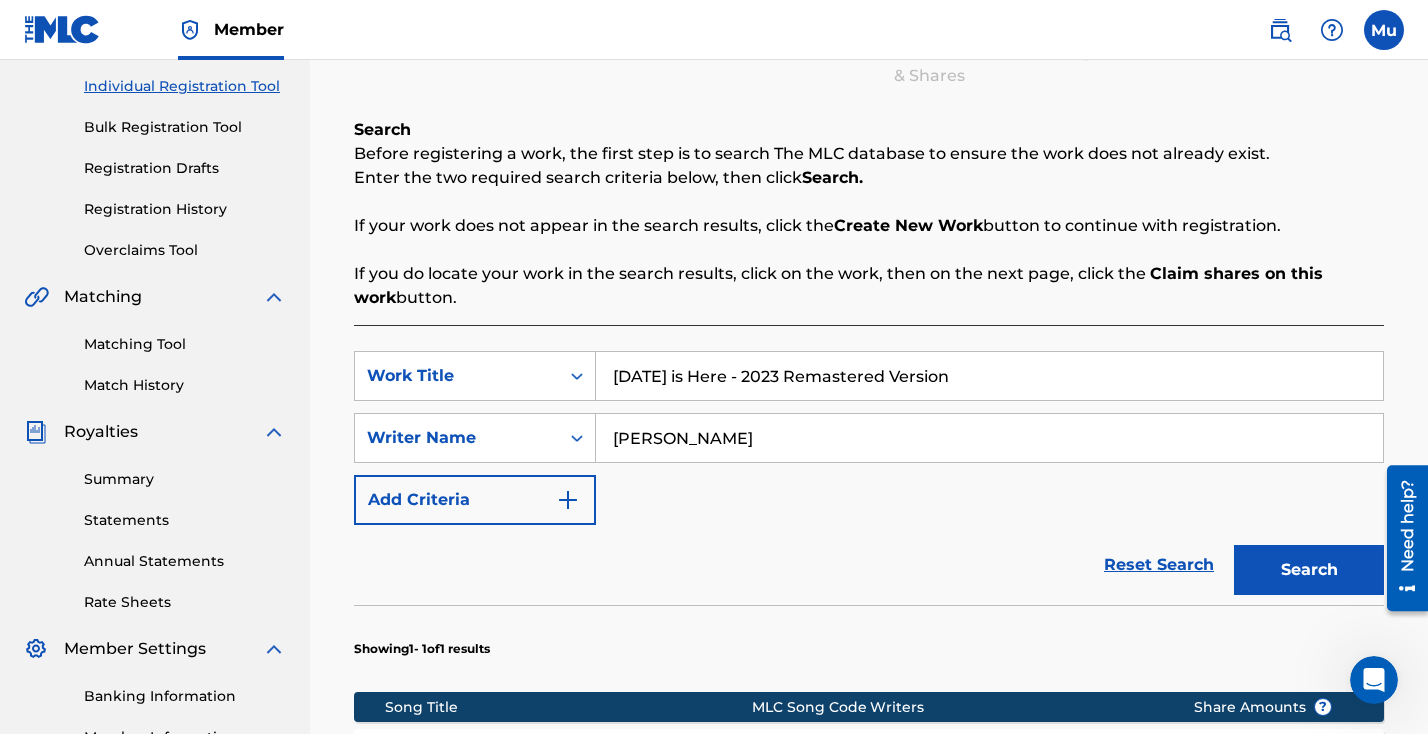 scroll, scrollTop: 335, scrollLeft: 0, axis: vertical 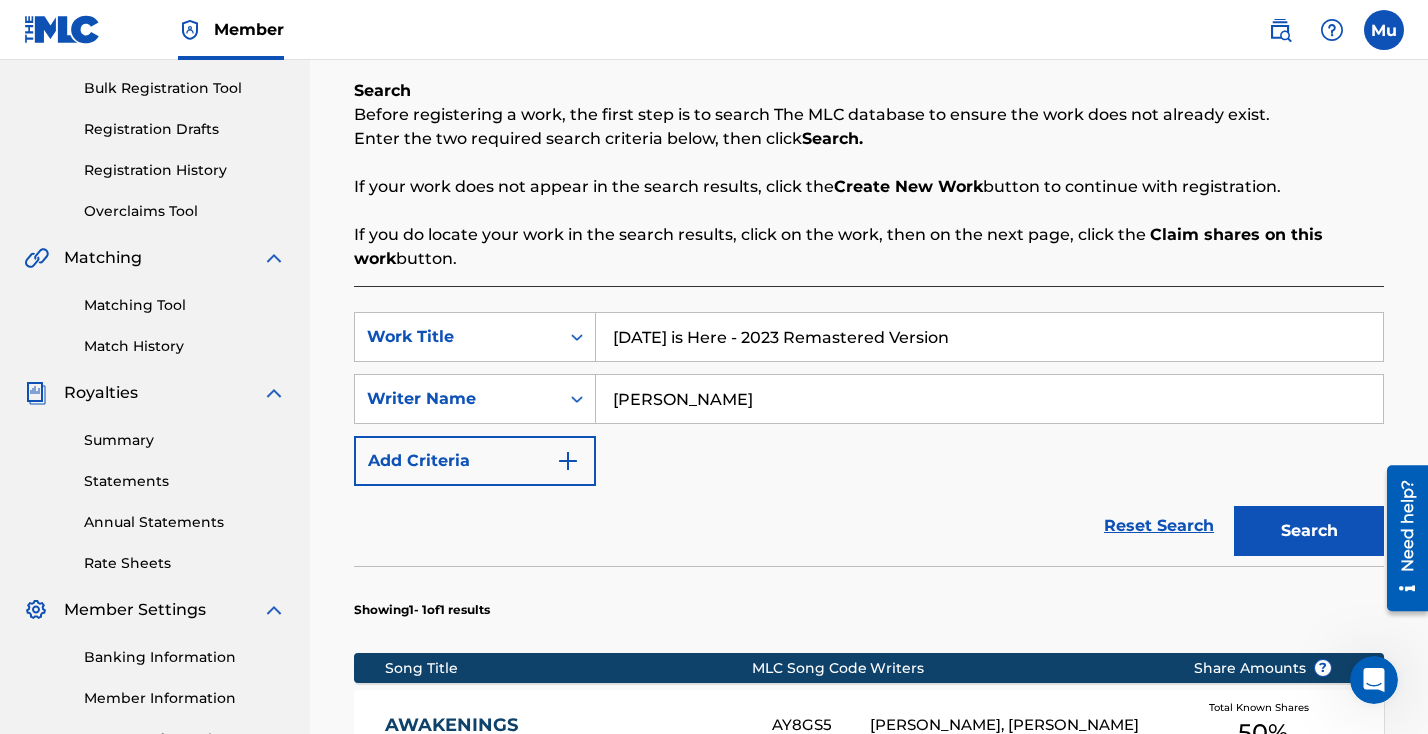 type on "[DATE] is Here - 2023 Remastered Version" 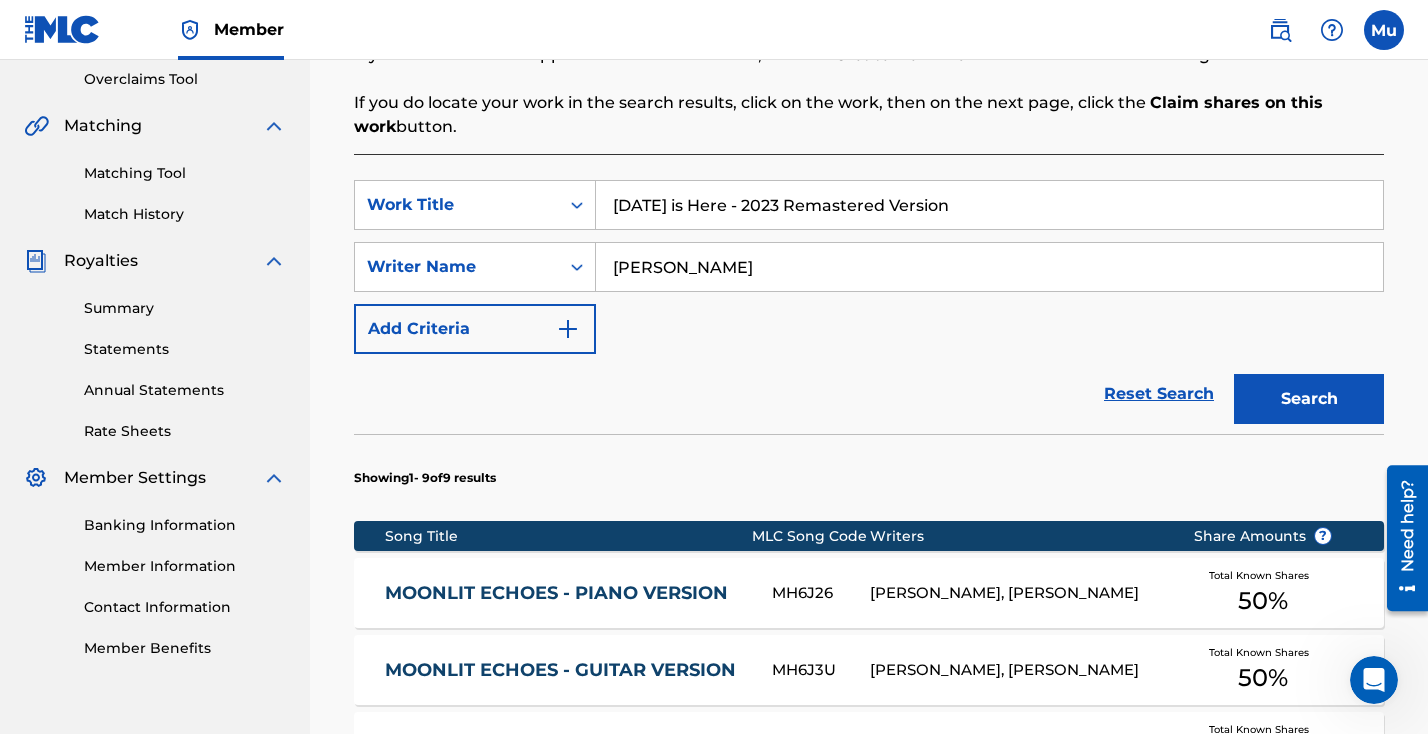scroll, scrollTop: 448, scrollLeft: 0, axis: vertical 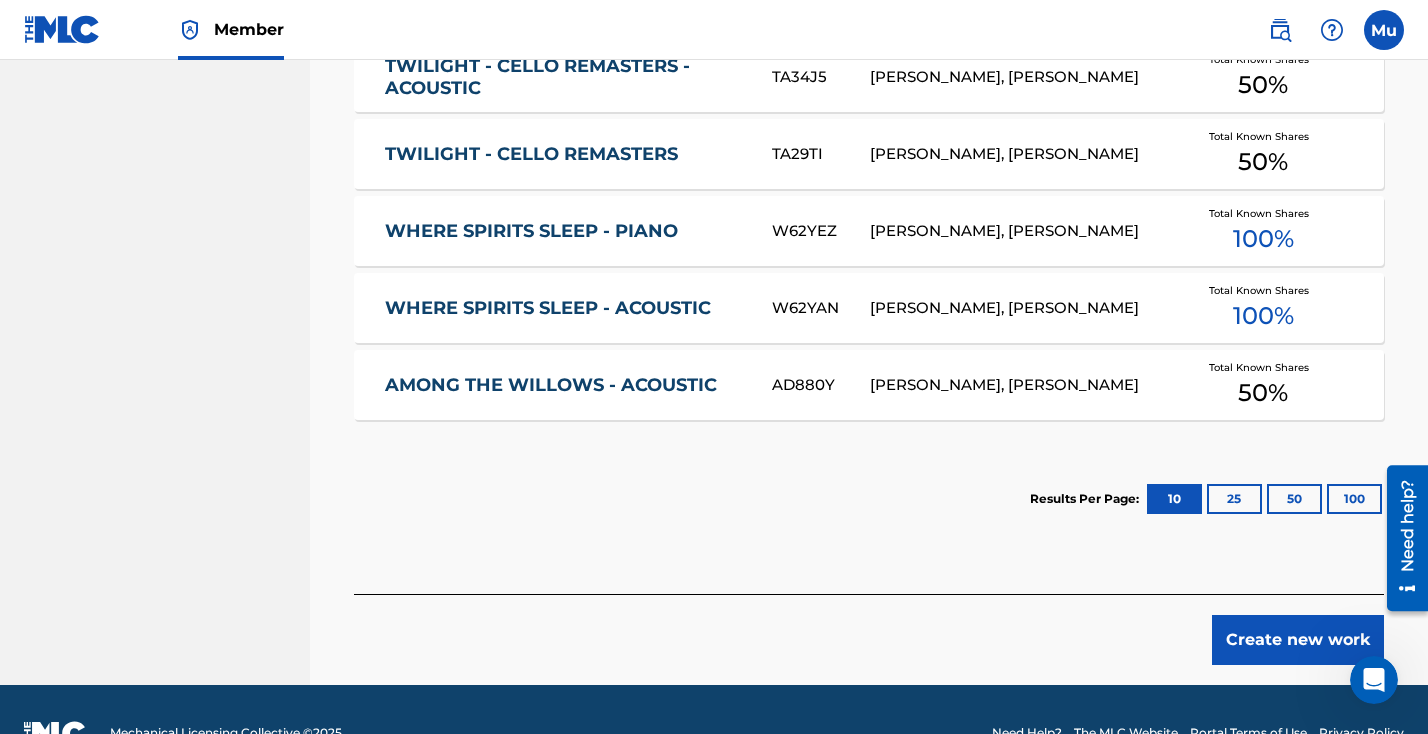 click on "Create new work" at bounding box center [1298, 640] 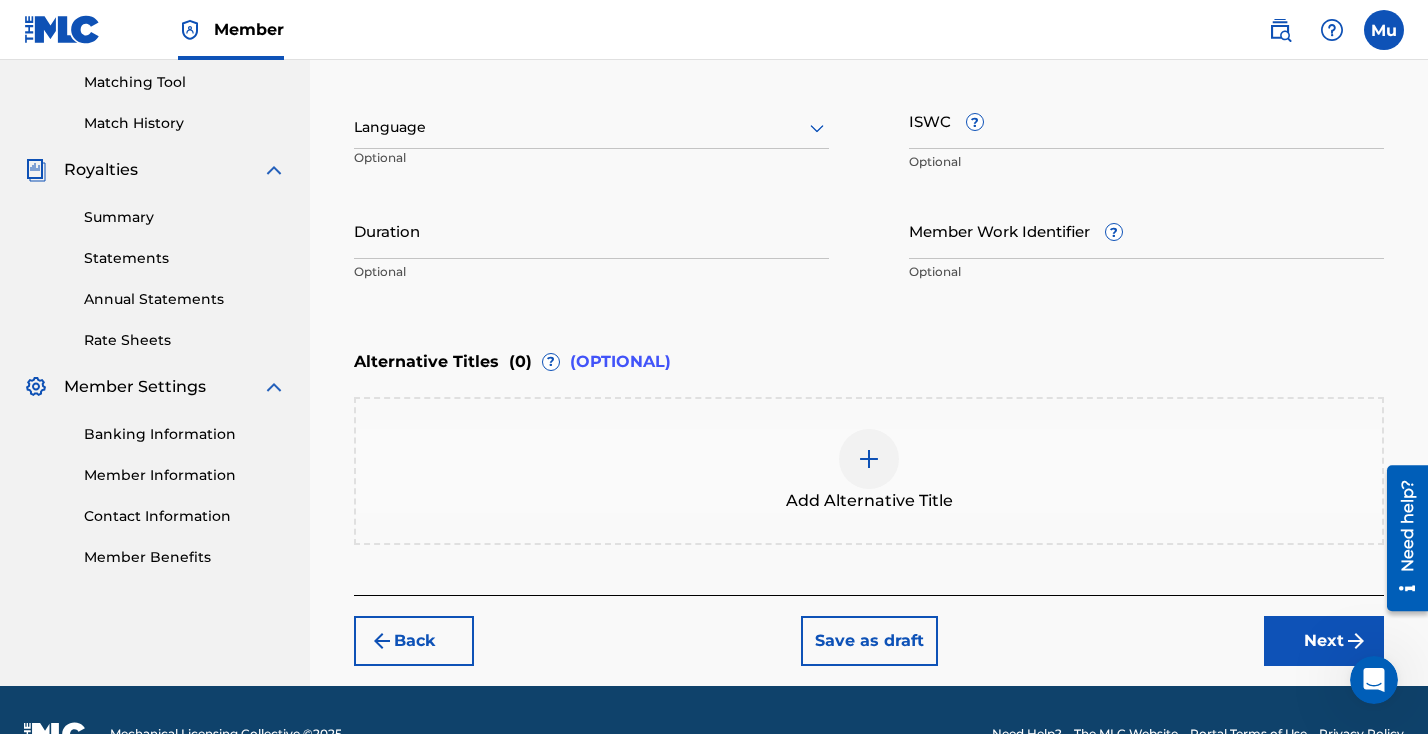 click on "Next" at bounding box center [1324, 641] 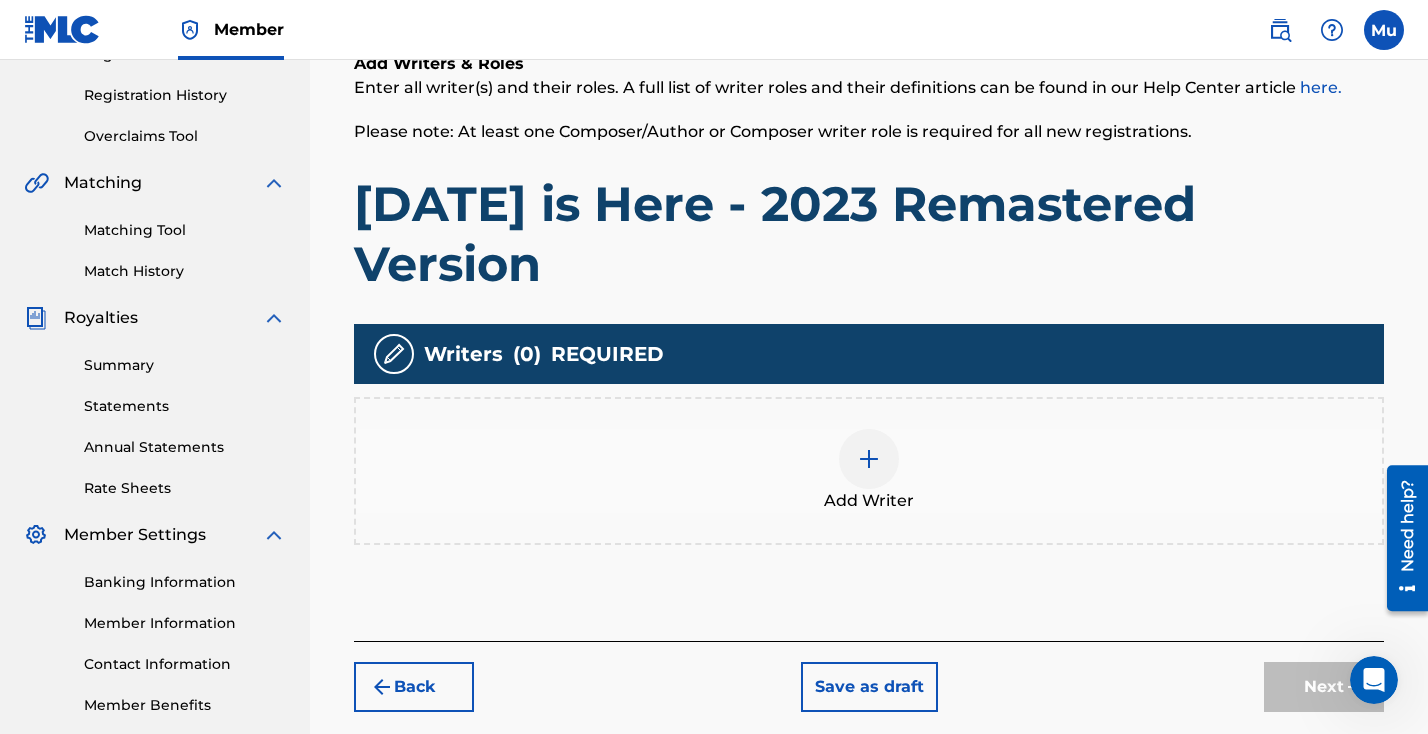 scroll, scrollTop: 418, scrollLeft: 0, axis: vertical 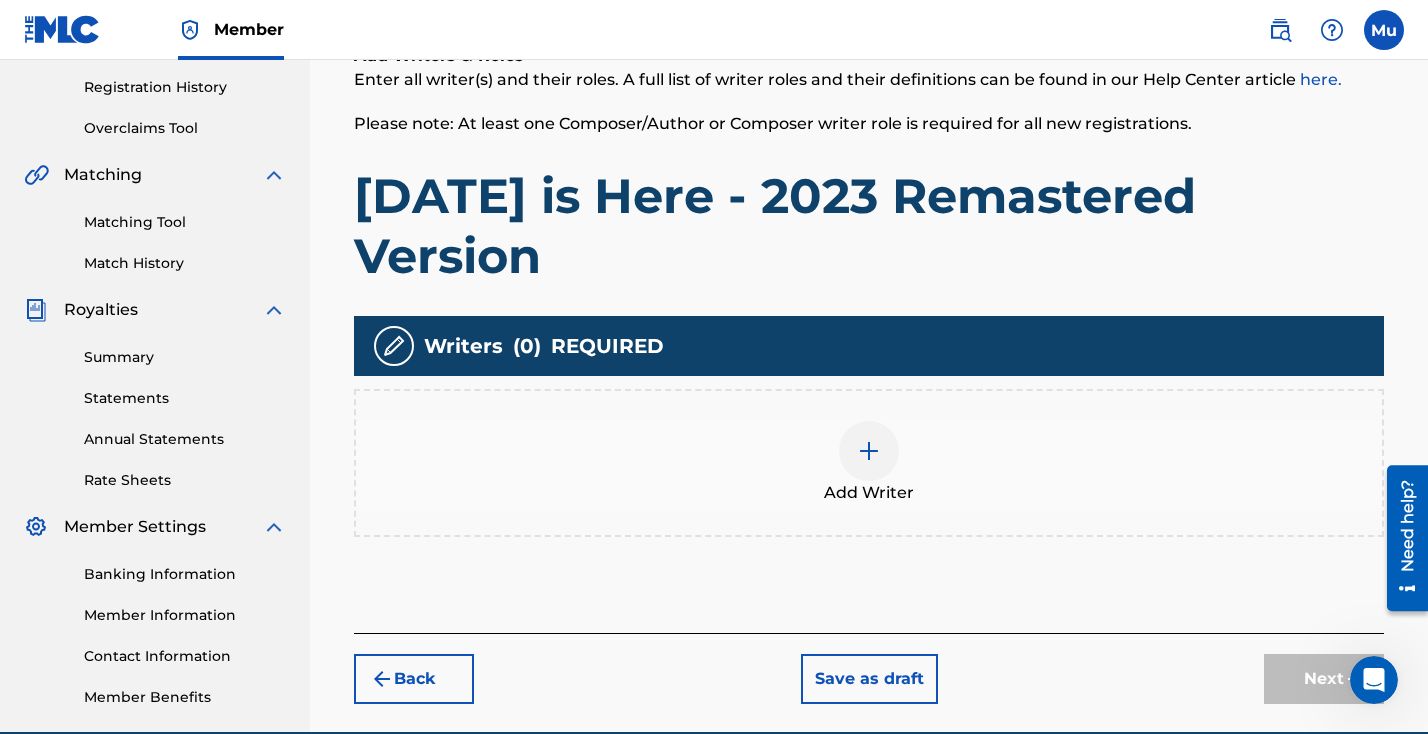 click at bounding box center (869, 451) 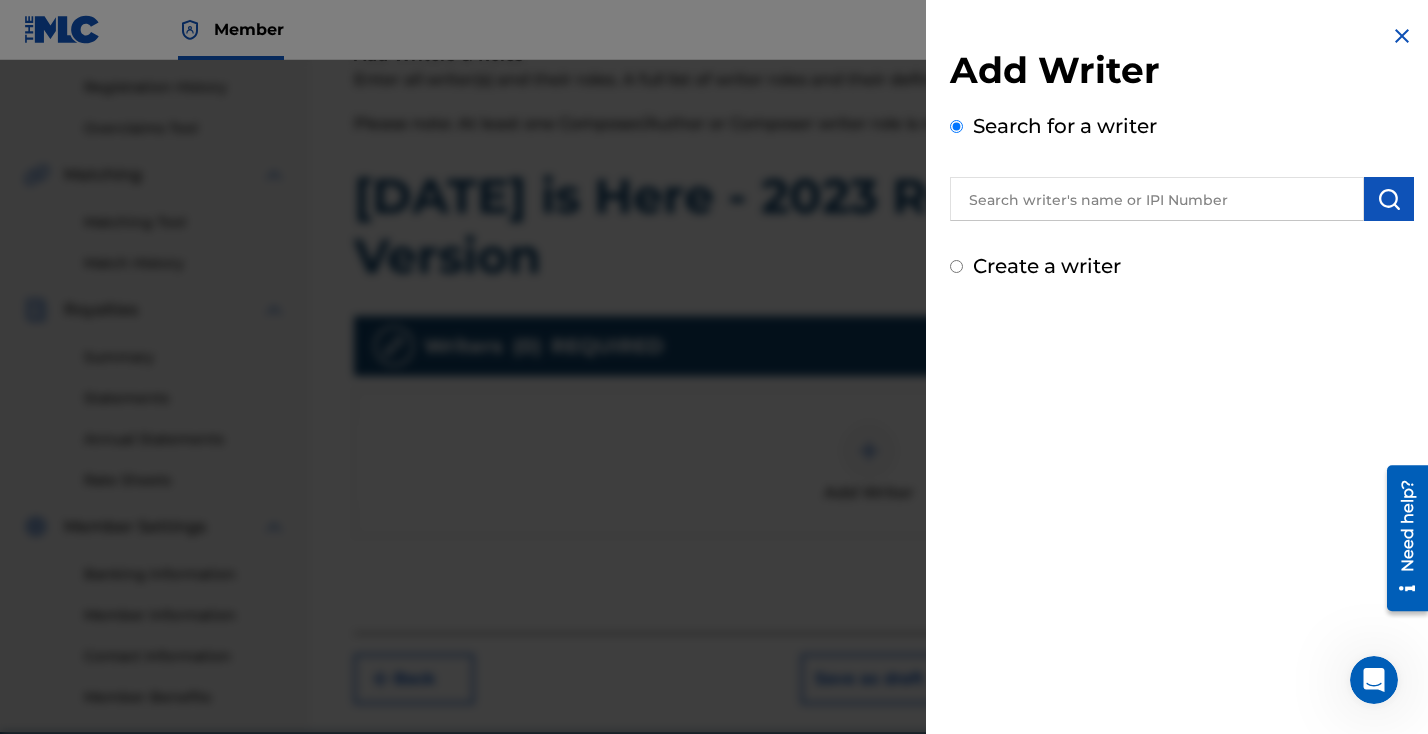 click at bounding box center [1157, 199] 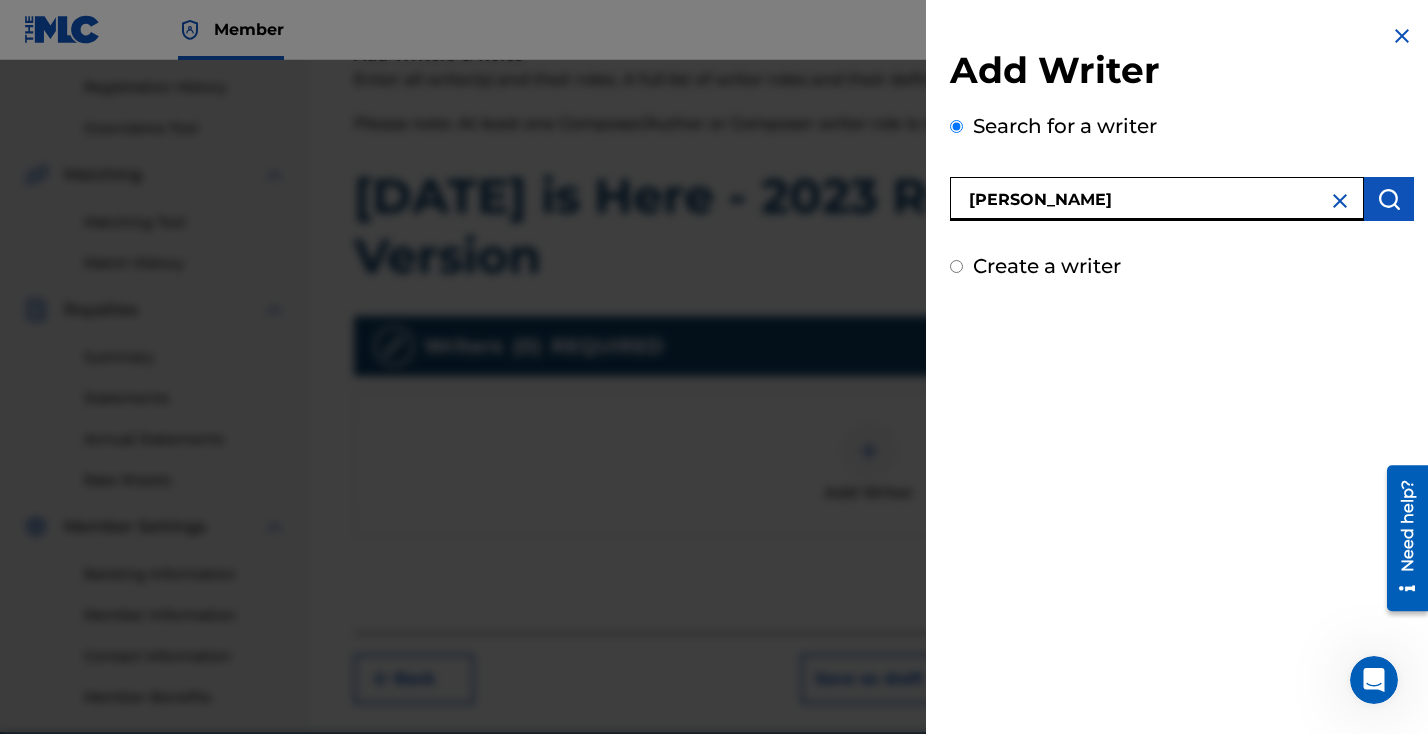 type on "[PERSON_NAME]" 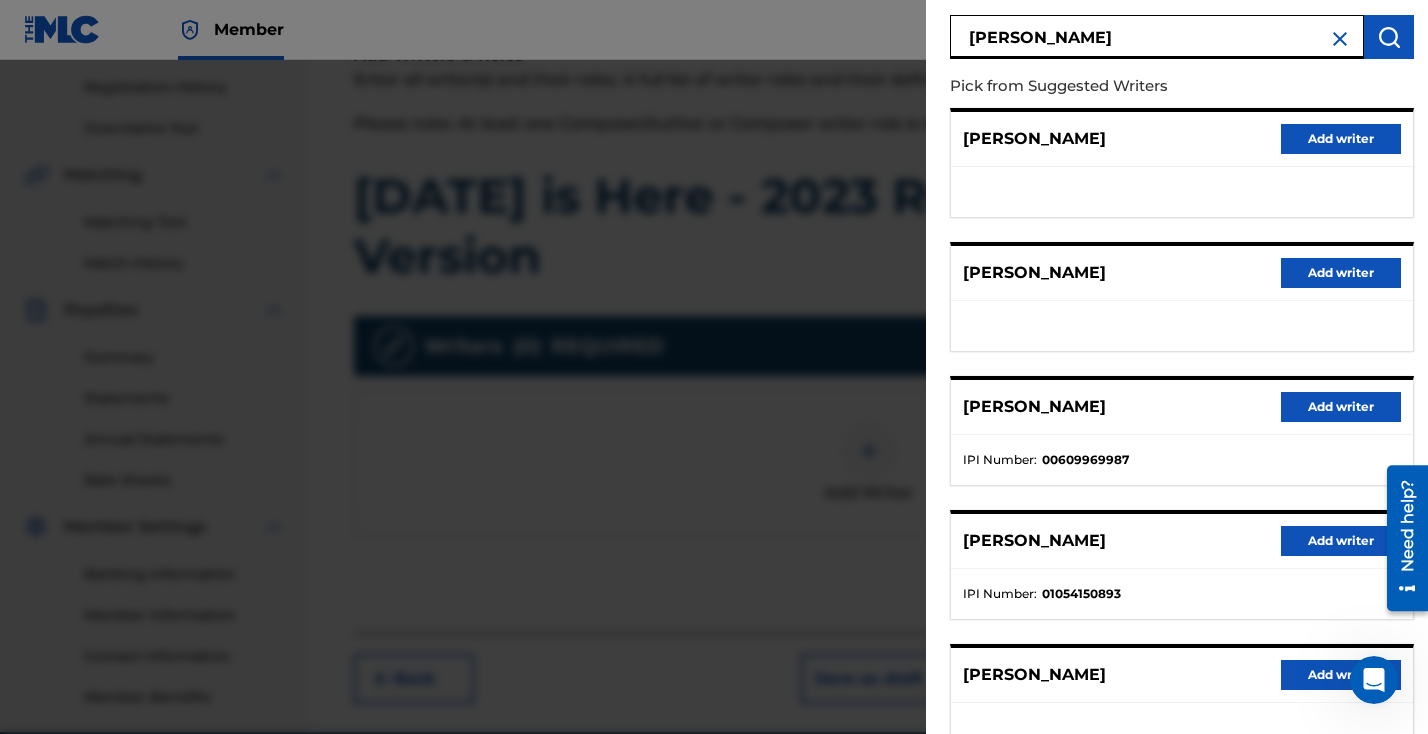 scroll, scrollTop: 308, scrollLeft: 0, axis: vertical 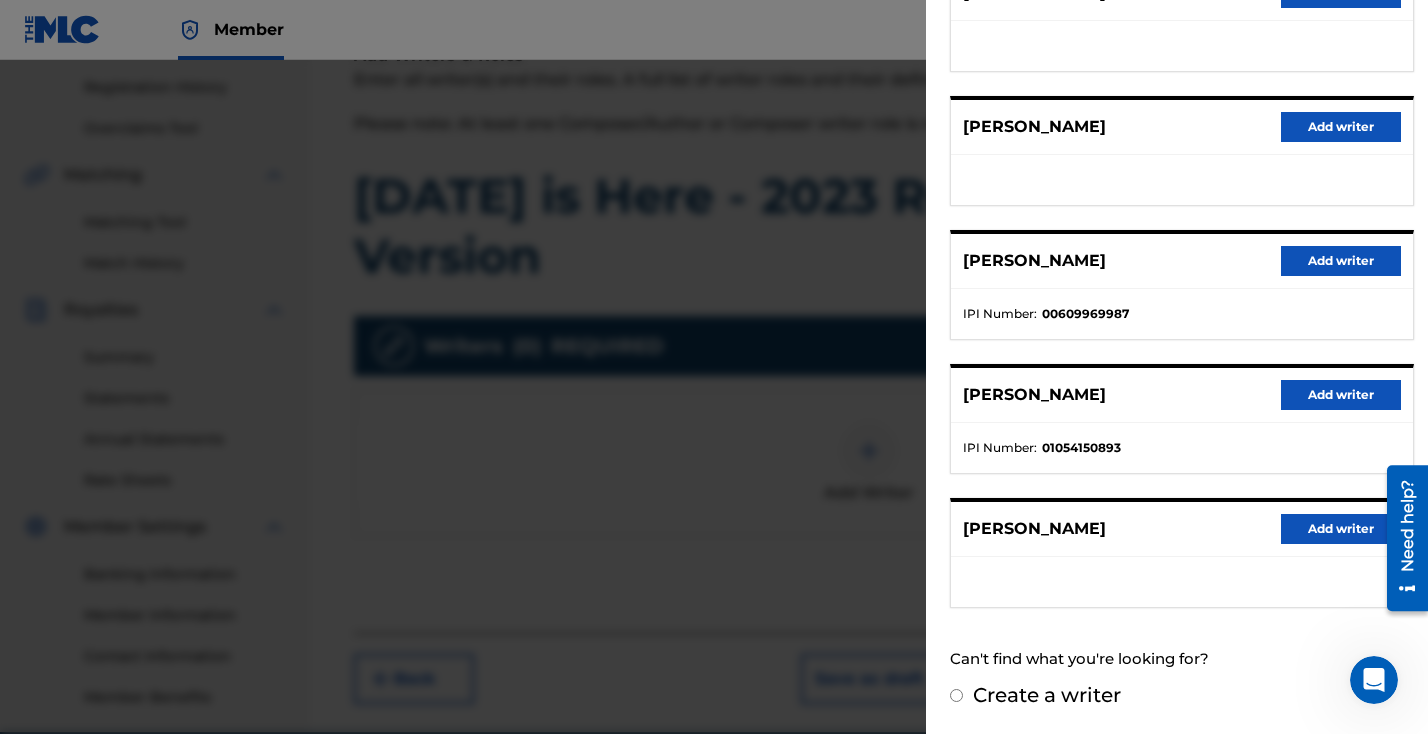click on "Add writer" at bounding box center [1341, 395] 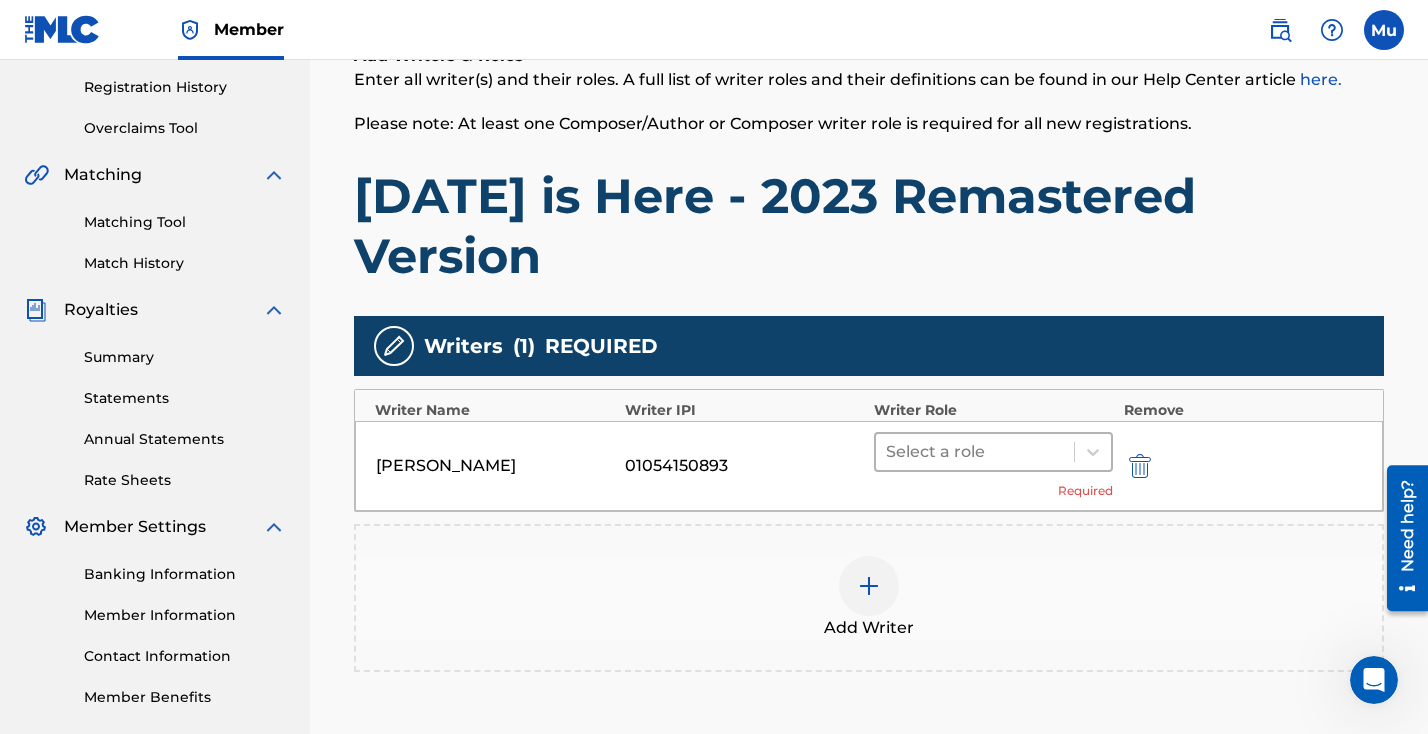 click at bounding box center (975, 452) 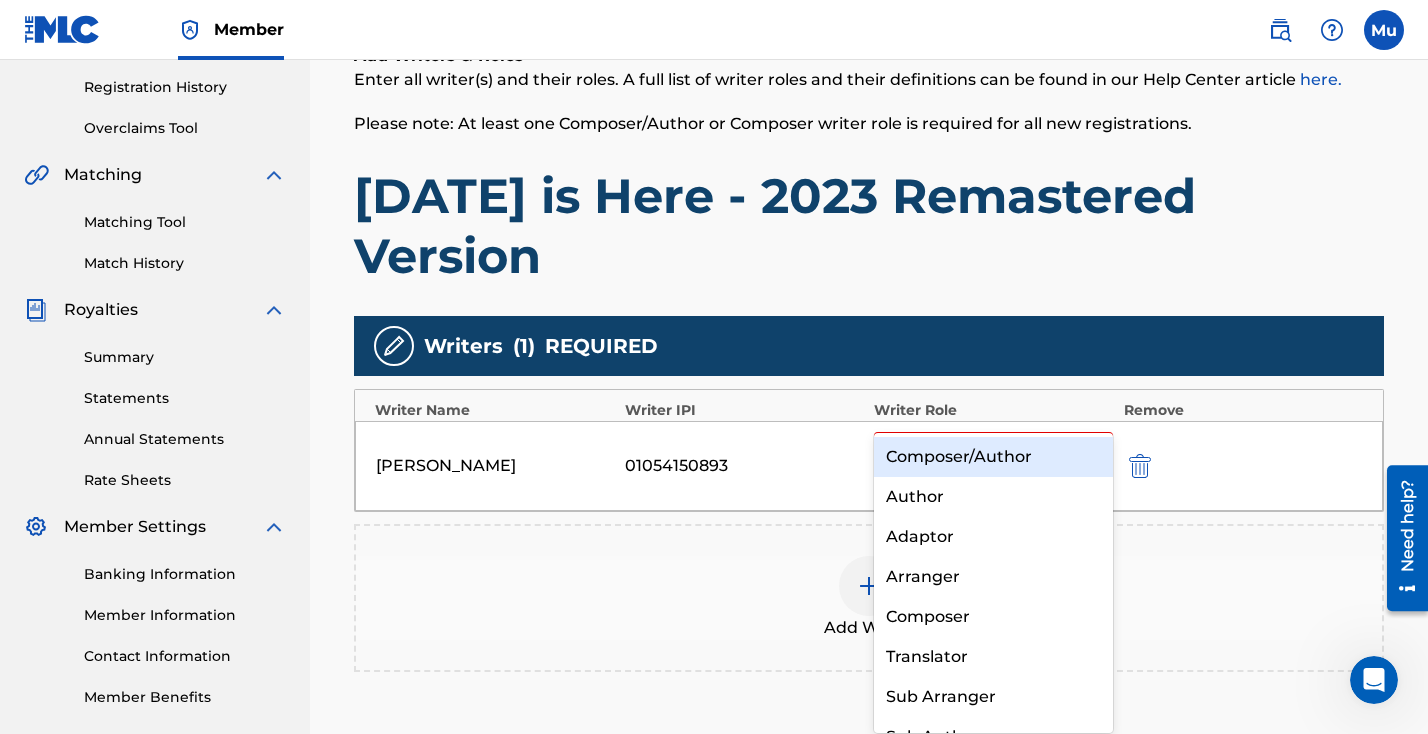click on "Composer/Author" at bounding box center (993, 457) 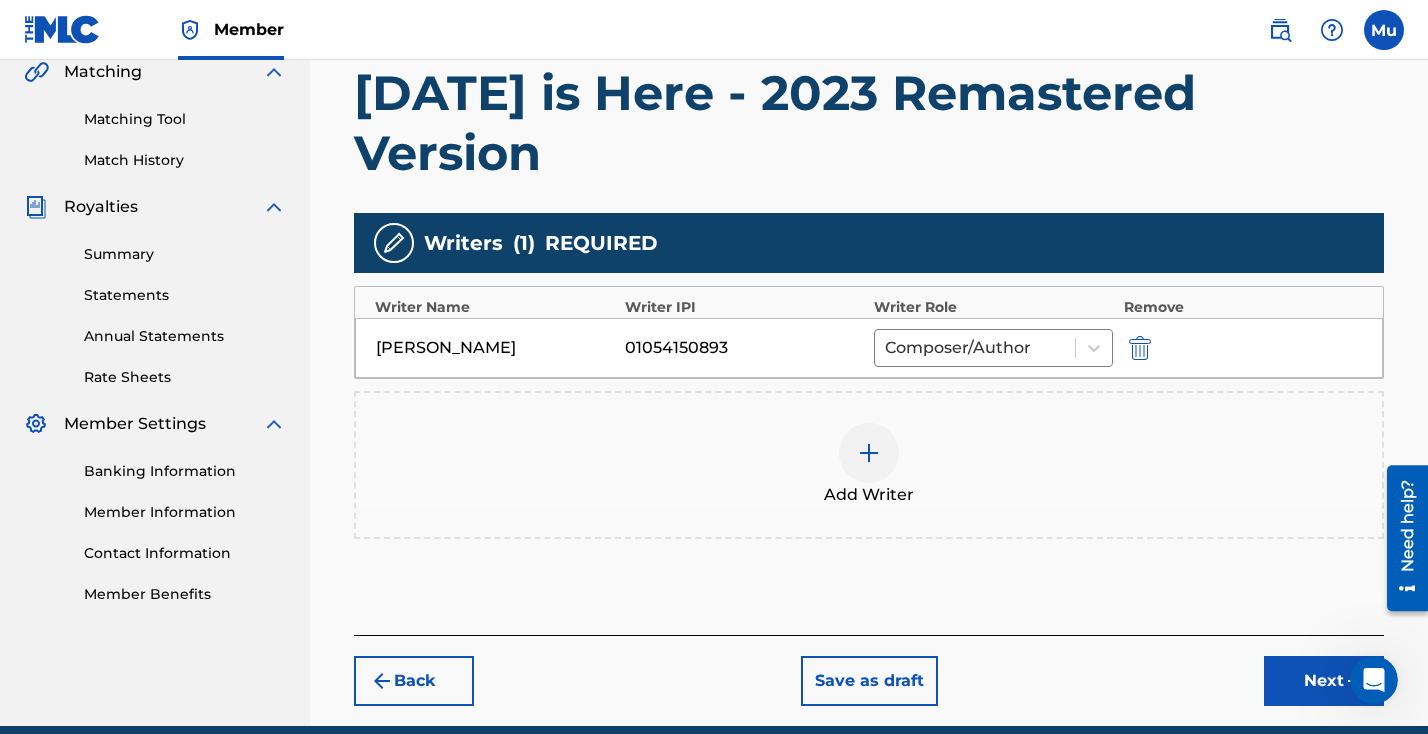 scroll, scrollTop: 562, scrollLeft: 0, axis: vertical 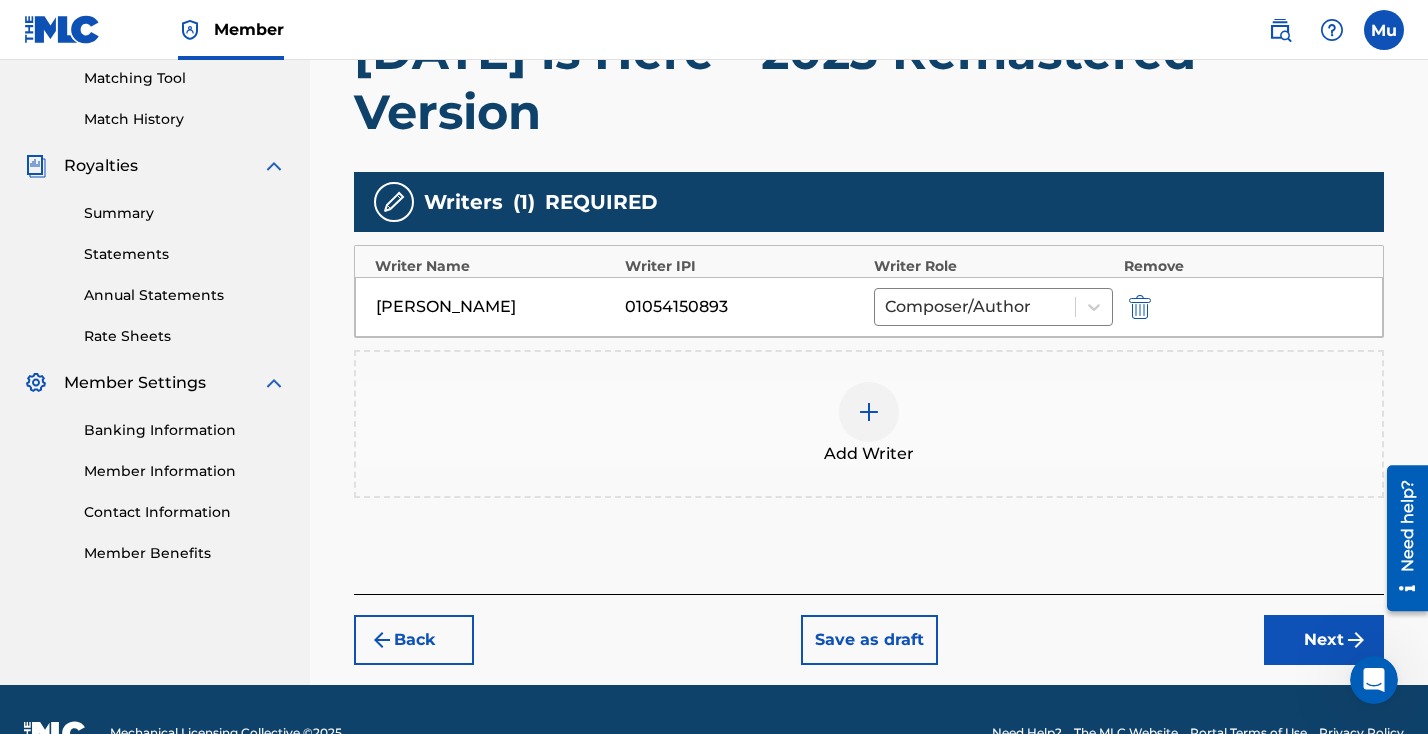click on "Back Save as draft Next" at bounding box center (869, 629) 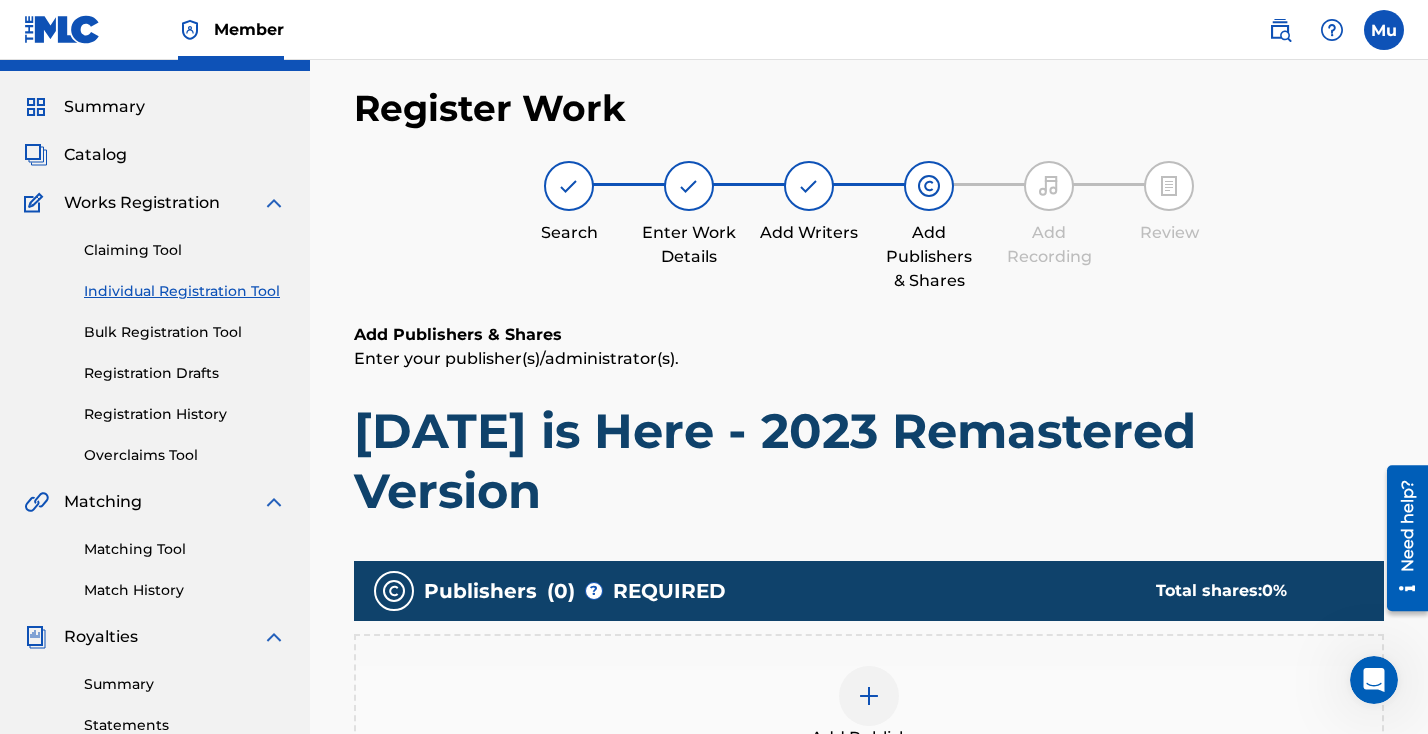 scroll, scrollTop: 90, scrollLeft: 0, axis: vertical 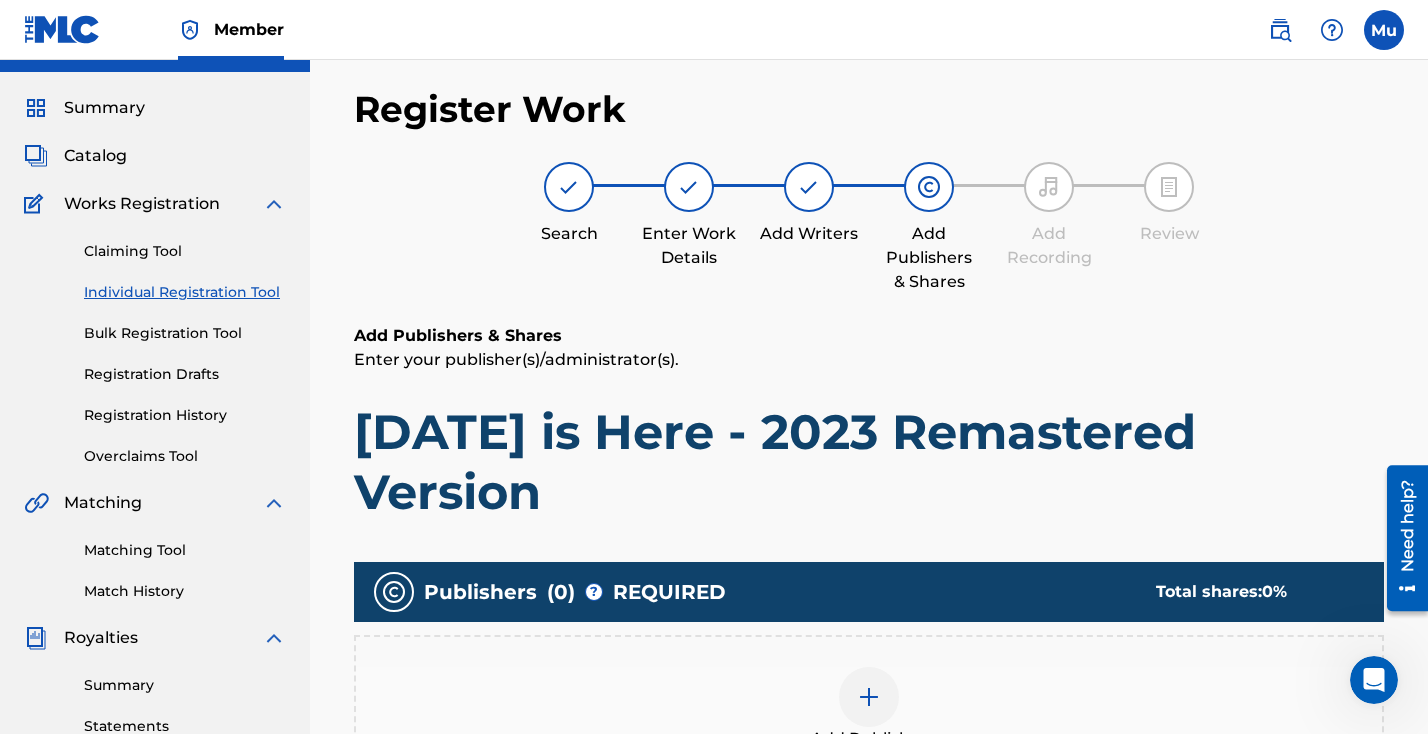 click at bounding box center [869, 697] 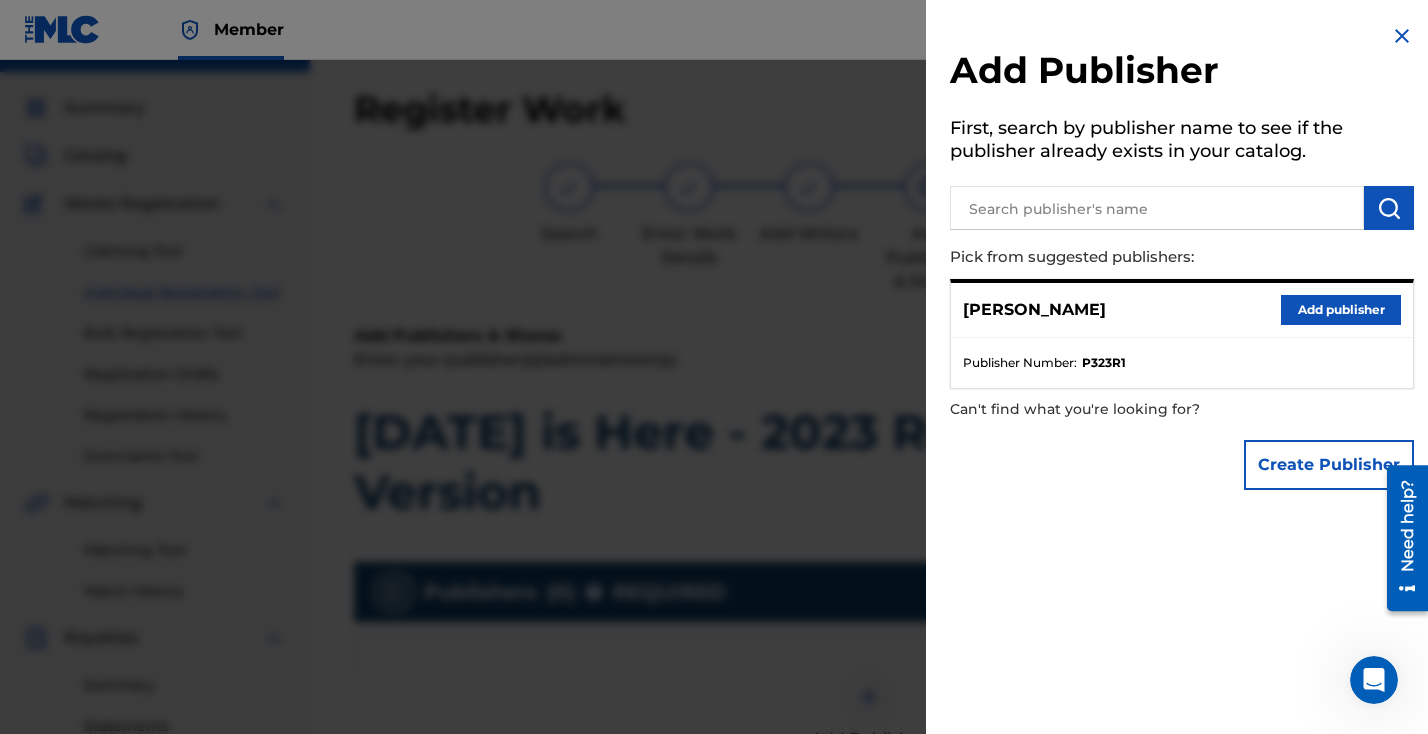 click on "Add publisher" at bounding box center [1341, 310] 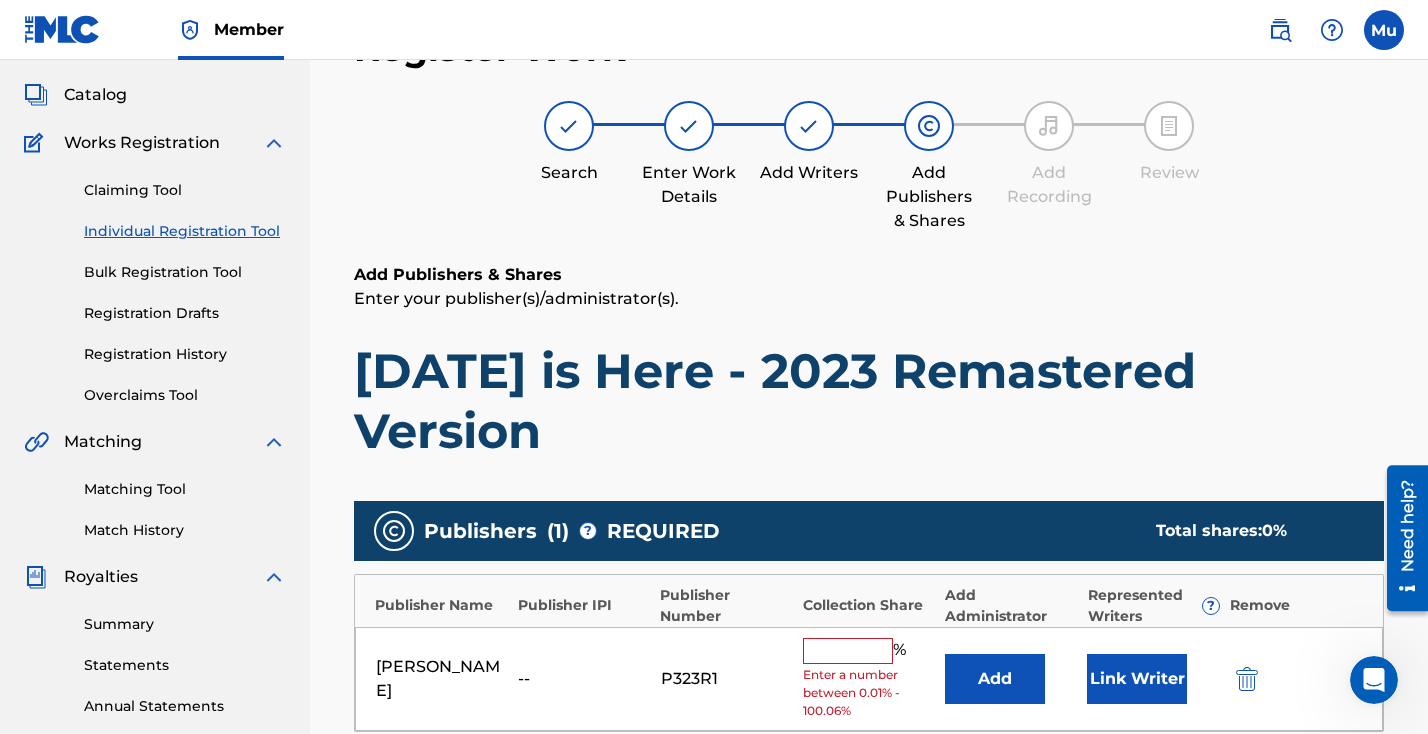 scroll, scrollTop: 256, scrollLeft: 0, axis: vertical 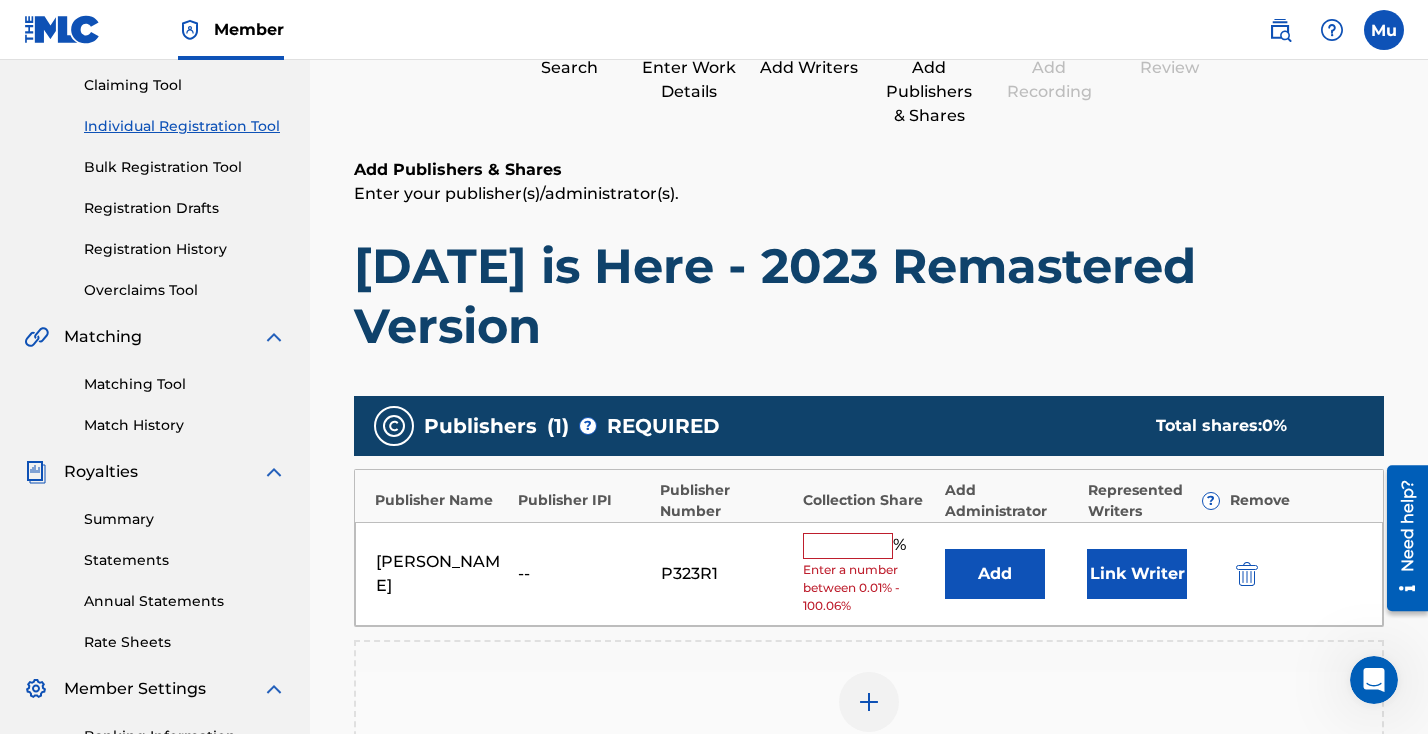 click at bounding box center (848, 546) 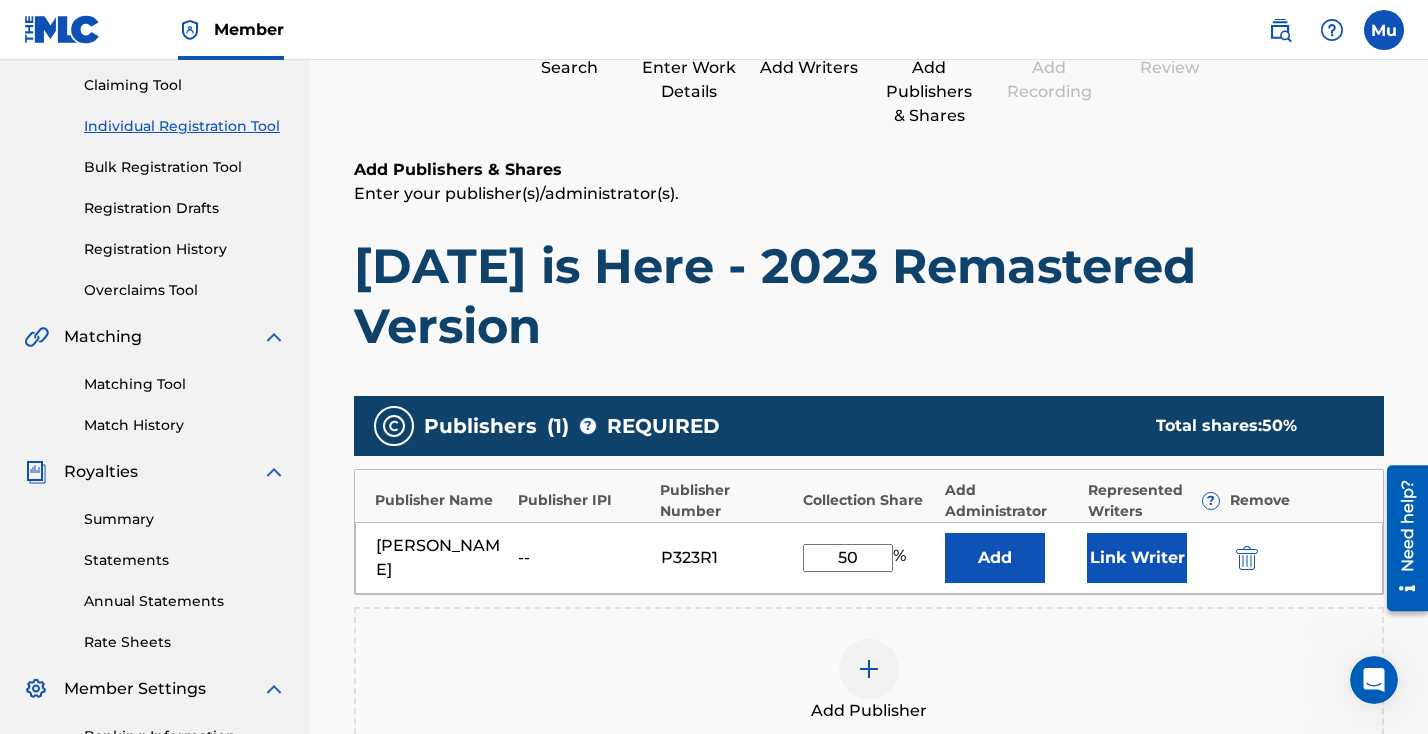 type on "50" 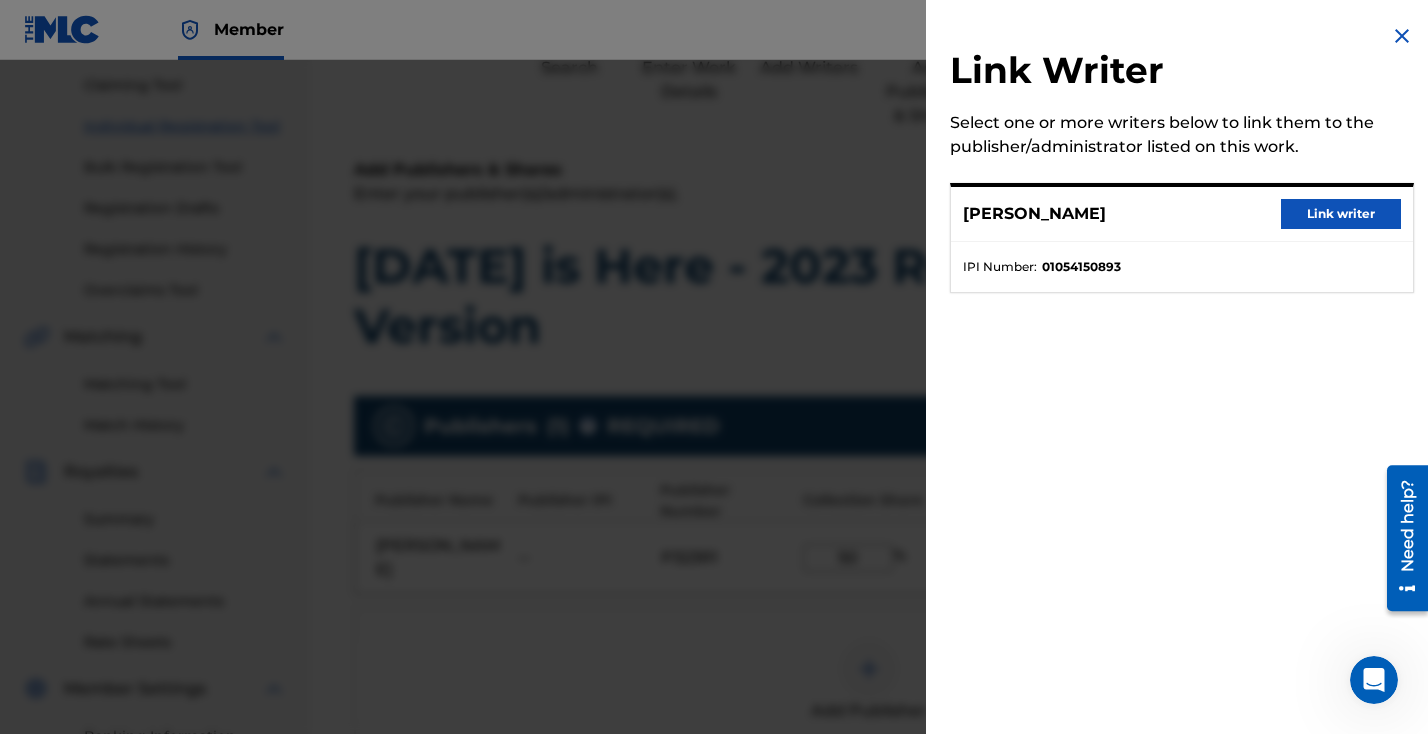 click on "[PERSON_NAME] Link writer" at bounding box center (1182, 214) 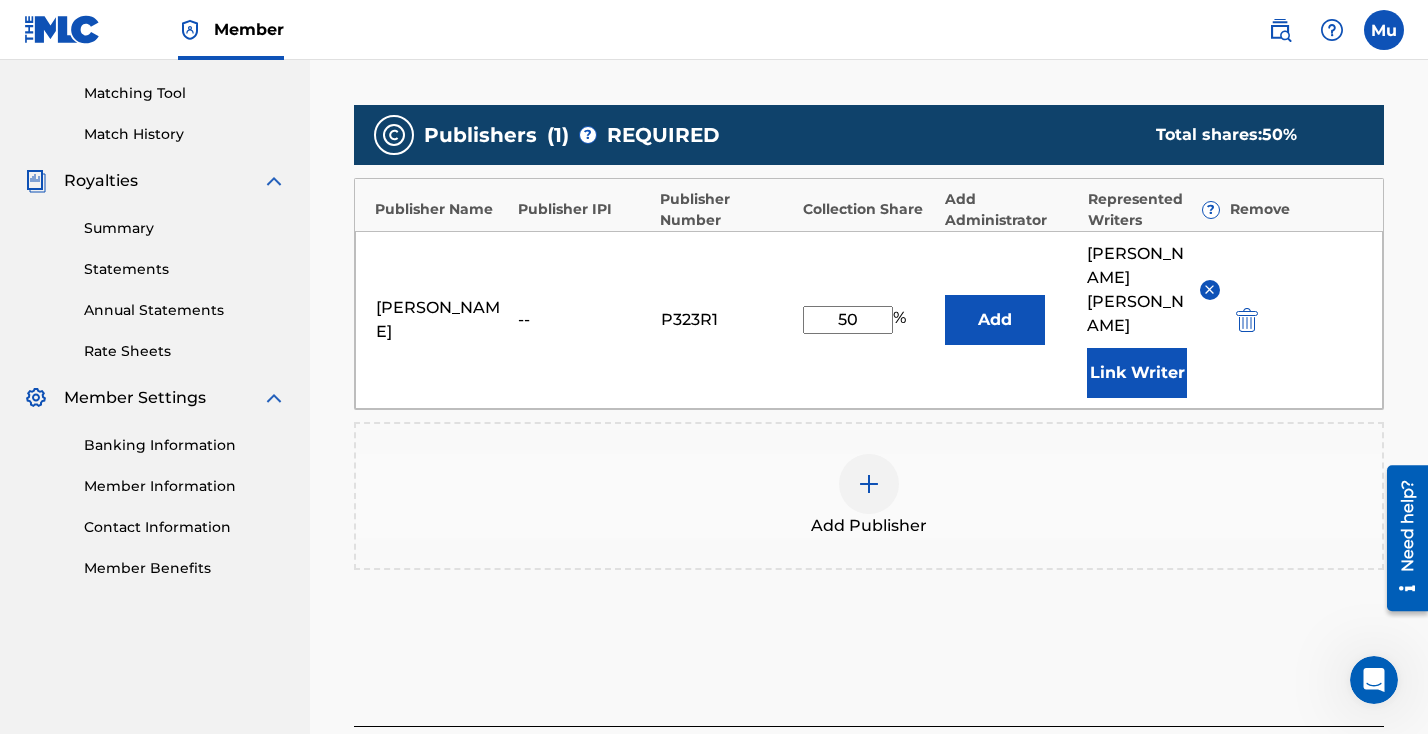 scroll, scrollTop: 569, scrollLeft: 0, axis: vertical 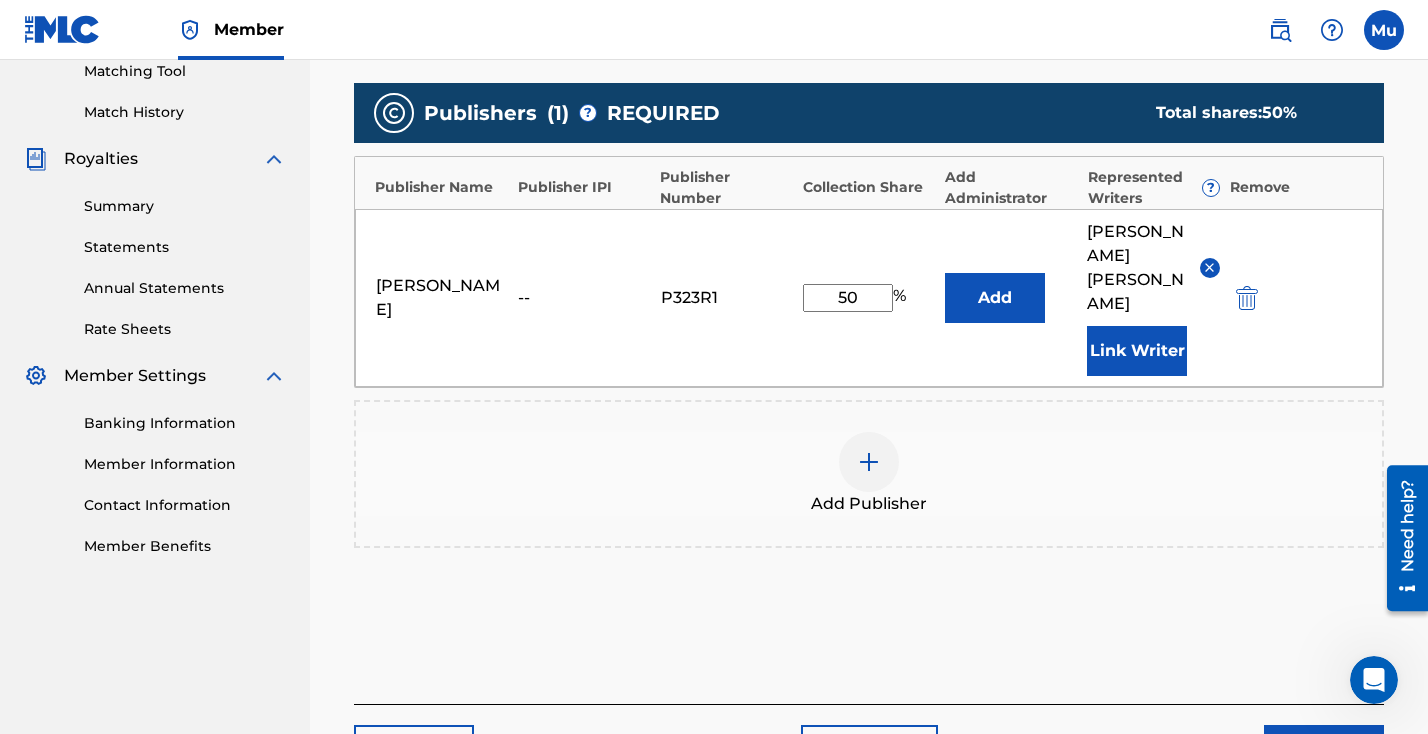 click on "Publishers ( 1 ) ? REQUIRED Total shares:  50 % Publisher Name Publisher IPI Publisher Number Collection Share Add Administrator Represented Writers ? Remove [PERSON_NAME] -- P323R1 50 % Add [PERSON_NAME] Link Writer Add Publisher" at bounding box center (869, 344) 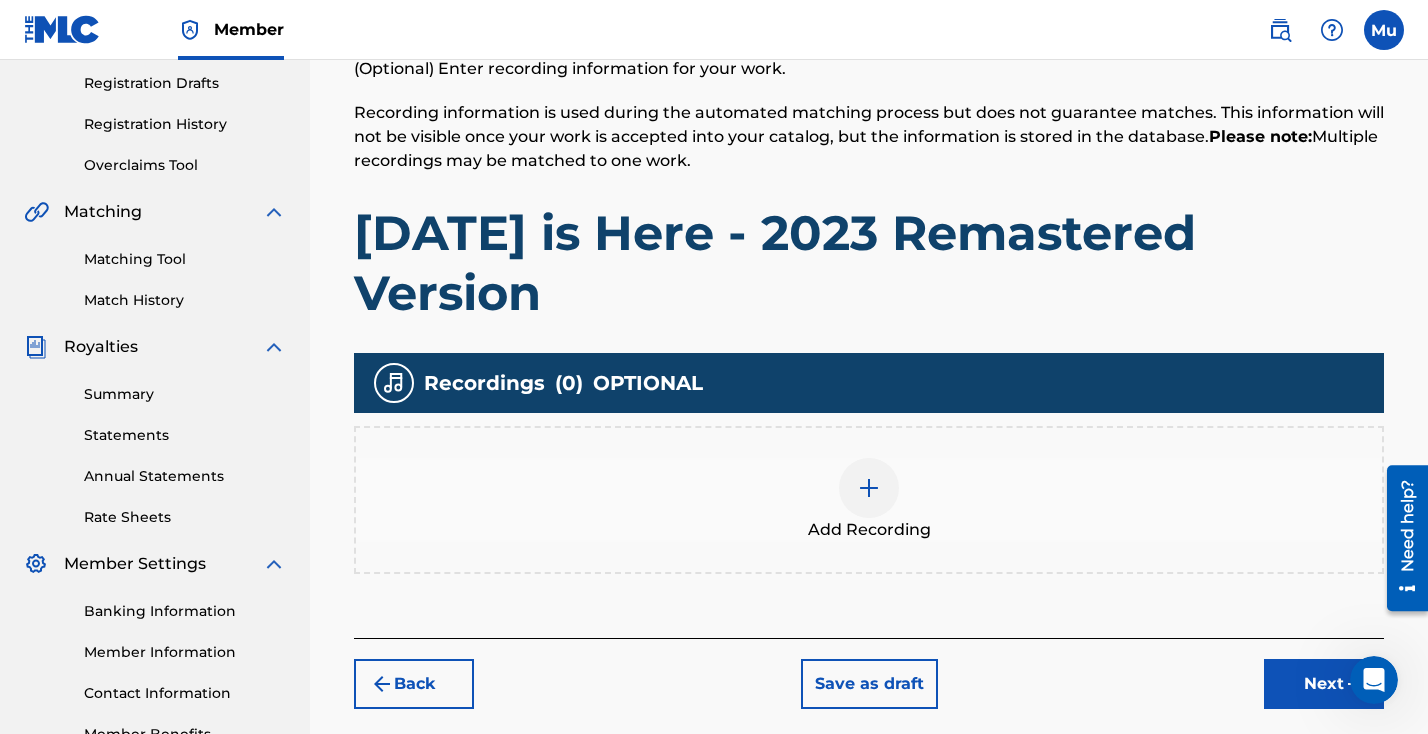 scroll, scrollTop: 465, scrollLeft: 0, axis: vertical 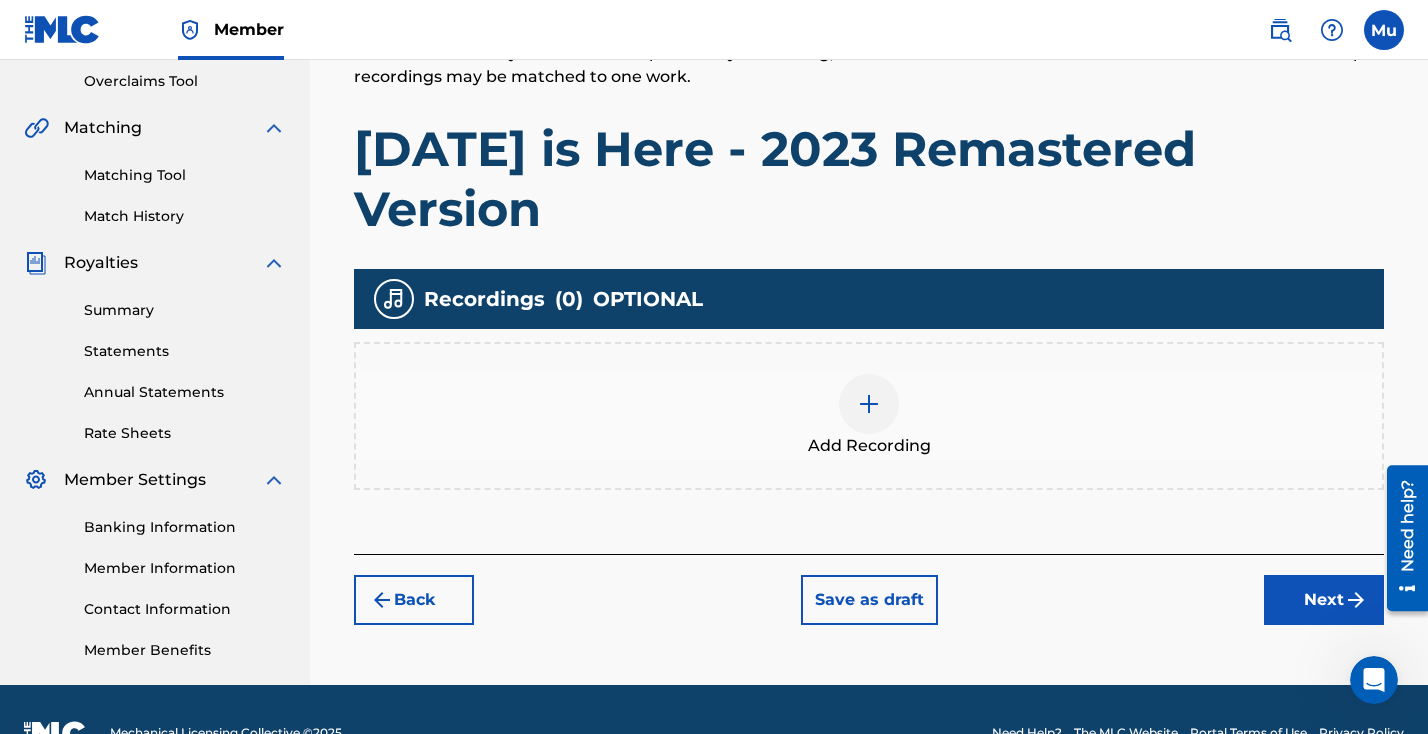 click at bounding box center (869, 404) 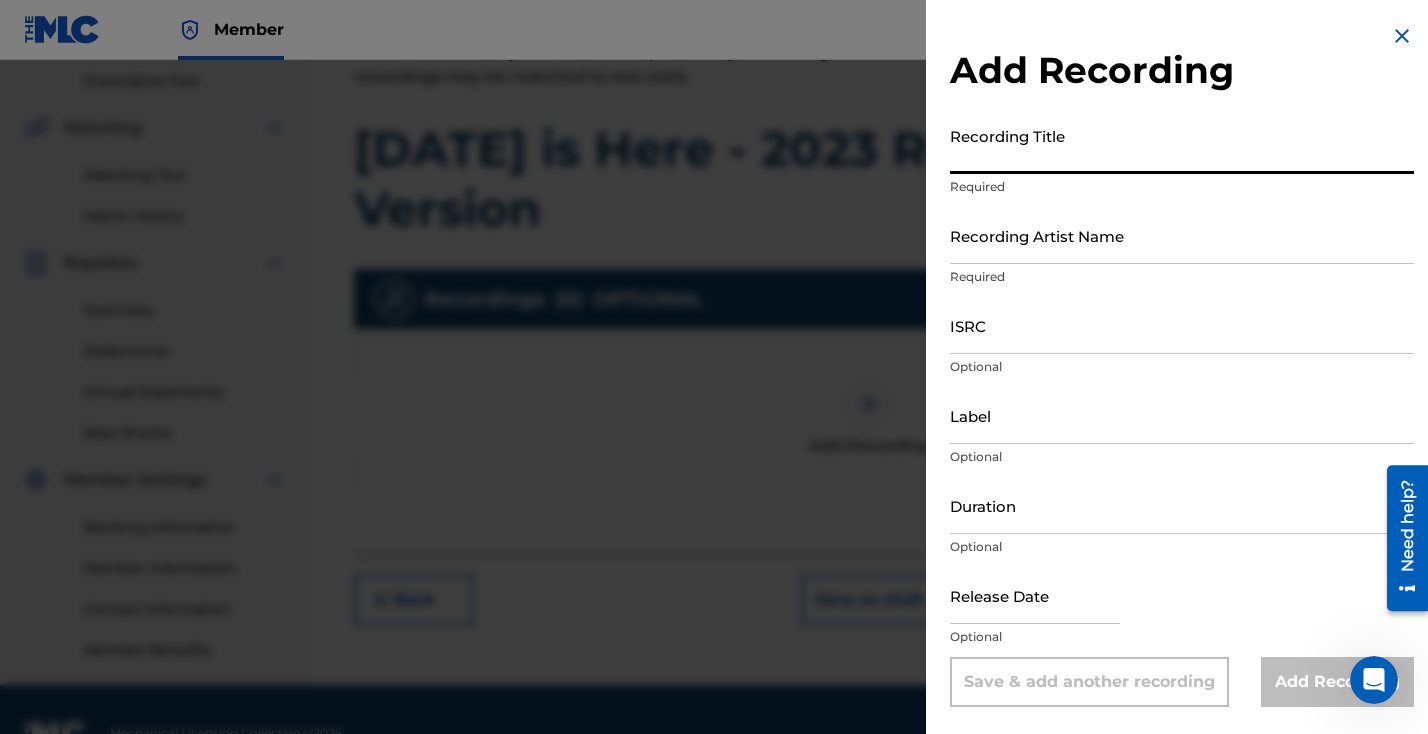 click on "Recording Title" at bounding box center (1182, 145) 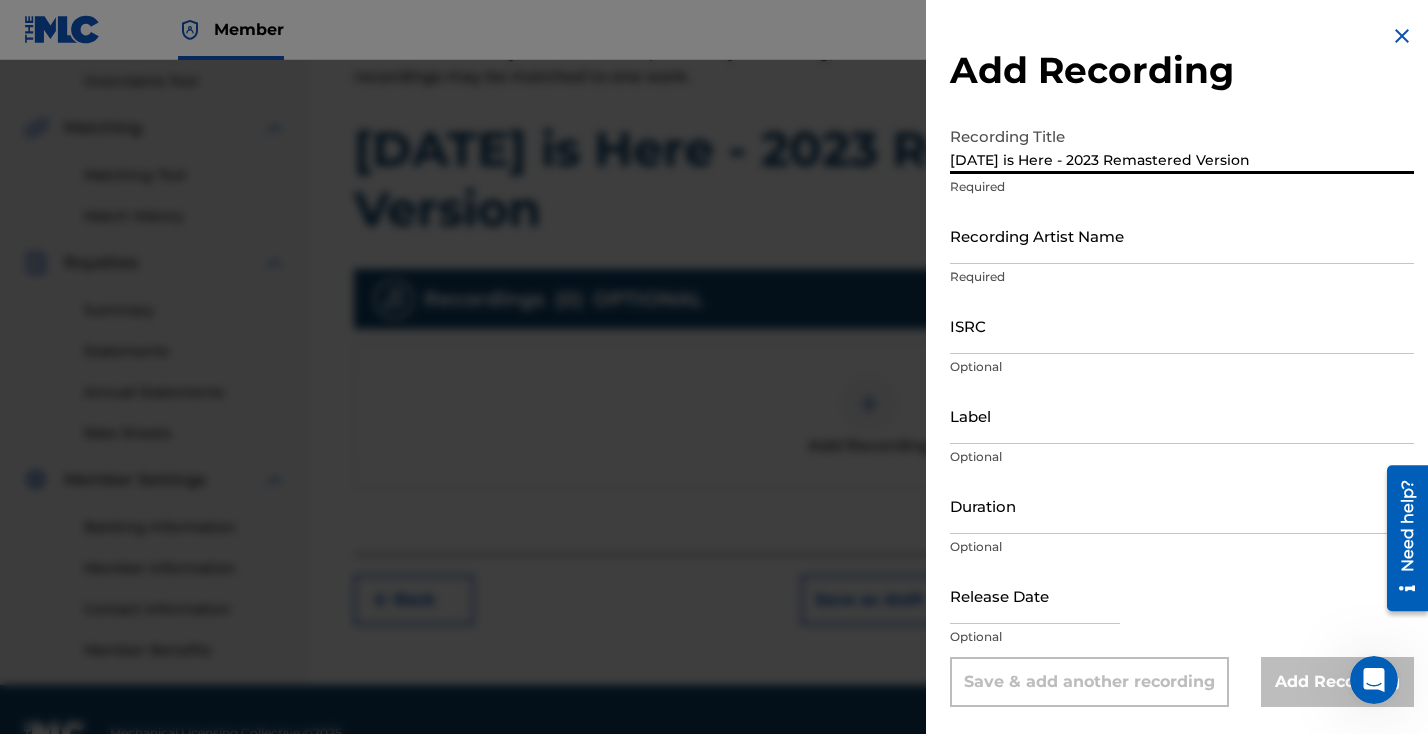 type on "[DATE] is Here - 2023 Remastered Version" 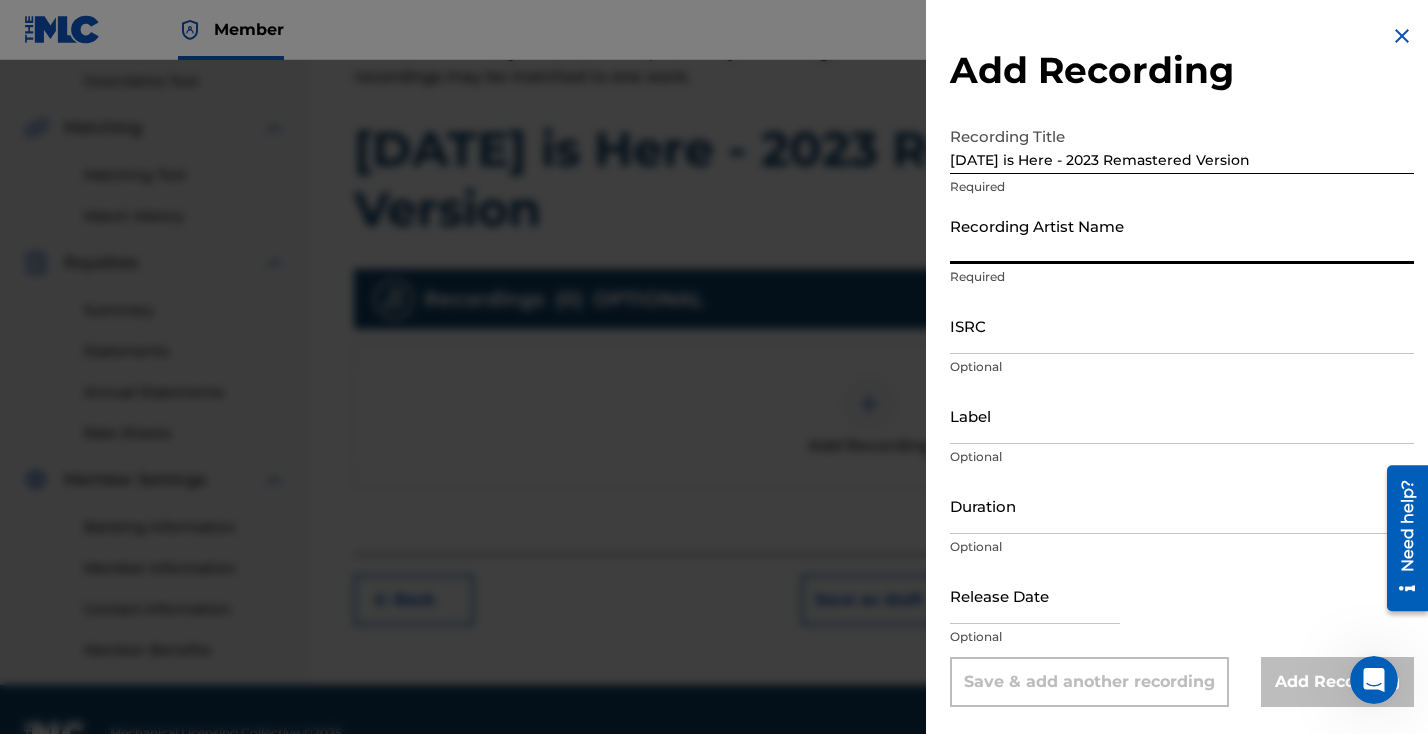 type on "[PERSON_NAME]" 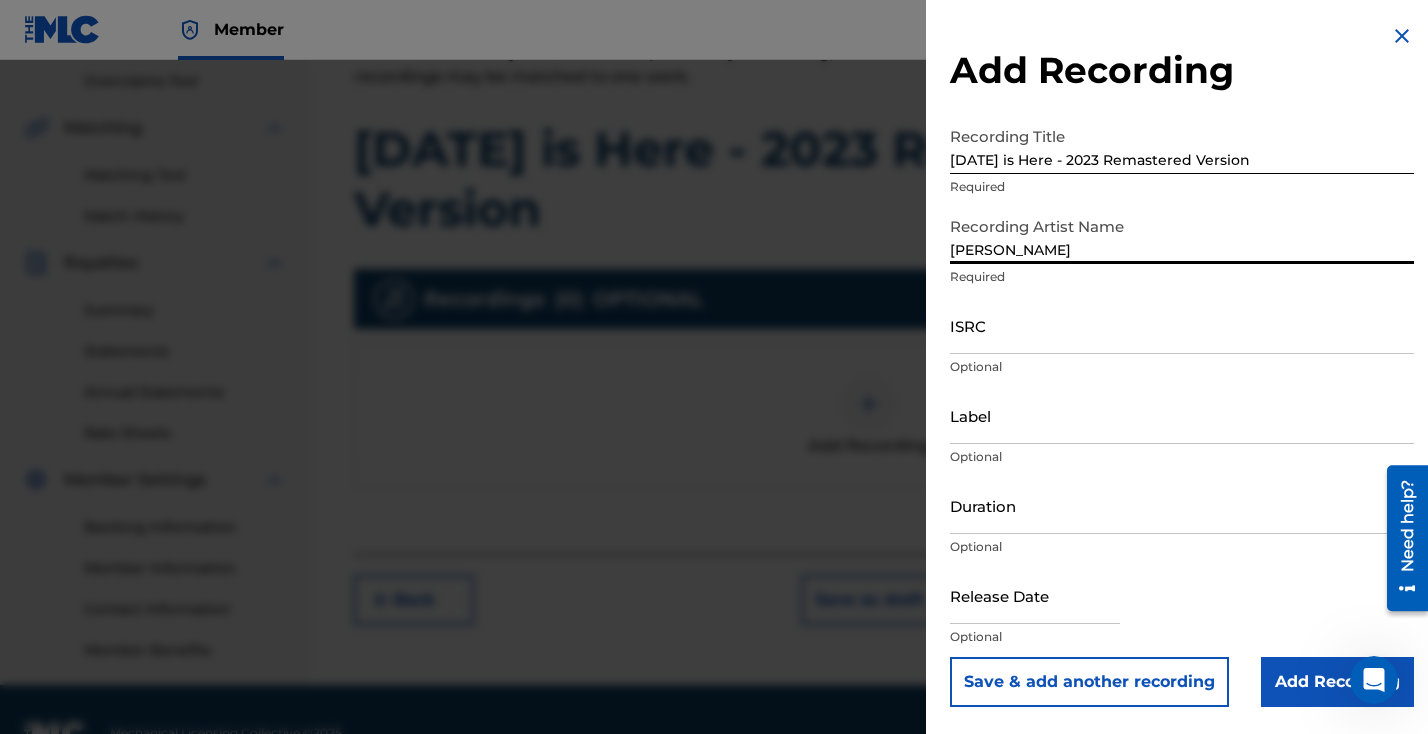 click on "ISRC" at bounding box center (1182, 325) 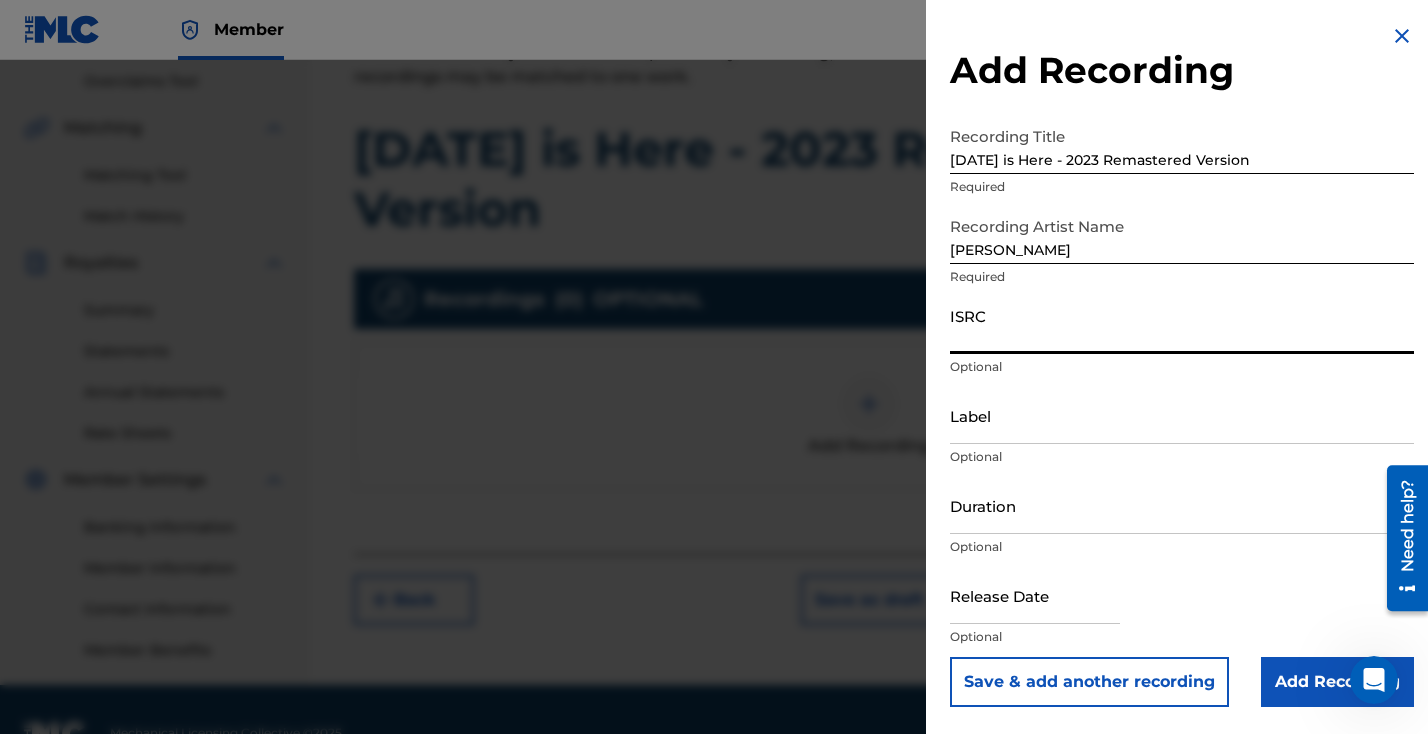 paste on "SE66N2349949" 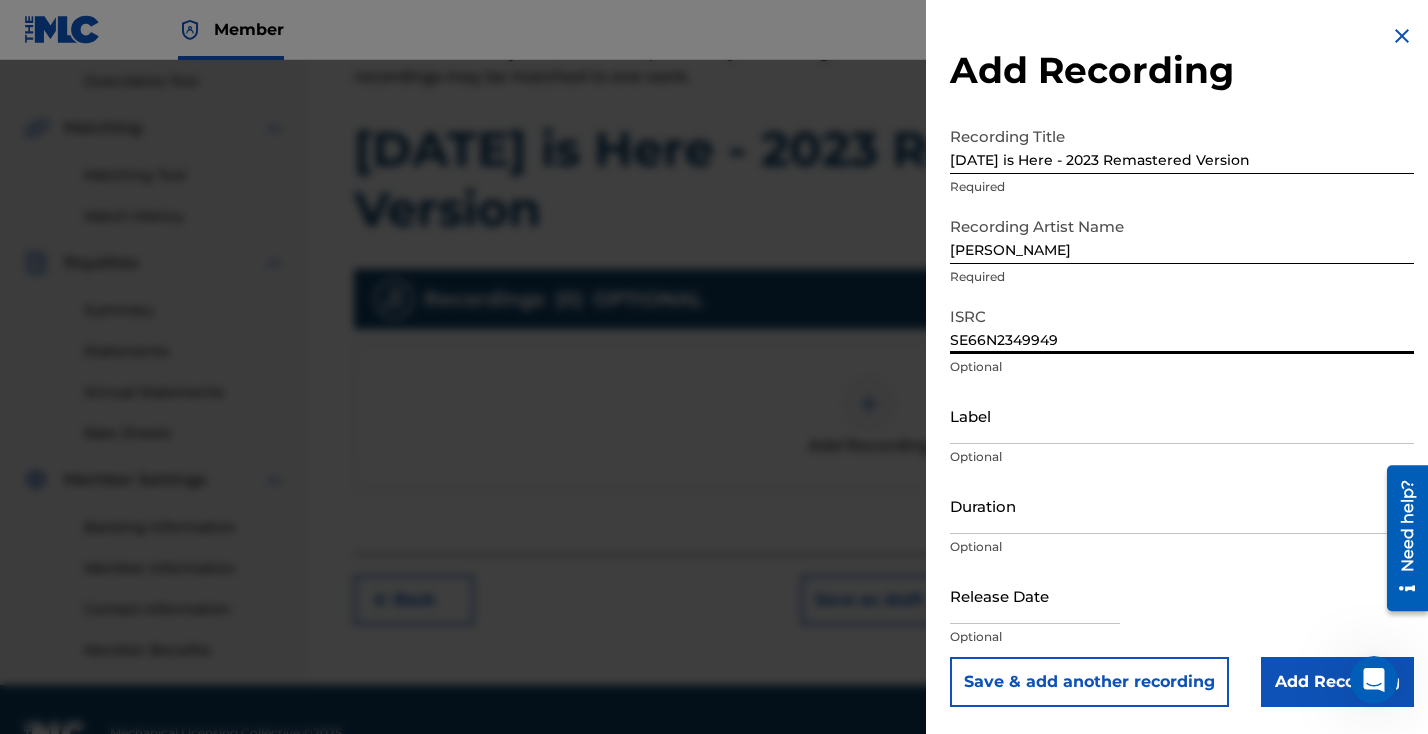 type on "SE66N2349949" 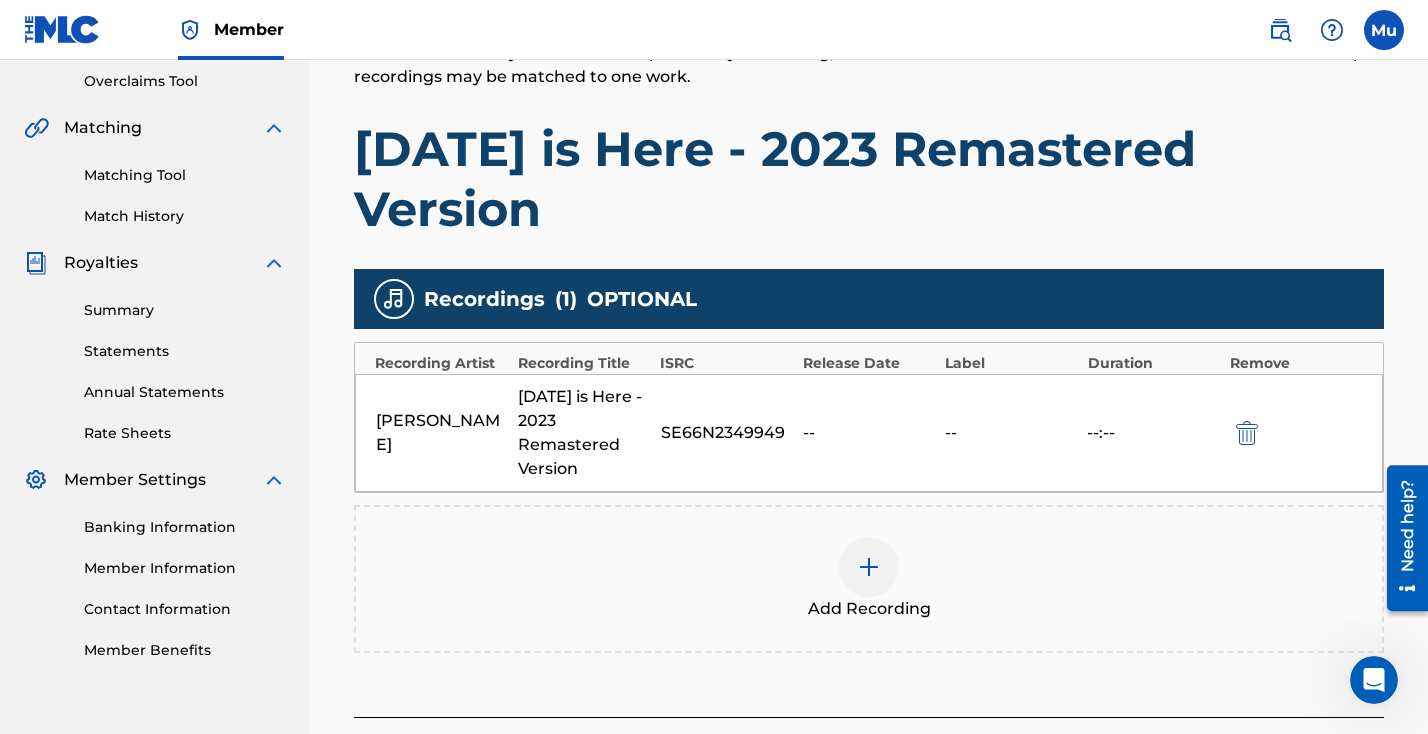 scroll, scrollTop: 588, scrollLeft: 0, axis: vertical 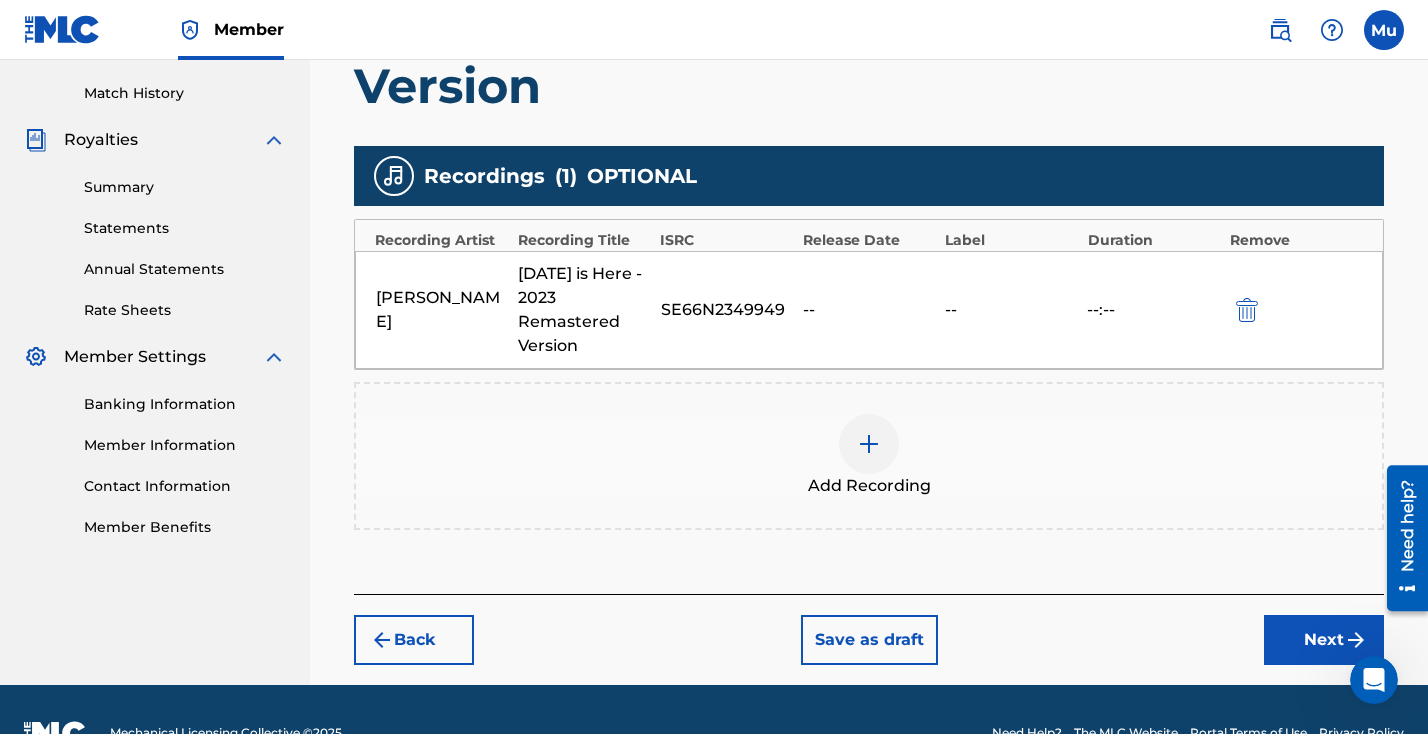 click on "Next" at bounding box center [1324, 640] 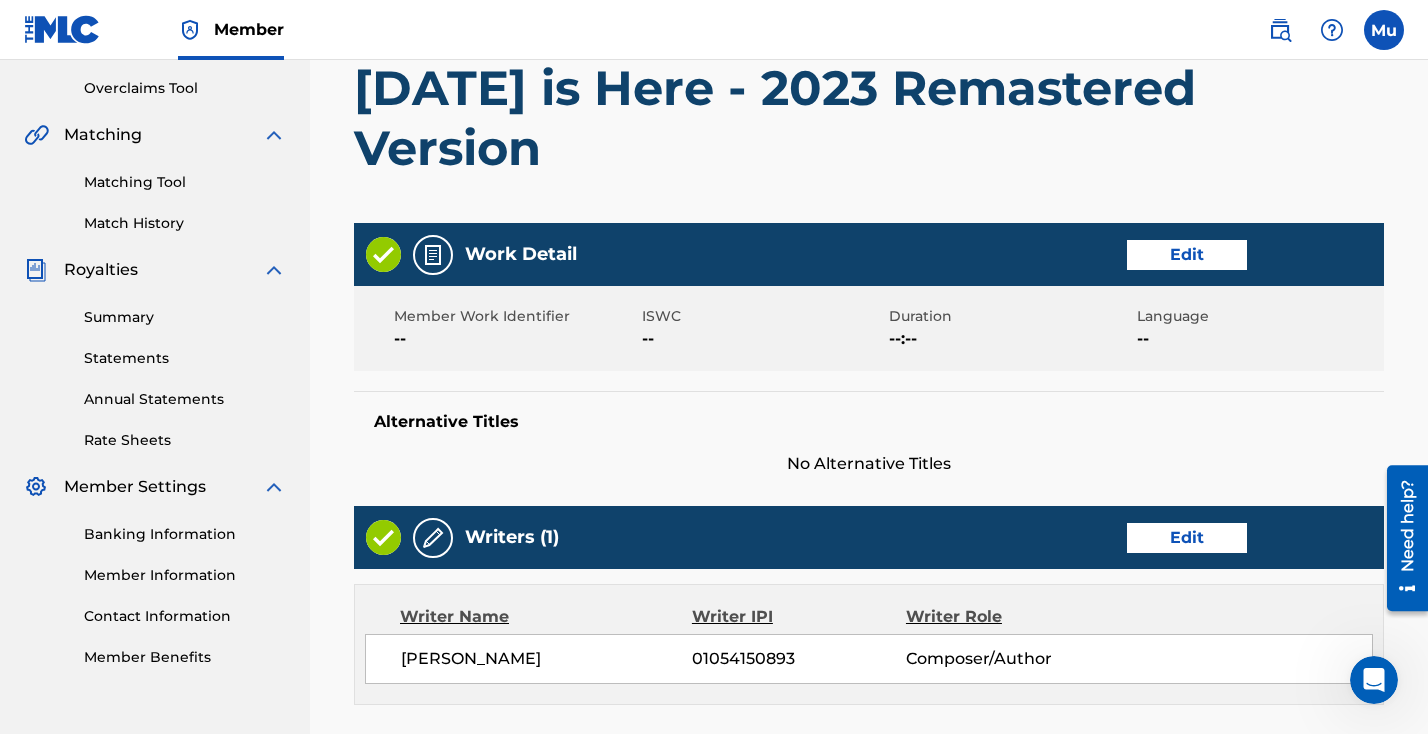scroll, scrollTop: 1079, scrollLeft: 0, axis: vertical 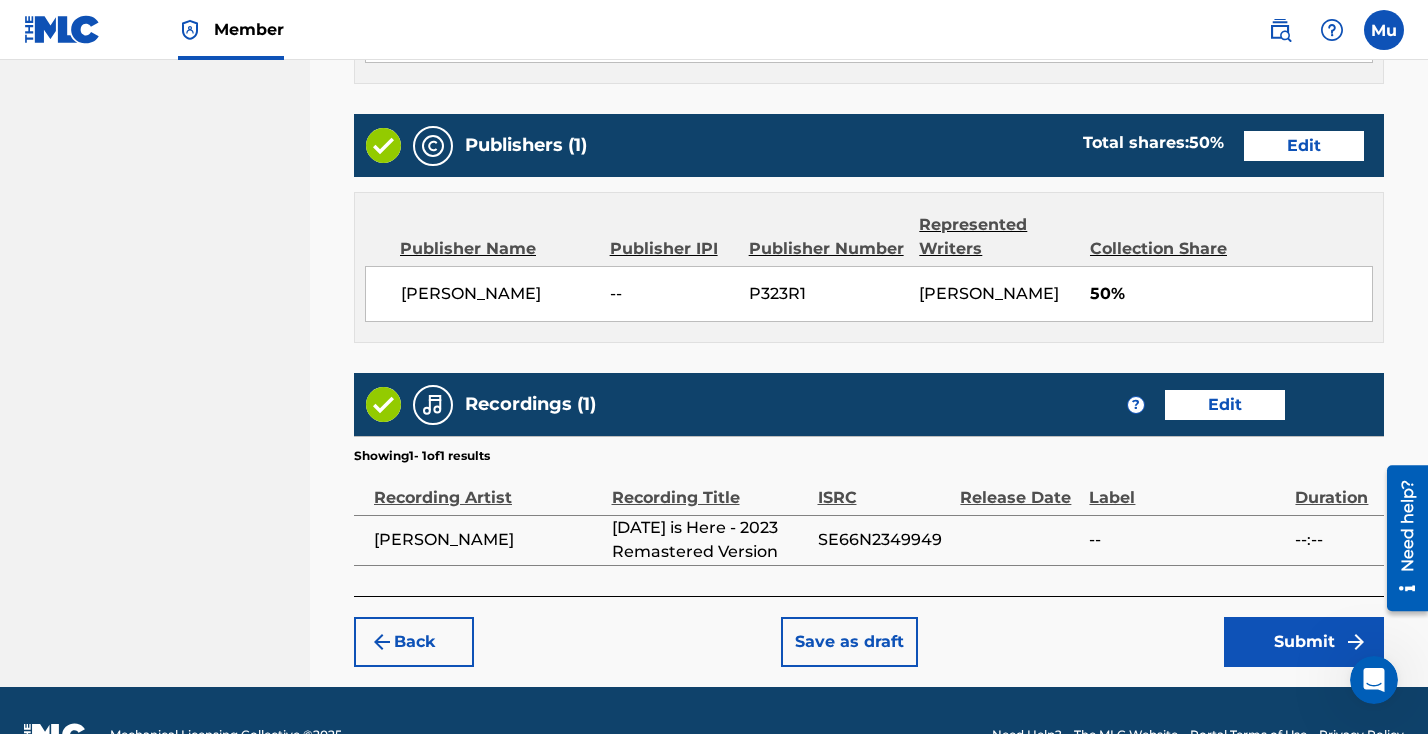 click on "Submit" at bounding box center [1304, 642] 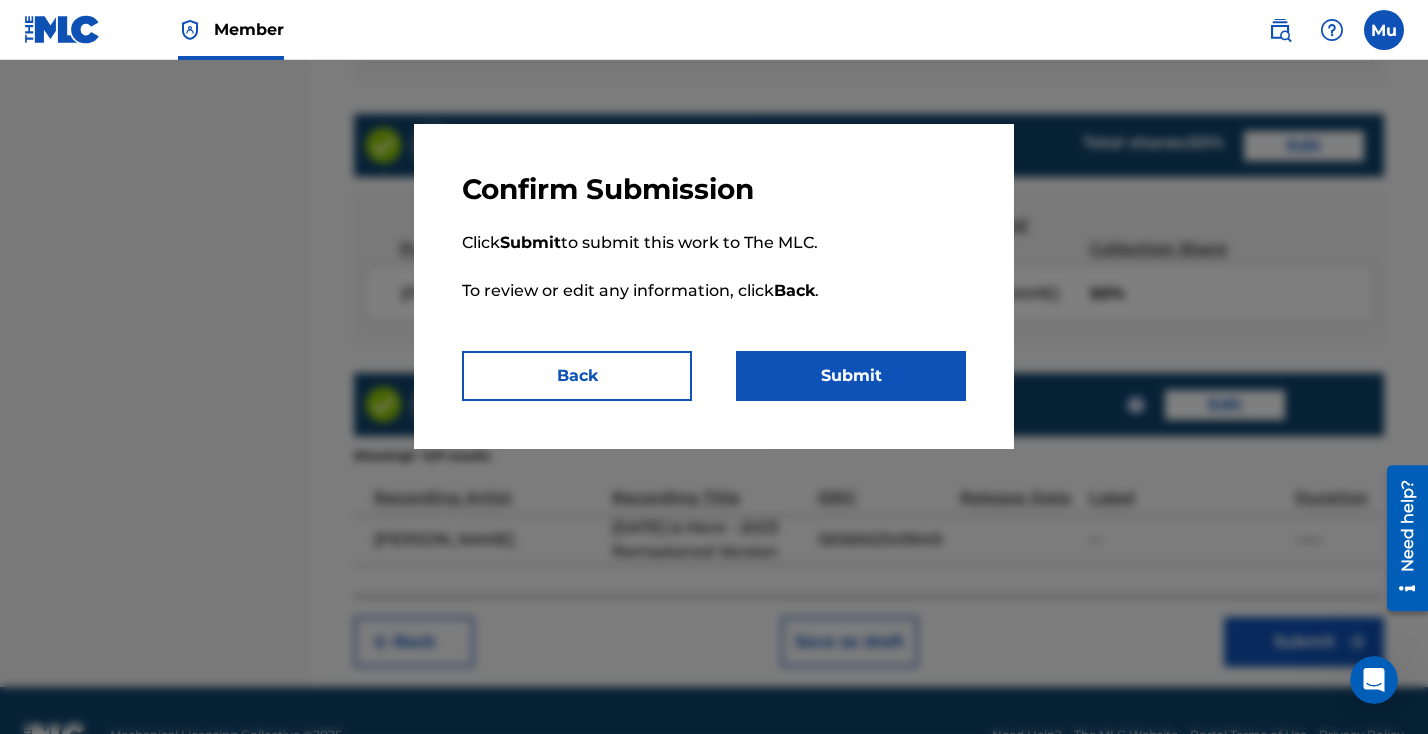 click on "Submit" at bounding box center (851, 376) 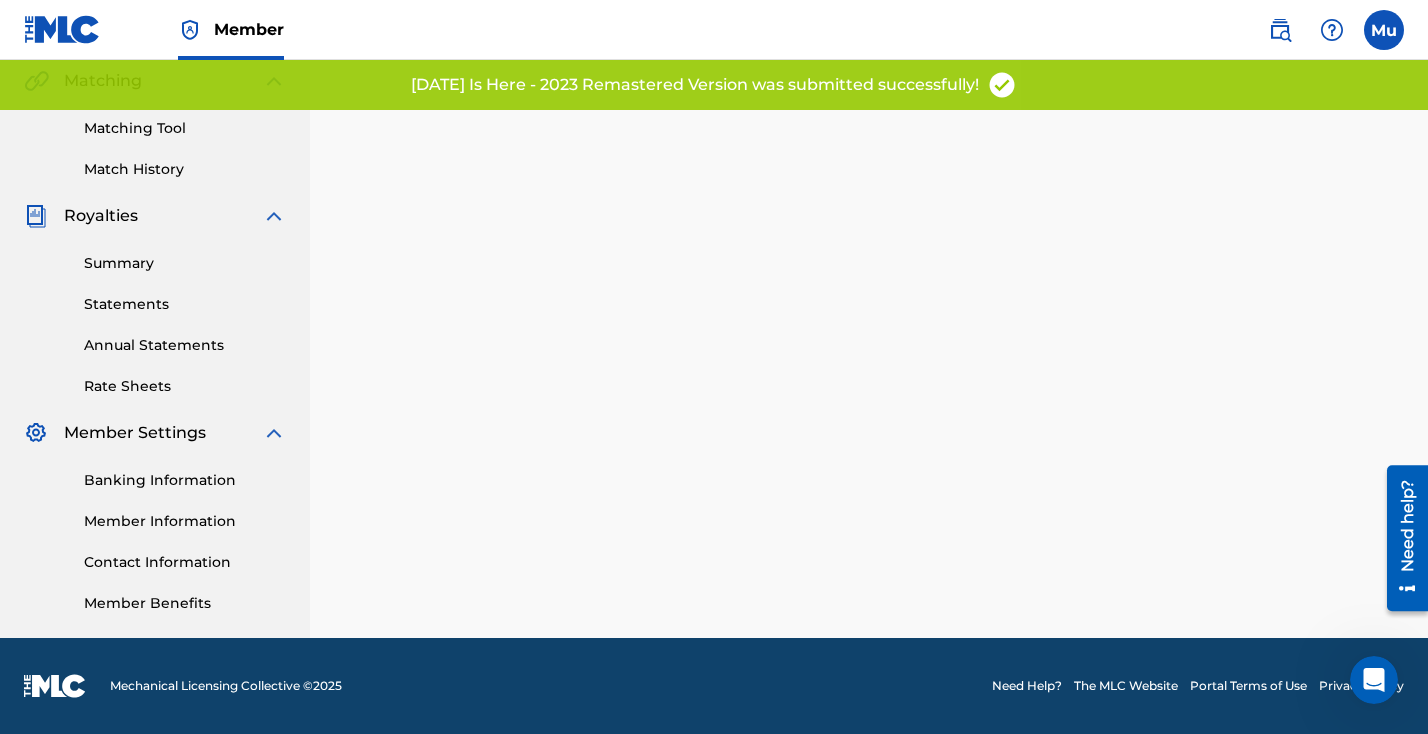 scroll, scrollTop: 0, scrollLeft: 0, axis: both 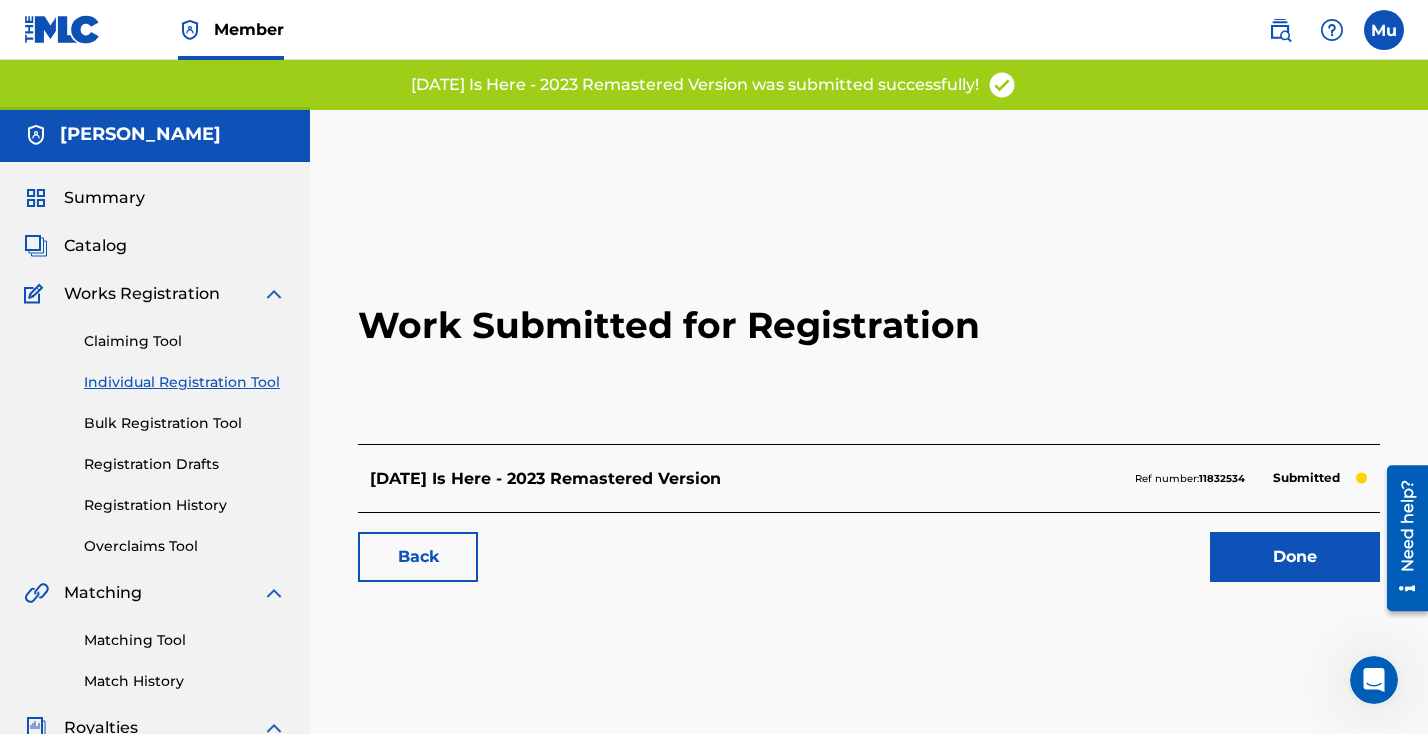 click on "Done" at bounding box center [1295, 557] 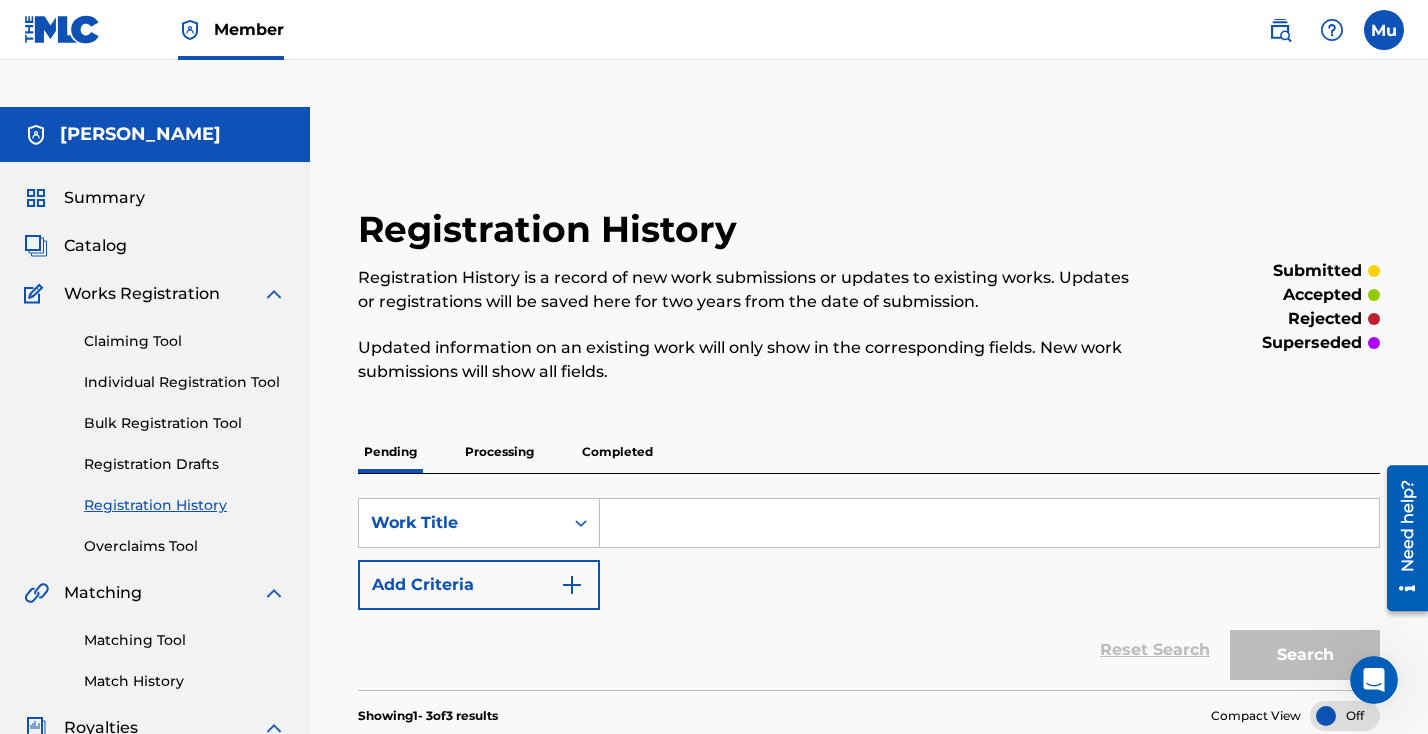click on "Individual Registration Tool" at bounding box center (185, 382) 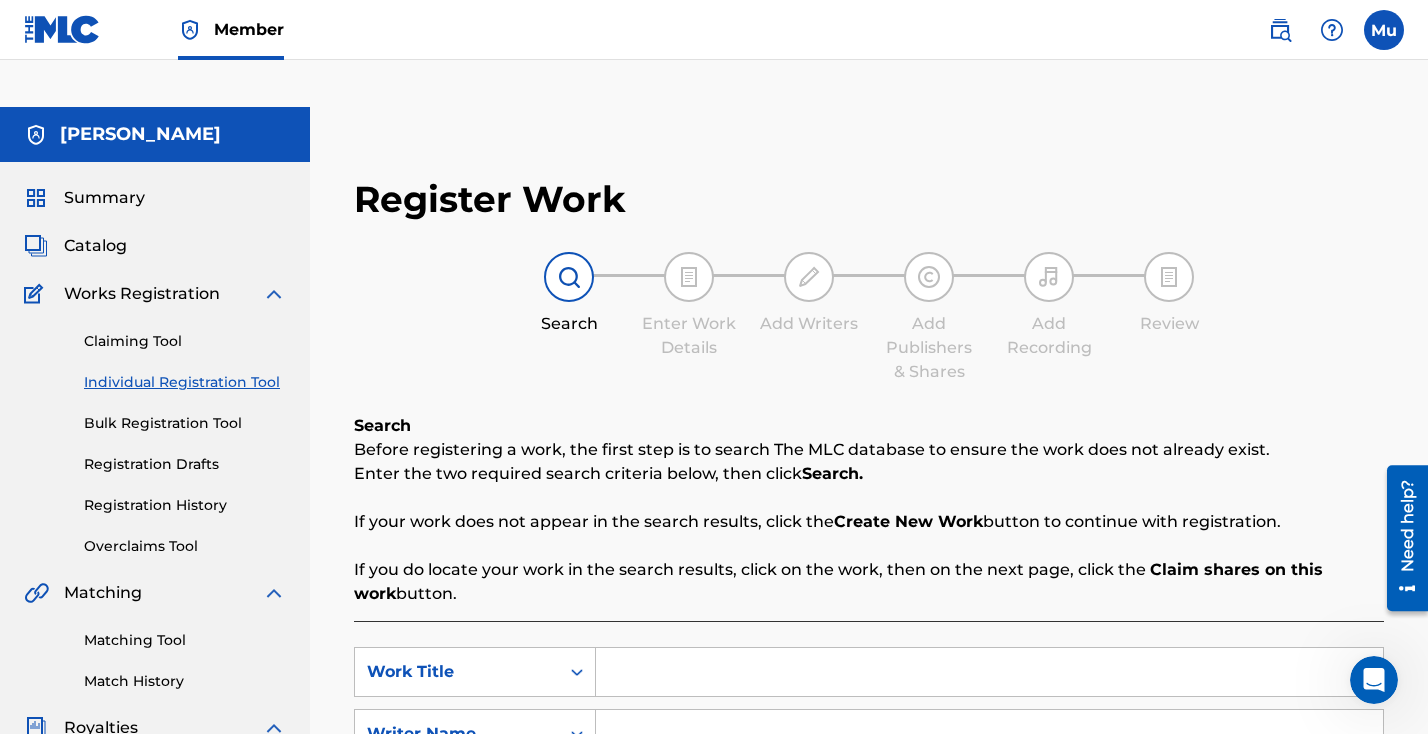 scroll, scrollTop: 325, scrollLeft: 0, axis: vertical 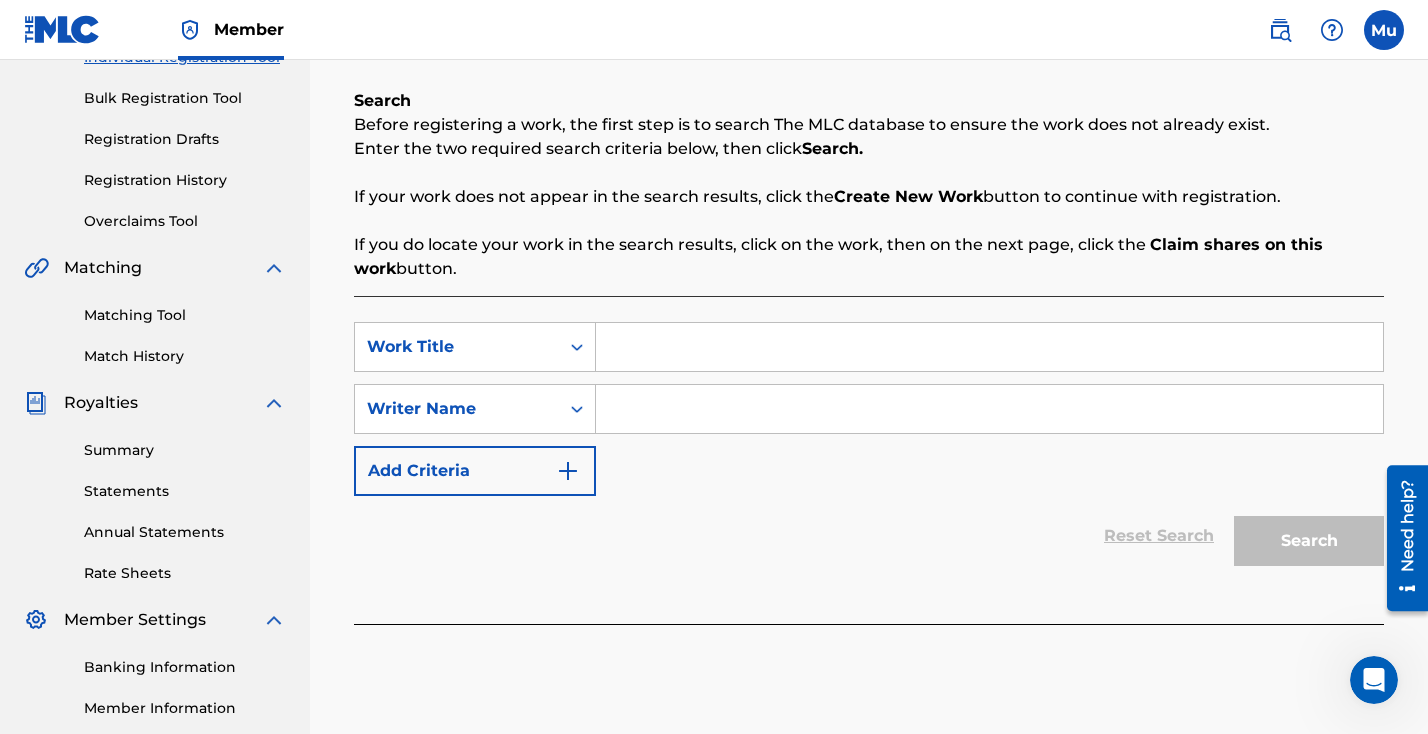 click at bounding box center [989, 347] 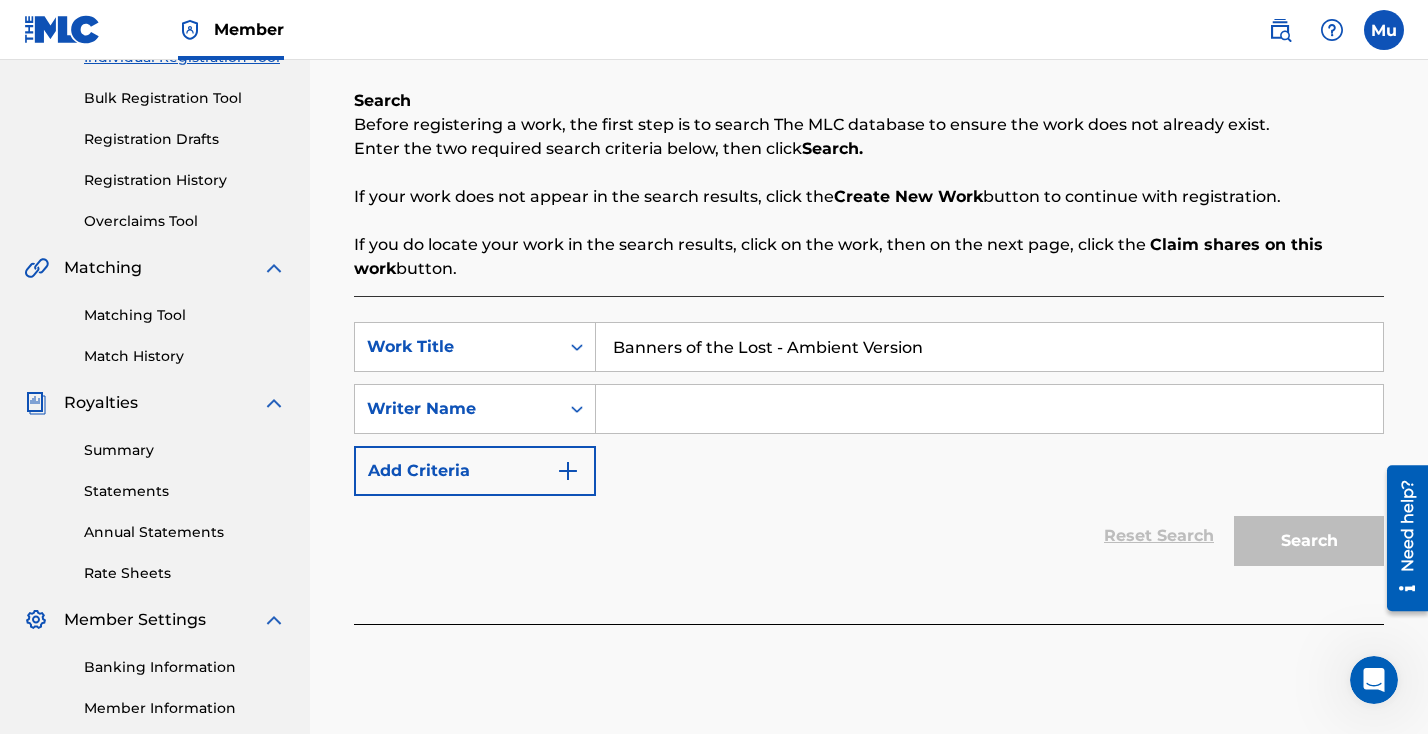 type on "Banners of the Lost - Ambient Version" 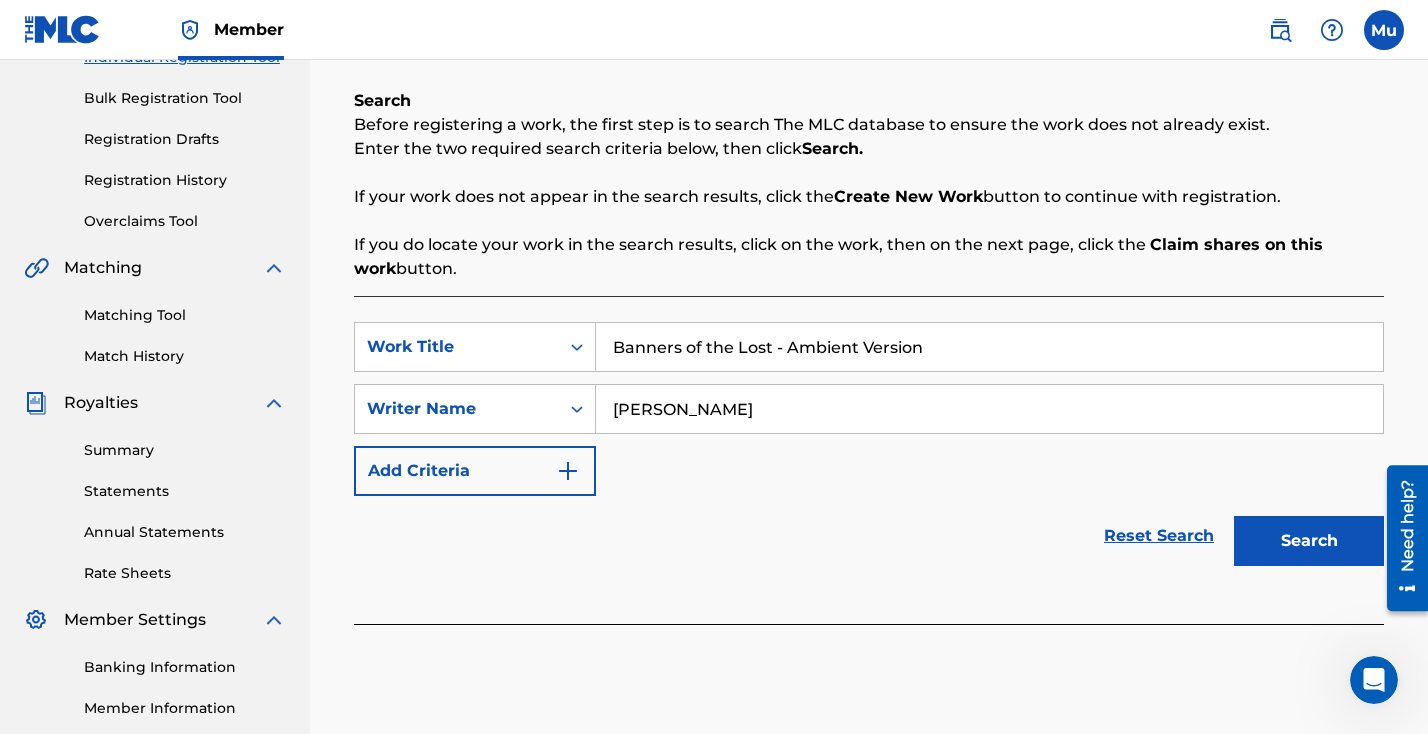 click on "Search" at bounding box center [1309, 541] 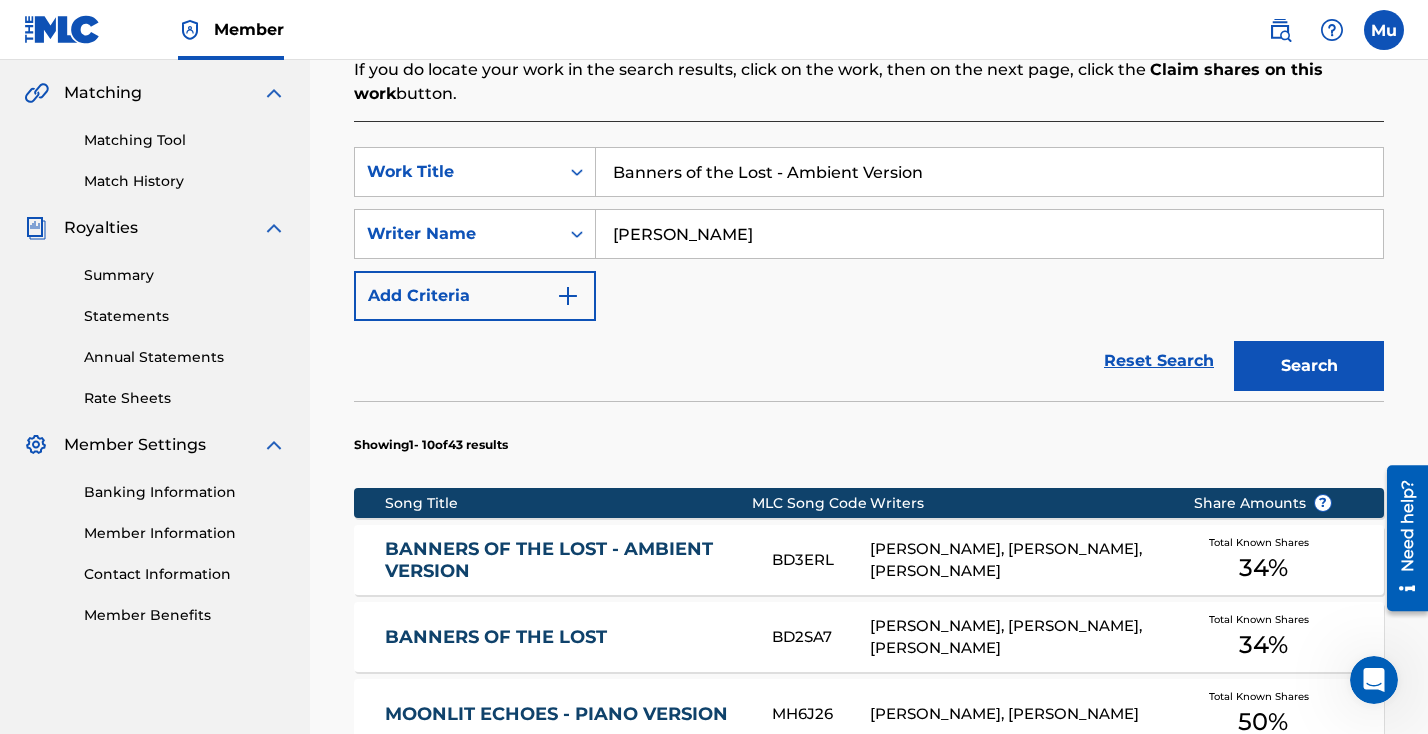 scroll, scrollTop: 498, scrollLeft: 0, axis: vertical 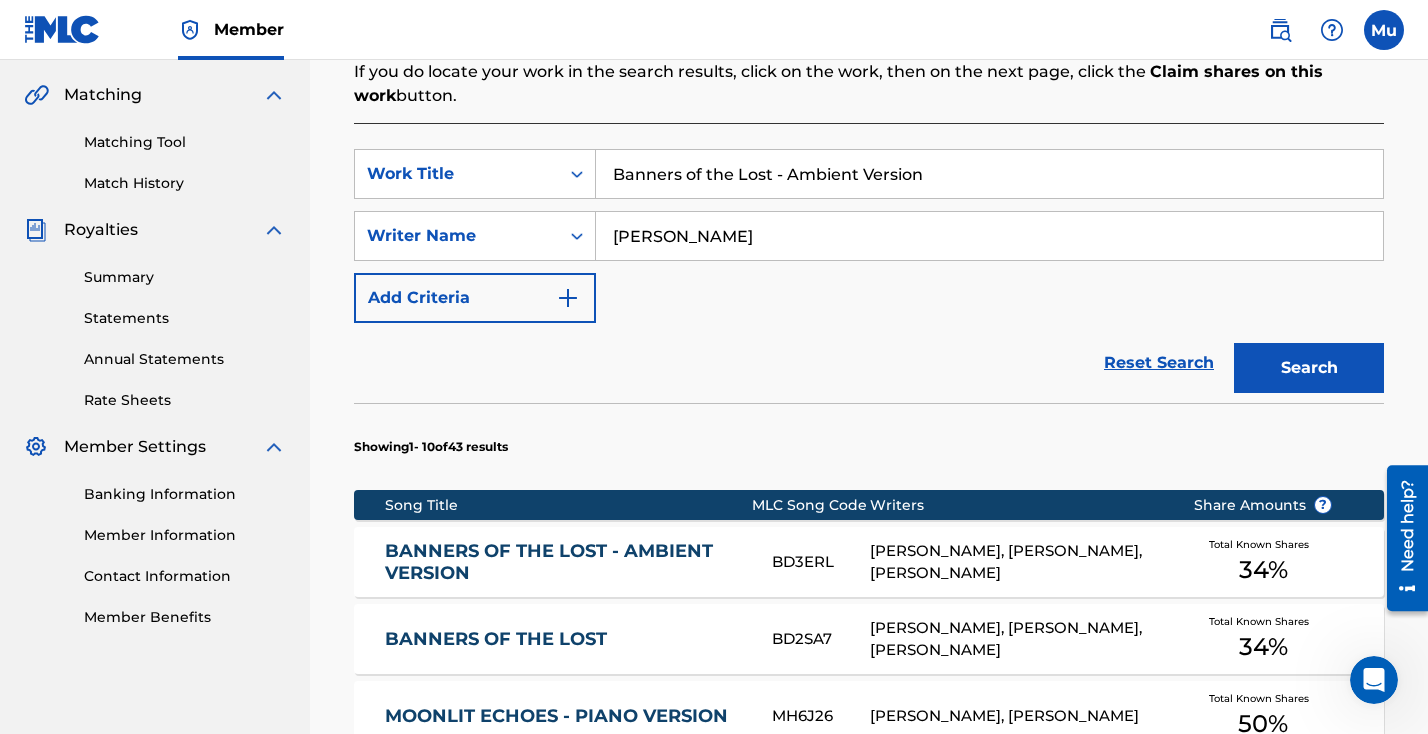 click on "Banners of the Lost - Ambient Version" at bounding box center (989, 174) 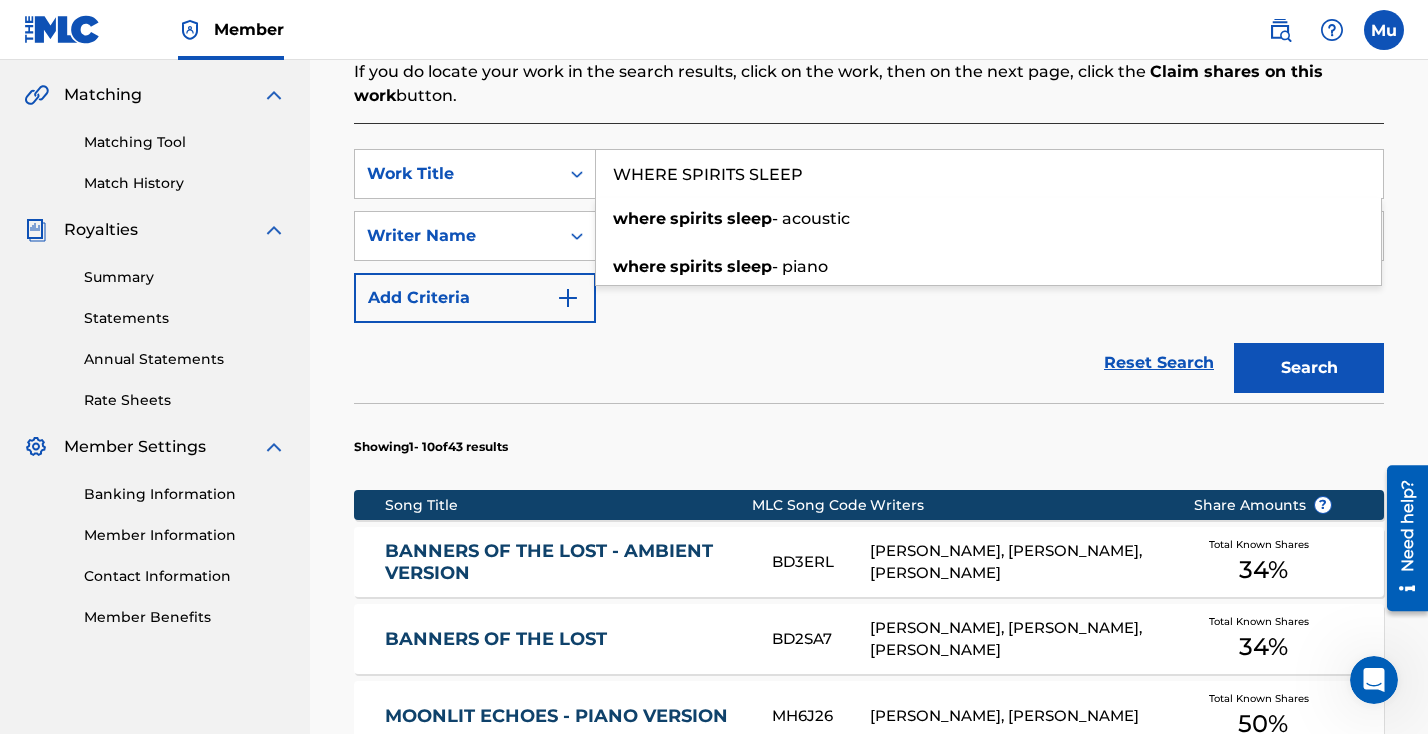 type on "WHERE SPIRITS SLEEP" 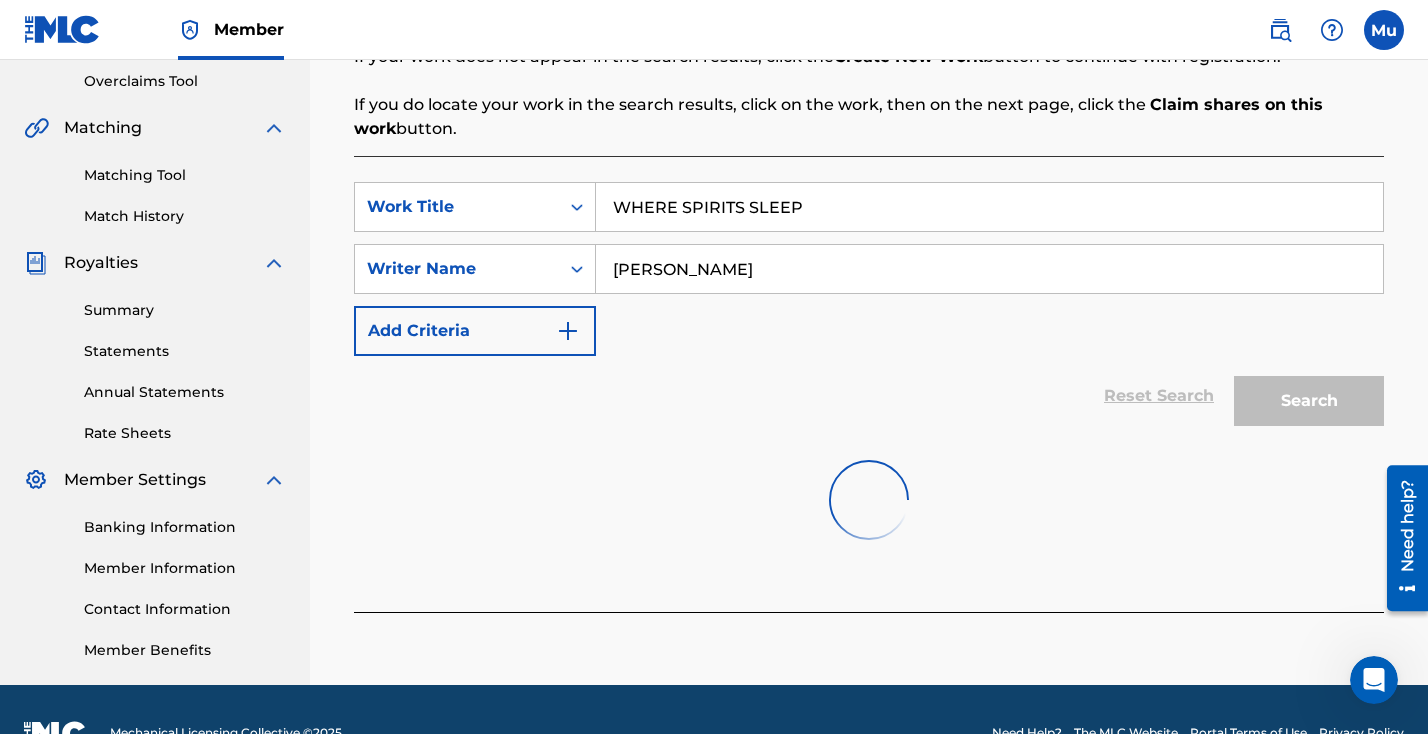 scroll, scrollTop: 498, scrollLeft: 0, axis: vertical 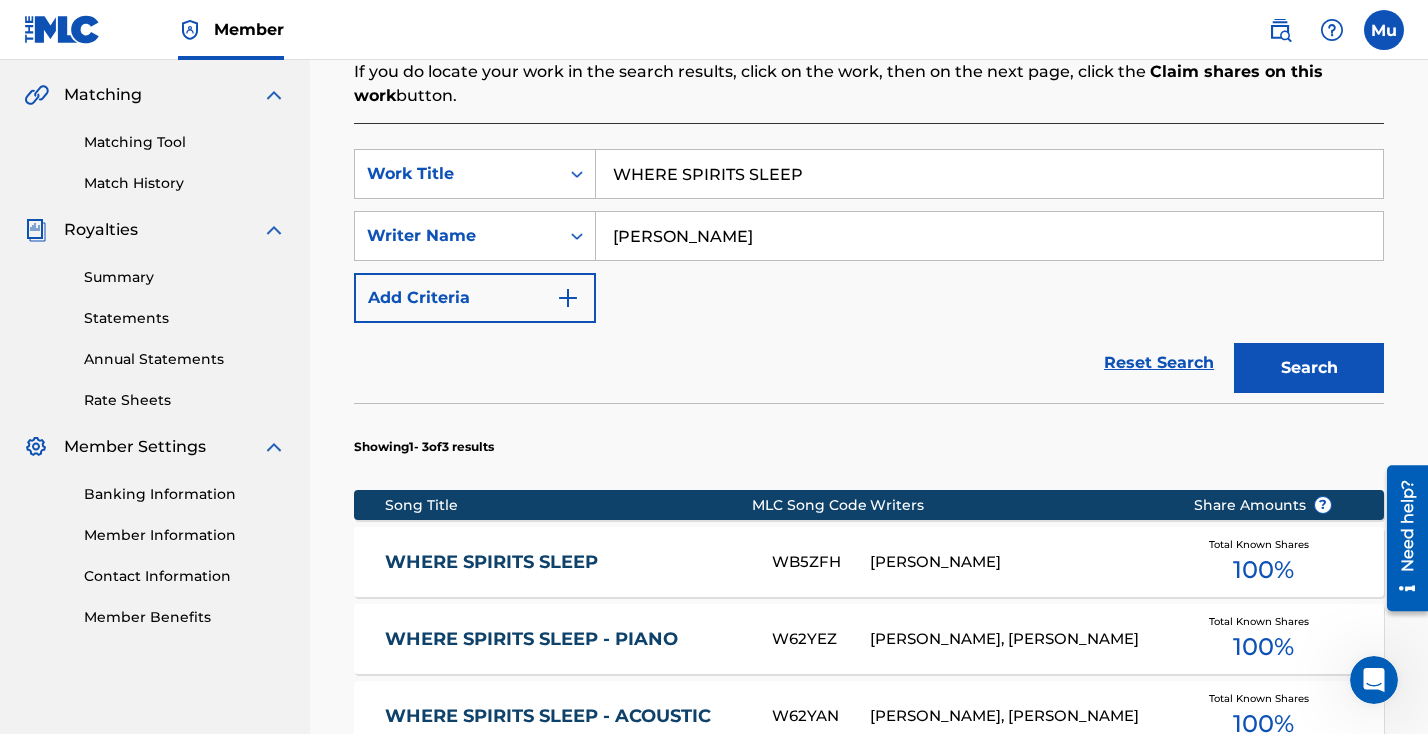 click at bounding box center [1384, 30] 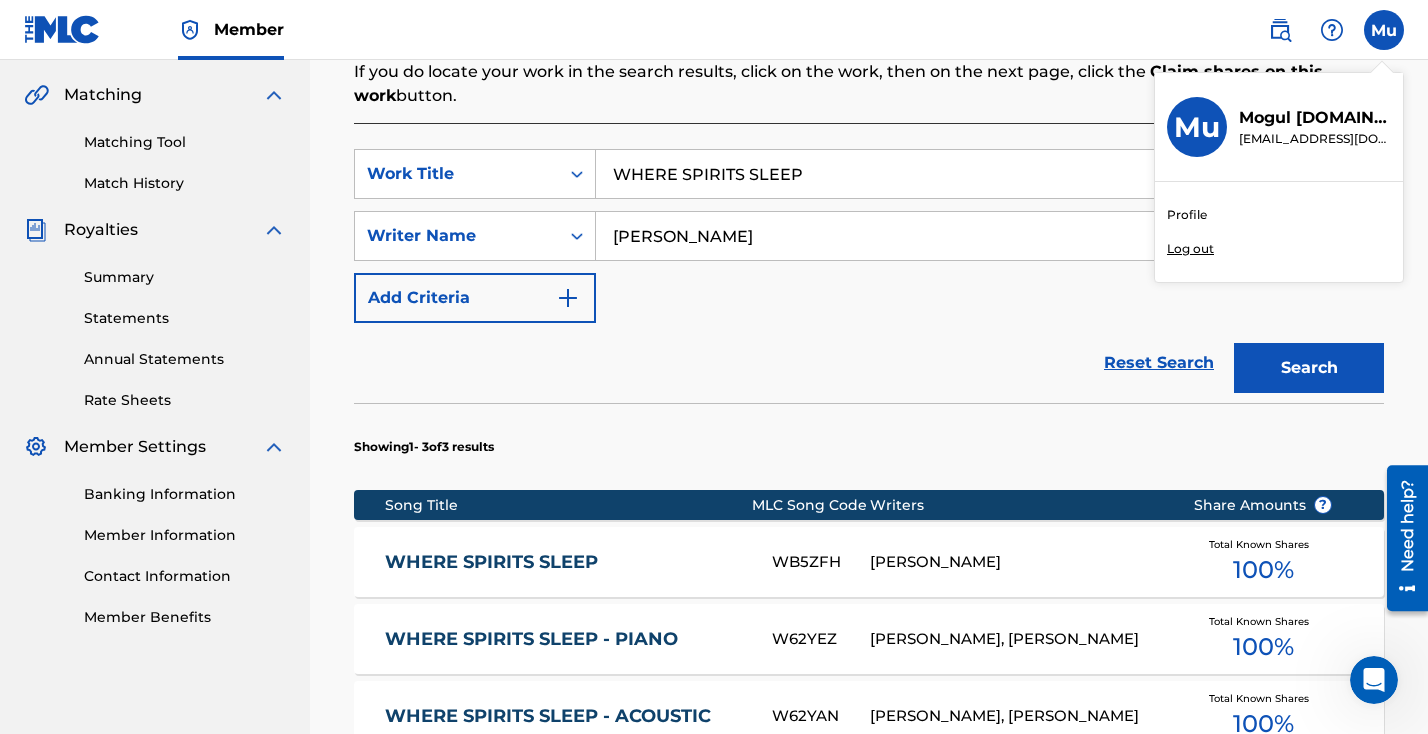 click on "Log out" at bounding box center (1190, 249) 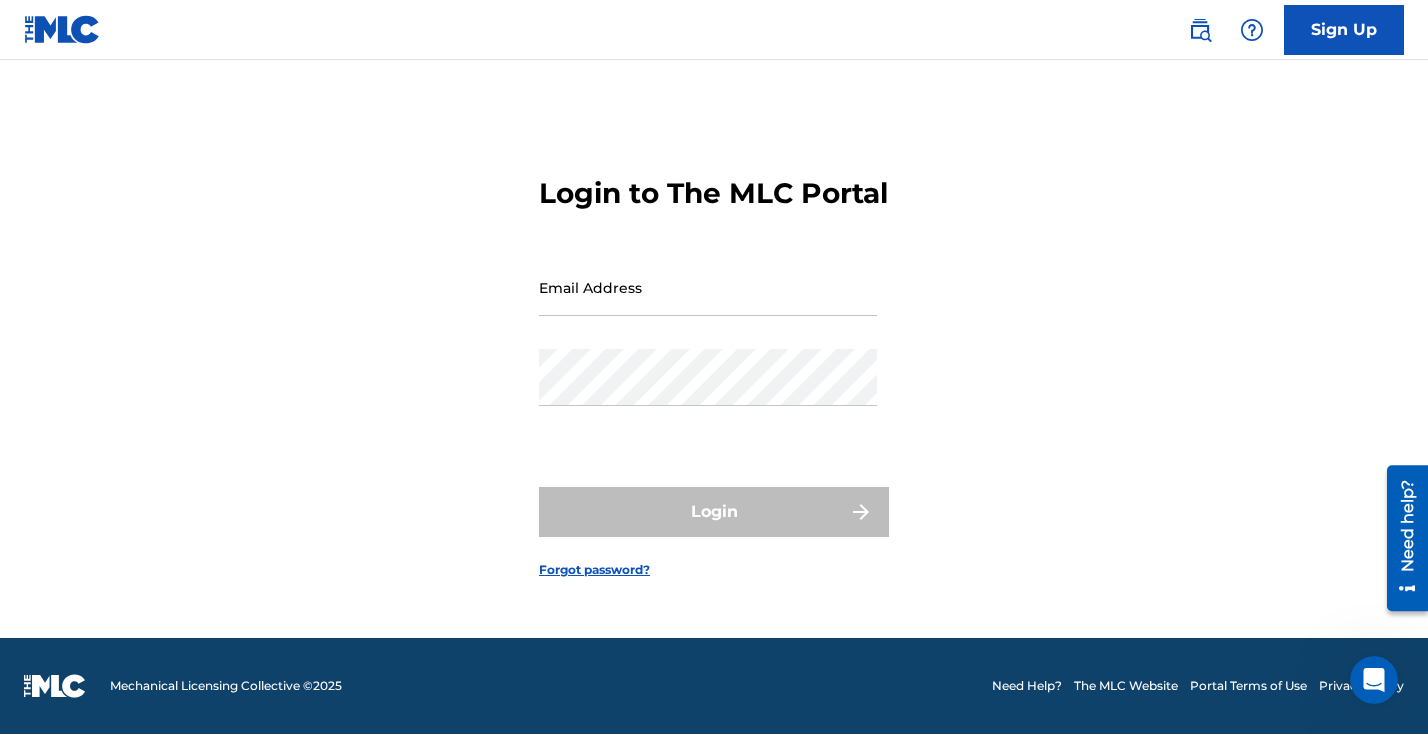 scroll, scrollTop: 0, scrollLeft: 0, axis: both 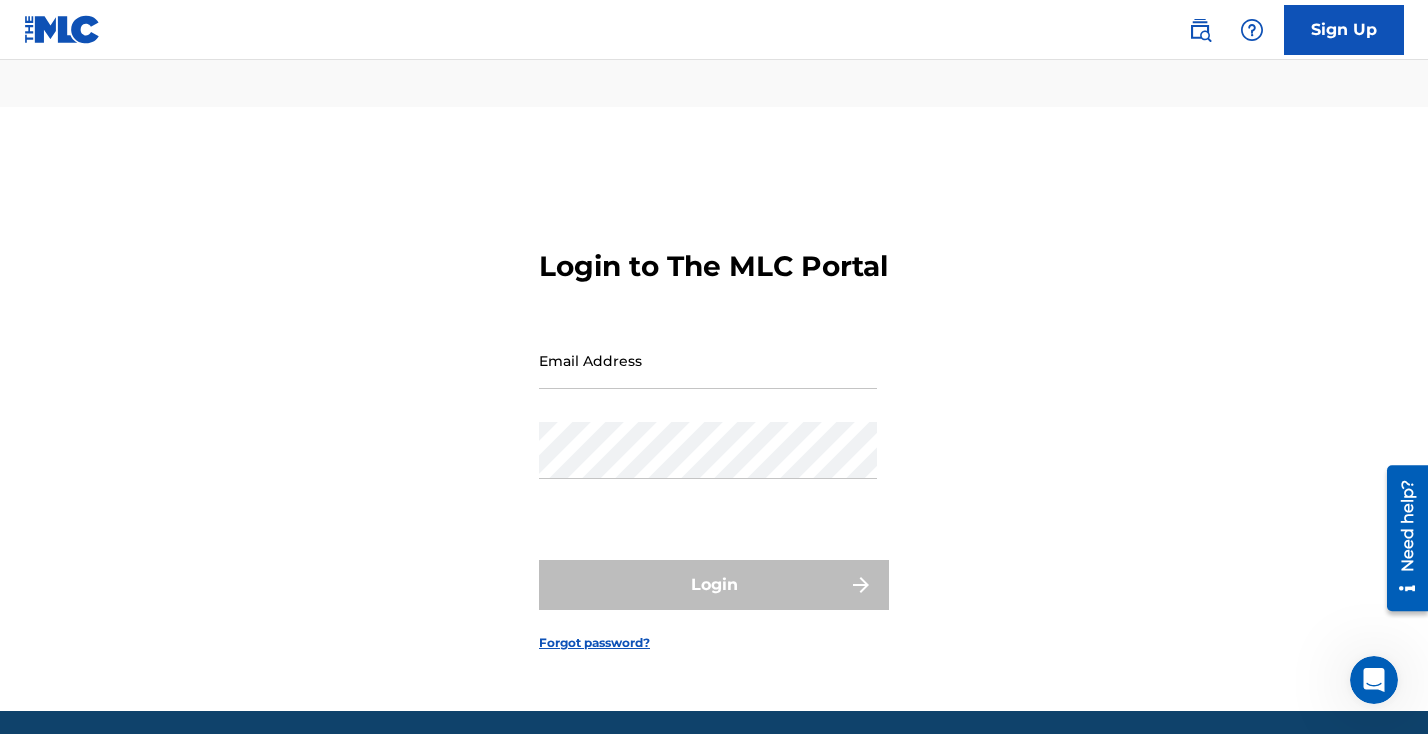 click on "Email Address" at bounding box center [708, 360] 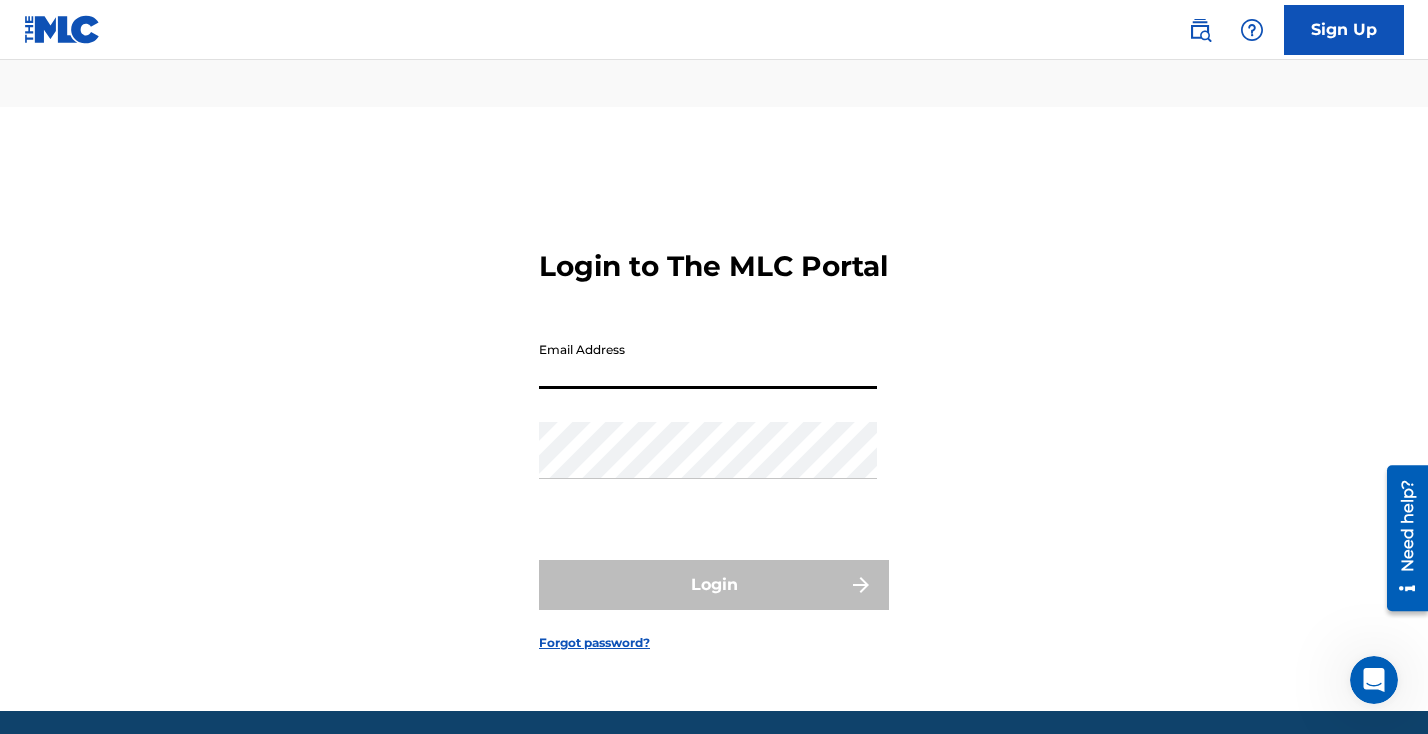 paste on "[EMAIL_ADDRESS][DOMAIN_NAME]" 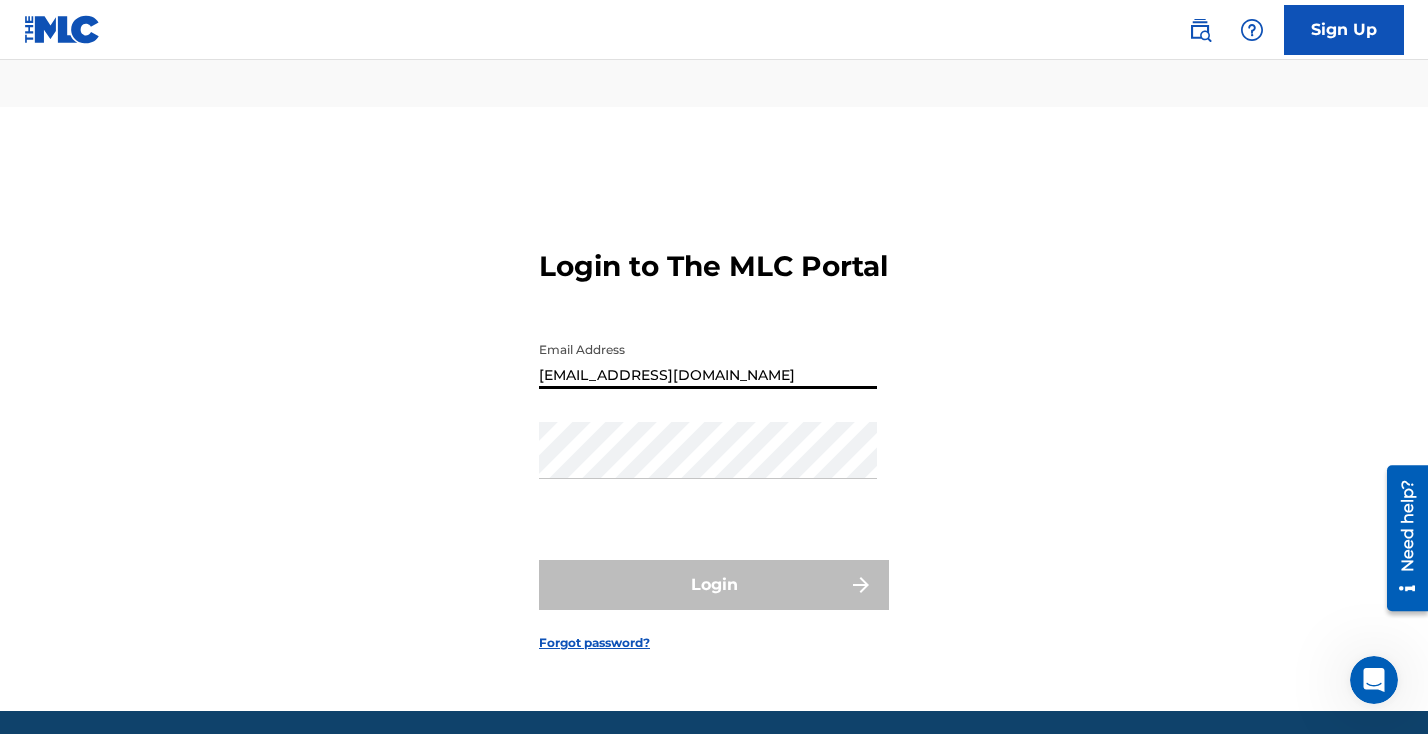 type on "[EMAIL_ADDRESS][DOMAIN_NAME]" 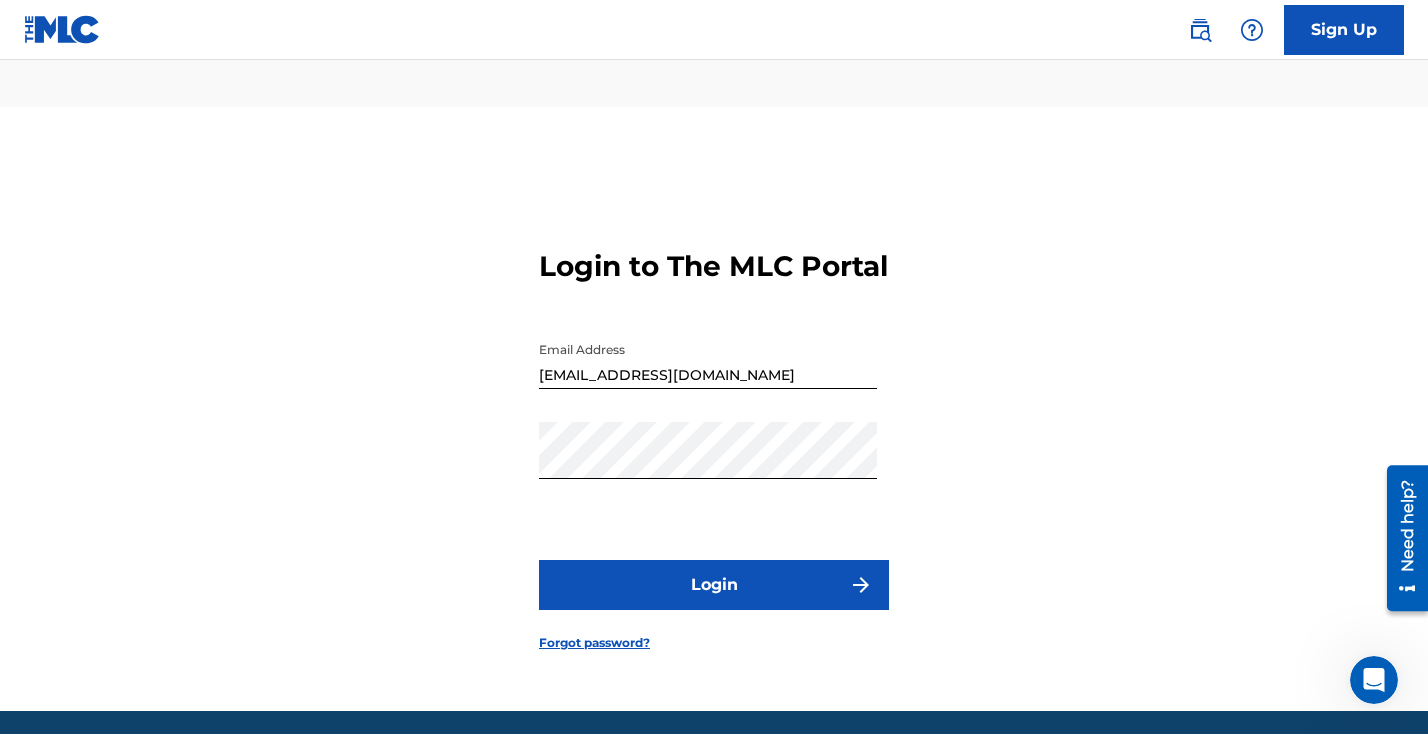 click on "Login" at bounding box center [714, 585] 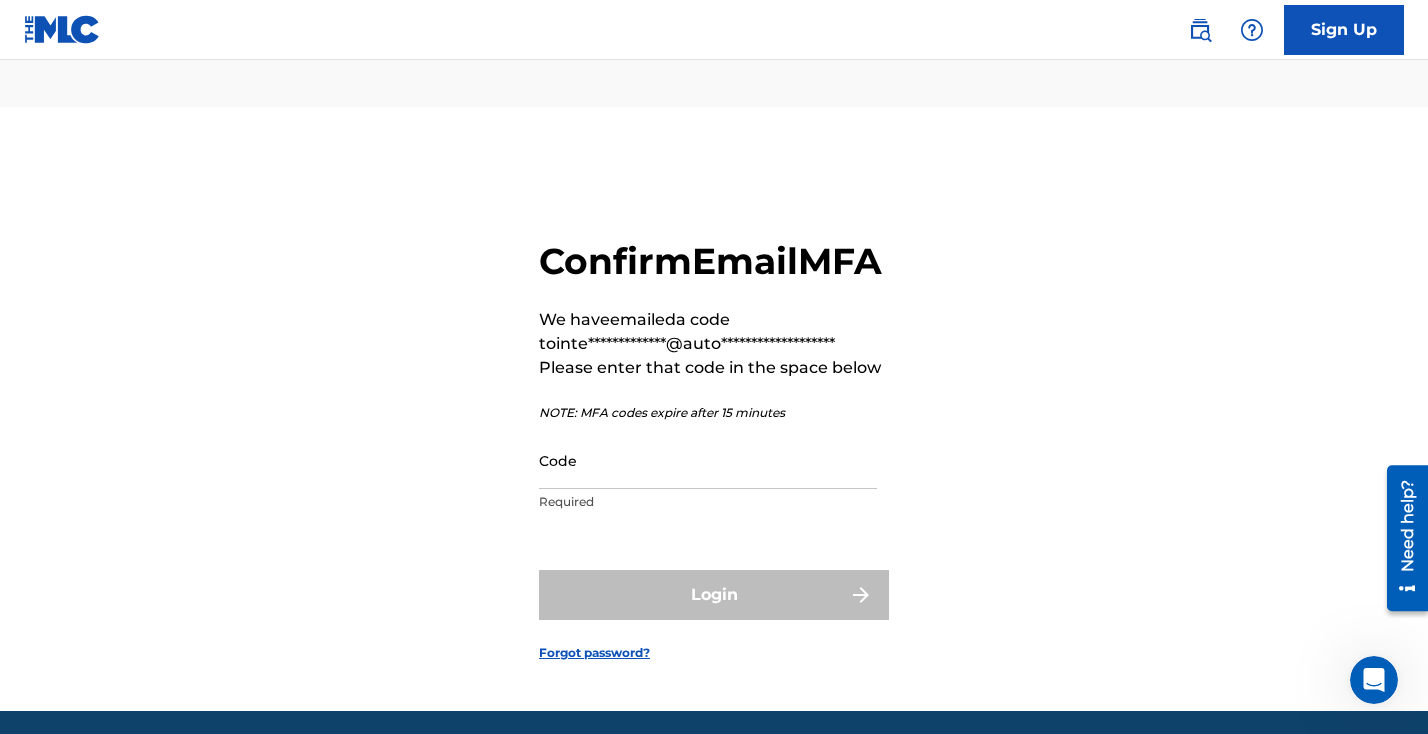 click on "Code" at bounding box center [708, 460] 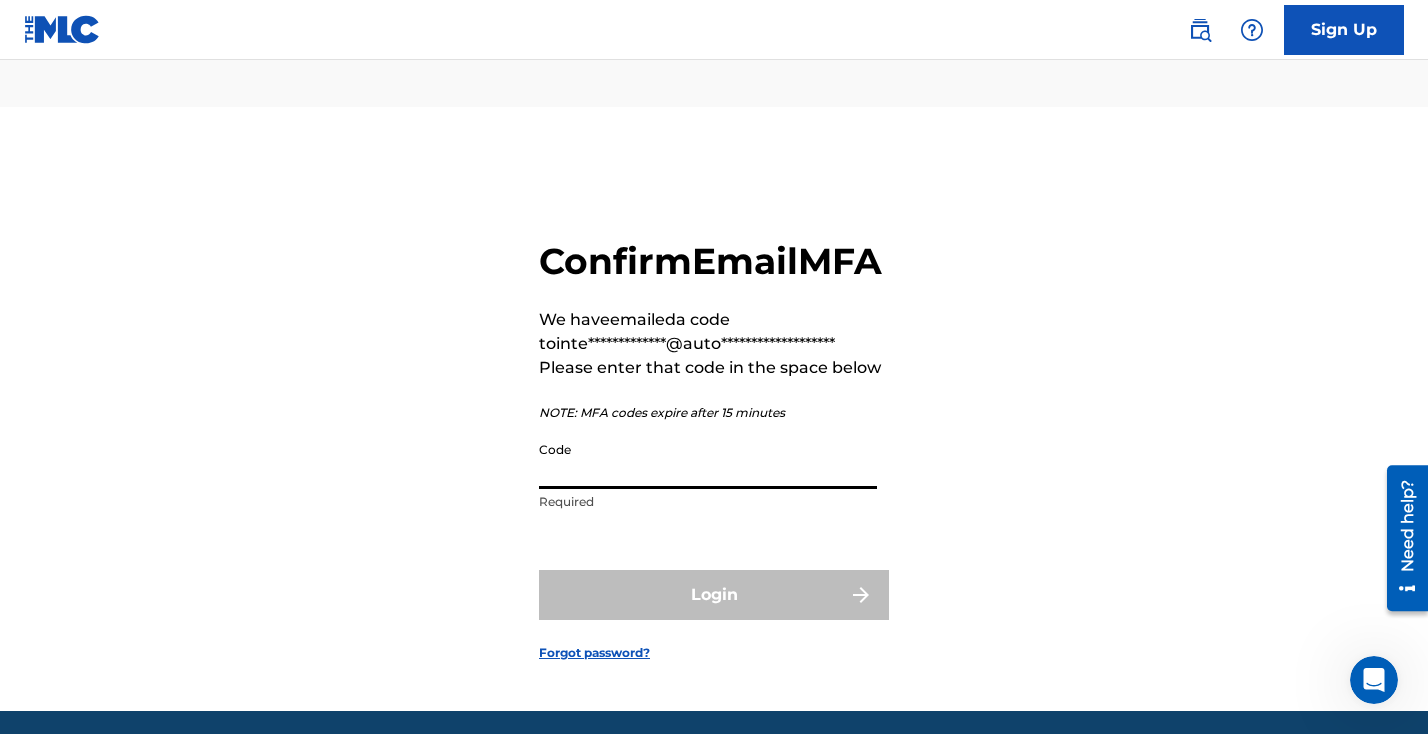 paste on "215030" 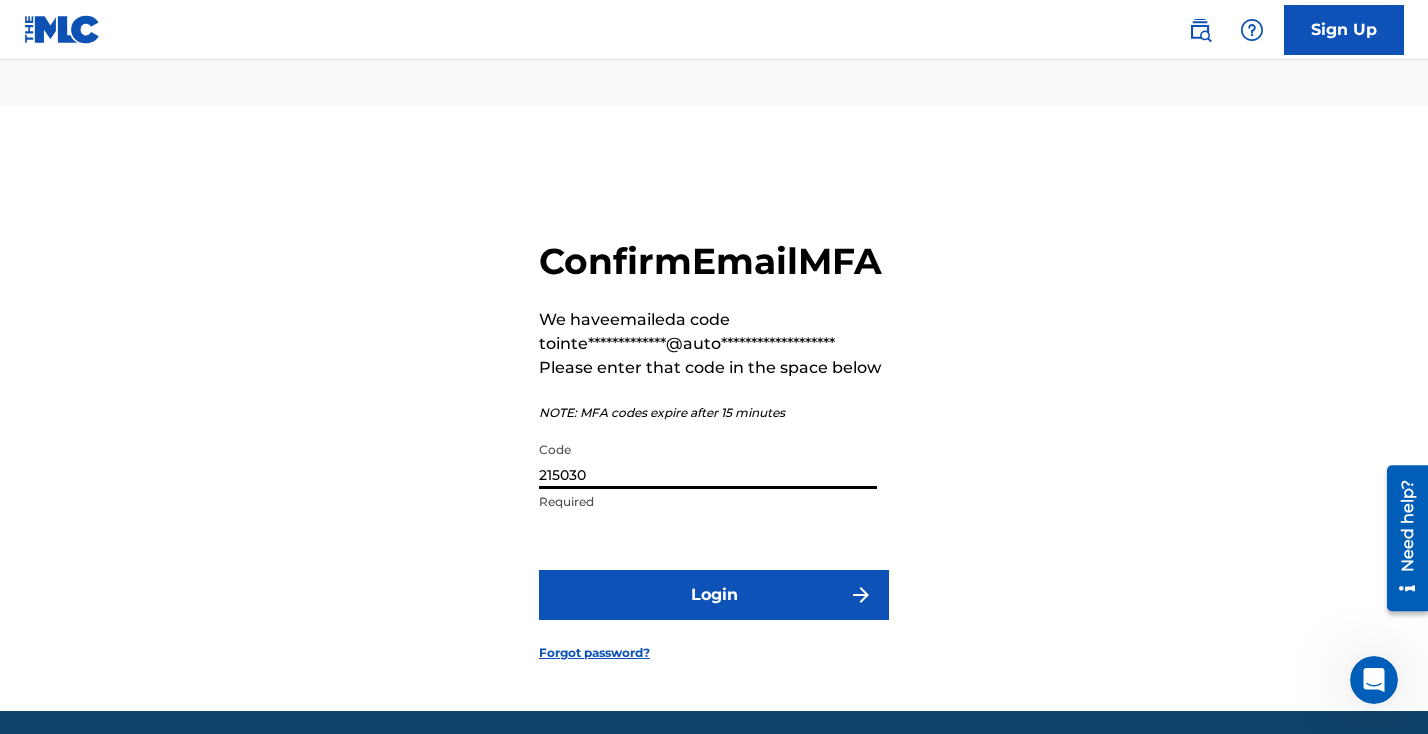 type on "215030" 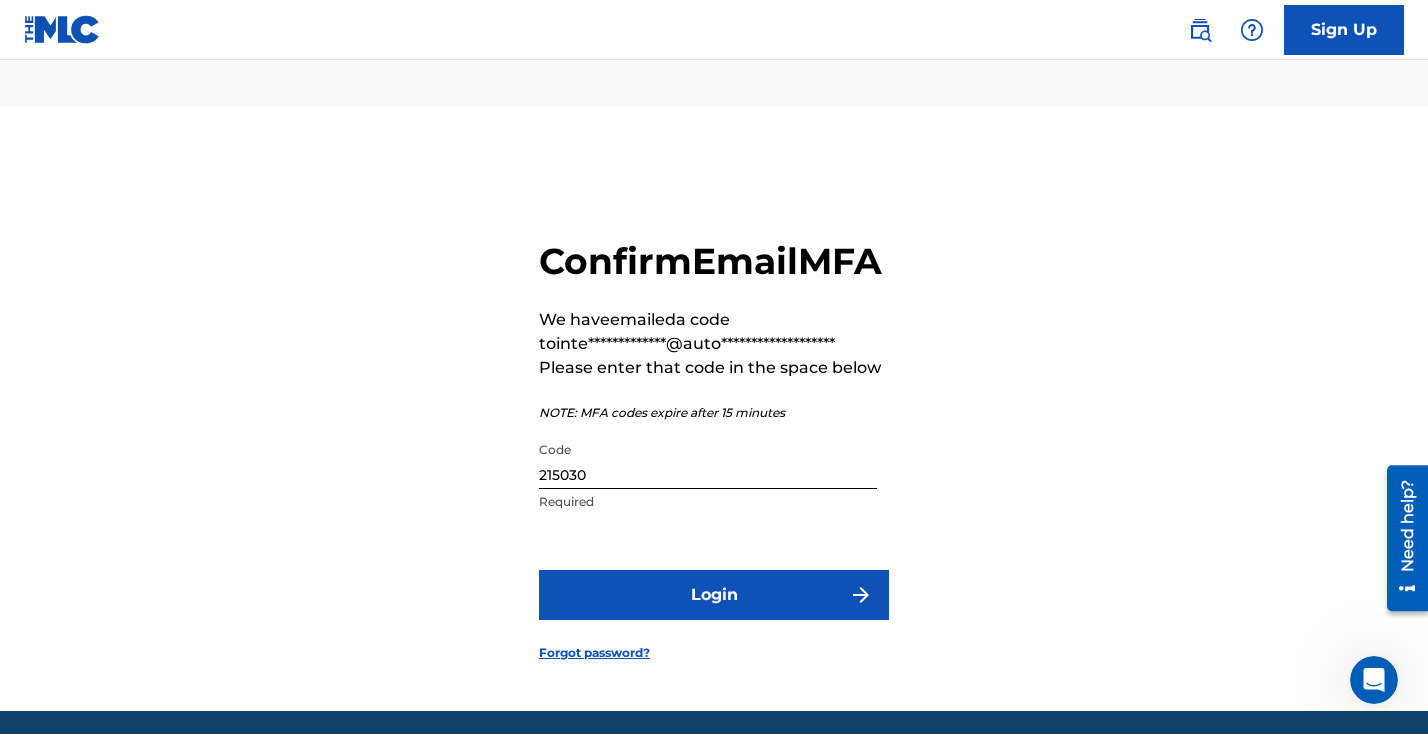 click on "**********" at bounding box center [714, 434] 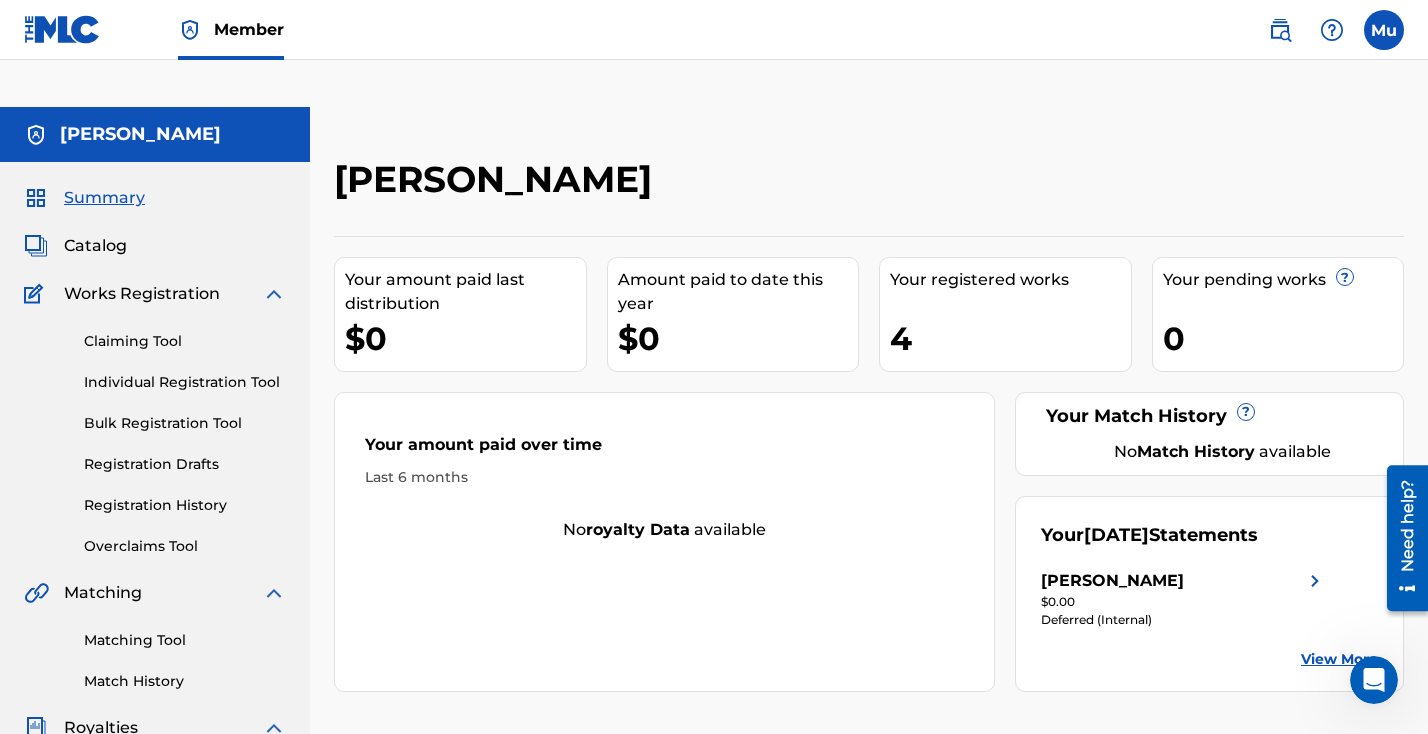 click on "Individual Registration Tool" at bounding box center [185, 382] 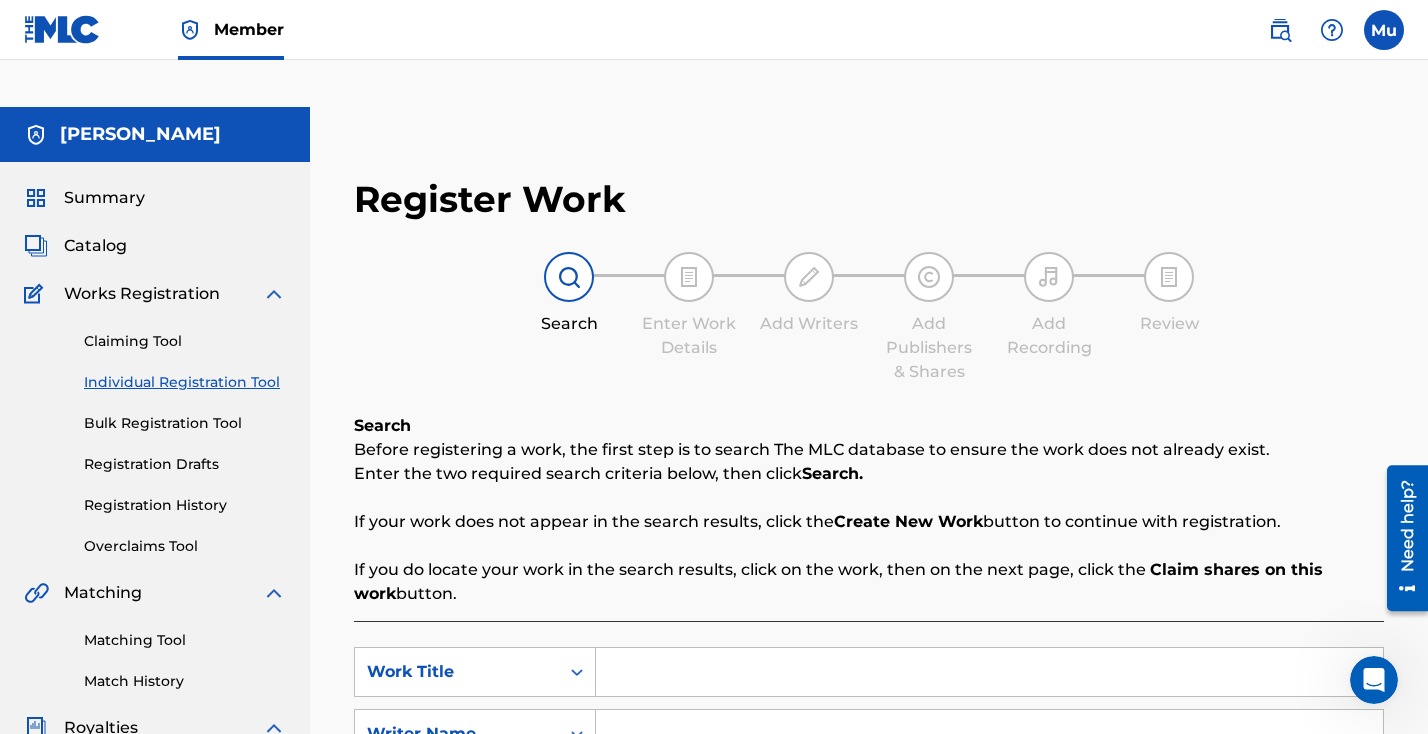 click at bounding box center (989, 672) 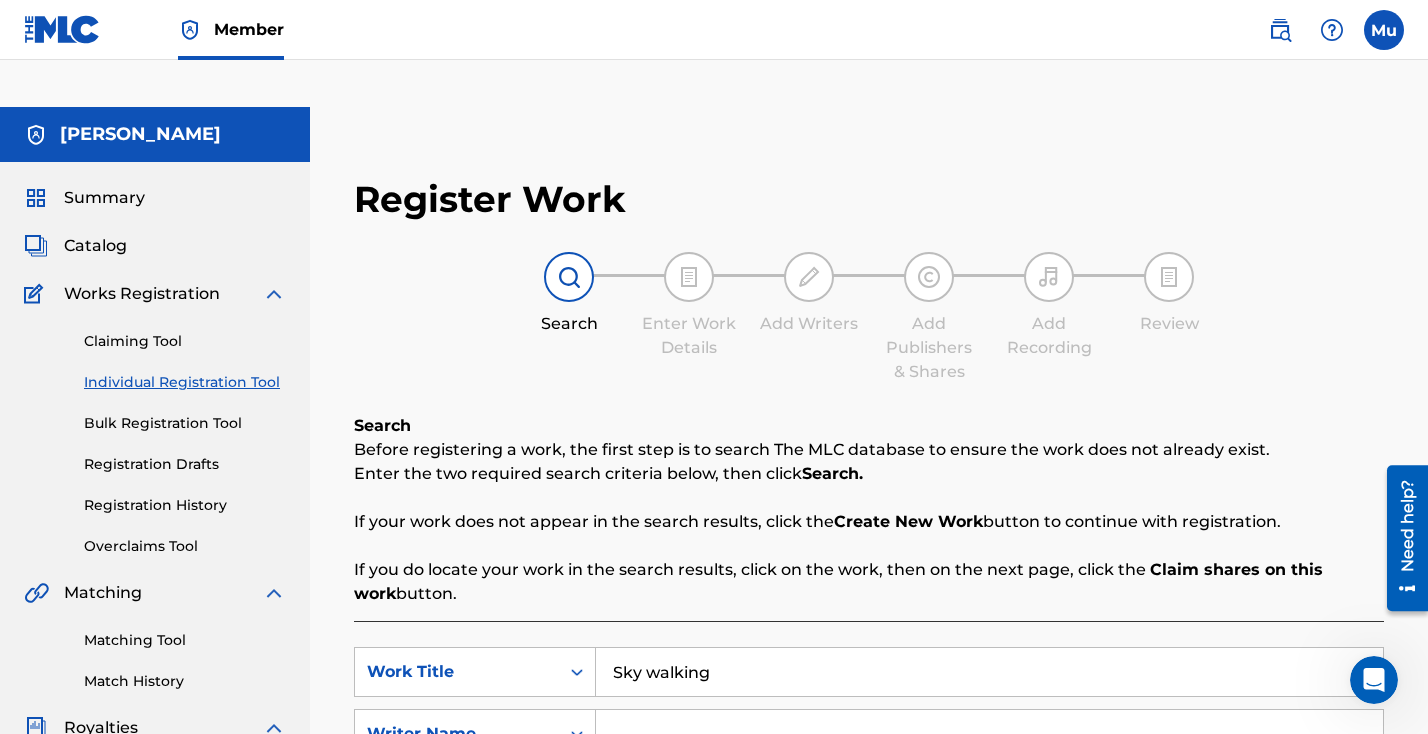 type on "Sky walking" 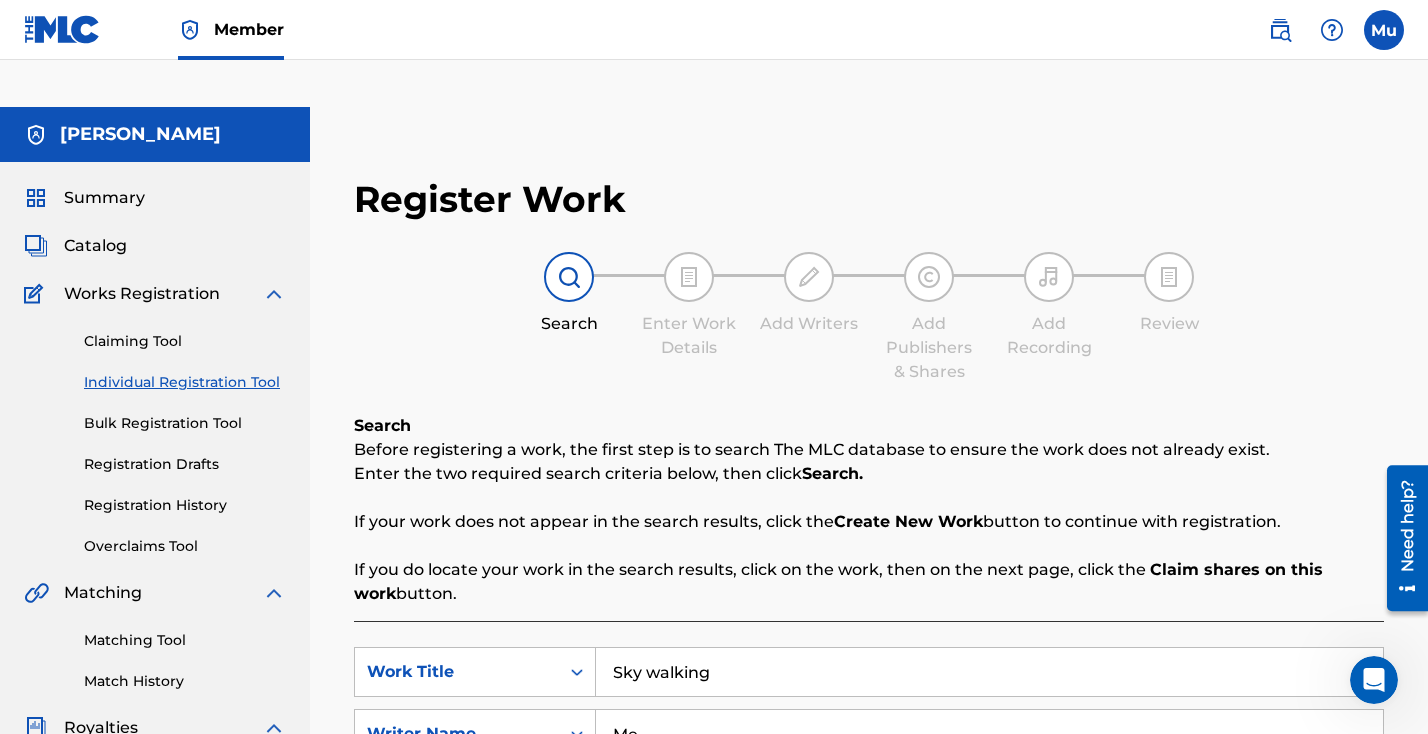 type on "M" 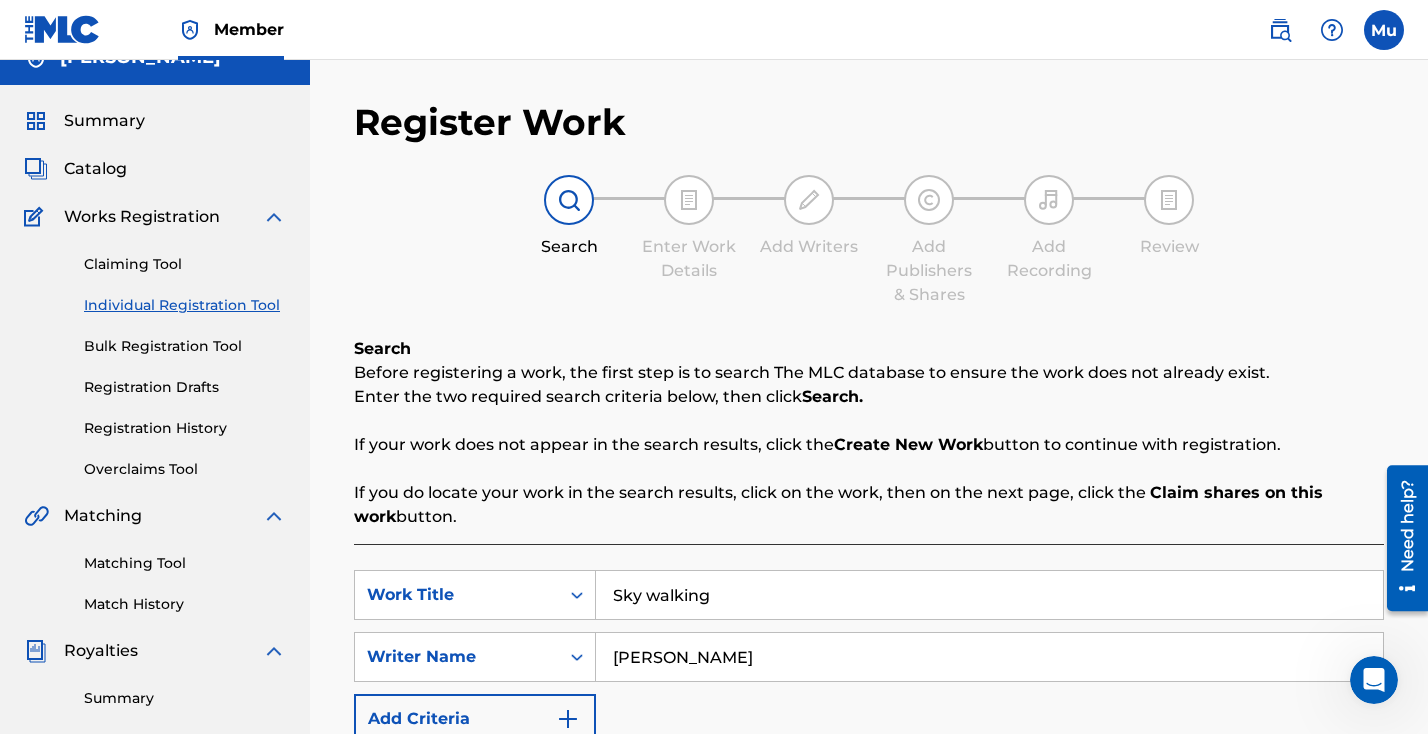 scroll, scrollTop: 232, scrollLeft: 0, axis: vertical 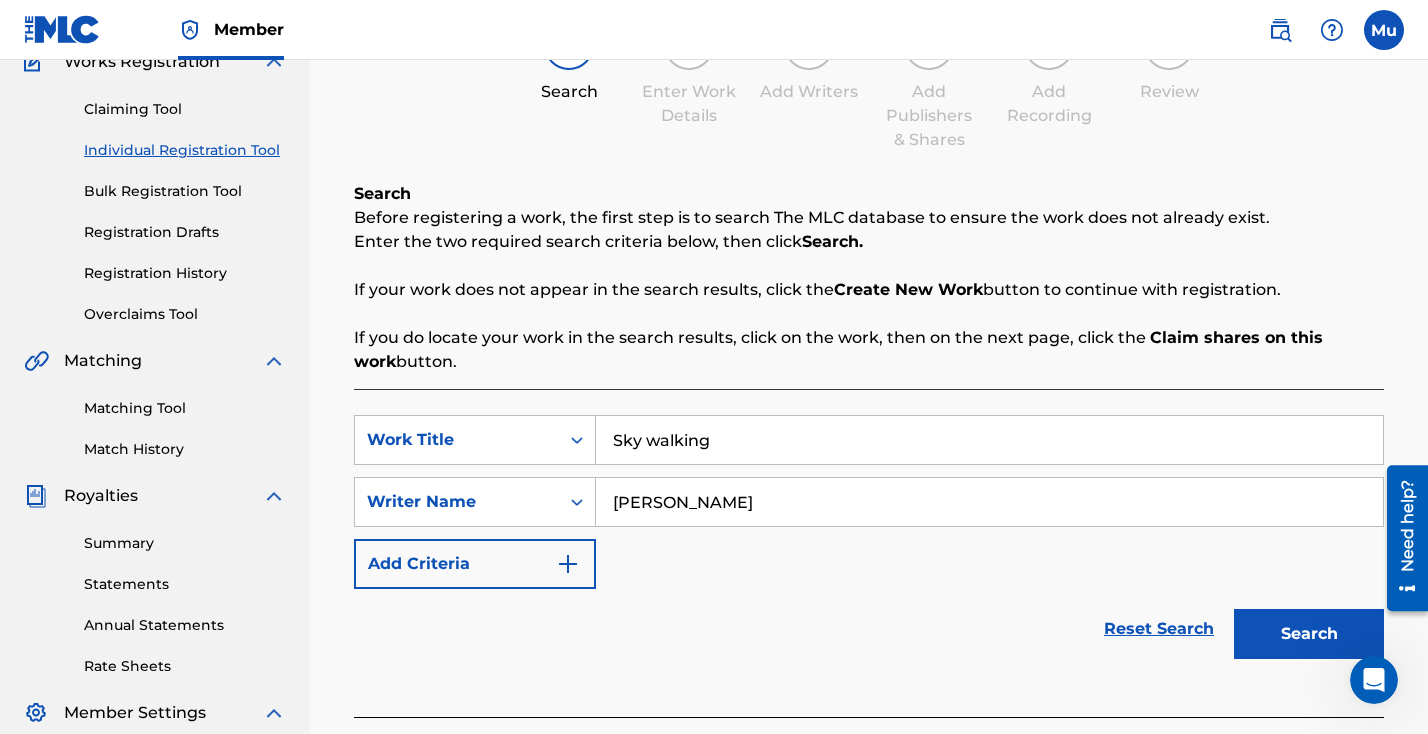 type on "[PERSON_NAME]" 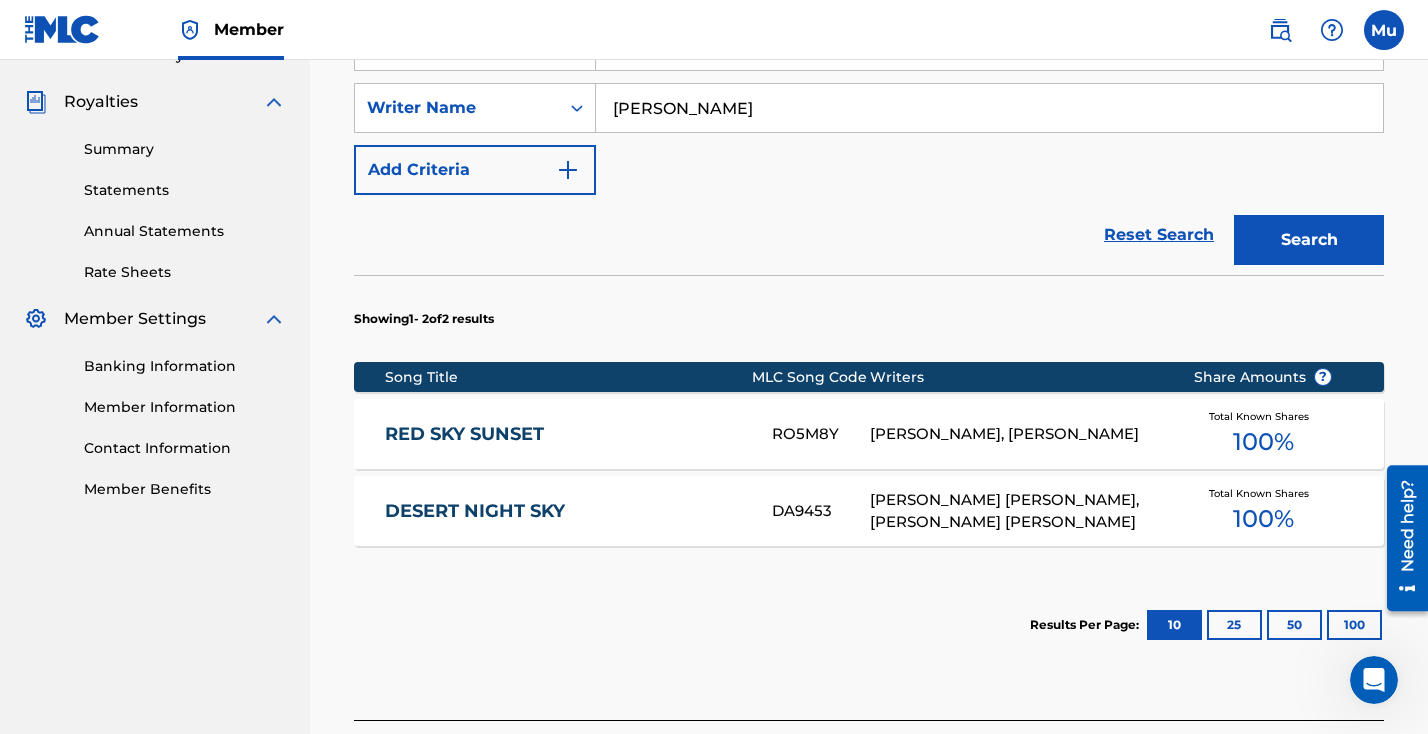 scroll, scrollTop: 656, scrollLeft: 0, axis: vertical 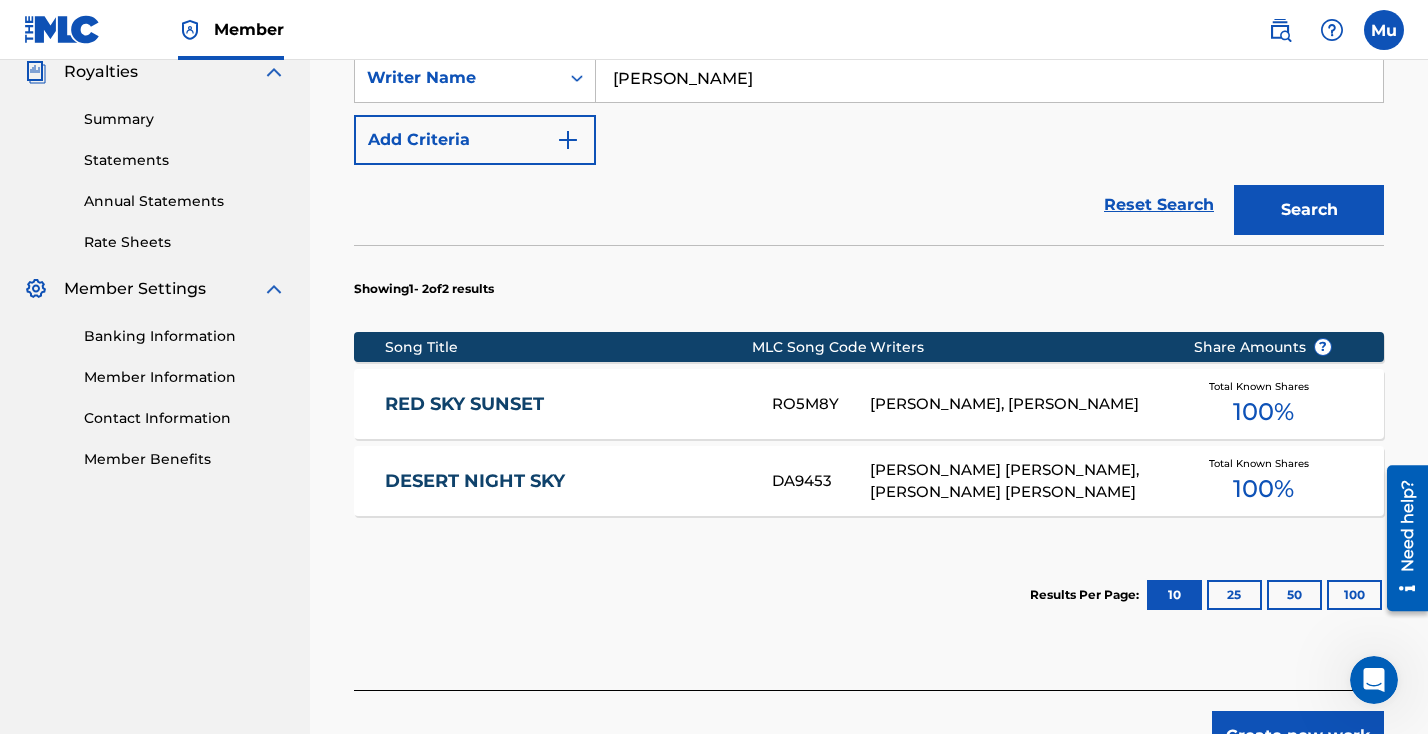 click on "Create new work" at bounding box center (1298, 736) 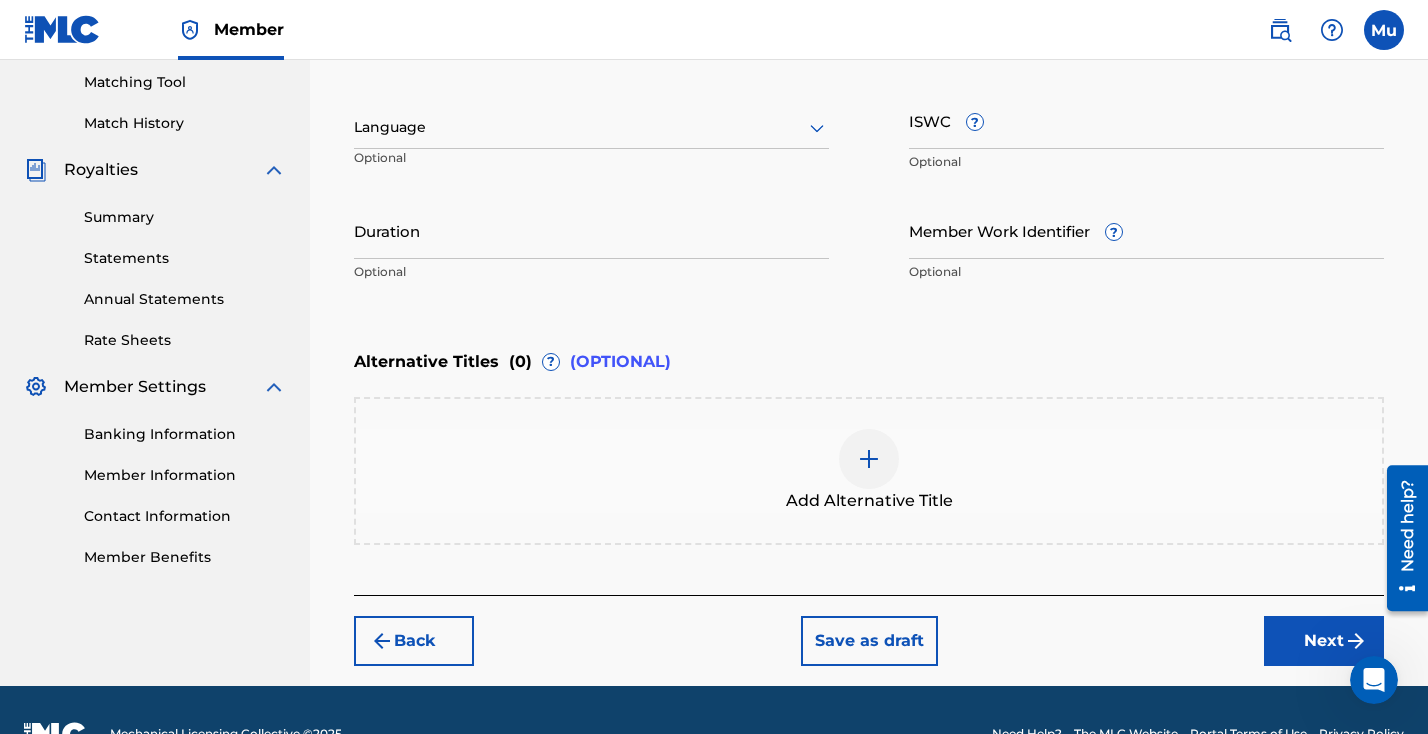 click on "Next" at bounding box center [1324, 641] 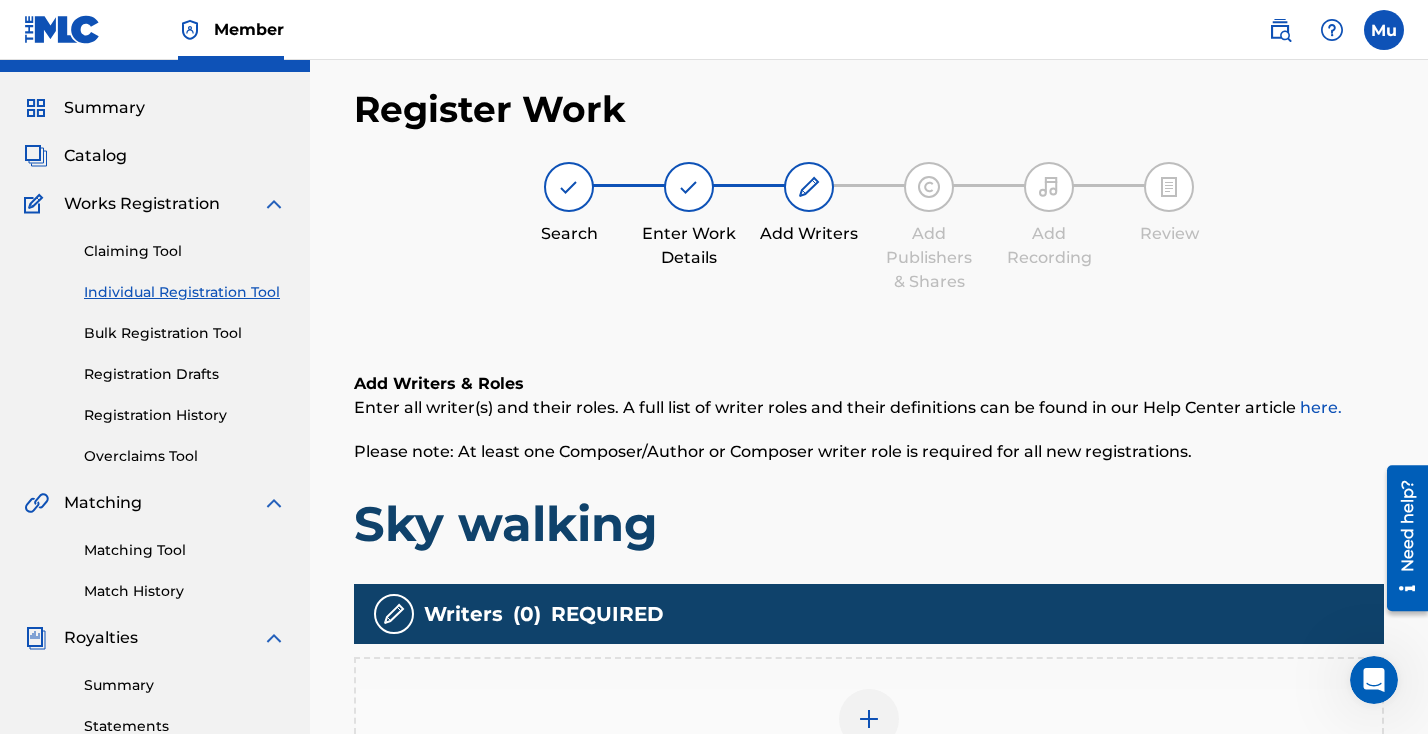 scroll, scrollTop: 302, scrollLeft: 0, axis: vertical 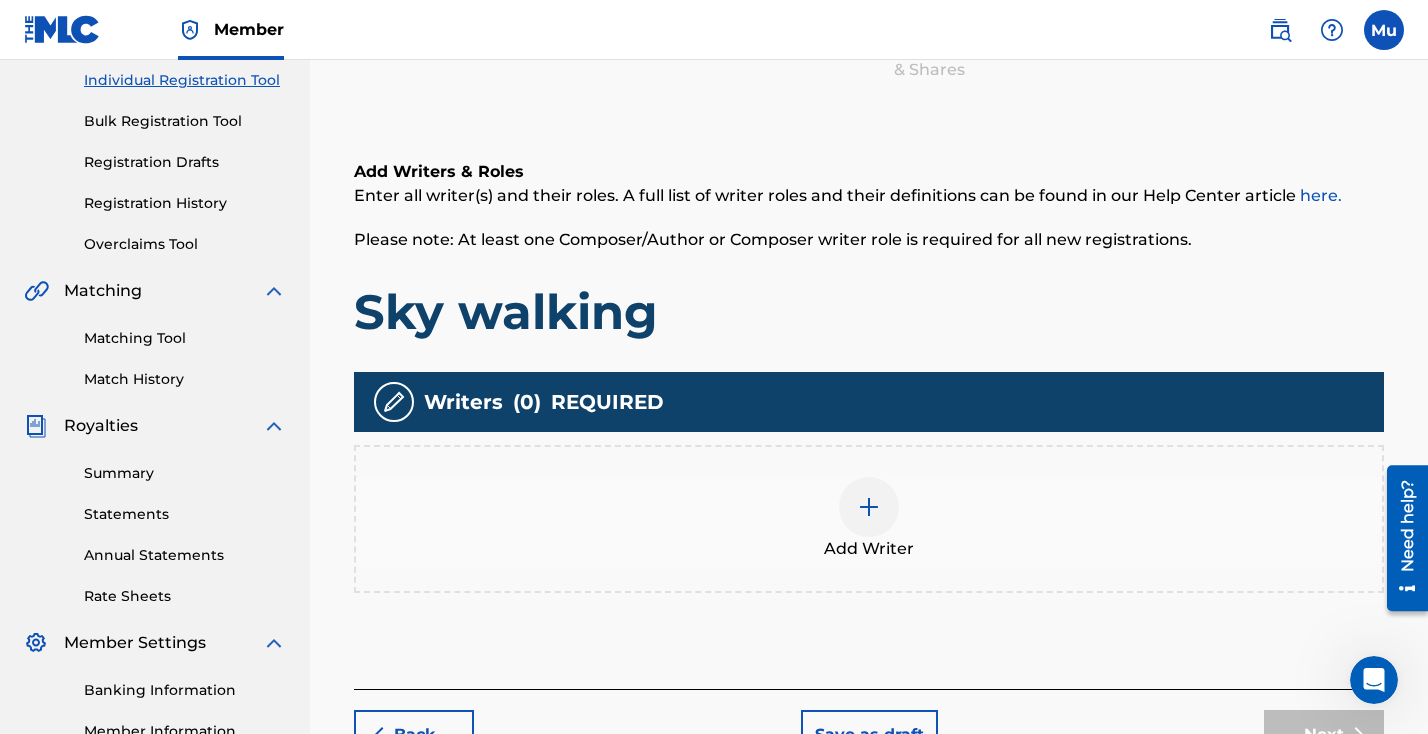 click at bounding box center [869, 507] 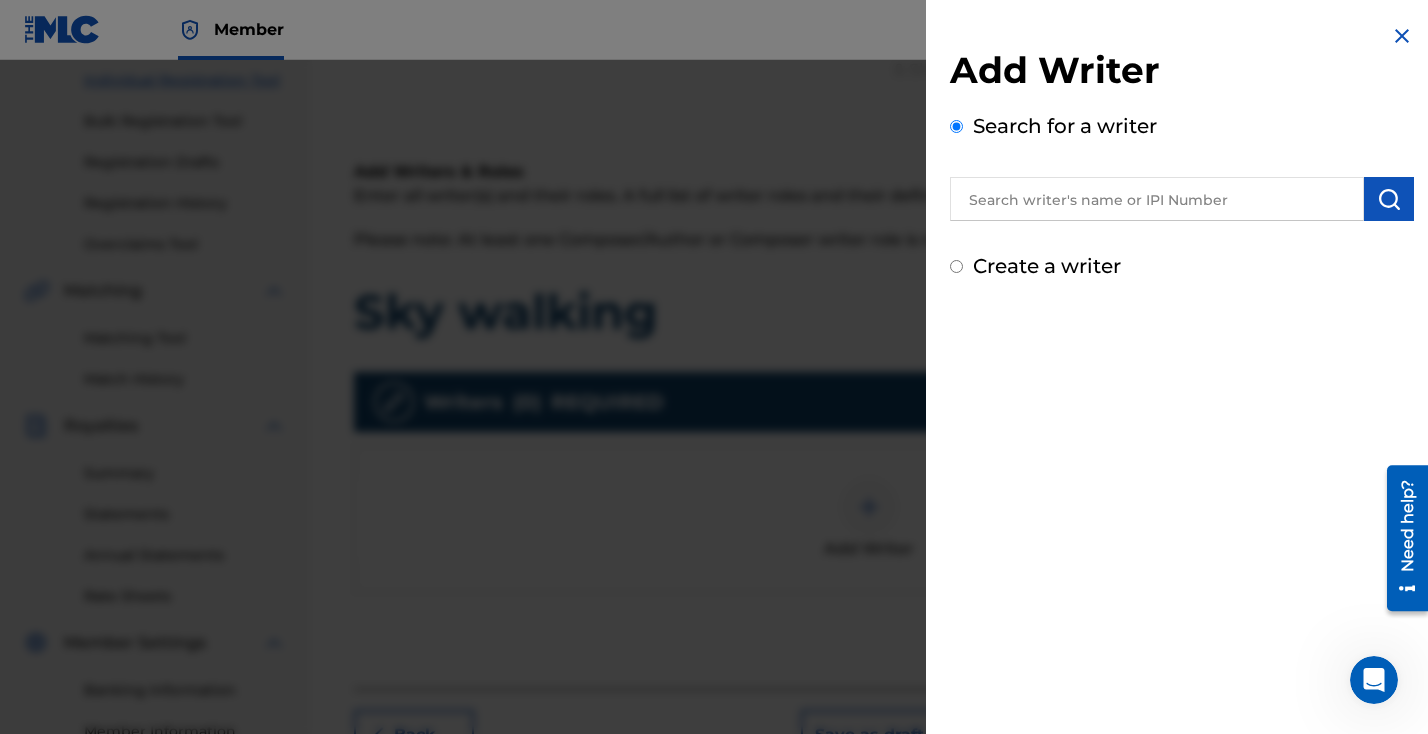 click at bounding box center [1157, 199] 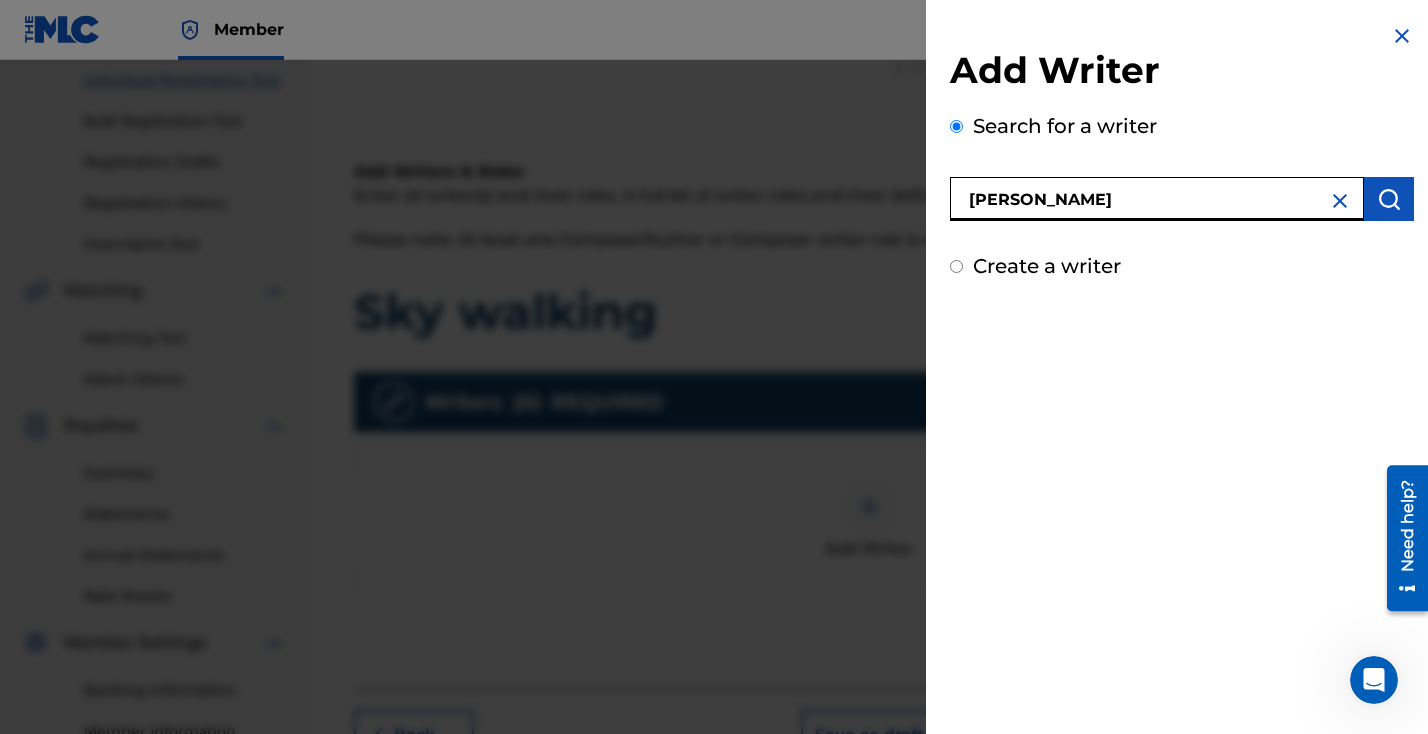type on "[PERSON_NAME]" 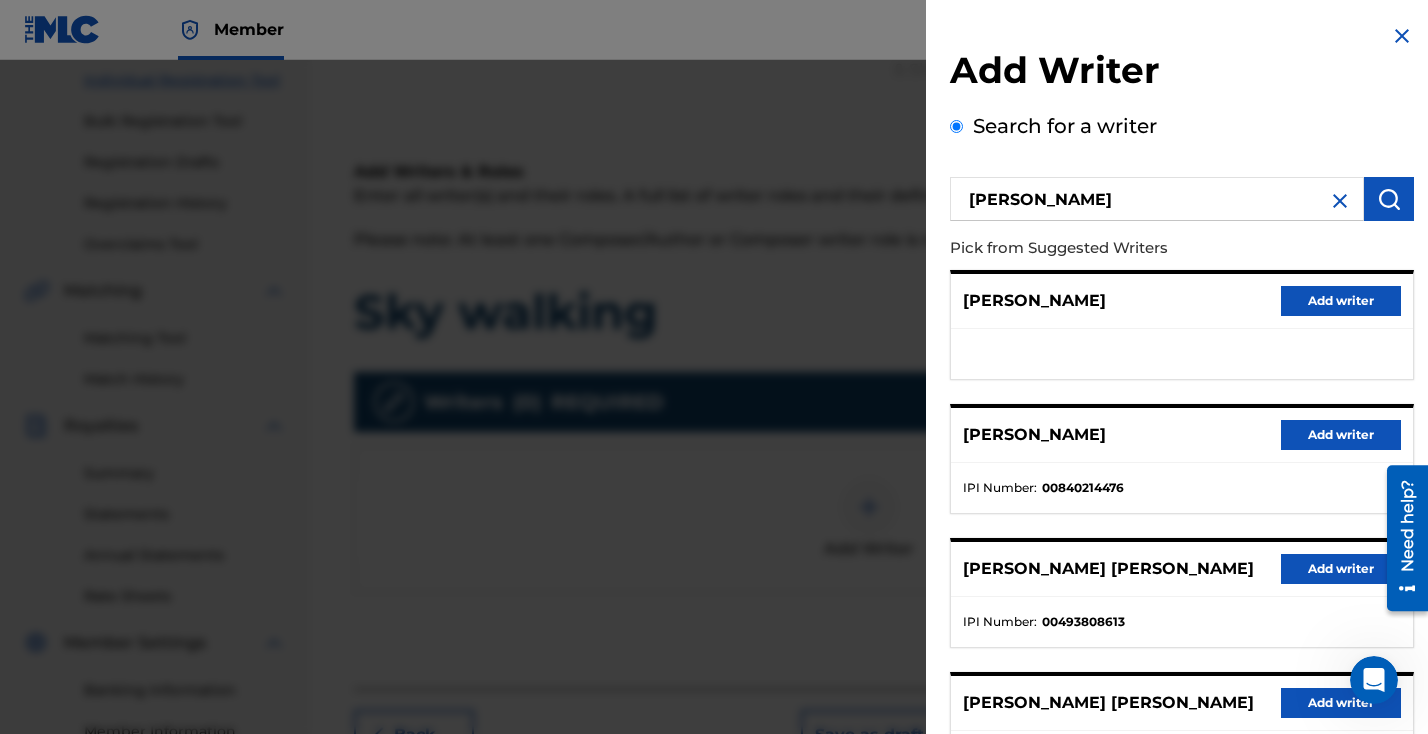 scroll, scrollTop: 308, scrollLeft: 0, axis: vertical 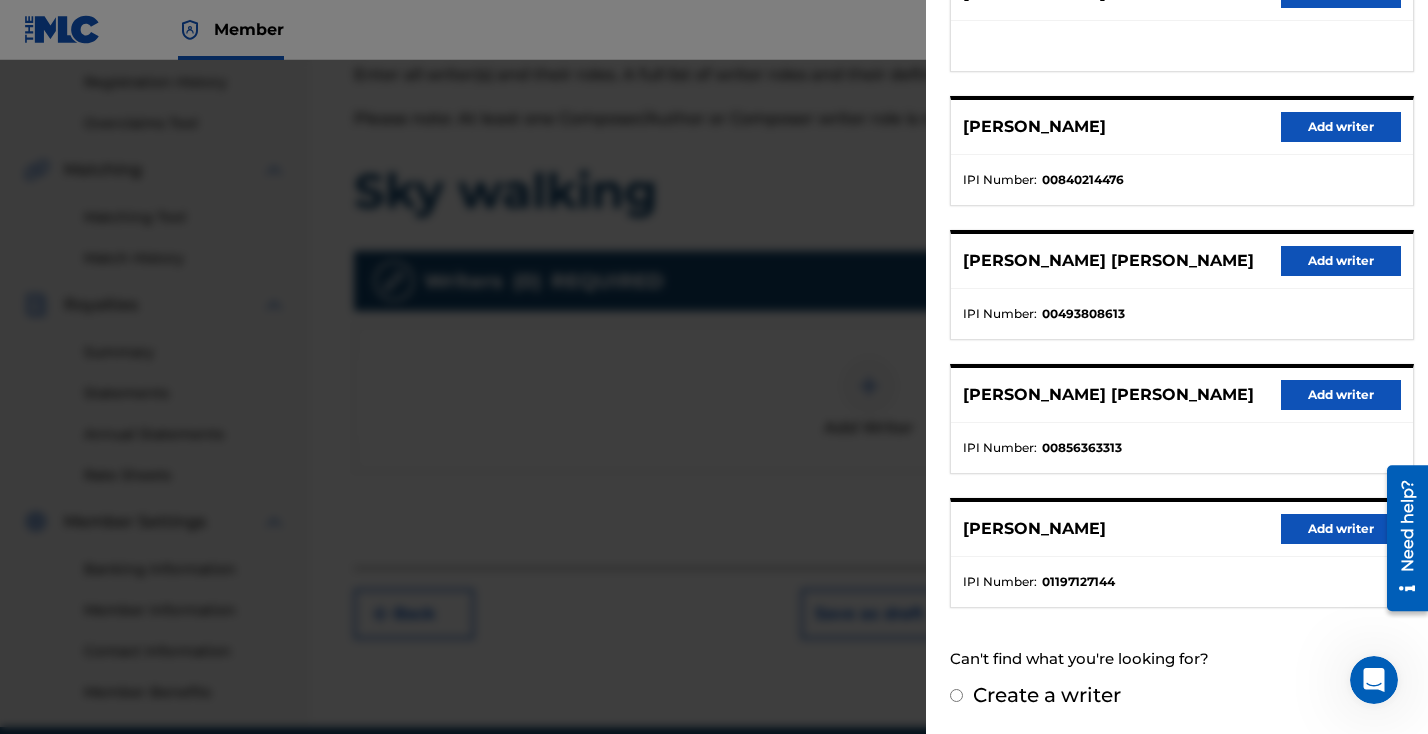 click on "Add writer" at bounding box center (1341, 529) 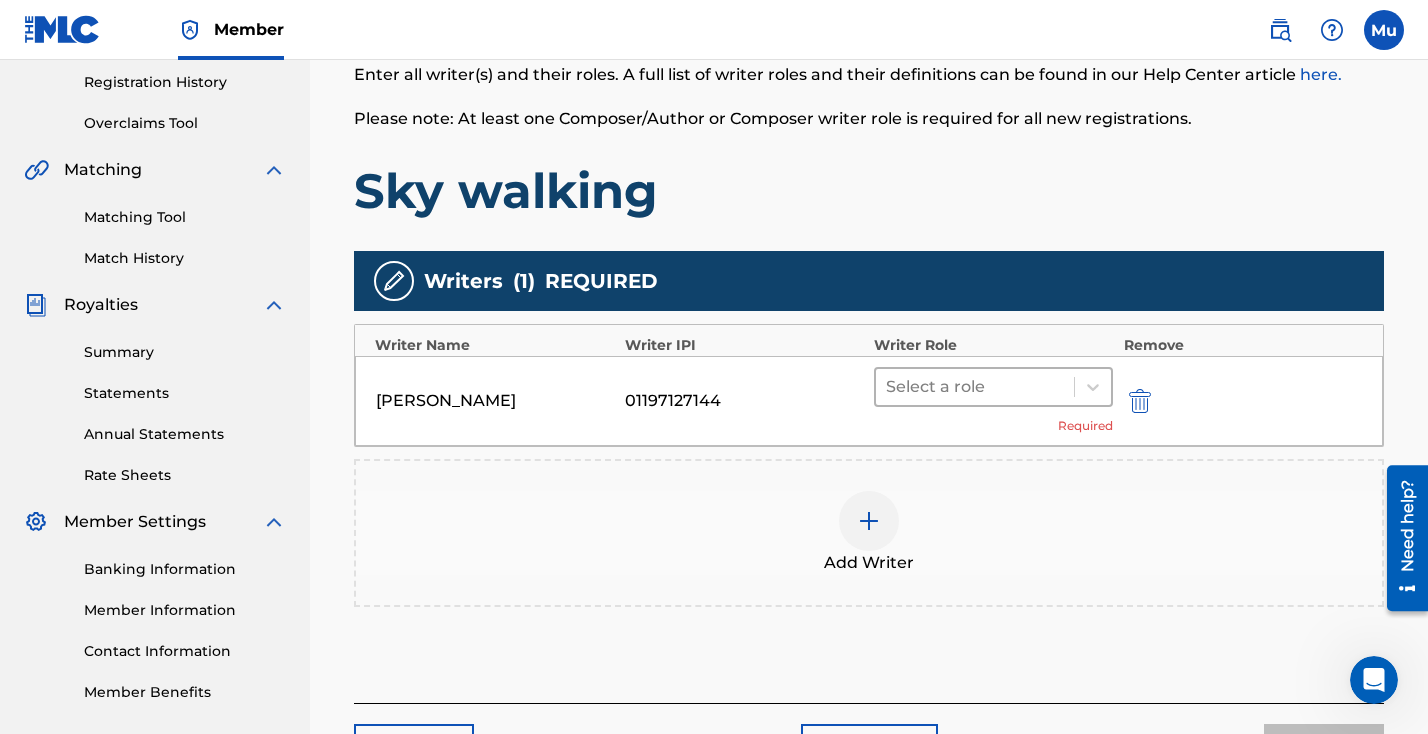 click at bounding box center [975, 387] 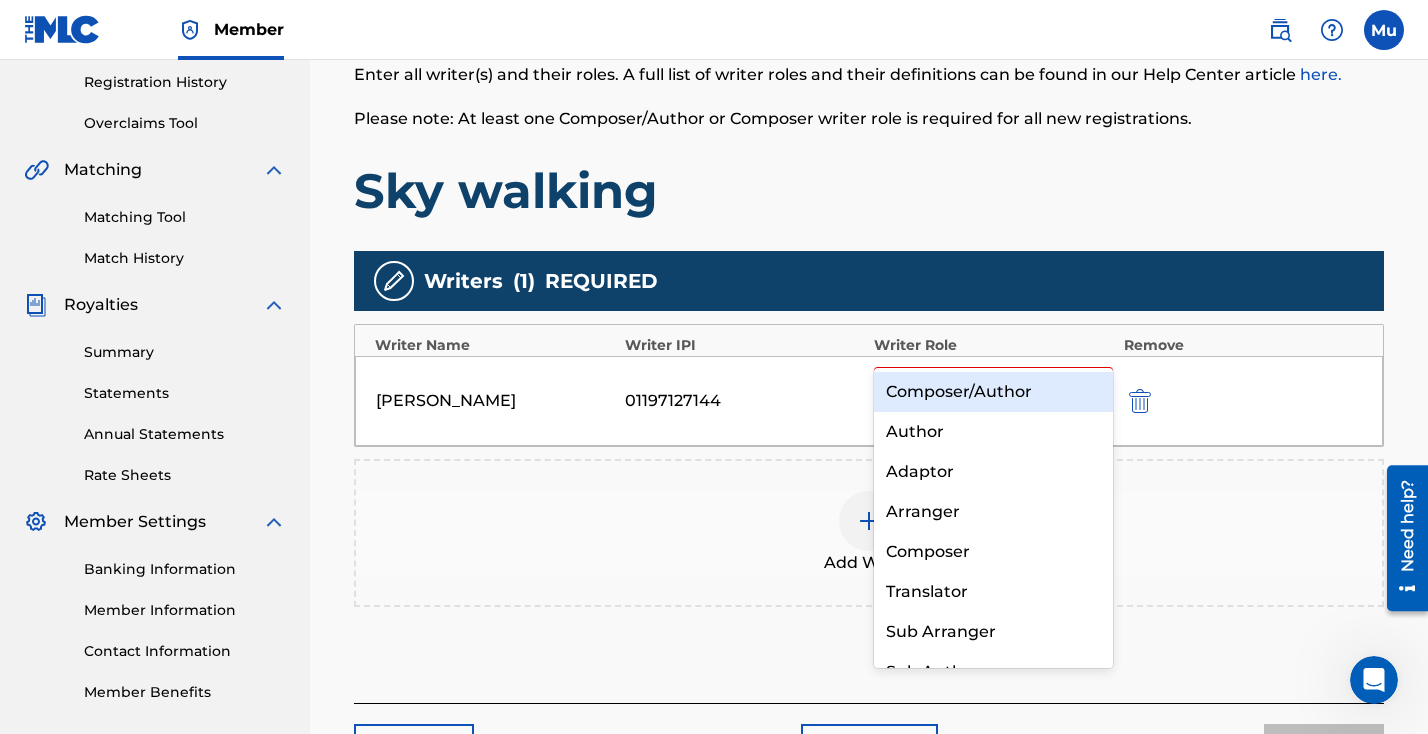 click on "Composer/Author" at bounding box center (993, 392) 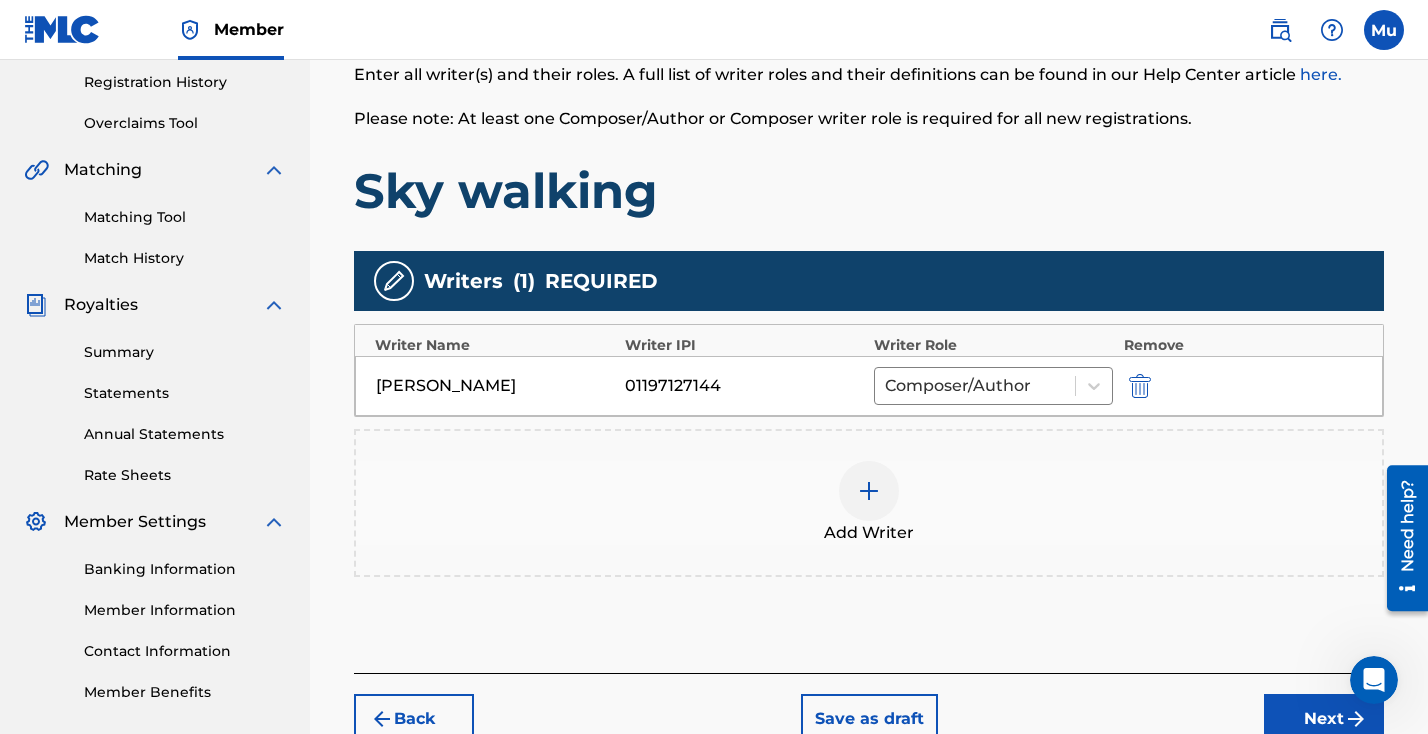 click on "Next" at bounding box center (1324, 719) 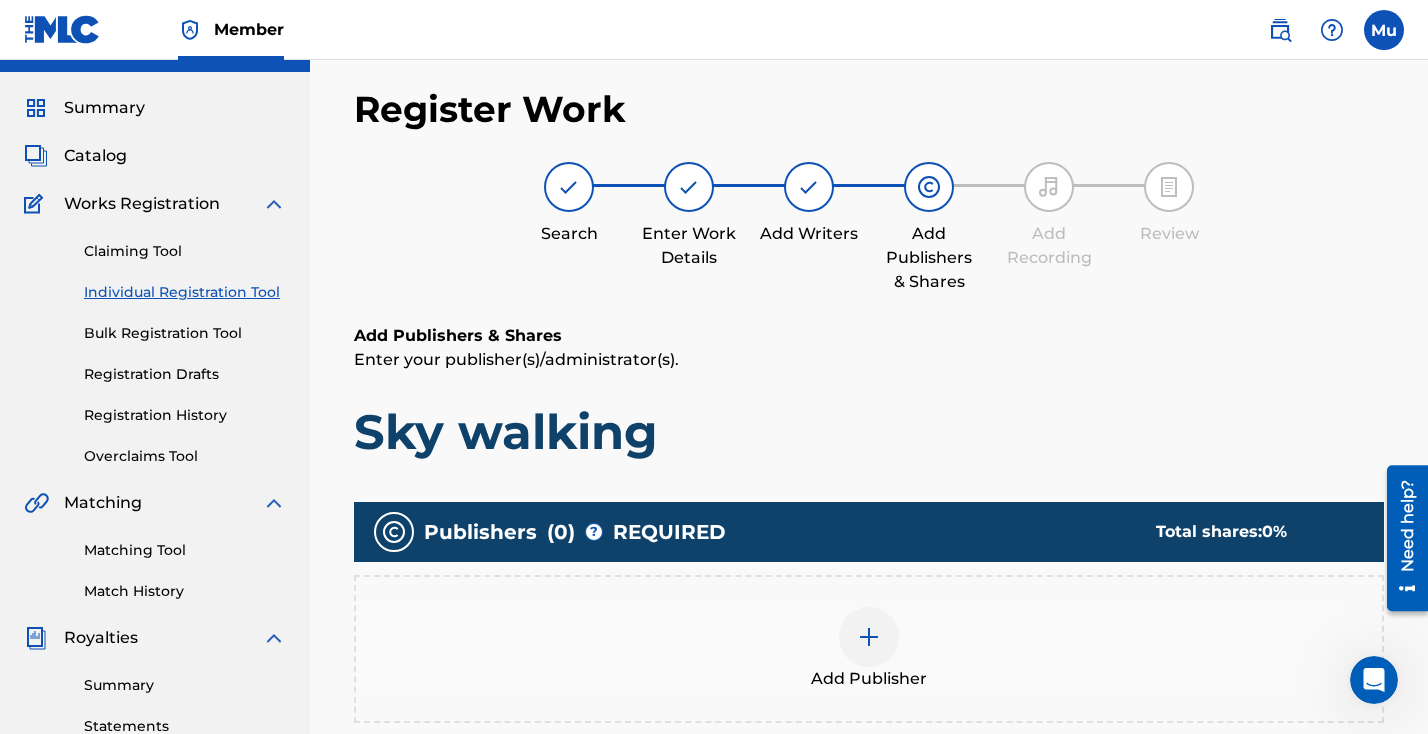 scroll, scrollTop: 90, scrollLeft: 0, axis: vertical 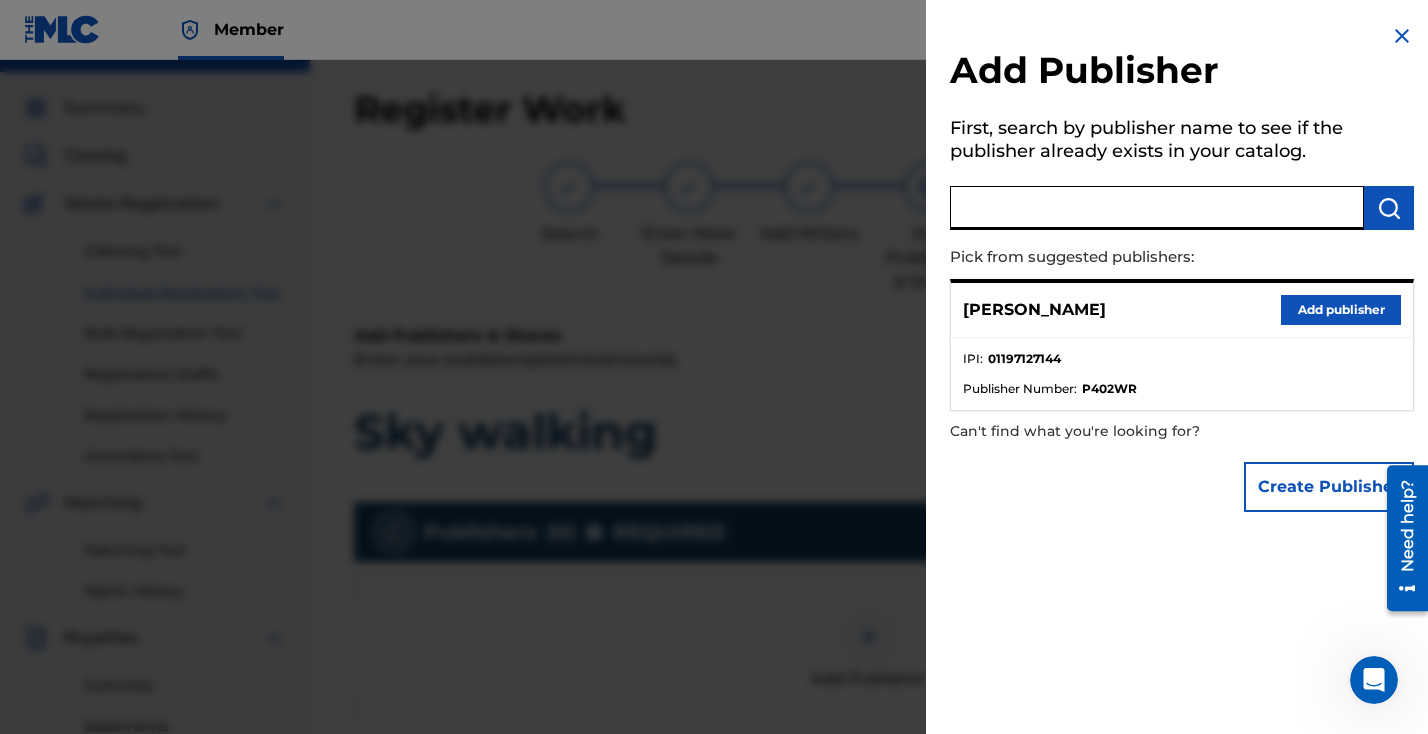 click at bounding box center [1157, 208] 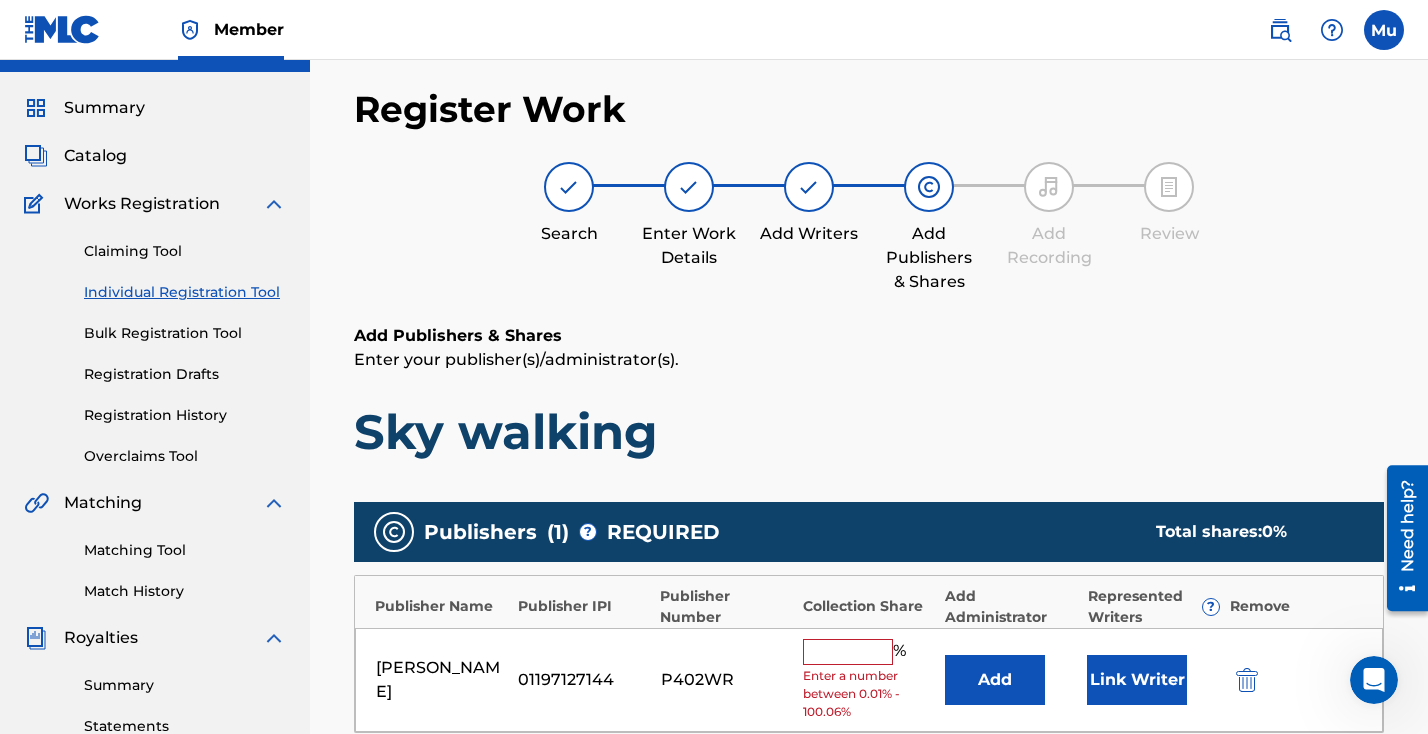 click at bounding box center [848, 652] 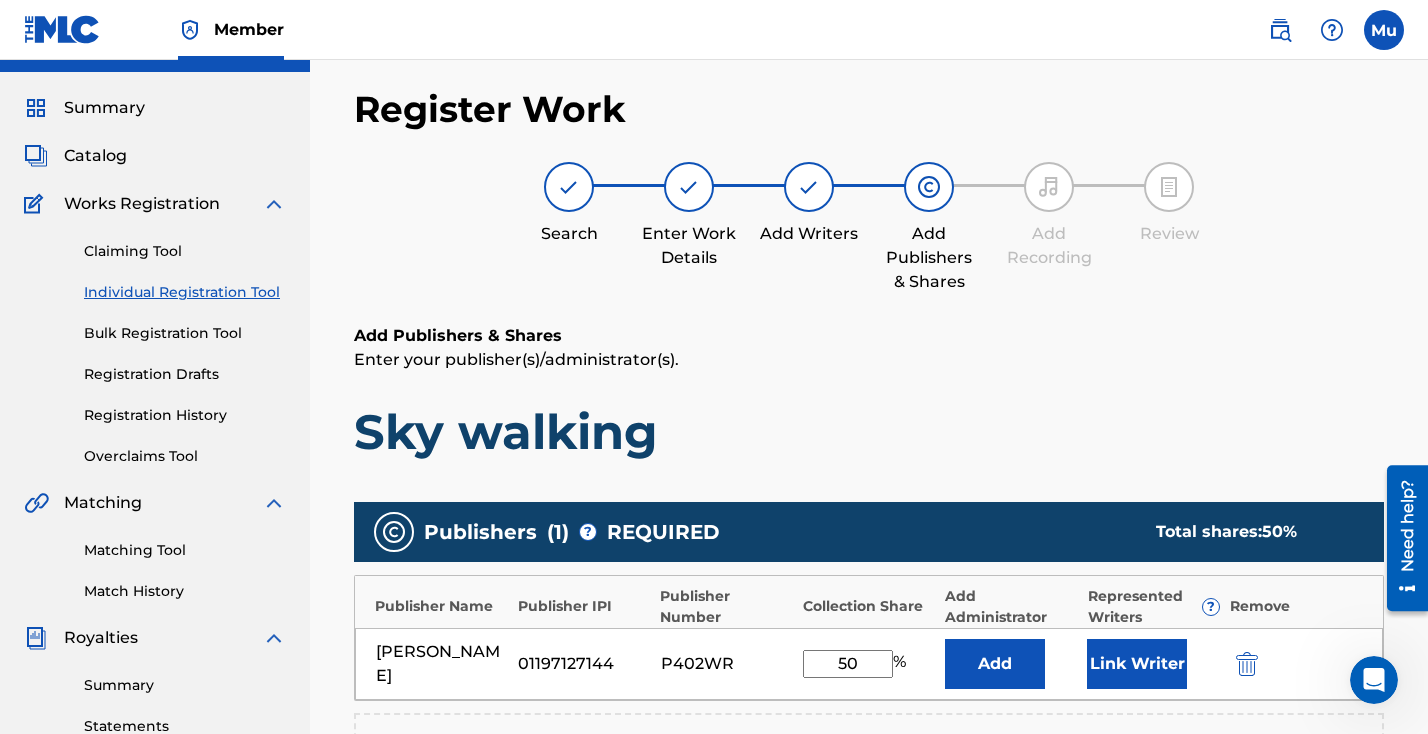 type on "50" 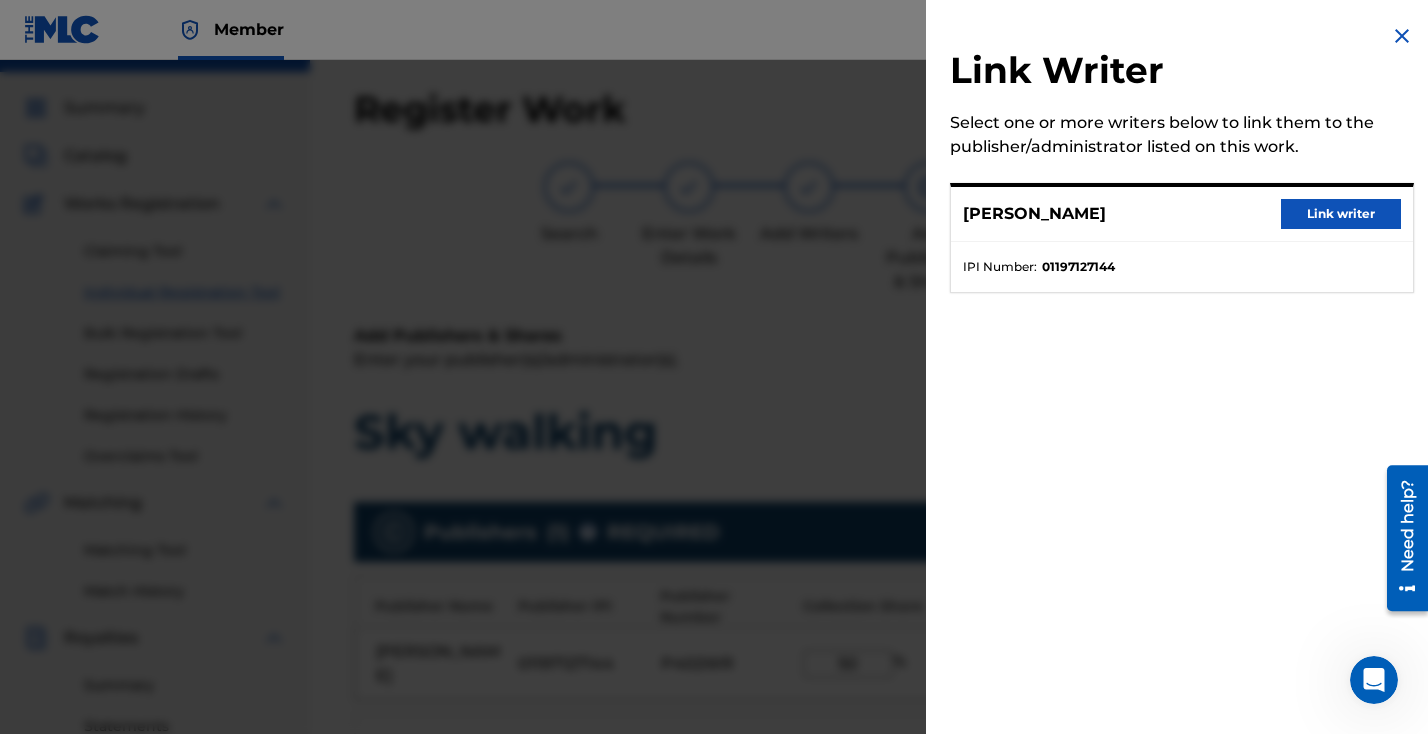 type 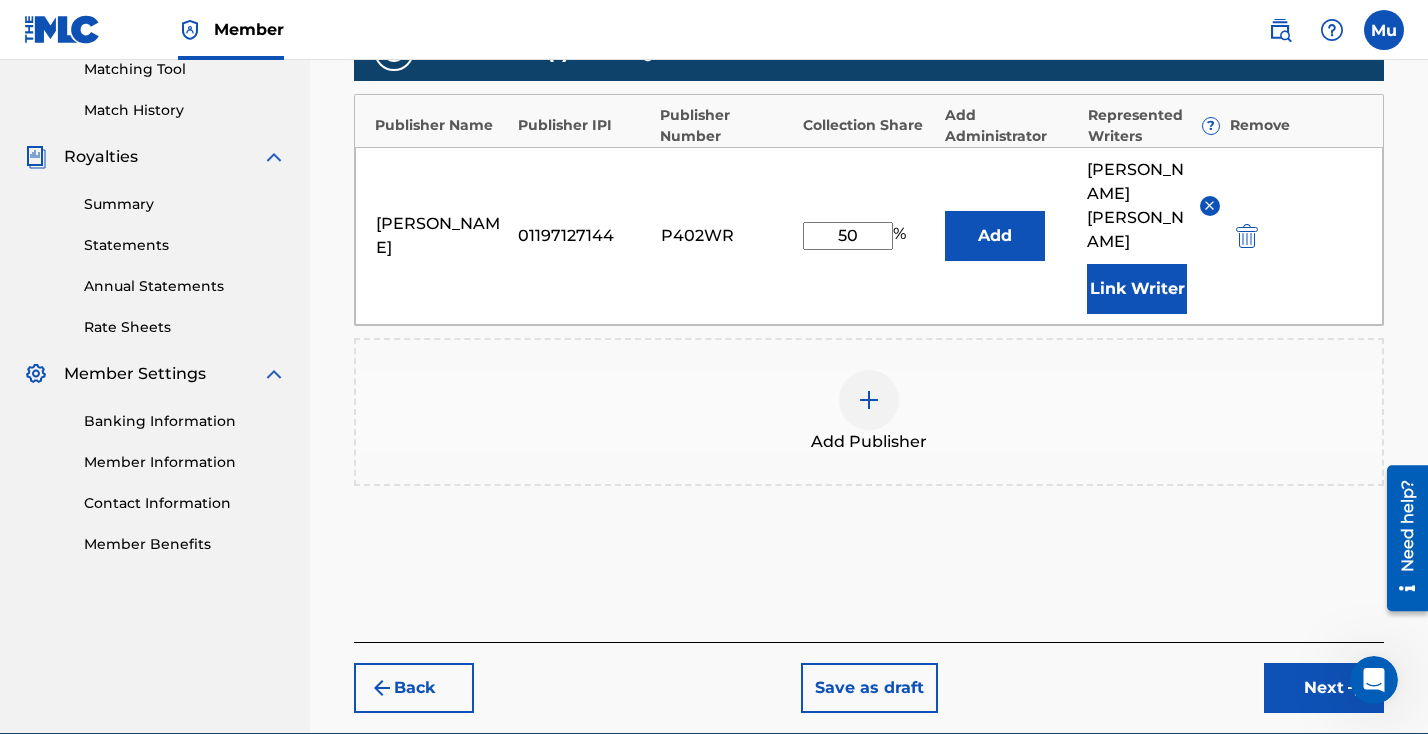click on "Next" at bounding box center [1324, 688] 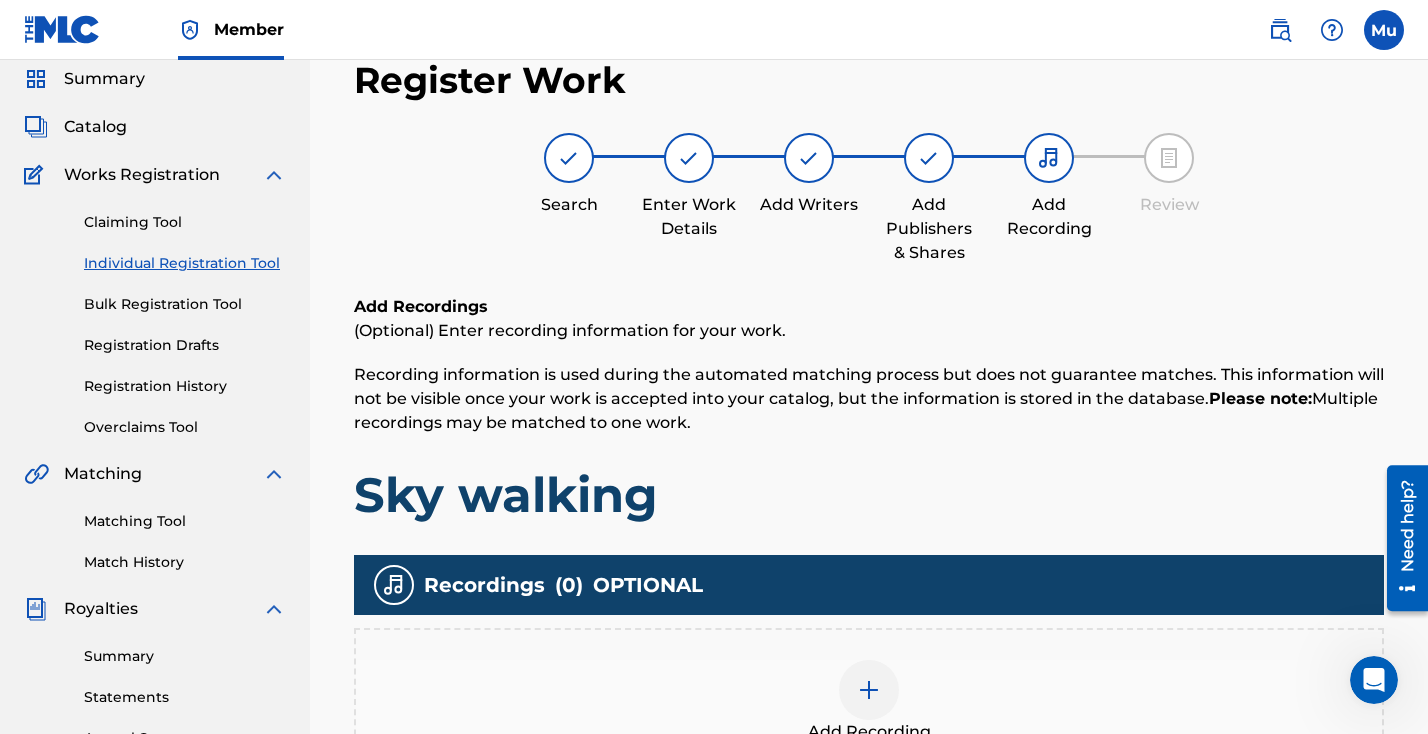 scroll, scrollTop: 90, scrollLeft: 0, axis: vertical 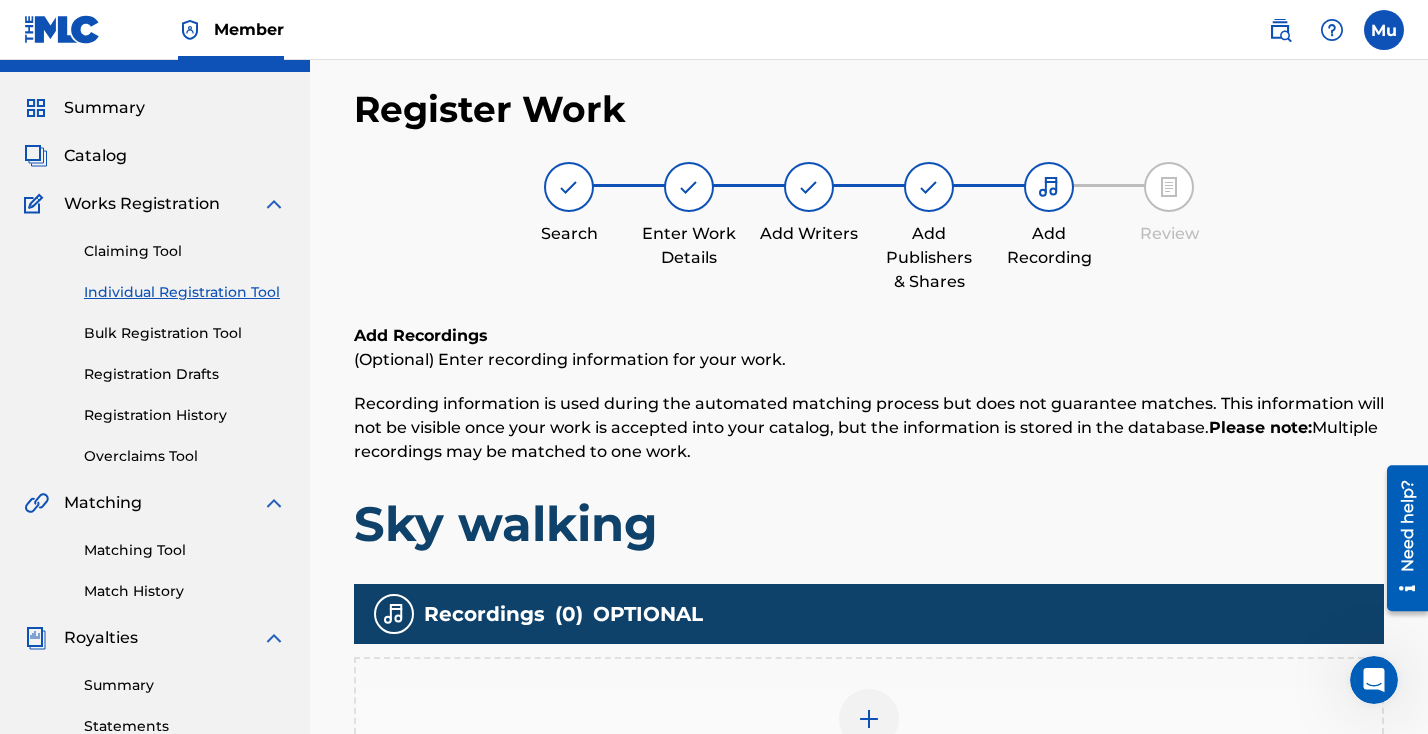 click at bounding box center [869, 719] 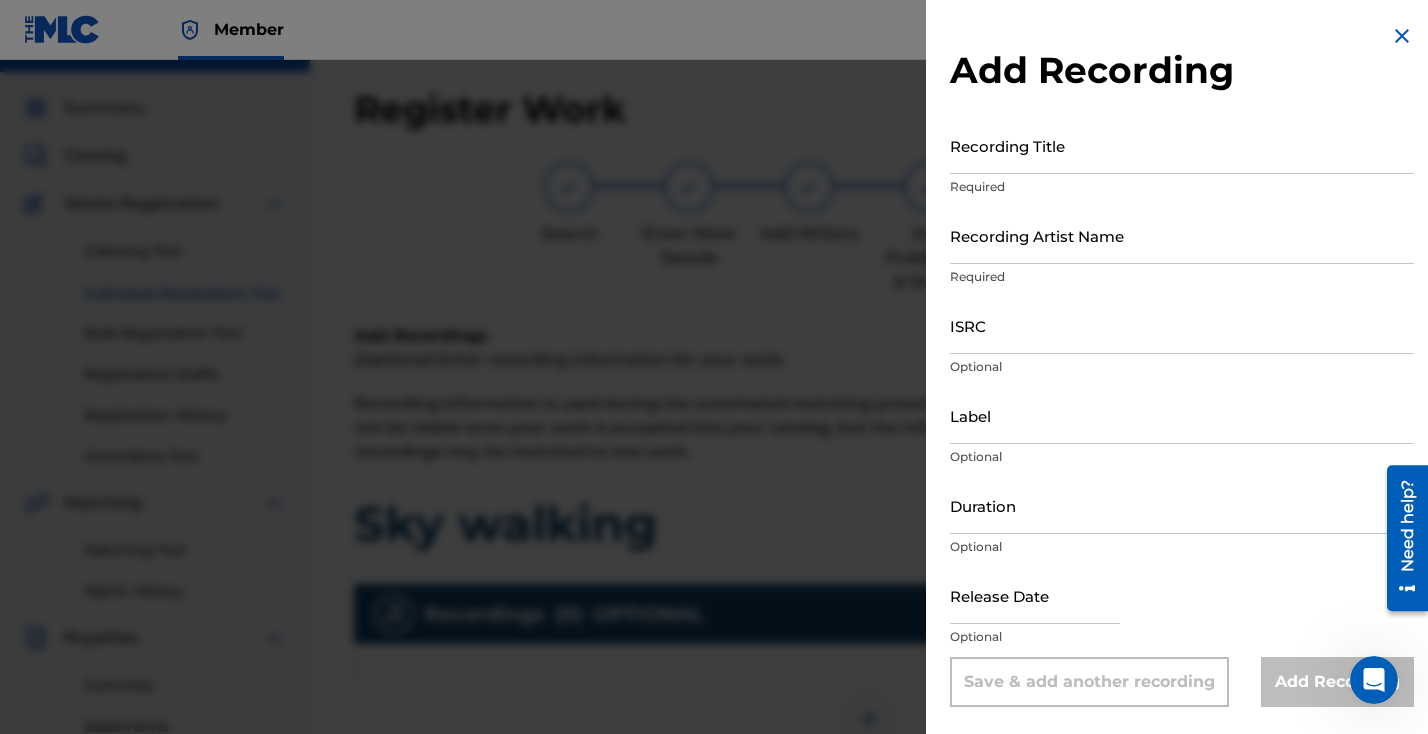 click on "Recording Title" at bounding box center [1182, 145] 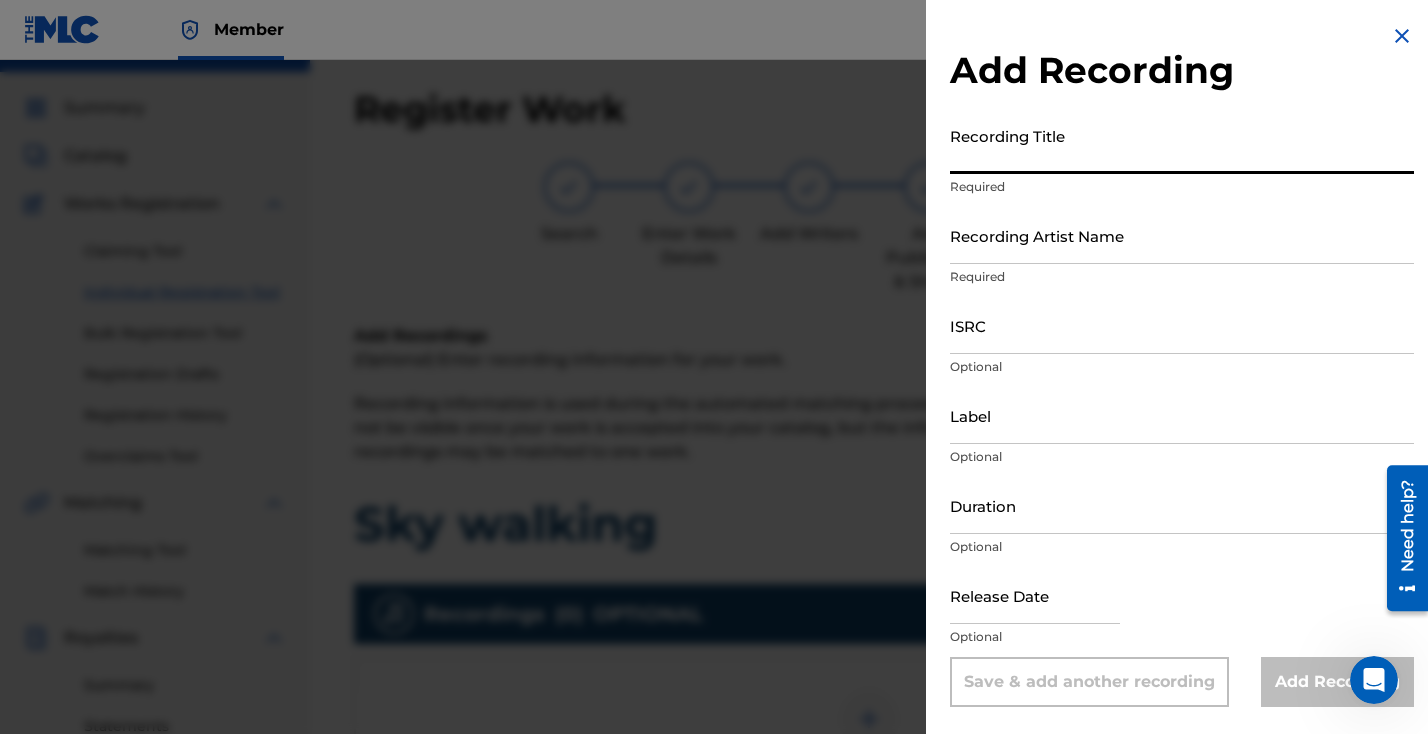 paste on "01197127144" 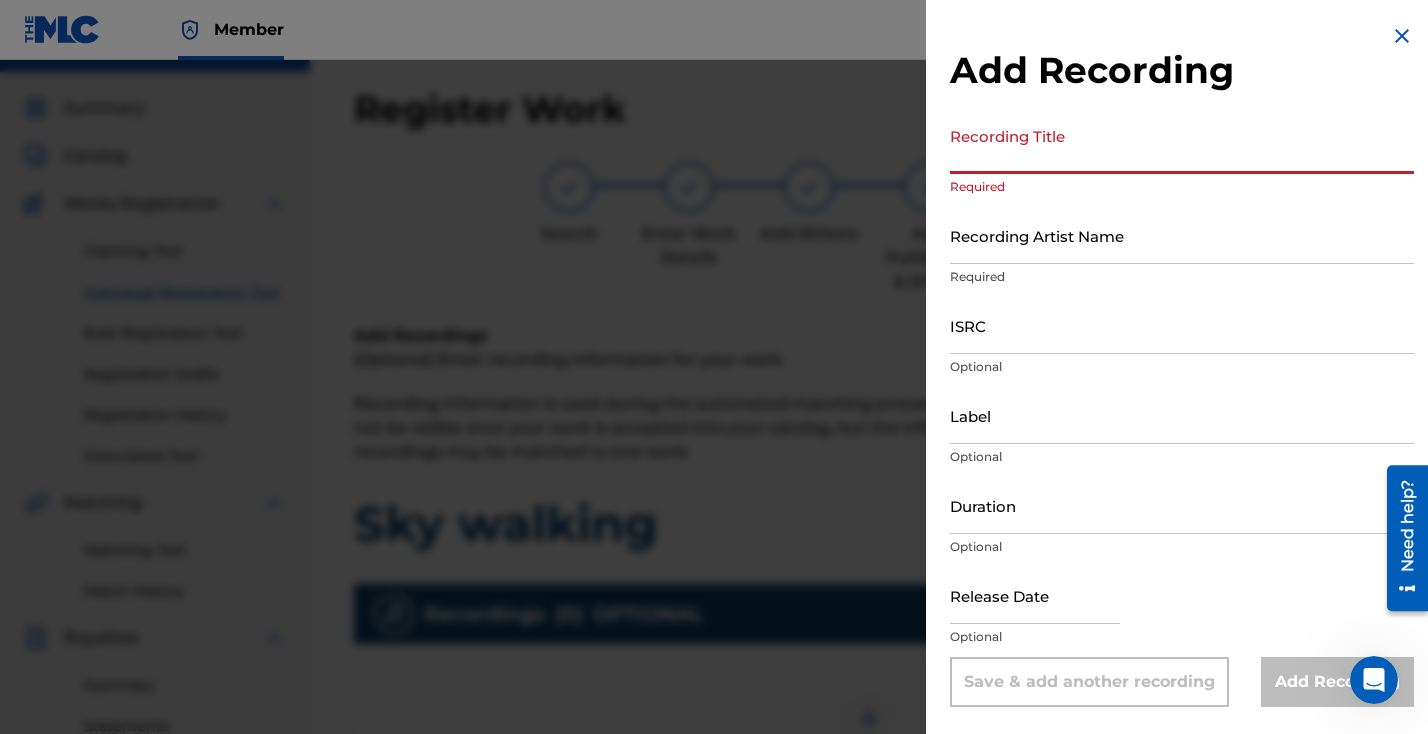 paste on "Sky walking" 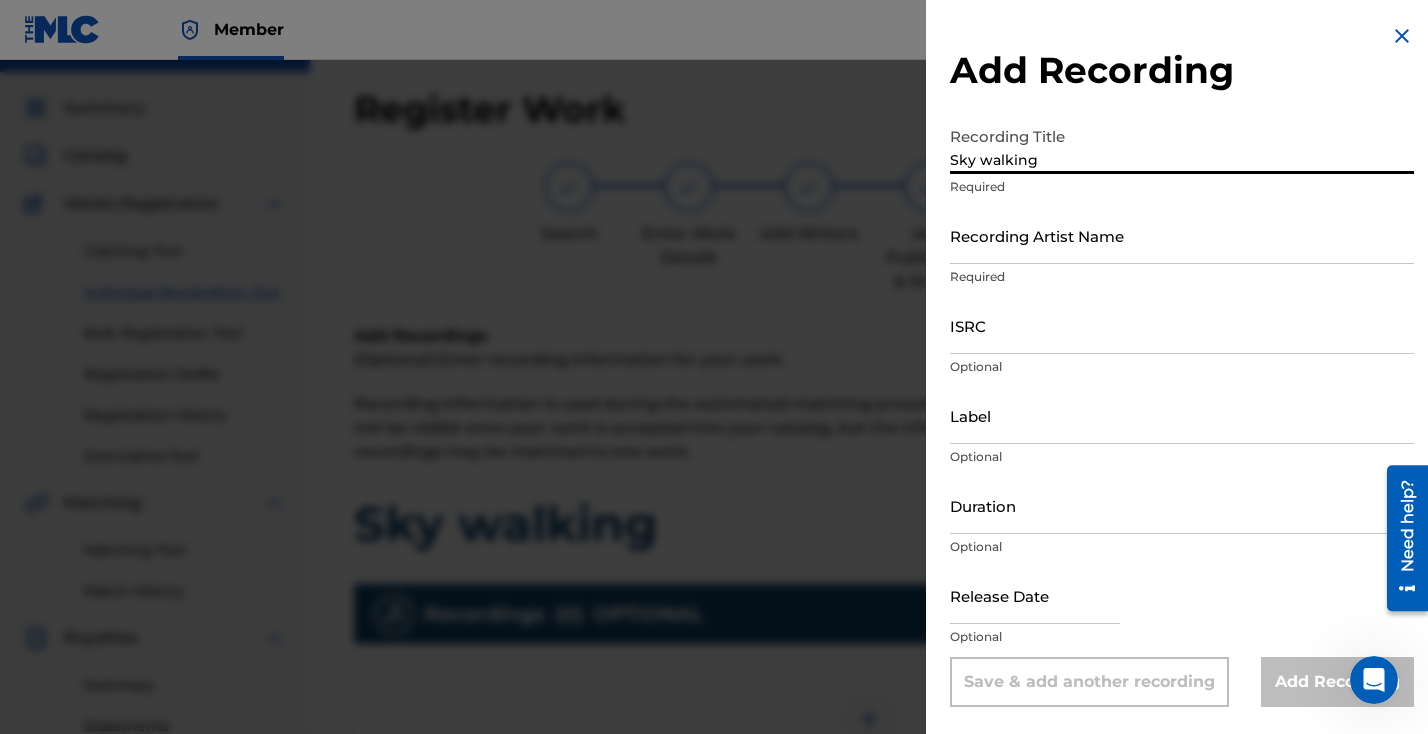 type on "Sky walking" 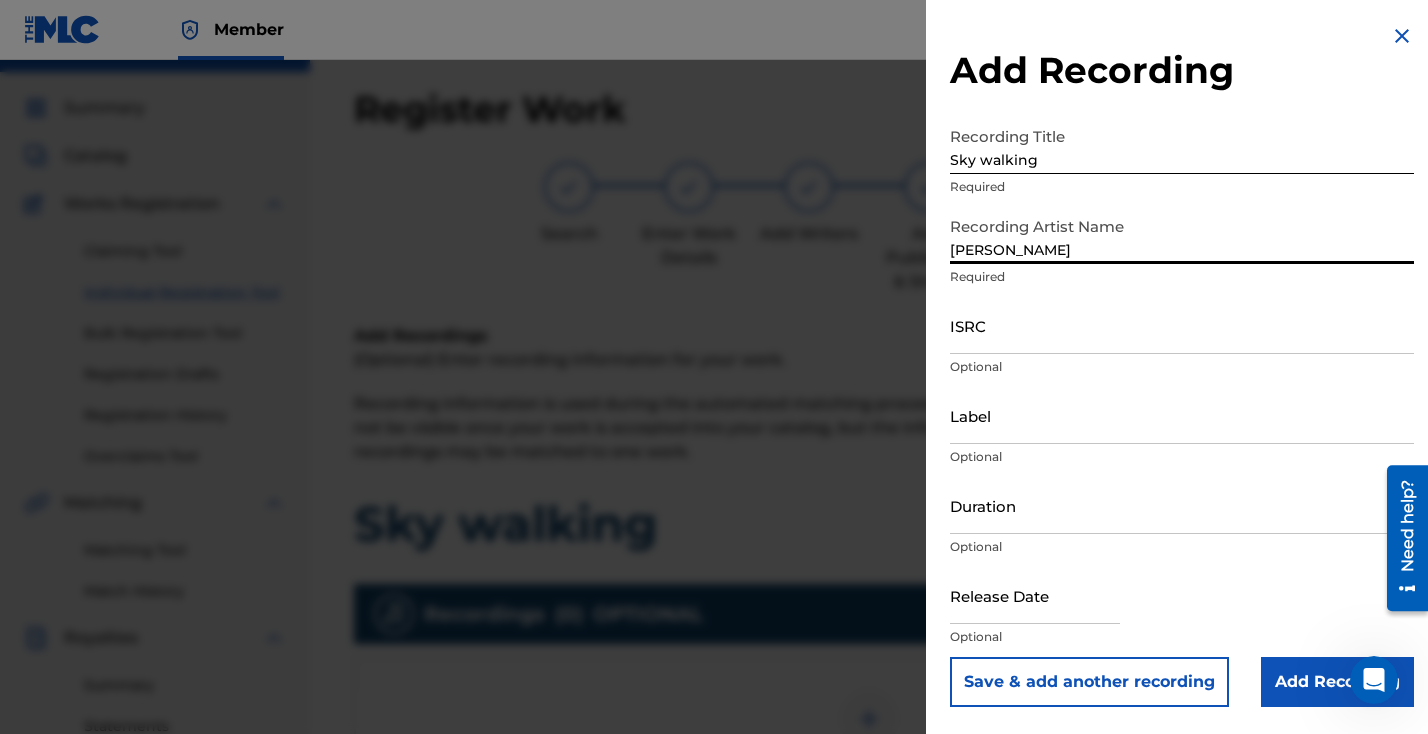 type on "[PERSON_NAME]" 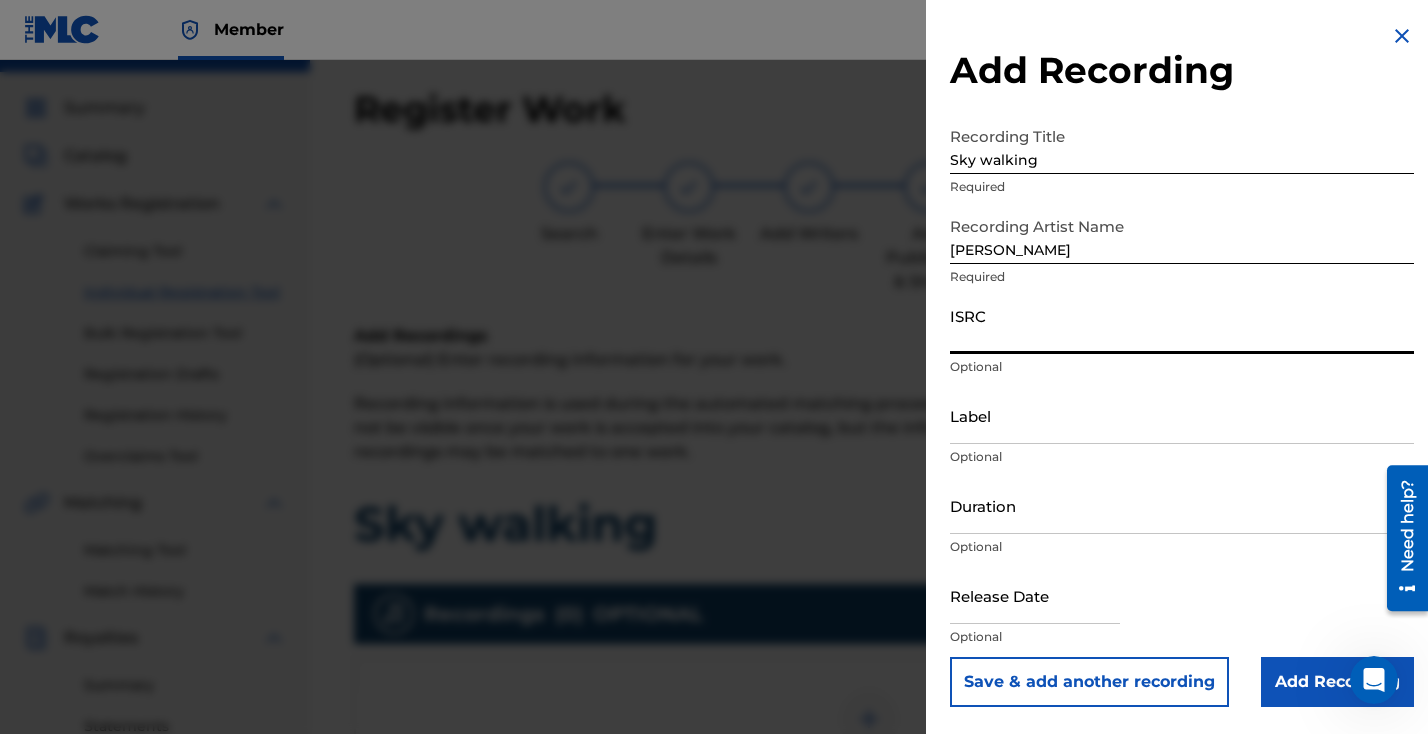 paste on "USHM22513904" 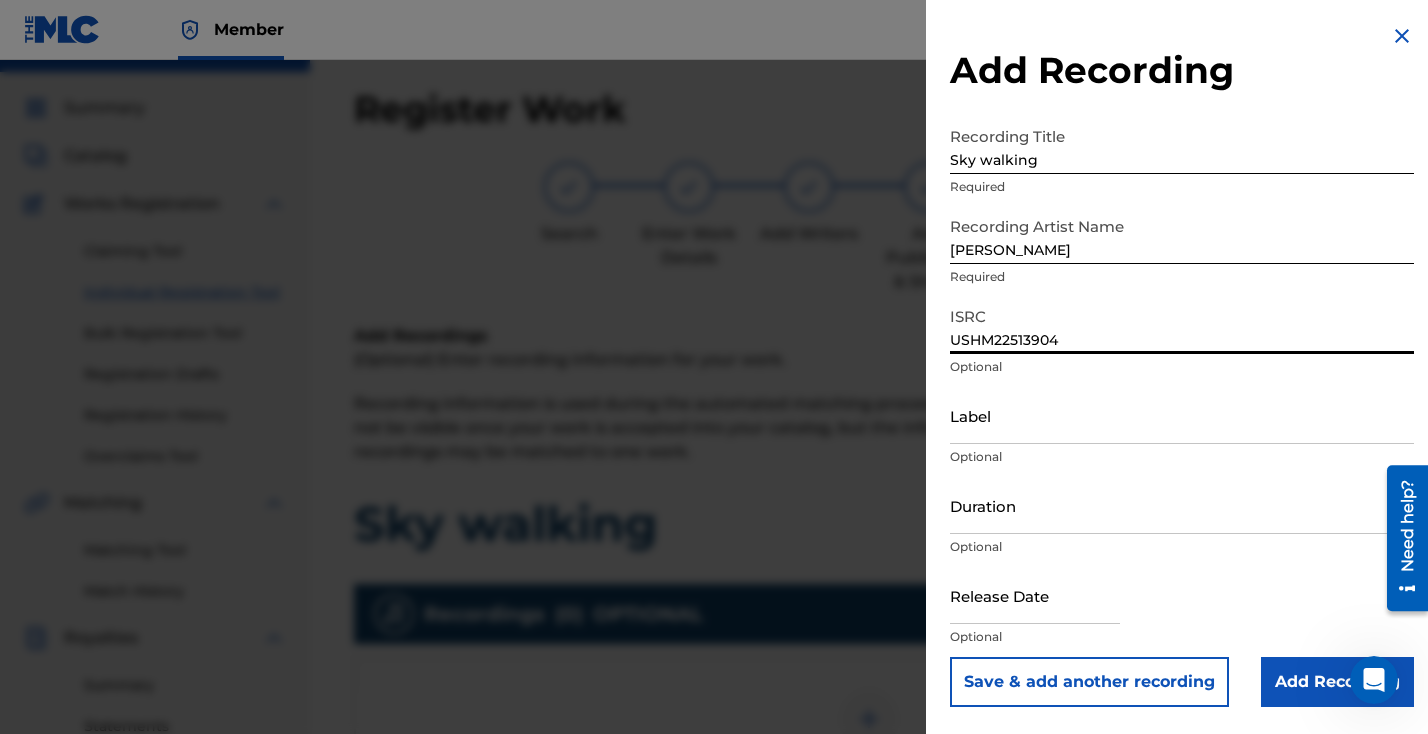 type on "USHM22513904" 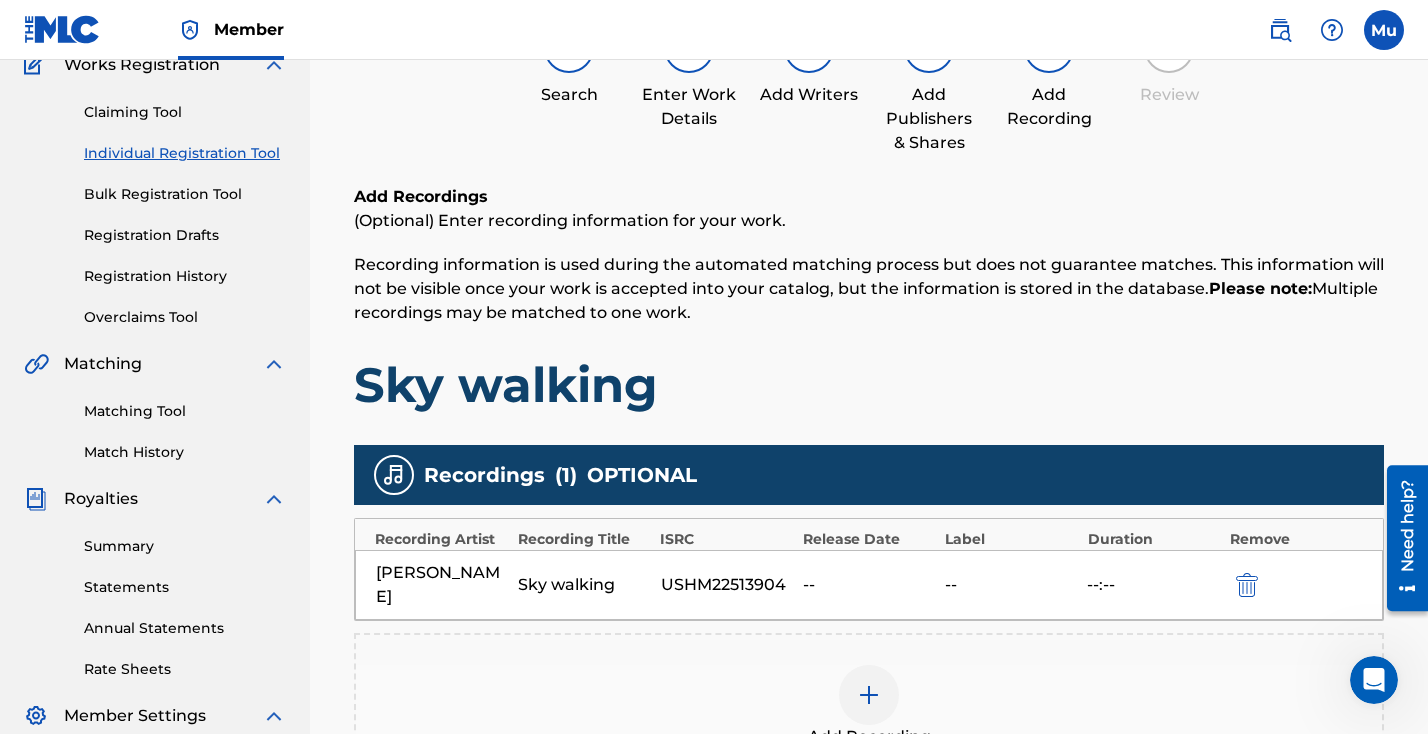 scroll, scrollTop: 465, scrollLeft: 0, axis: vertical 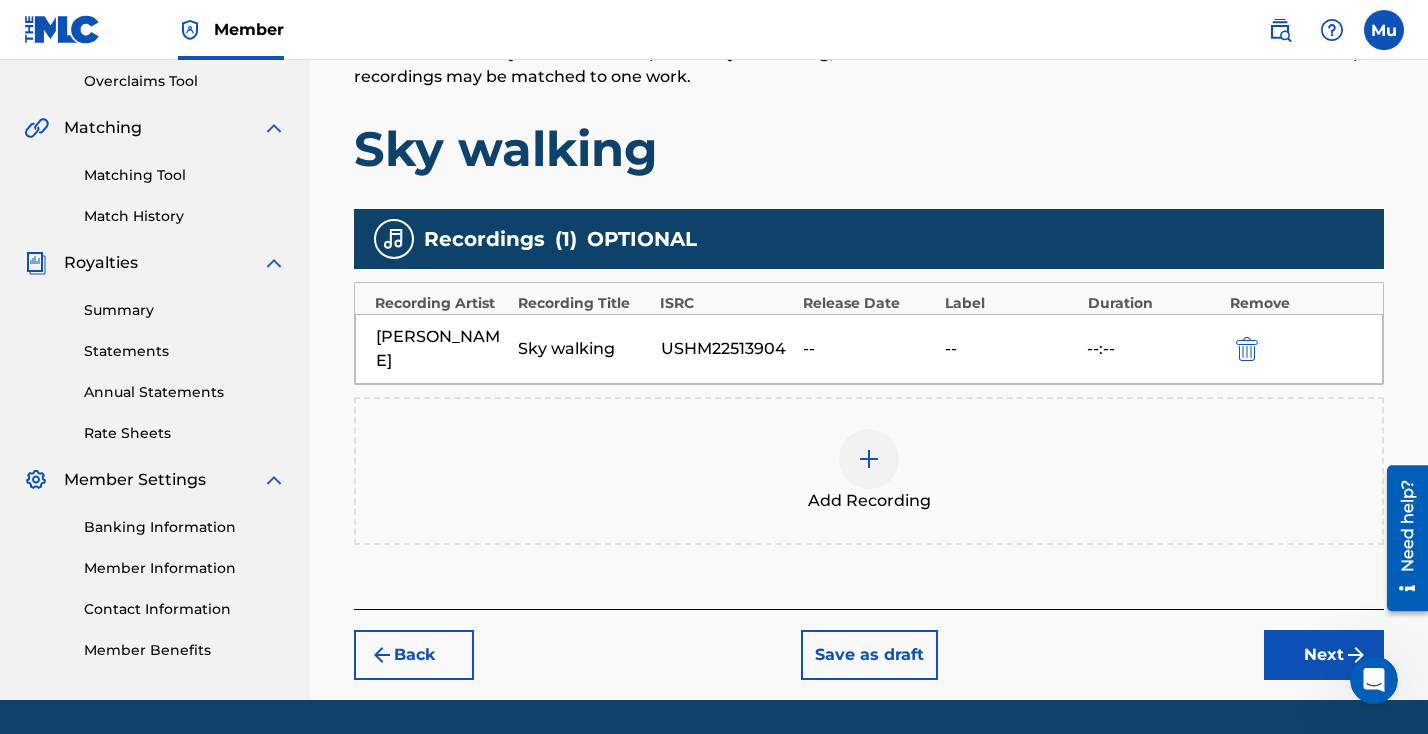 click on "Next" at bounding box center [1324, 655] 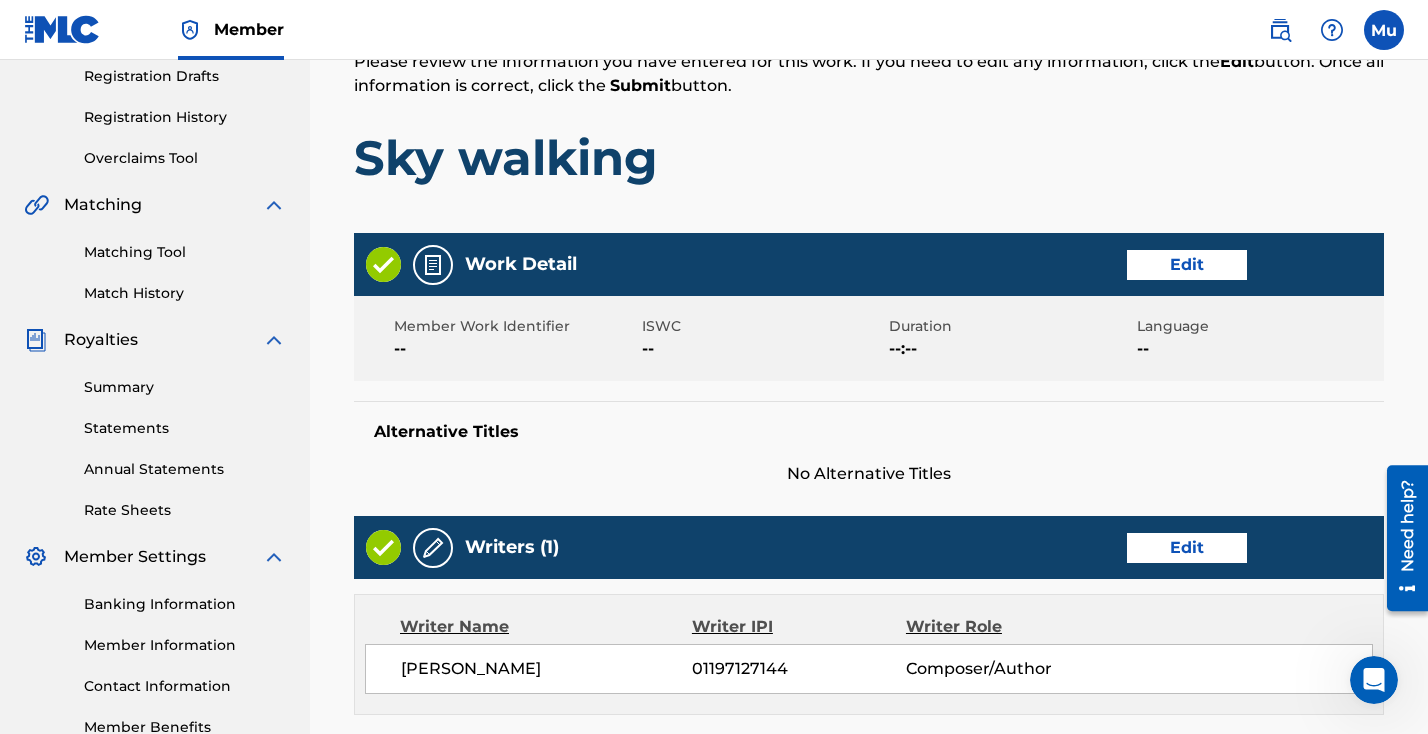 scroll, scrollTop: 1019, scrollLeft: 0, axis: vertical 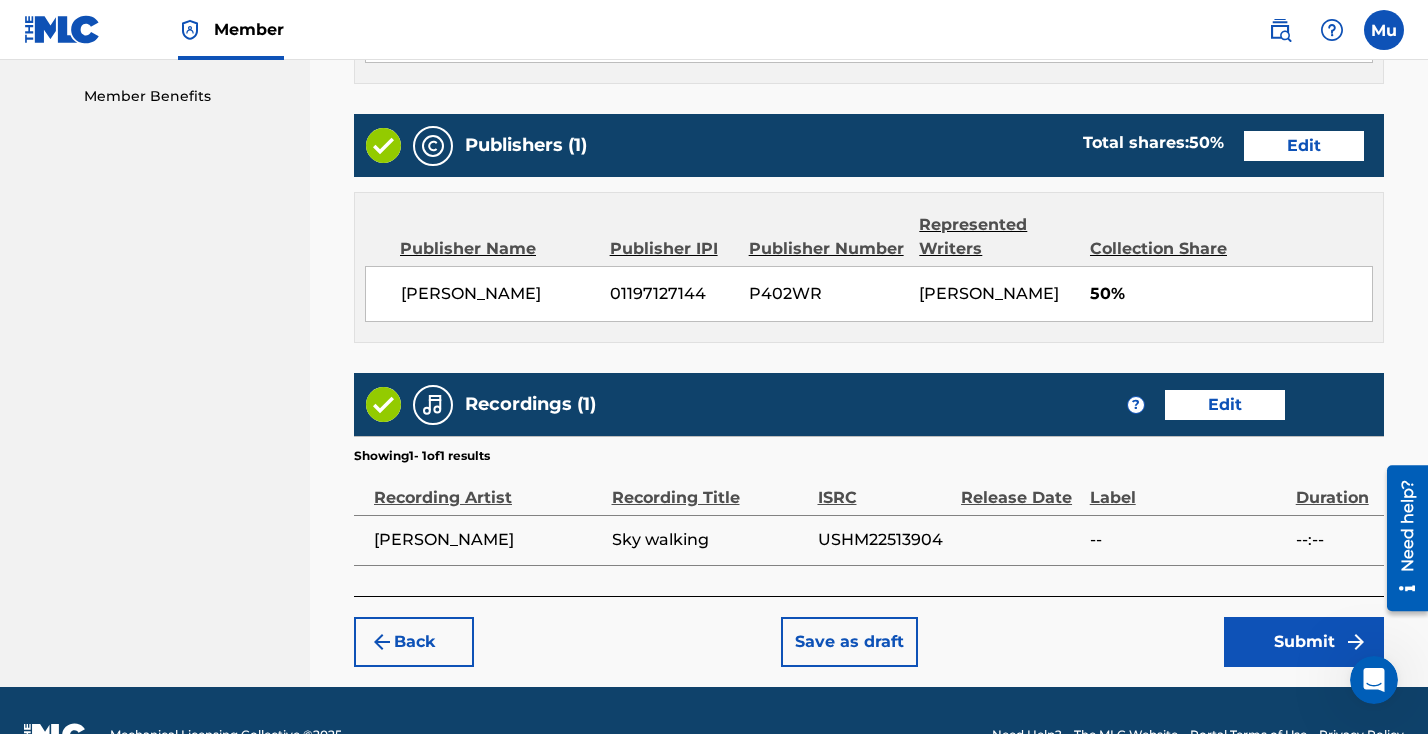 click on "Submit" at bounding box center (1304, 642) 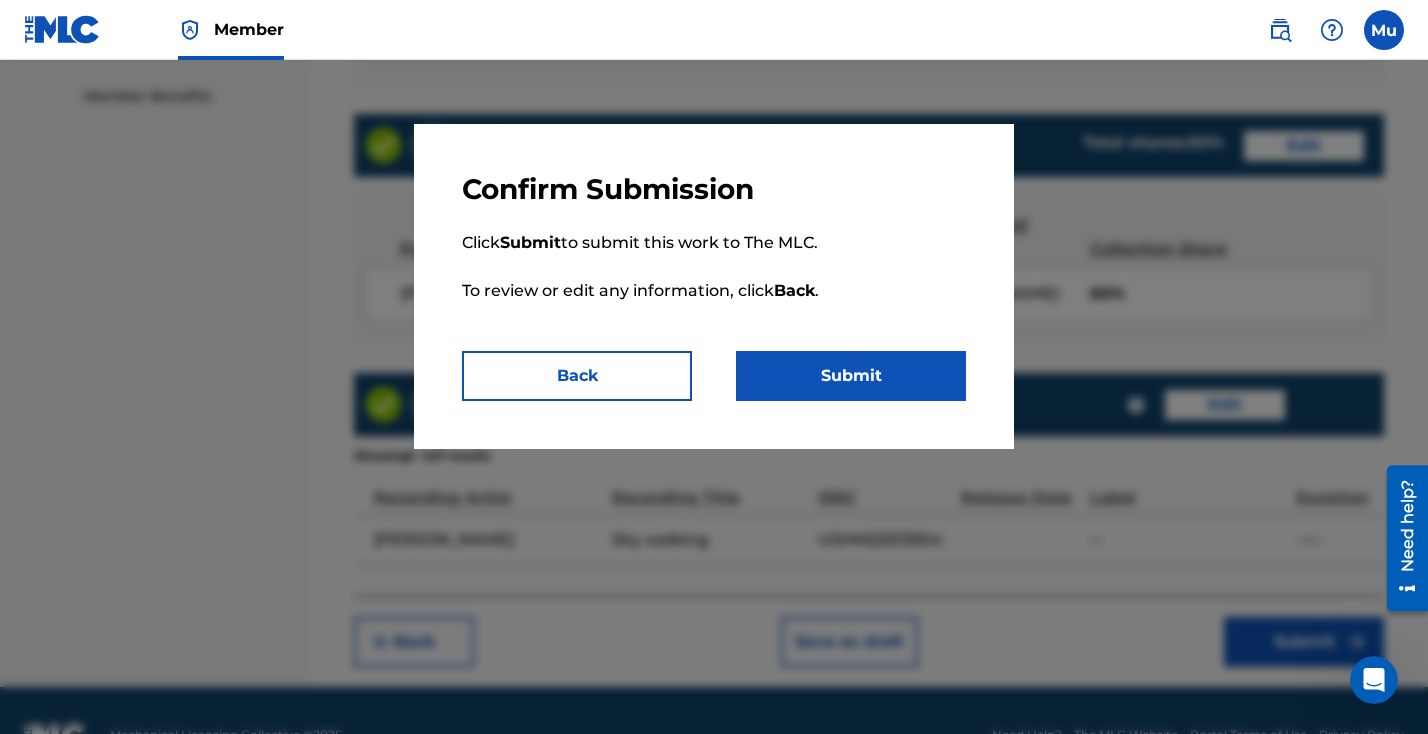click on "Submit" at bounding box center [851, 376] 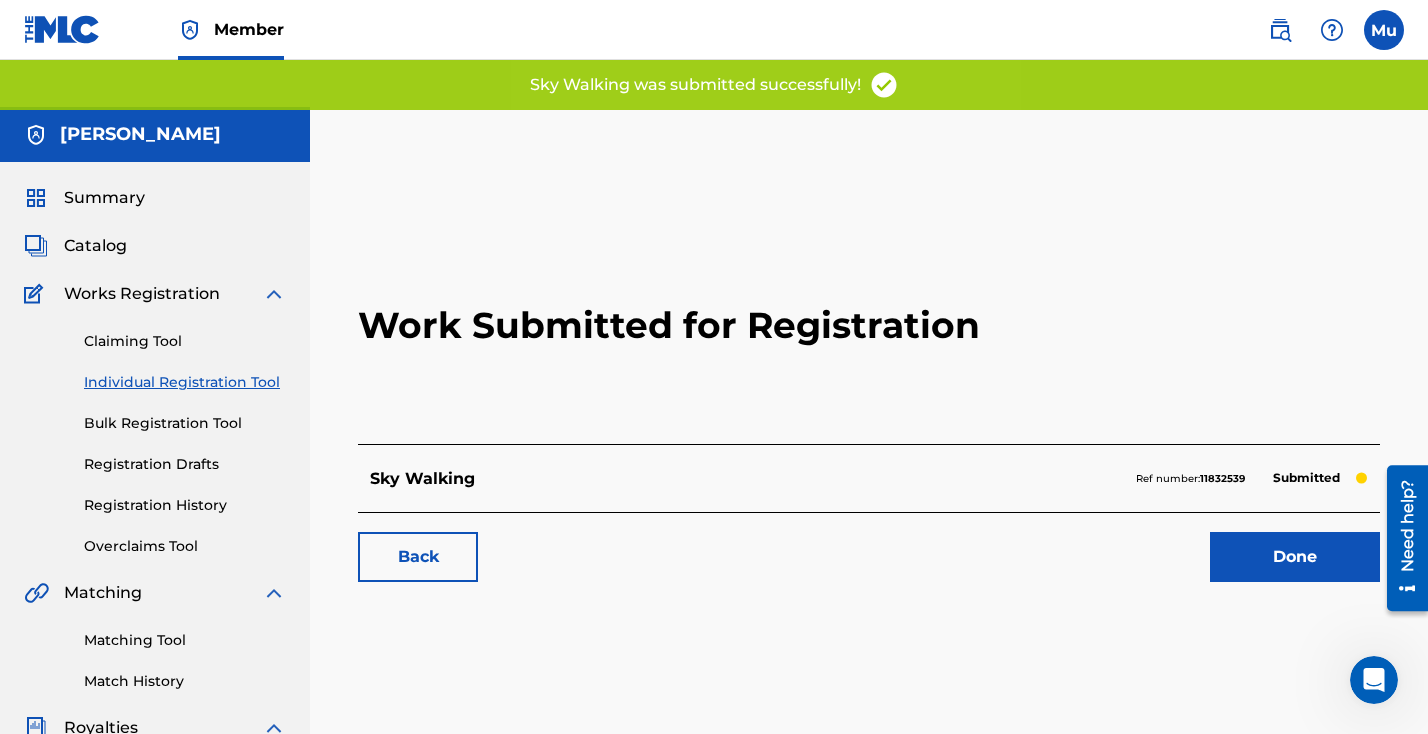 click on "Done" at bounding box center [1295, 557] 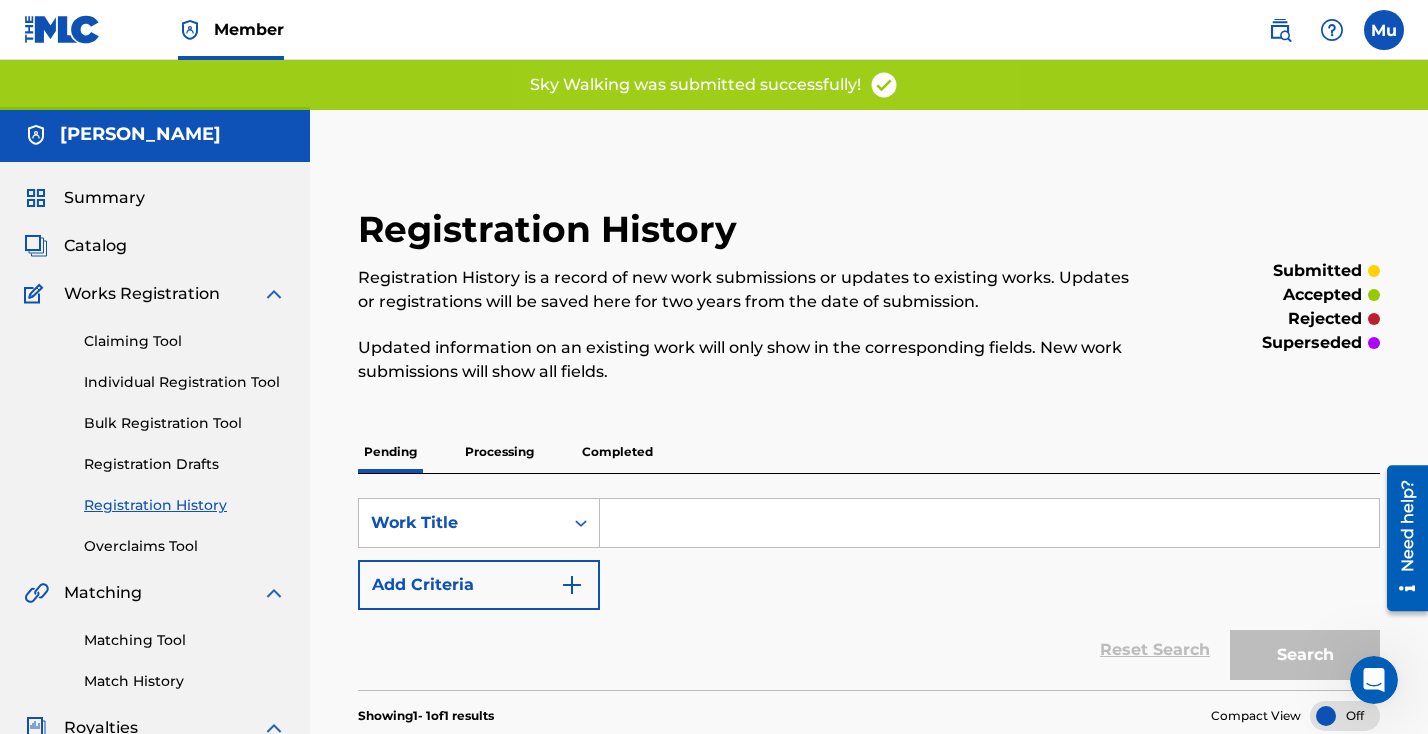 click on "Individual Registration Tool" at bounding box center [185, 382] 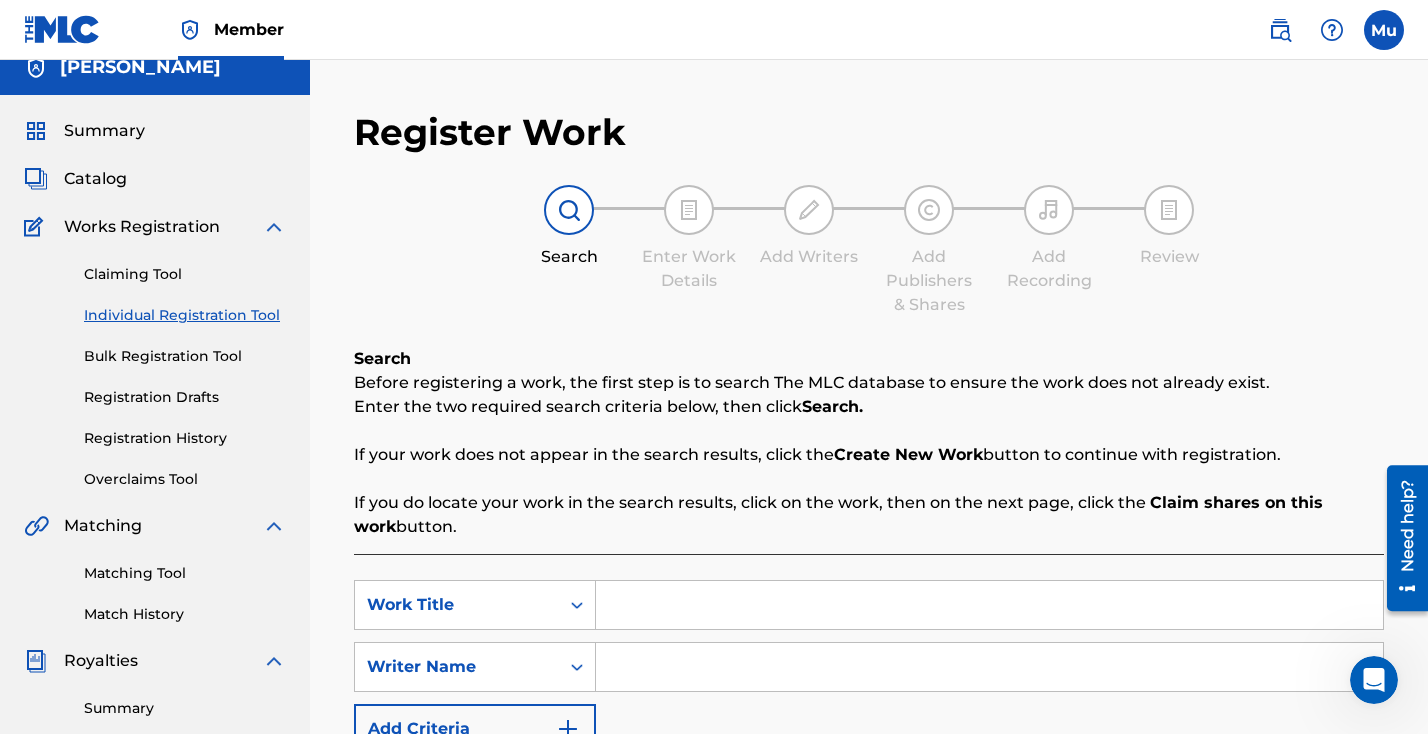 scroll, scrollTop: 265, scrollLeft: 0, axis: vertical 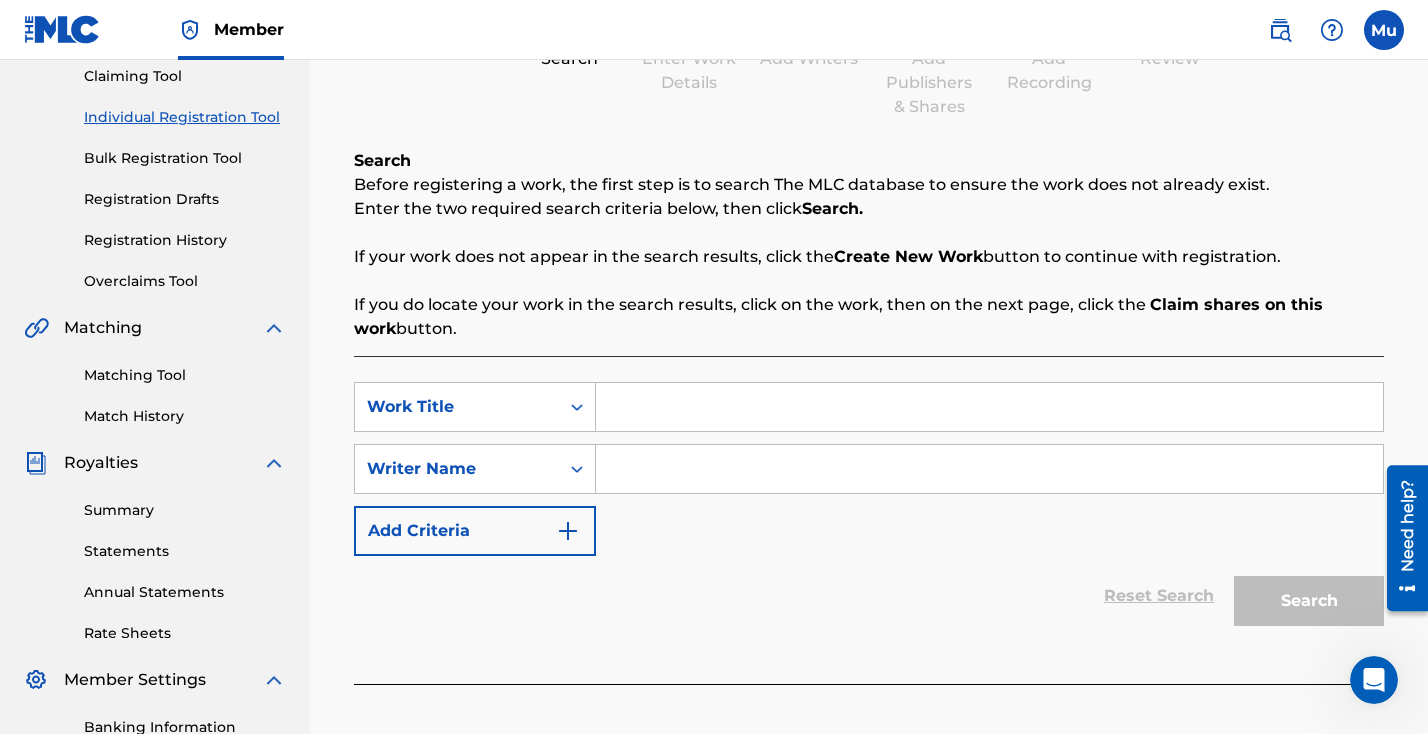 click at bounding box center (989, 407) 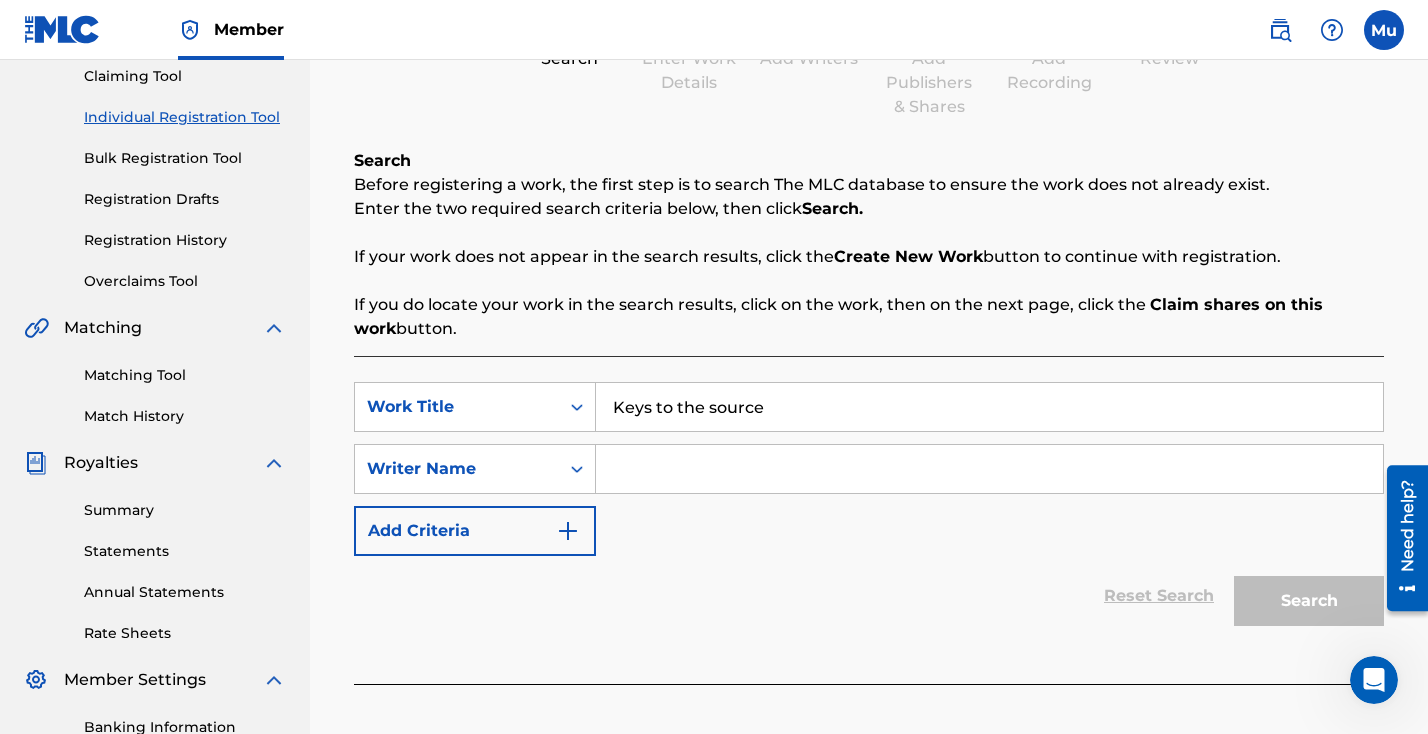 type on "Keys to the source" 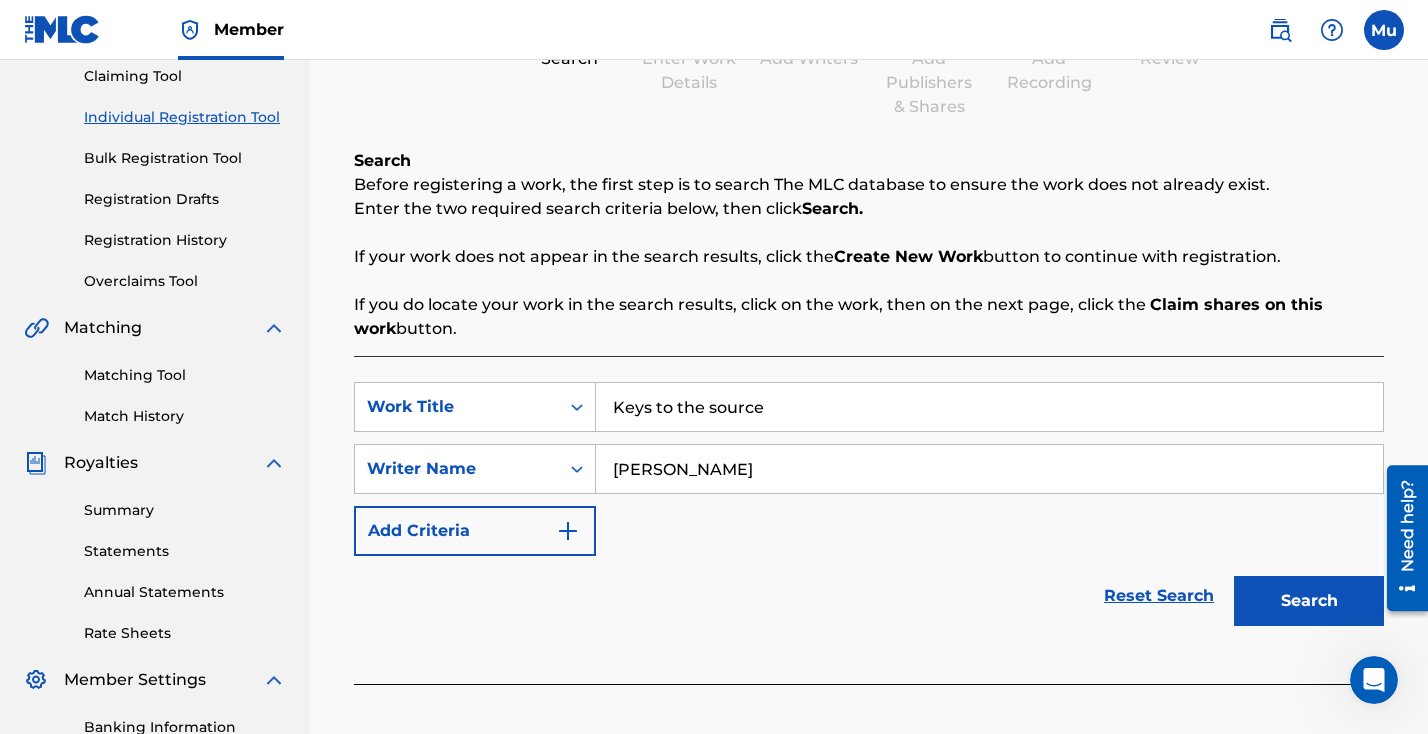 click on "Search" at bounding box center (1309, 601) 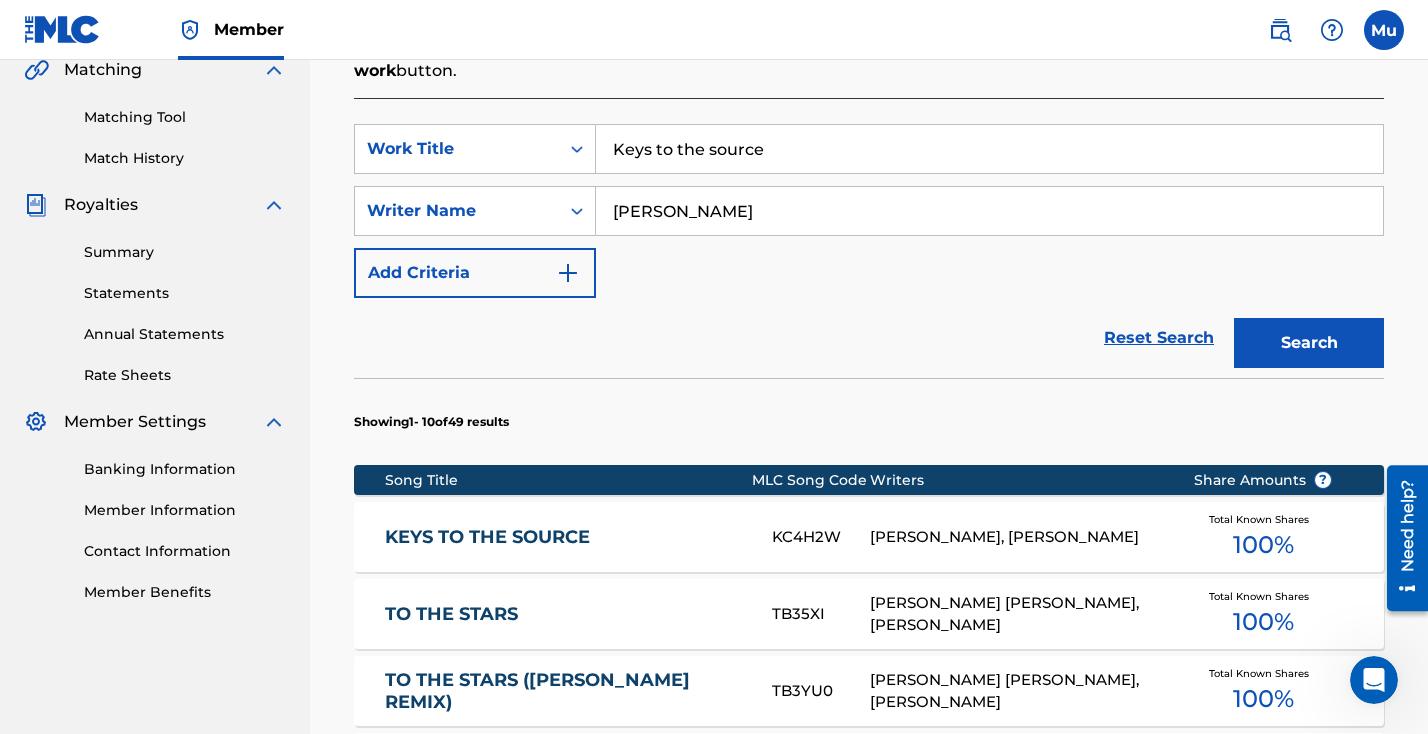 scroll, scrollTop: 545, scrollLeft: 0, axis: vertical 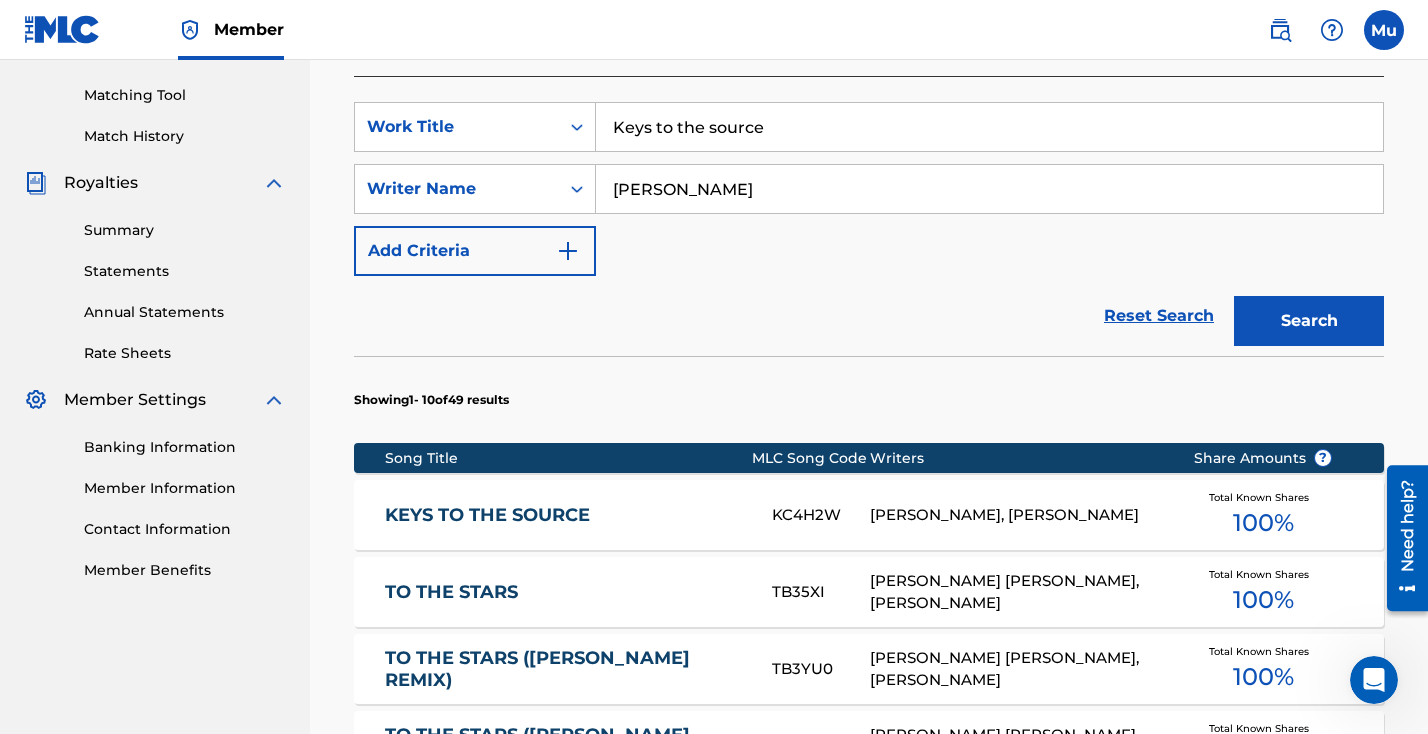 click on "Keys to the source" at bounding box center (989, 127) 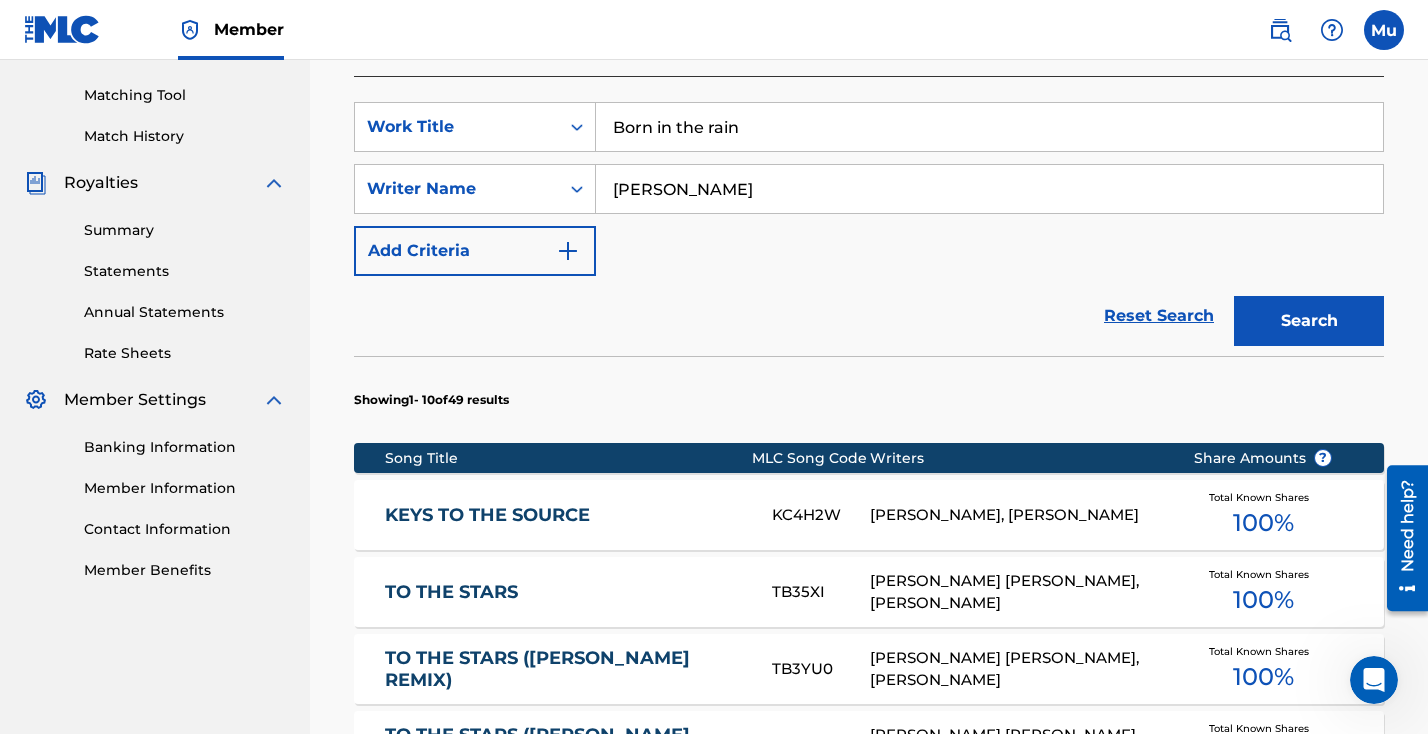 type on "Born in the rain" 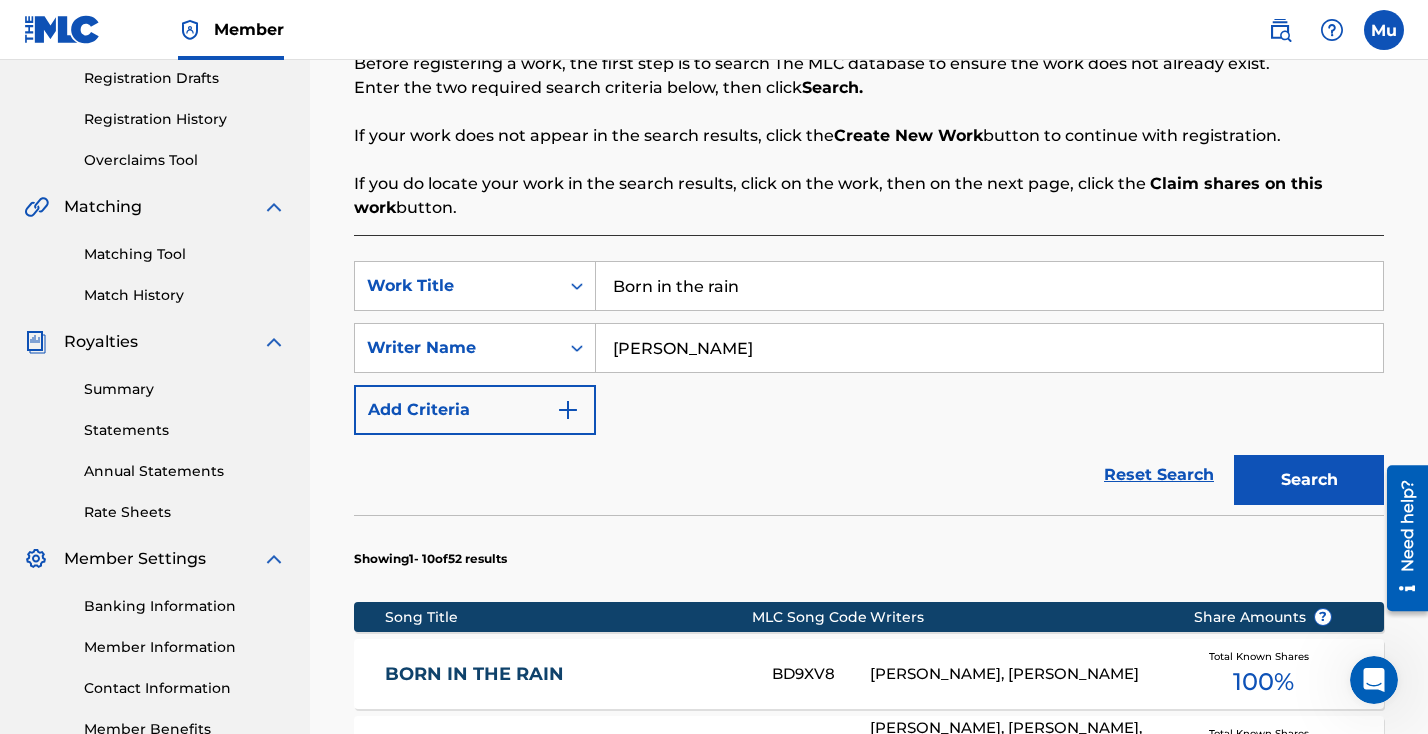 scroll, scrollTop: 313, scrollLeft: 0, axis: vertical 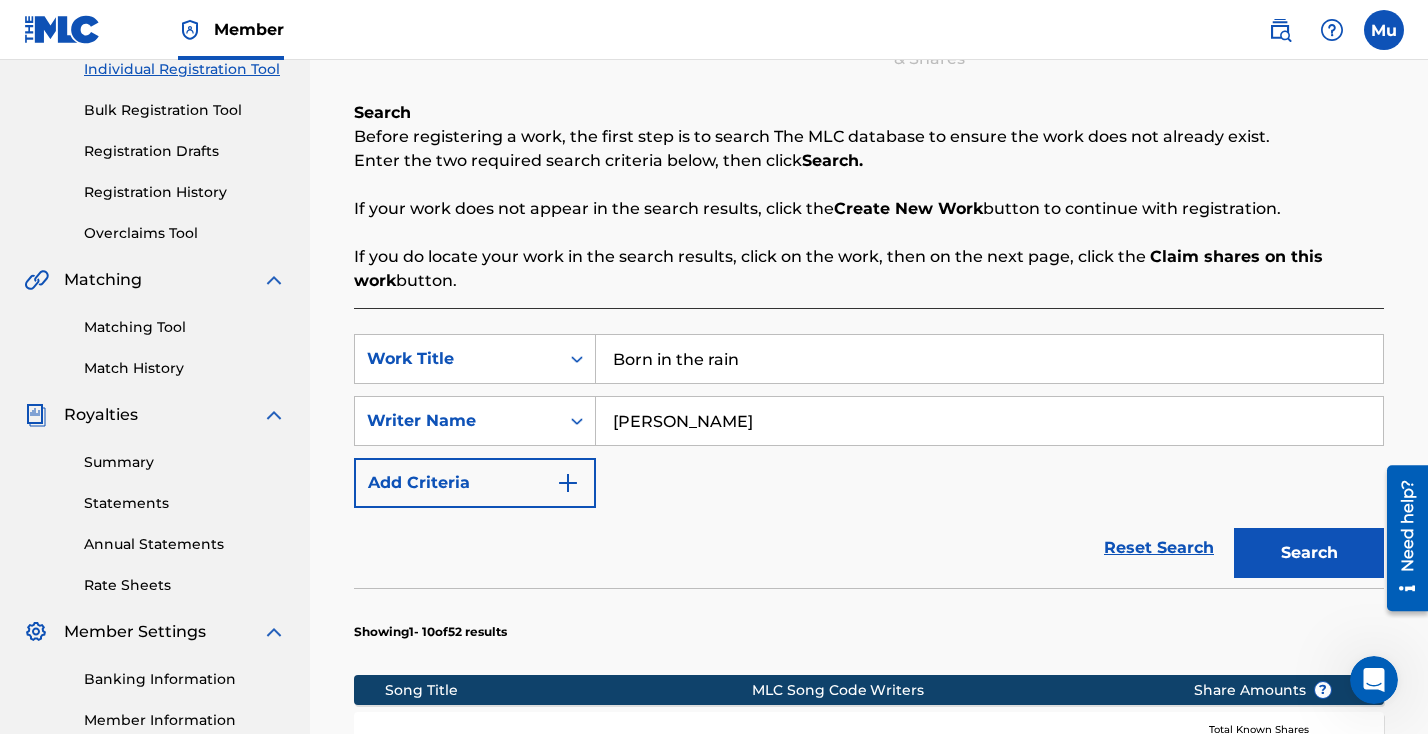 click at bounding box center [1384, 30] 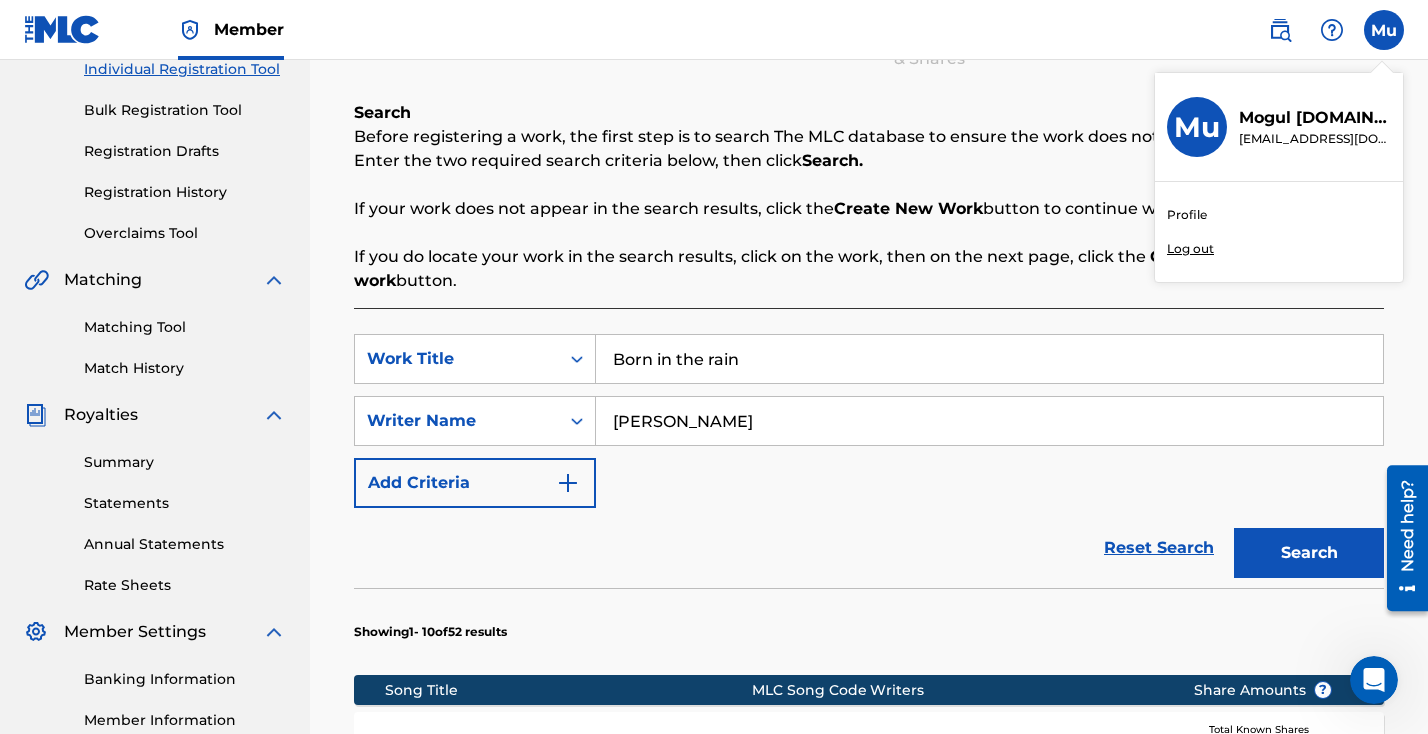 click on "Profile Log out" at bounding box center (1279, 232) 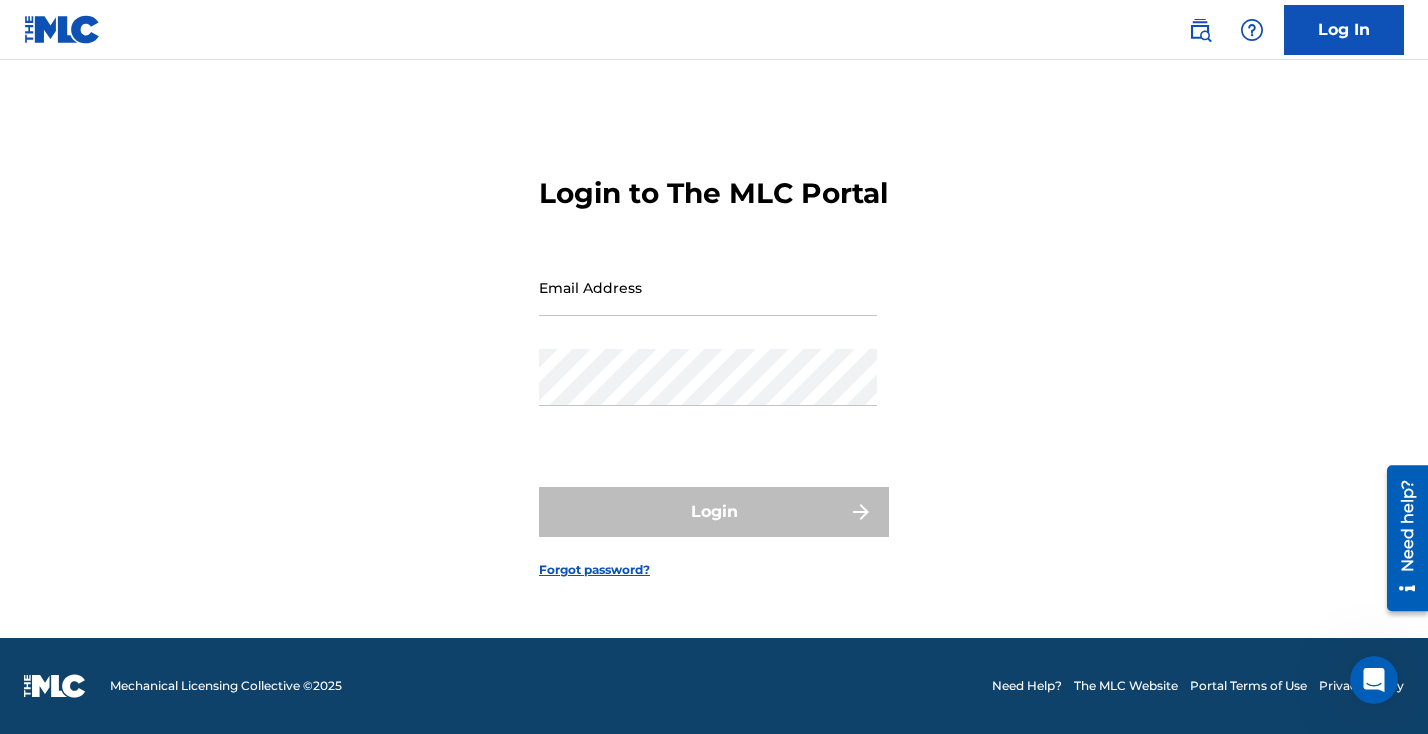 scroll, scrollTop: 0, scrollLeft: 0, axis: both 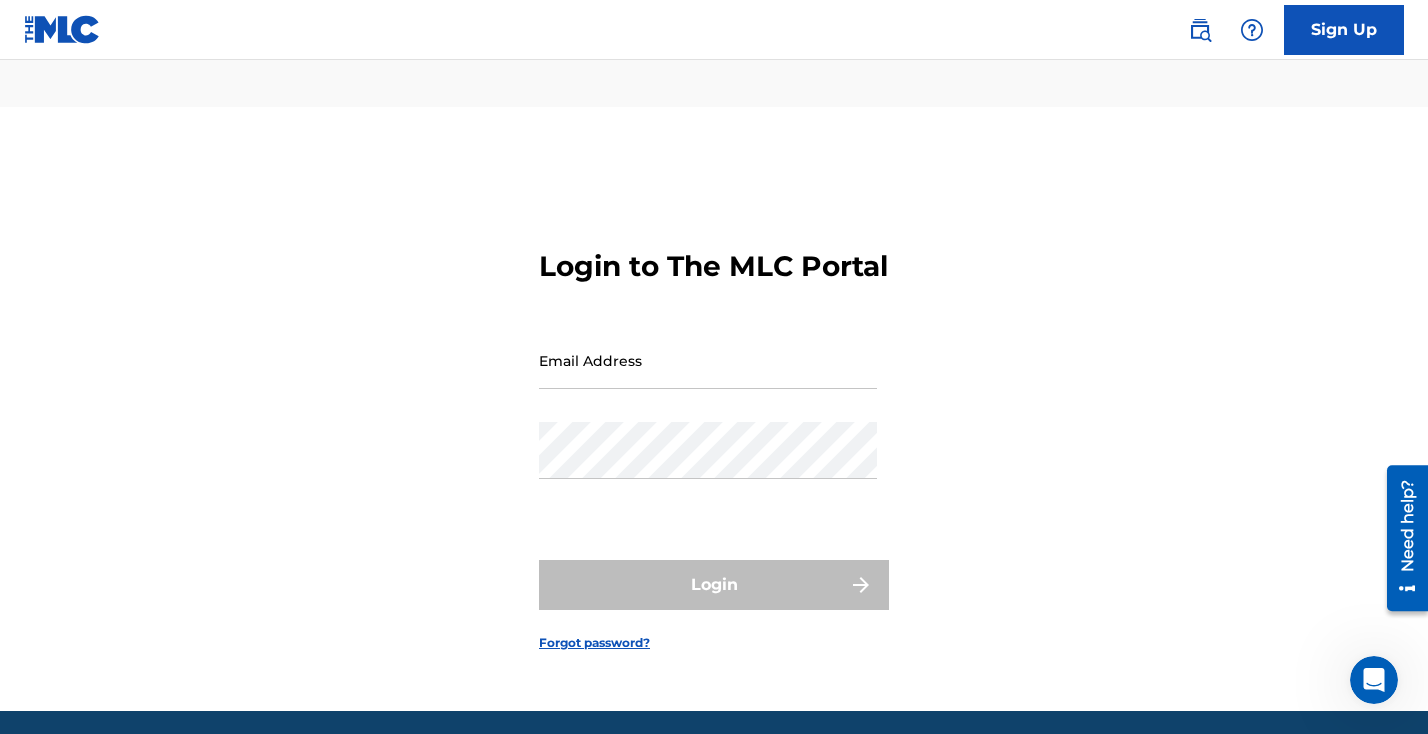 click on "Email Address" at bounding box center (708, 360) 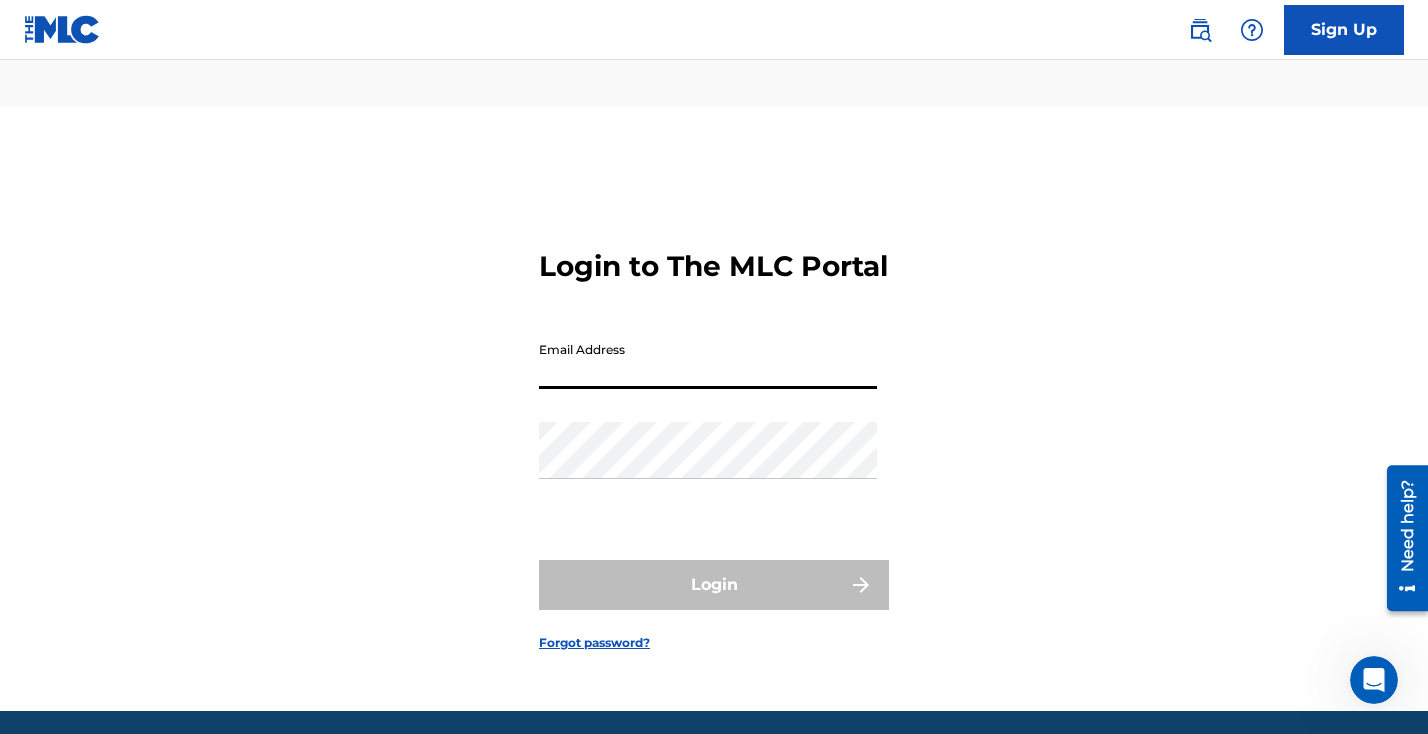 paste on "[EMAIL_ADDRESS][DOMAIN_NAME]" 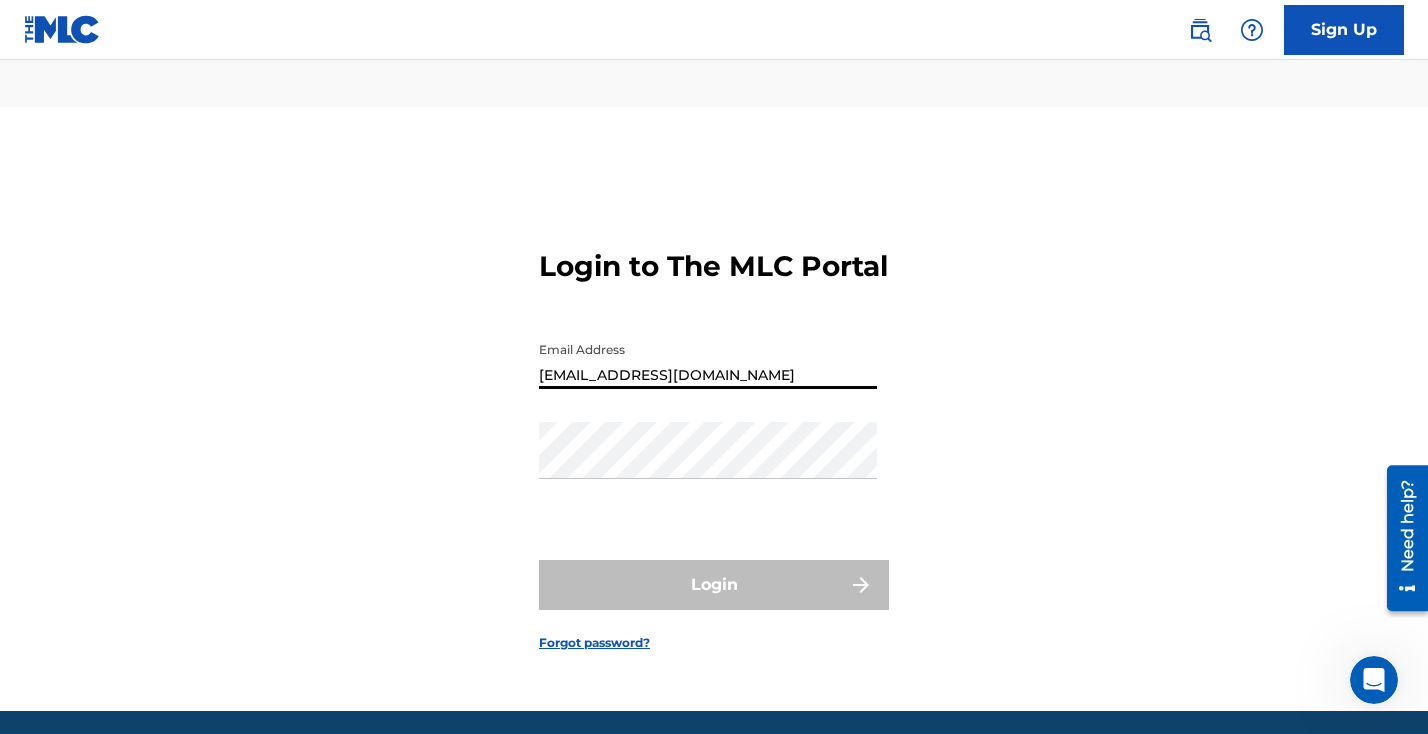 type on "[EMAIL_ADDRESS][DOMAIN_NAME]" 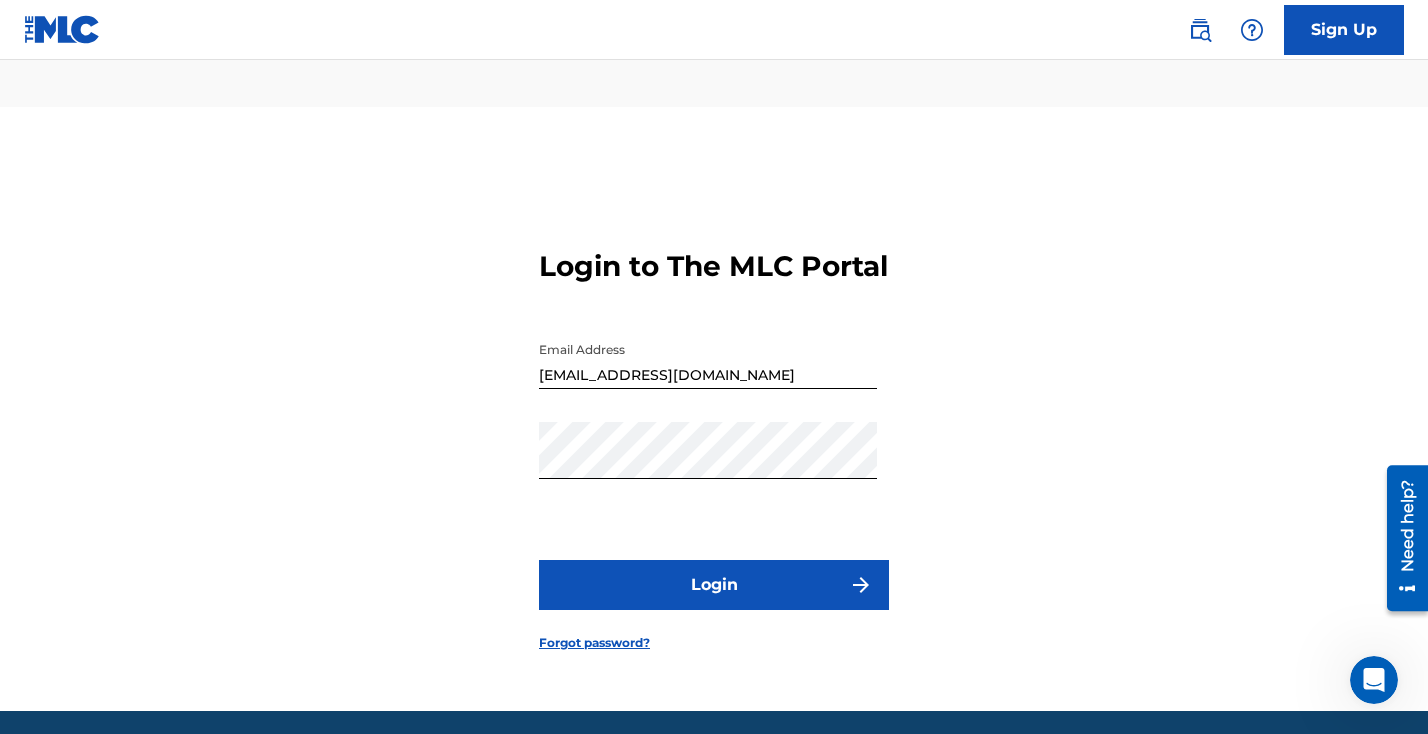 click on "Login" at bounding box center (714, 585) 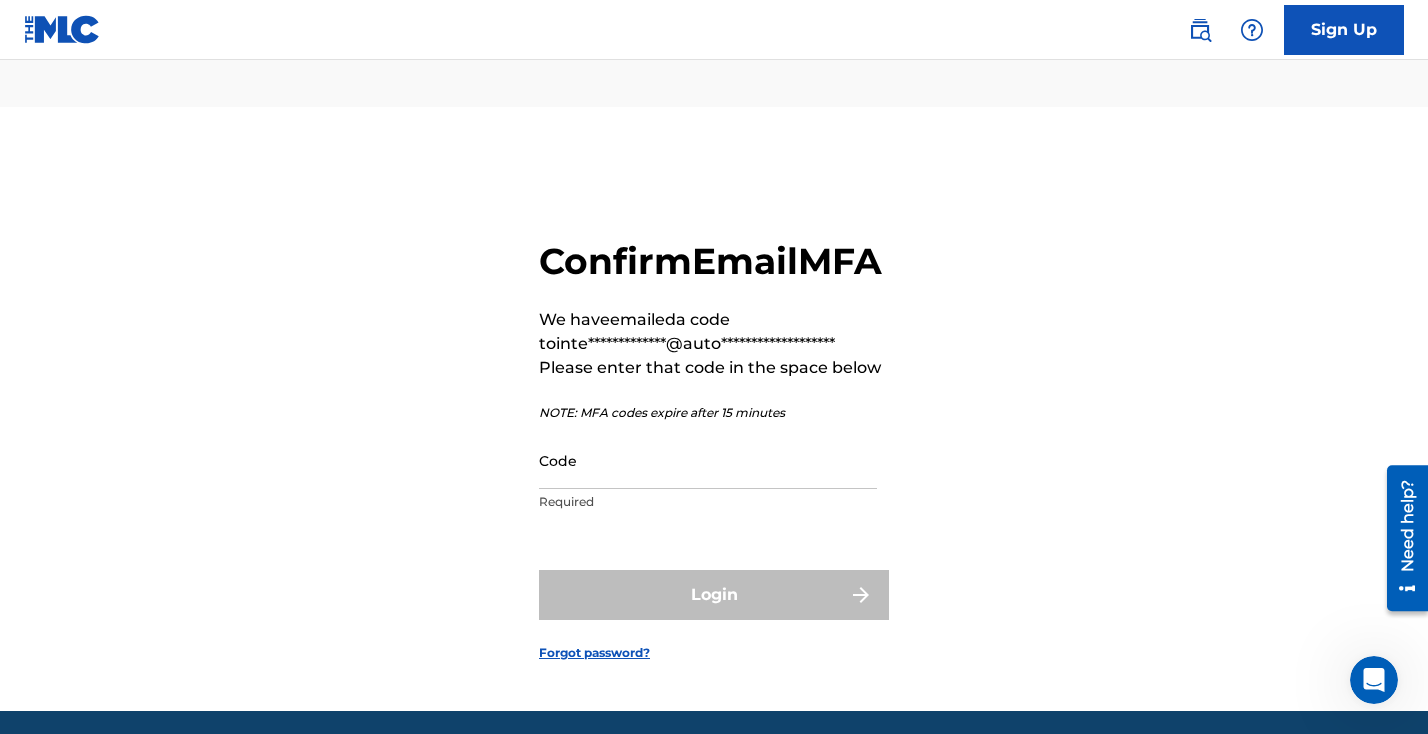 click on "Code" at bounding box center (708, 460) 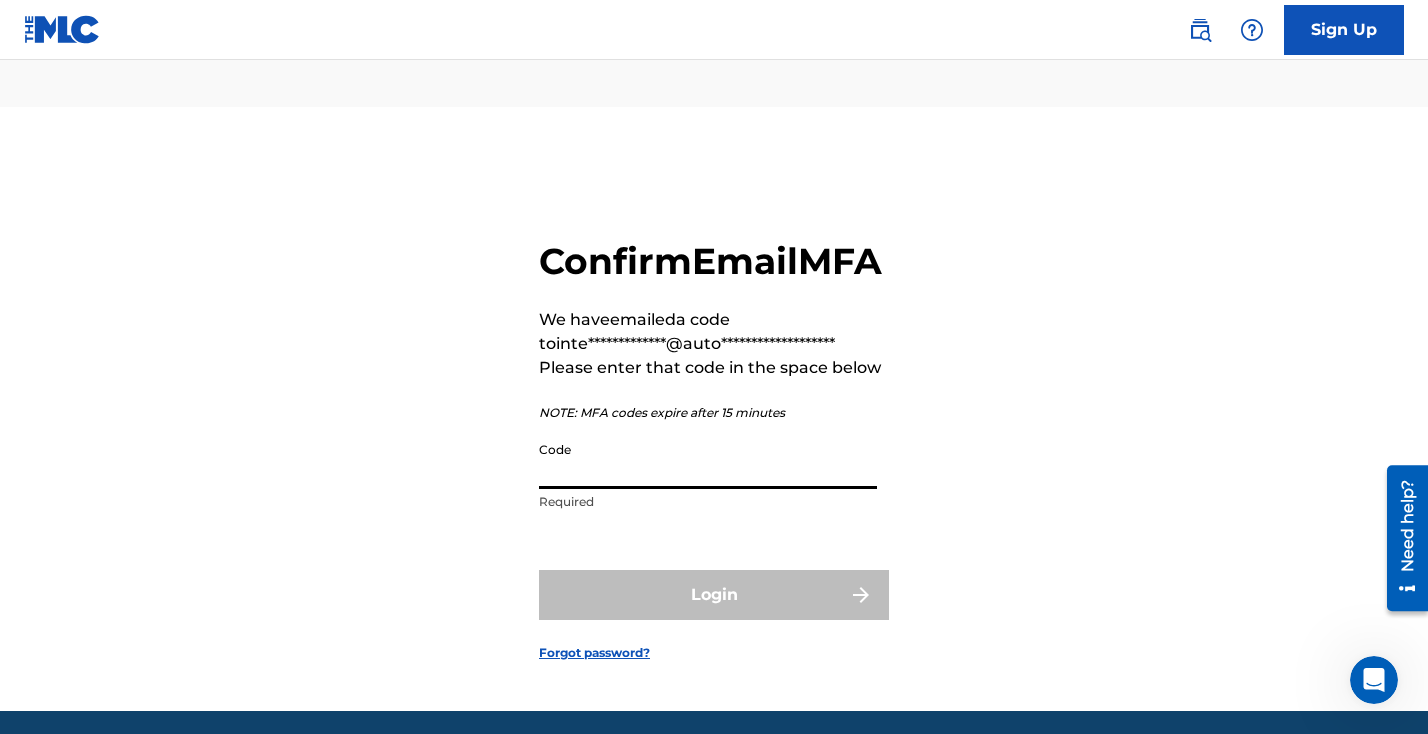 paste on "452379" 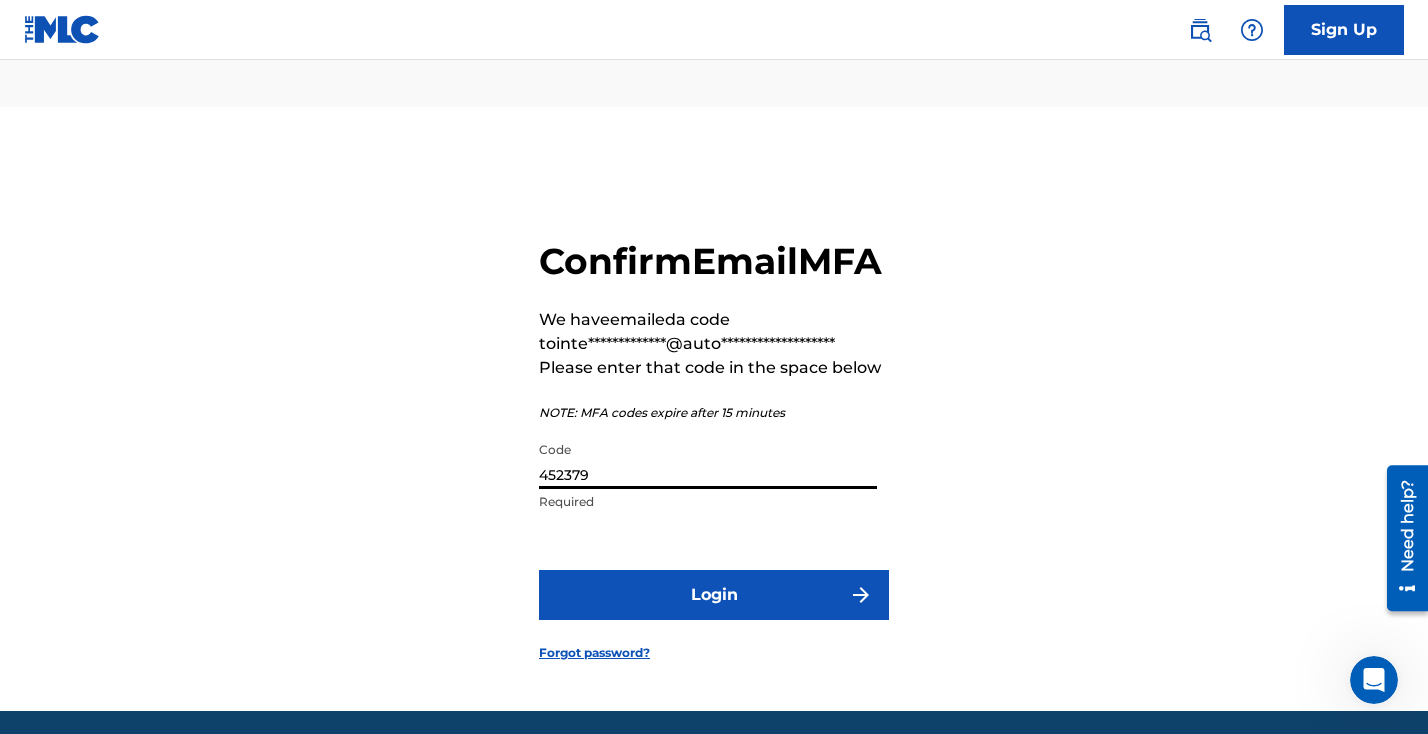 type on "452379" 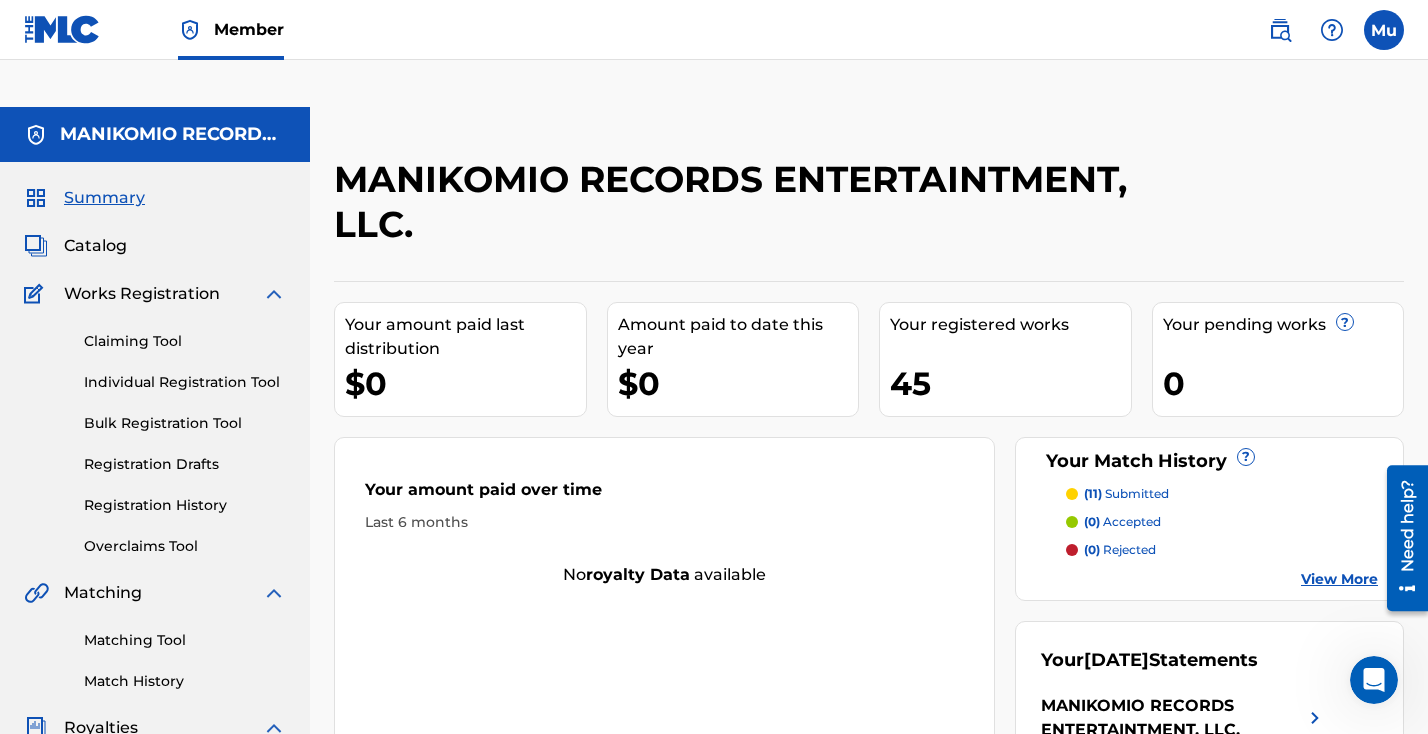 click on "Individual Registration Tool" at bounding box center (185, 382) 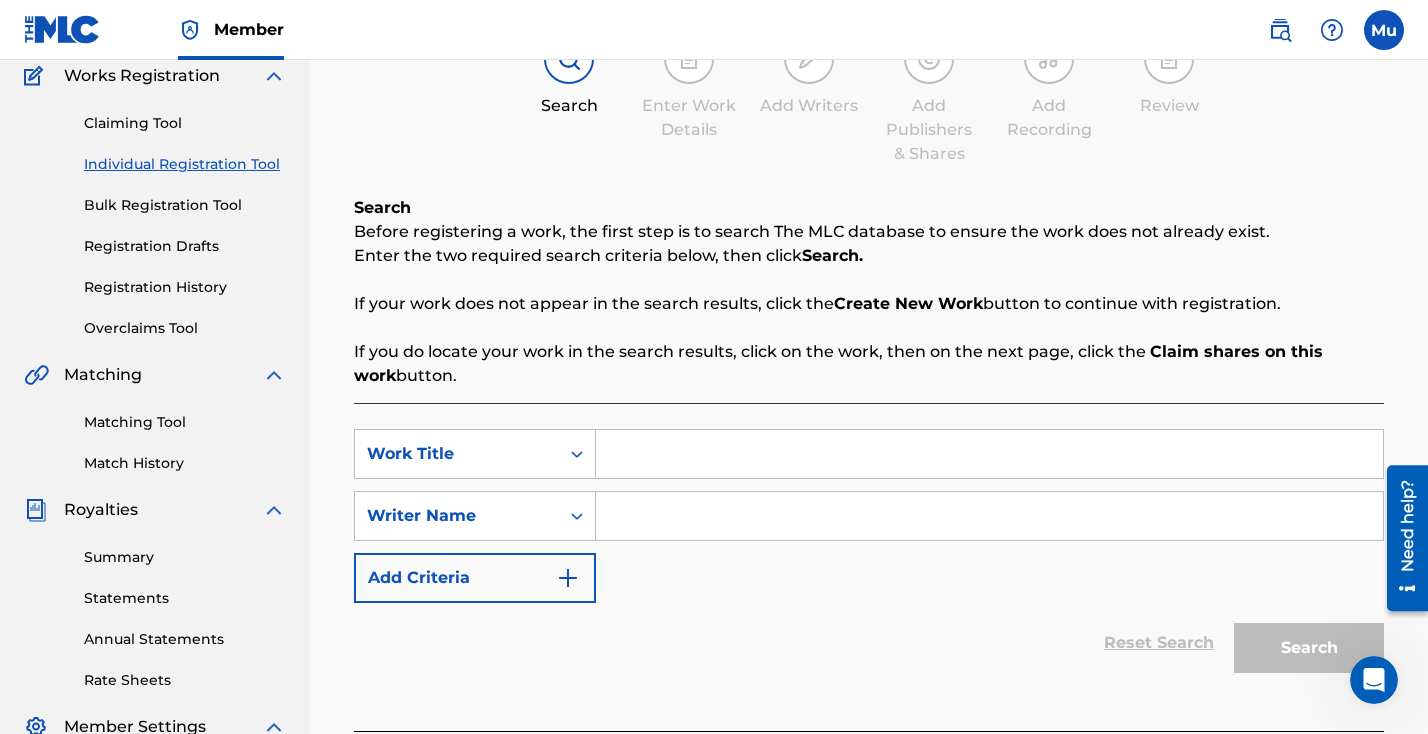 scroll, scrollTop: 329, scrollLeft: 0, axis: vertical 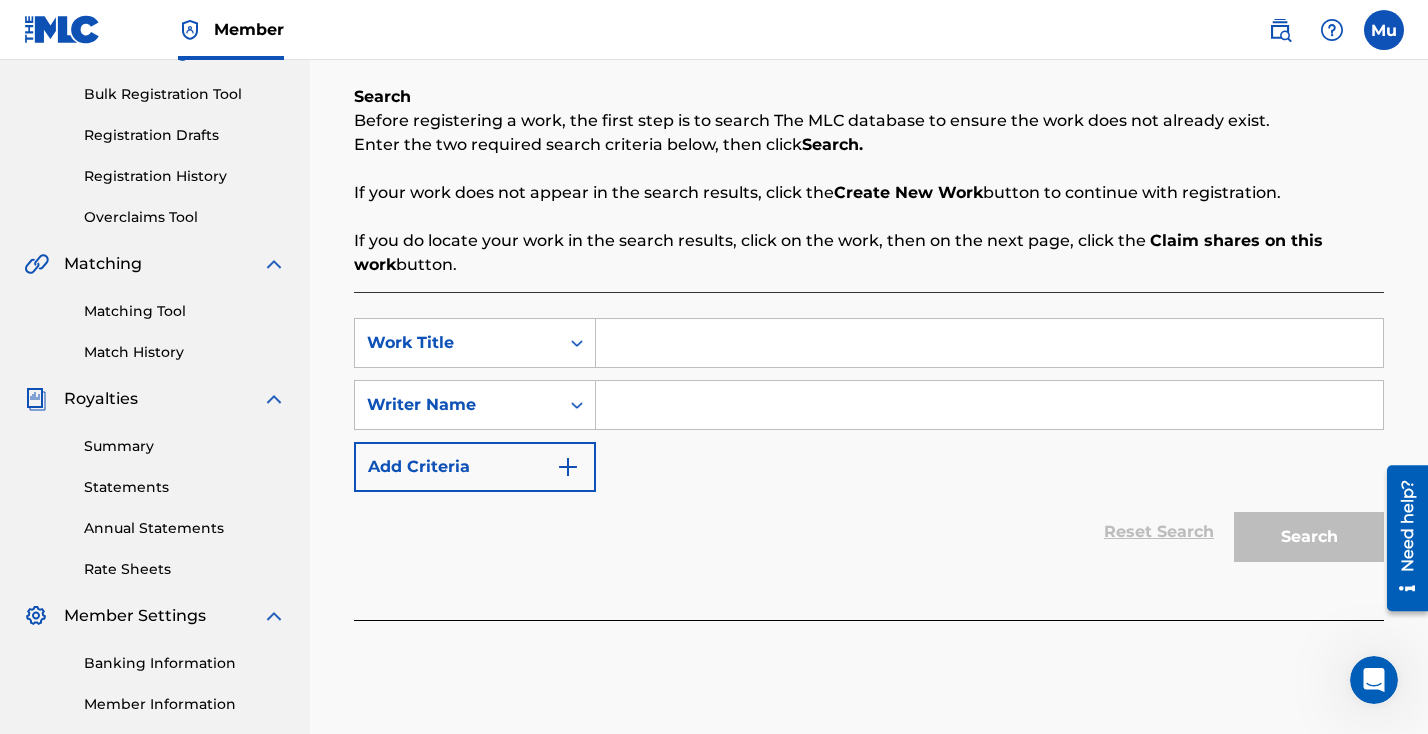 click at bounding box center [989, 343] 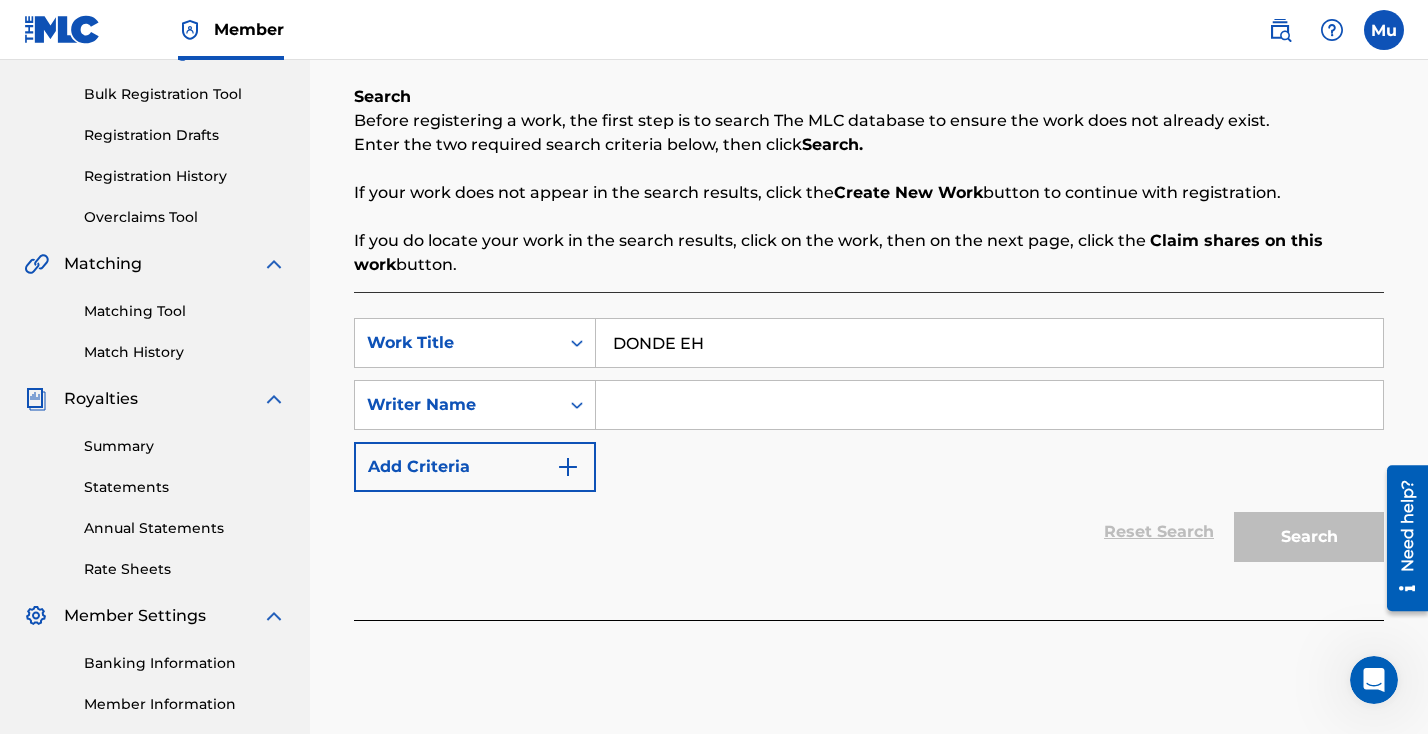 type on "DONDE EH" 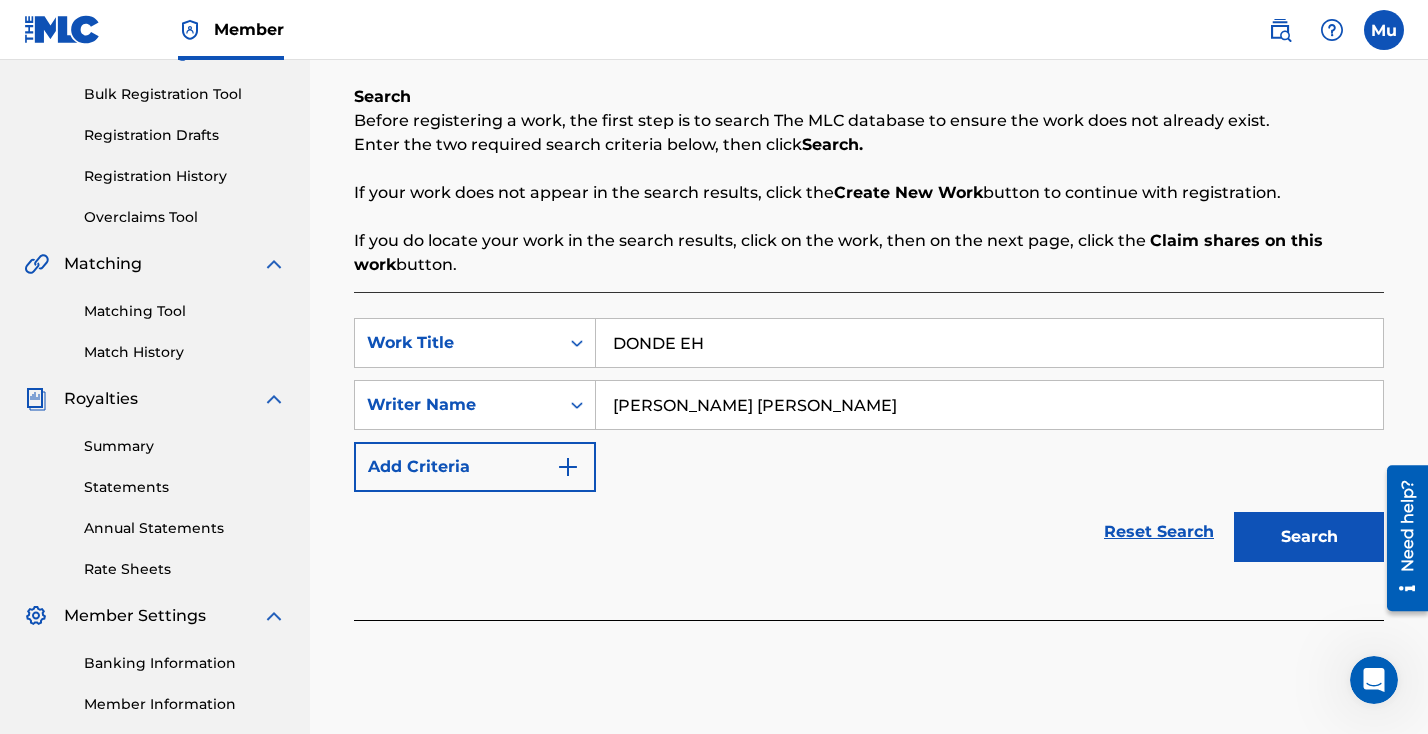 type on "[PERSON_NAME] [PERSON_NAME]" 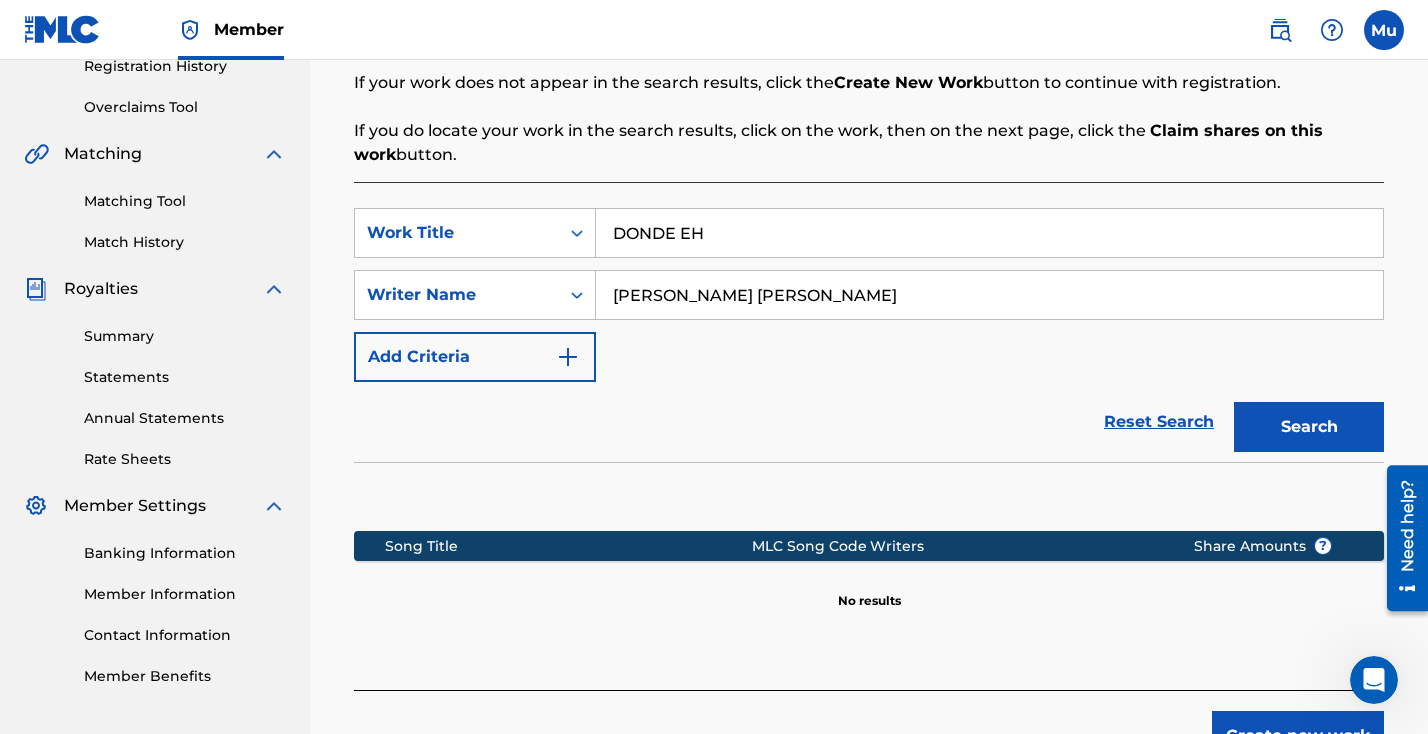 scroll, scrollTop: 522, scrollLeft: 0, axis: vertical 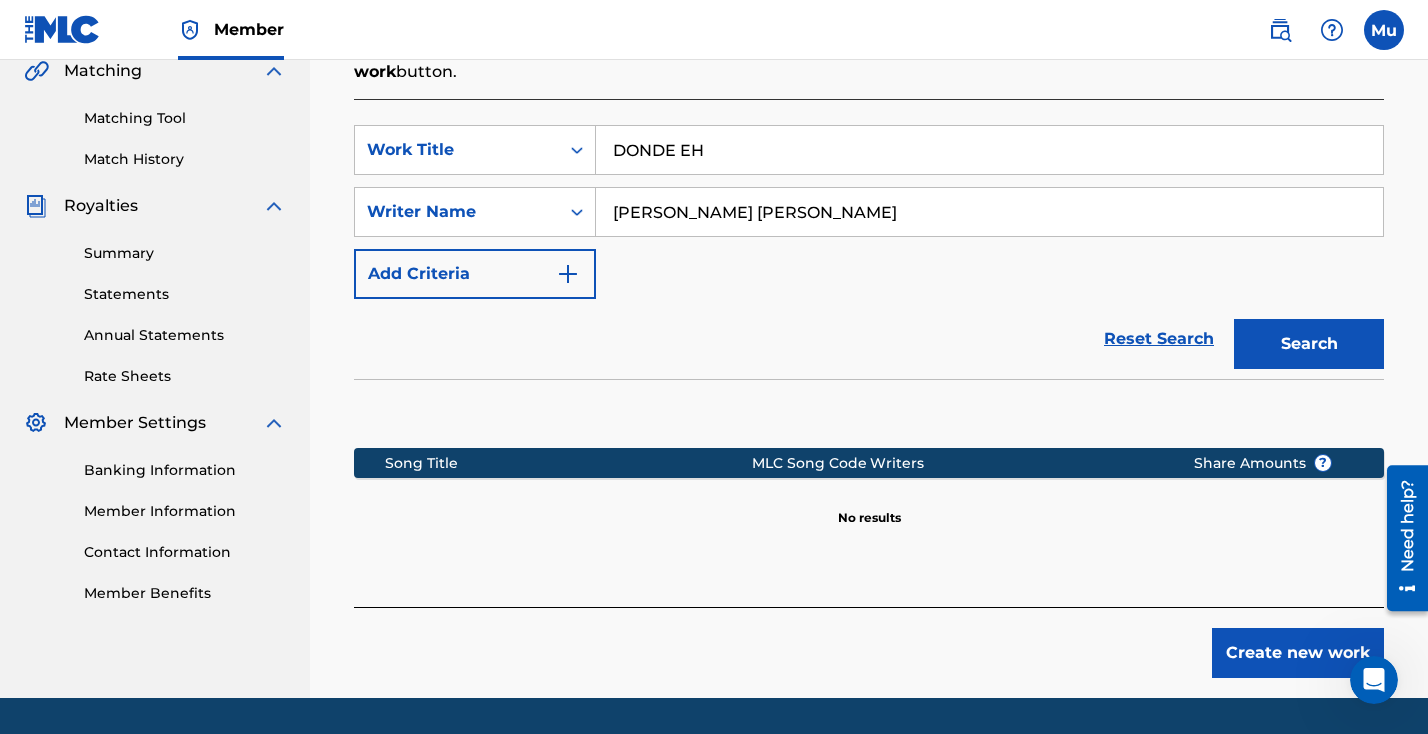click on "Create new work" at bounding box center [1298, 653] 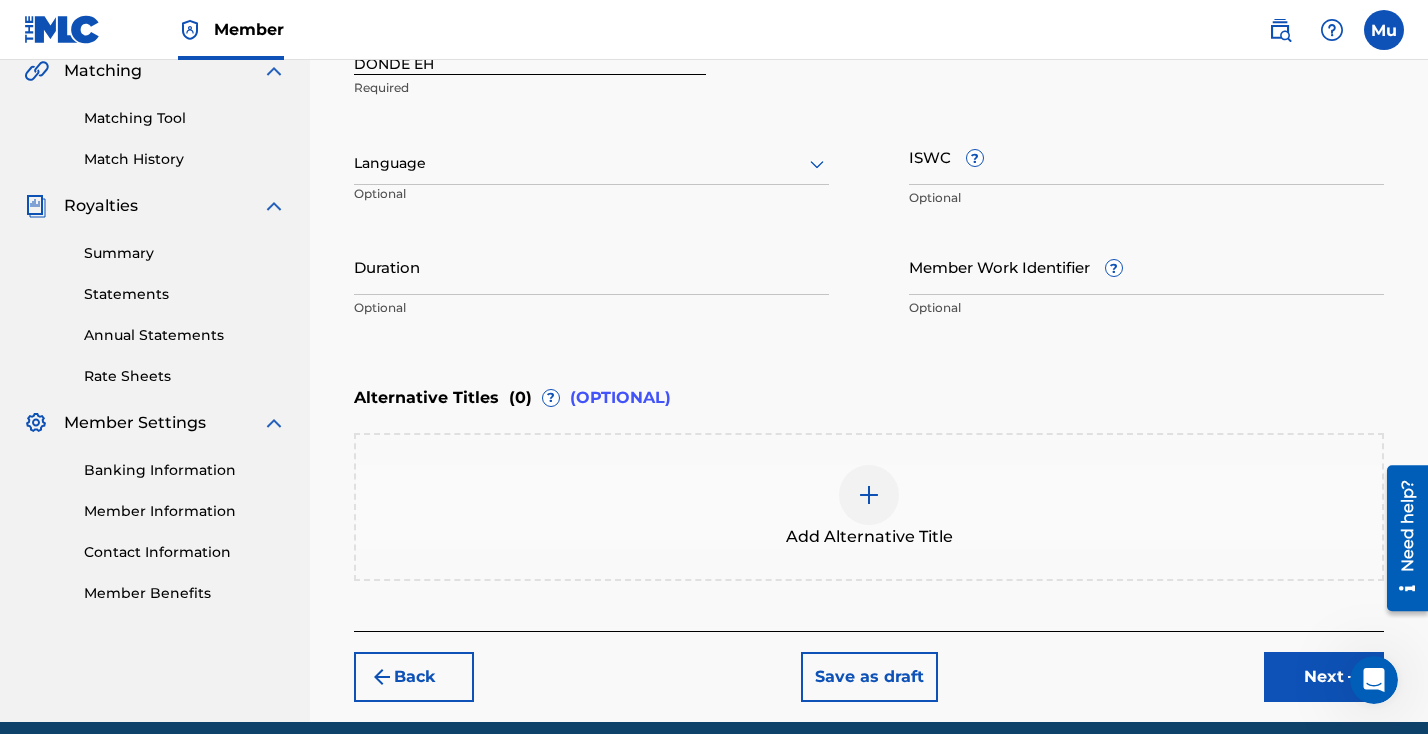 scroll, scrollTop: 558, scrollLeft: 0, axis: vertical 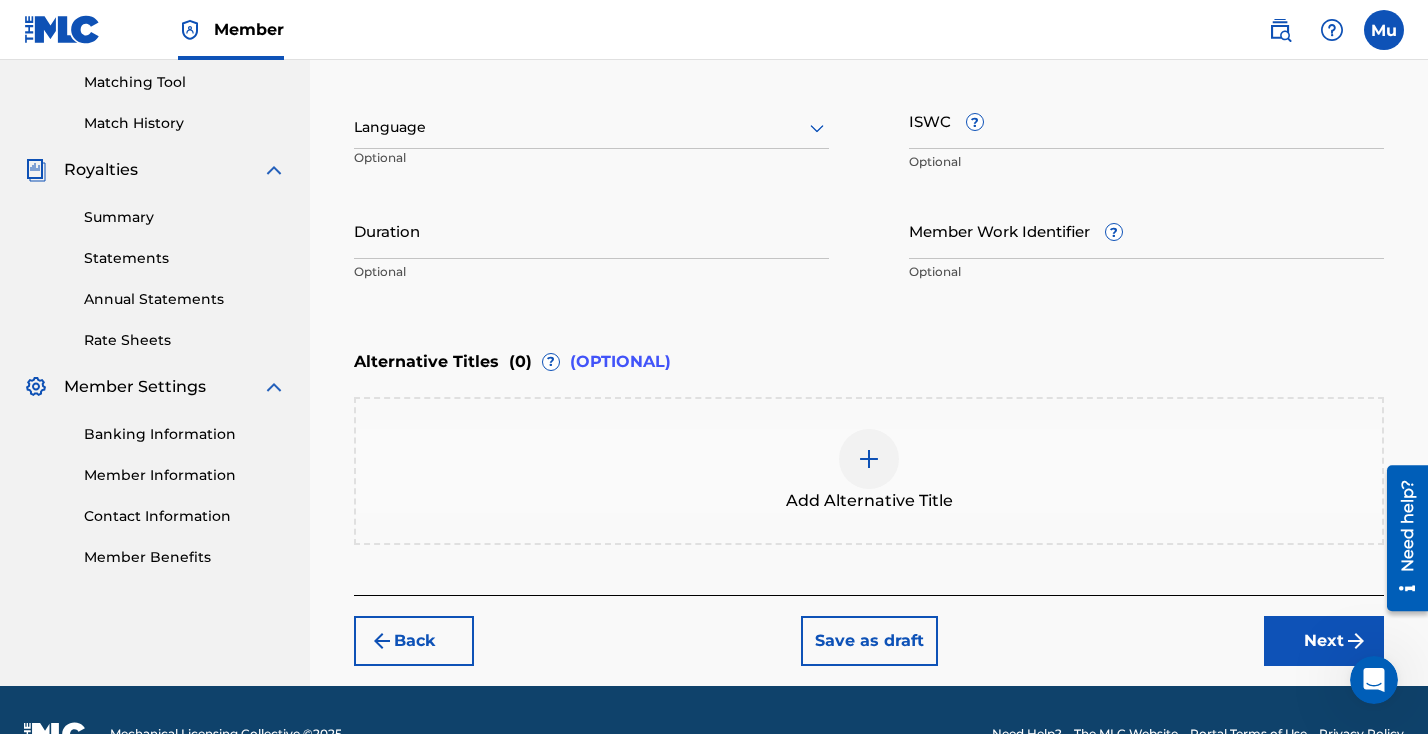 click on "Next" at bounding box center (1324, 641) 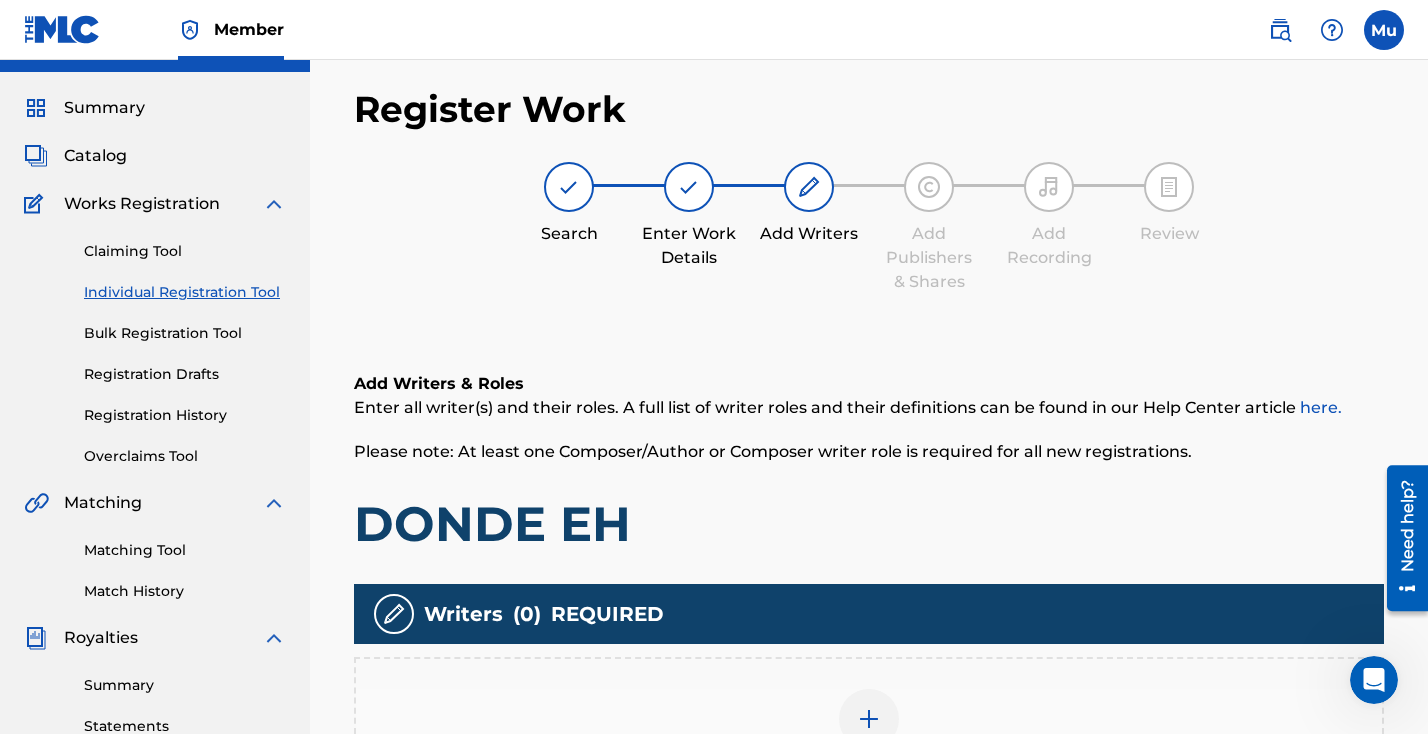 scroll, scrollTop: 465, scrollLeft: 0, axis: vertical 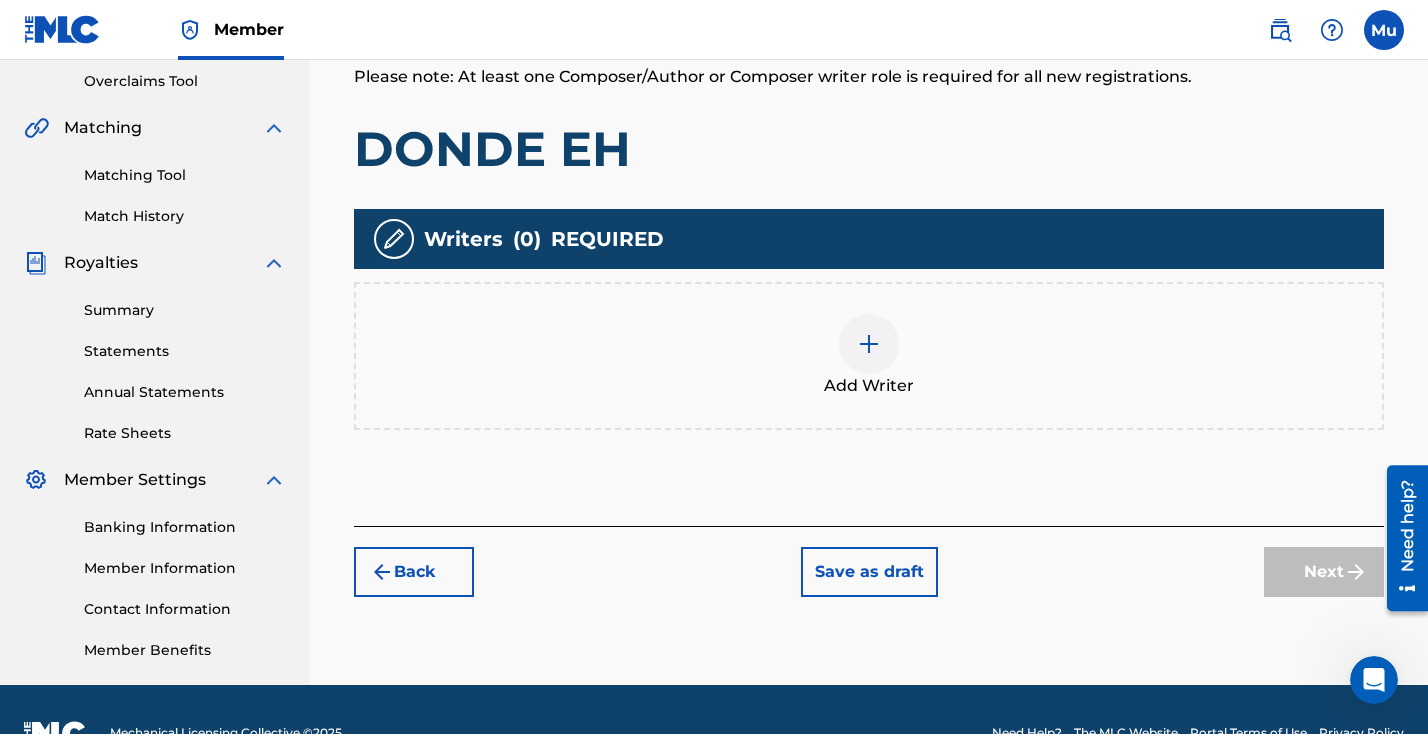 click on "Back" at bounding box center (414, 572) 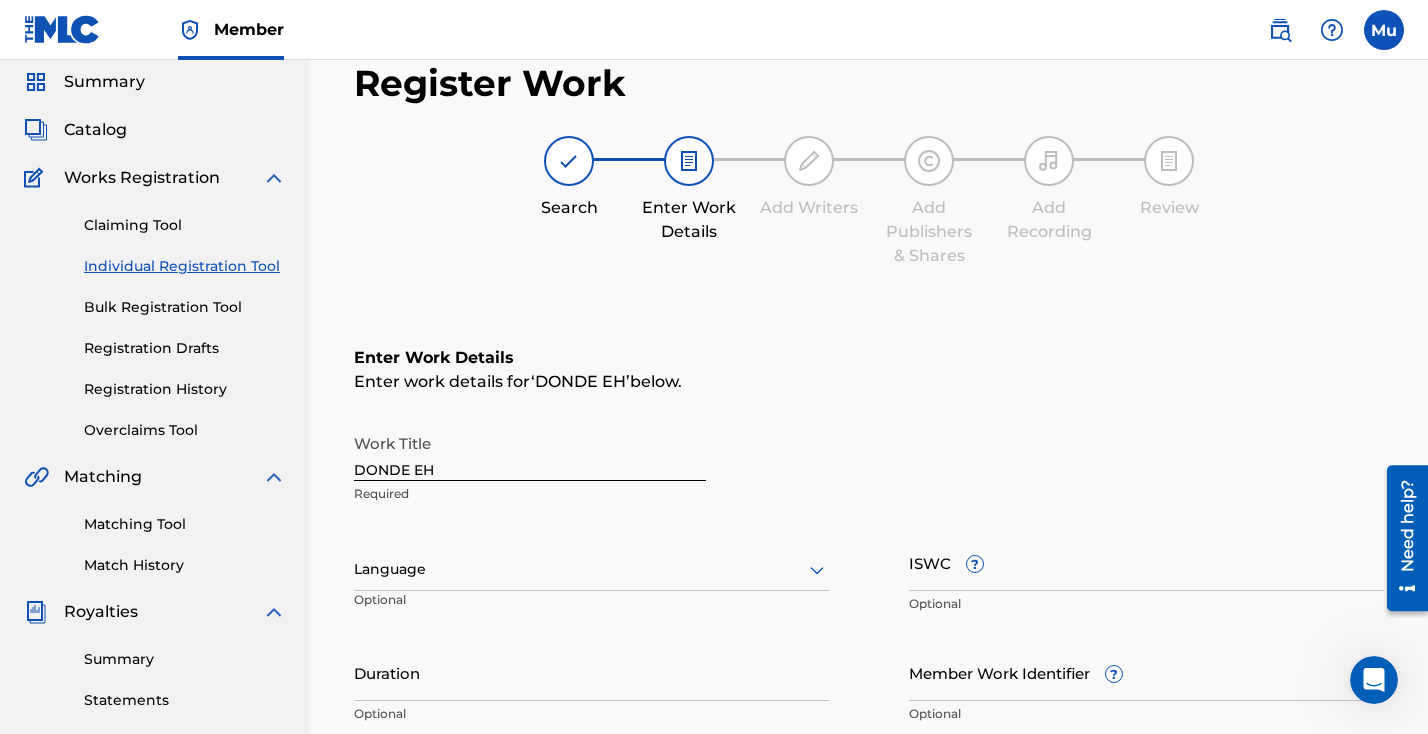 scroll, scrollTop: 0, scrollLeft: 0, axis: both 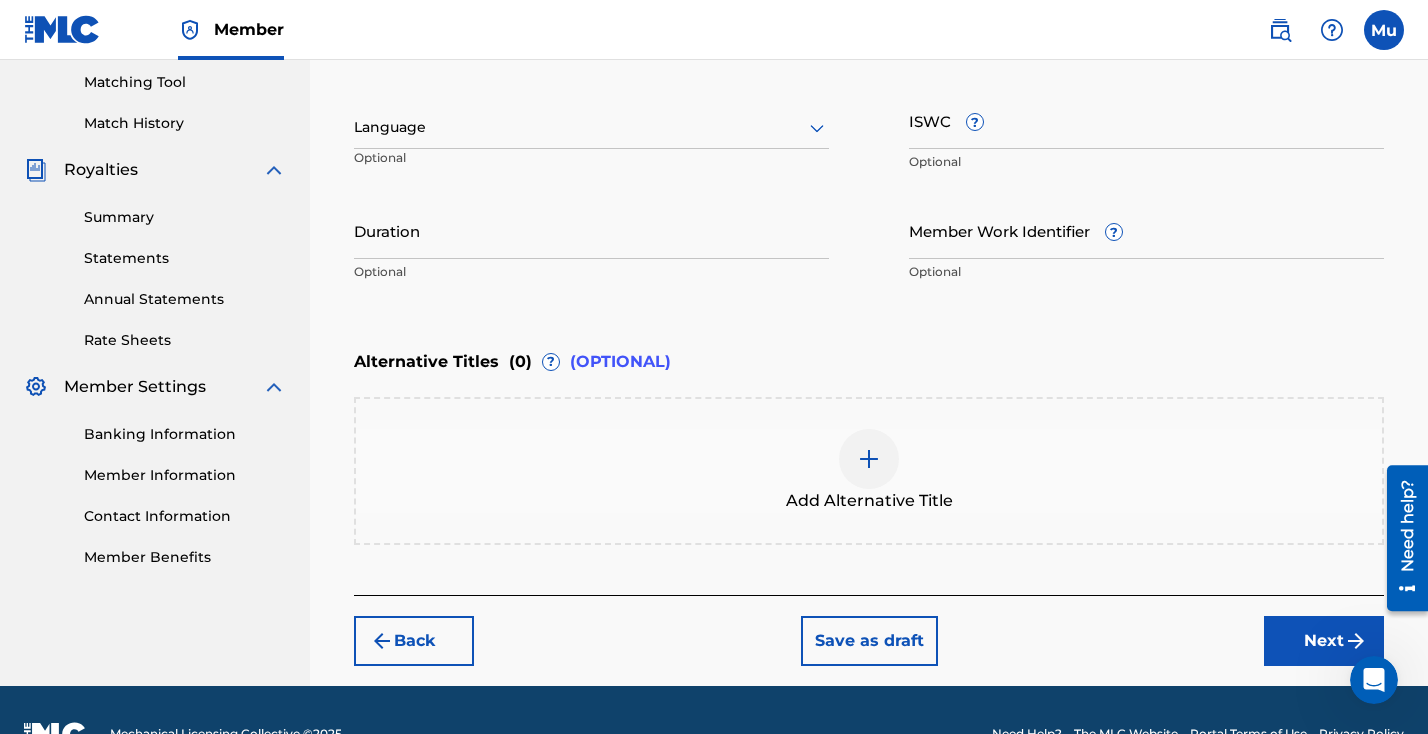 click on "Next" at bounding box center (1324, 641) 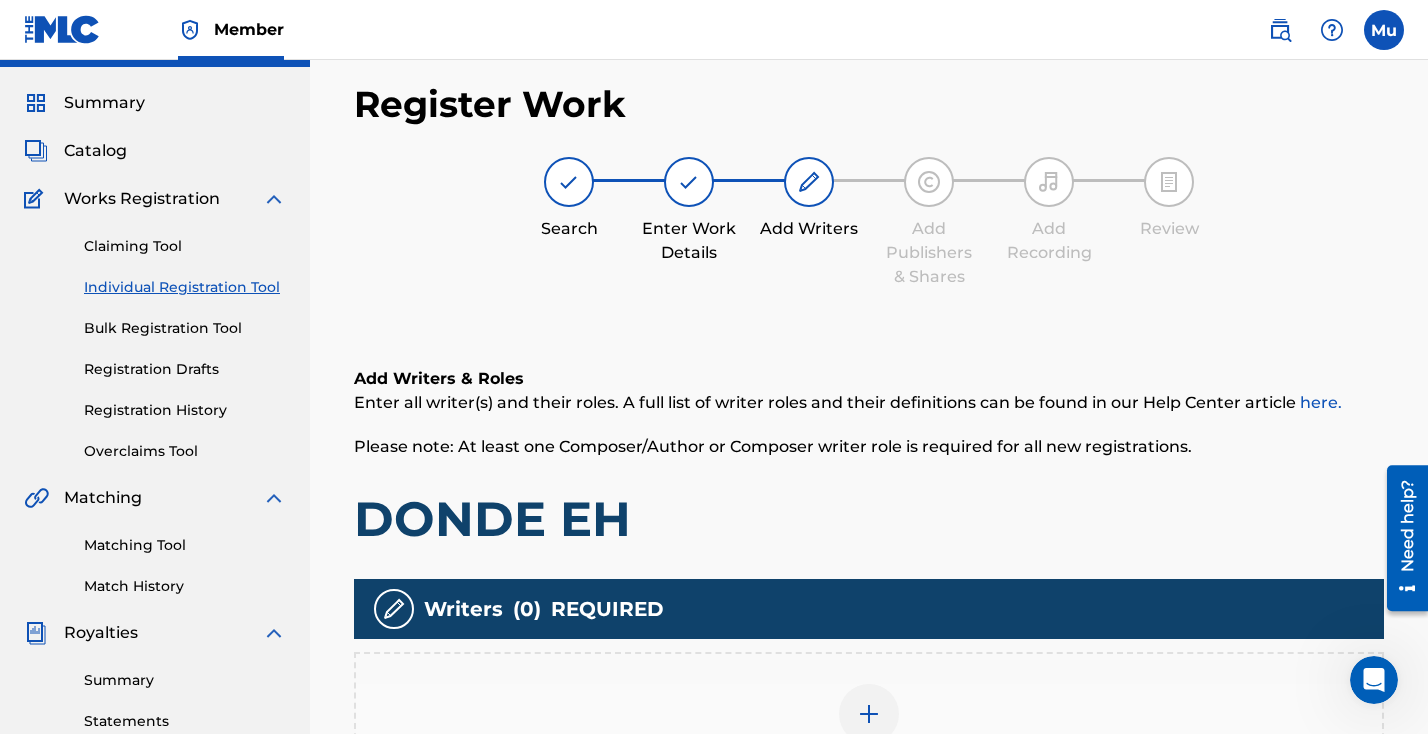 scroll, scrollTop: 90, scrollLeft: 0, axis: vertical 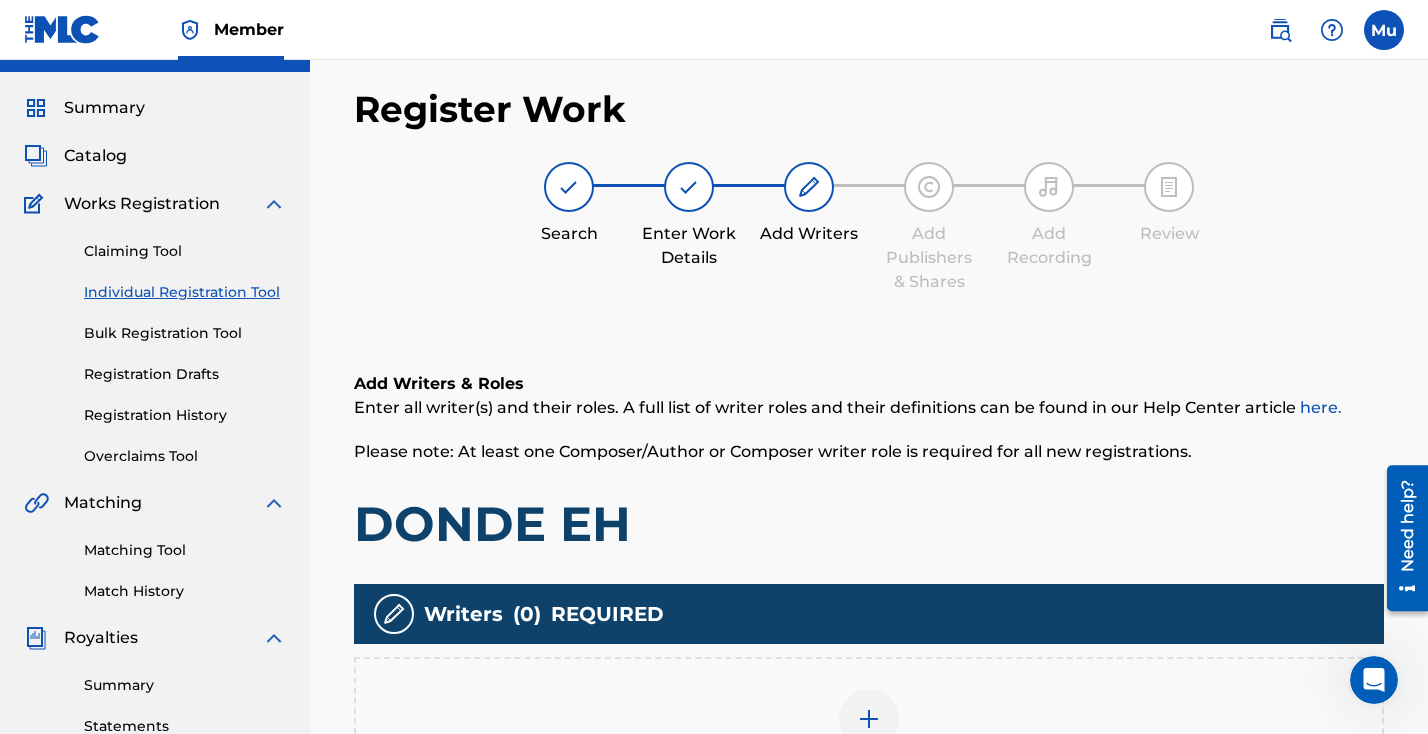 click on "Add Writer" at bounding box center [869, 731] 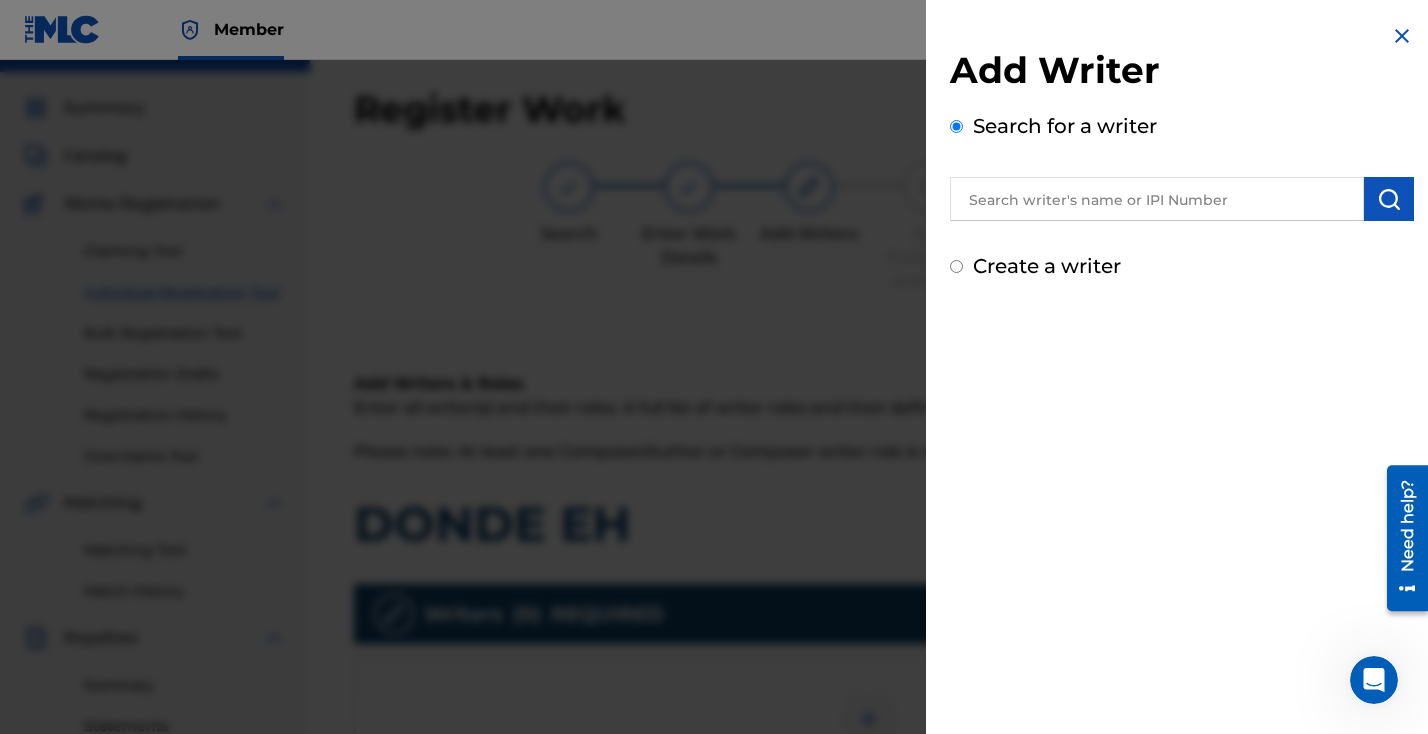 click at bounding box center (1157, 199) 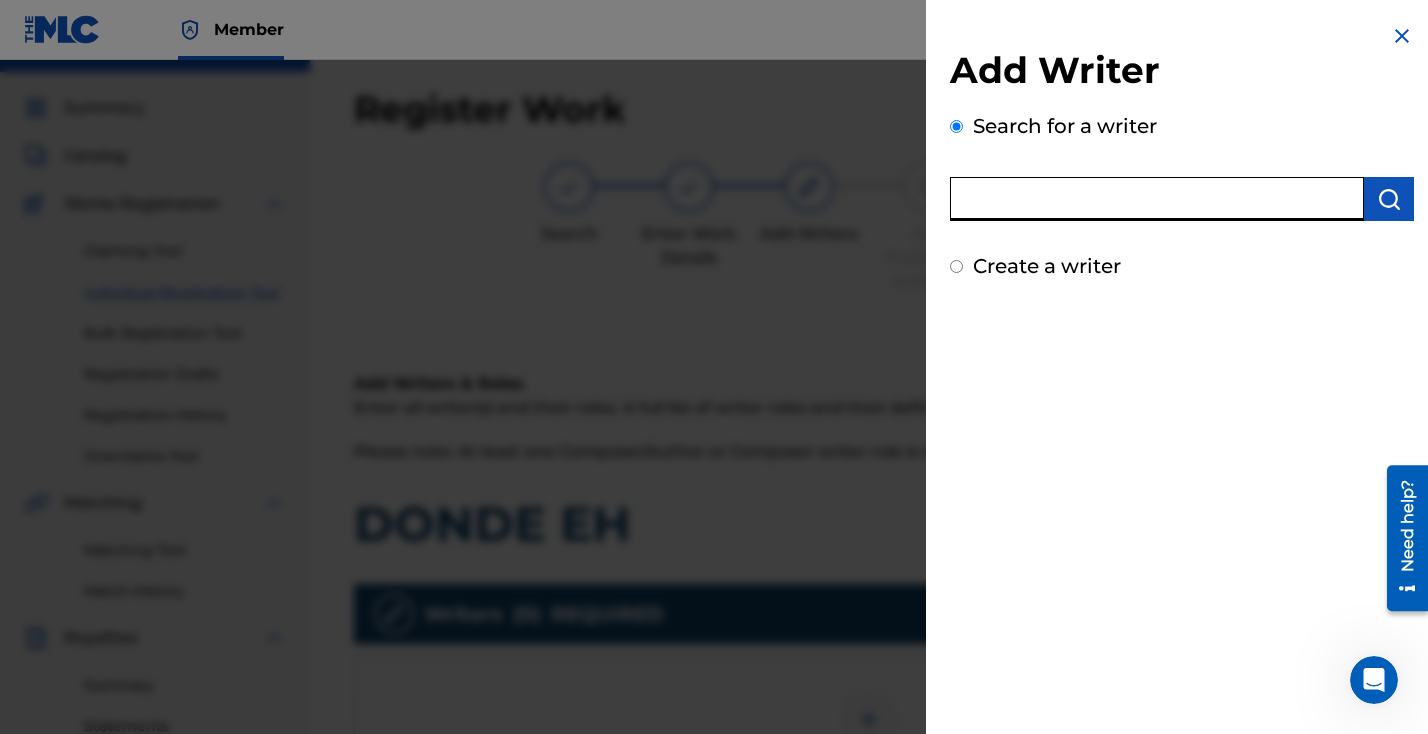 paste on "[PERSON_NAME] [PERSON_NAME]" 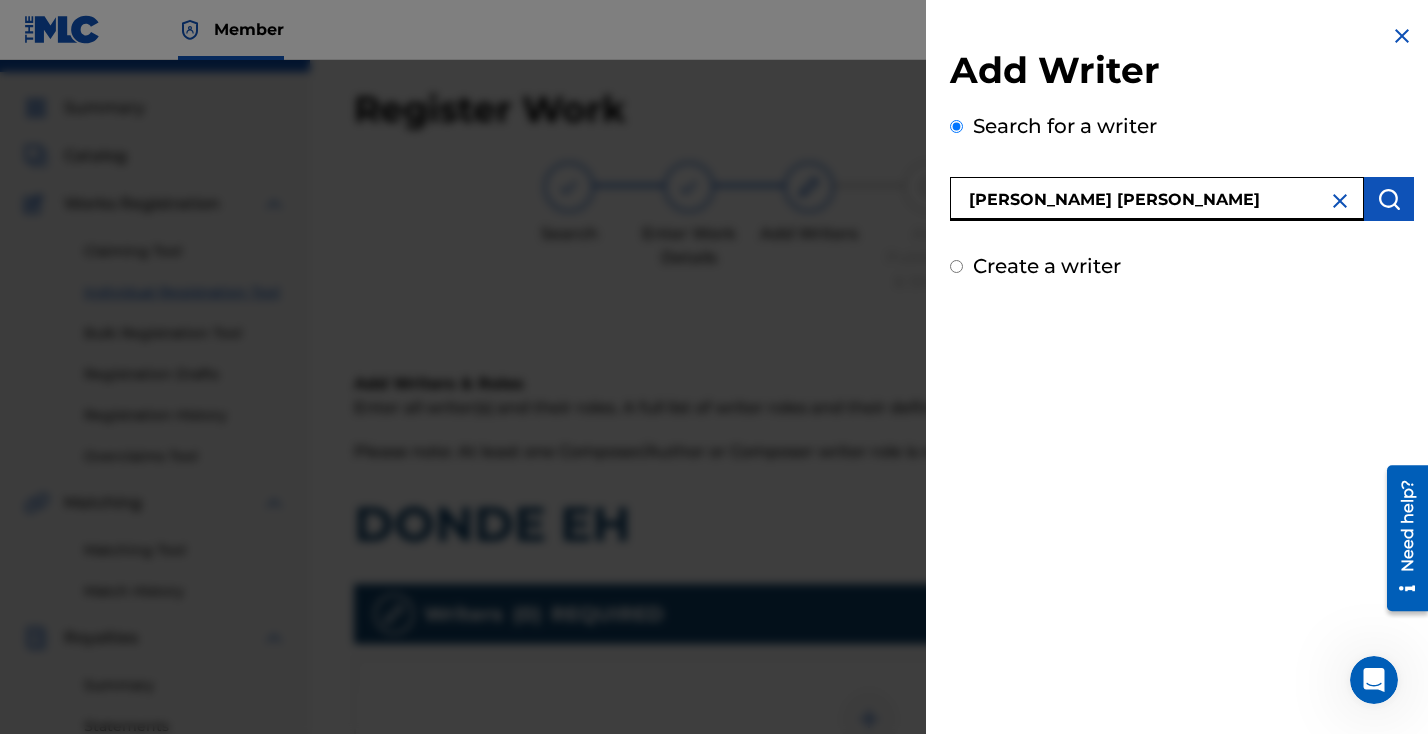 type on "[PERSON_NAME] [PERSON_NAME]" 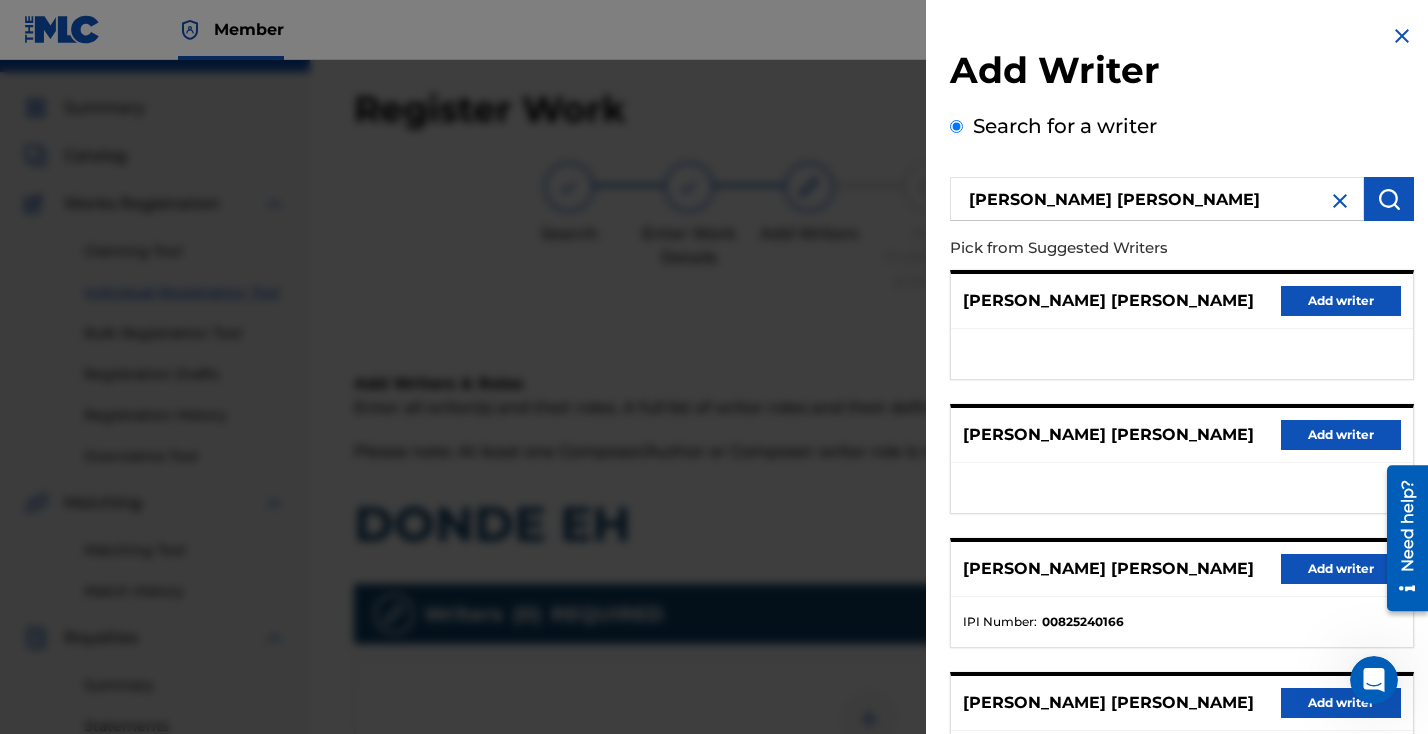 type 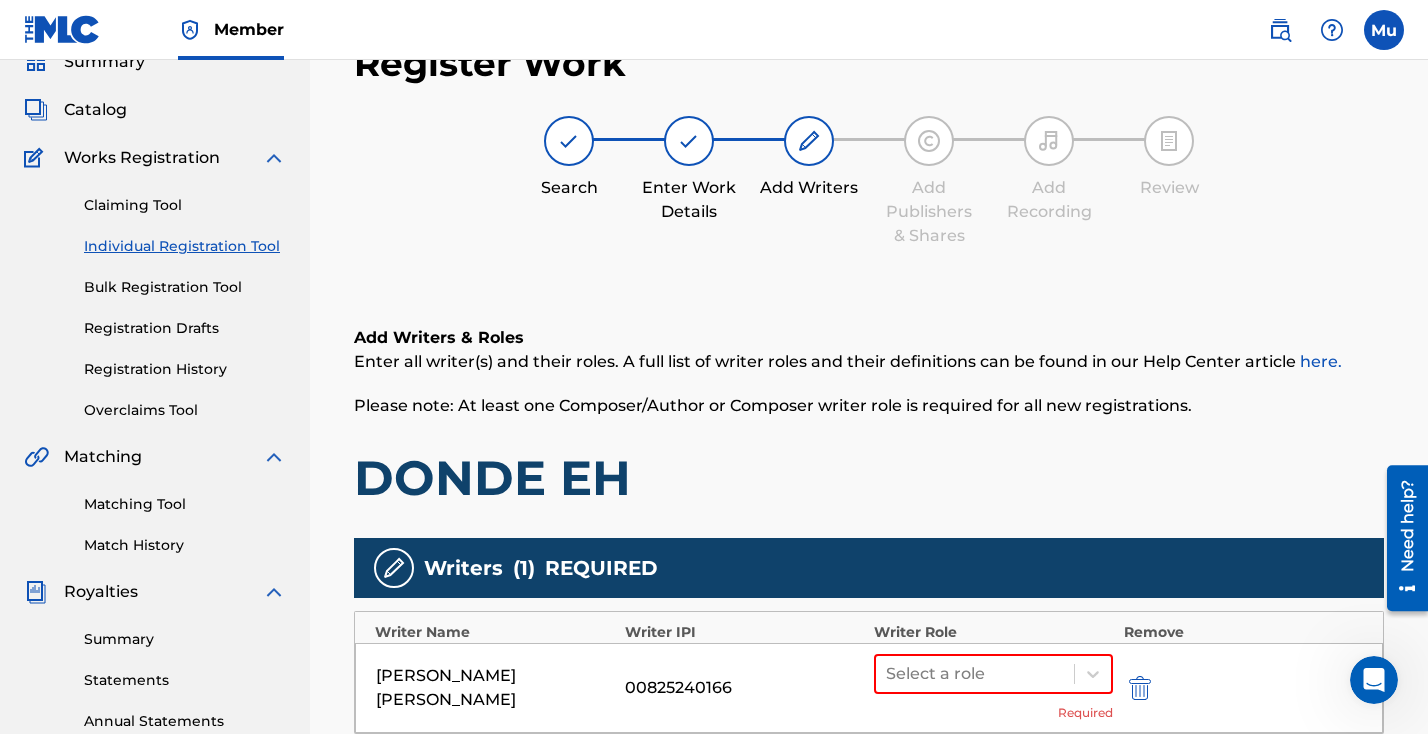 scroll, scrollTop: 187, scrollLeft: 0, axis: vertical 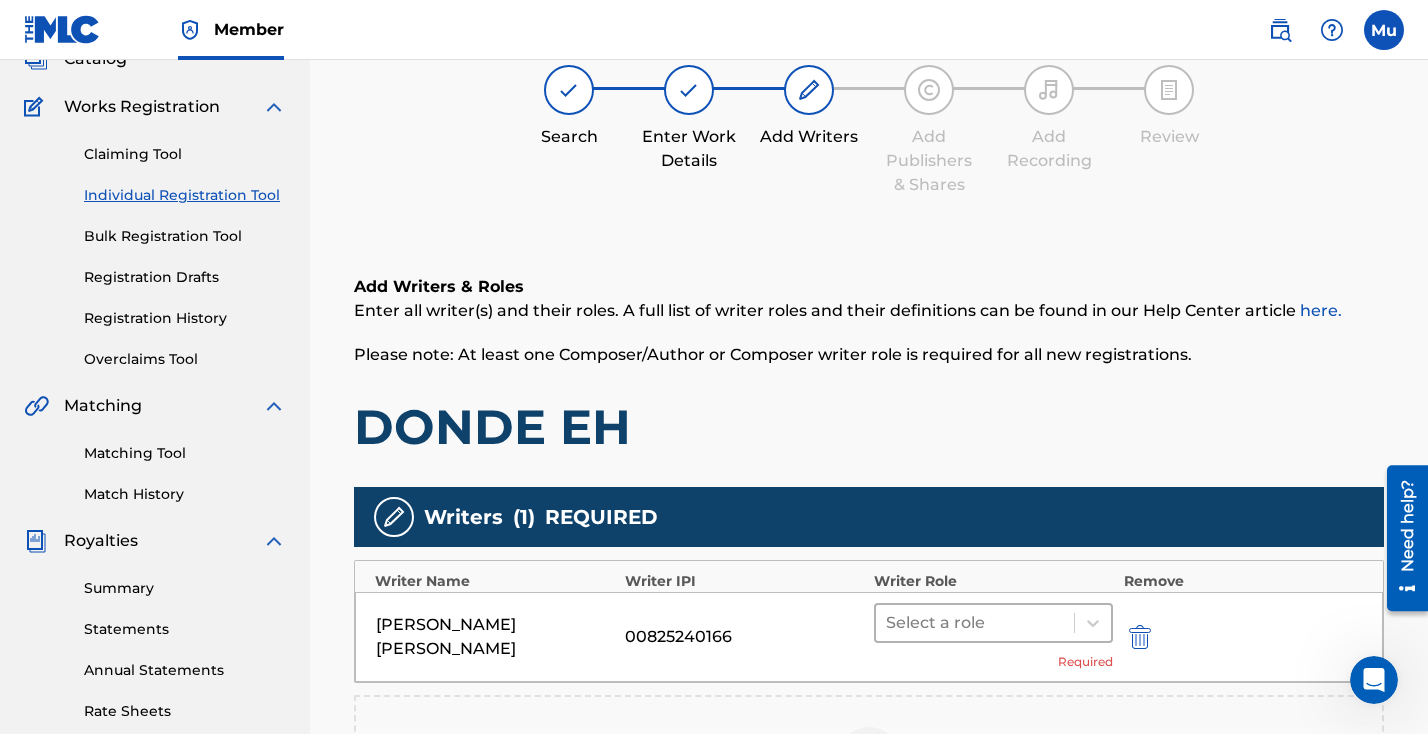 click on "Select a role" at bounding box center [975, 623] 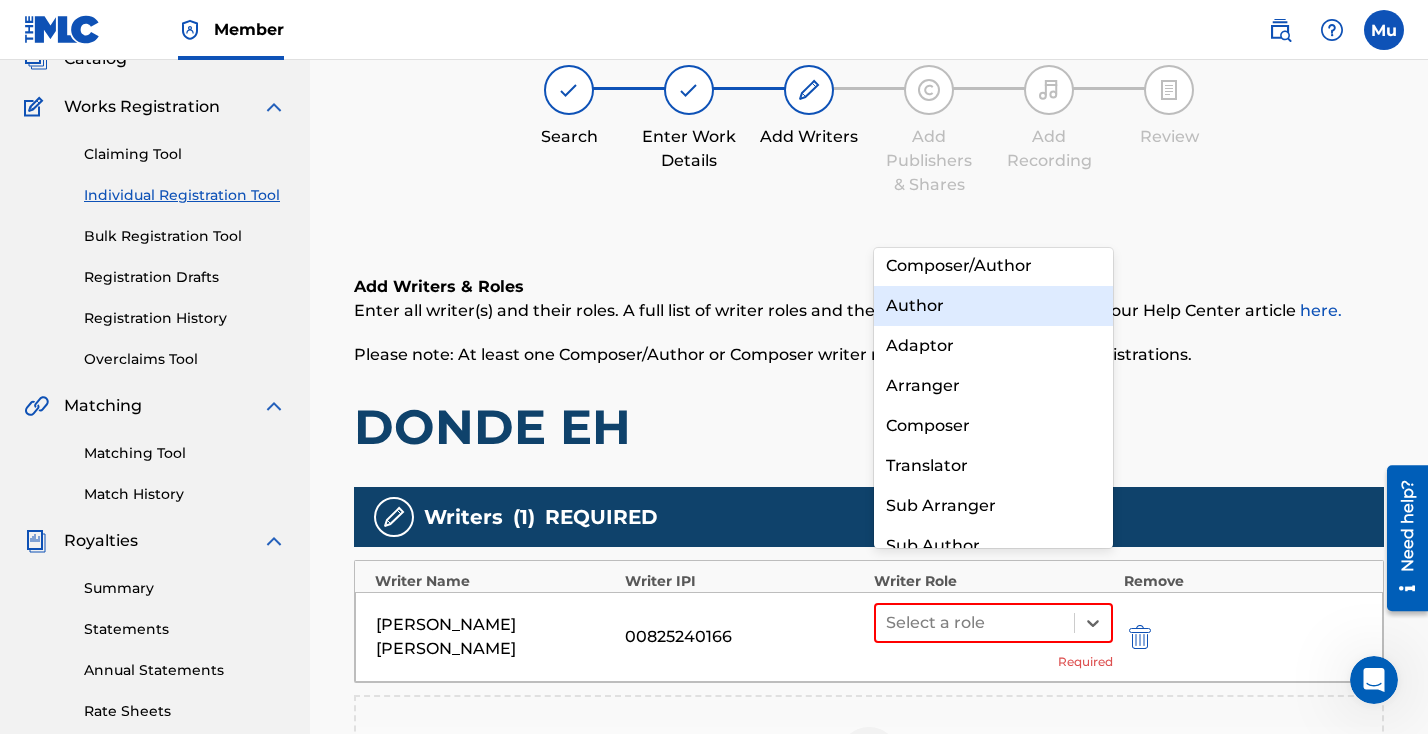 scroll, scrollTop: 0, scrollLeft: 0, axis: both 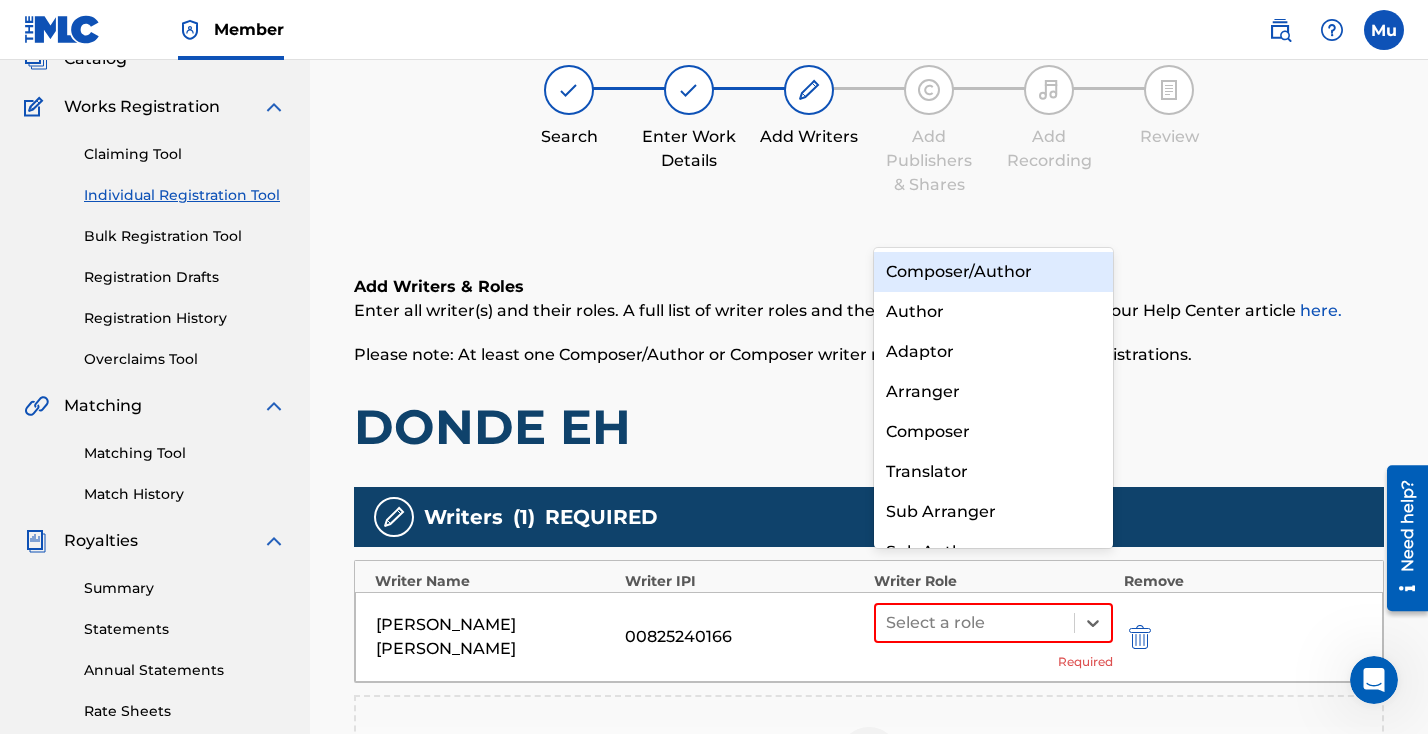 click on "Composer/Author" at bounding box center (993, 272) 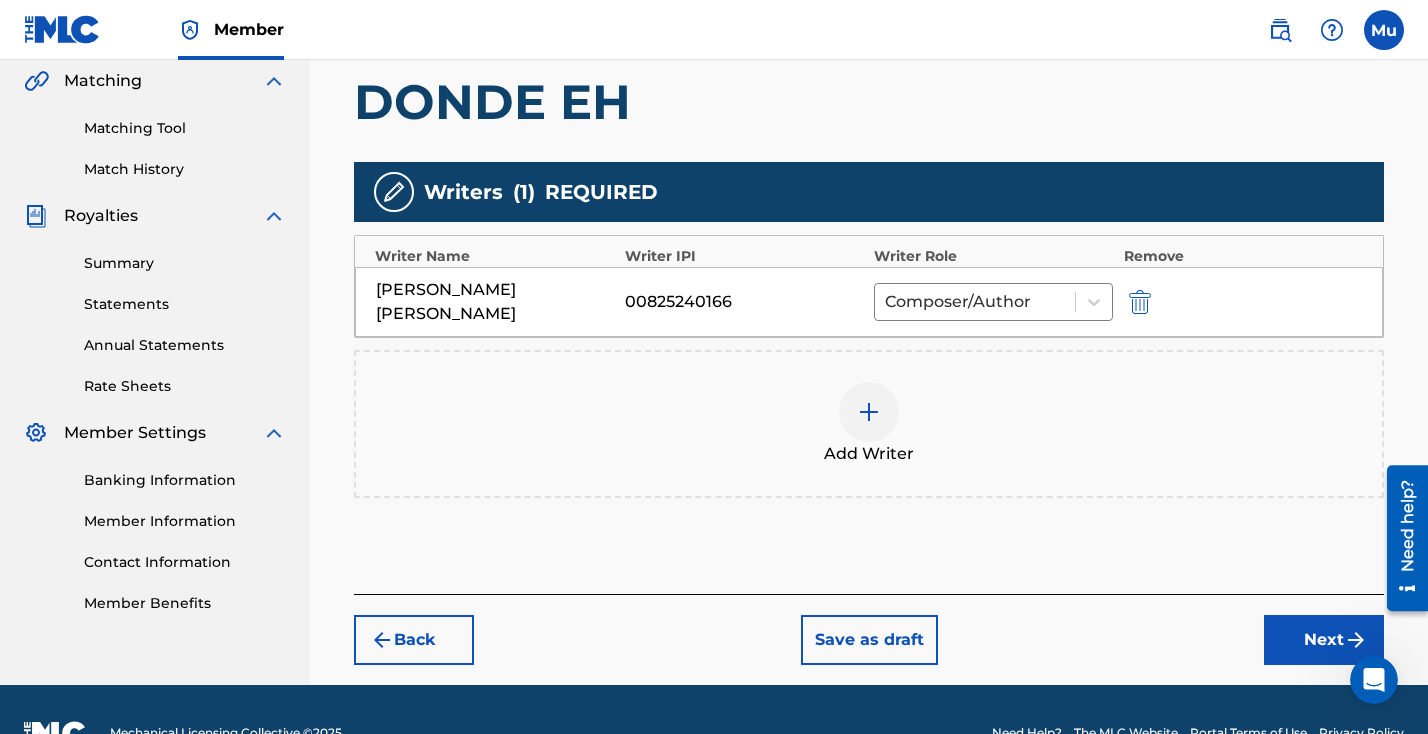 click on "Next" at bounding box center (1324, 640) 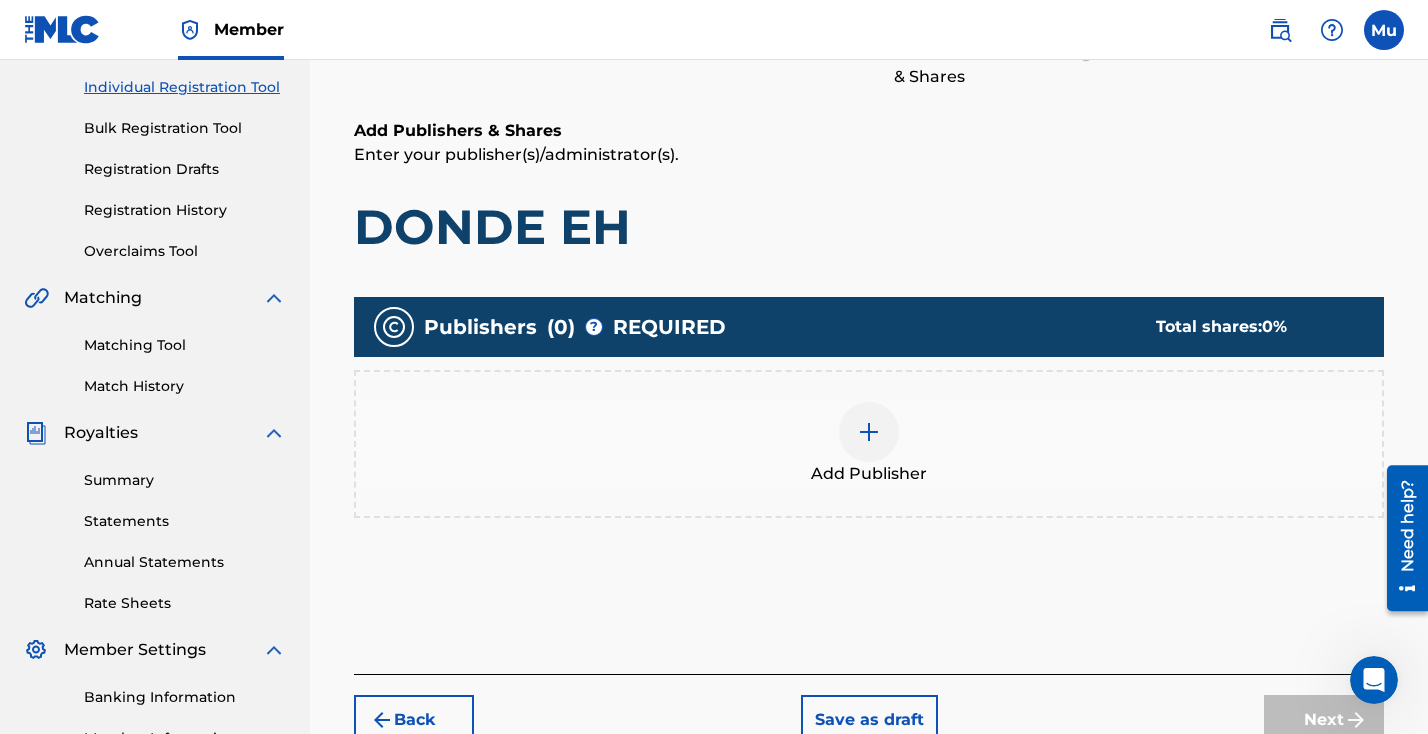 scroll, scrollTop: 90, scrollLeft: 0, axis: vertical 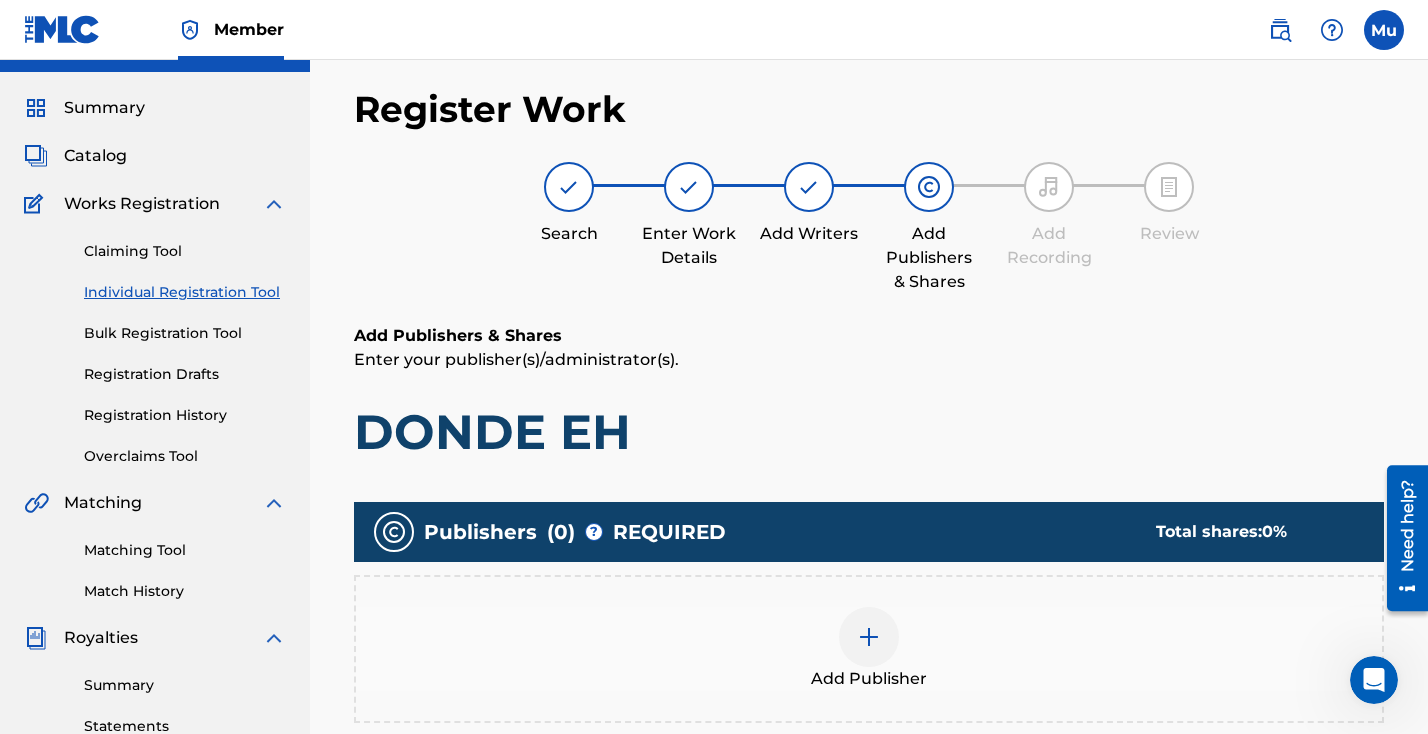 click at bounding box center (869, 637) 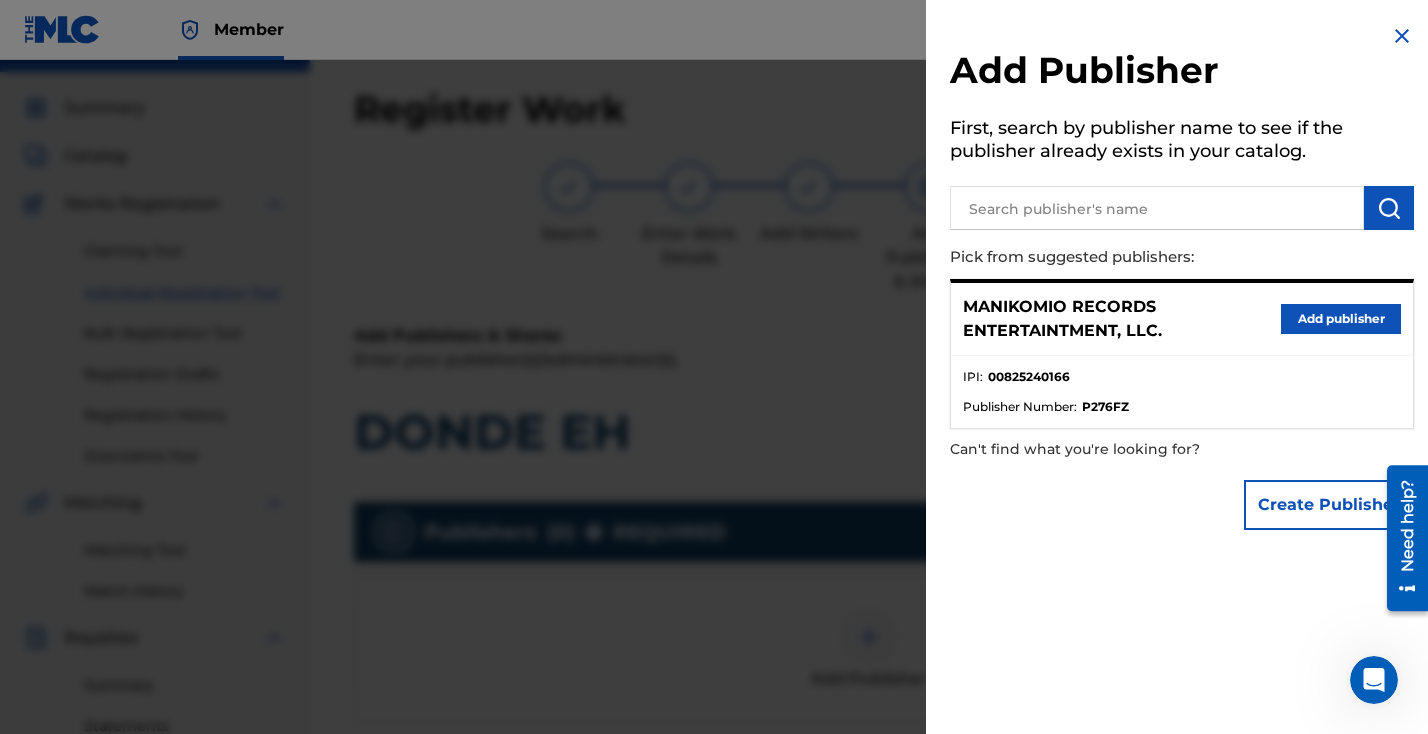 click on "Add publisher" at bounding box center [1341, 319] 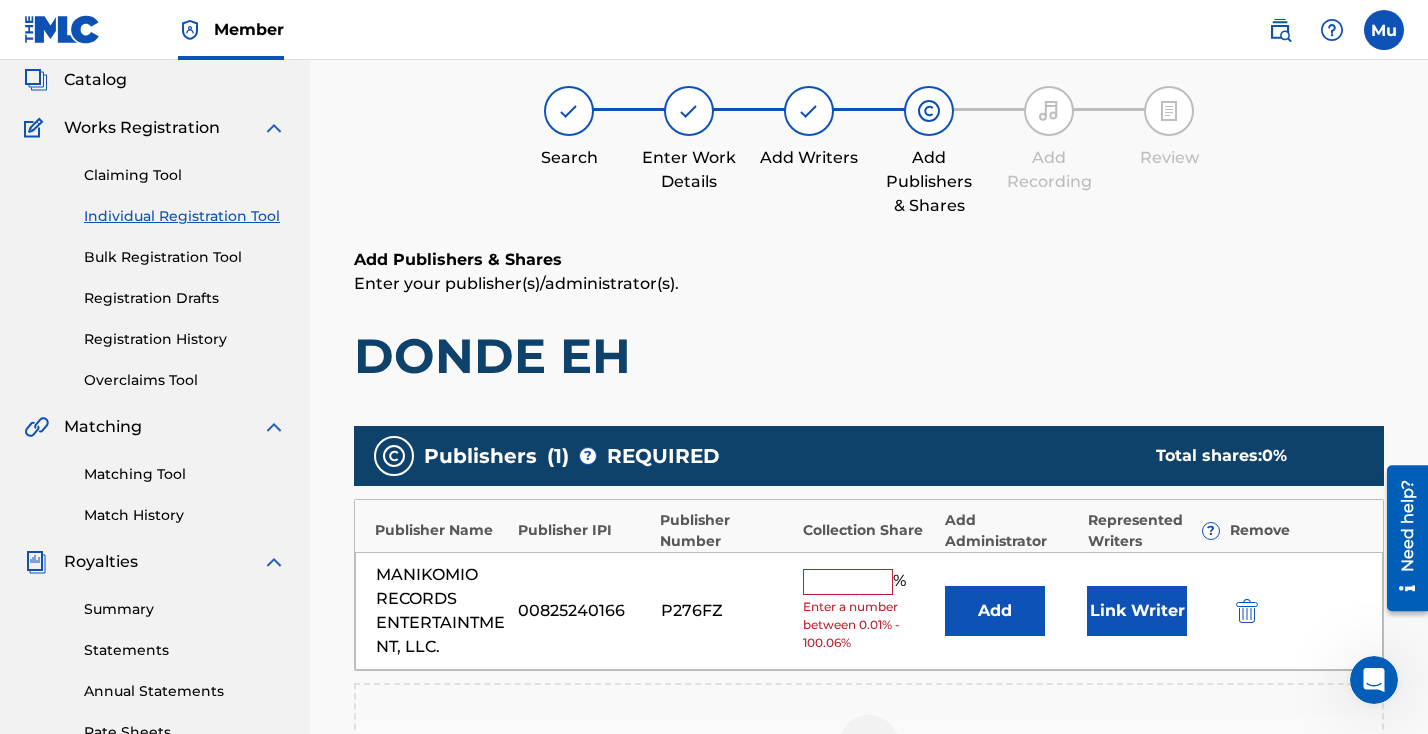 scroll, scrollTop: 174, scrollLeft: 0, axis: vertical 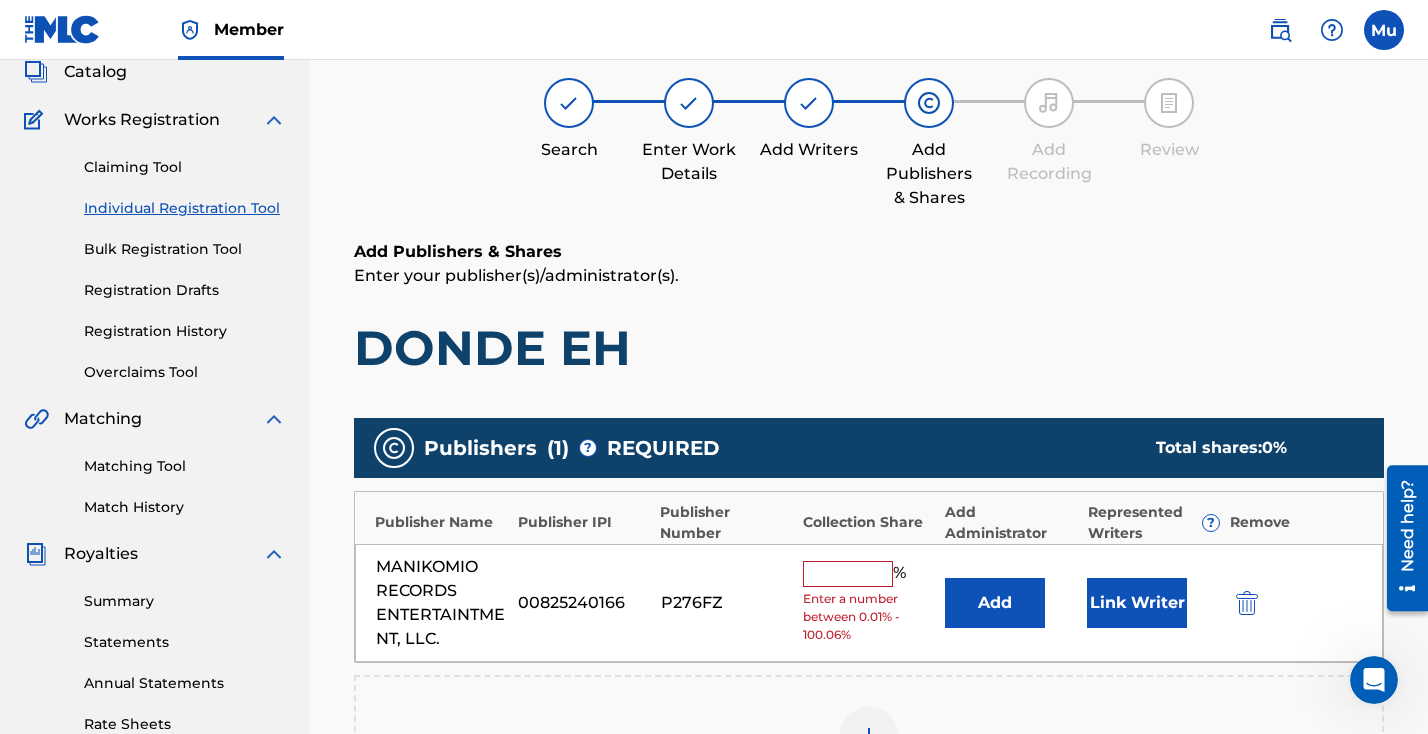 click at bounding box center [848, 574] 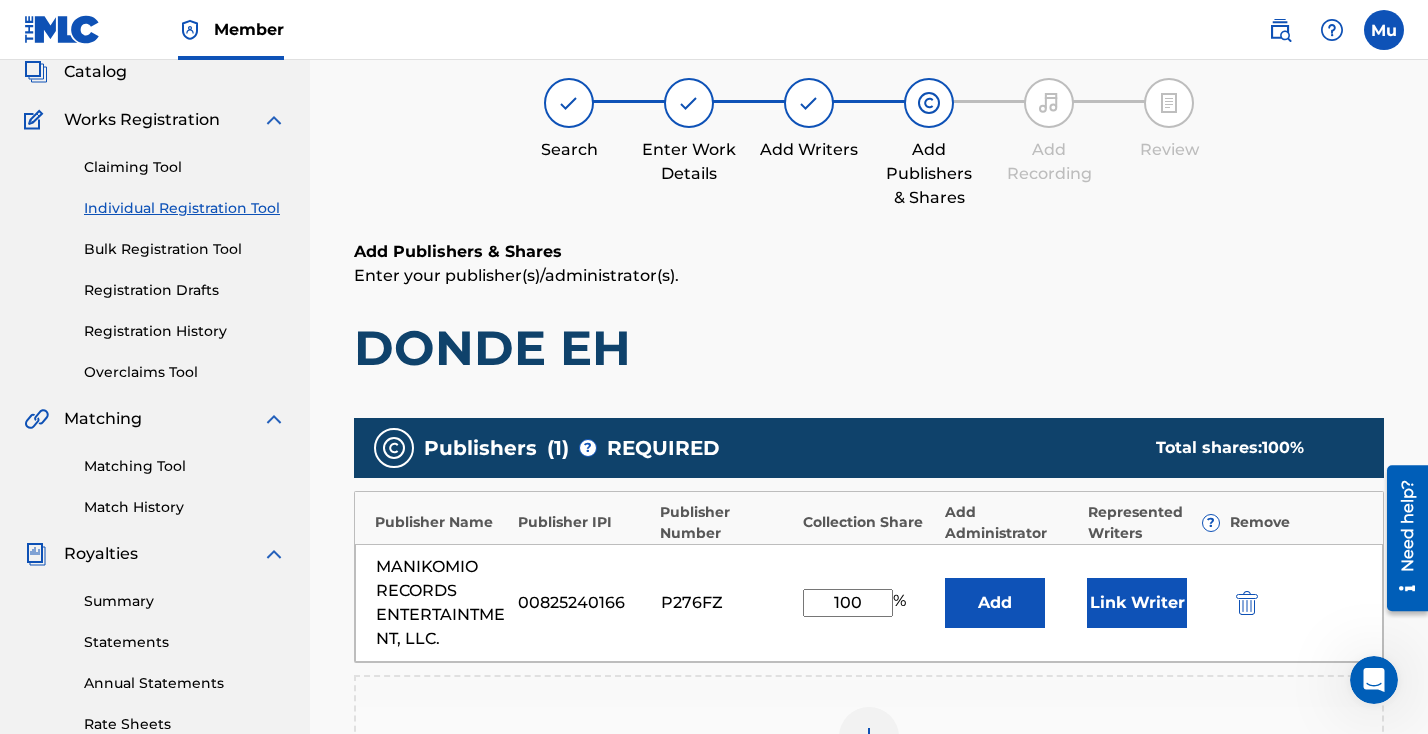 type on "100" 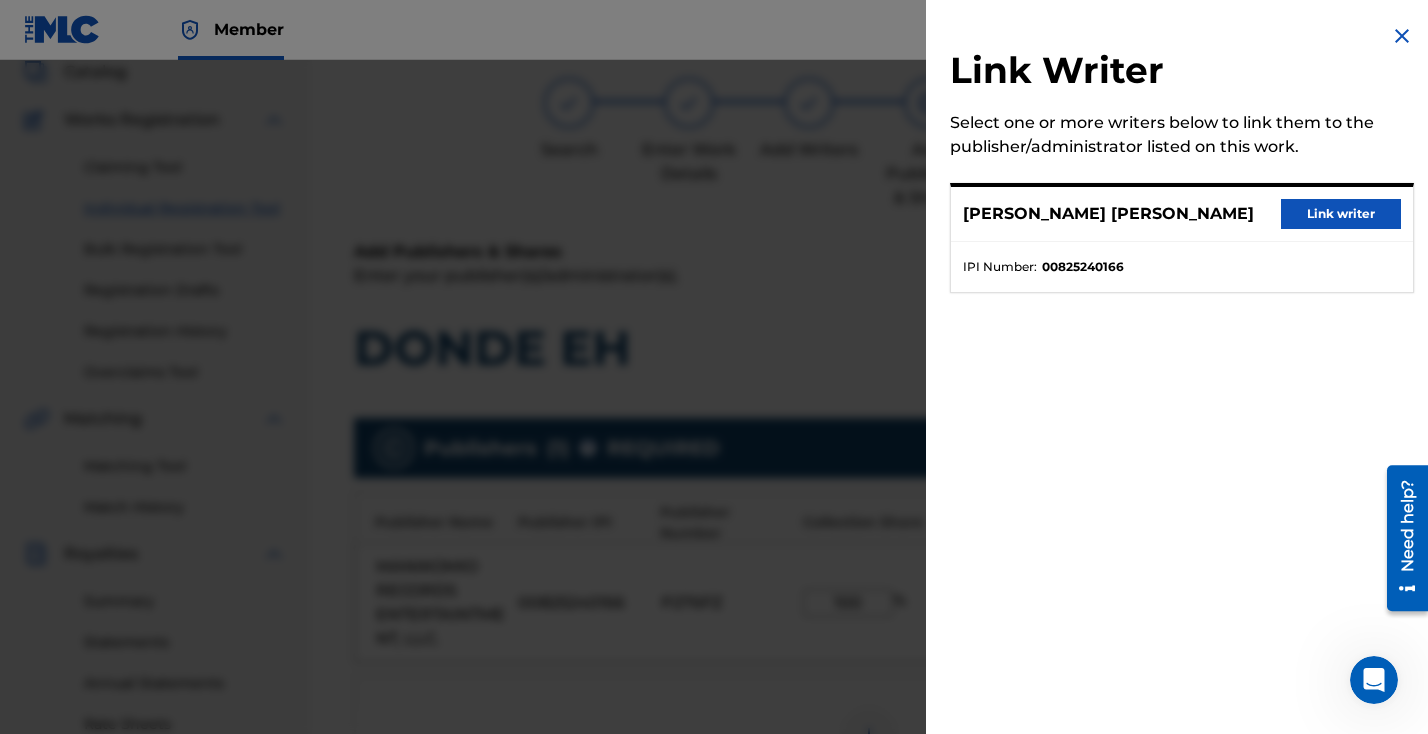 click on "Link writer" at bounding box center [1341, 214] 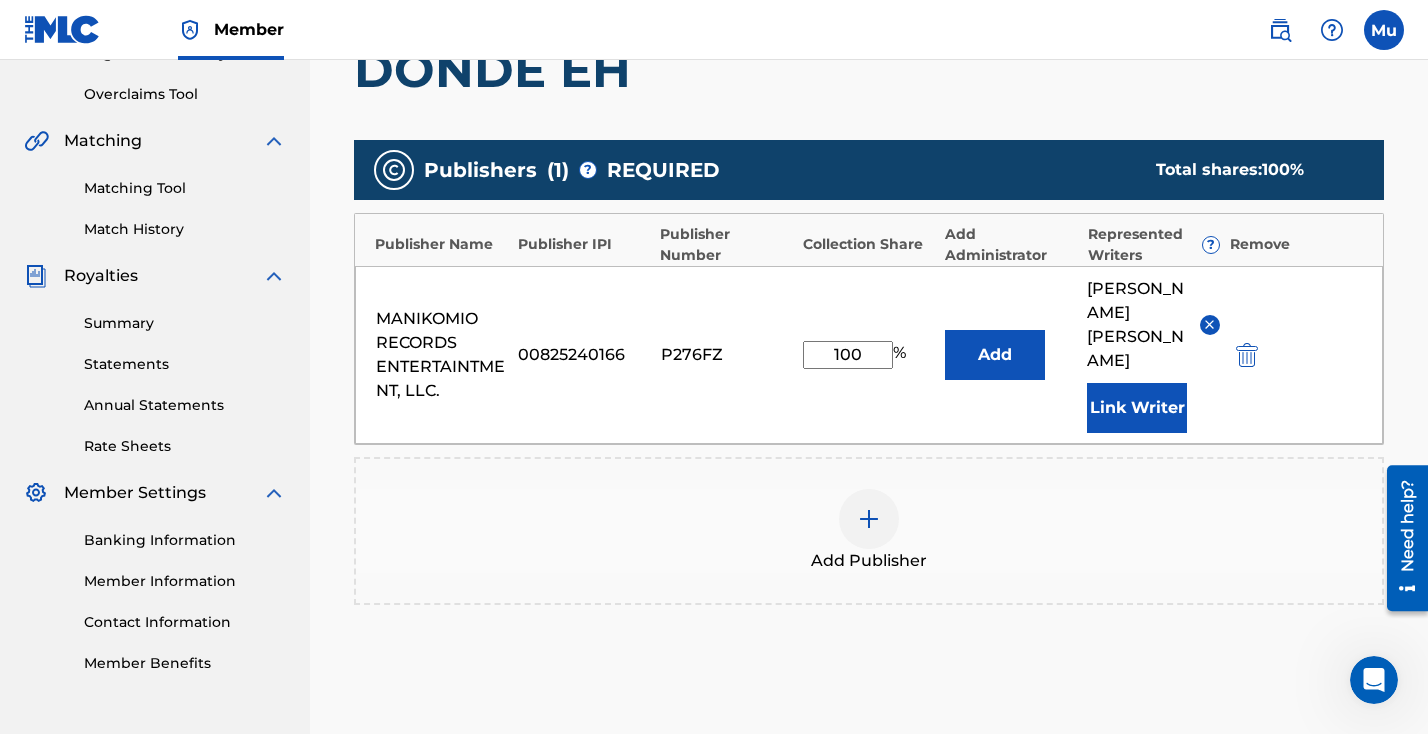 scroll, scrollTop: 595, scrollLeft: 0, axis: vertical 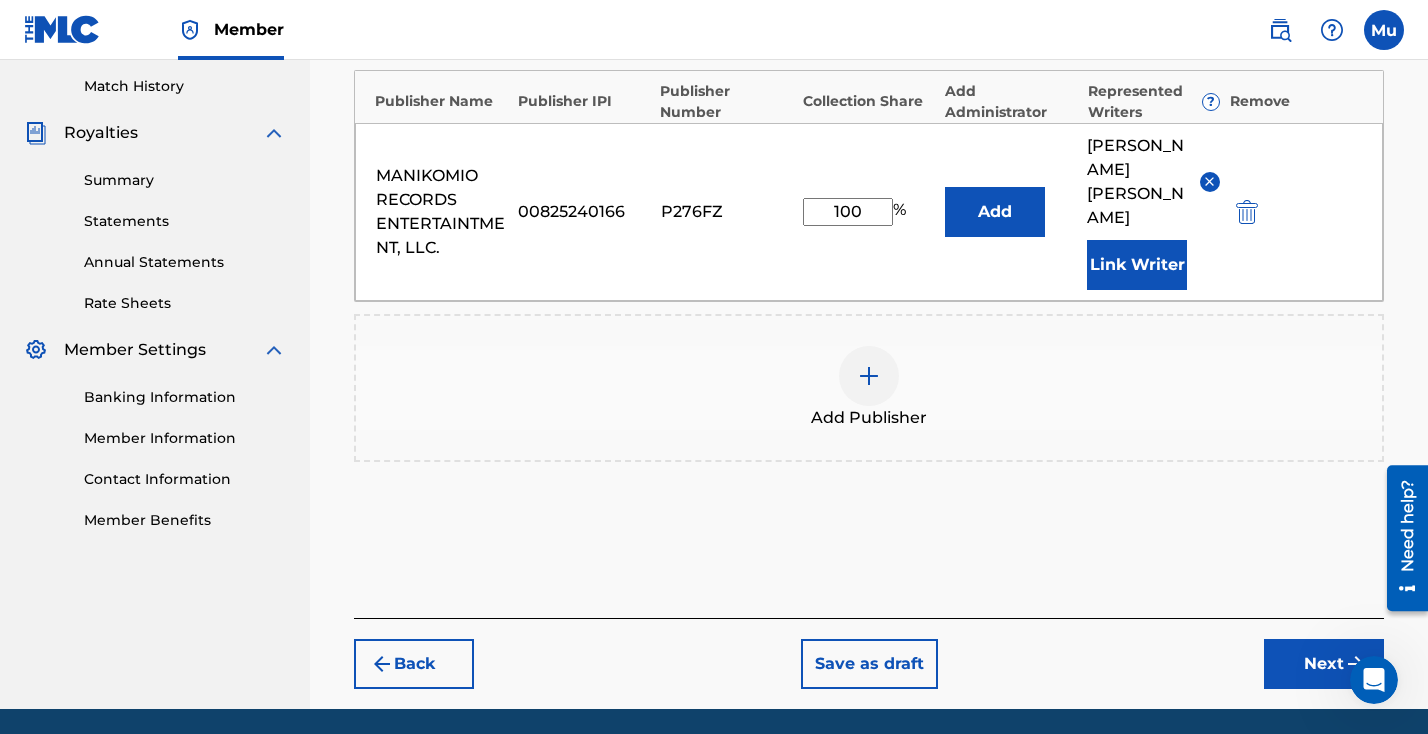 click on "Next" at bounding box center [1324, 664] 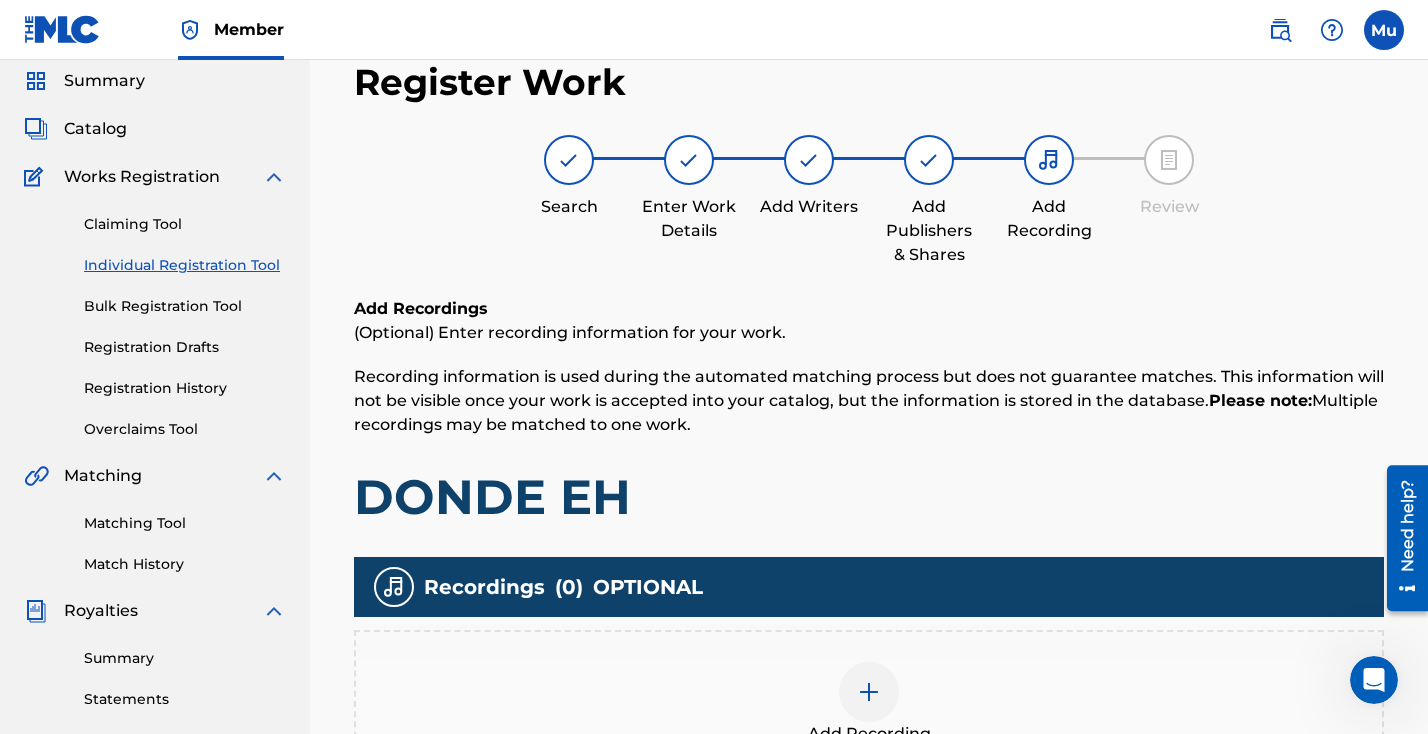 scroll, scrollTop: 120, scrollLeft: 0, axis: vertical 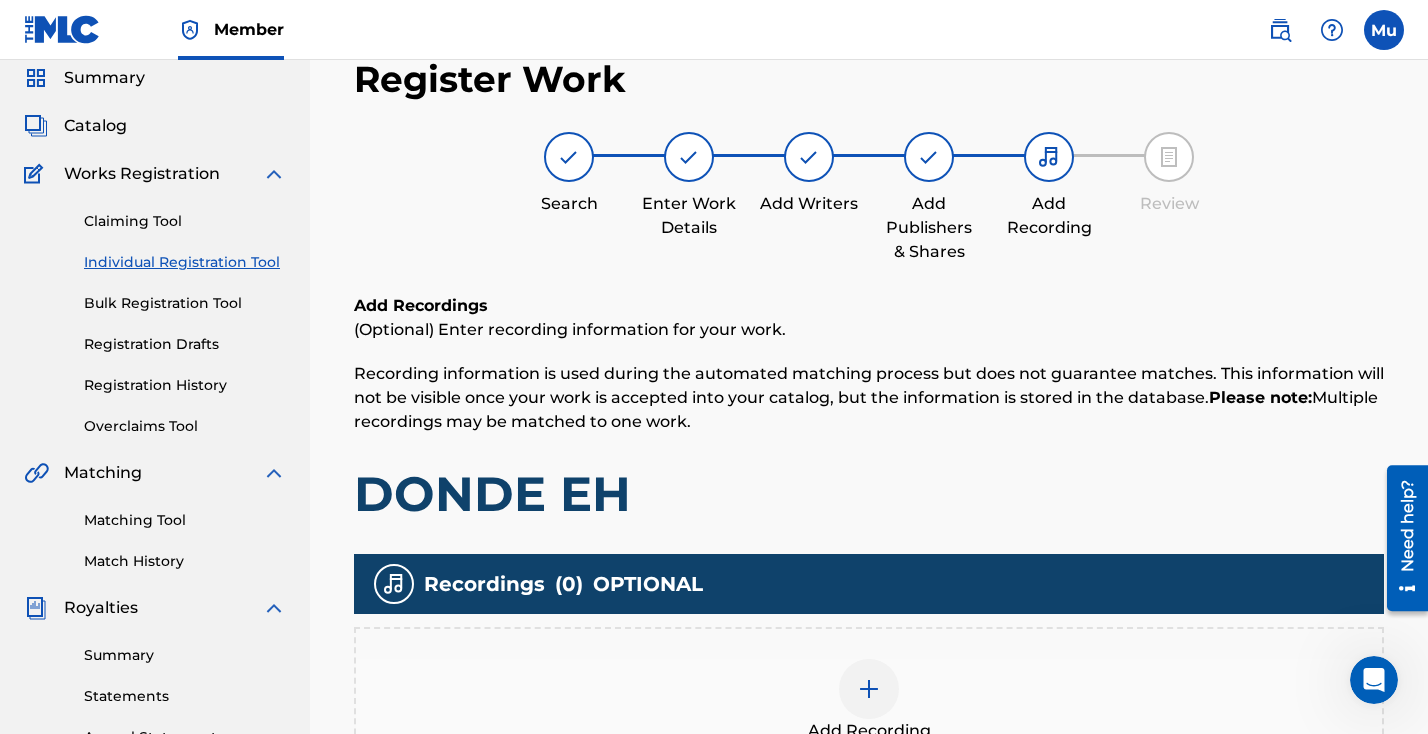 click at bounding box center (869, 689) 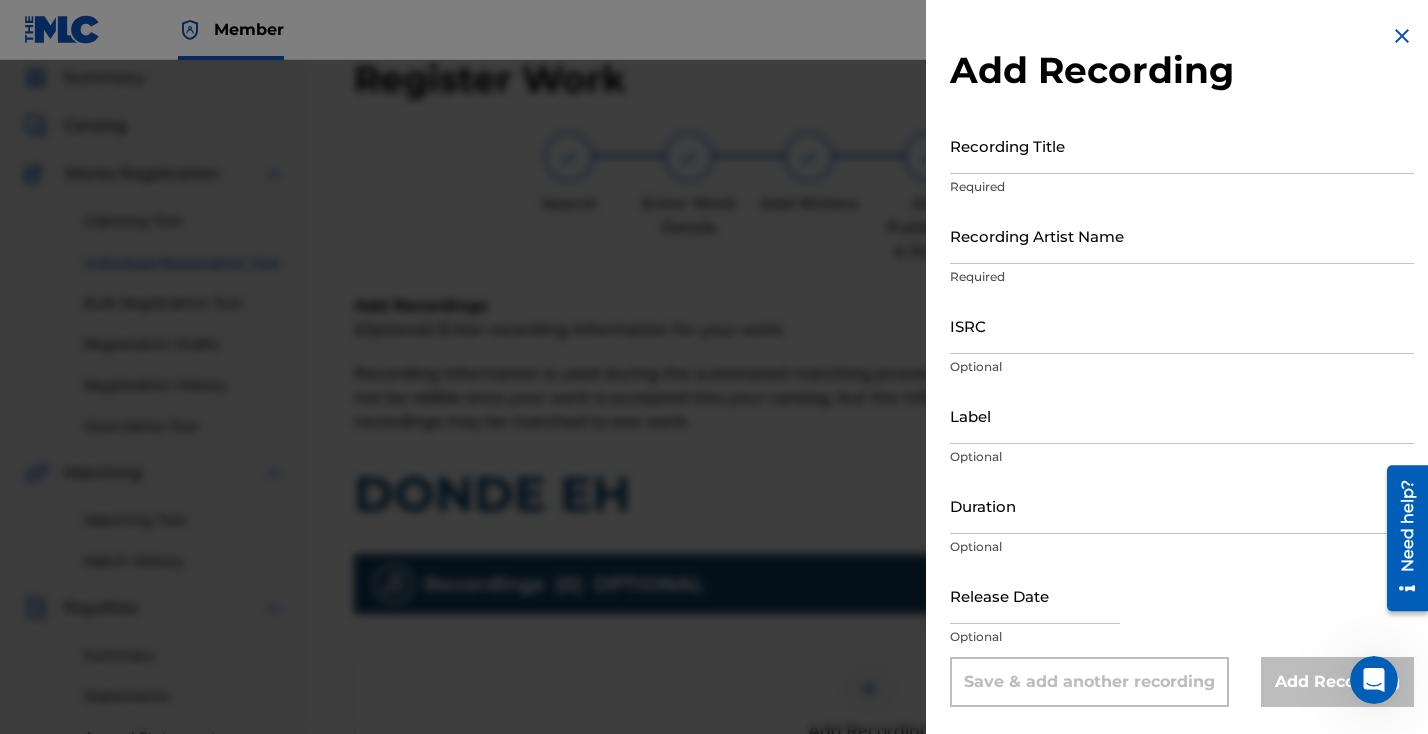 click on "Recording Title" at bounding box center (1182, 145) 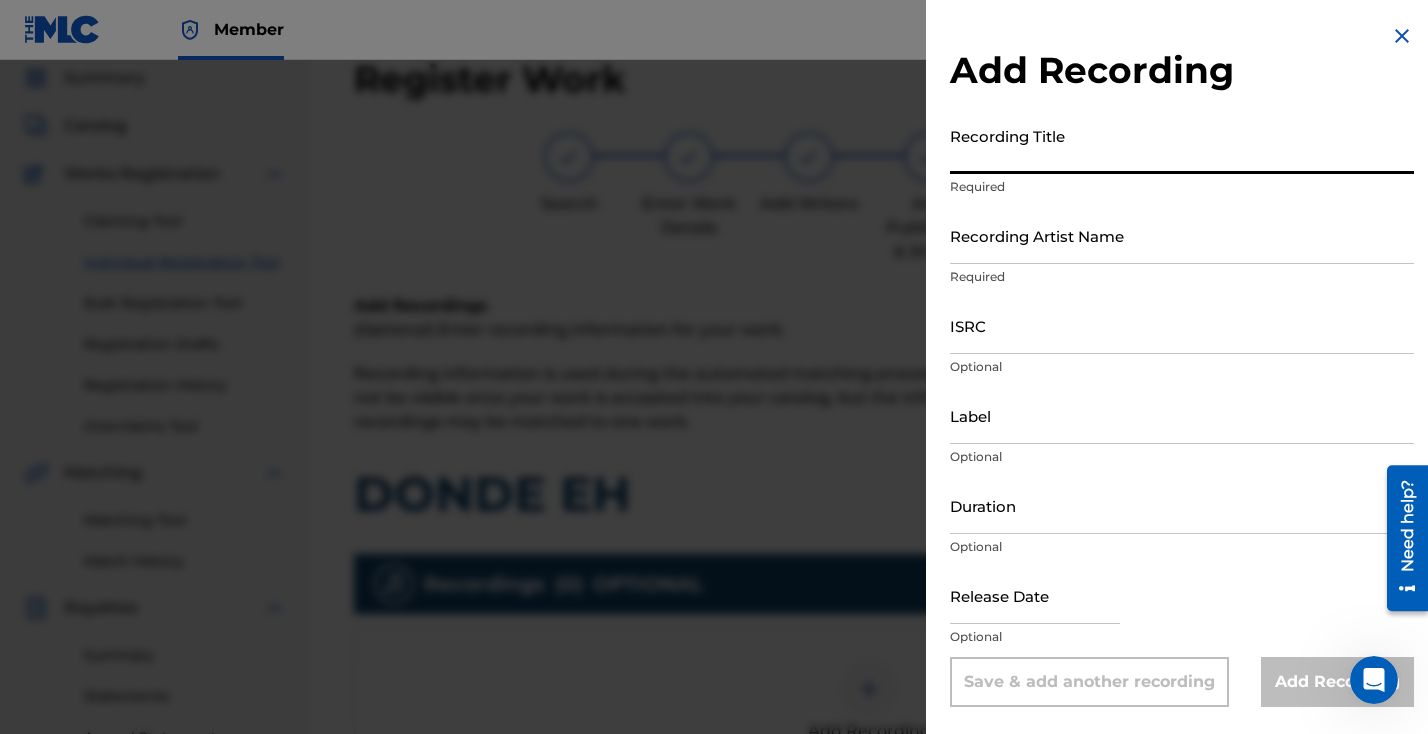paste on "DONDE EH" 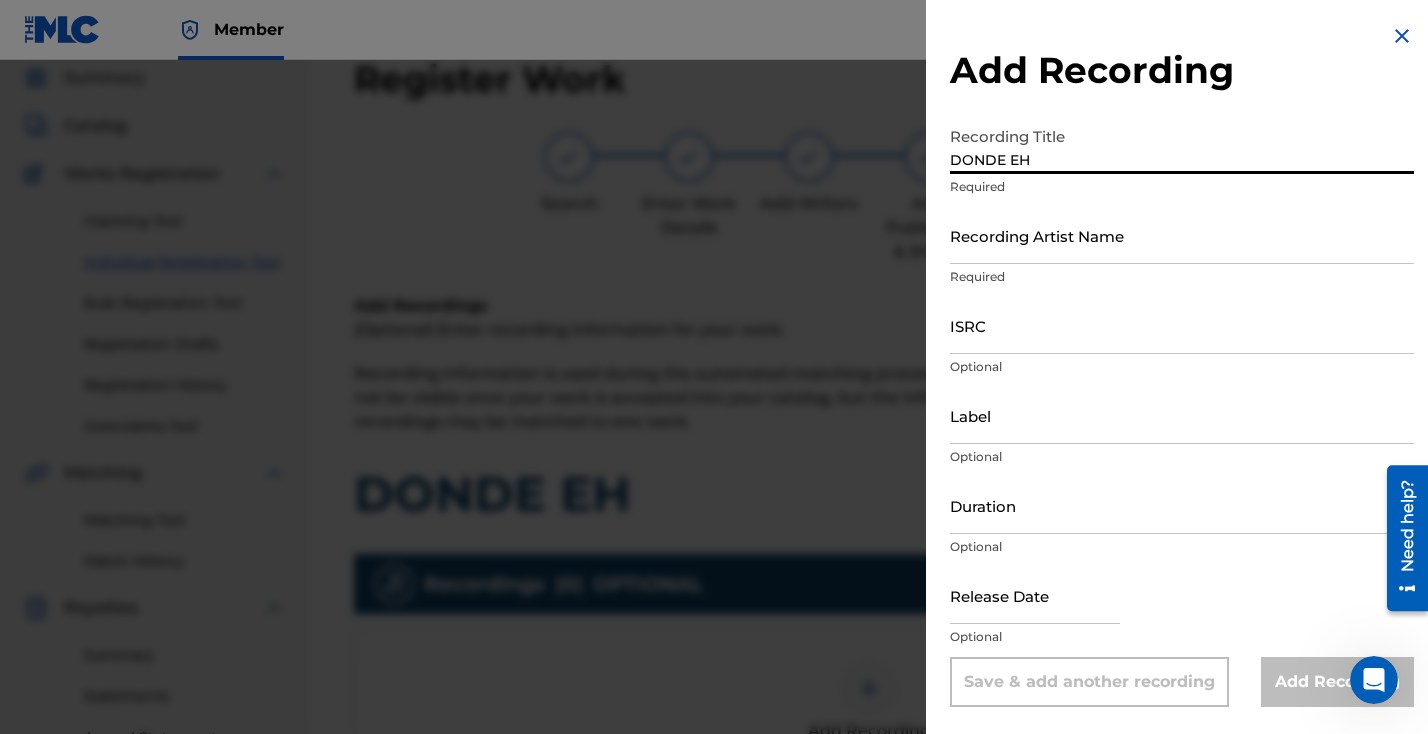 type on "DONDE EH" 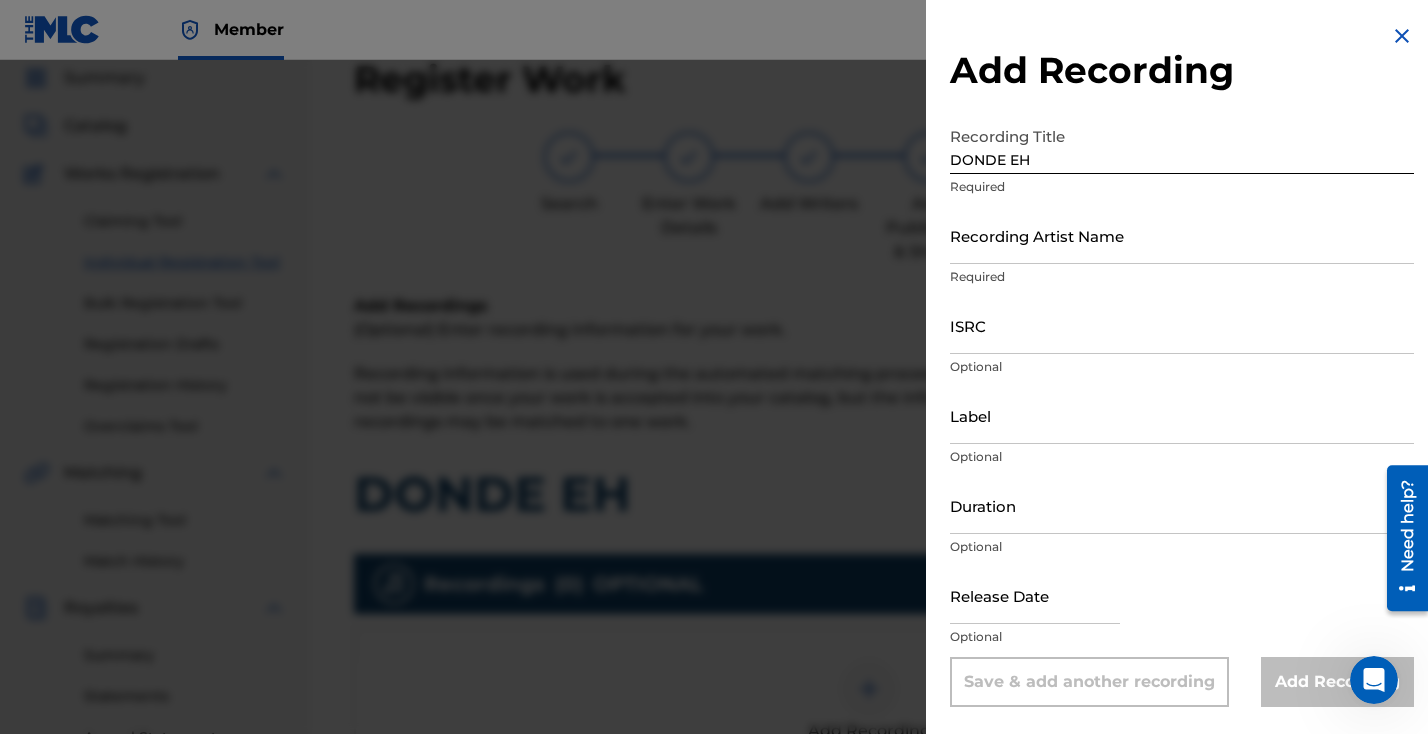 click on "Recording Artist Name" at bounding box center (1182, 235) 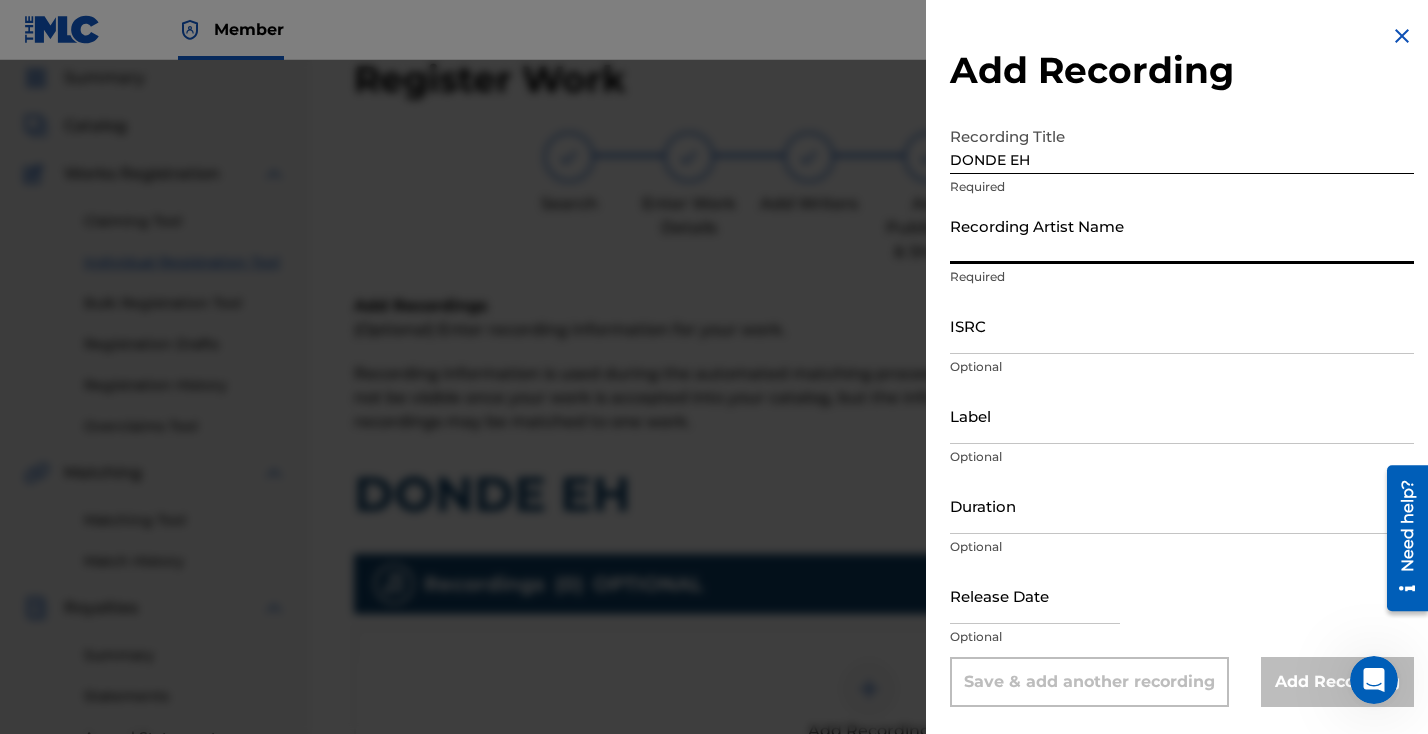 paste on "[PERSON_NAME] [PERSON_NAME]" 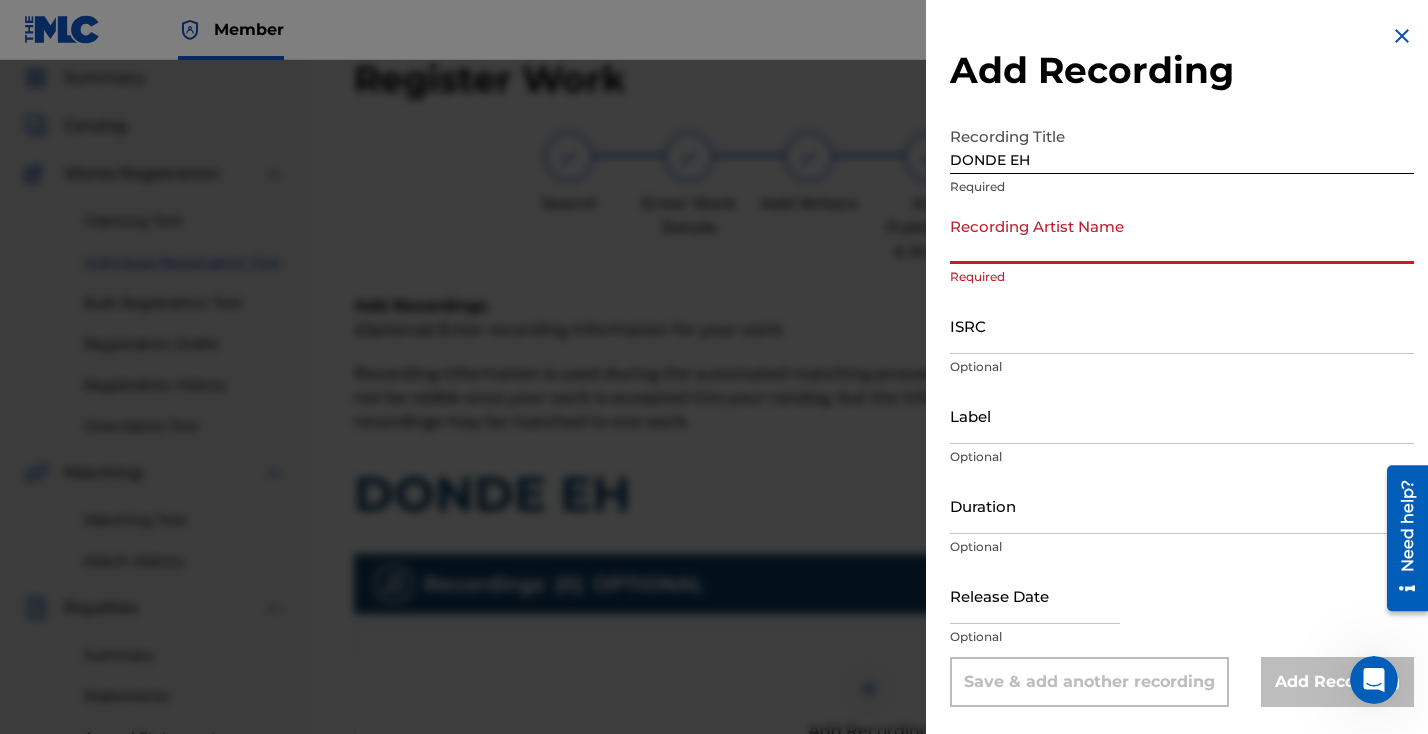 paste on "[PERSON_NAME]" 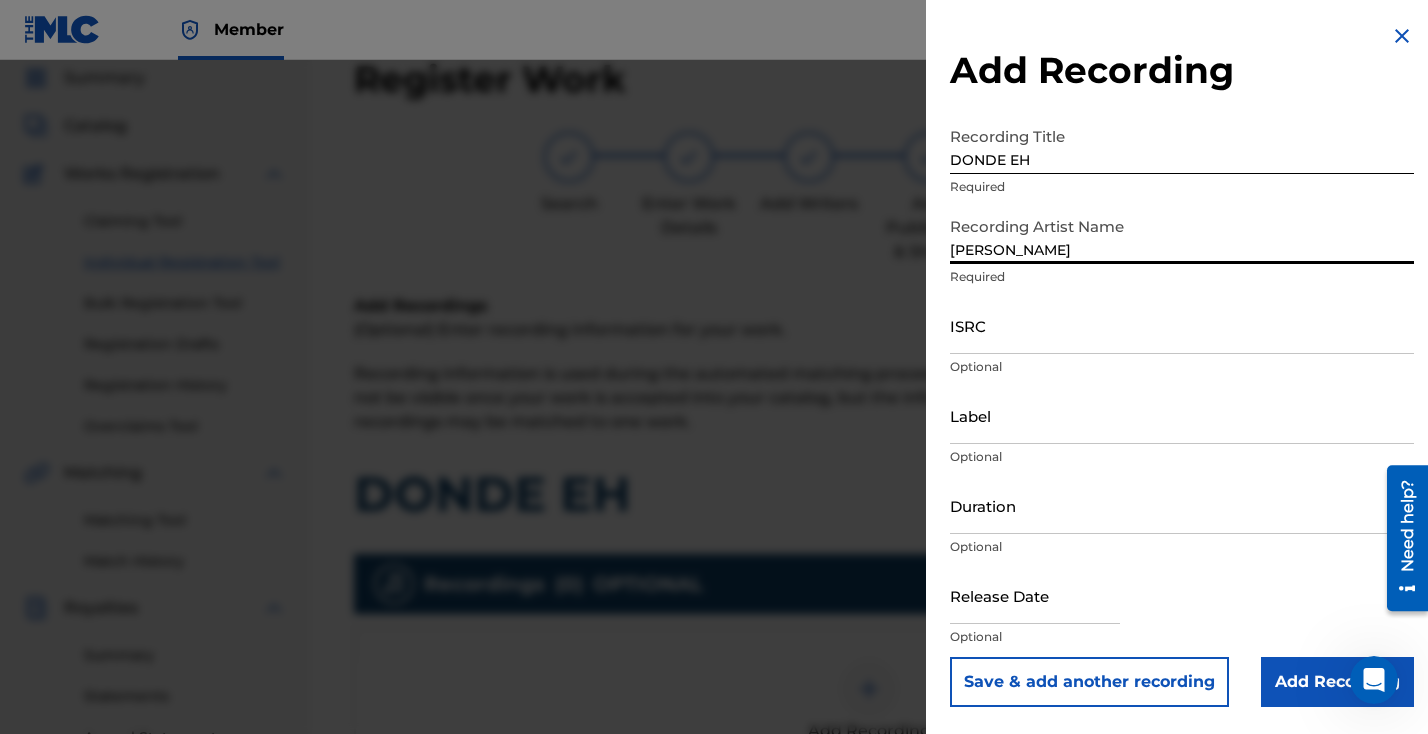 type on "[PERSON_NAME]" 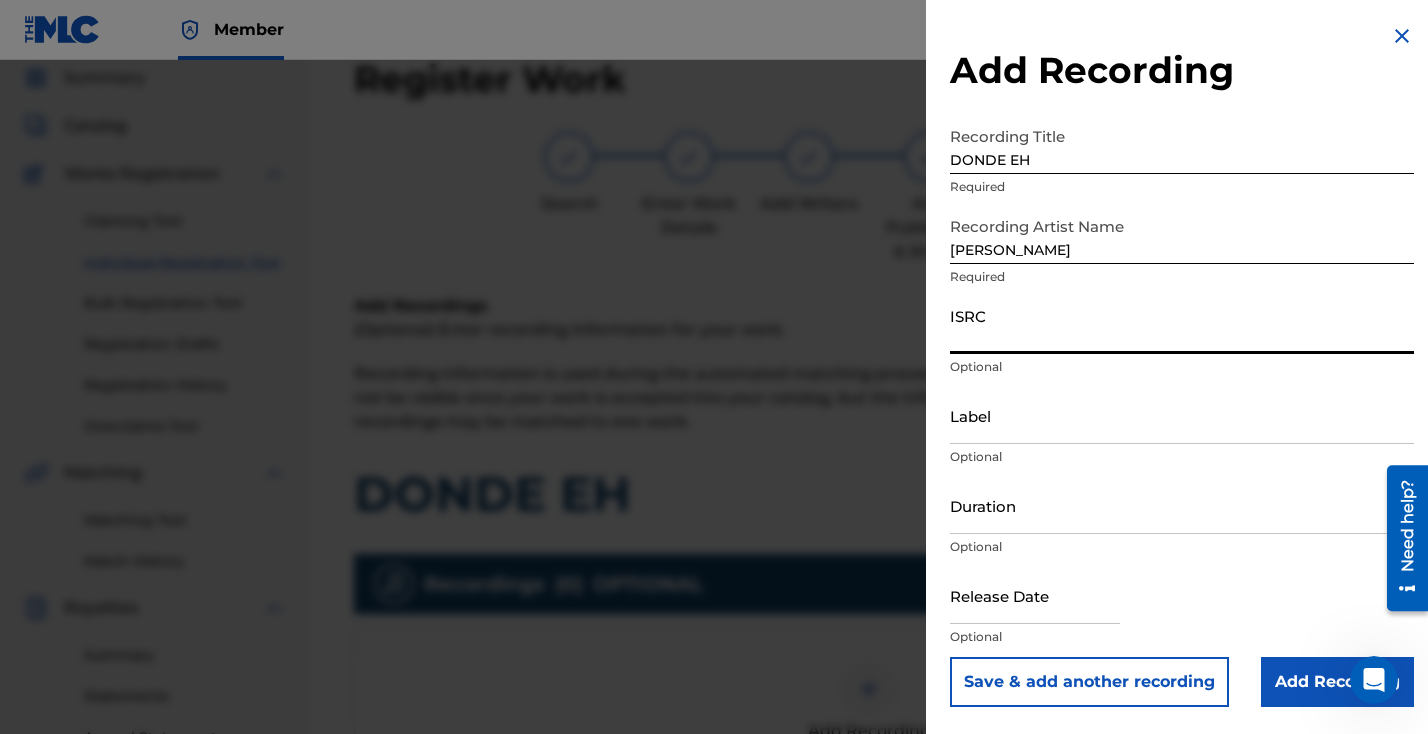 click on "ISRC" at bounding box center [1182, 325] 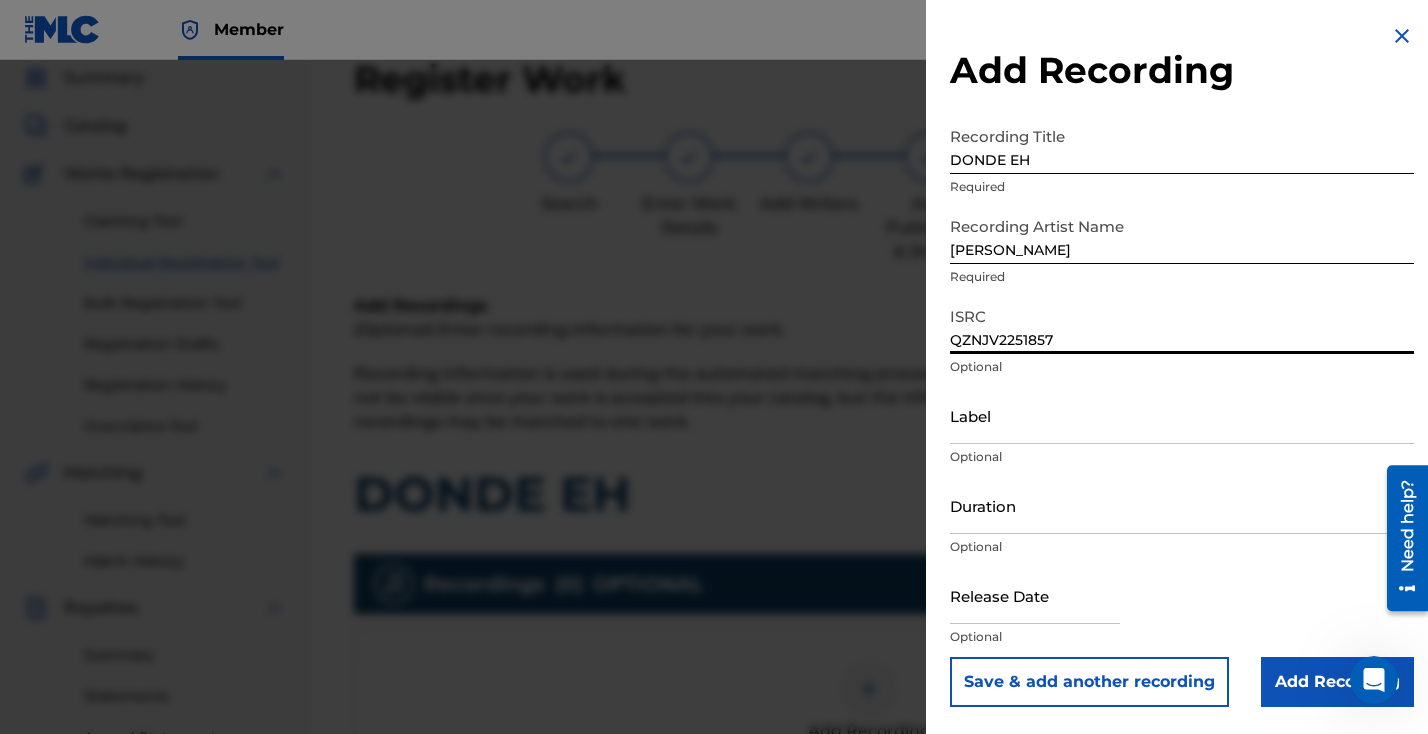 type on "QZNJV2251857" 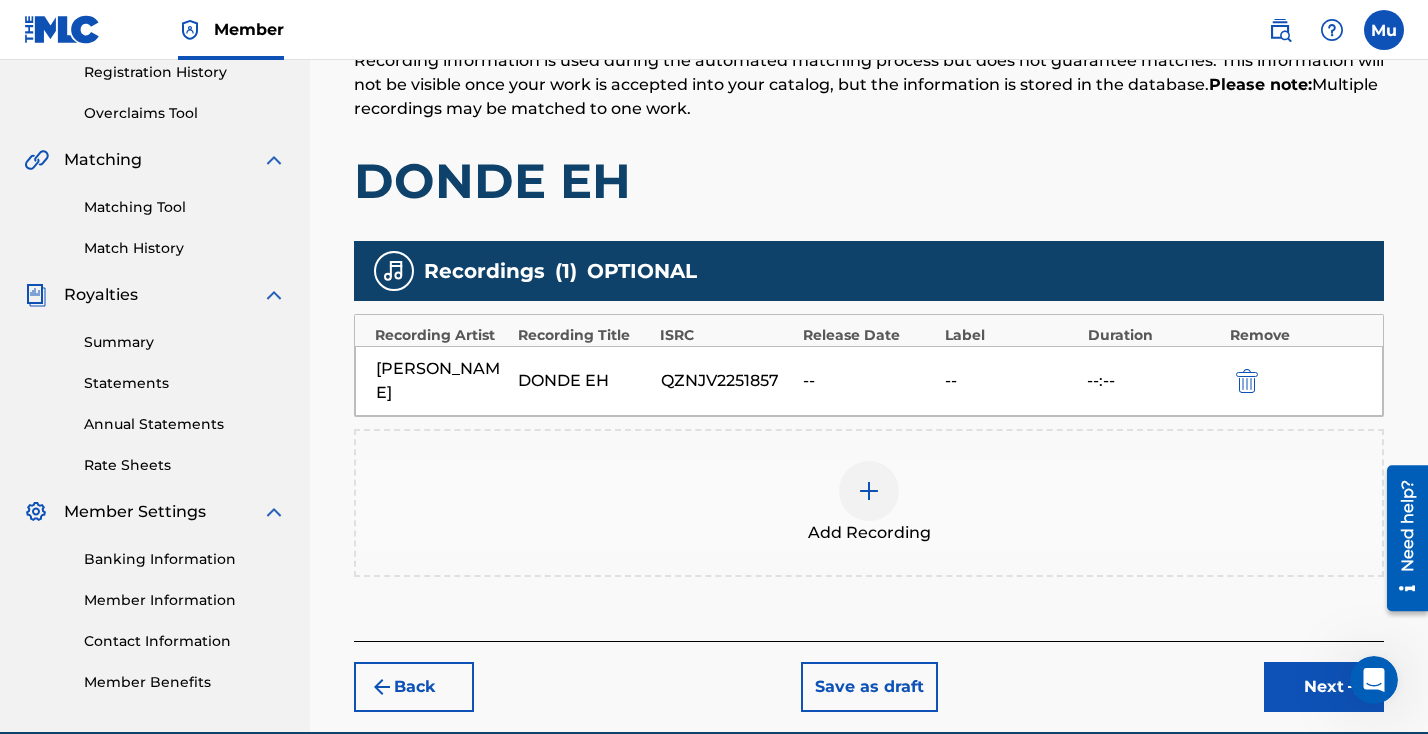 scroll, scrollTop: 465, scrollLeft: 0, axis: vertical 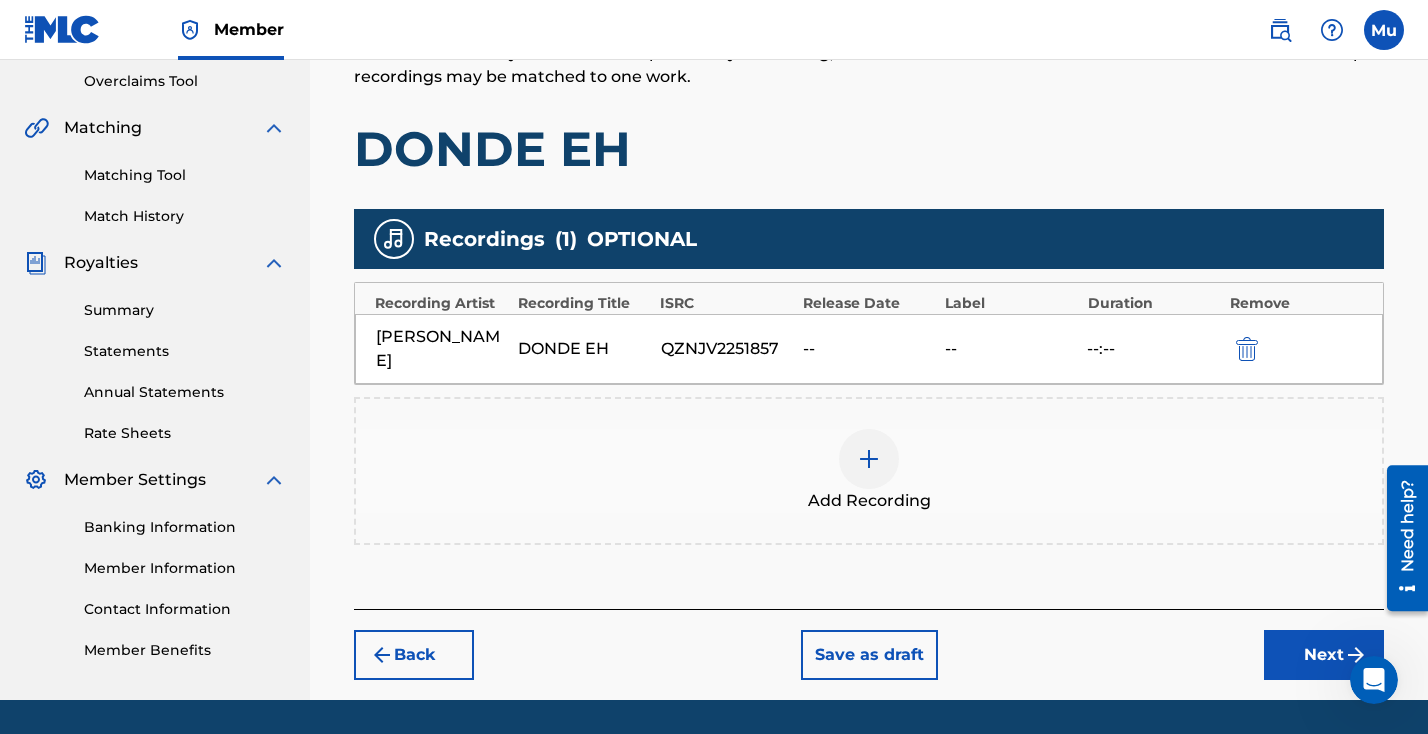 click on "Next" at bounding box center (1324, 655) 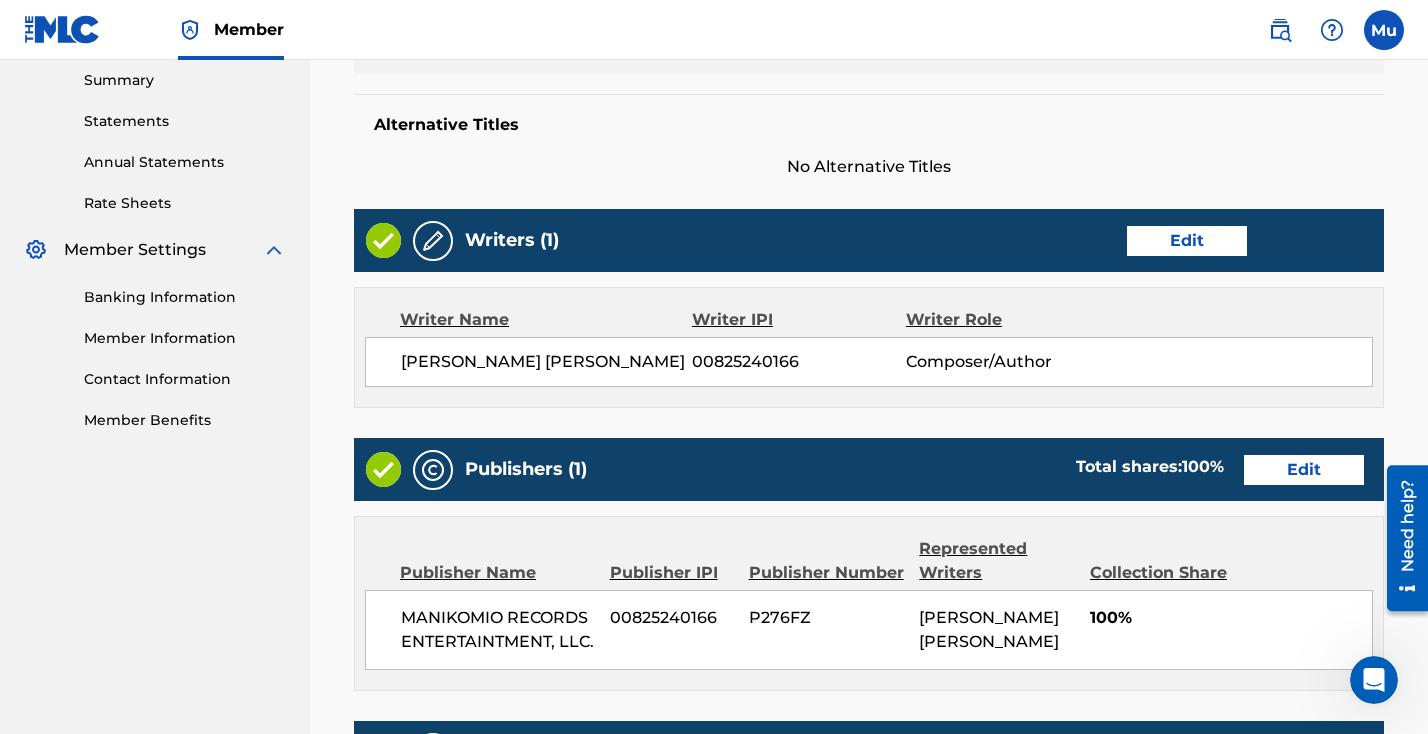scroll, scrollTop: 1067, scrollLeft: 0, axis: vertical 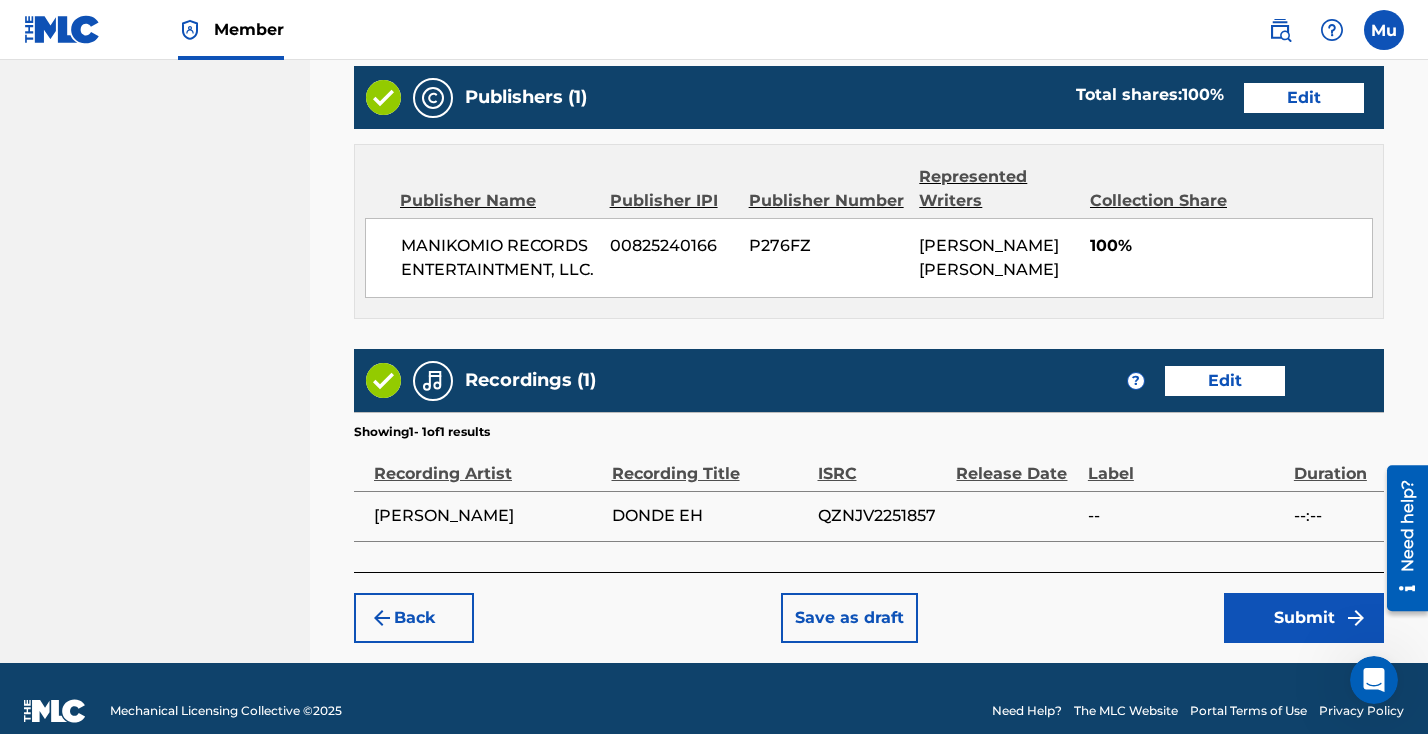 click on "Submit" at bounding box center [1304, 618] 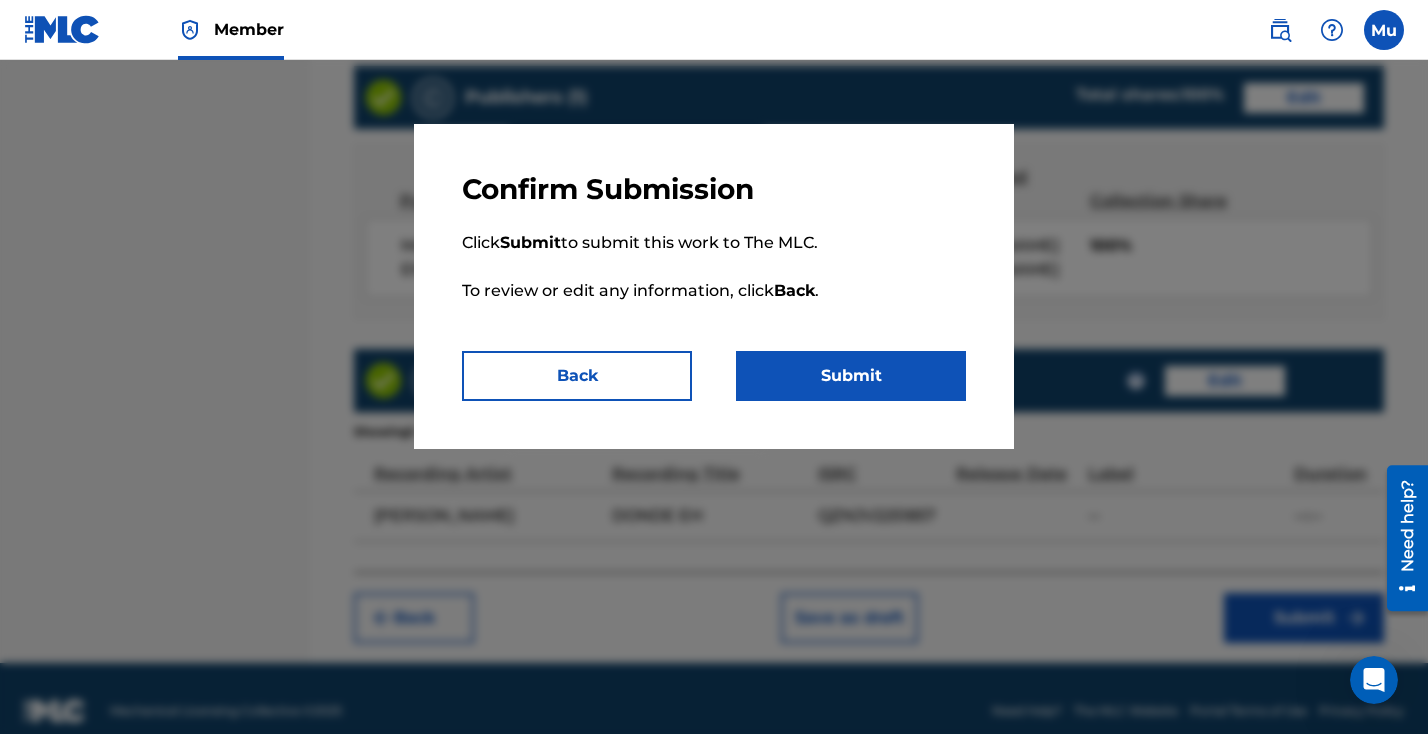 click on "Submit" at bounding box center (851, 376) 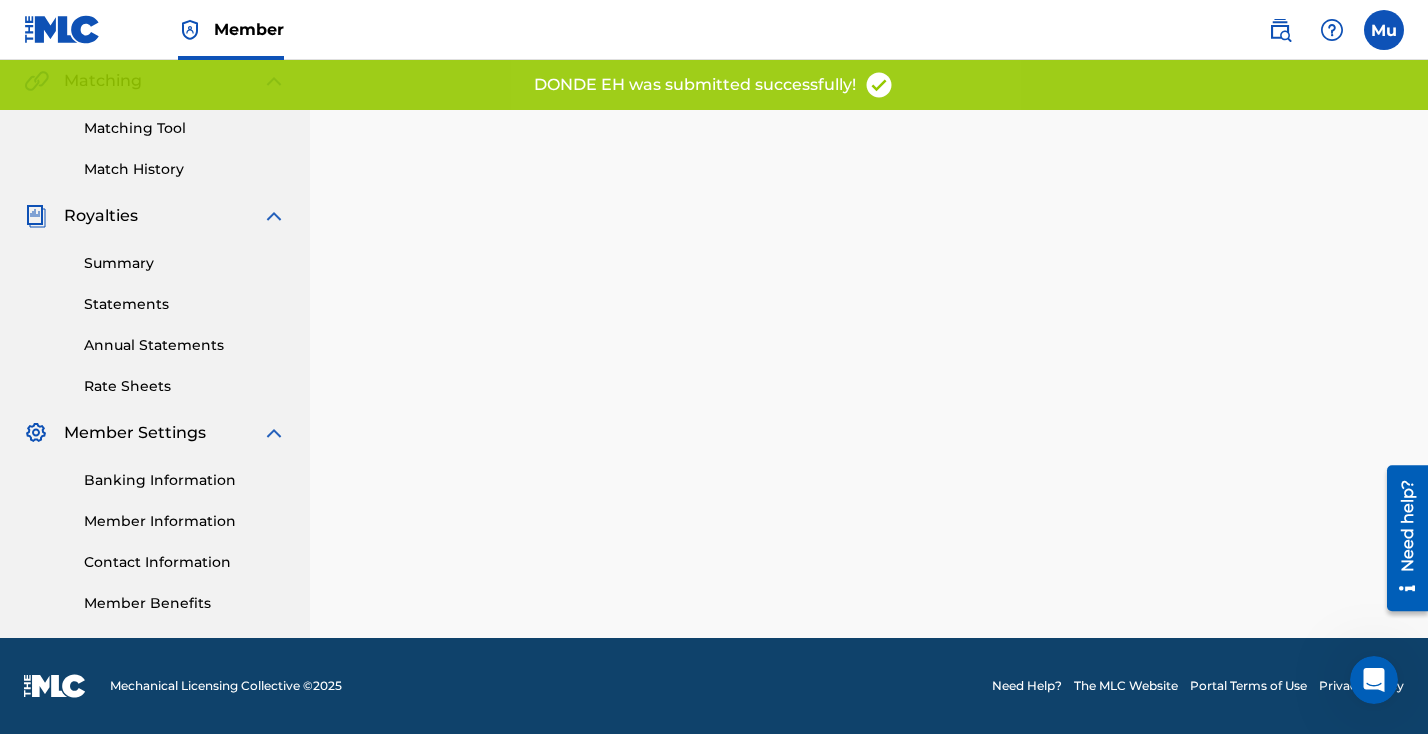 scroll, scrollTop: 0, scrollLeft: 0, axis: both 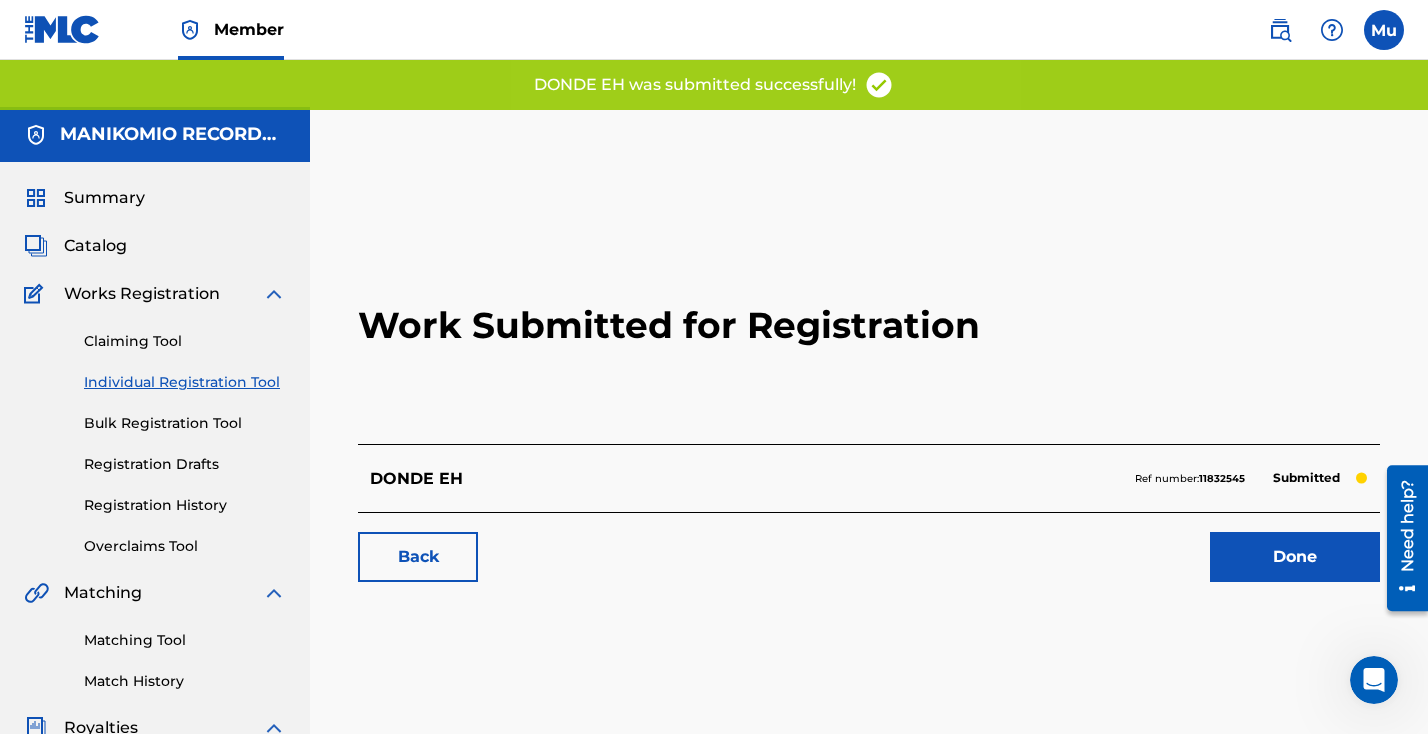 click on "Done" at bounding box center (1295, 557) 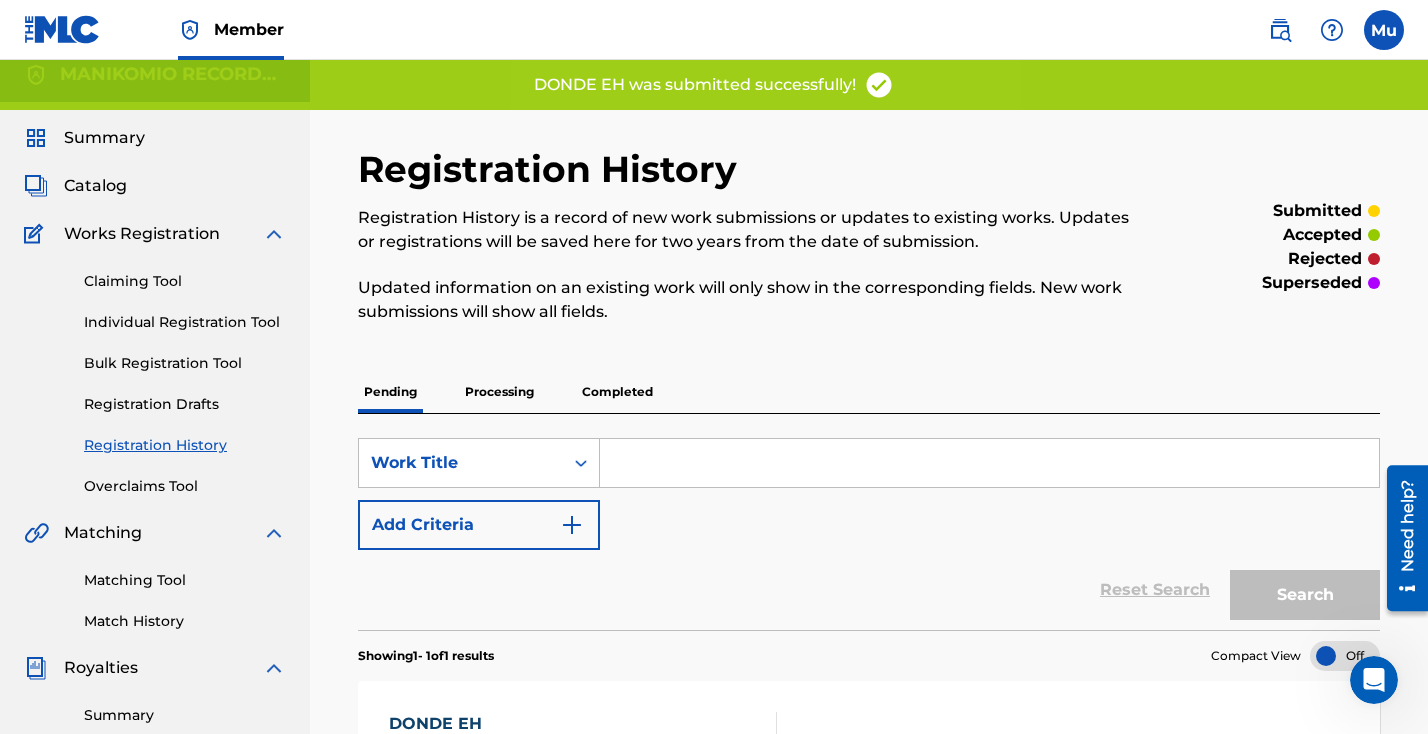 scroll, scrollTop: 64, scrollLeft: 0, axis: vertical 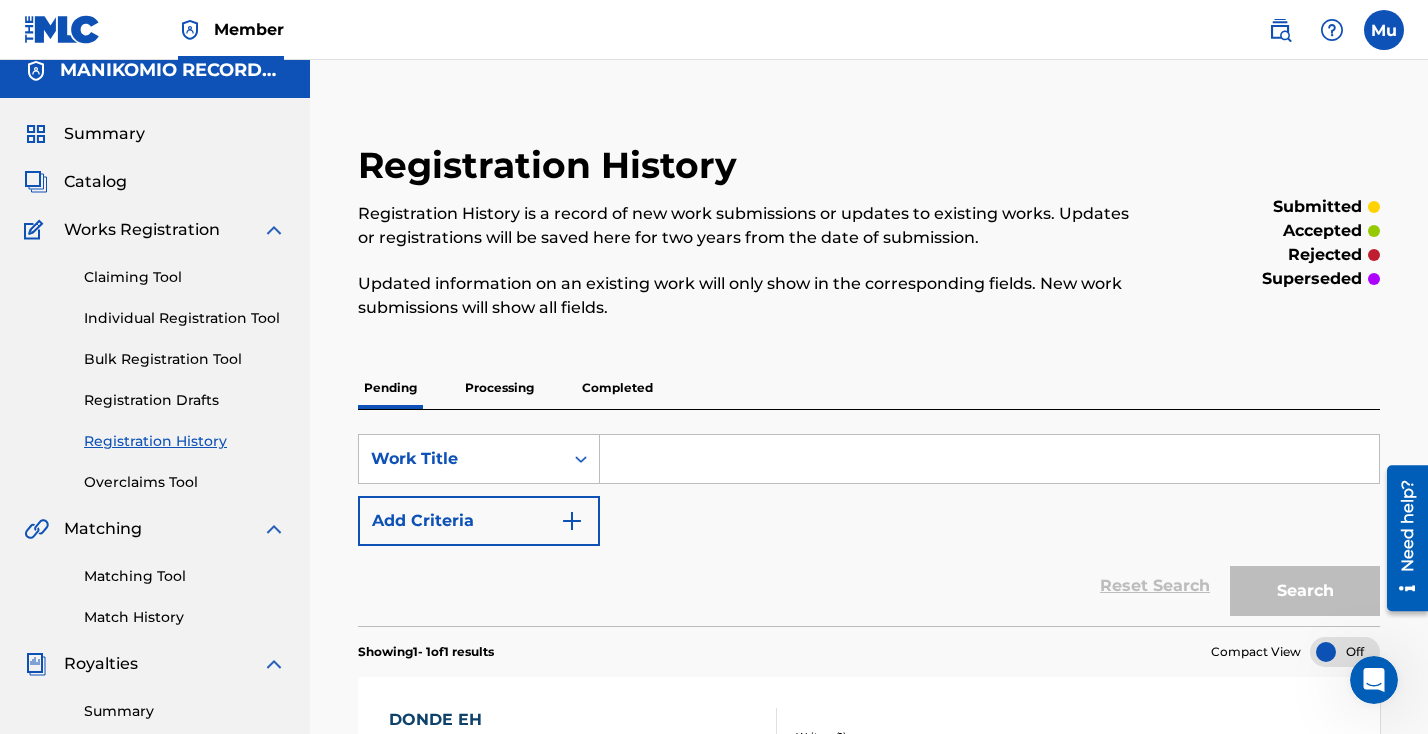 click on "Individual Registration Tool" at bounding box center (185, 318) 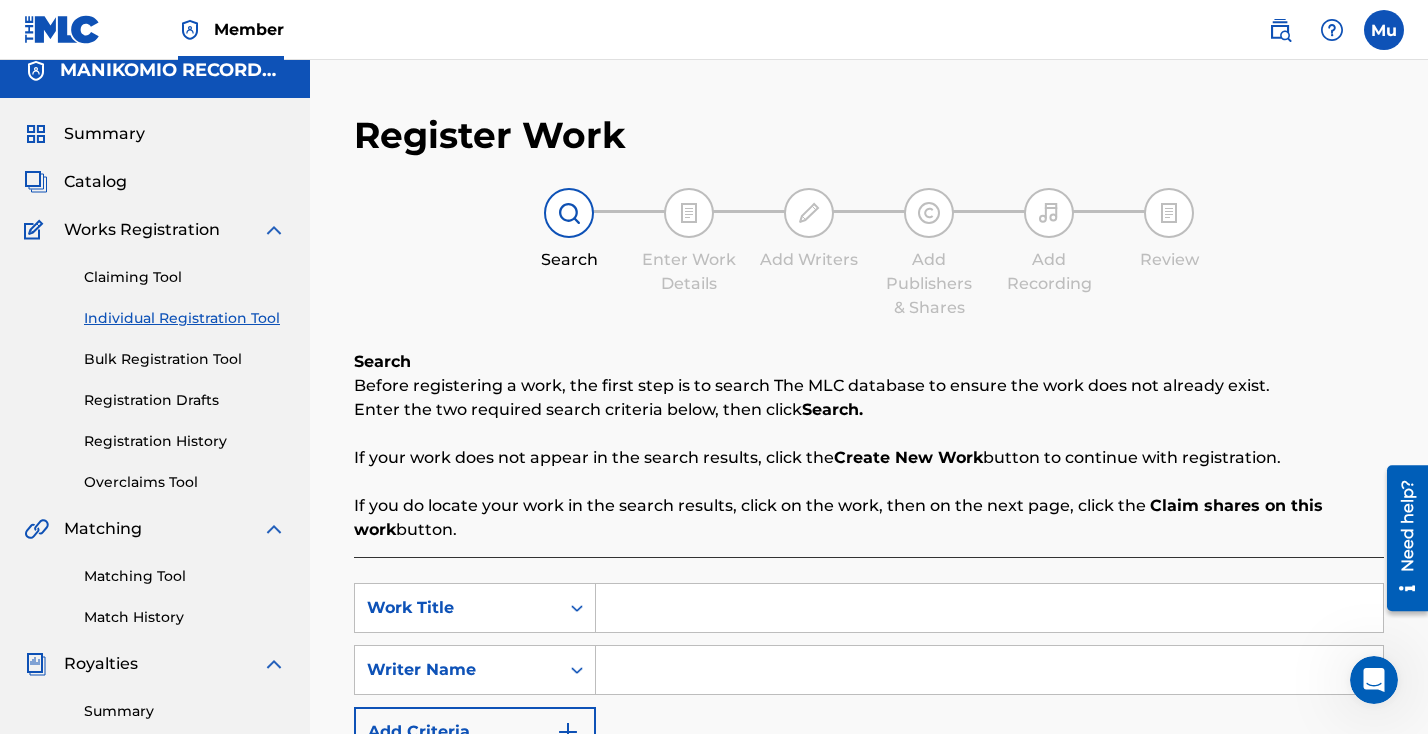 scroll, scrollTop: 0, scrollLeft: 0, axis: both 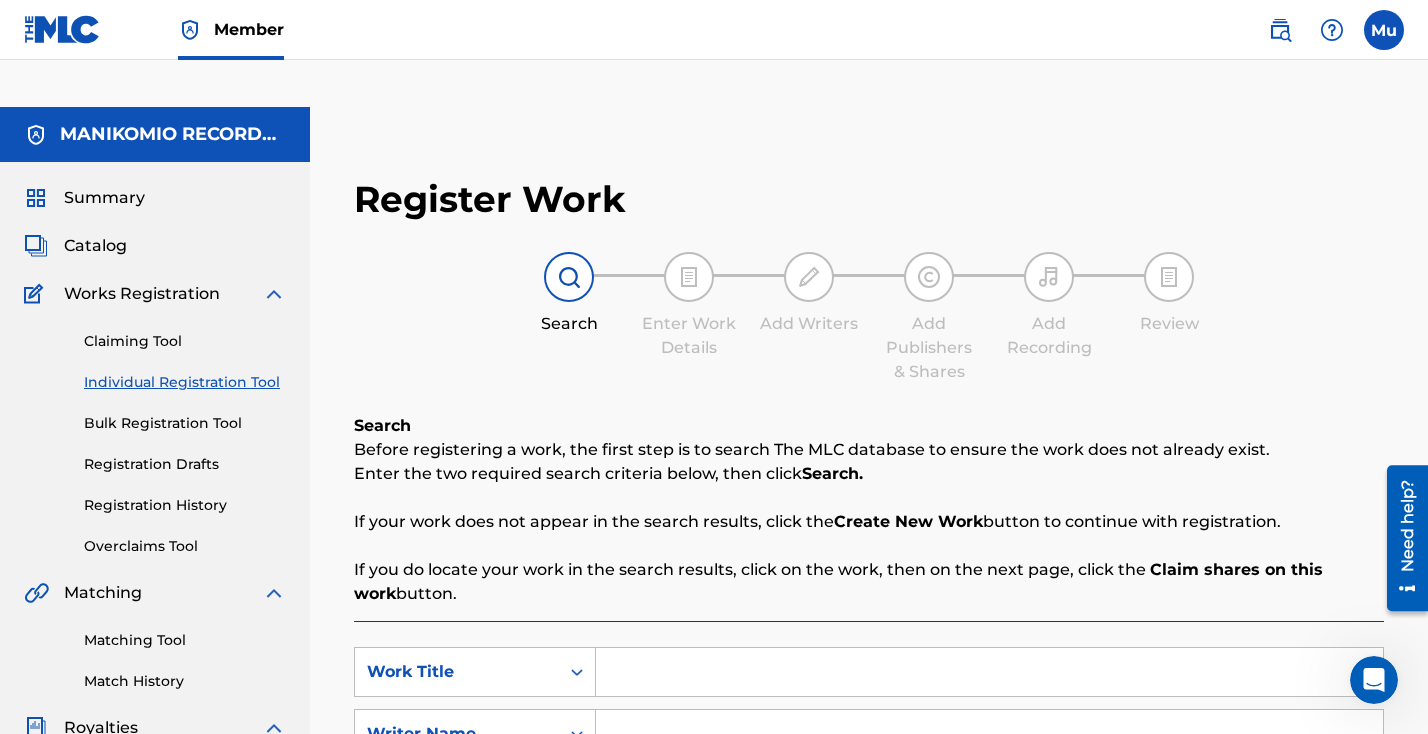 click on "Member Mu Mu Mogul   [DOMAIN_NAME] [EMAIL_ADDRESS][DOMAIN_NAME] Profile Log out" at bounding box center (714, 30) 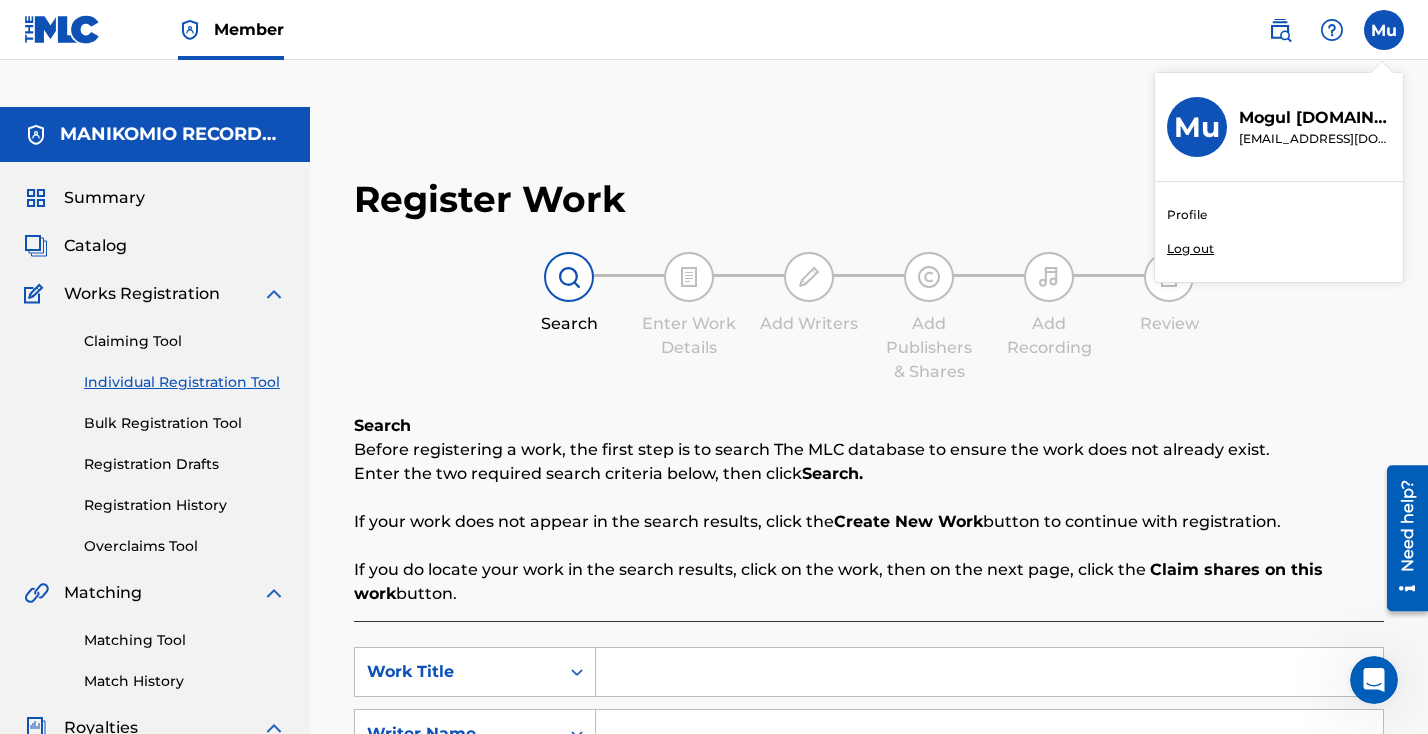 click on "Log out" at bounding box center (1190, 249) 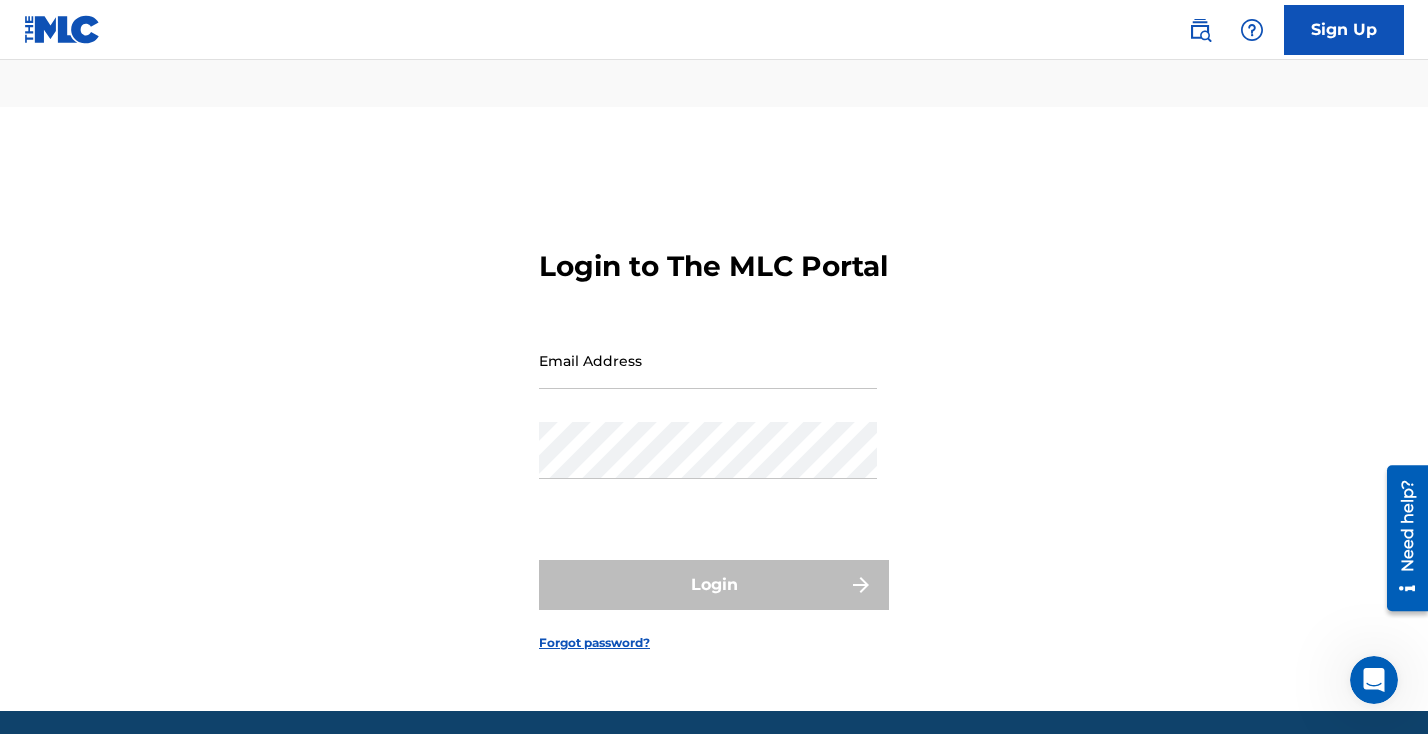 click on "Email Address" at bounding box center (708, 360) 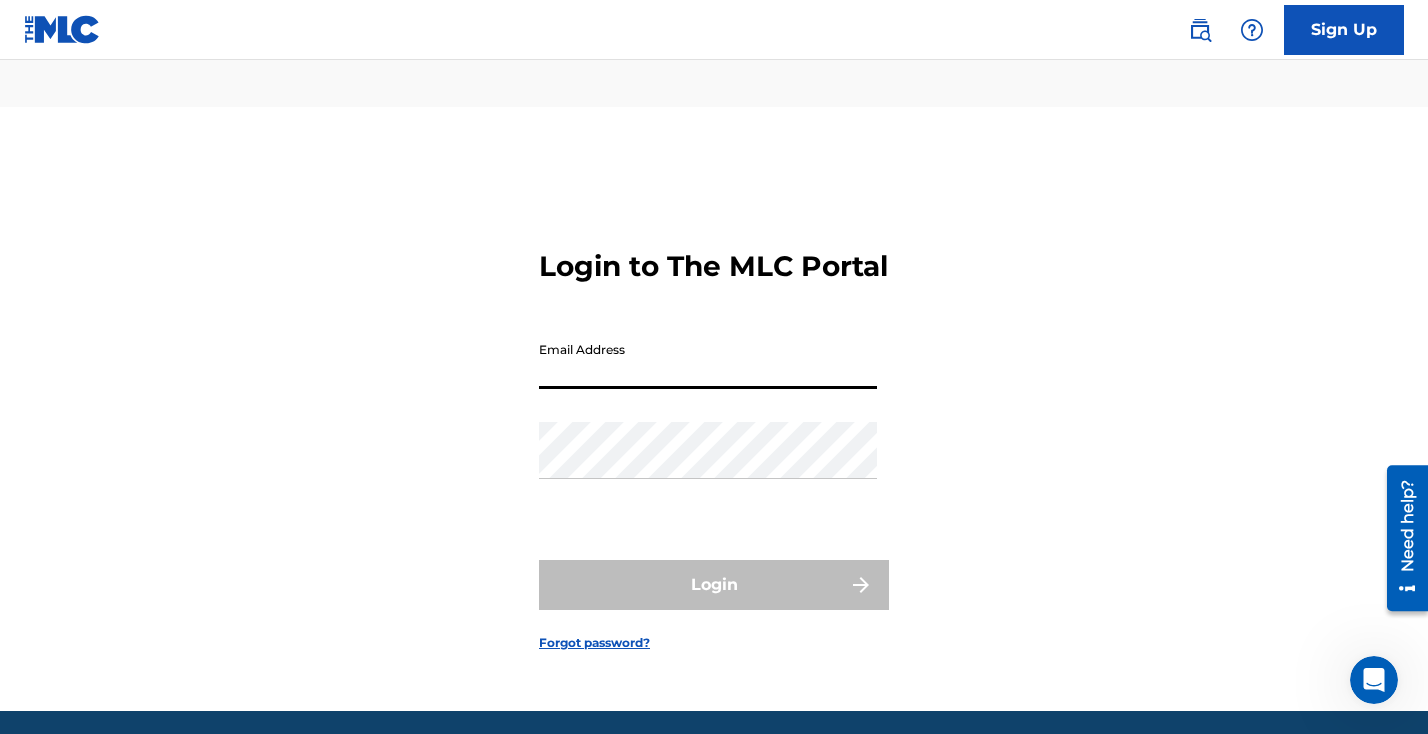 paste on "[EMAIL_ADDRESS][DOMAIN_NAME]" 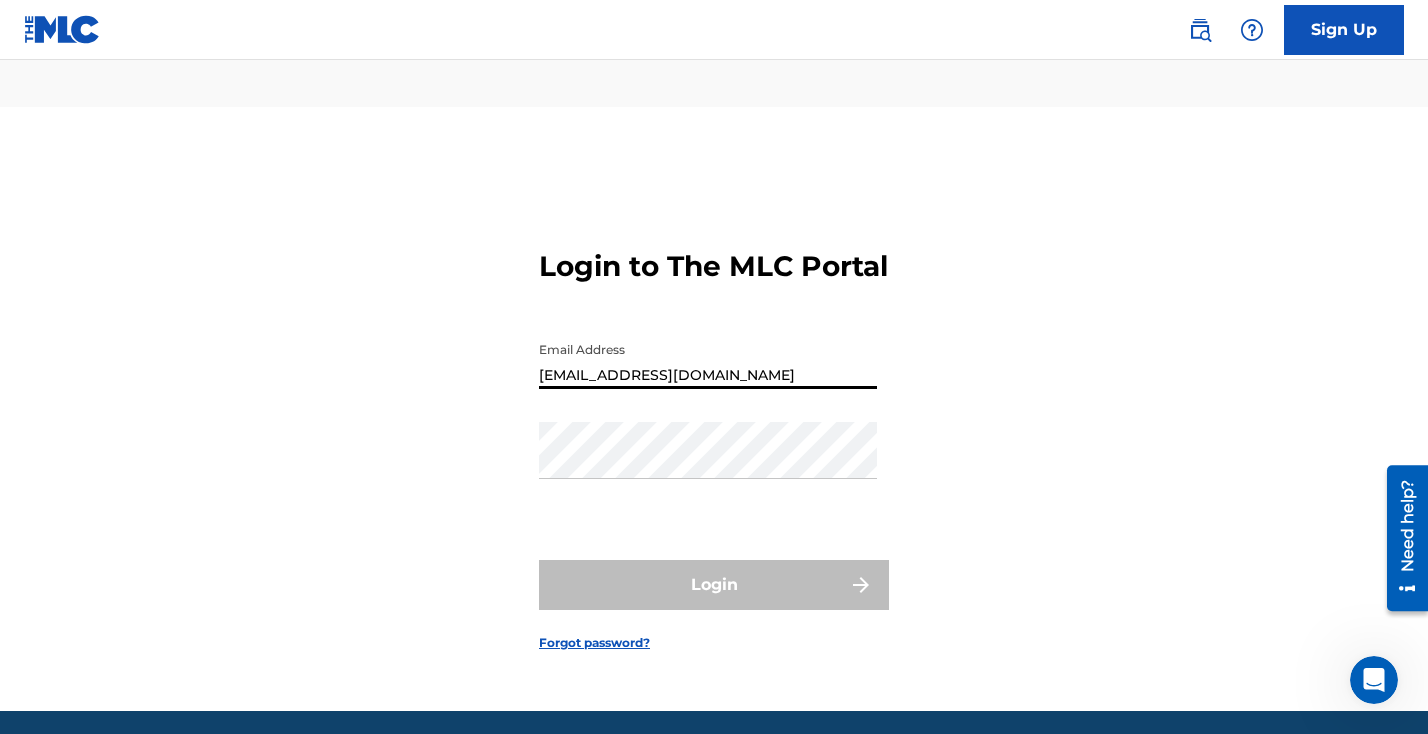 type on "[EMAIL_ADDRESS][DOMAIN_NAME]" 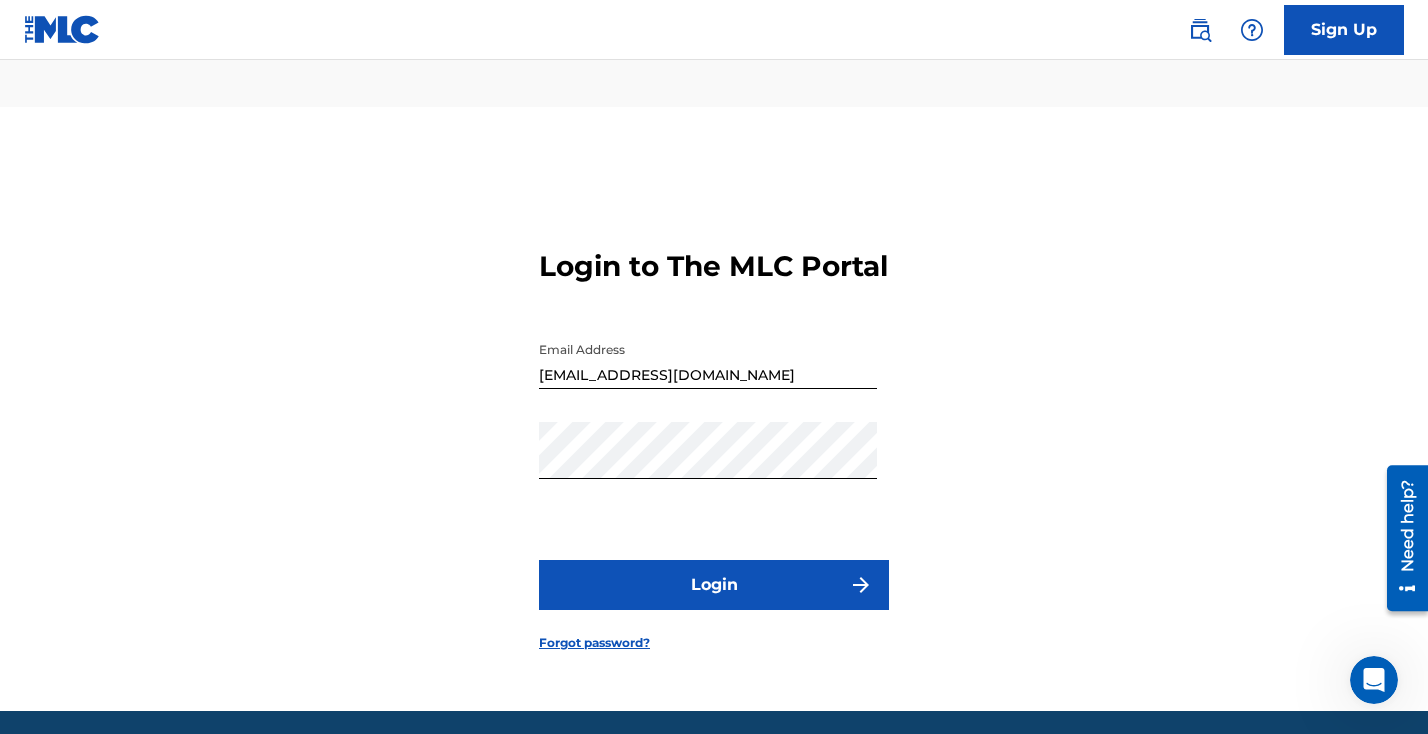 click on "Login to The MLC Portal Email Address [EMAIL_ADDRESS][DOMAIN_NAME] Password Login Forgot password?" at bounding box center [714, 434] 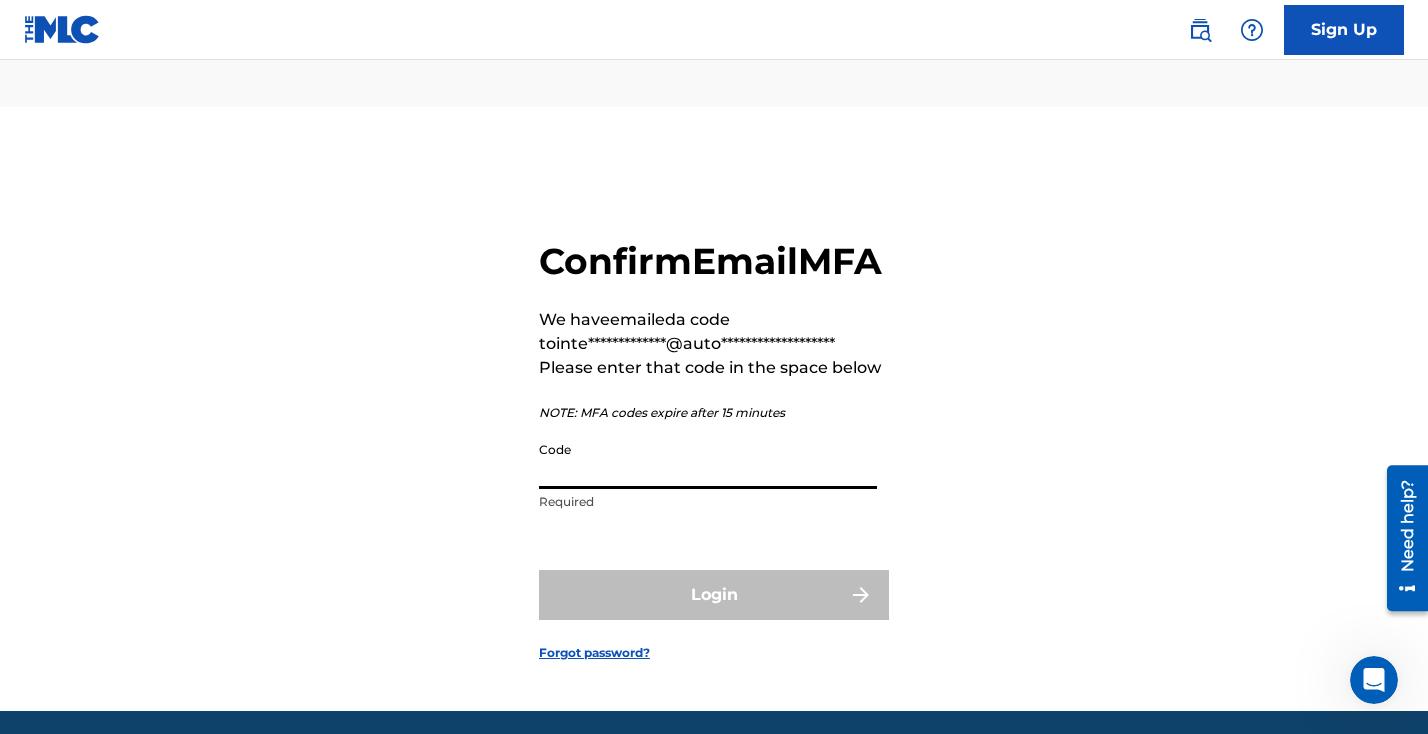 click on "Code" at bounding box center [708, 460] 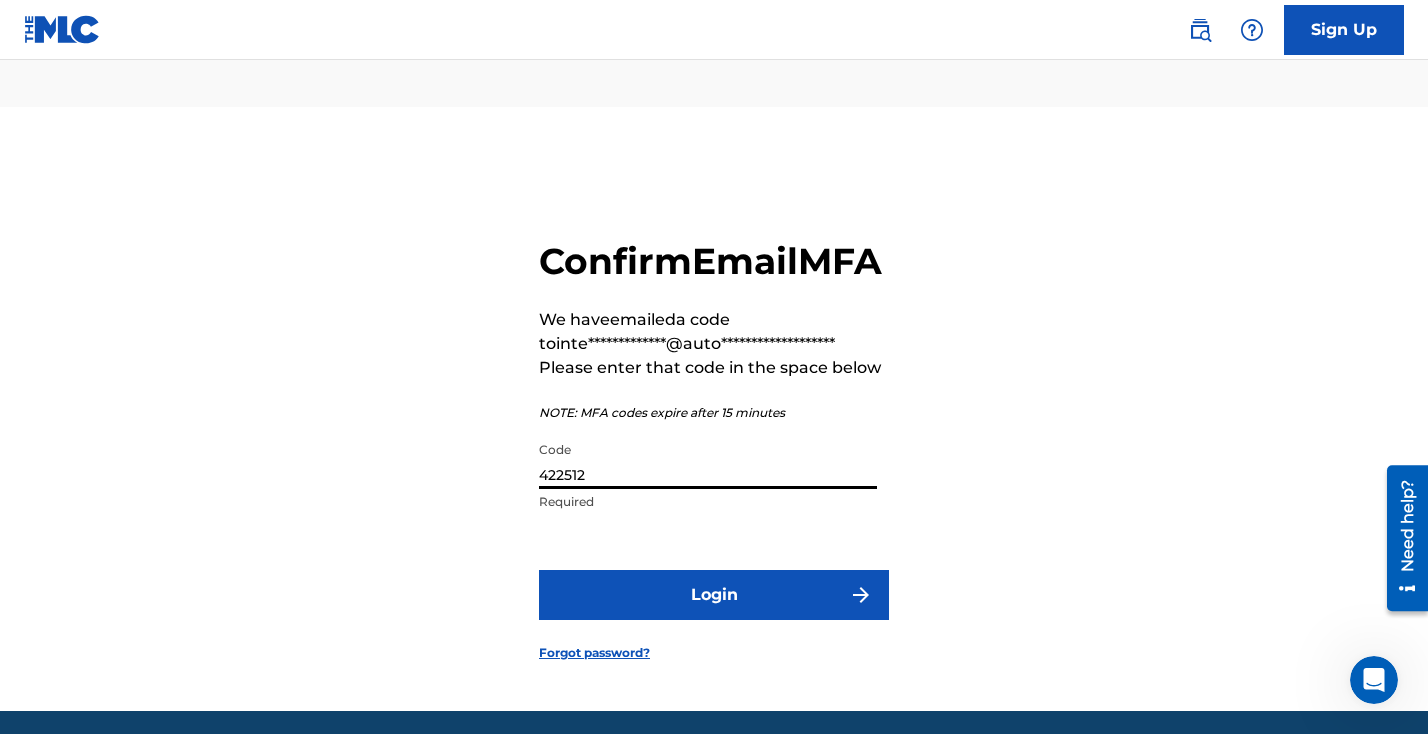 type on "422512" 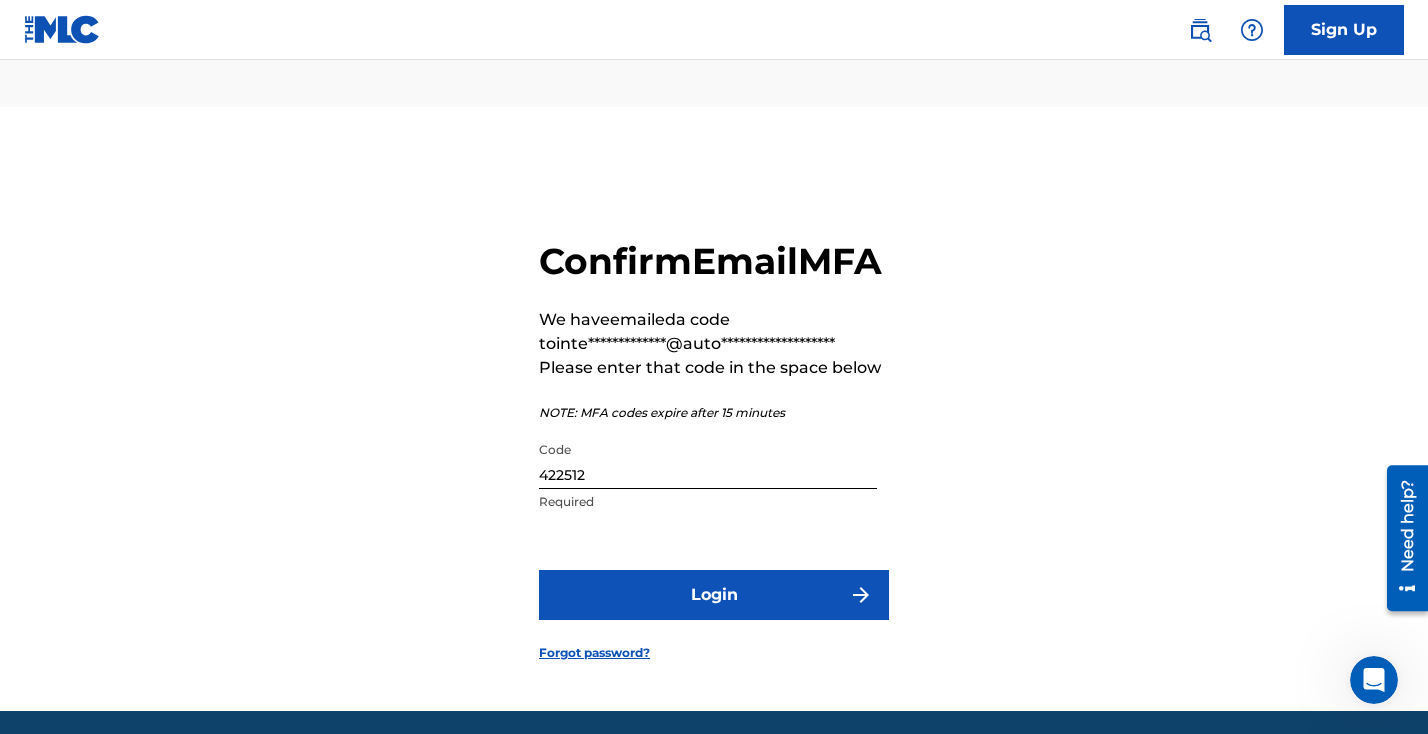 click on "Login" at bounding box center [714, 595] 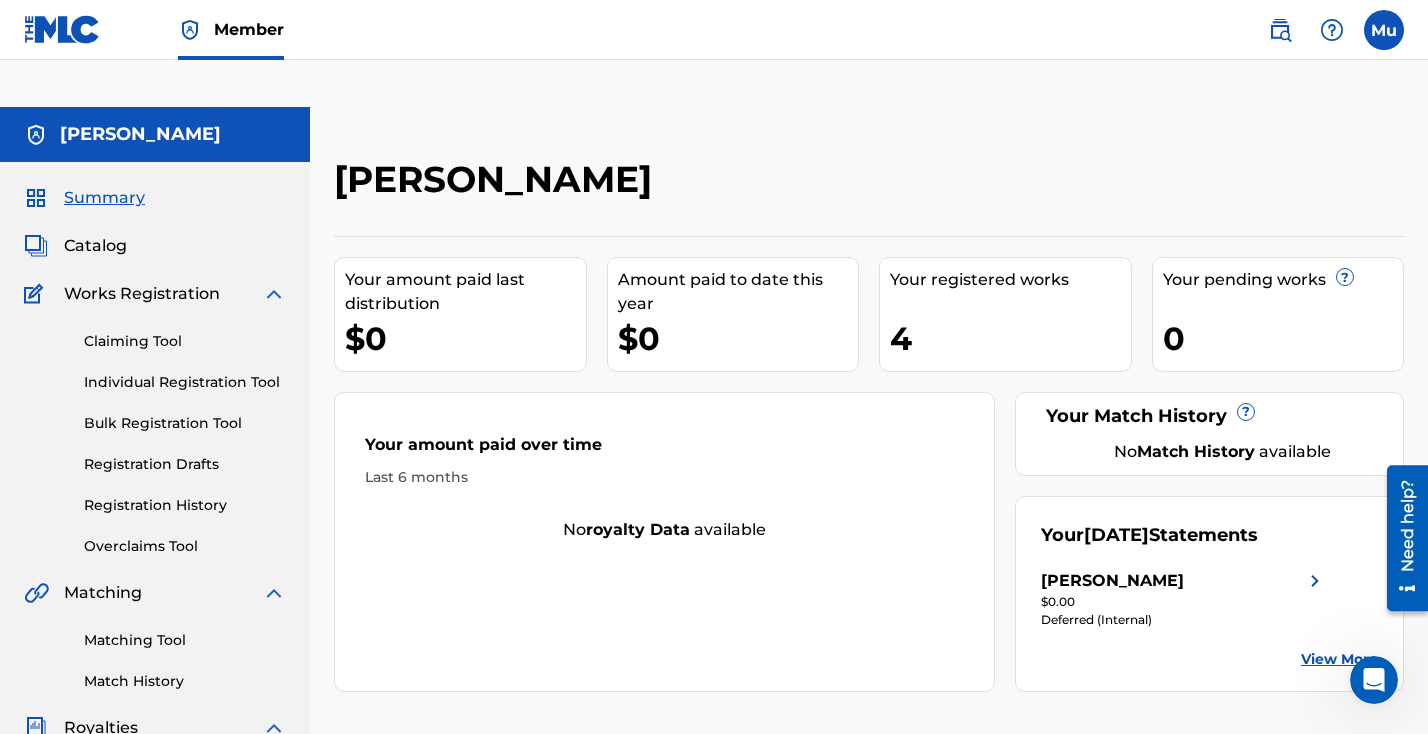 click on "Individual Registration Tool" at bounding box center [185, 382] 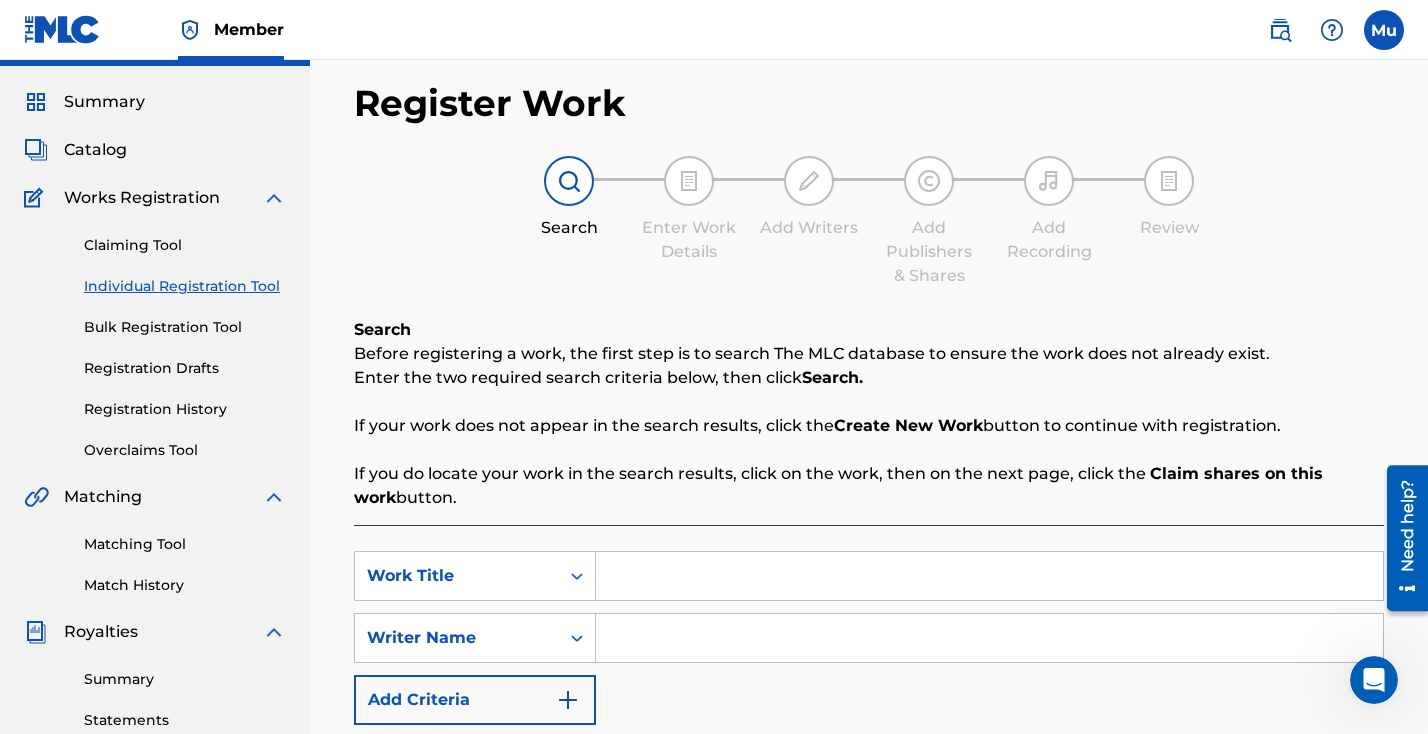 scroll, scrollTop: 105, scrollLeft: 0, axis: vertical 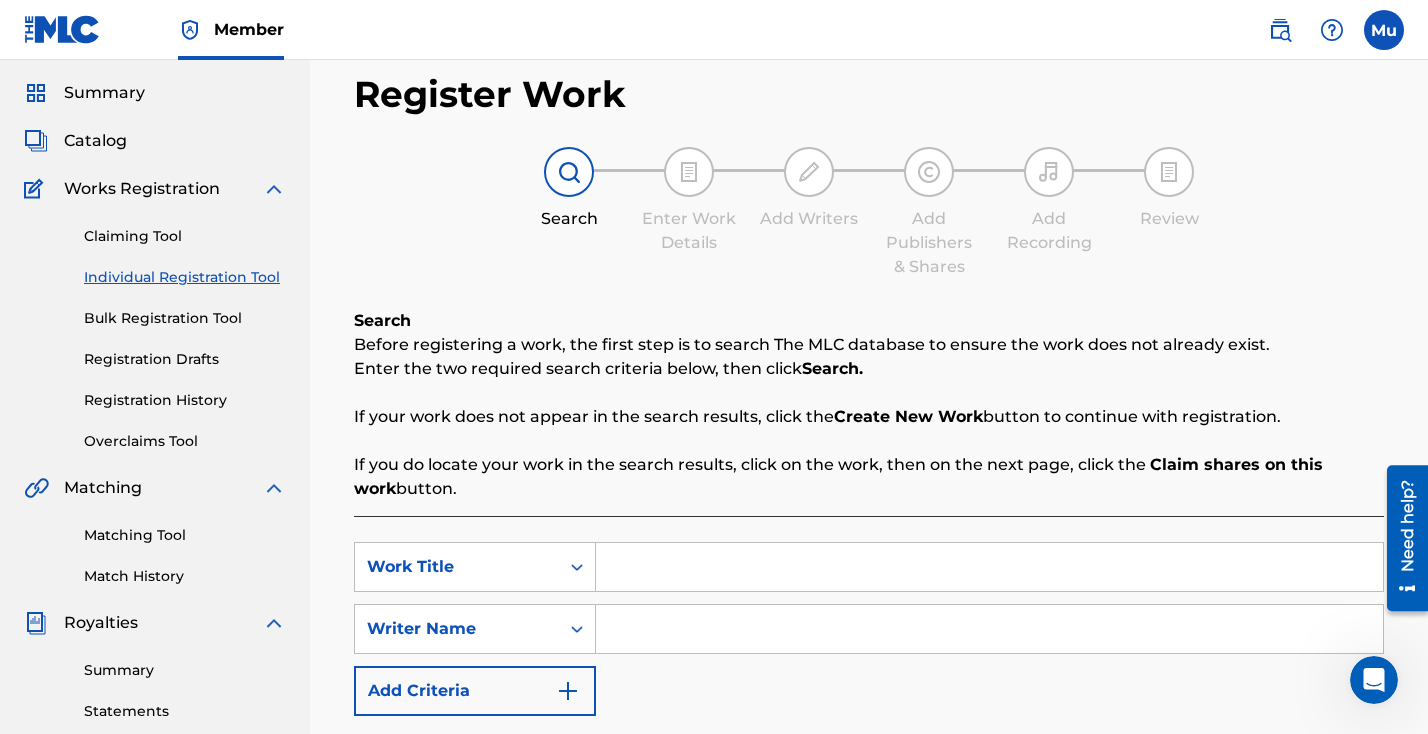 click at bounding box center [989, 567] 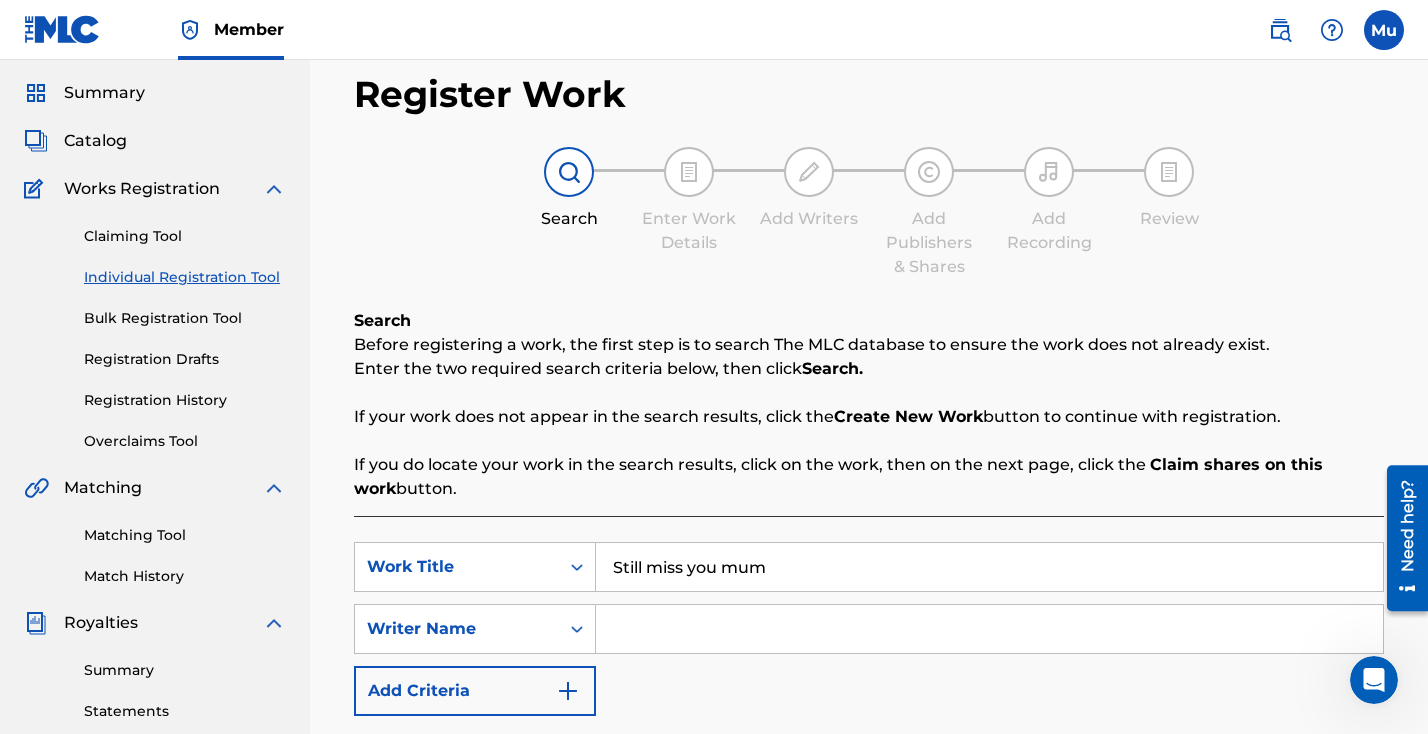 type on "Still miss you mum" 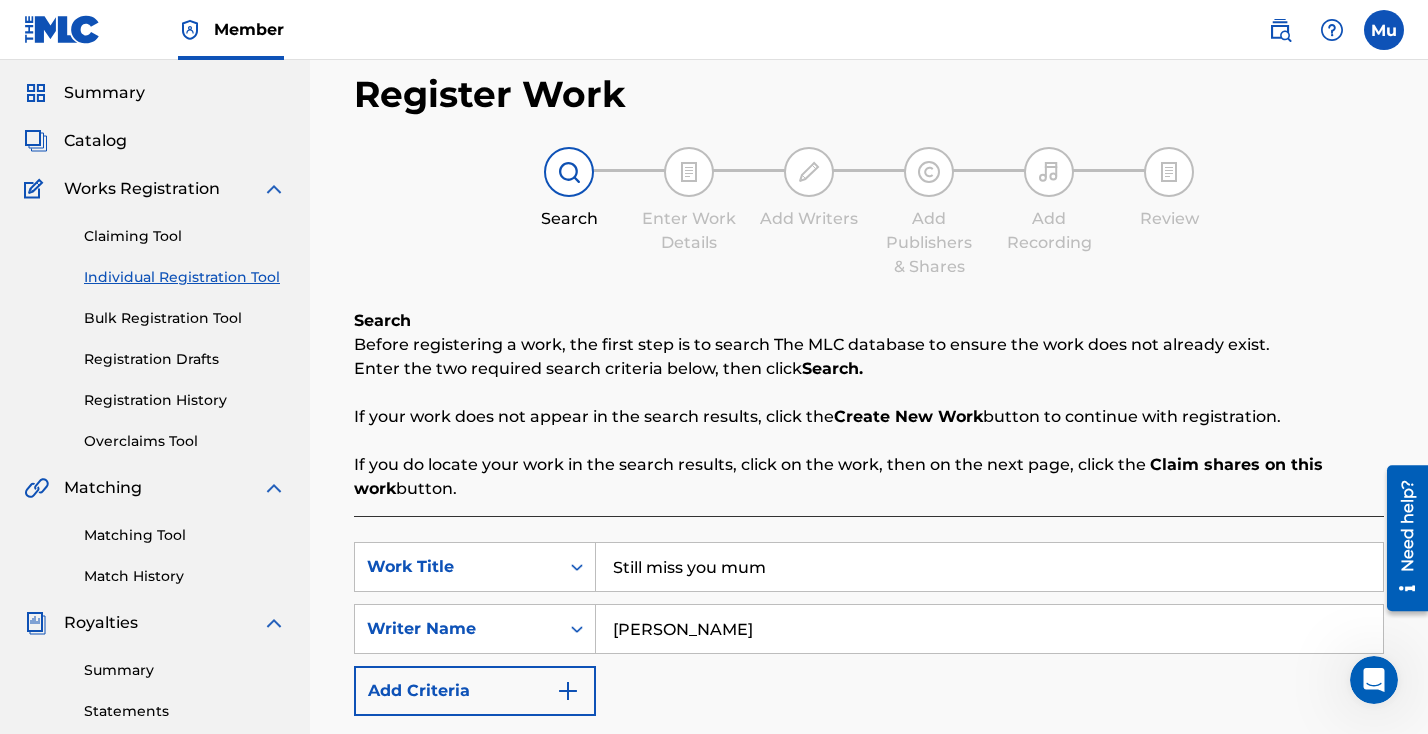 scroll, scrollTop: 301, scrollLeft: 0, axis: vertical 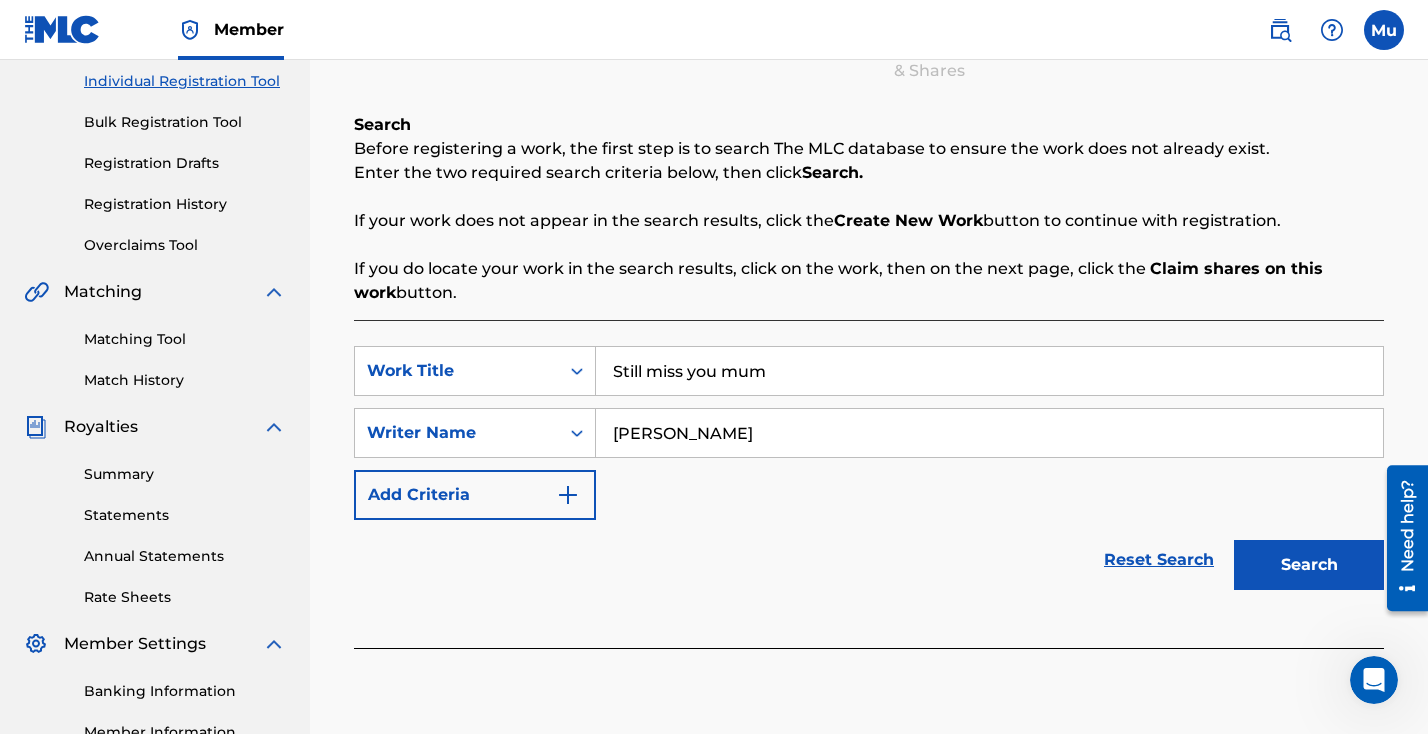 click on "Search" at bounding box center [1309, 565] 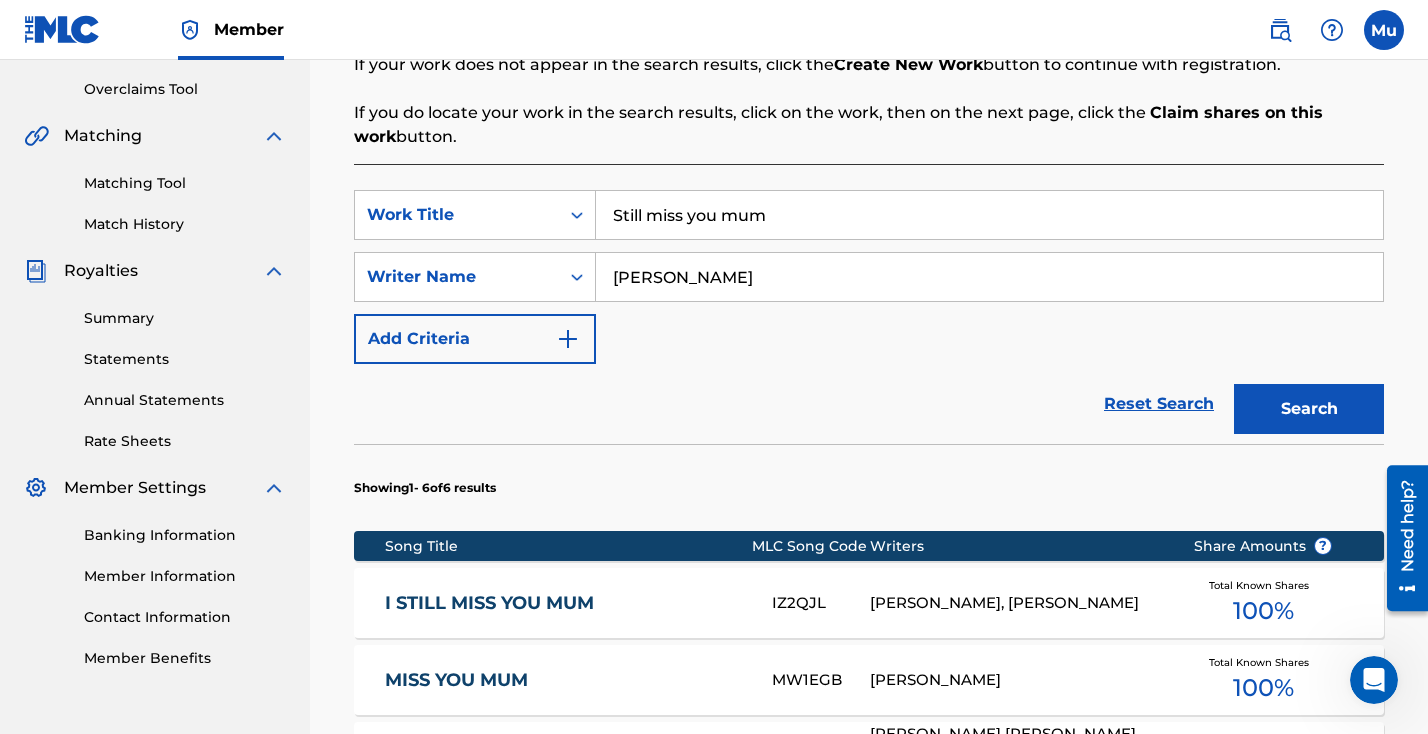 scroll, scrollTop: 378, scrollLeft: 0, axis: vertical 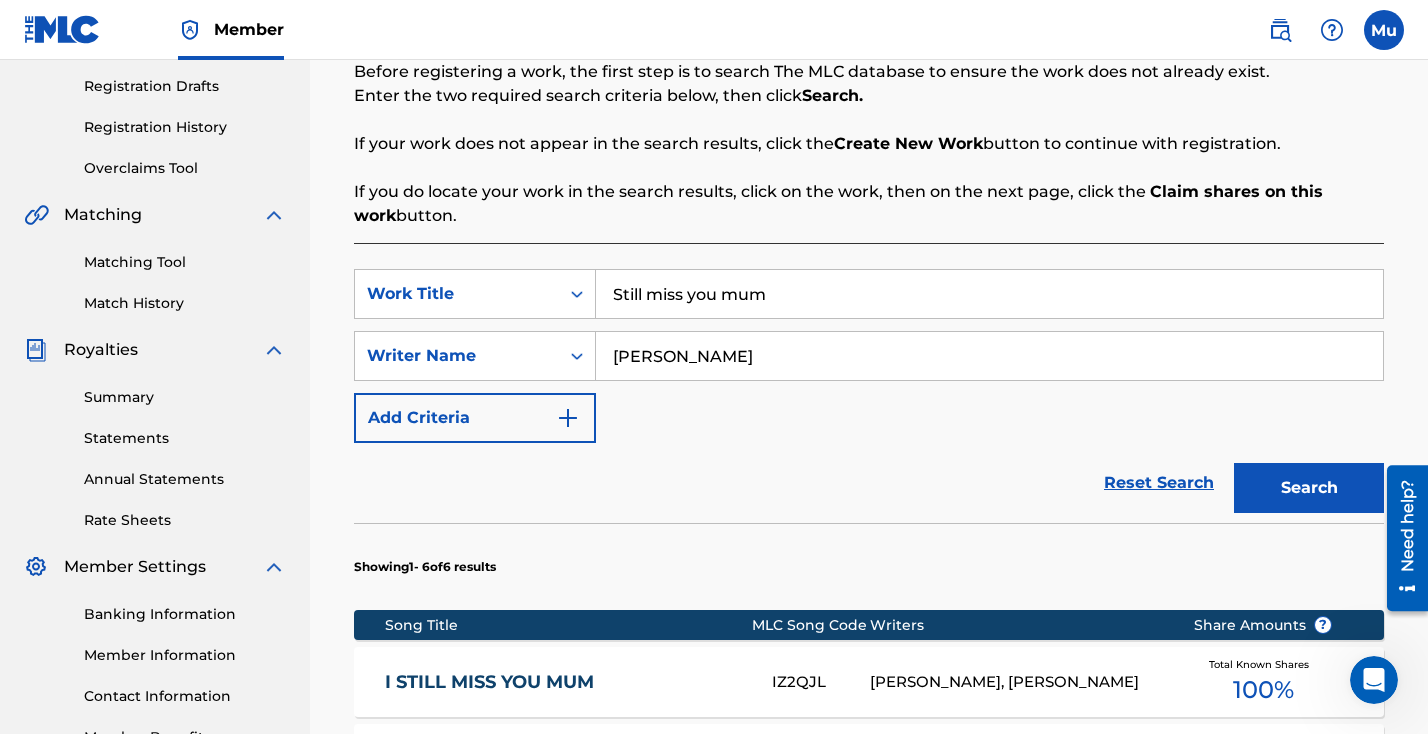 click on "Still miss you mum" at bounding box center (989, 294) 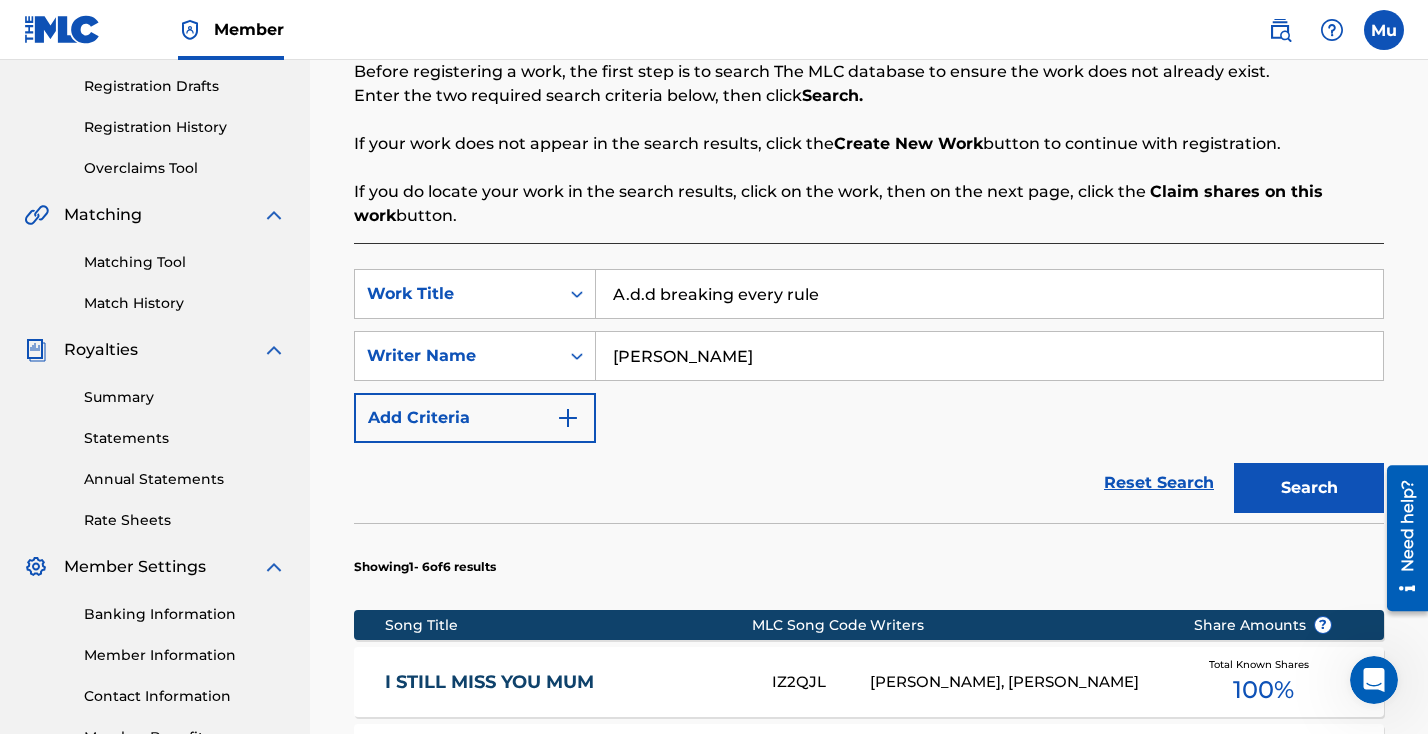 click on "Search" at bounding box center (1309, 488) 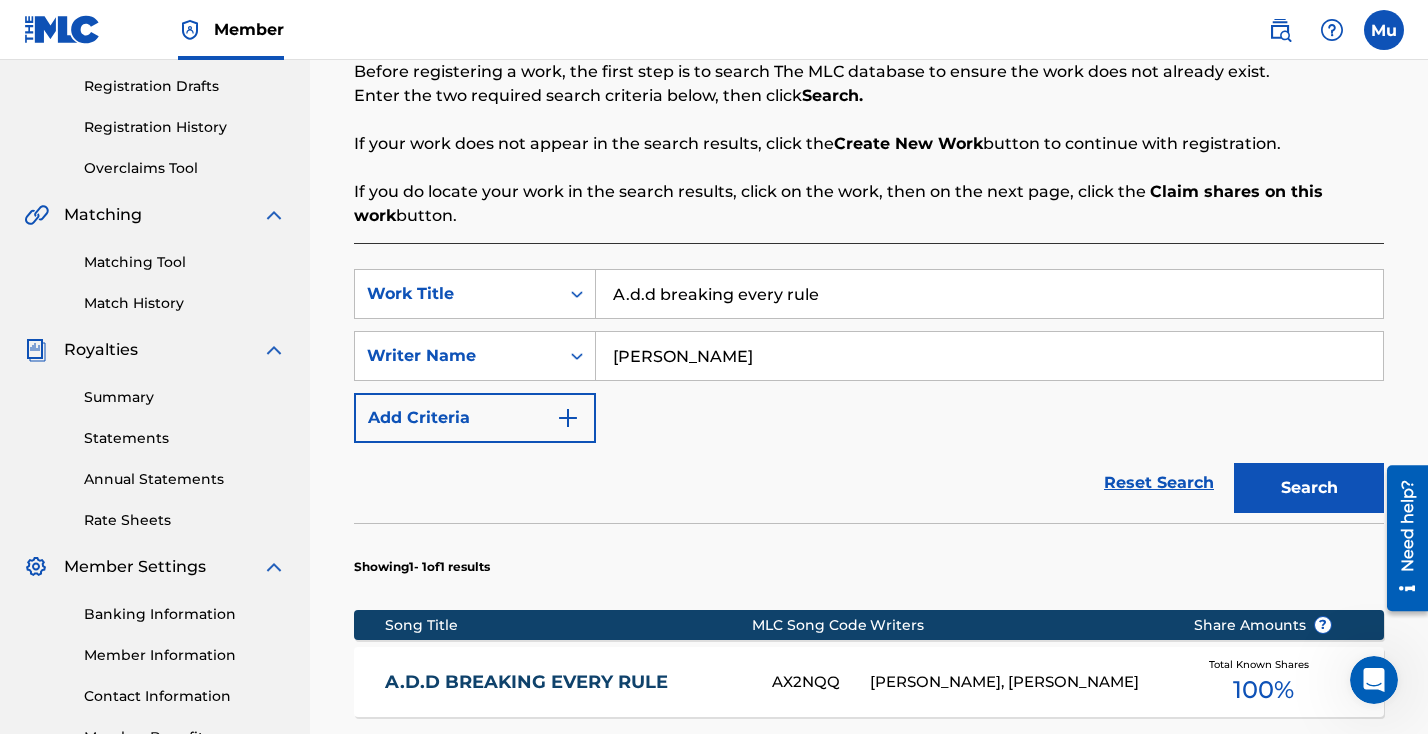 click on "A.d.d breaking every rule" at bounding box center [989, 294] 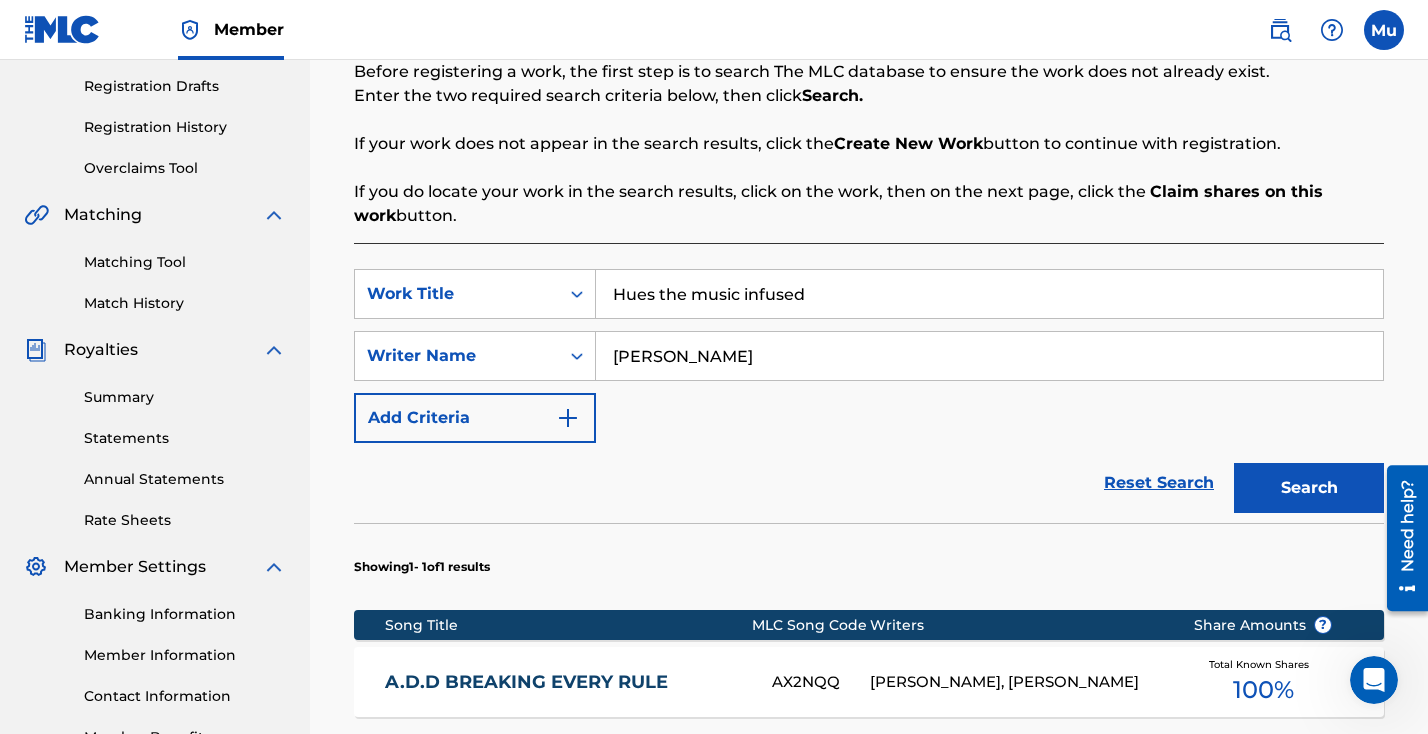 click on "Search" at bounding box center (1309, 488) 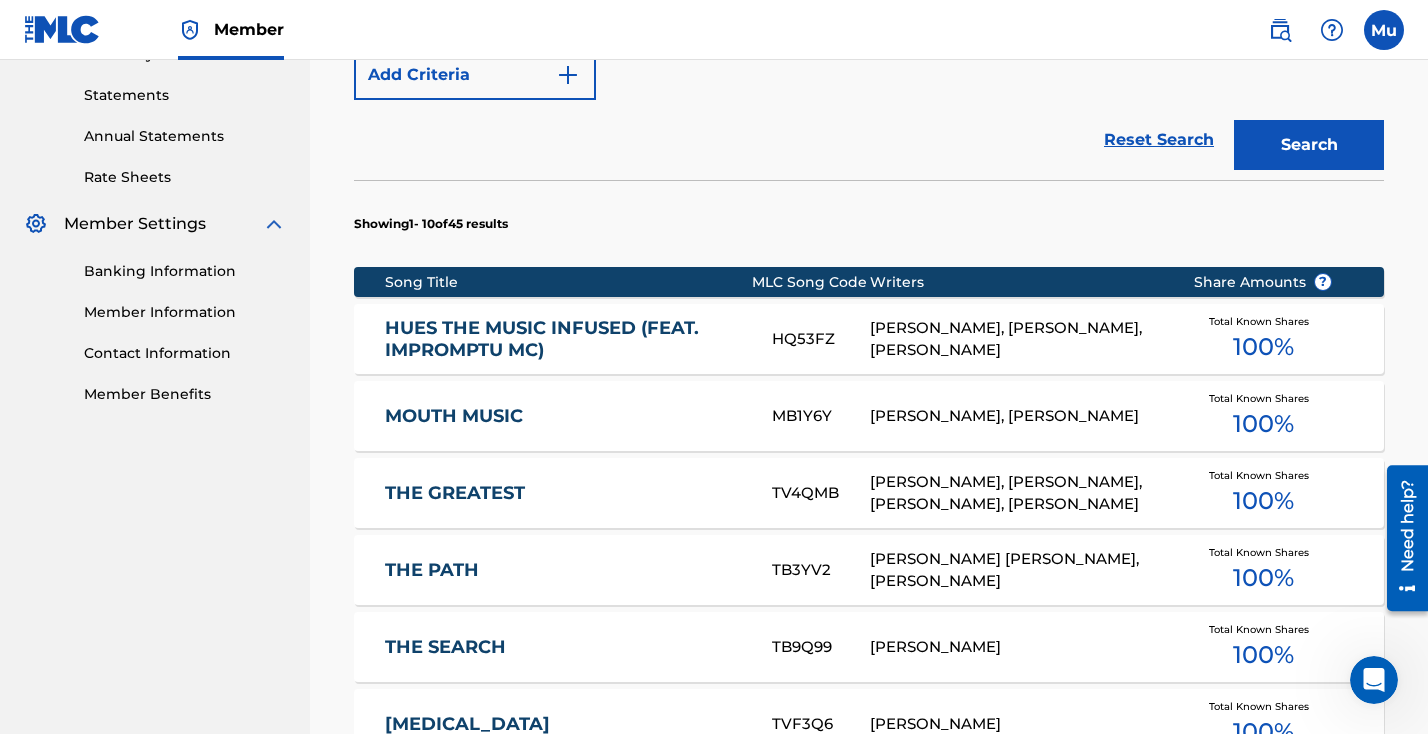 scroll, scrollTop: 452, scrollLeft: 0, axis: vertical 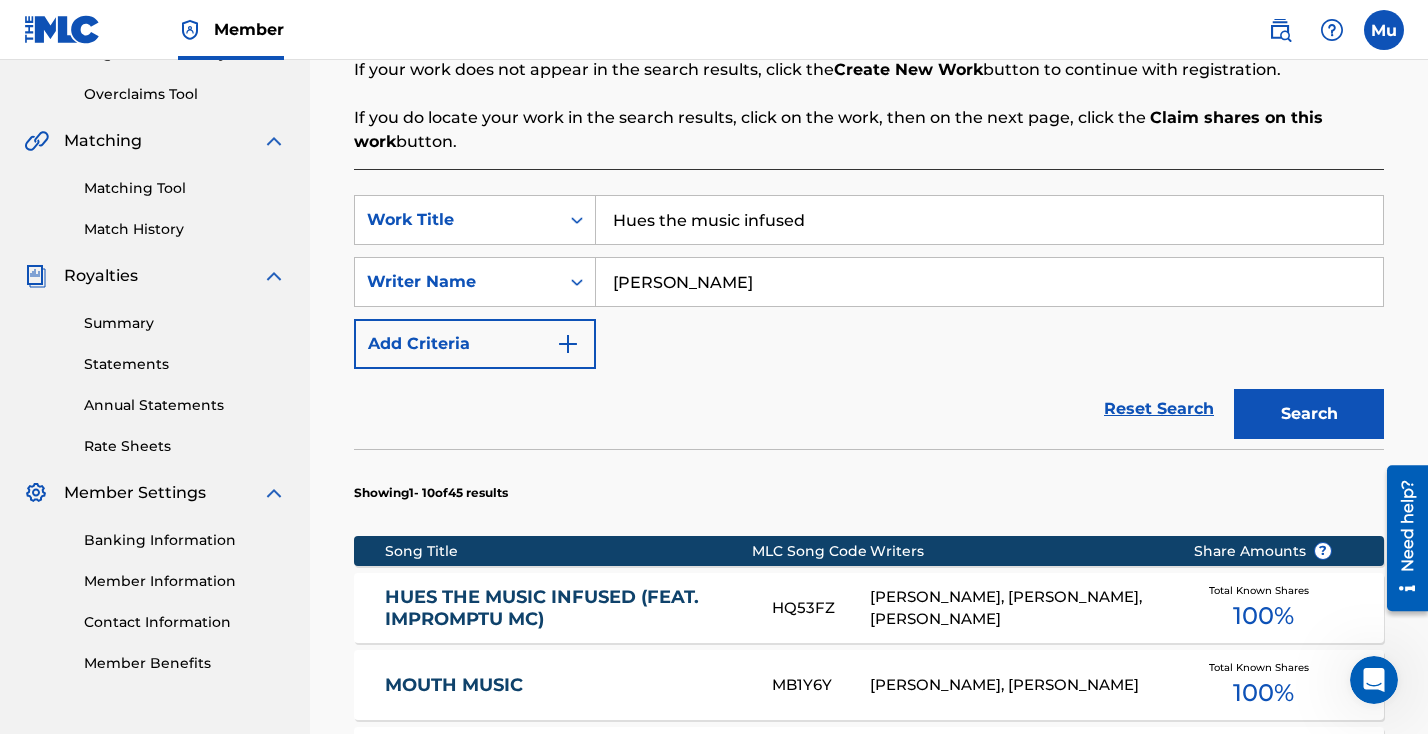 click on "Hues the music infused" at bounding box center [989, 220] 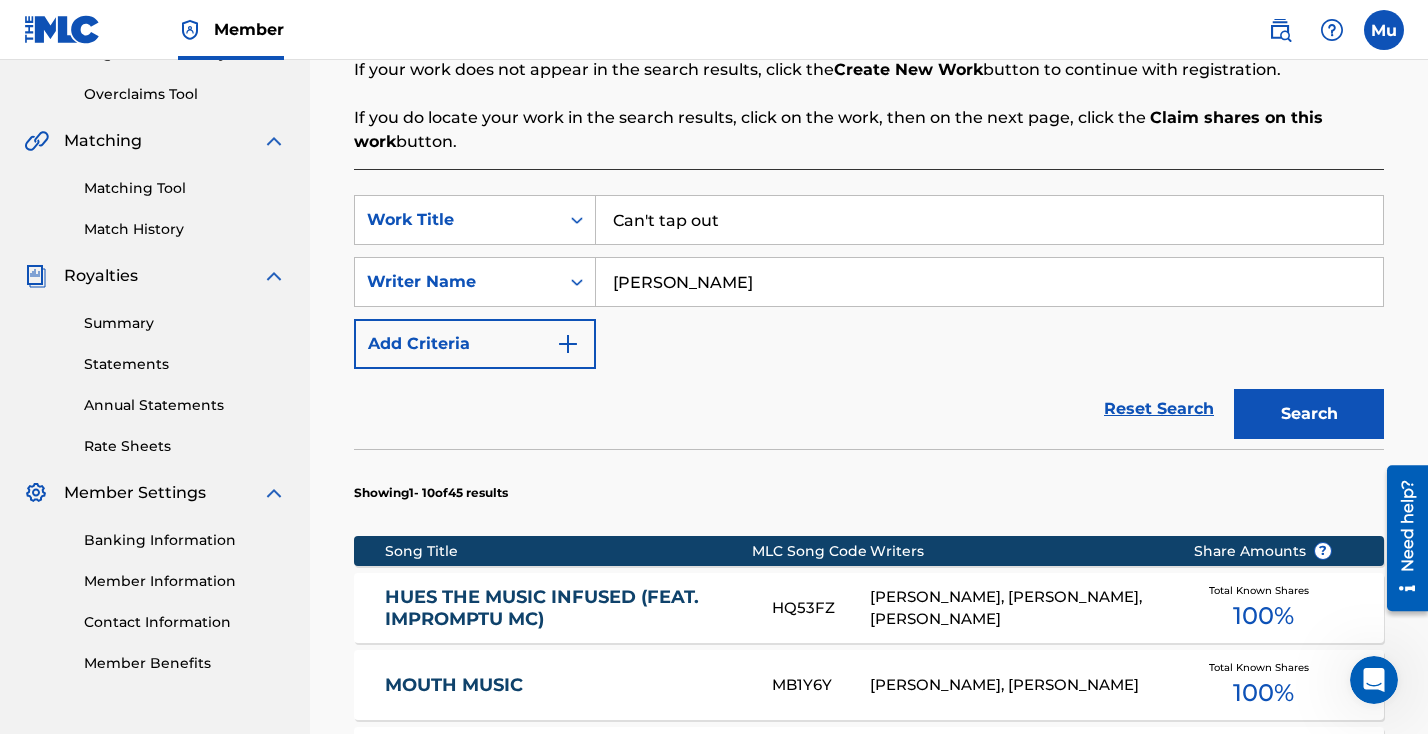 type on "Can't tap out" 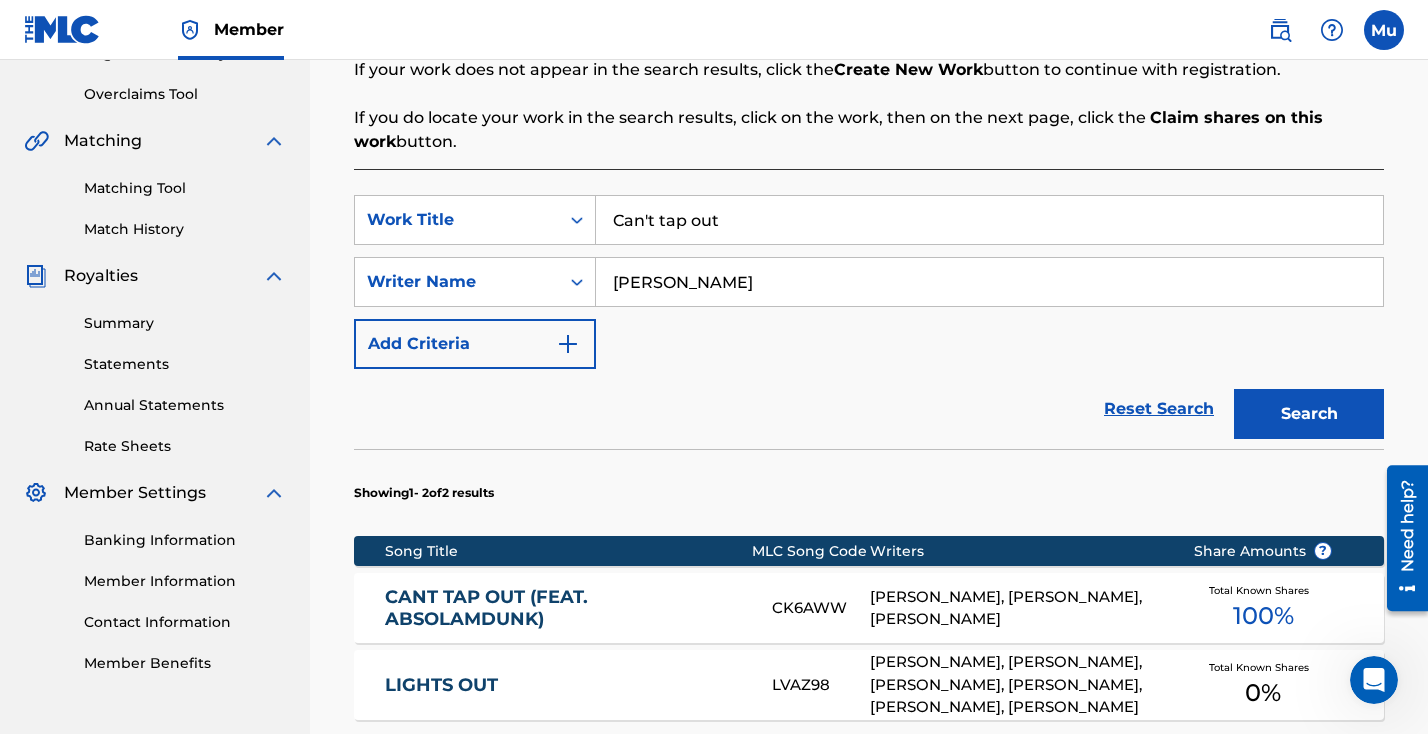 click at bounding box center (1384, 30) 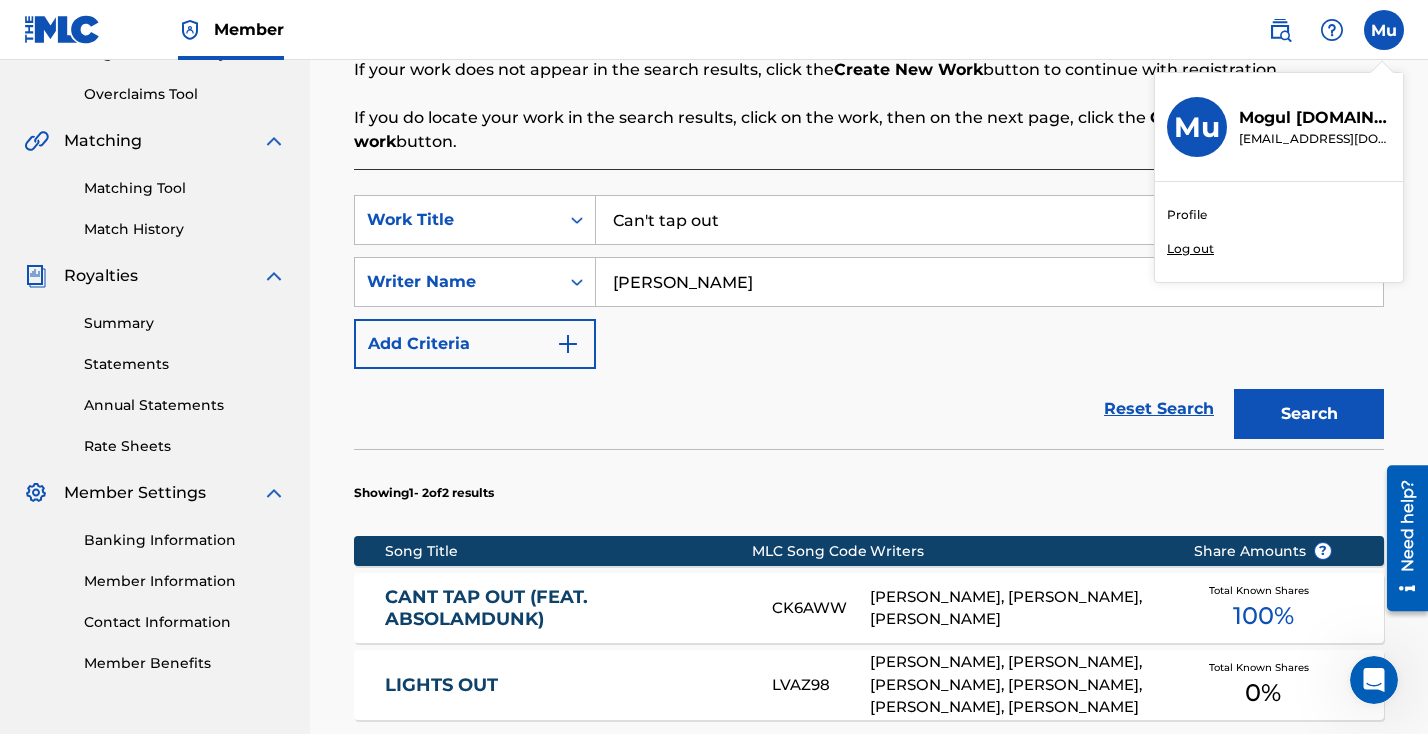 click on "Log out" at bounding box center [1190, 249] 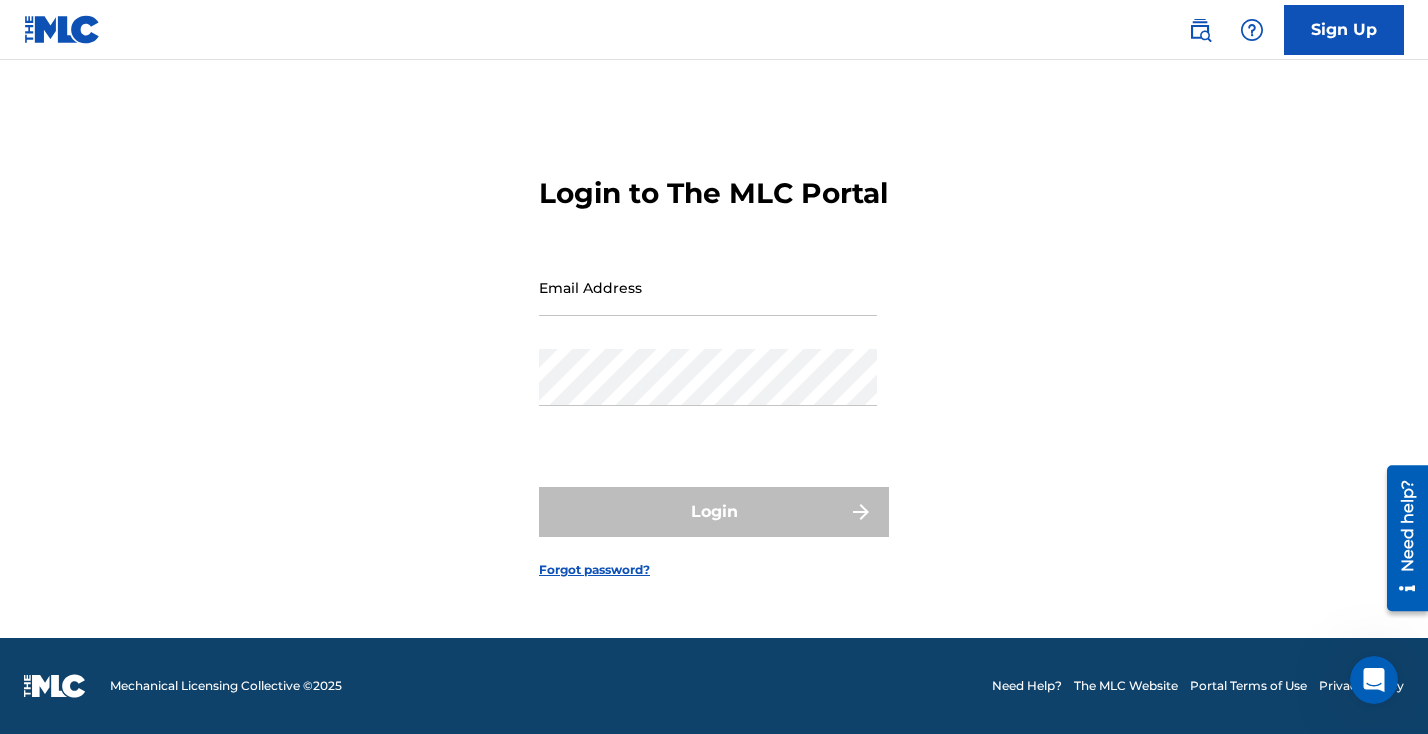 scroll, scrollTop: 0, scrollLeft: 0, axis: both 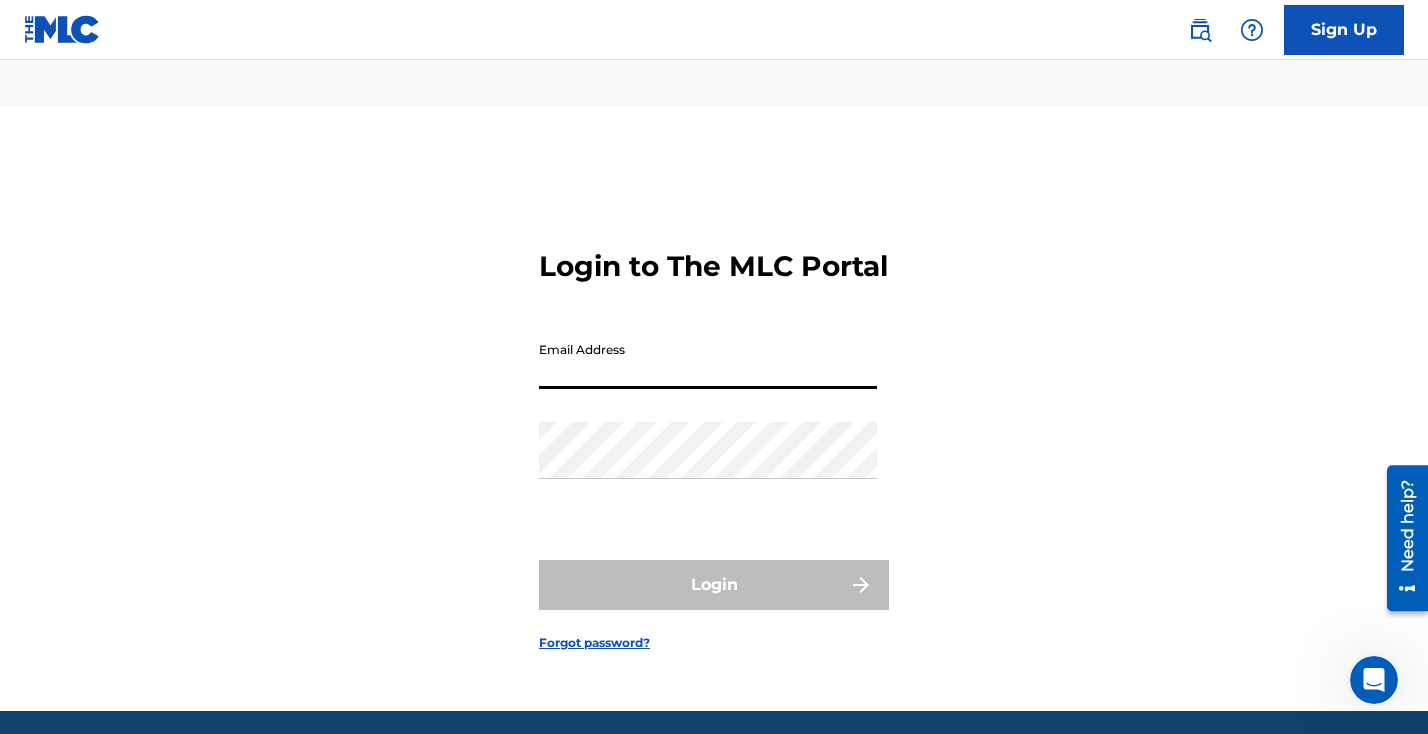click on "Email Address" at bounding box center (708, 360) 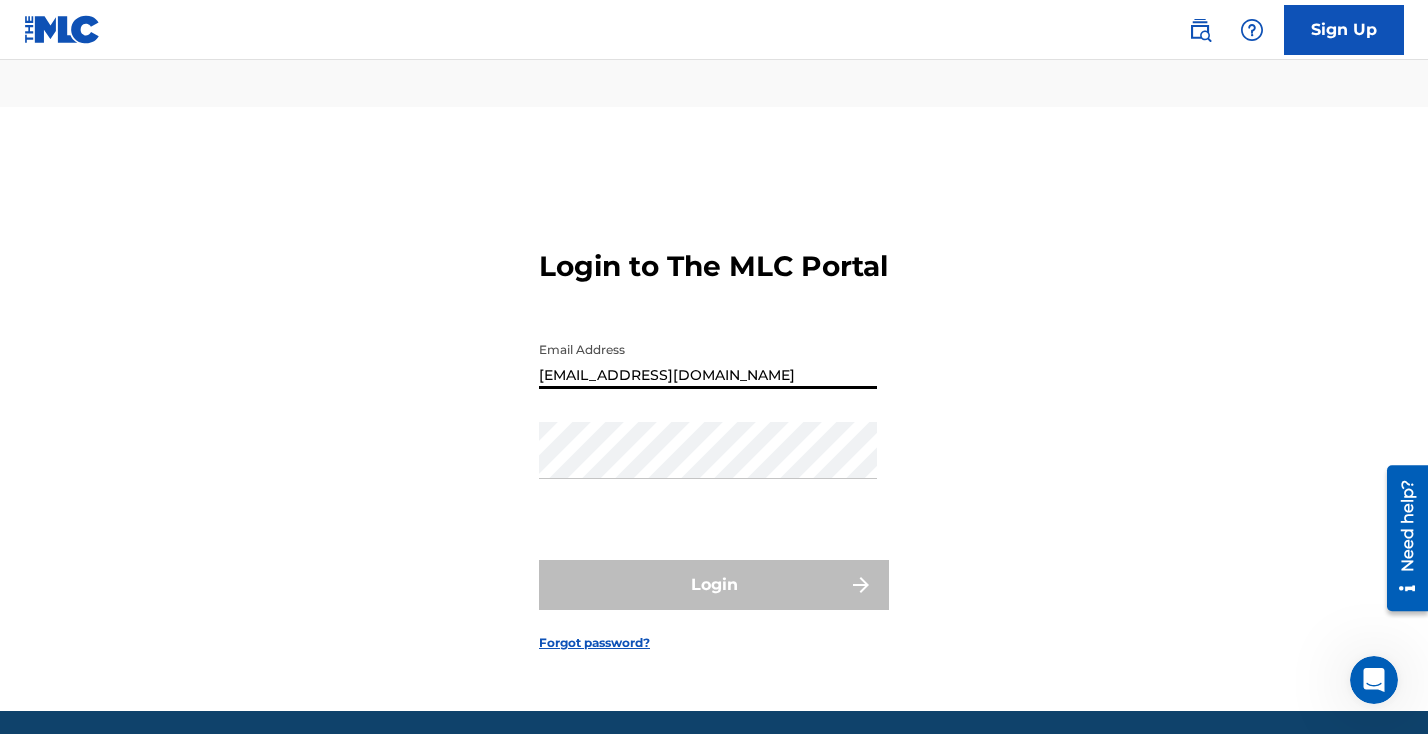 type on "[EMAIL_ADDRESS][DOMAIN_NAME]" 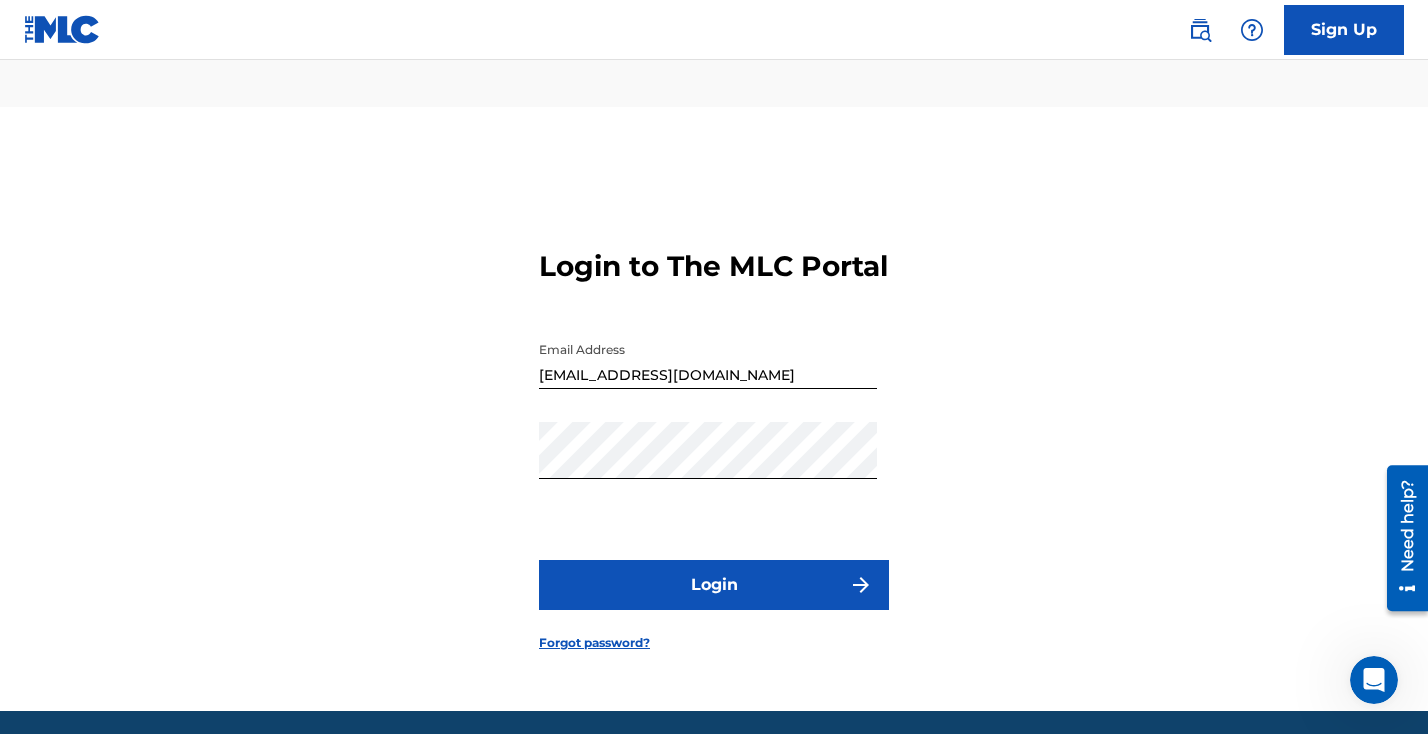 click on "Login" at bounding box center (714, 585) 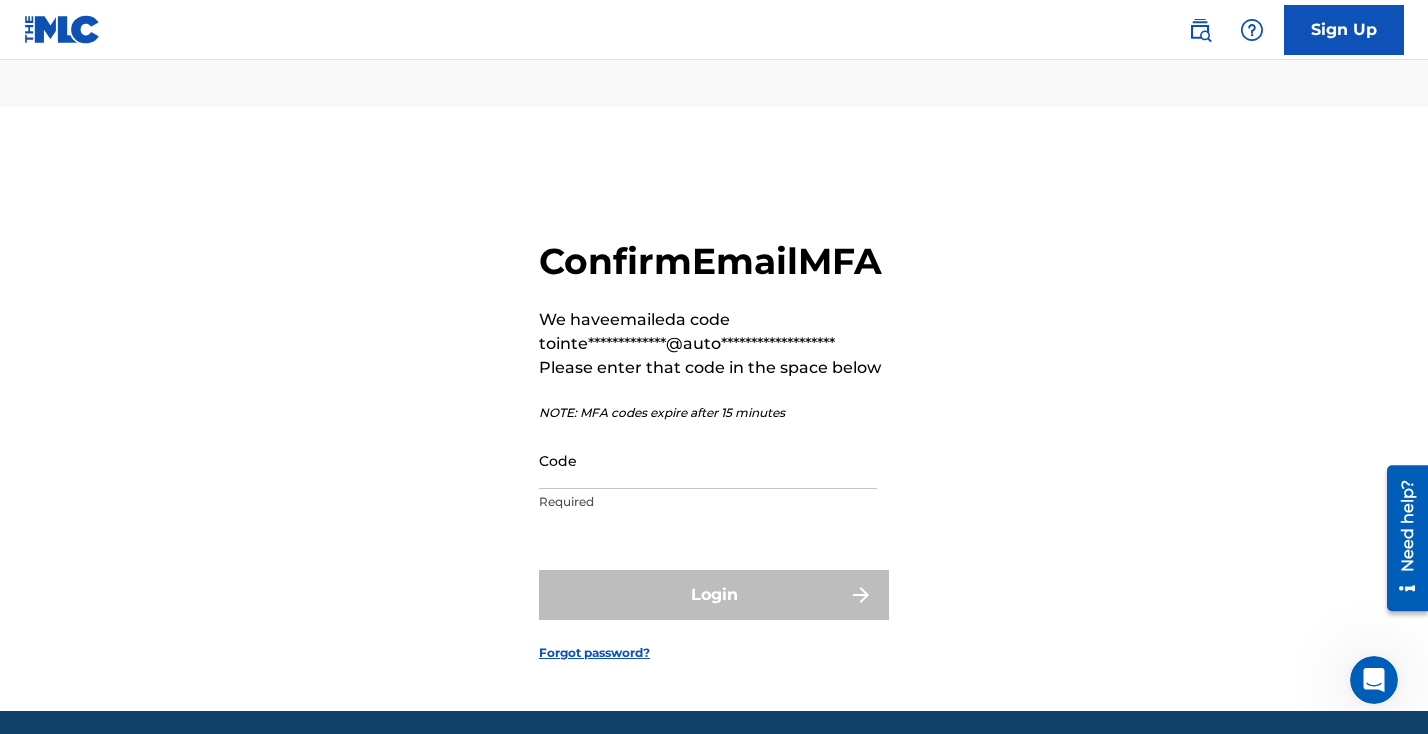 click on "Code" at bounding box center (708, 460) 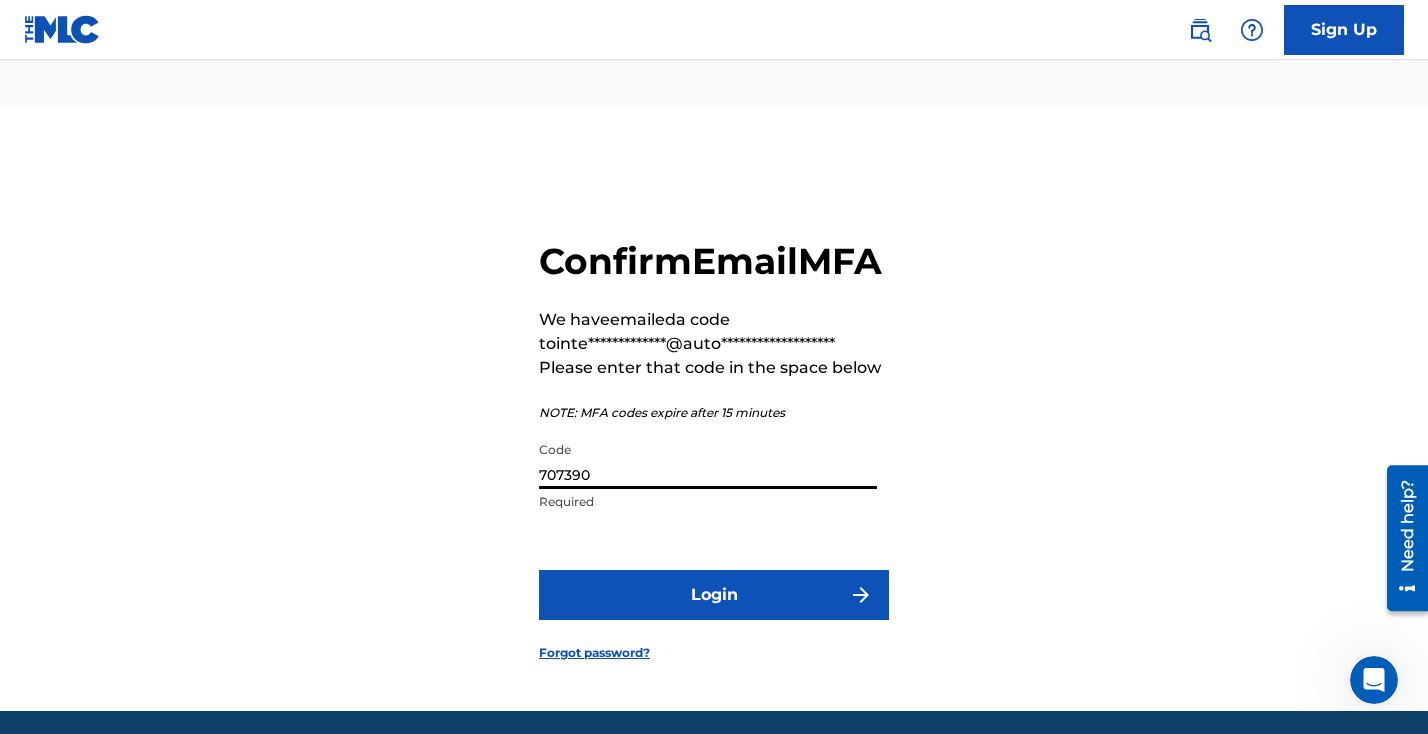 type on "707390" 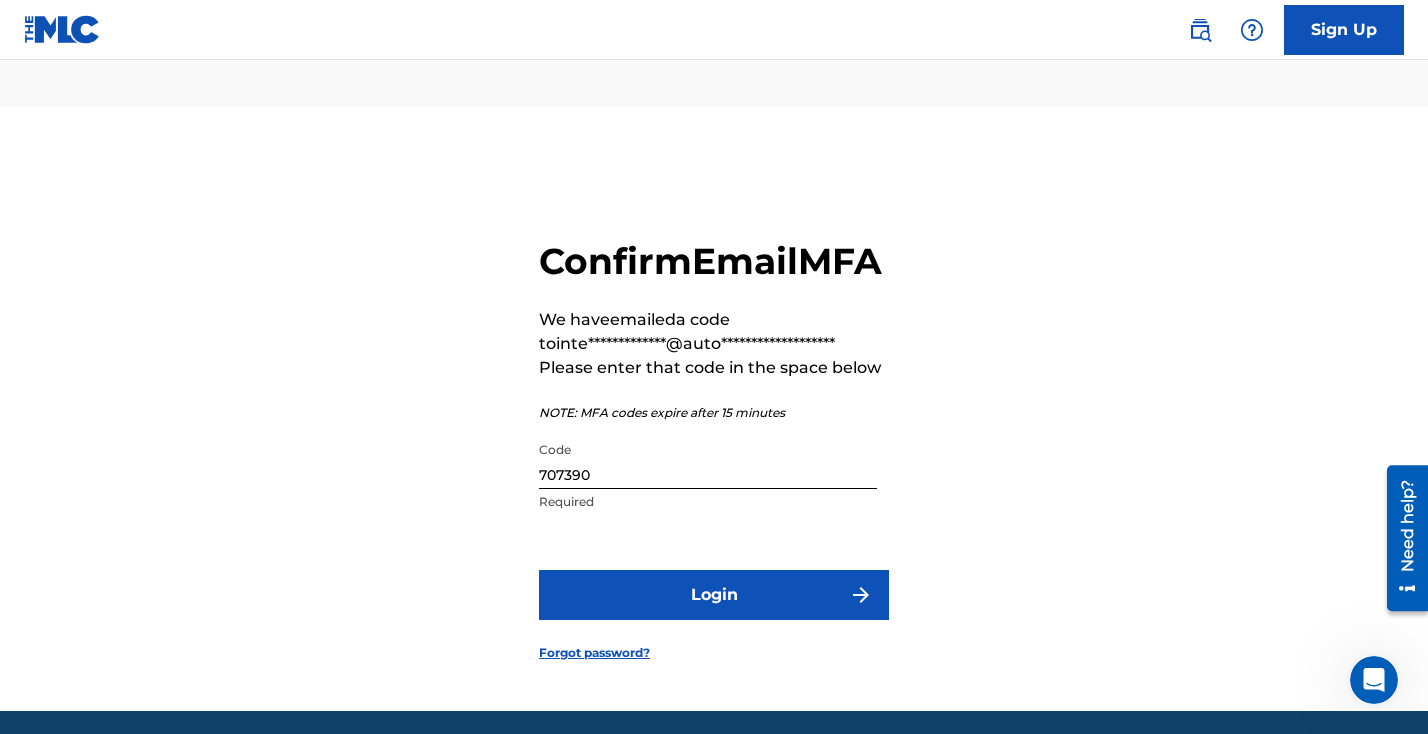 click on "Login" at bounding box center [714, 595] 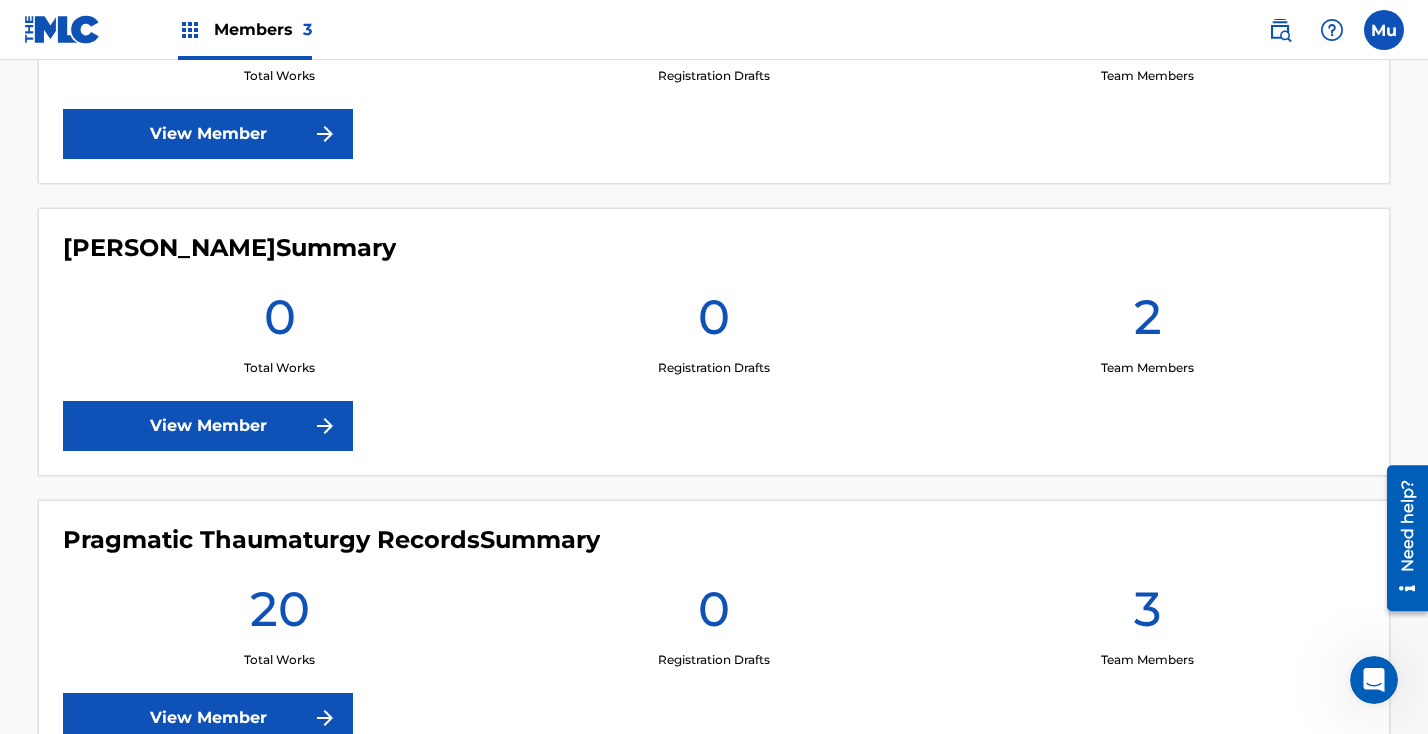 scroll, scrollTop: 550, scrollLeft: 0, axis: vertical 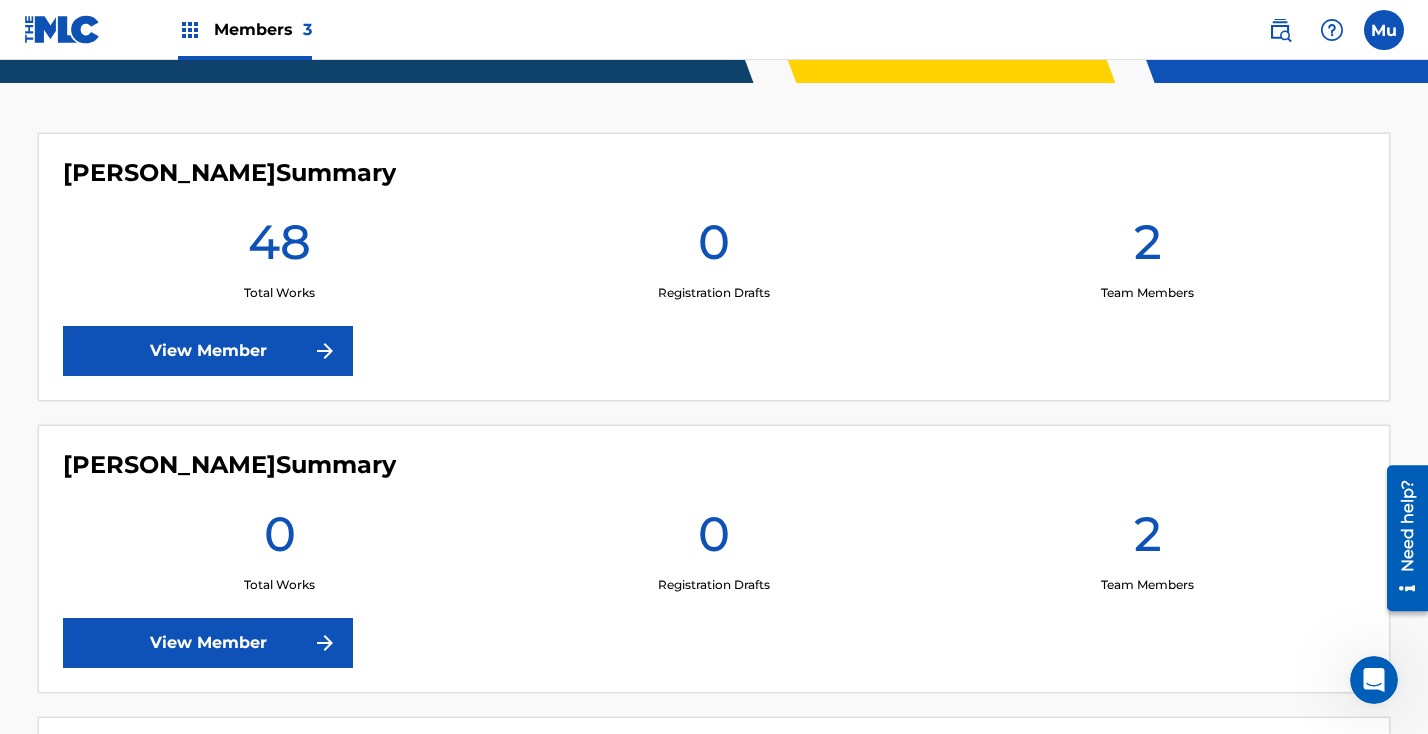 click at bounding box center (1384, 30) 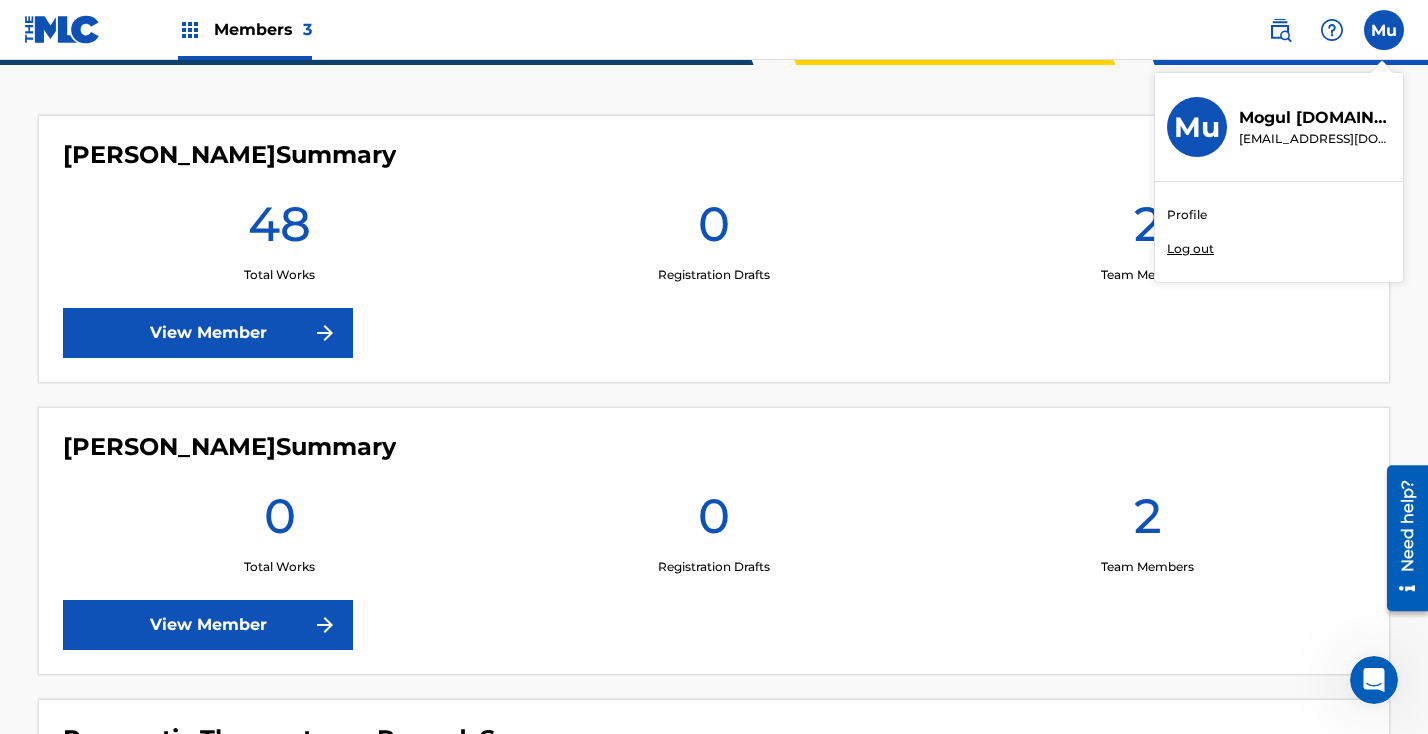 scroll, scrollTop: 546, scrollLeft: 0, axis: vertical 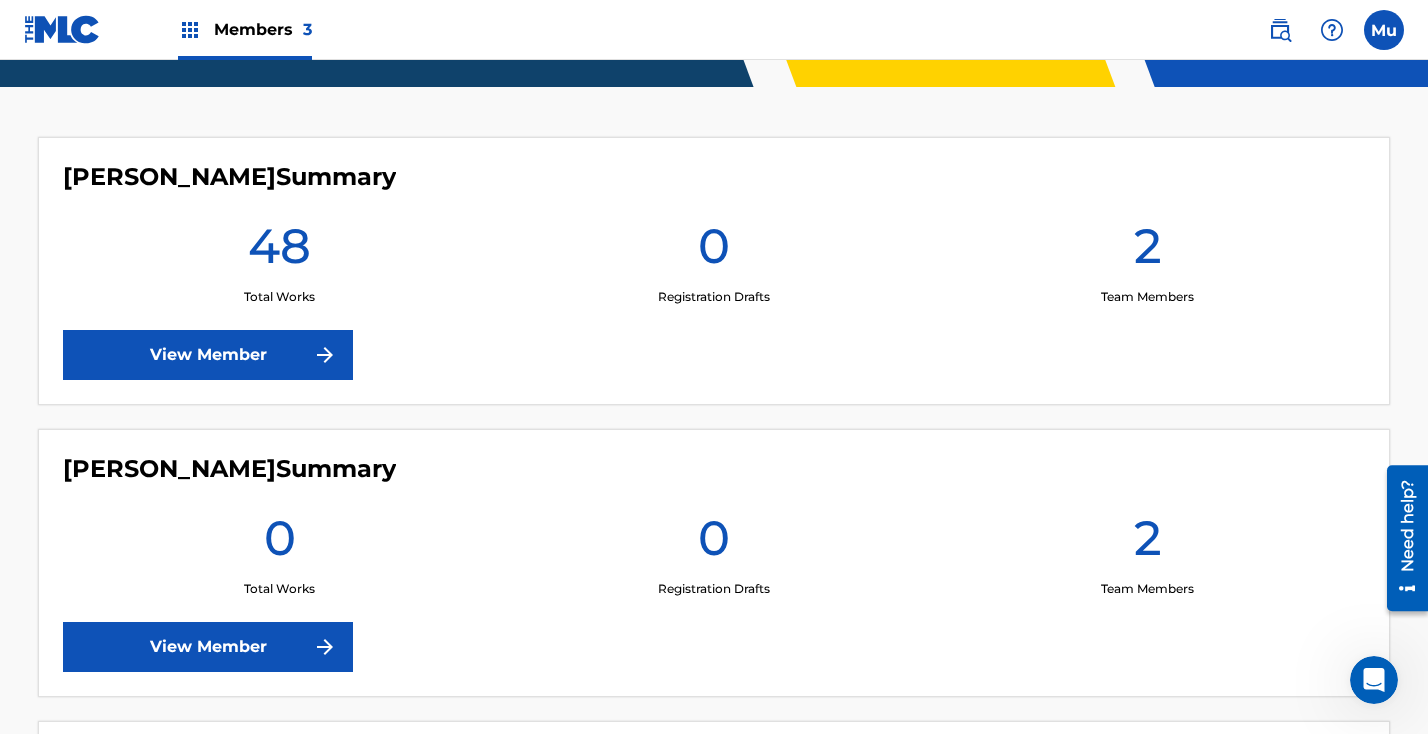 click on "View Member" at bounding box center (208, 355) 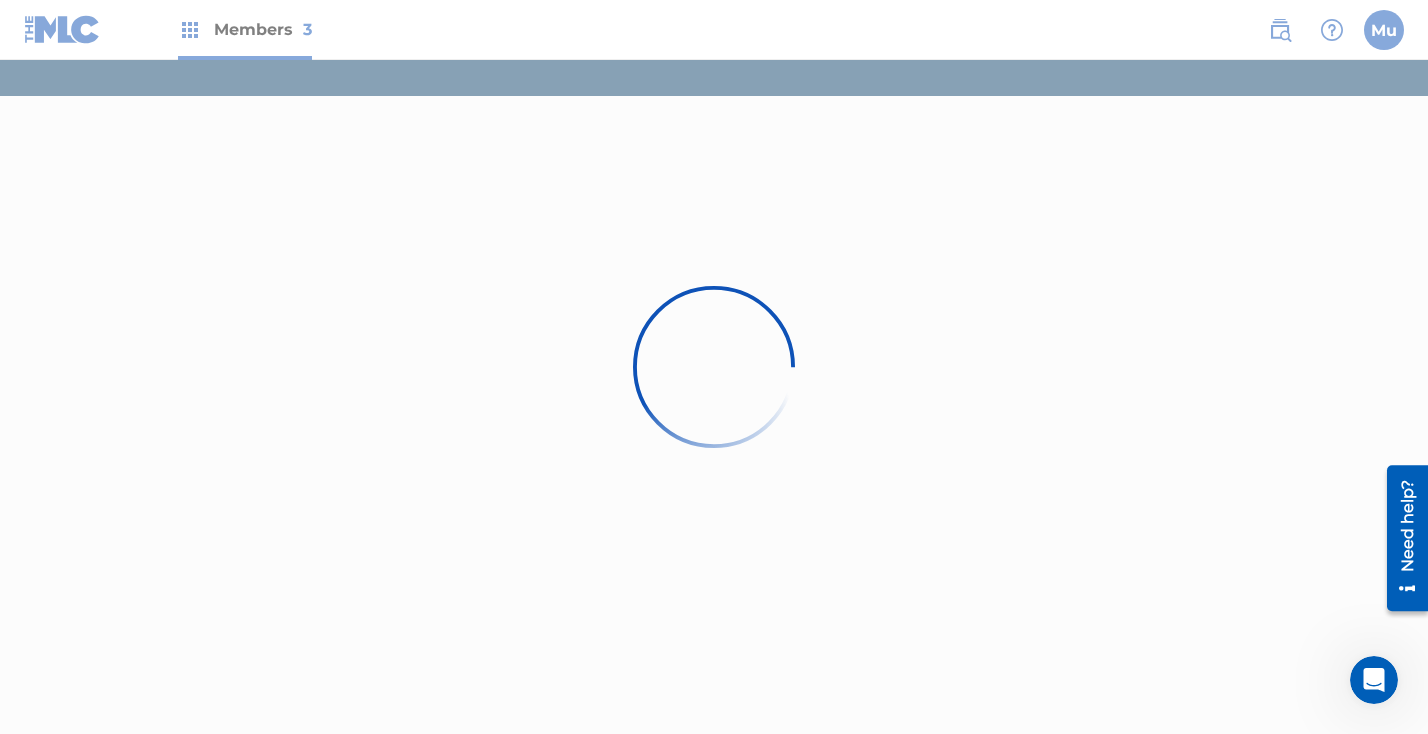 scroll, scrollTop: 0, scrollLeft: 0, axis: both 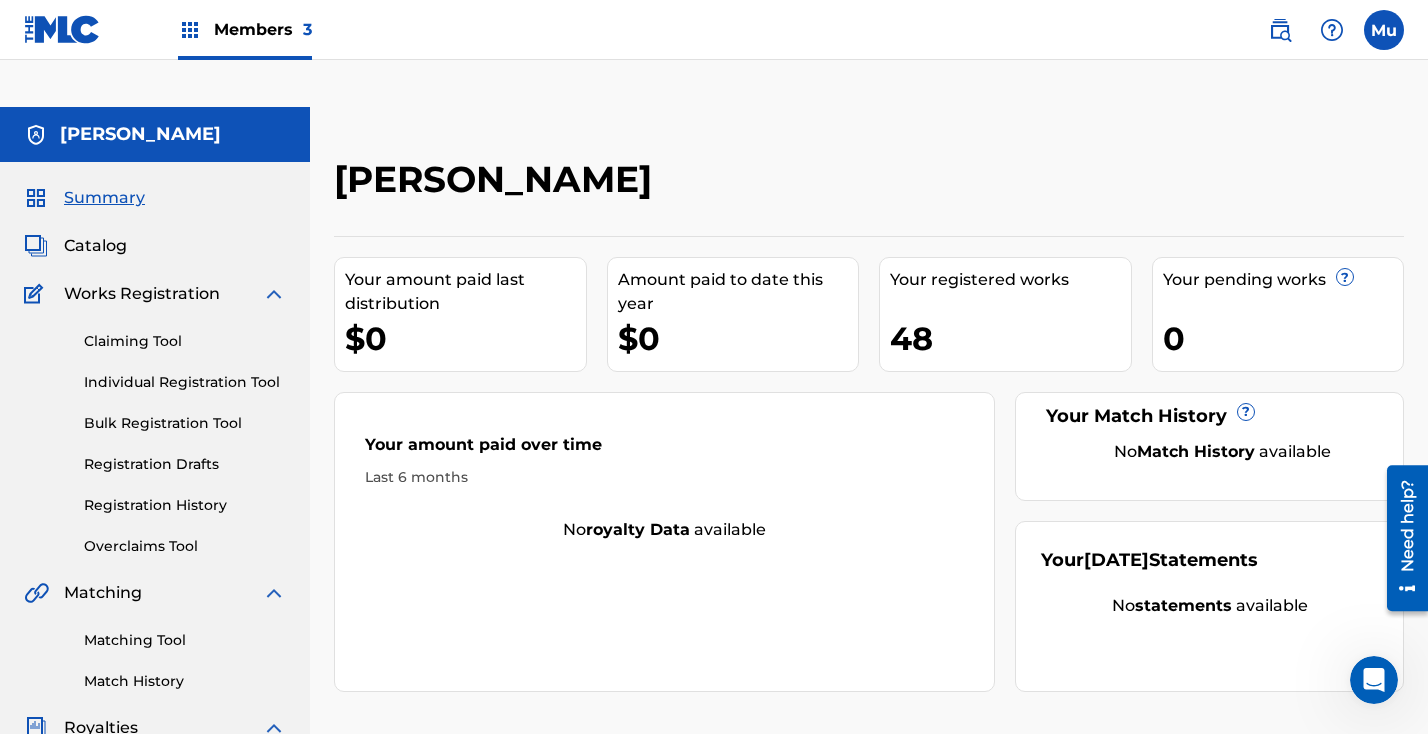 click on "Individual Registration Tool" at bounding box center [185, 382] 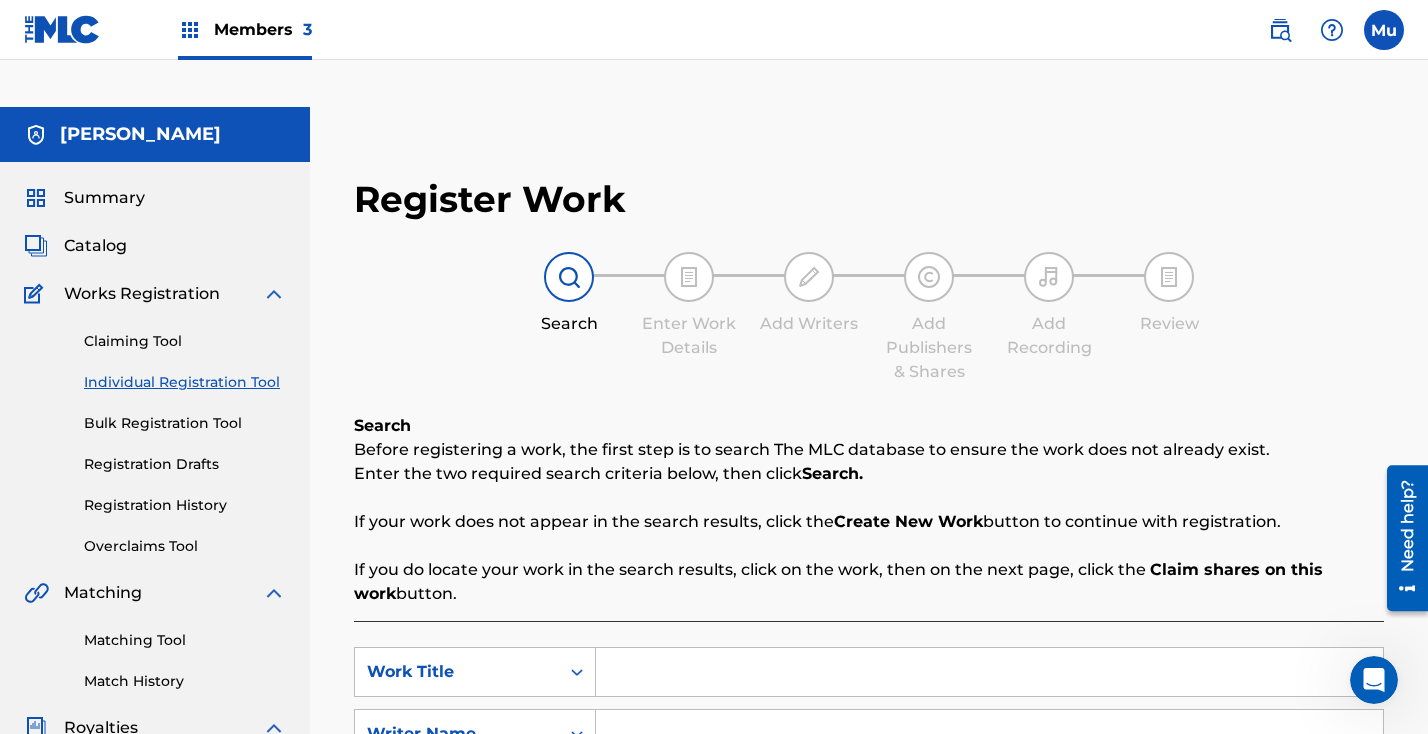 click at bounding box center (989, 672) 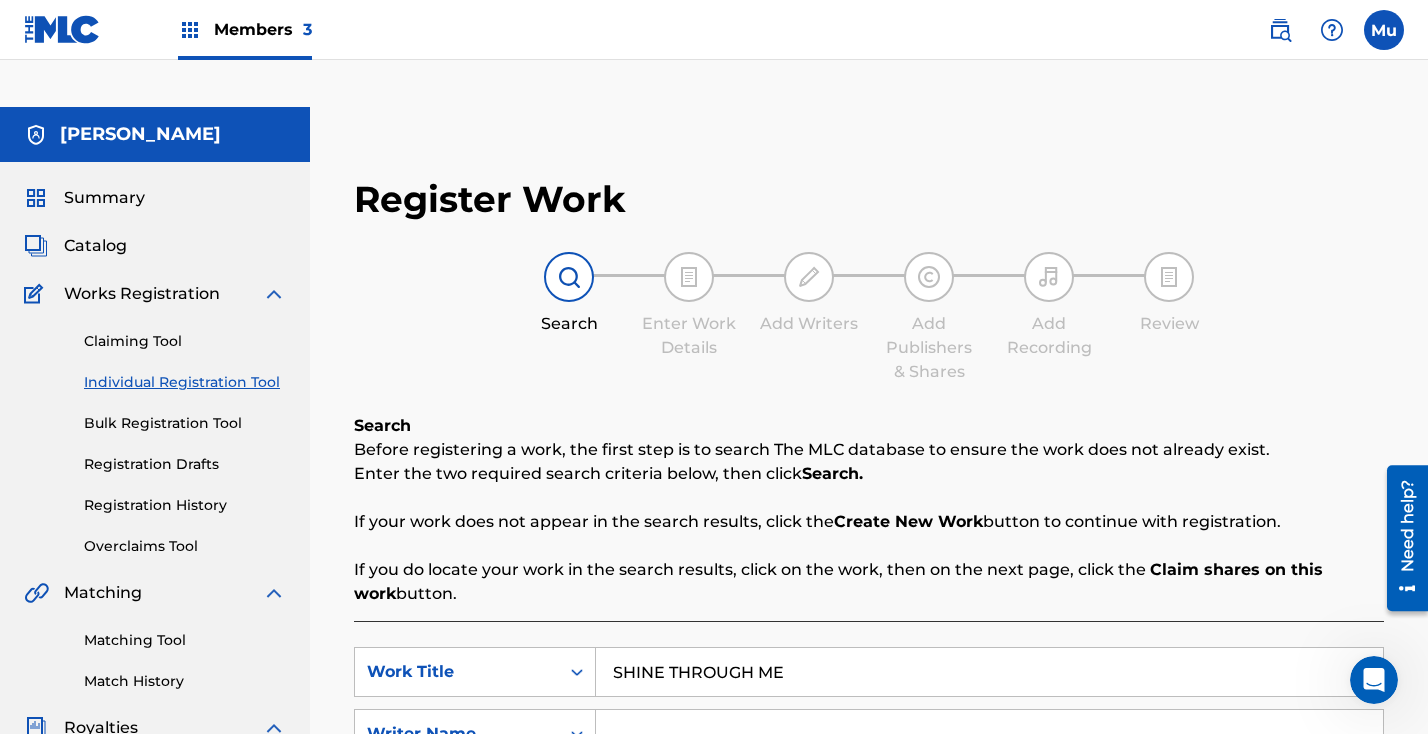 type on "SHINE THROUGH ME" 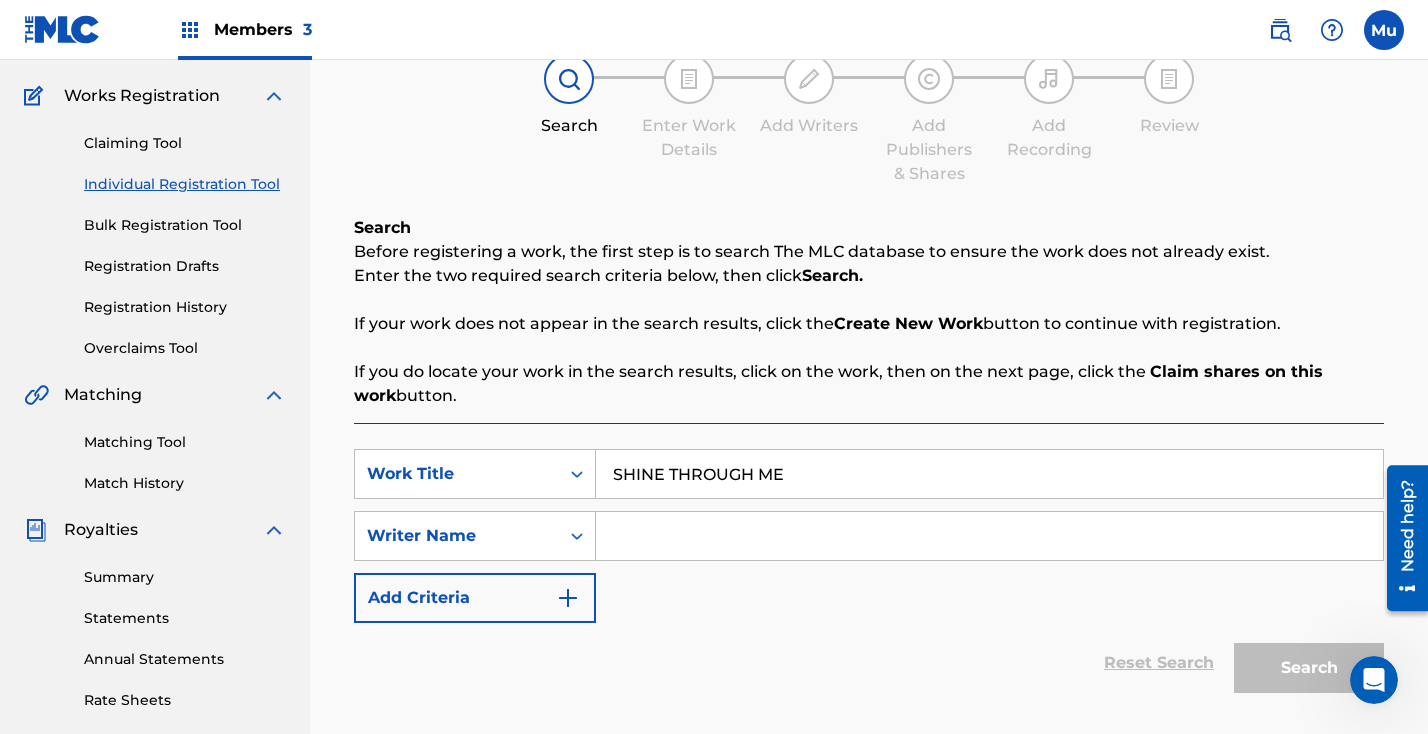 scroll, scrollTop: 277, scrollLeft: 0, axis: vertical 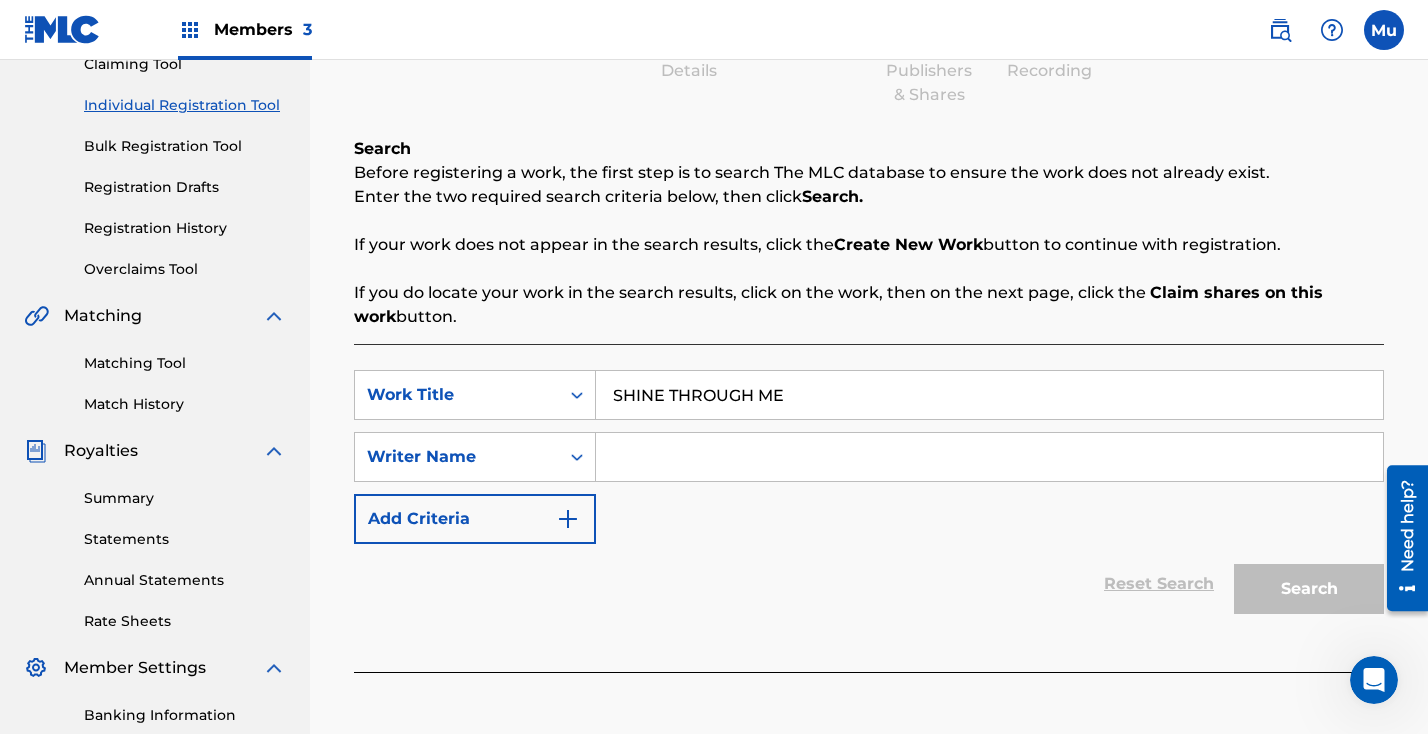 click at bounding box center (989, 457) 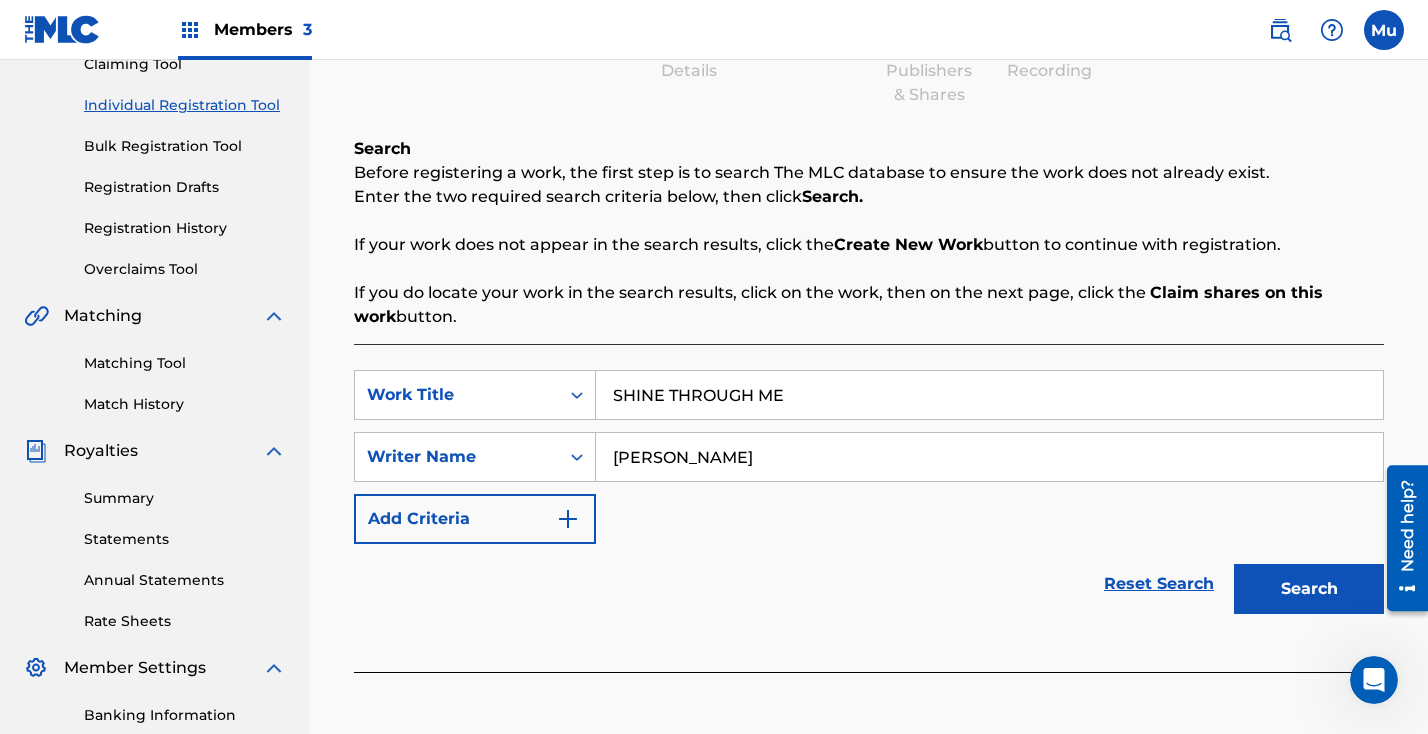 type on "[PERSON_NAME]" 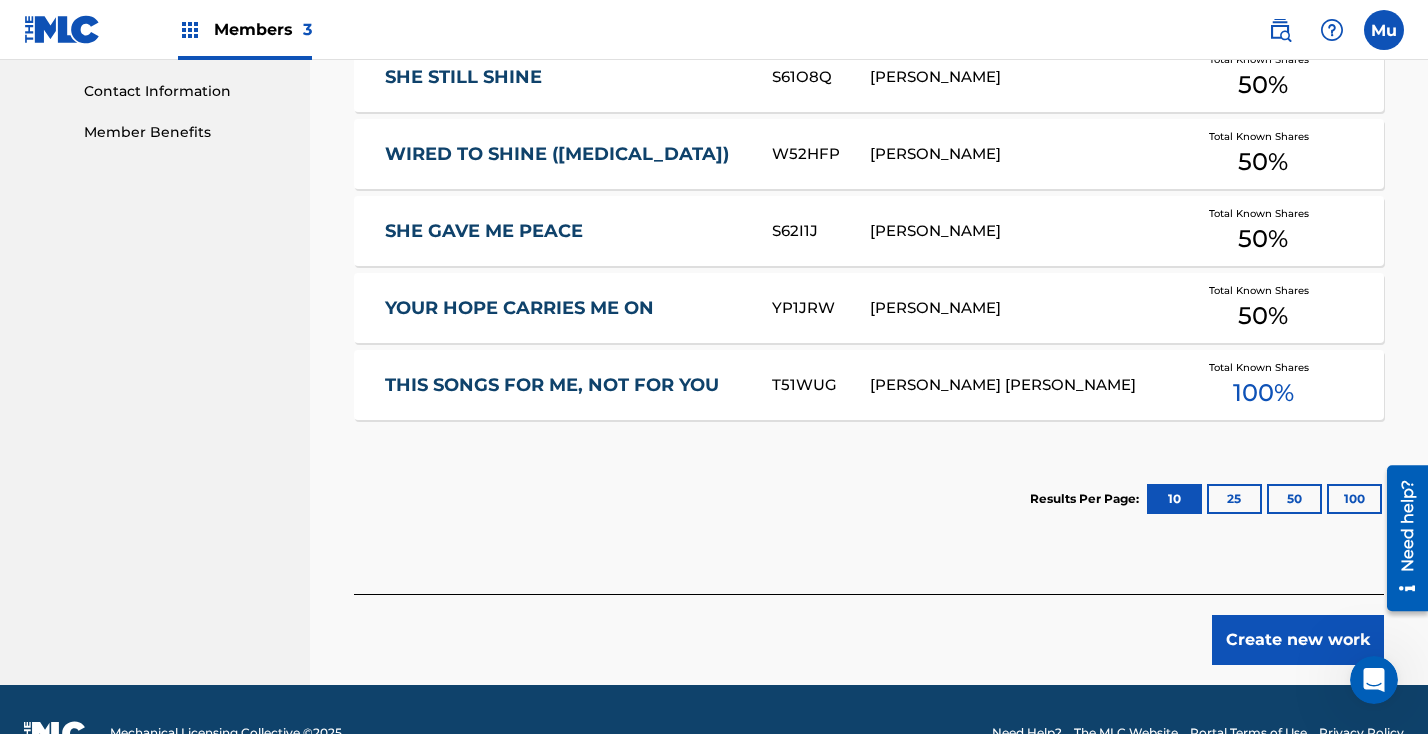 click on "Create new work" at bounding box center (1298, 640) 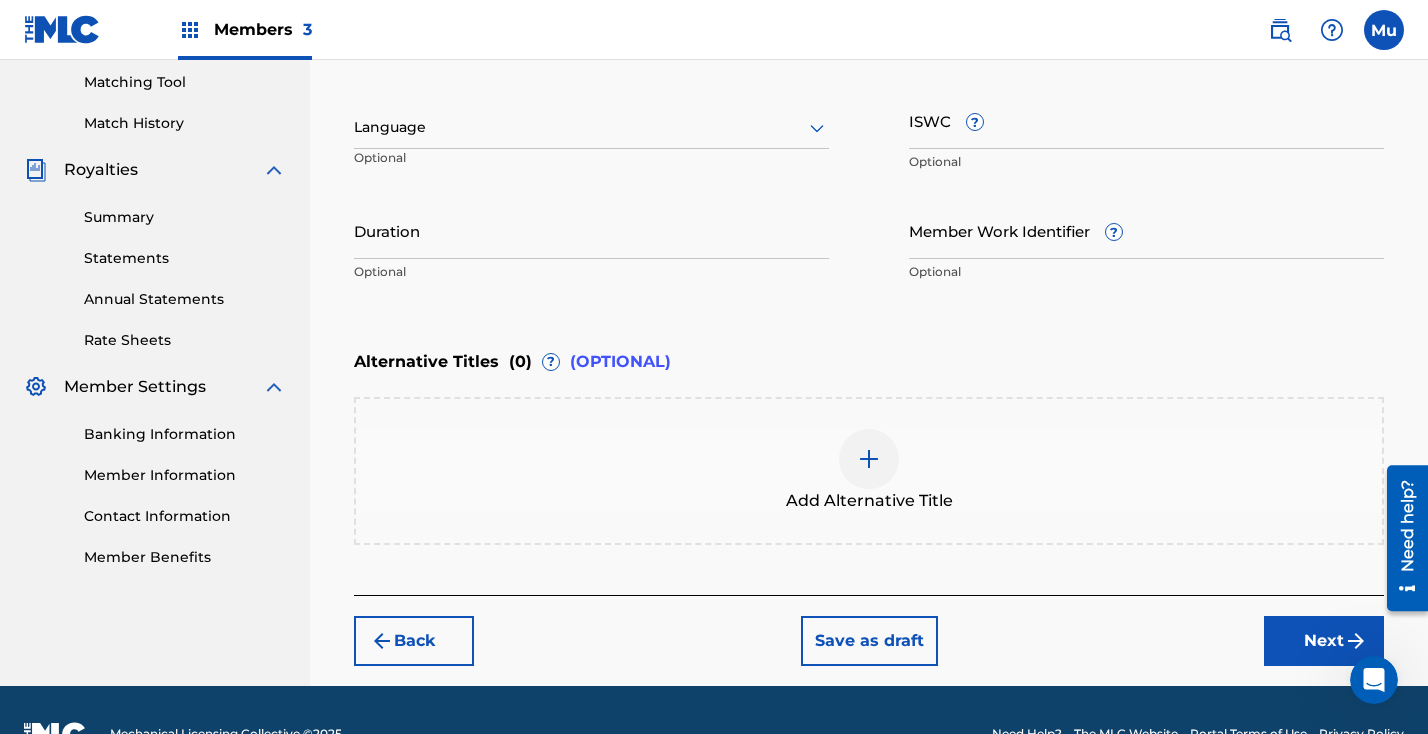 click on "Next" at bounding box center [1324, 641] 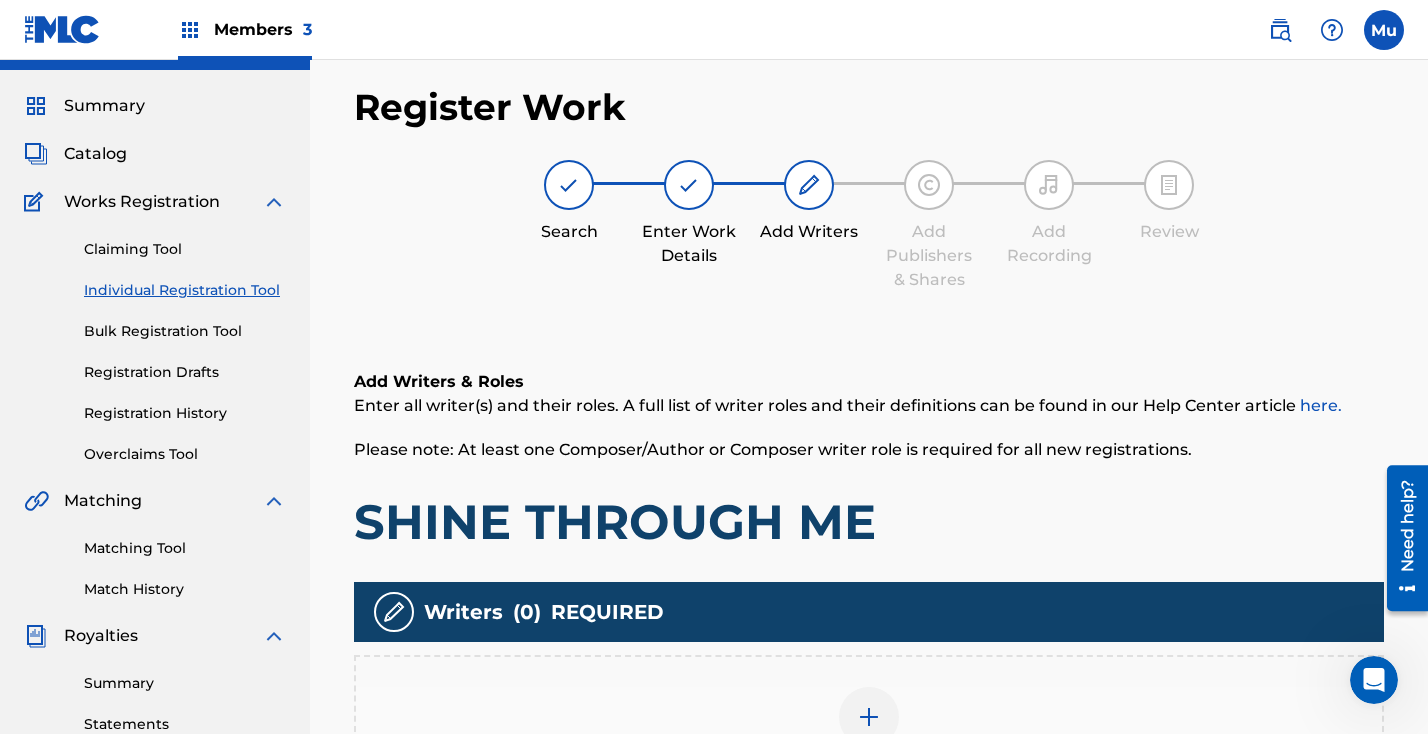 scroll, scrollTop: 90, scrollLeft: 0, axis: vertical 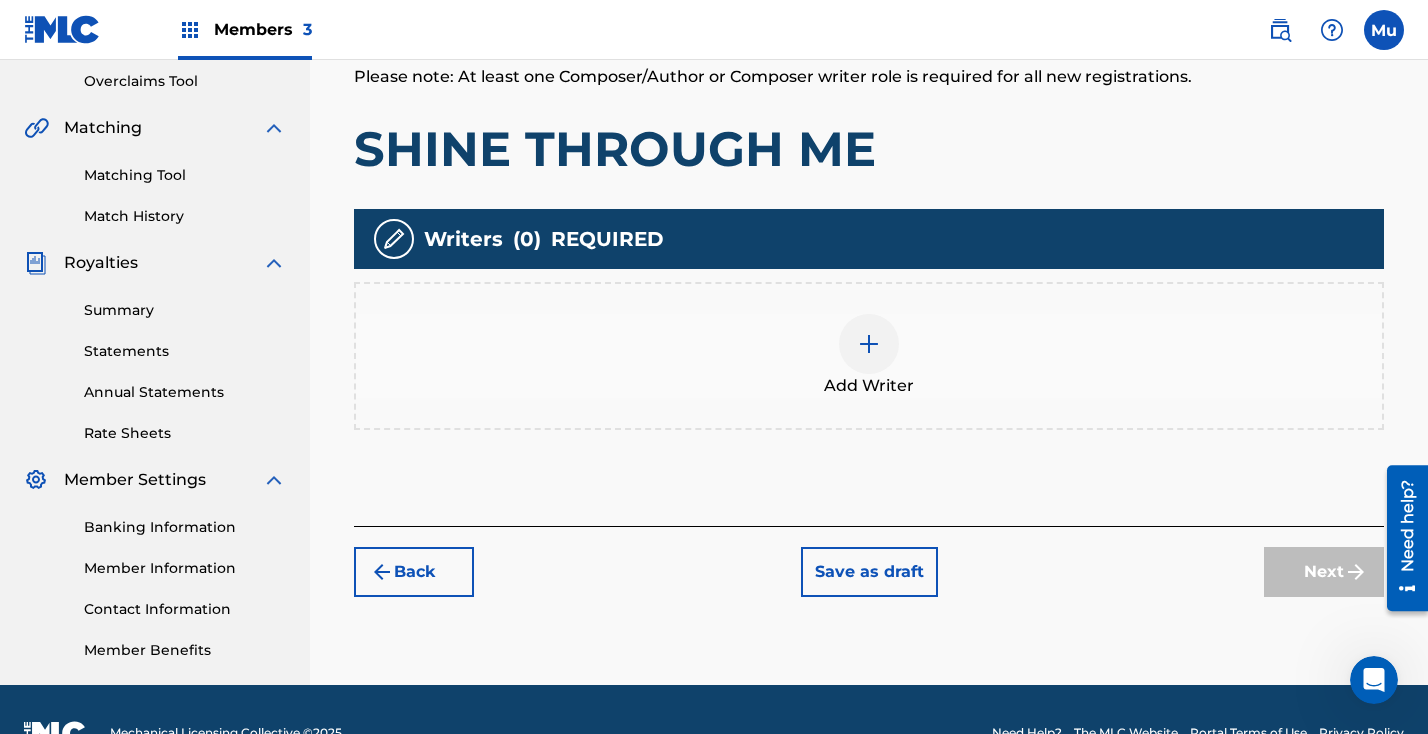 click on "Back" at bounding box center (414, 572) 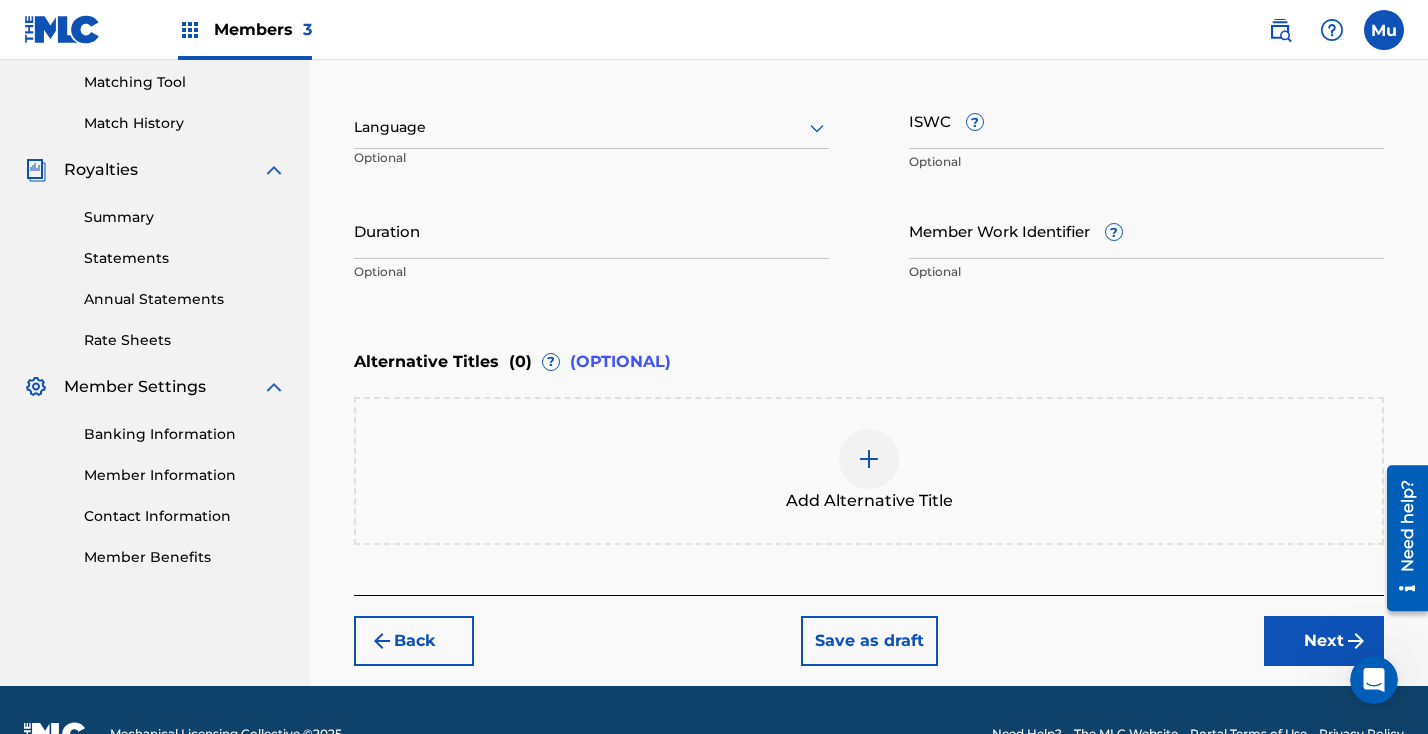 click on "Next" at bounding box center (1324, 641) 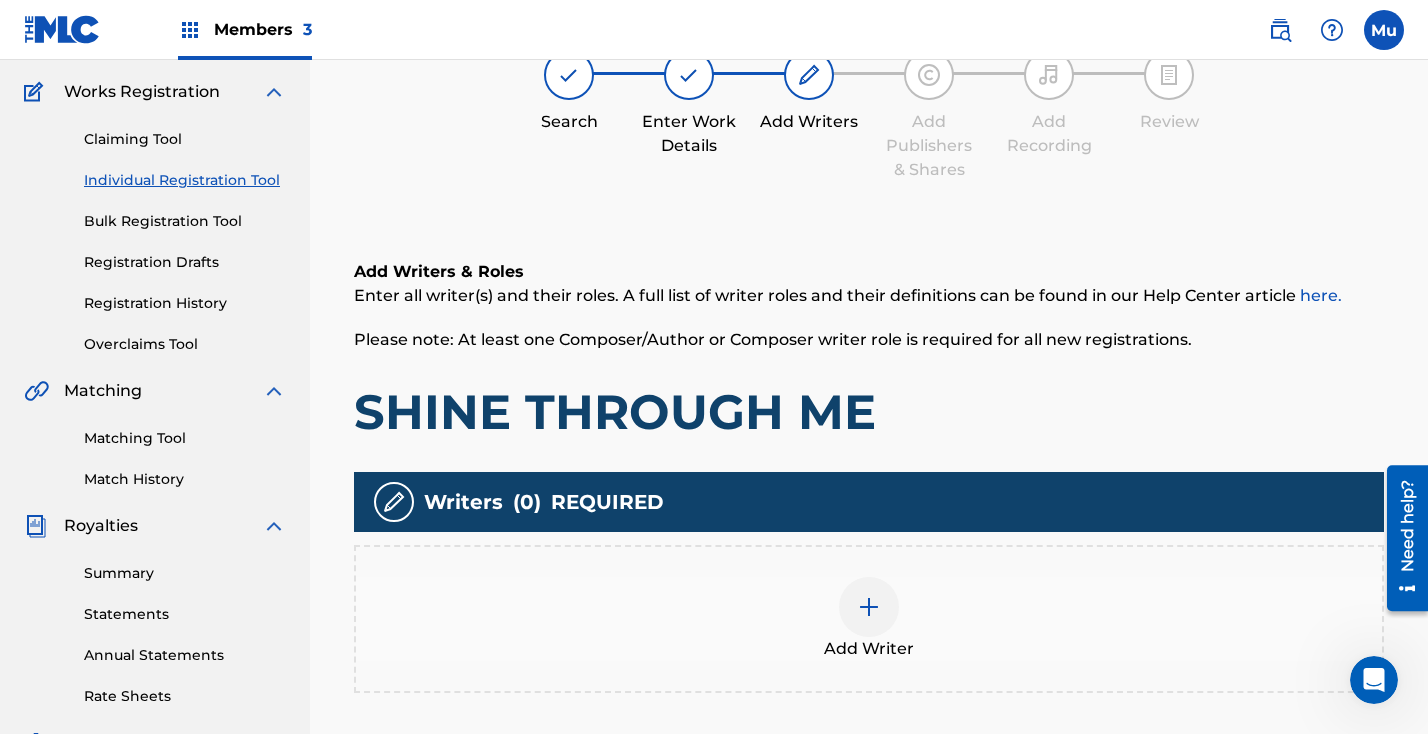 scroll, scrollTop: 90, scrollLeft: 0, axis: vertical 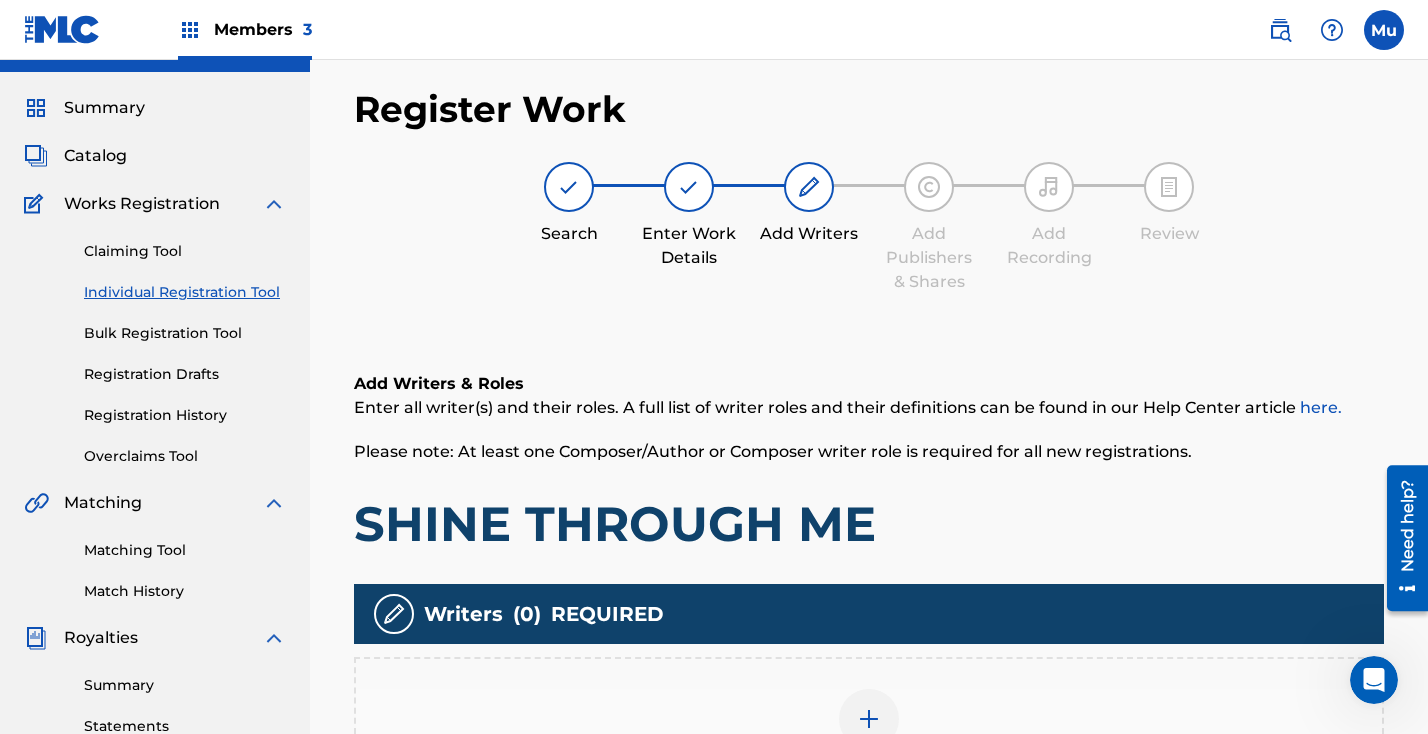 click at bounding box center [869, 719] 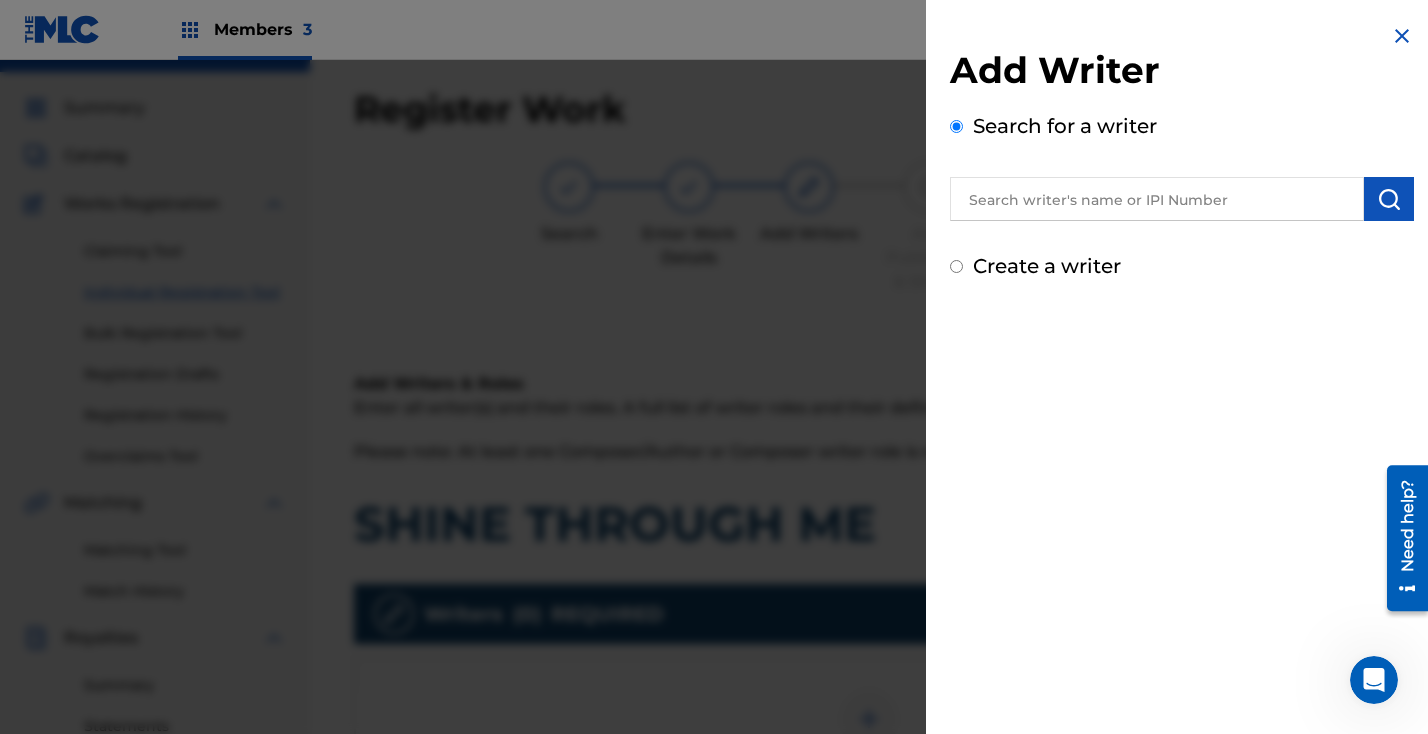 click at bounding box center (1157, 199) 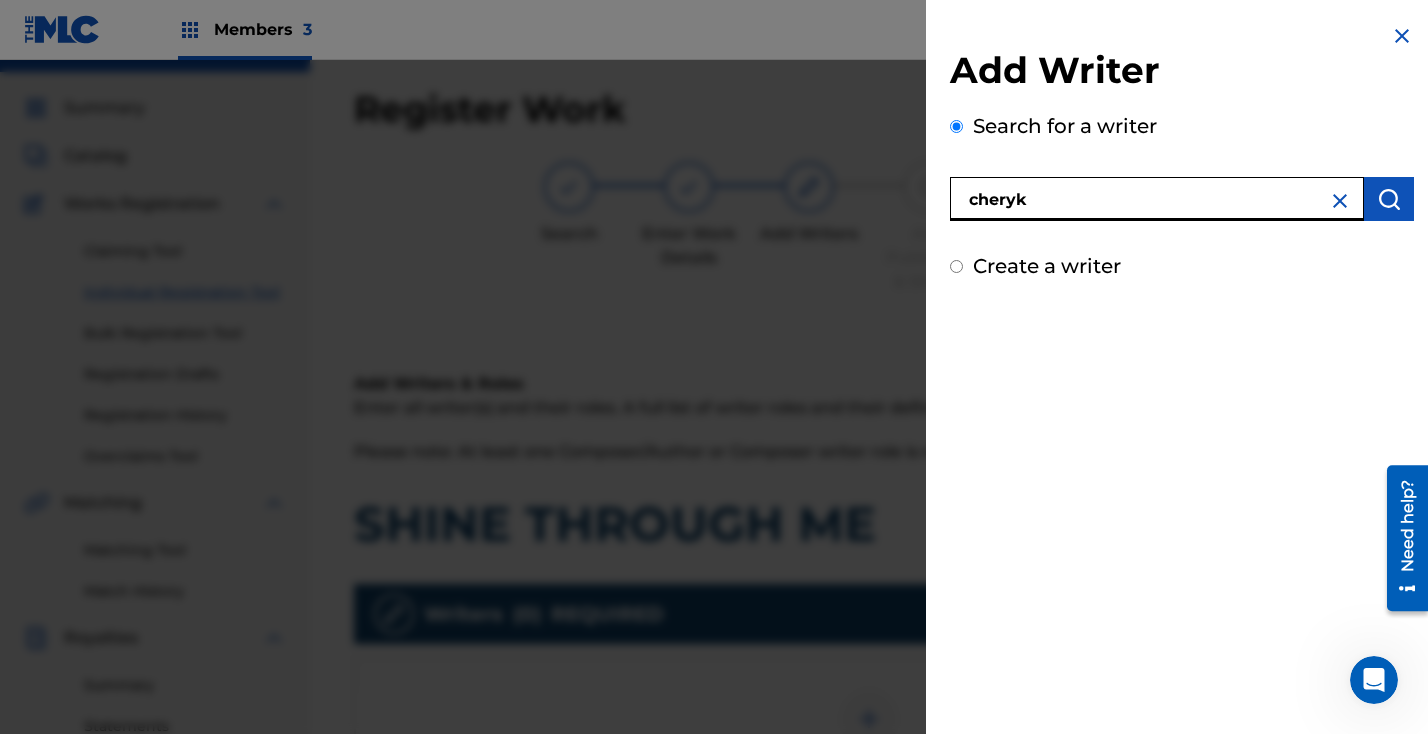 click on "cheryk" at bounding box center (1157, 199) 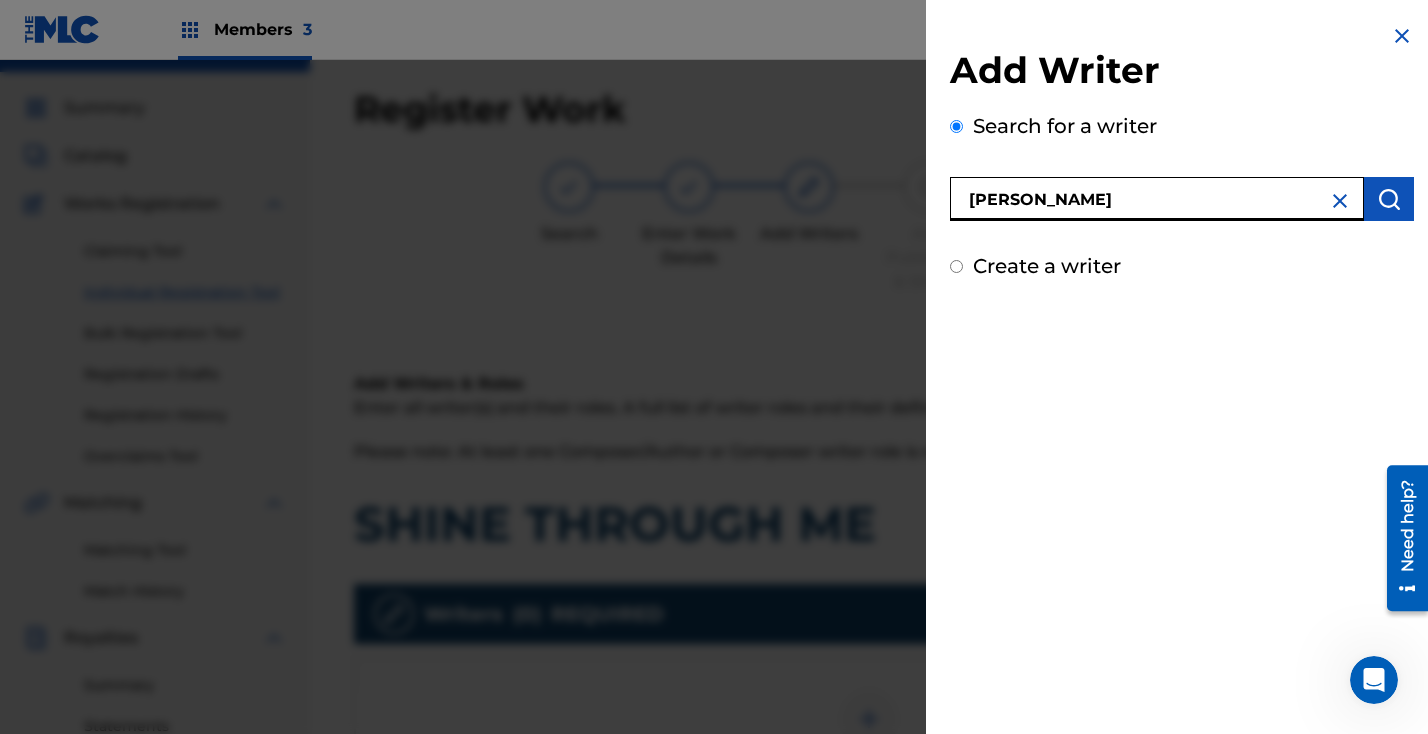 type on "[PERSON_NAME]" 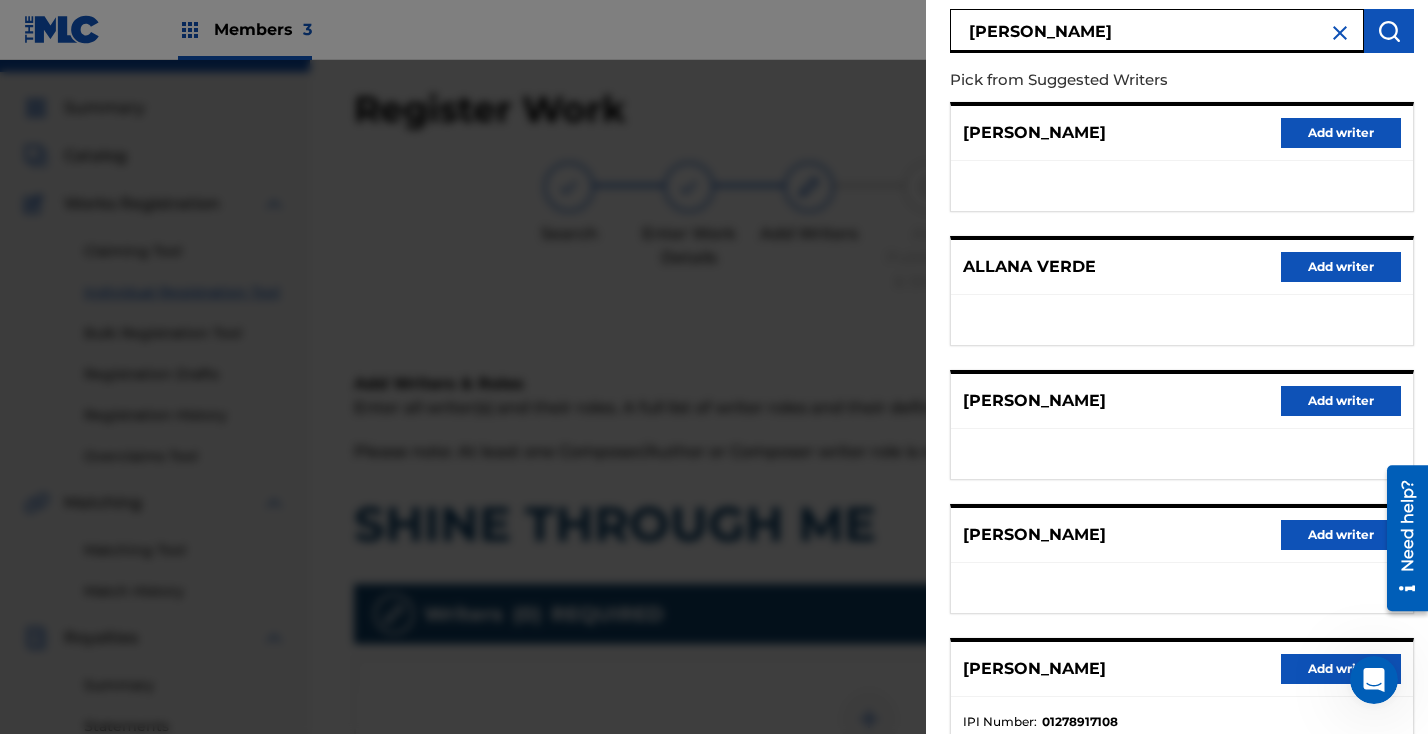 scroll, scrollTop: 308, scrollLeft: 0, axis: vertical 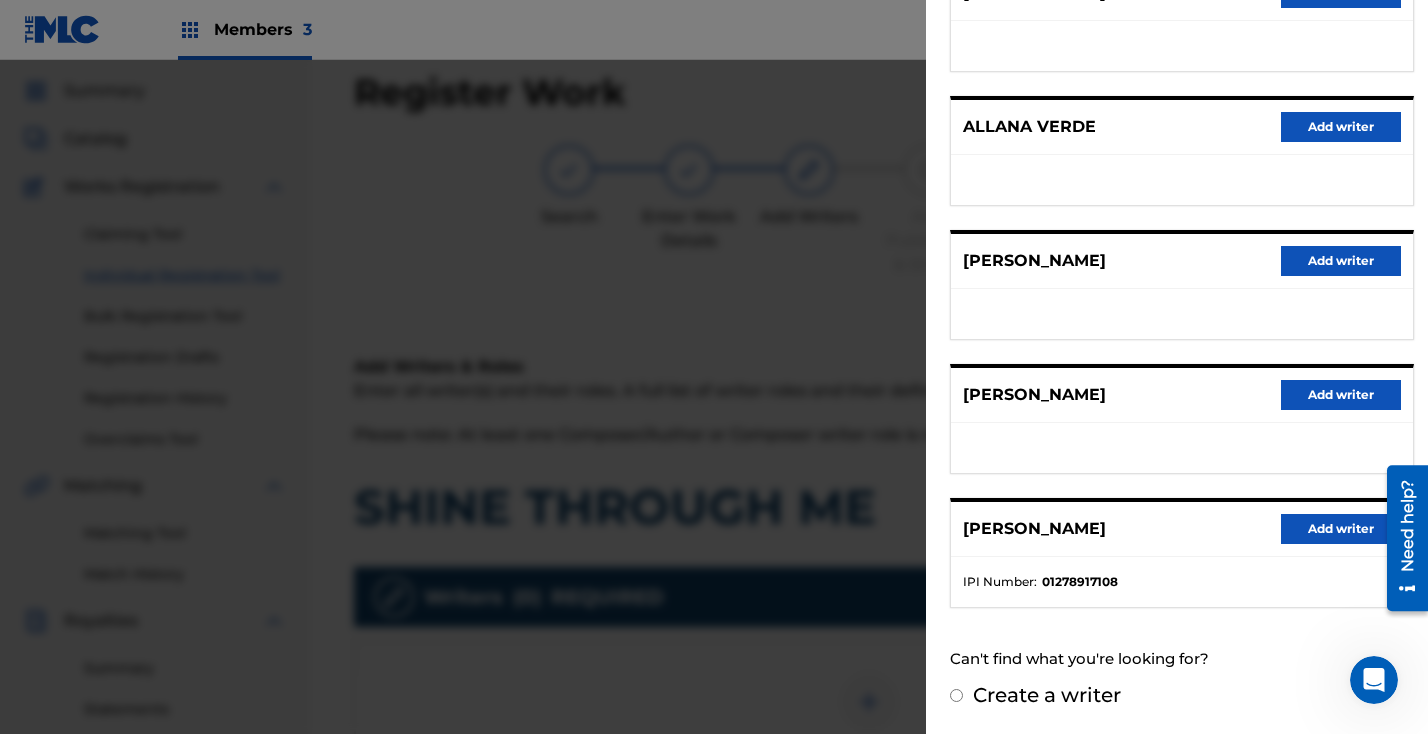 click on "Add writer" at bounding box center (1341, 529) 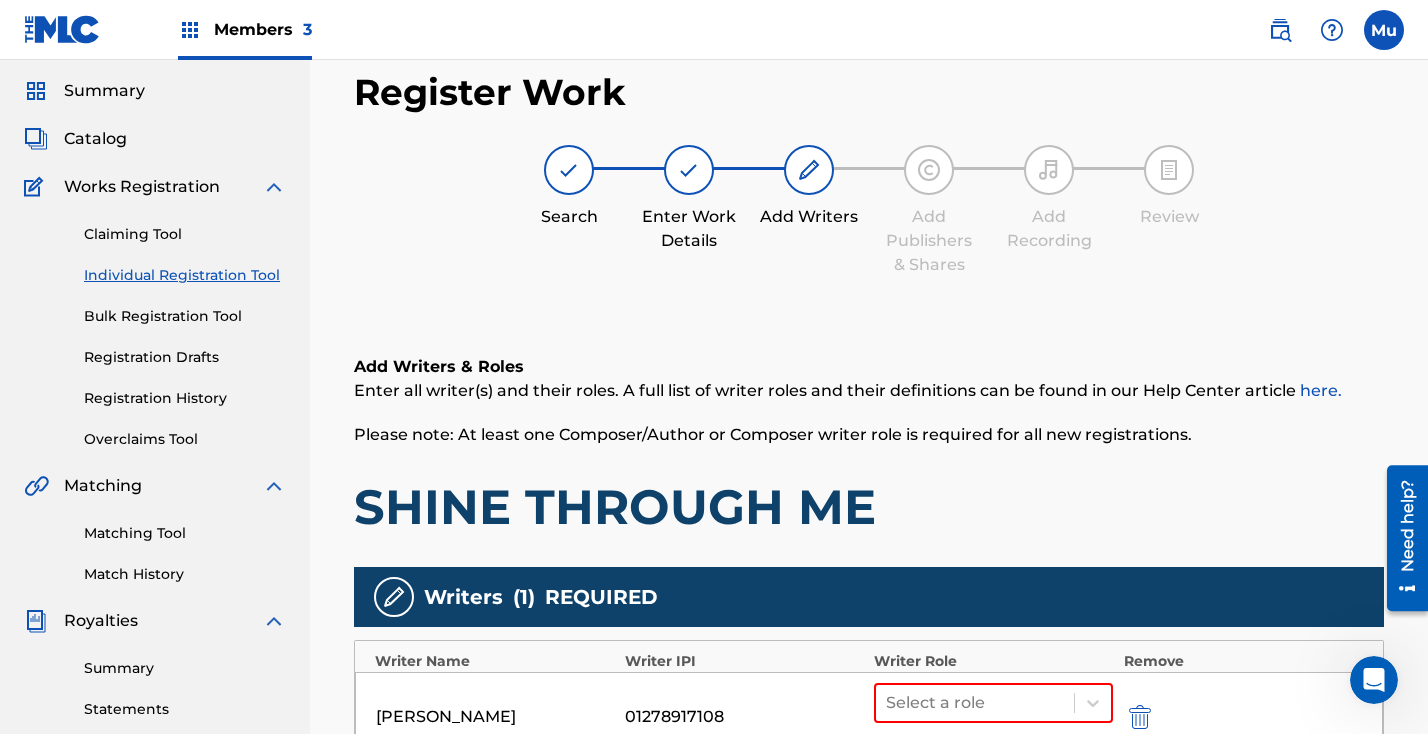 scroll, scrollTop: 228, scrollLeft: 0, axis: vertical 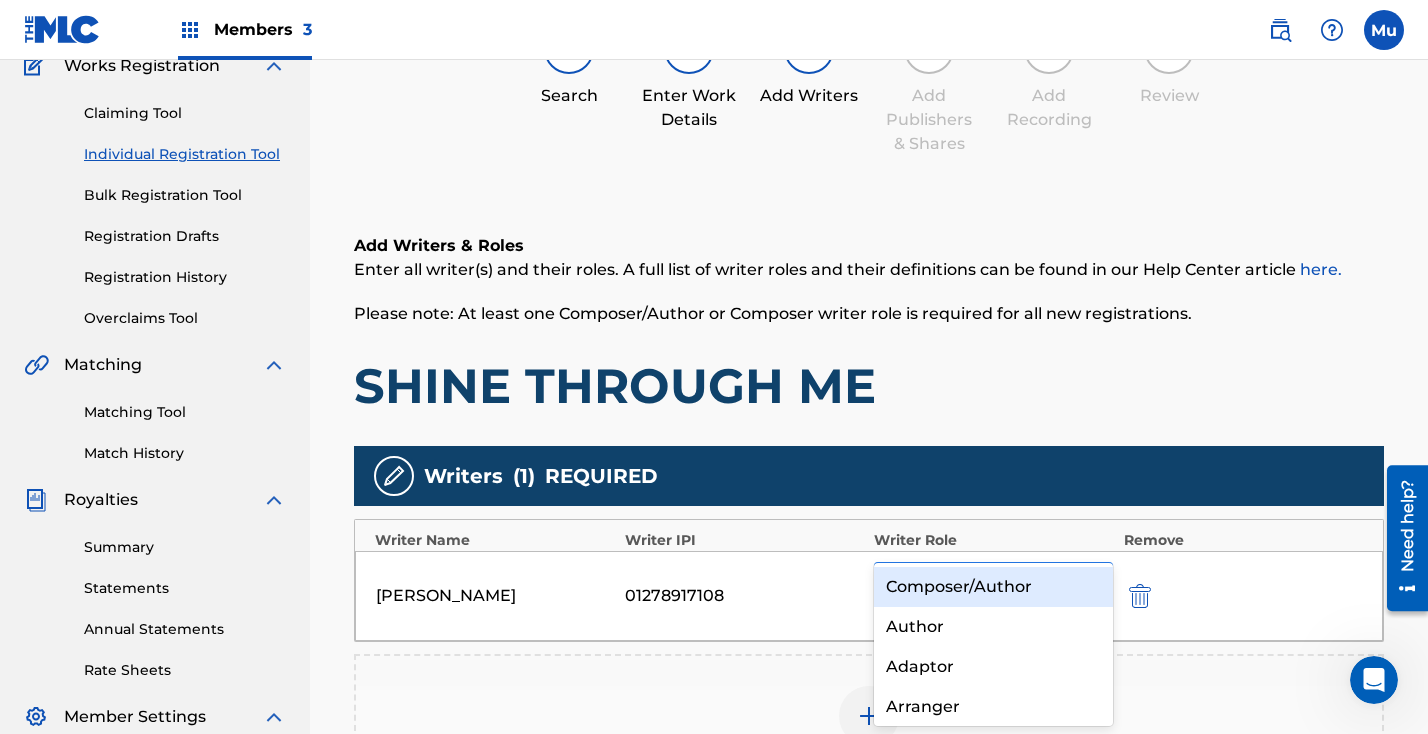 click 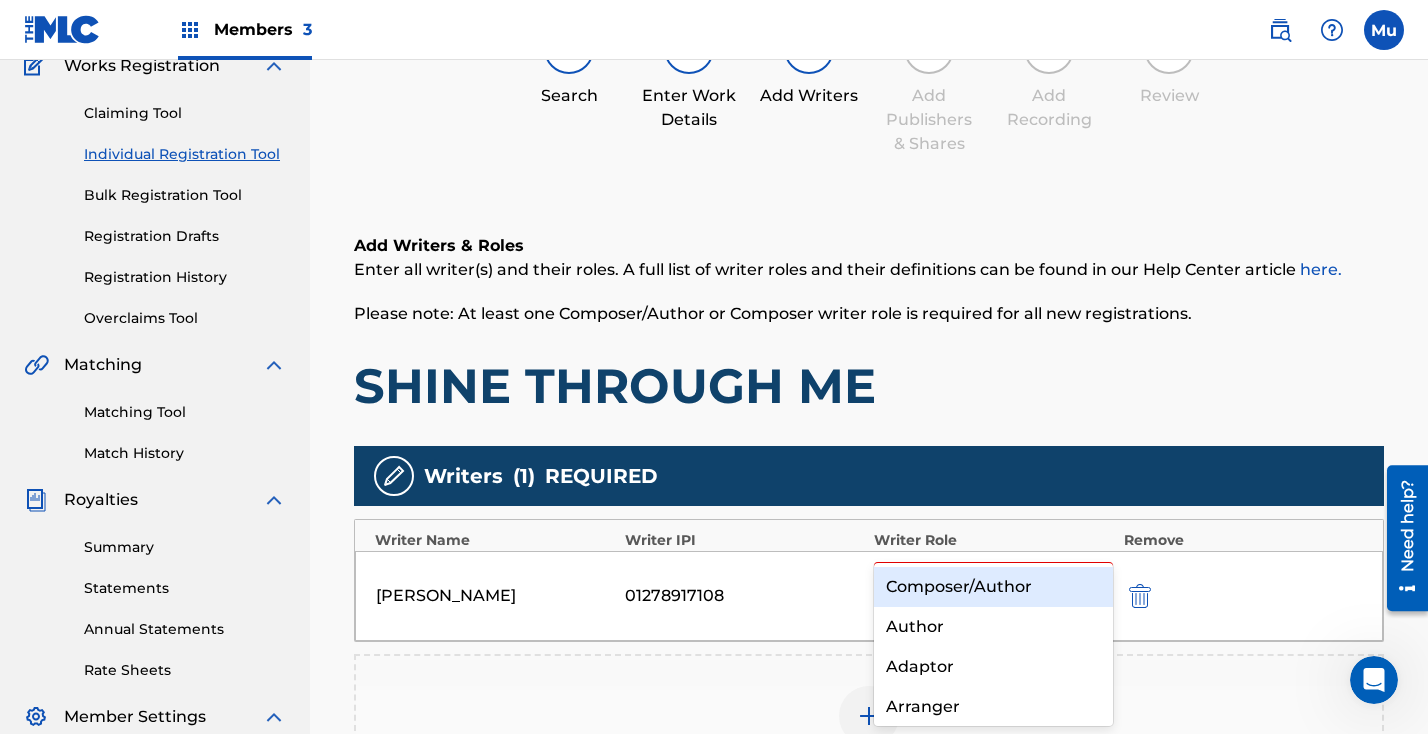 click on "Composer/Author" at bounding box center (993, 587) 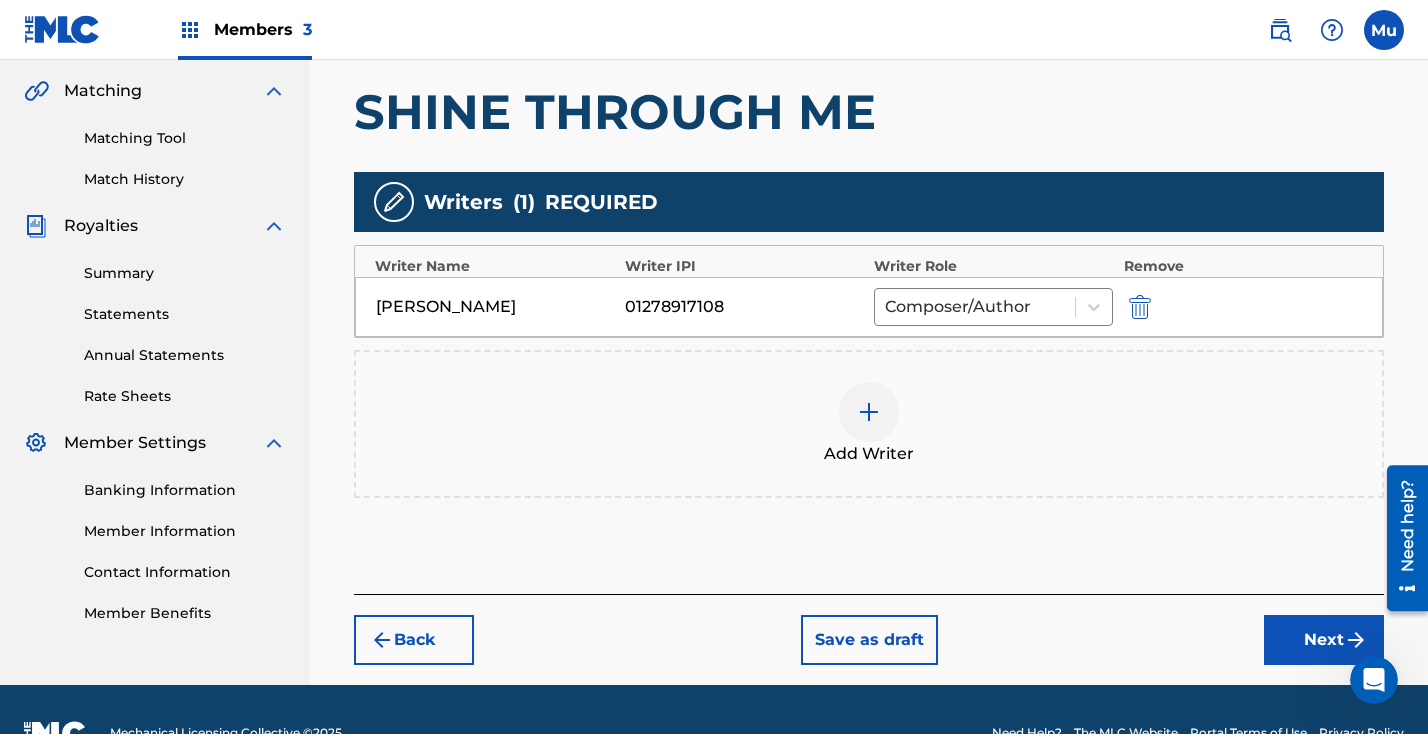 click at bounding box center (1356, 640) 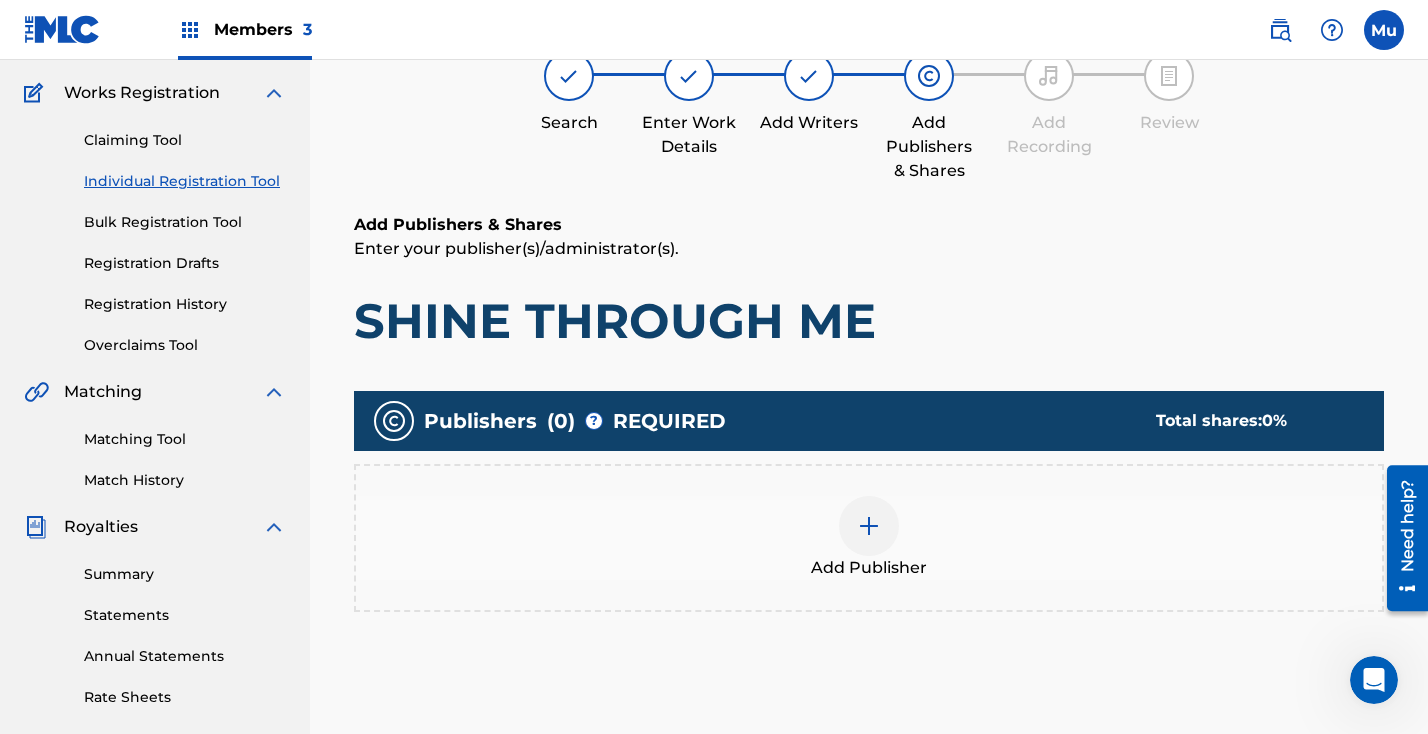 scroll, scrollTop: 90, scrollLeft: 0, axis: vertical 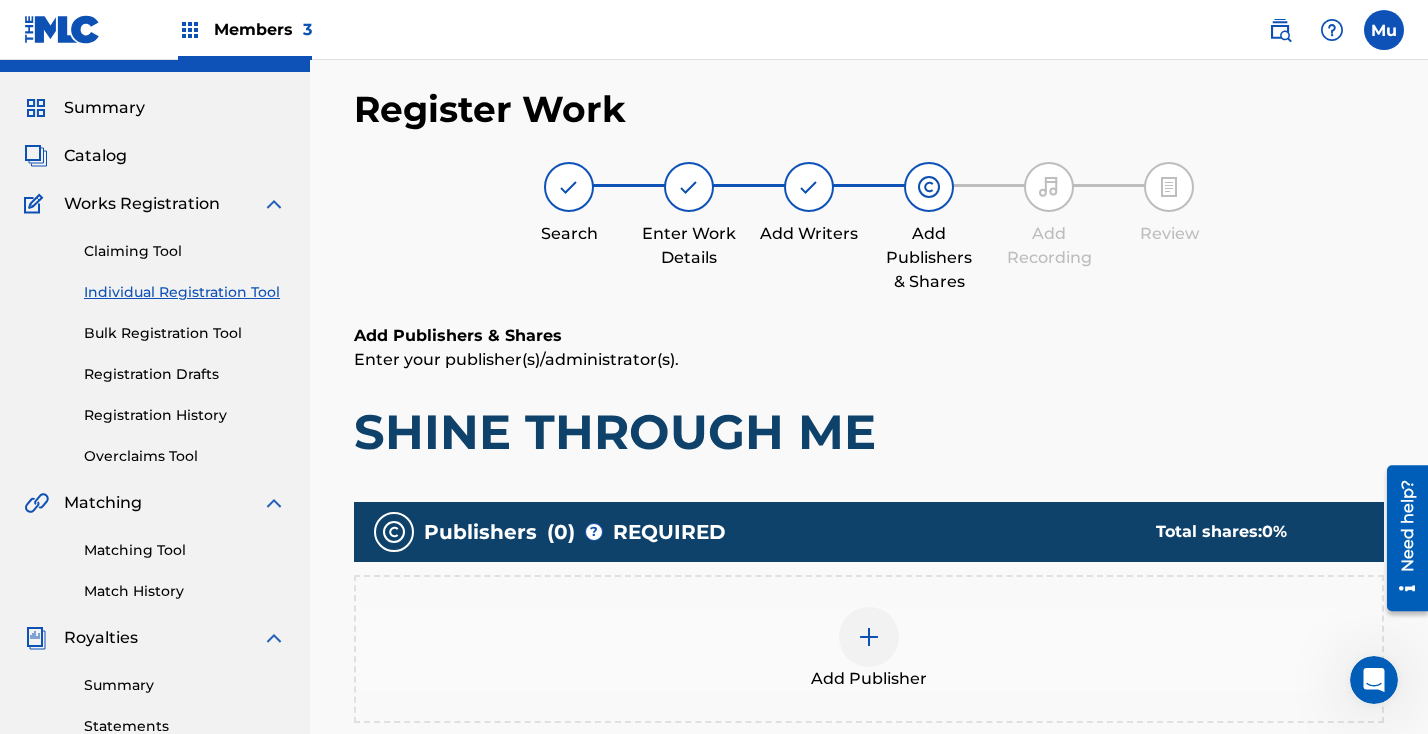 click on "Add Publisher" at bounding box center (869, 649) 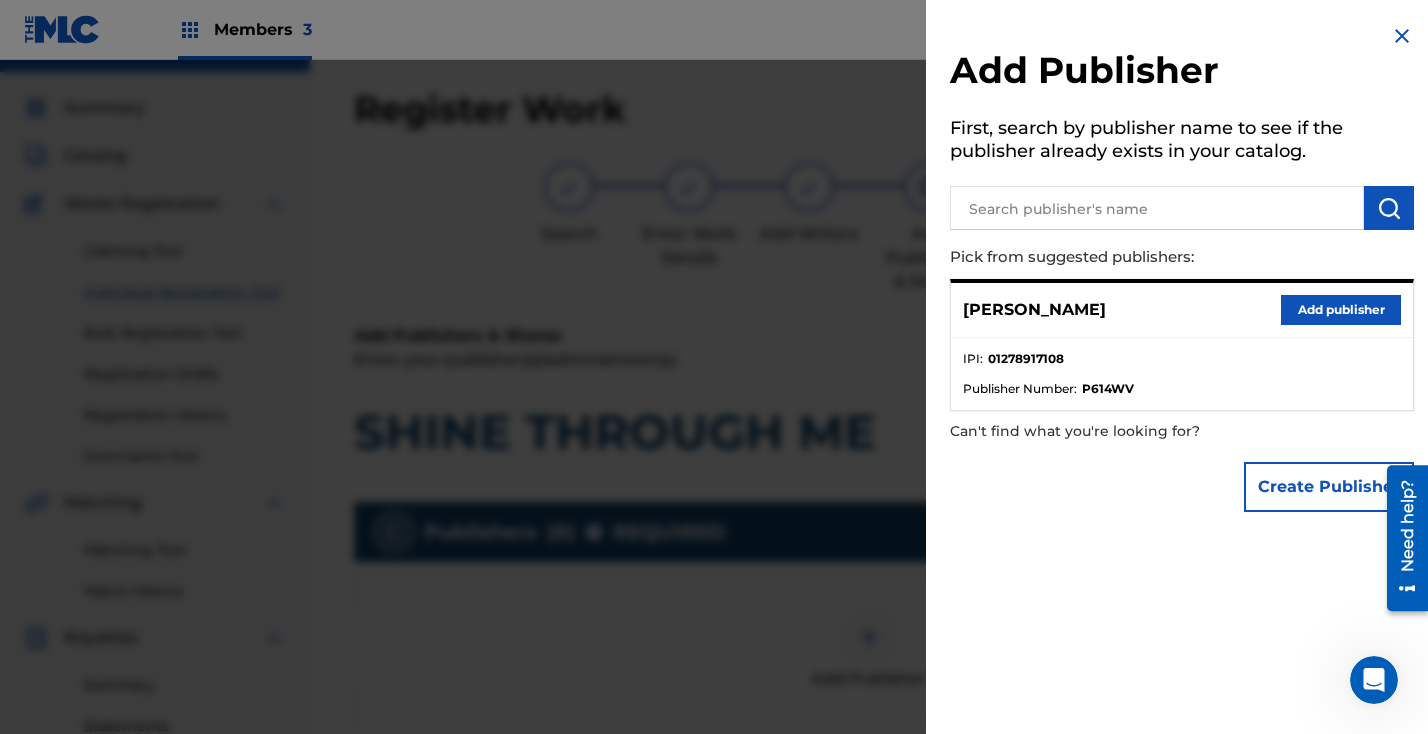 click on "Add publisher" at bounding box center (1341, 310) 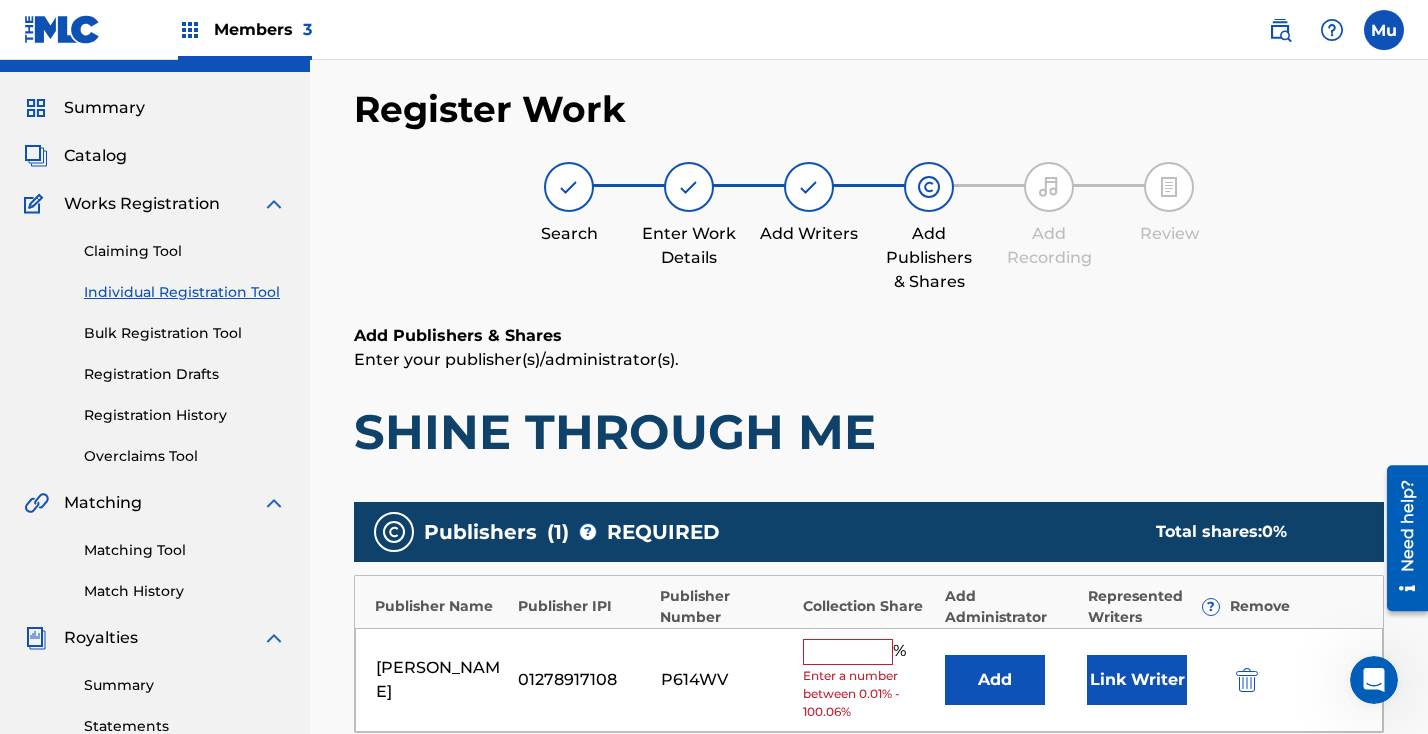 click at bounding box center [848, 652] 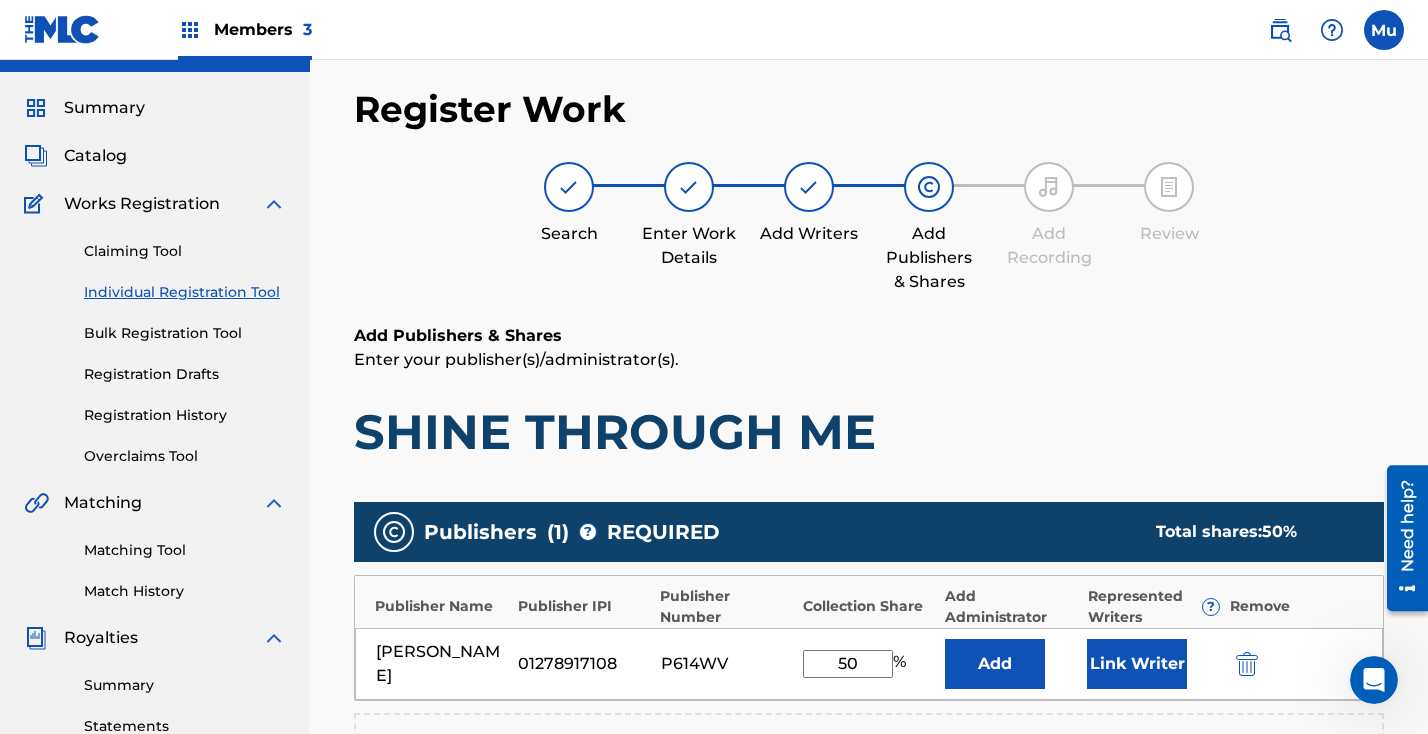 type on "50" 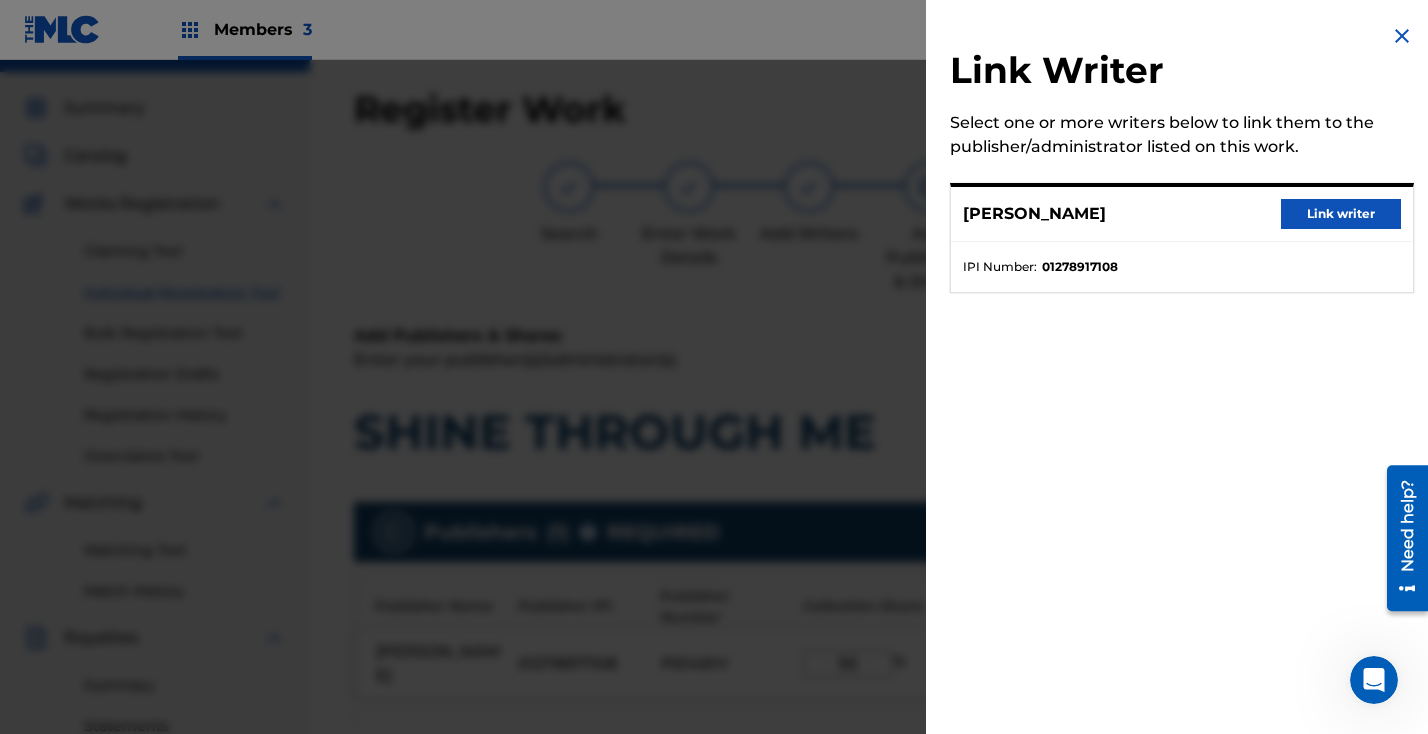 click on "Link writer" at bounding box center [1341, 214] 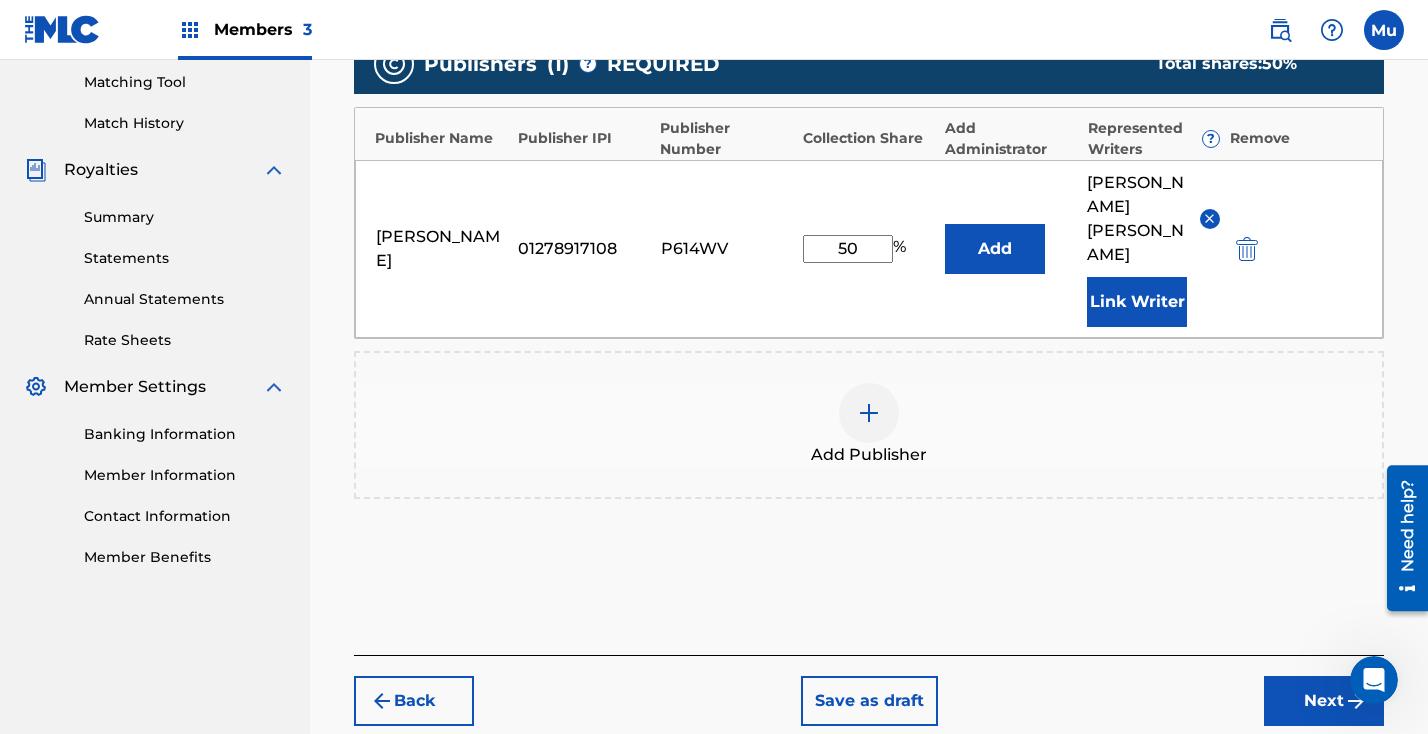 scroll, scrollTop: 595, scrollLeft: 0, axis: vertical 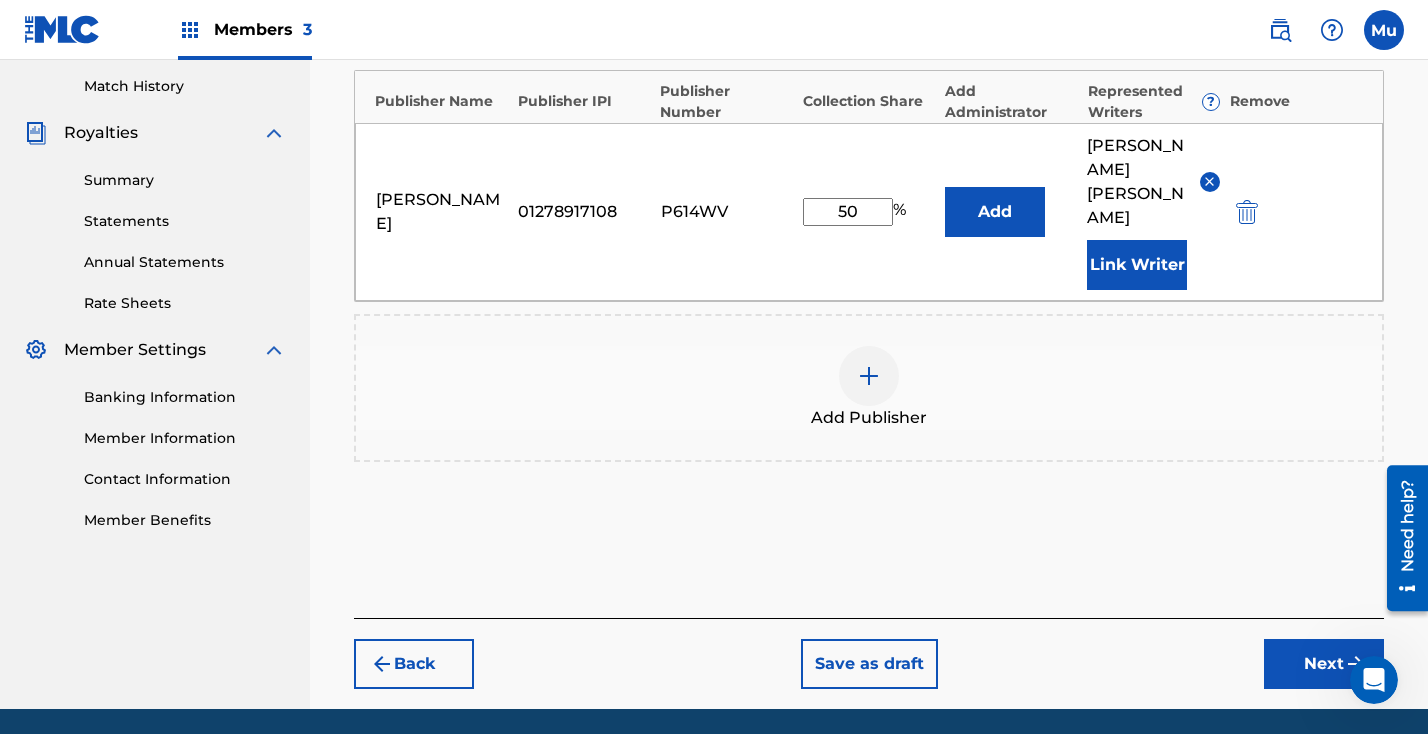 click on "Next" at bounding box center (1324, 664) 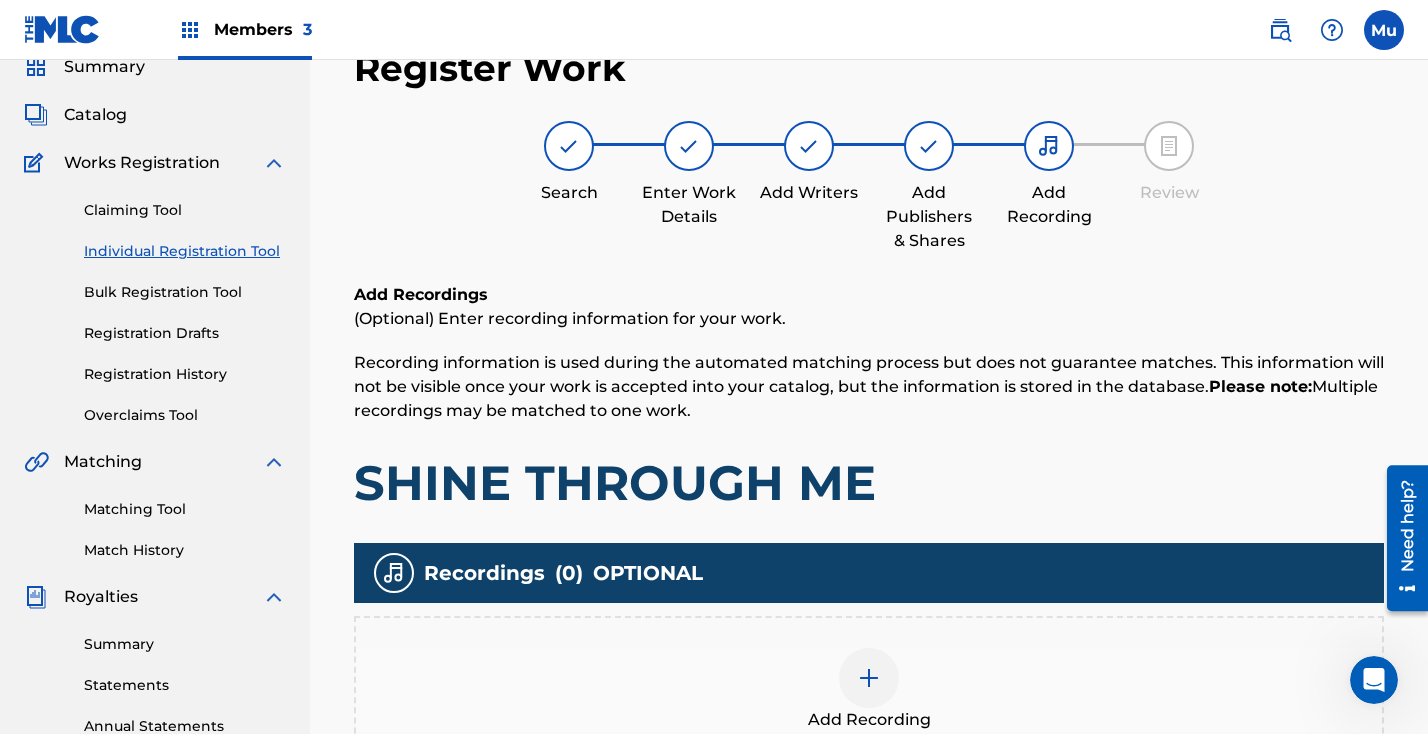 scroll, scrollTop: 90, scrollLeft: 0, axis: vertical 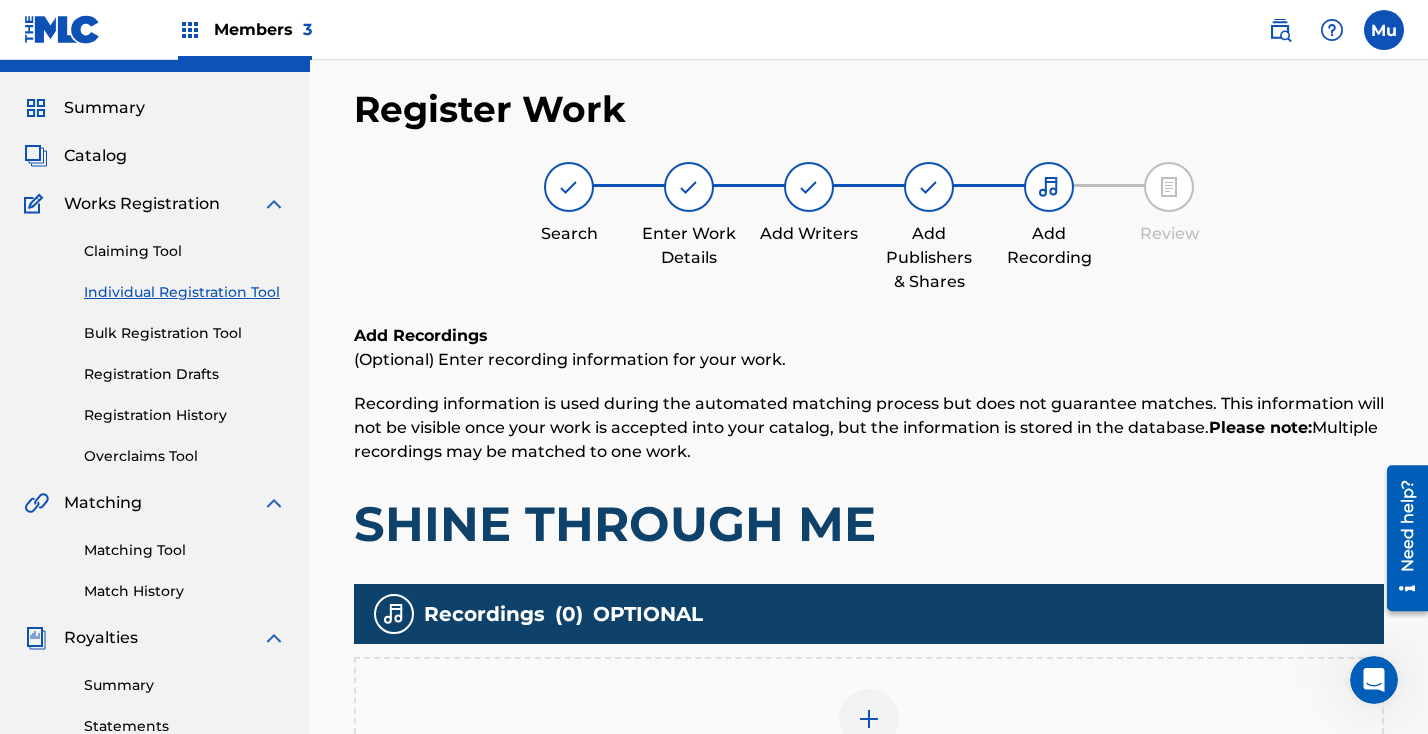 click at bounding box center (869, 719) 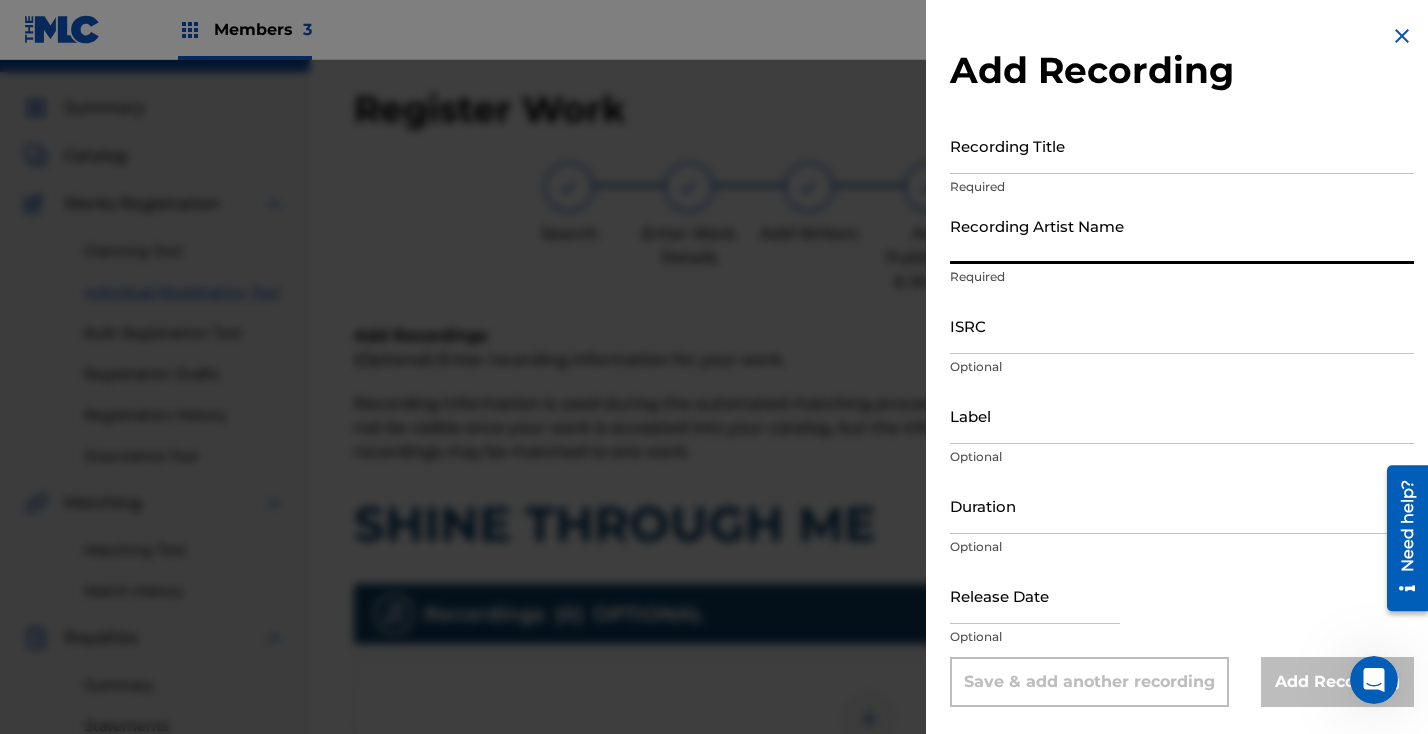 click on "Recording Artist Name" at bounding box center (1182, 235) 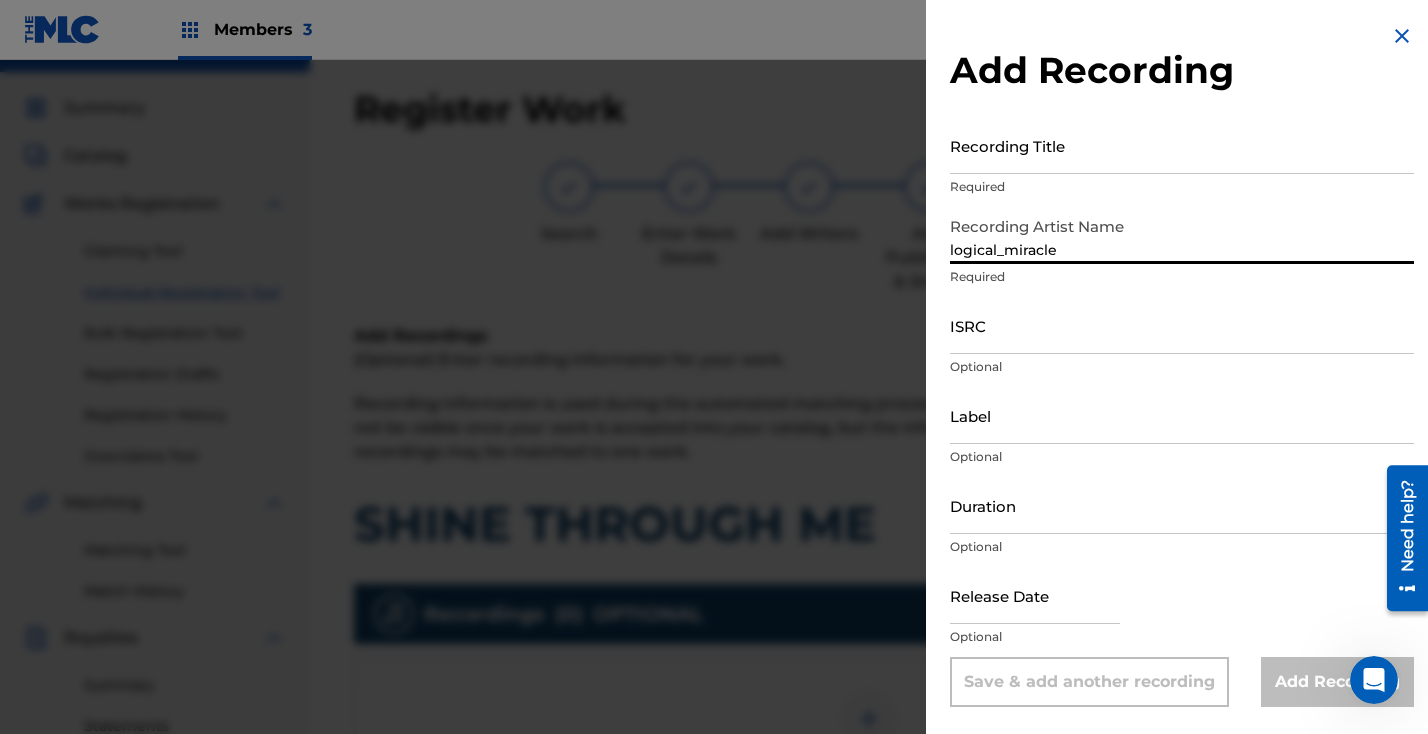 type on "logical_miracle" 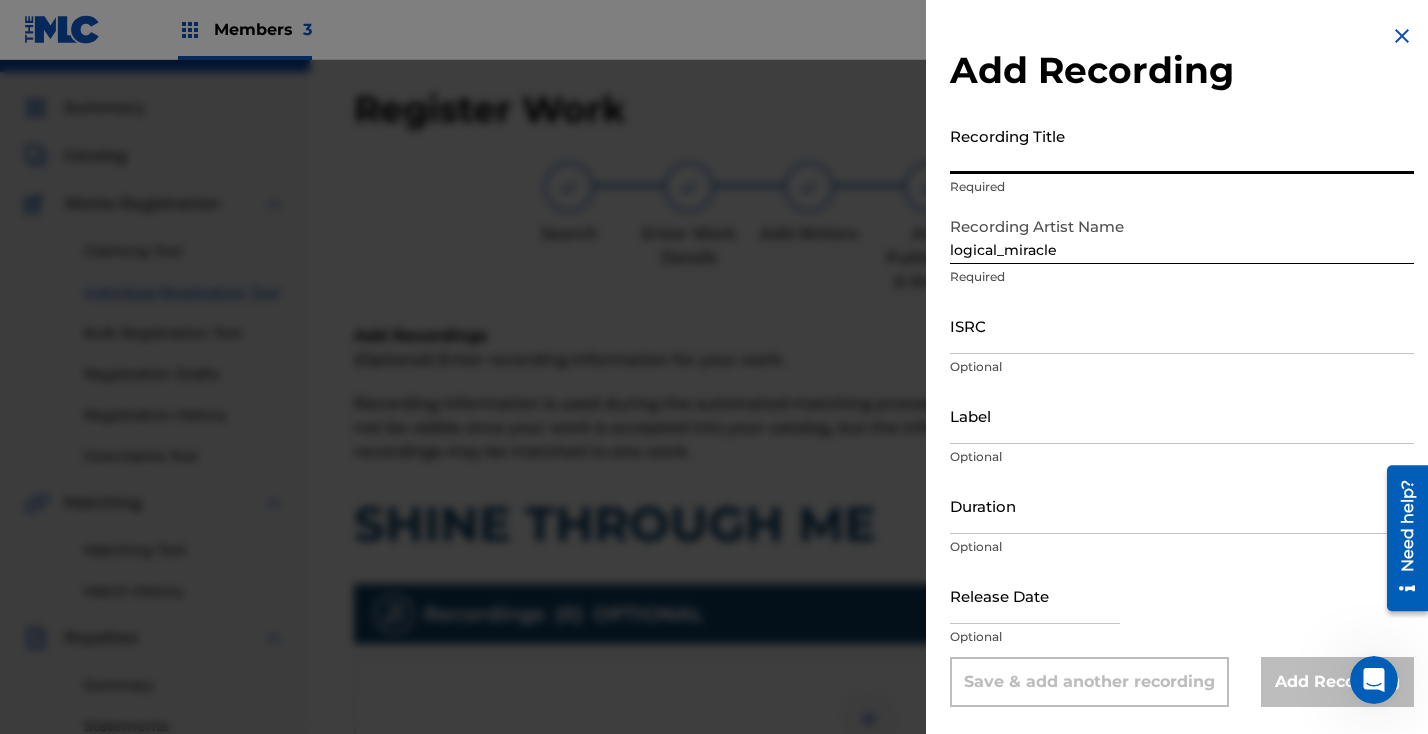 paste on "SHINE THROUGH ME" 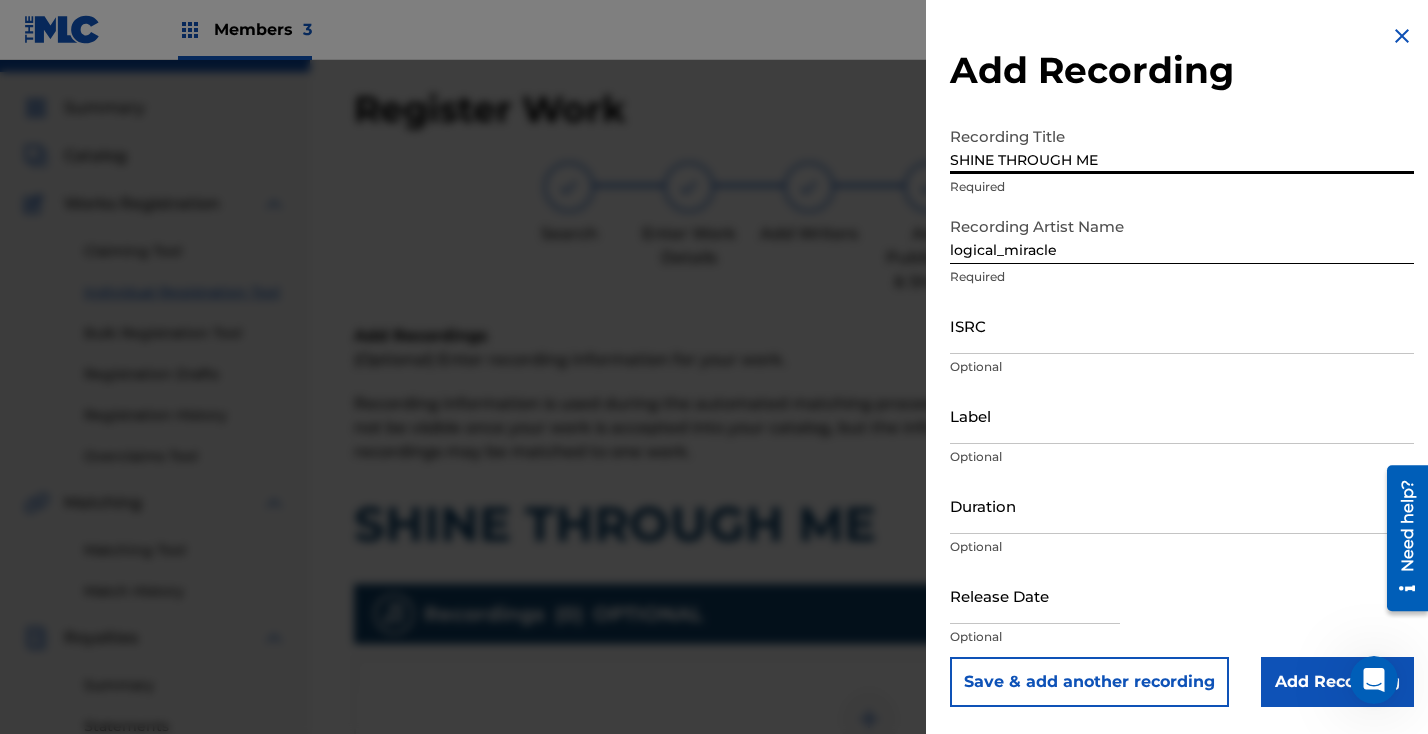 type on "SHINE THROUGH ME" 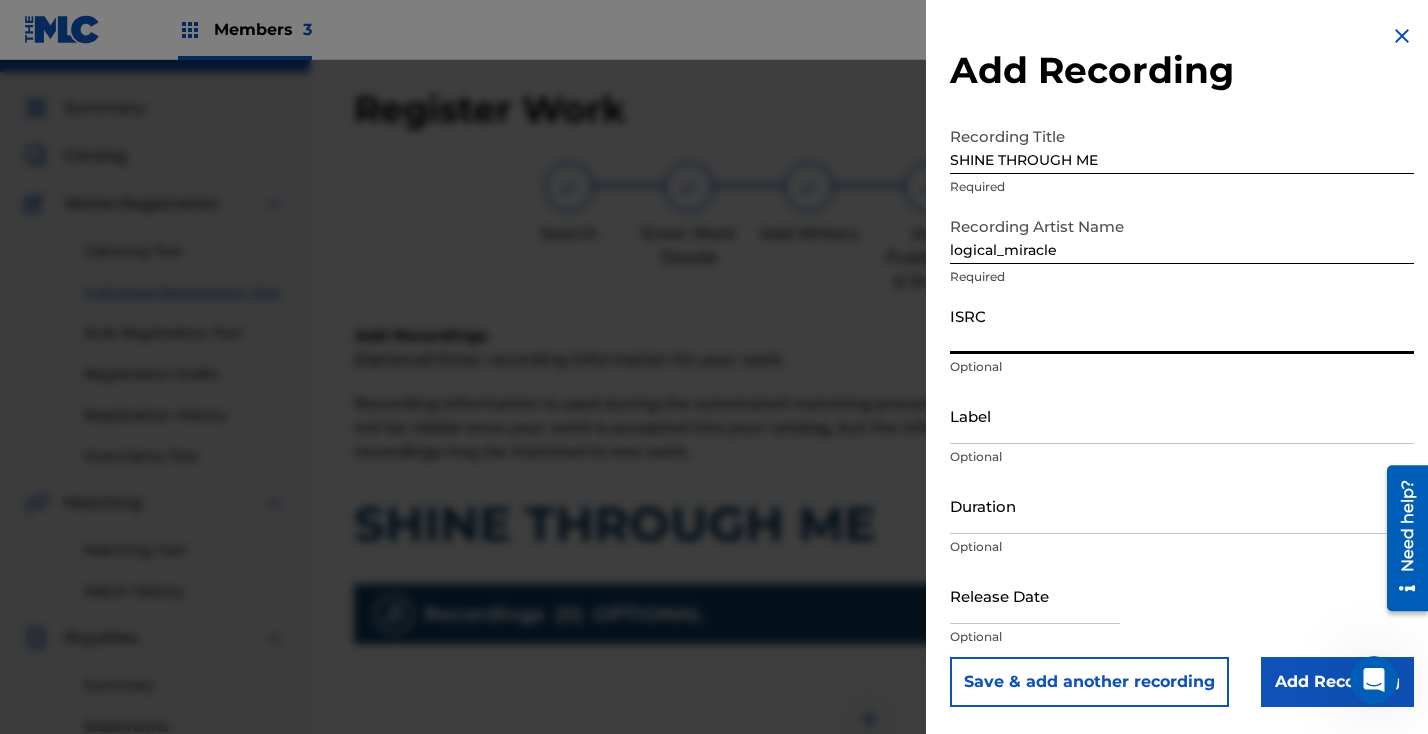 paste on "GXEEW2400384" 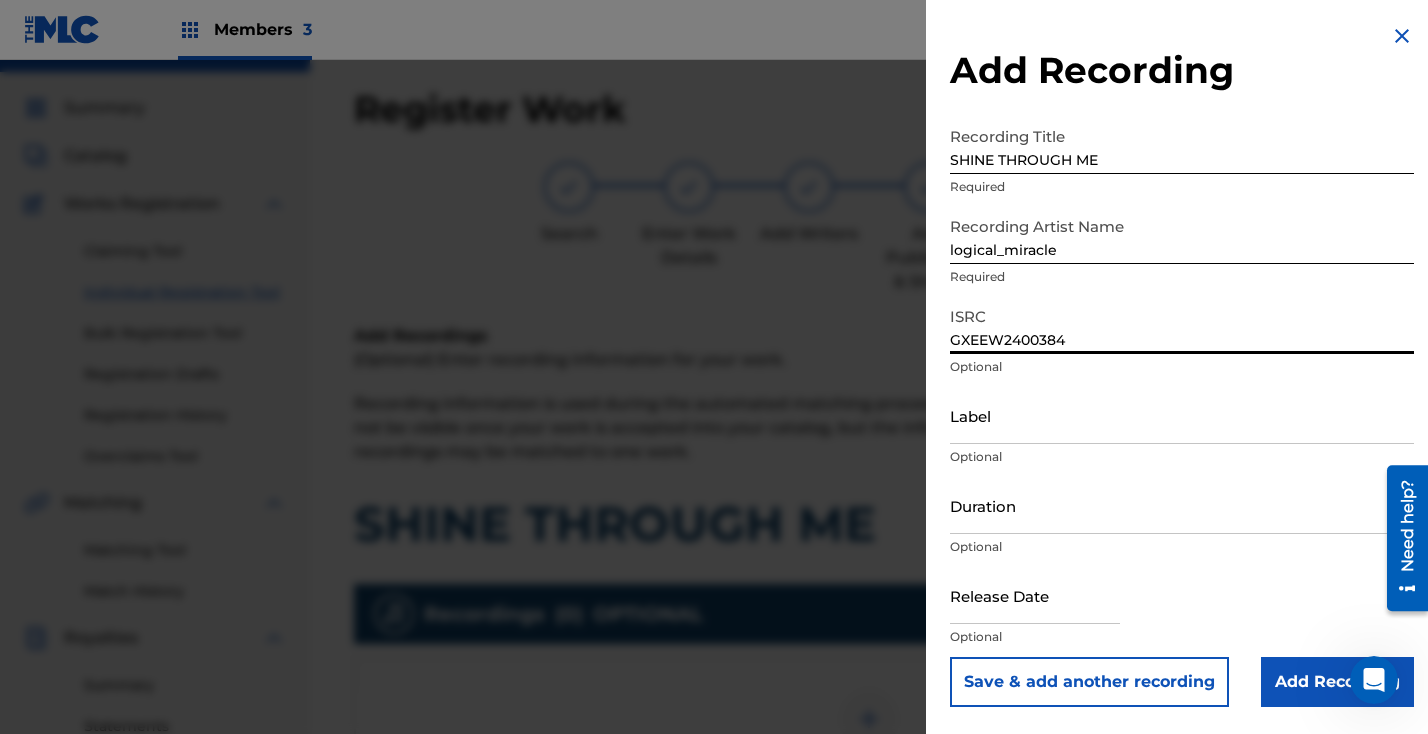 type on "GXEEW2400384" 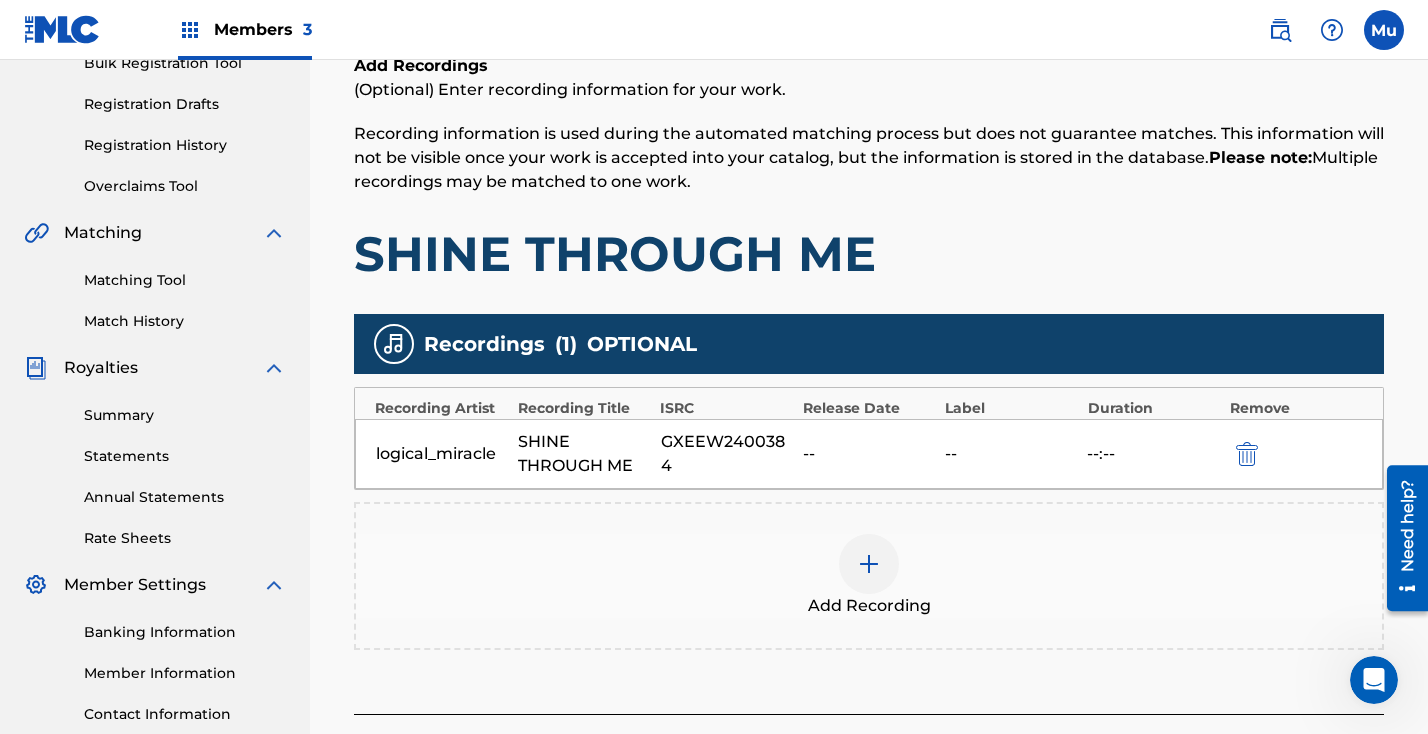 scroll, scrollTop: 480, scrollLeft: 0, axis: vertical 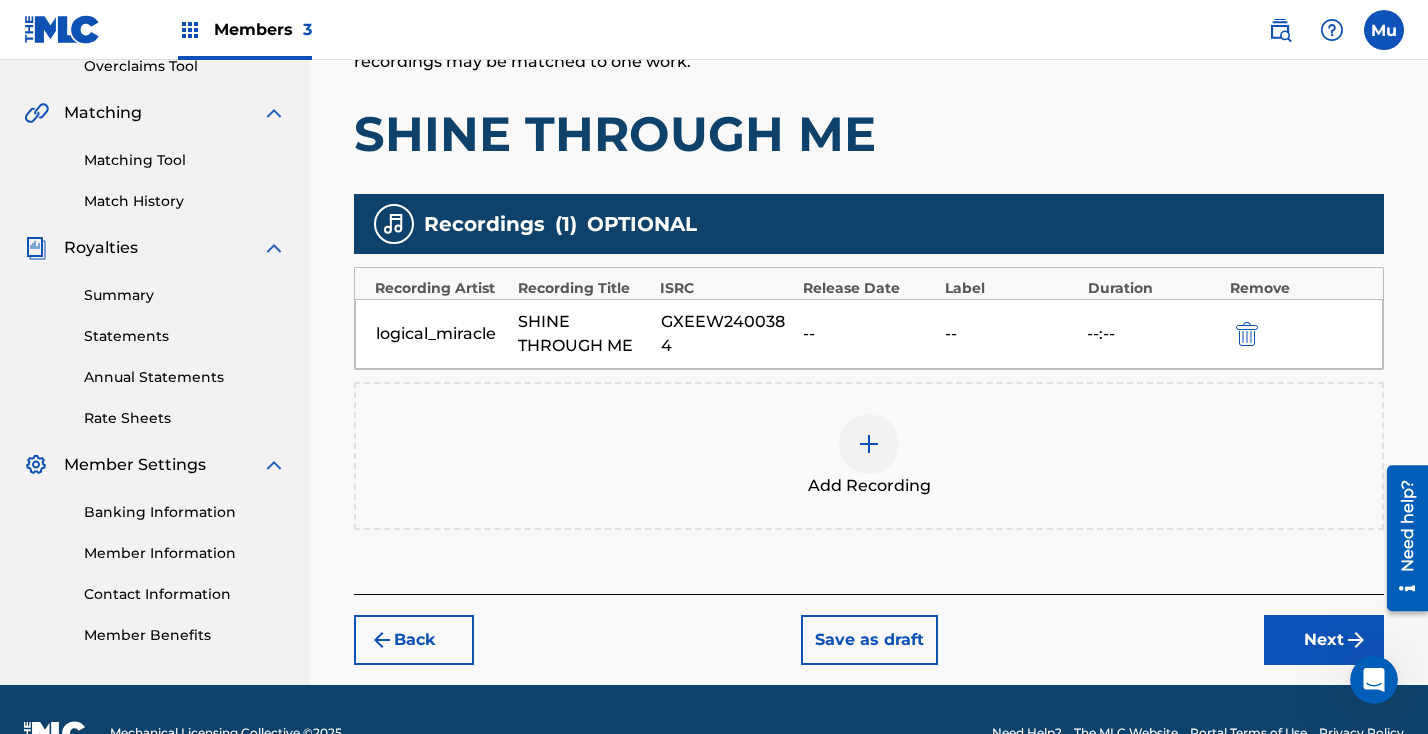 click on "Next" at bounding box center [1324, 640] 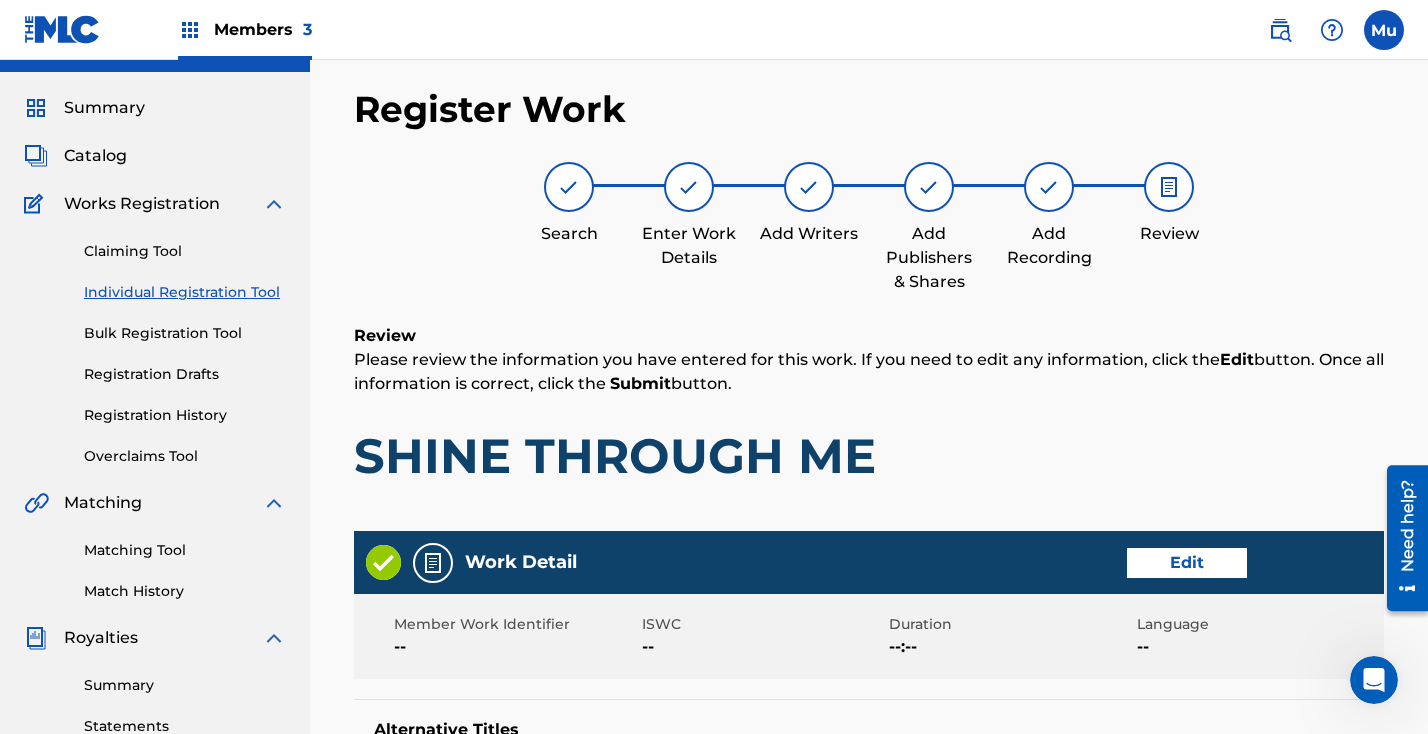 scroll, scrollTop: 1043, scrollLeft: 0, axis: vertical 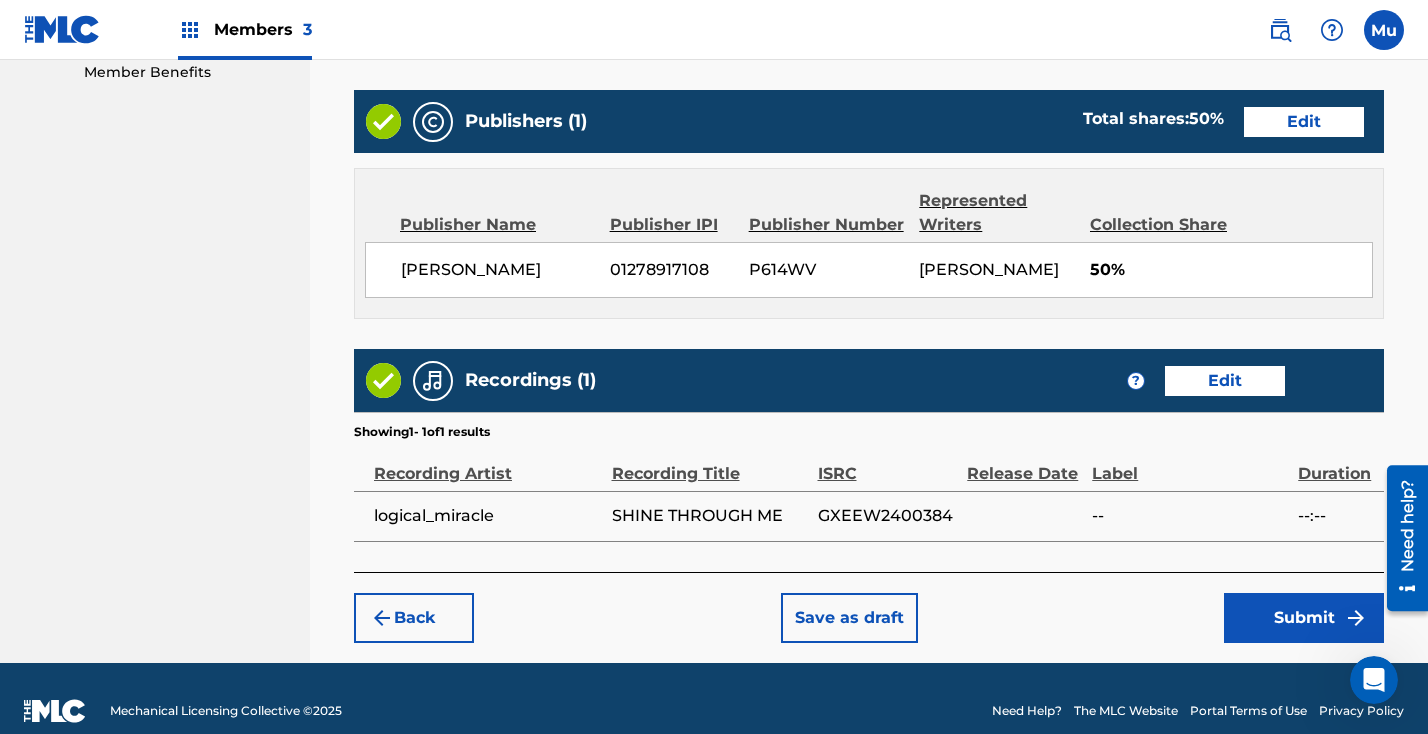 click on "Submit" at bounding box center (1304, 618) 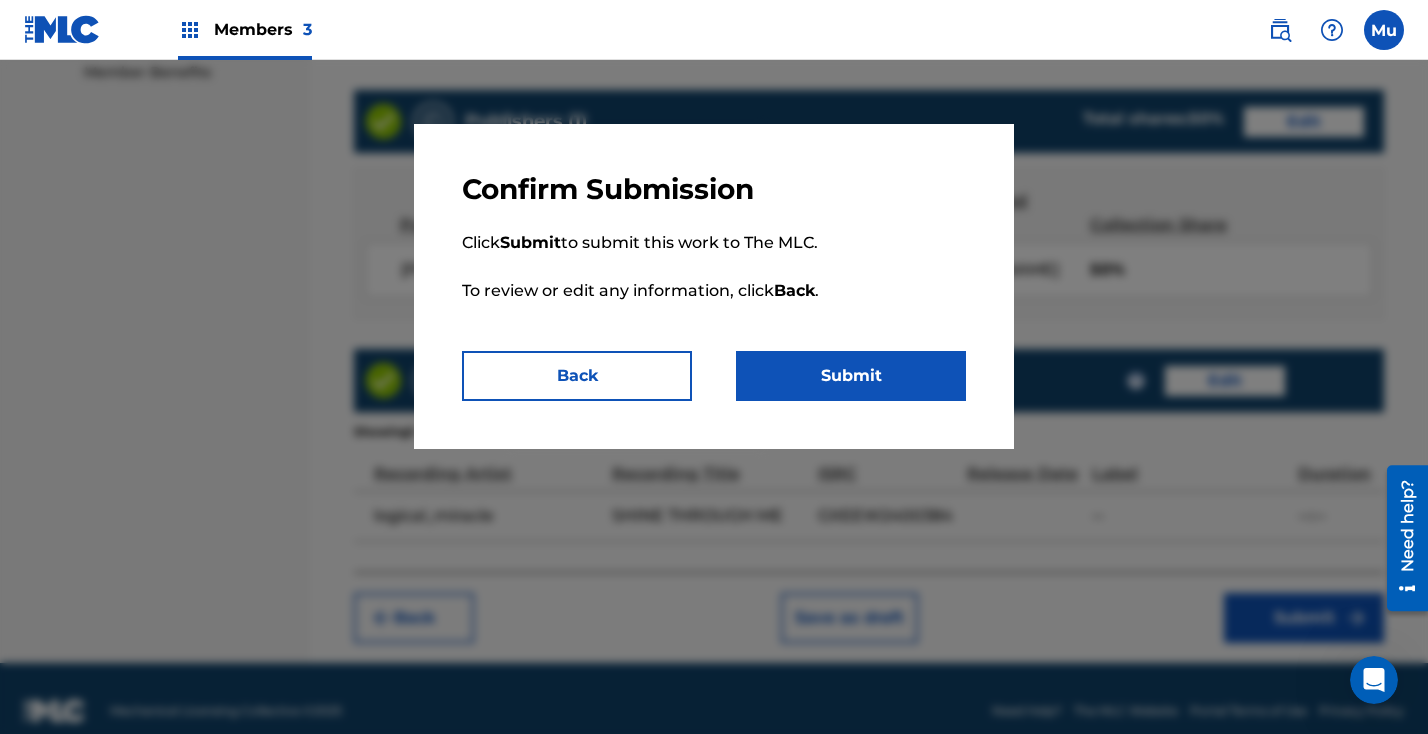 click on "Submit" at bounding box center [851, 376] 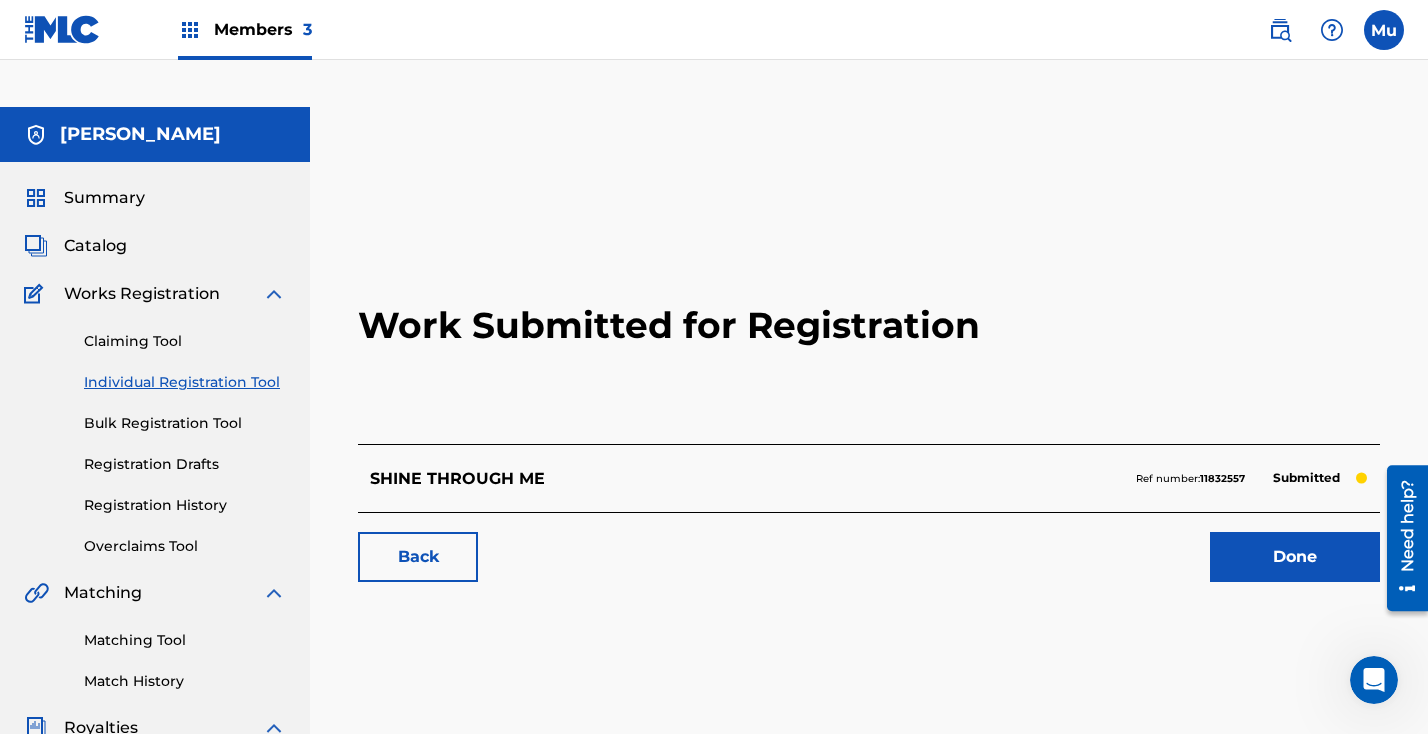 click on "Done" at bounding box center [1295, 557] 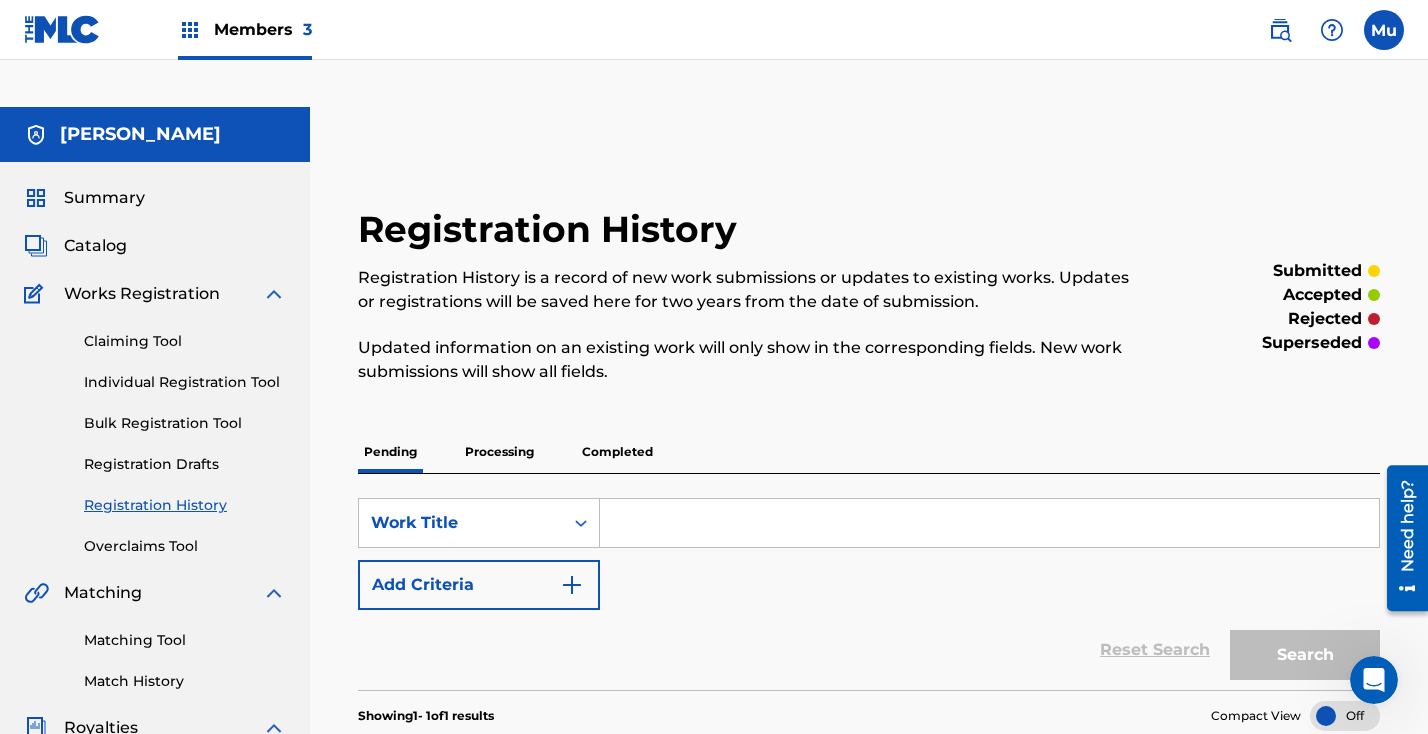 click on "Registration History" at bounding box center [185, 505] 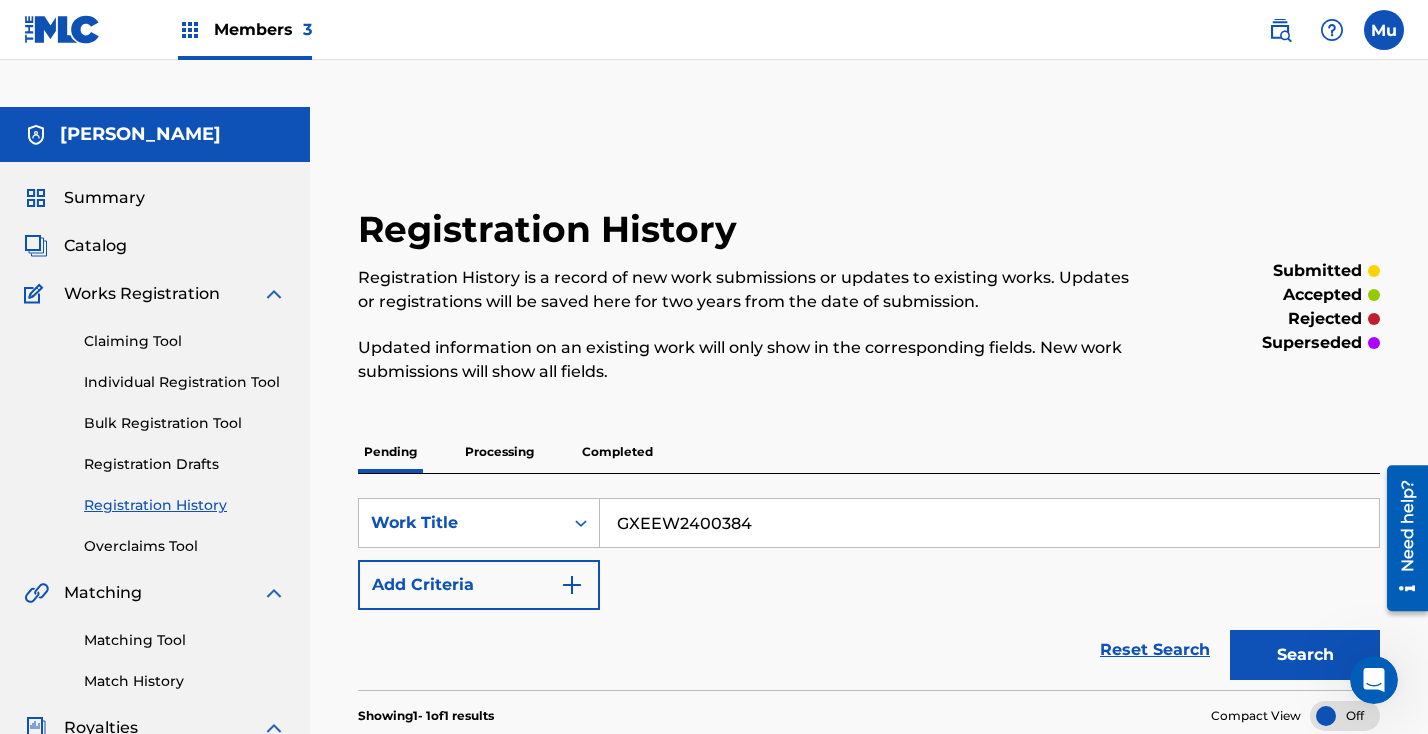 click on "GXEEW2400384" at bounding box center (989, 523) 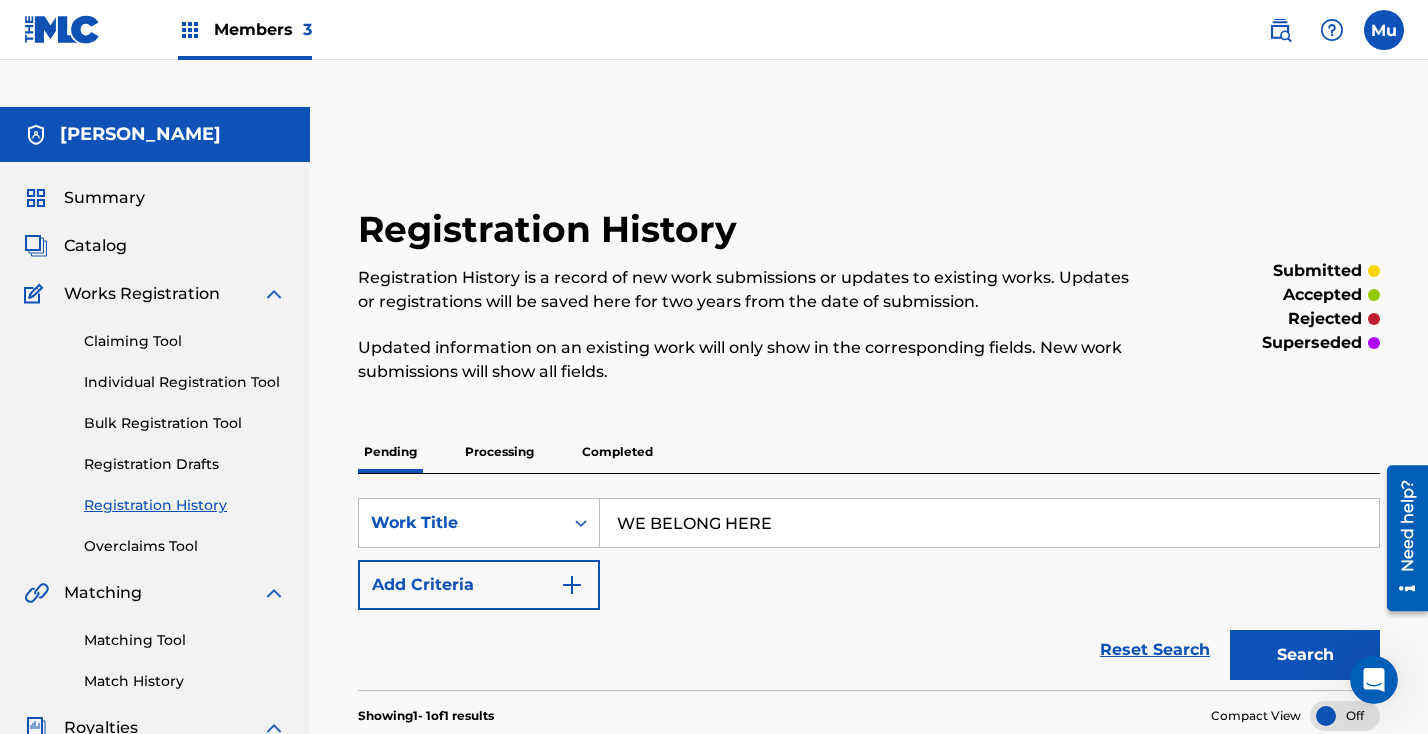 type on "WE BELONG HERE" 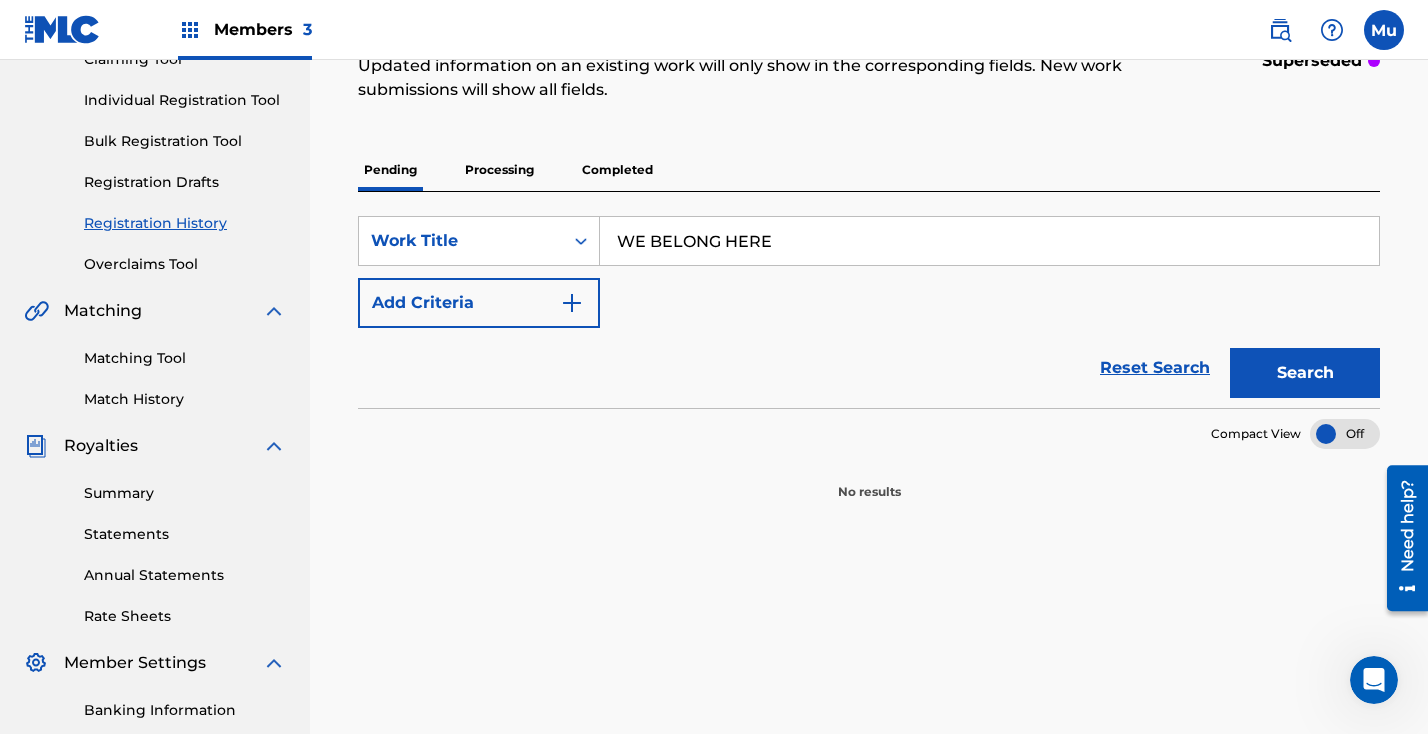 scroll, scrollTop: 0, scrollLeft: 0, axis: both 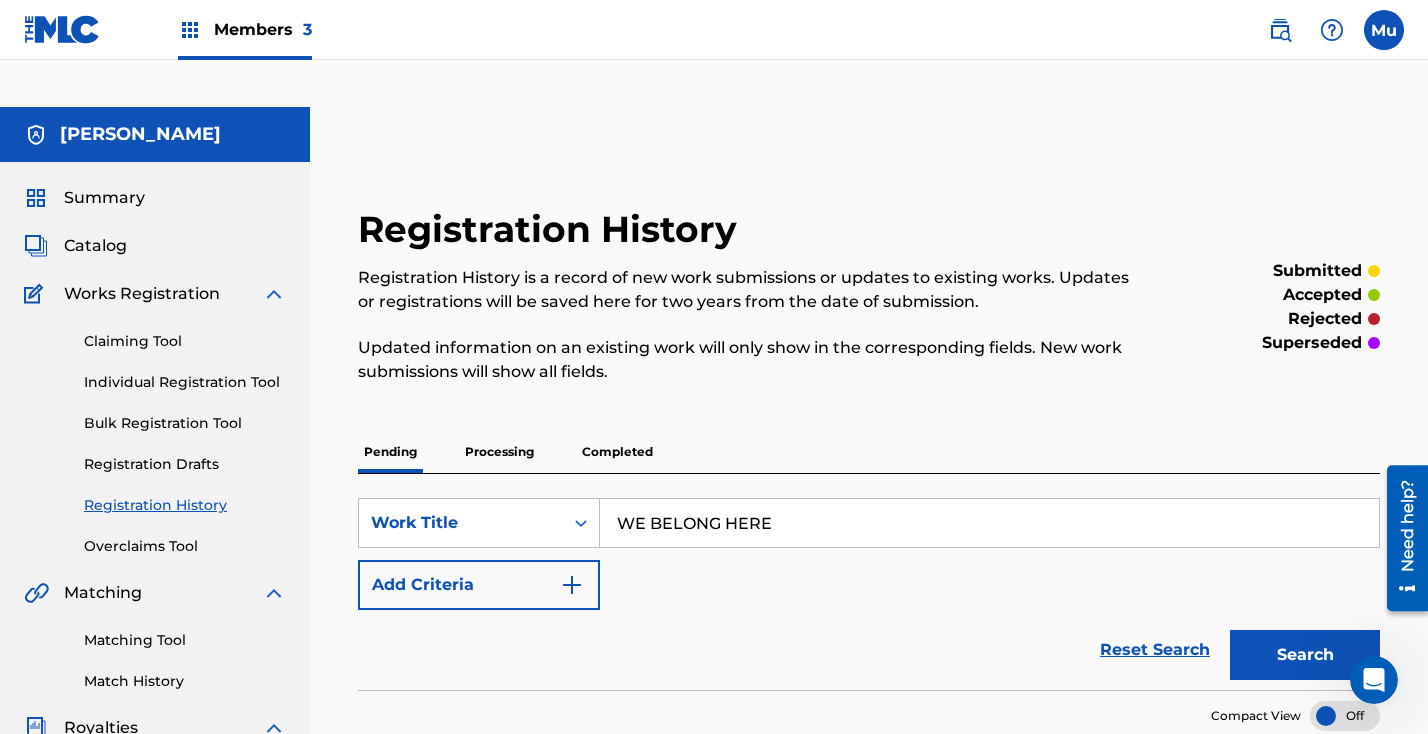 click on "Bulk Registration Tool" at bounding box center (185, 423) 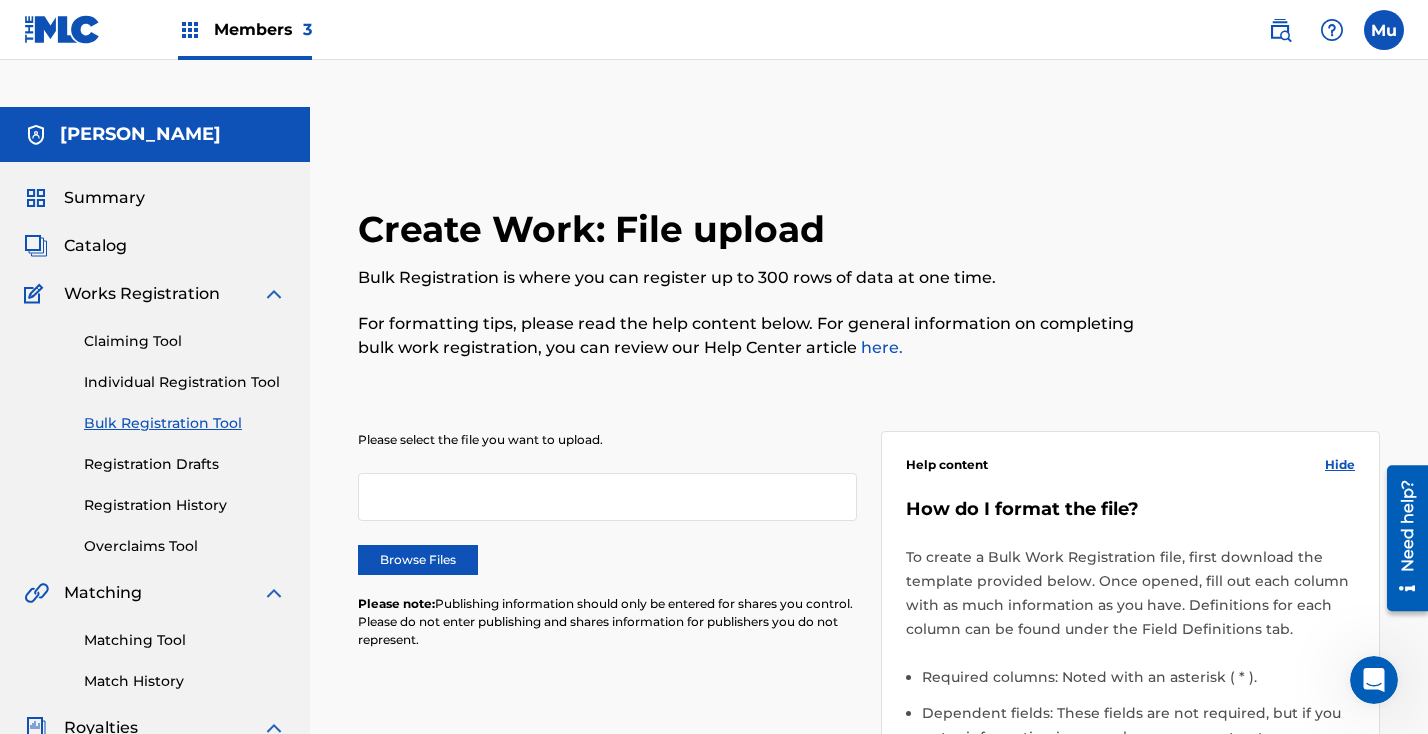 click on "Individual Registration Tool" at bounding box center (185, 382) 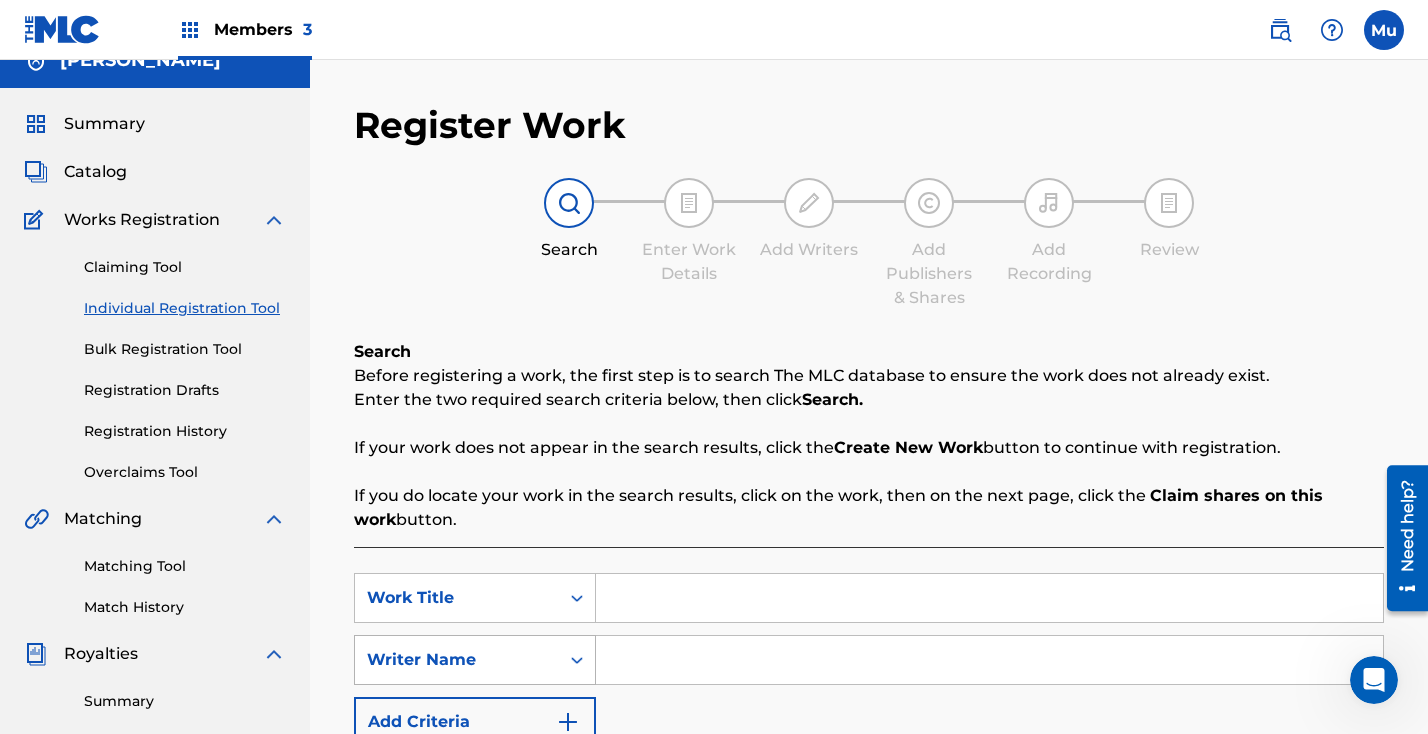 scroll, scrollTop: 170, scrollLeft: 0, axis: vertical 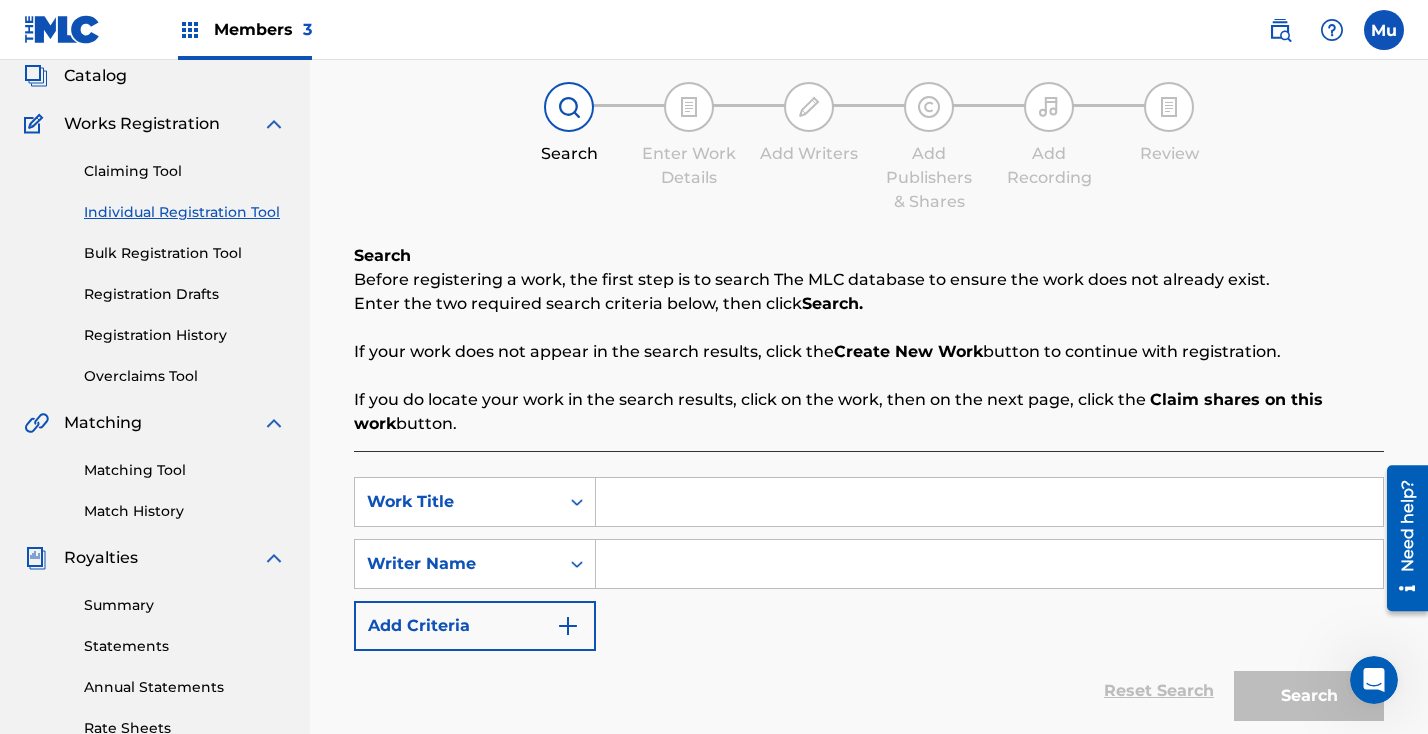 click at bounding box center (989, 502) 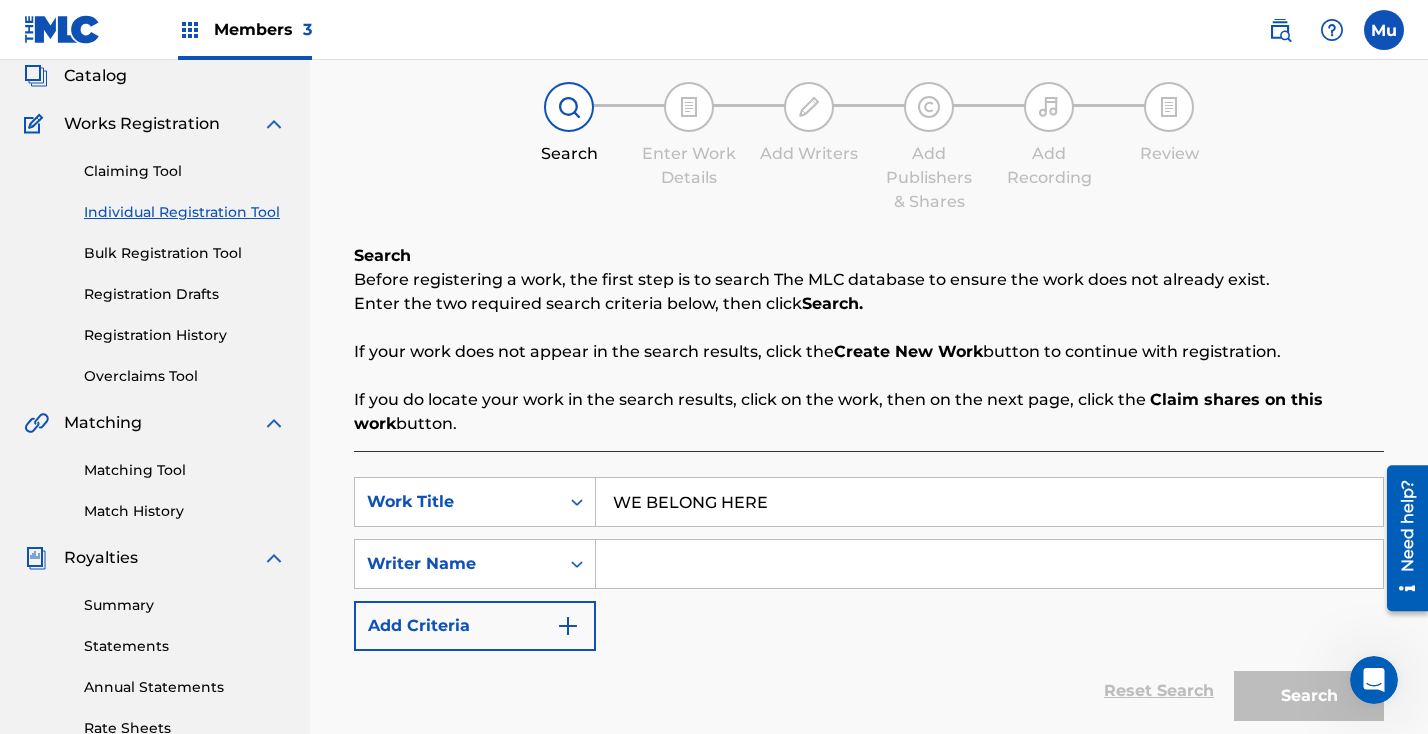 type on "WE BELONG HERE" 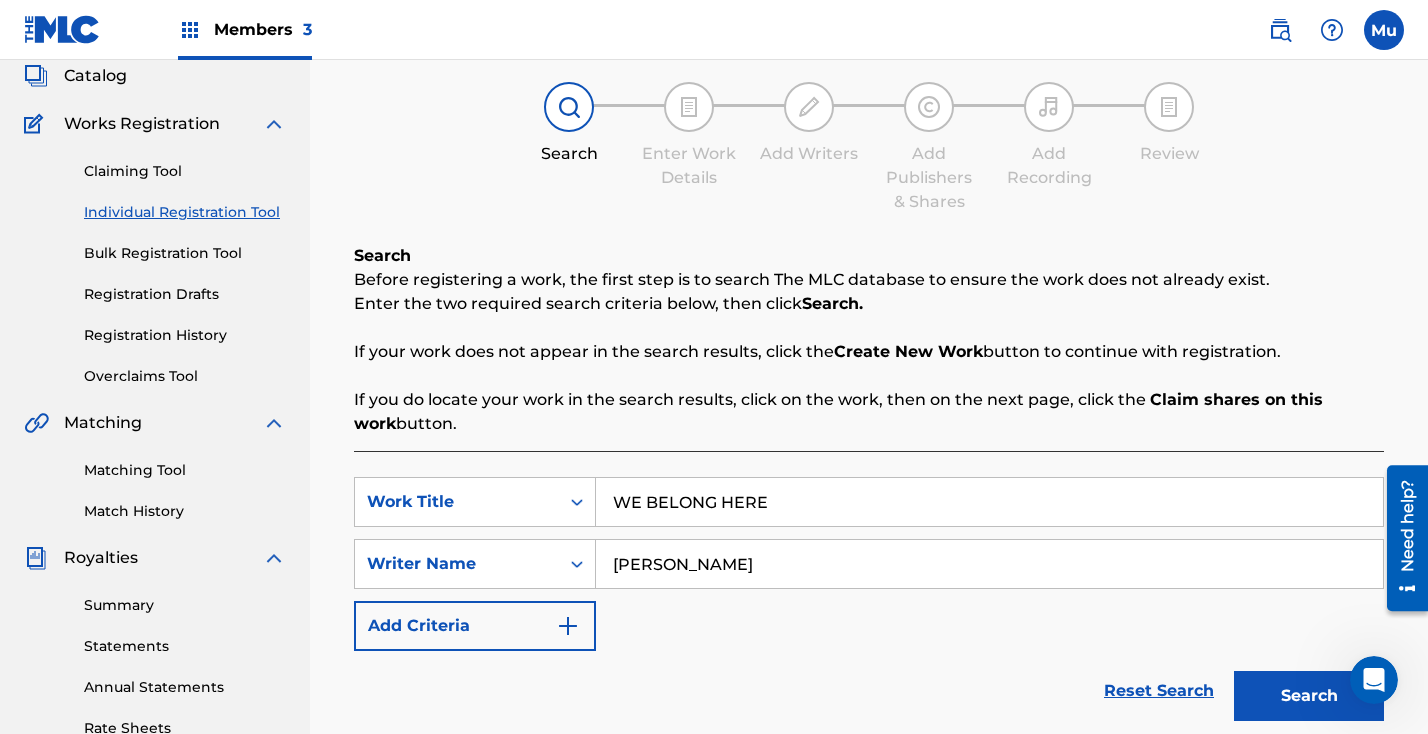 click on "Search" at bounding box center (1309, 696) 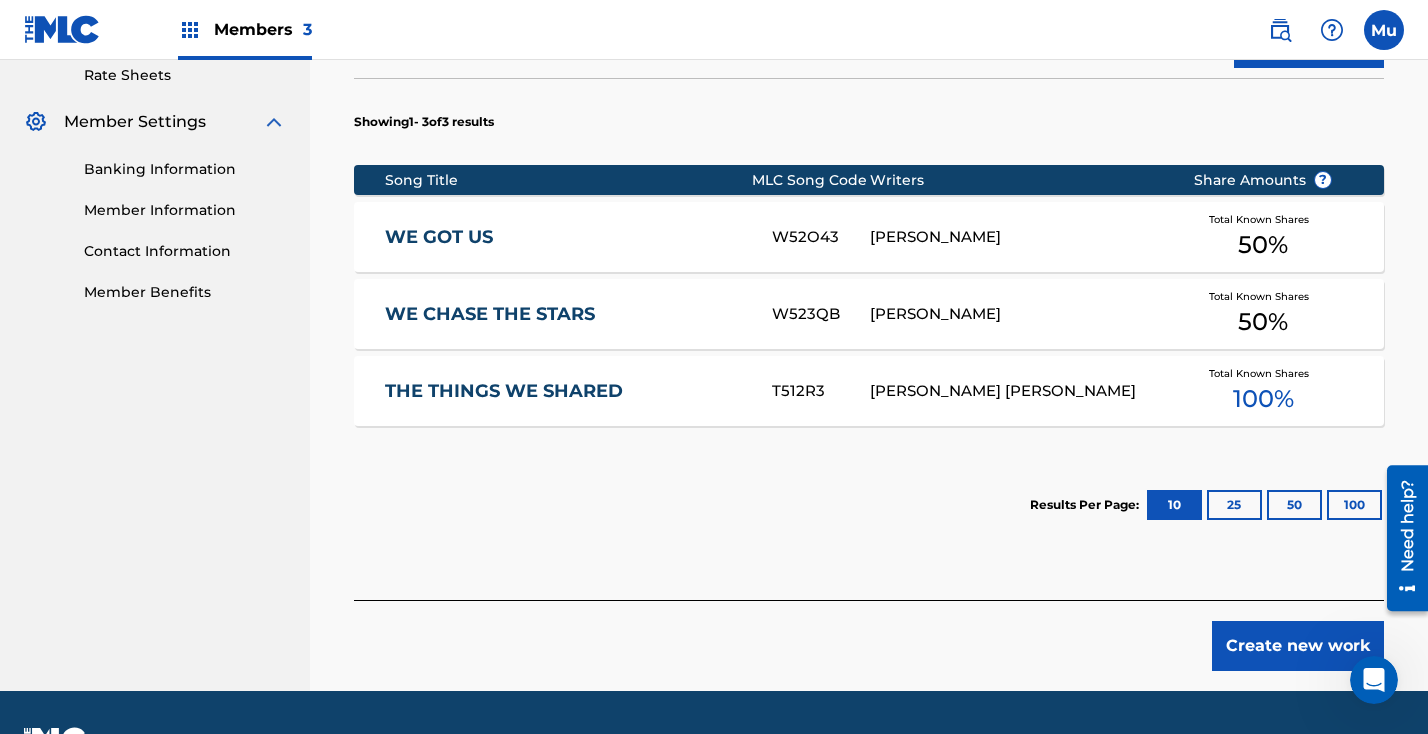 scroll, scrollTop: 826, scrollLeft: 0, axis: vertical 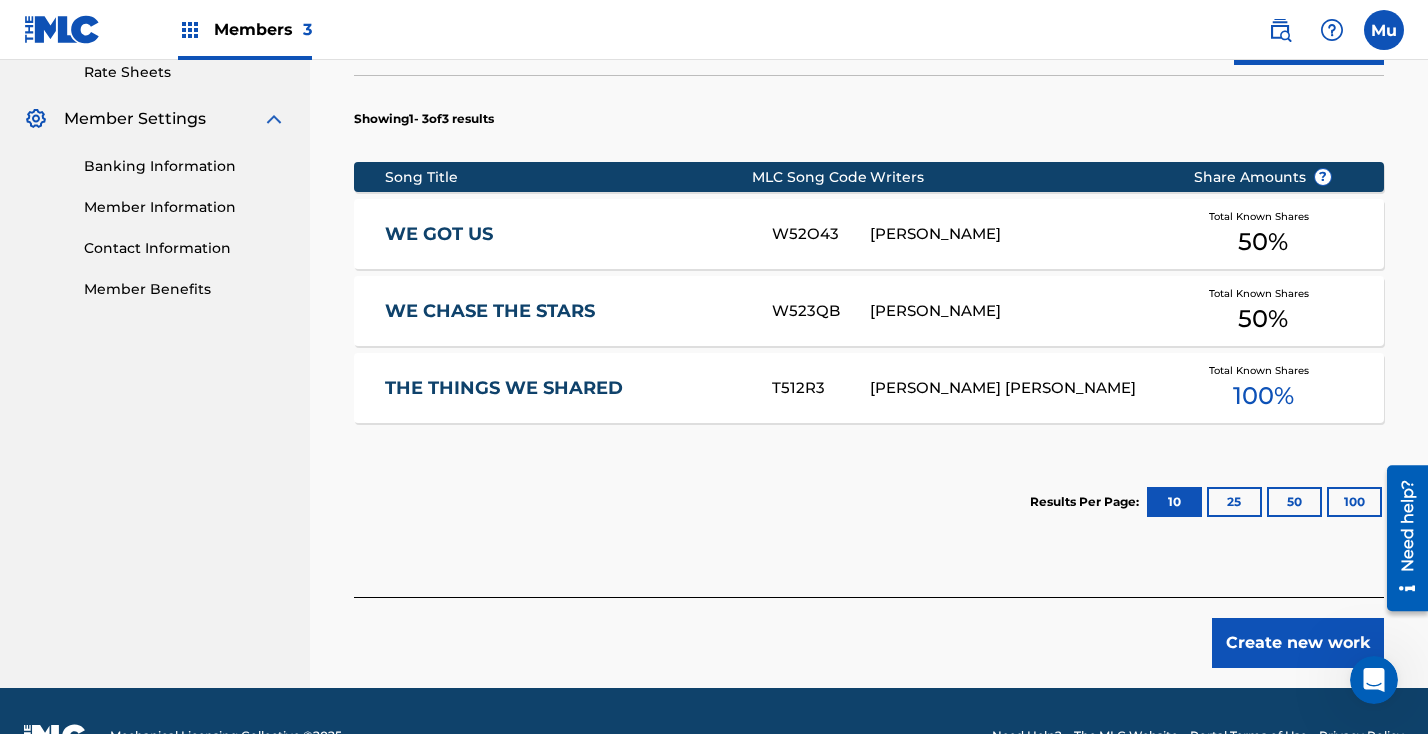 click on "Create new work" at bounding box center (1298, 643) 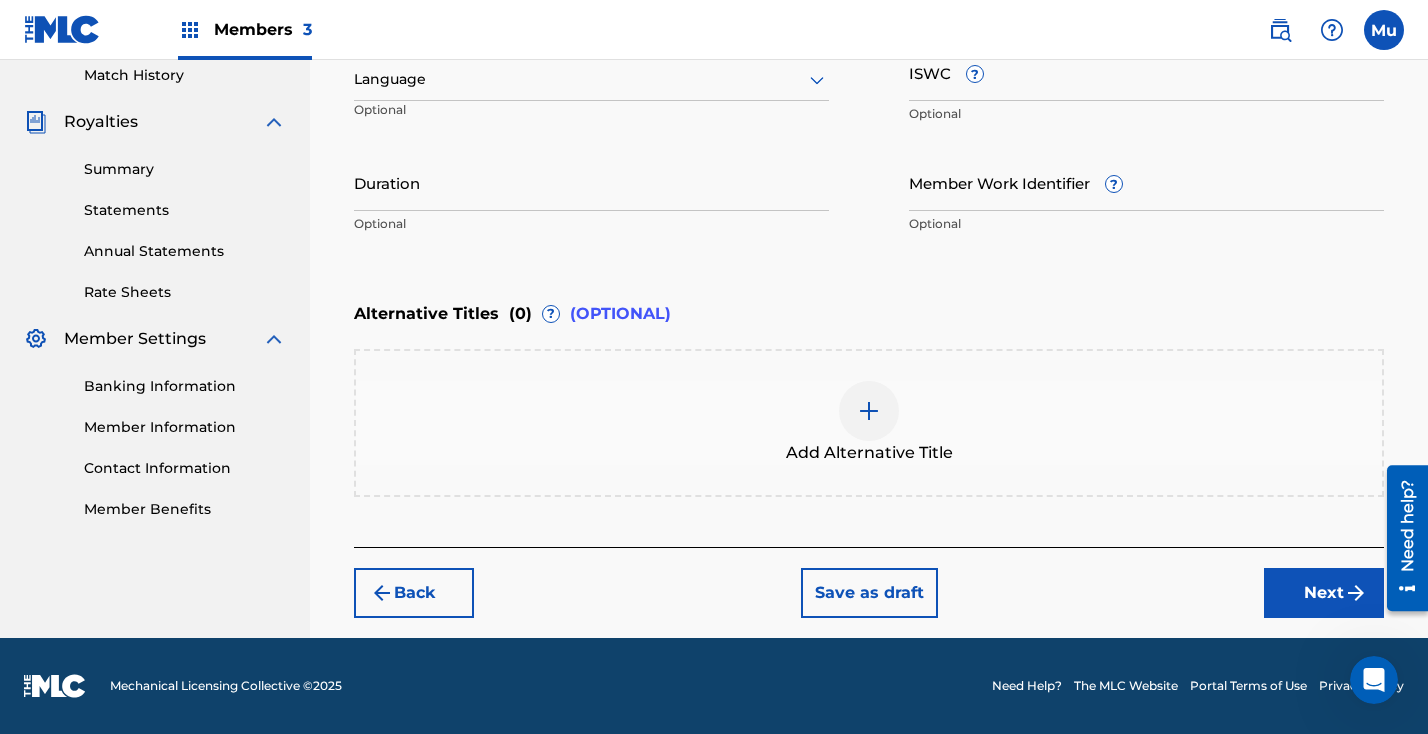 scroll, scrollTop: 558, scrollLeft: 0, axis: vertical 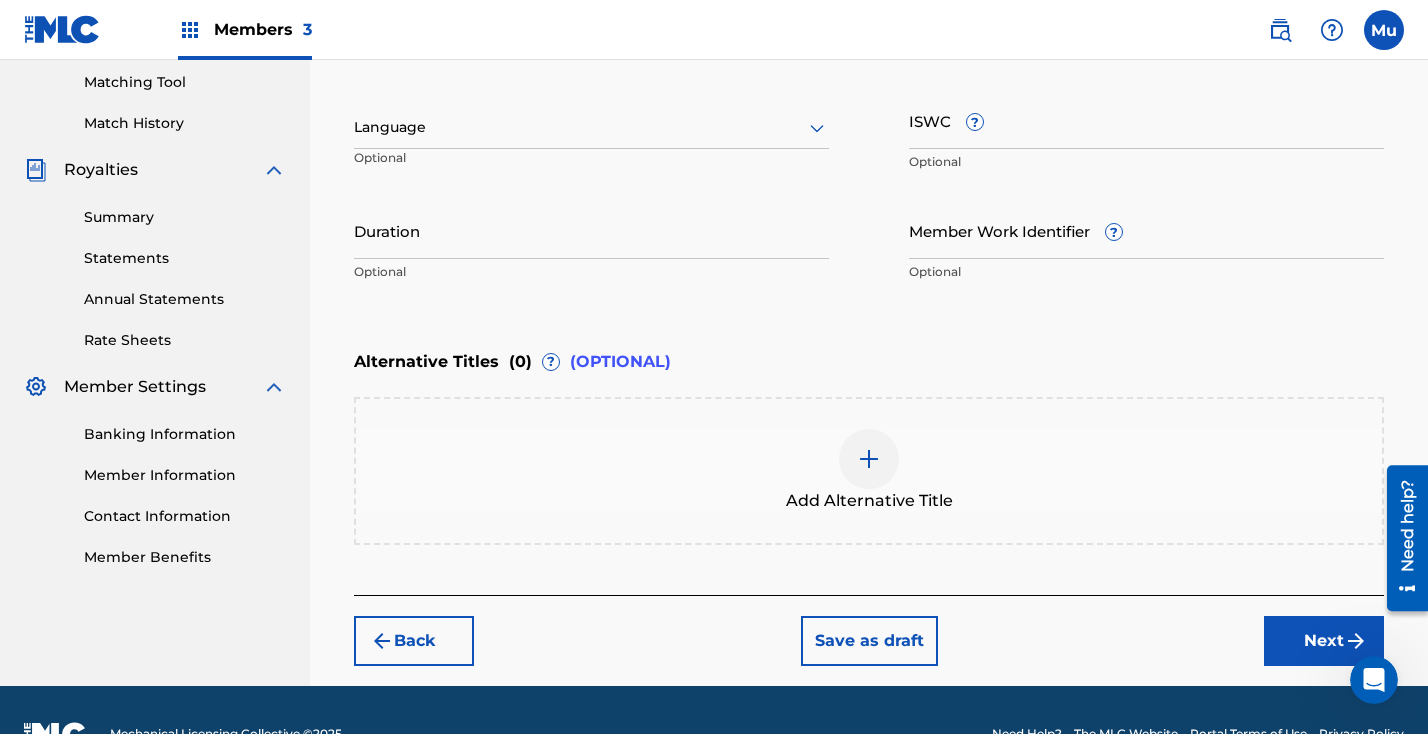 click on "Next" at bounding box center [1324, 641] 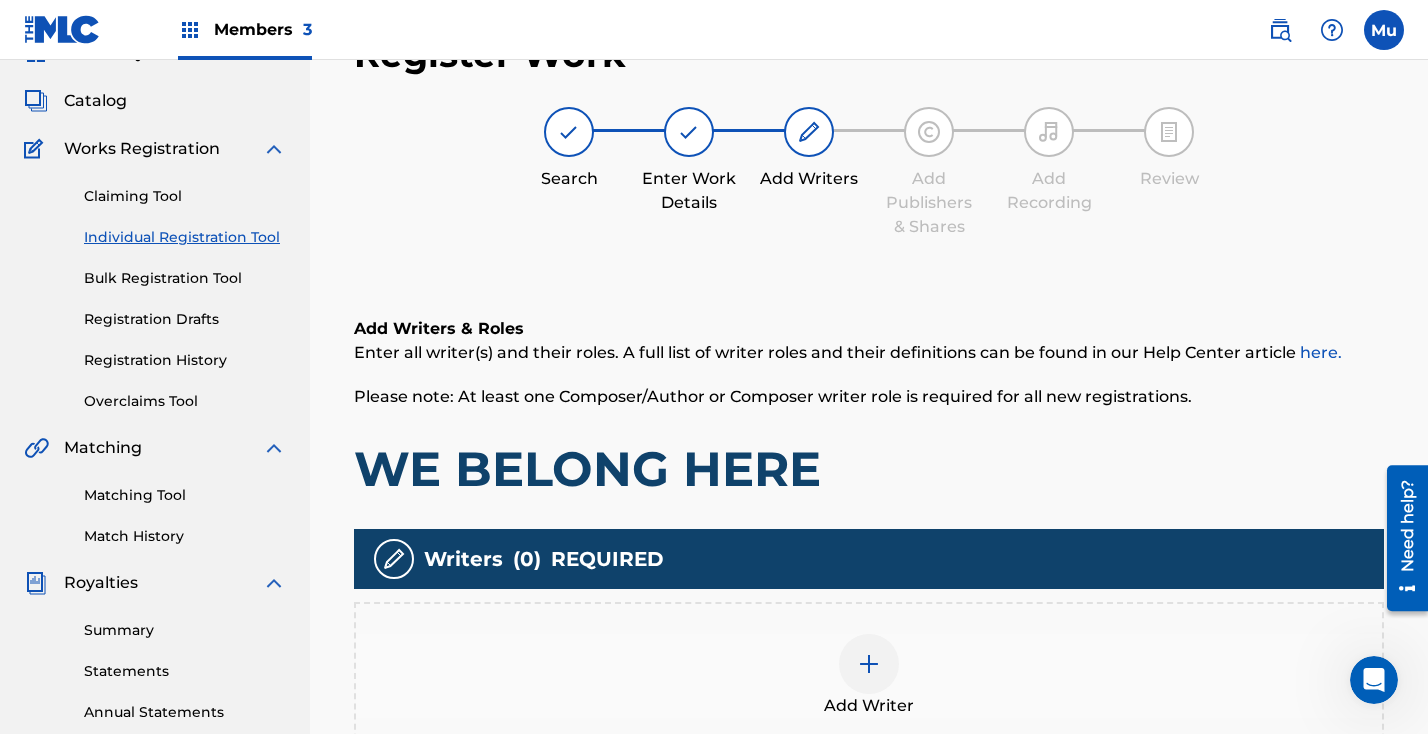 scroll, scrollTop: 90, scrollLeft: 0, axis: vertical 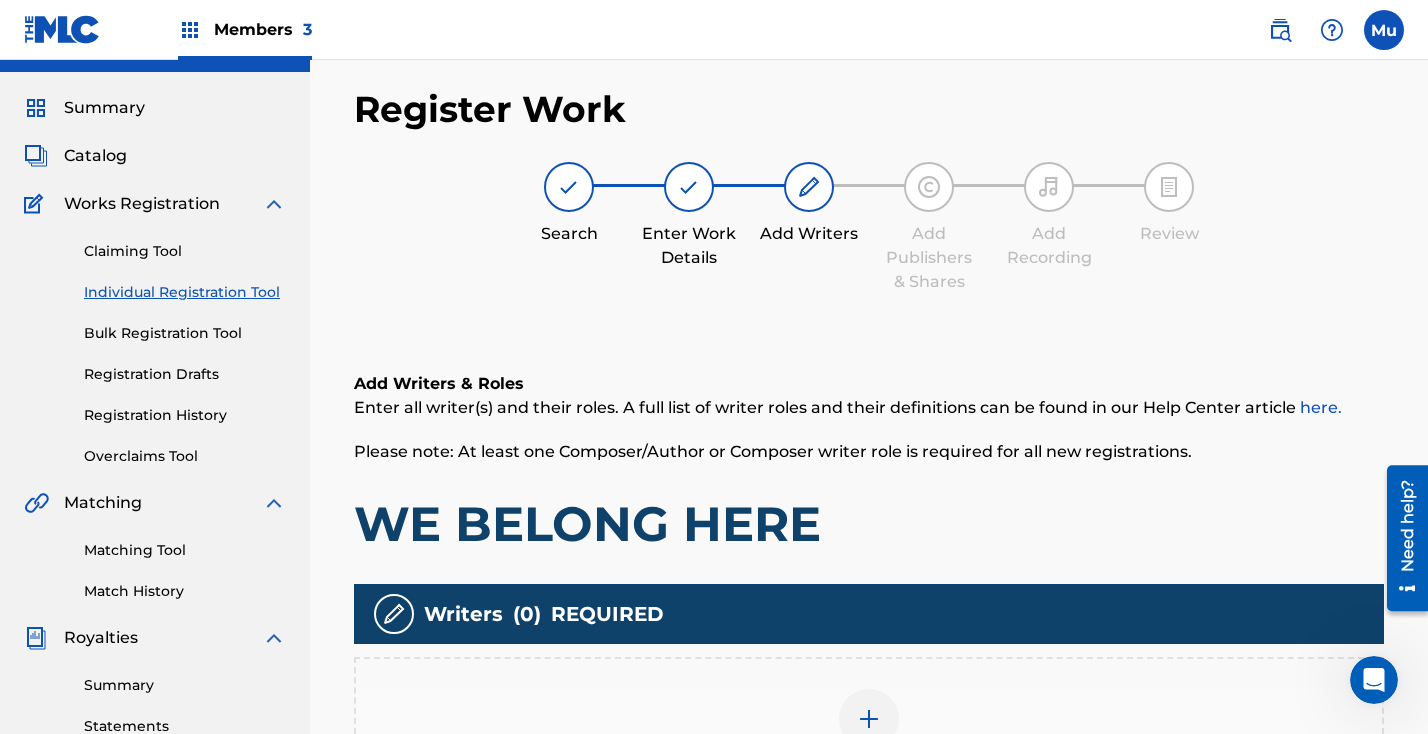 click at bounding box center [869, 719] 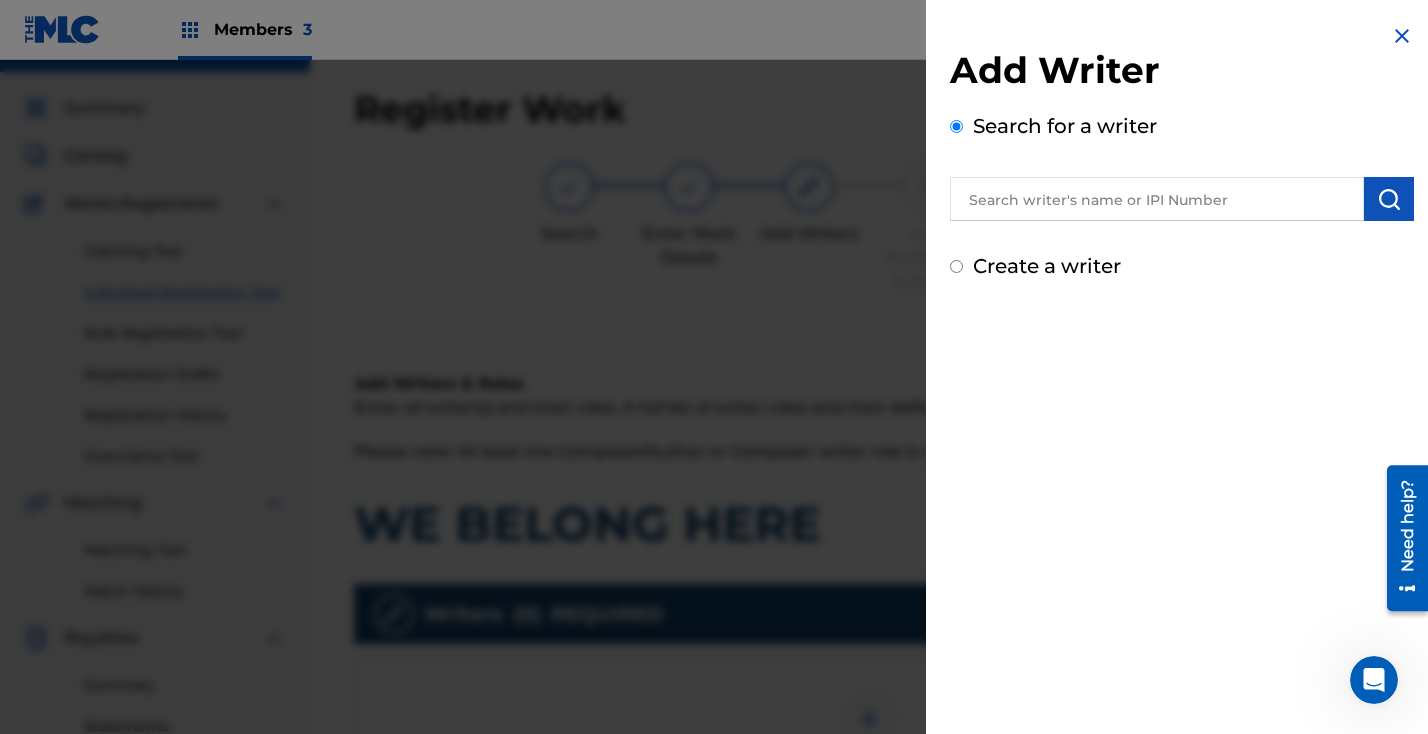 click at bounding box center (1157, 199) 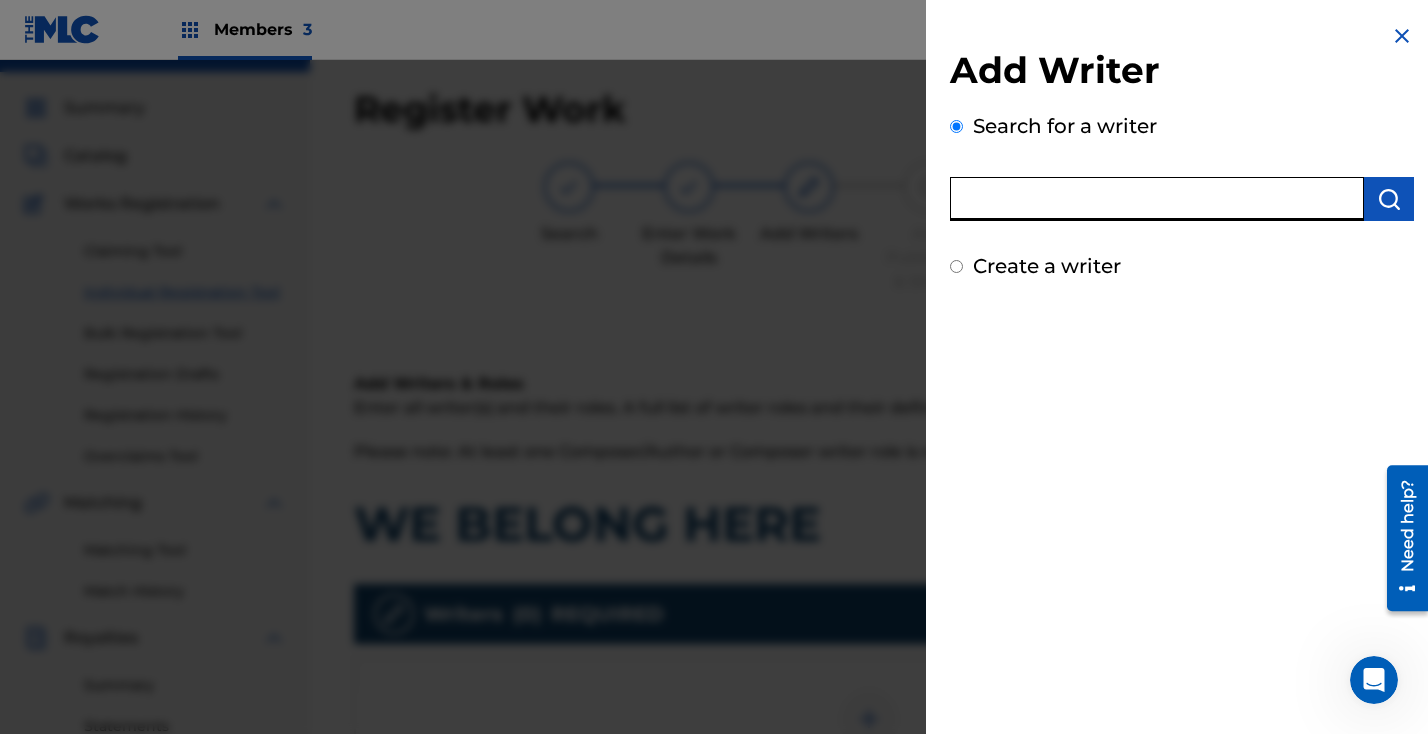 paste on "WE BELONG HERE" 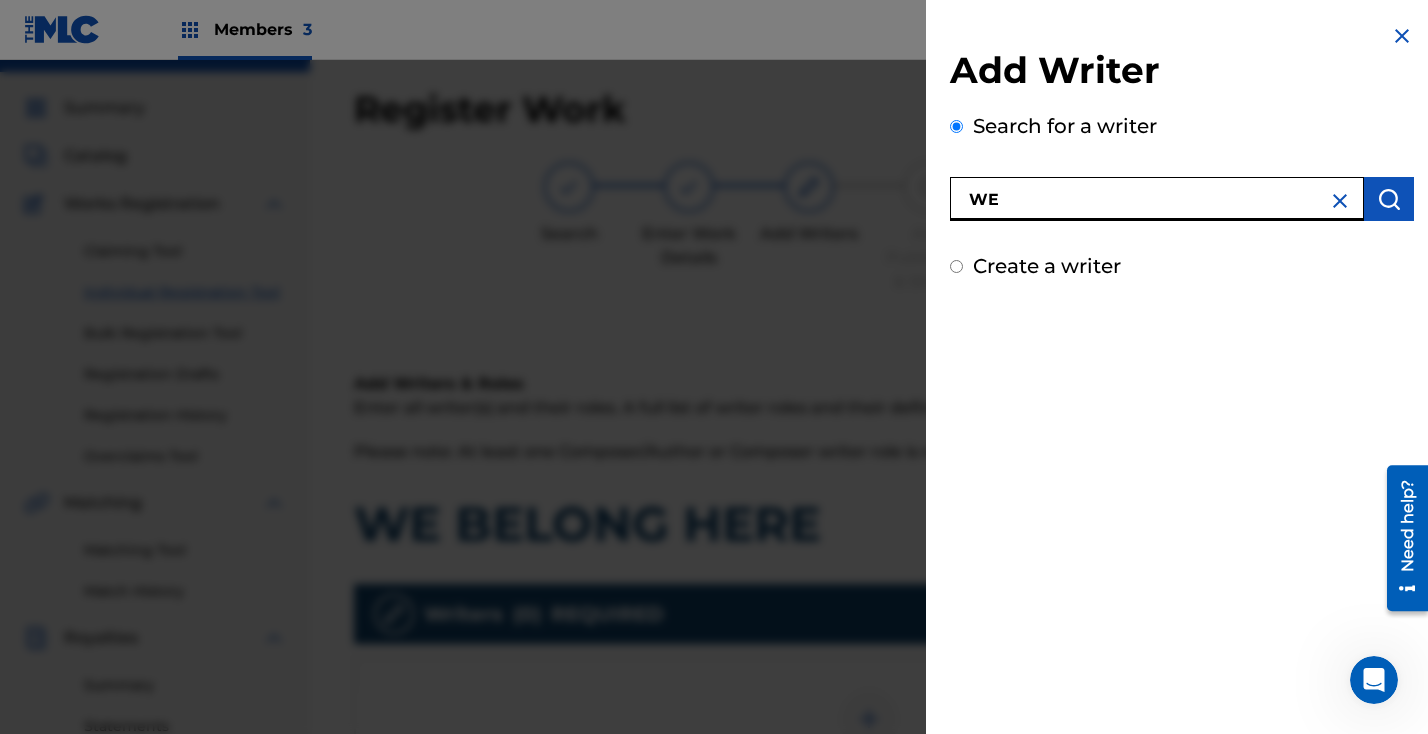 type on "W" 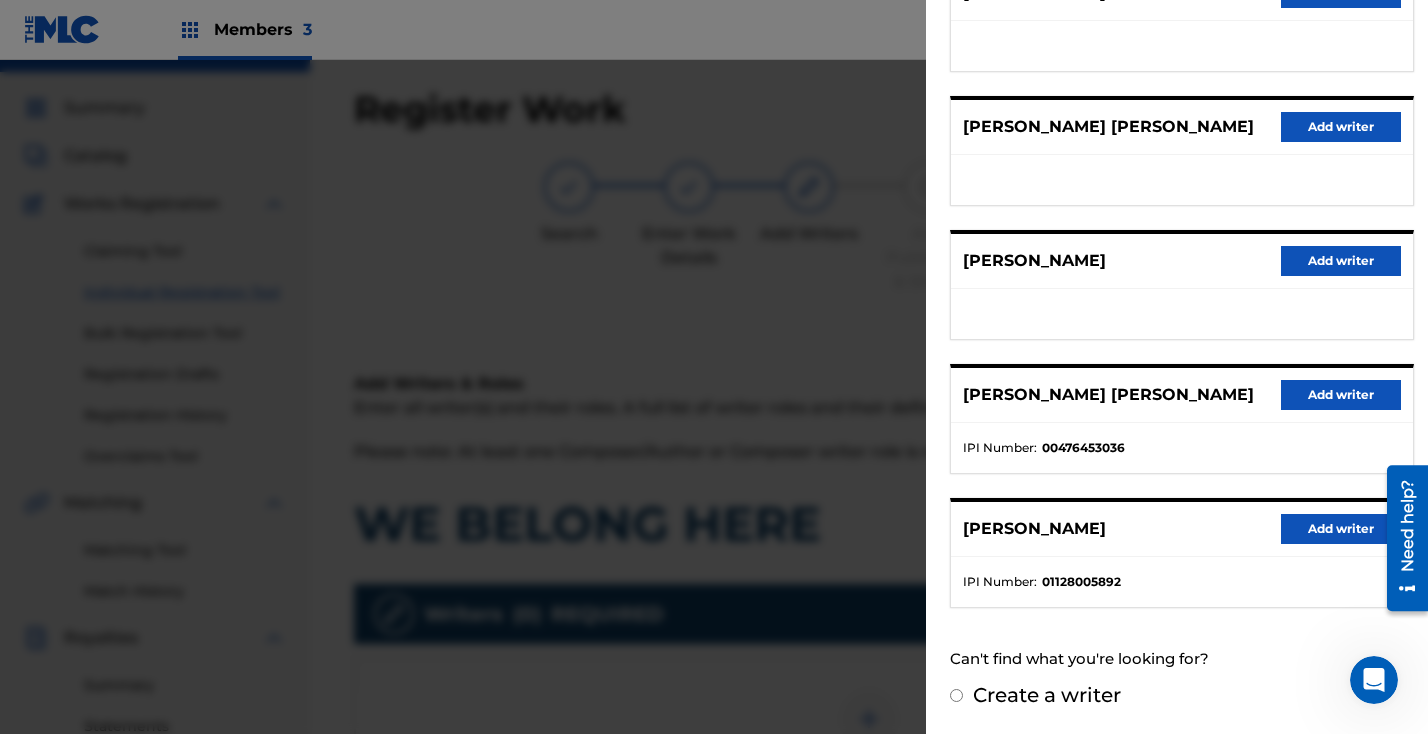 scroll, scrollTop: 0, scrollLeft: 0, axis: both 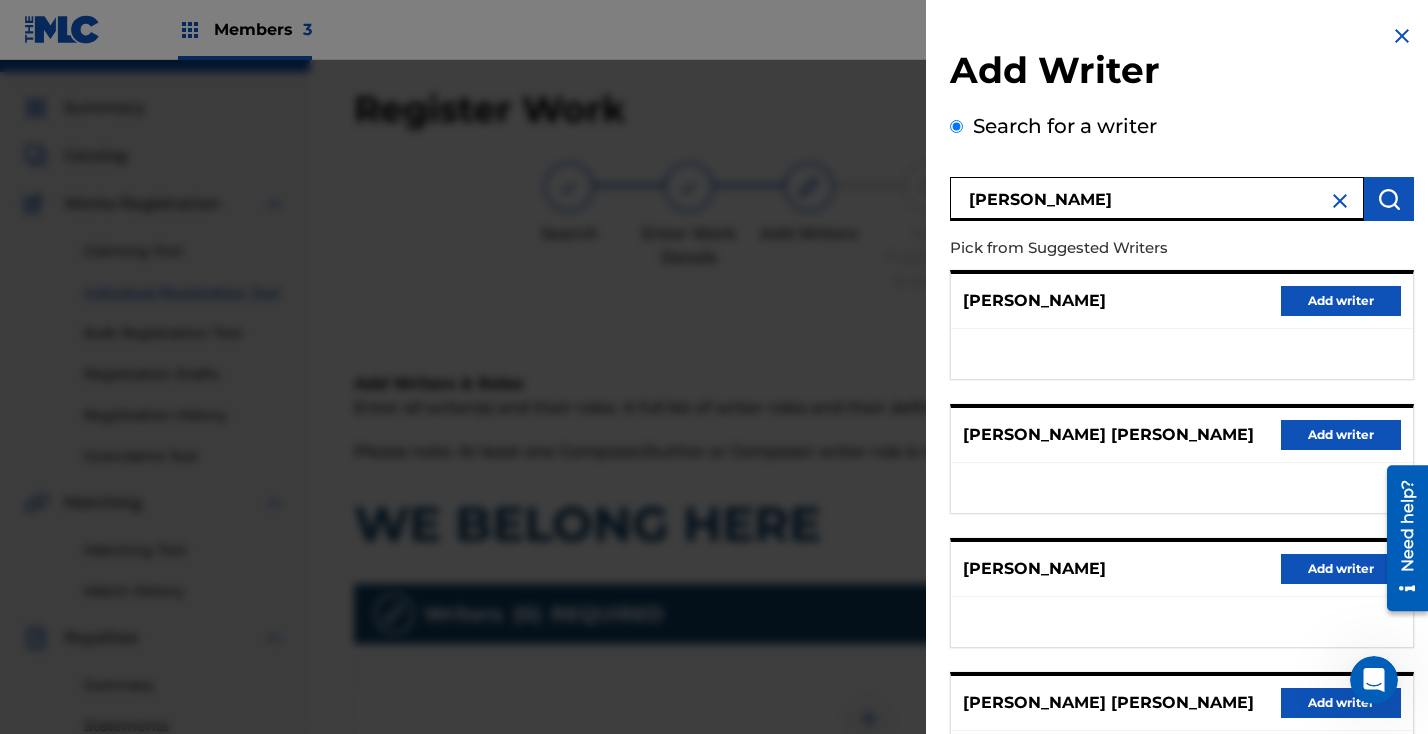 paste on "[PERSON_NAME]" 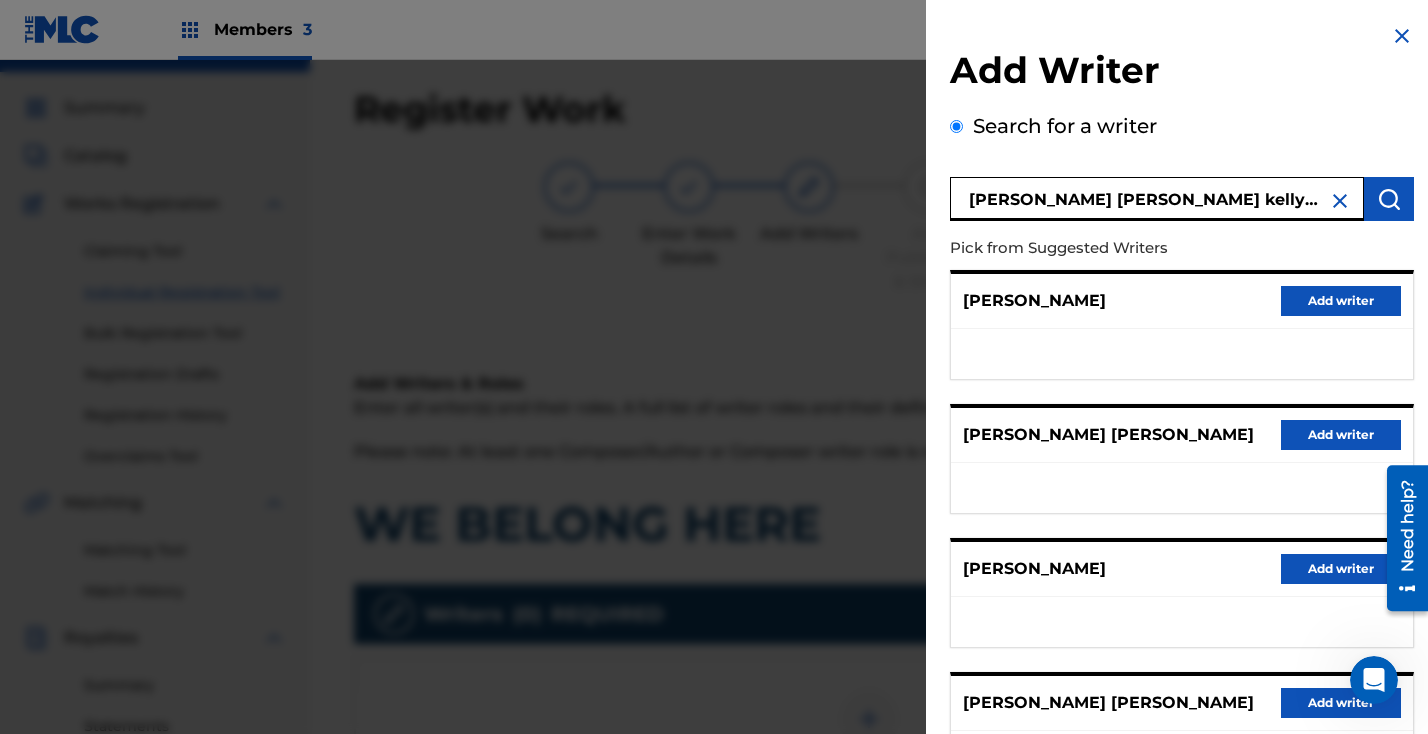 paste 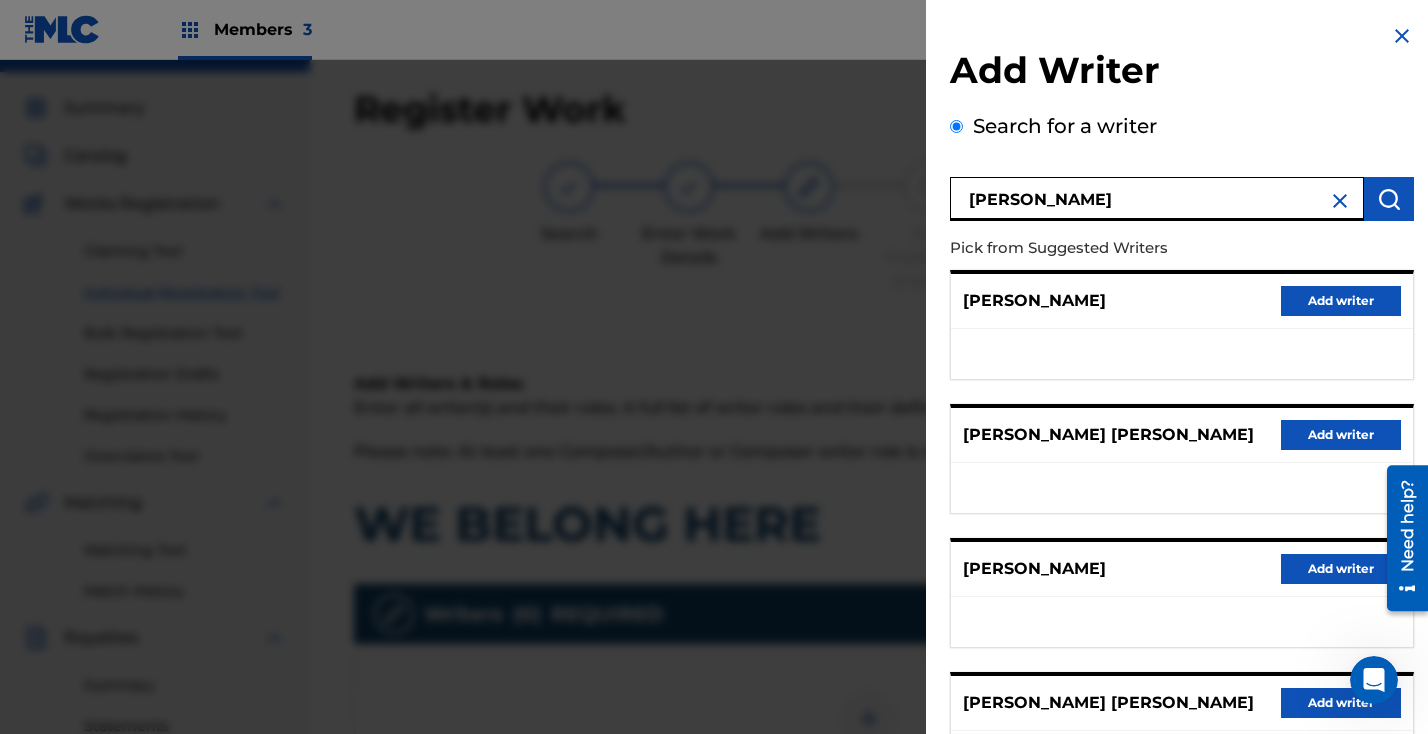 type on "[PERSON_NAME]" 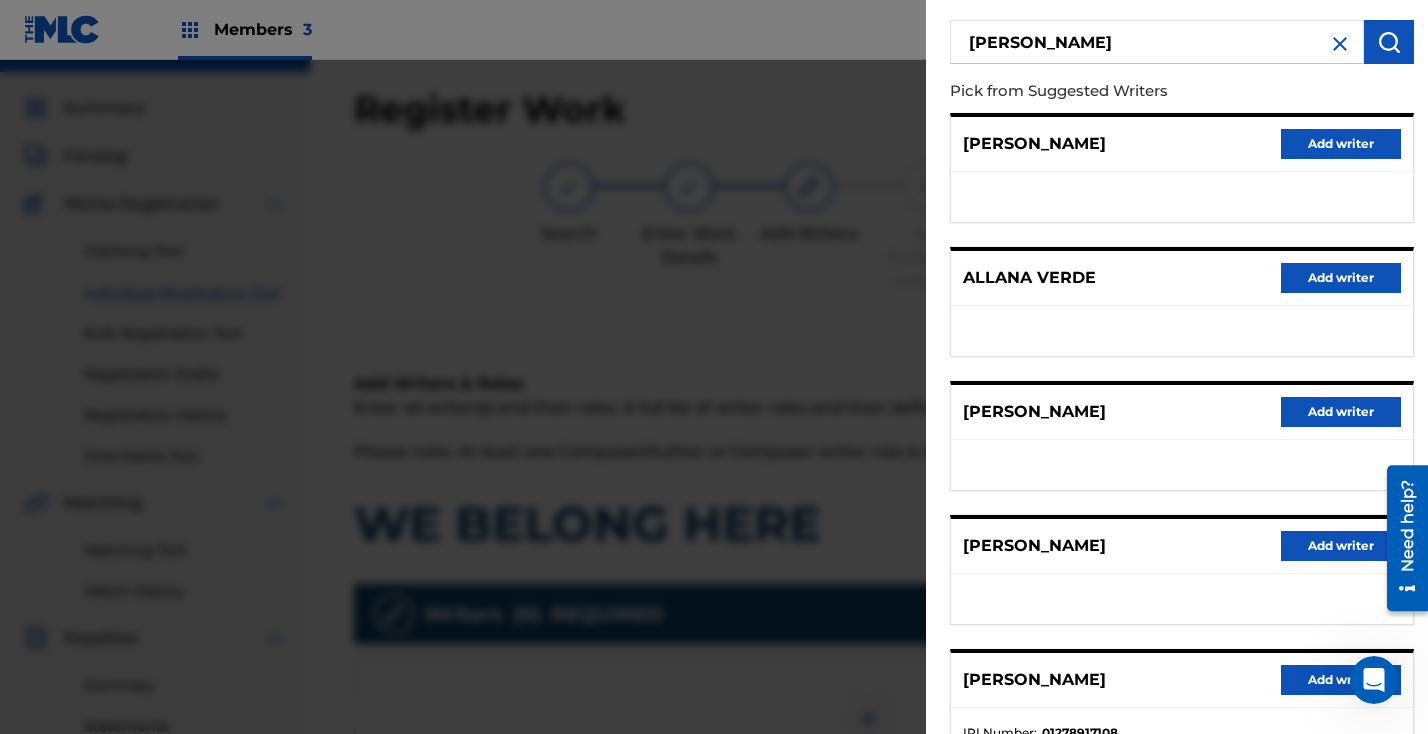 scroll, scrollTop: 308, scrollLeft: 0, axis: vertical 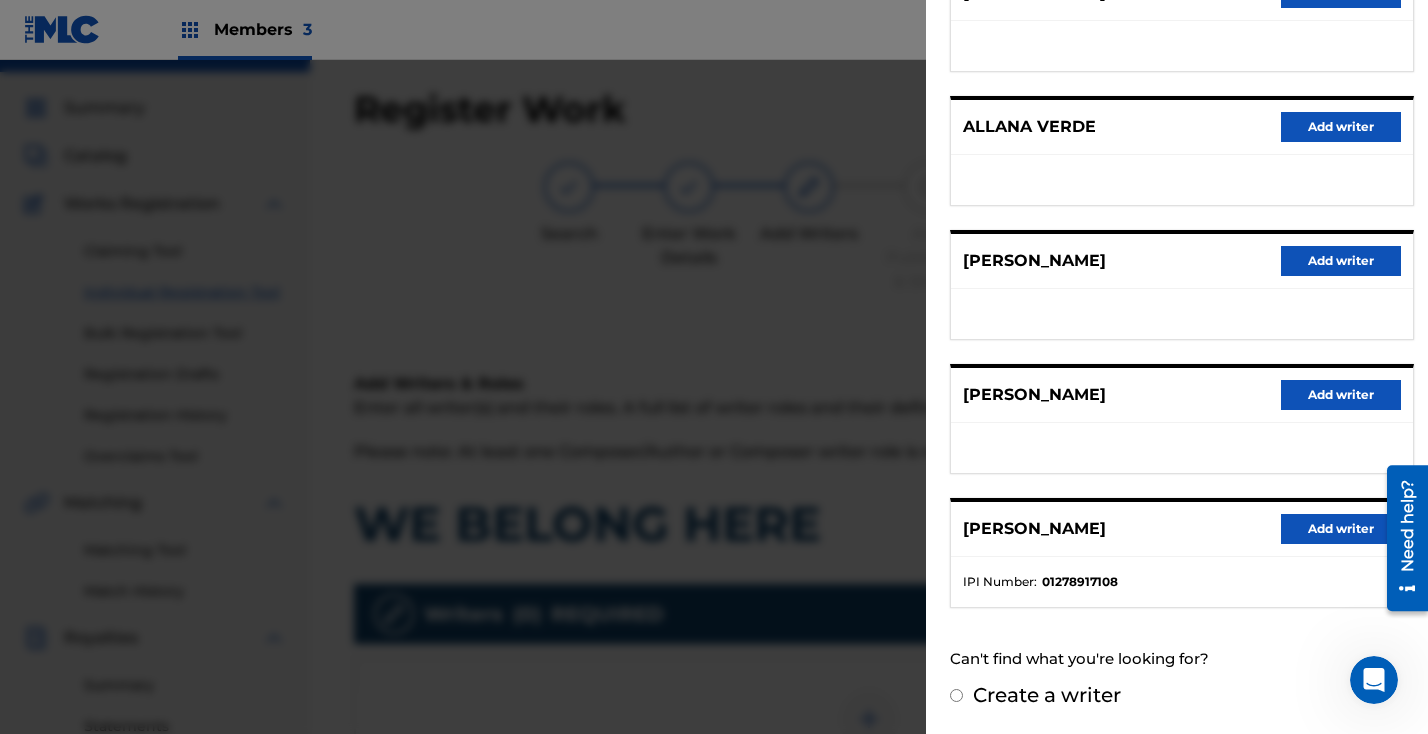 click on "Add writer" at bounding box center (1341, 529) 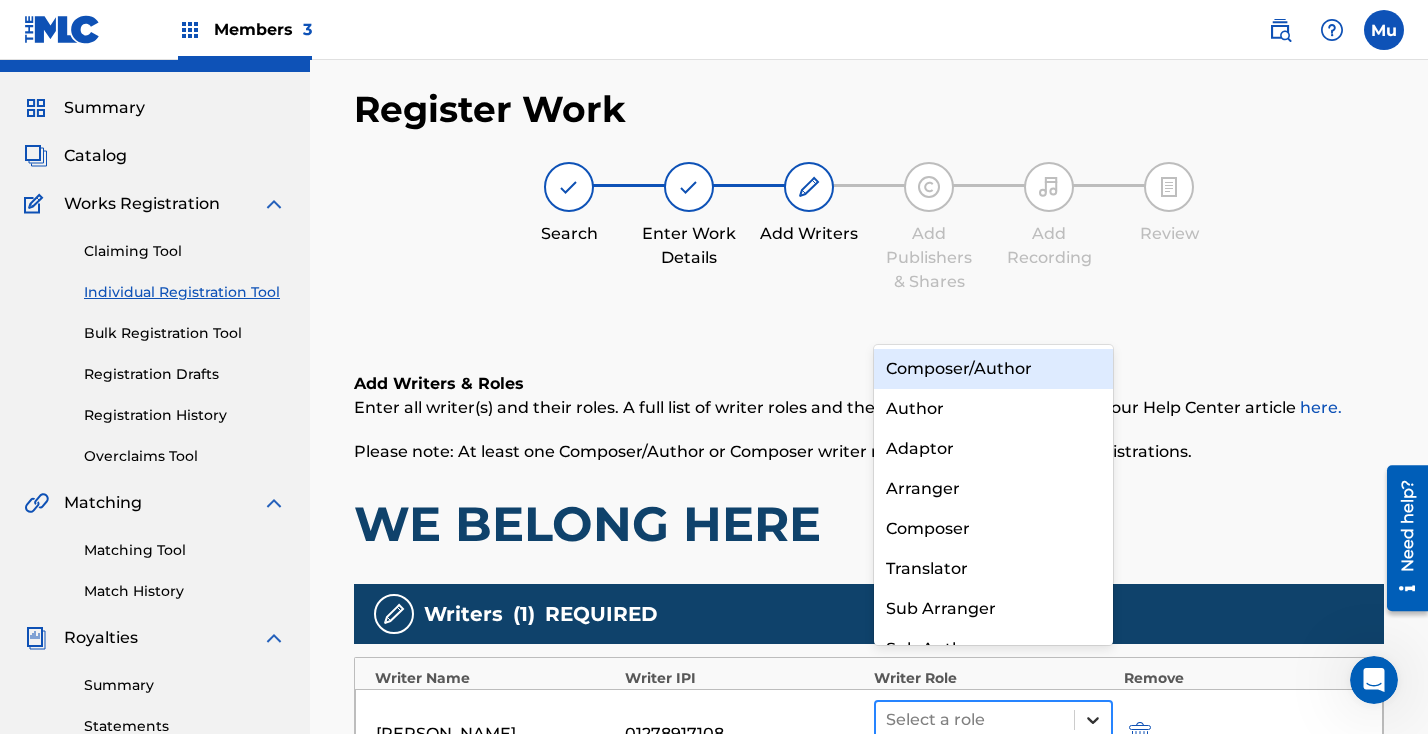 click 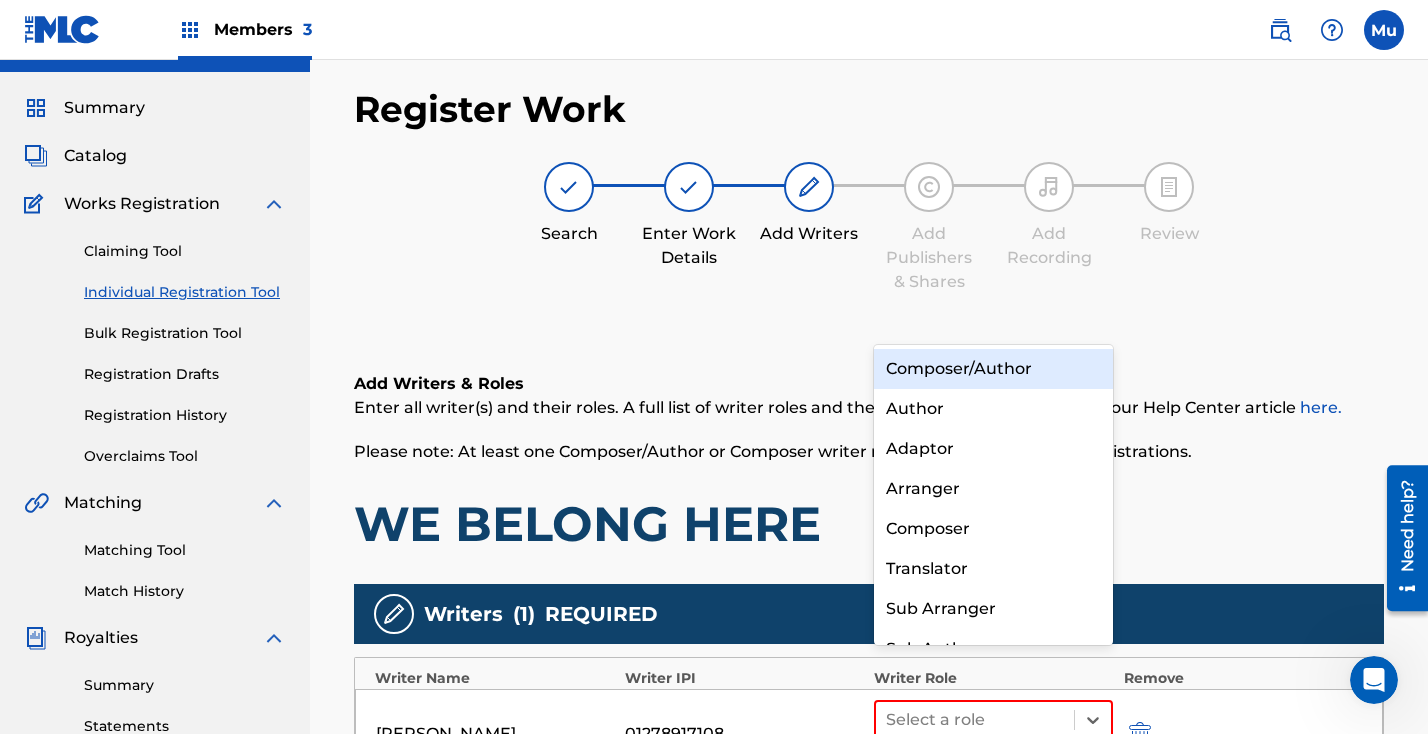 scroll, scrollTop: 28, scrollLeft: 0, axis: vertical 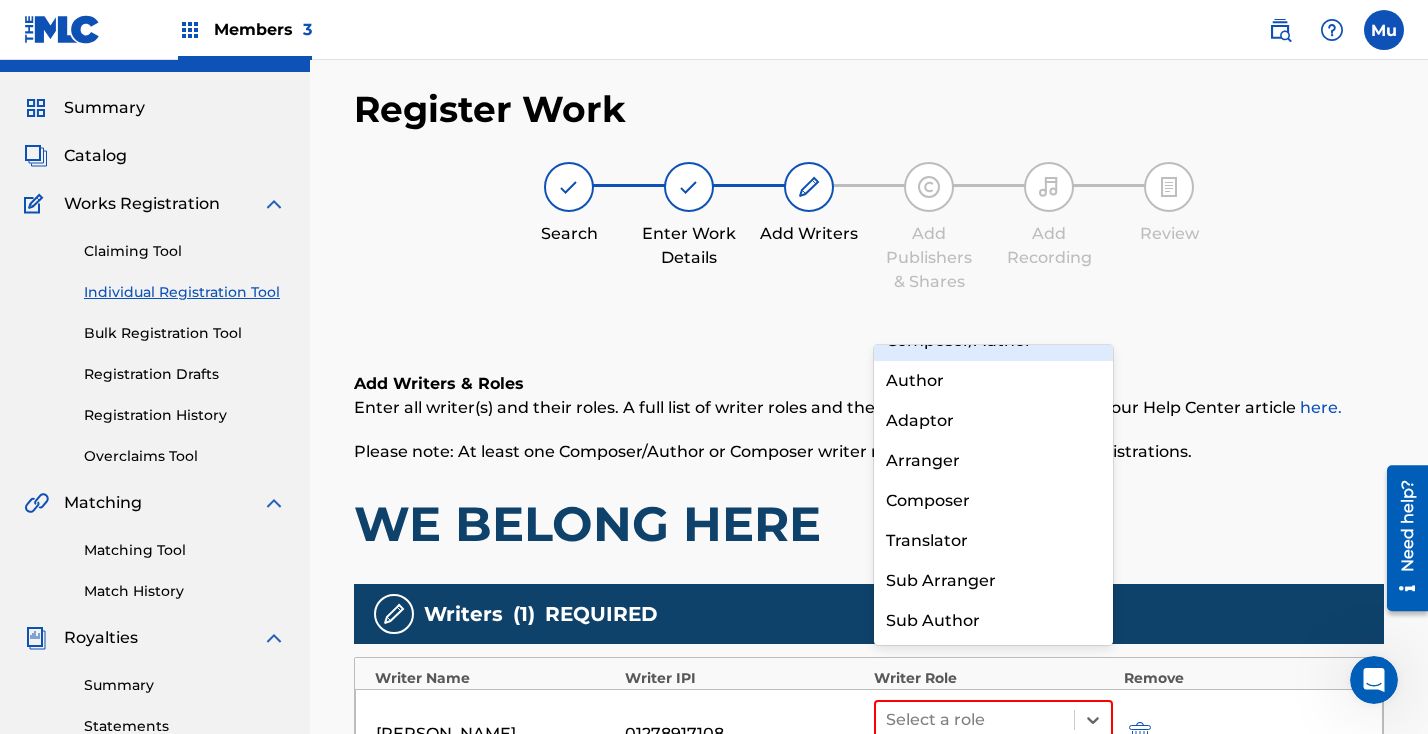 click on "Composer/Author" at bounding box center [993, 341] 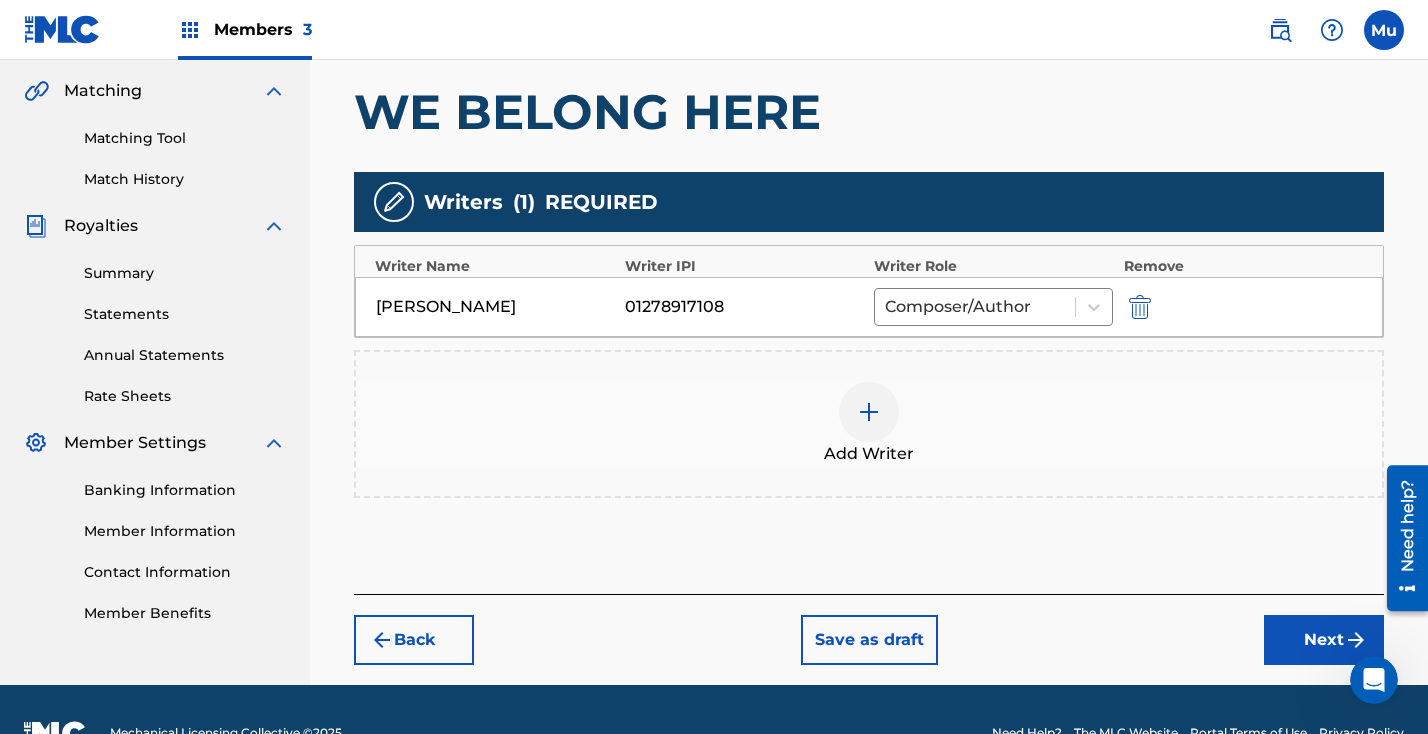 click on "Next" at bounding box center (1324, 640) 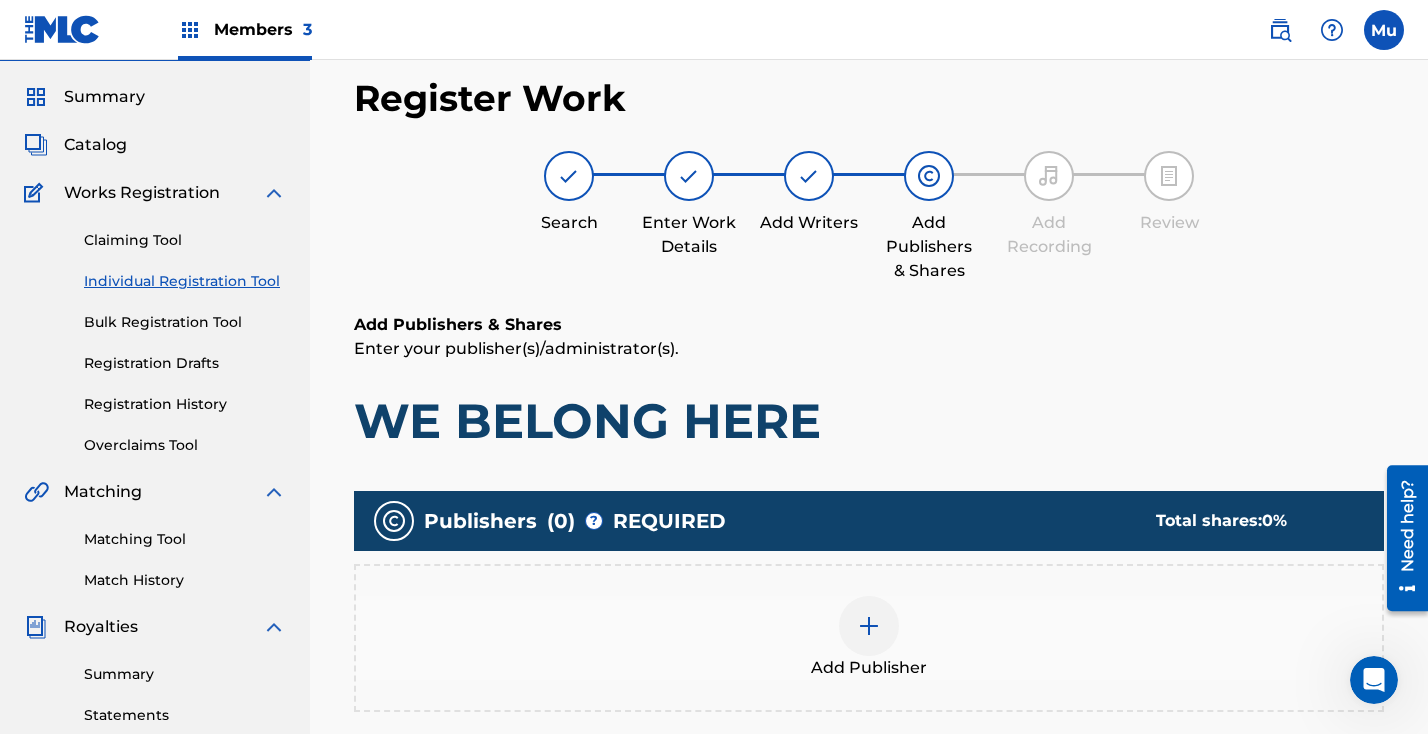 scroll, scrollTop: 90, scrollLeft: 0, axis: vertical 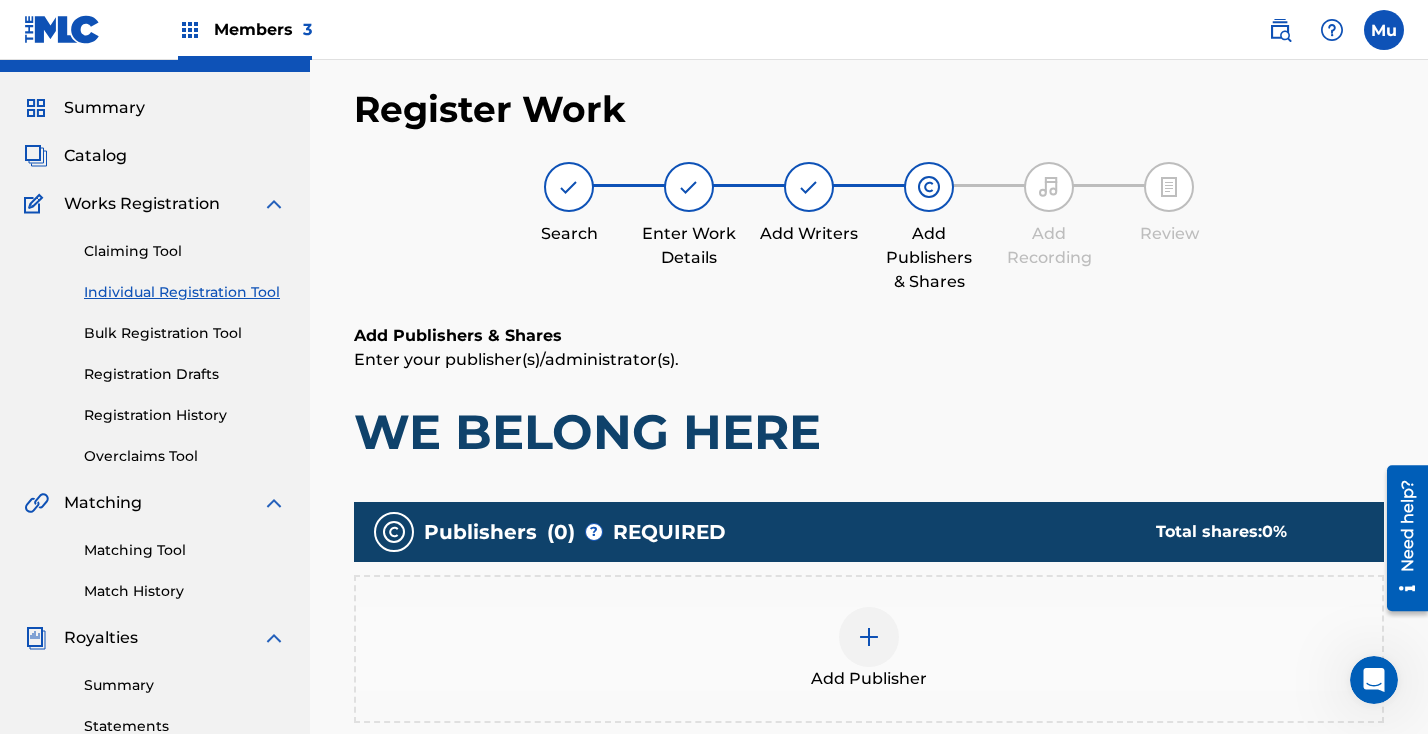 click on "Add Publisher" at bounding box center [869, 679] 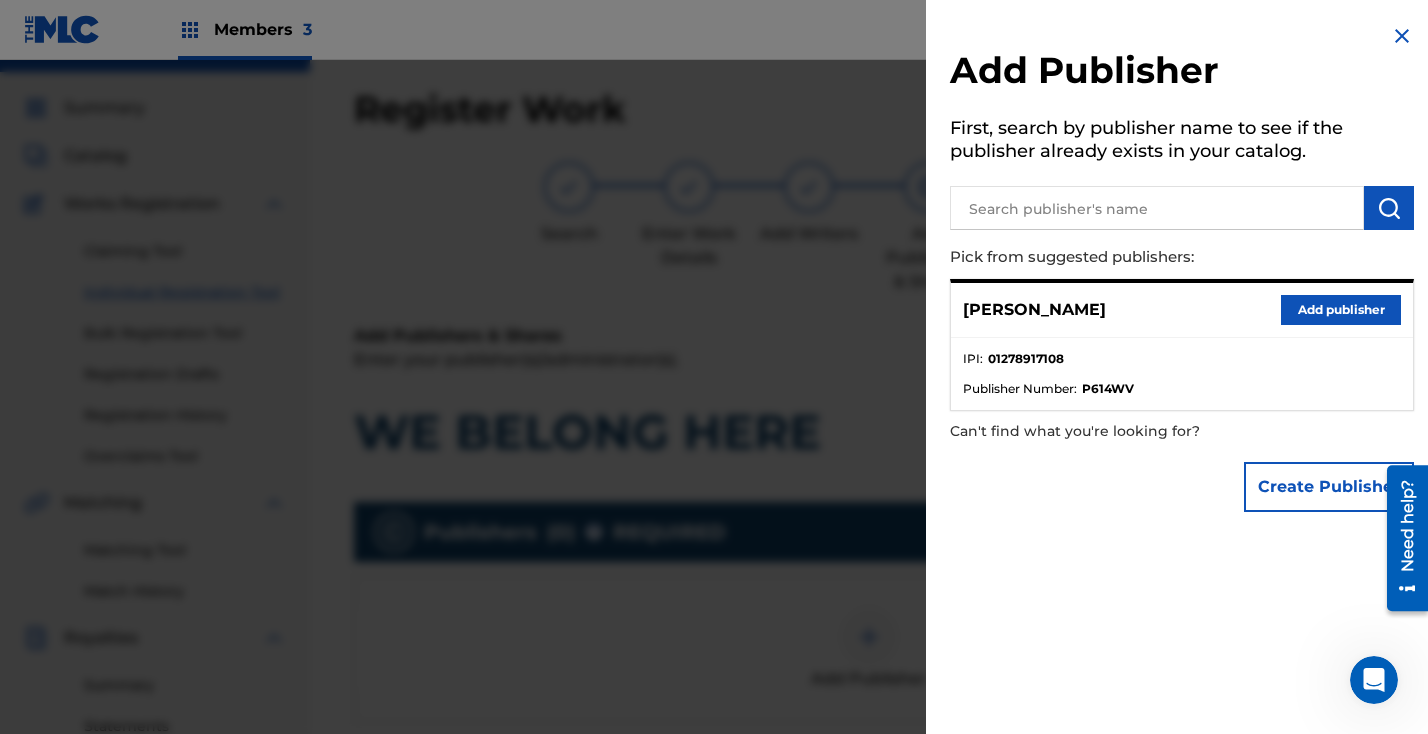 click on "Add publisher" at bounding box center [1341, 310] 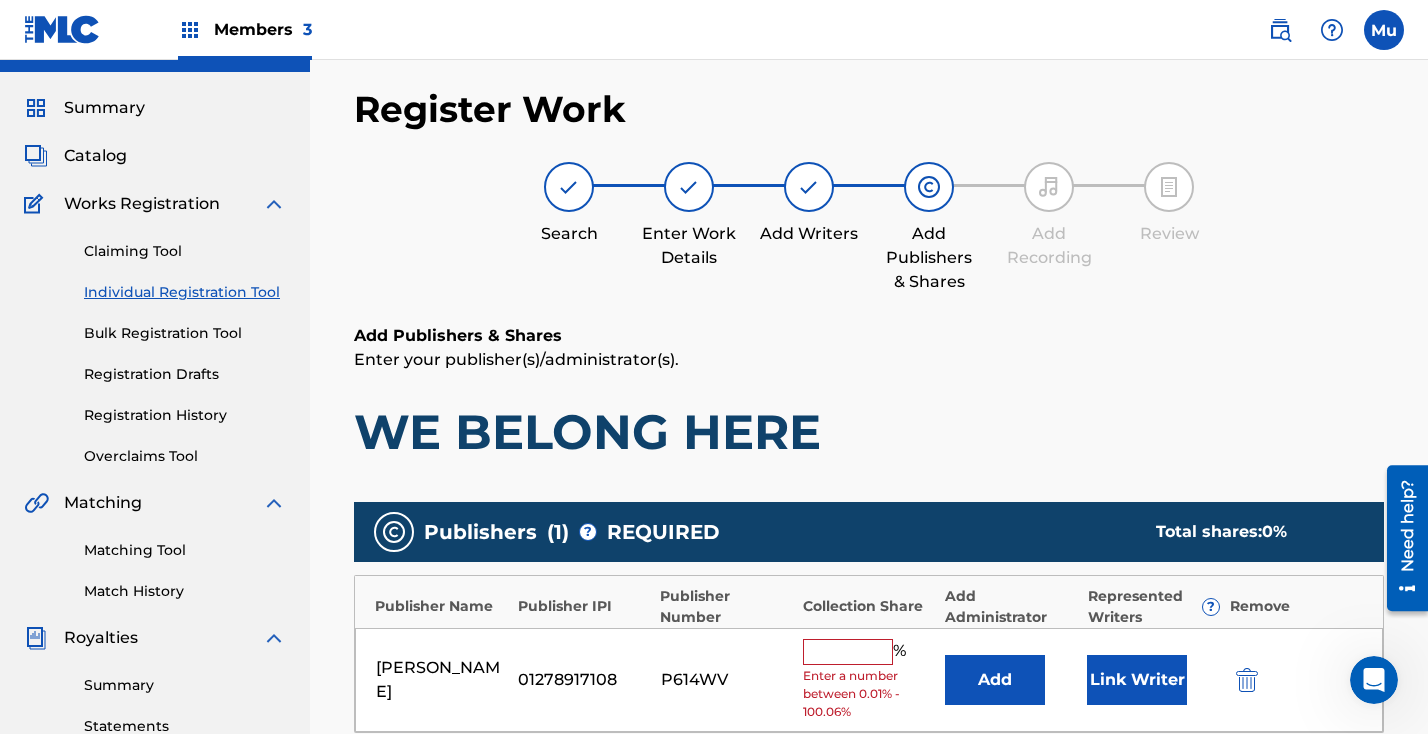 click at bounding box center (848, 652) 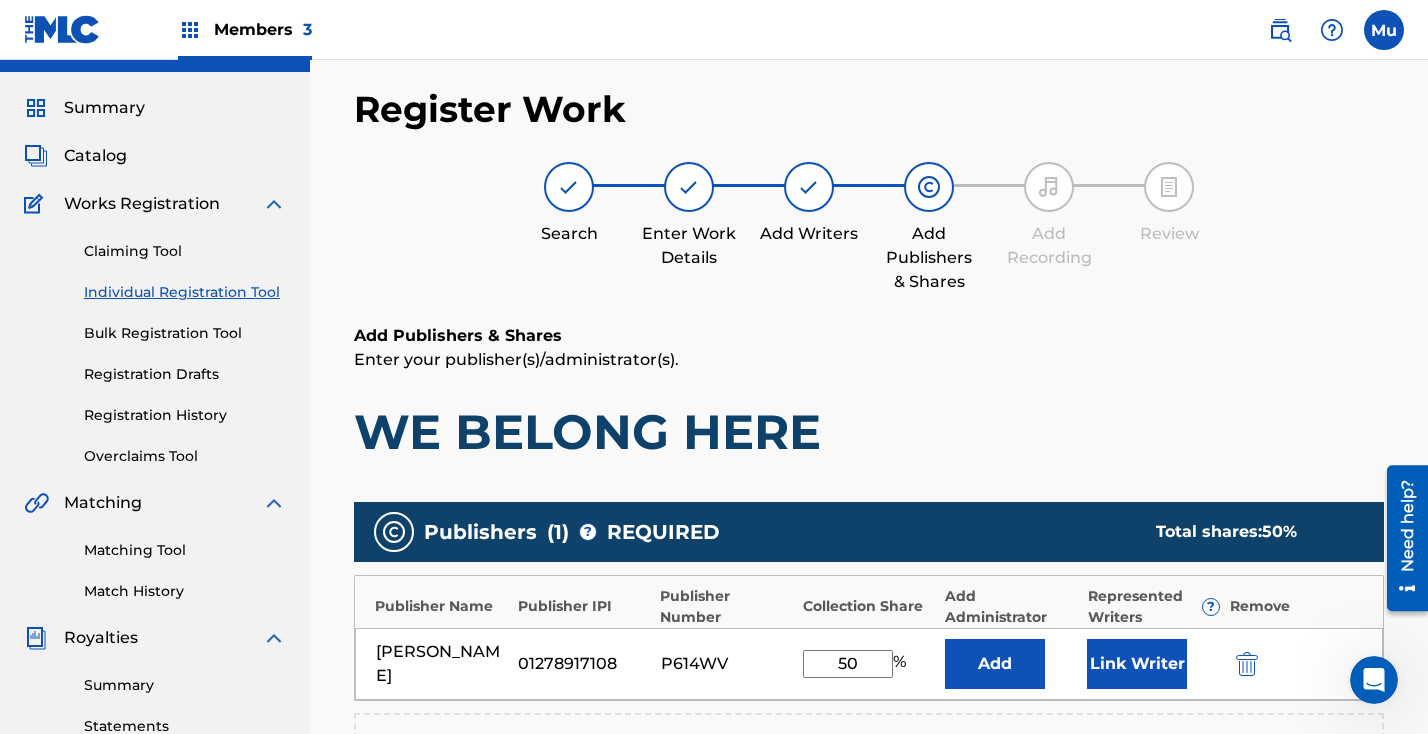 type on "50" 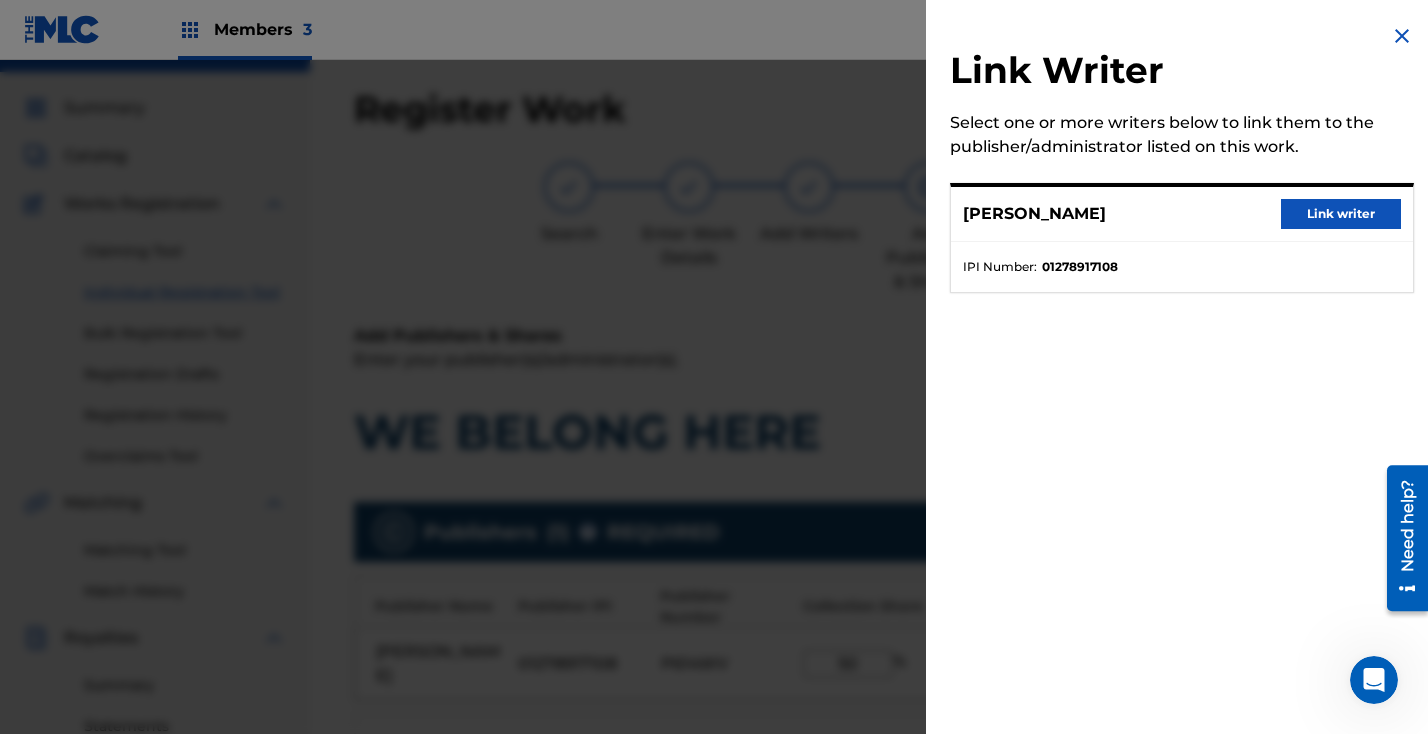 click on "Link writer" at bounding box center [1341, 214] 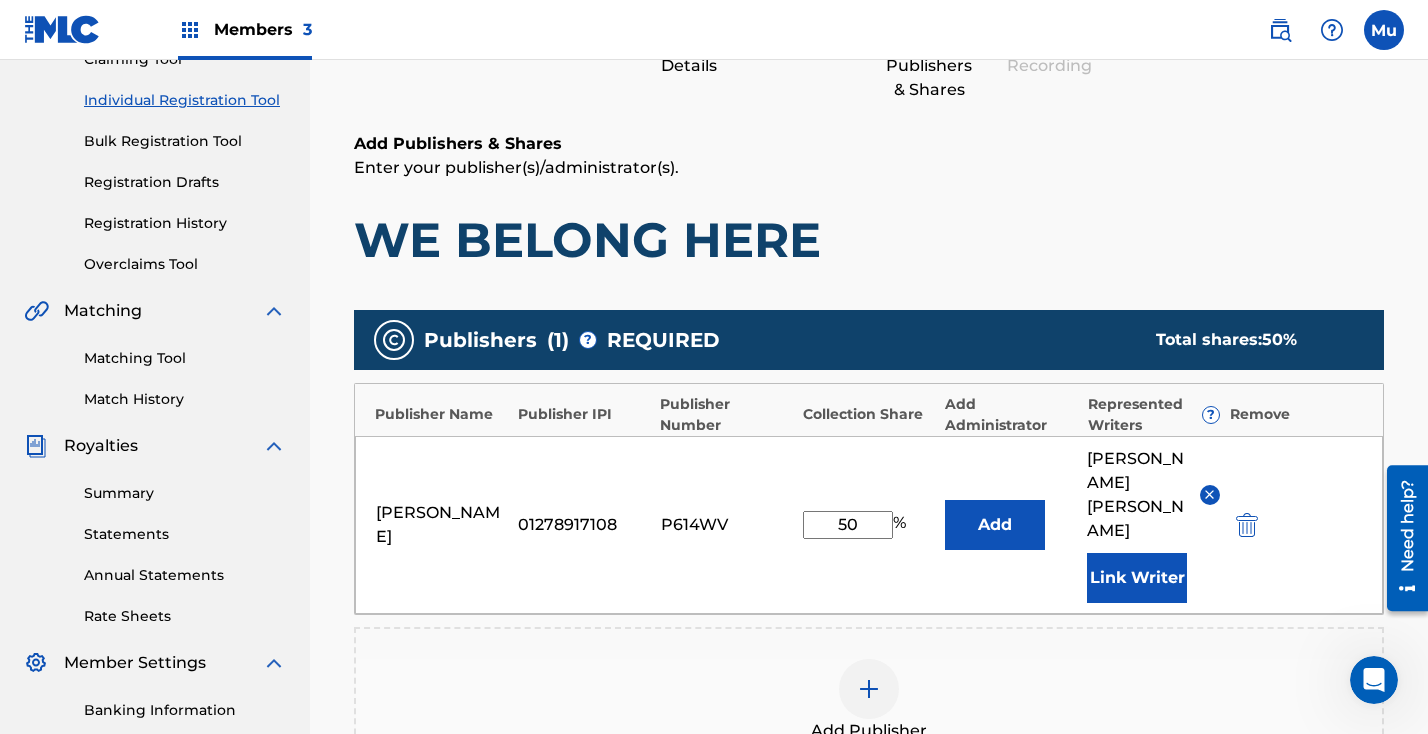 scroll, scrollTop: 595, scrollLeft: 0, axis: vertical 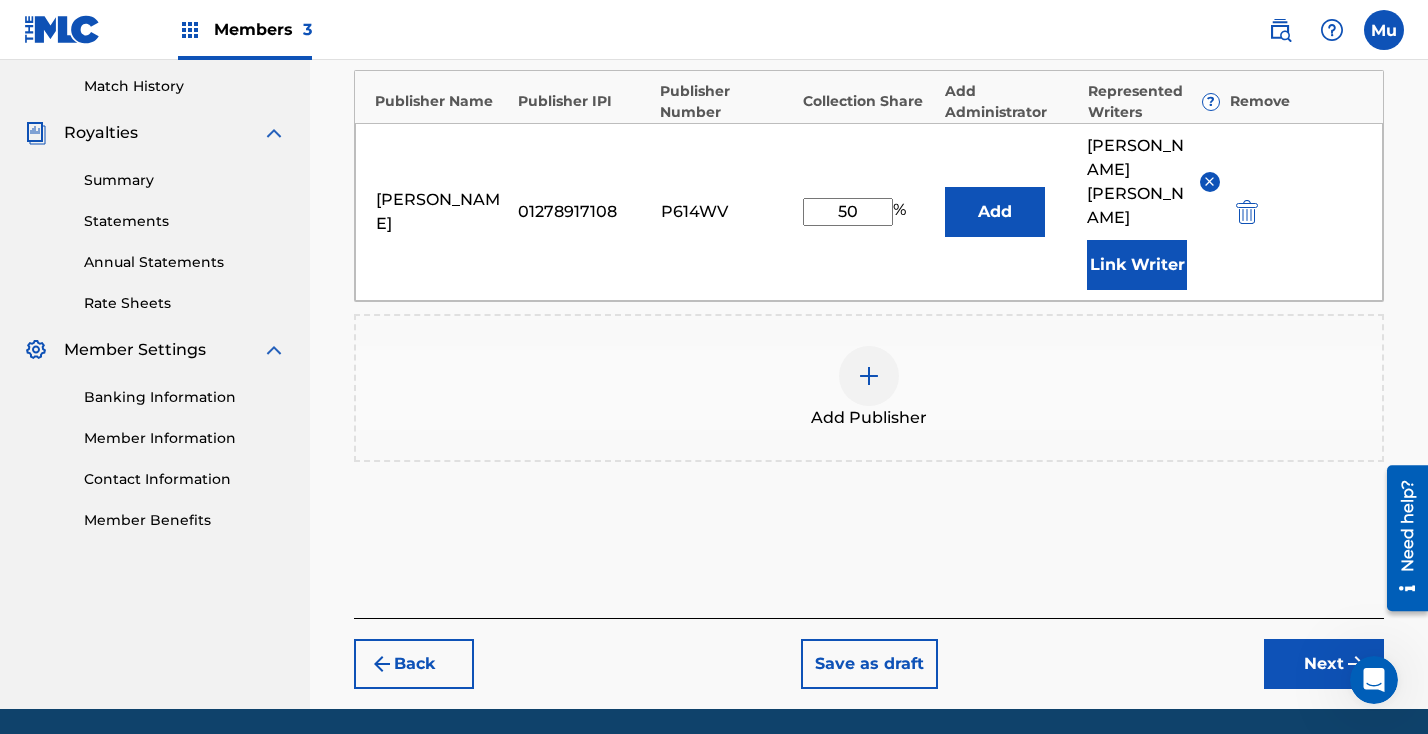 click at bounding box center (1400, 537) 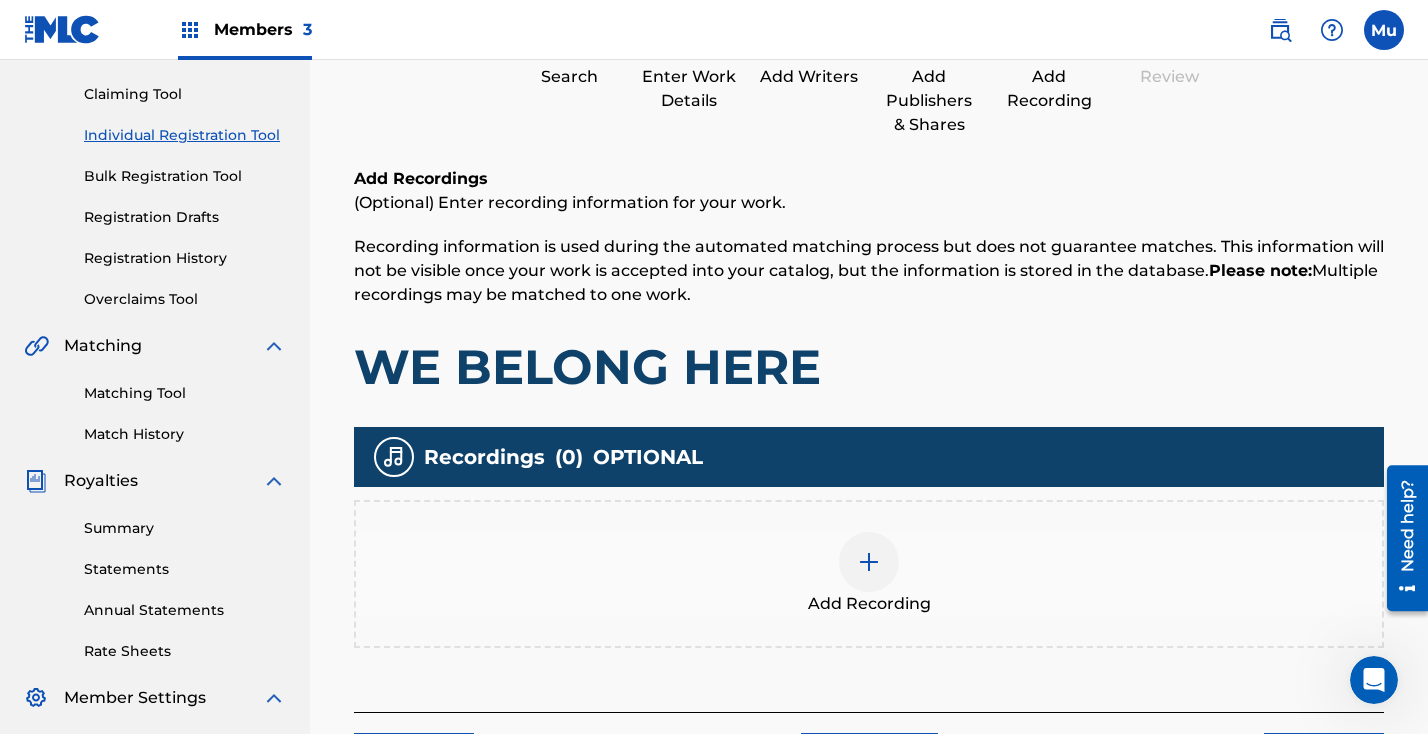 scroll, scrollTop: 90, scrollLeft: 0, axis: vertical 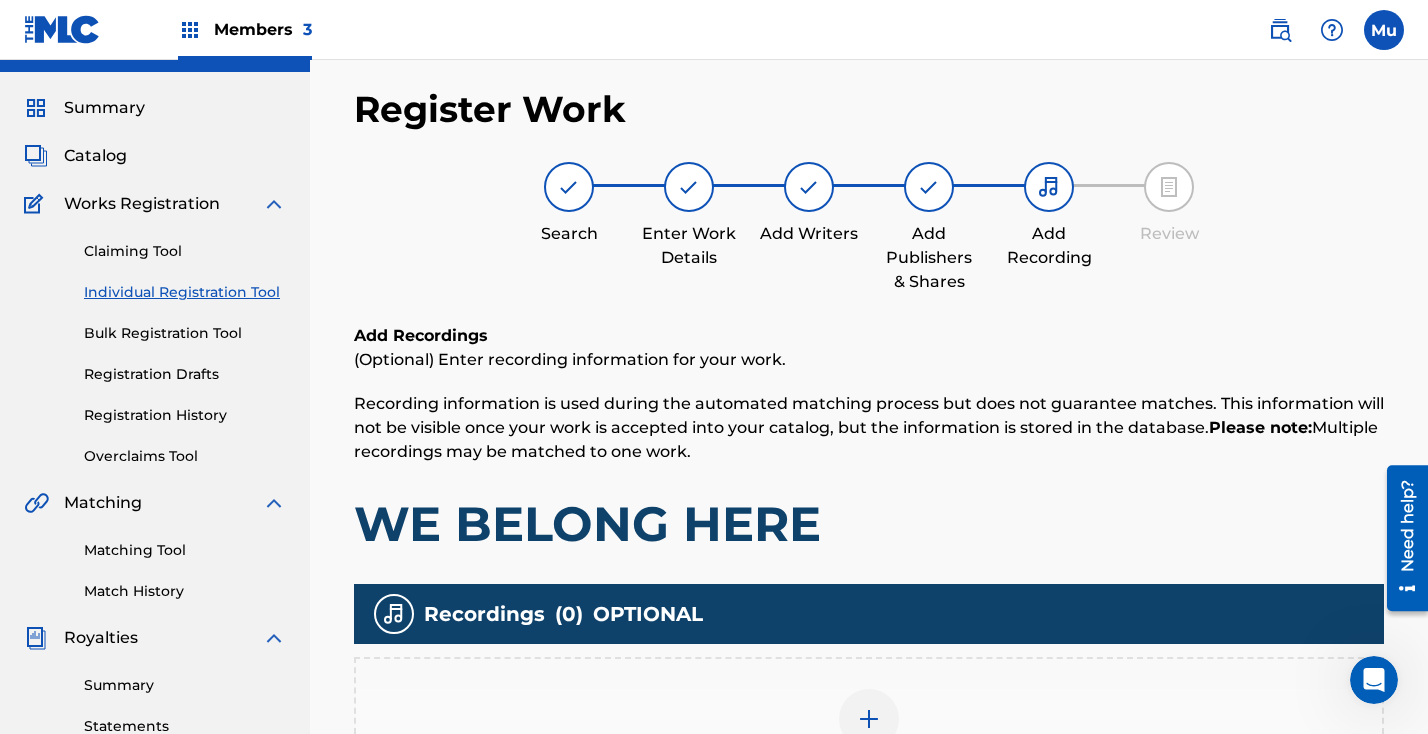 click at bounding box center (869, 719) 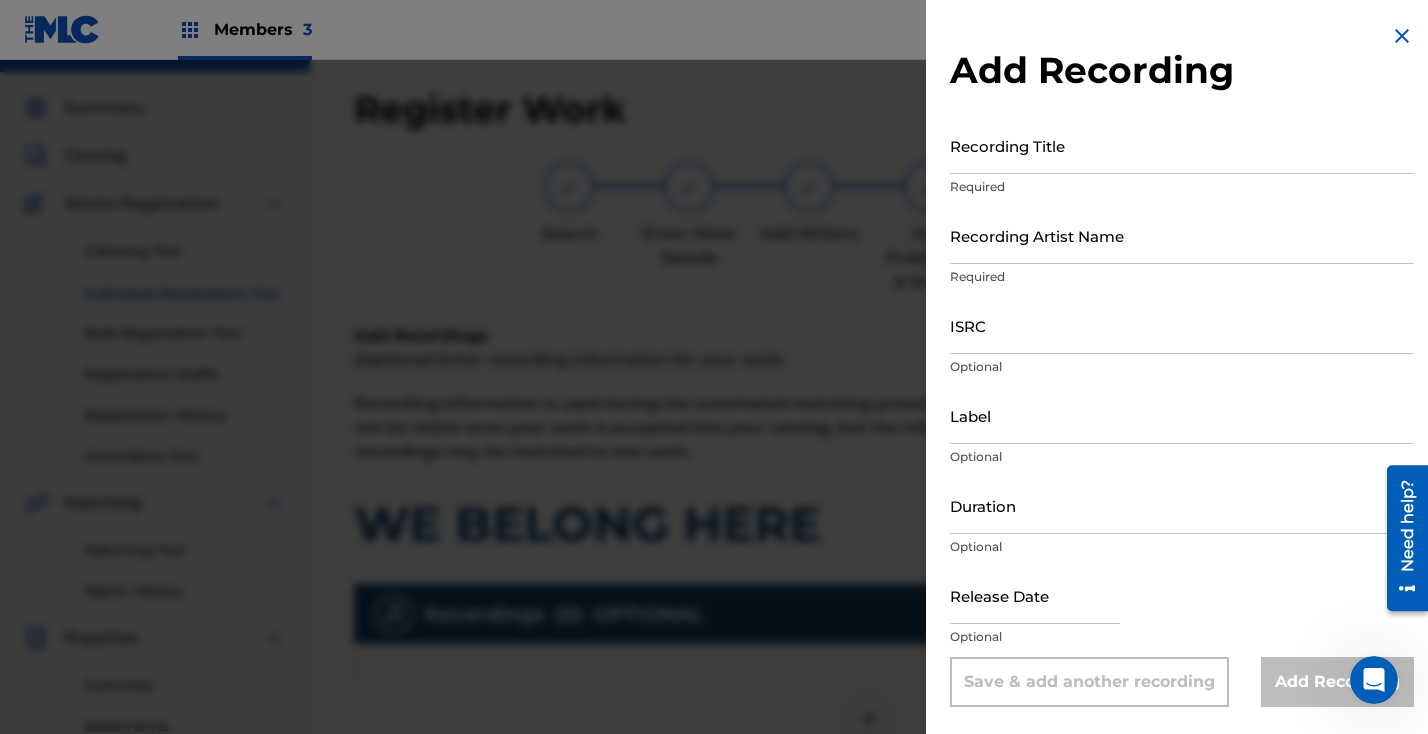 click on "Recording Artist Name" at bounding box center [1182, 235] 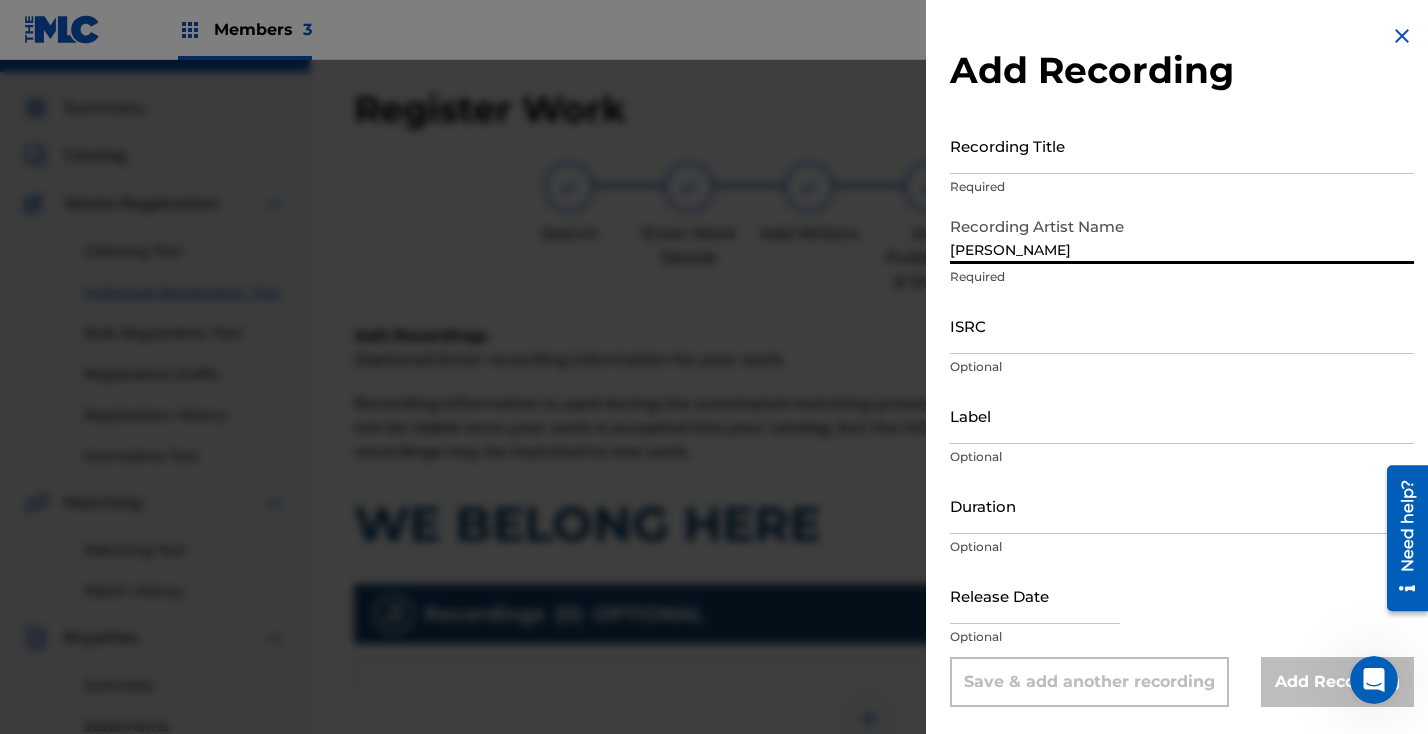 type on "[PERSON_NAME]" 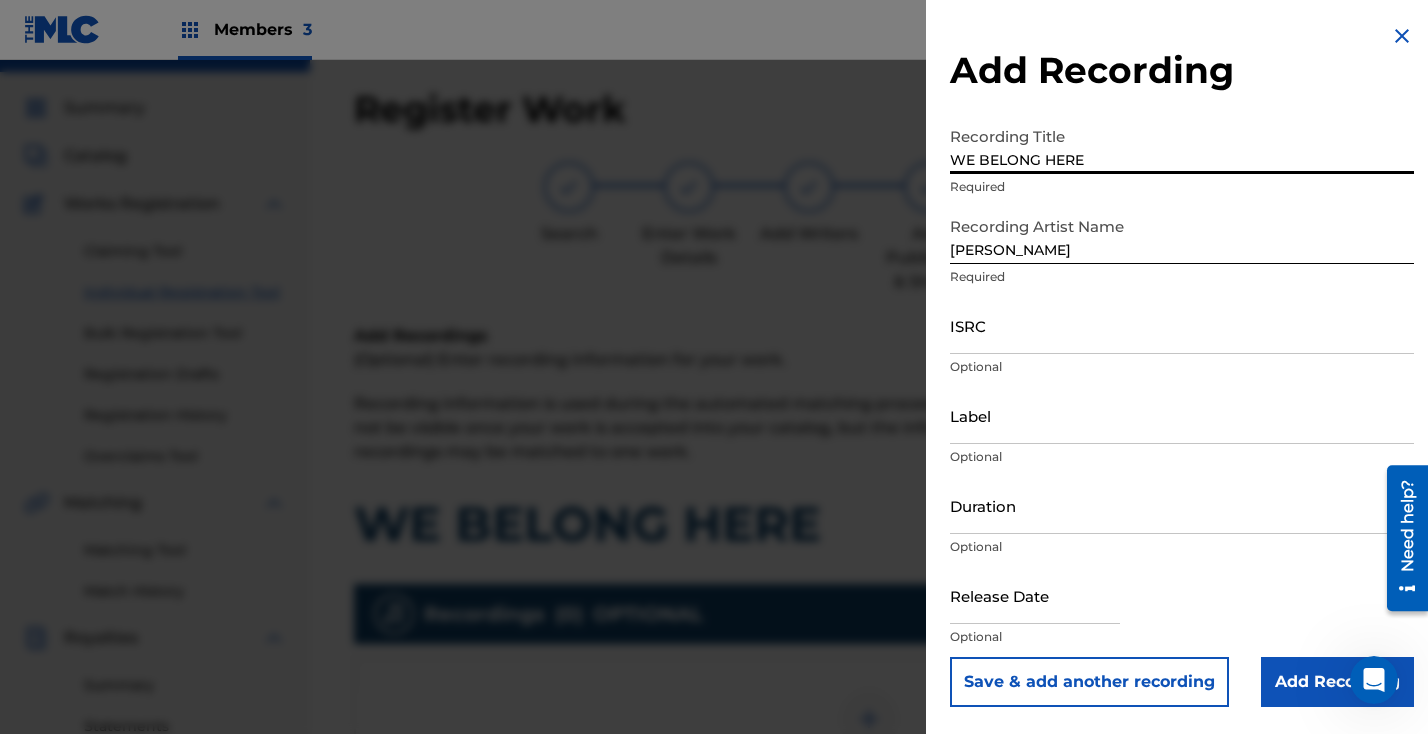 type on "WE BELONG HERE" 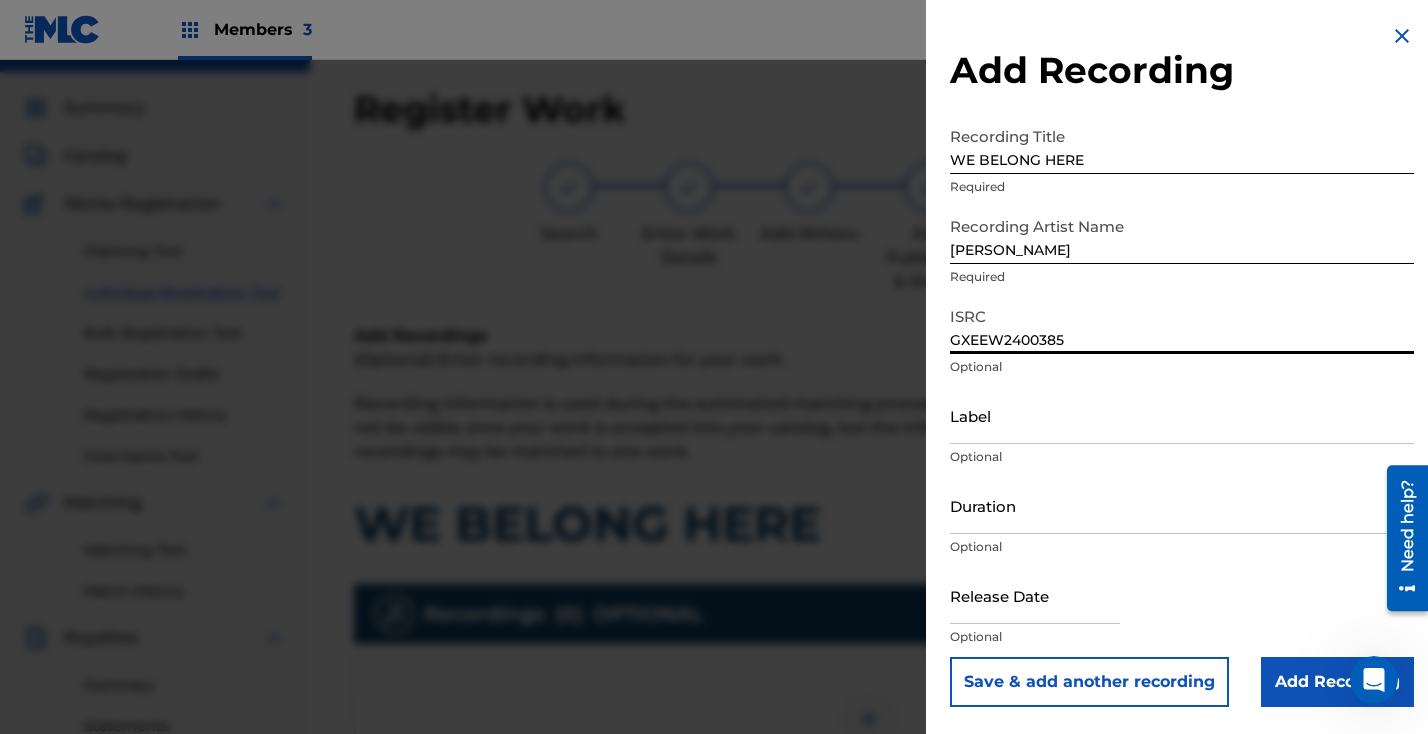 type on "GXEEW2400385" 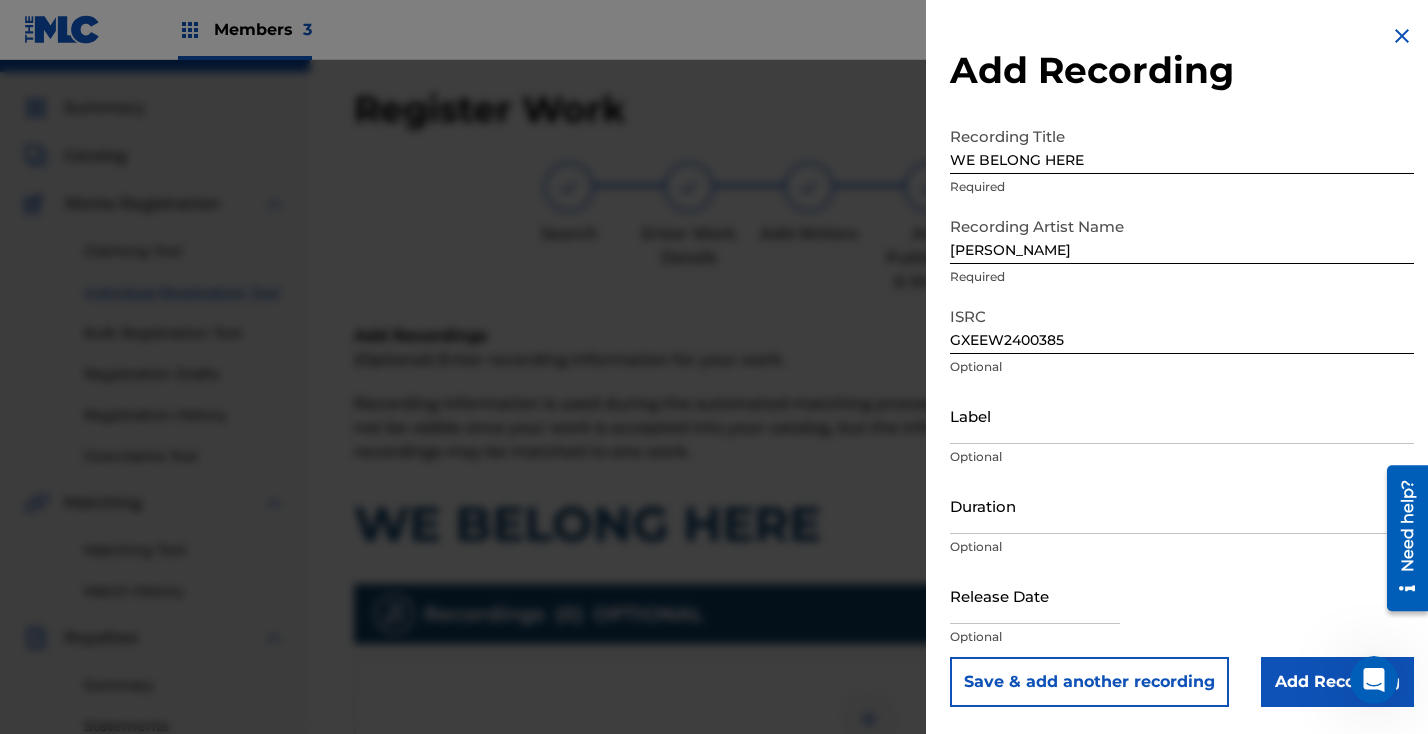 click on "Add Recording" at bounding box center (1337, 682) 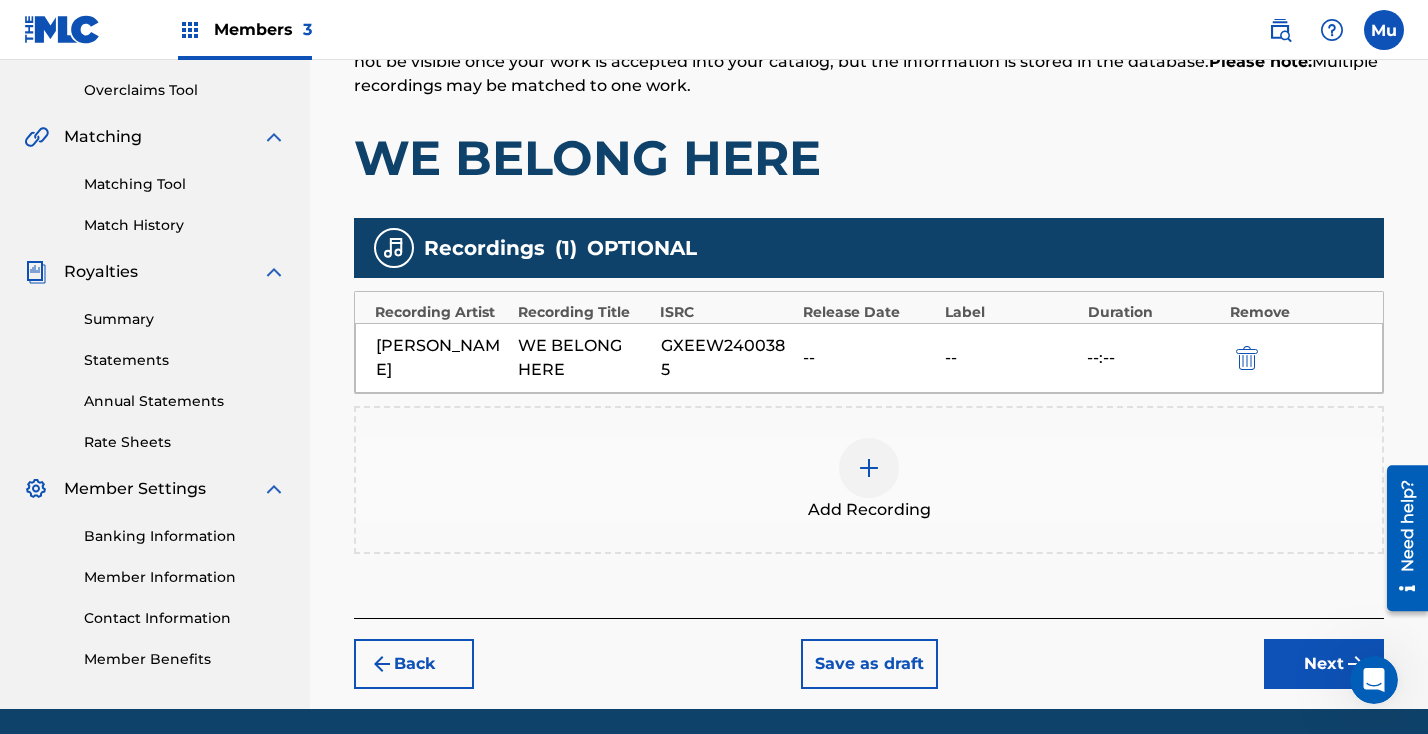 scroll, scrollTop: 480, scrollLeft: 0, axis: vertical 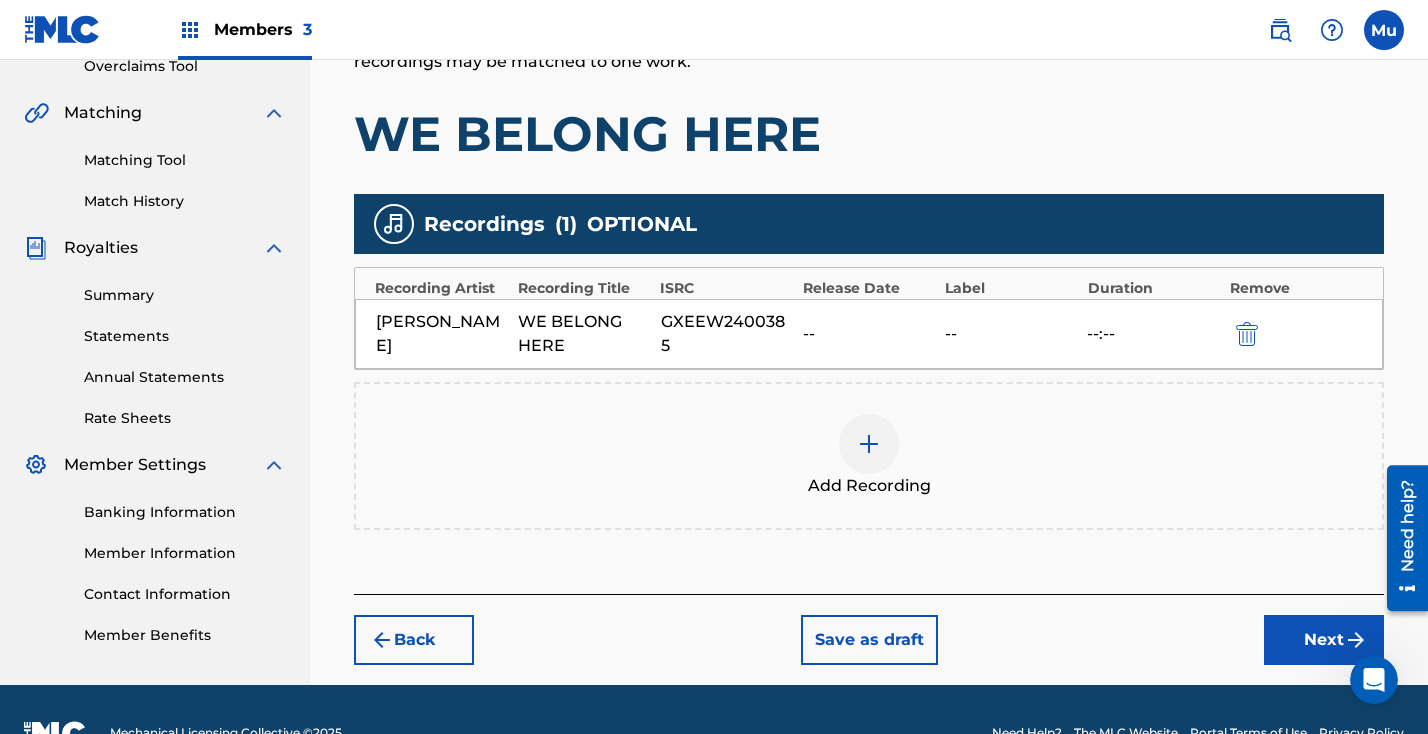 click on "Back Save as draft Next" at bounding box center [869, 629] 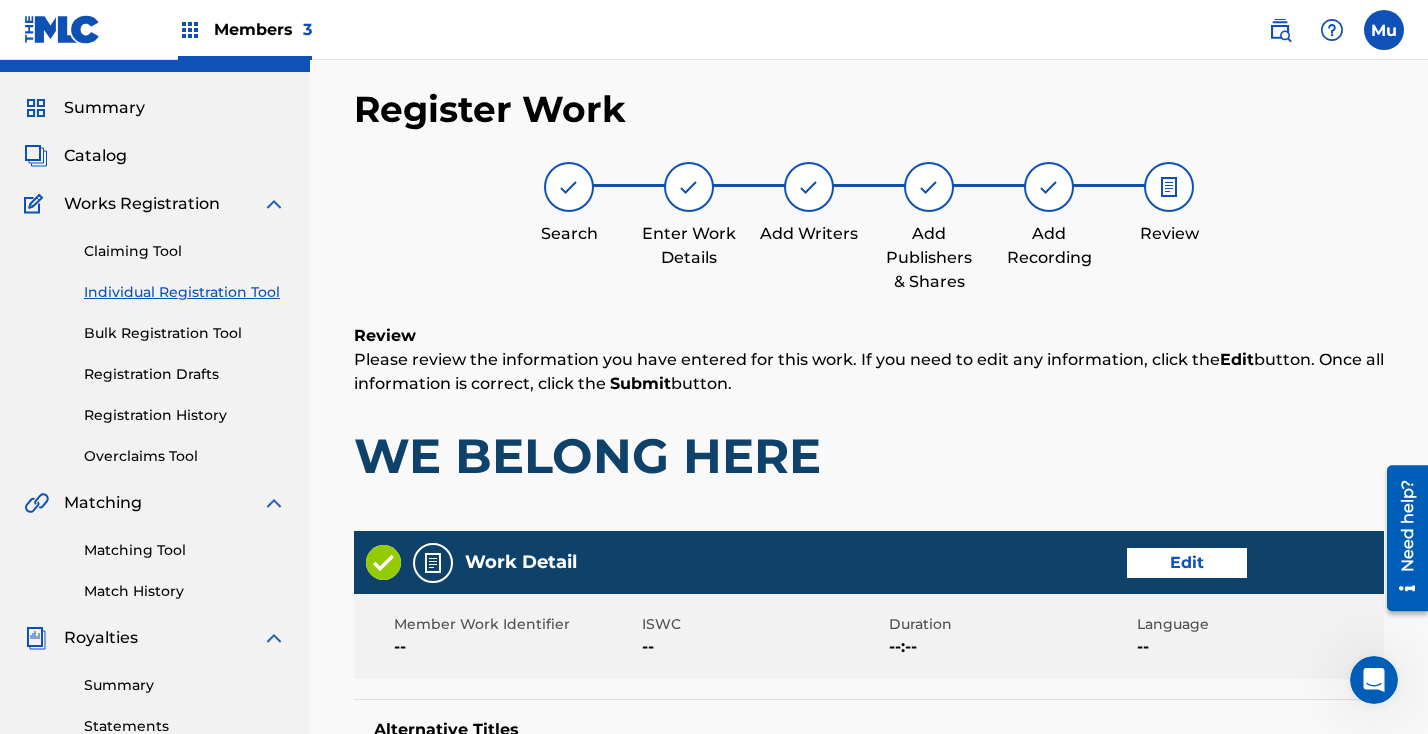 scroll, scrollTop: 1043, scrollLeft: 0, axis: vertical 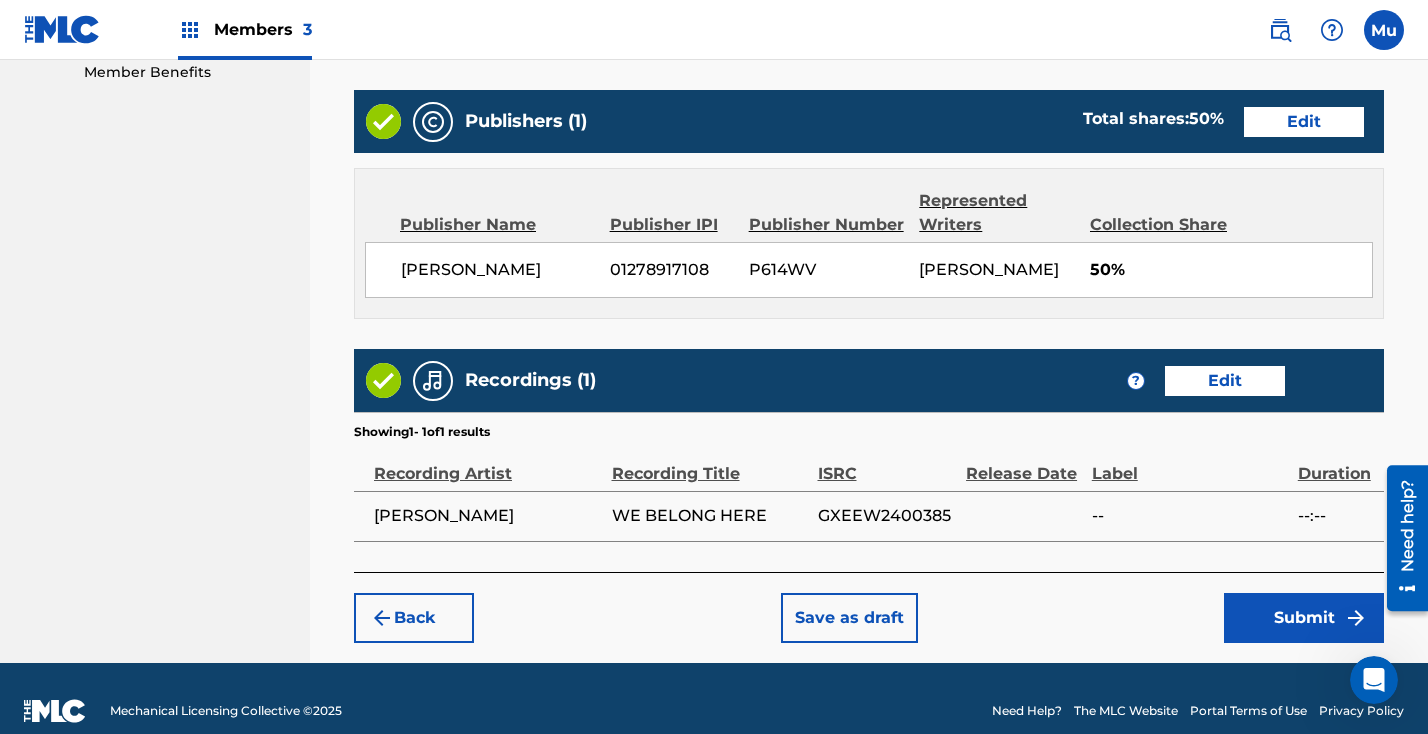 click on "Submit" at bounding box center [1304, 618] 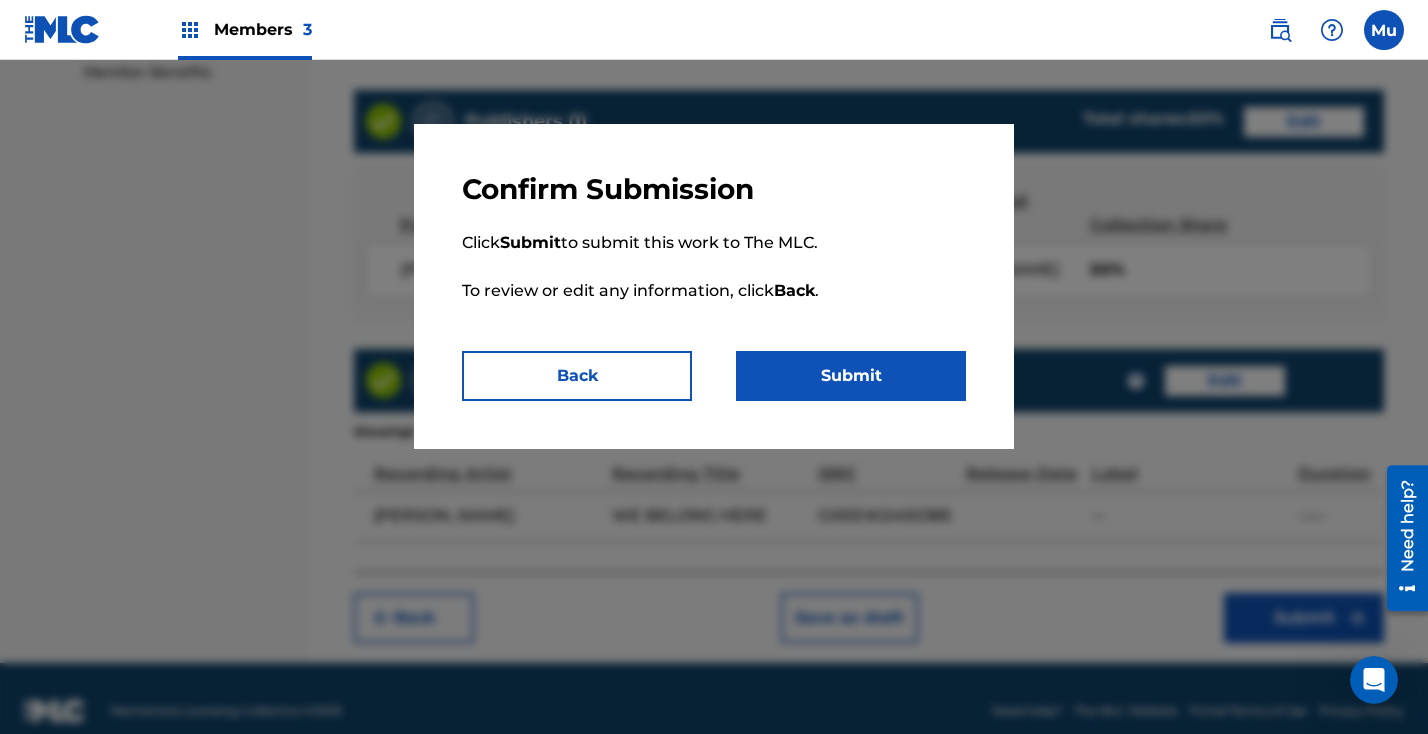 click on "Confirm Submission Click  Submit  to submit this work to The MLC. To review or edit any information, click  Back . Back Submit" at bounding box center [714, 286] 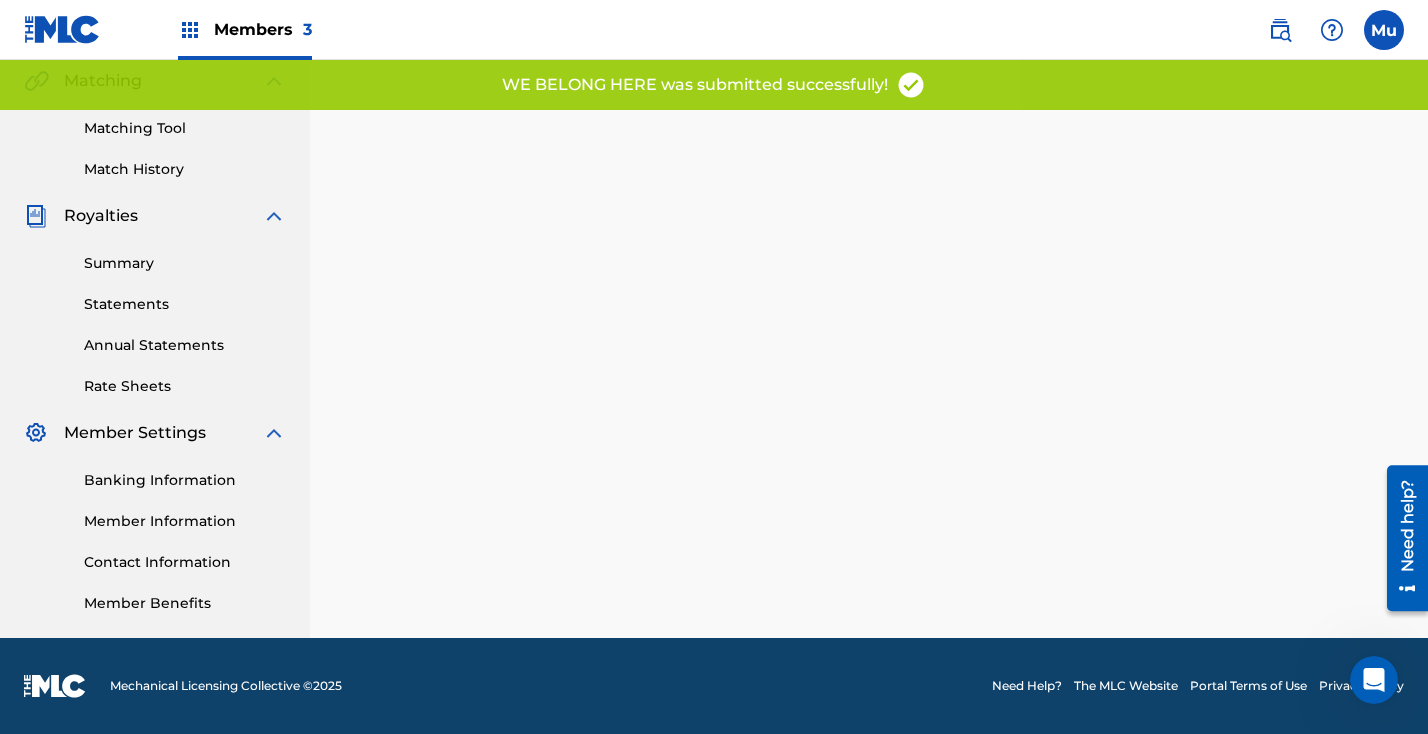 scroll, scrollTop: 0, scrollLeft: 0, axis: both 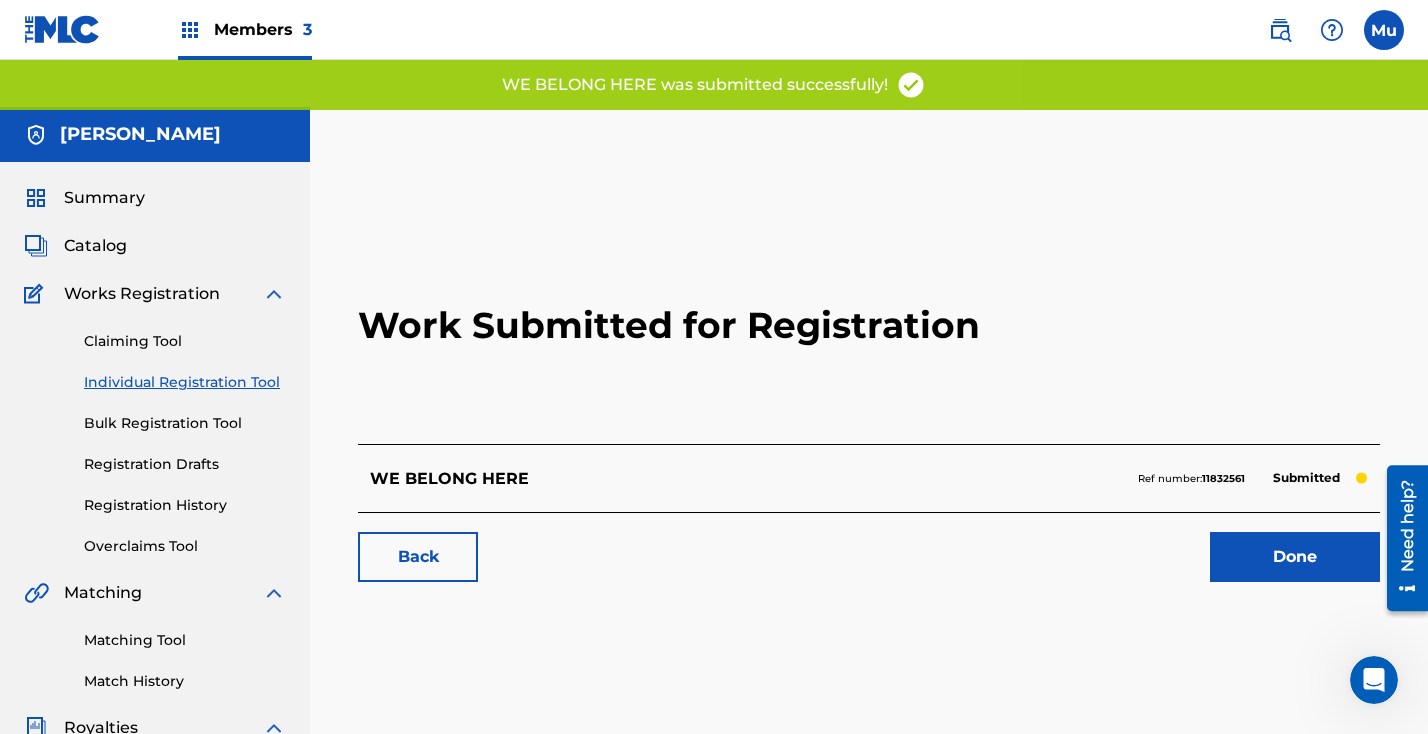 click on "Done" at bounding box center [1295, 557] 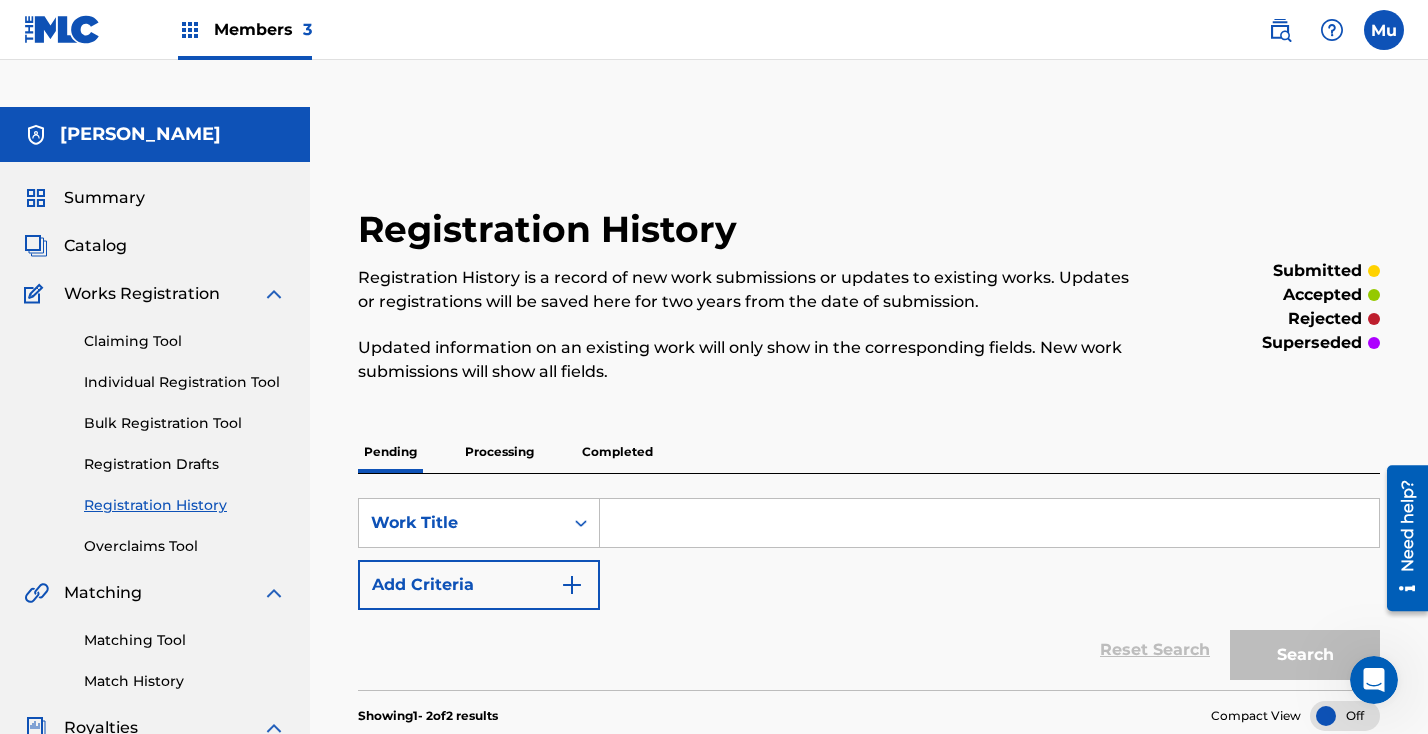 click on "Individual Registration Tool" at bounding box center [185, 382] 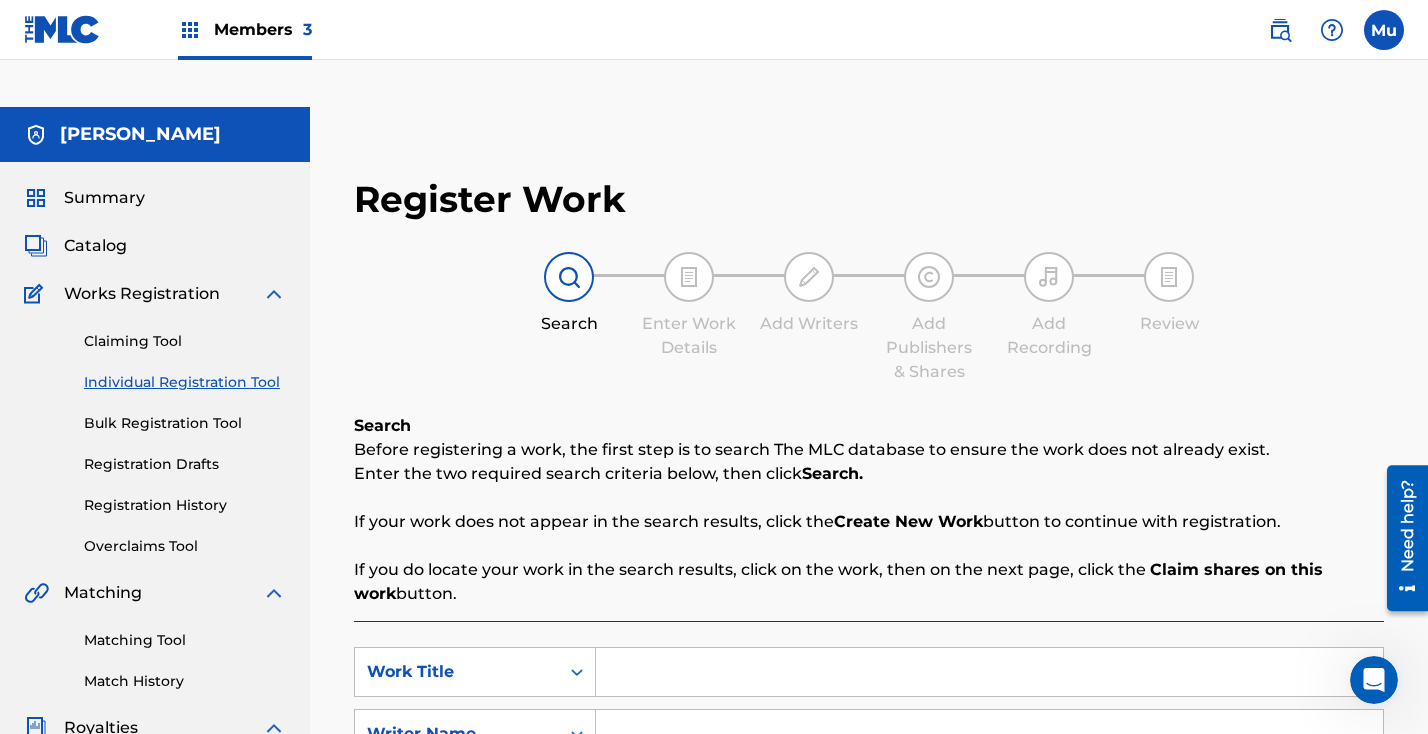 click at bounding box center [989, 672] 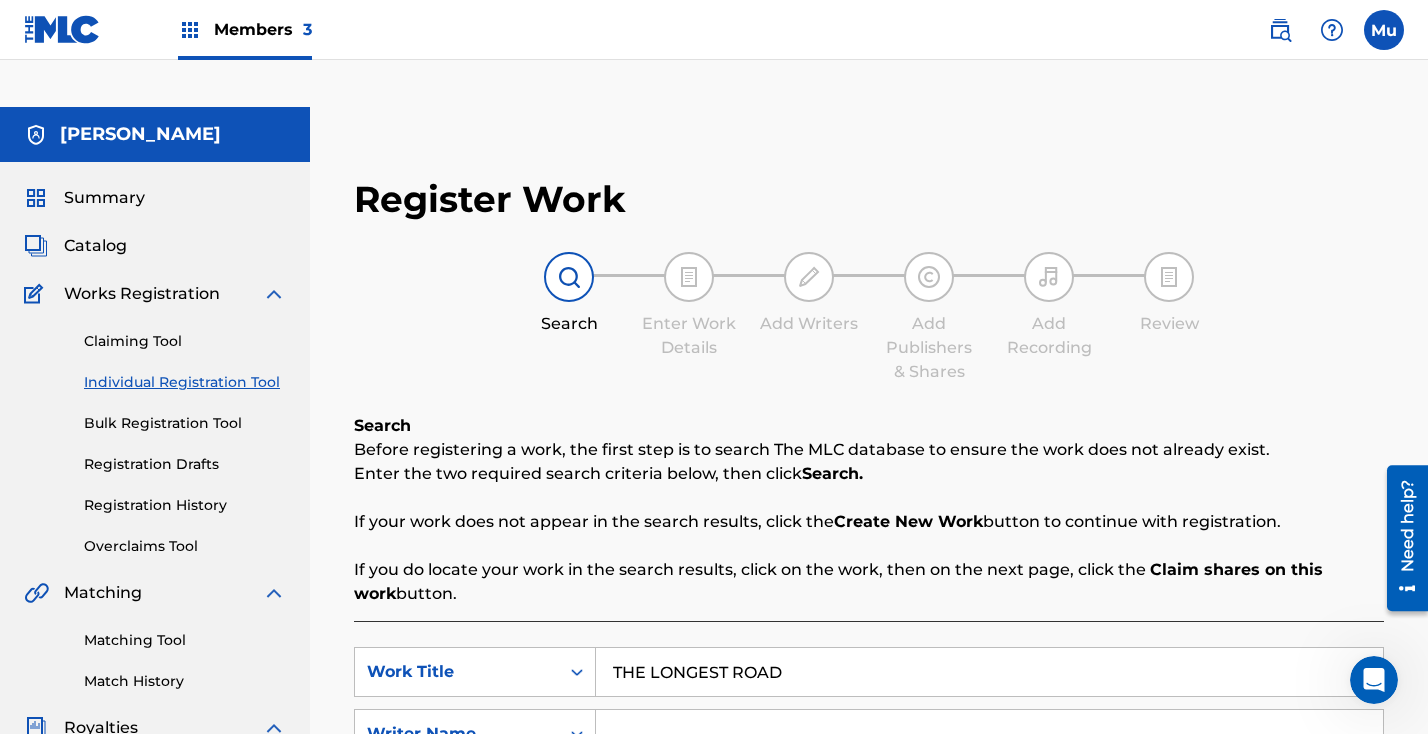 type on "THE LONGEST ROAD" 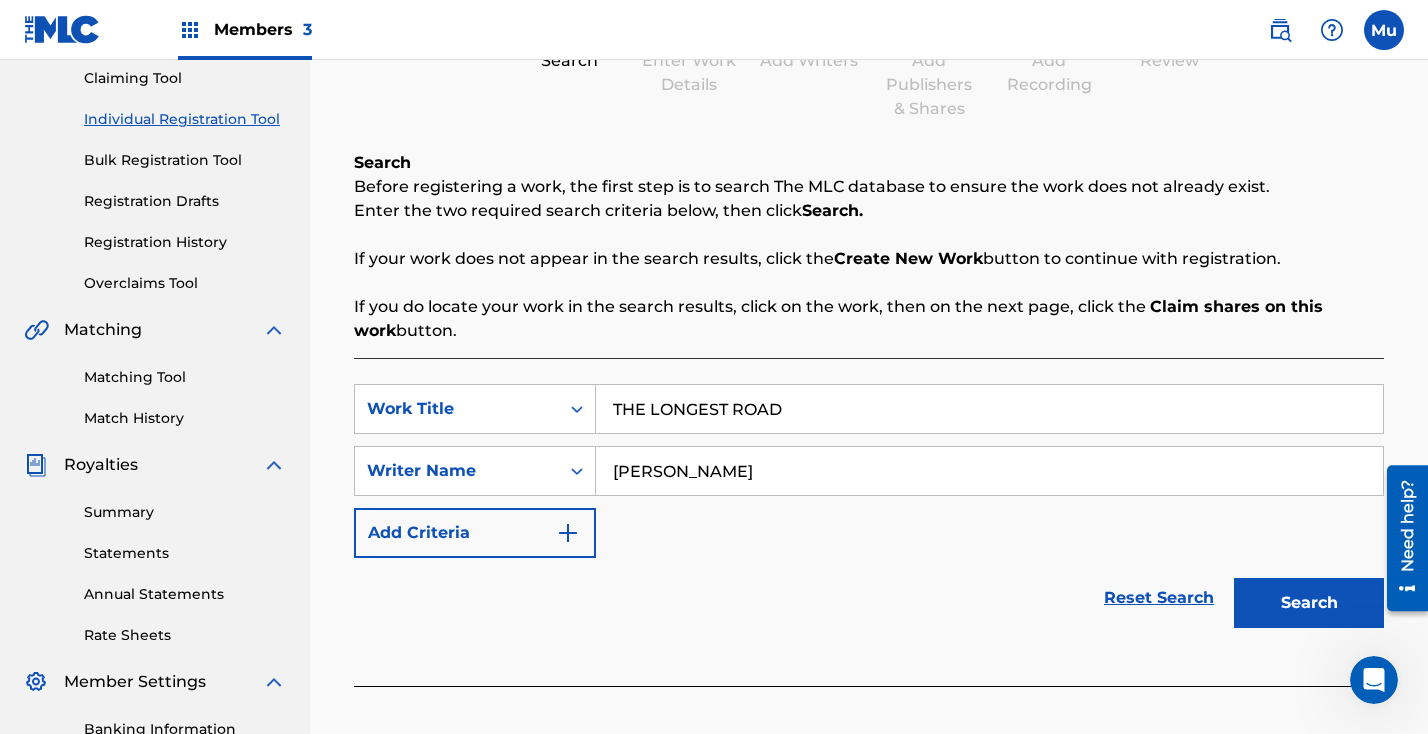 scroll, scrollTop: 329, scrollLeft: 0, axis: vertical 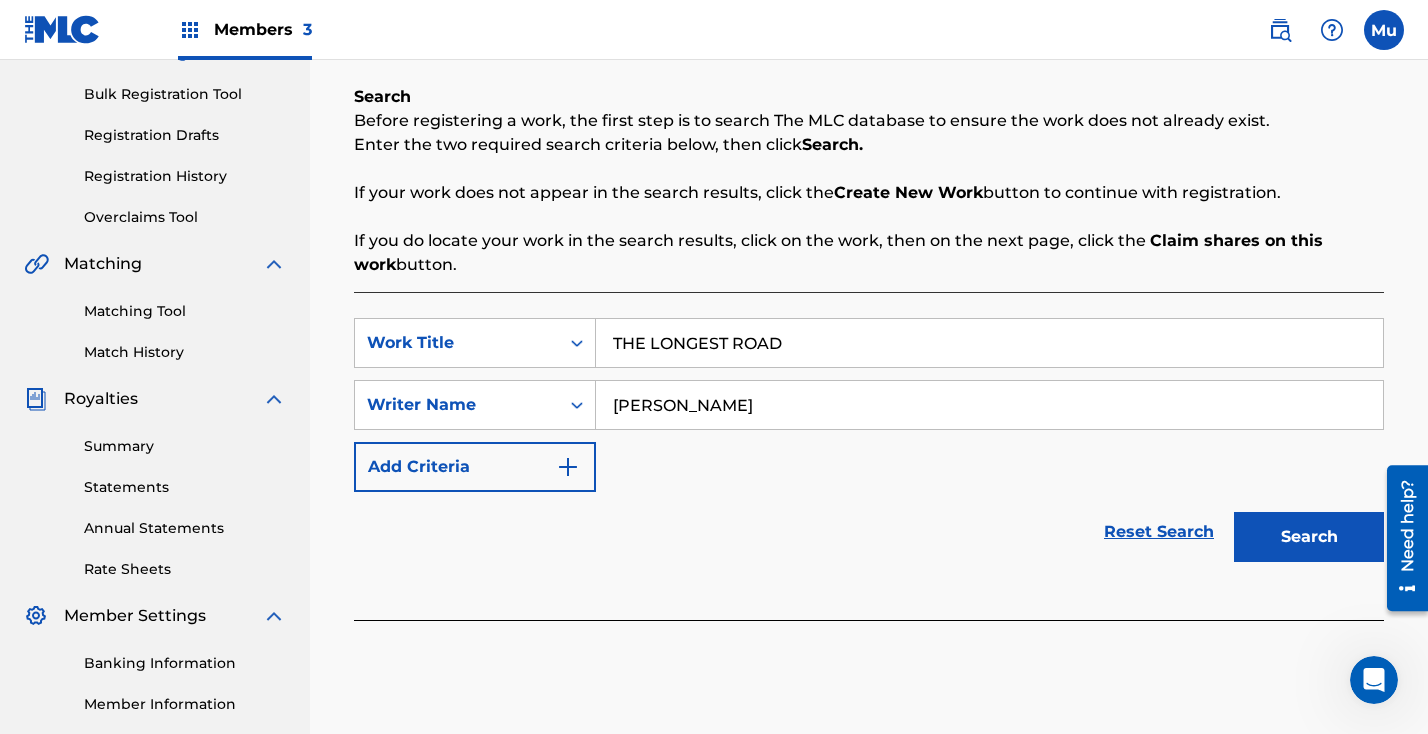 click on "Search" at bounding box center [1309, 537] 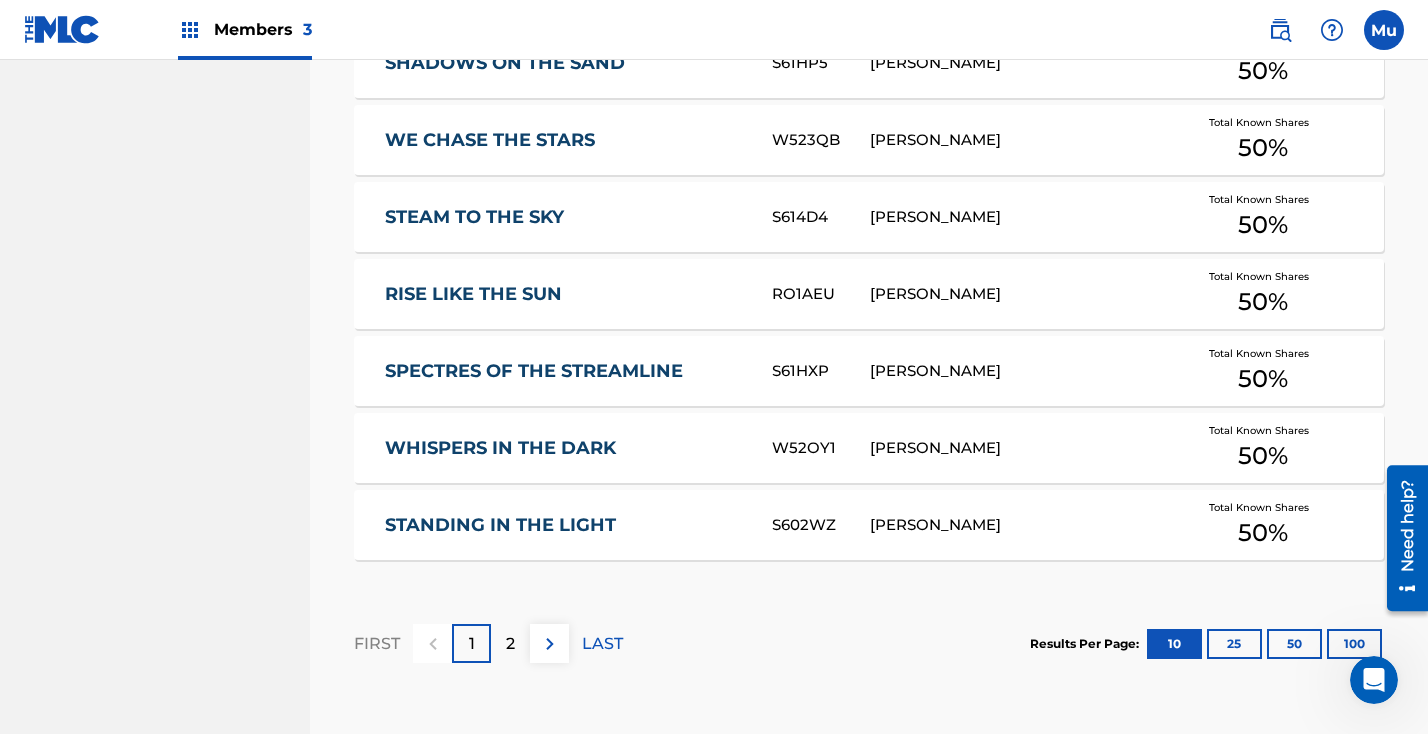 scroll, scrollTop: 1246, scrollLeft: 0, axis: vertical 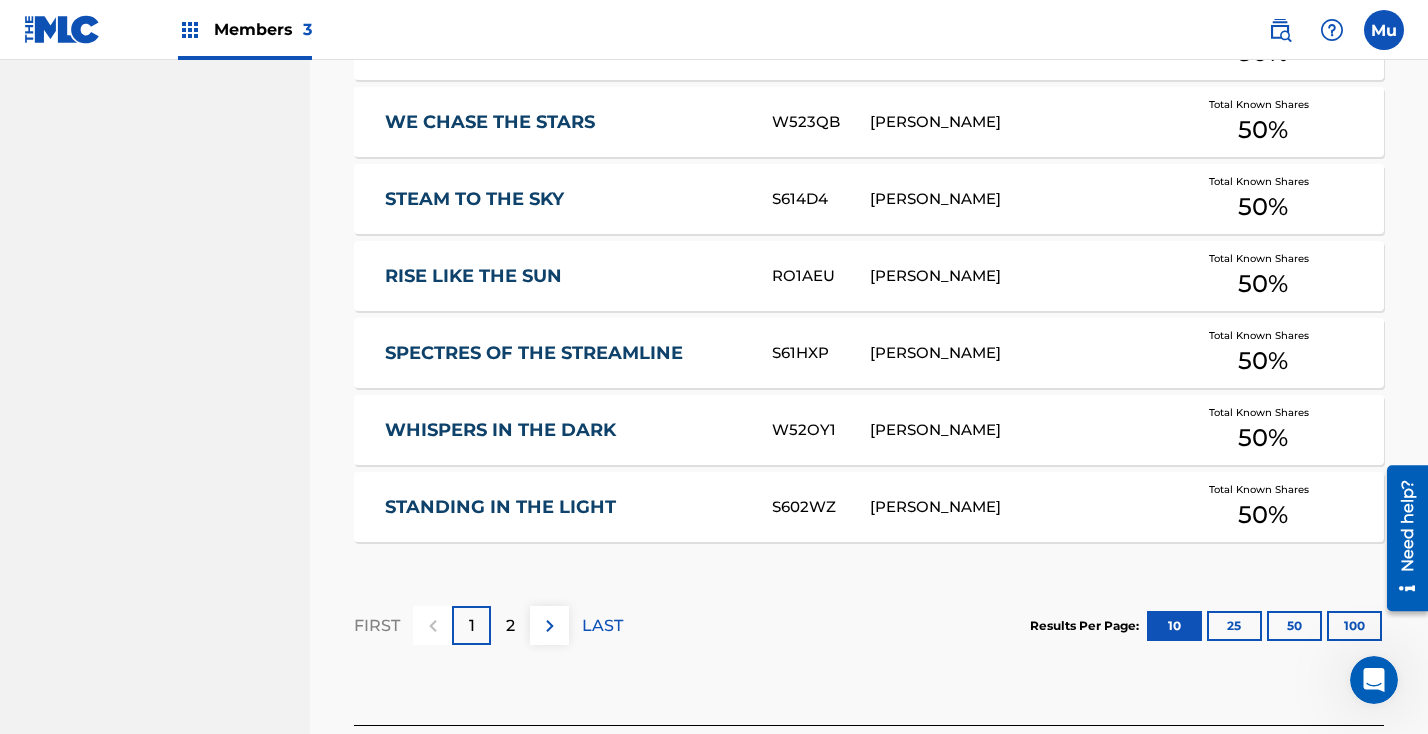 click on "Create new work" at bounding box center [1298, 771] 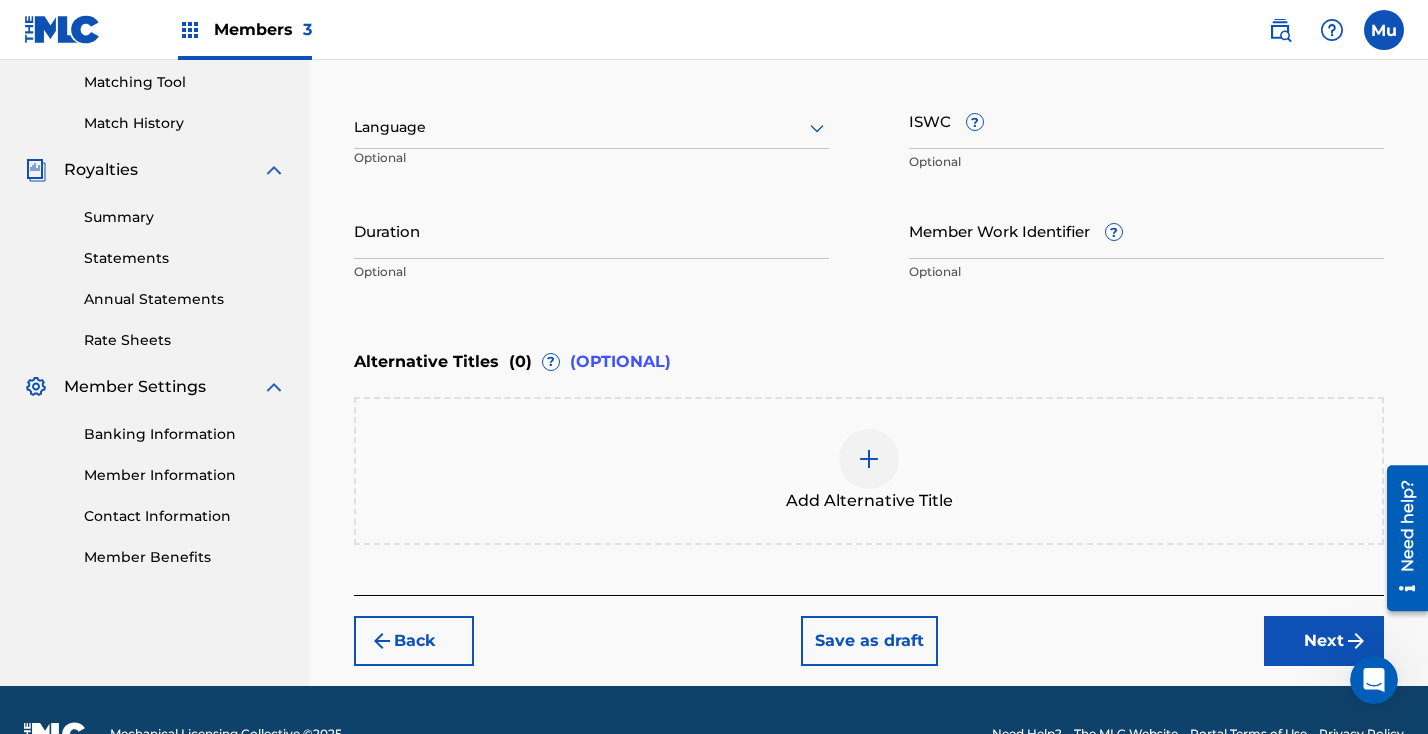 click on "Next" at bounding box center [1324, 641] 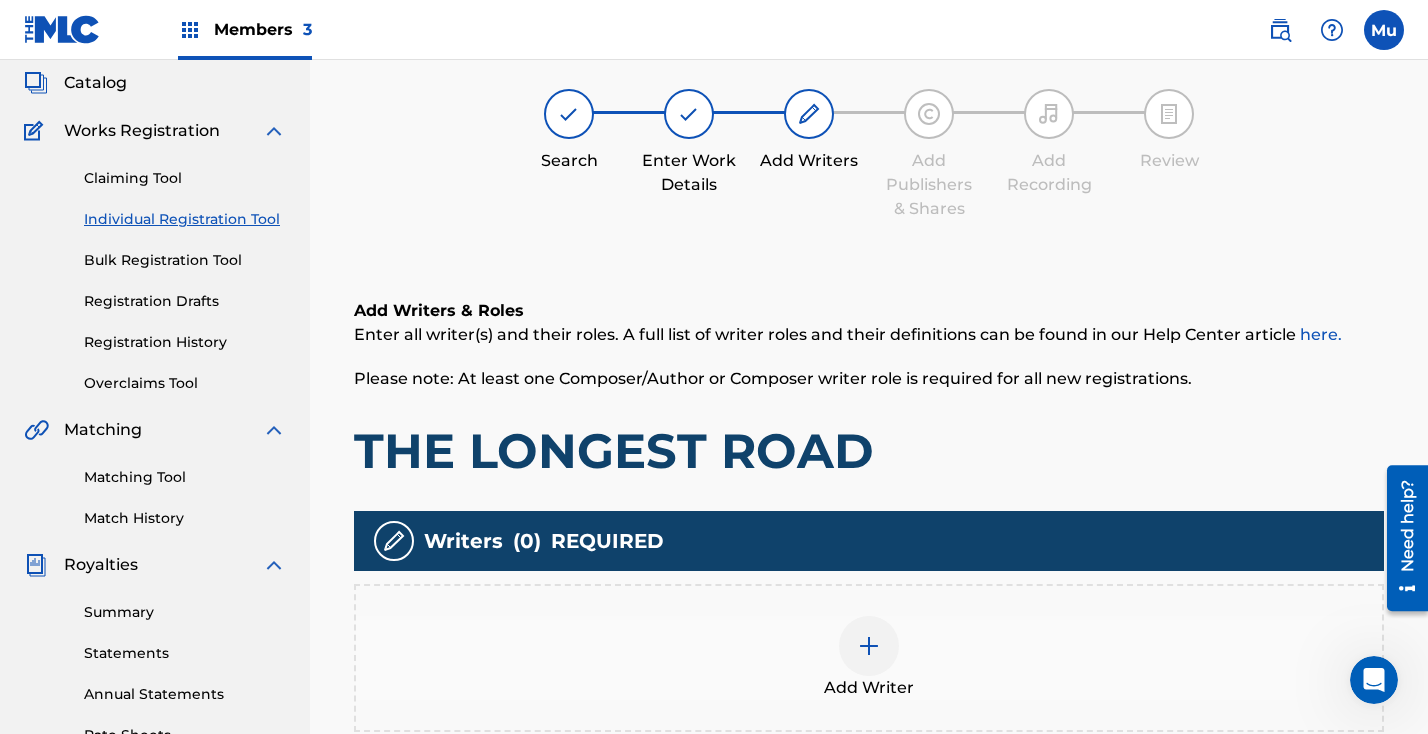 scroll, scrollTop: 90, scrollLeft: 0, axis: vertical 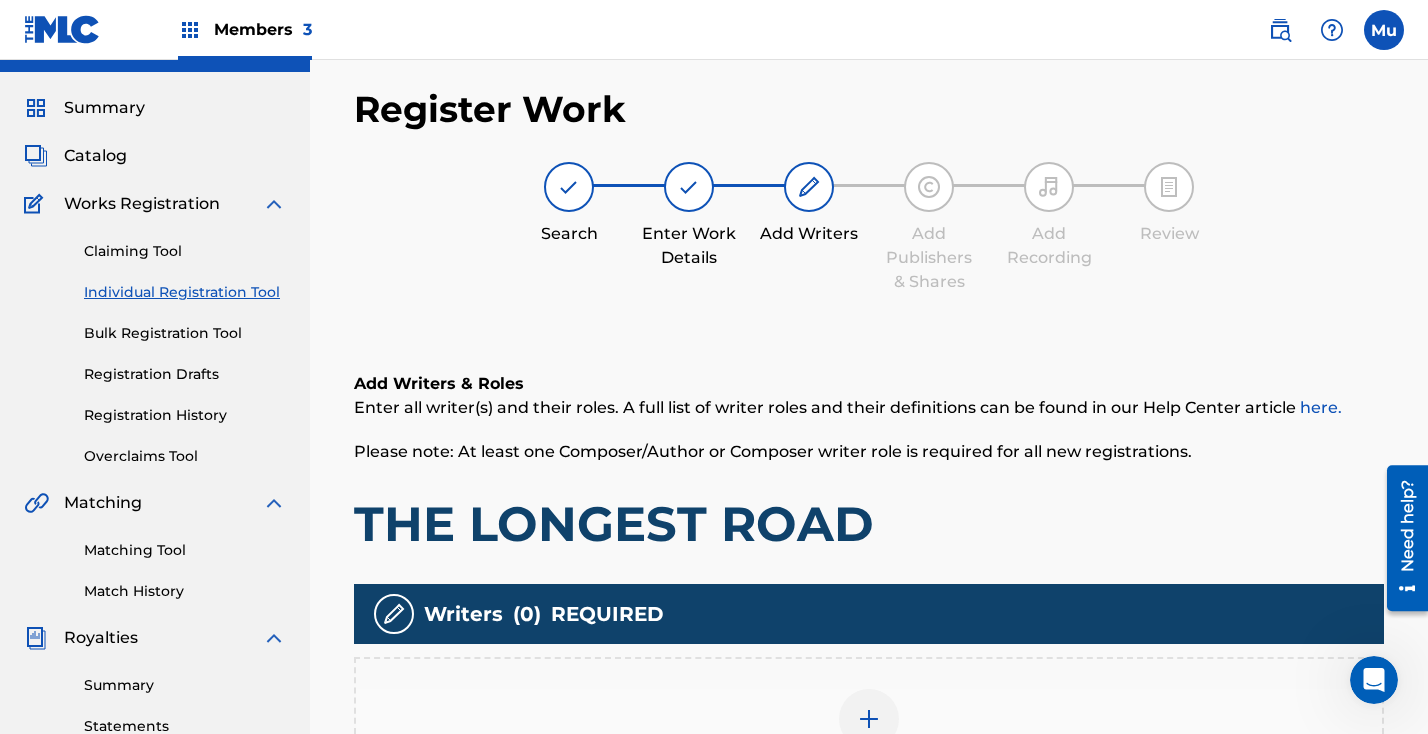 click at bounding box center (869, 719) 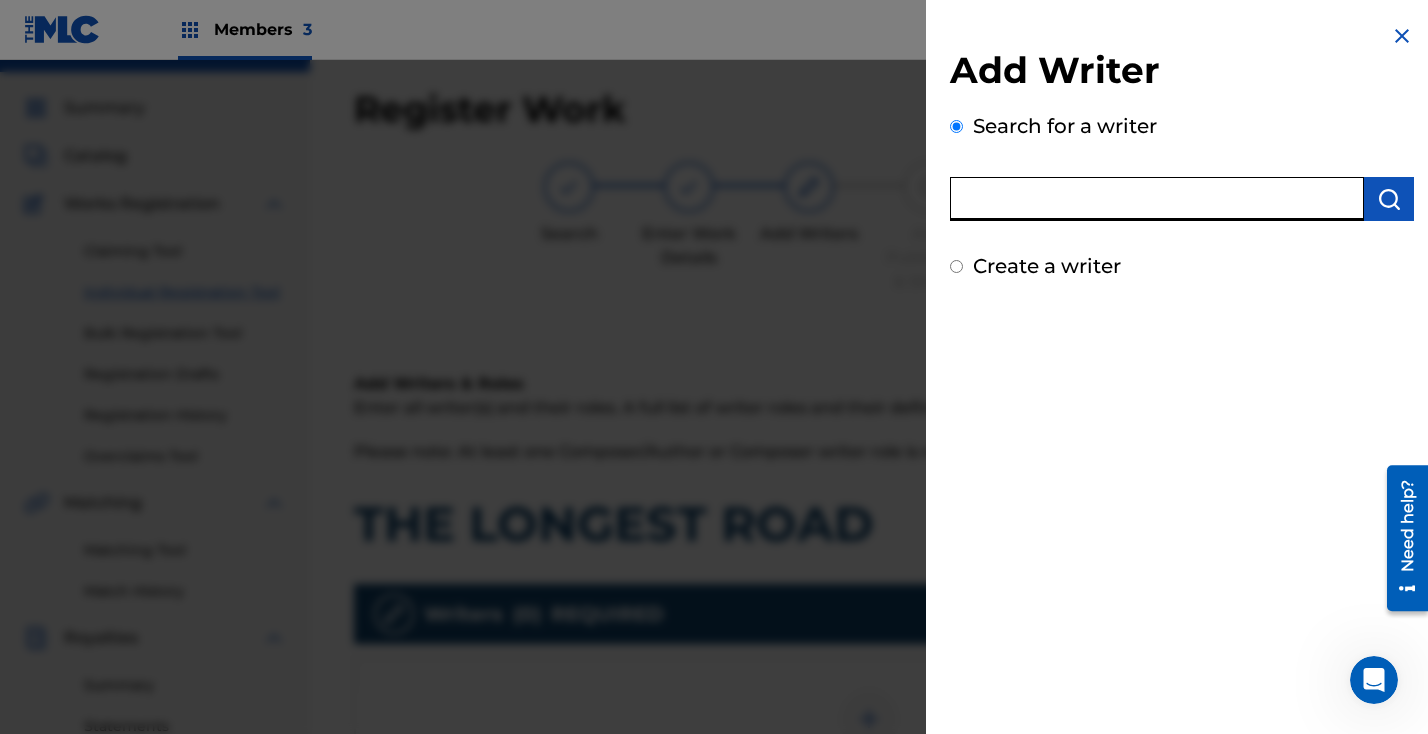 click at bounding box center [1157, 199] 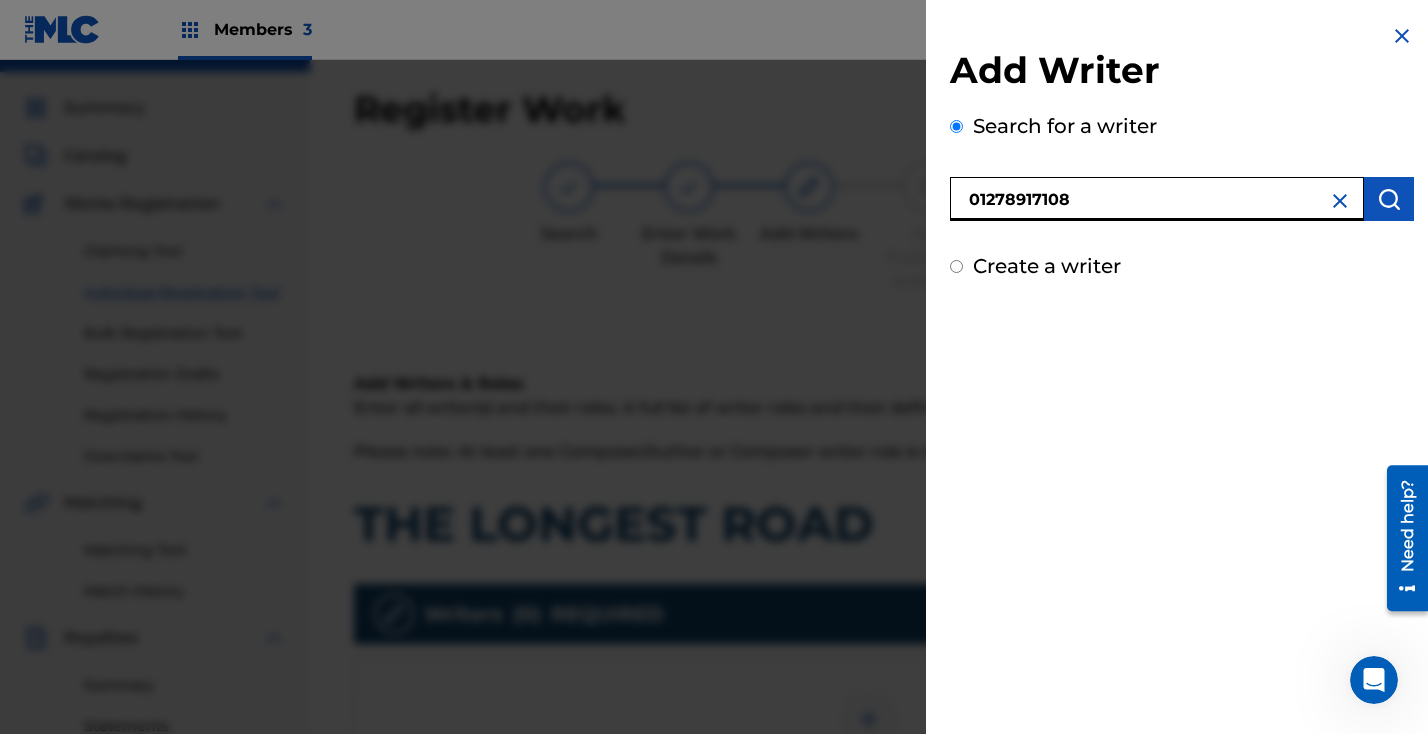 type on "01278917108" 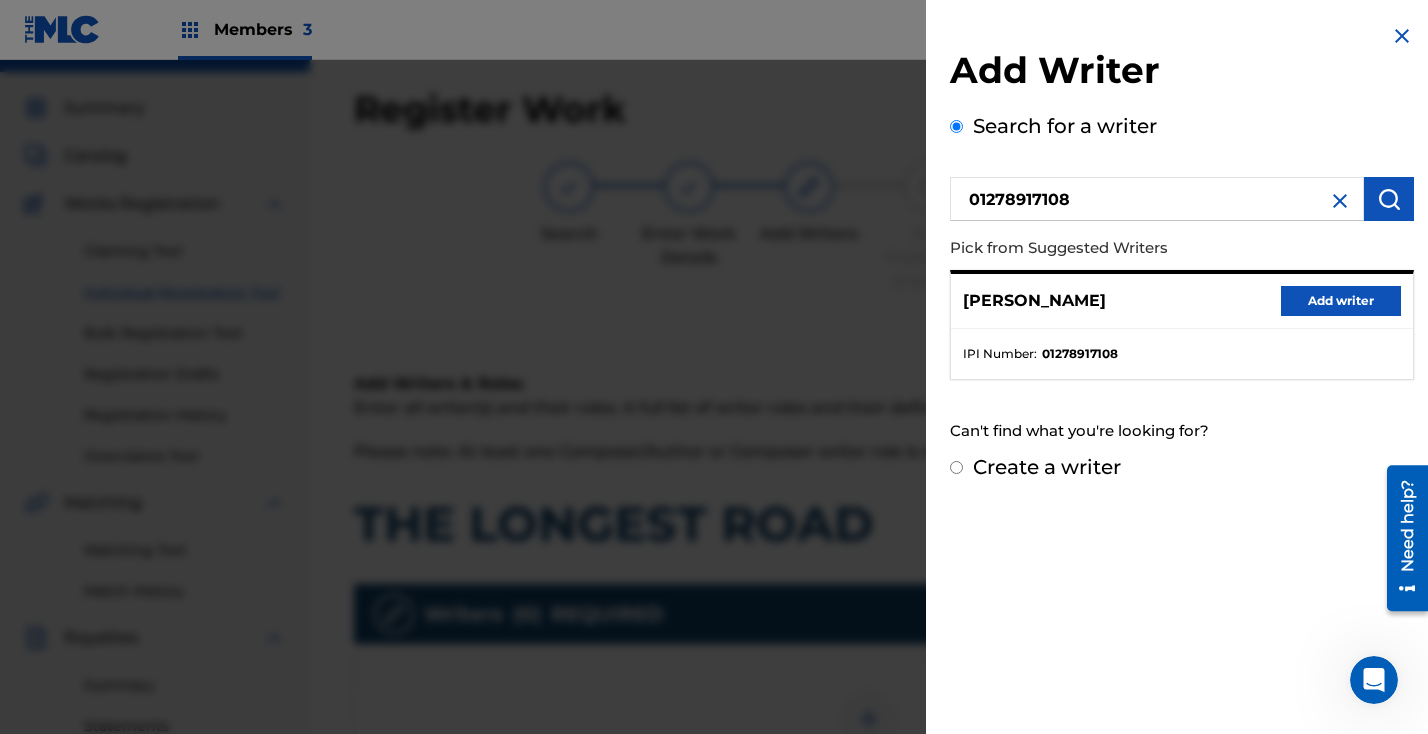 click on "Add writer" at bounding box center [1341, 301] 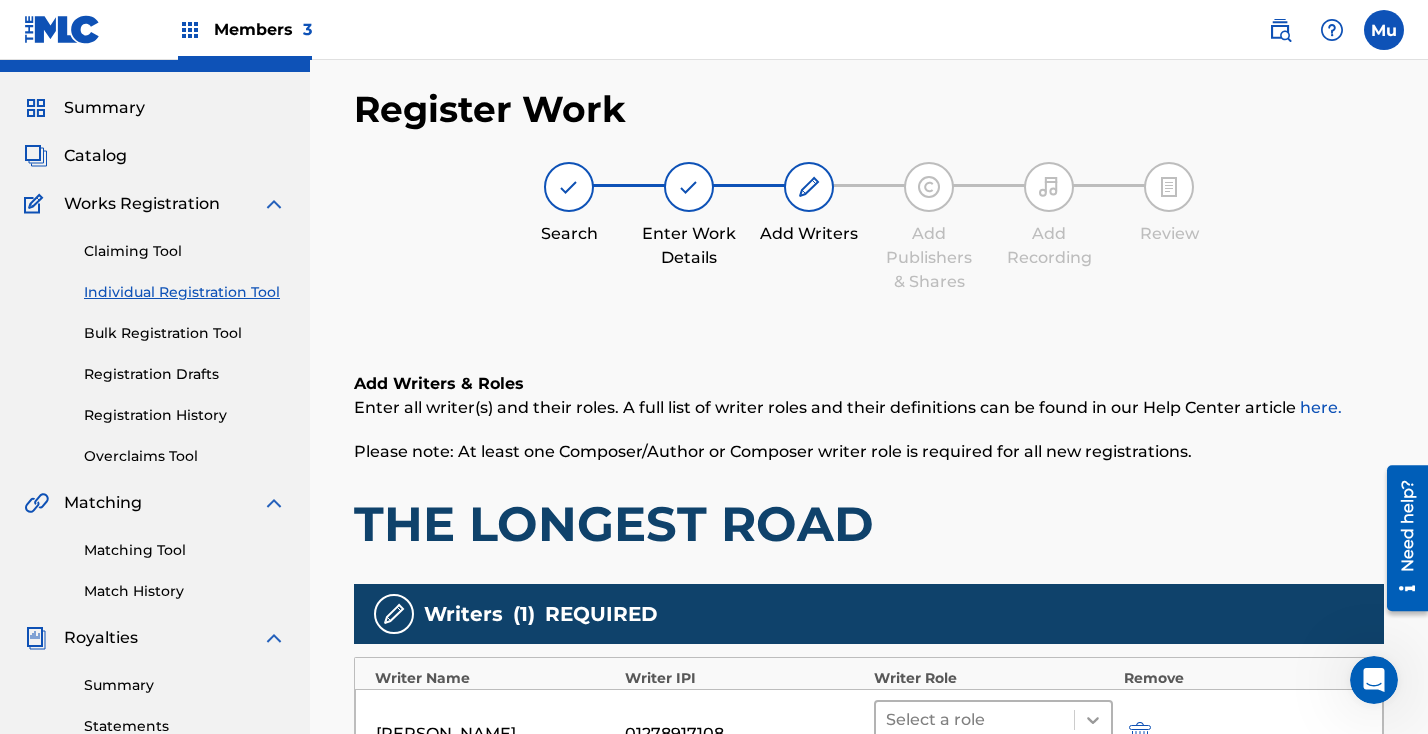 click 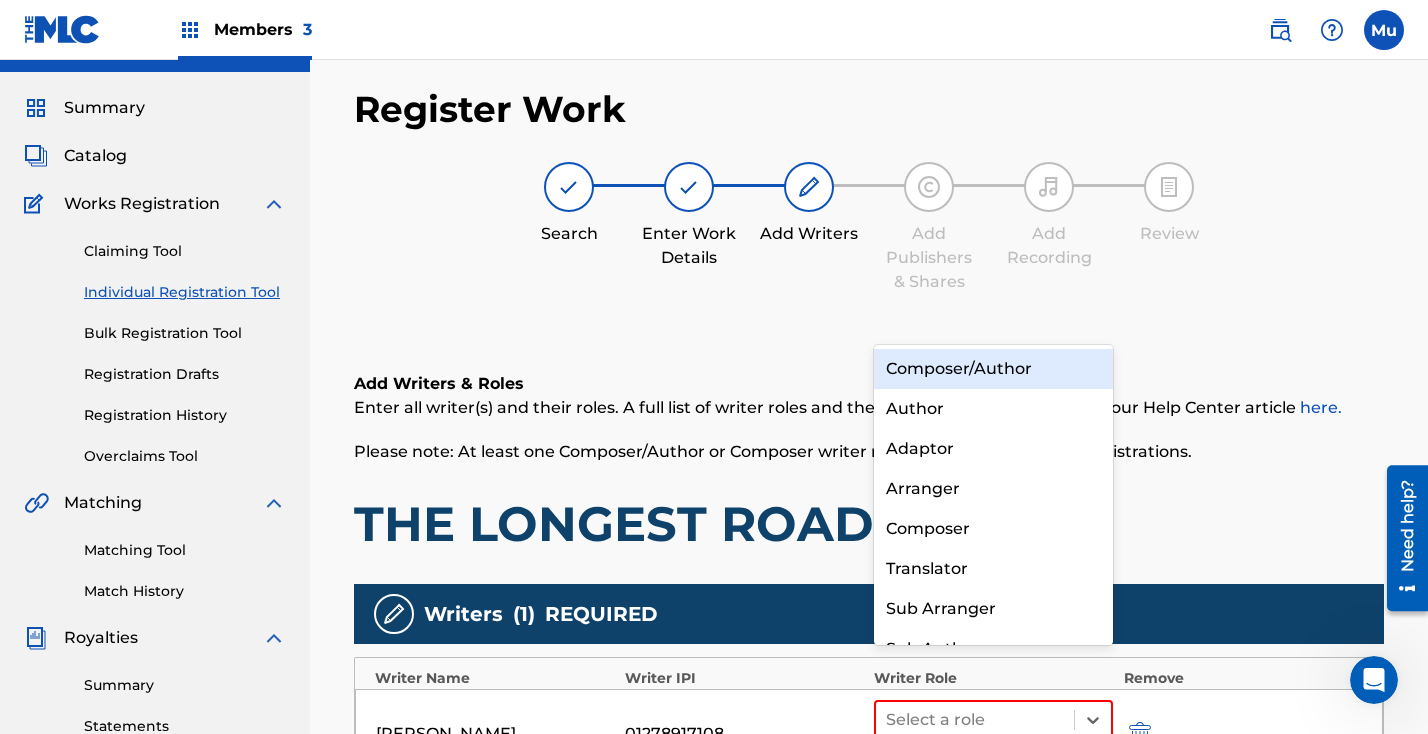 click on "Composer/Author" at bounding box center [993, 369] 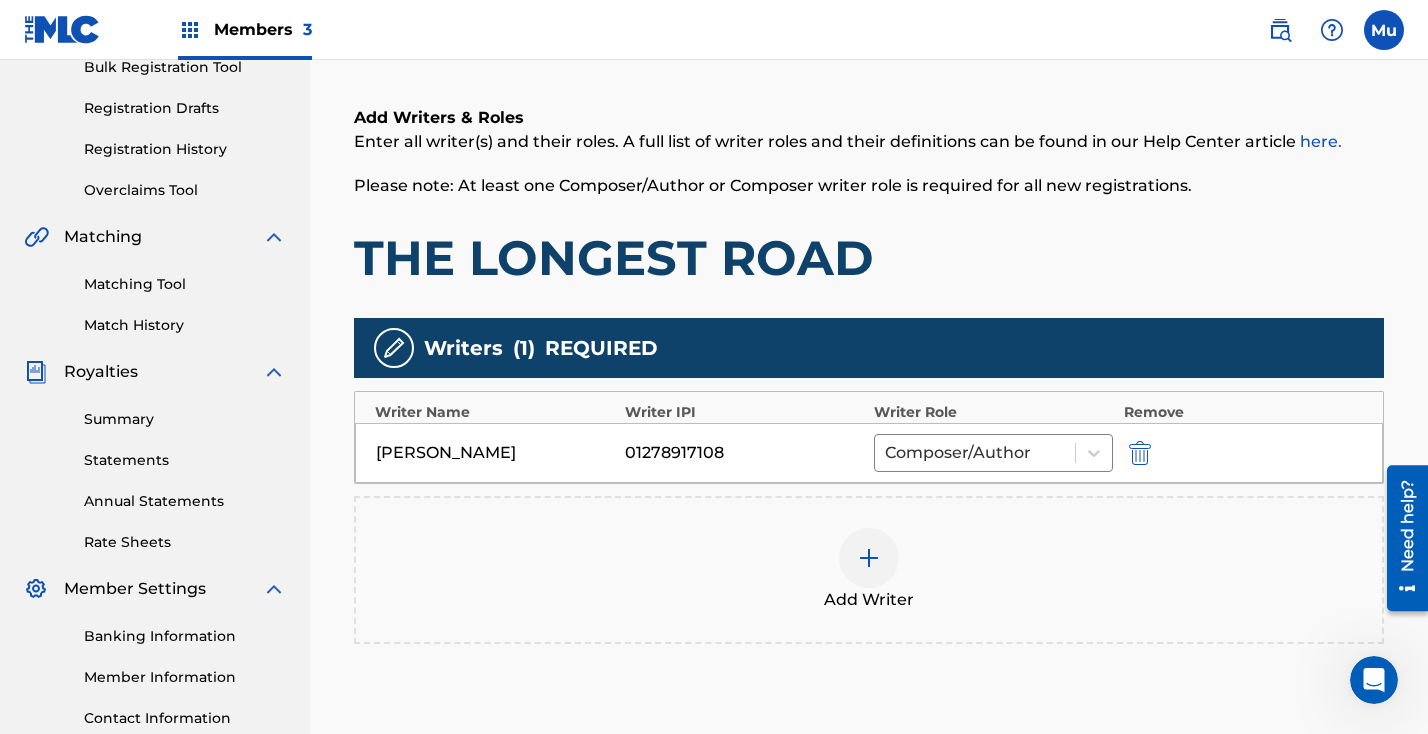 scroll, scrollTop: 450, scrollLeft: 0, axis: vertical 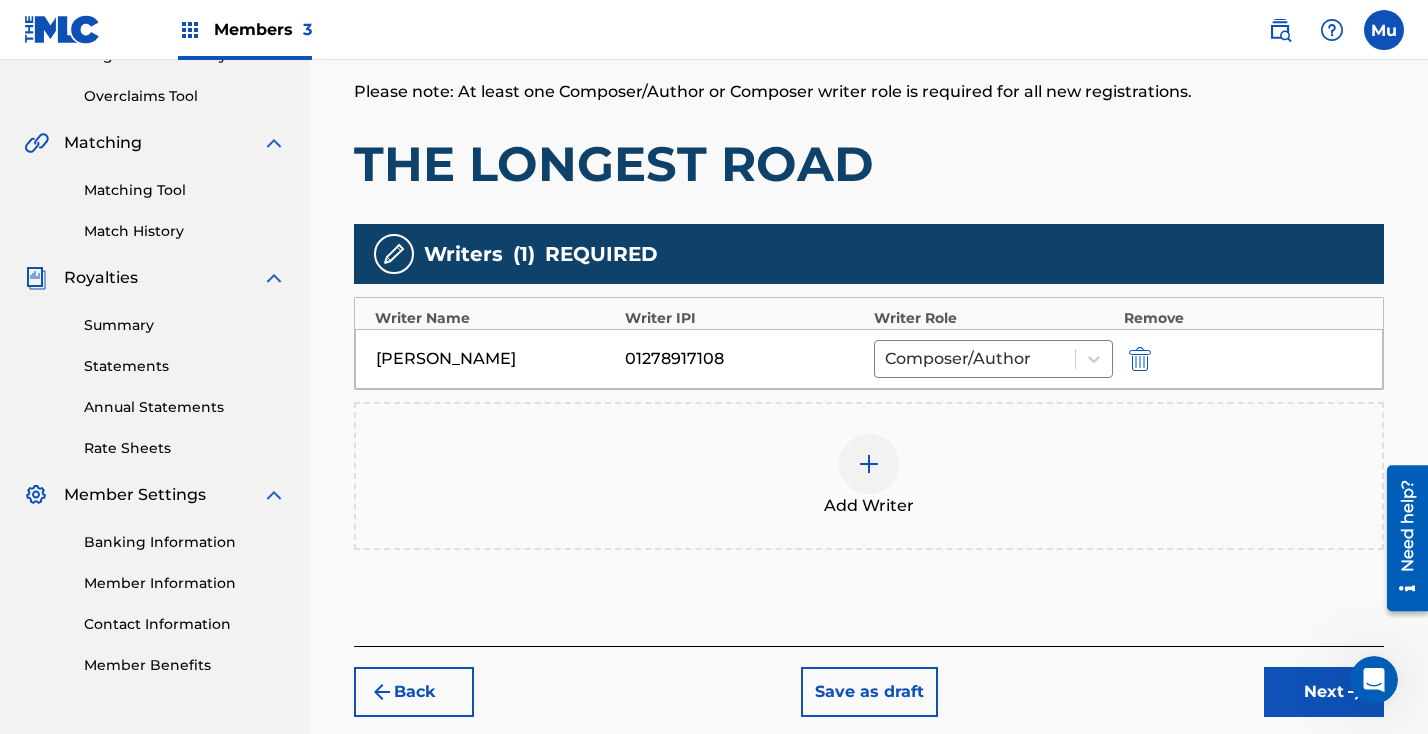 click on "Next" at bounding box center [1324, 692] 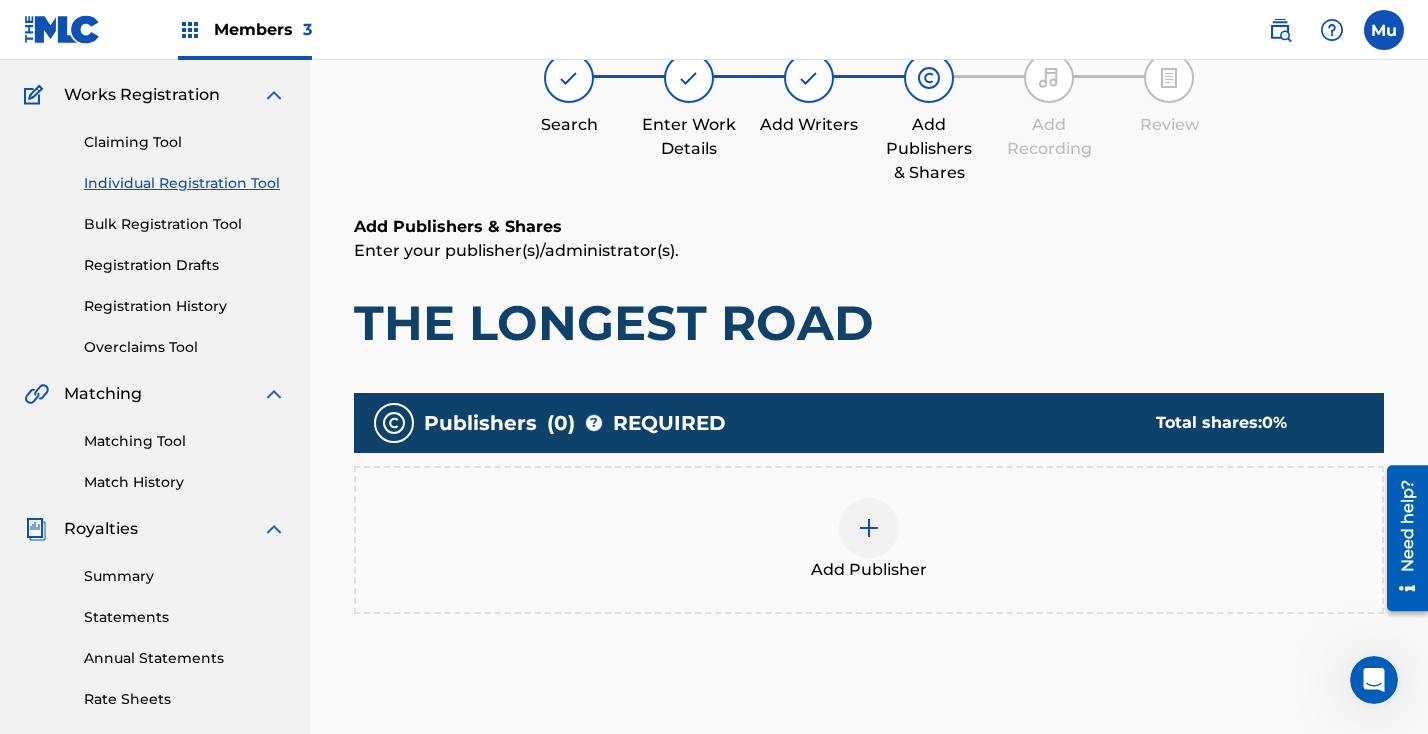 scroll, scrollTop: 354, scrollLeft: 0, axis: vertical 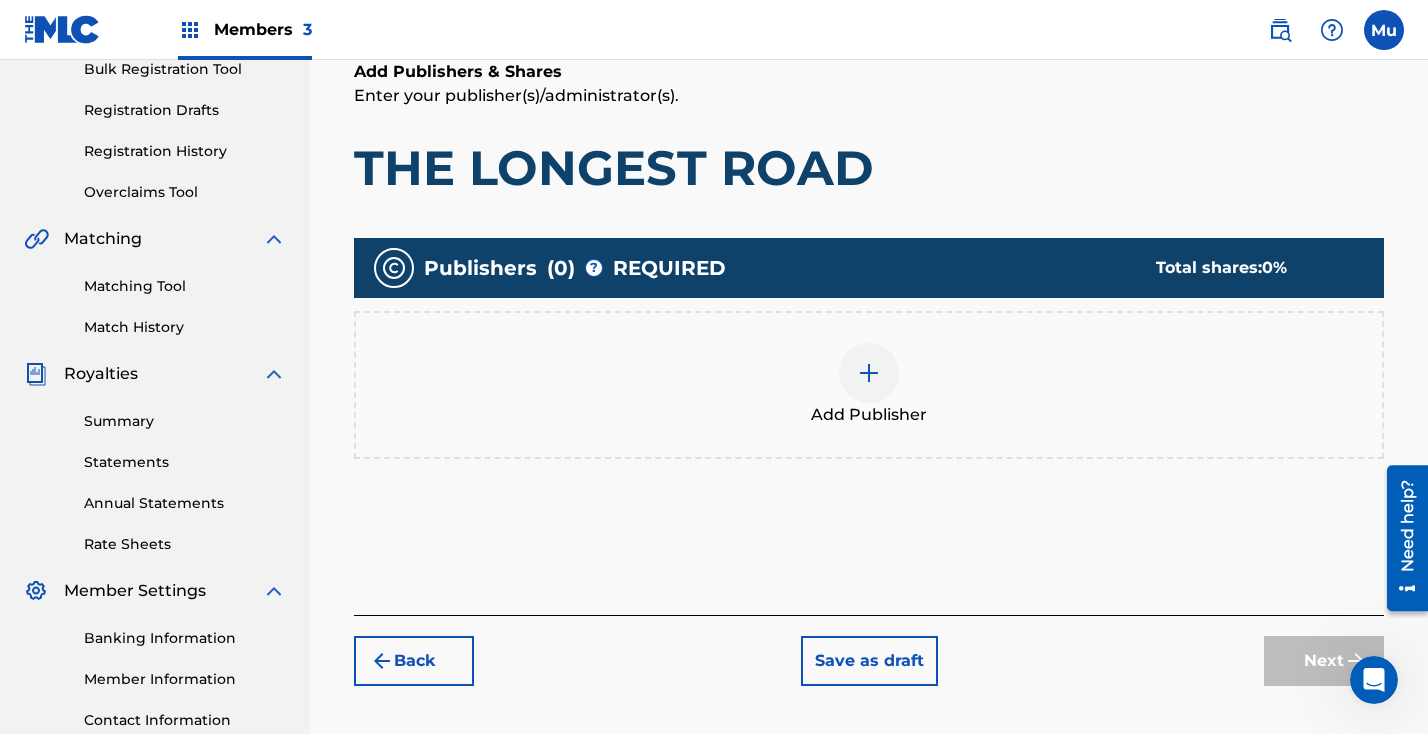 click at bounding box center (869, 373) 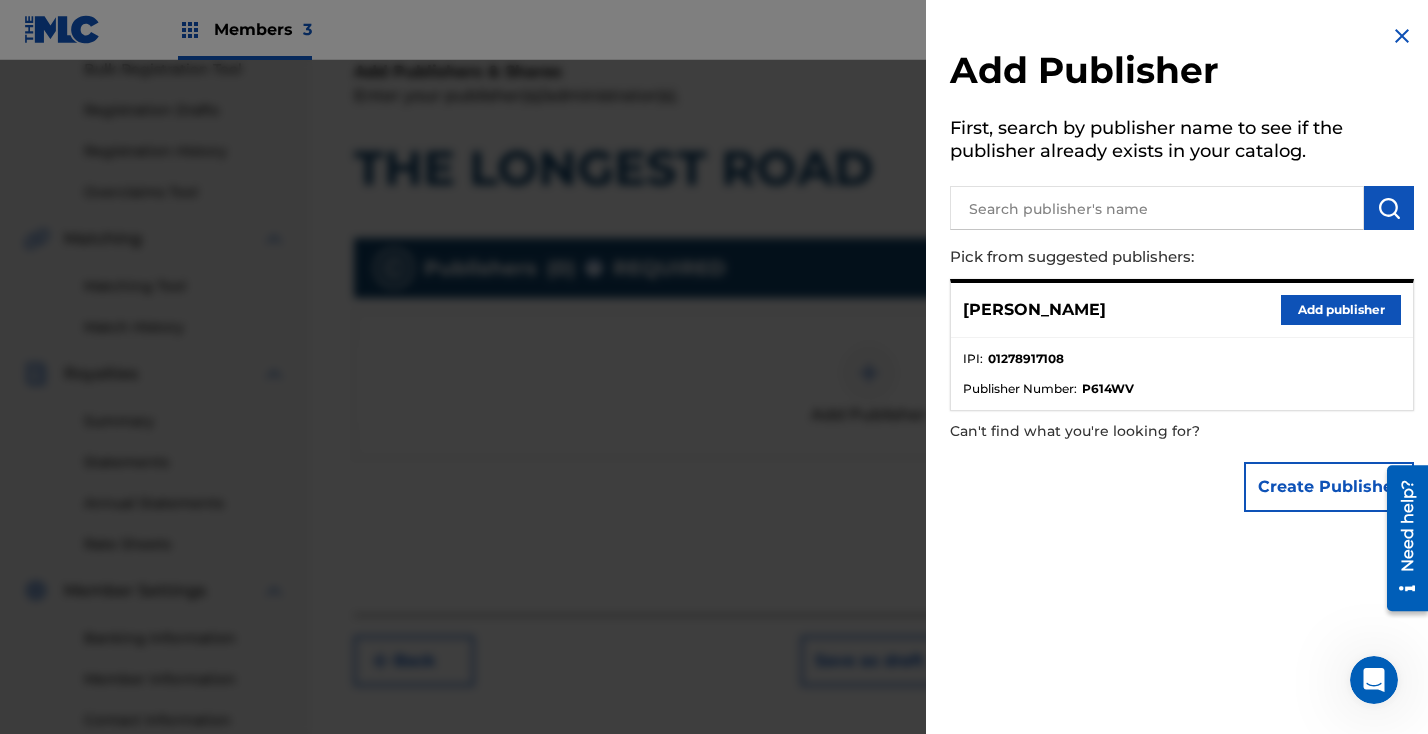 click at bounding box center (1157, 208) 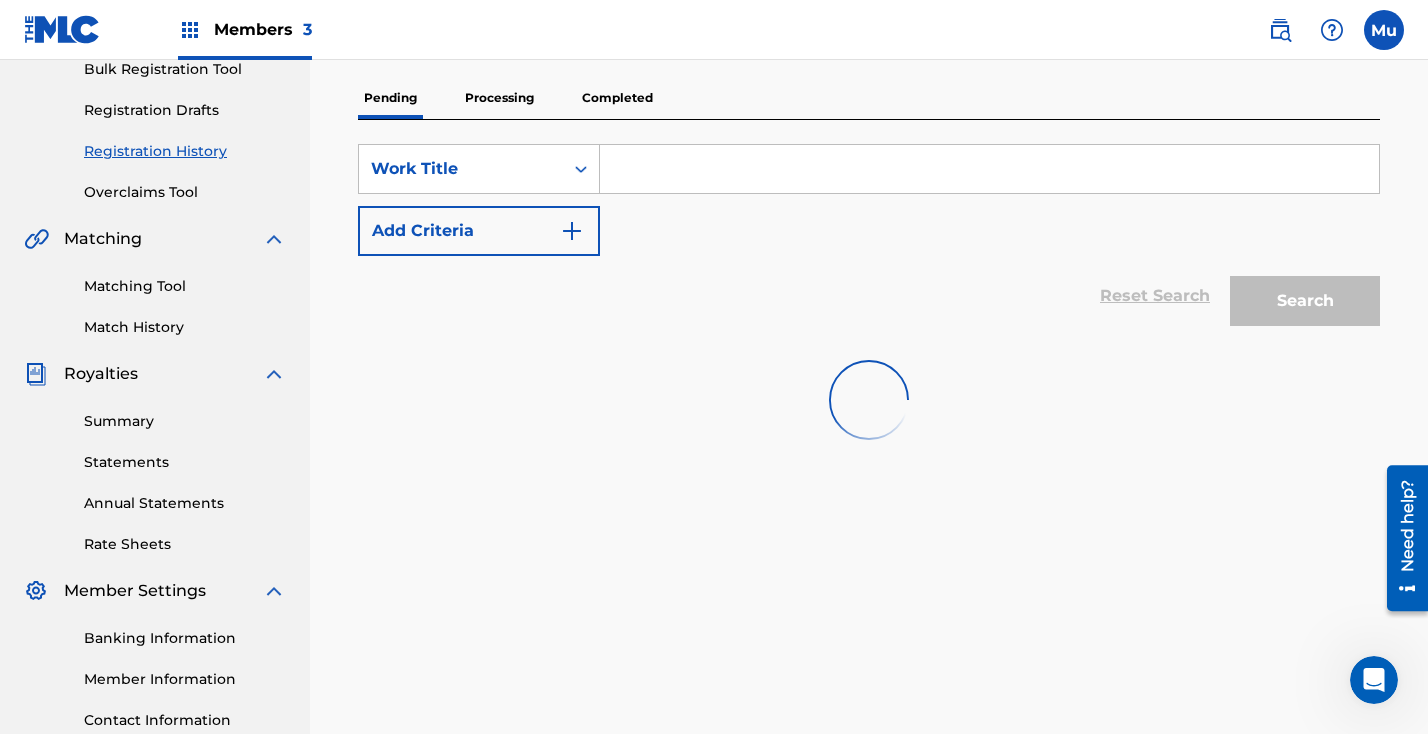 scroll, scrollTop: 0, scrollLeft: 0, axis: both 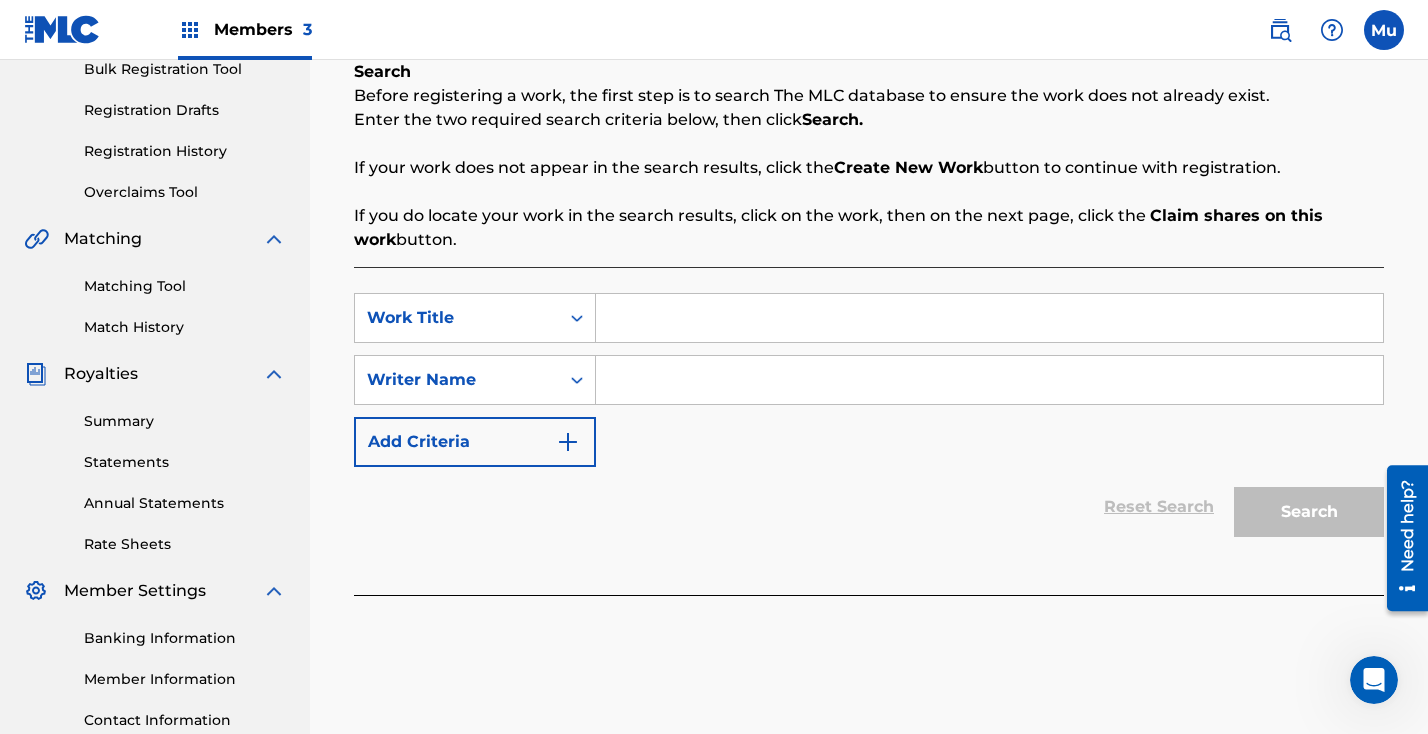 click on "SearchWithCriteria28a2bec0-1b2a-4935-a537-ded12519060e Work Title SearchWithCriteria6dbf64f7-e699-44aa-916d-5bcf9e39995b Writer Name Add Criteria Reset Search Search" at bounding box center (869, 431) 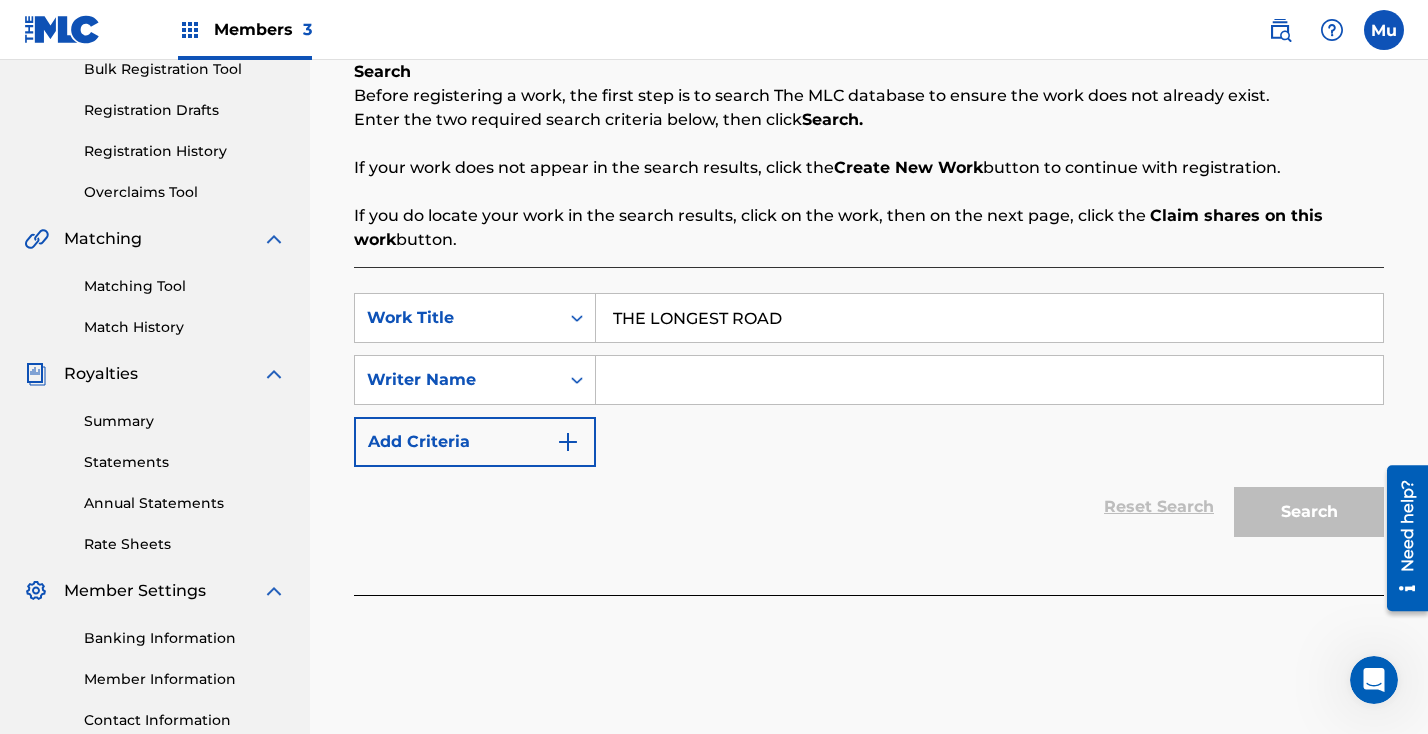 type on "THE LONGEST ROAD" 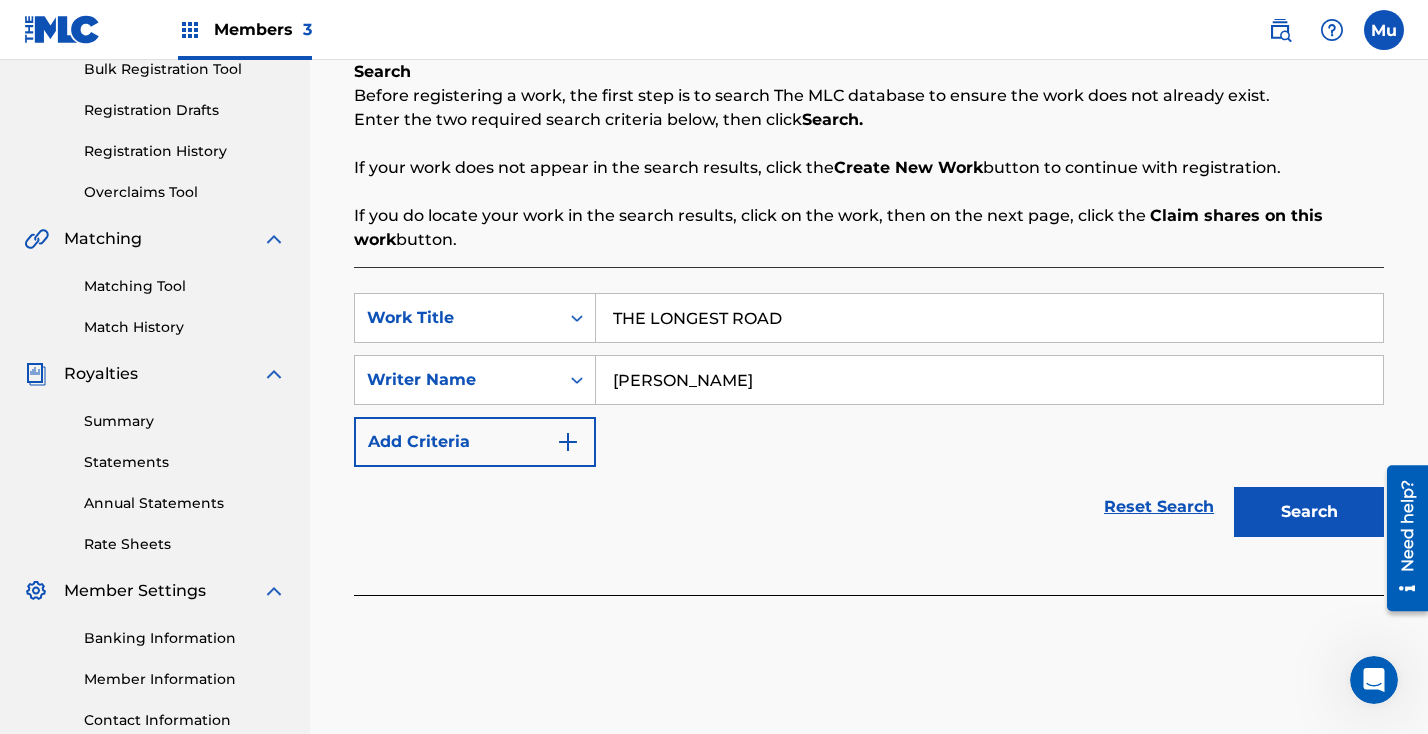 click on "Search" at bounding box center [1309, 512] 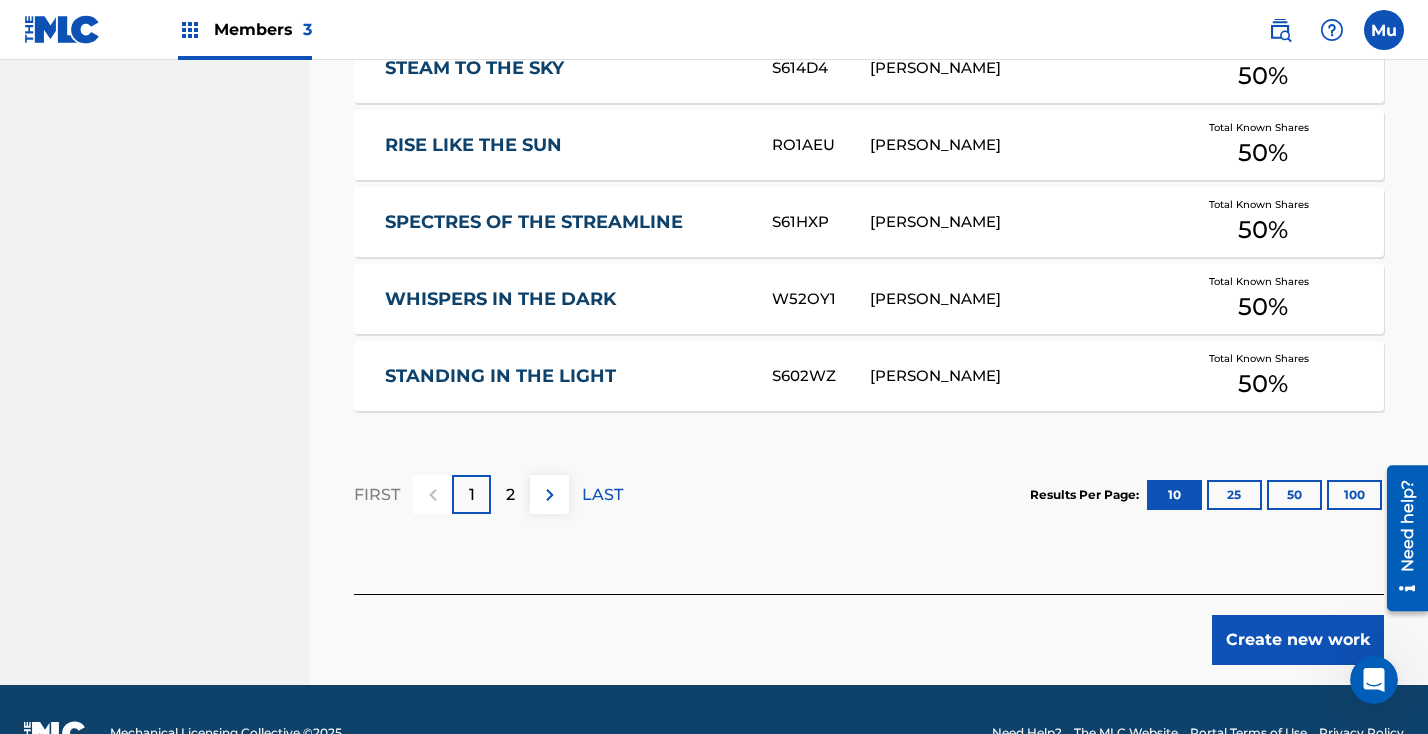 click on "Create new work" at bounding box center [1298, 640] 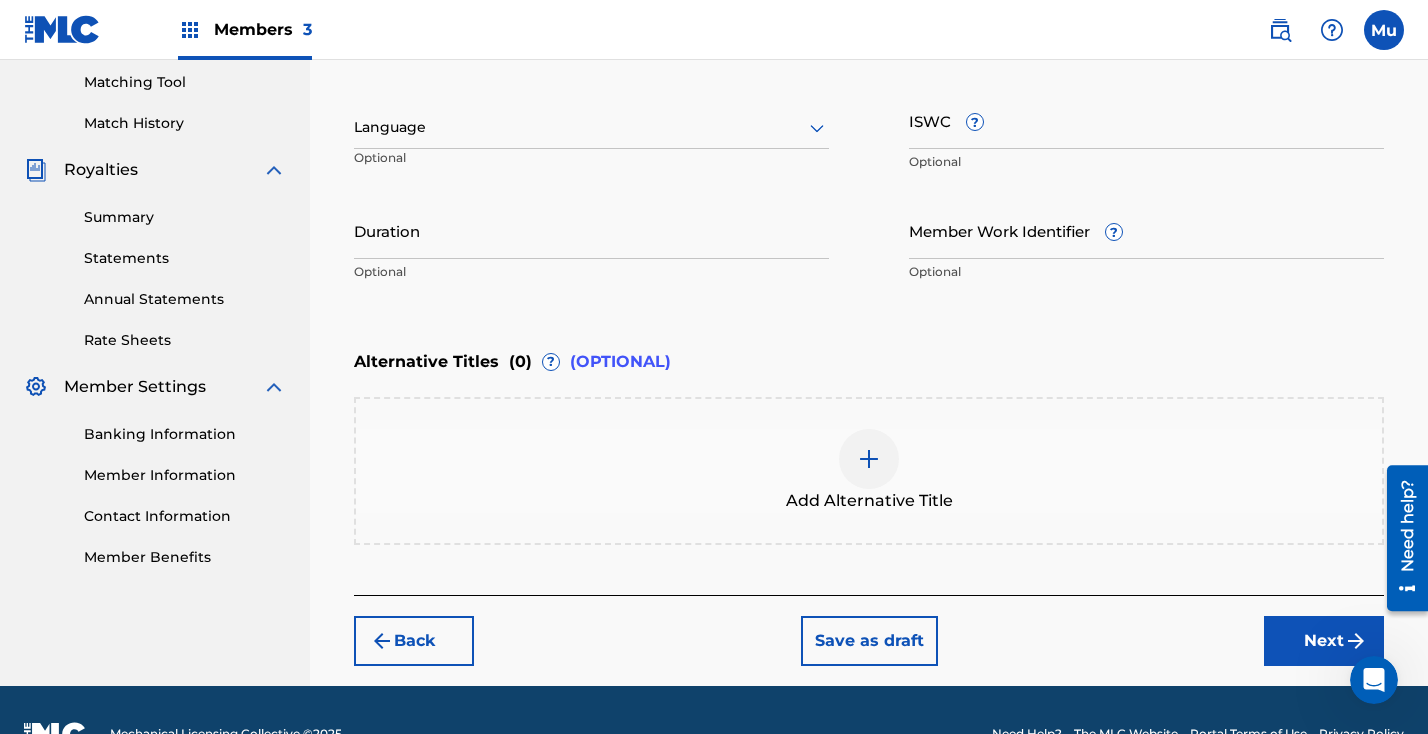 click on "Next" at bounding box center (1324, 641) 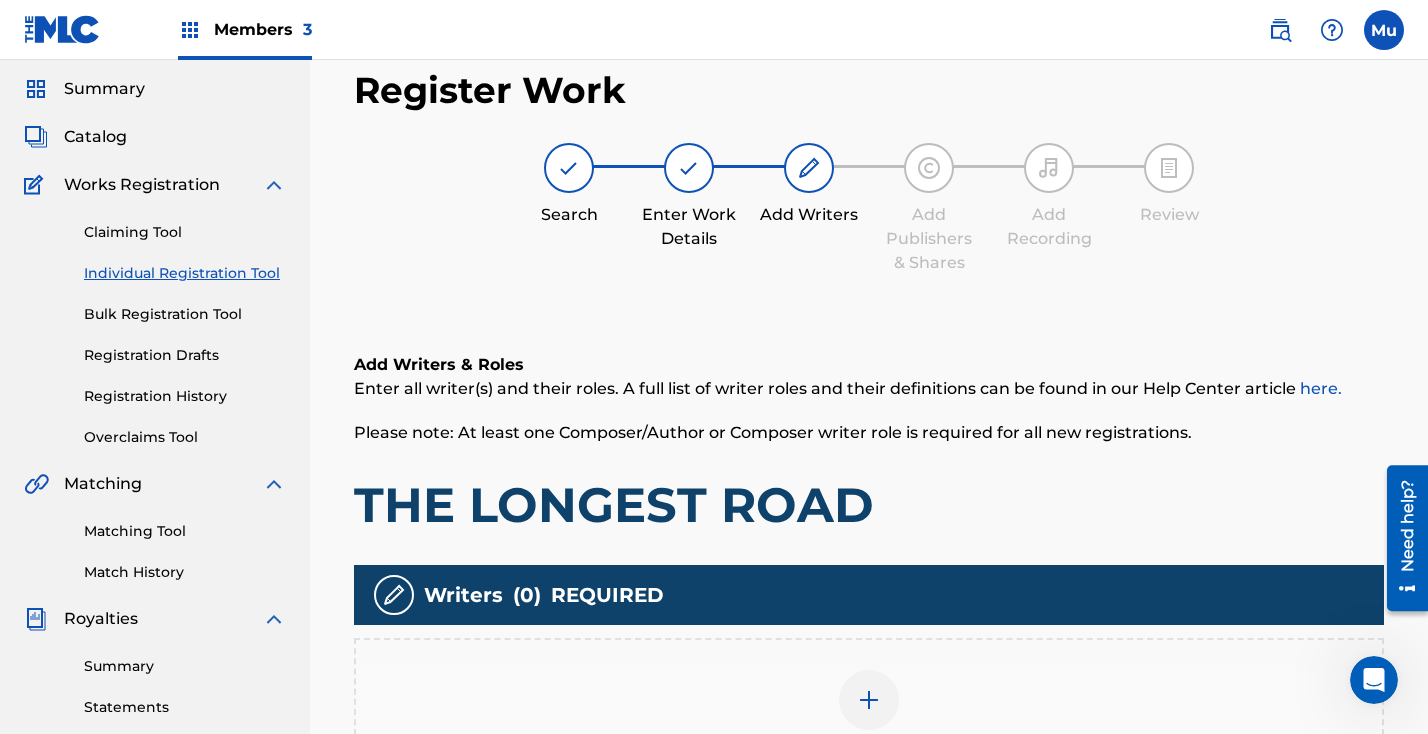 scroll, scrollTop: 90, scrollLeft: 0, axis: vertical 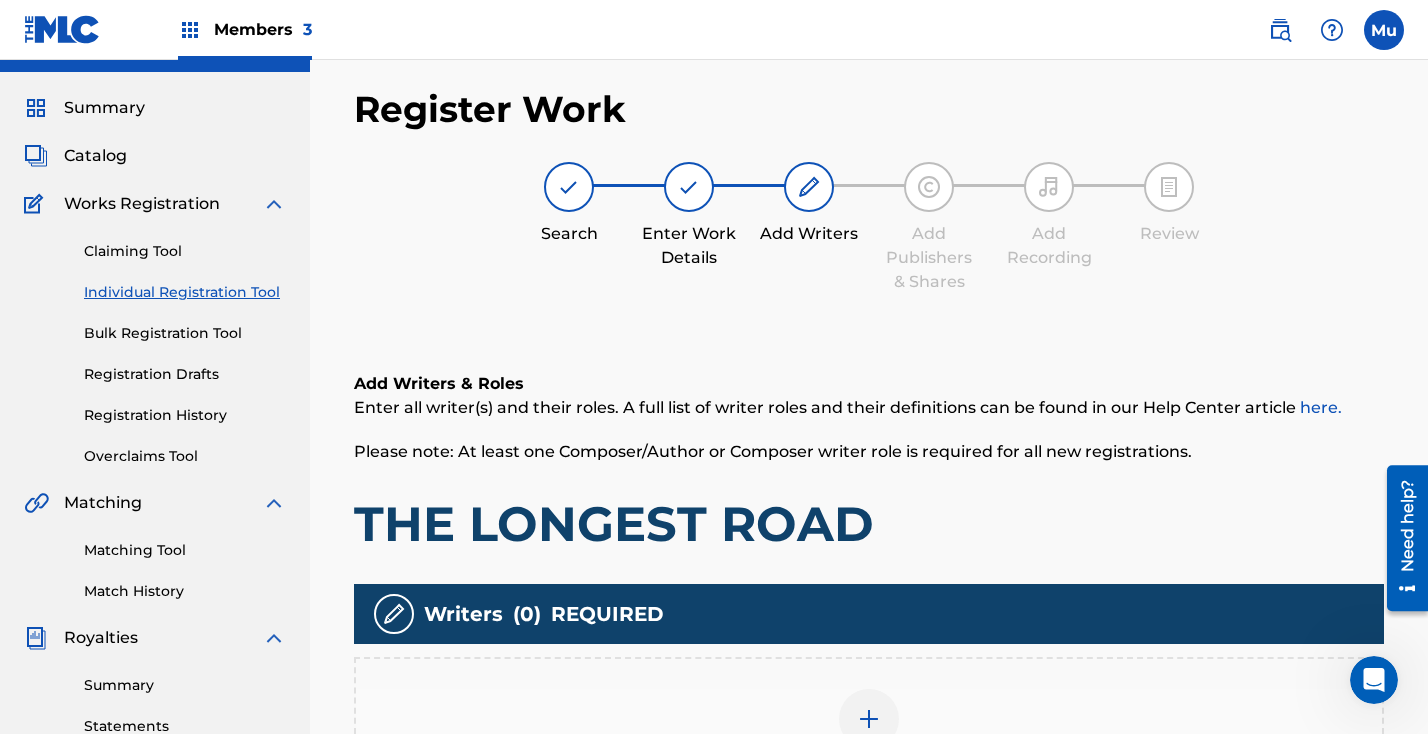 click at bounding box center (869, 719) 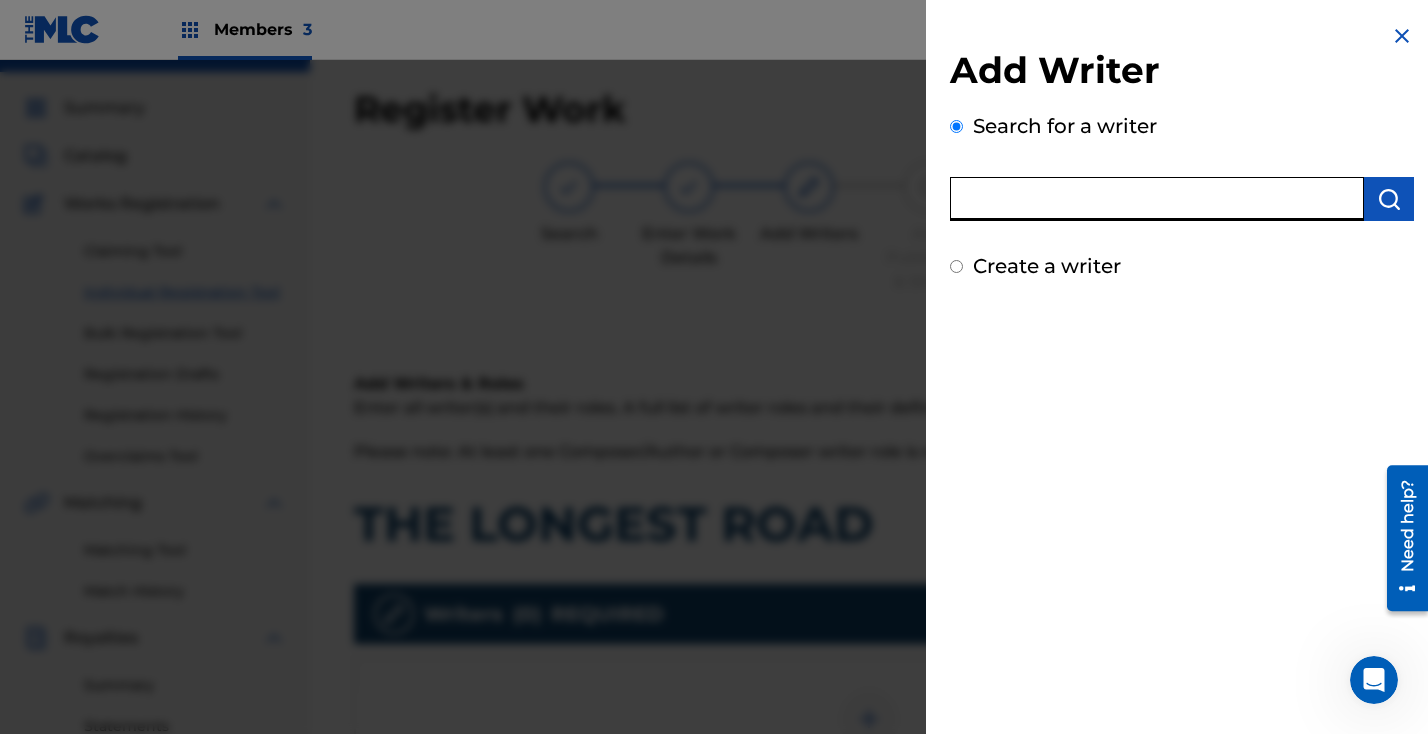 click at bounding box center (1157, 199) 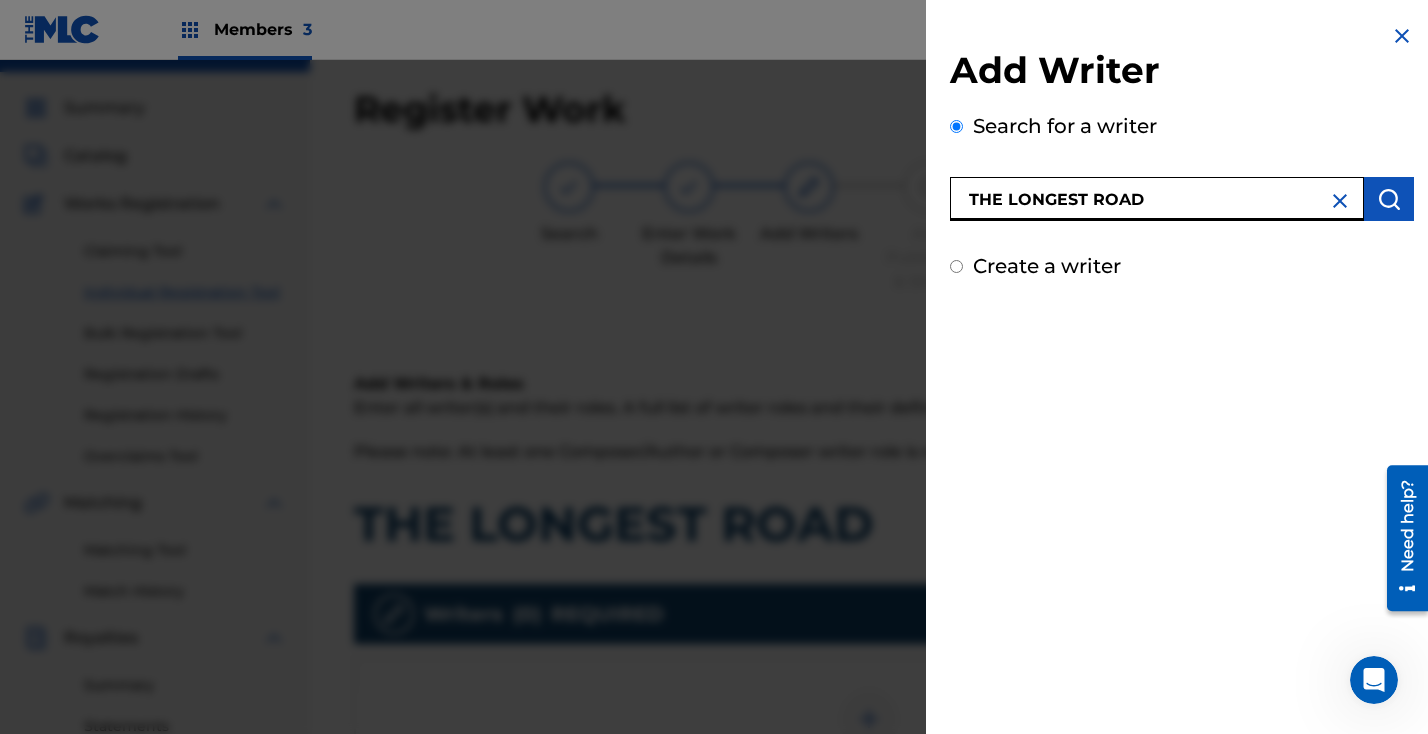 type on "THE LONGEST ROAD" 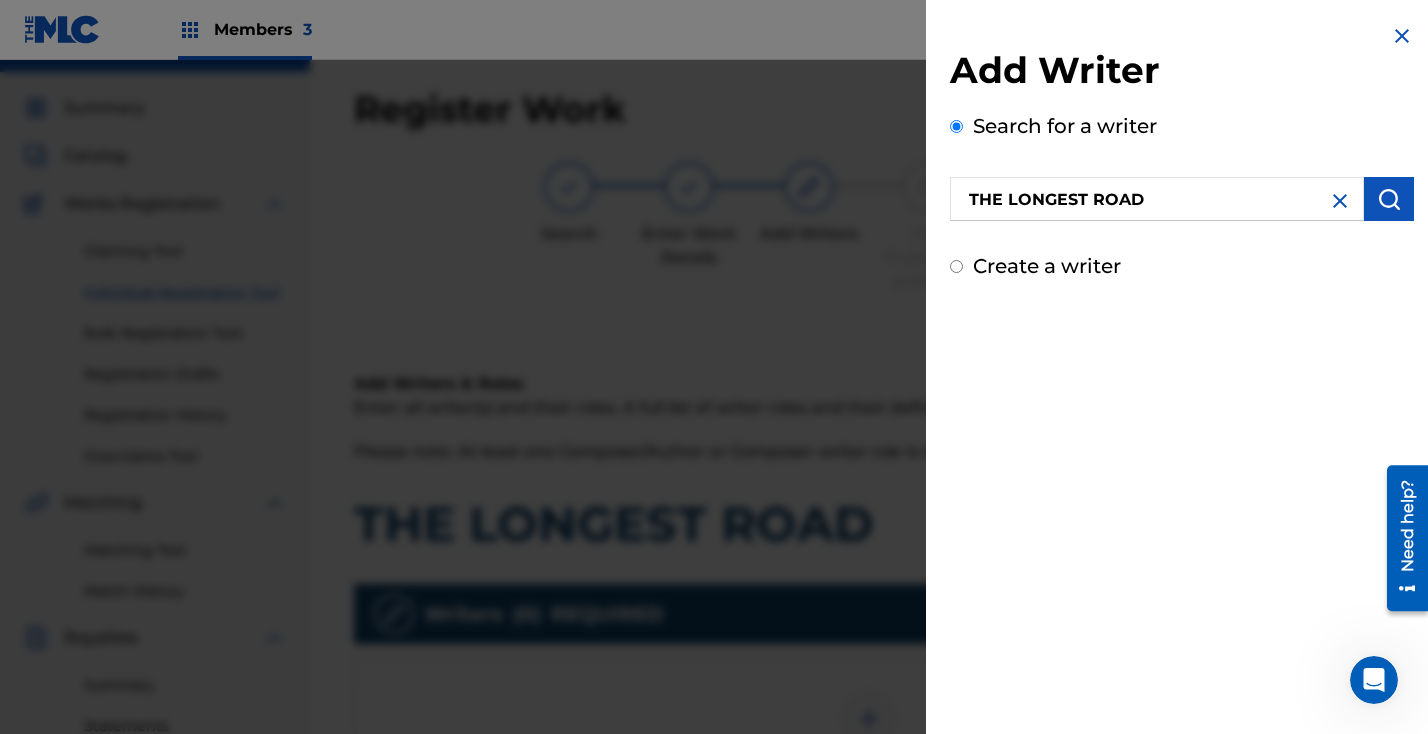 click at bounding box center (1340, 201) 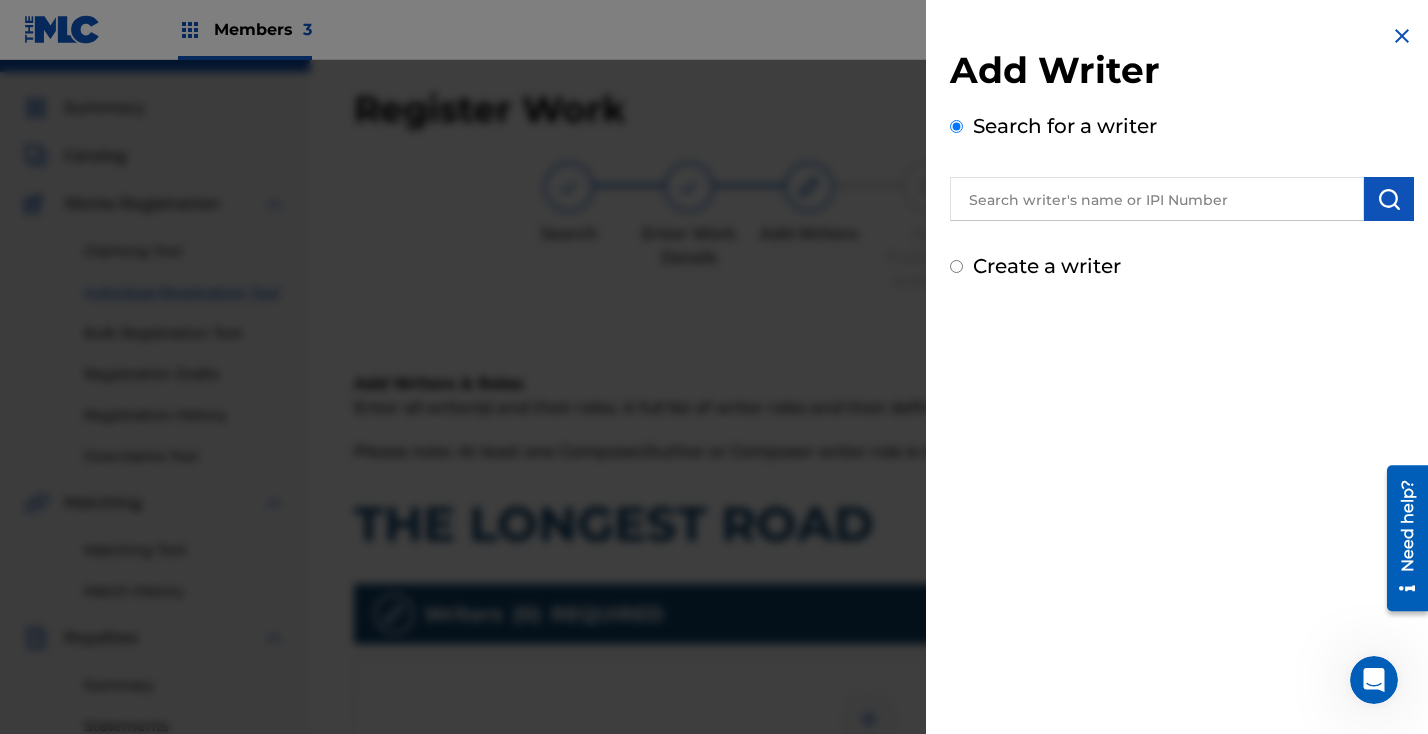 click on "Add Writer Search for a writer Create a writer" at bounding box center [1182, 164] 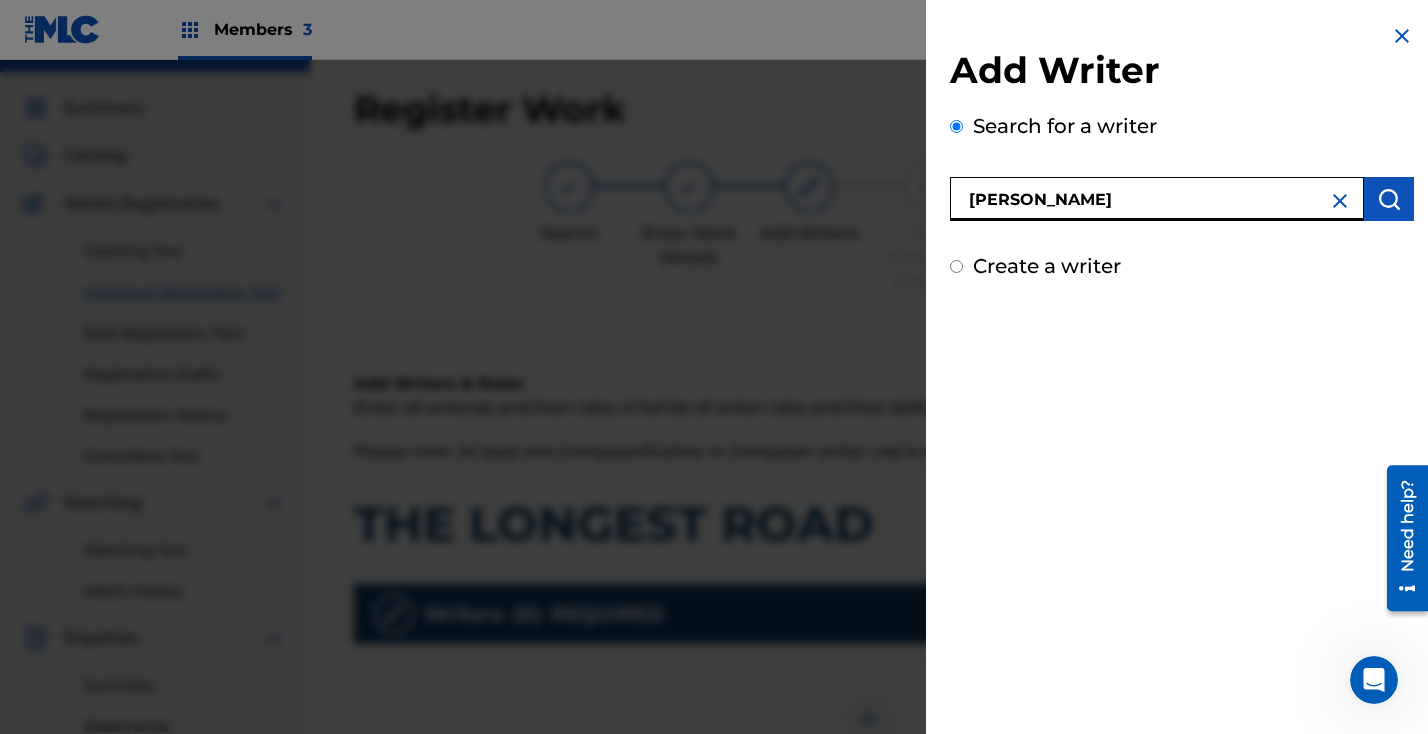 type on "[PERSON_NAME]" 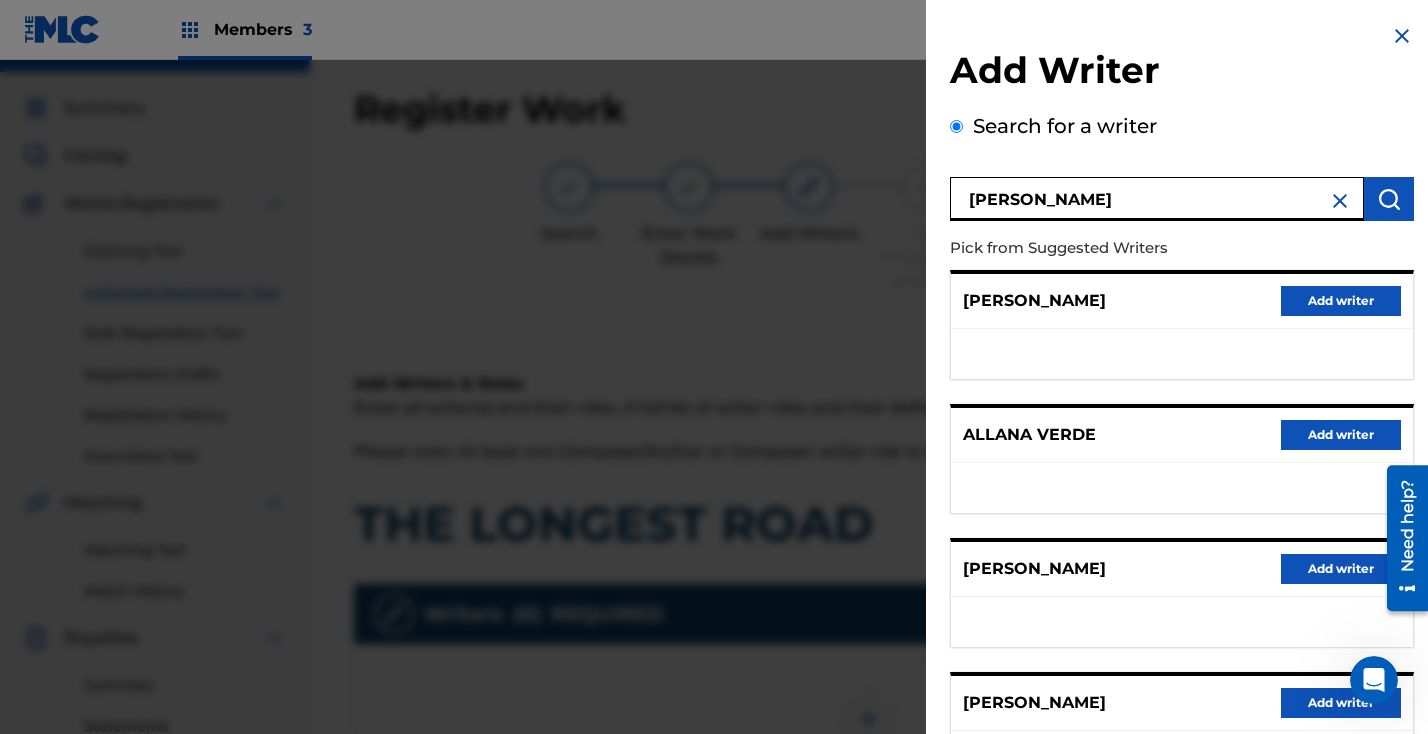 scroll, scrollTop: 308, scrollLeft: 0, axis: vertical 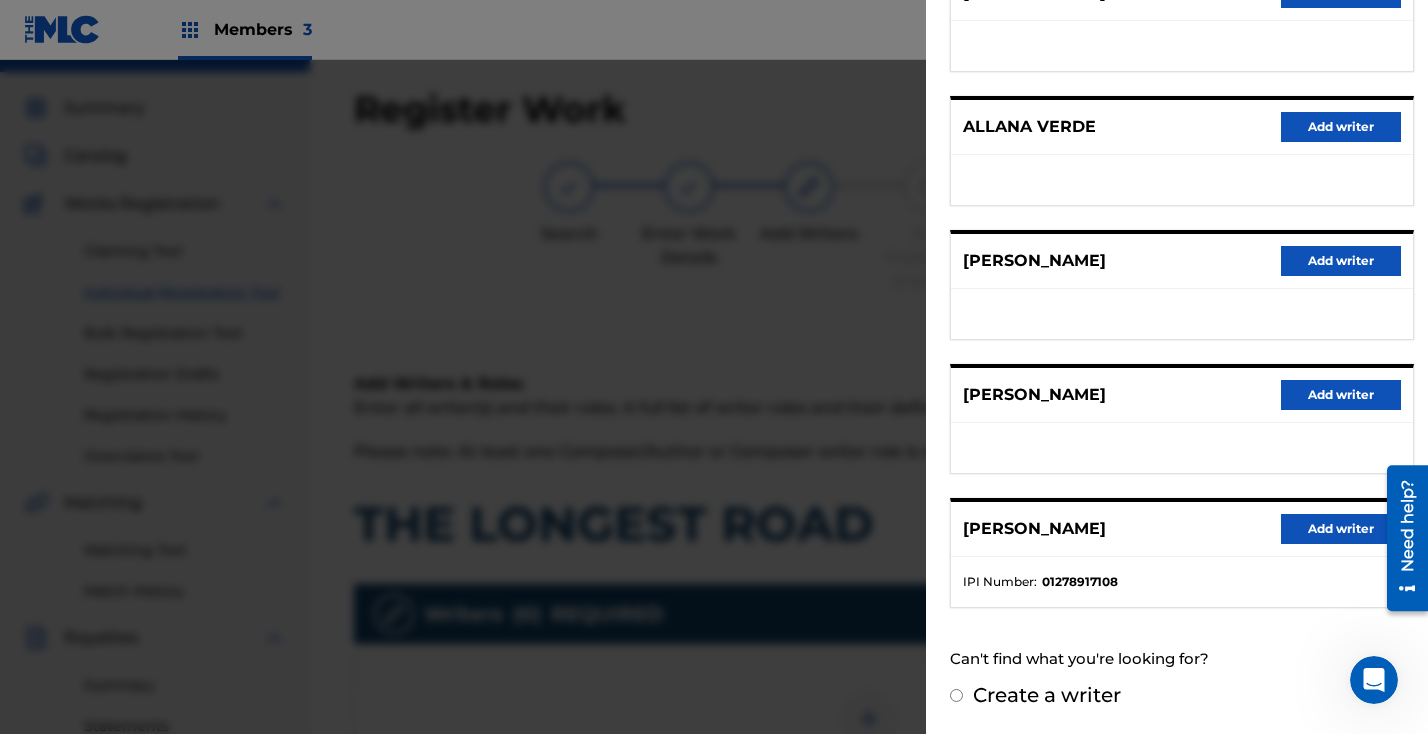 click on "Add writer" at bounding box center (1341, 529) 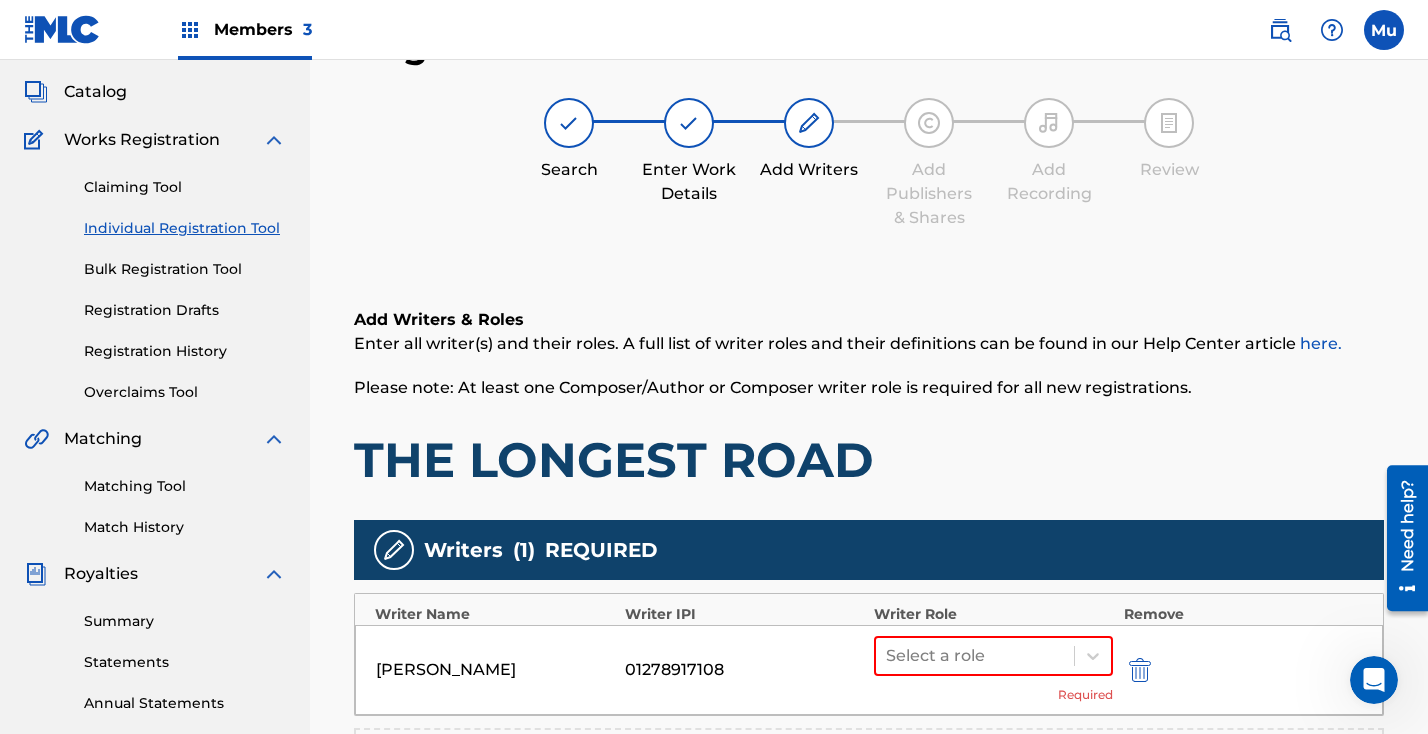 scroll, scrollTop: 276, scrollLeft: 0, axis: vertical 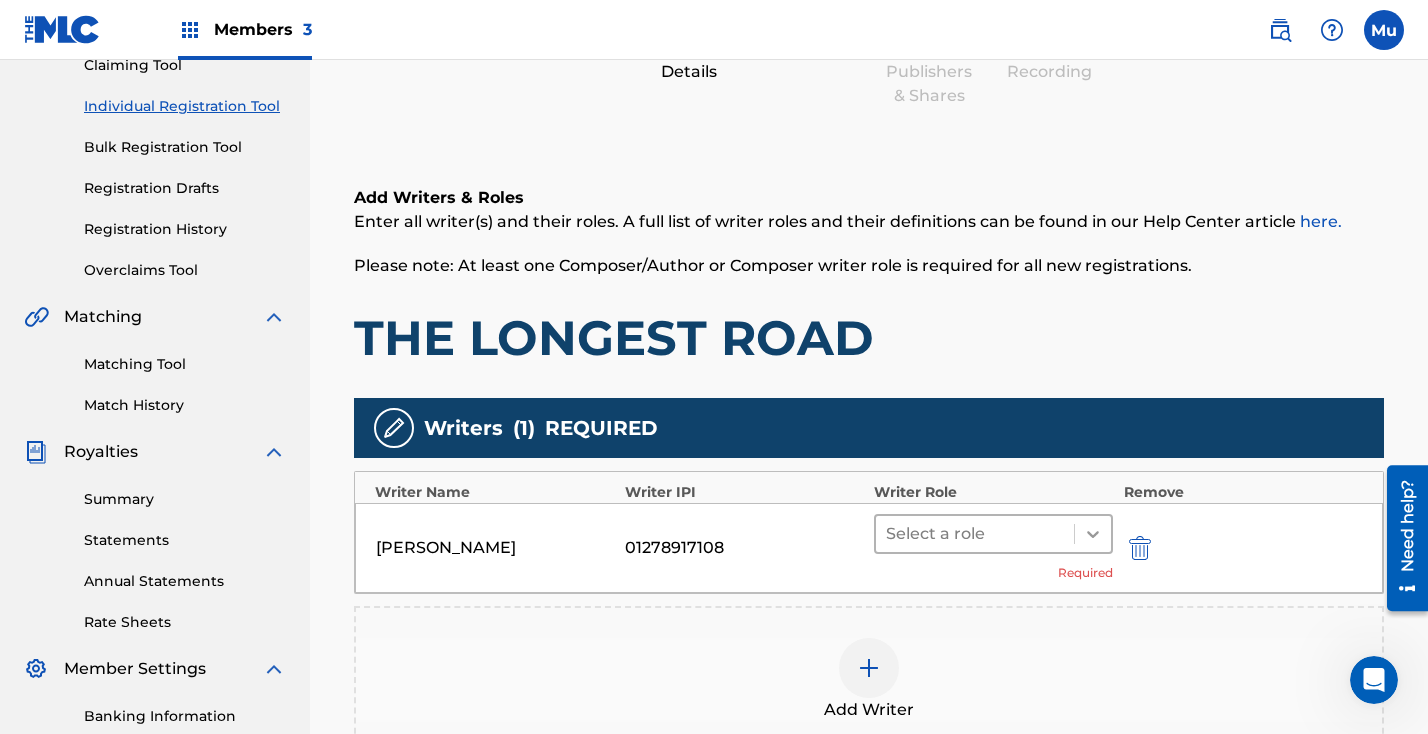 click 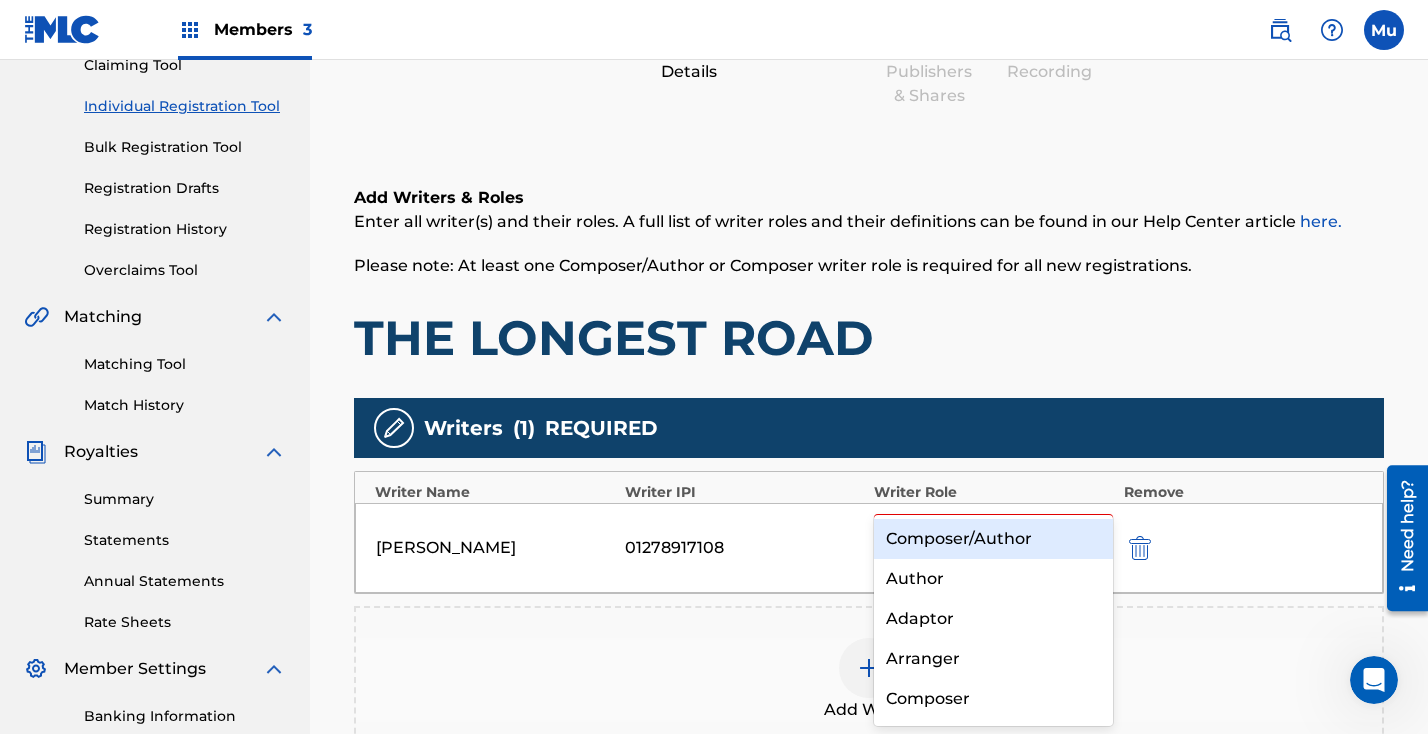 click on "Composer/Author" at bounding box center (993, 539) 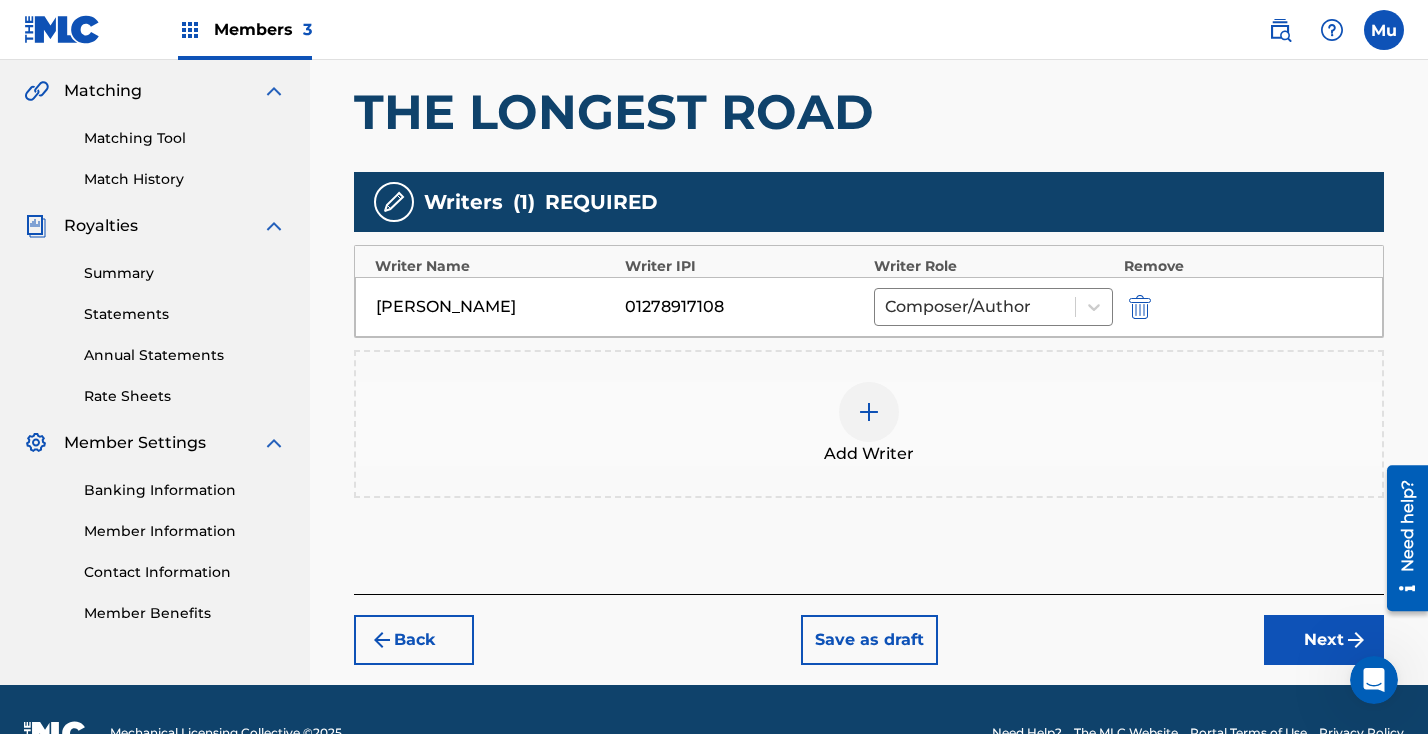 click on "Next" at bounding box center (1324, 640) 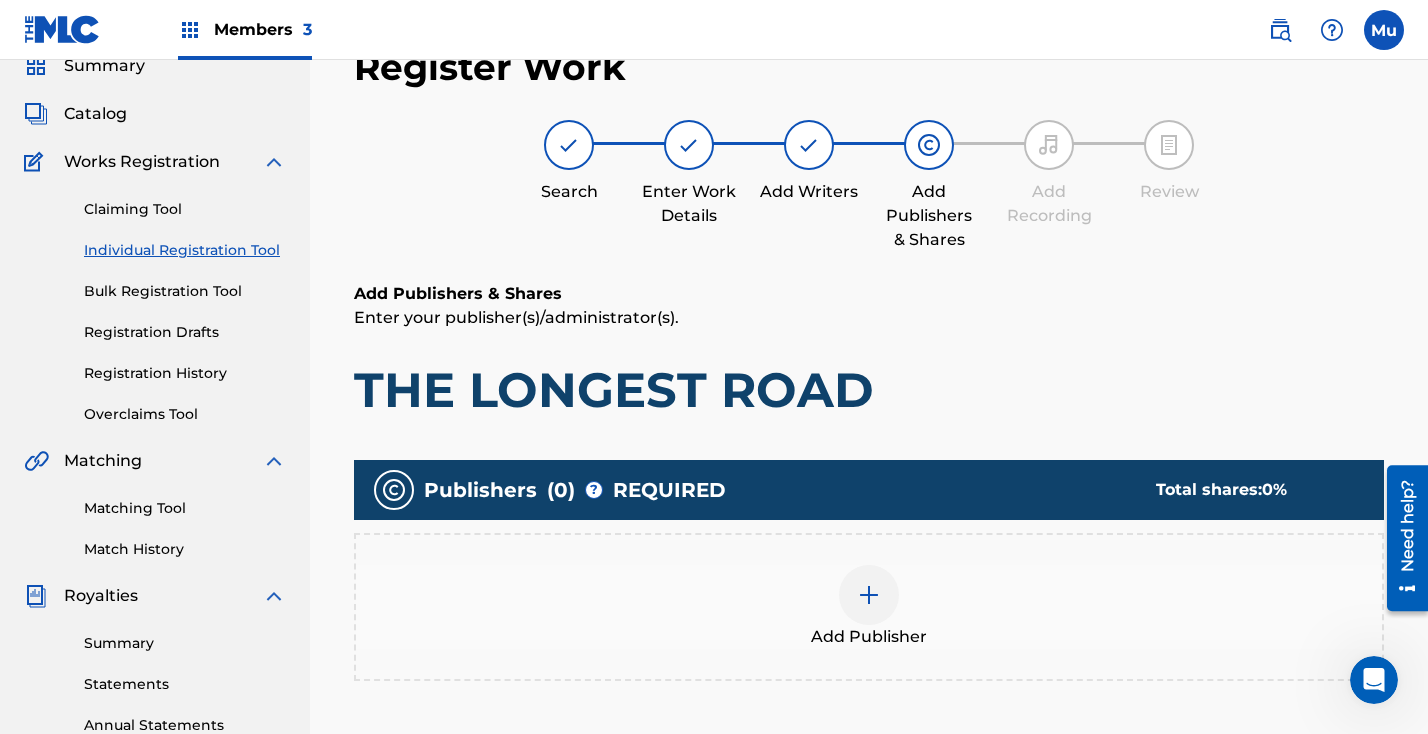 scroll, scrollTop: 90, scrollLeft: 0, axis: vertical 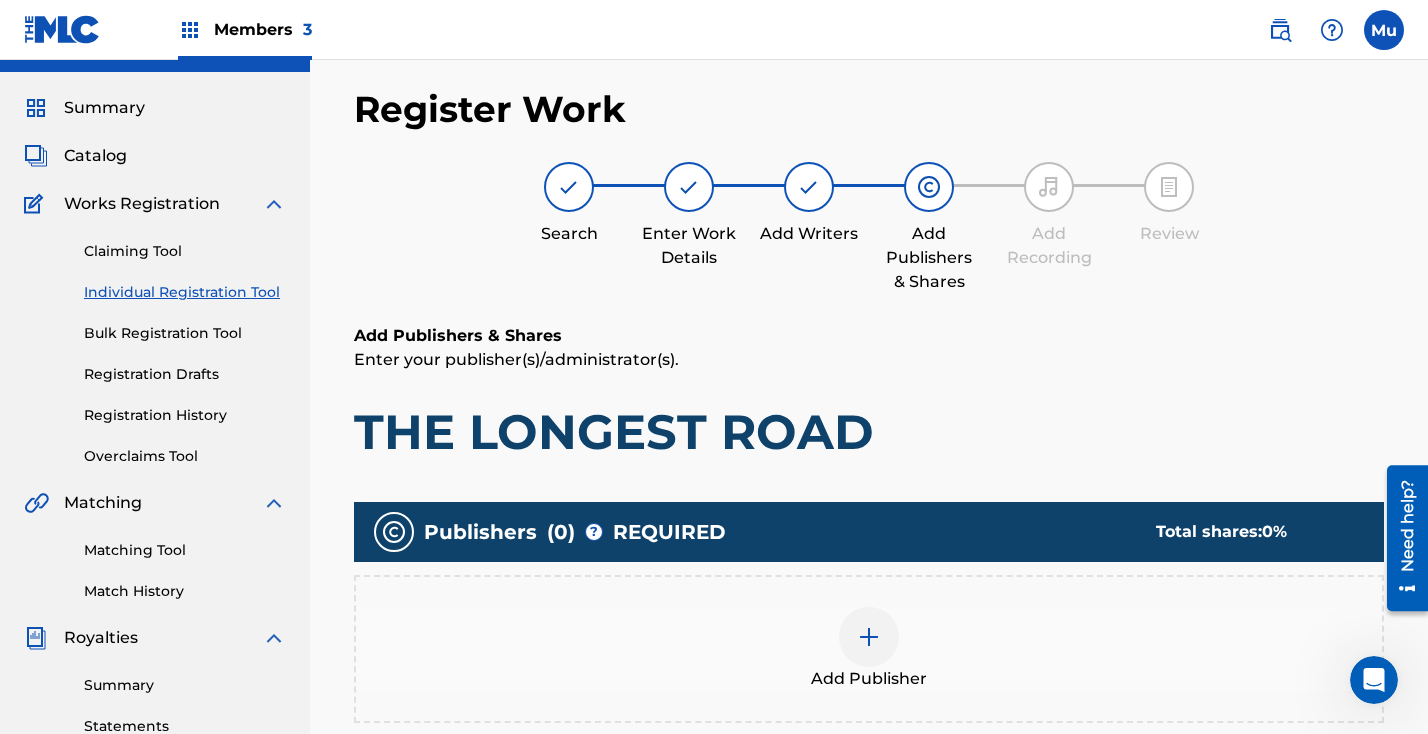 click at bounding box center [869, 637] 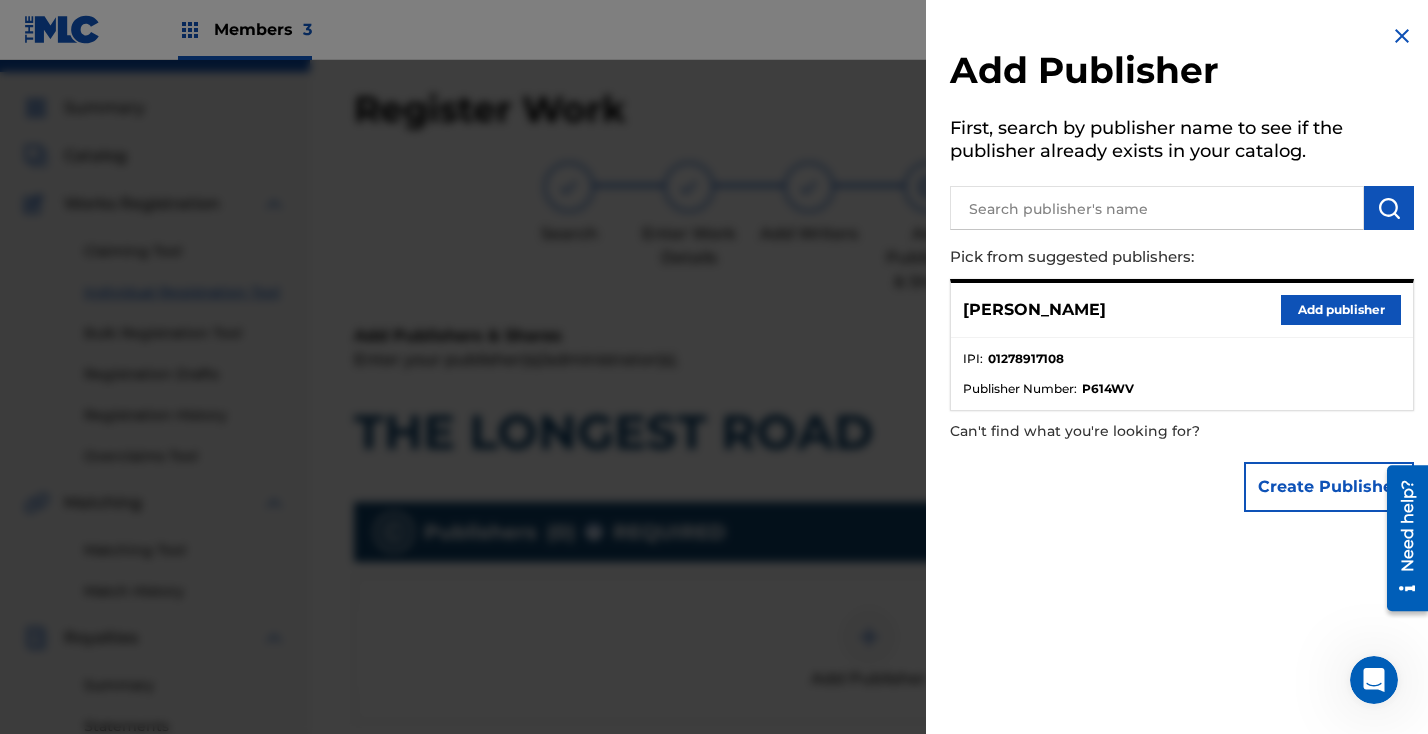 click at bounding box center (1157, 208) 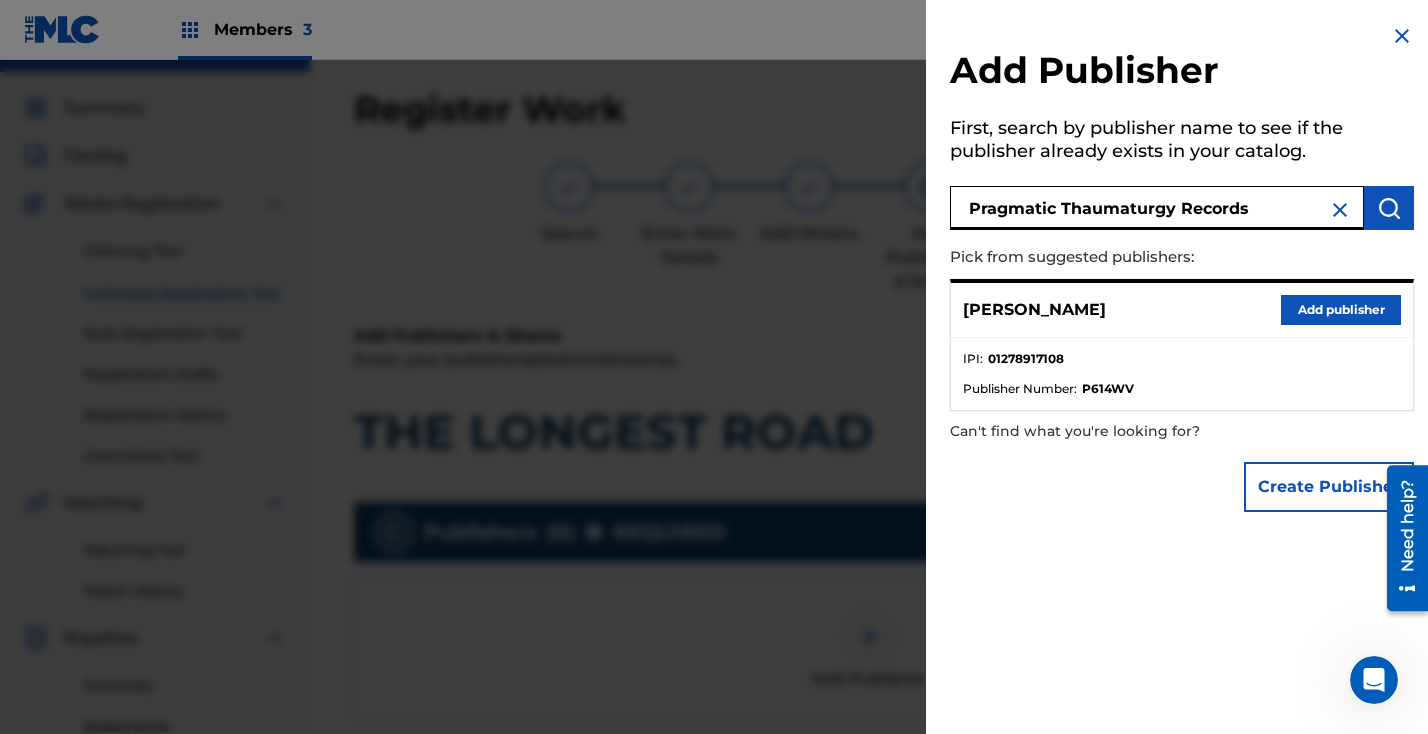 type on "Pragmatic Thaumaturgy Records" 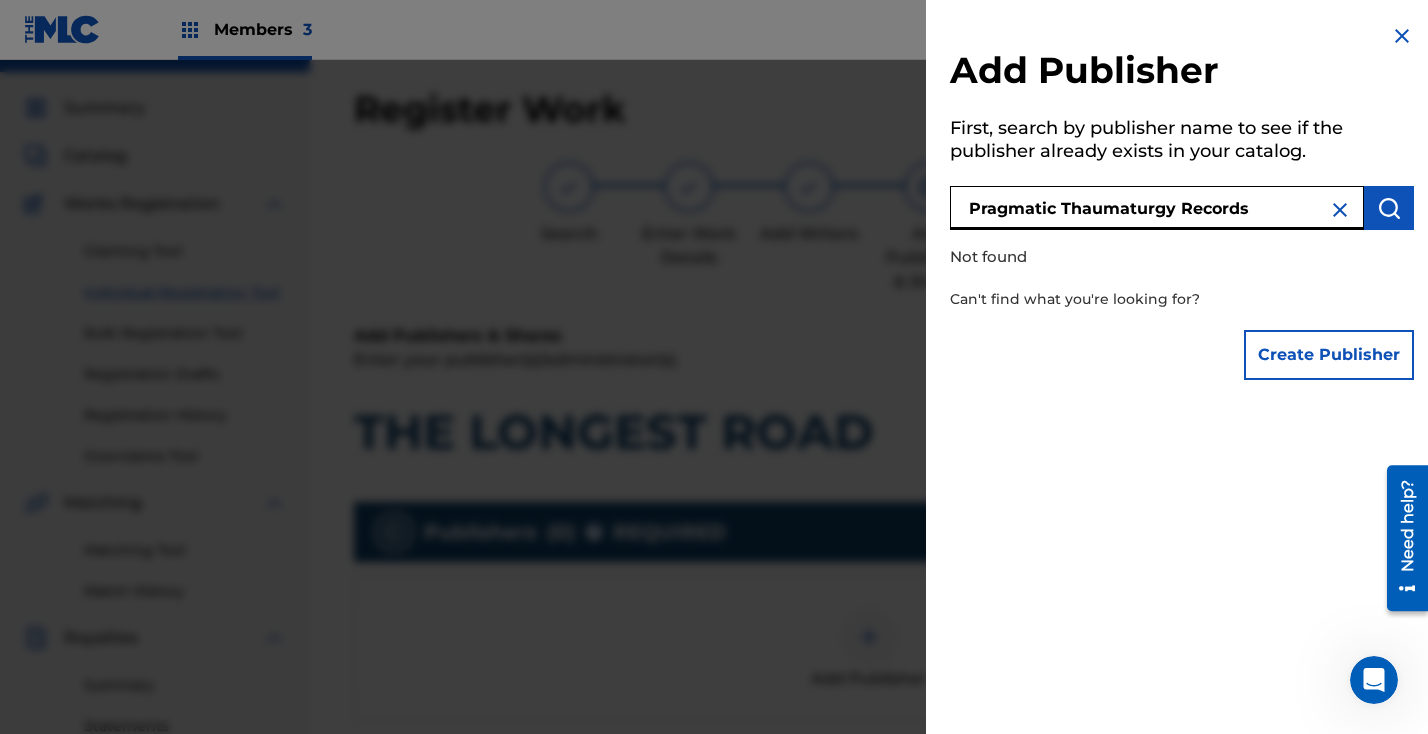 click at bounding box center (1340, 210) 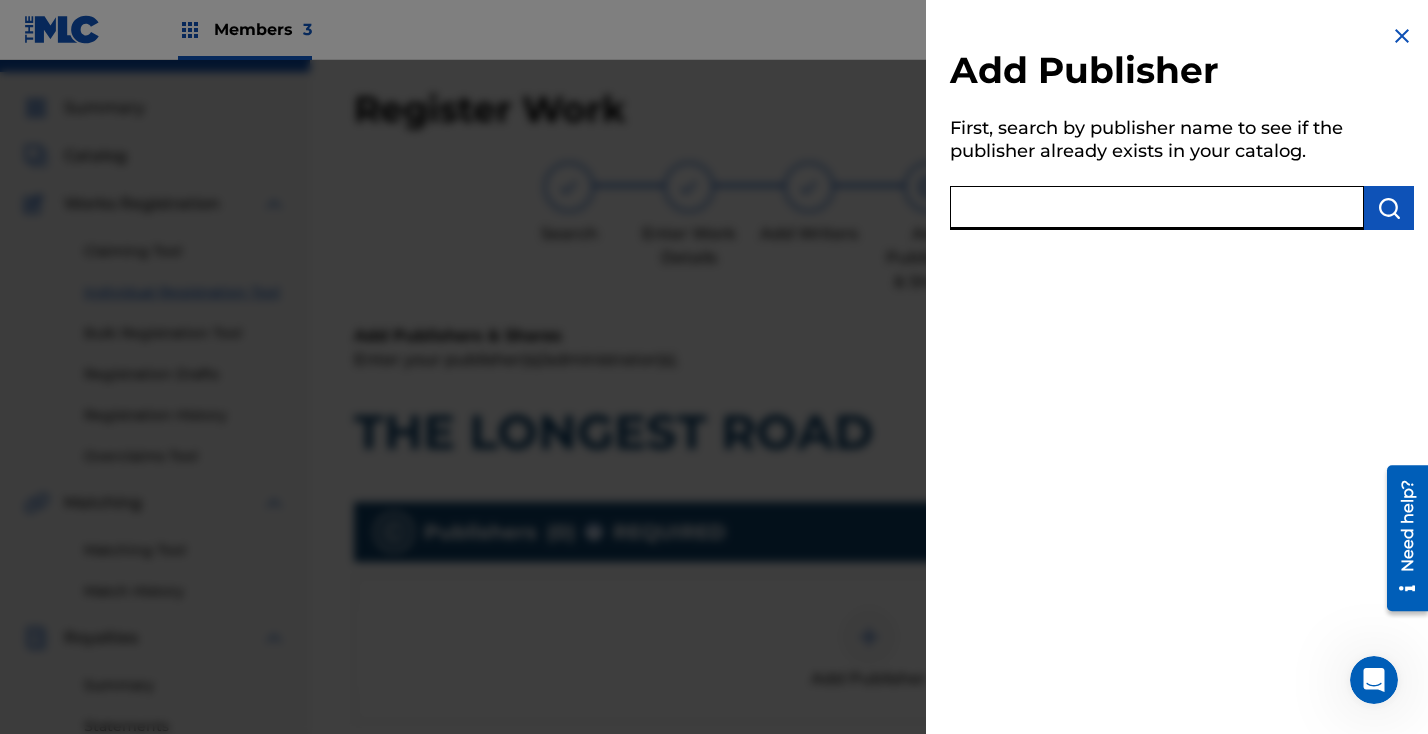 click at bounding box center [1157, 208] 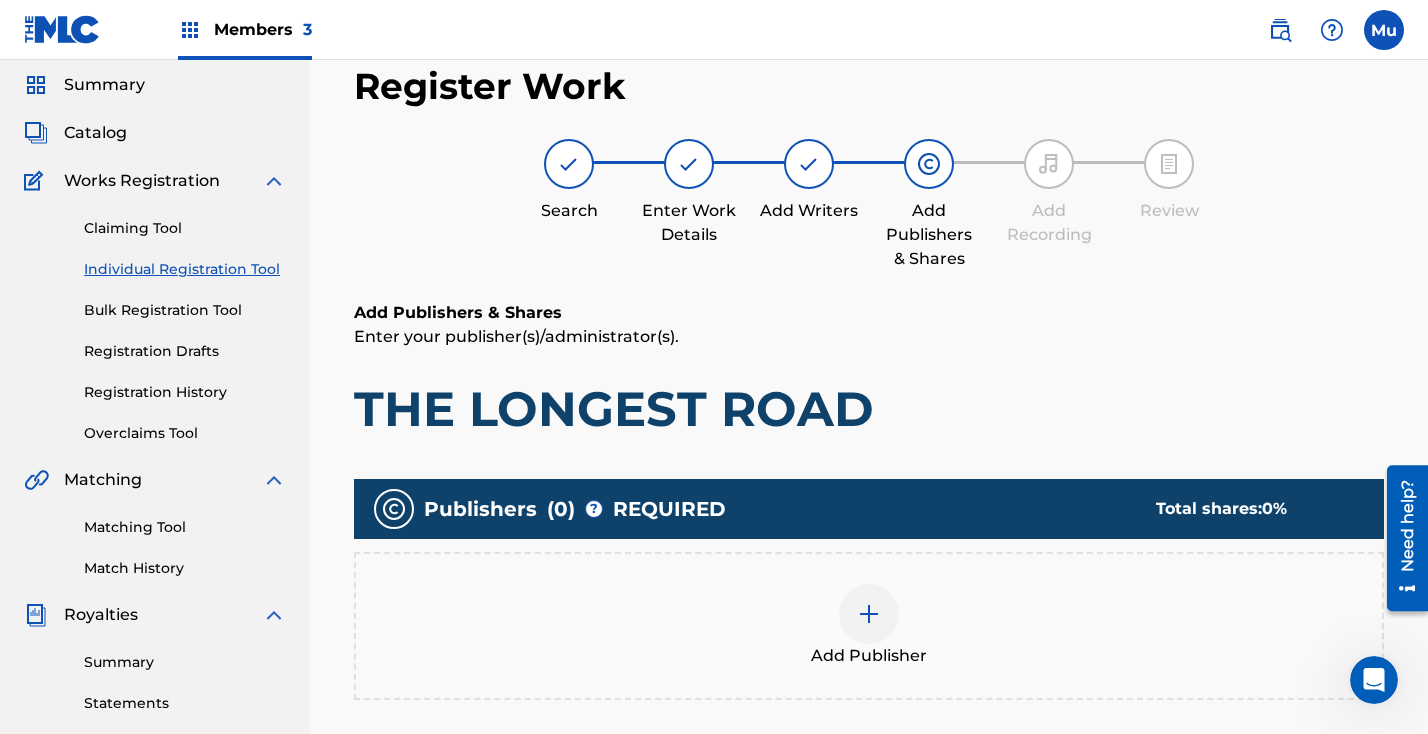 scroll, scrollTop: 142, scrollLeft: 0, axis: vertical 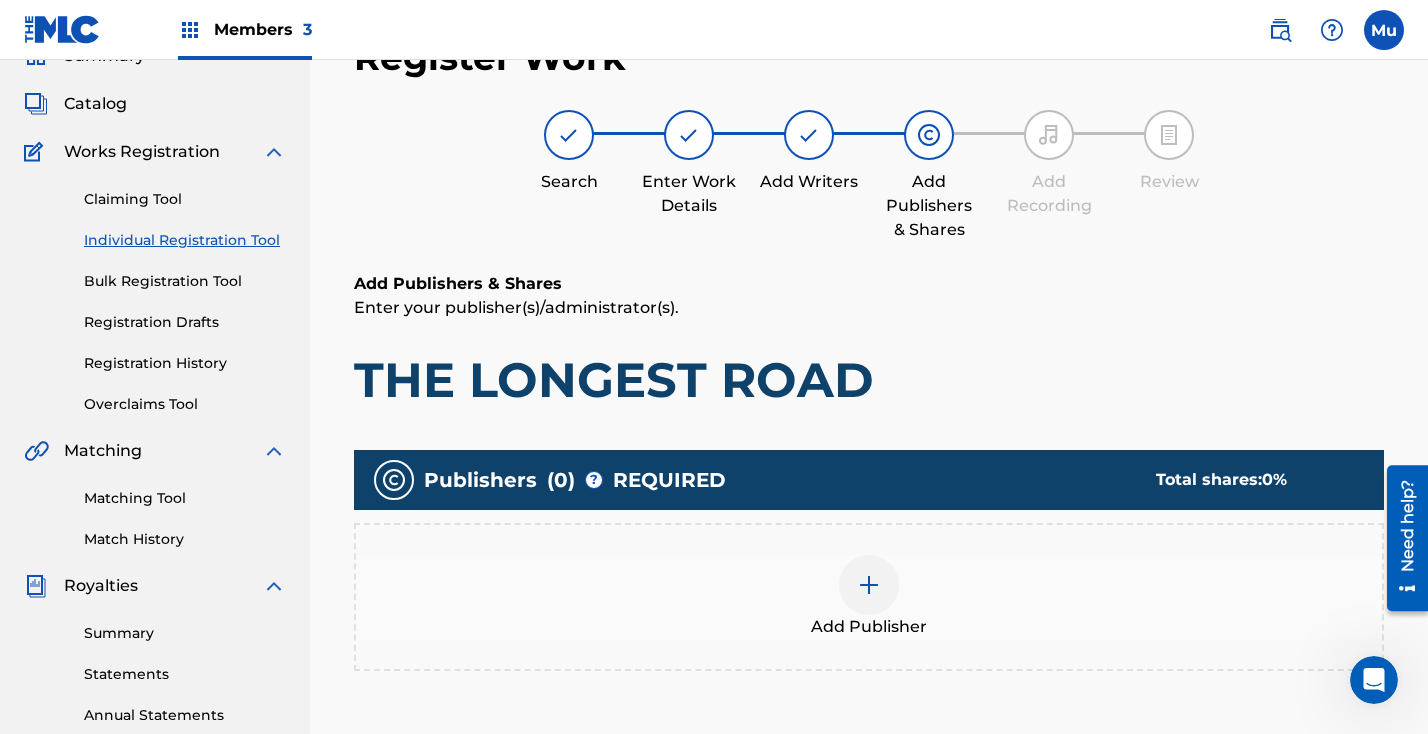 click on "Add Publisher" at bounding box center (869, 597) 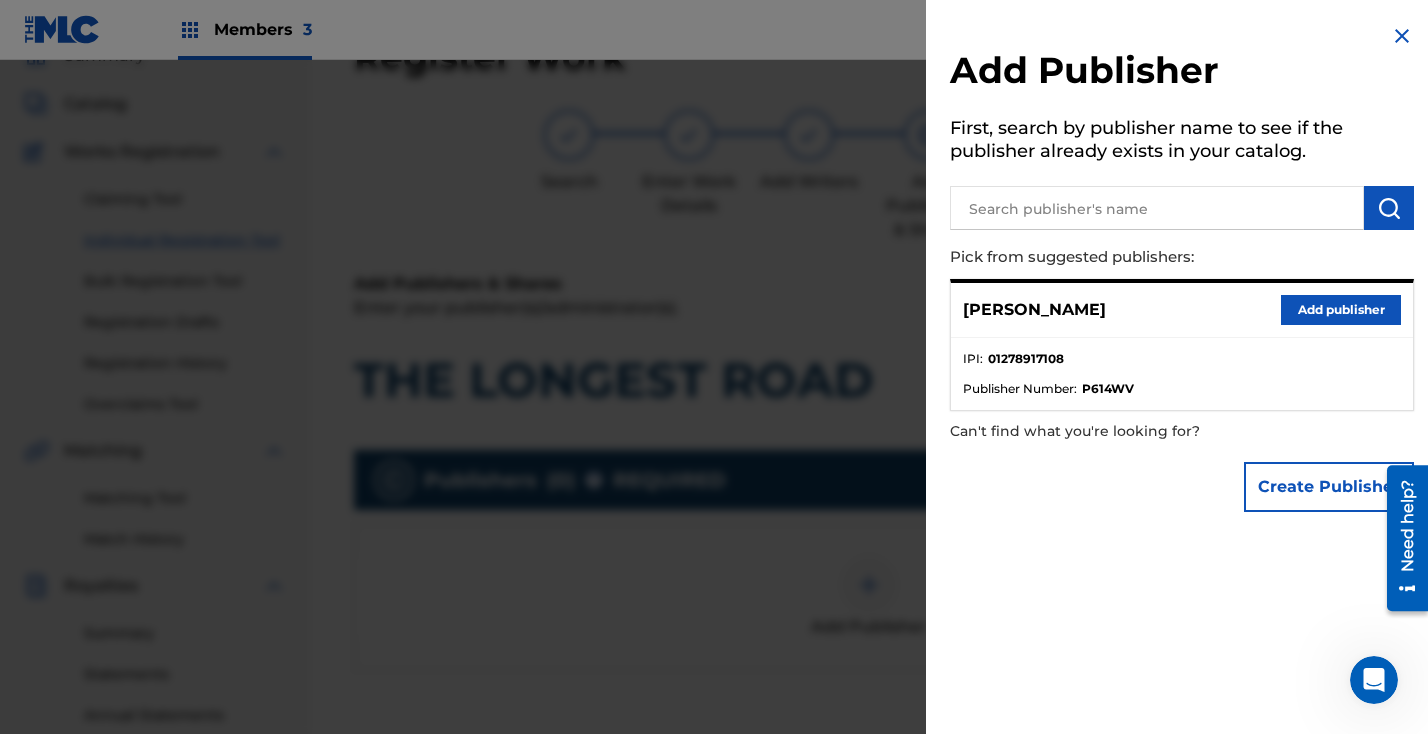 click at bounding box center [714, 427] 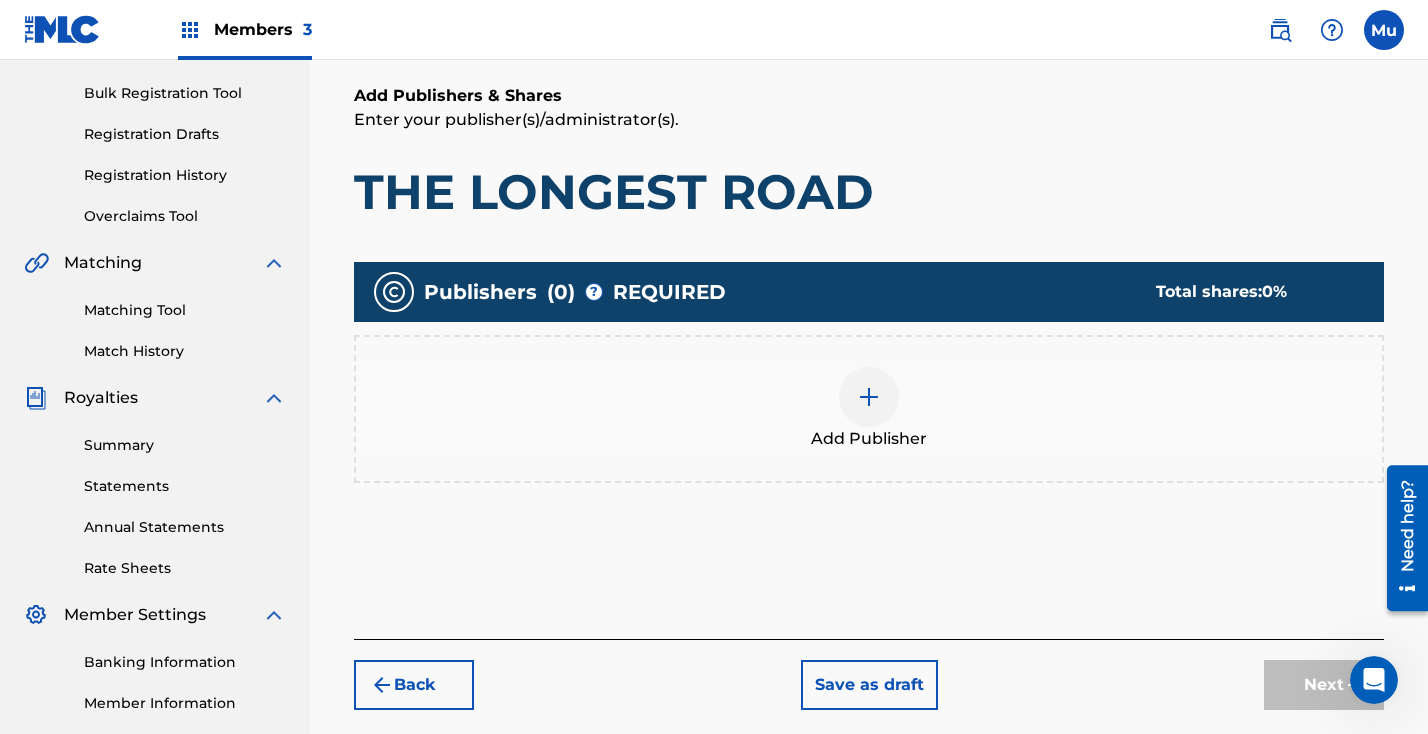 scroll, scrollTop: 465, scrollLeft: 0, axis: vertical 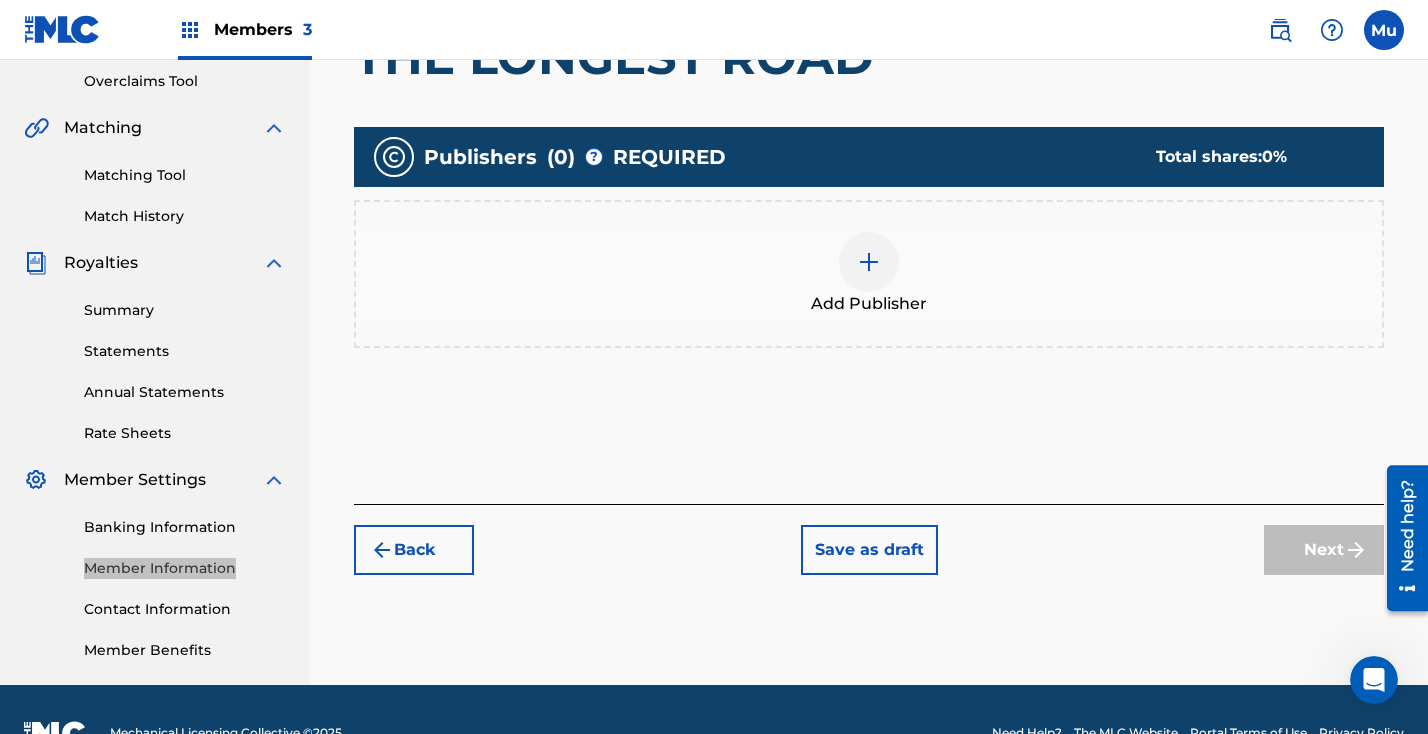 click on "Members    3 Mu Mu Mogul   [DOMAIN_NAME] [EMAIL_ADDRESS][DOMAIN_NAME] Profile Log out [PERSON_NAME] Summary Catalog Works Registration Claiming Tool Individual Registration Tool Bulk Registration Tool Registration Drafts Registration History Overclaims Tool Matching Matching Tool Match History Royalties Summary Statements Annual Statements Rate Sheets Member Settings Banking Information Member Information Contact Information Member Benefits Register Work Search Enter Work Details Add Writers Add Publishers & Shares Add Recording Review Add Publishers & Shares Enter your publisher(s)/administrator(s). THE LONGEST ROAD Publishers ( 0 ) ? REQUIRED Total shares:  0 % Add Publisher Back Save as draft Next Mechanical Licensing Collective ©  2025 Need Help? The MLC Website Portal Terms of Use Privacy Policy" at bounding box center [714, 181] 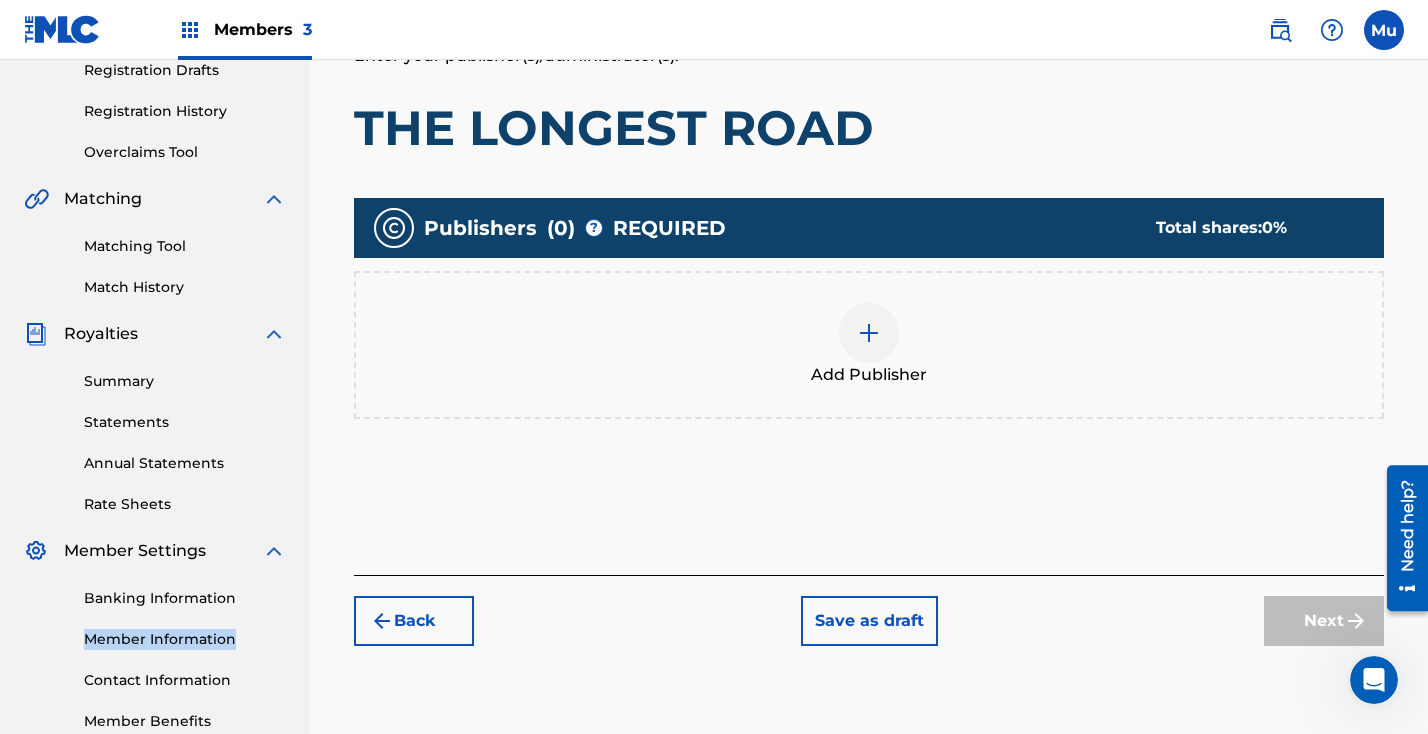 scroll, scrollTop: 356, scrollLeft: 0, axis: vertical 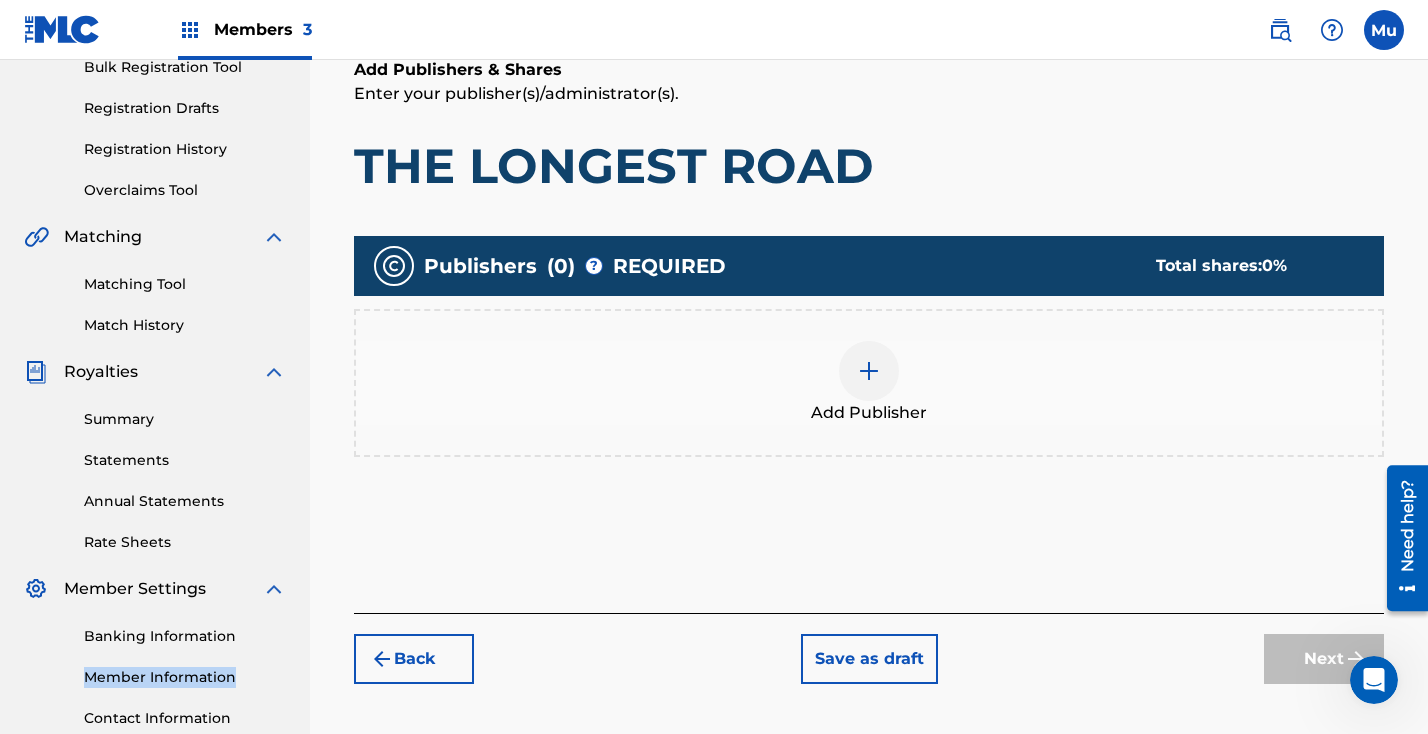 click at bounding box center [869, 371] 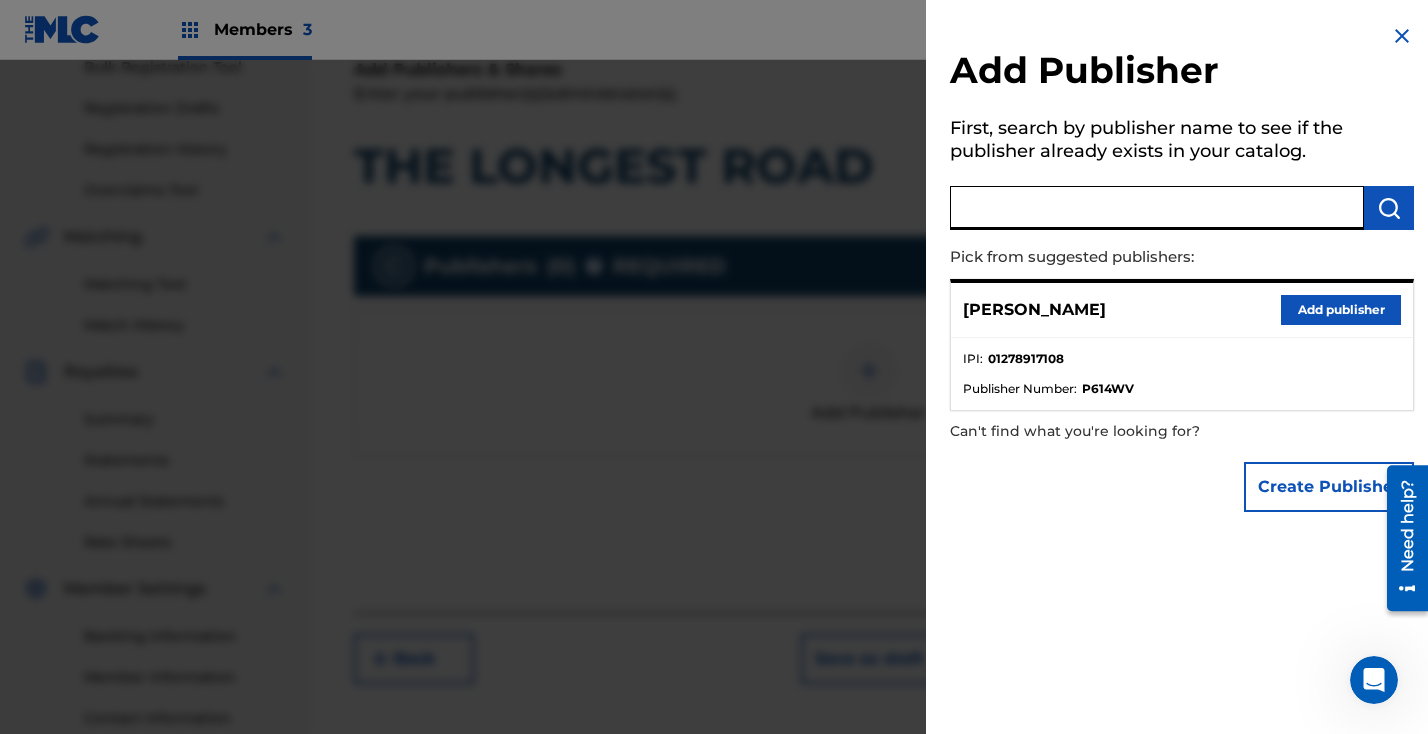 click at bounding box center (1157, 208) 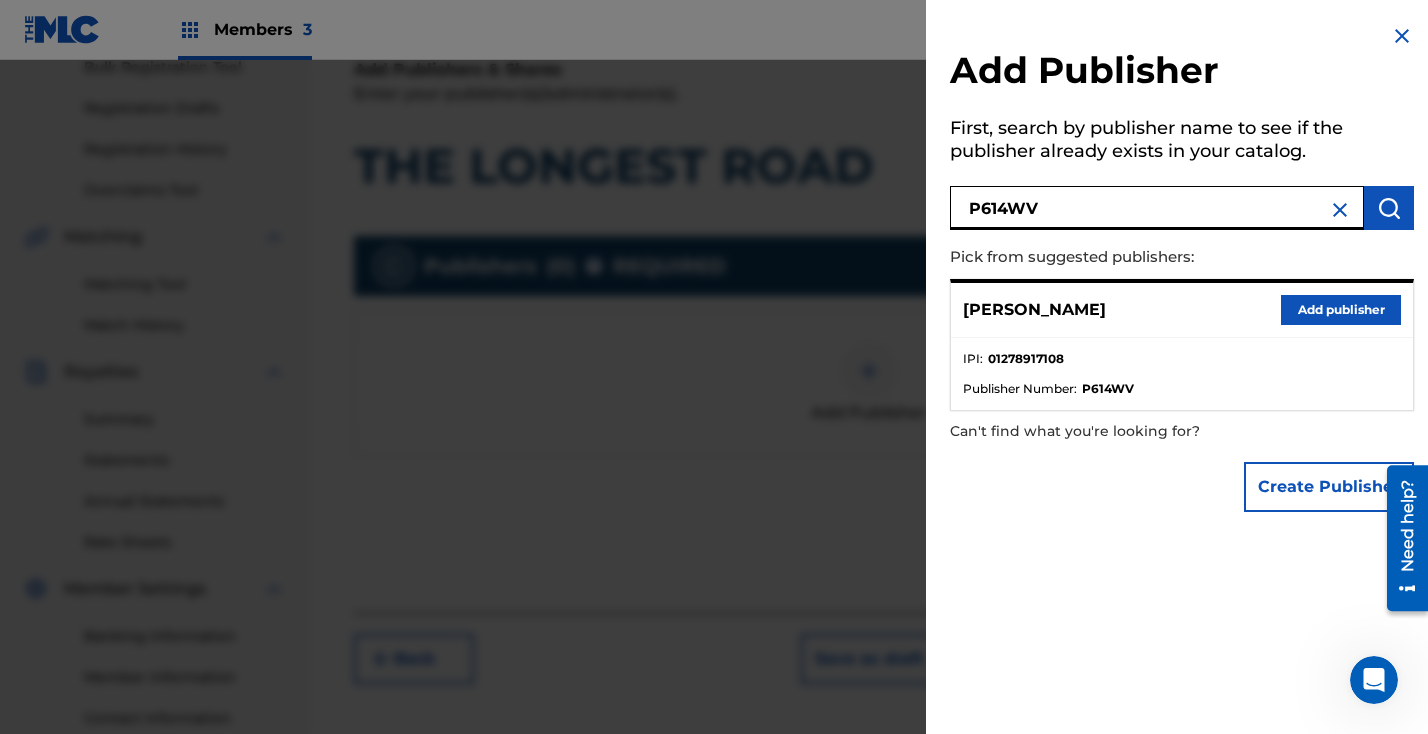 type on "P614WV" 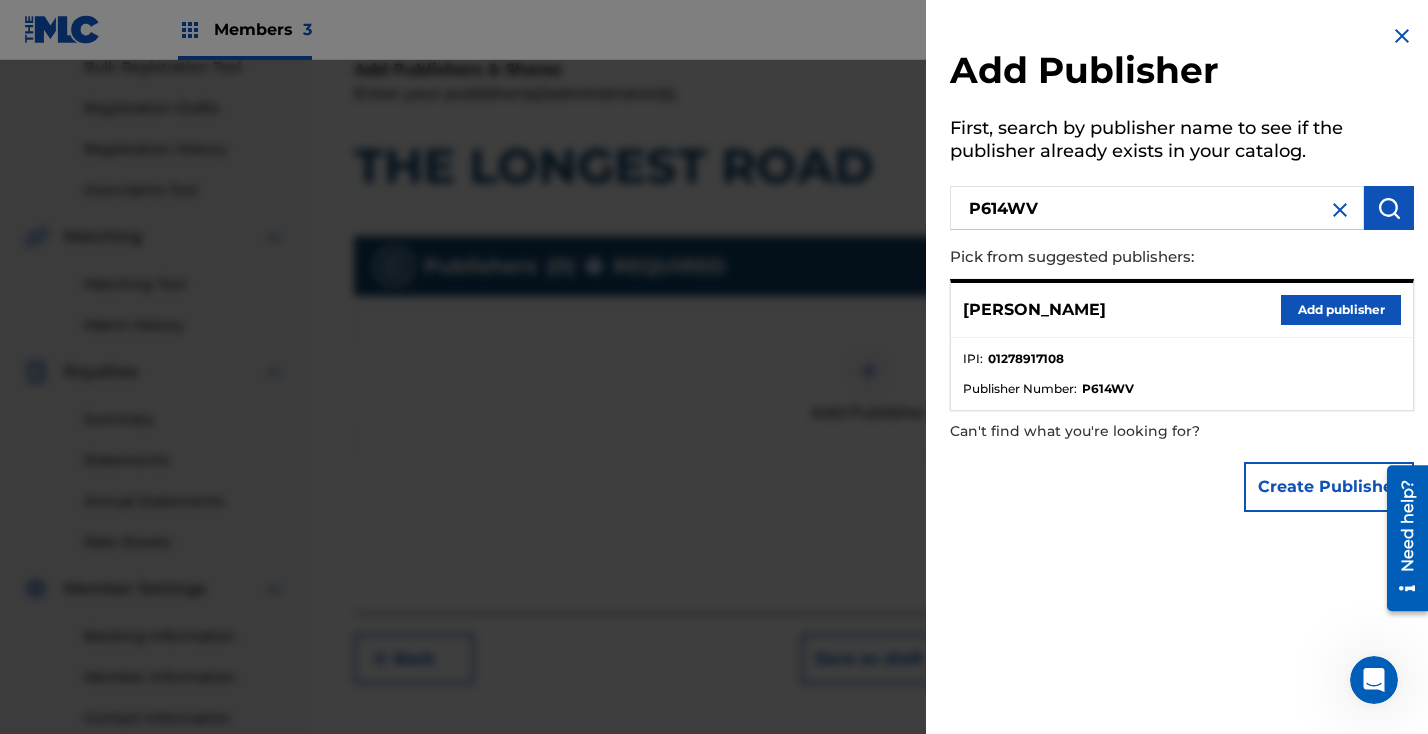 click on "Add publisher" at bounding box center [1341, 310] 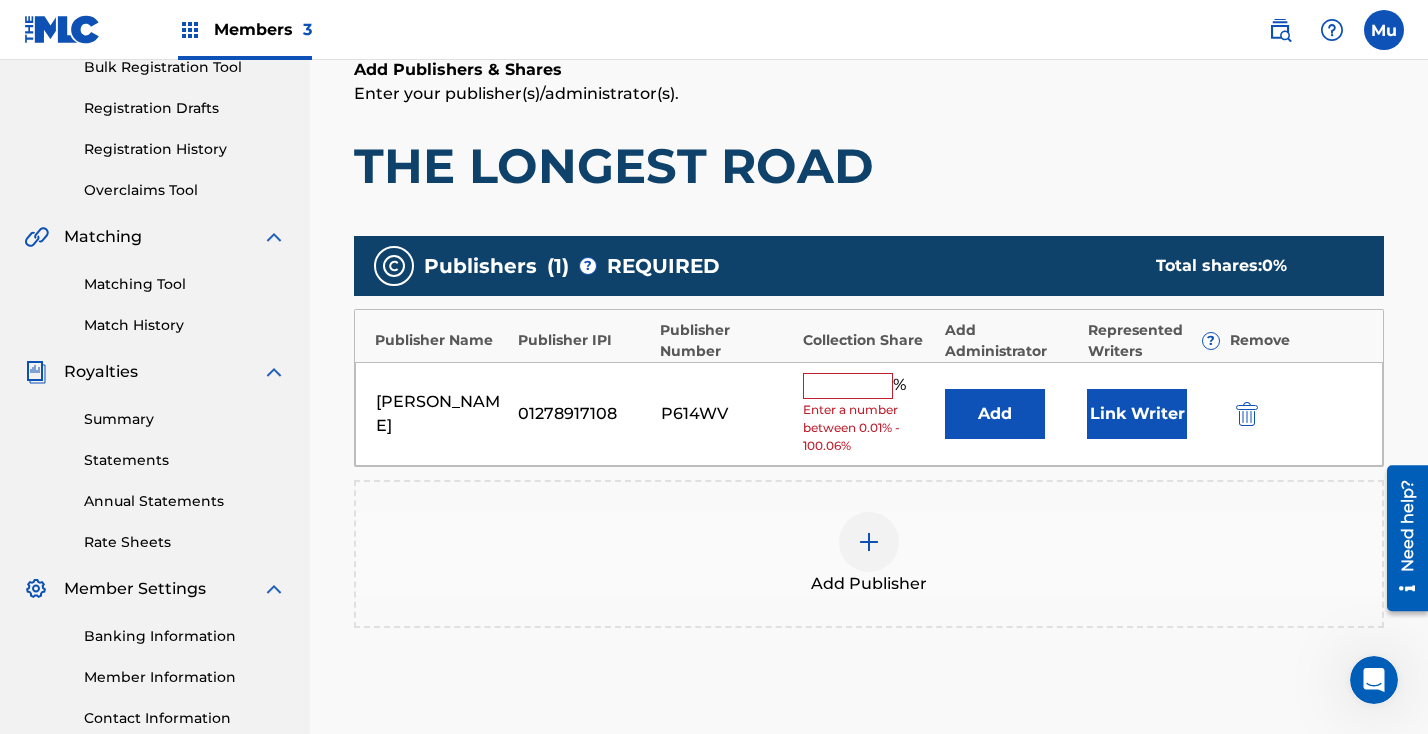 click at bounding box center (848, 386) 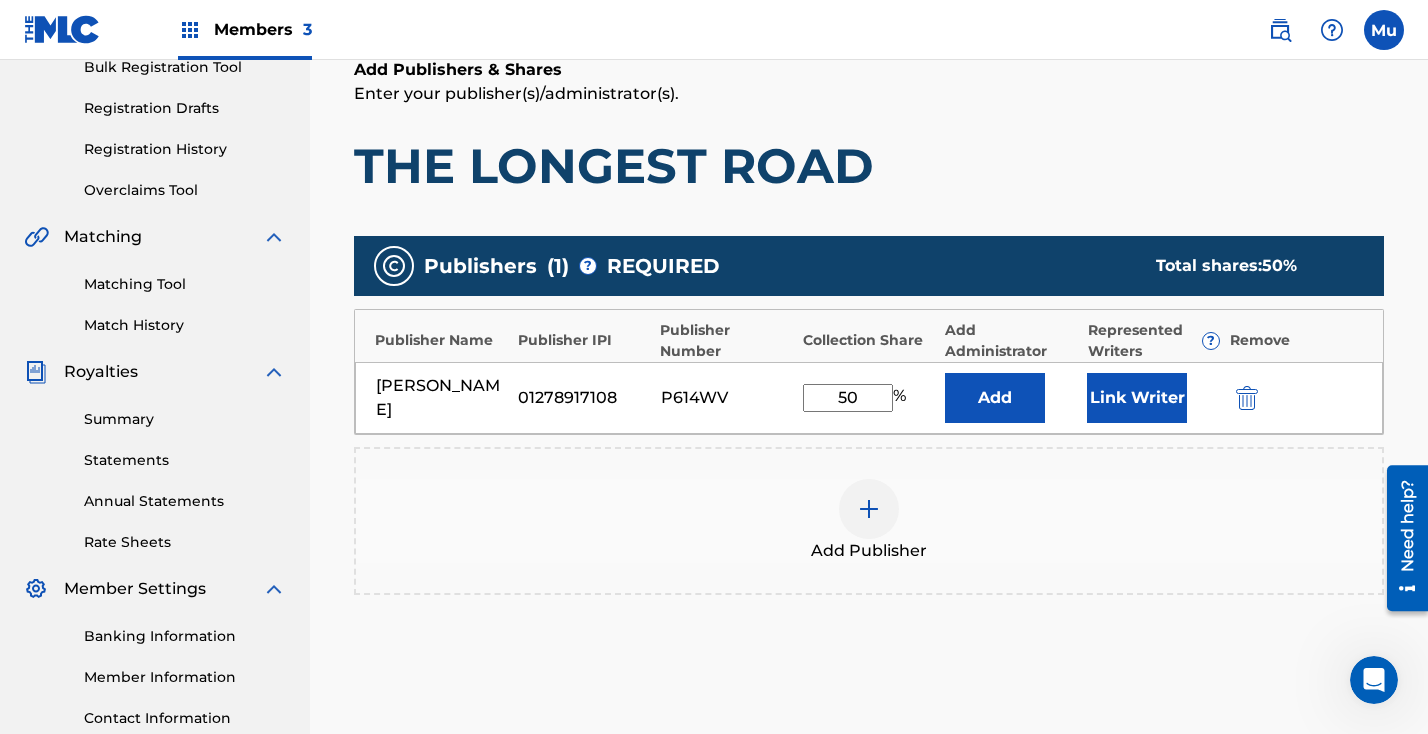 type on "50" 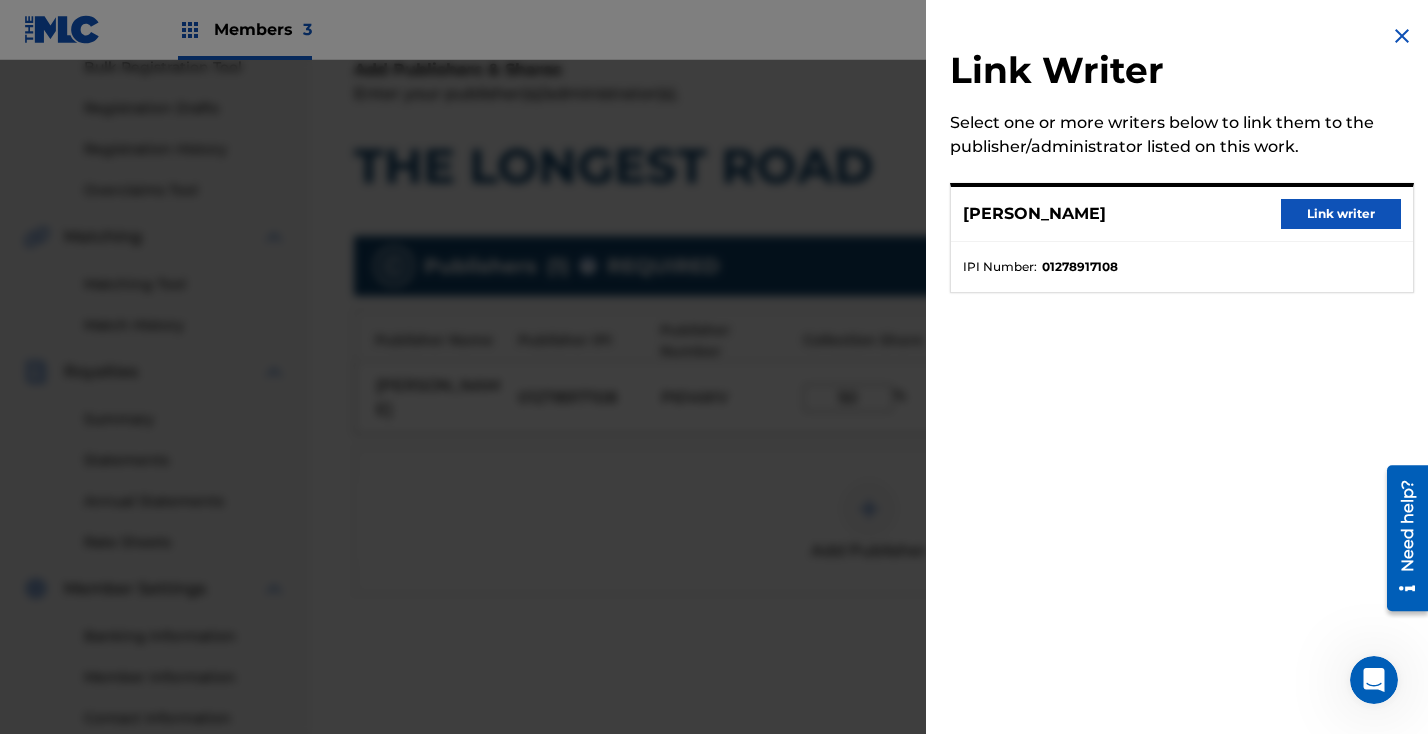 click on "Link writer" at bounding box center (1341, 214) 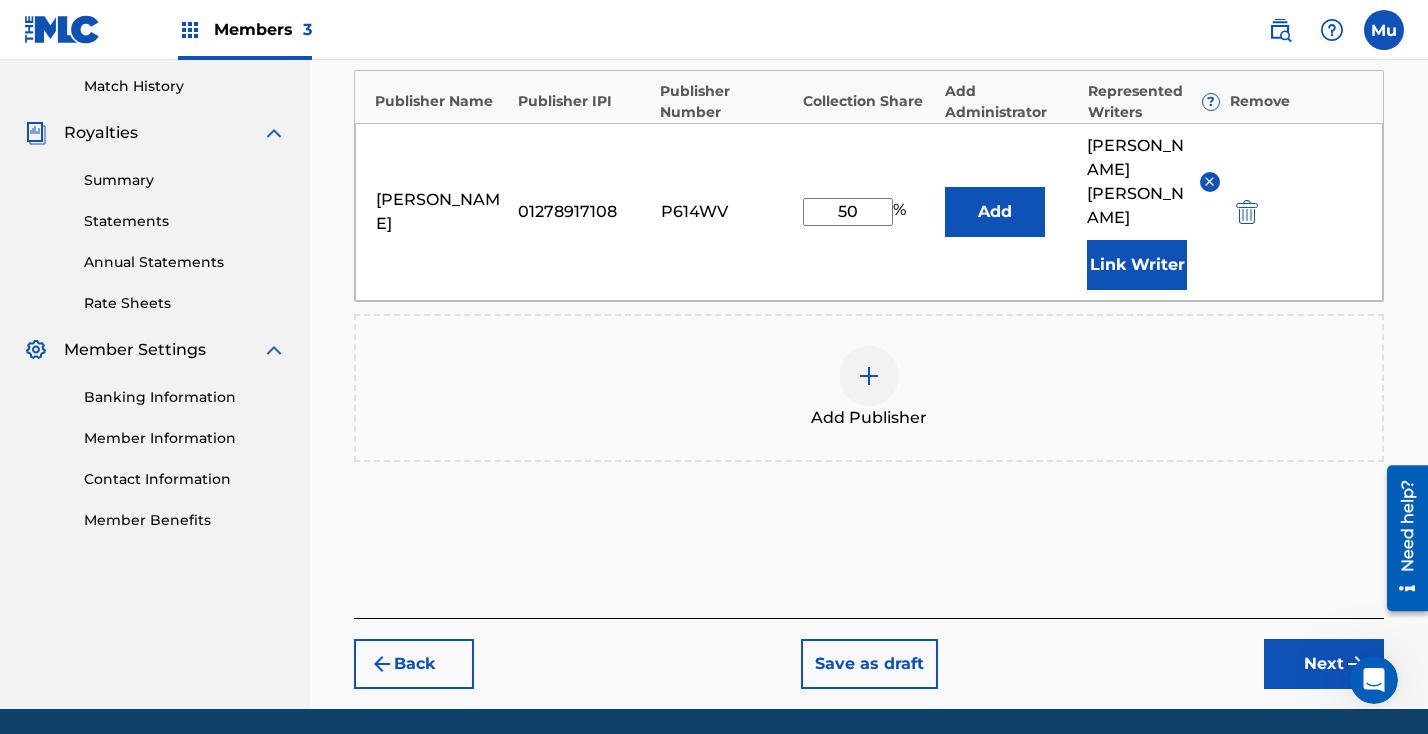 click on "Next" at bounding box center [1324, 664] 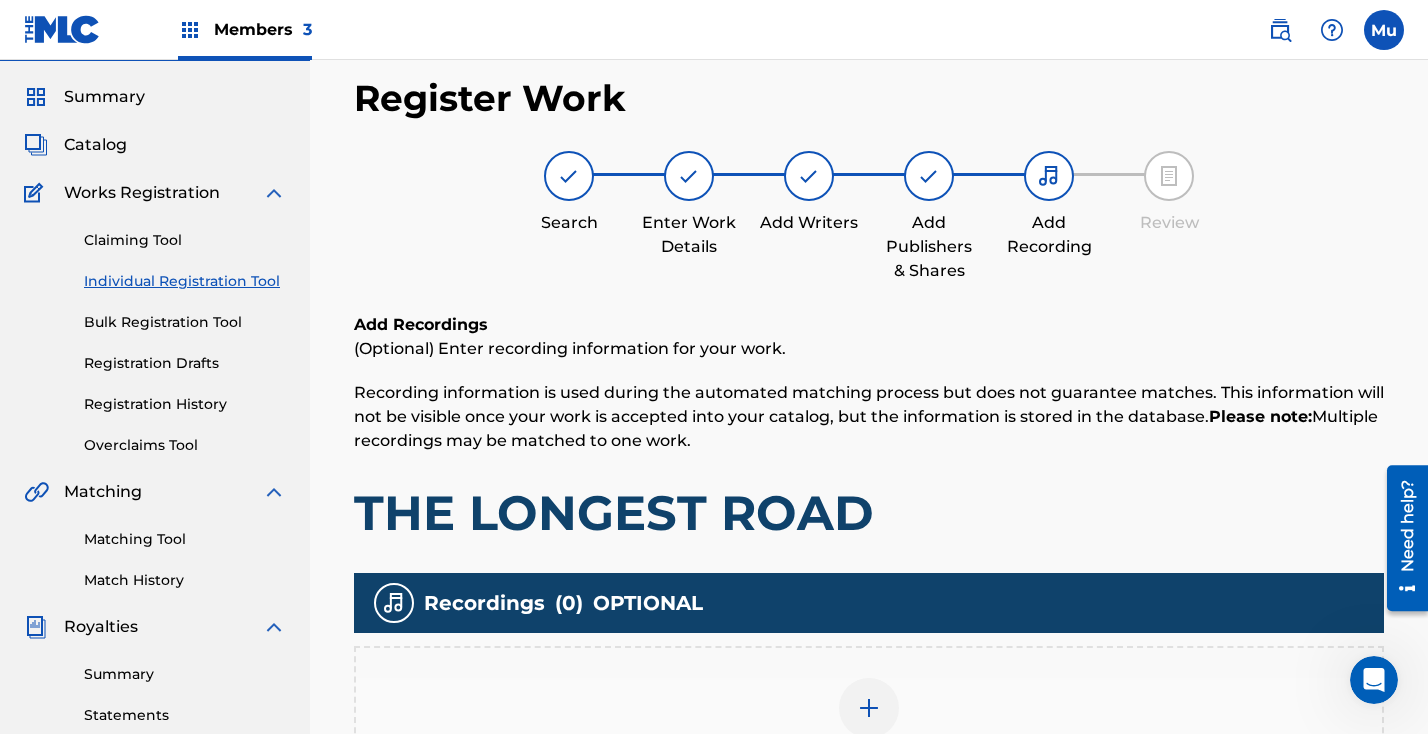 scroll, scrollTop: 90, scrollLeft: 0, axis: vertical 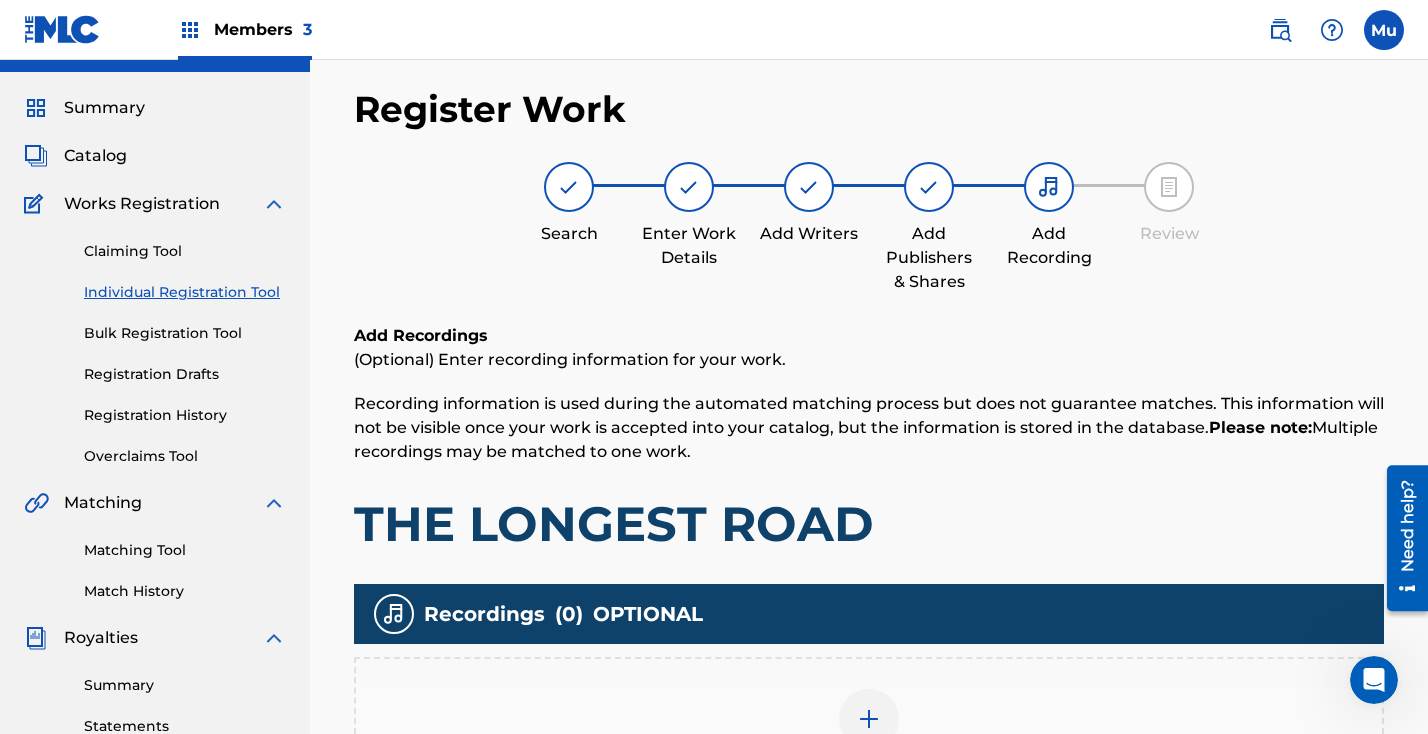 click at bounding box center (869, 719) 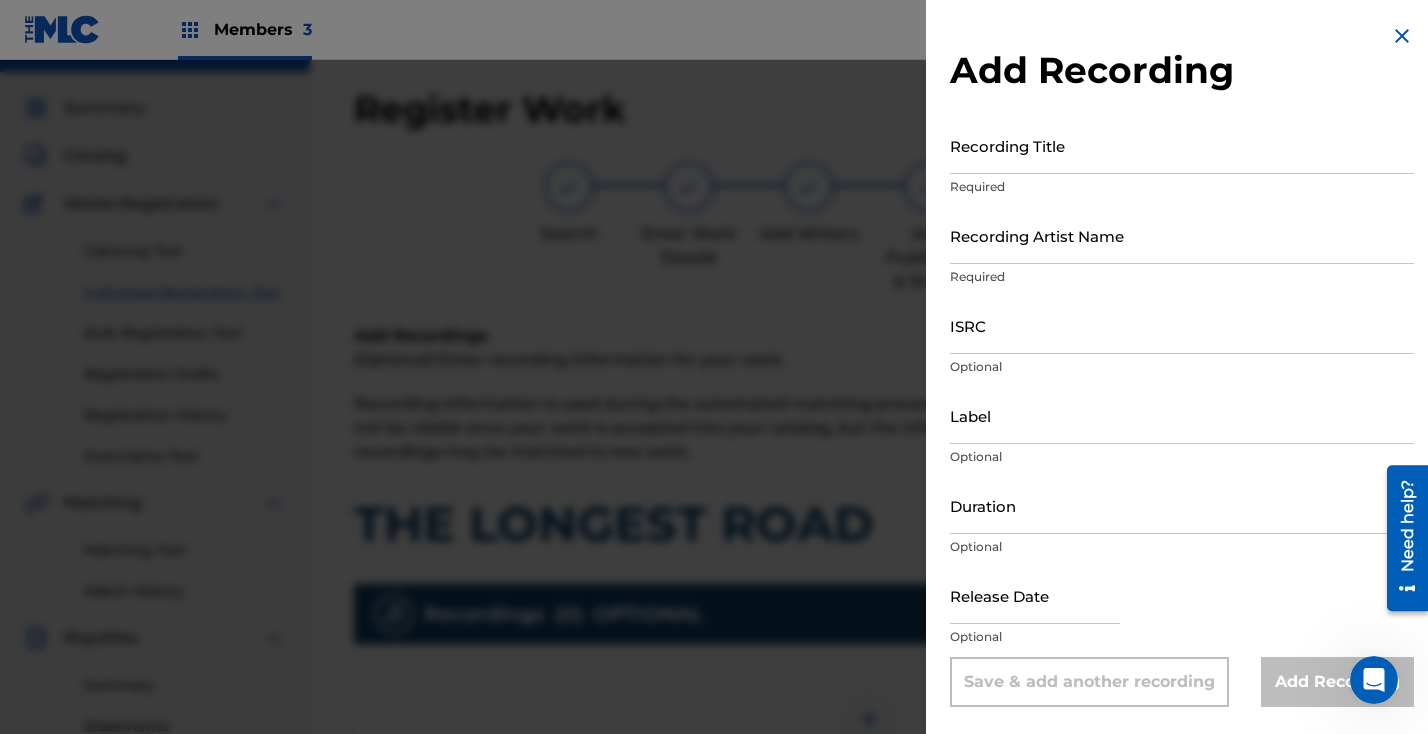 click on "Recording Artist Name" at bounding box center [1182, 235] 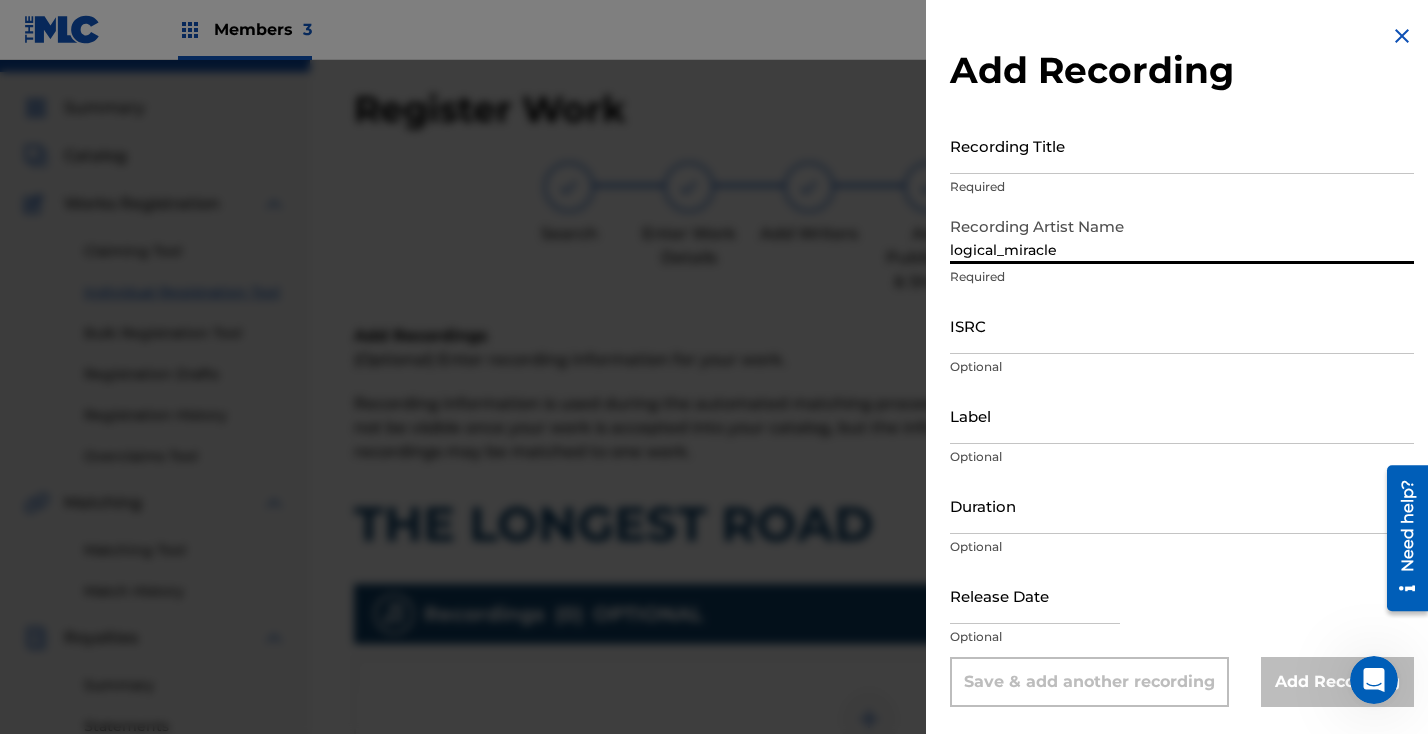 type on "logical_miracle" 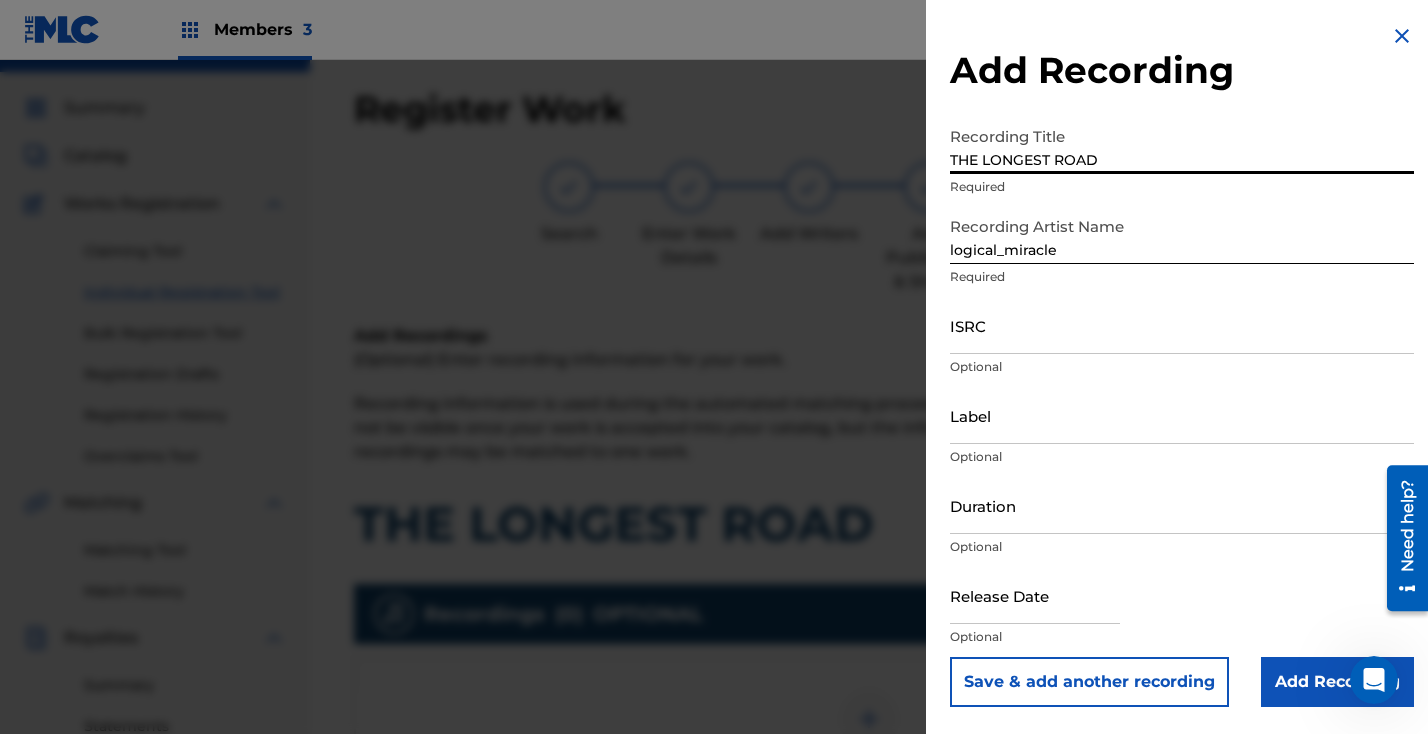 type on "THE LONGEST ROAD" 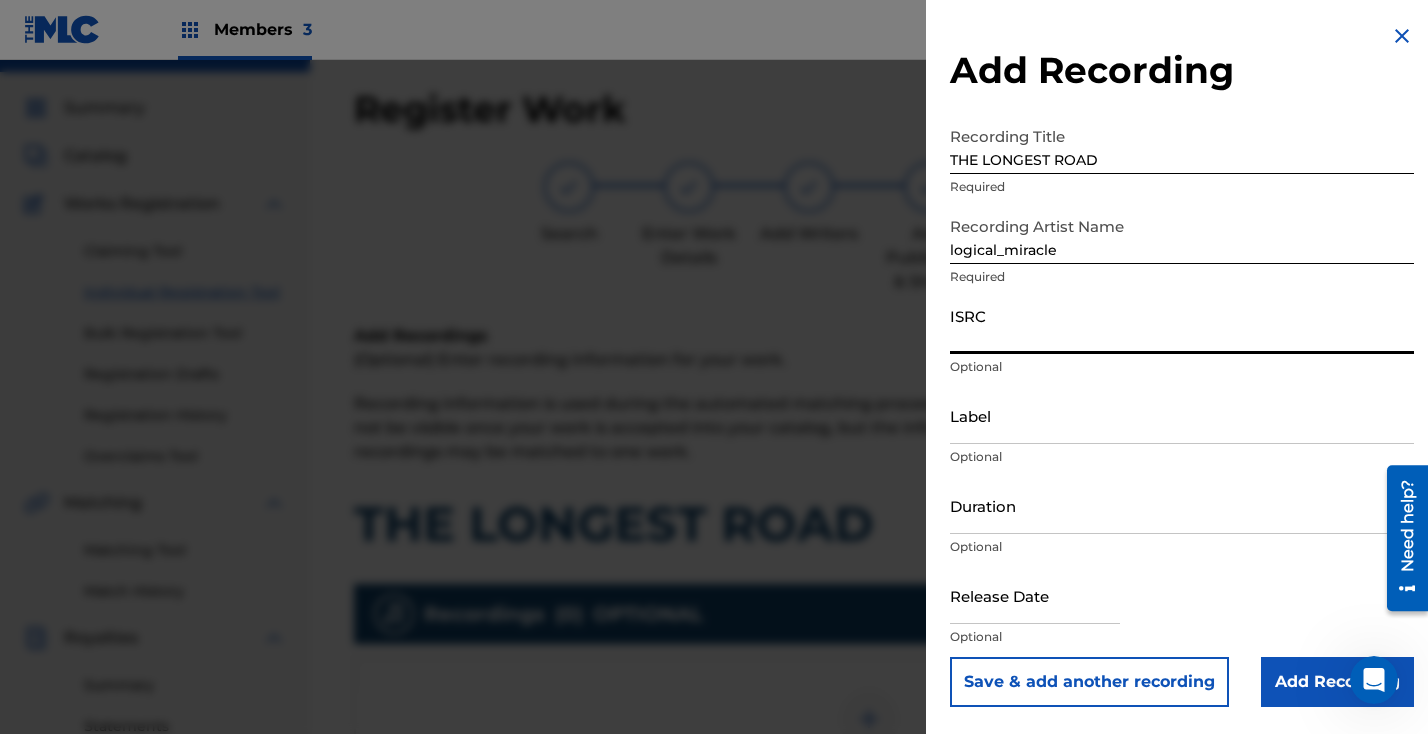 type on "GXEEW2400387" 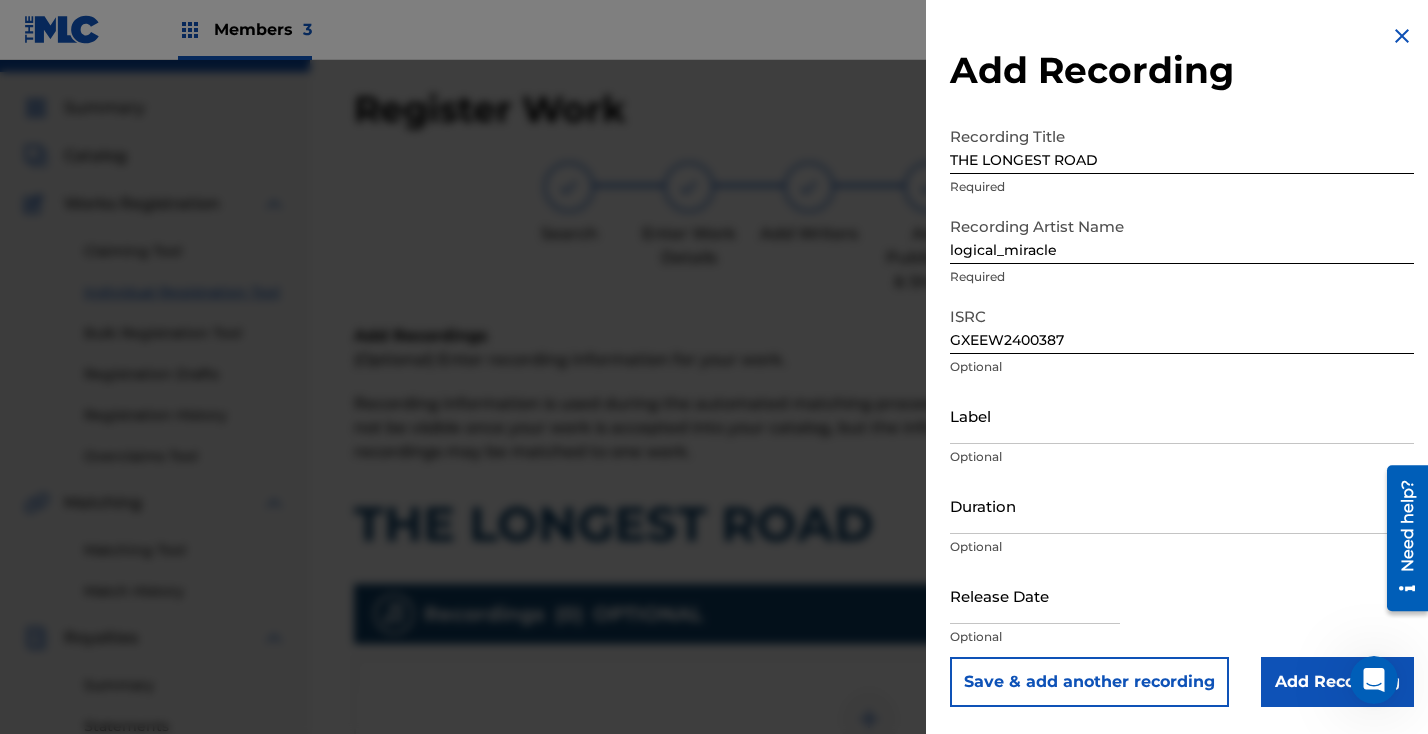 click on "Add Recording" at bounding box center [1337, 682] 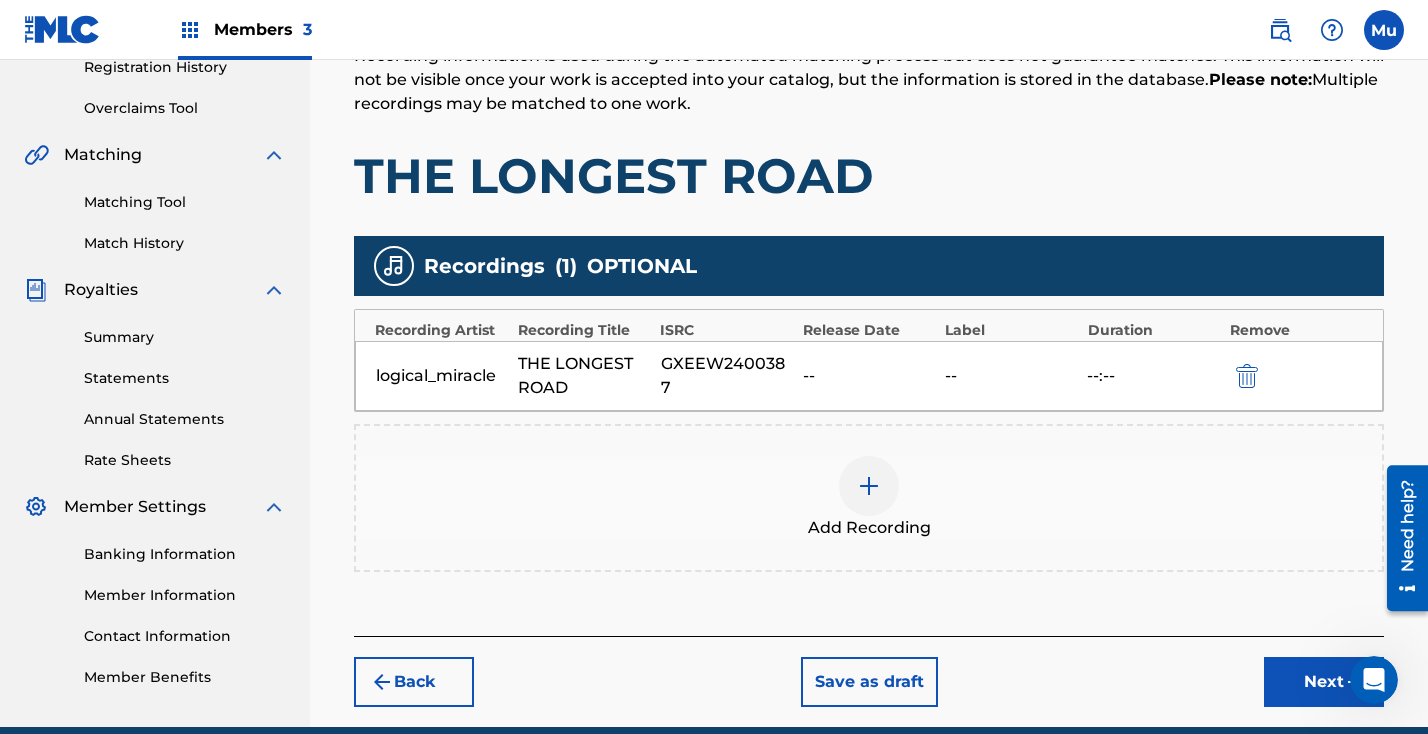 scroll, scrollTop: 480, scrollLeft: 0, axis: vertical 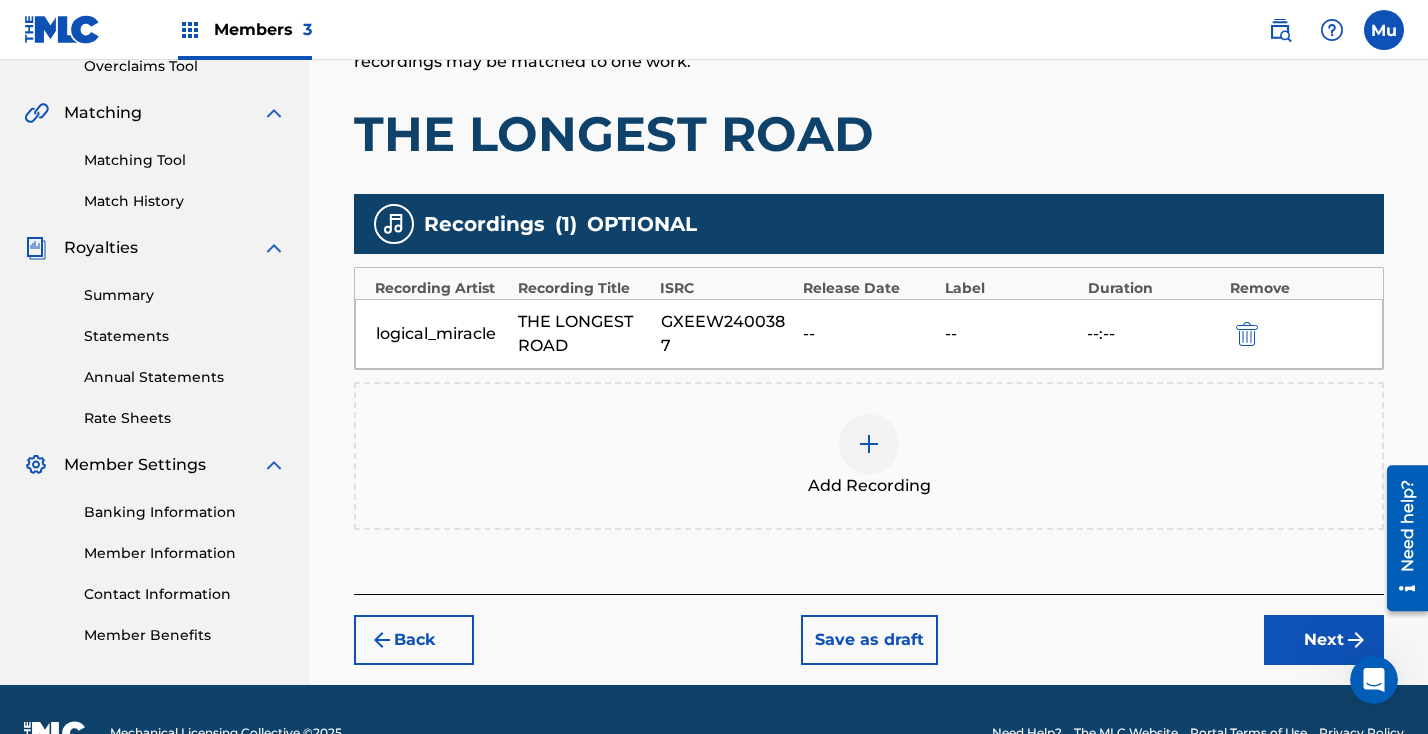 click on "Register Work Search Enter Work Details Add Writers Add Publishers & Shares Add Recording Review Add Recordings (Optional) Enter recording information for your work. Recording information is used during the automated matching process but does not guarantee matches. This information will not be visible once your work is accepted into your catalog, but the information is stored in the database.  Please note:  Multiple recordings may be matched to one work. THE LONGEST ROAD Recordings ( 1 ) OPTIONAL Recording Artist Recording Title ISRC Release Date Label Duration Remove logical_miracle THE LONGEST ROAD GXEEW2400387 -- -- --:-- Add Recording Back Save as draft Next" at bounding box center [869, 181] 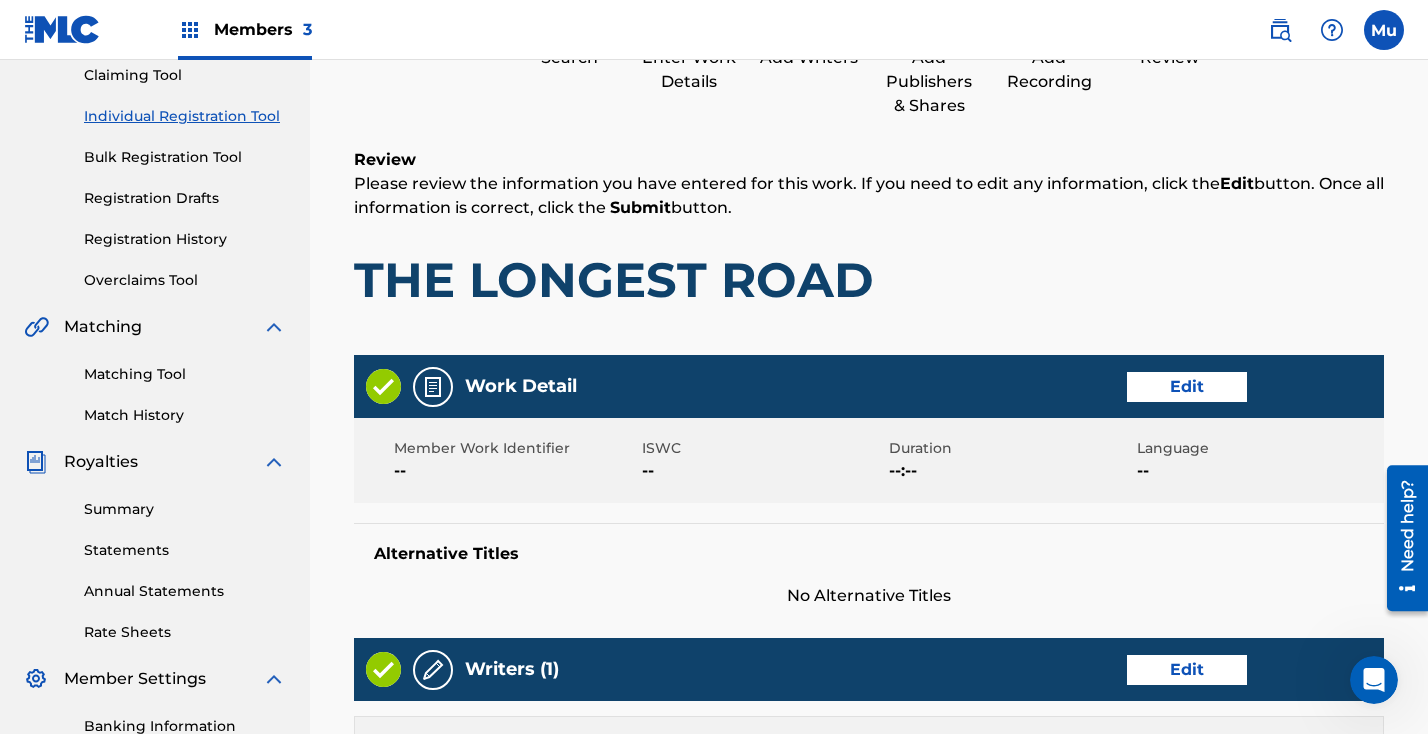 scroll, scrollTop: 1043, scrollLeft: 0, axis: vertical 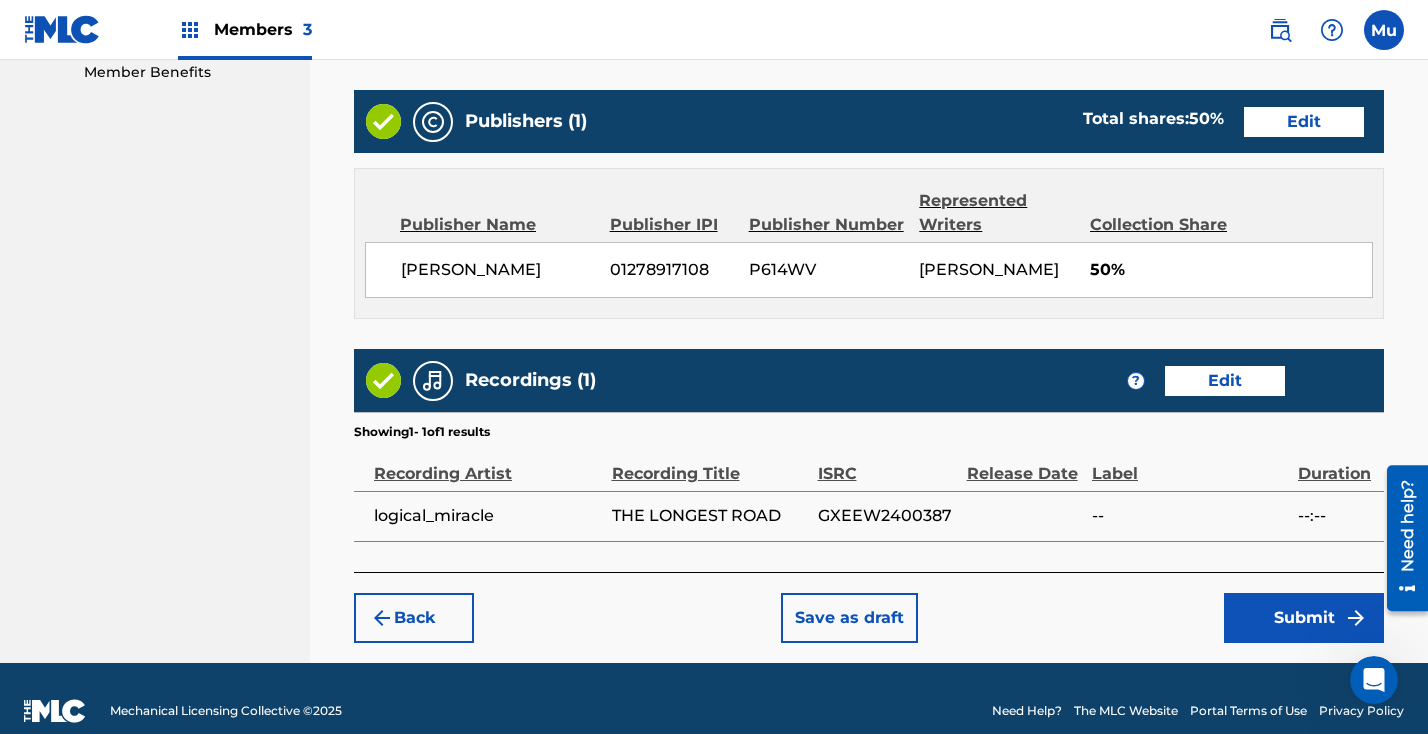 click on "Submit" at bounding box center [1304, 618] 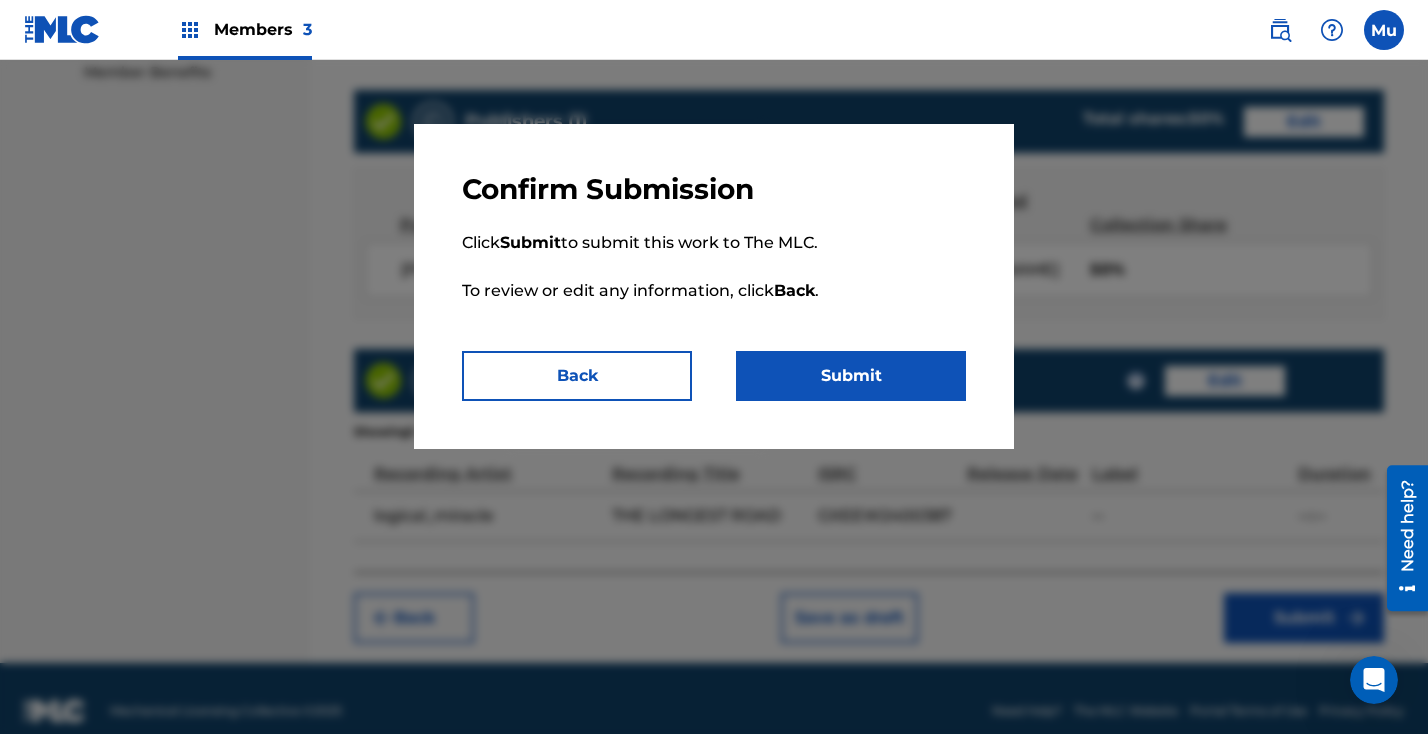 click on "Submit" at bounding box center [851, 376] 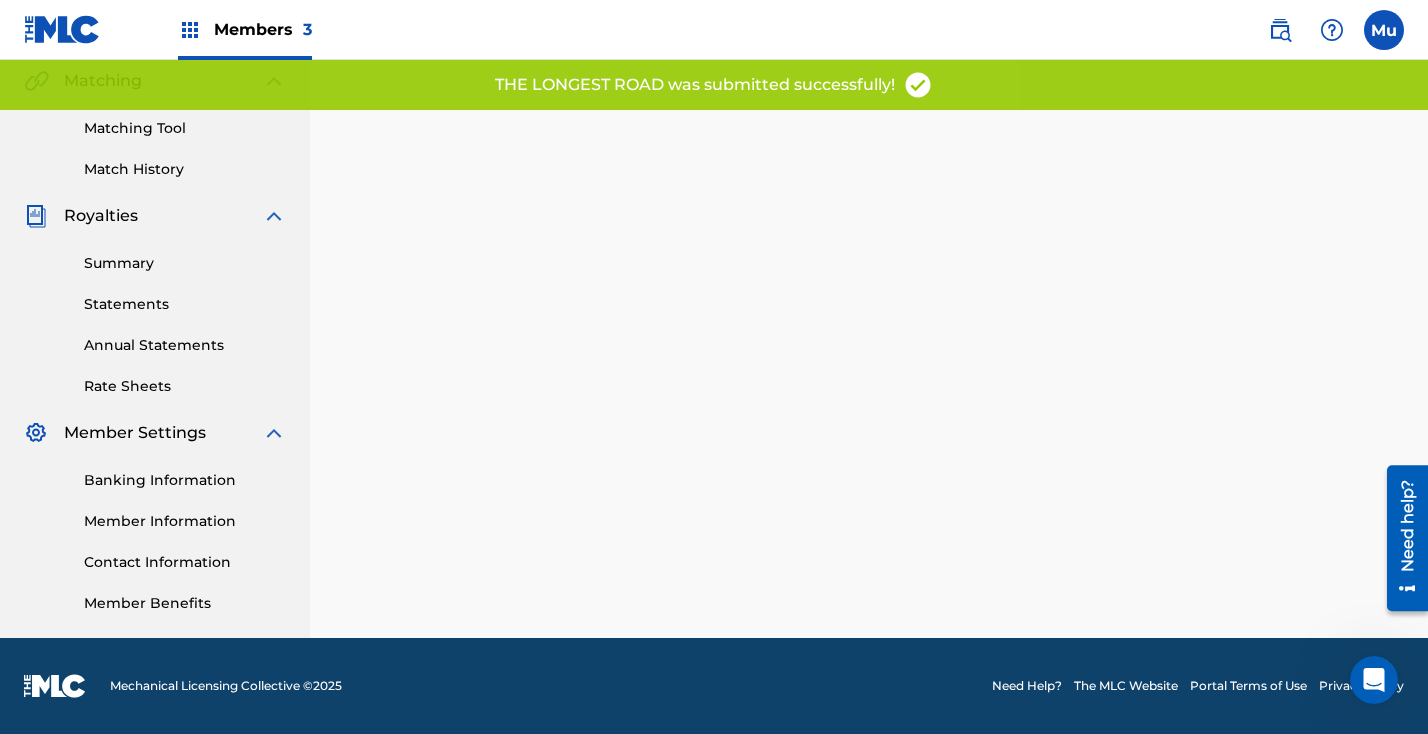 scroll, scrollTop: 0, scrollLeft: 0, axis: both 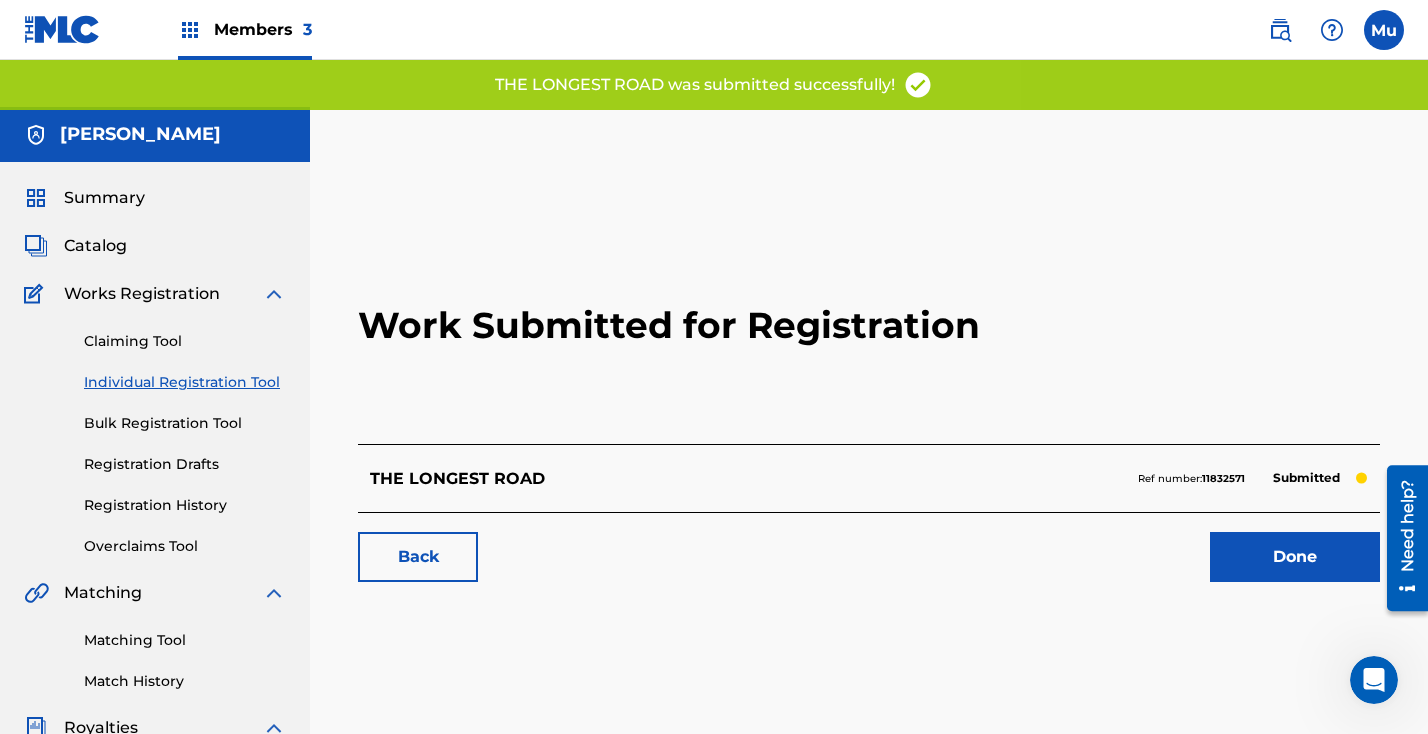 click on "Done" at bounding box center (1295, 557) 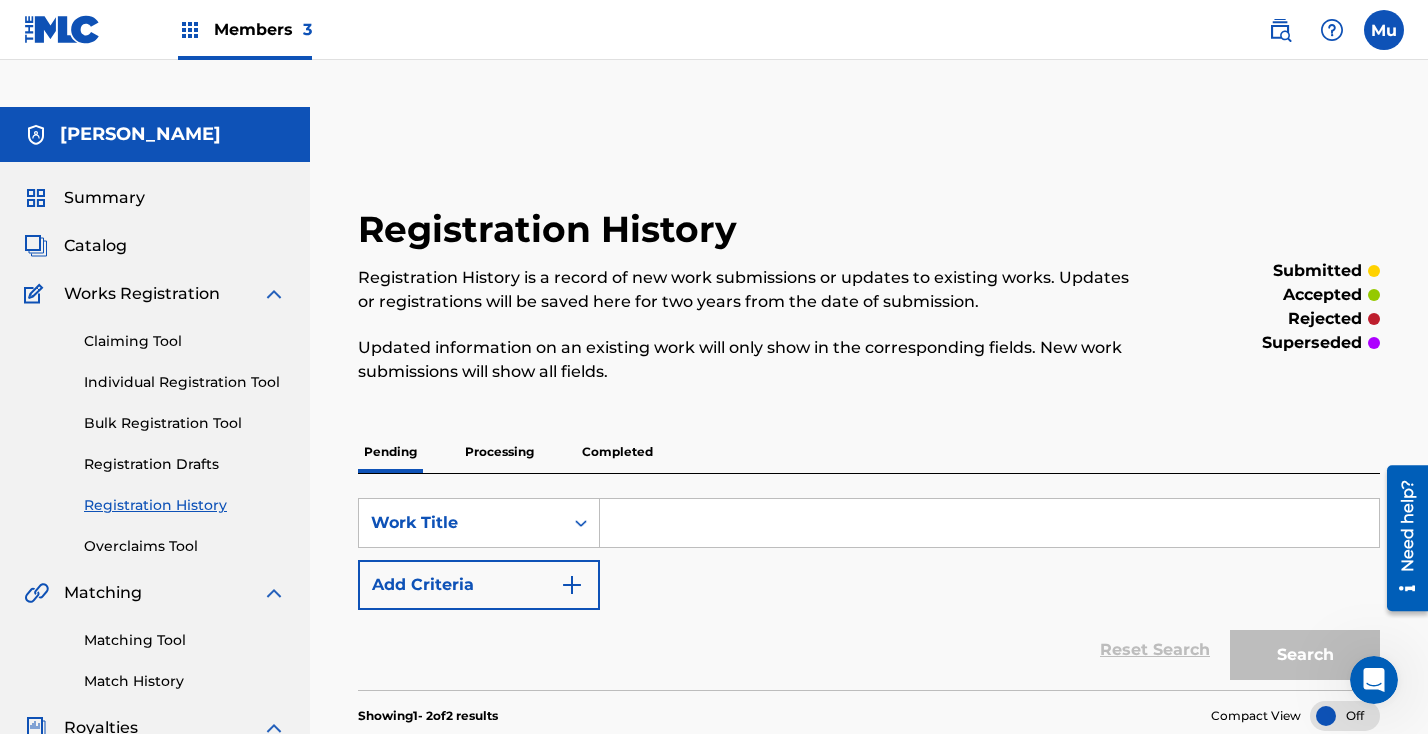 click on "Claiming Tool Individual Registration Tool Bulk Registration Tool Registration Drafts Registration History Overclaims Tool" at bounding box center [155, 431] 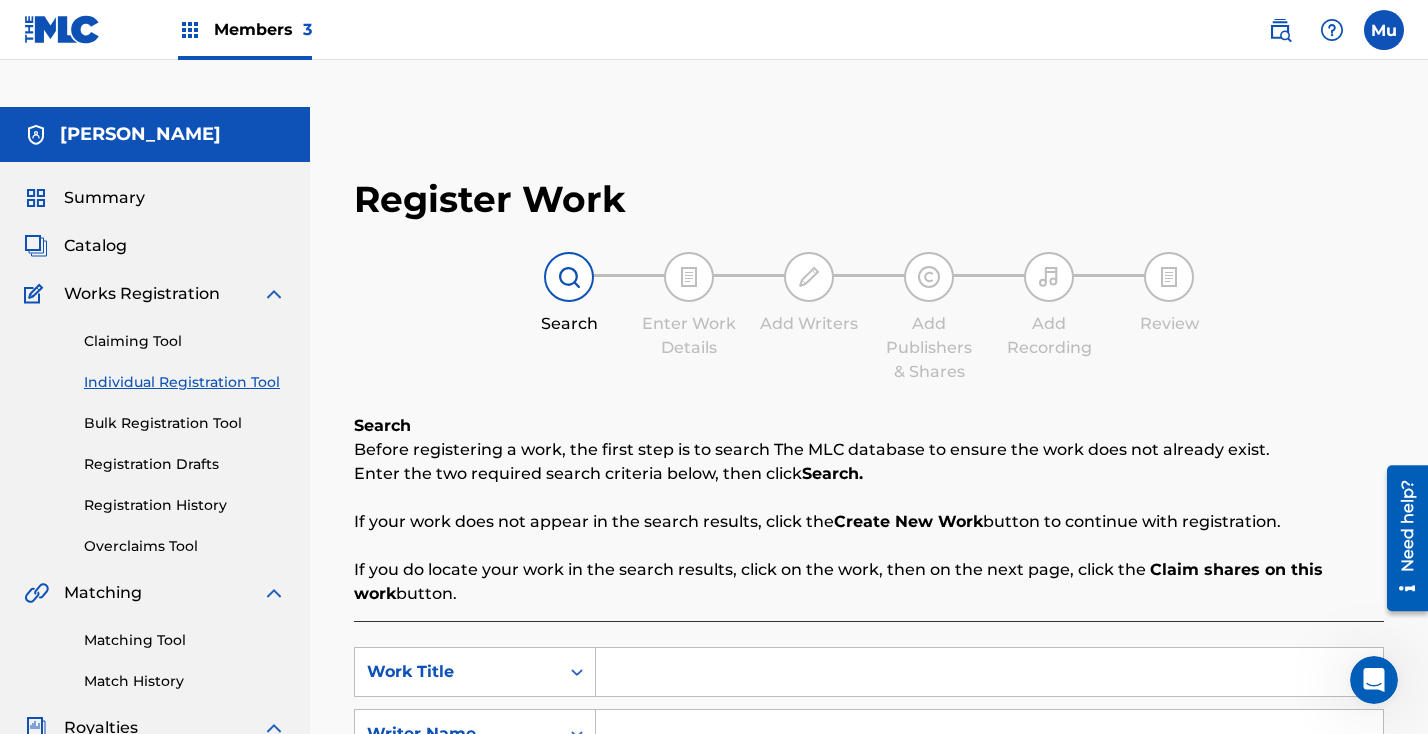 click at bounding box center (989, 672) 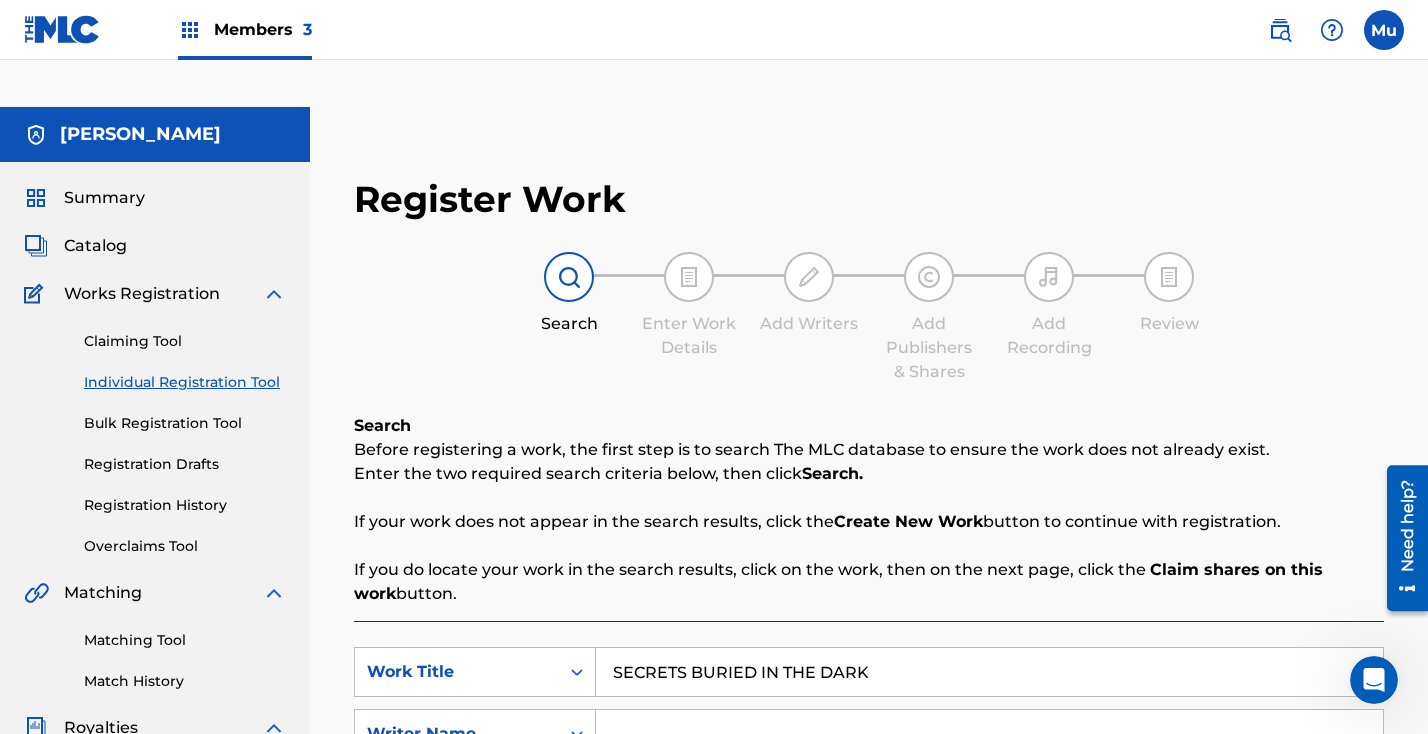type on "SECRETS BURIED IN THE DARK" 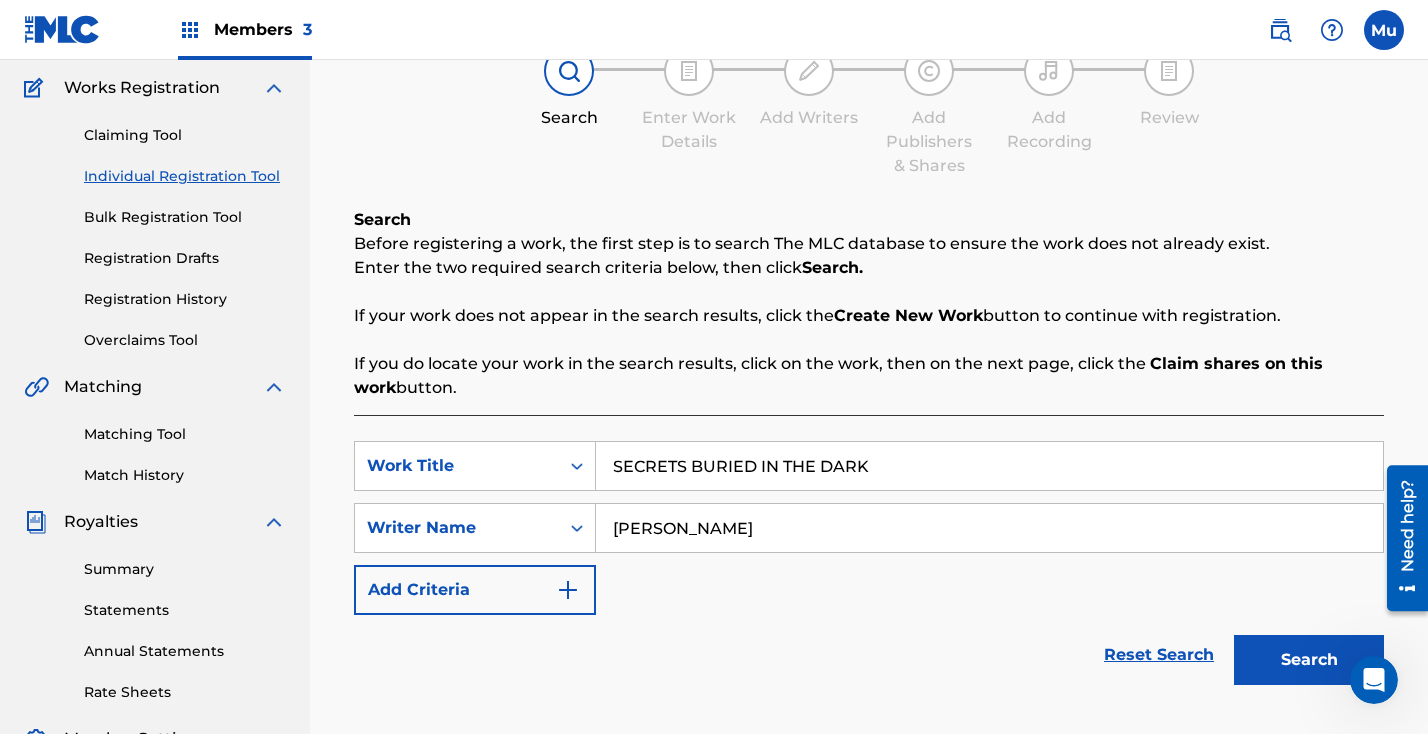 scroll, scrollTop: 442, scrollLeft: 0, axis: vertical 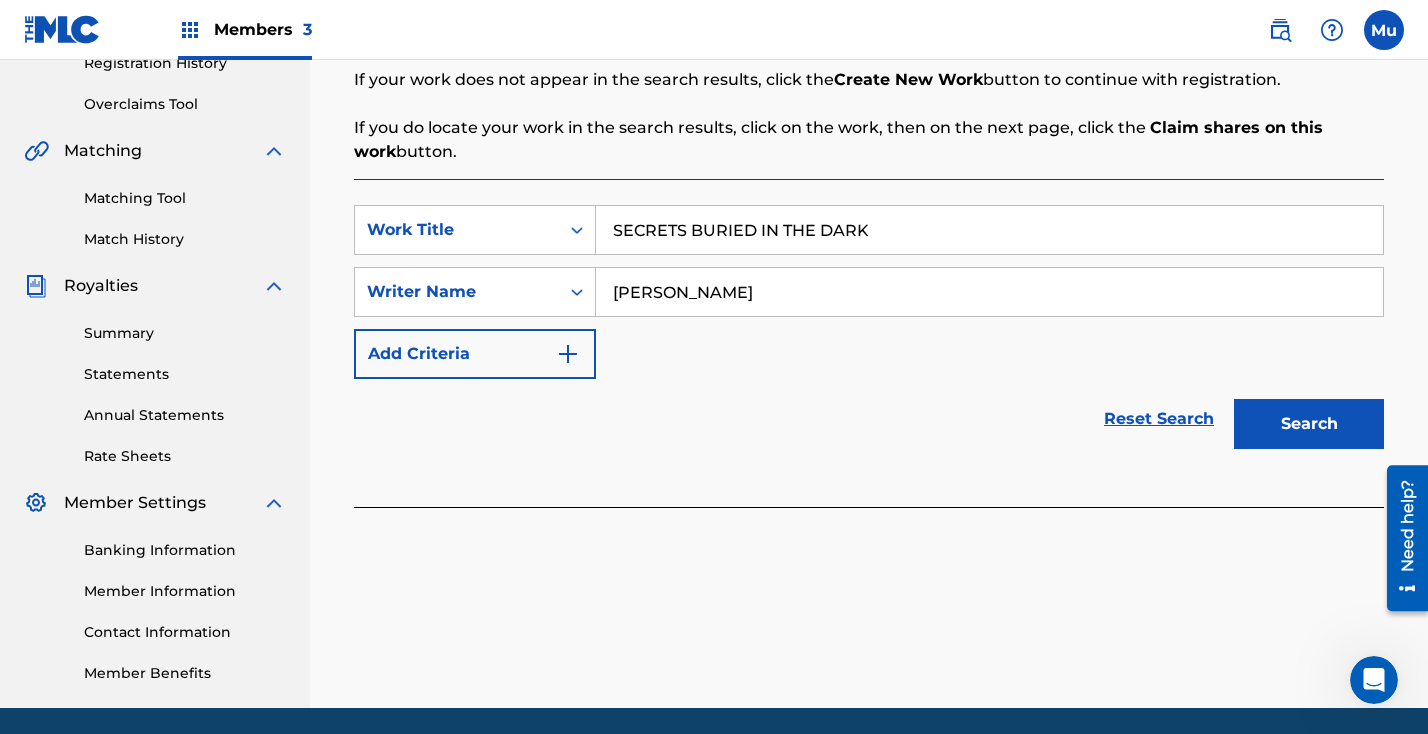 click on "Search" at bounding box center (1309, 424) 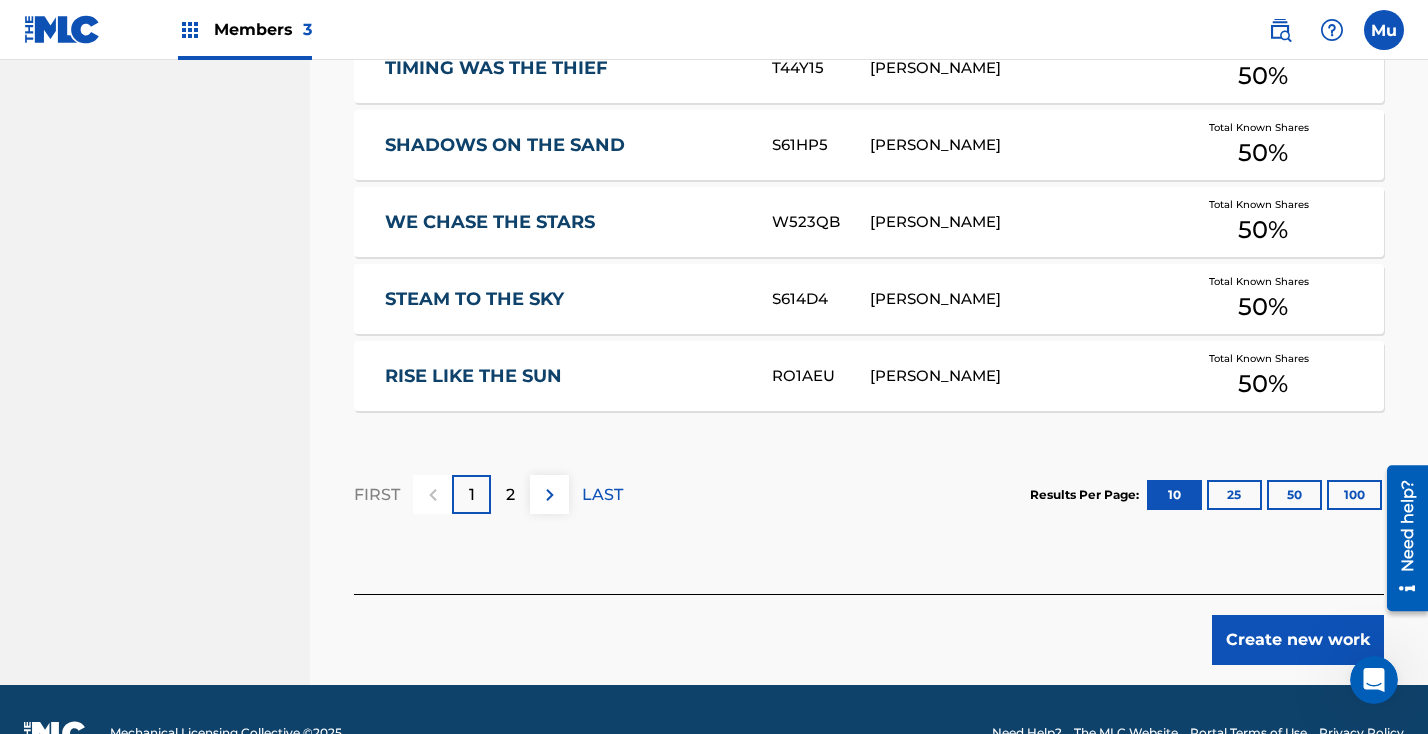 click on "Create new work" at bounding box center (1298, 640) 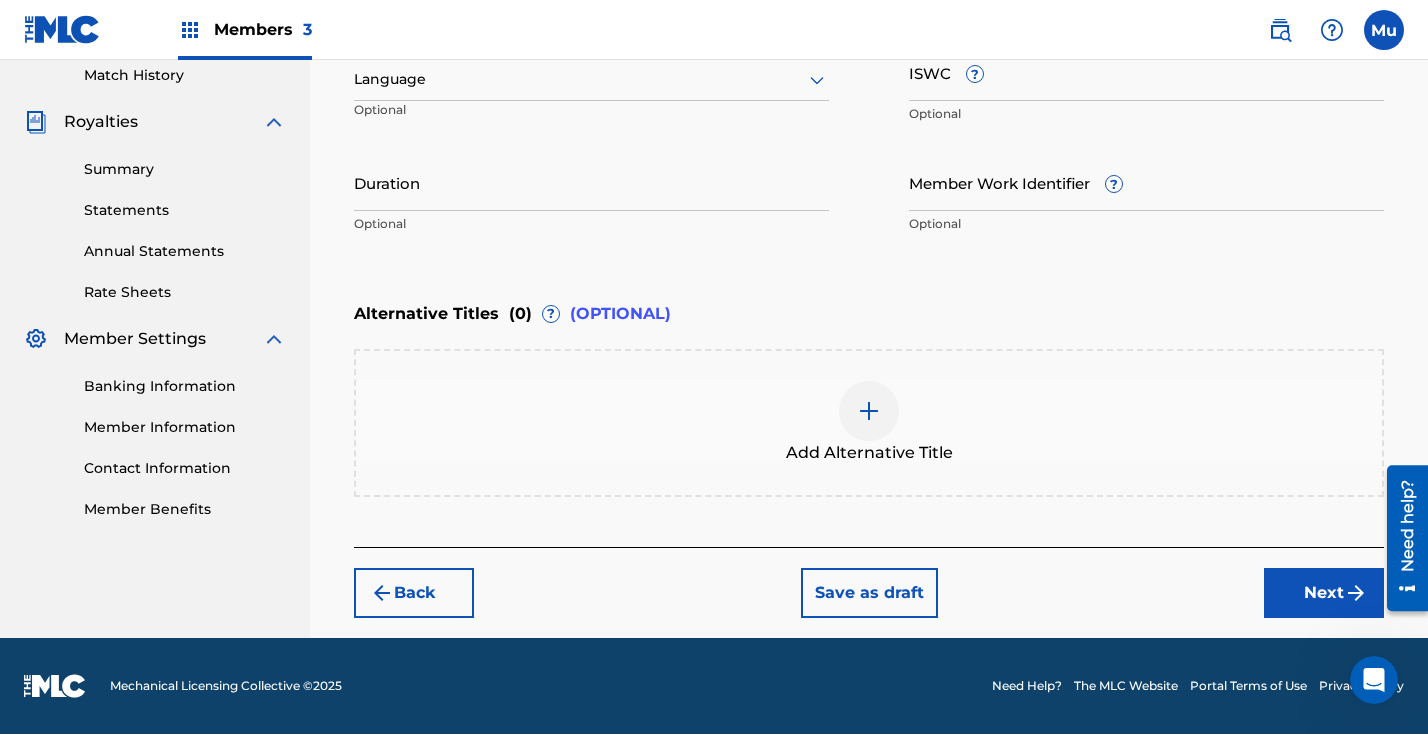 scroll, scrollTop: 558, scrollLeft: 0, axis: vertical 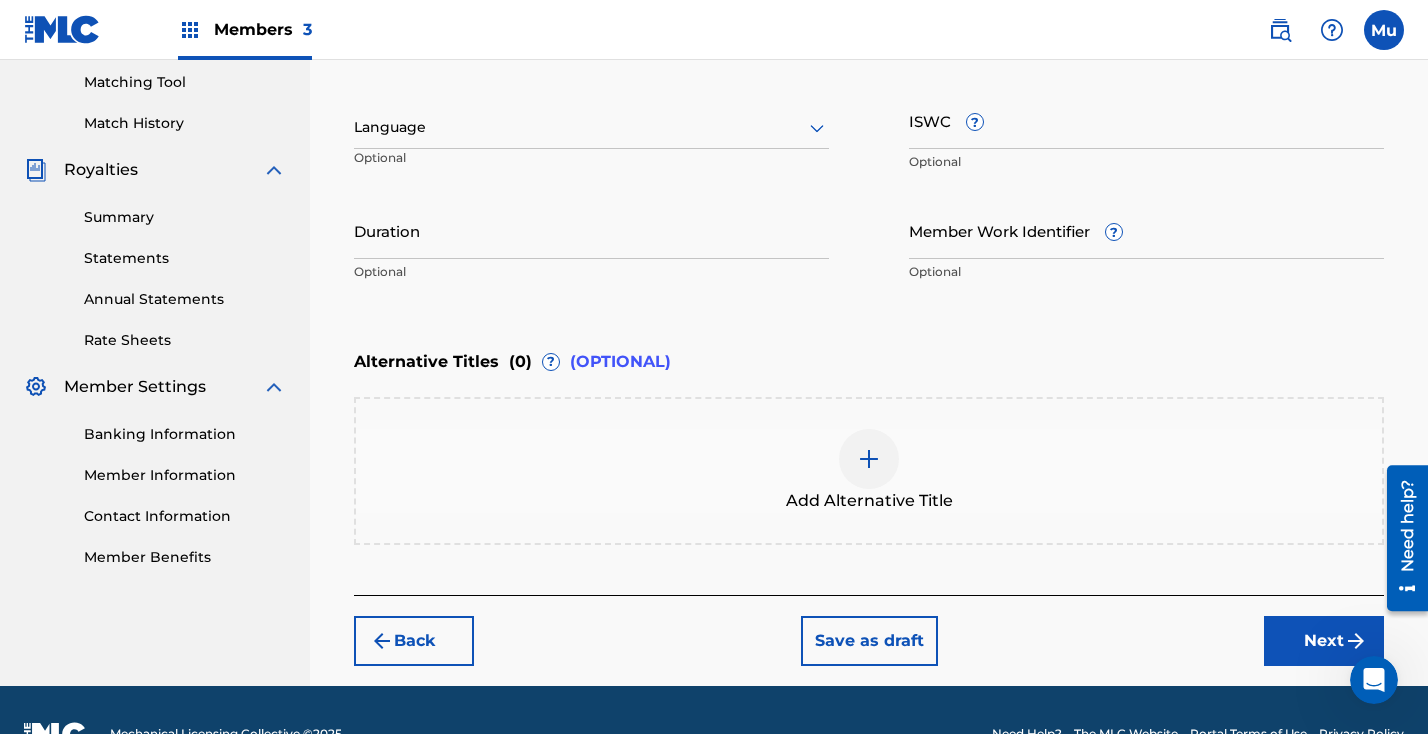 click on "Next" at bounding box center (1324, 641) 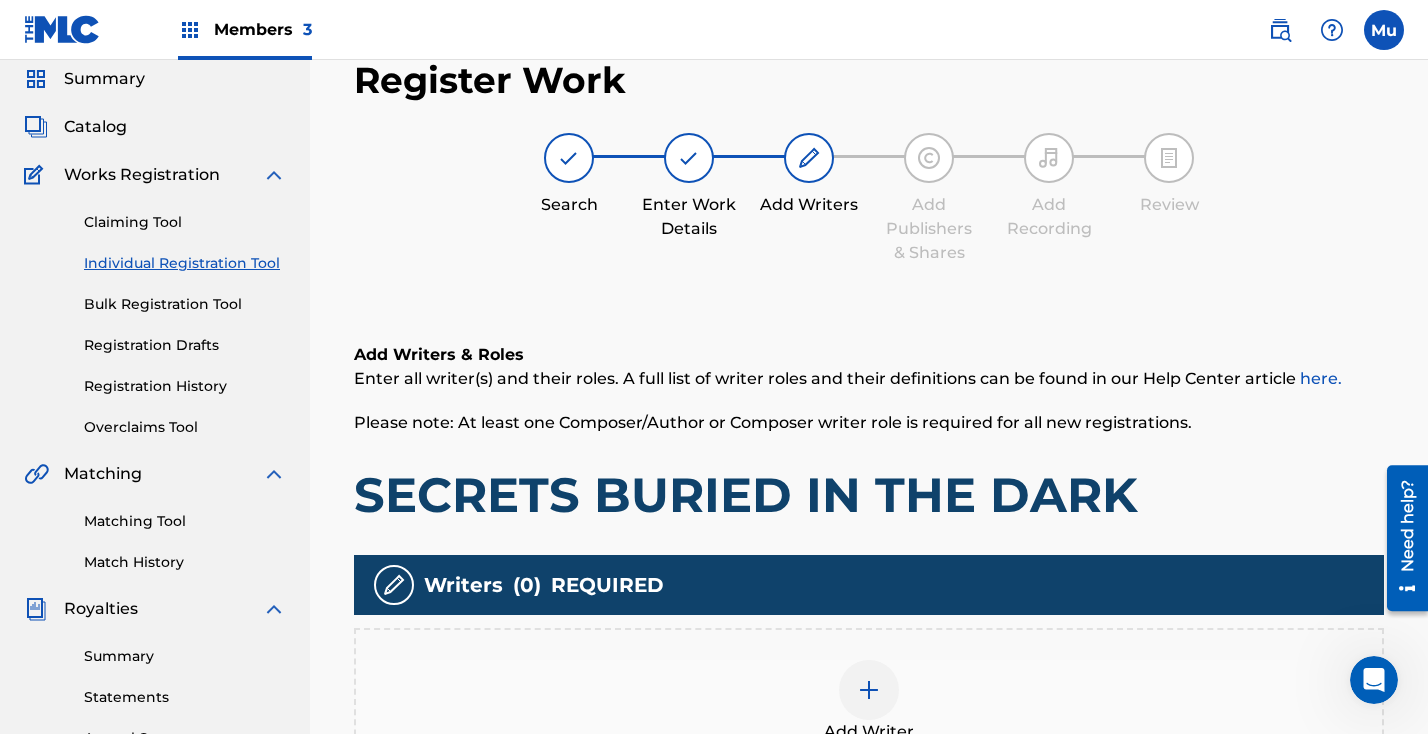 scroll, scrollTop: 90, scrollLeft: 0, axis: vertical 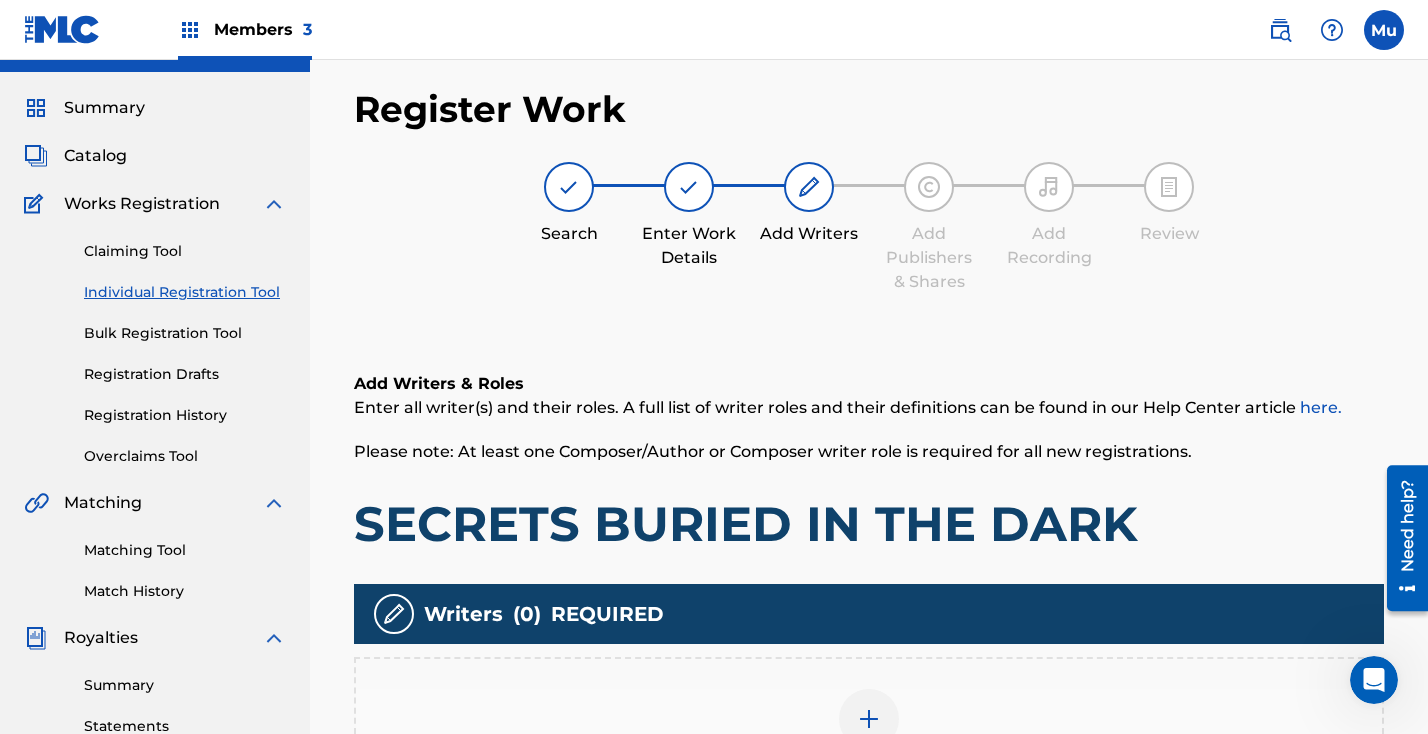 click at bounding box center (869, 719) 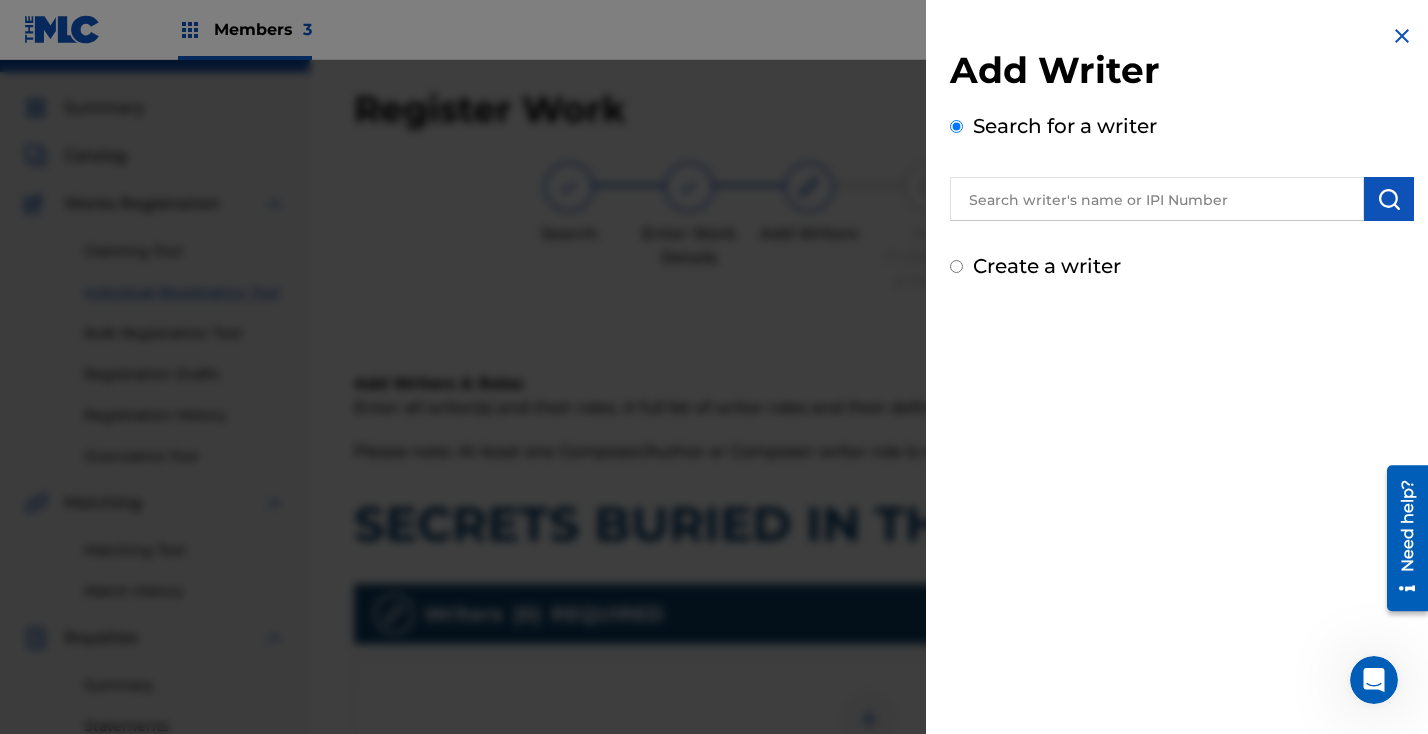 click on "Add Writer Search for a writer Create a writer" at bounding box center [1182, 164] 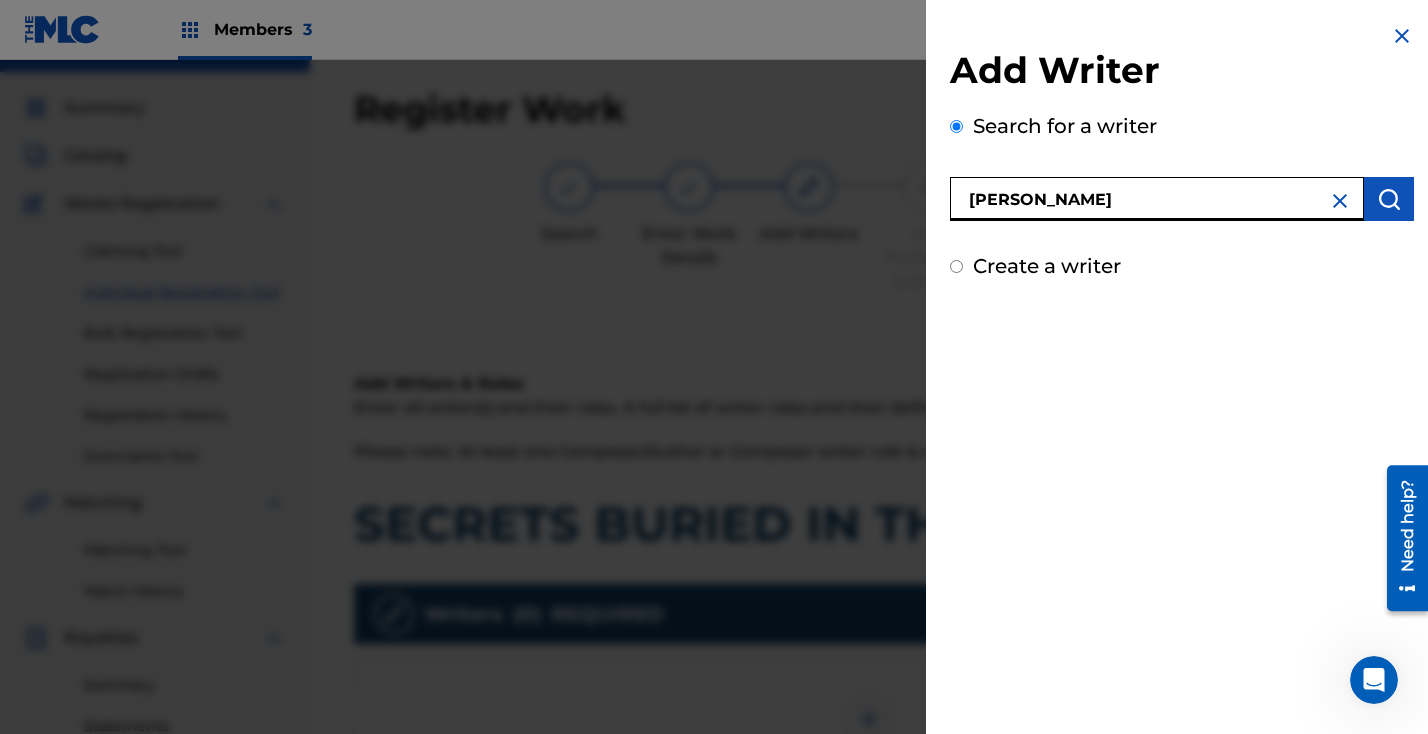 type on "[PERSON_NAME]" 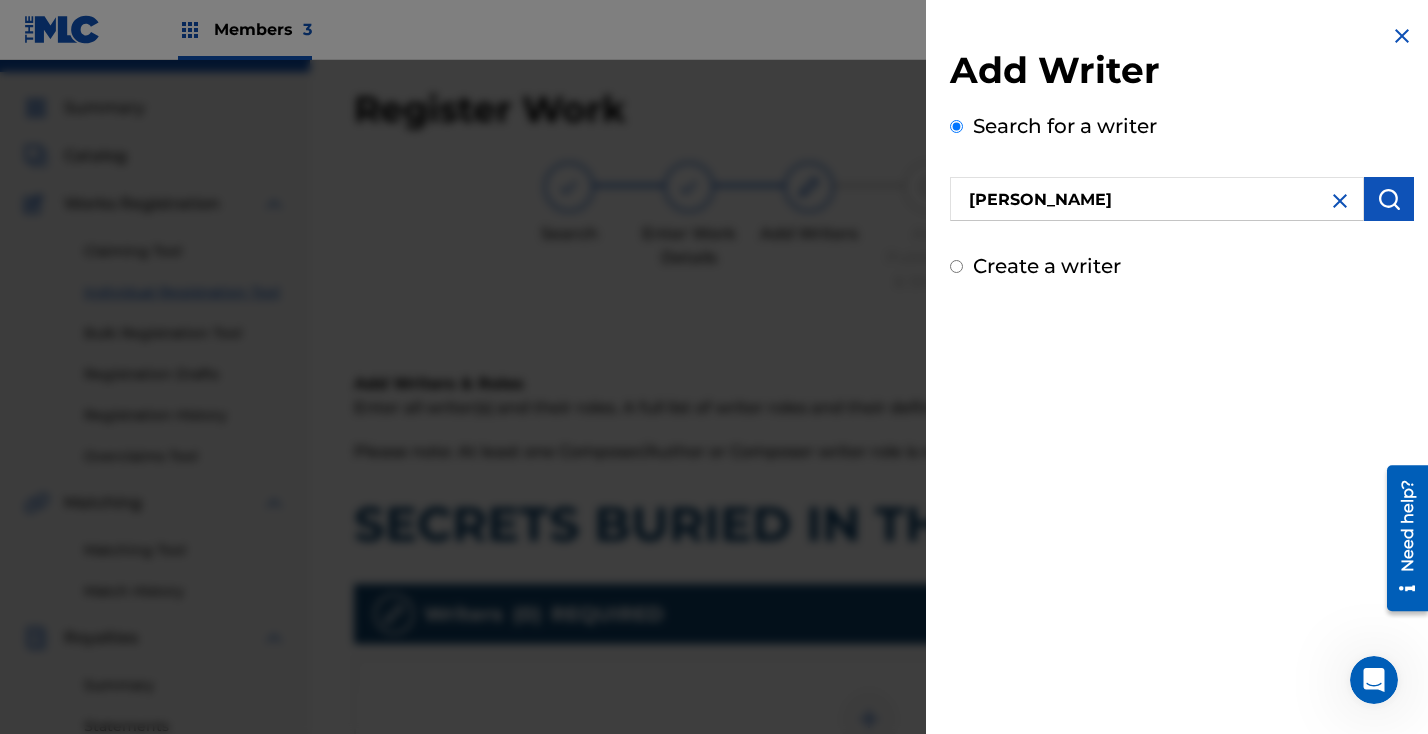 click at bounding box center [1389, 199] 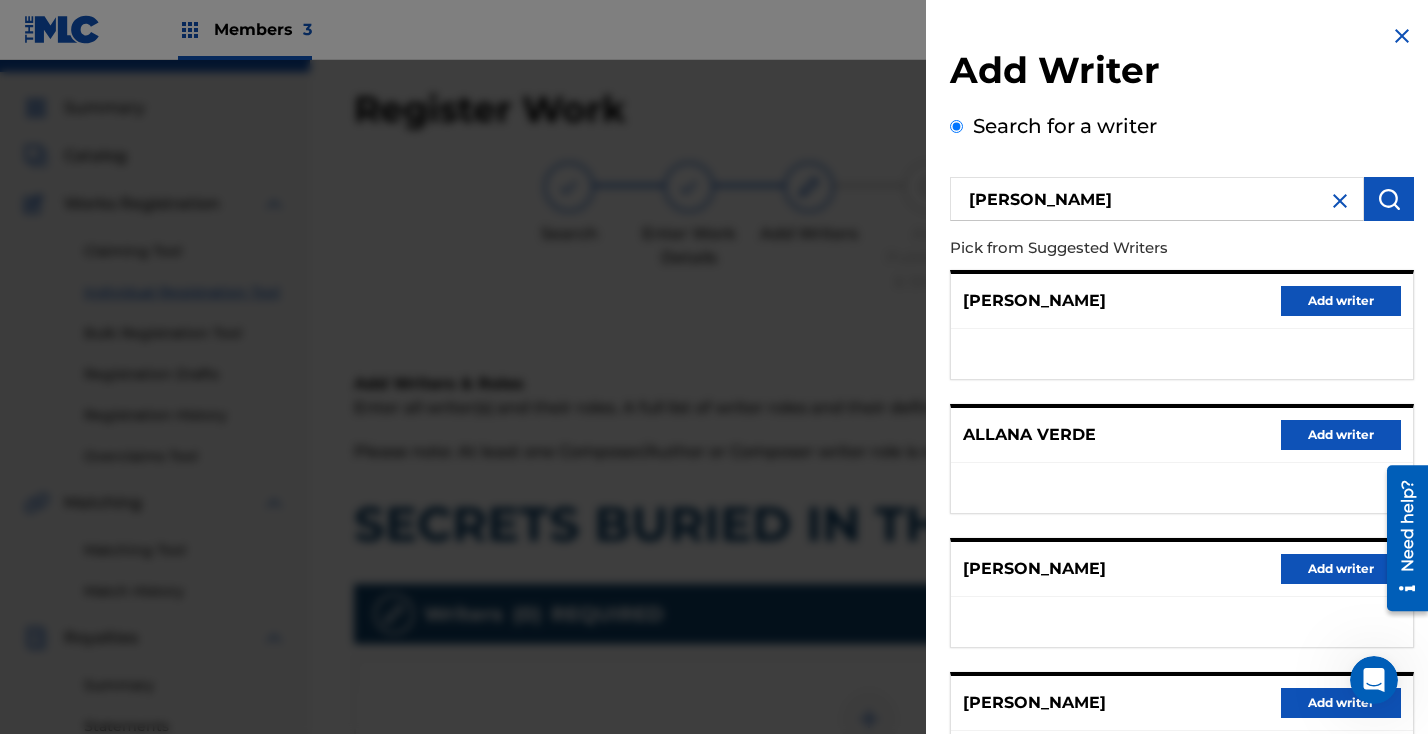 scroll, scrollTop: 308, scrollLeft: 0, axis: vertical 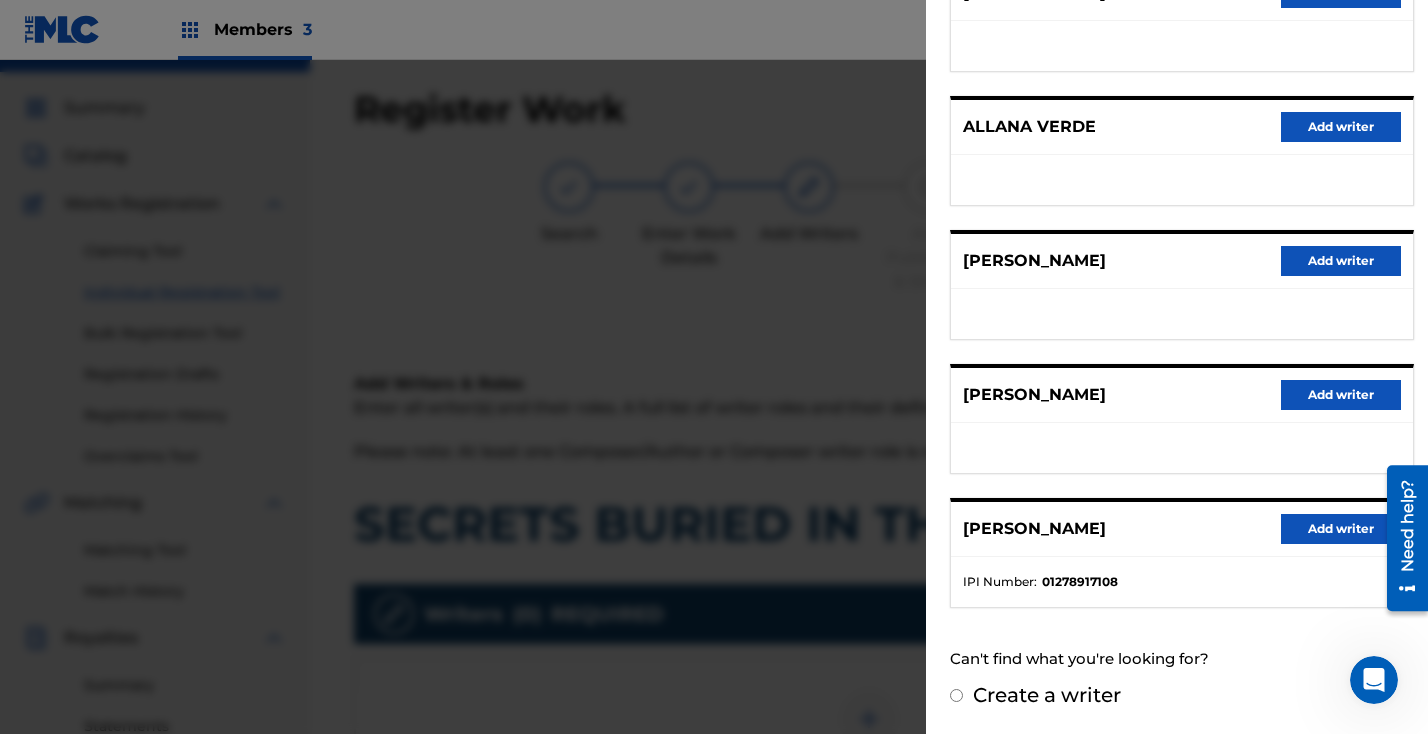 click on "Add writer" at bounding box center (1341, 529) 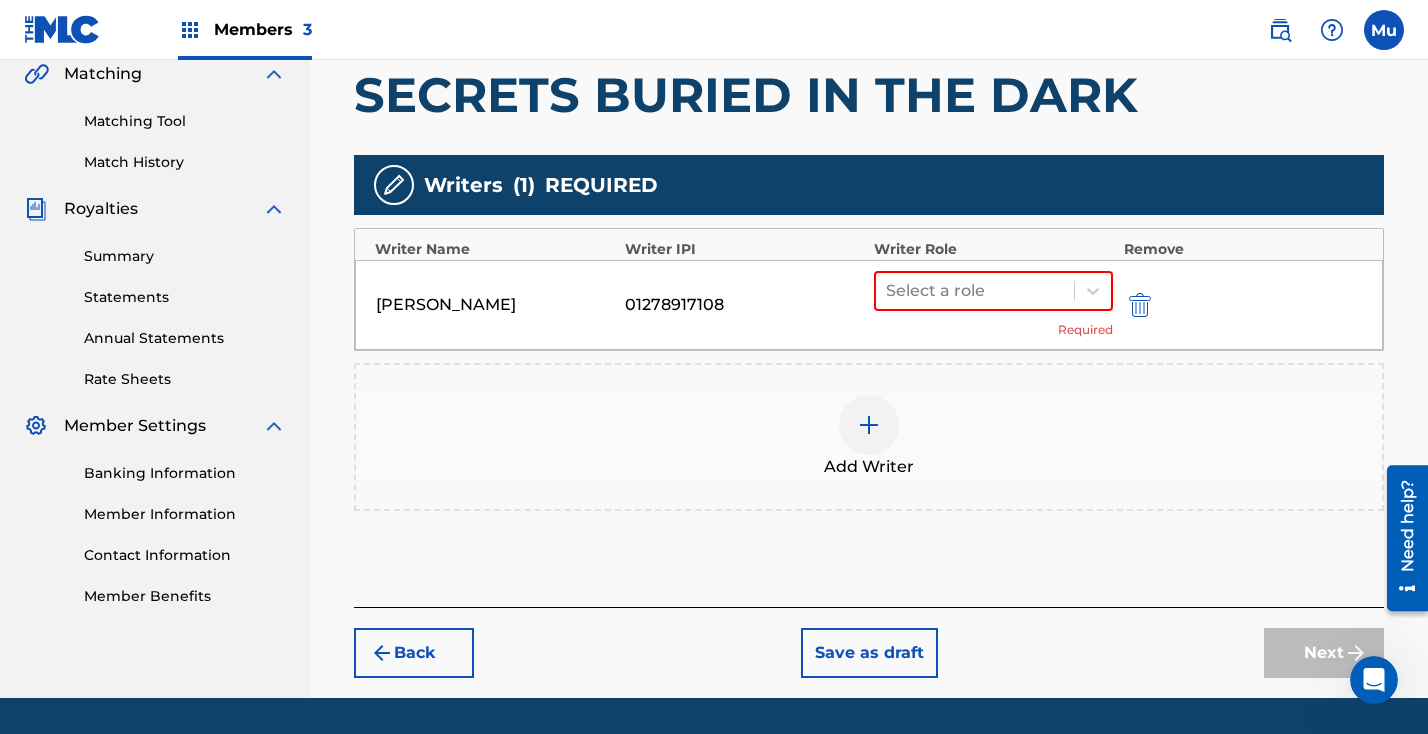 scroll, scrollTop: 532, scrollLeft: 0, axis: vertical 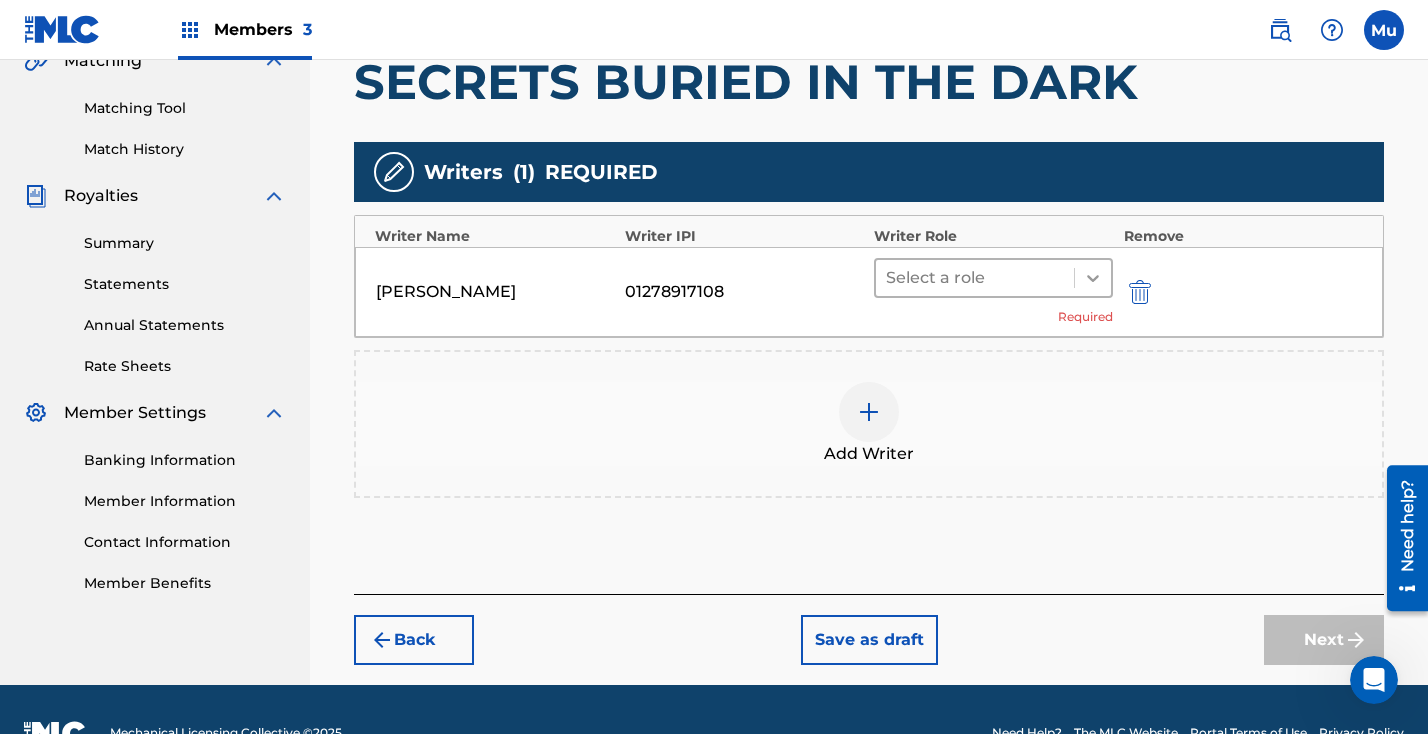 click at bounding box center [1093, 278] 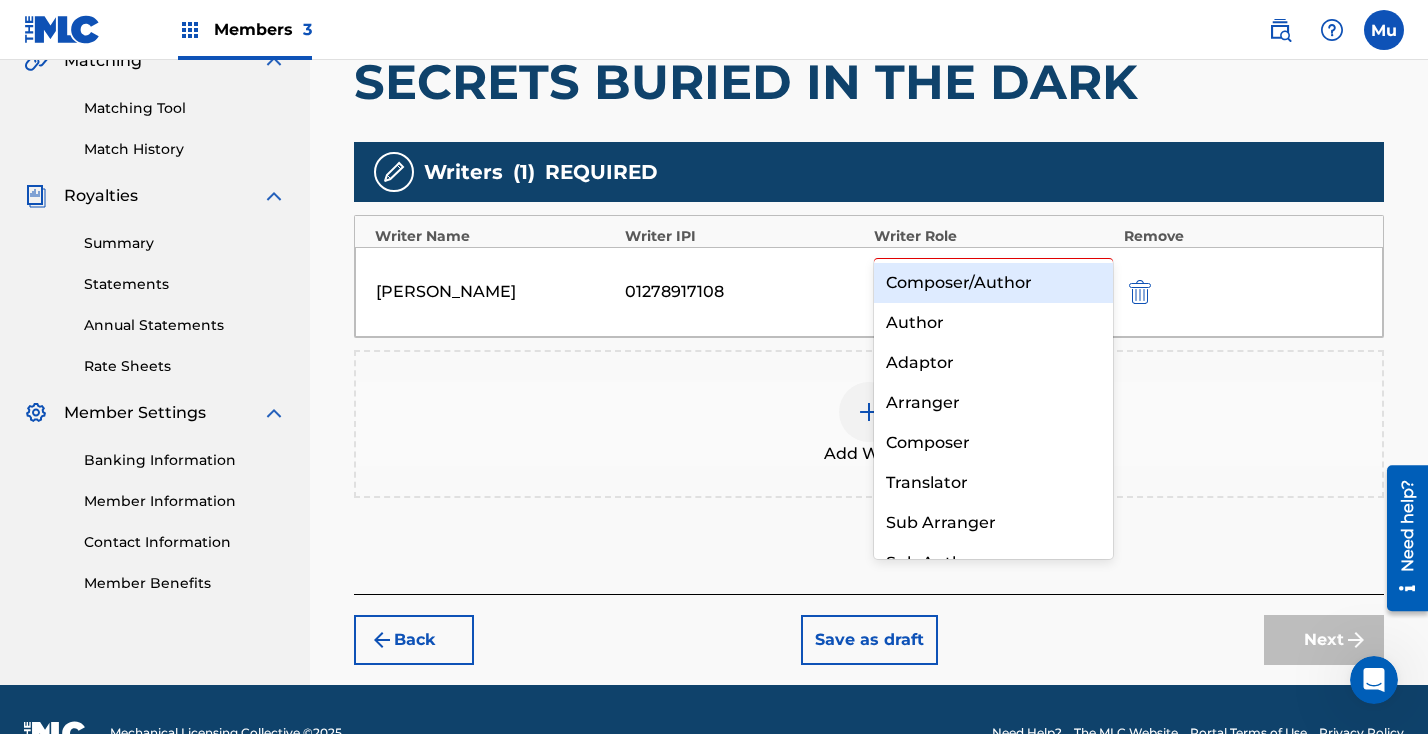 click on "Composer/Author" at bounding box center (993, 283) 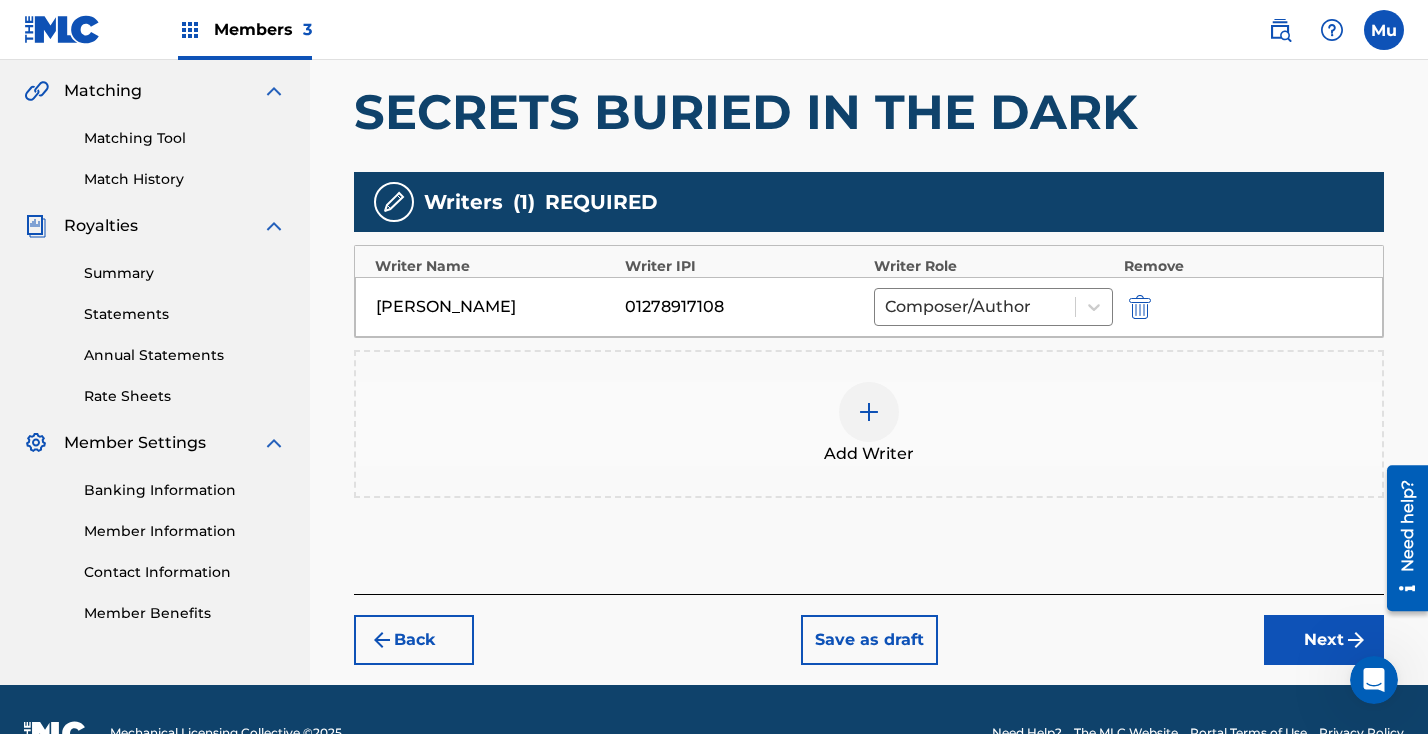 click on "Next" at bounding box center [1324, 640] 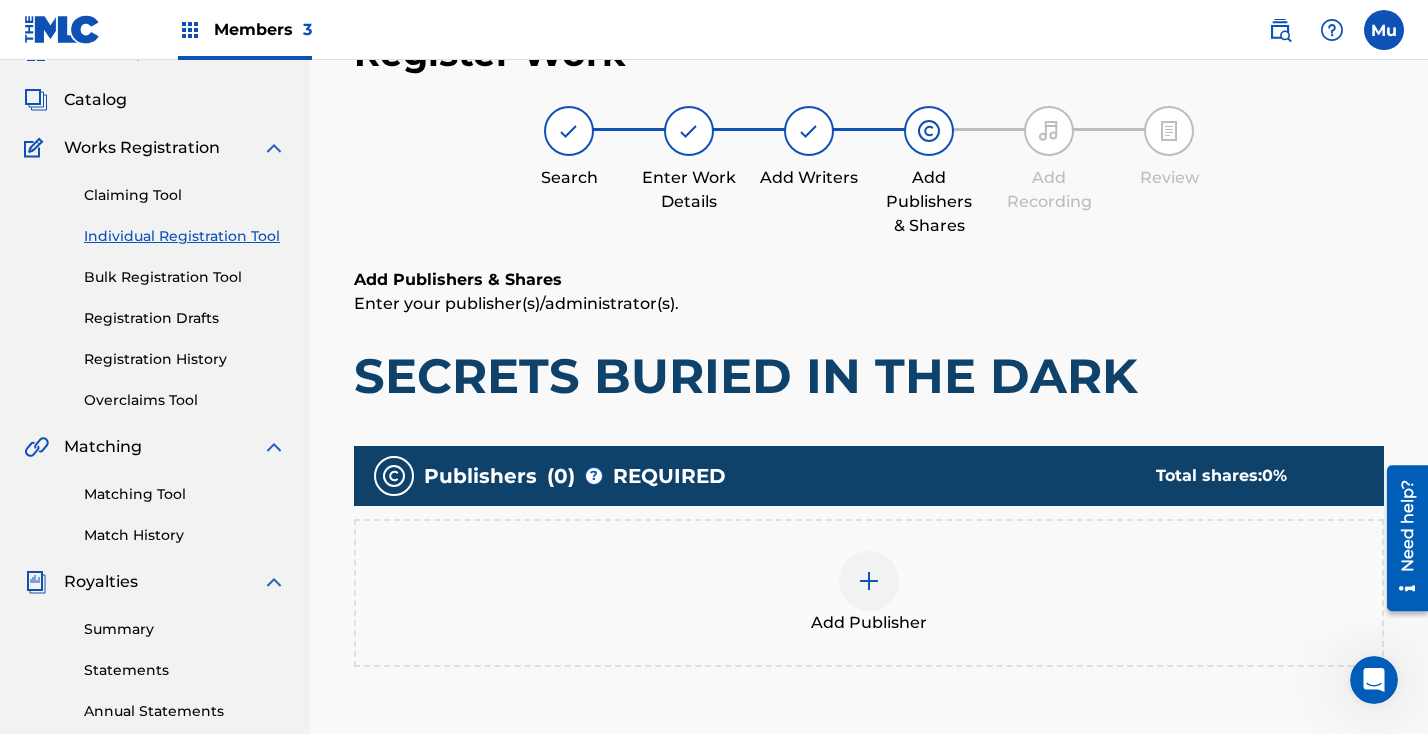 scroll, scrollTop: 90, scrollLeft: 0, axis: vertical 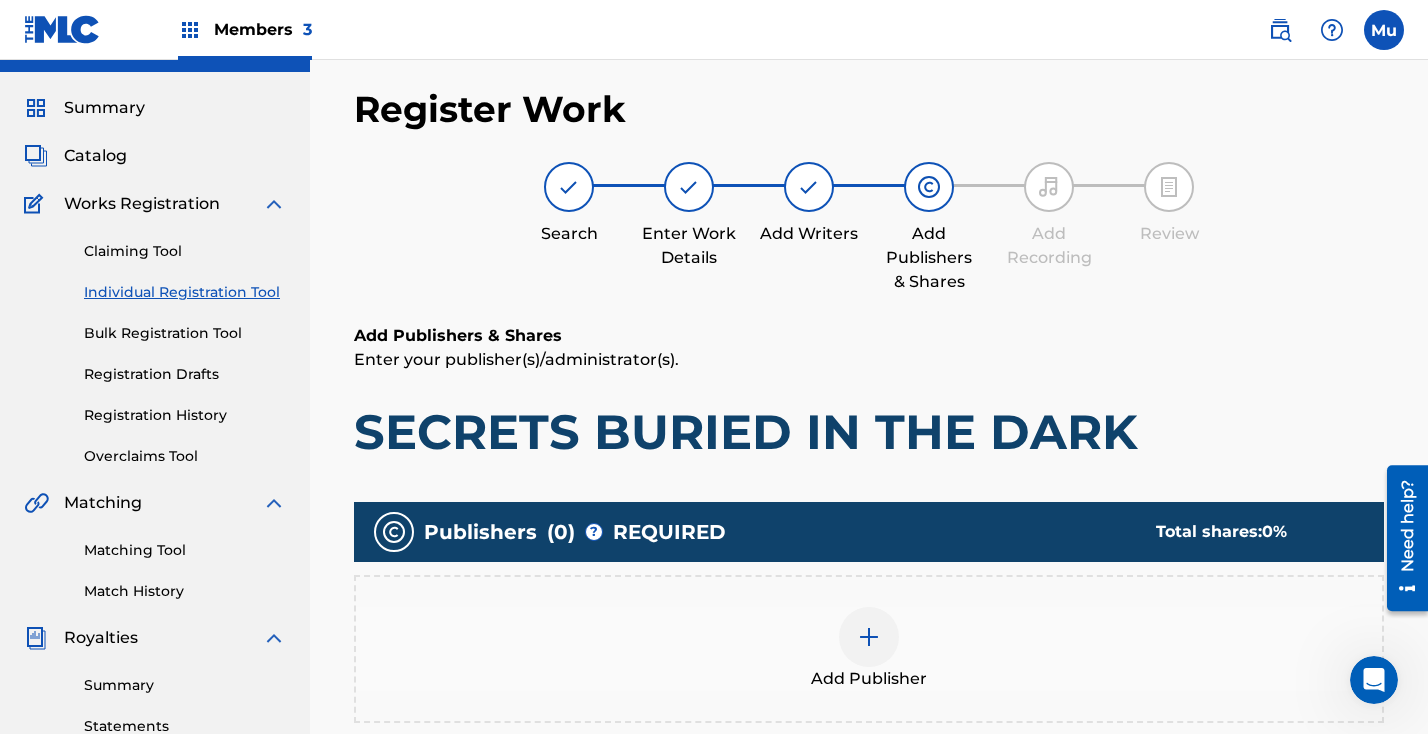 click at bounding box center (869, 637) 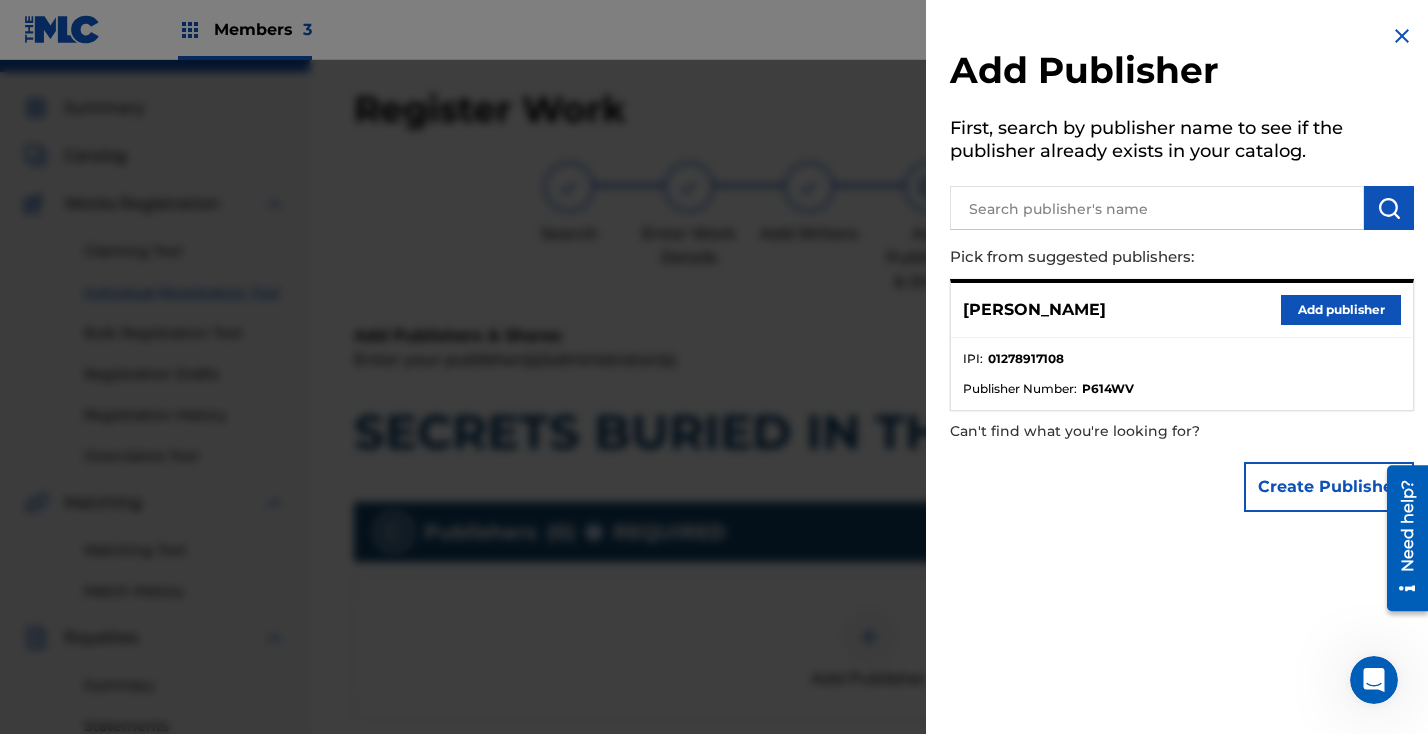 click on "Add publisher" at bounding box center [1341, 310] 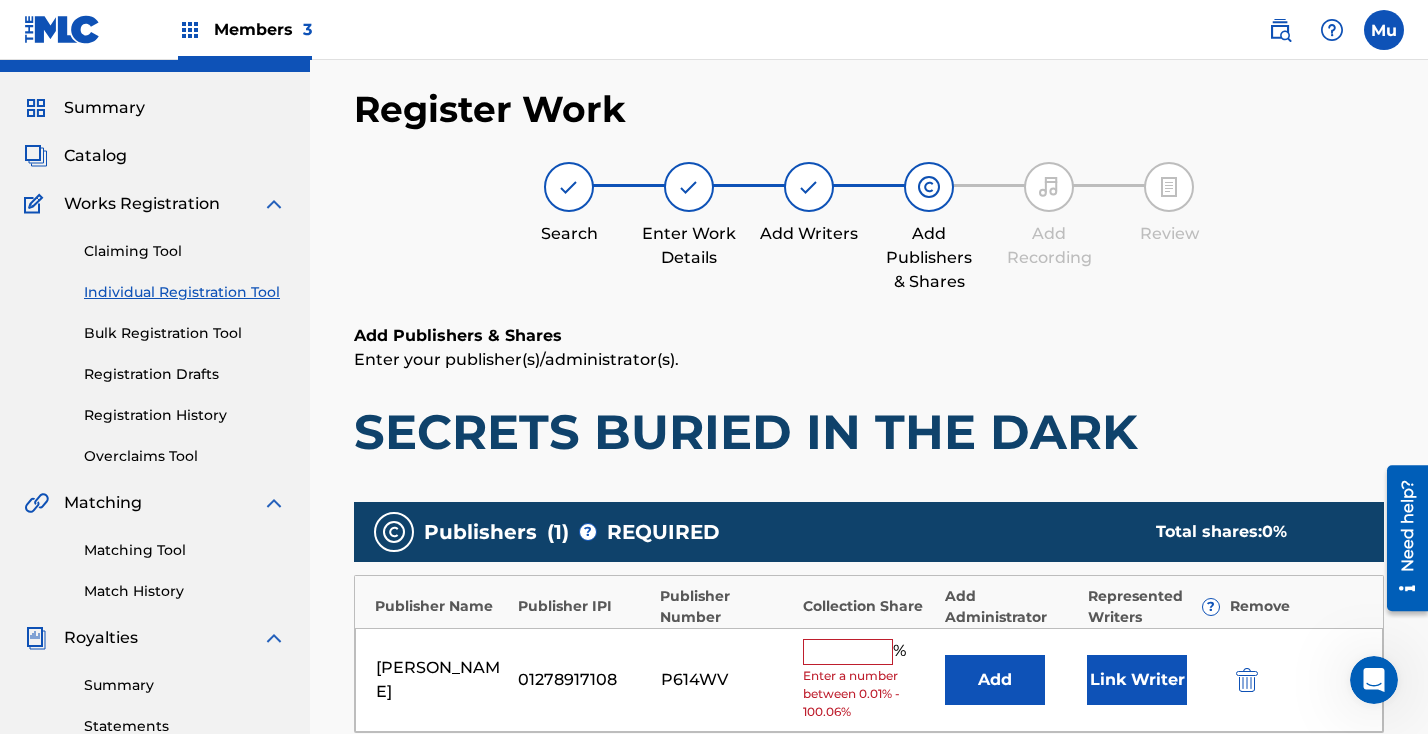click at bounding box center (848, 652) 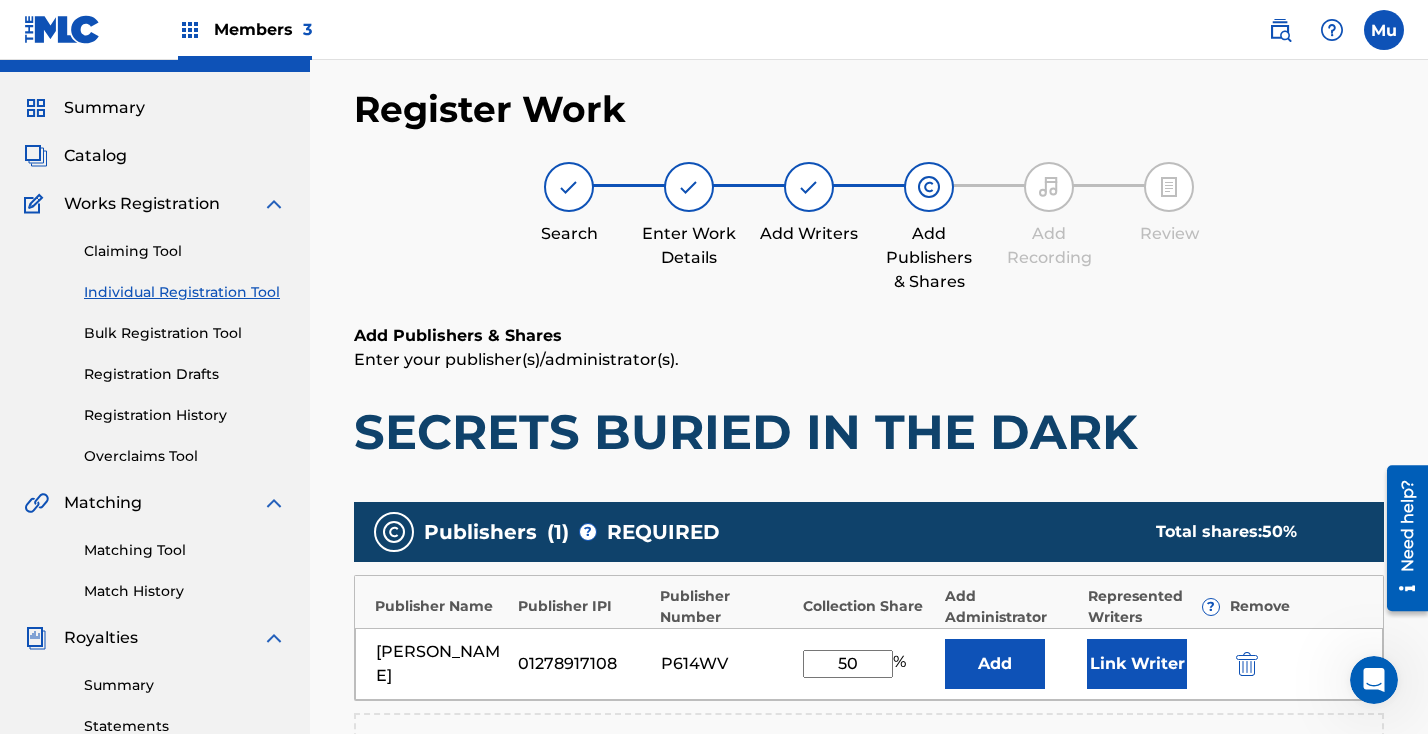 type on "50" 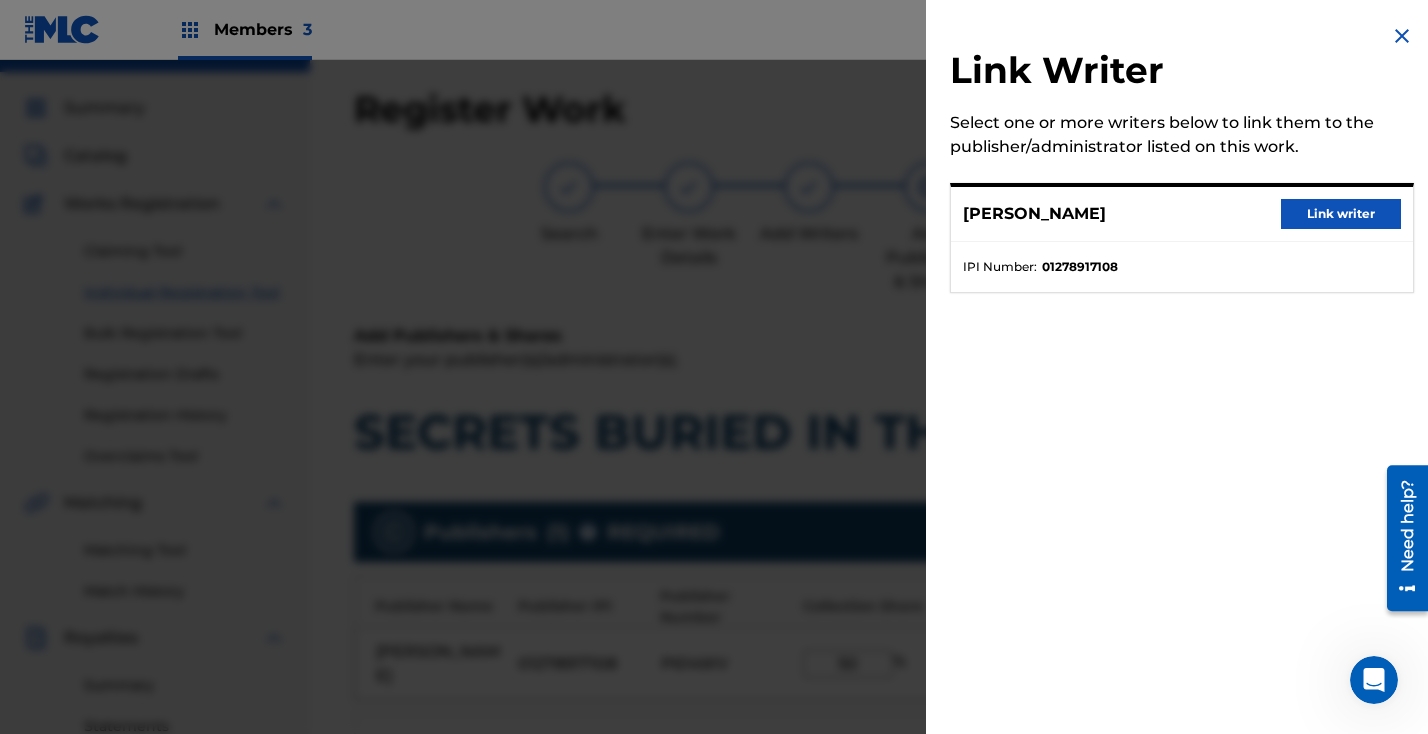 click on "Link writer" at bounding box center [1341, 214] 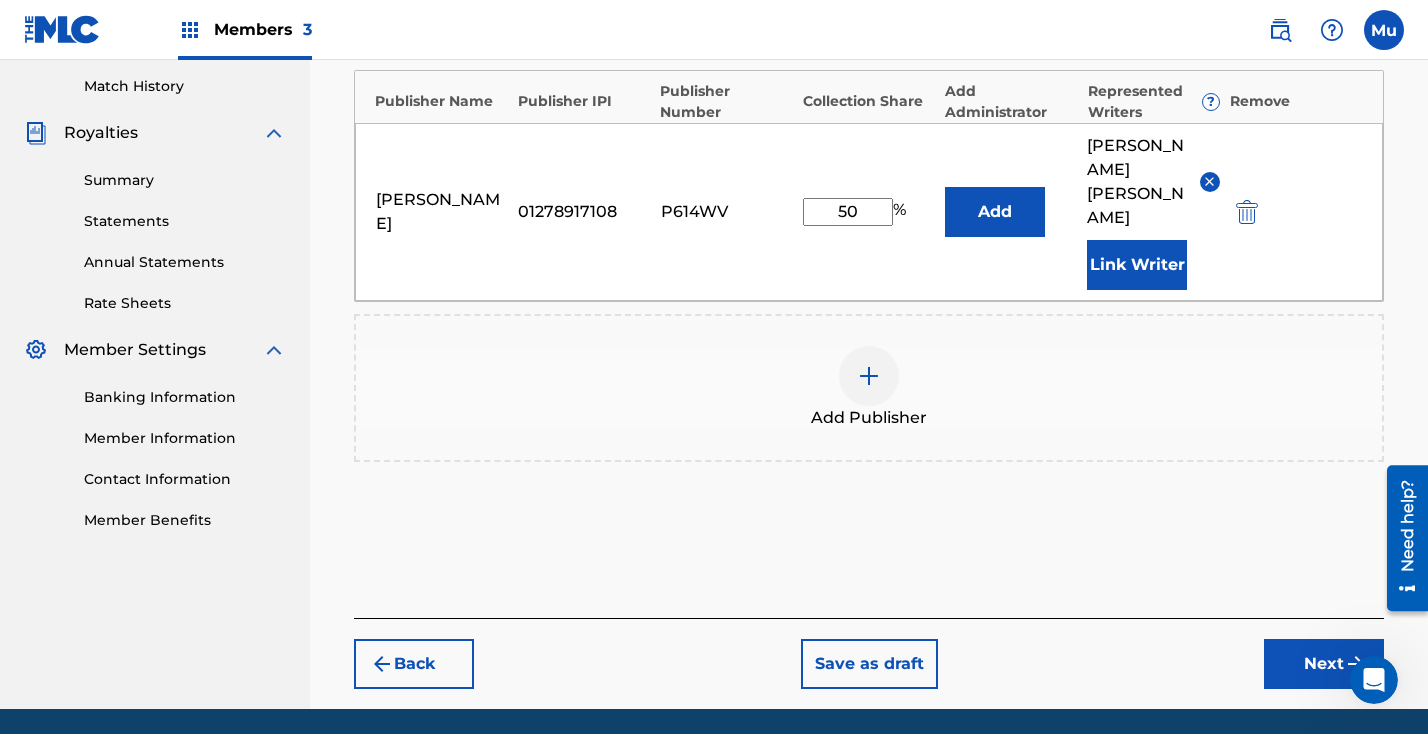 click on "Next" at bounding box center (1324, 664) 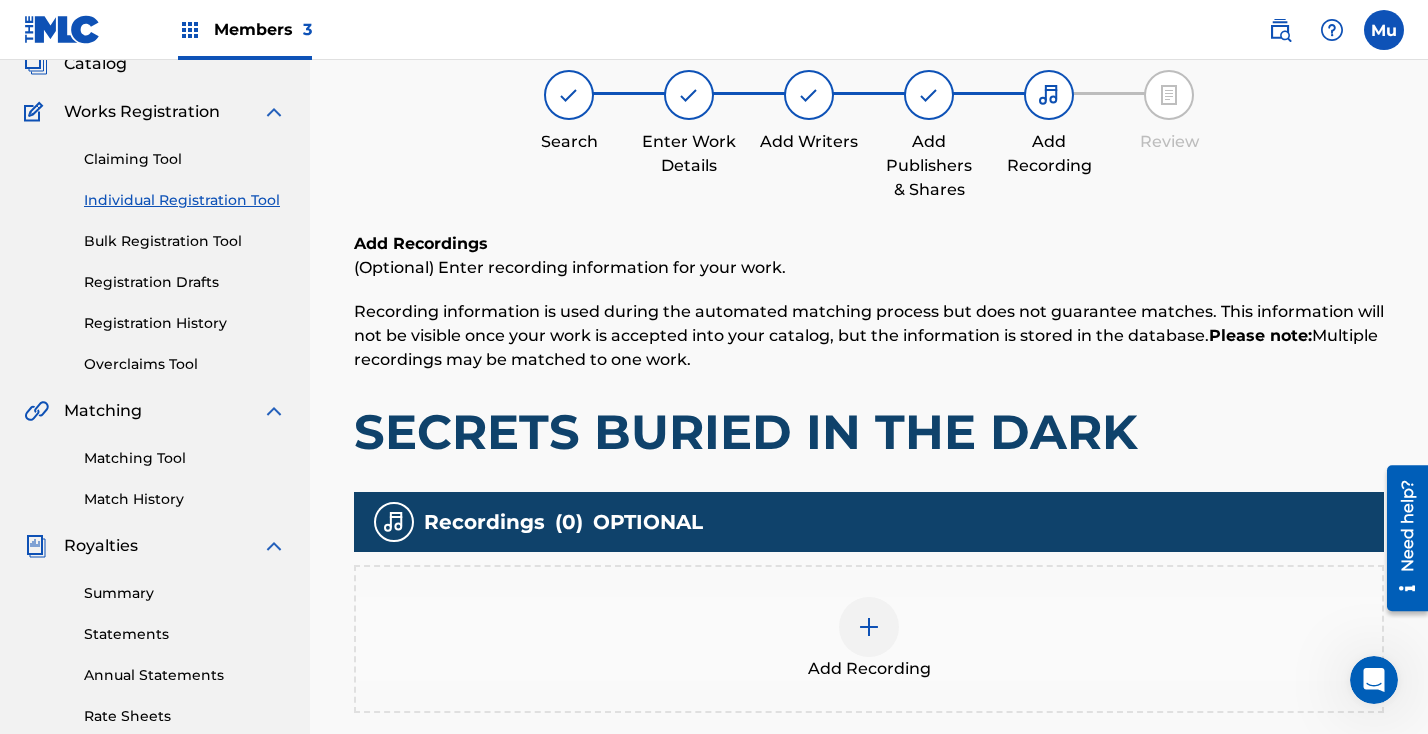 scroll, scrollTop: 90, scrollLeft: 0, axis: vertical 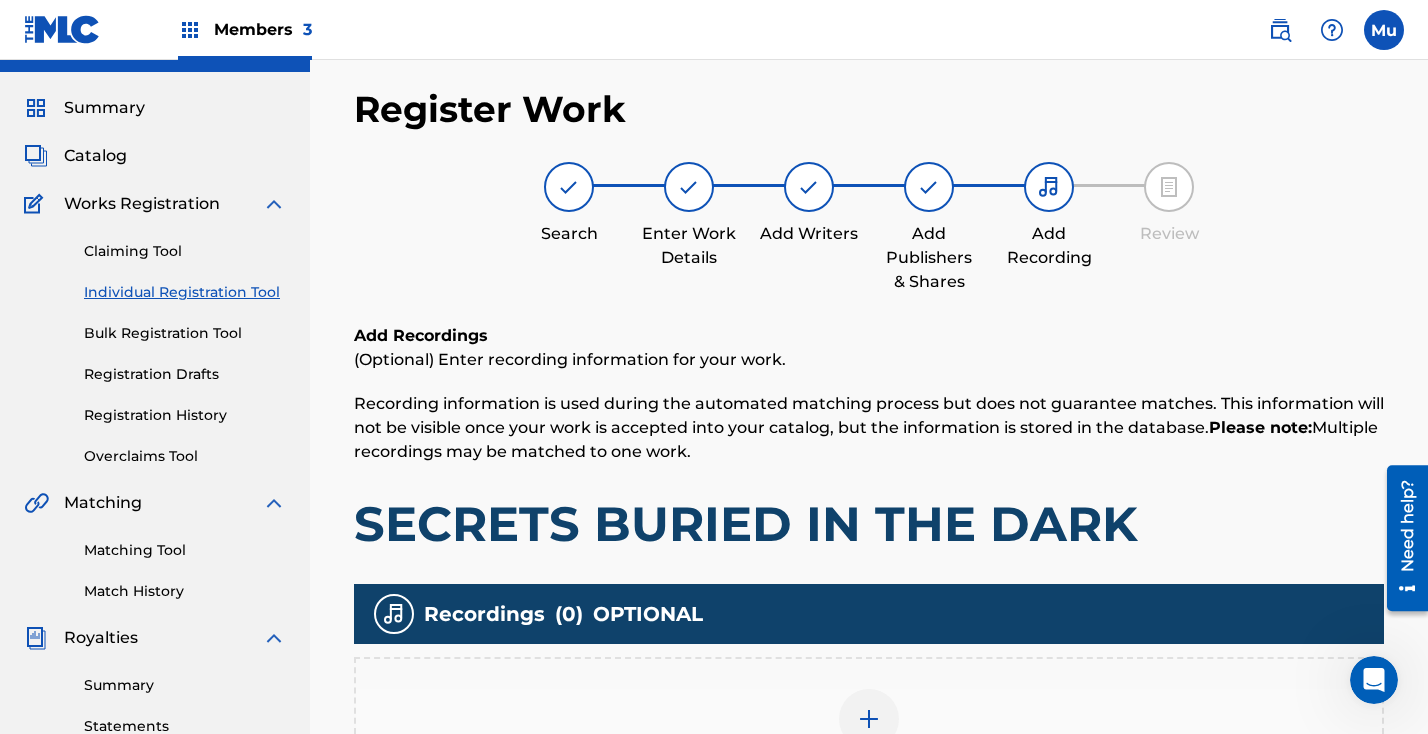 click on "Add Recording" at bounding box center (869, 731) 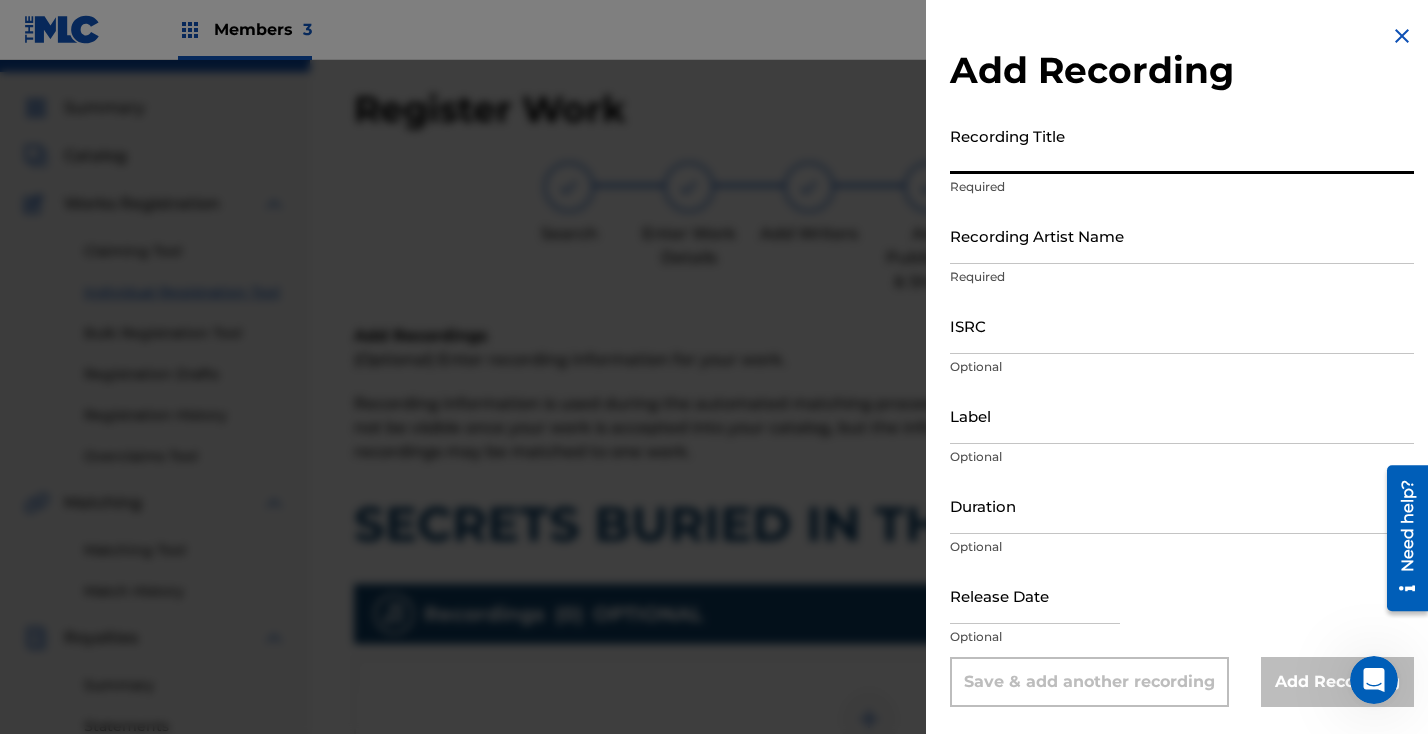 click on "Recording Title" at bounding box center (1182, 145) 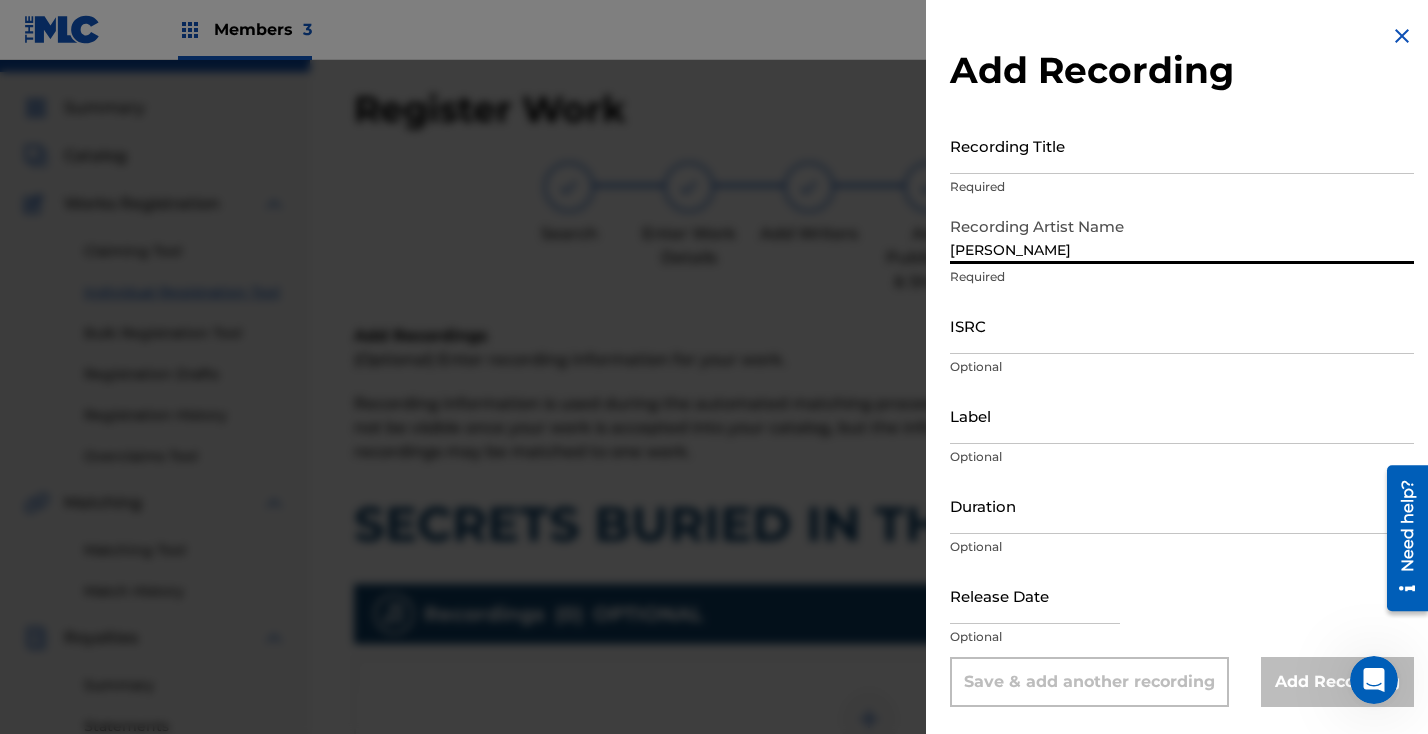 type on "[PERSON_NAME]" 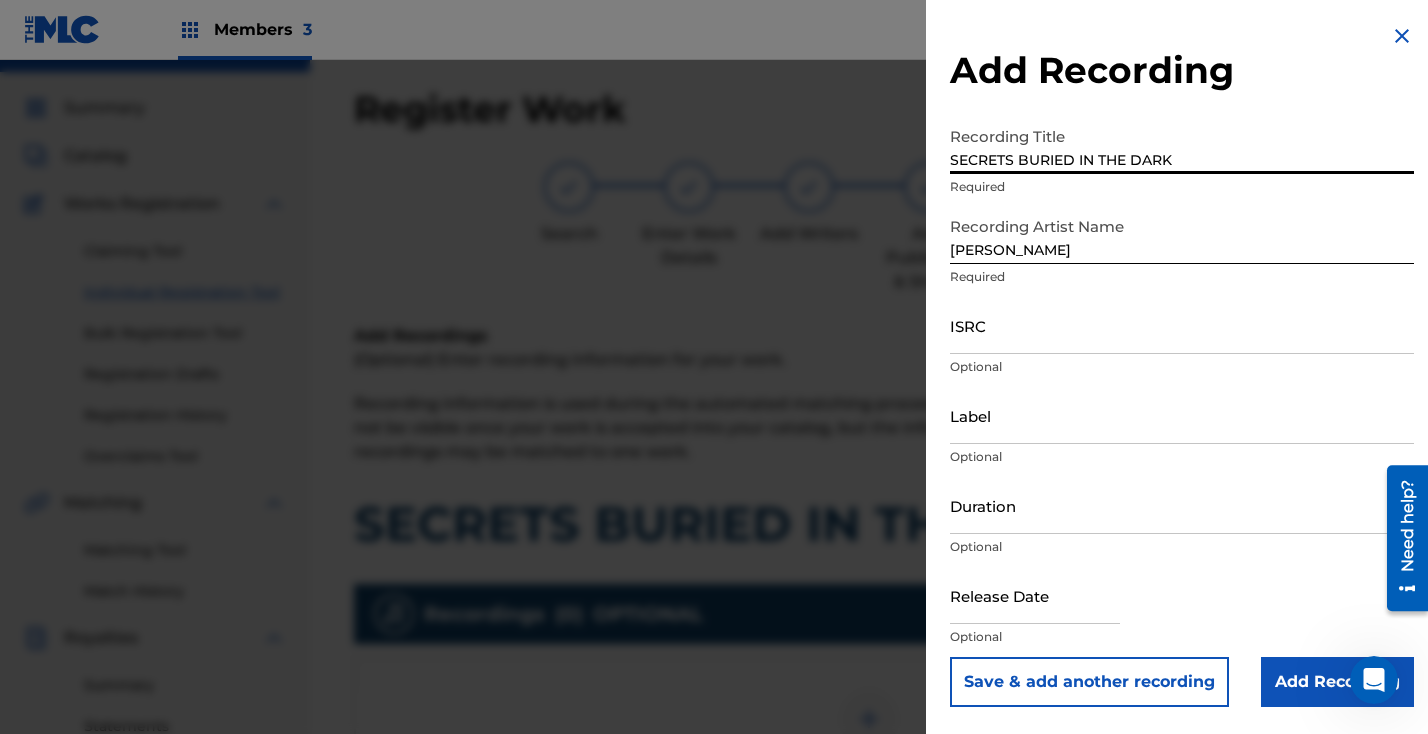type on "SECRETS BURIED IN THE DARK" 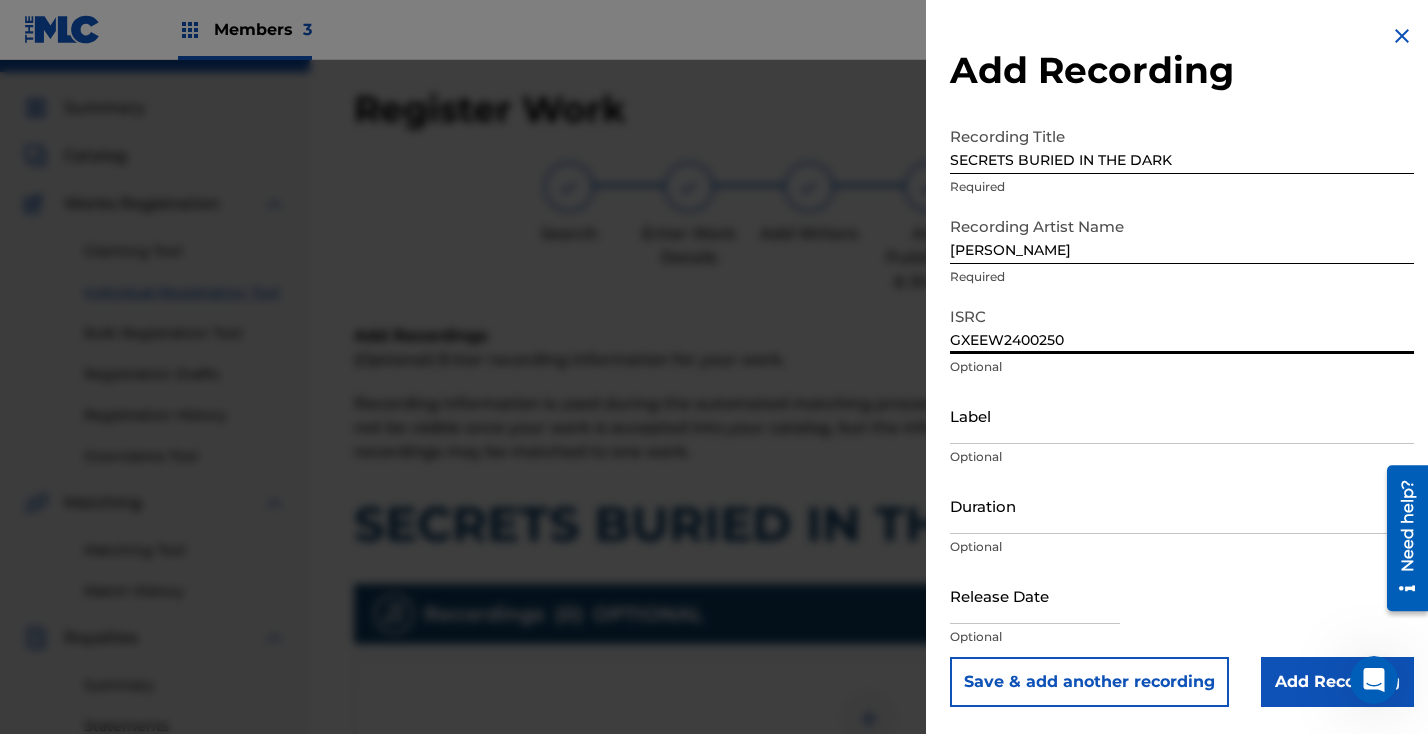 type on "GXEEW2400250" 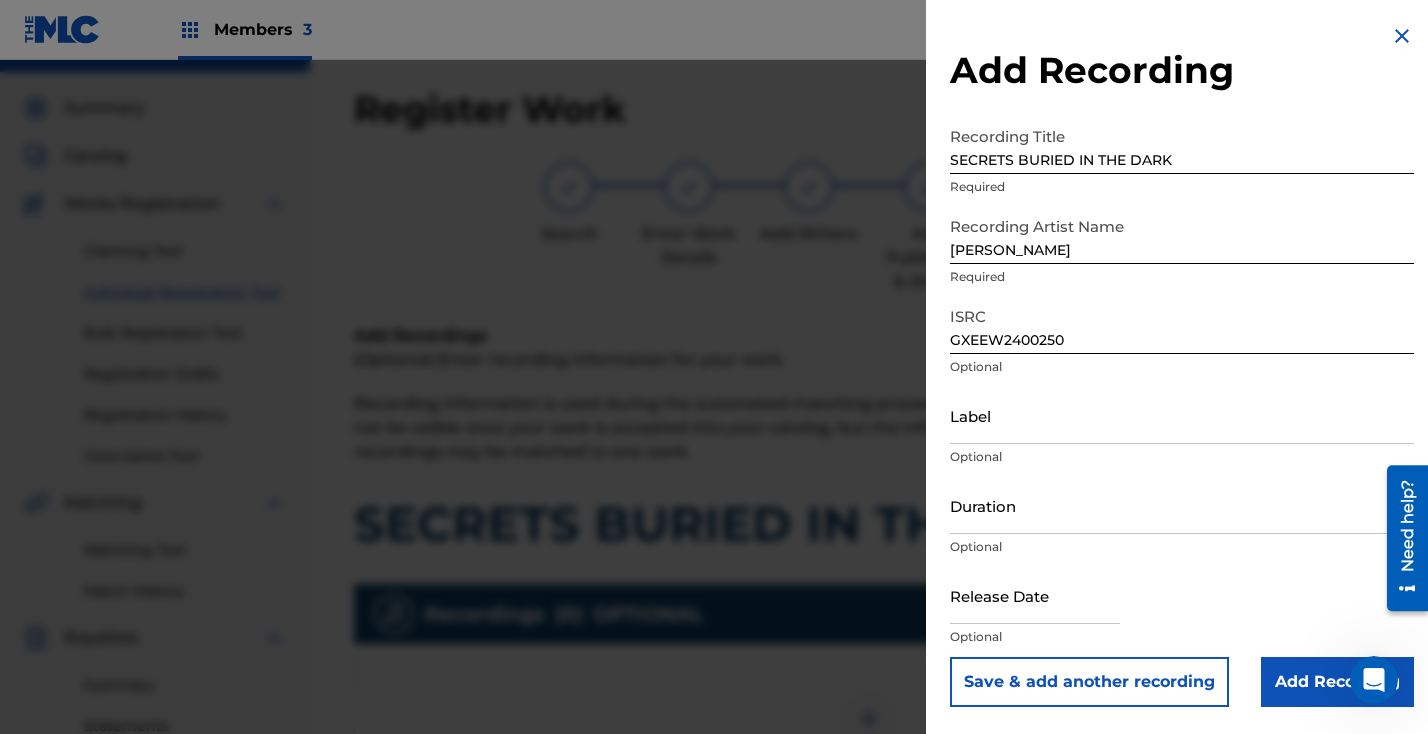 click on "Add Recording" at bounding box center [1337, 682] 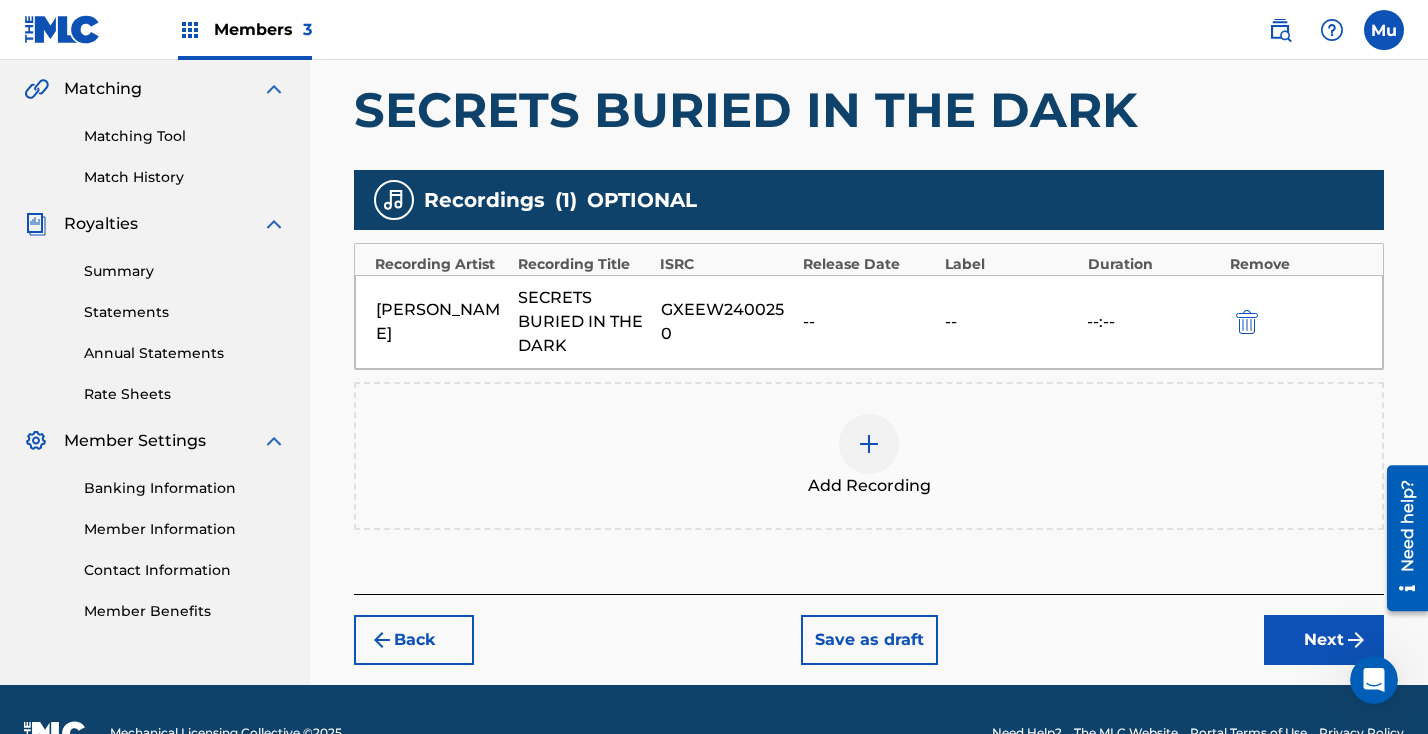 click on "Next" at bounding box center [1324, 640] 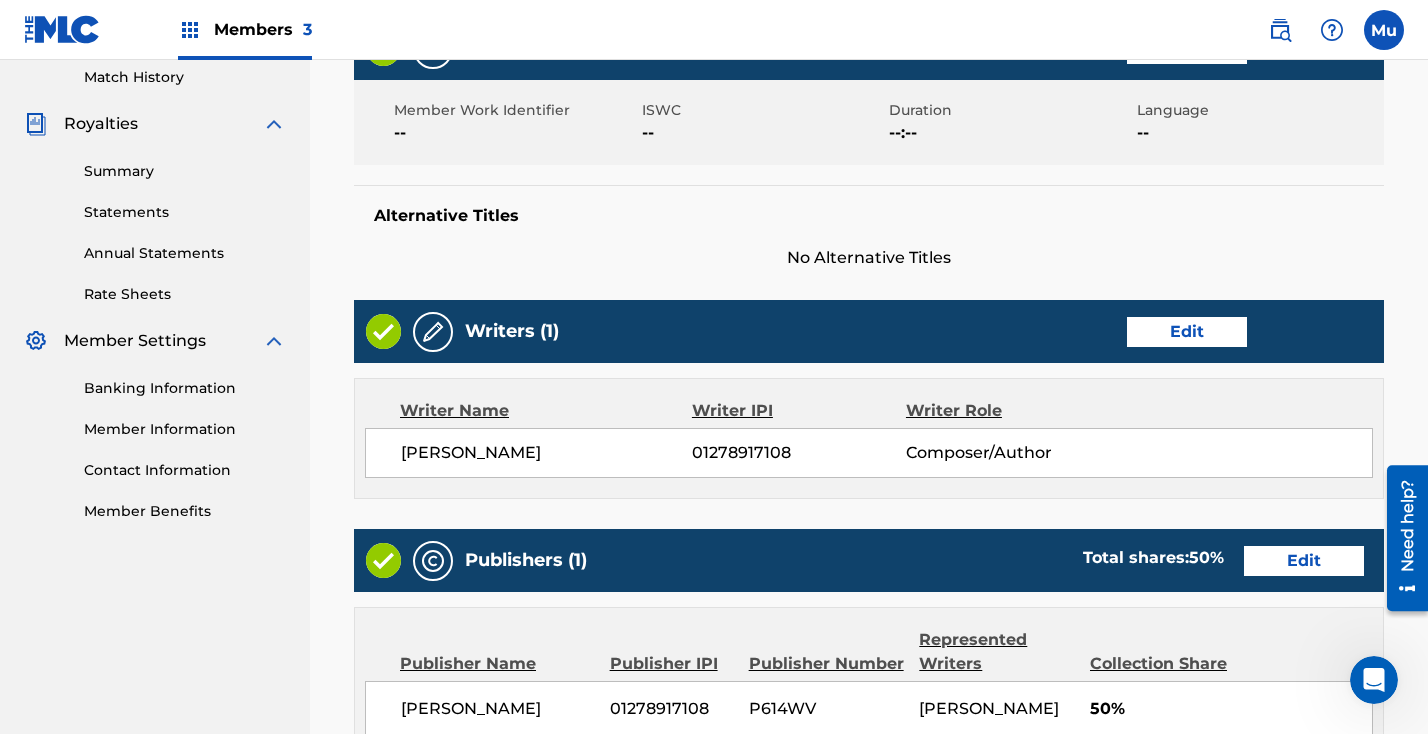 scroll, scrollTop: 1043, scrollLeft: 0, axis: vertical 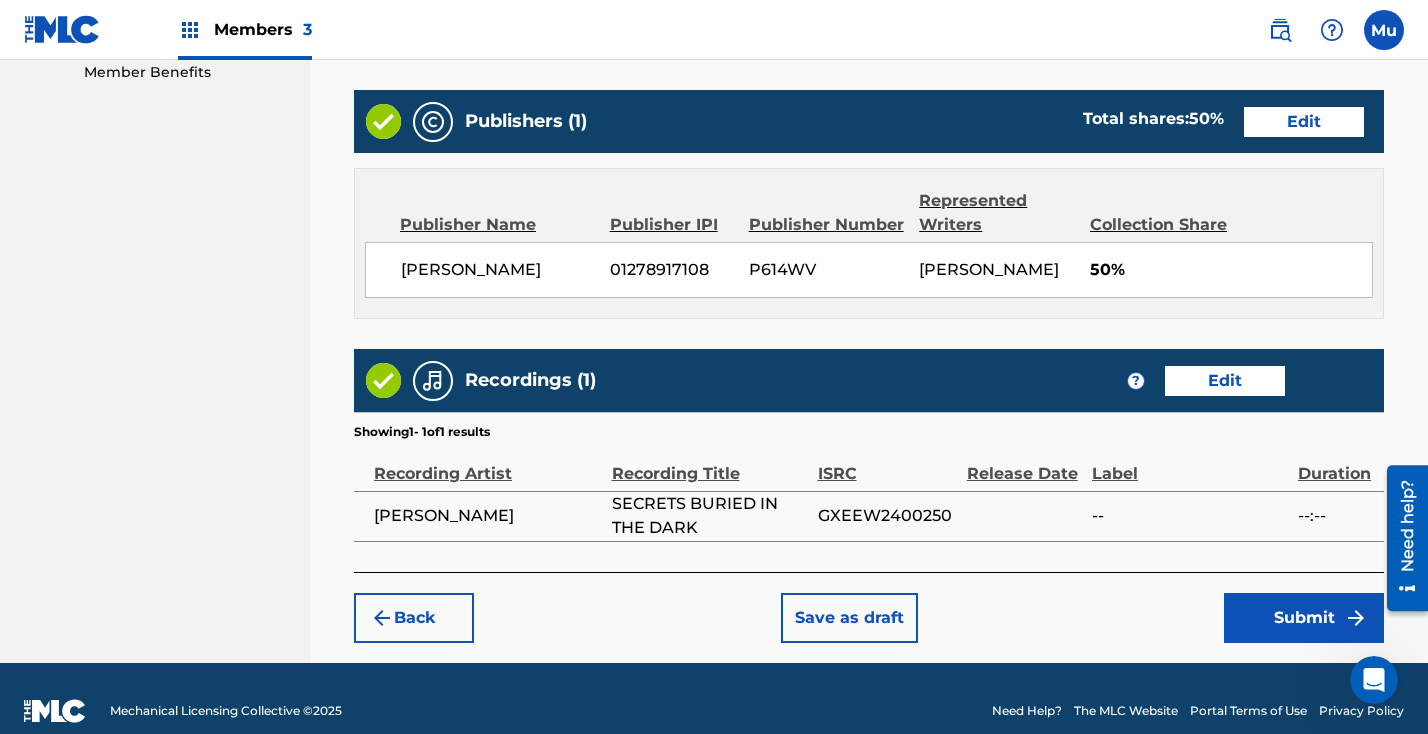 click on "Submit" at bounding box center [1304, 618] 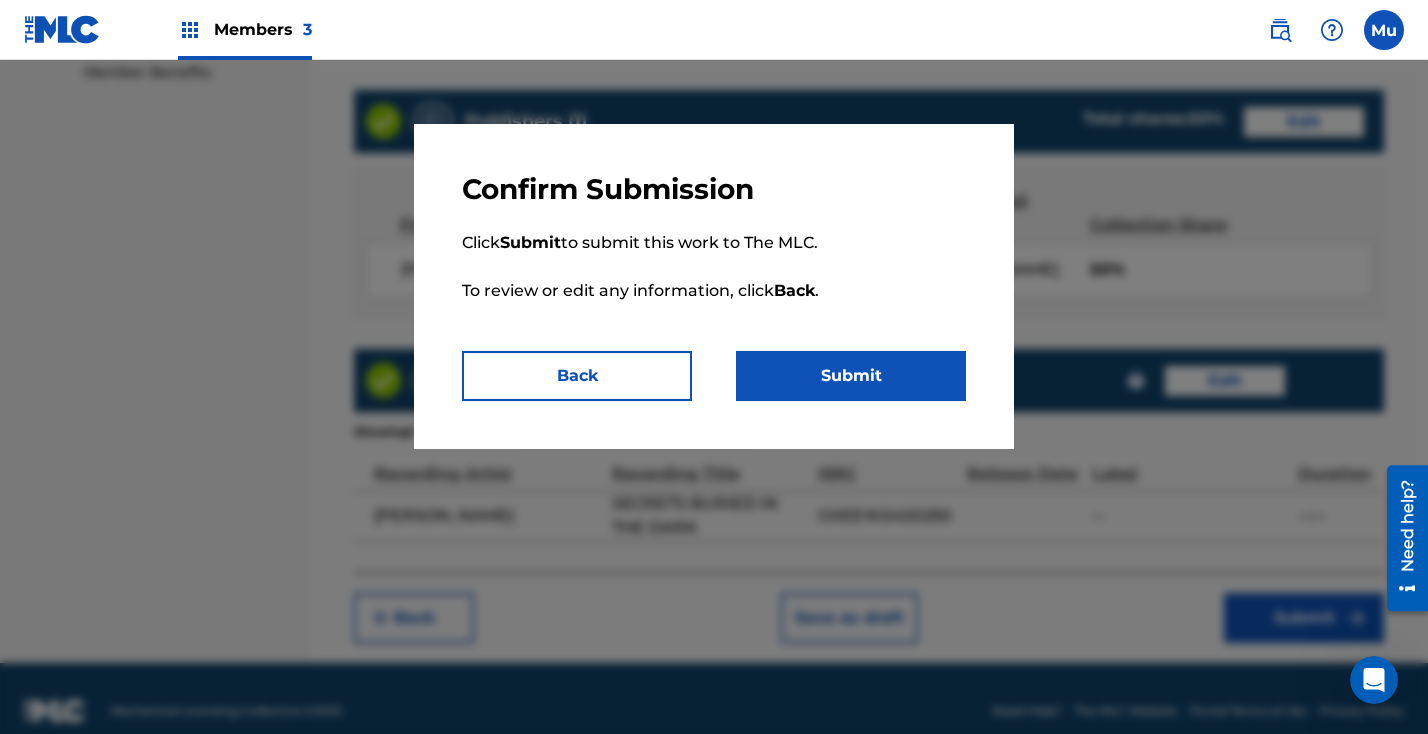 click on "Submit" at bounding box center [851, 376] 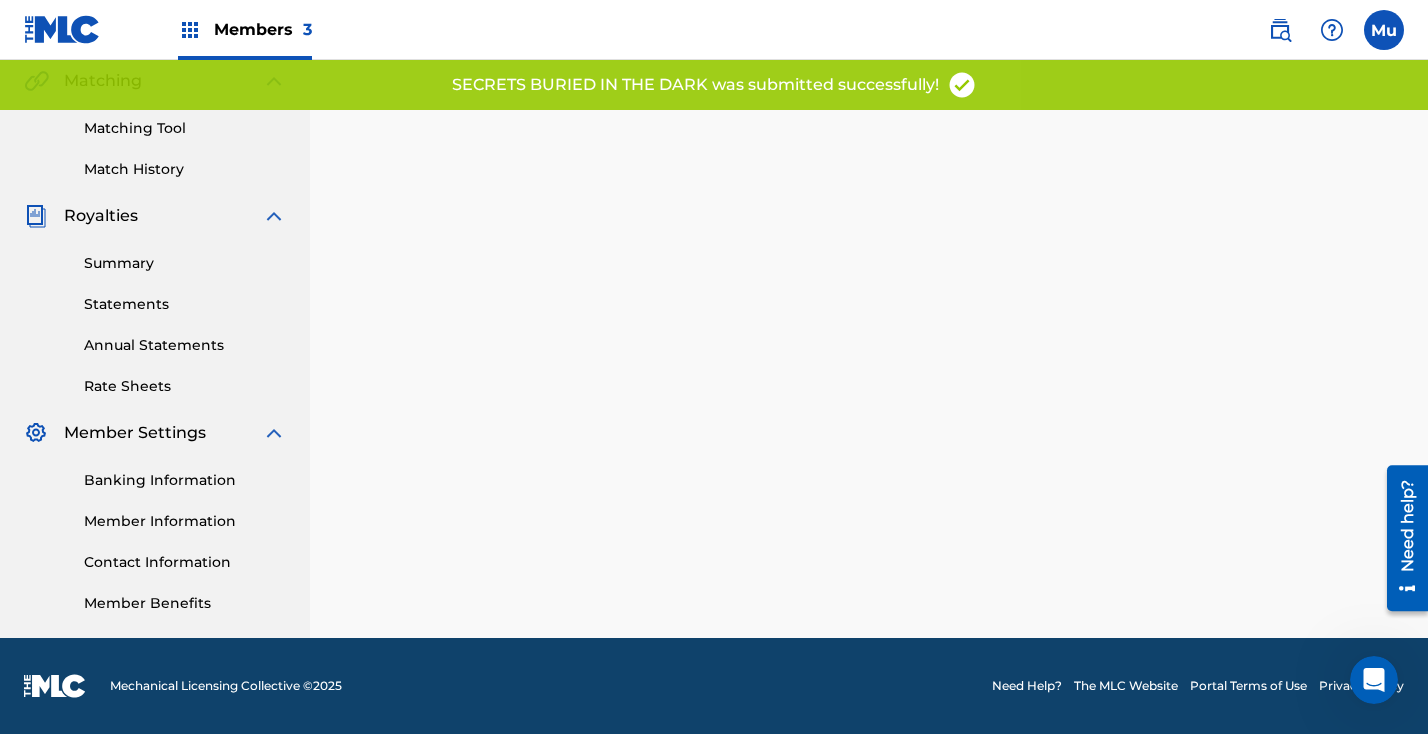 scroll, scrollTop: 0, scrollLeft: 0, axis: both 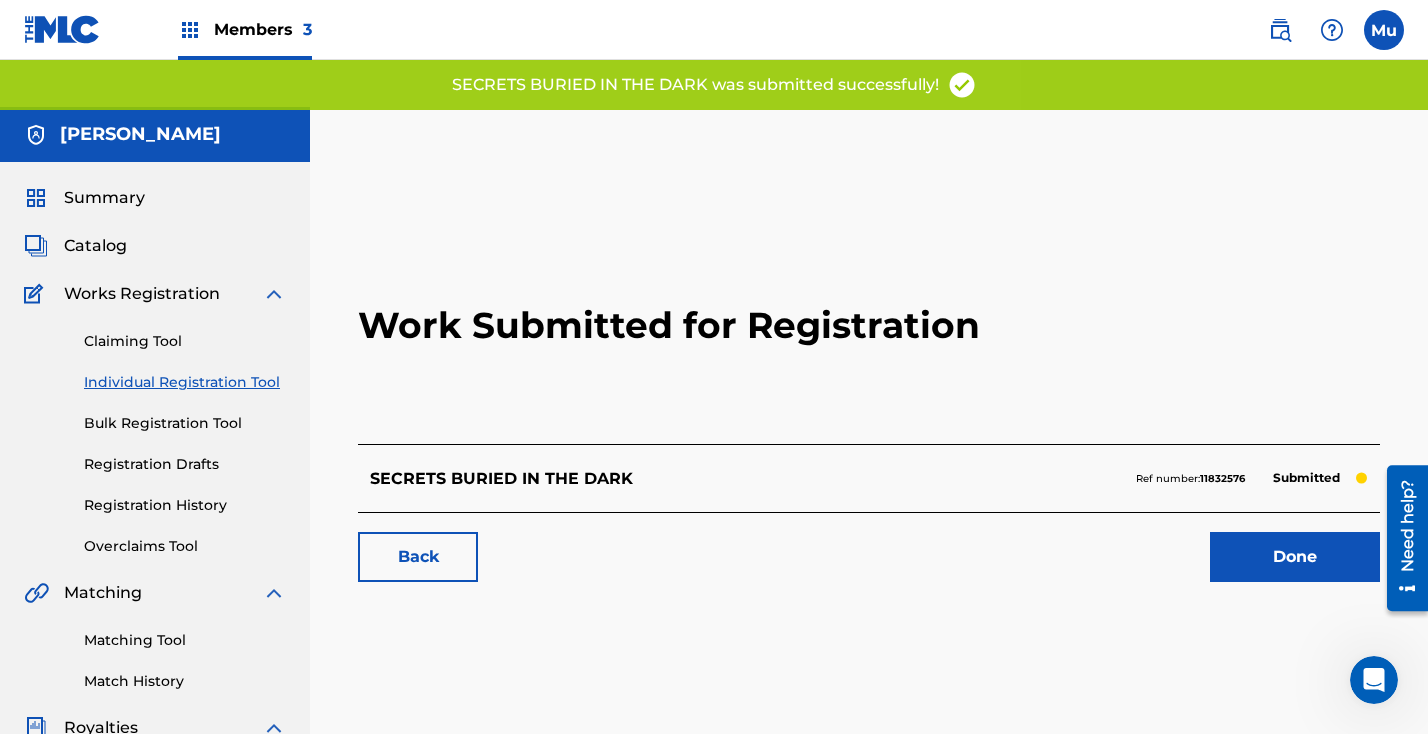 click on "Done" at bounding box center [1295, 557] 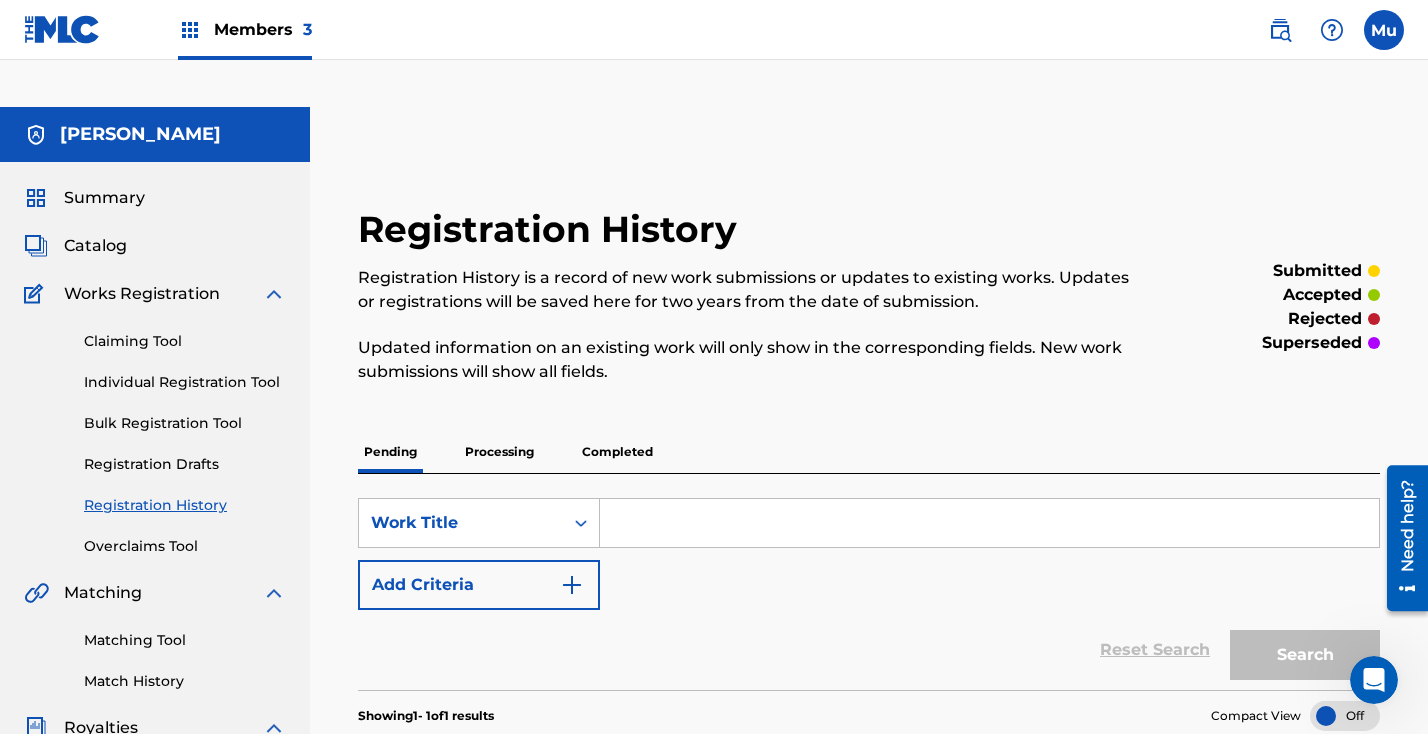 click on "Individual Registration Tool" at bounding box center (185, 382) 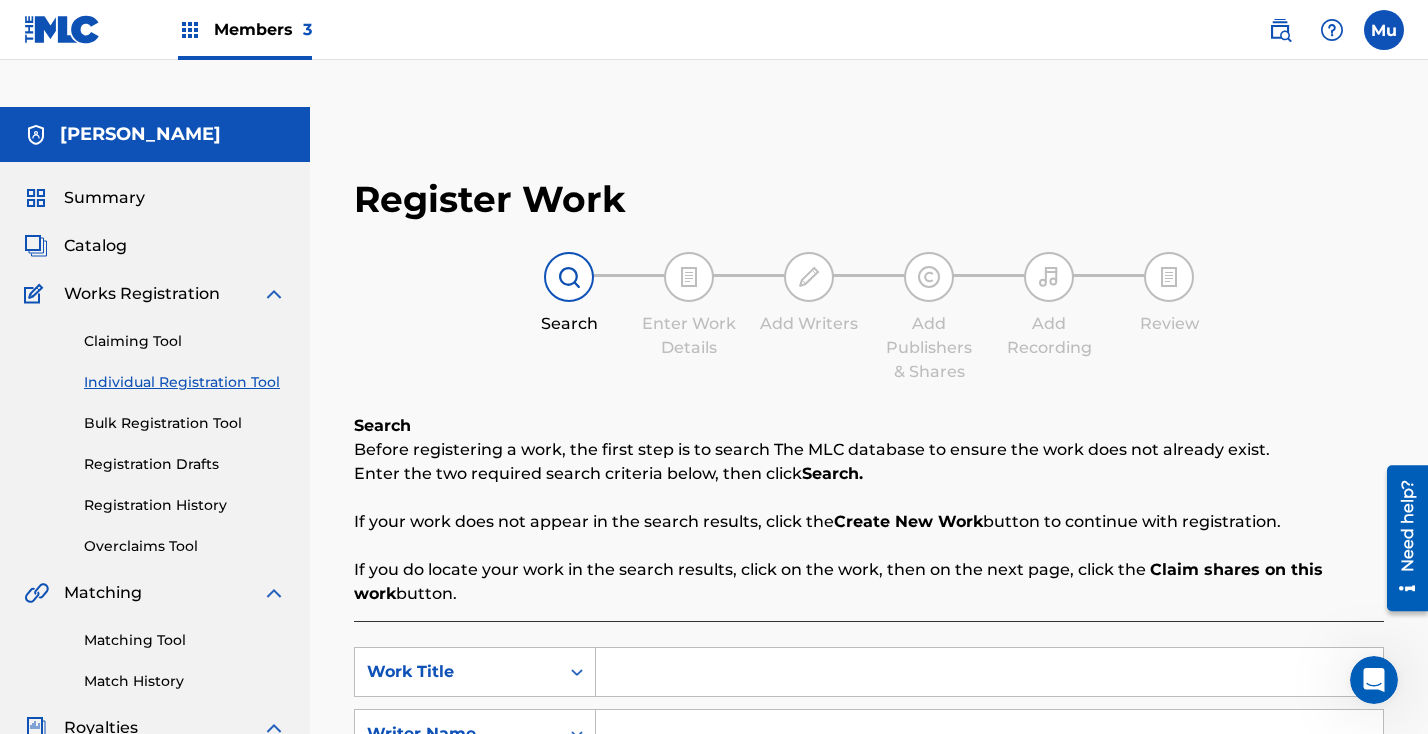 click at bounding box center (989, 672) 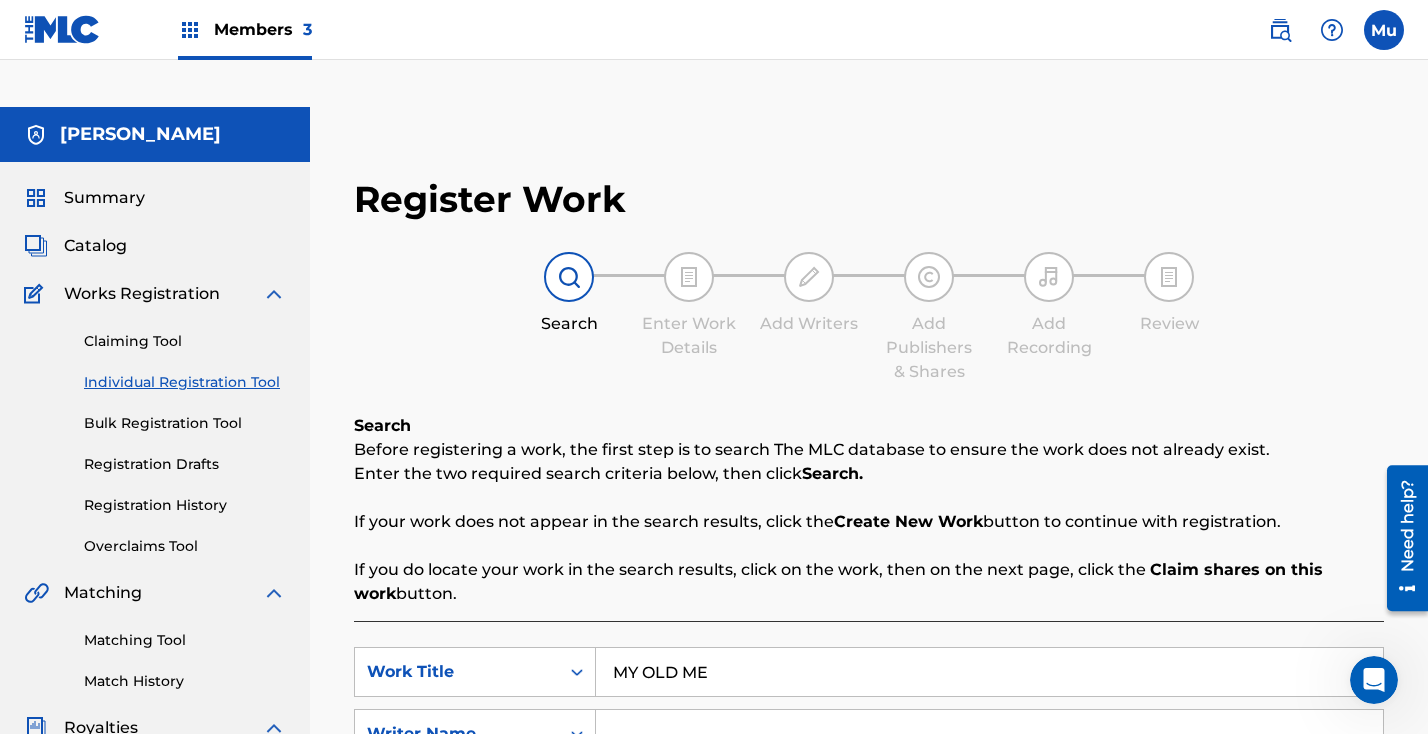 type on "MY OLD ME" 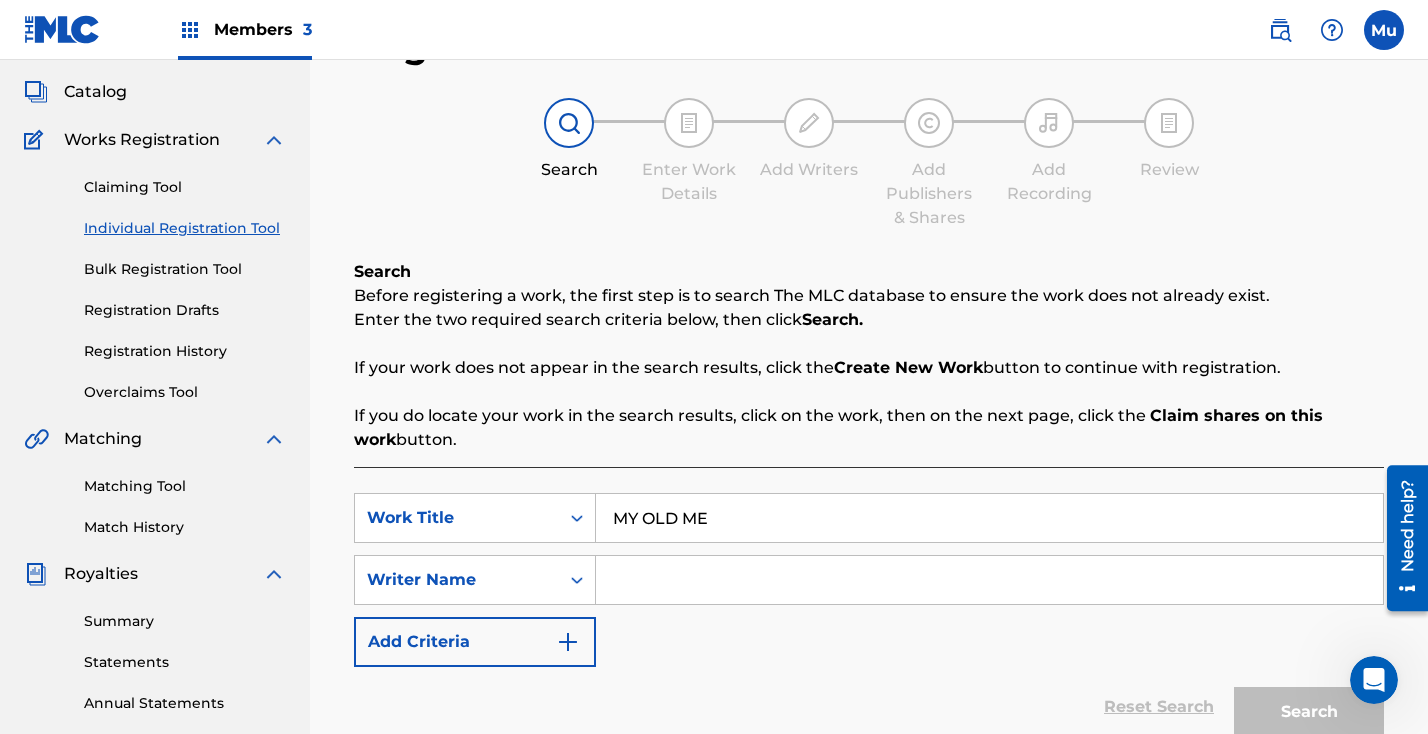 scroll, scrollTop: 163, scrollLeft: 0, axis: vertical 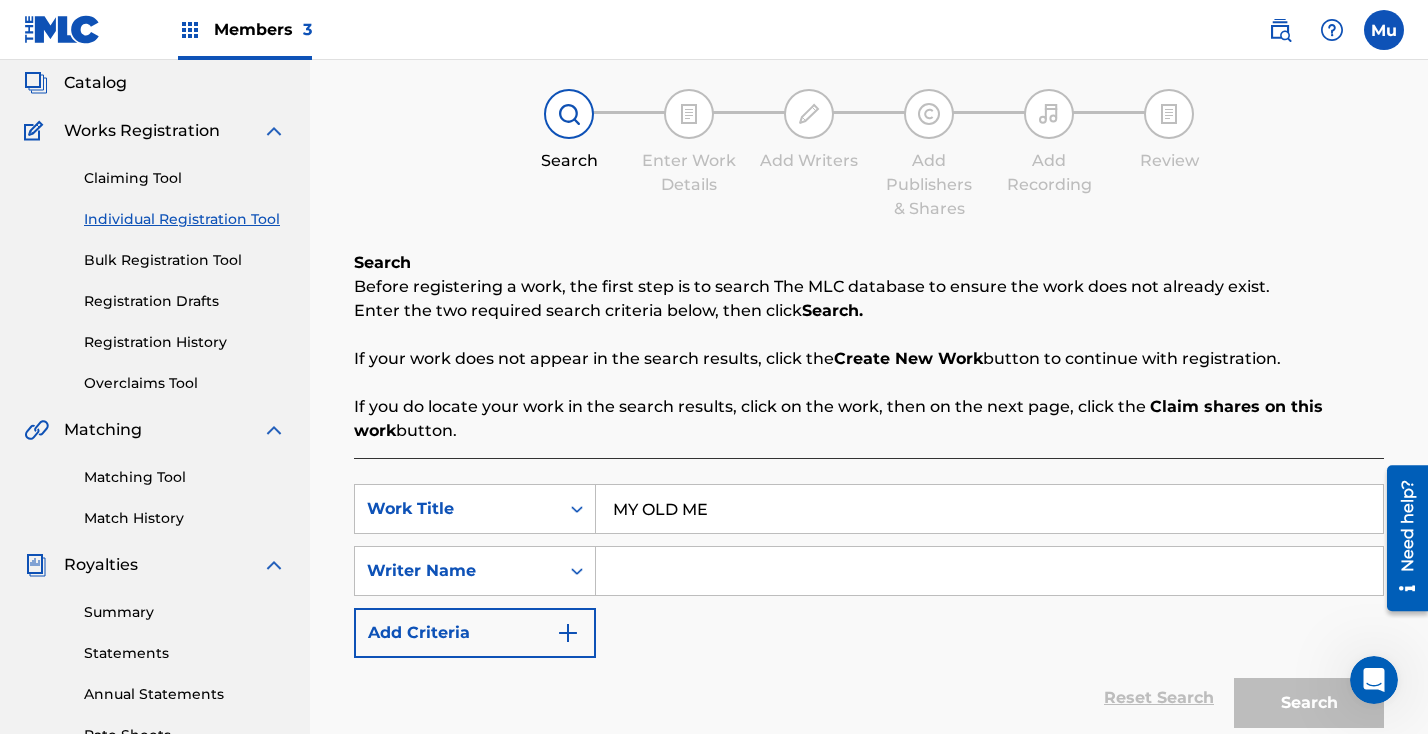 click at bounding box center [989, 571] 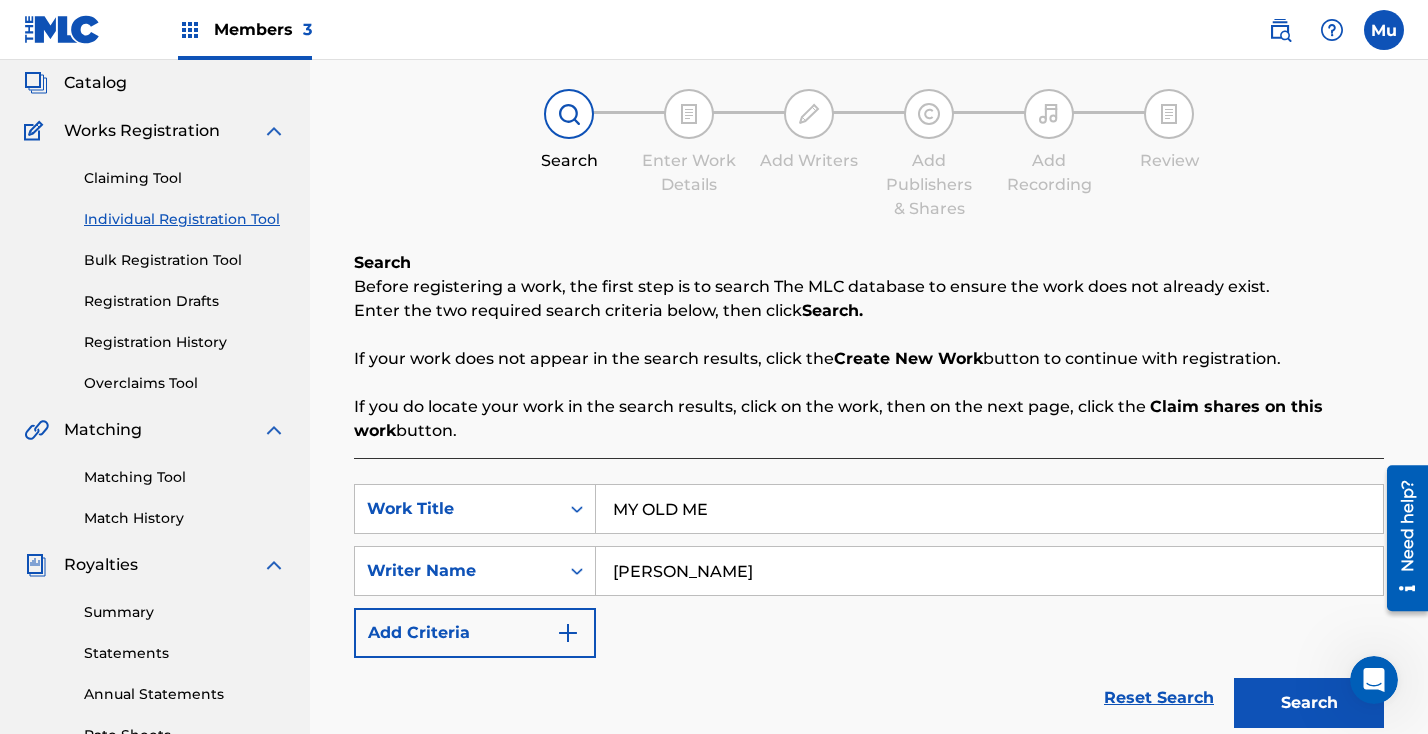 click on "Search" at bounding box center [1309, 703] 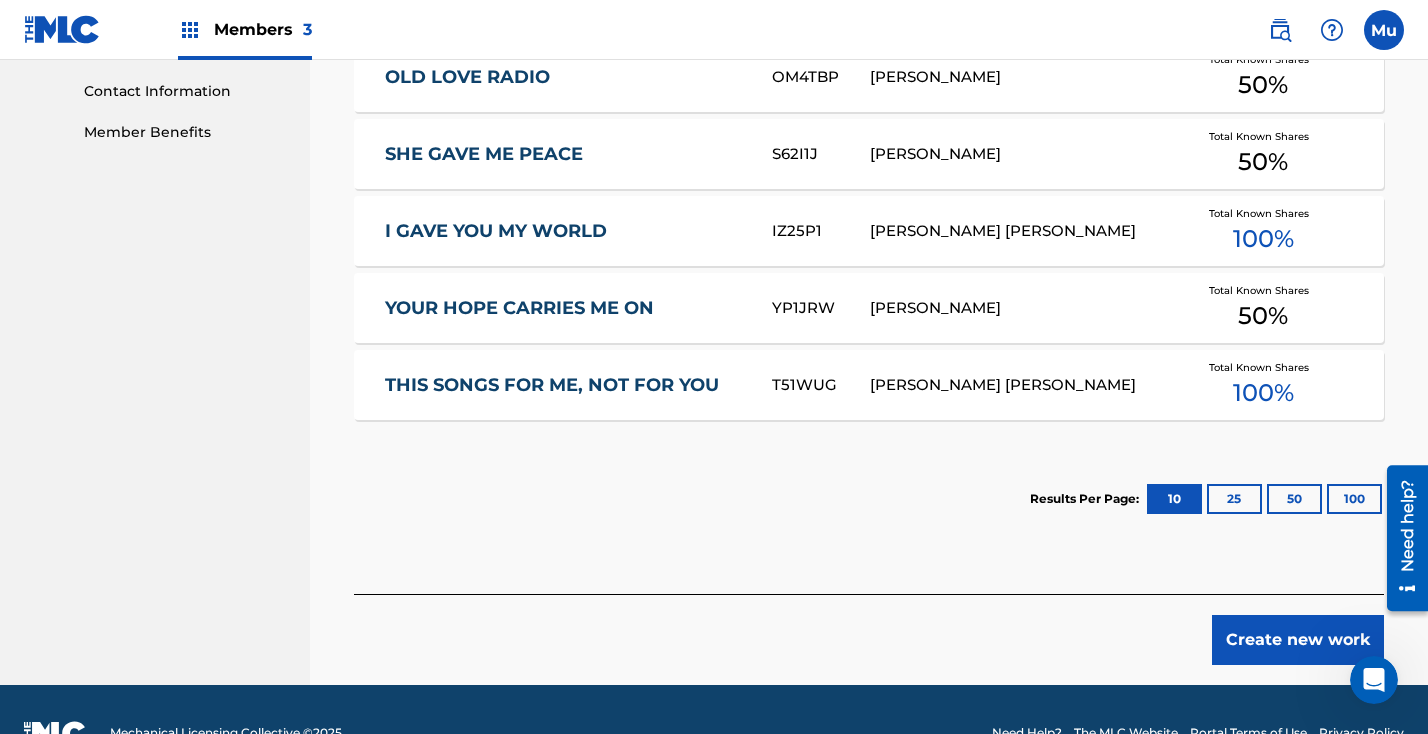click on "Create new work" at bounding box center (1298, 640) 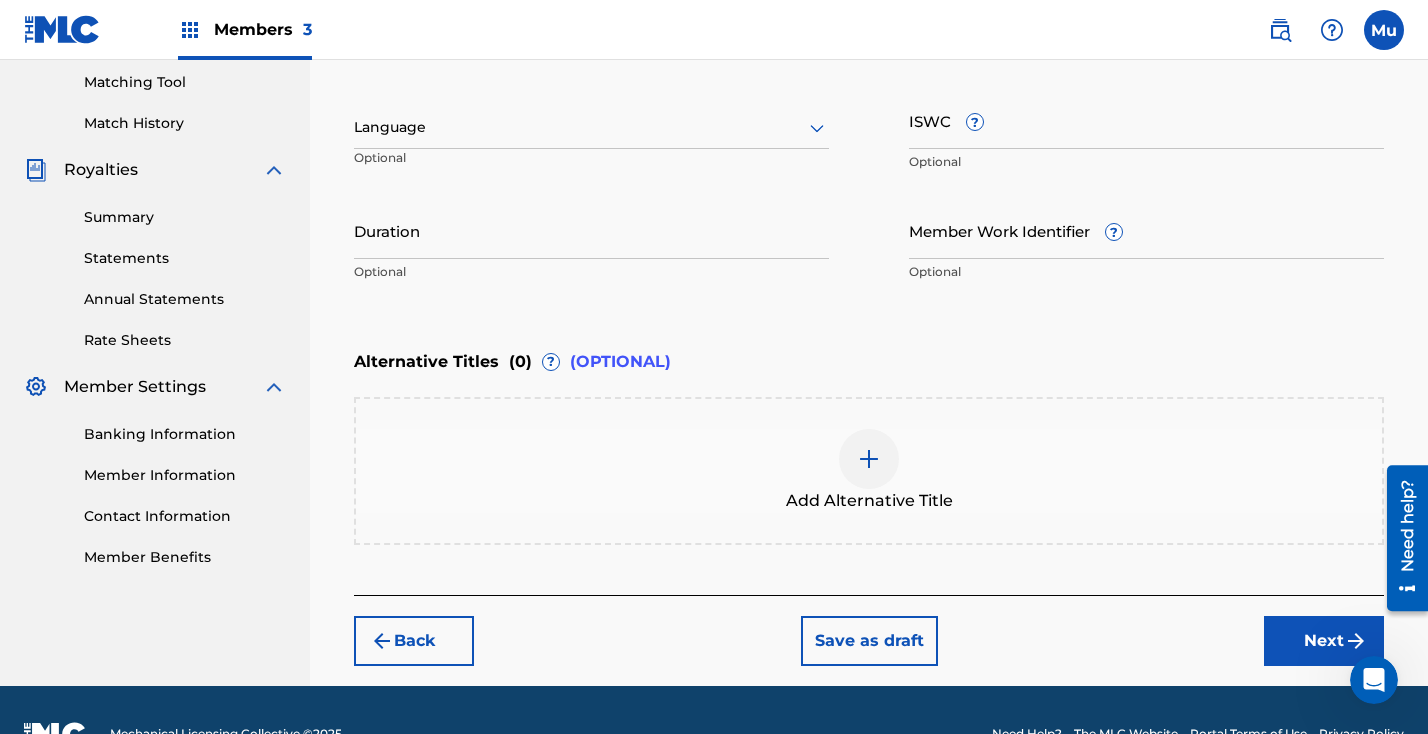 click on "Next" at bounding box center [1324, 641] 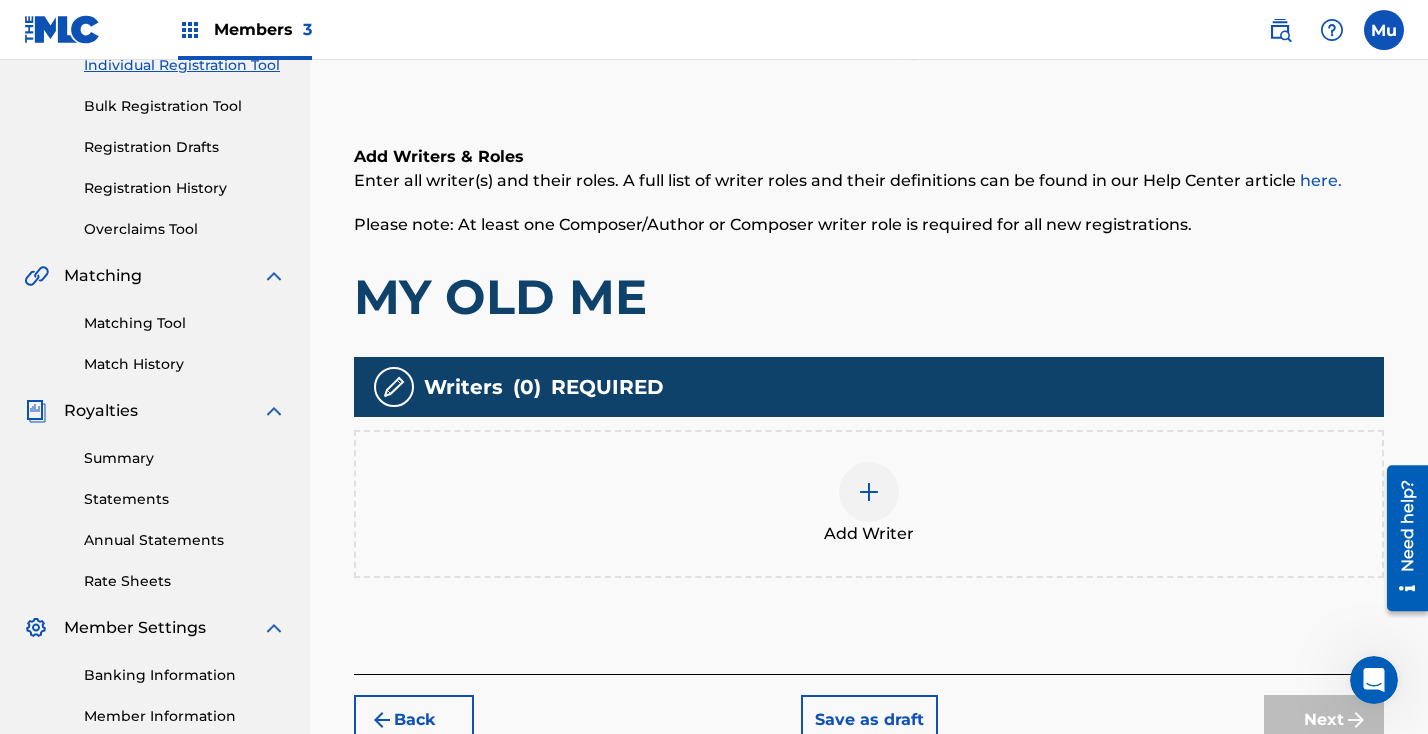 scroll, scrollTop: 90, scrollLeft: 0, axis: vertical 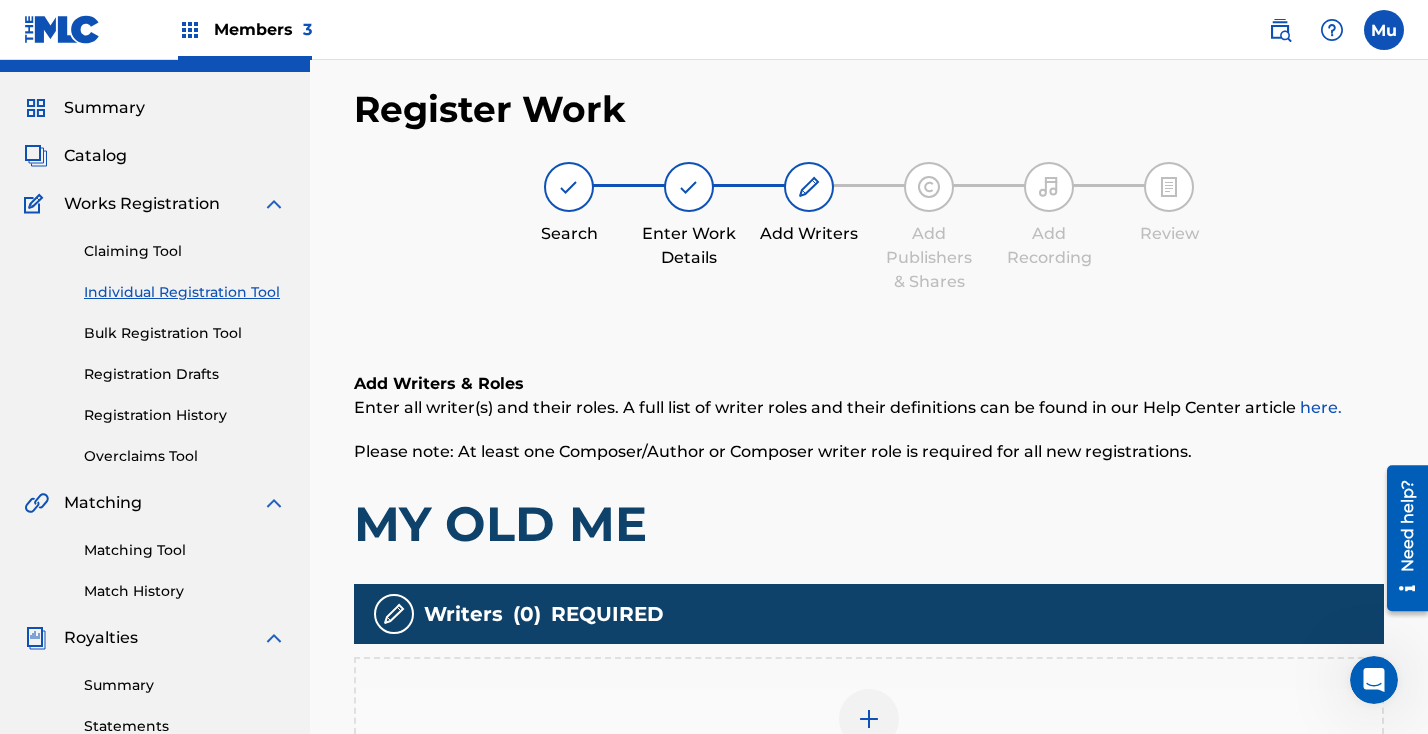 click at bounding box center (869, 719) 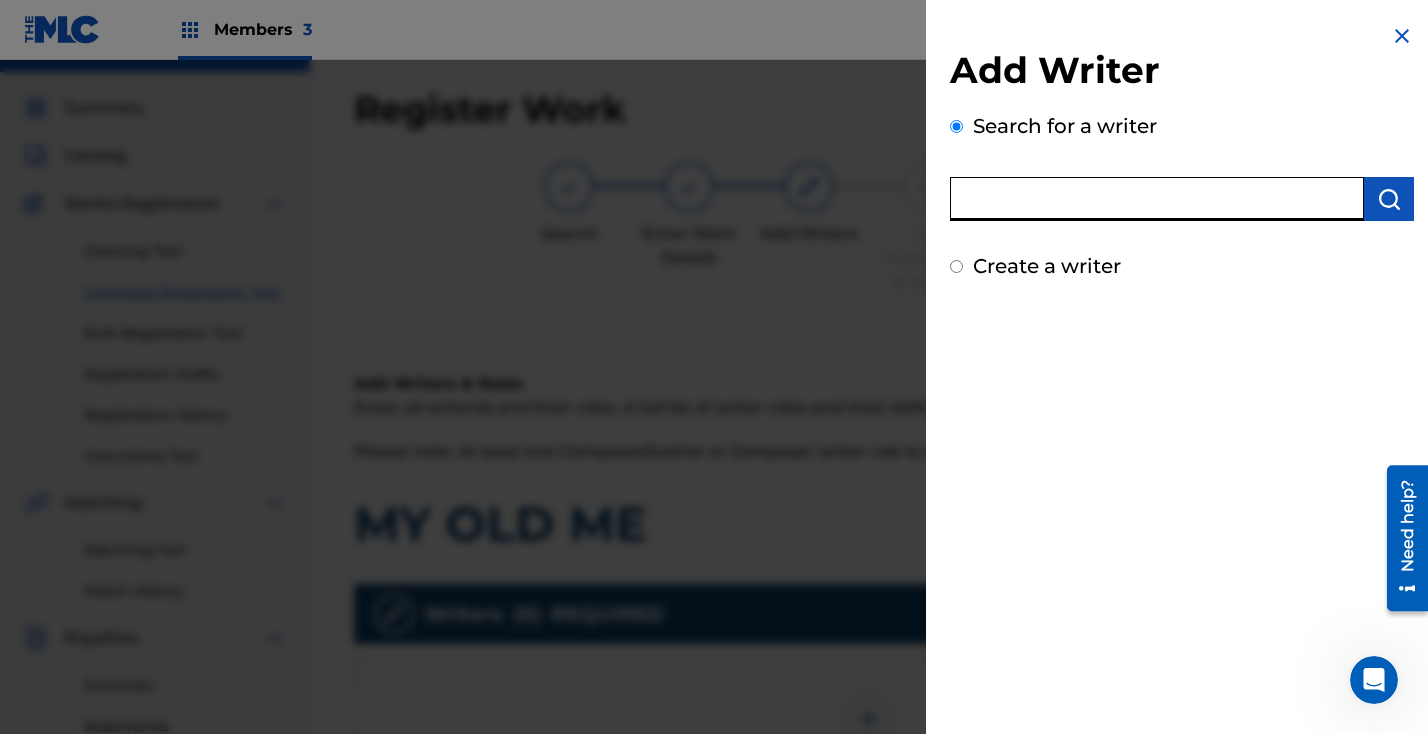 click at bounding box center [1157, 199] 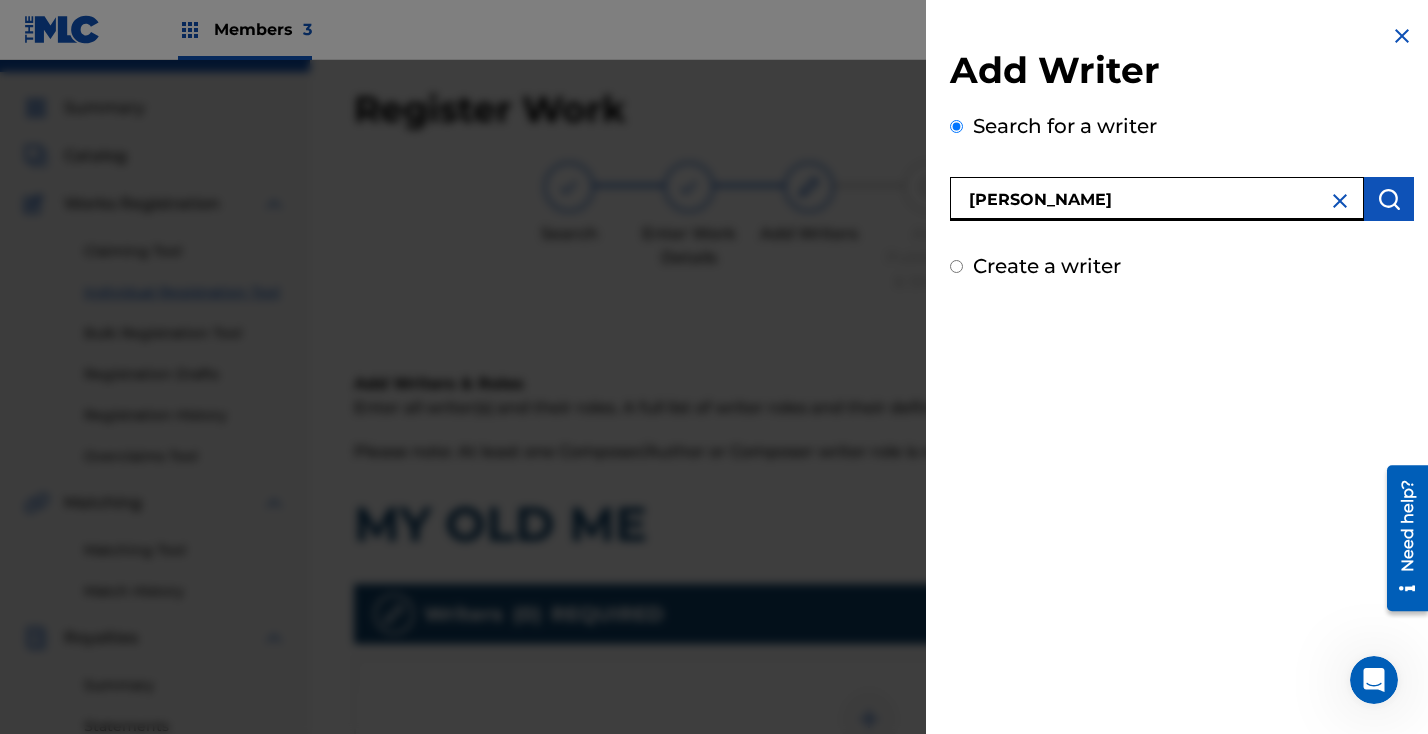 type on "[PERSON_NAME]" 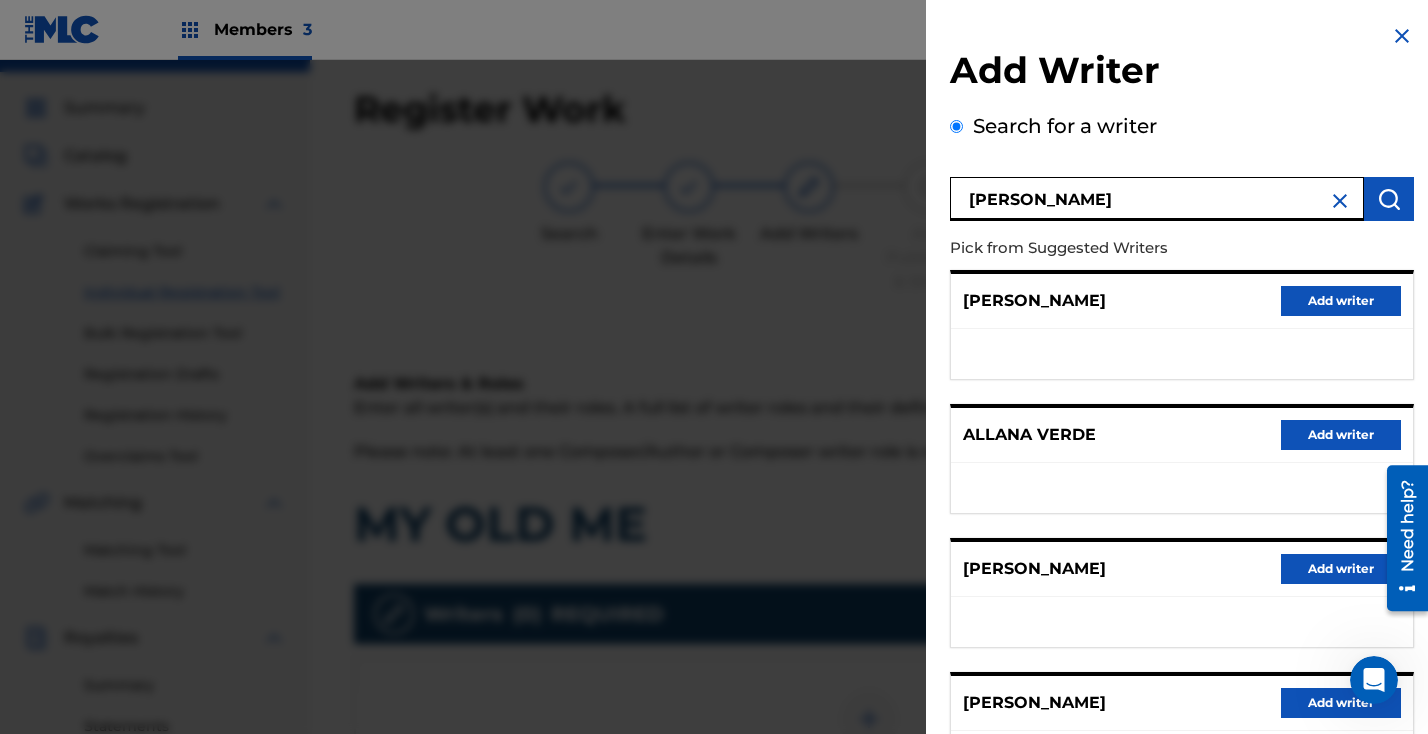 scroll, scrollTop: 308, scrollLeft: 0, axis: vertical 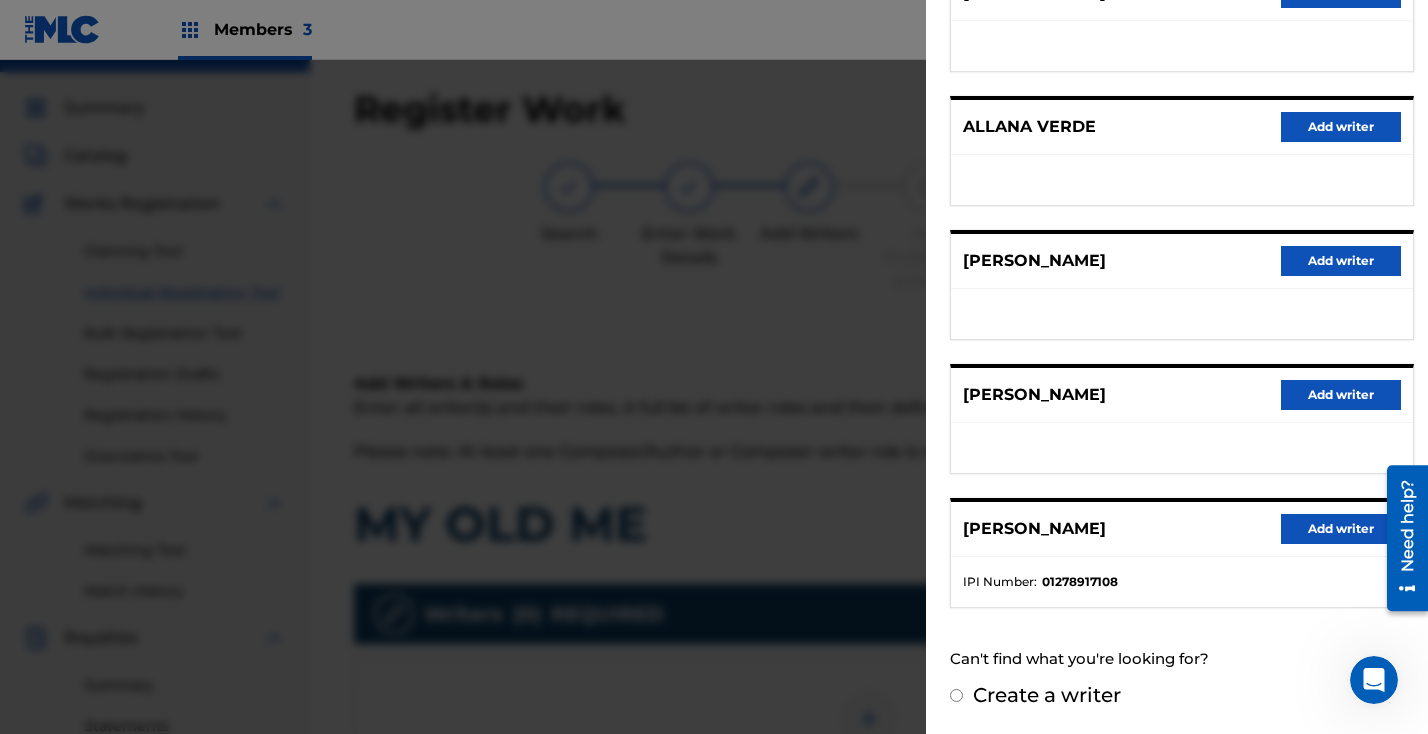 click on "Add writer" at bounding box center [1341, 529] 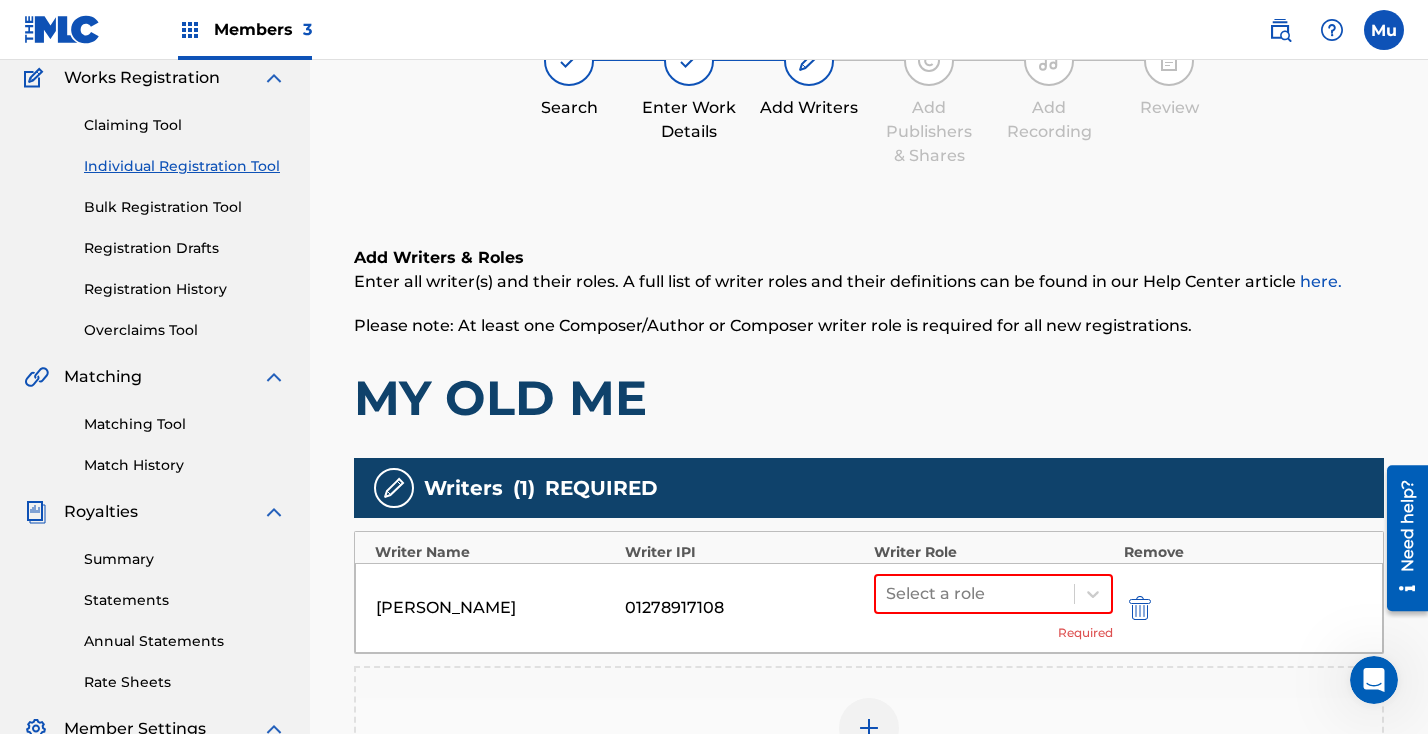 scroll, scrollTop: 250, scrollLeft: 0, axis: vertical 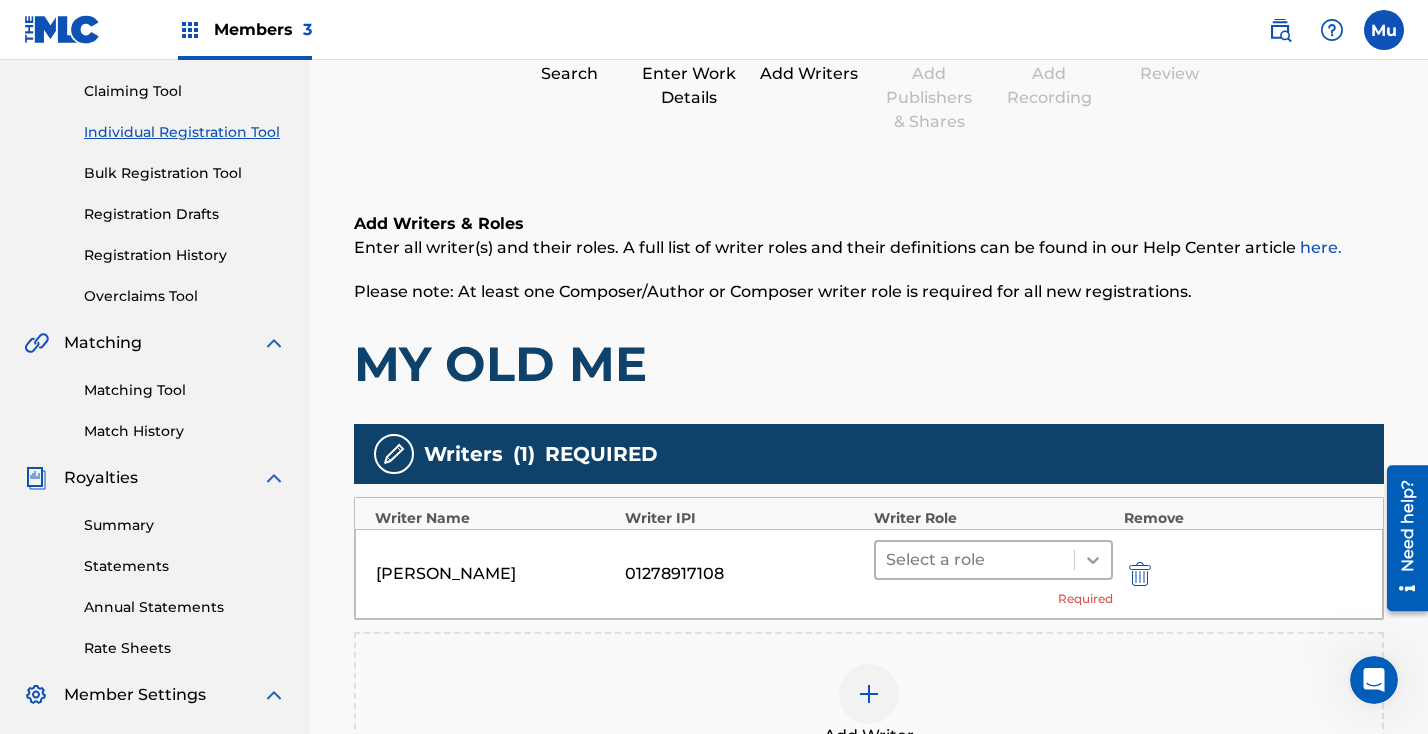 click at bounding box center [1093, 560] 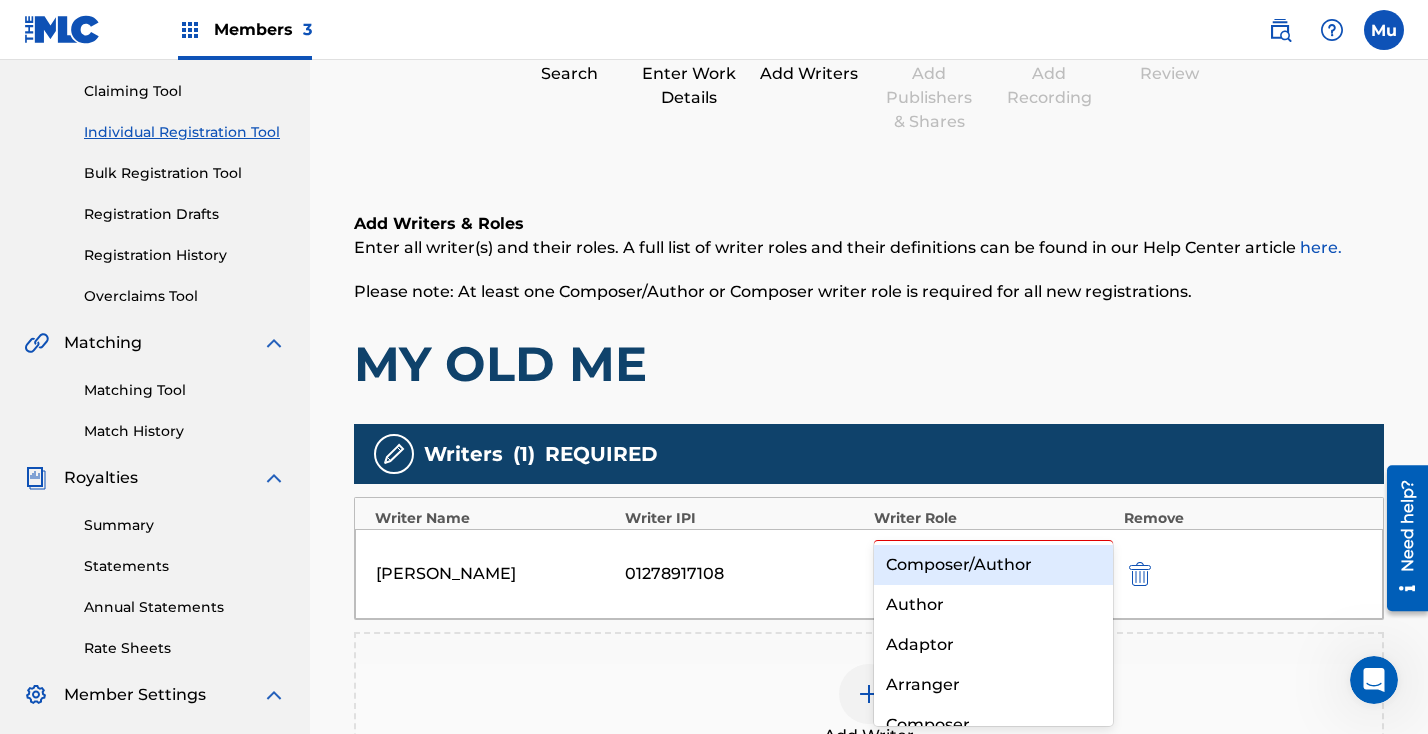 click on "Composer/Author" at bounding box center (993, 565) 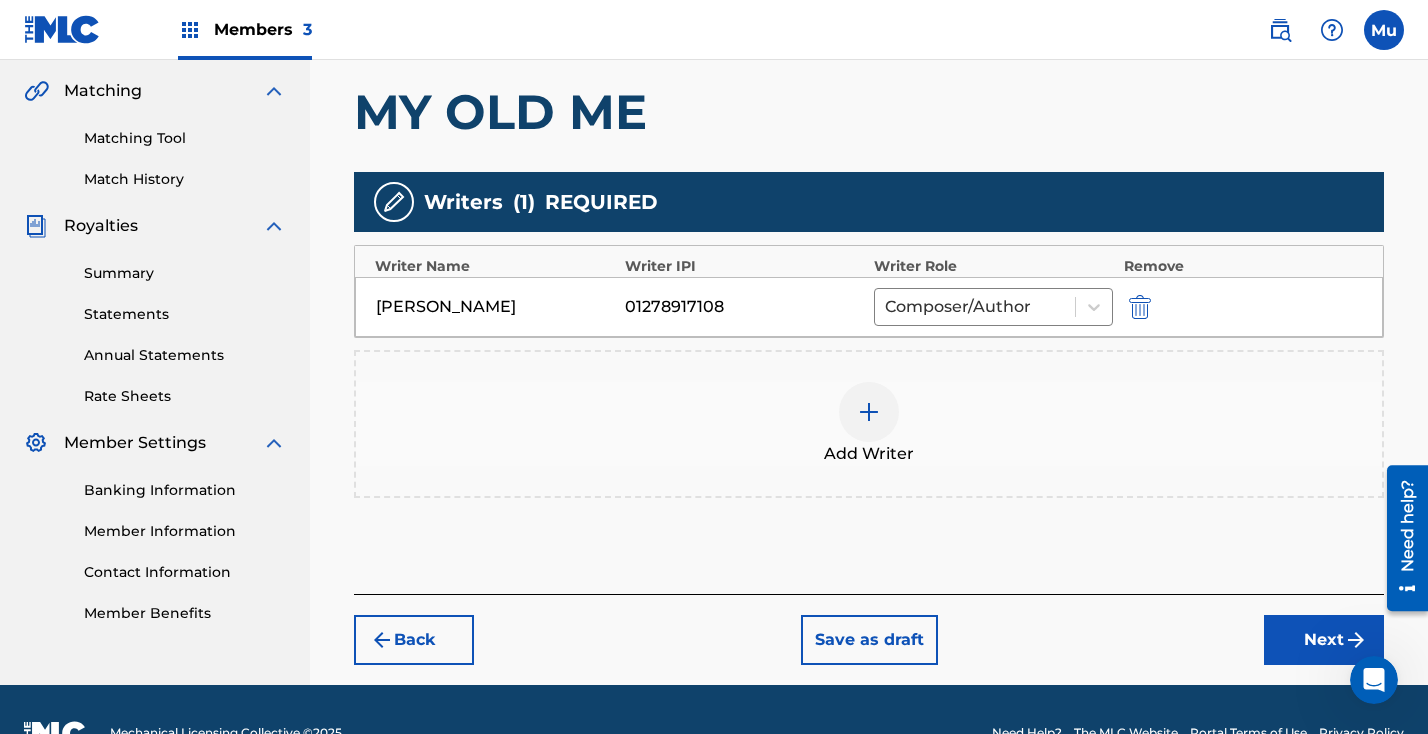 click on "Next" at bounding box center [1324, 640] 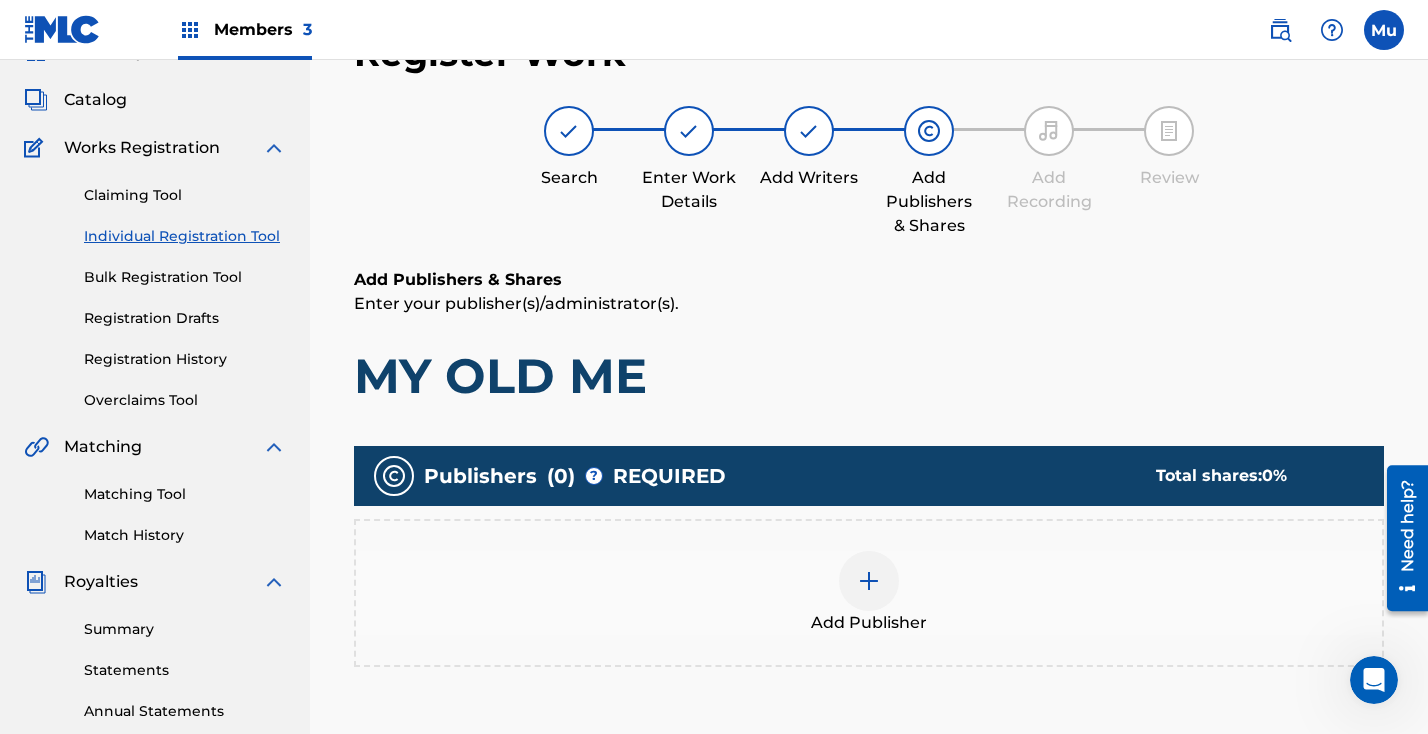 scroll, scrollTop: 90, scrollLeft: 0, axis: vertical 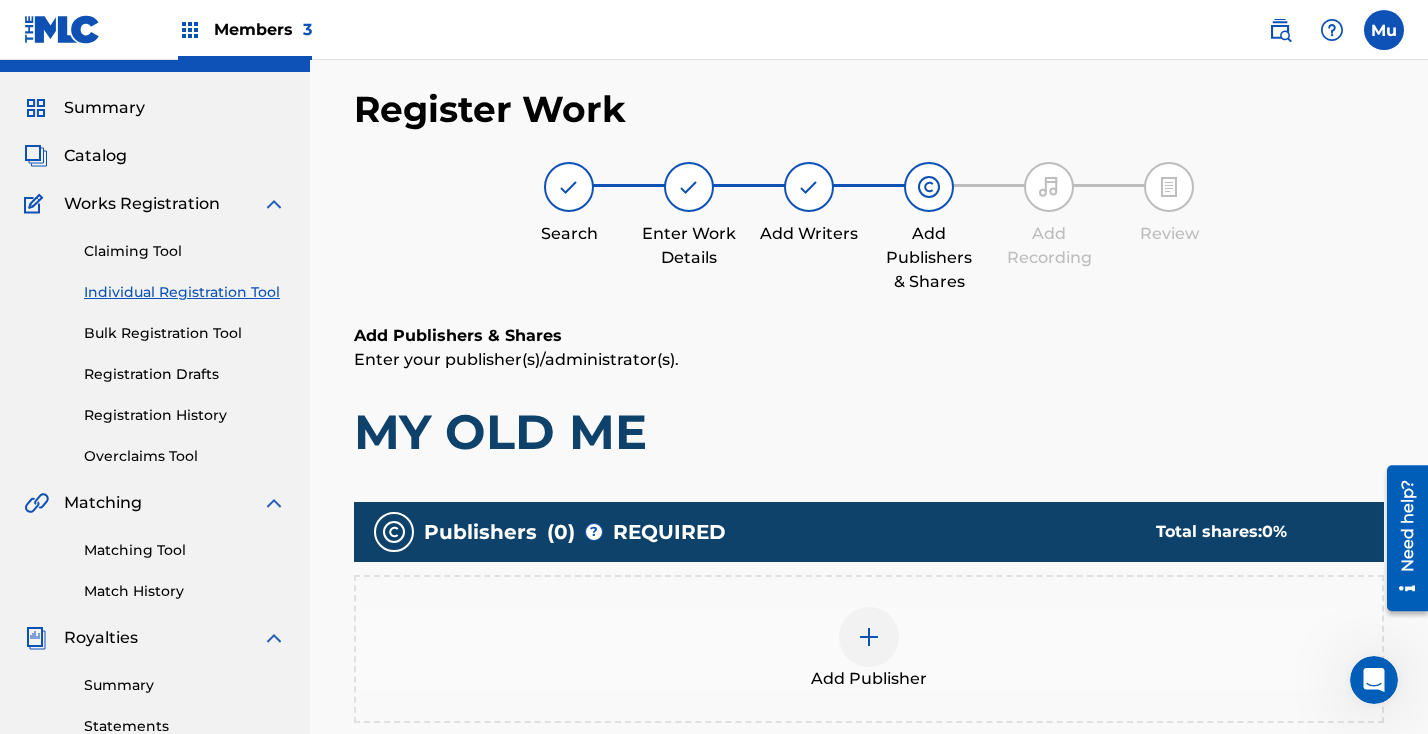 click on "Add Publisher" at bounding box center (869, 649) 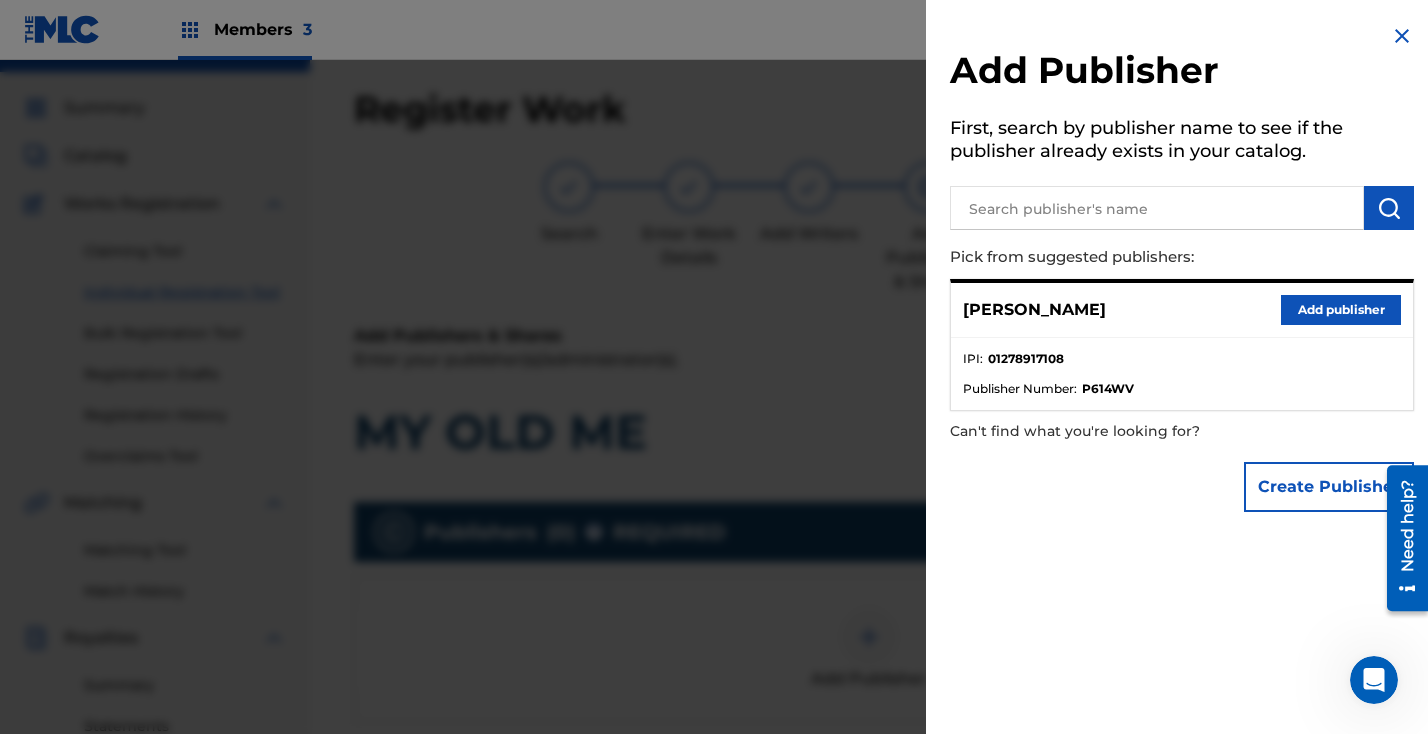 click on "Add publisher" at bounding box center [1341, 310] 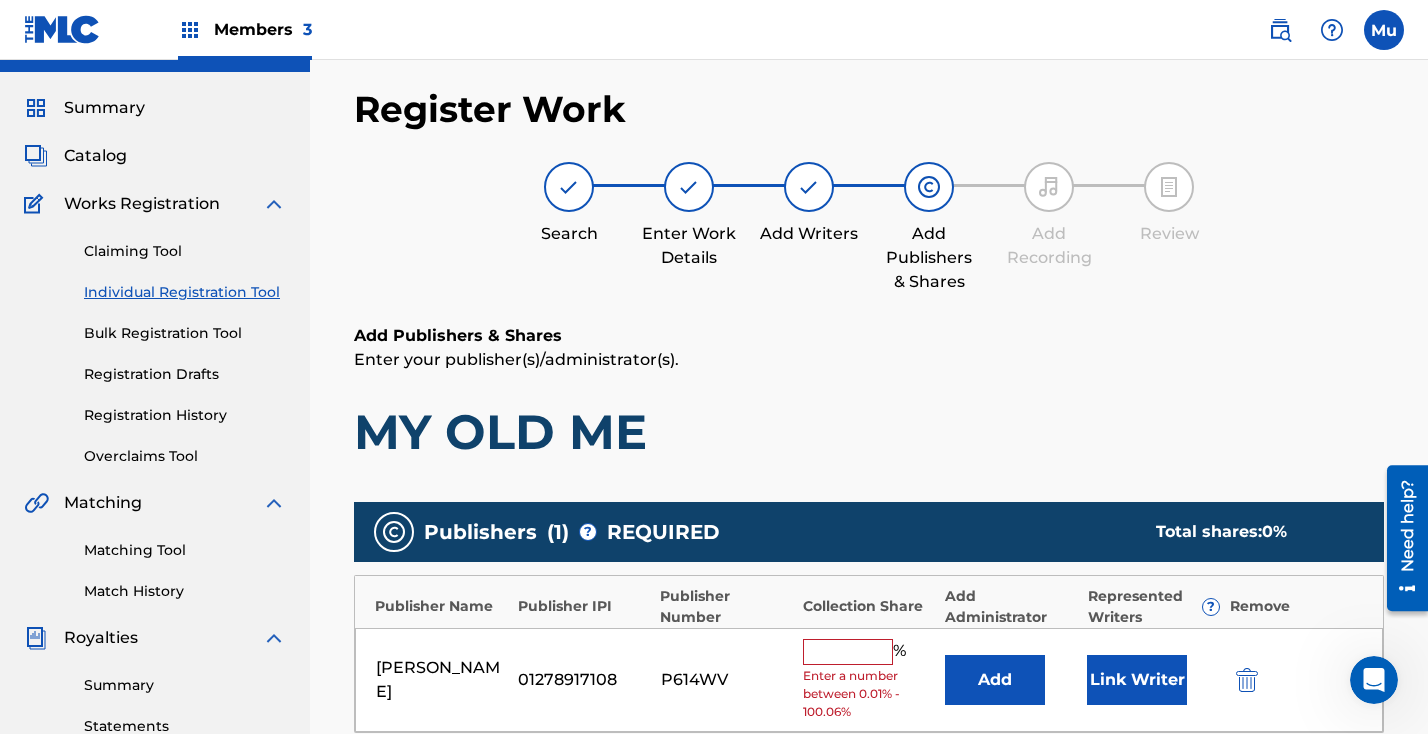 click on "% Enter a number between 0.01% - 100.06%" at bounding box center [869, 680] 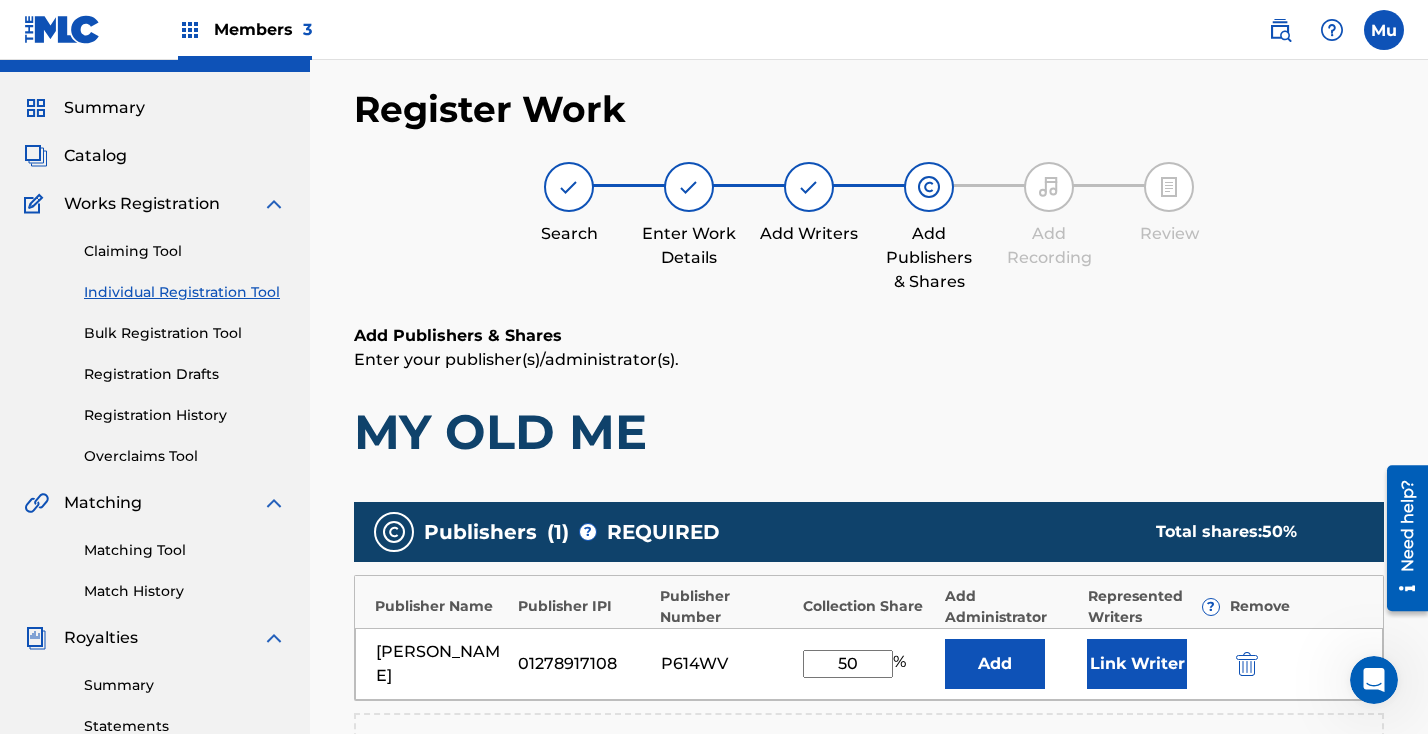type on "50" 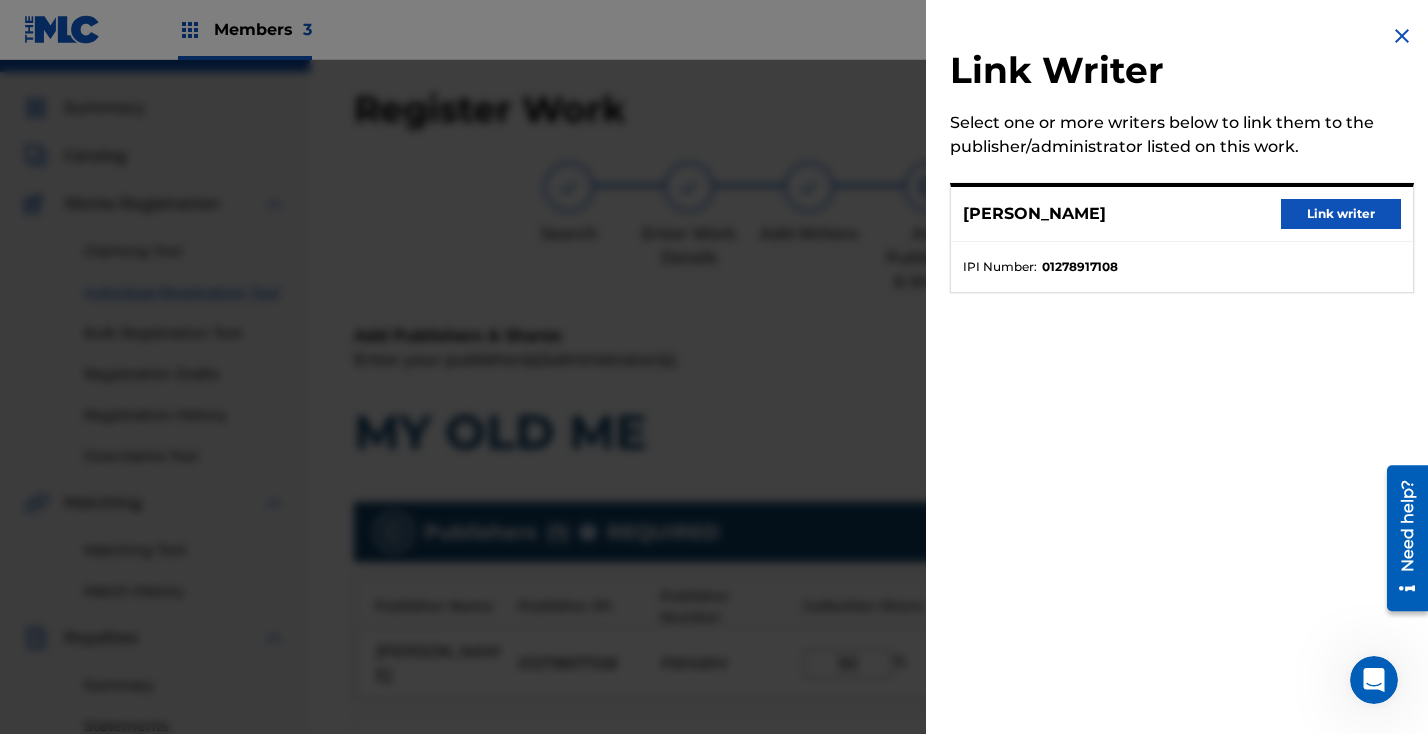 click on "Link writer" at bounding box center [1341, 214] 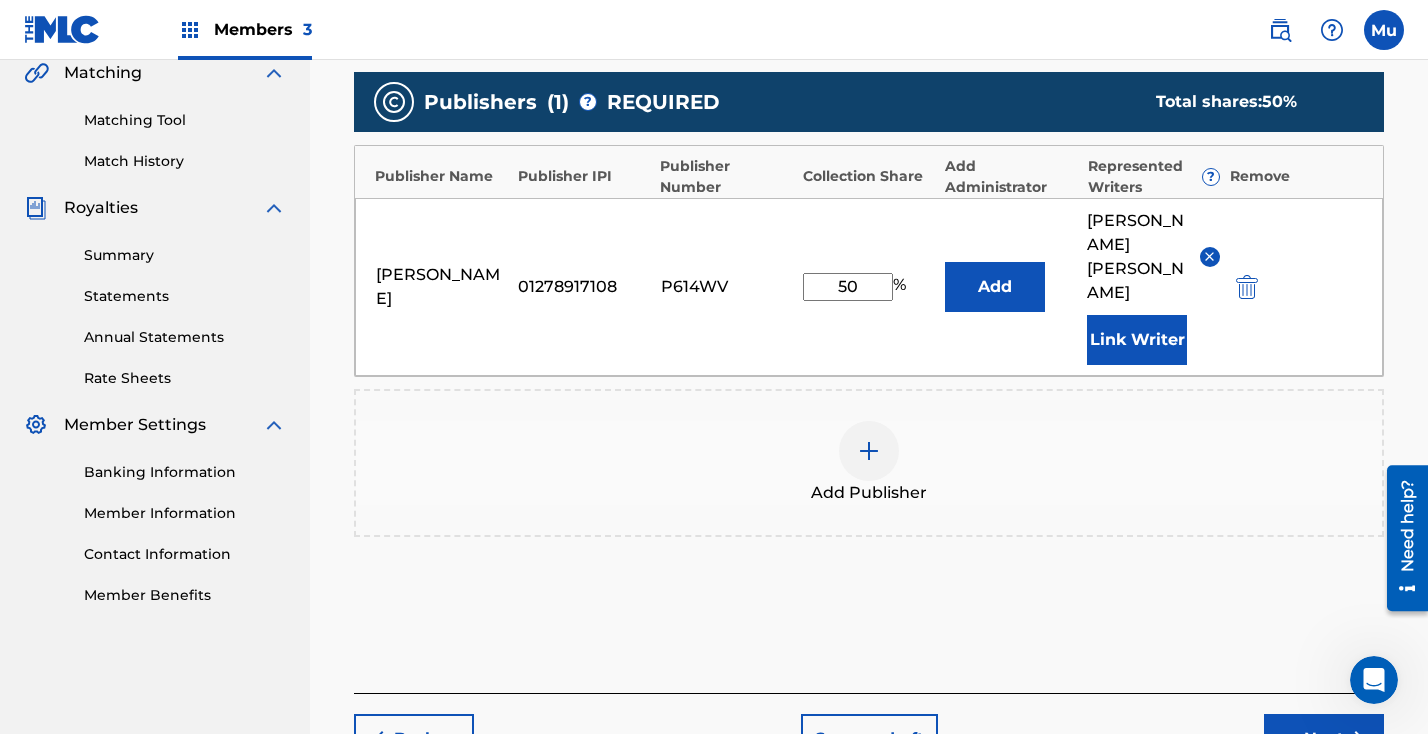 click on "Next" at bounding box center (1324, 739) 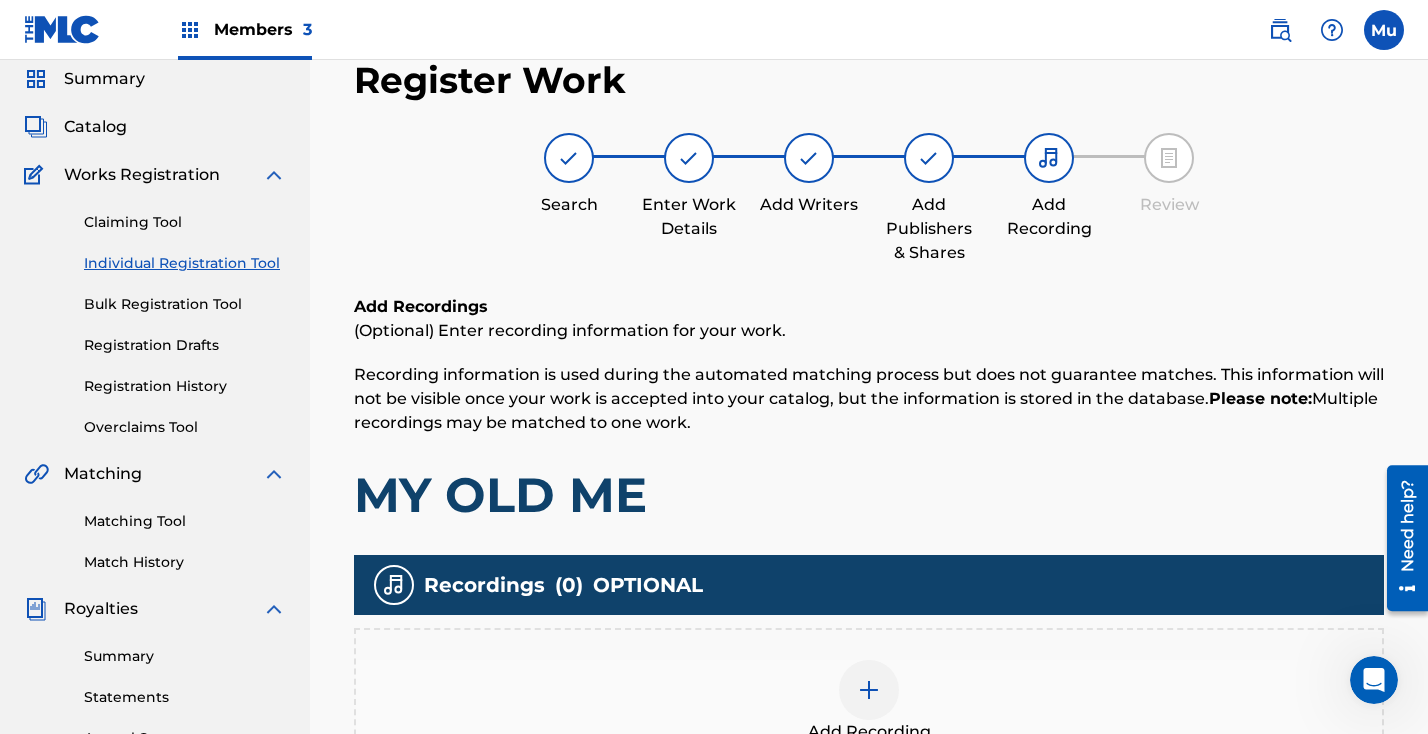 scroll, scrollTop: 90, scrollLeft: 0, axis: vertical 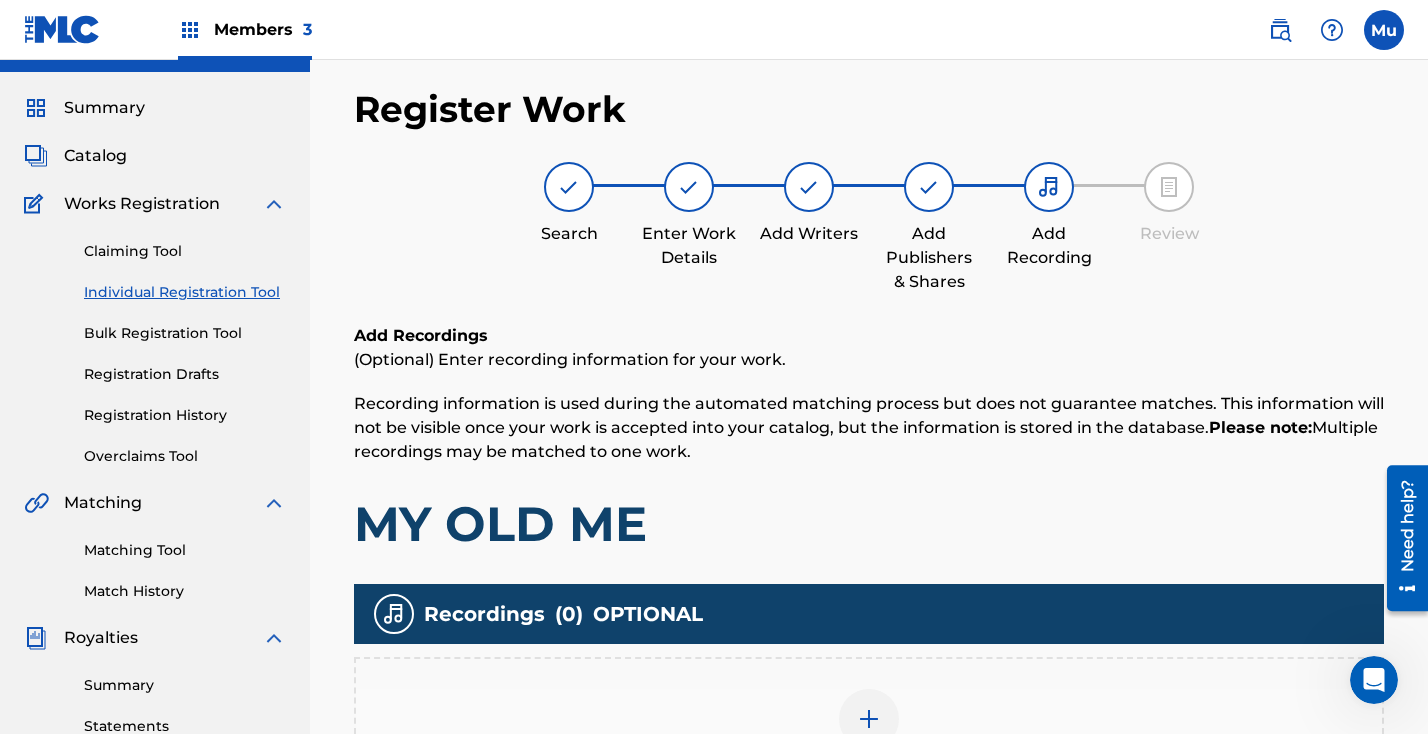 click at bounding box center (869, 719) 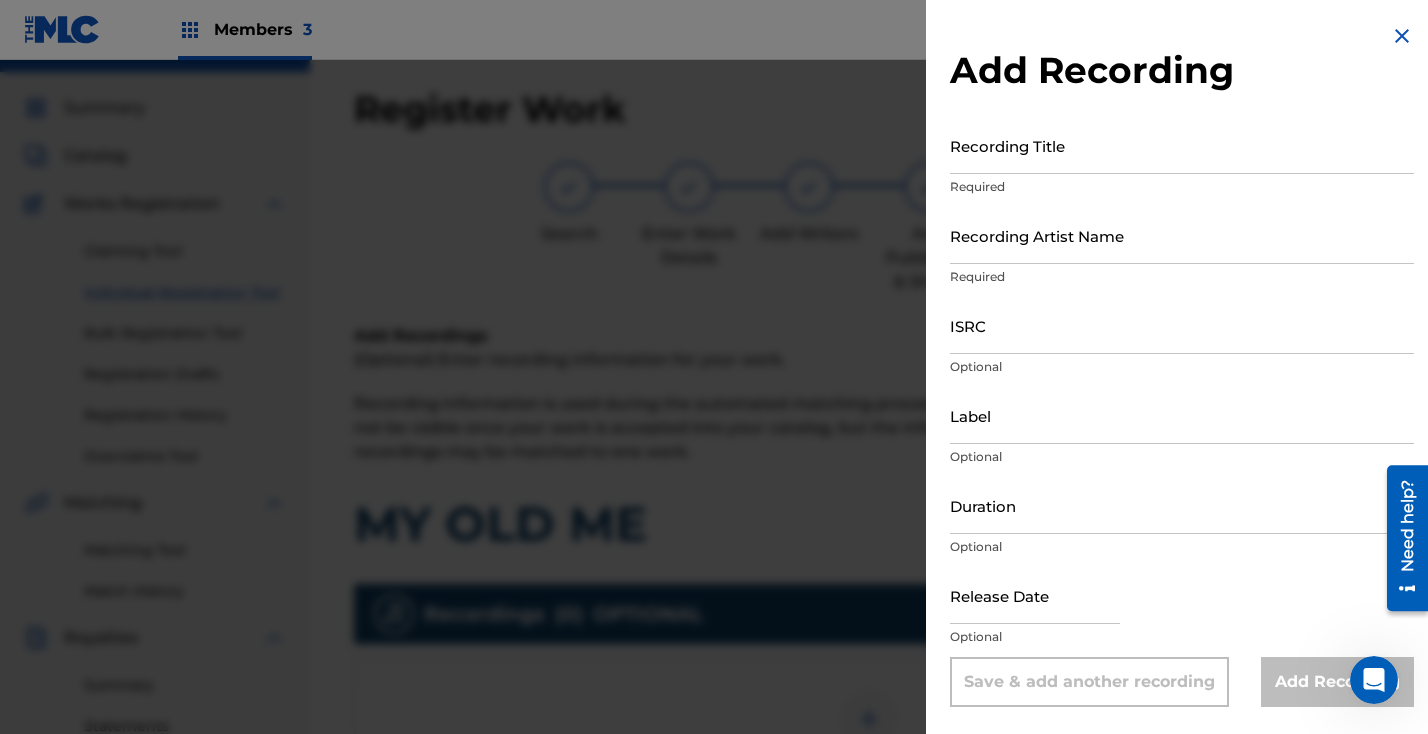 click on "Recording Artist Name" at bounding box center [1182, 235] 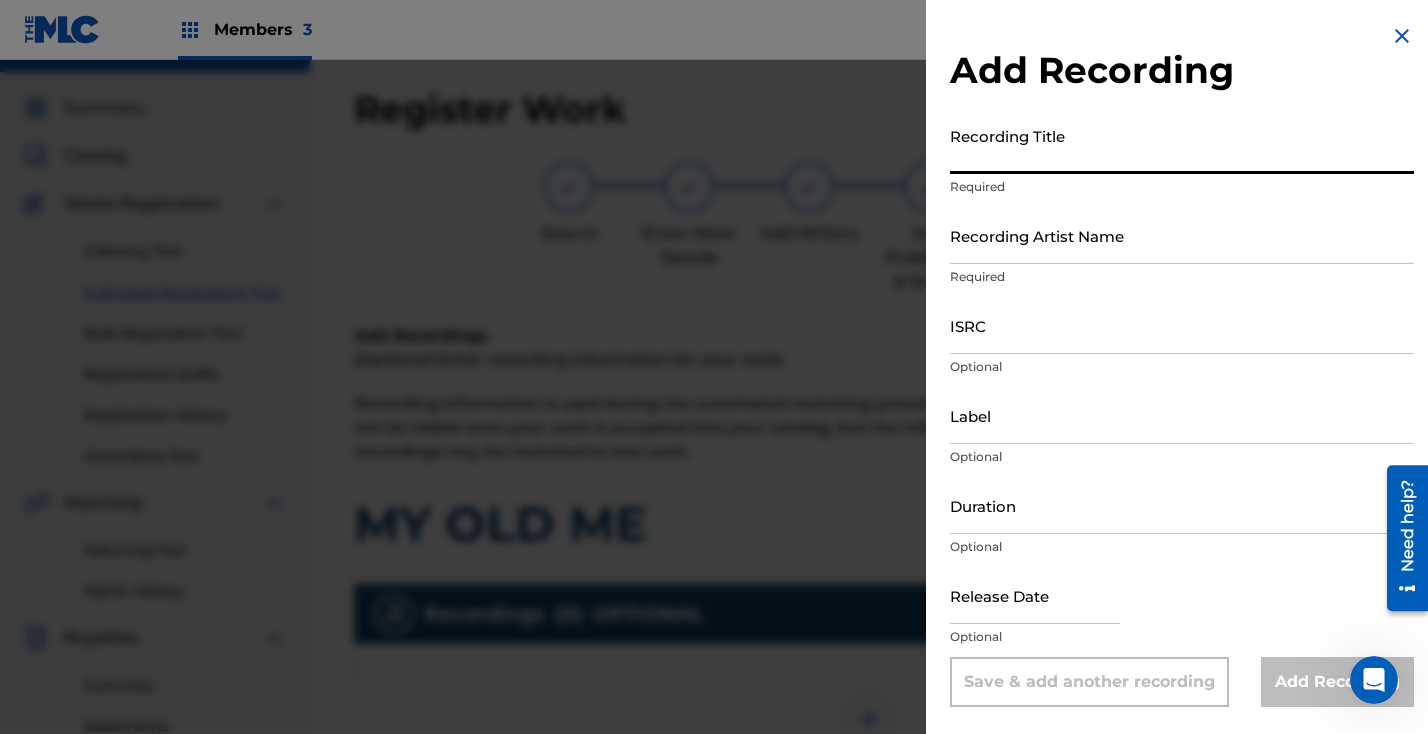 click on "Recording Title" at bounding box center (1182, 145) 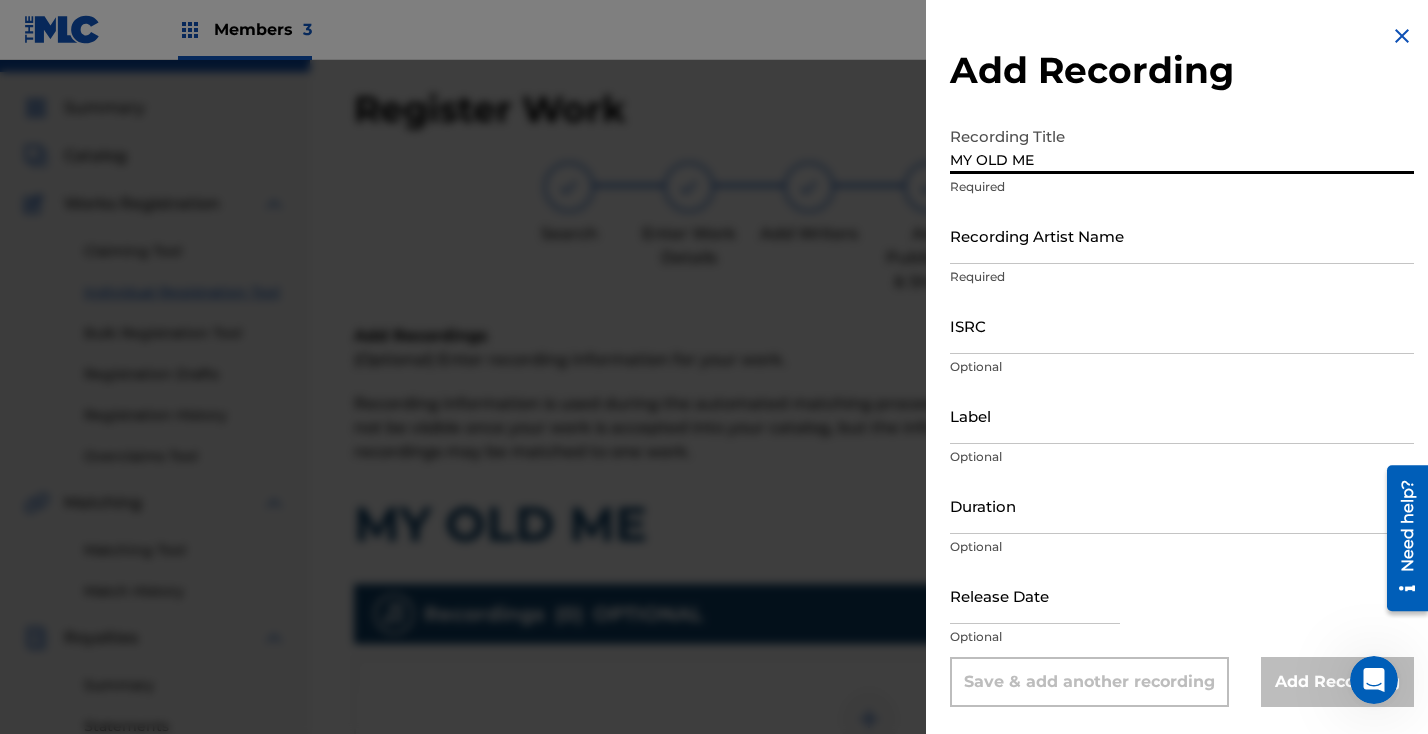 type on "MY OLD ME" 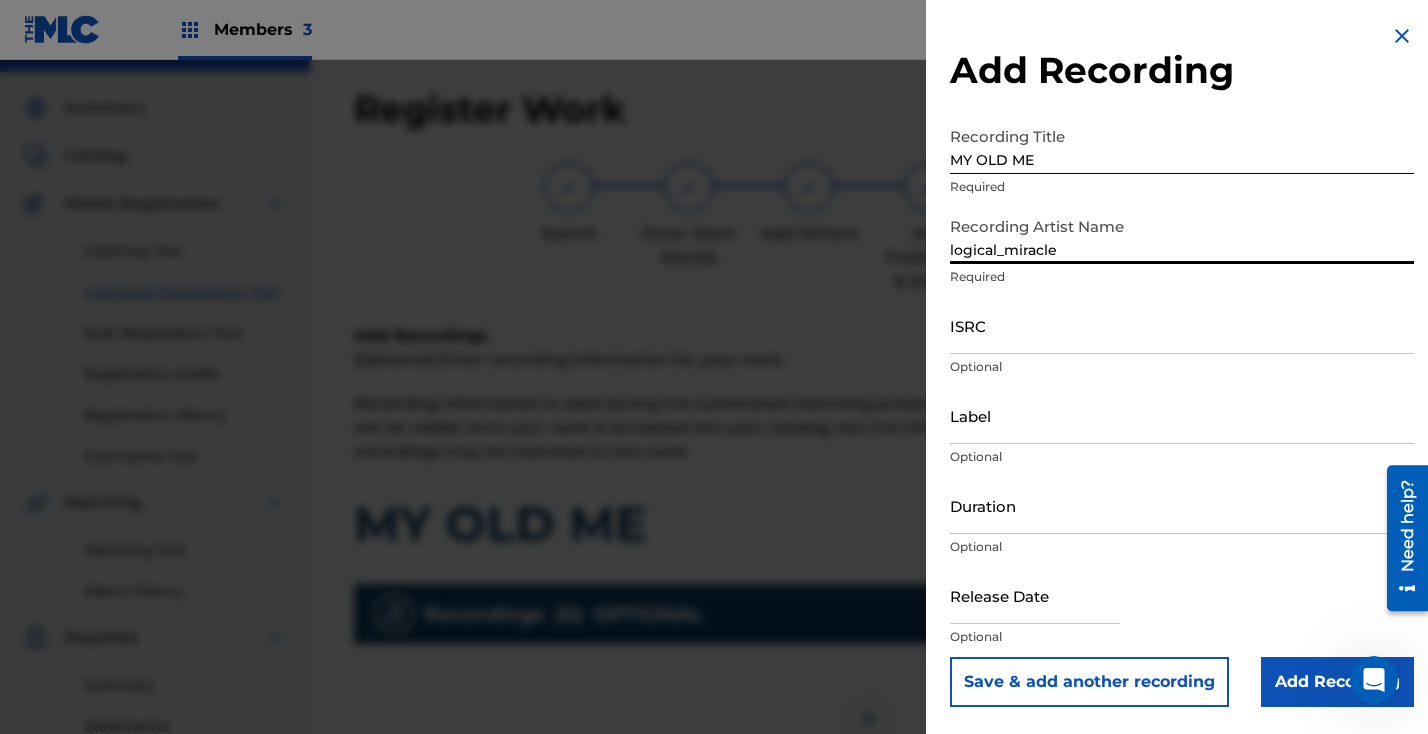 type on "logical_miracle" 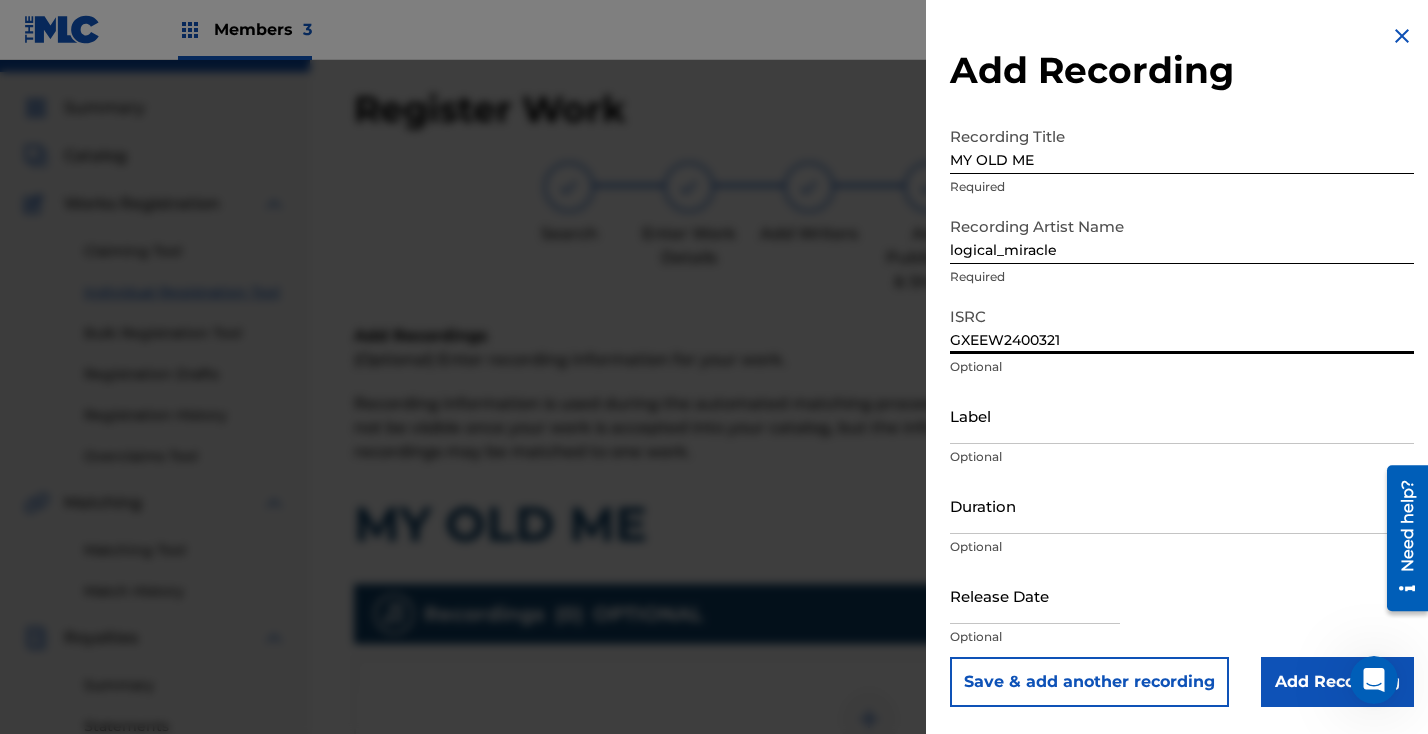 type on "GXEEW2400321" 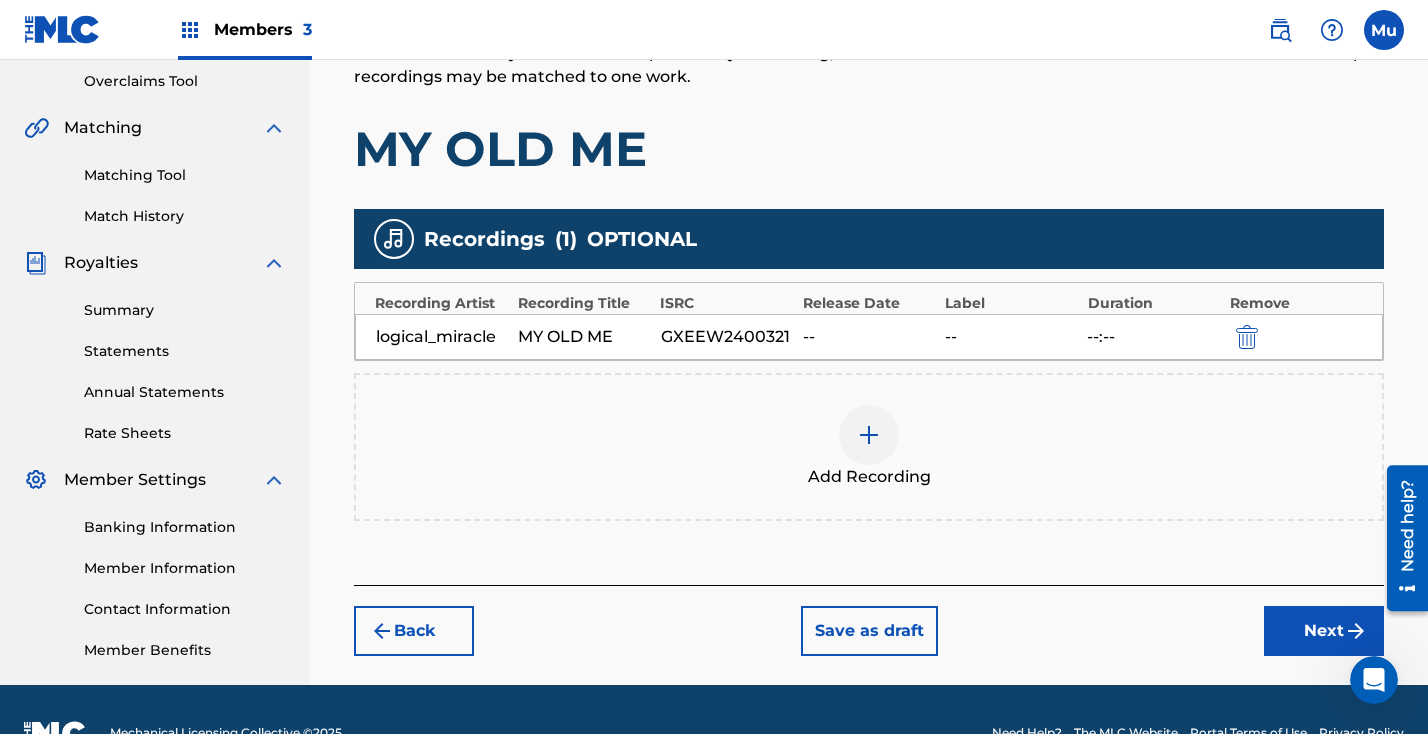 click on "Next" at bounding box center (1324, 631) 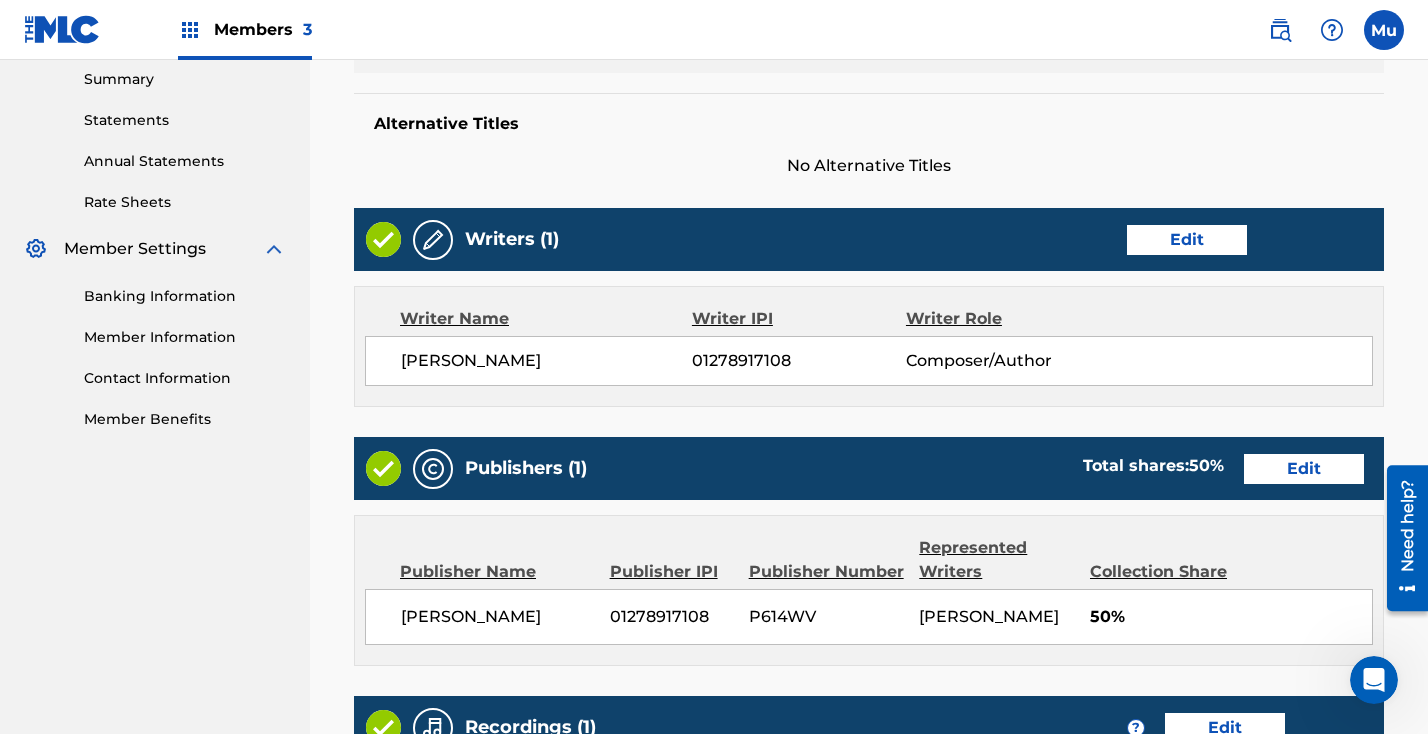 scroll, scrollTop: 1043, scrollLeft: 0, axis: vertical 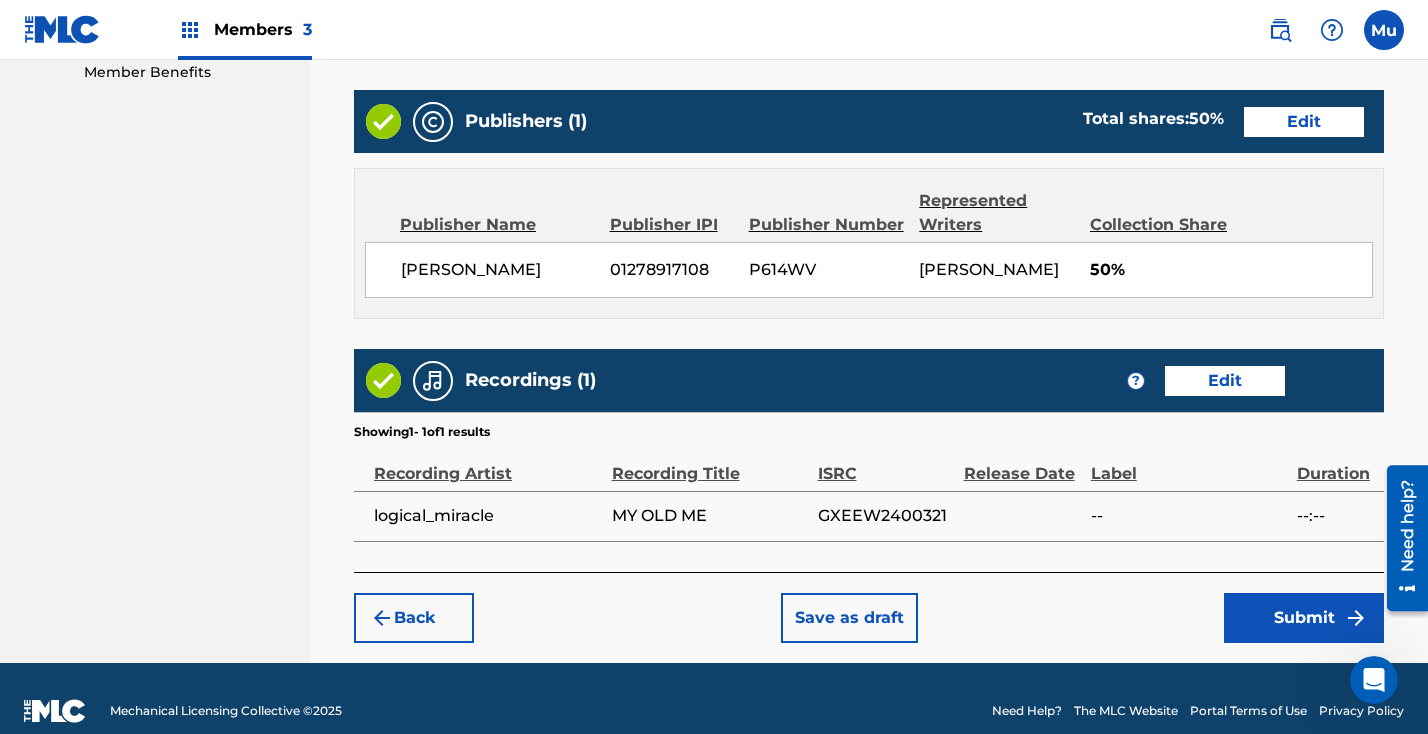 click on "Submit" at bounding box center (1304, 618) 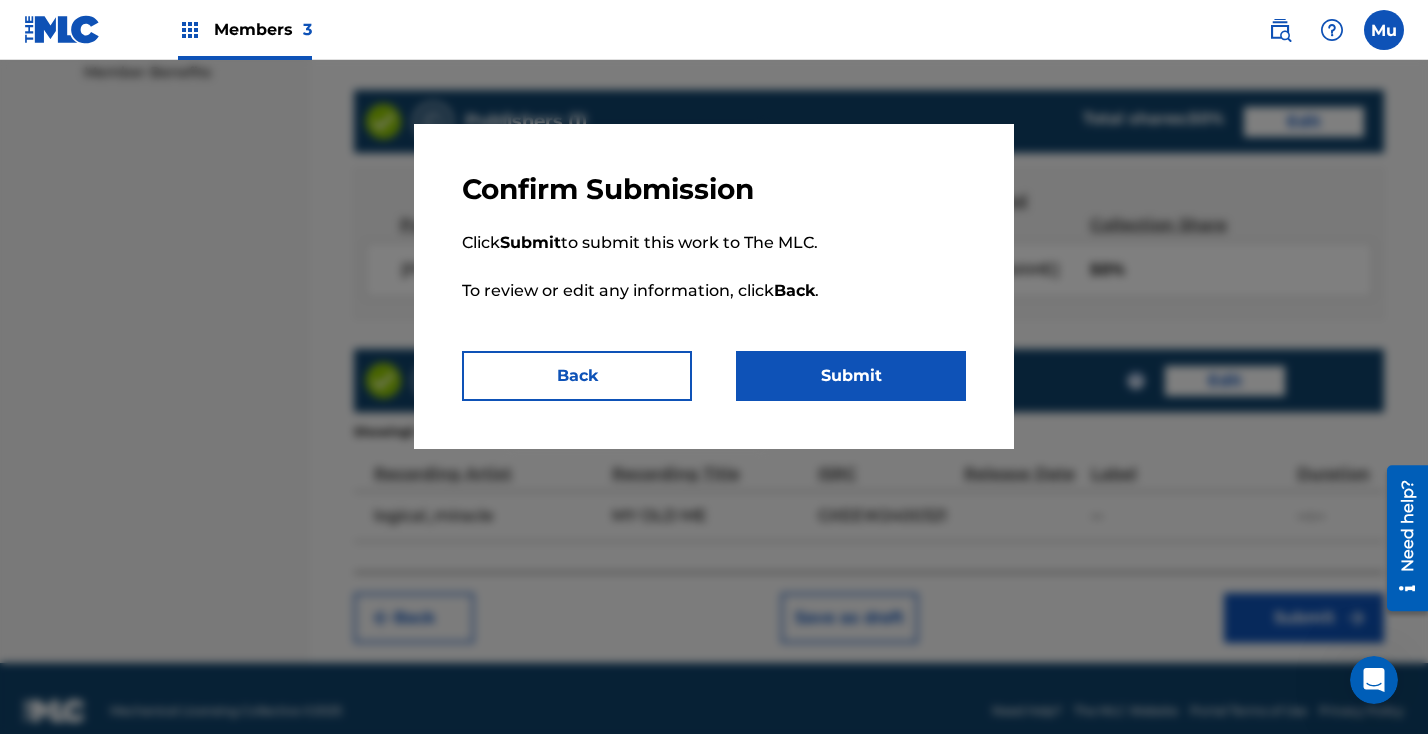 click on "Submit" at bounding box center (851, 376) 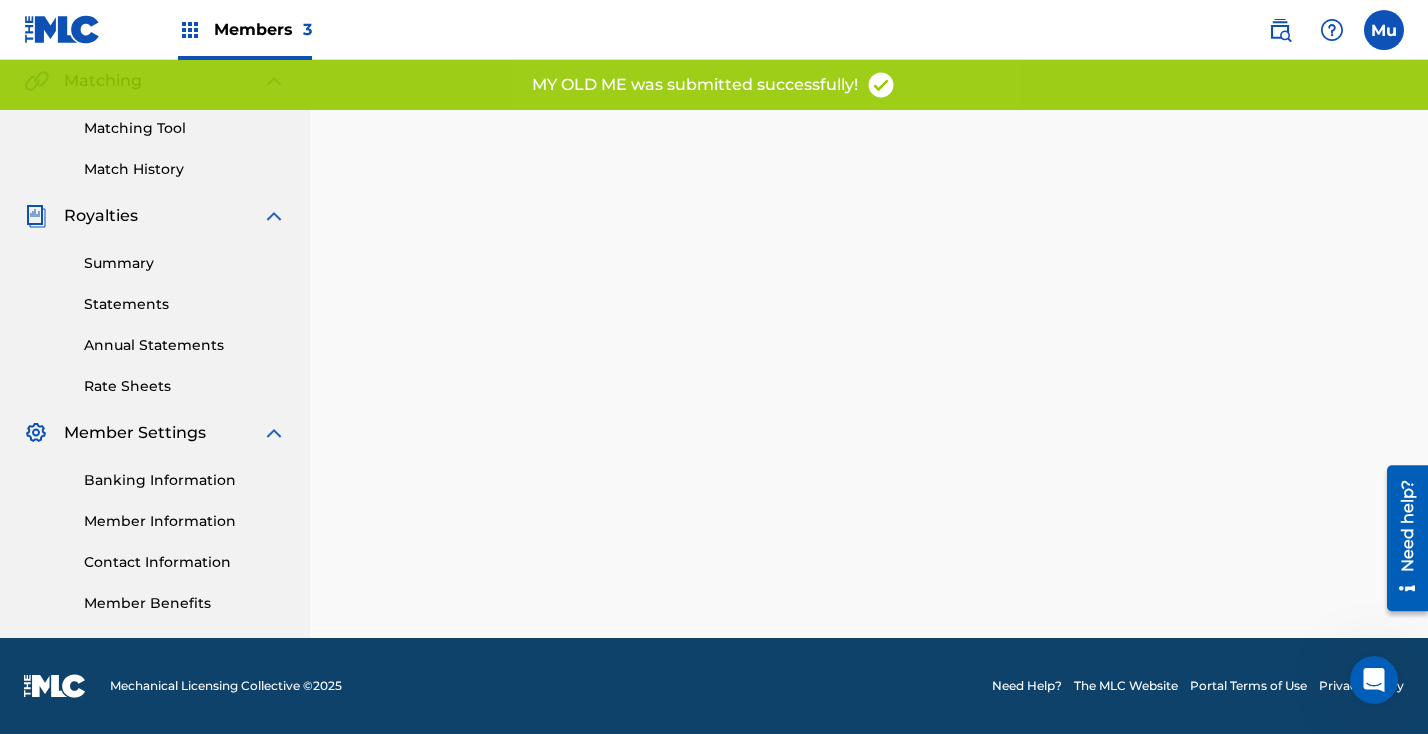 scroll, scrollTop: 0, scrollLeft: 0, axis: both 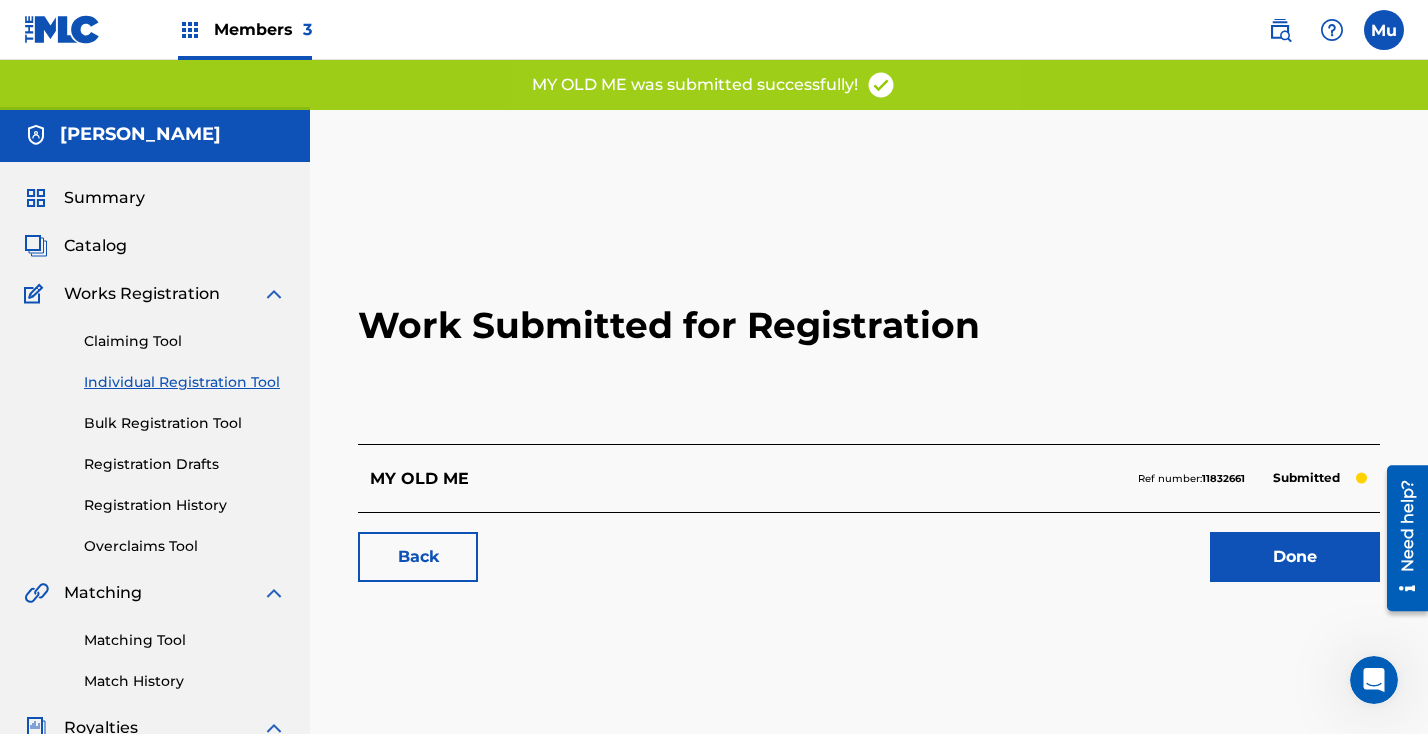 click on "Done" at bounding box center (1295, 557) 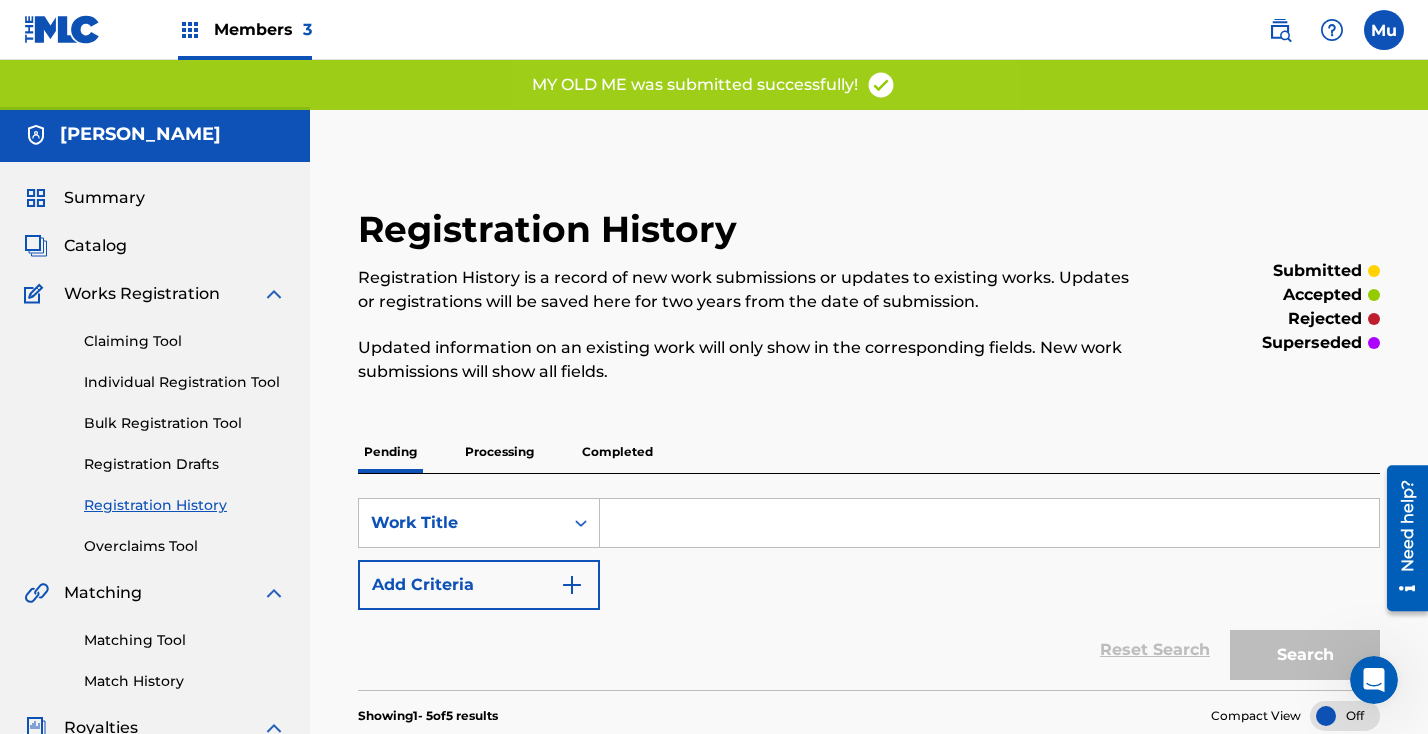 click on "Individual Registration Tool" at bounding box center [185, 382] 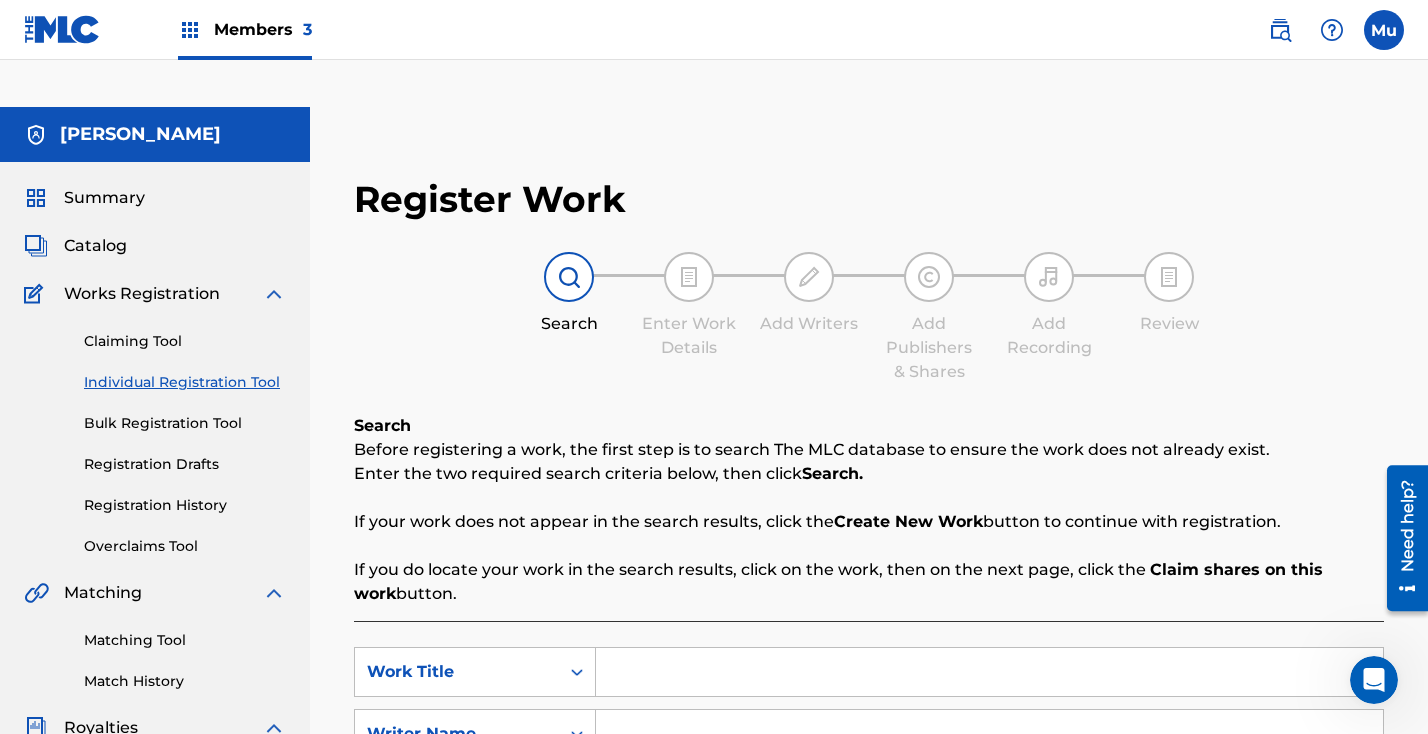 click on "SearchWithCriteria28a2bec0-1b2a-4935-a537-ded12519060e Work Title SearchWithCriteria6dbf64f7-e699-44aa-916d-5bcf9e39995b Writer Name Add Criteria Reset Search Search" at bounding box center (869, 785) 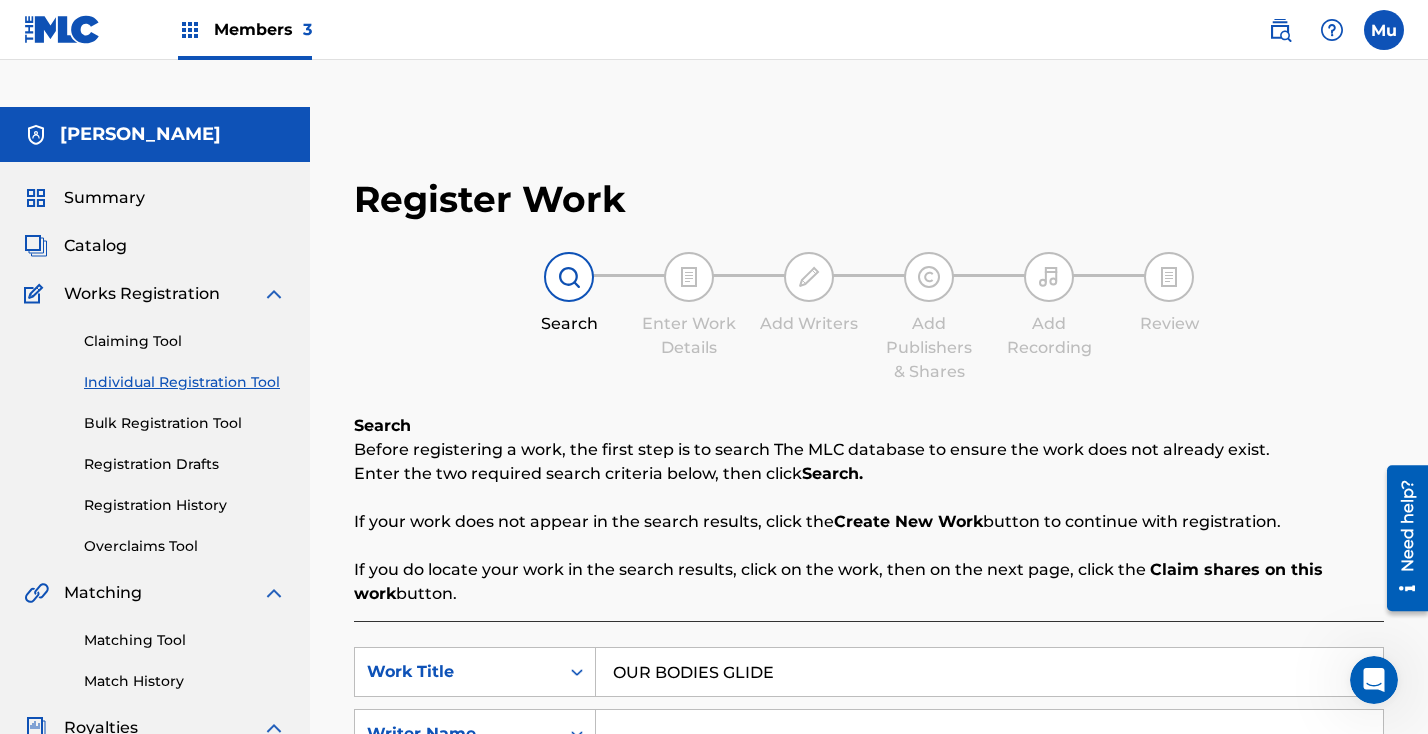 type on "OUR BODIES GLIDE" 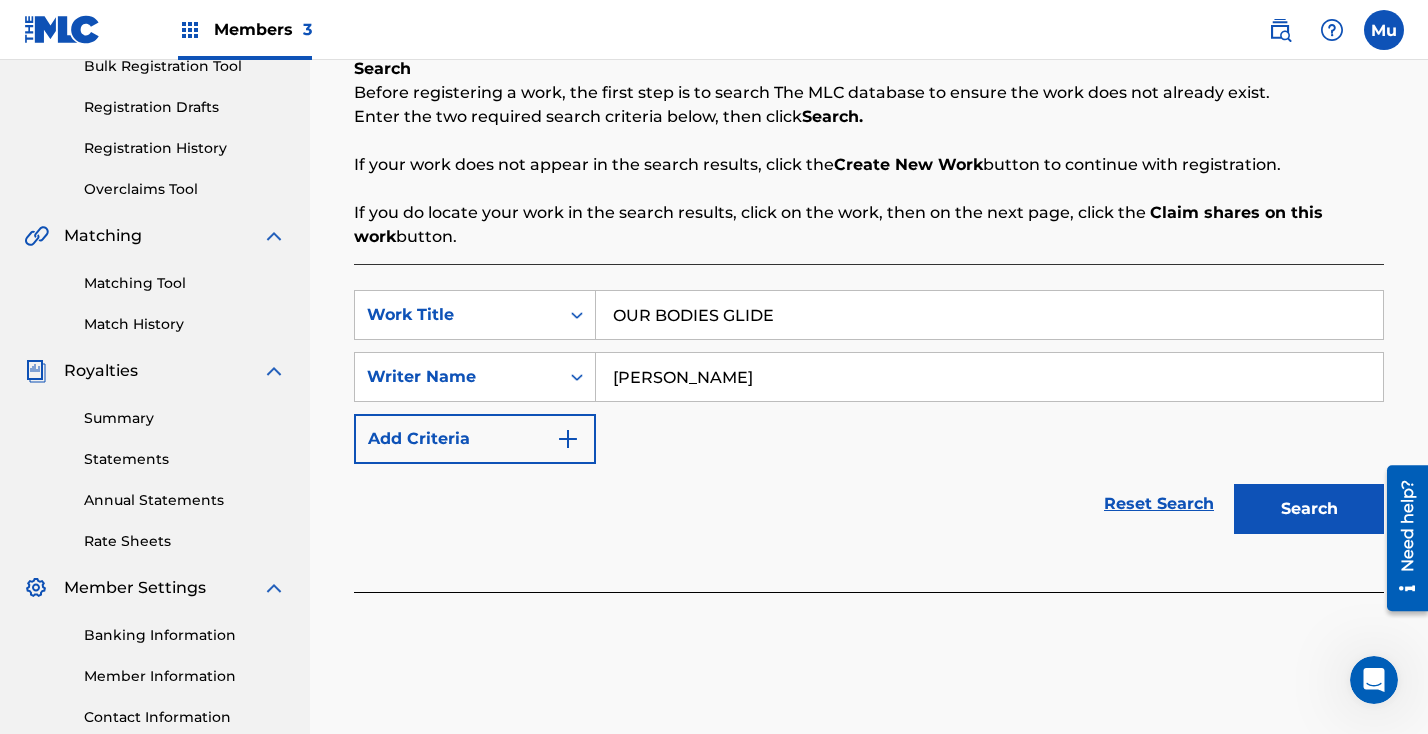 scroll, scrollTop: 465, scrollLeft: 0, axis: vertical 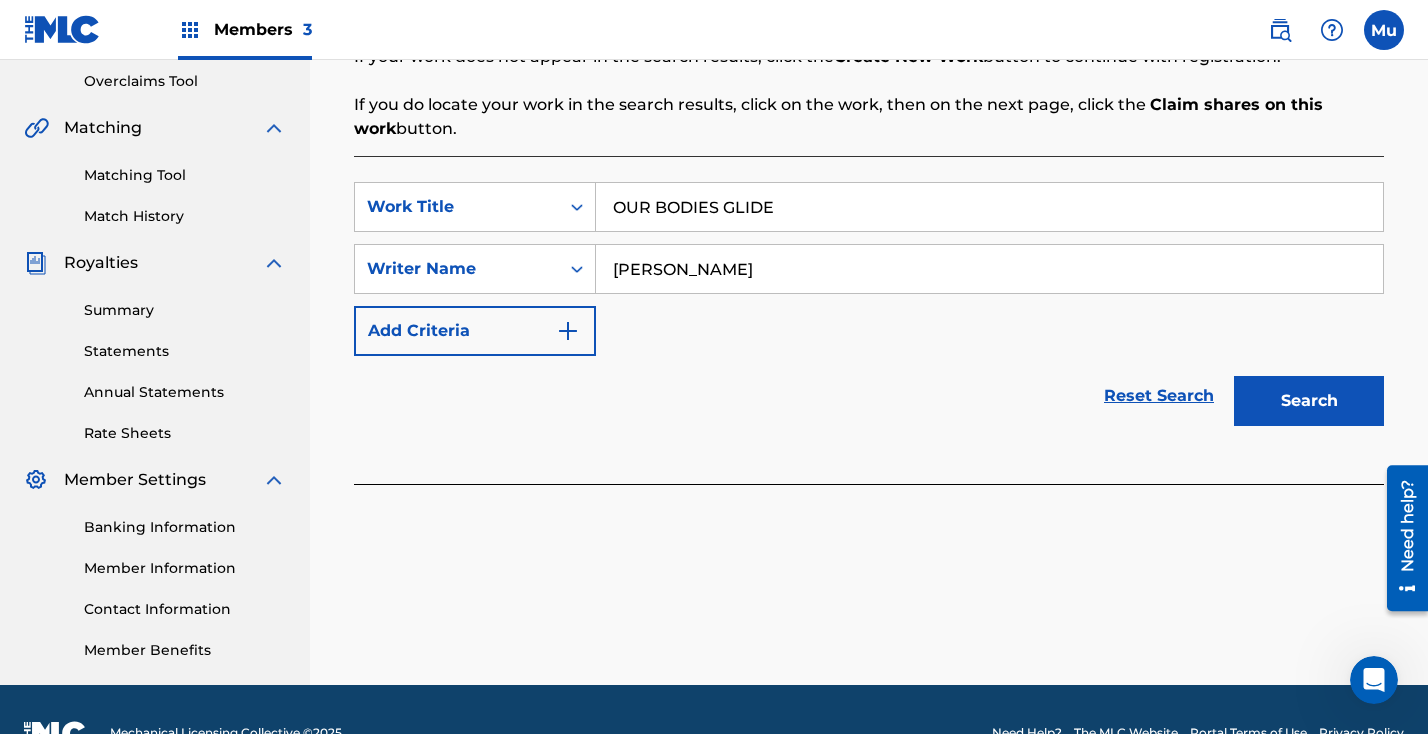 click on "Search" at bounding box center (1309, 401) 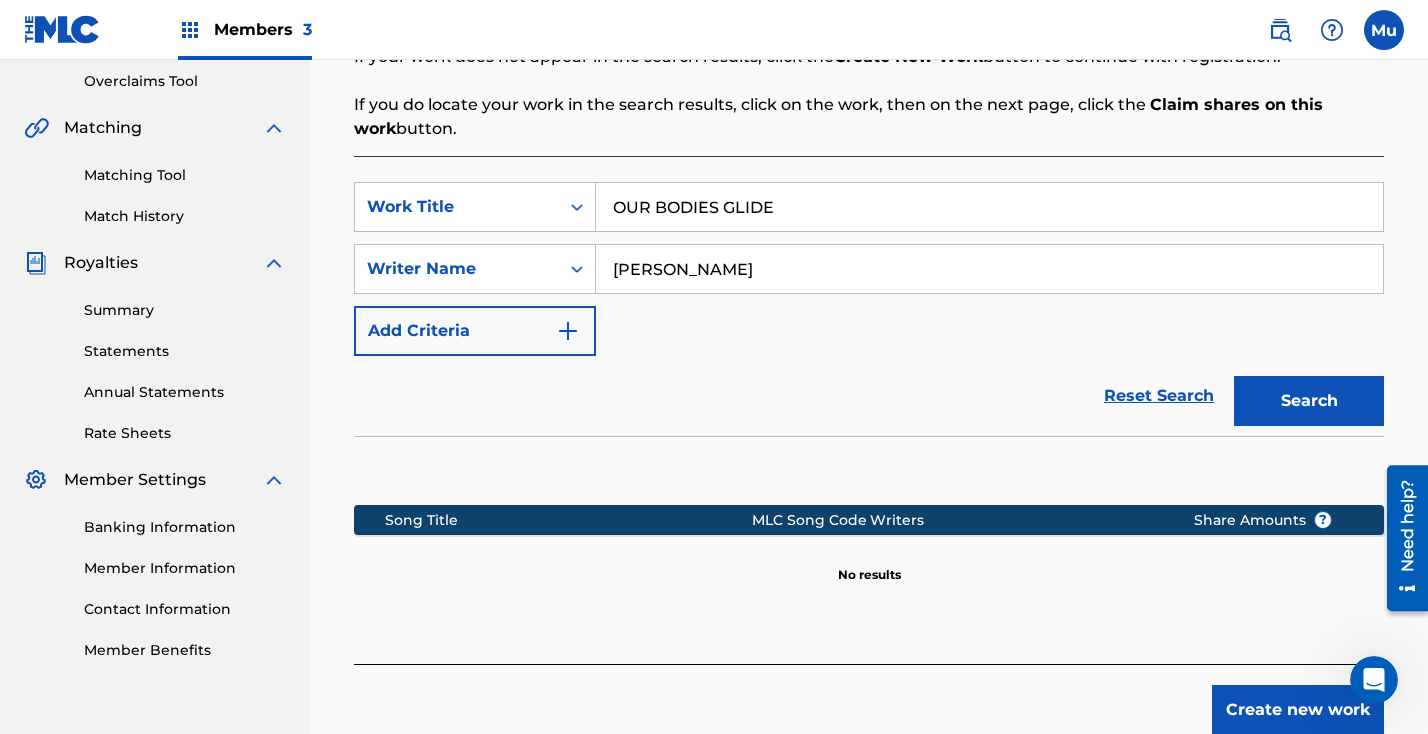 click on "Create new work" at bounding box center [1298, 710] 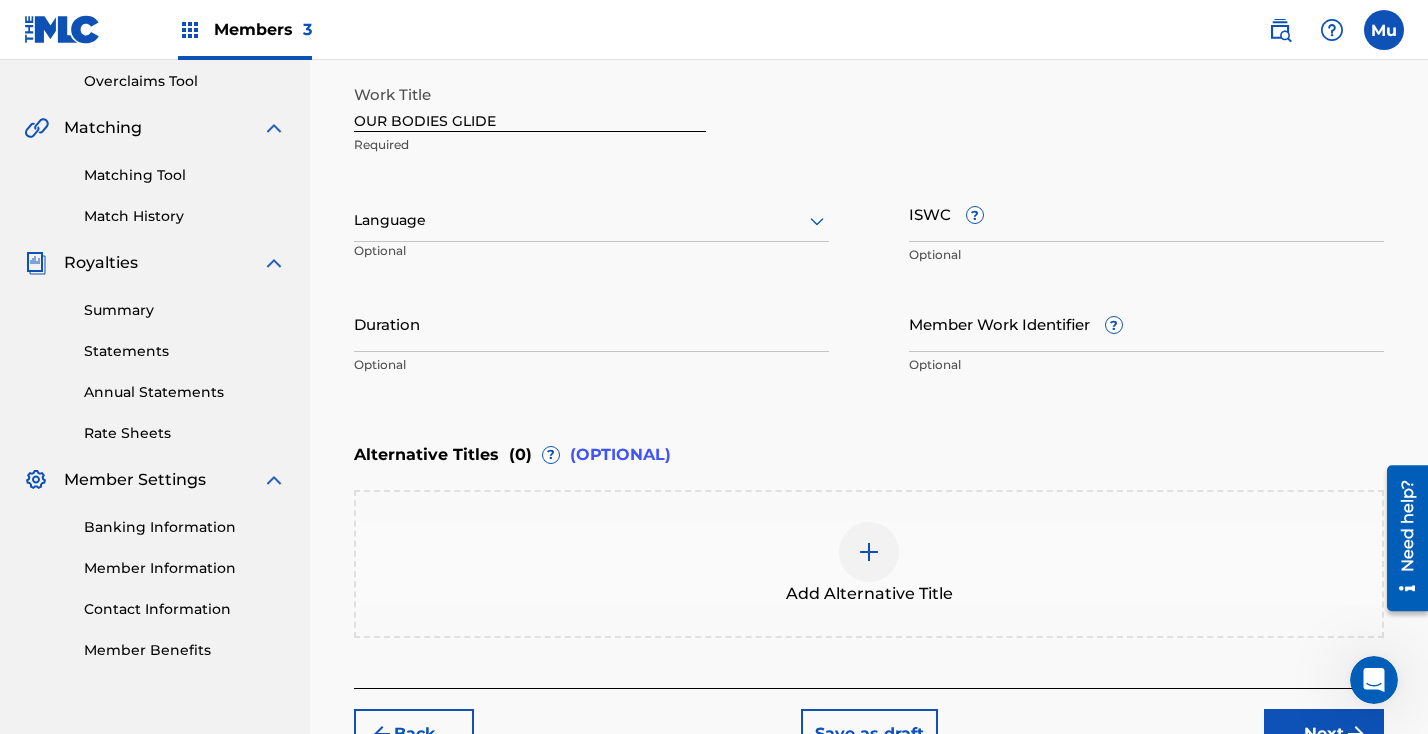 click on "Next" at bounding box center [1324, 734] 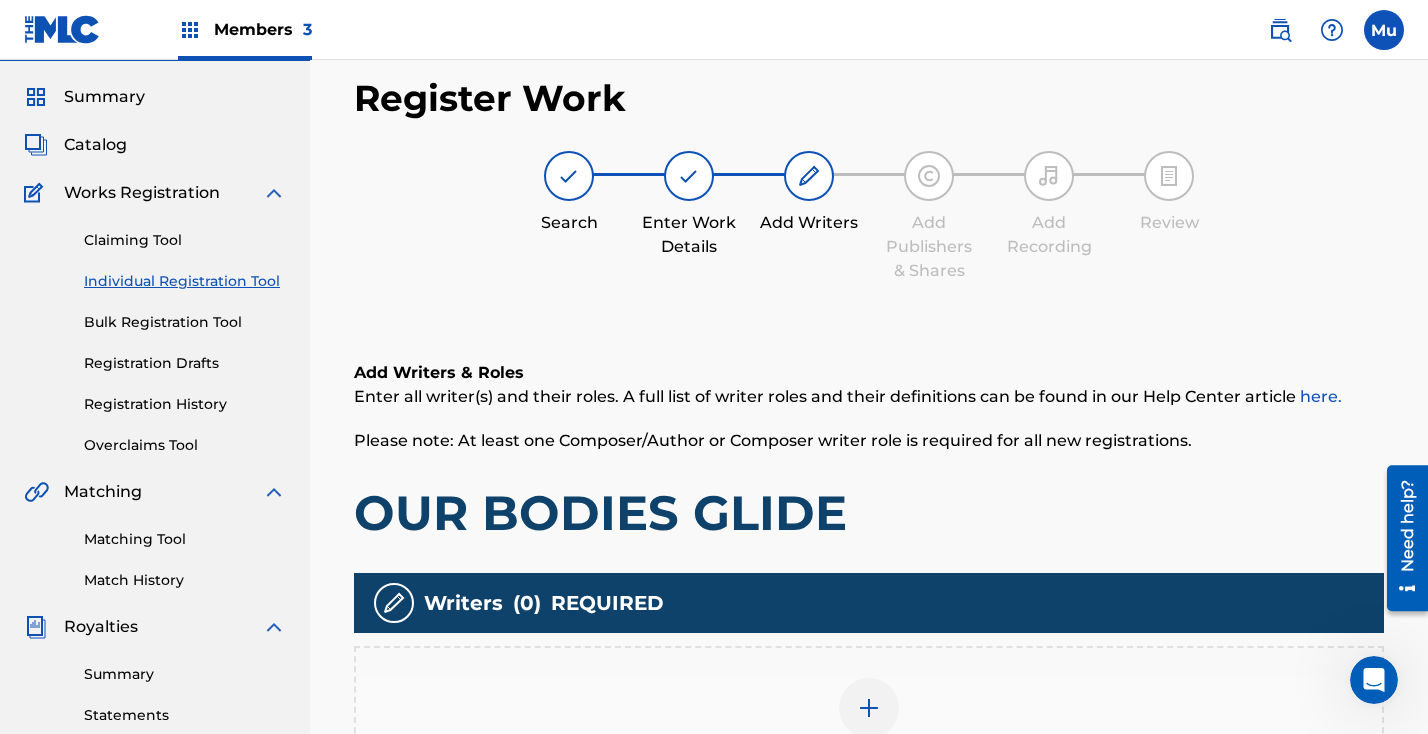 scroll, scrollTop: 90, scrollLeft: 0, axis: vertical 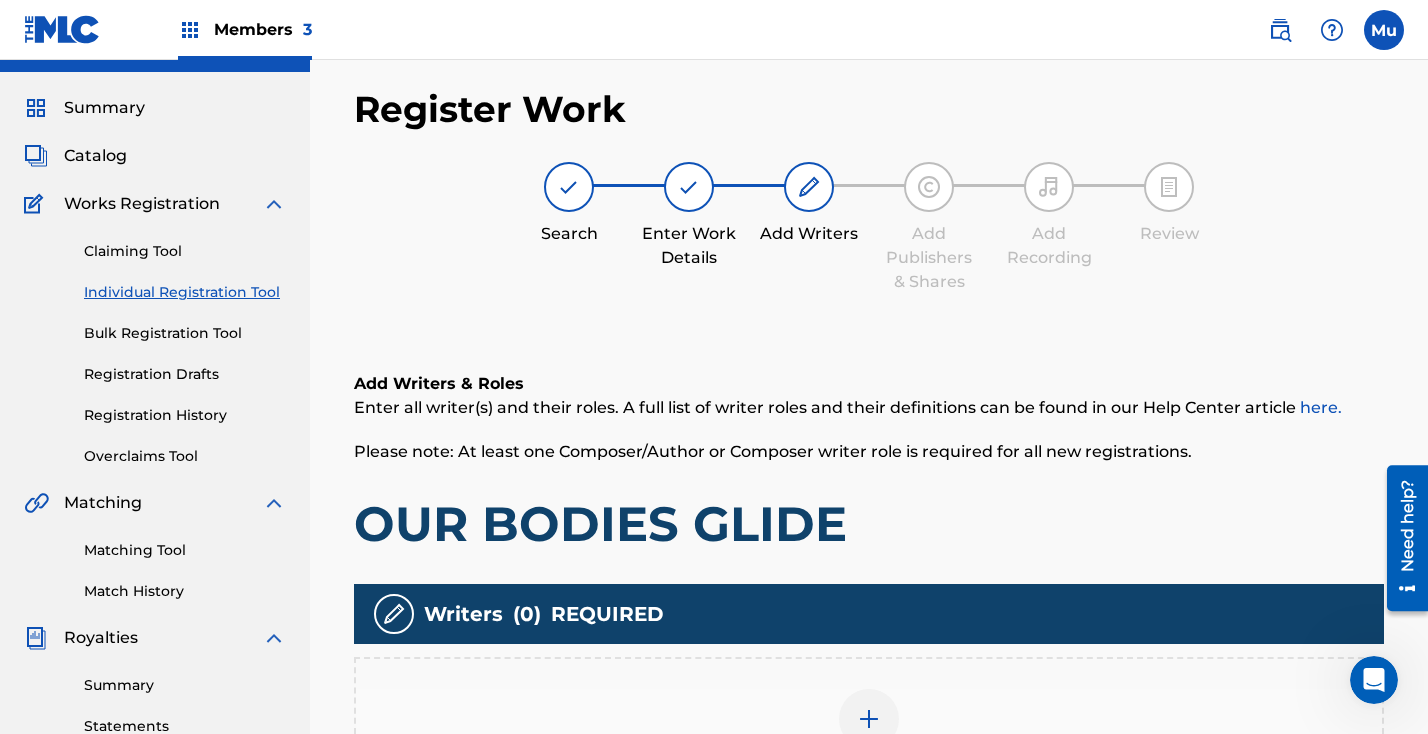 click at bounding box center [869, 719] 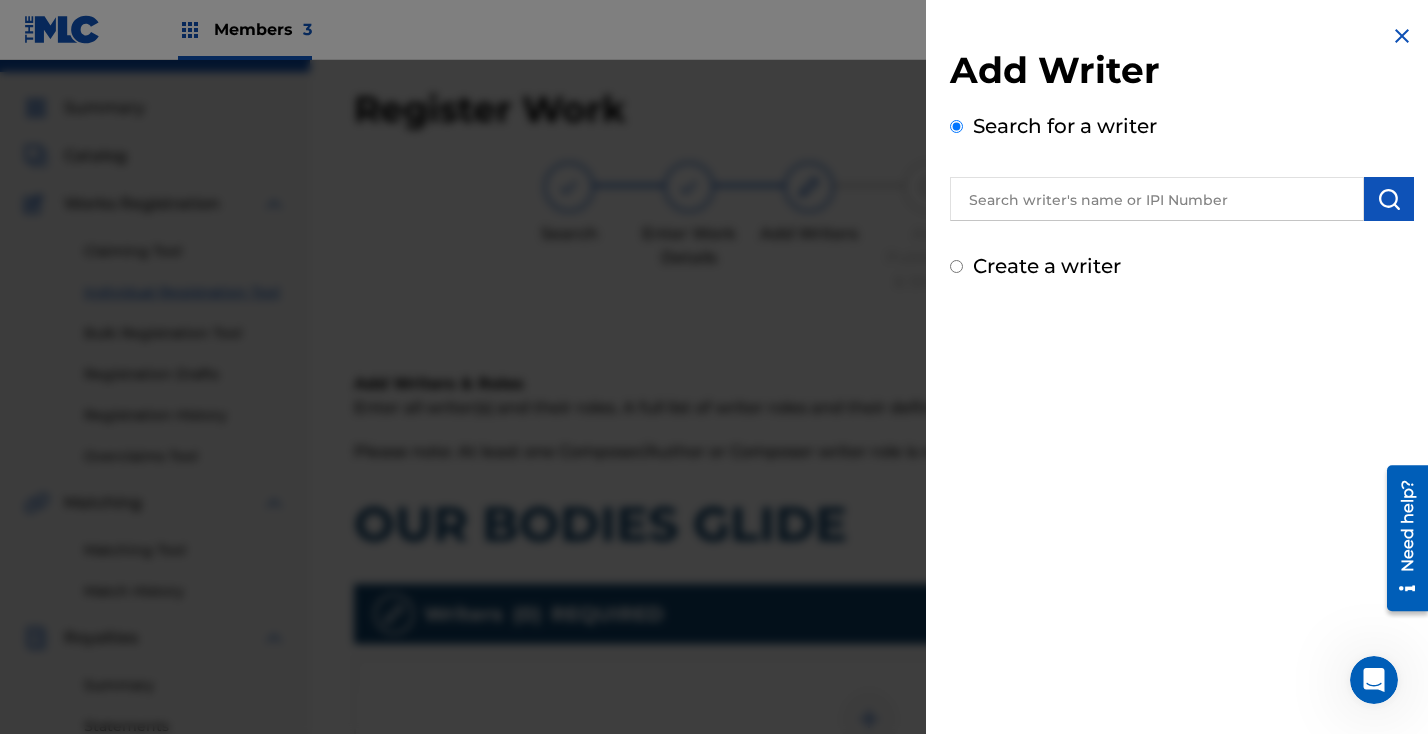 click at bounding box center (1157, 199) 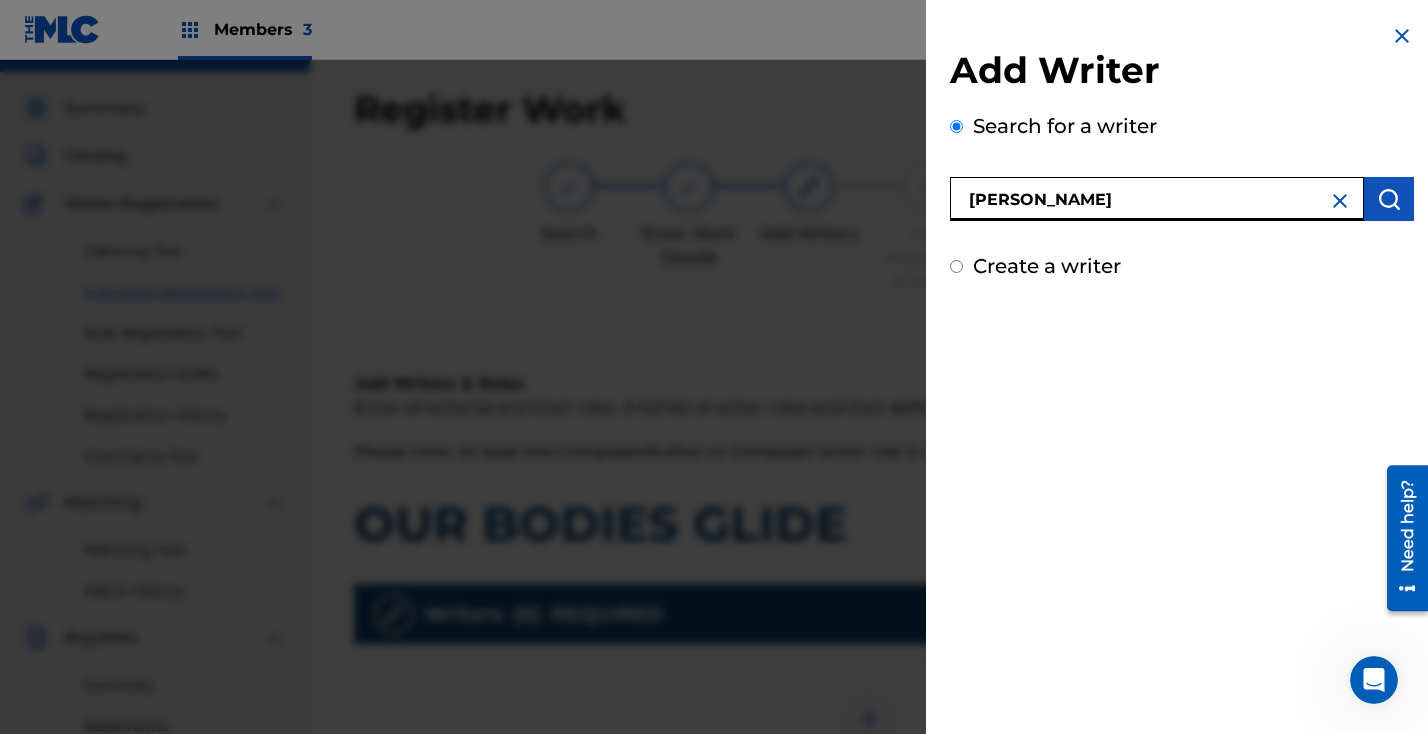type on "[PERSON_NAME]" 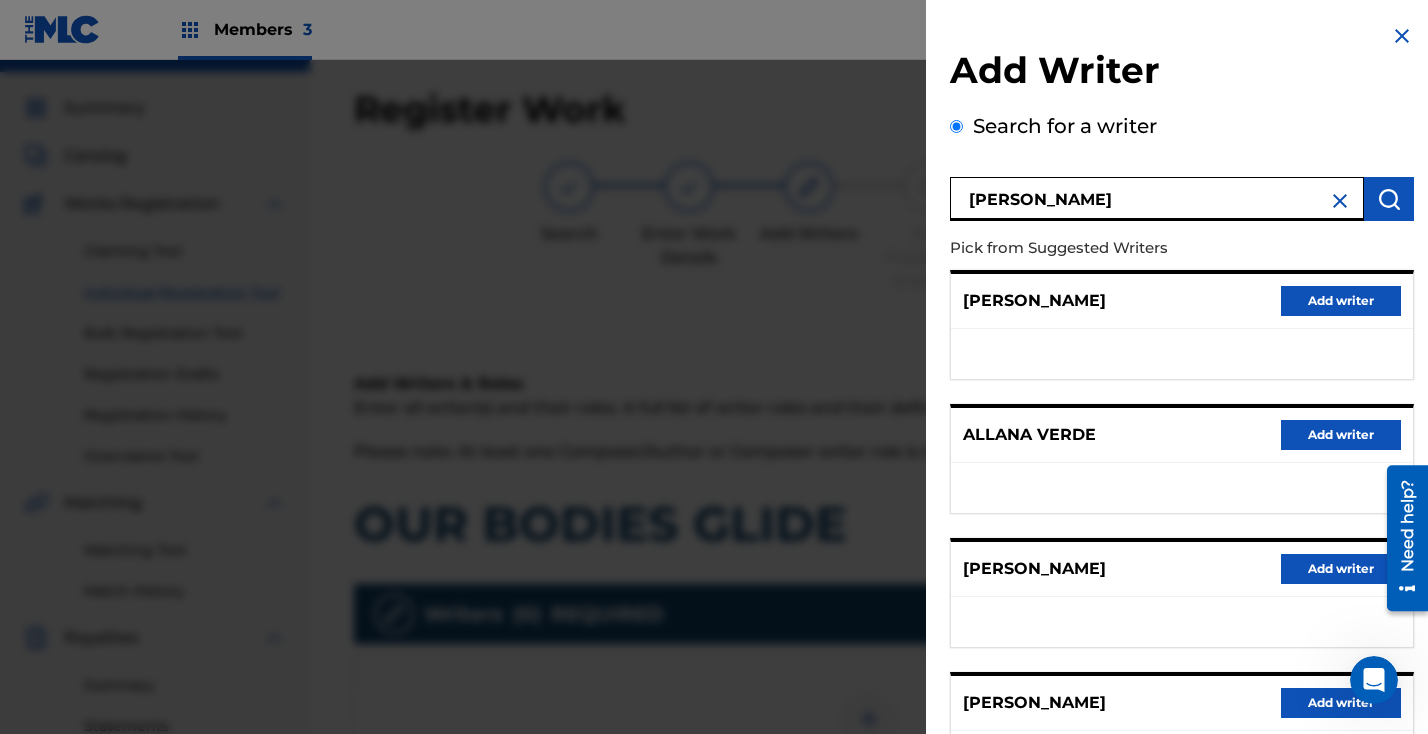 scroll, scrollTop: 308, scrollLeft: 0, axis: vertical 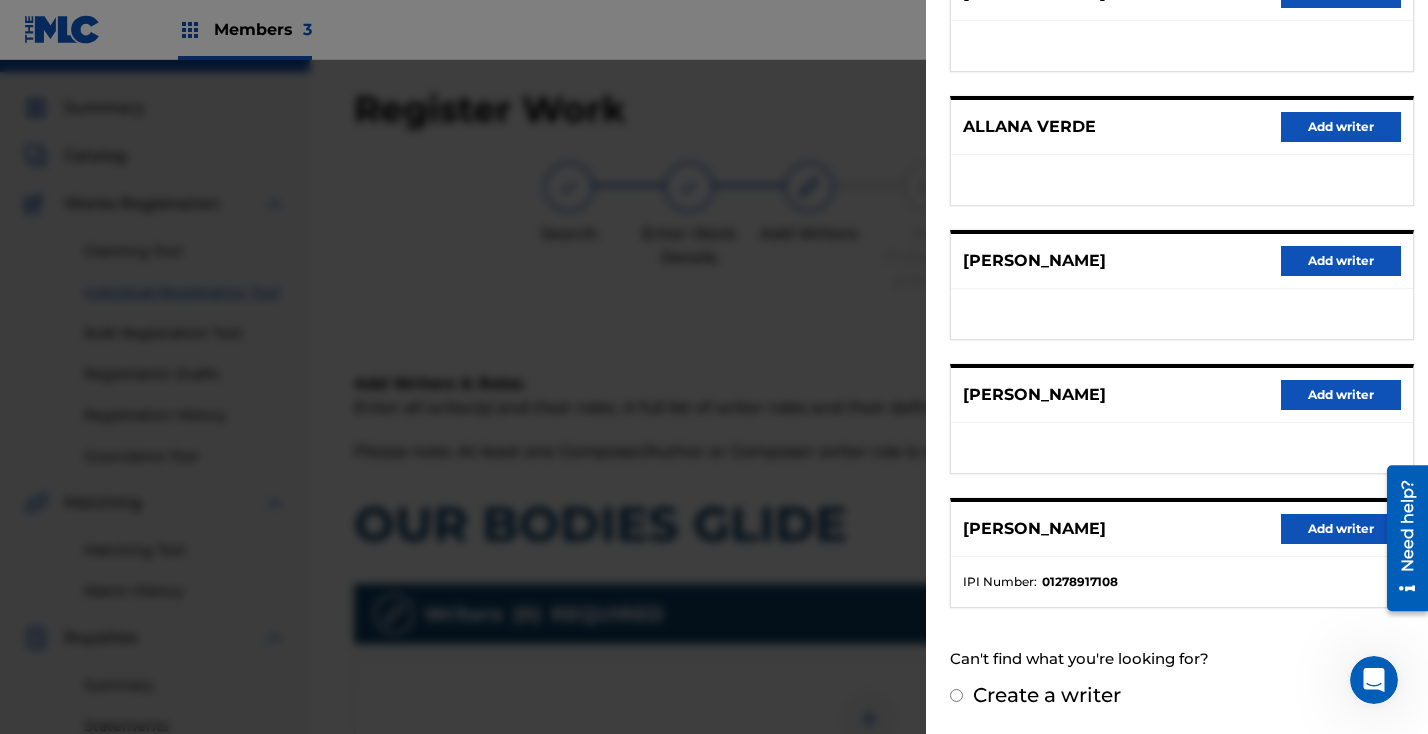 click on "Add writer" at bounding box center [1341, 529] 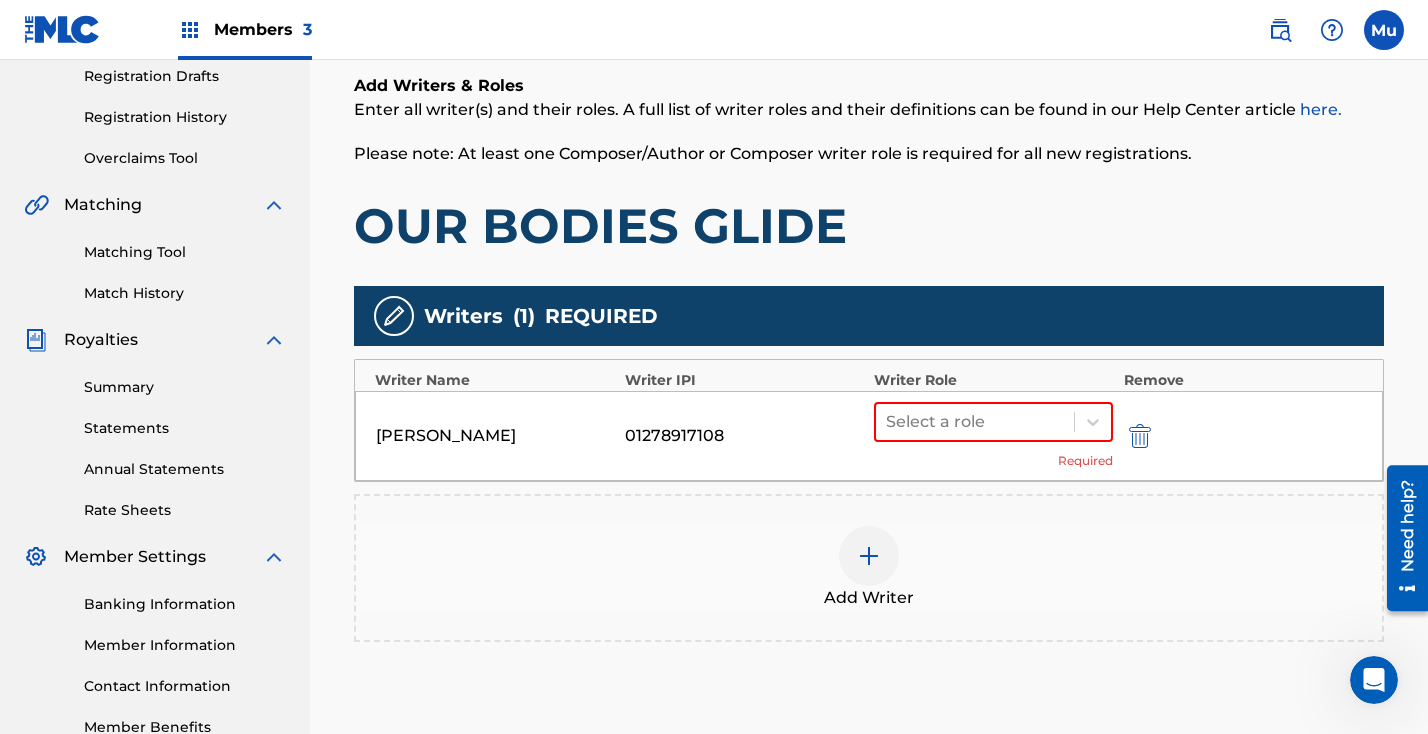 scroll, scrollTop: 485, scrollLeft: 0, axis: vertical 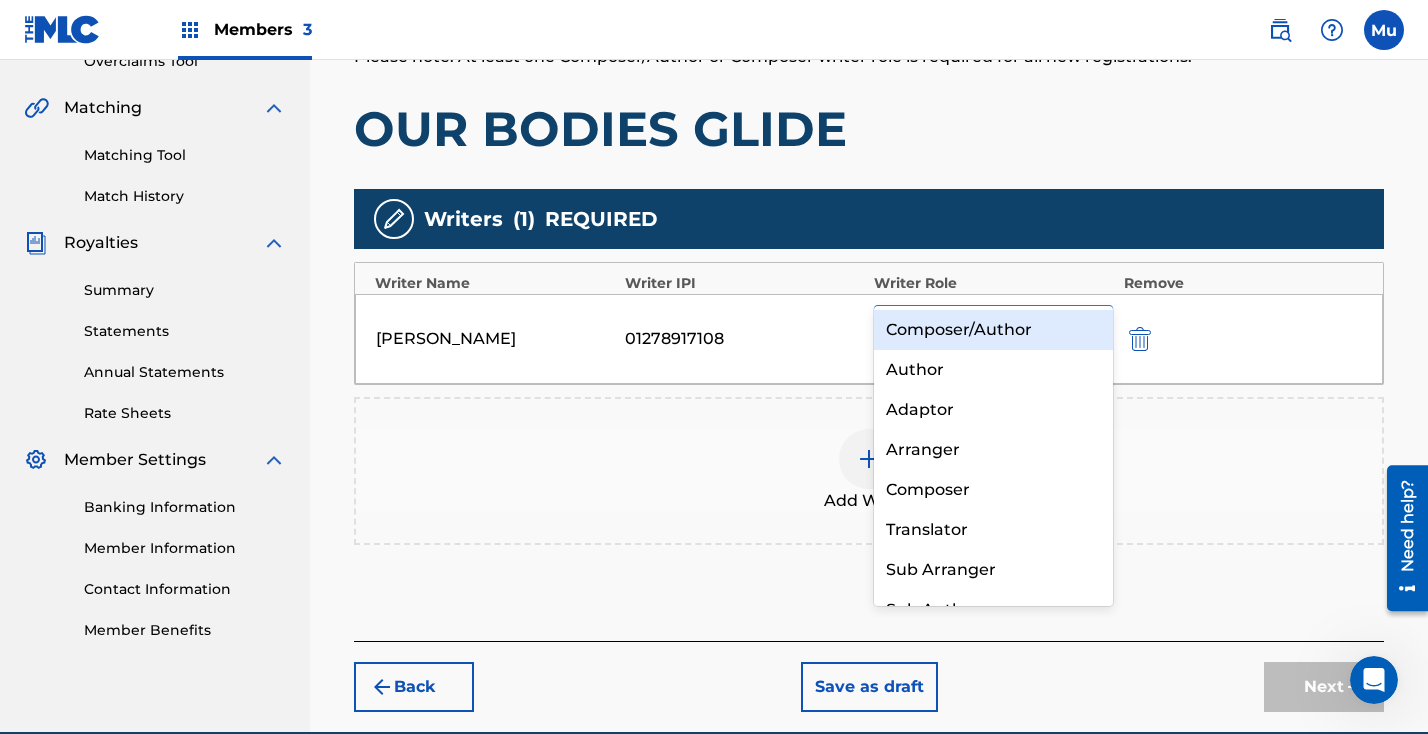 click at bounding box center [1093, 325] 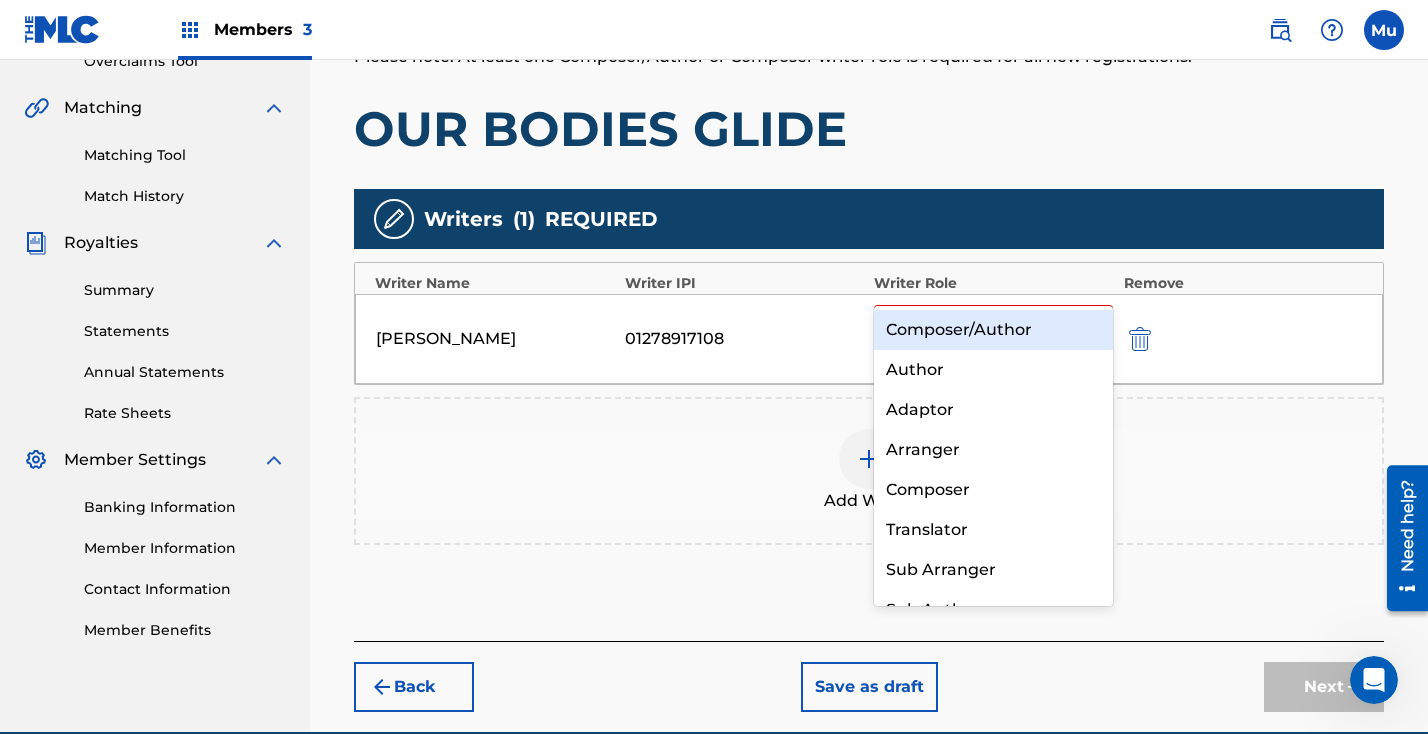click on "Composer/Author" at bounding box center [993, 330] 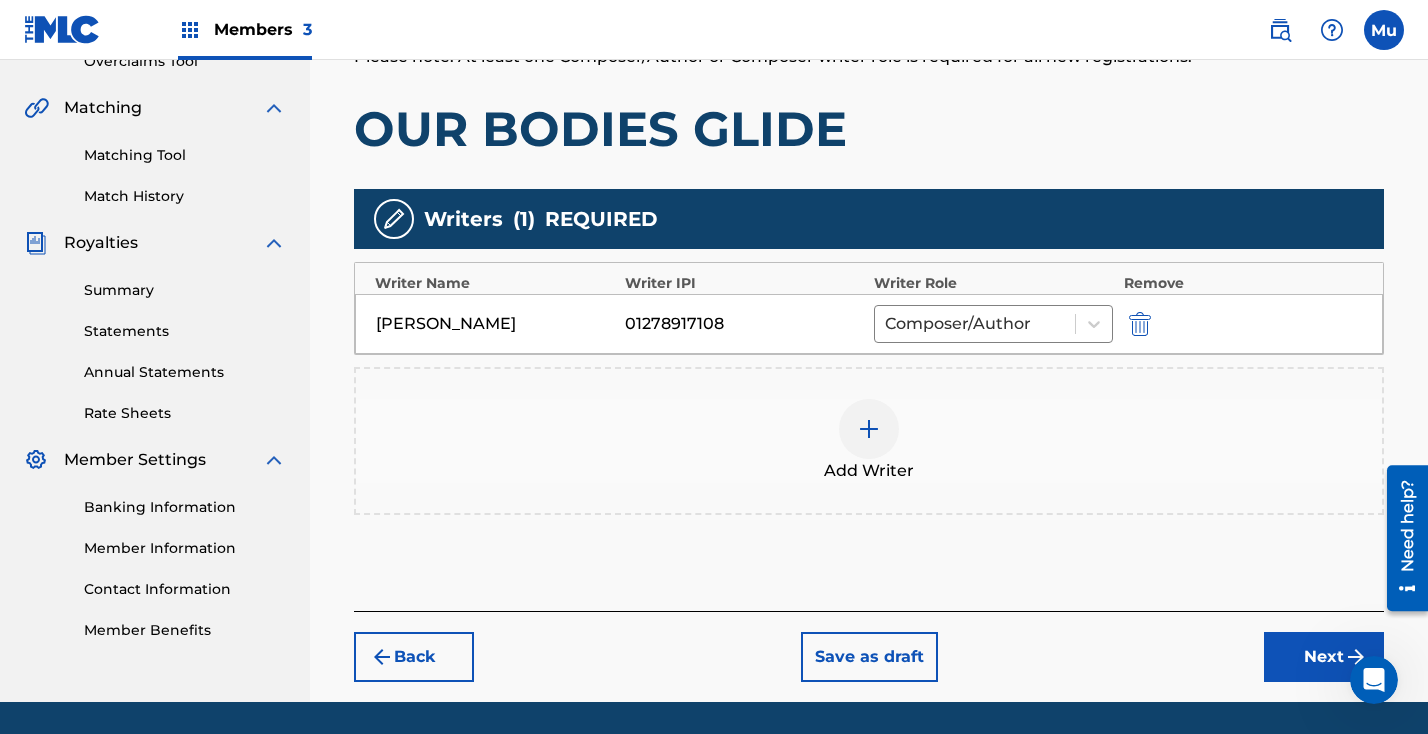 click on "Next" at bounding box center [1324, 657] 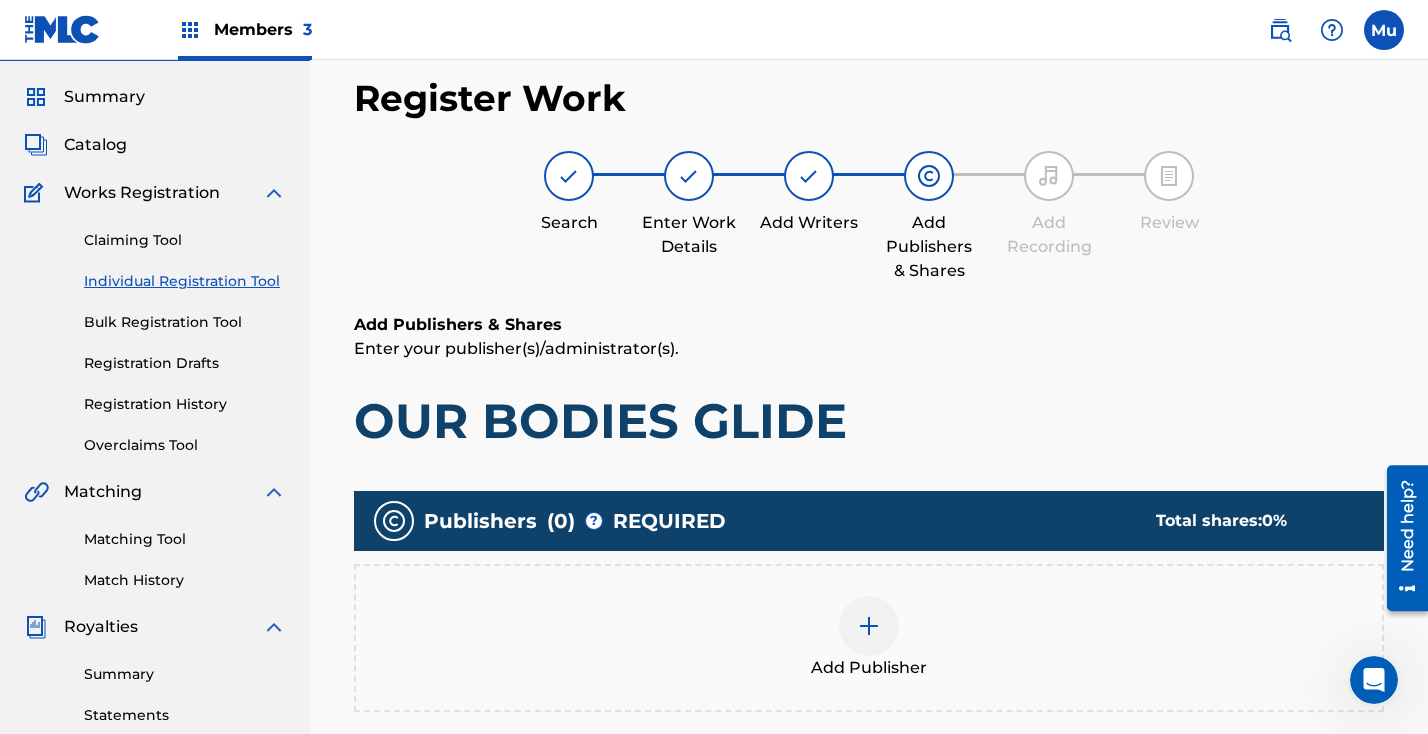 scroll, scrollTop: 90, scrollLeft: 0, axis: vertical 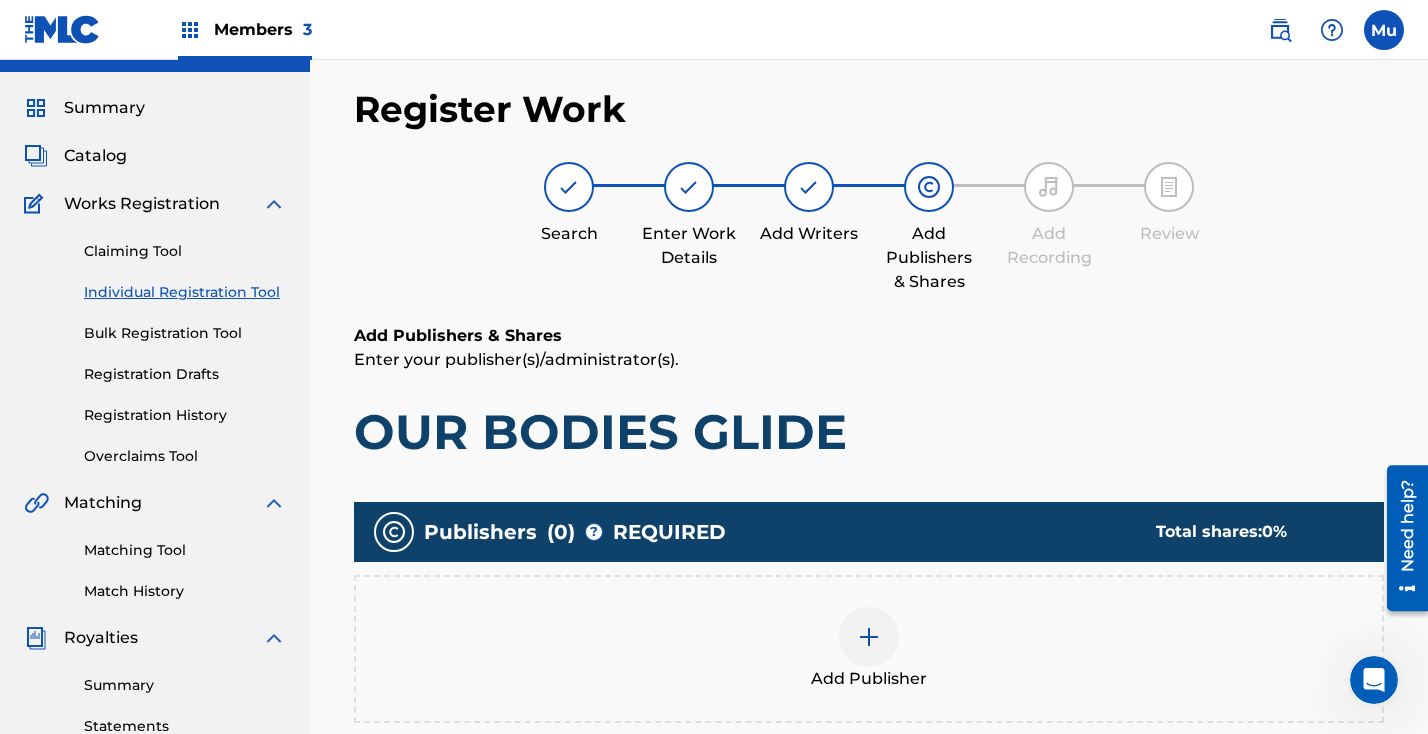 click at bounding box center (869, 637) 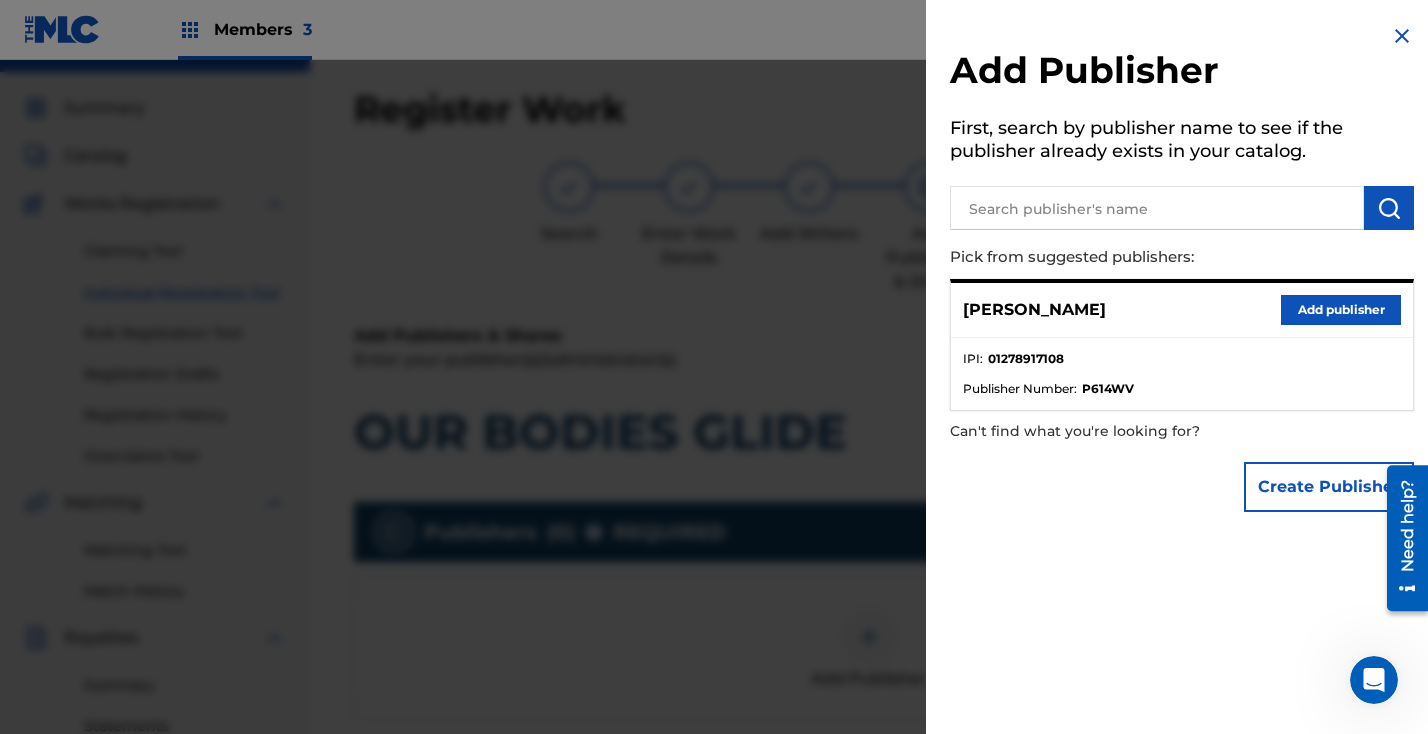click on "Add publisher" at bounding box center [1341, 310] 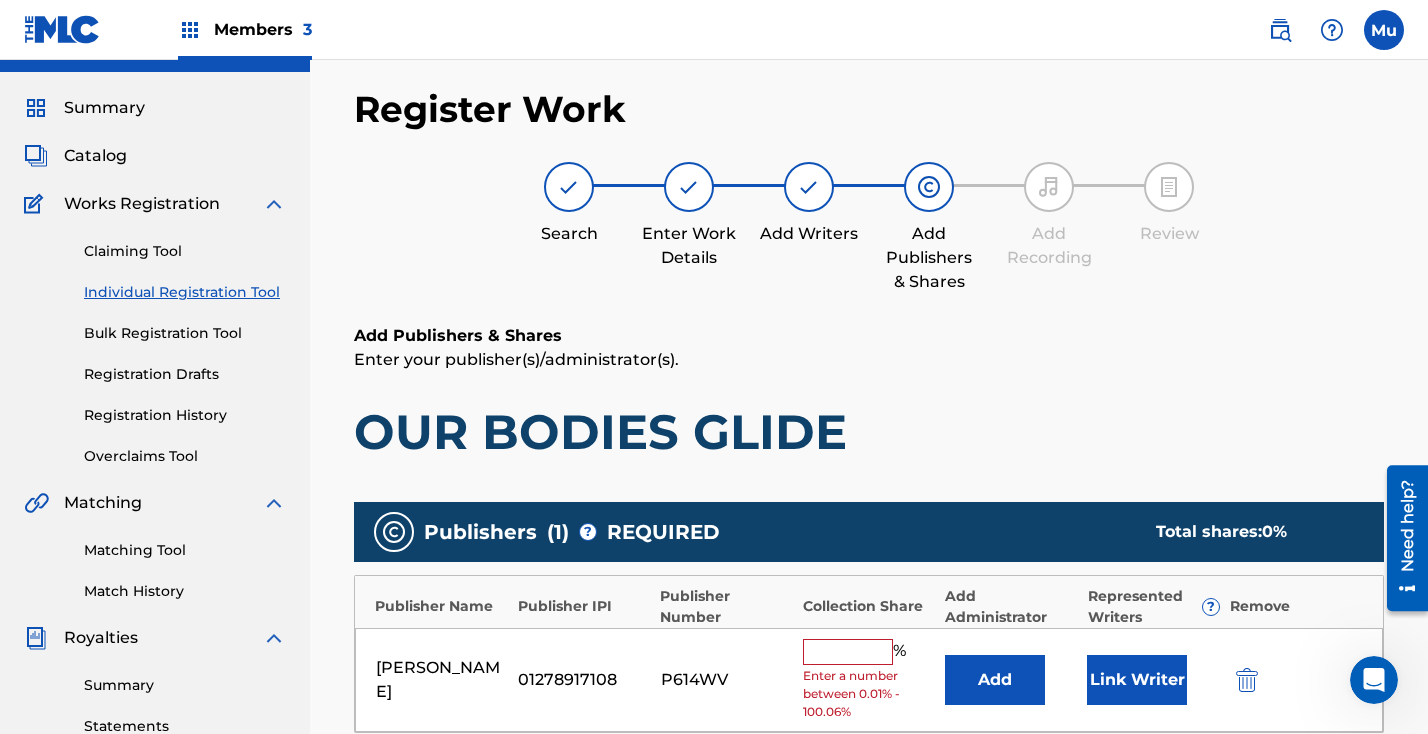 click at bounding box center [848, 652] 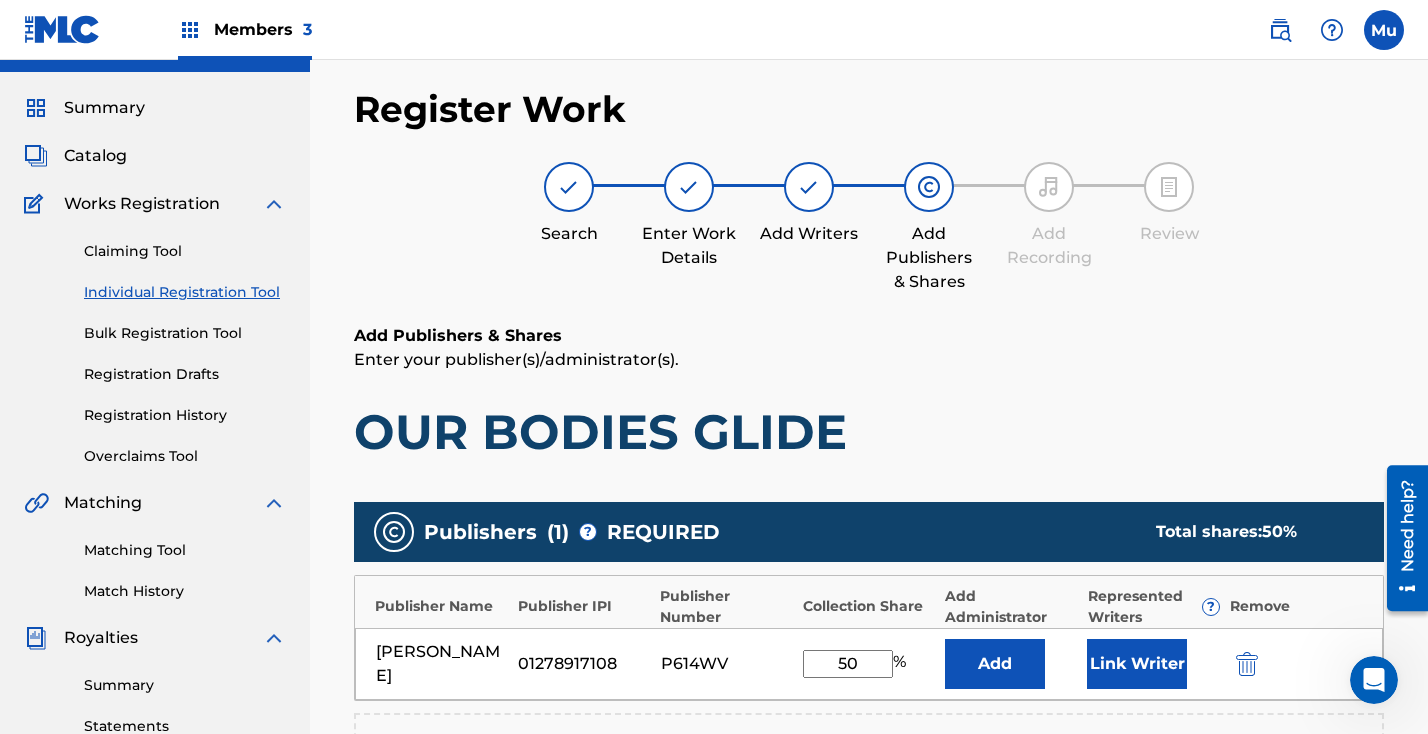 type 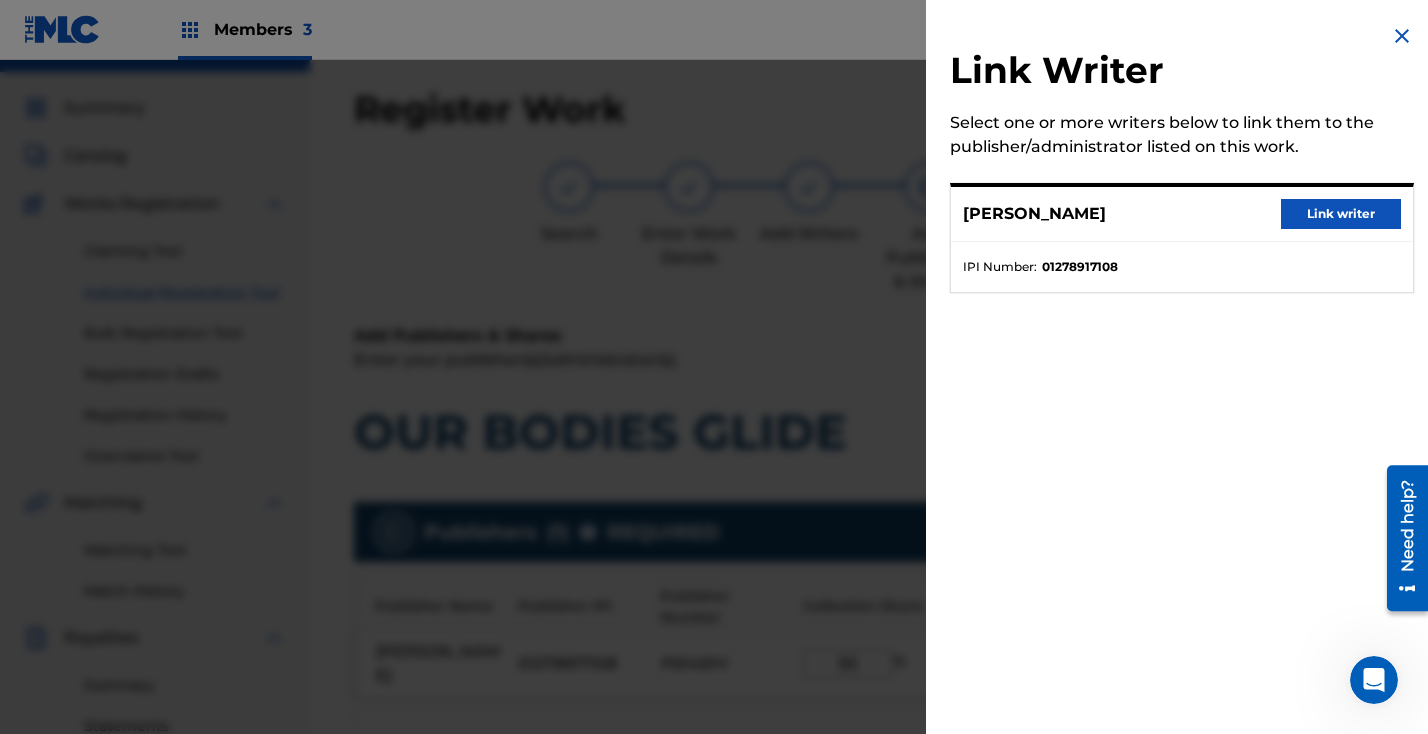 click on "[PERSON_NAME] Link writer" at bounding box center [1182, 214] 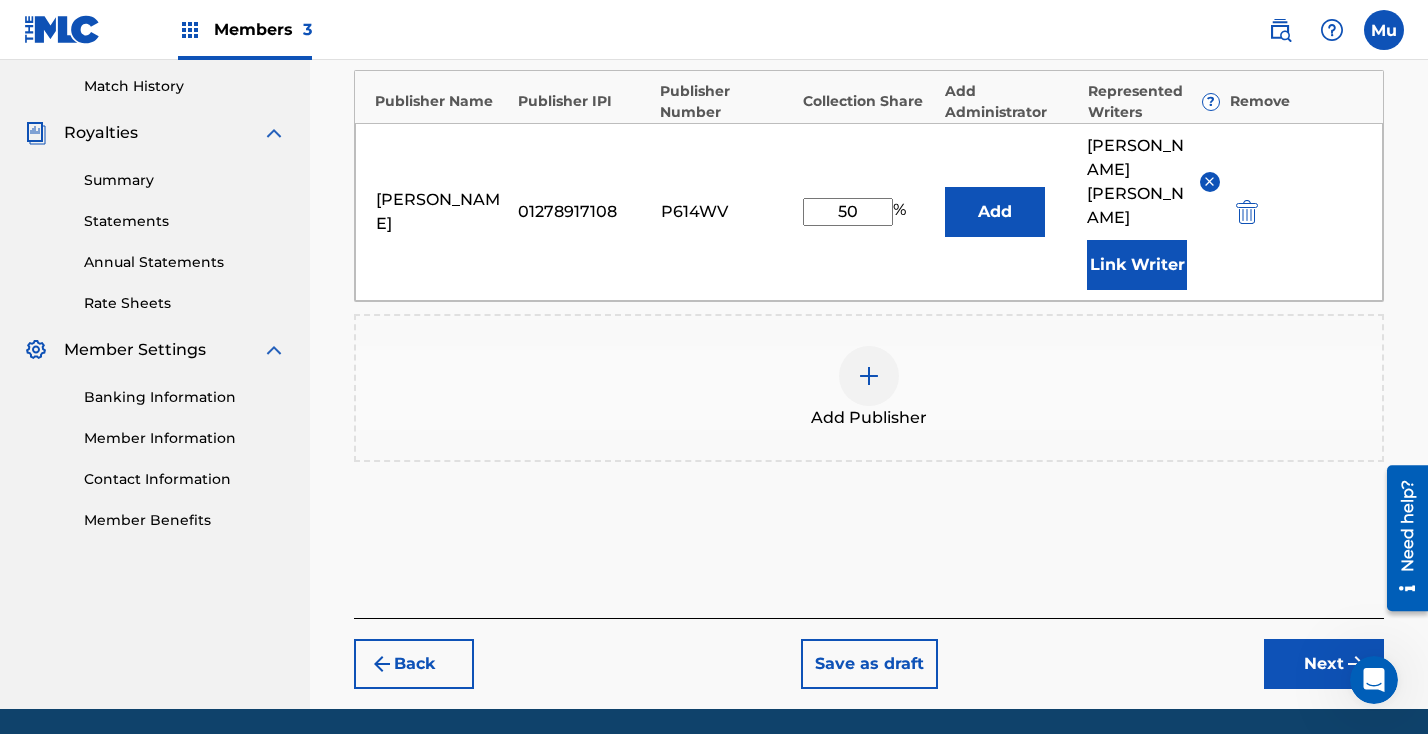 click on "Next" at bounding box center [1324, 664] 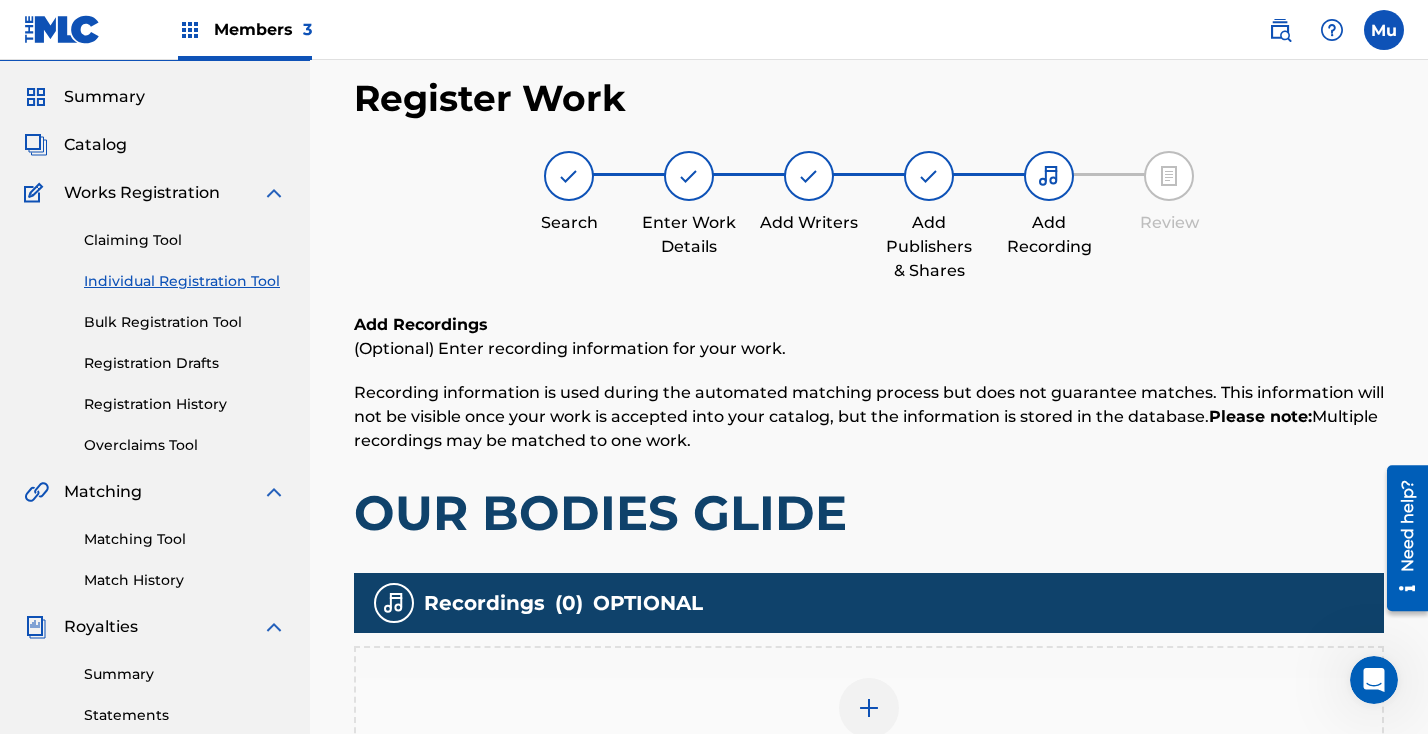 scroll, scrollTop: 90, scrollLeft: 0, axis: vertical 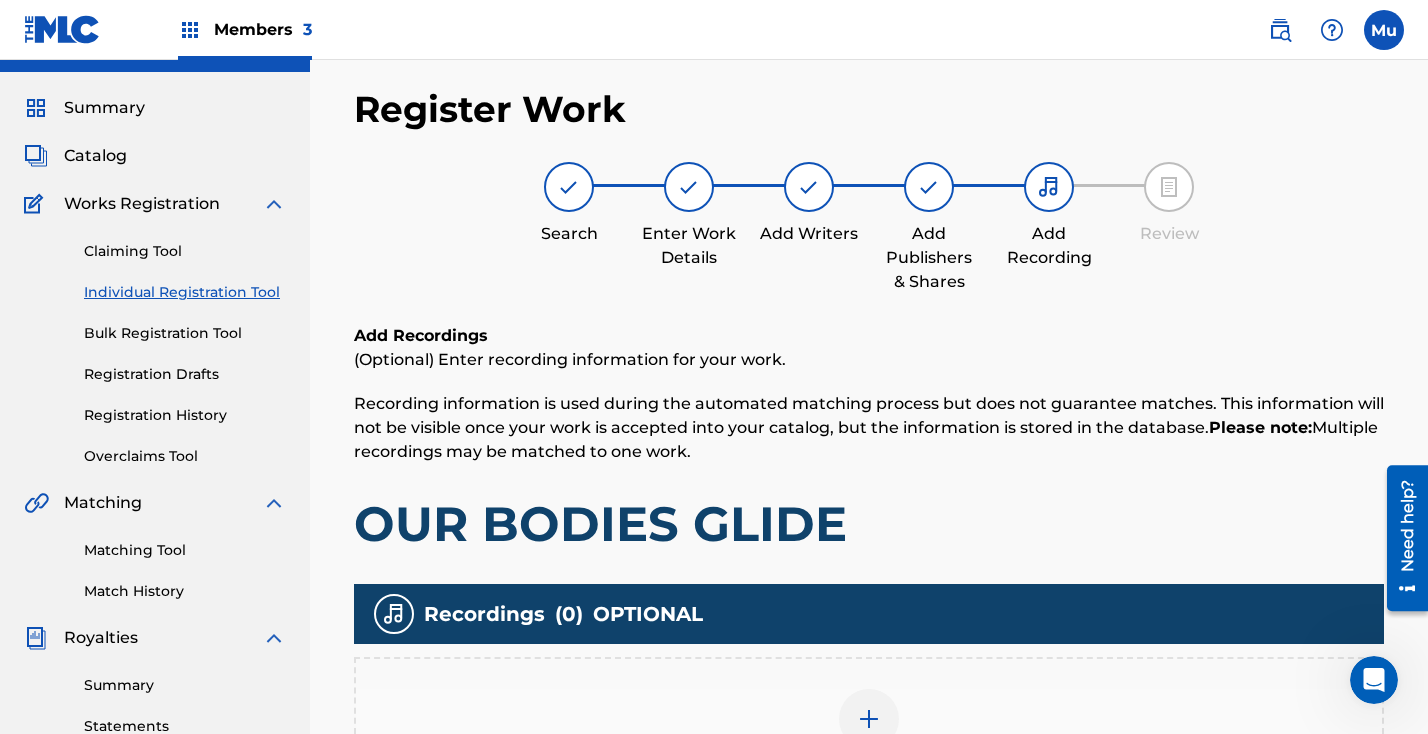 click at bounding box center (869, 719) 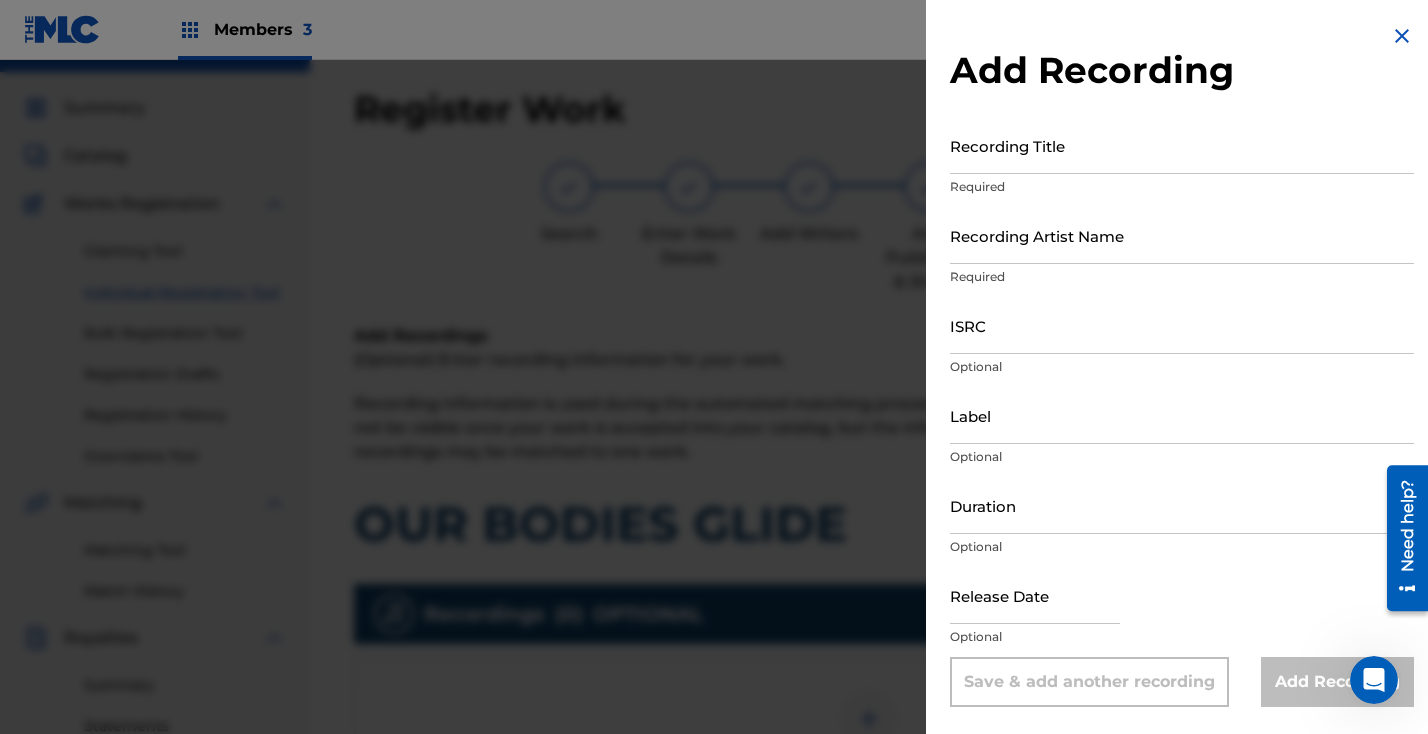 click on "Recording Artist Name" at bounding box center (1182, 235) 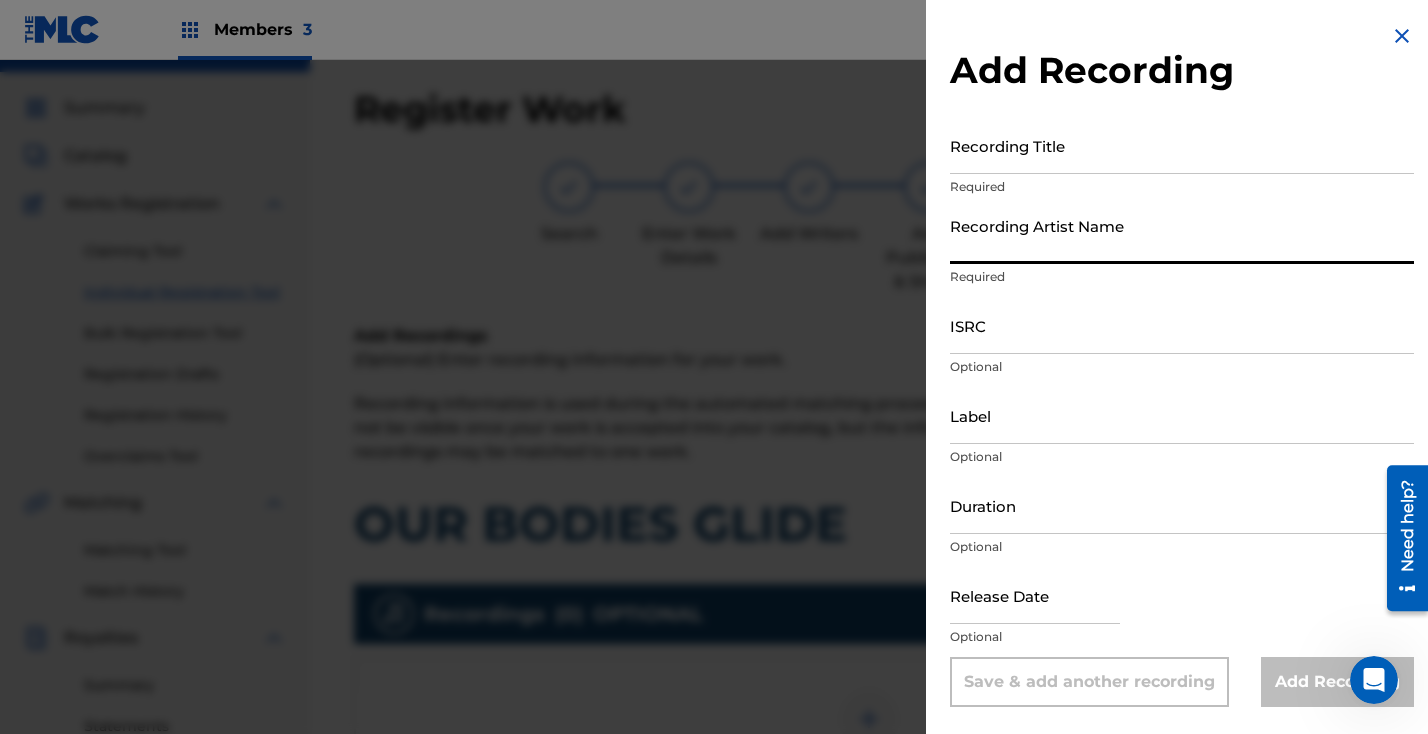 click on "Recording Title" at bounding box center (1182, 145) 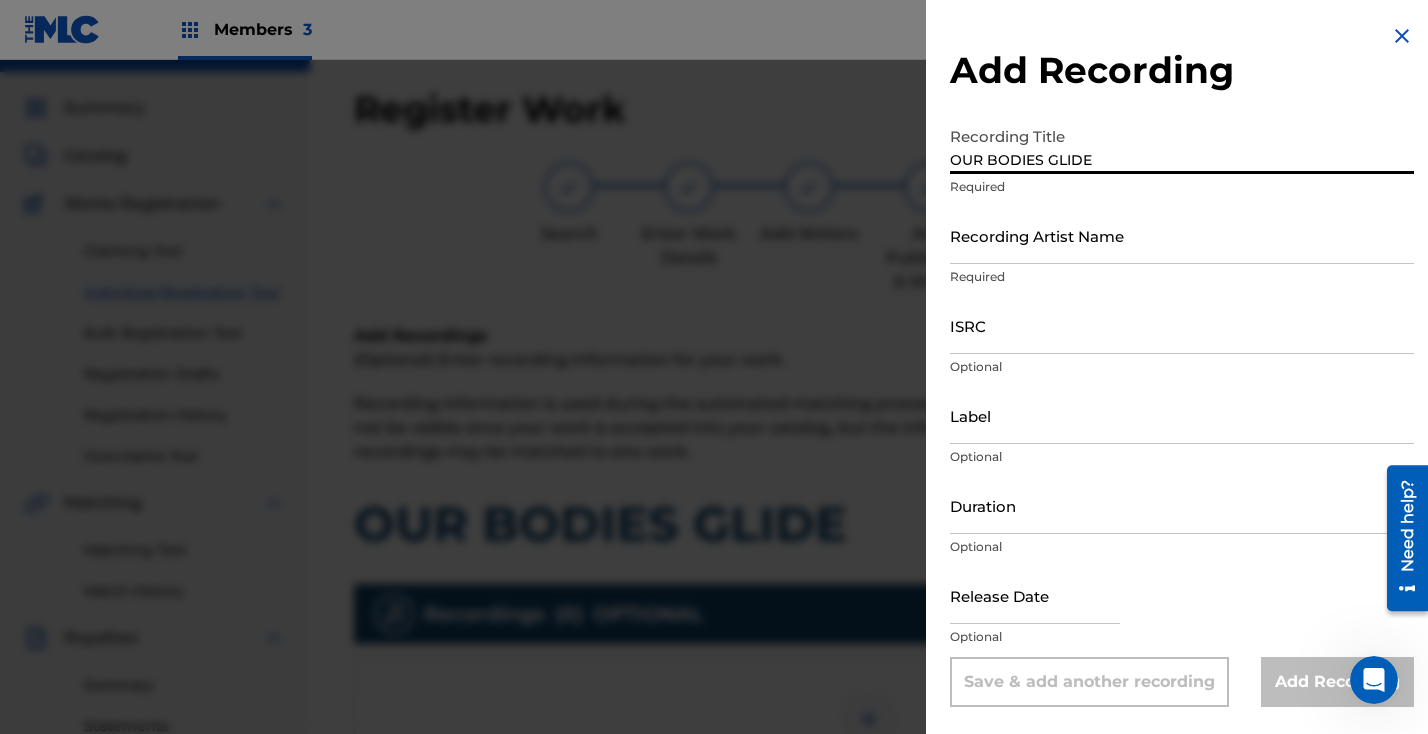 click on "Recording Artist Name" at bounding box center (1182, 235) 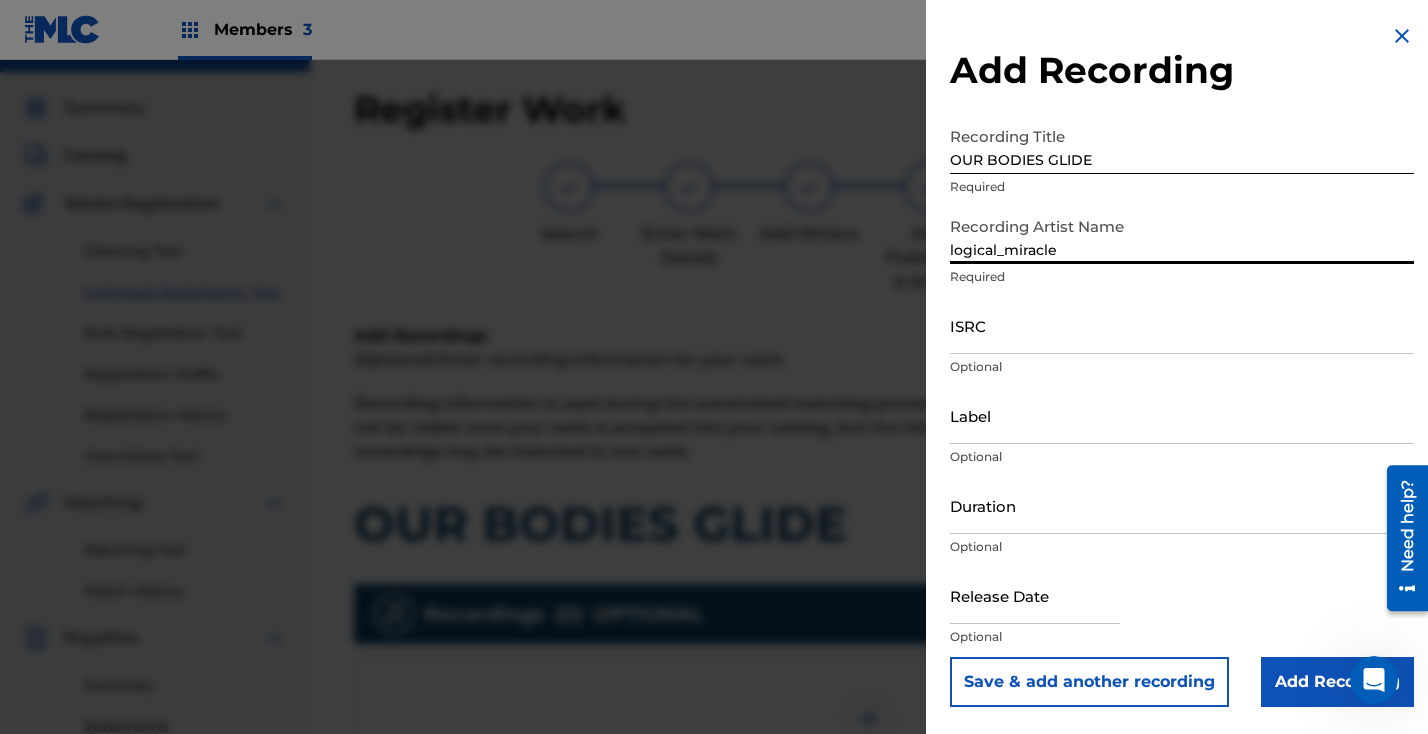 click on "ISRC" at bounding box center (1182, 325) 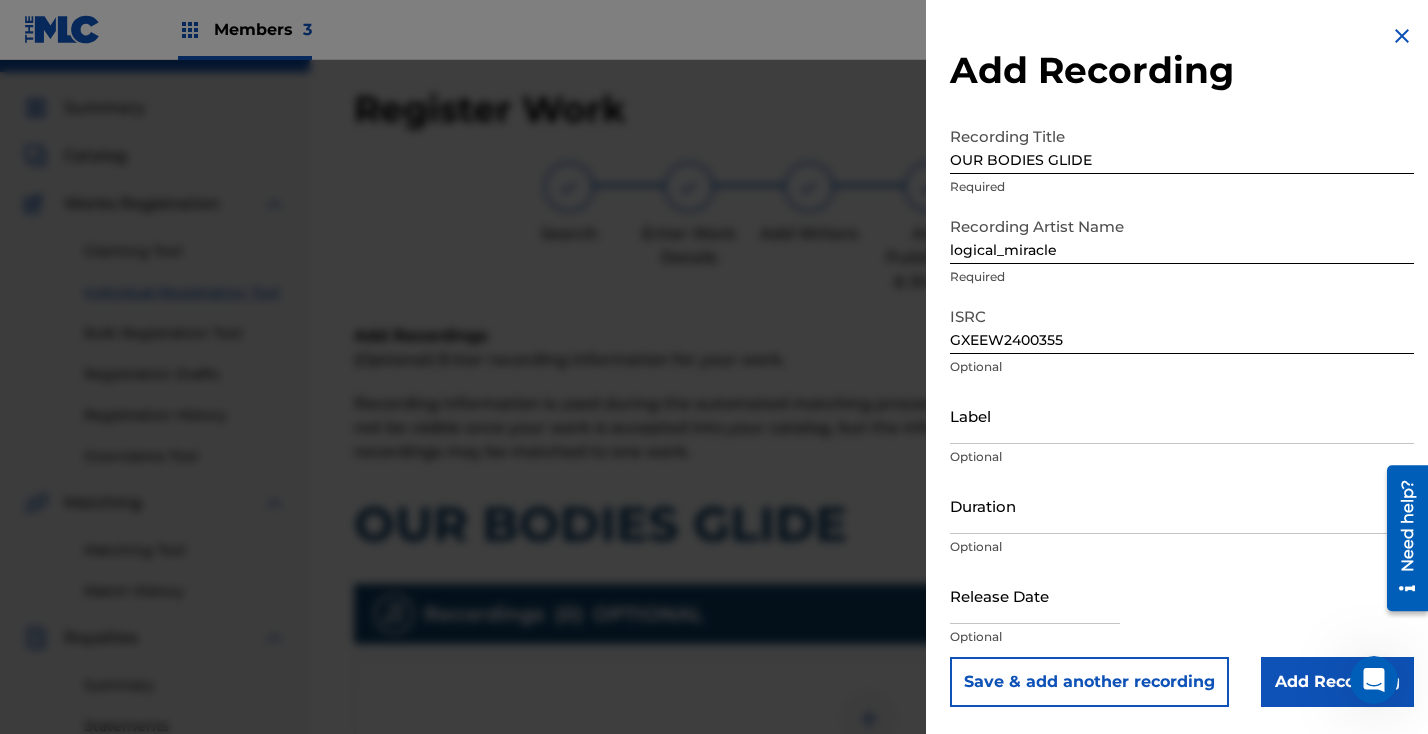 click on "Add Recording" at bounding box center (1337, 682) 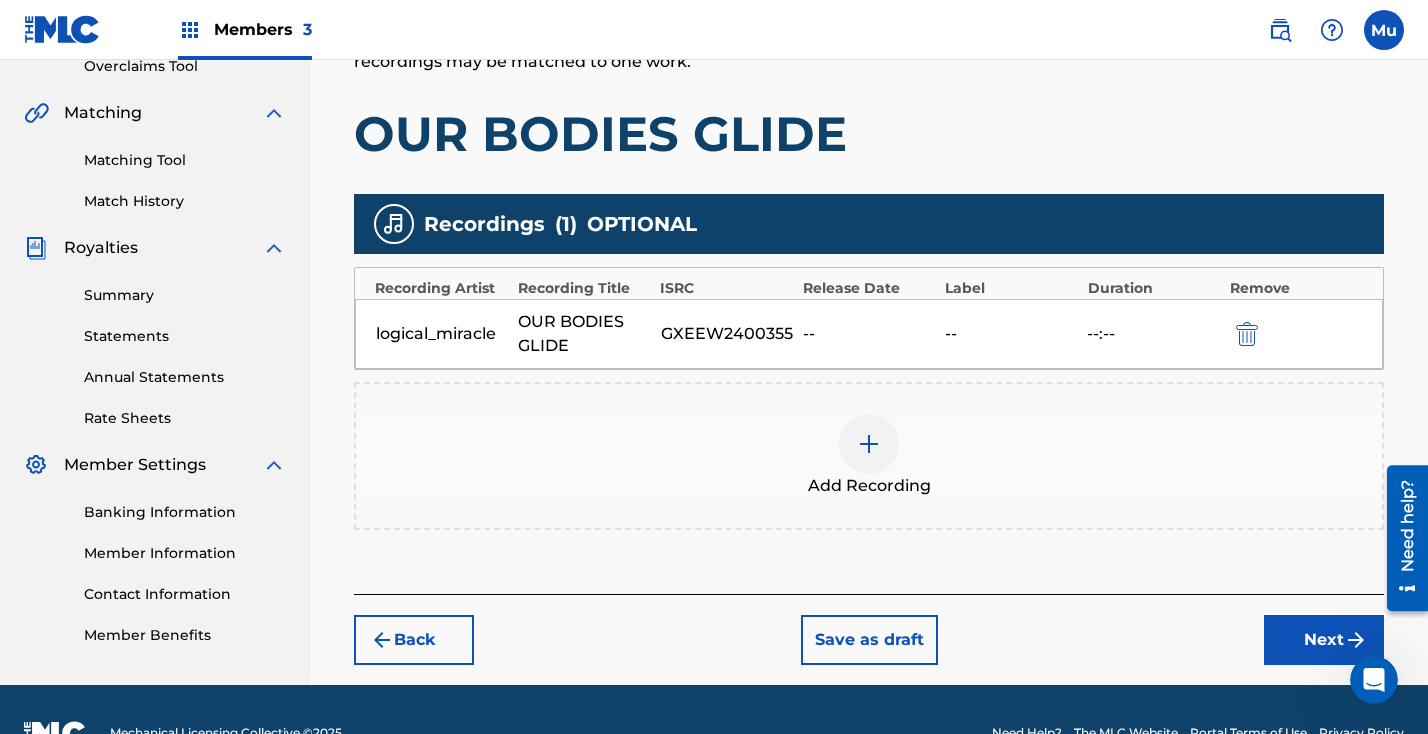 click on "Next" at bounding box center (1324, 640) 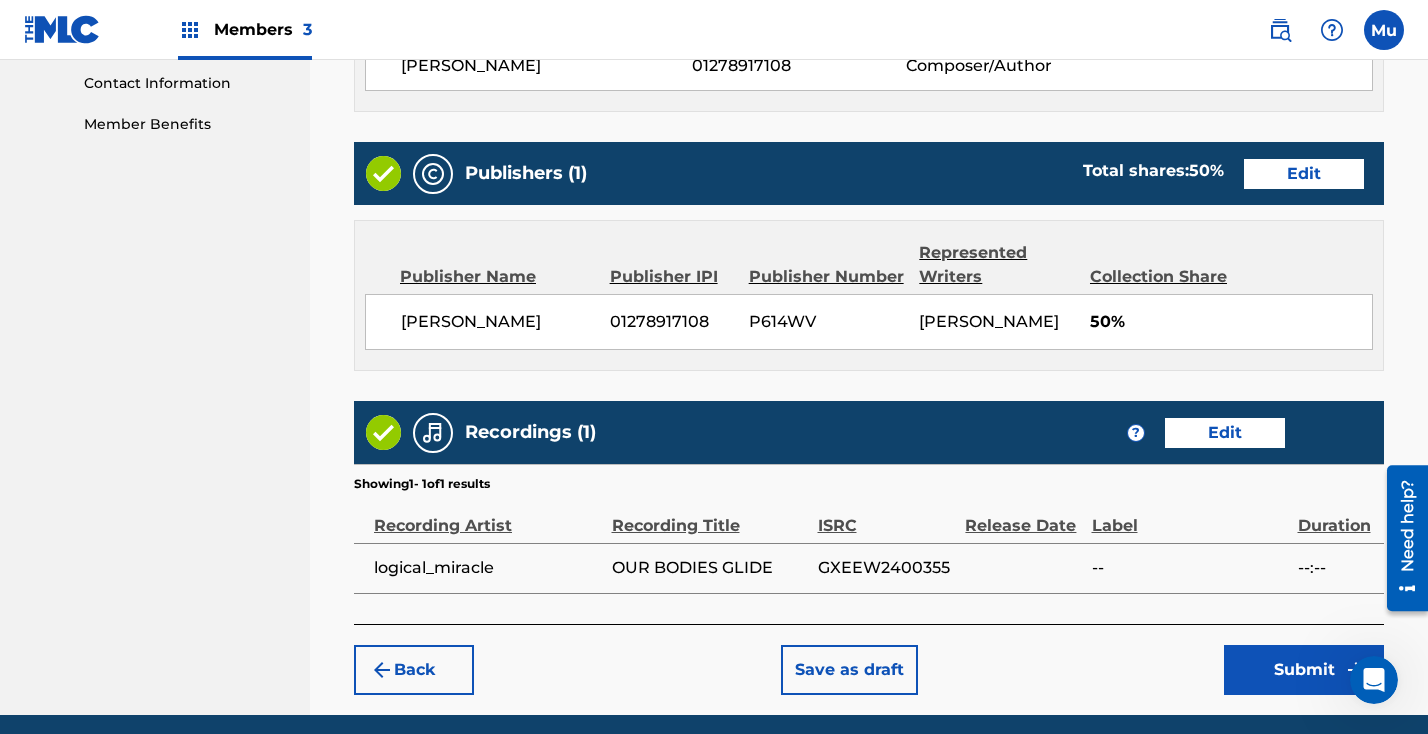 scroll, scrollTop: 1043, scrollLeft: 0, axis: vertical 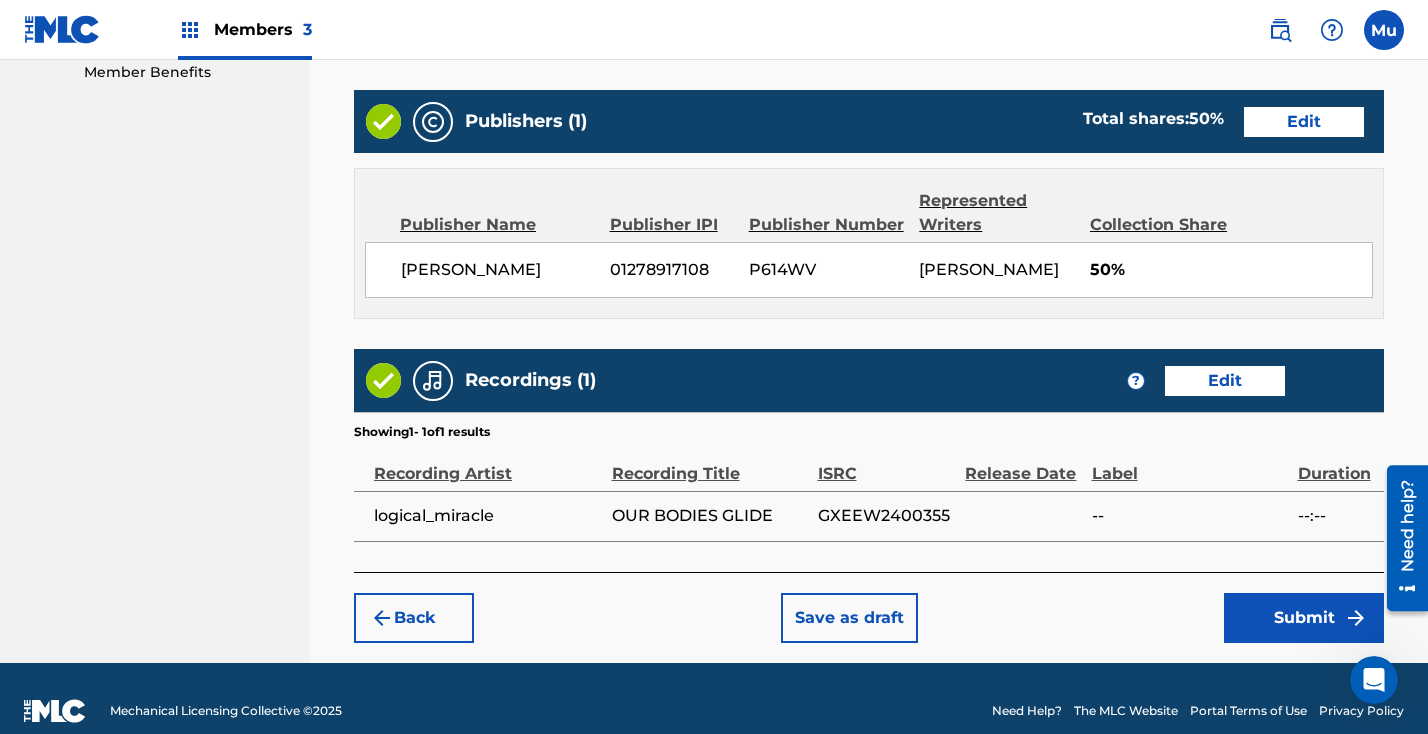 click on "Submit" at bounding box center (1304, 618) 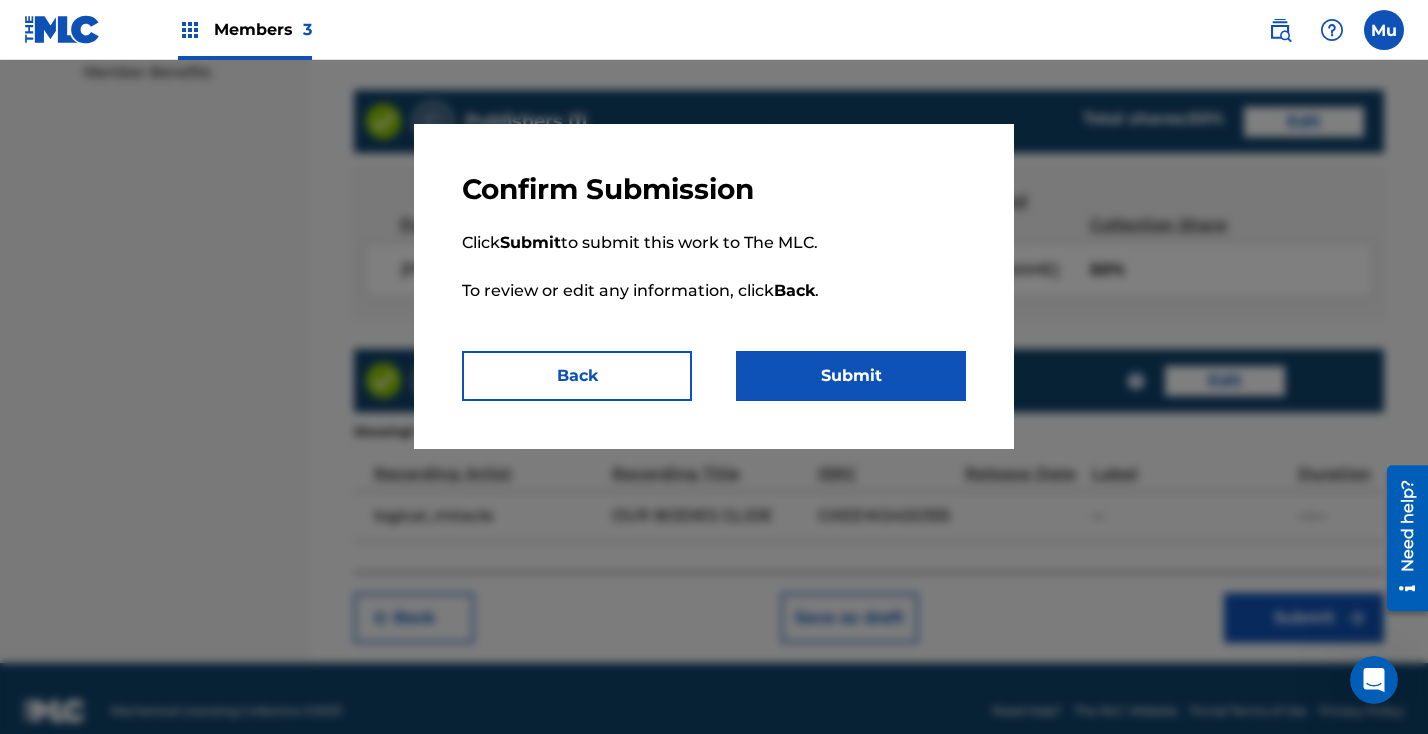 click on "Submit" at bounding box center (851, 376) 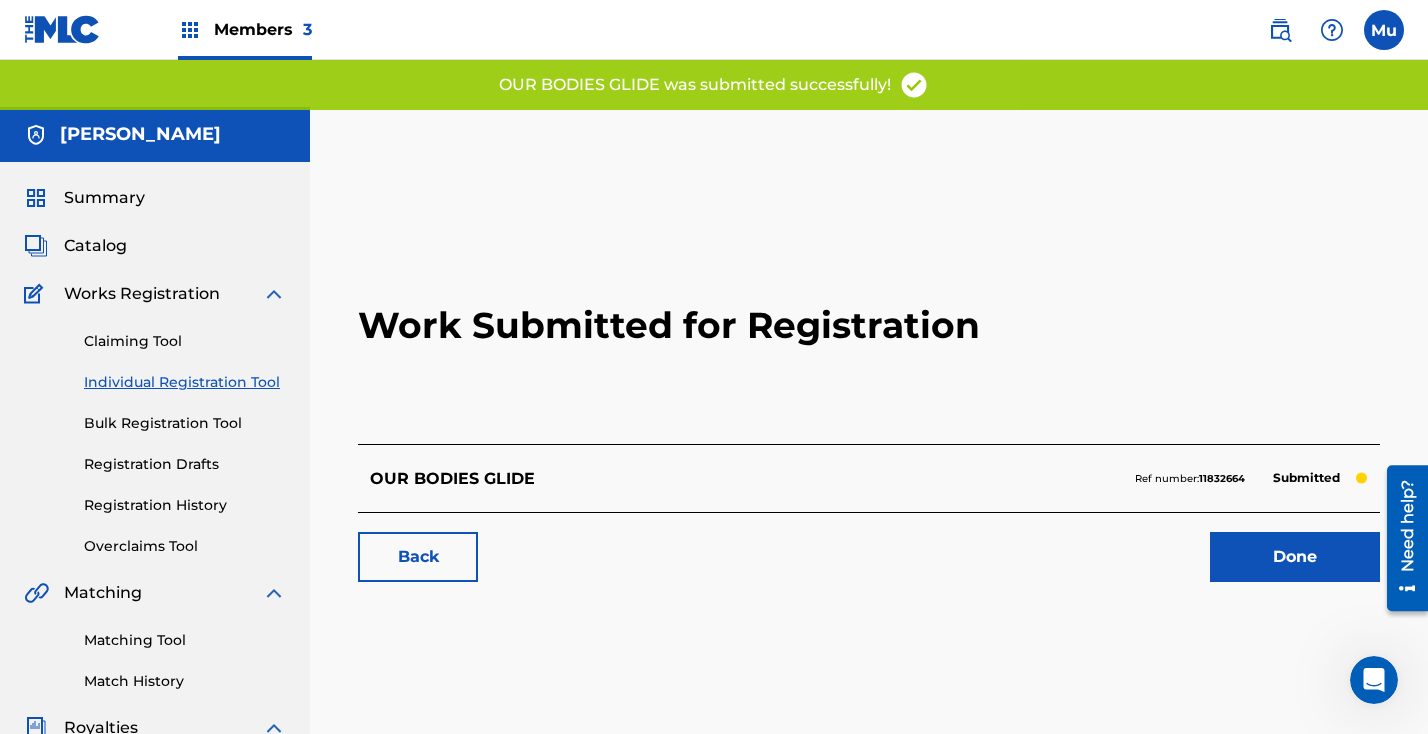 click on "Work Submitted for Registration OUR BODIES GLIDE Ref number:  11832664 Submitted Back Done" at bounding box center [869, 404] 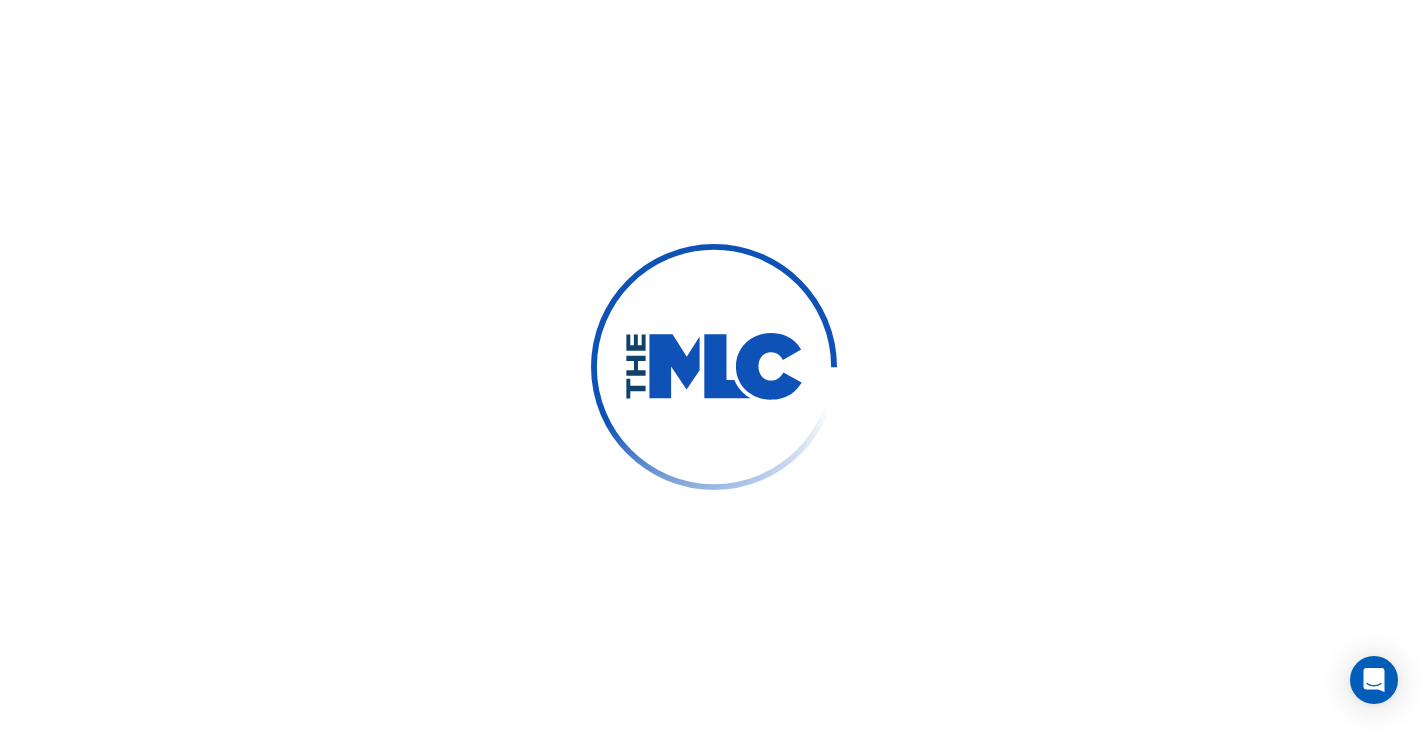 scroll, scrollTop: 0, scrollLeft: 0, axis: both 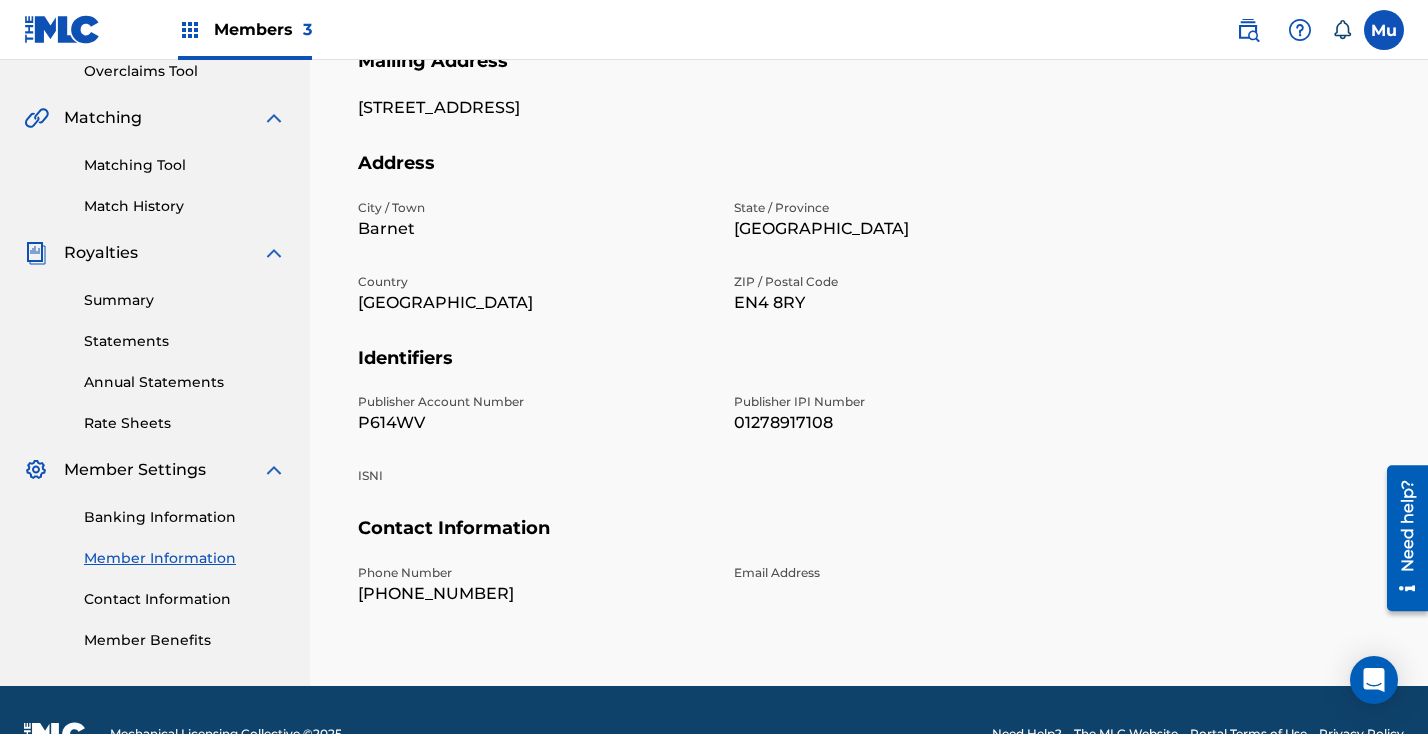 click on "P614WV" at bounding box center (534, 423) 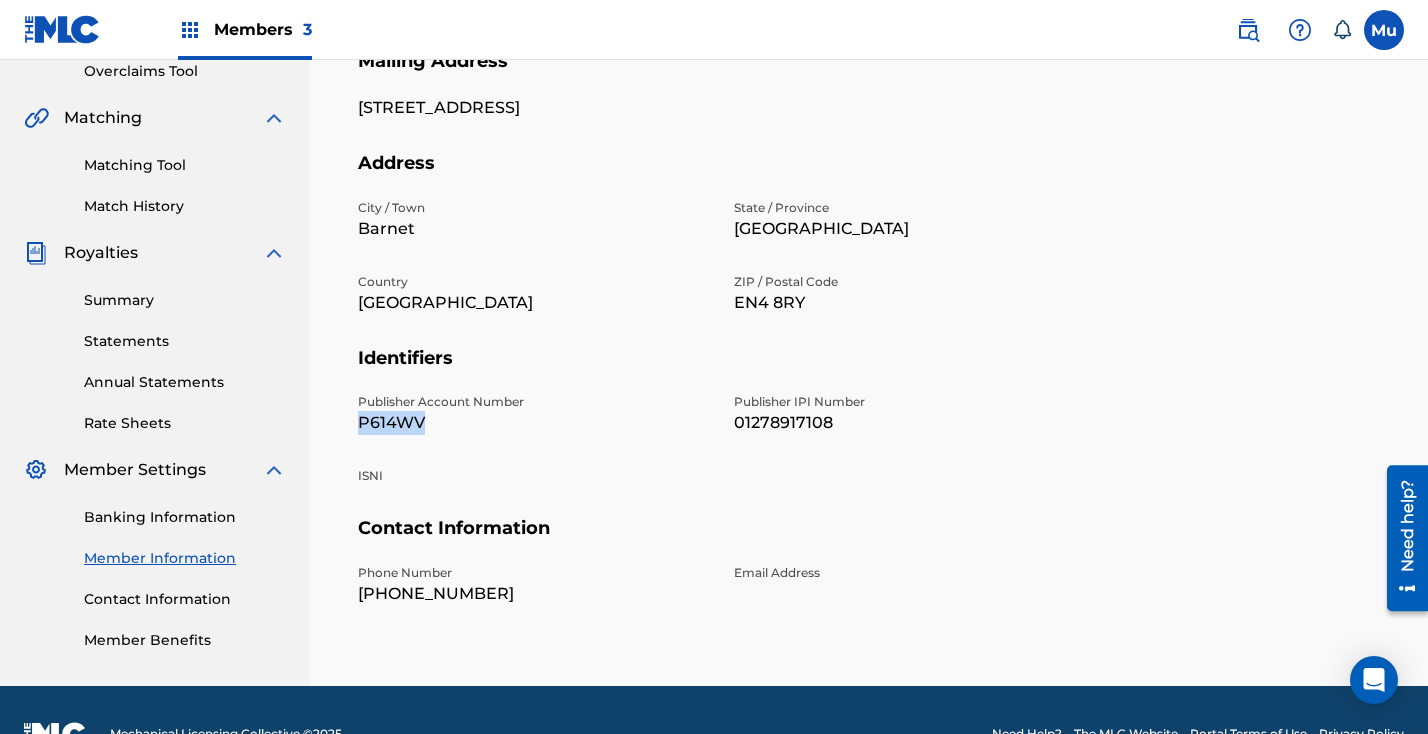 copy on "P614WV" 